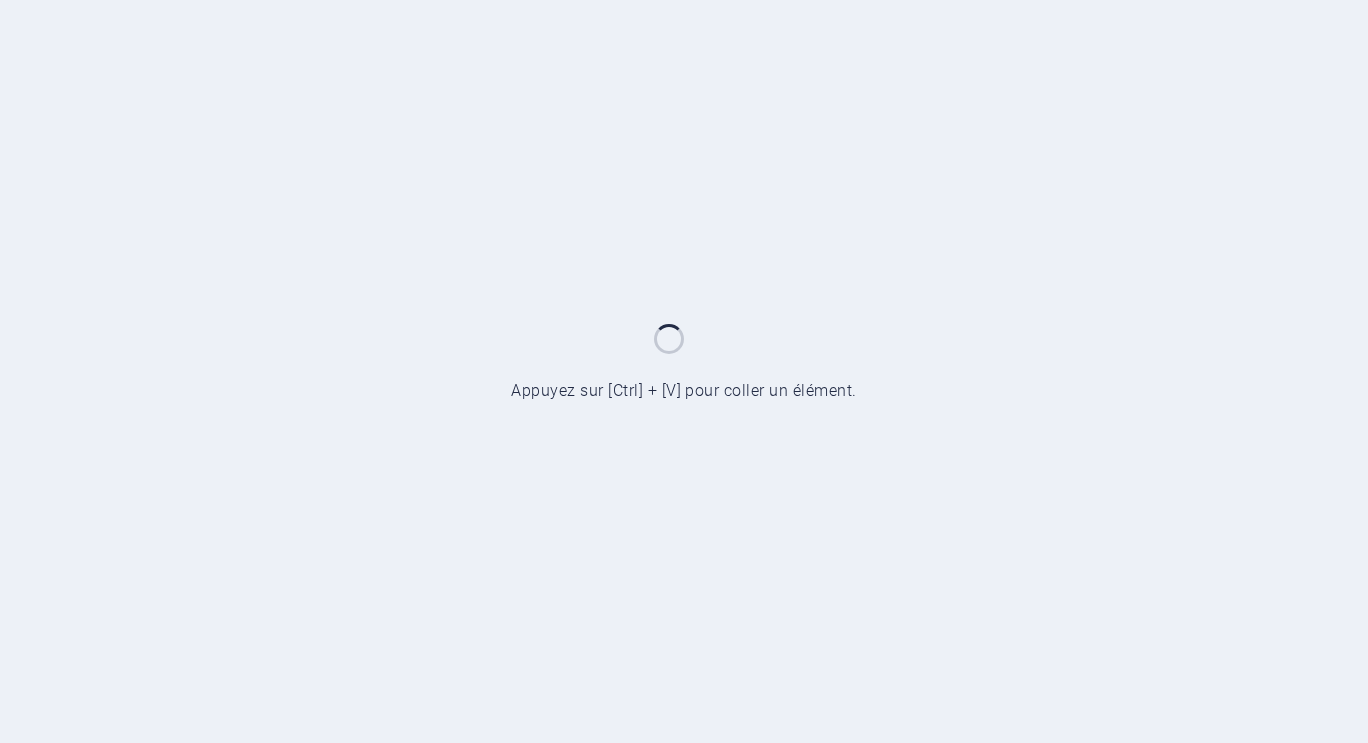 scroll, scrollTop: 0, scrollLeft: 0, axis: both 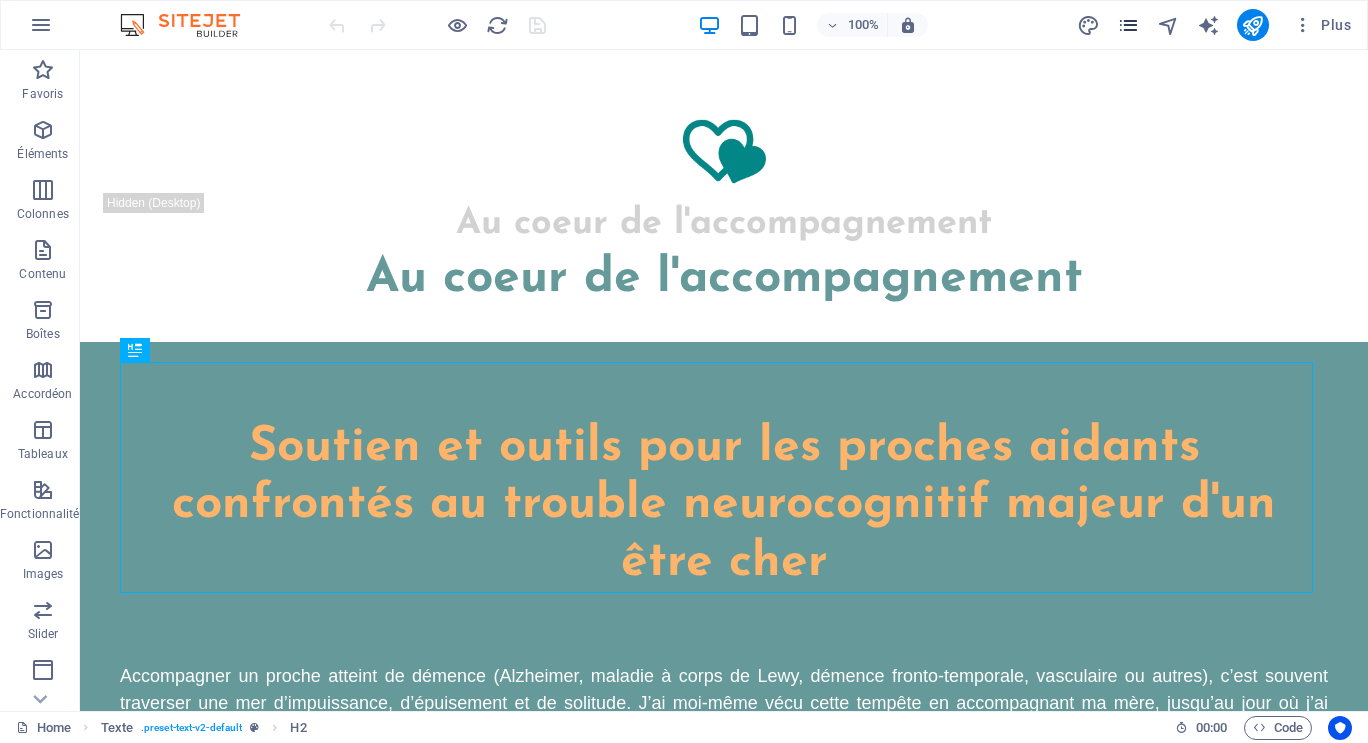 click at bounding box center (1129, 25) 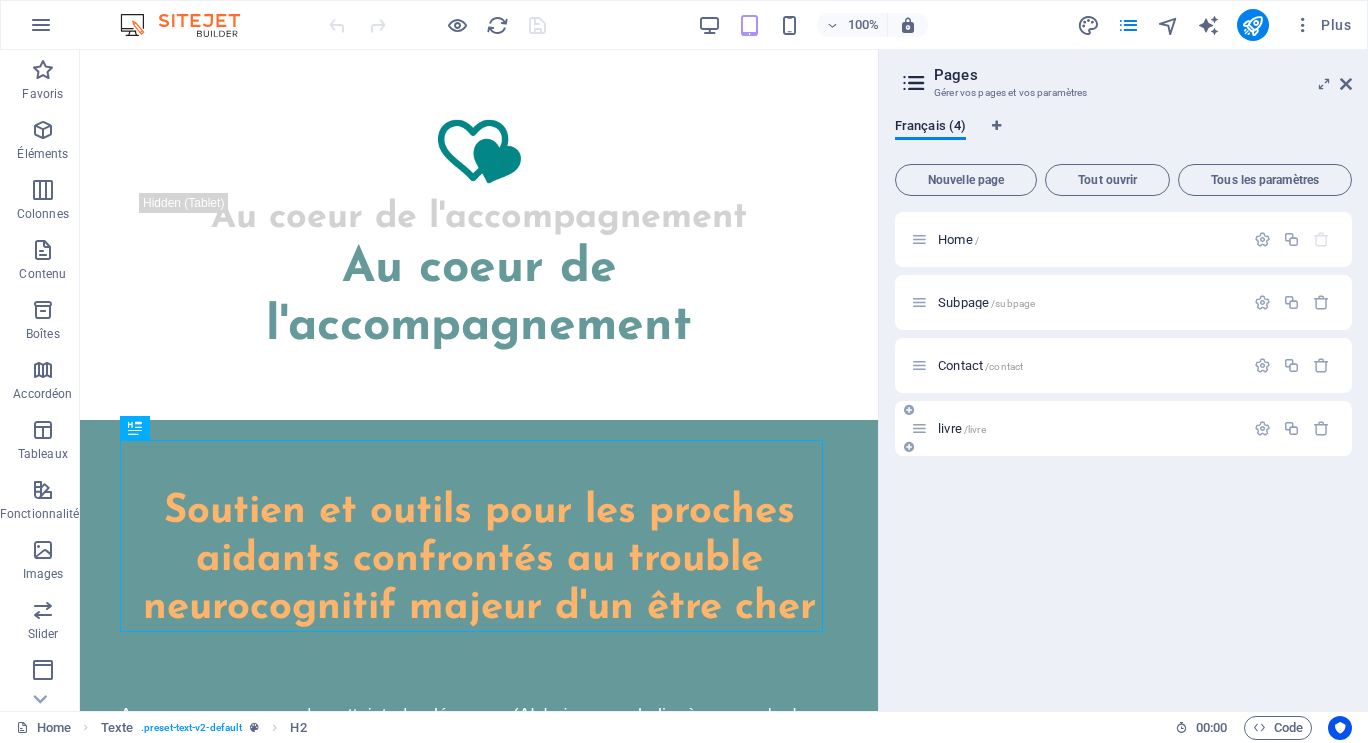 click on "/livre" at bounding box center [975, 429] 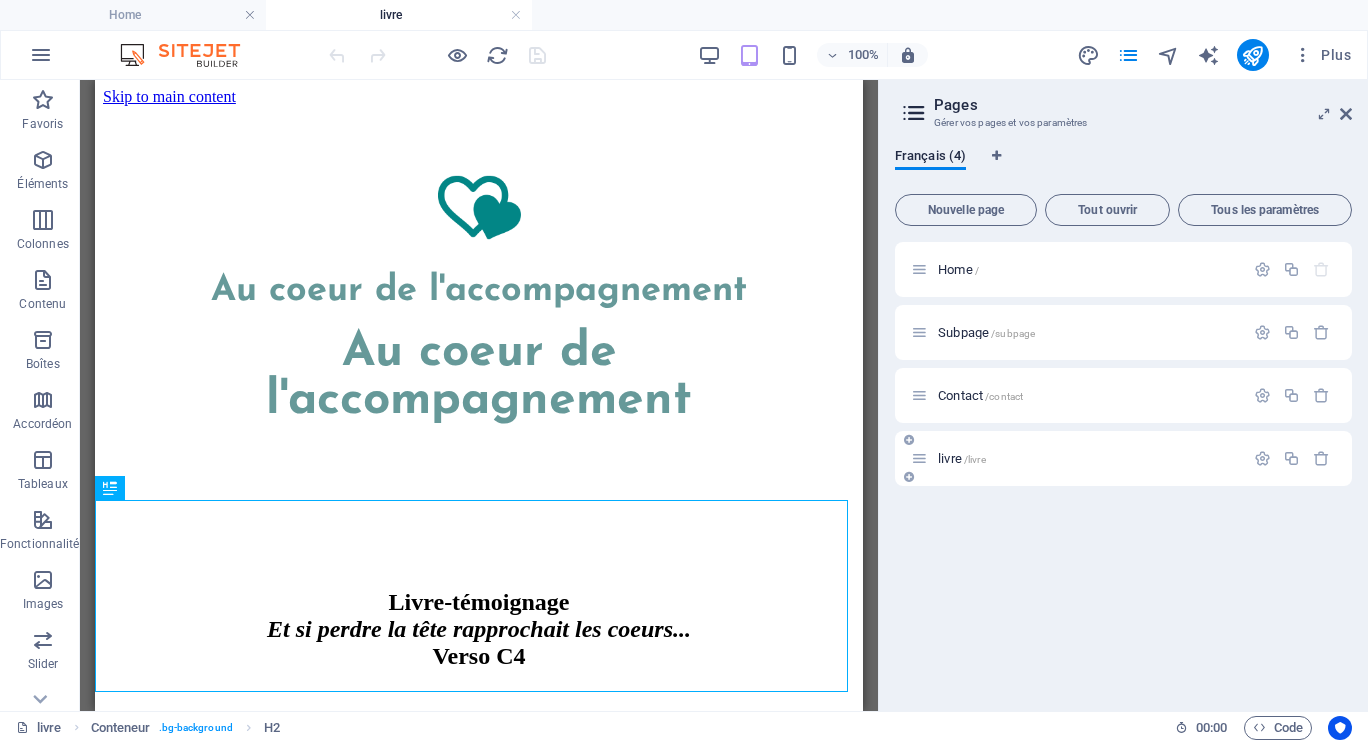 scroll, scrollTop: 0, scrollLeft: 0, axis: both 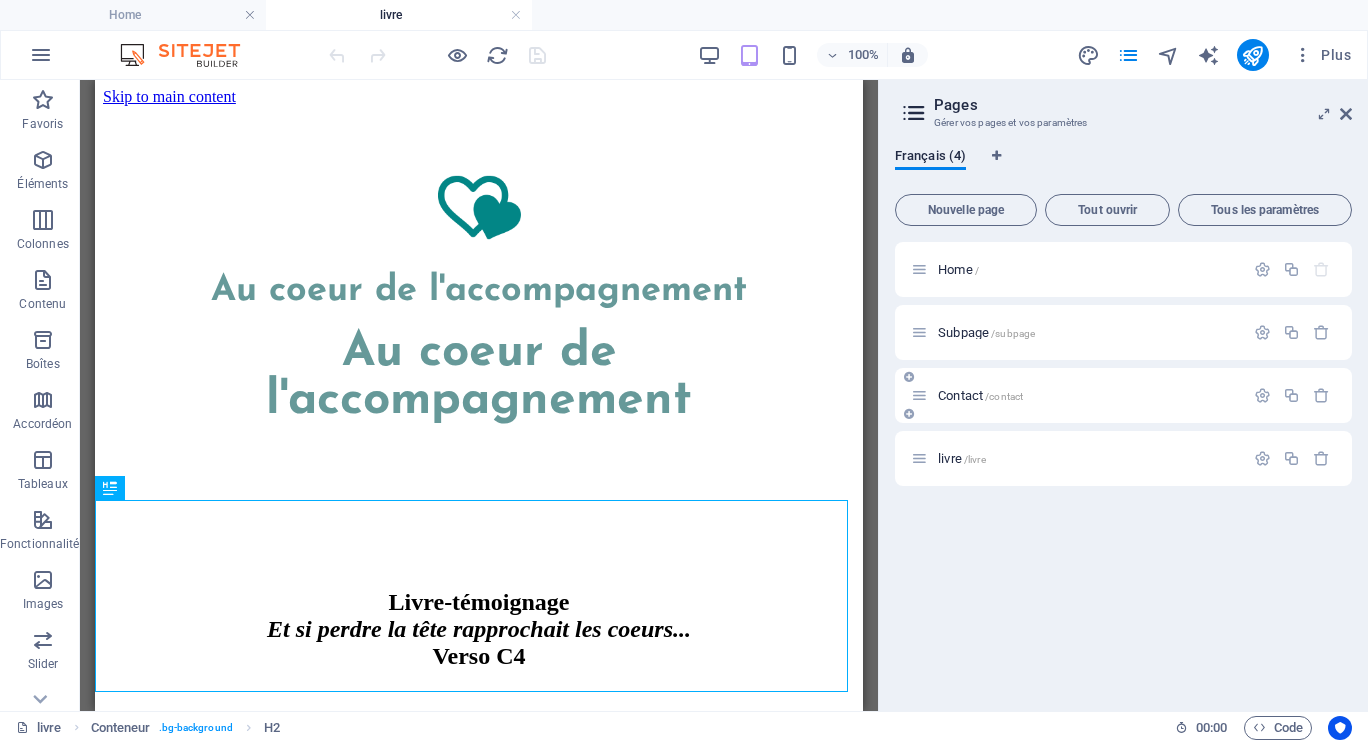 click on "Contact /contact" at bounding box center [980, 395] 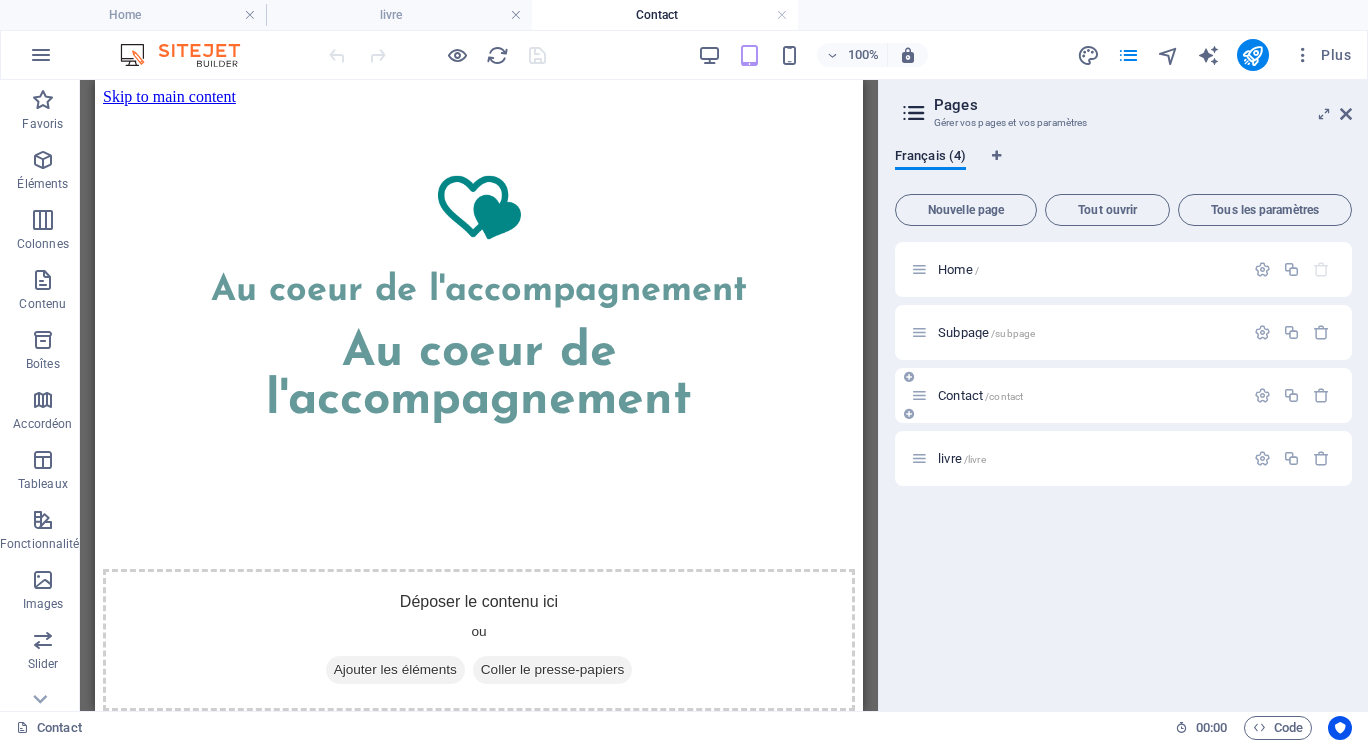 scroll, scrollTop: 0, scrollLeft: 0, axis: both 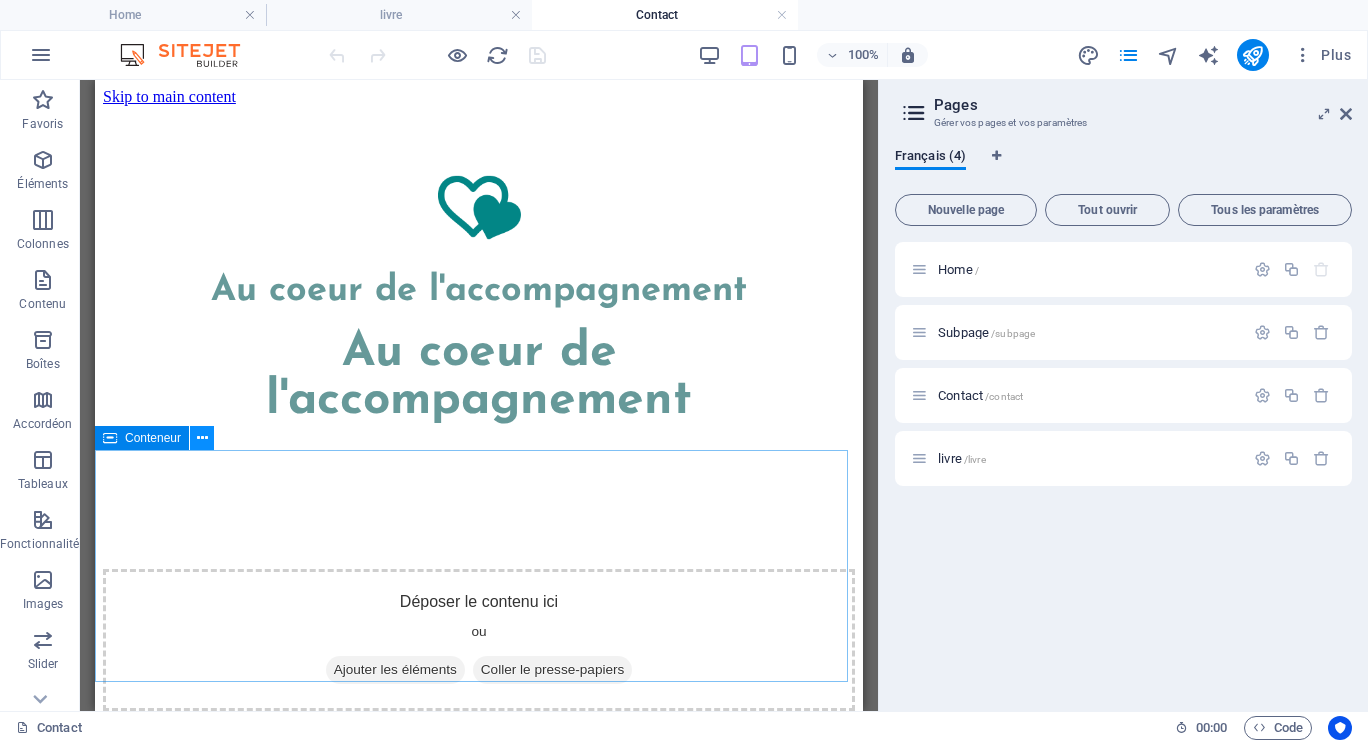 click at bounding box center [202, 438] 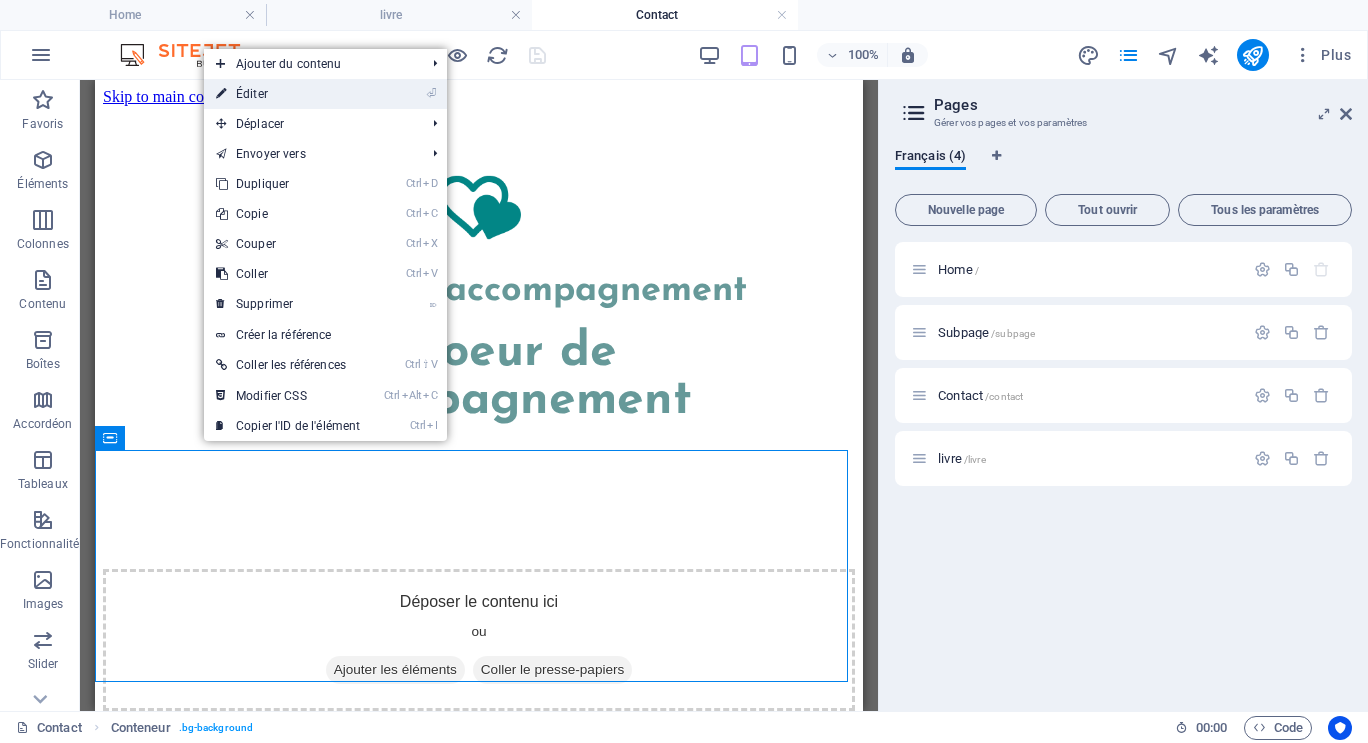 click on "⏎  Éditer" at bounding box center (288, 94) 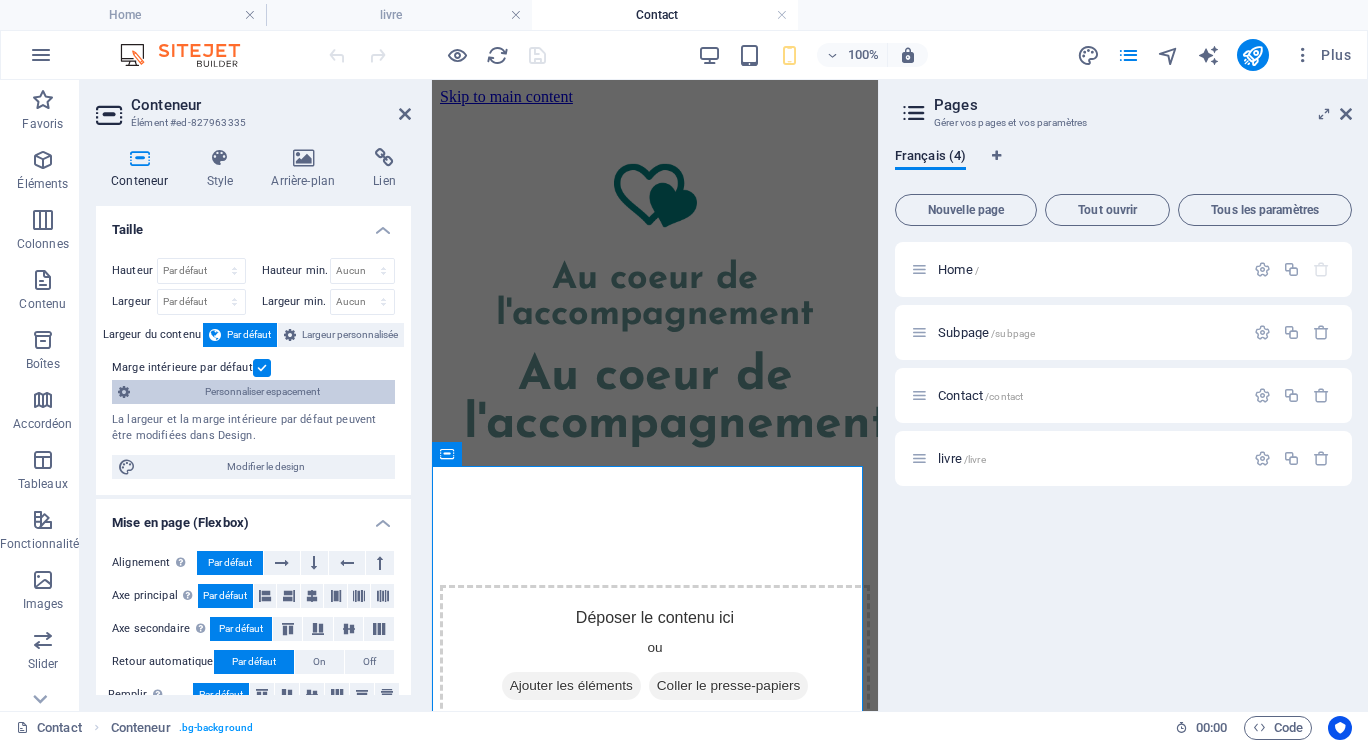 click on "Personnaliser espacement" at bounding box center (262, 392) 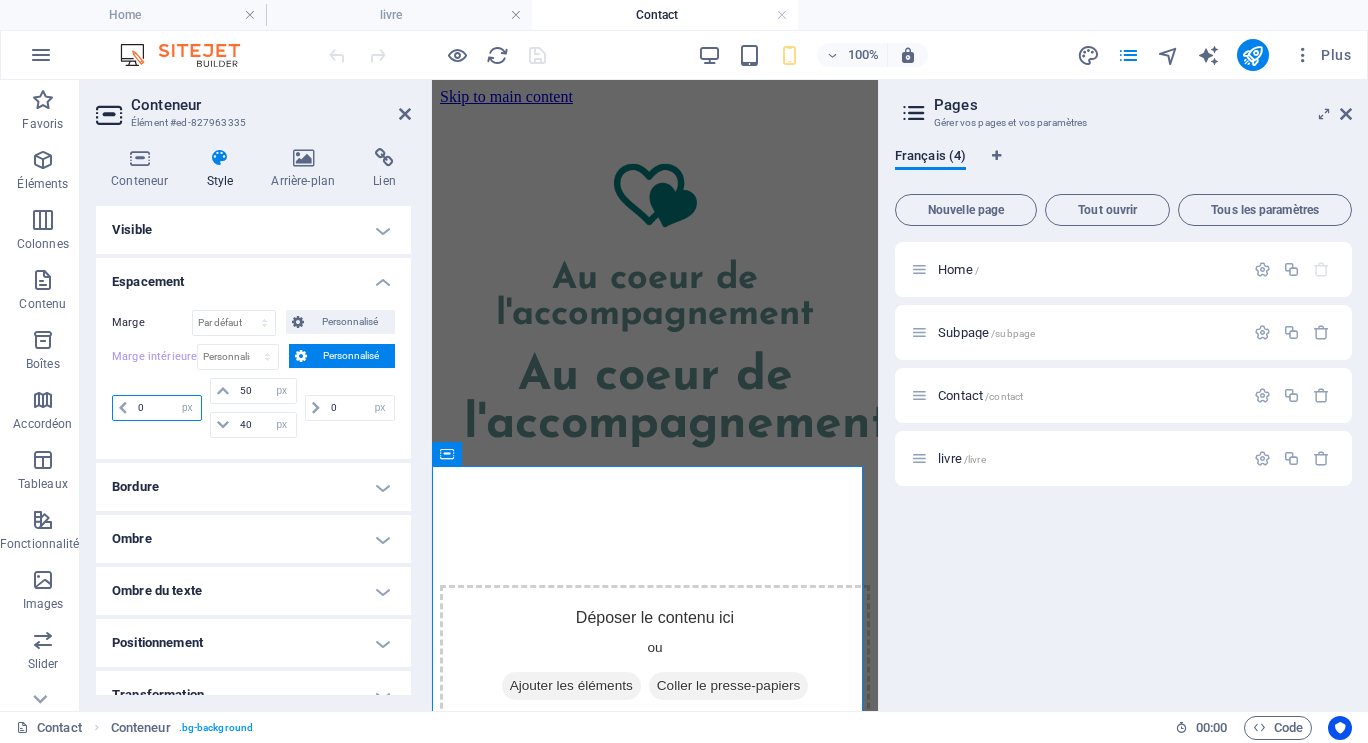 drag, startPoint x: 156, startPoint y: 406, endPoint x: 138, endPoint y: 405, distance: 18.027756 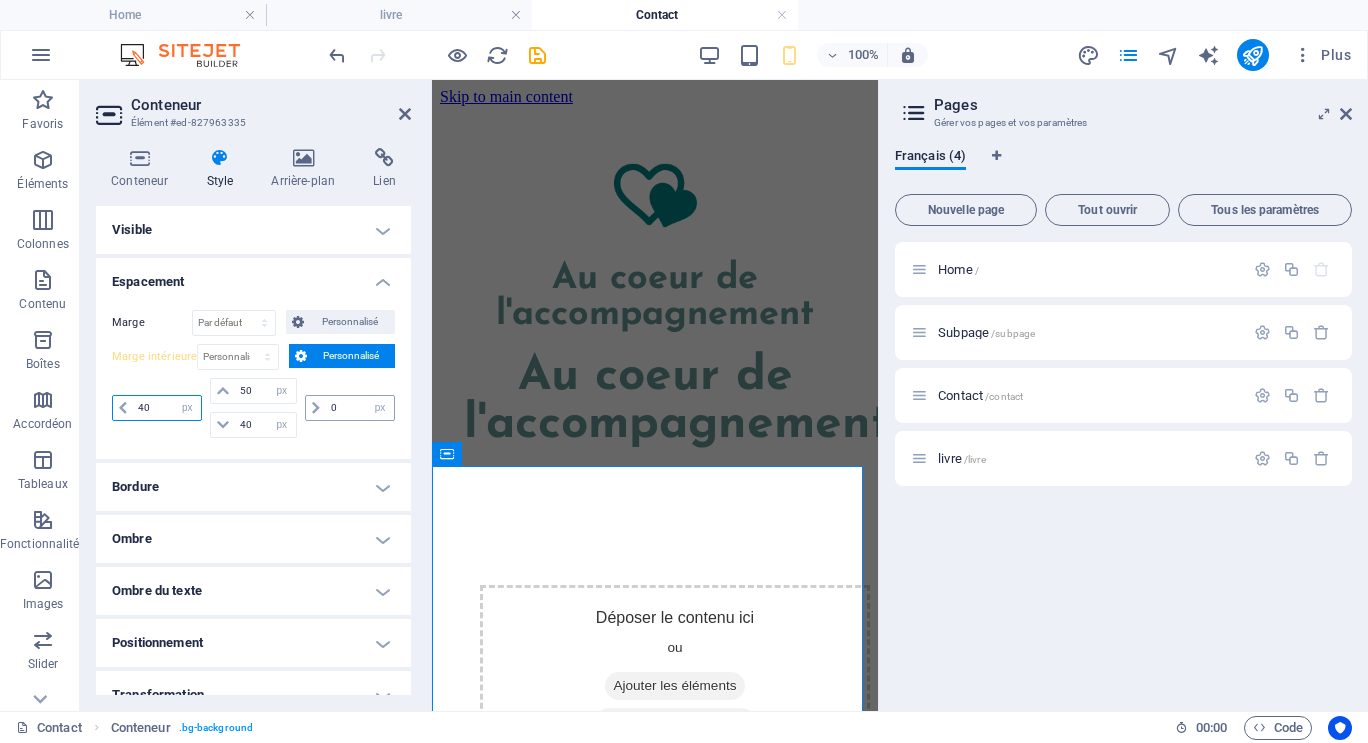type on "40" 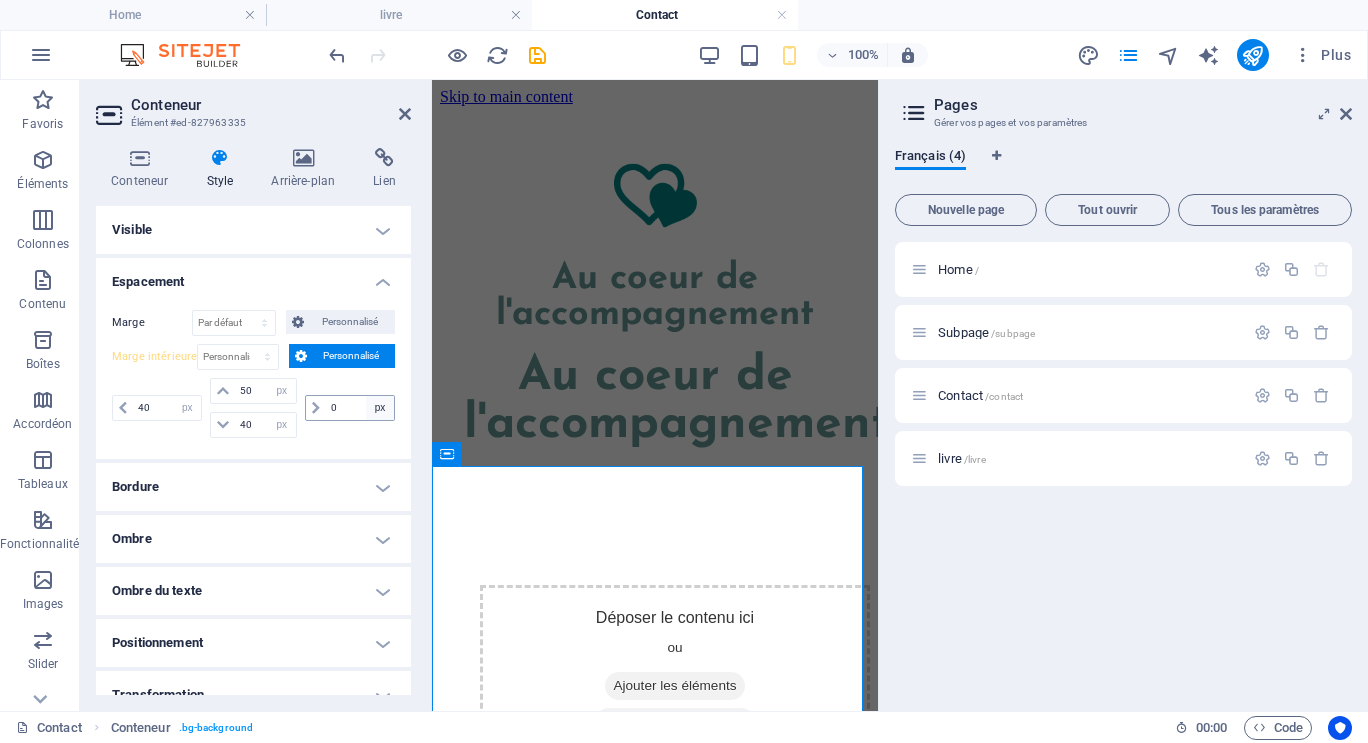 drag, startPoint x: 320, startPoint y: 408, endPoint x: 372, endPoint y: 409, distance: 52.009613 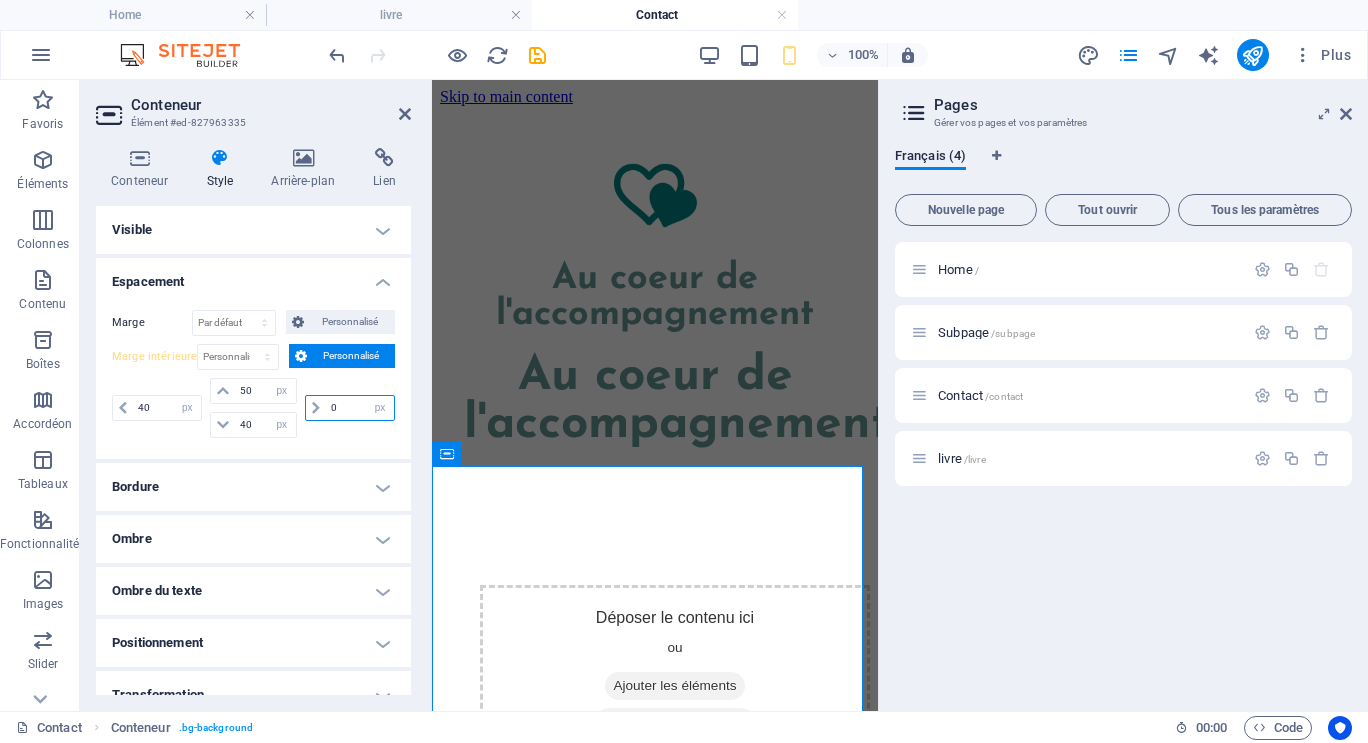 drag, startPoint x: 337, startPoint y: 407, endPoint x: 326, endPoint y: 408, distance: 11.045361 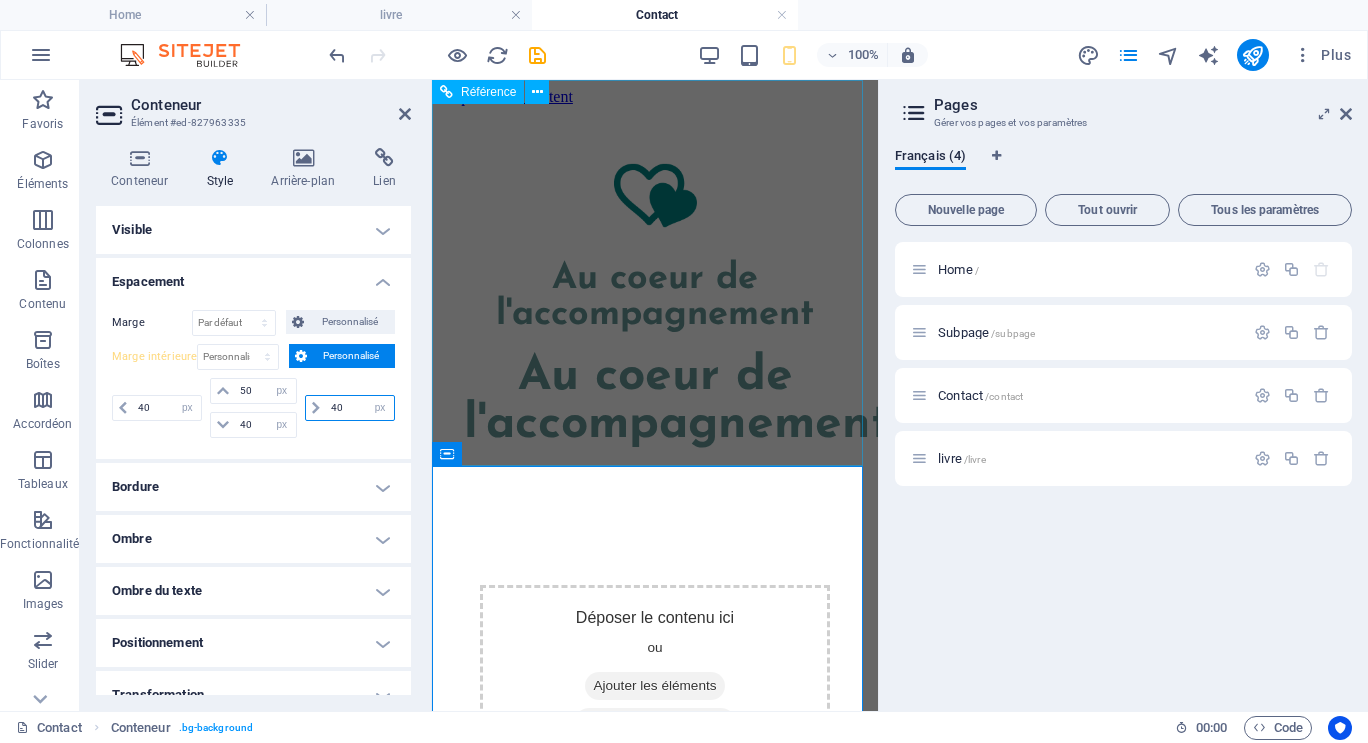 type on "40" 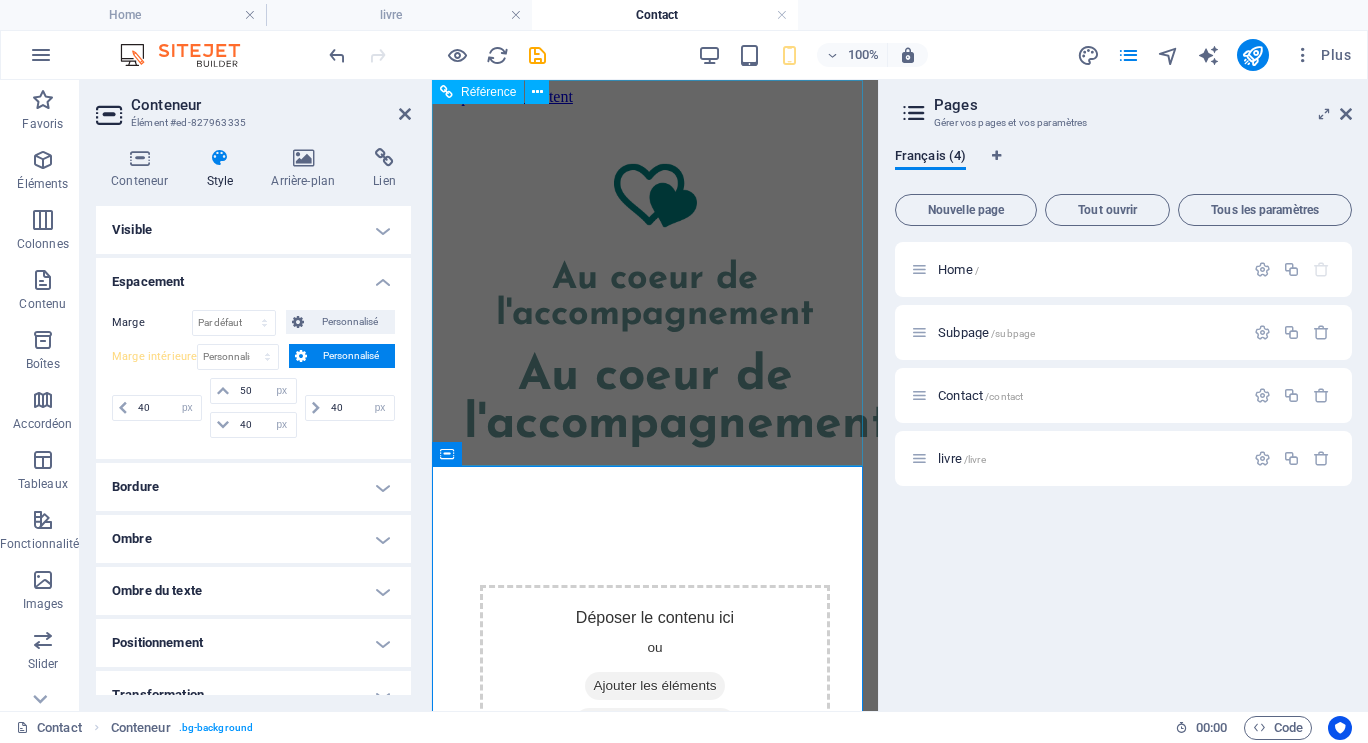 click on "Au coeur de l'accompagnement" at bounding box center [655, 420] 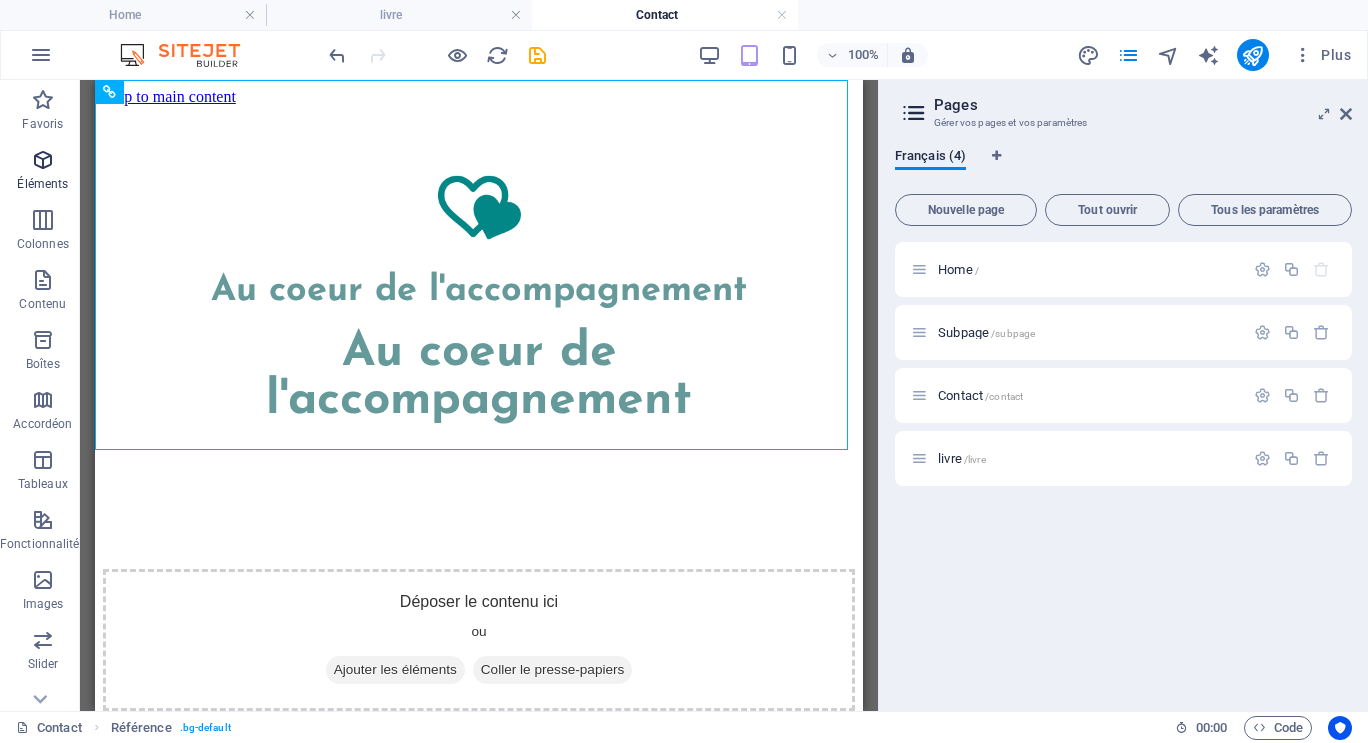 click at bounding box center [43, 160] 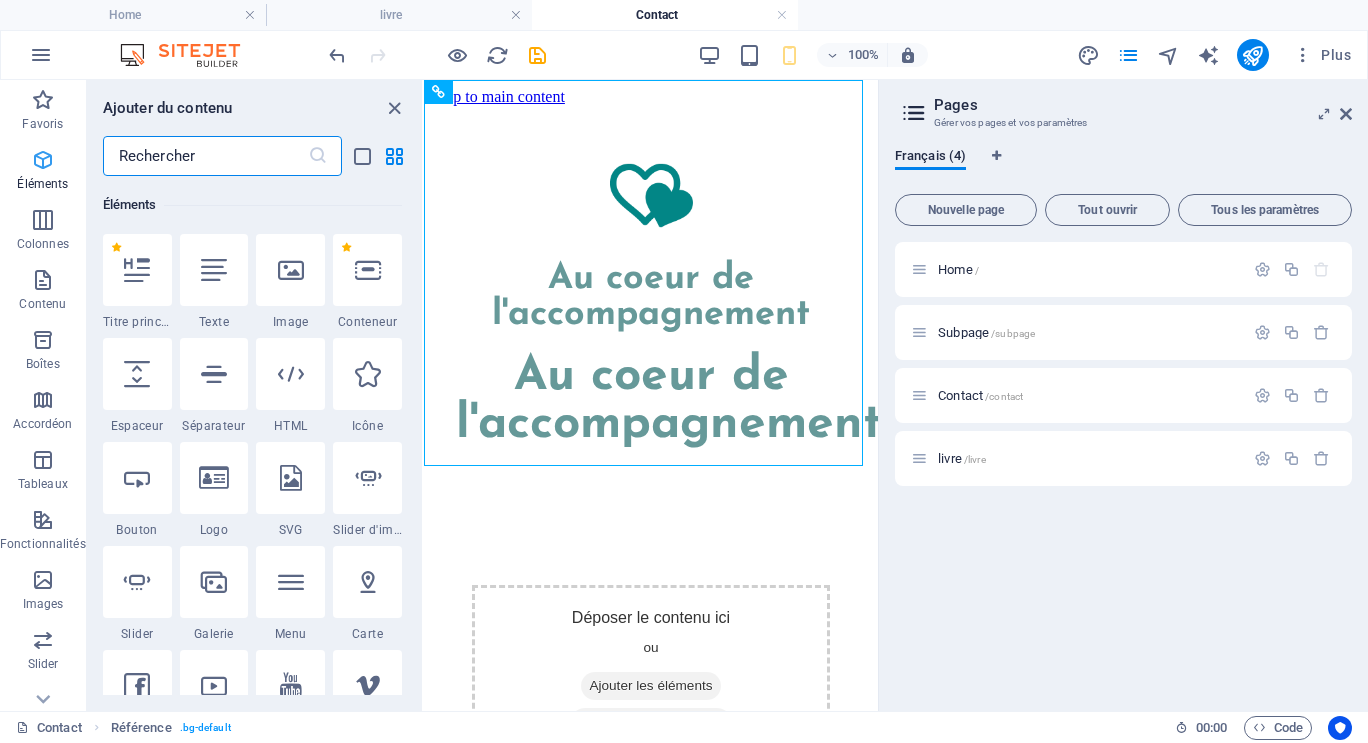 scroll, scrollTop: 213, scrollLeft: 0, axis: vertical 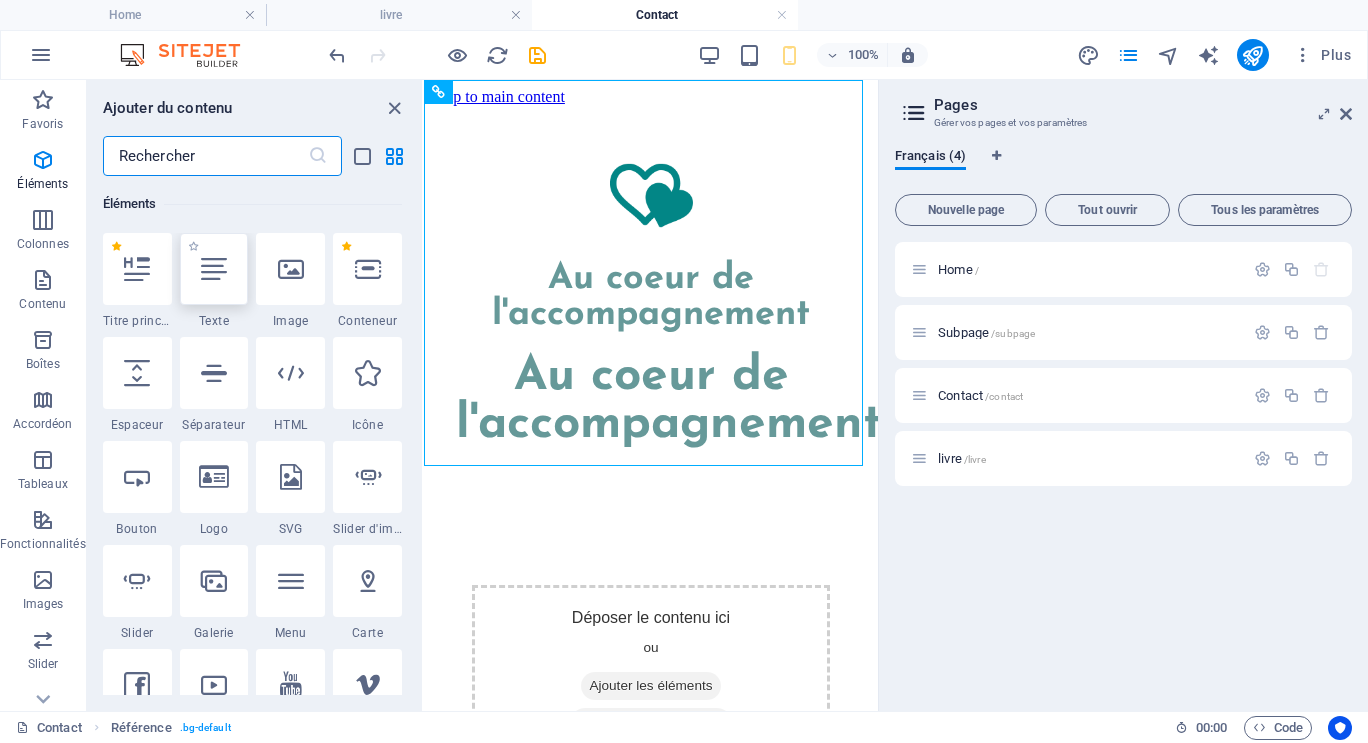 click at bounding box center (214, 269) 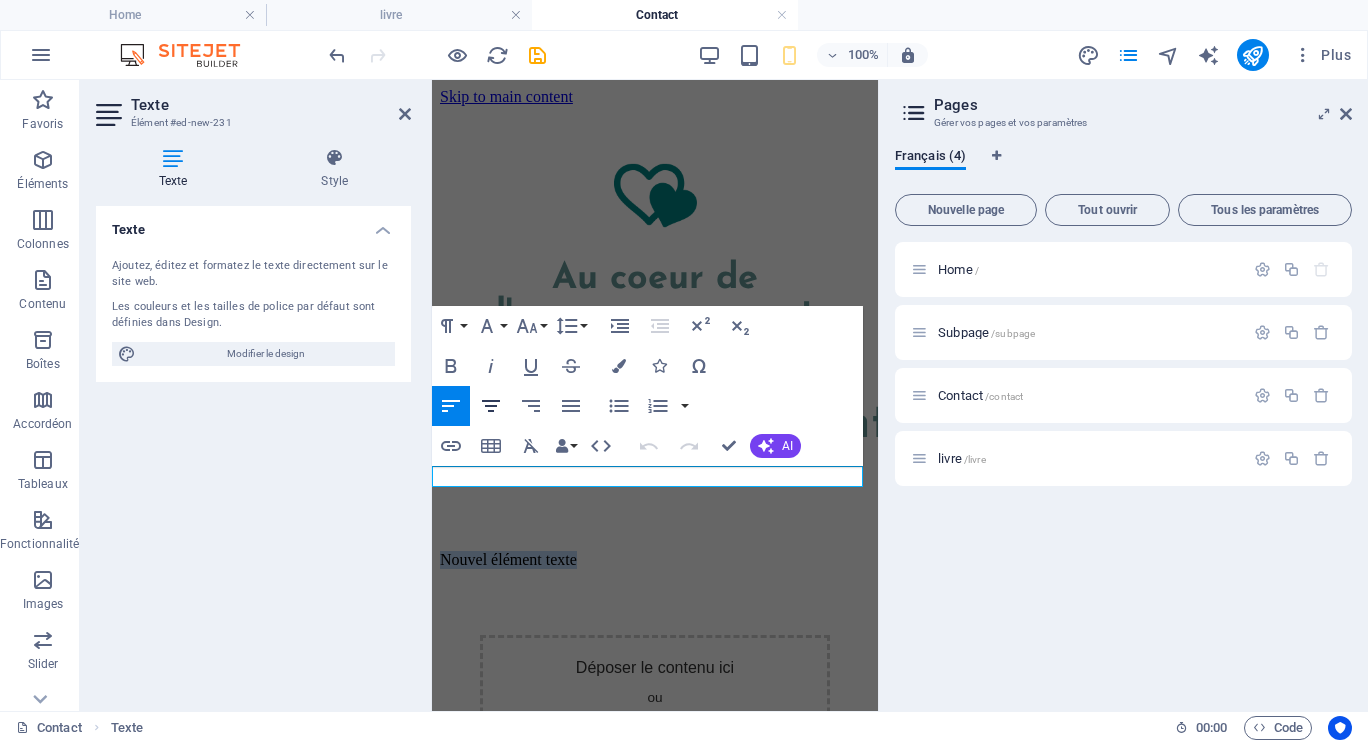 click 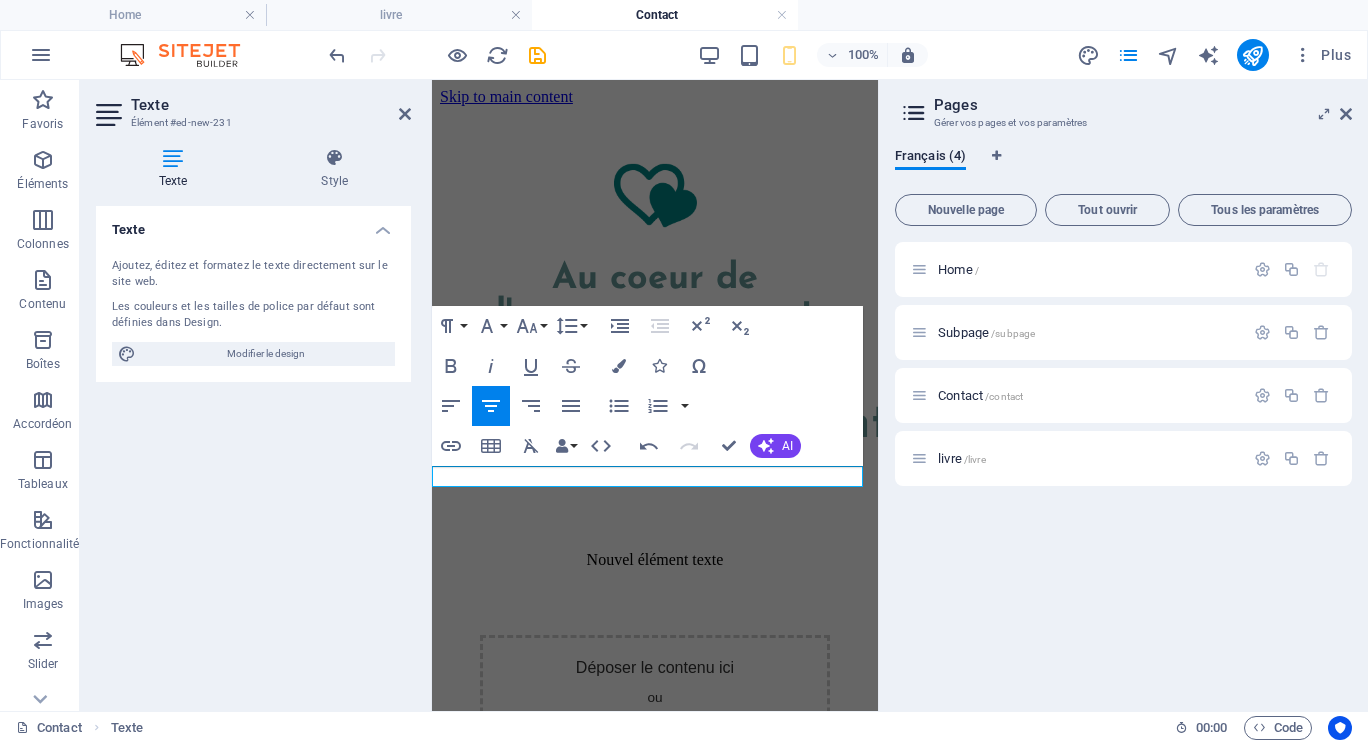 click on "Nouvel élément texte" at bounding box center [655, 560] 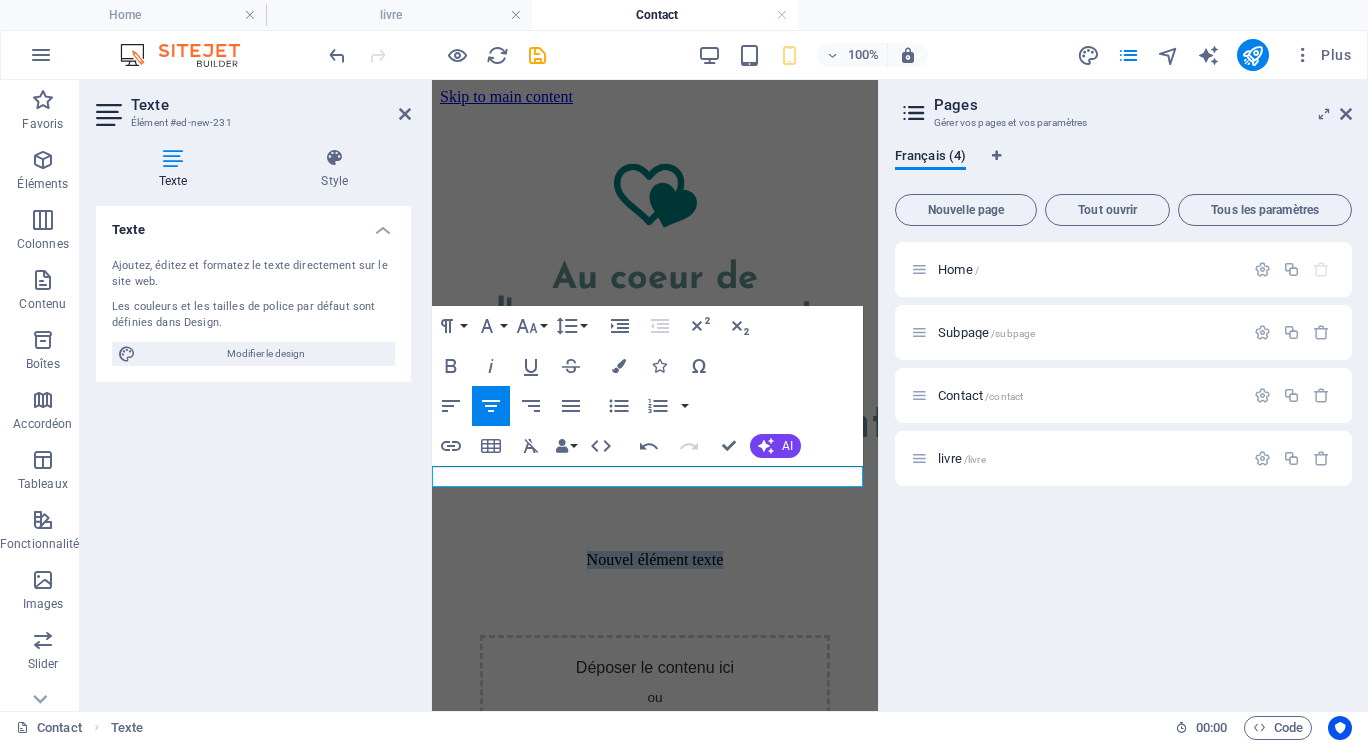 drag, startPoint x: 577, startPoint y: 476, endPoint x: 773, endPoint y: 470, distance: 196.09181 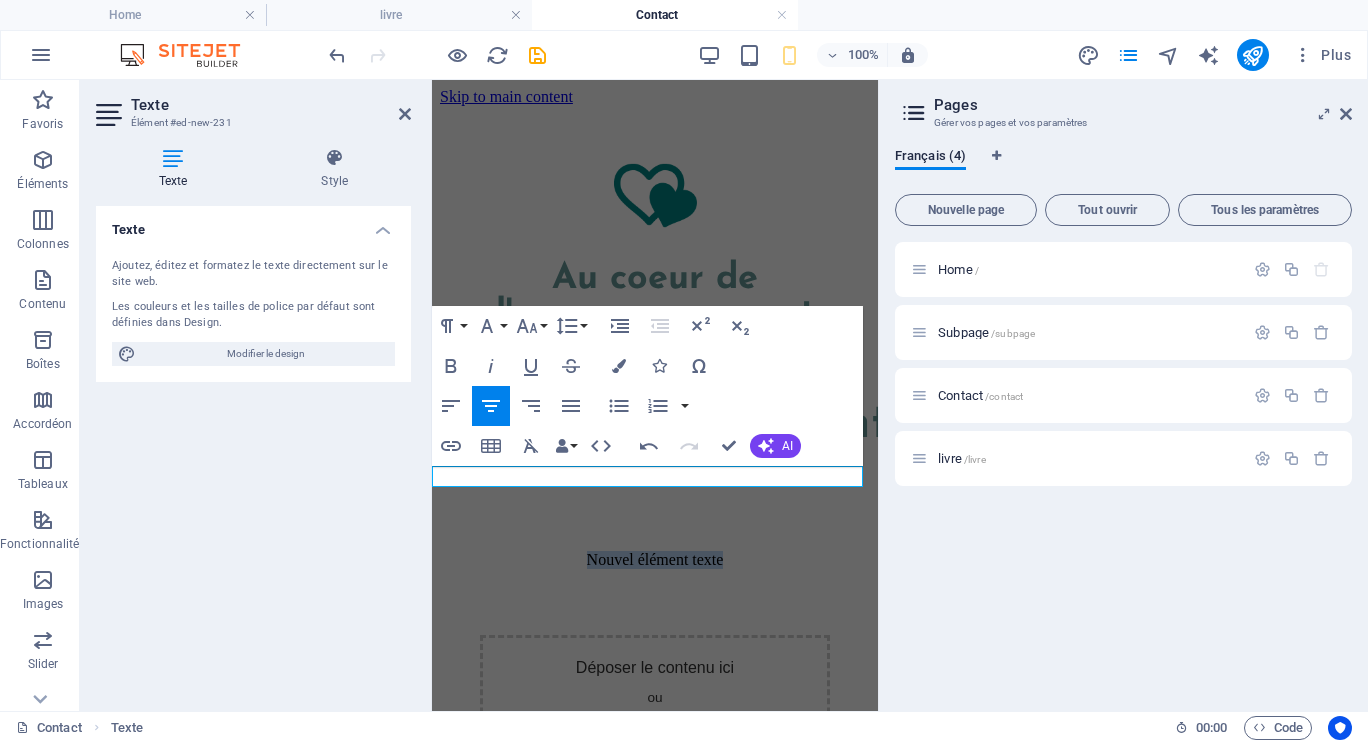 type 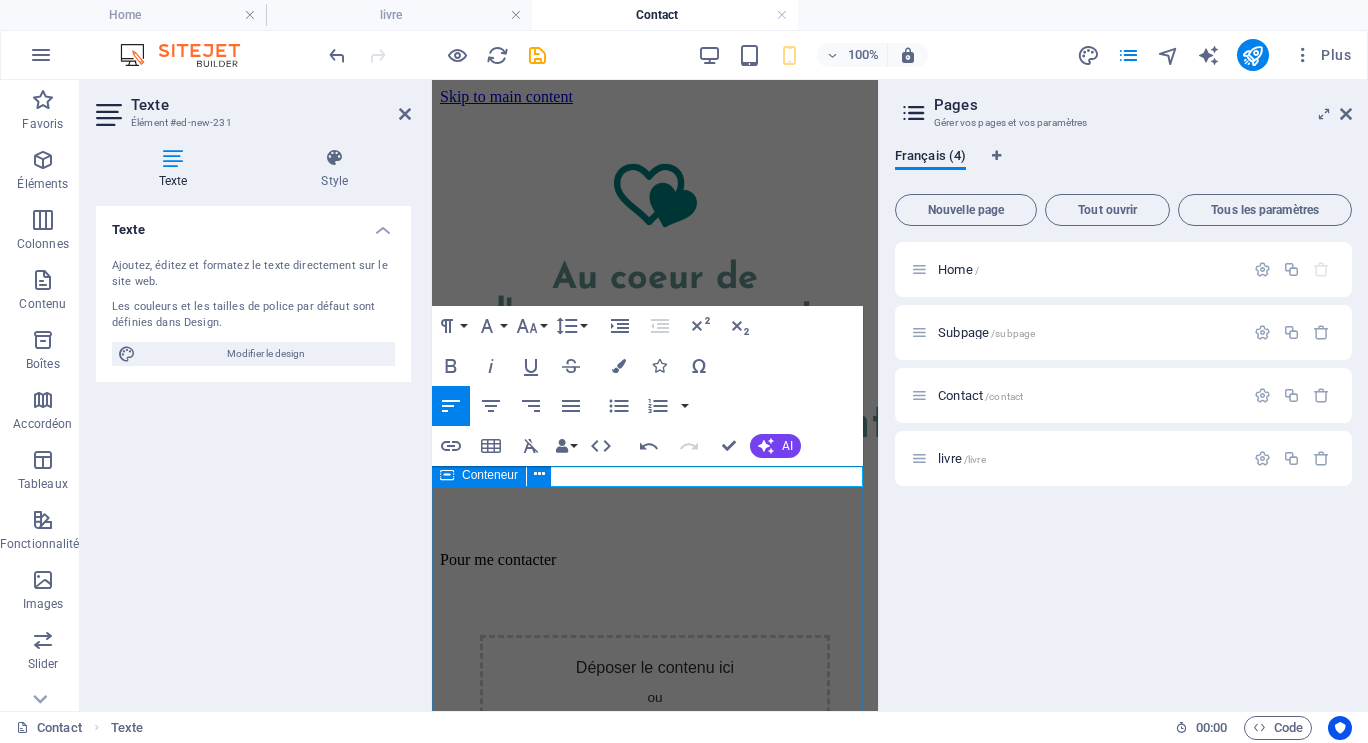click on "Déposer le contenu ici ou  Ajouter les éléments  Coller le presse-papiers" at bounding box center [655, 719] 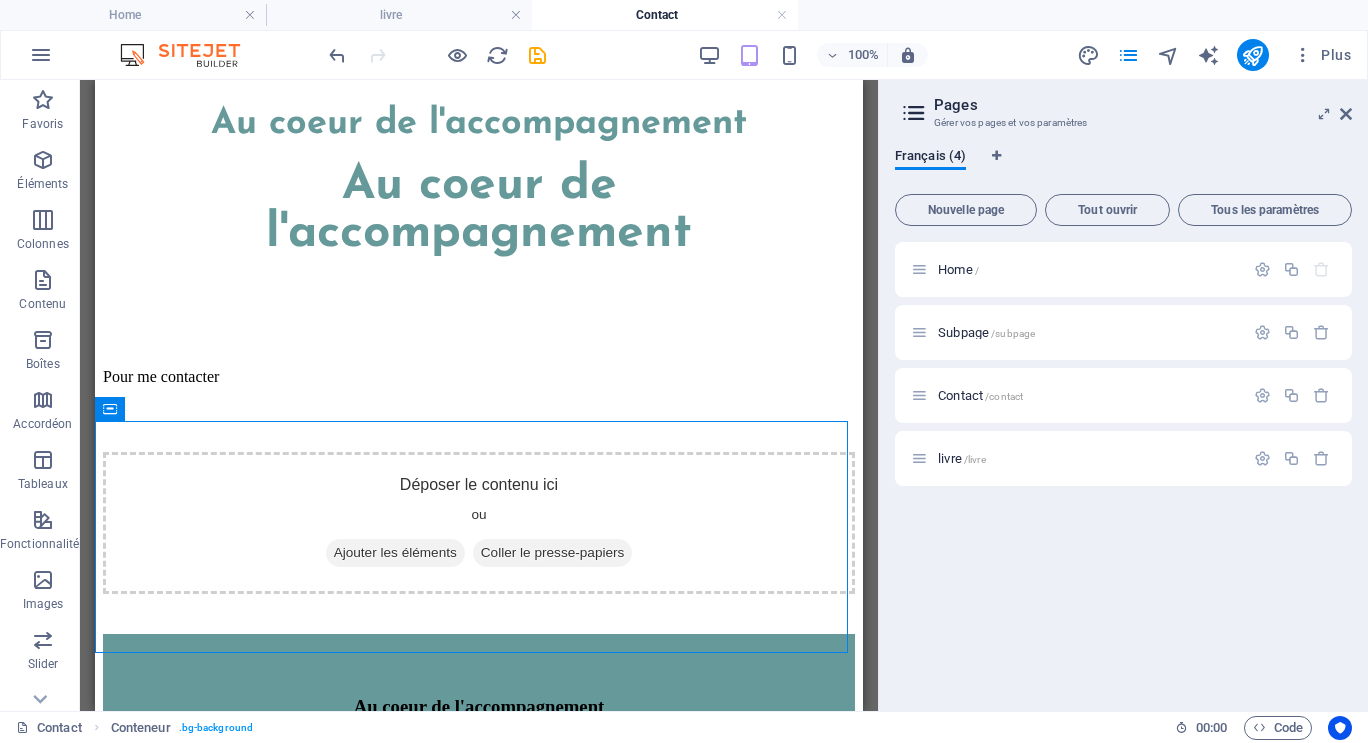 scroll, scrollTop: 41, scrollLeft: 0, axis: vertical 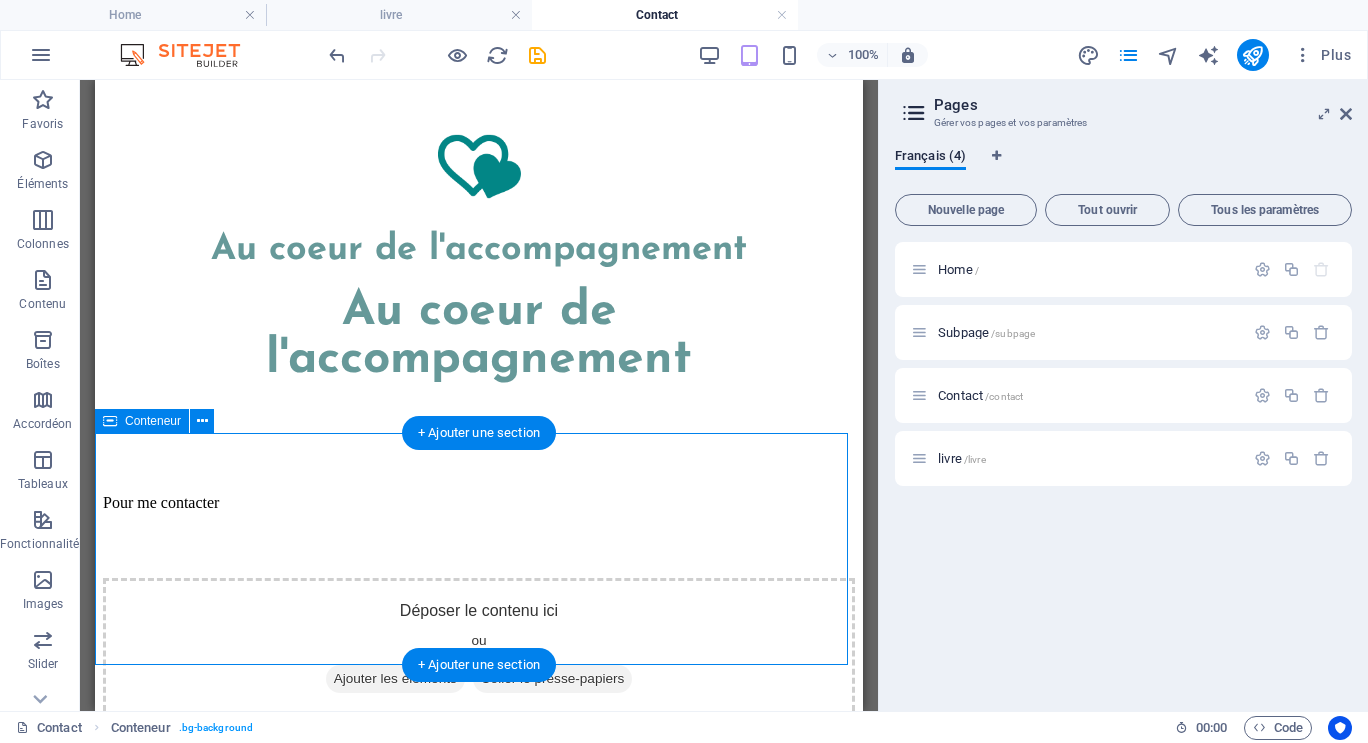 click on "Ajouter les éléments" at bounding box center (395, 679) 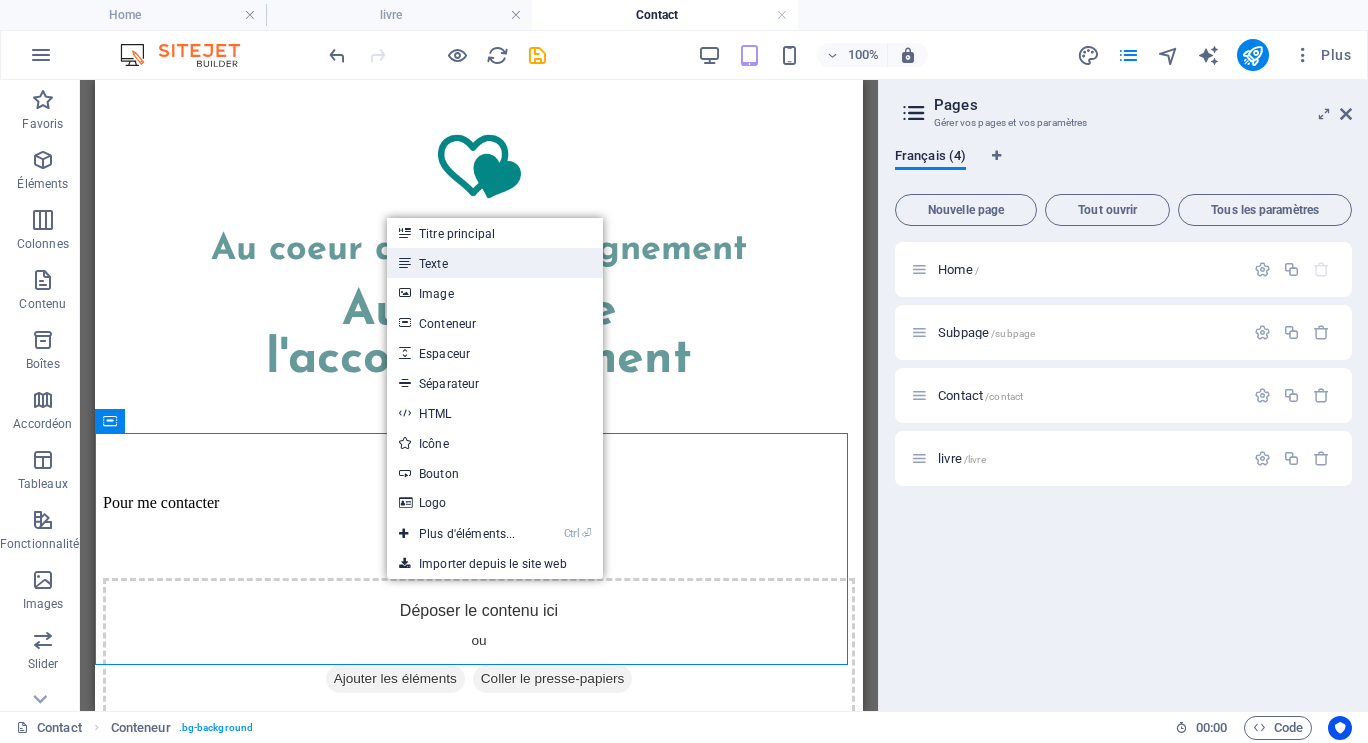 click on "Texte" at bounding box center (495, 263) 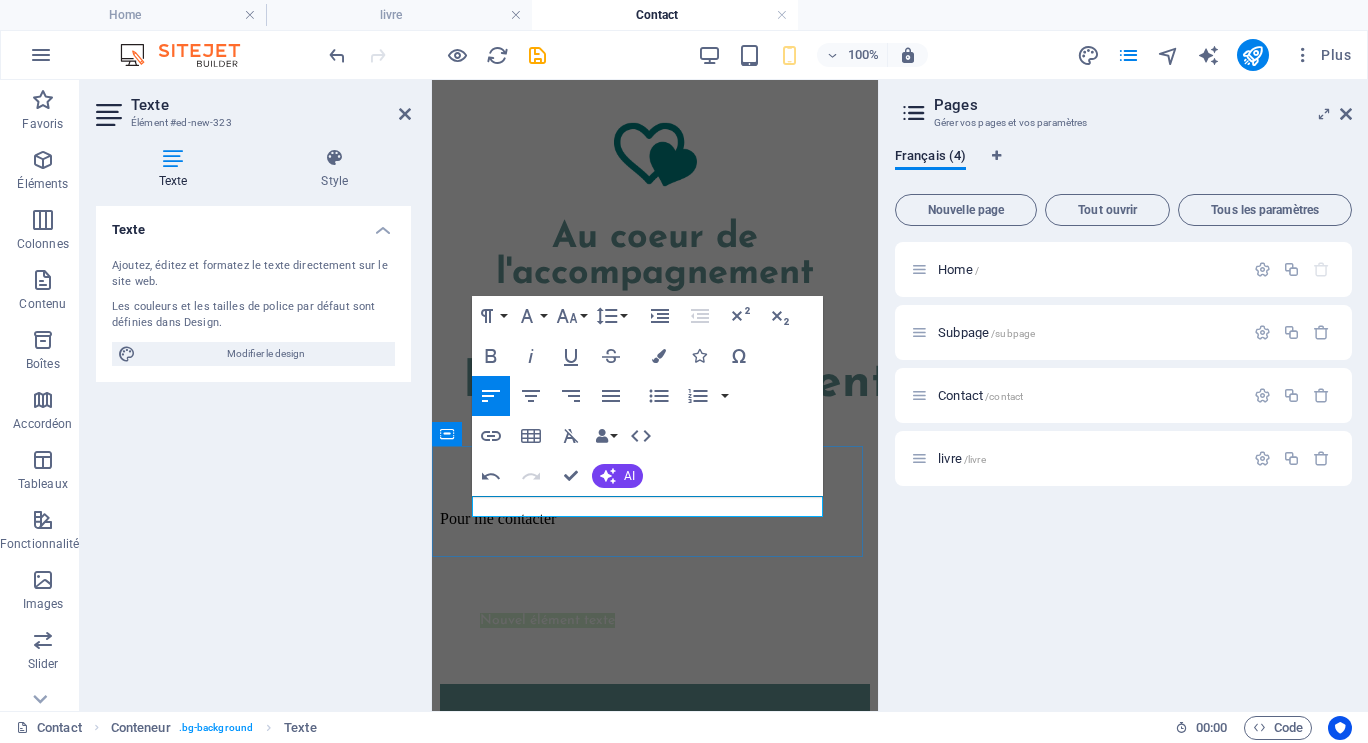 type 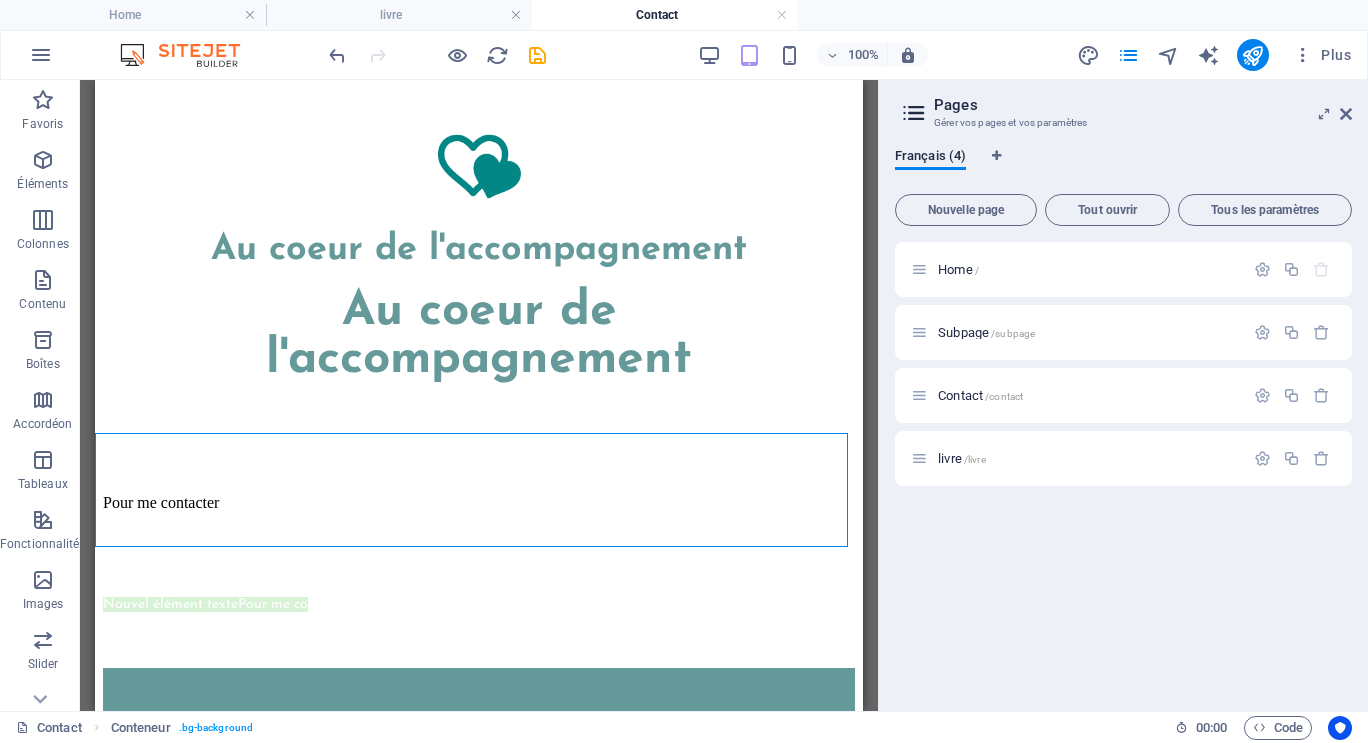 drag, startPoint x: 369, startPoint y: 519, endPoint x: 702, endPoint y: 522, distance: 333.01352 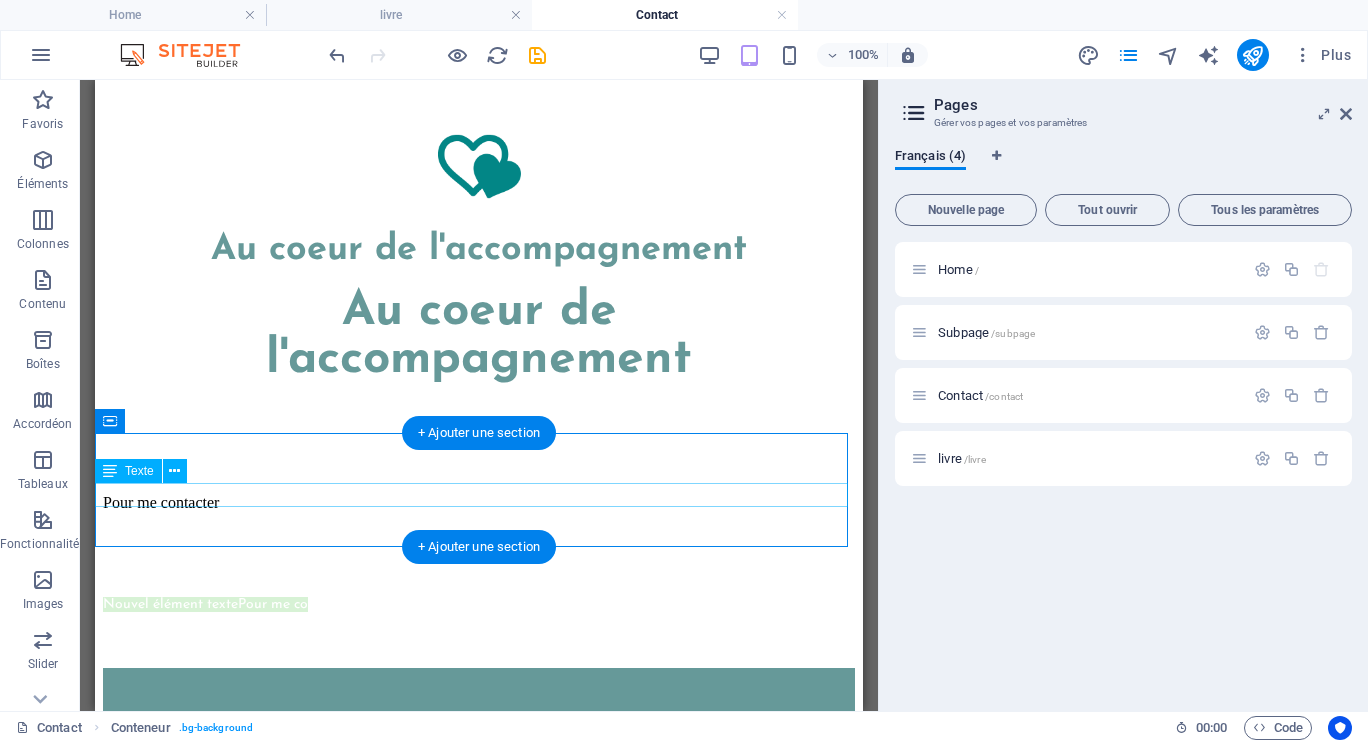 click on "Nouvel élément textePour me co" at bounding box center (479, 603) 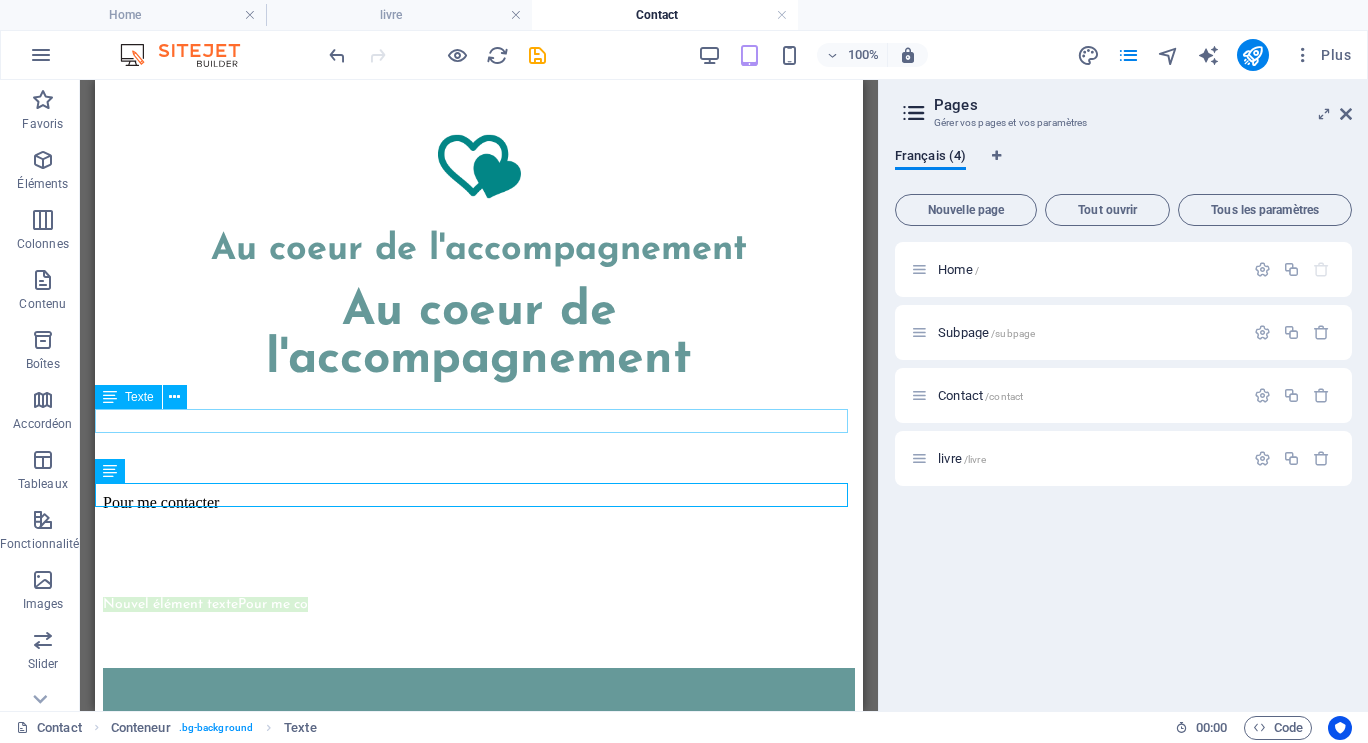 click on "Pour me contacter" at bounding box center (479, 503) 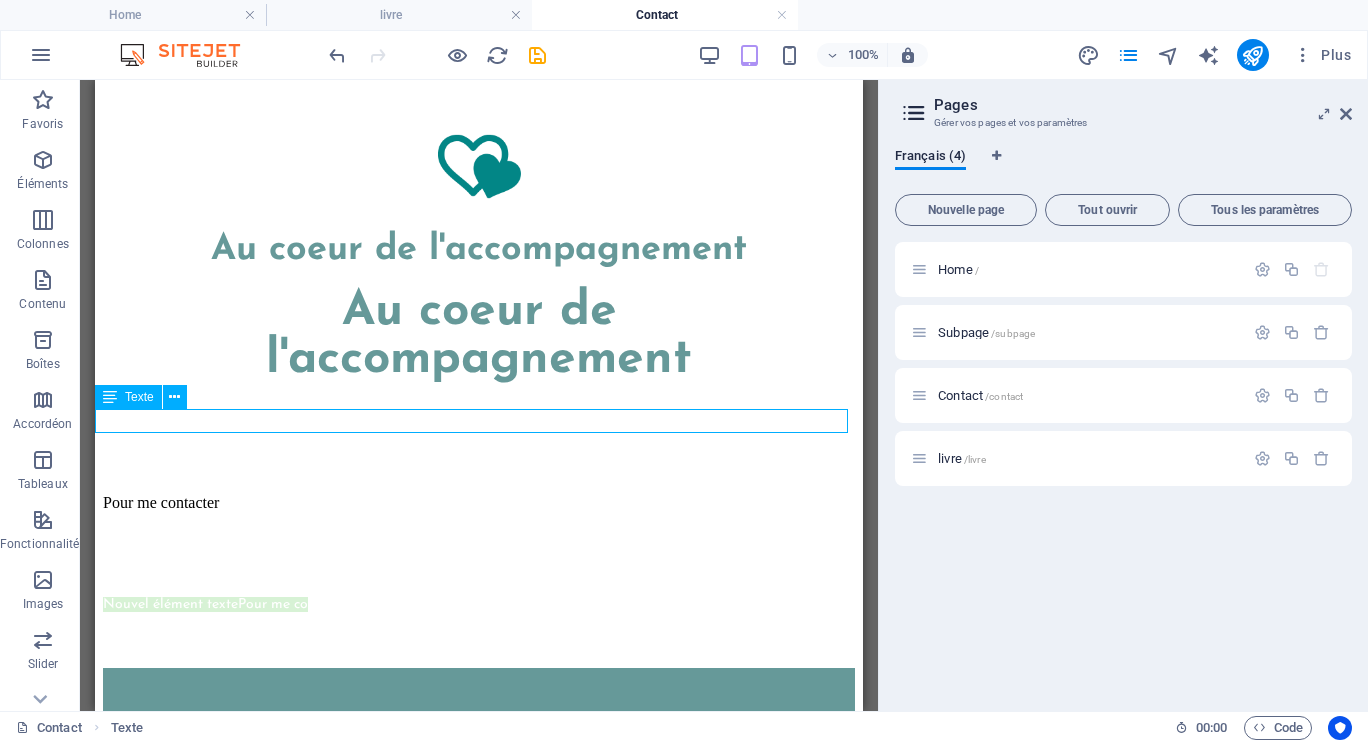 click on "Pour me contacter" at bounding box center (479, 503) 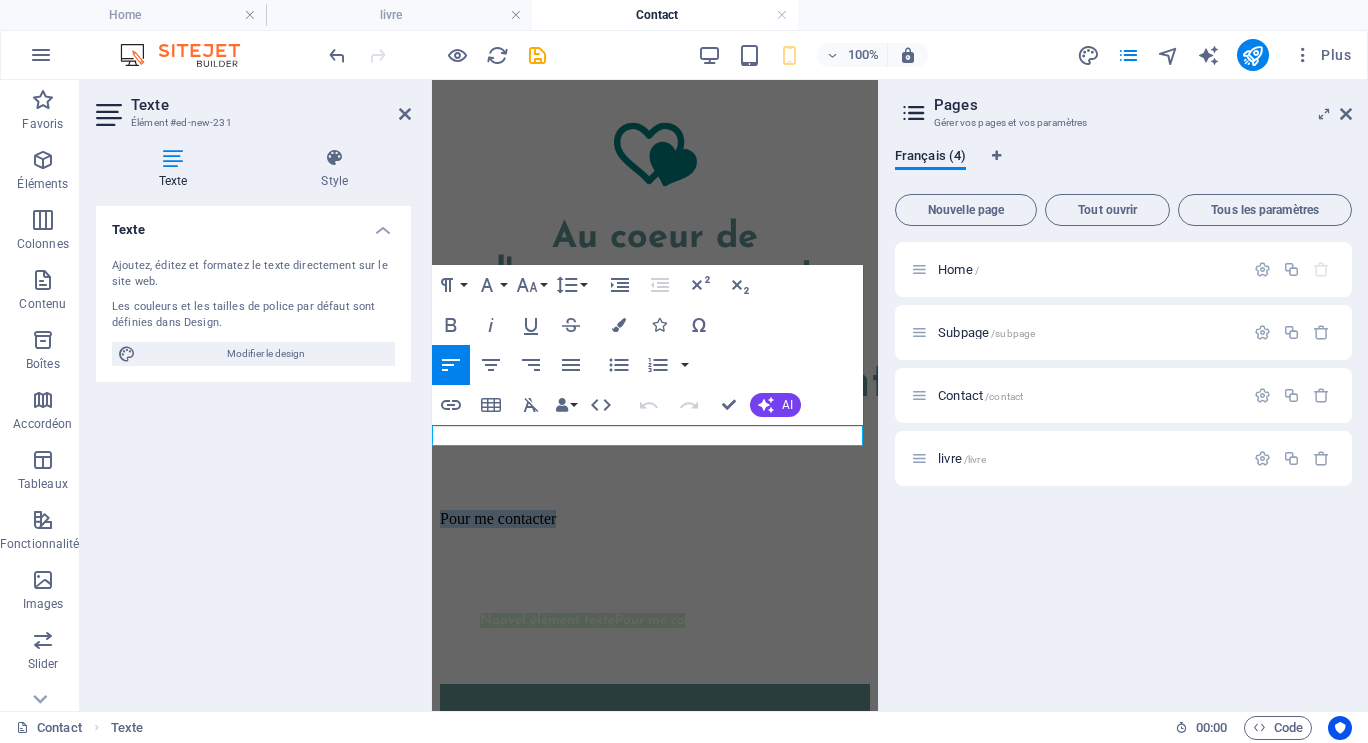 drag, startPoint x: 586, startPoint y: 432, endPoint x: 832, endPoint y: 521, distance: 261.60468 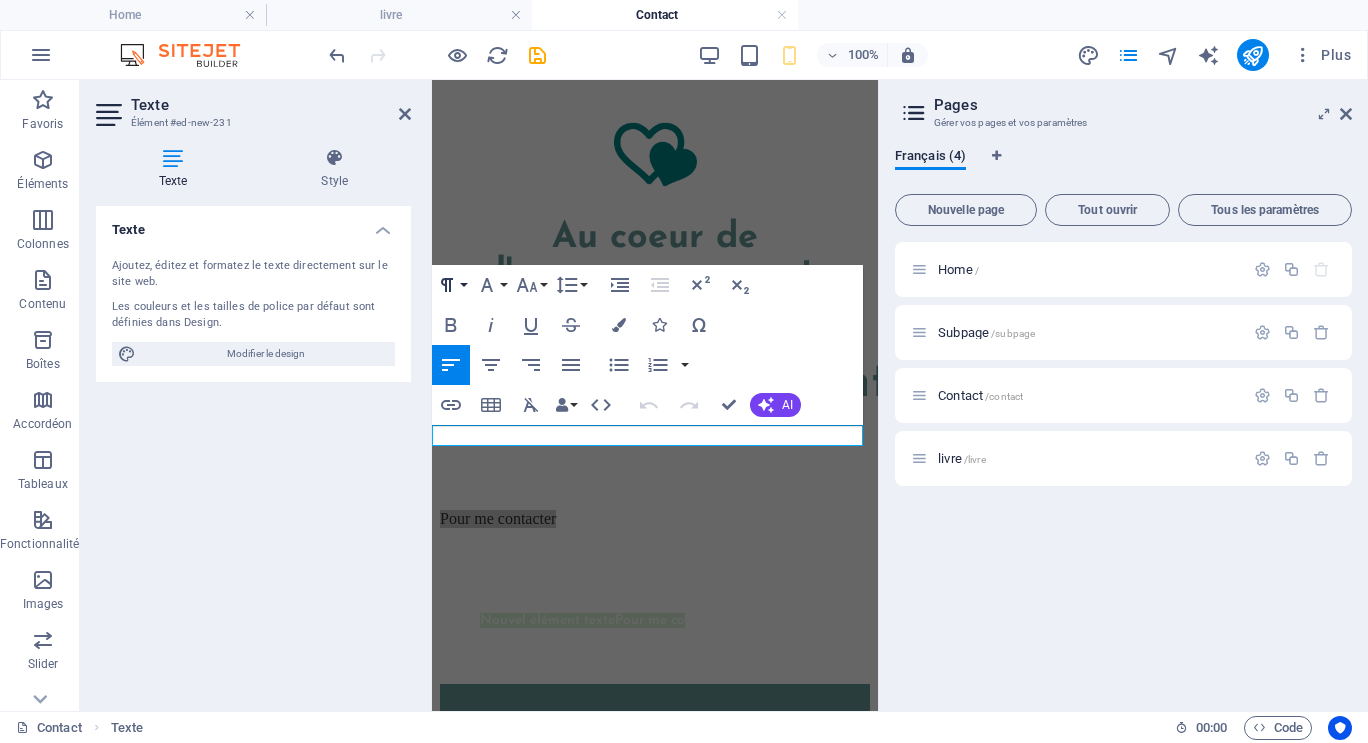 click on "Paragraph Format" at bounding box center (451, 285) 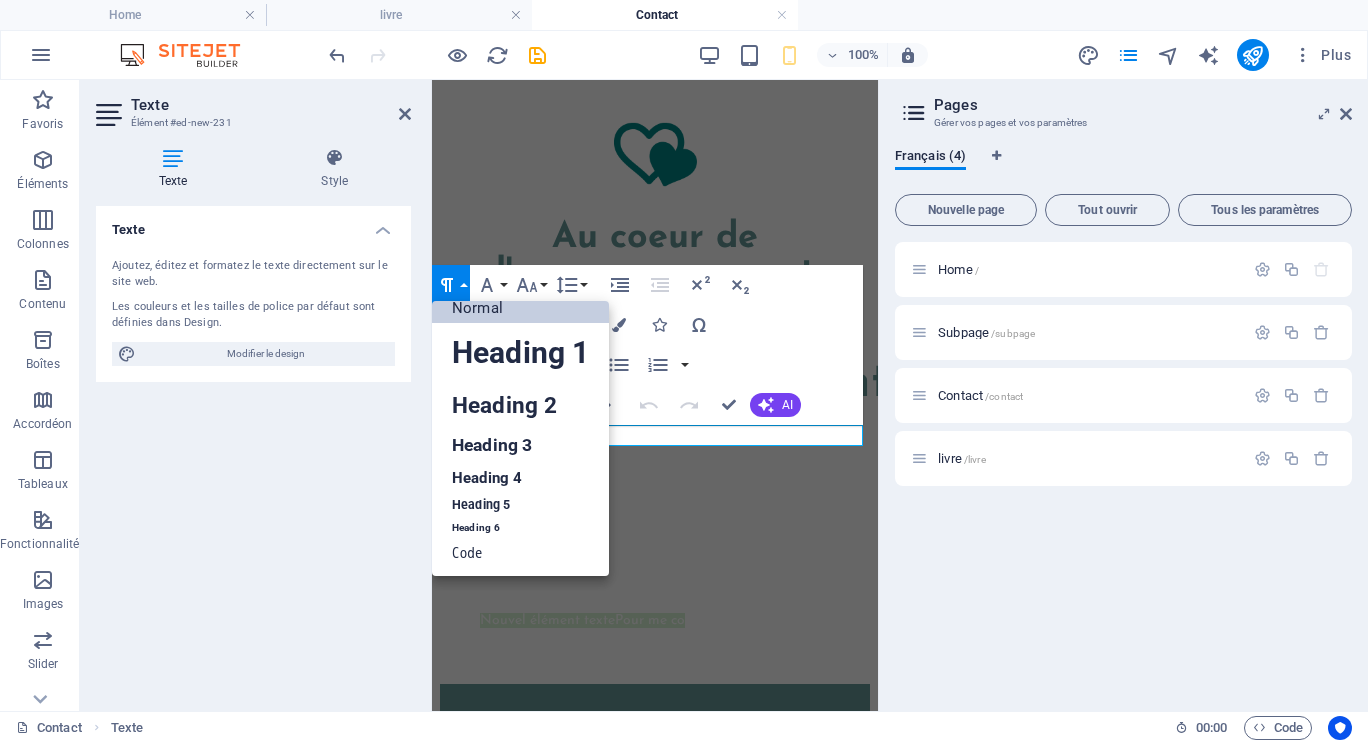 scroll, scrollTop: 16, scrollLeft: 0, axis: vertical 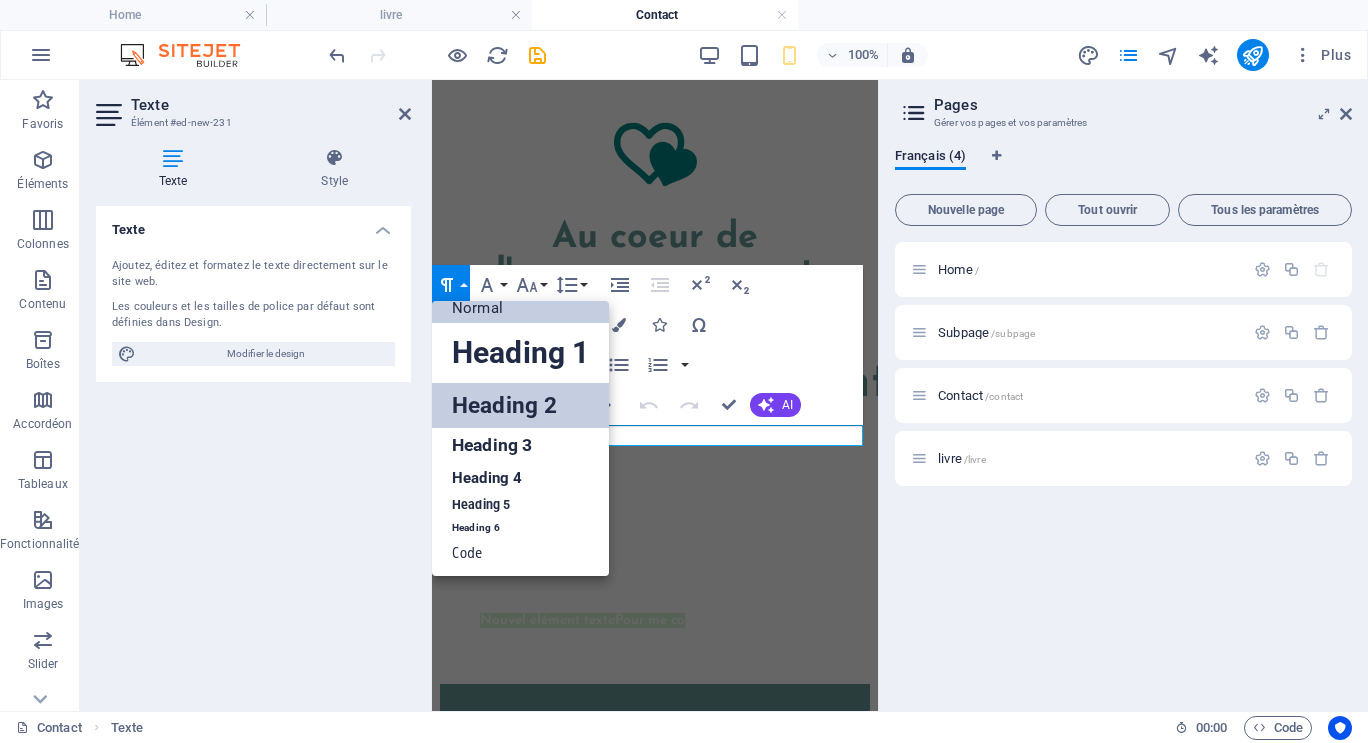click on "Heading 2" at bounding box center (520, 405) 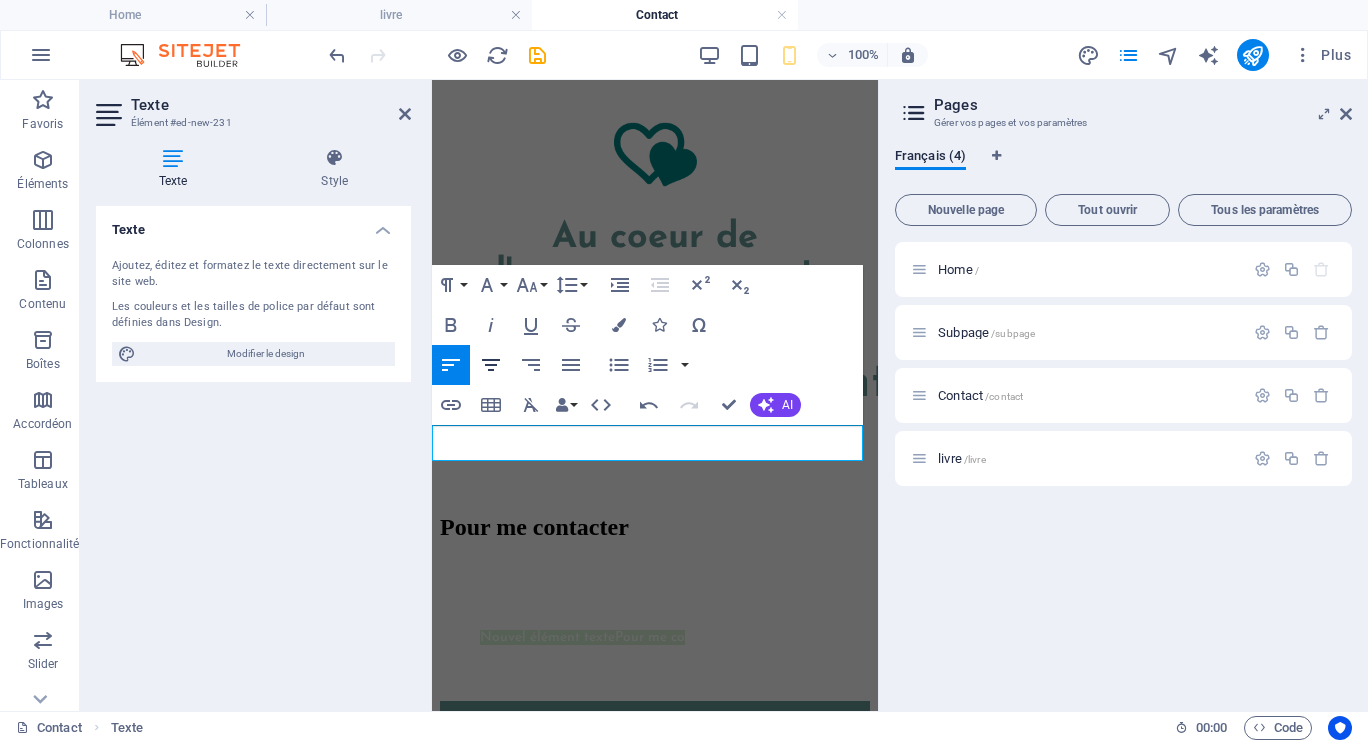 click 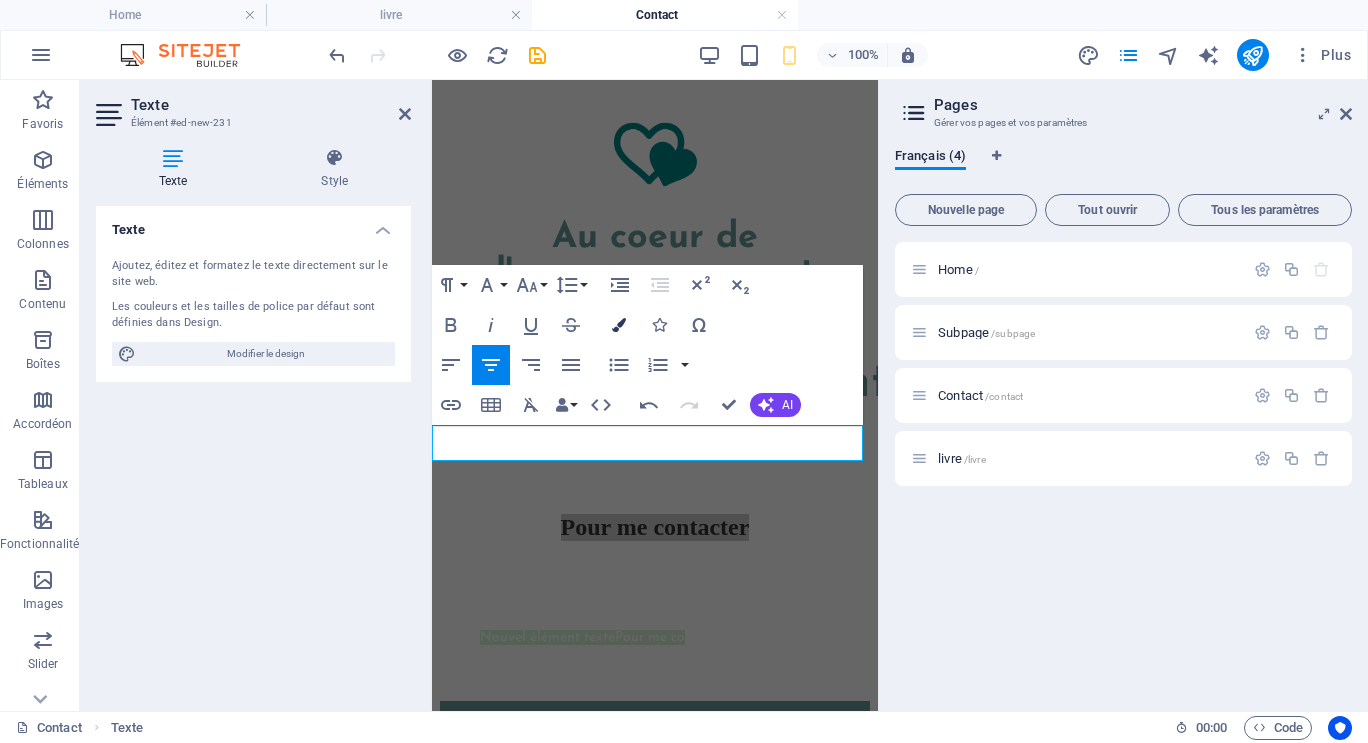 click at bounding box center [619, 325] 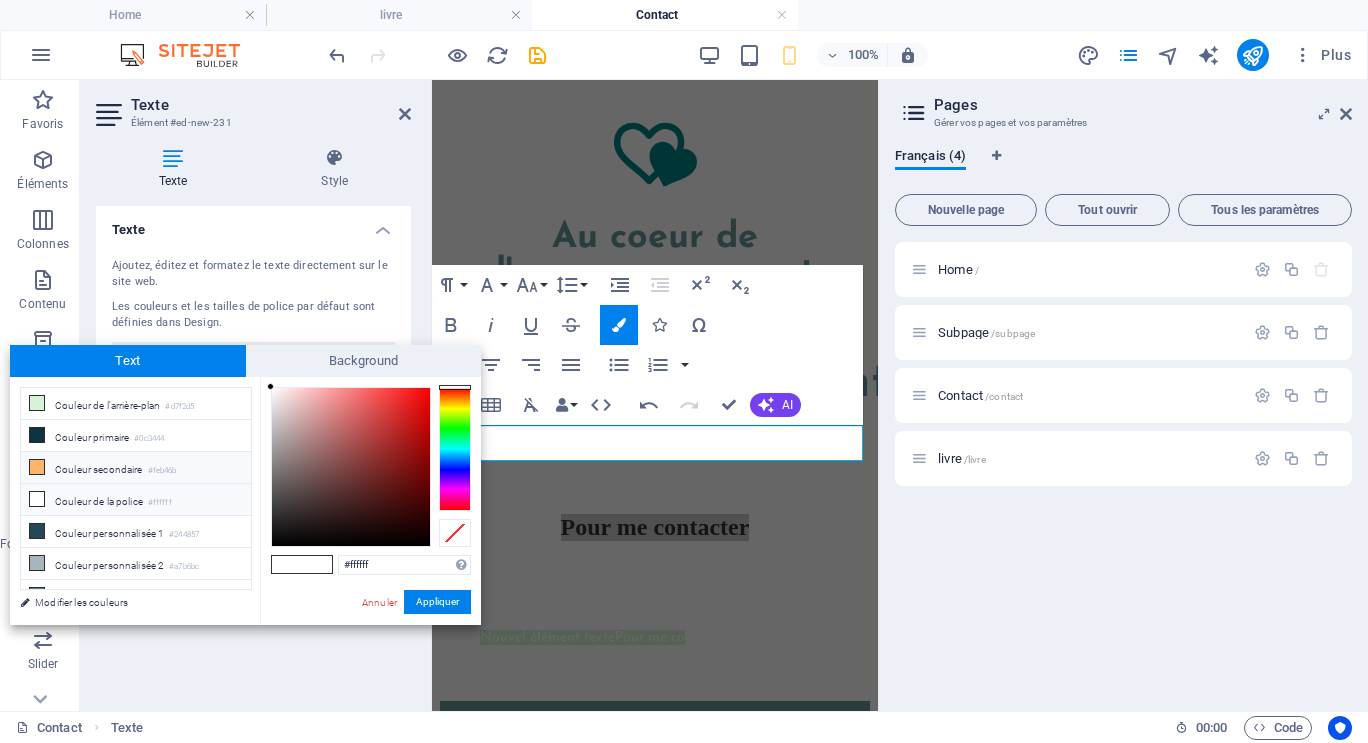 click on "Couleur secondaire
#feb46b" at bounding box center (136, 468) 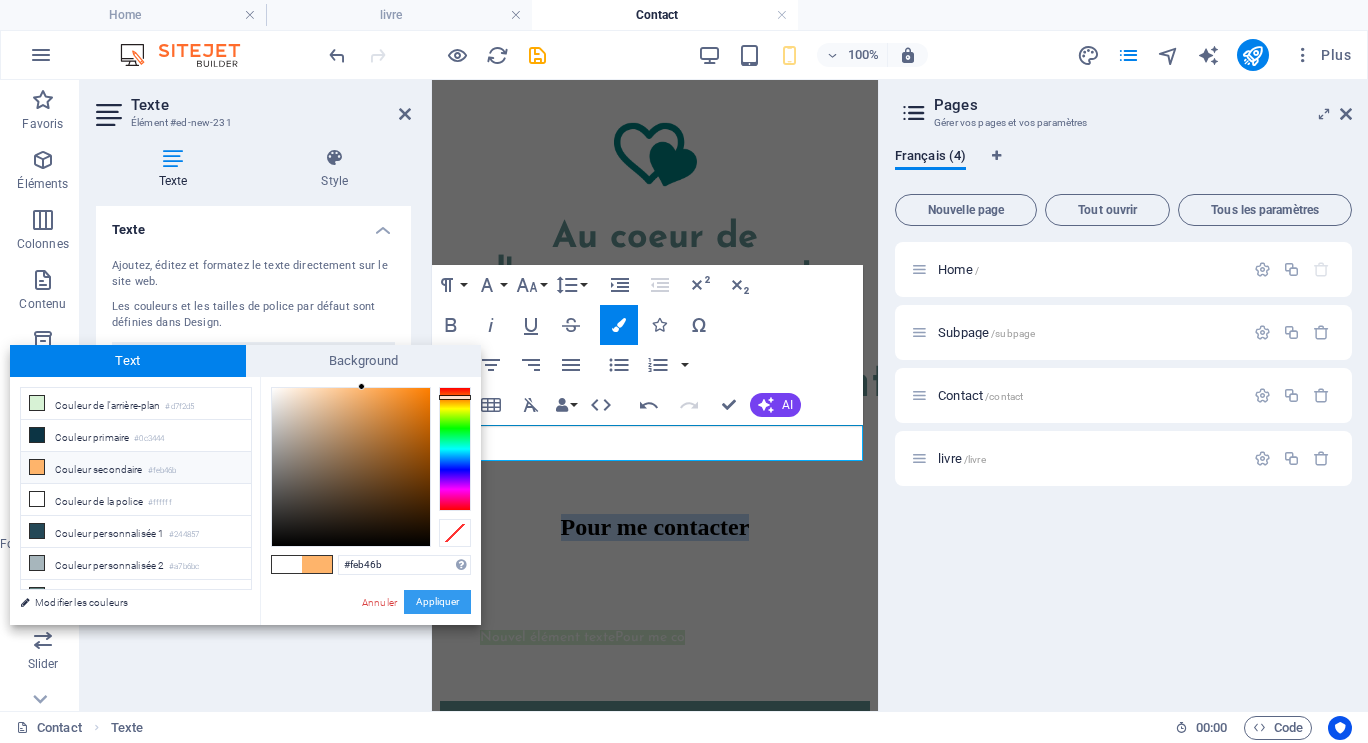 click on "Appliquer" at bounding box center (437, 602) 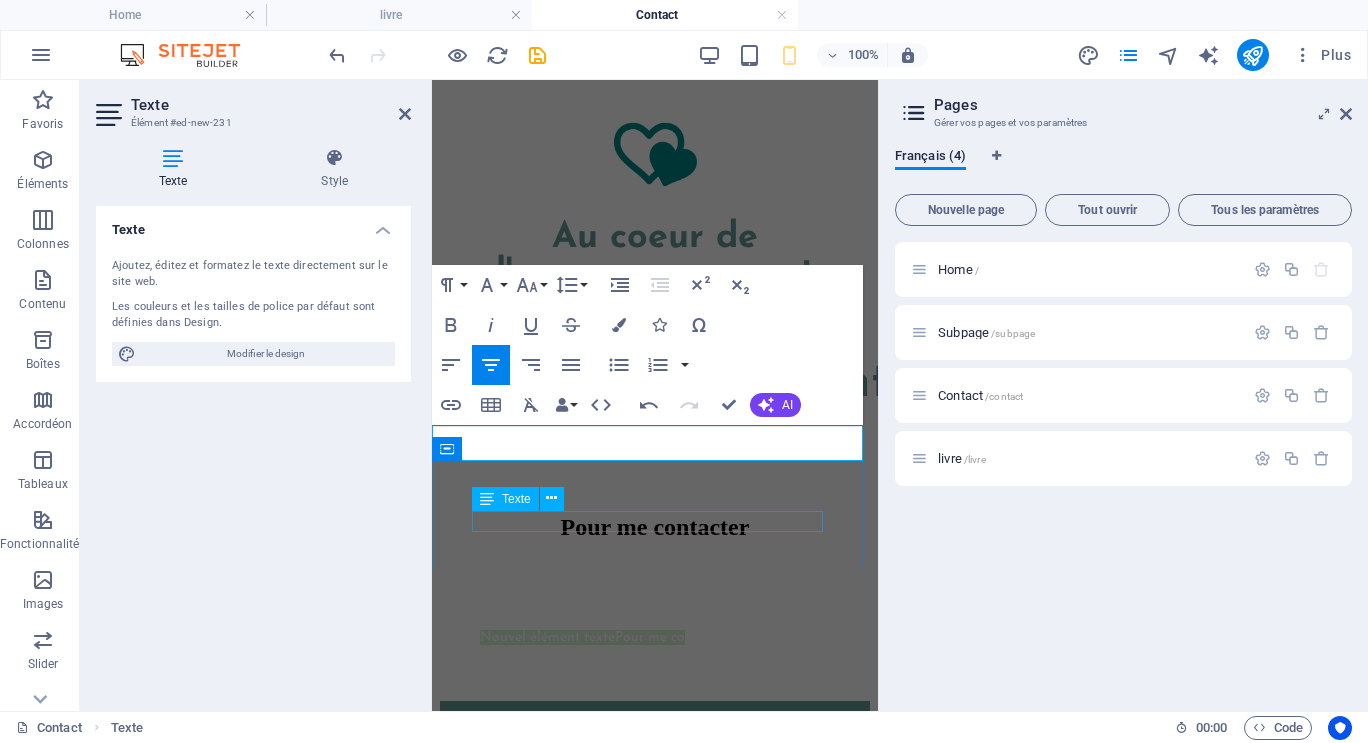 click on "Nouvel élément textePour me co" at bounding box center [655, 636] 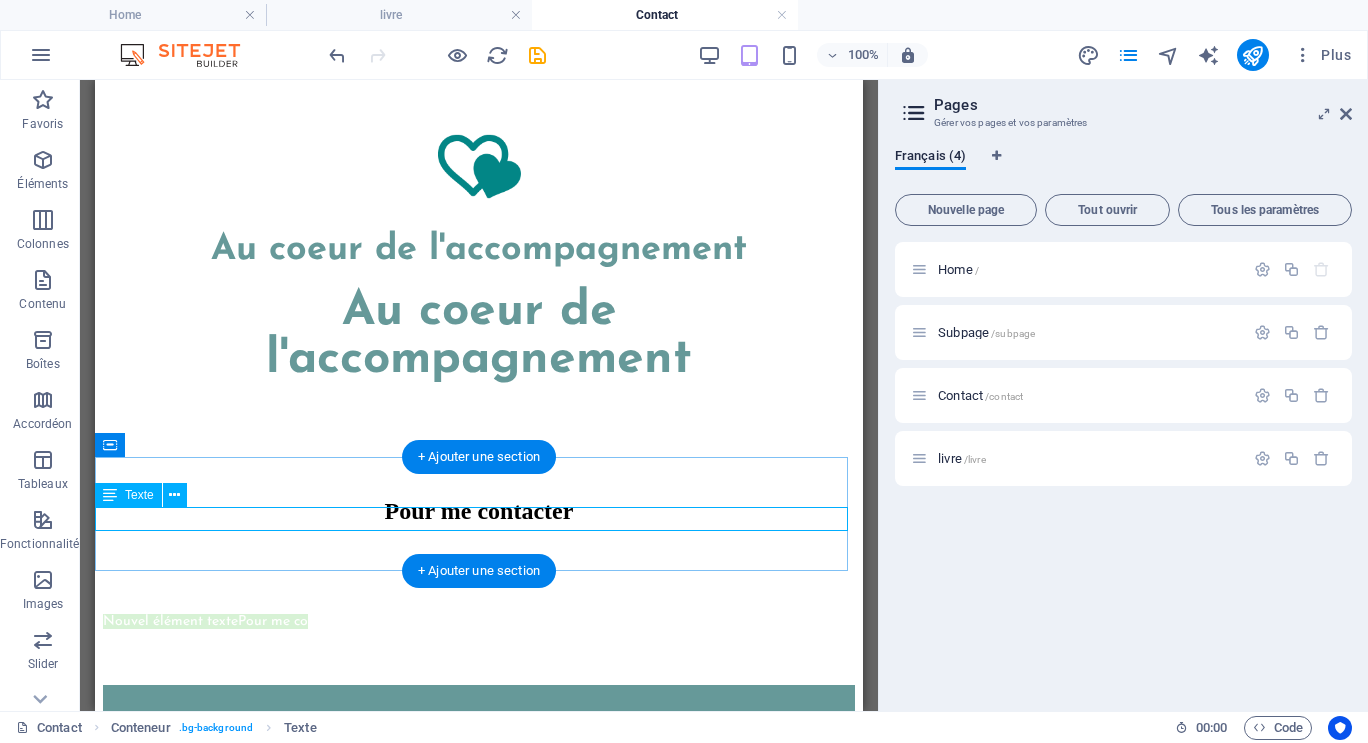 click on "Nouvel élément textePour me co" at bounding box center [479, 620] 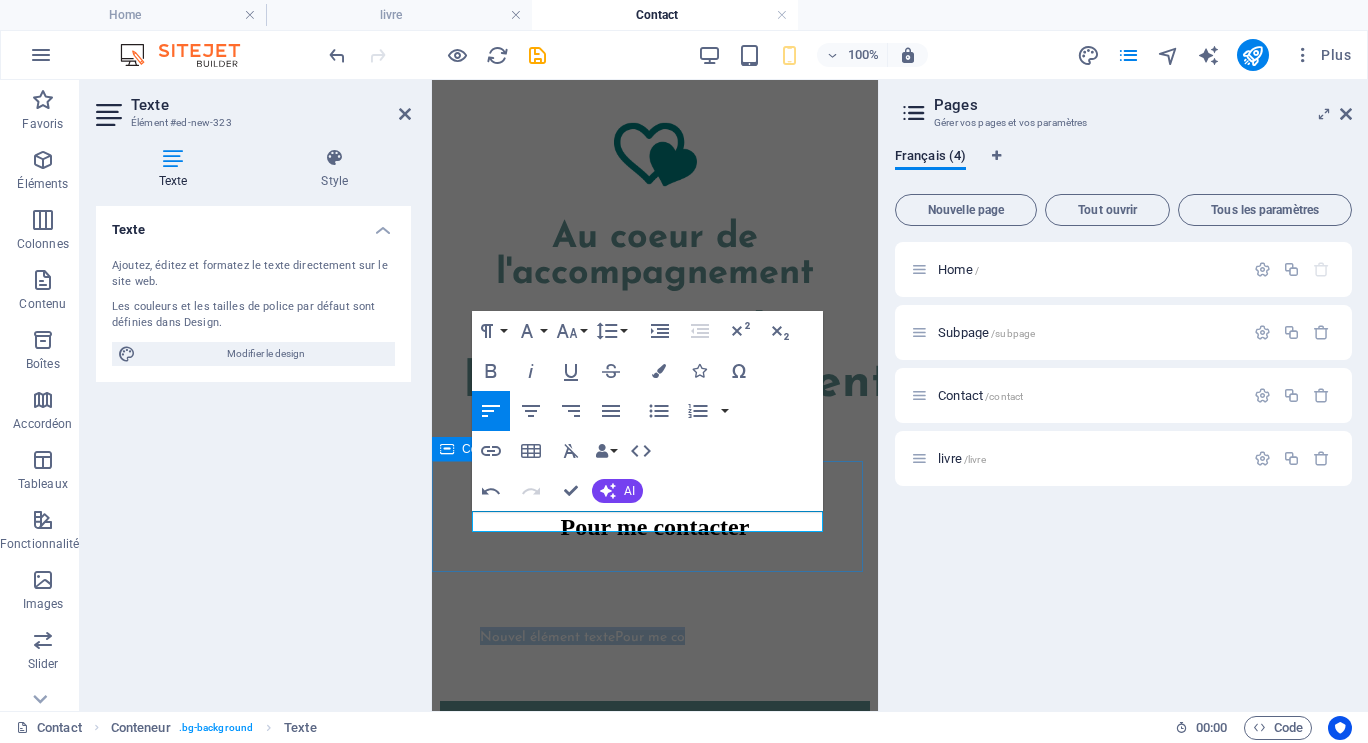 drag, startPoint x: 691, startPoint y: 519, endPoint x: 466, endPoint y: 526, distance: 225.10886 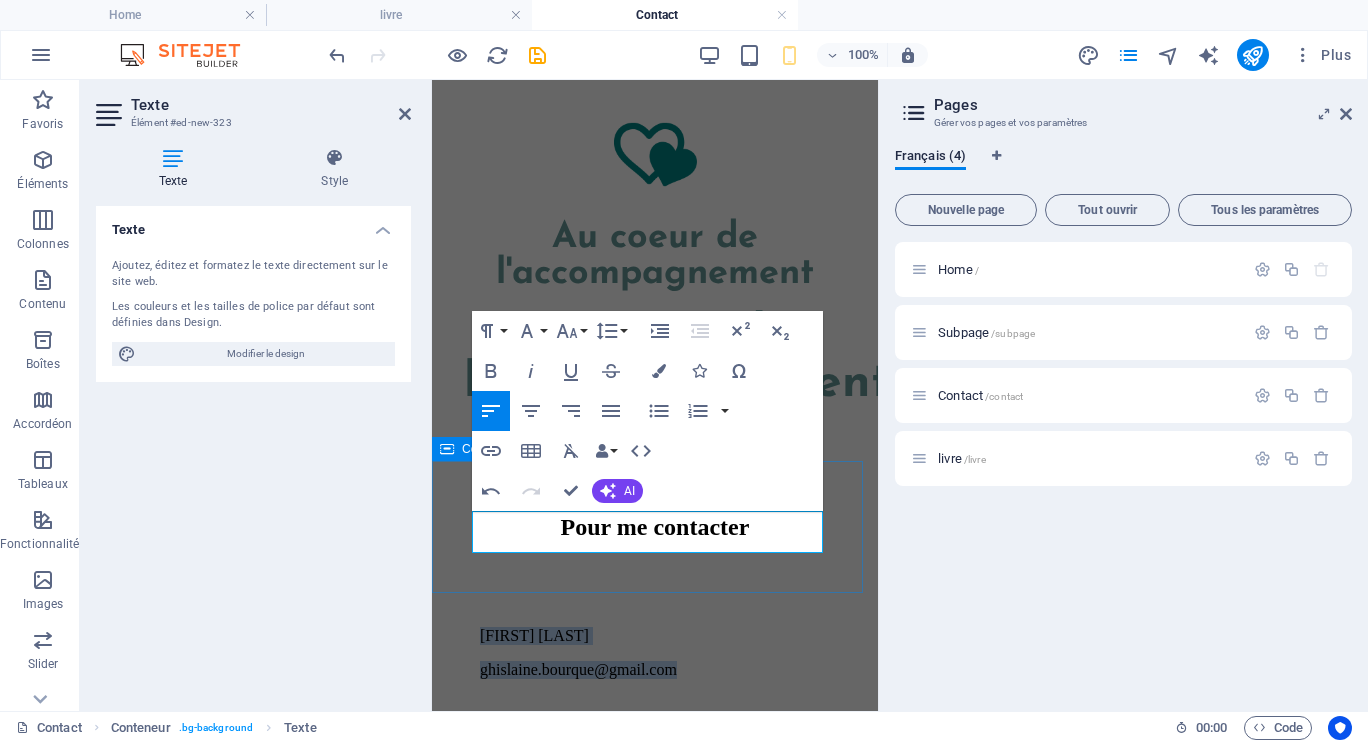 drag, startPoint x: 694, startPoint y: 538, endPoint x: 467, endPoint y: 515, distance: 228.16222 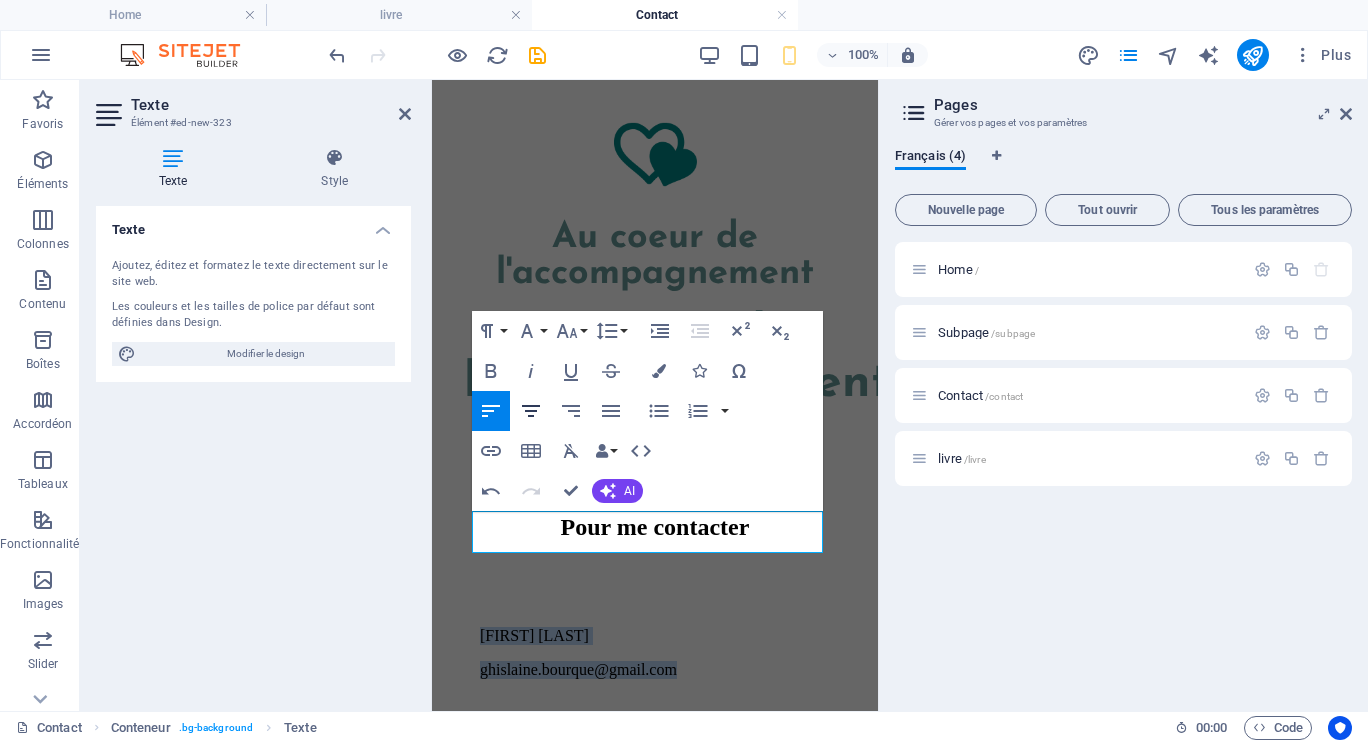click 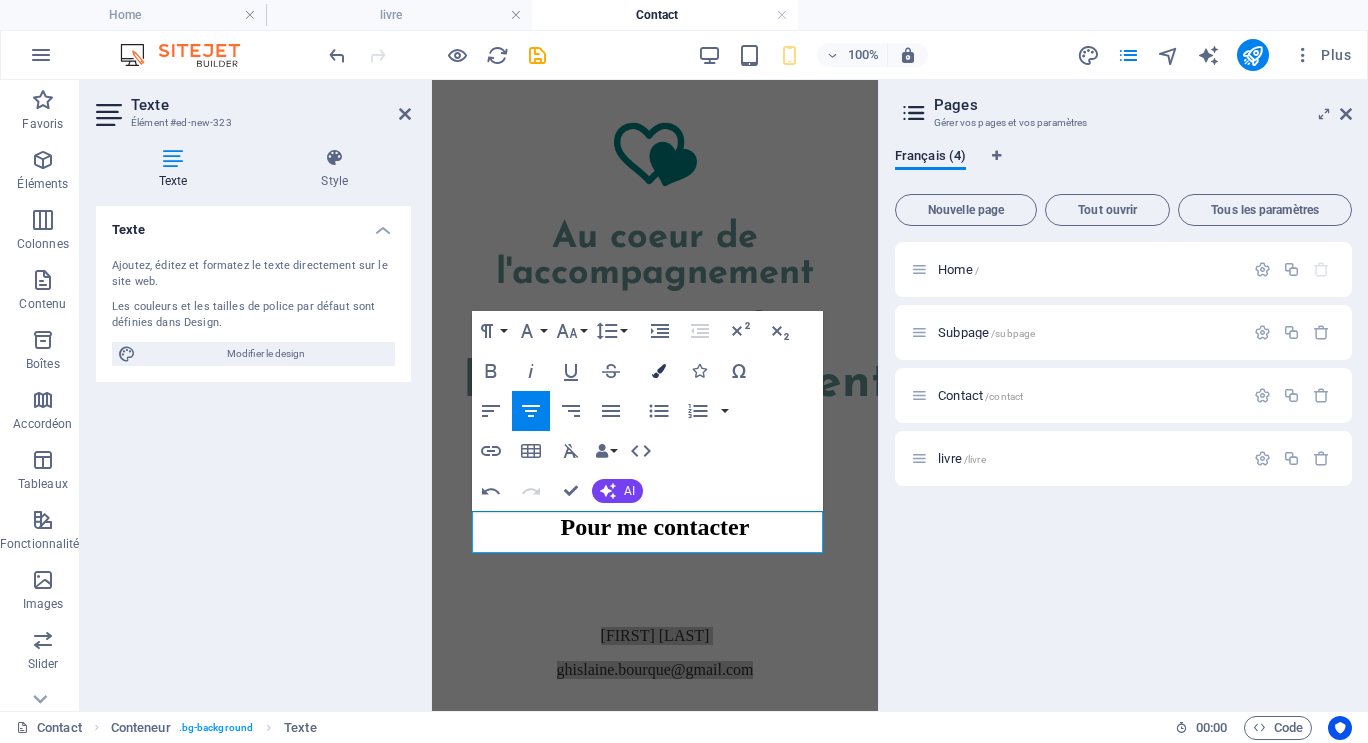 click at bounding box center [659, 371] 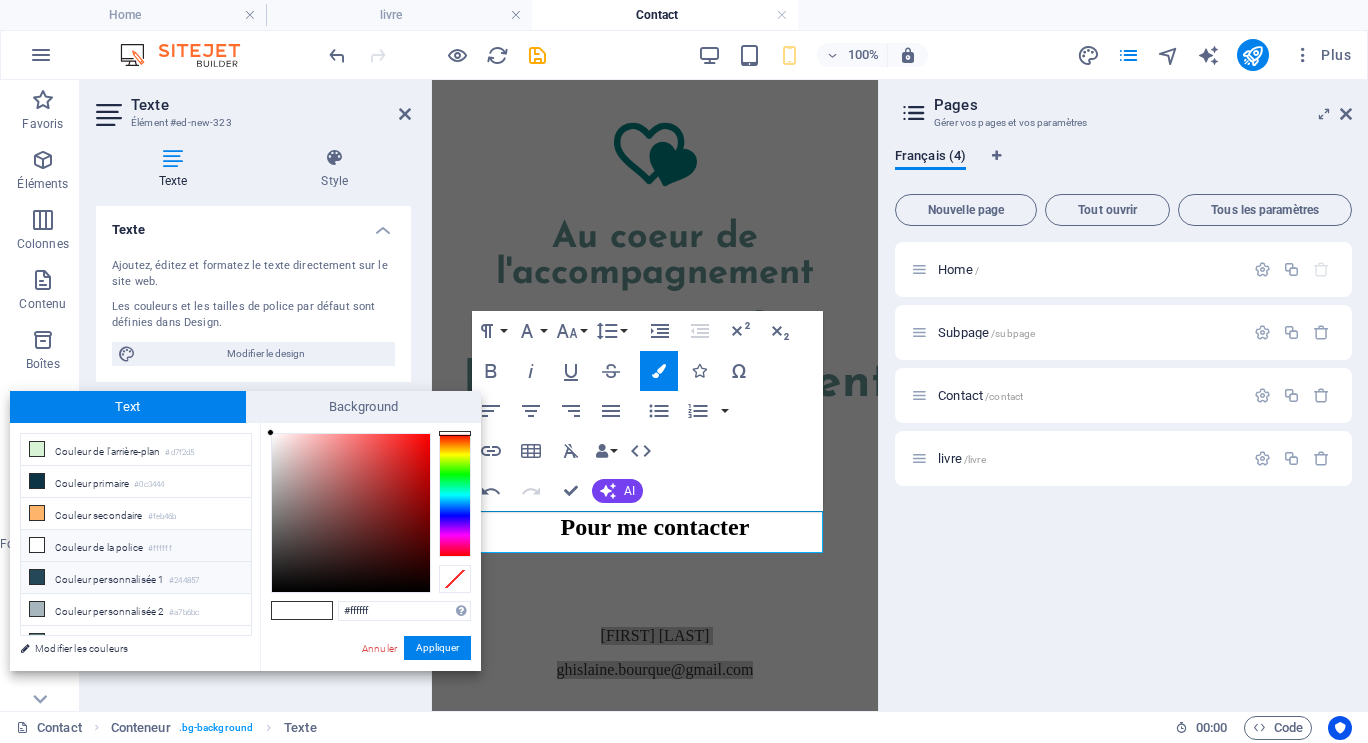 click on "Couleur personnalisée 1
#244857" at bounding box center [136, 578] 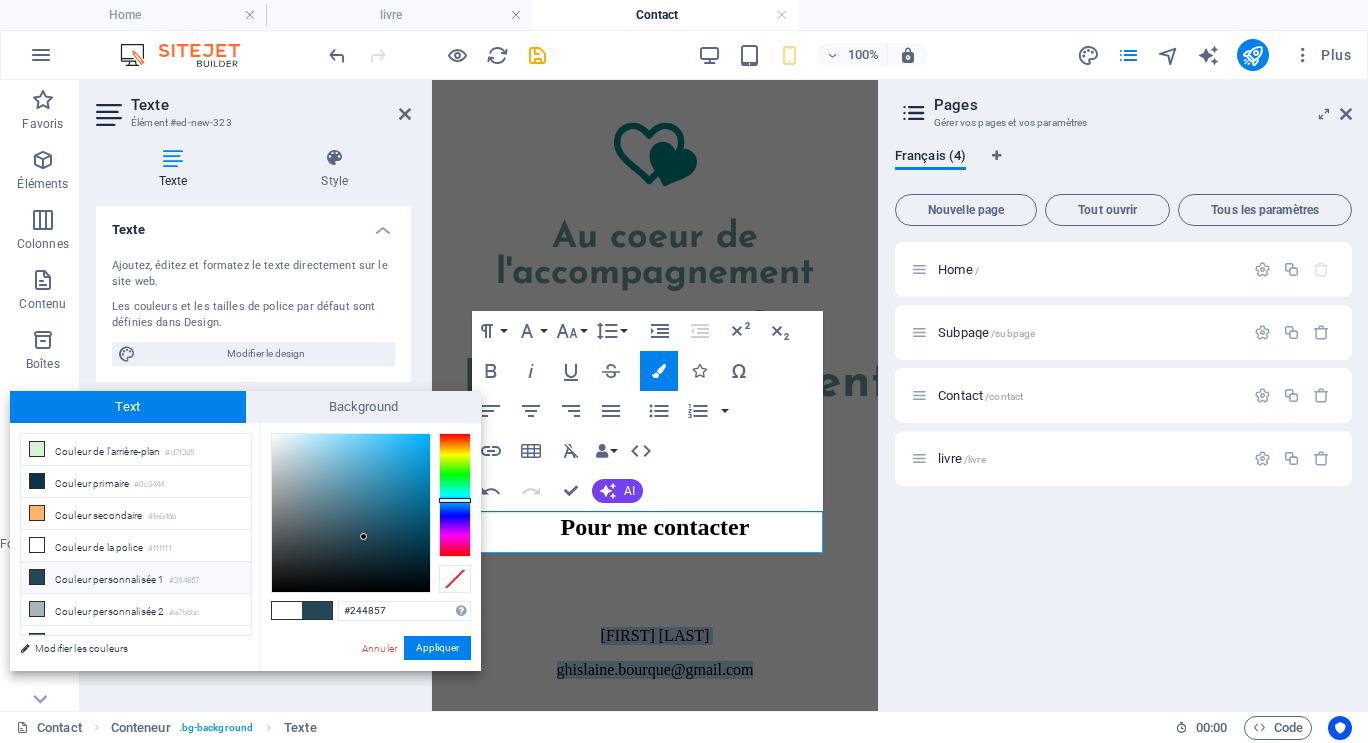 click on "Appliquer" at bounding box center (437, 648) 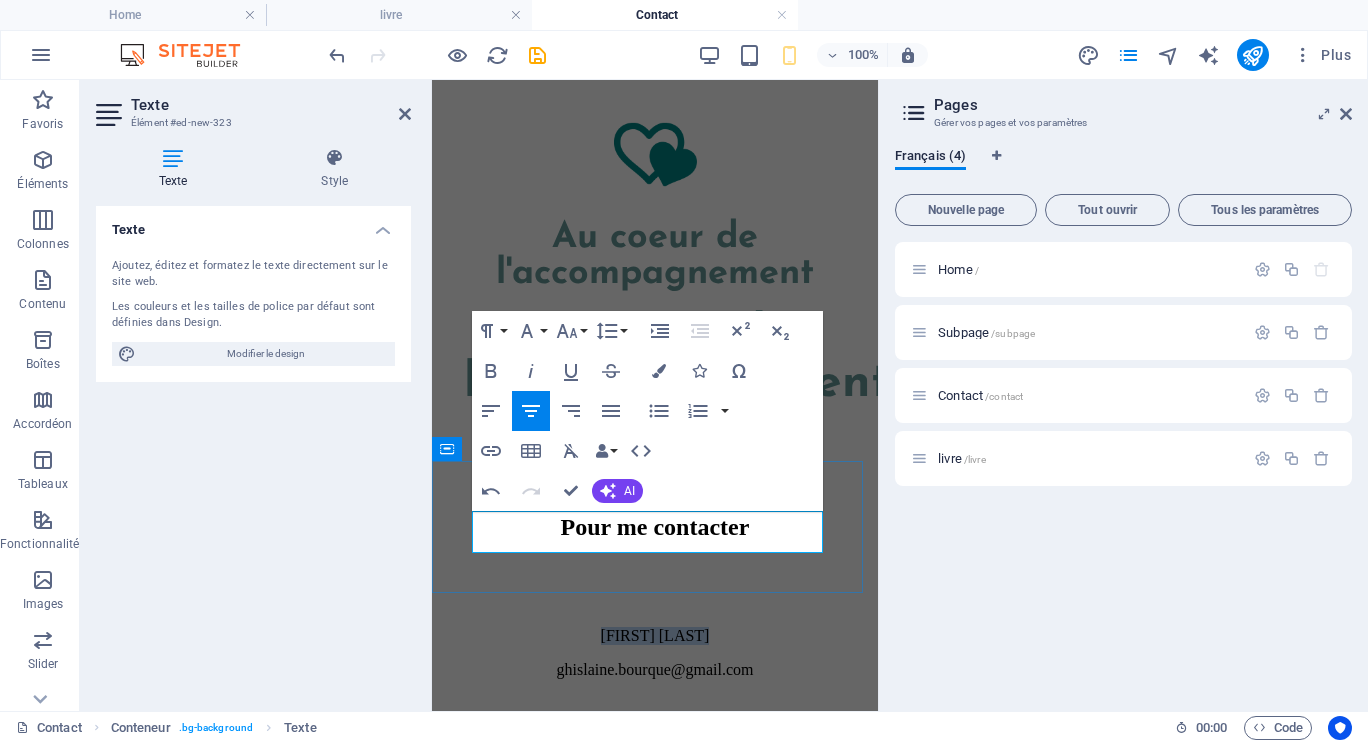 click on "Ghislaine Bourque" at bounding box center (655, 636) 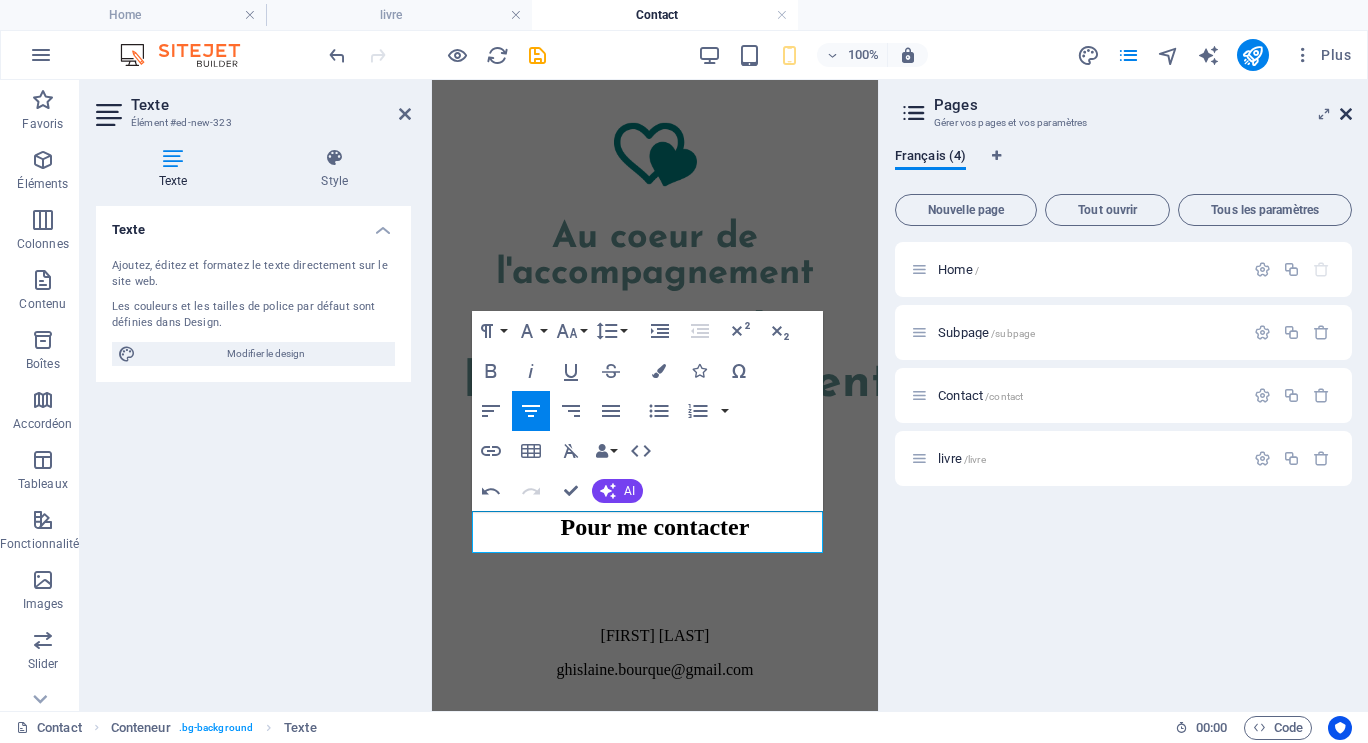 click at bounding box center (1346, 114) 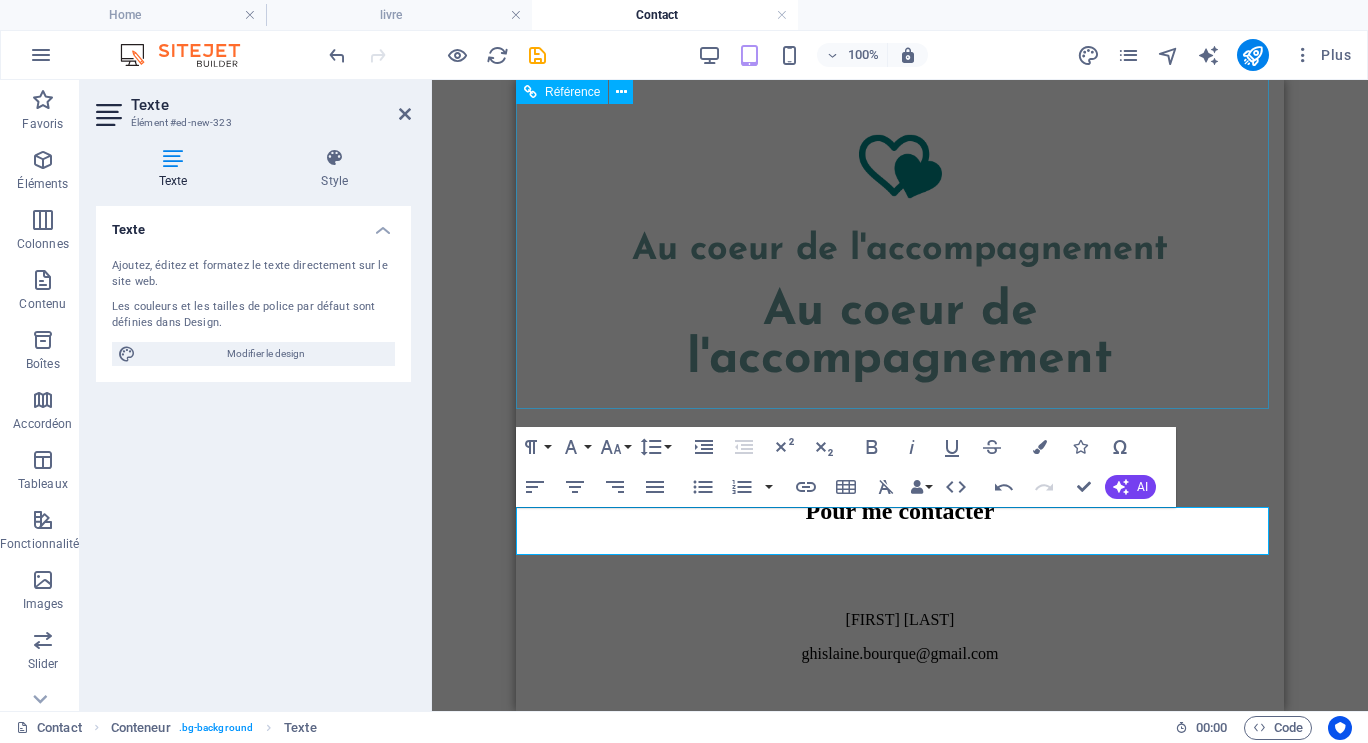 click on "Au coeur de l'accompagnement" at bounding box center [900, 355] 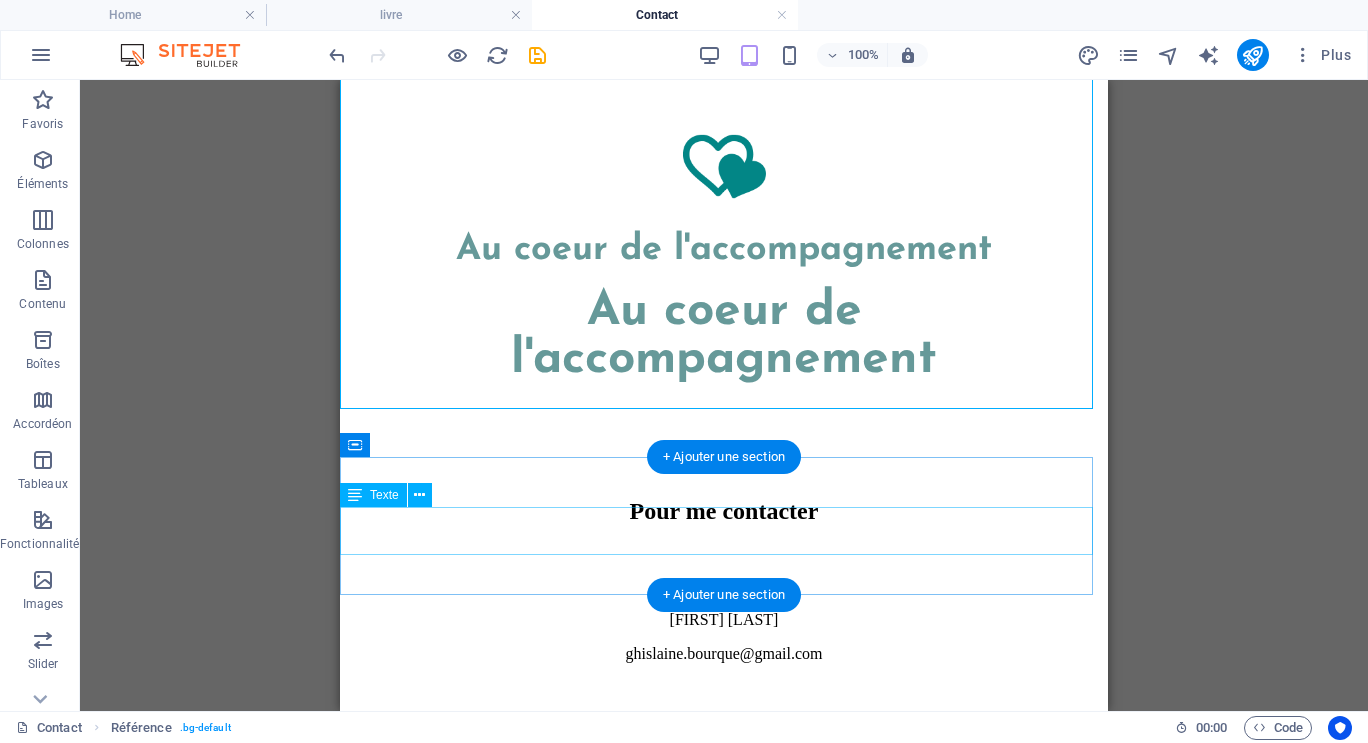 click on "Ghislaine Bourque ghislaine.bourque@gmail.com" at bounding box center (724, 637) 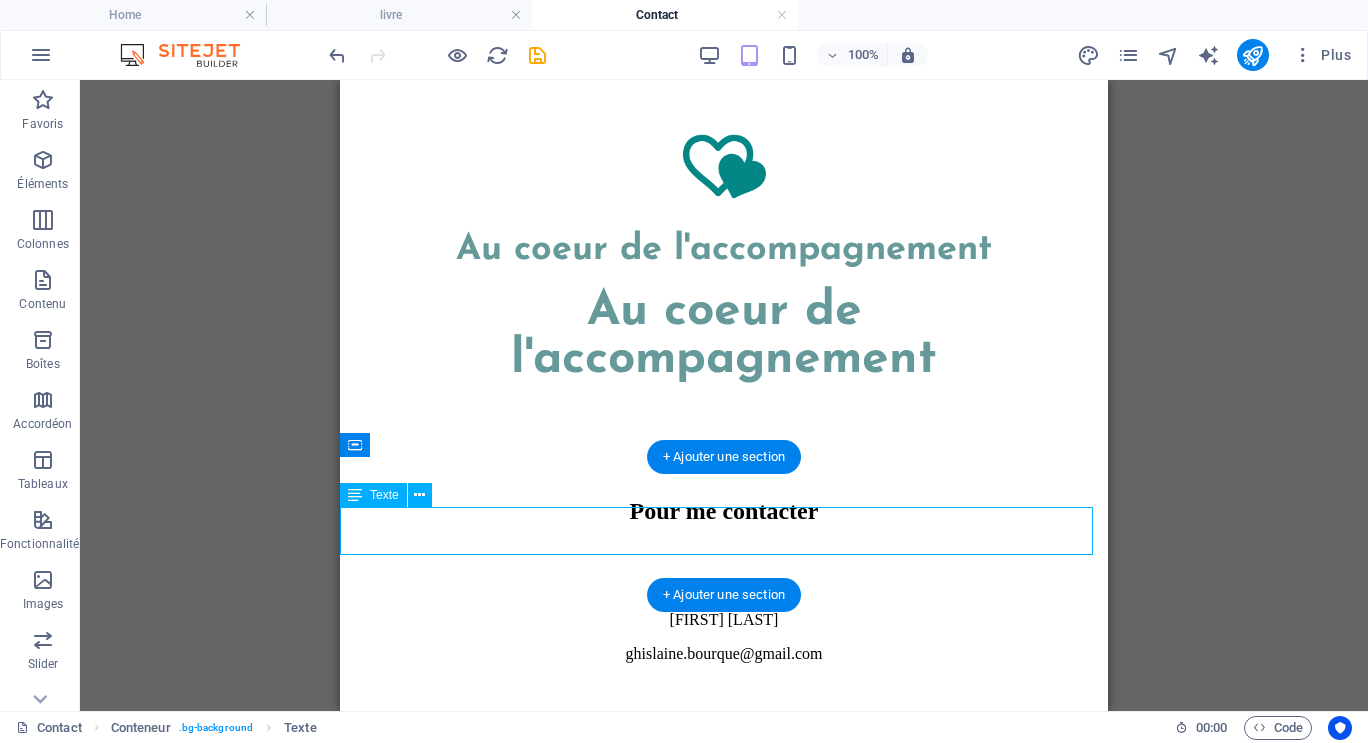 click on "Ghislaine Bourque ghislaine.bourque@gmail.com" at bounding box center (724, 637) 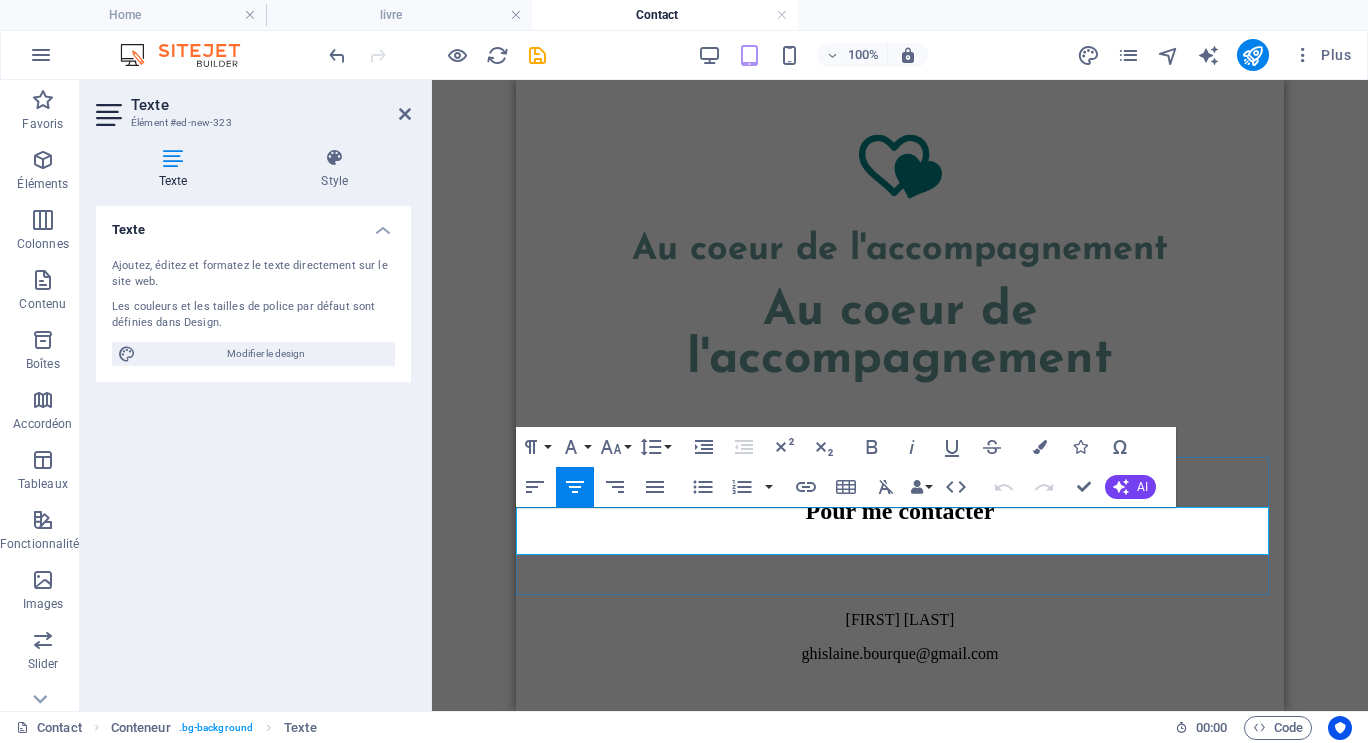 drag, startPoint x: 823, startPoint y: 513, endPoint x: 993, endPoint y: 515, distance: 170.01176 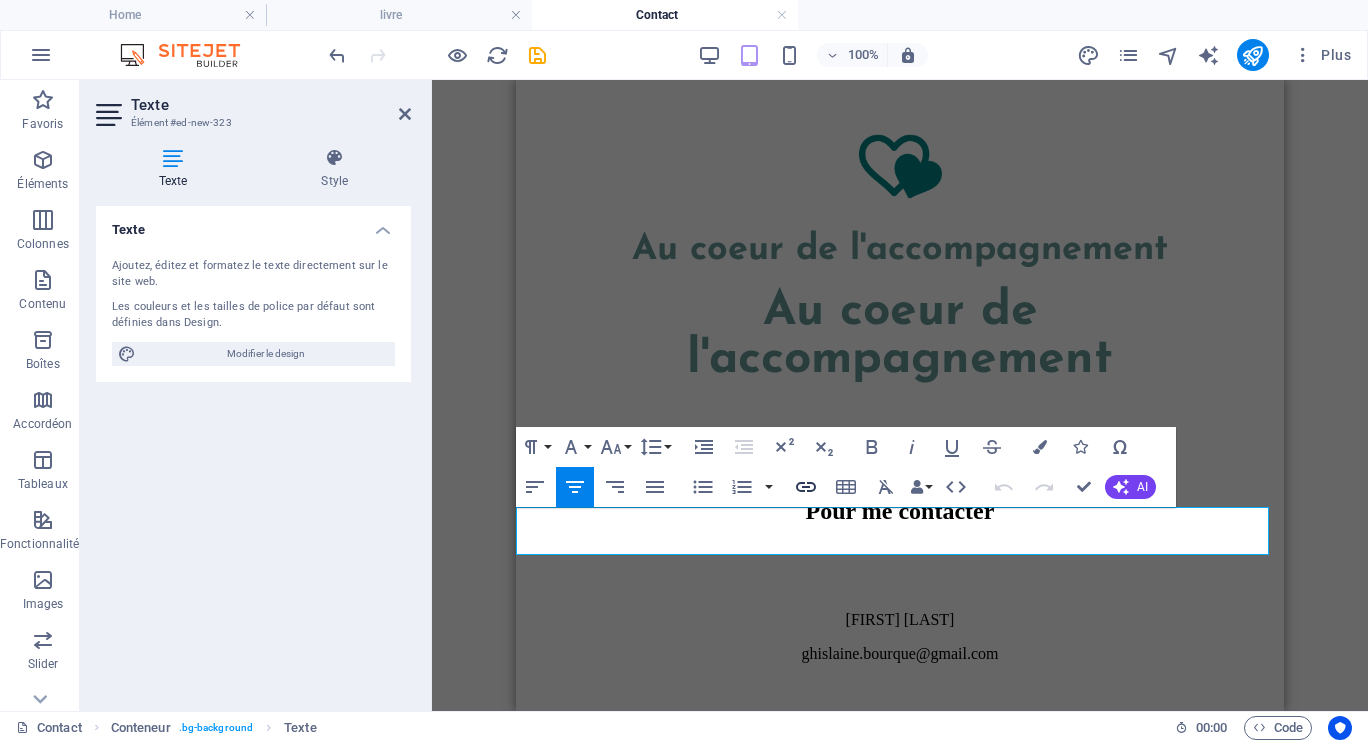 click 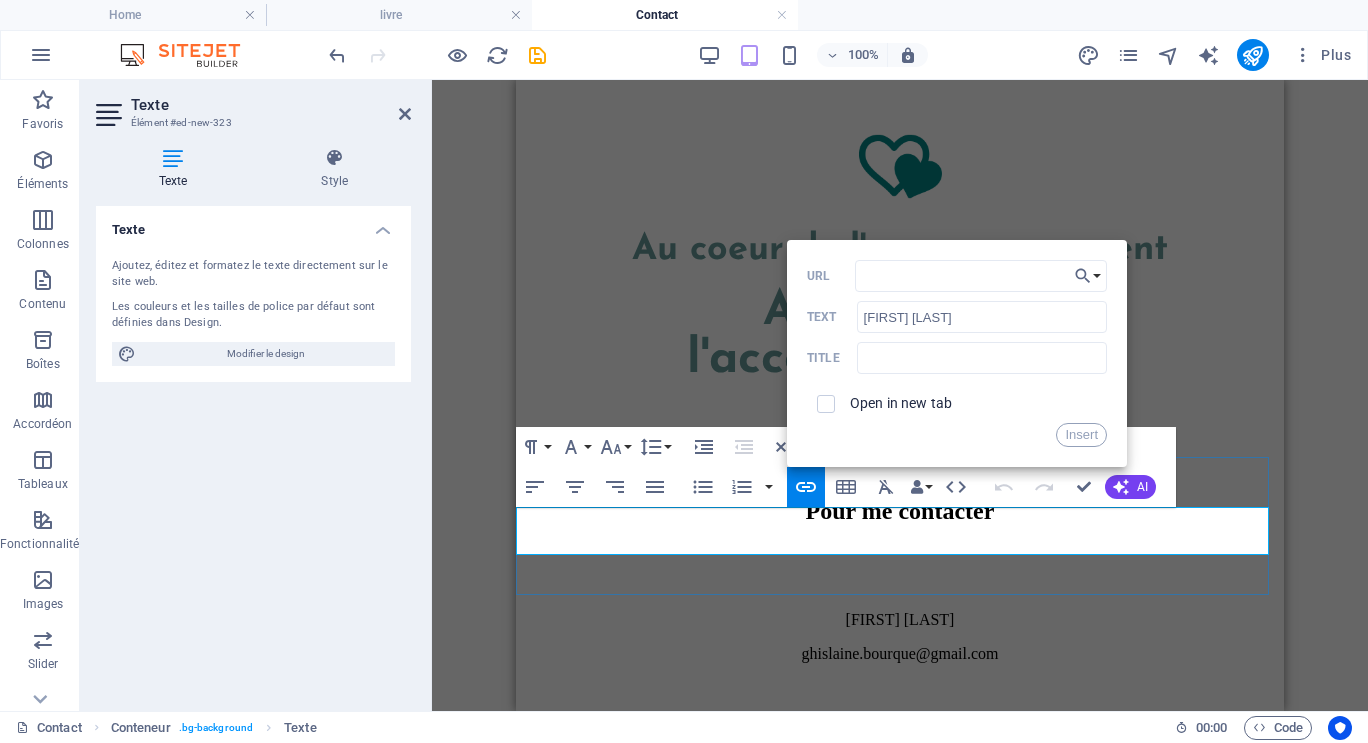 click on "Ghislaine Bourque" at bounding box center [900, 620] 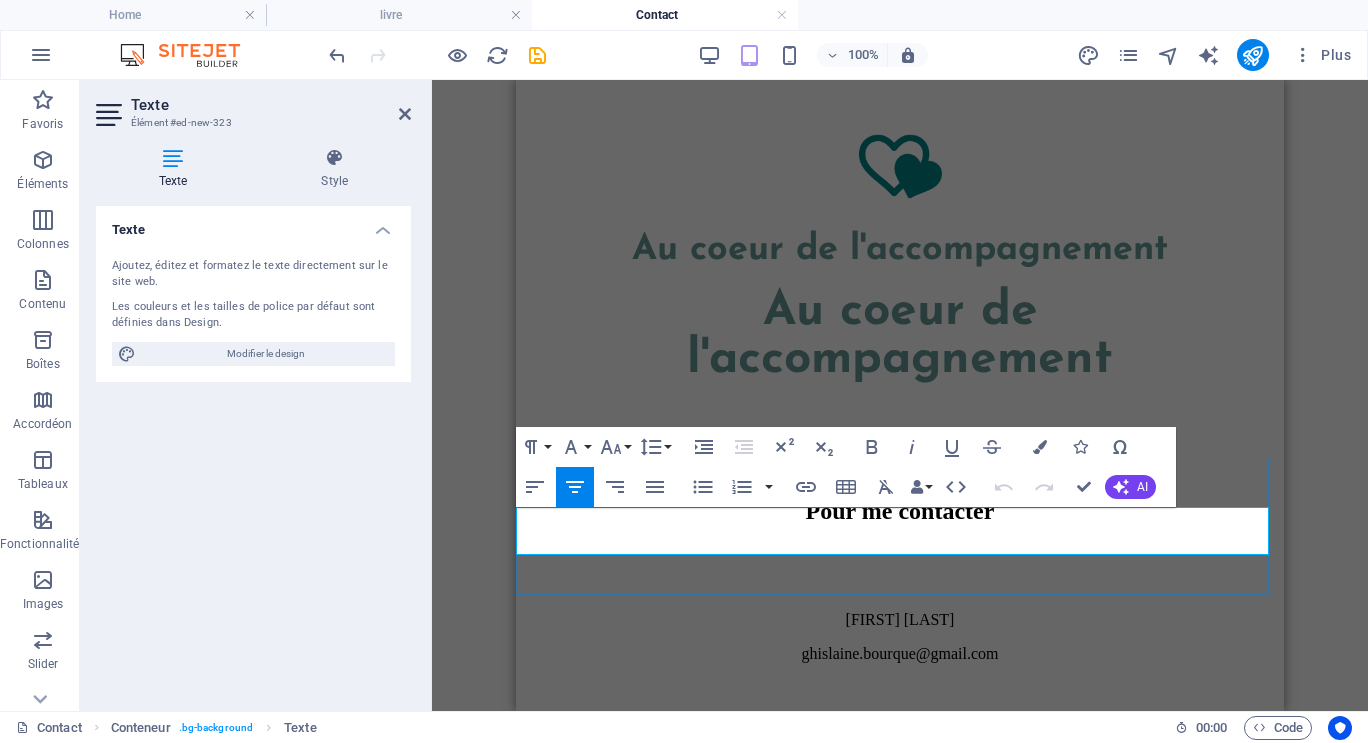 click on "Ghislaine Bourque" at bounding box center [900, 620] 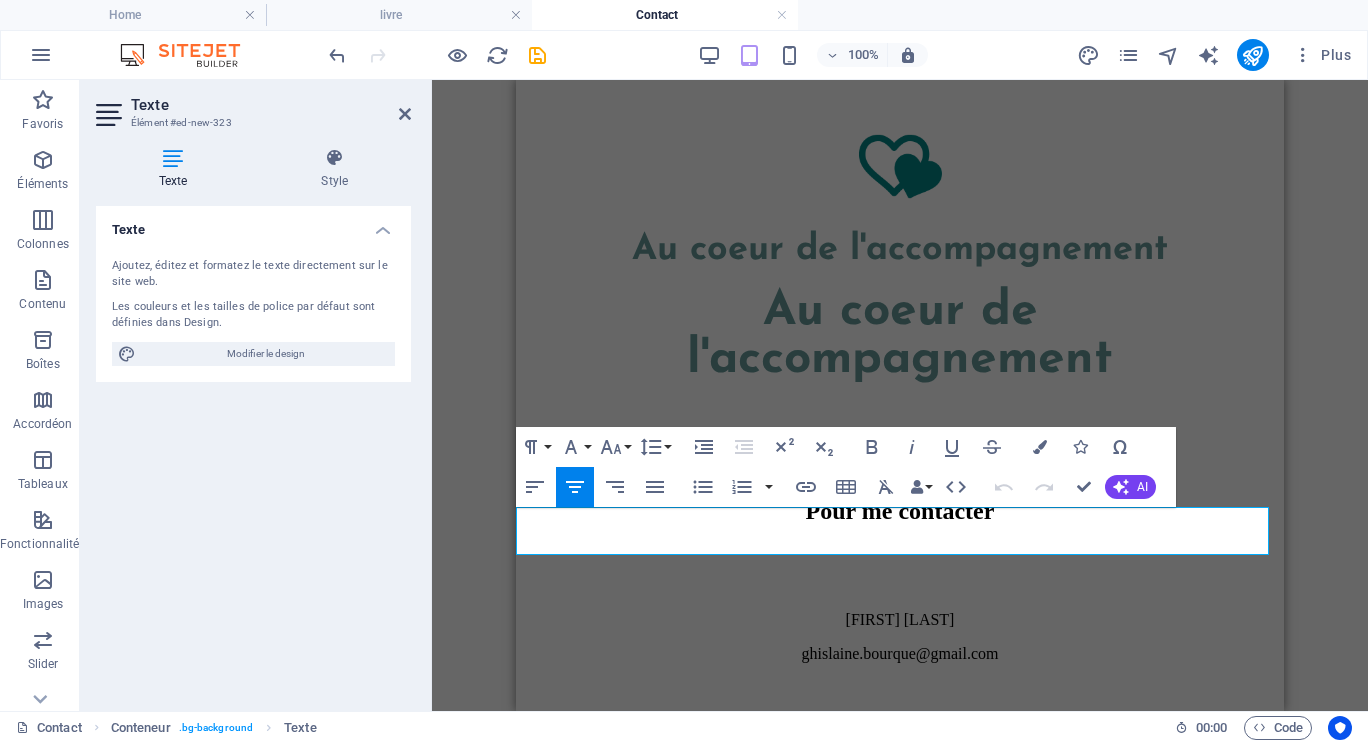 click on "Conteneur   Variable   Conteneur   Référence   Texte   Texte   Référence Paragraph Format Normal Heading 1 Heading 2 Heading 3 Heading 4 Heading 5 Heading 6 Code Font Family Arial Georgia Impact Tahoma Times New Roman Verdana Josefin Sans Font Size 8 9 10 11 12 14 18 24 30 36 48 60 72 96 Line Height Default Single 1.15 1.5 Double Increase Indent Decrease Indent Superscript Subscript Bold Italic Underline Strikethrough Colors Icons Special Characters Align Left Align Center Align Right Align Justify Unordered List   Default Circle Disc Square    Ordered List   Default Lower Alpha Lower Greek Lower Roman Upper Alpha Upper Roman    Insert Link Insert Table Clear Formatting Data Bindings Entreprise Prénom Nom de famille Rue Code postal Ville E-mail Téléphone Tél. portable Fax Champ personnalisé 1 Champ personnalisé 2 Champ personnalisé 3 Champ personnalisé 4 Champ personnalisé 5 Champ personnalisé 6 HTML Undo Redo Confirm (Ctrl+⏎) AI Améliorer Plus court Plus long Back Home" at bounding box center (900, 395) 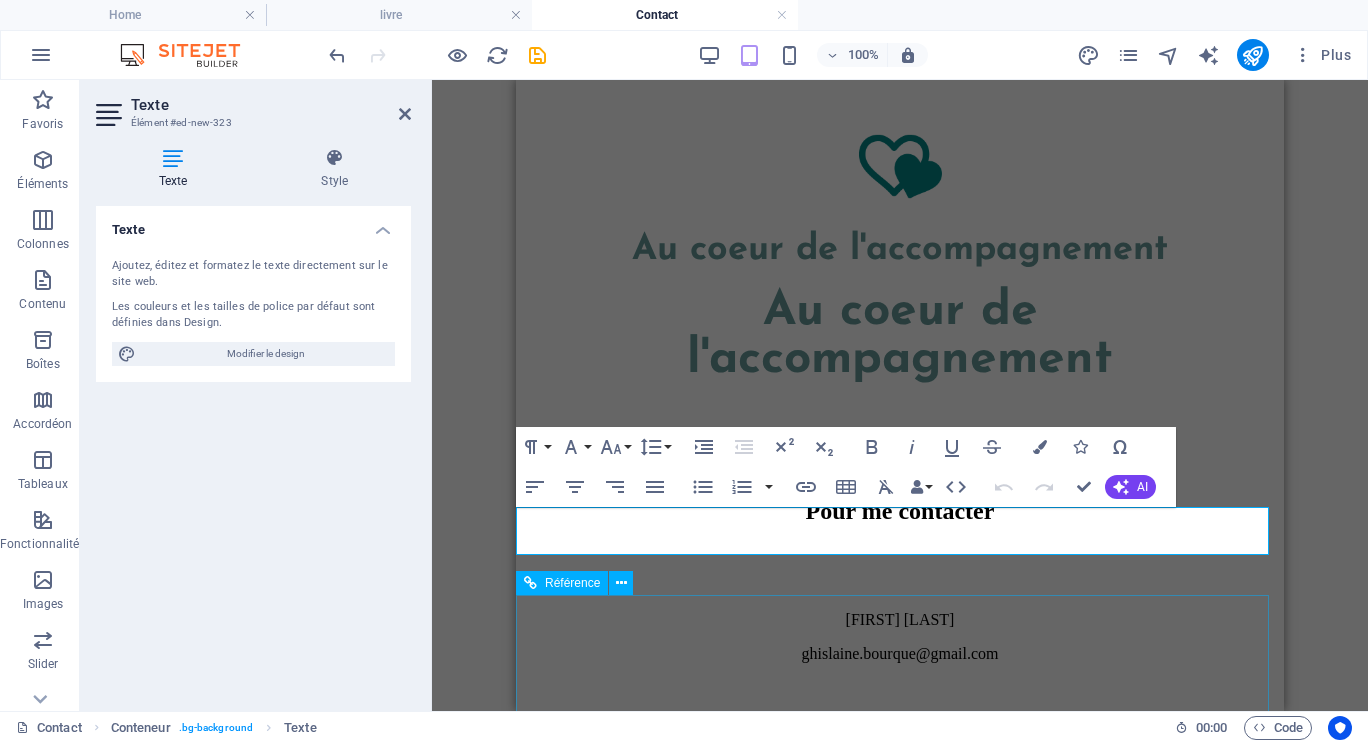 click at bounding box center [900, 751] 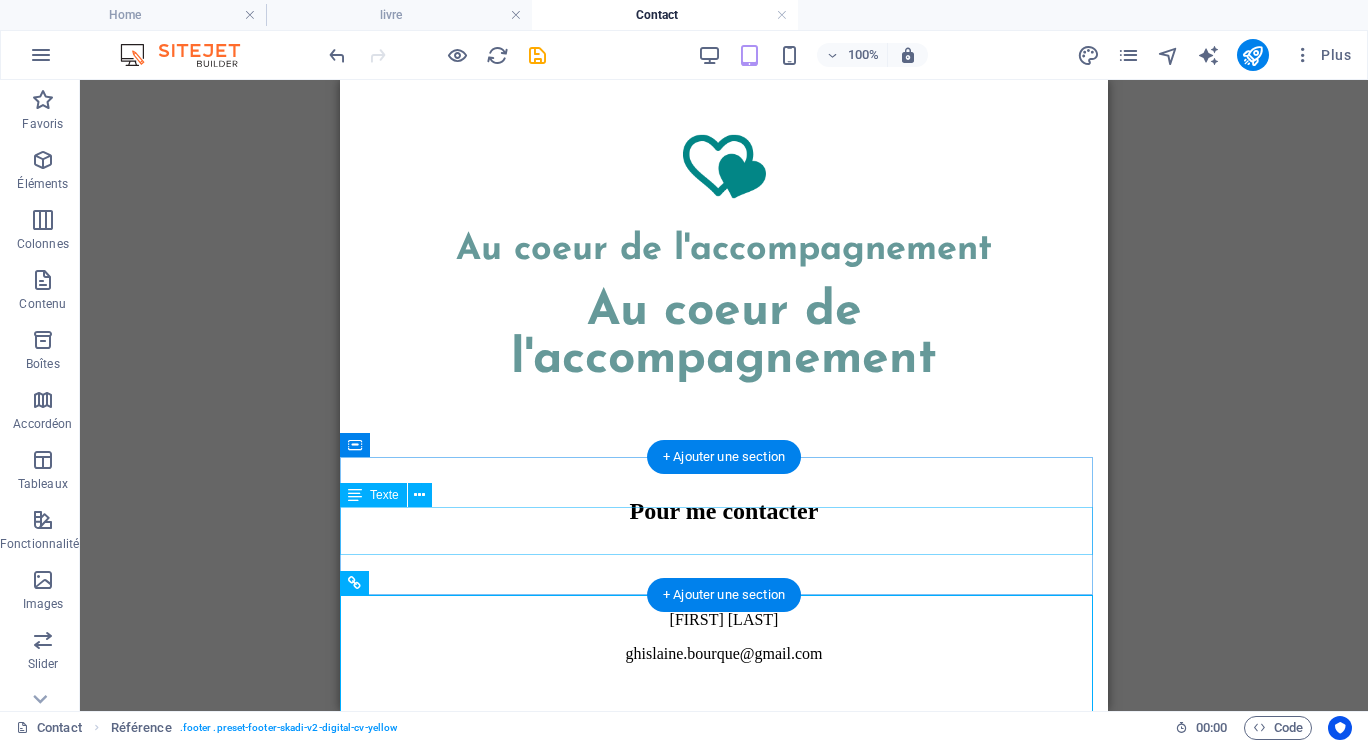 click on "Ghislaine Bourque ghislaine.bourque@gmail.com" at bounding box center [724, 637] 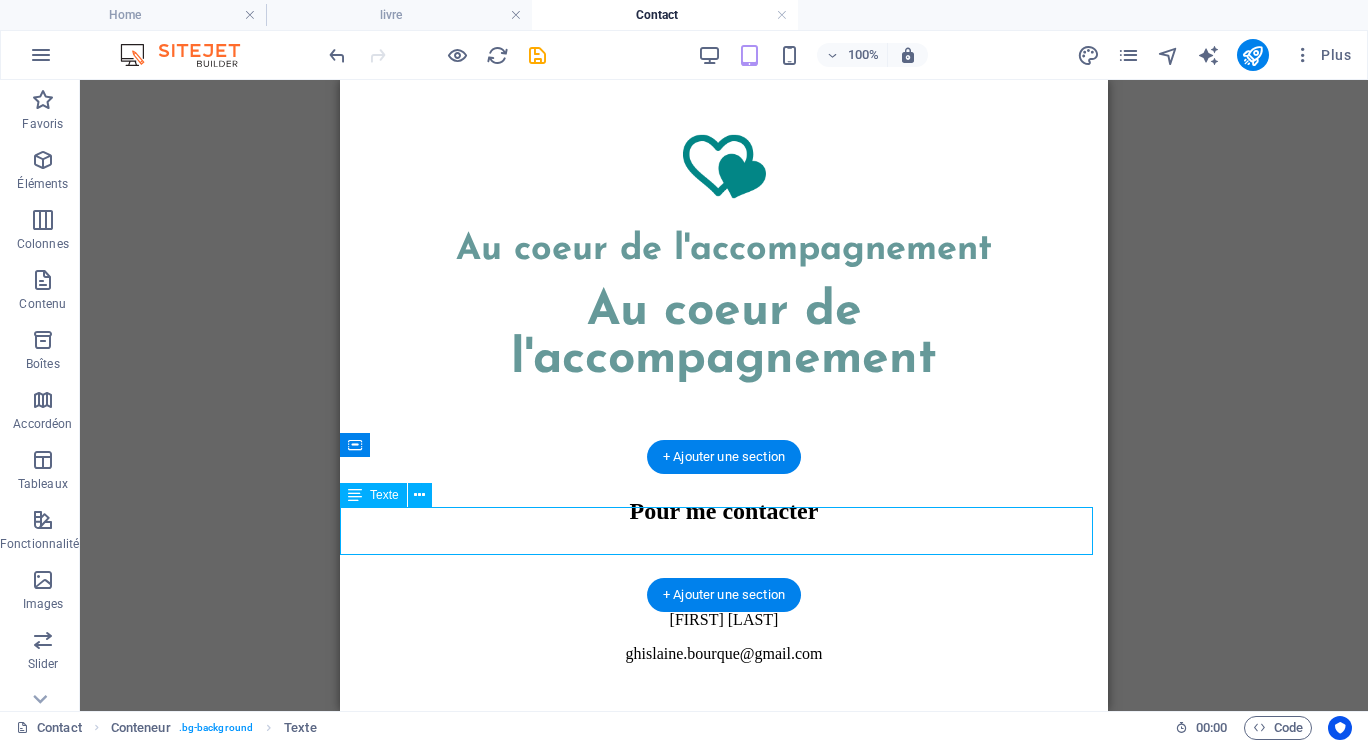 click on "Ghislaine Bourque ghislaine.bourque@gmail.com" at bounding box center (724, 637) 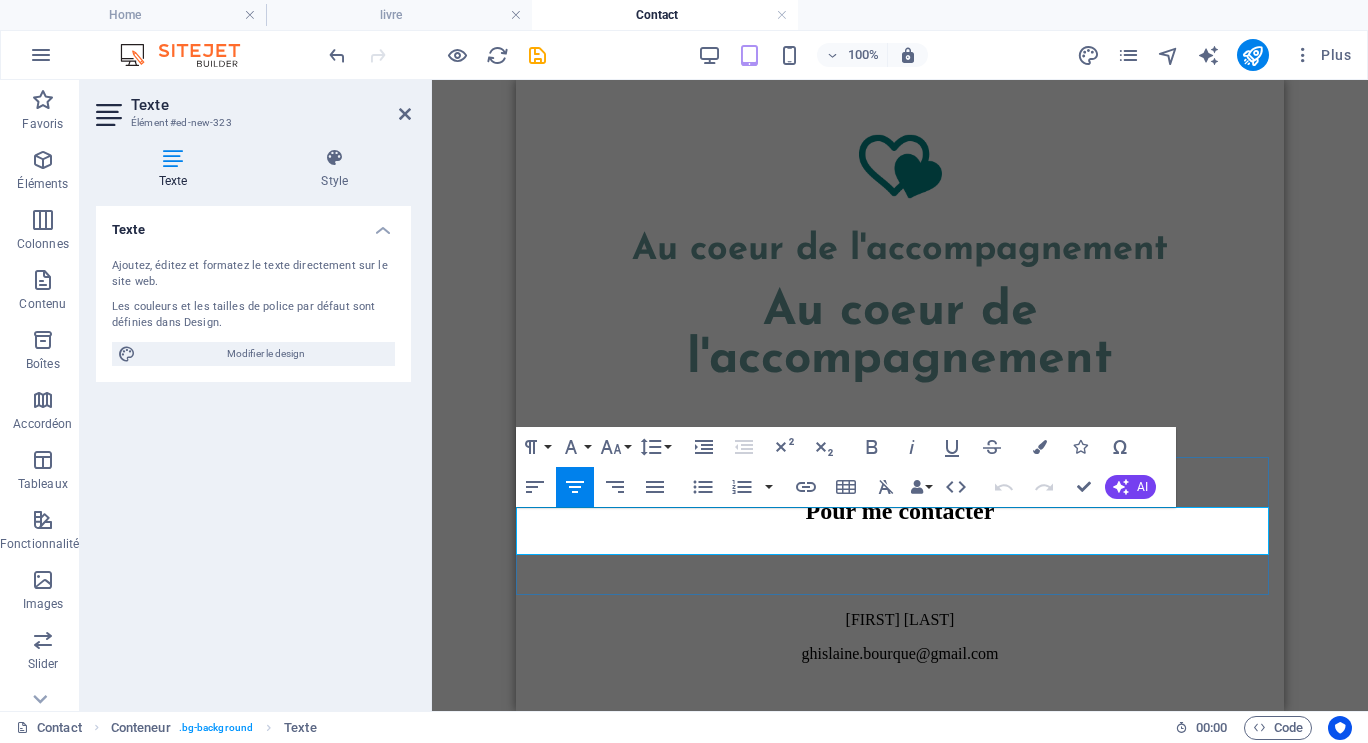 click on "Ghislaine Bourque" at bounding box center (900, 620) 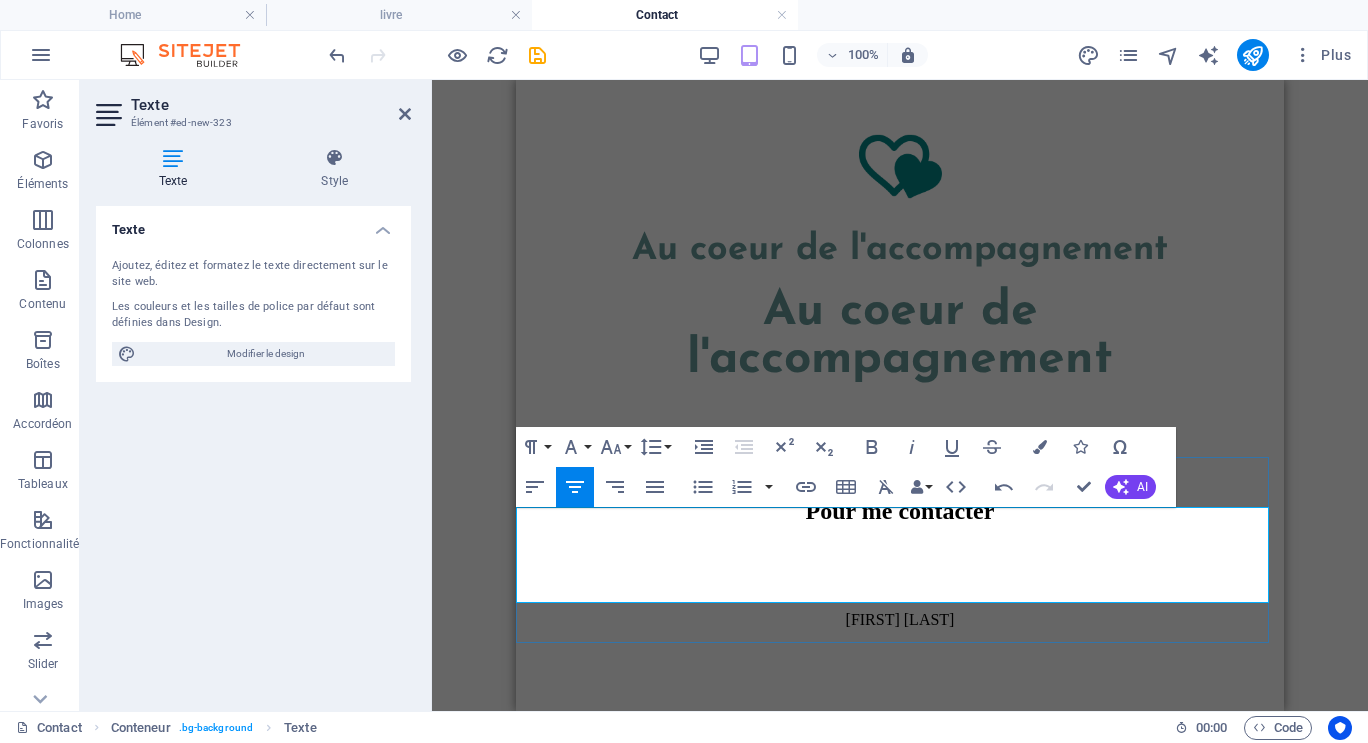 type 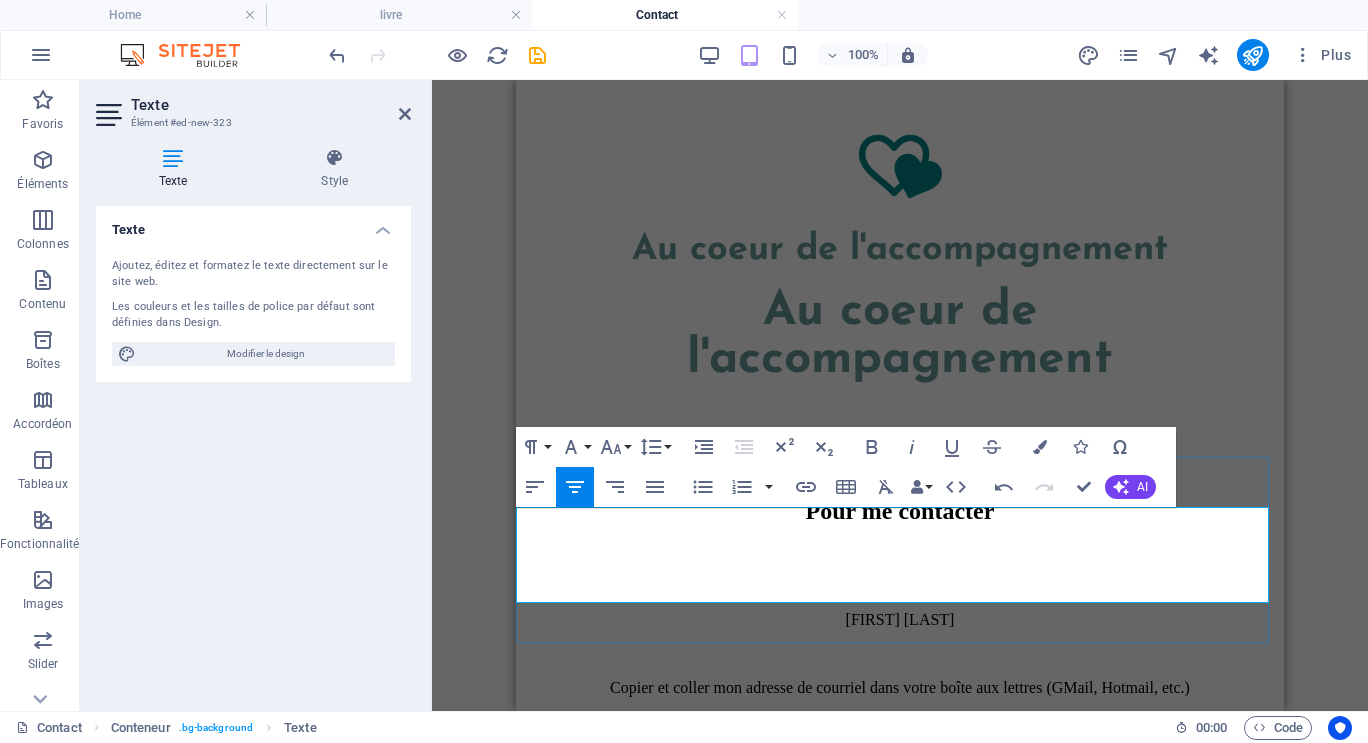 click on "Copier et coller mon adresse de courriel dans votre boîte aux lettres (GMail, Hotmail, etc.)" at bounding box center [900, 688] 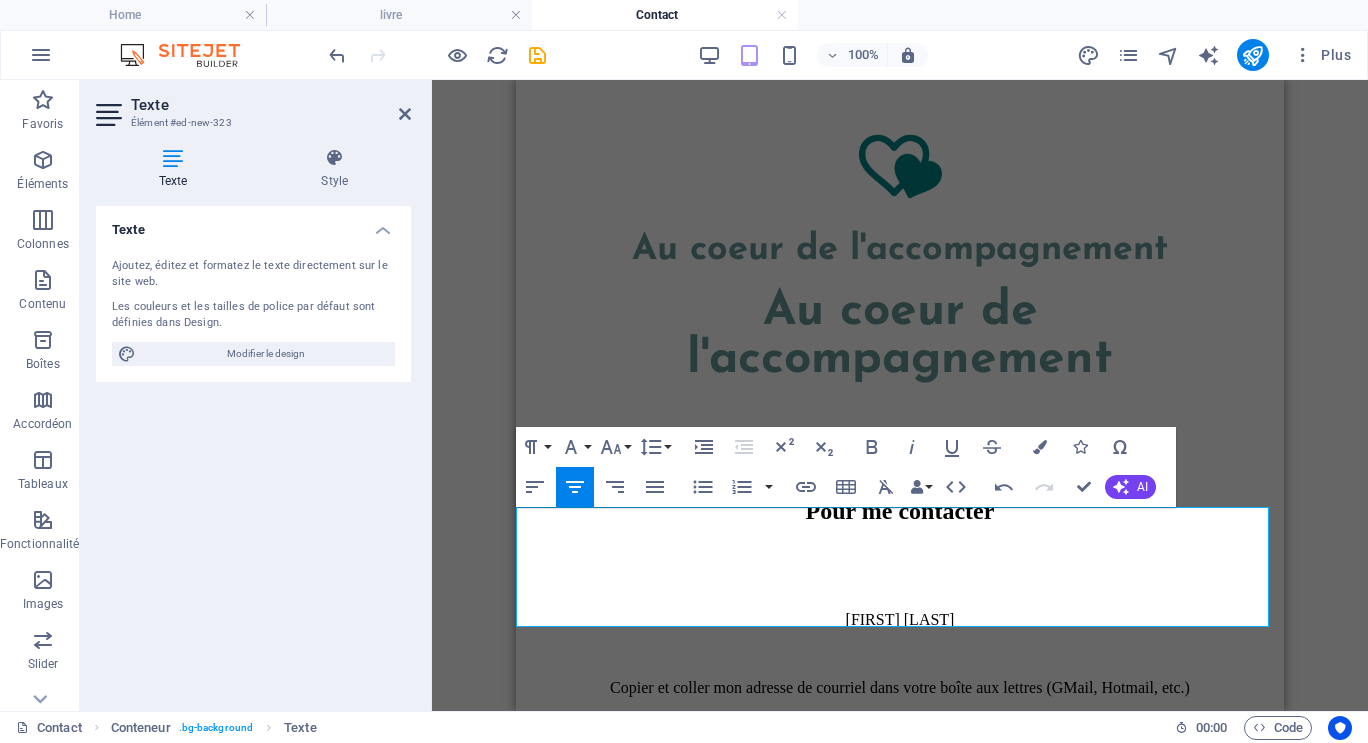 click on "Glissez et déposez l'élément de votre choix pour remplacer le contenu existant. Appuyez sur "Ctrl" si vous voulez créer un nouvel élément.
Variable   Conteneur   Référence   Texte   Texte   Référence Paragraph Format Normal Heading 1 Heading 2 Heading 3 Heading 4 Heading 5 Heading 6 Code Font Family Arial Georgia Impact Tahoma Times New Roman Verdana Josefin Sans Font Size 8 9 10 11 12 14 18 24 30 36 48 60 72 96 Line Height Default Single 1.15 1.5 Double Increase Indent Decrease Indent Superscript Subscript Bold Italic Underline Strikethrough Colors Icons Special Characters Align Left Align Center Align Right Align Justify Unordered List   Default Circle Disc Square    Ordered List   Default Lower Alpha Lower Greek Lower Roman Upper Alpha Upper Roman    Insert Link Insert Table Clear Formatting Data Bindings Entreprise Prénom Nom de famille Rue Code postal Ville E-mail Téléphone Tél. portable Fax Champ personnalisé 1 Champ personnalisé 2 Champ personnalisé 3 HTML Undo AI" at bounding box center (900, 395) 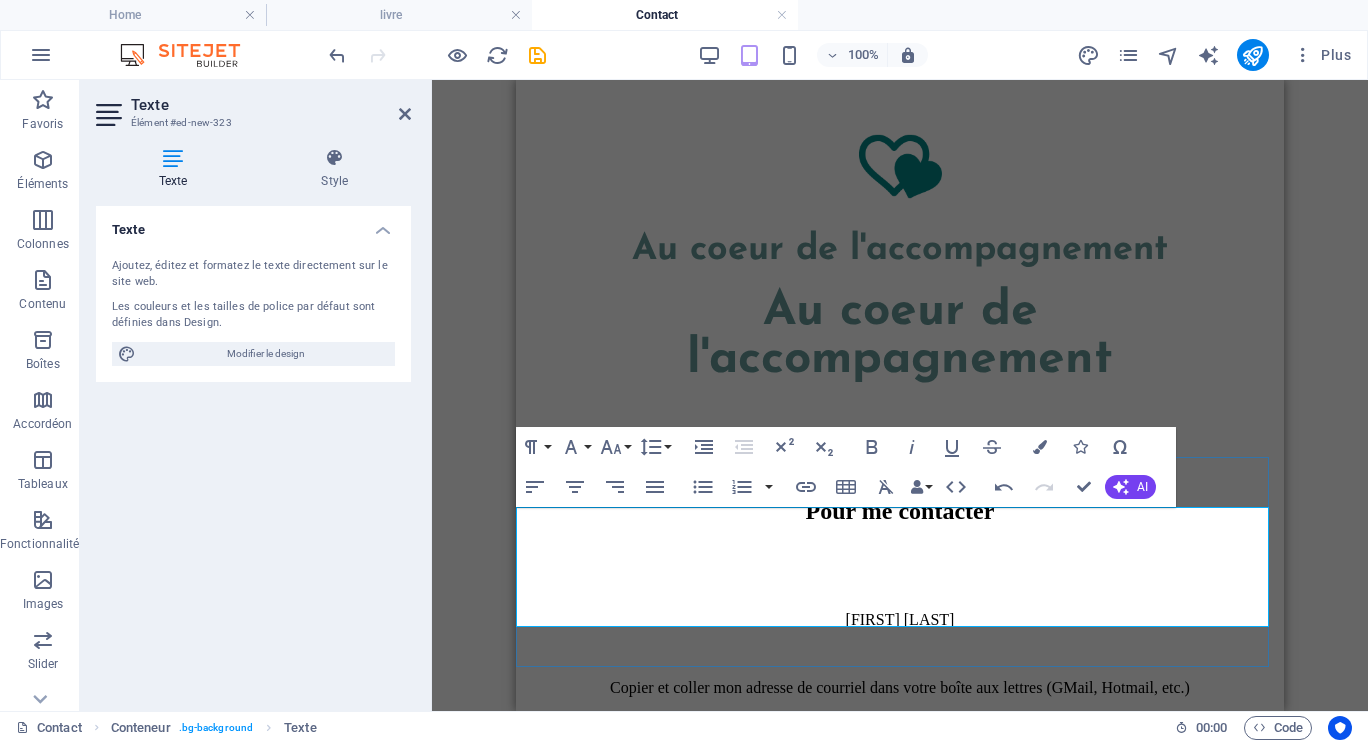 click on "ghislaine.bourque@gmail.com" at bounding box center [900, 756] 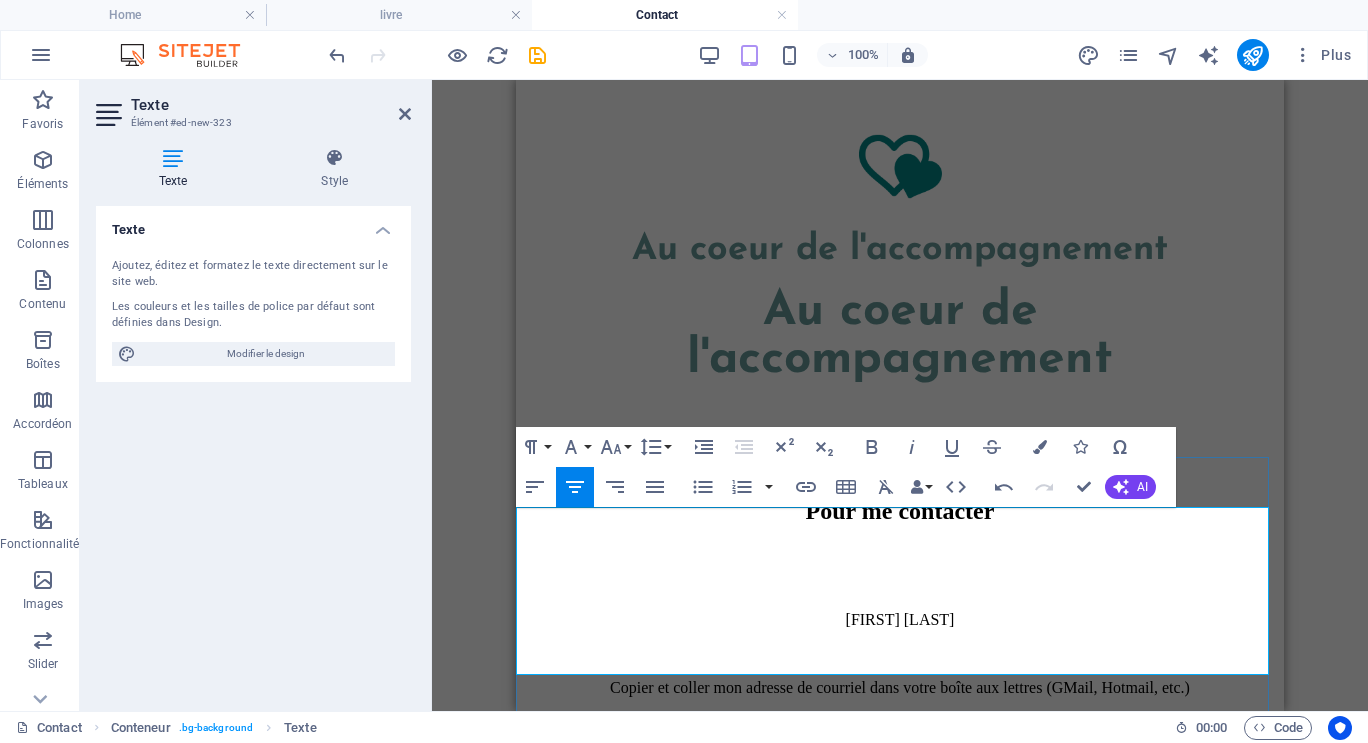 drag, startPoint x: 829, startPoint y: 659, endPoint x: 959, endPoint y: 661, distance: 130.01538 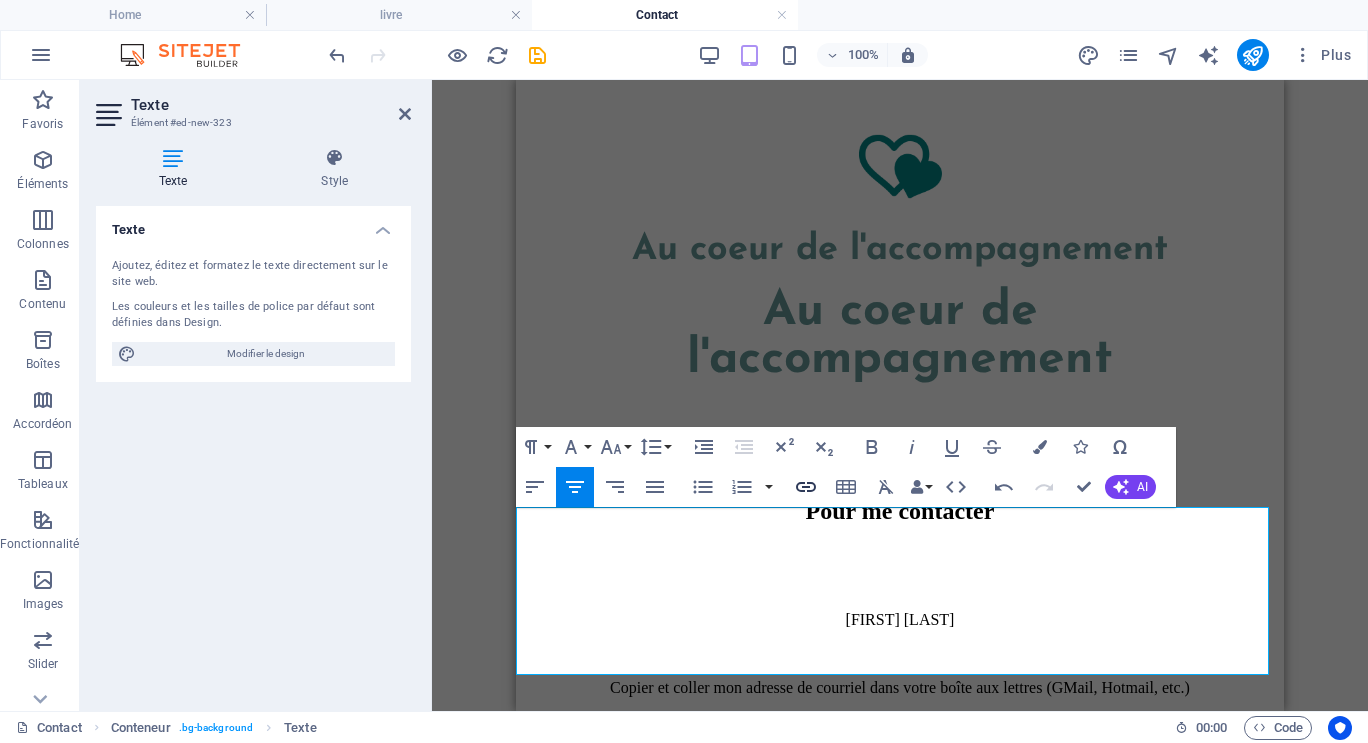 click 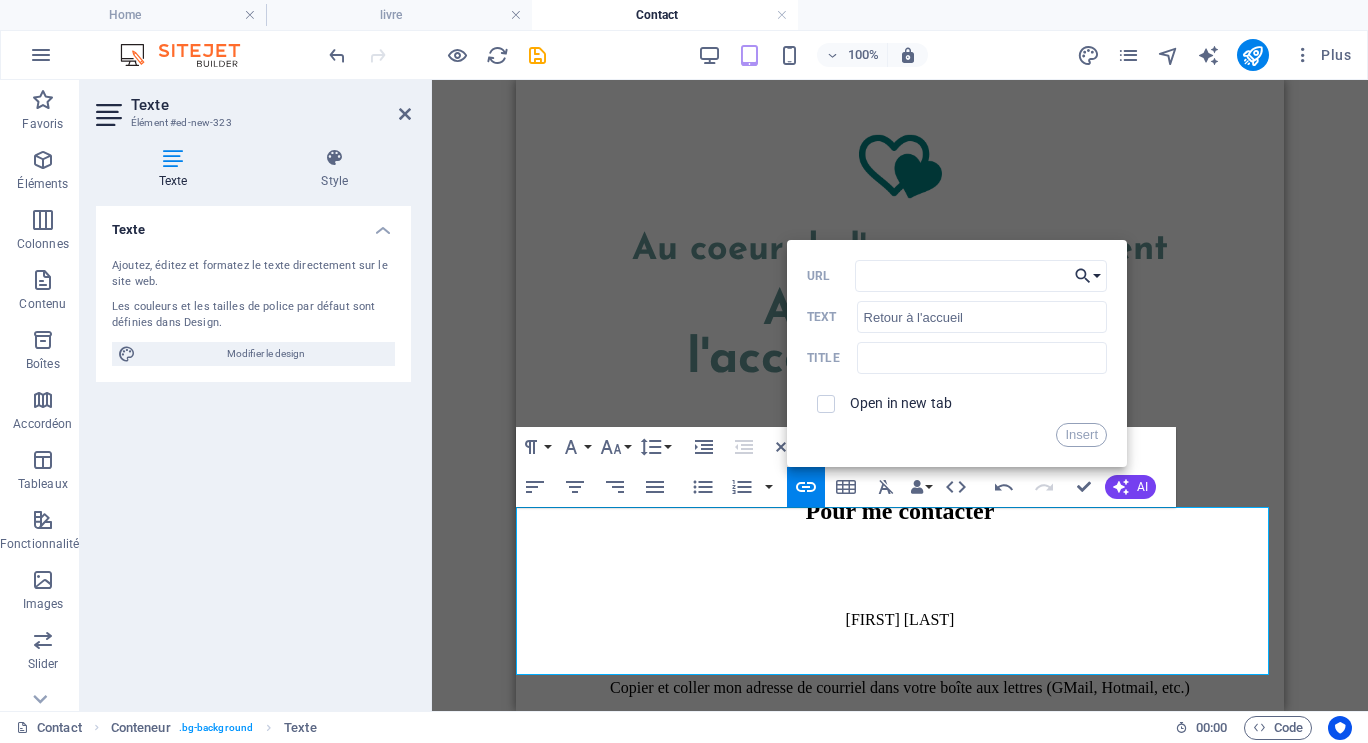 click 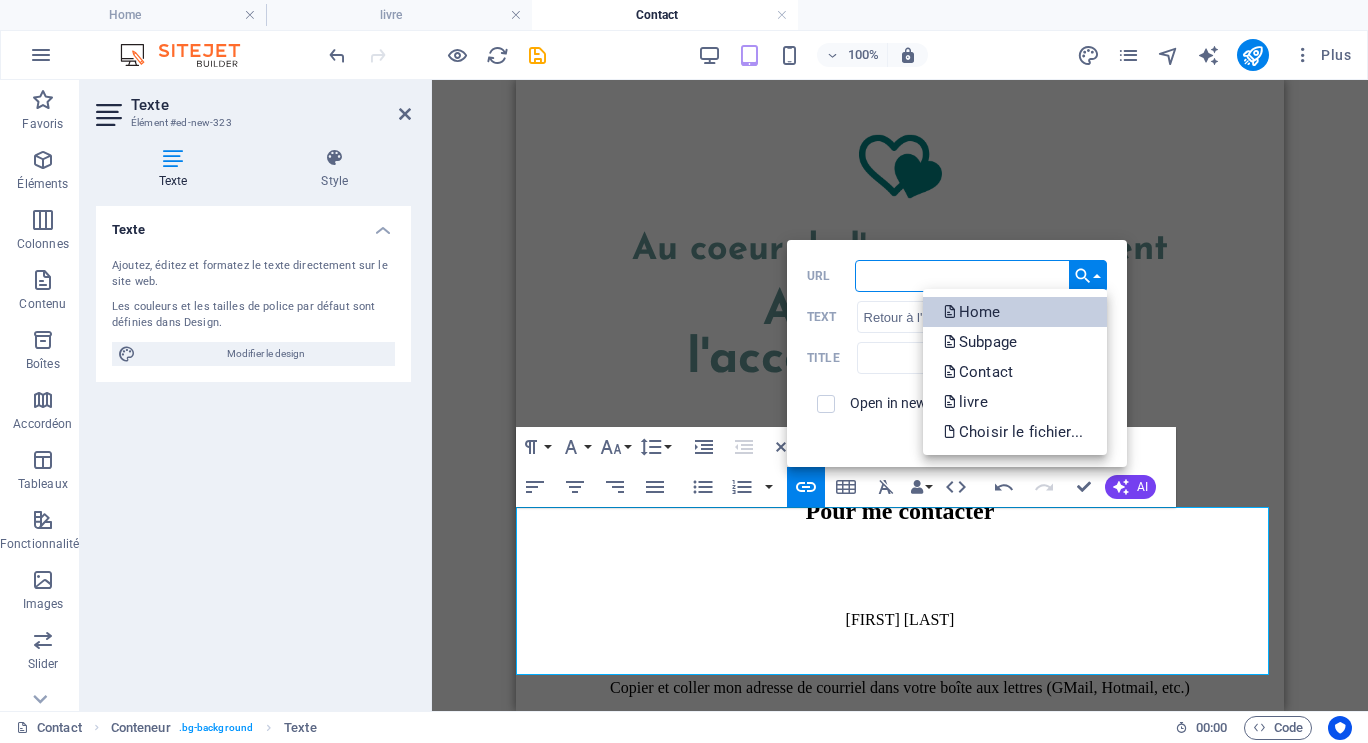 click on "Home" at bounding box center [1015, 312] 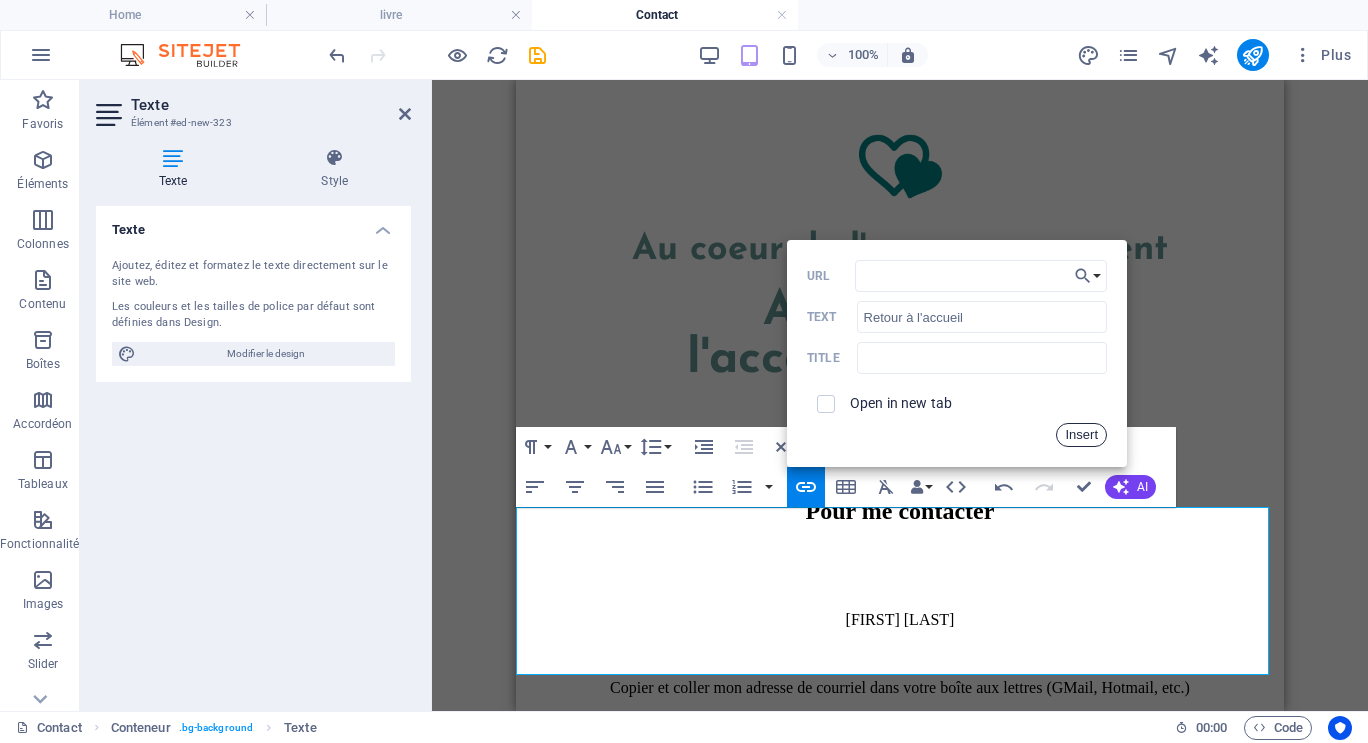 click on "Insert" at bounding box center [1081, 435] 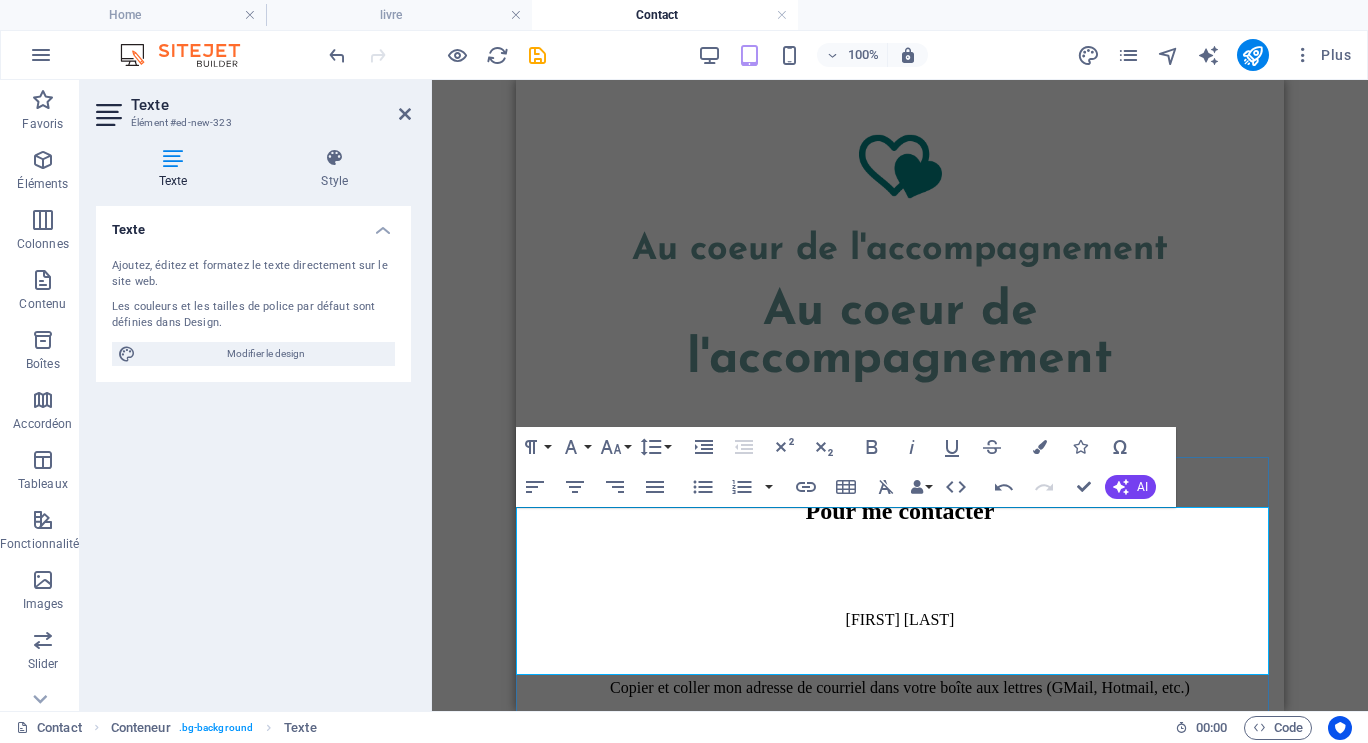 click on "Retour à l'accueil" at bounding box center [900, 824] 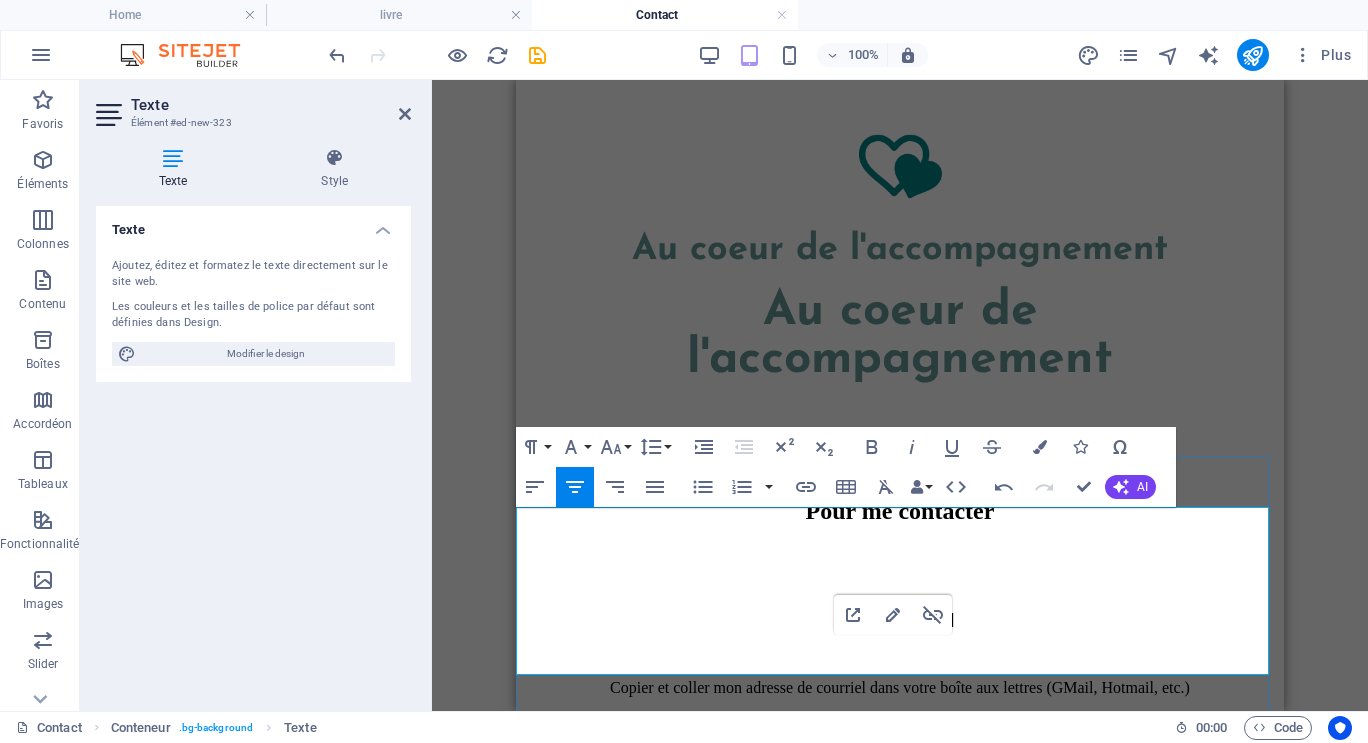 click on "Retour à l'accueil" at bounding box center [900, 824] 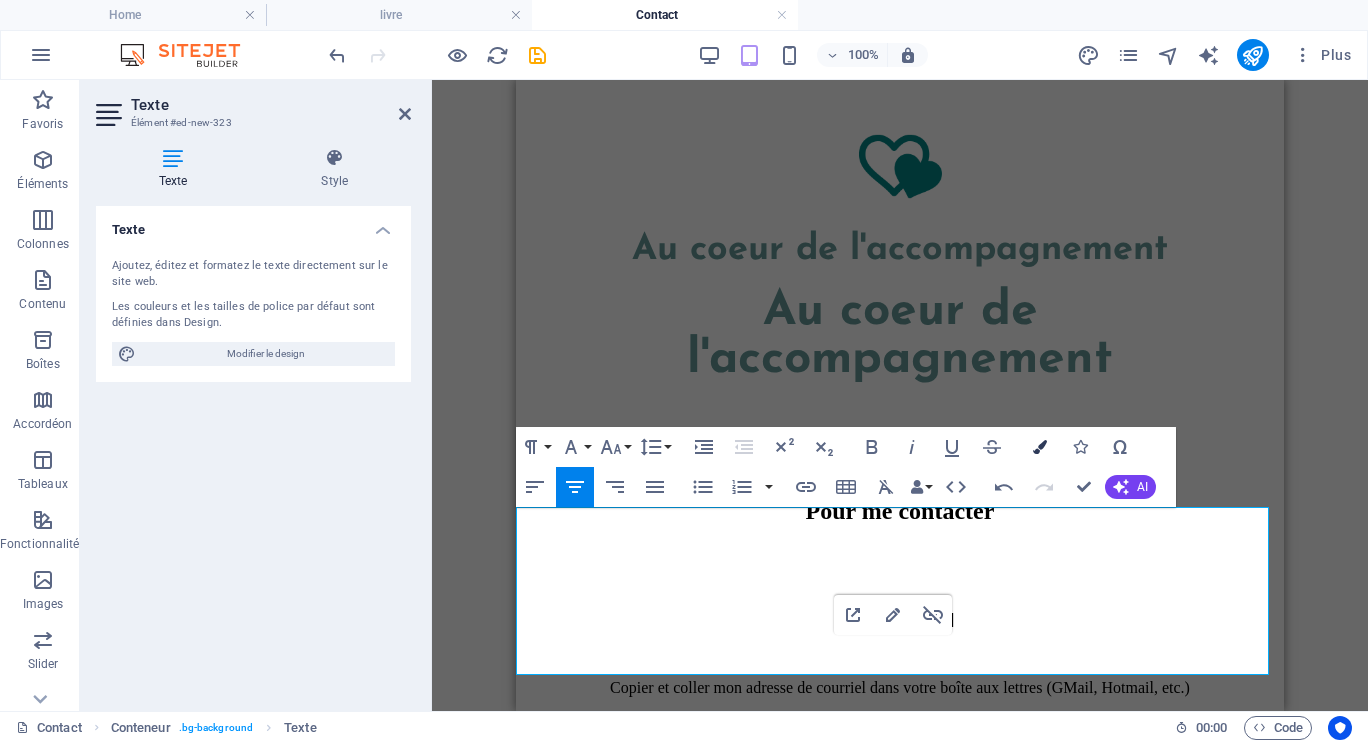 click at bounding box center [1040, 447] 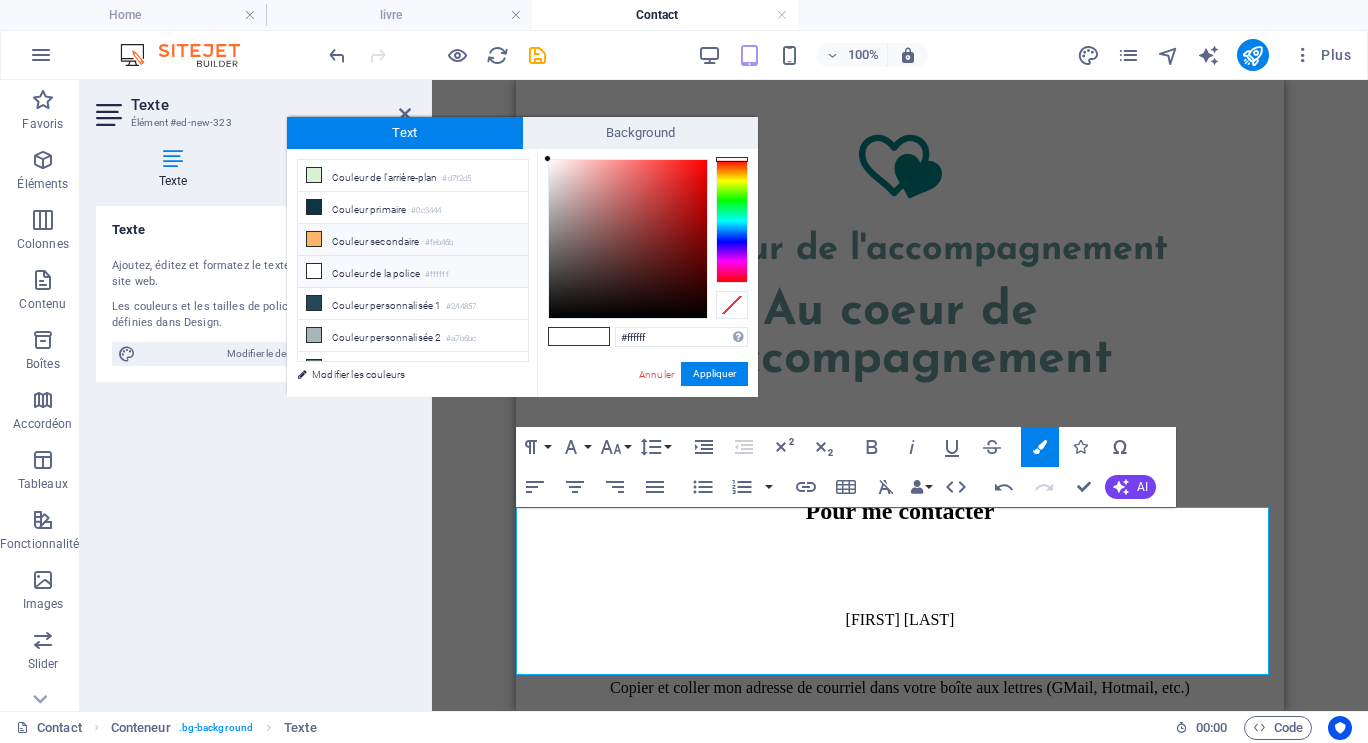 click on "Couleur secondaire
#feb46b" at bounding box center (413, 240) 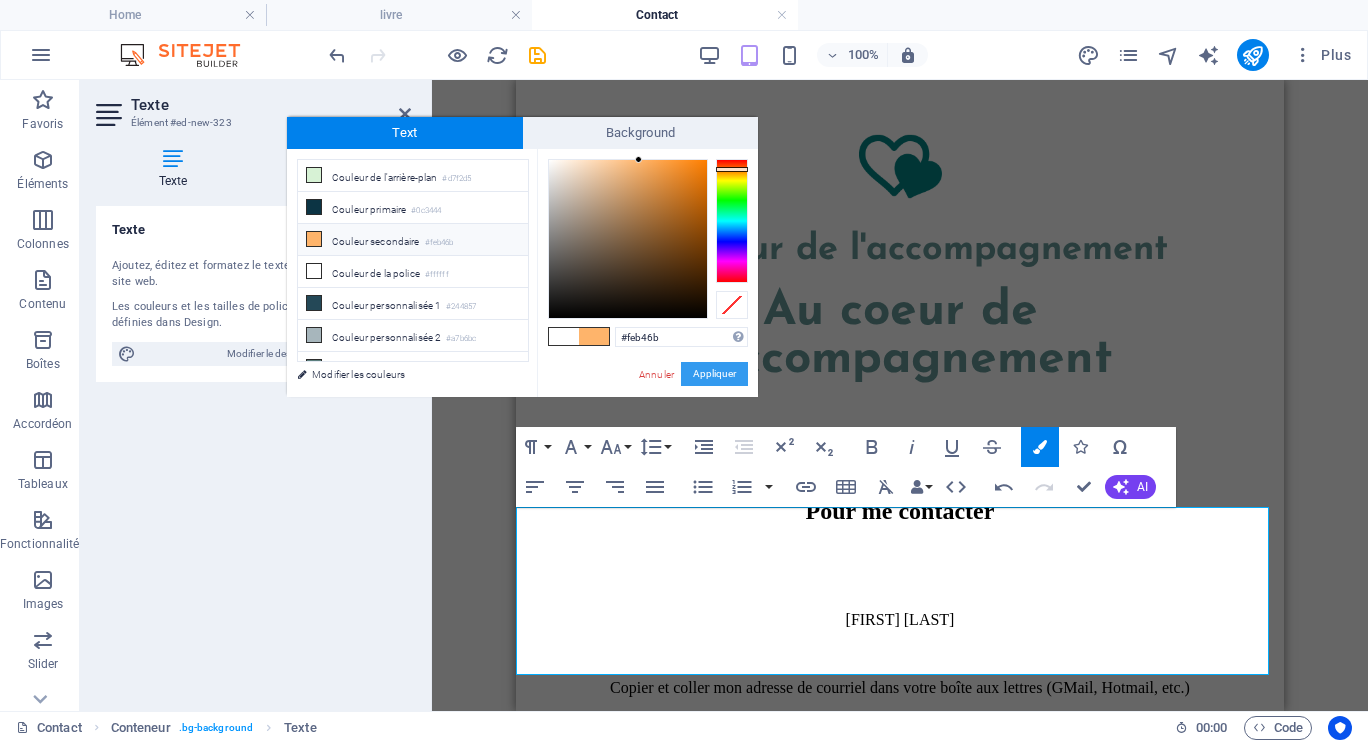click on "Appliquer" at bounding box center [714, 374] 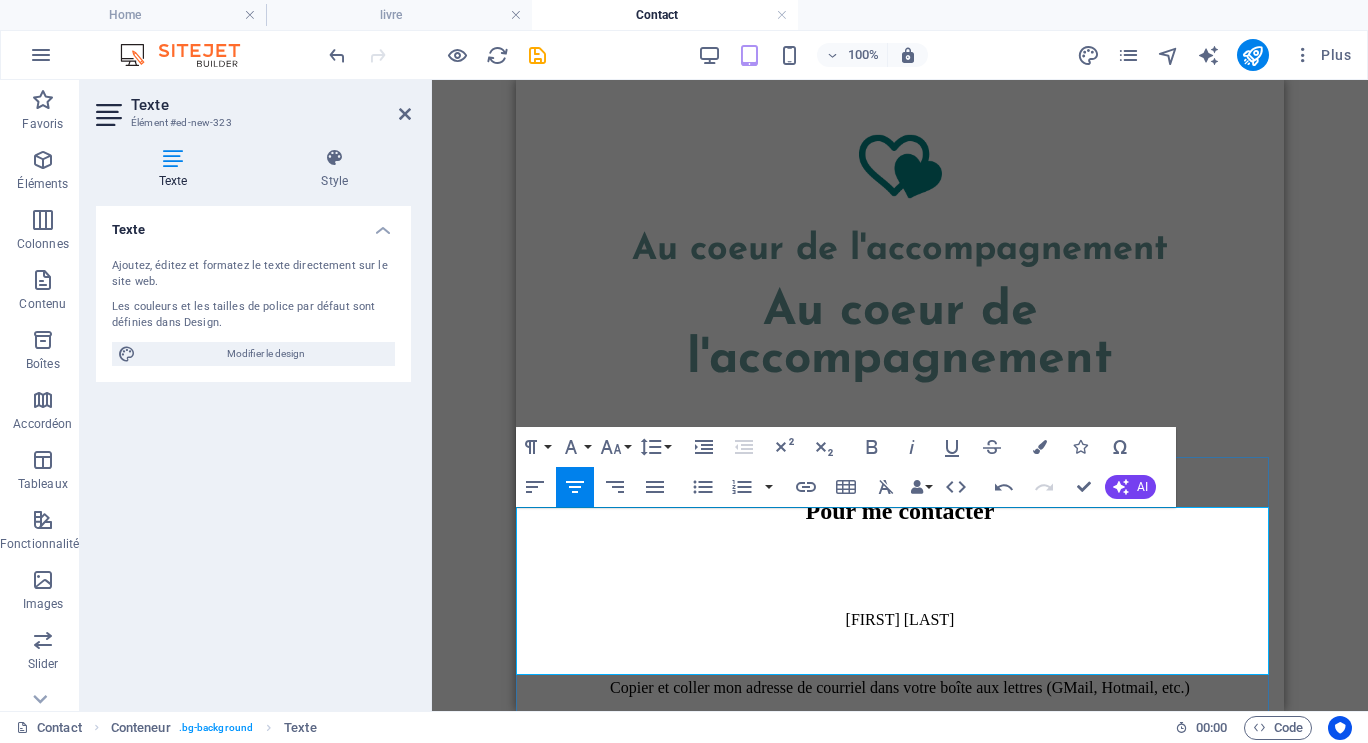 click on "​" at bounding box center [900, 790] 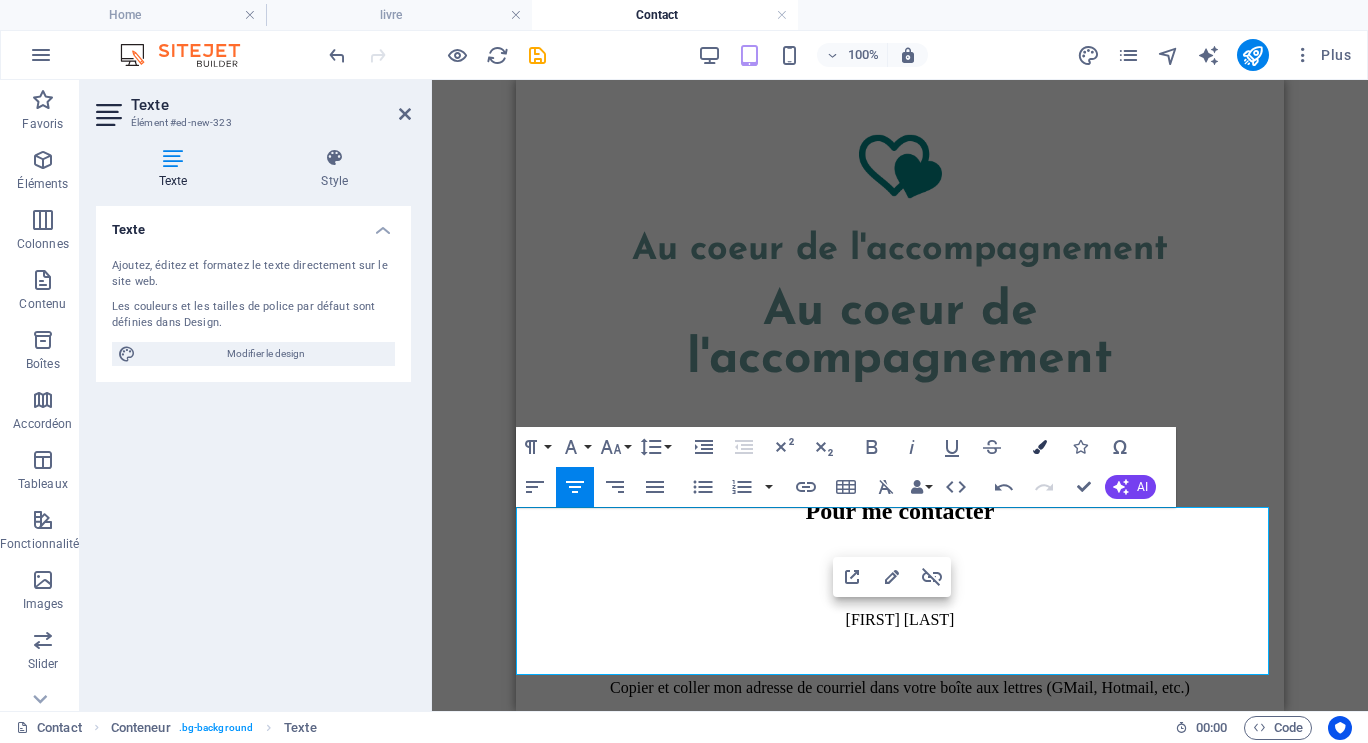 click at bounding box center (1040, 447) 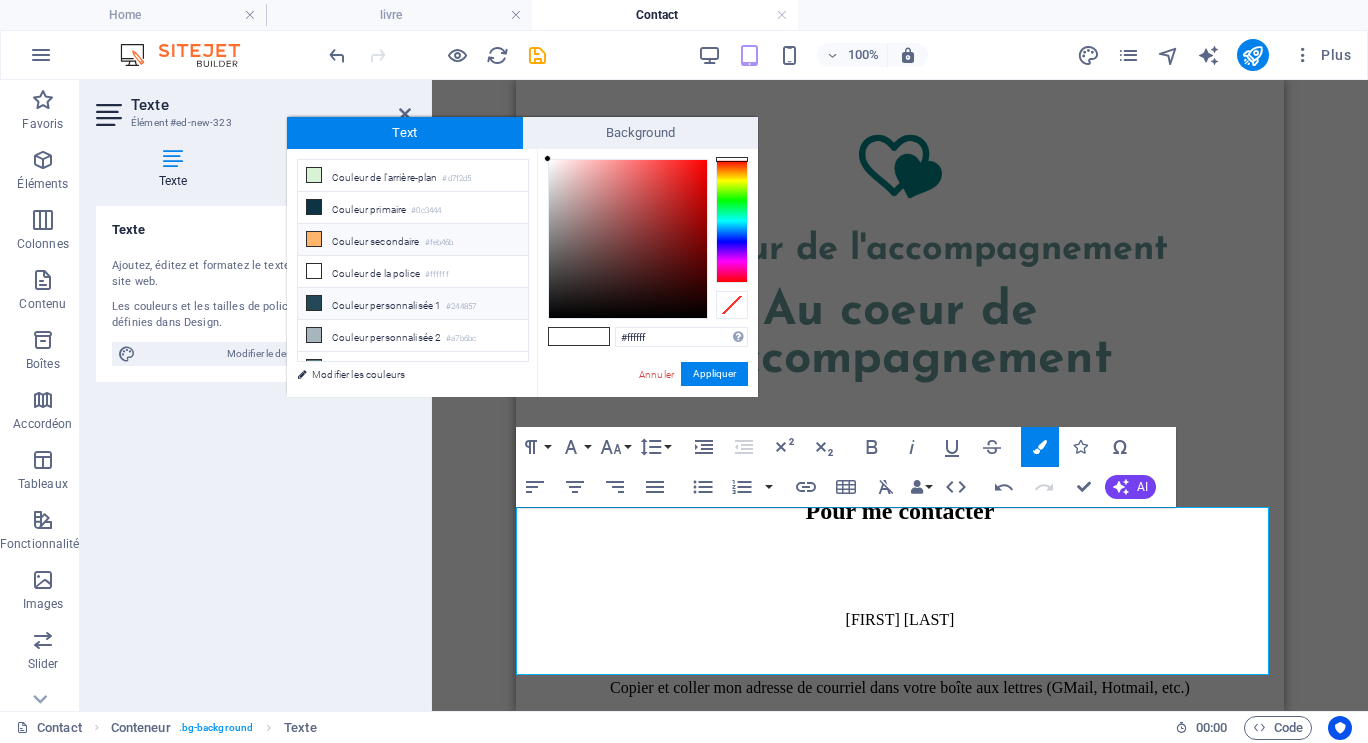 click on "Couleur personnalisée 1
#244857" at bounding box center (413, 304) 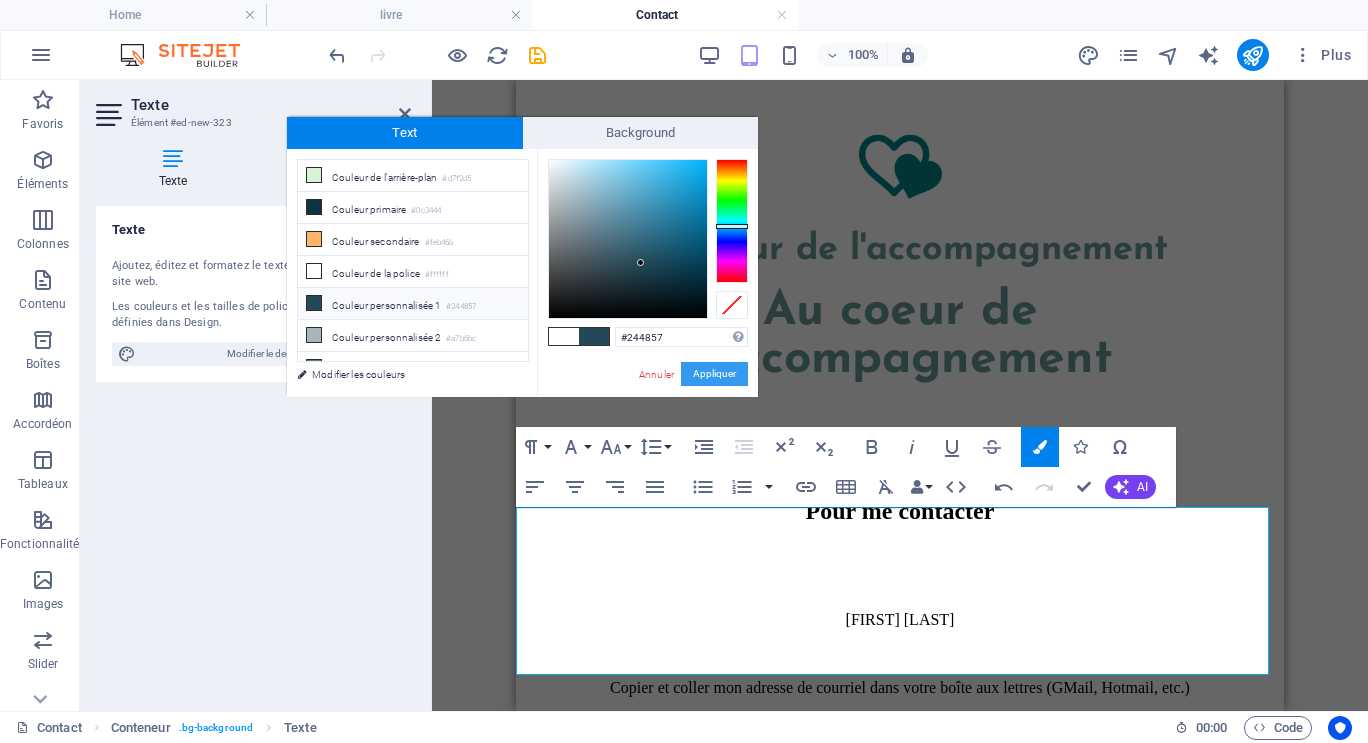 click on "Appliquer" at bounding box center [714, 374] 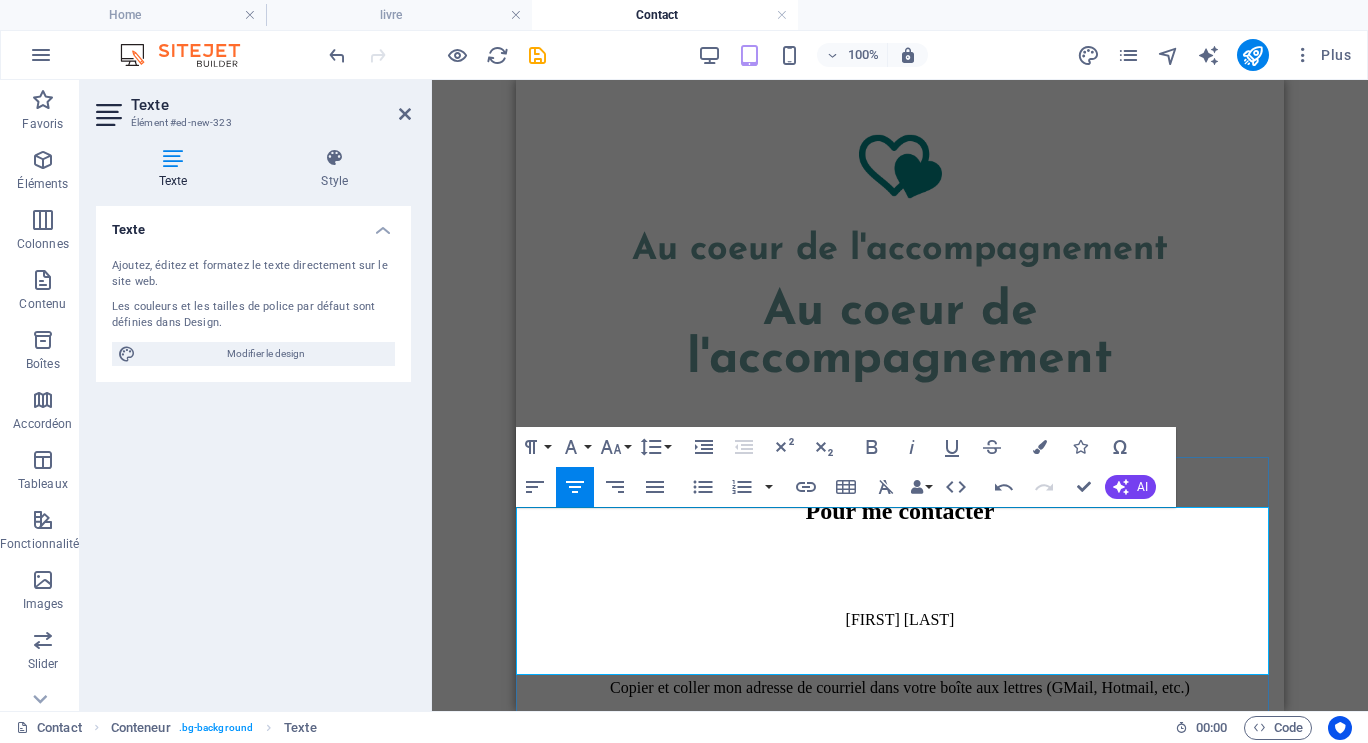 click on "​" at bounding box center (900, 790) 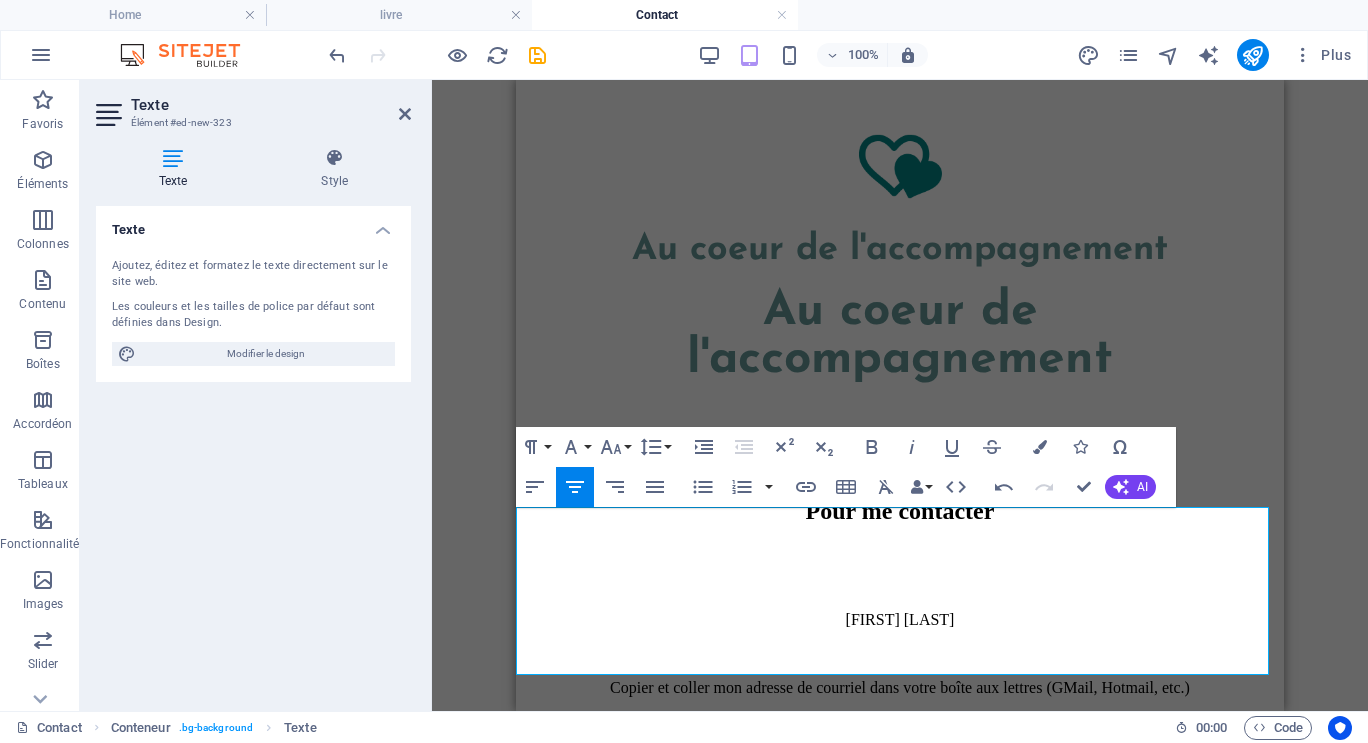 click on "Glissez et déposez l'élément de votre choix pour remplacer le contenu existant. Appuyez sur "Ctrl" si vous voulez créer un nouvel élément.
Variable   Conteneur   Référence   Texte   Texte   Référence Paragraph Format Normal Heading 1 Heading 2 Heading 3 Heading 4 Heading 5 Heading 6 Code Font Family Arial Georgia Impact Tahoma Times New Roman Verdana Josefin Sans Font Size 8 9 10 11 12 14 18 24 30 36 48 60 72 96 Line Height Default Single 1.15 1.5 Double Increase Indent Decrease Indent Superscript Subscript Bold Italic Underline Strikethrough Colors Icons Special Characters Align Left Align Center Align Right Align Justify Unordered List   Default Circle Disc Square    Ordered List   Default Lower Alpha Lower Greek Lower Roman Upper Alpha Upper Roman    Insert Link Insert Table Clear Formatting Data Bindings Entreprise Prénom Nom de famille Rue Code postal Ville E-mail Téléphone Tél. portable Fax Champ personnalisé 1 Champ personnalisé 2 Champ personnalisé 3 HTML Undo AI" at bounding box center (900, 395) 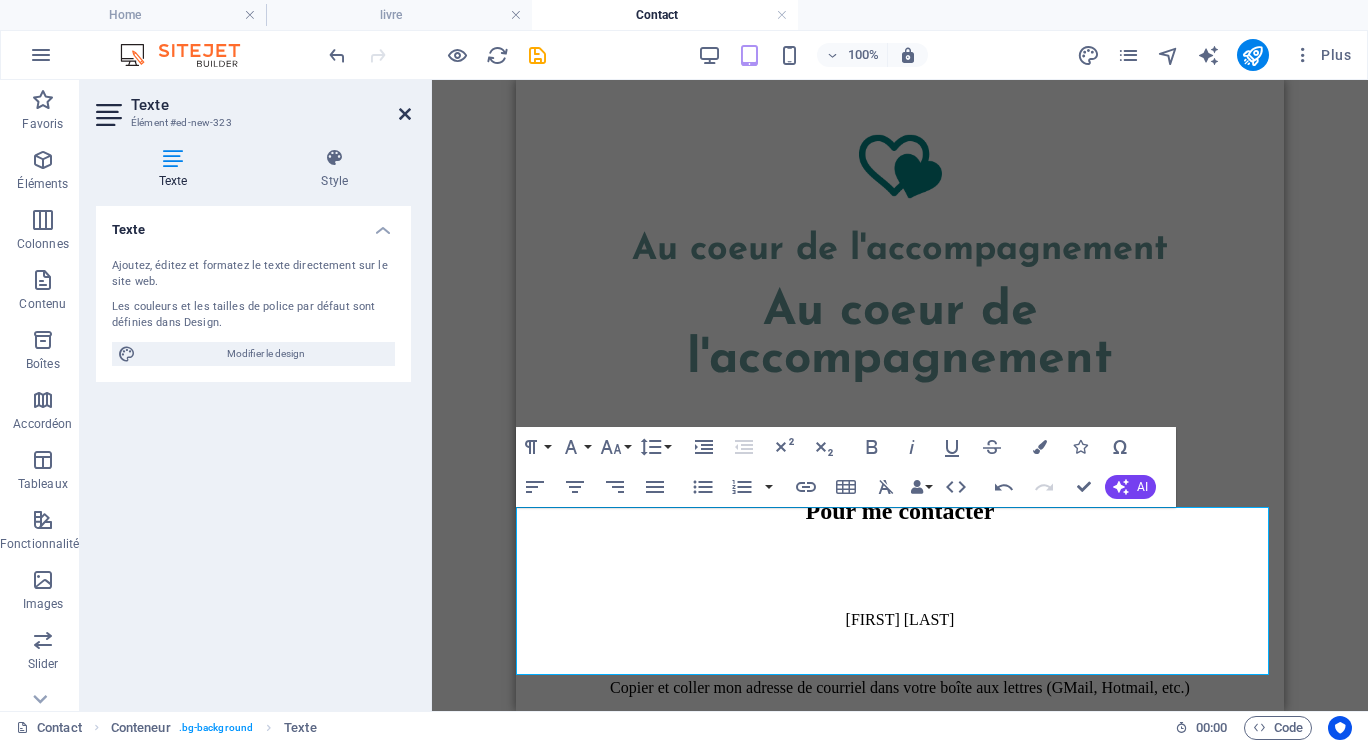 click at bounding box center (405, 114) 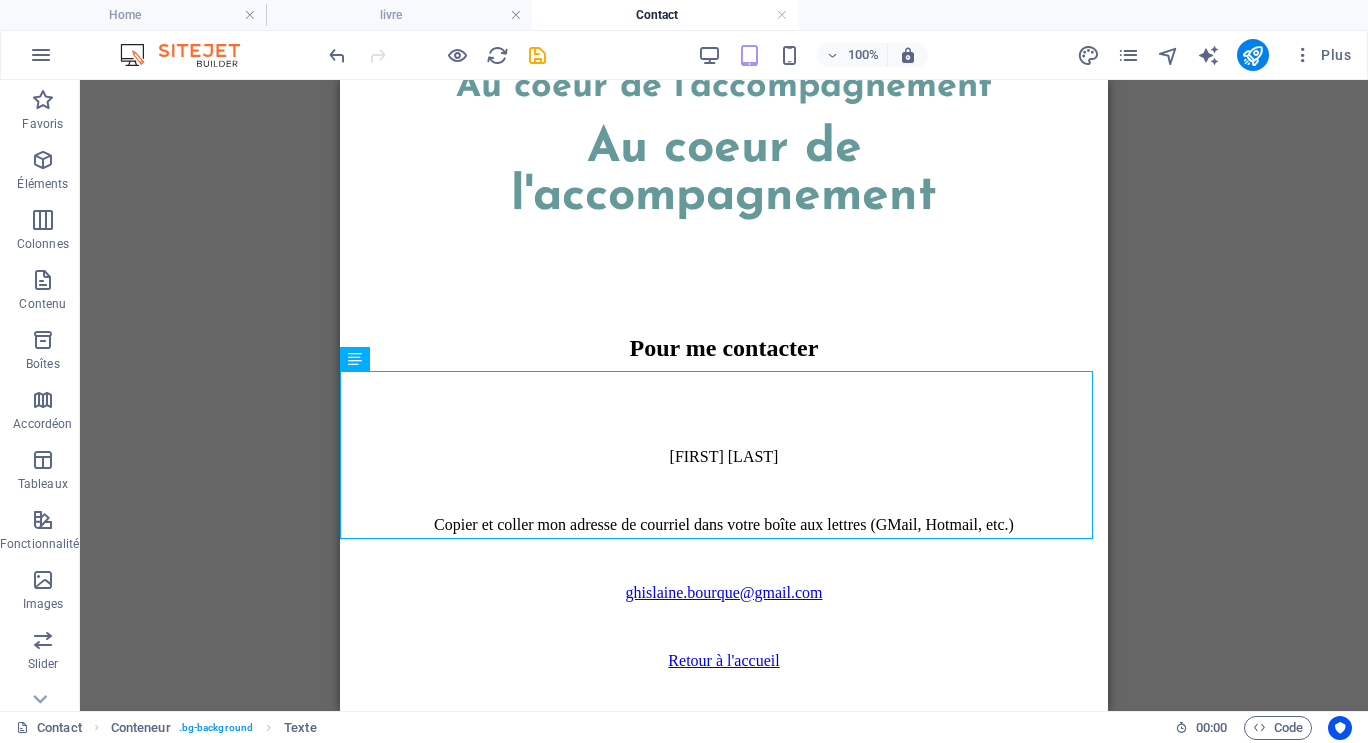 scroll, scrollTop: 281, scrollLeft: 0, axis: vertical 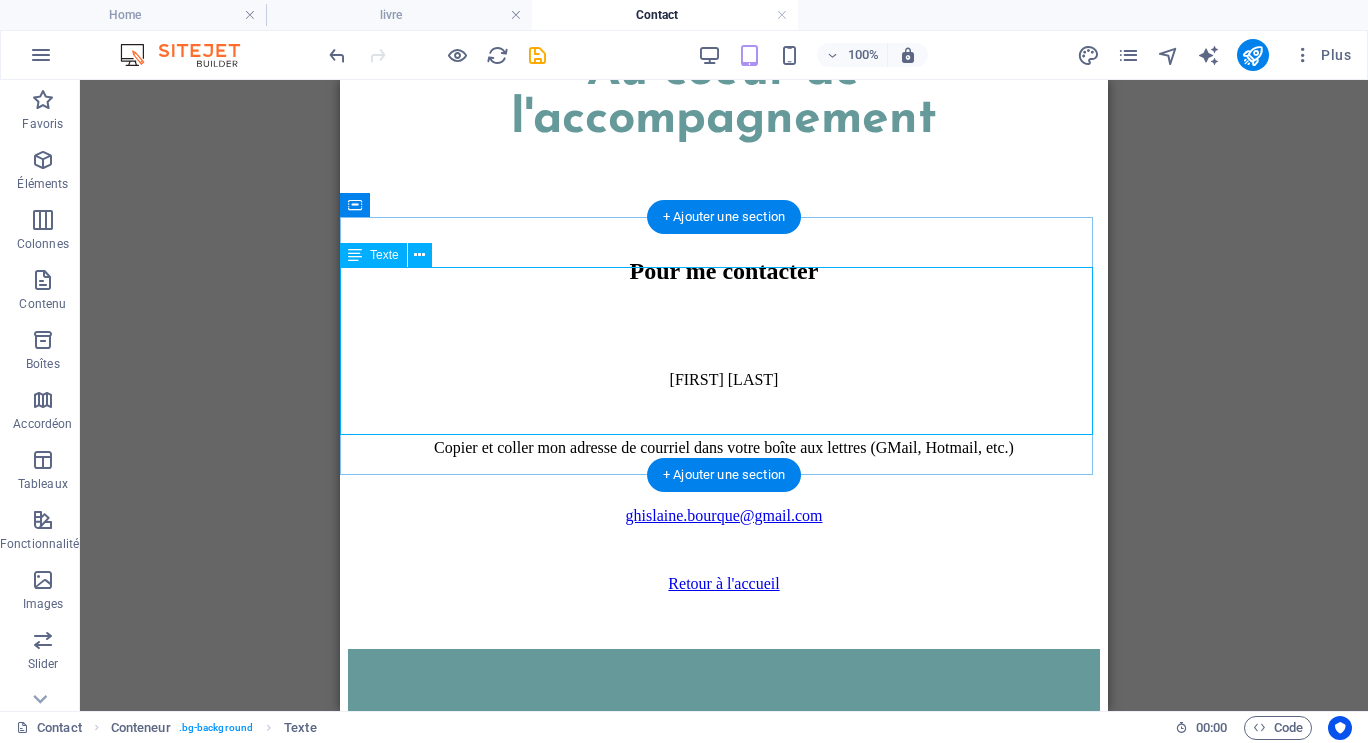 click on "Ghislaine Bourque Copier et coller mon adresse de courriel dans votre boîte aux lettres (GMail, Hotmail, etc.) ghislaine.bourque@gmail.com Retour à l'accueil" at bounding box center (724, 482) 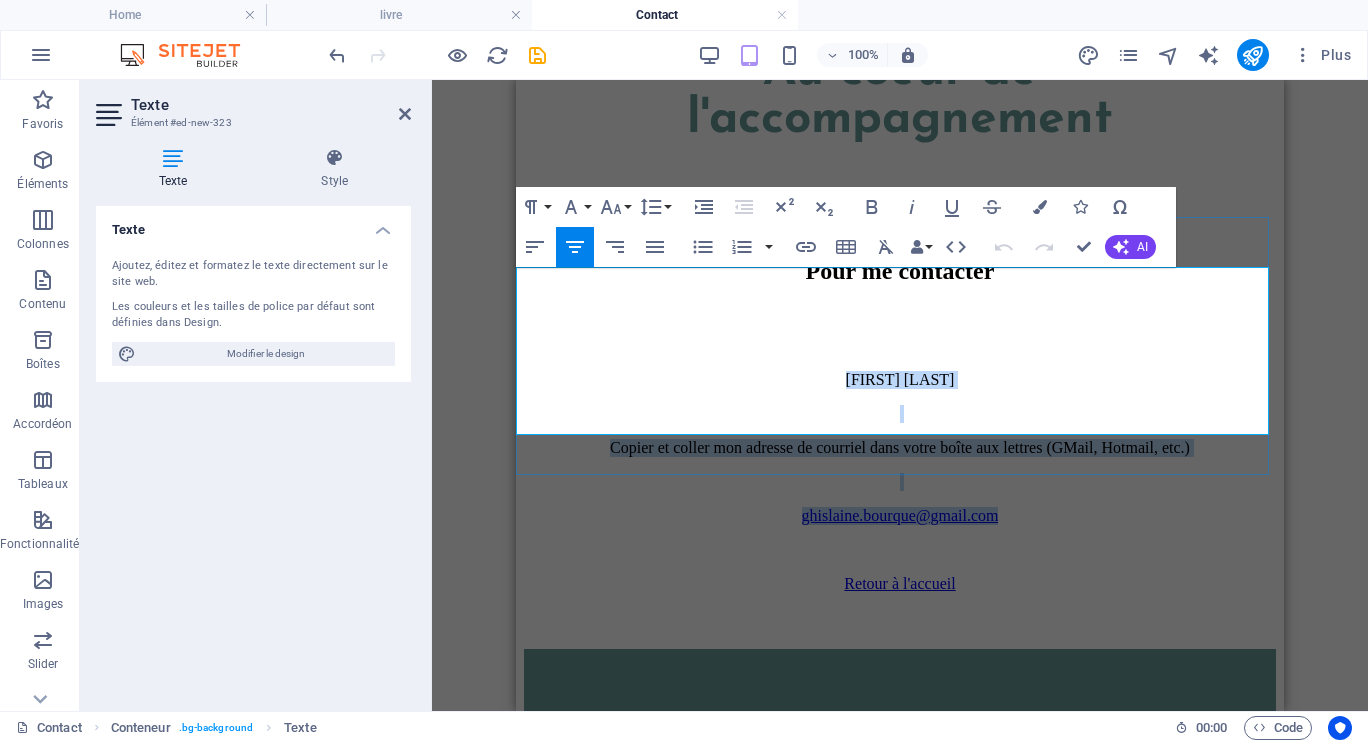 drag, startPoint x: 828, startPoint y: 277, endPoint x: 1011, endPoint y: 377, distance: 208.54016 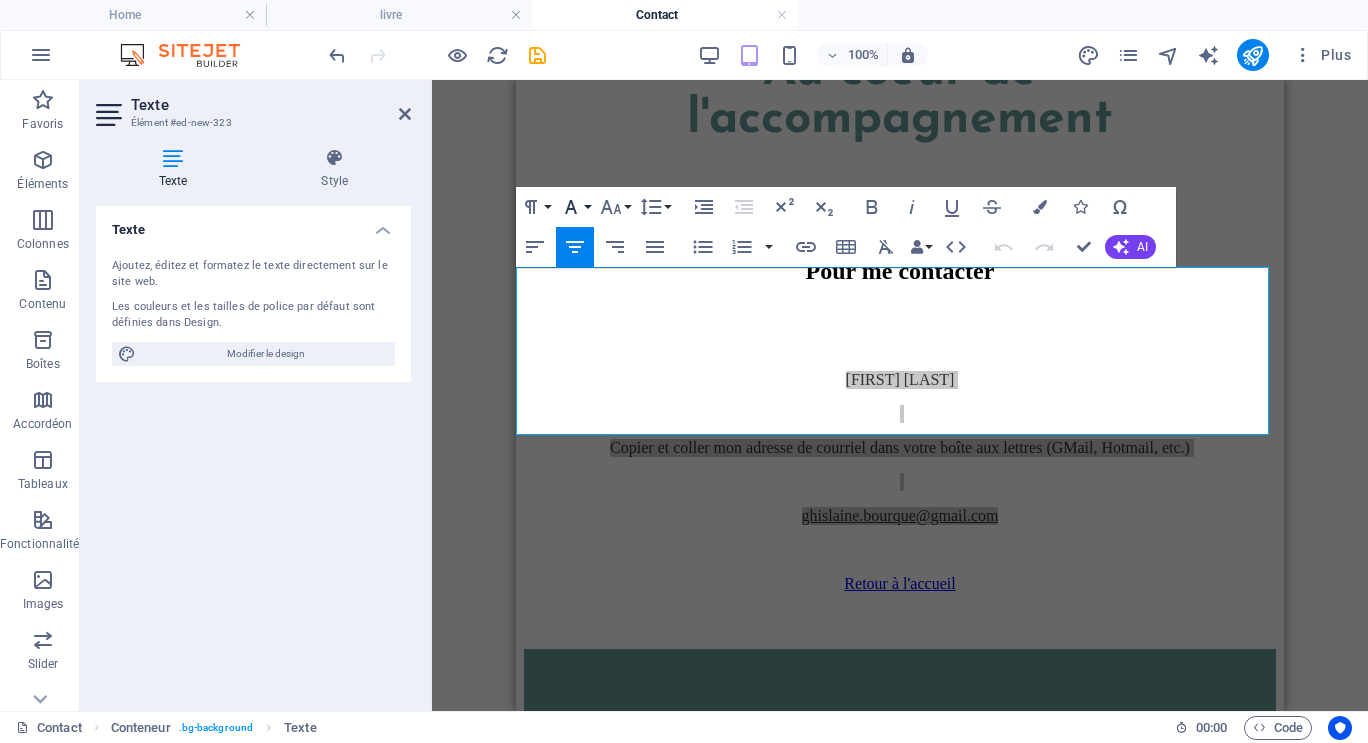 click on "Font Family" at bounding box center (575, 207) 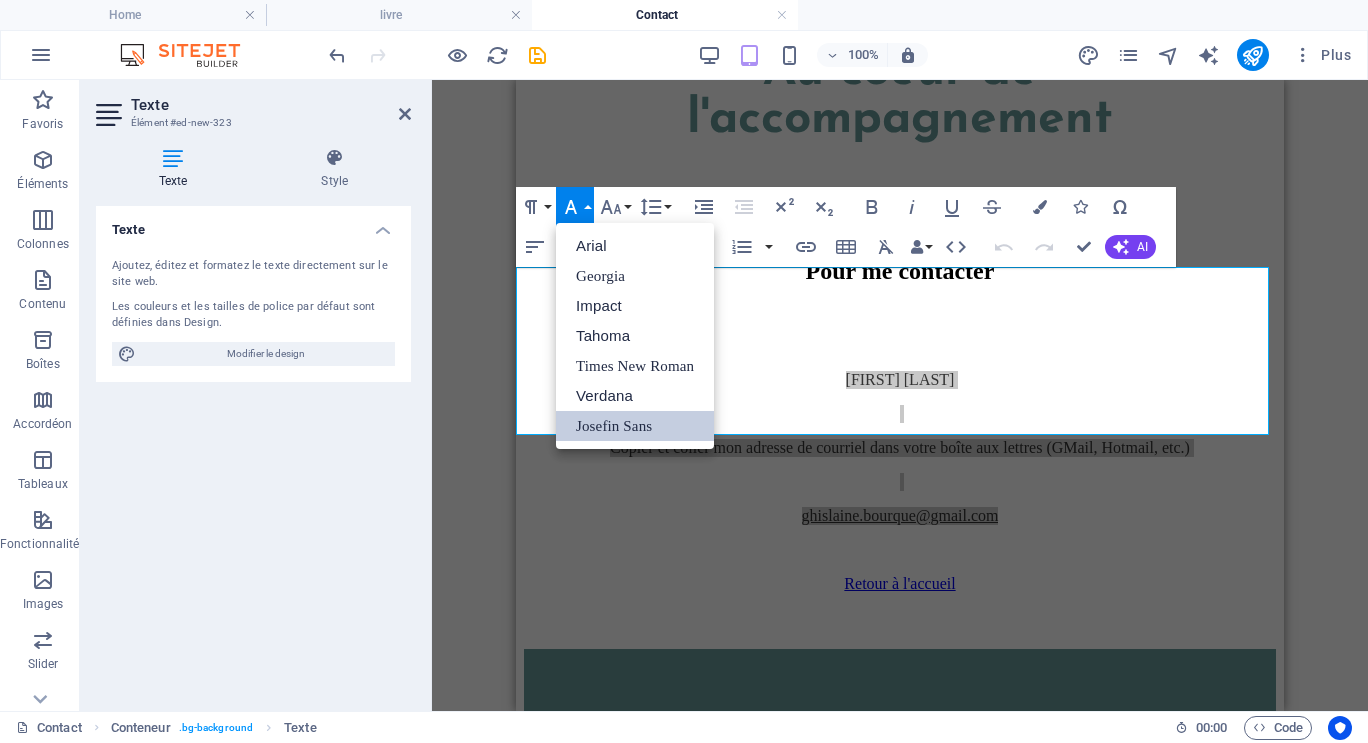 scroll, scrollTop: 0, scrollLeft: 0, axis: both 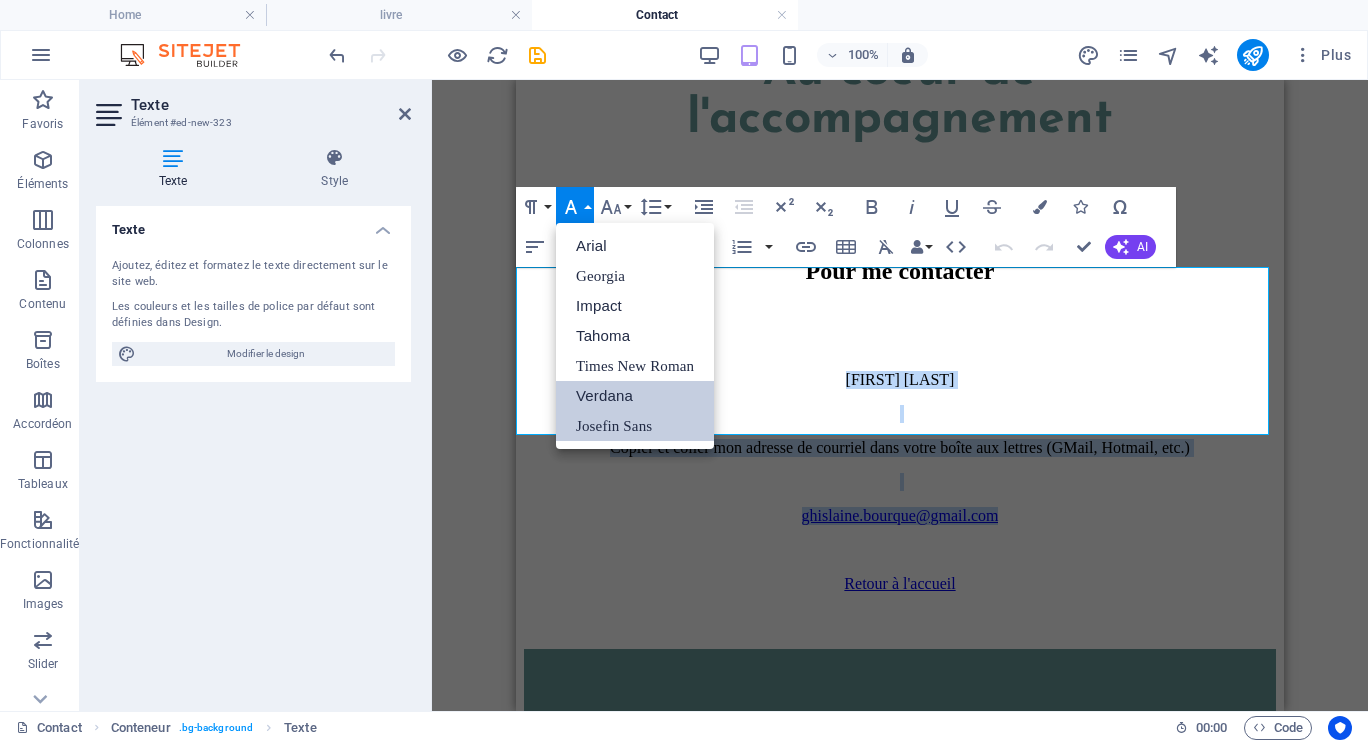 click on "Verdana" at bounding box center (635, 396) 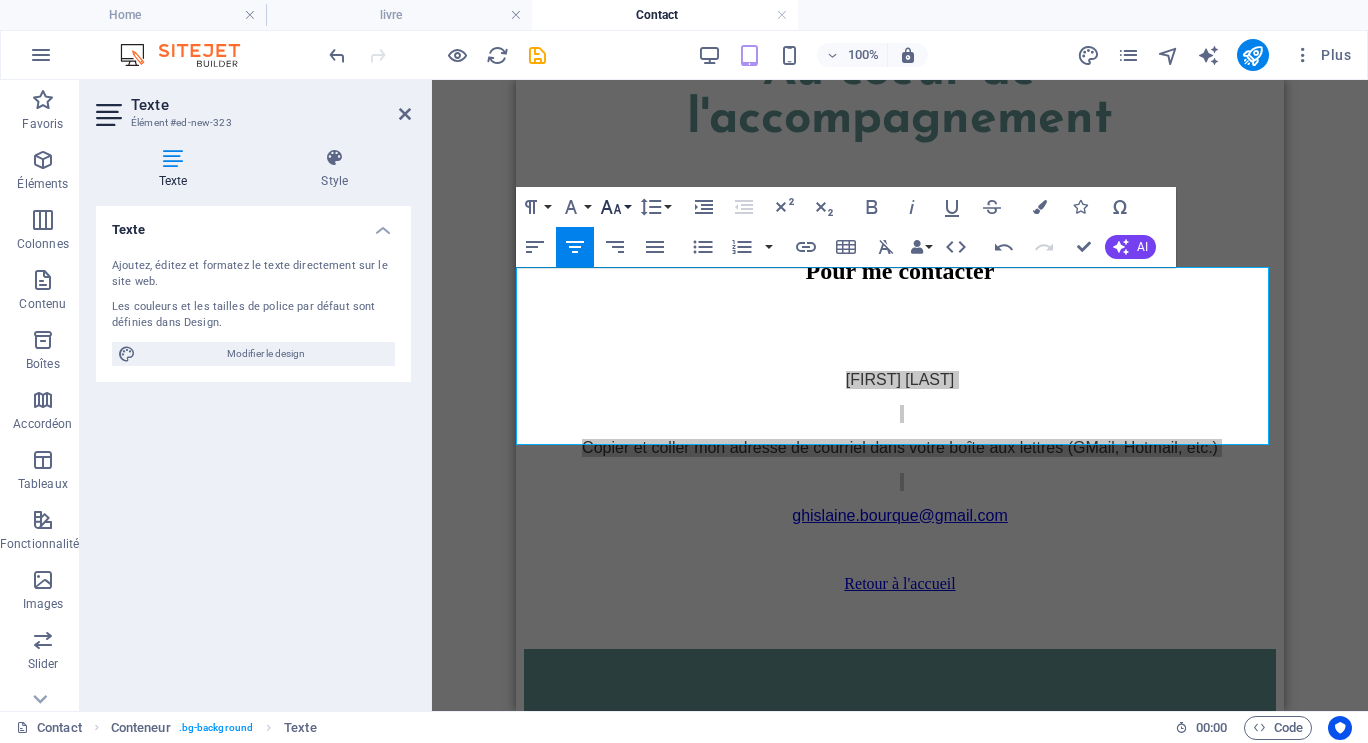 click on "Font Size" at bounding box center (615, 207) 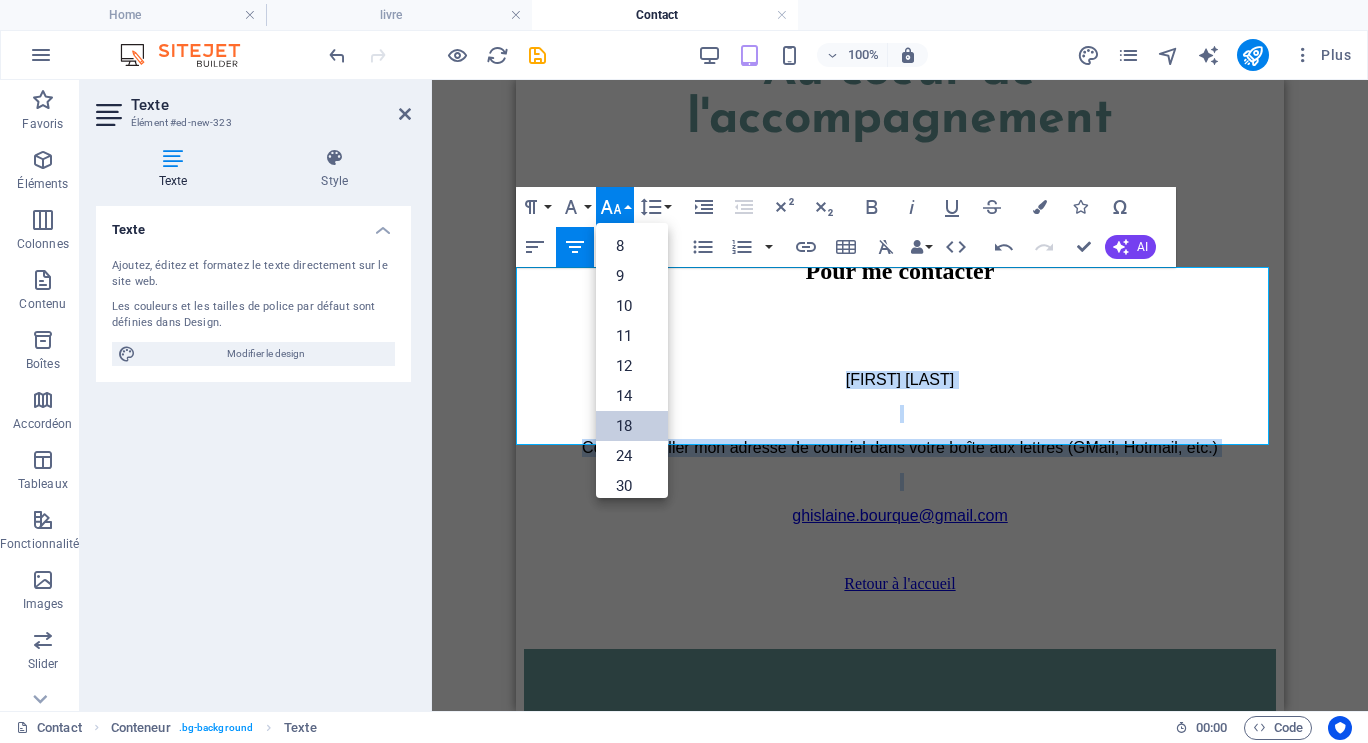 click on "18" at bounding box center (632, 426) 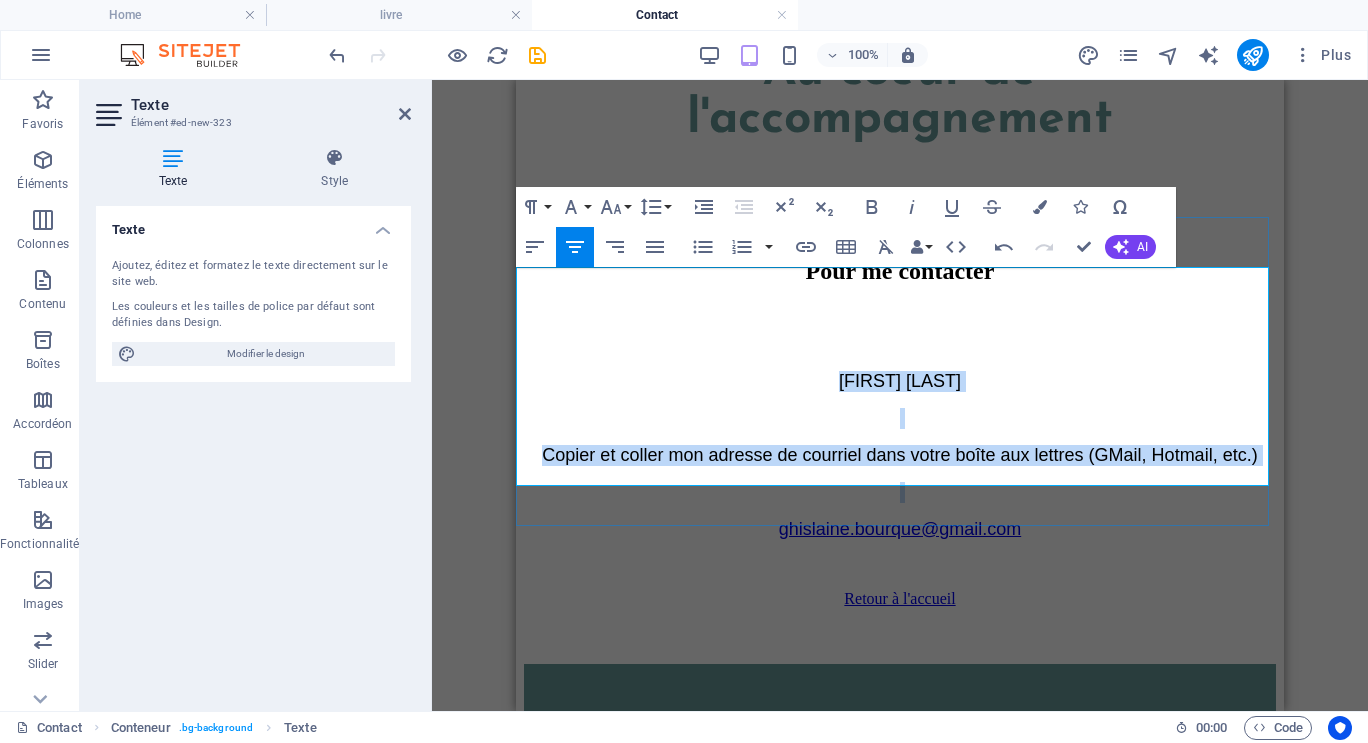 click at bounding box center (900, 492) 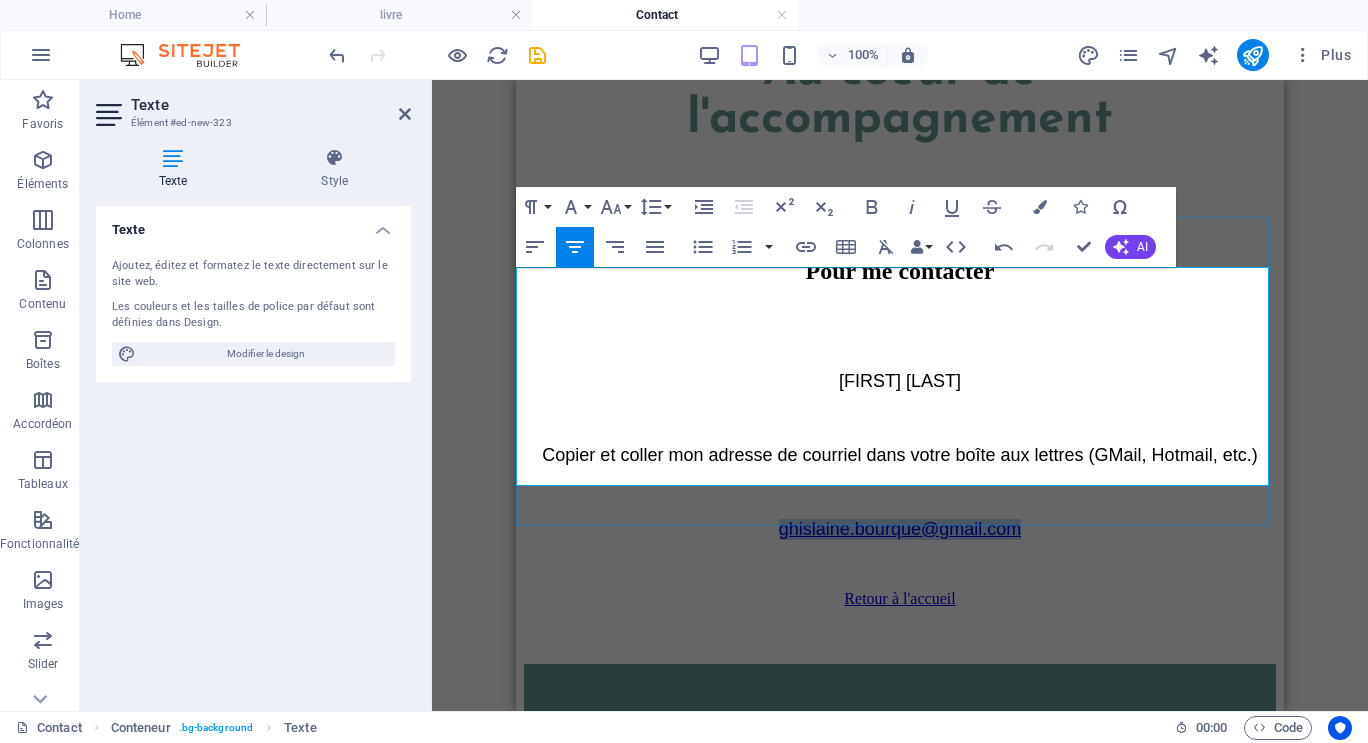 drag, startPoint x: 751, startPoint y: 422, endPoint x: 1050, endPoint y: 412, distance: 299.16718 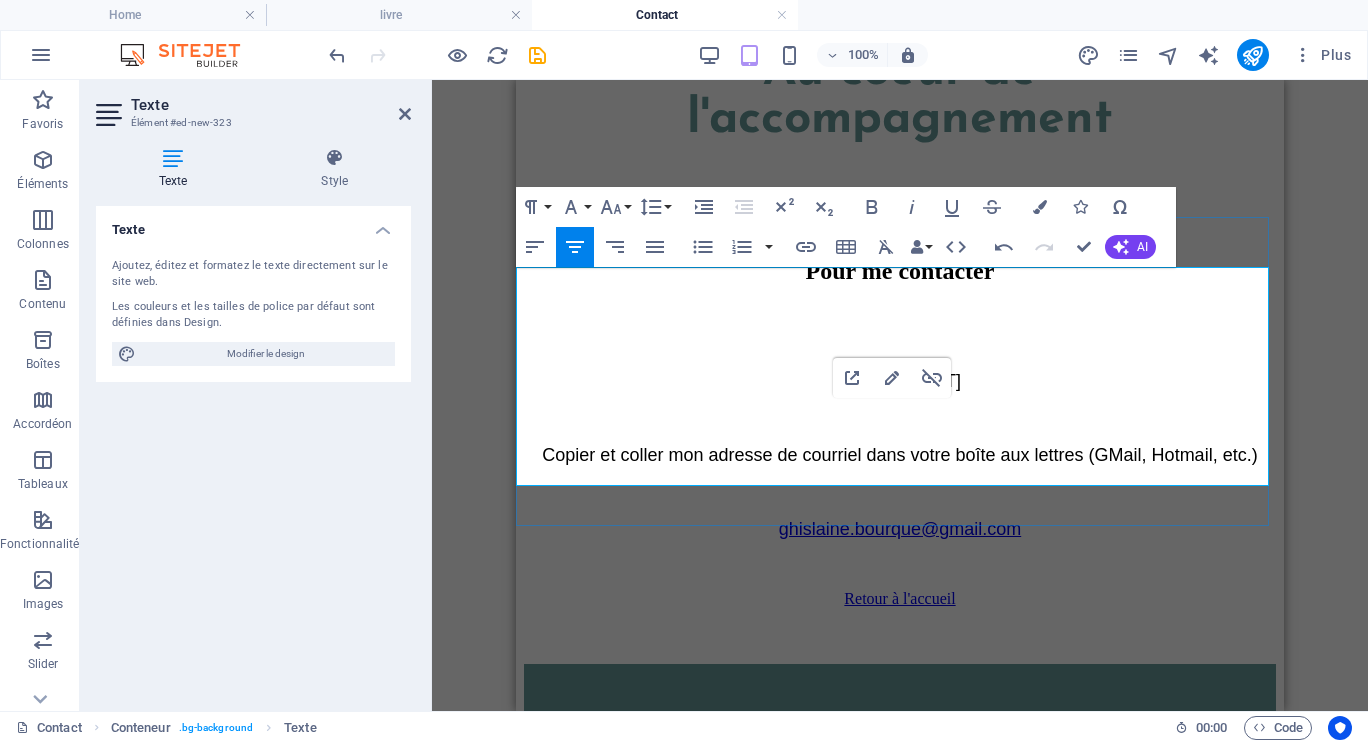click at bounding box center [900, 492] 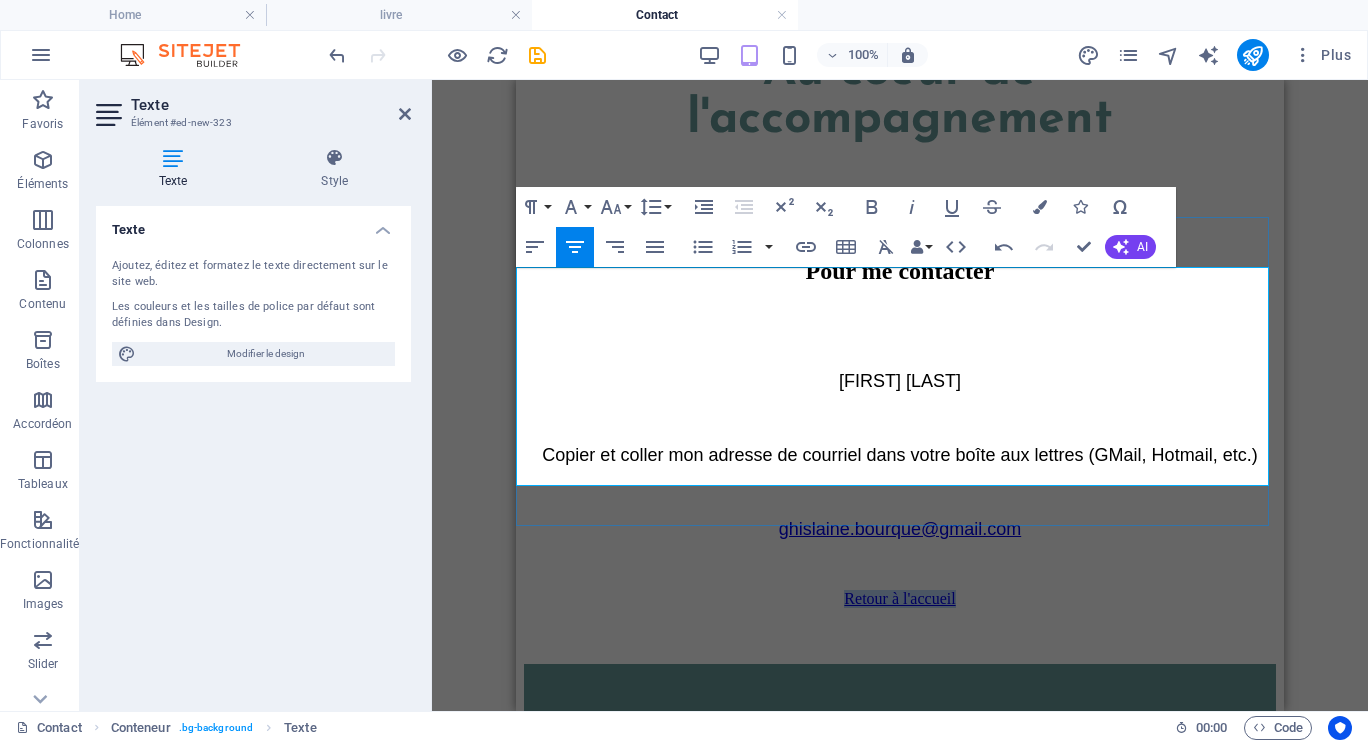 drag, startPoint x: 819, startPoint y: 474, endPoint x: 1045, endPoint y: 465, distance: 226.17914 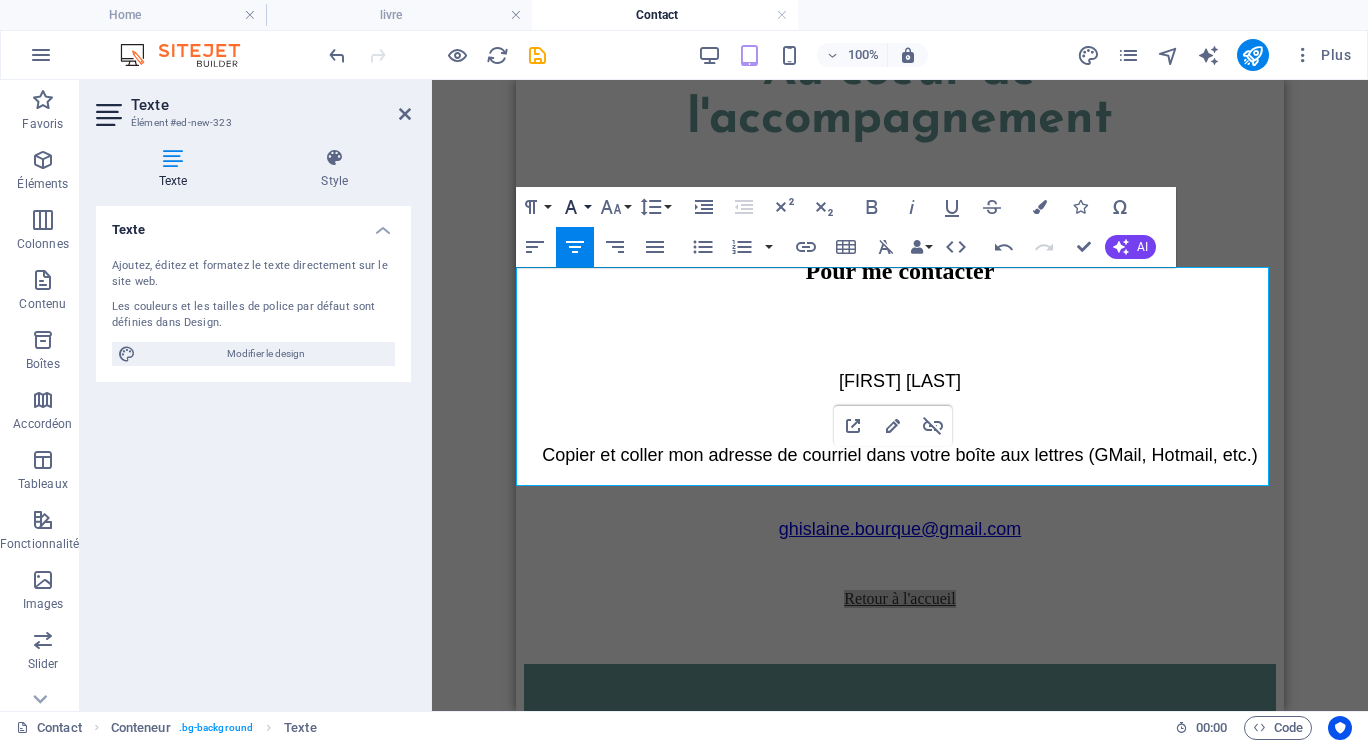click on "Font Family" at bounding box center [575, 207] 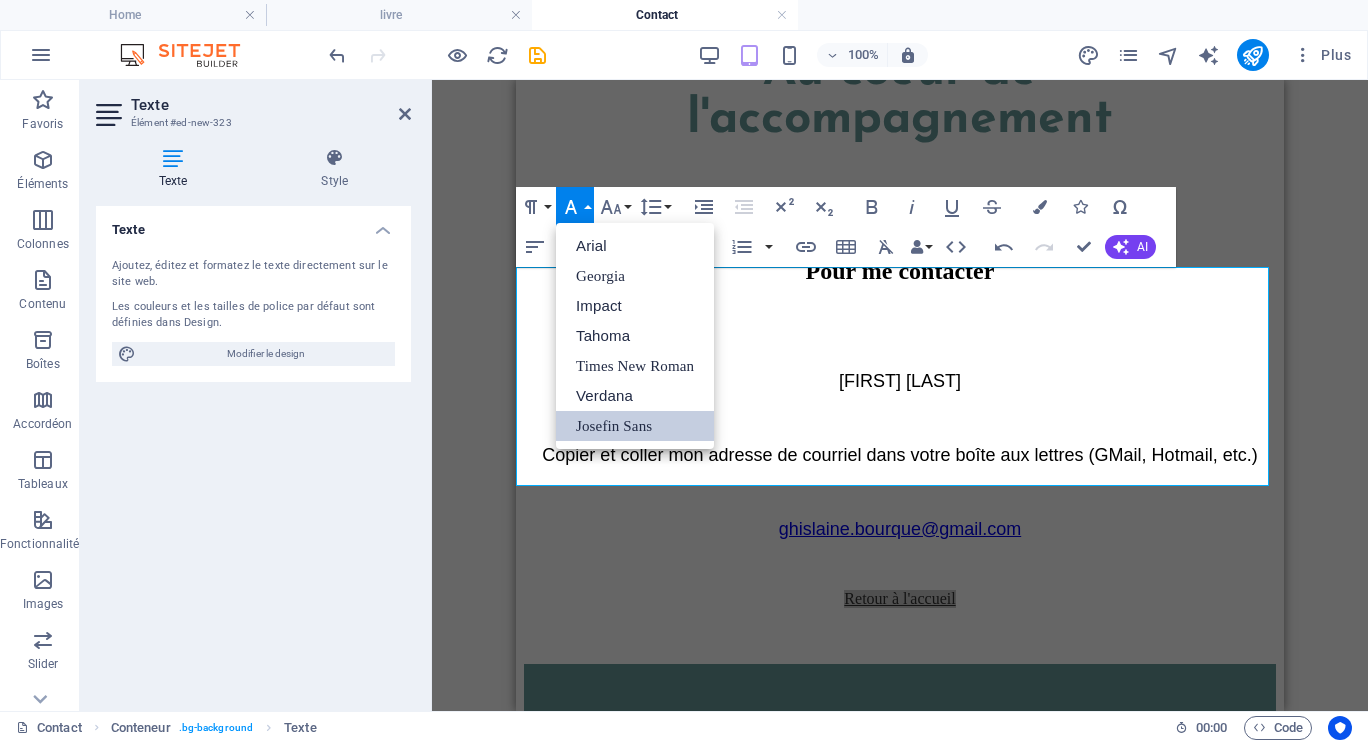 scroll, scrollTop: 0, scrollLeft: 0, axis: both 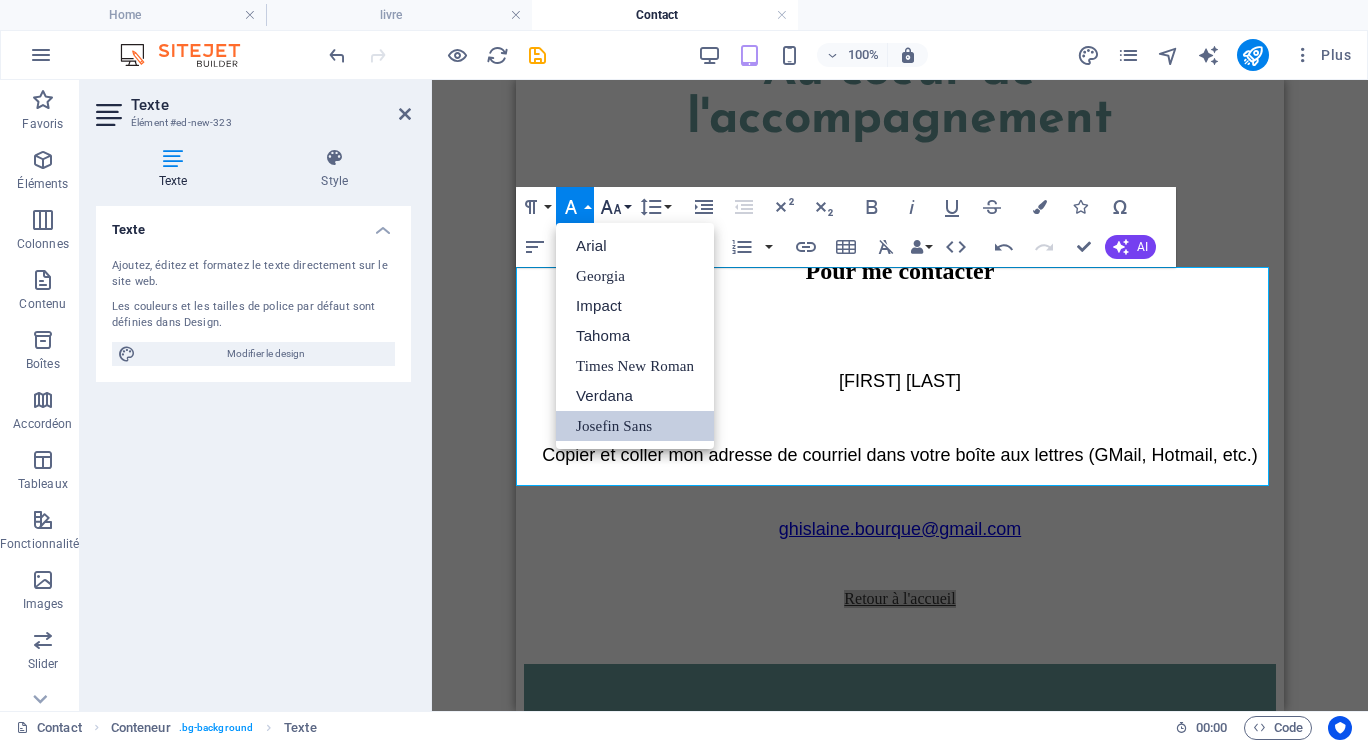 click on "Font Size" at bounding box center [615, 207] 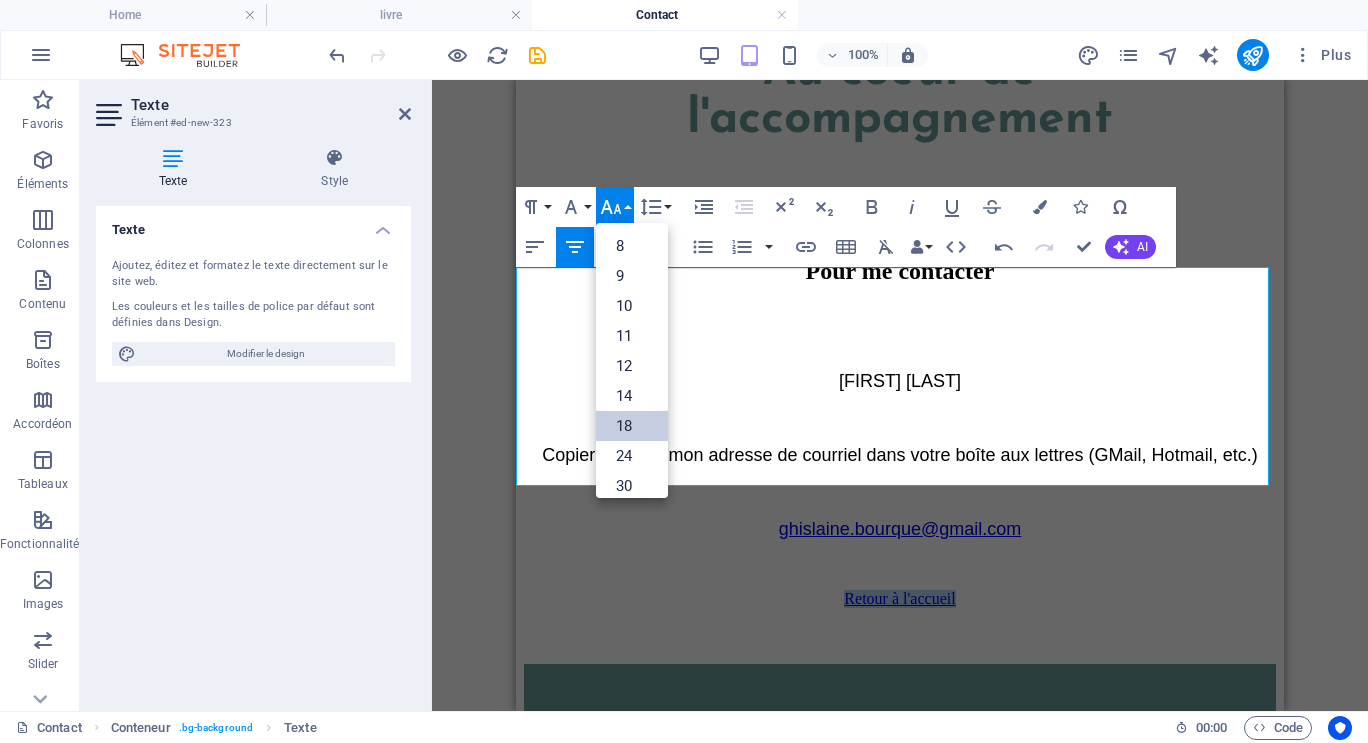 click on "18" at bounding box center [632, 426] 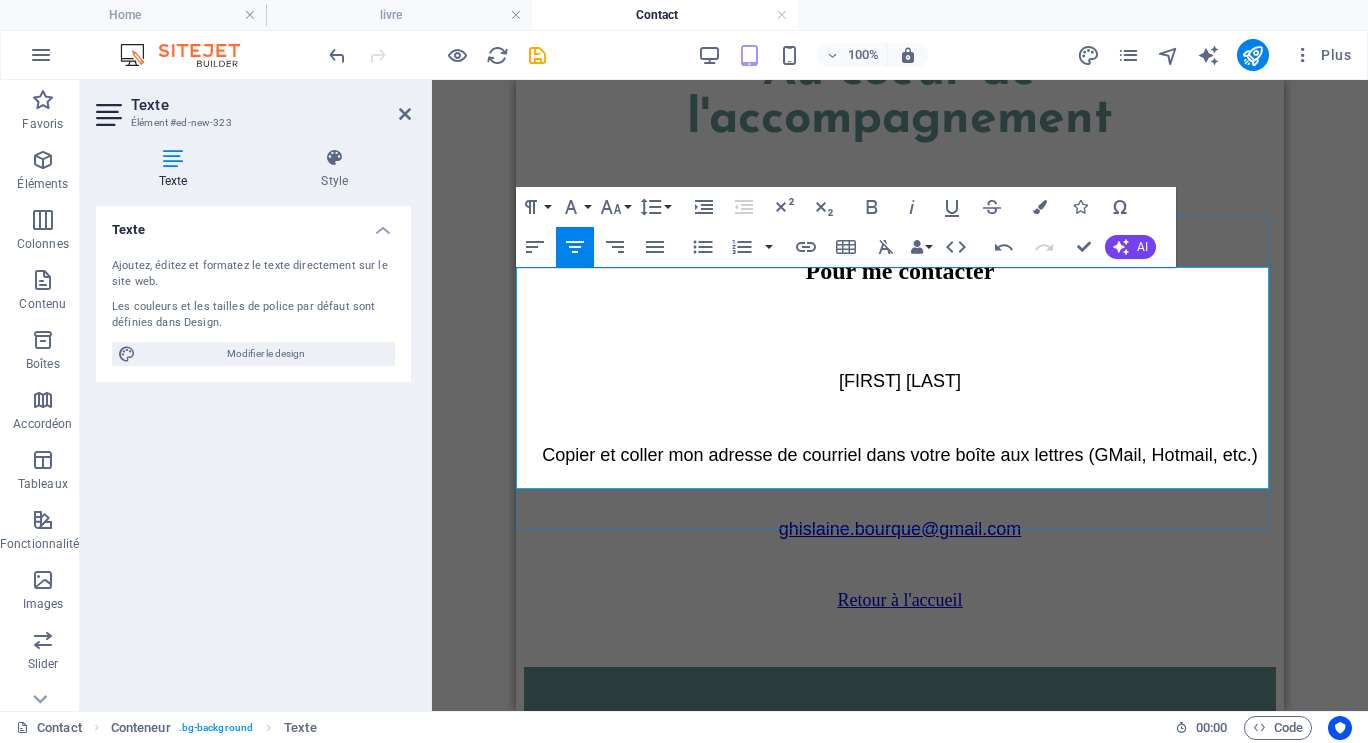 click on "ghislaine.bourque@gmail.com" at bounding box center (900, 529) 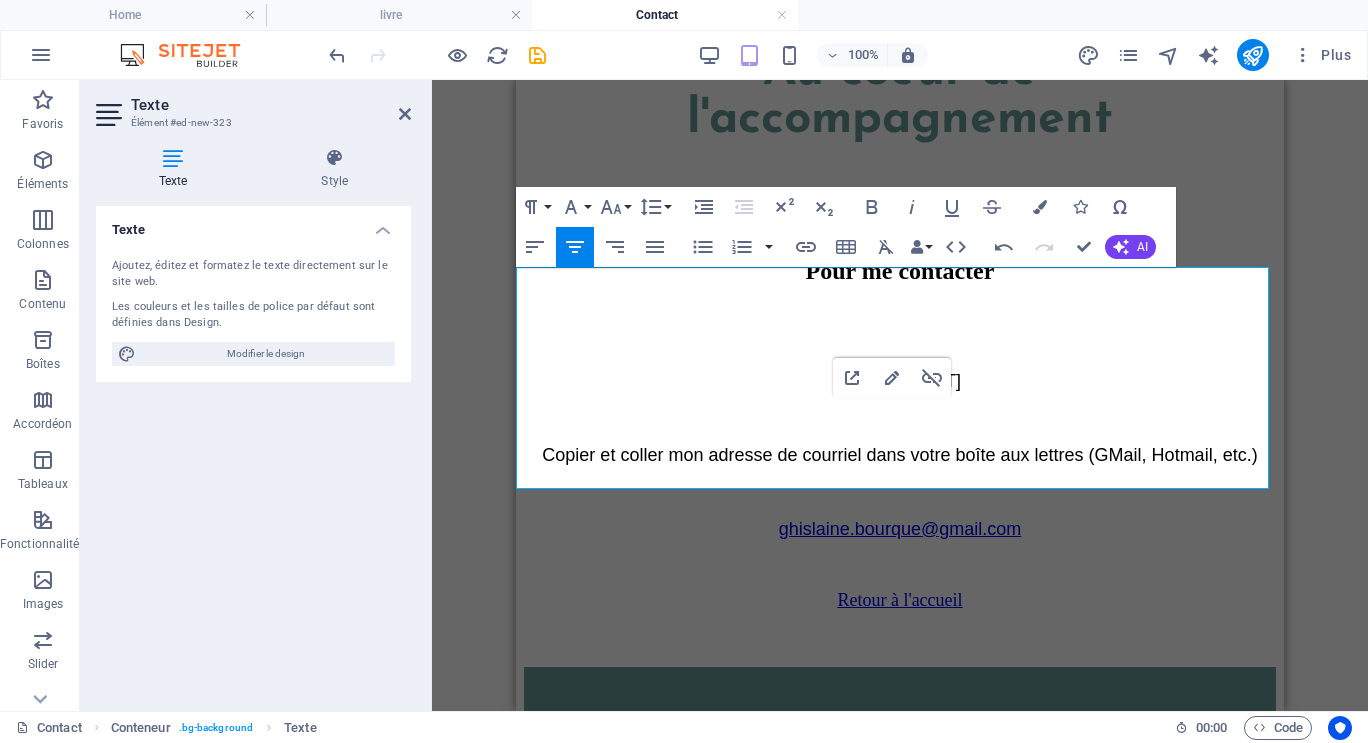 click on "Glissez et déposez l'élément de votre choix pour remplacer le contenu existant. Appuyez sur "Ctrl" si vous voulez créer un nouvel élément.
Variable   Conteneur   Référence   Texte   Texte   Référence Paragraph Format Normal Heading 1 Heading 2 Heading 3 Heading 4 Heading 5 Heading 6 Code Font Family Arial Georgia Impact Tahoma Times New Roman Verdana Josefin Sans Font Size 8 9 10 11 12 14 18 24 30 36 48 60 72 96 Line Height Default Single 1.15 1.5 Double Increase Indent Decrease Indent Superscript Subscript Bold Italic Underline Strikethrough Colors Icons Special Characters Align Left Align Center Align Right Align Justify Unordered List   Default Circle Disc Square    Ordered List   Default Lower Alpha Lower Greek Lower Roman Upper Alpha Upper Roman    Insert Link Insert Table Clear Formatting Data Bindings Entreprise Prénom Nom de famille Rue Code postal Ville E-mail Téléphone Tél. portable Fax Champ personnalisé 1 Champ personnalisé 2 Champ personnalisé 3 HTML Undo AI" at bounding box center [900, 395] 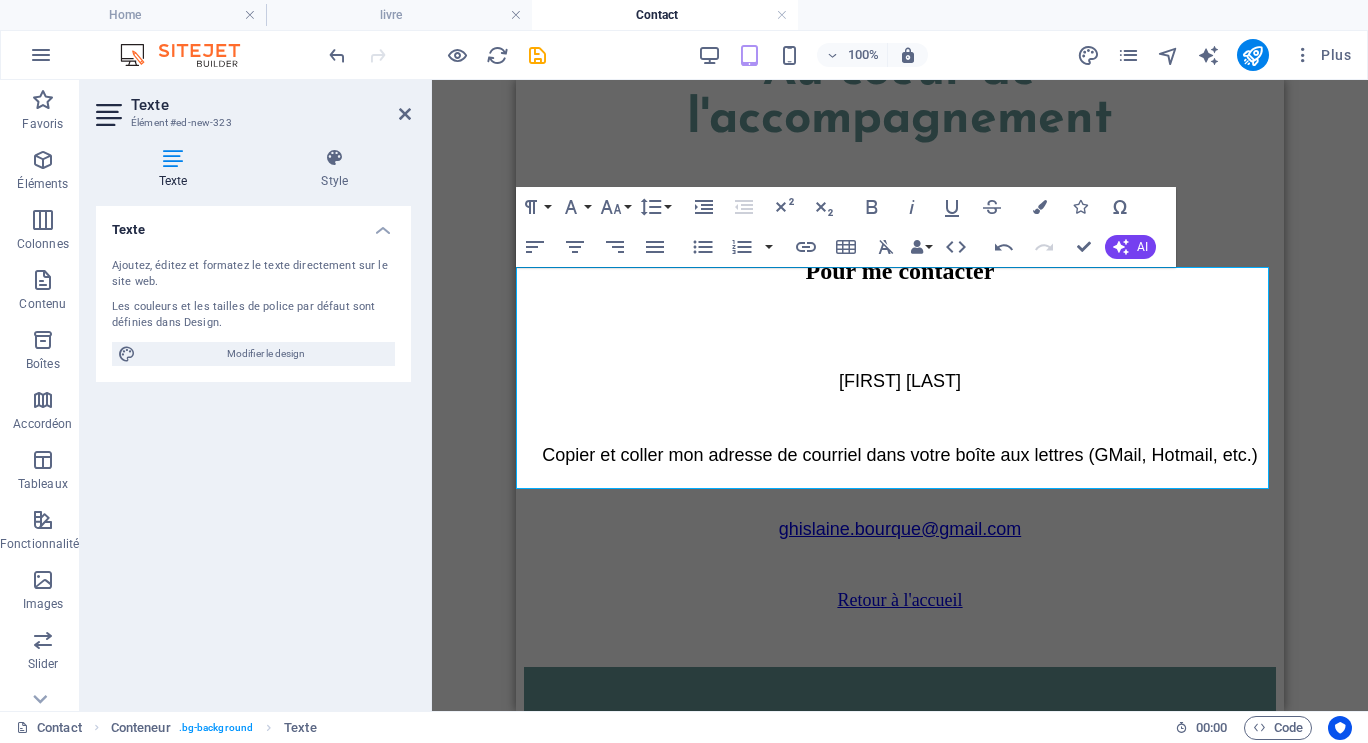 click on "Glissez et déposez l'élément de votre choix pour remplacer le contenu existant. Appuyez sur "Ctrl" si vous voulez créer un nouvel élément.
Variable   Conteneur   Référence   Texte   Texte   Référence Paragraph Format Normal Heading 1 Heading 2 Heading 3 Heading 4 Heading 5 Heading 6 Code Font Family Arial Georgia Impact Tahoma Times New Roman Verdana Josefin Sans Font Size 8 9 10 11 12 14 18 24 30 36 48 60 72 96 Line Height Default Single 1.15 1.5 Double Increase Indent Decrease Indent Superscript Subscript Bold Italic Underline Strikethrough Colors Icons Special Characters Align Left Align Center Align Right Align Justify Unordered List   Default Circle Disc Square    Ordered List   Default Lower Alpha Lower Greek Lower Roman Upper Alpha Upper Roman    Insert Link Insert Table Clear Formatting Data Bindings Entreprise Prénom Nom de famille Rue Code postal Ville E-mail Téléphone Tél. portable Fax Champ personnalisé 1 Champ personnalisé 2 Champ personnalisé 3 HTML Undo AI" at bounding box center [900, 395] 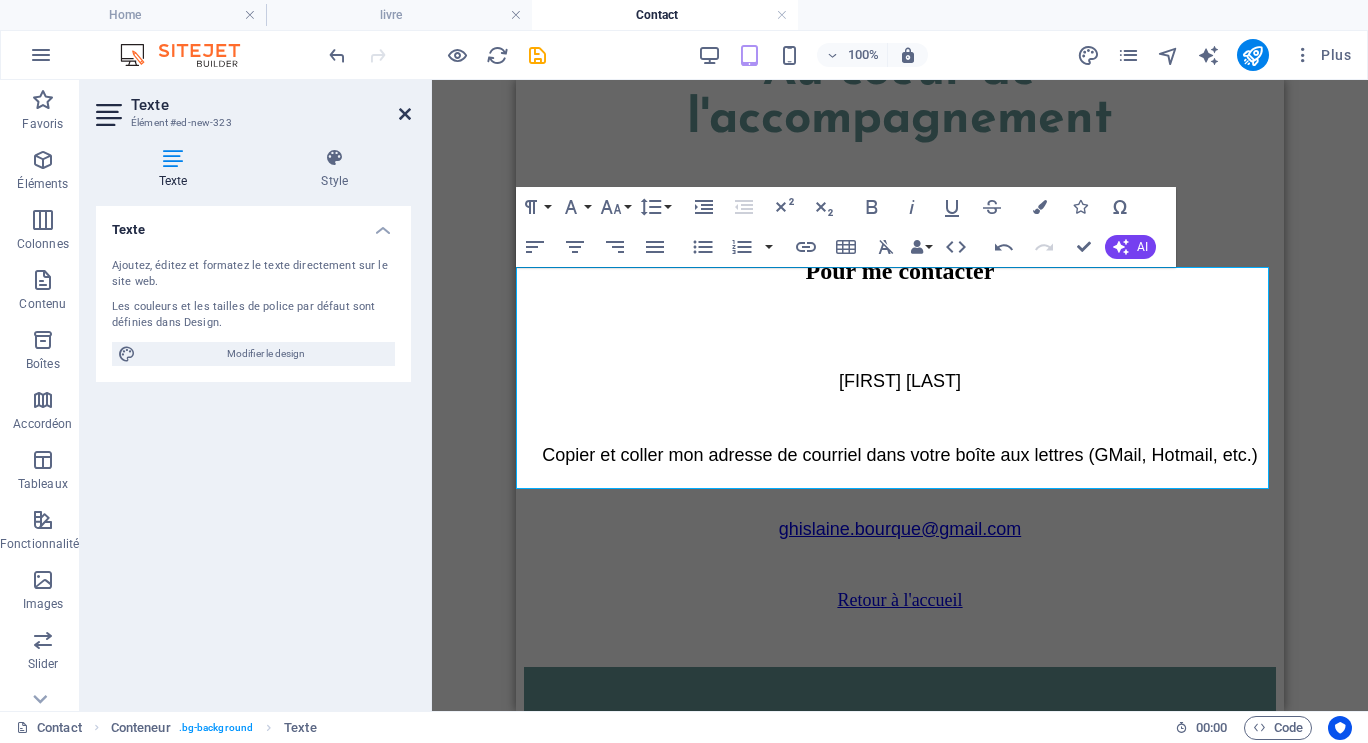click at bounding box center (405, 114) 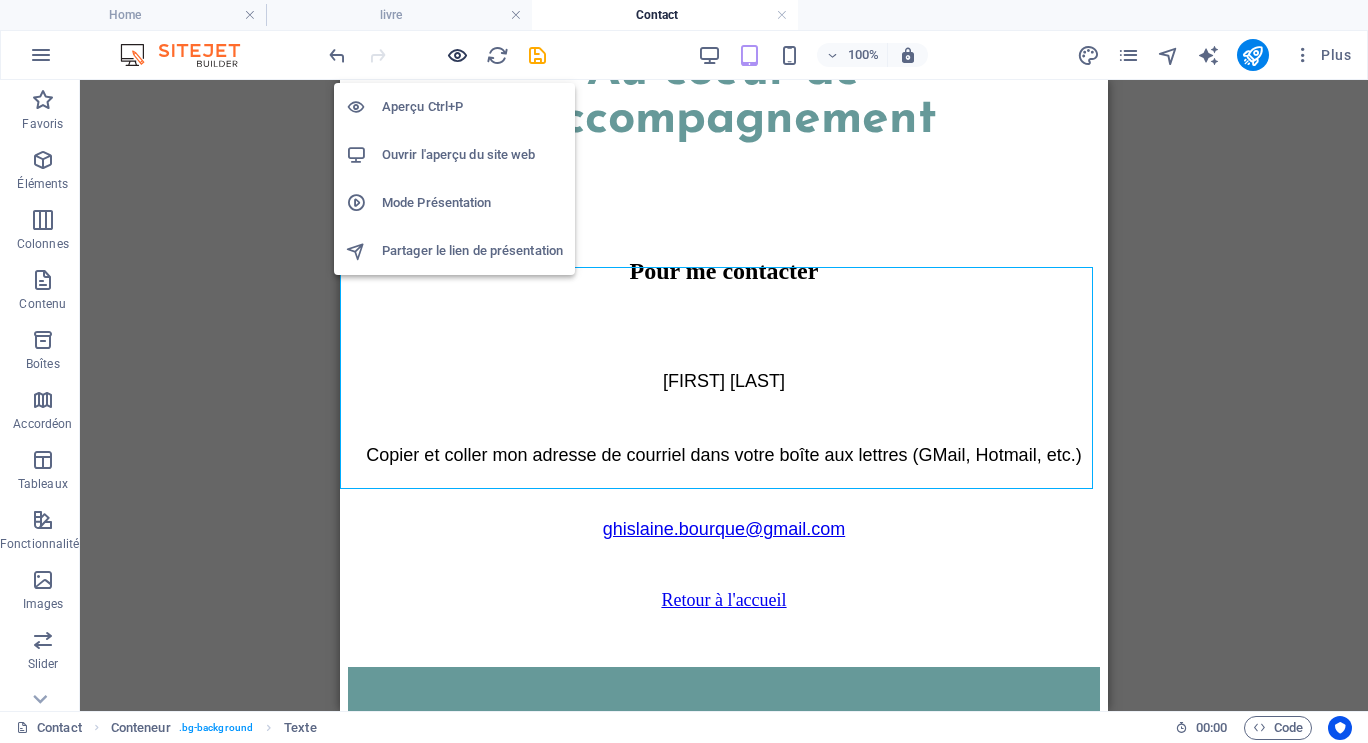 click at bounding box center (457, 55) 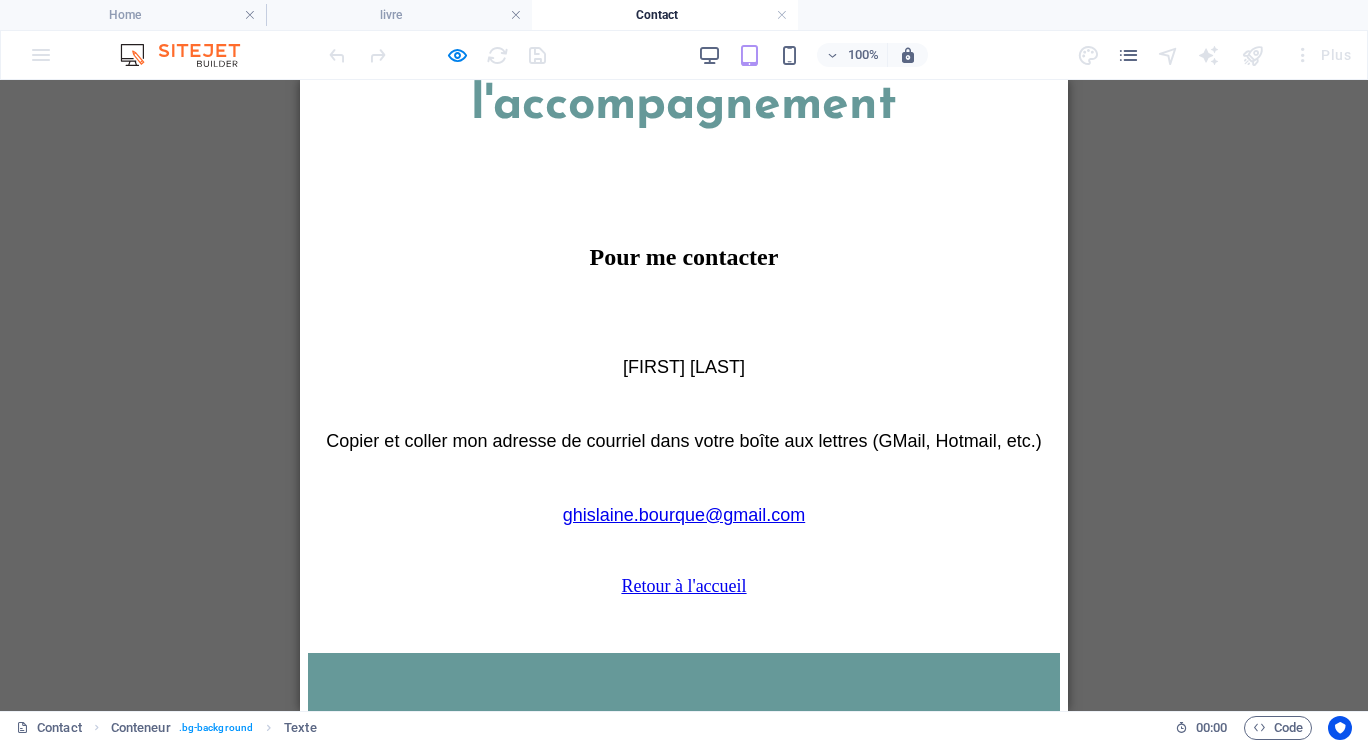 scroll, scrollTop: 300, scrollLeft: 0, axis: vertical 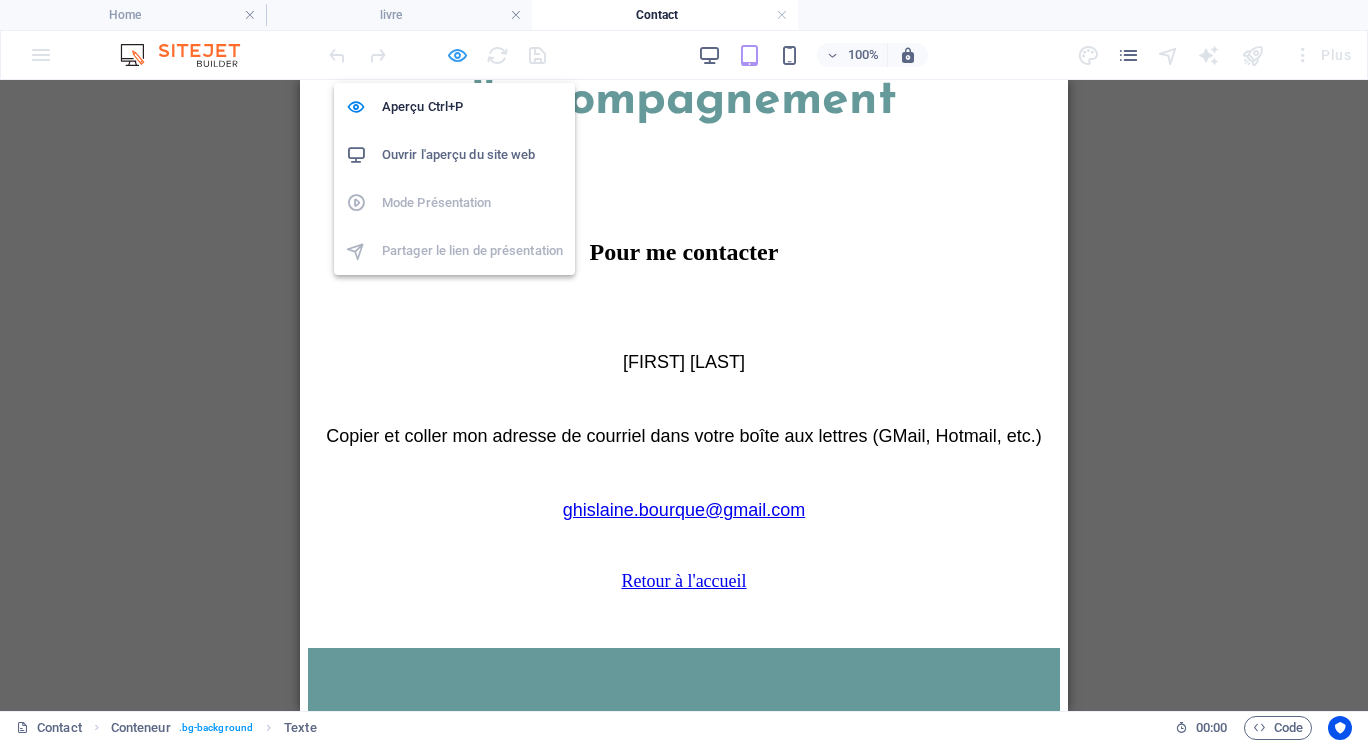 click at bounding box center [457, 55] 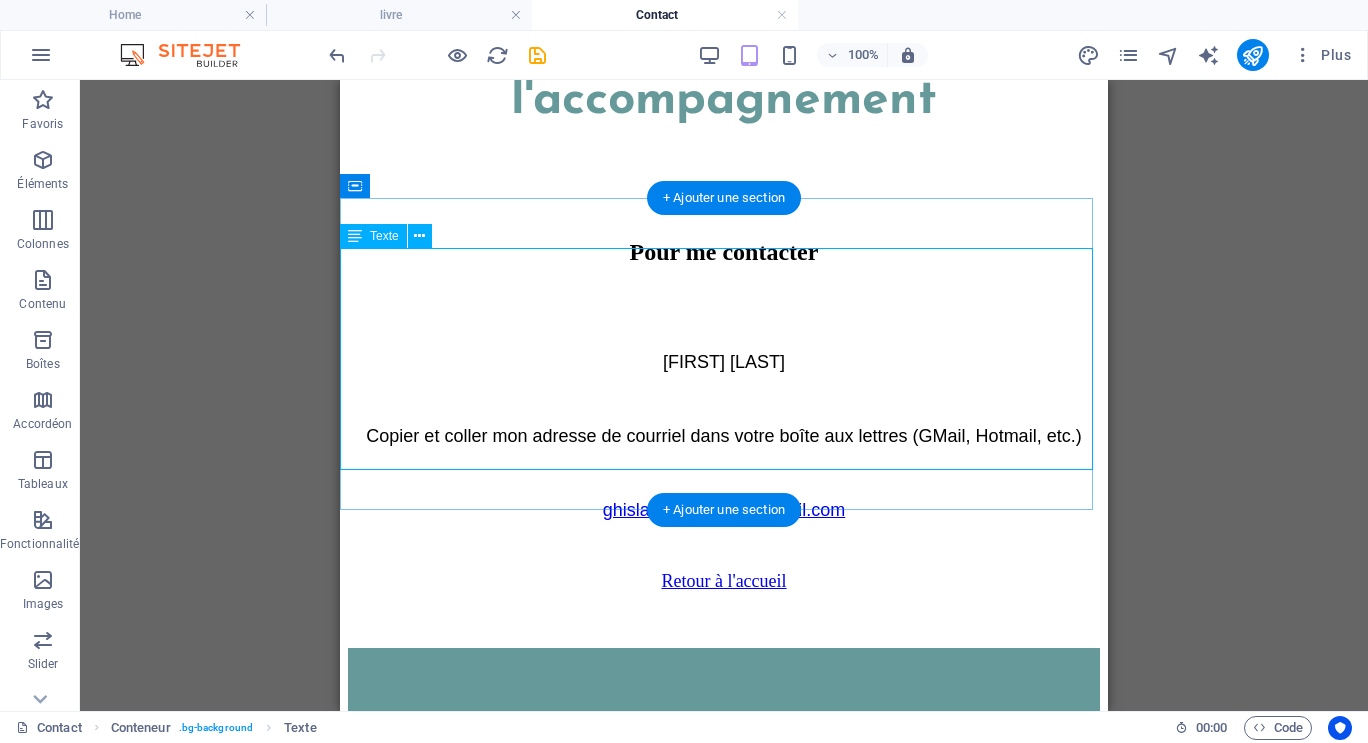 click on "Ghislaine Bourque Copier et coller mon adresse de courriel dans votre boîte aux lettres (GMail, Hotmail, etc.) ghislaine.bourque@gmail.com Retour à l'accueil" at bounding box center [724, 472] 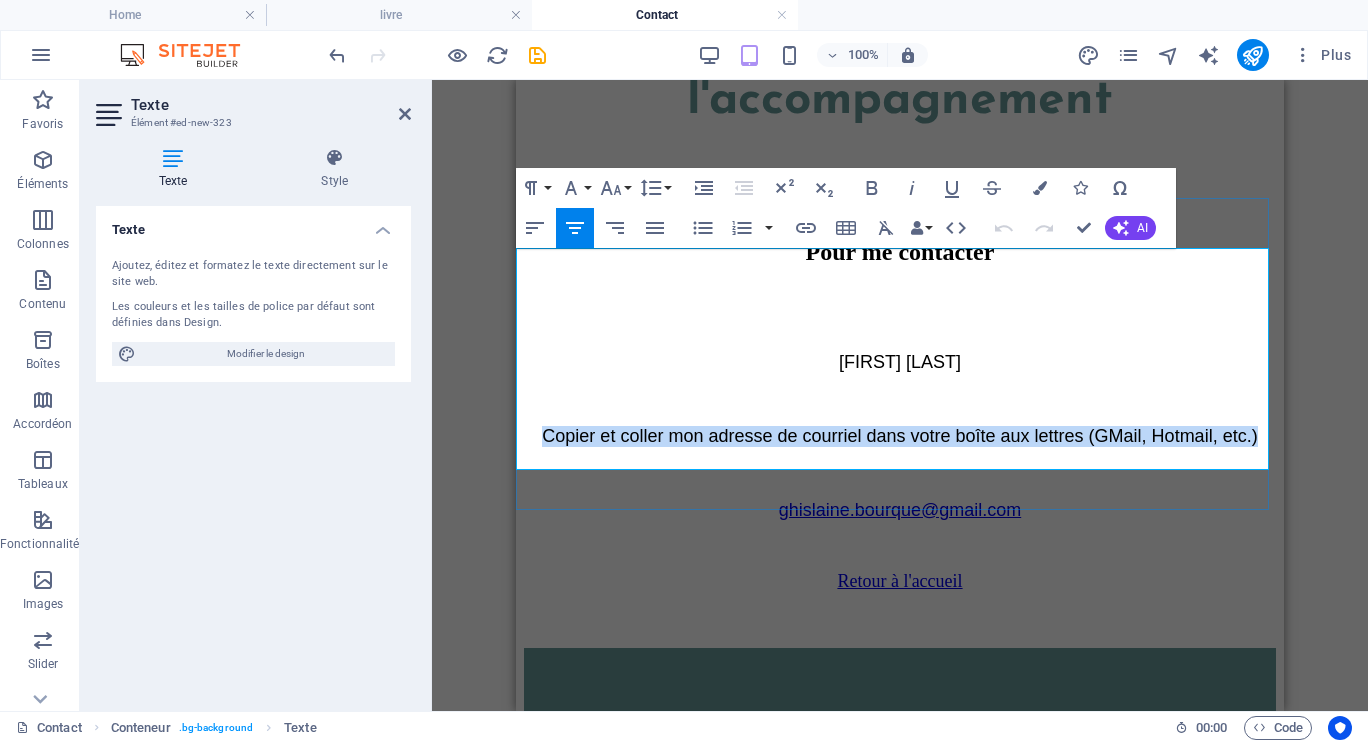 drag, startPoint x: 546, startPoint y: 315, endPoint x: 962, endPoint y: 340, distance: 416.75052 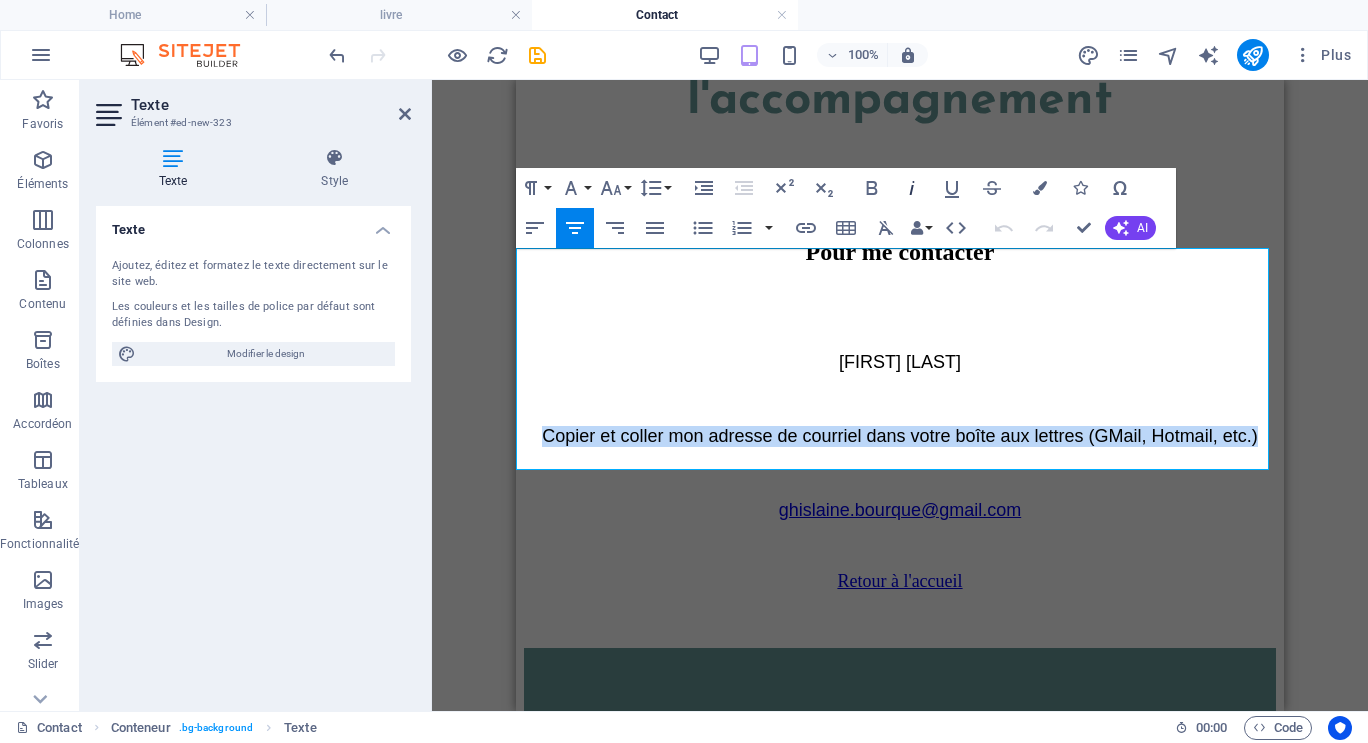 click 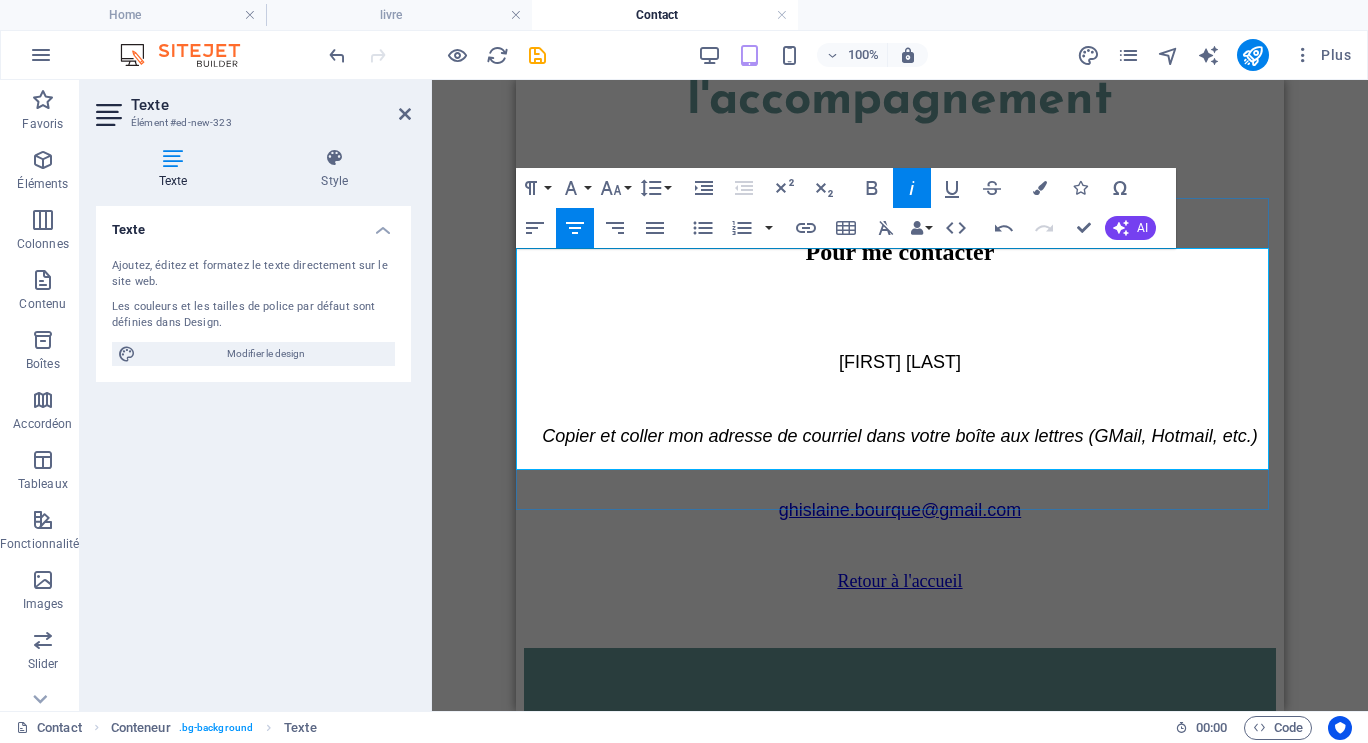 click at bounding box center (900, 473) 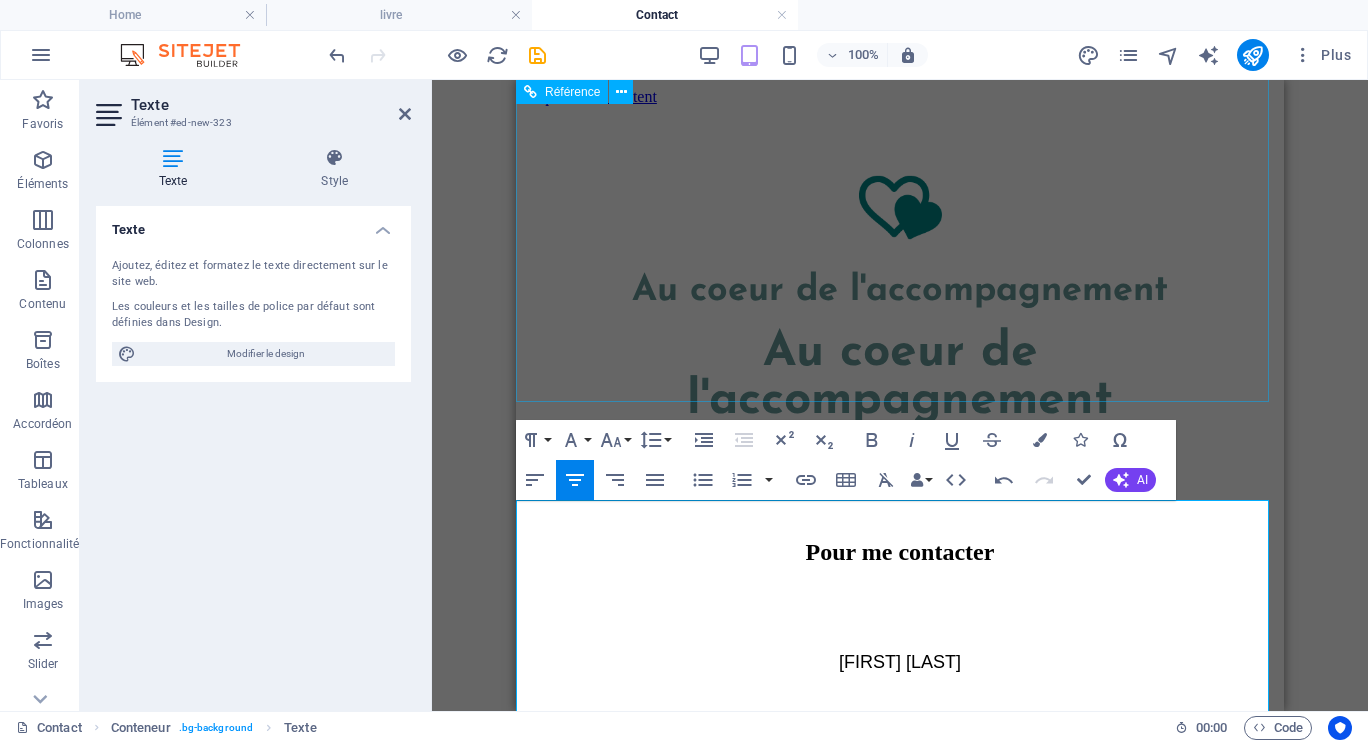 scroll, scrollTop: 100, scrollLeft: 0, axis: vertical 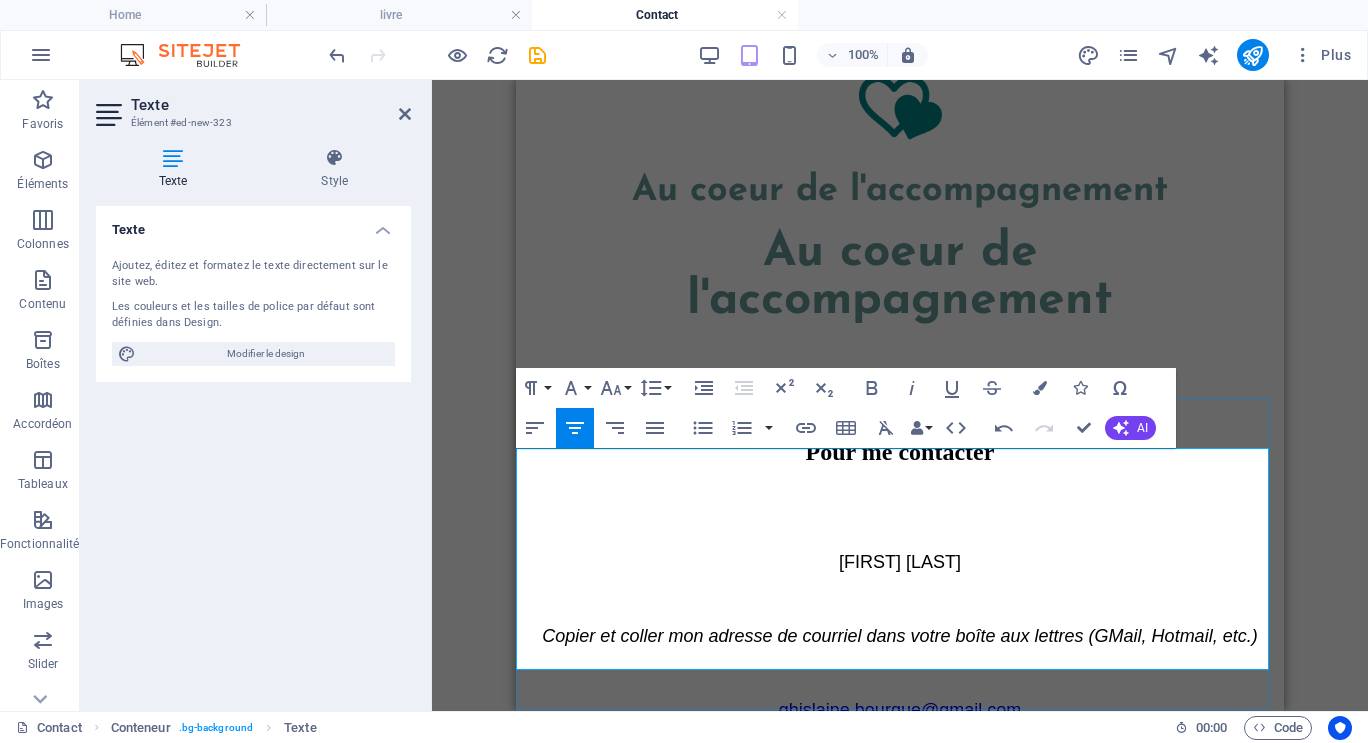 click at bounding box center (900, 599) 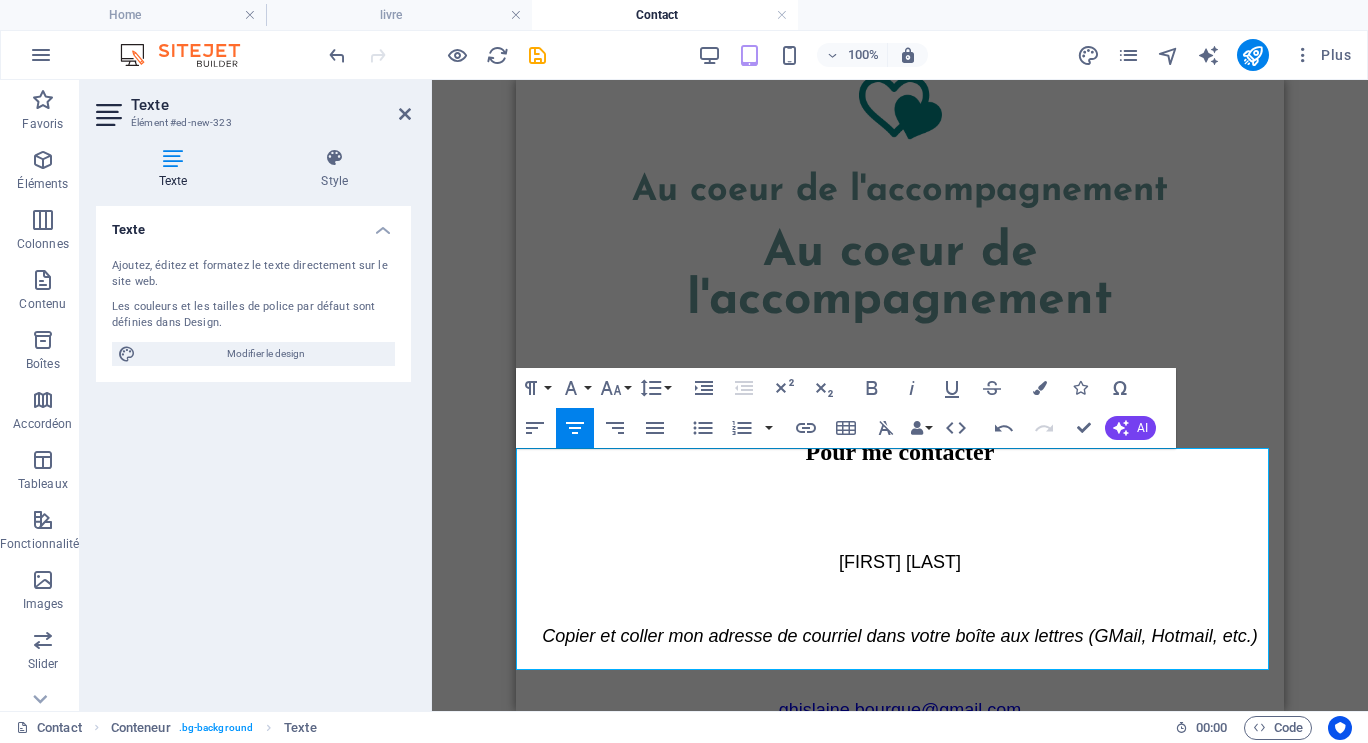 click on "Glissez et déposez l'élément de votre choix pour remplacer le contenu existant. Appuyez sur "Ctrl" si vous voulez créer un nouvel élément.
Conteneur   Variable   Conteneur   Référence   Texte   Texte   Référence Paragraph Format Normal Heading 1 Heading 2 Heading 3 Heading 4 Heading 5 Heading 6 Code Font Family Arial Georgia Impact Tahoma Times New Roman Verdana Josefin Sans Font Size 8 9 10 11 12 14 18 24 30 36 48 60 72 96 Line Height Default Single 1.15 1.5 Double Increase Indent Decrease Indent Superscript Subscript Bold Italic Underline Strikethrough Colors Icons Special Characters Align Left Align Center Align Right Align Justify Unordered List   Default Circle Disc Square    Ordered List   Default Lower Alpha Lower Greek Lower Roman Upper Alpha Upper Roman    Insert Link Insert Table Clear Formatting Data Bindings Entreprise Prénom Nom de famille Rue Code postal Ville E-mail Téléphone Tél. portable Fax Champ personnalisé 1 Champ personnalisé 2 Champ personnalisé 3" at bounding box center (900, 395) 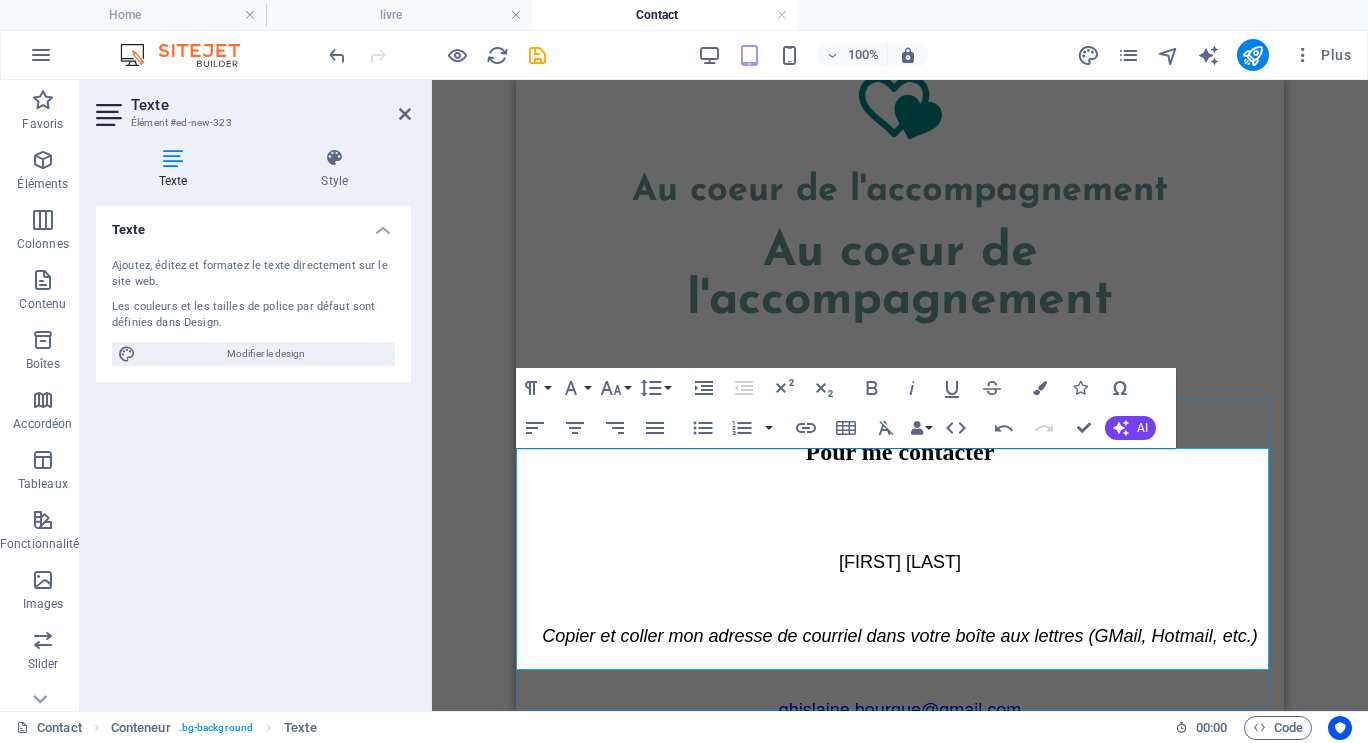 click on "Ghislaine Bourque" at bounding box center (900, 562) 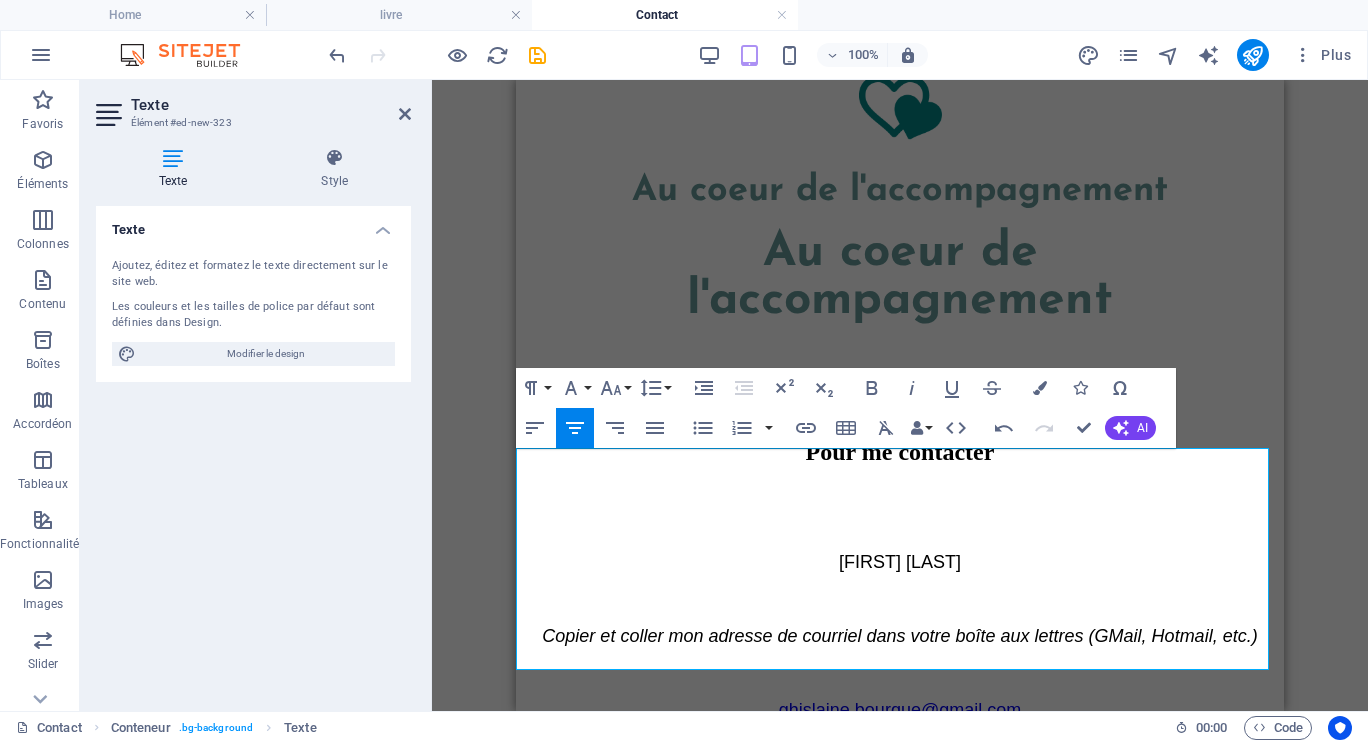 click on "Texte Élément #ed-new-323 Texte Style Texte Ajoutez, éditez et formatez le texte directement sur le site web. Les couleurs et les tailles de police par défaut sont définies dans Design. Modifier le design Alignement Aligné à gauche Centré Aligné à droite Présélection Element Mise en page Définit comment cet élément s'étend dans la mise en page (Flexbox). Taille Par défaut auto px % 1/1 1/2 1/3 1/4 1/5 1/6 1/7 1/8 1/9 1/10 Agrandir Réduire Commander Mise en page du conteneur Visible Visible Opacité 100 % Débordement Espacement Marge Par défaut auto px % rem vw vh Personnalisé Personnalisé auto px % rem vw vh auto px % rem vw vh auto px % rem vw vh auto px % rem vw vh Marge intérieure Par défaut px rem % vh vw Personnalisé Personnalisé px rem % vh vw px rem % vh vw px rem % vh vw px rem % vh vw Bordure Style              - Largeur 1 auto px rem % vh vw Personnalisé Personnalisé 1 auto px rem % vh vw 1 auto px rem % vh vw 1 auto px rem % vh vw 1 auto px rem % vh vw px rem %" at bounding box center (256, 395) 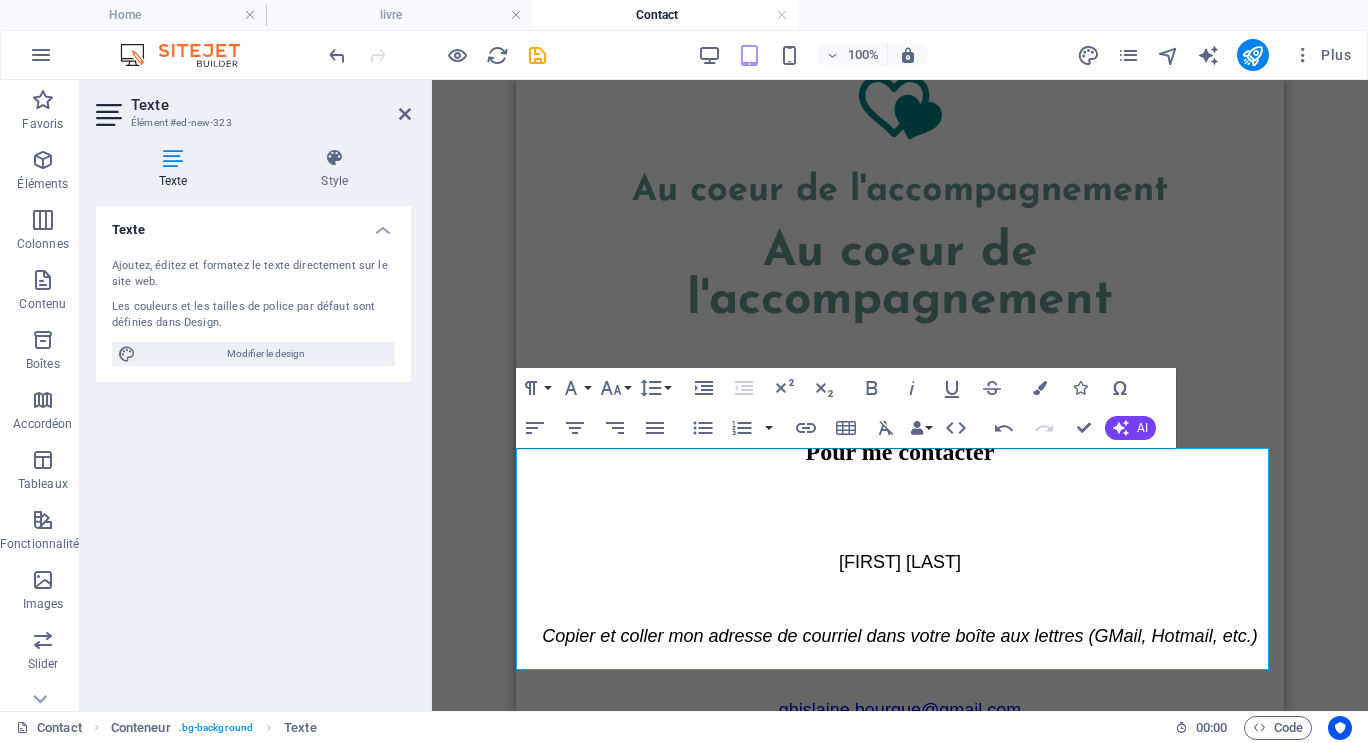 click on "Texte Élément #ed-new-323 Texte Style Texte Ajoutez, éditez et formatez le texte directement sur le site web. Les couleurs et les tailles de police par défaut sont définies dans Design. Modifier le design Alignement Aligné à gauche Centré Aligné à droite Présélection Element Mise en page Définit comment cet élément s'étend dans la mise en page (Flexbox). Taille Par défaut auto px % 1/1 1/2 1/3 1/4 1/5 1/6 1/7 1/8 1/9 1/10 Agrandir Réduire Commander Mise en page du conteneur Visible Visible Opacité 100 % Débordement Espacement Marge Par défaut auto px % rem vw vh Personnalisé Personnalisé auto px % rem vw vh auto px % rem vw vh auto px % rem vw vh auto px % rem vw vh Marge intérieure Par défaut px rem % vh vw Personnalisé Personnalisé px rem % vh vw px rem % vh vw px rem % vh vw px rem % vh vw Bordure Style              - Largeur 1 auto px rem % vh vw Personnalisé Personnalisé 1 auto px rem % vh vw 1 auto px rem % vh vw 1 auto px rem % vh vw 1 auto px rem % vh vw px rem %" at bounding box center [256, 395] 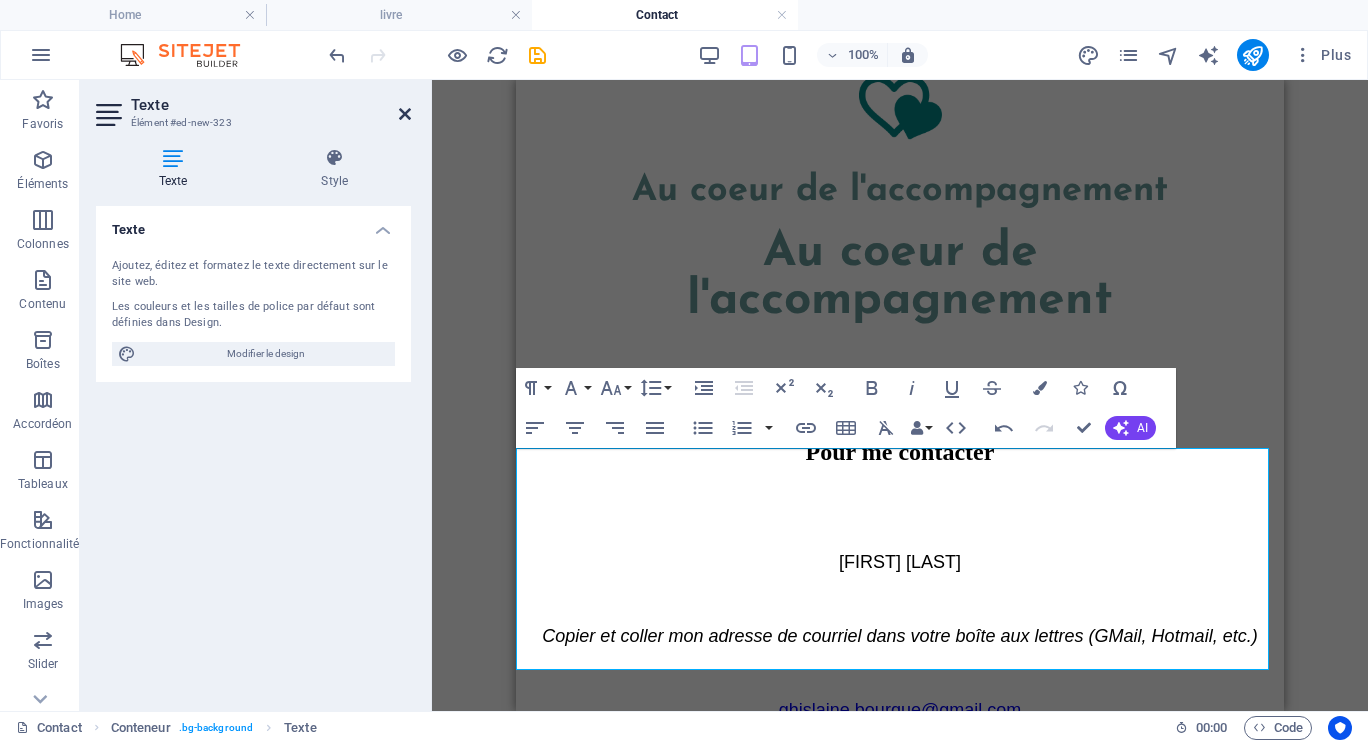 click at bounding box center [405, 114] 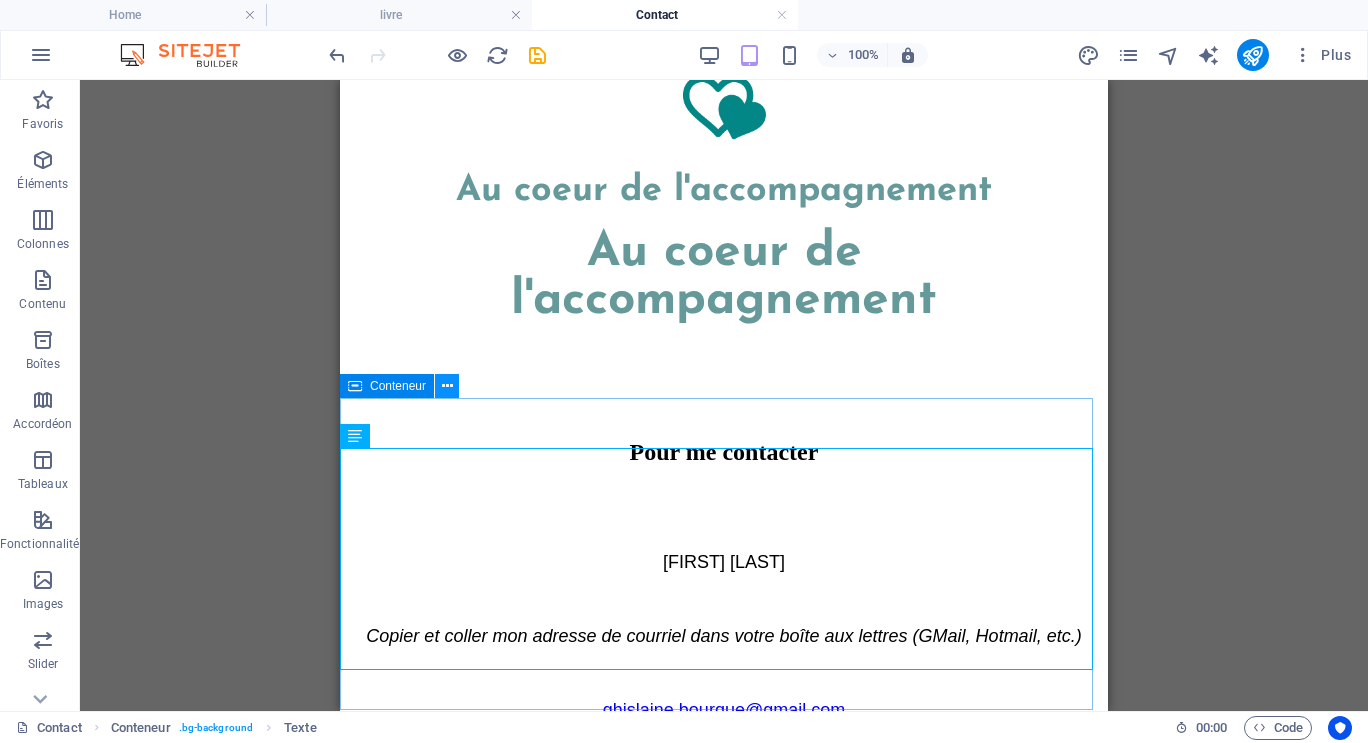 click at bounding box center (447, 386) 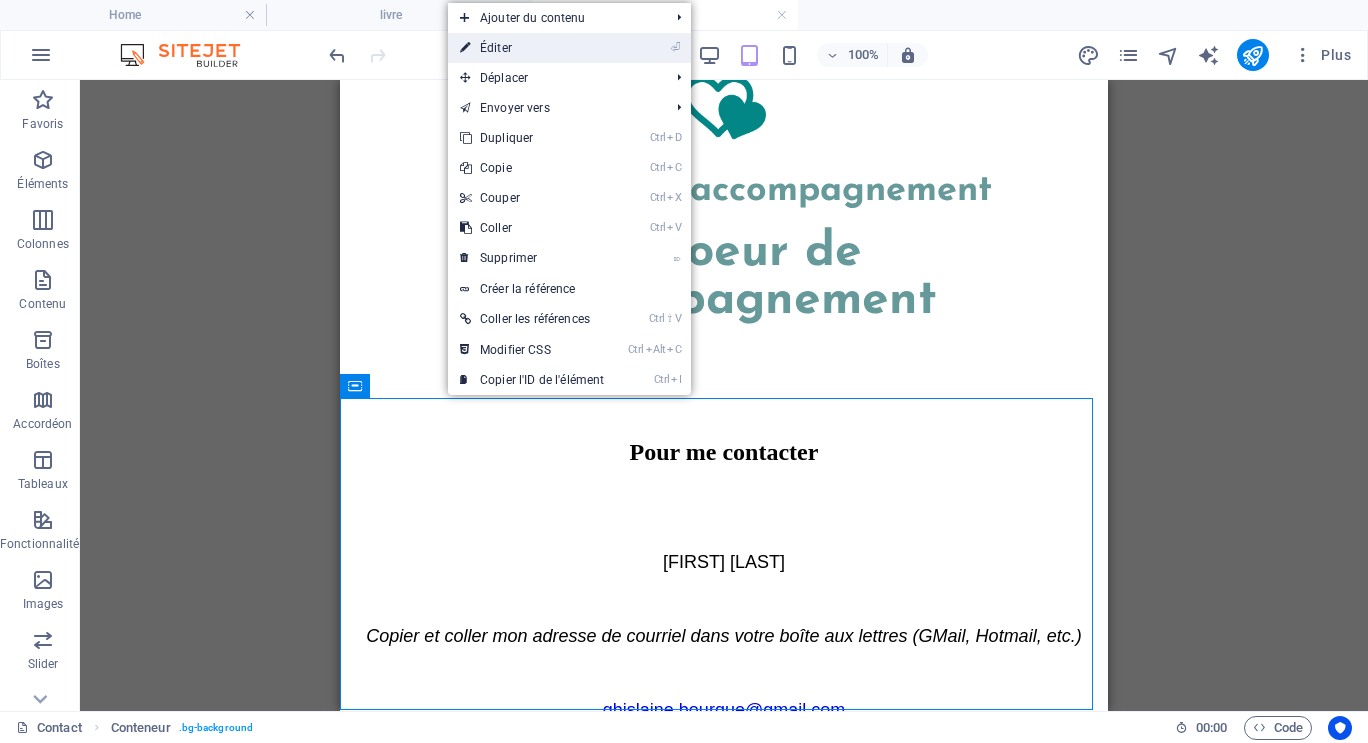 click on "⏎  Éditer" at bounding box center (532, 48) 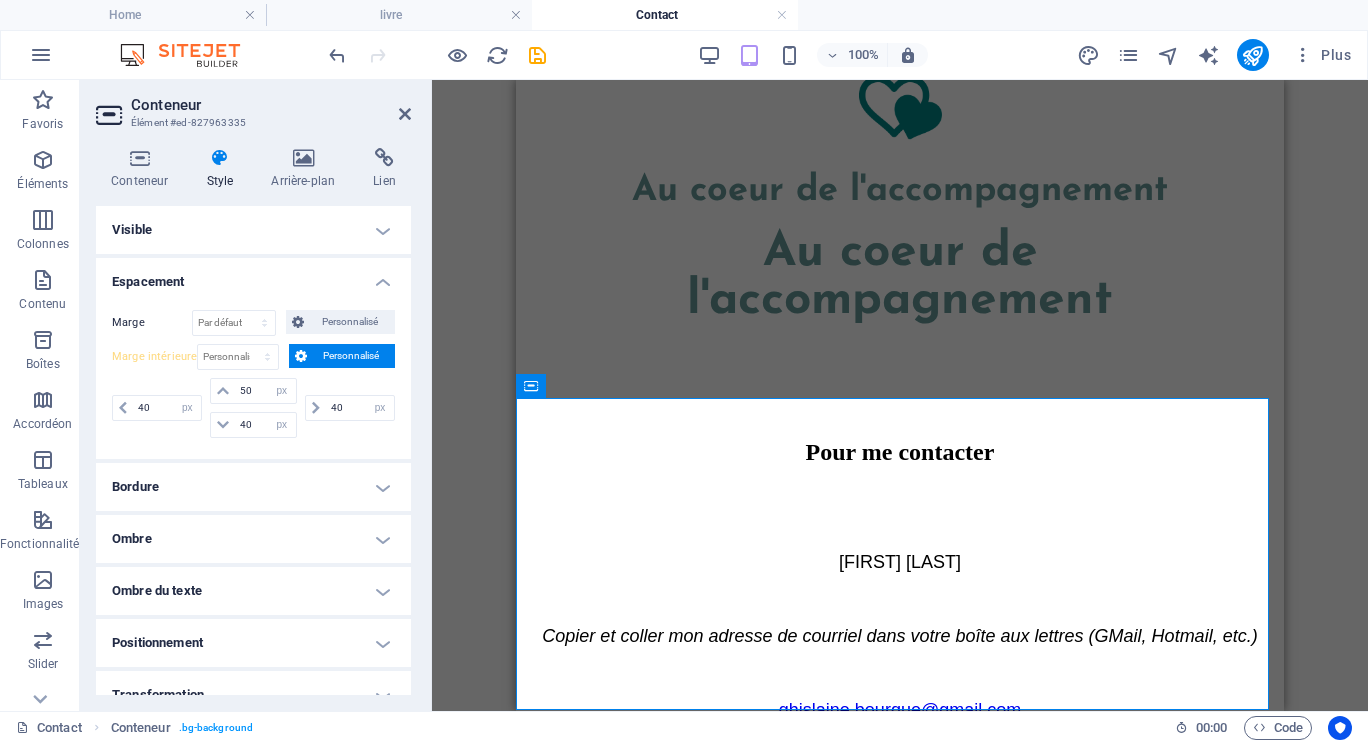 type on "0" 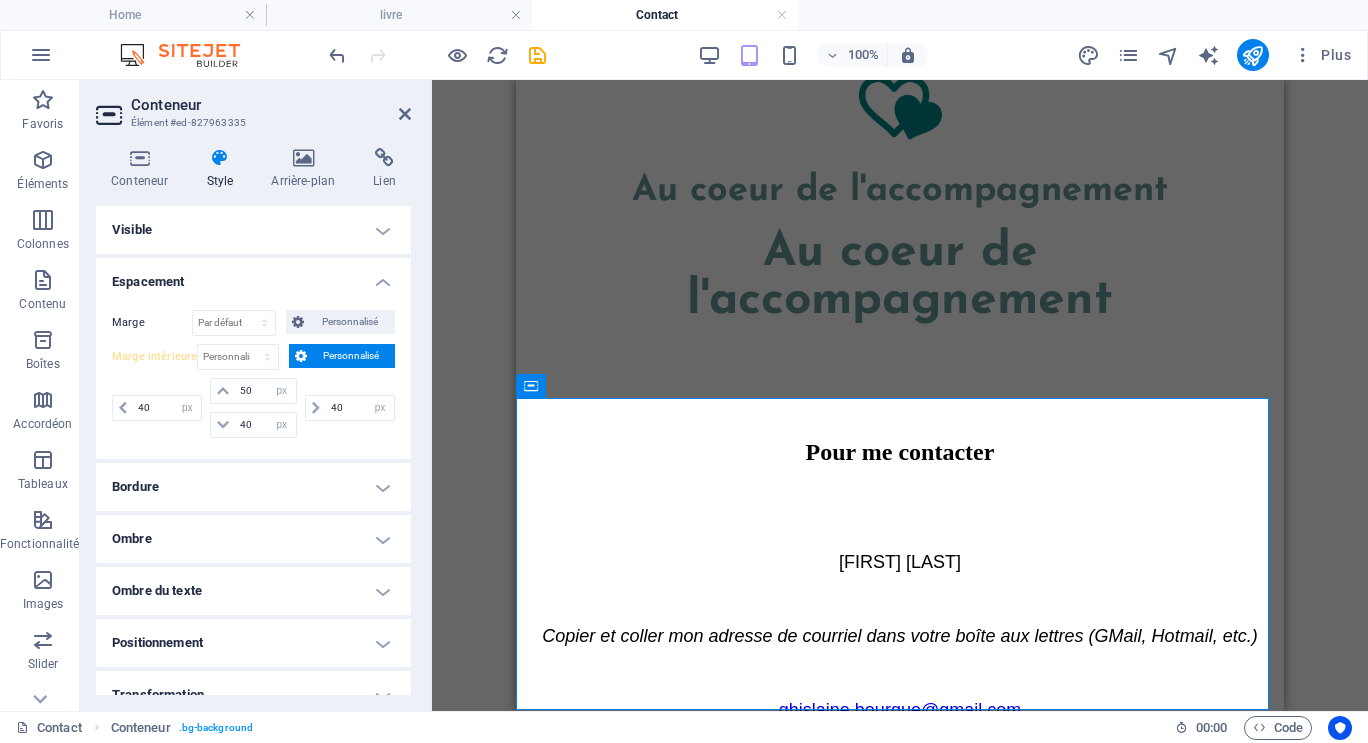 type on "0" 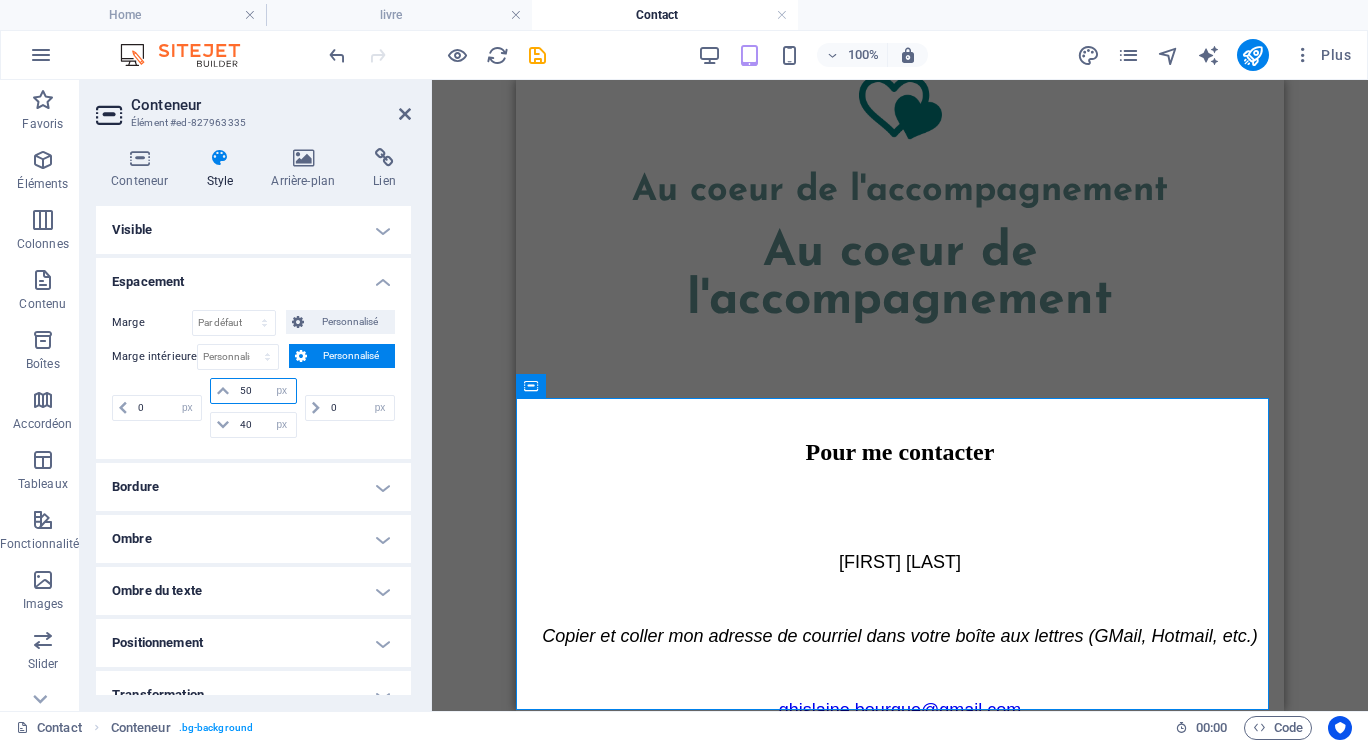 drag, startPoint x: 240, startPoint y: 386, endPoint x: 262, endPoint y: 385, distance: 22.022715 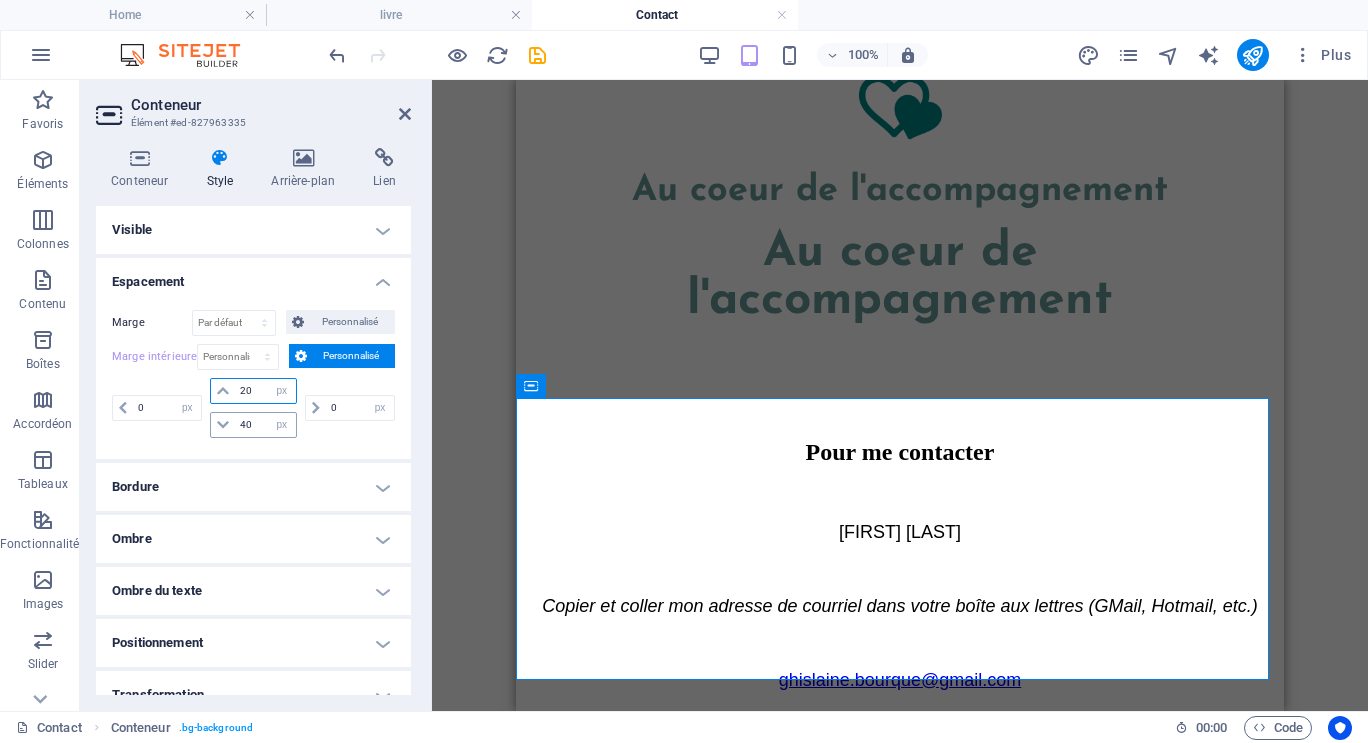 type on "20" 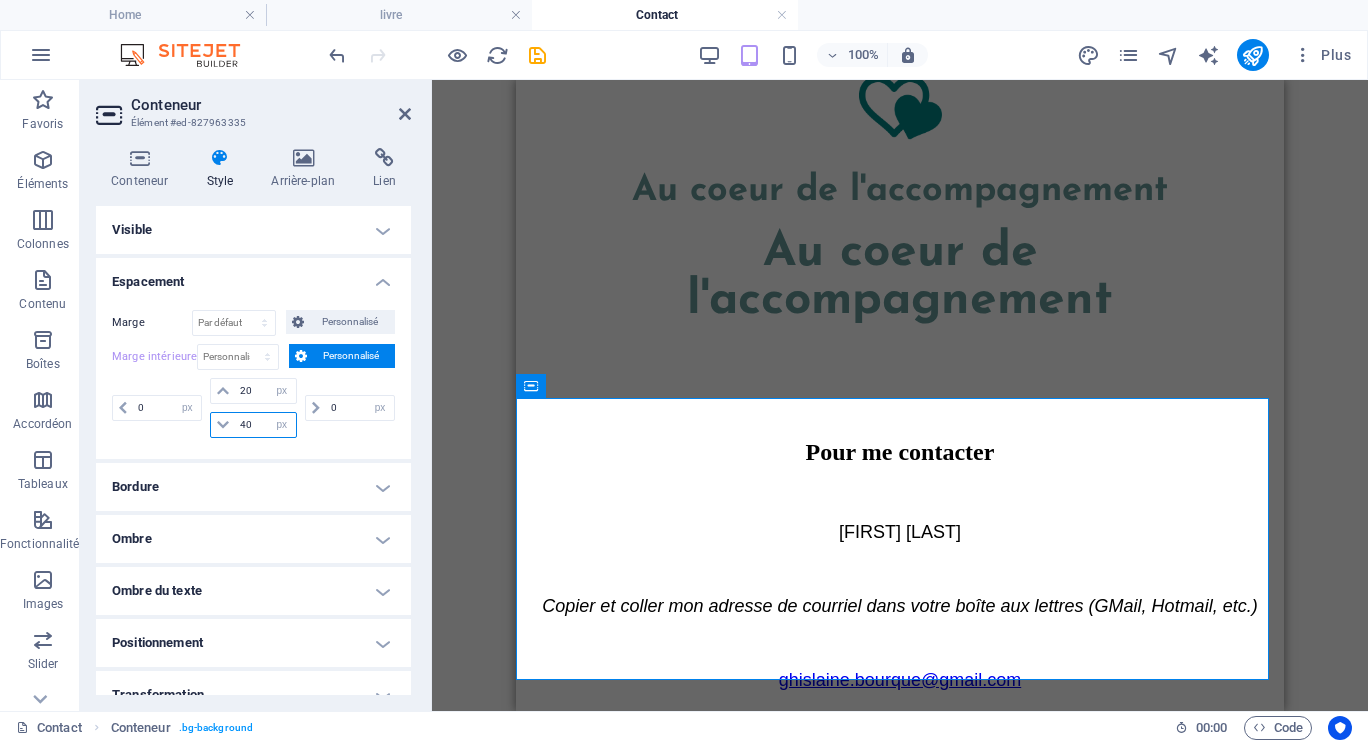 drag, startPoint x: 252, startPoint y: 424, endPoint x: 235, endPoint y: 427, distance: 17.262676 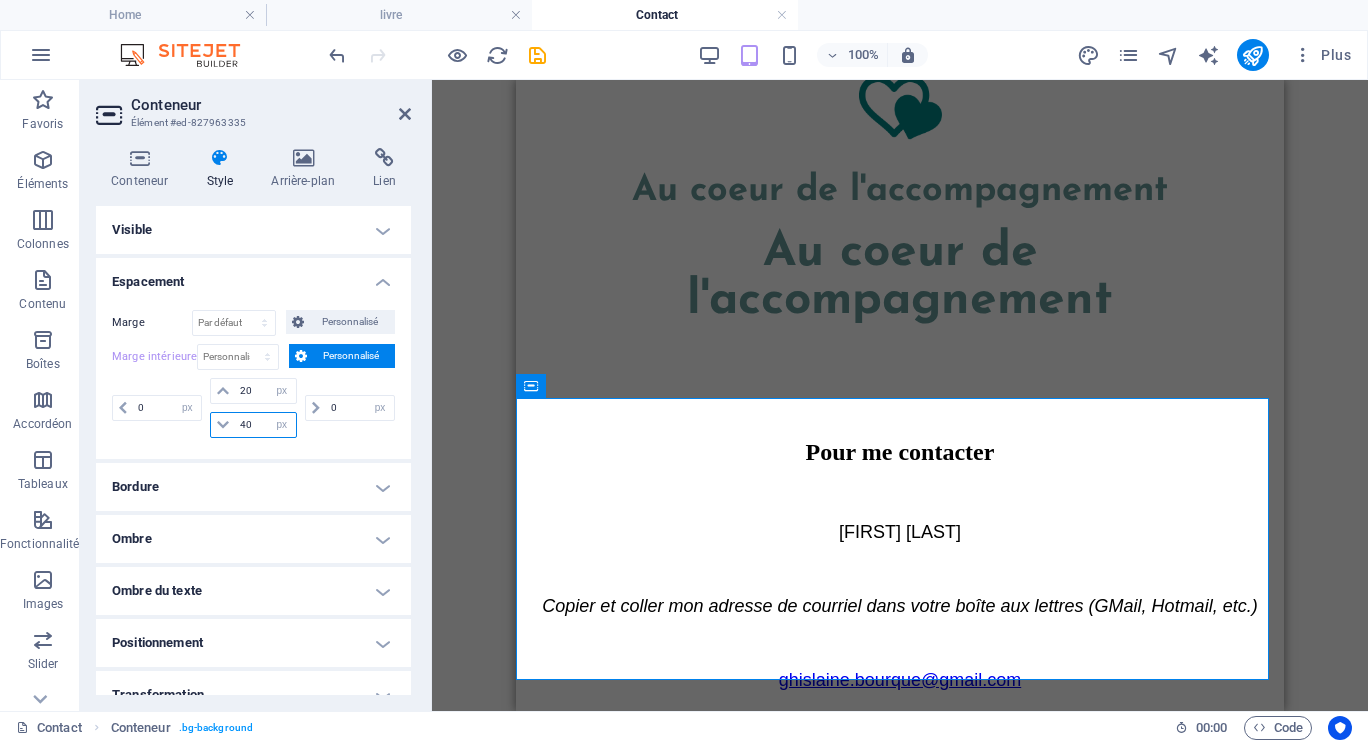 click on "40" at bounding box center [265, 425] 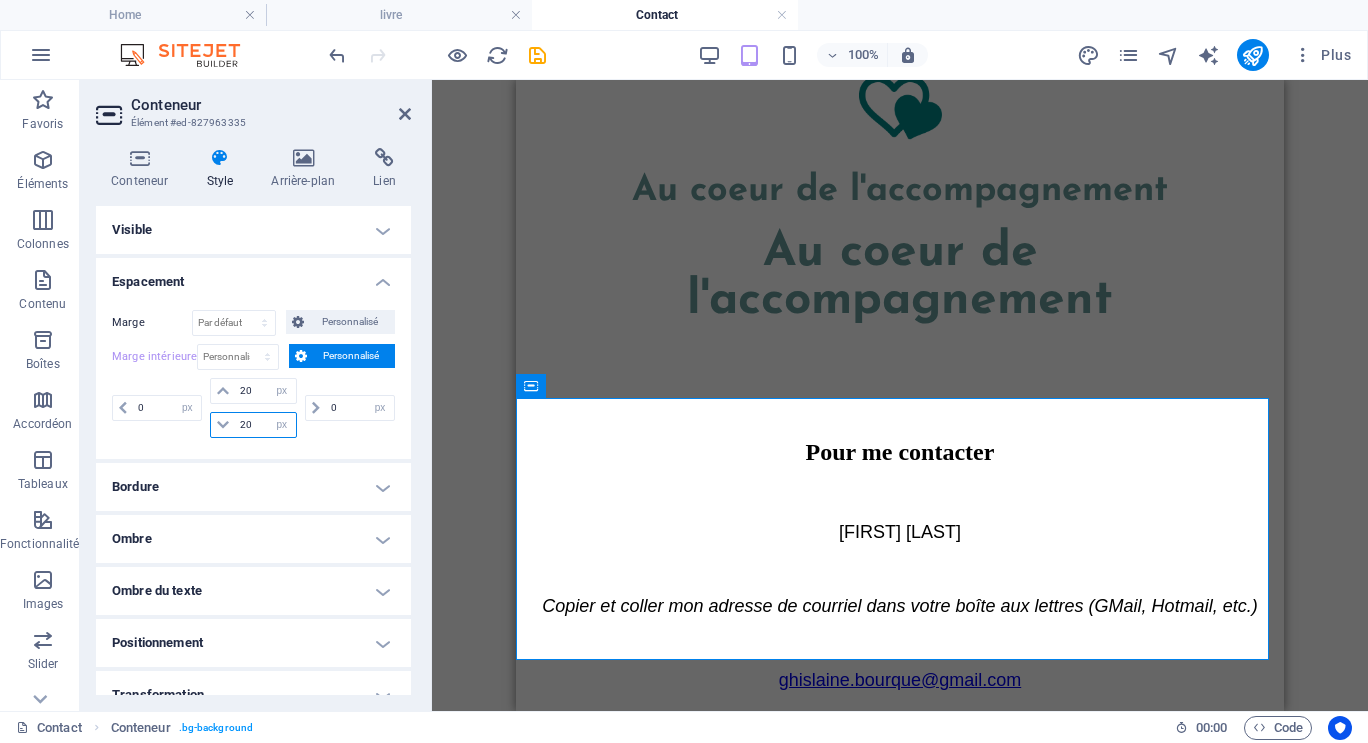 type on "20" 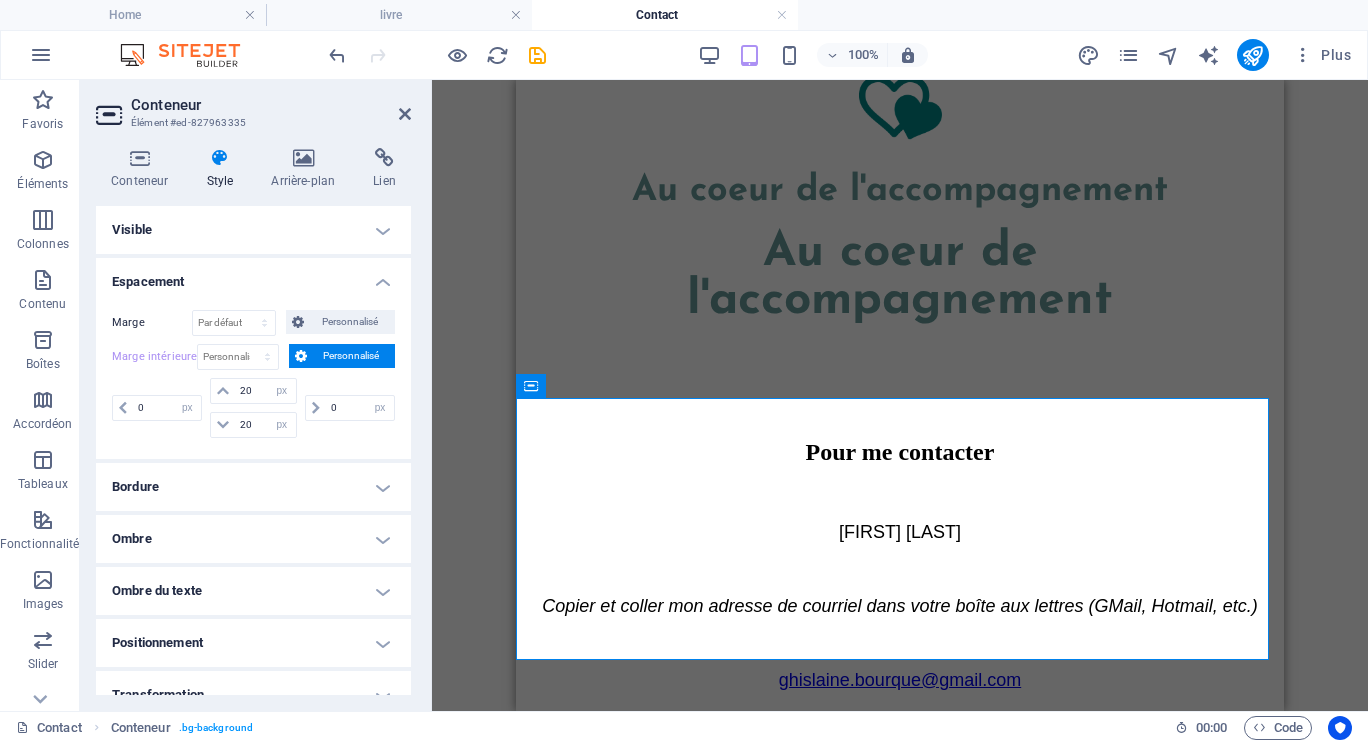 click on "Glissez et déposez l'élément de votre choix pour remplacer le contenu existant. Appuyez sur "Ctrl" si vous voulez créer un nouvel élément.
Conteneur   Variable   Conteneur   Référence   Texte   Texte   Référence" at bounding box center [900, 395] 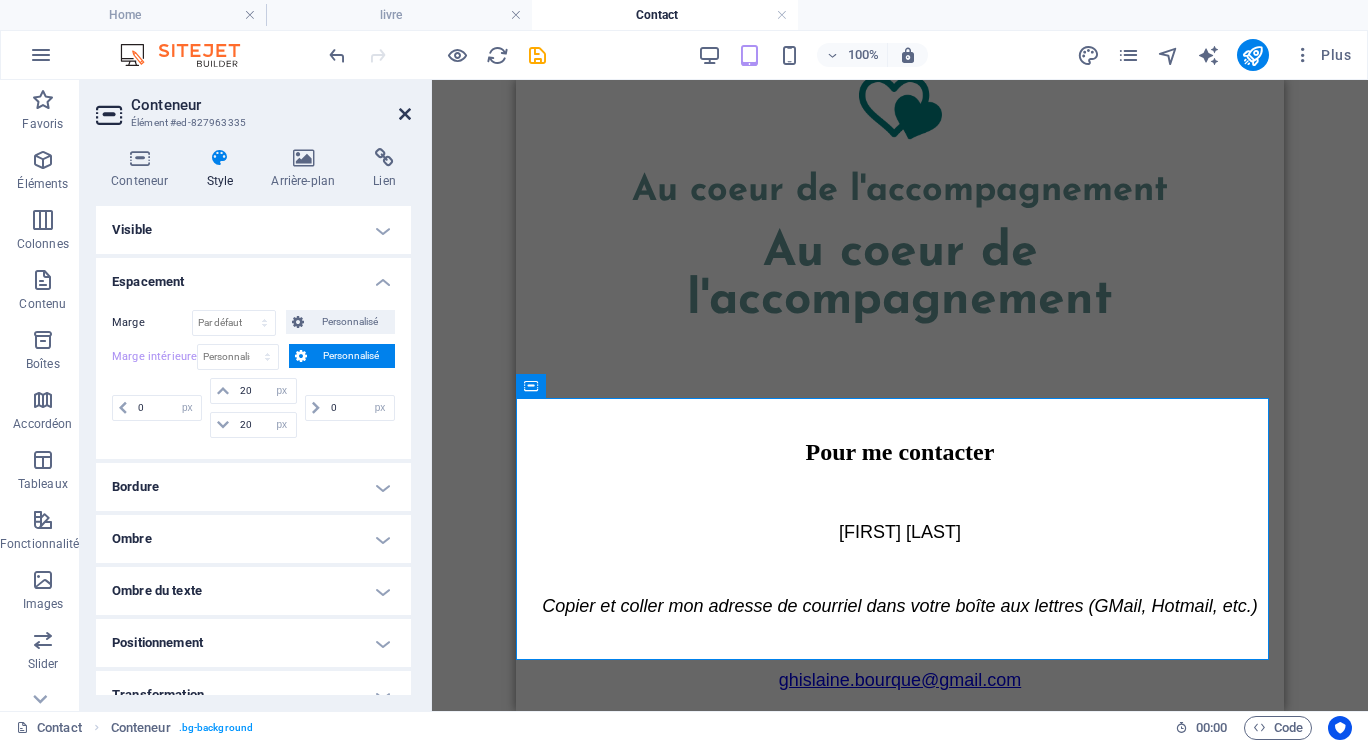 click at bounding box center (405, 114) 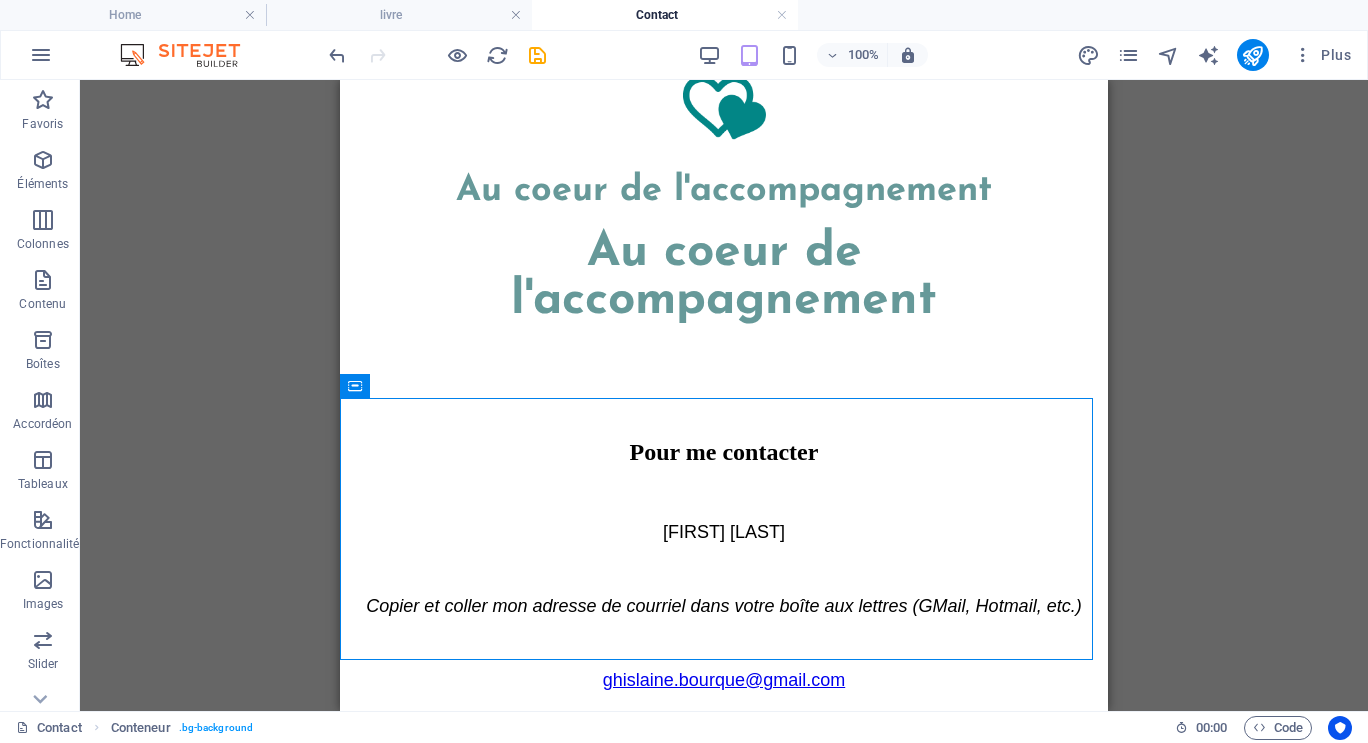click on "Glissez et déposez l'élément de votre choix pour remplacer le contenu existant. Appuyez sur "Ctrl" si vous voulez créer un nouvel élément.
Conteneur   Variable   Conteneur   Référence   Texte   Texte   Référence" at bounding box center (724, 395) 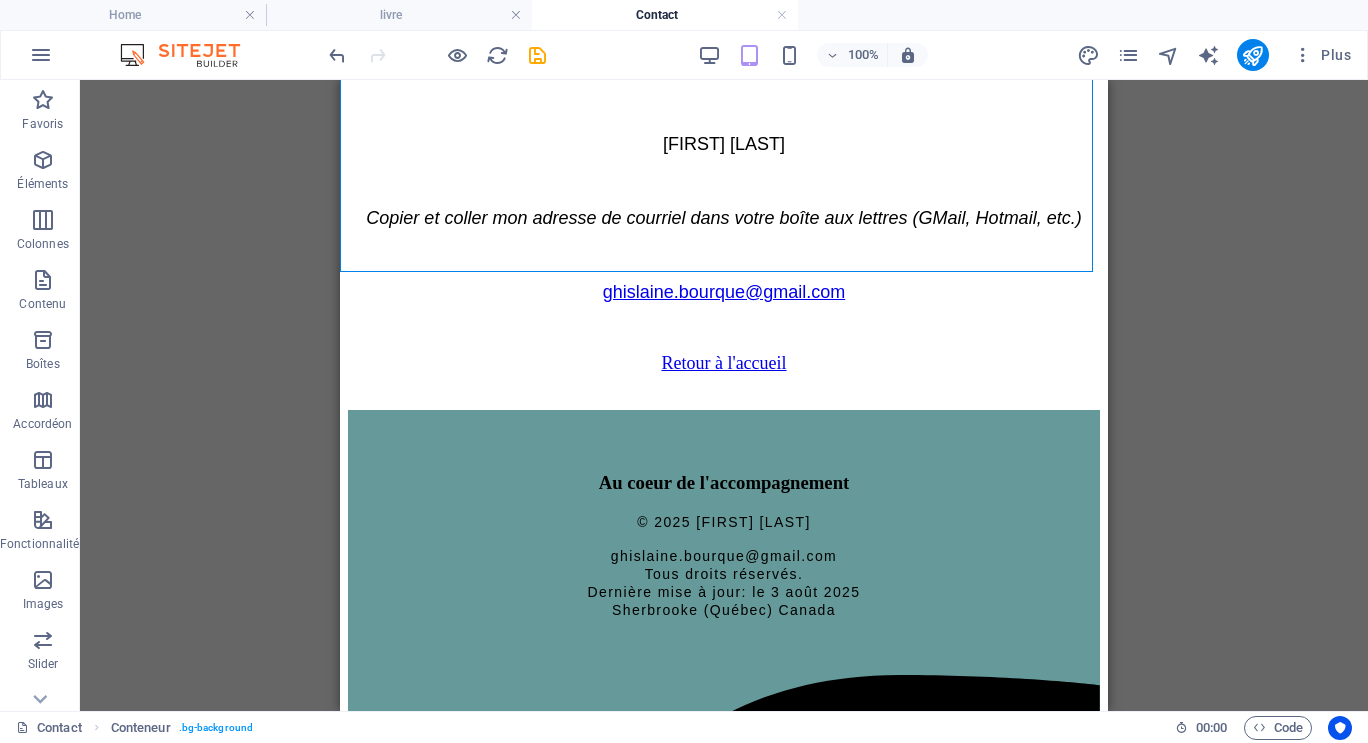 scroll, scrollTop: 0, scrollLeft: 0, axis: both 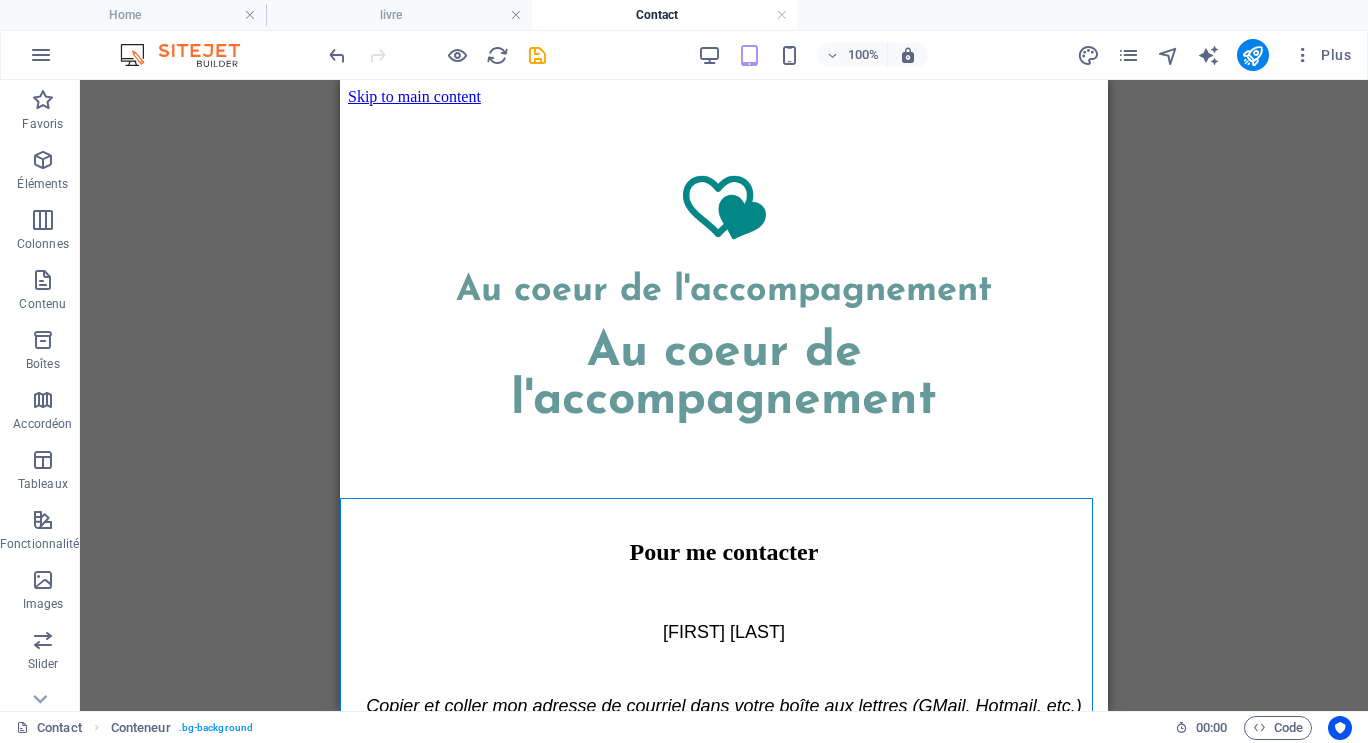 drag, startPoint x: 1095, startPoint y: 281, endPoint x: 1515, endPoint y: 289, distance: 420.07617 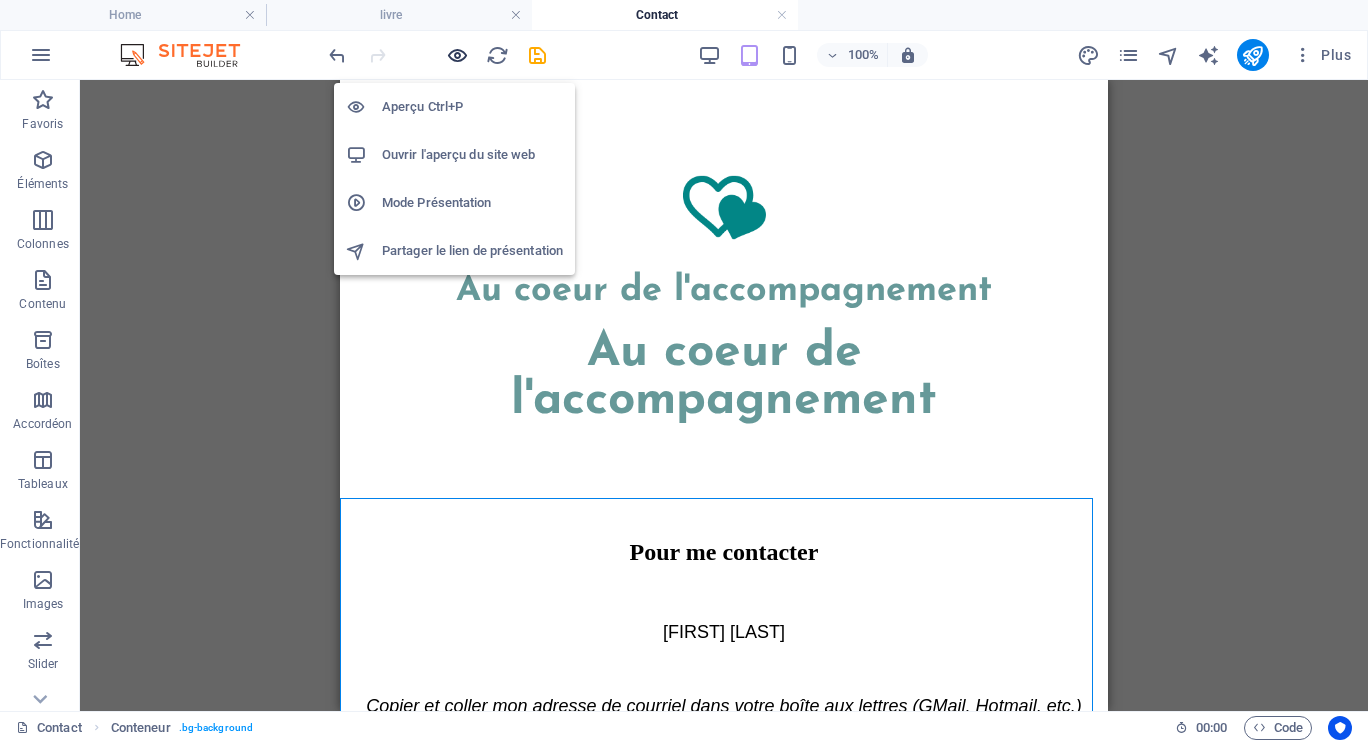 click at bounding box center [457, 55] 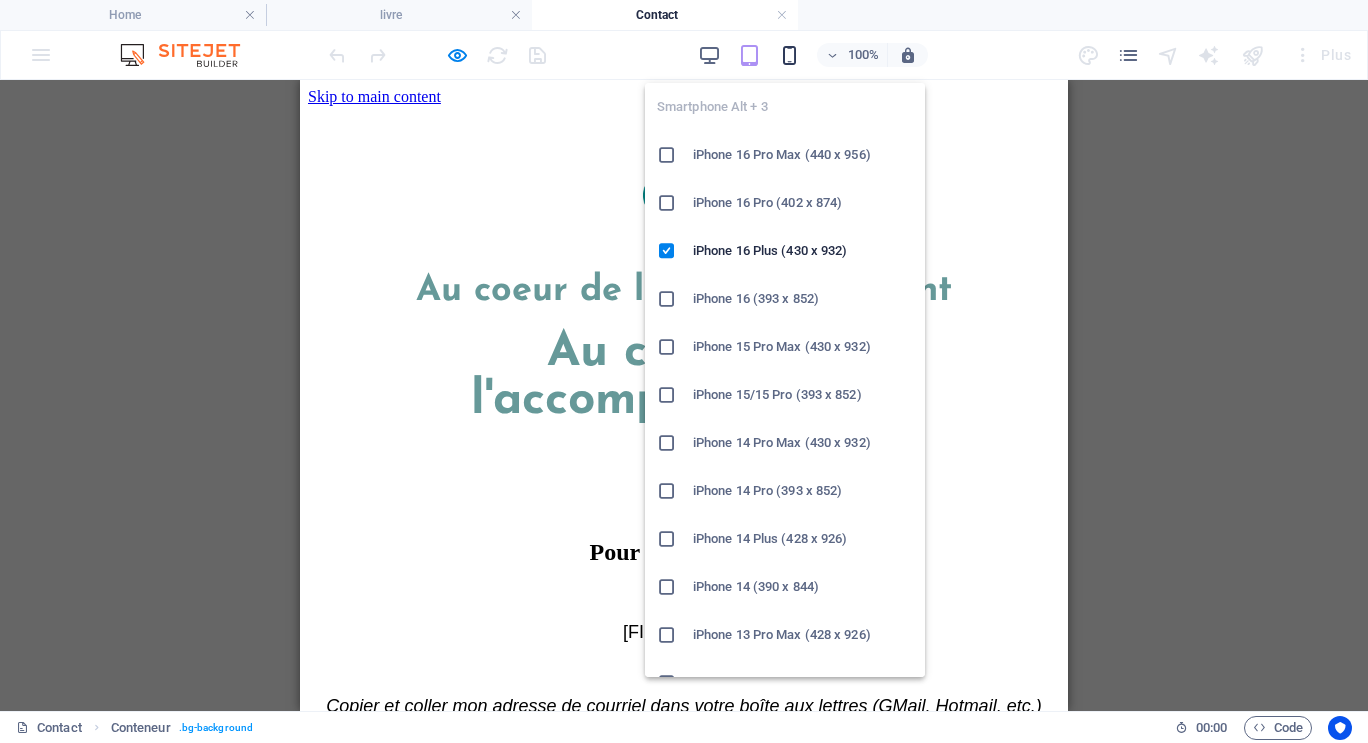click at bounding box center [789, 55] 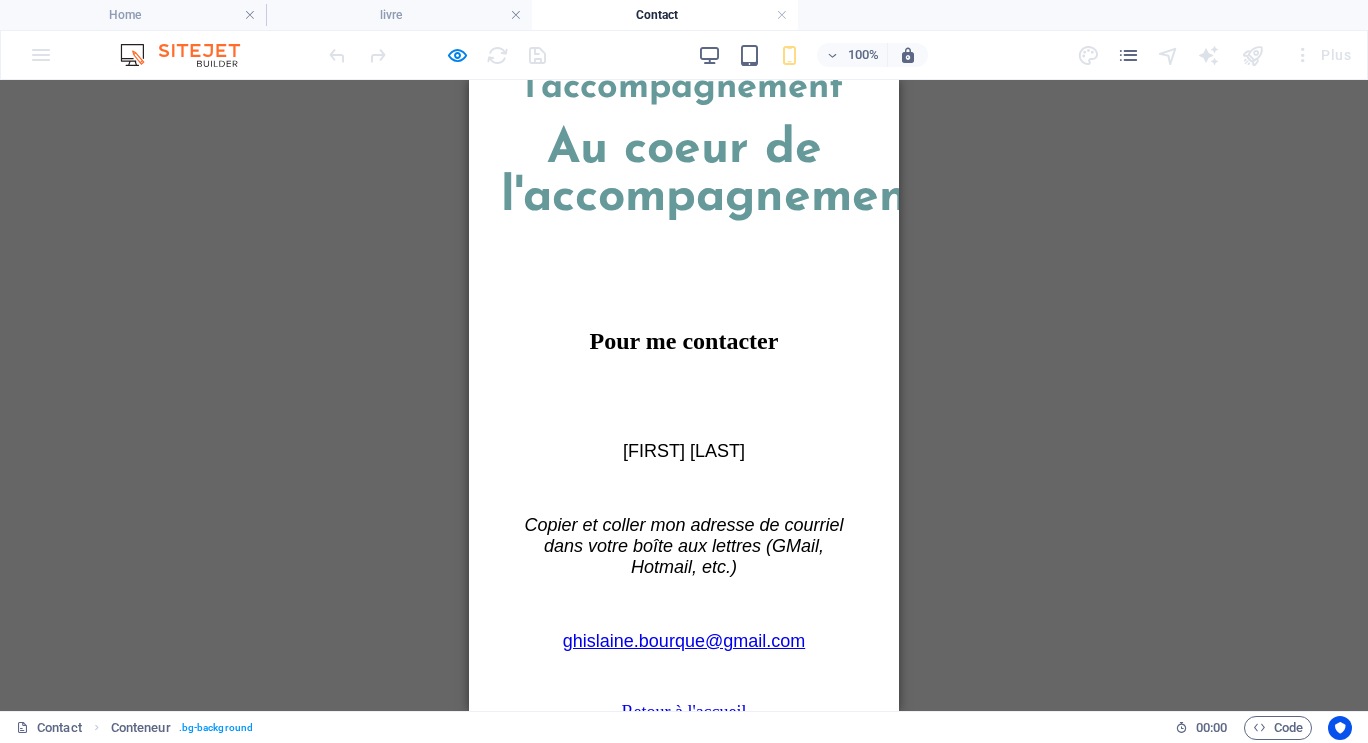 scroll, scrollTop: 0, scrollLeft: 0, axis: both 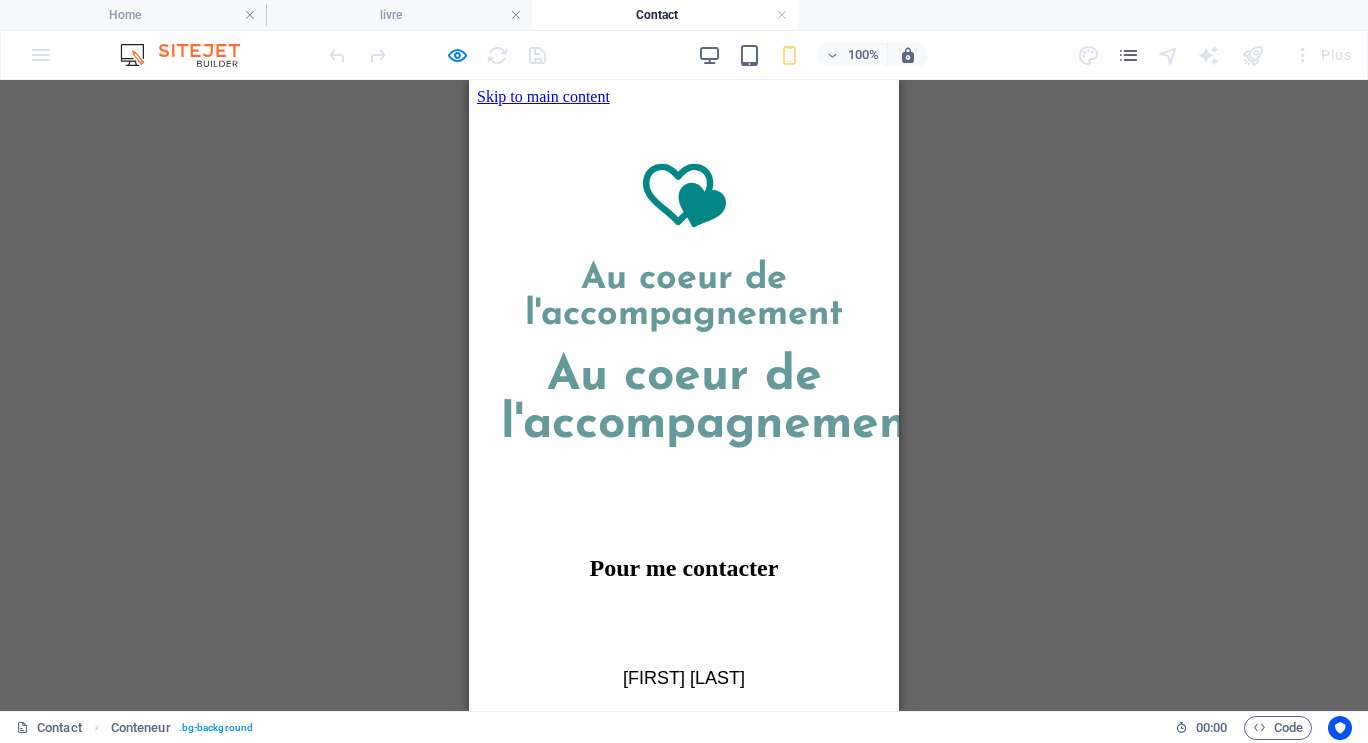 drag, startPoint x: 892, startPoint y: 289, endPoint x: 1396, endPoint y: 311, distance: 504.47992 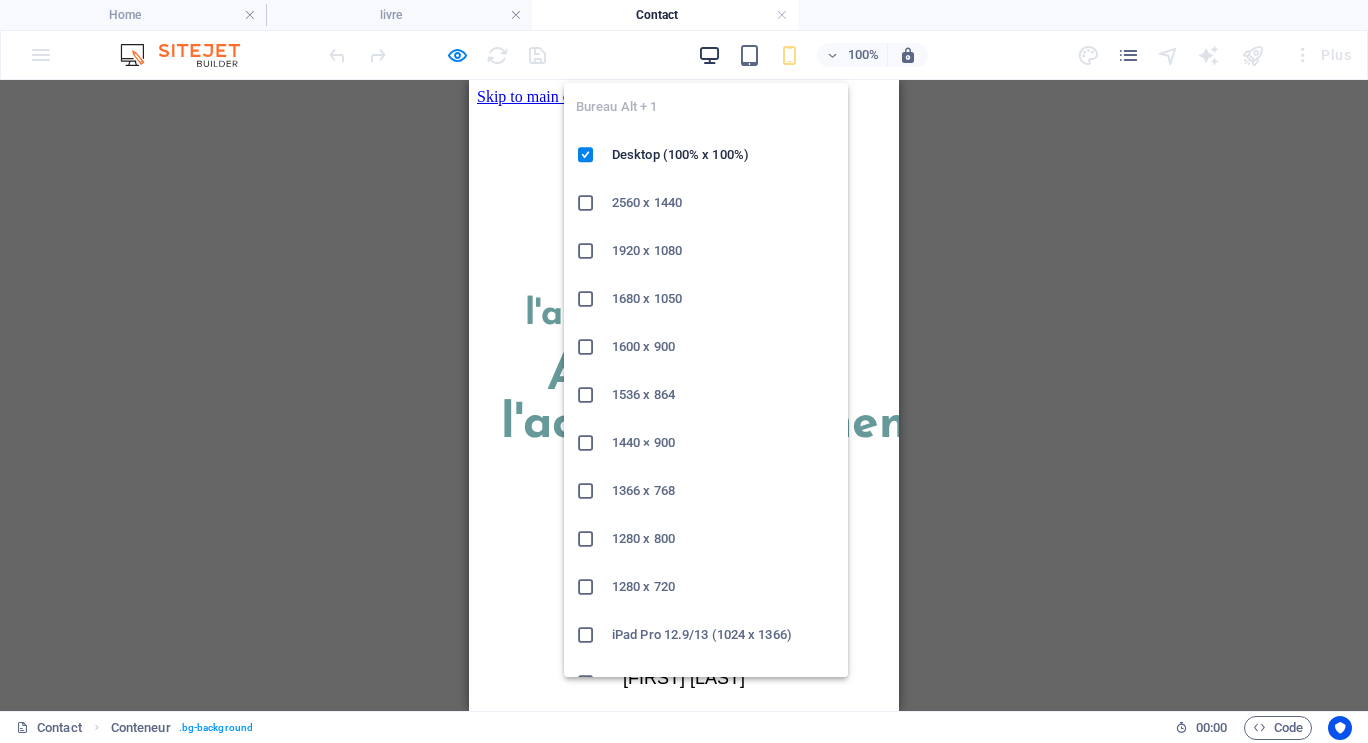 click at bounding box center (709, 55) 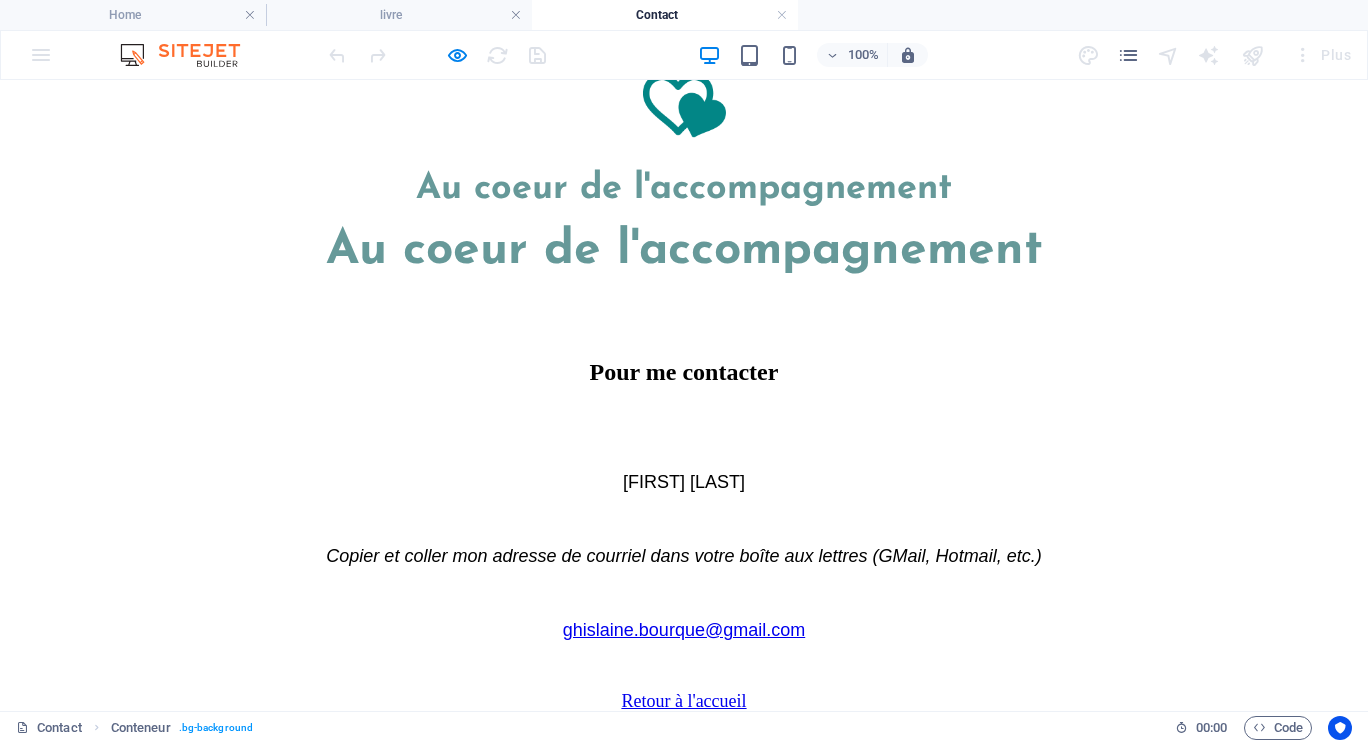 scroll, scrollTop: 45, scrollLeft: 0, axis: vertical 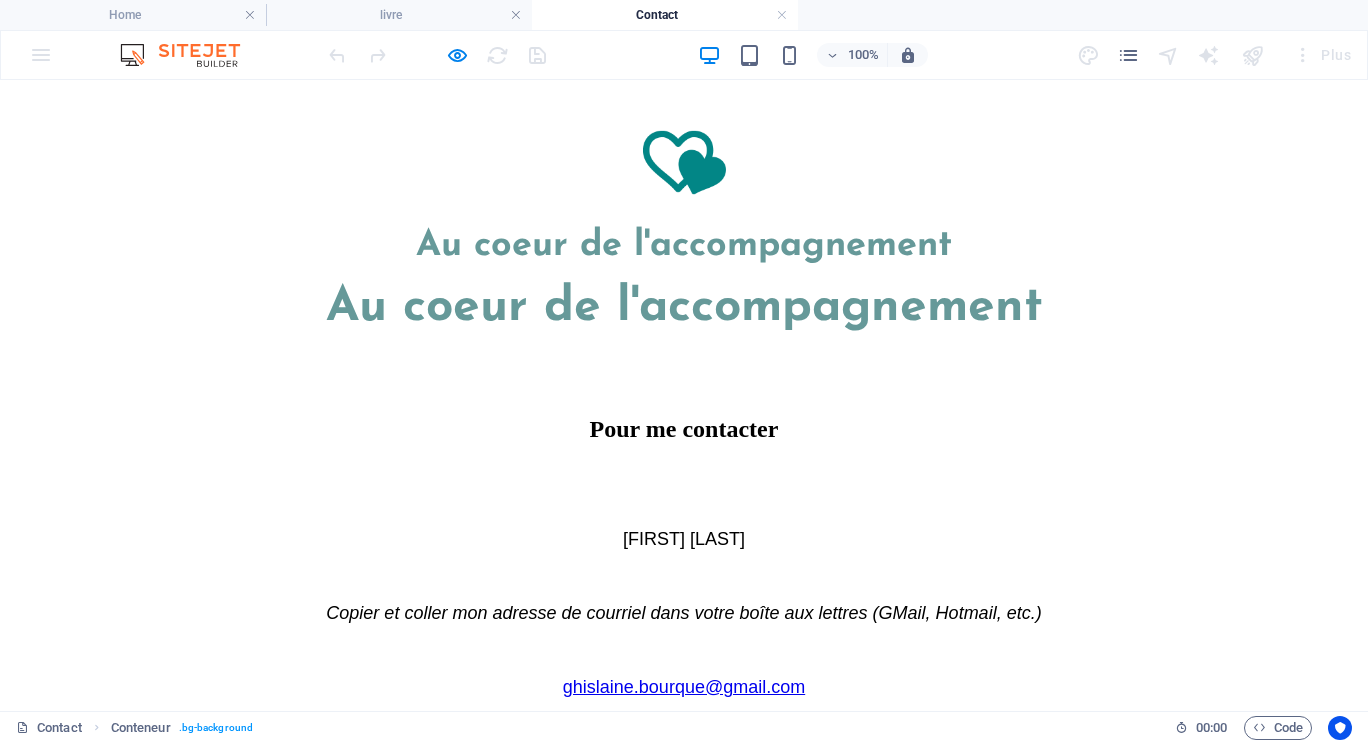 click on "Retour à l'accueil" at bounding box center (683, 758) 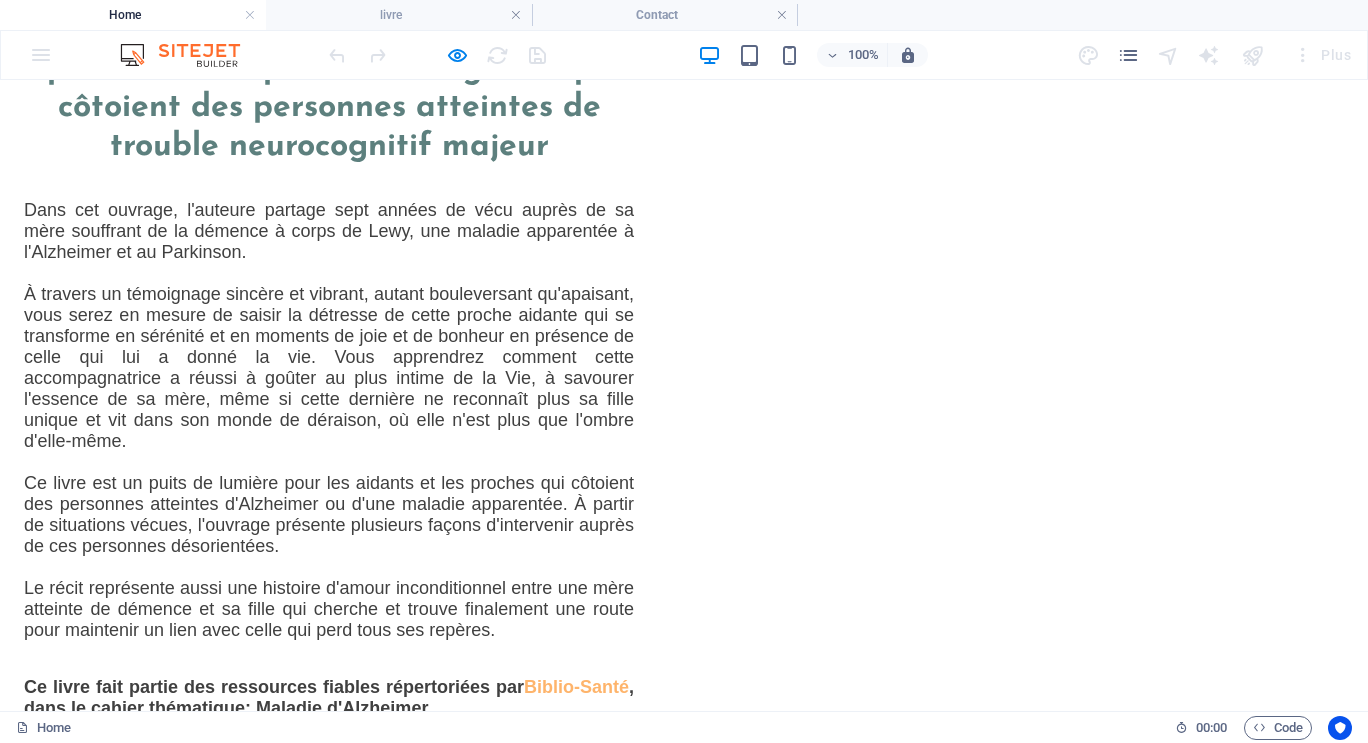 scroll, scrollTop: 2000, scrollLeft: 0, axis: vertical 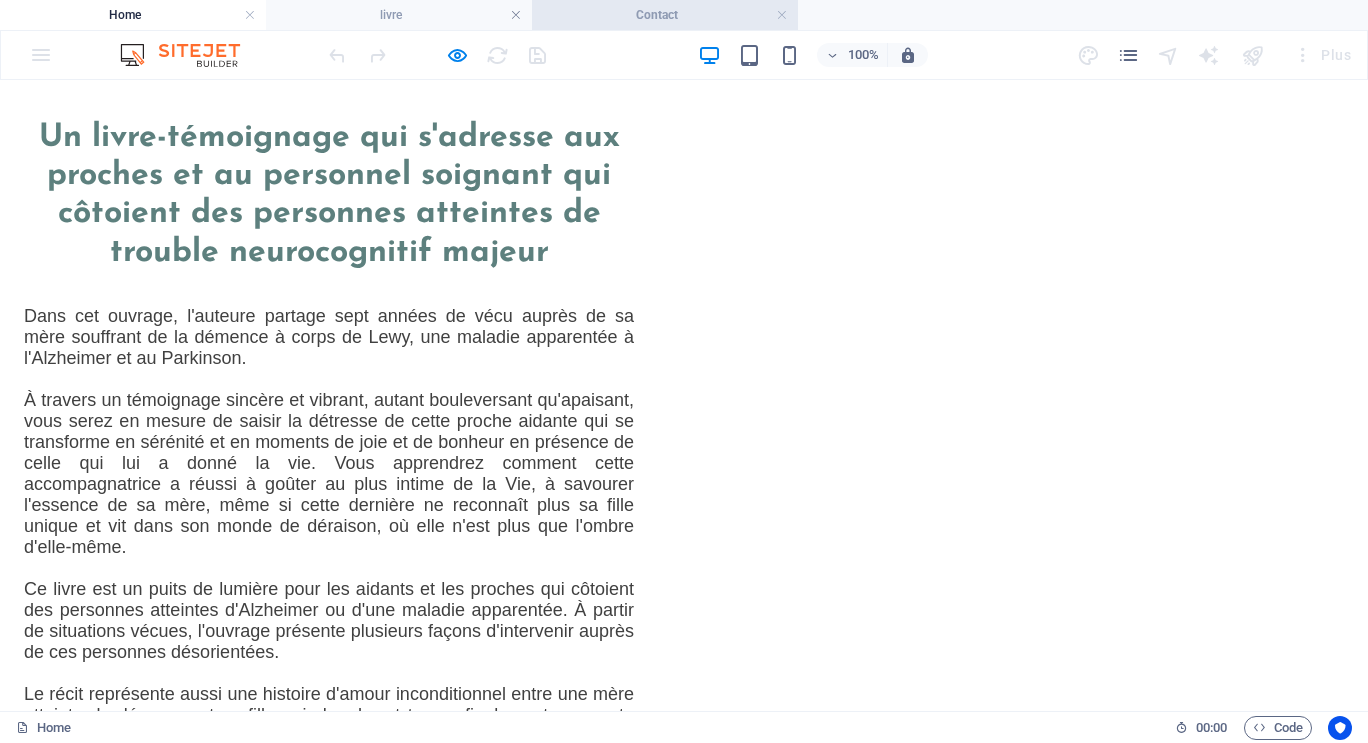 click on "Contact" at bounding box center (665, 15) 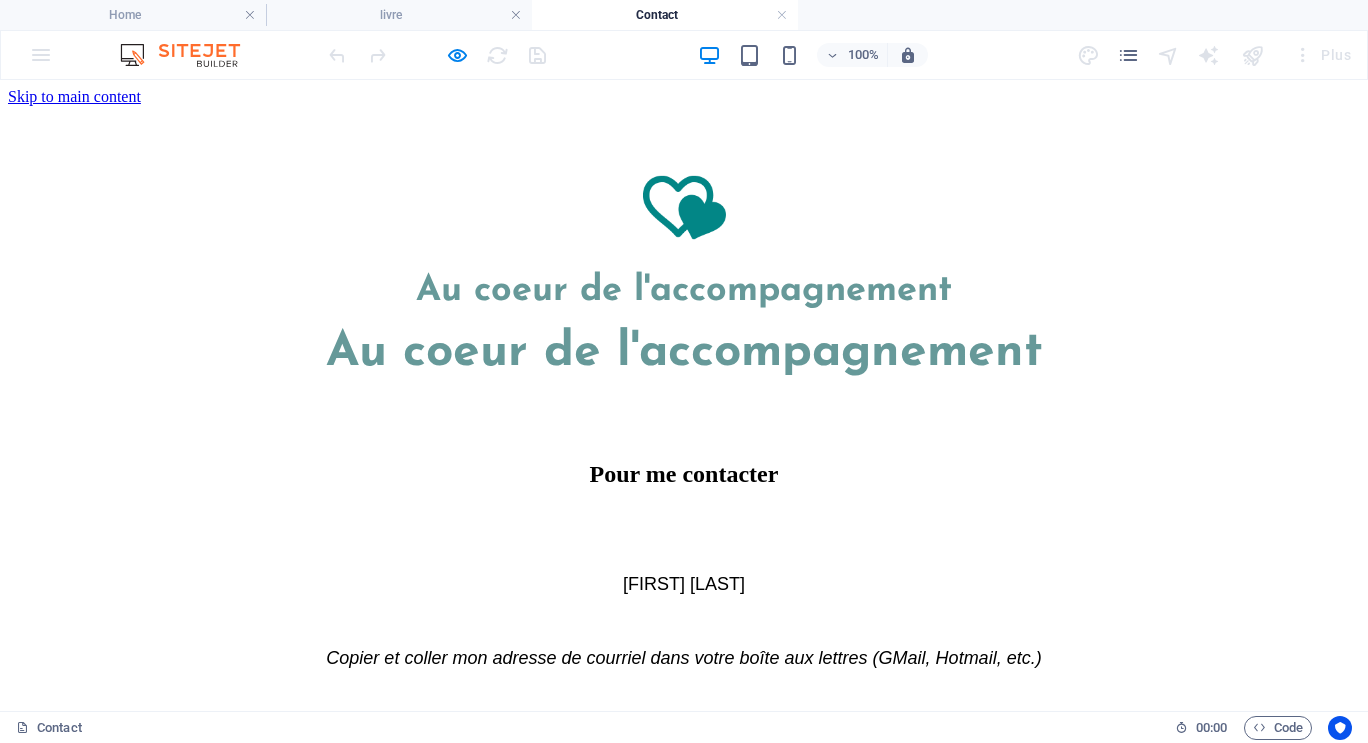 scroll, scrollTop: 45, scrollLeft: 0, axis: vertical 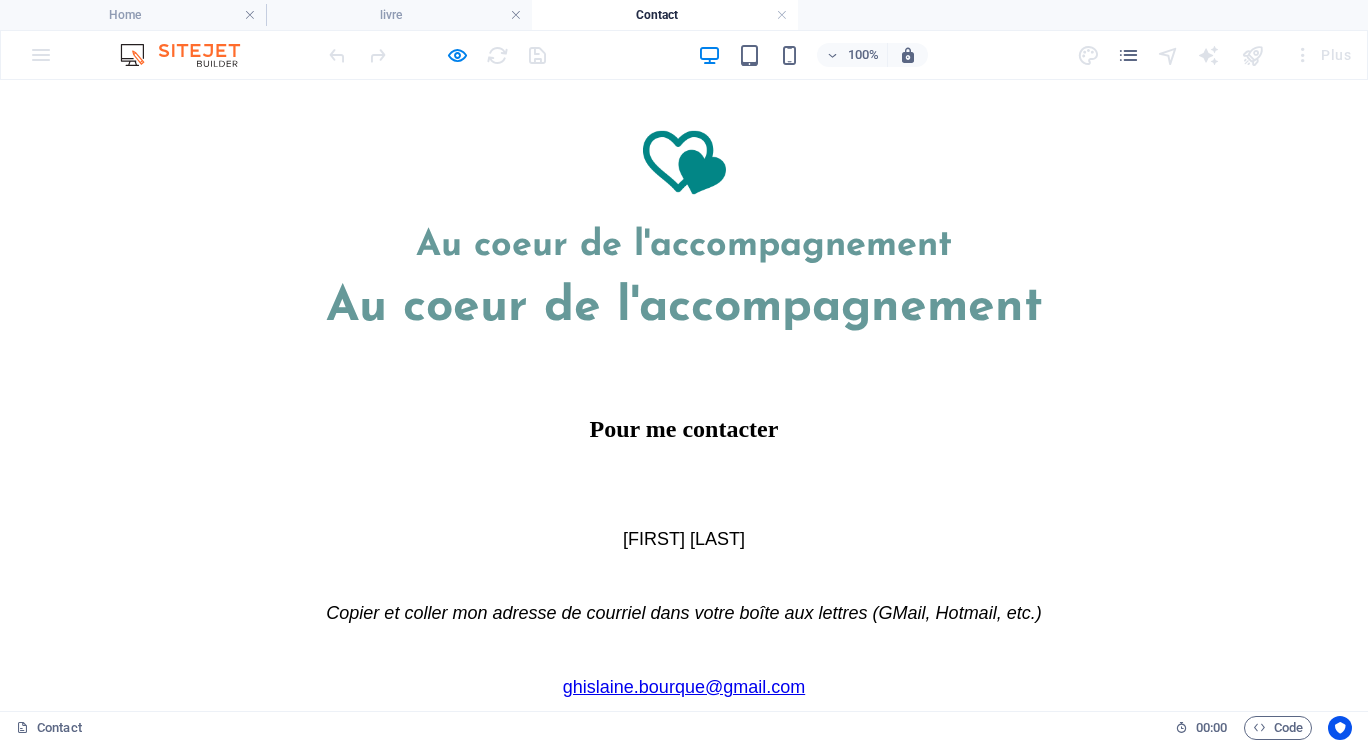 click on "ghislaine.bourque@gmail.com" at bounding box center [684, 687] 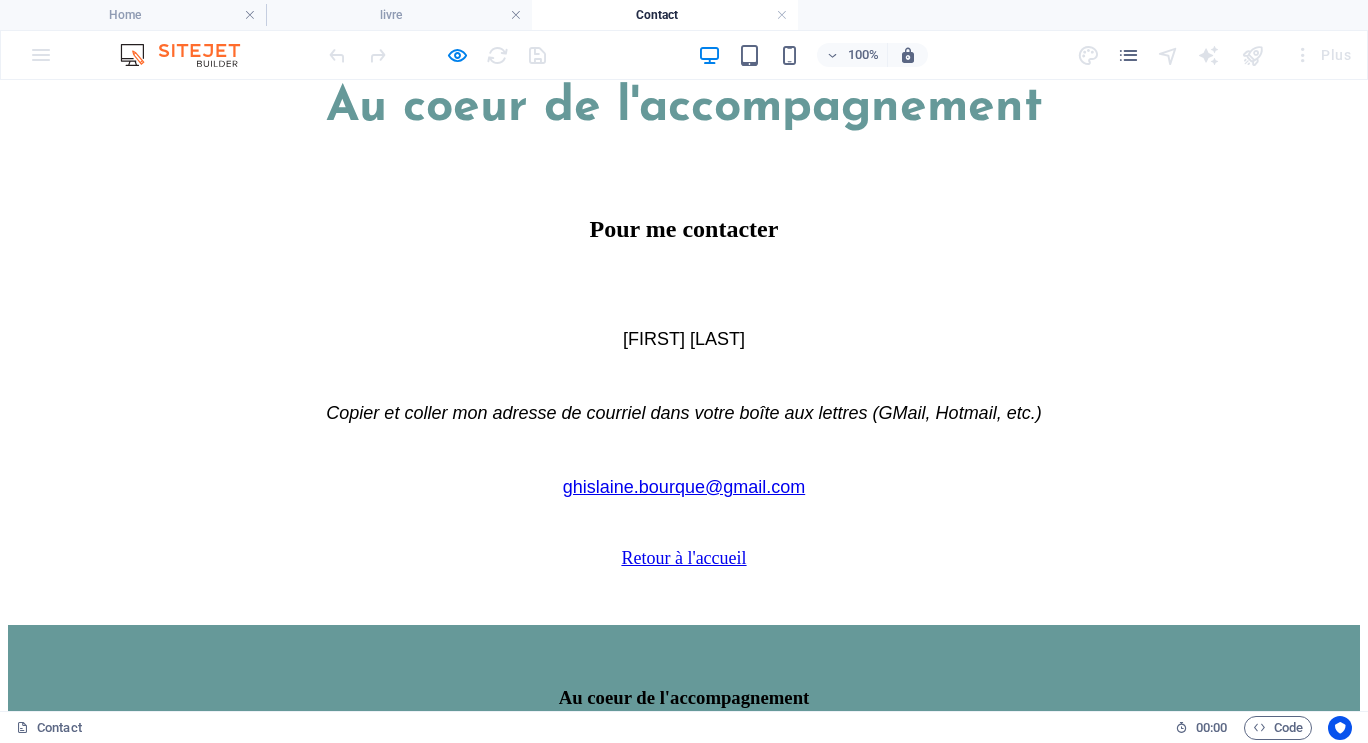 scroll, scrollTop: 0, scrollLeft: 0, axis: both 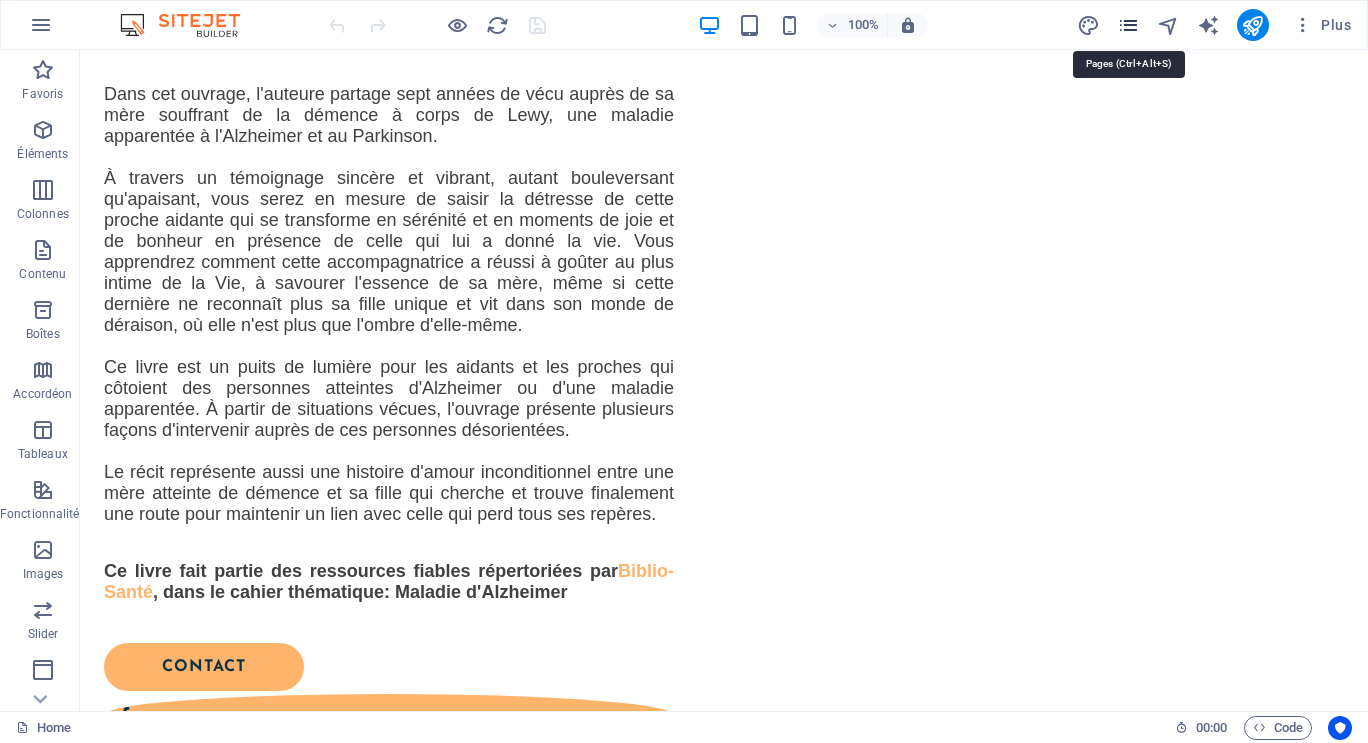 click at bounding box center [1128, 25] 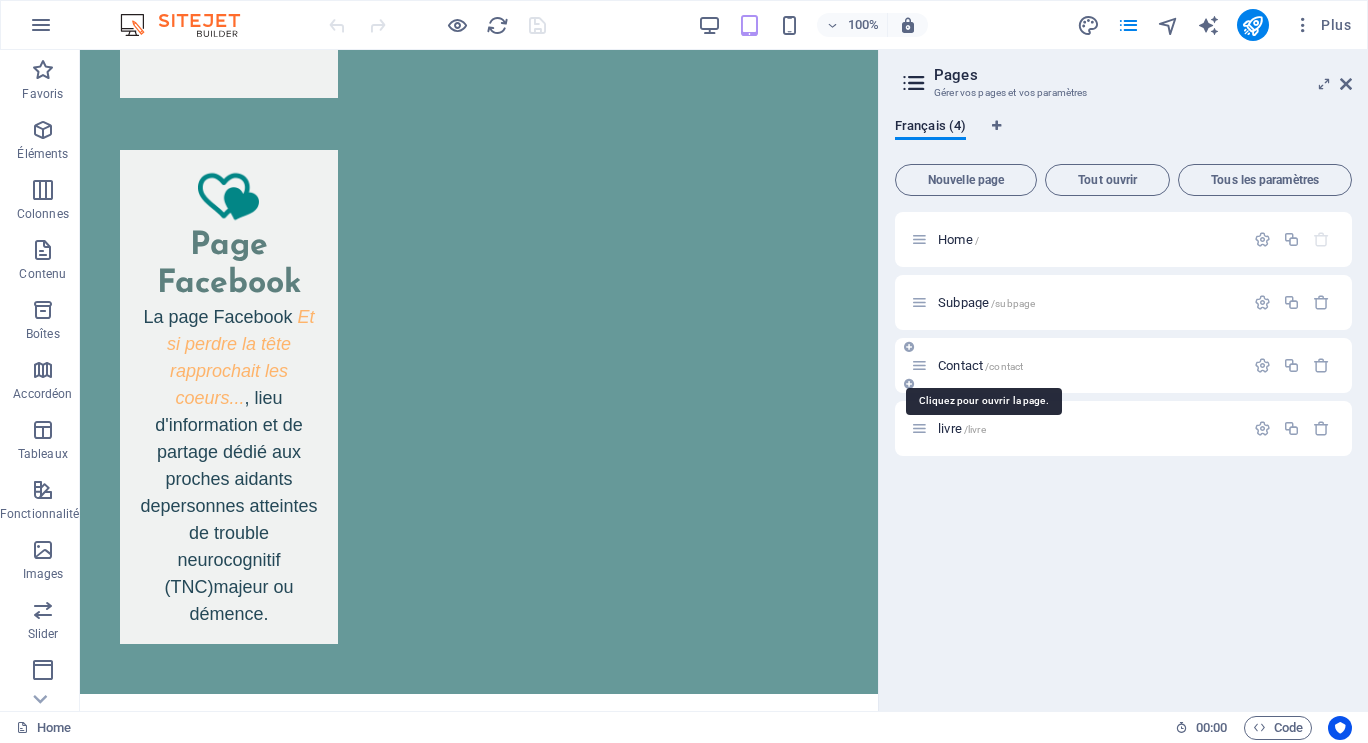 click on "Contact /contact" at bounding box center (980, 365) 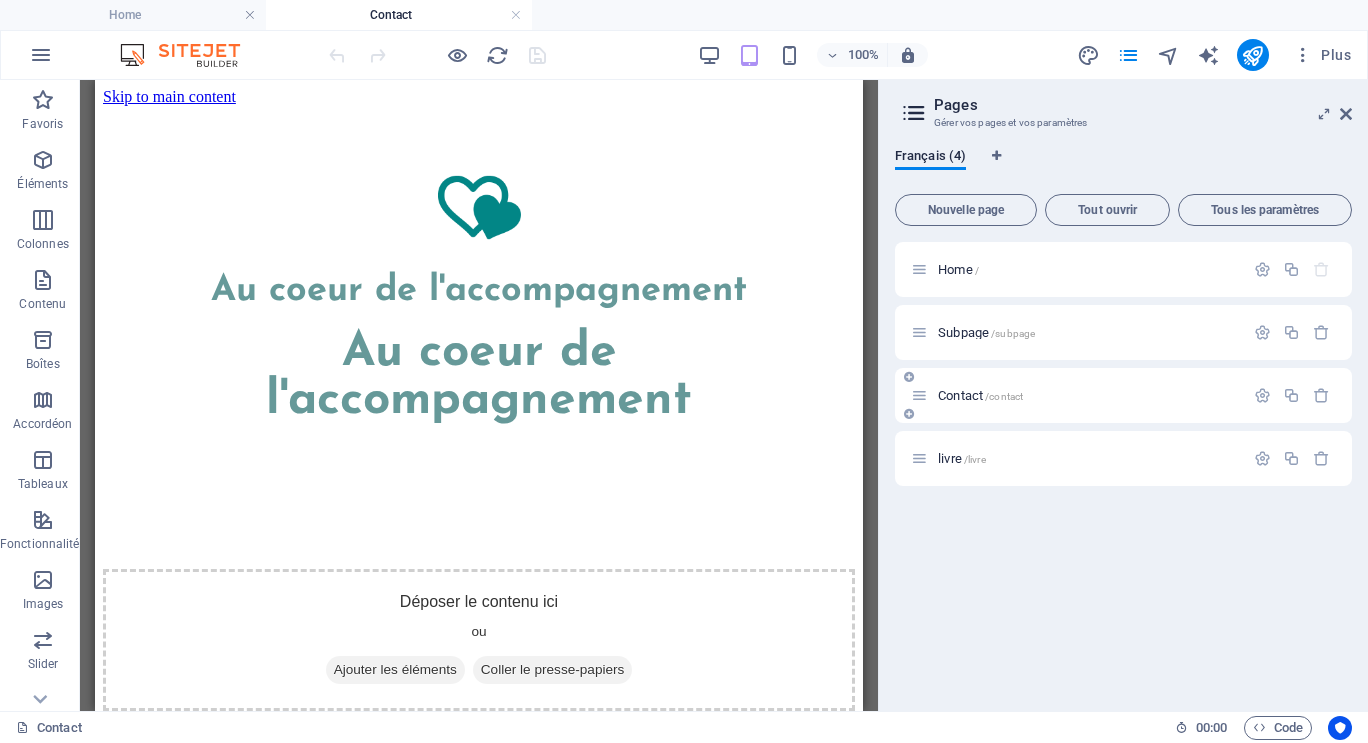 scroll, scrollTop: 0, scrollLeft: 0, axis: both 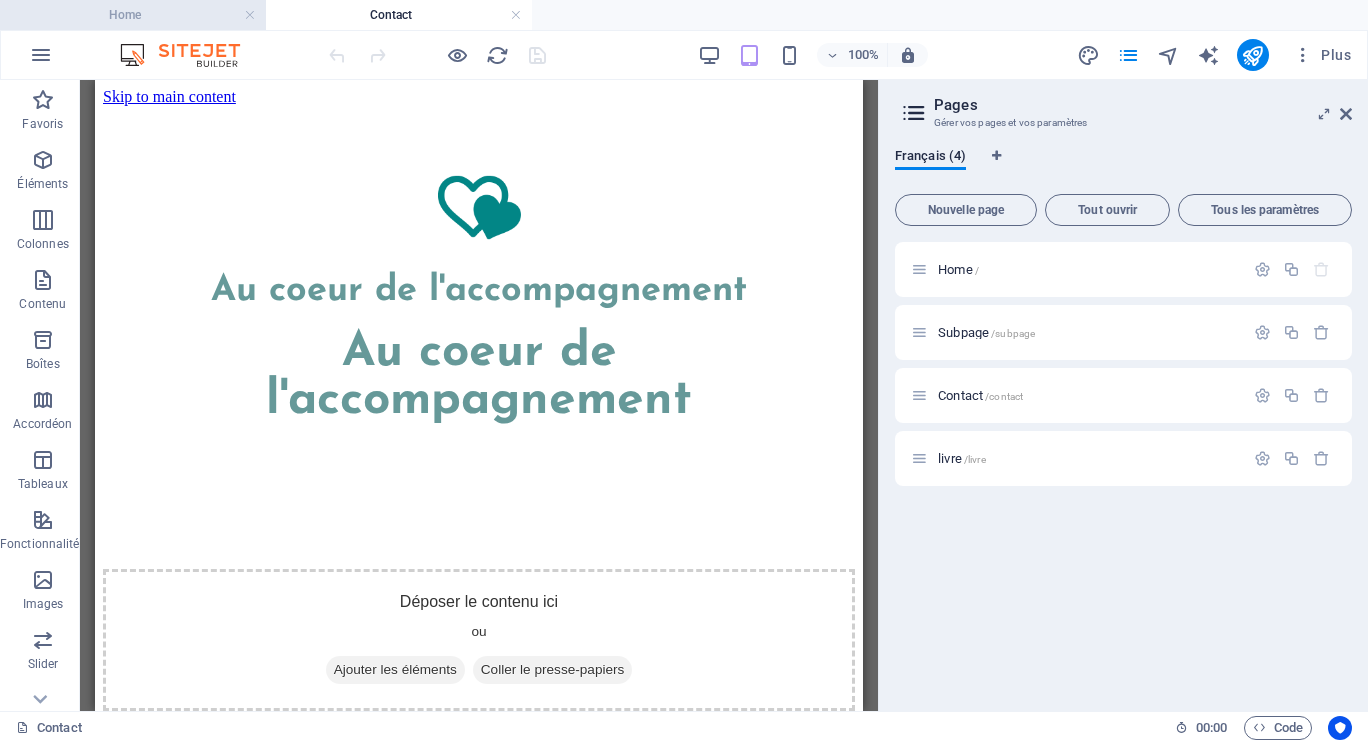 click on "Home" at bounding box center [133, 15] 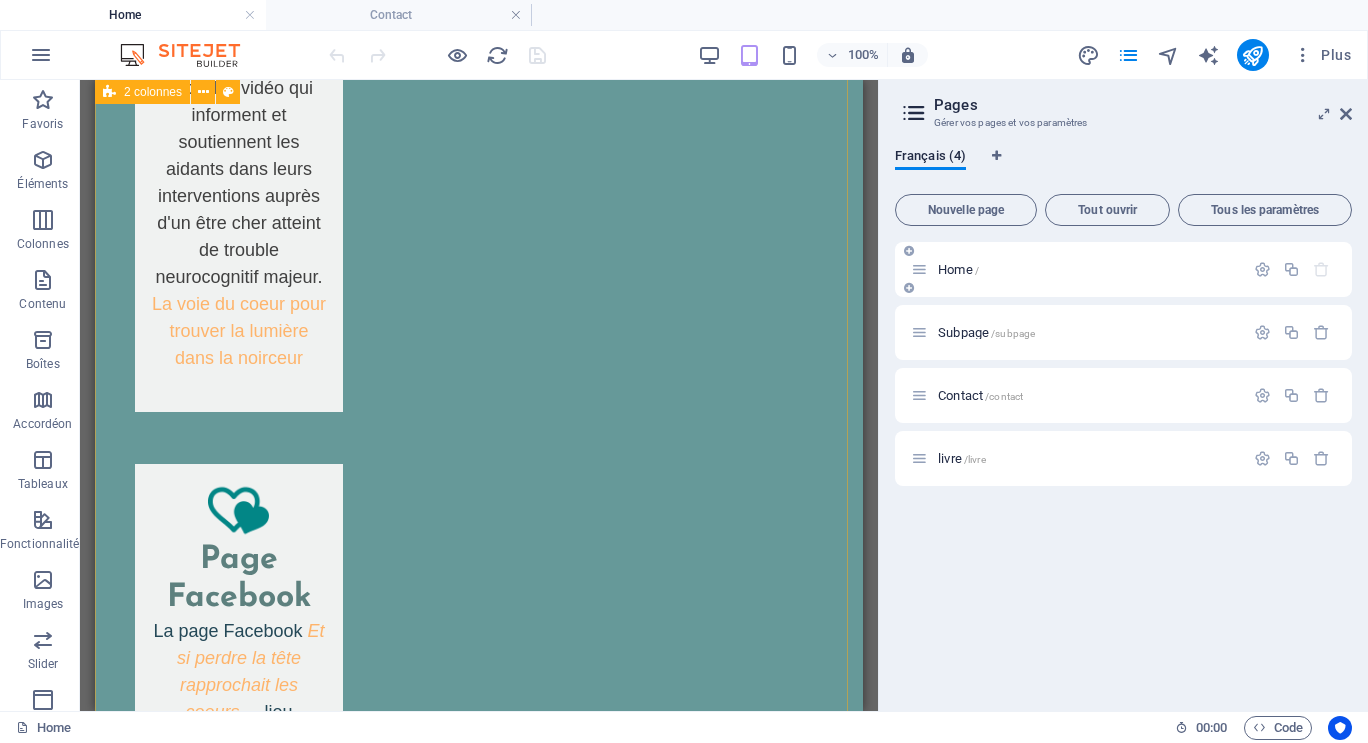 scroll, scrollTop: 2100, scrollLeft: 0, axis: vertical 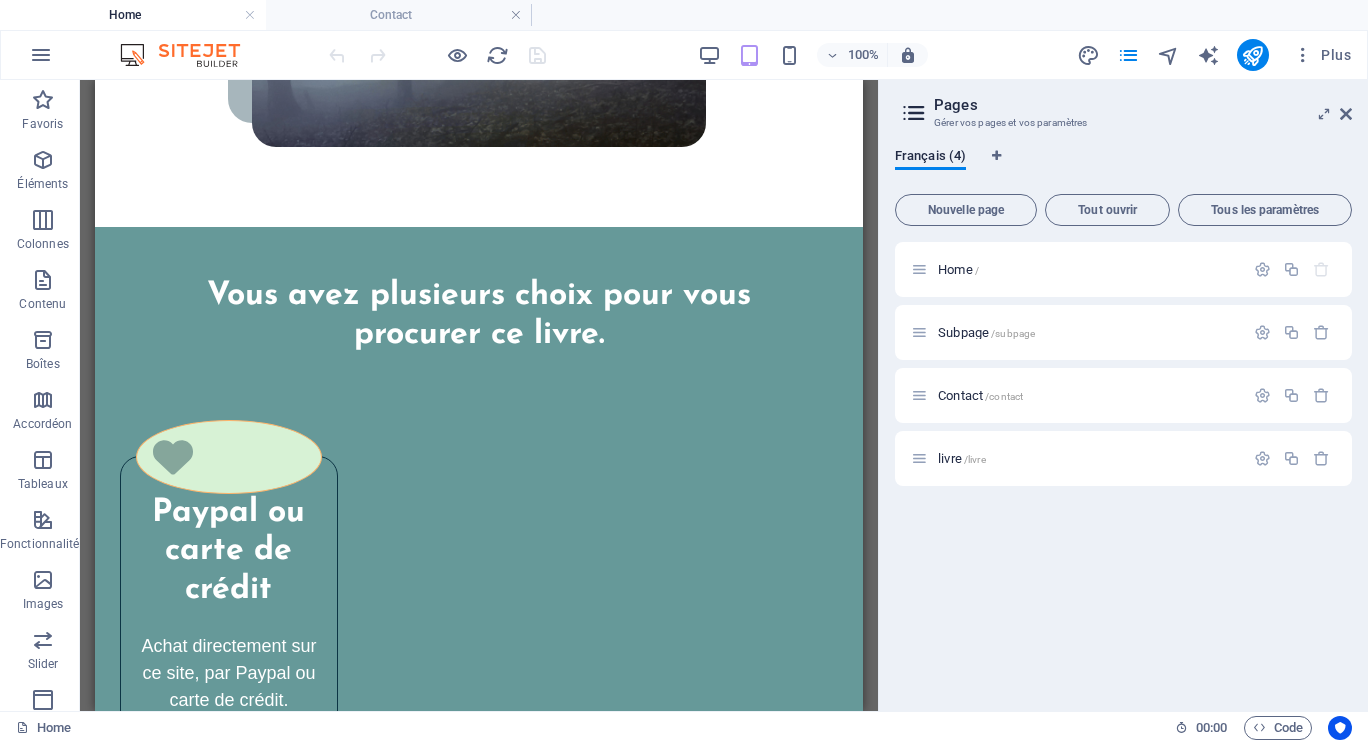 drag, startPoint x: 852, startPoint y: 630, endPoint x: 1002, endPoint y: 373, distance: 297.57184 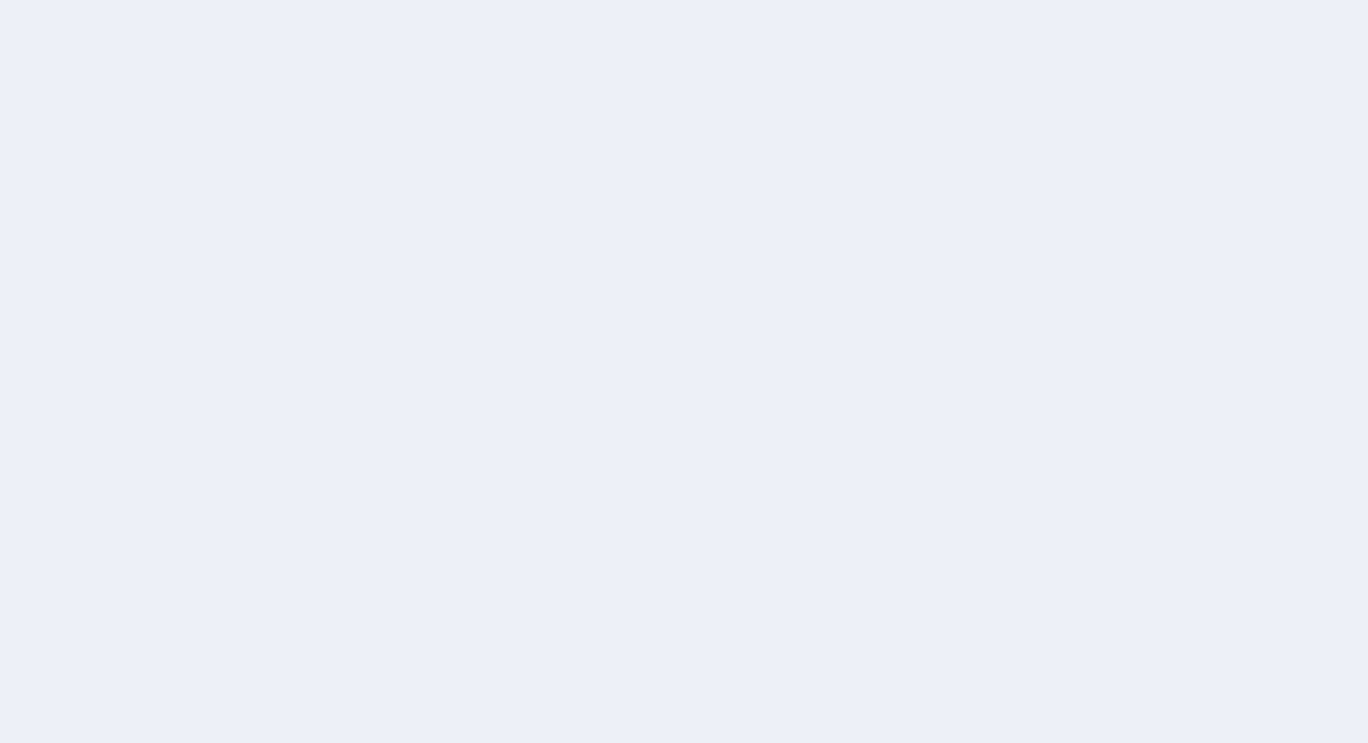scroll, scrollTop: 0, scrollLeft: 0, axis: both 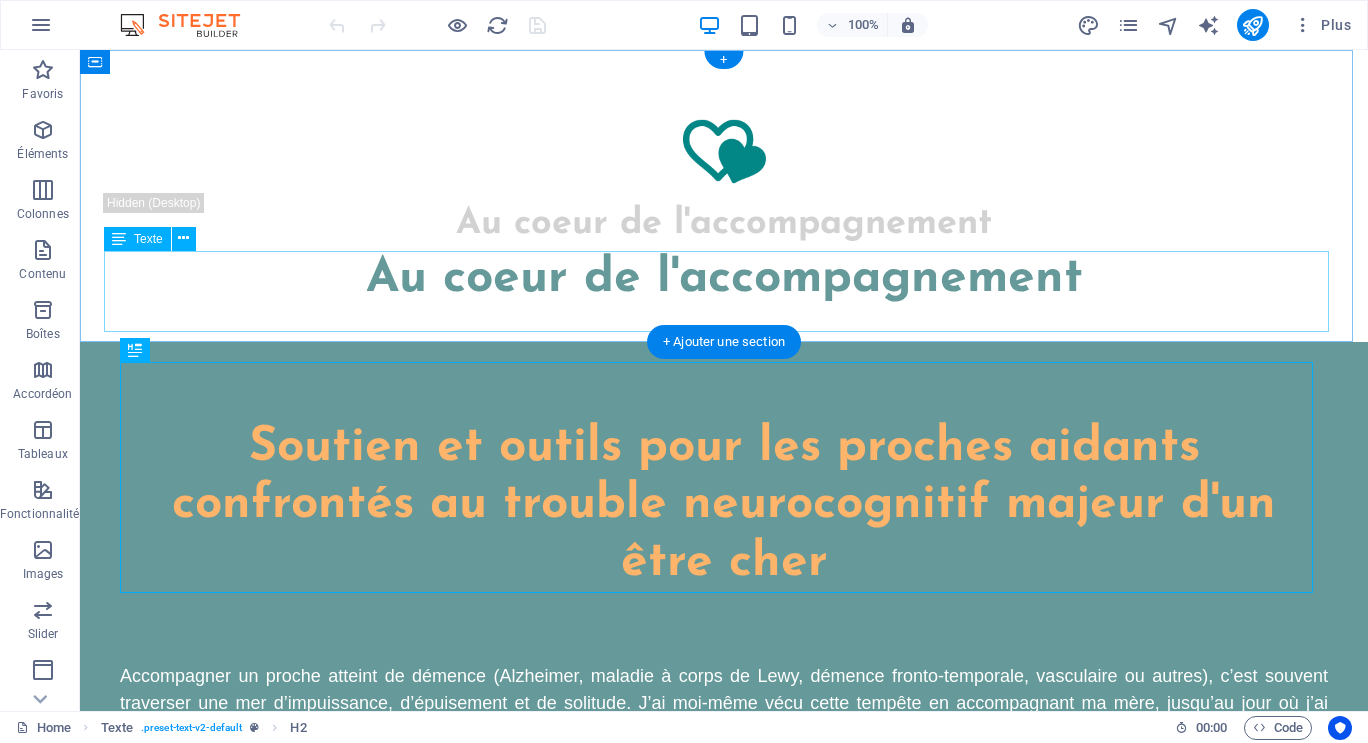 click on "Au coeur de l'accompagnement" at bounding box center [724, 292] 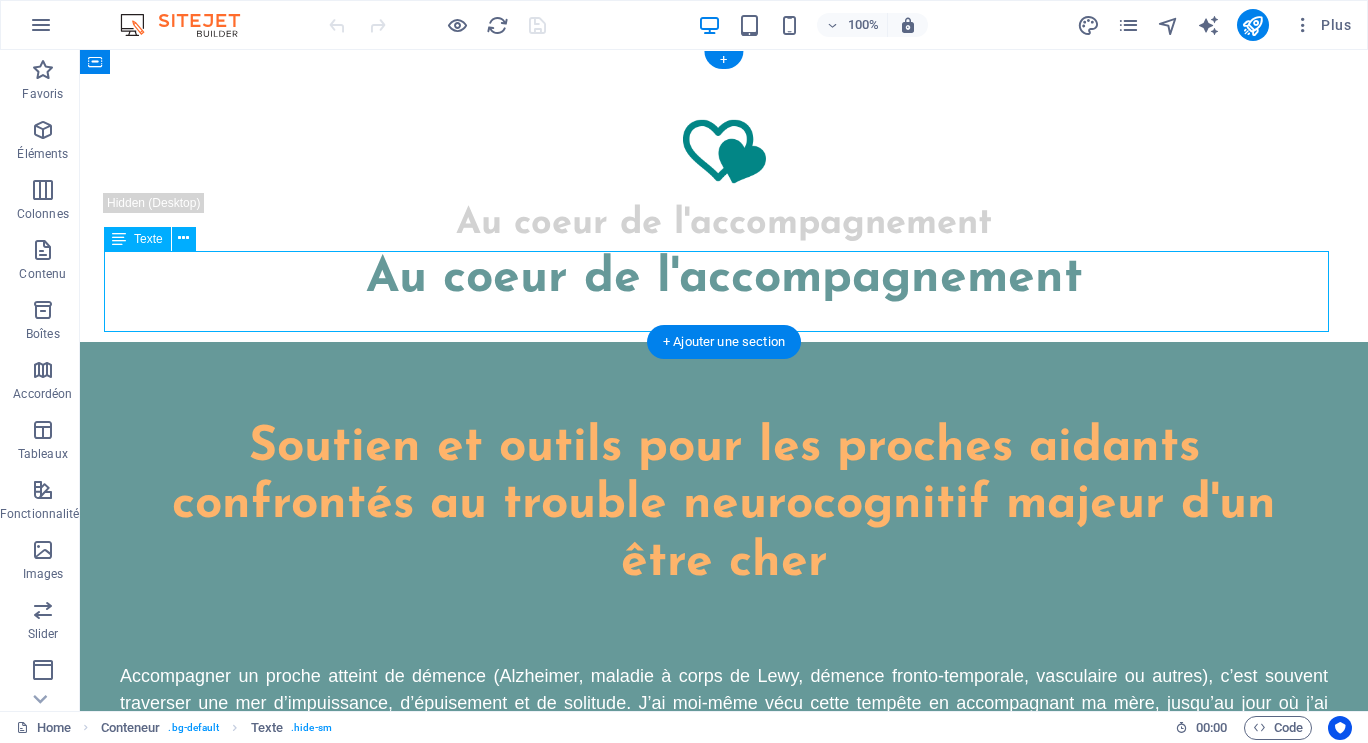 click on "Au coeur de l'accompagnement" at bounding box center [724, 292] 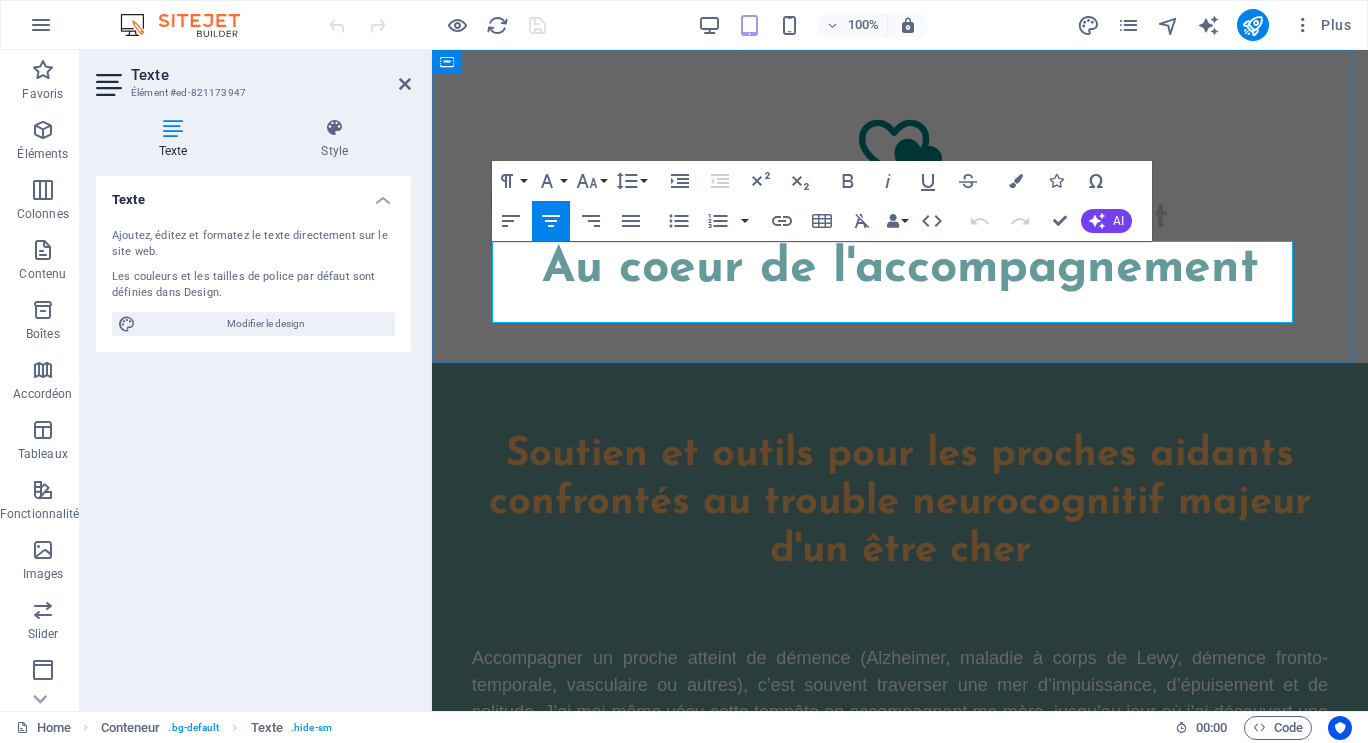 click on "Au coeur de l'accompagnement" at bounding box center (900, 270) 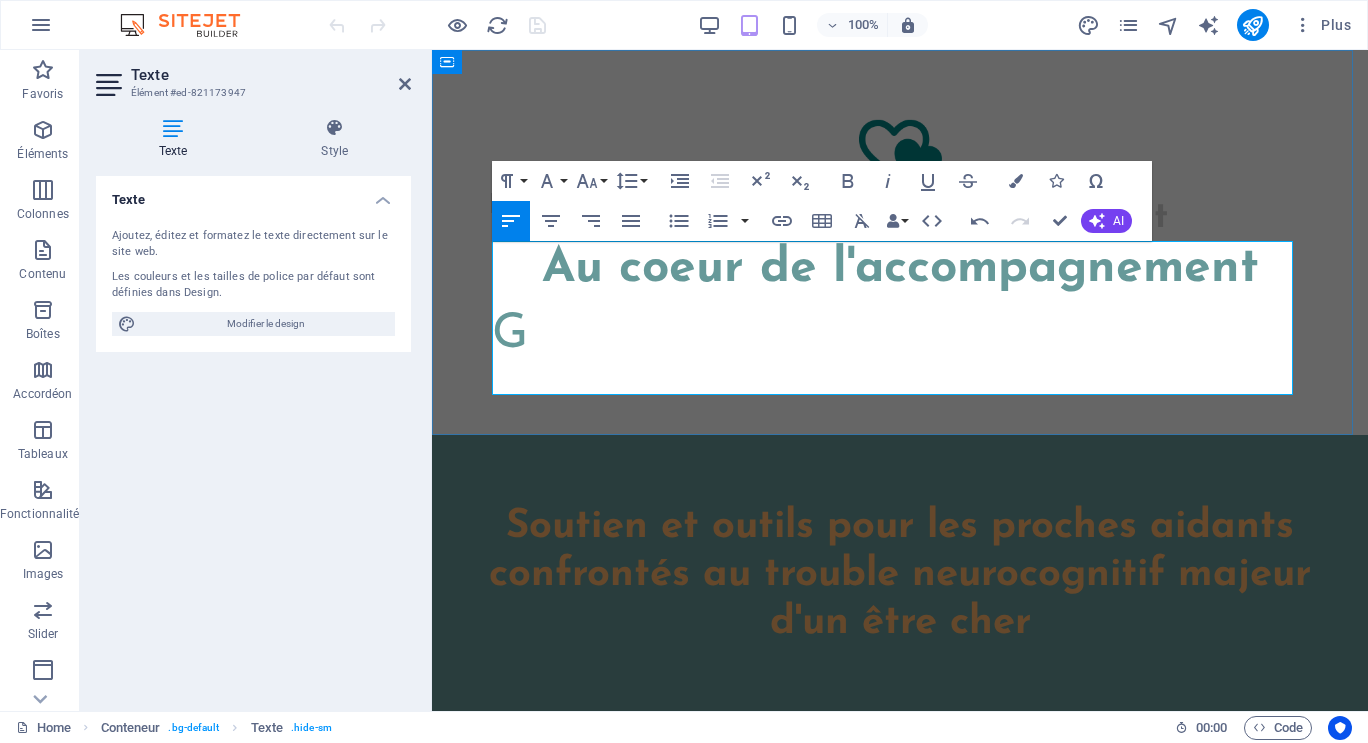 type 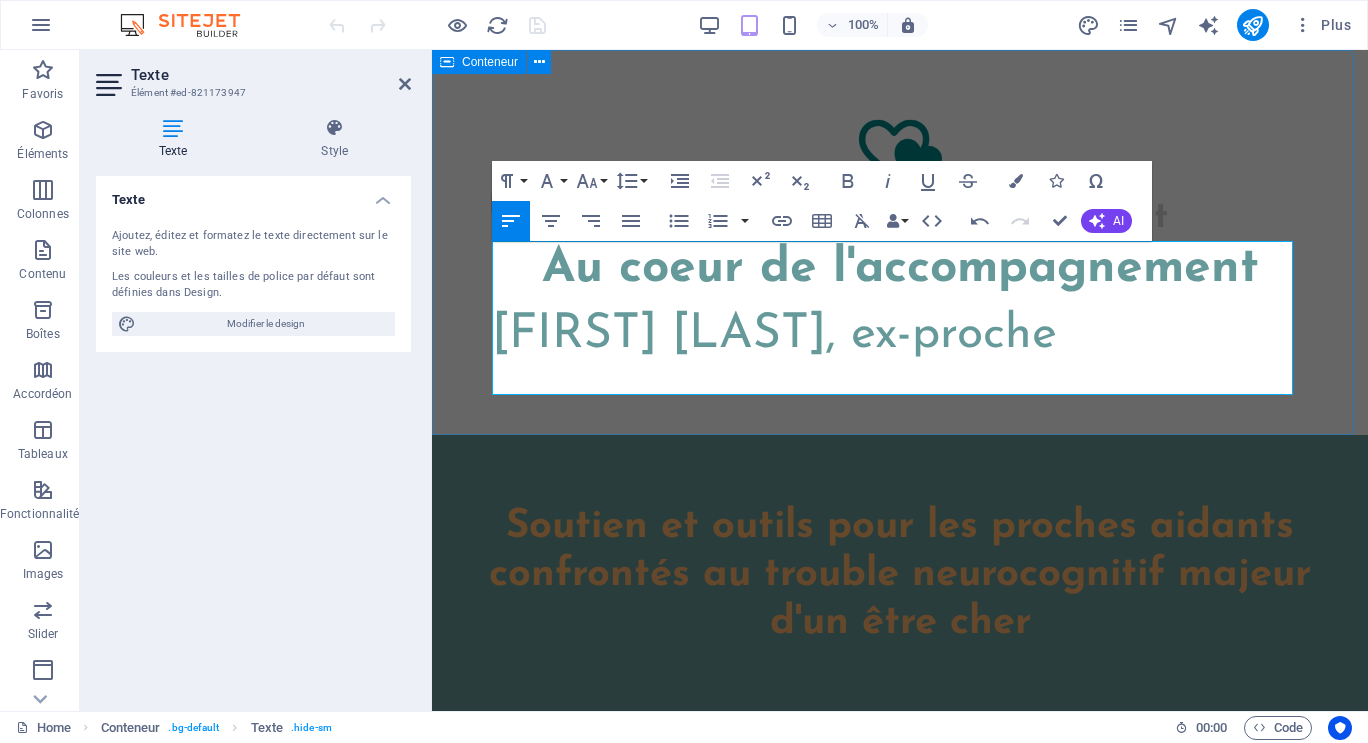drag, startPoint x: 1140, startPoint y: 333, endPoint x: 488, endPoint y: 354, distance: 652.3381 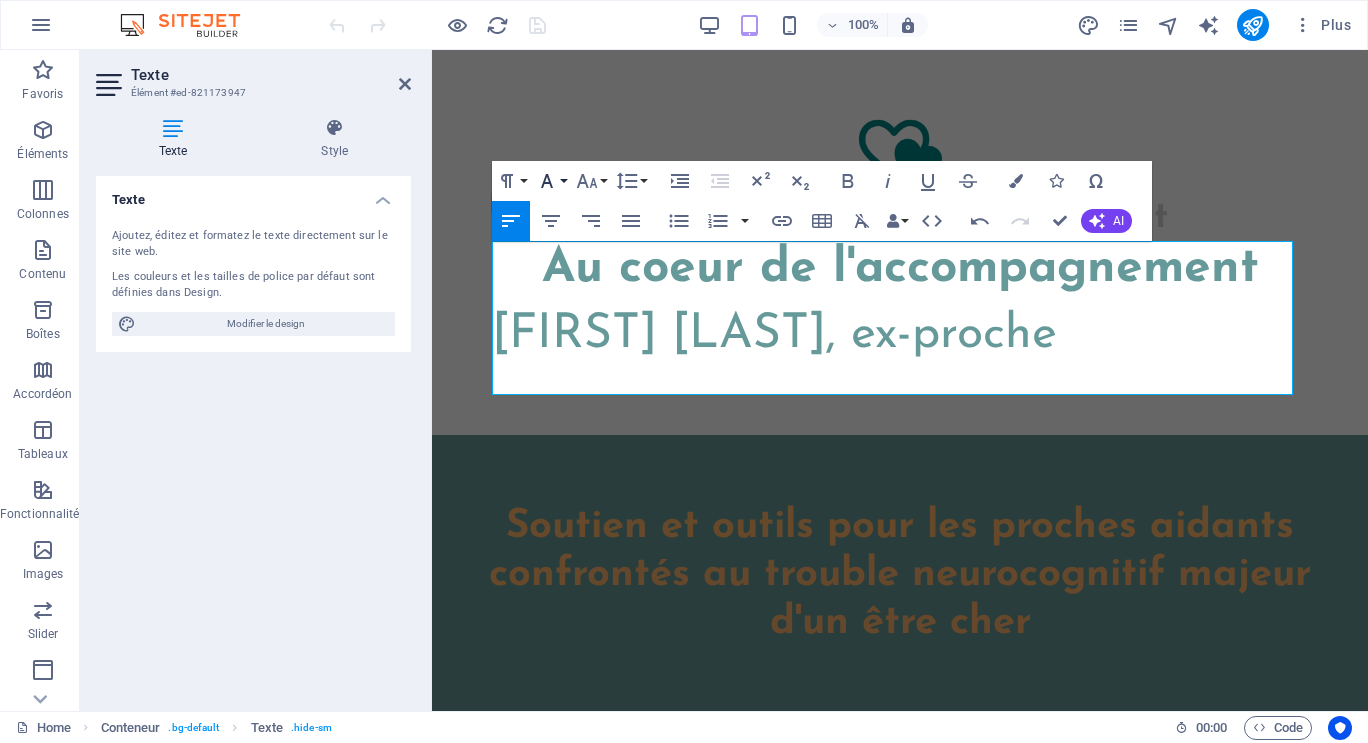click on "Font Family" at bounding box center (551, 181) 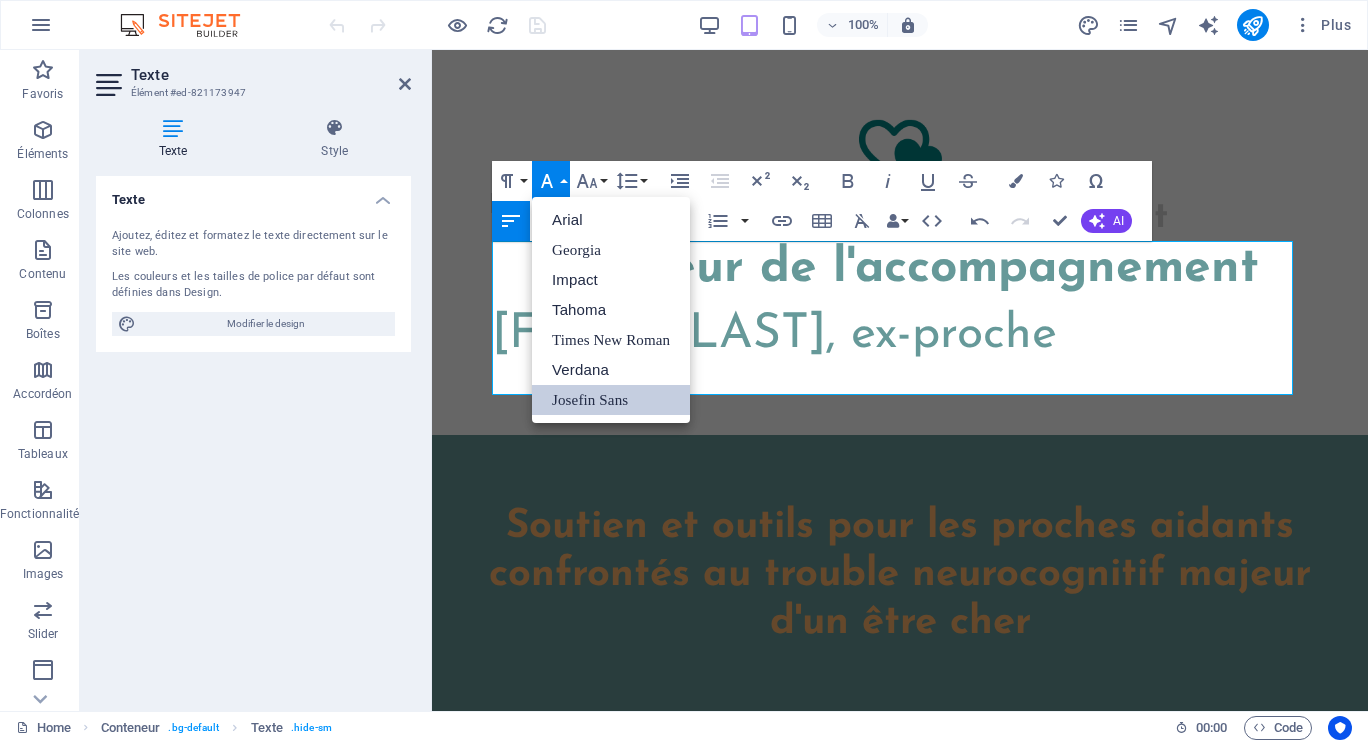 scroll, scrollTop: 0, scrollLeft: 0, axis: both 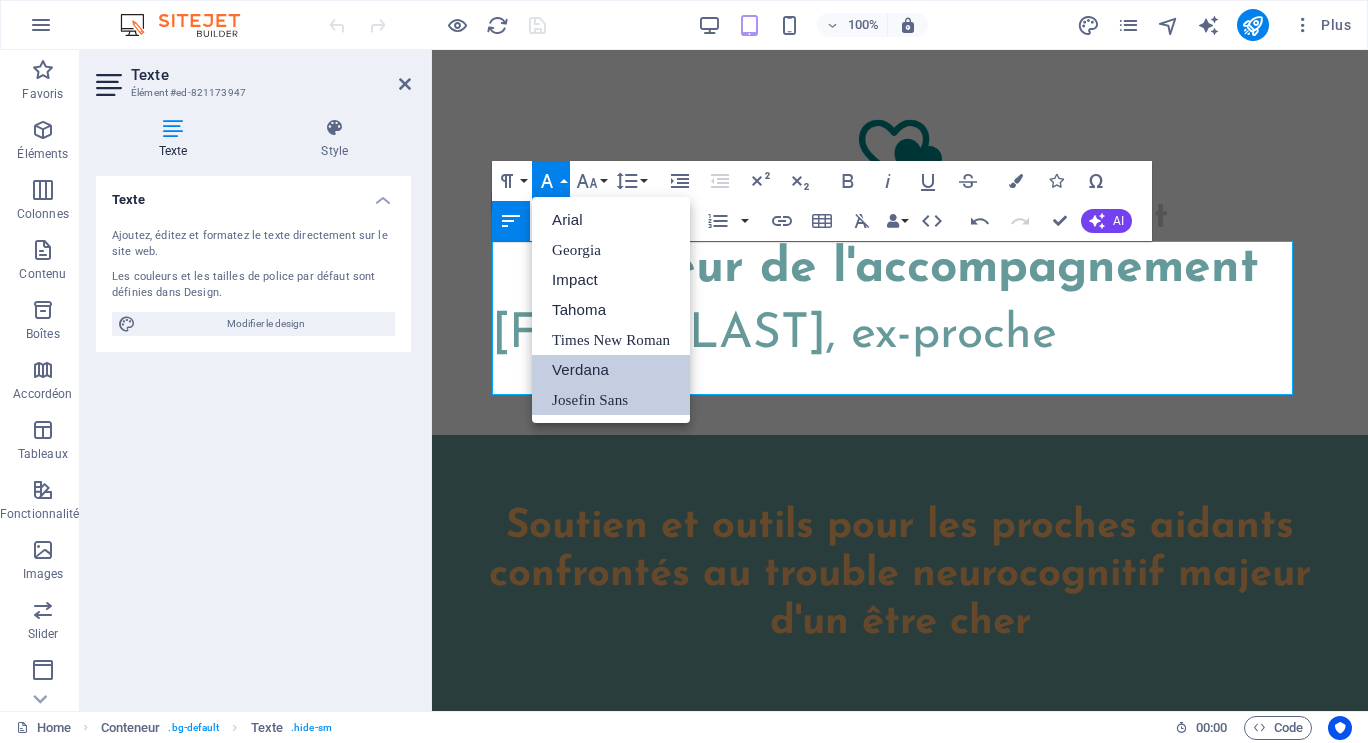 click on "Verdana" at bounding box center [611, 370] 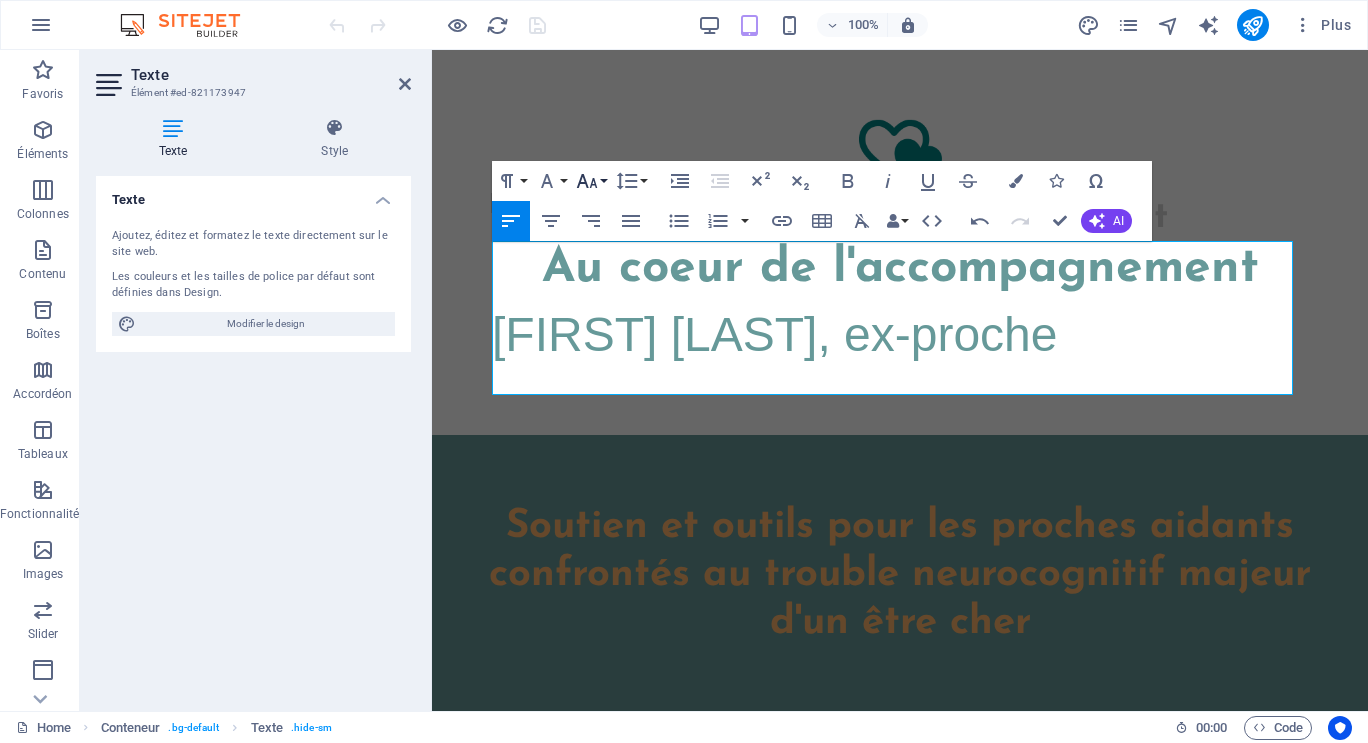 click on "Font Size" at bounding box center [591, 181] 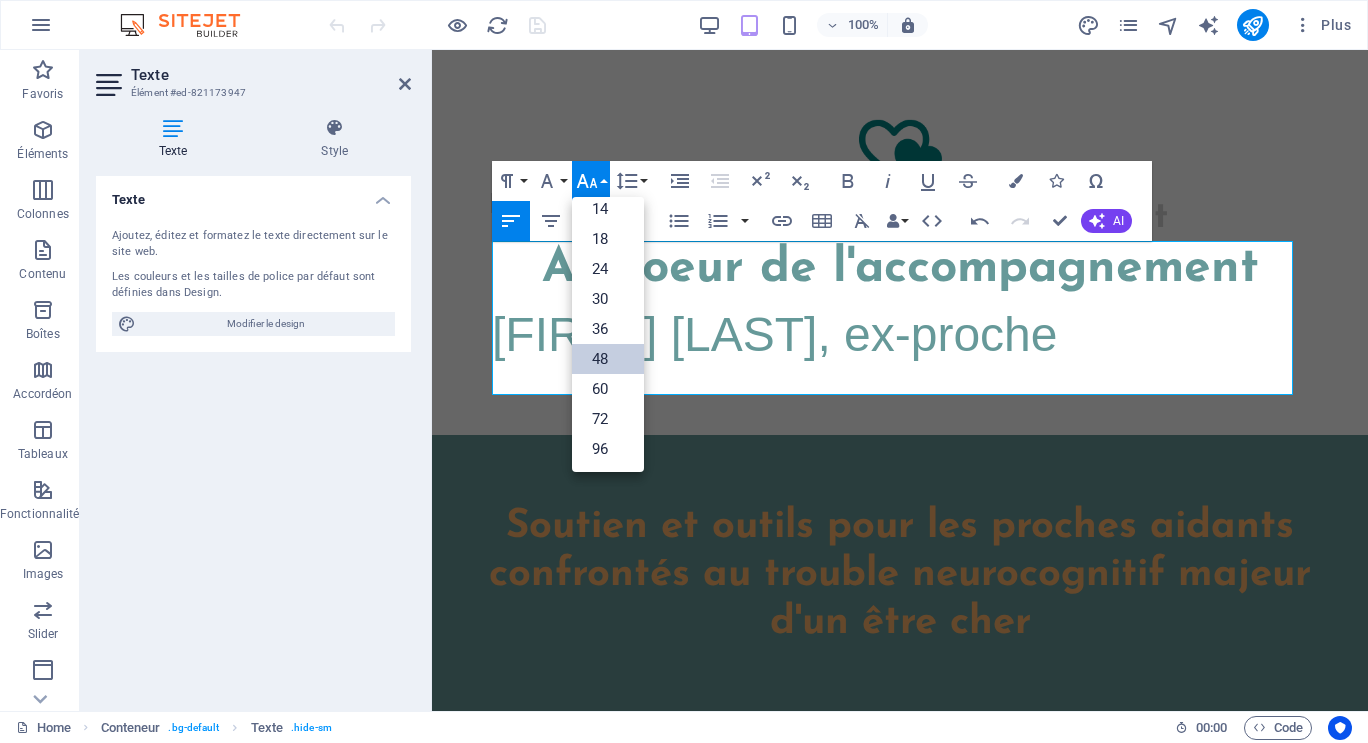 scroll, scrollTop: 161, scrollLeft: 0, axis: vertical 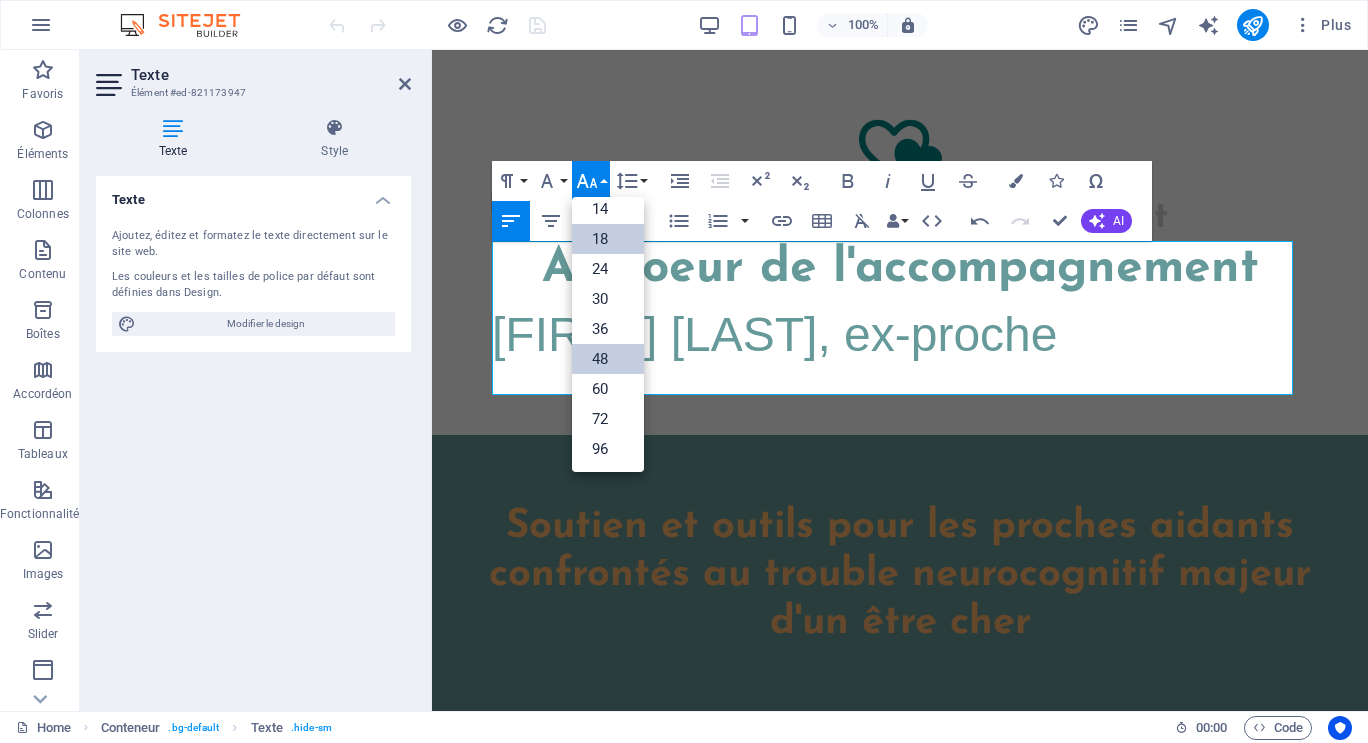 click on "18" at bounding box center [608, 239] 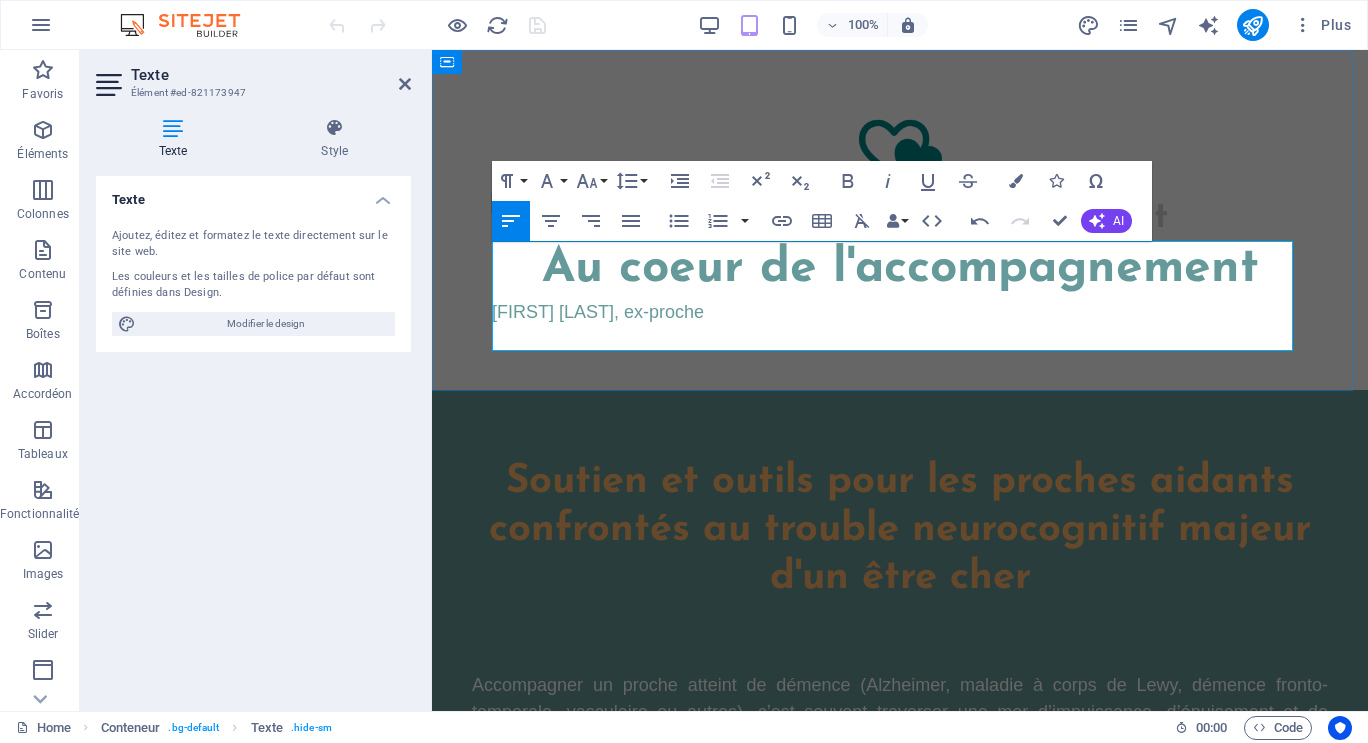 click on "Ghislaine Bourque, ex-proche" at bounding box center [900, 312] 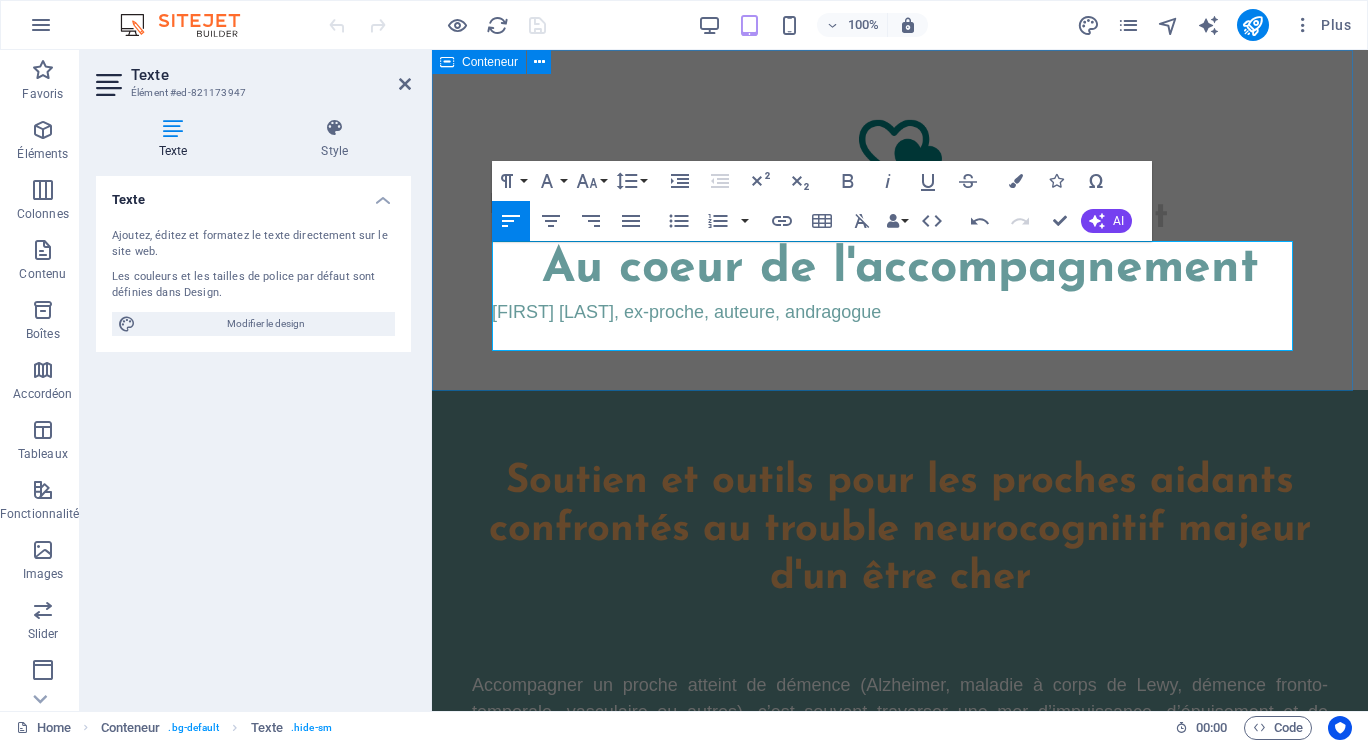 drag, startPoint x: 974, startPoint y: 313, endPoint x: 484, endPoint y: 315, distance: 490.0041 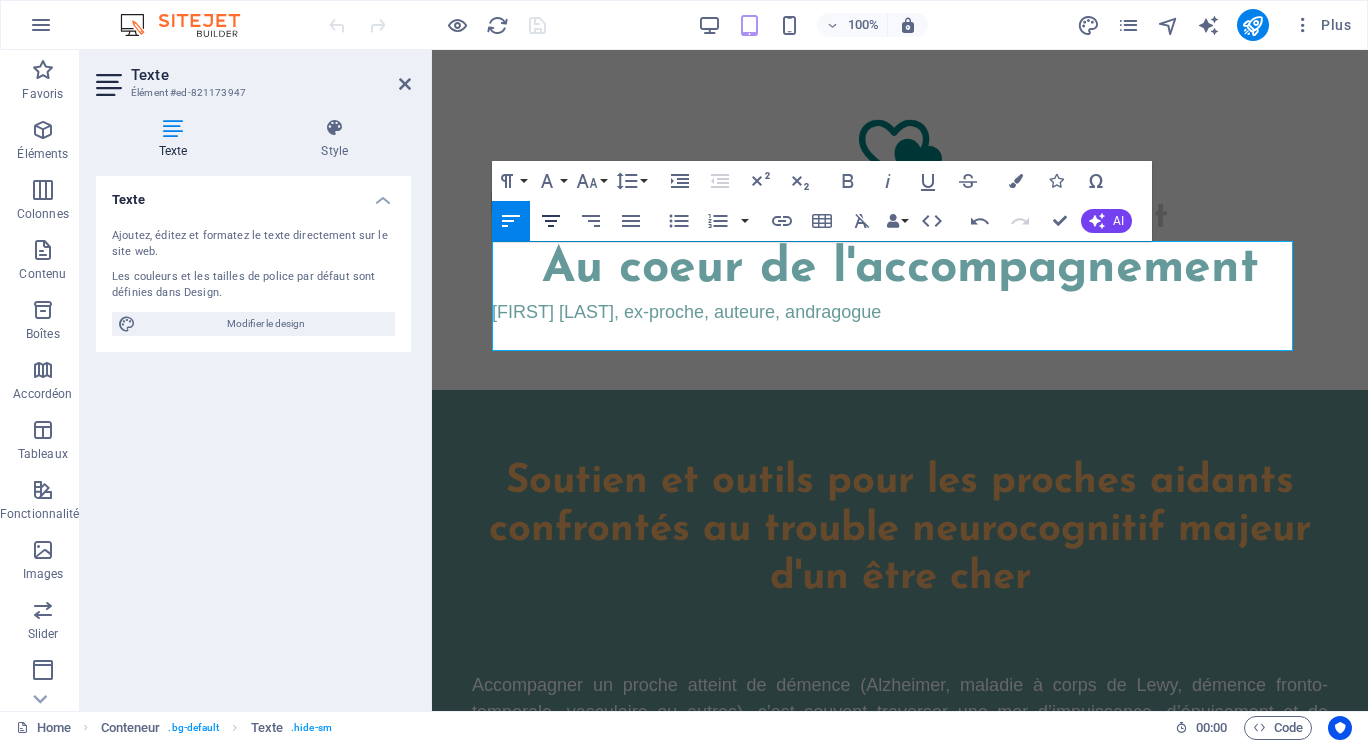 click 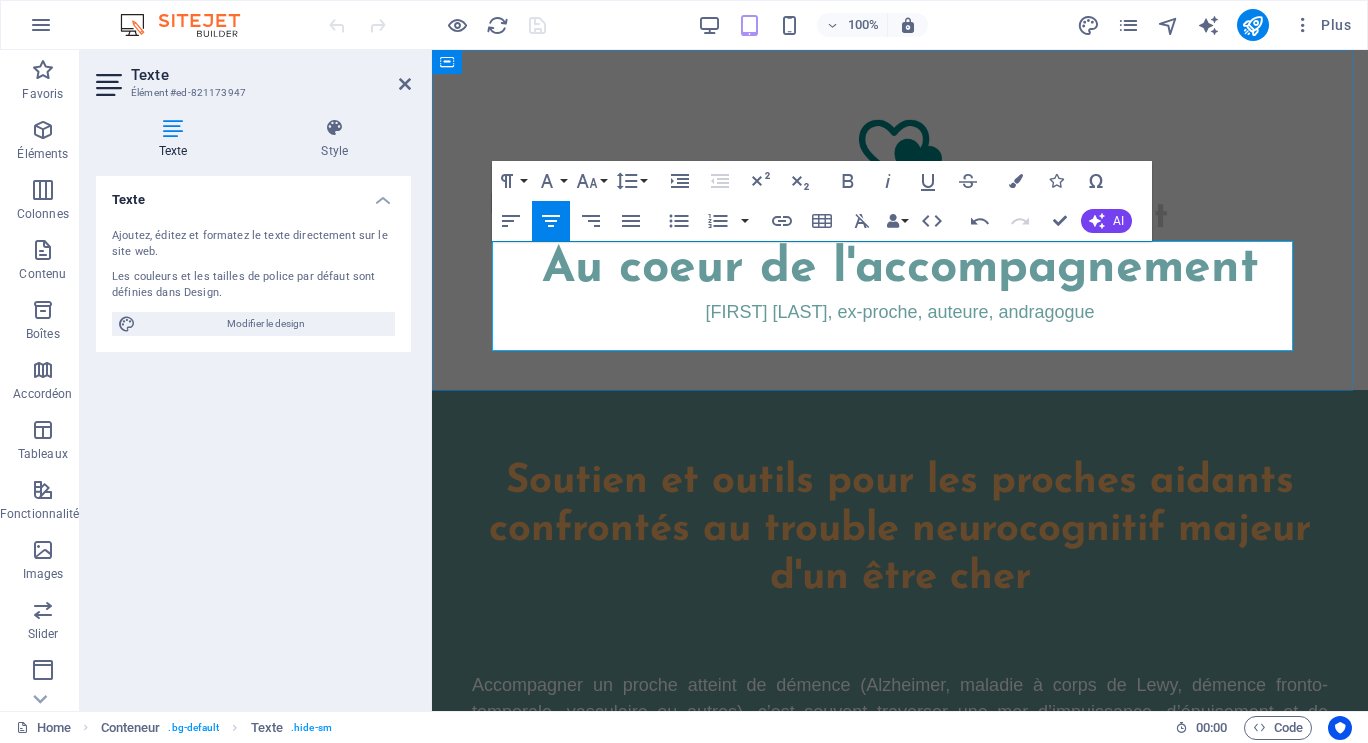 click on "Ghislaine Bourque, ex-proche, auteure, andragogue" at bounding box center [899, 312] 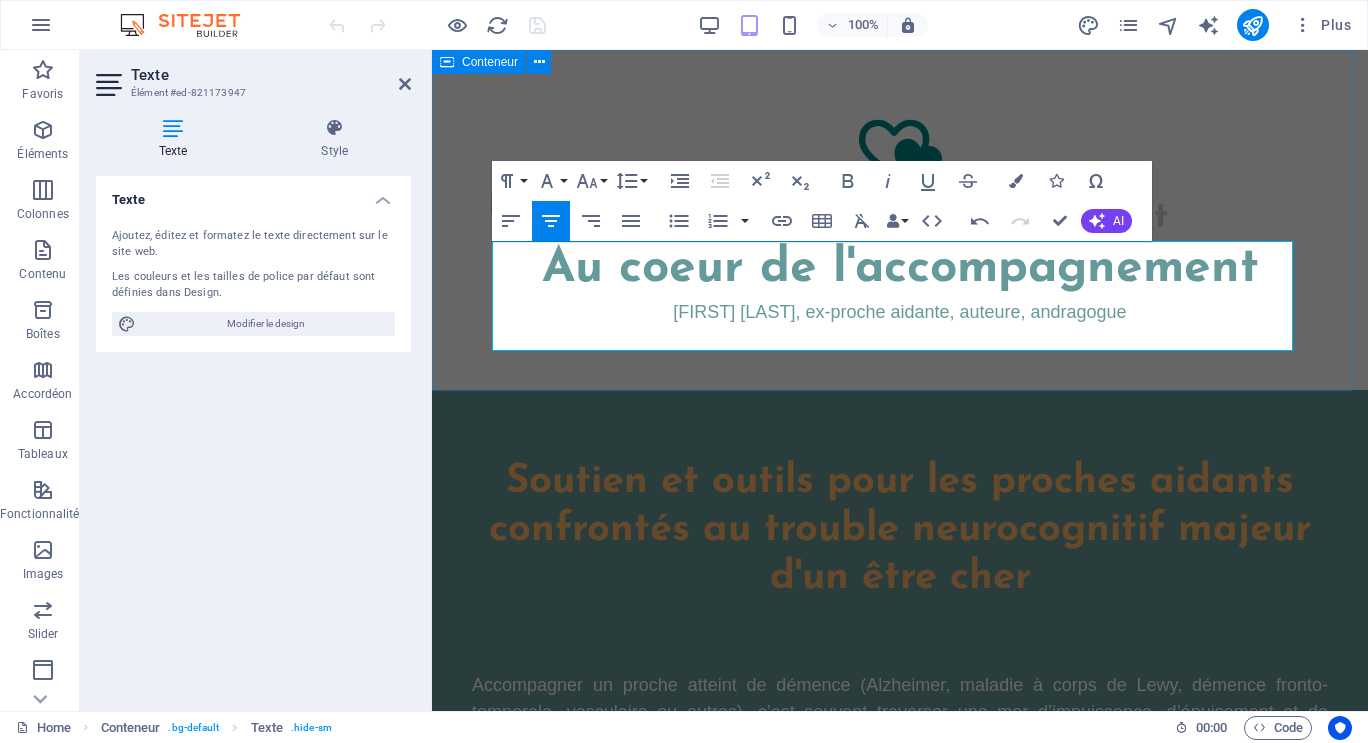 click on "Au coeur de l'accompagnement Au coeur de l'accompagnement Ghislaine Bourque, ex-proche aidante , auteure, andragogue" at bounding box center (900, 220) 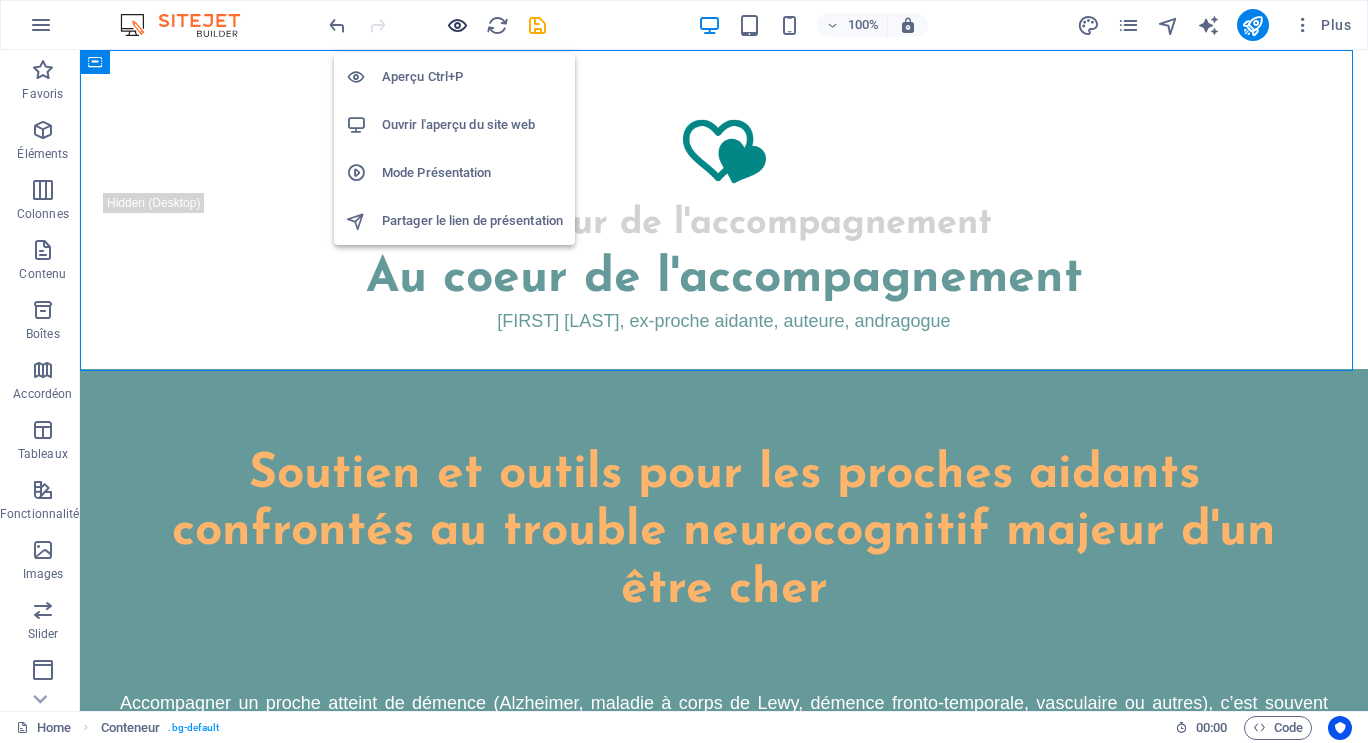 click at bounding box center [457, 25] 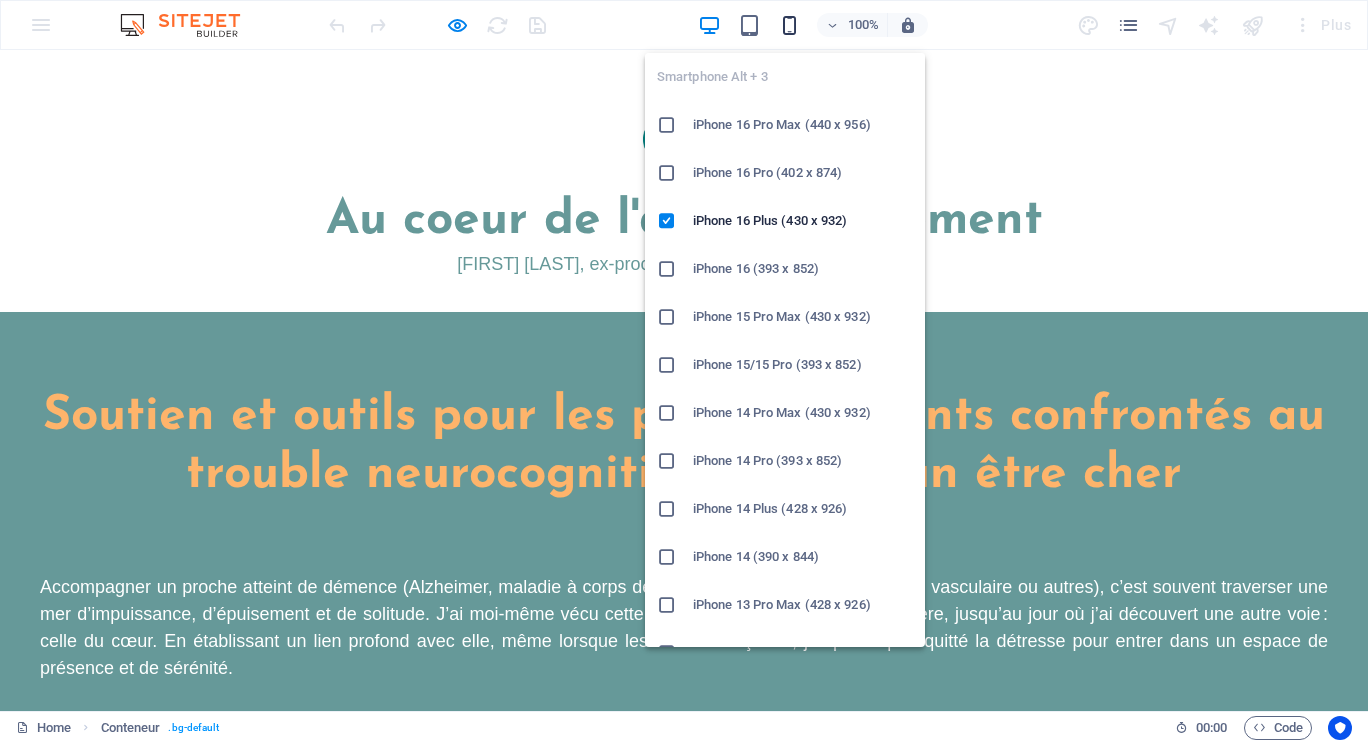 click at bounding box center [789, 25] 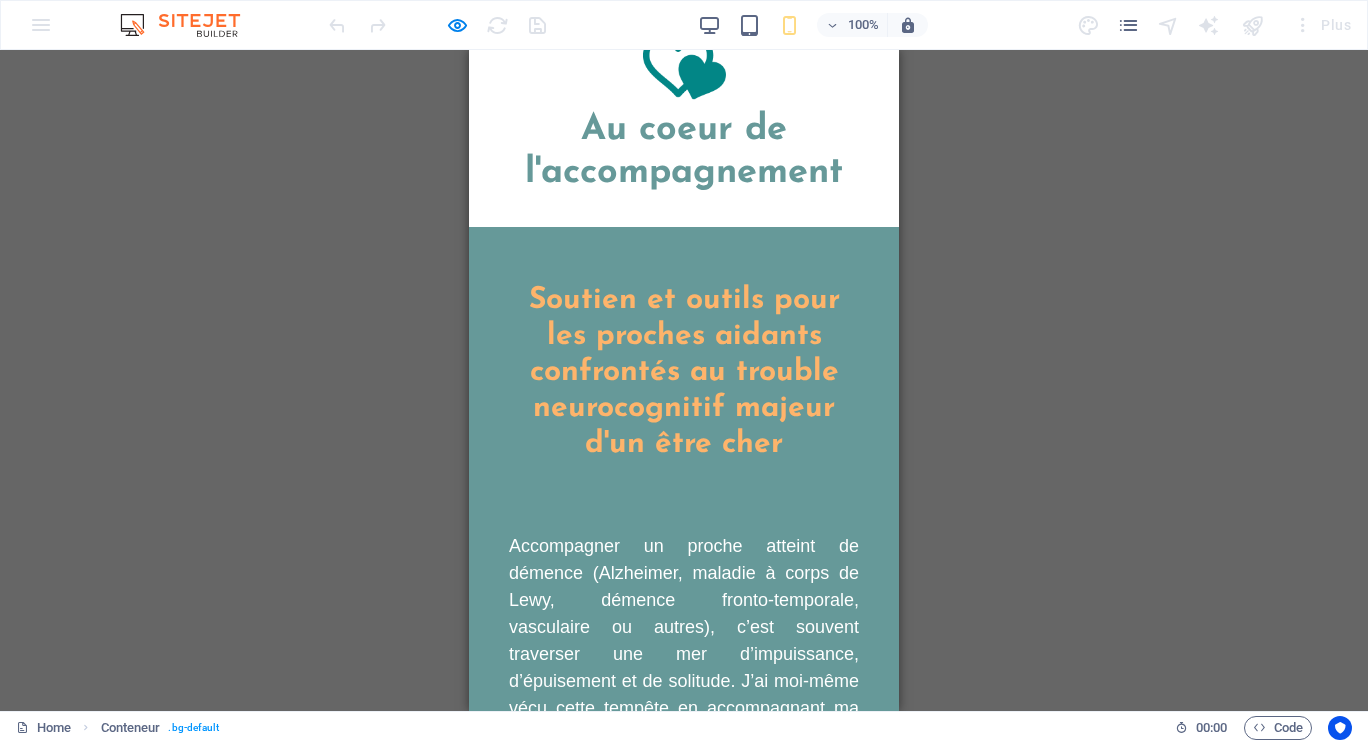 scroll, scrollTop: 0, scrollLeft: 0, axis: both 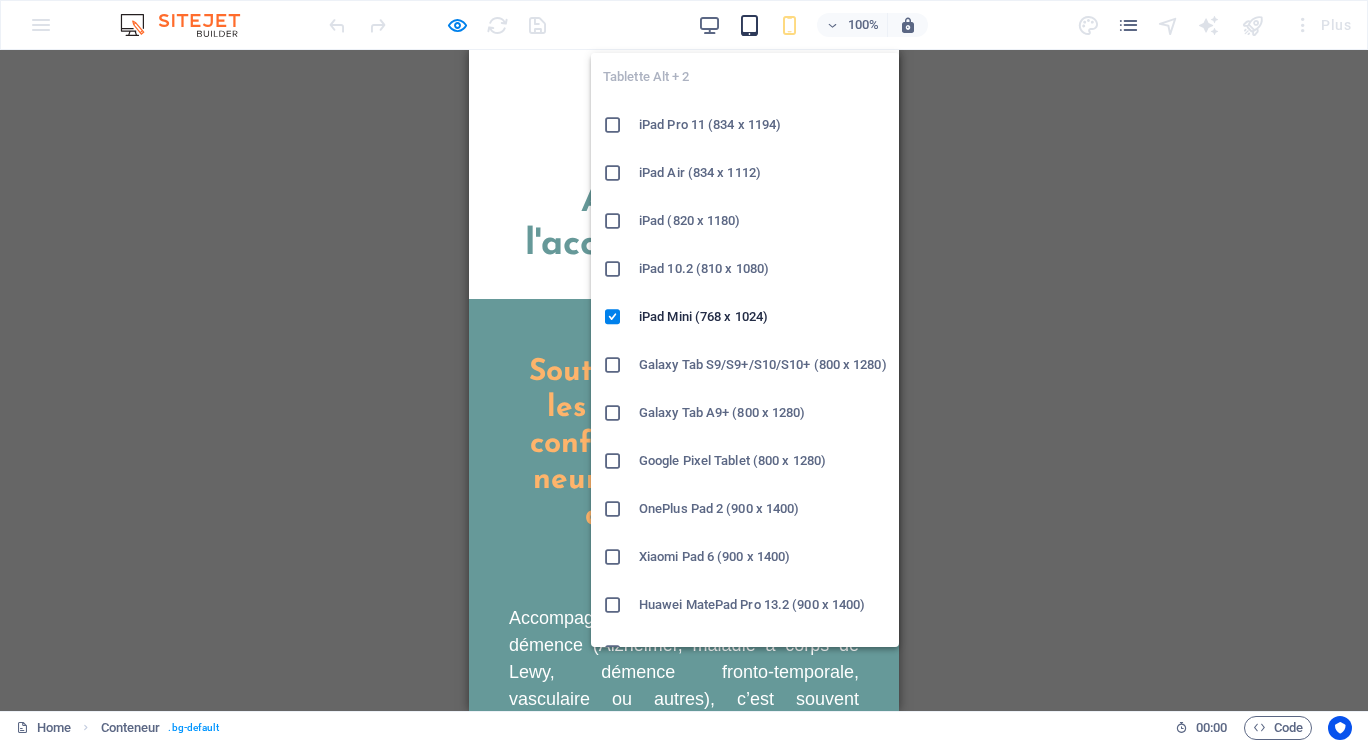 click at bounding box center [749, 25] 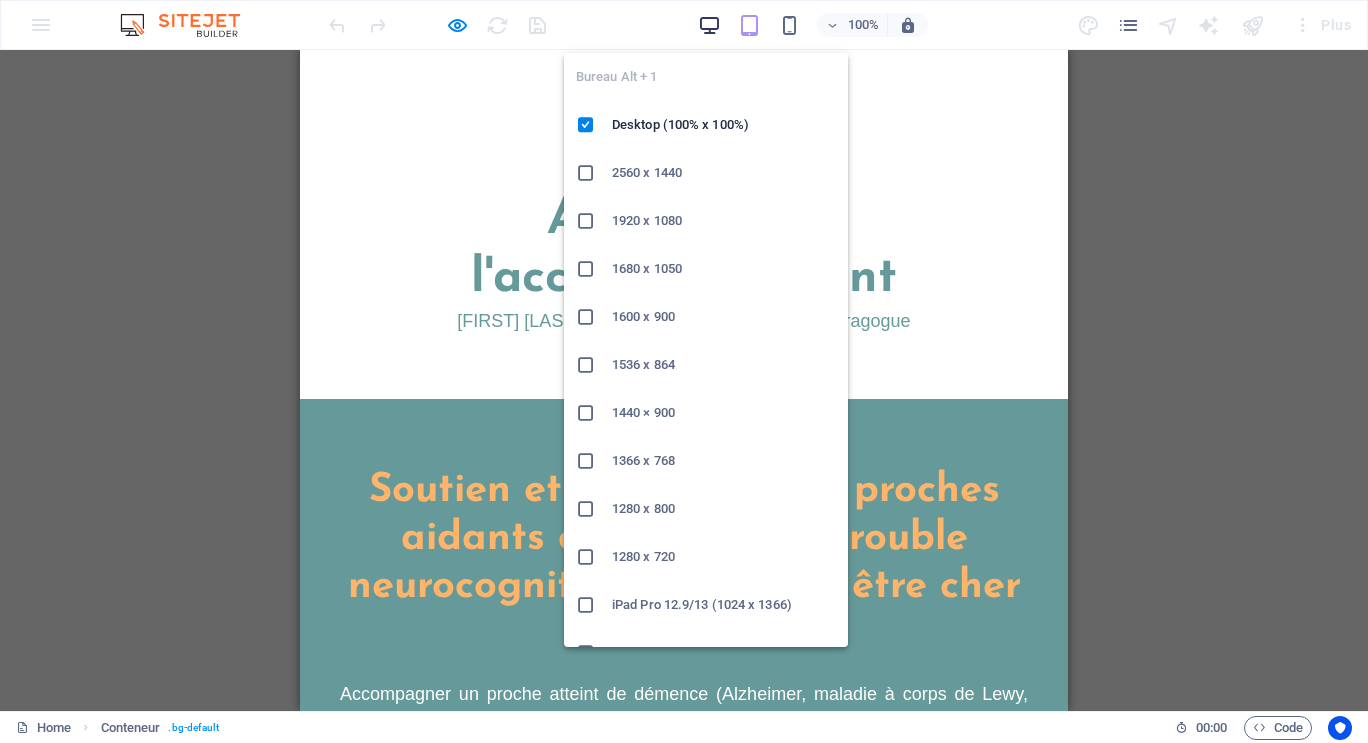 click at bounding box center (709, 25) 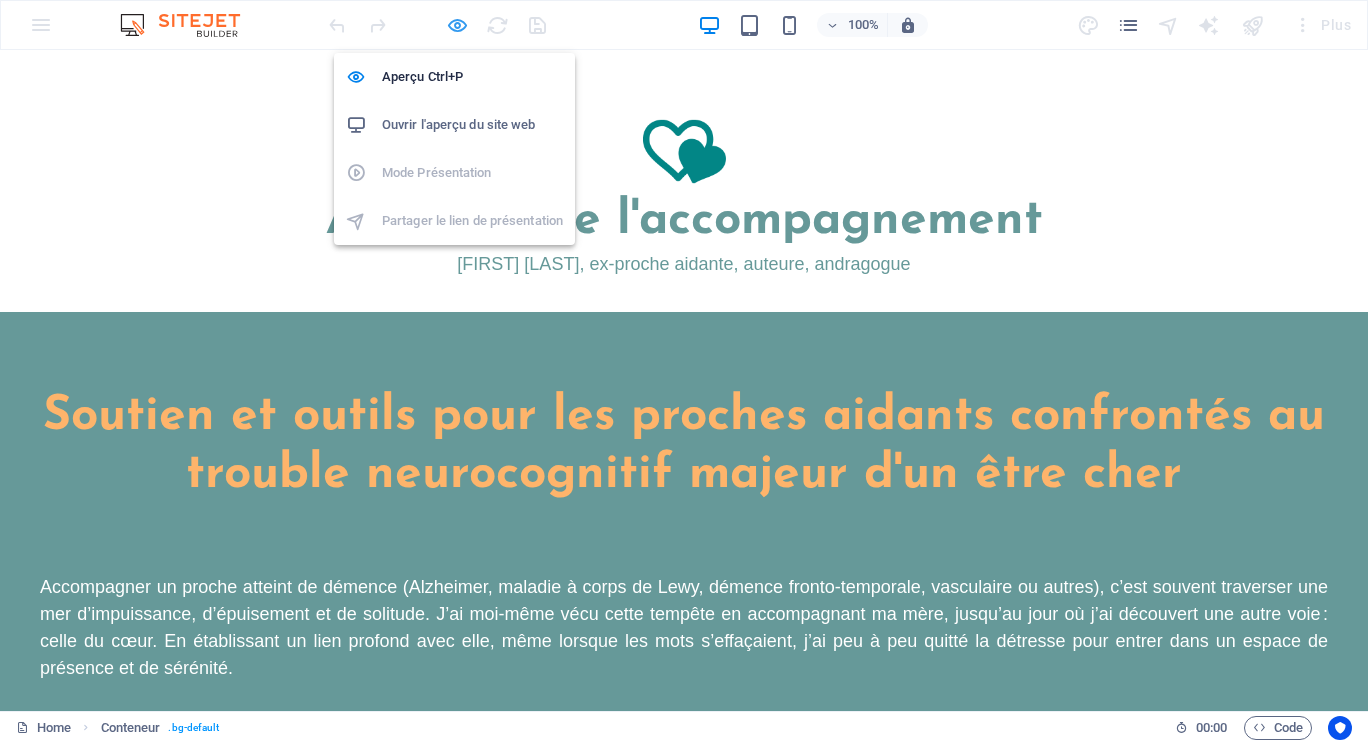 click at bounding box center (457, 25) 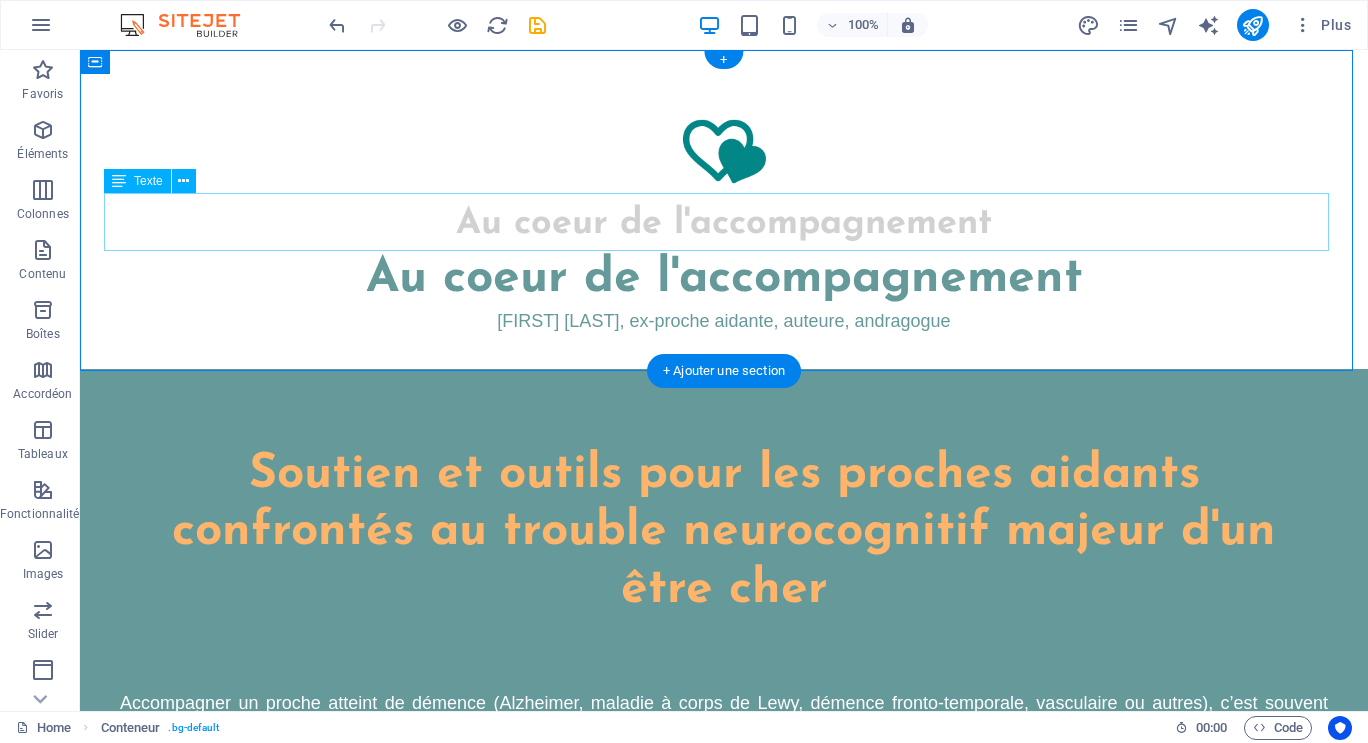 click on "Au coeur de l'accompagnement" at bounding box center (724, 222) 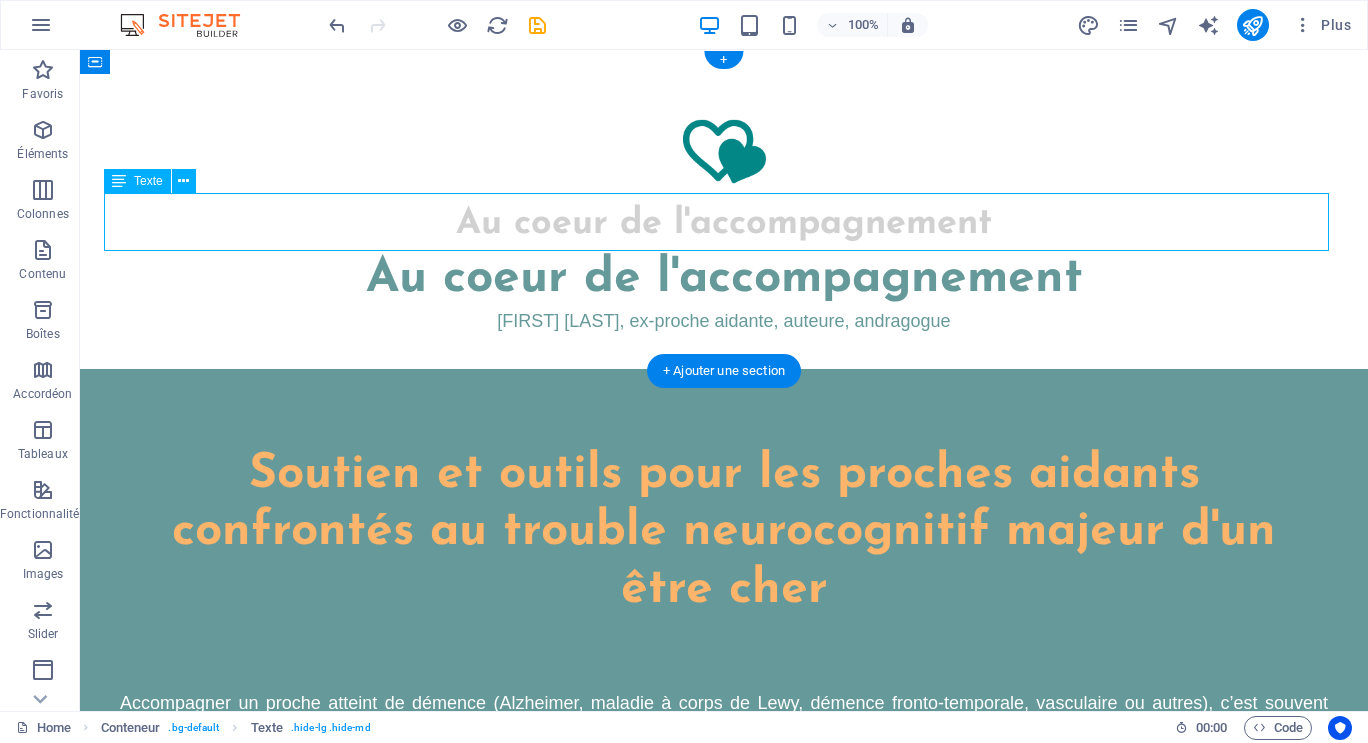 click on "Au coeur de l'accompagnement" at bounding box center [724, 222] 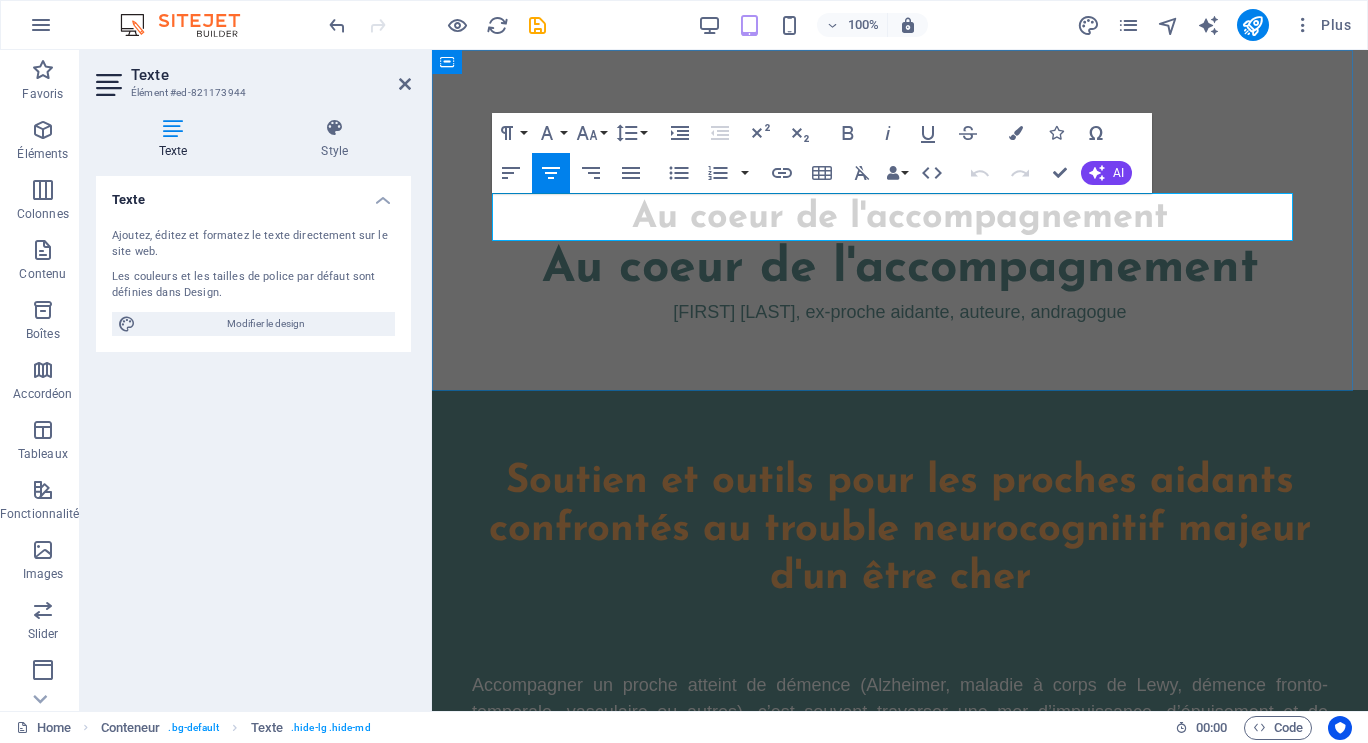 click on "Au coeur de l'accompagnement" at bounding box center [900, 217] 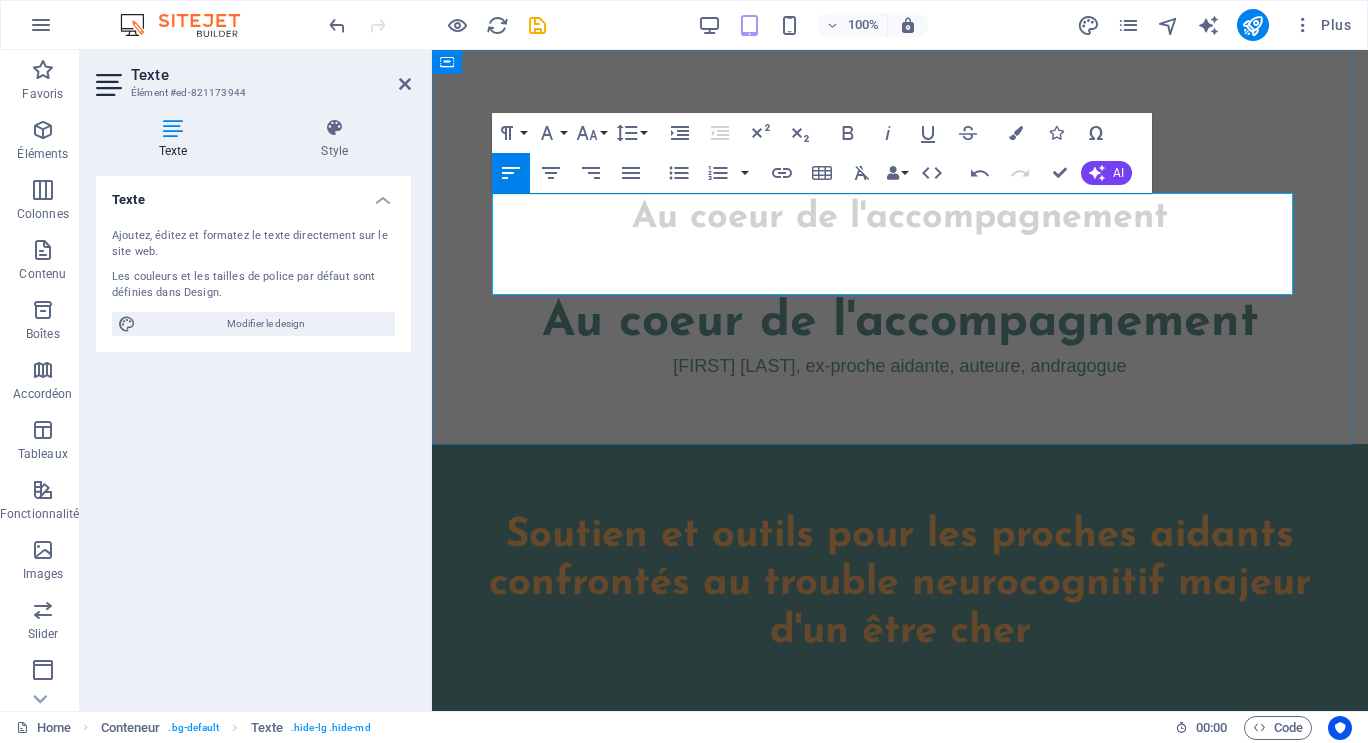 type 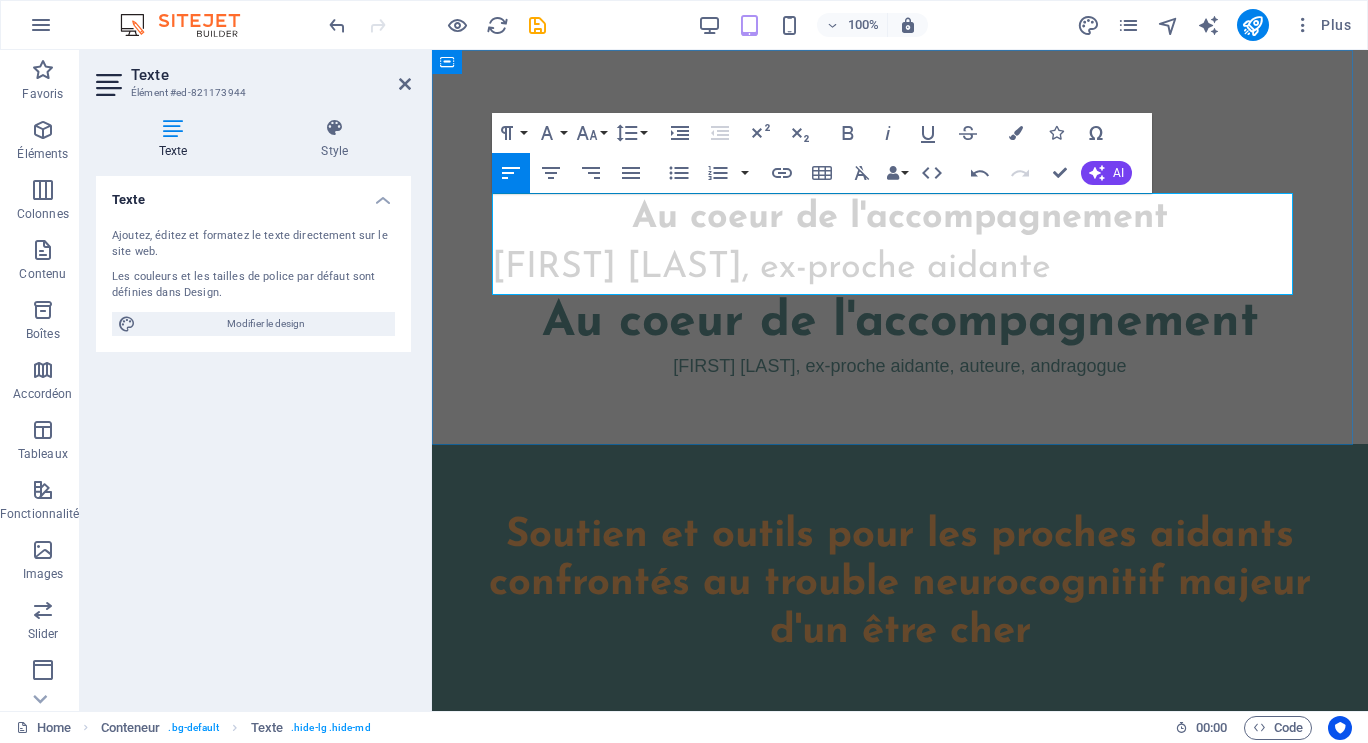 drag, startPoint x: 494, startPoint y: 262, endPoint x: 1210, endPoint y: 244, distance: 716.2262 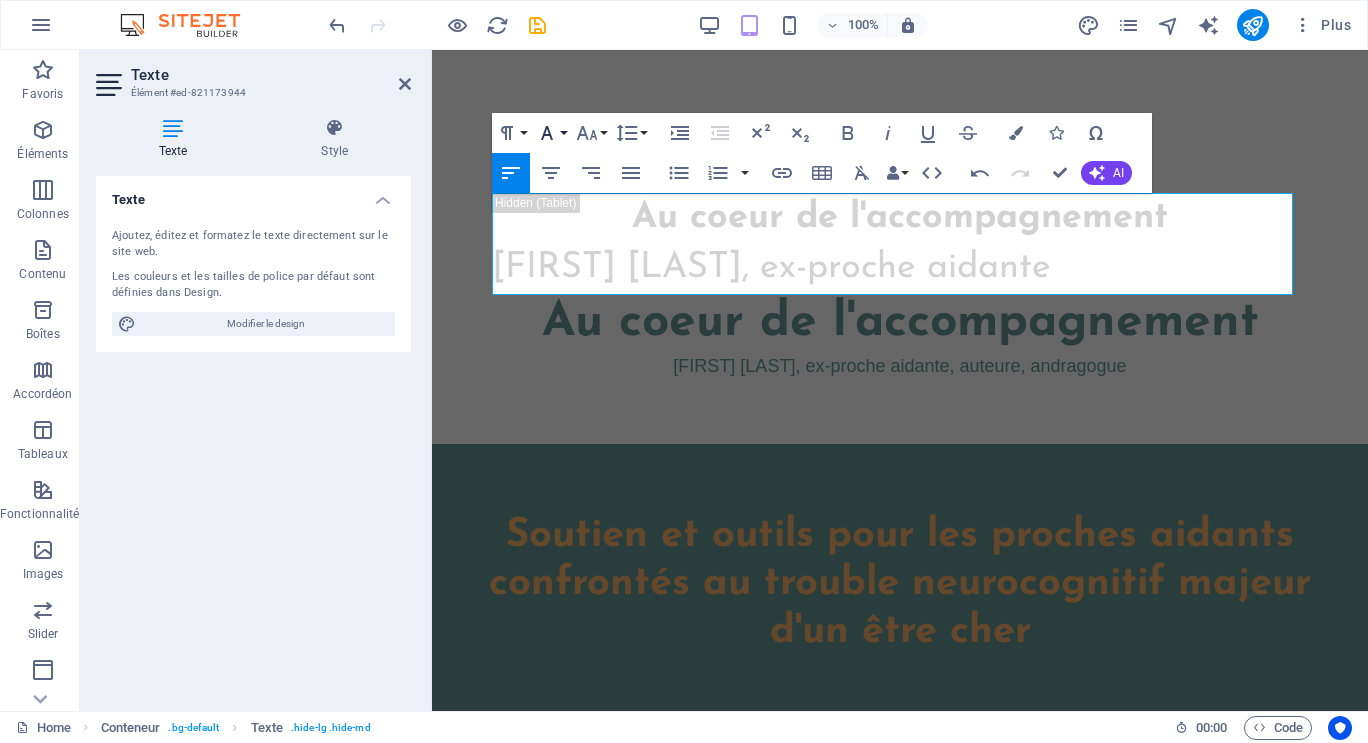 click on "Font Family" at bounding box center (551, 133) 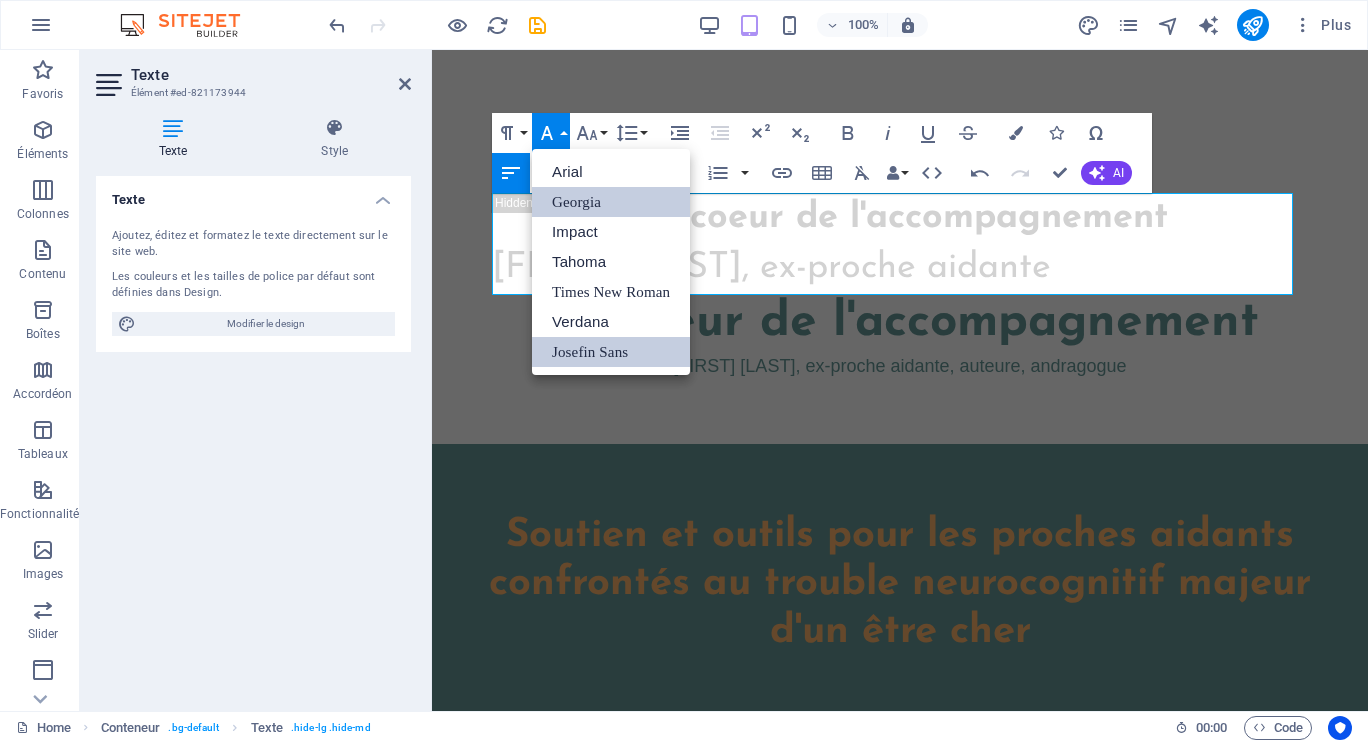 scroll, scrollTop: 0, scrollLeft: 0, axis: both 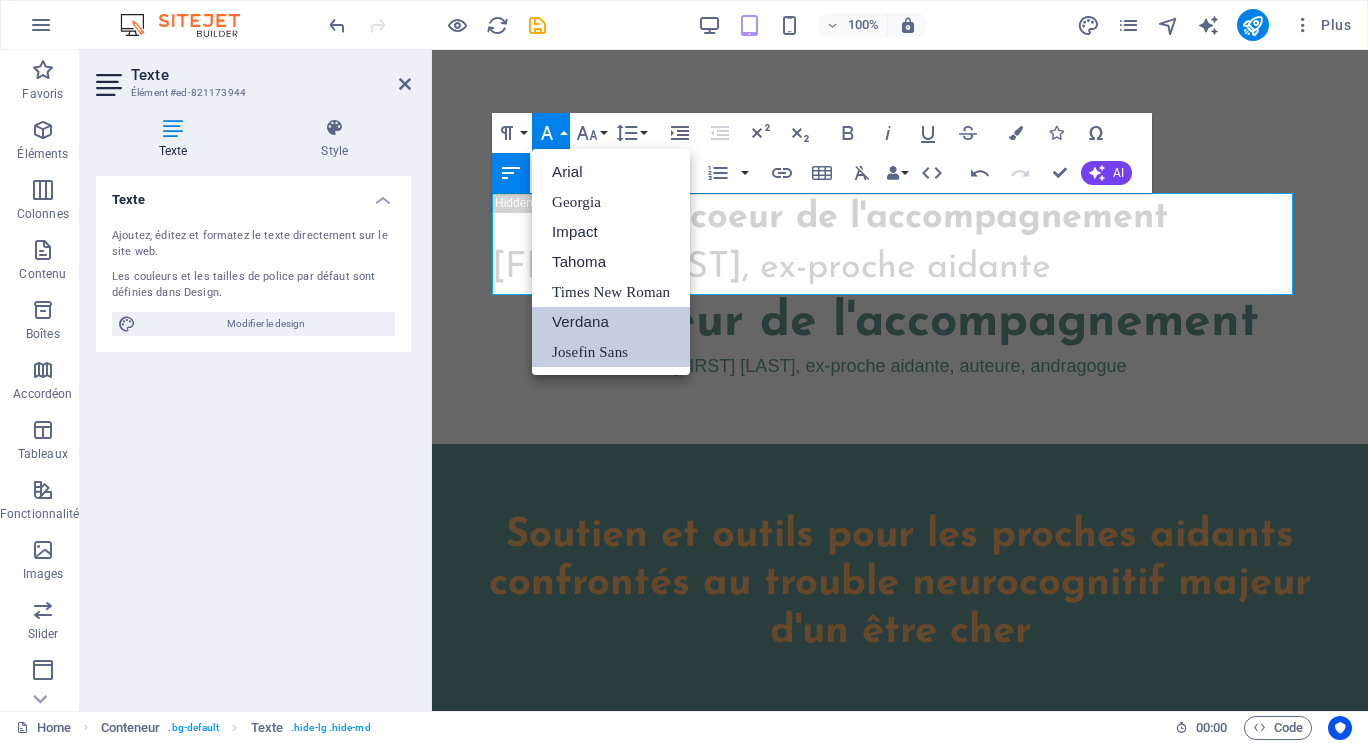 click on "Verdana" at bounding box center [611, 322] 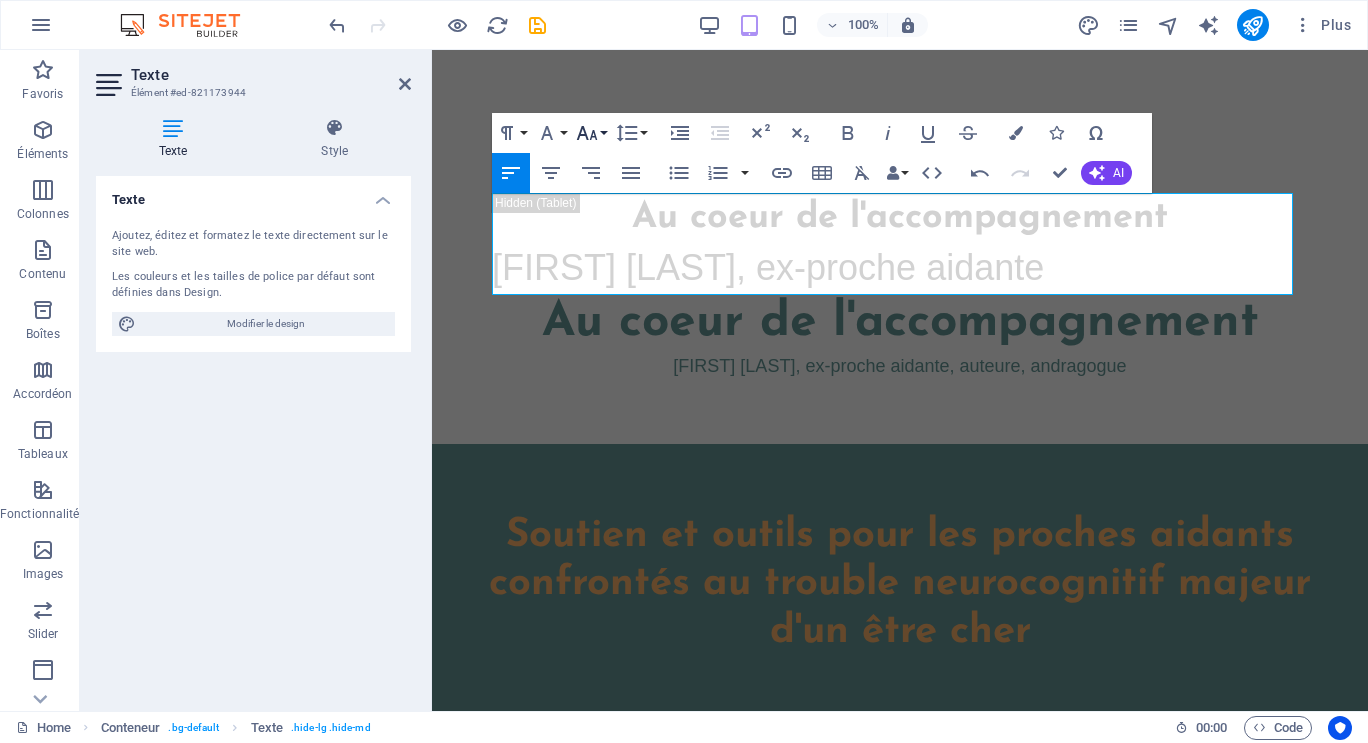 click on "Font Size" at bounding box center (591, 133) 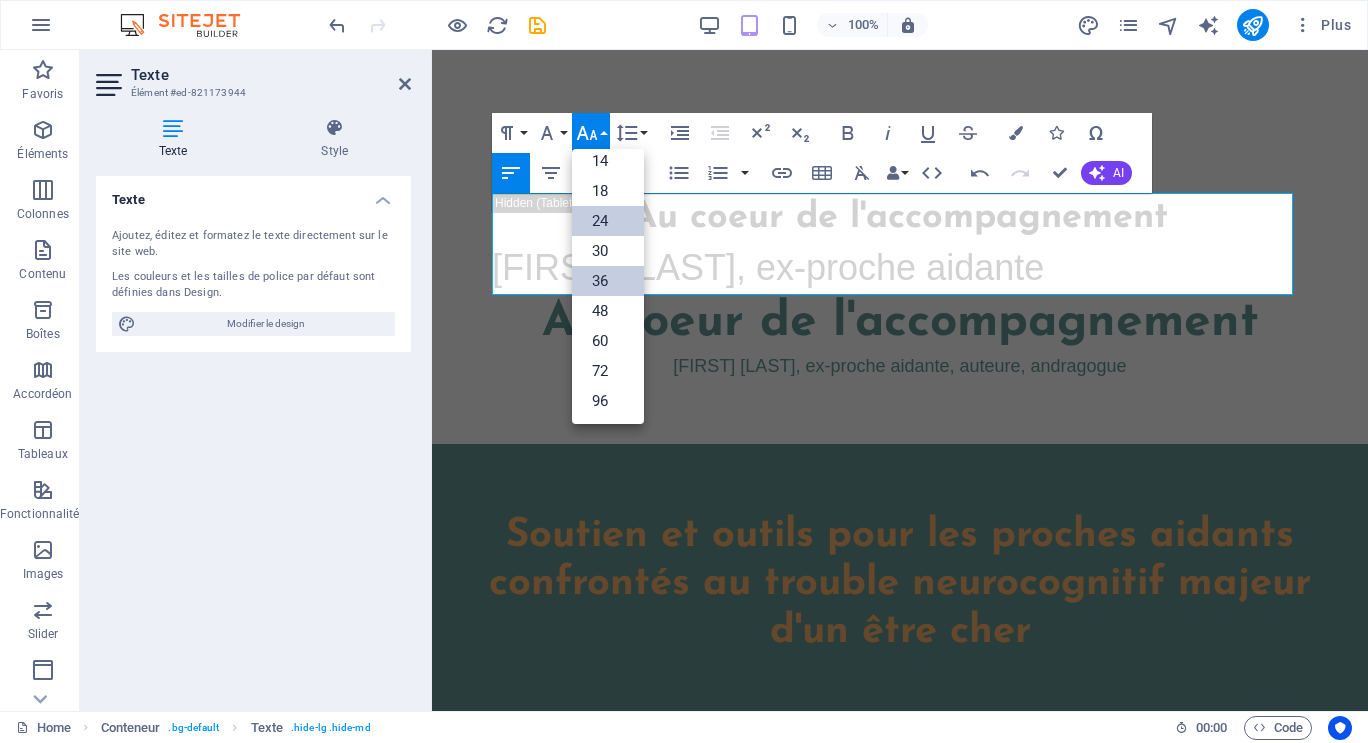 scroll, scrollTop: 161, scrollLeft: 0, axis: vertical 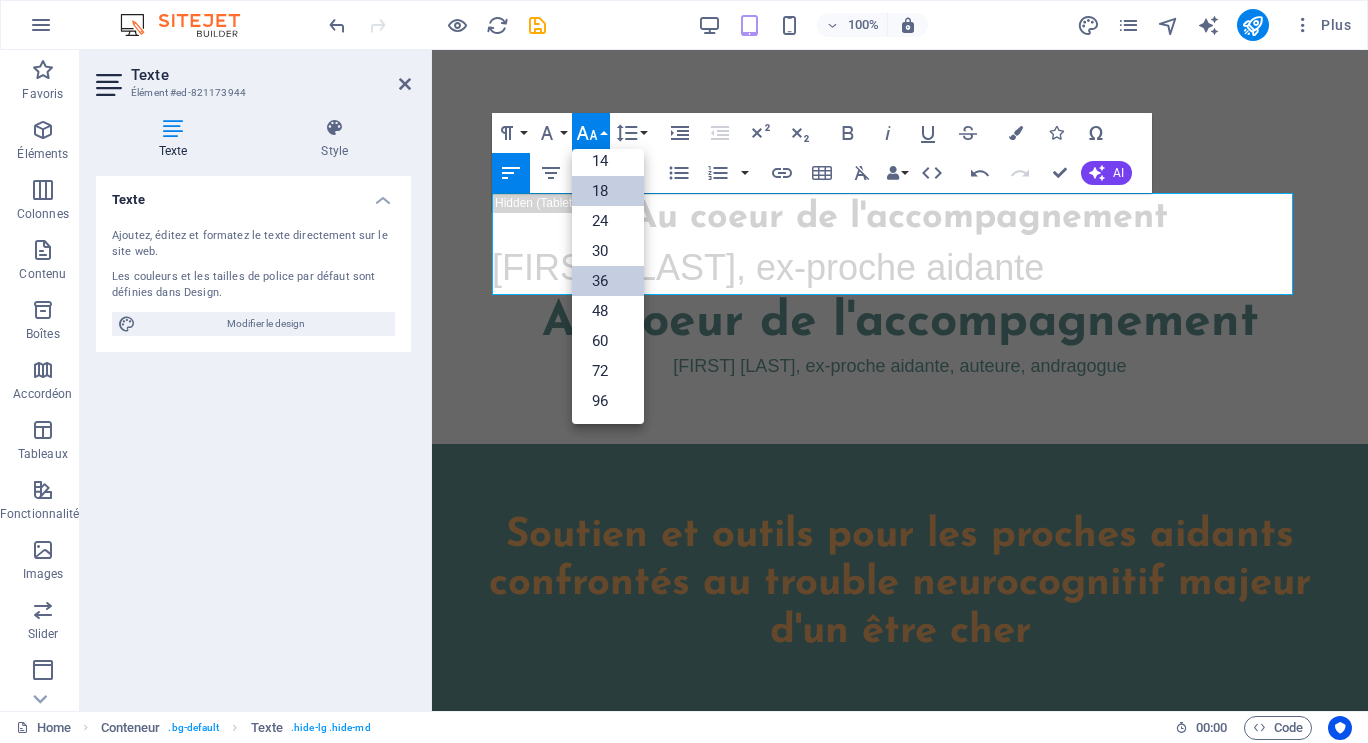 click on "18" at bounding box center (608, 191) 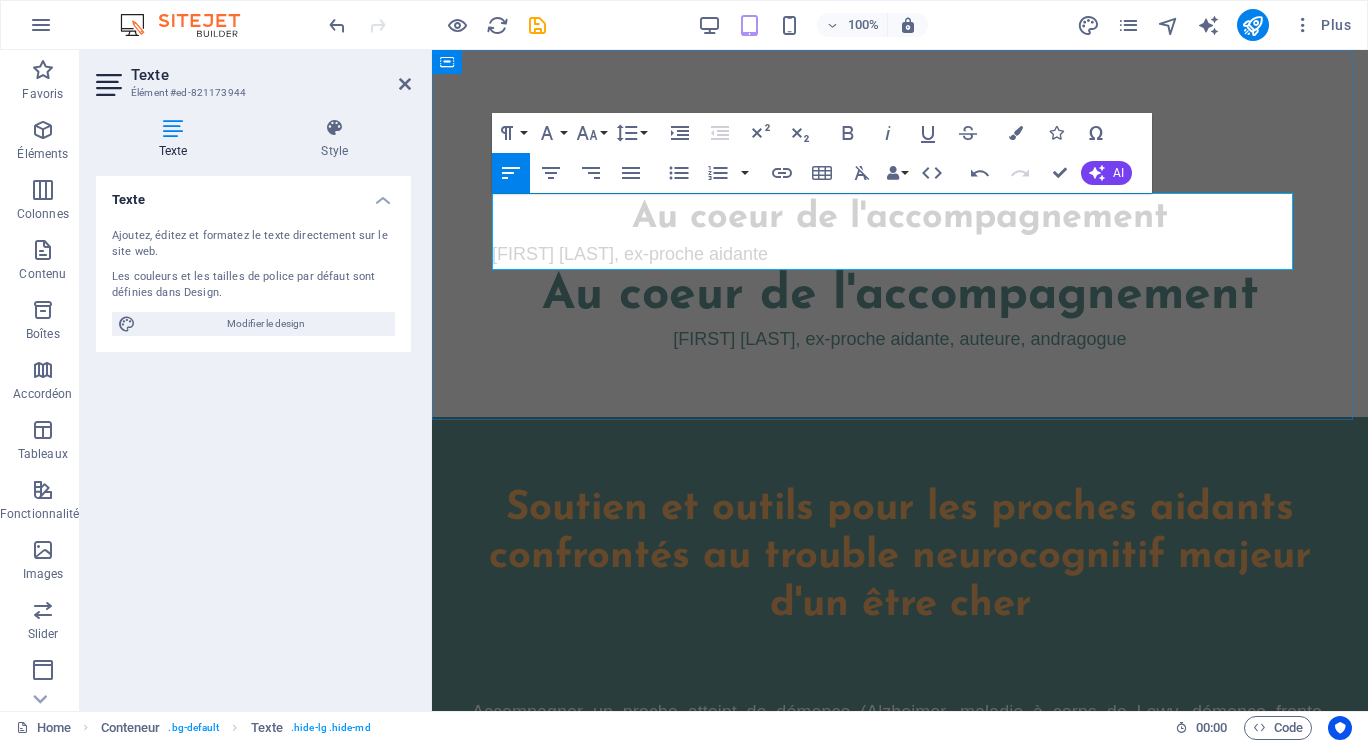 click on "Ghislaine Bourque, ex-proche aidante" at bounding box center [900, 254] 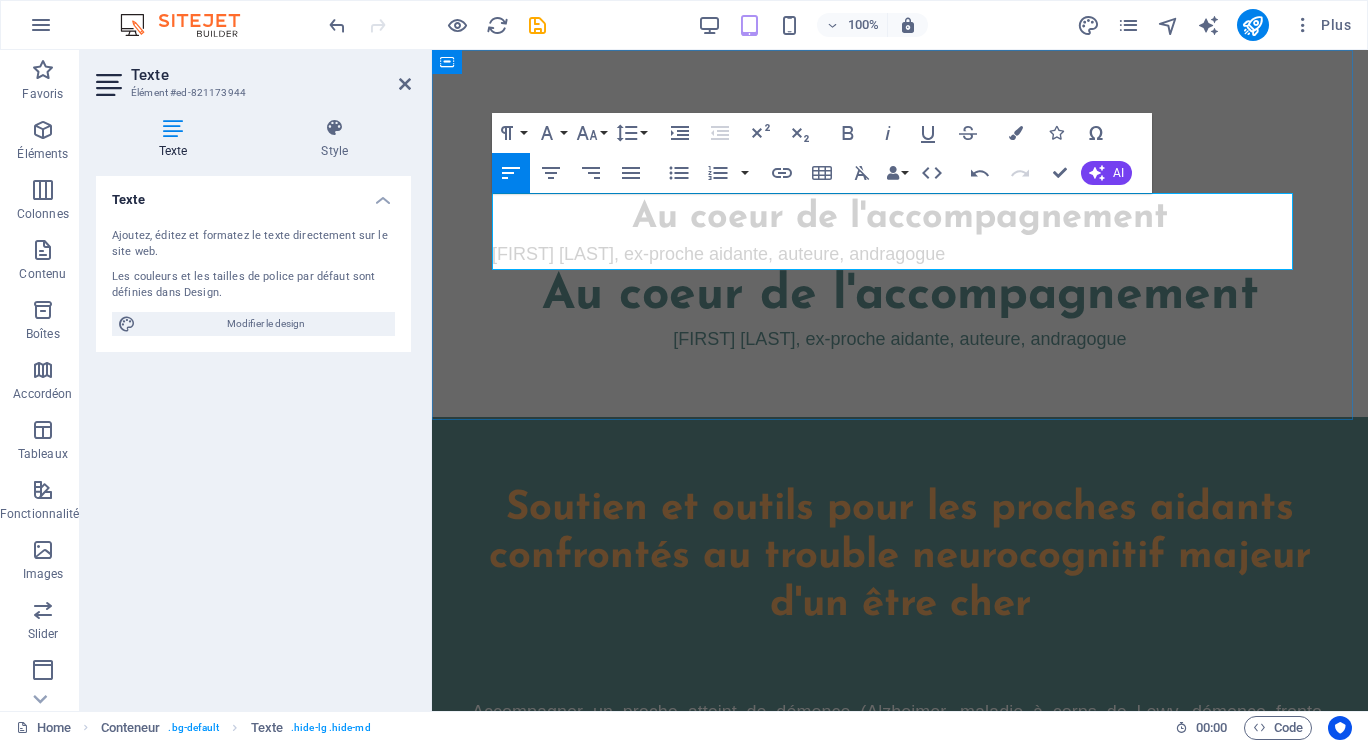 drag, startPoint x: 1048, startPoint y: 254, endPoint x: 493, endPoint y: 254, distance: 555 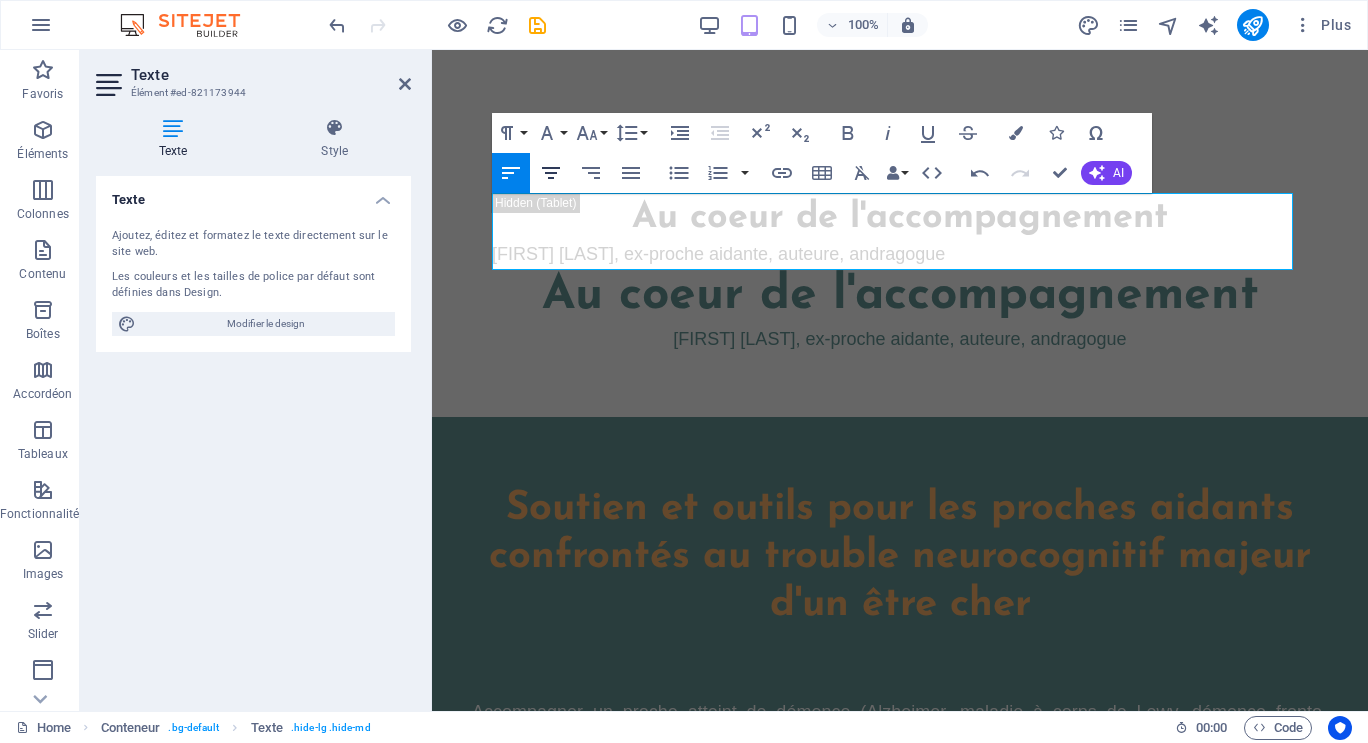 click 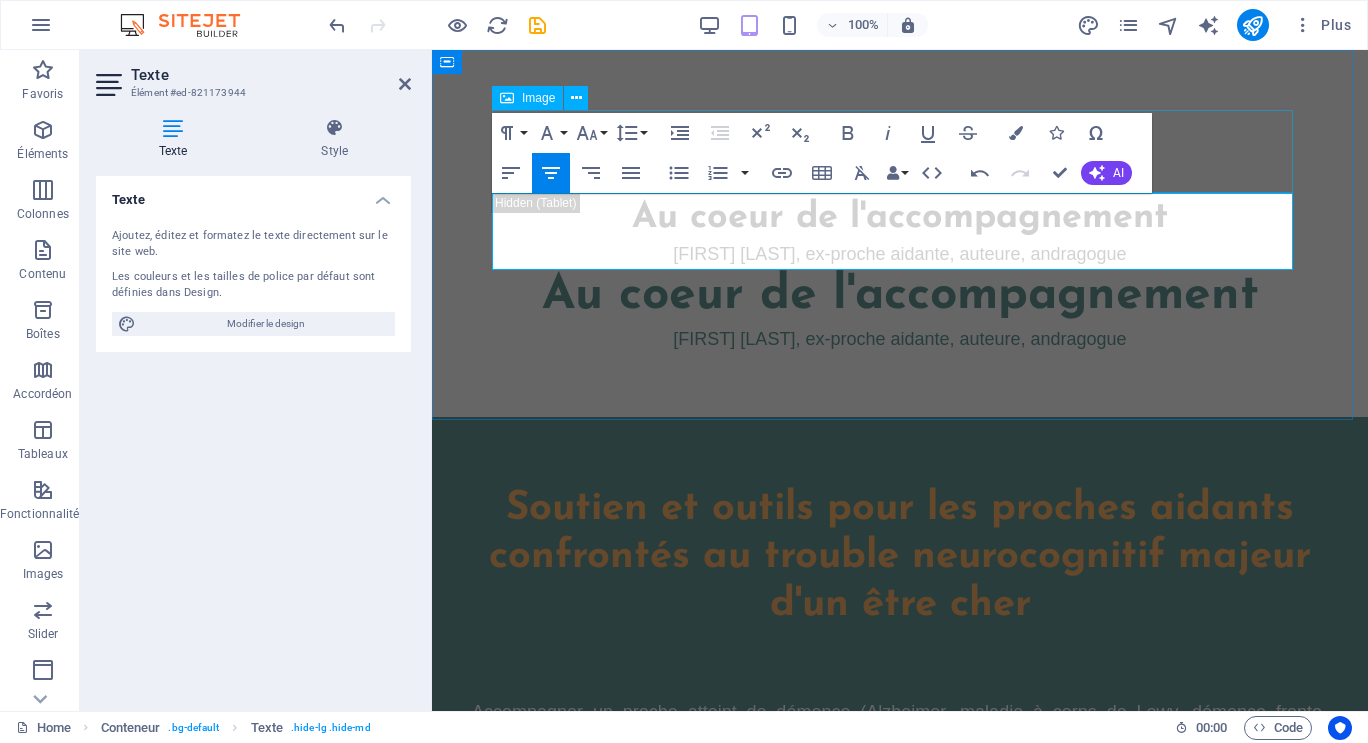 click at bounding box center (900, 151) 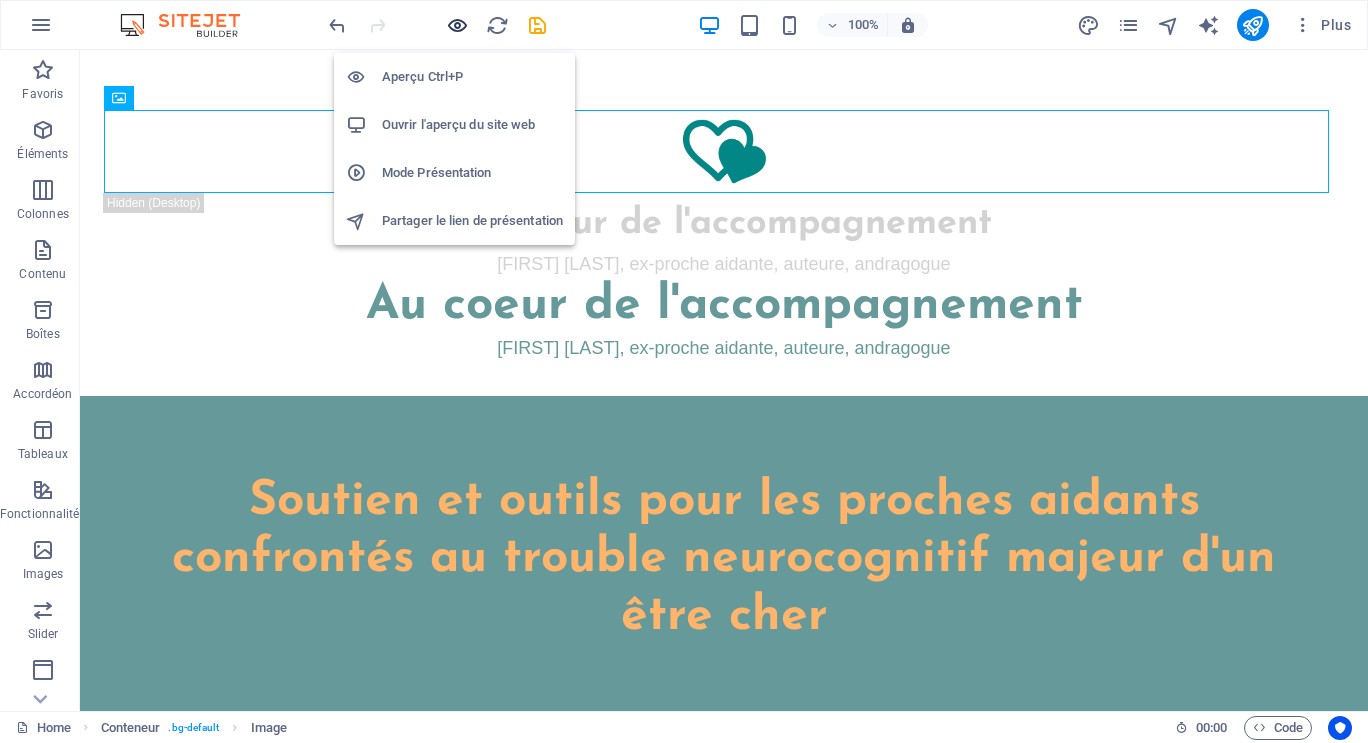 click at bounding box center (457, 25) 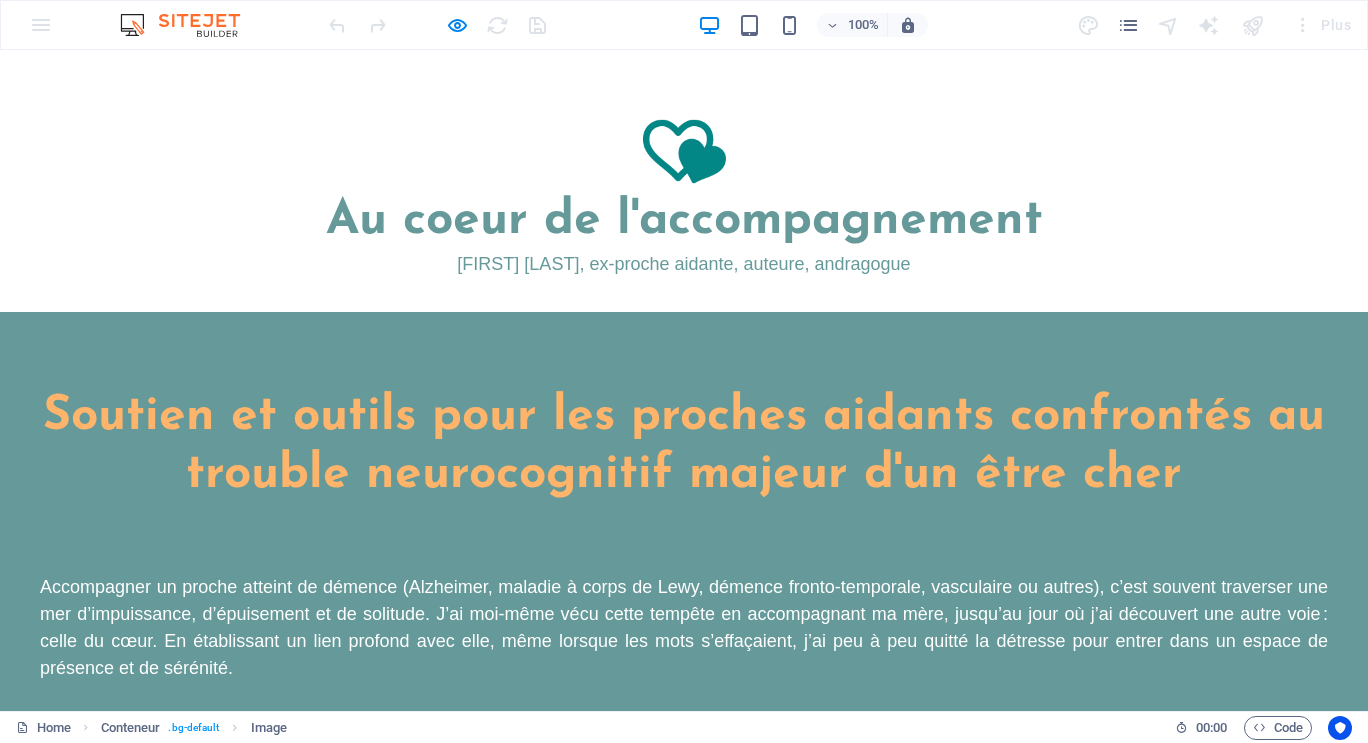 click on "100%" at bounding box center (812, 25) 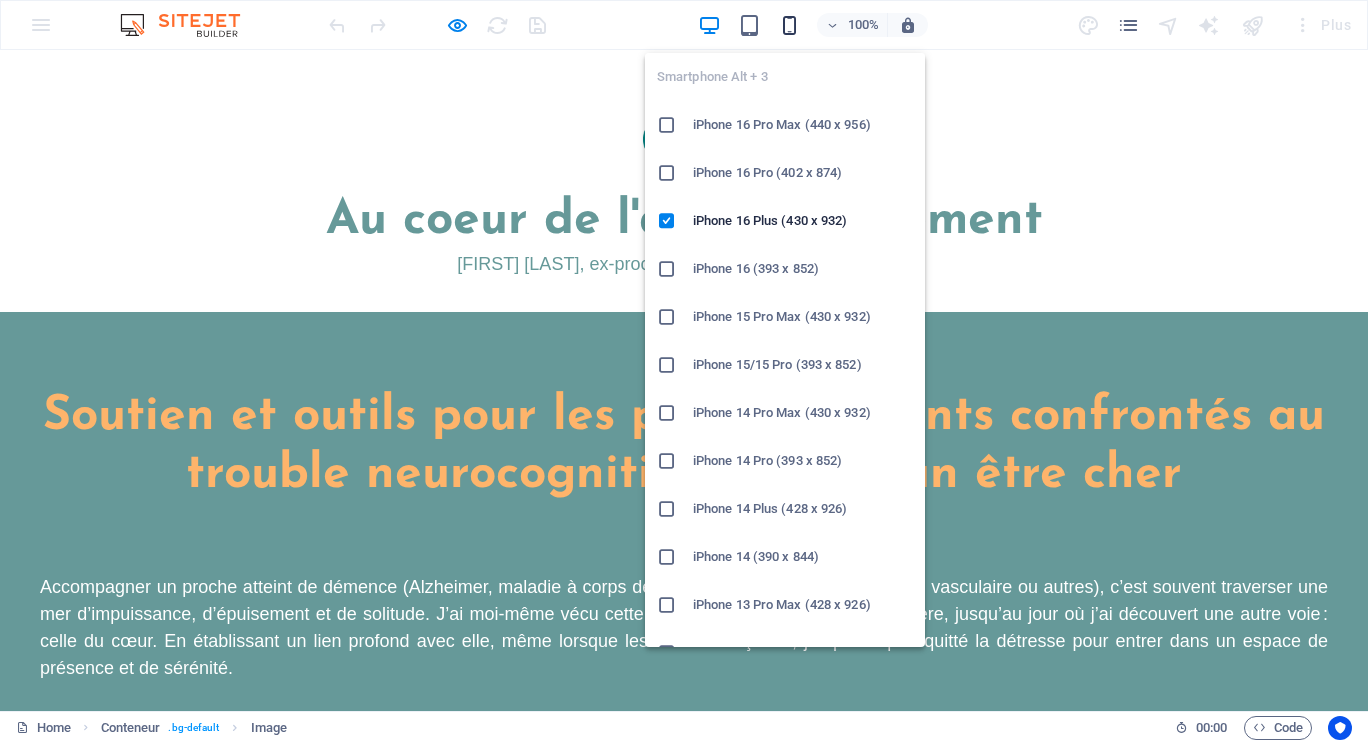 click at bounding box center (789, 25) 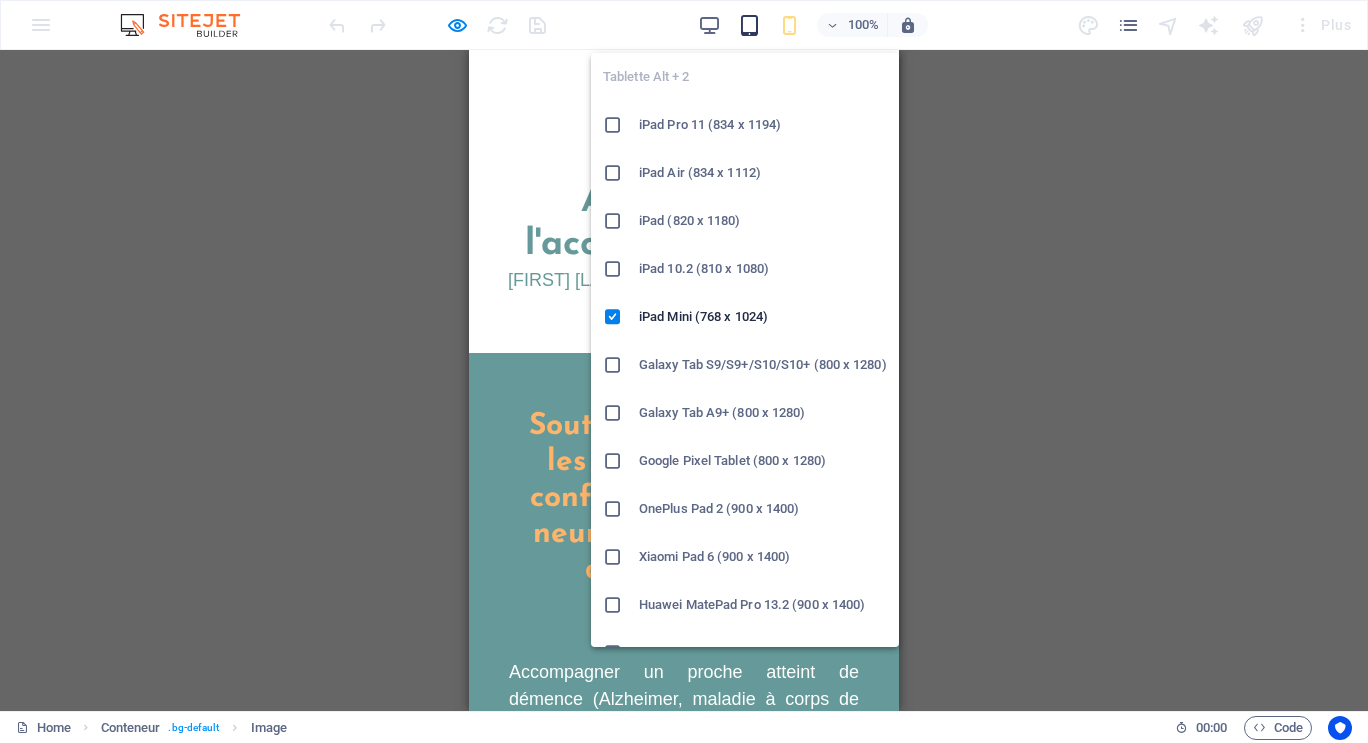 click at bounding box center [749, 25] 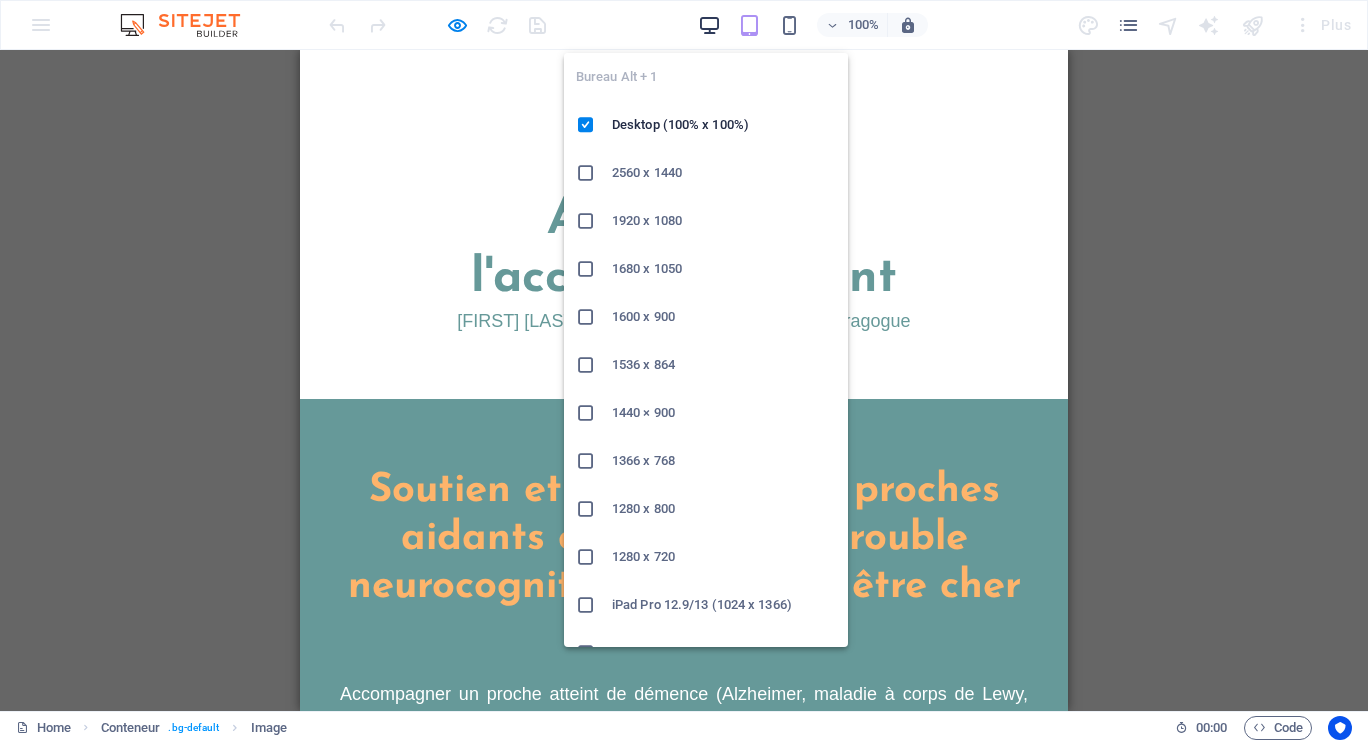 click at bounding box center [709, 25] 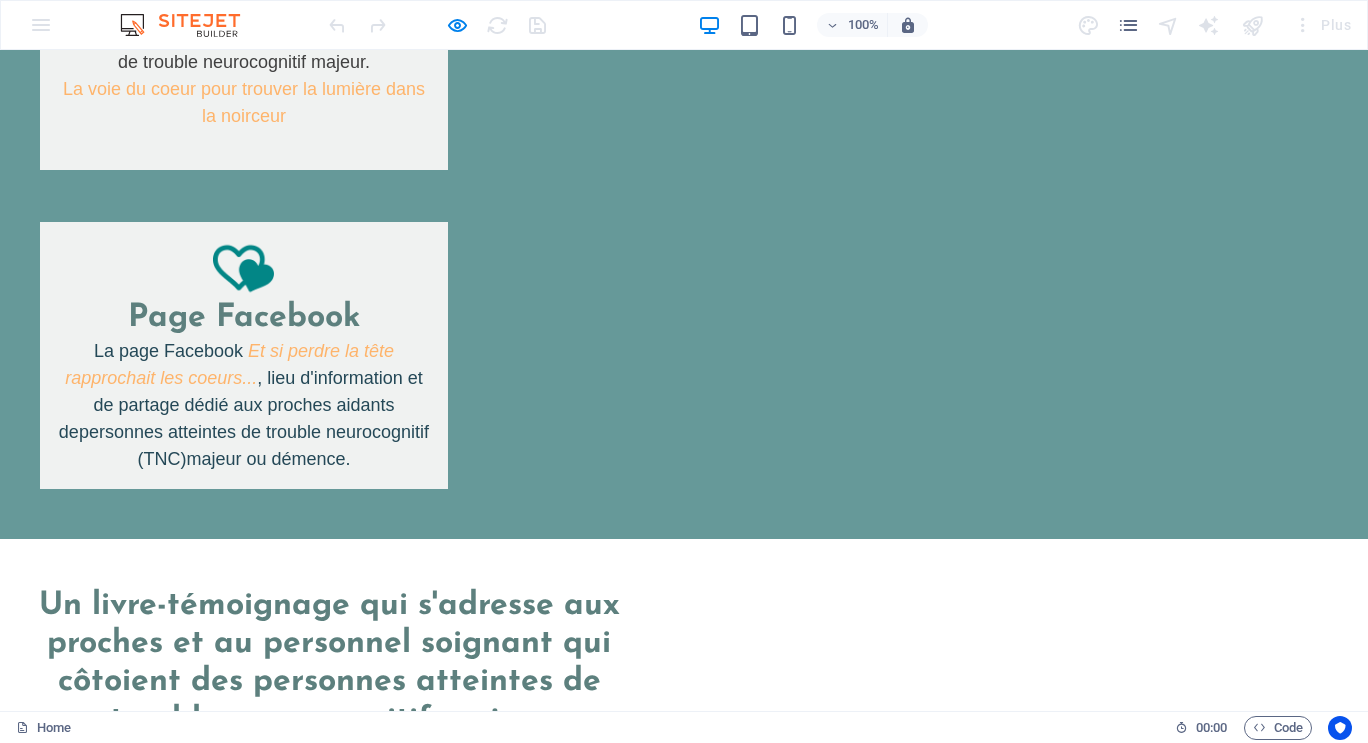 scroll, scrollTop: 1500, scrollLeft: 0, axis: vertical 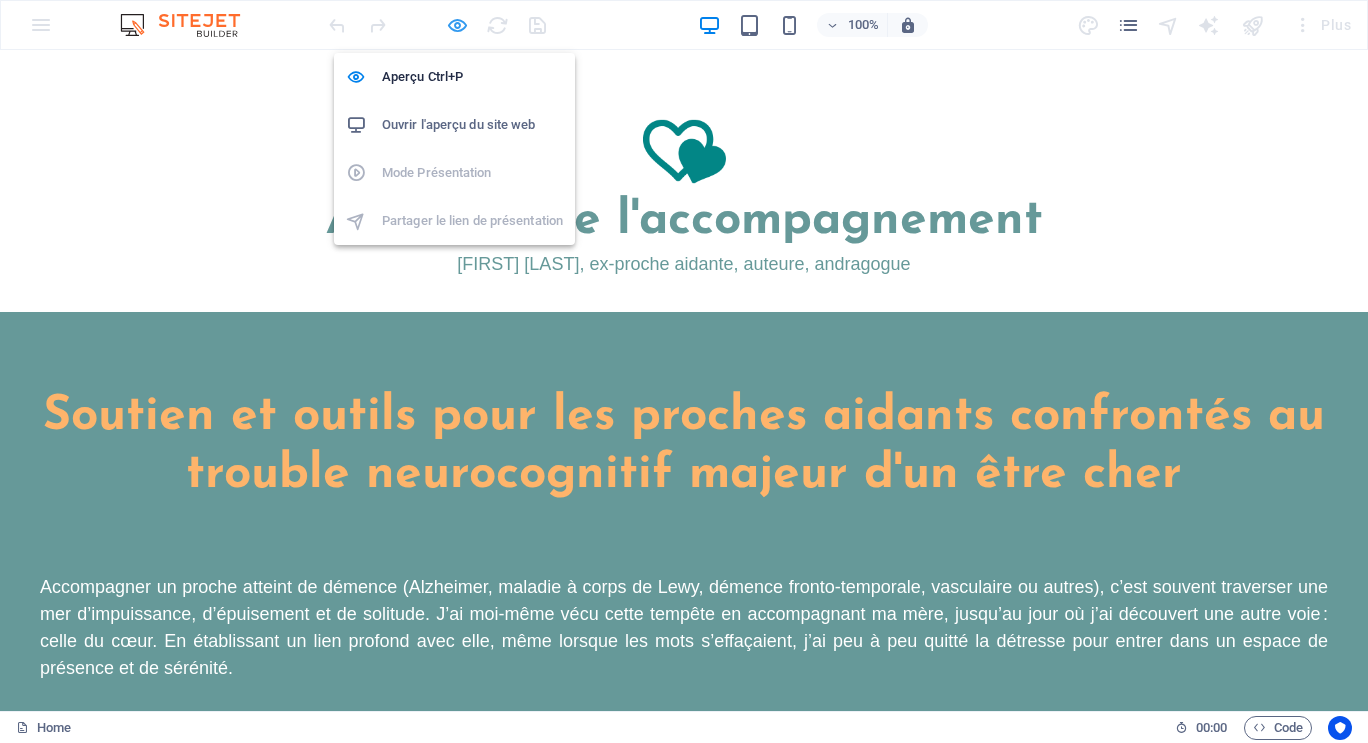 click at bounding box center [457, 25] 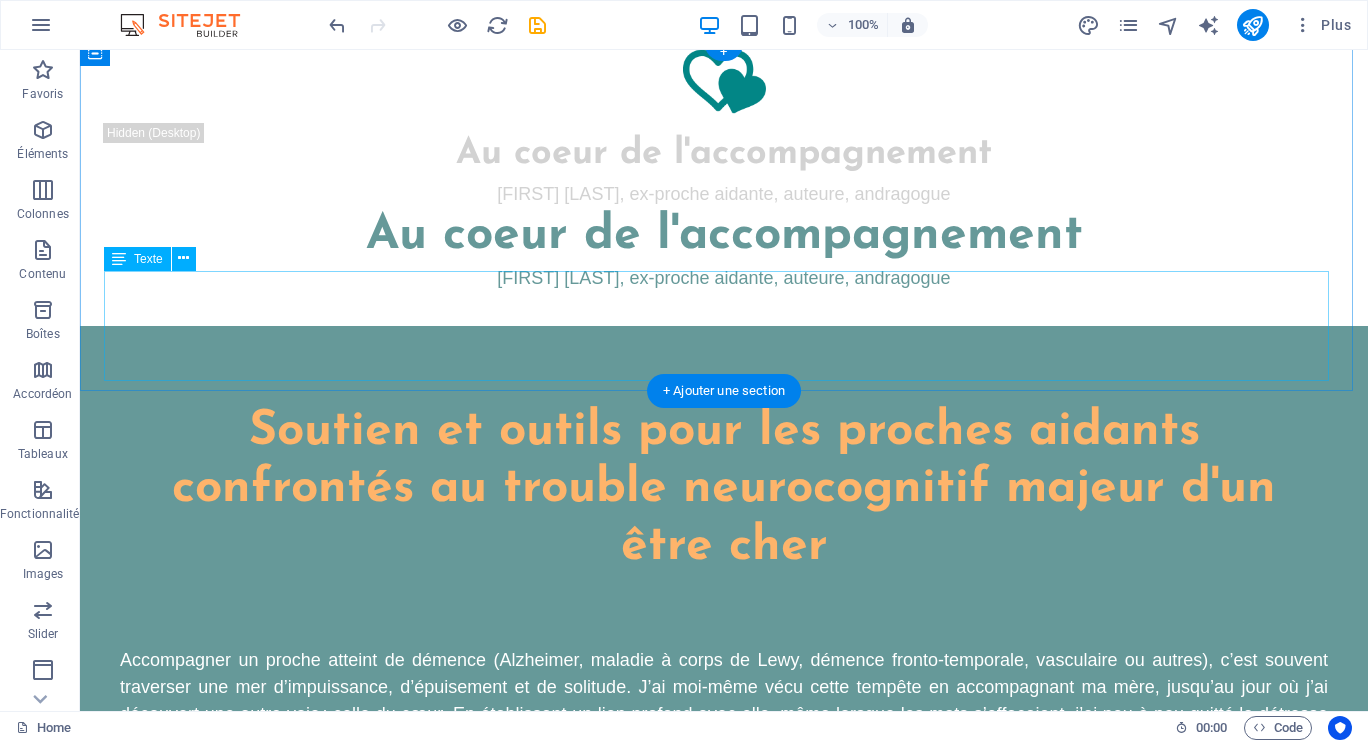scroll, scrollTop: 100, scrollLeft: 0, axis: vertical 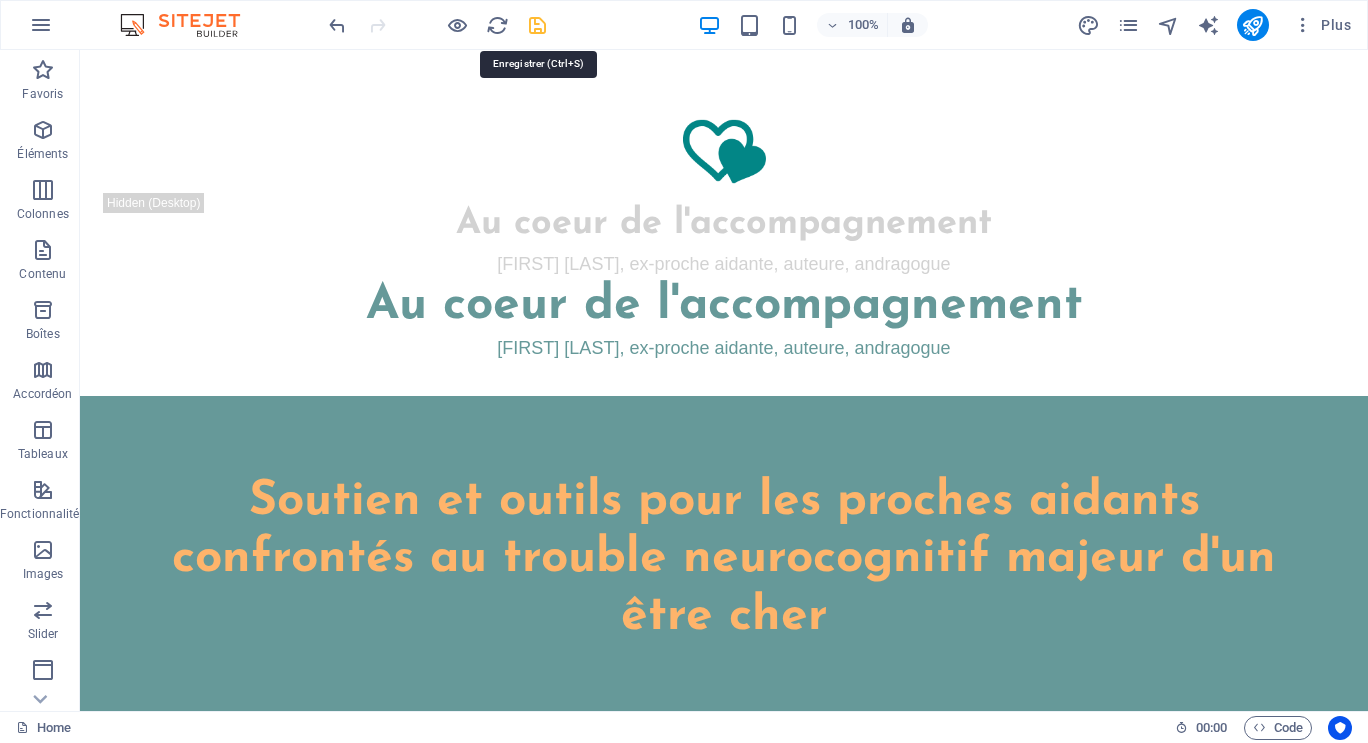 click at bounding box center (537, 25) 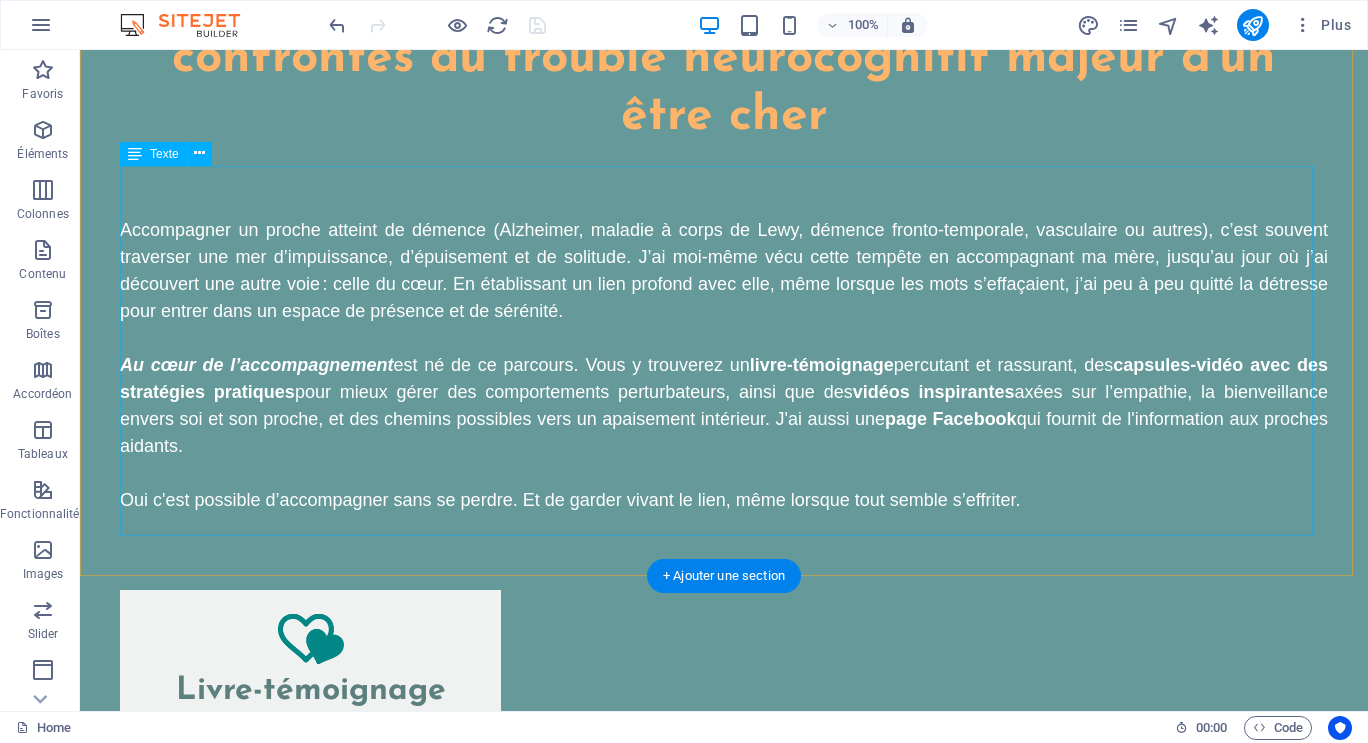 scroll, scrollTop: 600, scrollLeft: 0, axis: vertical 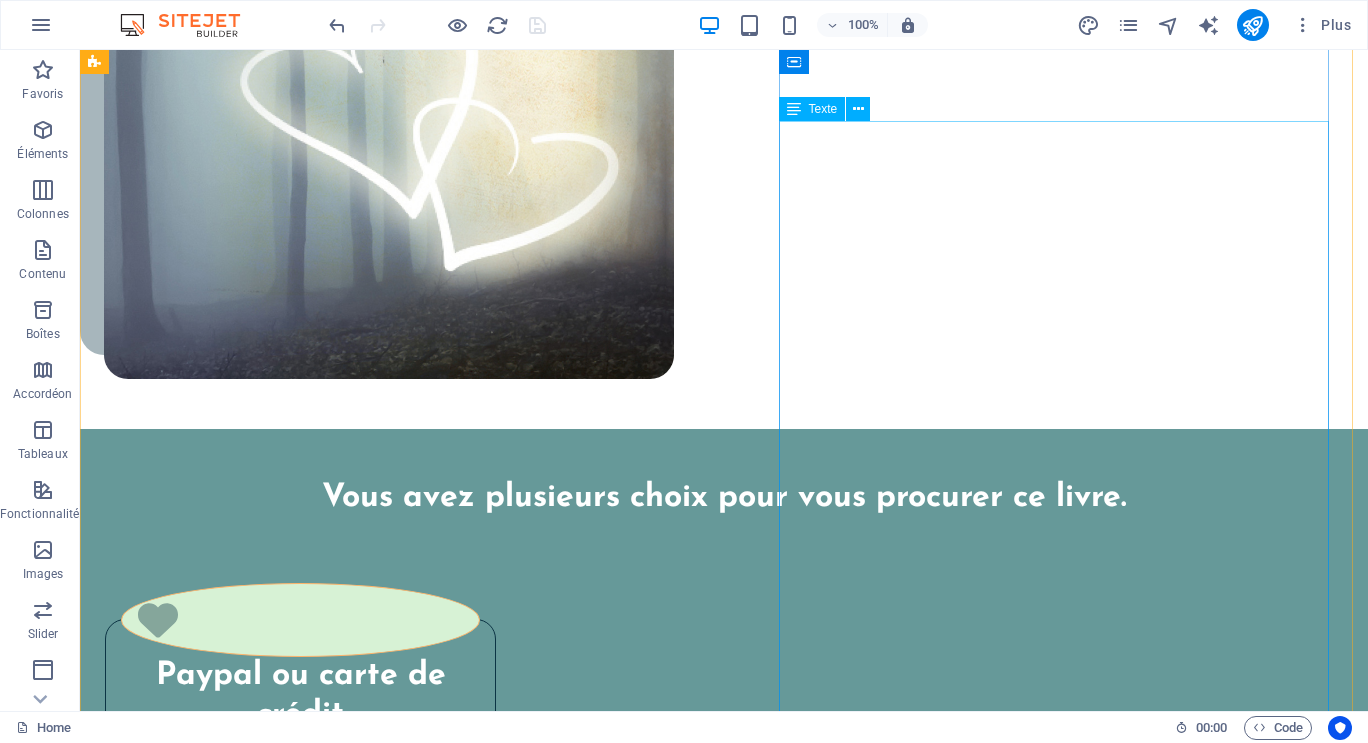click on "Je suis Ghislaine Bourque, ex-proche aidante, auteure et andragogue. À peine deux semaines après le décès de ma mère, j'ai ressenti un puissant élan pour partager mon expérience de proche aidante et la façon dont je l'ai accompagnée, jusqu'à sa mort dans mes bras. C'est ainsi que j'ai choisi d'écrire ce livre-témoignage, et ce, en toute transparence.  Le processus d'écriture m'a procuré de l'apaisement. En mettant des mots sur mon vécu, j'ai pu assumer le deuil de ma mère plus facilement parce que j'ai pris conscience qu'elle et moi, nous nous sommes nourries d'un lien relationnel profond jusqu'à la fin. Chacune a tout offert à l'autre... C'est aussi une façon de donner au suivant parce que durant mes années d'accompagnement au quotidien, j'ai grandi, en passant de la souffrance vers la sérénité en cheminant sur la voie du coeur. En partageant ce parcours, d'autres pourront profiter de mes découvertes et du fruit de mon expérience." at bounding box center (407, 3577) 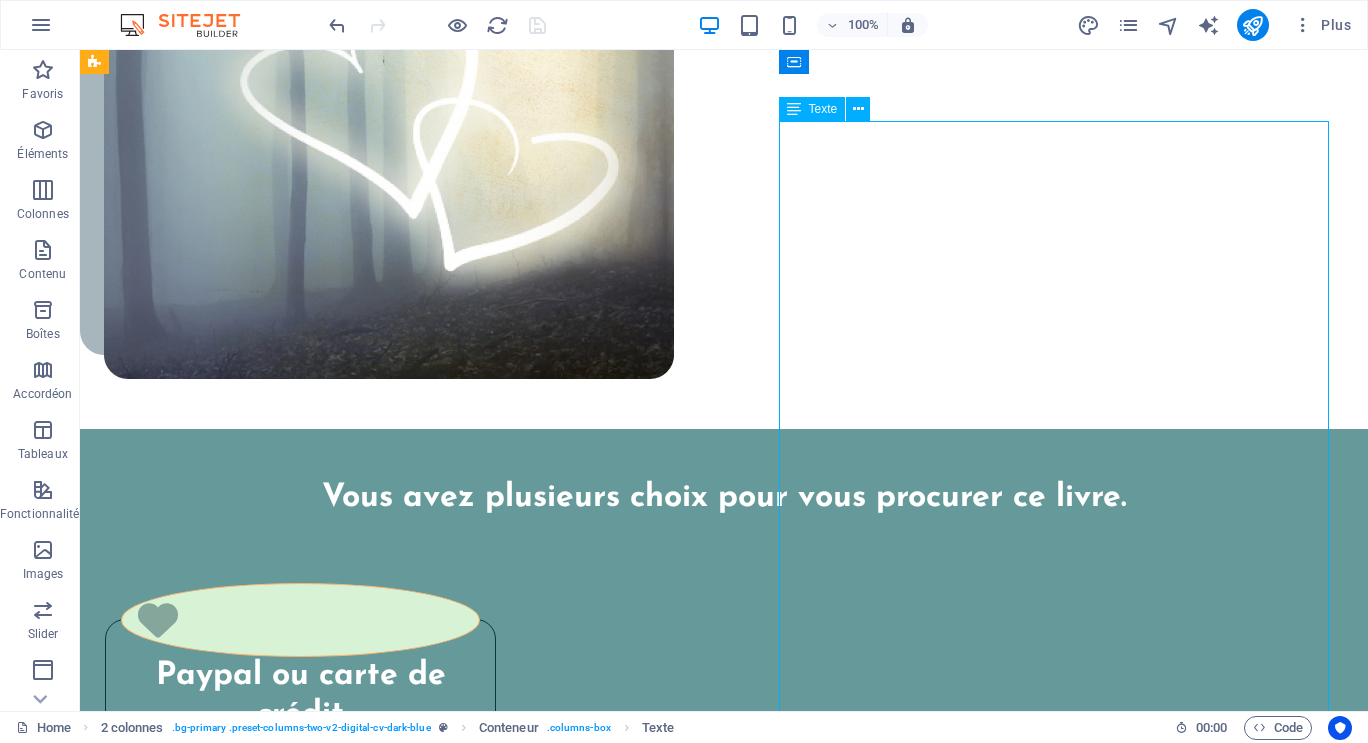 click on "Je suis Ghislaine Bourque, ex-proche aidante, auteure et andragogue. À peine deux semaines après le décès de ma mère, j'ai ressenti un puissant élan pour partager mon expérience de proche aidante et la façon dont je l'ai accompagnée, jusqu'à sa mort dans mes bras. C'est ainsi que j'ai choisi d'écrire ce livre-témoignage, et ce, en toute transparence.  Le processus d'écriture m'a procuré de l'apaisement. En mettant des mots sur mon vécu, j'ai pu assumer le deuil de ma mère plus facilement parce que j'ai pris conscience qu'elle et moi, nous nous sommes nourries d'un lien relationnel profond jusqu'à la fin. Chacune a tout offert à l'autre... C'est aussi une façon de donner au suivant parce que durant mes années d'accompagnement au quotidien, j'ai grandi, en passant de la souffrance vers la sérénité en cheminant sur la voie du coeur. En partageant ce parcours, d'autres pourront profiter de mes découvertes et du fruit de mon expérience." at bounding box center [407, 3577] 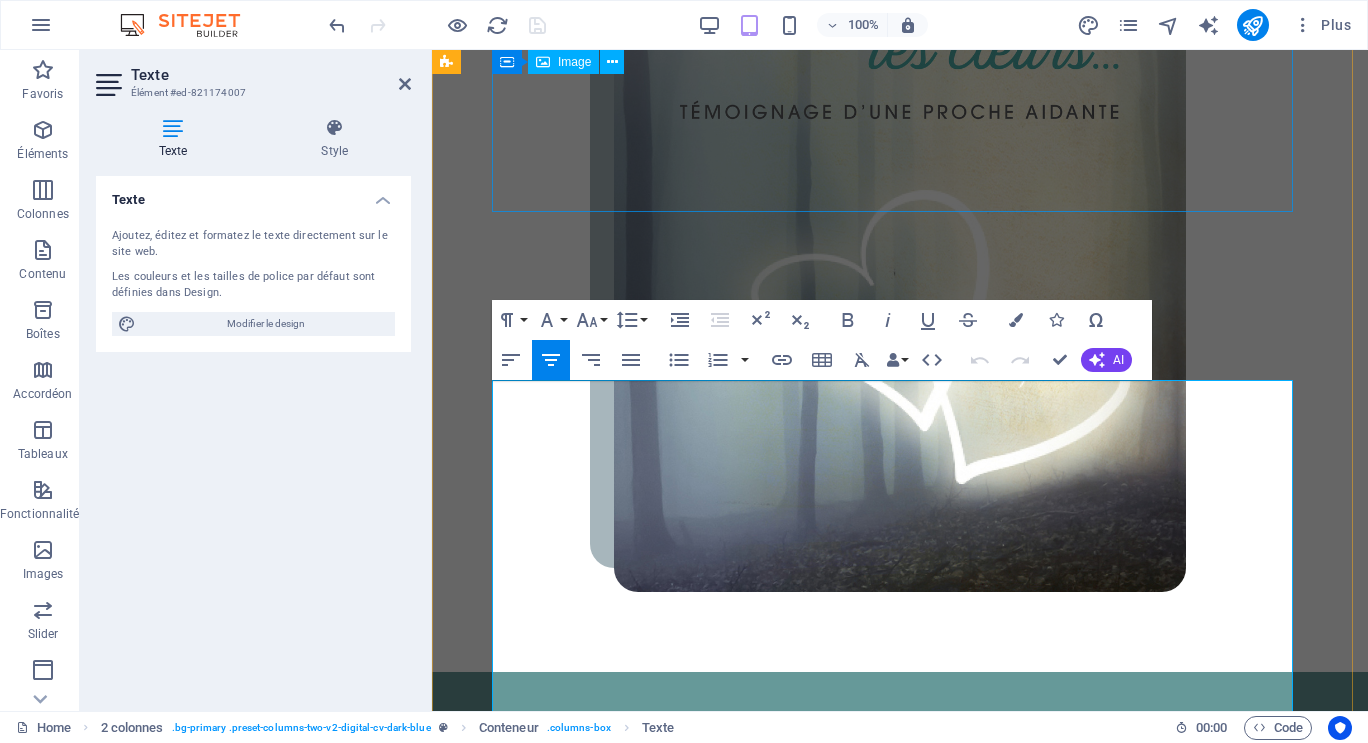 scroll, scrollTop: 5421, scrollLeft: 0, axis: vertical 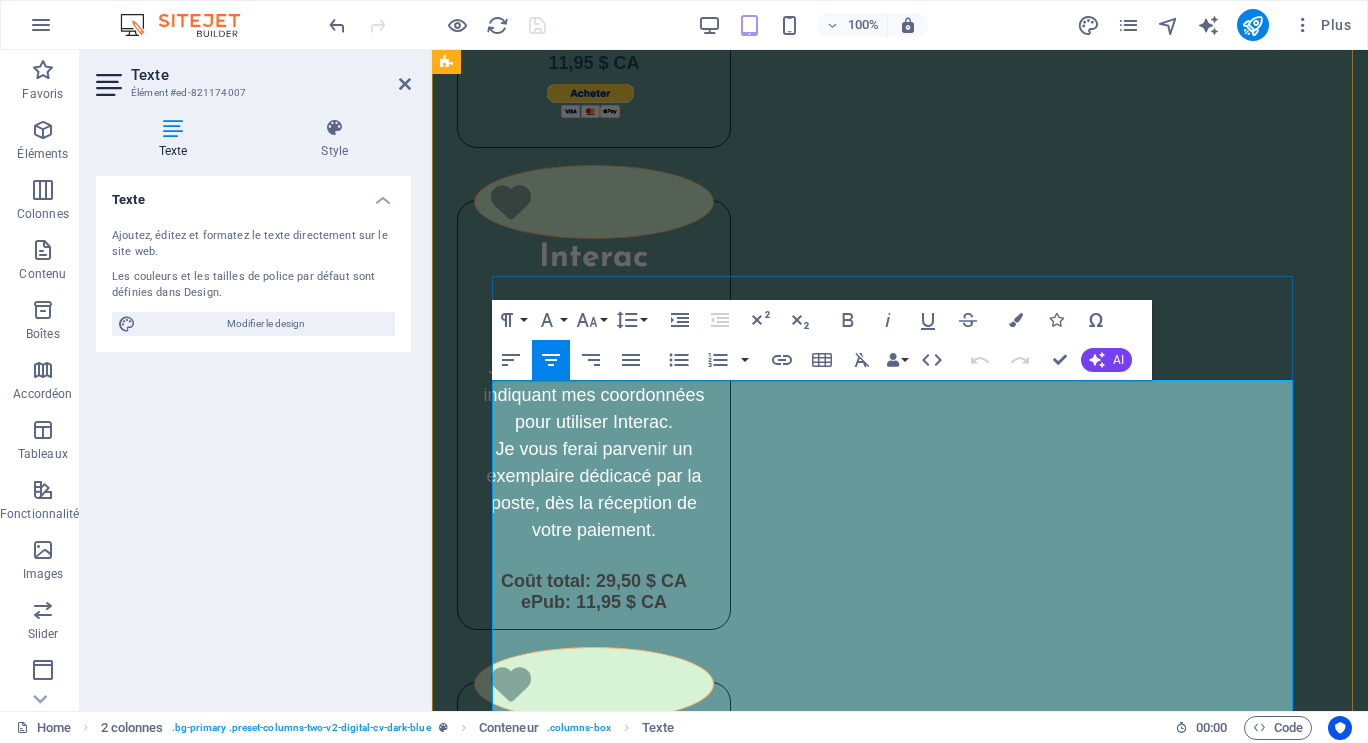 drag, startPoint x: 604, startPoint y: 400, endPoint x: 1260, endPoint y: 401, distance: 656.00073 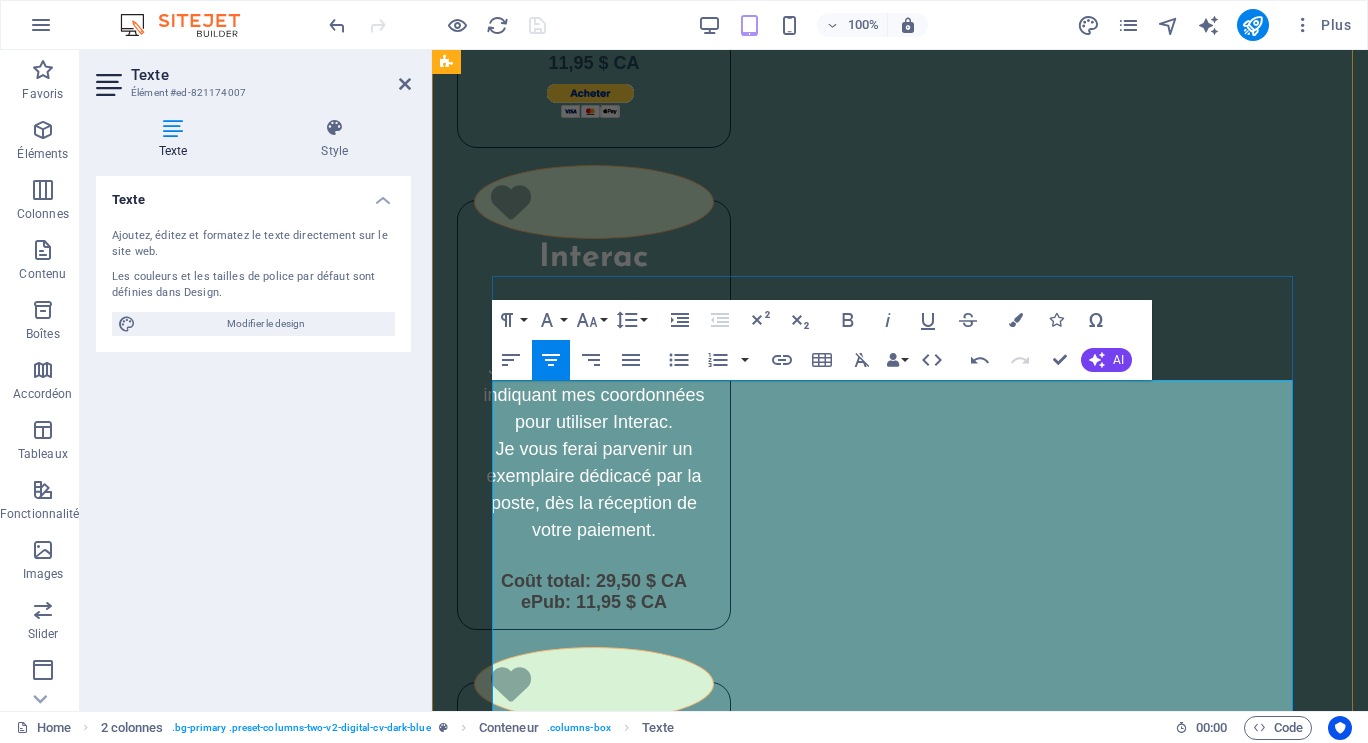 click on "À peine deux semaines après le décès de ma mère, j'ai ressenti un puissant élan pour partager mon expérience de proche aidante et la façon dont je l'ai accompagnée, jusqu'à sa mort dans mes bras. C'est ainsi que j'ai choisi d'écrire ce livre-témoignage, et ce, en toute transparence." at bounding box center [900, 2421] 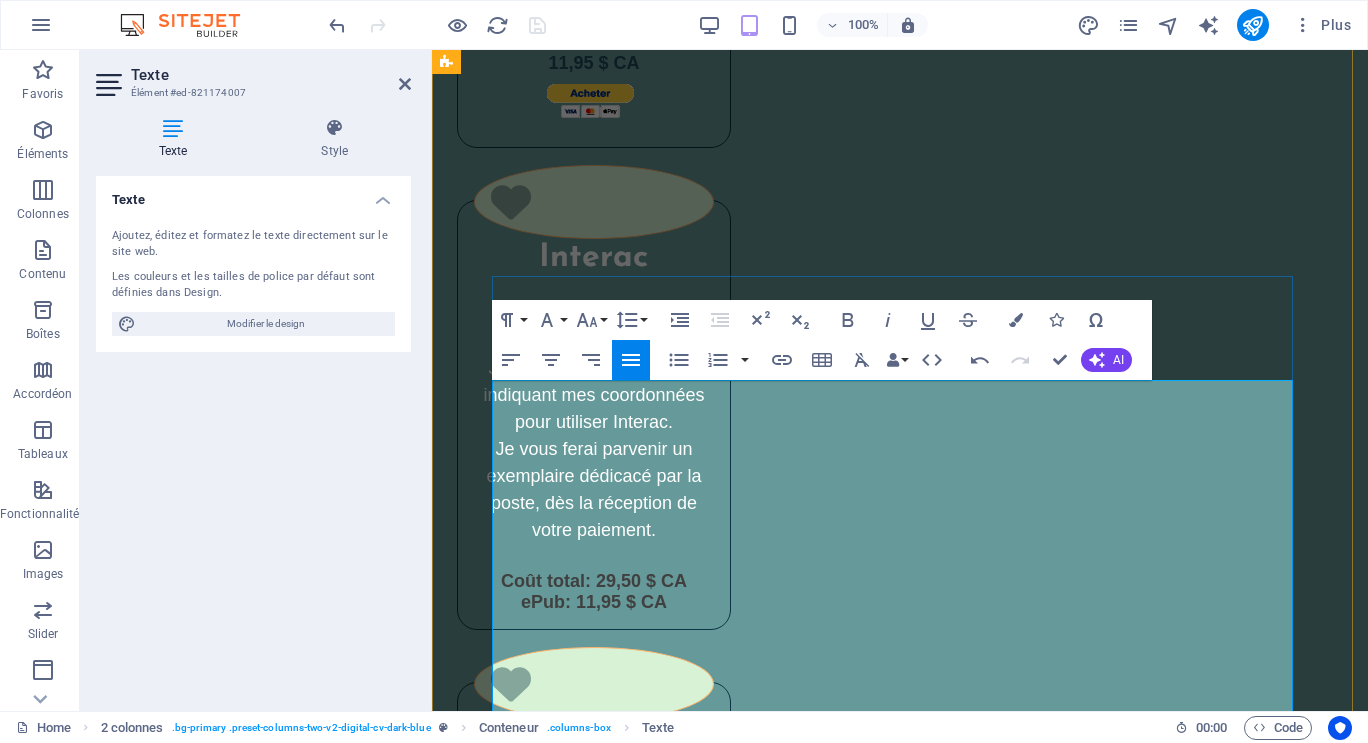 drag, startPoint x: 509, startPoint y: 526, endPoint x: 625, endPoint y: 585, distance: 130.14223 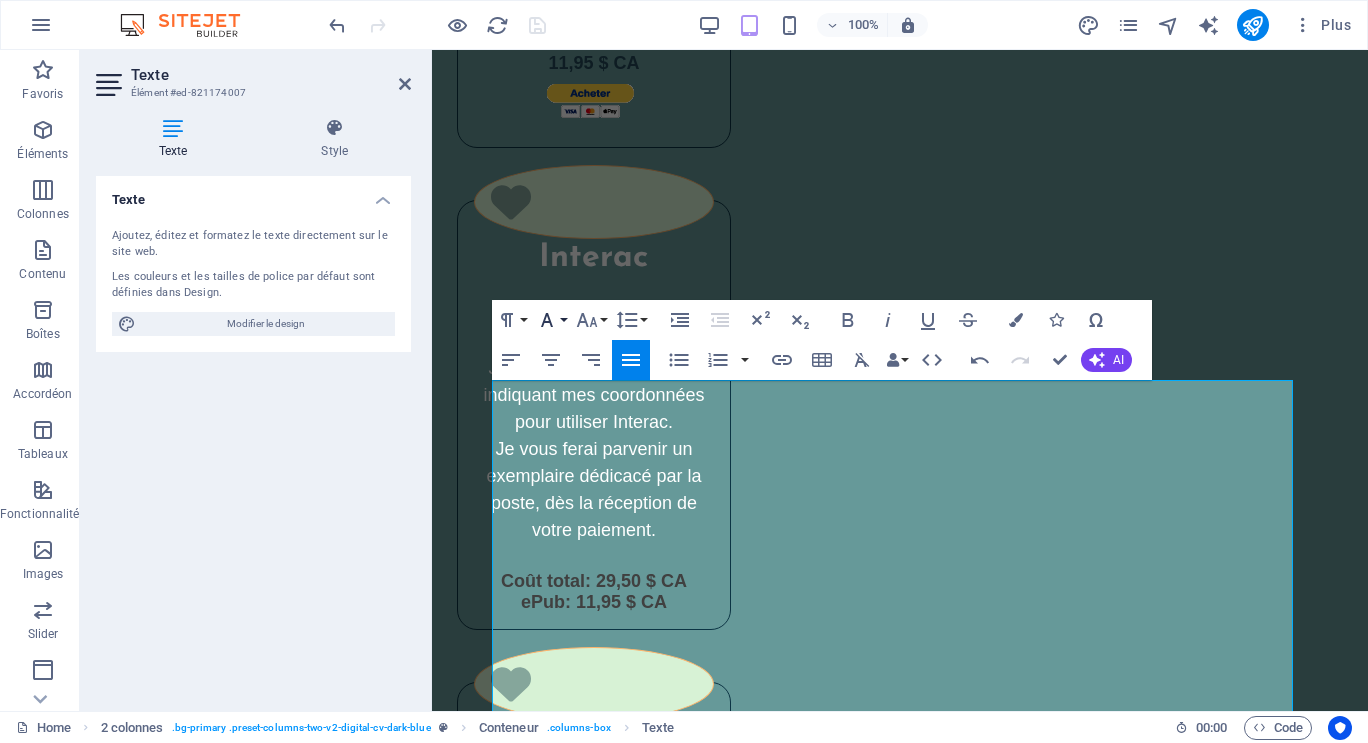 click on "Font Family" at bounding box center [551, 320] 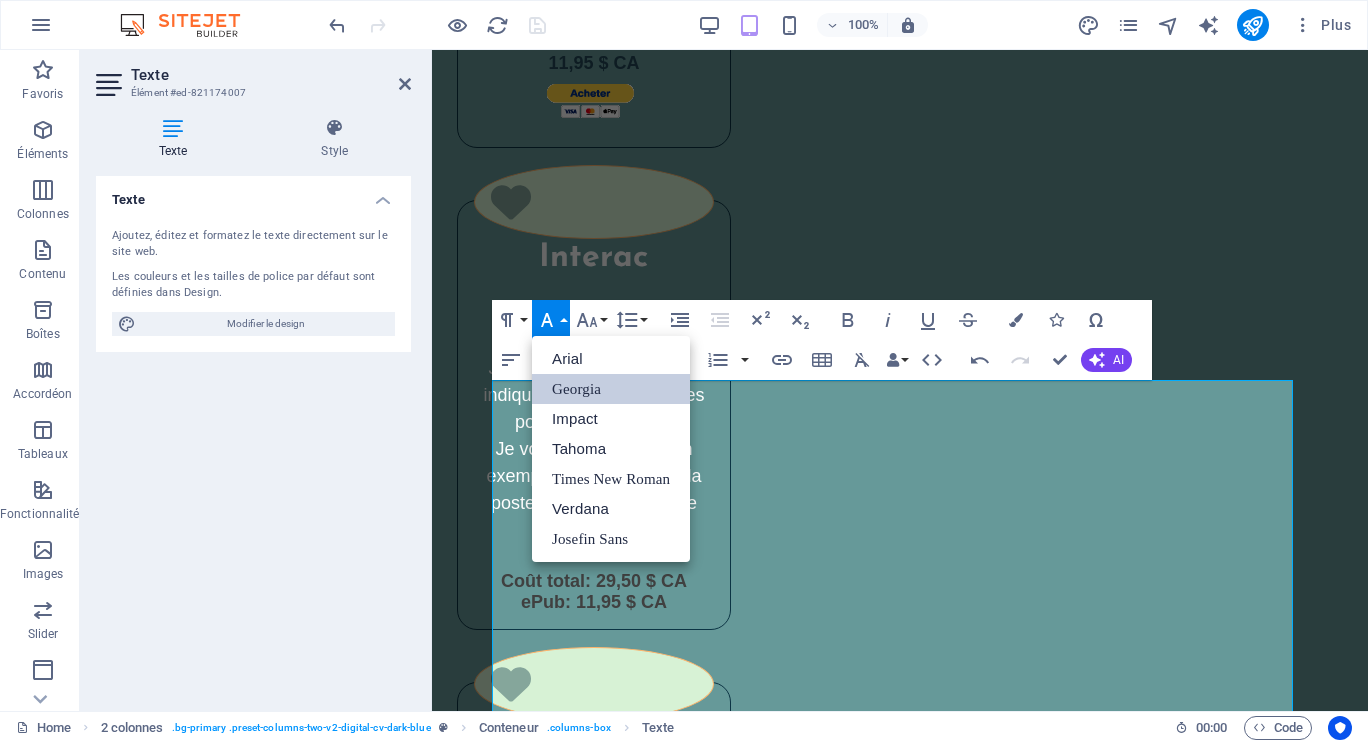 scroll, scrollTop: 0, scrollLeft: 0, axis: both 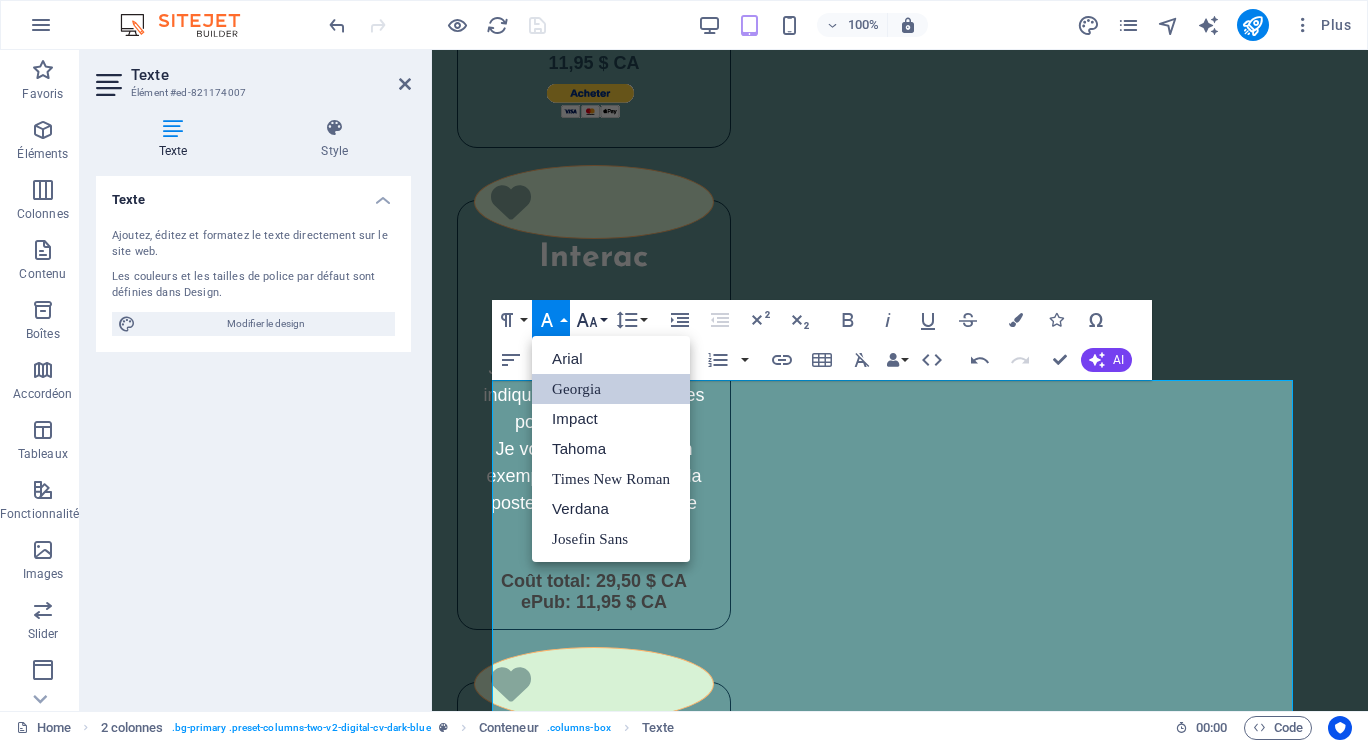 click on "Font Size" at bounding box center (591, 320) 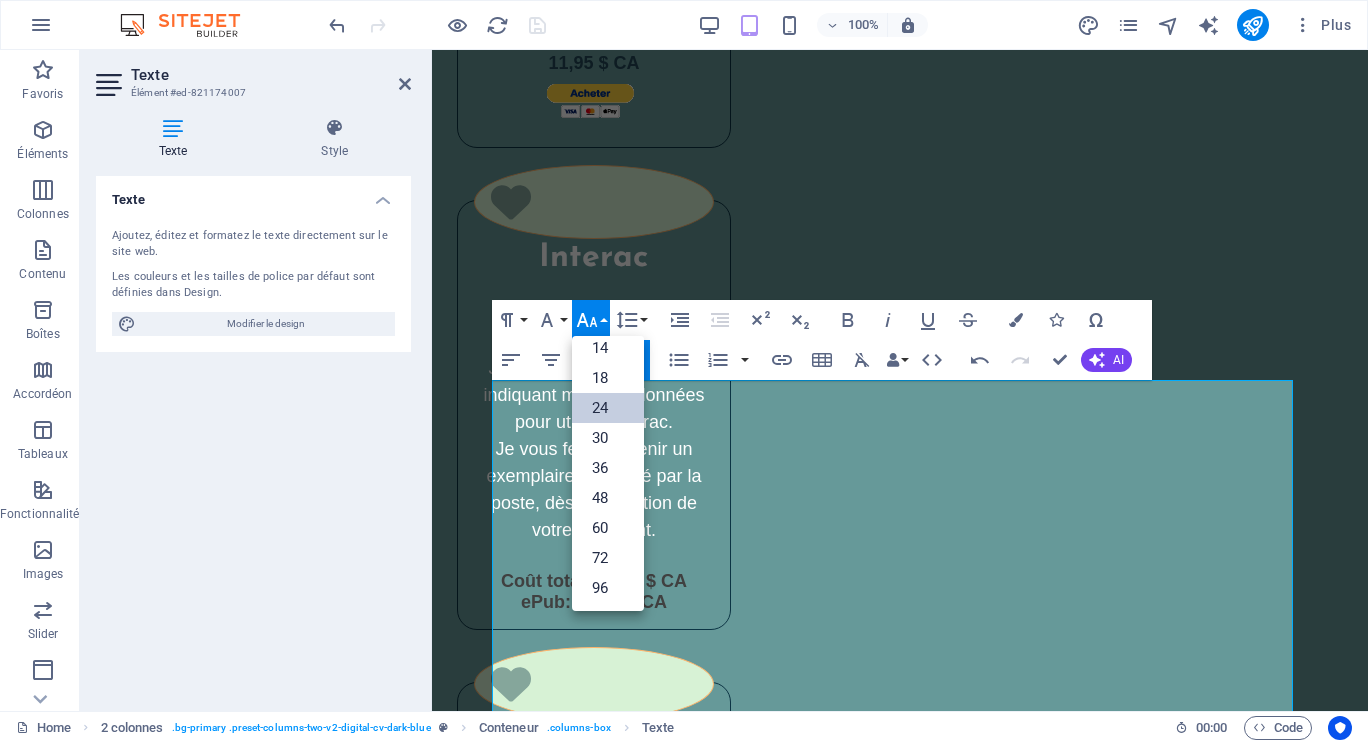 scroll, scrollTop: 161, scrollLeft: 0, axis: vertical 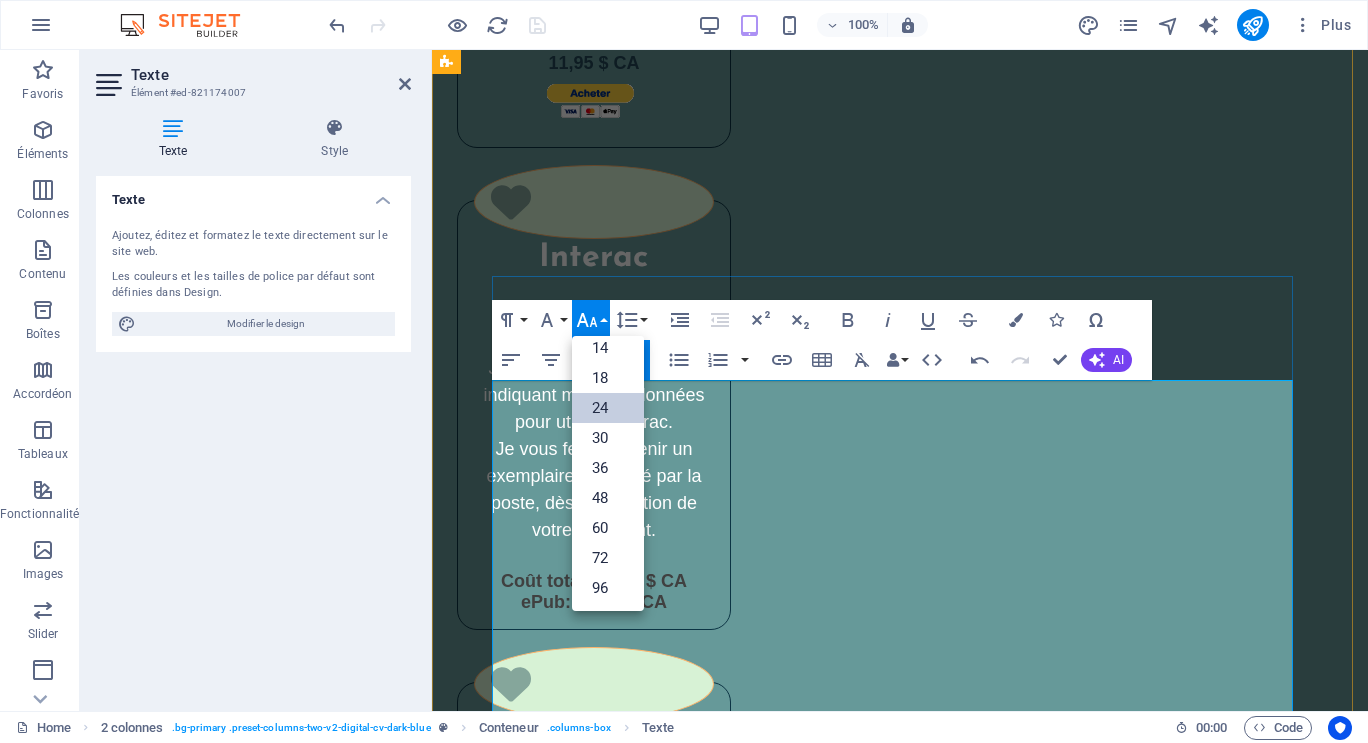 click on "Je suis une ancienne technologiste médicale. Je n'aurais jamais pensé écrire un livre un jour, même si j'avais déjà composé plusieurs articles scientifiques vulgarisés pour les élèves du secondaire." at bounding box center [900, 2296] 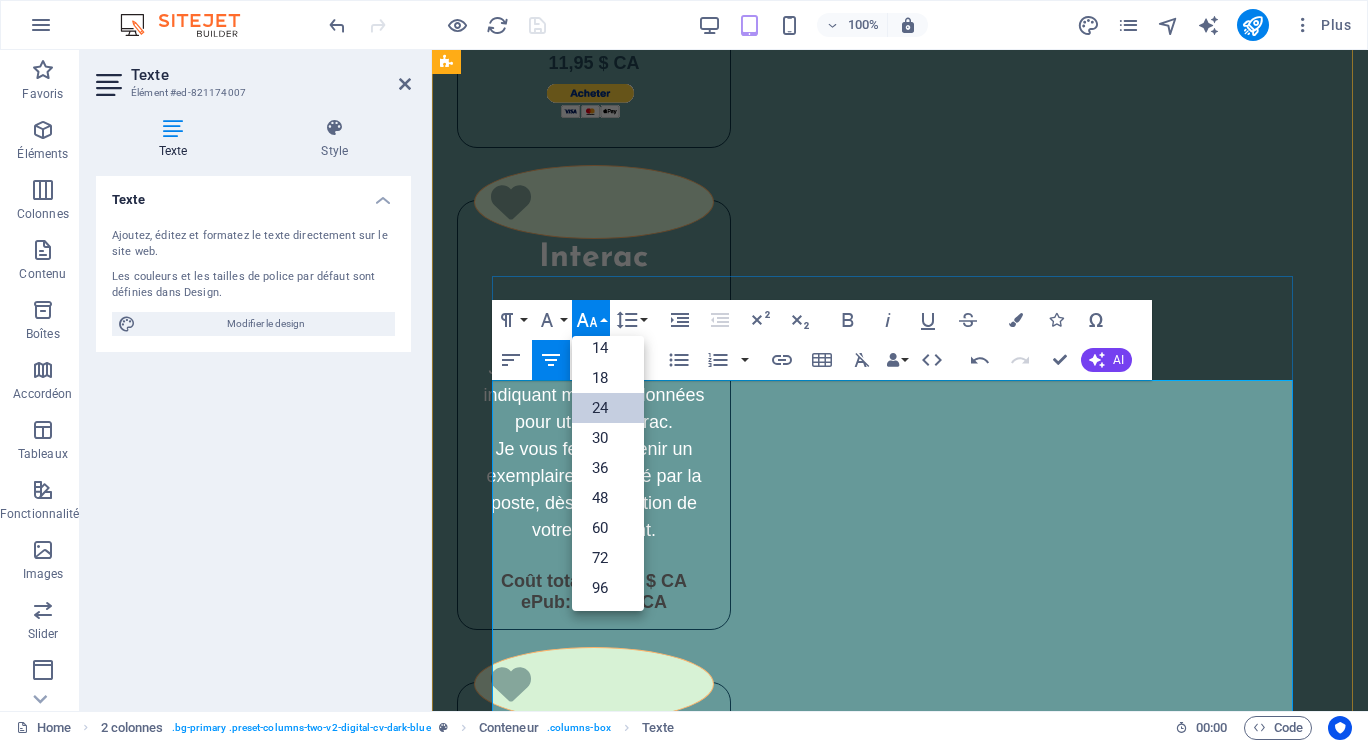 click on "Je suis une ancienne technologiste médicale. Je n'aurais jamais pensé écrire un livre un jour, même si j'avais déjà composé plusieurs articles scientifiques vulgarisés pour les élèves du secondaire." at bounding box center [900, 2296] 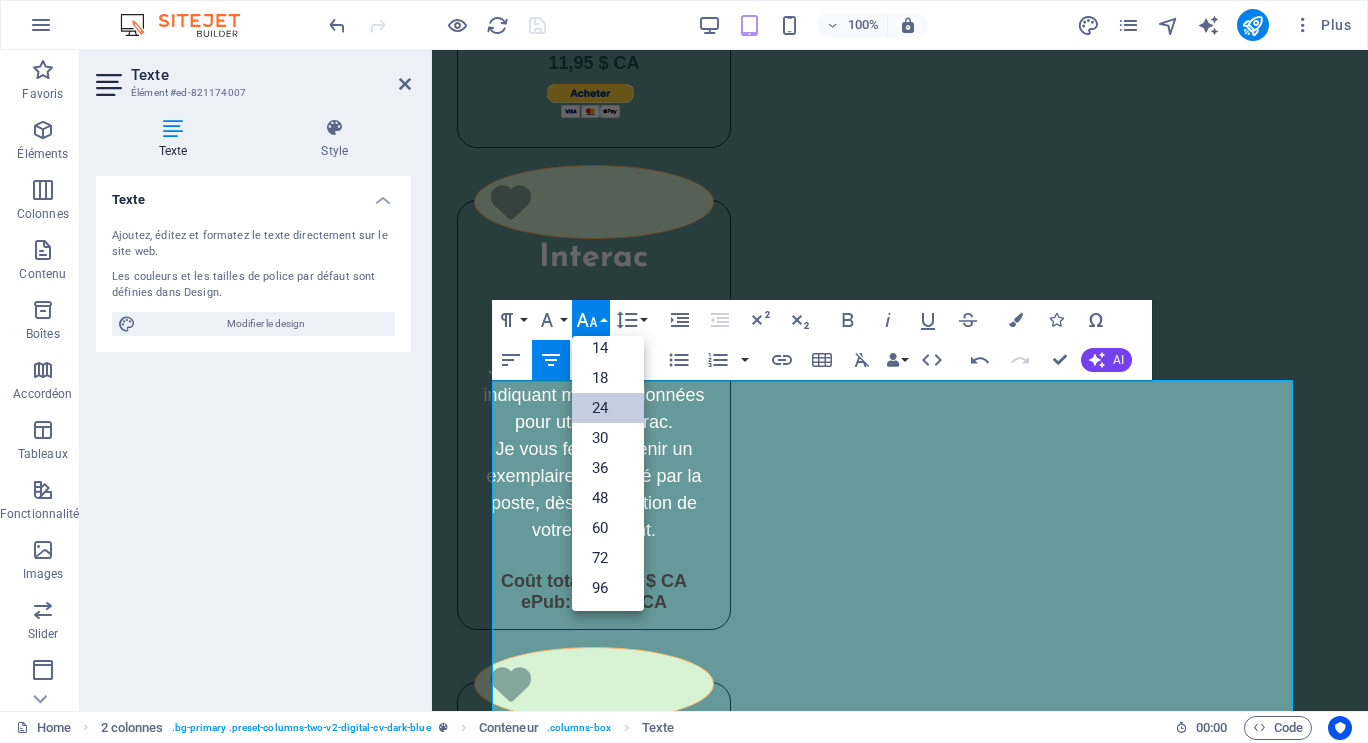 click on "24" at bounding box center (608, 408) 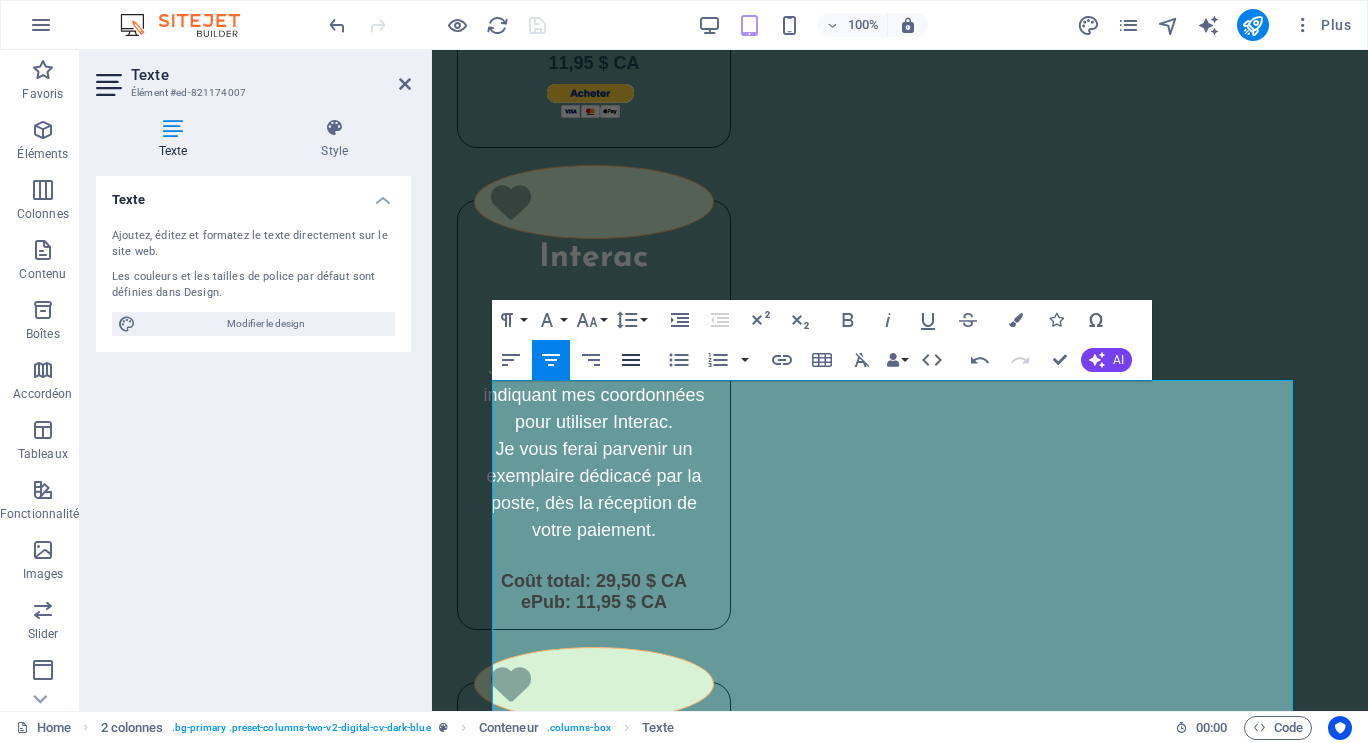 click 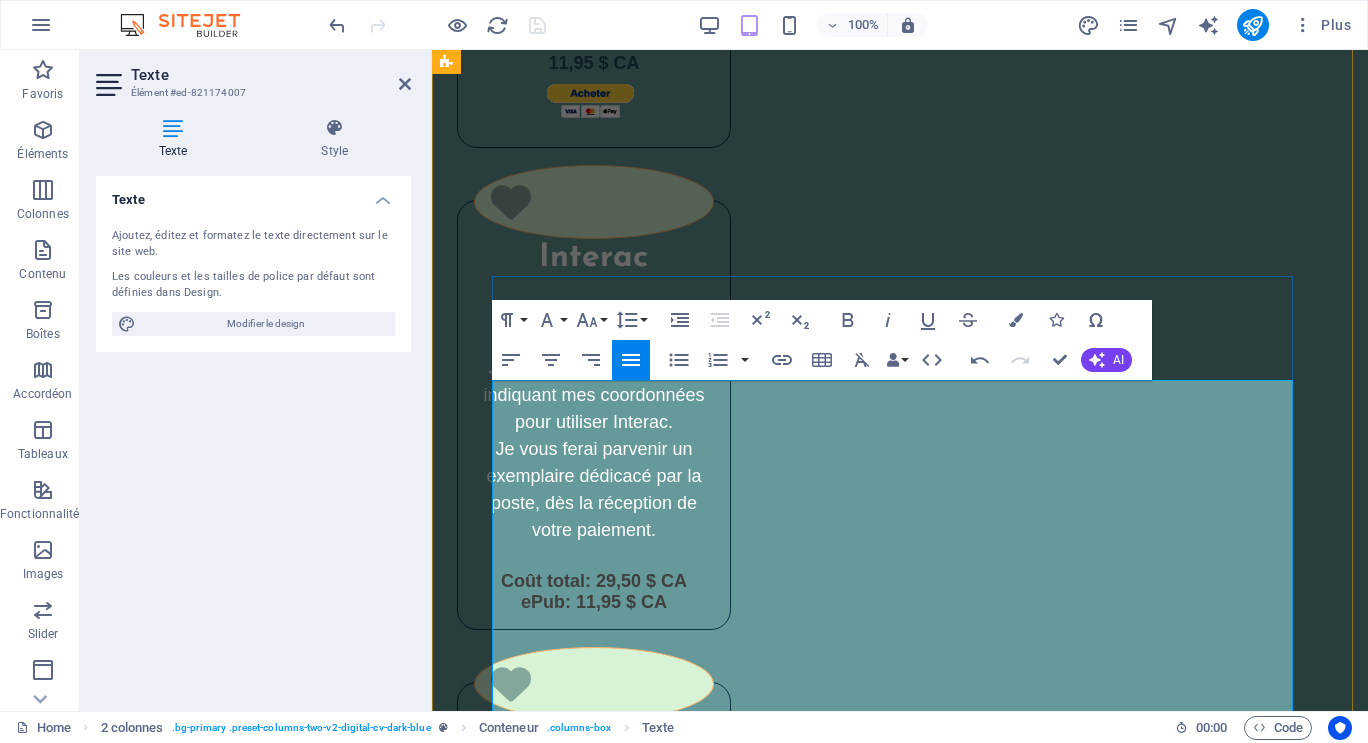click on "Je suis une ancienne technologiste médicale. Je n'aurais jamais pensé écrire un livre un jour, même si j'avais déjà composé plusieurs articles scientifiques vulgarisés pour les élèves du secondaire." at bounding box center [900, 2296] 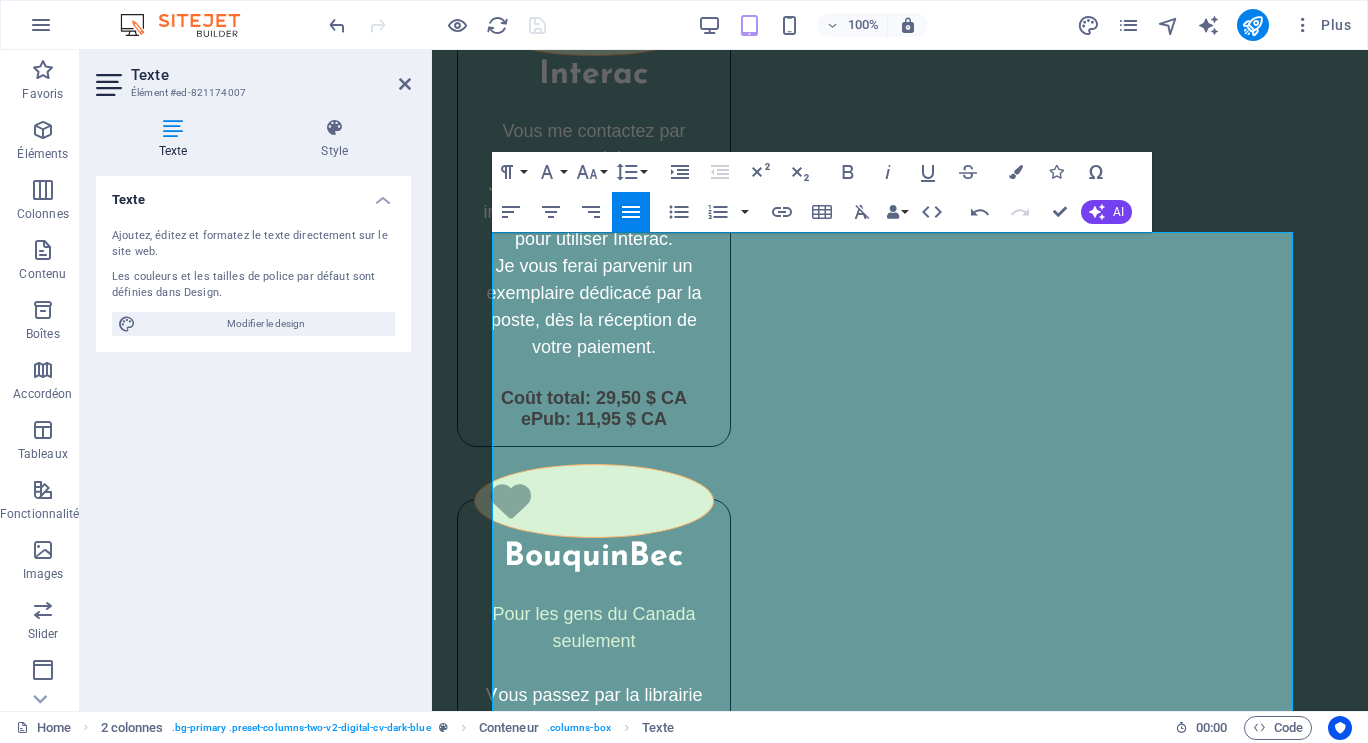 scroll, scrollTop: 5660, scrollLeft: 0, axis: vertical 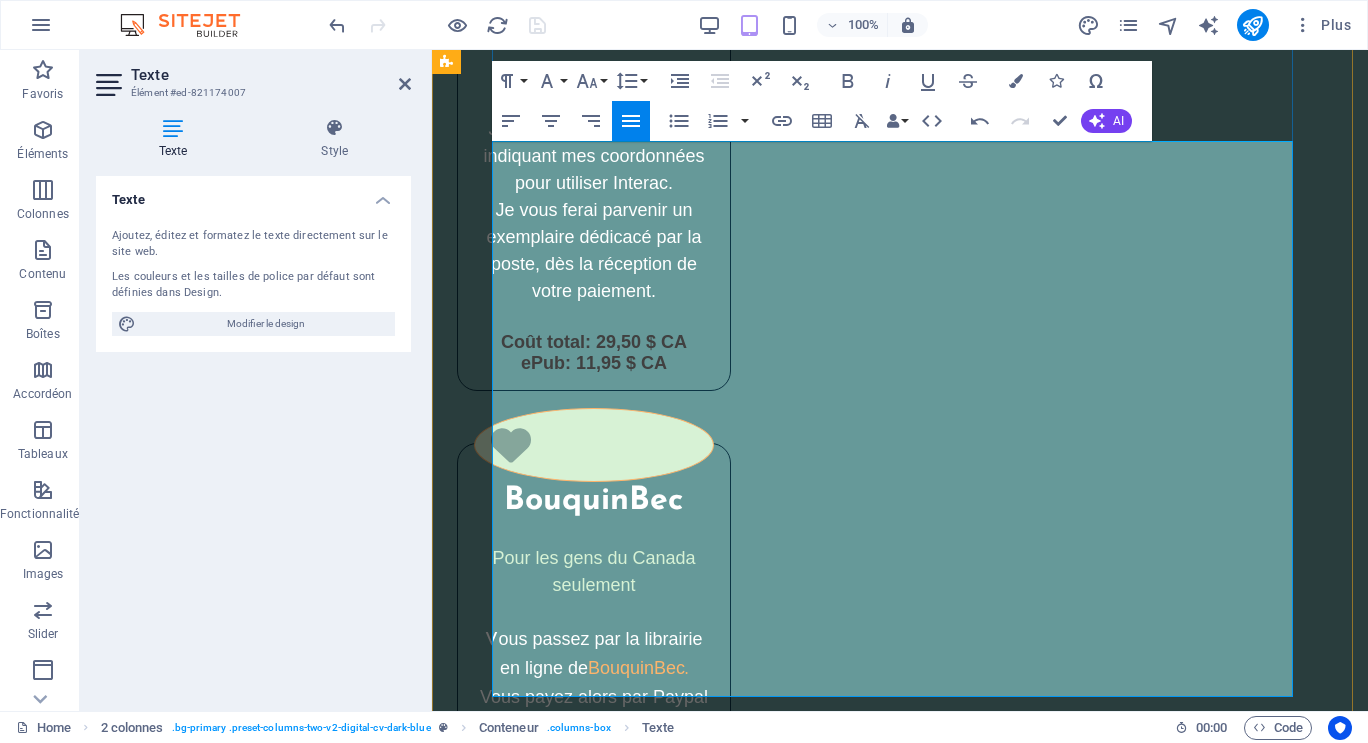 drag, startPoint x: 496, startPoint y: 393, endPoint x: 717, endPoint y: 663, distance: 348.91403 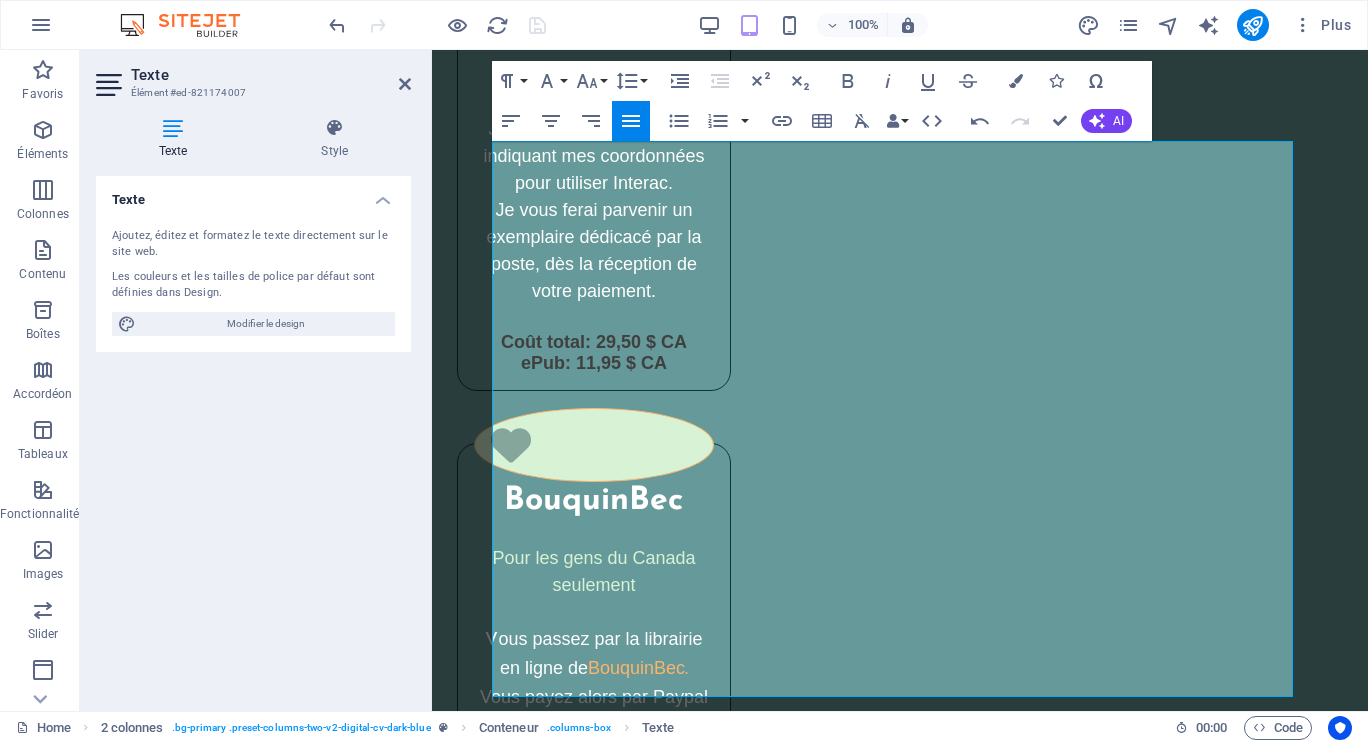 click 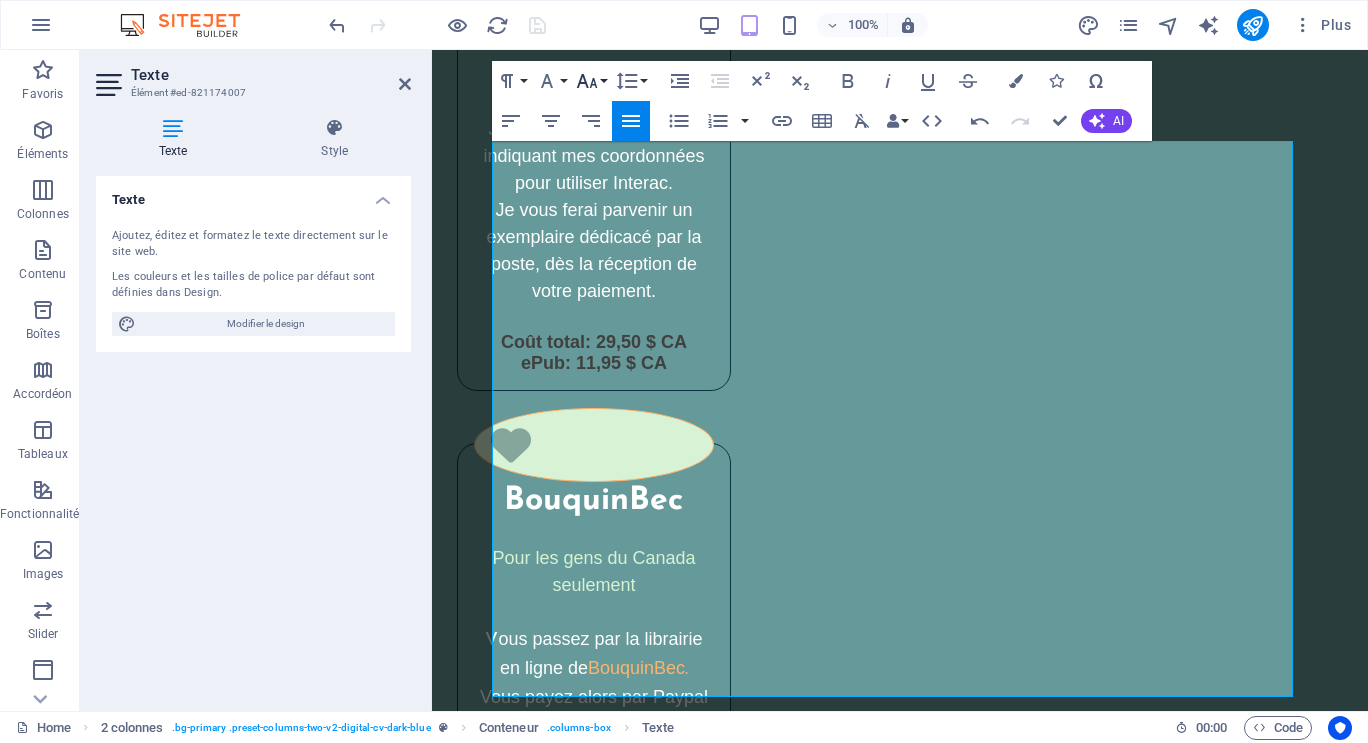 click on "Font Size" at bounding box center [591, 81] 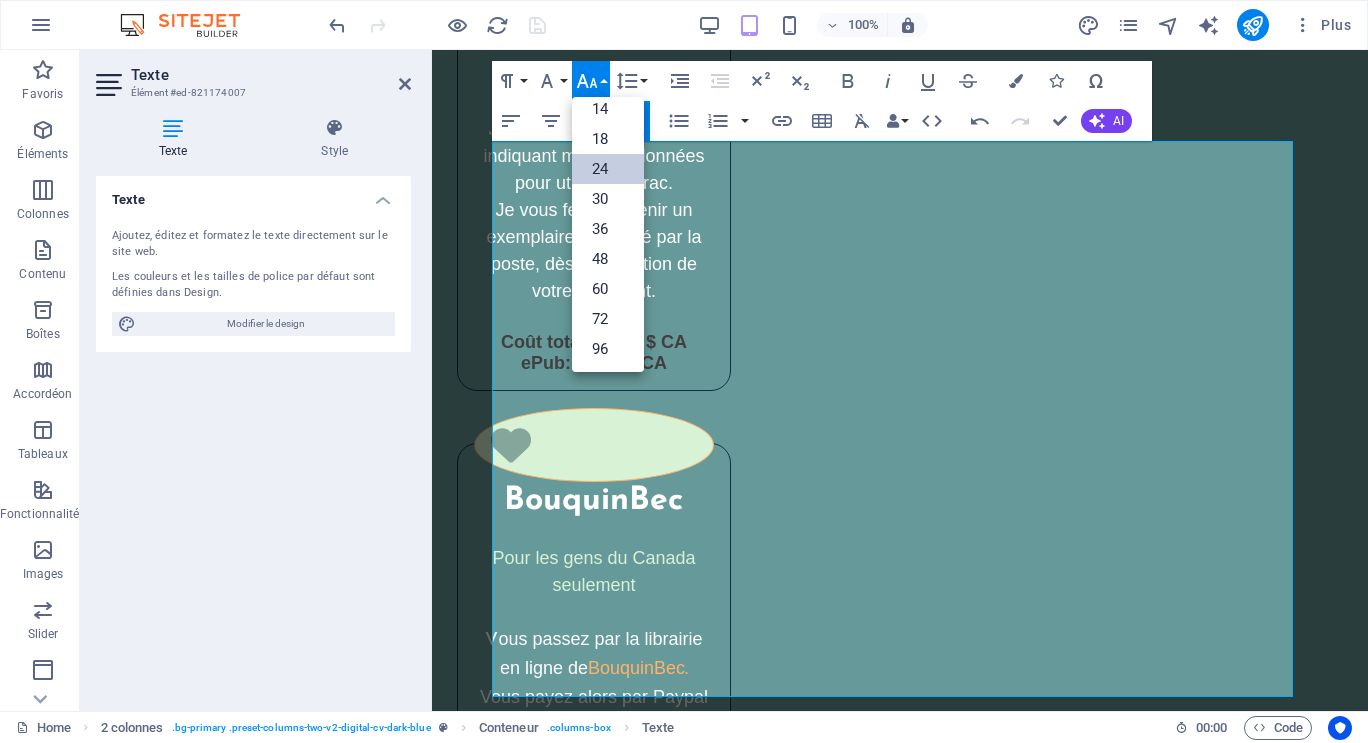 scroll, scrollTop: 161, scrollLeft: 0, axis: vertical 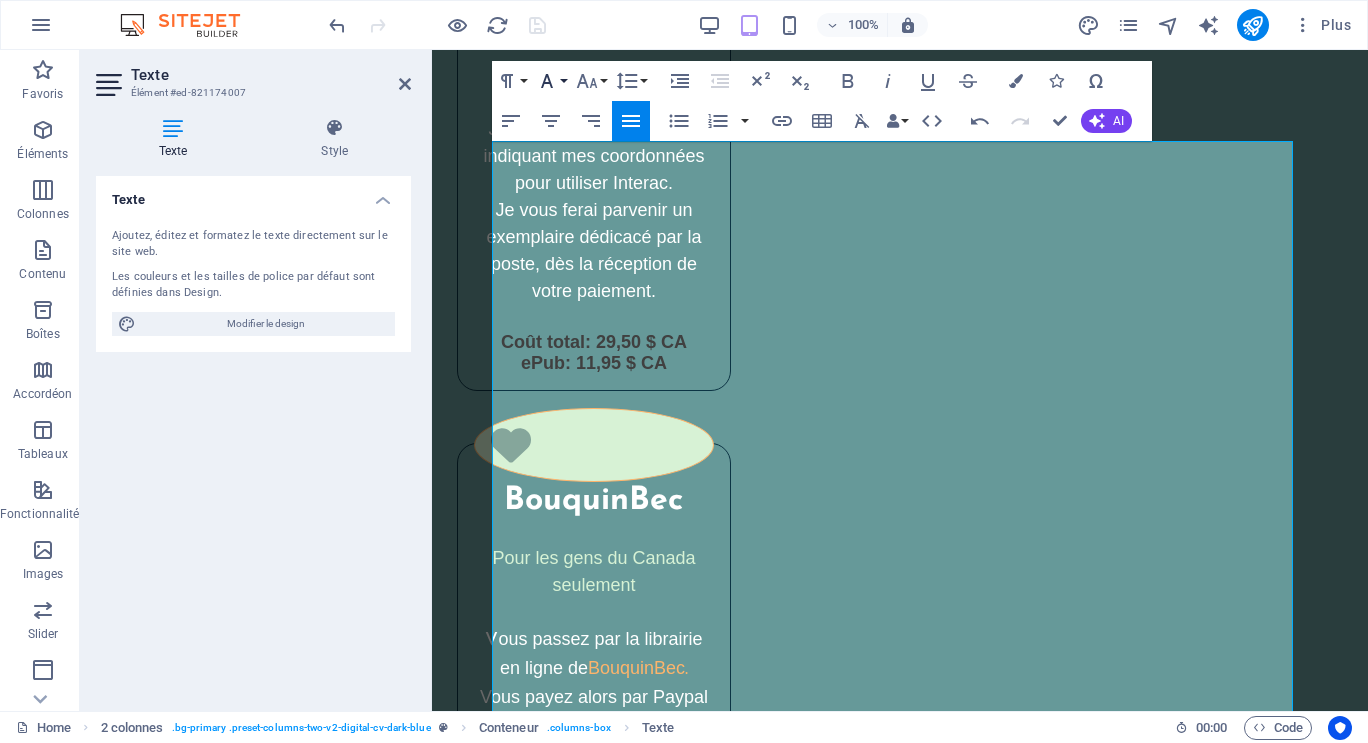 click on "Font Family" at bounding box center (551, 81) 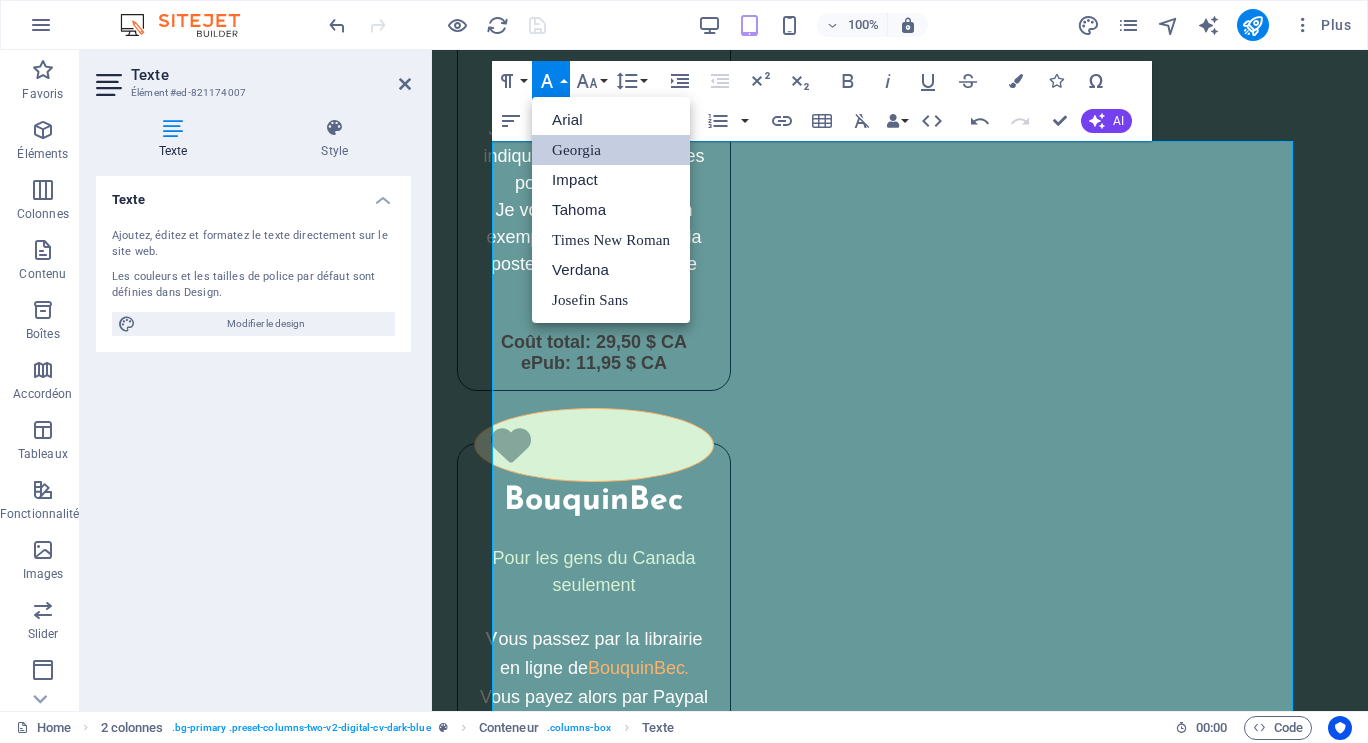 scroll, scrollTop: 0, scrollLeft: 0, axis: both 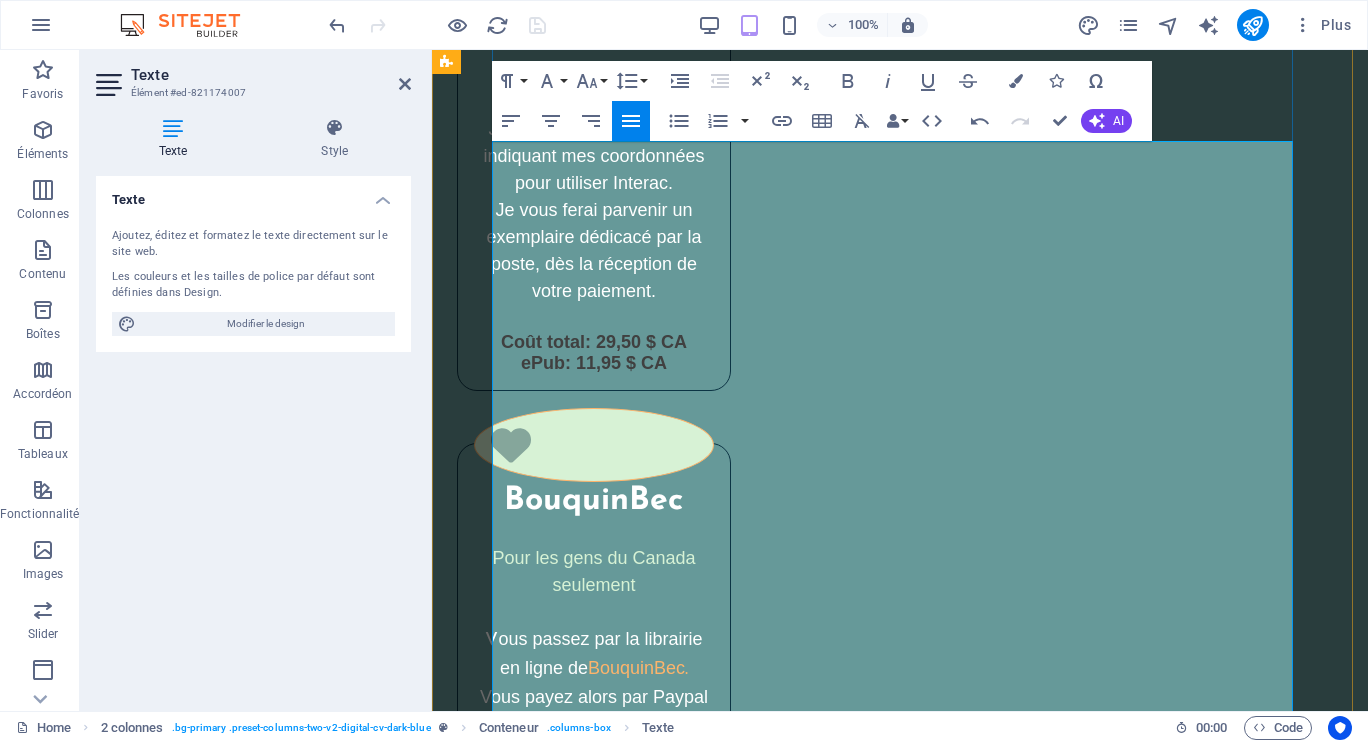 click on "Je suis une ancienne technologiste médicale. Je n'aurais jamais pensé écrire un livre un jour, même si j'avais déjà composé plusieurs articles scientifiques vulgarisés pour les élèves du secondaire." at bounding box center (900, 2057) 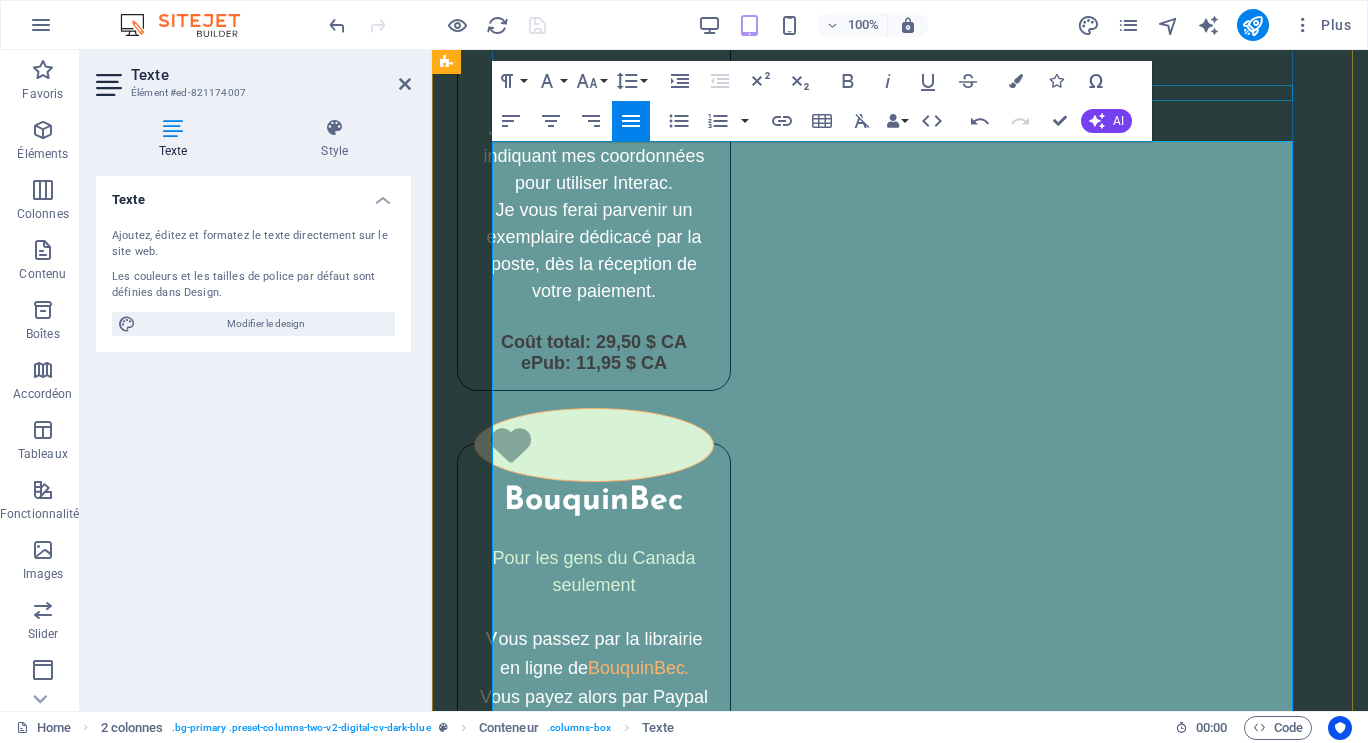 click at bounding box center [900, 1955] 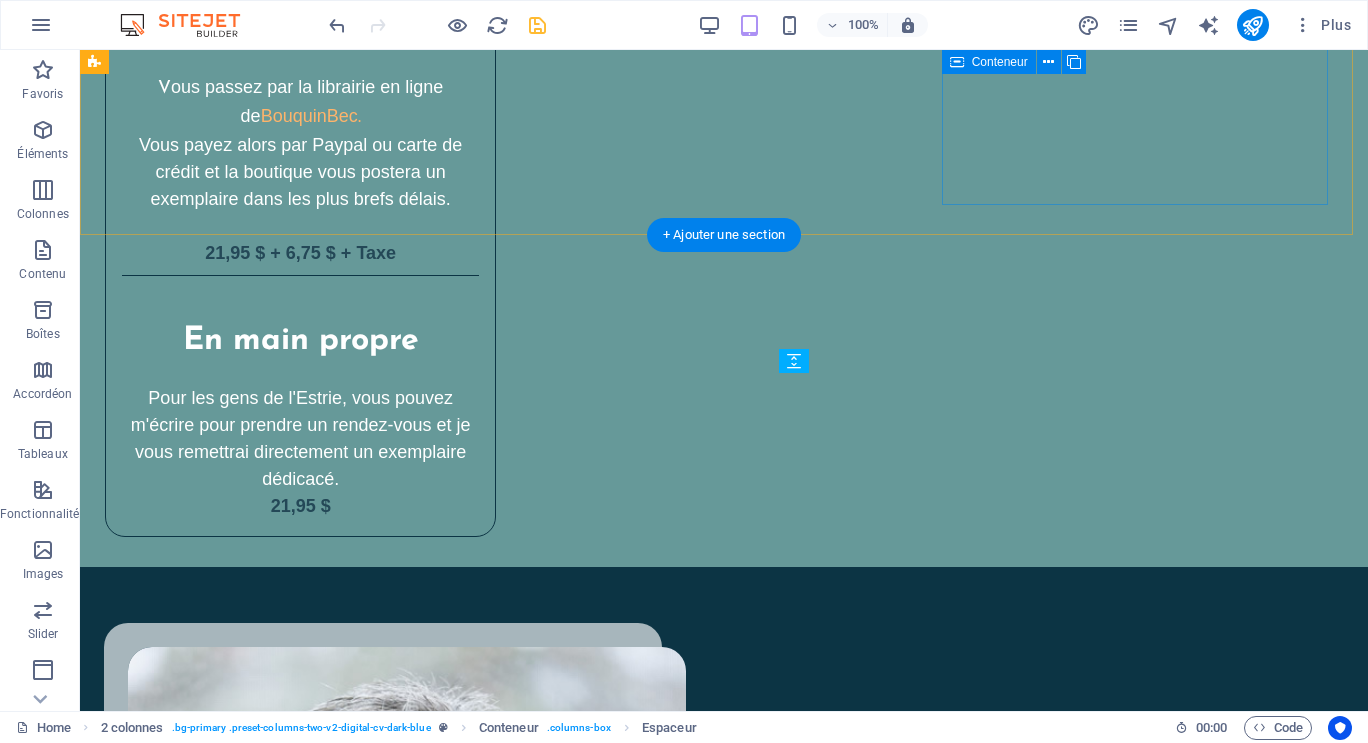 scroll, scrollTop: 3448, scrollLeft: 0, axis: vertical 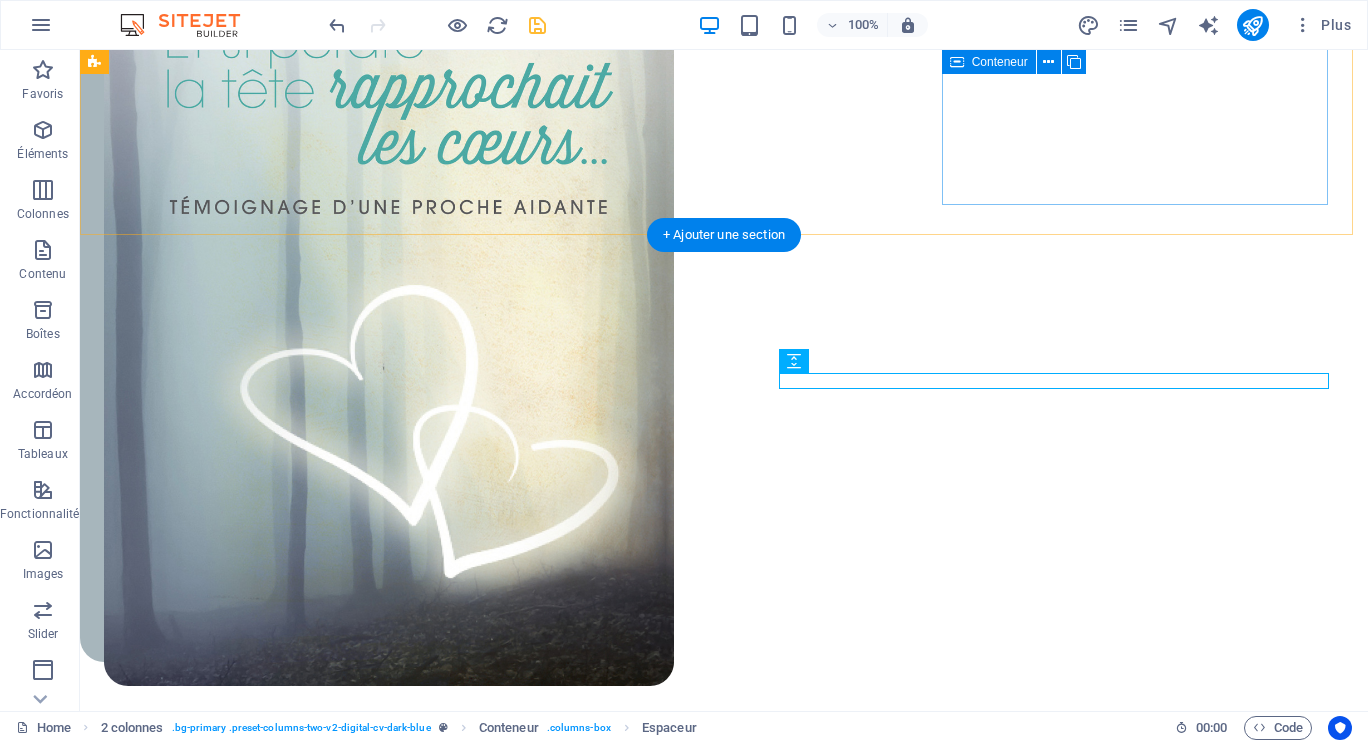 click on ".fa-secondary{opacity:.4} BouquinBec Pour les gens du Canada seulement V ous passez par la librairie en ligne de  BouquinBec . Vous payez alors par Paypal ou carte de crédit et la boutique vous postera un exemplaire dans les plus brefs délais. 21,95 $ + 6,75 $ + Taxe En main propre Pour les gens de l'Estrie, vous pouvez m'écrire pour prendre un rendez-vous et je vous remettrai directement un exemplaire dédicacé. 21,95 $" at bounding box center (300, 2439) 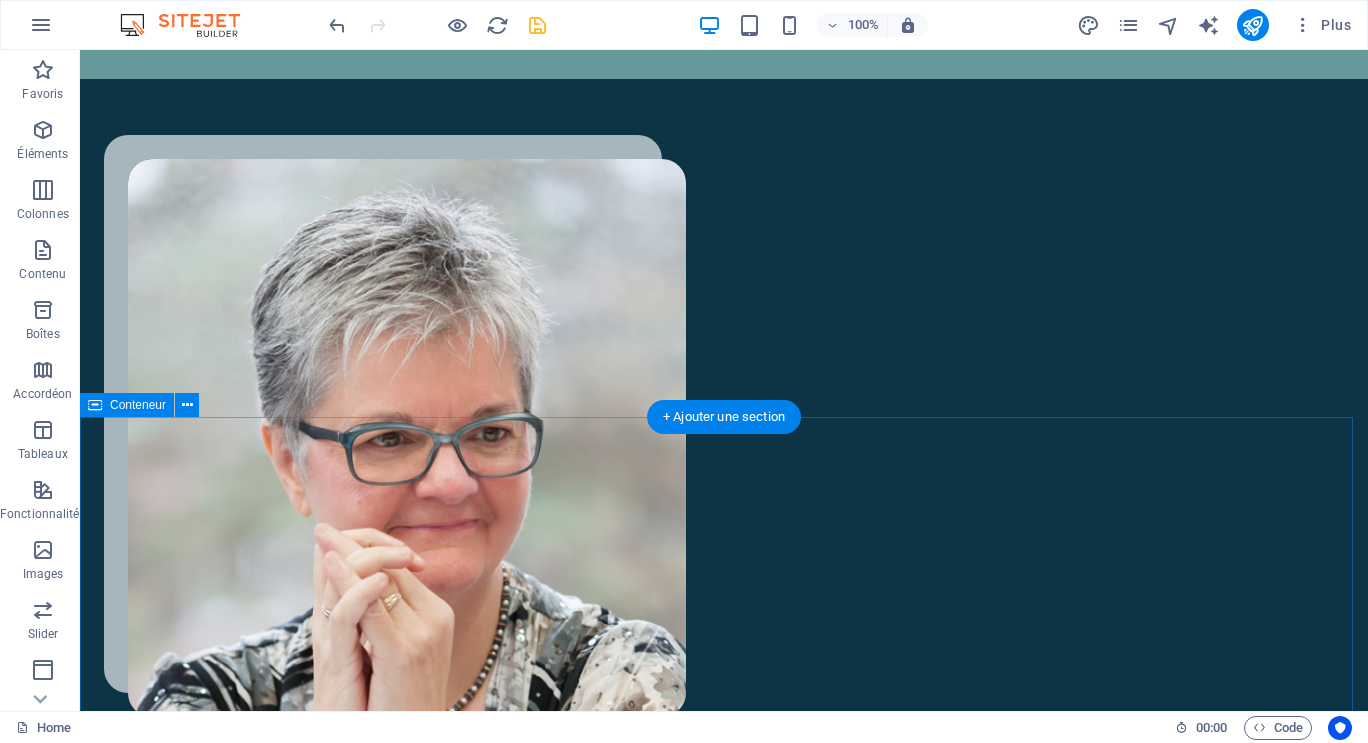 scroll, scrollTop: 6148, scrollLeft: 0, axis: vertical 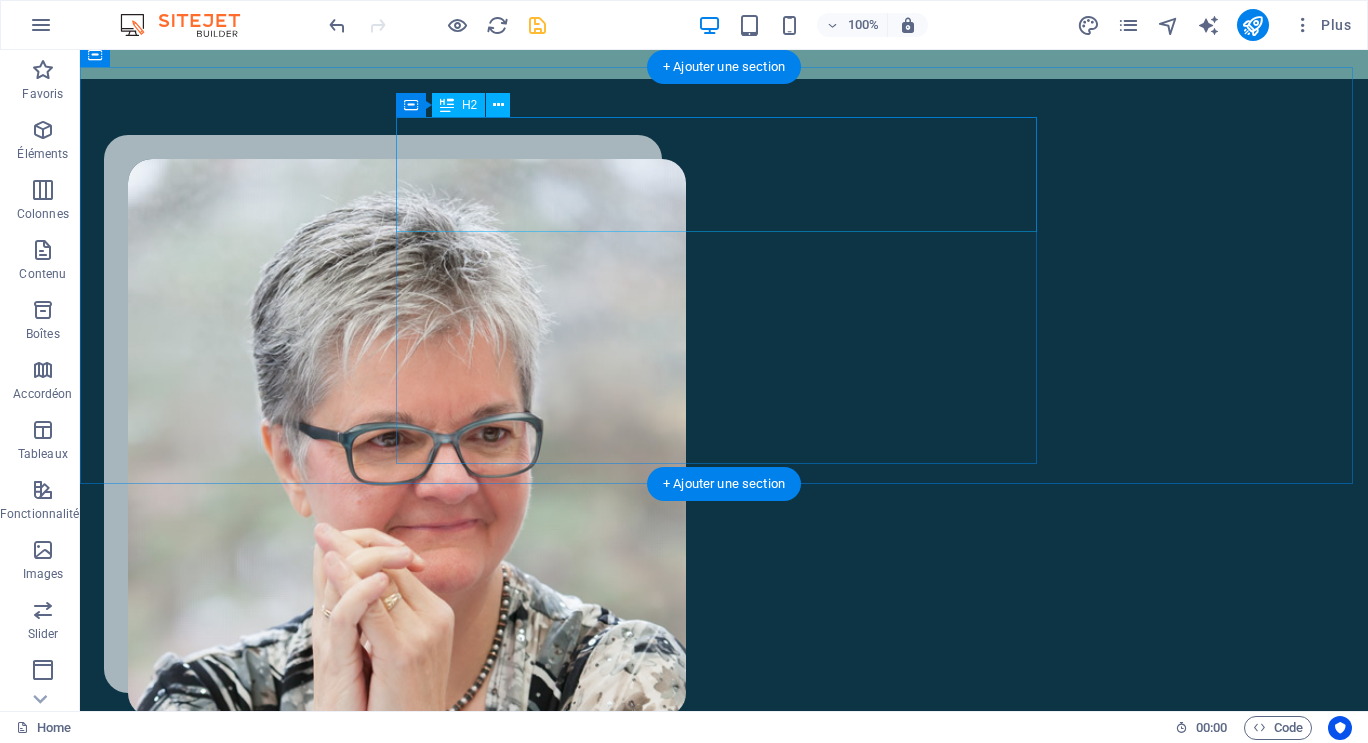 click on "Commentaires de lecteurs et lectrices" at bounding box center (424, 4258) 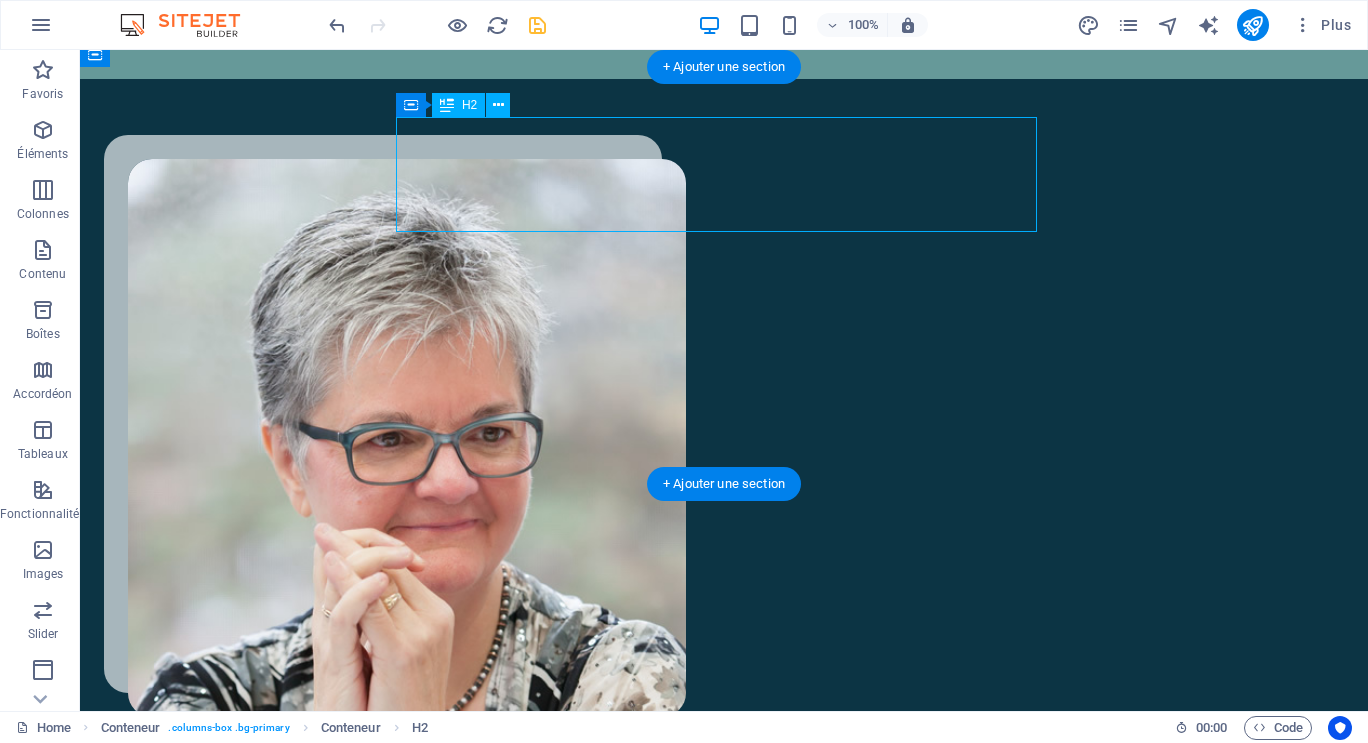 click on "Commentaires de lecteurs et lectrices" at bounding box center [424, 4258] 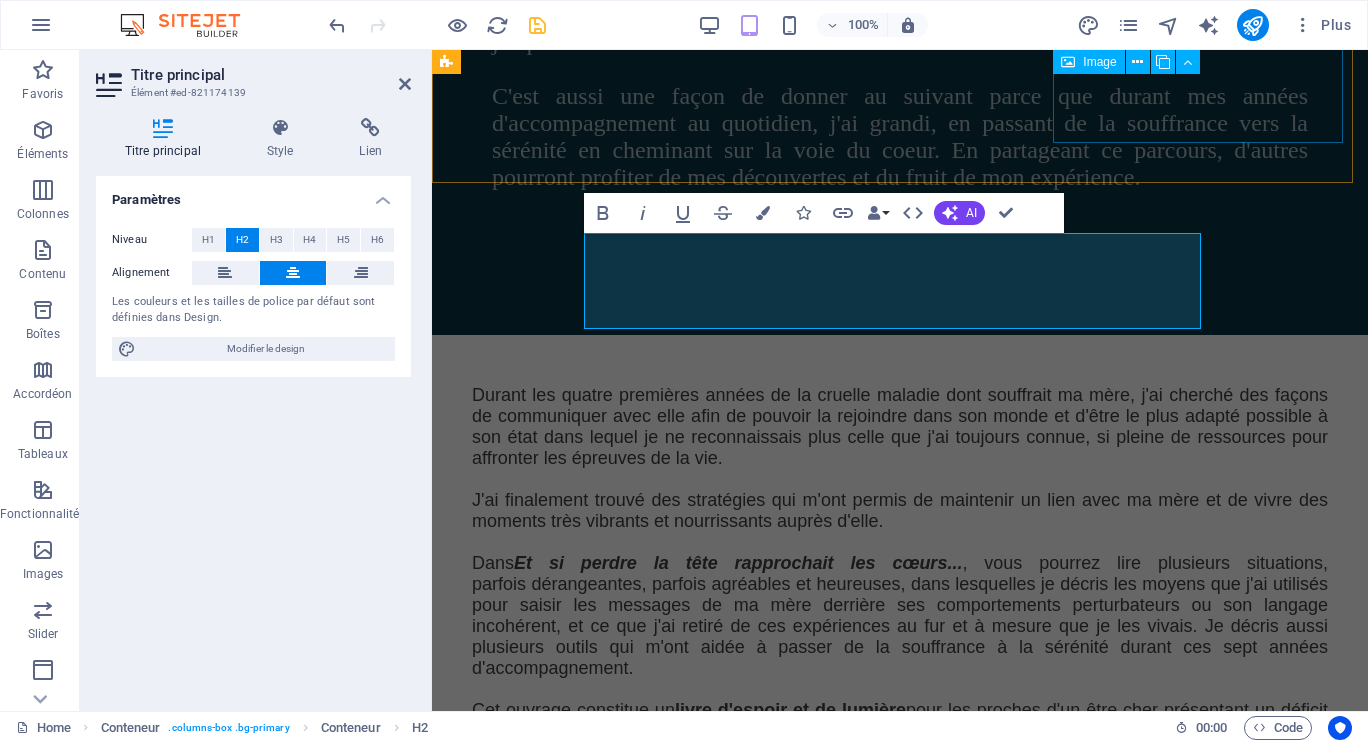 scroll, scrollTop: 7785, scrollLeft: 0, axis: vertical 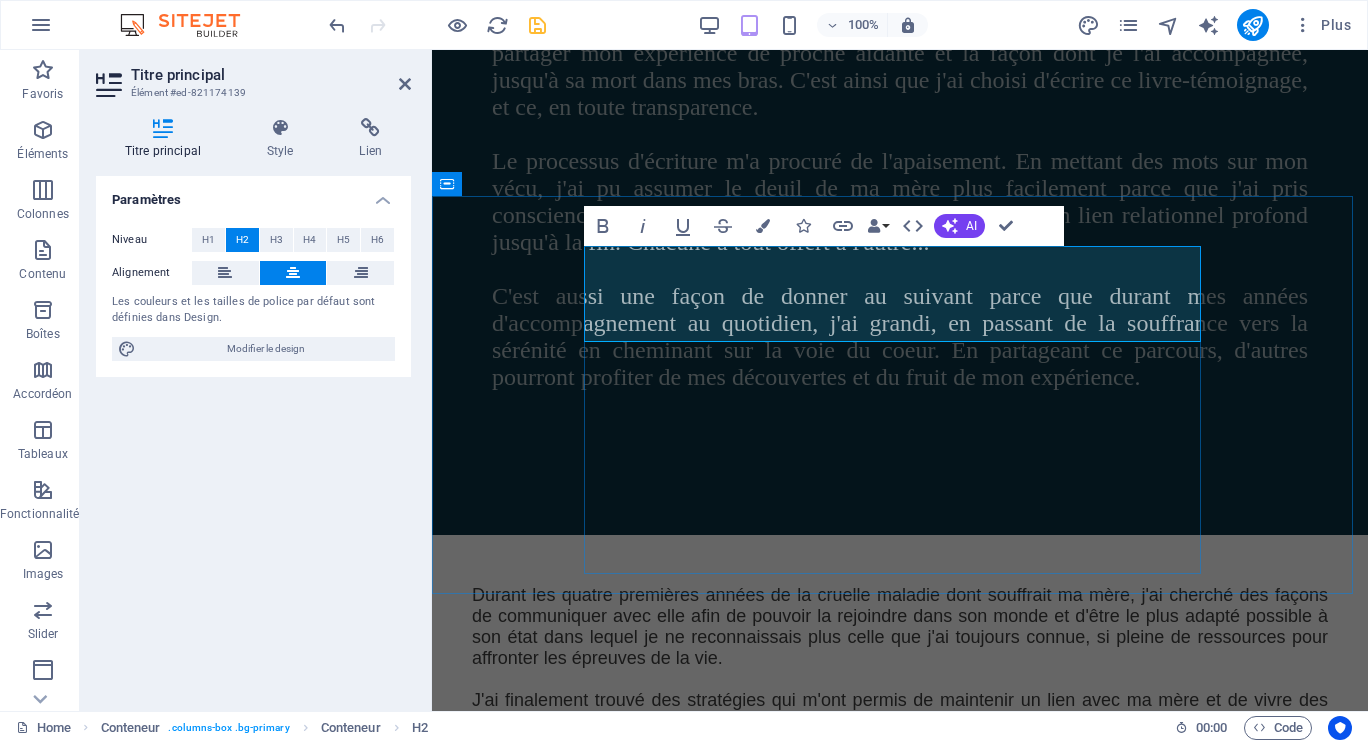 click on "Commentaires de lecteurs et lectrices" at bounding box center (765, 2799) 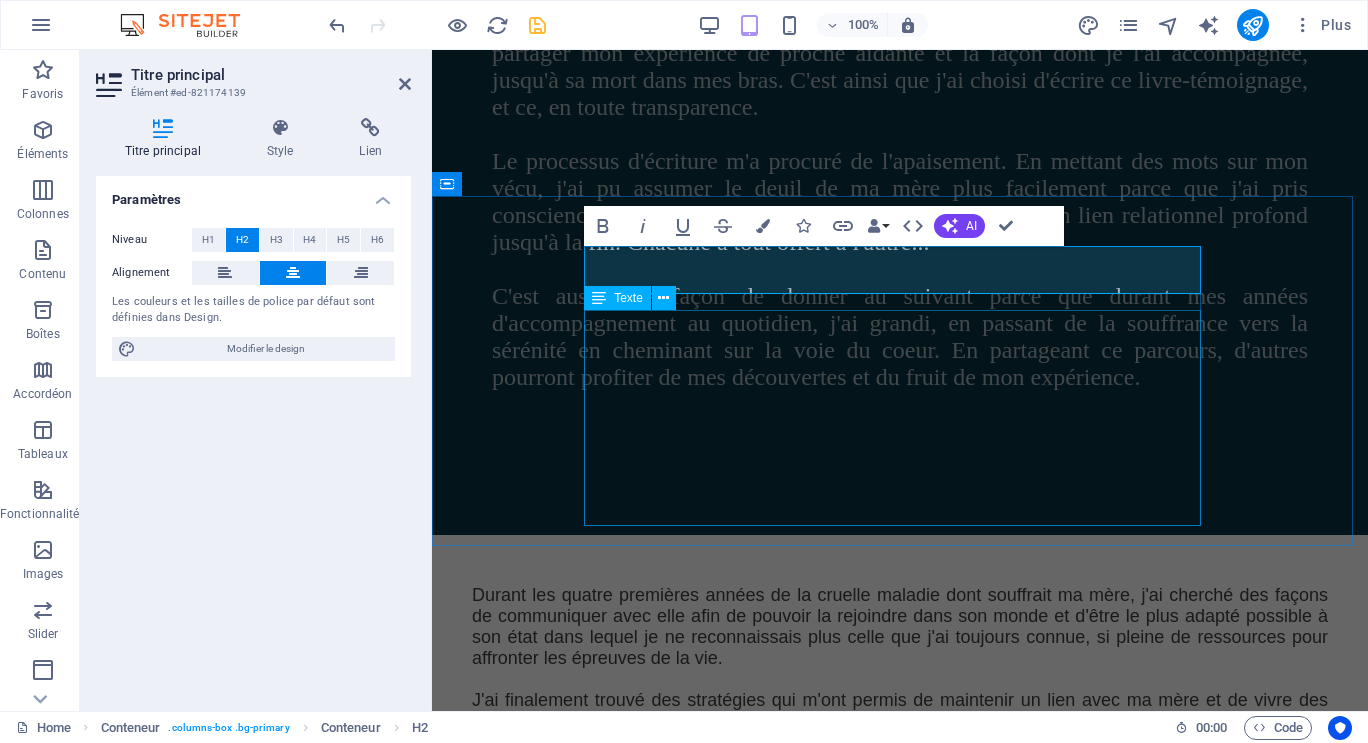 type 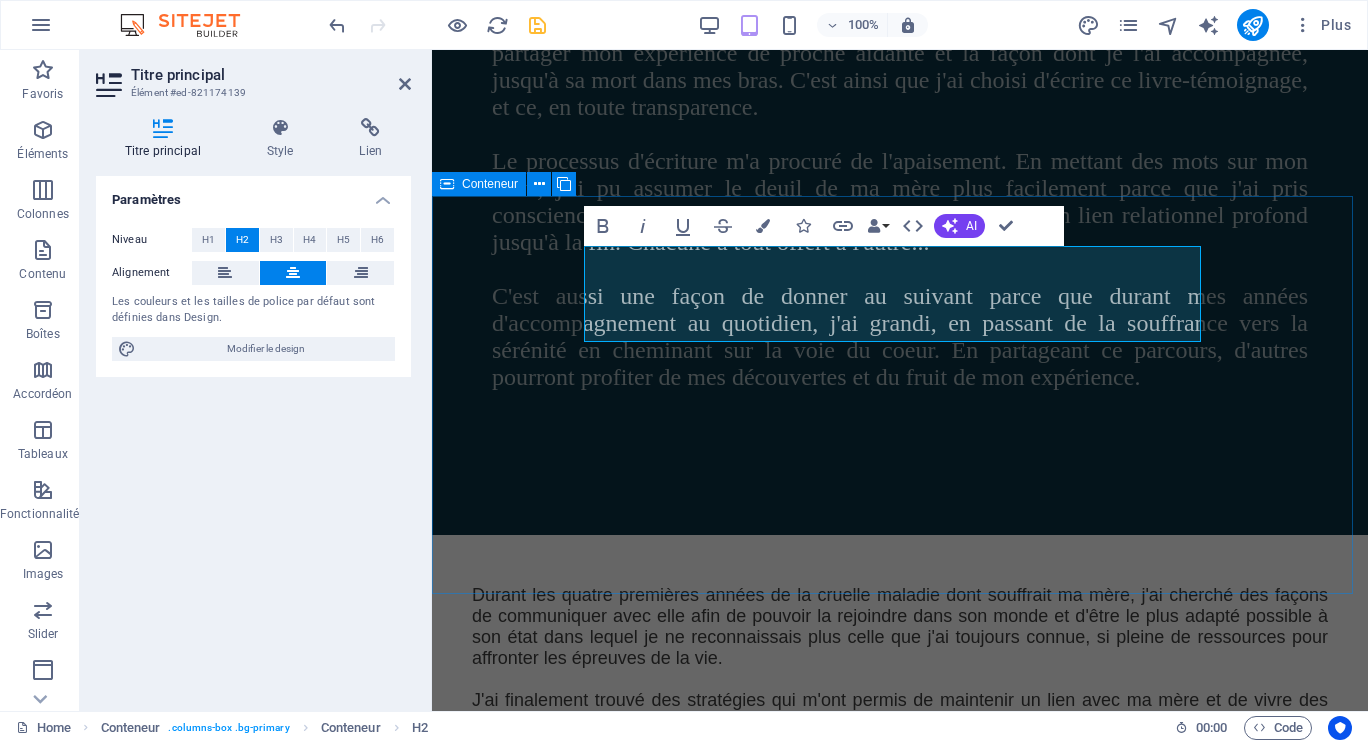 click on "Commentaires de lectrices et lecteur «Un livre-phare qui jette de la lumière là où plusieurs personnes n'en voient plus. À mettre entre les mains des proches aidants et du personnel accompagnant des êtres atteints de pertes cognitives».  Pierrette Denault, journaliste et auteure" at bounding box center (900, 2882) 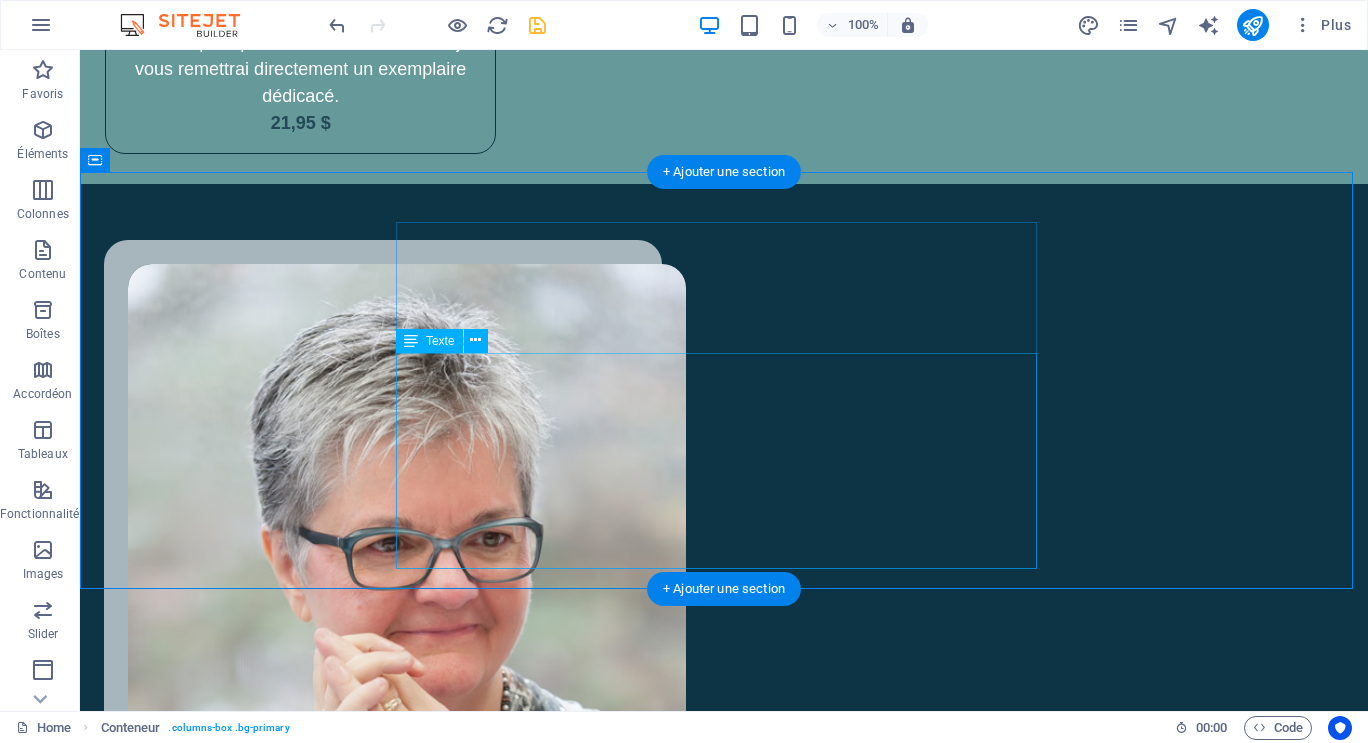 scroll, scrollTop: 6143, scrollLeft: 0, axis: vertical 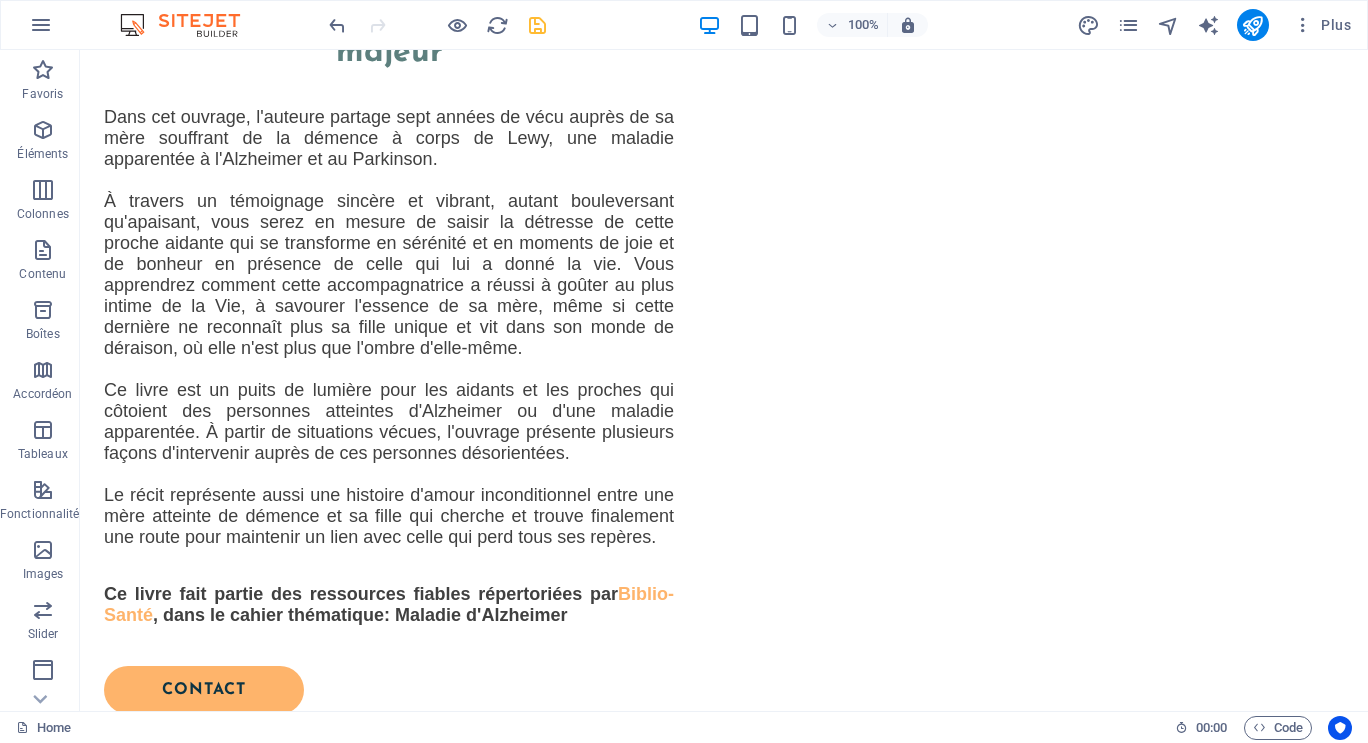 drag, startPoint x: 333, startPoint y: 48, endPoint x: 261, endPoint y: 7, distance: 82.85529 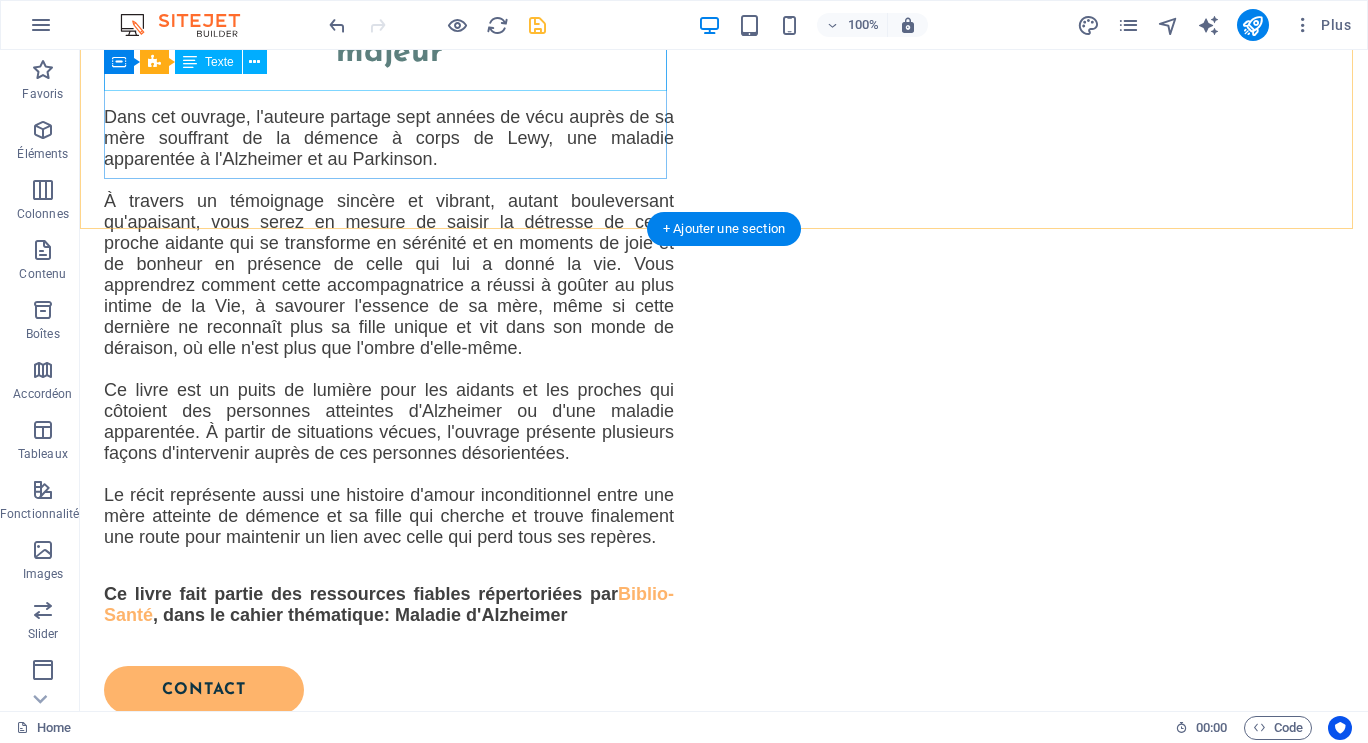 click on ", dans le cahier thématique: Maladie d'Alzheimer" at bounding box center [360, 615] 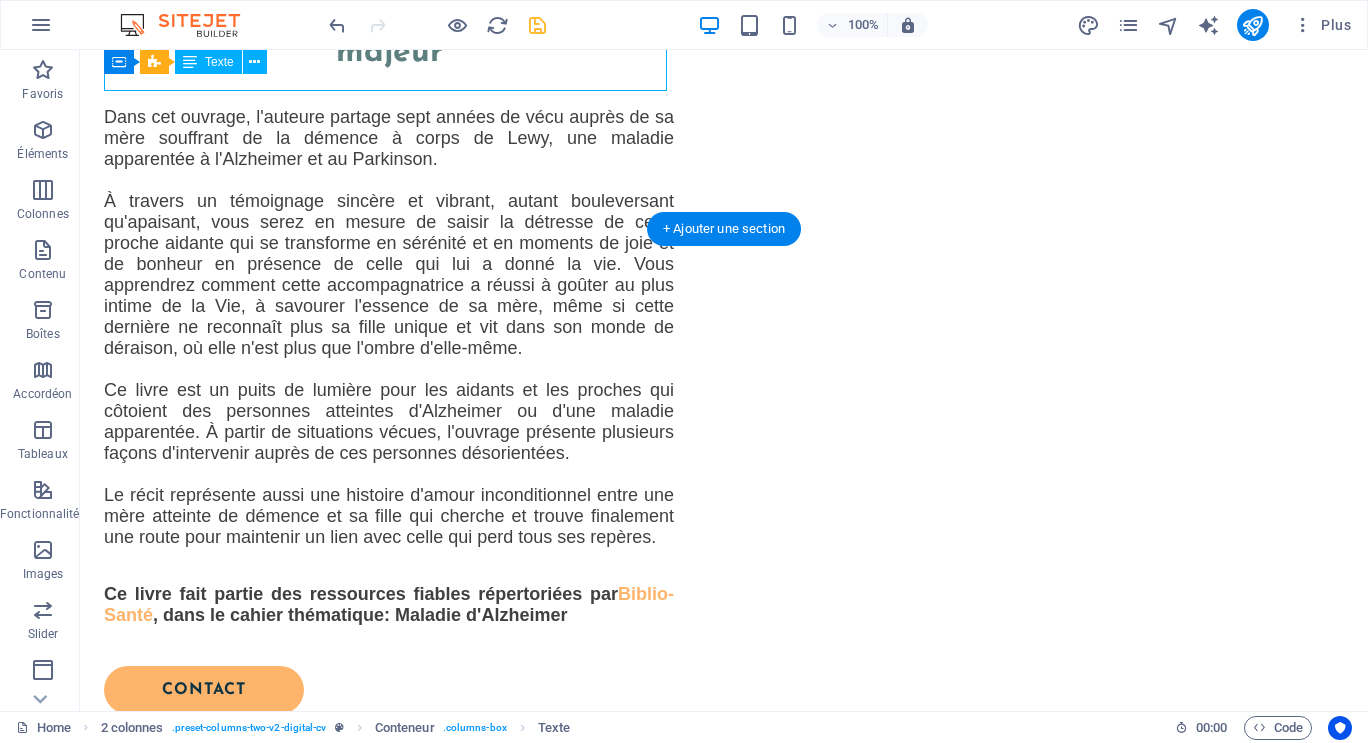 click on ", dans le cahier thématique: Maladie d'Alzheimer" at bounding box center [360, 615] 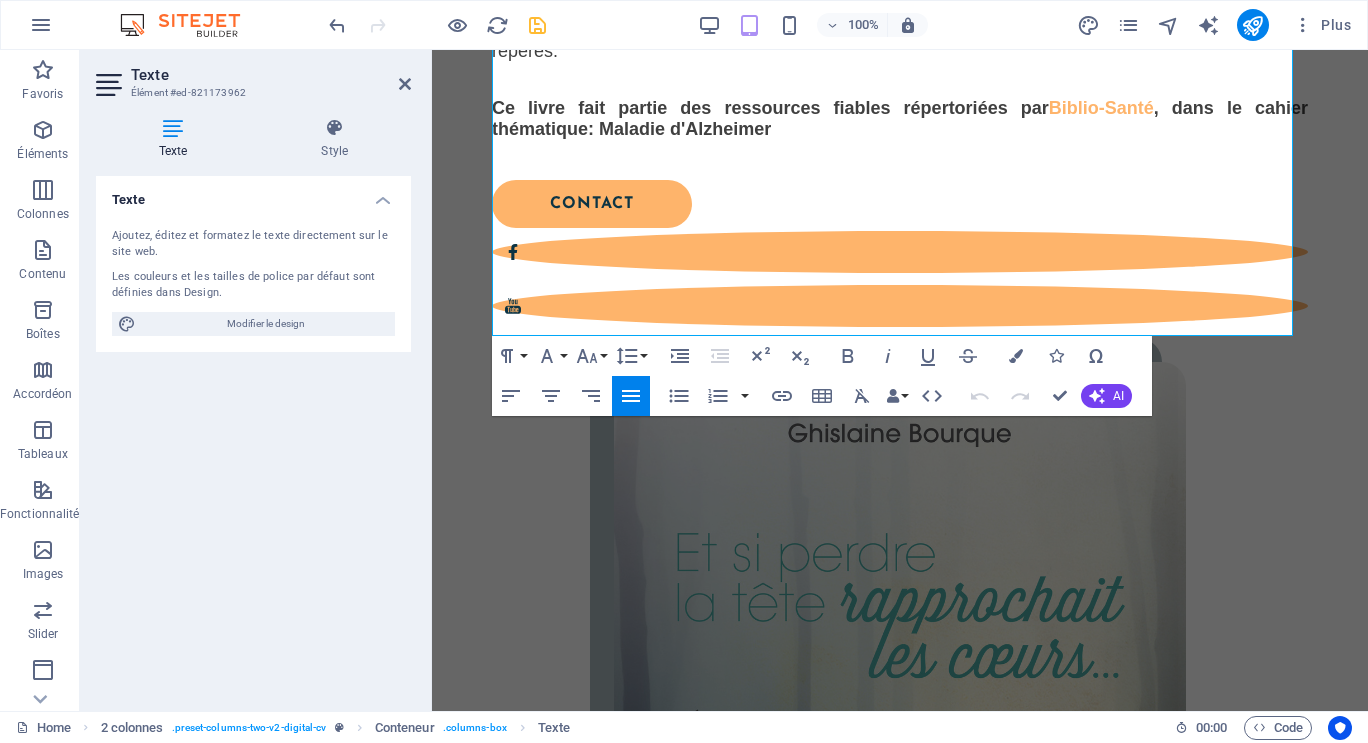 scroll, scrollTop: 3196, scrollLeft: 0, axis: vertical 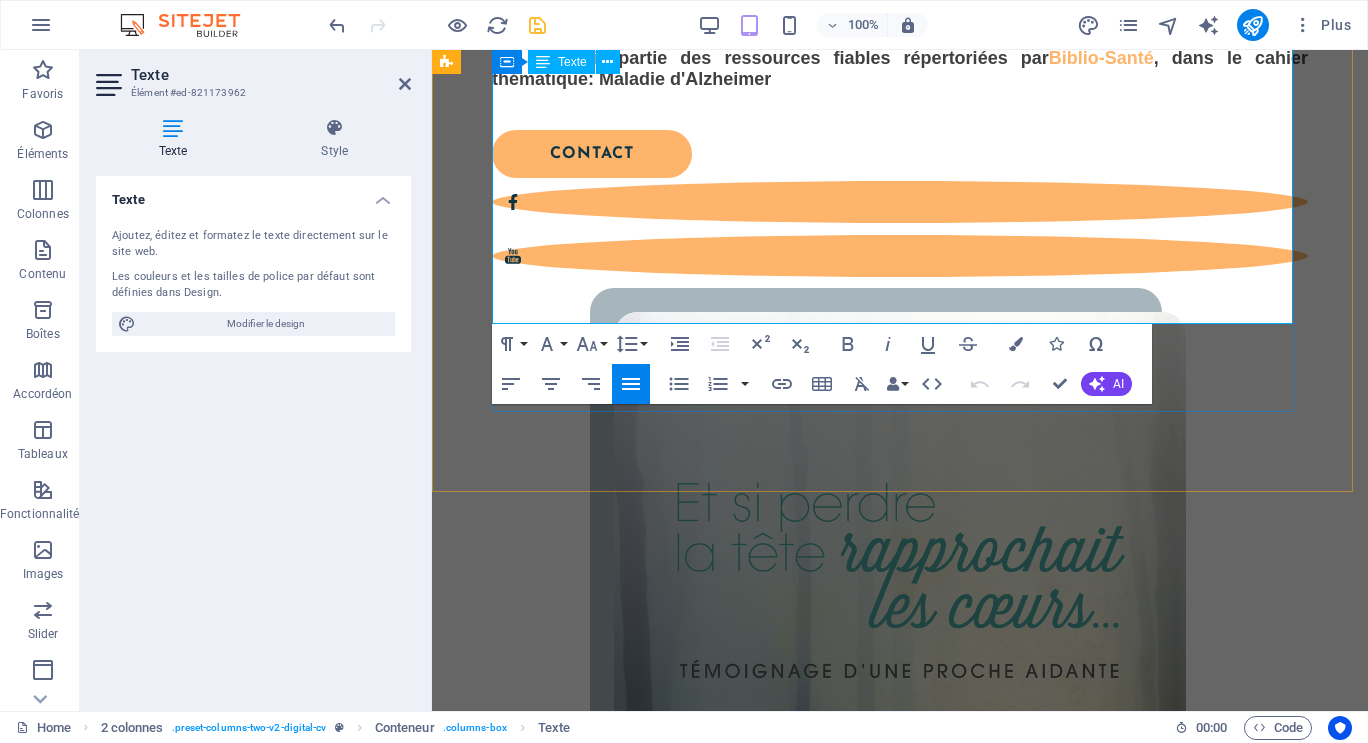 click on "Ce livre fait partie des ressources fiables répertoriées par  Biblio-Santé , dans le cahier thématique: Maladie d'Alzheimer" at bounding box center [900, 69] 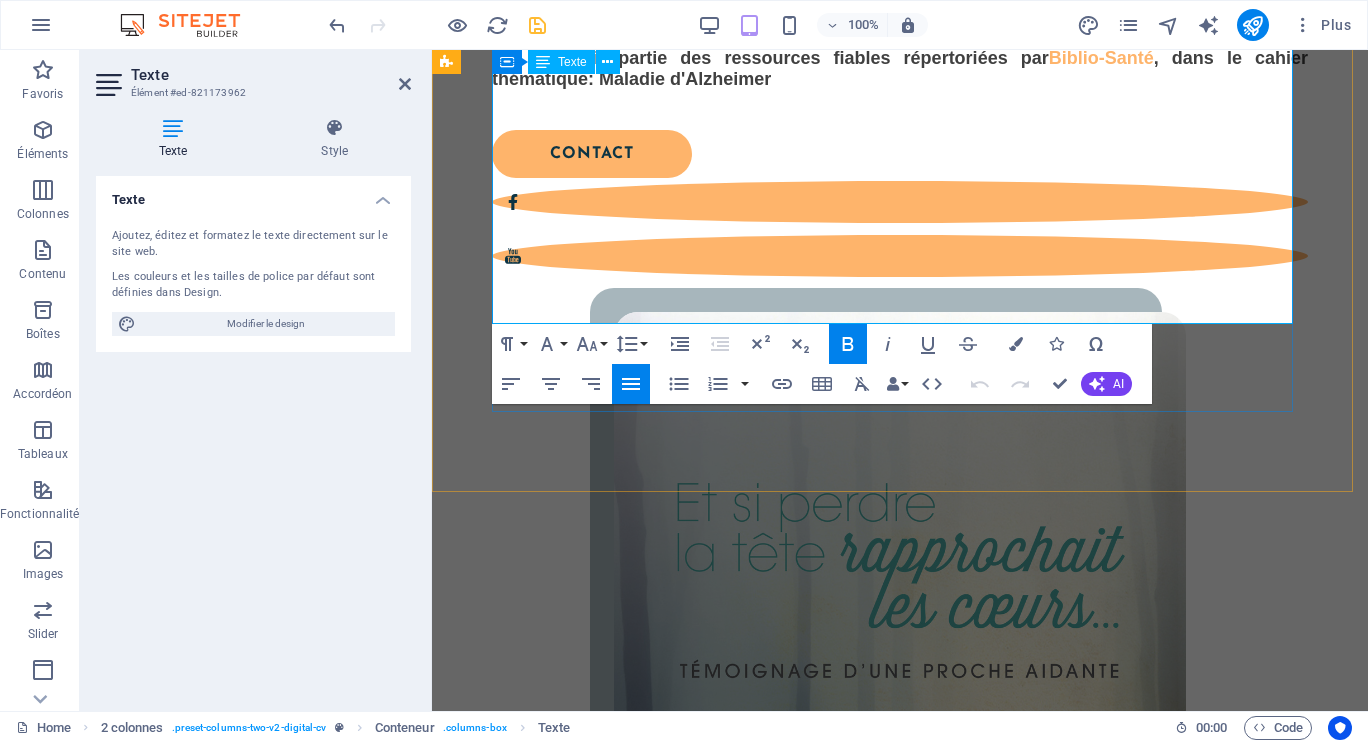 type 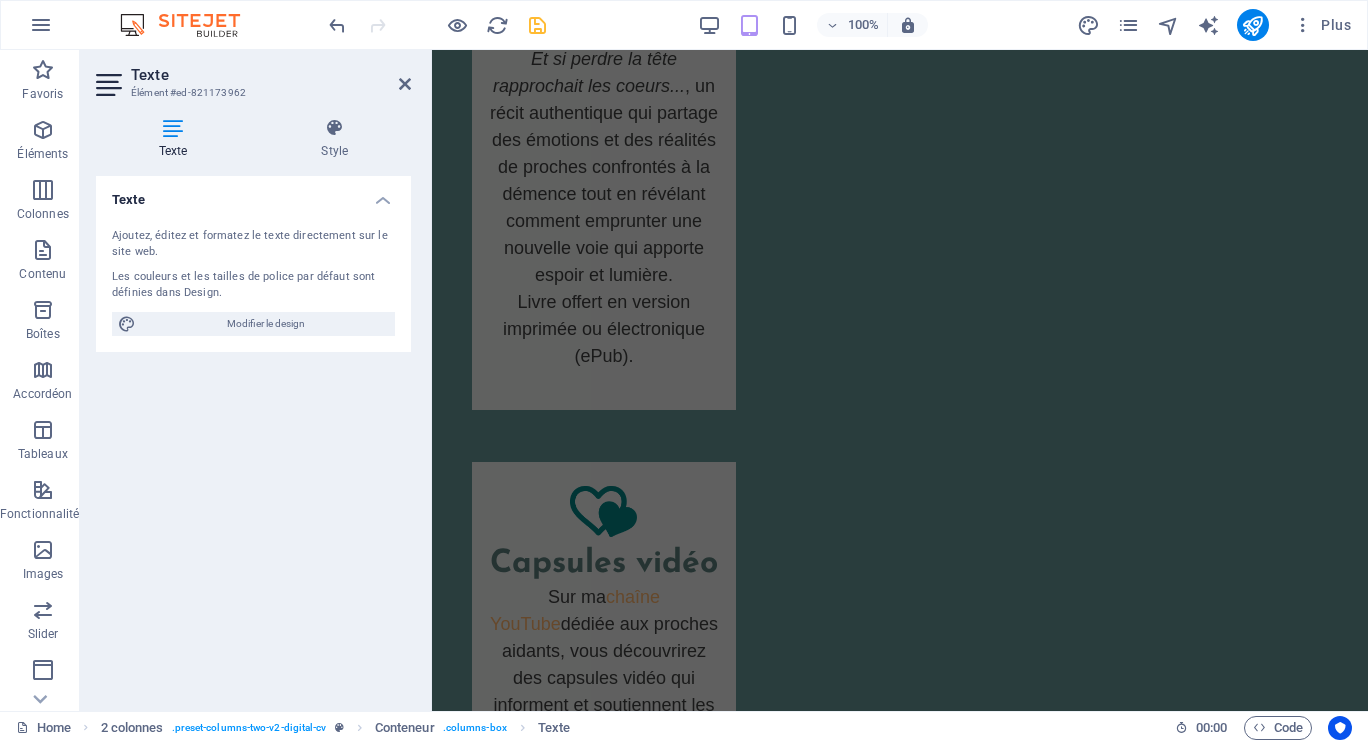 scroll, scrollTop: 0, scrollLeft: 0, axis: both 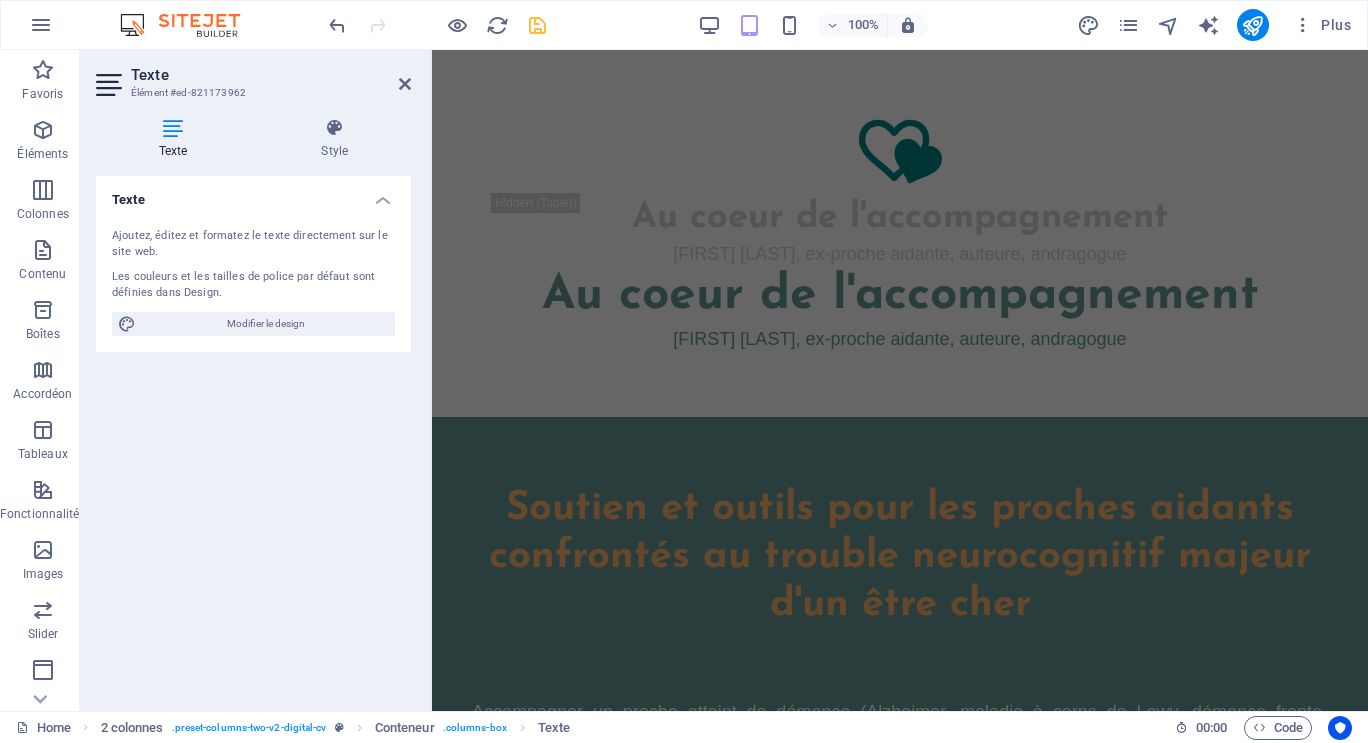click on "Texte Élément #ed-821173962 Texte Style Texte Ajoutez, éditez et formatez le texte directement sur le site web. Les couleurs et les tailles de police par défaut sont définies dans Design. Modifier le design Alignement Aligné à gauche Centré Aligné à droite 2 colonnes Element Mise en page Définit comment cet élément s'étend dans la mise en page (Flexbox). Taille Par défaut auto px % 1/1 1/2 1/3 1/4 1/5 1/6 1/7 1/8 1/9 1/10 Agrandir Réduire Commander Mise en page du conteneur Visible Visible Opacité 100 % Débordement Espacement Marge Par défaut auto px % rem vw vh Personnalisé Personnalisé auto px % rem vw vh auto px % rem vw vh auto px % rem vw vh auto px % rem vw vh Marge intérieure Par défaut px rem % vh vw Personnalisé Personnalisé px rem % vh vw px rem % vh vw px rem % vh vw px rem % vh vw Bordure Style              - Largeur 1 auto px rem % vh vw Personnalisé Personnalisé 1 auto px rem % vh vw 1 auto px rem % vh vw 1 auto px rem % vh vw 1 auto px rem % vh vw  - Couleur" at bounding box center (256, 380) 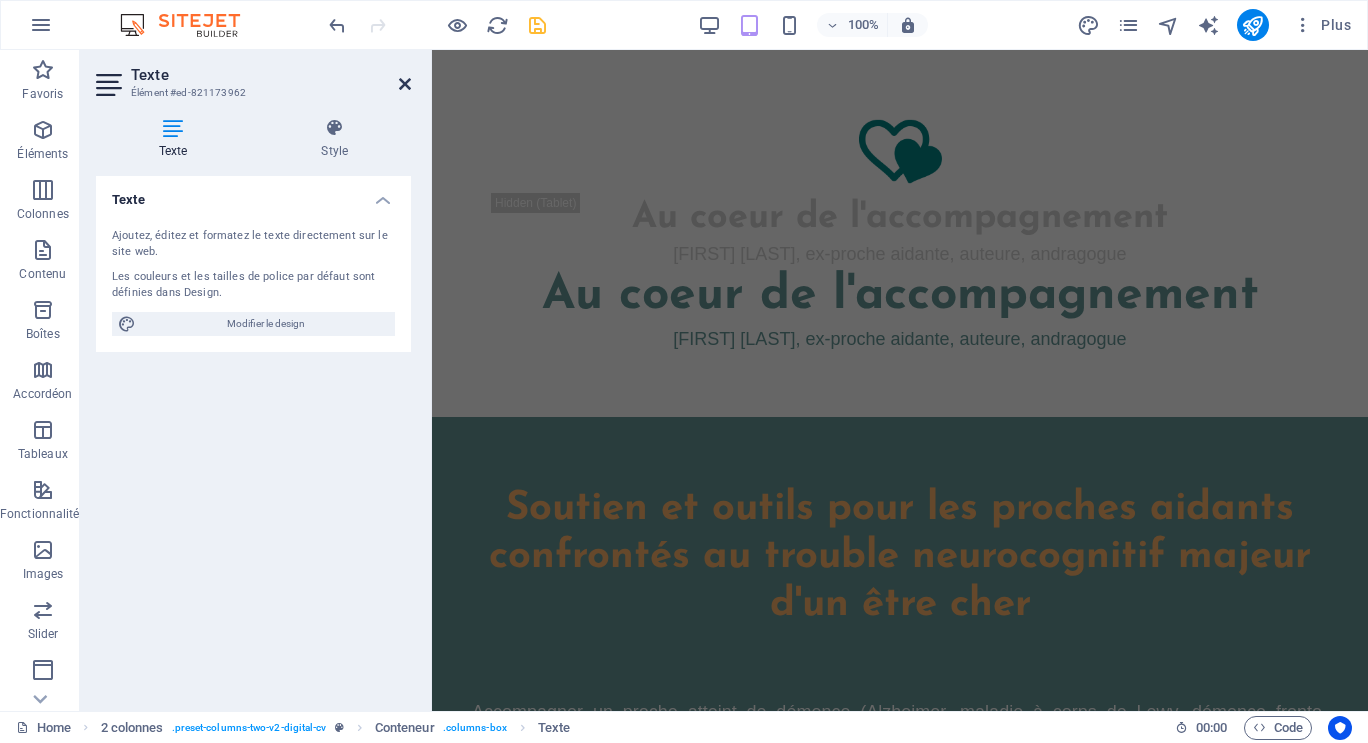 click at bounding box center [405, 84] 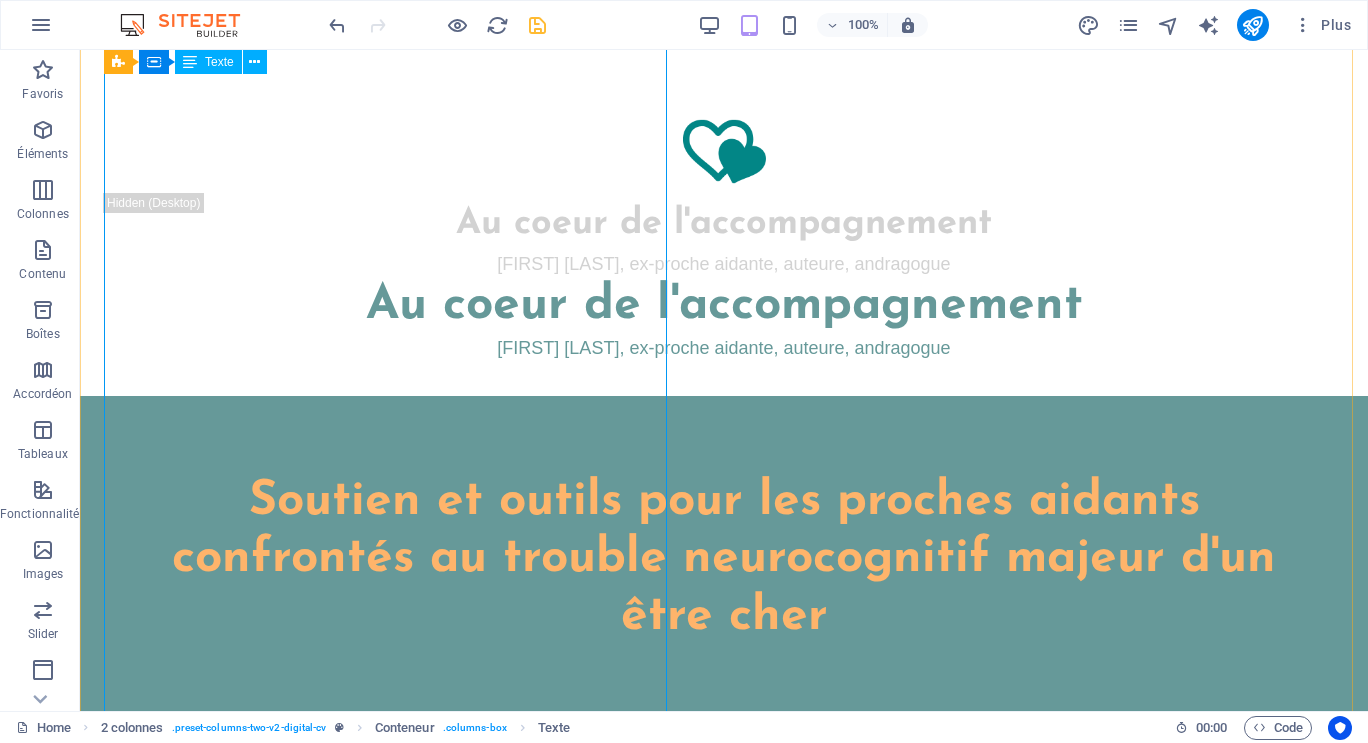 scroll, scrollTop: 1799, scrollLeft: 0, axis: vertical 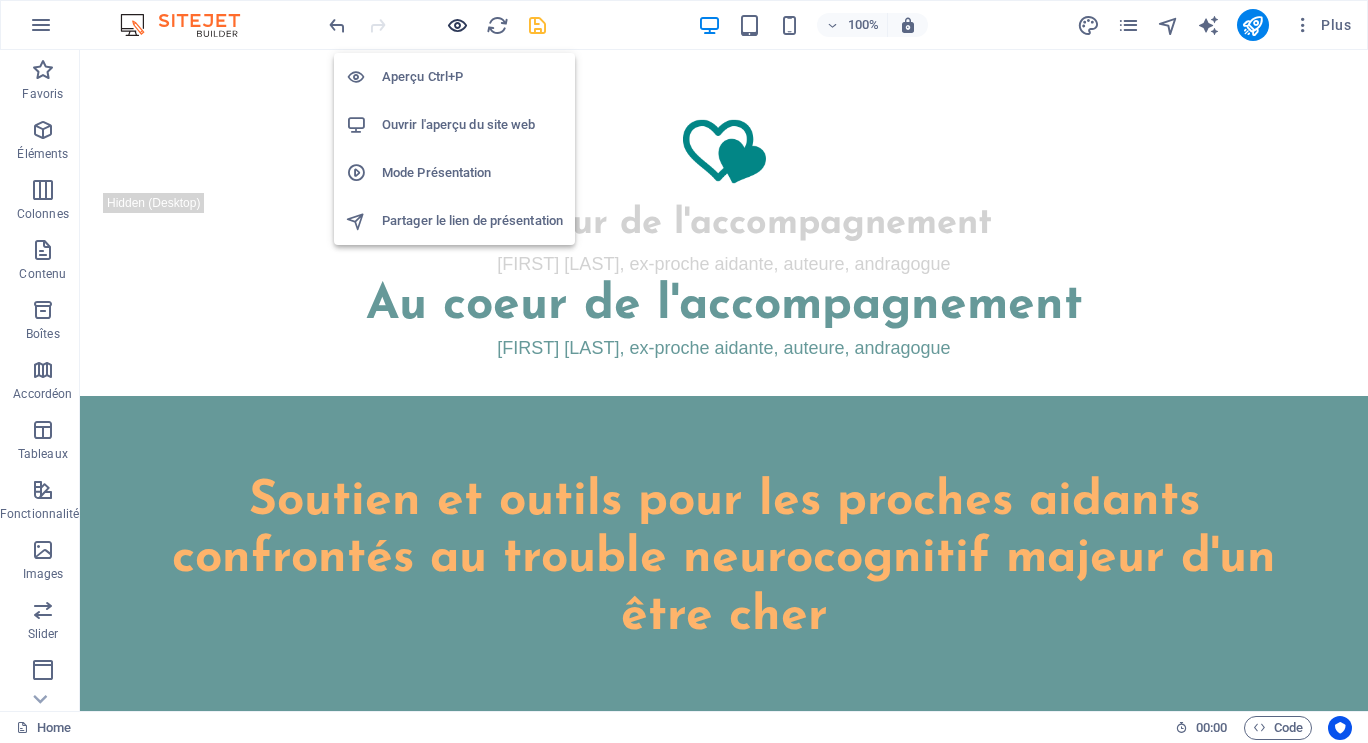 click at bounding box center [457, 25] 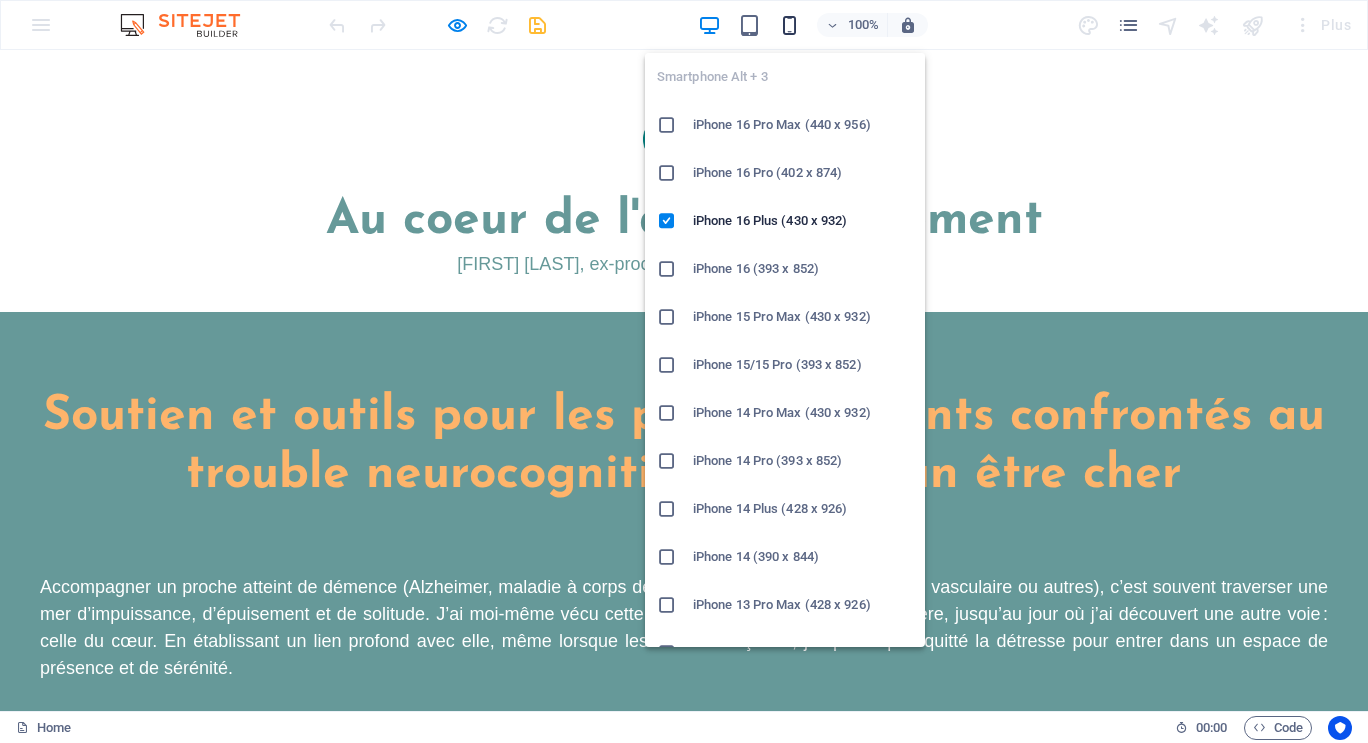 click at bounding box center [789, 25] 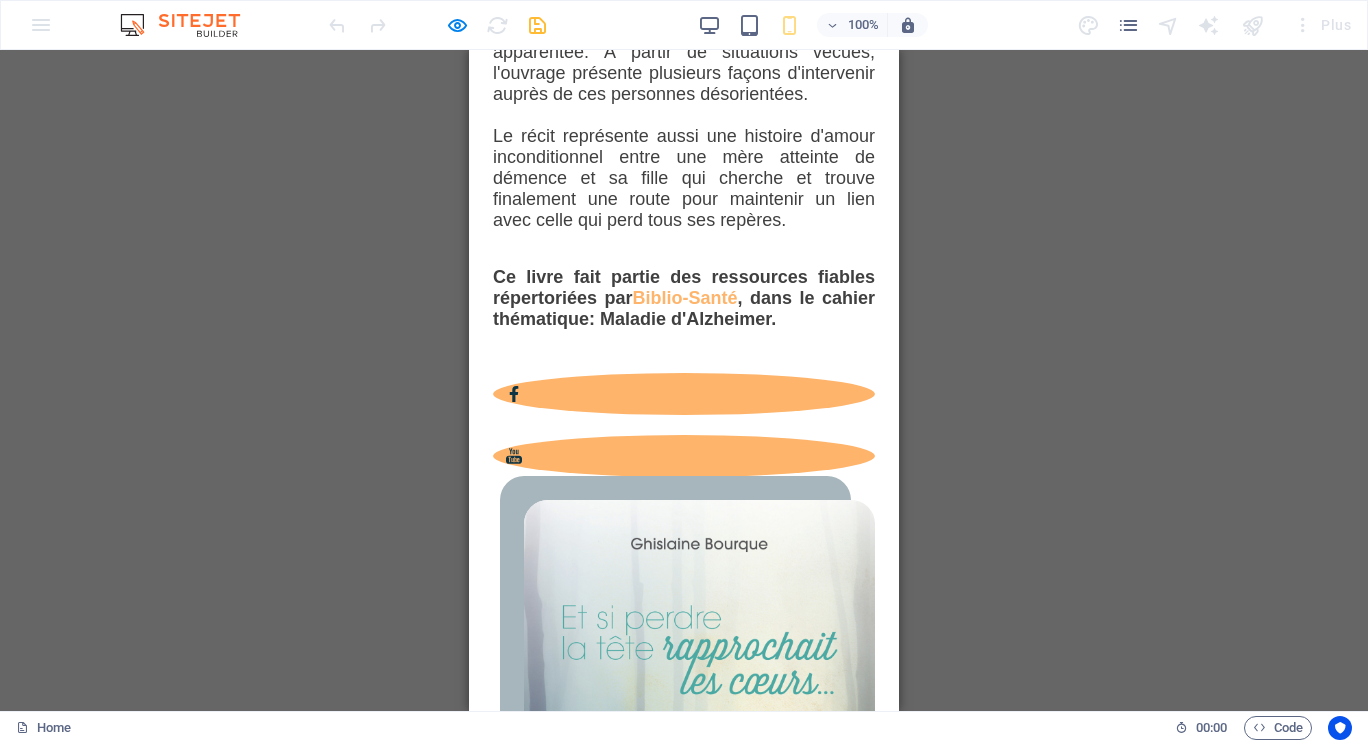 scroll, scrollTop: 3600, scrollLeft: 0, axis: vertical 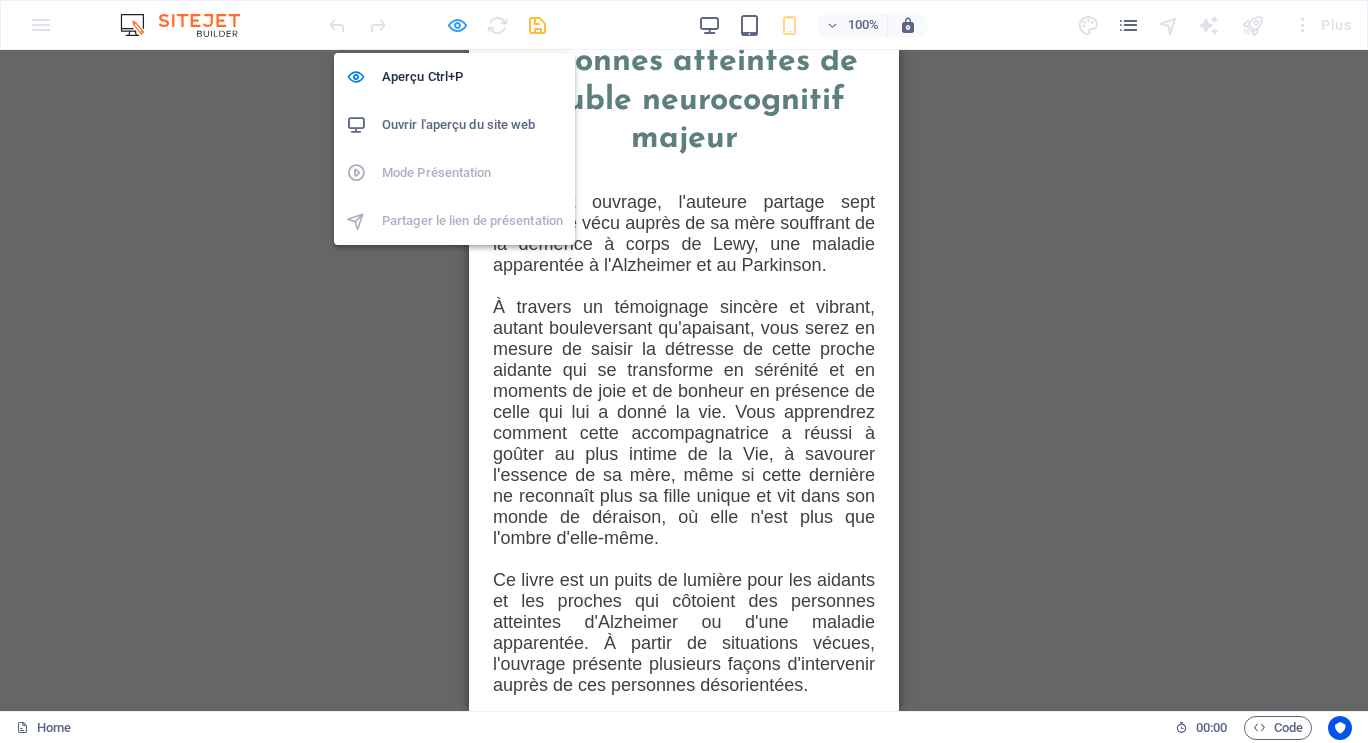 click at bounding box center [457, 25] 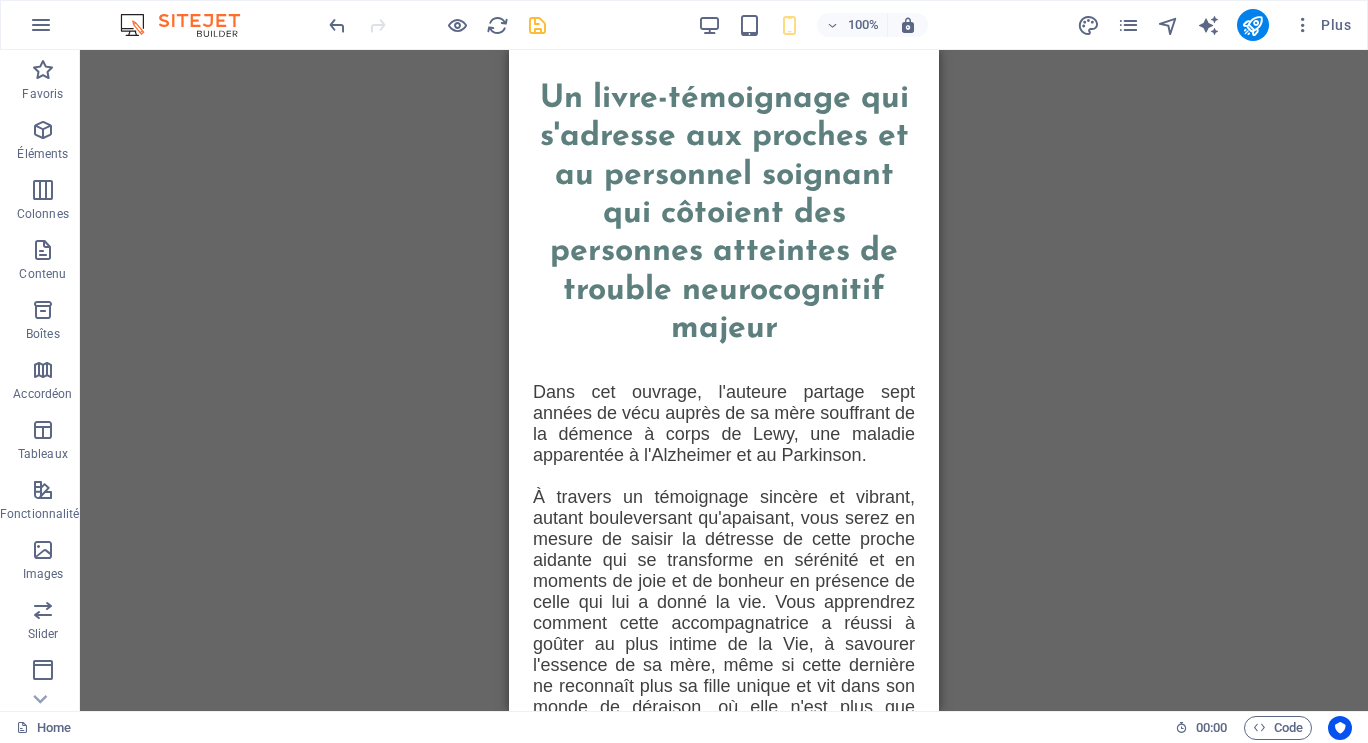 scroll, scrollTop: 3102, scrollLeft: 0, axis: vertical 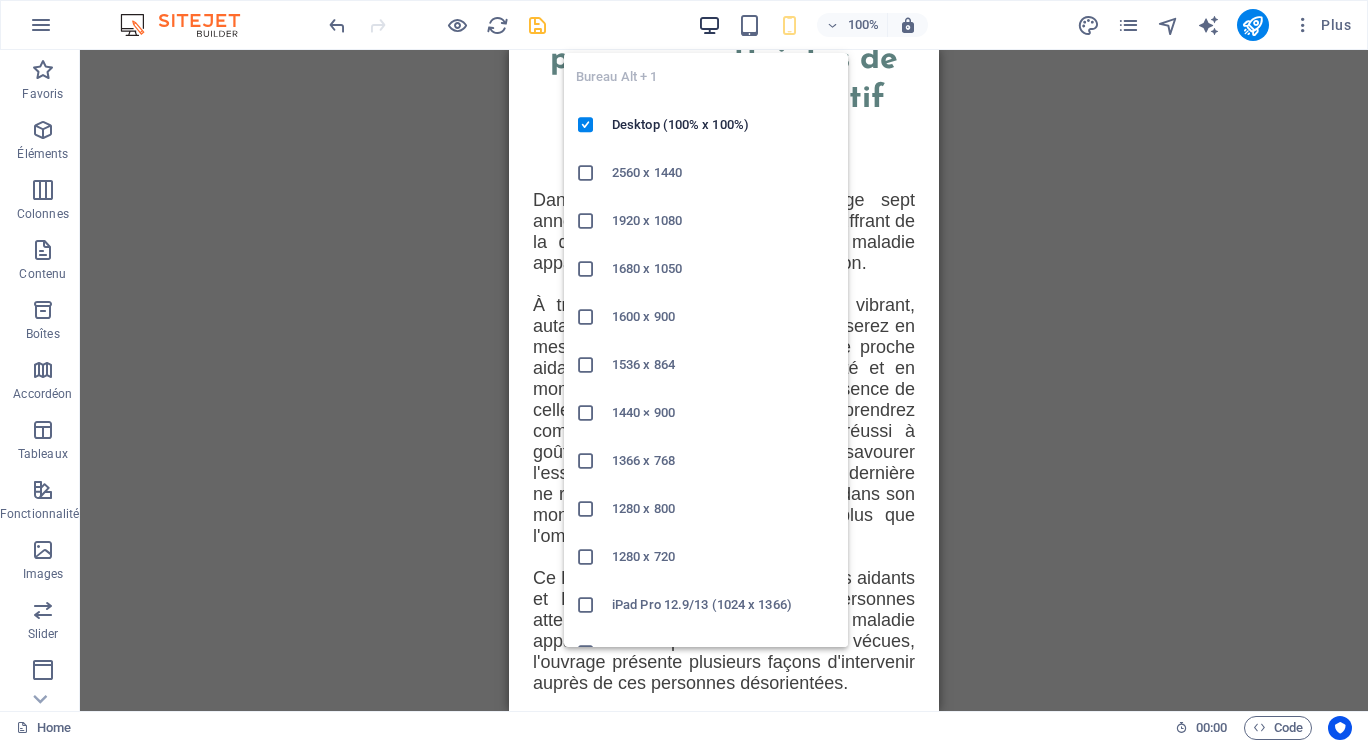 click at bounding box center [709, 25] 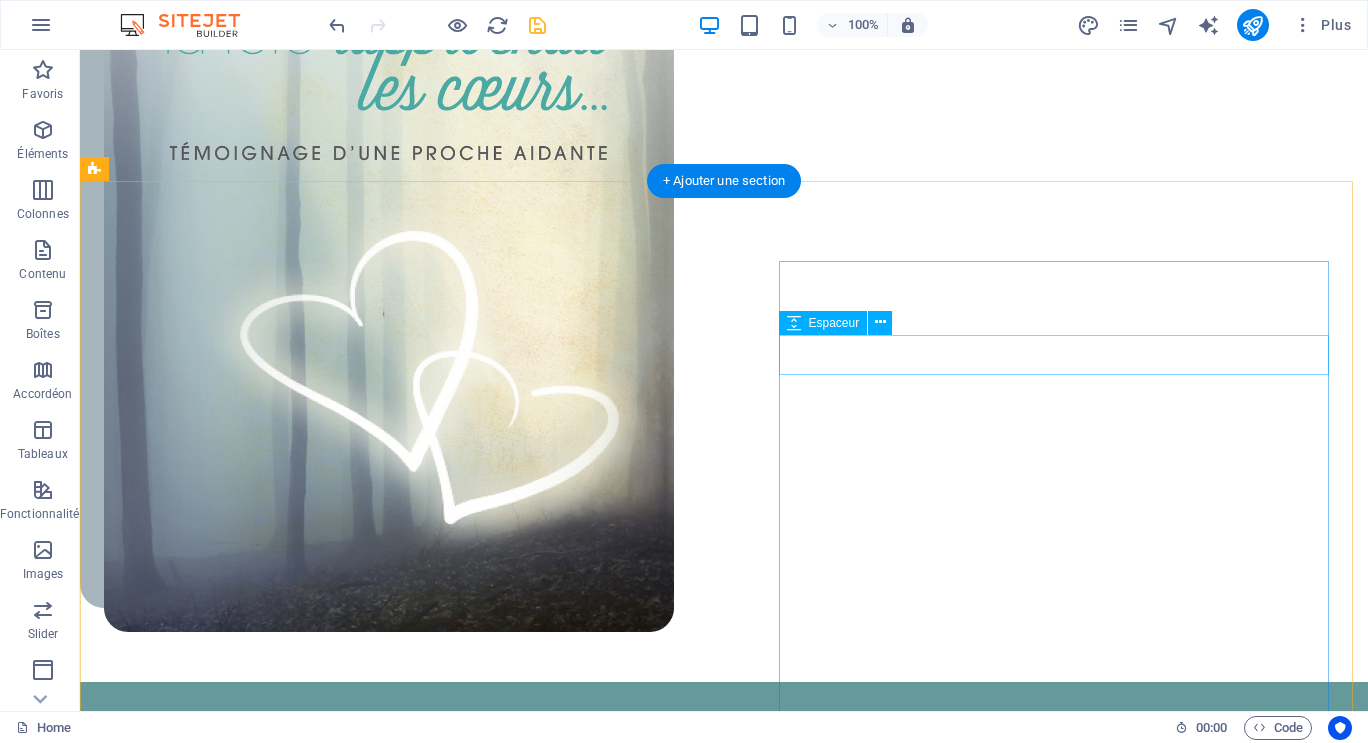 scroll, scrollTop: 3602, scrollLeft: 0, axis: vertical 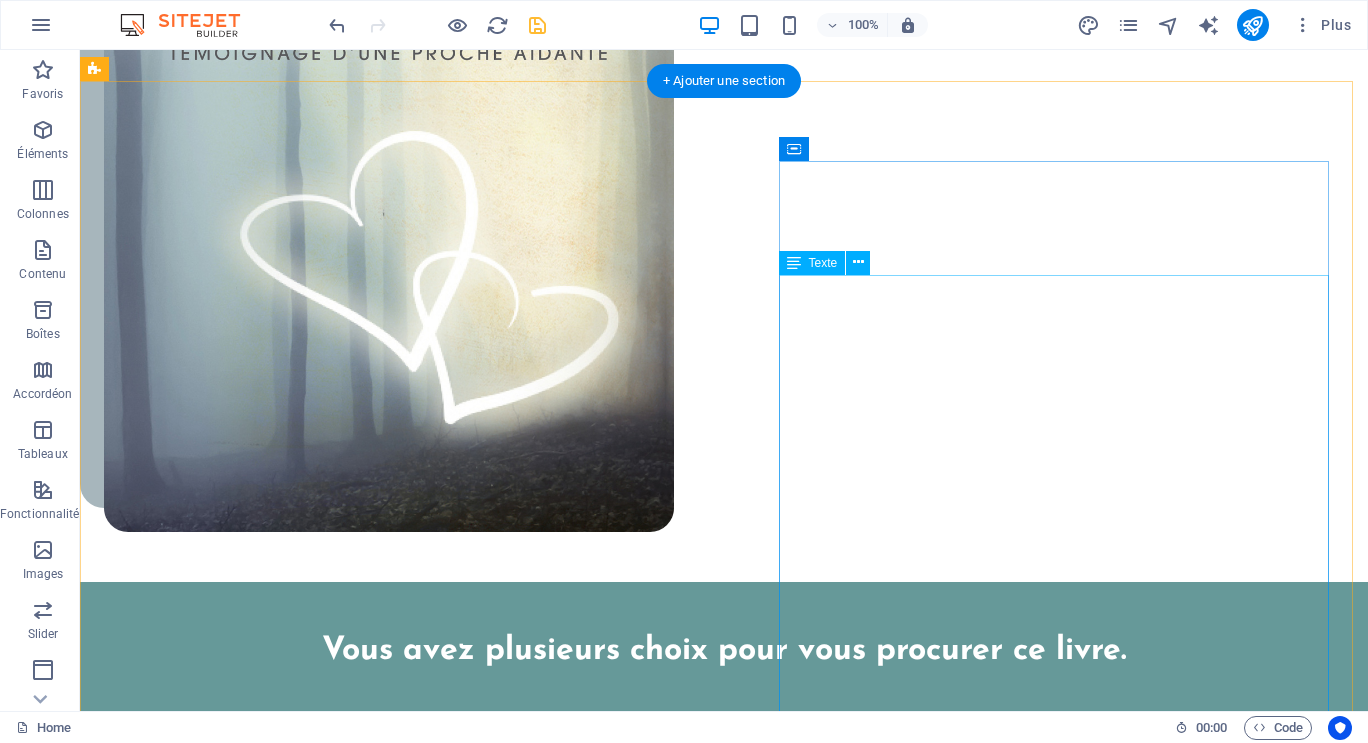 click on "Je suis une ancienne technologiste médicale. Je n'aurais jamais pensé écrire un livre un jour, même si j'avais déjà composé plusieurs articles scientifiques vulgarisés pour les élèves du secondaire. À peine deux semaines après le décès de ma mère, j'ai ressenti un puissant élan pour partager mon expérience de proche aidante et la façon dont je l'ai accompagnée, jusqu'à sa mort dans mes bras. C'est ainsi que j'ai choisi d'écrire ce livre-témoignage, et ce, en toute transparence.  Le processus d'écriture m'a procuré de l'apaisement. En mettant des mots sur mon vécu, j'ai pu assumer le deuil de ma mère plus facilement parce que j'ai pris conscience qu'elle et moi, nous nous sommes nourries d'un lien relationnel profond jusqu'à la fin. Chacune a tout offert à l'autre..." at bounding box center [407, 3780] 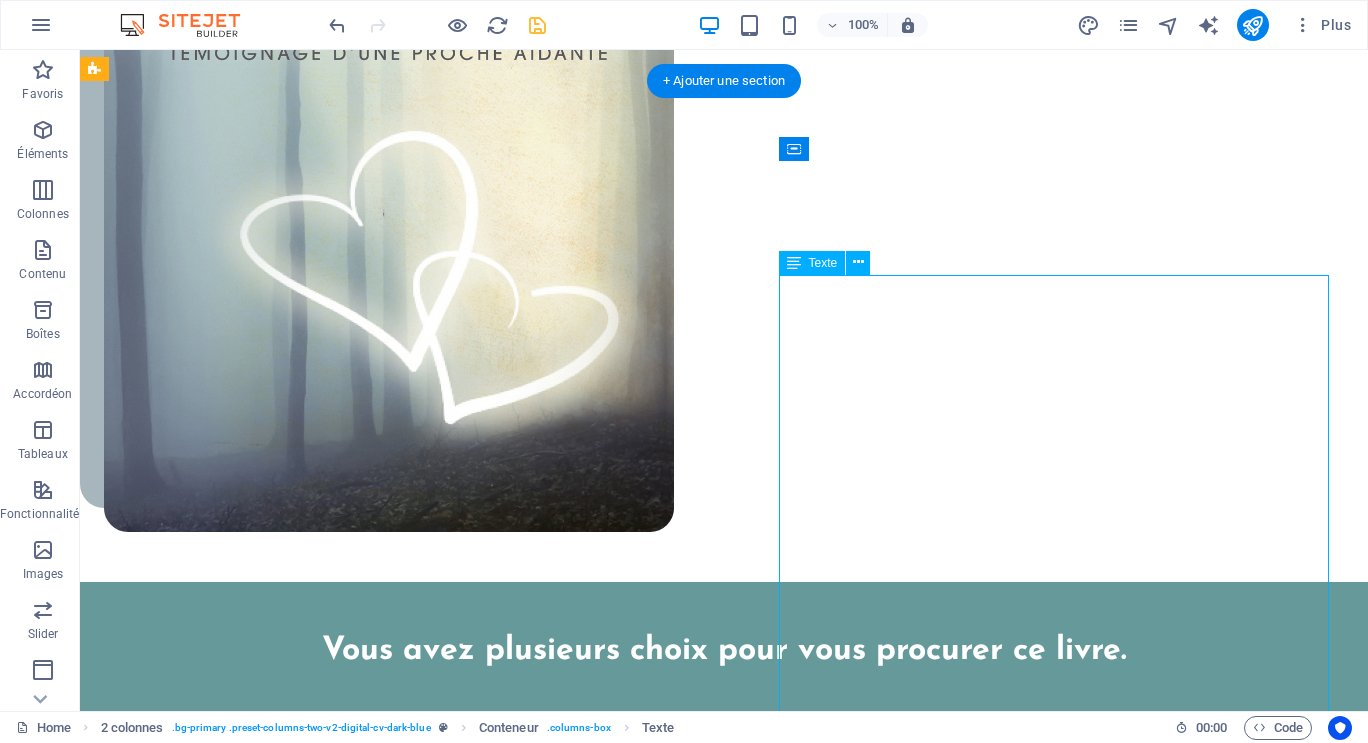 click on "Je suis une ancienne technologiste médicale. Je n'aurais jamais pensé écrire un livre un jour, même si j'avais déjà composé plusieurs articles scientifiques vulgarisés pour les élèves du secondaire. À peine deux semaines après le décès de ma mère, j'ai ressenti un puissant élan pour partager mon expérience de proche aidante et la façon dont je l'ai accompagnée, jusqu'à sa mort dans mes bras. C'est ainsi que j'ai choisi d'écrire ce livre-témoignage, et ce, en toute transparence.  Le processus d'écriture m'a procuré de l'apaisement. En mettant des mots sur mon vécu, j'ai pu assumer le deuil de ma mère plus facilement parce que j'ai pris conscience qu'elle et moi, nous nous sommes nourries d'un lien relationnel profond jusqu'à la fin. Chacune a tout offert à l'autre..." at bounding box center [407, 3780] 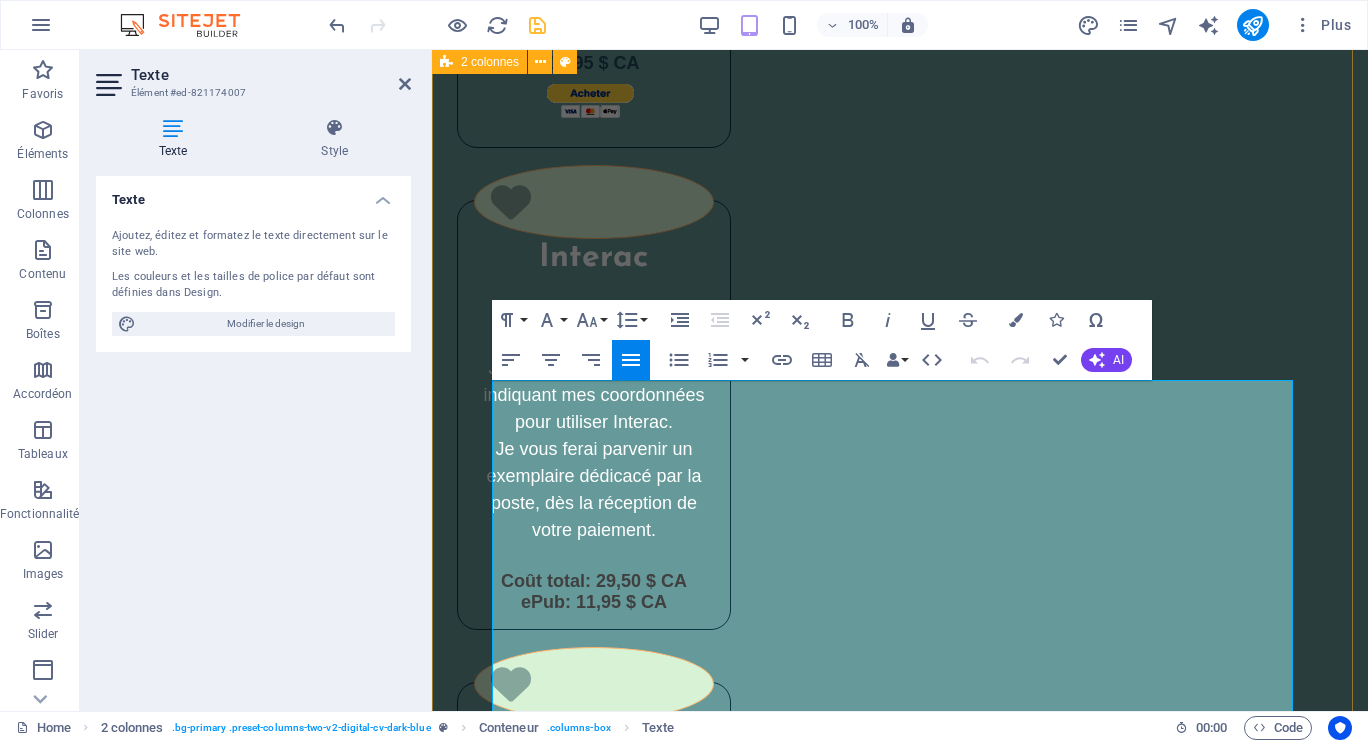 drag, startPoint x: 1078, startPoint y: 470, endPoint x: 486, endPoint y: 394, distance: 596.85846 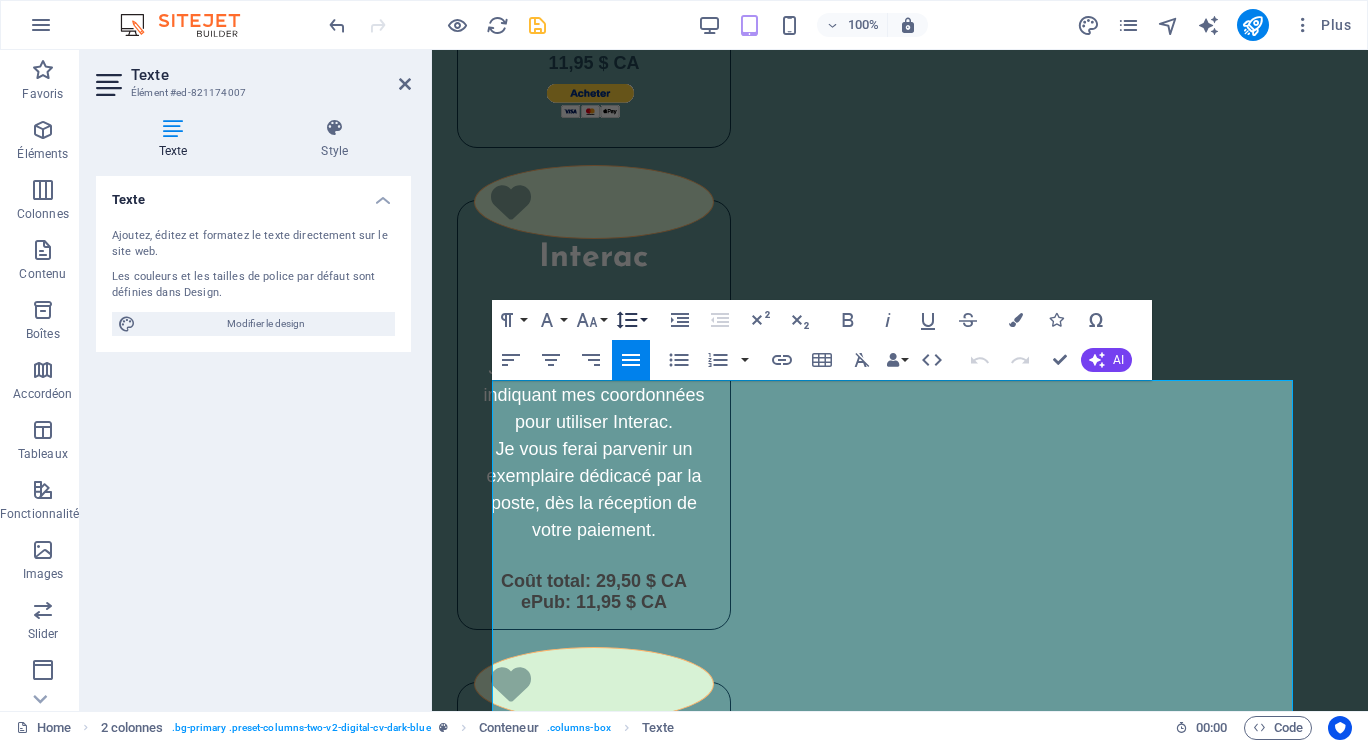 click on "Line Height" at bounding box center (631, 320) 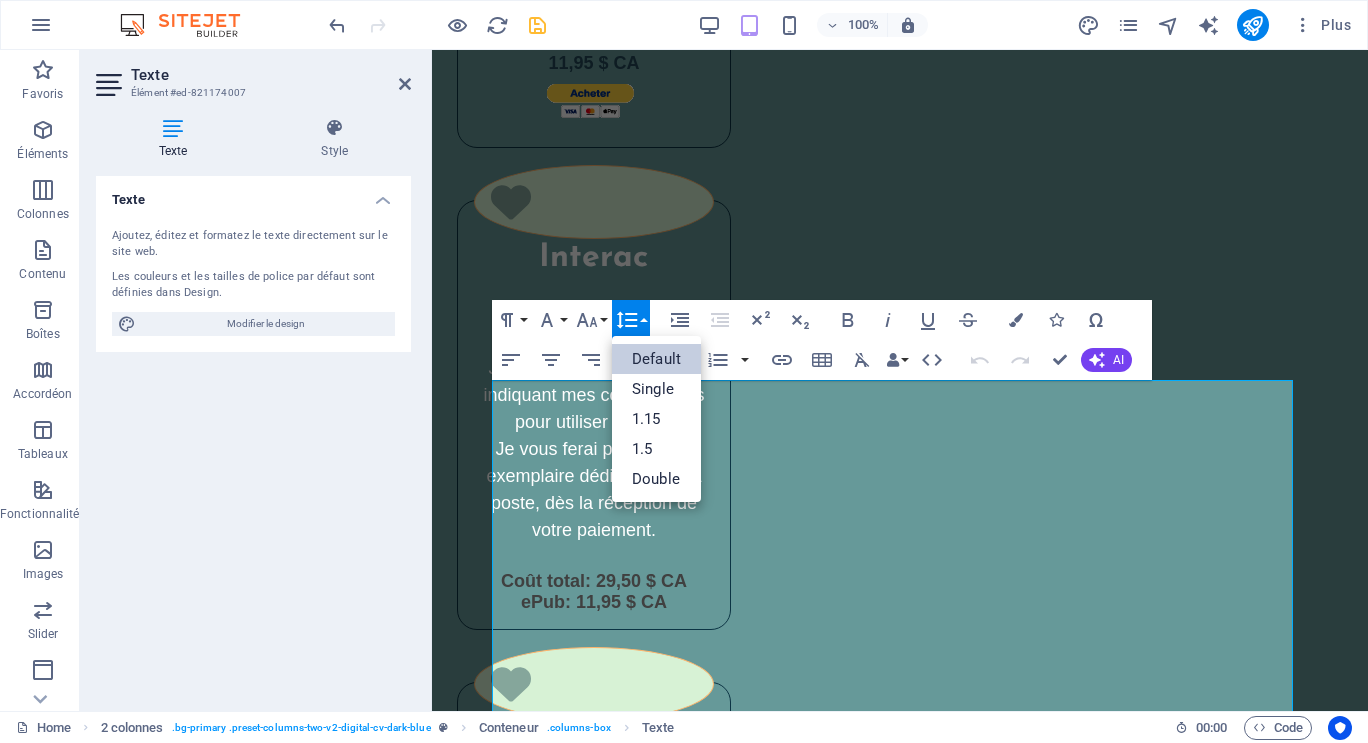 scroll, scrollTop: 0, scrollLeft: 0, axis: both 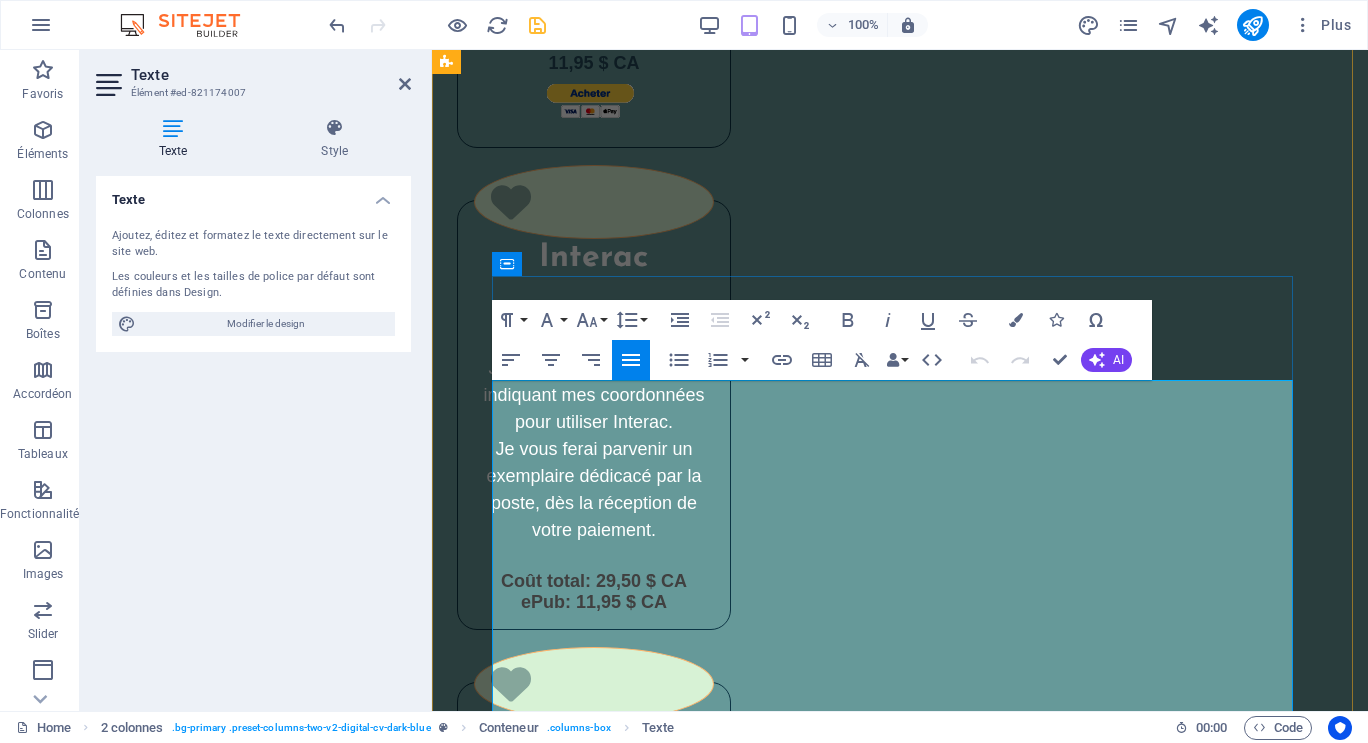 drag, startPoint x: 1108, startPoint y: 620, endPoint x: 493, endPoint y: 532, distance: 621.26404 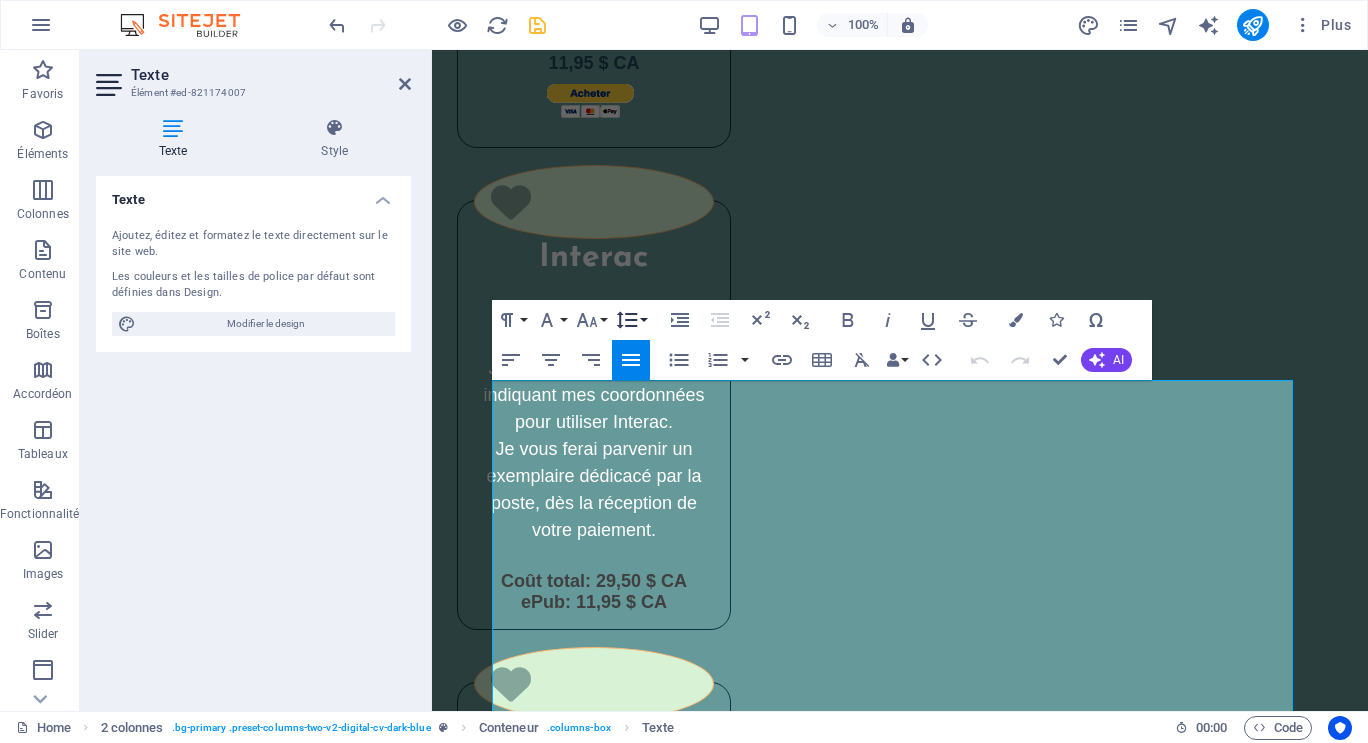 click 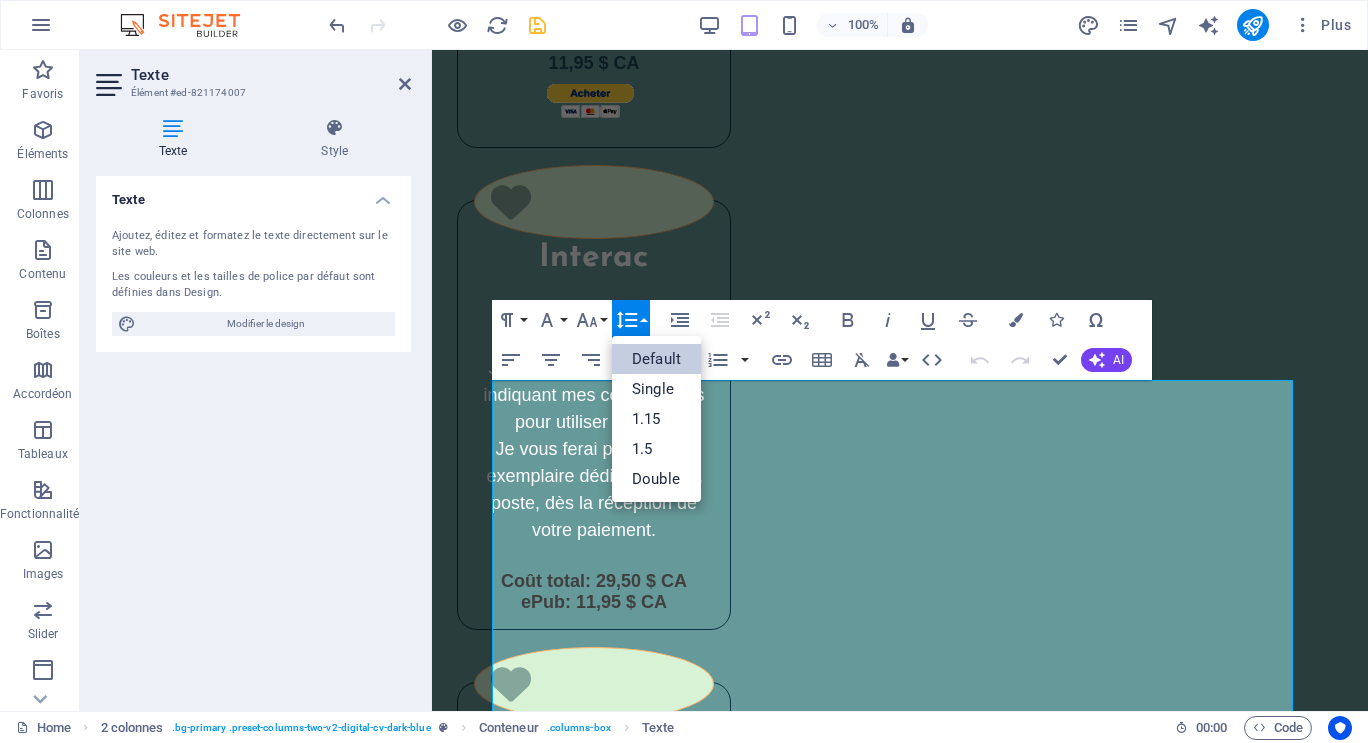 scroll, scrollTop: 0, scrollLeft: 0, axis: both 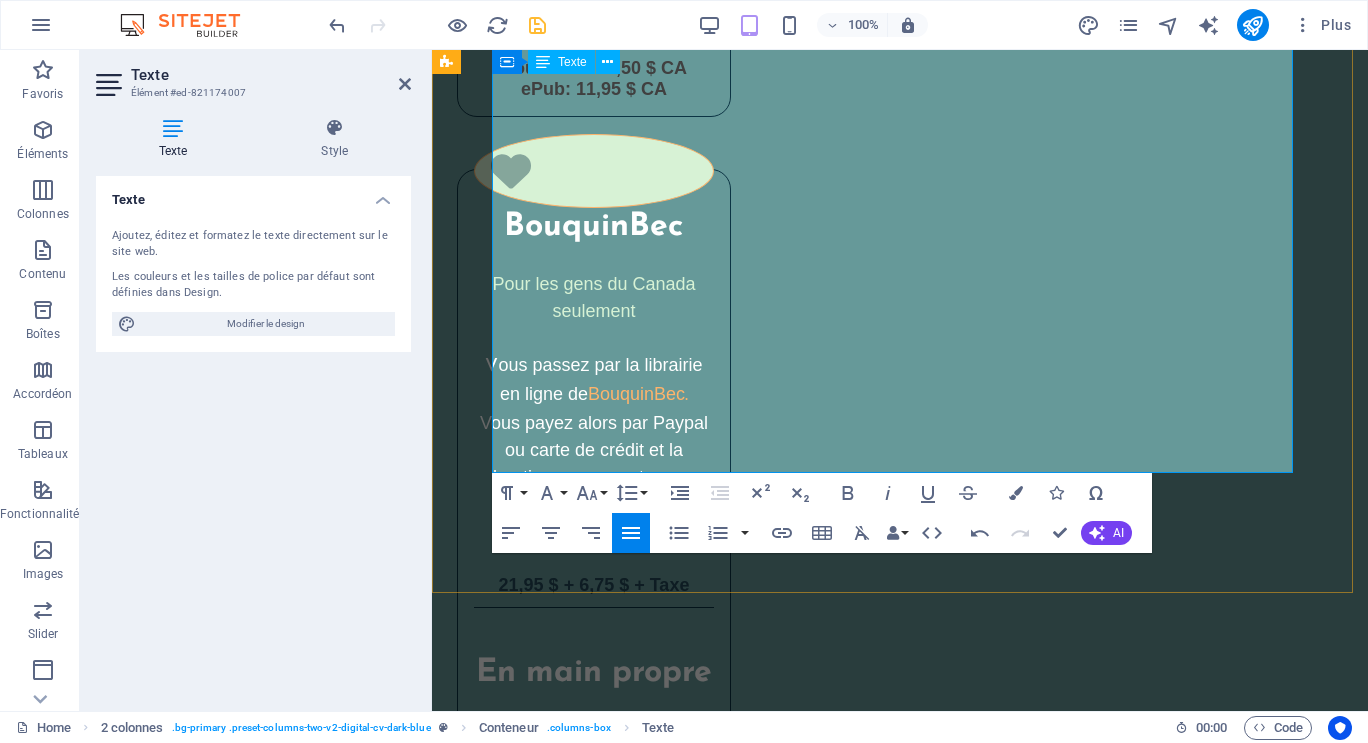 drag, startPoint x: 500, startPoint y: 195, endPoint x: 738, endPoint y: 446, distance: 345.89737 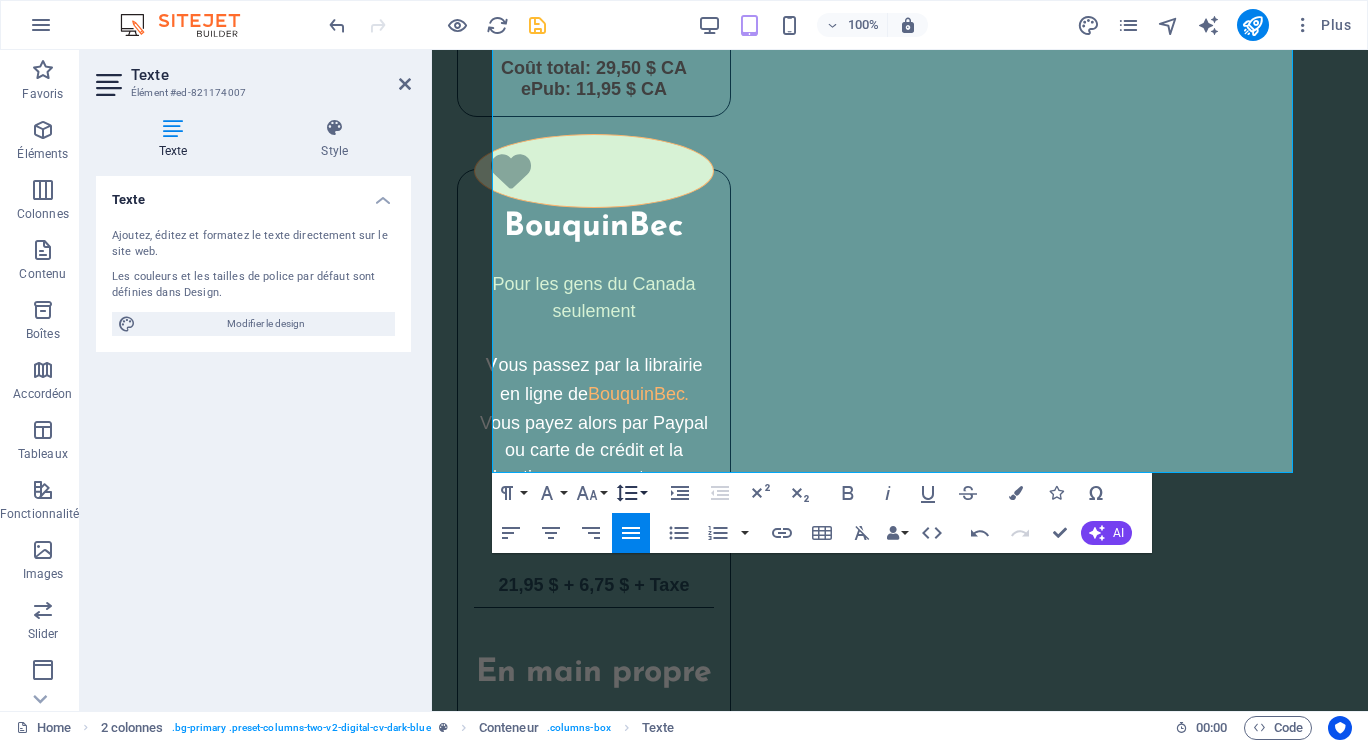 click on "Line Height" at bounding box center [631, 493] 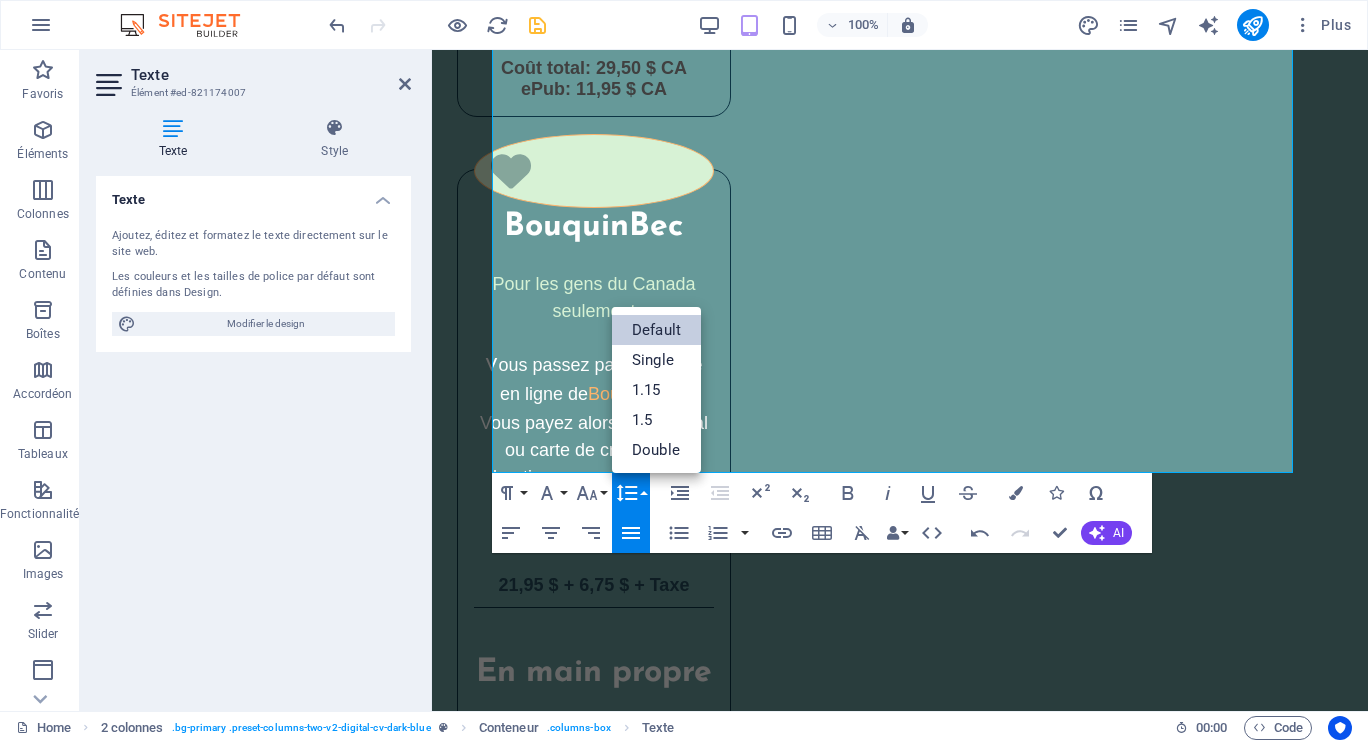 scroll, scrollTop: 0, scrollLeft: 0, axis: both 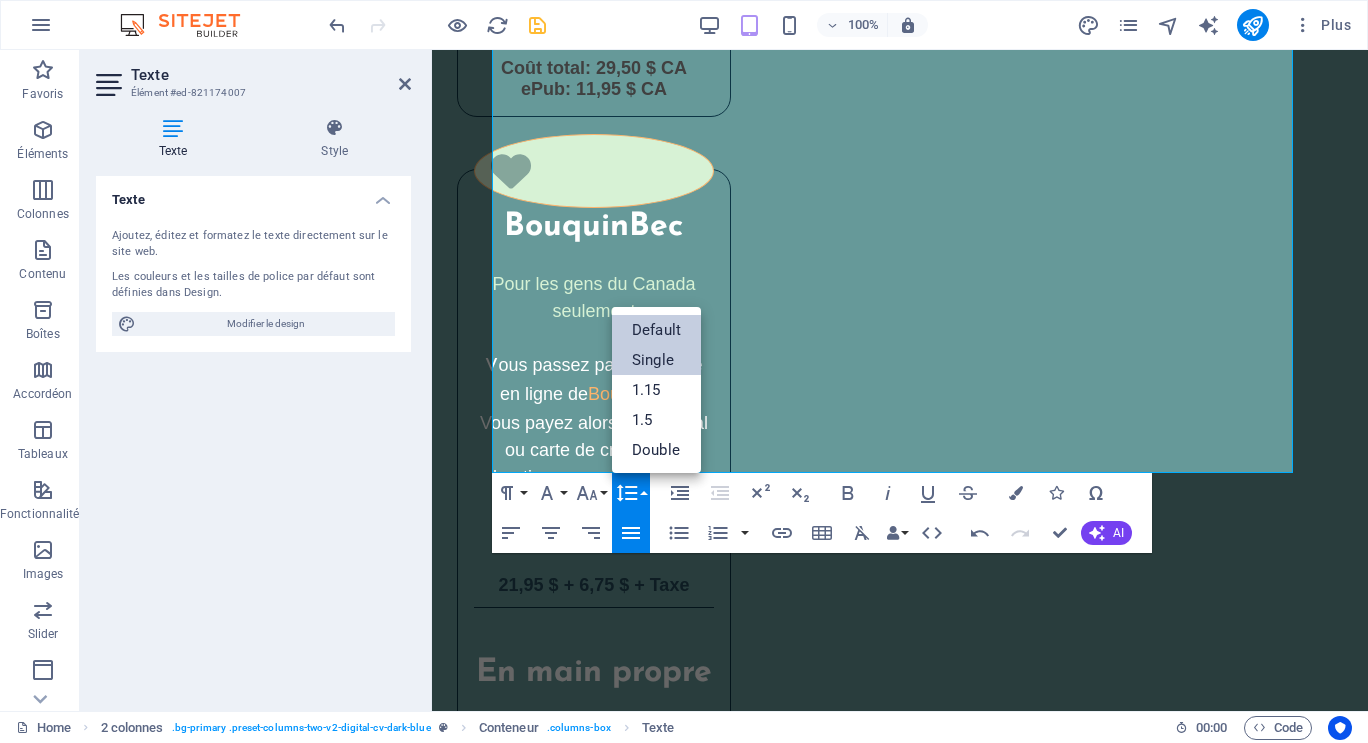 click on "Single" at bounding box center [656, 360] 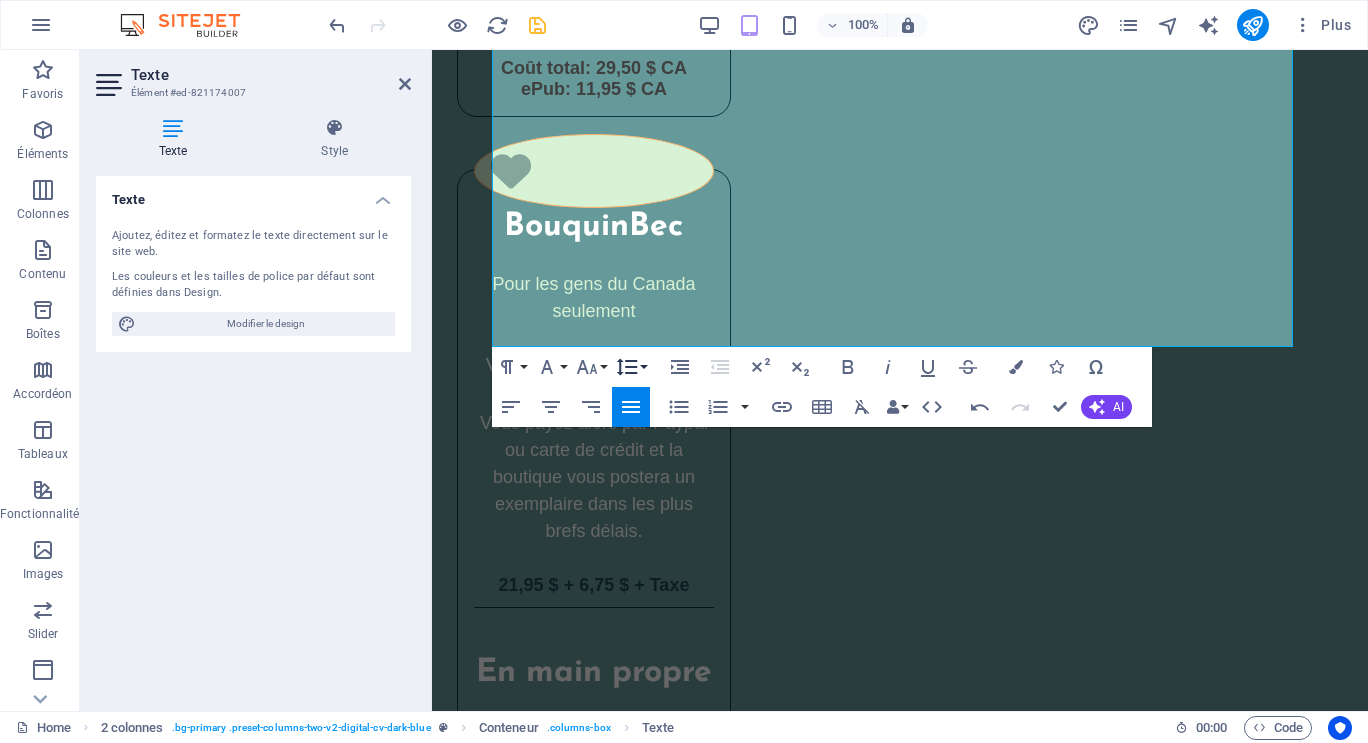 click on "Line Height" at bounding box center [631, 367] 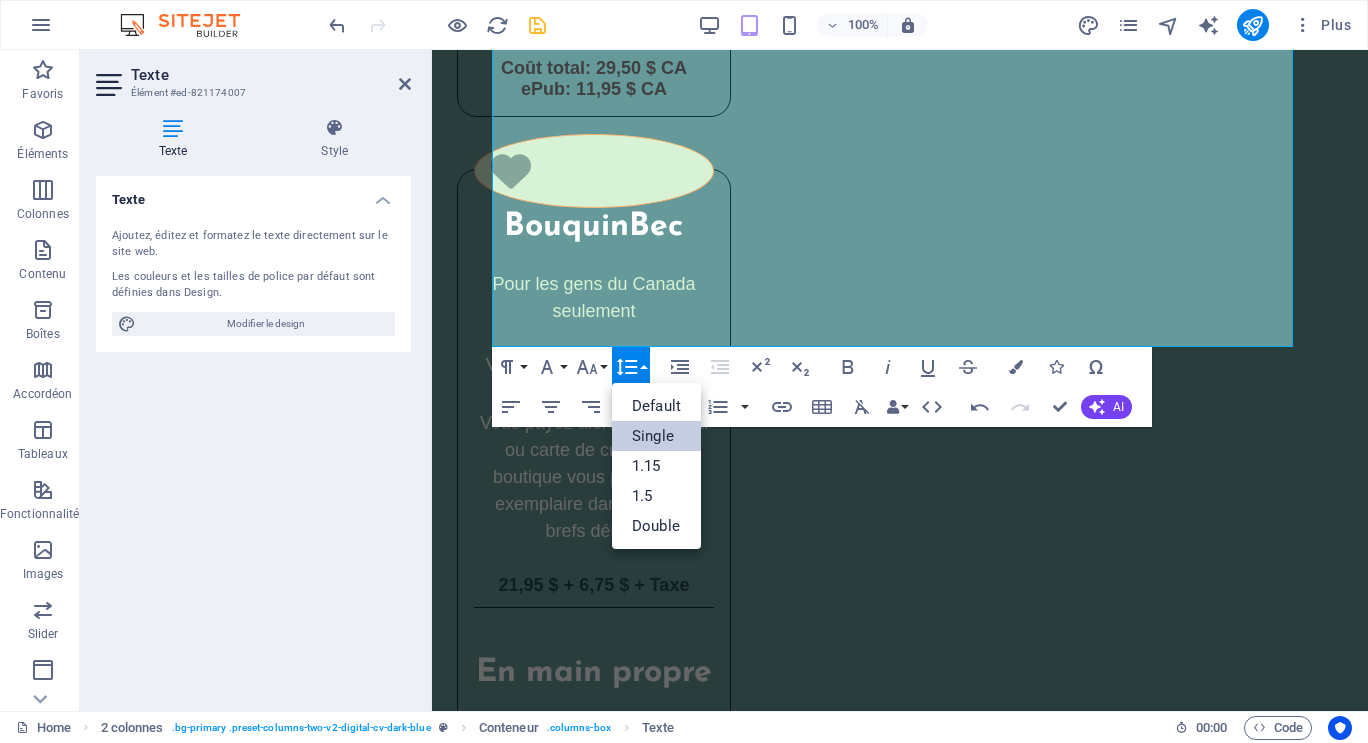 scroll, scrollTop: 0, scrollLeft: 0, axis: both 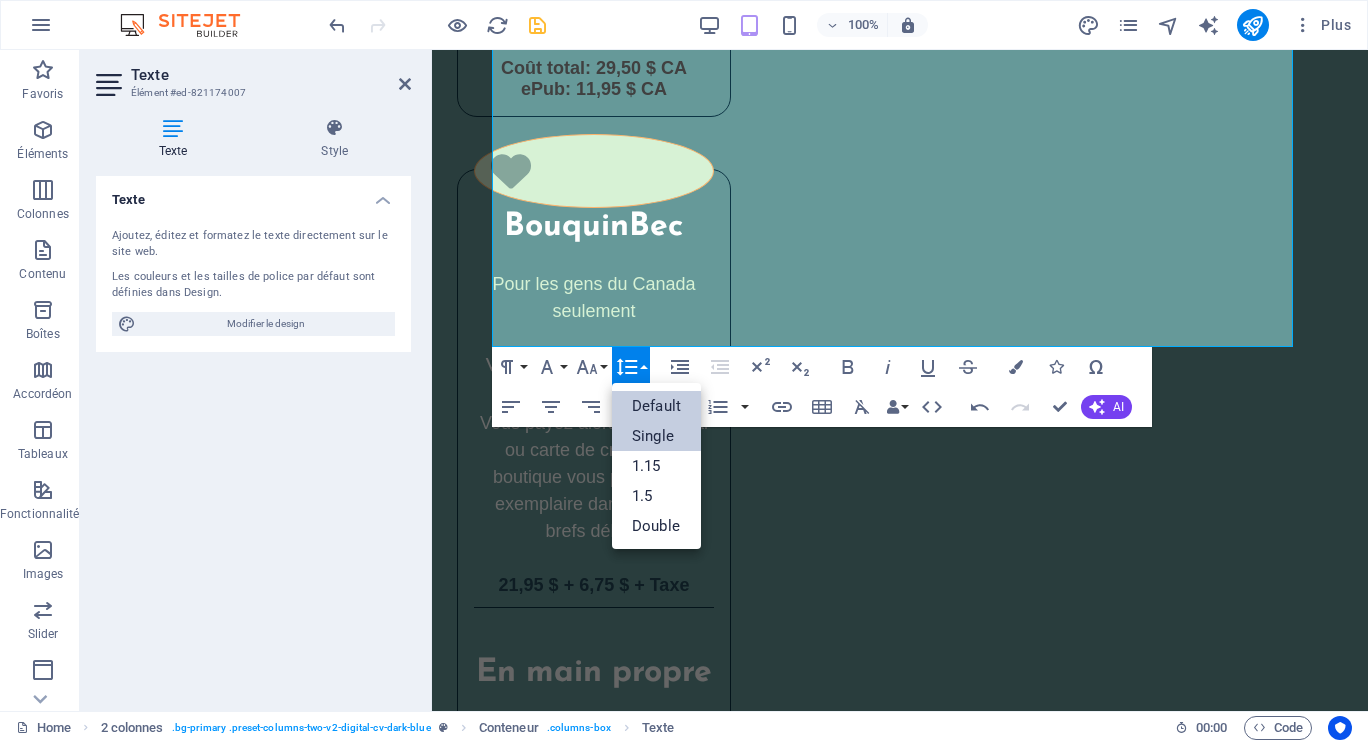 click on "Default" at bounding box center (656, 406) 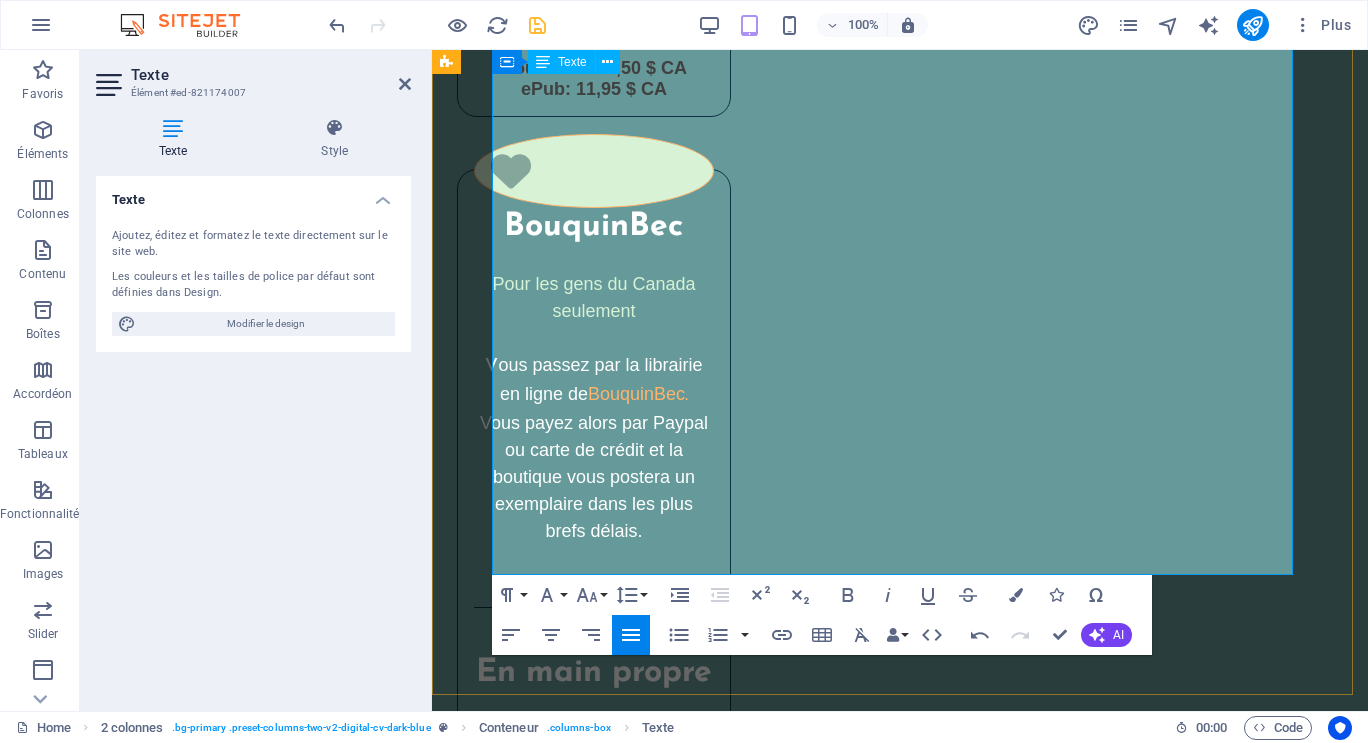 click at bounding box center [900, 2215] 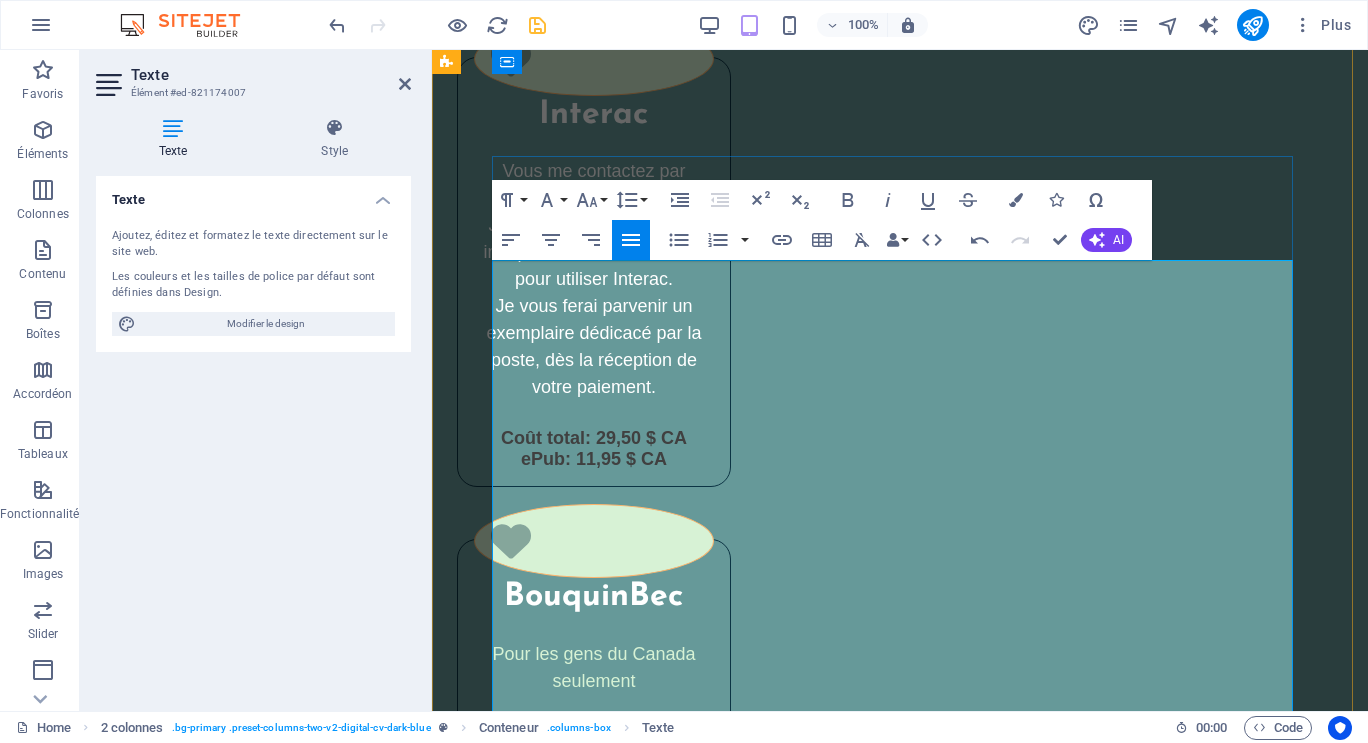 scroll, scrollTop: 5634, scrollLeft: 0, axis: vertical 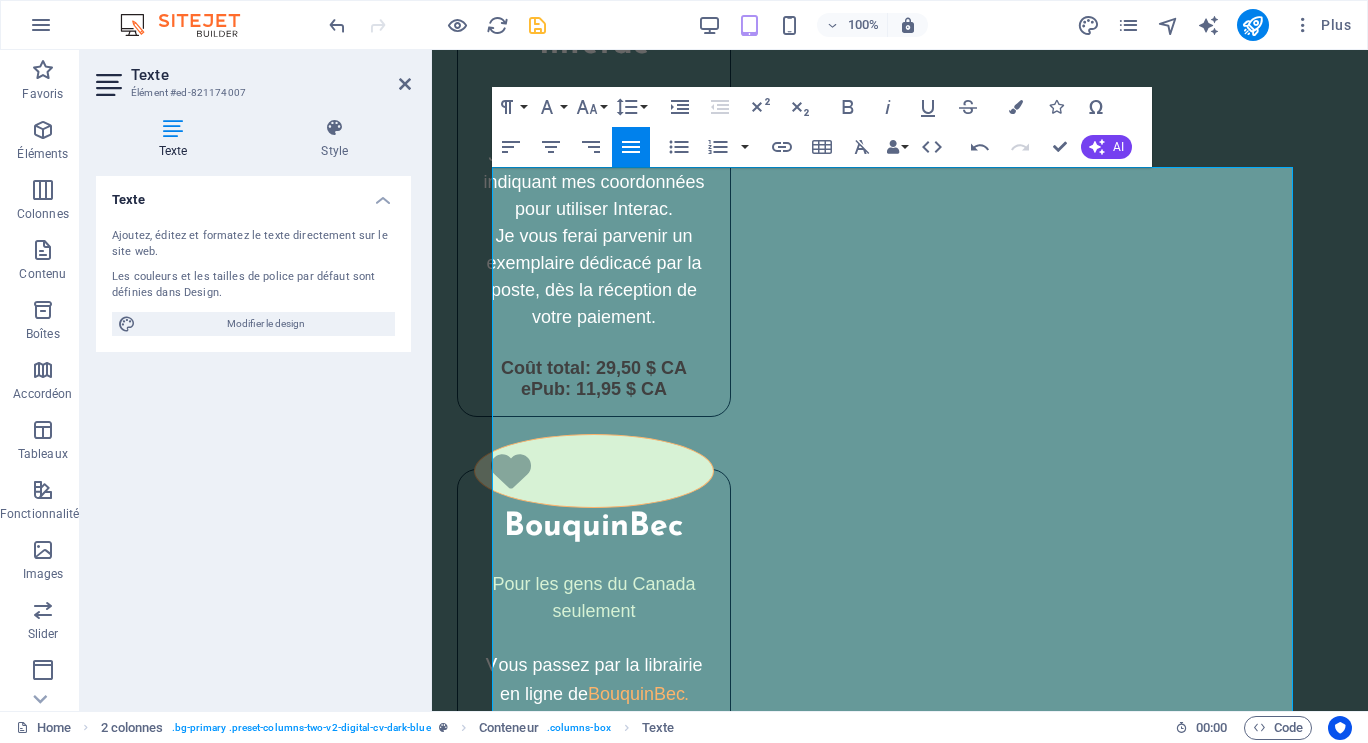 click on "Texte Ajoutez, éditez et formatez le texte directement sur le site web. Les couleurs et les tailles de police par défaut sont définies dans Design. Modifier le design Alignement Aligné à gauche Centré Aligné à droite" at bounding box center [253, 435] 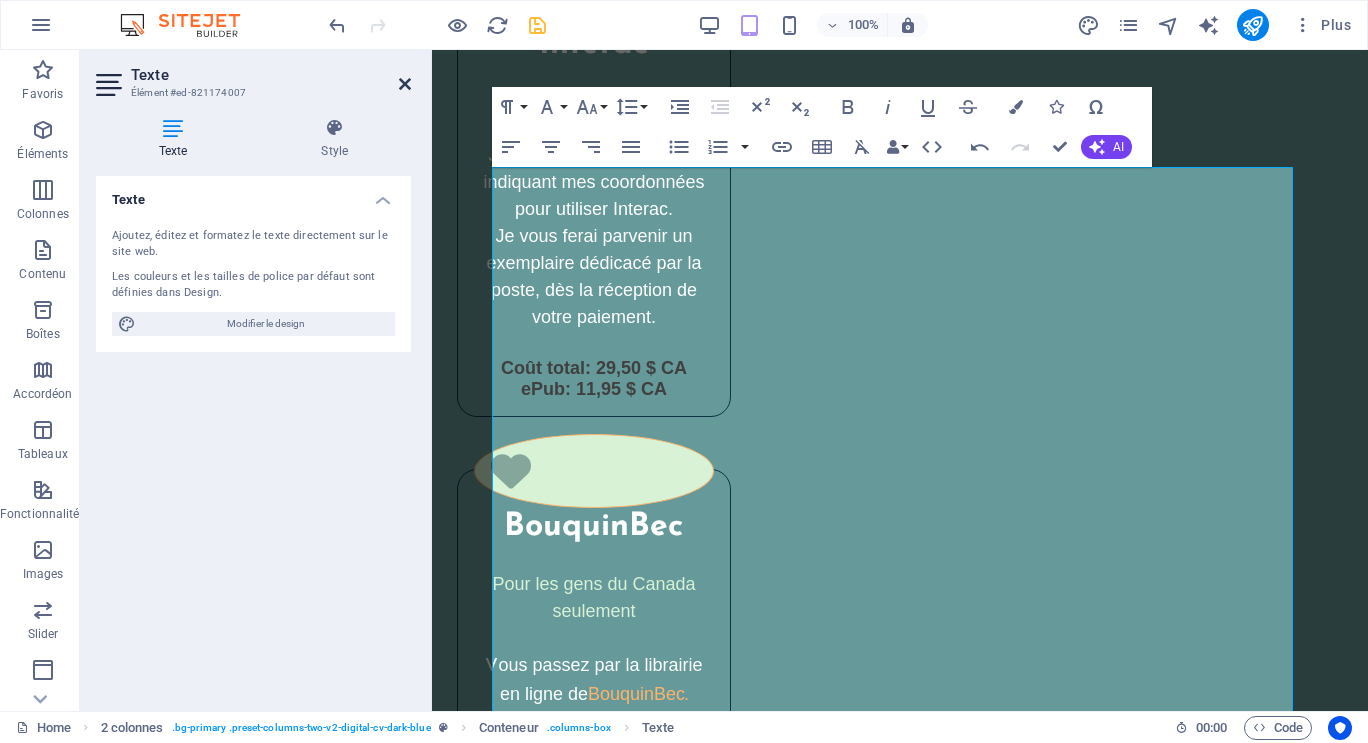 click at bounding box center [405, 84] 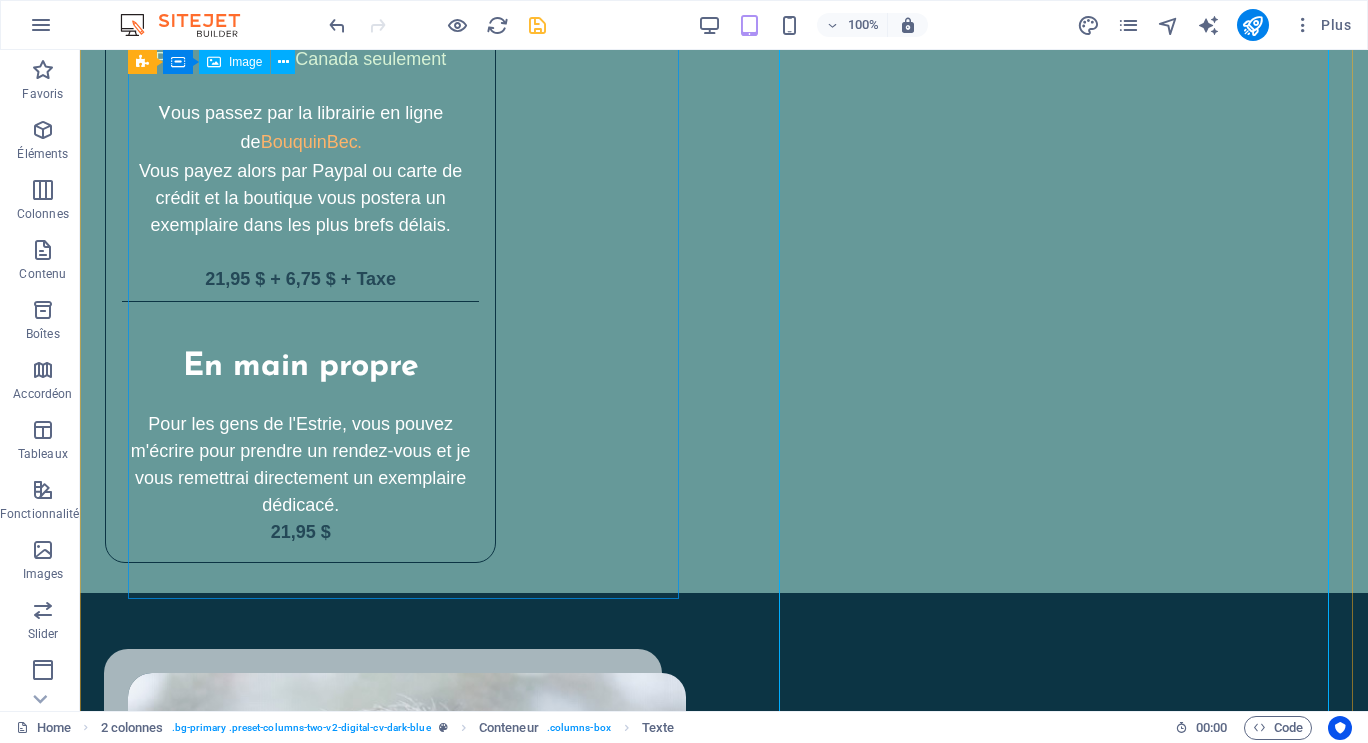 scroll, scrollTop: 3994, scrollLeft: 0, axis: vertical 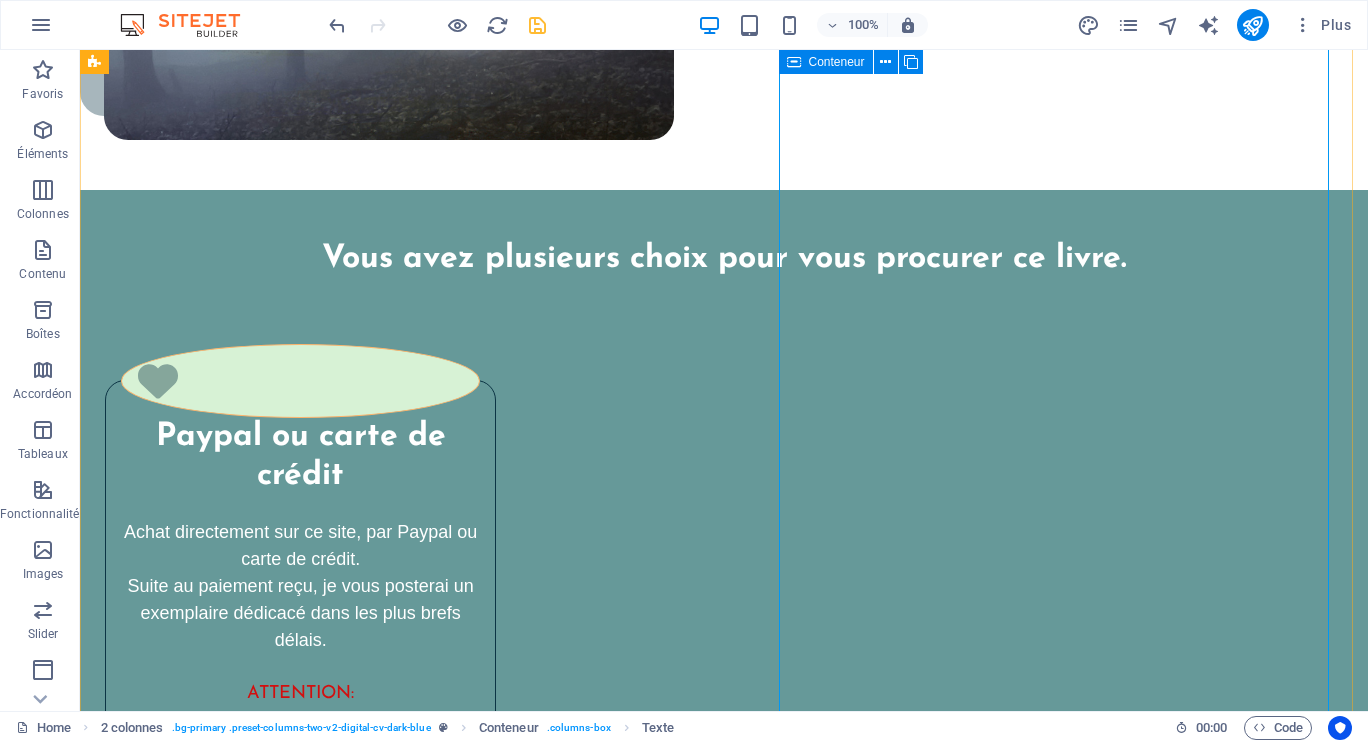 click at bounding box center [794, 62] 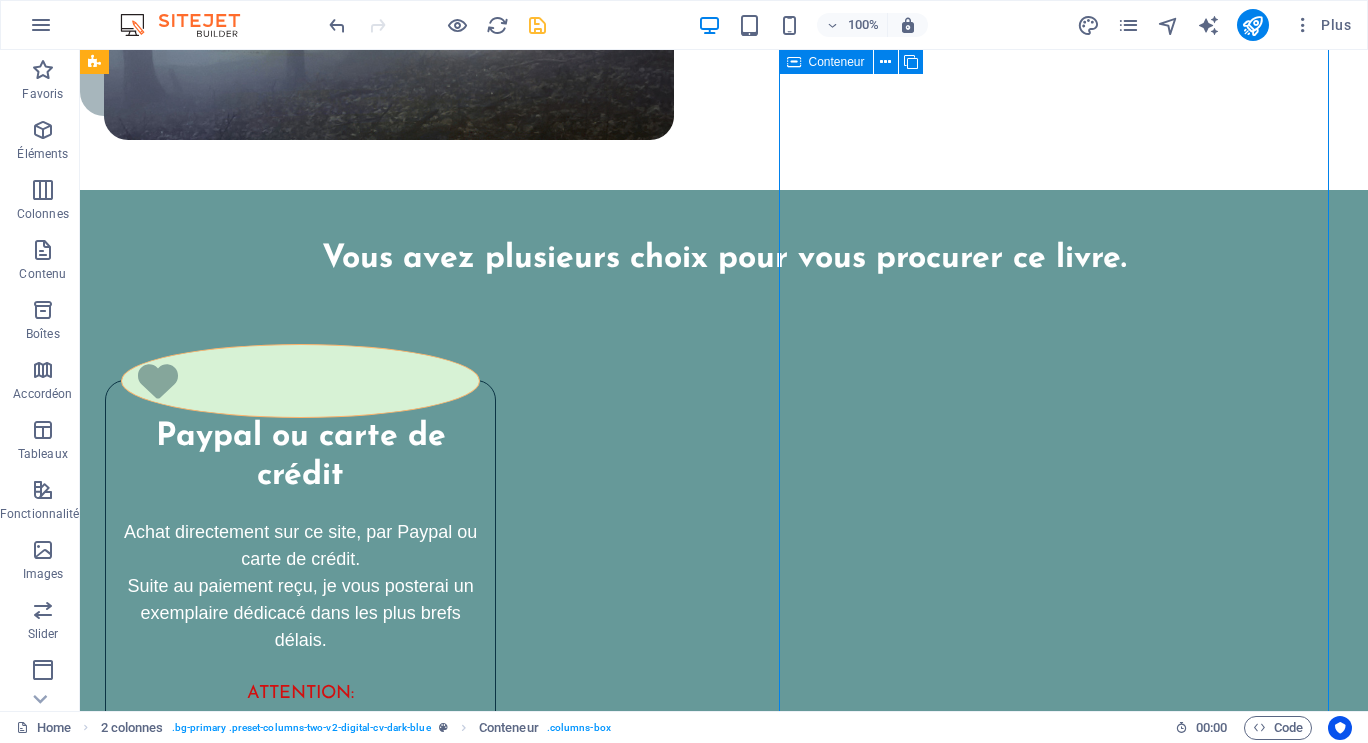 click at bounding box center (794, 62) 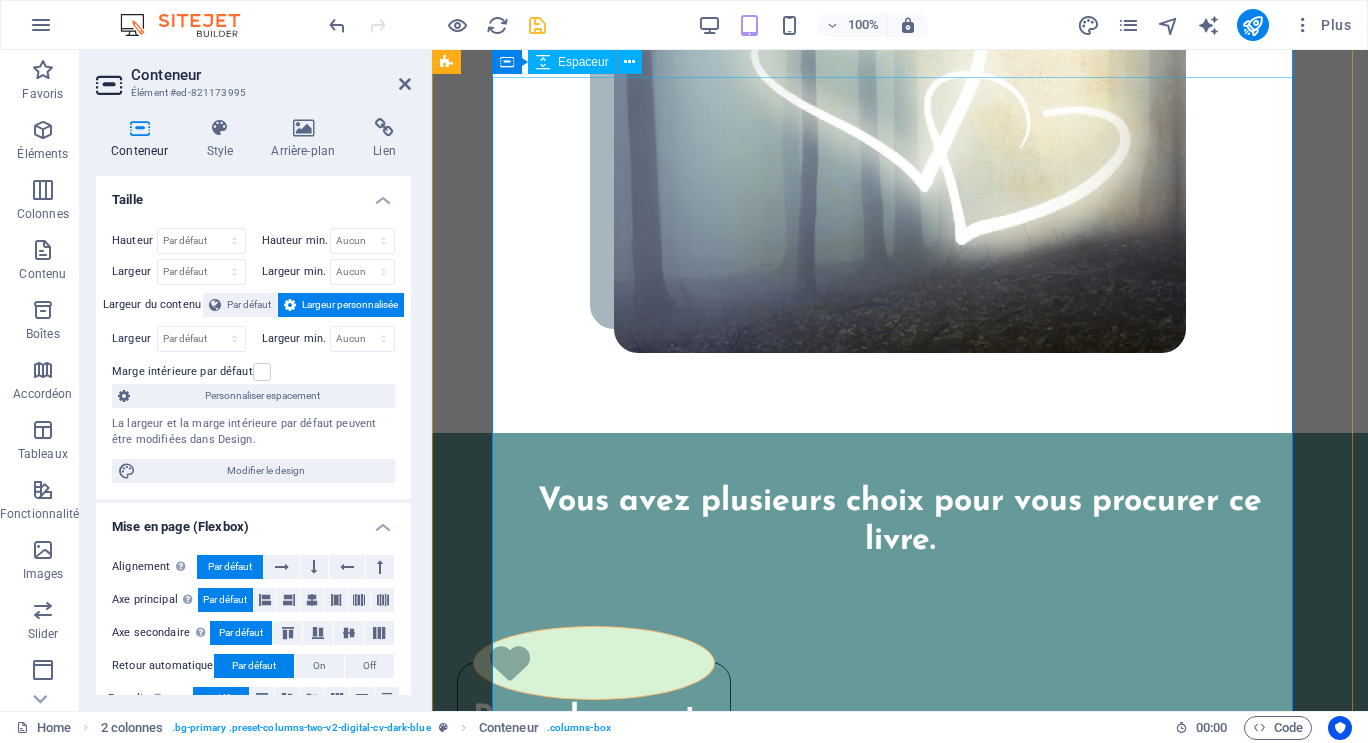 scroll, scrollTop: 5723, scrollLeft: 0, axis: vertical 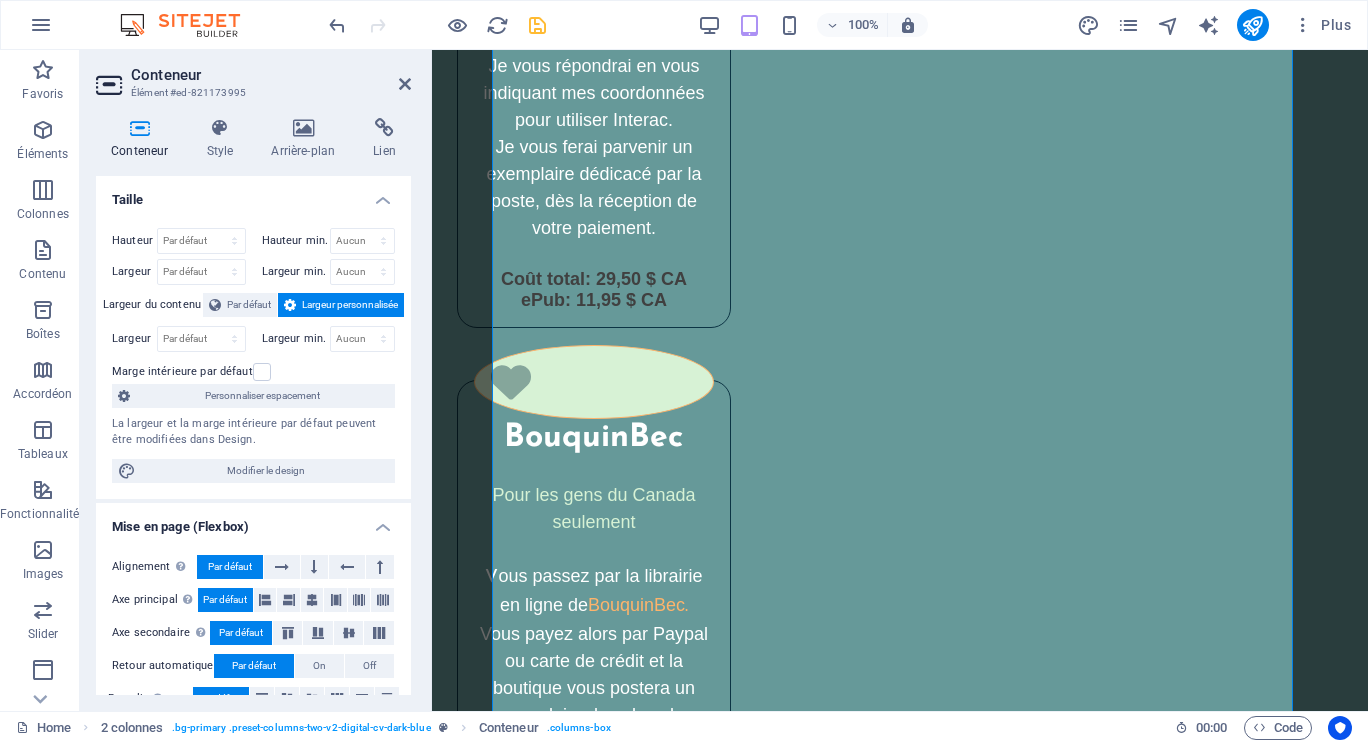 click on "Largeur personnalisée" at bounding box center (350, 305) 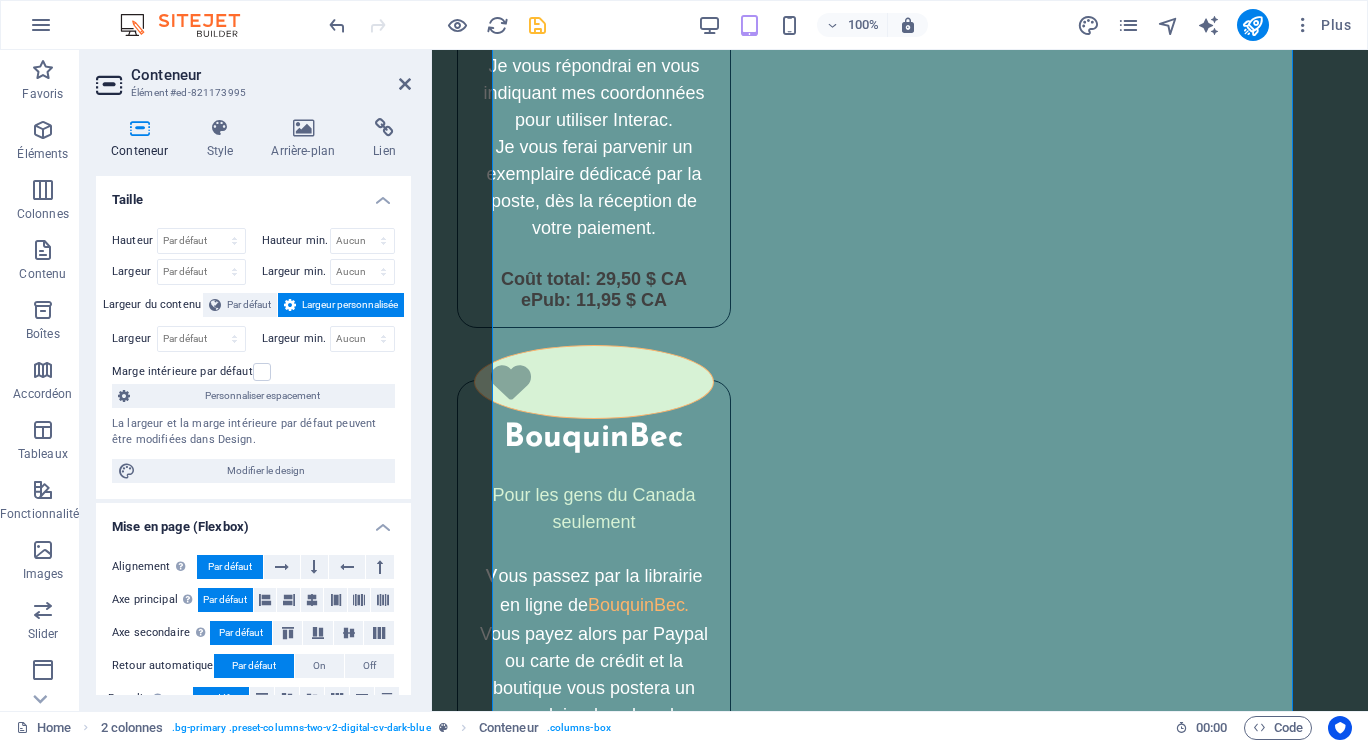 click on "Largeur personnalisée" at bounding box center [350, 305] 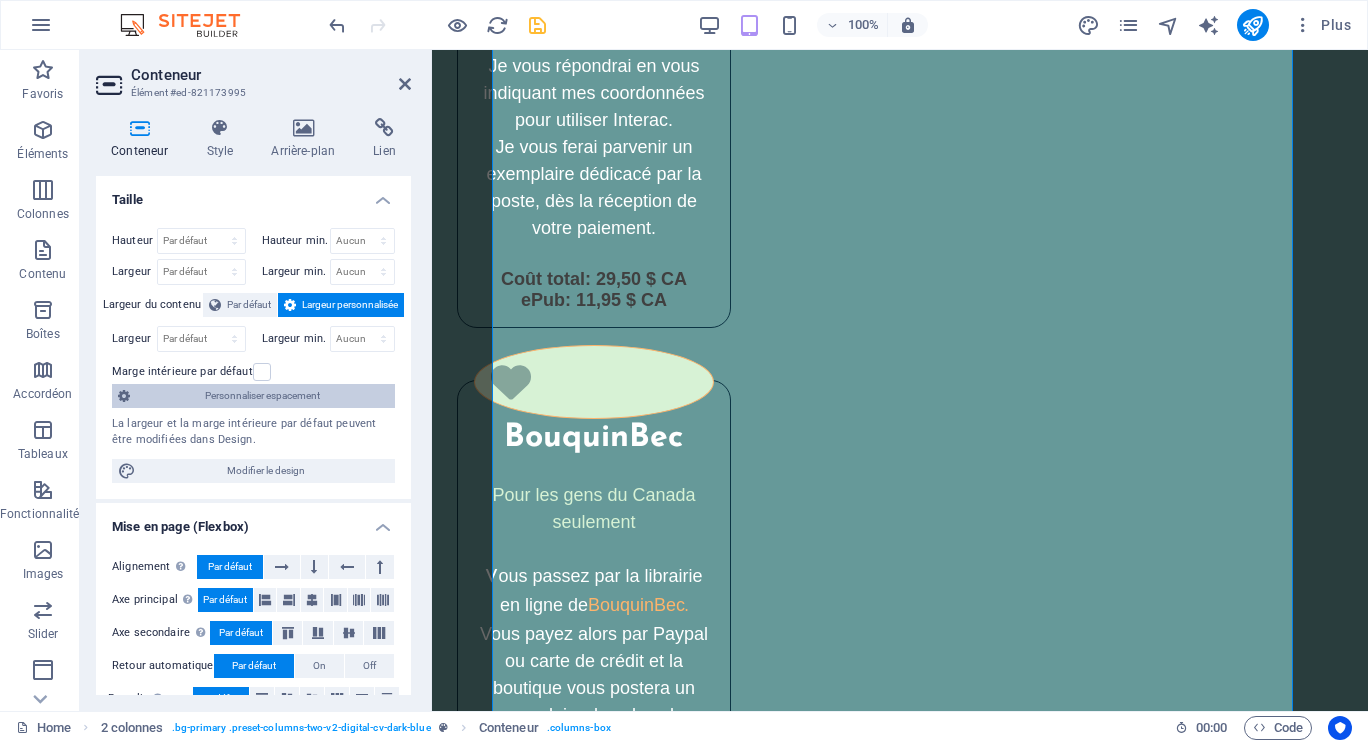 click on "Personnaliser espacement" at bounding box center (262, 396) 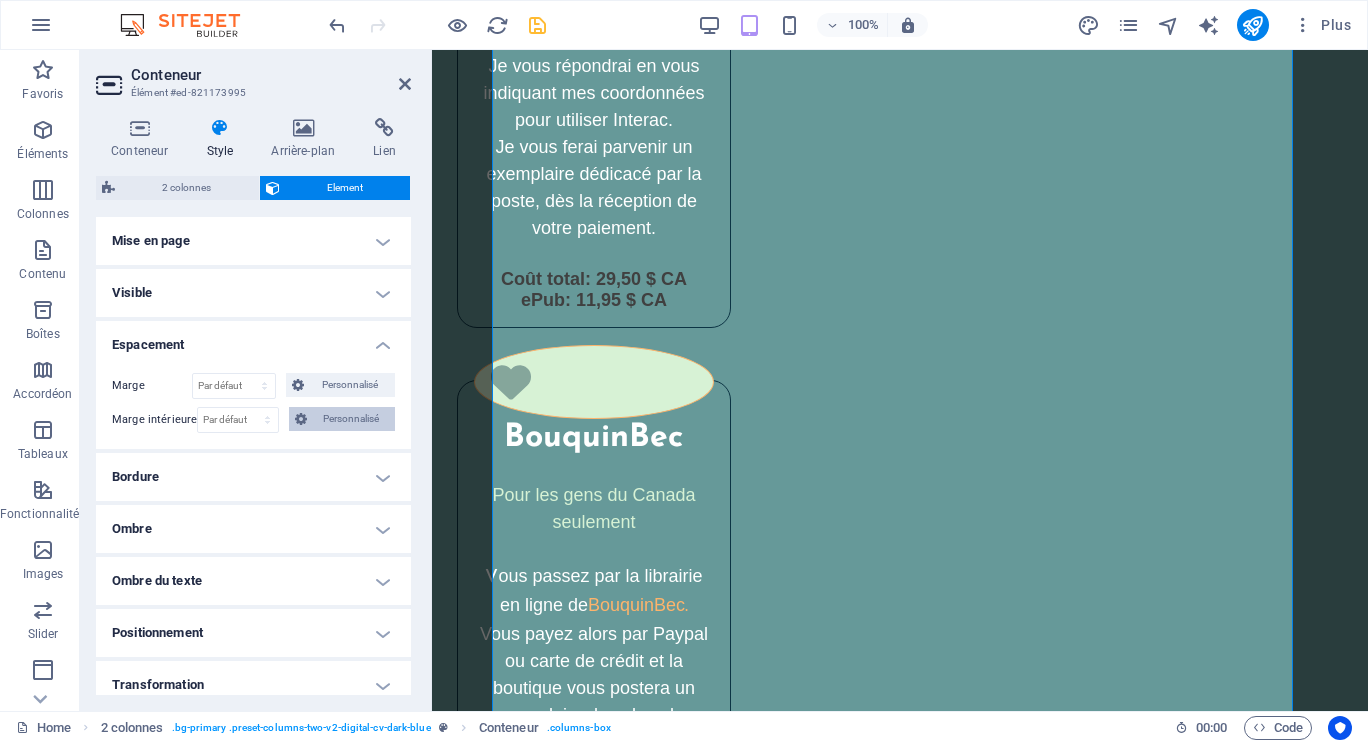 click on "Personnalisé" at bounding box center [351, 419] 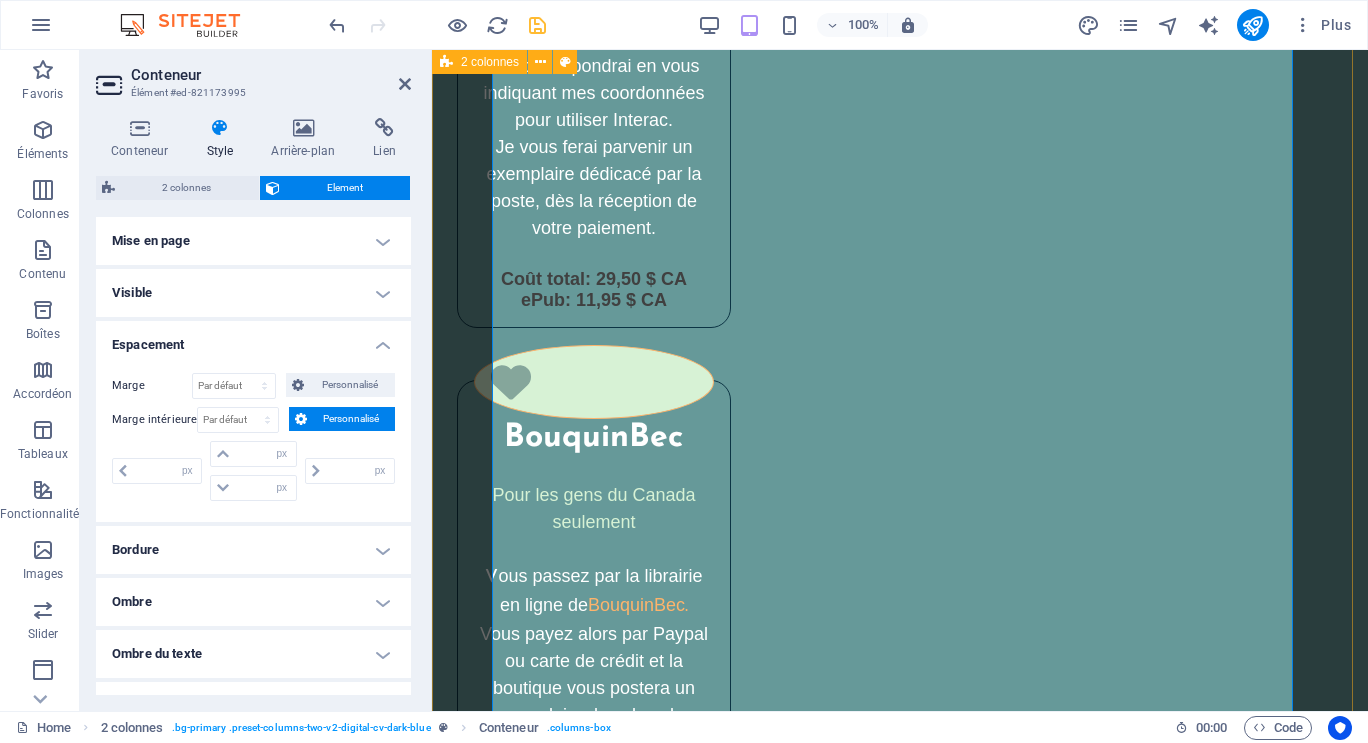 click on "Un peu de mon histoire Je suis une ancienne technologiste médicale. Je n'aurais jamais pensé écrire un livre un jour, même si j'avais déjà composé plusieurs articles scientifiques vulgarisés pour les élèves du secondaire. À peine deux semaines après le décès de ma mère, j'ai ressenti un puissant élan pour partager mon expérience de proche aidante et la façon dont je l'ai accompagnée, jusqu'à sa mort dans mes bras. C'est ainsi que j'ai choisi d'écrire ce livre-témoignage, et ce, en toute transparence.  Le processus d'écriture m'a procuré de l'apaisement. En mettant des mots sur mon vécu, j'ai pu assumer le deuil de ma mère plus facilement parce que j'ai pris conscience qu'elle et moi, nous nous sommes nourries d'un lien relationnel profond jusqu'à la fin. Chacune a tout offert à l'autre..." at bounding box center (900, 1933) 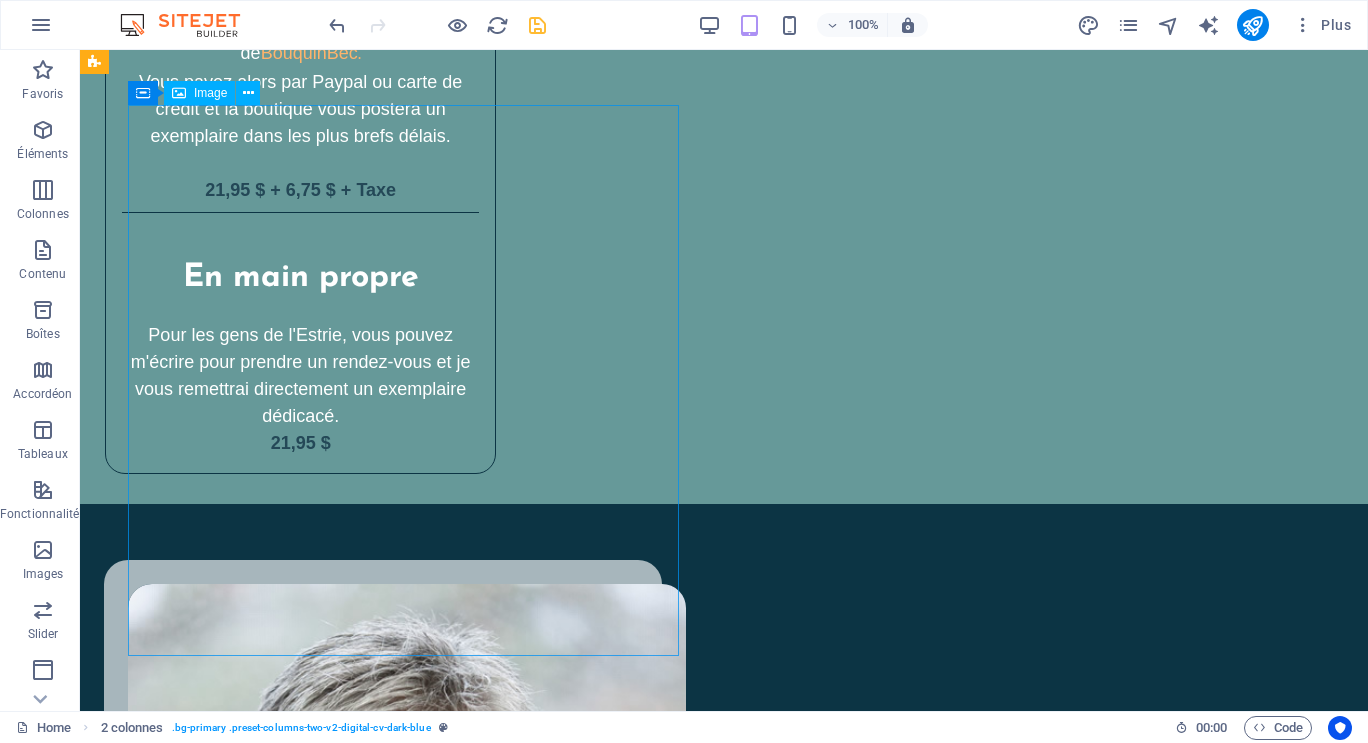 scroll, scrollTop: 3937, scrollLeft: 0, axis: vertical 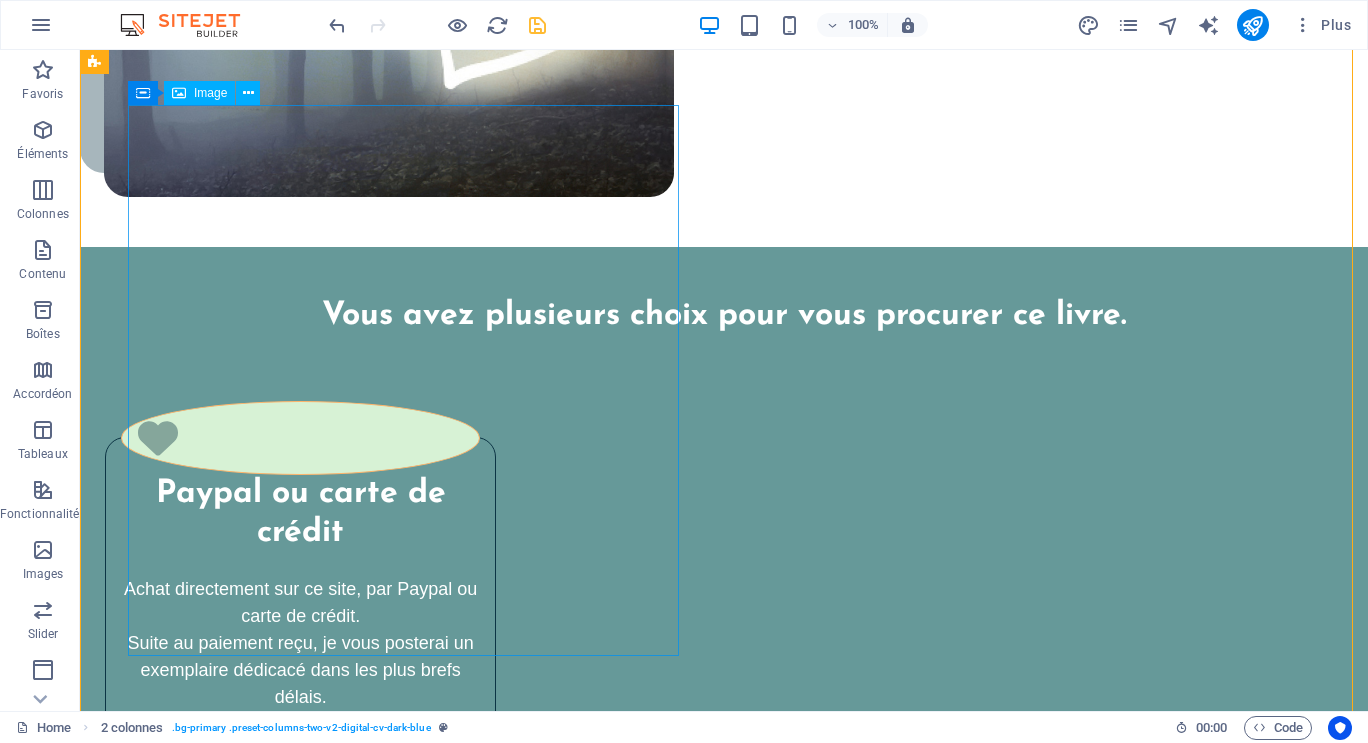 click at bounding box center [407, 2649] 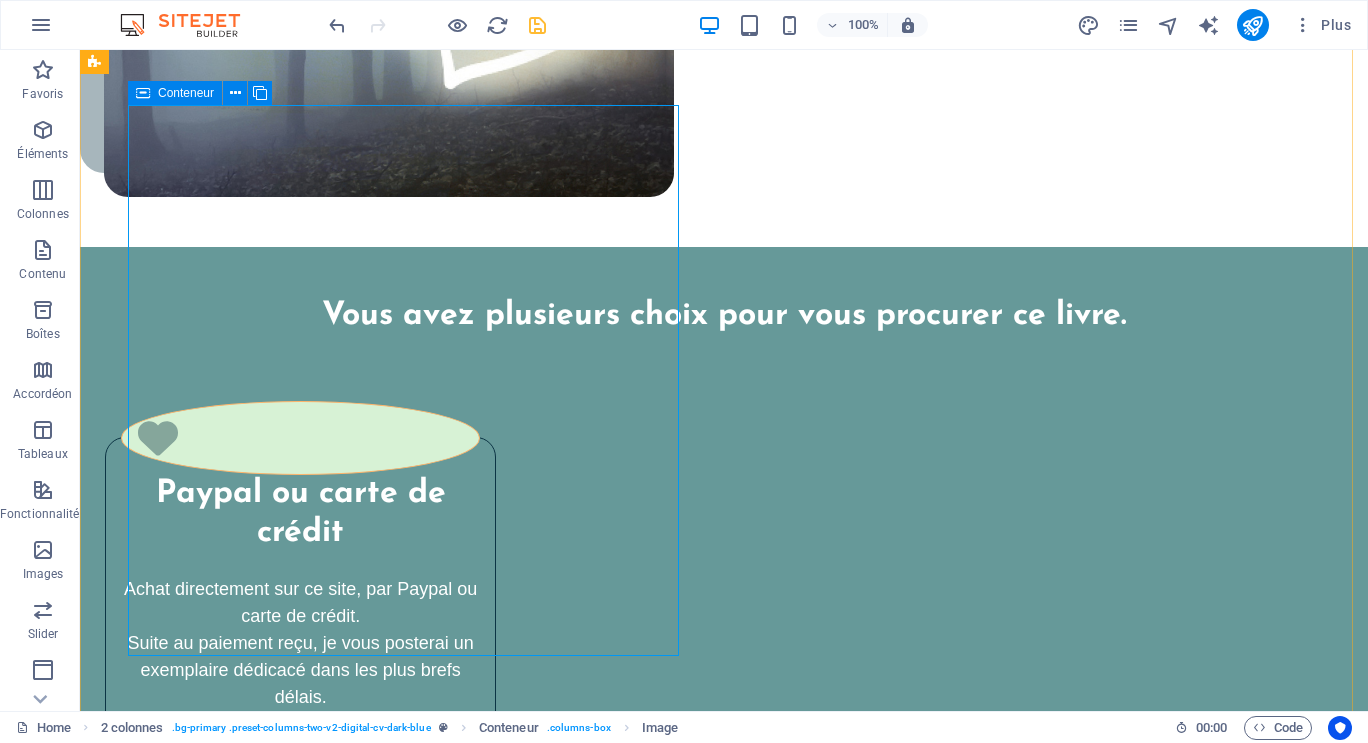 click at bounding box center [143, 93] 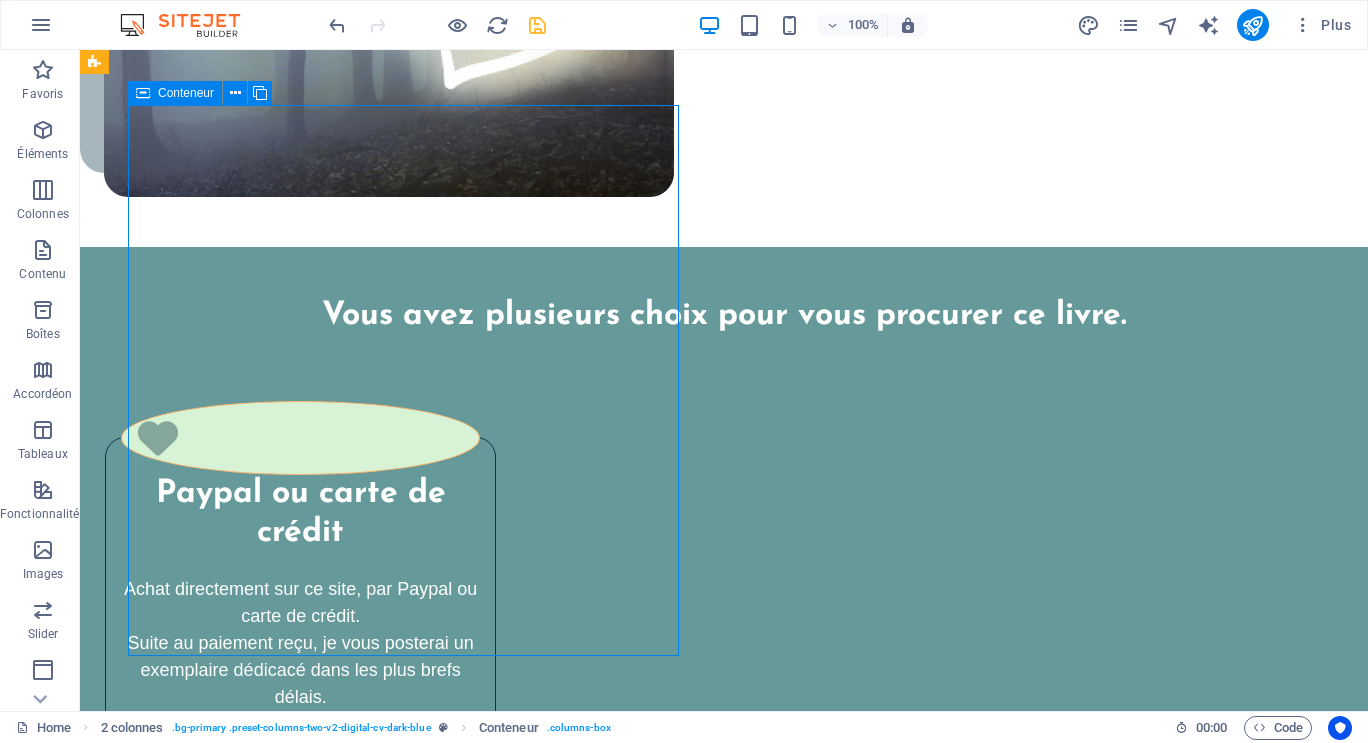 click at bounding box center [143, 93] 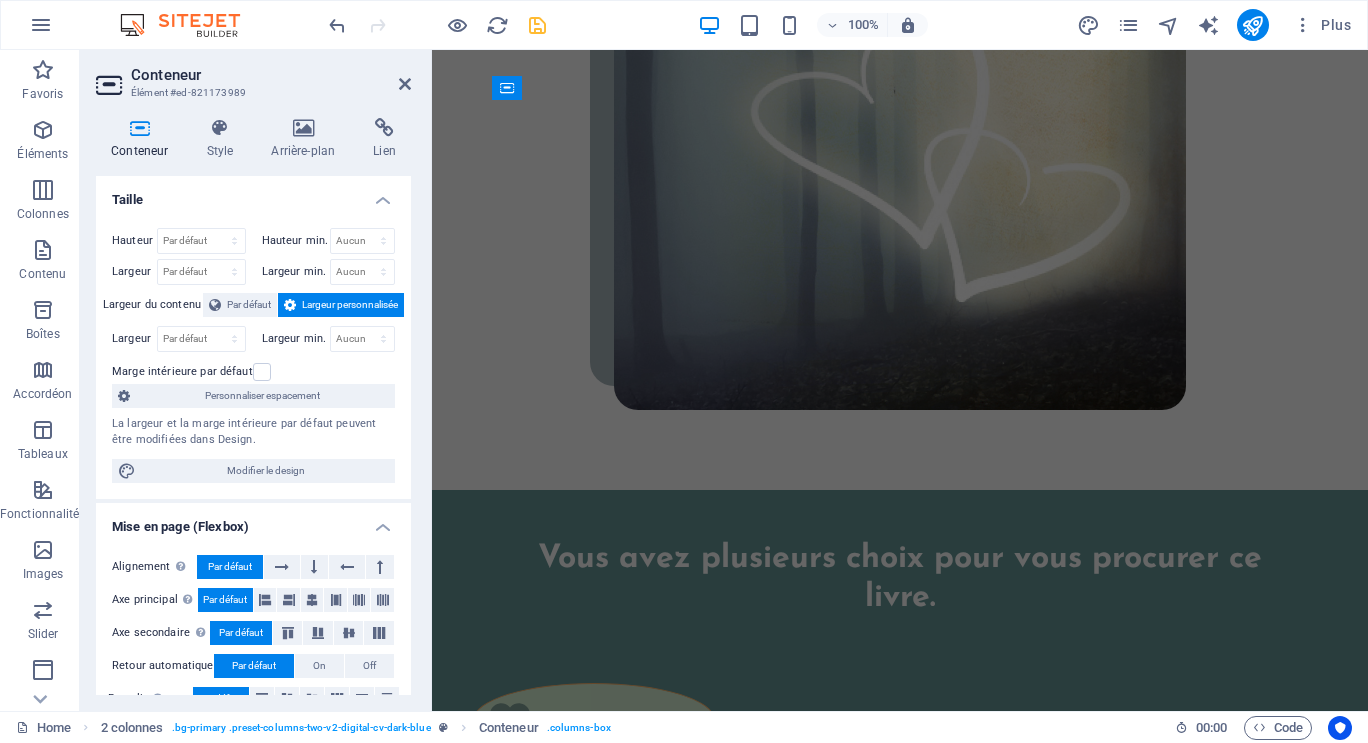 scroll, scrollTop: 4973, scrollLeft: 0, axis: vertical 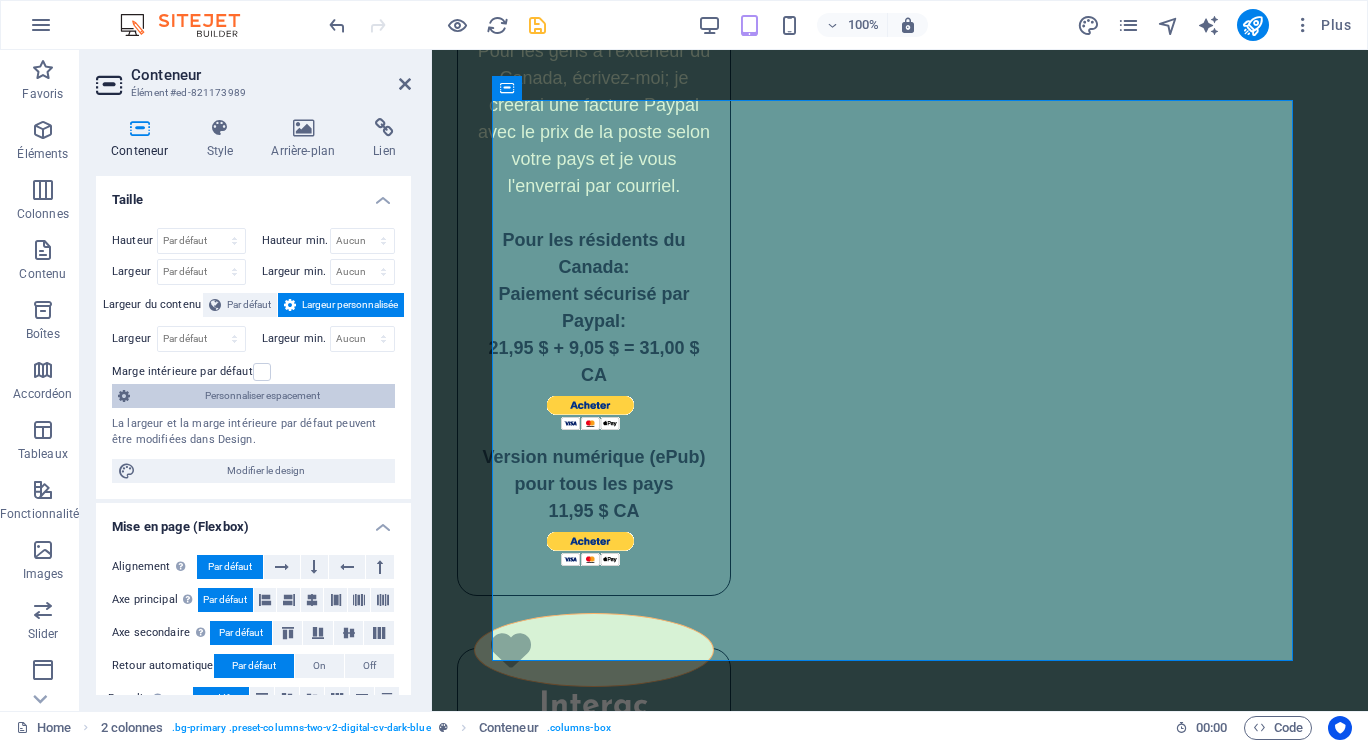click on "Personnaliser espacement" at bounding box center [262, 396] 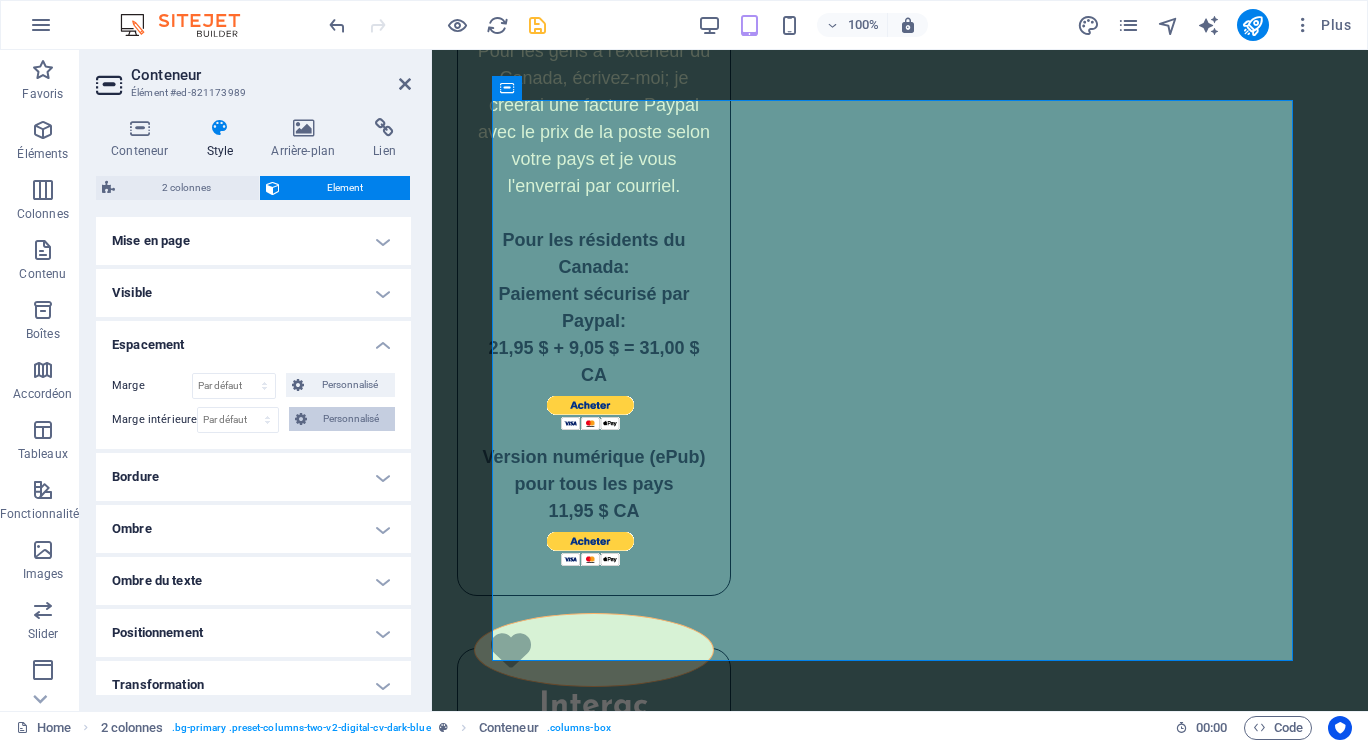 click on "Personnalisé" at bounding box center (351, 419) 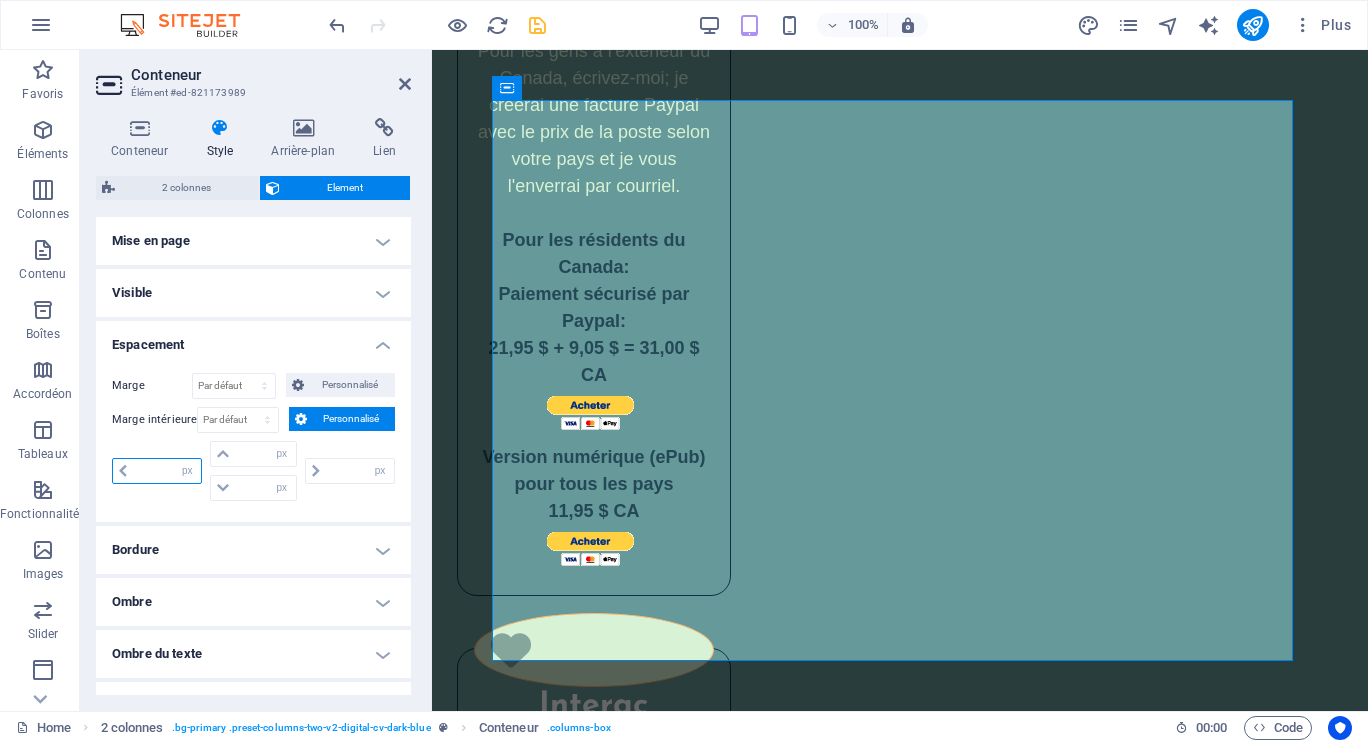 click at bounding box center [167, 471] 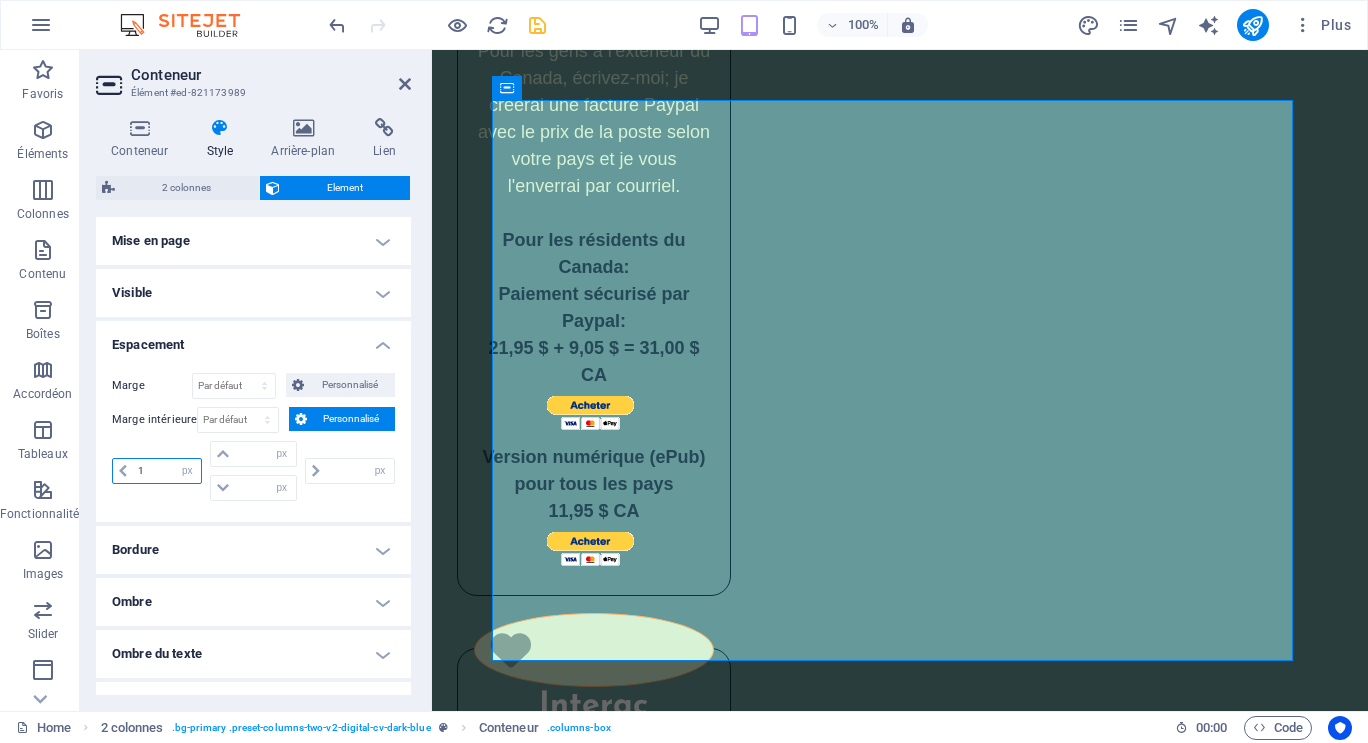 type on "10" 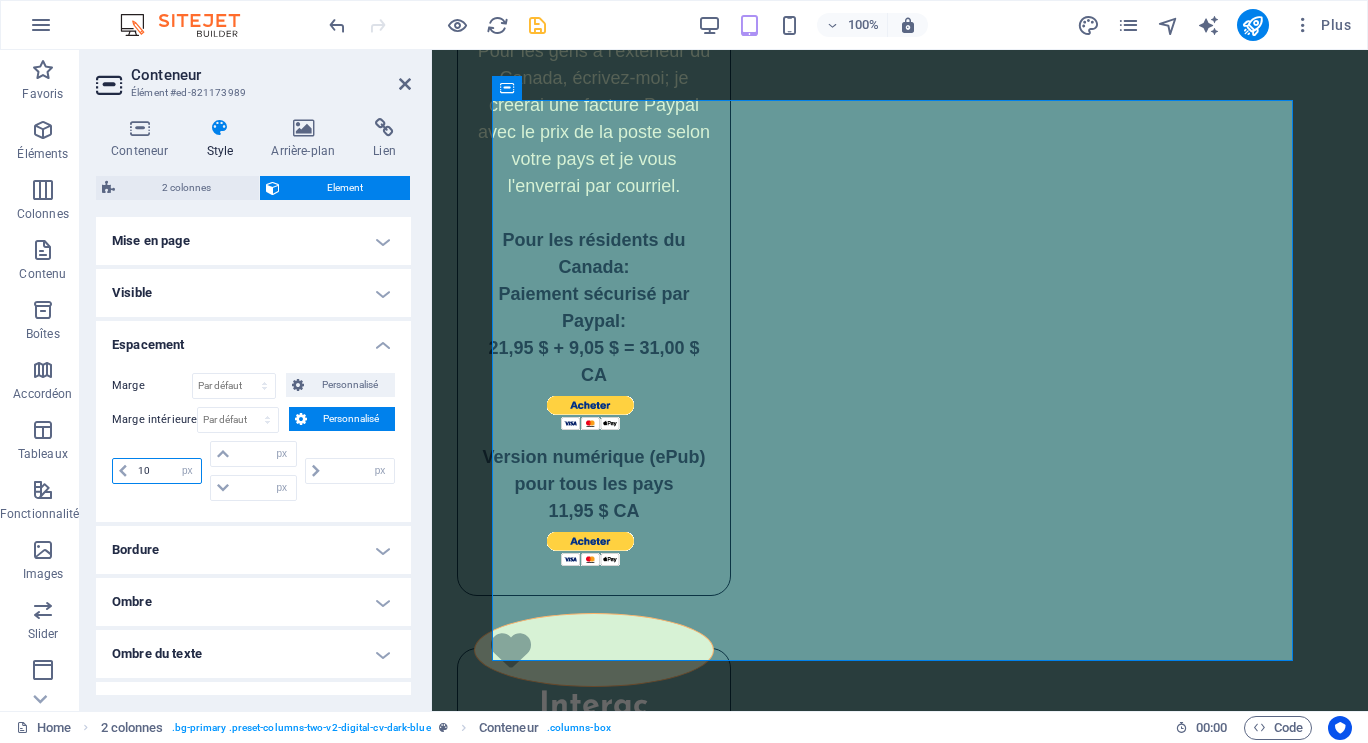 type on "0" 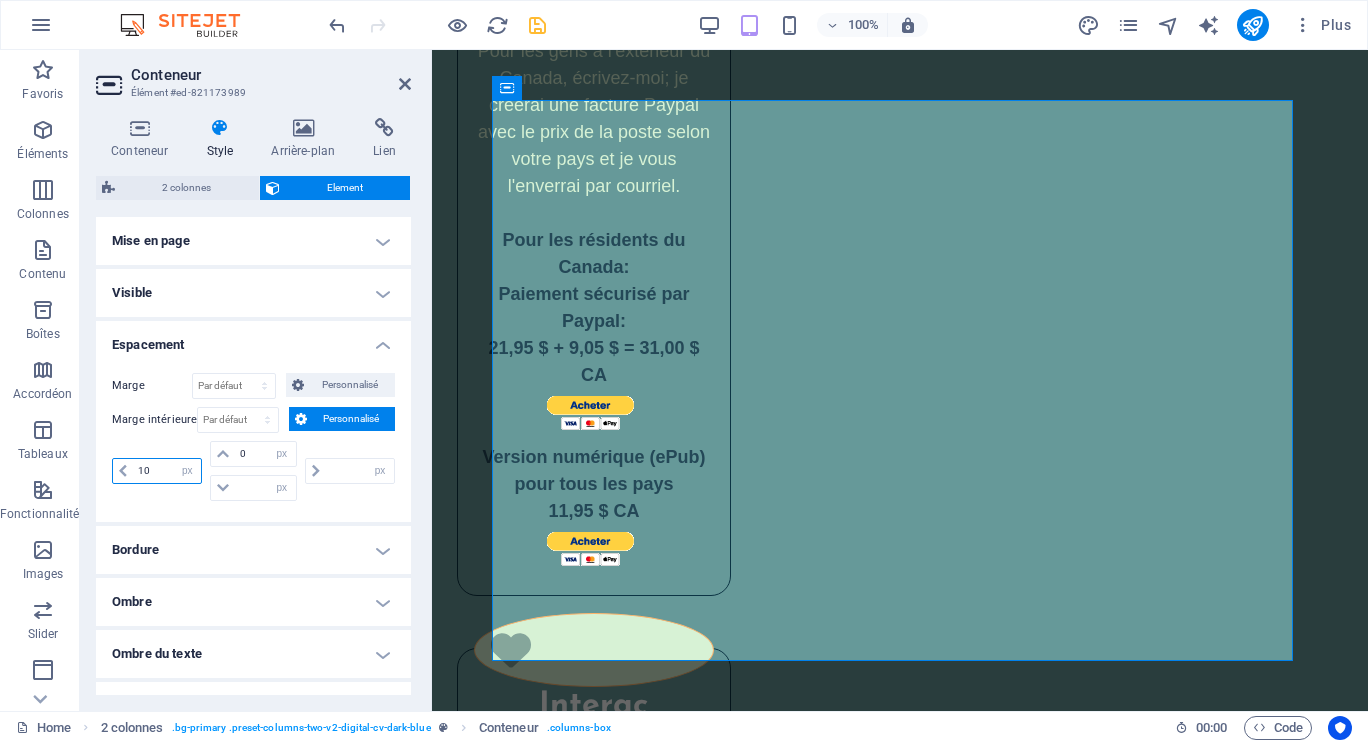 type on "0" 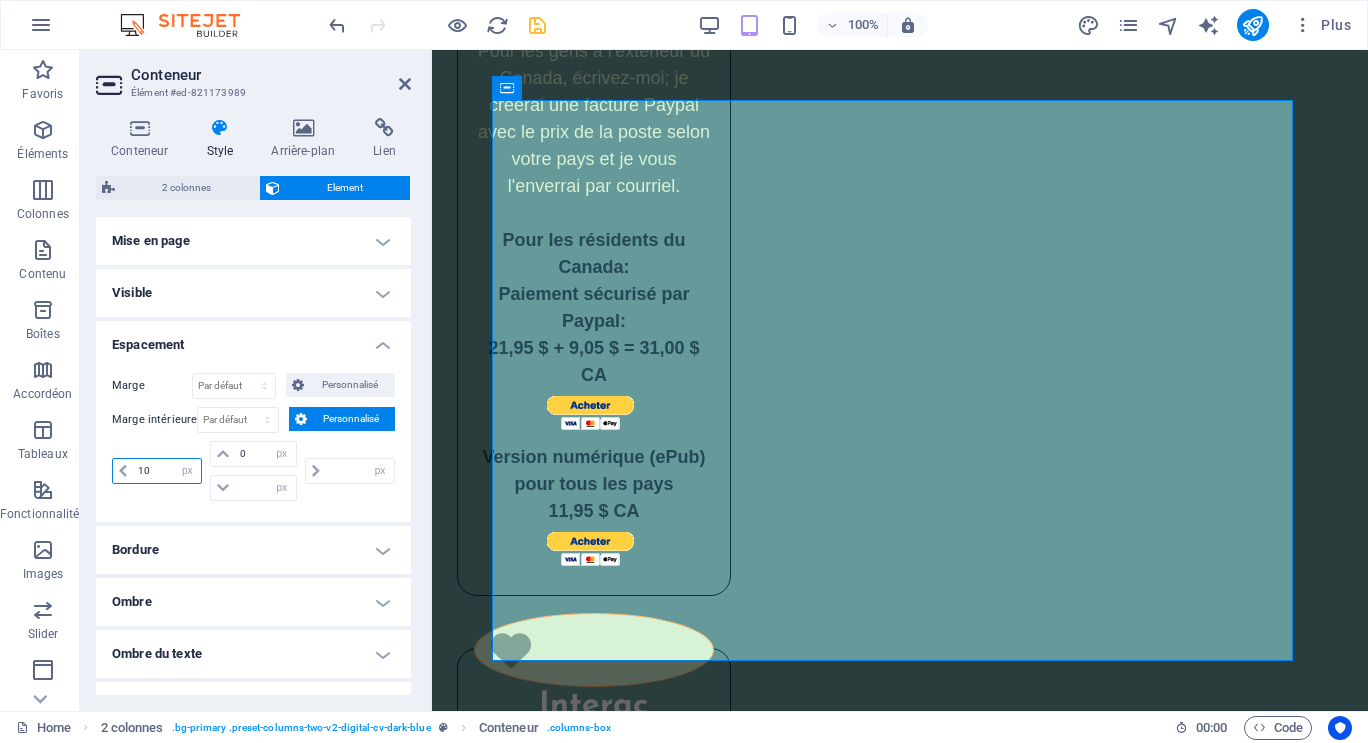 type on "0" 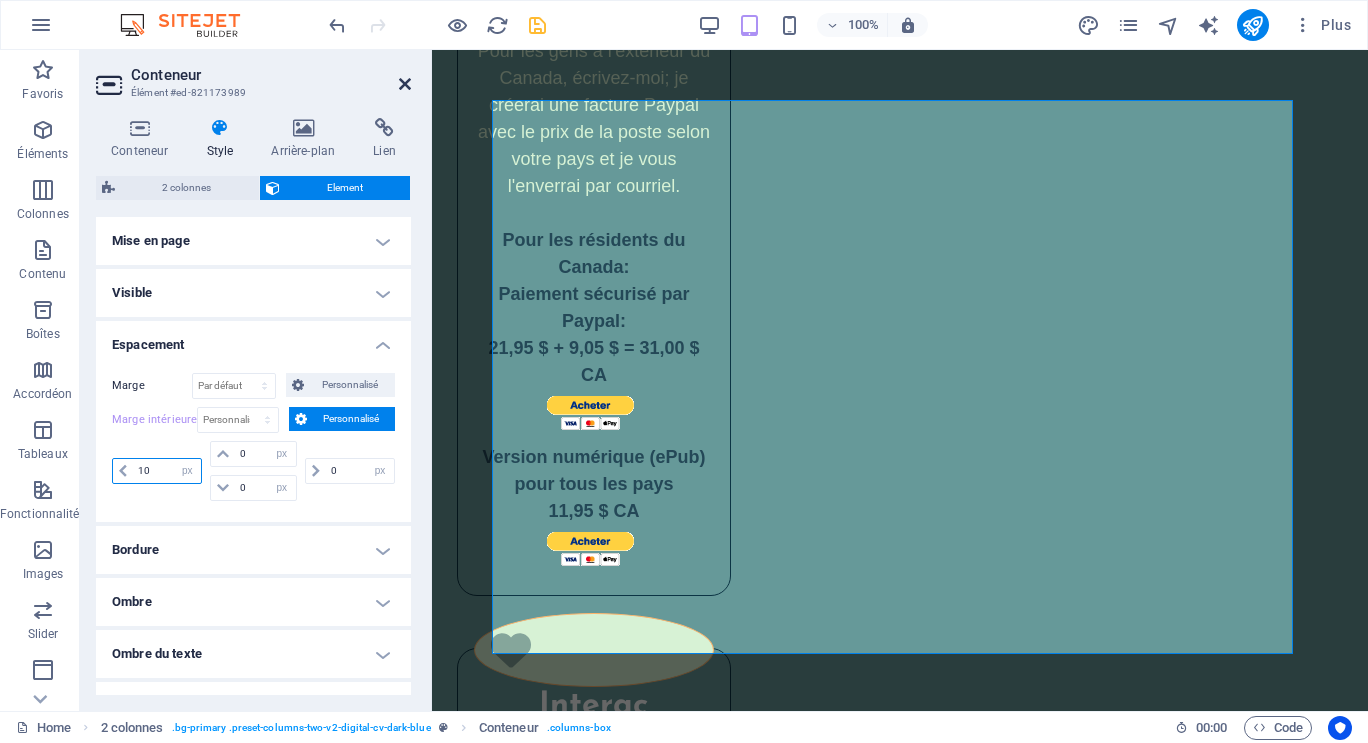 type on "10" 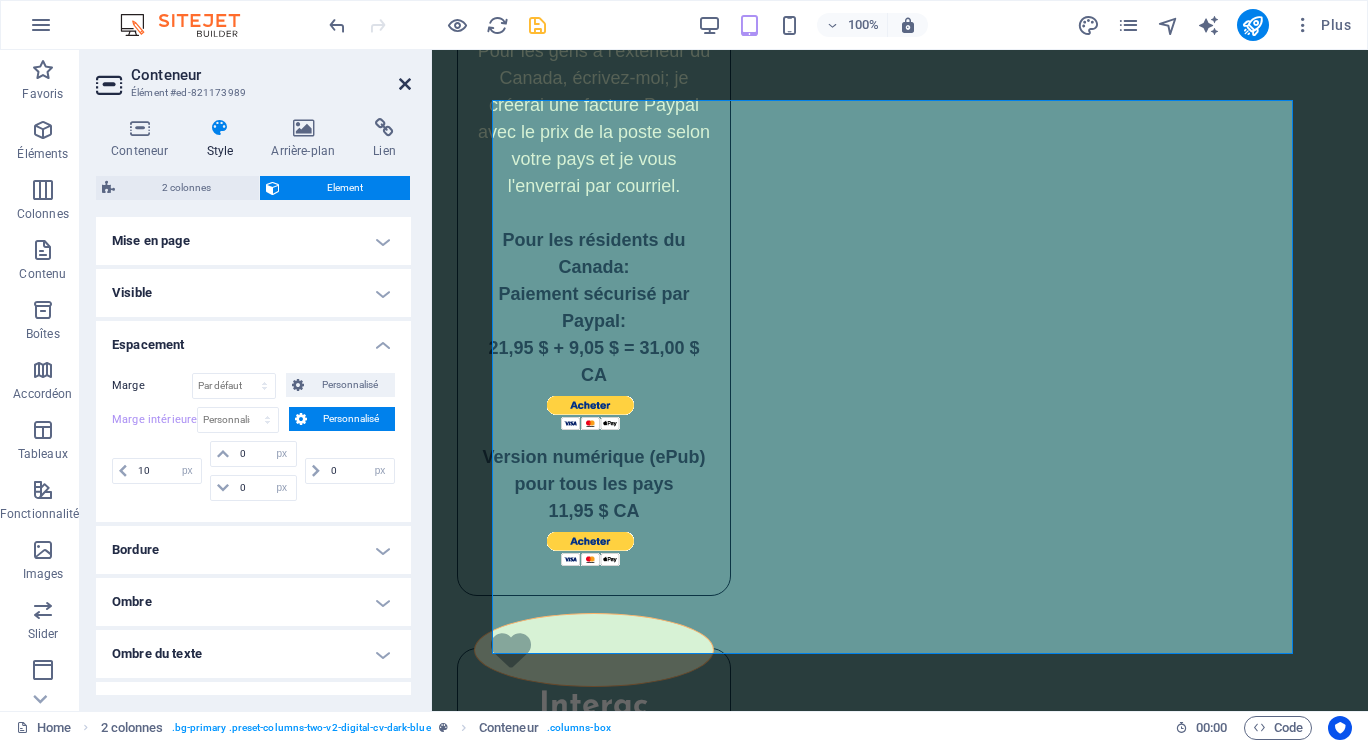 click at bounding box center [405, 84] 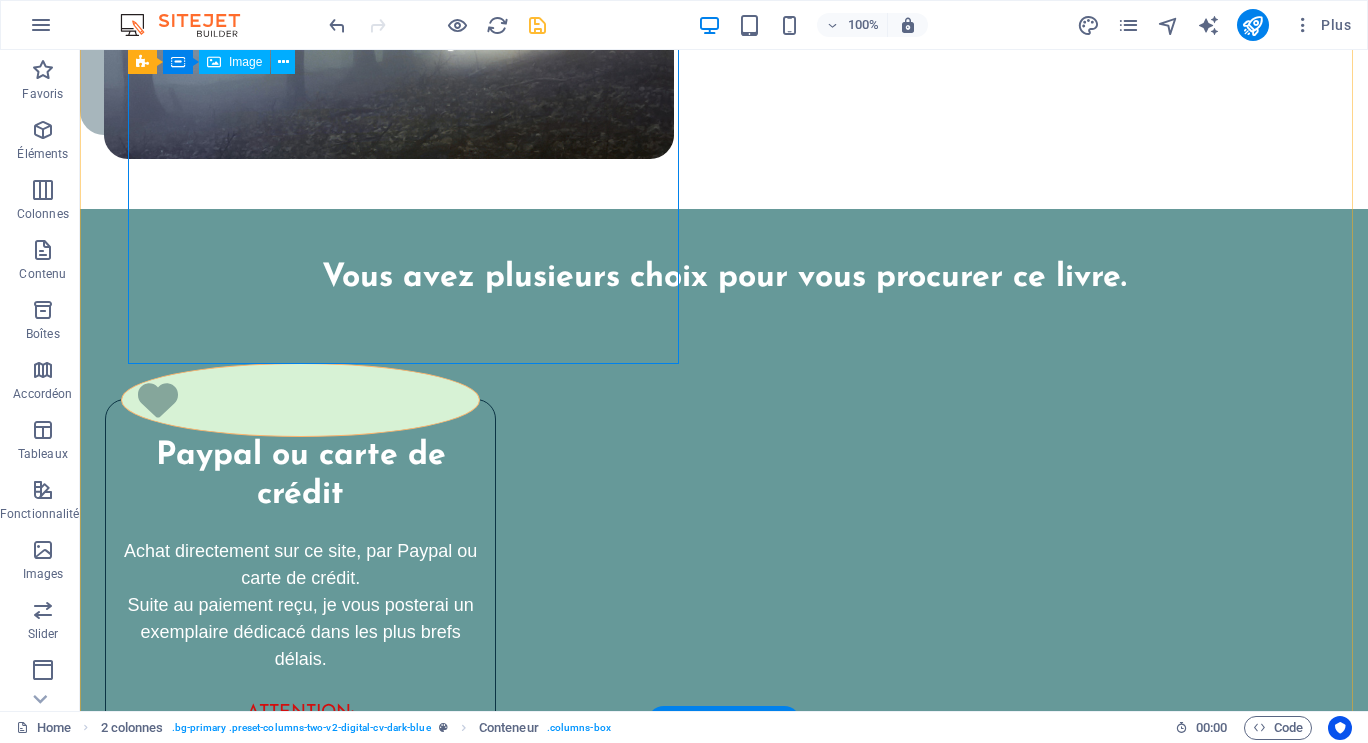 scroll, scrollTop: 3937, scrollLeft: 0, axis: vertical 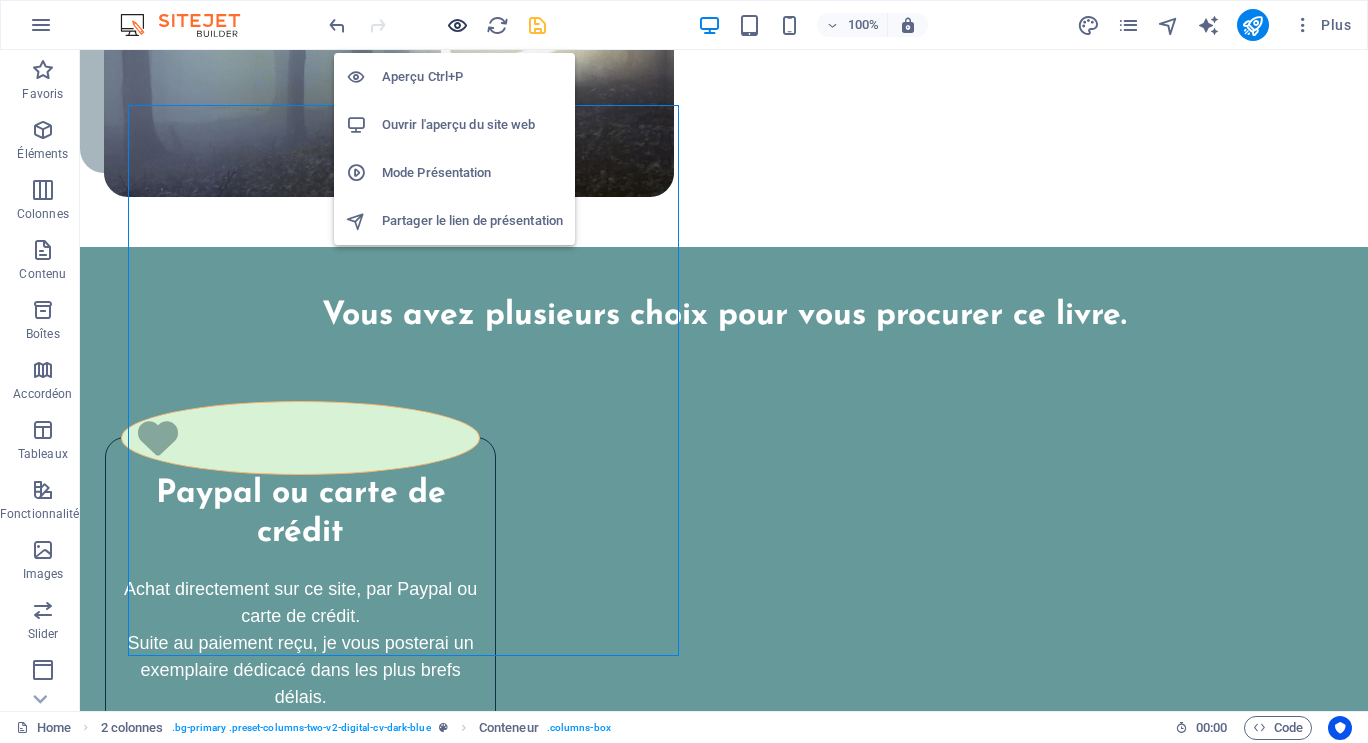 click at bounding box center (457, 25) 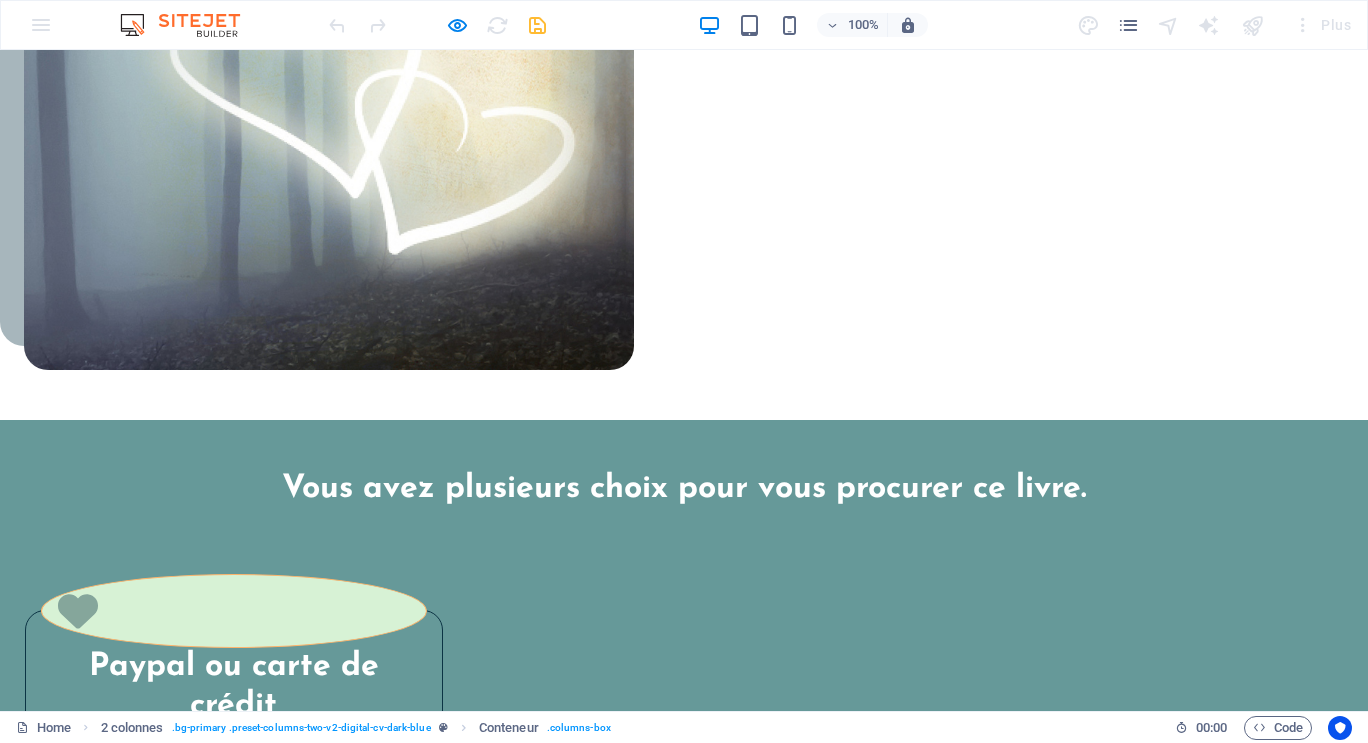 scroll, scrollTop: 3470, scrollLeft: 0, axis: vertical 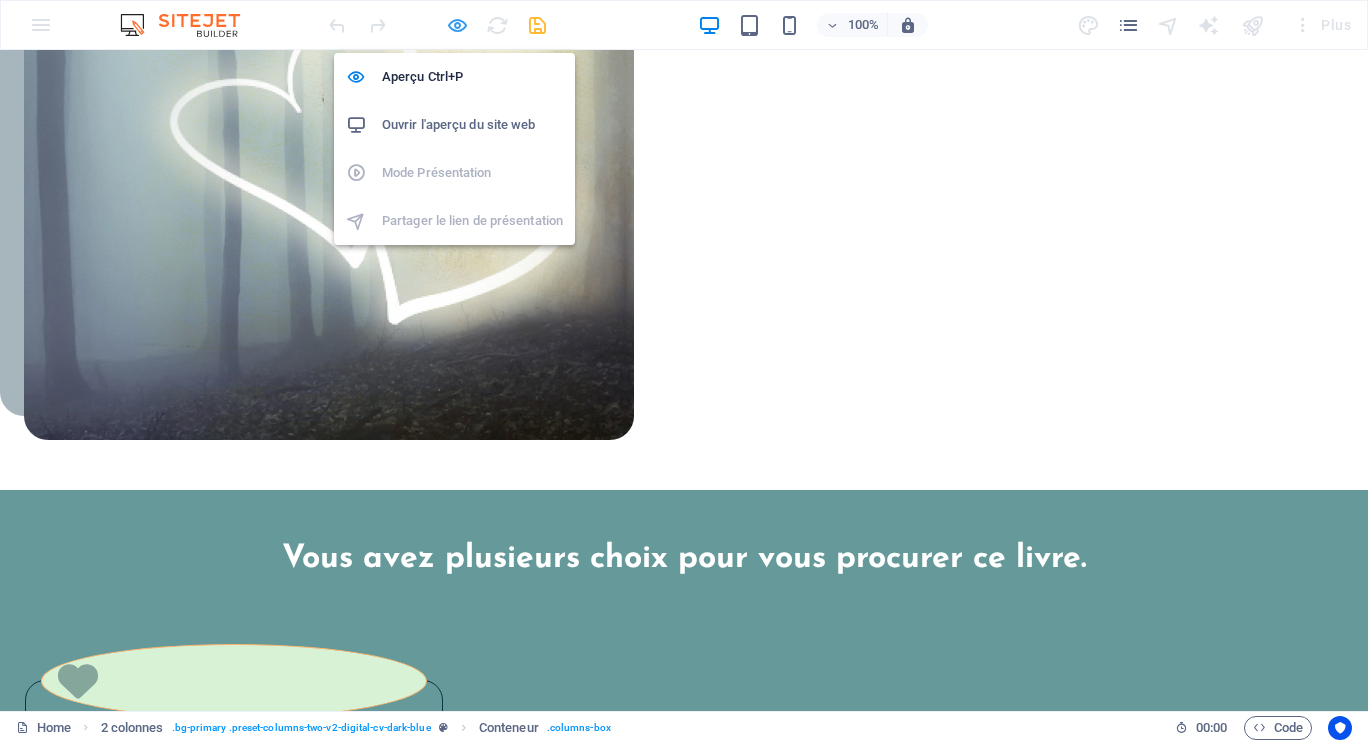 click at bounding box center [457, 25] 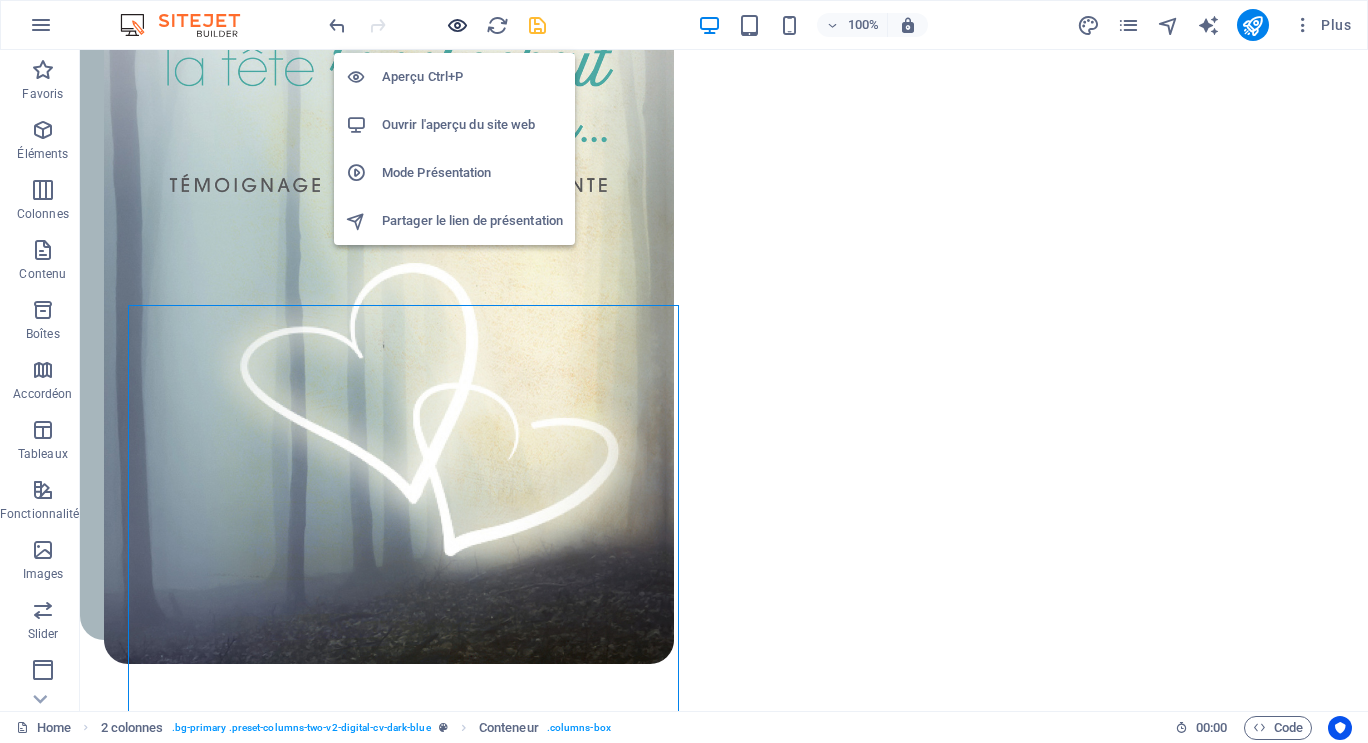 scroll, scrollTop: 3737, scrollLeft: 0, axis: vertical 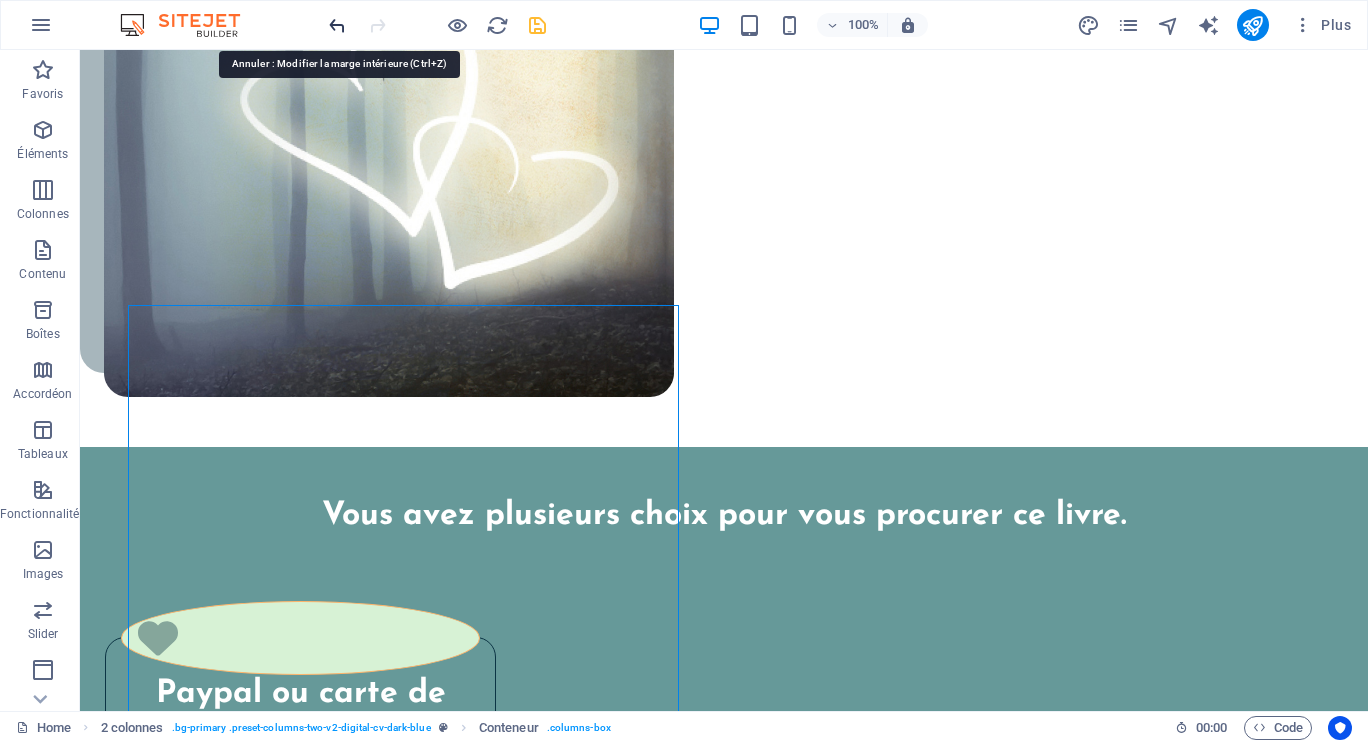 click at bounding box center (337, 25) 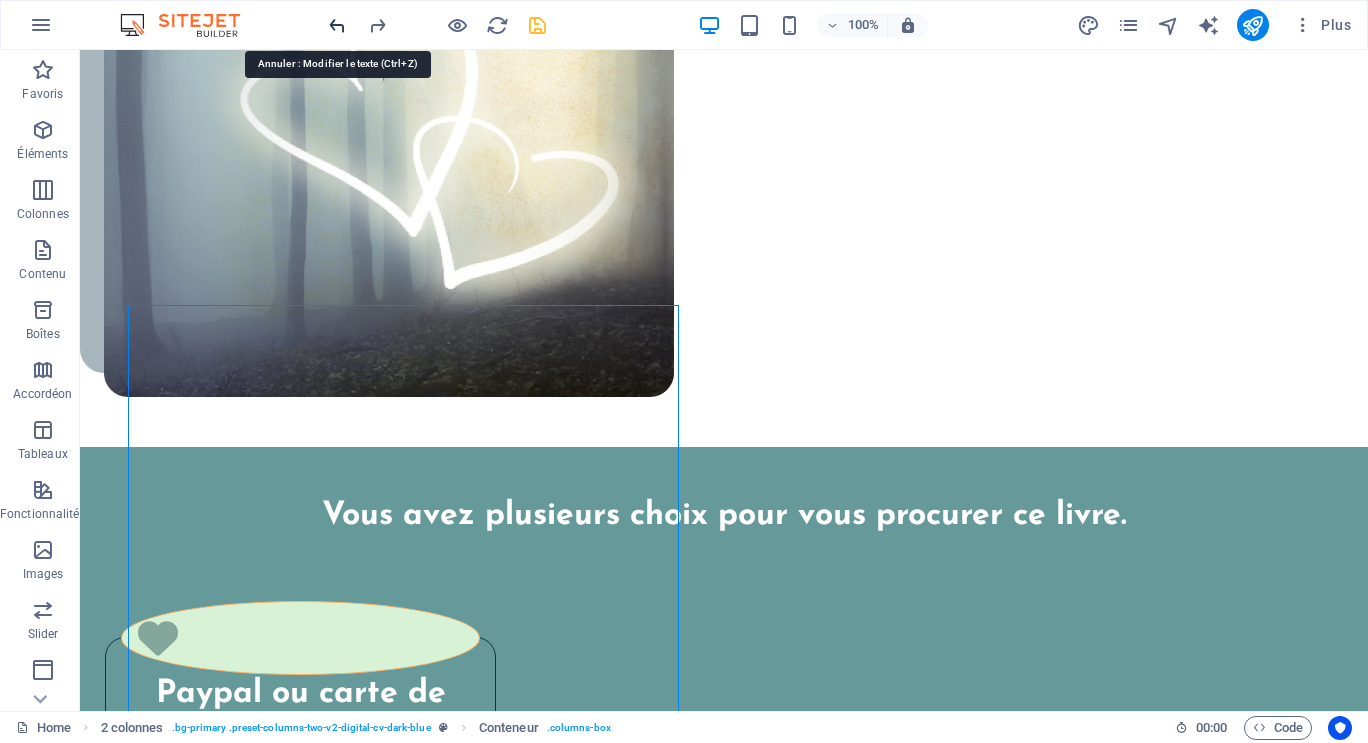 click at bounding box center (337, 25) 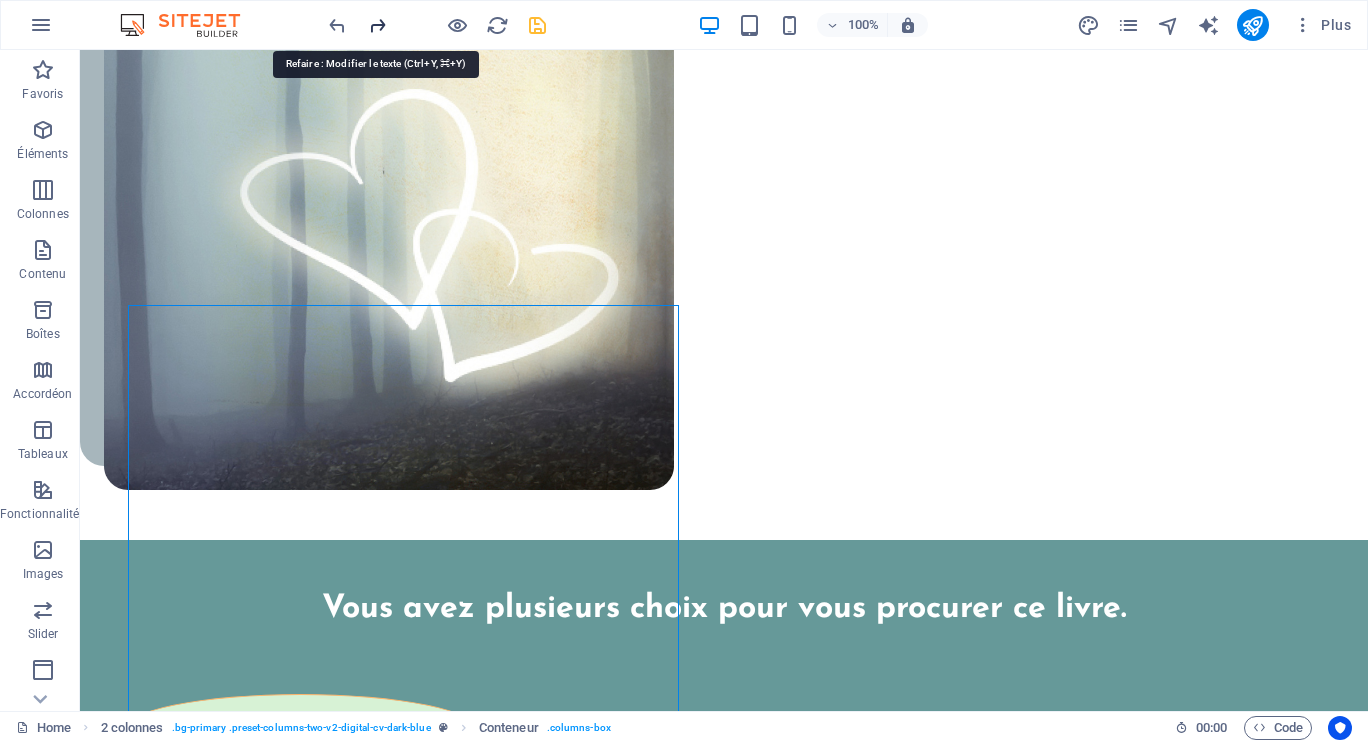 click at bounding box center [377, 25] 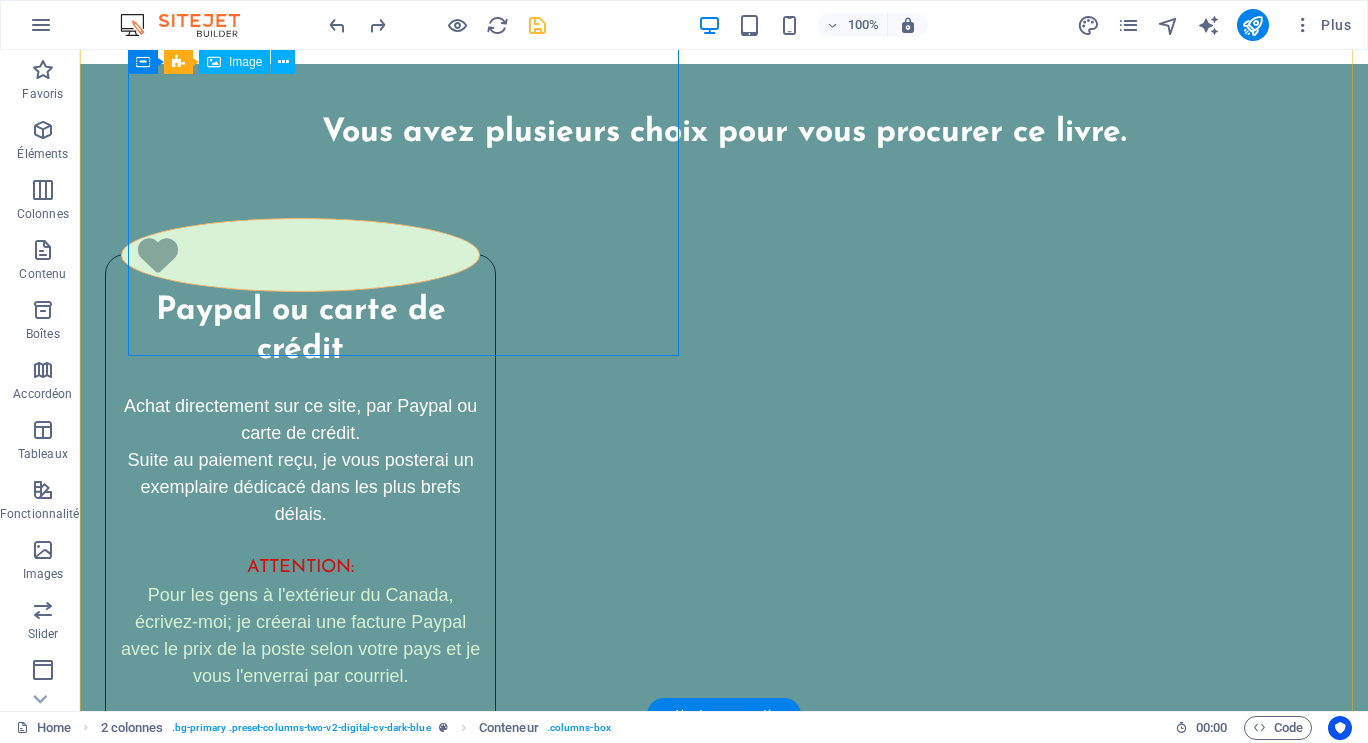 scroll, scrollTop: 4037, scrollLeft: 0, axis: vertical 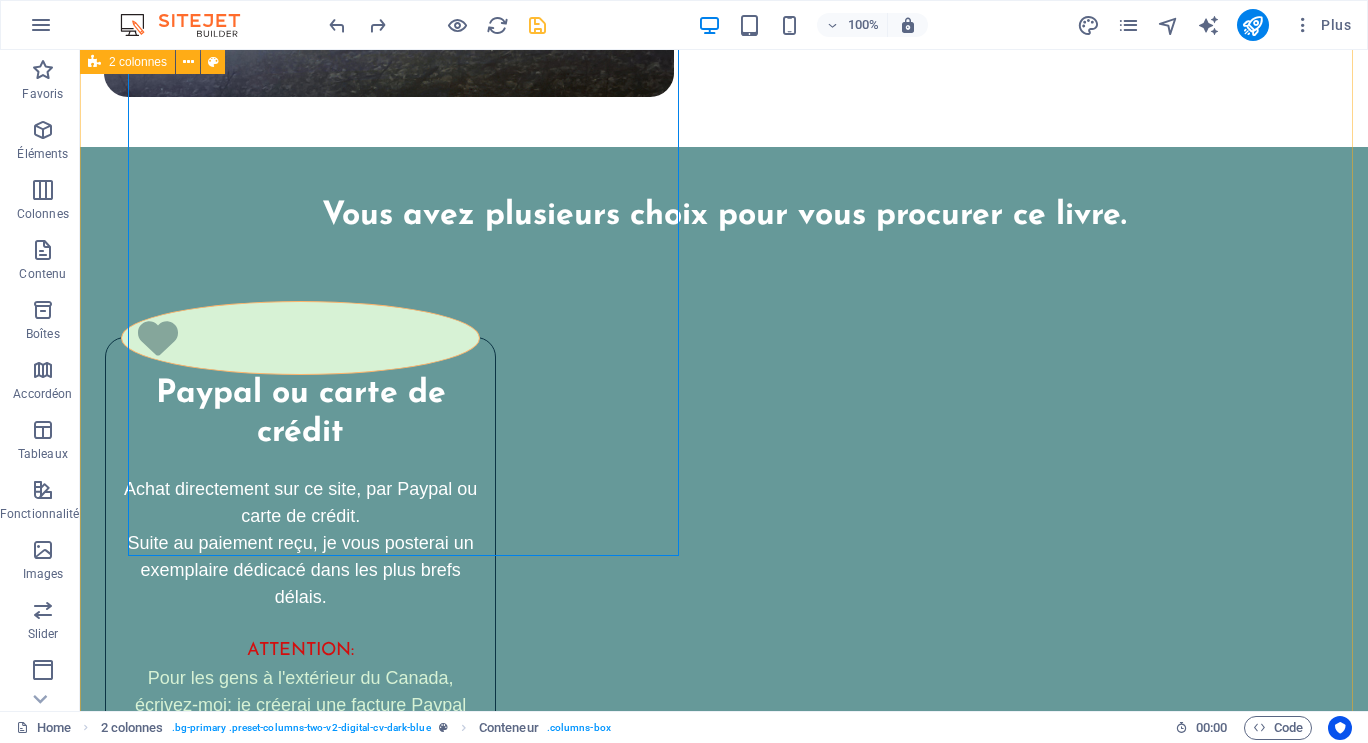 click on "2 colonnes" at bounding box center (138, 62) 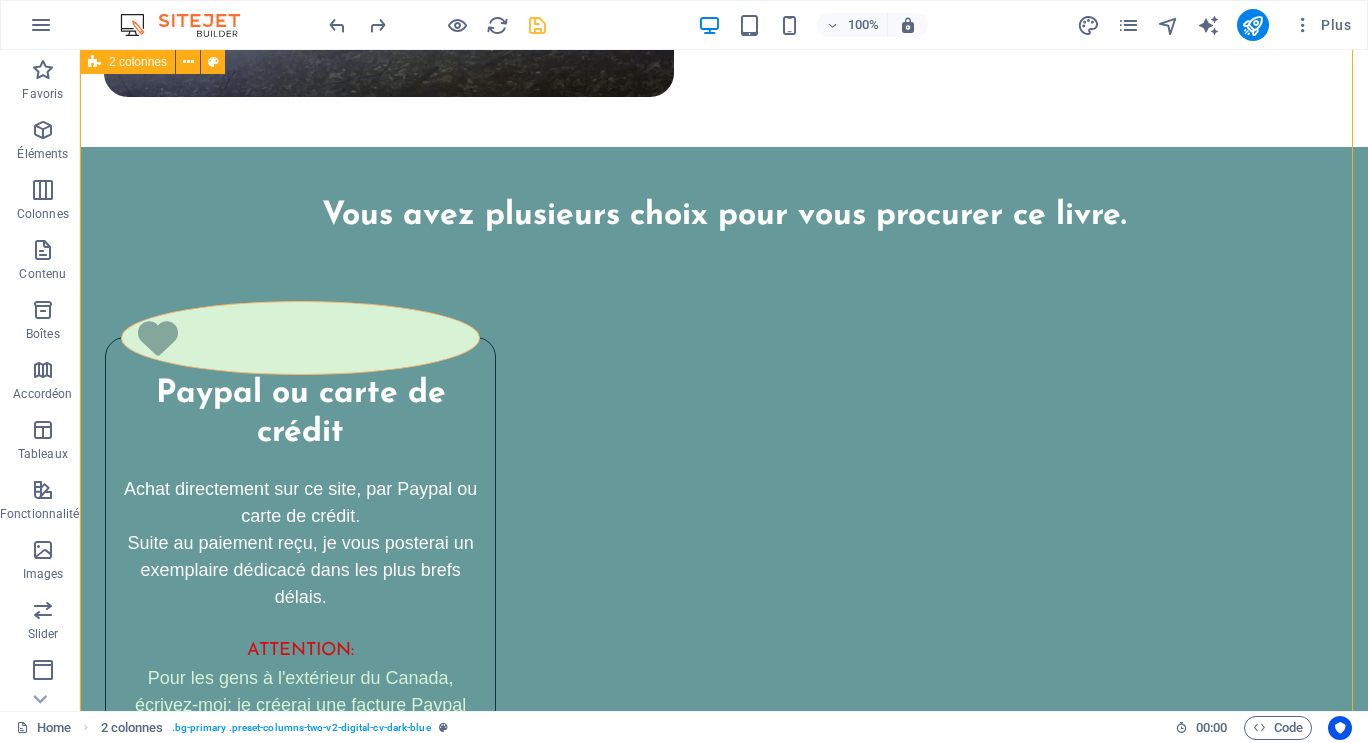 click on "2 colonnes" at bounding box center [138, 62] 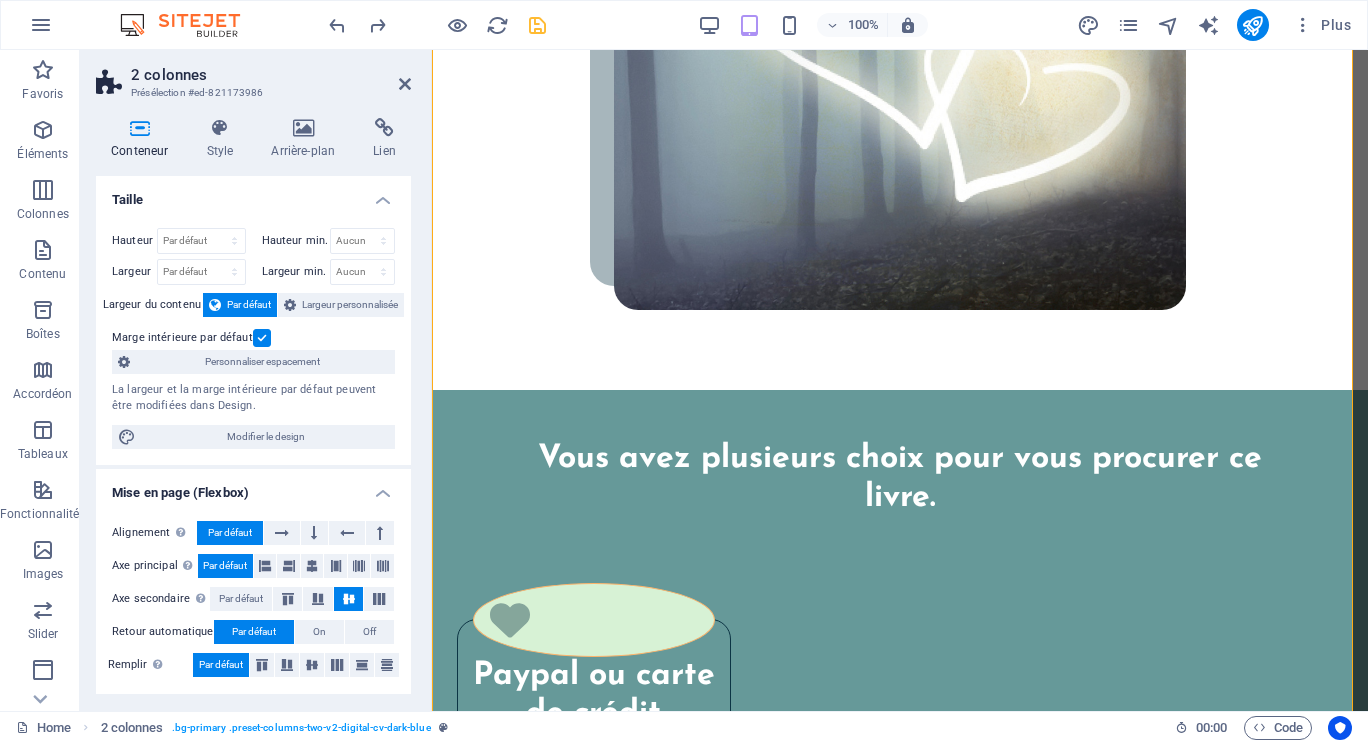 scroll, scrollTop: 5423, scrollLeft: 0, axis: vertical 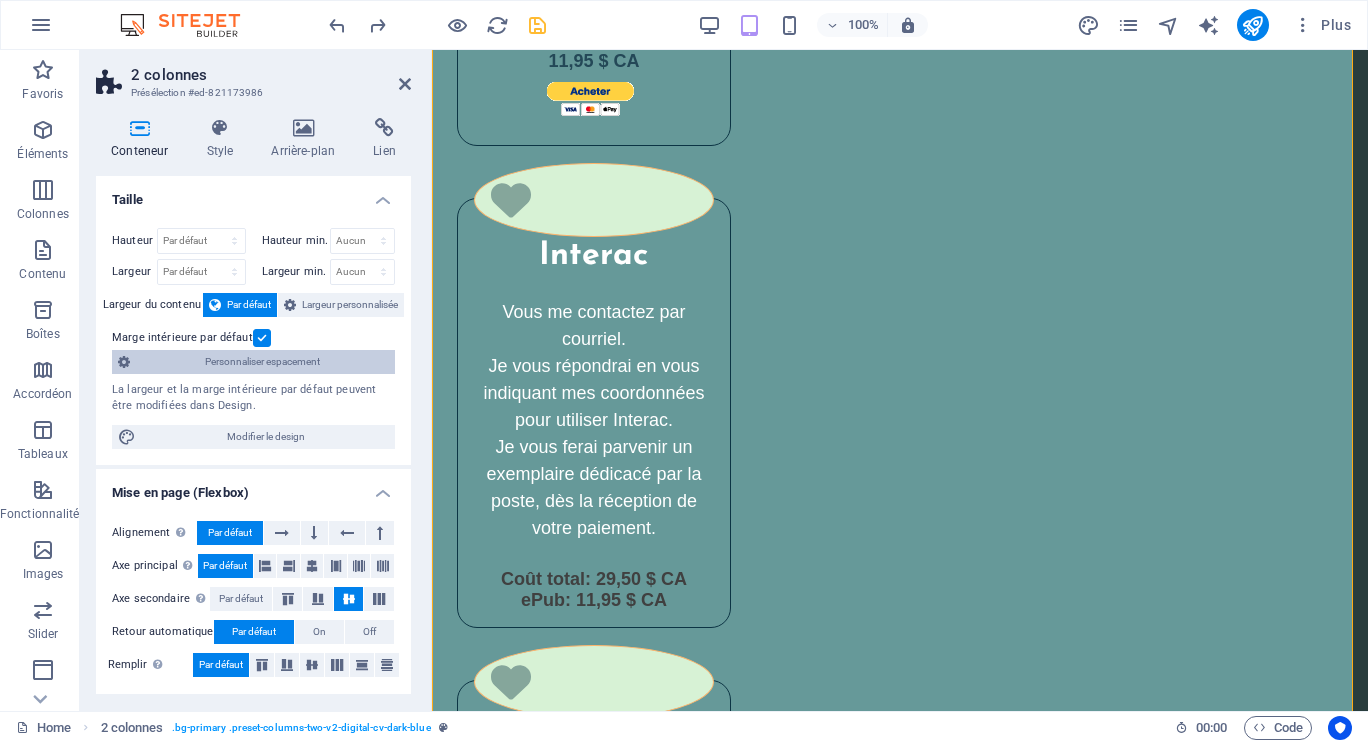 click on "Personnaliser espacement" at bounding box center (262, 362) 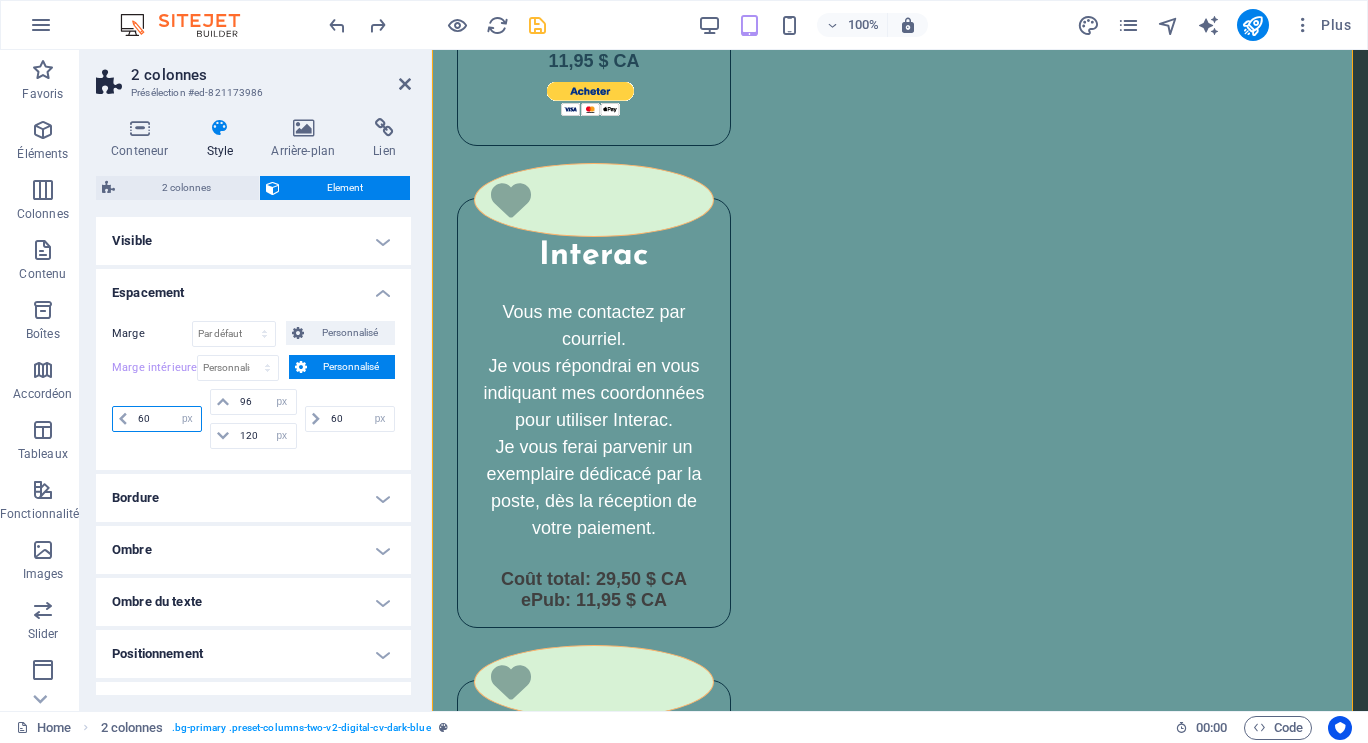 drag, startPoint x: 154, startPoint y: 422, endPoint x: 120, endPoint y: 421, distance: 34.0147 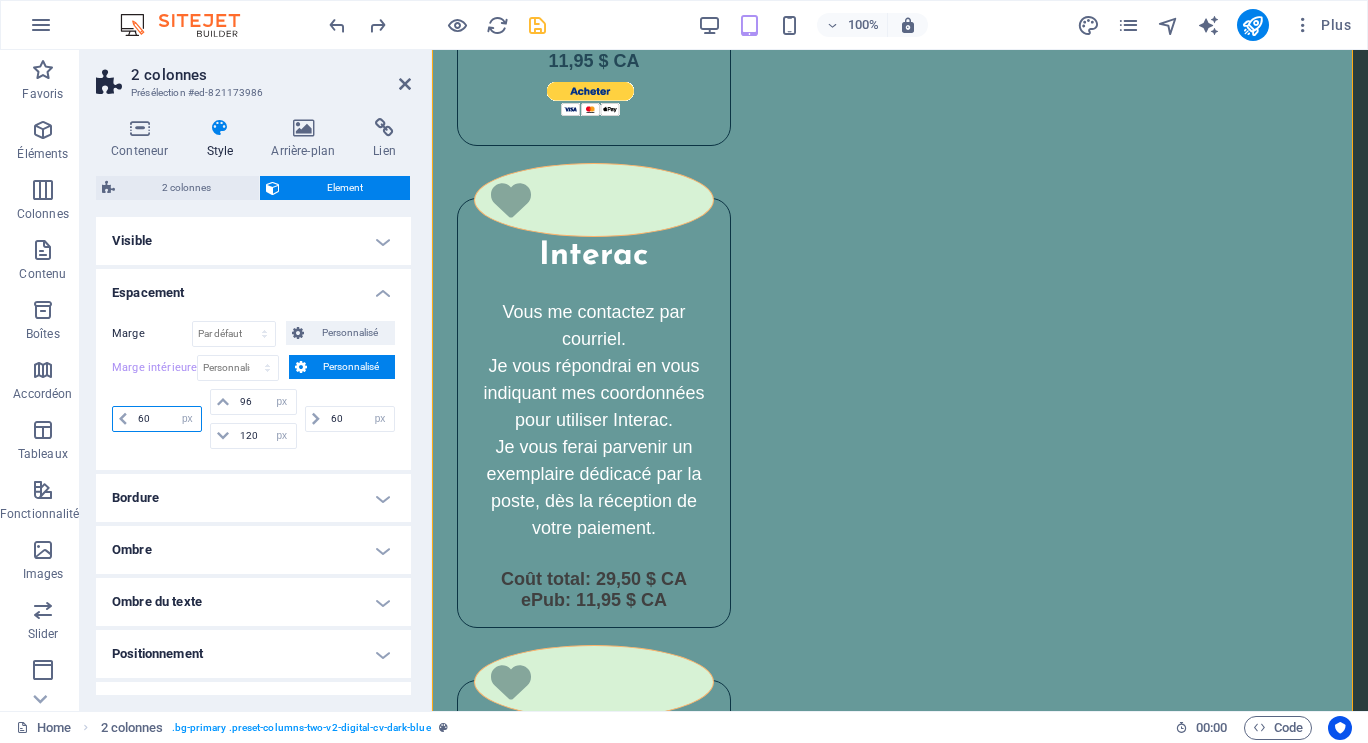 click on "60 px rem % vh vw" at bounding box center [157, 419] 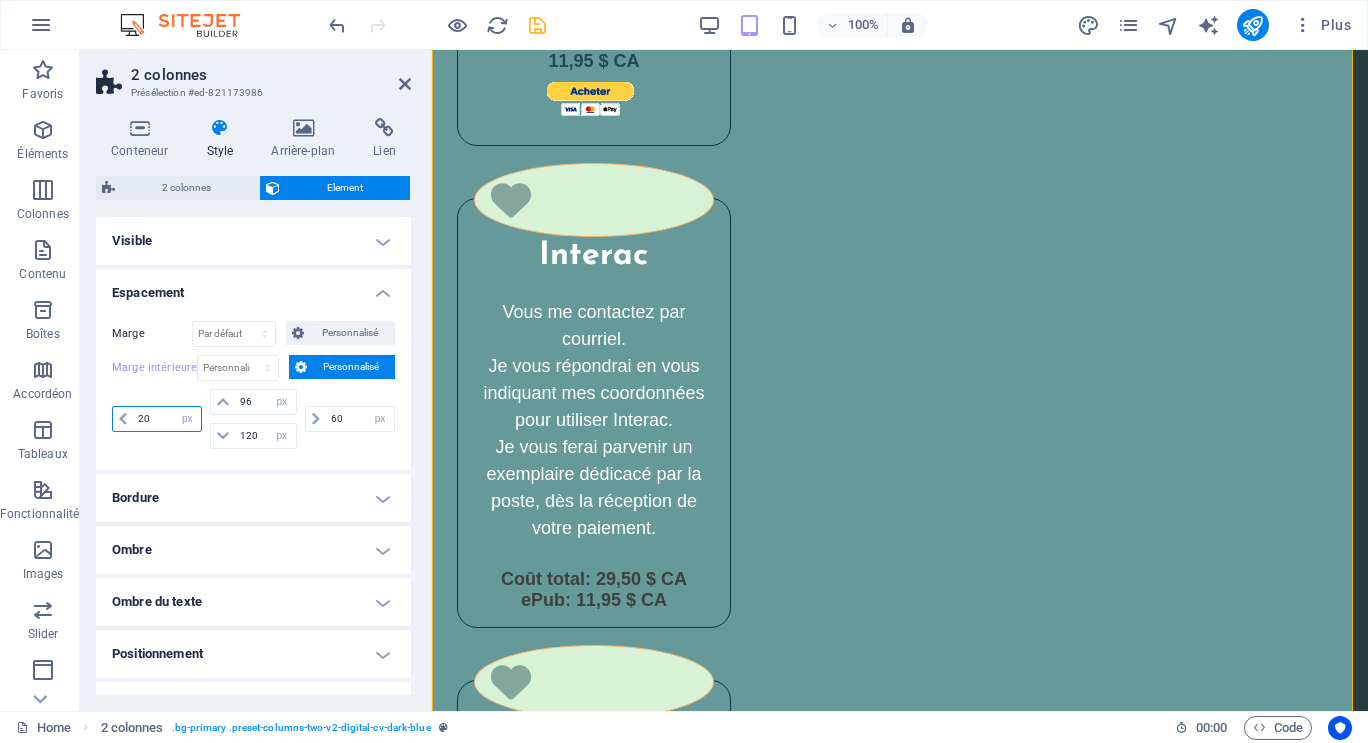 drag, startPoint x: 154, startPoint y: 415, endPoint x: 115, endPoint y: 417, distance: 39.051247 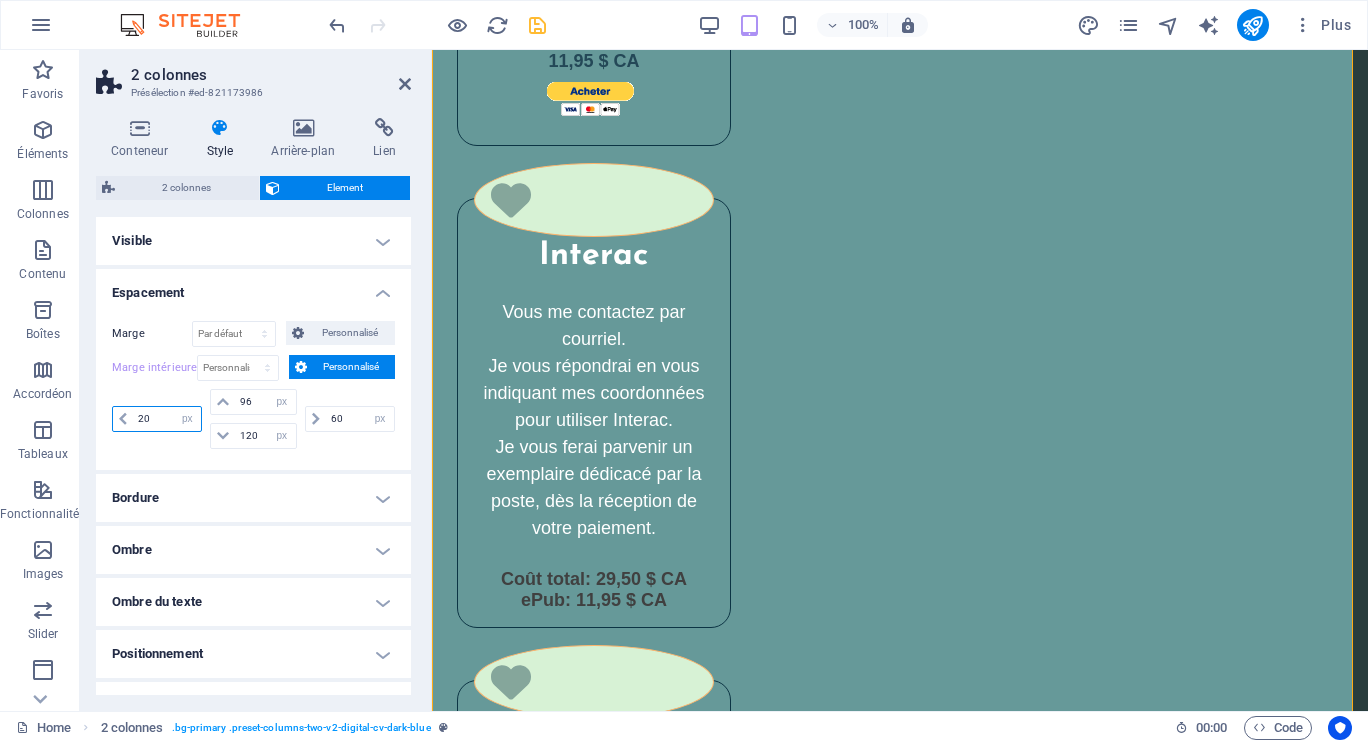 click on "20 px rem % vh vw" at bounding box center (157, 419) 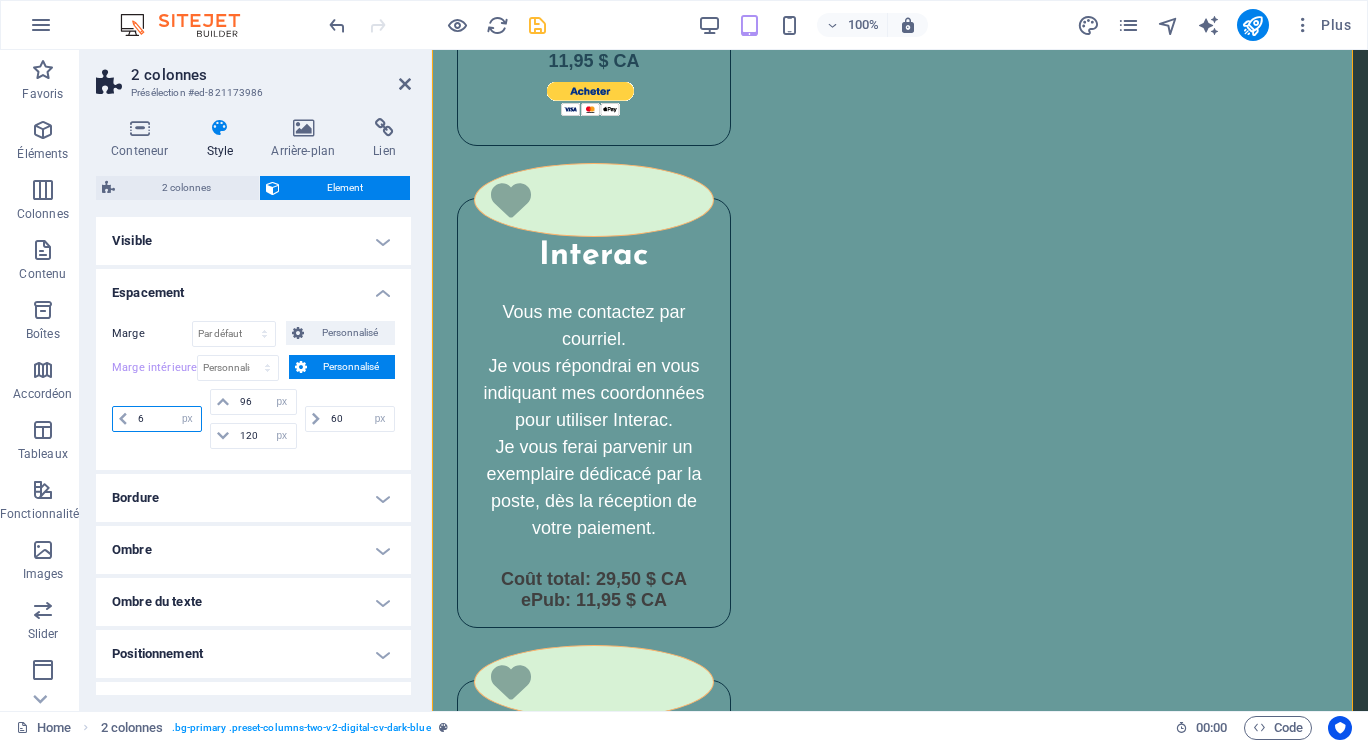 type on "60" 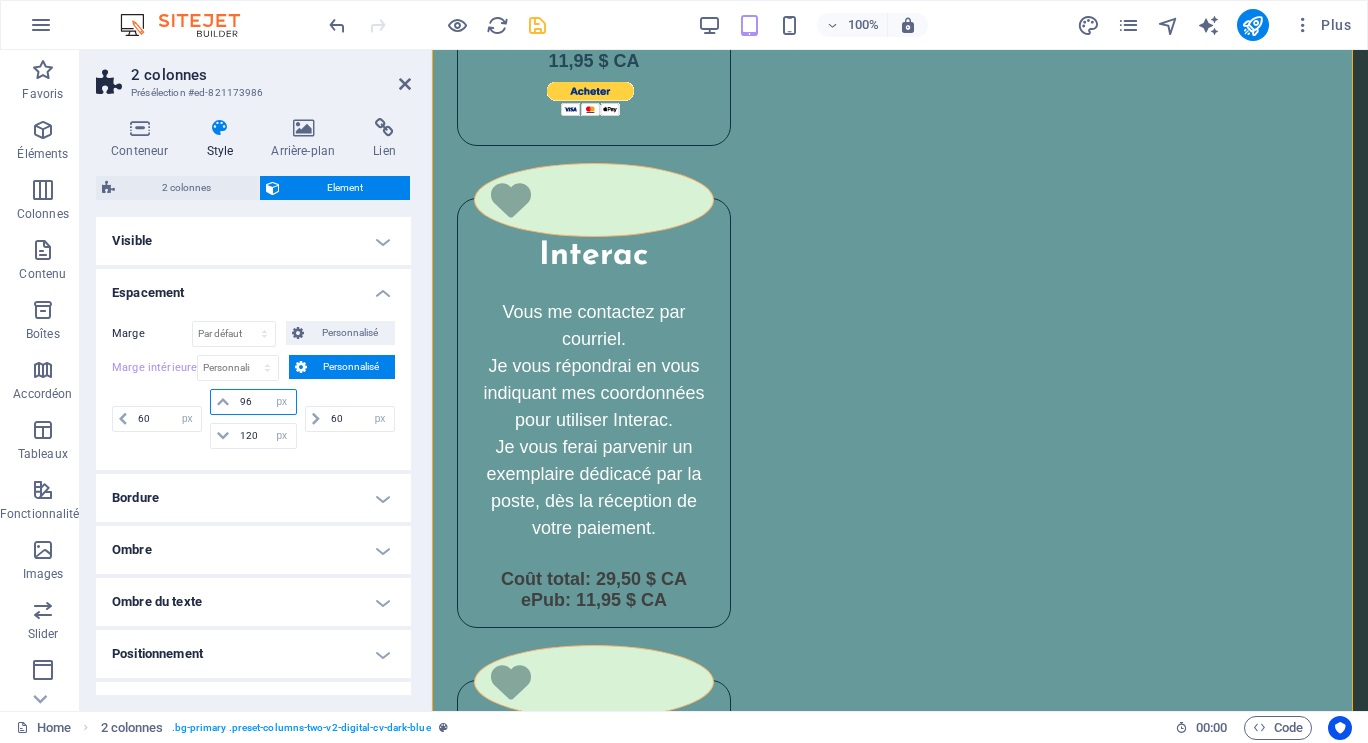 drag, startPoint x: 253, startPoint y: 401, endPoint x: 228, endPoint y: 403, distance: 25.079872 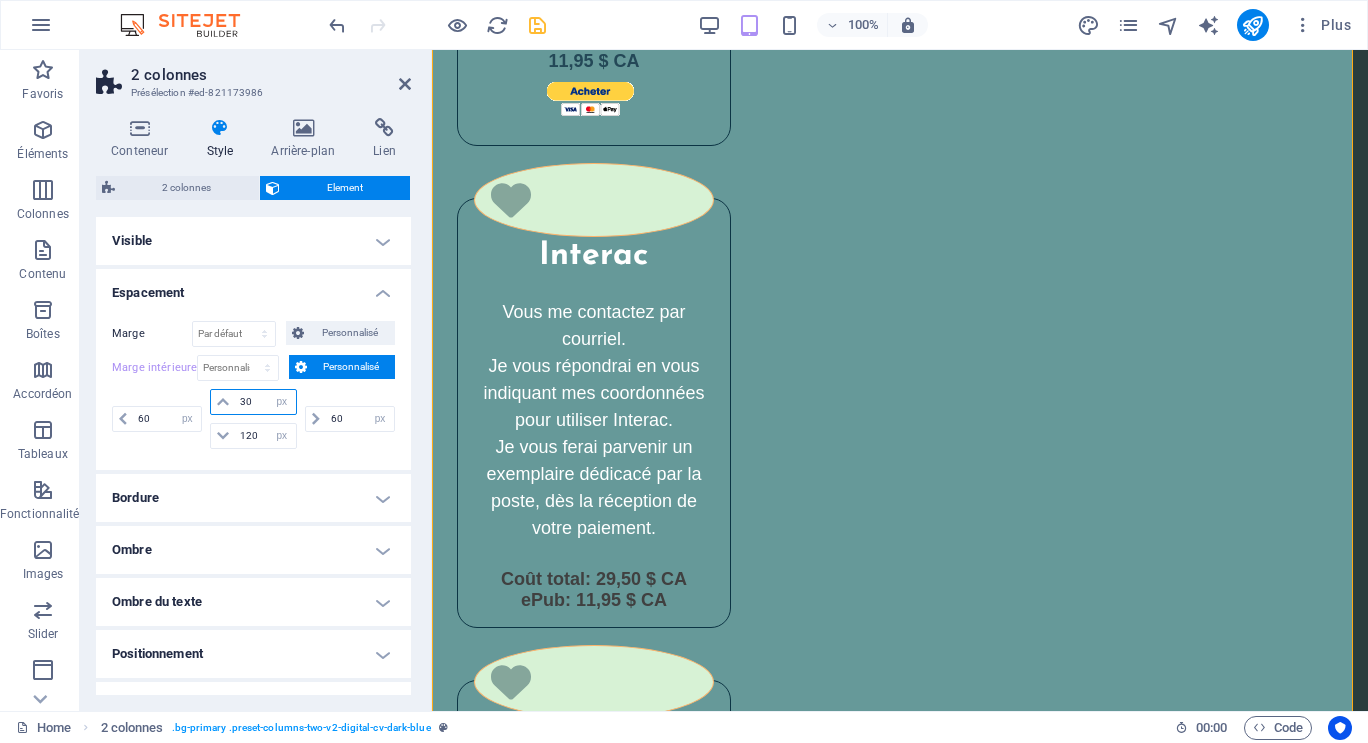 type on "30" 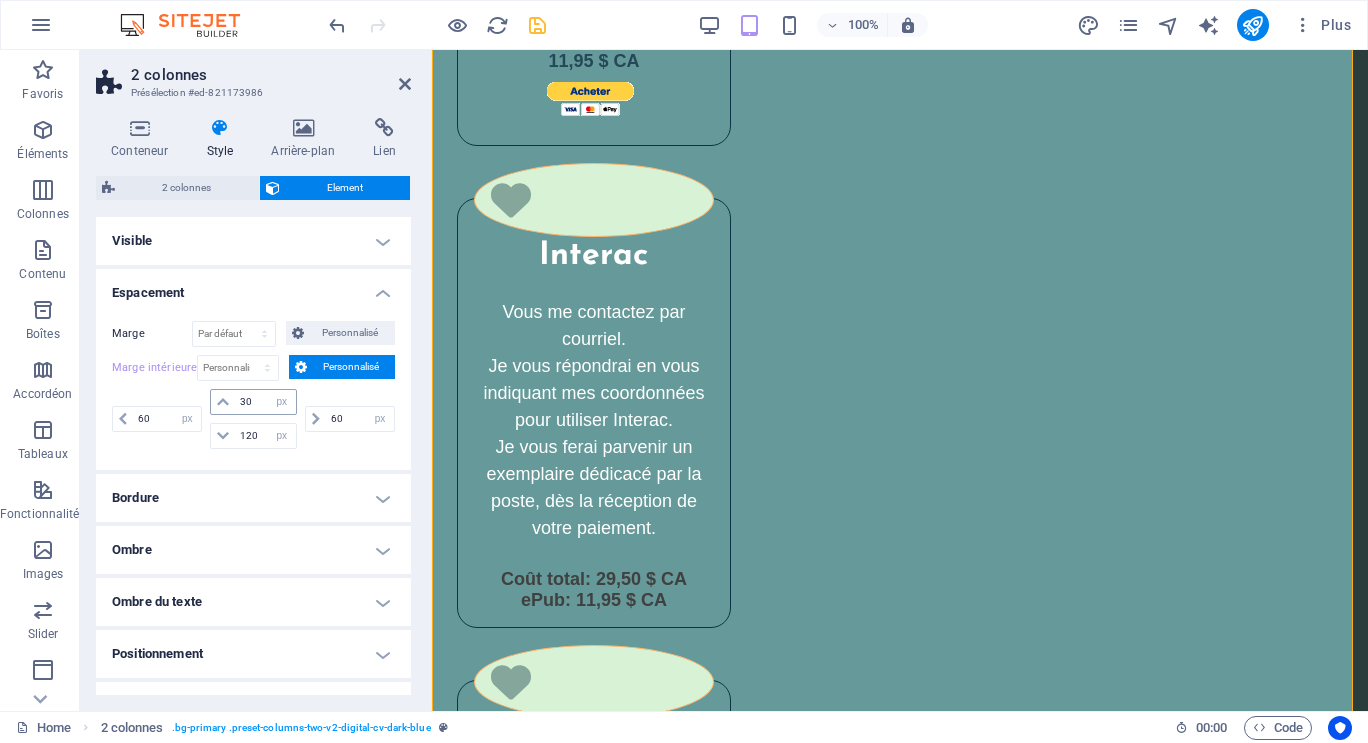 click at bounding box center (223, 402) 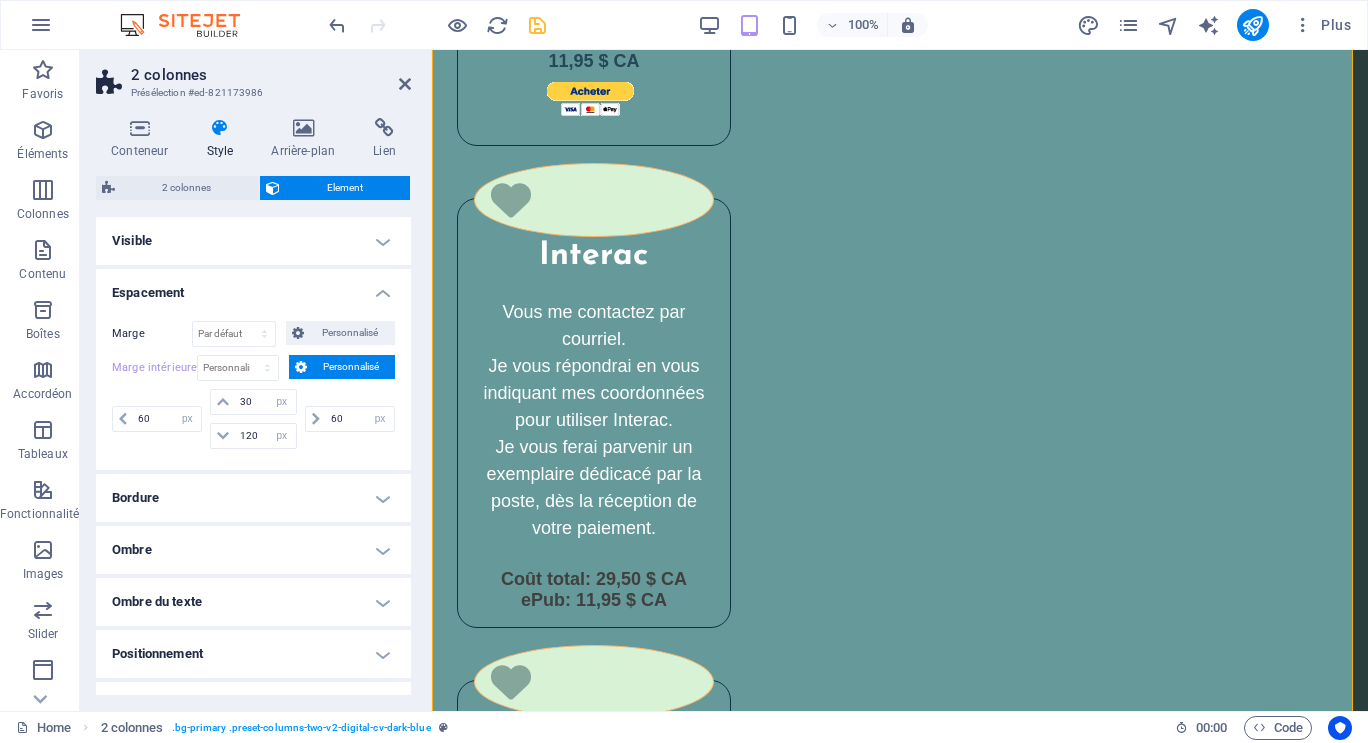 click on "2 colonnes" at bounding box center [271, 75] 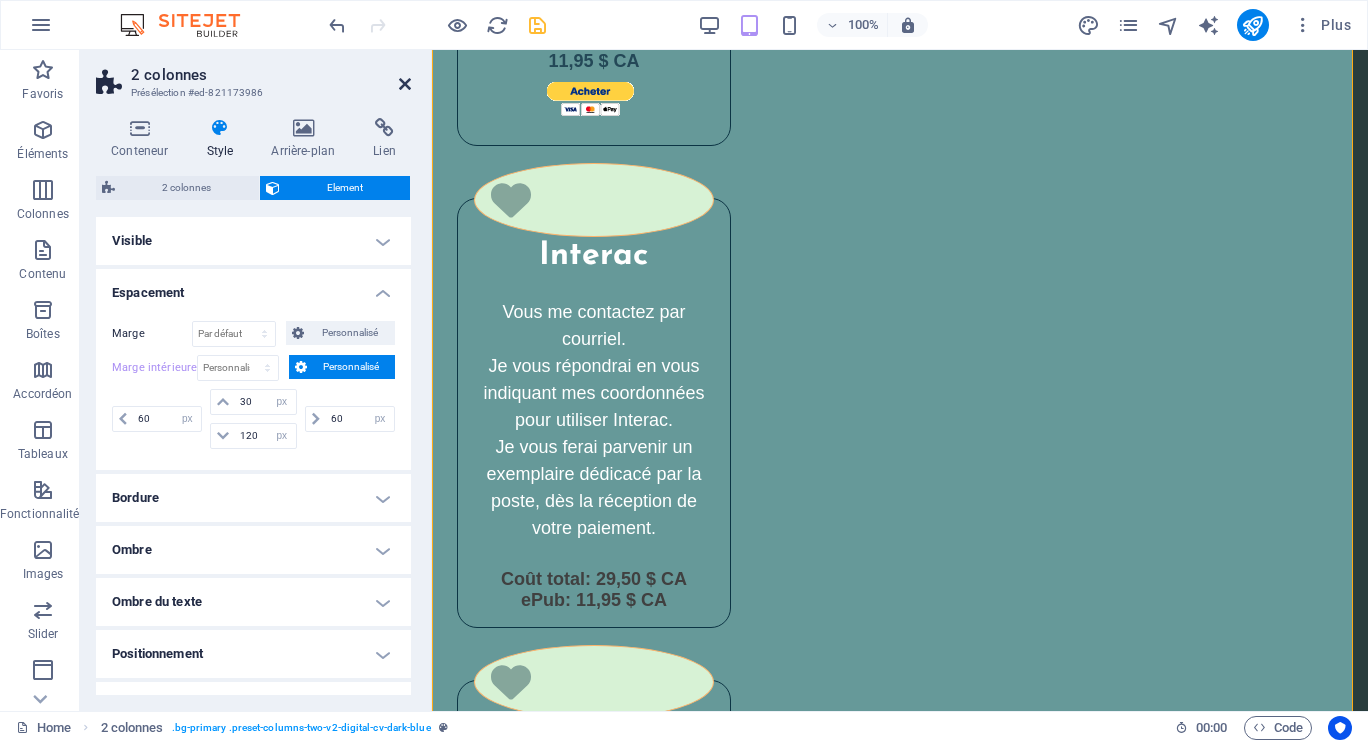 click at bounding box center (405, 84) 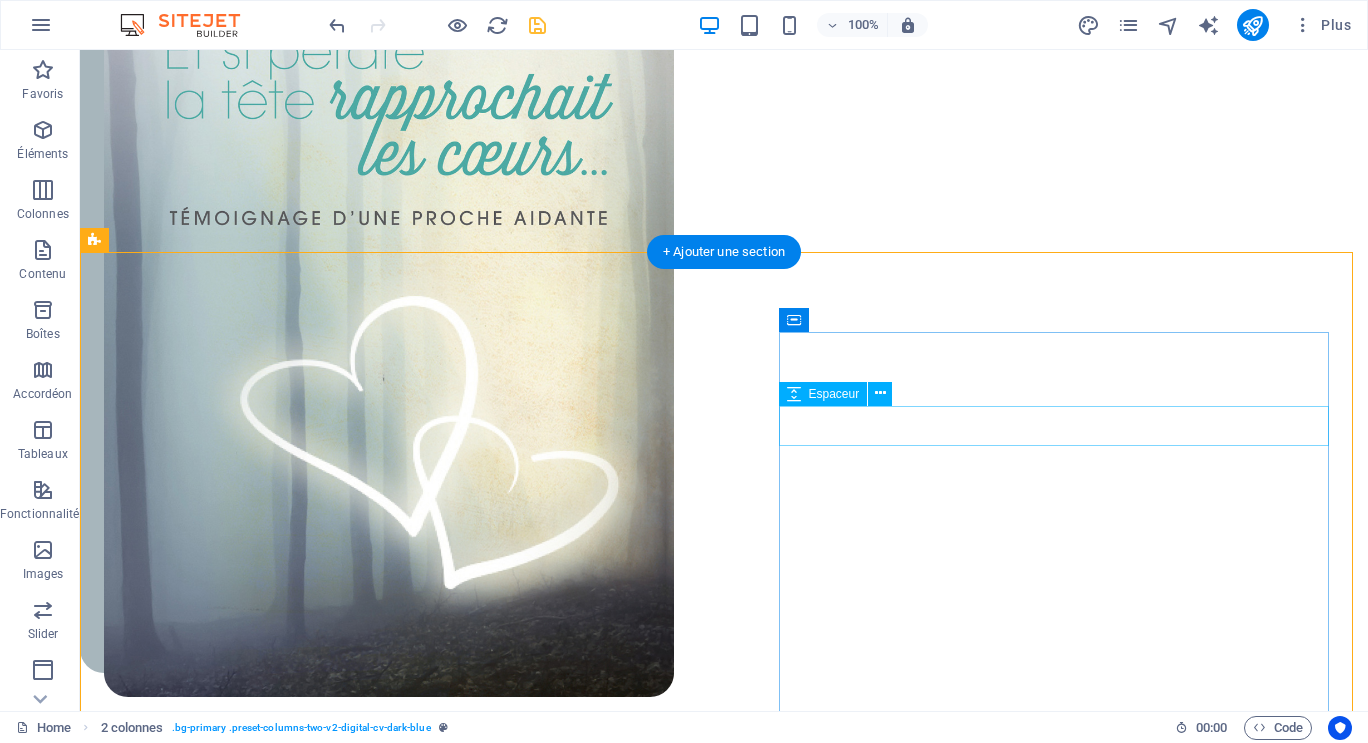 scroll, scrollTop: 3537, scrollLeft: 0, axis: vertical 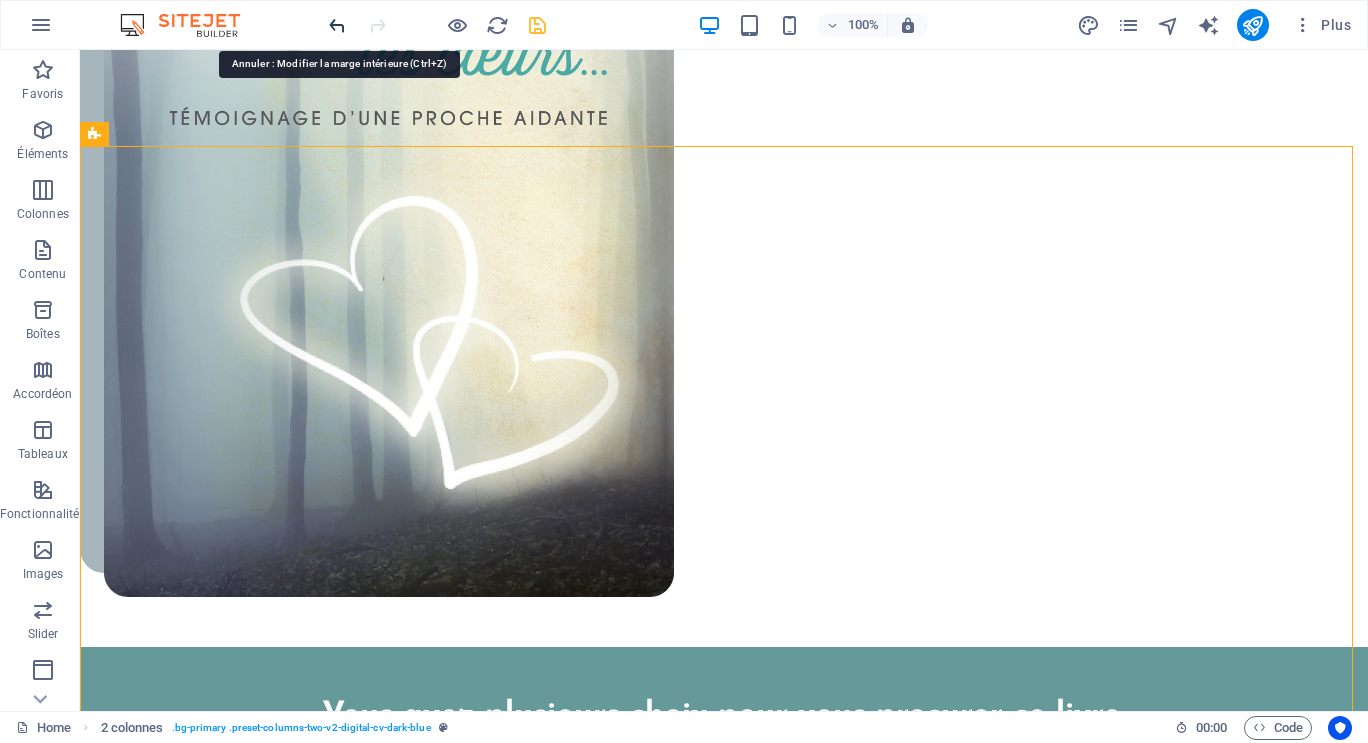 click at bounding box center (337, 25) 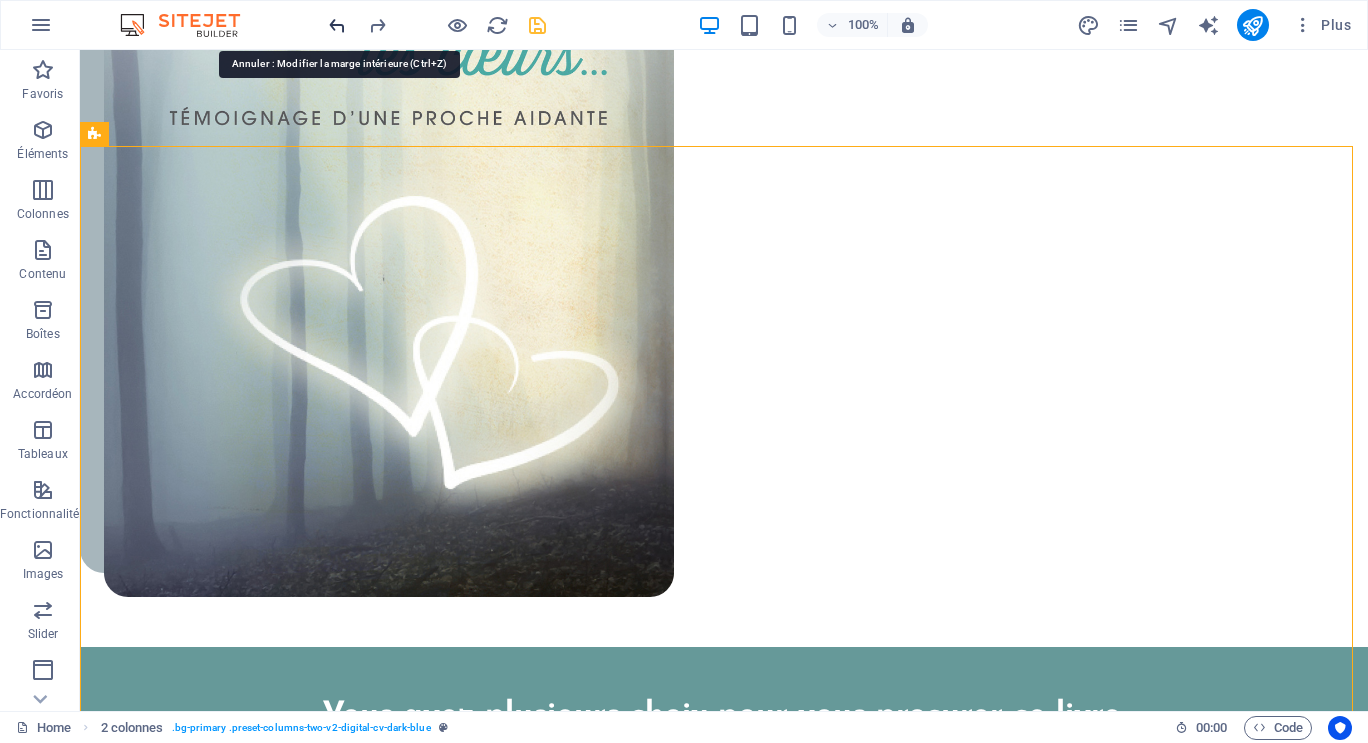 click at bounding box center [337, 25] 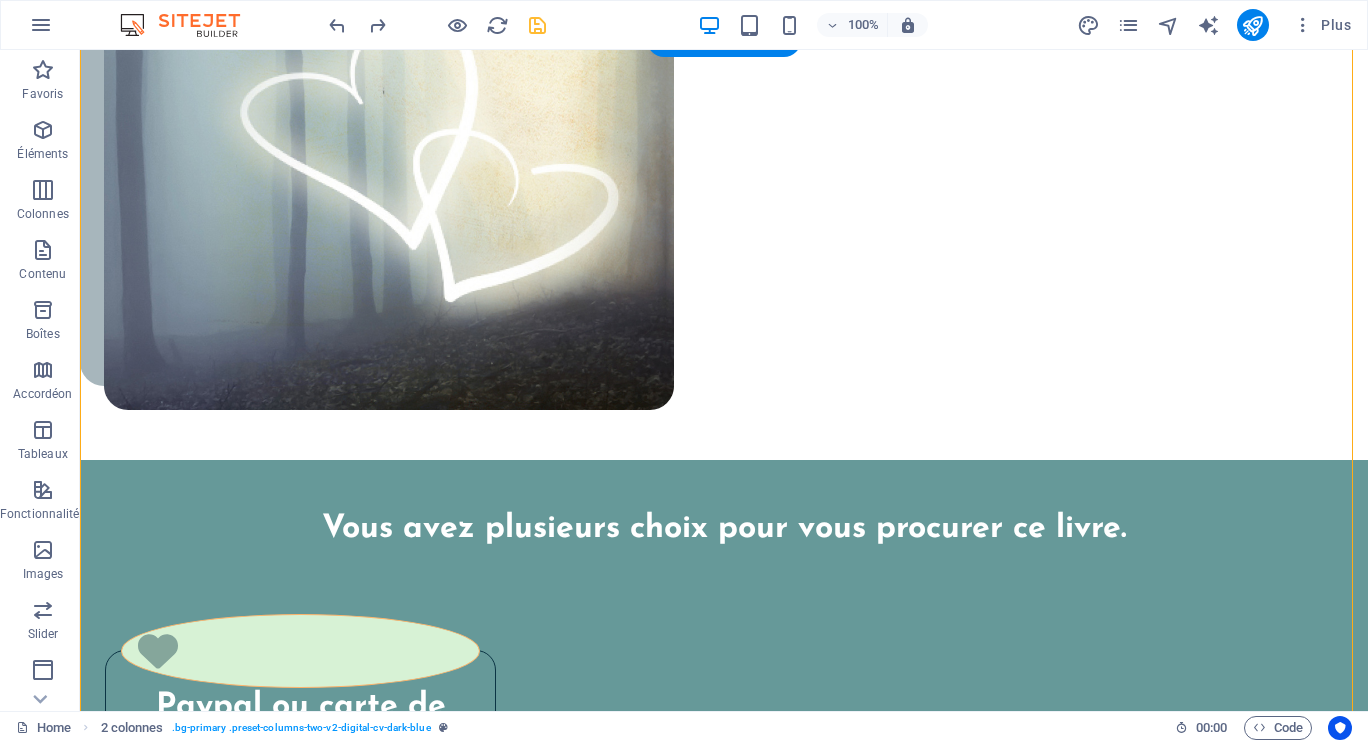 scroll, scrollTop: 3637, scrollLeft: 0, axis: vertical 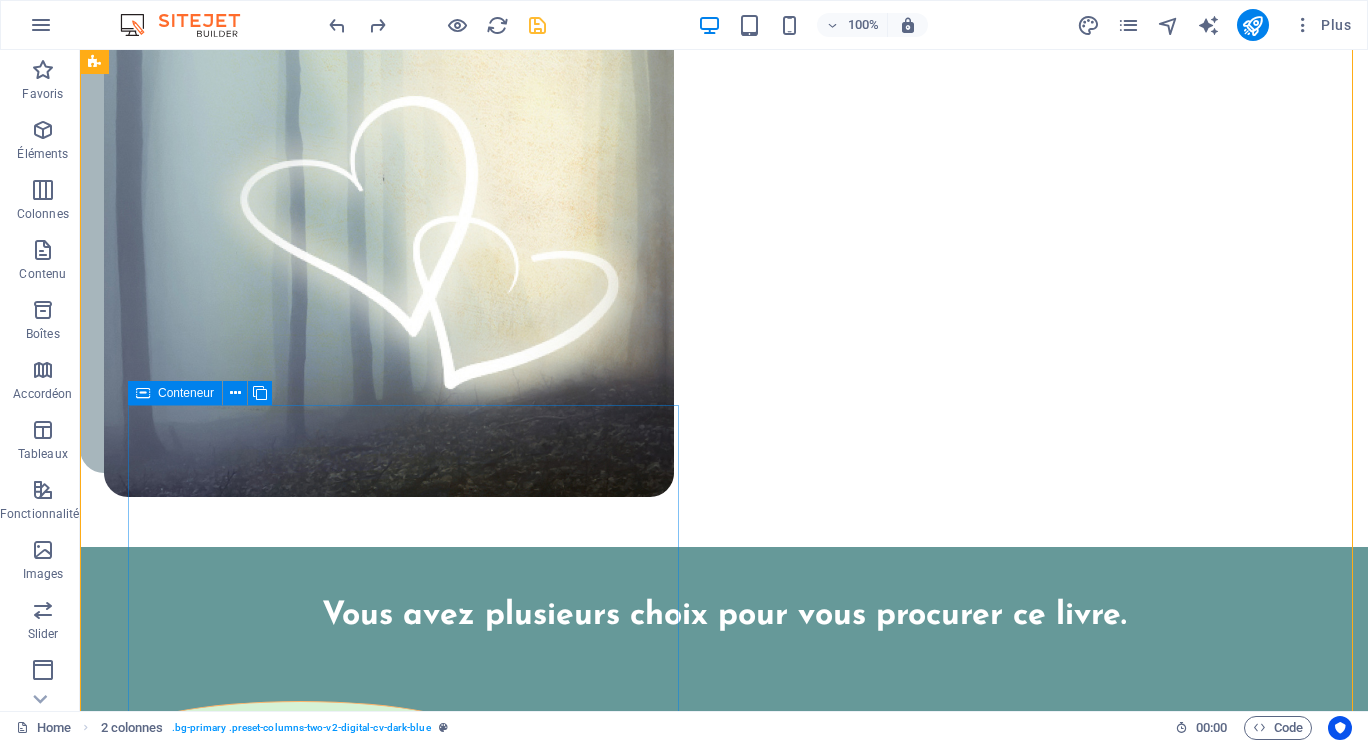 click on "Conteneur" at bounding box center (175, 393) 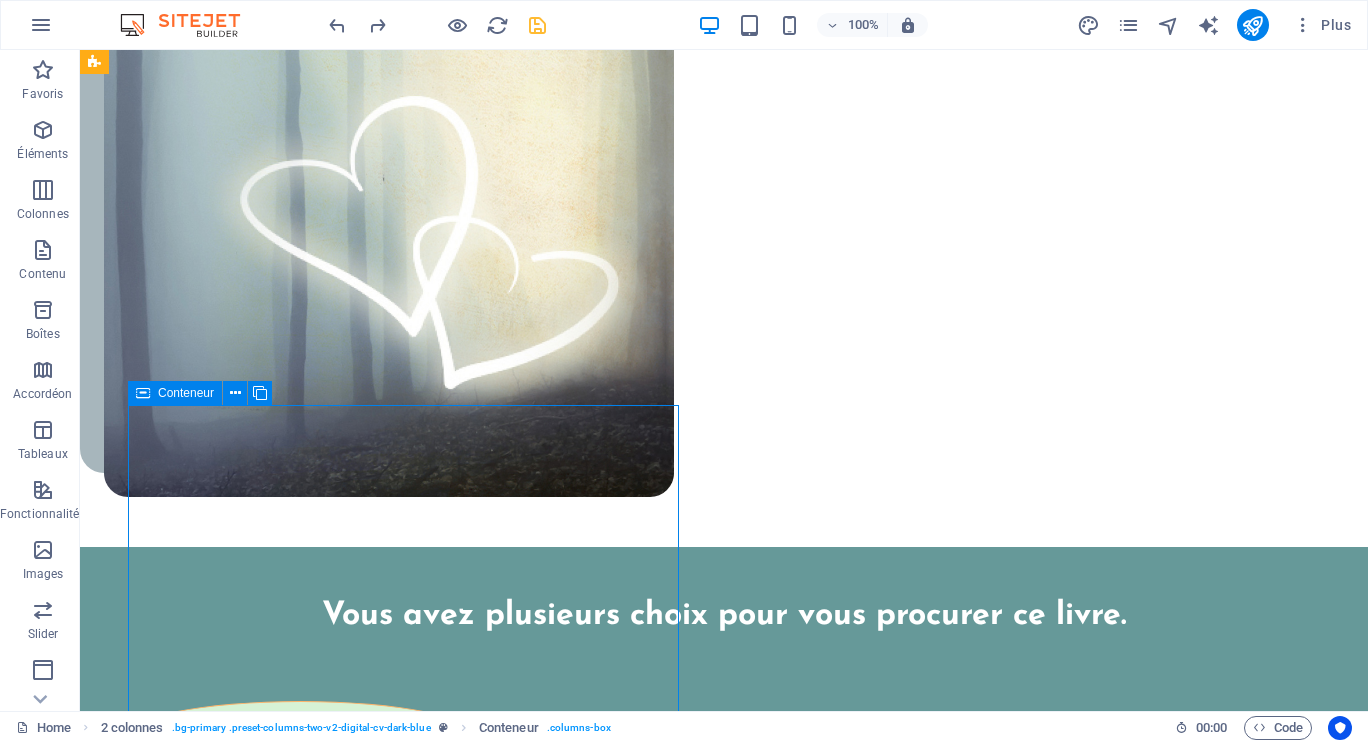 click on "Conteneur" at bounding box center (175, 393) 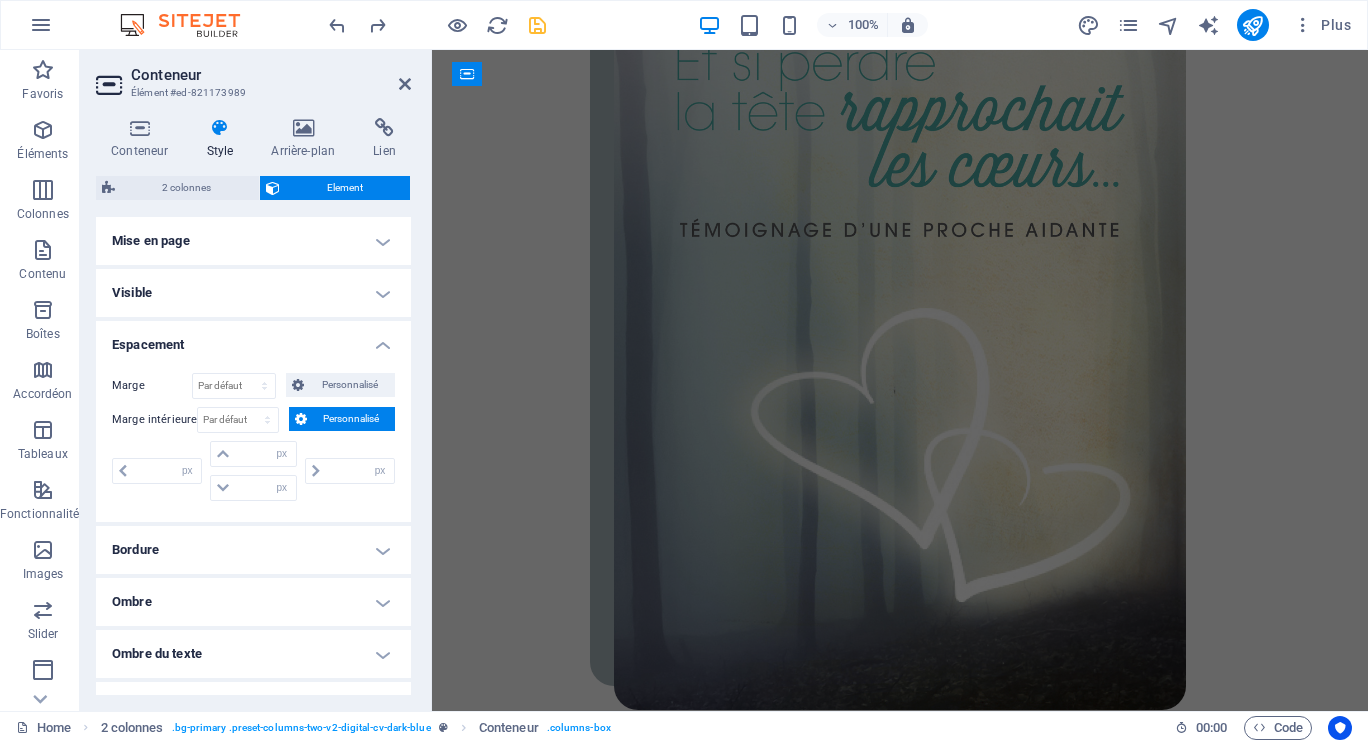 scroll, scrollTop: 4987, scrollLeft: 0, axis: vertical 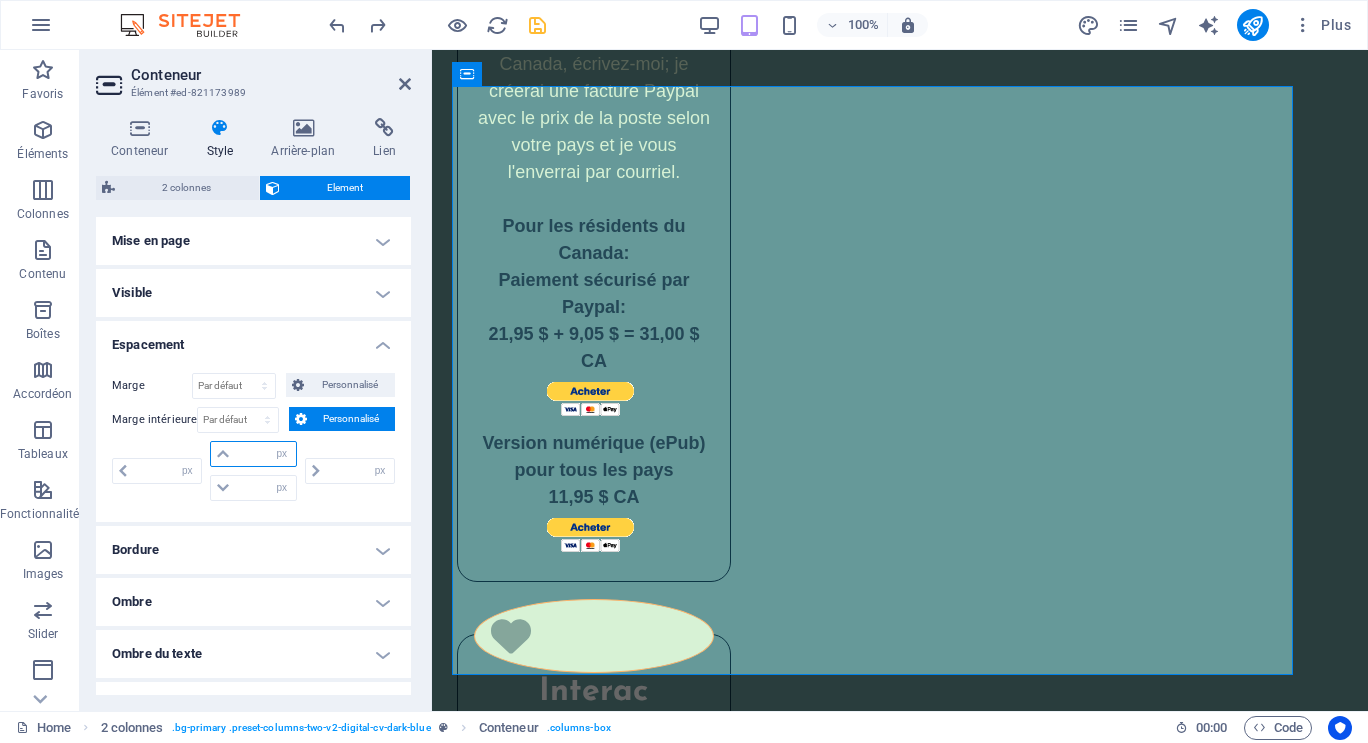 click at bounding box center [265, 454] 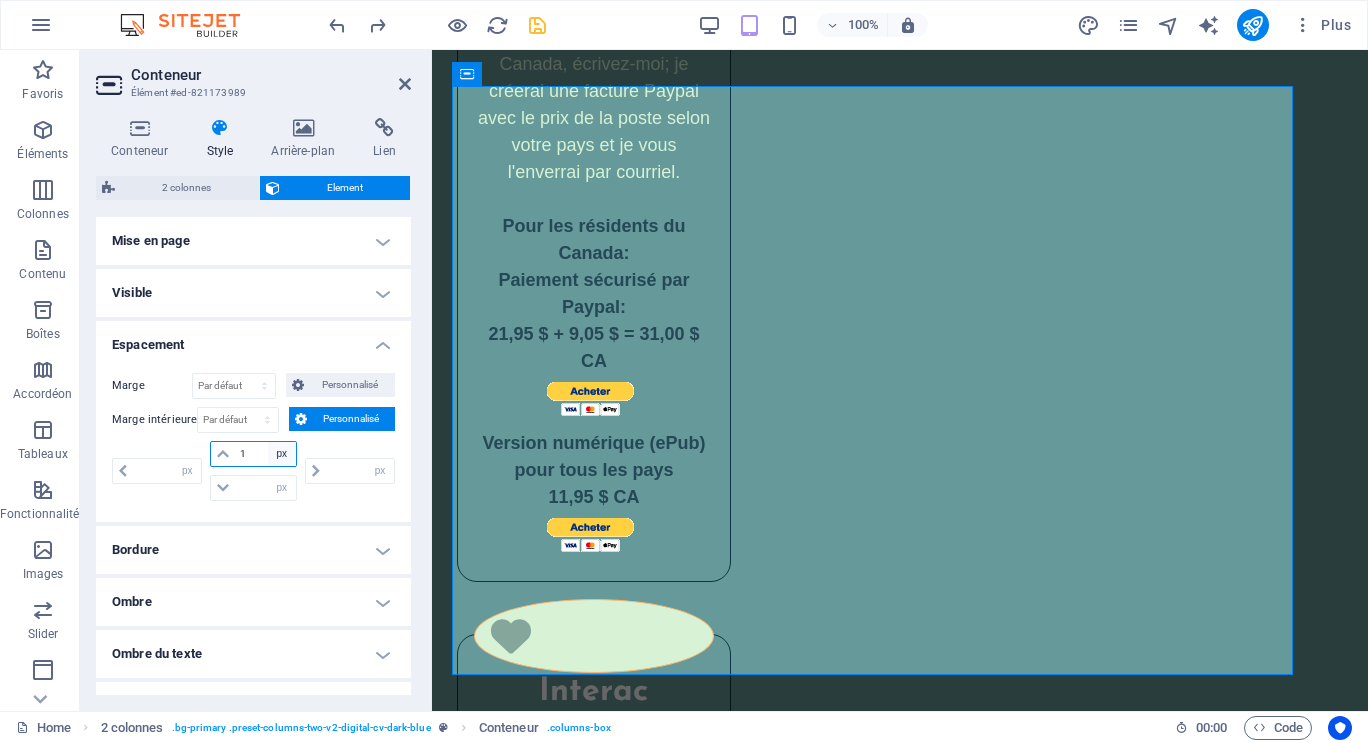 type on "10" 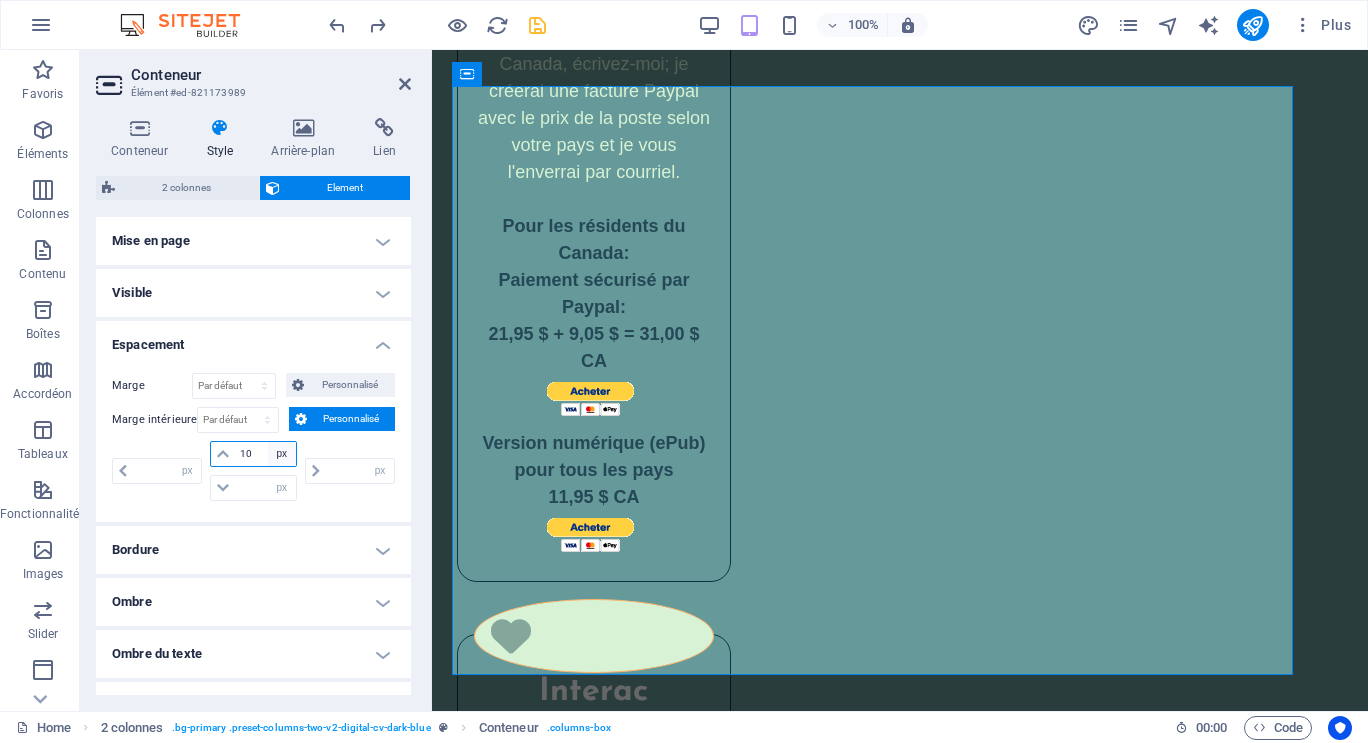 type on "0" 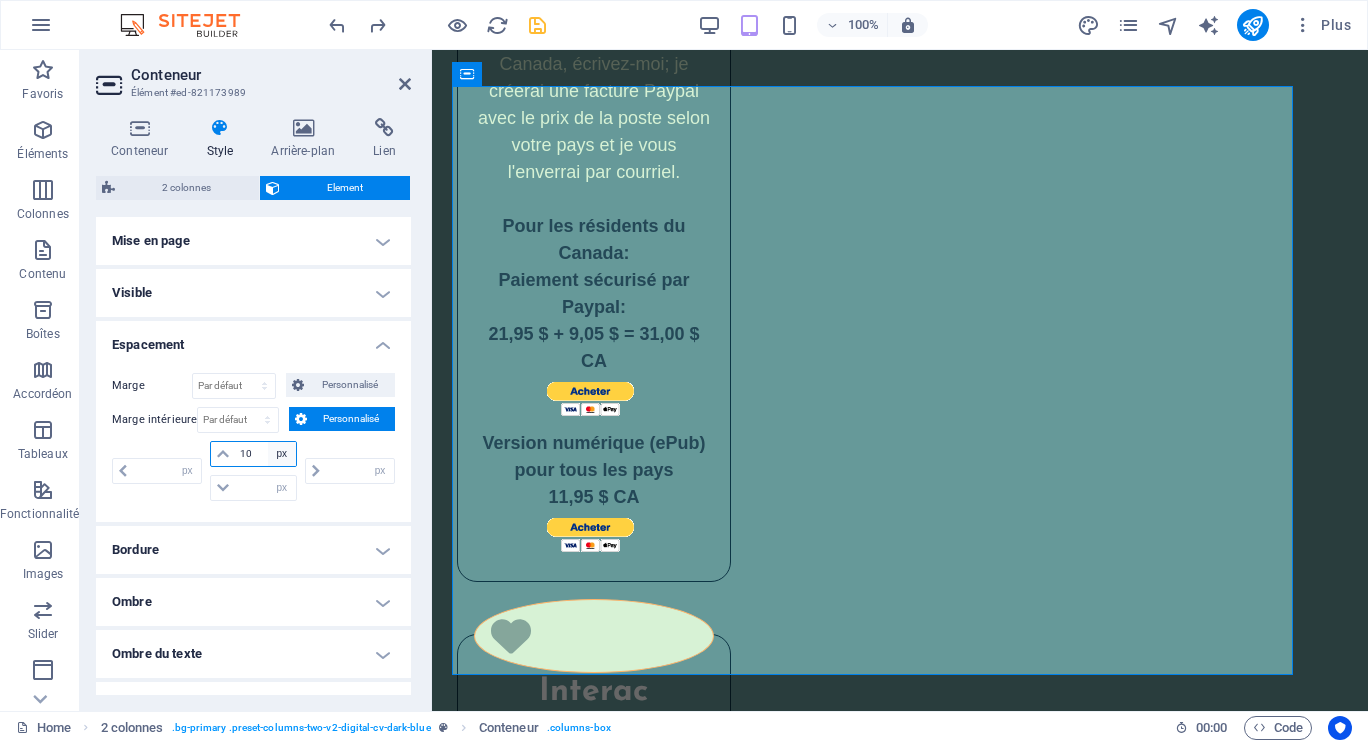 type on "0" 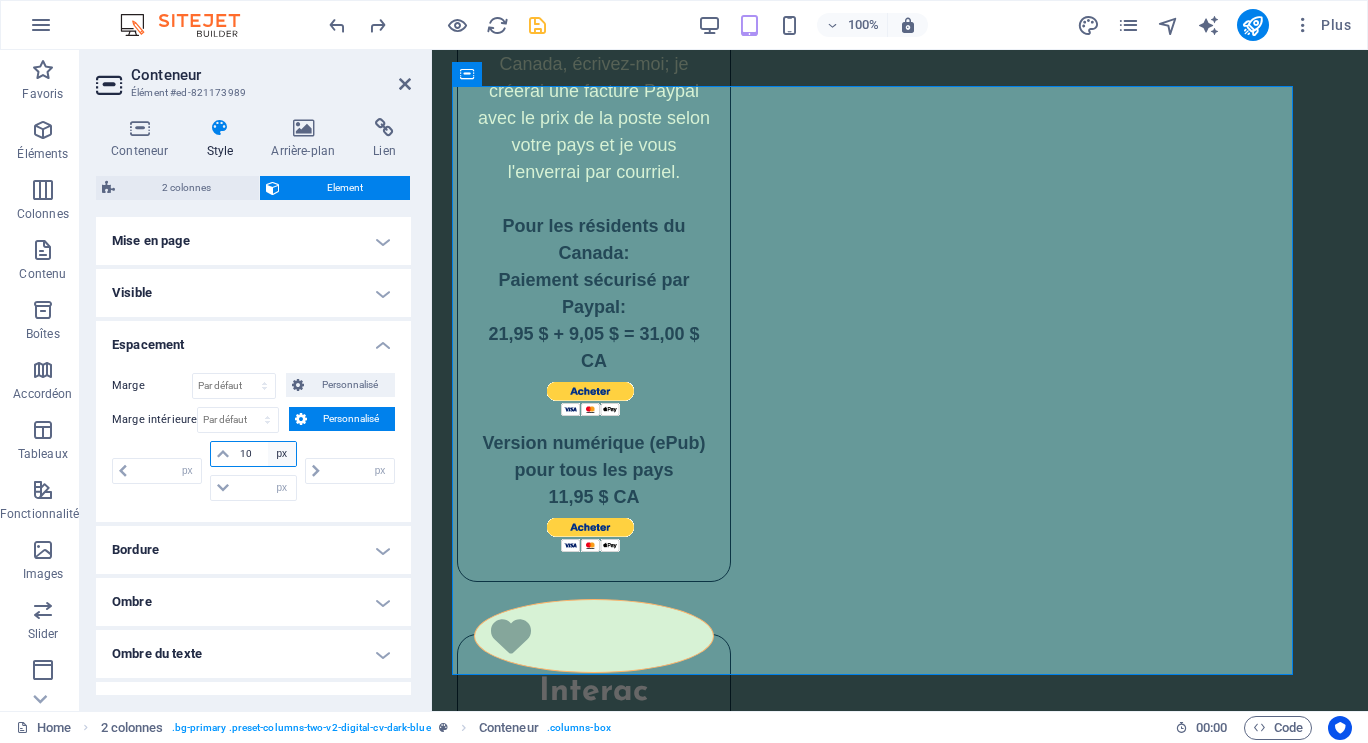 type on "0" 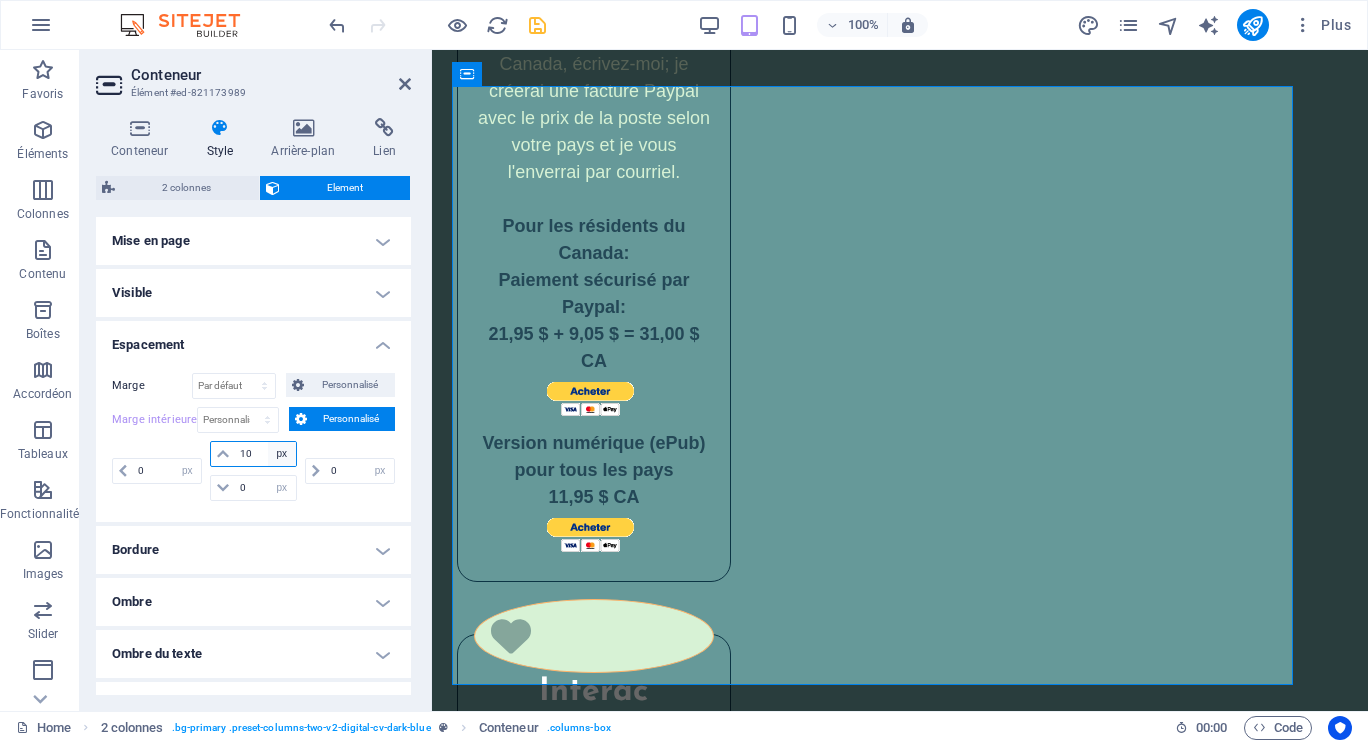 type on "1" 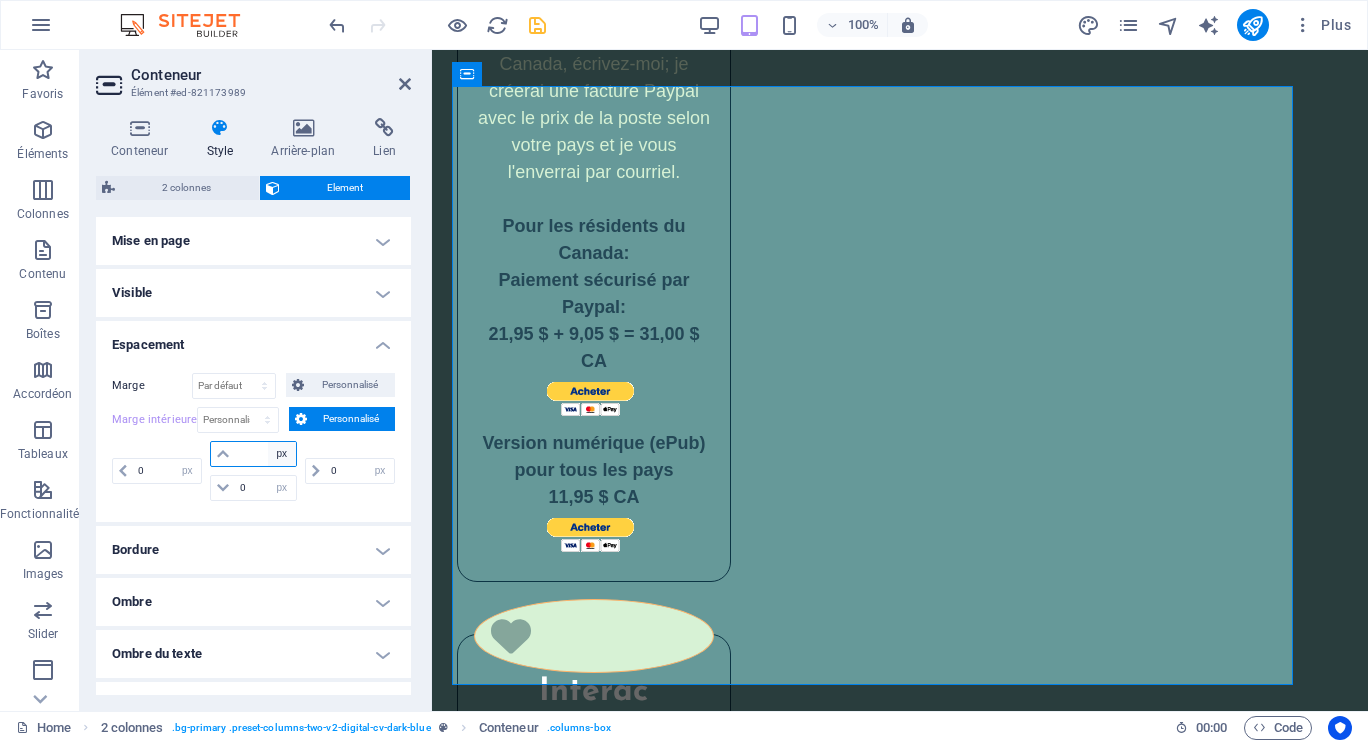 type on "0" 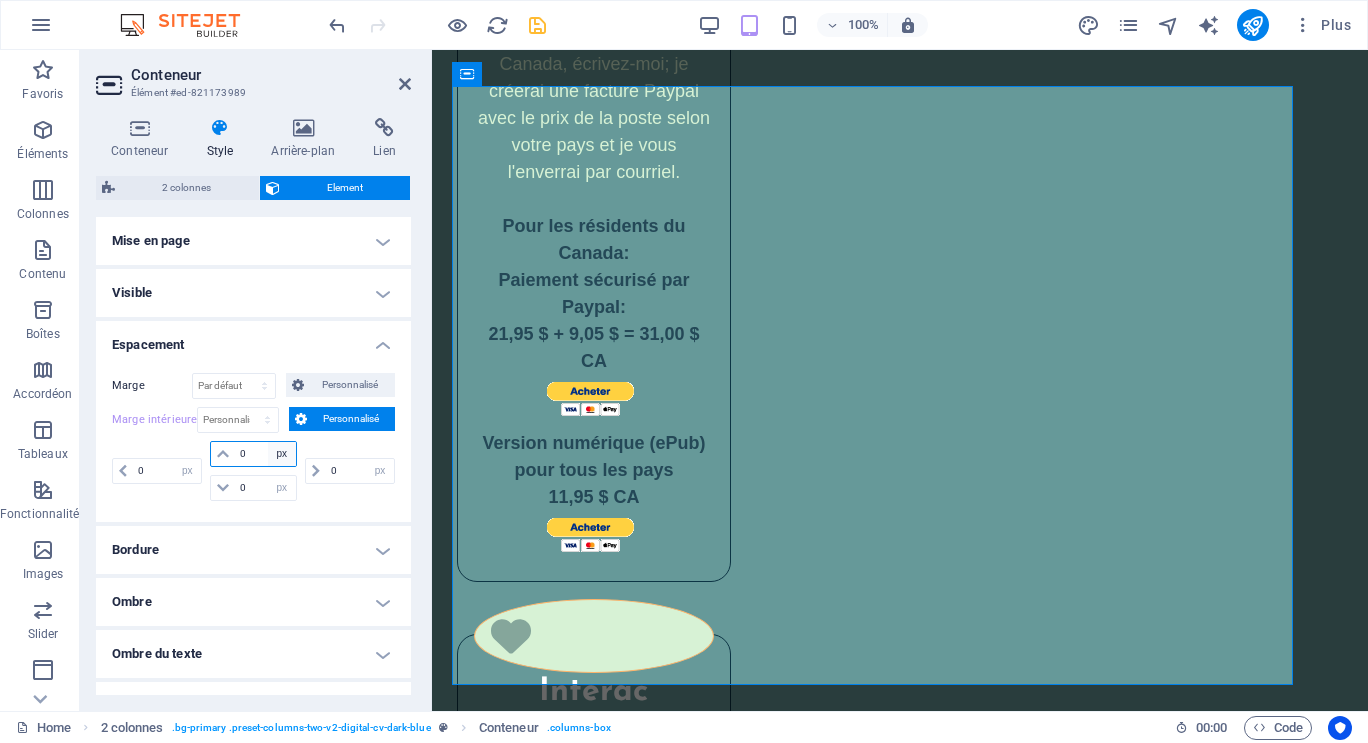 type on "0" 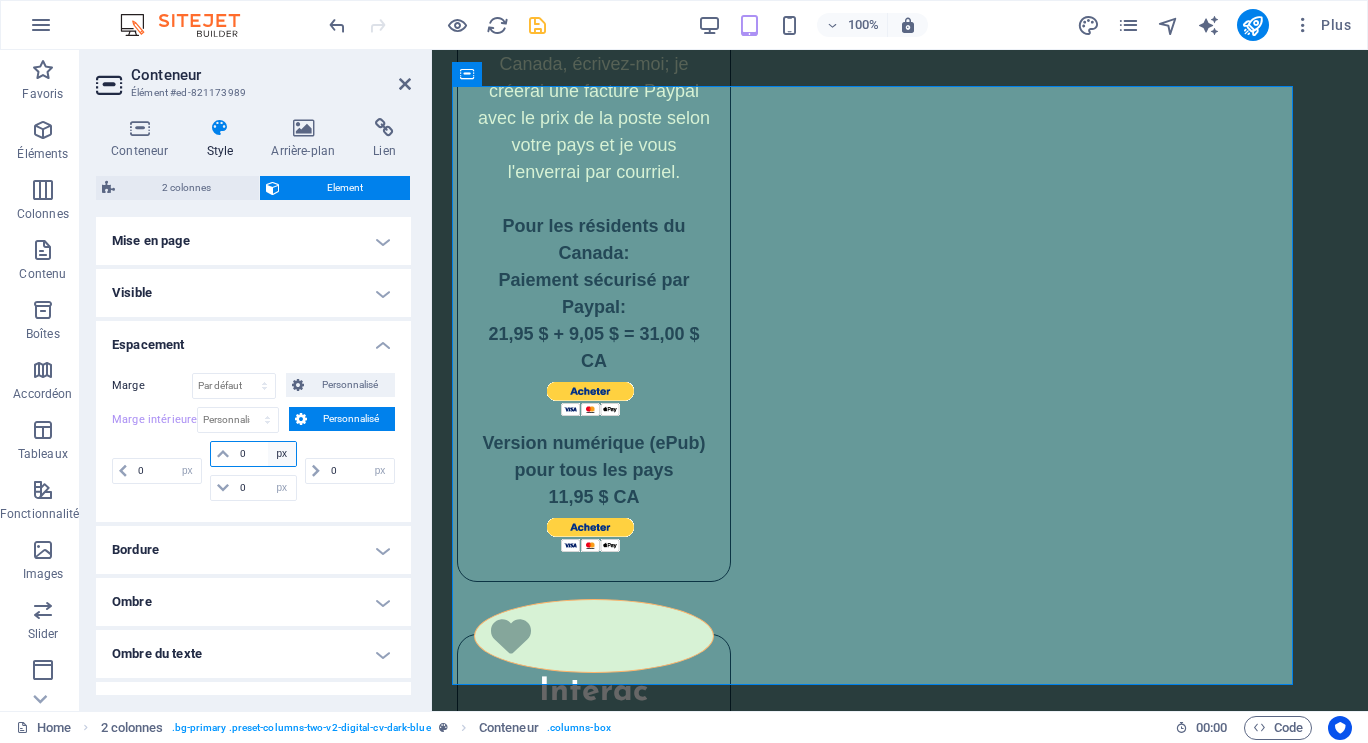select on "px" 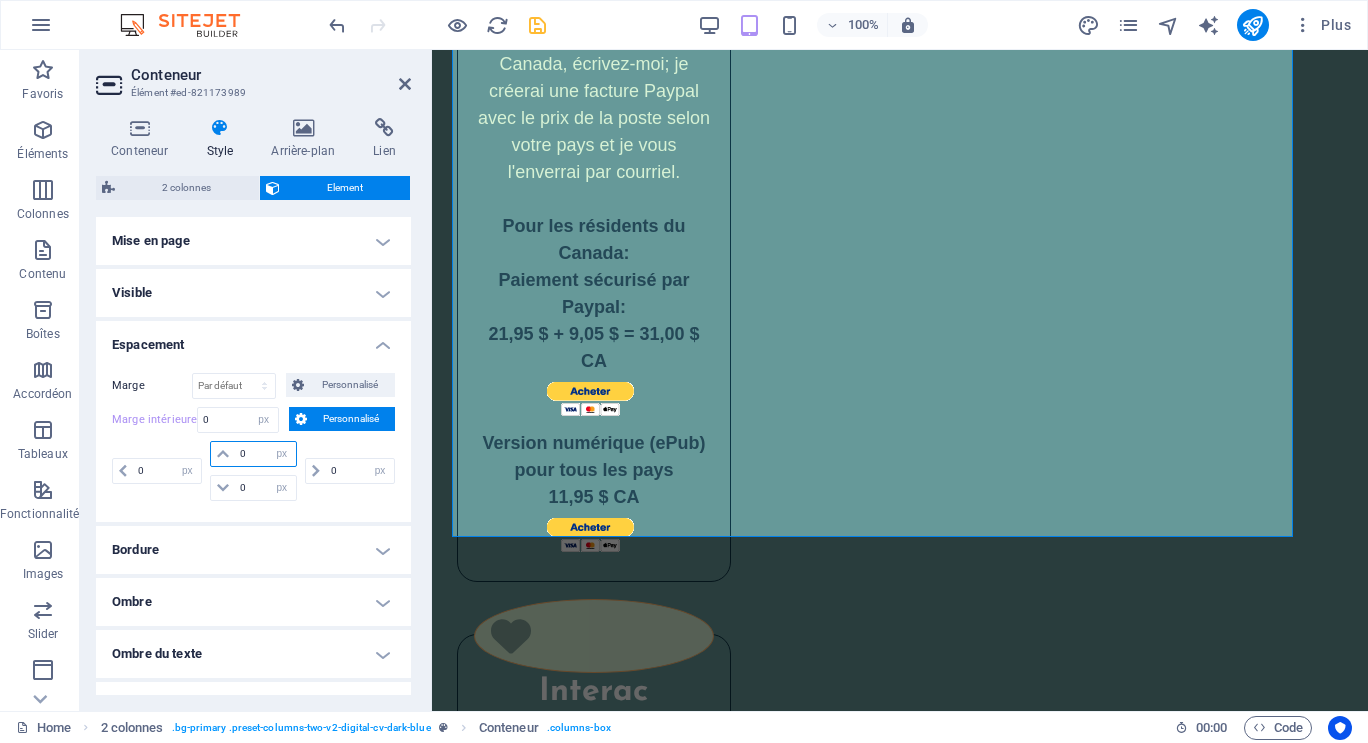 scroll, scrollTop: 5523, scrollLeft: 0, axis: vertical 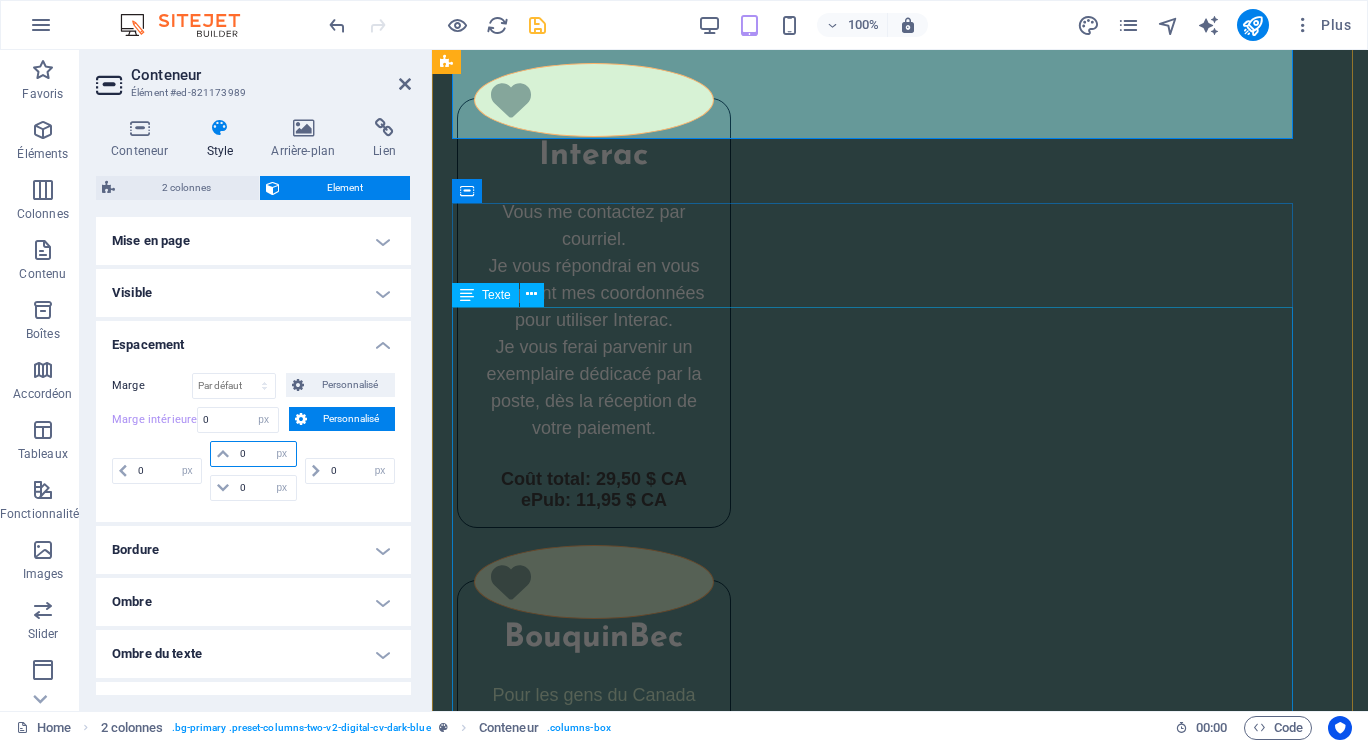 type on "0" 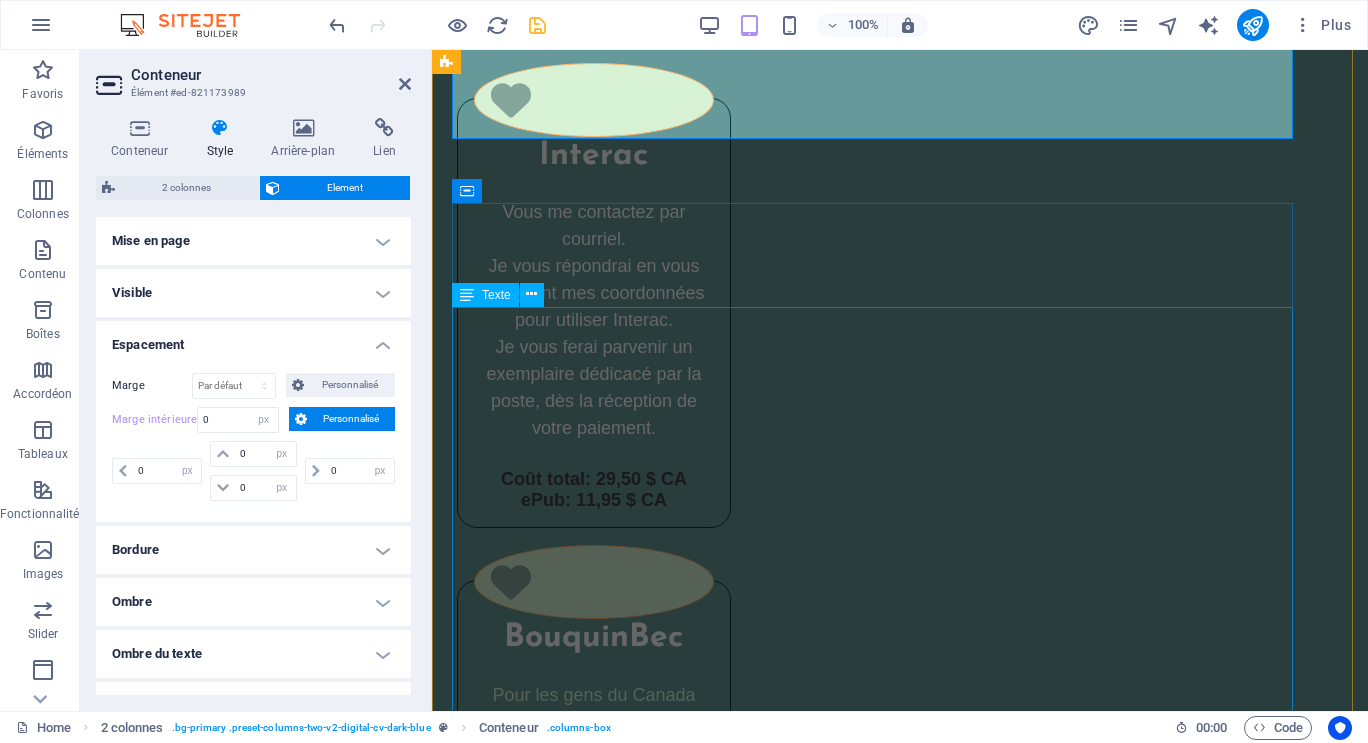 click on "À peine deux semaines après le décès de ma mère, j'ai ressenti un puissant élan pour partager mon expérience de proche aidante et la façon dont je l'ai accompagnée, jusqu'à sa mort dans mes bras. C'est ainsi que j'ai choisi d'écrire ce livre-témoignage, et ce, en toute transparence." at bounding box center [880, 2384] 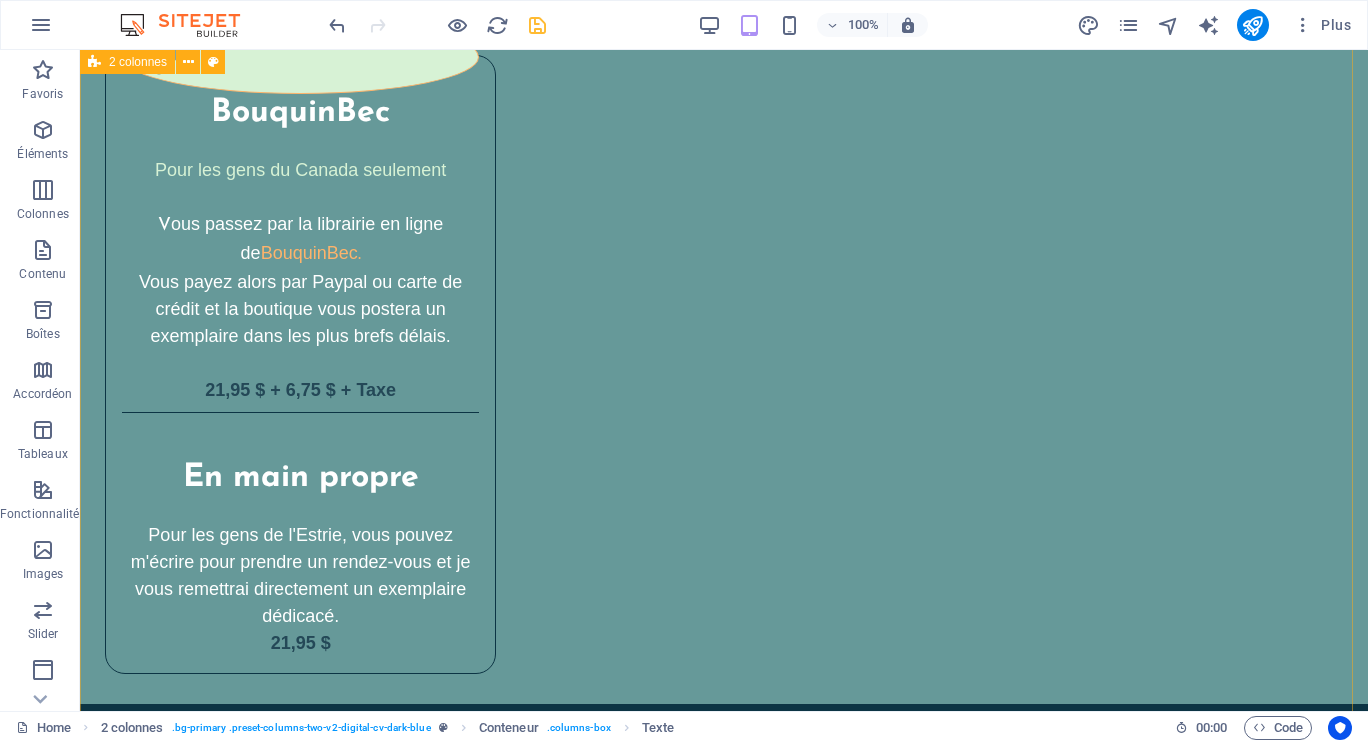 scroll, scrollTop: 3994, scrollLeft: 0, axis: vertical 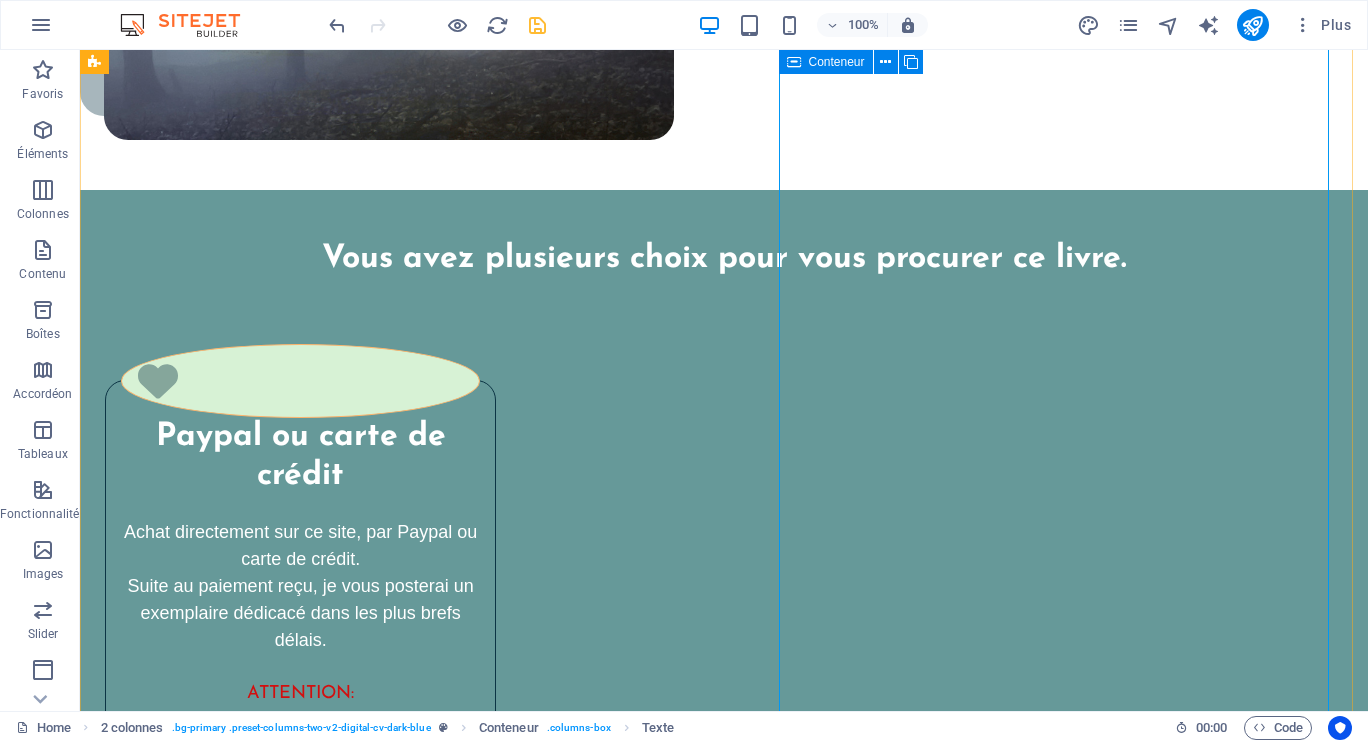 click at bounding box center [794, 62] 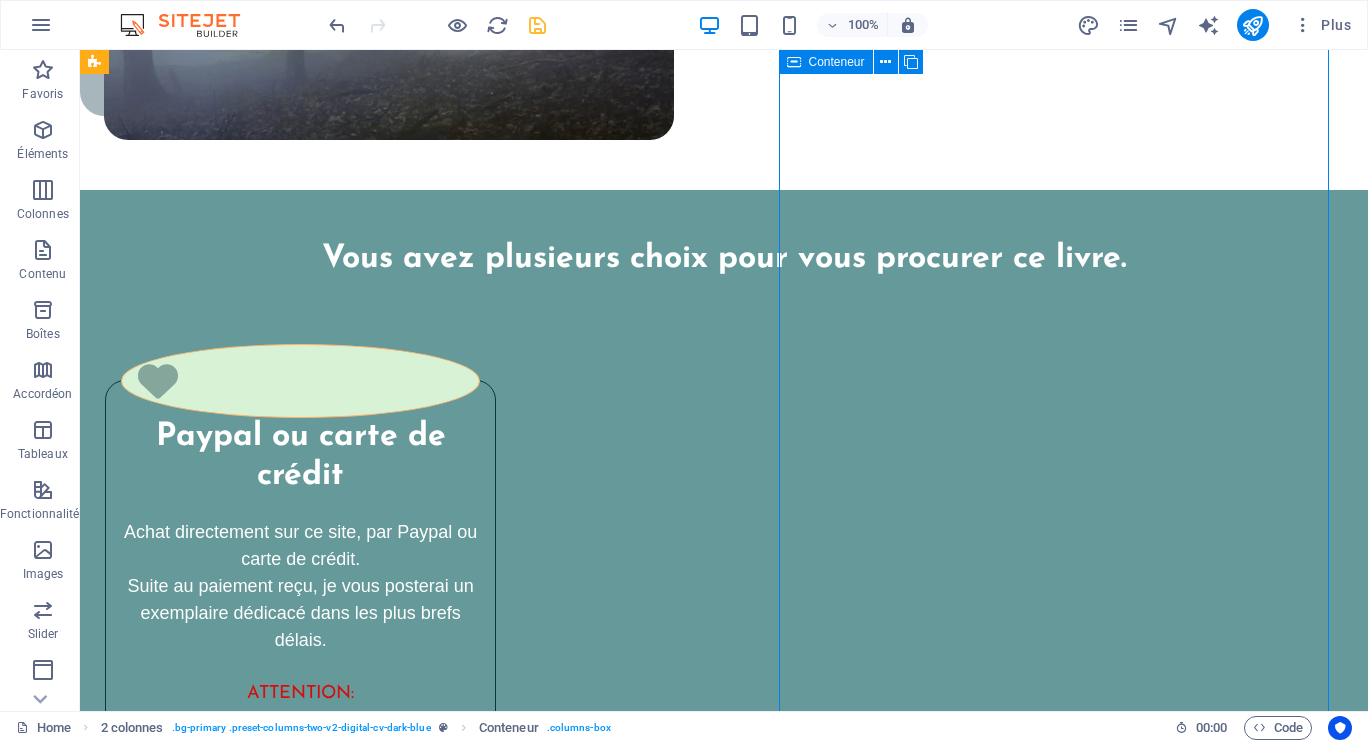 click at bounding box center (794, 62) 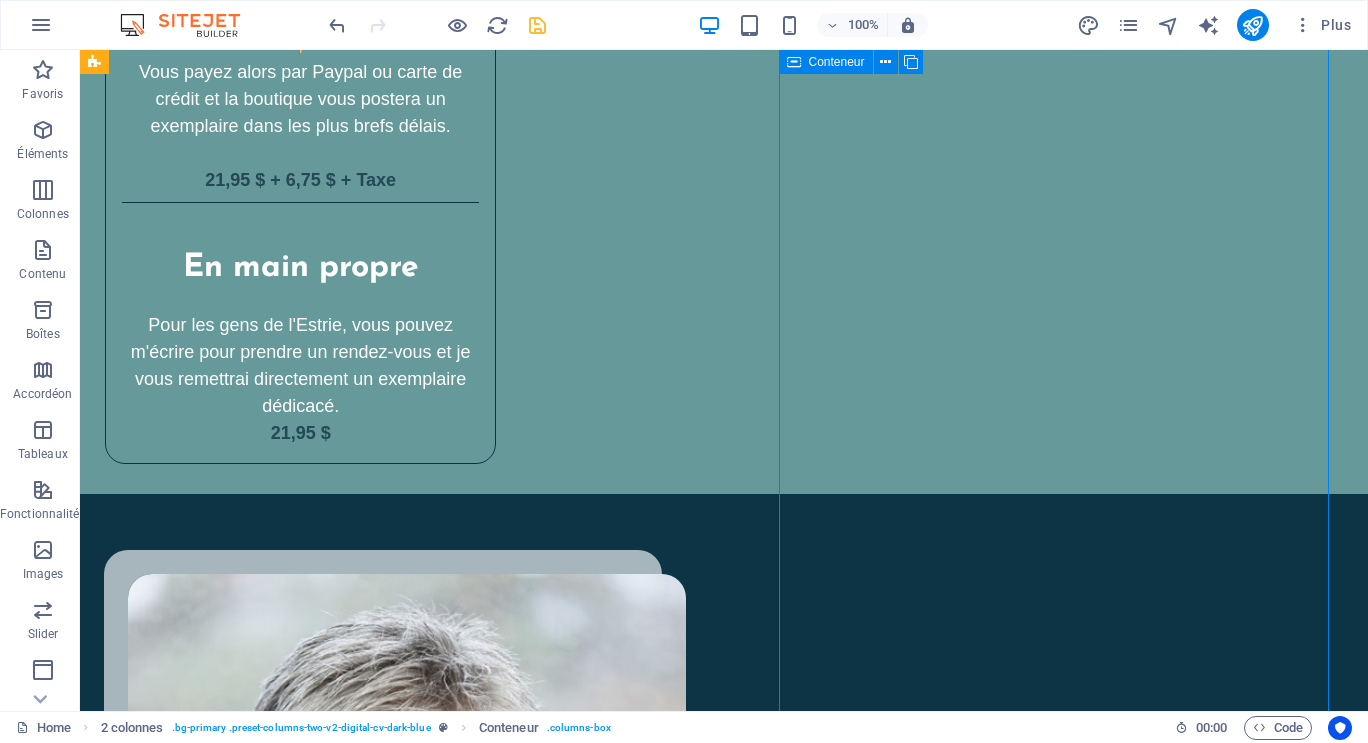 select on "px" 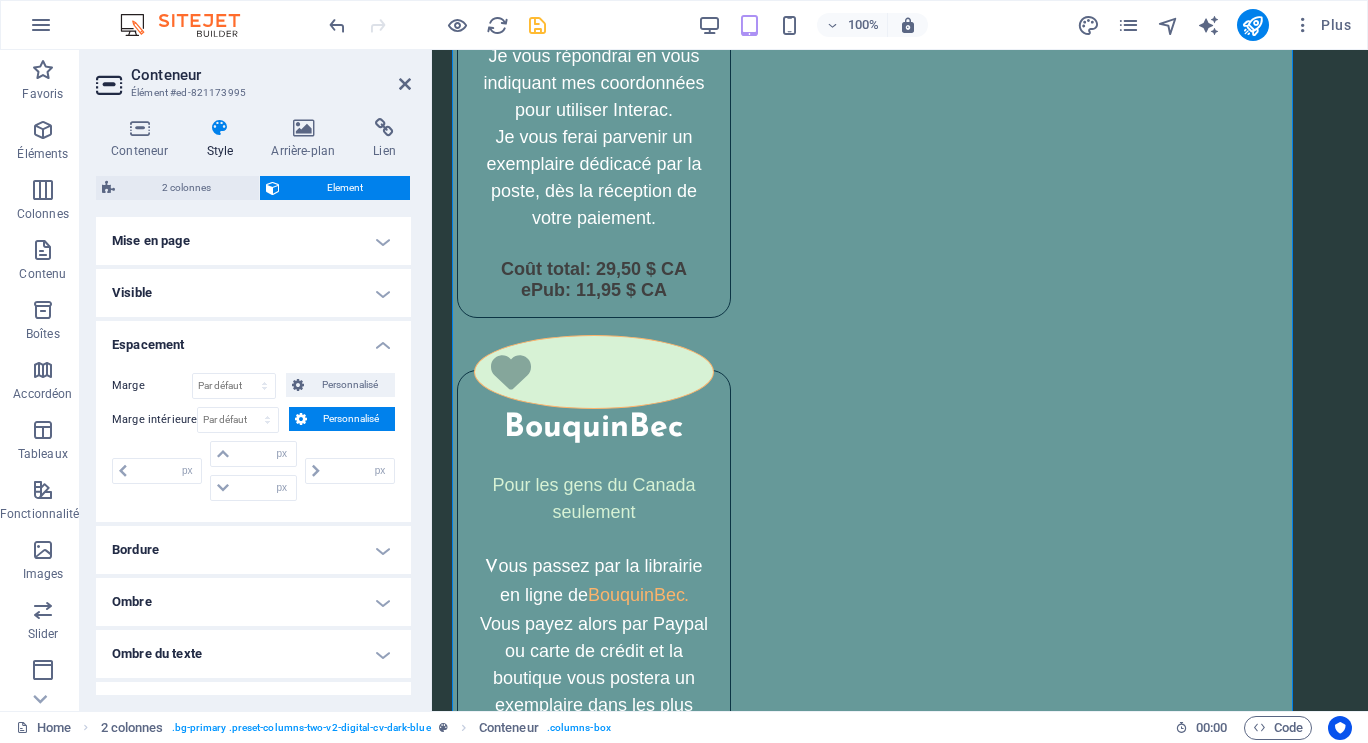 click on "Personnalisé" at bounding box center (351, 419) 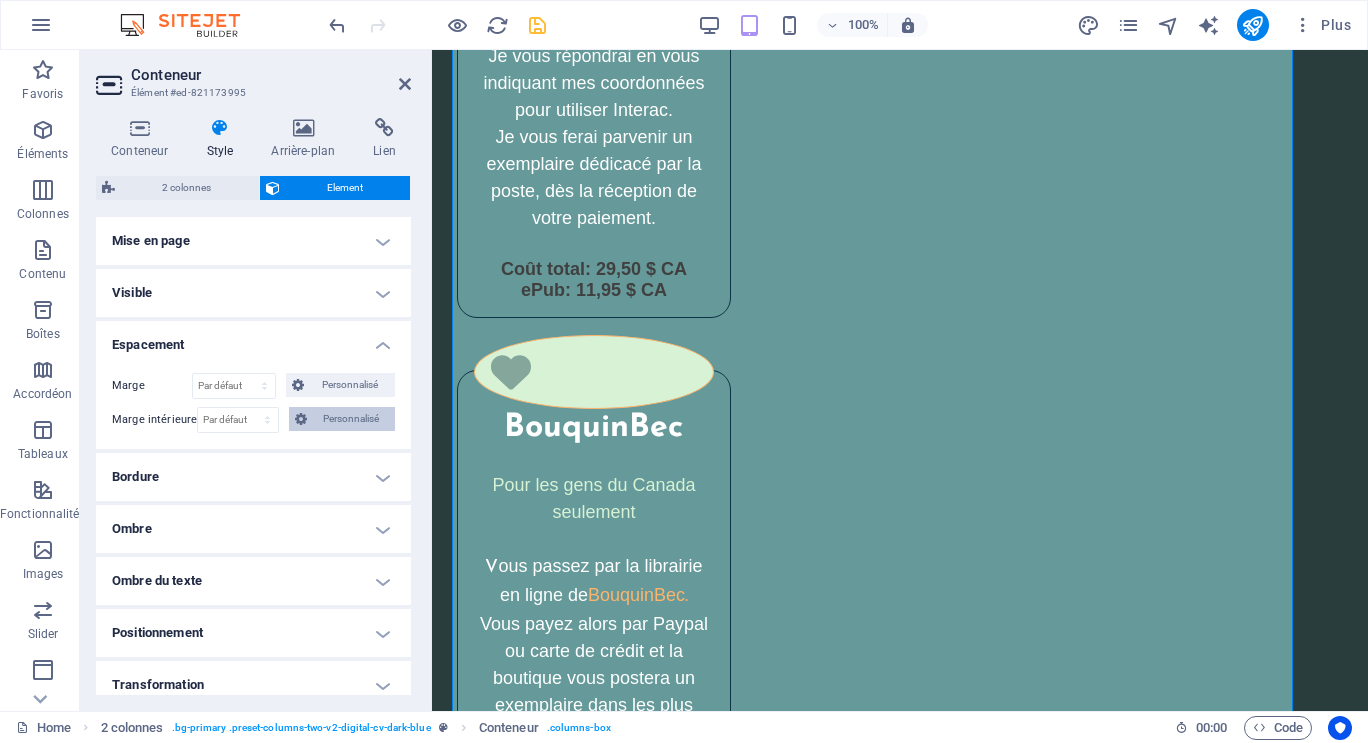 click on "Personnalisé" at bounding box center (351, 419) 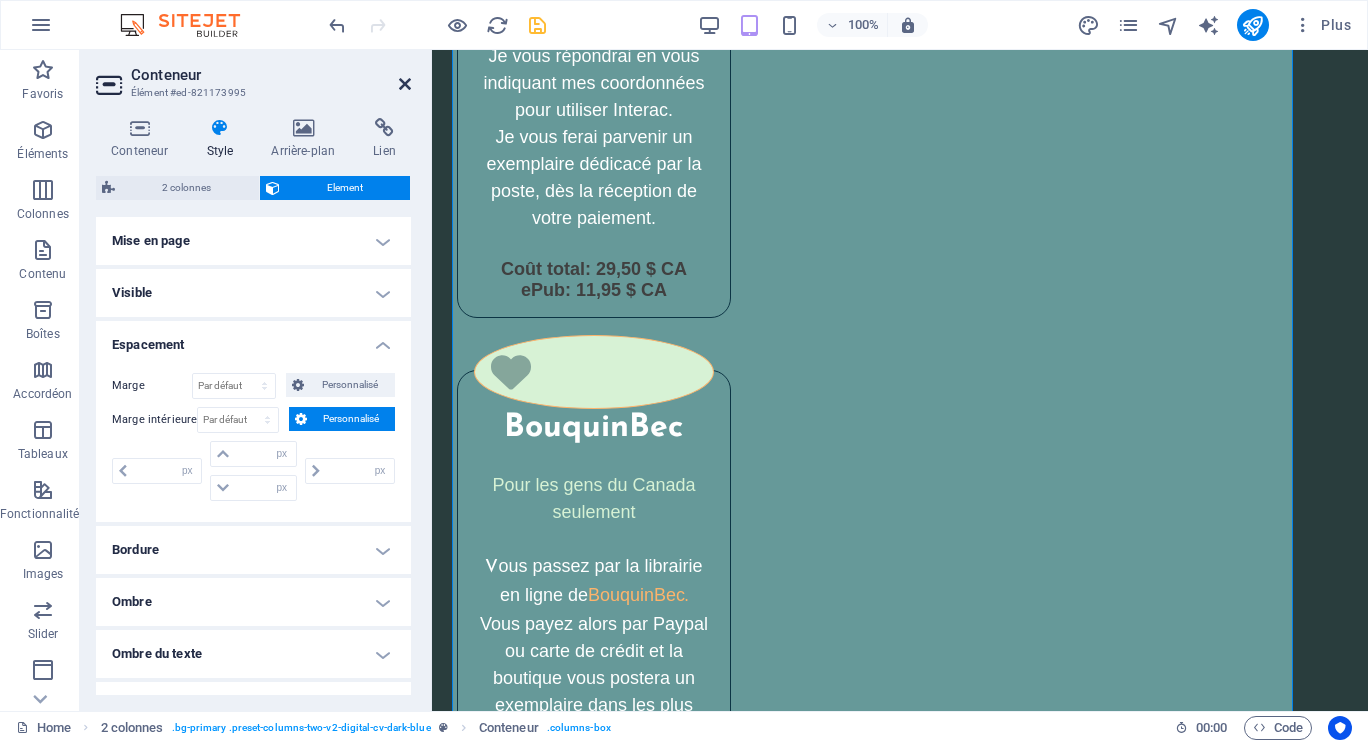 click at bounding box center [405, 84] 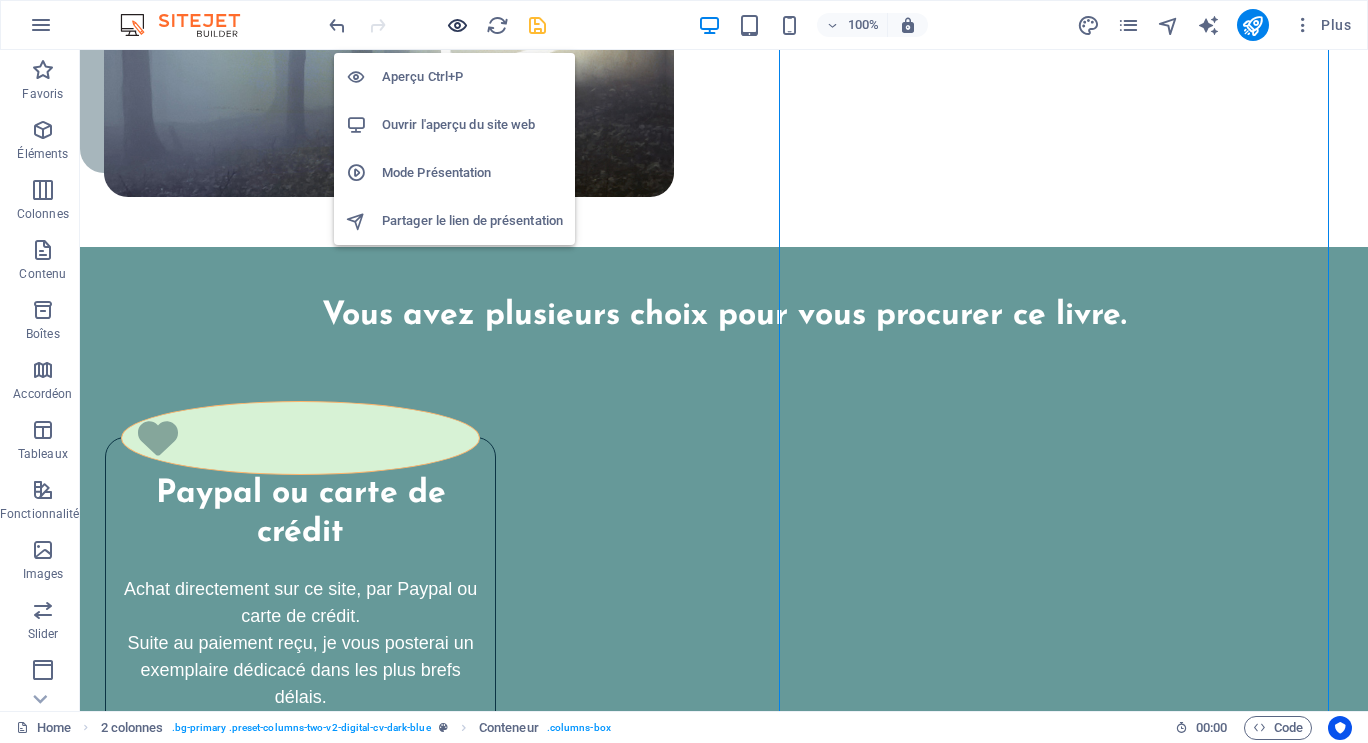 click at bounding box center (457, 25) 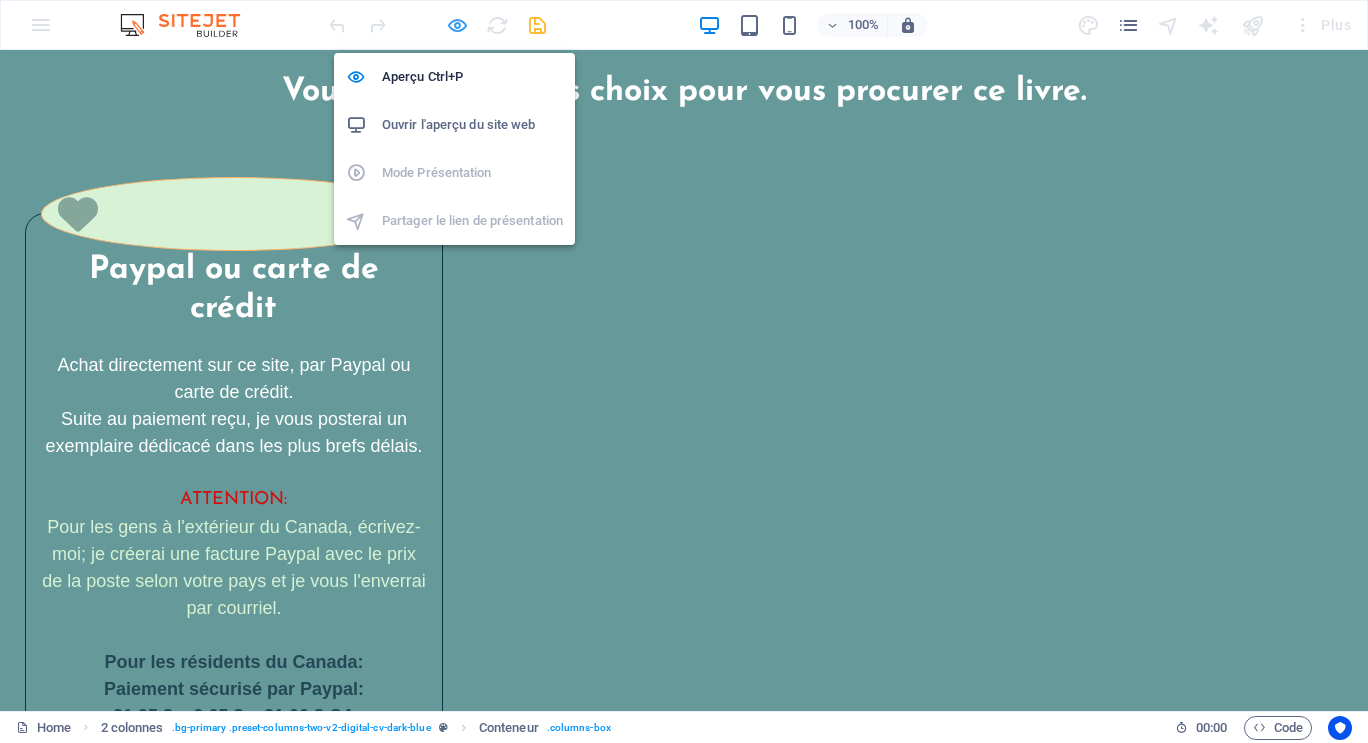 scroll, scrollTop: 3670, scrollLeft: 0, axis: vertical 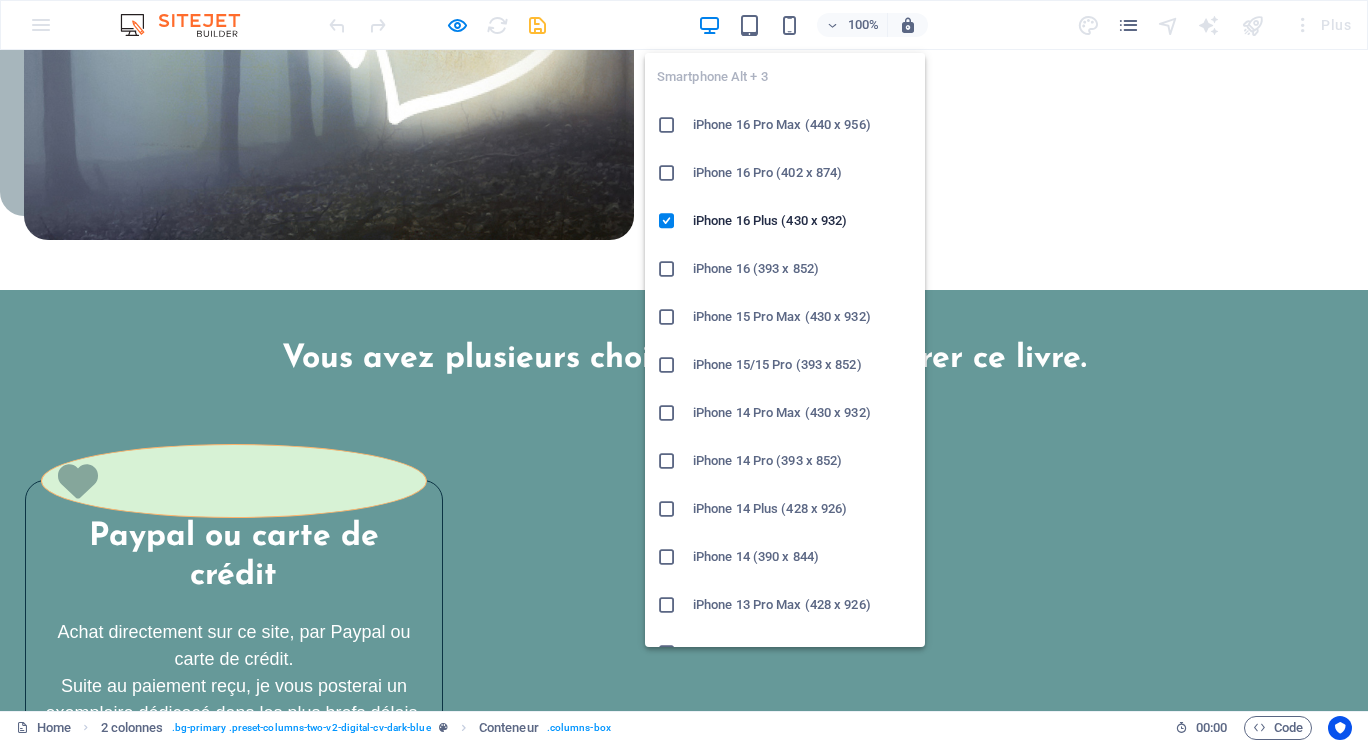 click on "100%" at bounding box center (812, 25) 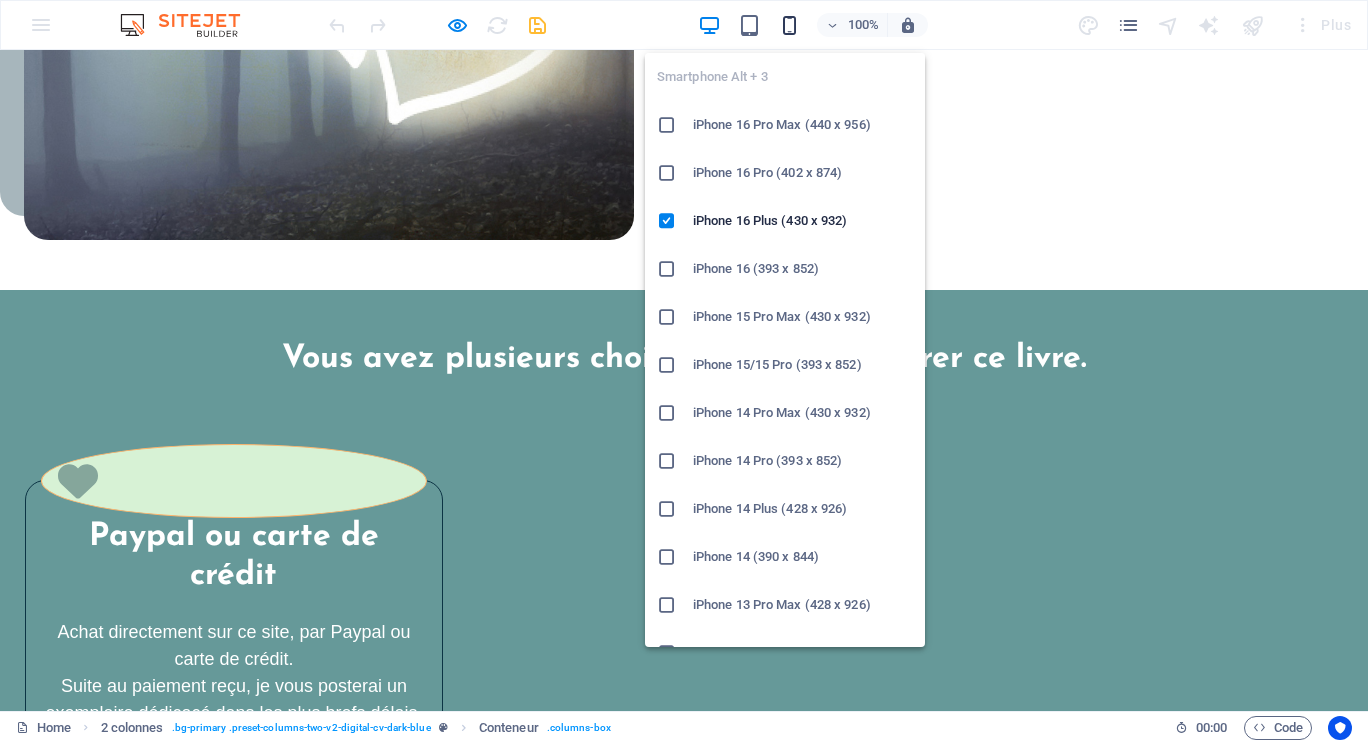 click at bounding box center [789, 25] 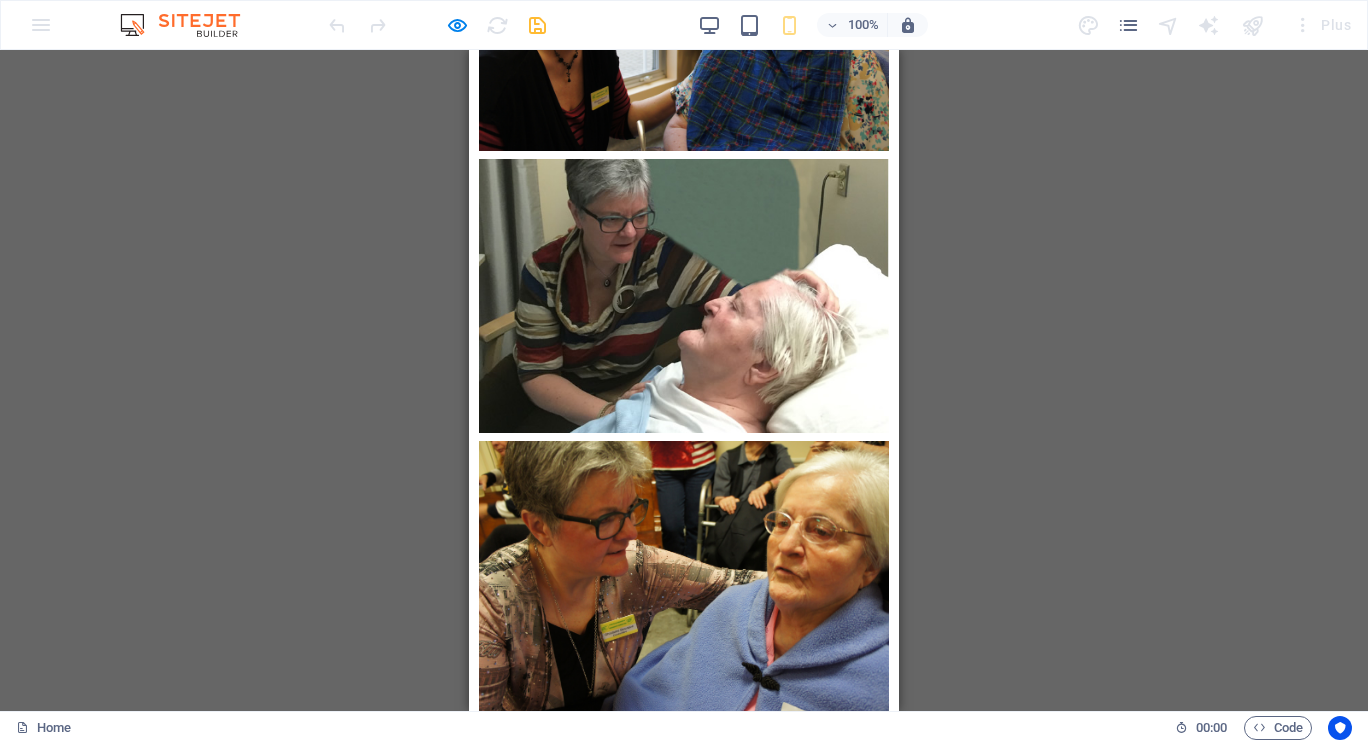 scroll, scrollTop: 9873, scrollLeft: 0, axis: vertical 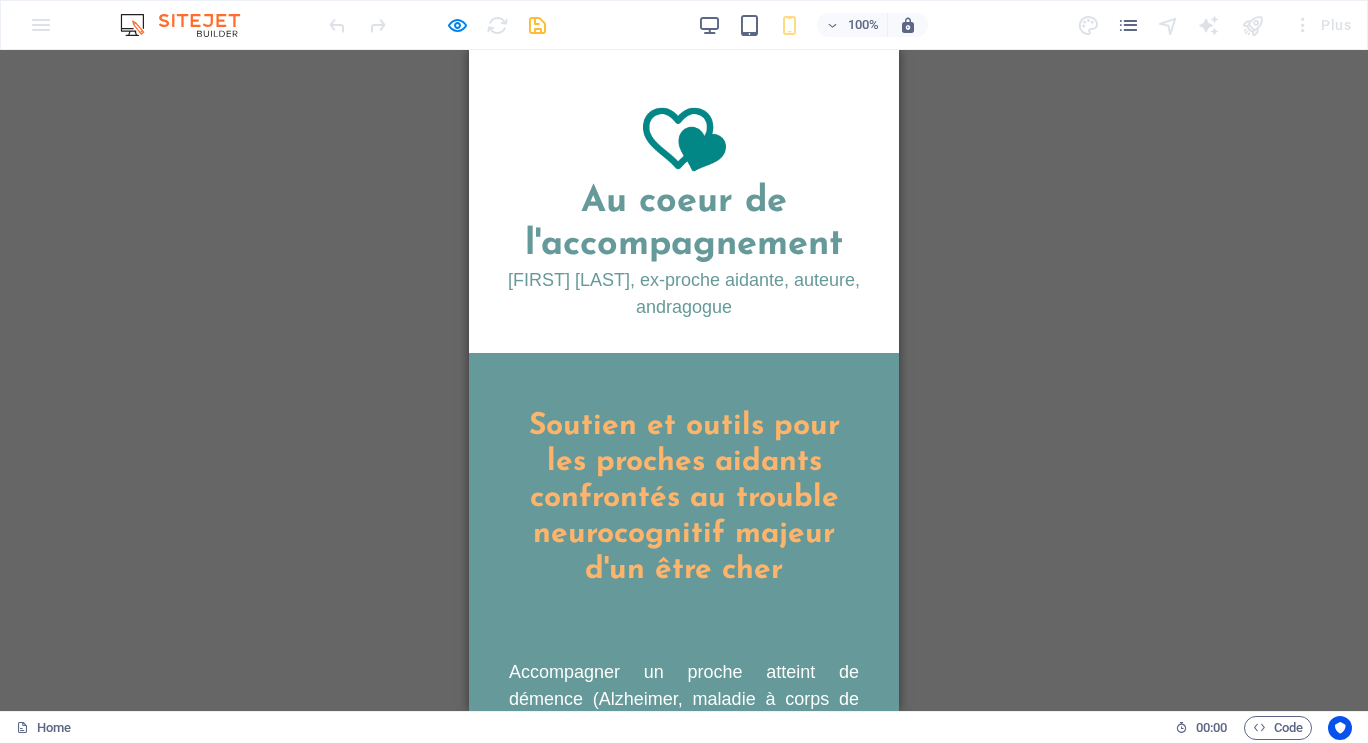 drag, startPoint x: 892, startPoint y: 333, endPoint x: 1276, endPoint y: 50, distance: 477.01678 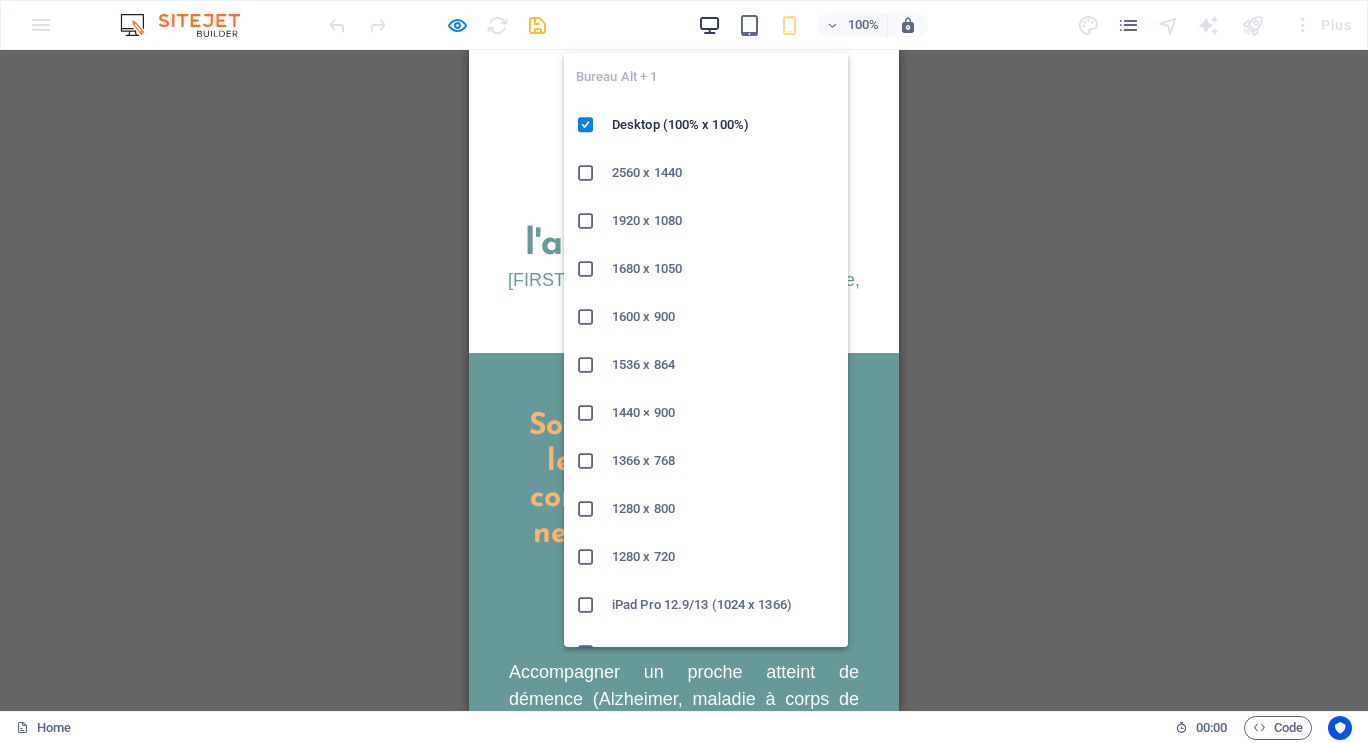 click at bounding box center [709, 25] 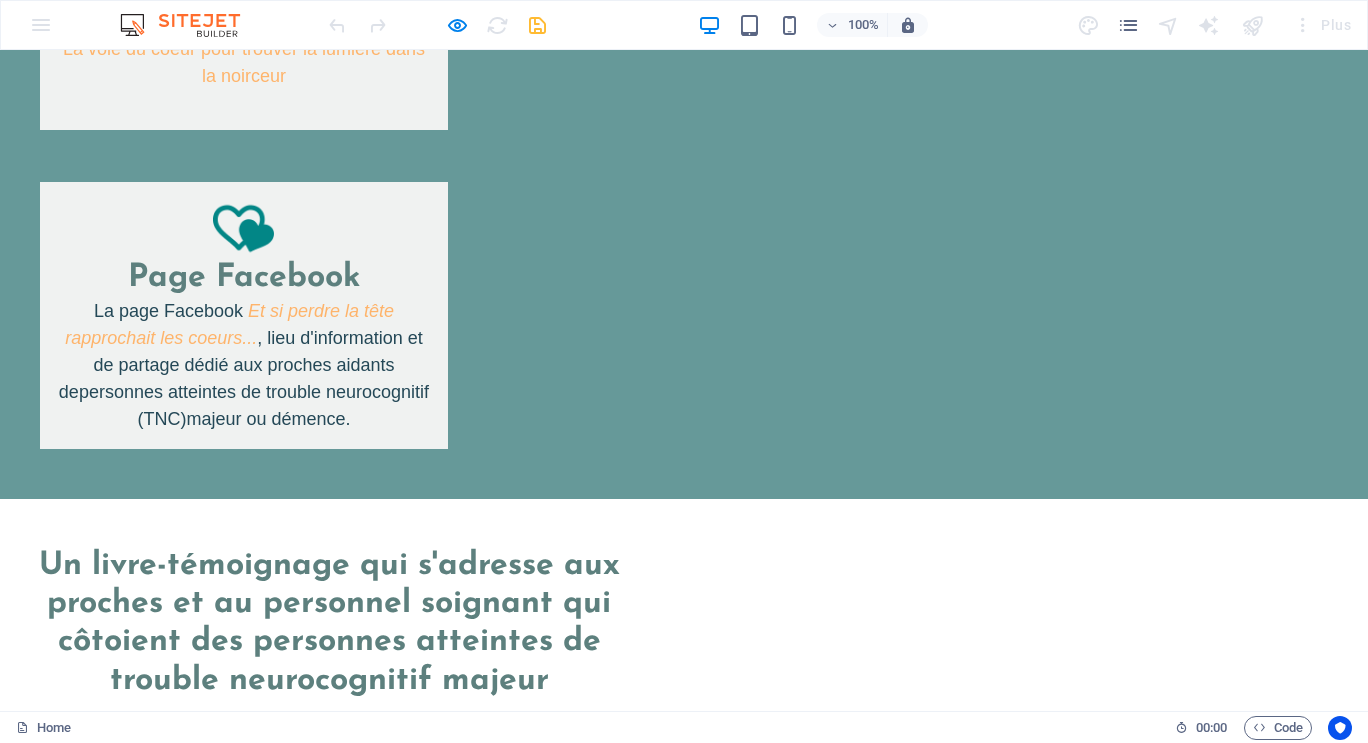 scroll, scrollTop: 1600, scrollLeft: 0, axis: vertical 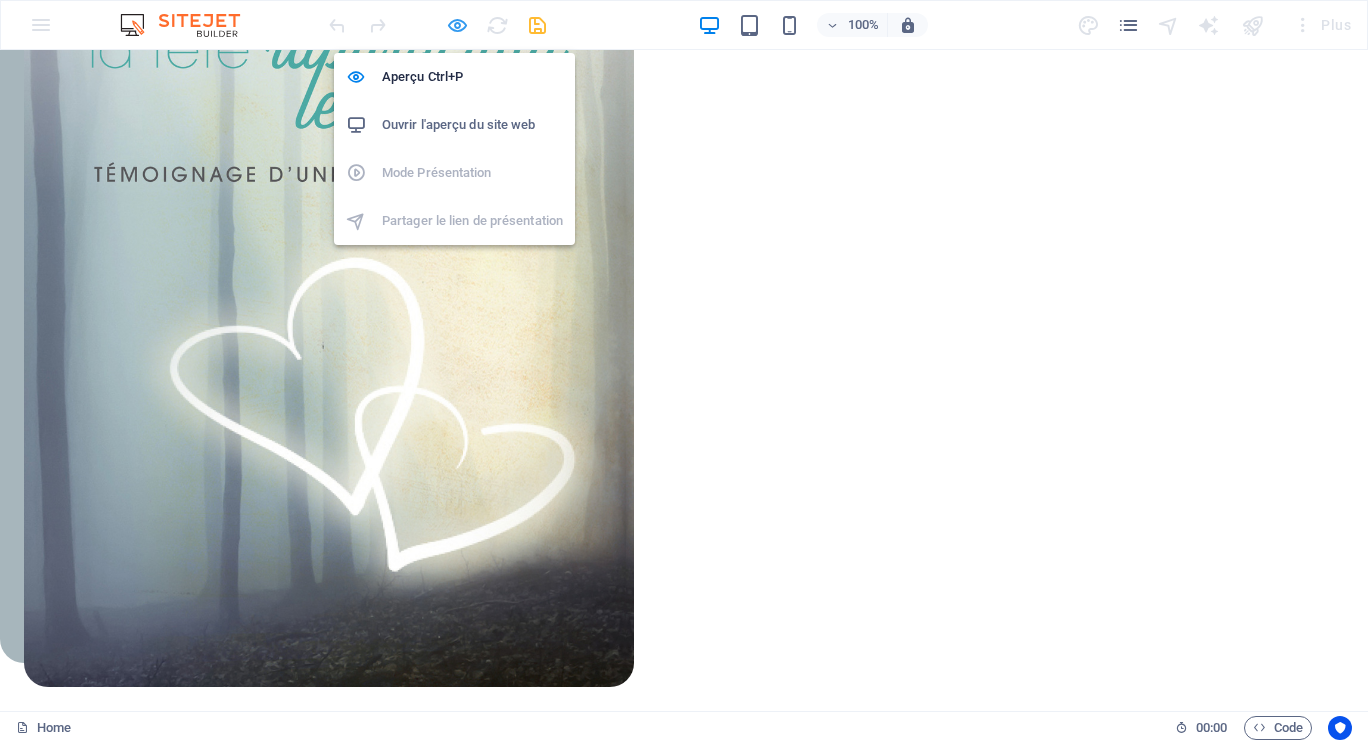 click at bounding box center (457, 25) 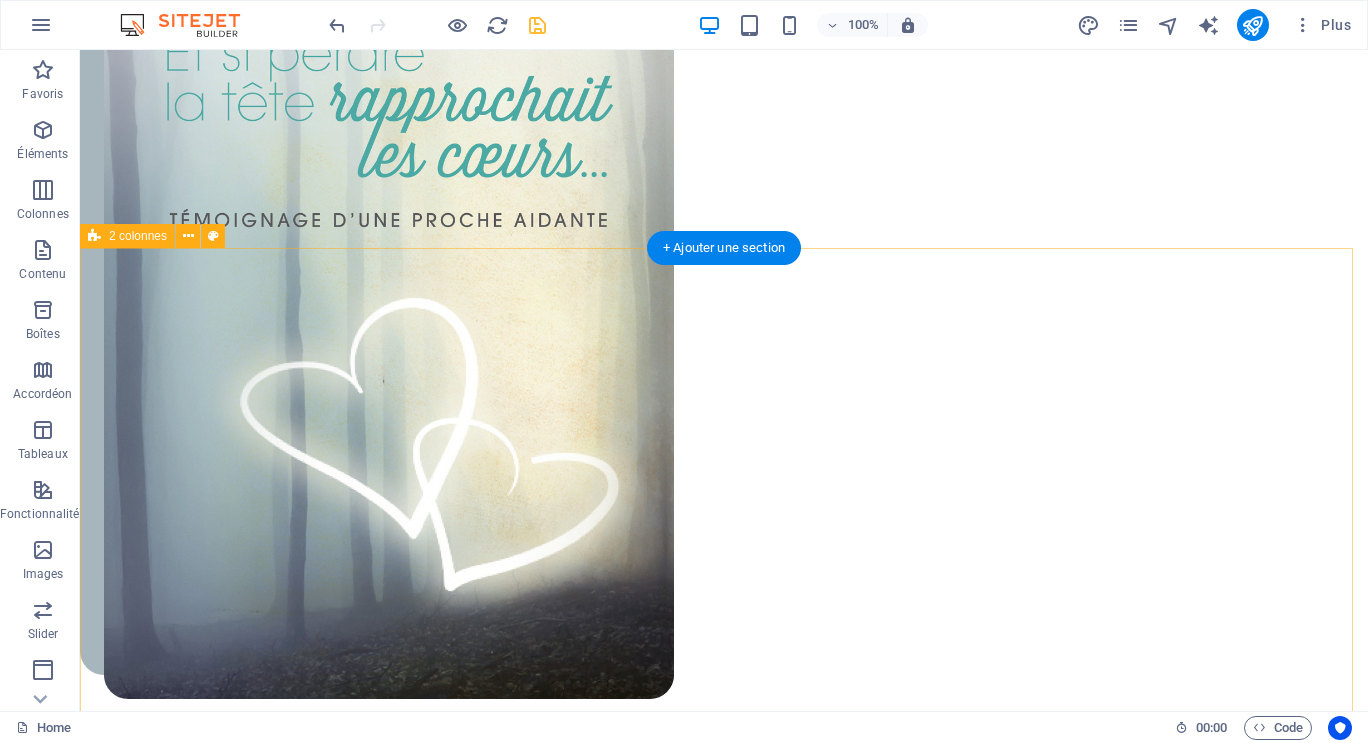 scroll, scrollTop: 3535, scrollLeft: 0, axis: vertical 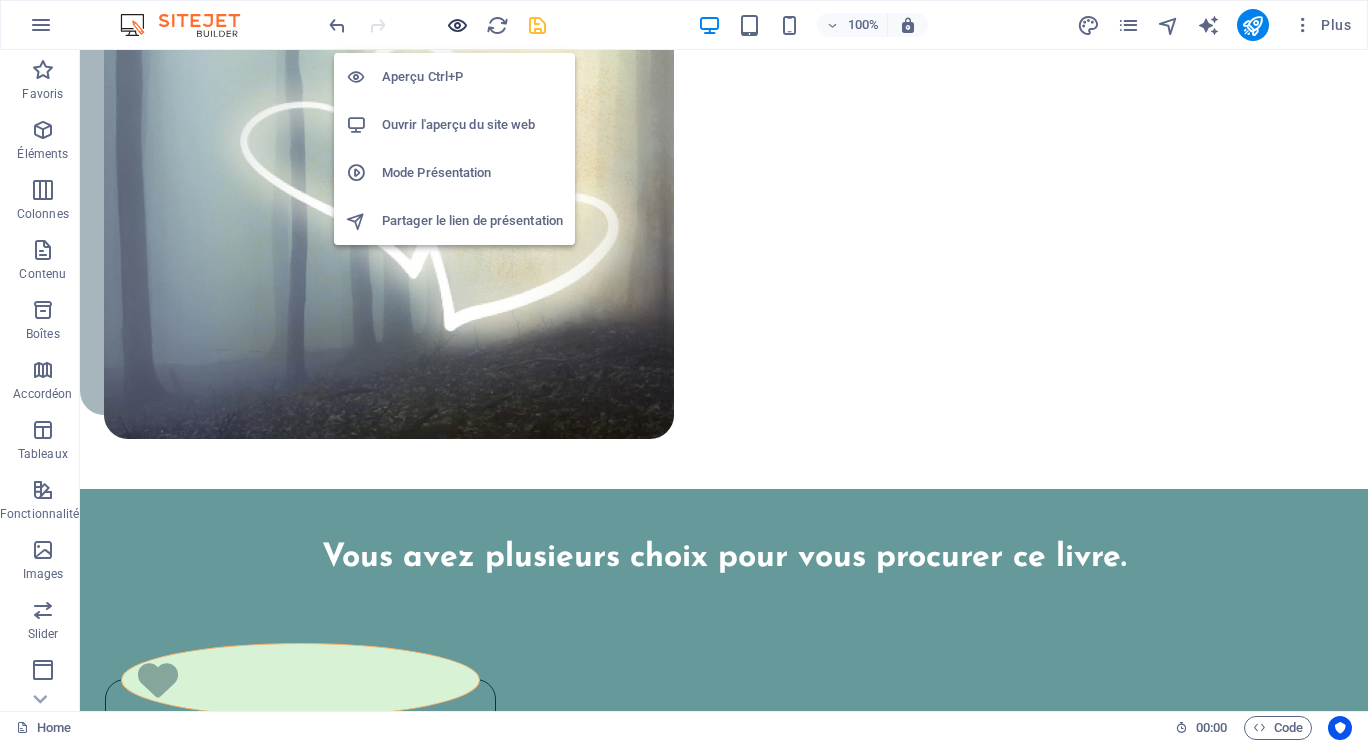 click at bounding box center [457, 25] 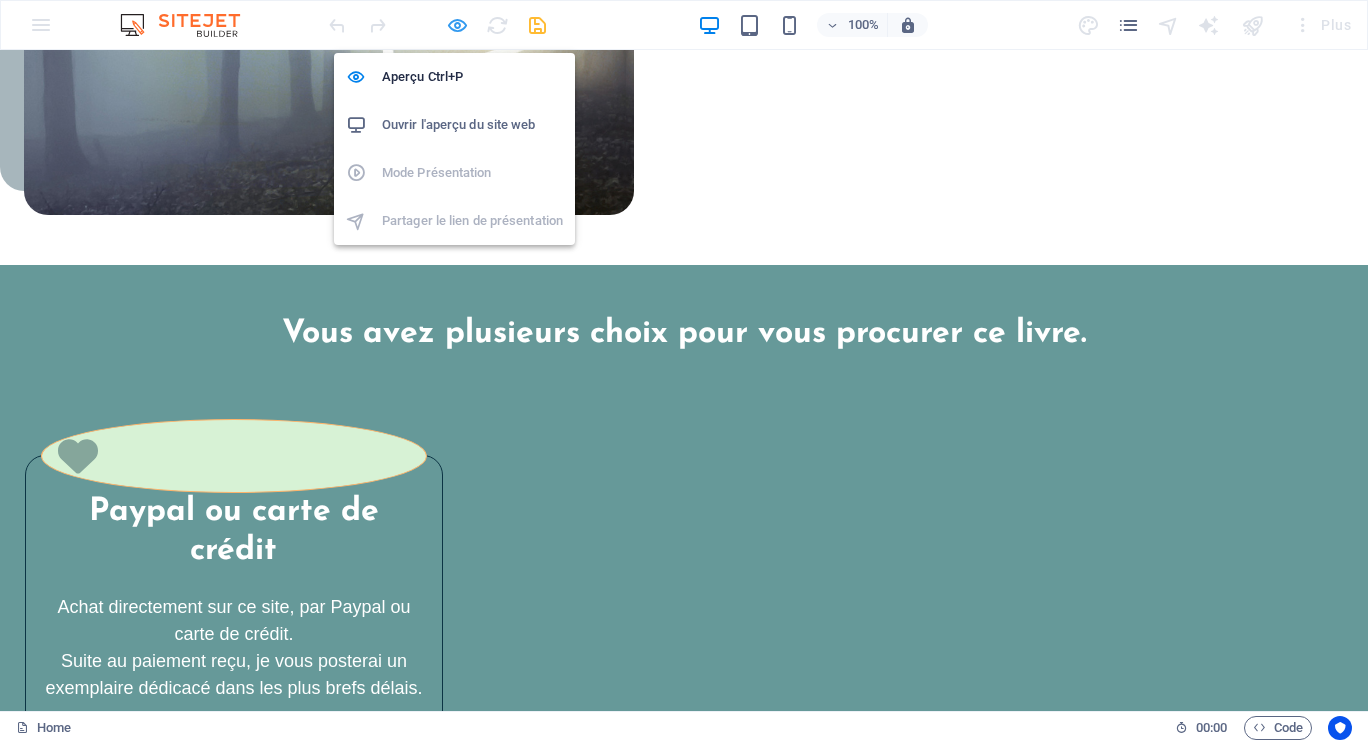 scroll, scrollTop: 3427, scrollLeft: 0, axis: vertical 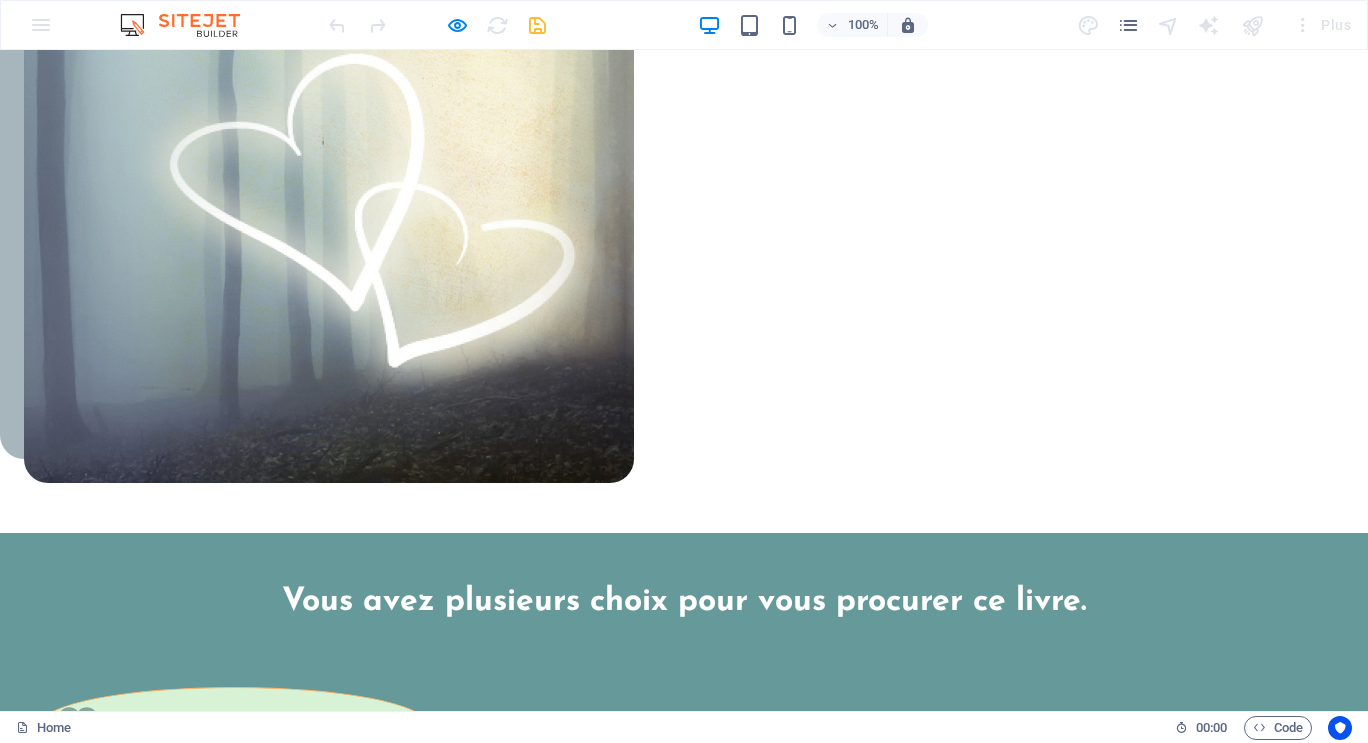 click on "Je suis une ancienne technologiste médicale. Je n'aurais jamais pensé écrire un livre un jour, même si j'avais déjà composé plusieurs articles scientifiques vulgarisés pour les élèves du secondaire." at bounding box center (347, 3435) 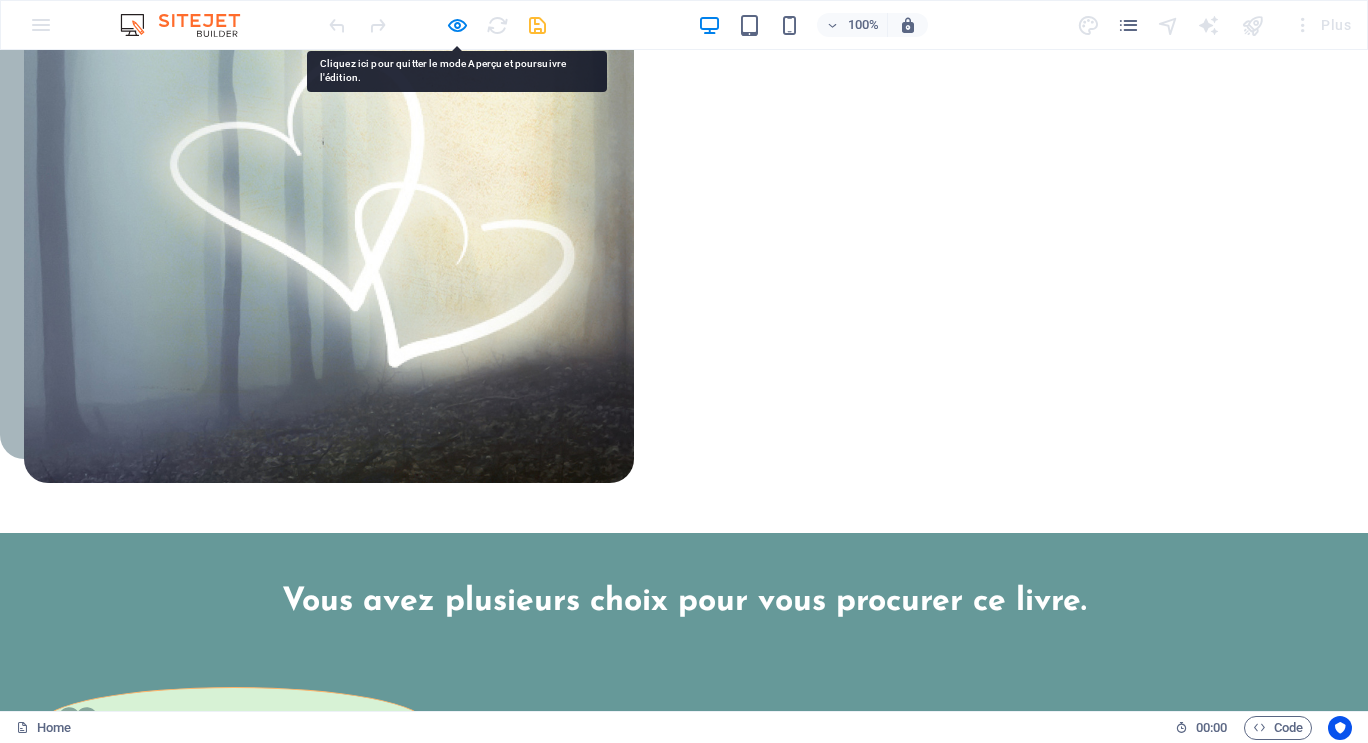 click on "Je suis une ancienne technologiste médicale. Je n'aurais jamais pensé écrire un livre un jour, même si j'avais déjà composé plusieurs articles scientifiques vulgarisés pour les élèves du secondaire." at bounding box center (347, 3435) 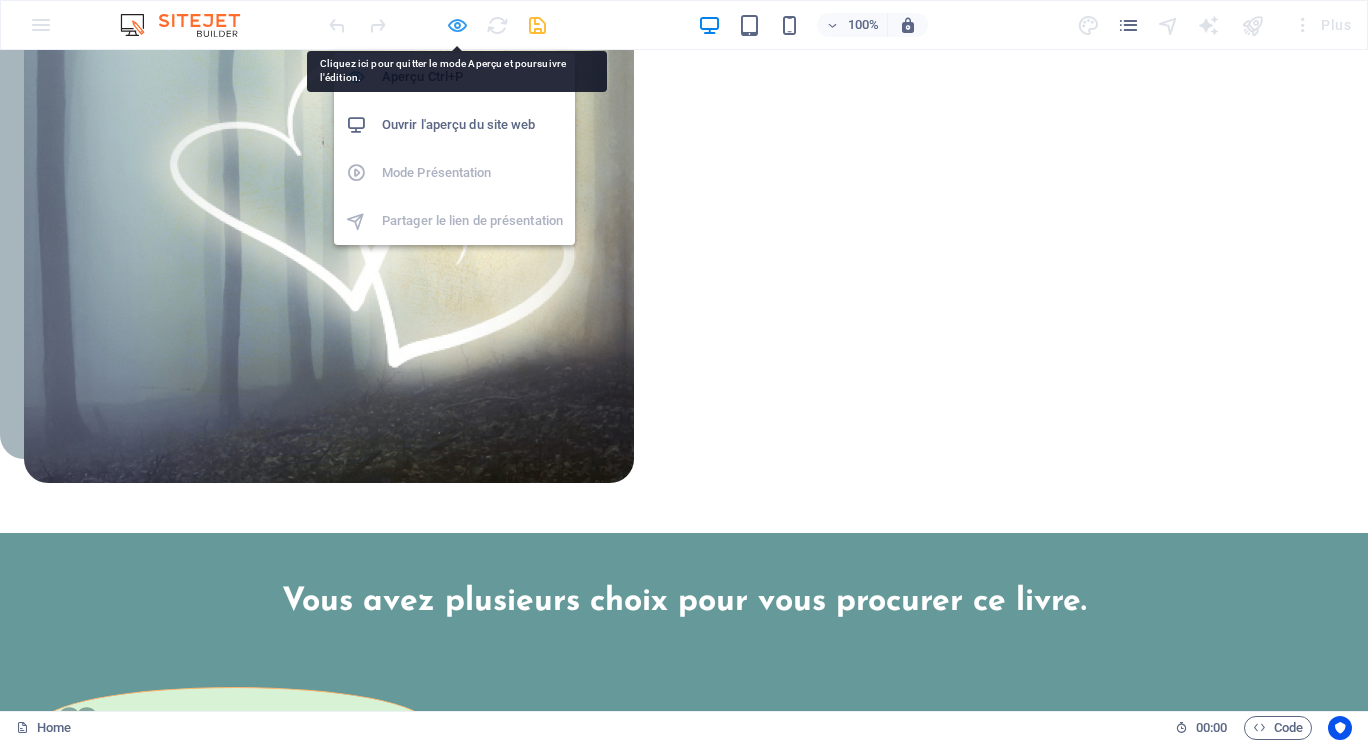 click at bounding box center [457, 25] 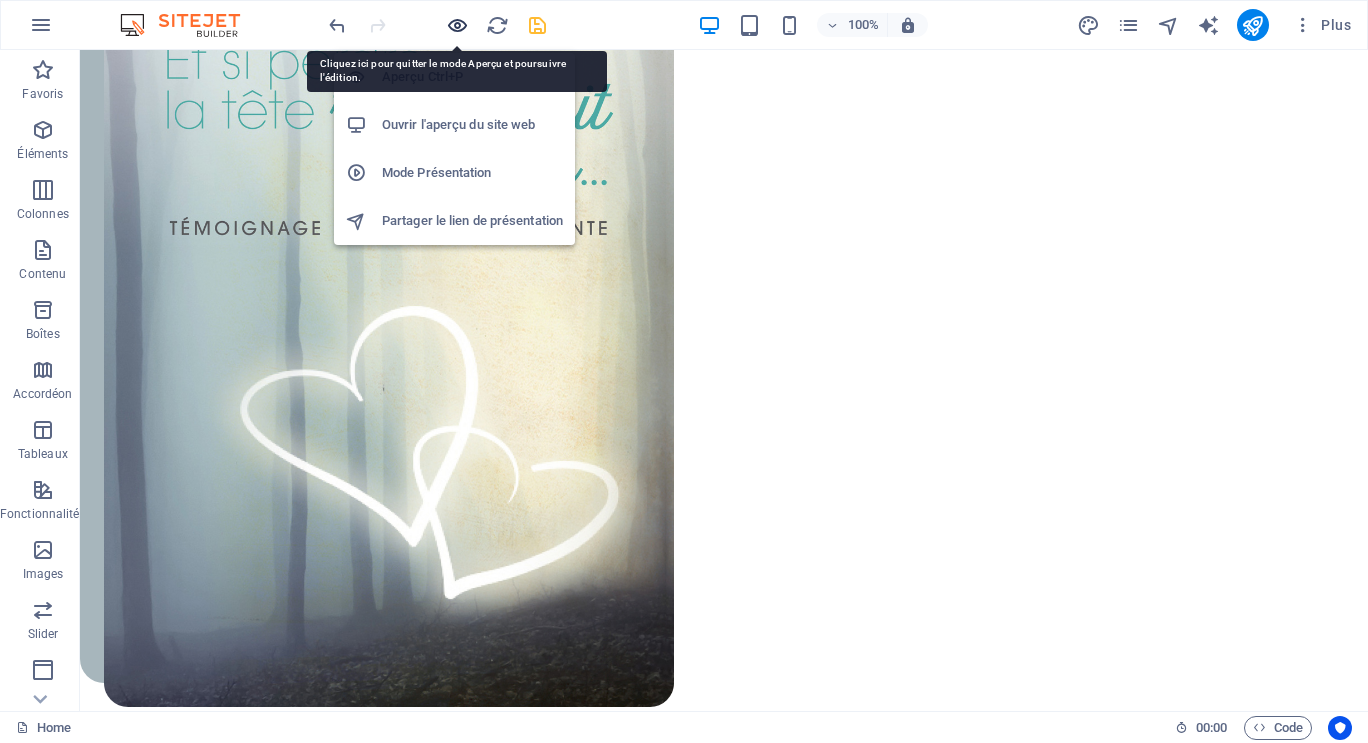 scroll, scrollTop: 3695, scrollLeft: 0, axis: vertical 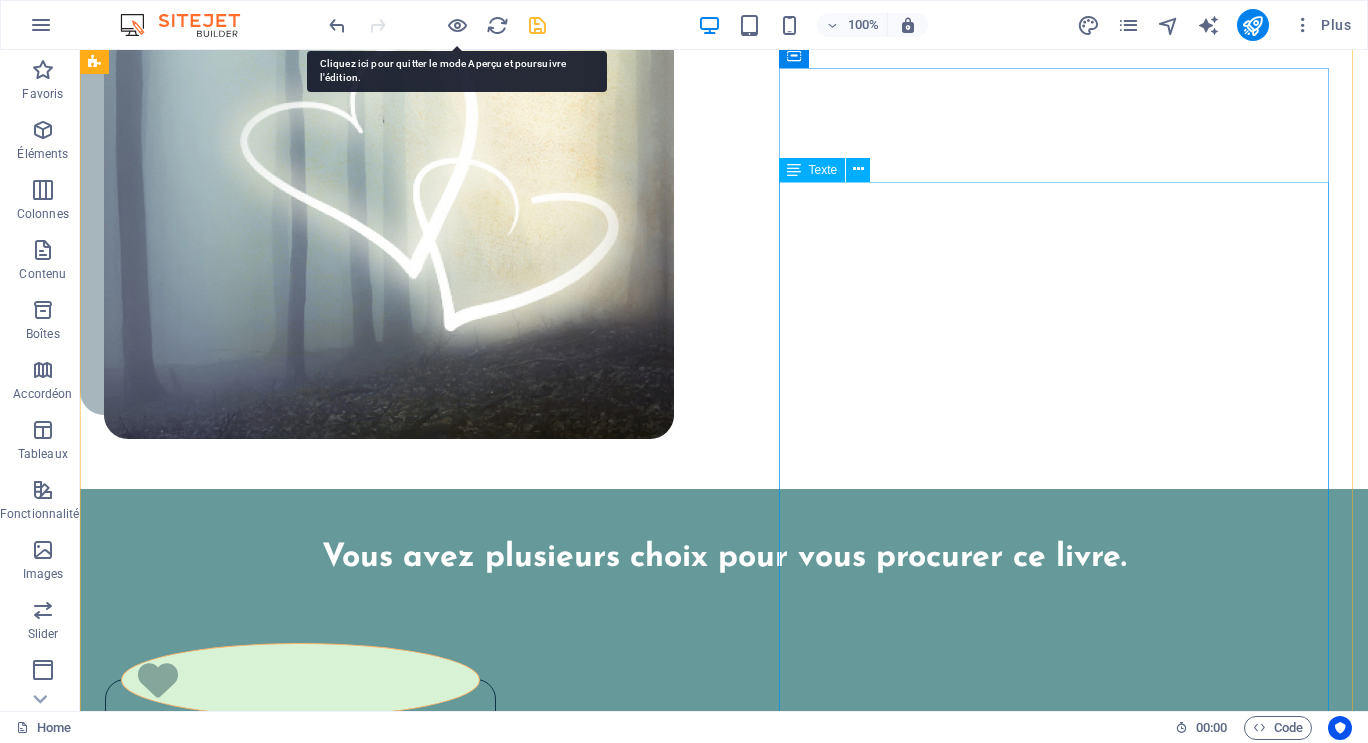 click on "Je suis une ancienne technologiste médicale. Je n'aurais jamais pensé écrire un livre un jour, même si j'avais déjà composé plusieurs articles scientifiques vulgarisés pour les élèves du secondaire. À peine deux semaines après le décès de ma mère, j'ai ressenti un puissant élan pour partager mon expérience de proche aidante et la façon dont je l'ai accompagnée, jusqu'à sa mort dans mes bras. C'est ainsi que j'ai choisi d'écrire ce livre-témoignage, et ce, en toute transparence.  Le processus d'écriture m'a procuré de l'apaisement. En mettant des mots sur mon vécu, j'ai pu assumer le deuil de ma mère plus facilement parce que j'ai pris conscience qu'elle et moi, nous nous sommes nourries d'un lien relationnel profond jusqu'à la fin. Chacune a tout offert à l'autre..." at bounding box center (407, 3777) 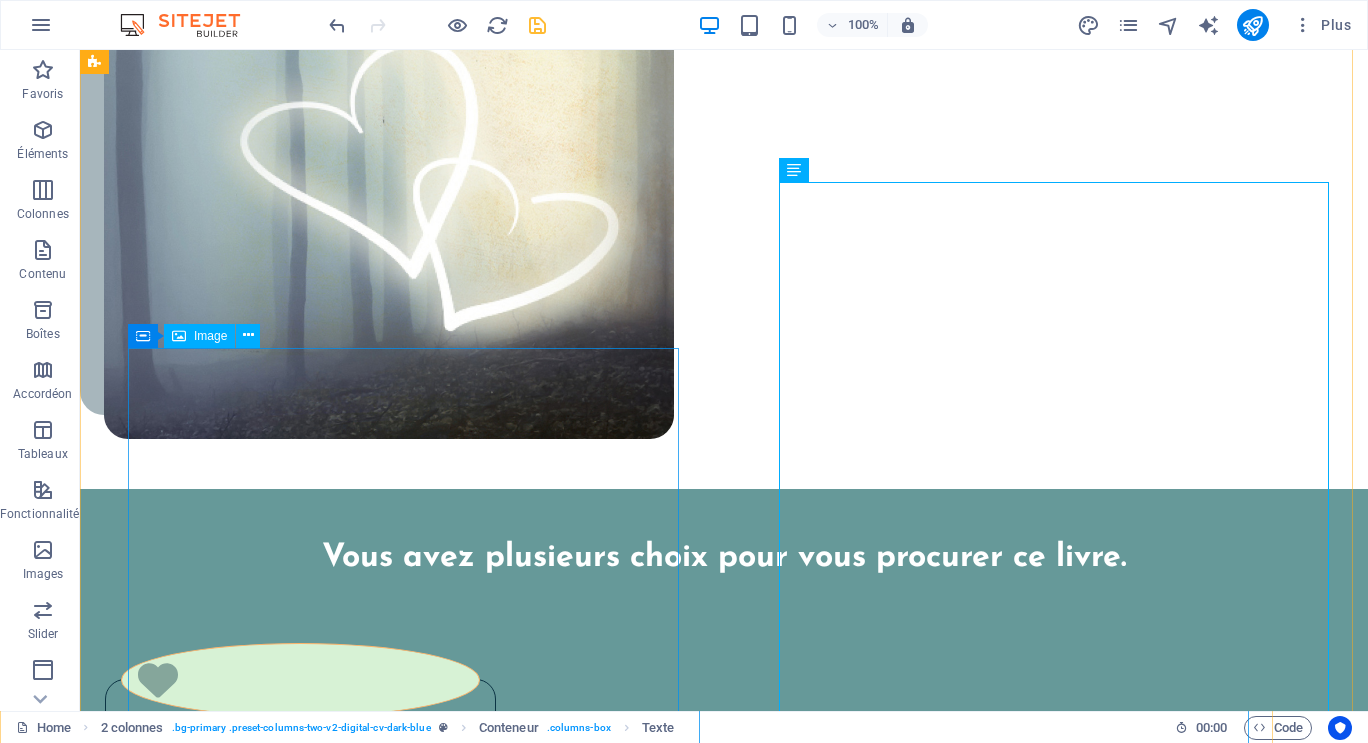 click at bounding box center (407, 2891) 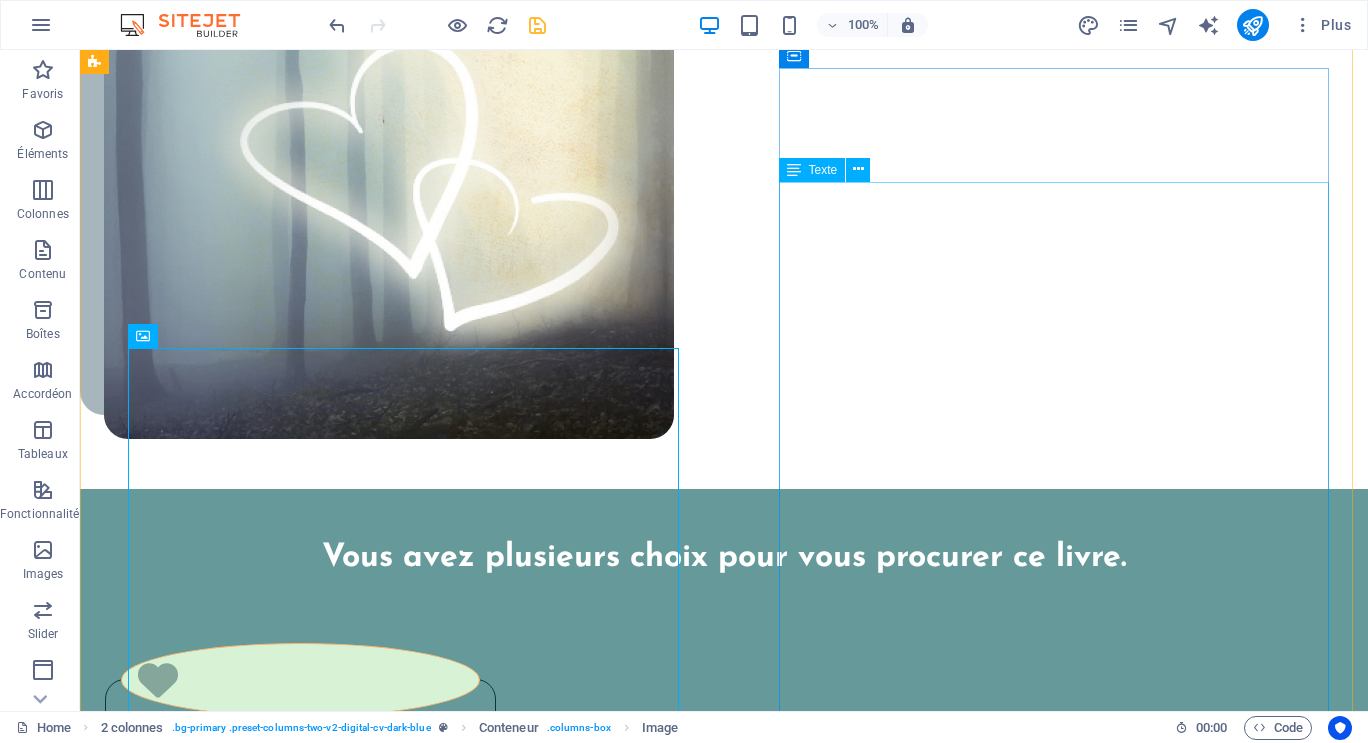 click on "Je suis une ancienne technologiste médicale. Je n'aurais jamais pensé écrire un livre un jour, même si j'avais déjà composé plusieurs articles scientifiques vulgarisés pour les élèves du secondaire. À peine deux semaines après le décès de ma mère, j'ai ressenti un puissant élan pour partager mon expérience de proche aidante et la façon dont je l'ai accompagnée, jusqu'à sa mort dans mes bras. C'est ainsi que j'ai choisi d'écrire ce livre-témoignage, et ce, en toute transparence.  Le processus d'écriture m'a procuré de l'apaisement. En mettant des mots sur mon vécu, j'ai pu assumer le deuil de ma mère plus facilement parce que j'ai pris conscience qu'elle et moi, nous nous sommes nourries d'un lien relationnel profond jusqu'à la fin. Chacune a tout offert à l'autre..." at bounding box center [407, 3777] 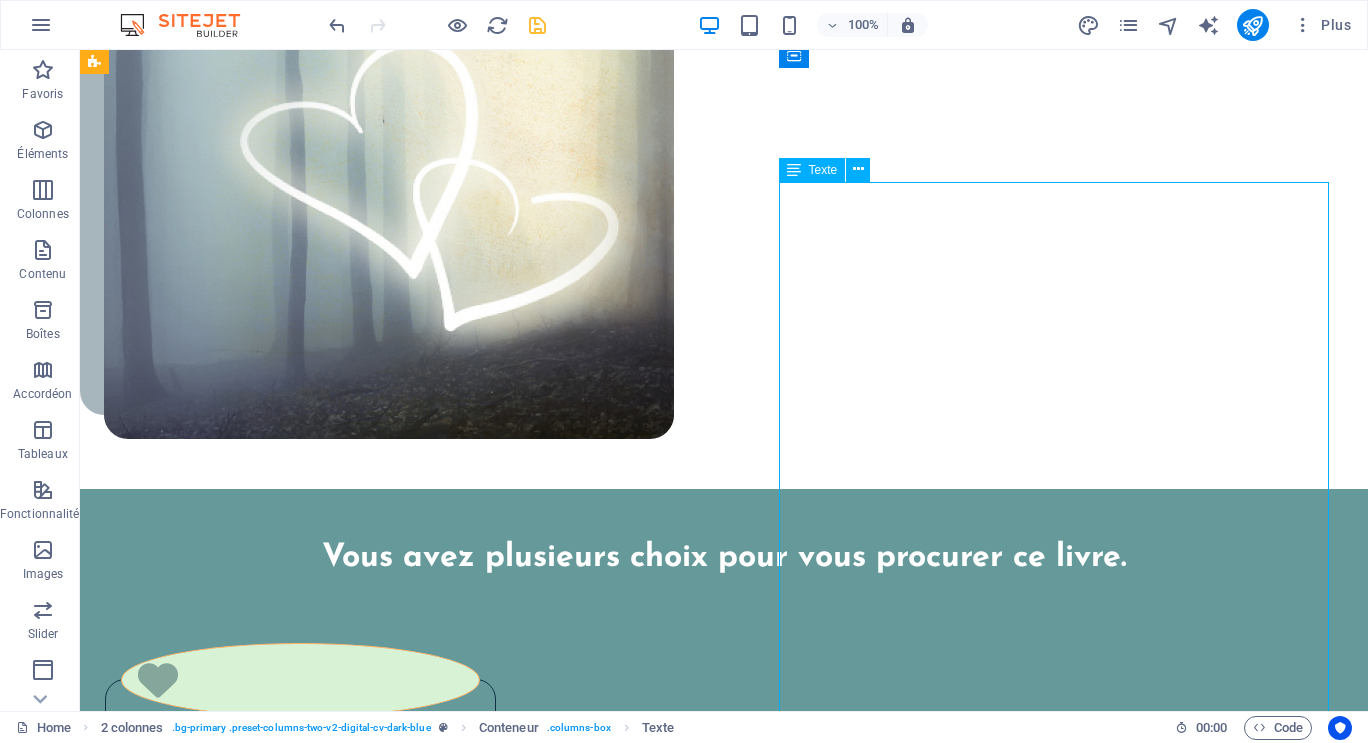 click on "Je suis une ancienne technologiste médicale. Je n'aurais jamais pensé écrire un livre un jour, même si j'avais déjà composé plusieurs articles scientifiques vulgarisés pour les élèves du secondaire. À peine deux semaines après le décès de ma mère, j'ai ressenti un puissant élan pour partager mon expérience de proche aidante et la façon dont je l'ai accompagnée, jusqu'à sa mort dans mes bras. C'est ainsi que j'ai choisi d'écrire ce livre-témoignage, et ce, en toute transparence.  Le processus d'écriture m'a procuré de l'apaisement. En mettant des mots sur mon vécu, j'ai pu assumer le deuil de ma mère plus facilement parce que j'ai pris conscience qu'elle et moi, nous nous sommes nourries d'un lien relationnel profond jusqu'à la fin. Chacune a tout offert à l'autre..." at bounding box center (407, 3777) 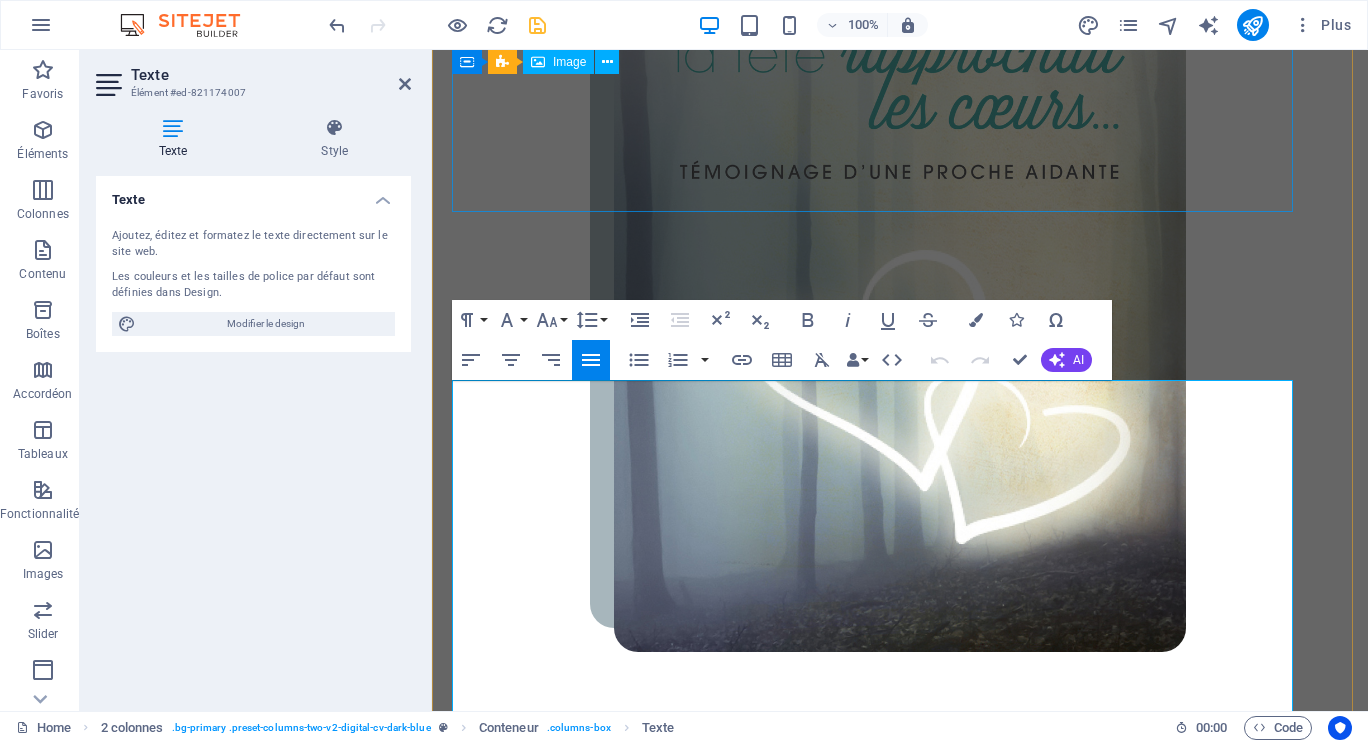 scroll, scrollTop: 5449, scrollLeft: 0, axis: vertical 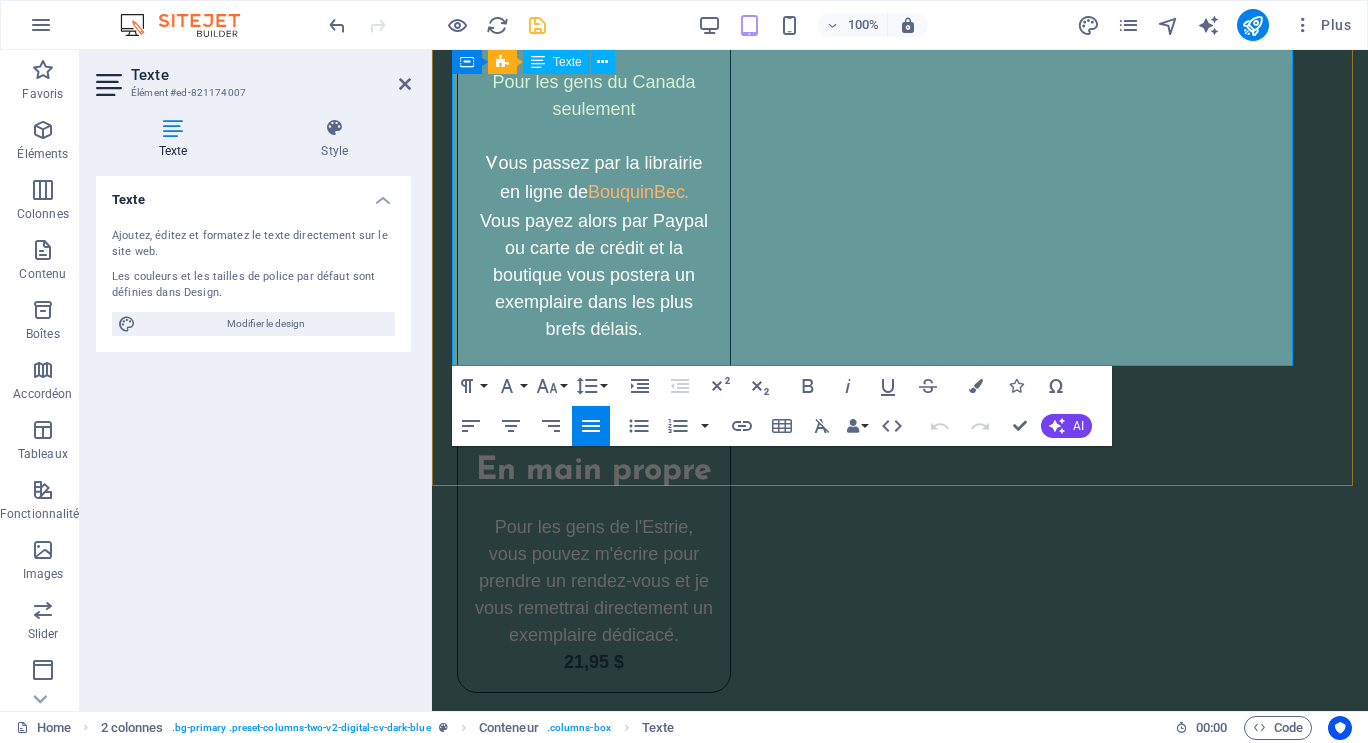 drag, startPoint x: 459, startPoint y: 392, endPoint x: 1267, endPoint y: 316, distance: 811.5664 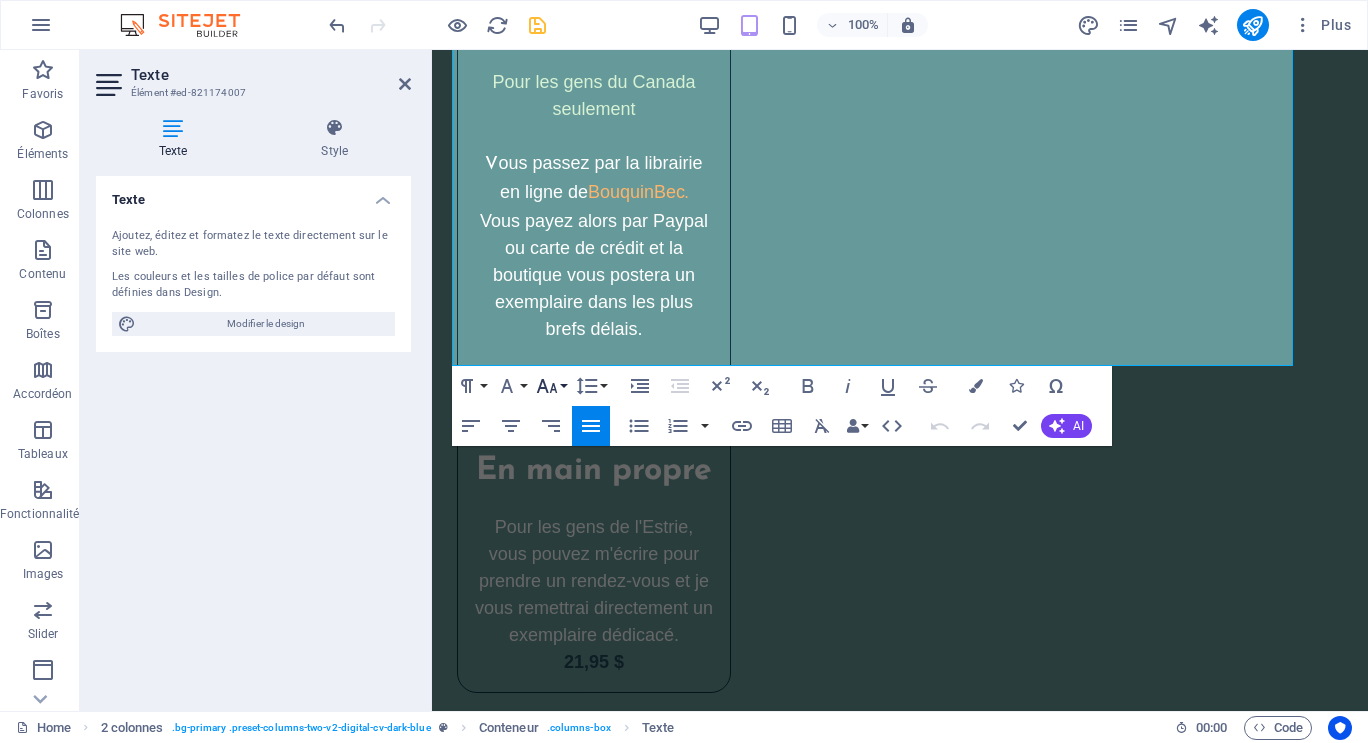 click on "Font Size" at bounding box center (551, 386) 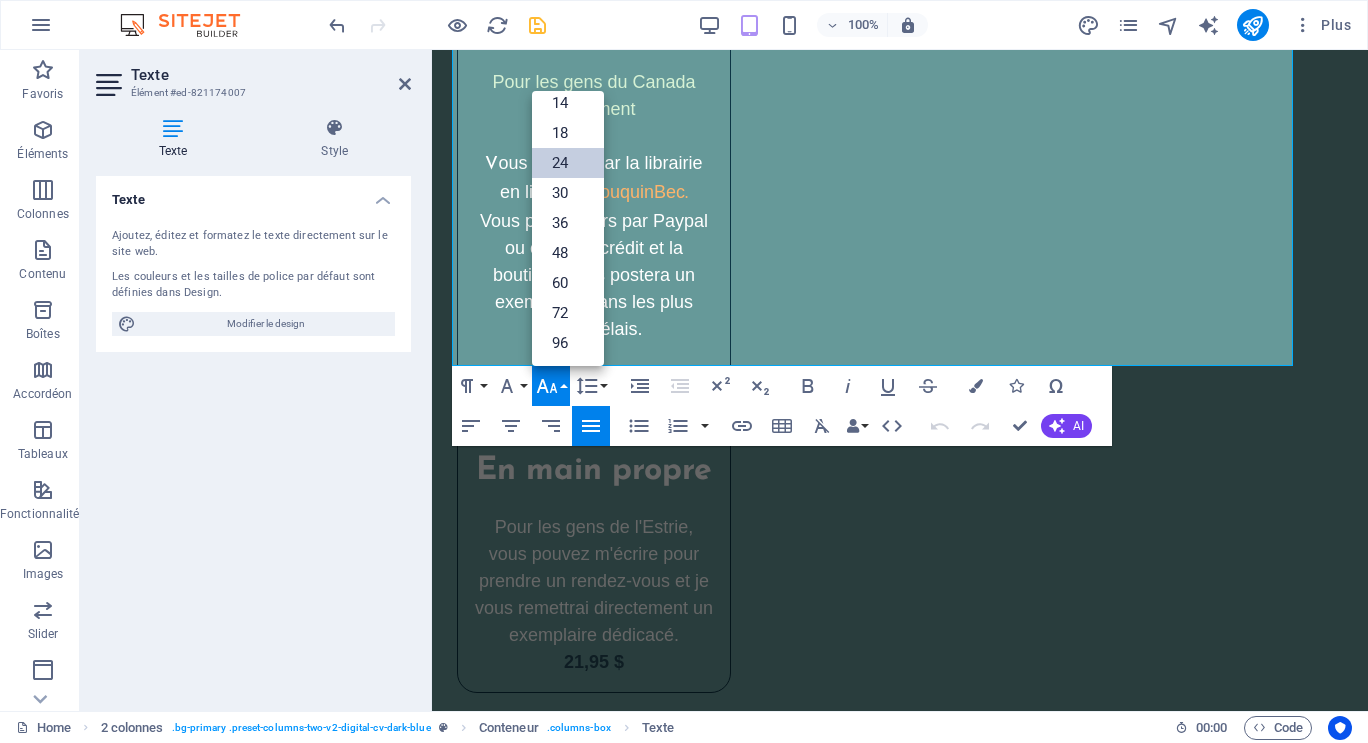 scroll, scrollTop: 161, scrollLeft: 0, axis: vertical 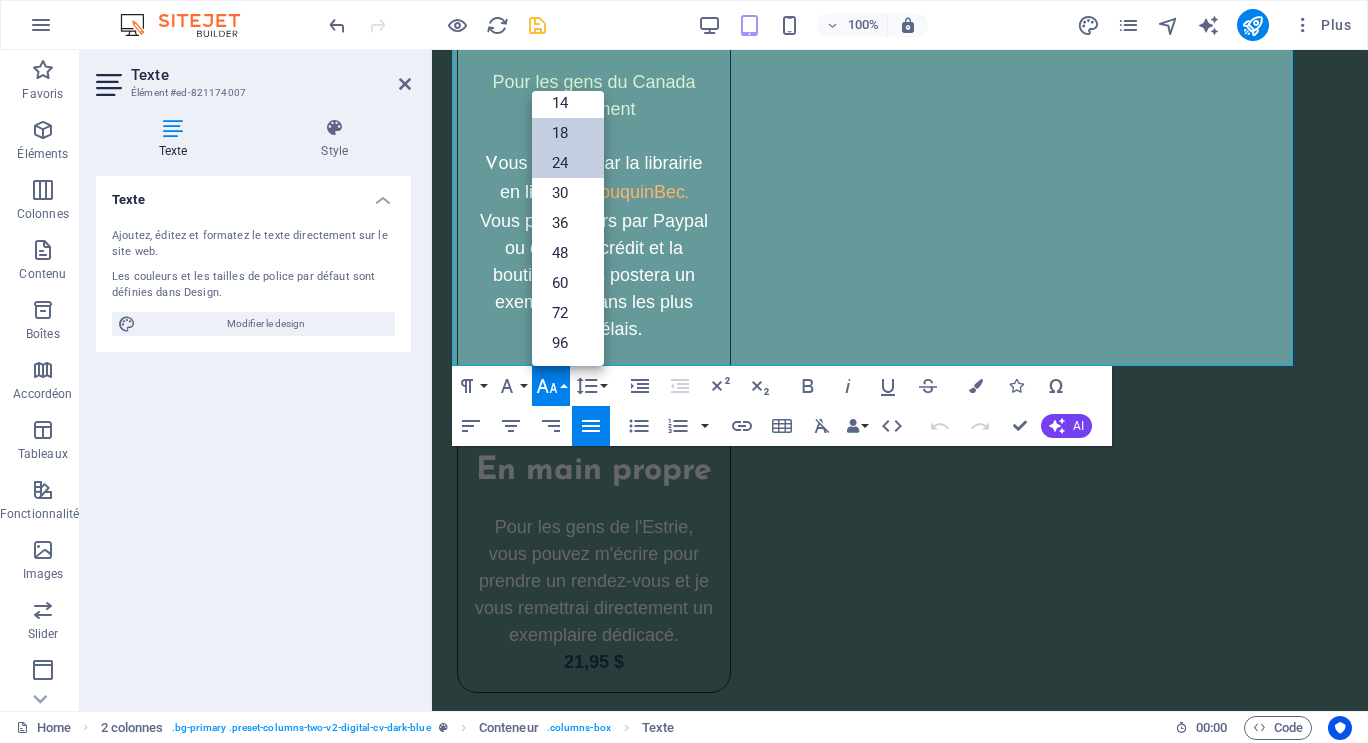 click on "18" at bounding box center [568, 133] 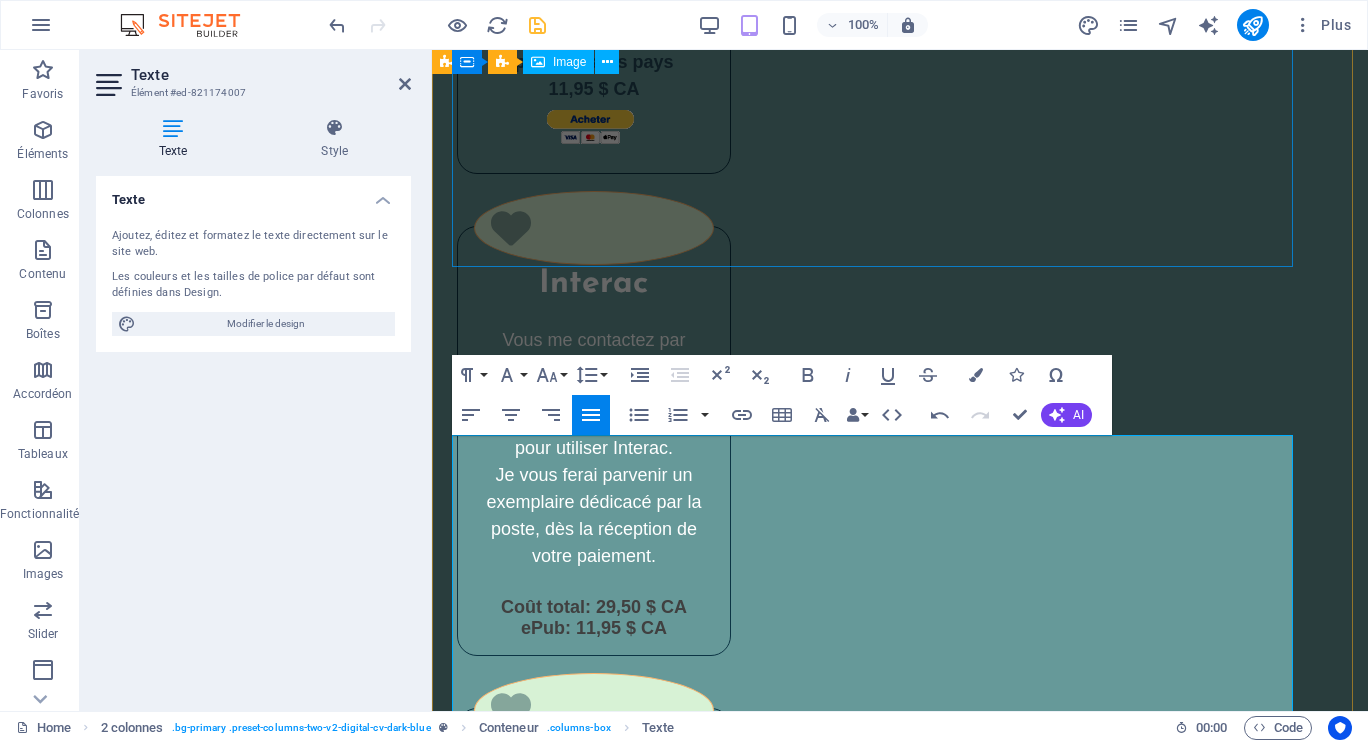 scroll, scrollTop: 5336, scrollLeft: 0, axis: vertical 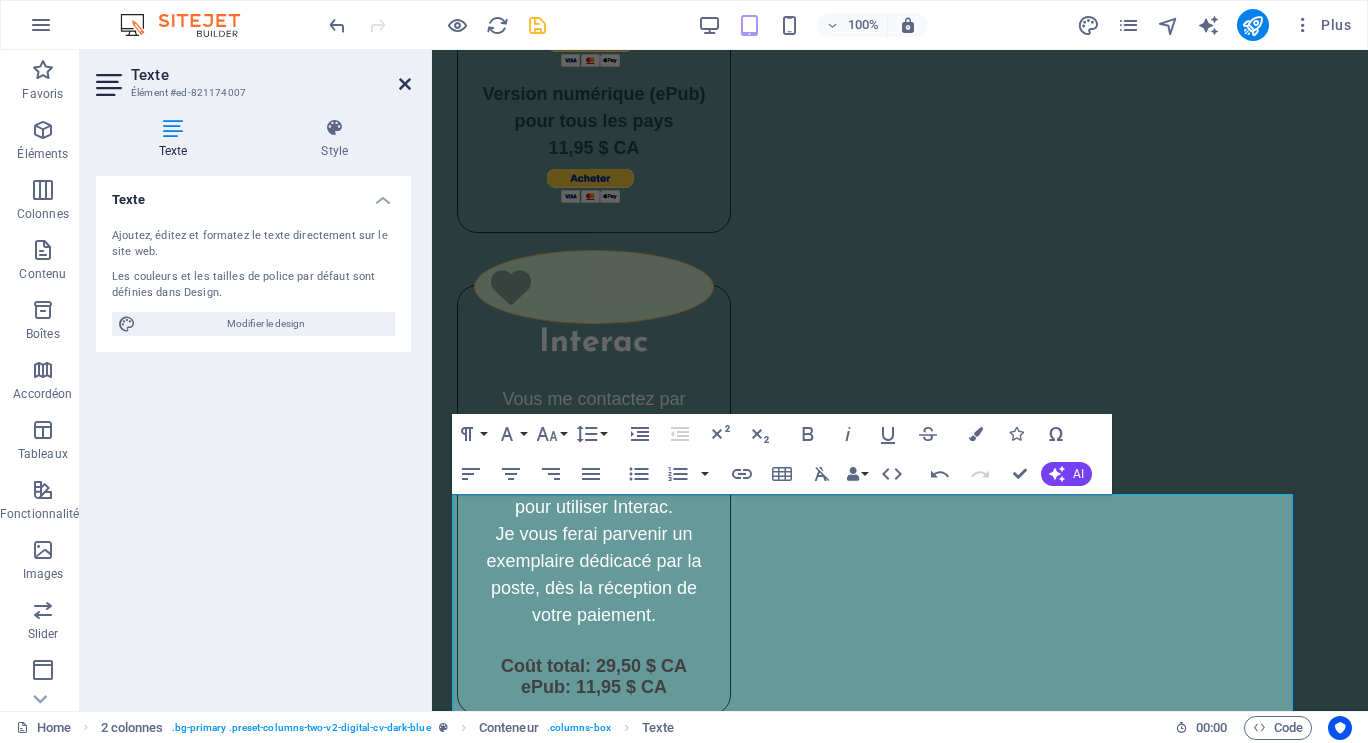 click at bounding box center (405, 84) 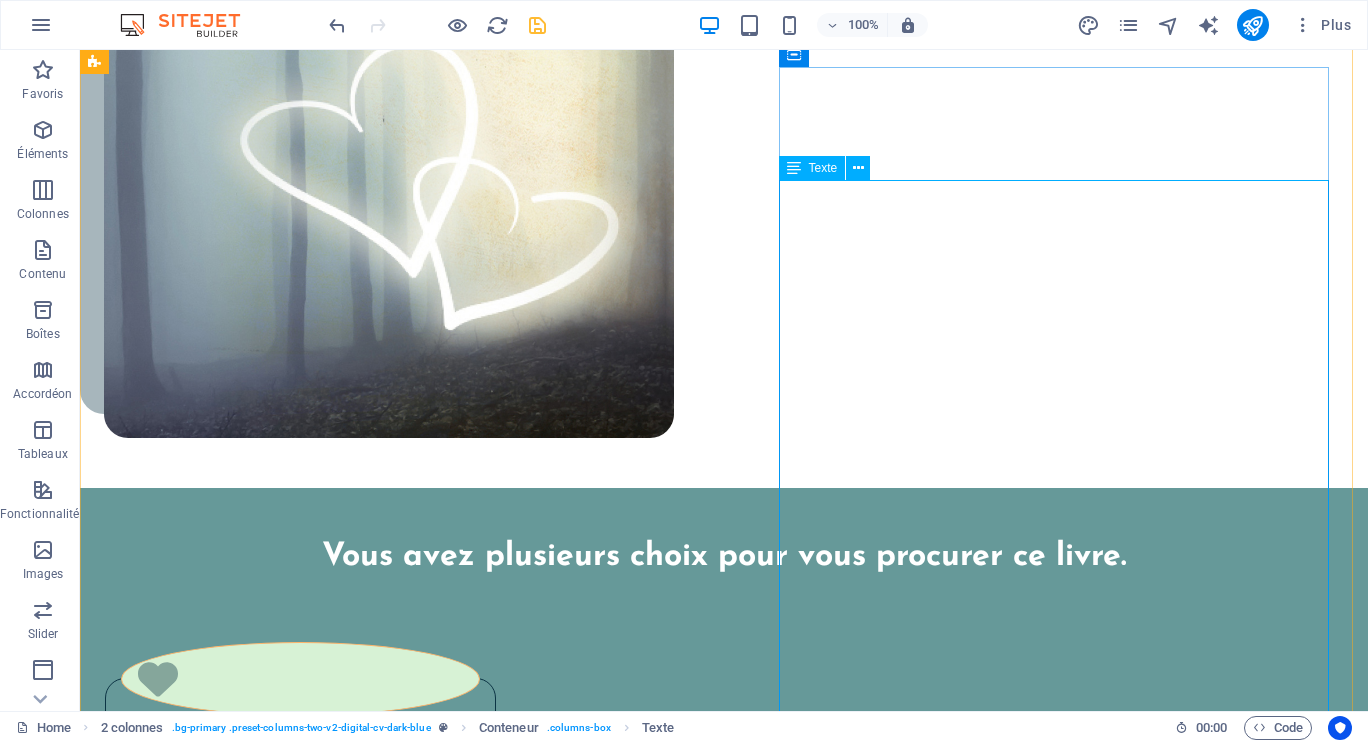 scroll, scrollTop: 3596, scrollLeft: 0, axis: vertical 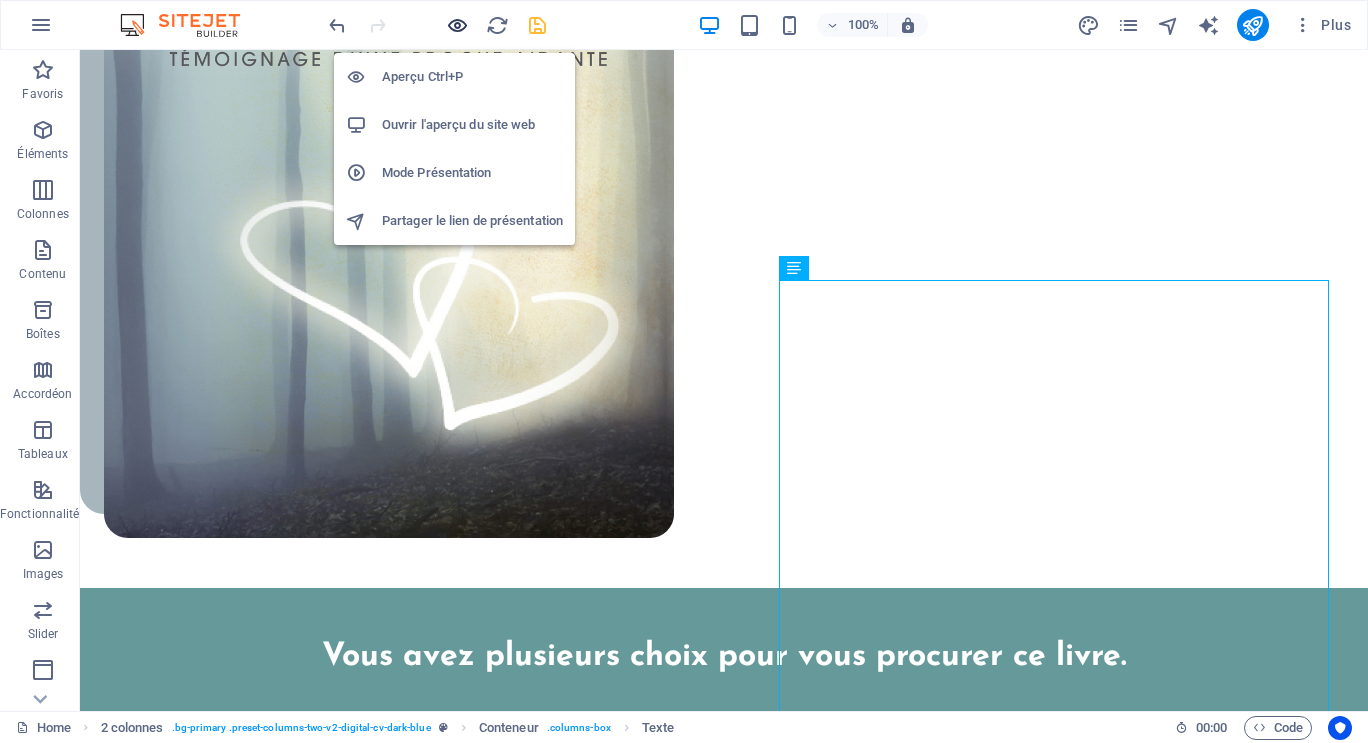 click at bounding box center [457, 25] 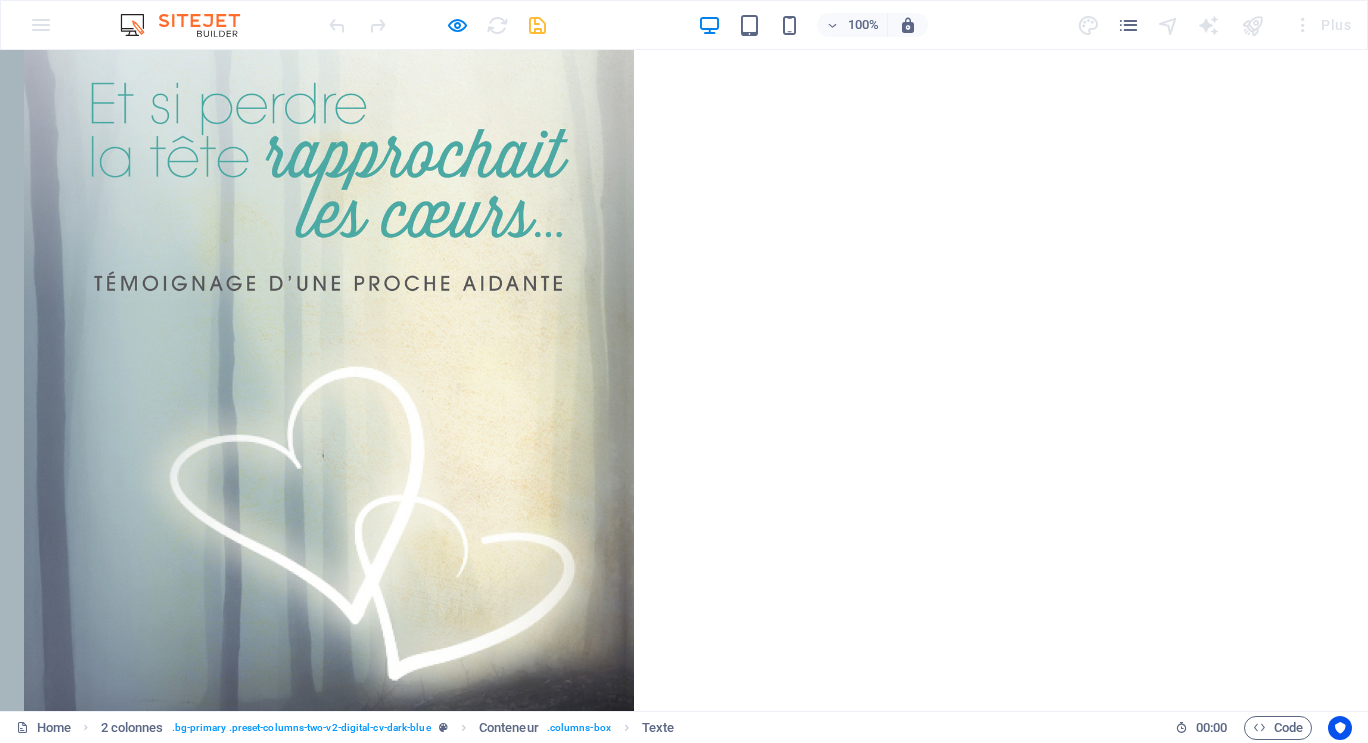 scroll, scrollTop: 3113, scrollLeft: 0, axis: vertical 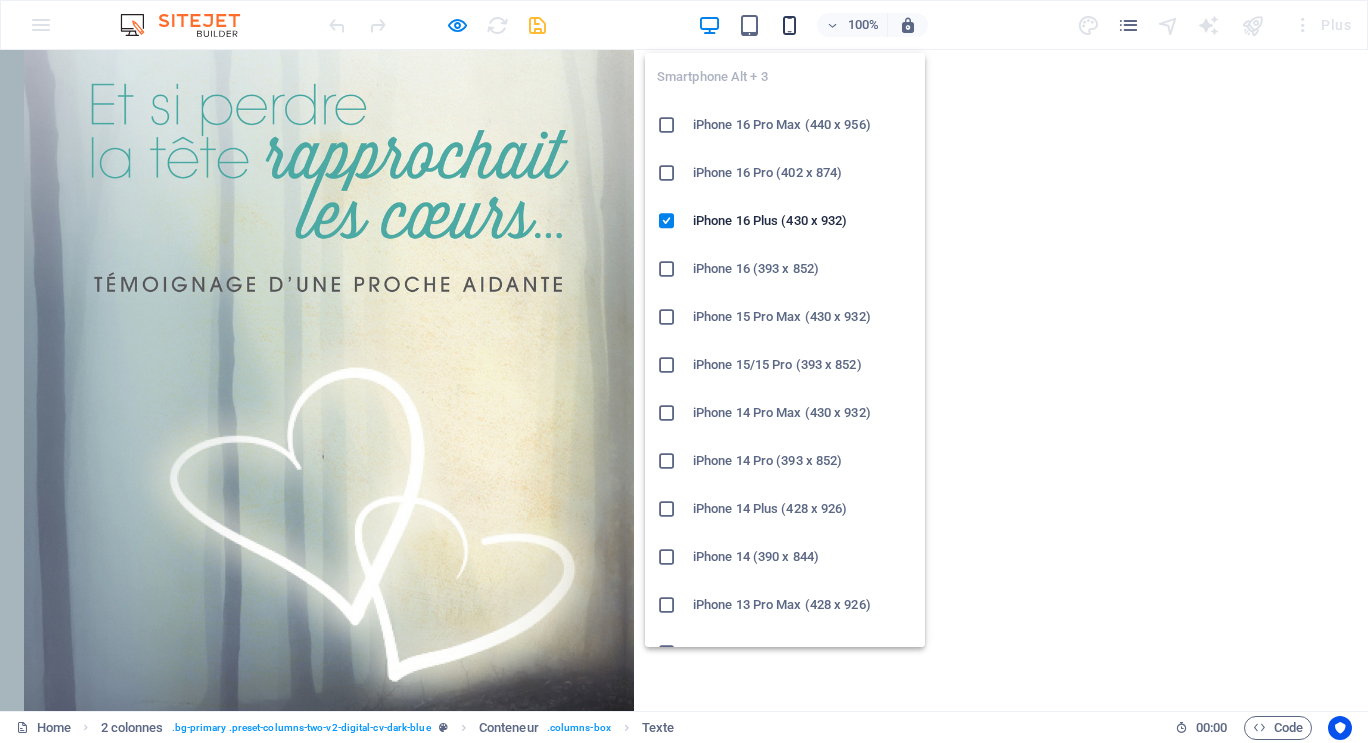 click at bounding box center (789, 25) 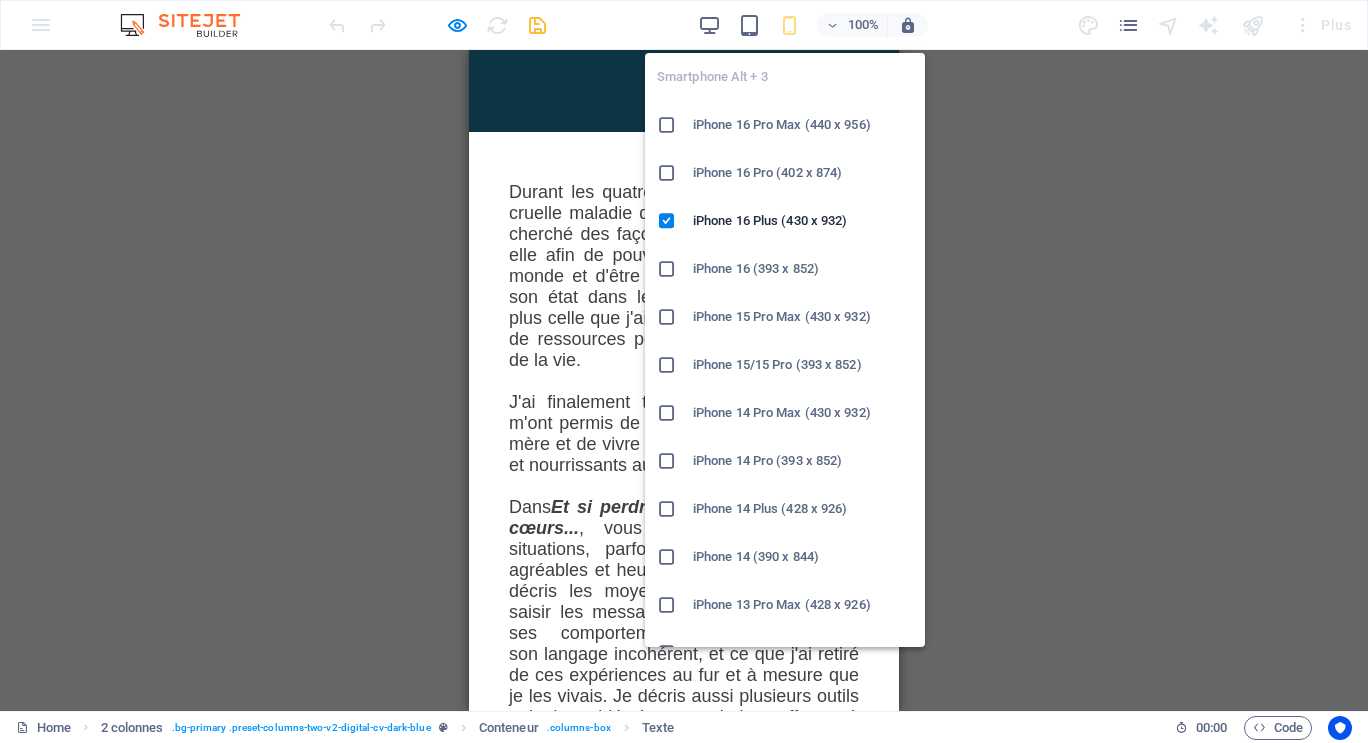 click on "iPhone 14 (390 x 844)" at bounding box center [803, 557] 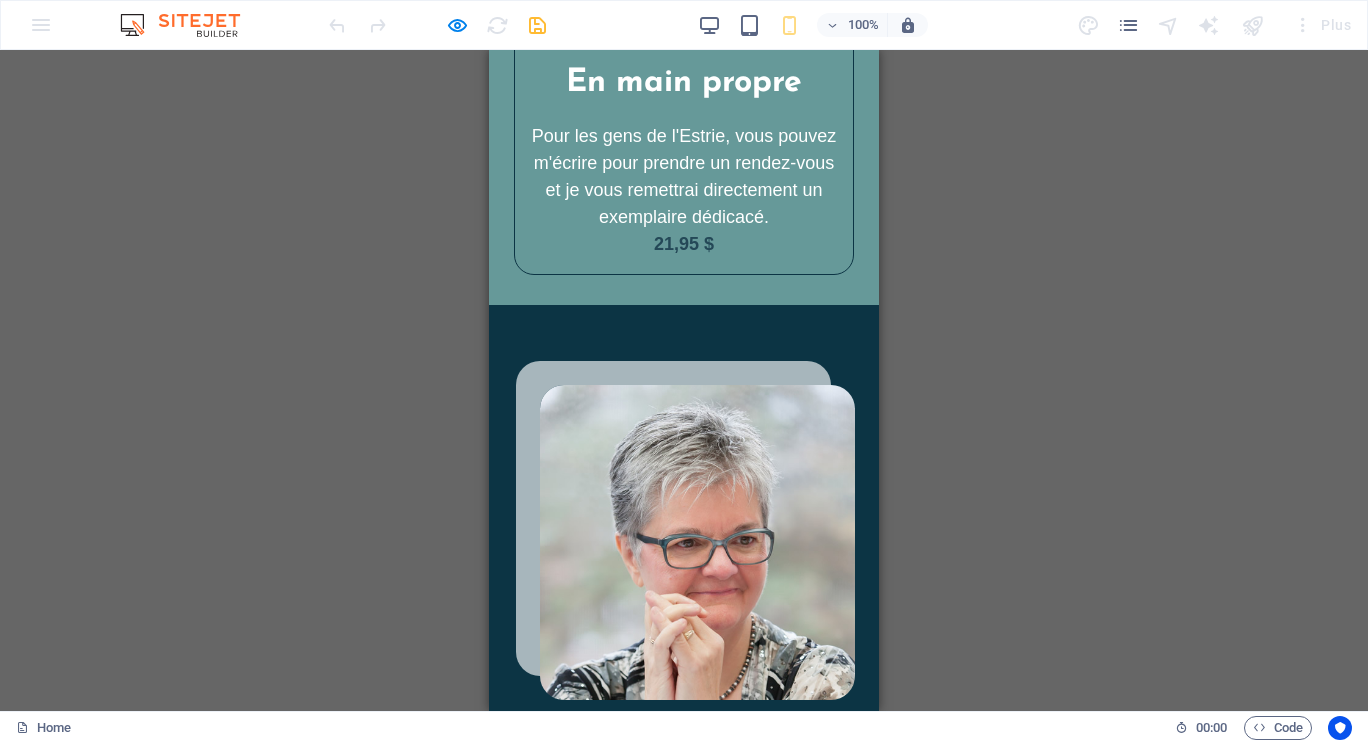 scroll, scrollTop: 6484, scrollLeft: 0, axis: vertical 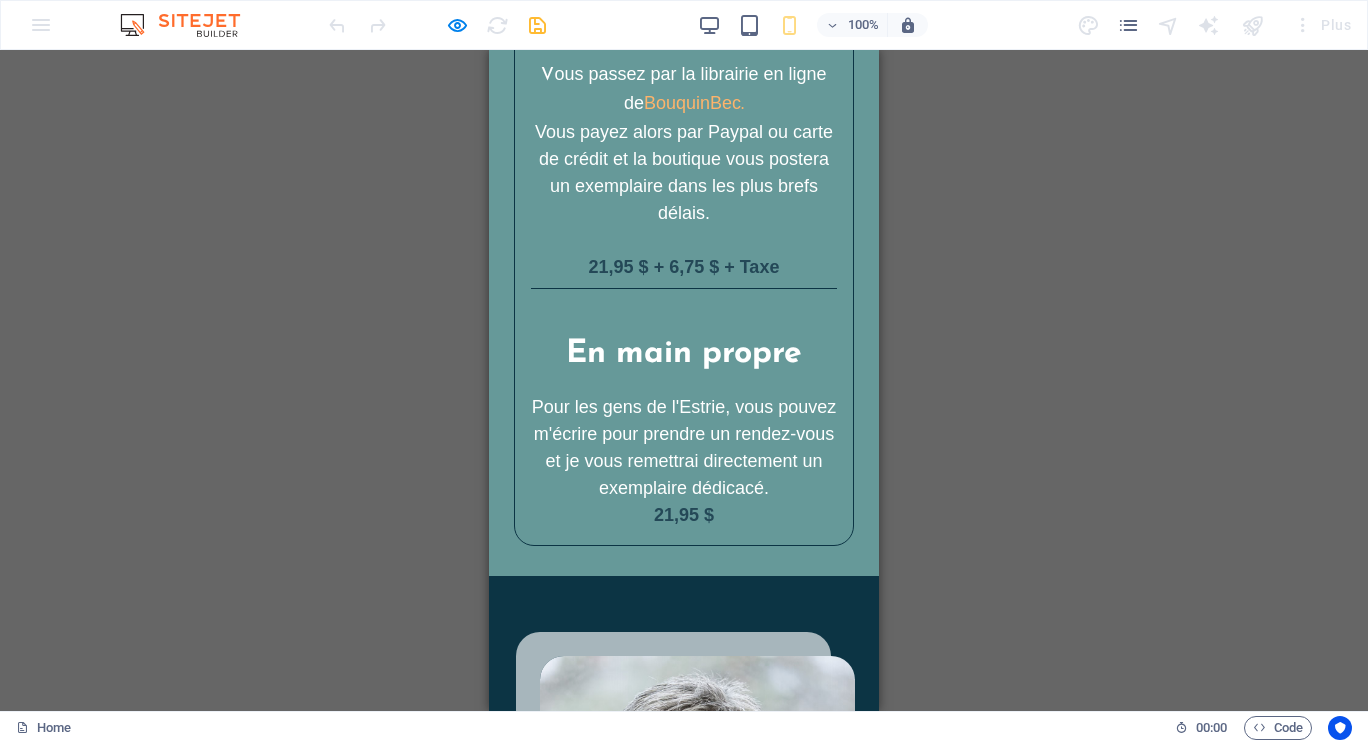 drag, startPoint x: 866, startPoint y: 299, endPoint x: 1378, endPoint y: 291, distance: 512.0625 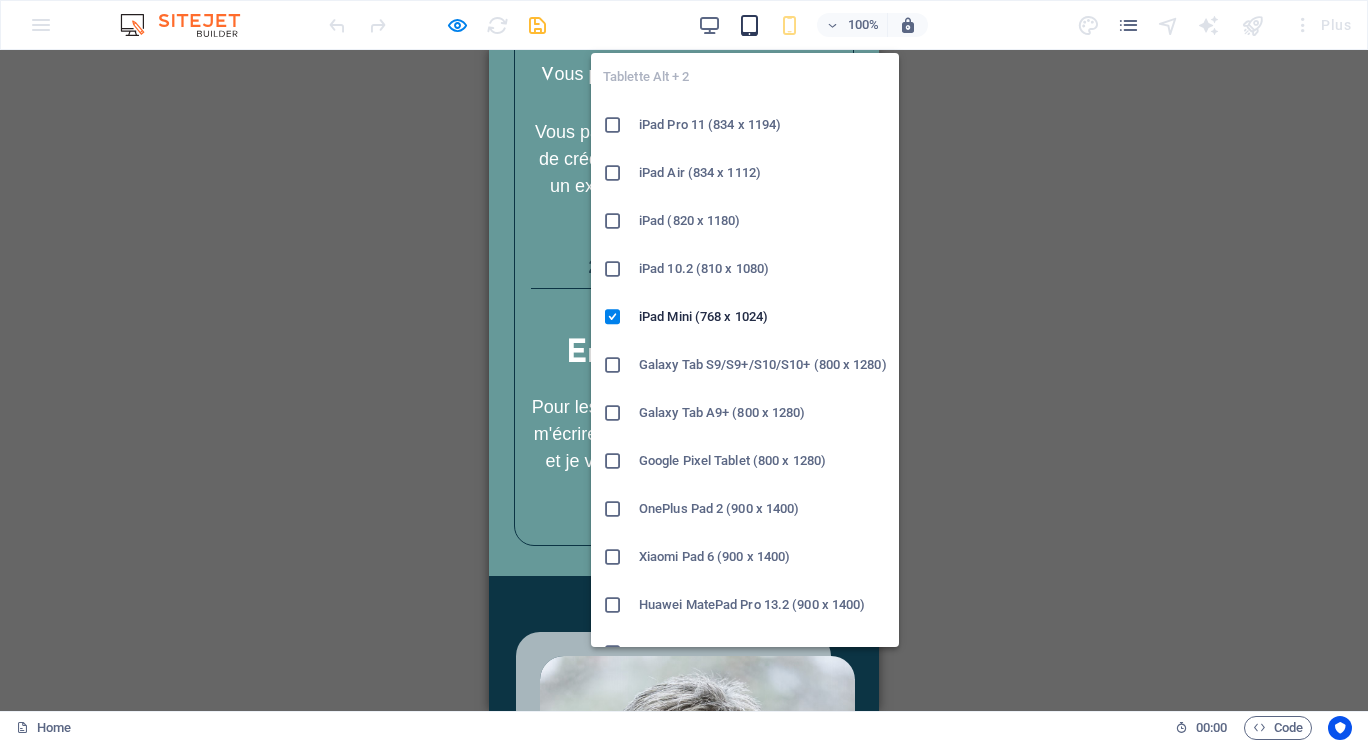 click at bounding box center (749, 25) 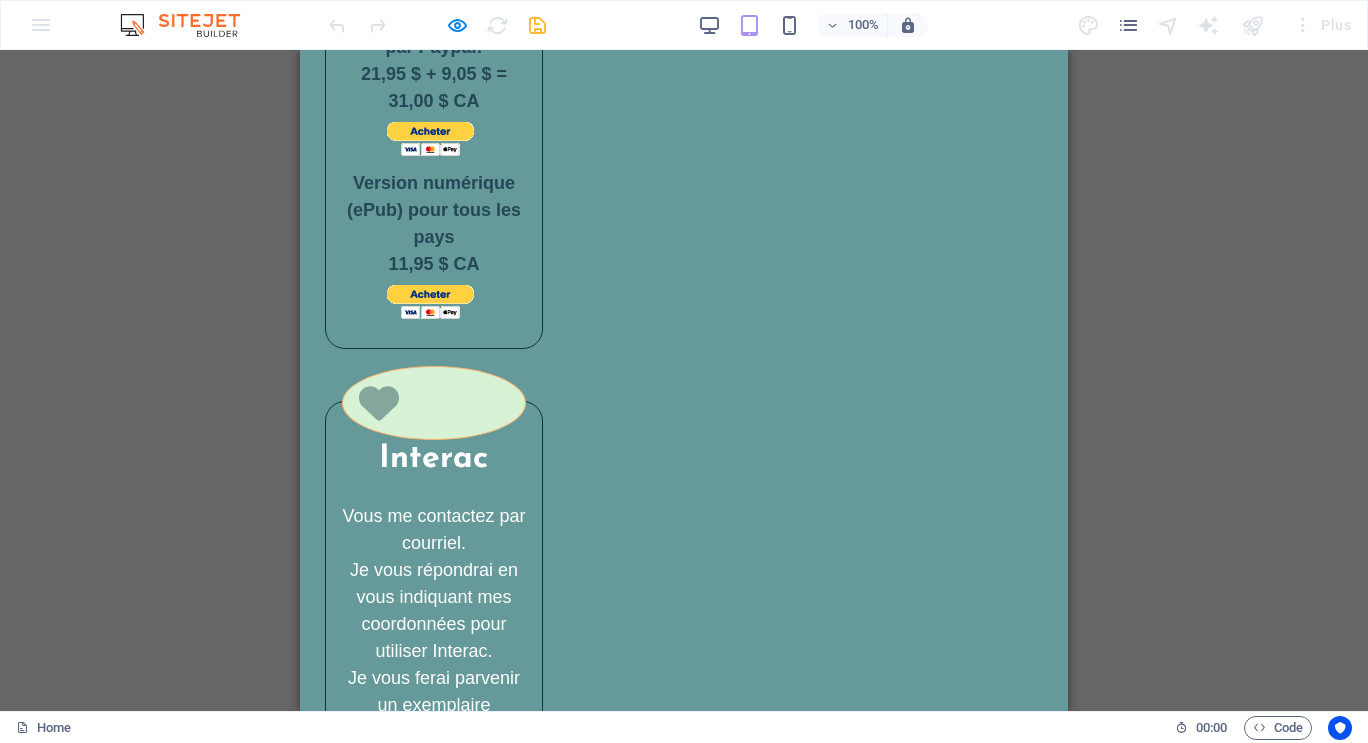 scroll, scrollTop: 5484, scrollLeft: 0, axis: vertical 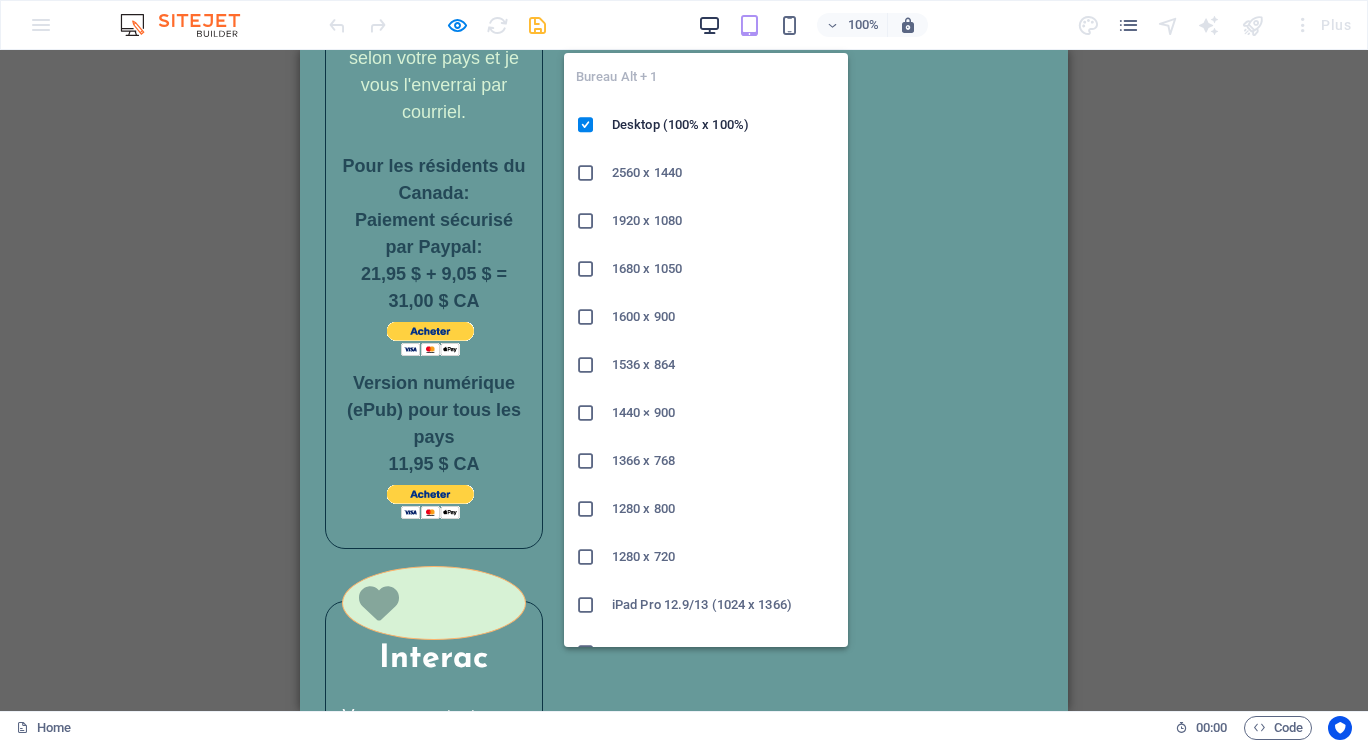 click at bounding box center [709, 25] 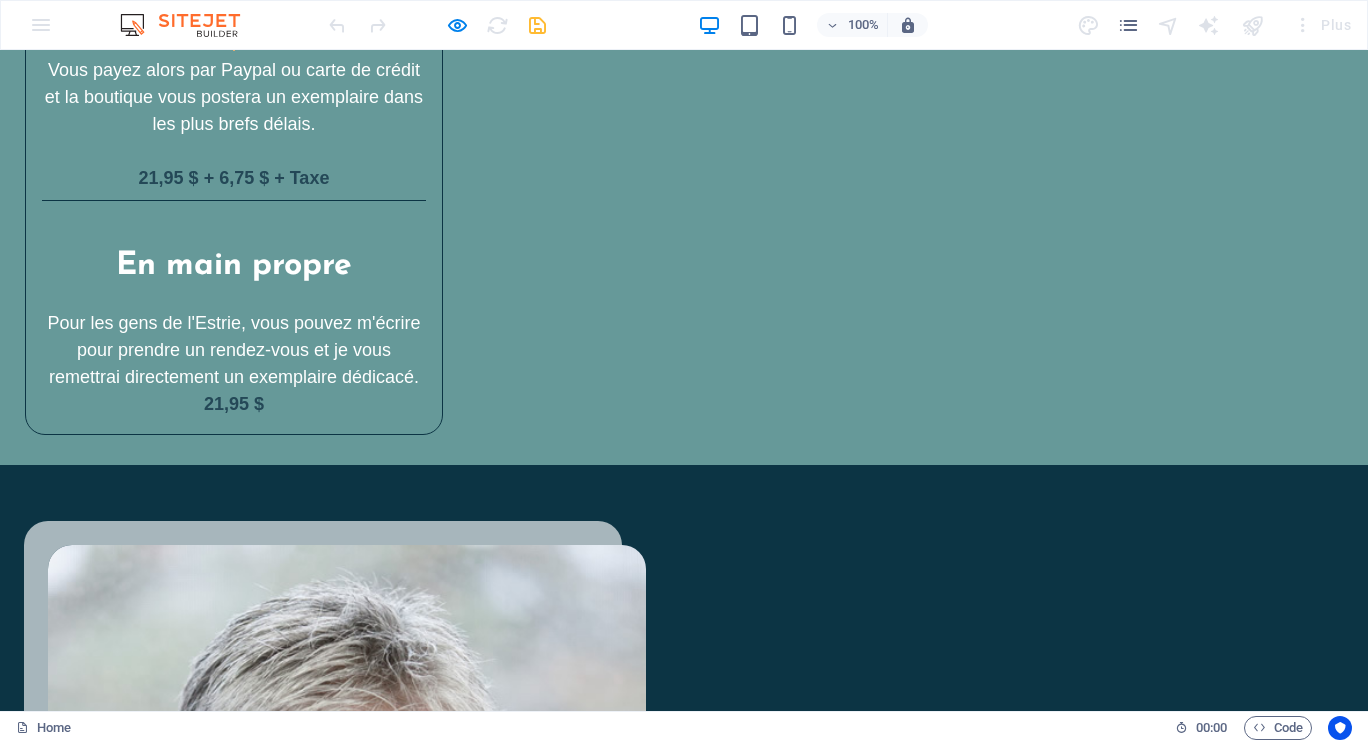 scroll, scrollTop: 5284, scrollLeft: 0, axis: vertical 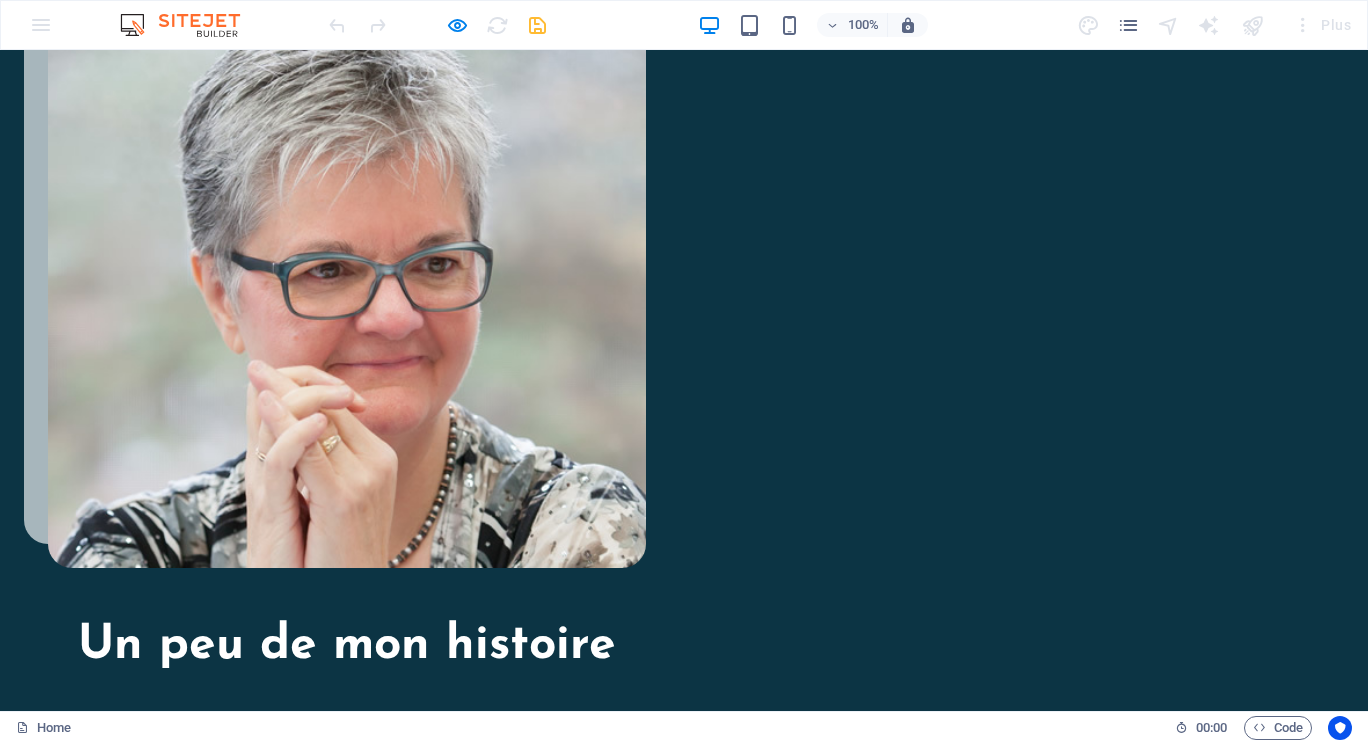 click on "Un livre au propos juste et à l'écriture fluide, qui aborde la démence et les troubles cognitifs sous un angle nouveau. Un livre qui m'a fait du bien parce qu'il est porteur de lumière. Vous avez le don de voir le verre à moitié plein et vous nous démontrez comment en arriver là. Je conseille cette perle de livre à tous les proches aidants qui ont une personne atteinte d'Alzheimer, de maladie à corps de Lewy ou d'un autre trouble cognitif." at bounding box center [213, 5394] 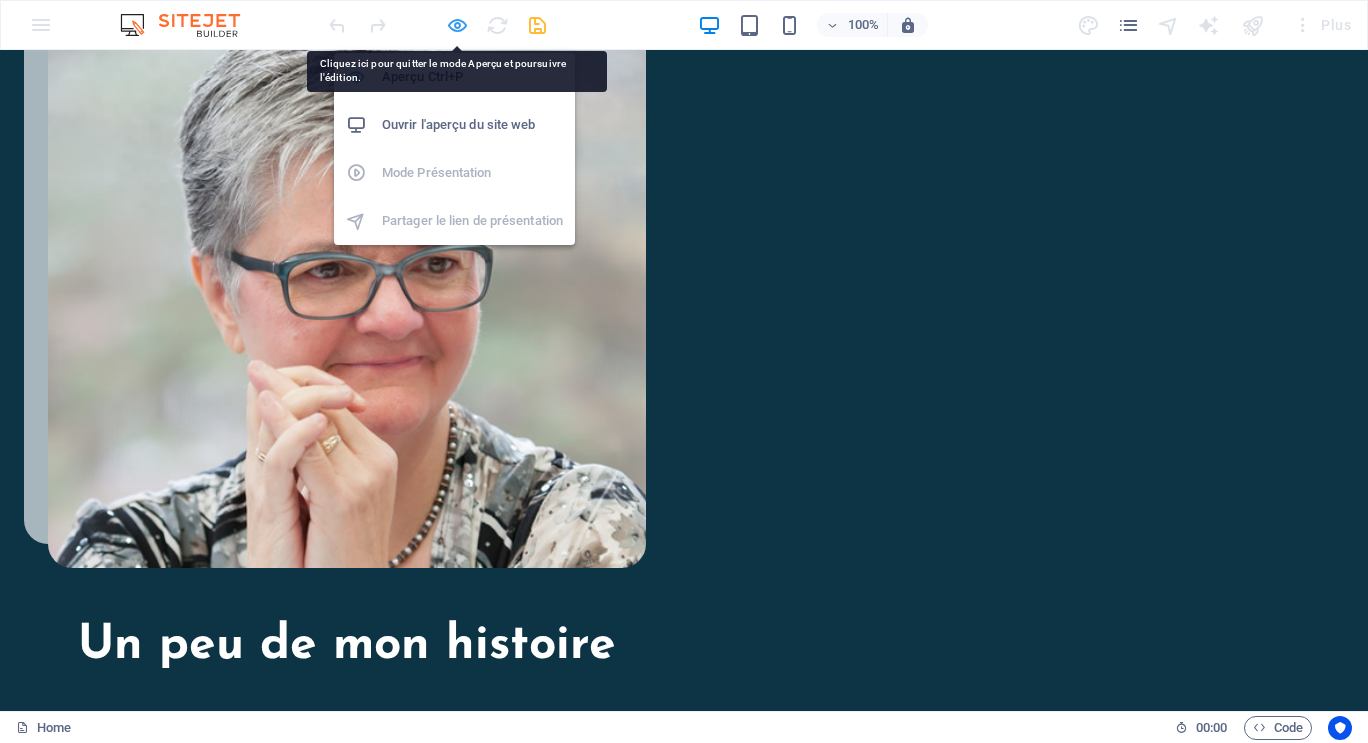 click at bounding box center (457, 25) 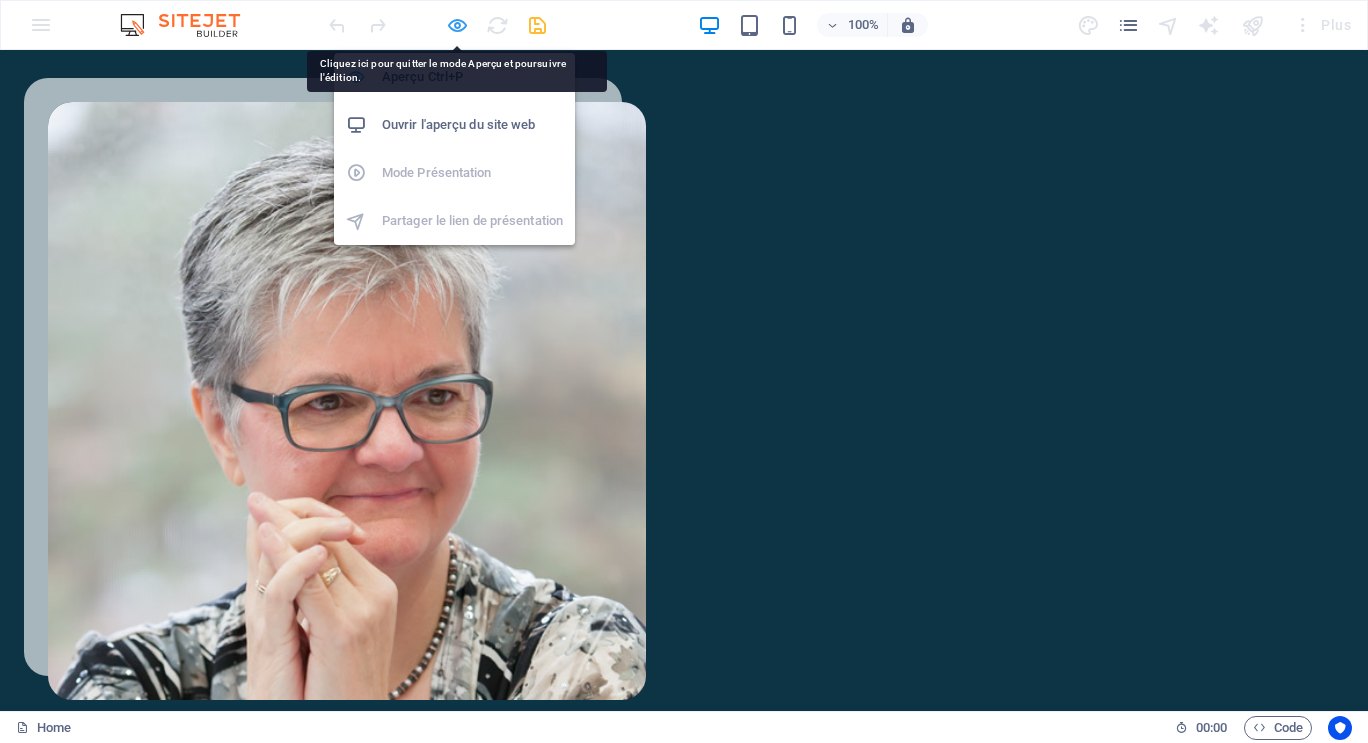 scroll, scrollTop: 6348, scrollLeft: 0, axis: vertical 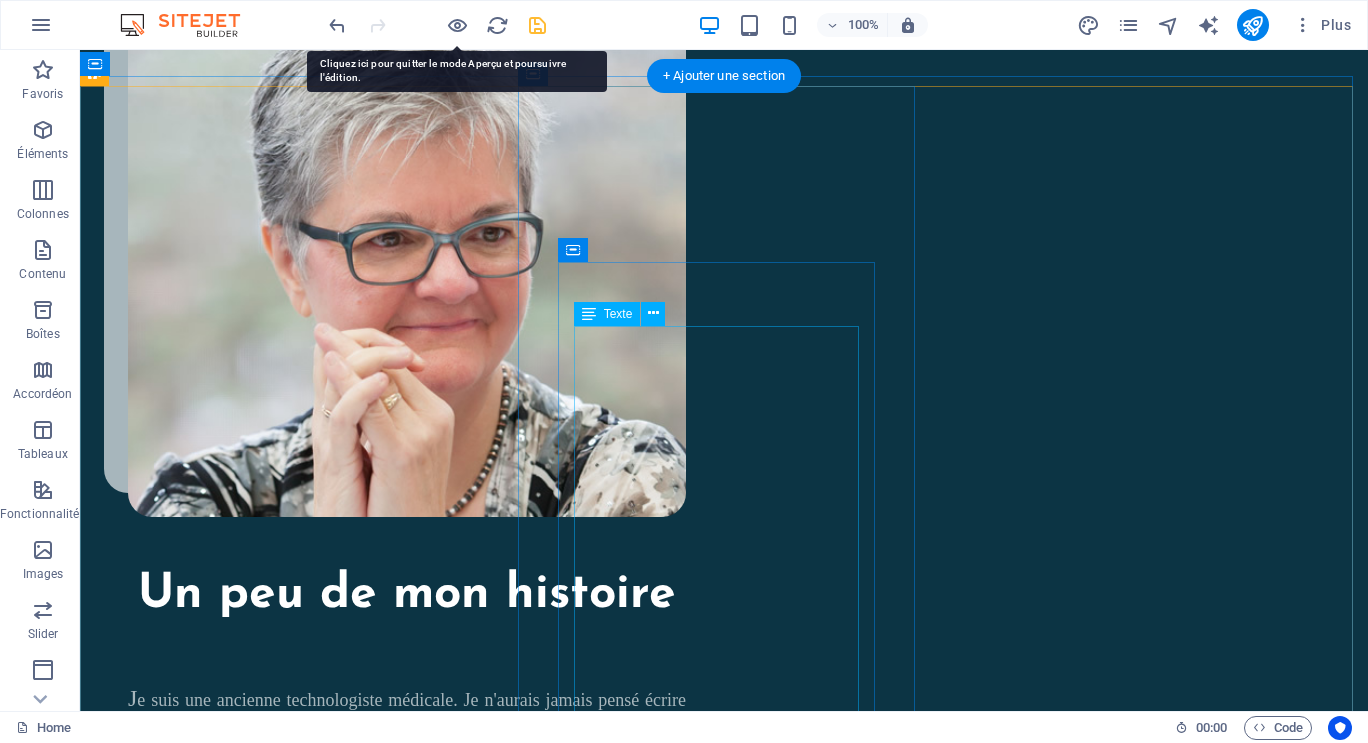click on "Un livre au propos juste et à l'écriture fluide, qui aborde la démence et les troubles cognitifs sous un angle nouveau. Un livre qui m'a fait du bien parce qu'il est porteur de lumière. Vous avez le don de voir le verre à moitié plein et vous nous démontrez comment en arriver là. Je conseille cette perle de livre à tous les proches aidants qui ont une personne atteinte d'Alzheimer, de maladie à corps de Lewy ou d'un autre trouble cognitif. Martine L." at bounding box center [281, 5358] 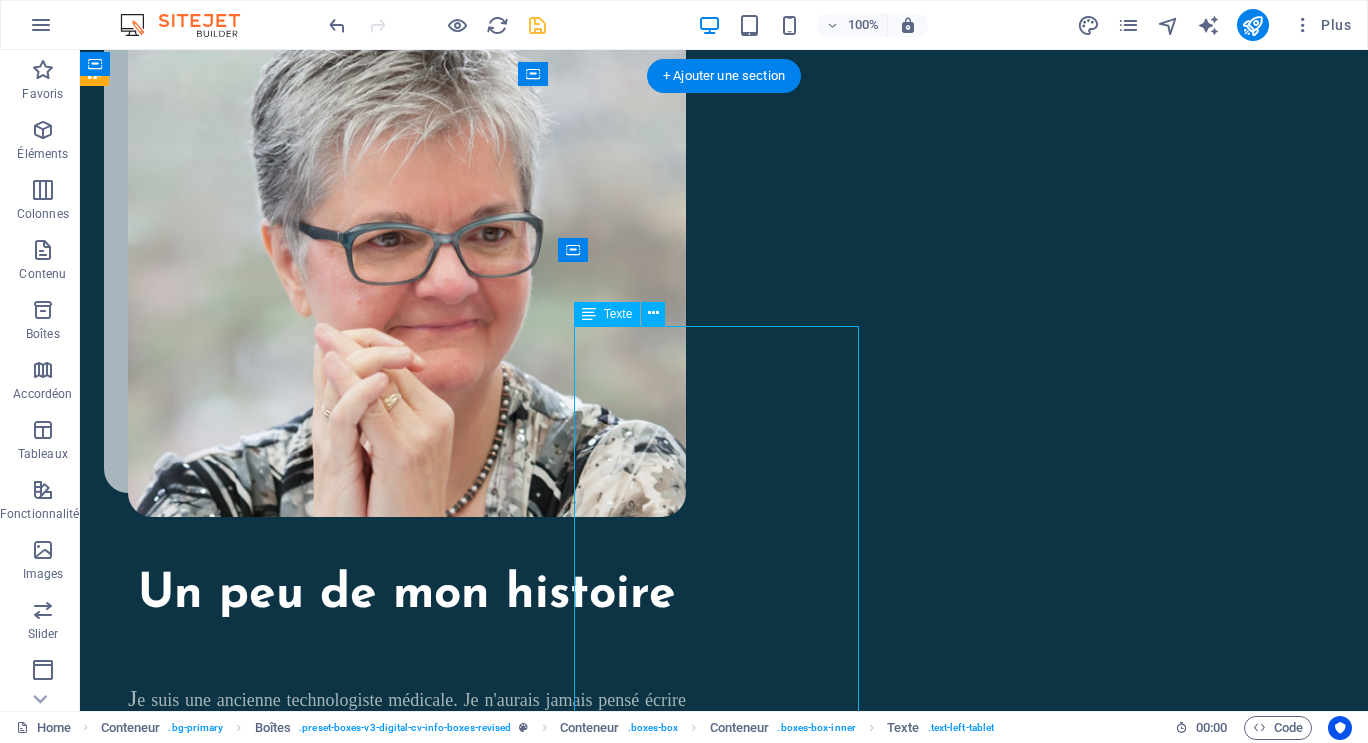 click on "Un livre au propos juste et à l'écriture fluide, qui aborde la démence et les troubles cognitifs sous un angle nouveau. Un livre qui m'a fait du bien parce qu'il est porteur de lumière. Vous avez le don de voir le verre à moitié plein et vous nous démontrez comment en arriver là. Je conseille cette perle de livre à tous les proches aidants qui ont une personne atteinte d'Alzheimer, de maladie à corps de Lewy ou d'un autre trouble cognitif. Martine L." at bounding box center (281, 5358) 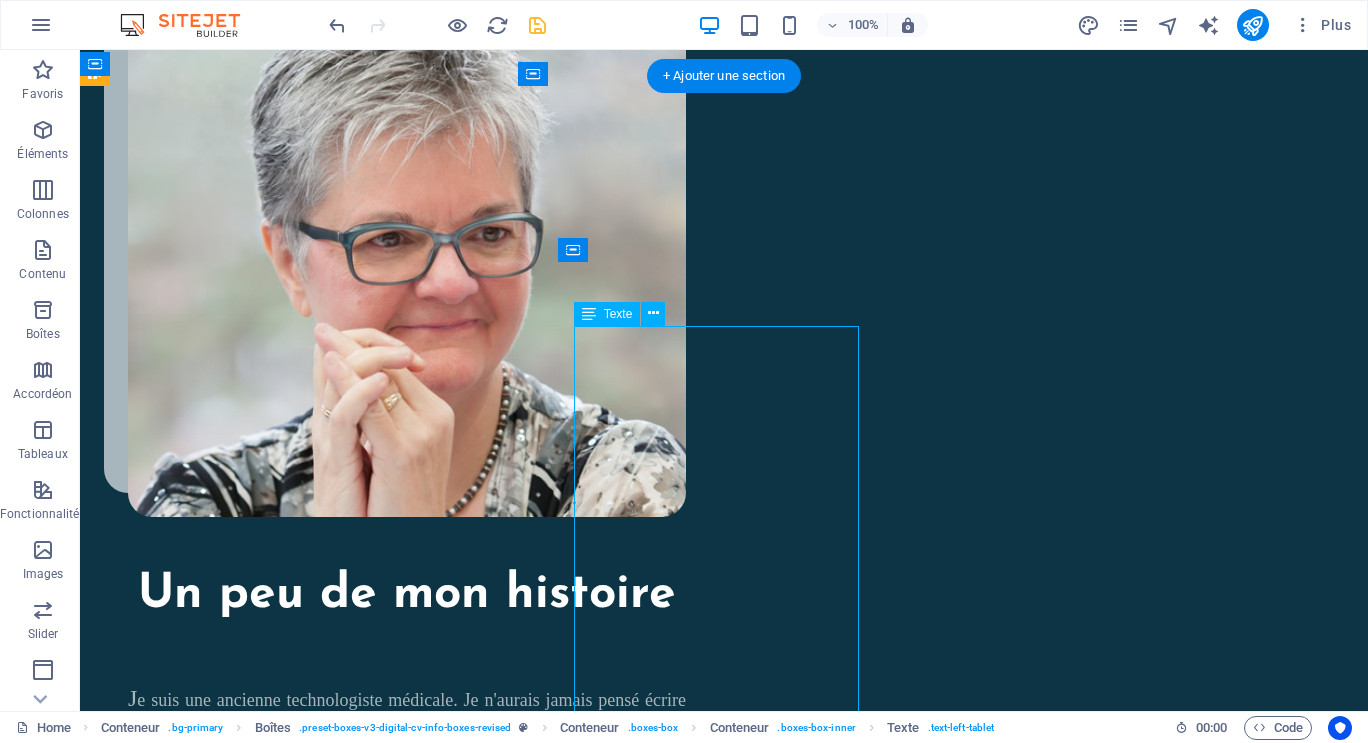click on "Un livre au propos juste et à l'écriture fluide, qui aborde la démence et les troubles cognitifs sous un angle nouveau. Un livre qui m'a fait du bien parce qu'il est porteur de lumière. Vous avez le don de voir le verre à moitié plein et vous nous démontrez comment en arriver là. Je conseille cette perle de livre à tous les proches aidants qui ont une personne atteinte d'Alzheimer, de maladie à corps de Lewy ou d'un autre trouble cognitif. Martine L." at bounding box center [281, 5358] 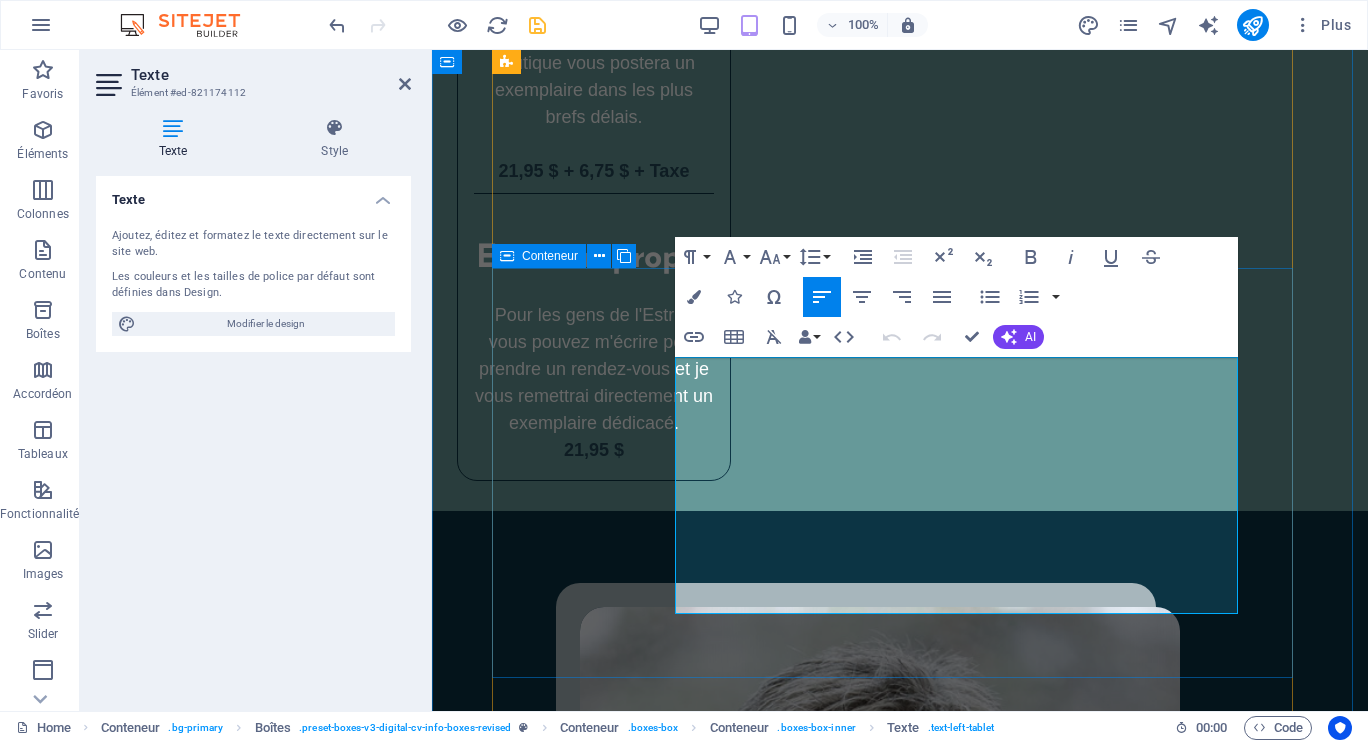 scroll, scrollTop: 8549, scrollLeft: 0, axis: vertical 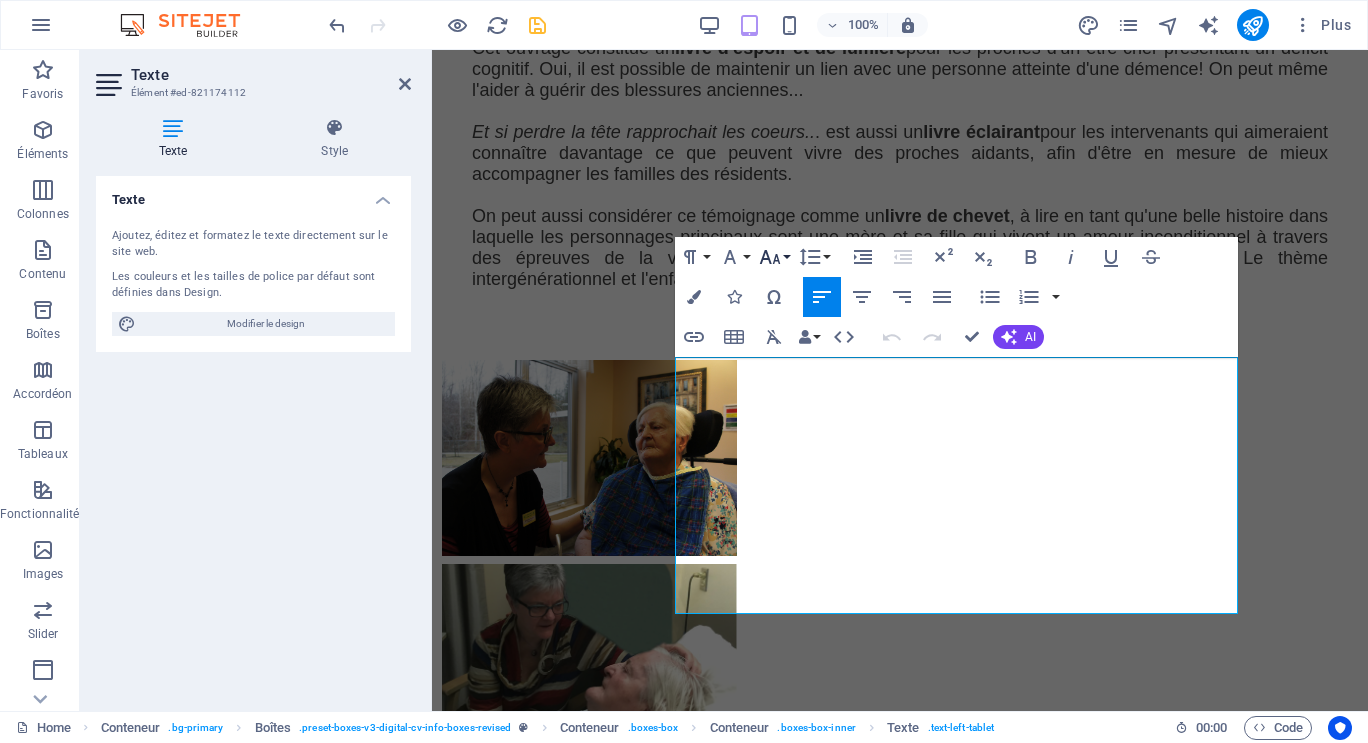 click on "Font Size" at bounding box center (774, 257) 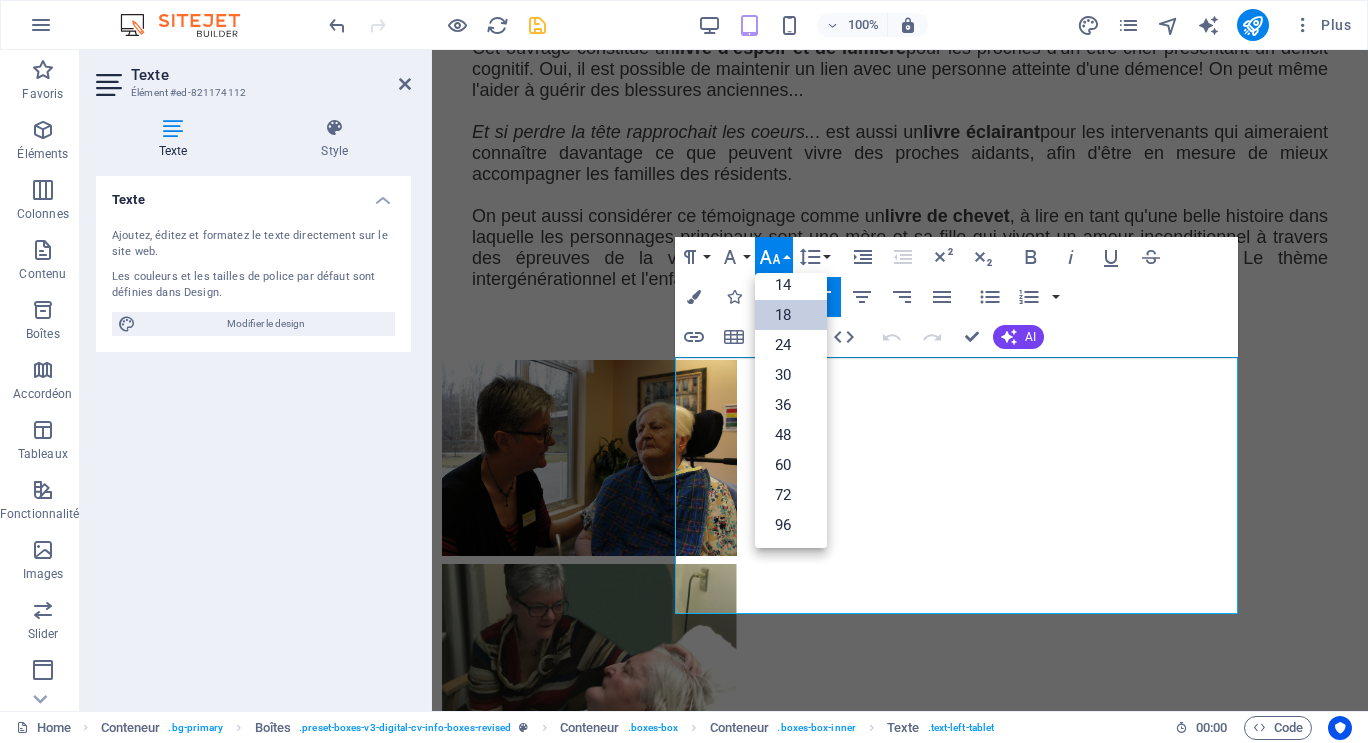 scroll, scrollTop: 161, scrollLeft: 0, axis: vertical 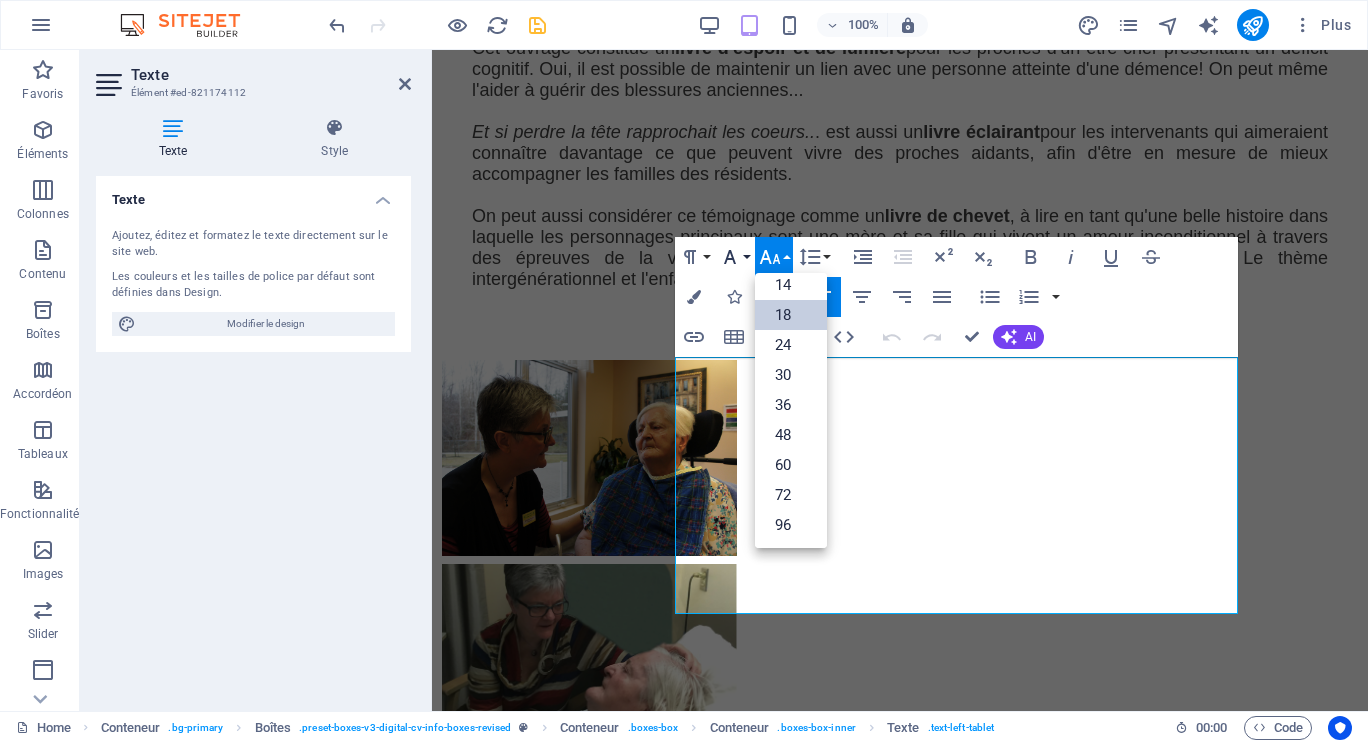 click on "Font Family" at bounding box center (734, 257) 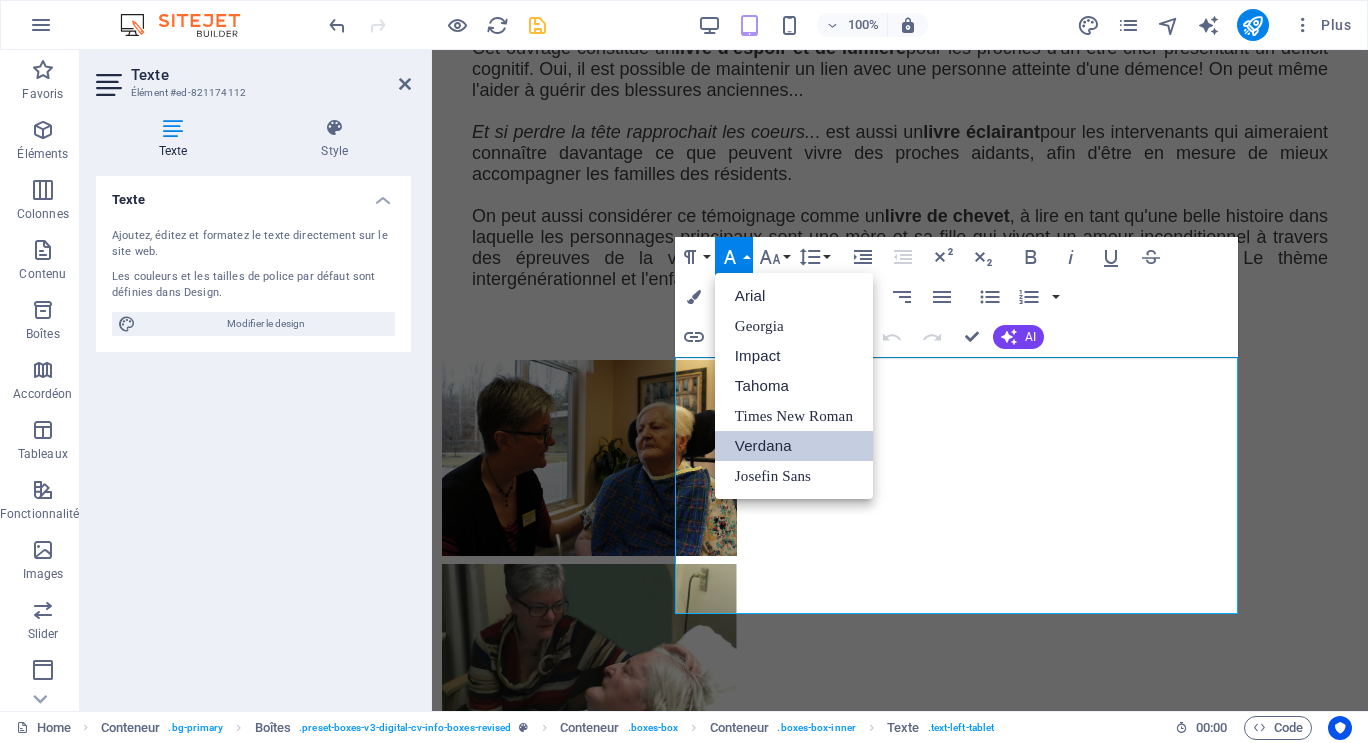 scroll, scrollTop: 0, scrollLeft: 0, axis: both 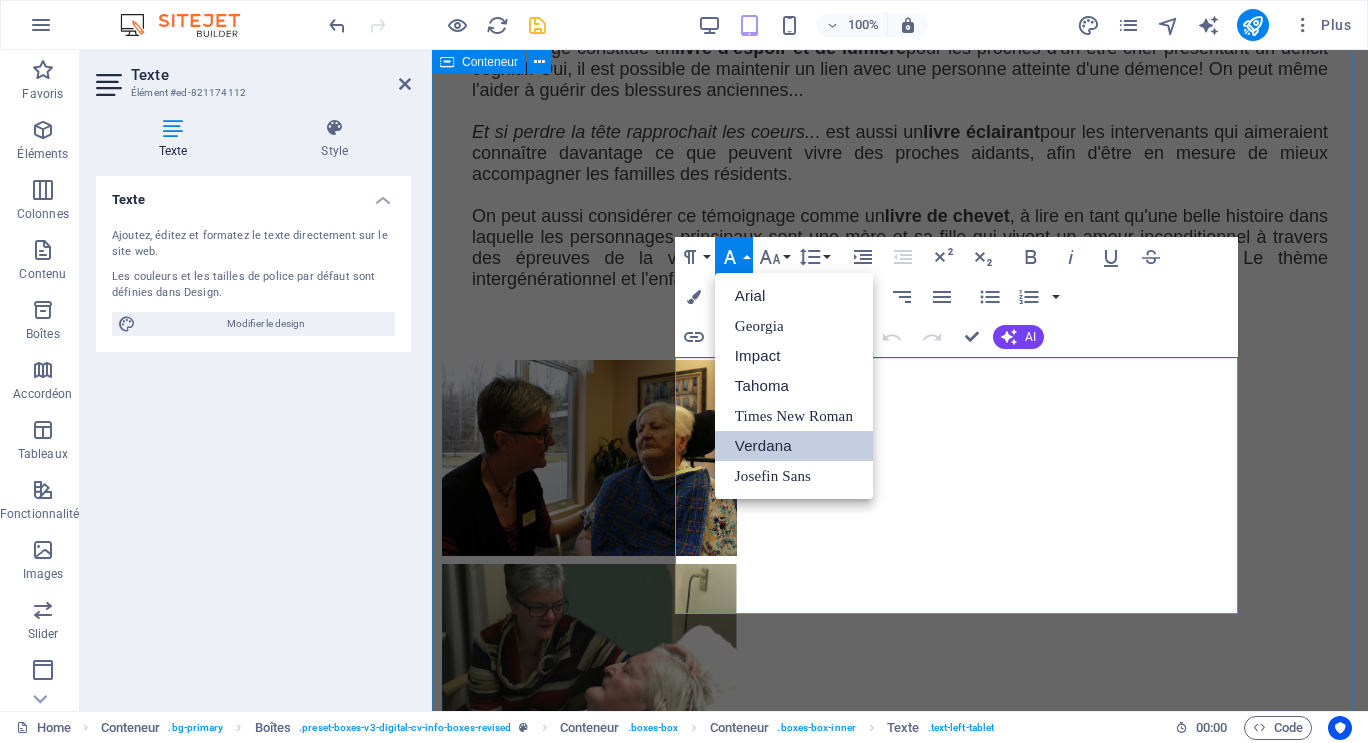 click on "J'ai acheté votre livre à temps. Ma mère est de moins en moins lucide et je me rends compte en vous lisant que ce que je lui dis peut l'insécuriser ou lui faire de la peine. Votre témoignage m'aide à comprendre ma mère dans sa maladie et à être plus patiente avec elle. Merci d'avoir osé nous partager votre vécu. Je me sentirai moins coupable parce que je prendrai la route de la bienveillance et de la compréhension avec elle. Encore Merci! J'aime aussi votre belle plume! Manon T. Manon T. Un livre au propos juste et à l'écriture fluide, qui aborde la démence et les troubles cognitifs sous un angle nouveau. Un livre qui m'a fait du bien parce qu'il est porteur de lumière. Vous avez le don de voir le verre à moitié plein et vous nous démontrez comment en arriver là. Je conseille cette perle de livre à tous les proches aidants qui ont une personne atteinte d'Alzheimer, de maladie à corps de Lewy ou d'un autre trouble cognitif. Martine L. Rollande D." at bounding box center (900, 3034) 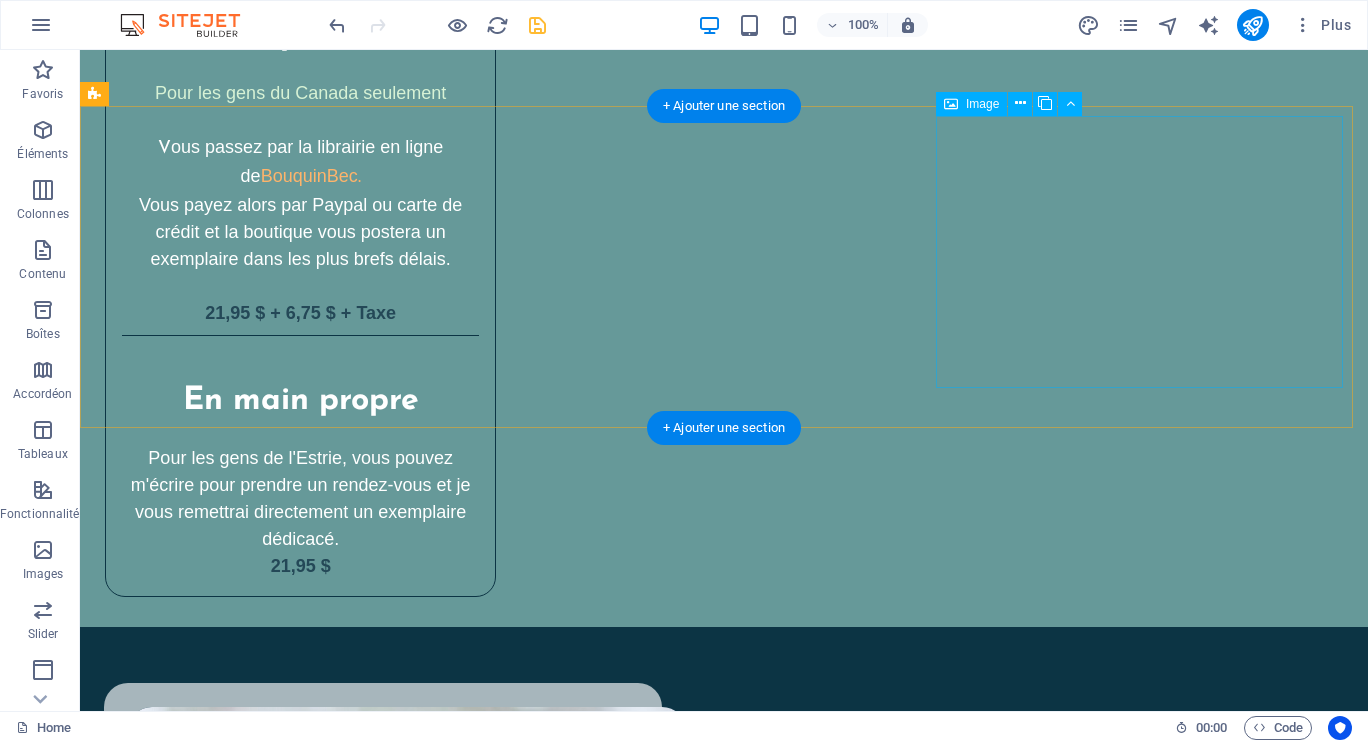 scroll, scrollTop: 5500, scrollLeft: 0, axis: vertical 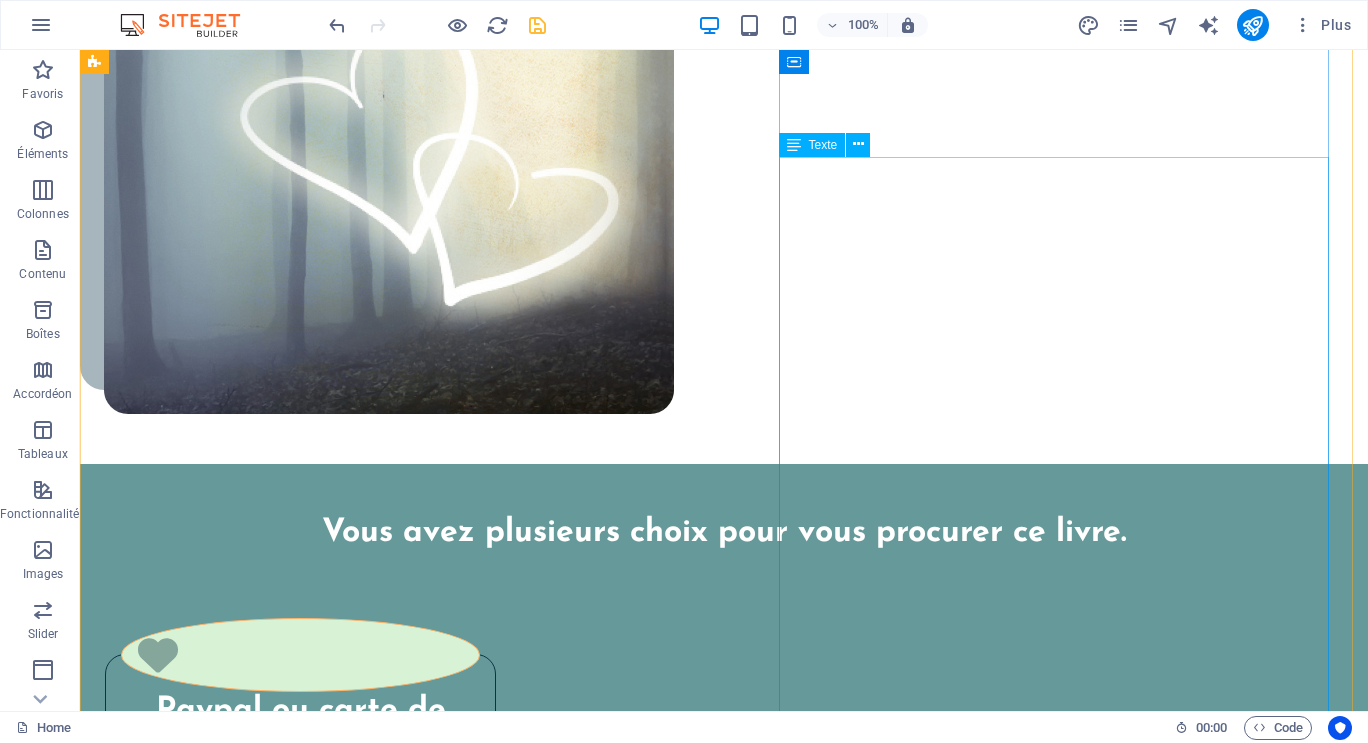 click on "À peine deux semaines après le décès de ma mère, j'ai ressenti un puissant élan pour partager mon expérience de proche aidante et la façon dont je l'ai accompagnée, jusqu'à sa mort dans mes bras. C'est ainsi que j'ai choisi d'écrire ce livre-témoignage, et ce, en toute transparence." at bounding box center [407, 3478] 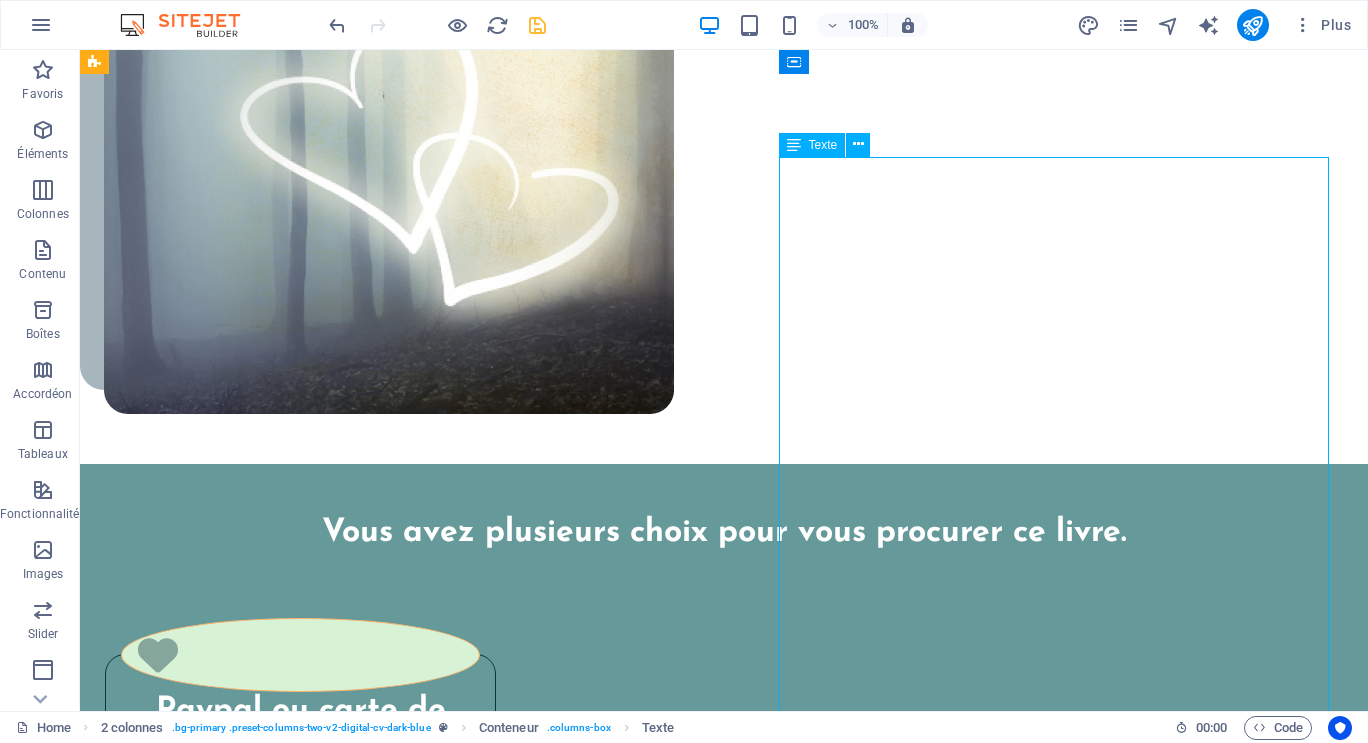 click on "À peine deux semaines après le décès de ma mère, j'ai ressenti un puissant élan pour partager mon expérience de proche aidante et la façon dont je l'ai accompagnée, jusqu'à sa mort dans mes bras. C'est ainsi que j'ai choisi d'écrire ce livre-témoignage, et ce, en toute transparence." at bounding box center (407, 3478) 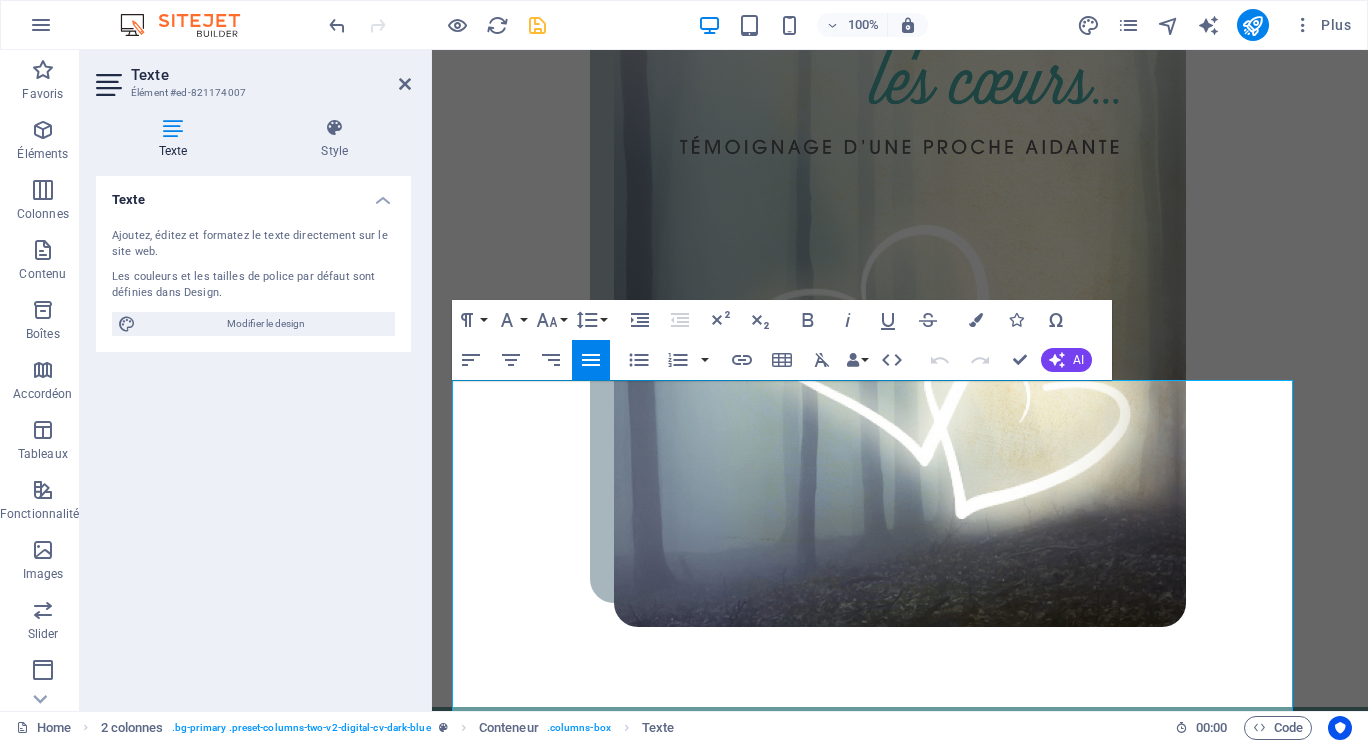 scroll, scrollTop: 5449, scrollLeft: 0, axis: vertical 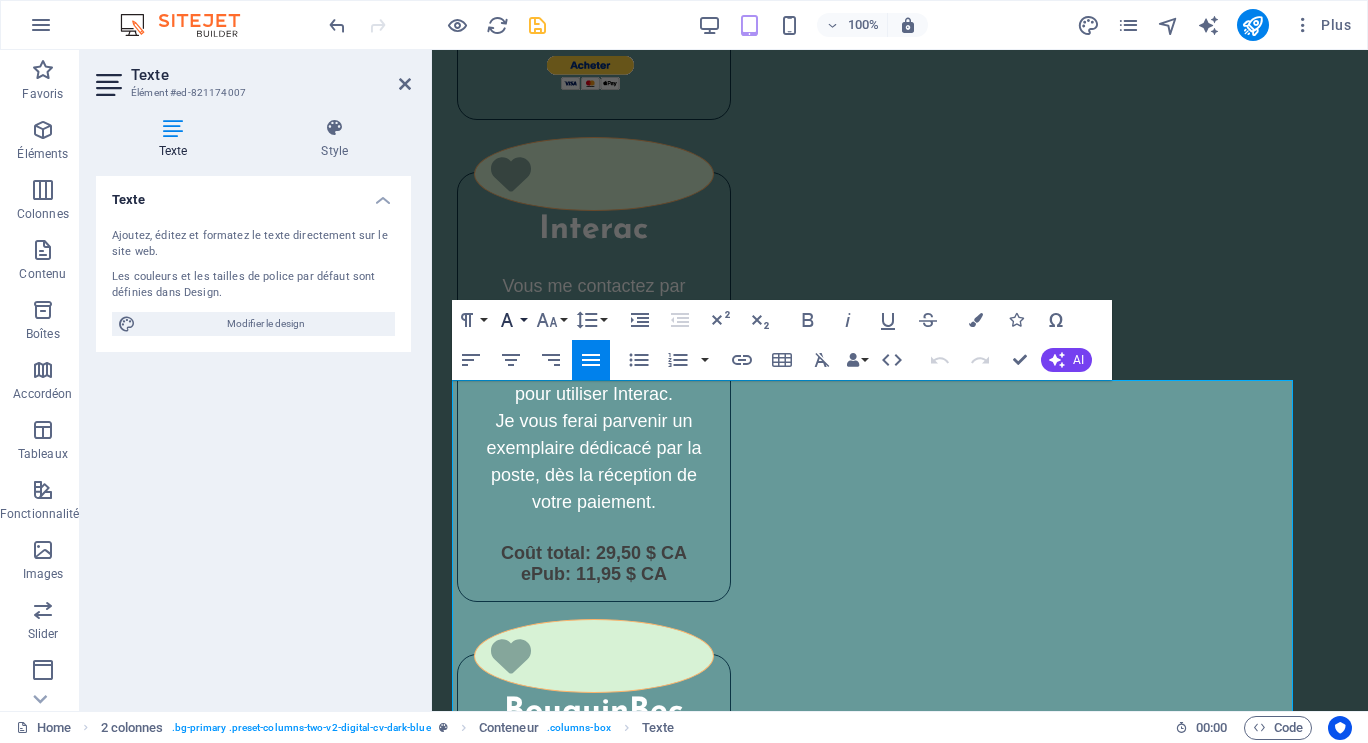 click 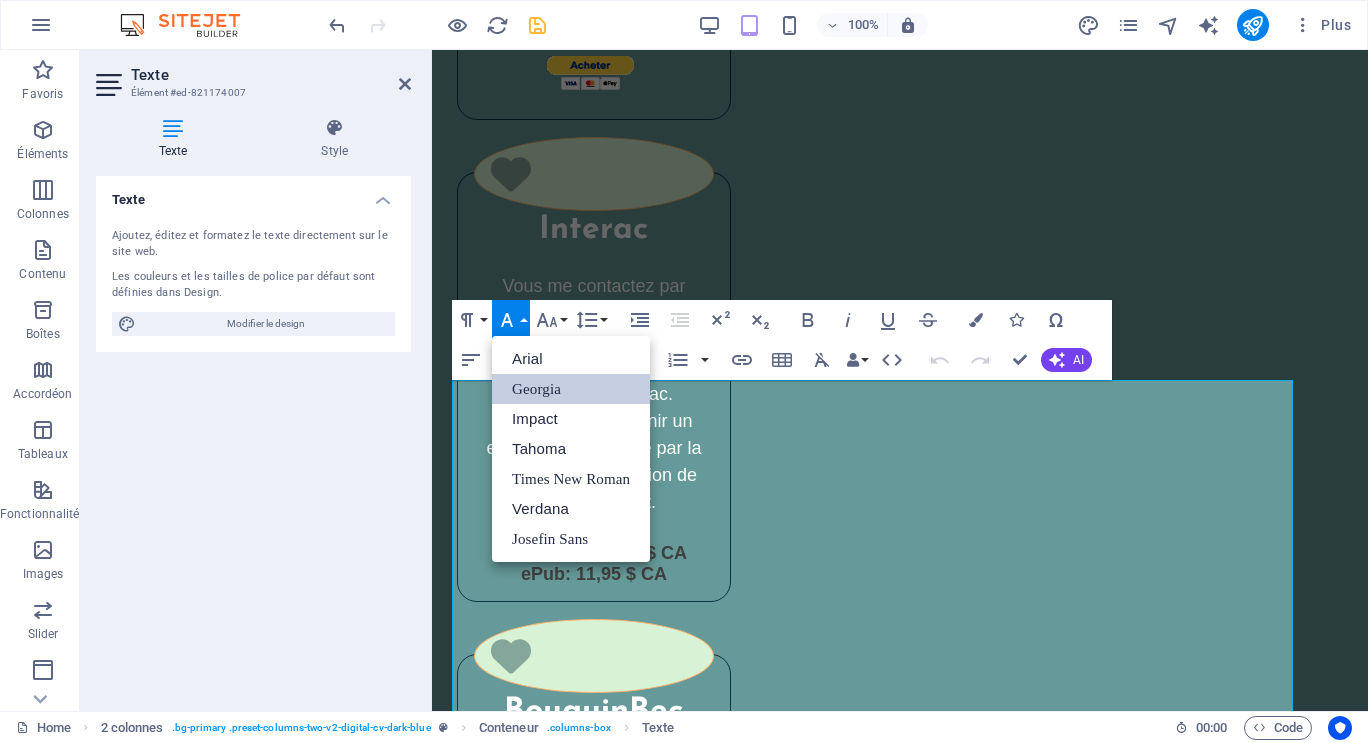 scroll, scrollTop: 0, scrollLeft: 0, axis: both 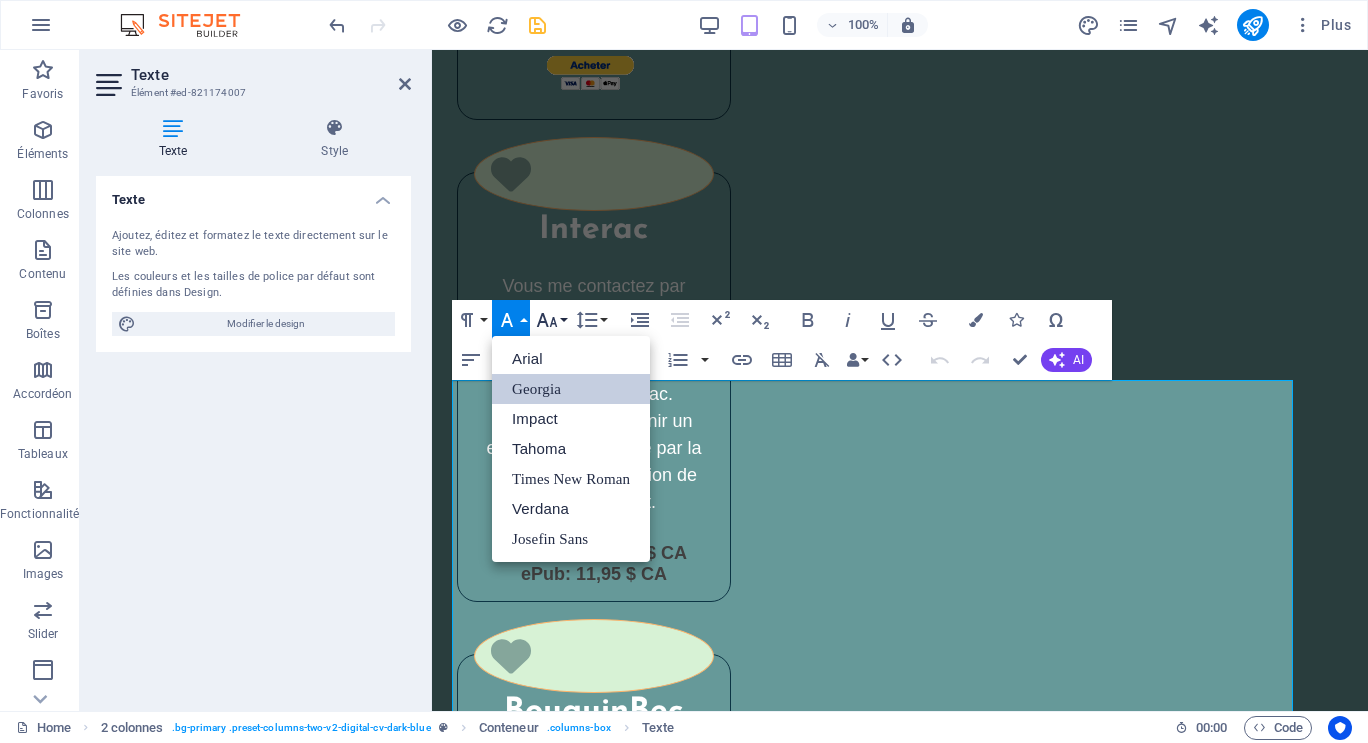 click on "Font Size" at bounding box center [551, 320] 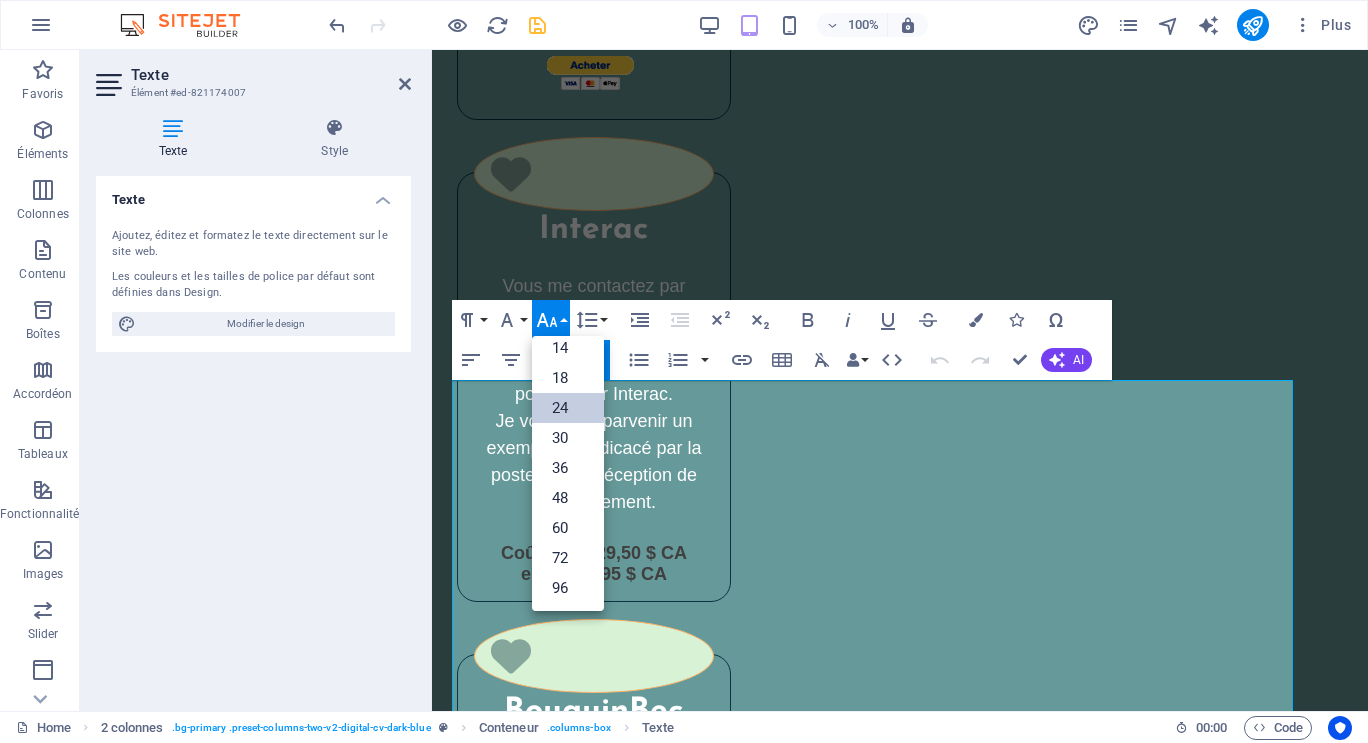 scroll, scrollTop: 161, scrollLeft: 0, axis: vertical 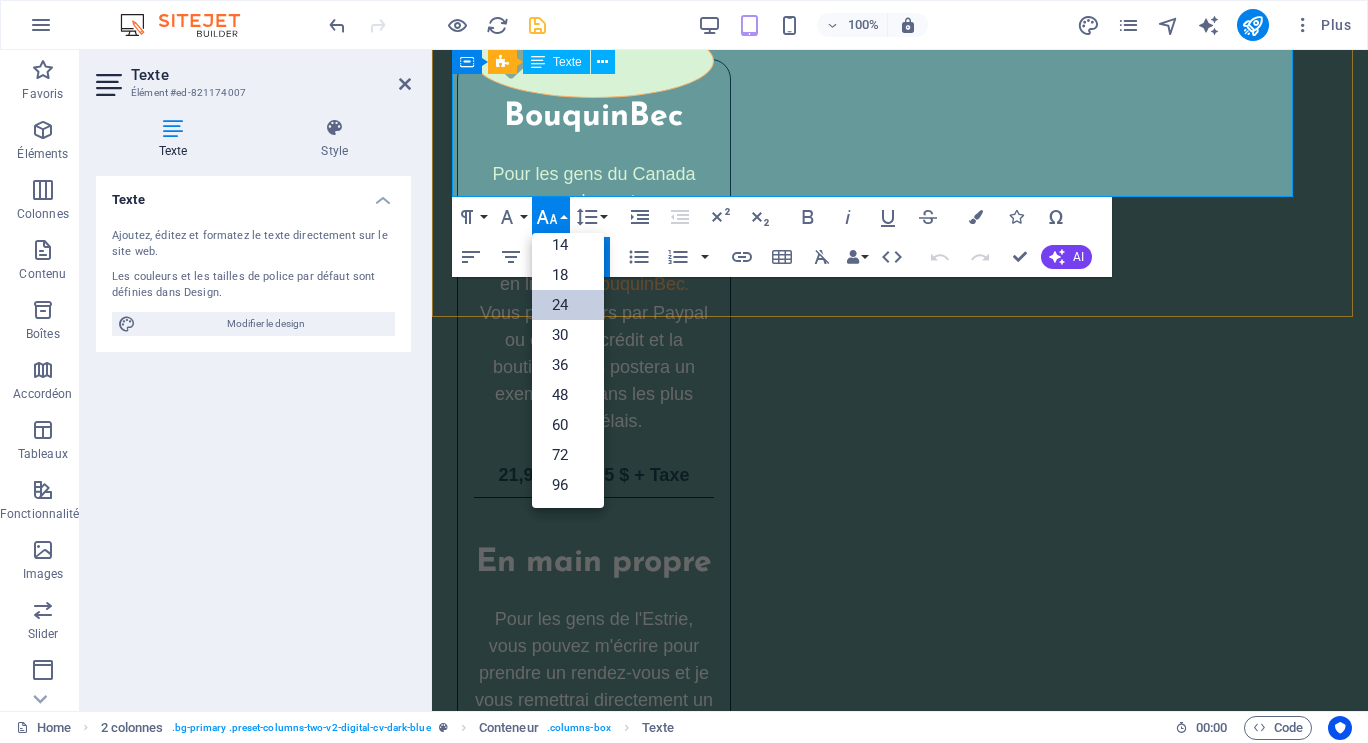 drag, startPoint x: 457, startPoint y: 399, endPoint x: 1234, endPoint y: 167, distance: 810.8964 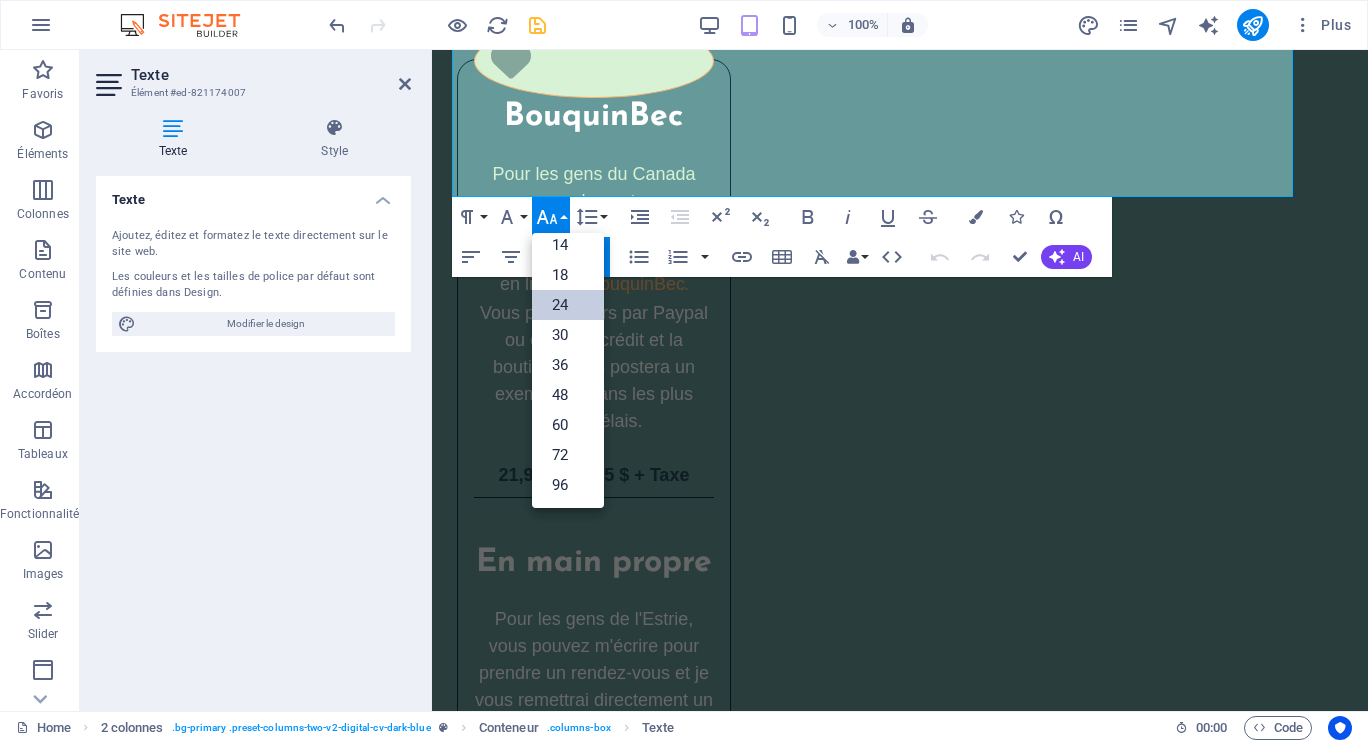 click on "24" at bounding box center [568, 305] 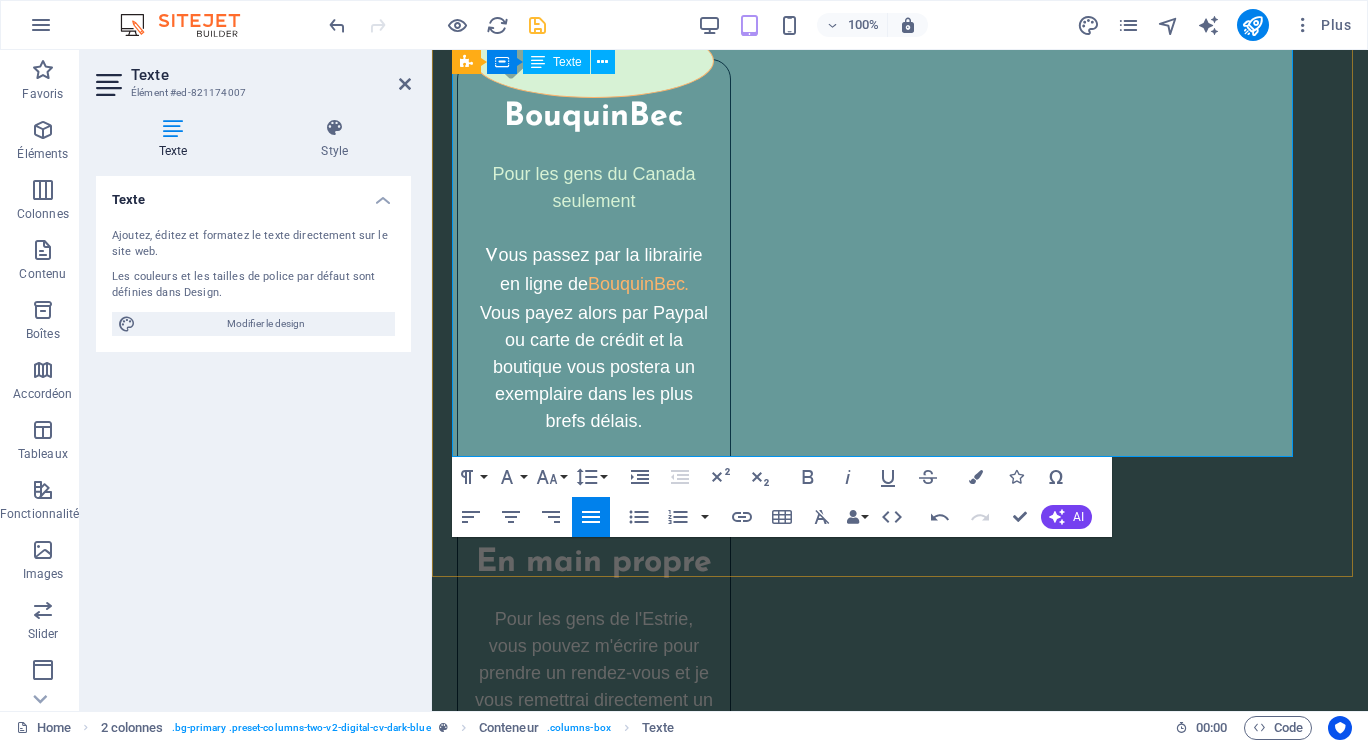 click at bounding box center [880, 2133] 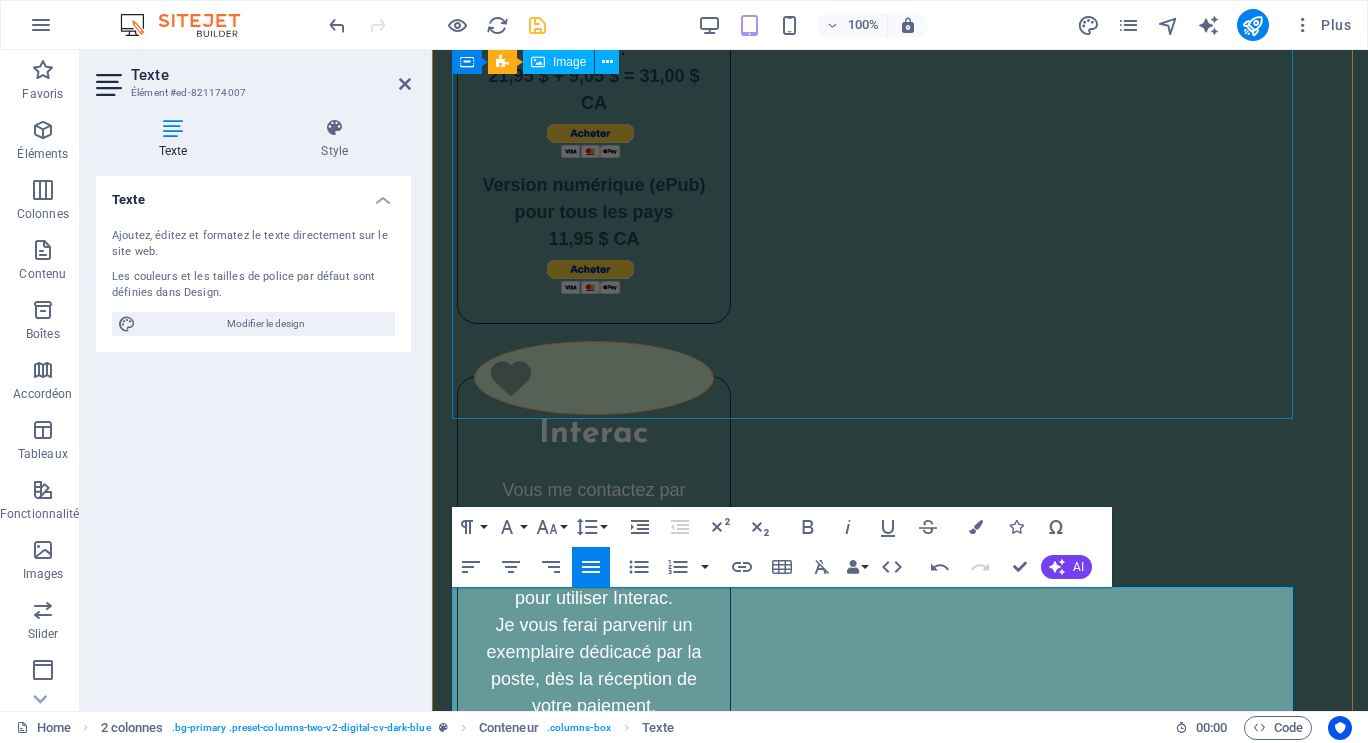 scroll, scrollTop: 5144, scrollLeft: 0, axis: vertical 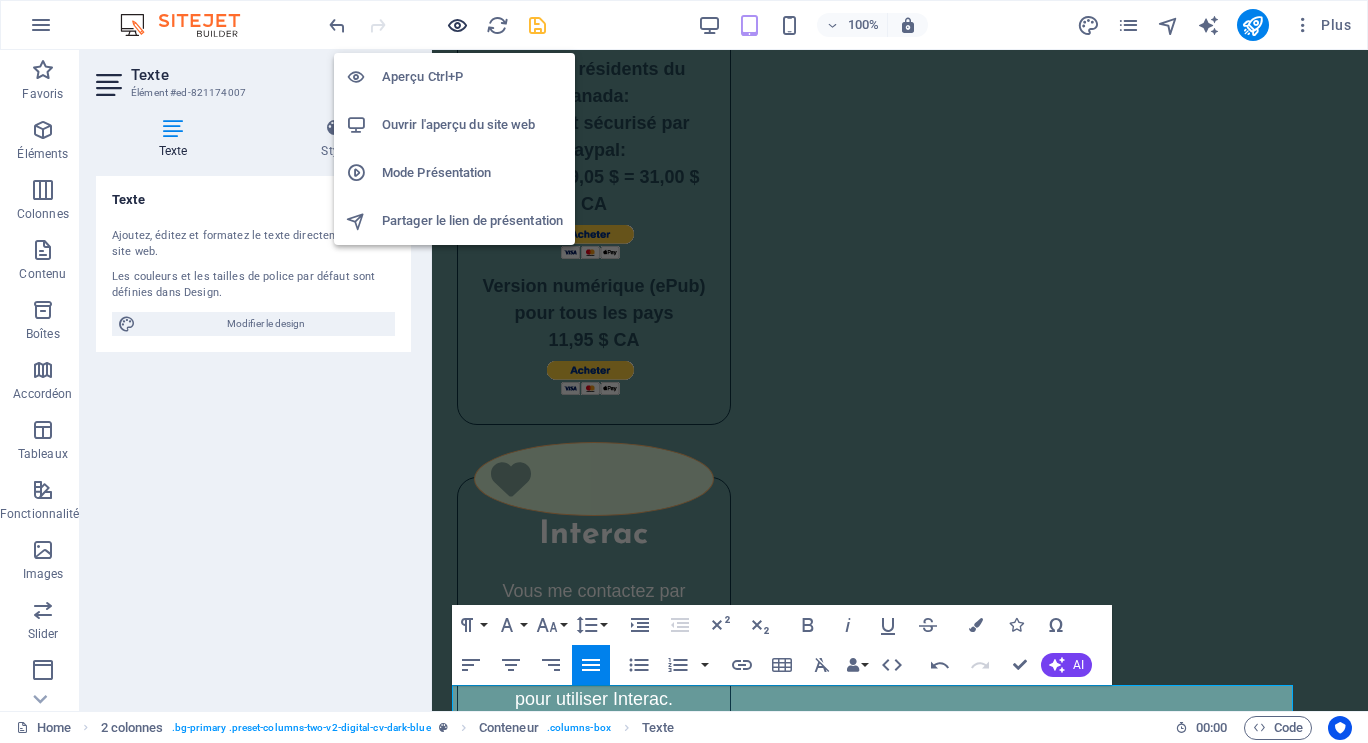 click at bounding box center [457, 25] 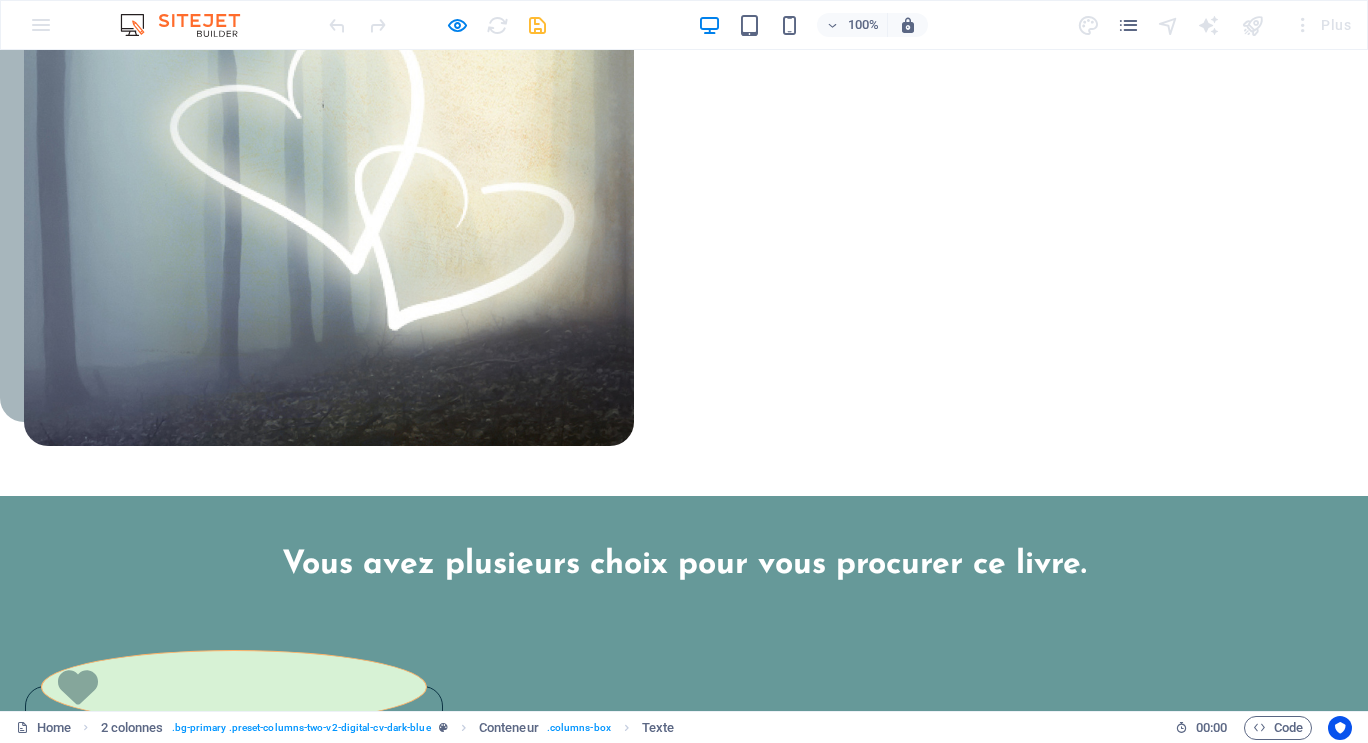 scroll, scrollTop: 3429, scrollLeft: 0, axis: vertical 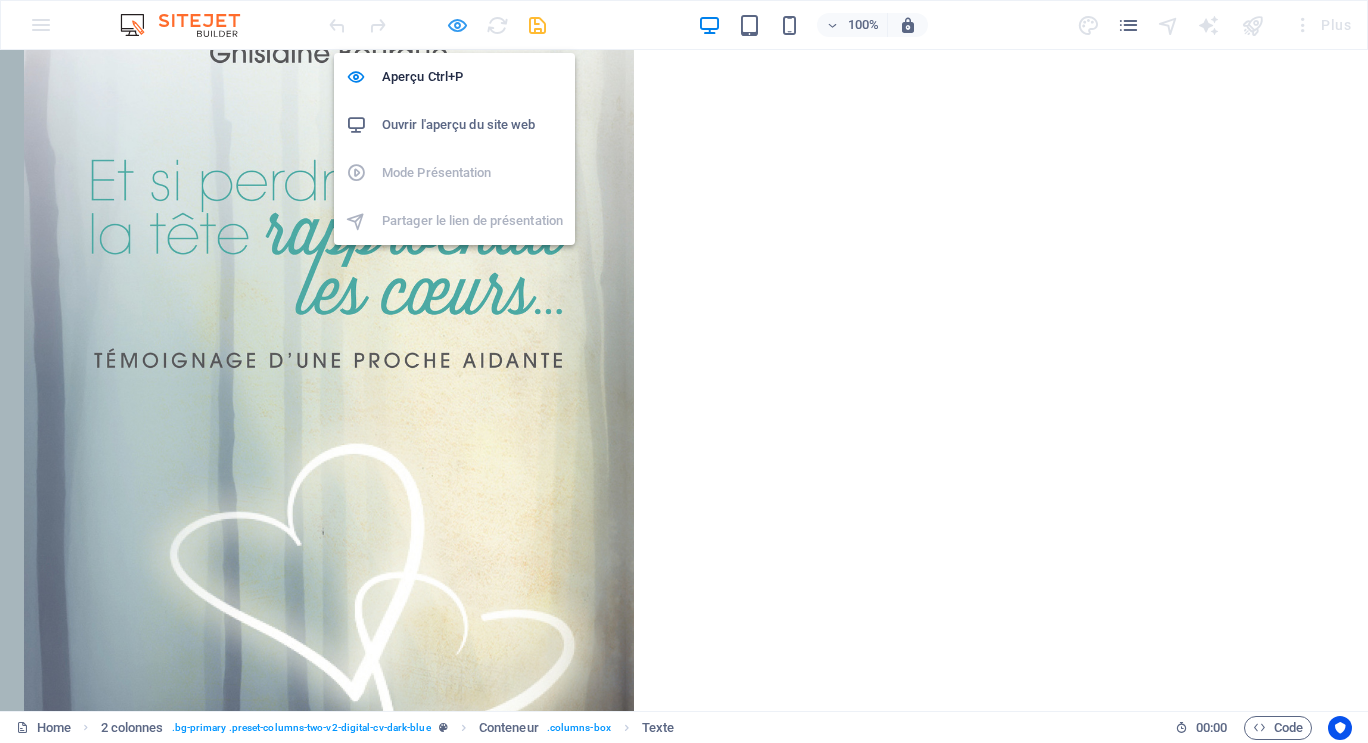 click at bounding box center (457, 25) 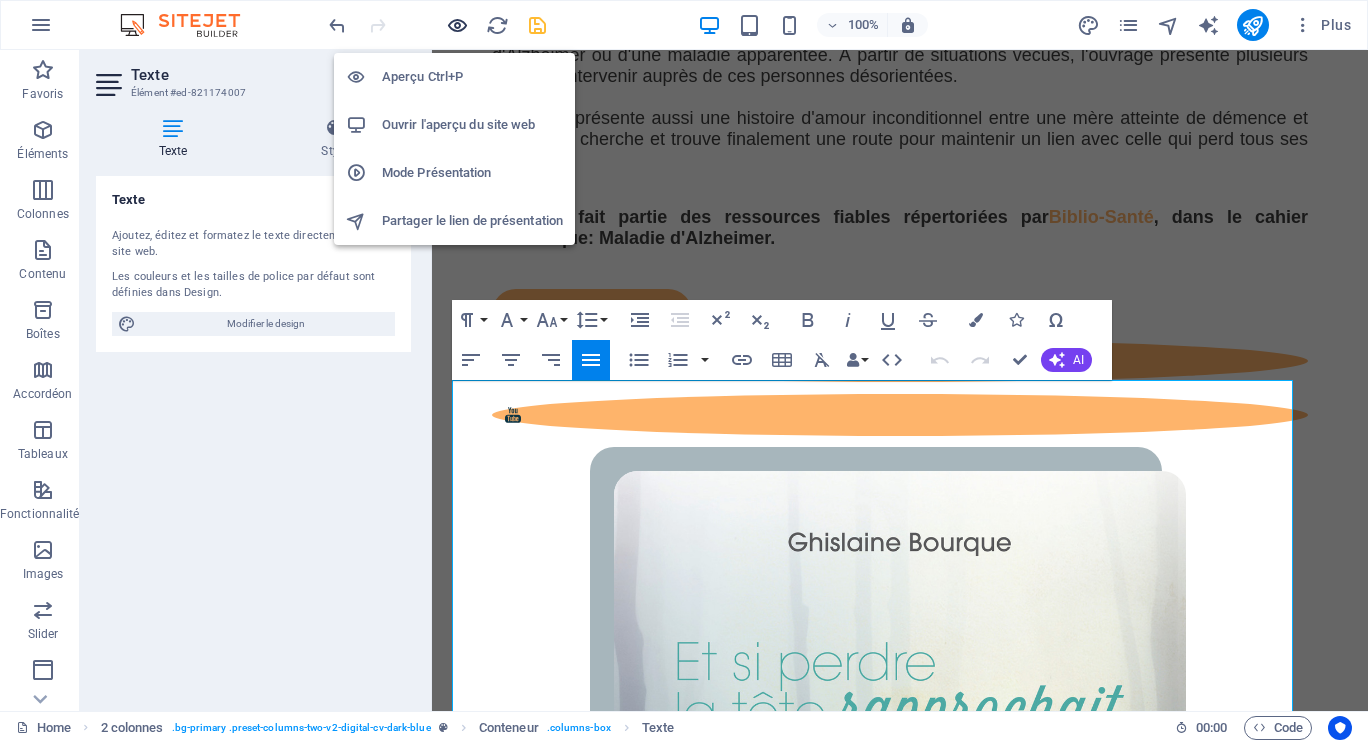 scroll, scrollTop: 5449, scrollLeft: 0, axis: vertical 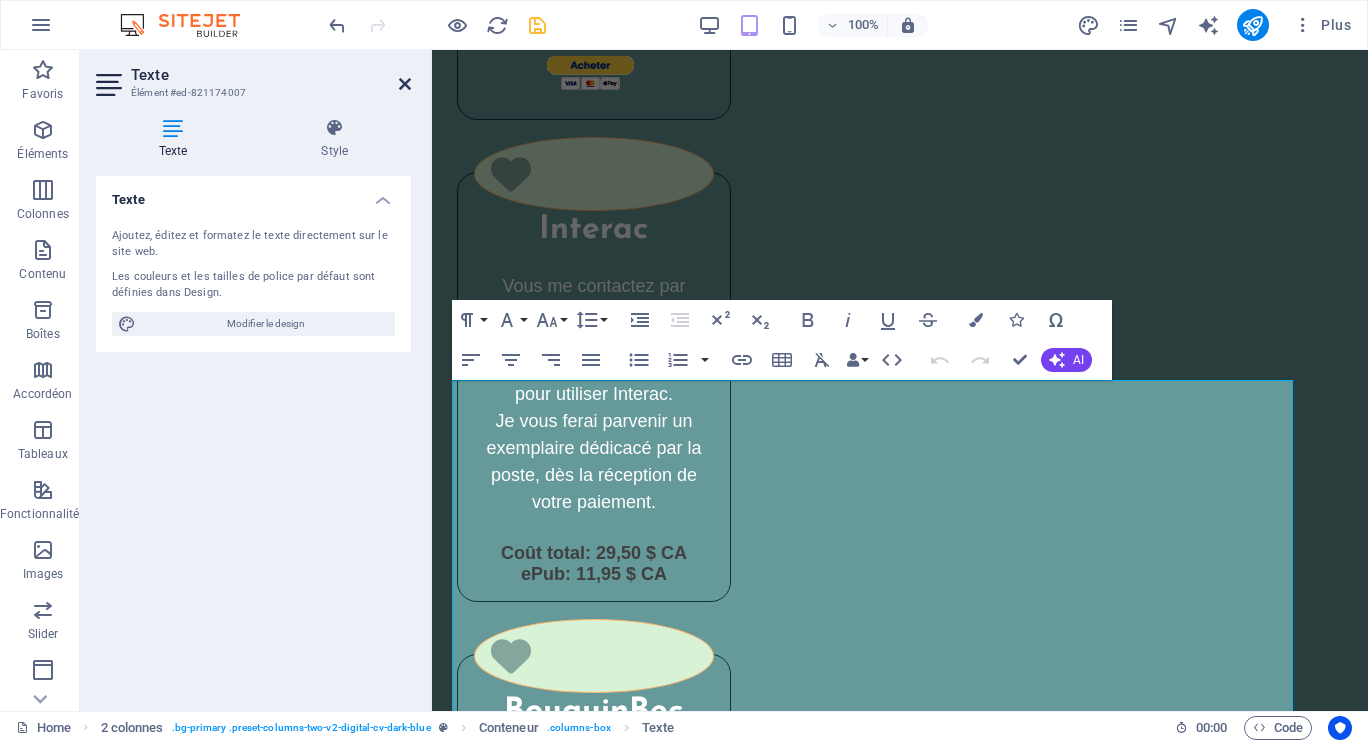 drag, startPoint x: 400, startPoint y: 79, endPoint x: 570, endPoint y: 170, distance: 192.82376 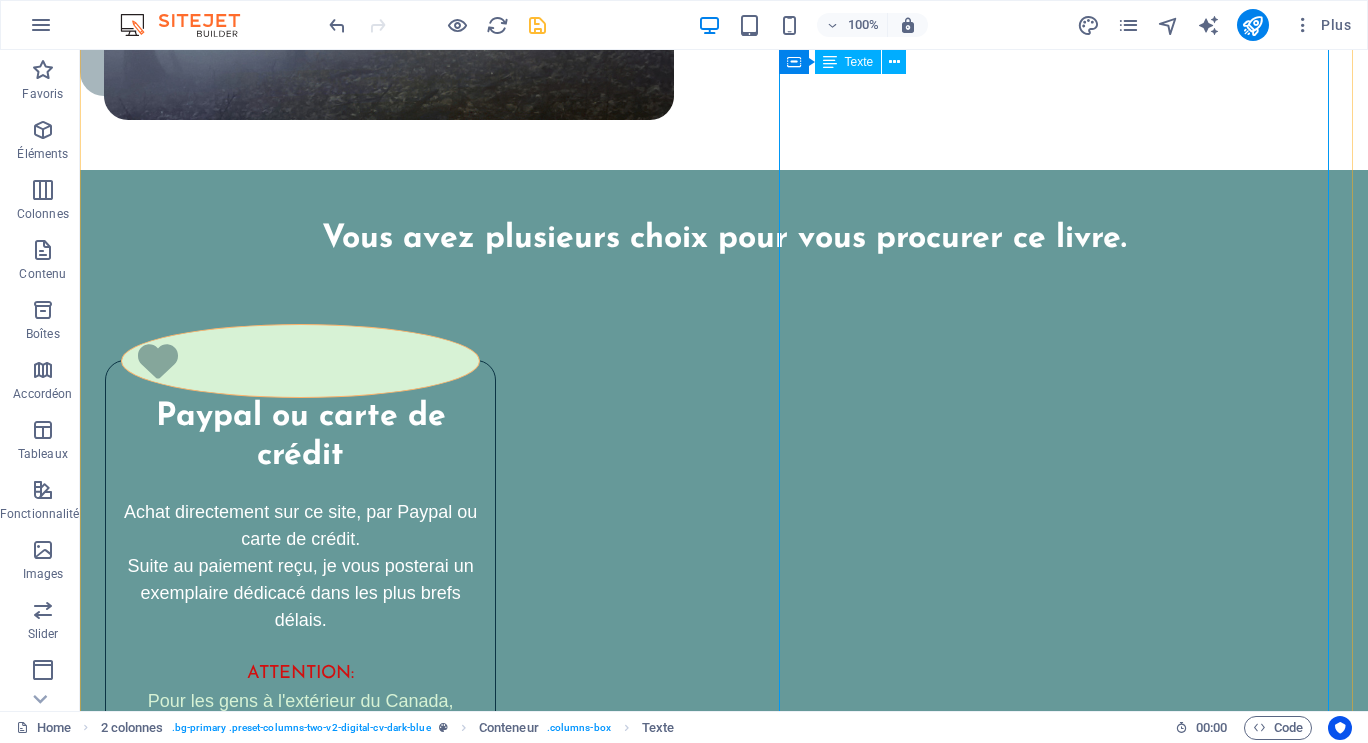 scroll, scrollTop: 3994, scrollLeft: 0, axis: vertical 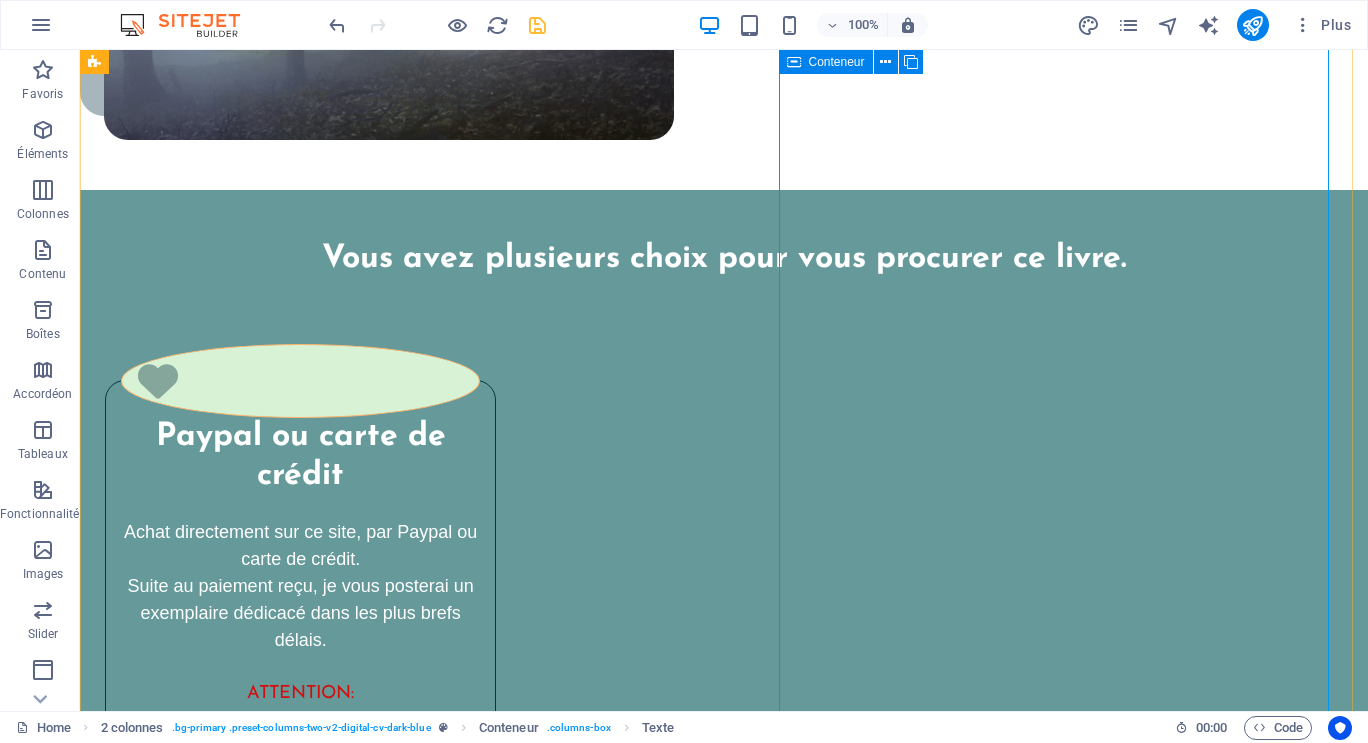 click at bounding box center (794, 62) 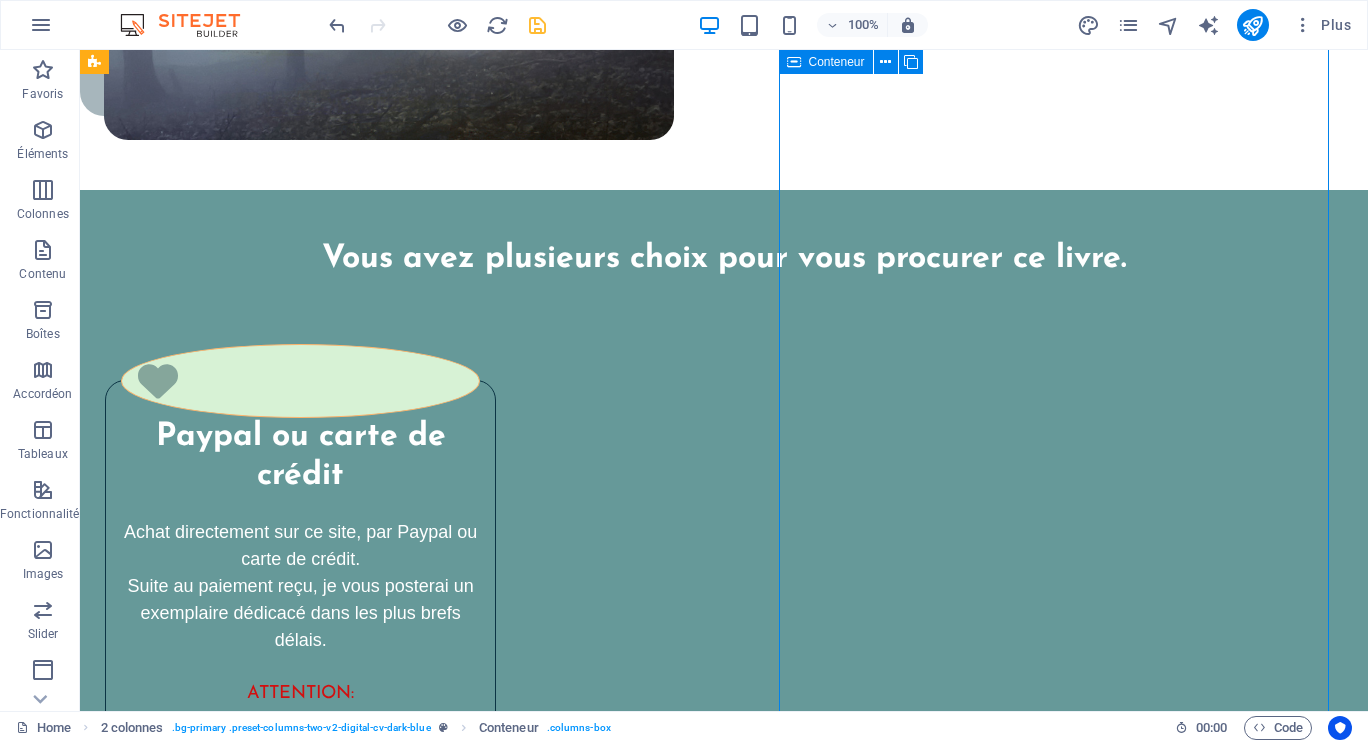 click at bounding box center (794, 62) 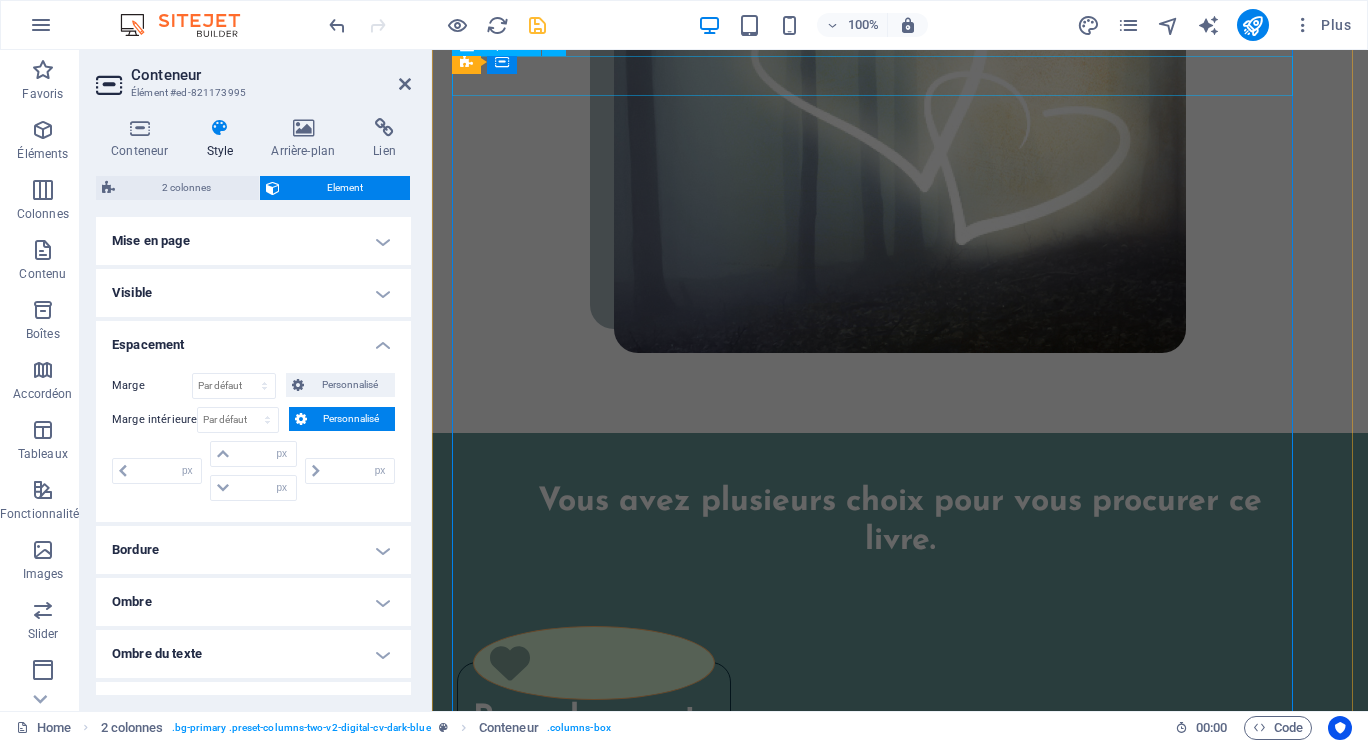 scroll, scrollTop: 5733, scrollLeft: 0, axis: vertical 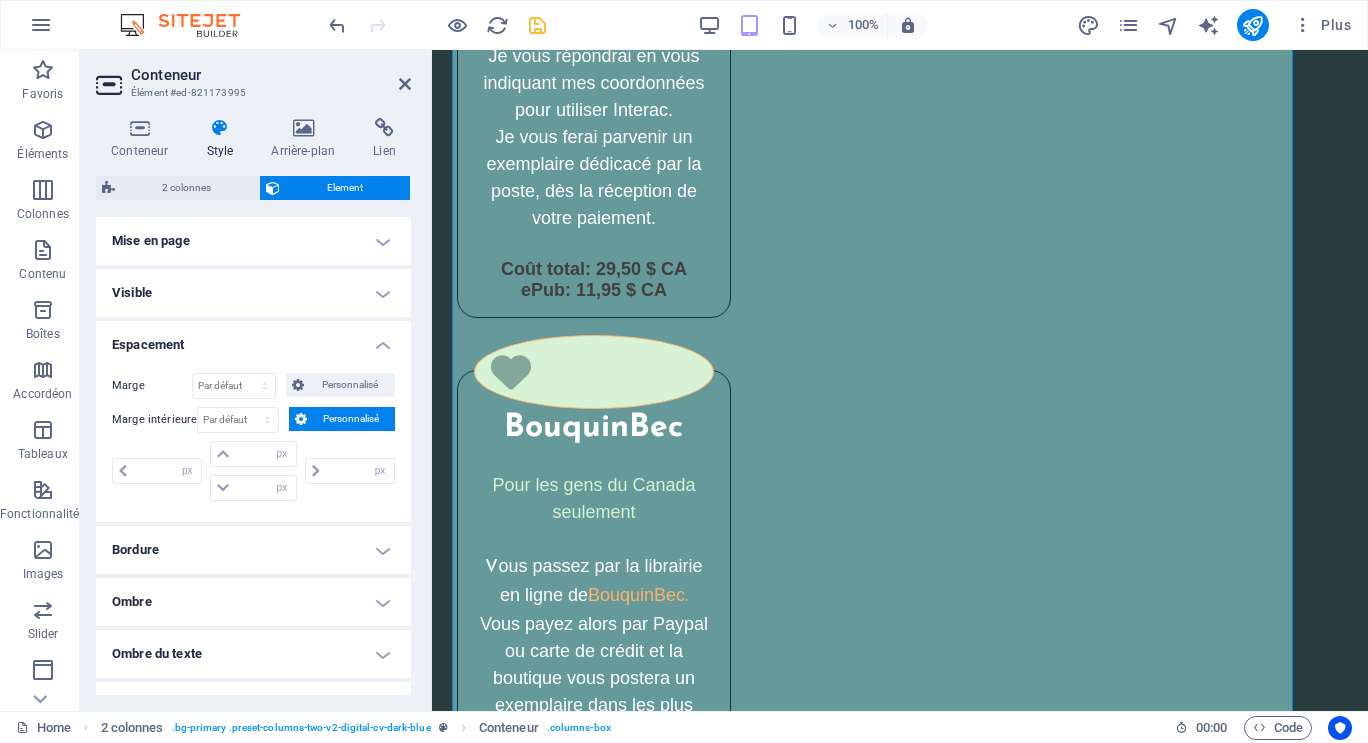 click on "Personnalisé" at bounding box center [351, 419] 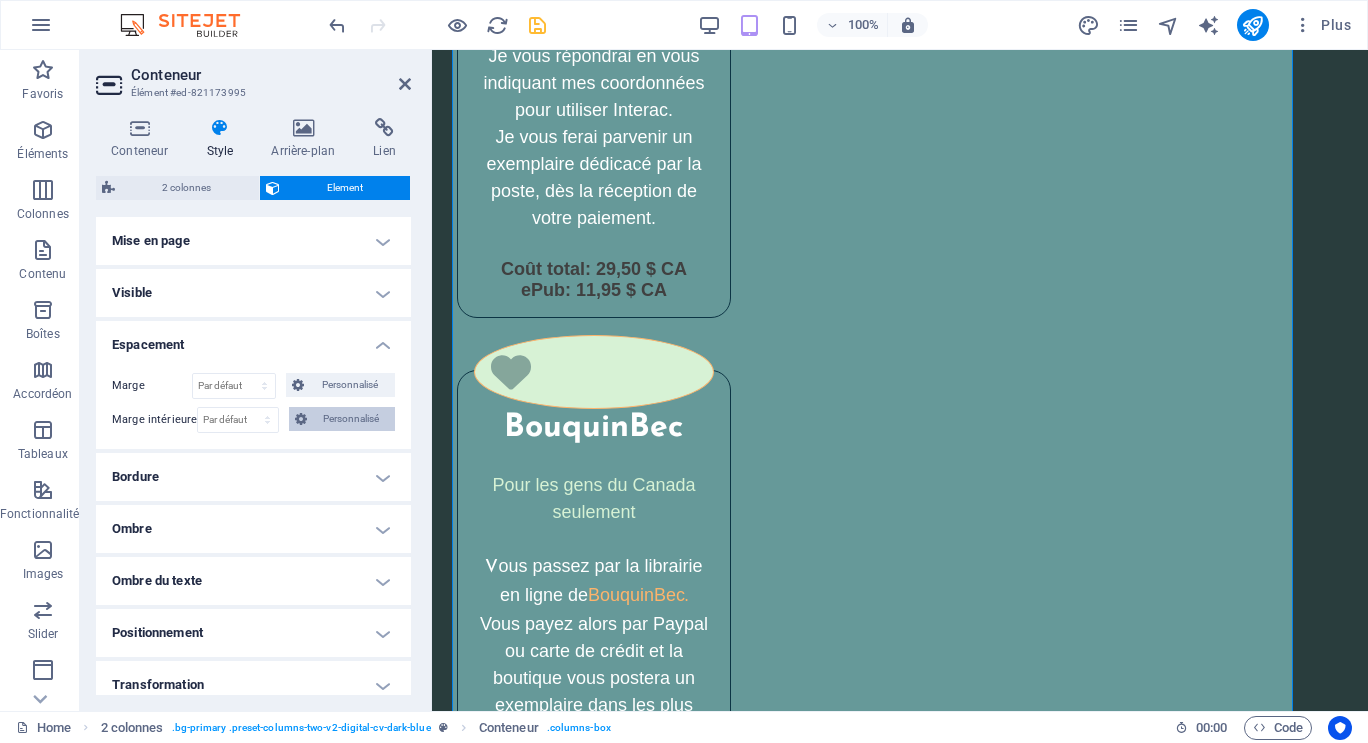 click on "Personnalisé" at bounding box center [351, 419] 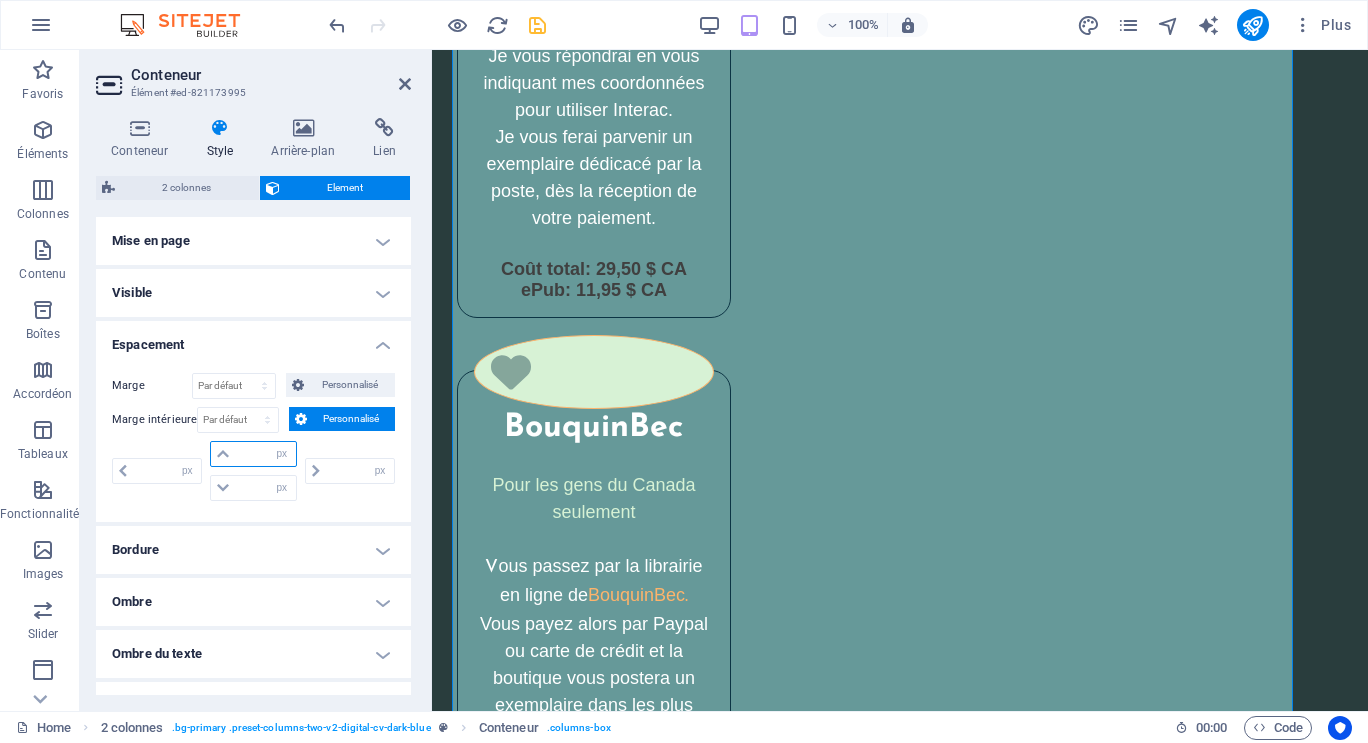 click at bounding box center [265, 454] 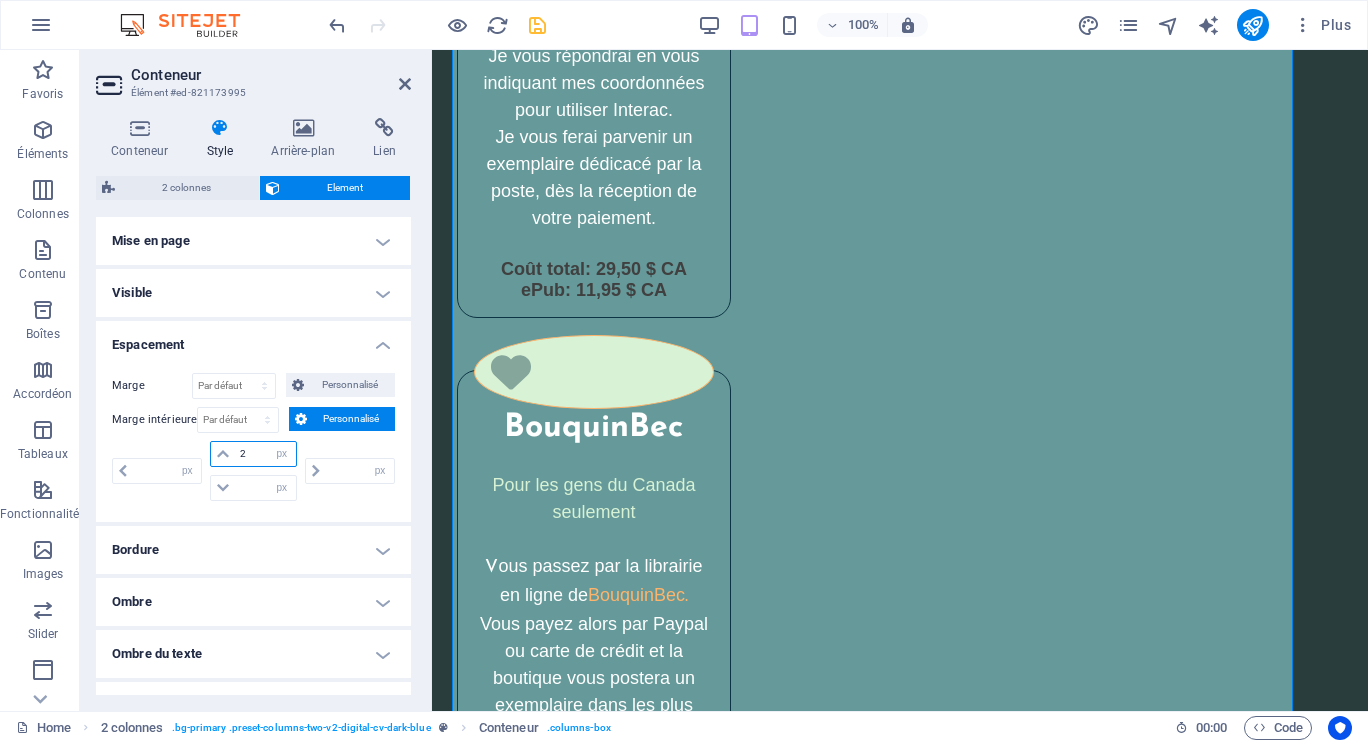 type on "20" 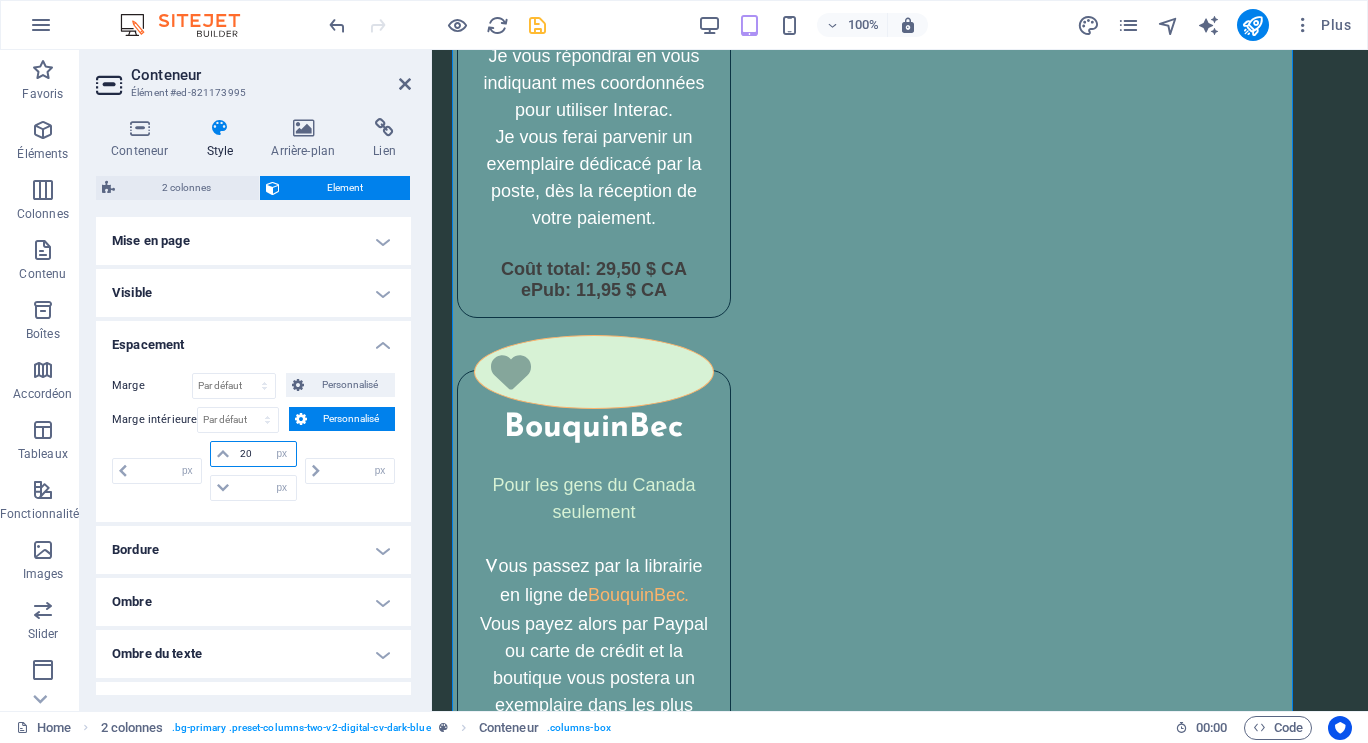 type on "0" 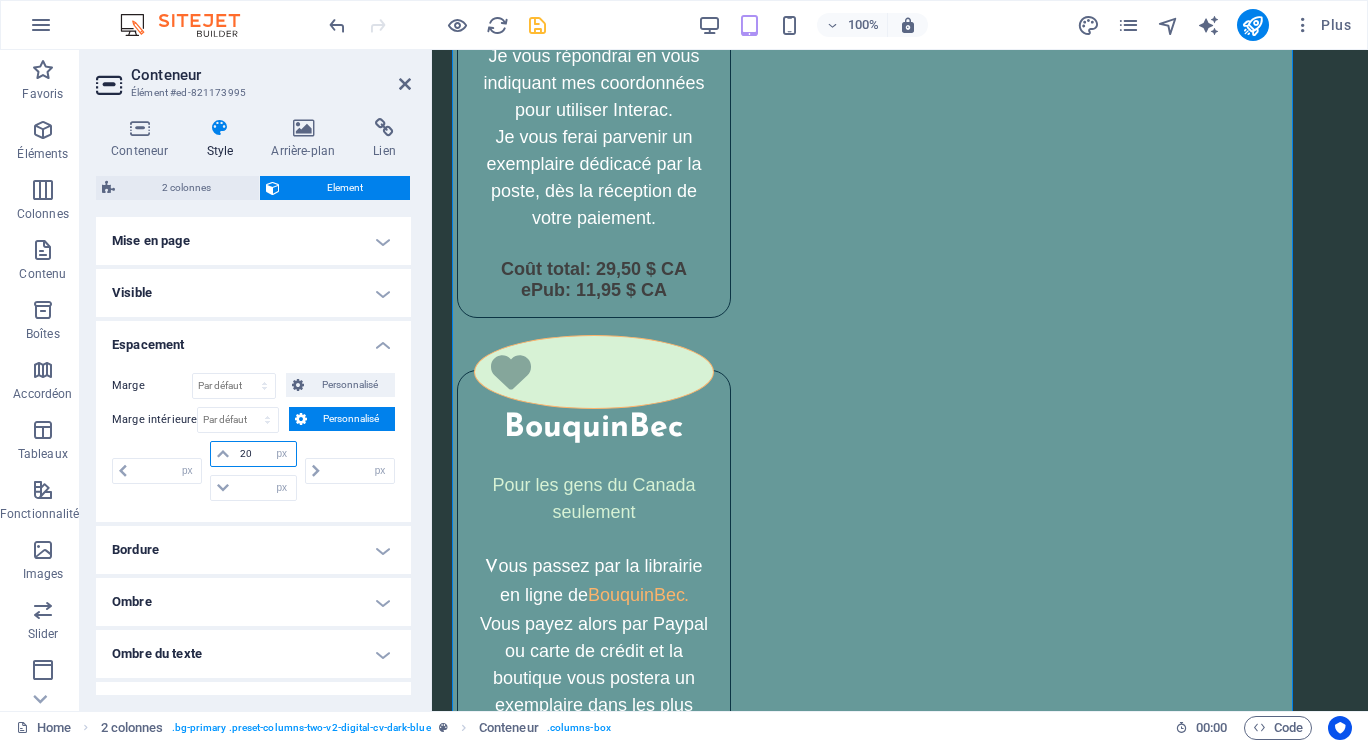 type on "0" 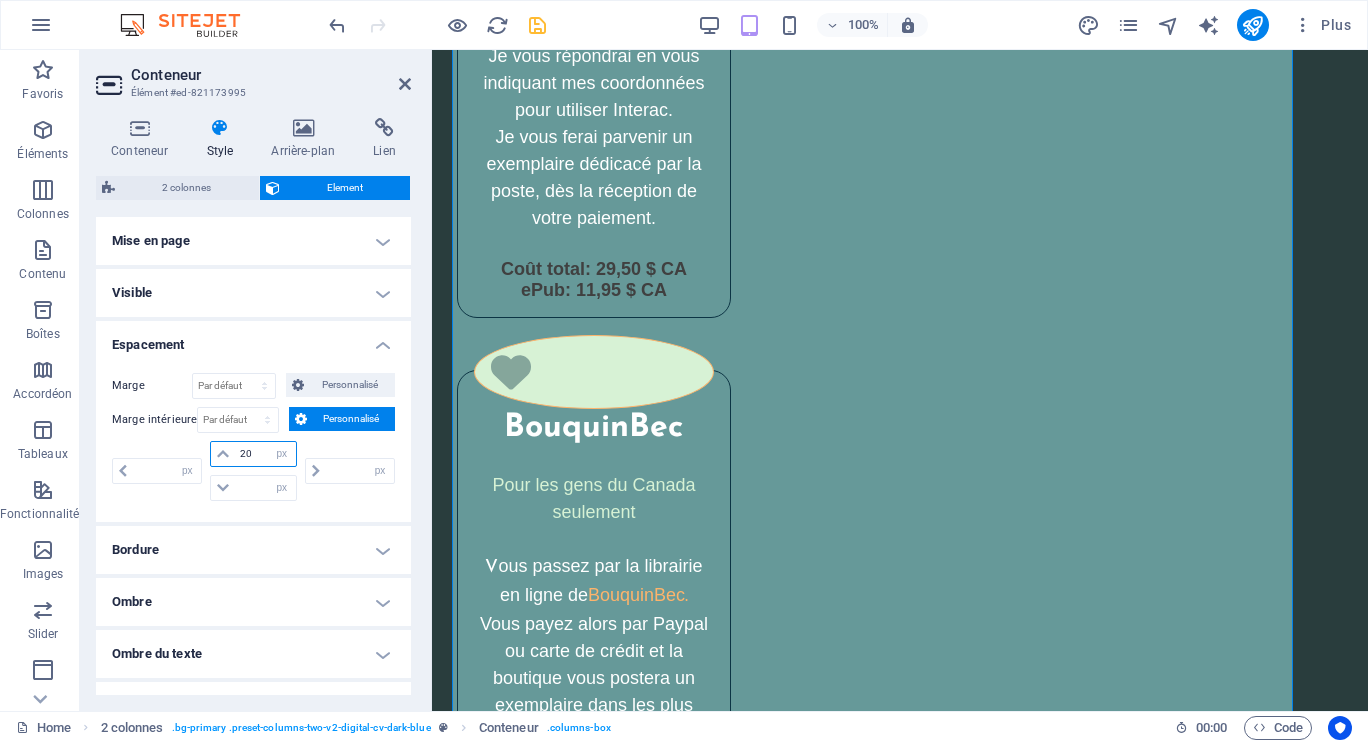 type on "0" 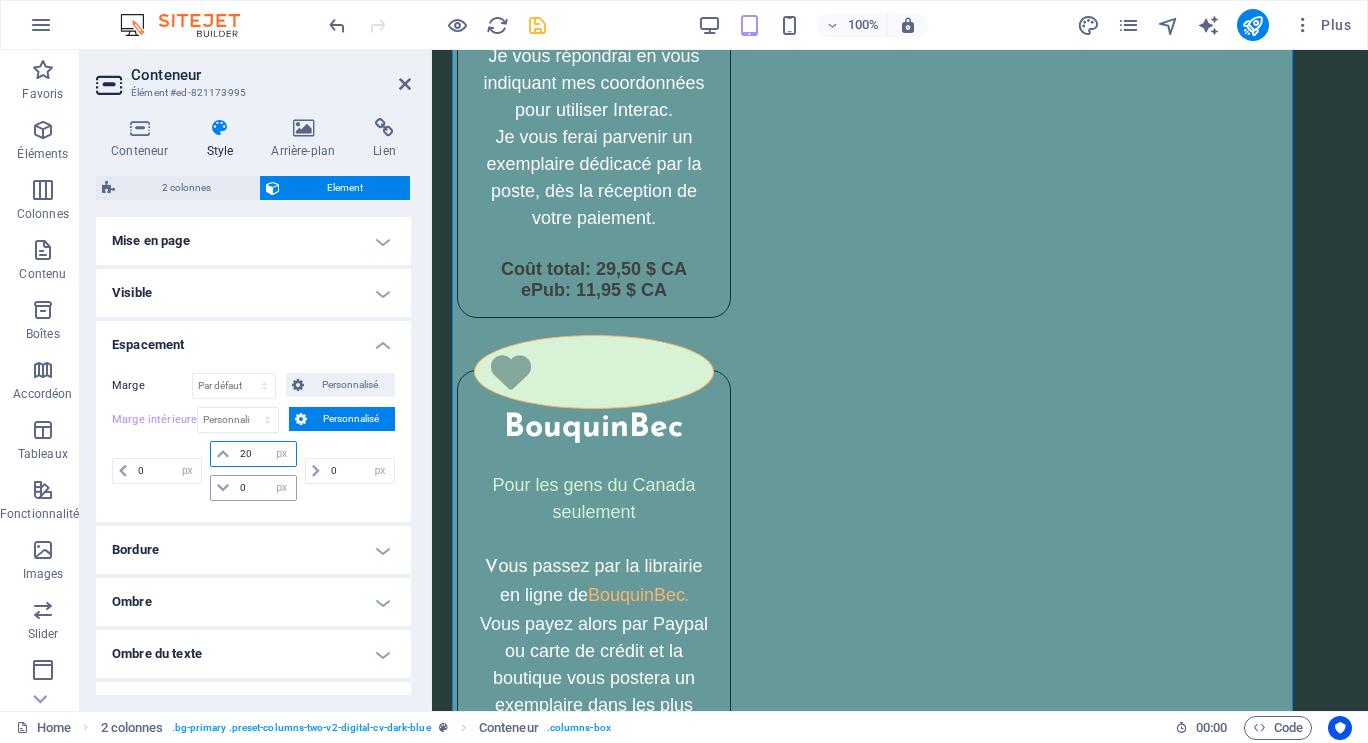 type on "20" 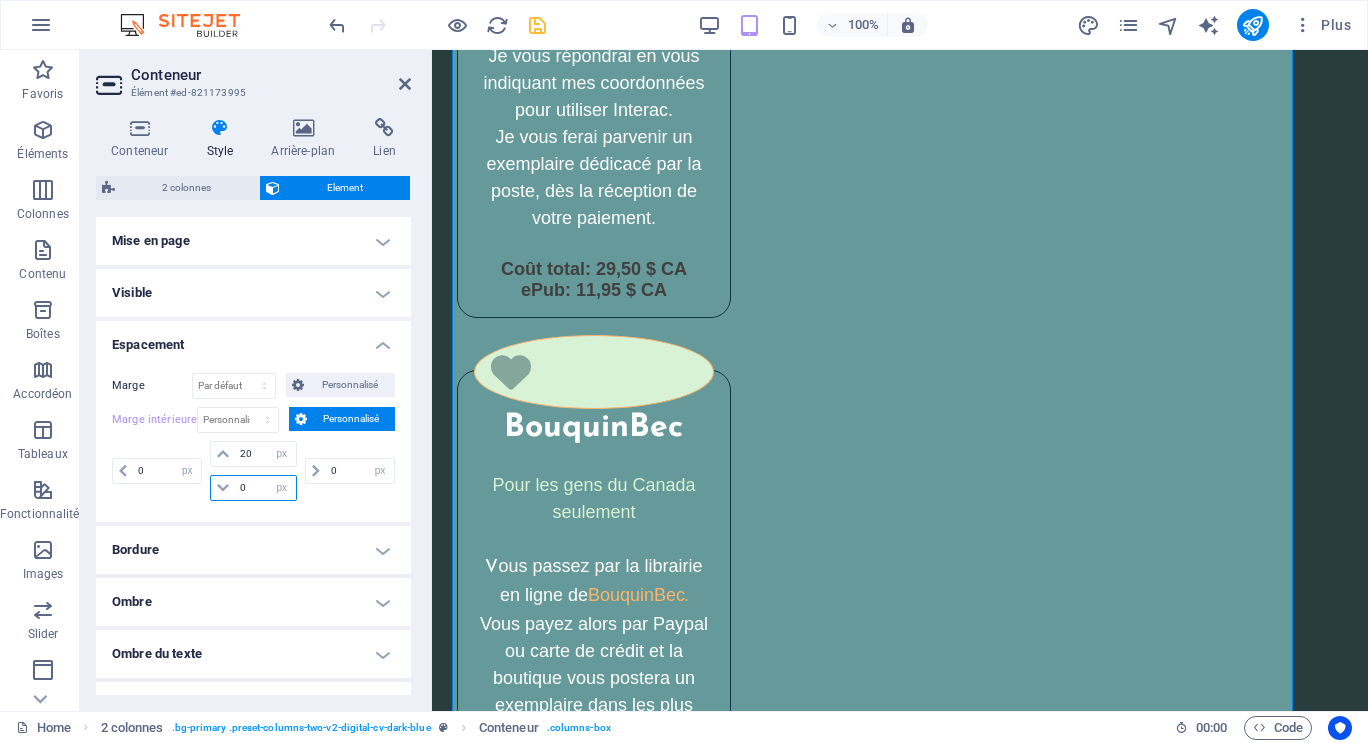 click on "0" at bounding box center [265, 488] 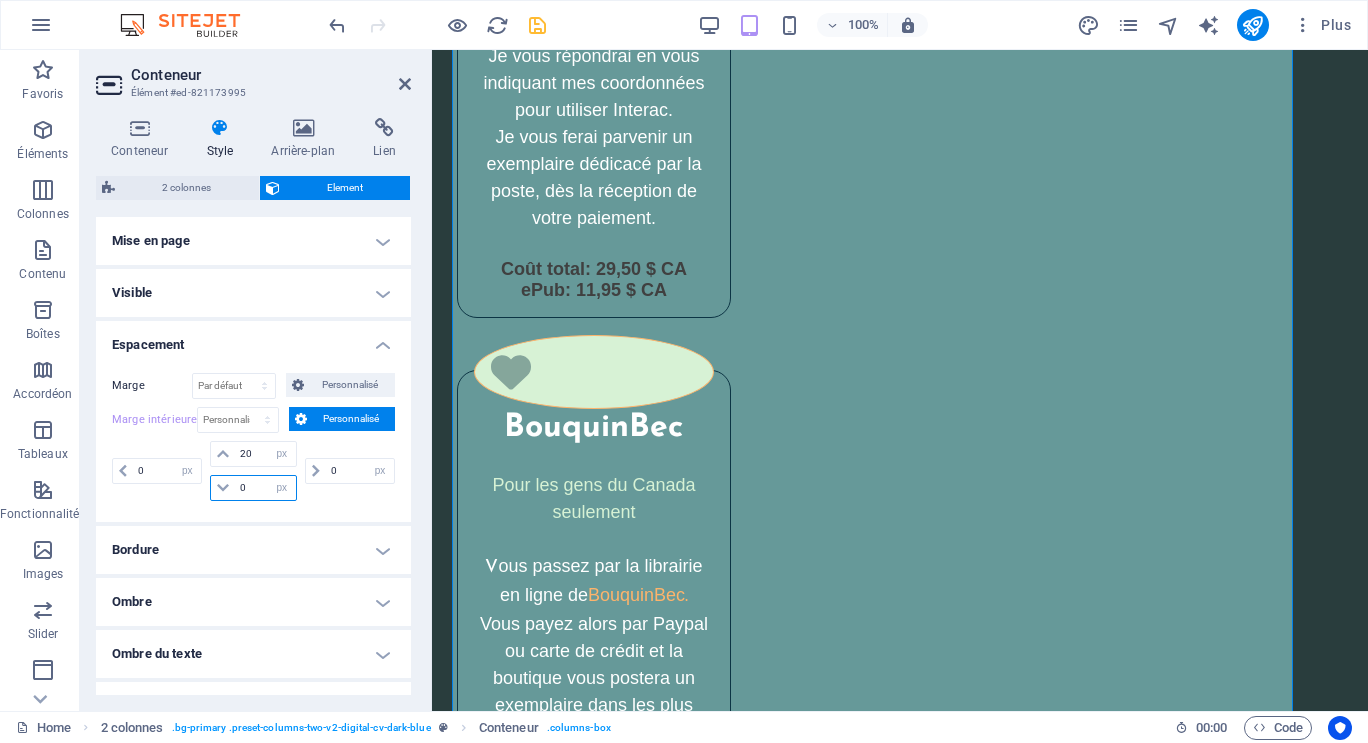 drag, startPoint x: 237, startPoint y: 496, endPoint x: 250, endPoint y: 490, distance: 14.3178215 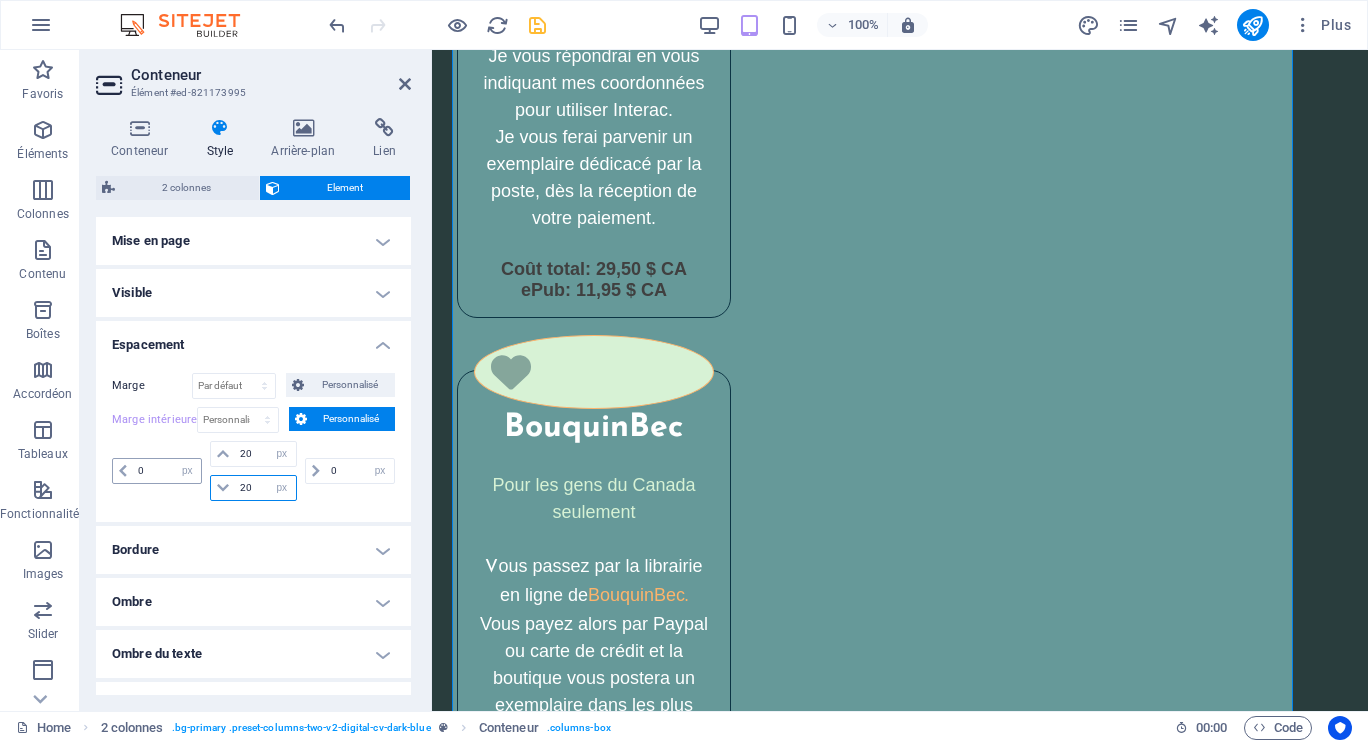 type on "20" 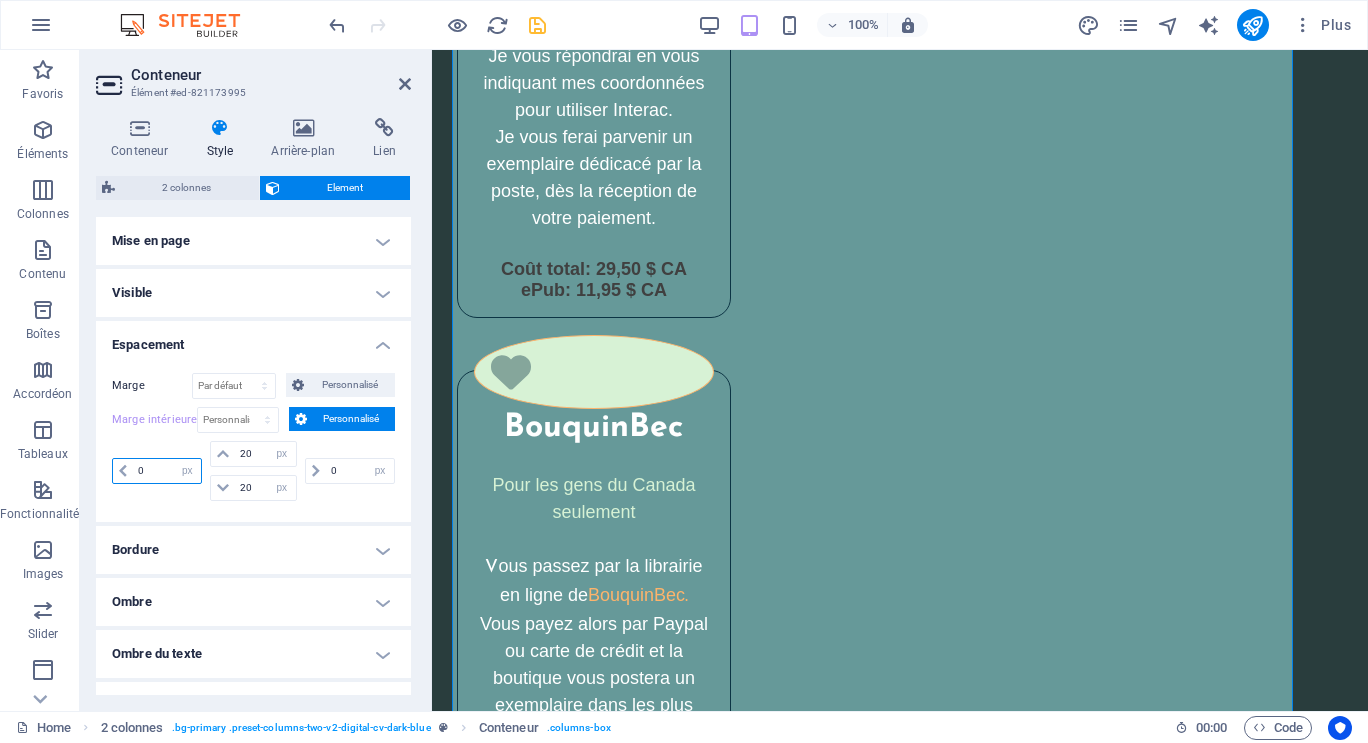 drag, startPoint x: 151, startPoint y: 468, endPoint x: 137, endPoint y: 471, distance: 14.3178215 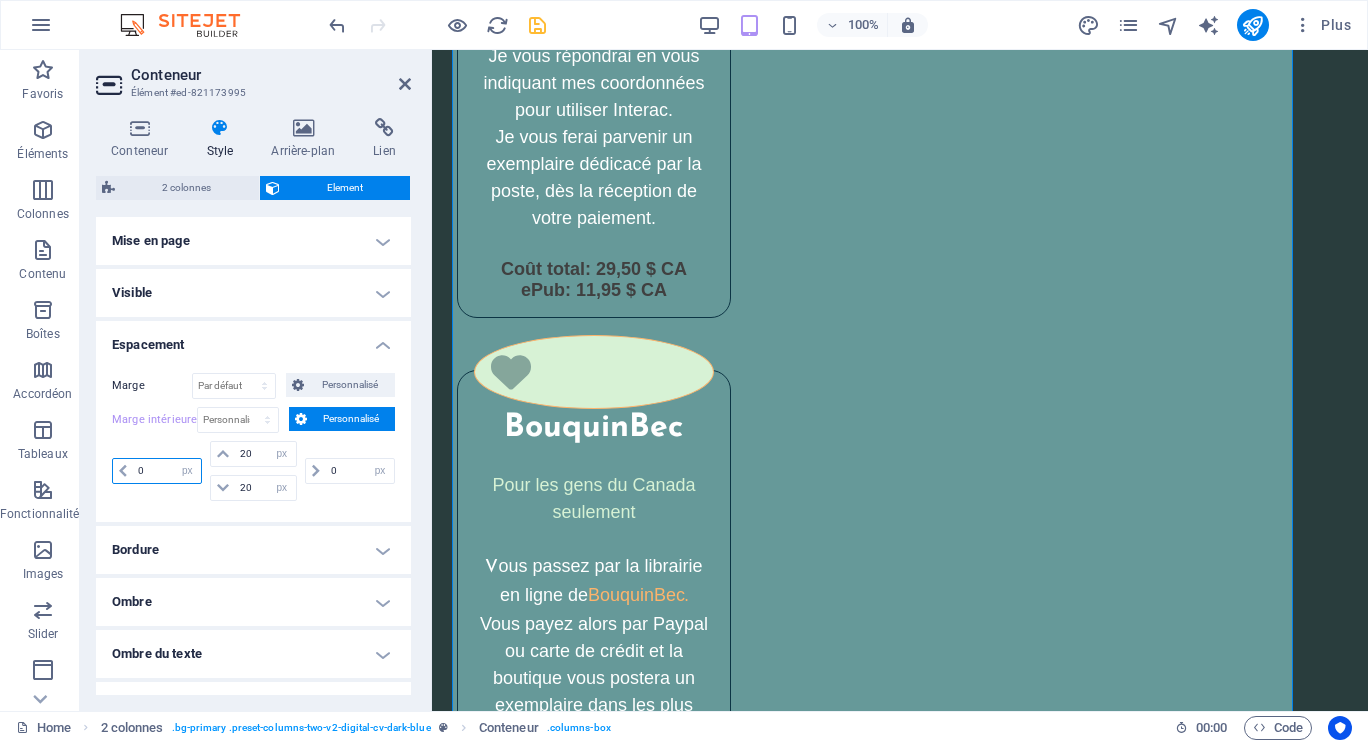 click on "0" at bounding box center [167, 471] 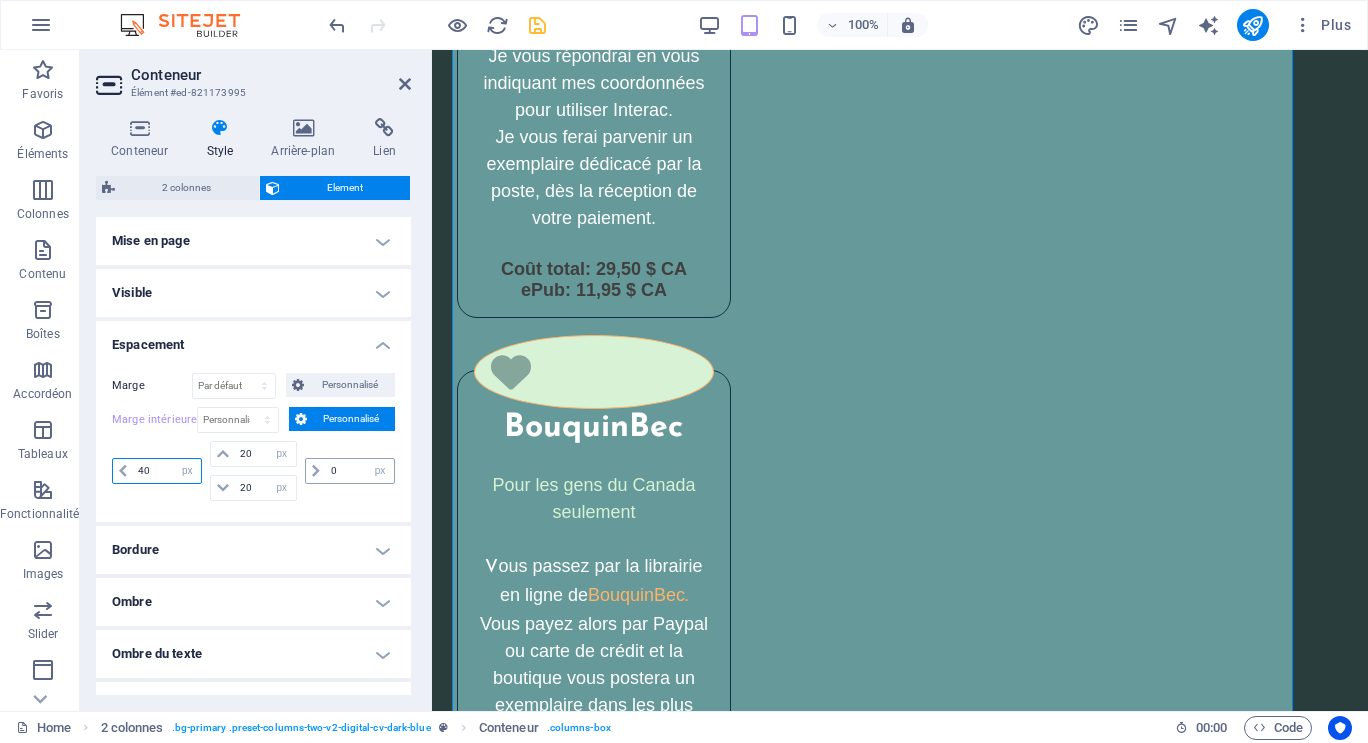 type on "40" 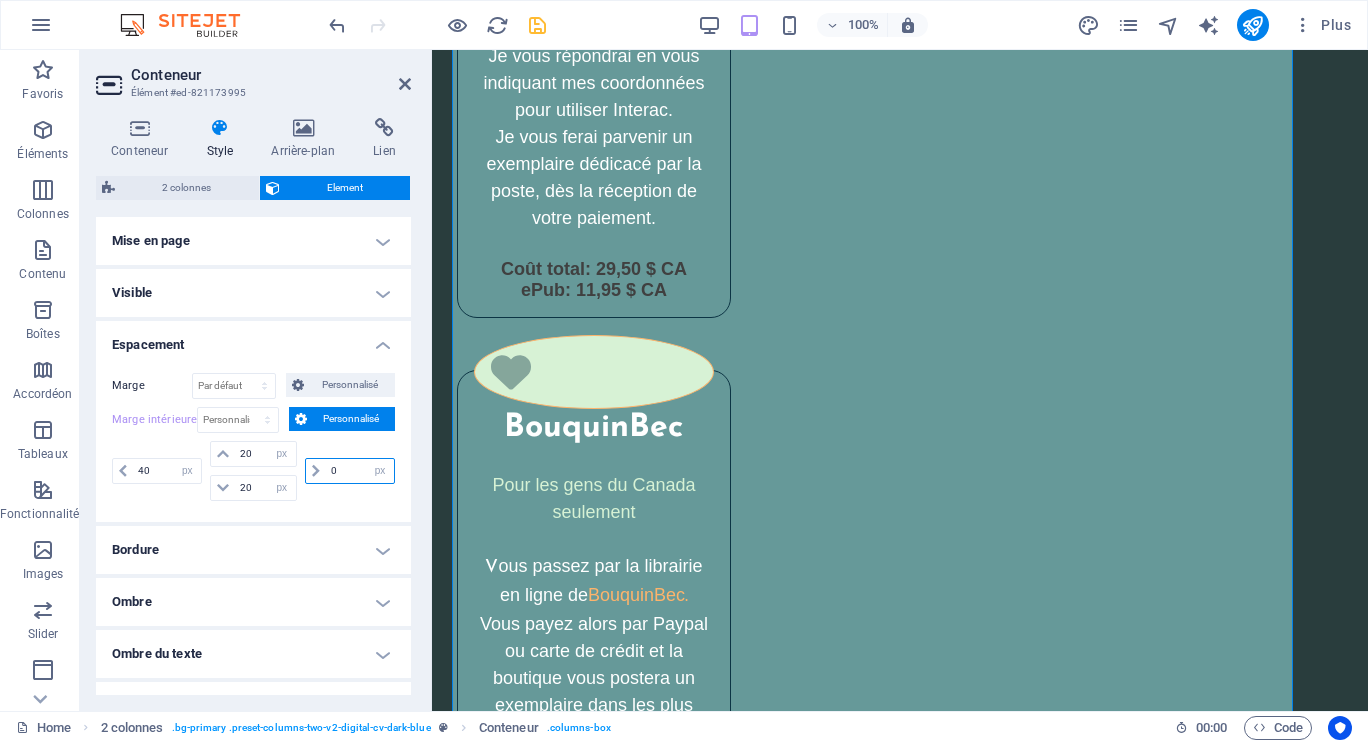 drag, startPoint x: 337, startPoint y: 469, endPoint x: 308, endPoint y: 475, distance: 29.614185 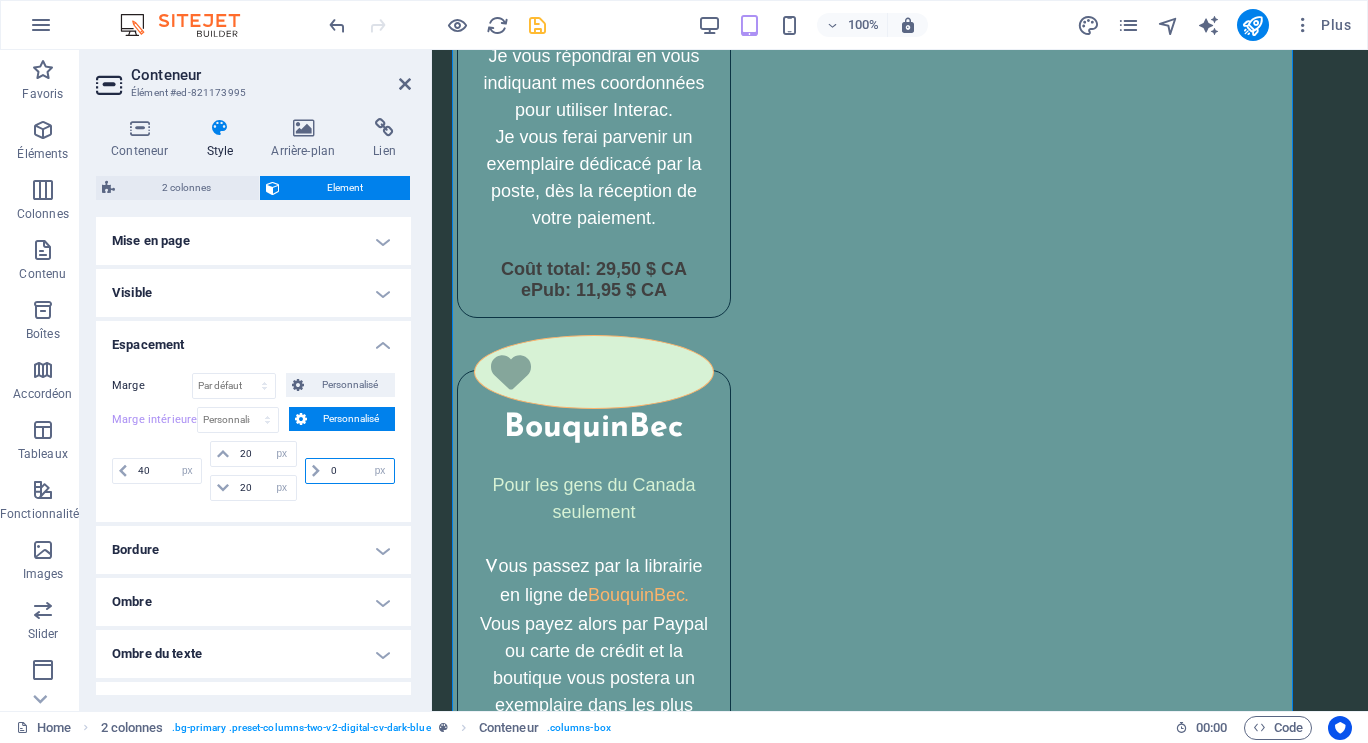 click on "0 px rem % vh vw" at bounding box center [350, 471] 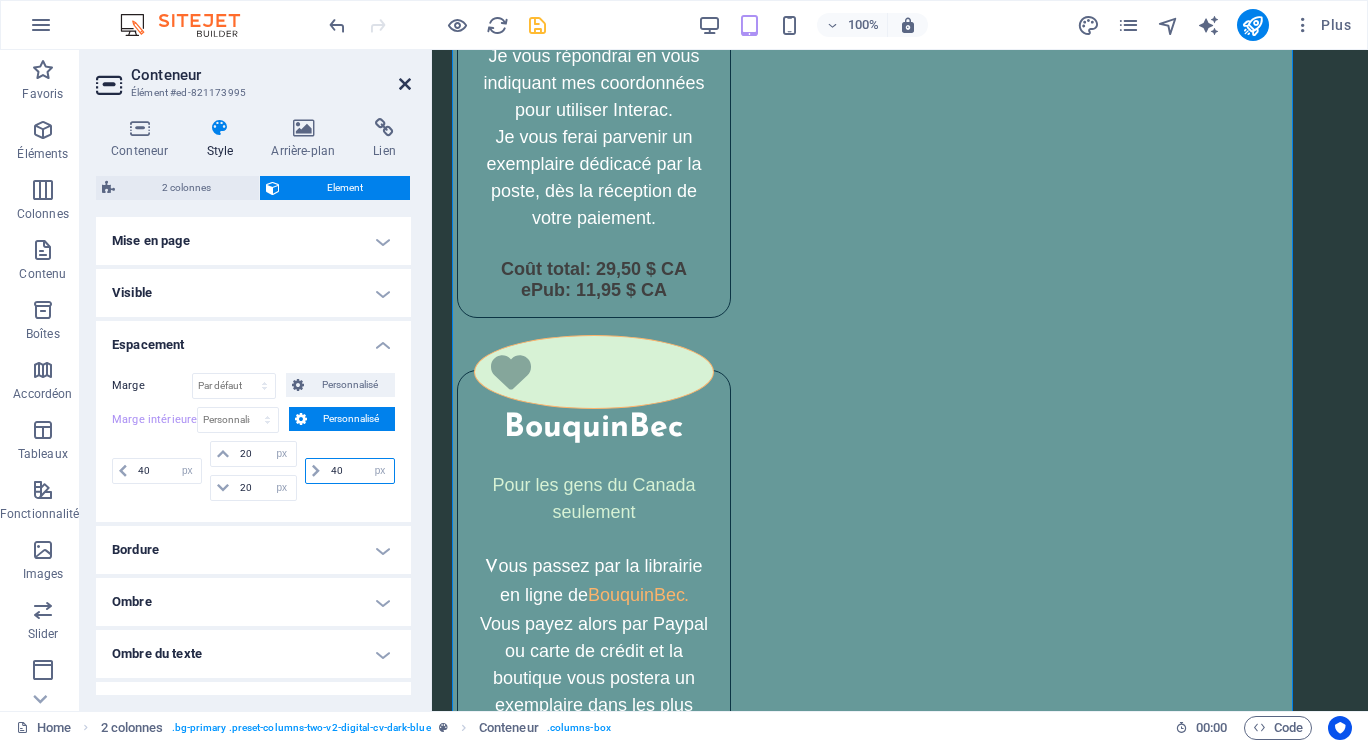 type on "40" 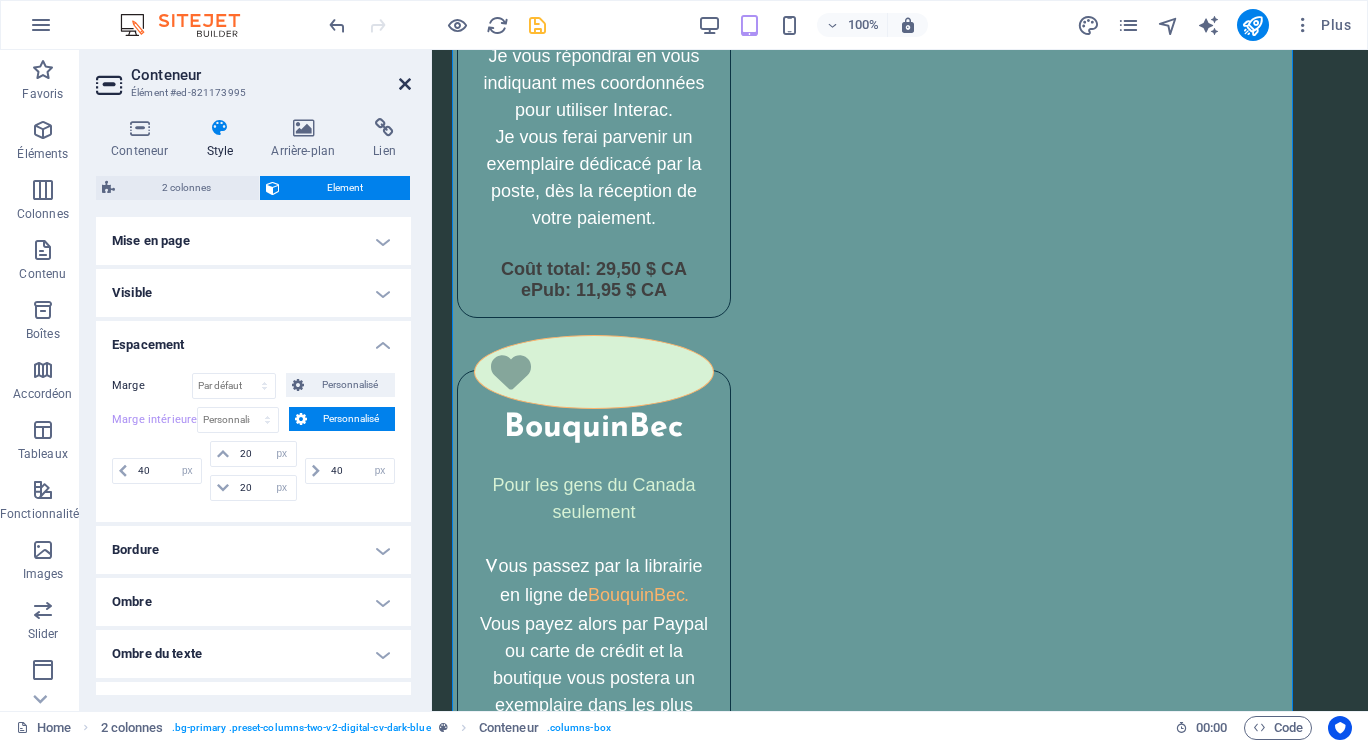 click at bounding box center (405, 84) 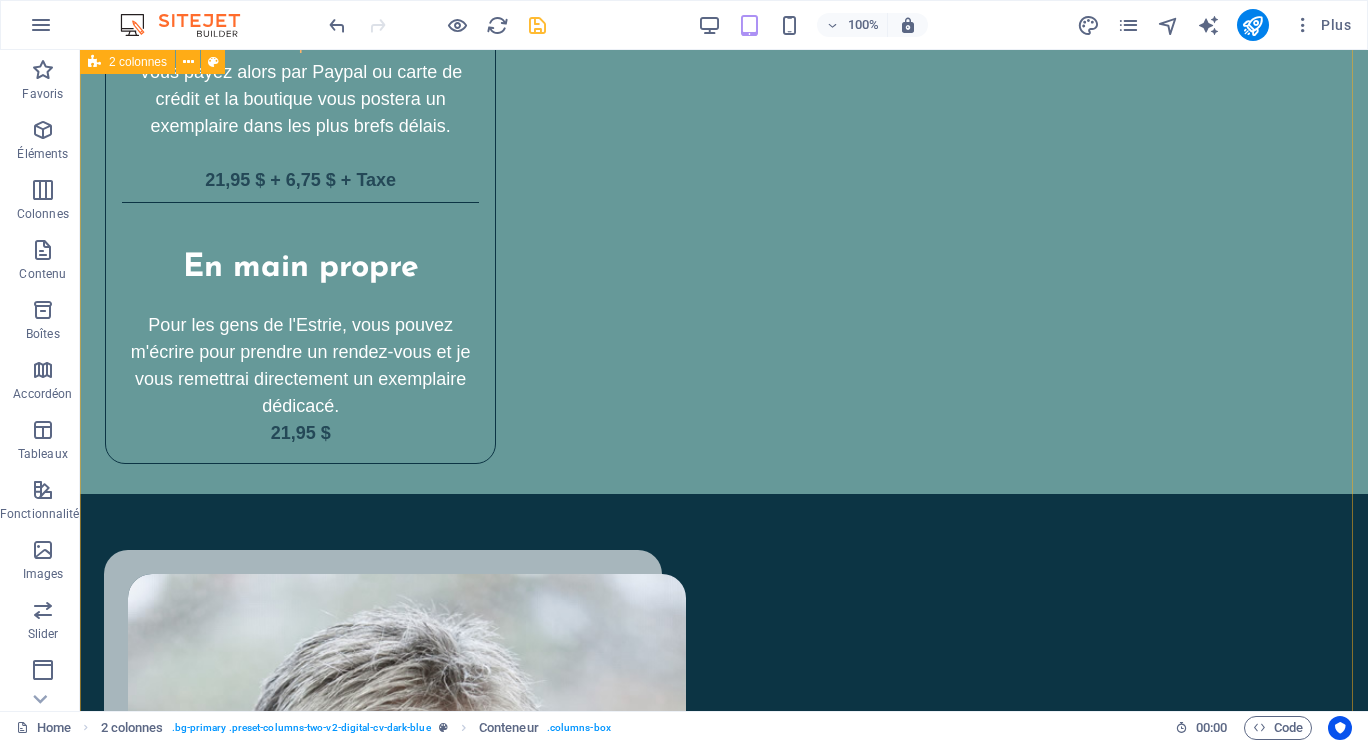 scroll, scrollTop: 3937, scrollLeft: 0, axis: vertical 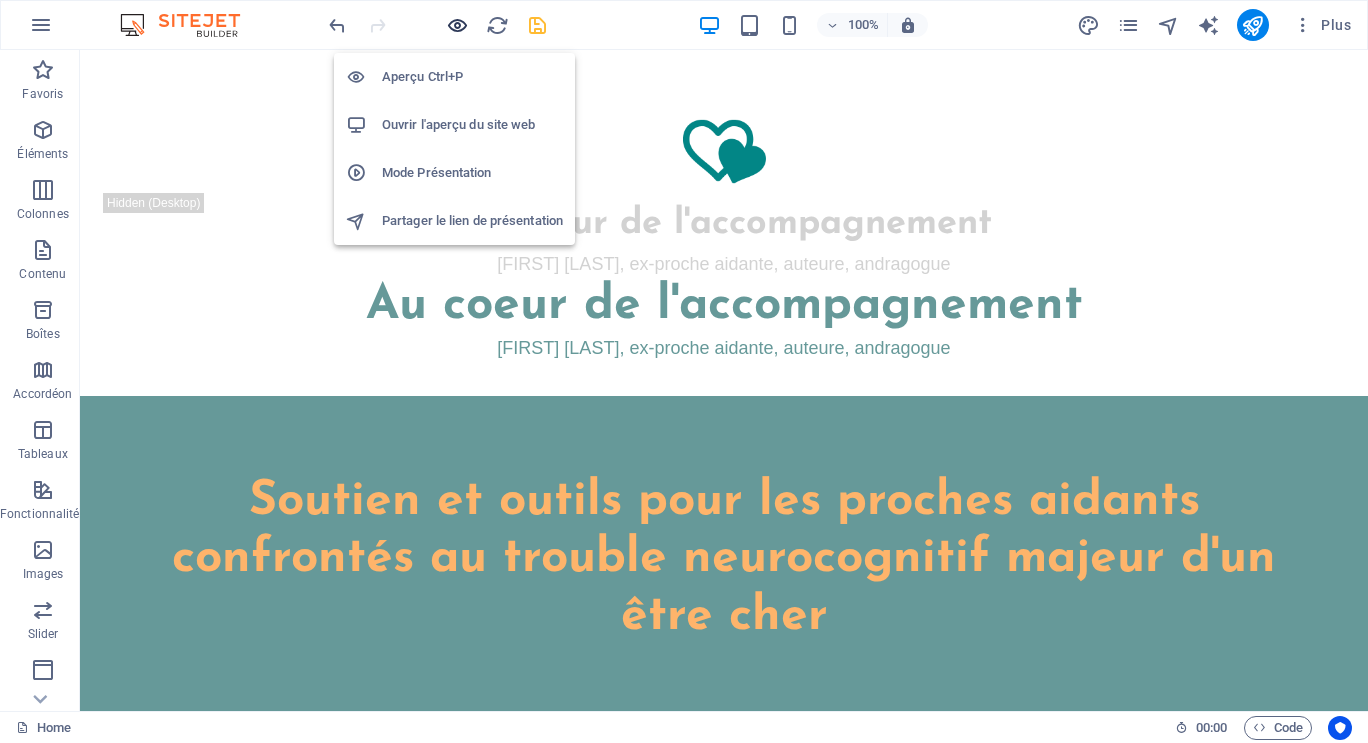 click at bounding box center [457, 25] 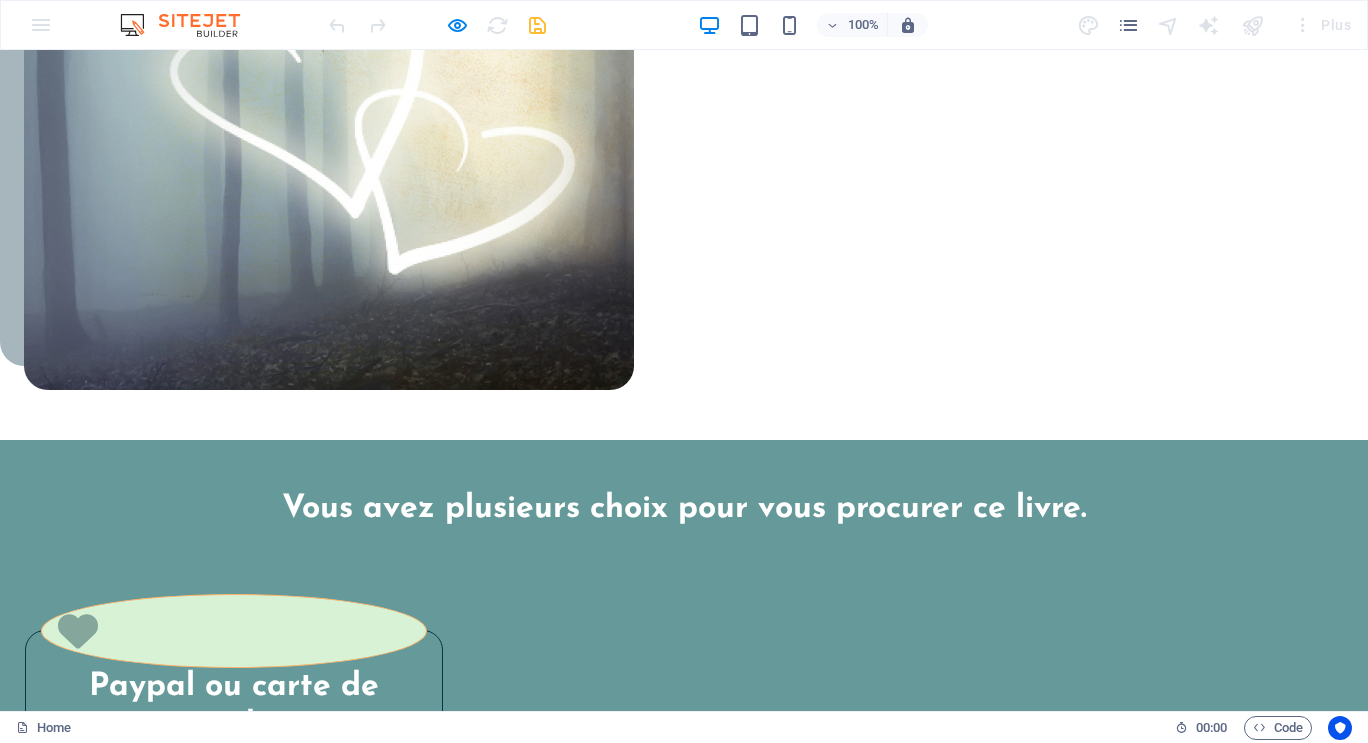 scroll, scrollTop: 3466, scrollLeft: 0, axis: vertical 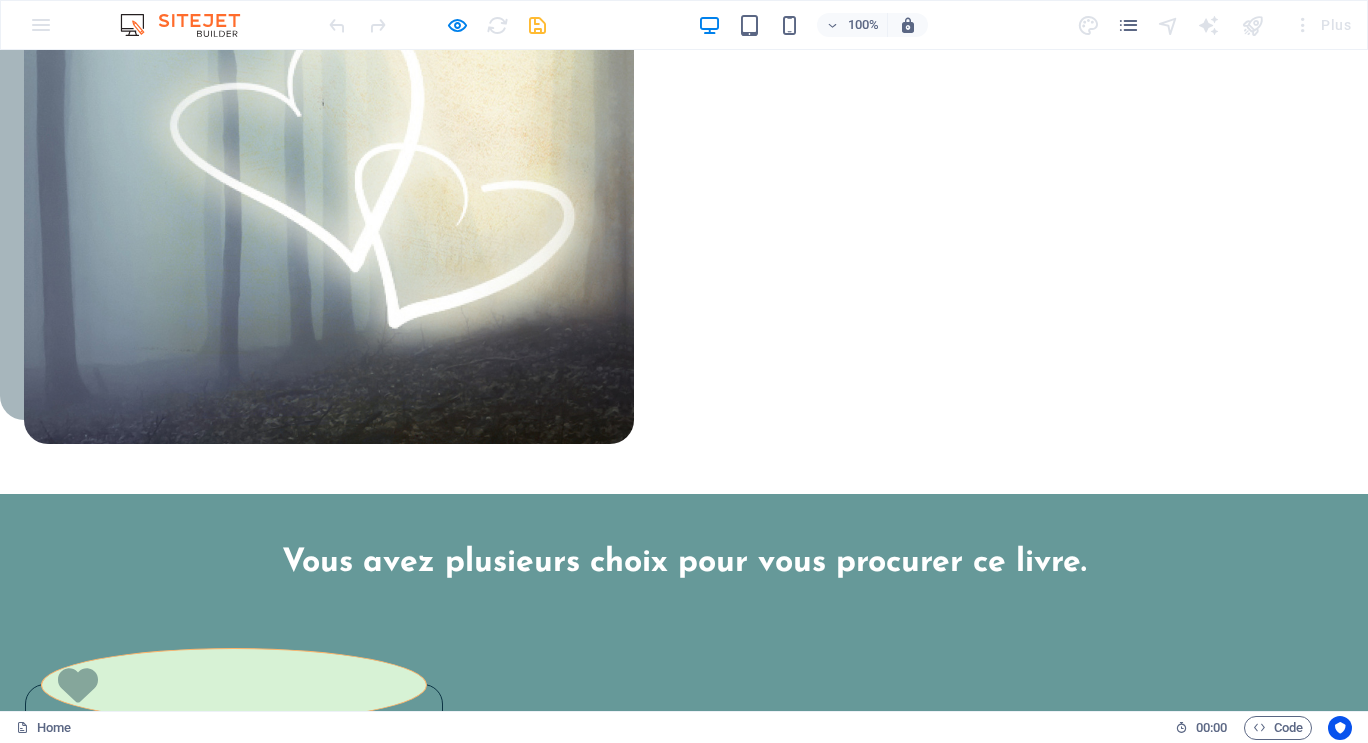 click on "e suis une ancienne technologiste médicale. Je n'aurais jamais pensé écrire un livre un jour, même si j'avais déjà composé plusieurs articles scientifiques vulgarisés pour les élèves du secondaire." at bounding box center [347, 3396] 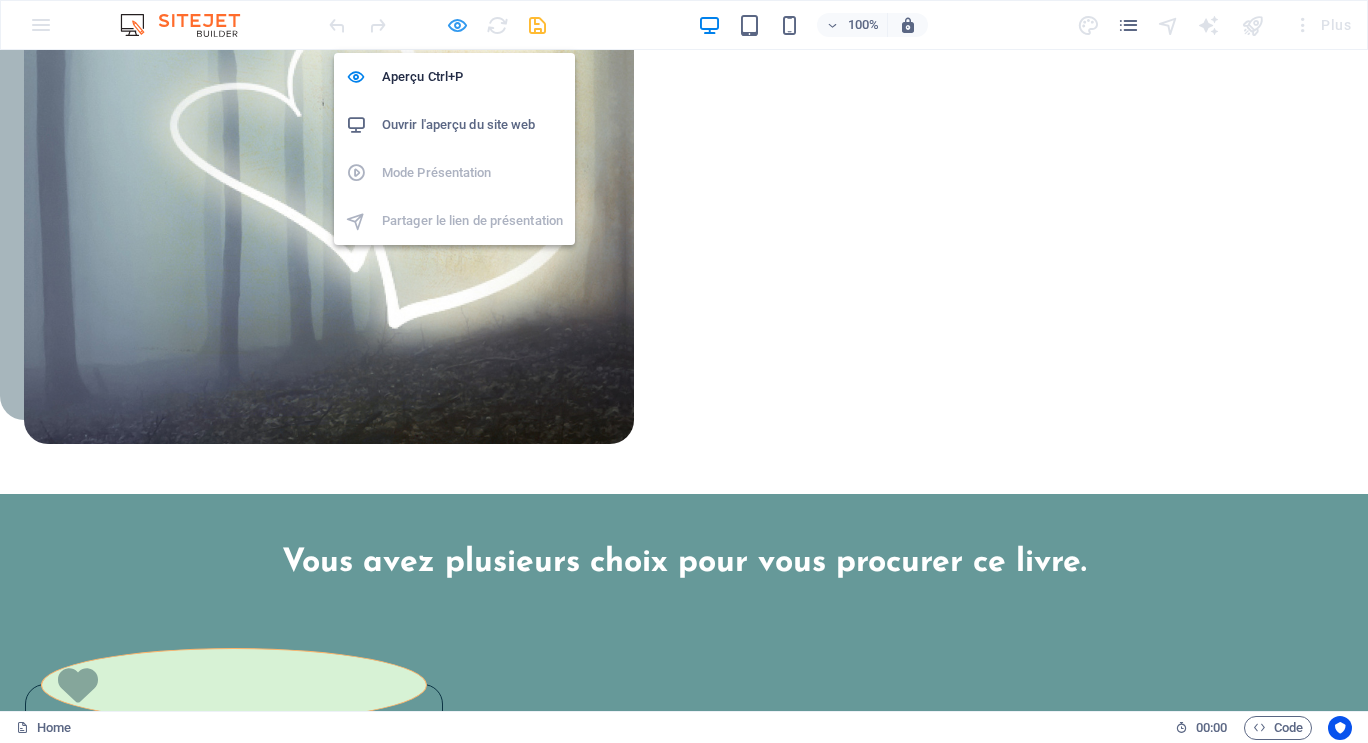 click at bounding box center [457, 25] 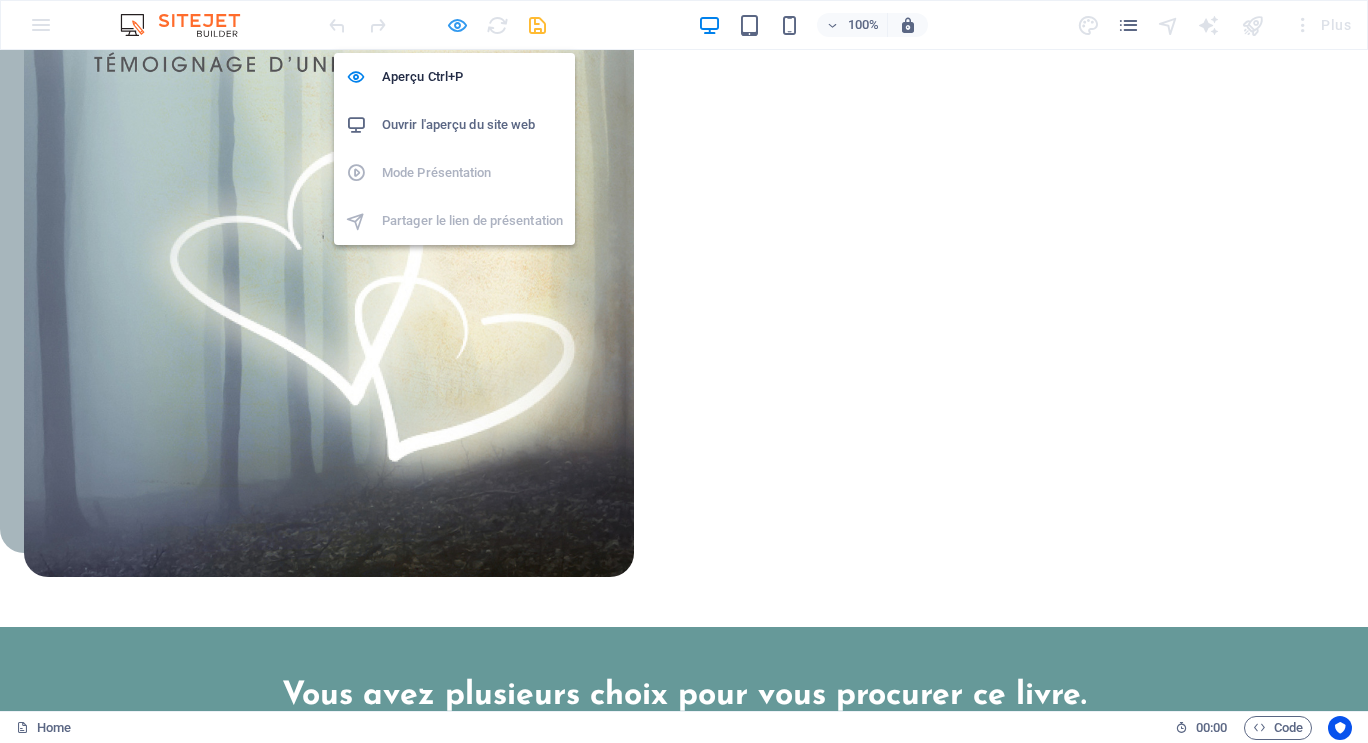 scroll, scrollTop: 3733, scrollLeft: 0, axis: vertical 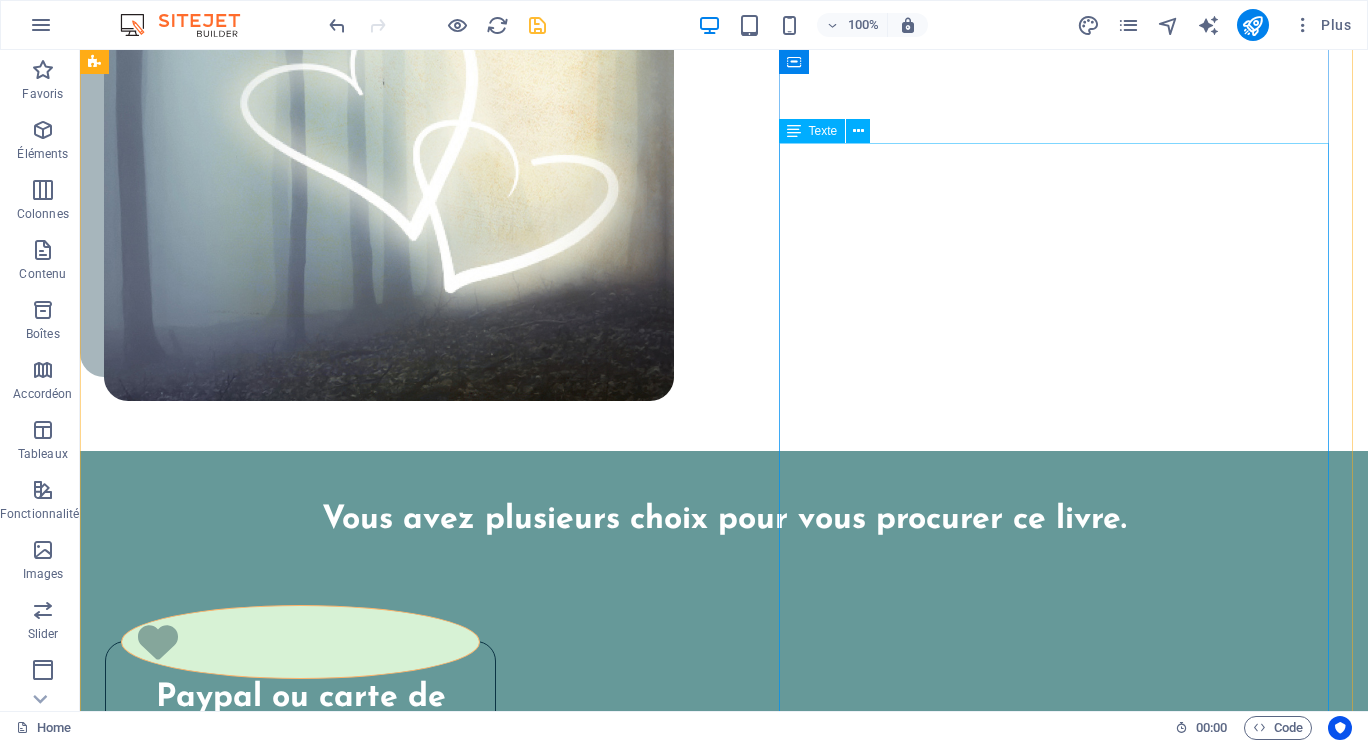 click on "J e suis une ancienne technologiste médicale. Je n'aurais jamais pensé écrire un livre un jour, même si j'avais déjà composé plusieurs articles scientifiques vulgarisés pour les élèves du secondaire. À peine deux semaines après le décès de ma mère, j'ai ressenti un puissant élan pour partager mon expérience de proche aidante et la façon dont je l'ai accompagnée, jusqu'à sa mort dans mes bras. C'est ainsi que j'ai choisi d'écrire ce livre-témoignage, et ce, en toute transparence.  Le processus d'écriture m'a procuré de l'apaisement. En mettant des mots sur mon vécu, j'ai pu assumer le deuil de ma mère plus facilement parce que j'ai pris conscience qu'elle et moi, nous nous sommes nourries d'un lien relationnel profond jusqu'à la fin. Chacune a tout offert à l'autre..." at bounding box center (407, 3739) 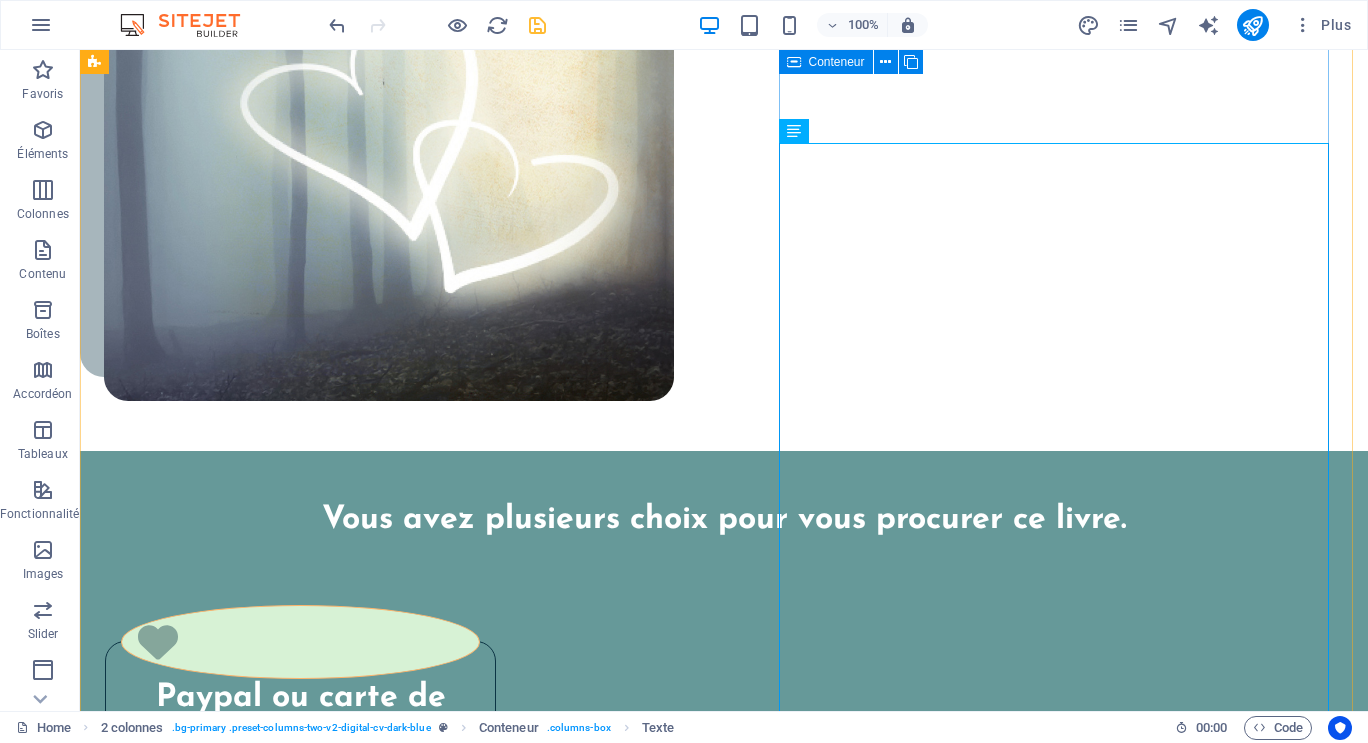 click at bounding box center (794, 62) 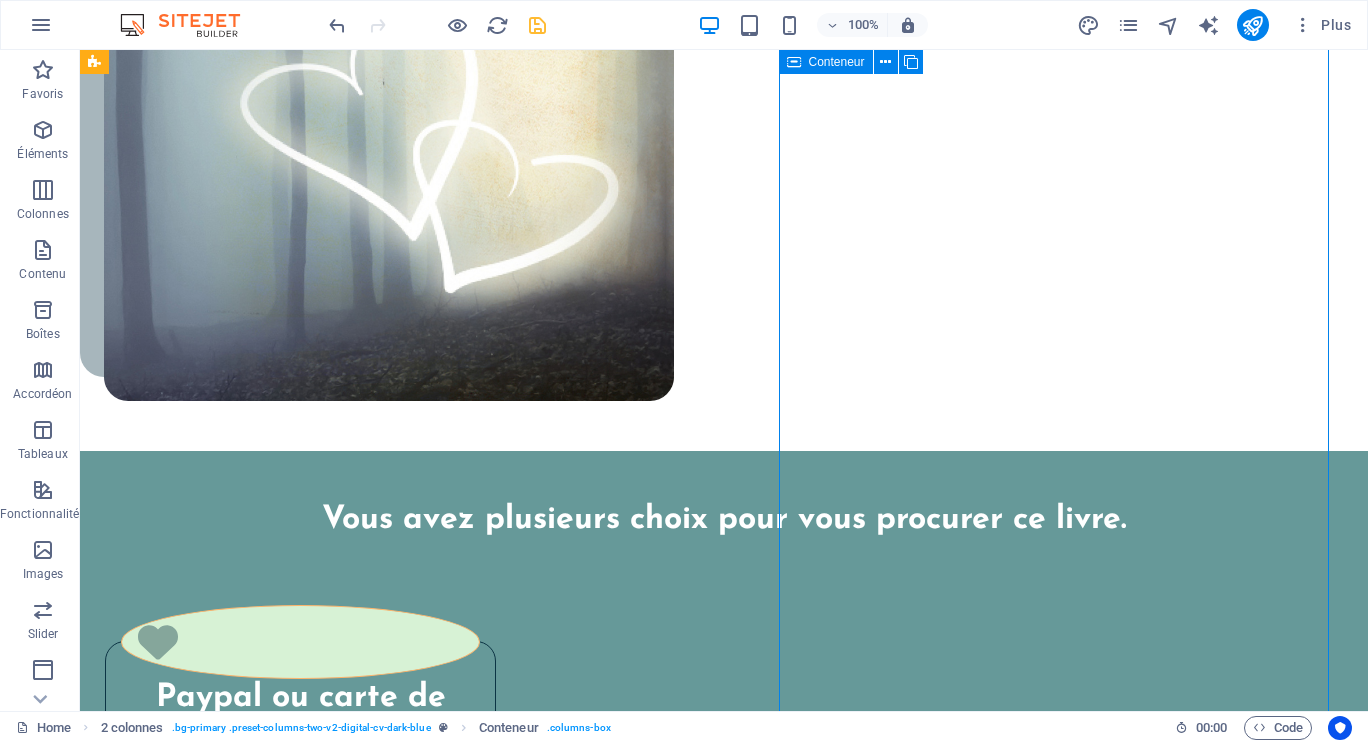 click on "Conteneur" at bounding box center [837, 62] 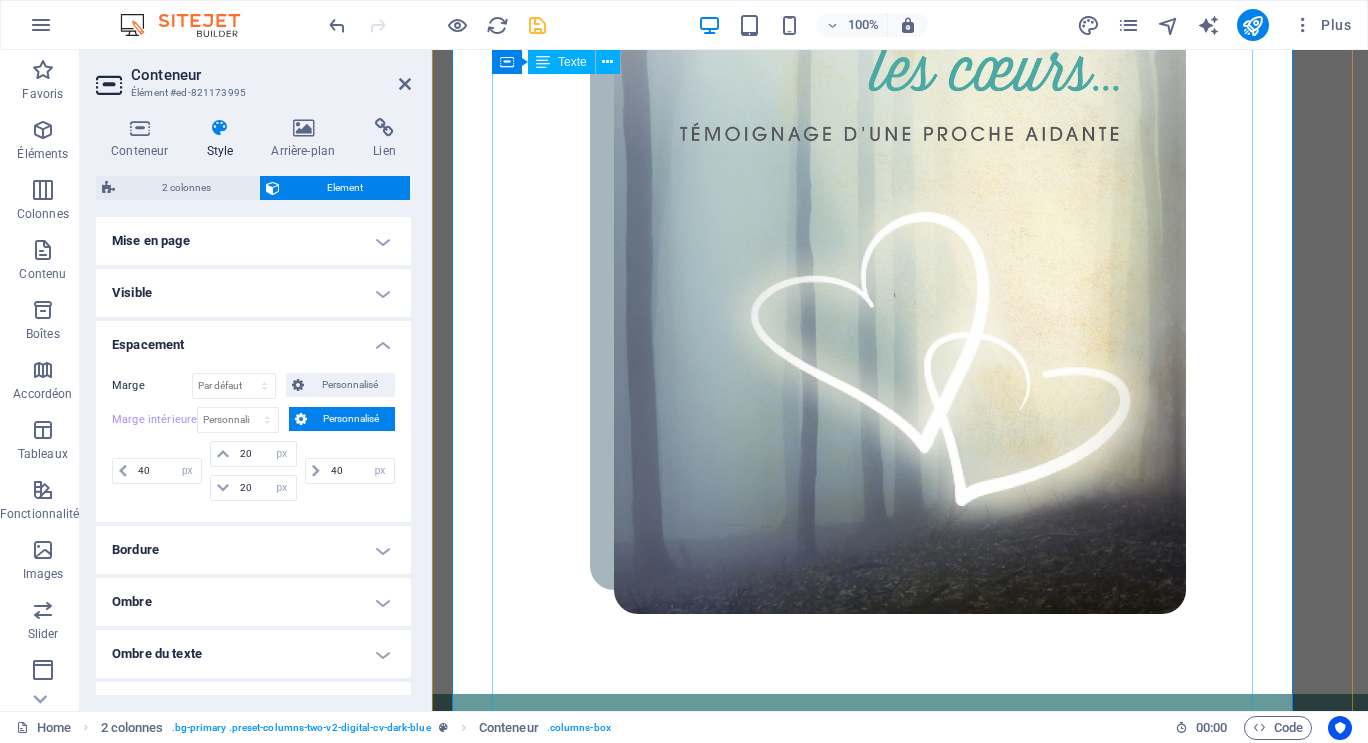 scroll, scrollTop: 5807, scrollLeft: 0, axis: vertical 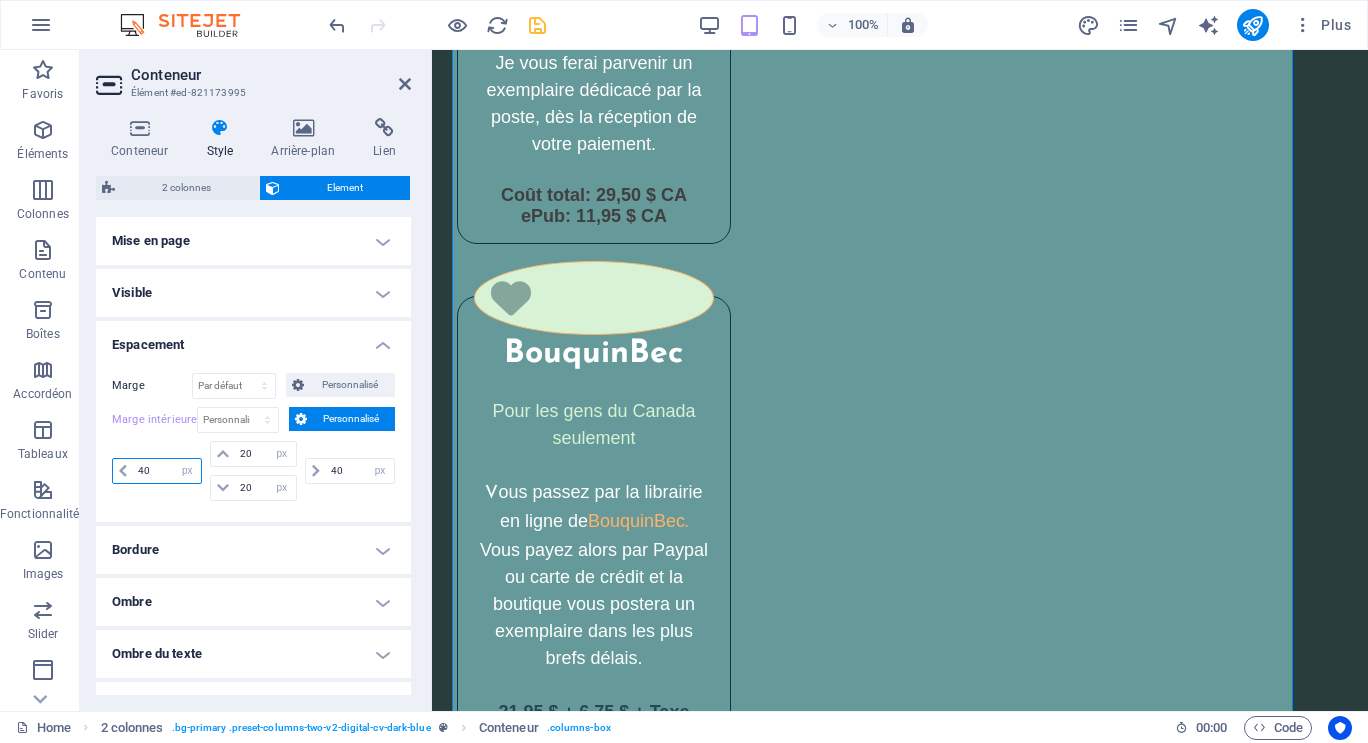 drag, startPoint x: 148, startPoint y: 470, endPoint x: 125, endPoint y: 472, distance: 23.086792 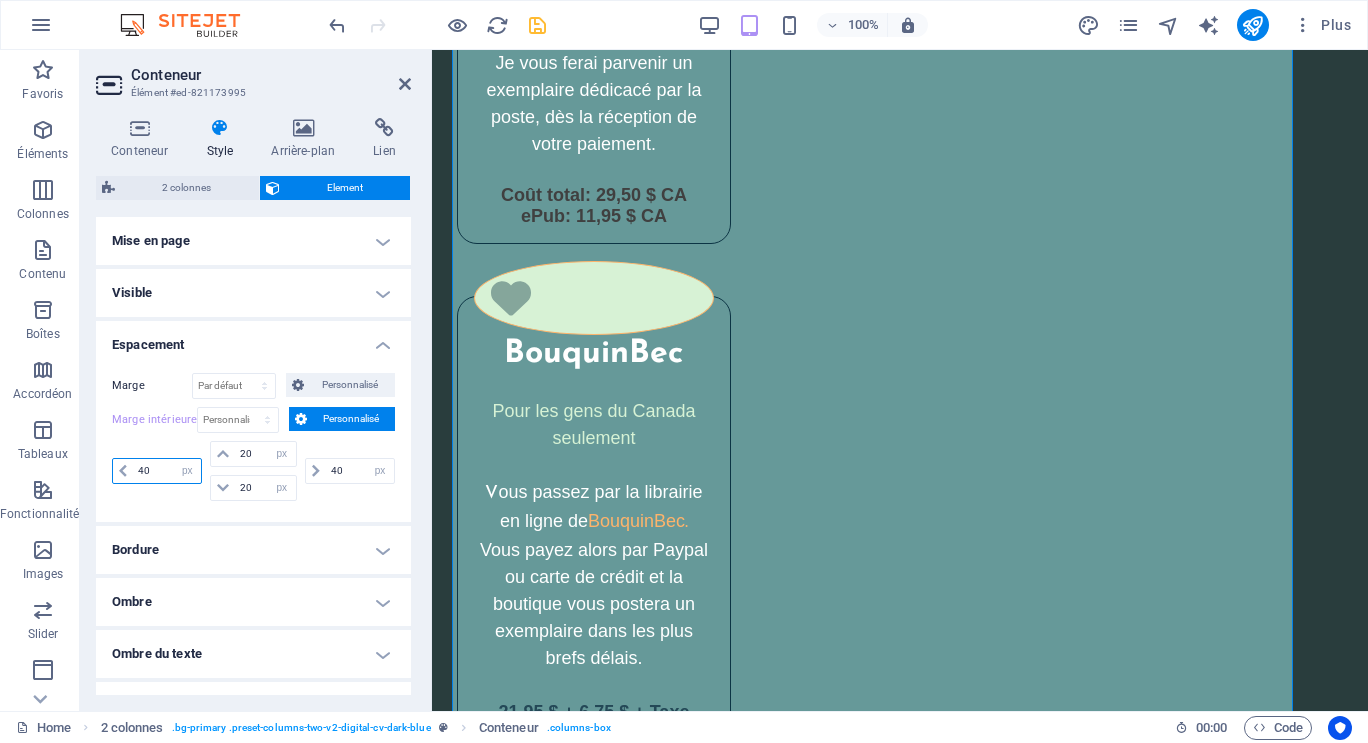 click on "40 px rem % vh vw" at bounding box center (157, 471) 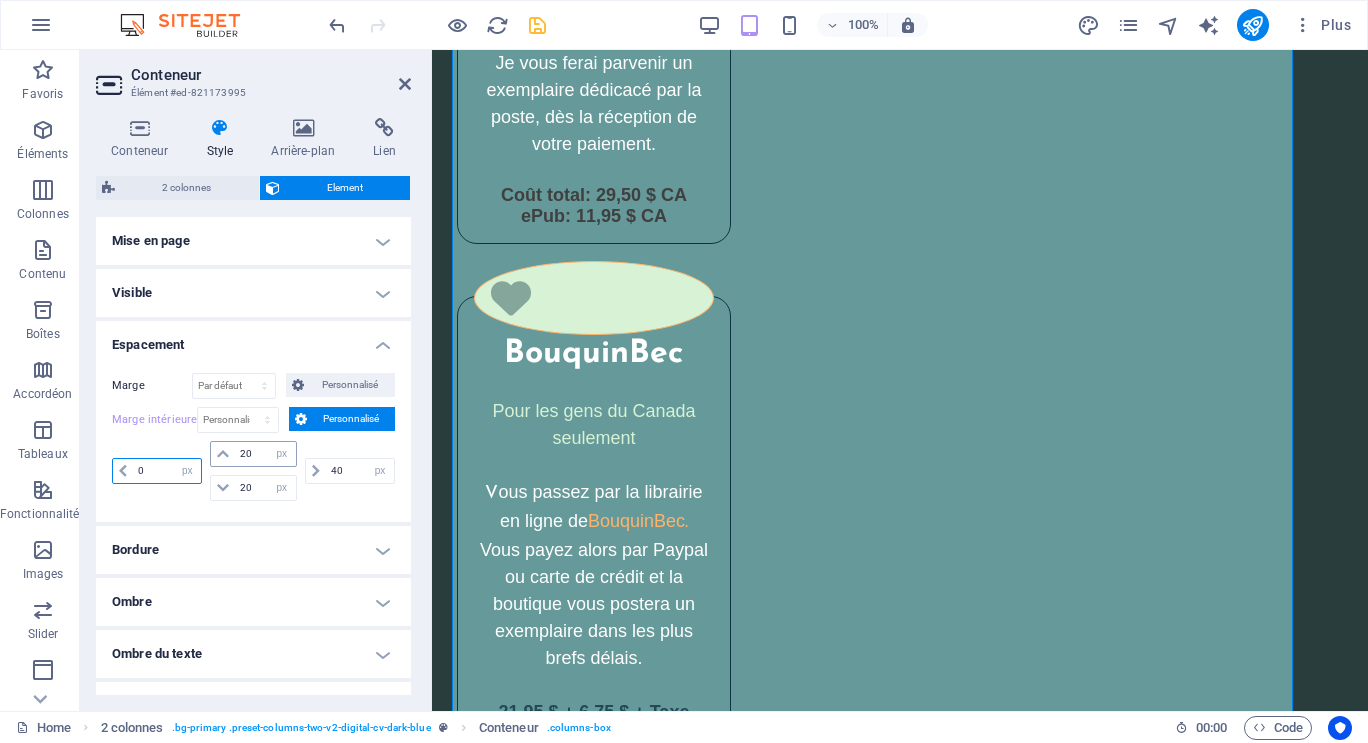 type on "0" 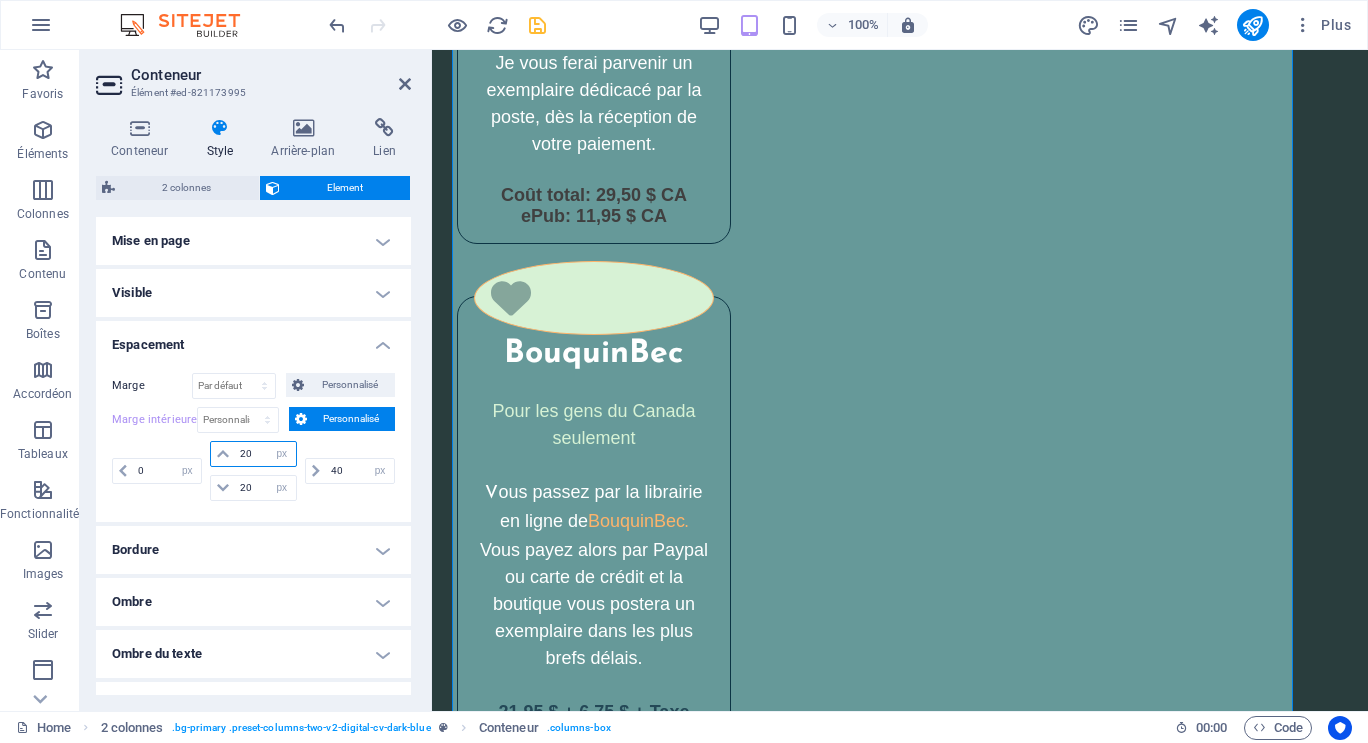 drag, startPoint x: 245, startPoint y: 461, endPoint x: 232, endPoint y: 459, distance: 13.152946 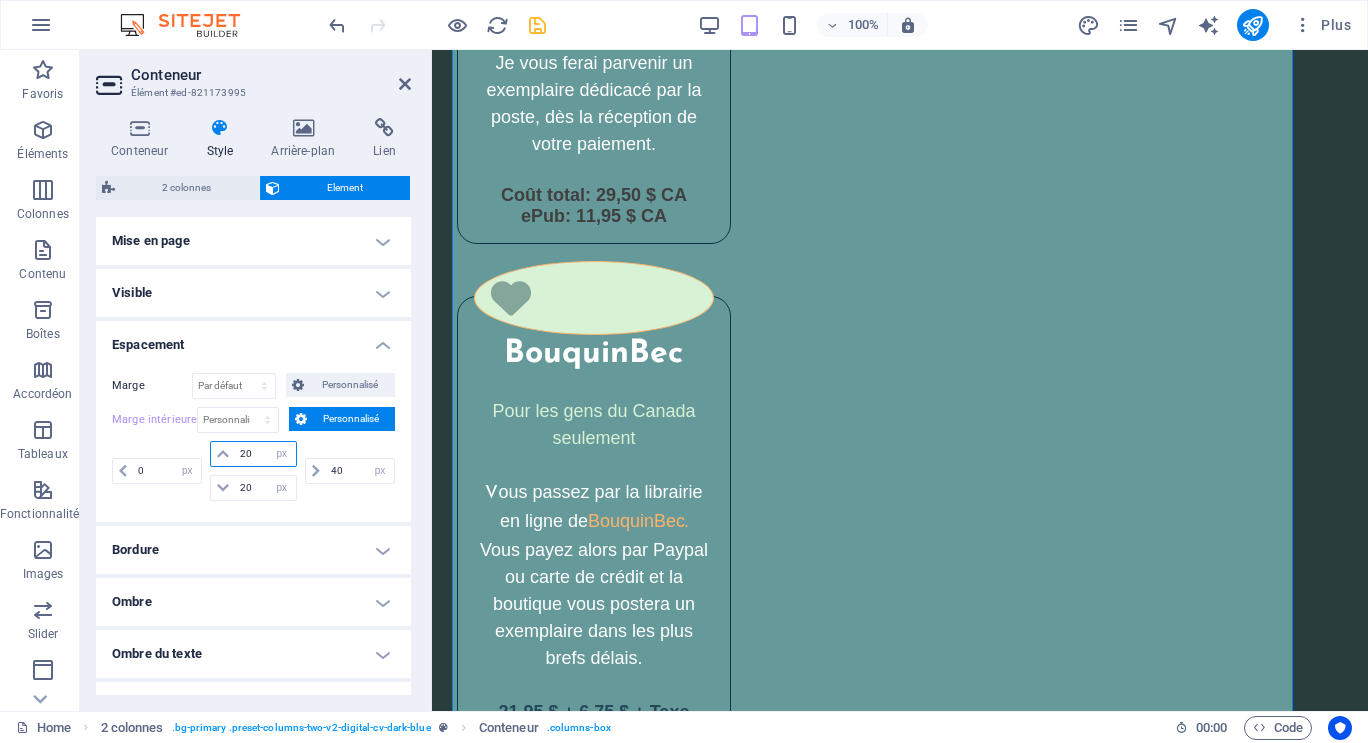 click on "20 px rem % vh vw" at bounding box center (253, 454) 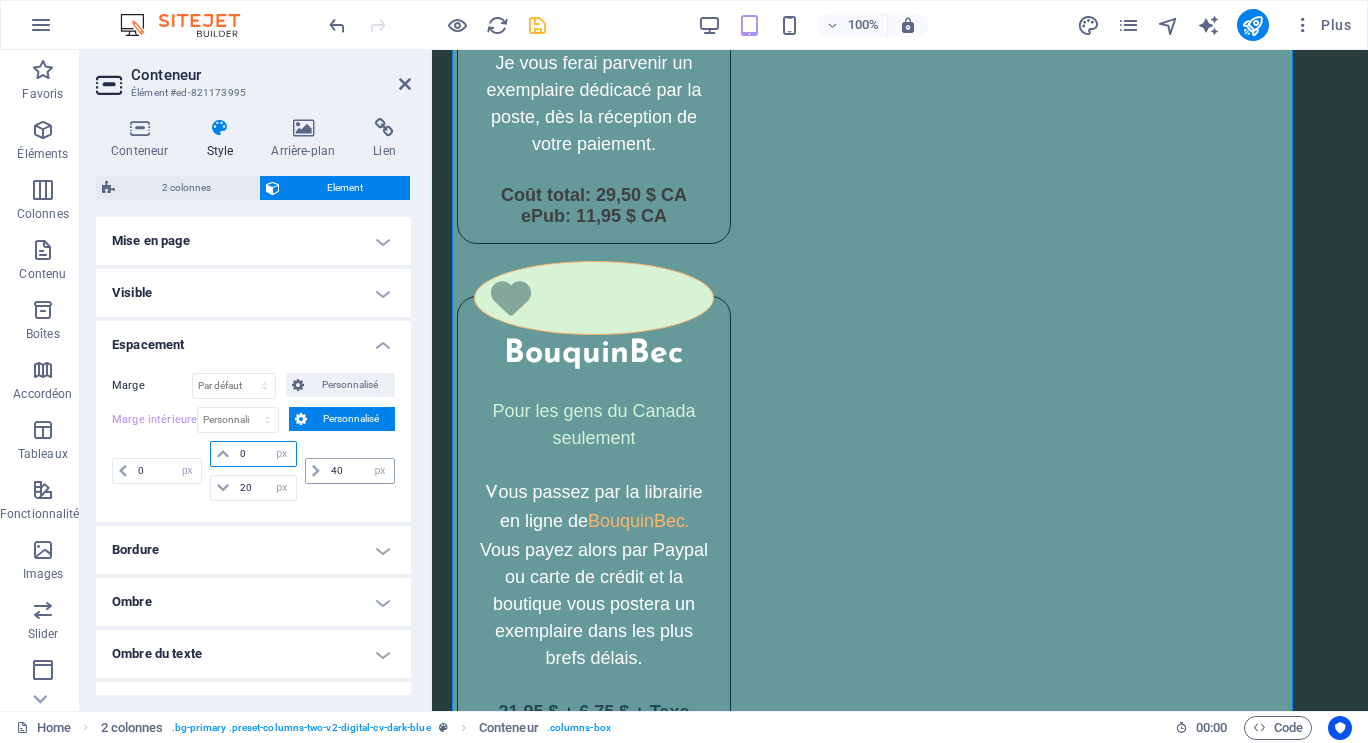 type on "0" 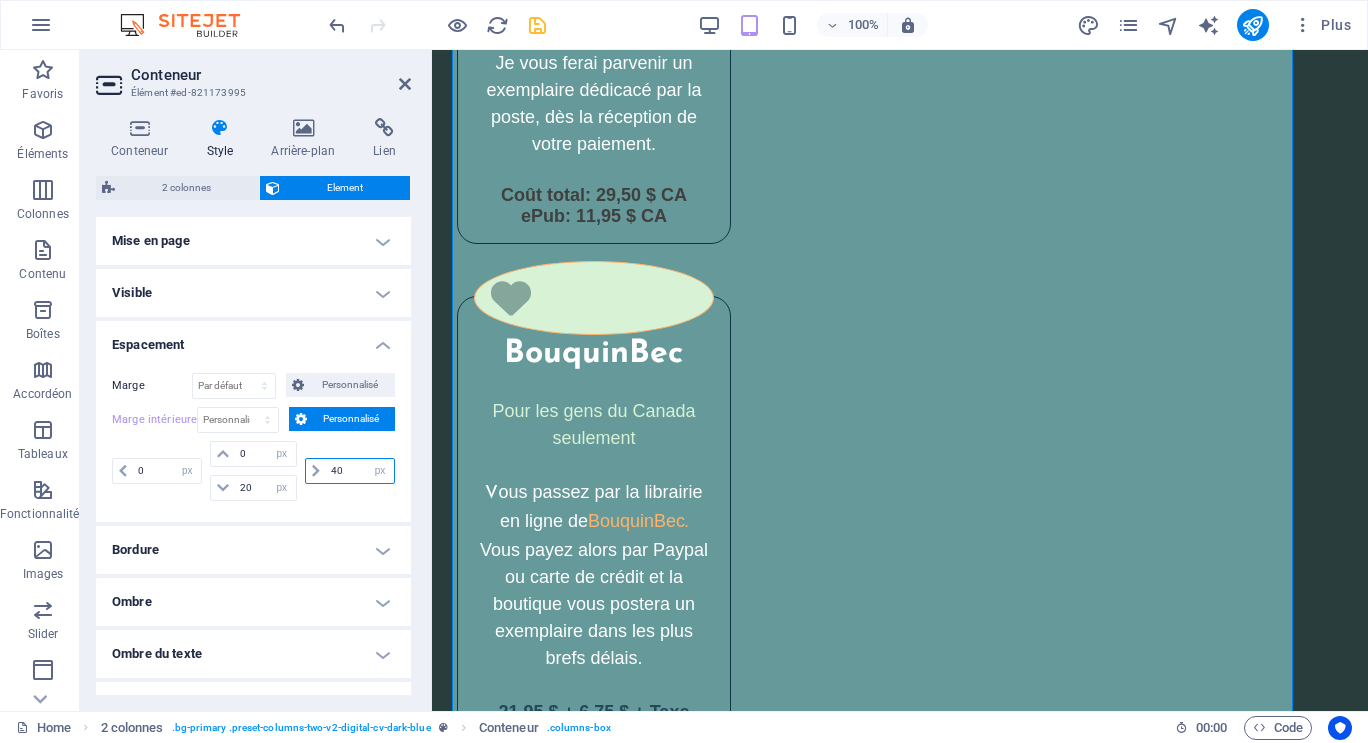 drag, startPoint x: 341, startPoint y: 470, endPoint x: 317, endPoint y: 474, distance: 24.33105 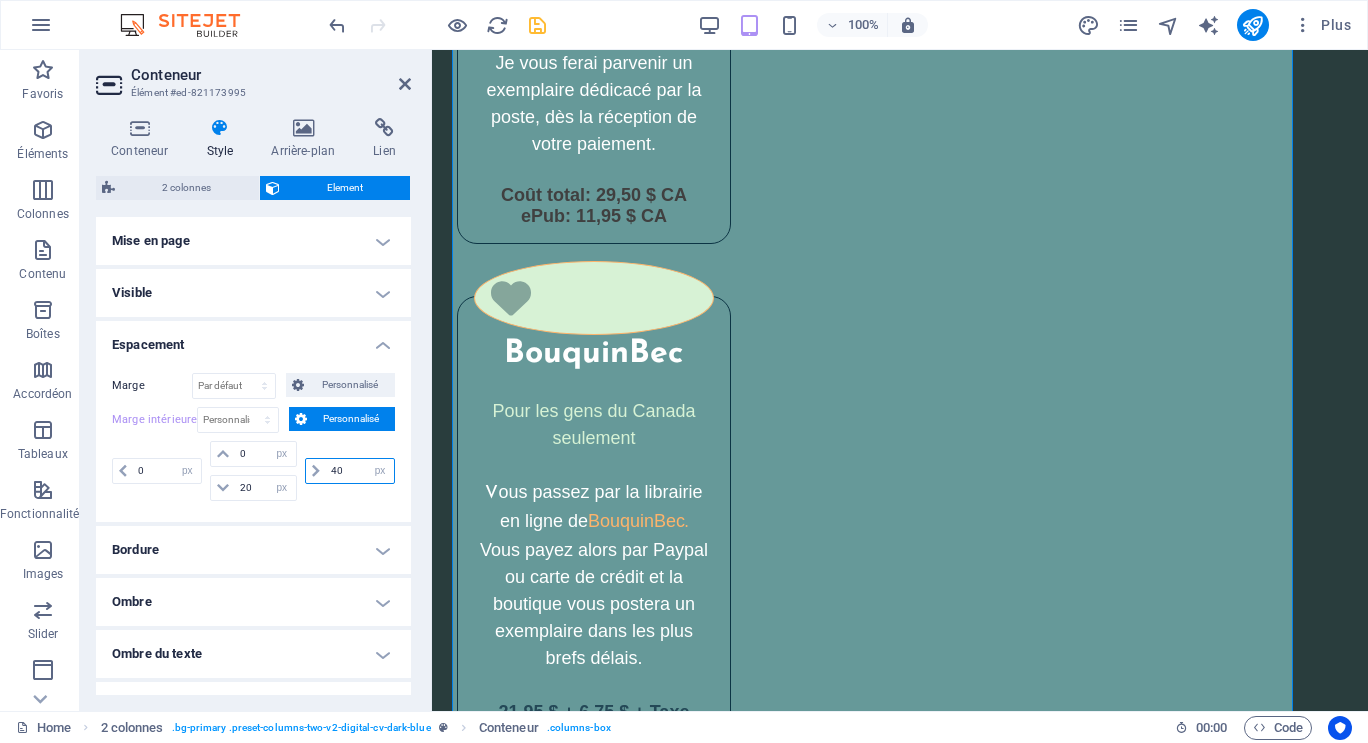 click on "40 px rem % vh vw" at bounding box center (350, 471) 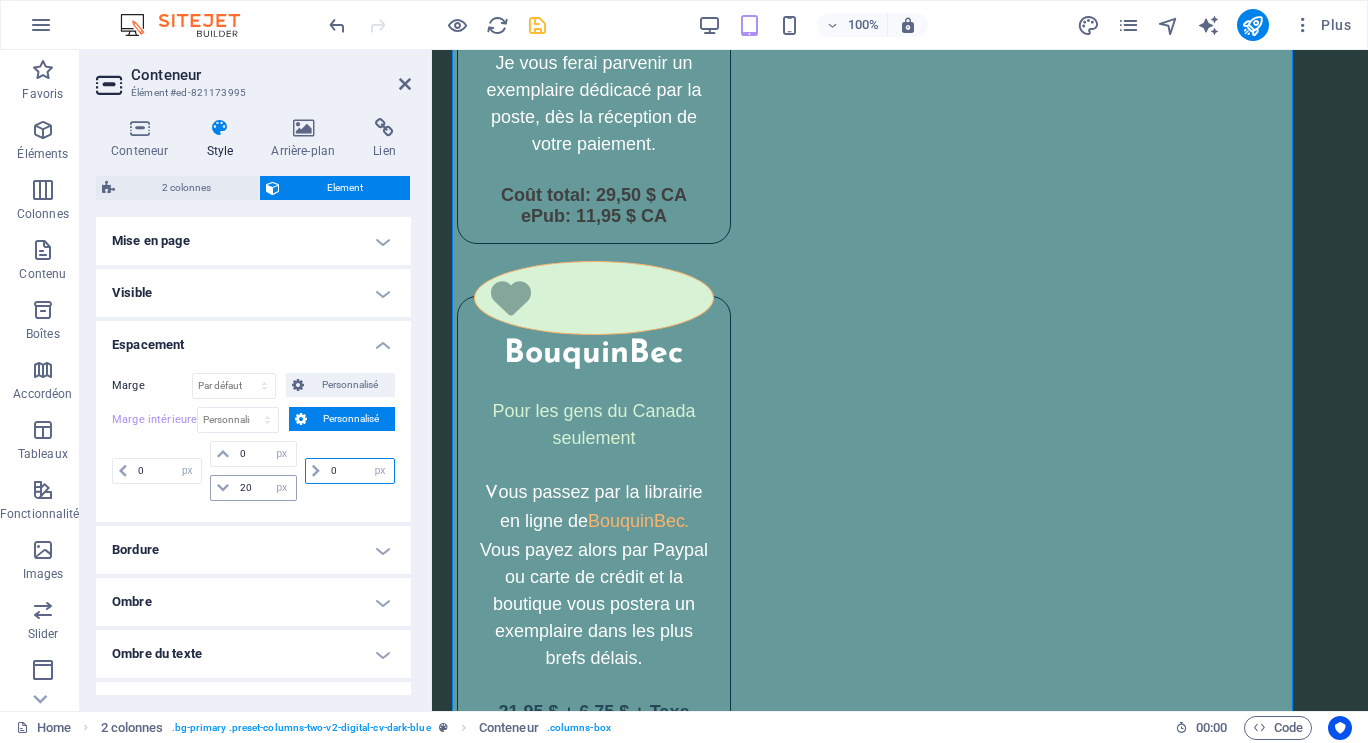 type on "0" 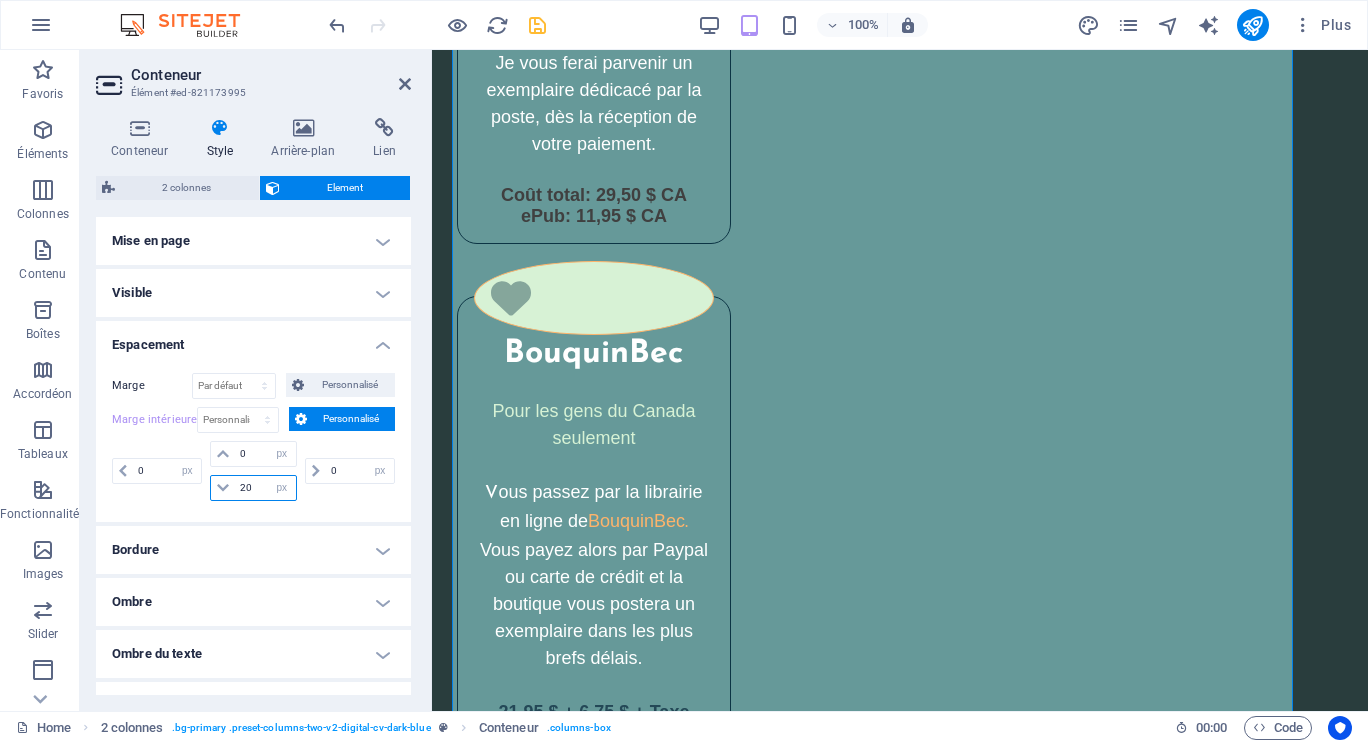 drag, startPoint x: 251, startPoint y: 490, endPoint x: 232, endPoint y: 488, distance: 19.104973 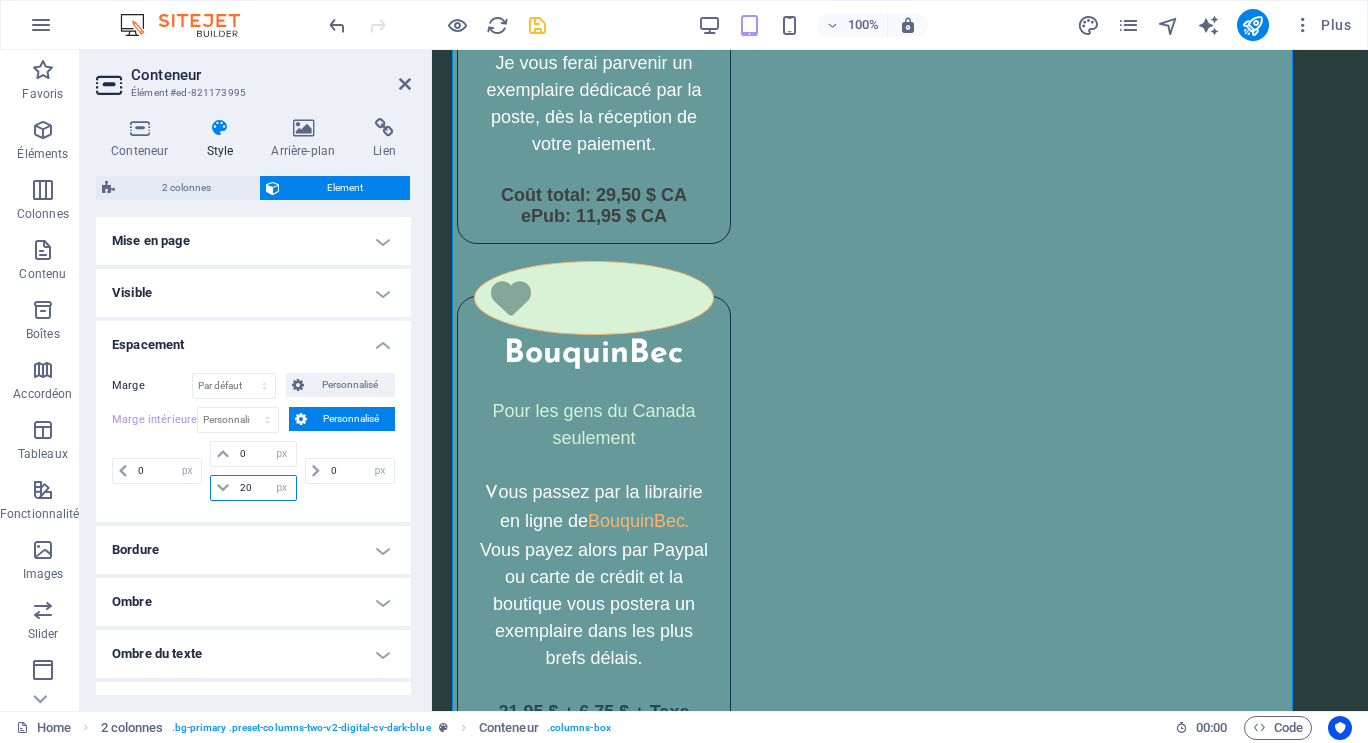 click on "20 px rem % vh vw" at bounding box center [253, 488] 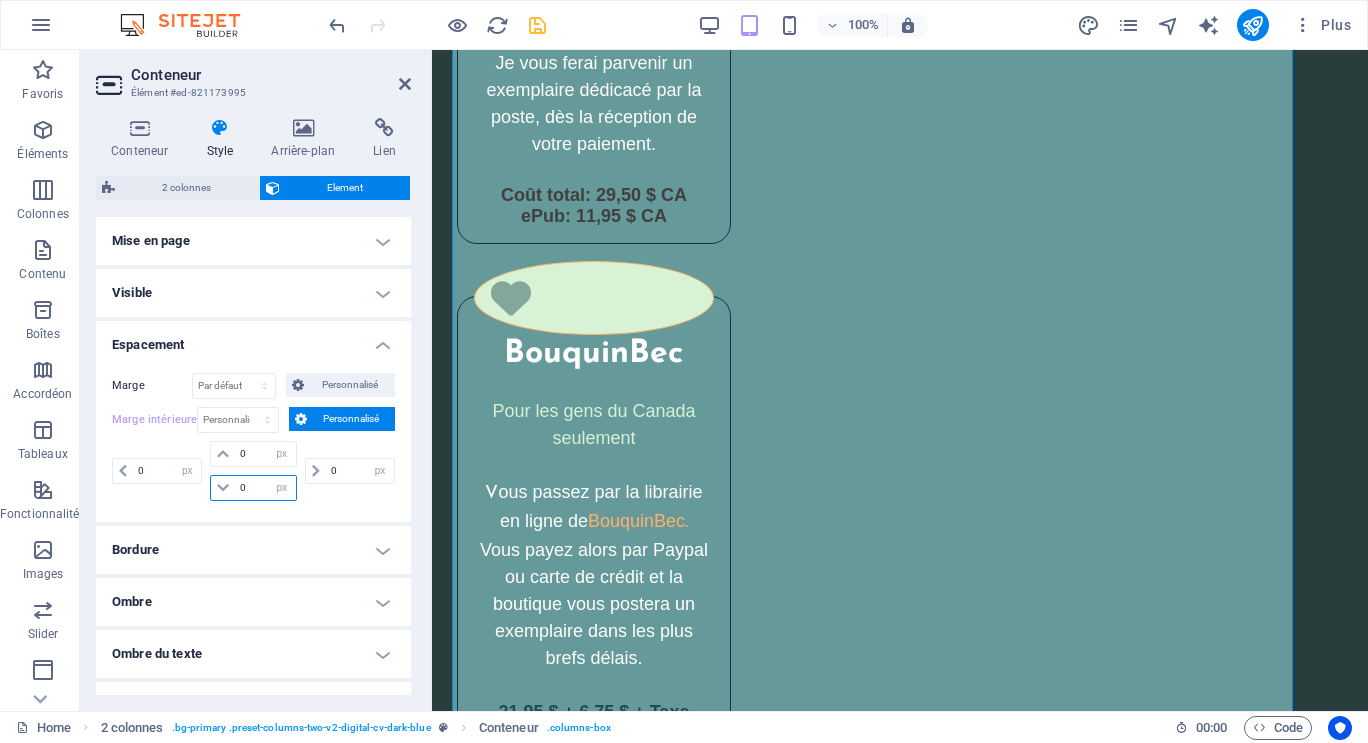 type on "0" 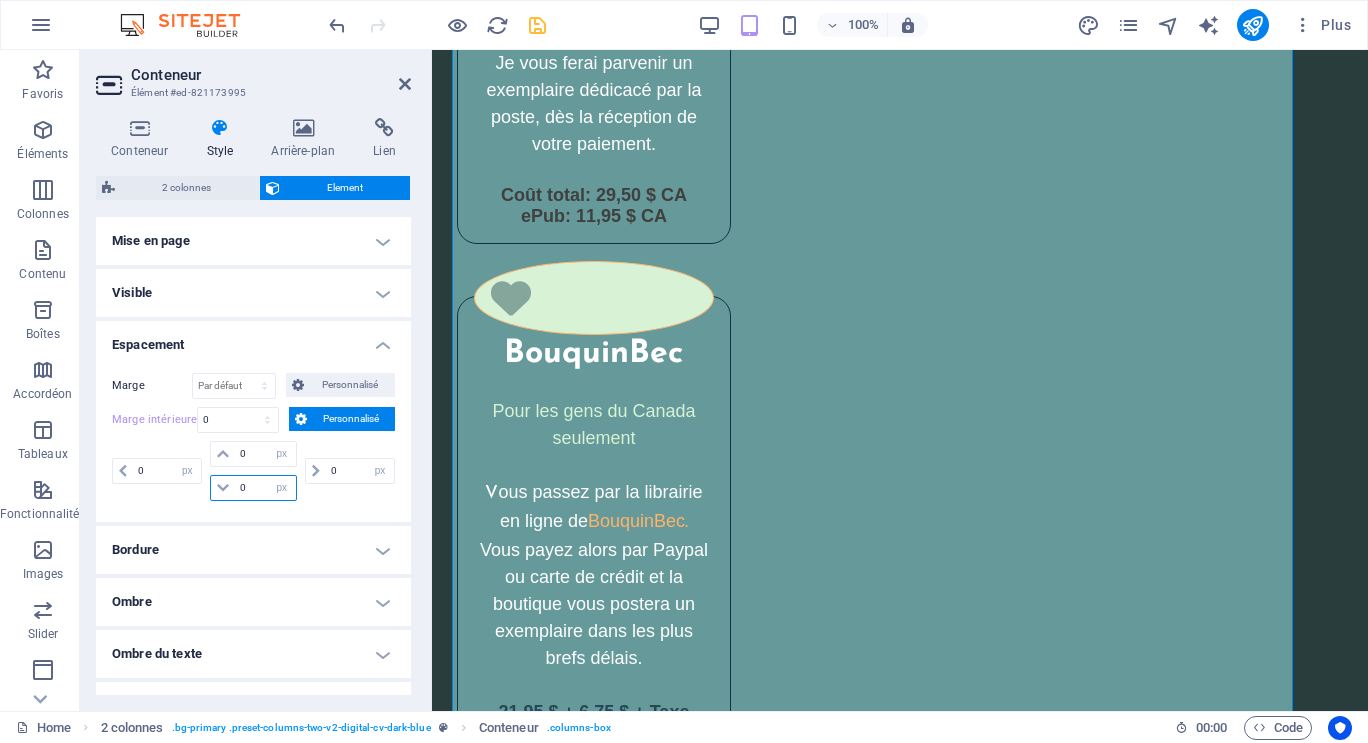 select on "px" 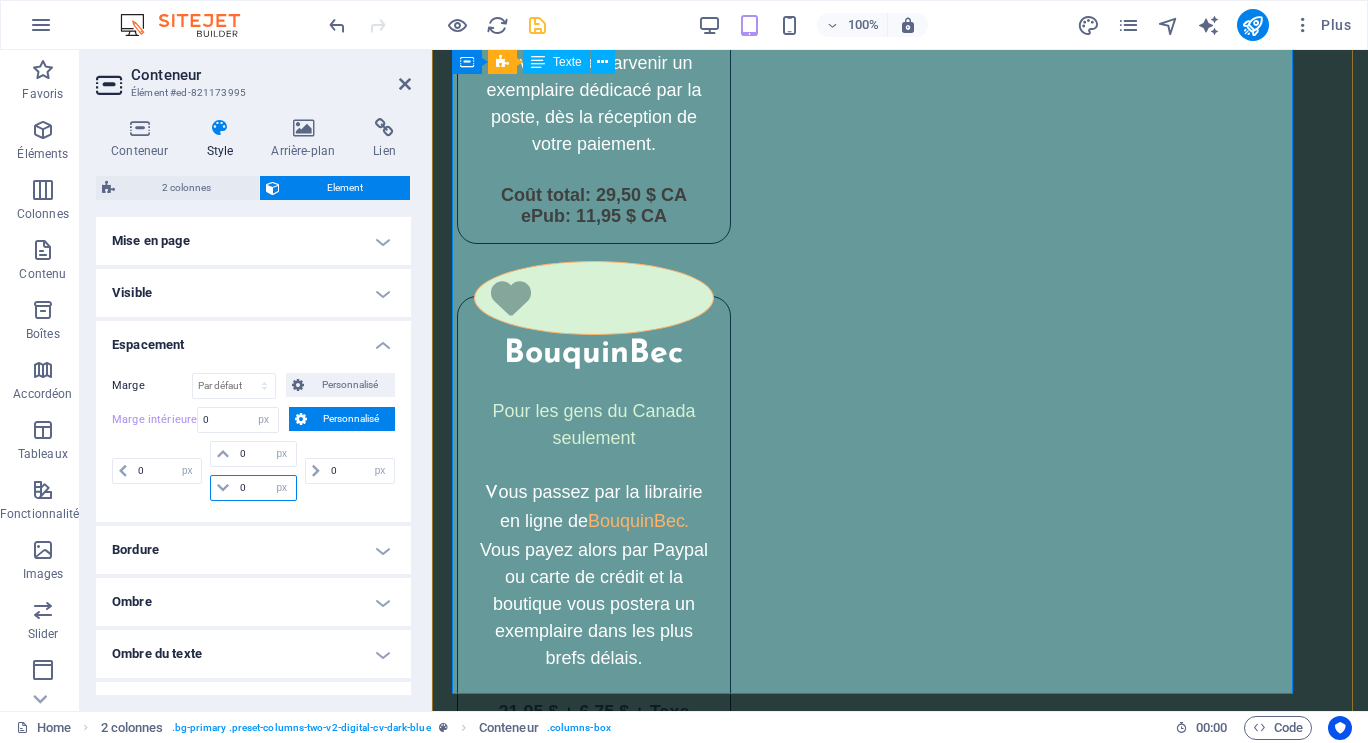 type on "0" 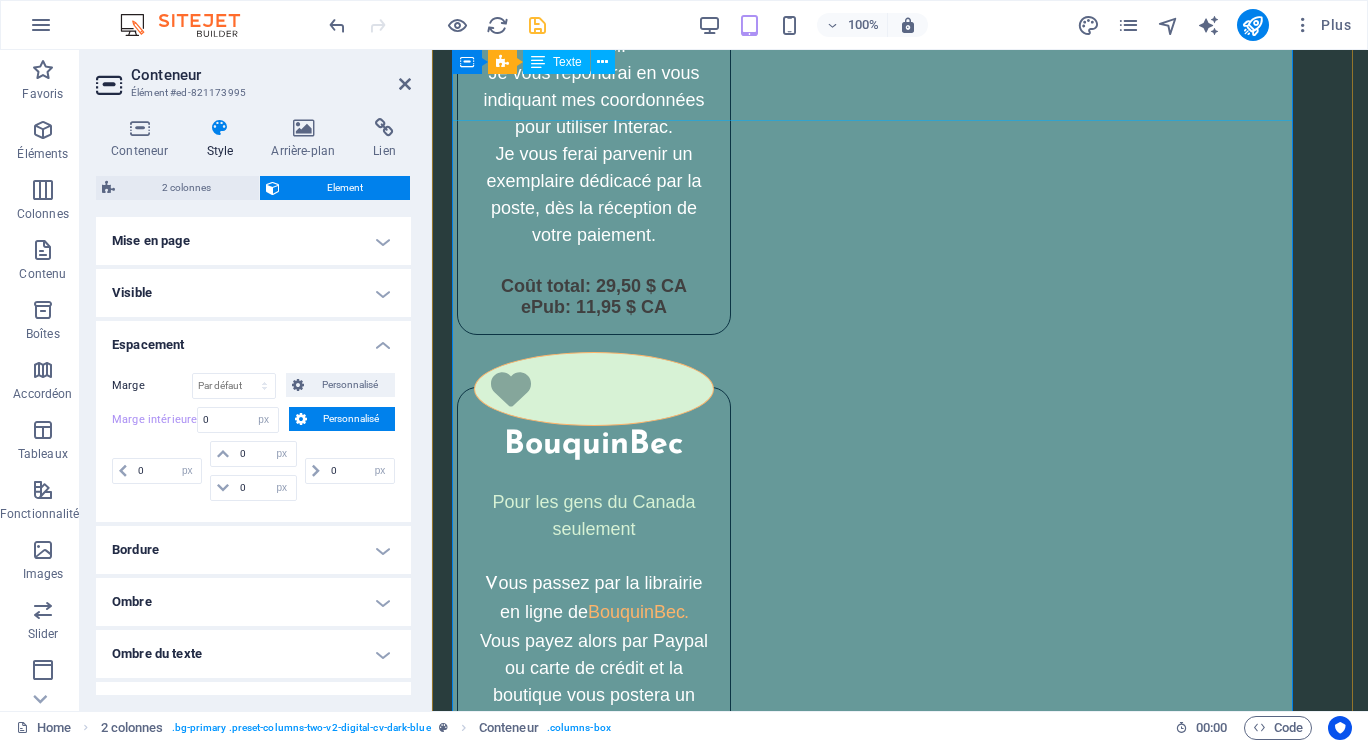 scroll, scrollTop: 5707, scrollLeft: 0, axis: vertical 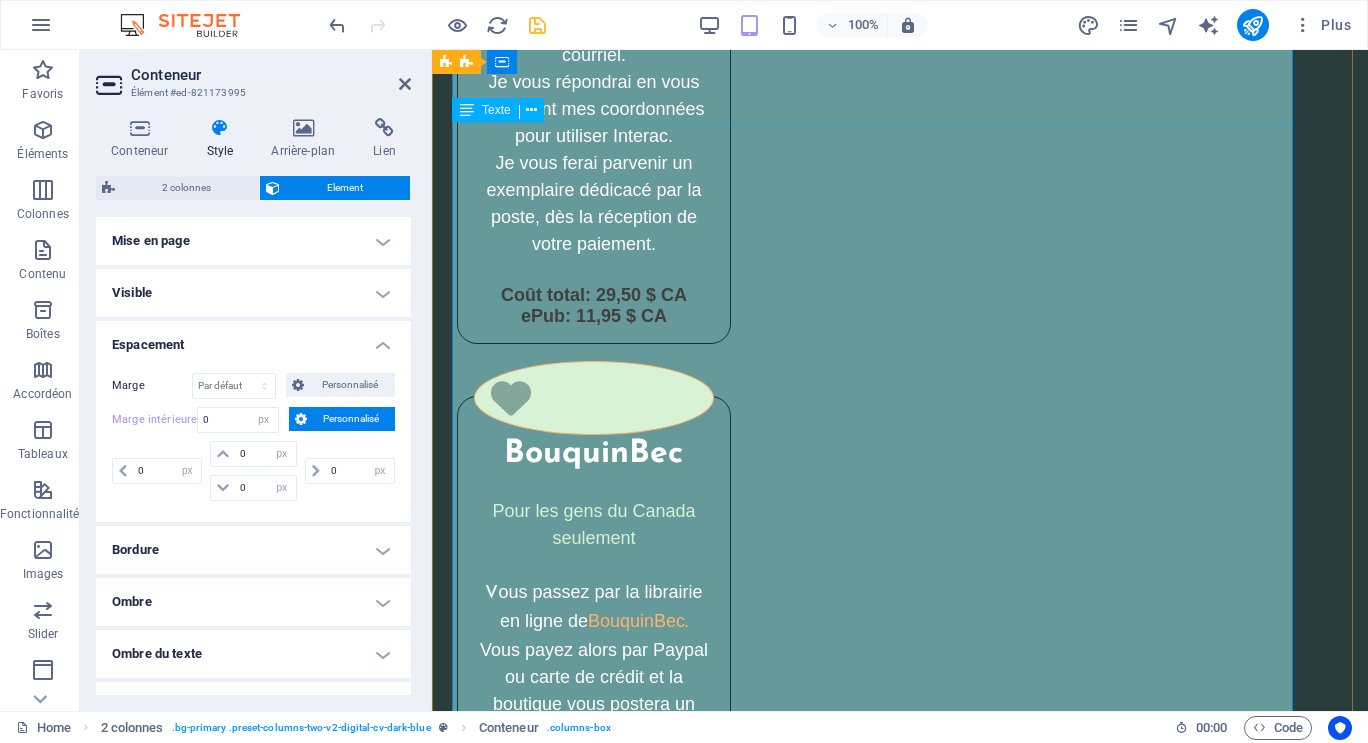 click on "J e suis une ancienne technologiste médicale. Je n'aurais jamais pensé écrire un livre un jour, même si j'avais déjà composé plusieurs articles scientifiques vulgarisés pour les élèves du secondaire. À peine deux semaines après le décès de ma mère, j'ai ressenti un puissant élan pour partager mon expérience de proche aidante et la façon dont je l'ai accompagnée, jusqu'à sa mort dans mes bras. C'est ainsi que j'ai choisi d'écrire ce livre-témoignage, et ce, en toute transparence.  Le processus d'écriture m'a procuré de l'apaisement. En mettant des mots sur mon vécu, j'ai pu assumer le deuil de ma mère plus facilement parce que j'ai pris conscience qu'elle et moi, nous nous sommes nourries d'un lien relationnel profond jusqu'à la fin. Chacune a tout offert à l'autre..." at bounding box center (880, 2320) 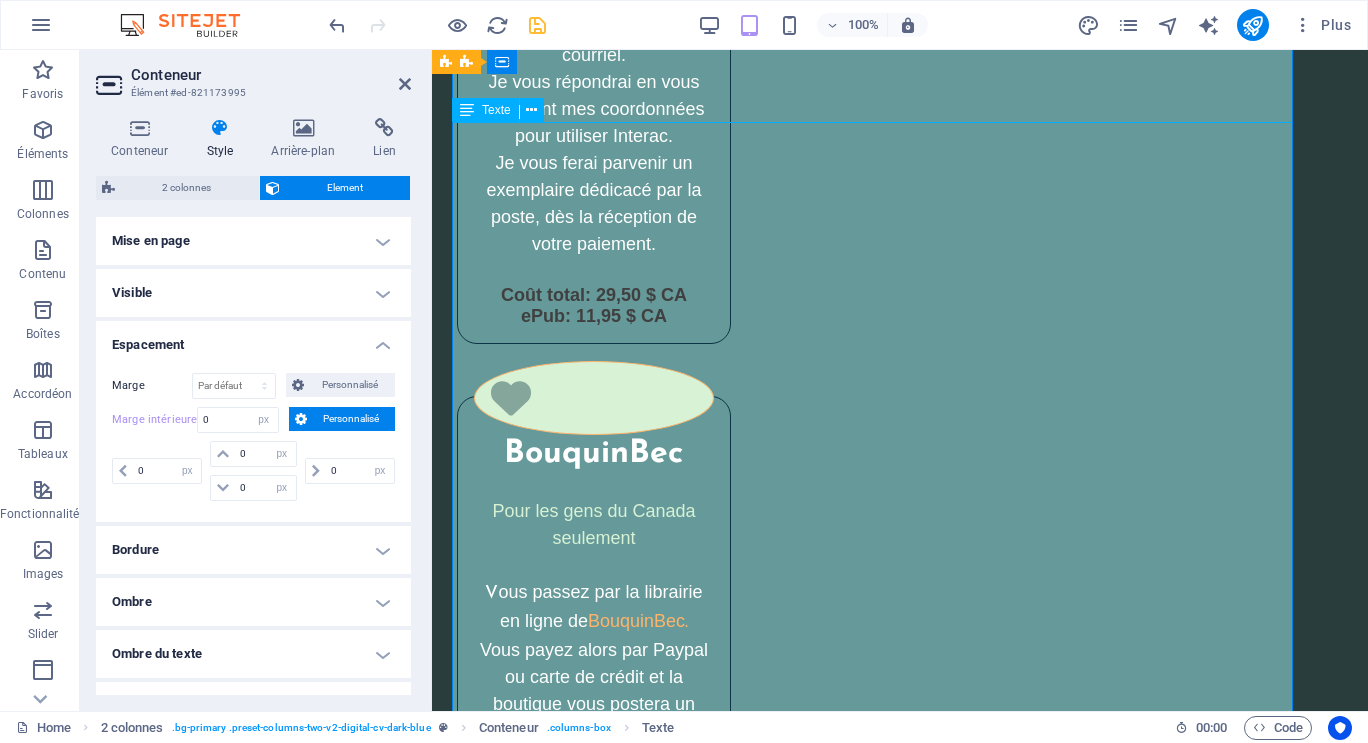click on "J e suis une ancienne technologiste médicale. Je n'aurais jamais pensé écrire un livre un jour, même si j'avais déjà composé plusieurs articles scientifiques vulgarisés pour les élèves du secondaire. À peine deux semaines après le décès de ma mère, j'ai ressenti un puissant élan pour partager mon expérience de proche aidante et la façon dont je l'ai accompagnée, jusqu'à sa mort dans mes bras. C'est ainsi que j'ai choisi d'écrire ce livre-témoignage, et ce, en toute transparence.  Le processus d'écriture m'a procuré de l'apaisement. En mettant des mots sur mon vécu, j'ai pu assumer le deuil de ma mère plus facilement parce que j'ai pris conscience qu'elle et moi, nous nous sommes nourries d'un lien relationnel profond jusqu'à la fin. Chacune a tout offert à l'autre..." at bounding box center (880, 2320) 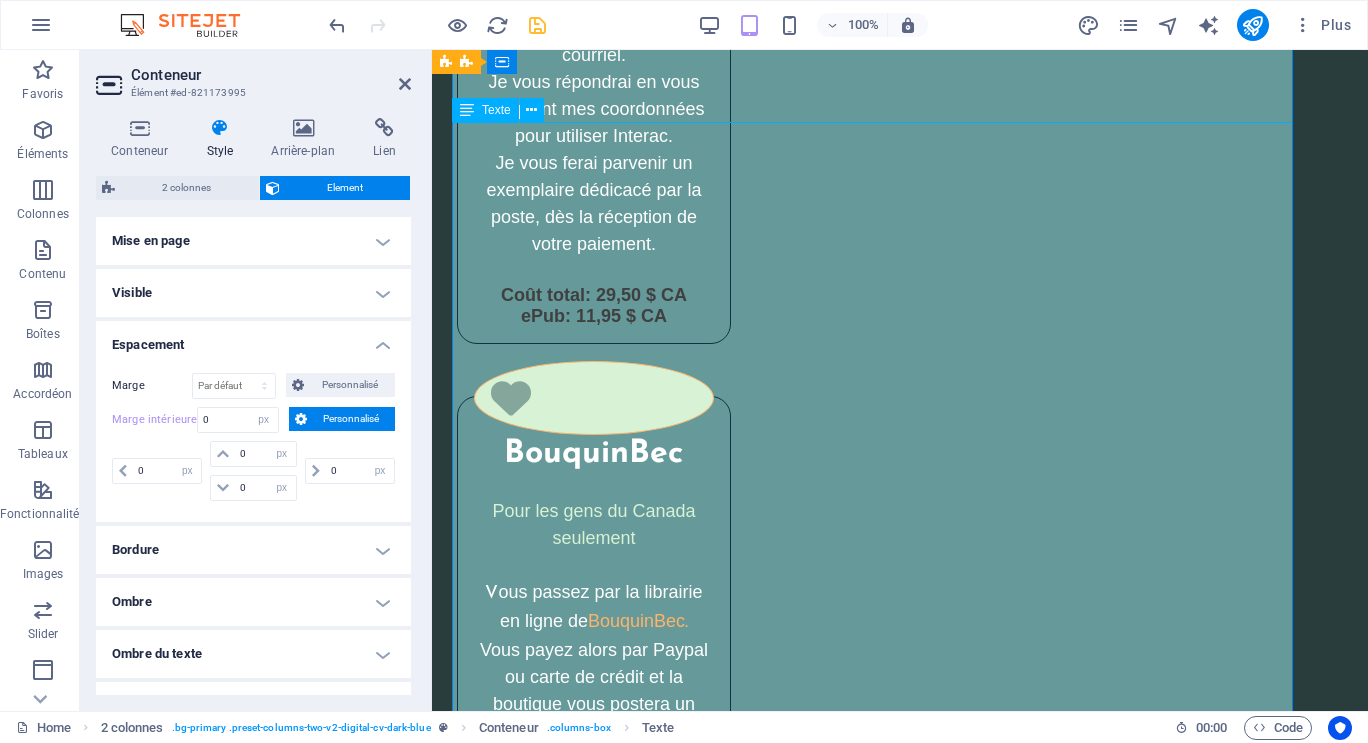 click on "J e suis une ancienne technologiste médicale. Je n'aurais jamais pensé écrire un livre un jour, même si j'avais déjà composé plusieurs articles scientifiques vulgarisés pour les élèves du secondaire. À peine deux semaines après le décès de ma mère, j'ai ressenti un puissant élan pour partager mon expérience de proche aidante et la façon dont je l'ai accompagnée, jusqu'à sa mort dans mes bras. C'est ainsi que j'ai choisi d'écrire ce livre-témoignage, et ce, en toute transparence.  Le processus d'écriture m'a procuré de l'apaisement. En mettant des mots sur mon vécu, j'ai pu assumer le deuil de ma mère plus facilement parce que j'ai pris conscience qu'elle et moi, nous nous sommes nourries d'un lien relationnel profond jusqu'à la fin. Chacune a tout offert à l'autre..." at bounding box center (880, 2320) 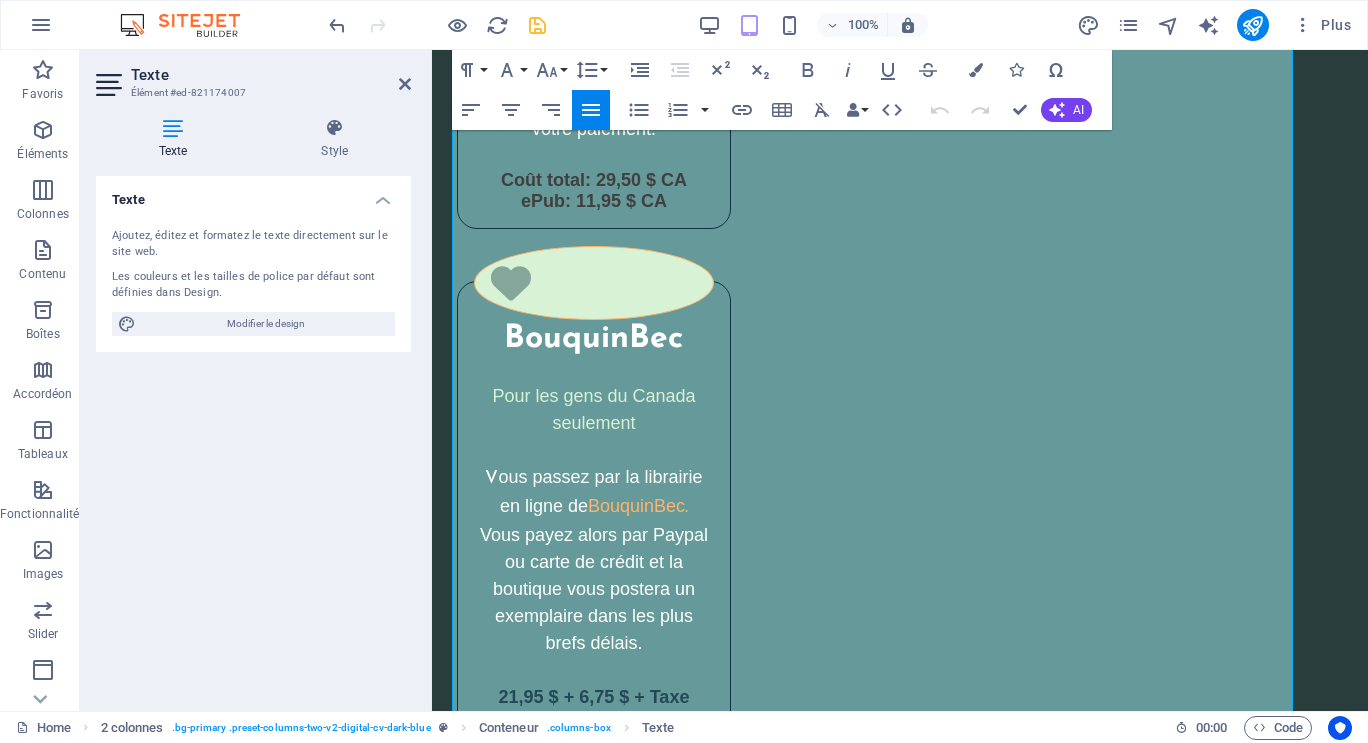 scroll, scrollTop: 5873, scrollLeft: 0, axis: vertical 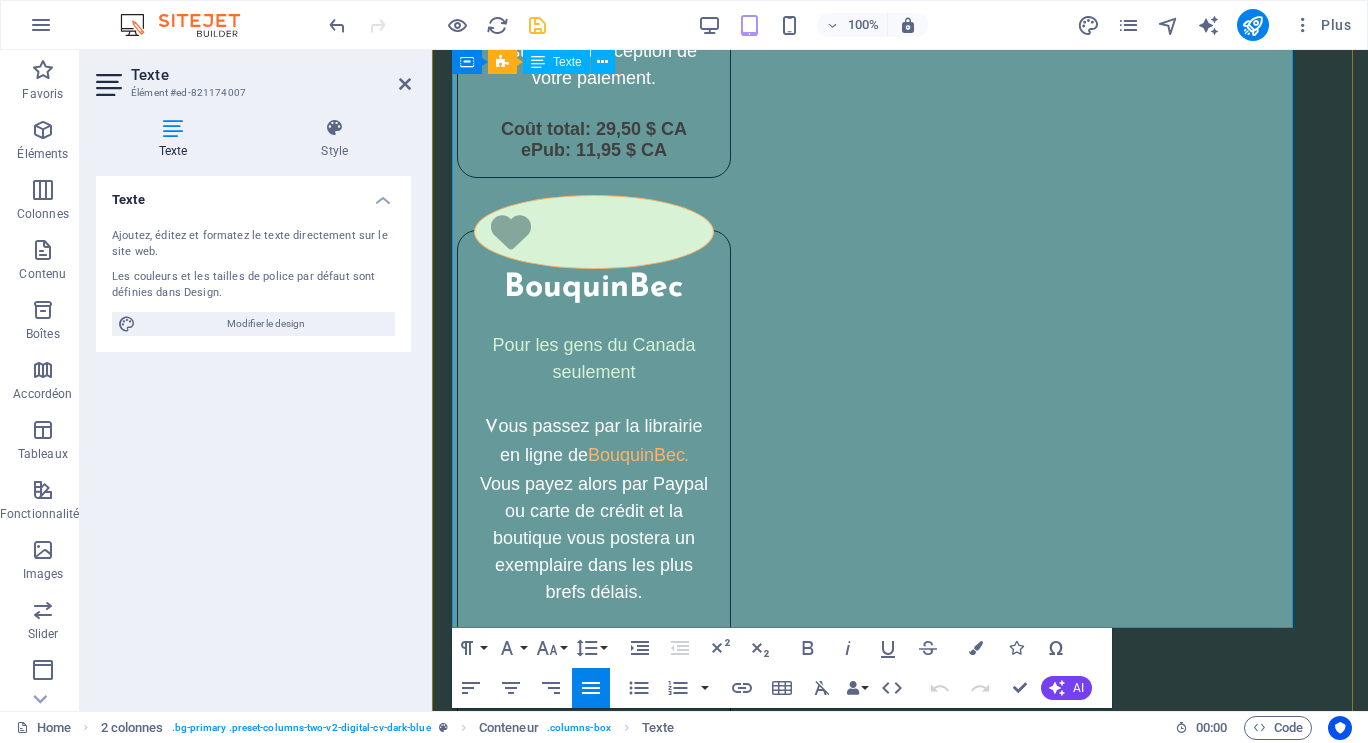 drag, startPoint x: 455, startPoint y: 397, endPoint x: 1259, endPoint y: 594, distance: 827.7832 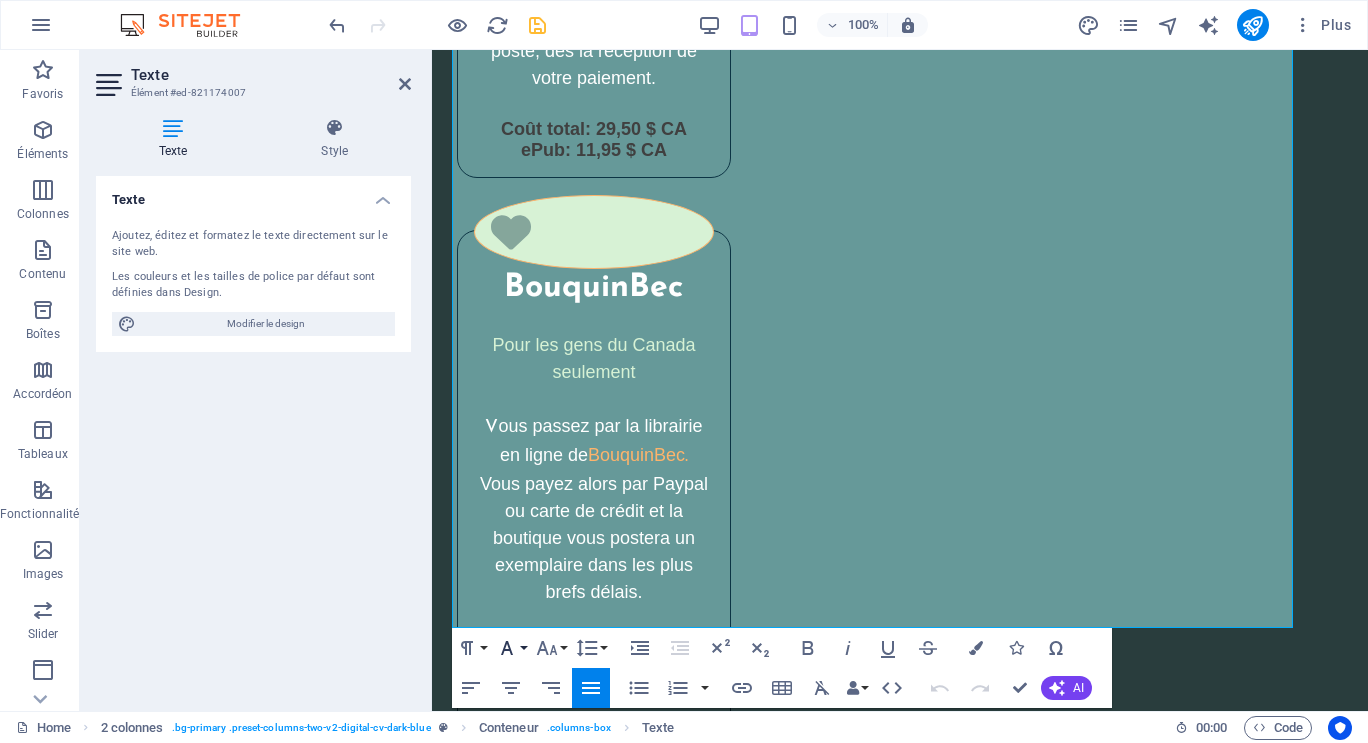 click on "Font Family" at bounding box center [511, 648] 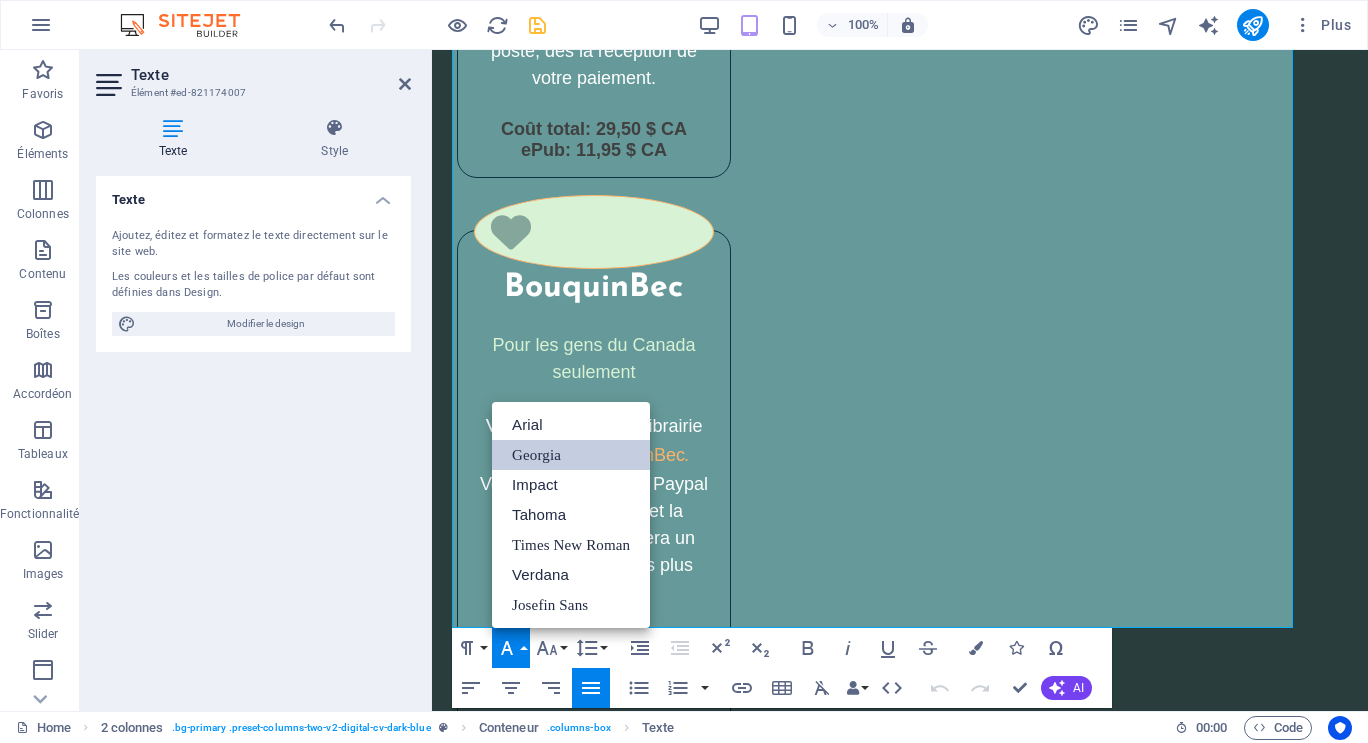 scroll, scrollTop: 0, scrollLeft: 0, axis: both 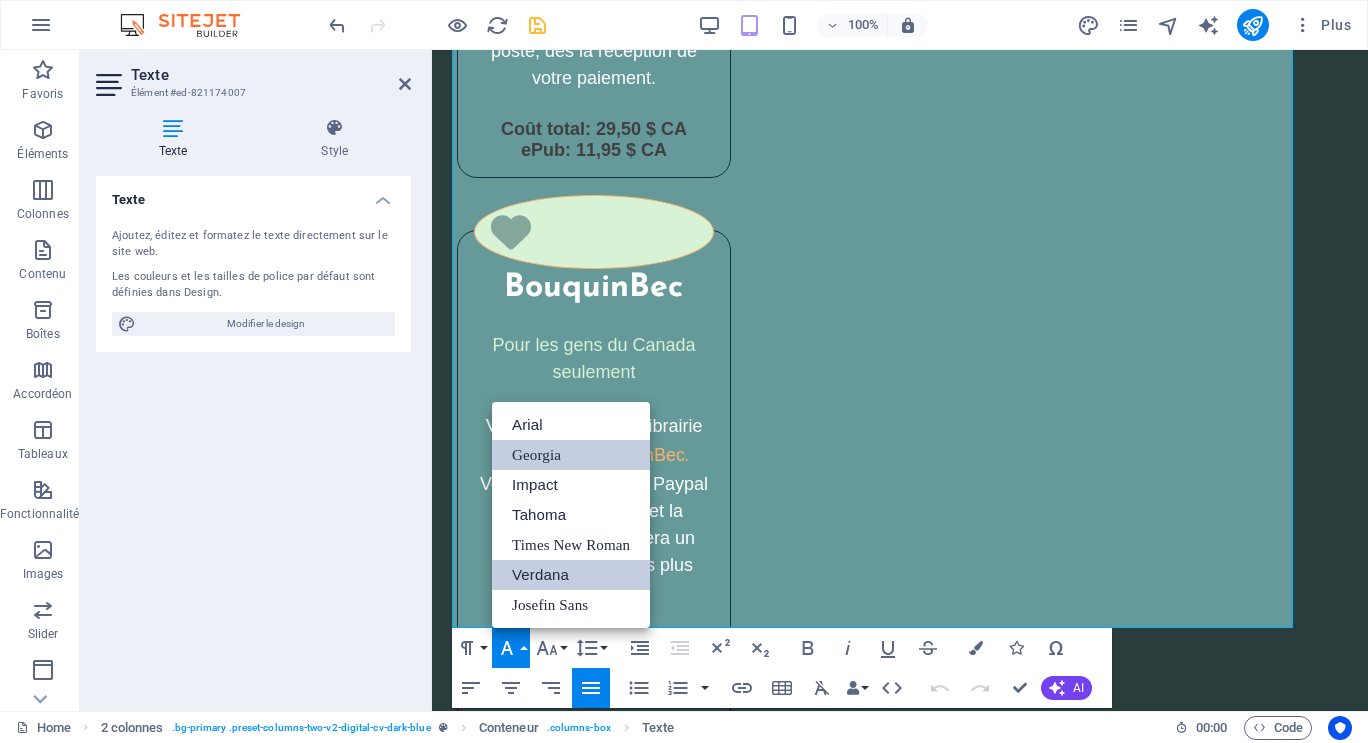 click on "Verdana" at bounding box center (571, 575) 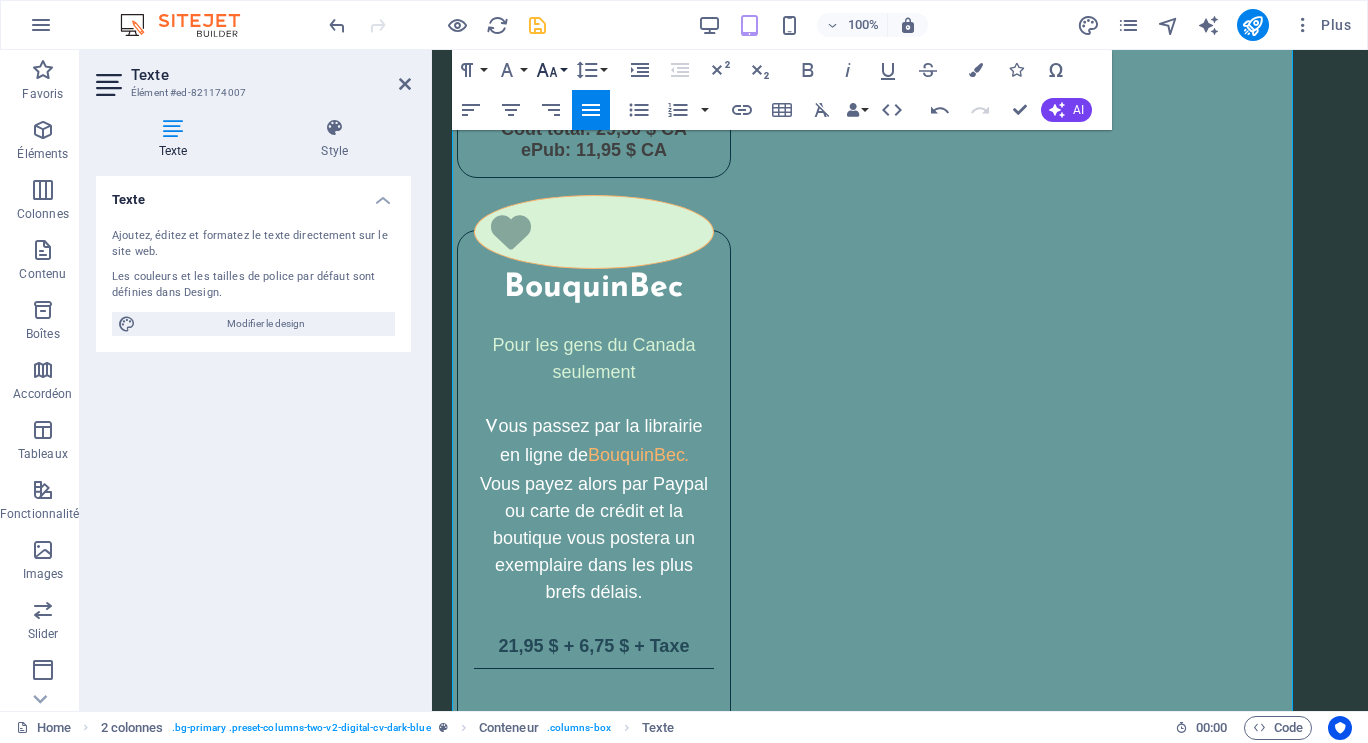 click on "Font Size" at bounding box center [551, 70] 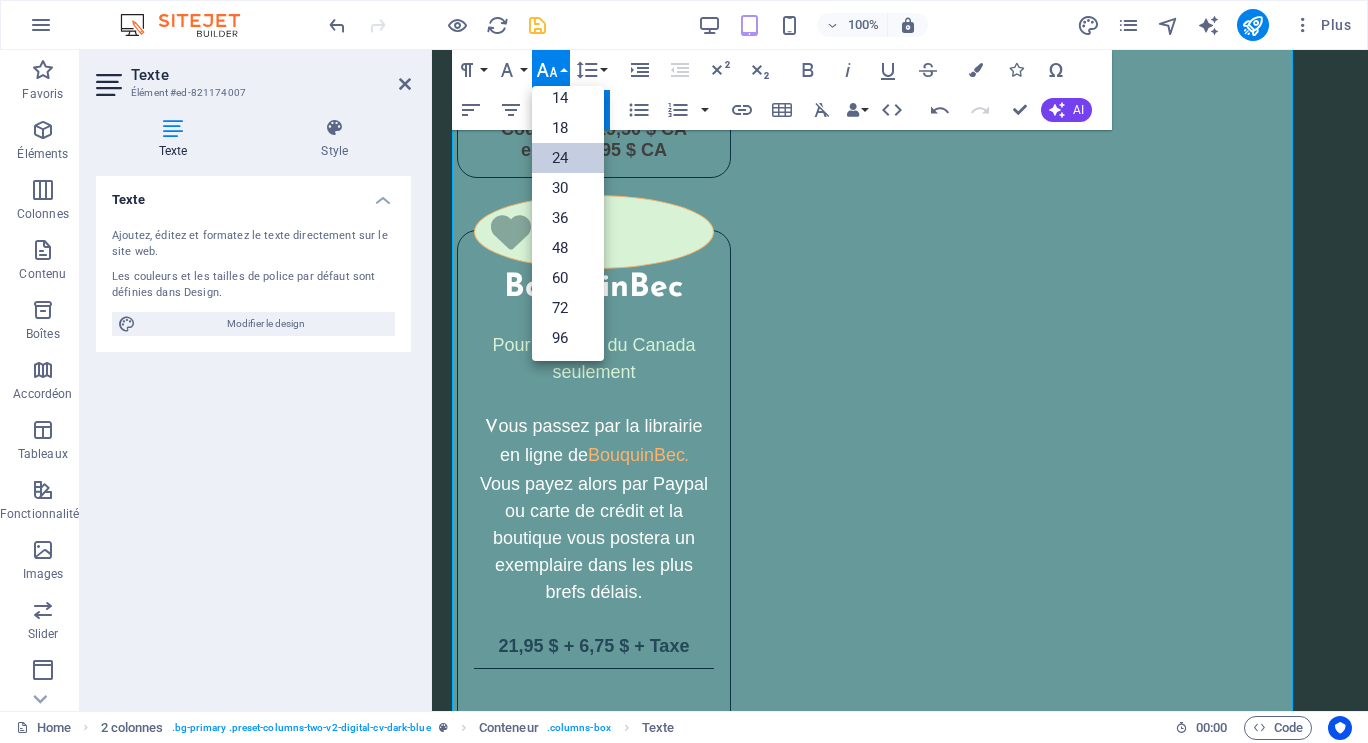 scroll, scrollTop: 161, scrollLeft: 0, axis: vertical 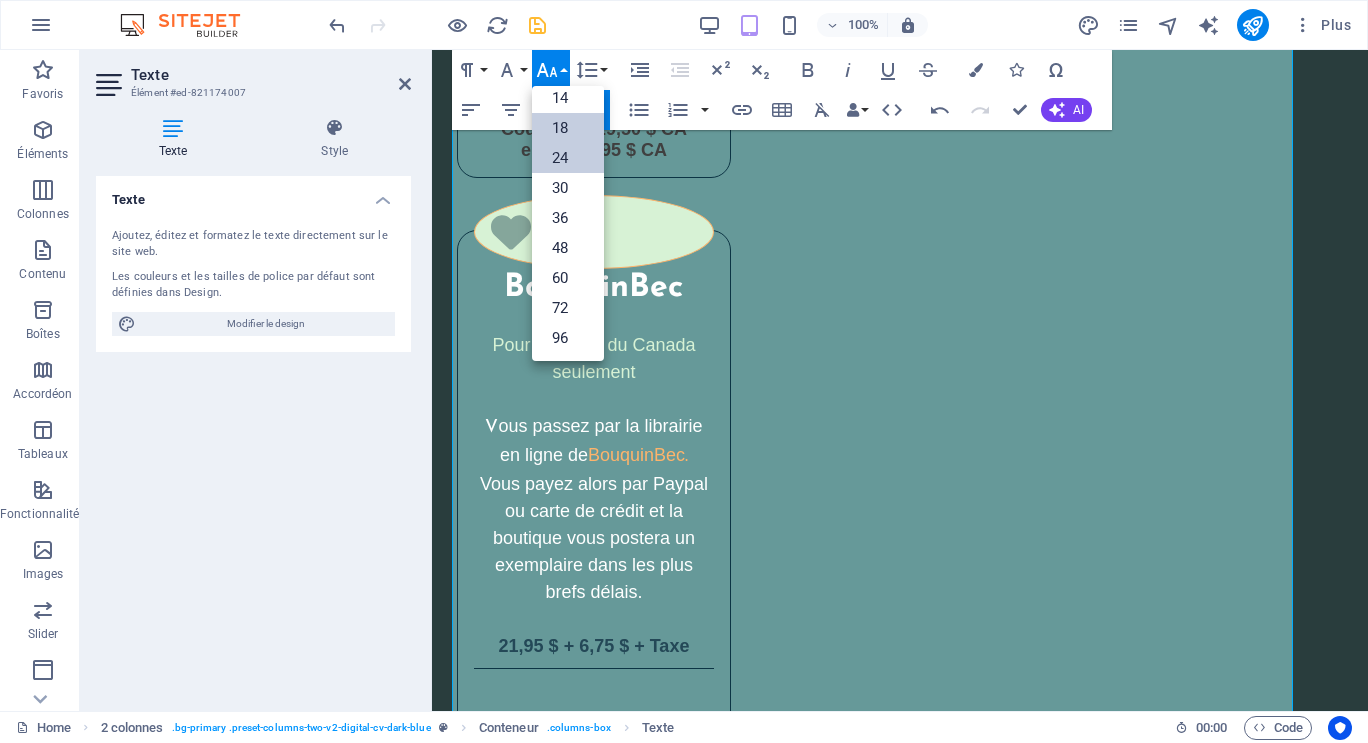 click on "18" at bounding box center (568, 128) 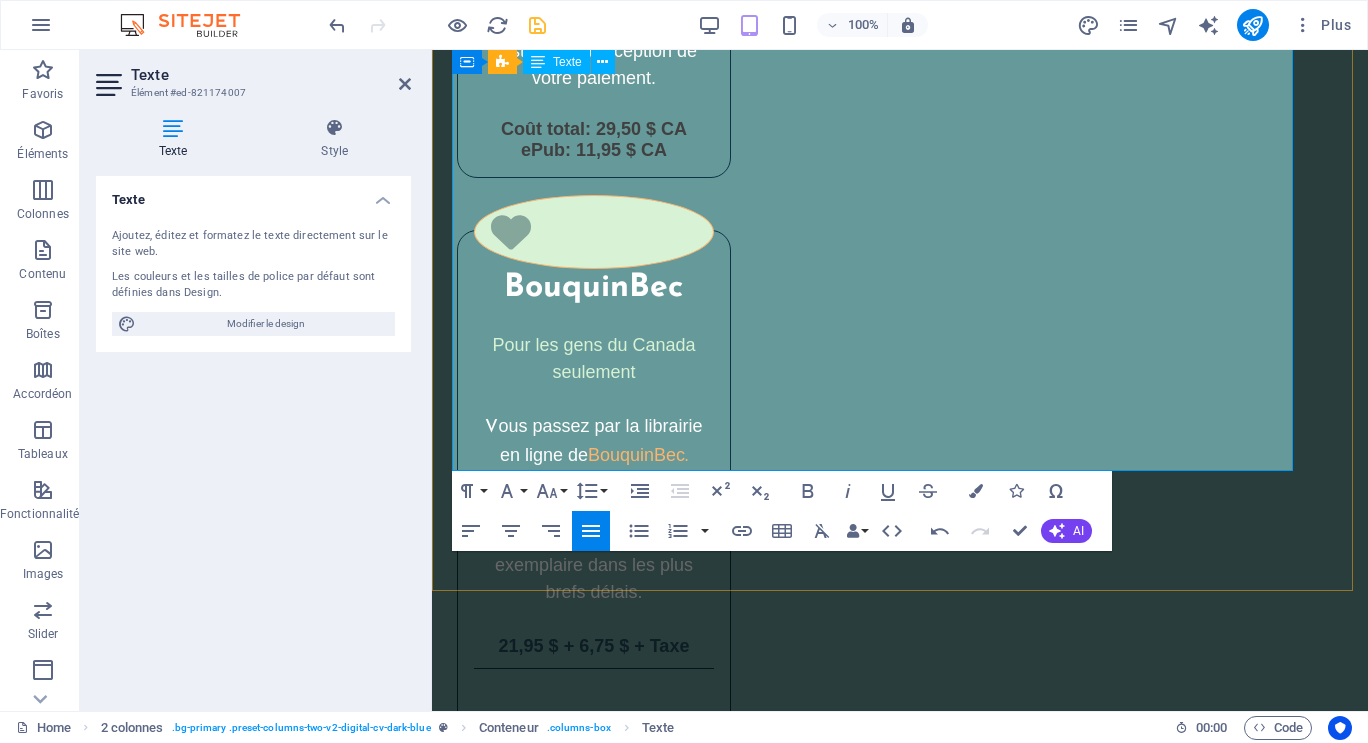 click on "C'est aussi une façon de donner au suivant parce que durant mes années d'accompagnement au quotidien, j'ai grandi, en passant de la souffrance vers la sérénité en cheminant sur la voie du coeur. En partageant ce parcours, d'autres pourront profiter de mes découvertes et du fruit de mon expérience." at bounding box center (880, 2155) 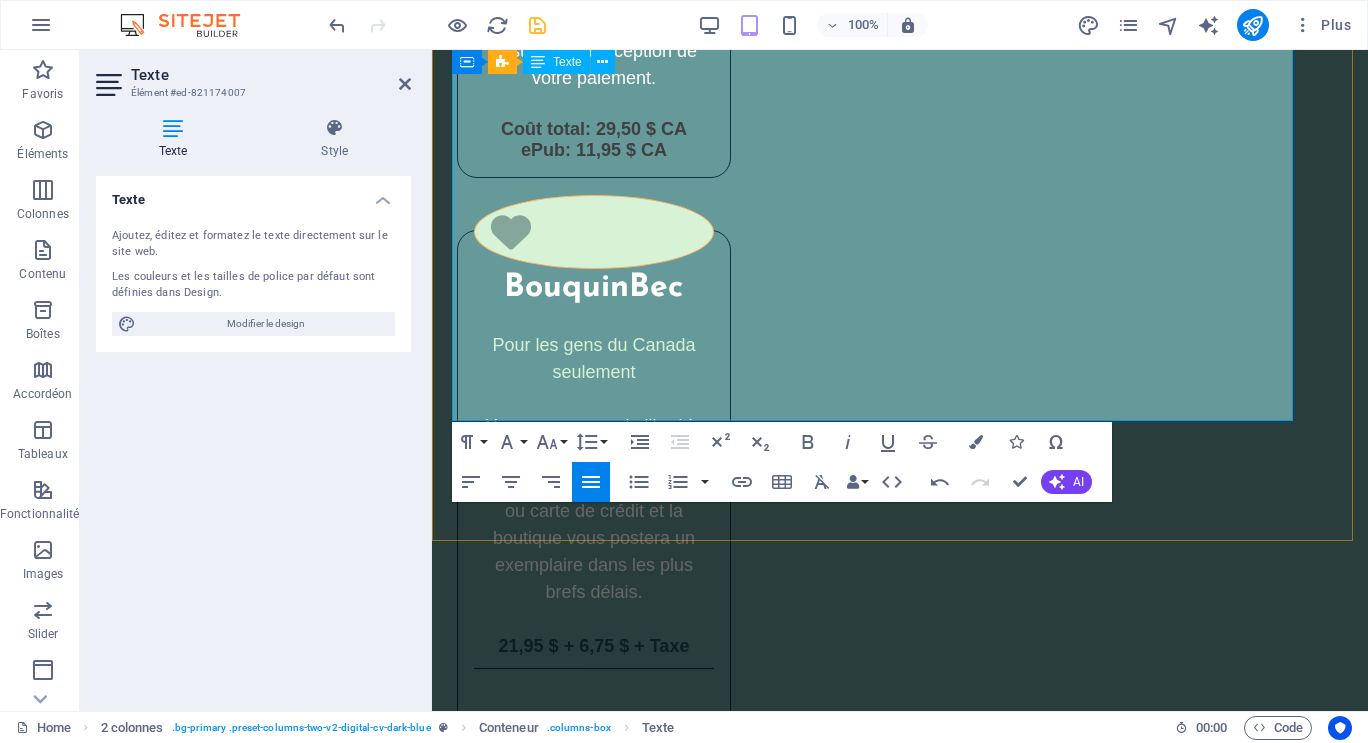 scroll, scrollTop: 5973, scrollLeft: 0, axis: vertical 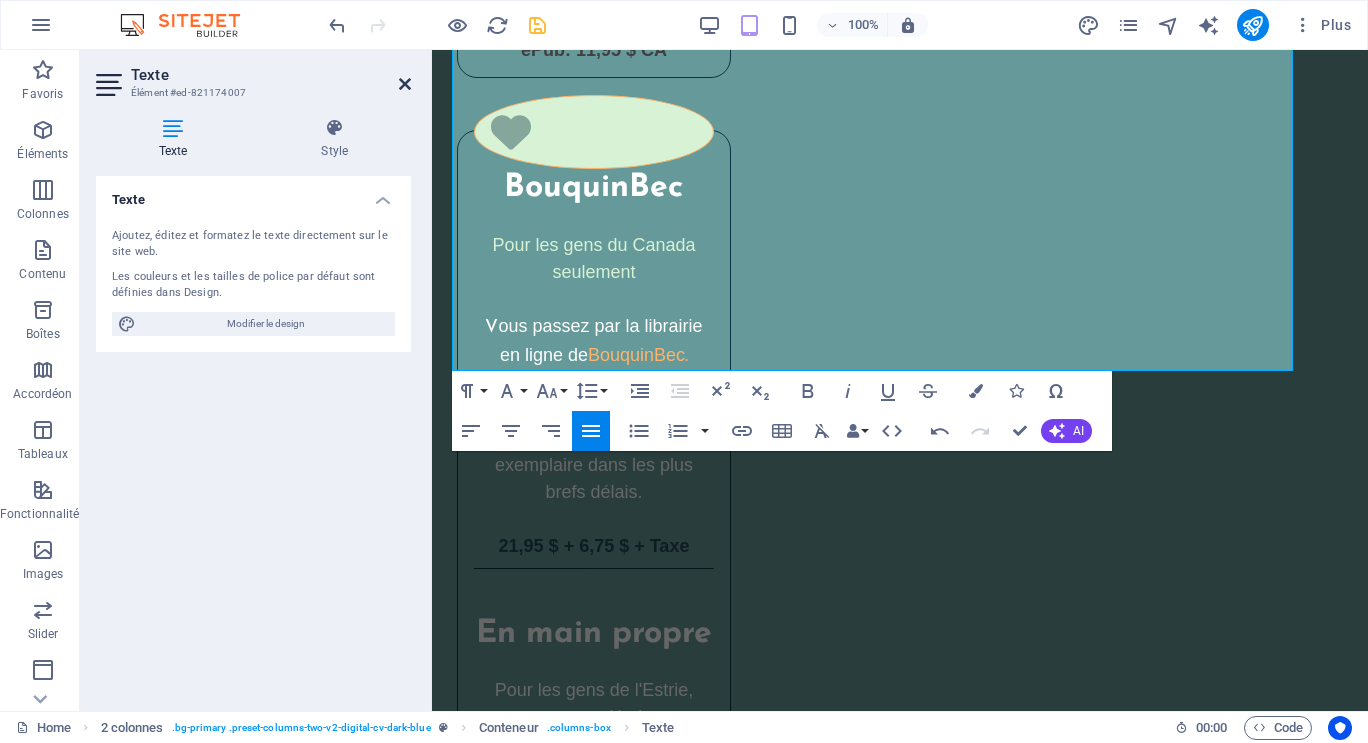 click at bounding box center [405, 84] 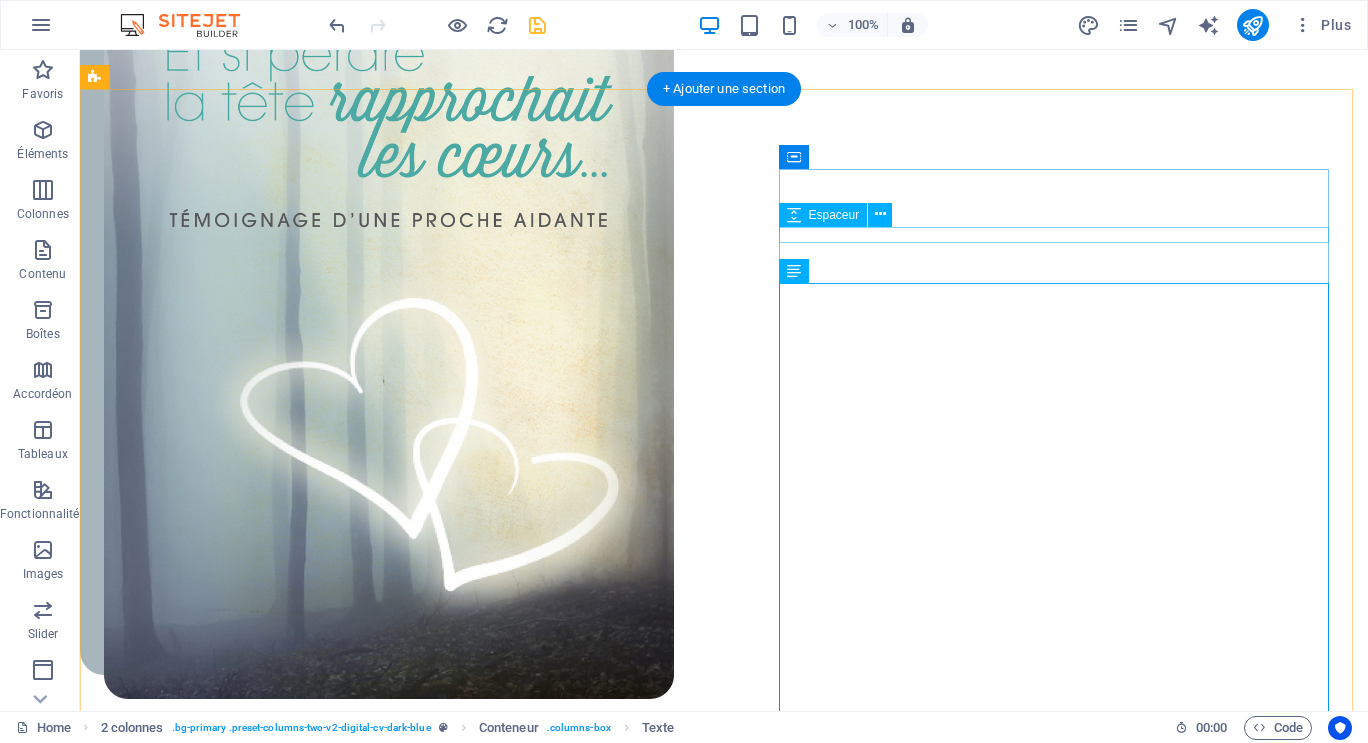 scroll, scrollTop: 3335, scrollLeft: 0, axis: vertical 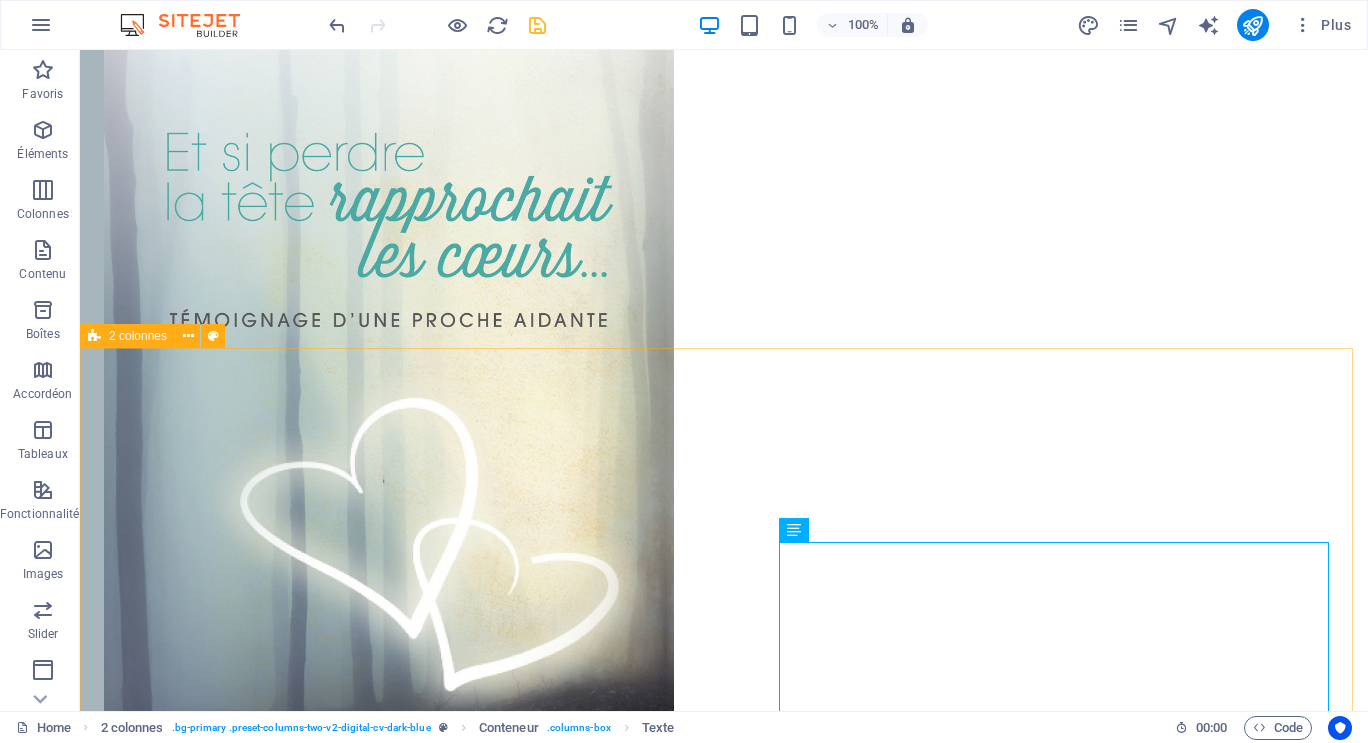 click on "2 colonnes" at bounding box center (138, 336) 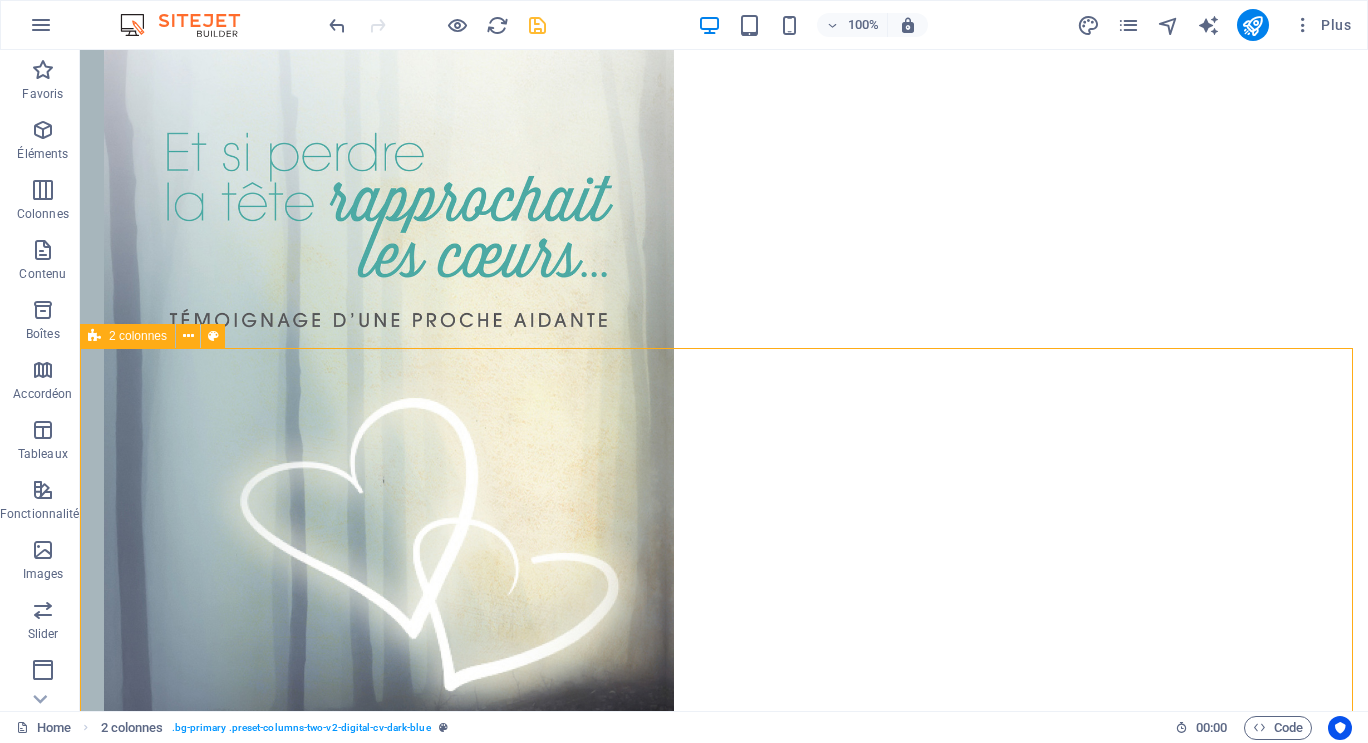 click on "2 colonnes" at bounding box center [138, 336] 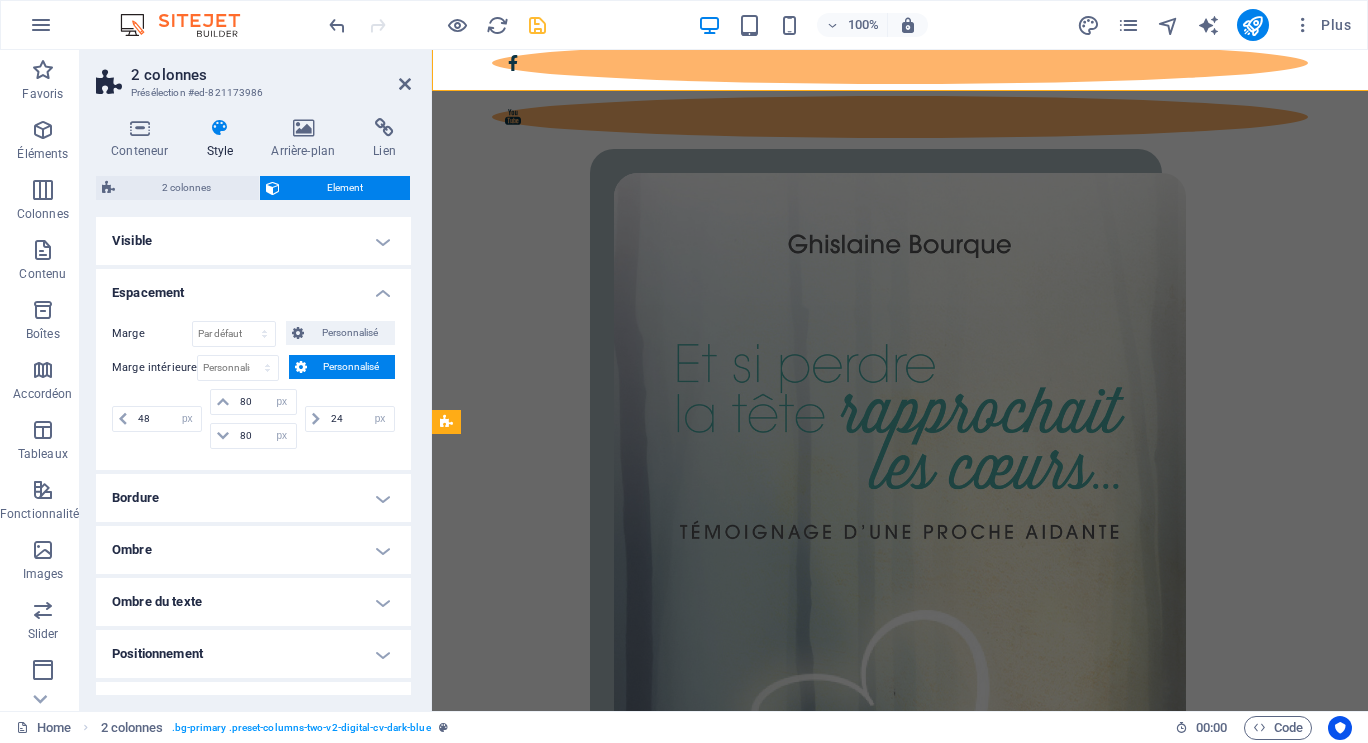 scroll, scrollTop: 4543, scrollLeft: 0, axis: vertical 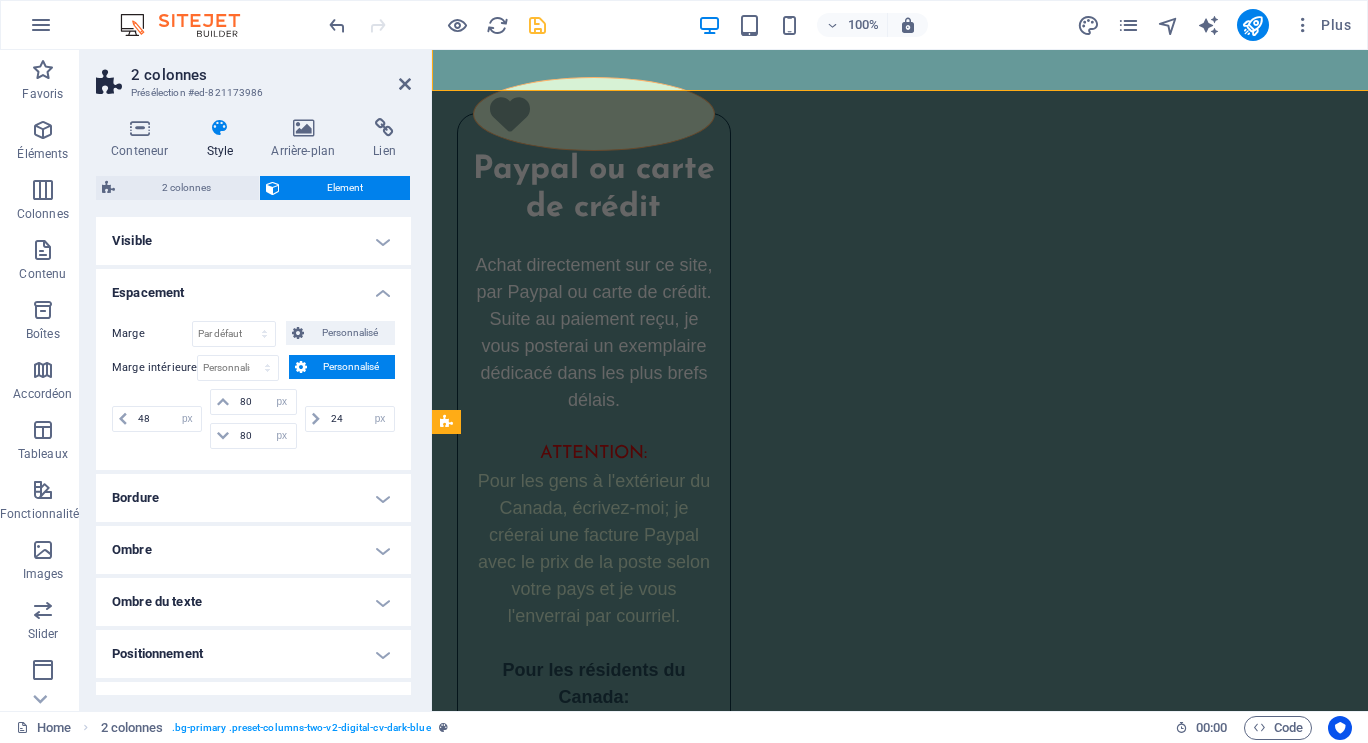 type on "20" 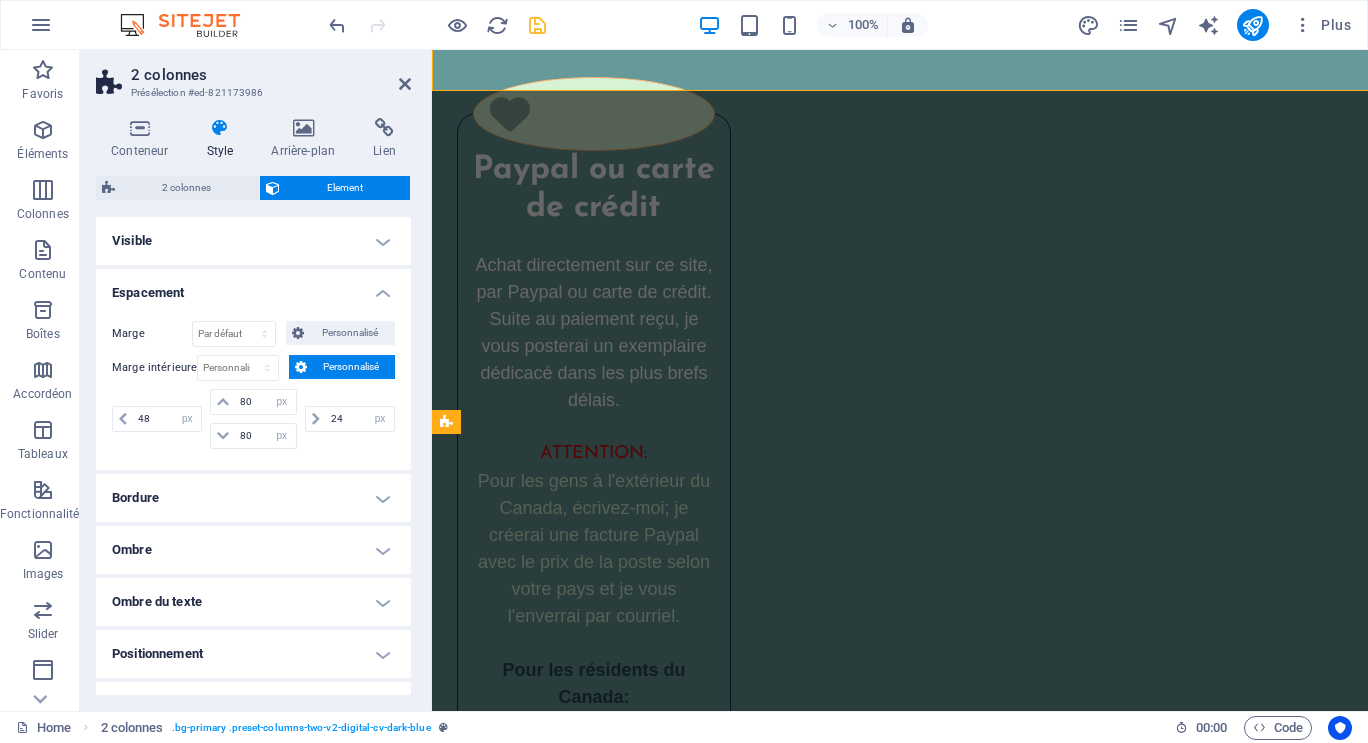 type on "96" 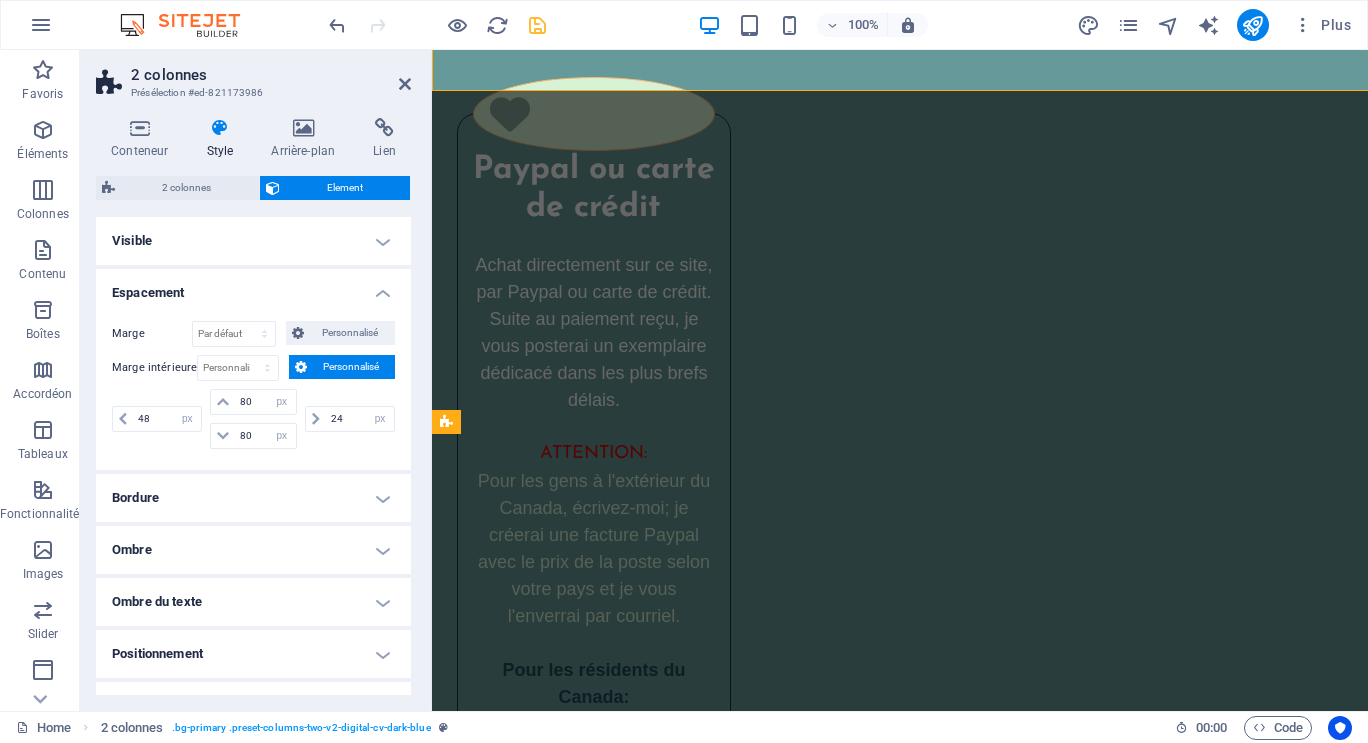 type on "120" 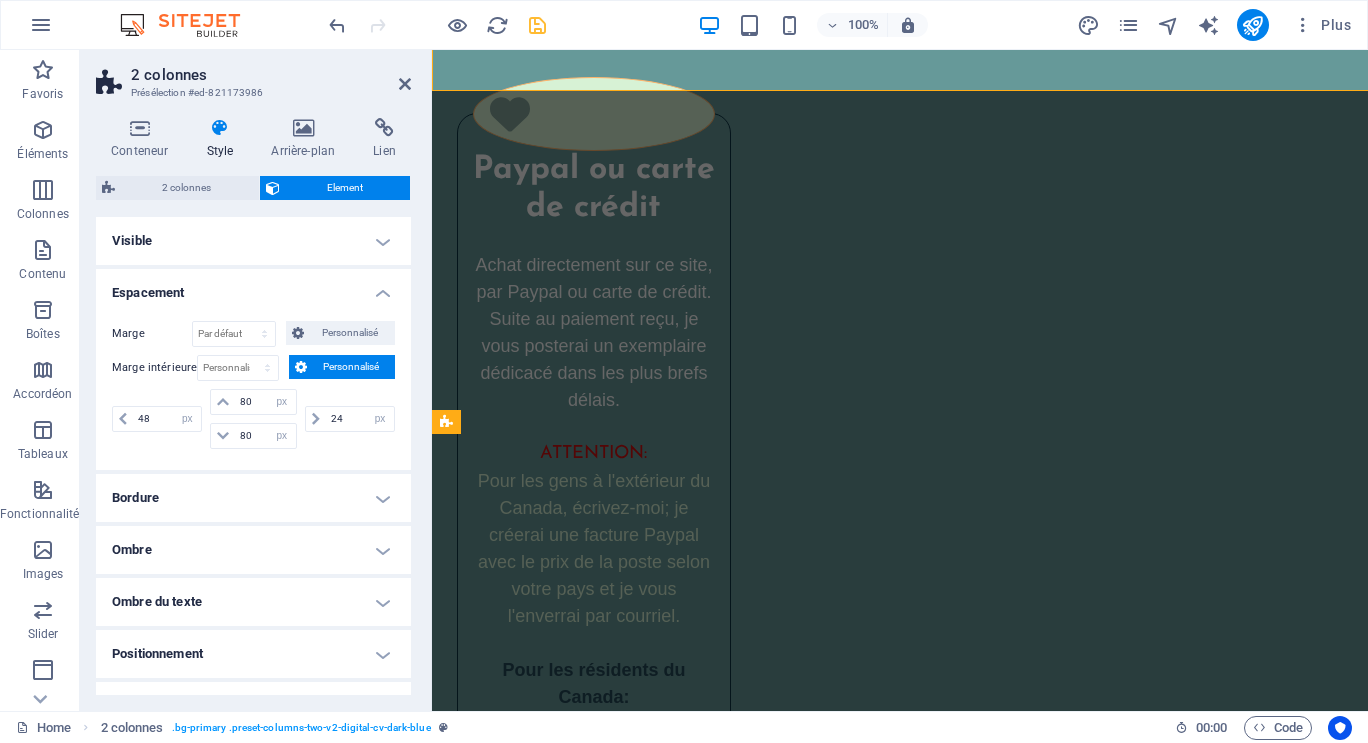 type on "60" 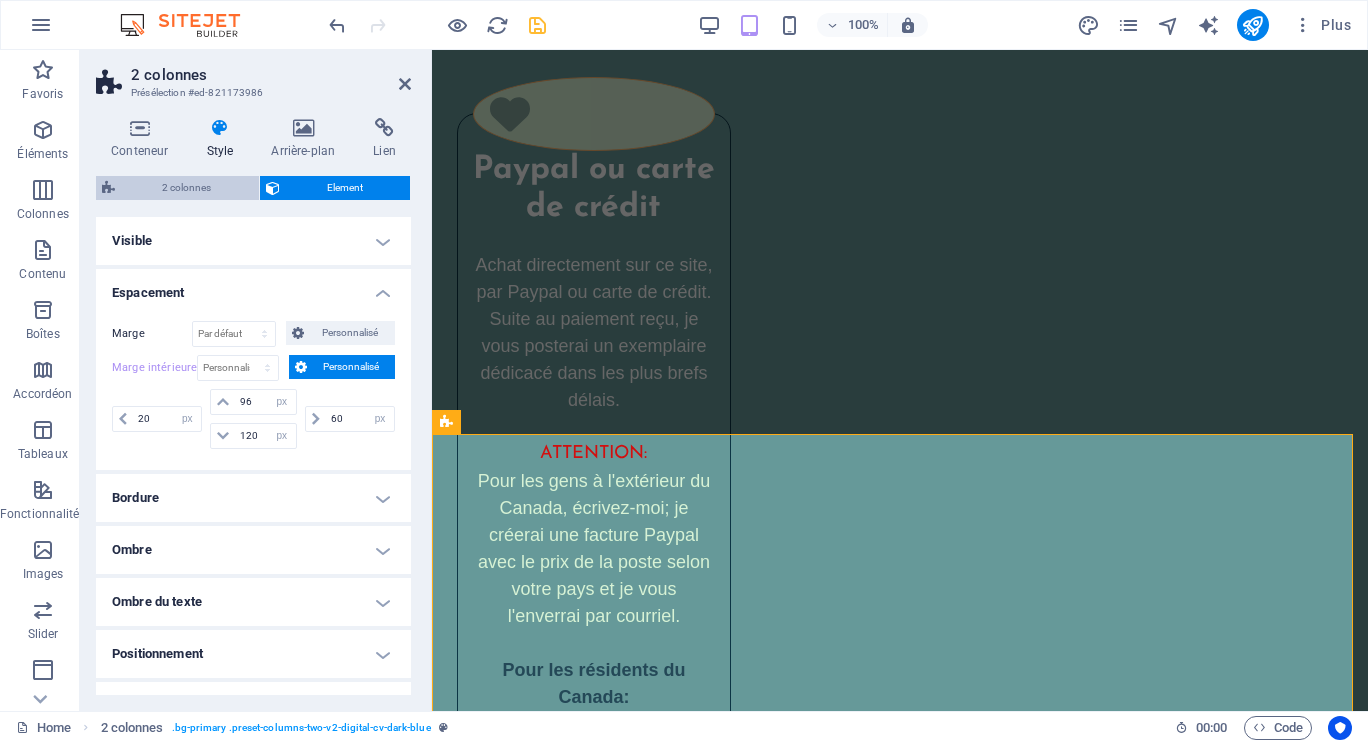 click on "2 colonnes" at bounding box center [187, 188] 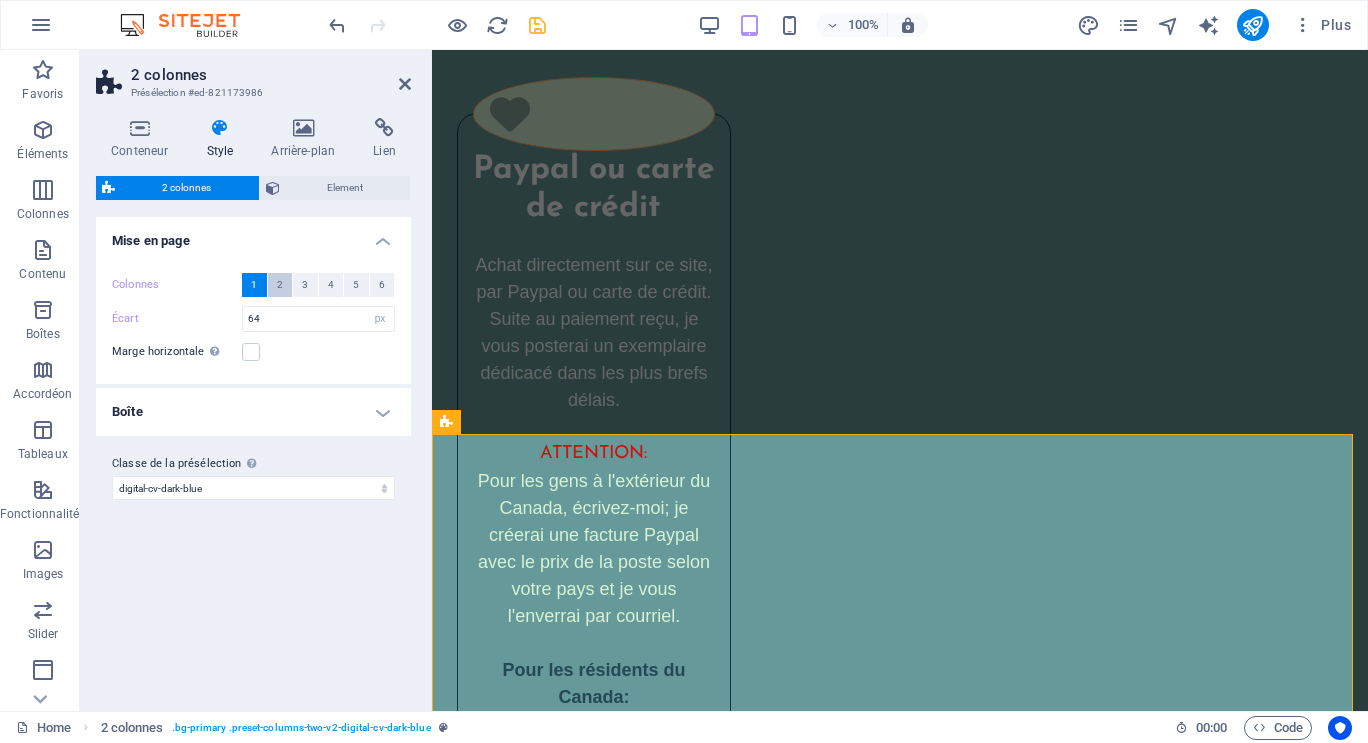 click on "2" at bounding box center (280, 285) 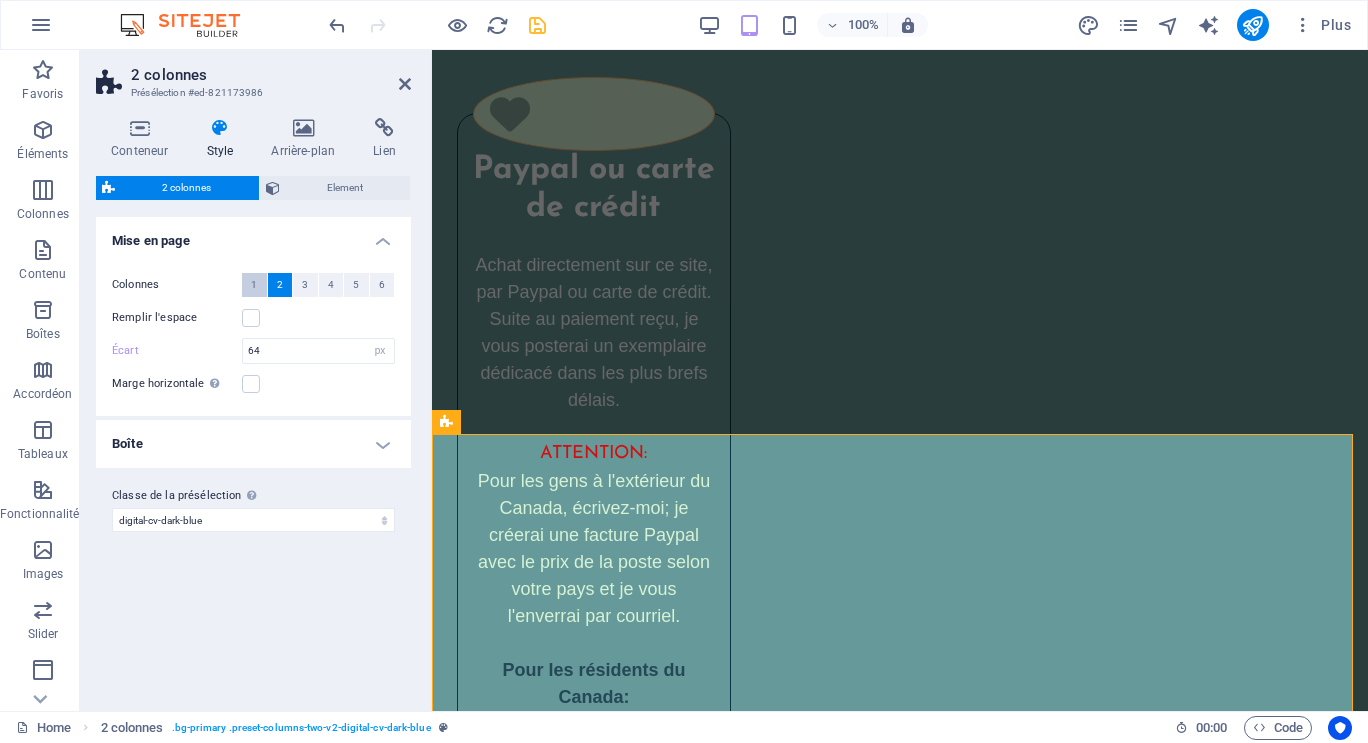 click on "1" at bounding box center (254, 285) 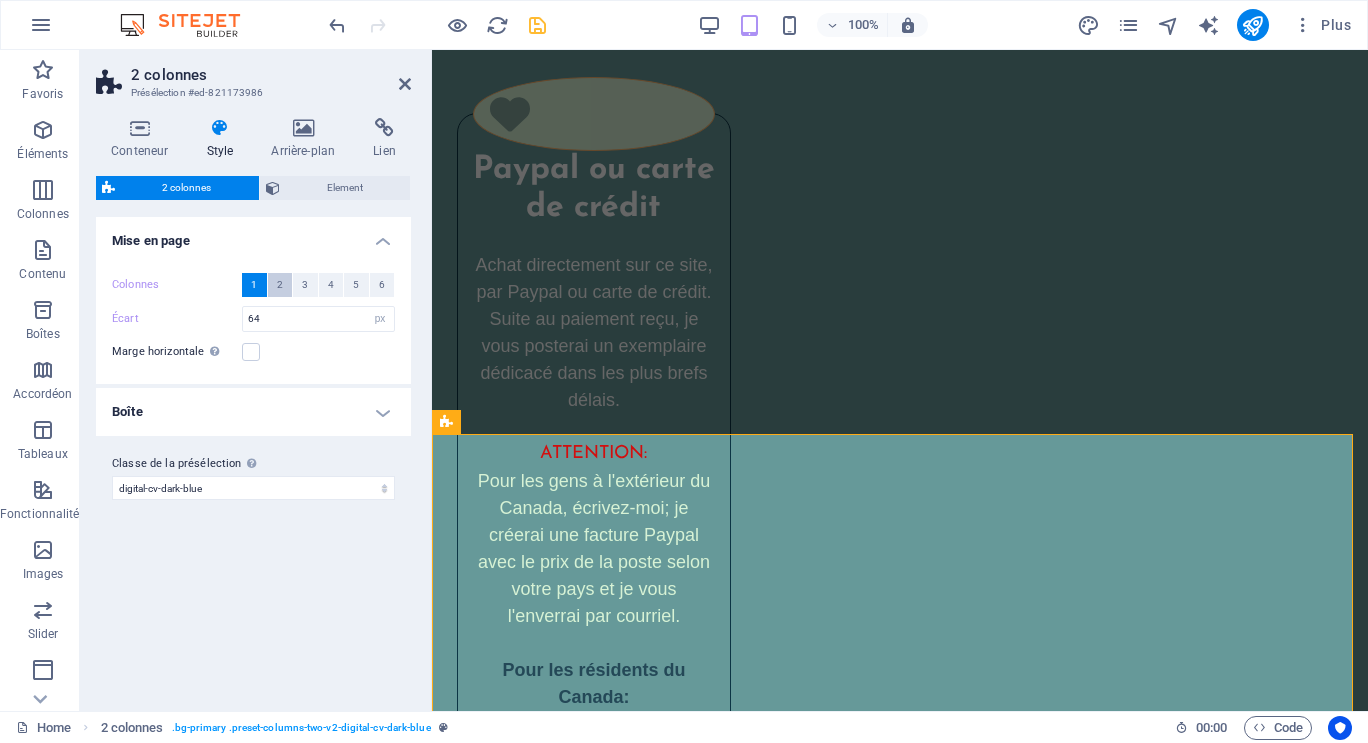 click on "2" at bounding box center (280, 285) 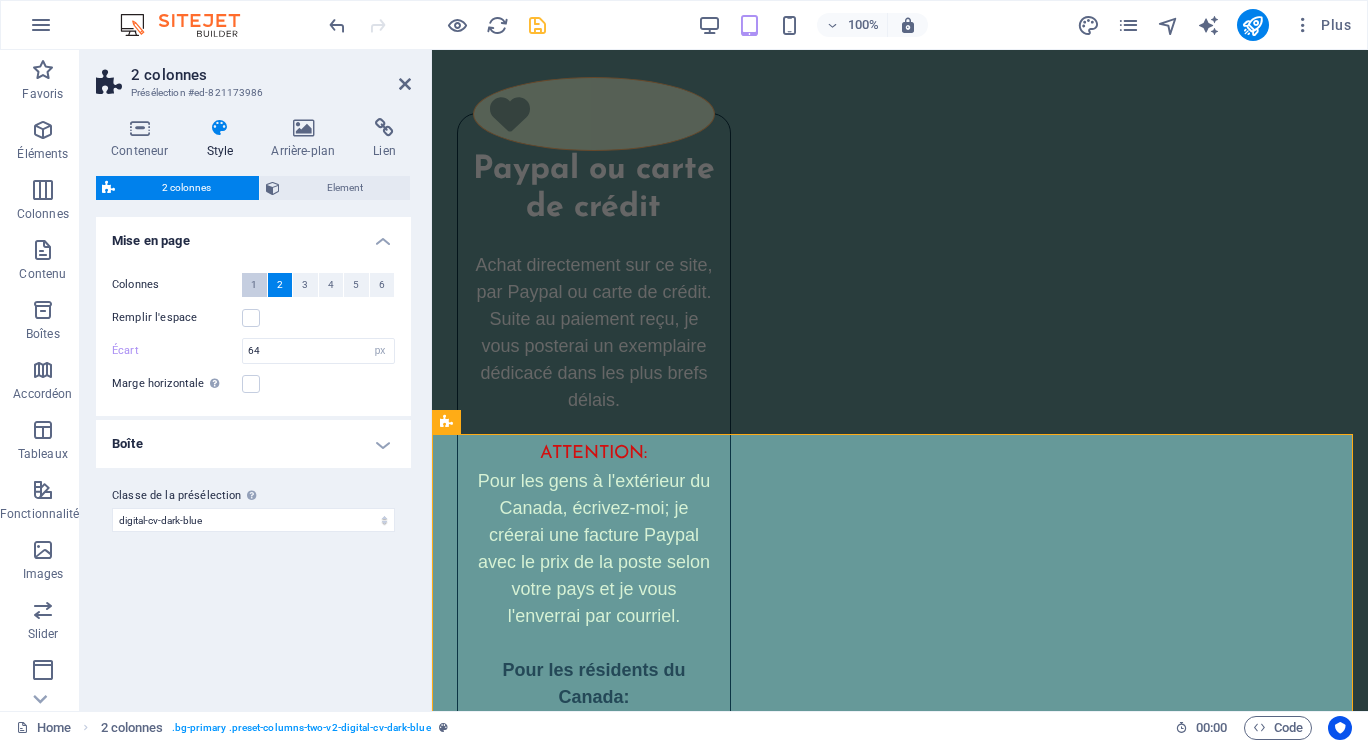click on "1" at bounding box center [254, 285] 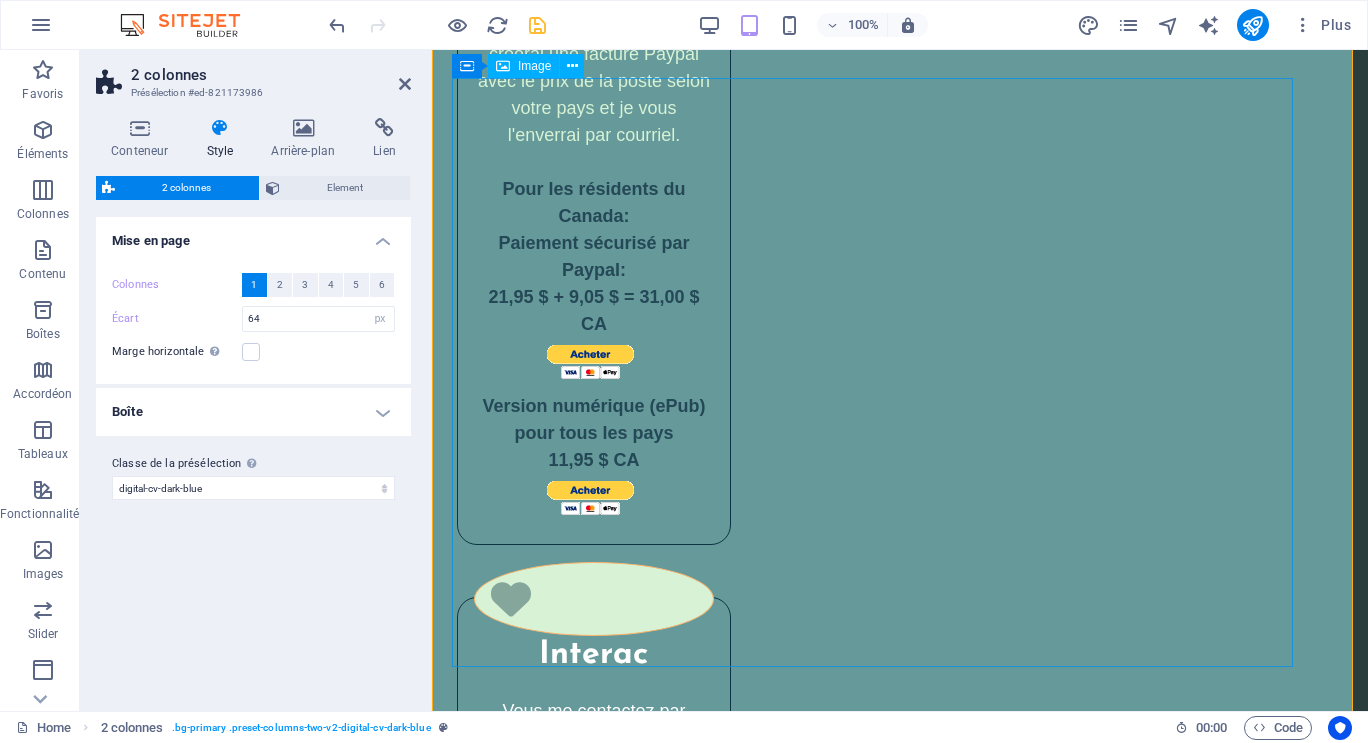 scroll, scrollTop: 5043, scrollLeft: 0, axis: vertical 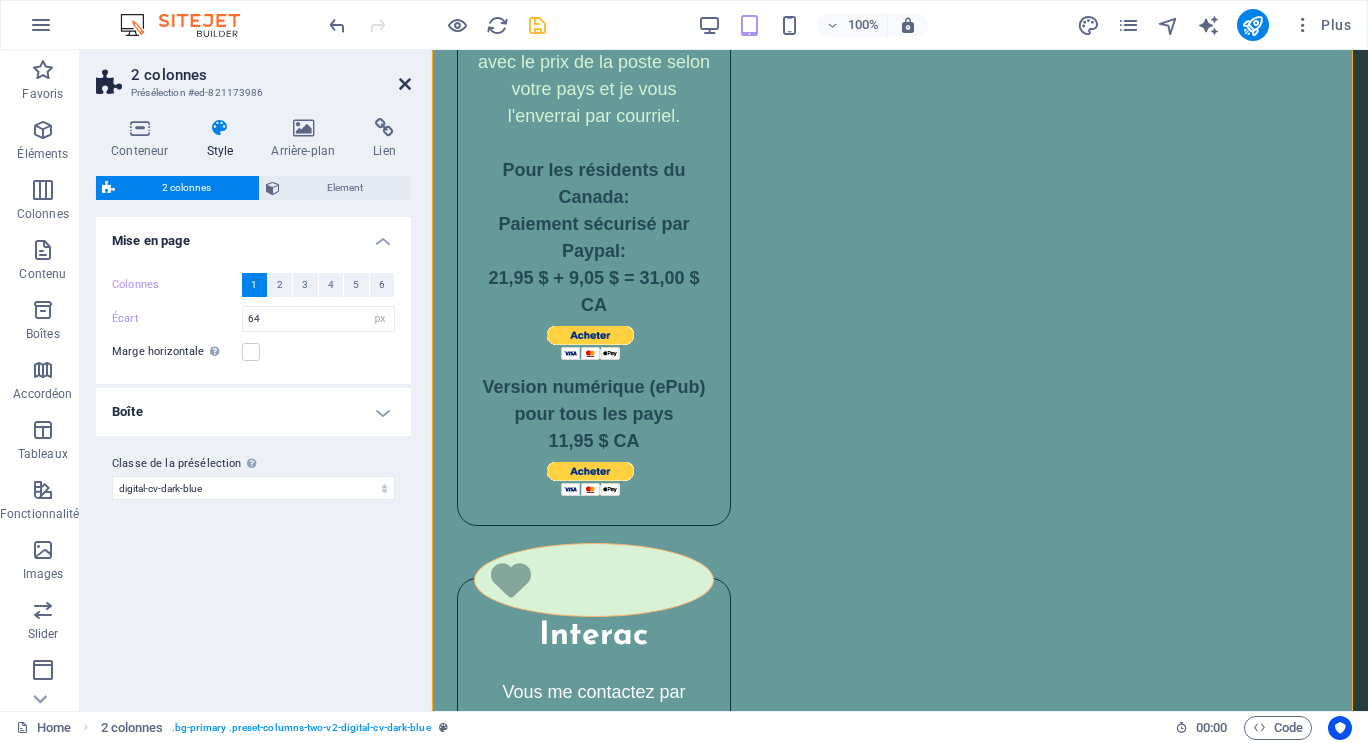 click at bounding box center (405, 84) 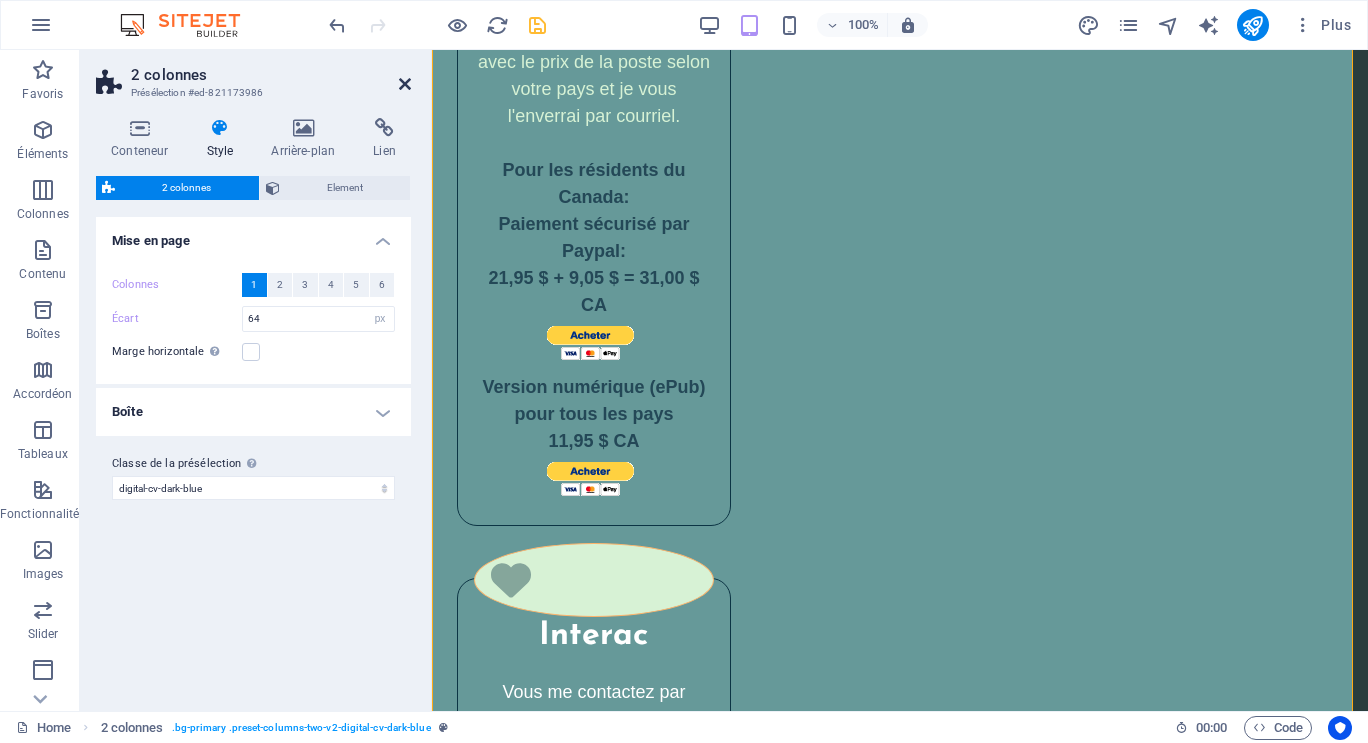 scroll, scrollTop: 3778, scrollLeft: 0, axis: vertical 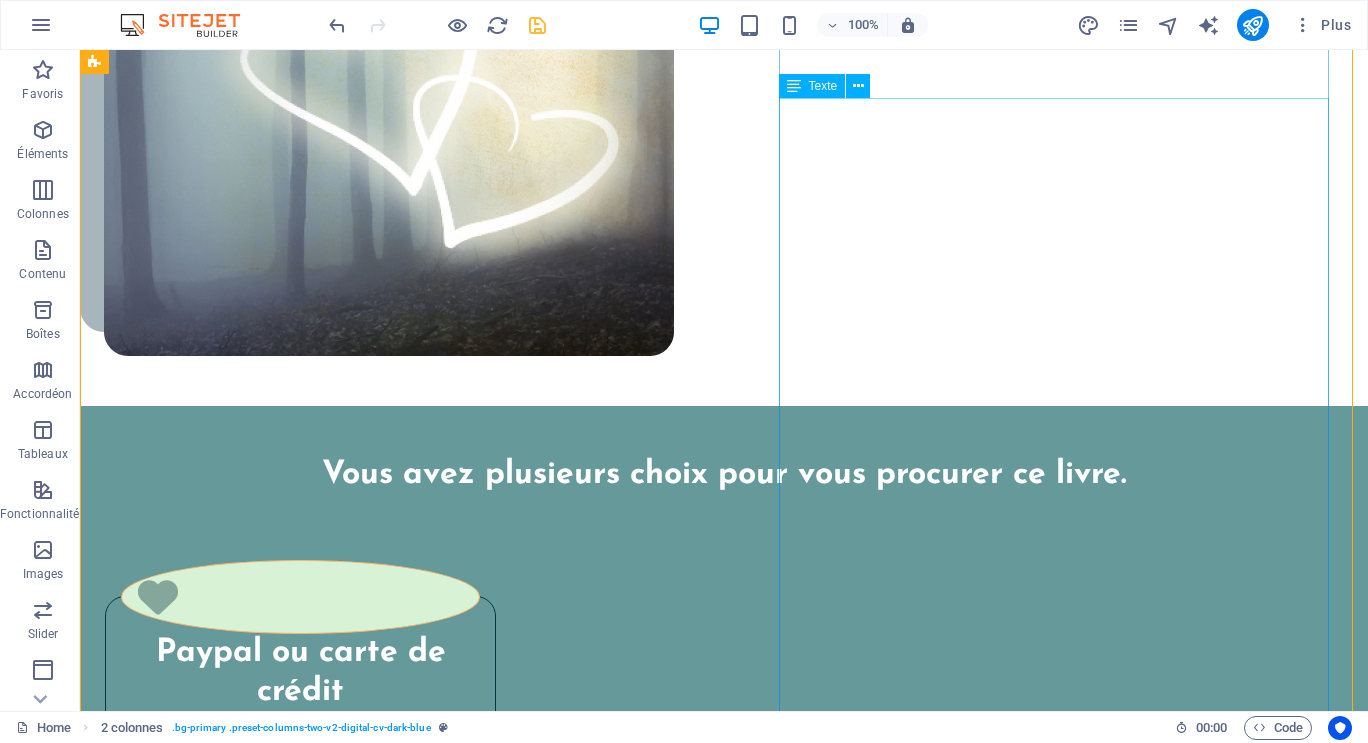 click on "J e suis une ancienne technologiste médicale. Je n'aurais jamais pensé écrire un livre un jour, même si j'avais déjà composé plusieurs articles scientifiques vulgarisés pour les élèves du secondaire. À peine deux semaines après le décès de ma mère, j'ai ressenti un puissant élan pour partager mon expérience de proche aidante et la façon dont je l'ai accompagnée, jusqu'à sa mort dans mes bras. C'est ainsi que j'ai choisi d'écrire ce livre-témoignage, et ce, en toute transparence.  Le processus d'écriture m'a procuré de l'apaisement. En mettant des mots sur mon vécu, j'ai pu assumer le deuil de ma mère plus facilement parce que j'ai pris conscience qu'elle et moi, nous nous sommes nourries d'un lien relationnel profond jusqu'à la fin. Chacune a tout offert à l'autre..." at bounding box center (407, 3545) 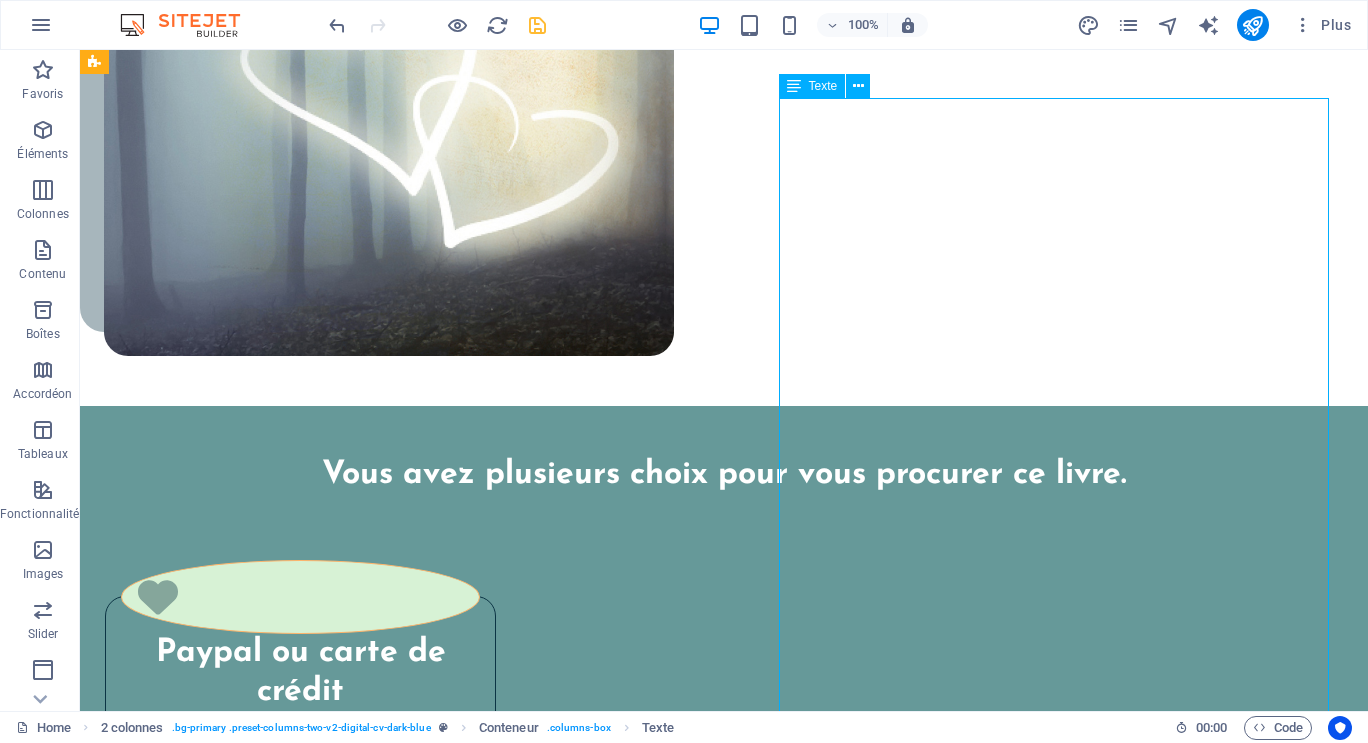 click on "J e suis une ancienne technologiste médicale. Je n'aurais jamais pensé écrire un livre un jour, même si j'avais déjà composé plusieurs articles scientifiques vulgarisés pour les élèves du secondaire. À peine deux semaines après le décès de ma mère, j'ai ressenti un puissant élan pour partager mon expérience de proche aidante et la façon dont je l'ai accompagnée, jusqu'à sa mort dans mes bras. C'est ainsi que j'ai choisi d'écrire ce livre-témoignage, et ce, en toute transparence.  Le processus d'écriture m'a procuré de l'apaisement. En mettant des mots sur mon vécu, j'ai pu assumer le deuil de ma mère plus facilement parce que j'ai pris conscience qu'elle et moi, nous nous sommes nourries d'un lien relationnel profond jusqu'à la fin. Chacune a tout offert à l'autre..." at bounding box center [407, 3545] 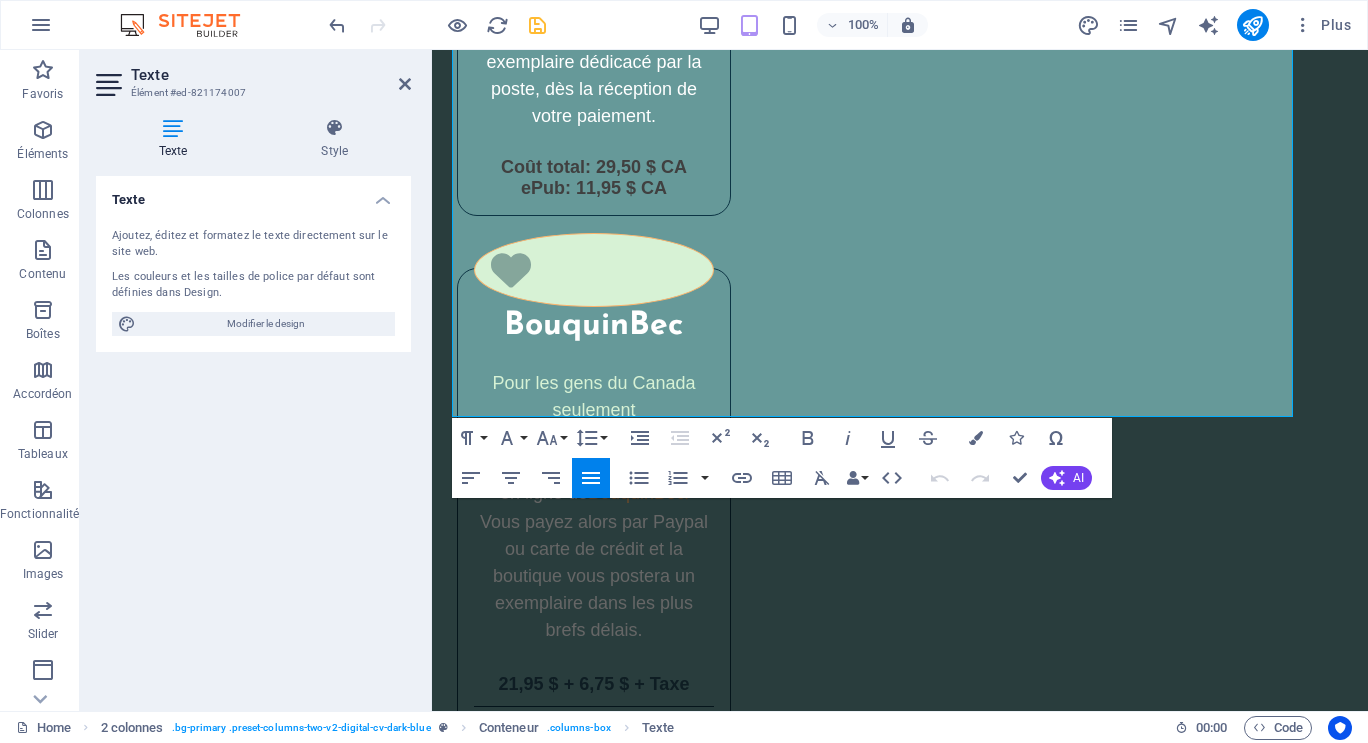 scroll, scrollTop: 6018, scrollLeft: 0, axis: vertical 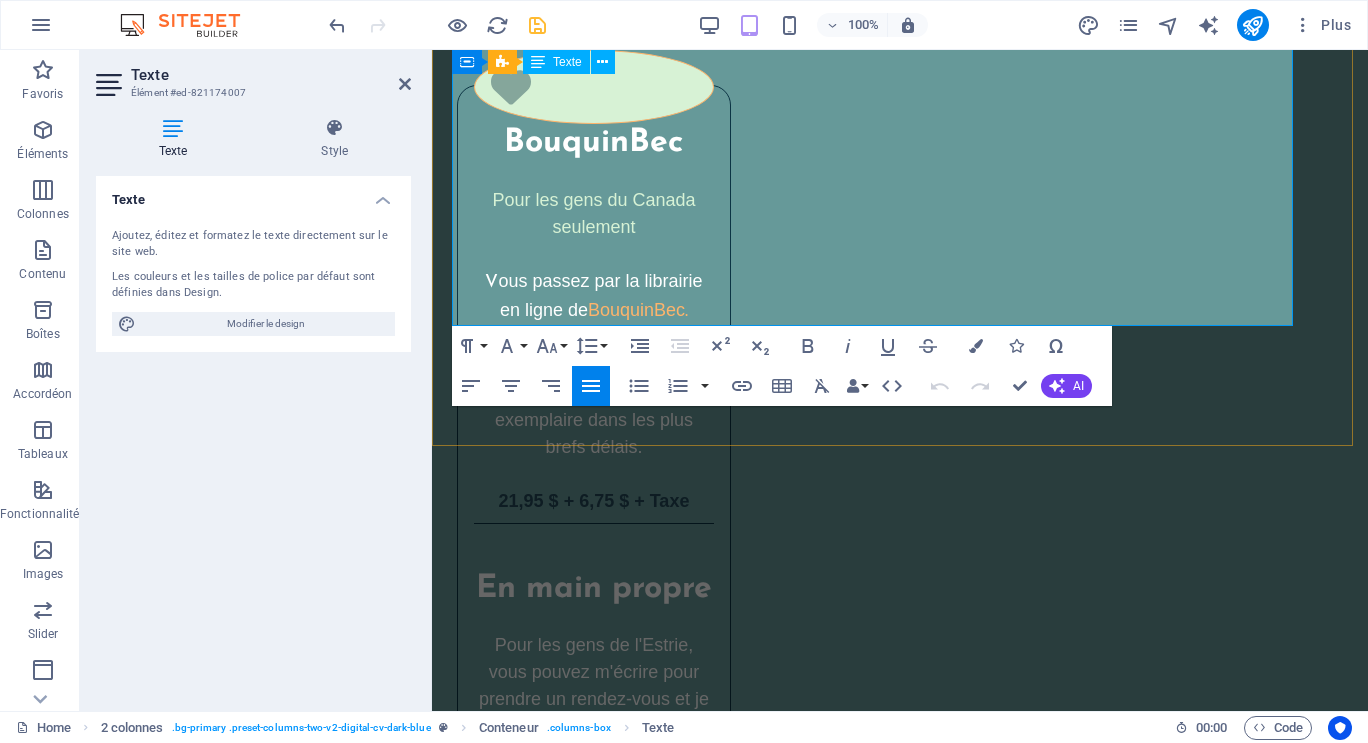 drag, startPoint x: 455, startPoint y: 394, endPoint x: 1008, endPoint y: 292, distance: 562.3282 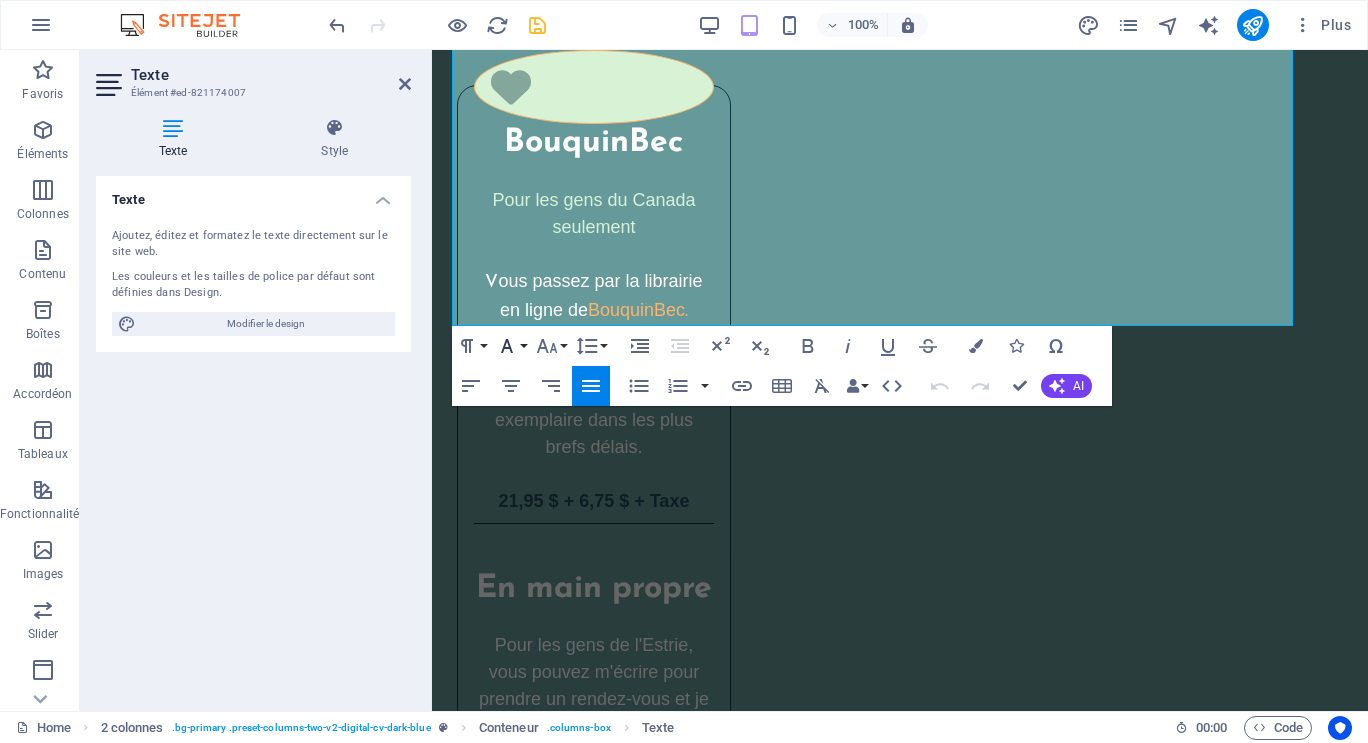 click on "Font Family" at bounding box center [511, 346] 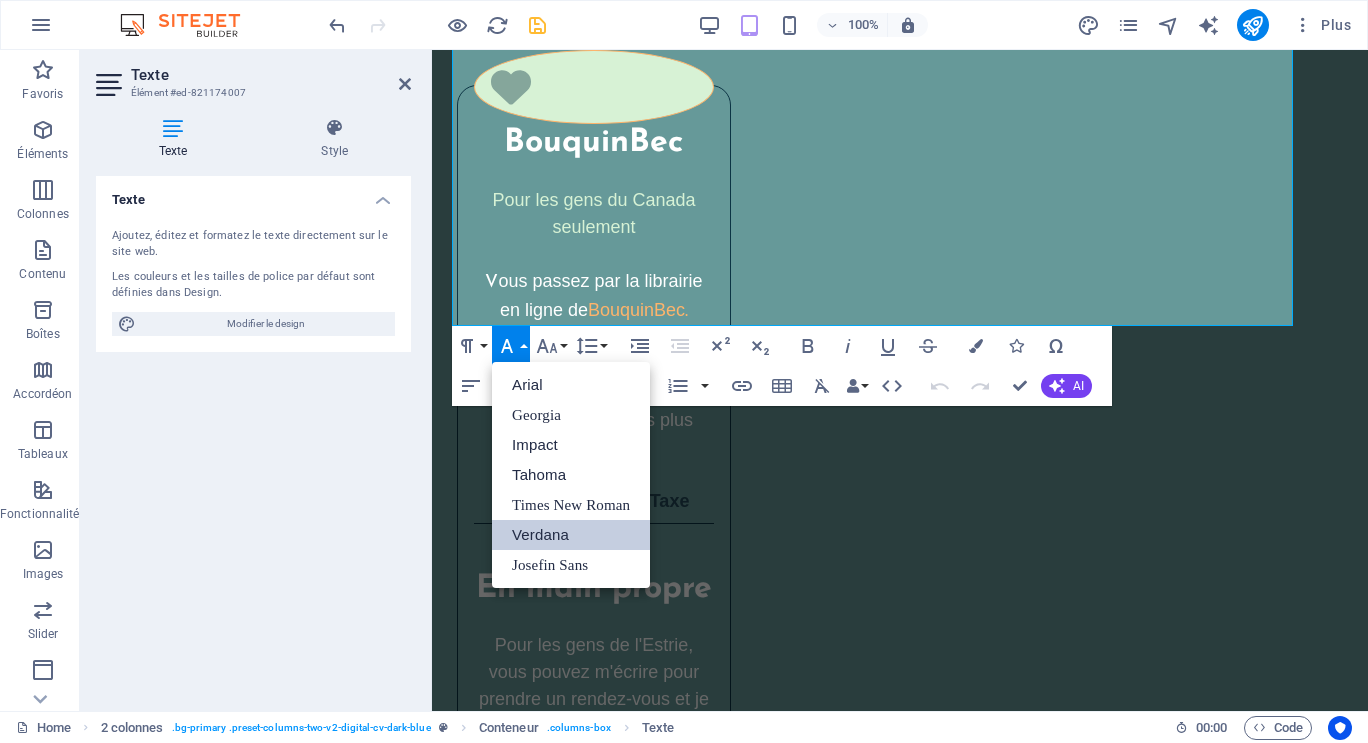 scroll, scrollTop: 0, scrollLeft: 0, axis: both 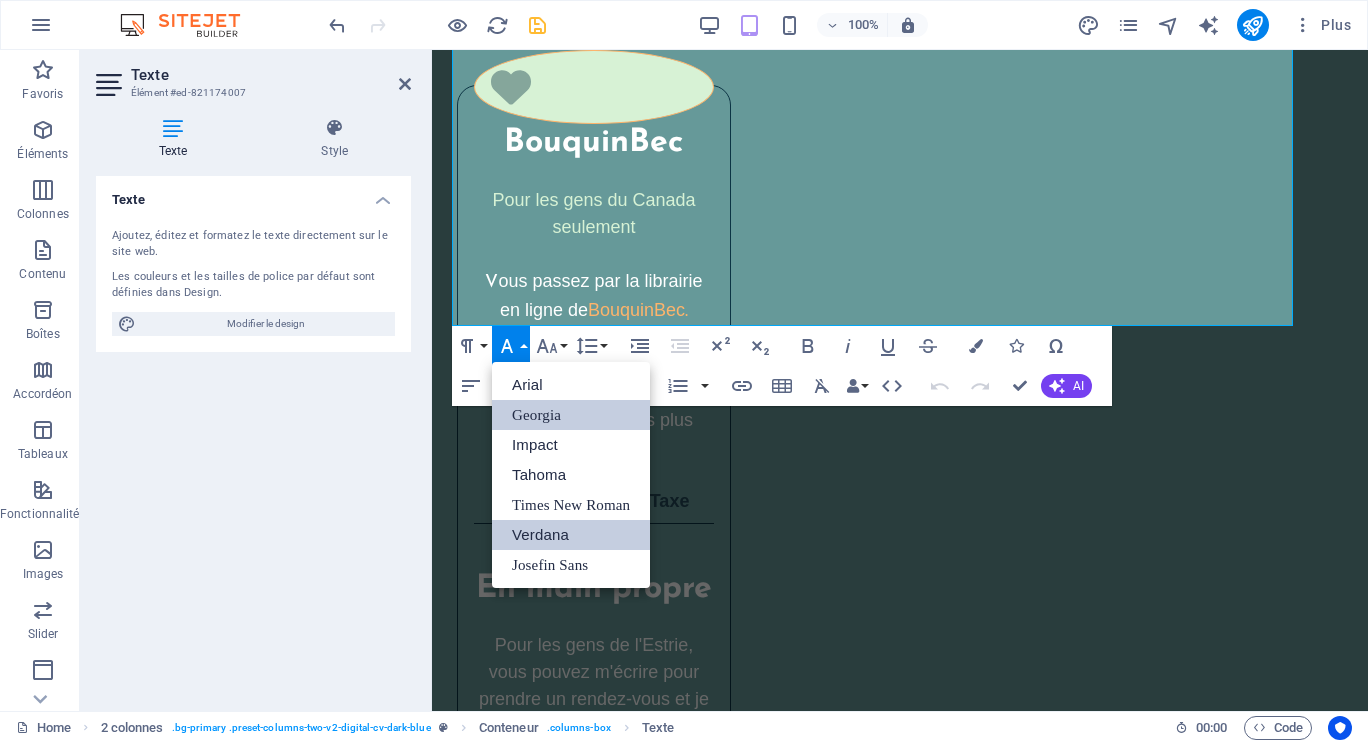 click on "Georgia" at bounding box center [571, 415] 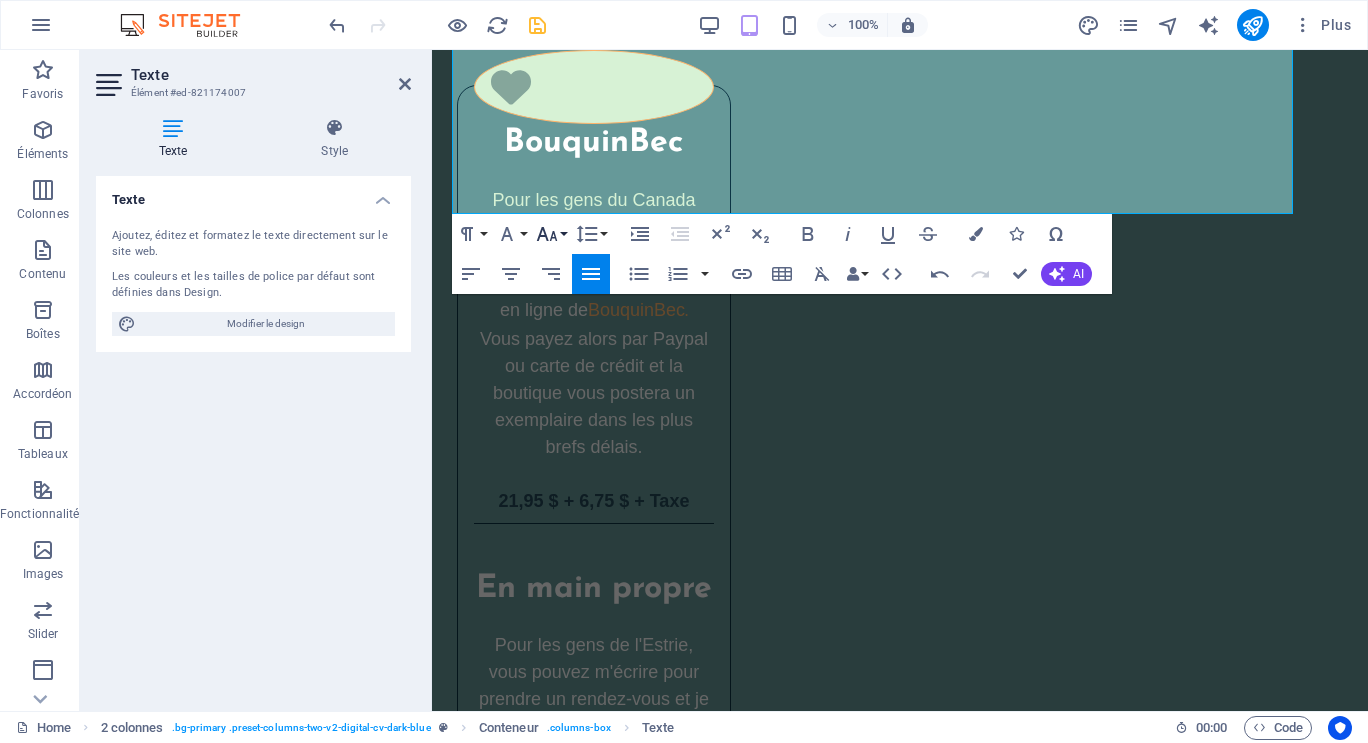 click on "Font Size" at bounding box center (551, 234) 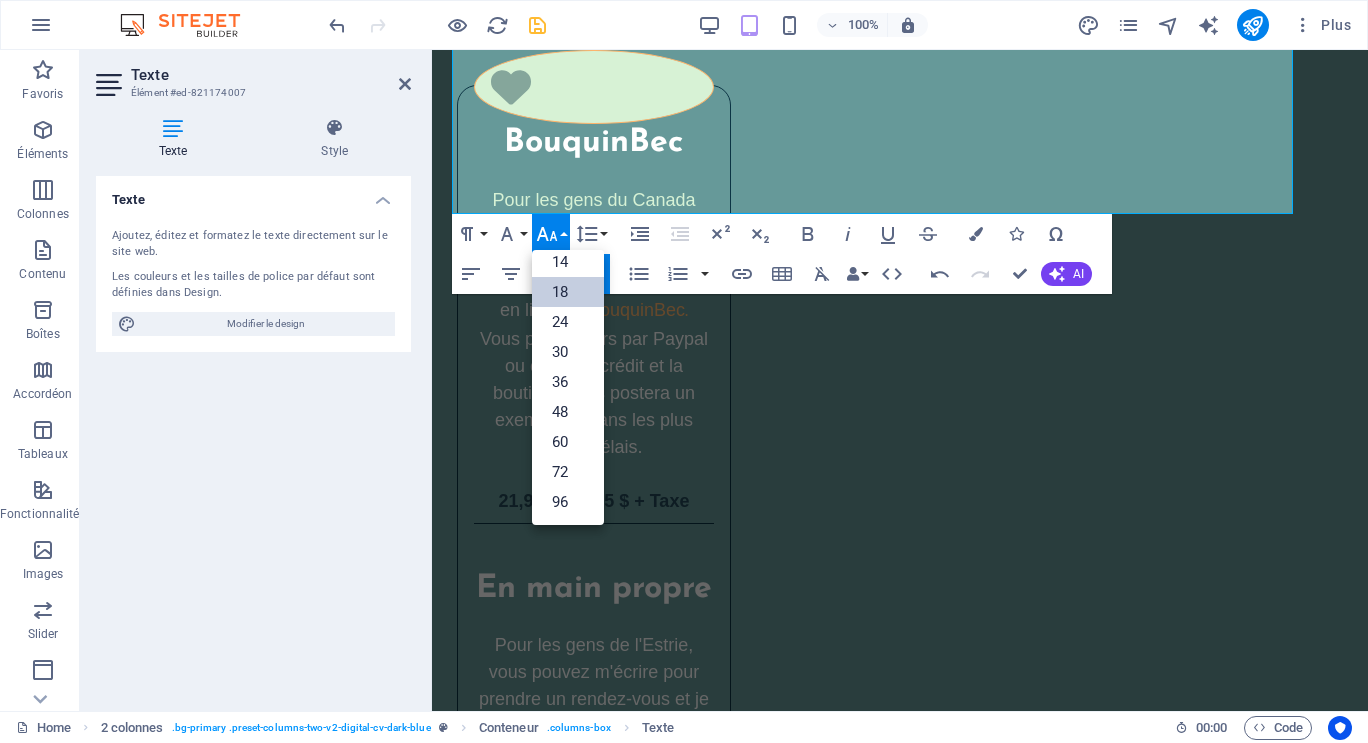 scroll, scrollTop: 161, scrollLeft: 0, axis: vertical 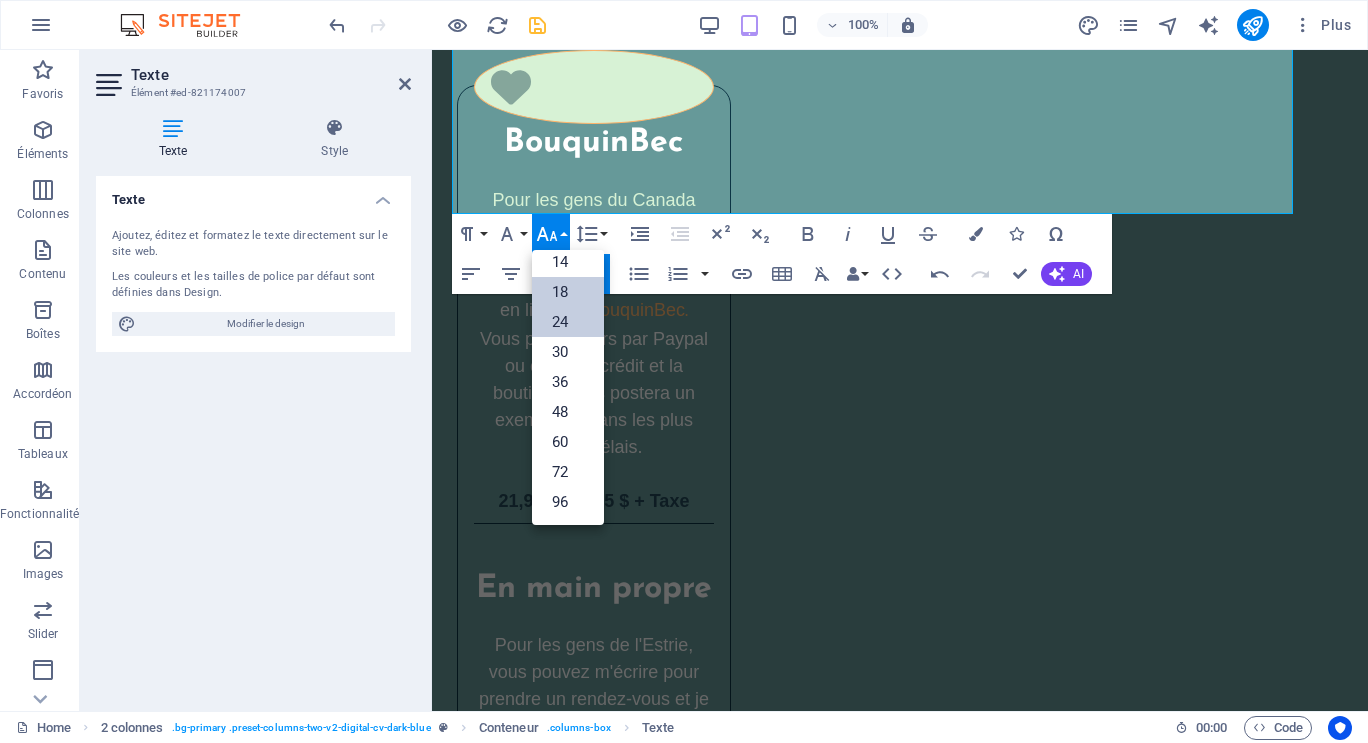 click on "24" at bounding box center (568, 322) 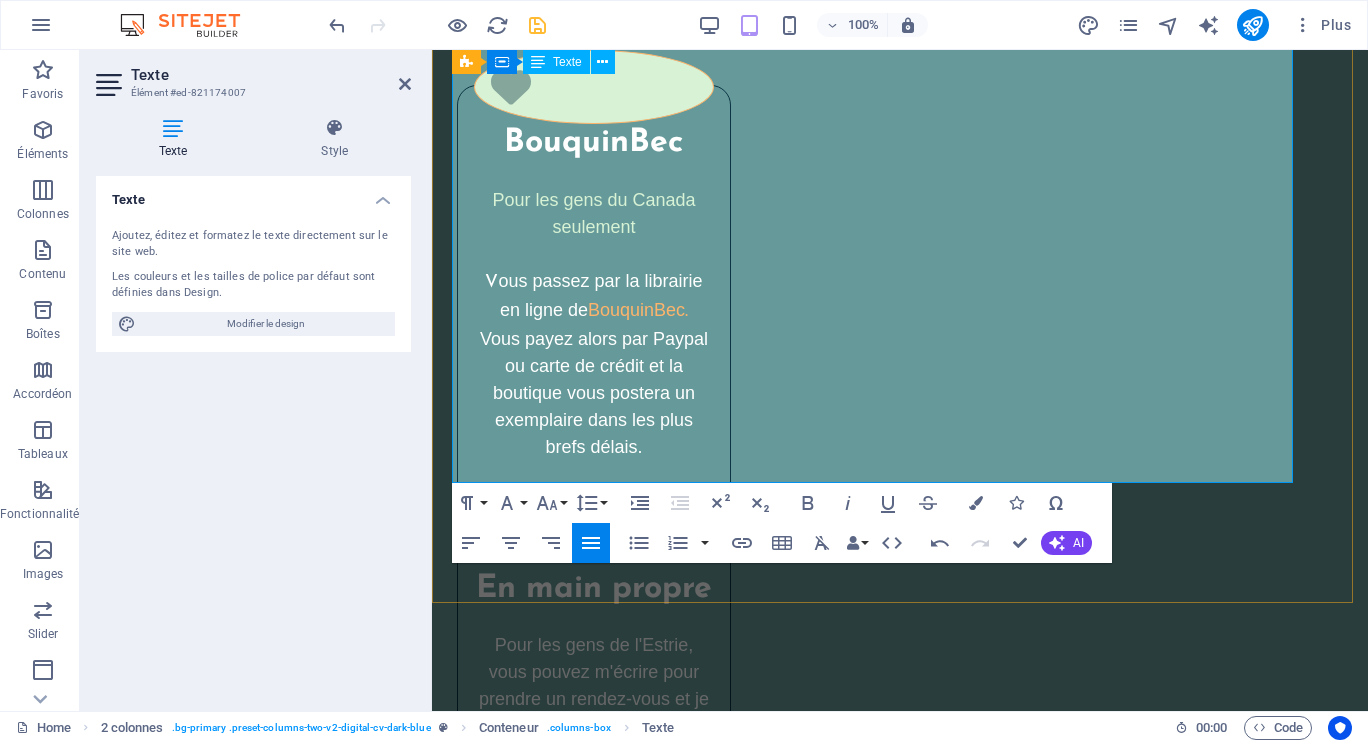 click at bounding box center [880, 1979] 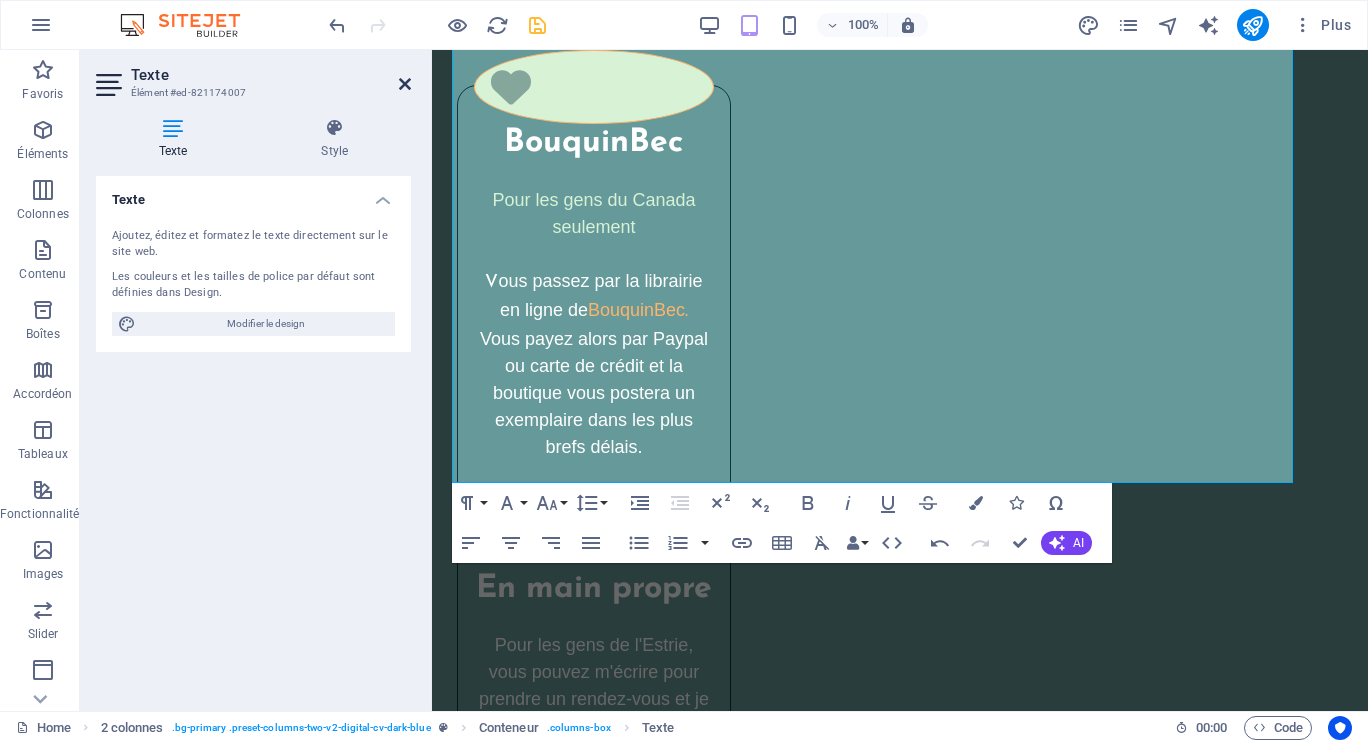 click at bounding box center (405, 84) 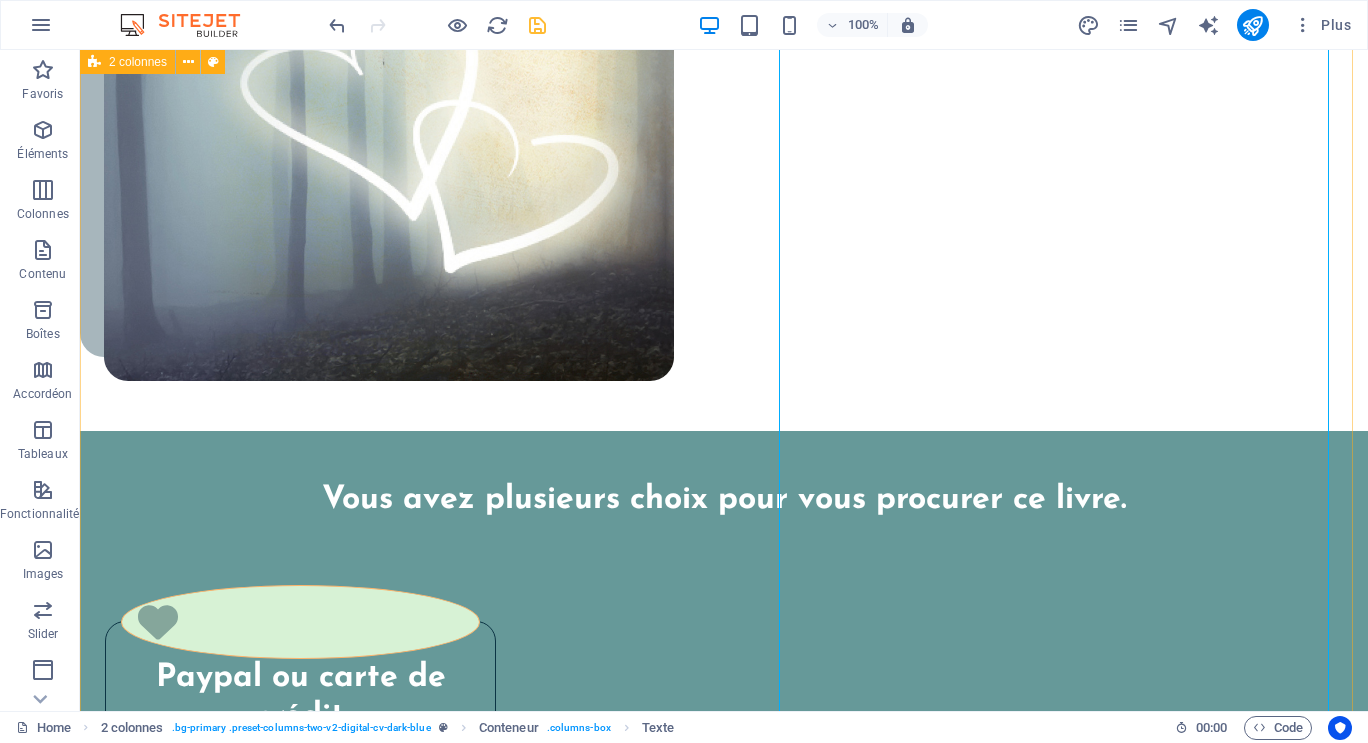 scroll, scrollTop: 3494, scrollLeft: 0, axis: vertical 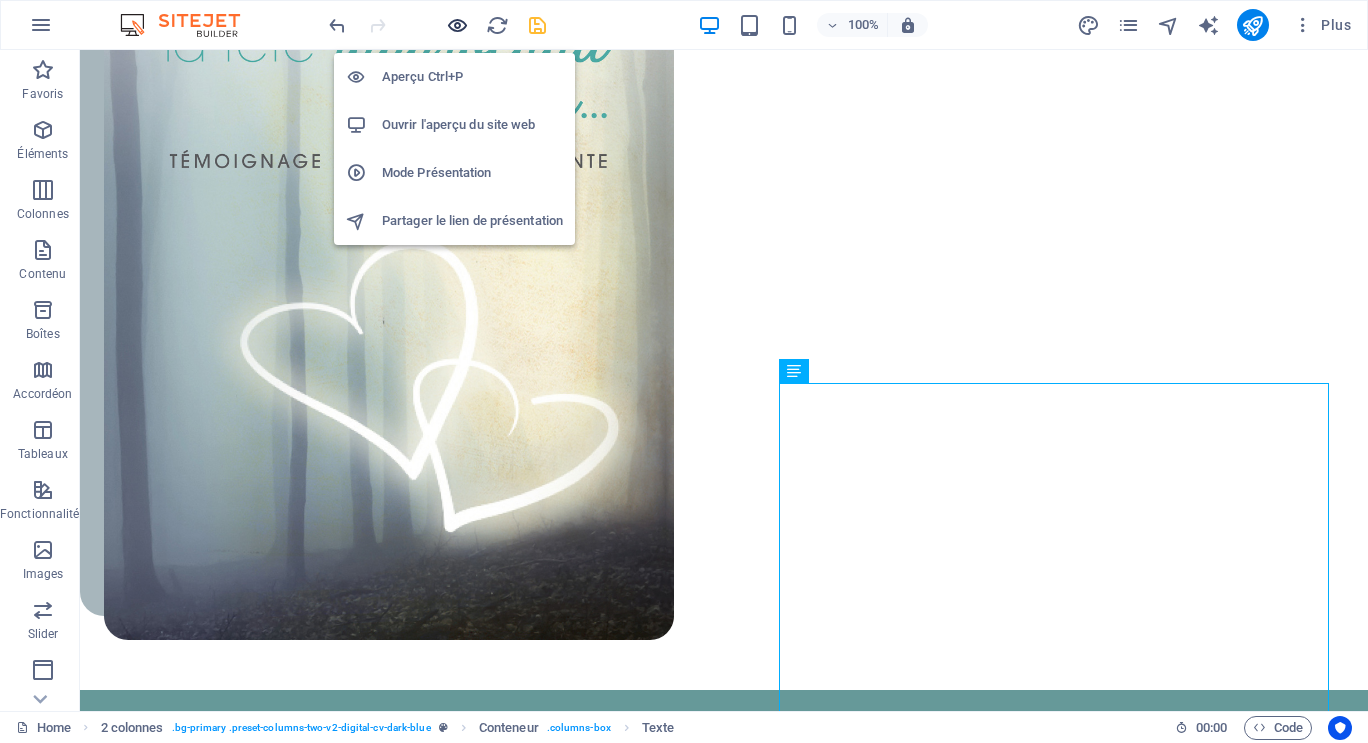 click at bounding box center [457, 25] 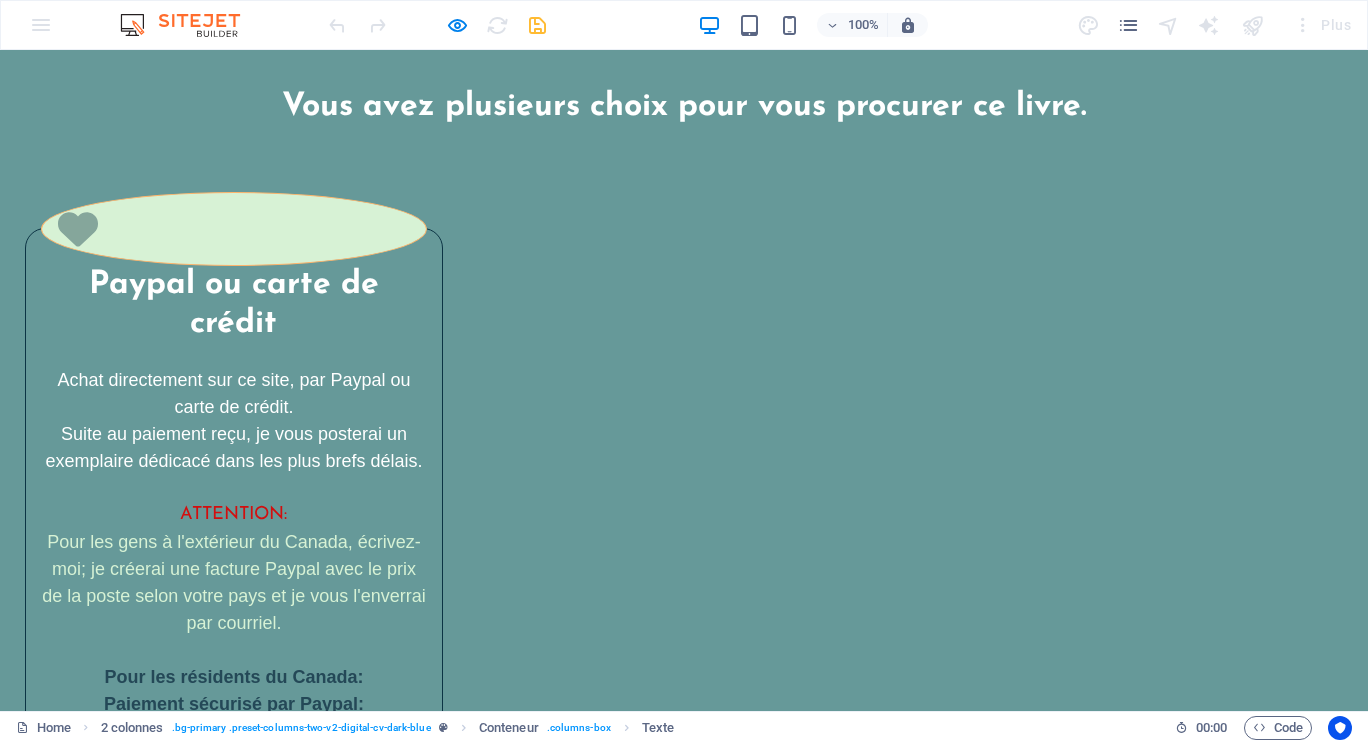 scroll, scrollTop: 3982, scrollLeft: 0, axis: vertical 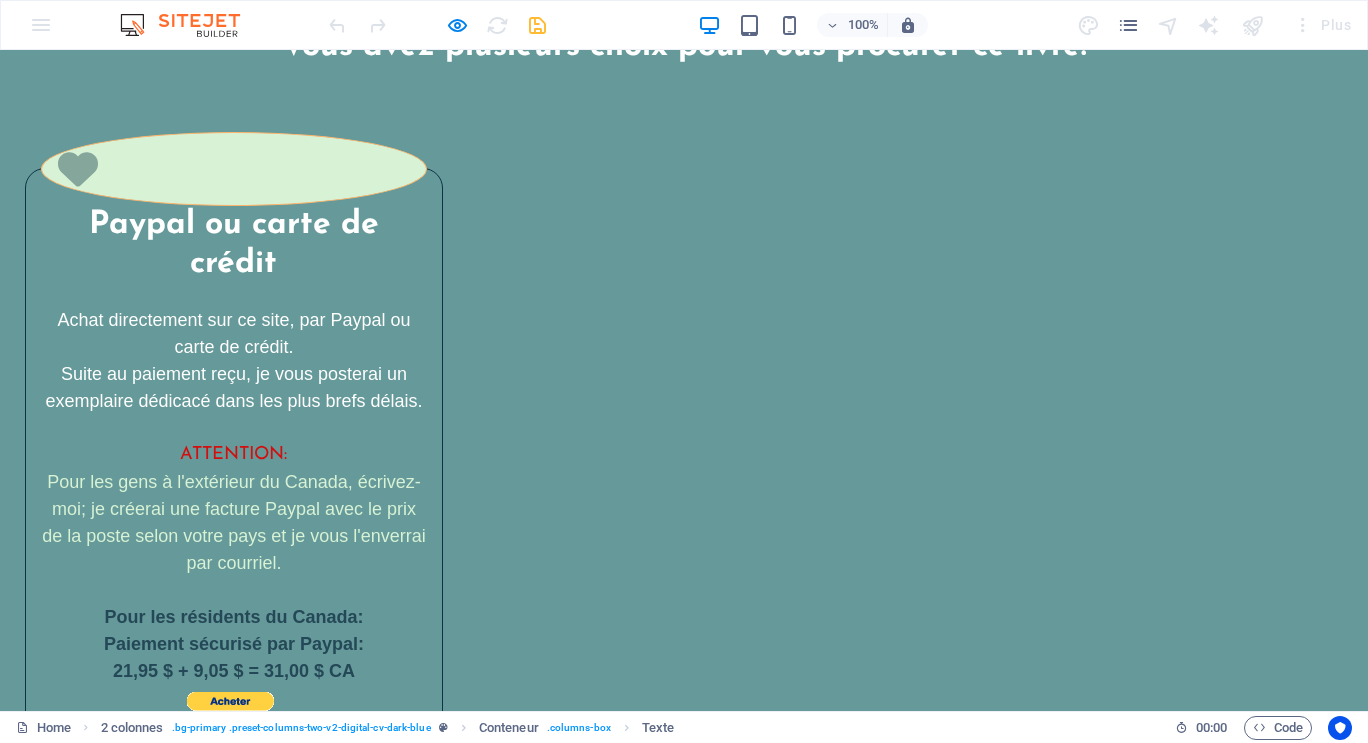 click on "Un peu de mon histoire J e suis une ancienne technologiste médicale. Je n'aurais jamais pensé écrire un livre un jour, même si j'avais déjà composé plusieurs articles scientifiques vulgarisés pour les élèves du secondaire. À peine deux semaines après le décès de ma mère, j'ai ressenti un puissant élan pour partager mon expérience de proche aidante et la façon dont je l'ai accompagnée, jusqu'à sa mort dans mes bras. C'est ainsi que j'ai choisi d'écrire ce livre-témoignage, et ce, en toute transparence.  Le processus d'écriture m'a procuré de l'apaisement. En mettant des mots sur mon vécu, j'ai pu assumer le deuil de ma mère plus facilement parce que j'ai pris conscience qu'elle et moi, nous nous sommes nourries d'un lien relationnel profond jusqu'à la fin. Chacune a tout offert à l'autre..." at bounding box center (684, 2836) 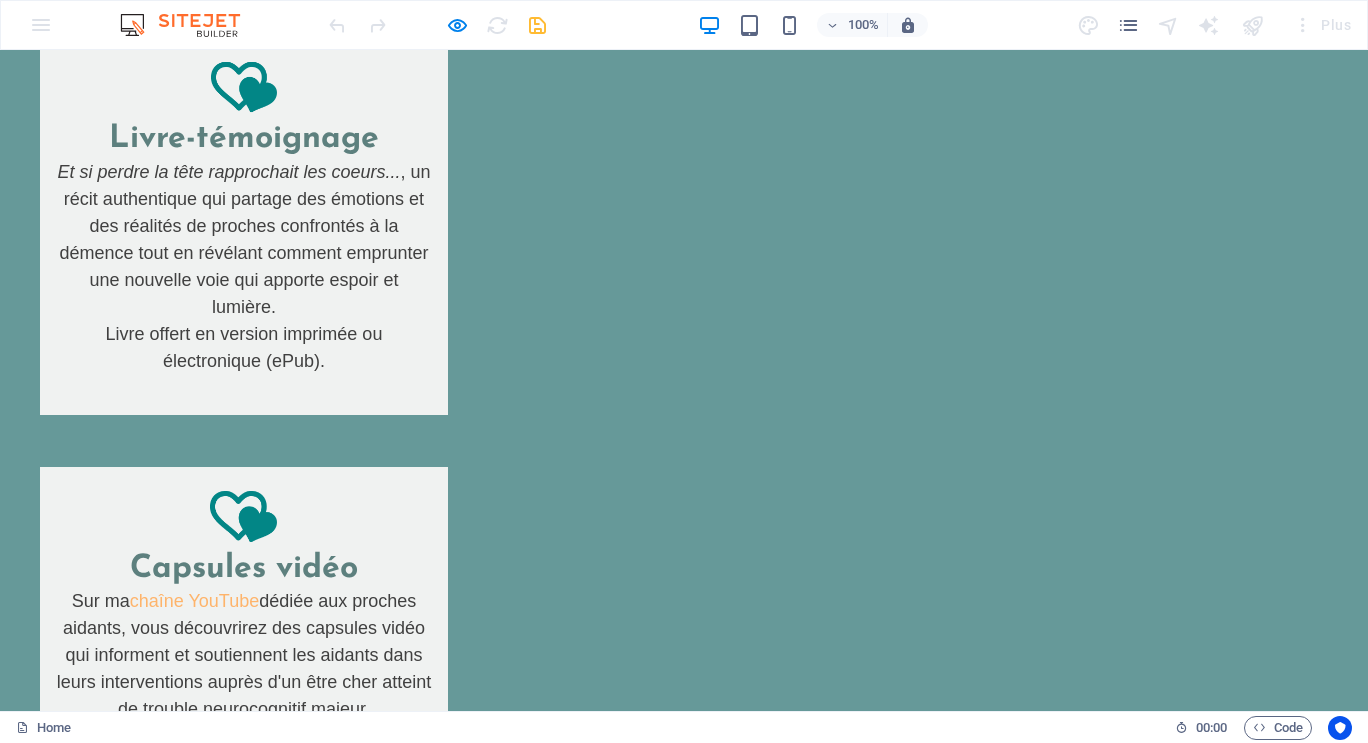 scroll, scrollTop: 482, scrollLeft: 0, axis: vertical 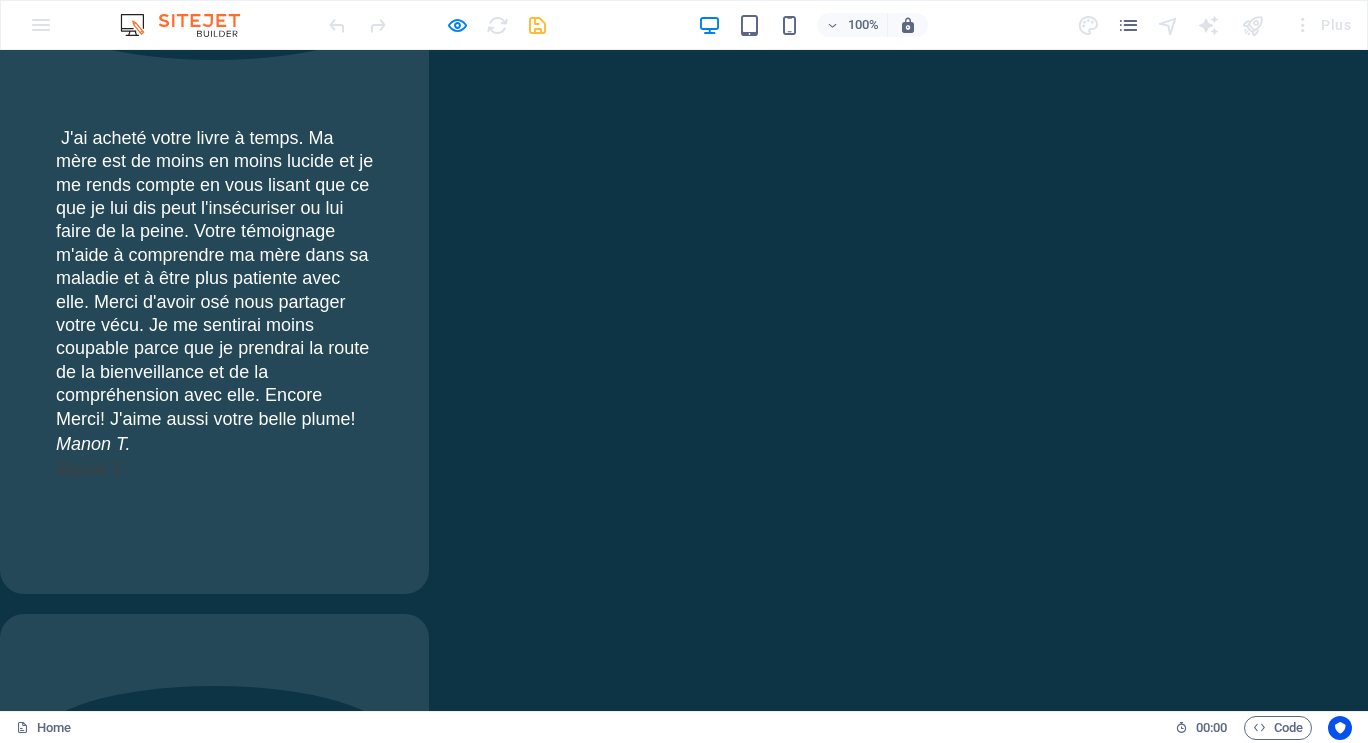 click on "Dernière mise à jour: le 3 août 2025" at bounding box center [684, 9132] 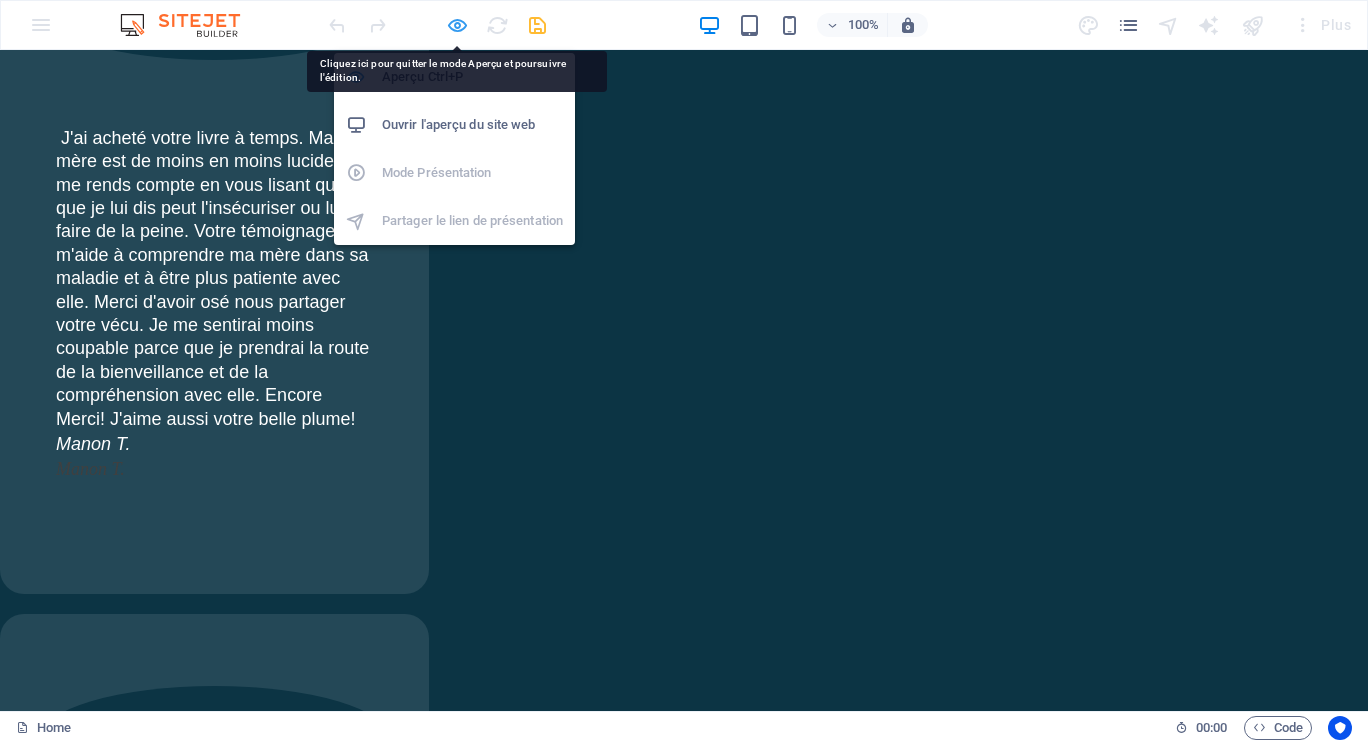click at bounding box center [457, 25] 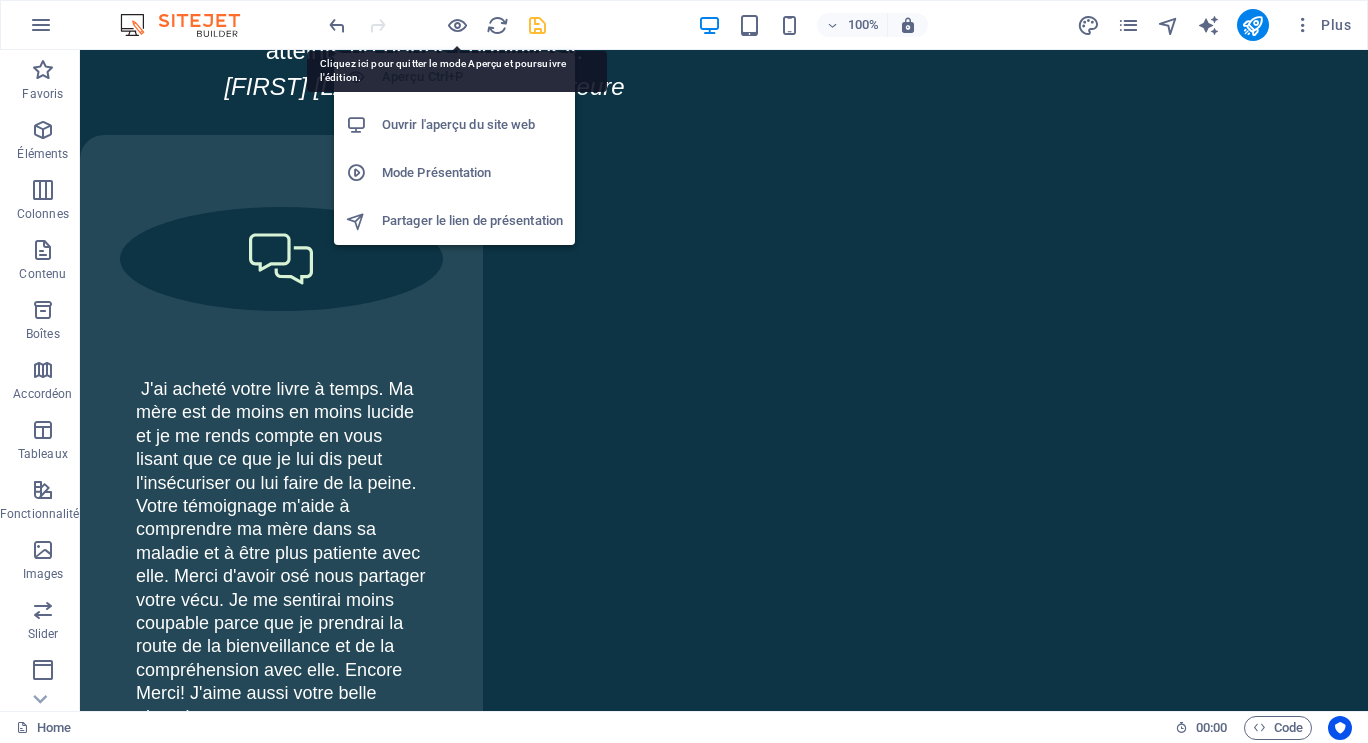 scroll, scrollTop: 11086, scrollLeft: 0, axis: vertical 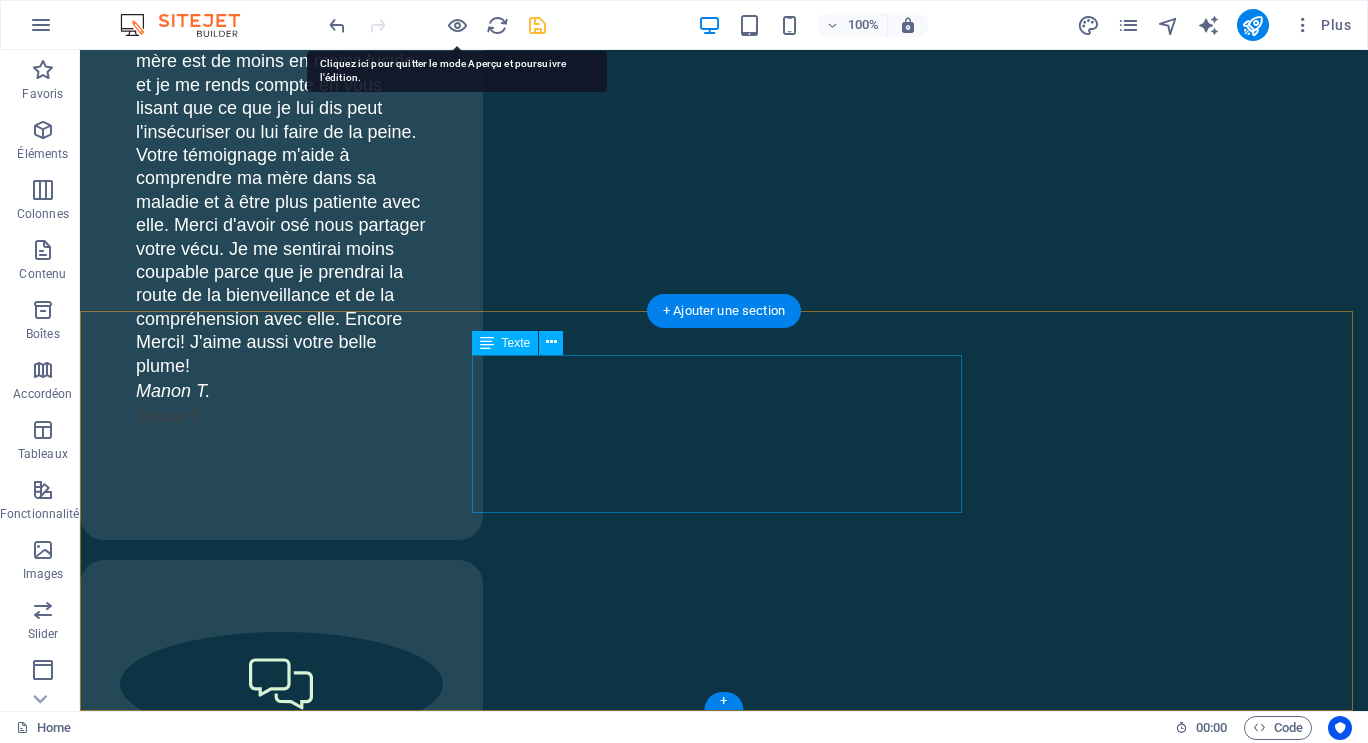 click on "Au coeur de l'accompagnement © 2025 Ghislaine Bourque ghislaine.bourque@gmail.com Tous droits réservés. Dernière mise à jour: le 3 août 2025 Sherbrooke (Québec) Canada" at bounding box center (724, 8983) 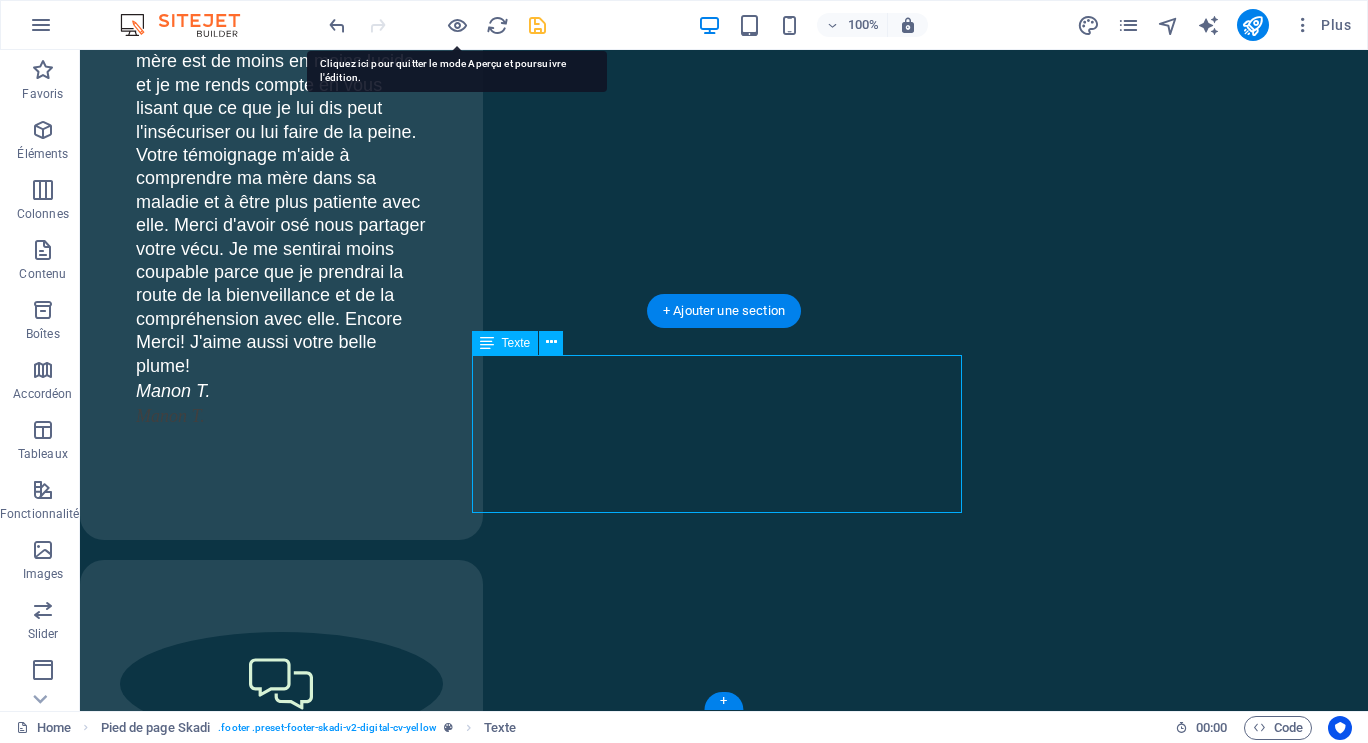 click on "Au coeur de l'accompagnement © 2025 Ghislaine Bourque ghislaine.bourque@gmail.com Tous droits réservés. Dernière mise à jour: le 3 août 2025 Sherbrooke (Québec) Canada" at bounding box center (724, 8983) 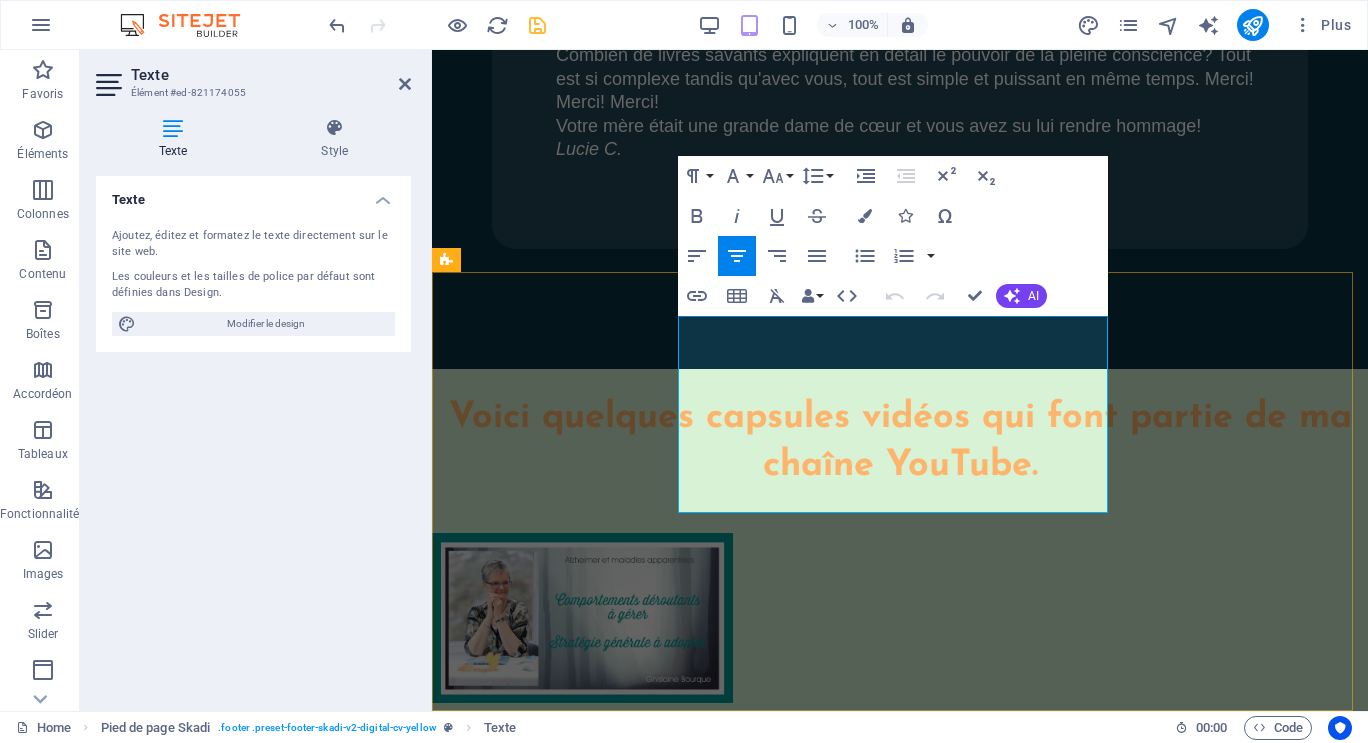 click on "Dernière mise à jour: le 3 août 2025" at bounding box center (900, 4260) 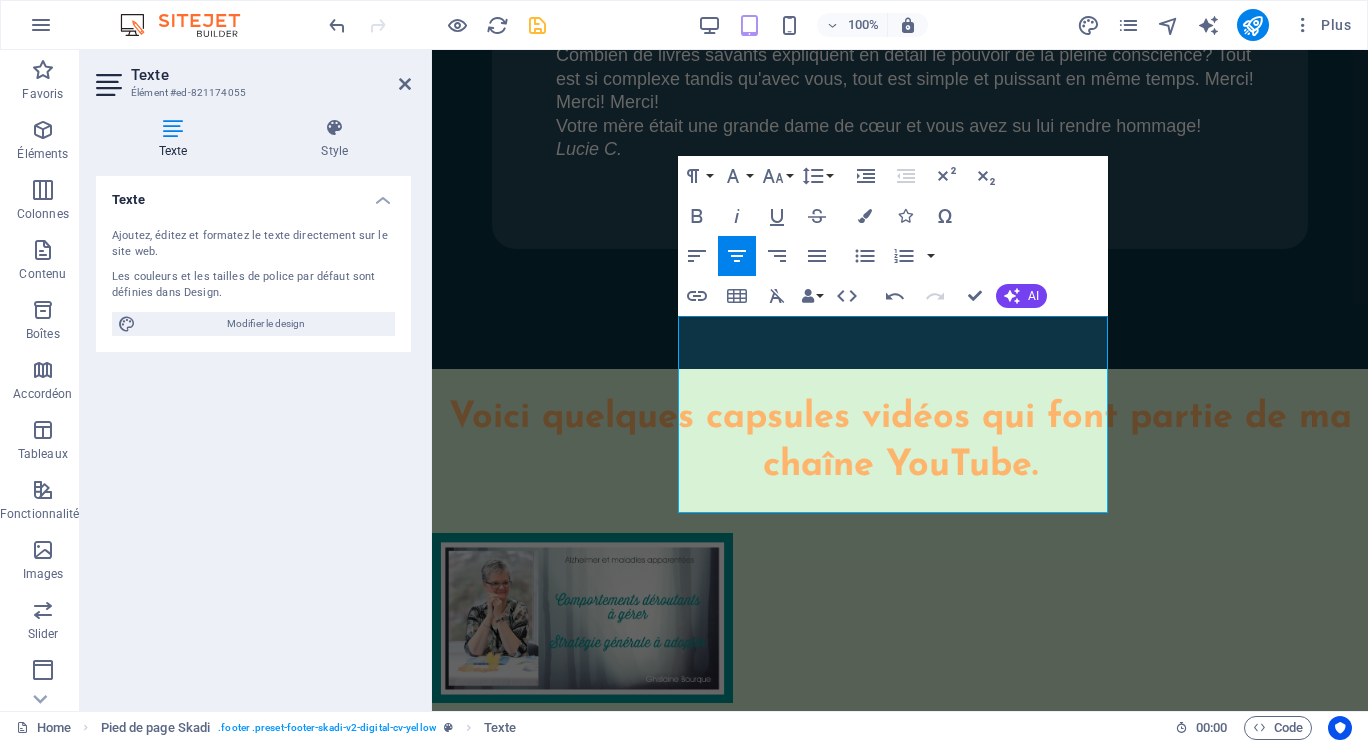 click on "Texte Ajoutez, éditez et formatez le texte directement sur le site web. Les couleurs et les tailles de police par défaut sont définies dans Design. Modifier le design Alignement Aligné à gauche Centré Aligné à droite" at bounding box center [253, 435] 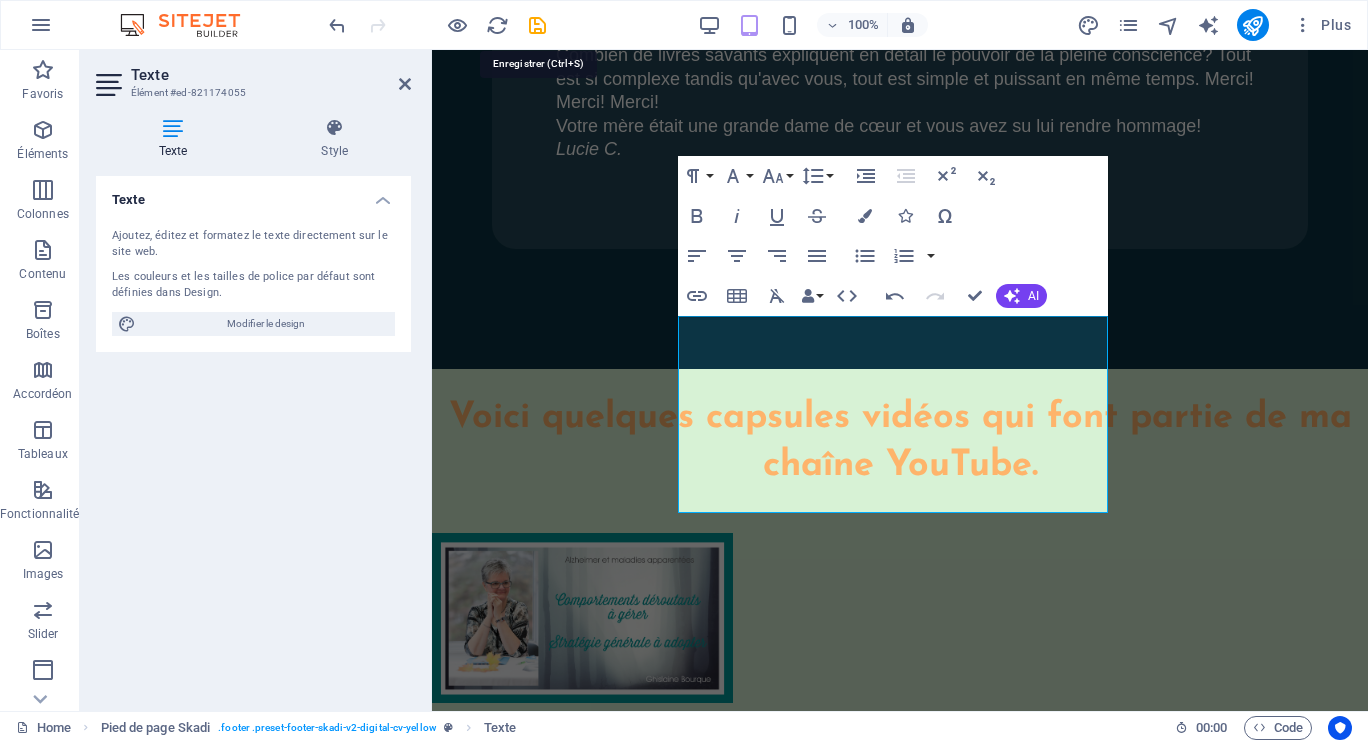 click at bounding box center [537, 25] 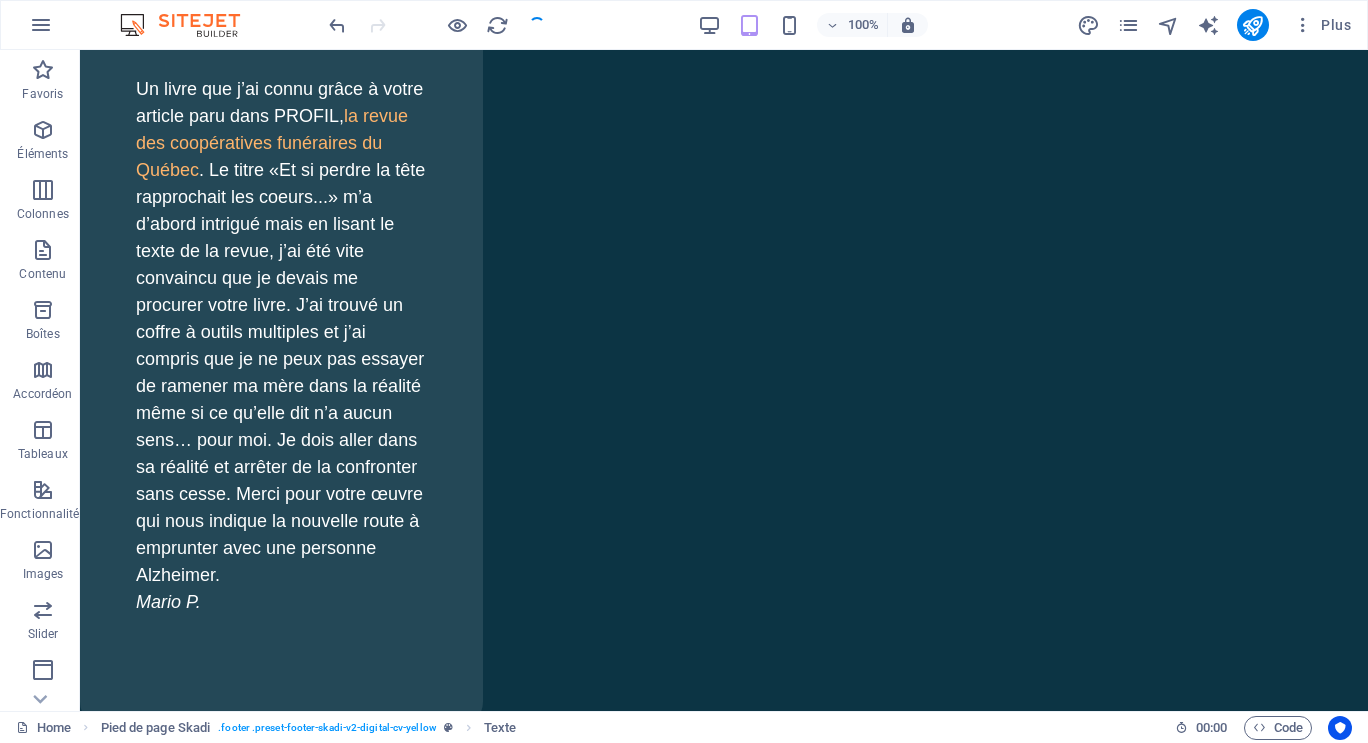 scroll, scrollTop: 10890, scrollLeft: 0, axis: vertical 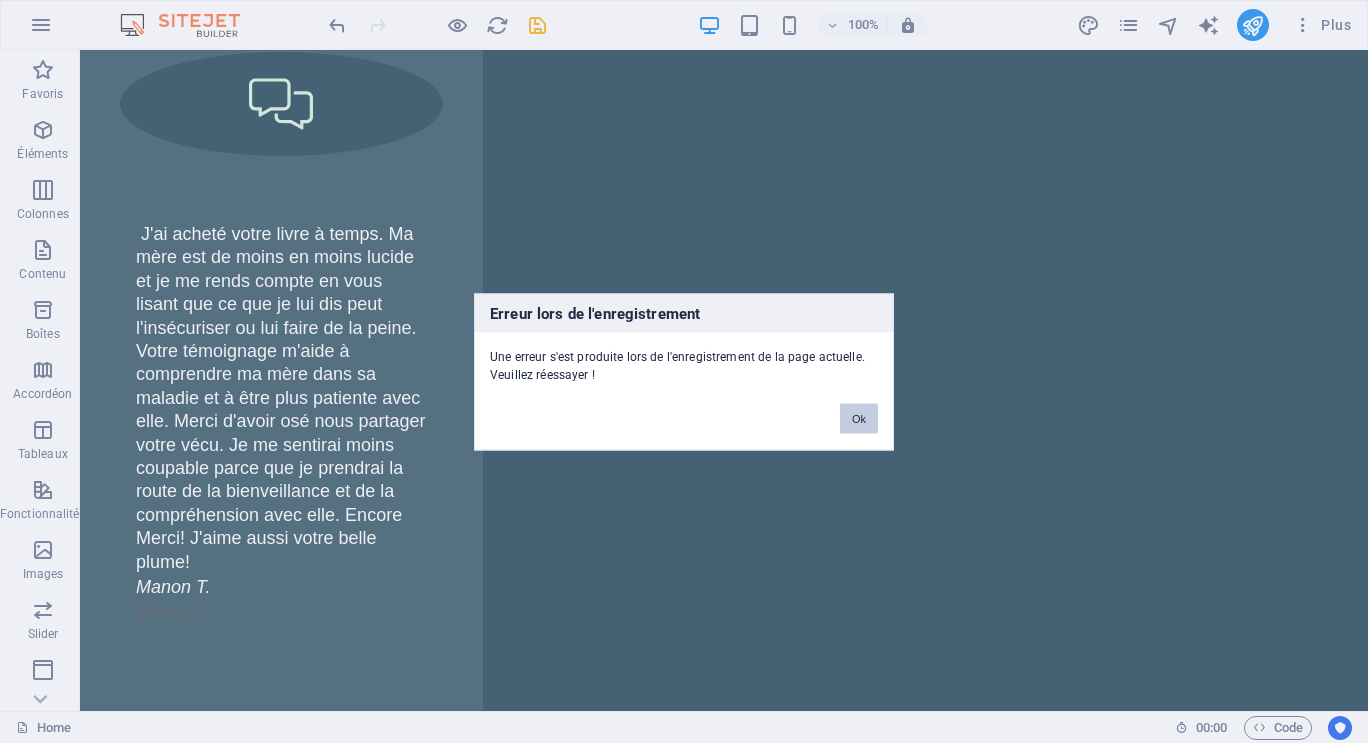 click on "Ok" at bounding box center (859, 418) 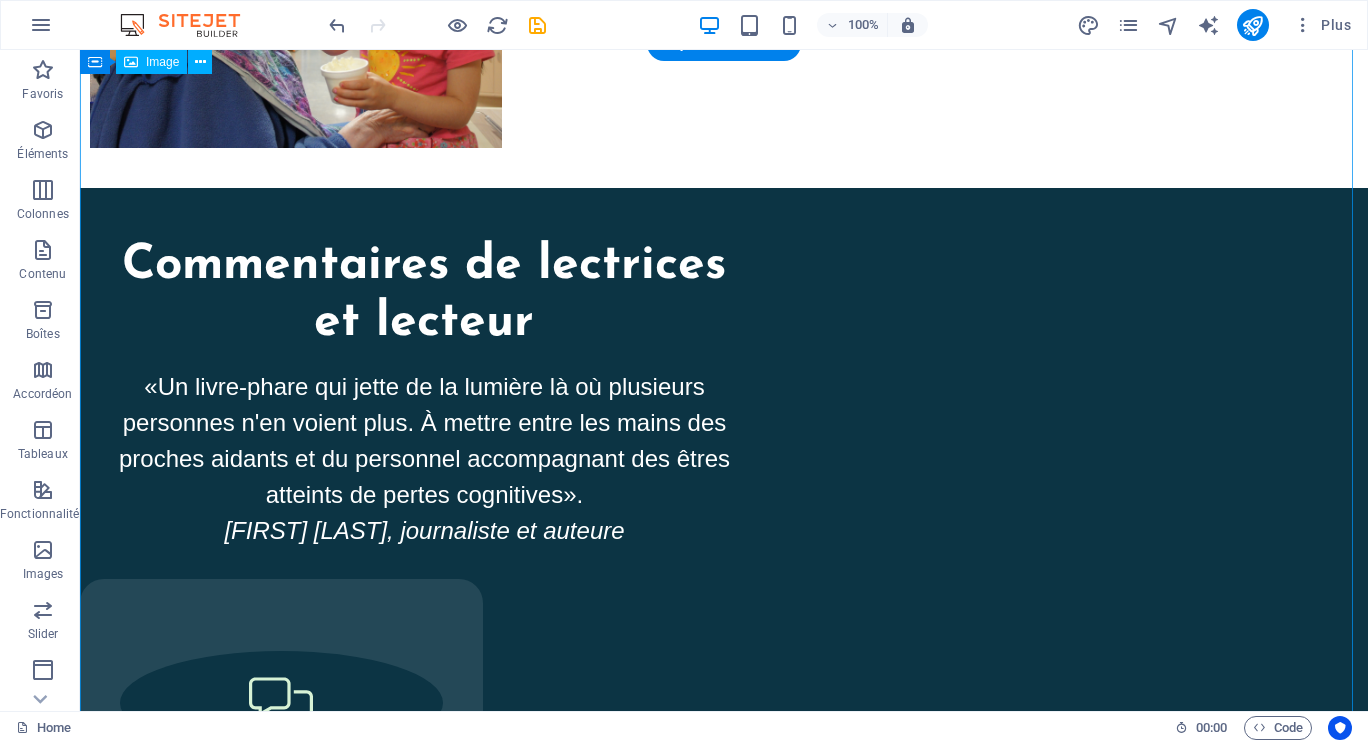 scroll, scrollTop: 10286, scrollLeft: 0, axis: vertical 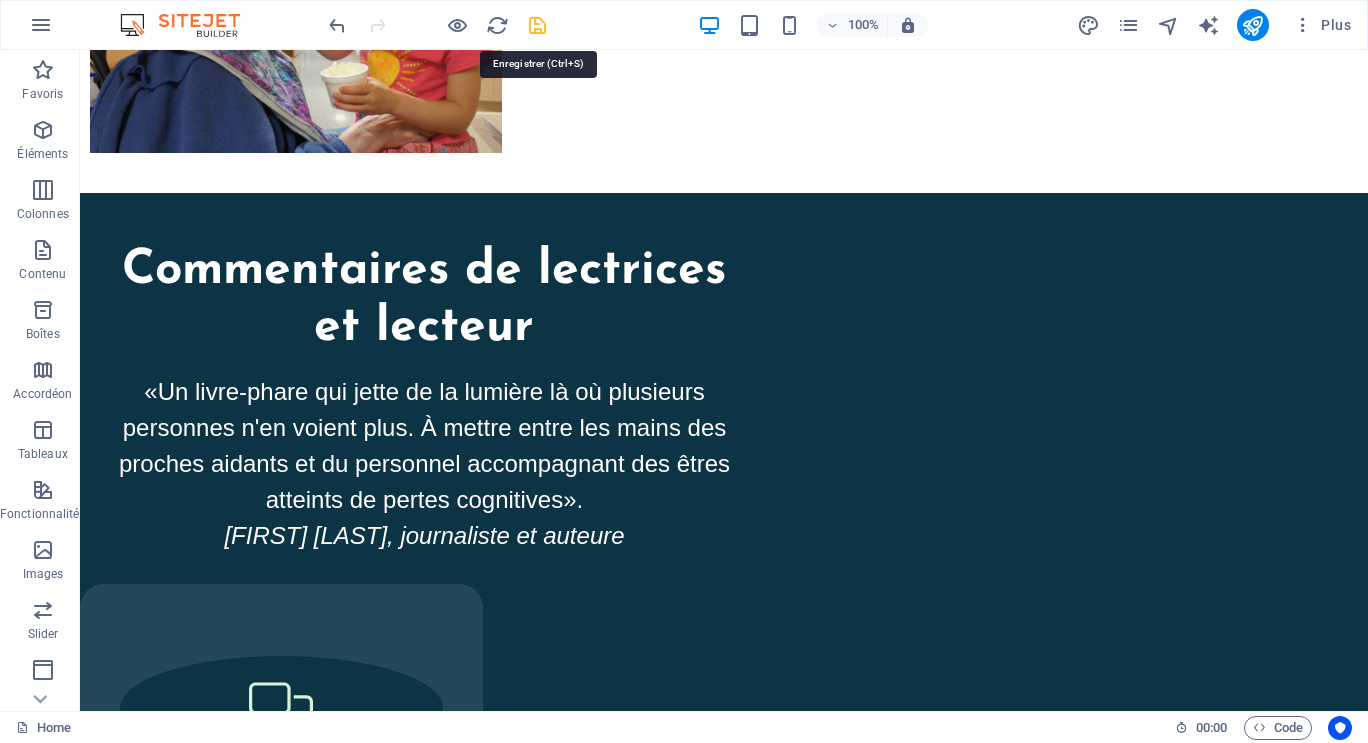 click at bounding box center [537, 25] 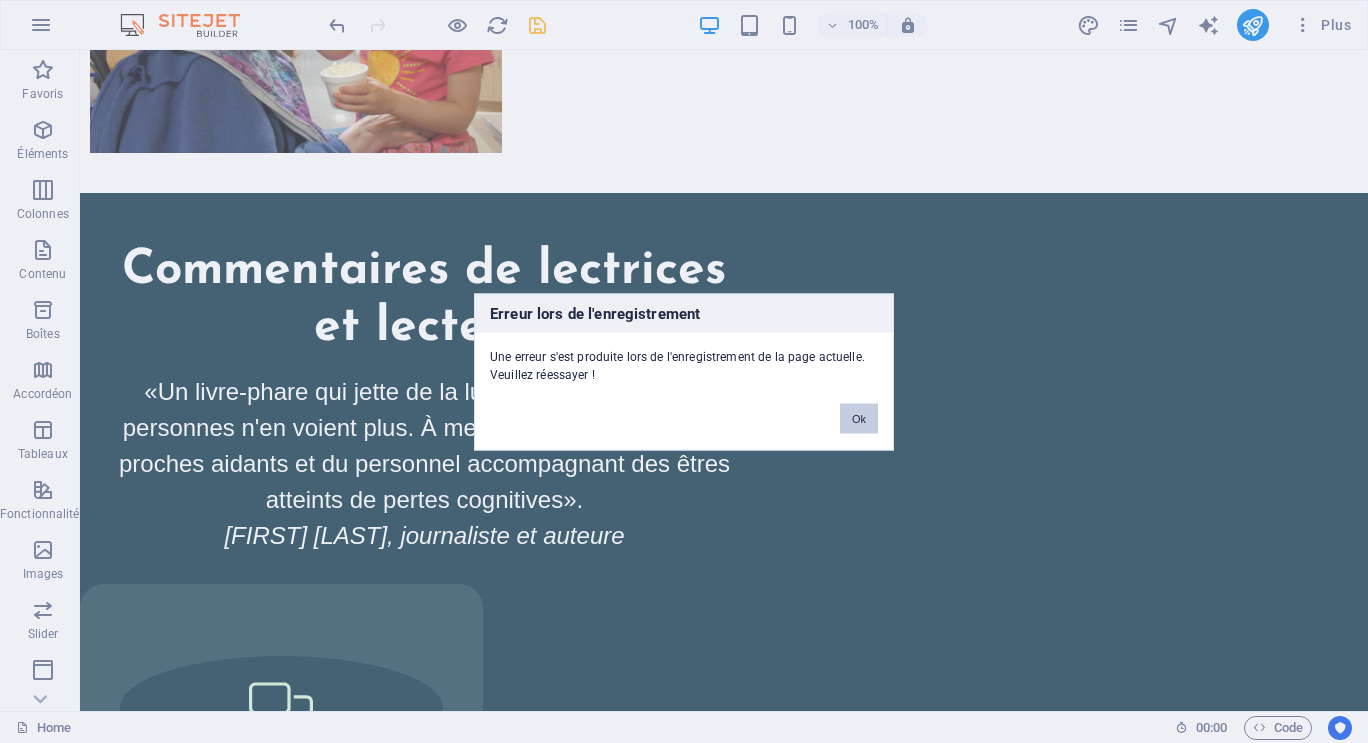 click on "Ok" at bounding box center [859, 418] 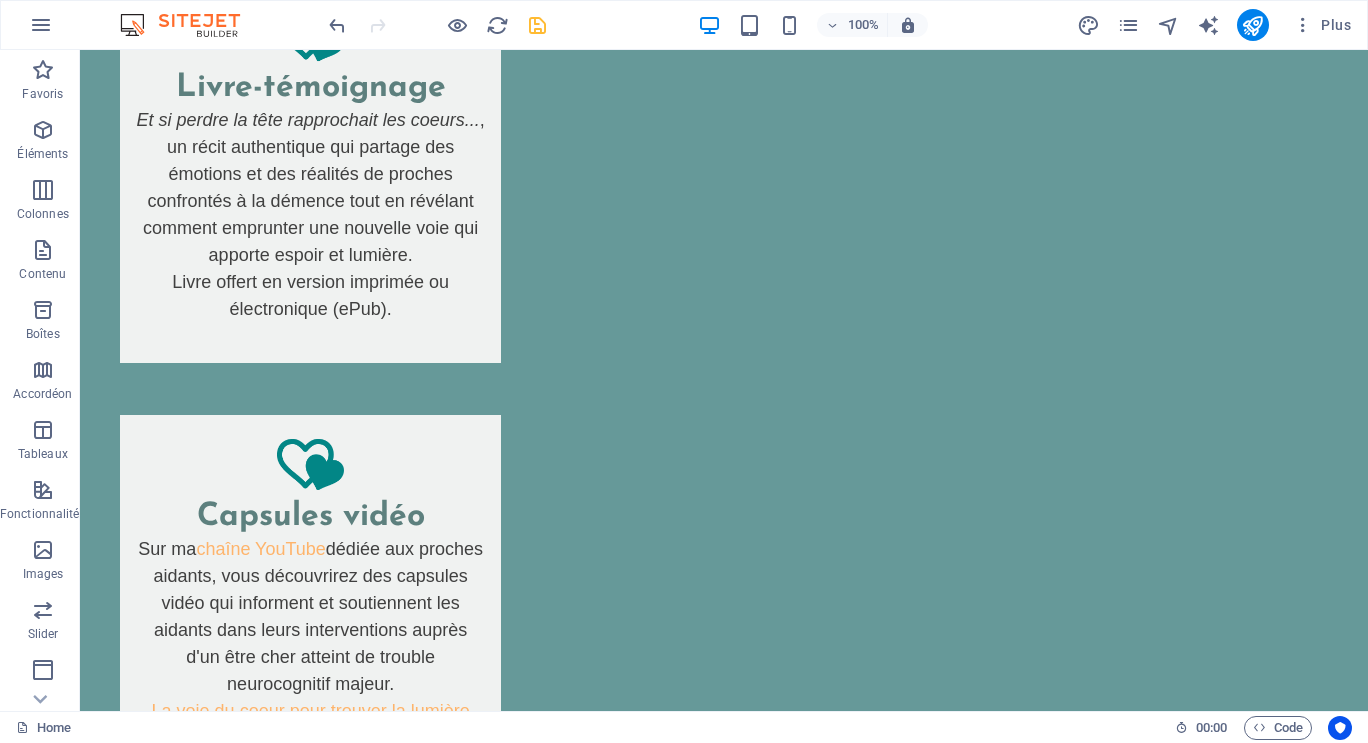 scroll, scrollTop: 9286, scrollLeft: 0, axis: vertical 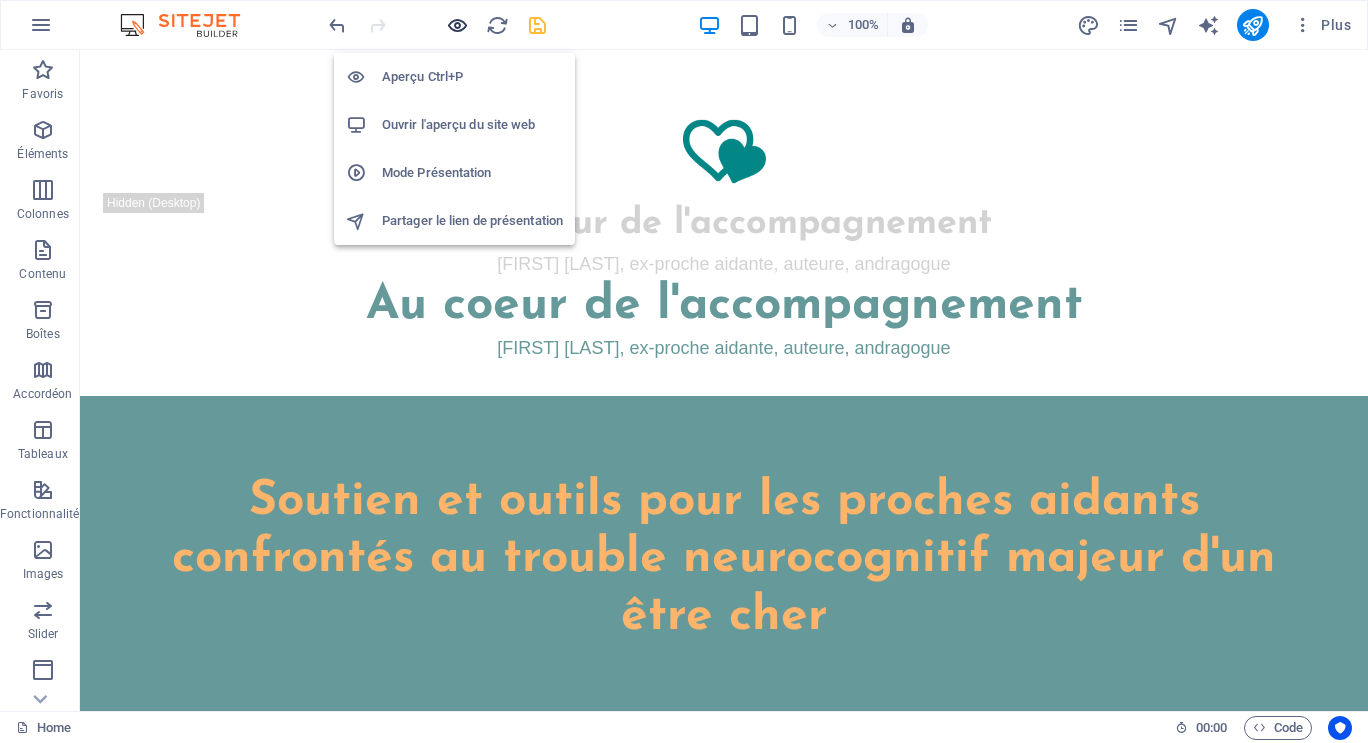 click at bounding box center (457, 25) 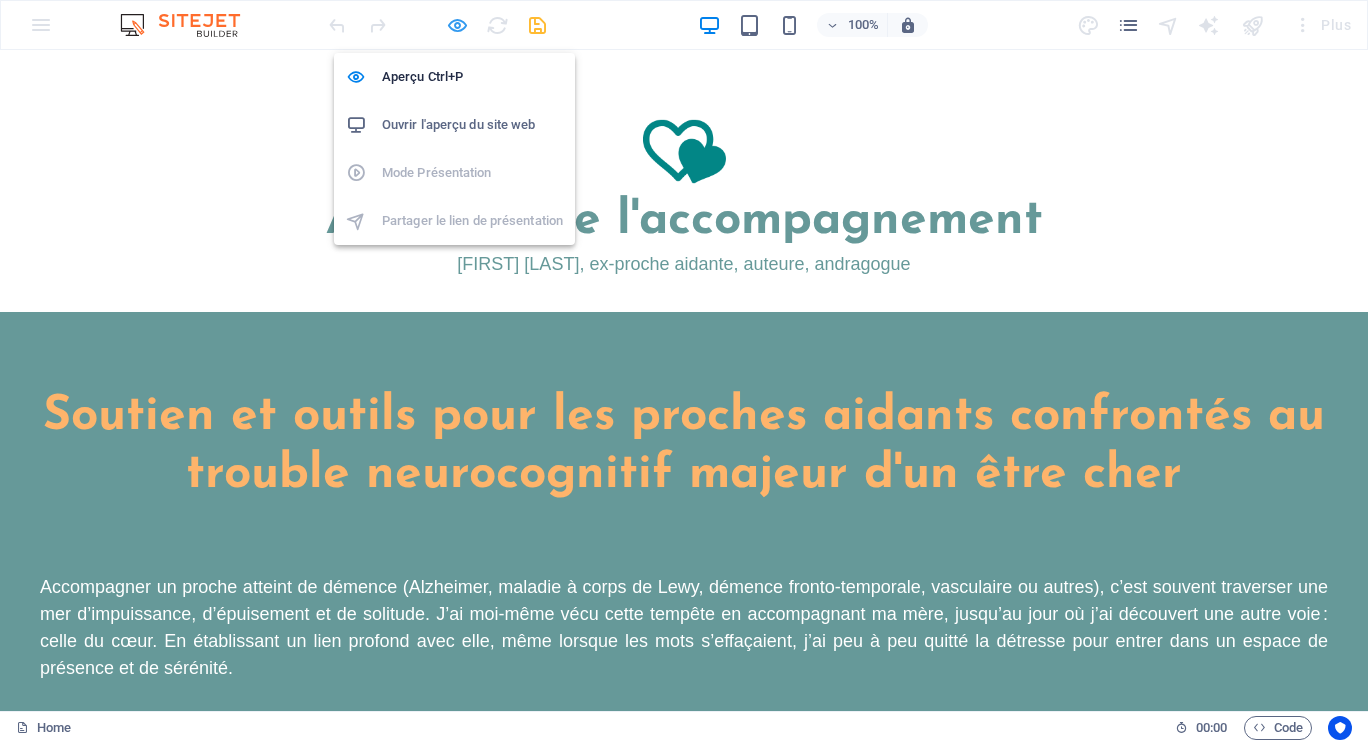 click at bounding box center [457, 25] 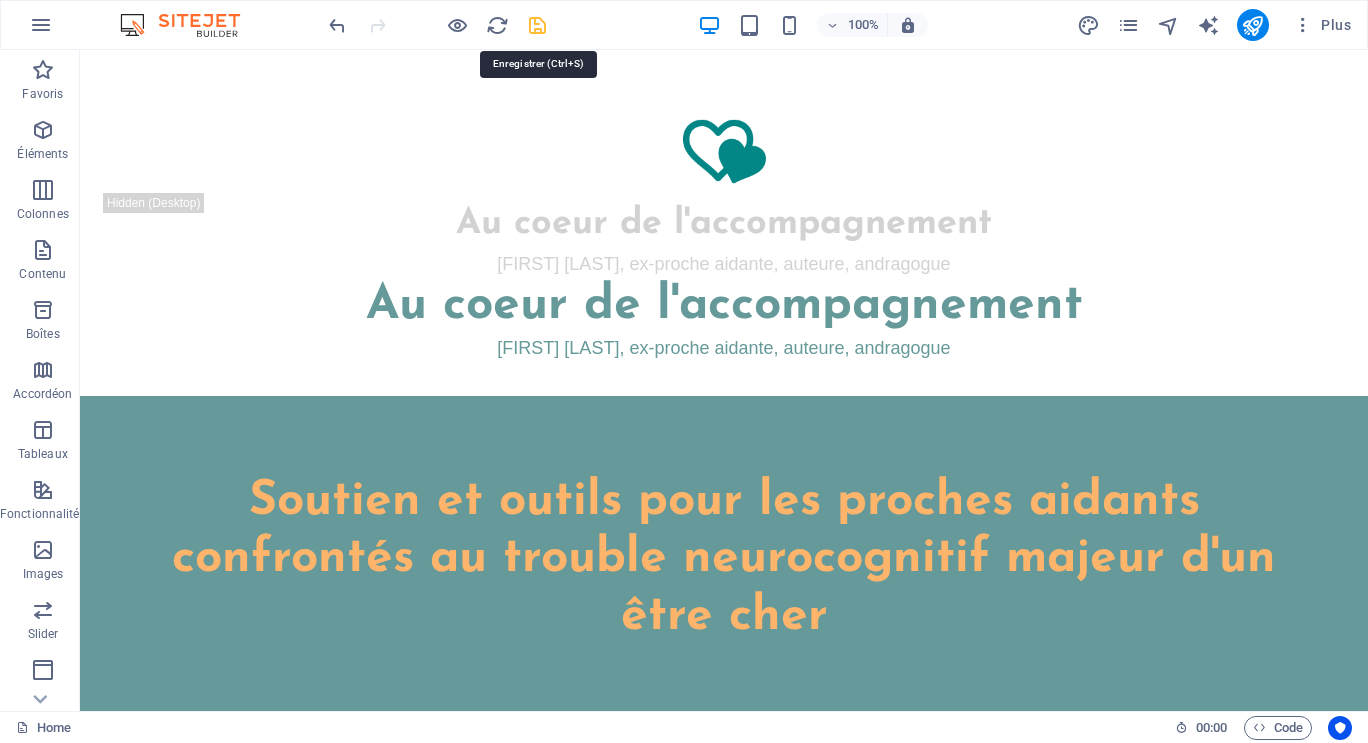 click at bounding box center (537, 25) 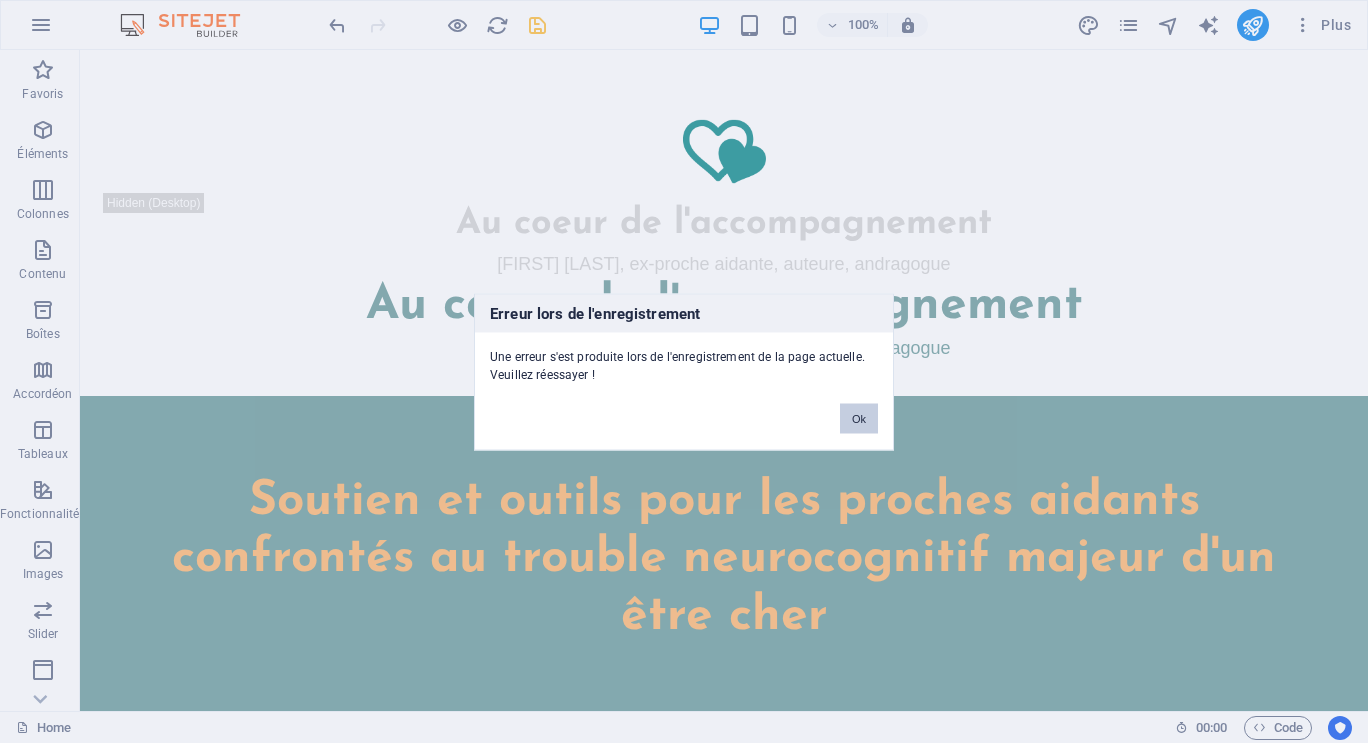 click on "Ok" at bounding box center [859, 418] 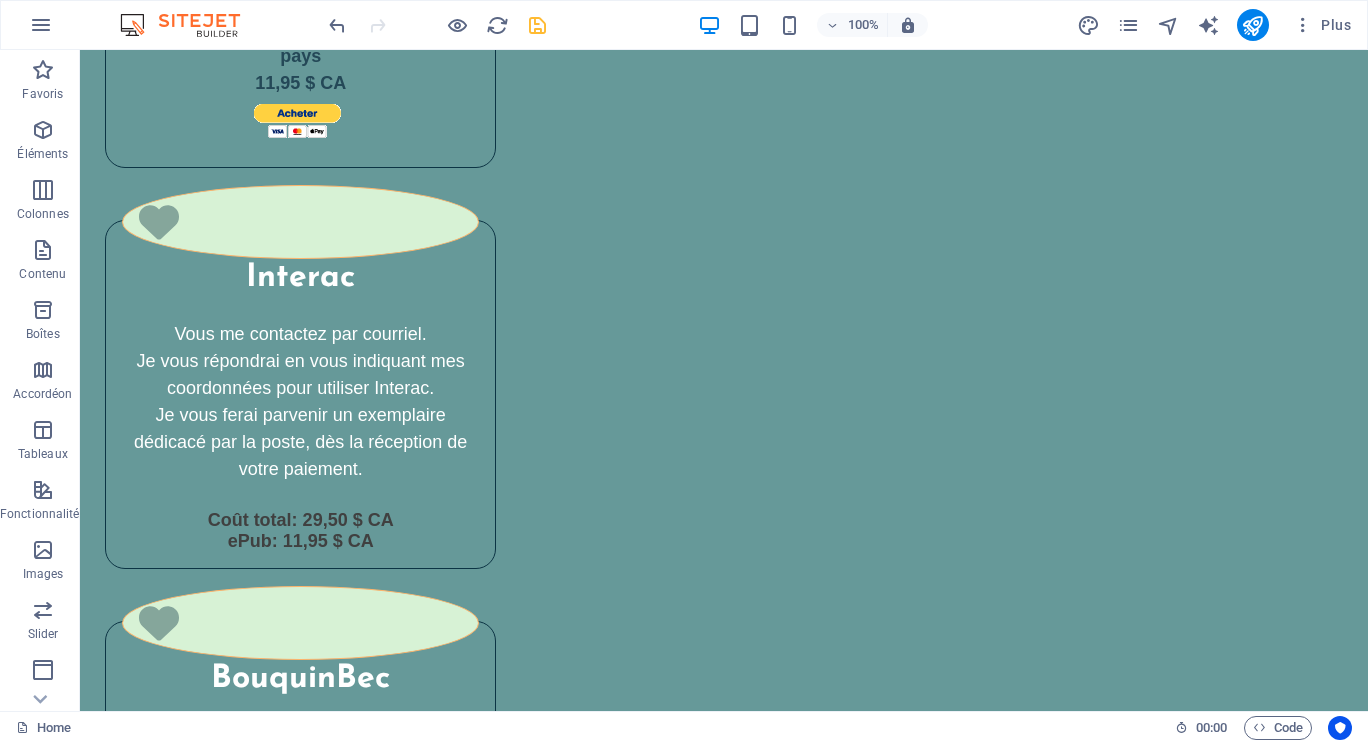 scroll, scrollTop: 4600, scrollLeft: 0, axis: vertical 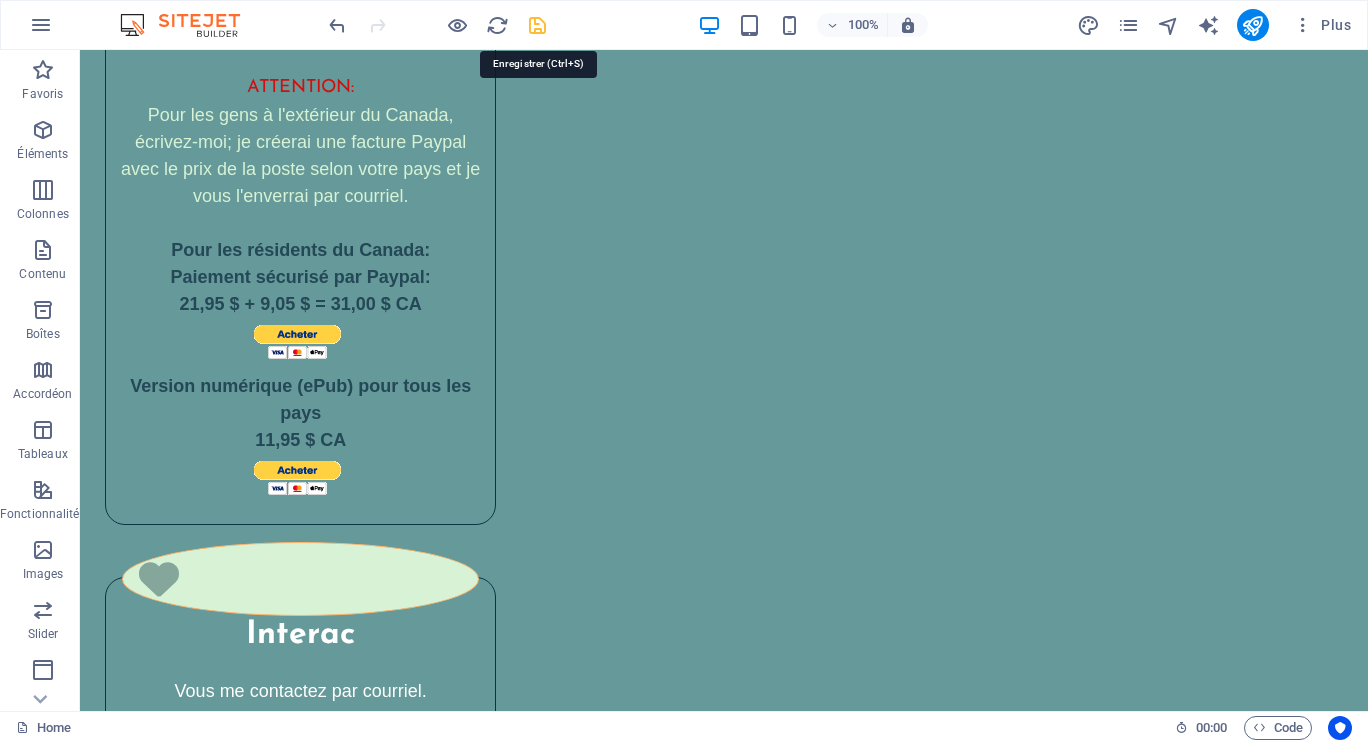 click at bounding box center (537, 25) 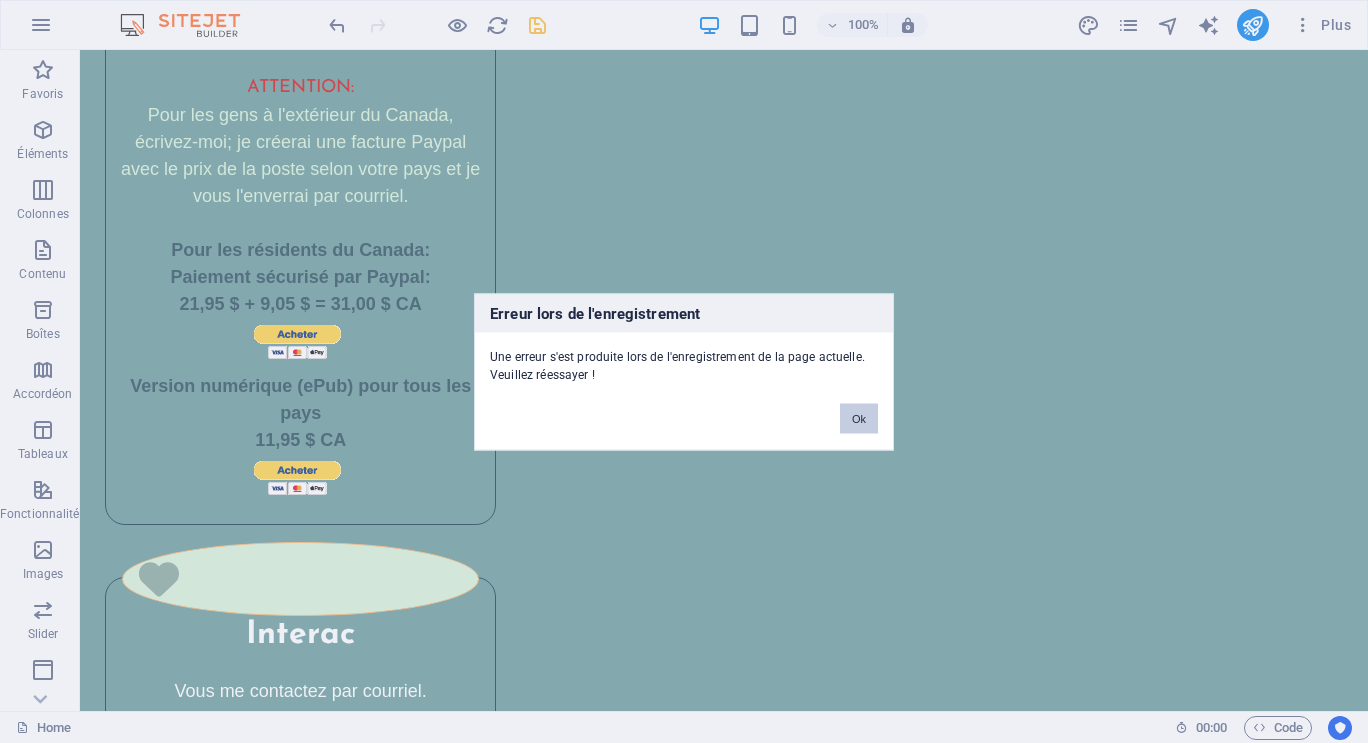 click on "Ok" at bounding box center (859, 418) 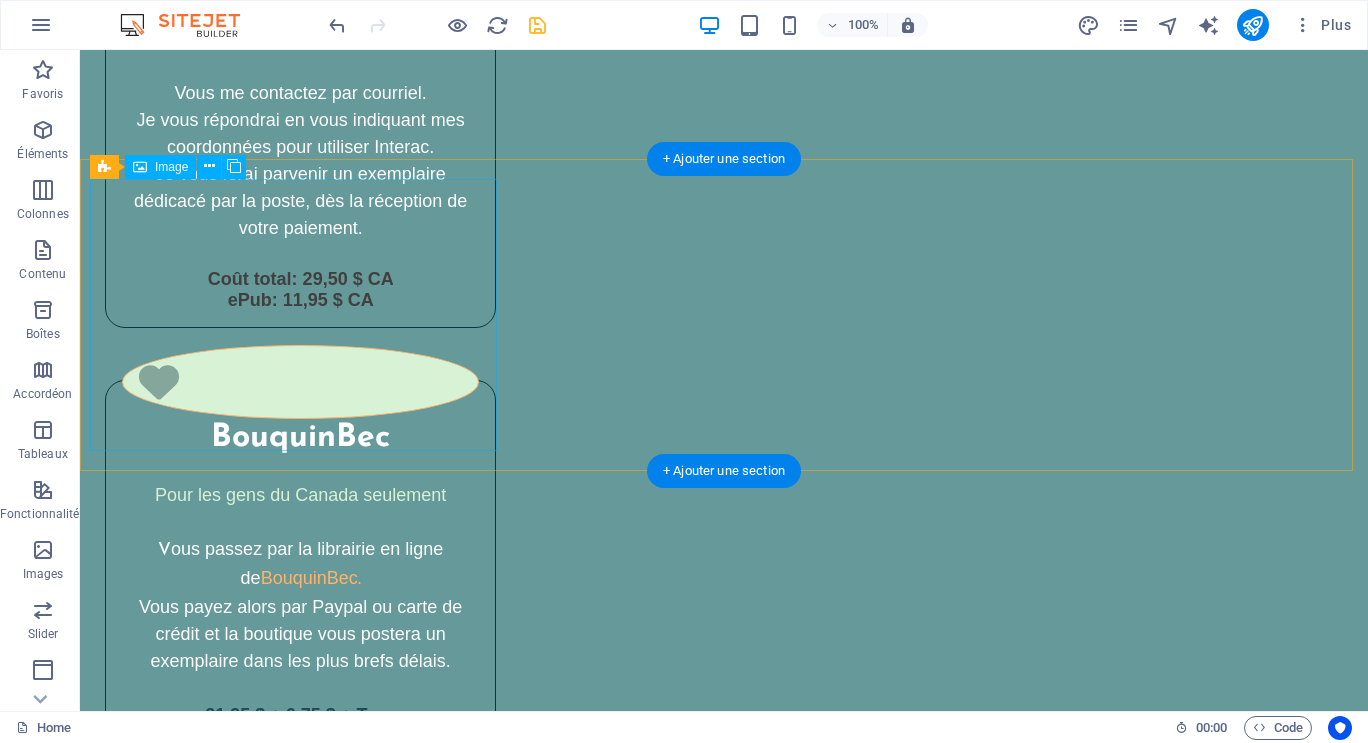 scroll, scrollTop: 5100, scrollLeft: 0, axis: vertical 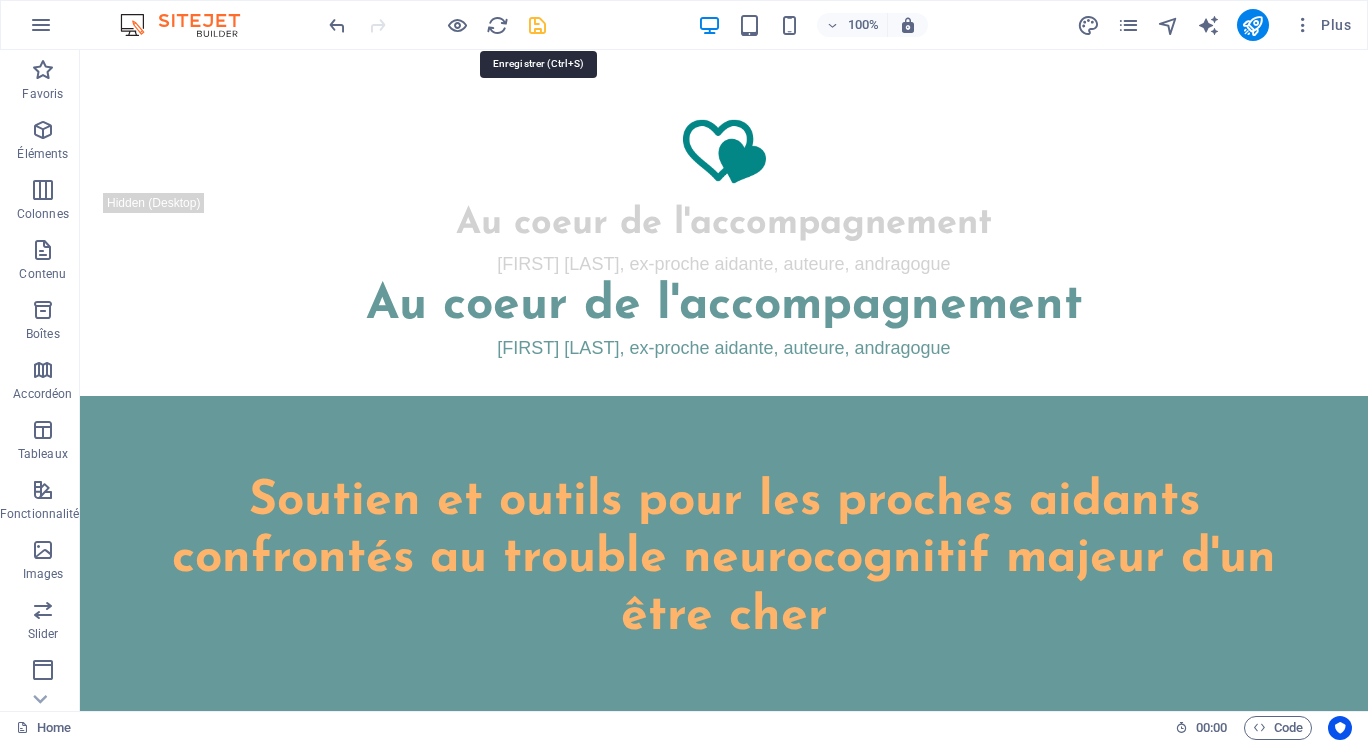 click at bounding box center [537, 25] 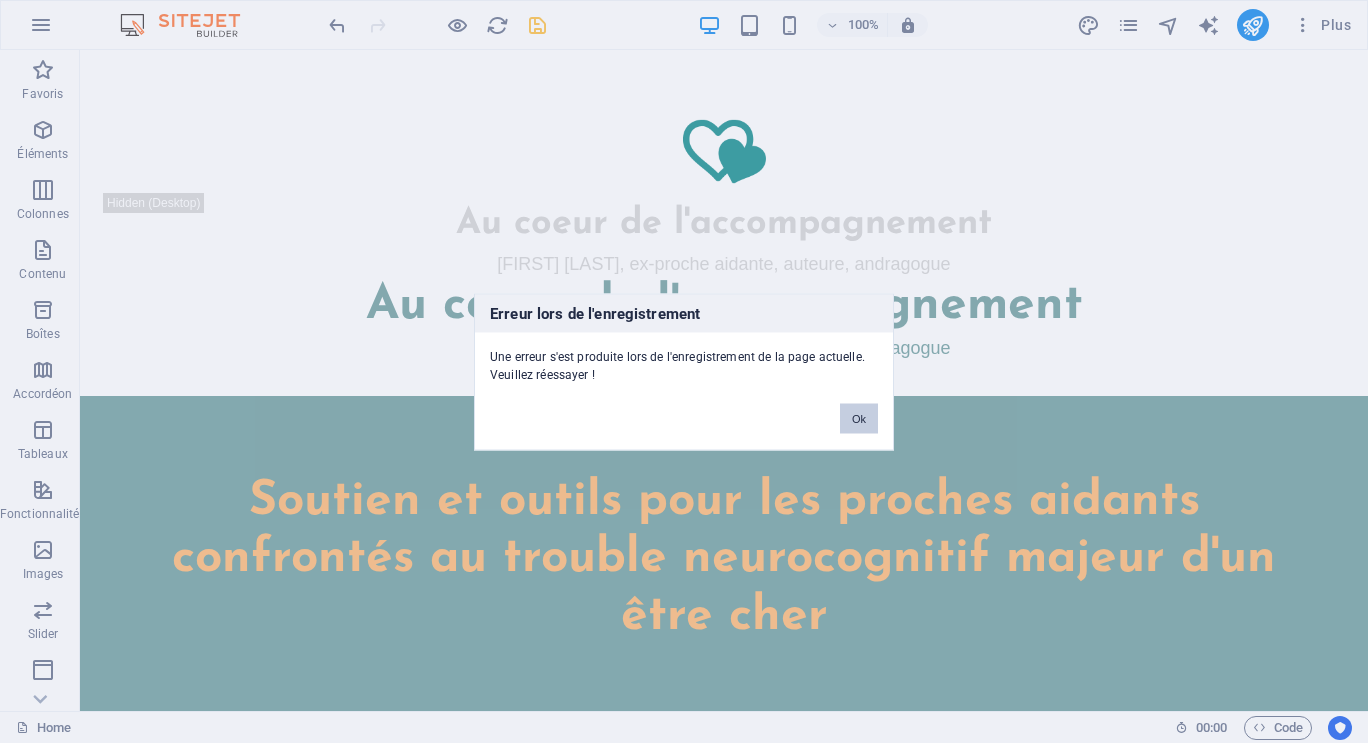 click on "Ok" at bounding box center [859, 418] 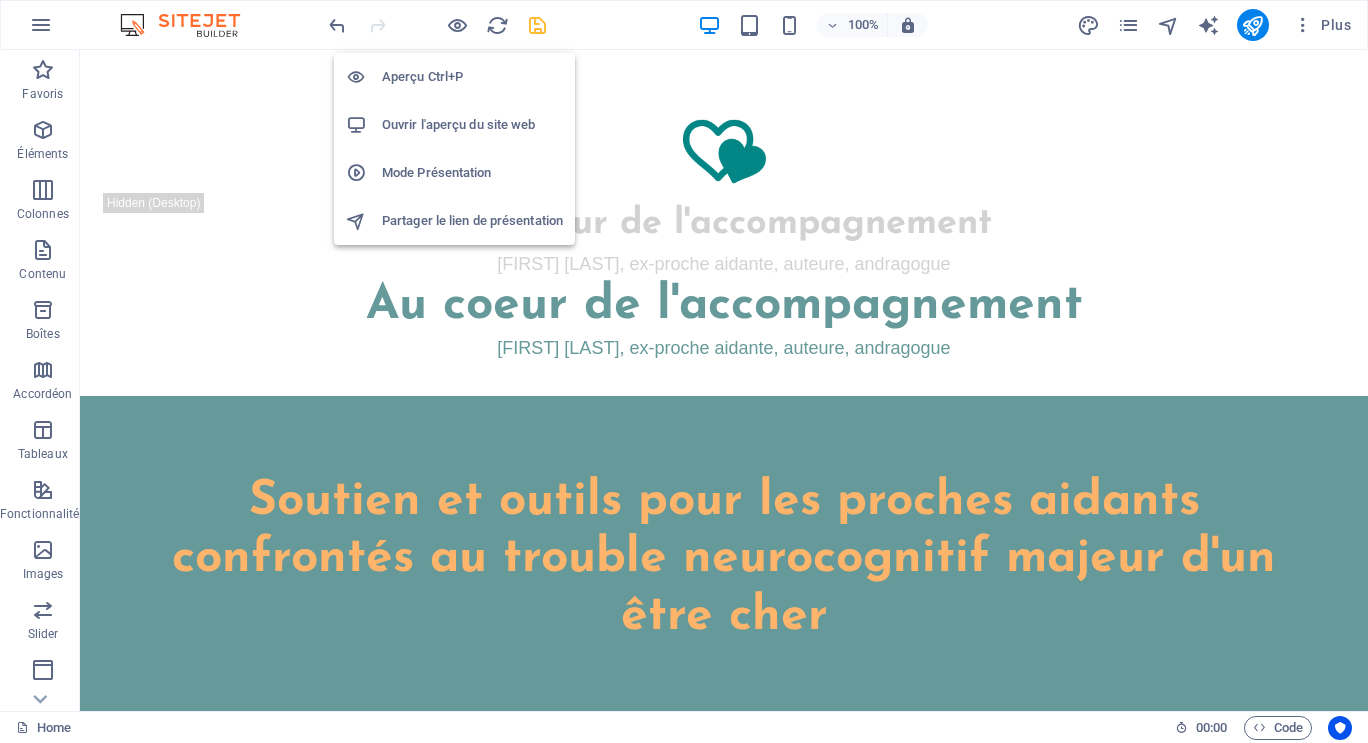 click on "Ouvrir l'aperçu du site web" at bounding box center (472, 125) 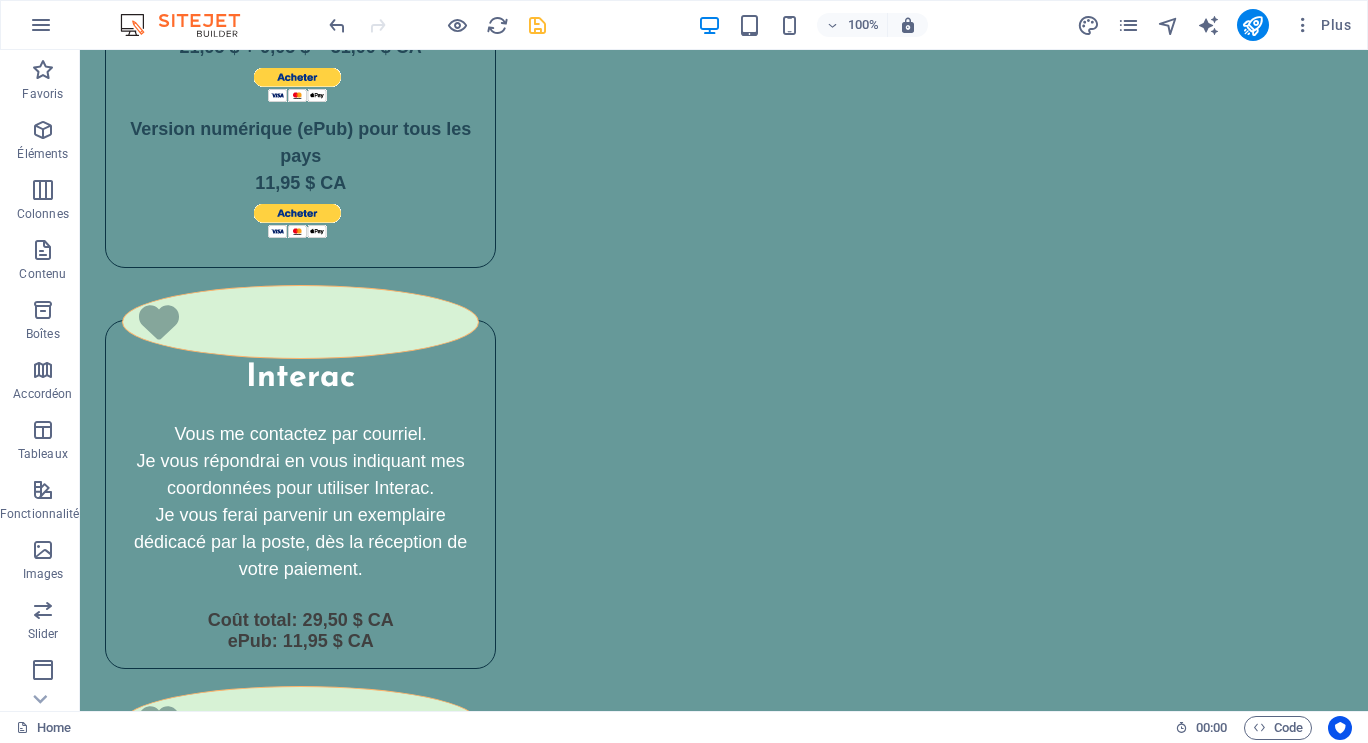 scroll, scrollTop: 4622, scrollLeft: 0, axis: vertical 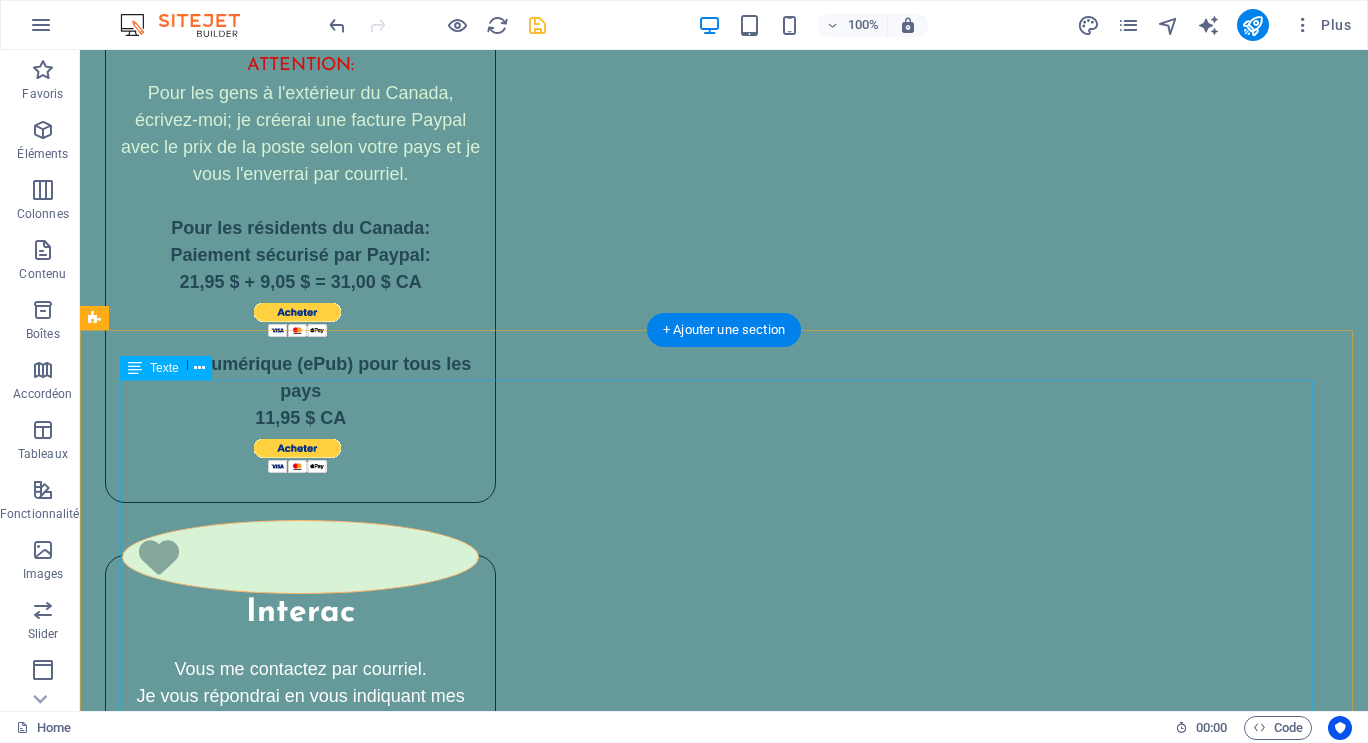 click at bounding box center (724, 3497) 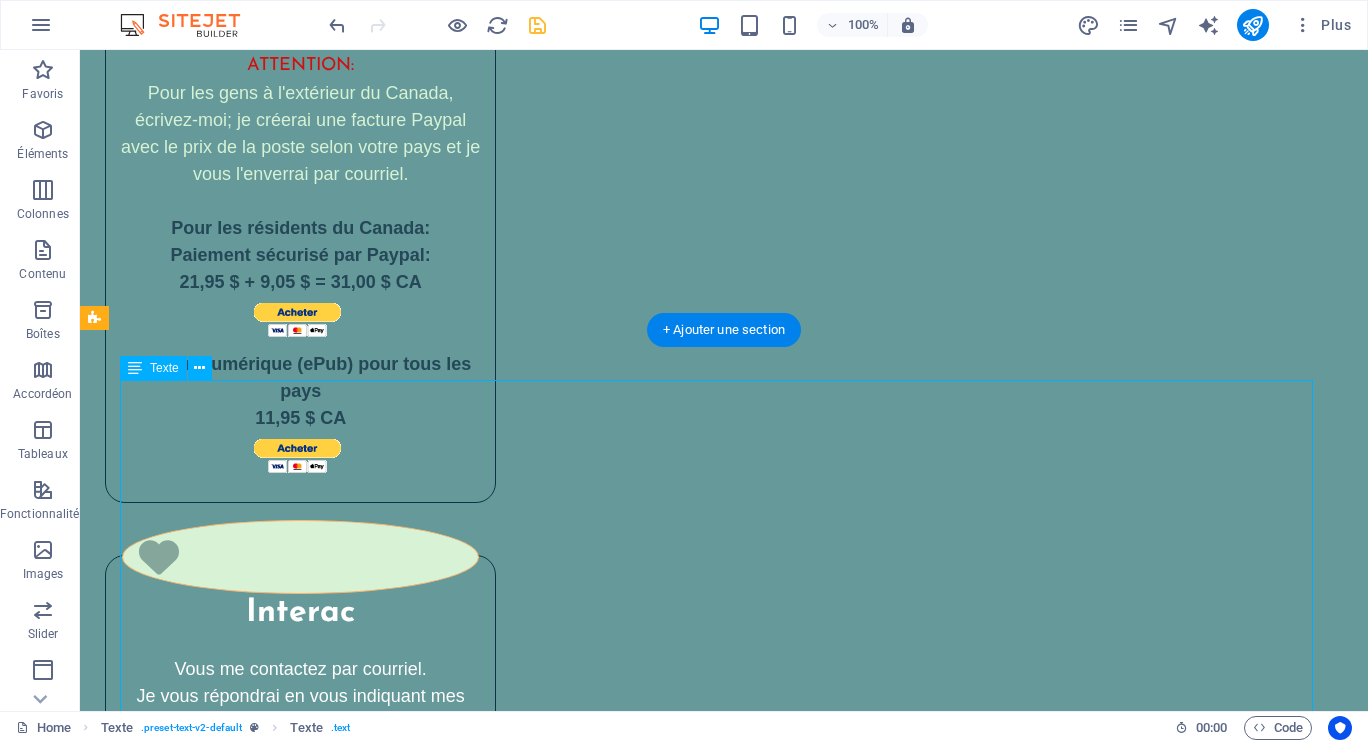 click at bounding box center [724, 3497] 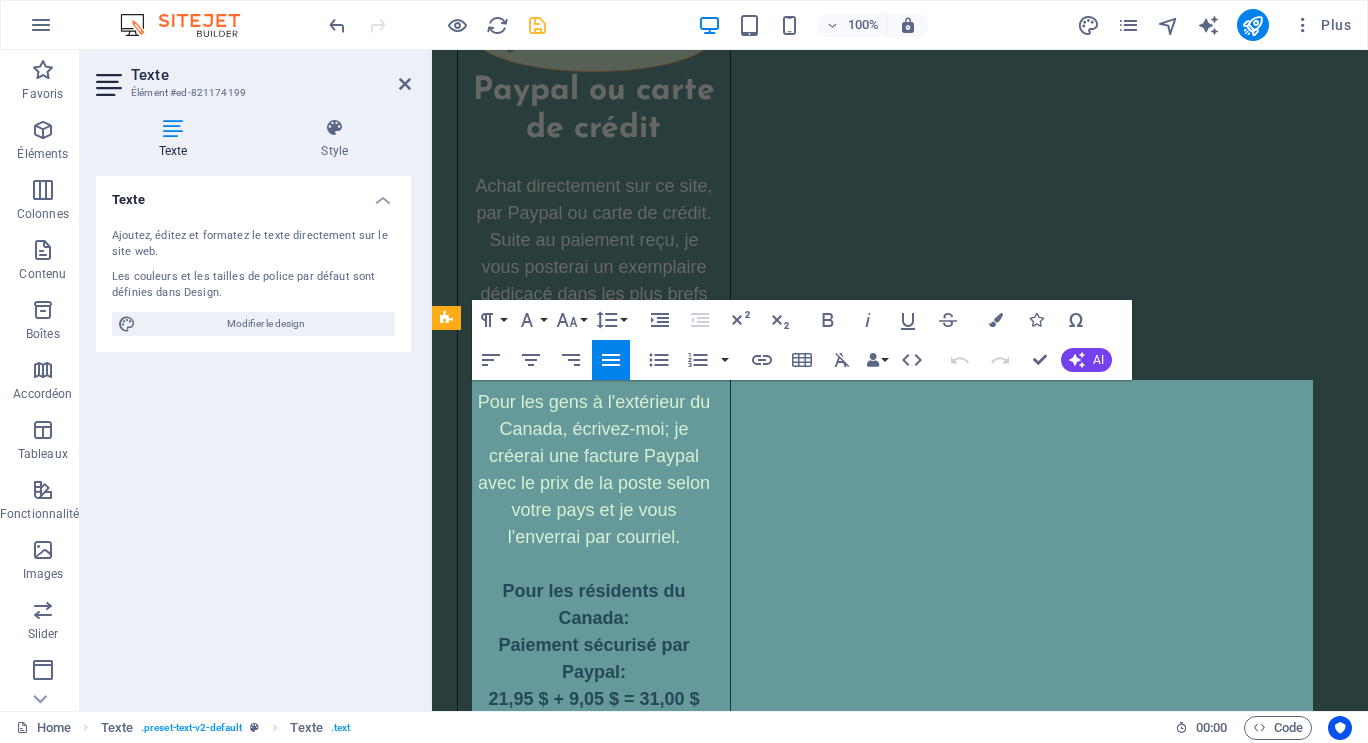 scroll, scrollTop: 6291, scrollLeft: 0, axis: vertical 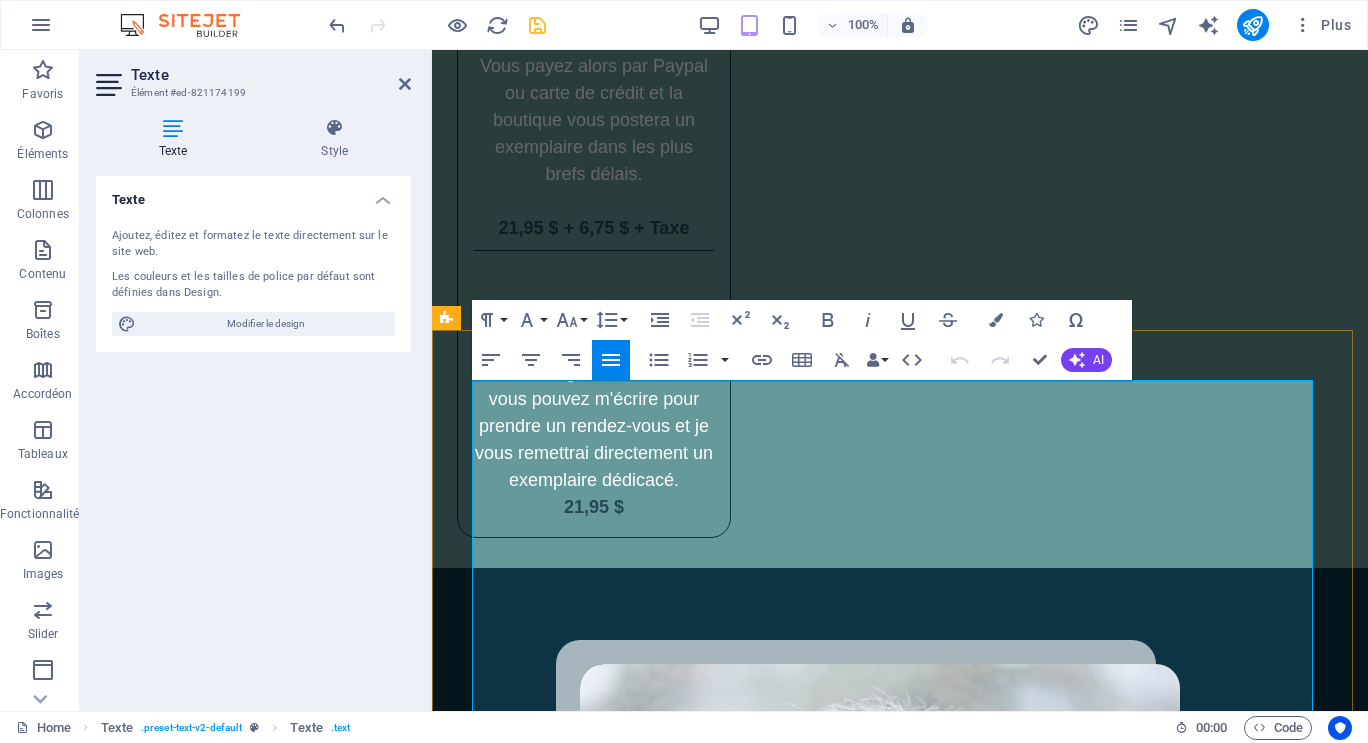 click on "Durant les quatre premières années de la cruelle maladie dont souffrait ma mère, j'ai cherché des façons de communiquer avec elle afin de pouvoir la rejoindre dans son monde et d'être le plus adapté possible à son état dans lequel je ne reconnaissais plus celle que j'ai toujours connue, si pleine de ressources pour affronter les épreuves de la vie." at bounding box center (900, 2283) 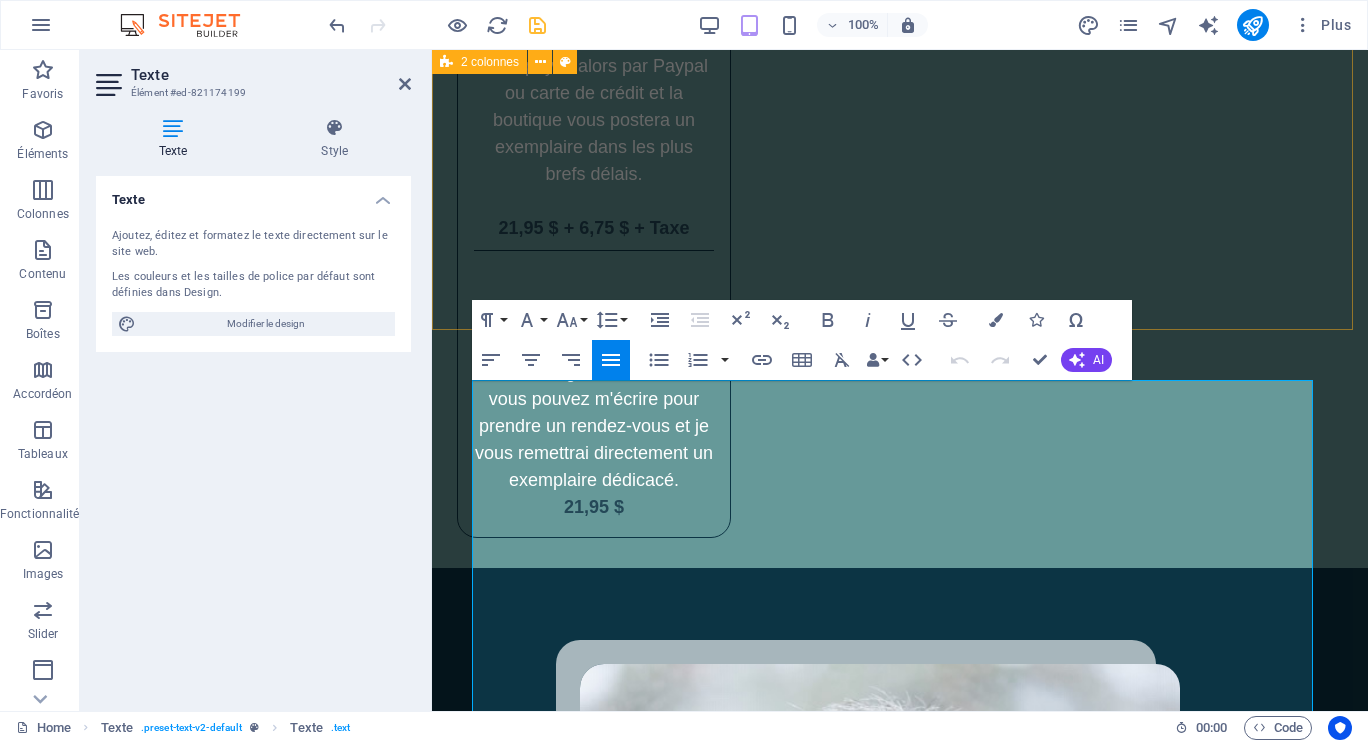 click on "Un peu de mon histoire J e suis une ancienne technologiste médicale. Je n'aurais jamais pensé écrire un livre un jour, même si j'avais déjà composé plusieurs articles scientifiques vulgarisés pour les élèves du secondaire. À peine deux semaines après le décès de ma mère, j'ai ressenti un puissant élan pour partager mon expérience de proche aidante et la façon dont je l'ai accompagnée, jusqu'à sa mort dans mes bras. C'est ainsi que j'ai choisi d'écrire ce livre-témoignage, et ce, en toute transparence.  Le processus d'écriture m'a procuré de l'apaisement. En mettant des mots sur mon vécu, j'ai pu assumer le deuil de ma mère plus facilement parce que j'ai pris conscience qu'elle et moi, nous nous sommes nourries d'un lien relationnel profond jusqu'à la fin. Chacune a tout offert à l'autre..." at bounding box center [900, 1379] 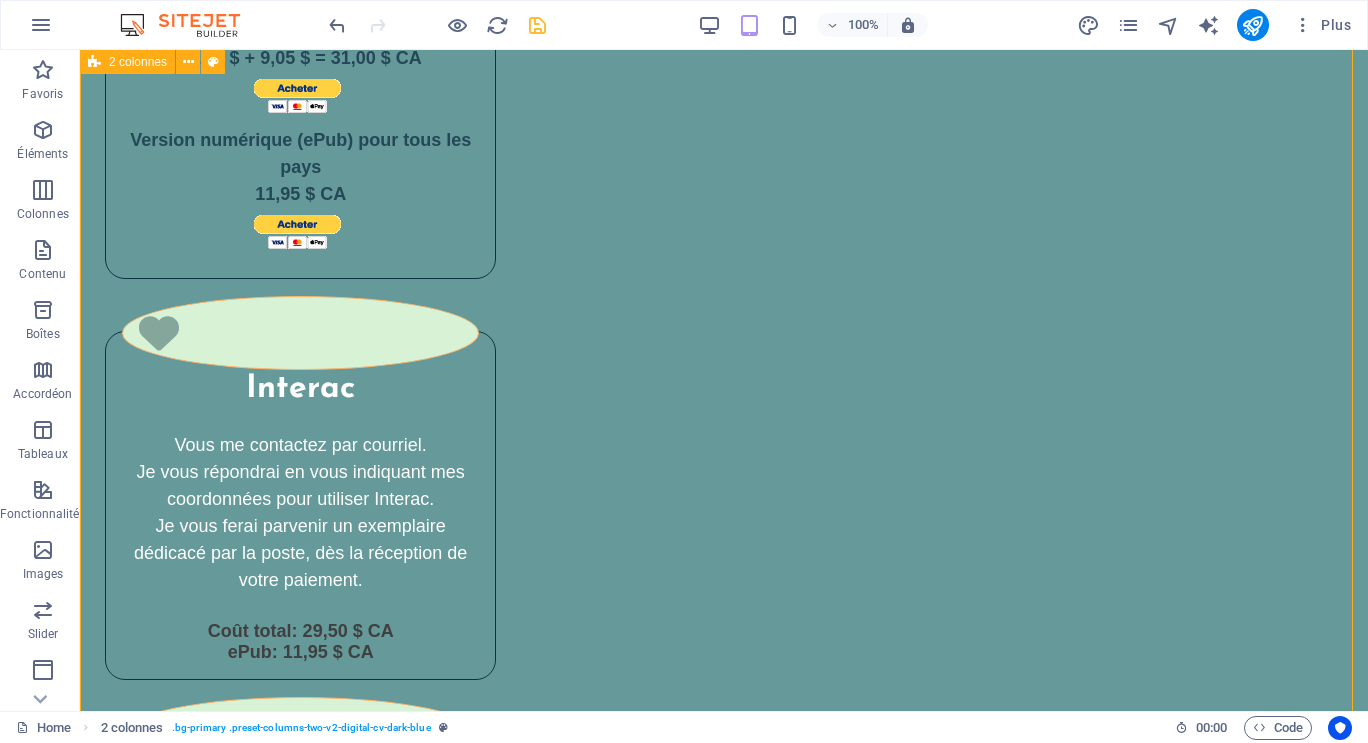 scroll, scrollTop: 4875, scrollLeft: 0, axis: vertical 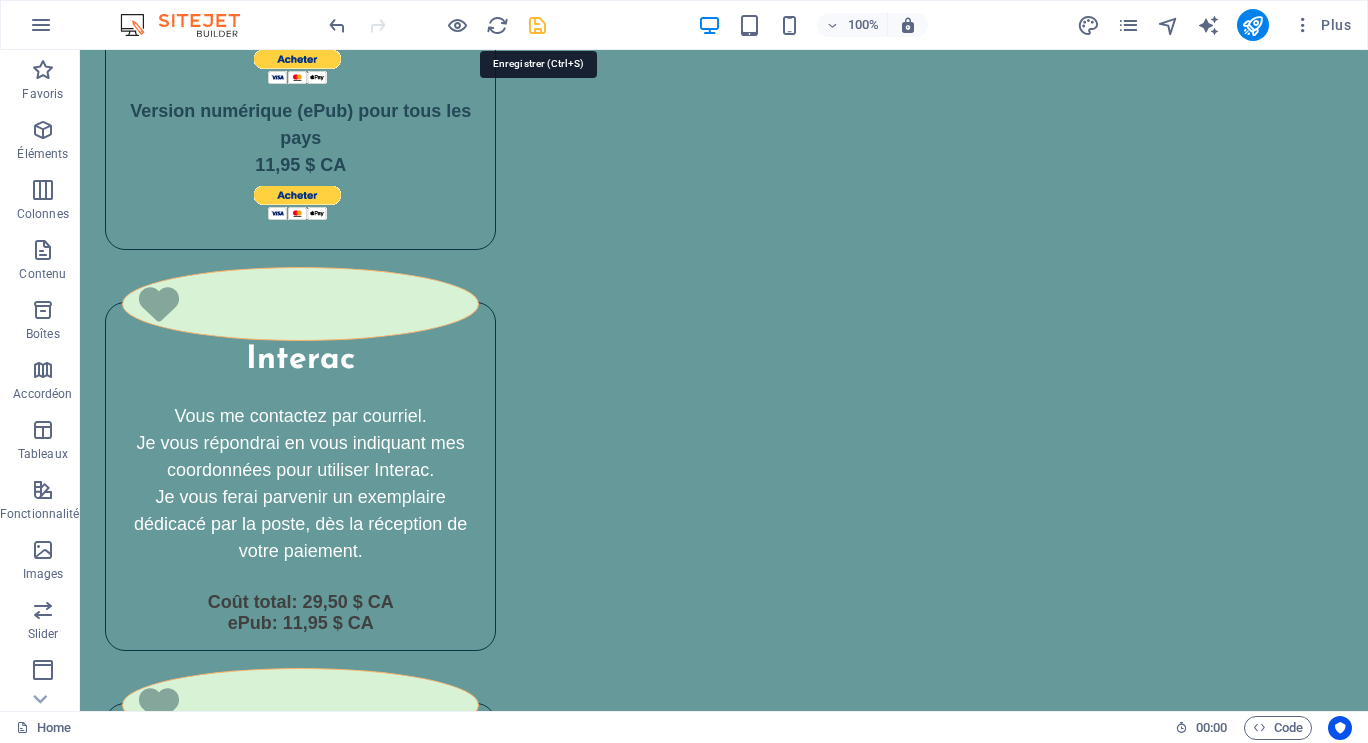 click at bounding box center [537, 25] 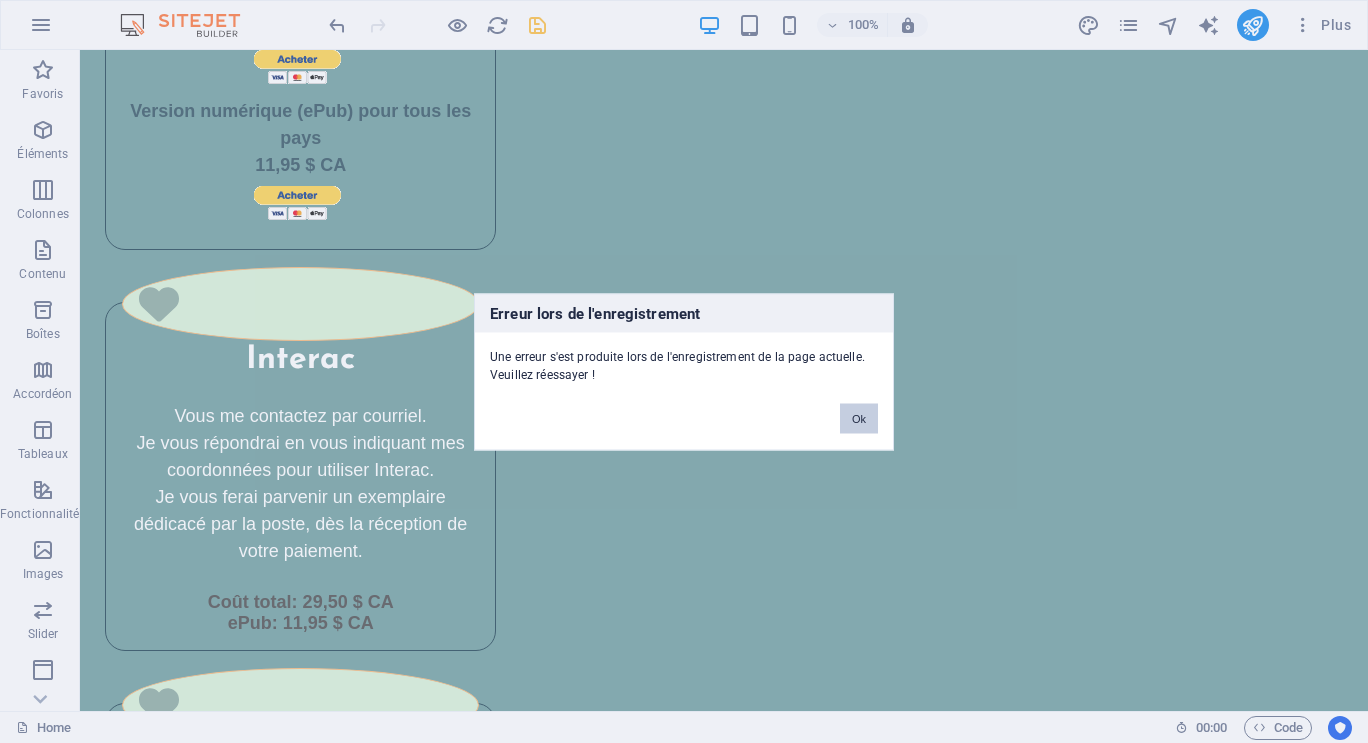 click on "Ok" at bounding box center (859, 418) 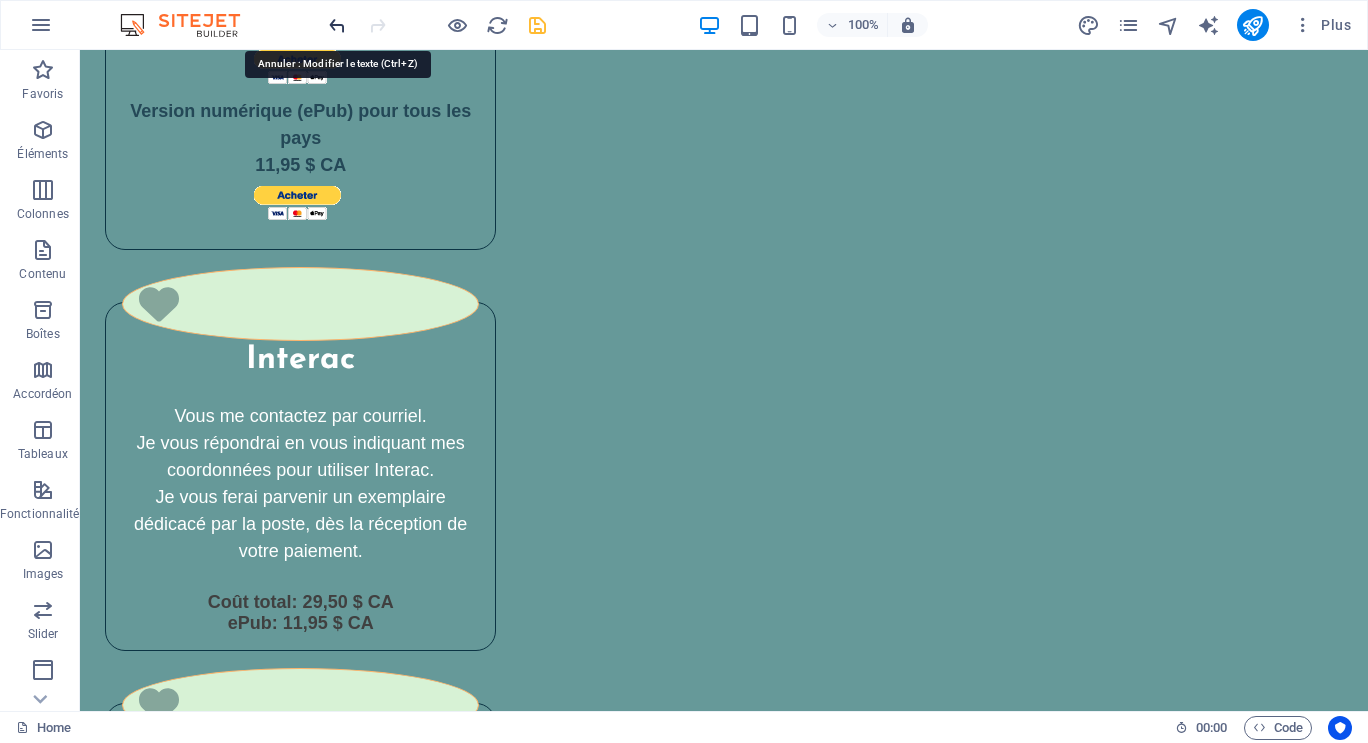 click at bounding box center [337, 25] 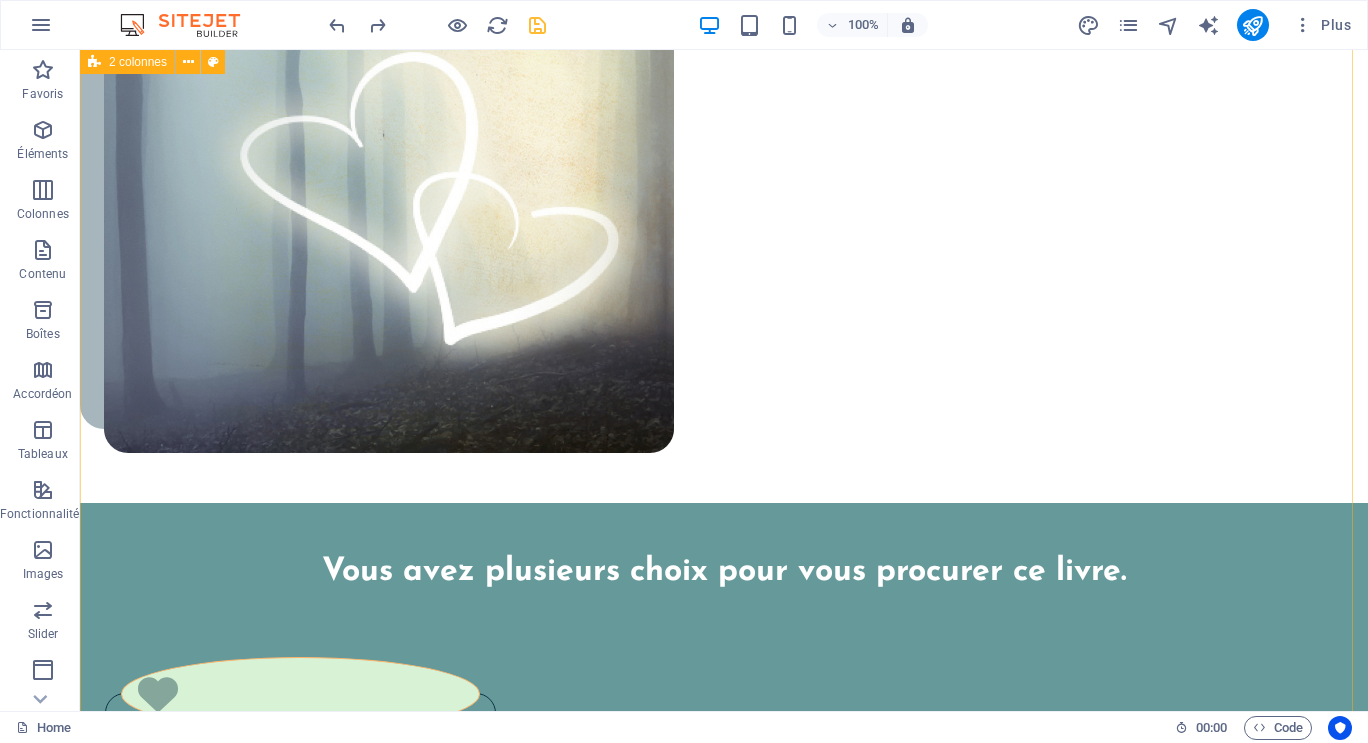 scroll, scrollTop: 3675, scrollLeft: 0, axis: vertical 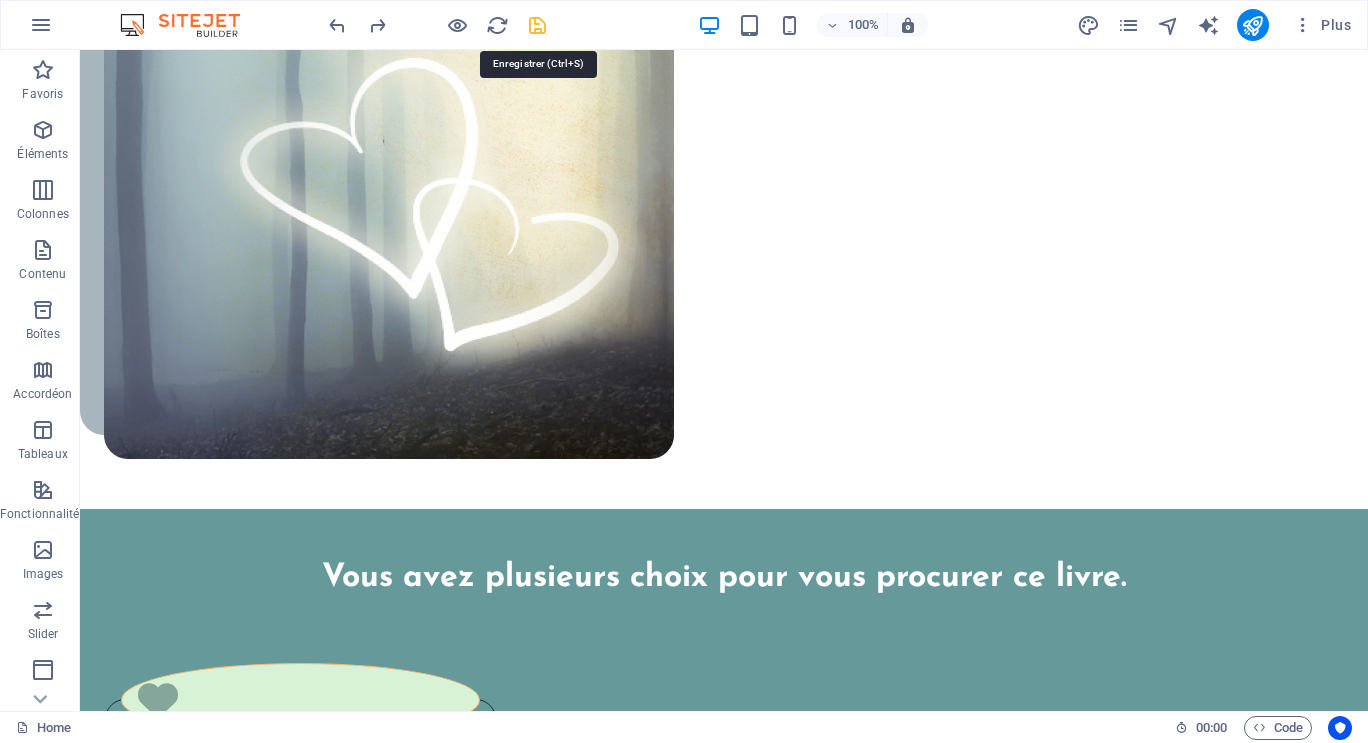 click at bounding box center (537, 25) 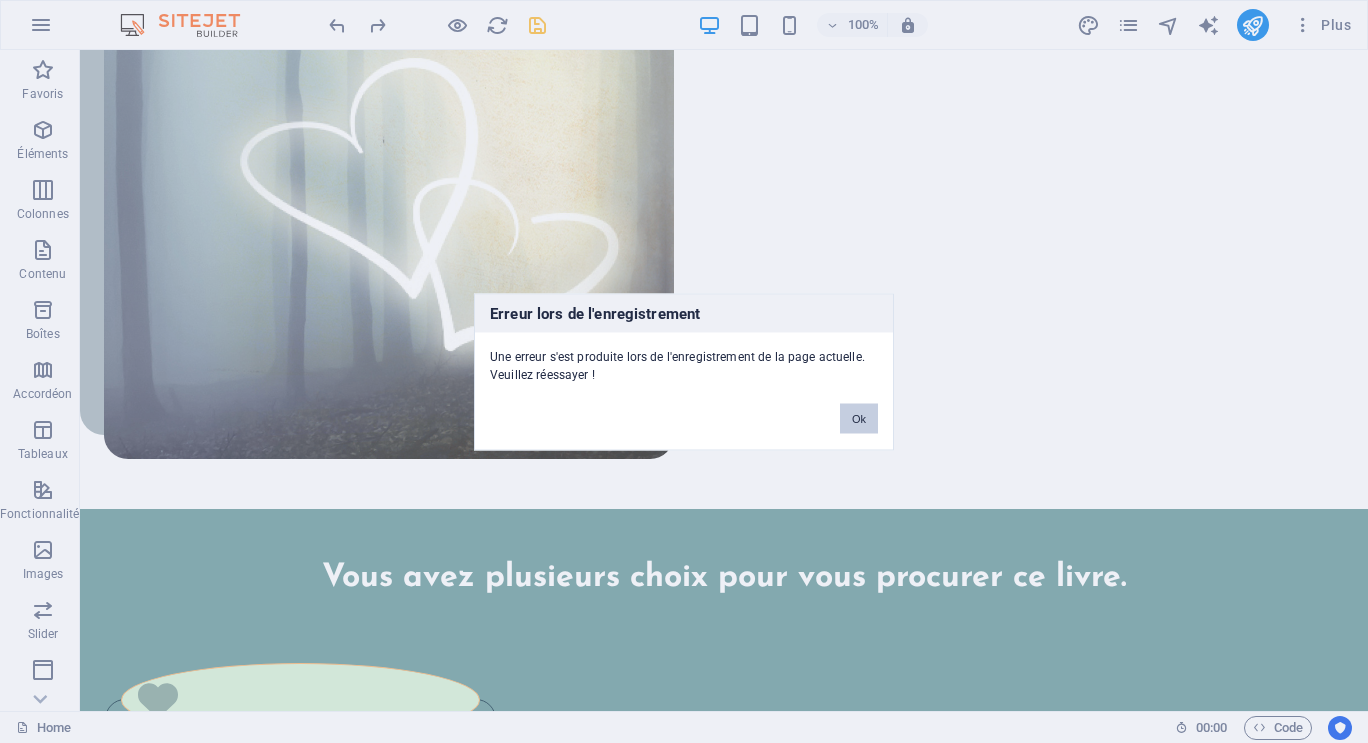 click on "Ok" at bounding box center [859, 418] 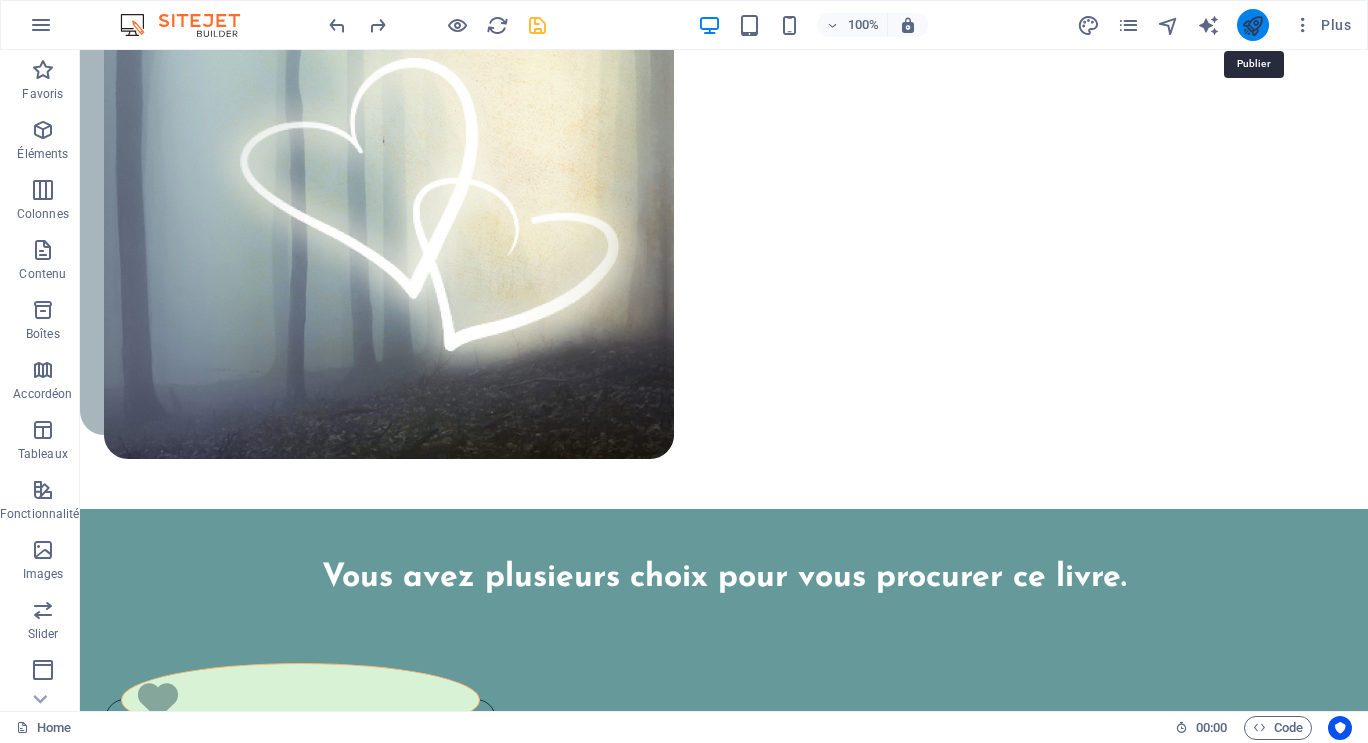 click at bounding box center (1252, 25) 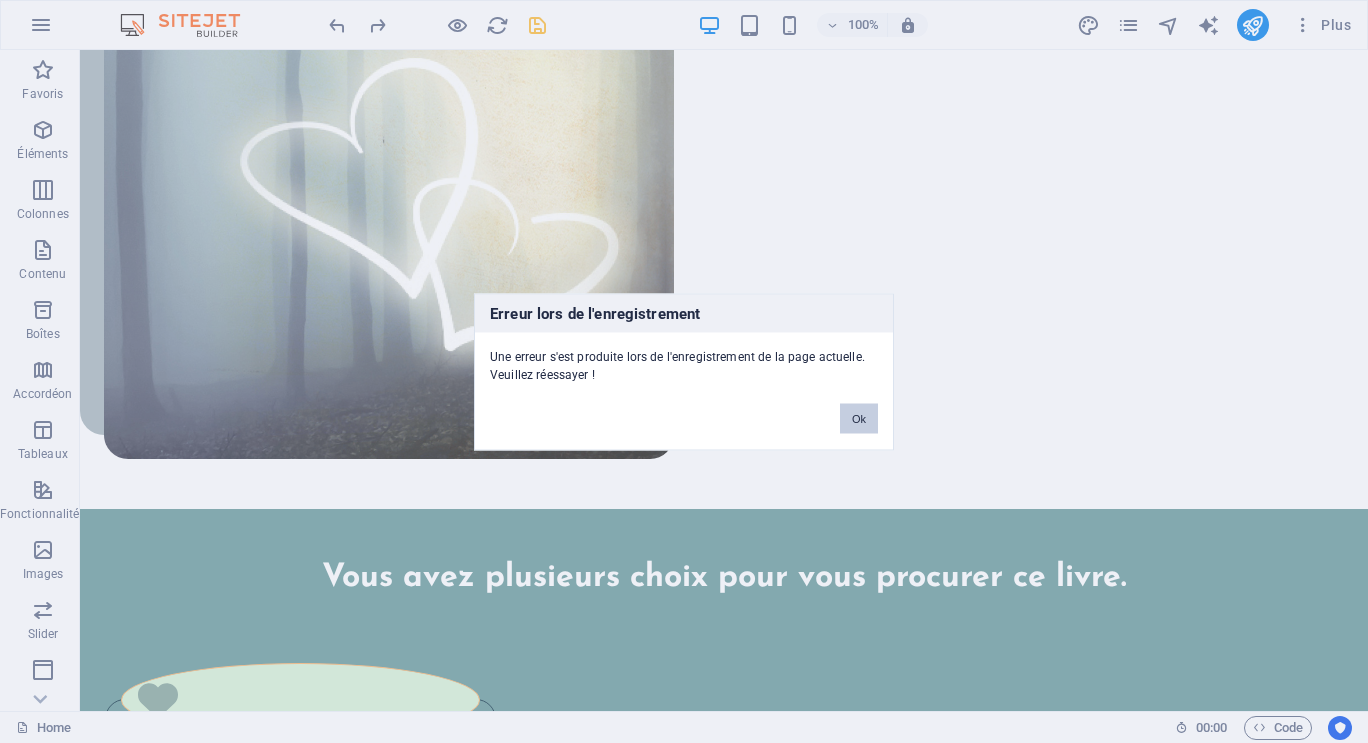 click on "Ok" at bounding box center [859, 418] 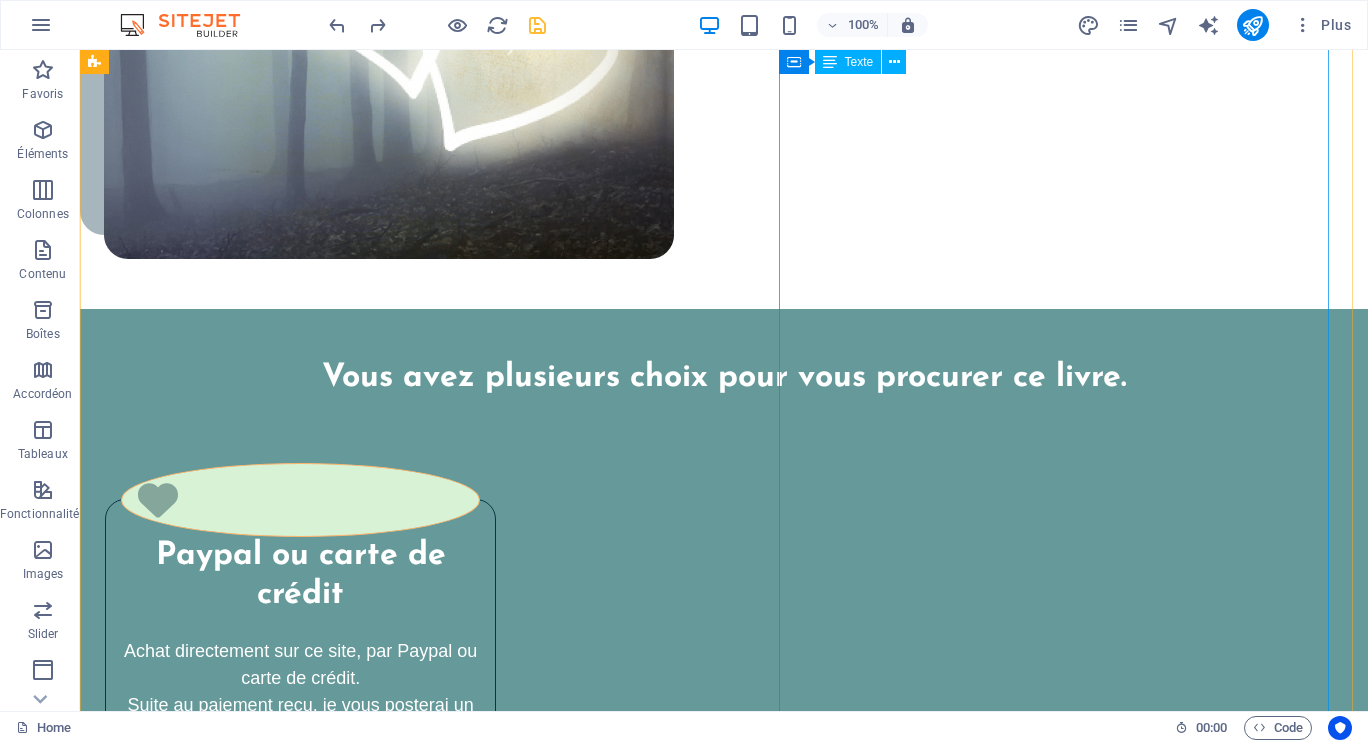 scroll, scrollTop: 3775, scrollLeft: 0, axis: vertical 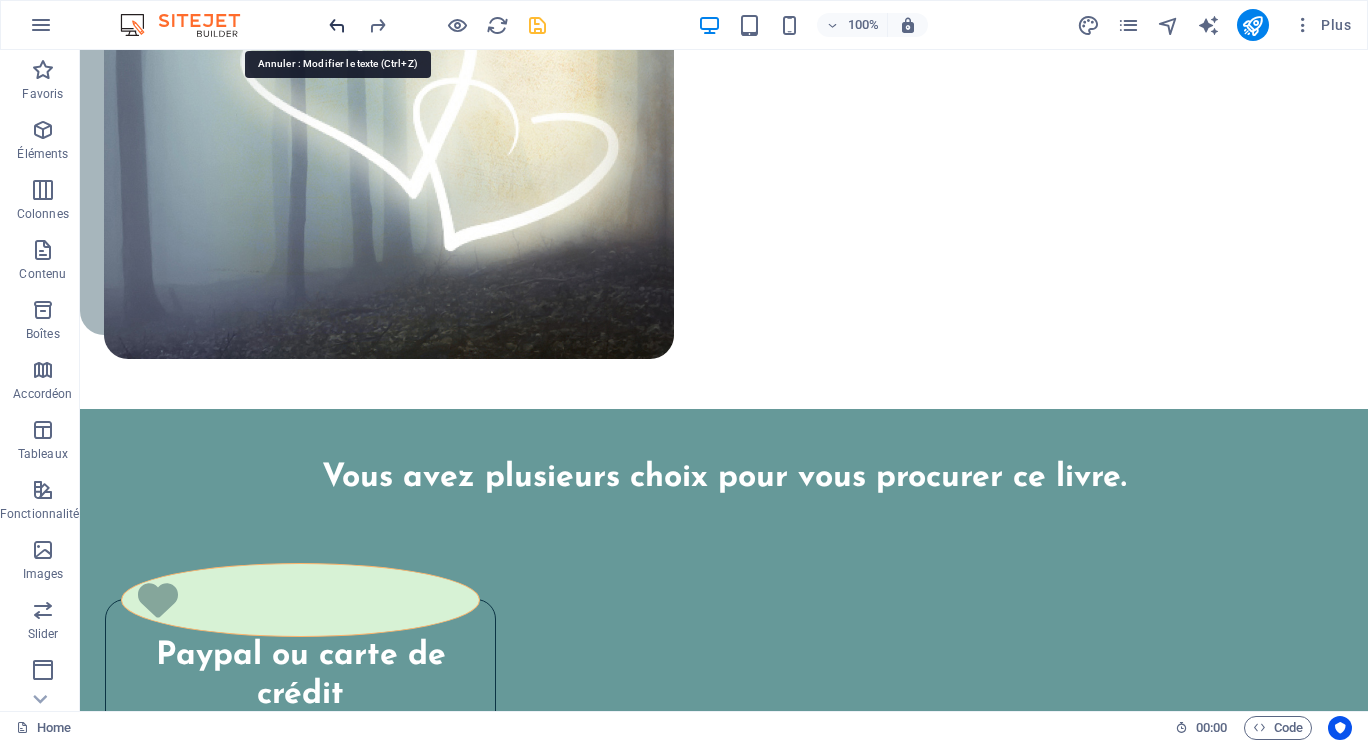 click at bounding box center [337, 25] 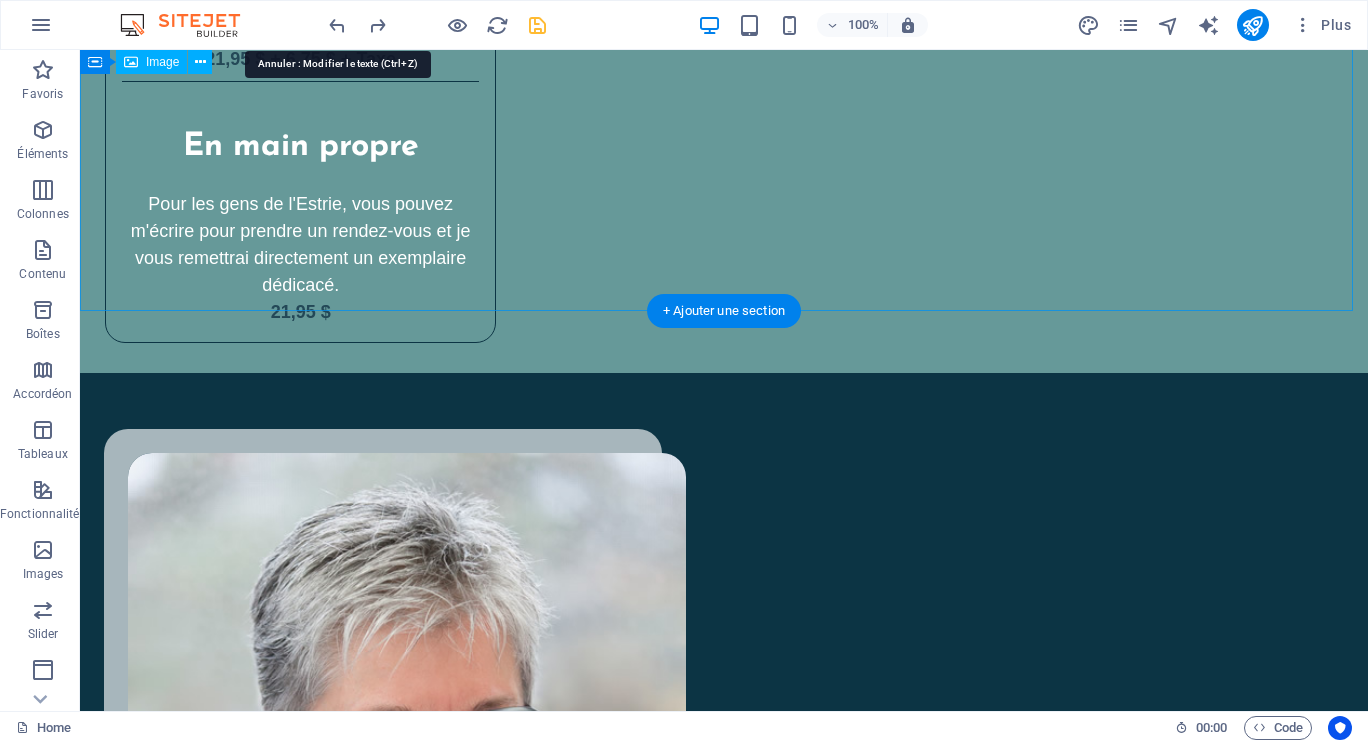 scroll, scrollTop: 11086, scrollLeft: 0, axis: vertical 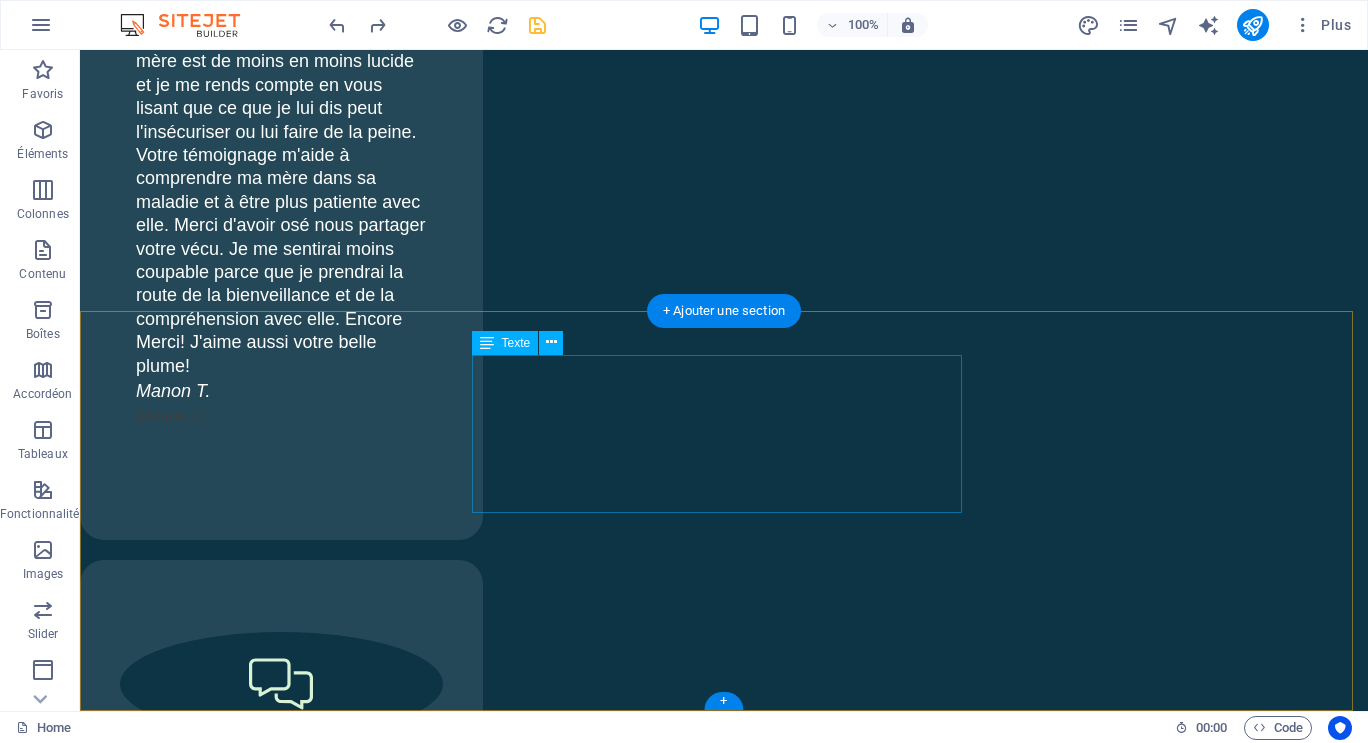 click on "Au coeur de l'accompagnement © 2025 Ghislaine Bourque ghislaine.bourque@gmail.com Tous droits réservés. Dernière mise à jour: le 3 août 2025 Sherbrooke (Québec) Canada" at bounding box center (724, 8983) 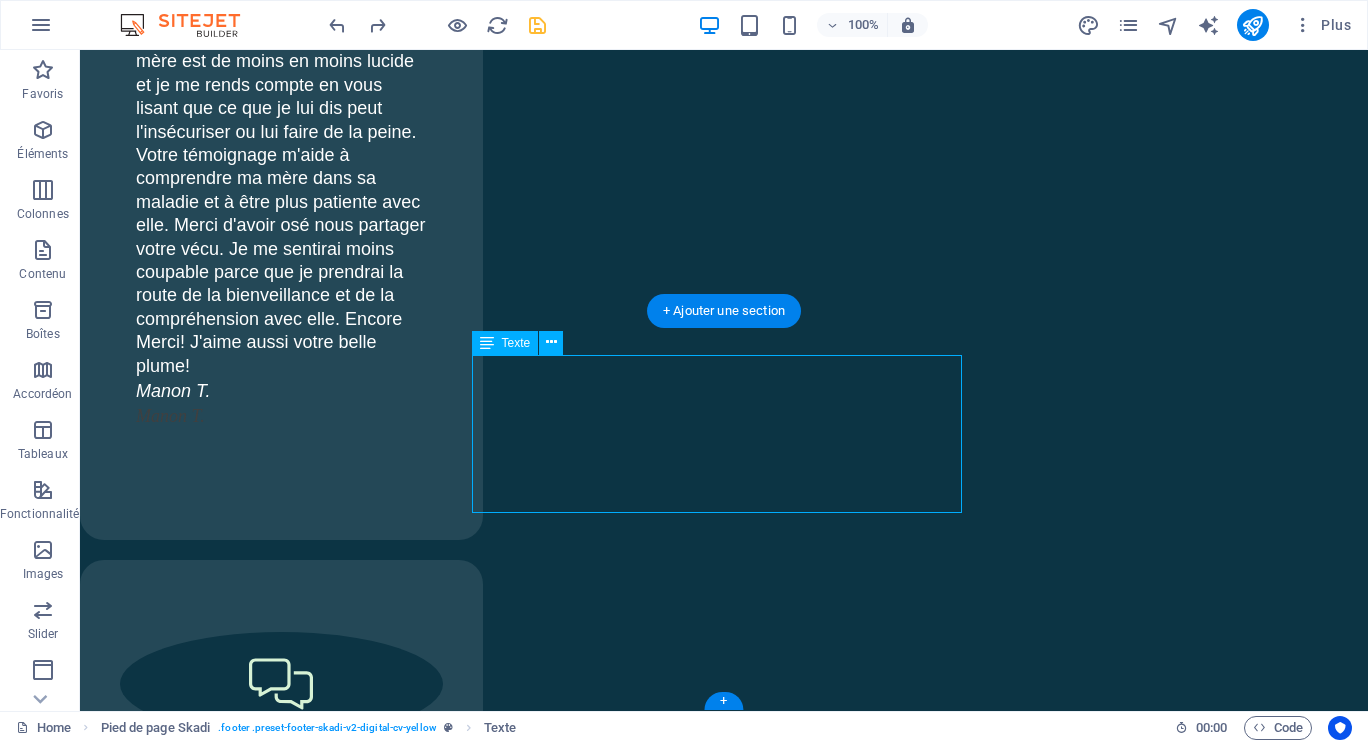 click on "Au coeur de l'accompagnement © 2025 Ghislaine Bourque ghislaine.bourque@gmail.com Tous droits réservés. Dernière mise à jour: le 3 août 2025 Sherbrooke (Québec) Canada" at bounding box center [724, 8983] 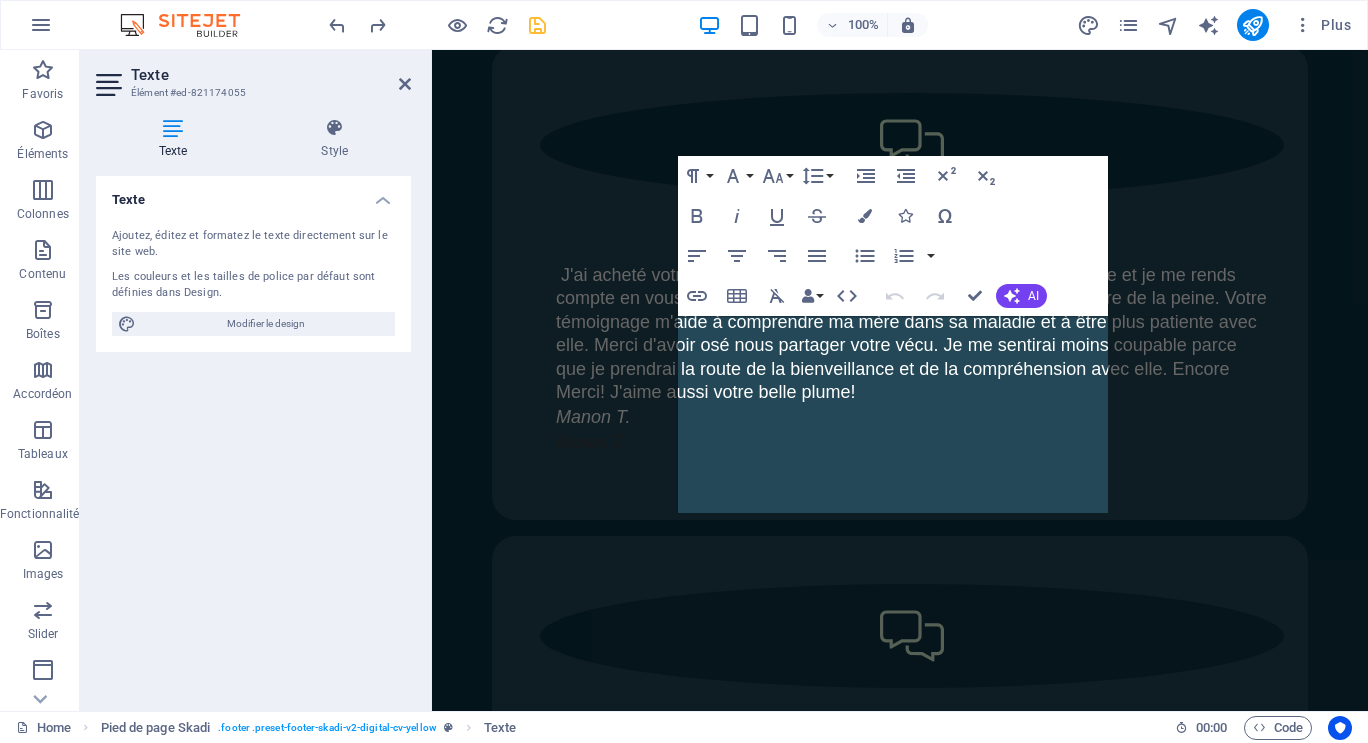 scroll, scrollTop: 13971, scrollLeft: 0, axis: vertical 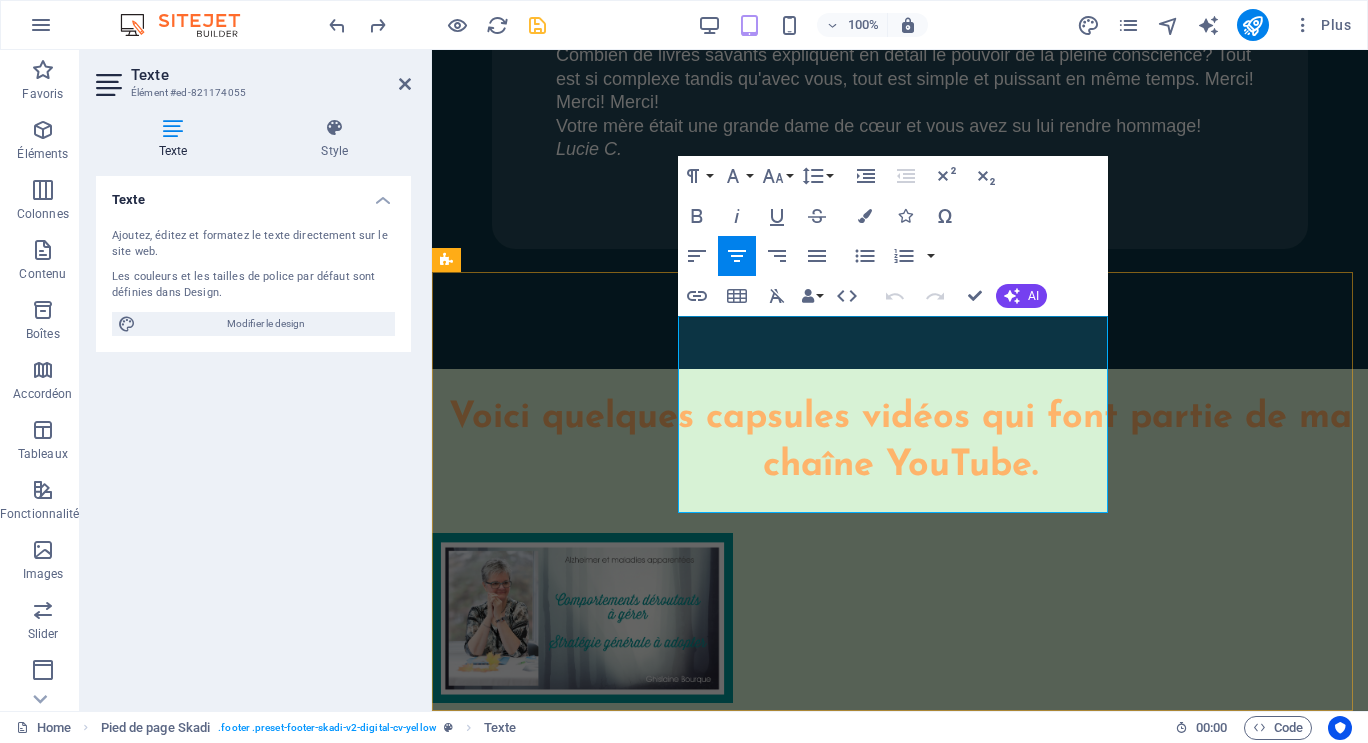 click on "Dernière mise à jour: le 3 août 2025" at bounding box center (900, 4260) 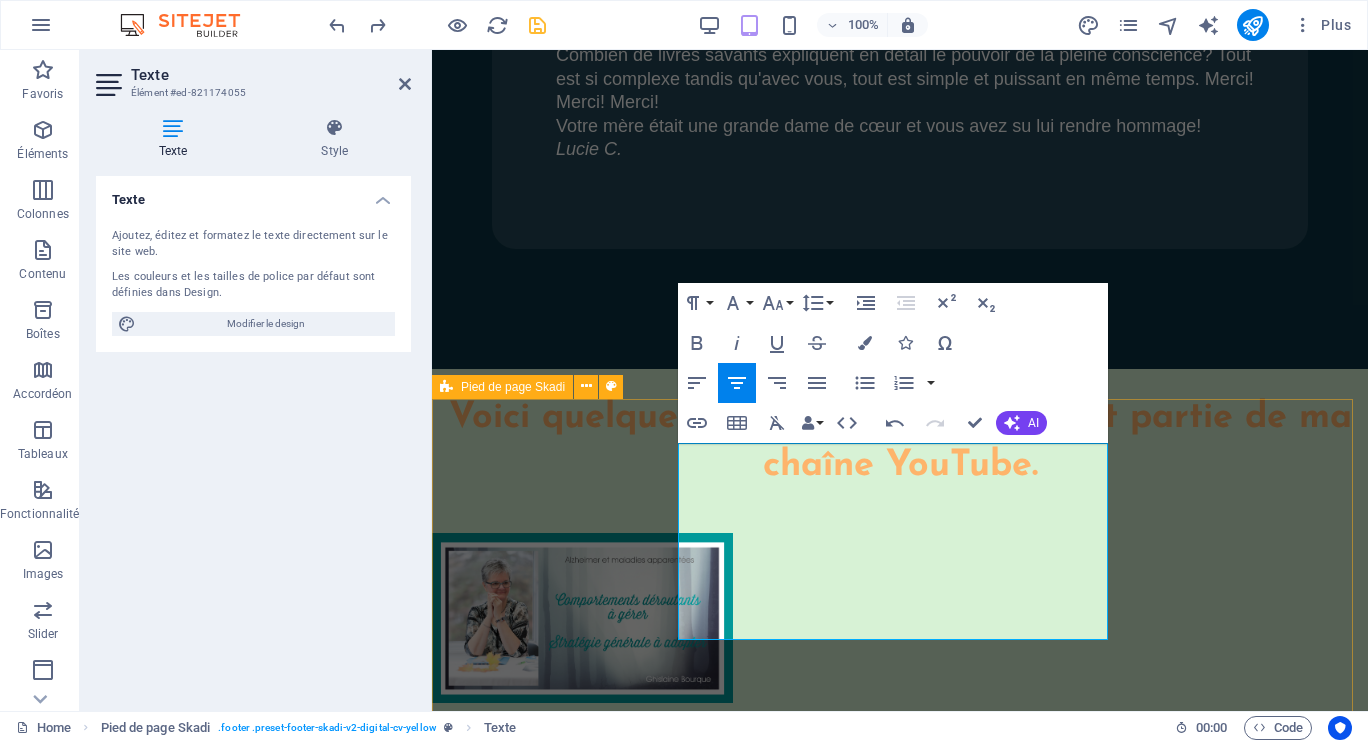 scroll, scrollTop: 13771, scrollLeft: 0, axis: vertical 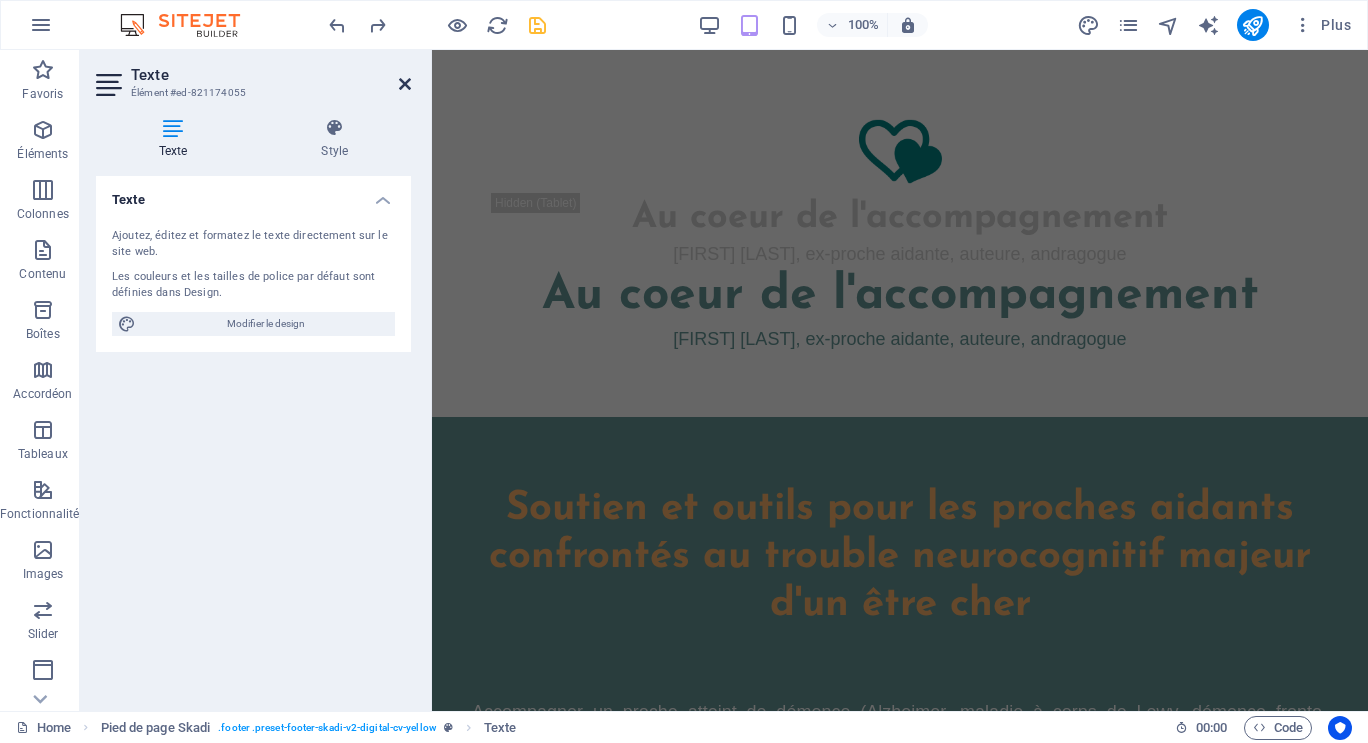 click at bounding box center (405, 84) 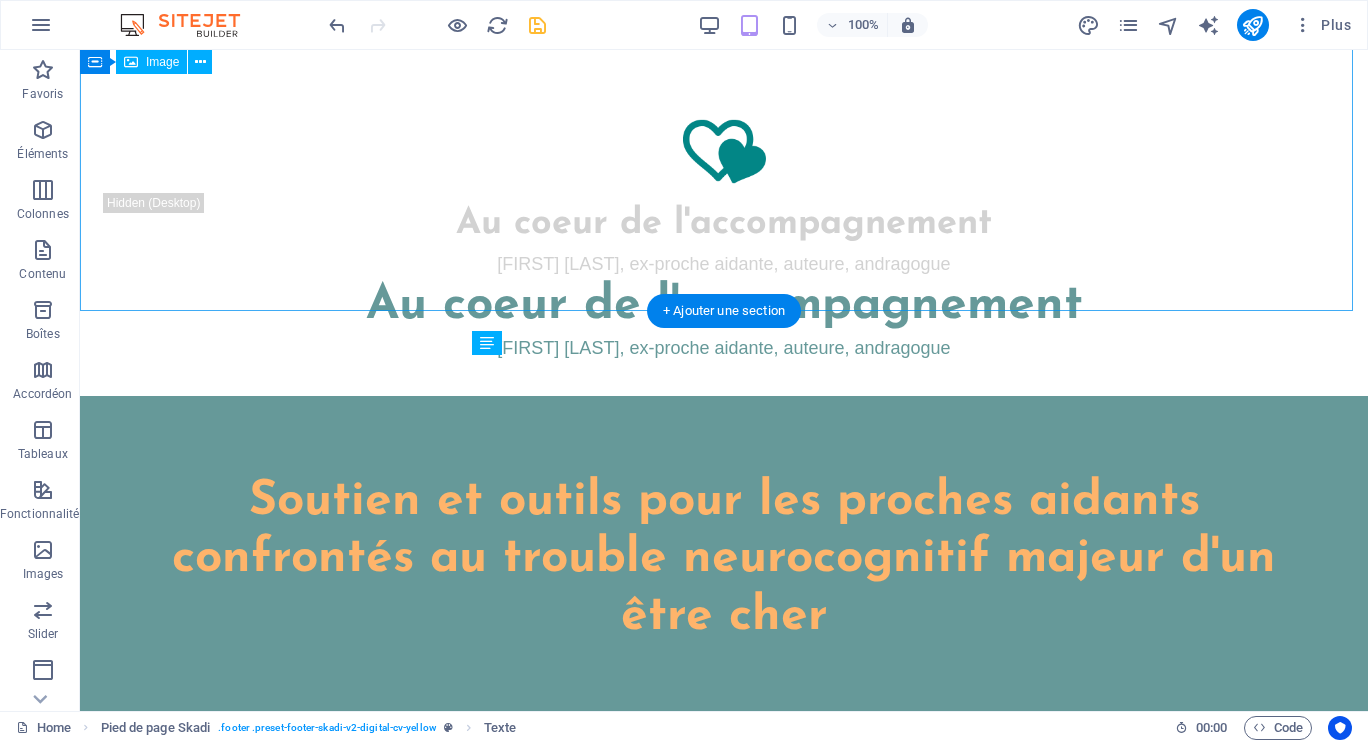 scroll, scrollTop: 11086, scrollLeft: 0, axis: vertical 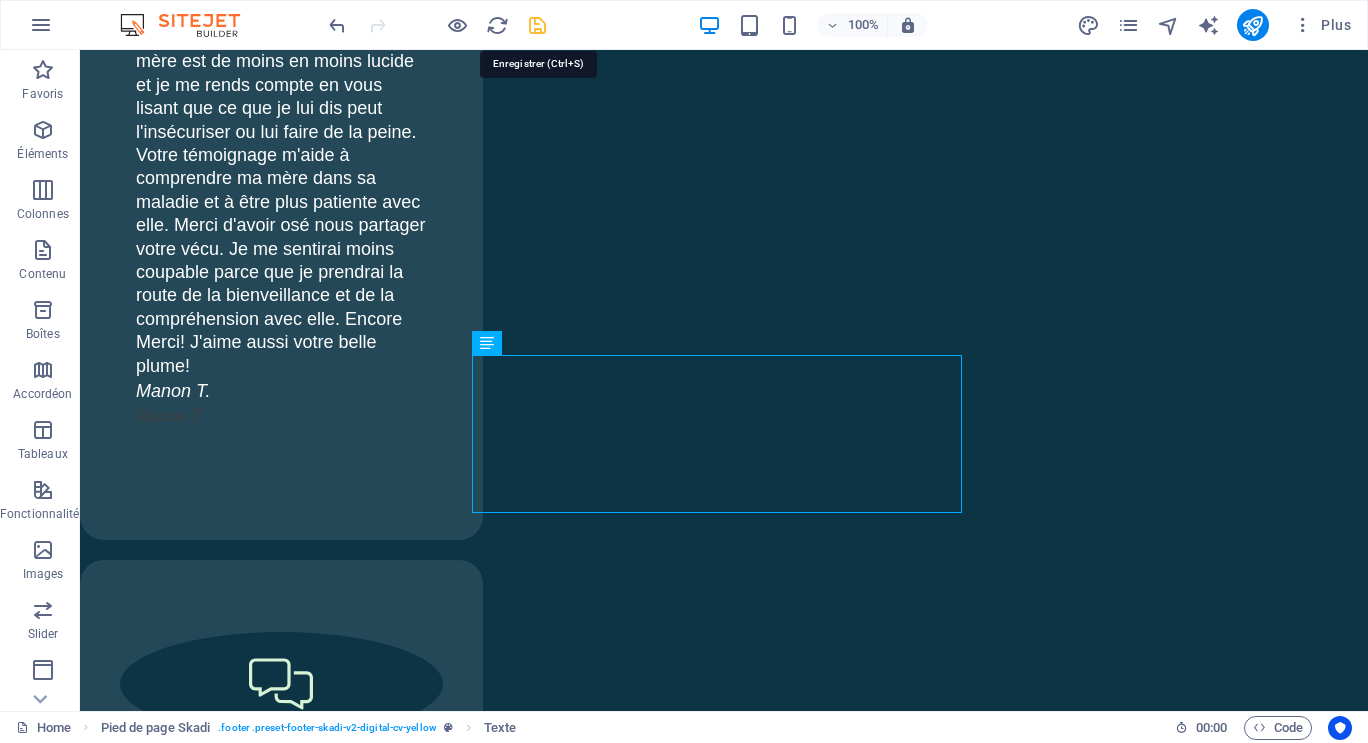 click at bounding box center (537, 25) 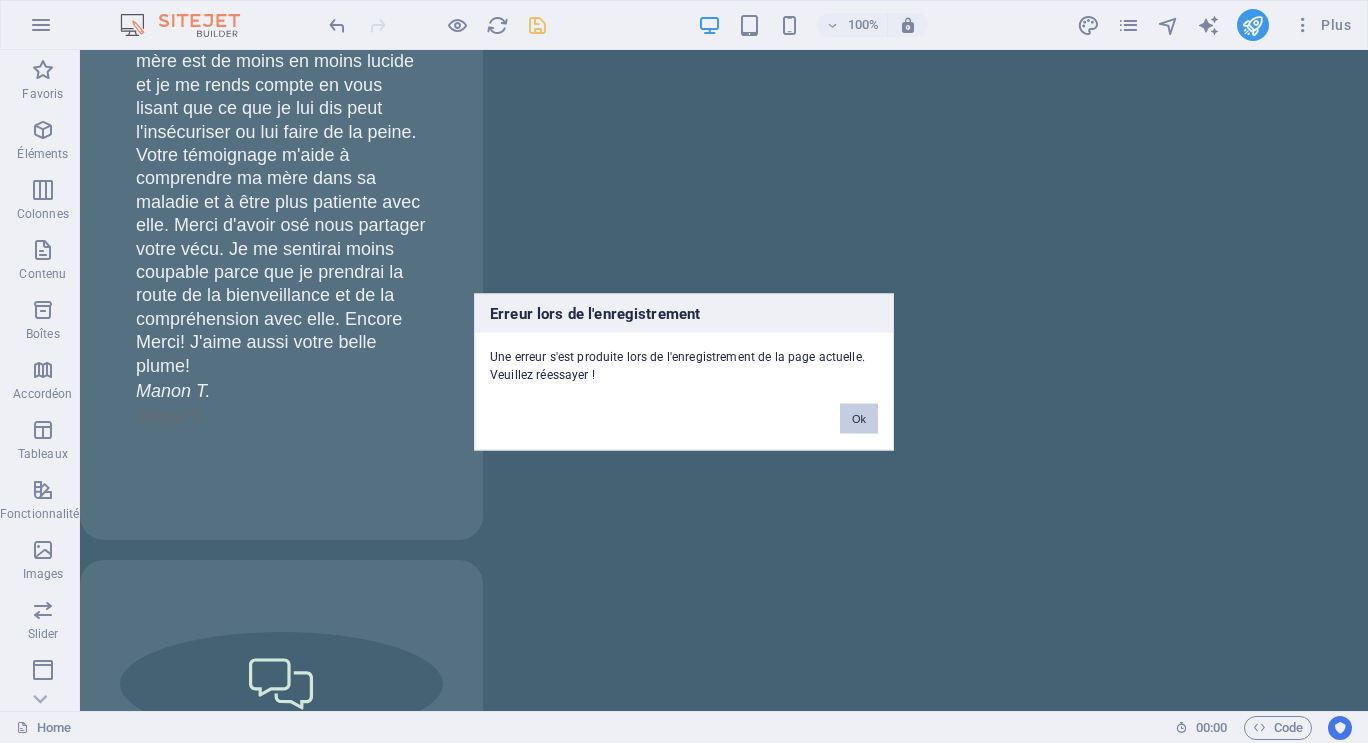 click on "Ok" at bounding box center (859, 418) 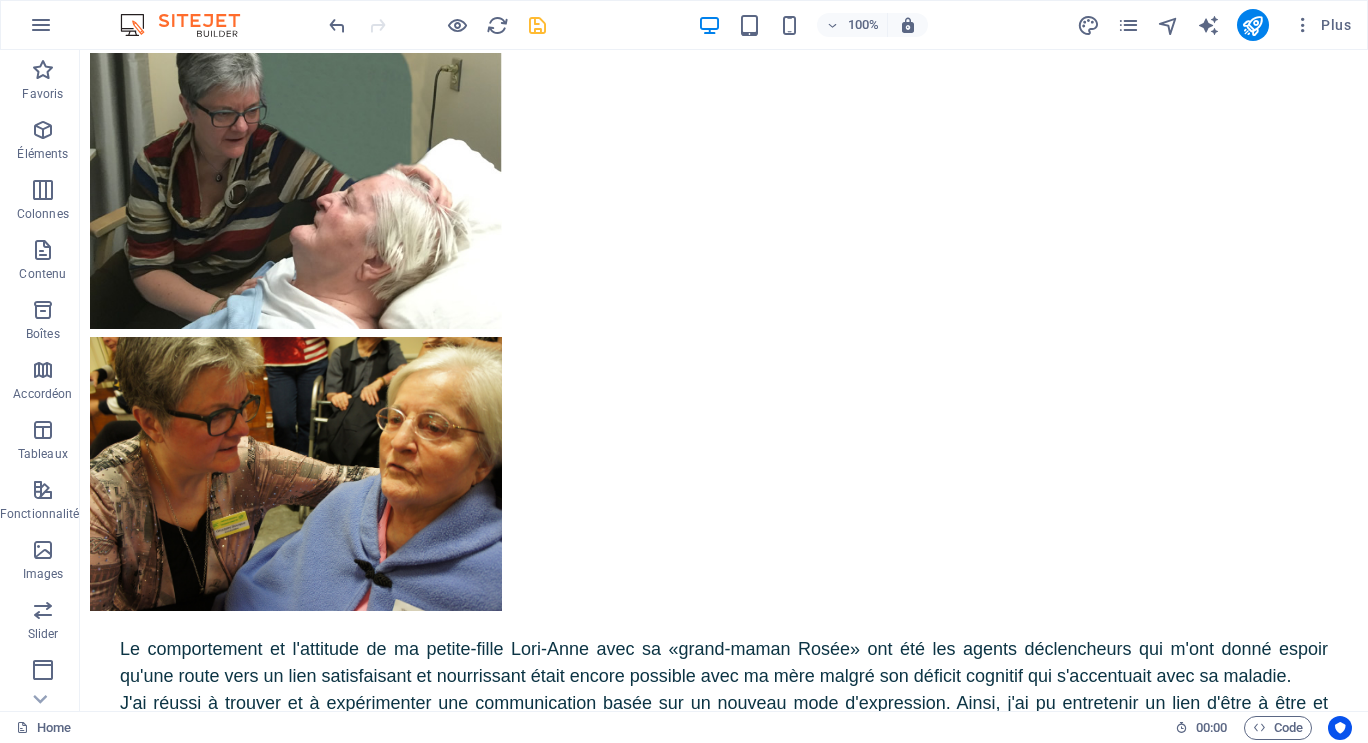 scroll, scrollTop: 8886, scrollLeft: 0, axis: vertical 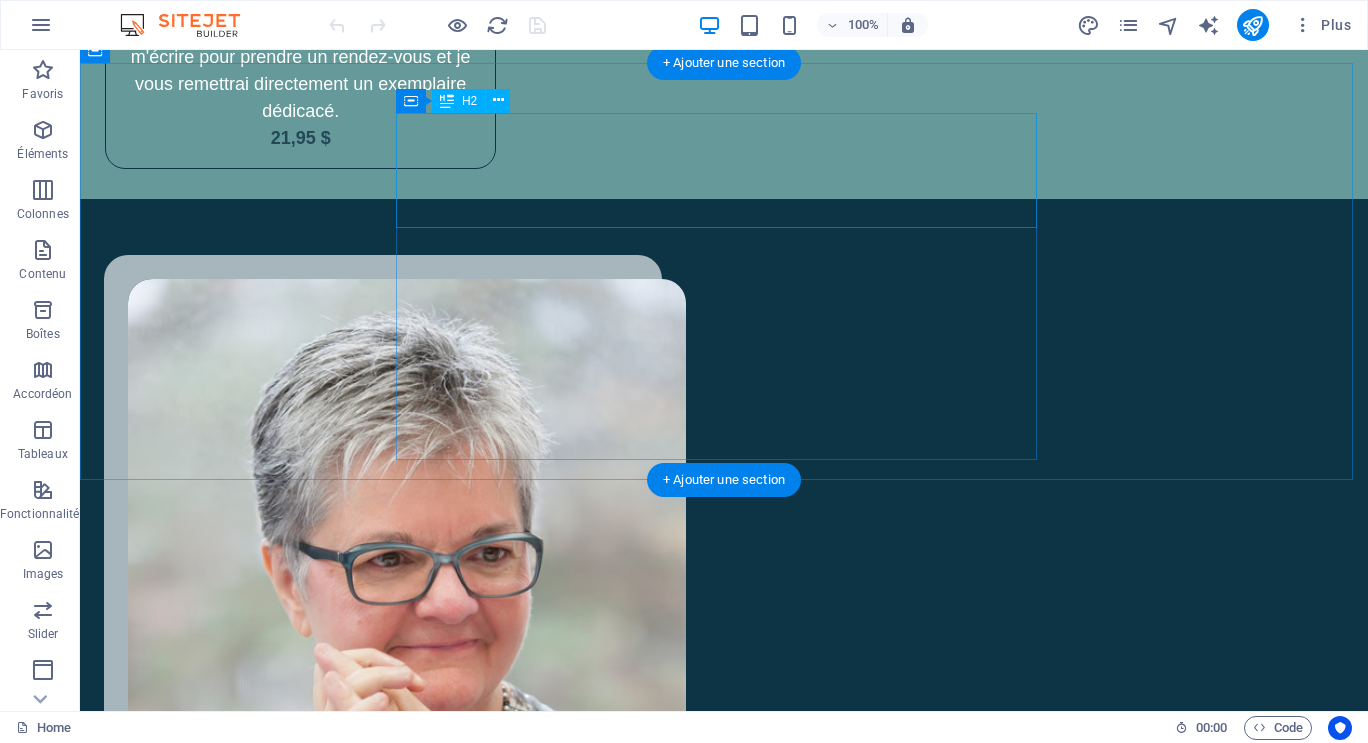 click on "Commentaires de lecteurs et lectrices" at bounding box center (424, 4279) 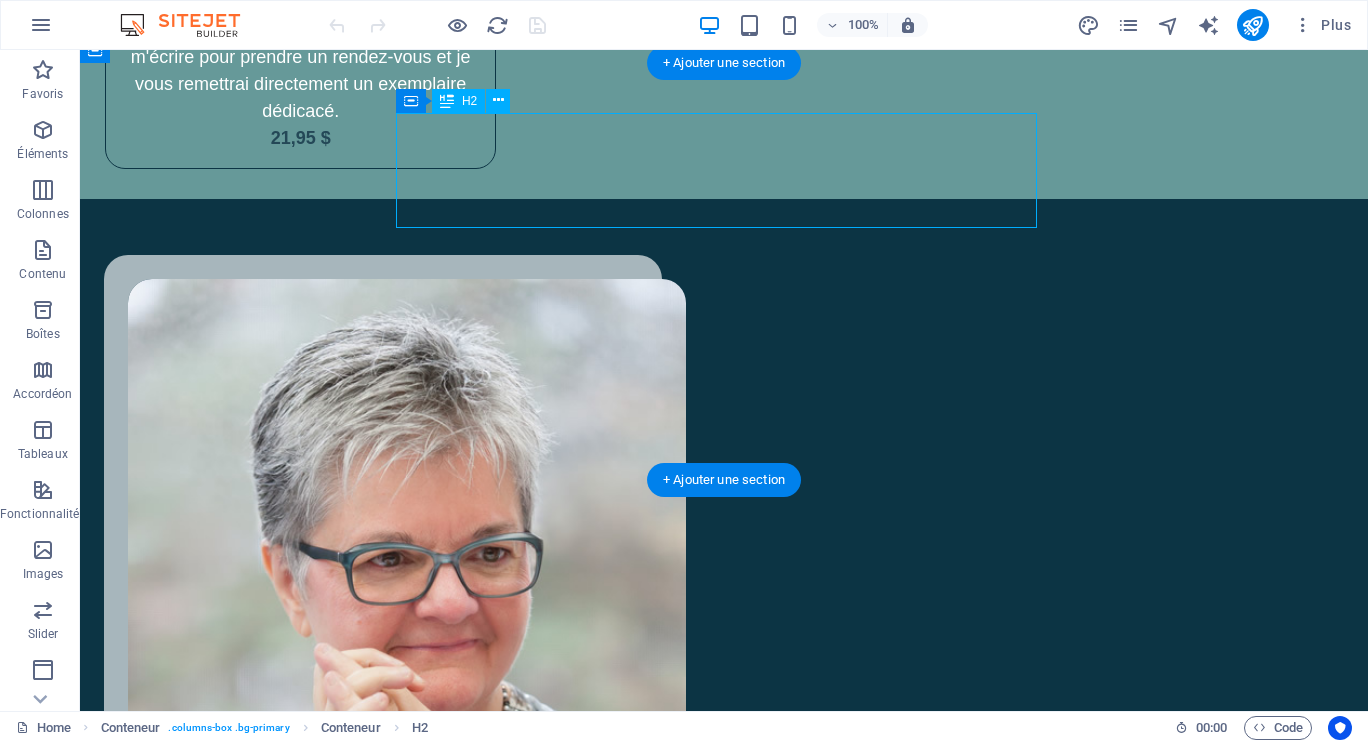 click on "Commentaires de lecteurs et lectrices" at bounding box center [424, 4279] 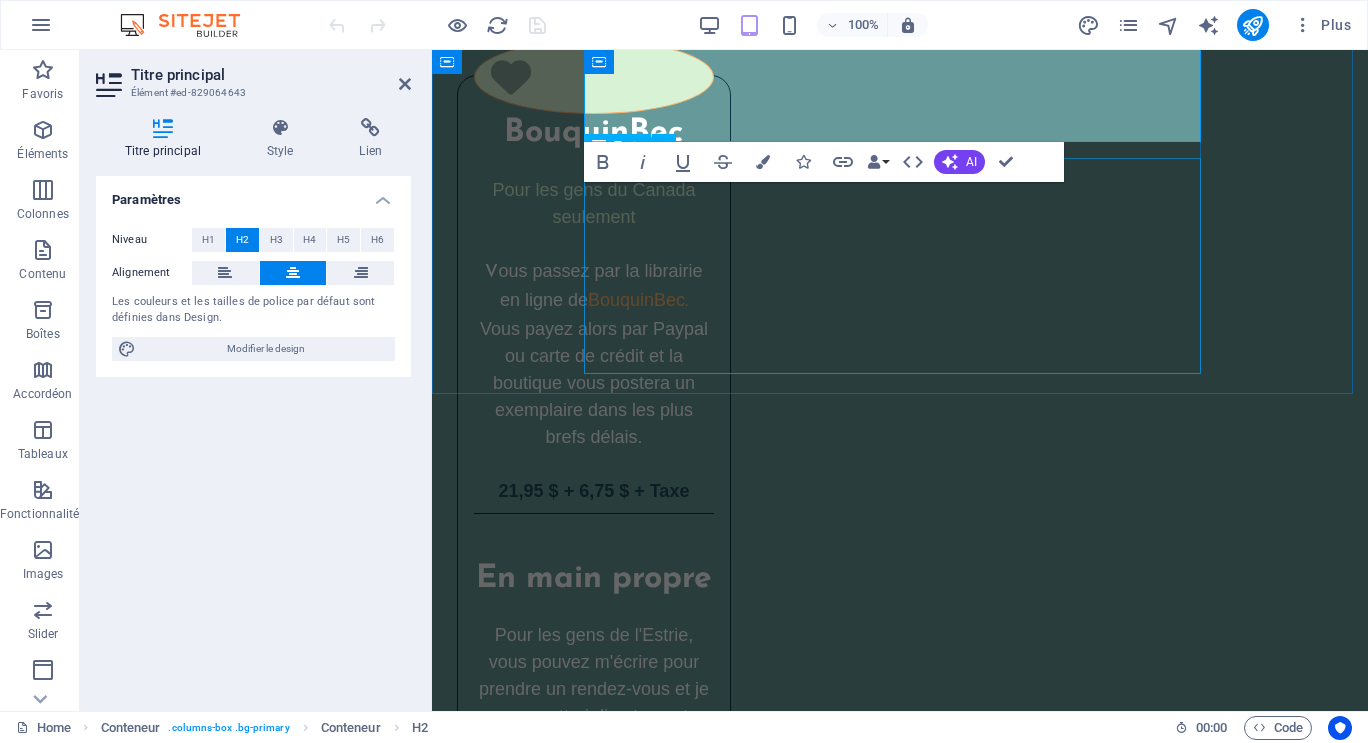 scroll, scrollTop: 7897, scrollLeft: 0, axis: vertical 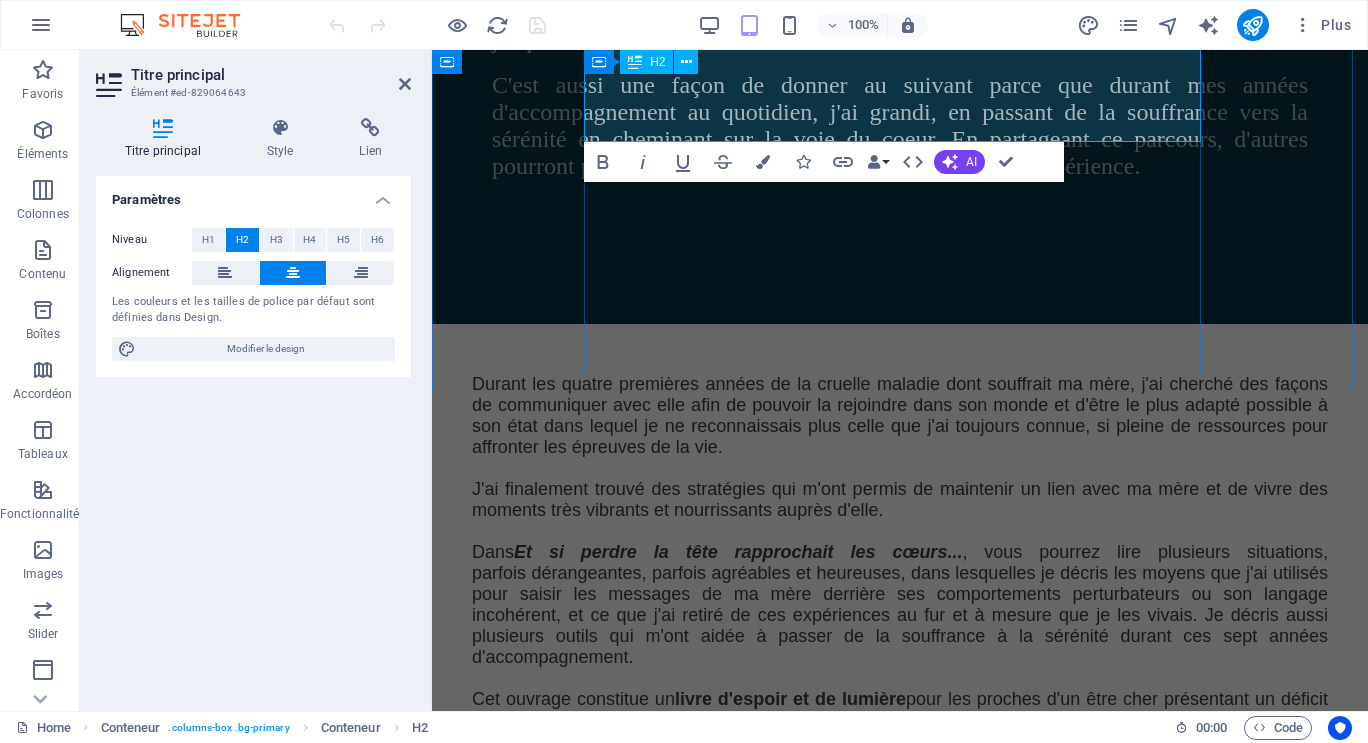 click on "Commentaires de lecteurs et lectrices" at bounding box center (765, 2588) 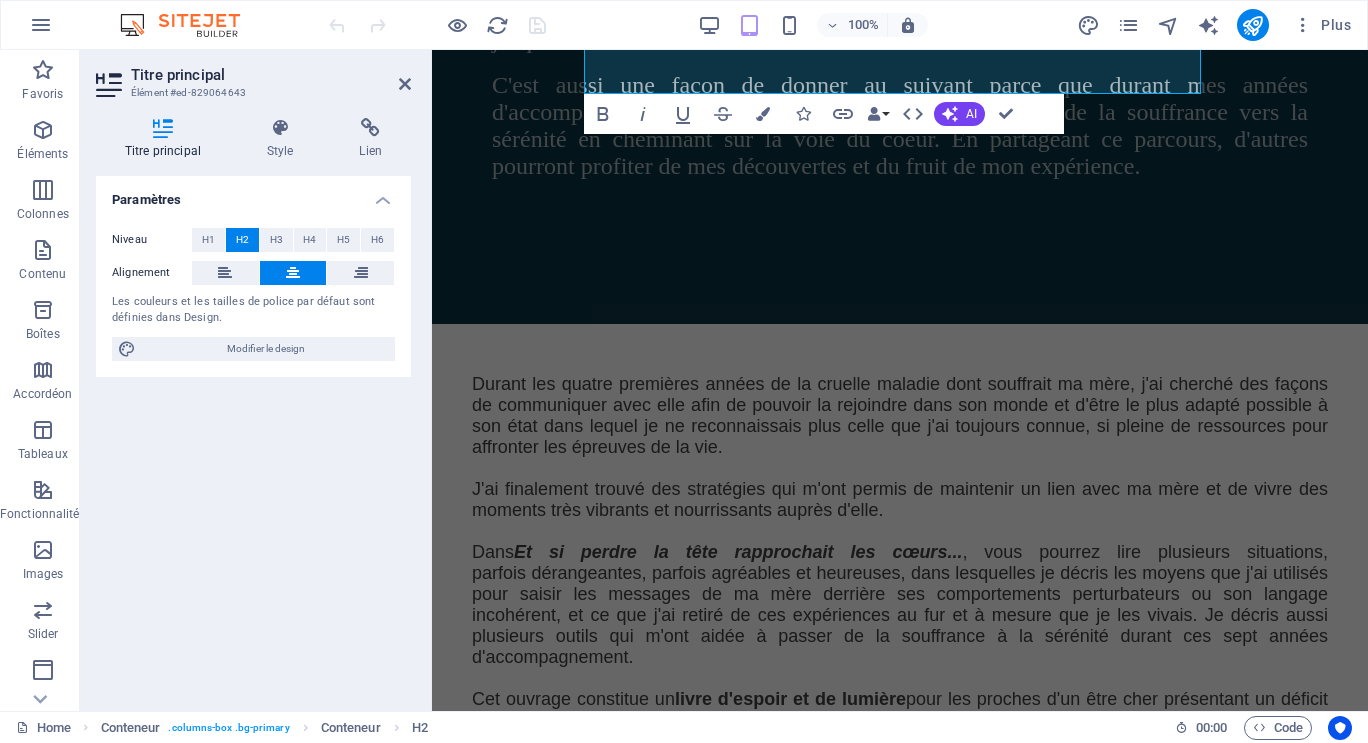 type 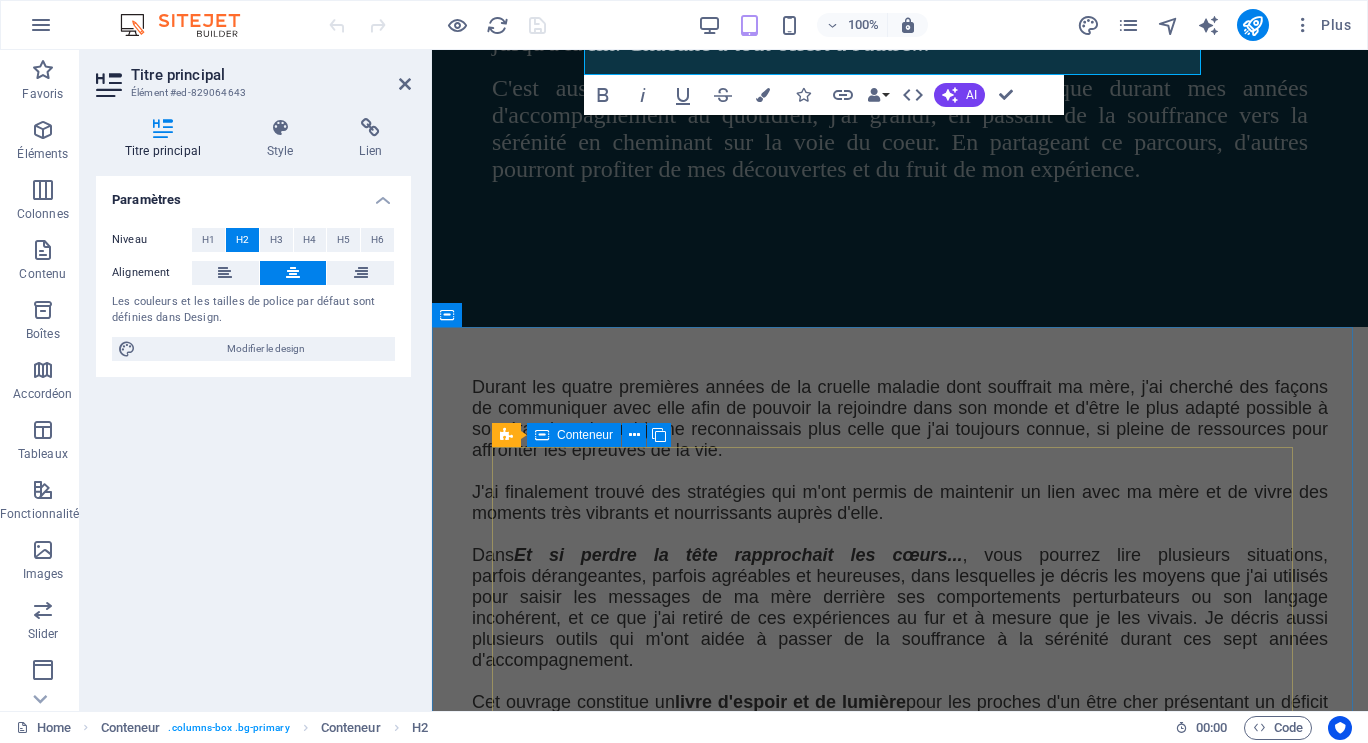 scroll, scrollTop: 7997, scrollLeft: 0, axis: vertical 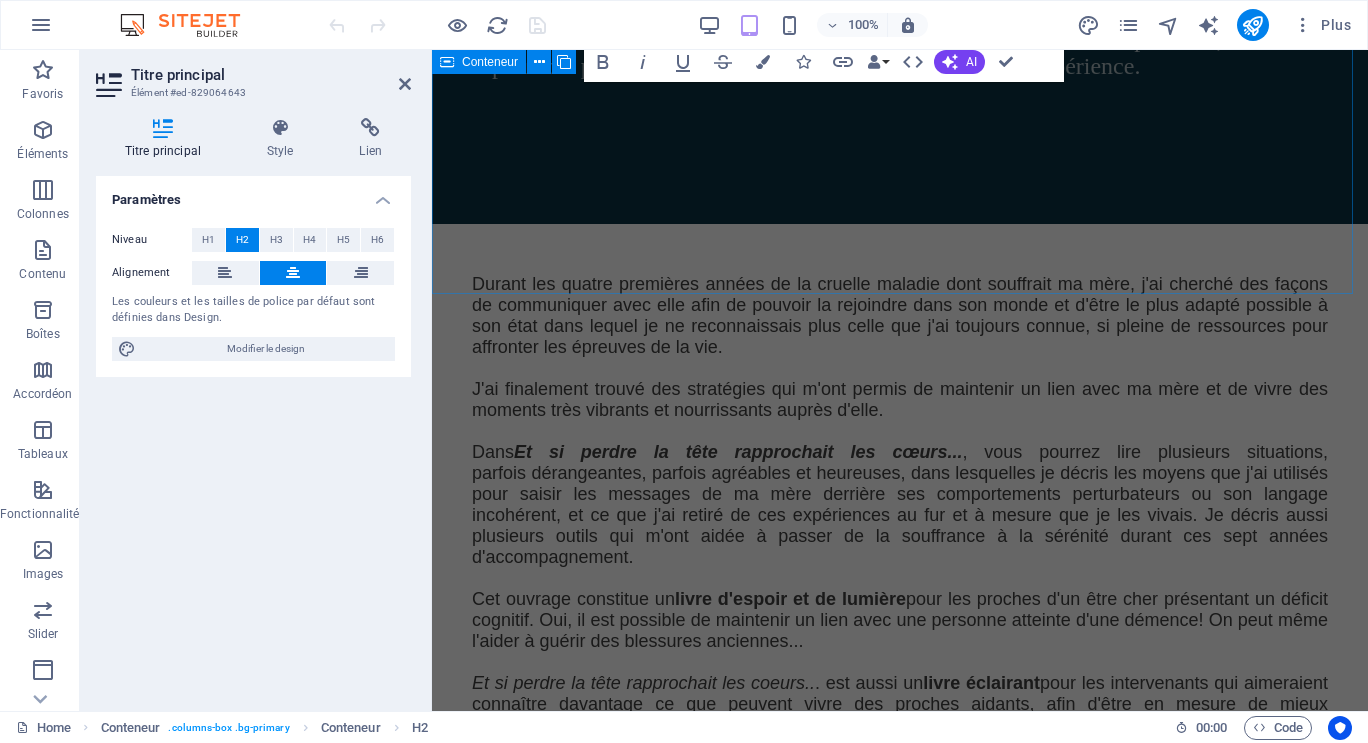 click on "Commentaires de lectrices et lecteur «Un livre-phare qui jette de la lumière là où plusieurs personnes n'en voient plus. À mettre entre les mains des proches aidants et du personnel accompagnant des êtres atteints de pertes cognitives».  Pierrette Denault, journaliste et auteure" at bounding box center (900, 2571) 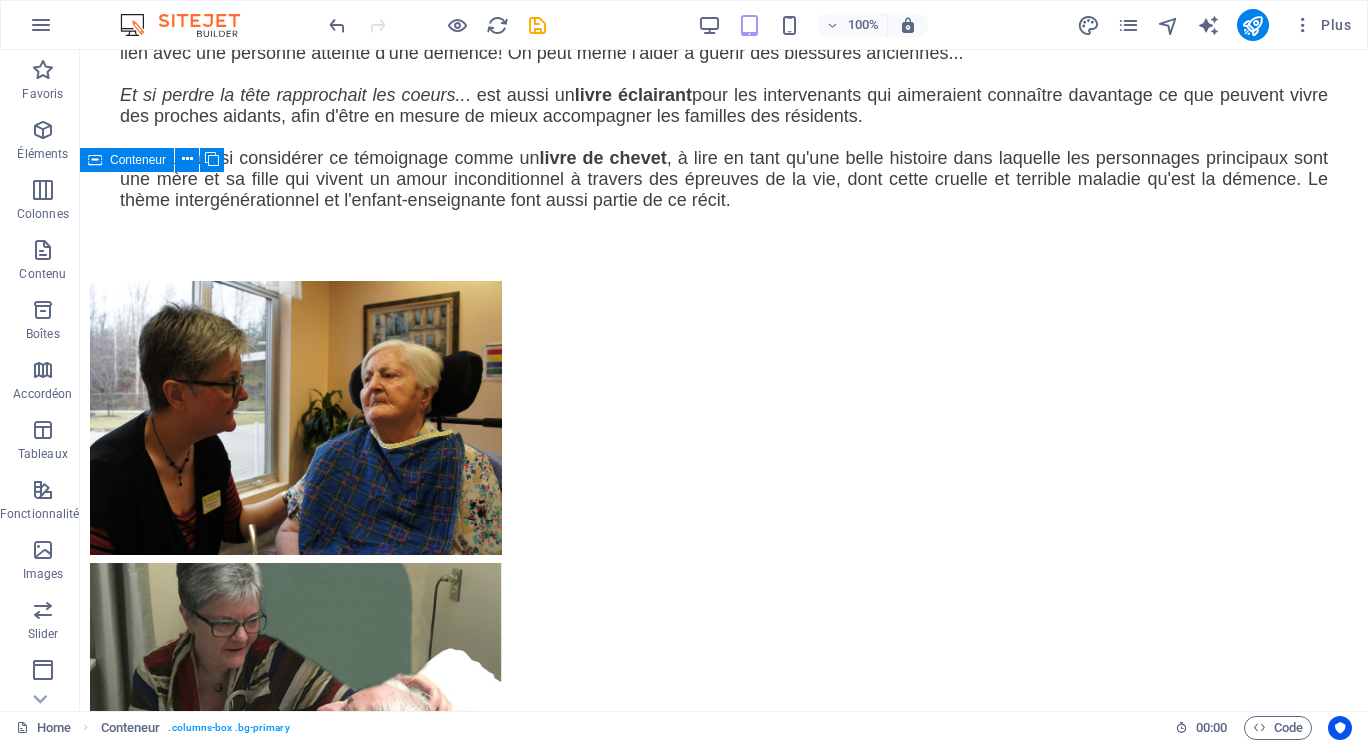 scroll, scrollTop: 5919, scrollLeft: 0, axis: vertical 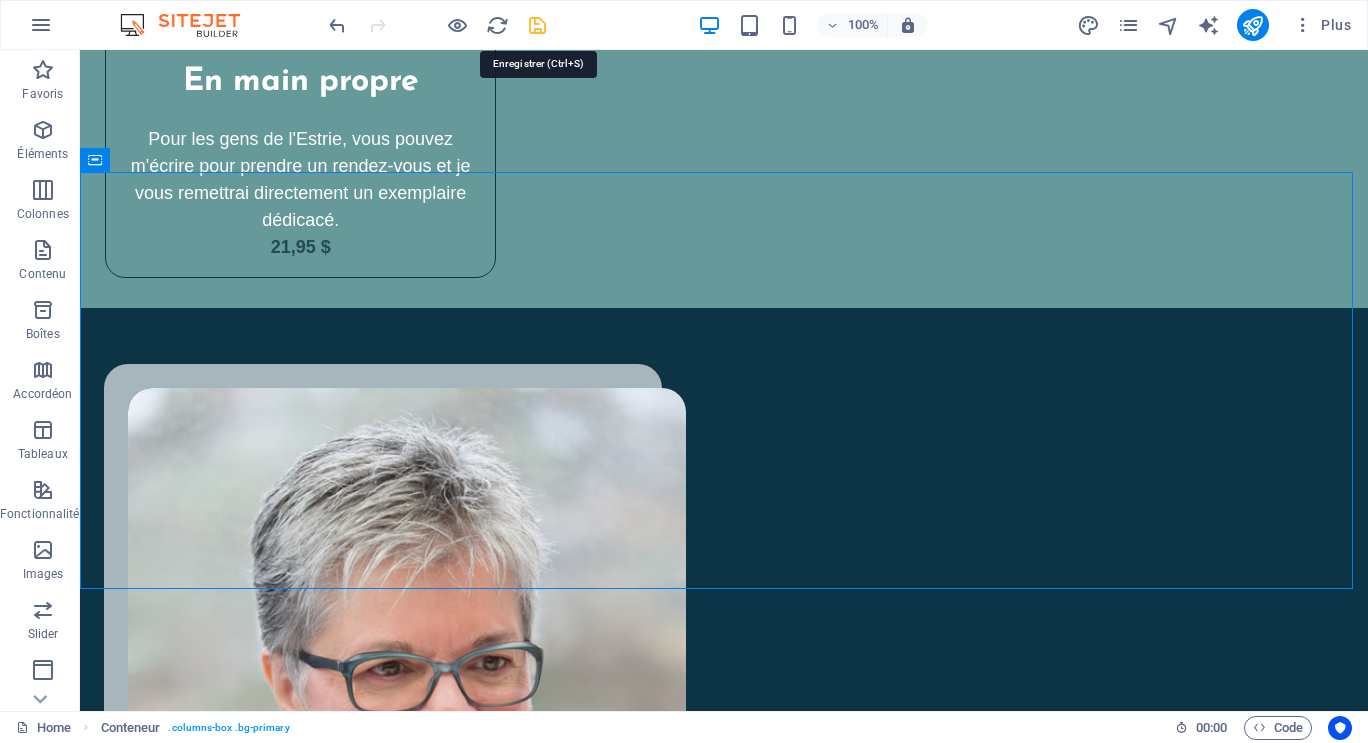 click at bounding box center (537, 25) 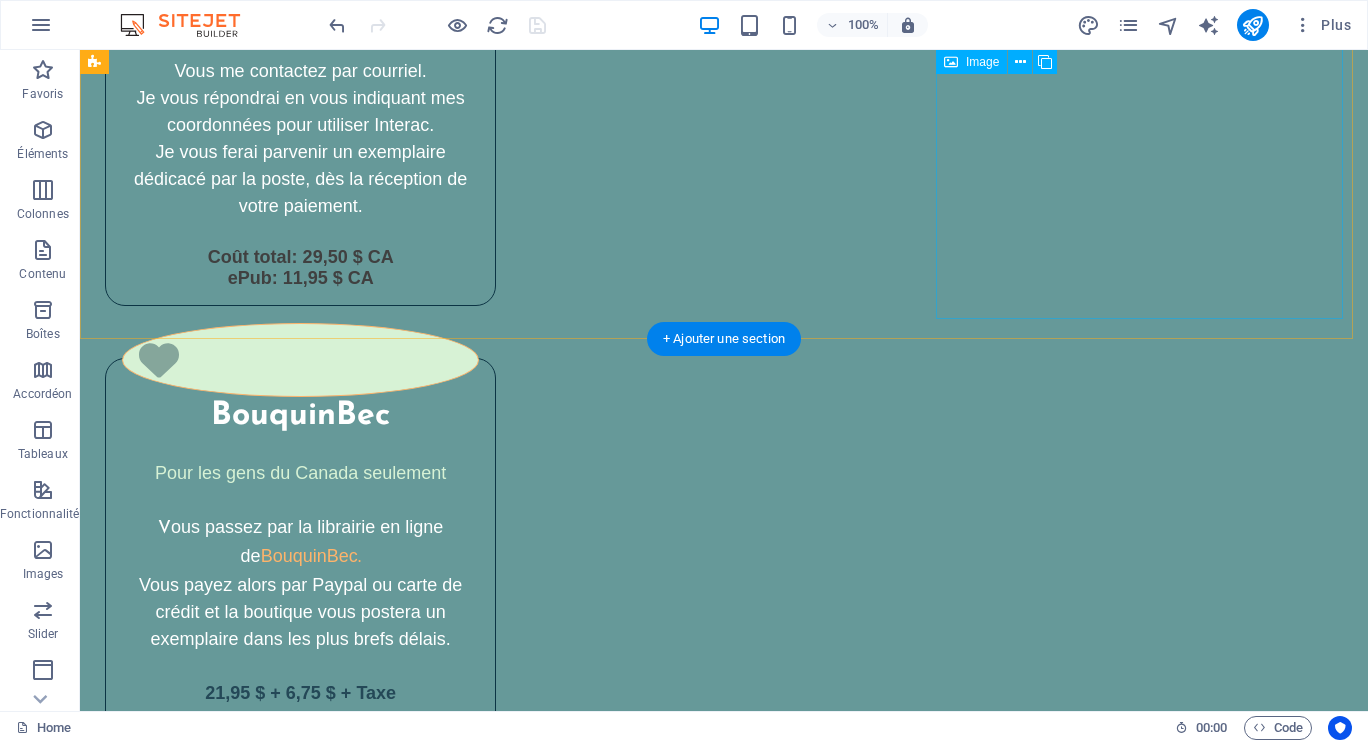 scroll, scrollTop: 5219, scrollLeft: 0, axis: vertical 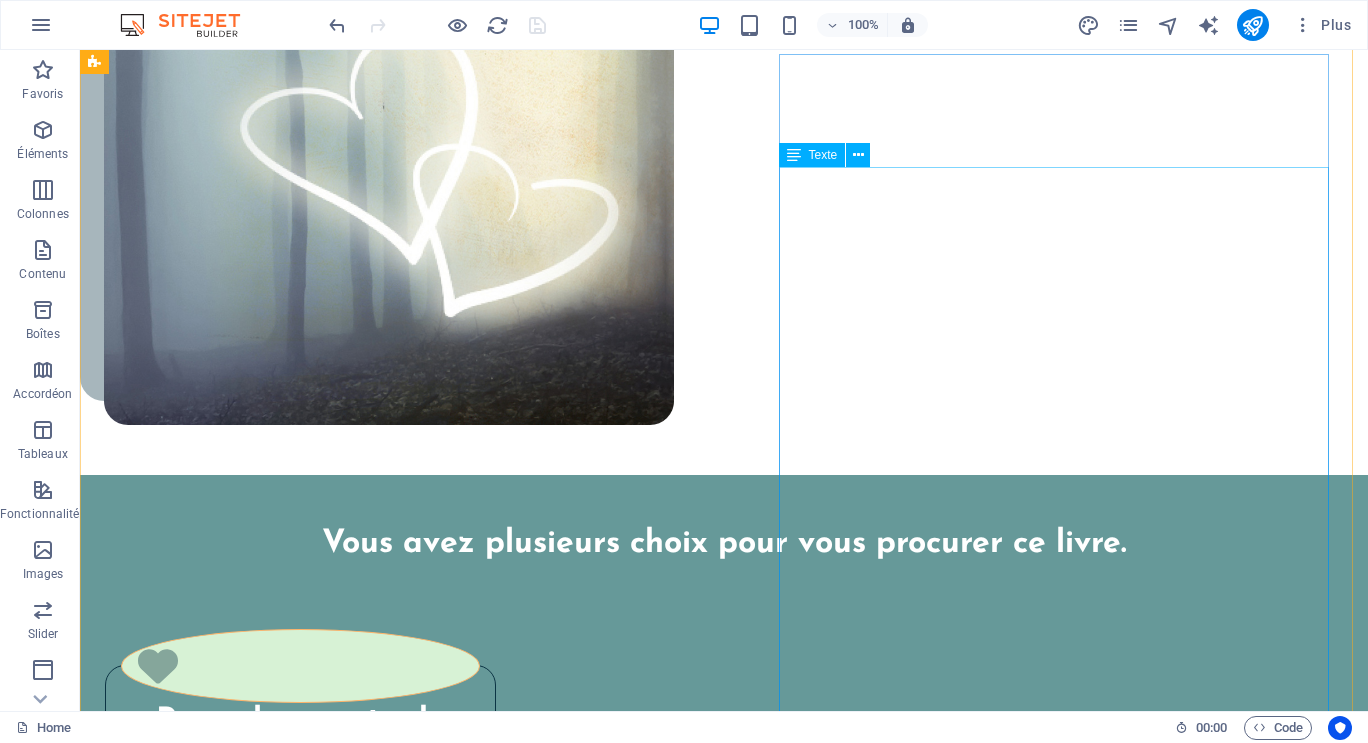 click on "Je suis Ghislaine Bourque, ex-proche aidante, auteure et andragogue. À peine deux semaines après le décès de ma mère, j'ai ressenti un puissant élan pour partager mon expérience de proche aidante et la façon dont je l'ai accompagnée, jusqu'à sa mort dans mes bras. C'est ainsi que j'ai choisi d'écrire ce livre-témoignage, et ce, en toute transparence.  Le processus d'écriture m'a procuré de l'apaisement. En mettant des mots sur mon vécu, j'ai pu assumer le deuil de ma mère plus facilement parce que j'ai pris conscience qu'elle et moi, nous nous sommes nourries d'un lien relationnel profond jusqu'à la fin. Chacune a tout offert à l'autre... C'est aussi une façon de donner au suivant parce que durant mes années d'accompagnement au quotidien, j'ai grandi, en passant de la souffrance vers la sérénité en cheminant sur la voie du coeur. En partageant ce parcours, d'autres pourront profiter de mes découvertes et du fruit de mon expérience." at bounding box center (407, 3623) 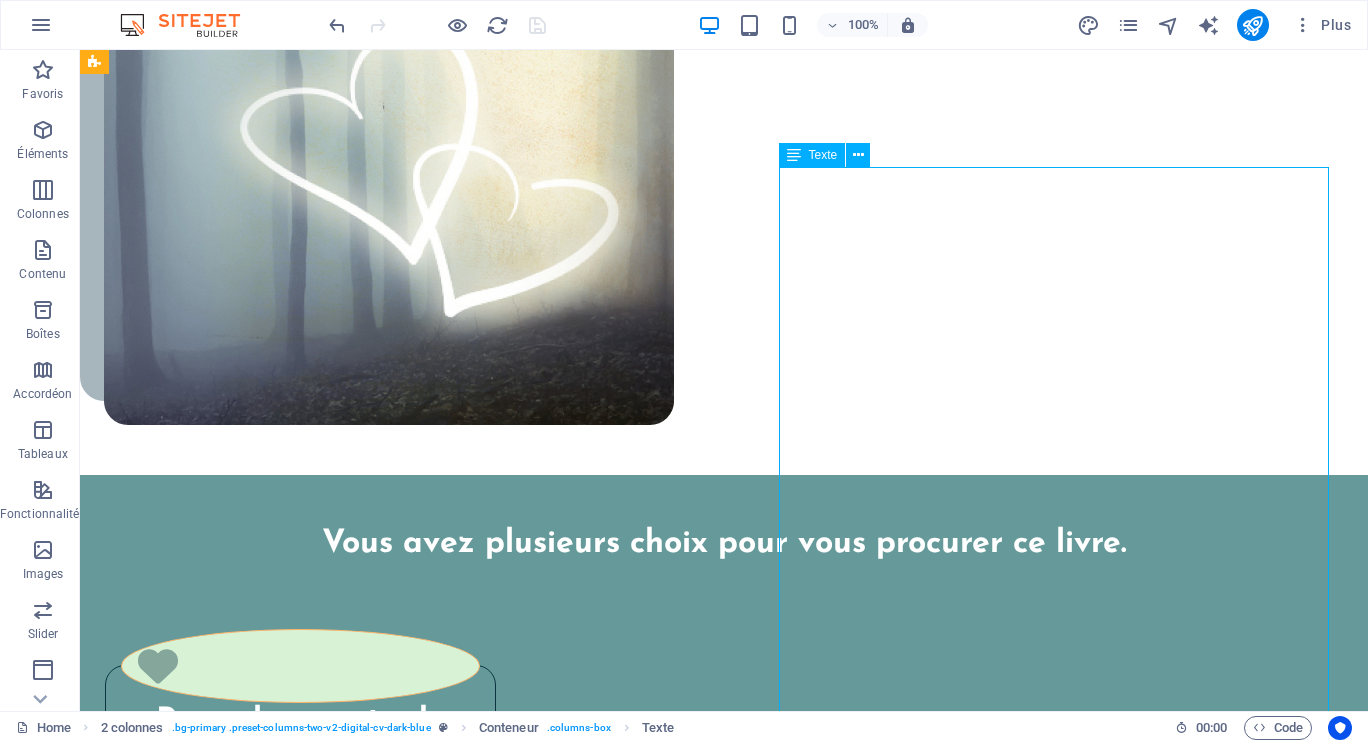click on "Je suis Ghislaine Bourque, ex-proche aidante, auteure et andragogue. À peine deux semaines après le décès de ma mère, j'ai ressenti un puissant élan pour partager mon expérience de proche aidante et la façon dont je l'ai accompagnée, jusqu'à sa mort dans mes bras. C'est ainsi que j'ai choisi d'écrire ce livre-témoignage, et ce, en toute transparence.  Le processus d'écriture m'a procuré de l'apaisement. En mettant des mots sur mon vécu, j'ai pu assumer le deuil de ma mère plus facilement parce que j'ai pris conscience qu'elle et moi, nous nous sommes nourries d'un lien relationnel profond jusqu'à la fin. Chacune a tout offert à l'autre... C'est aussi une façon de donner au suivant parce que durant mes années d'accompagnement au quotidien, j'ai grandi, en passant de la souffrance vers la sérénité en cheminant sur la voie du coeur. En partageant ce parcours, d'autres pourront profiter de mes découvertes et du fruit de mon expérience." at bounding box center [407, 3623] 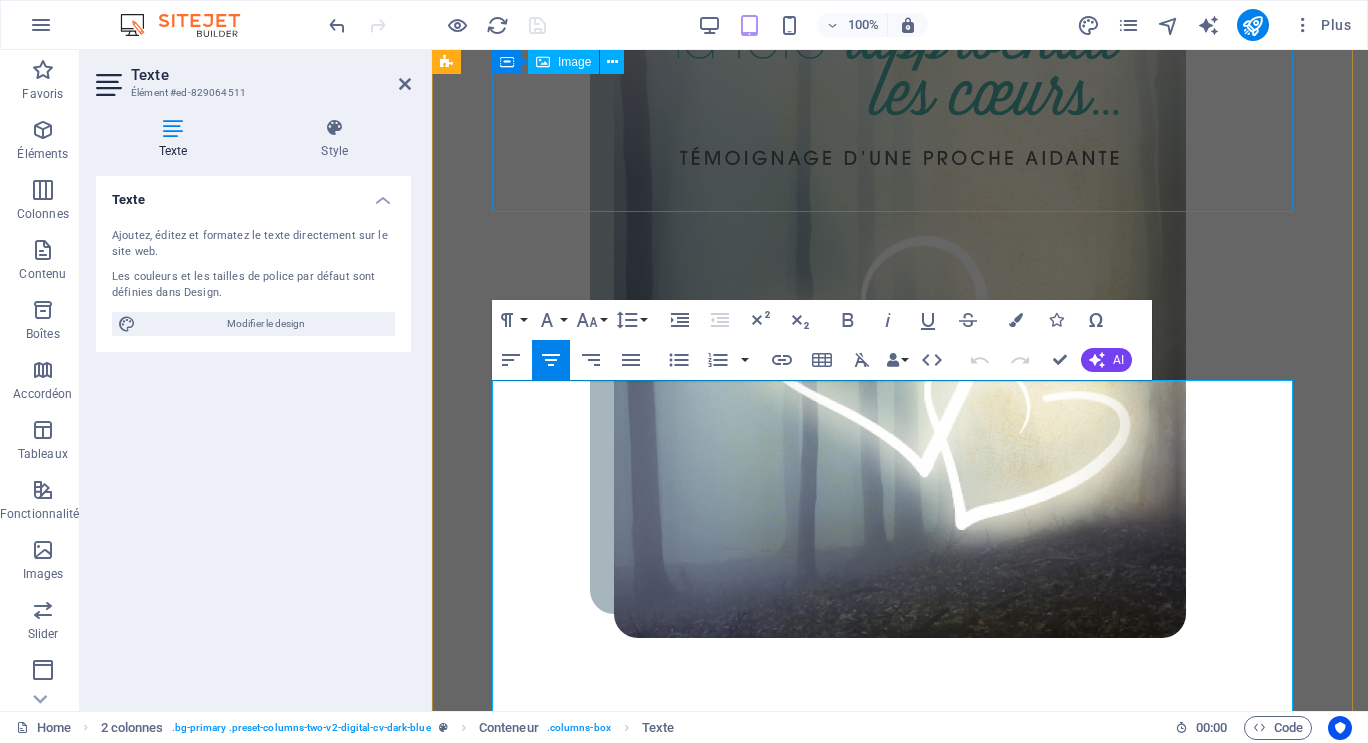 scroll, scrollTop: 5421, scrollLeft: 0, axis: vertical 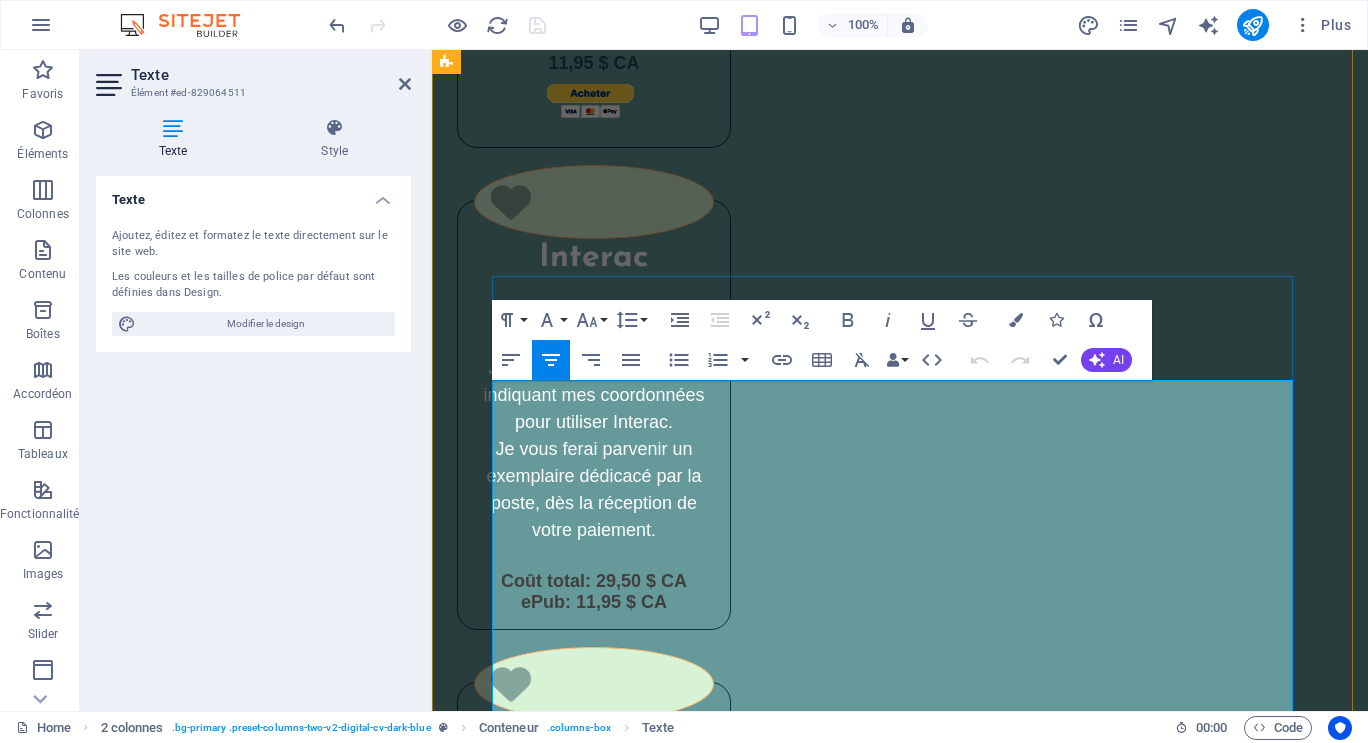 click on "Je suis Ghislaine Bourque, ex-proche aidante, auteure et andragogue." at bounding box center (900, 2260) 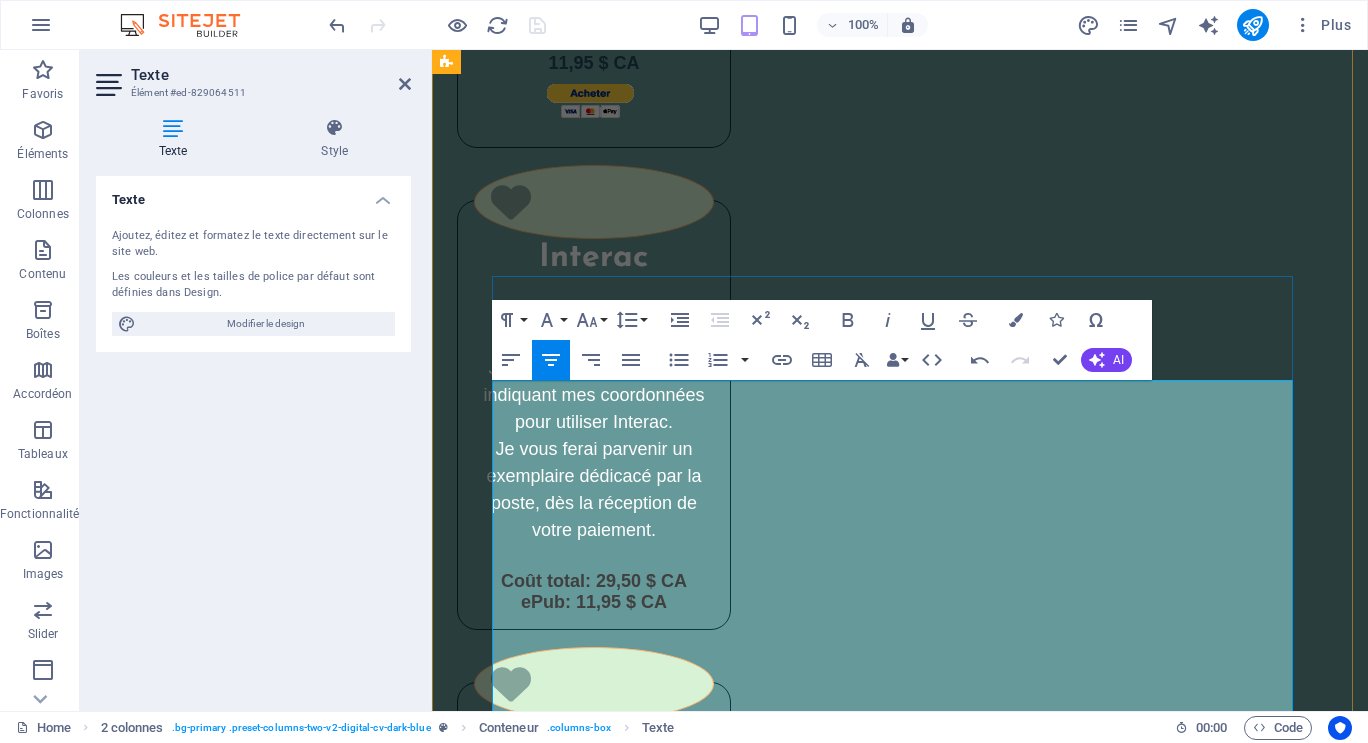 drag, startPoint x: 522, startPoint y: 397, endPoint x: 1191, endPoint y: 469, distance: 672.8633 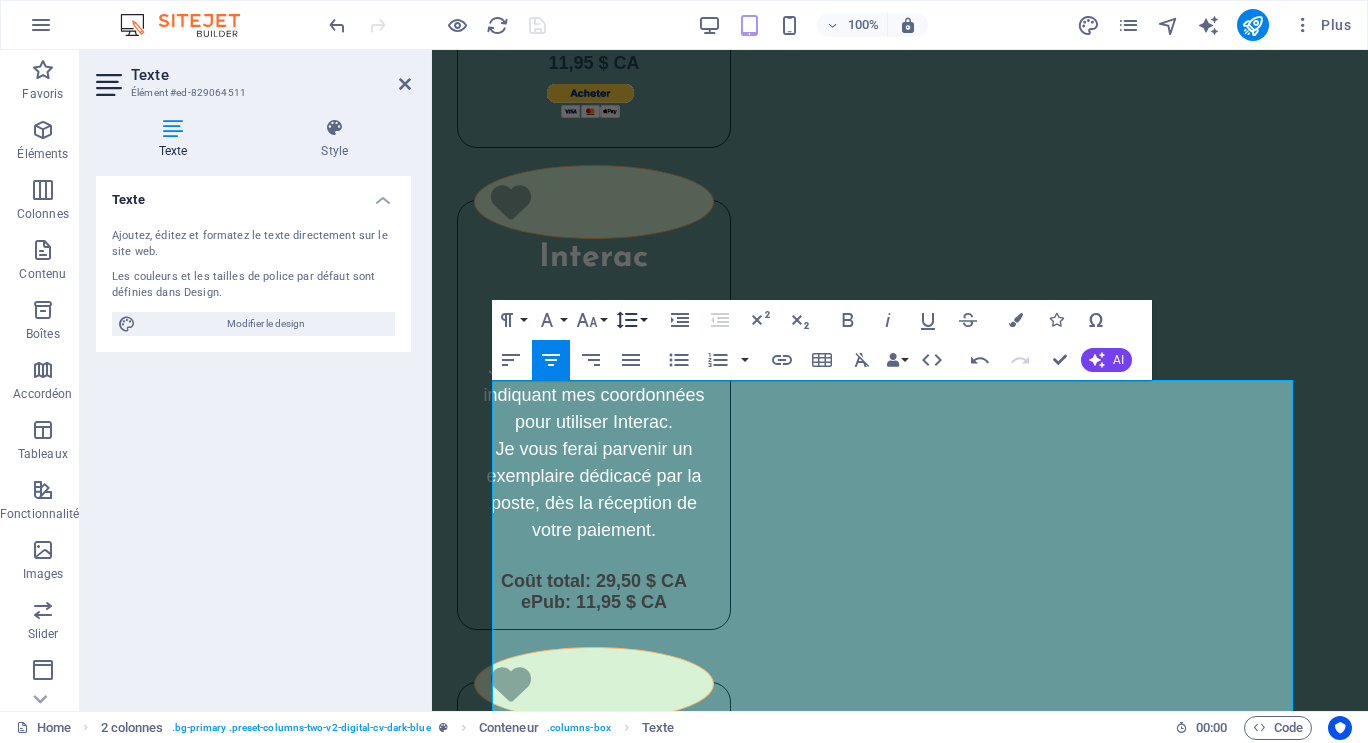 click on "Line Height" at bounding box center [631, 320] 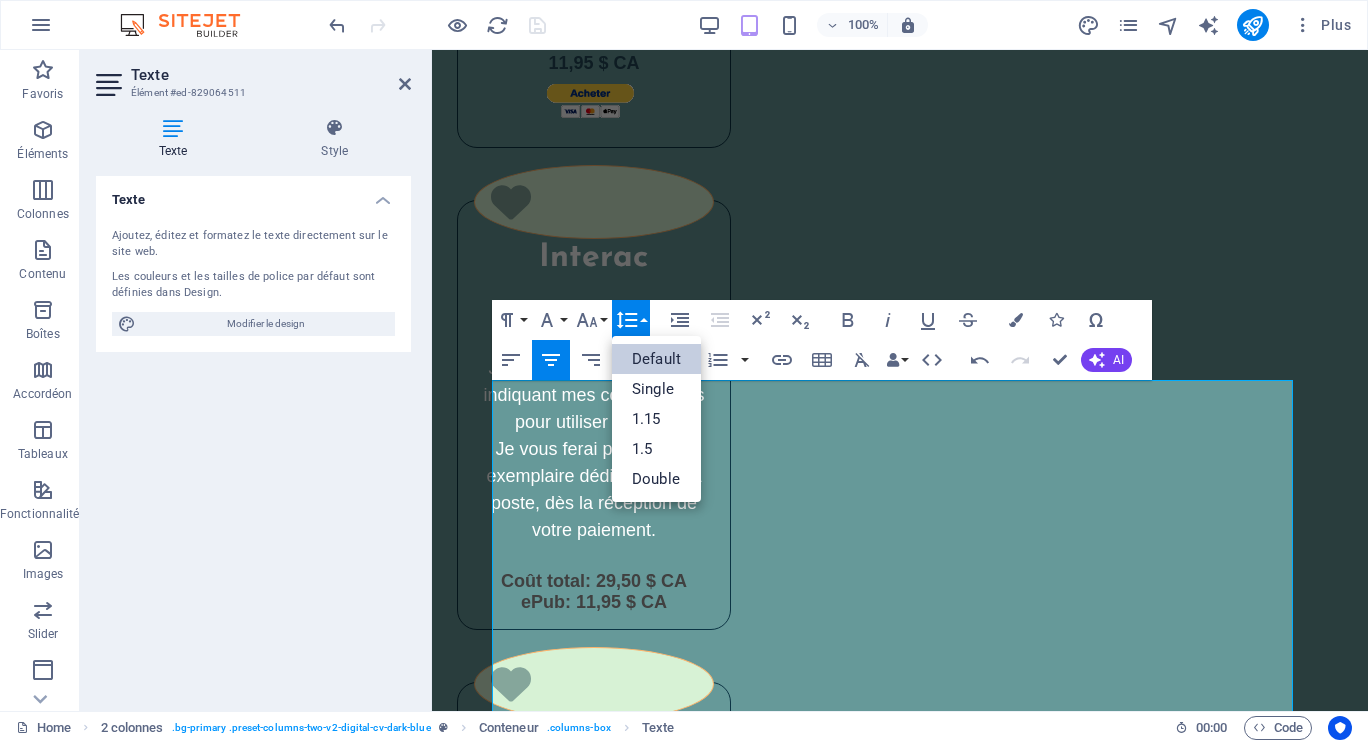 scroll, scrollTop: 0, scrollLeft: 0, axis: both 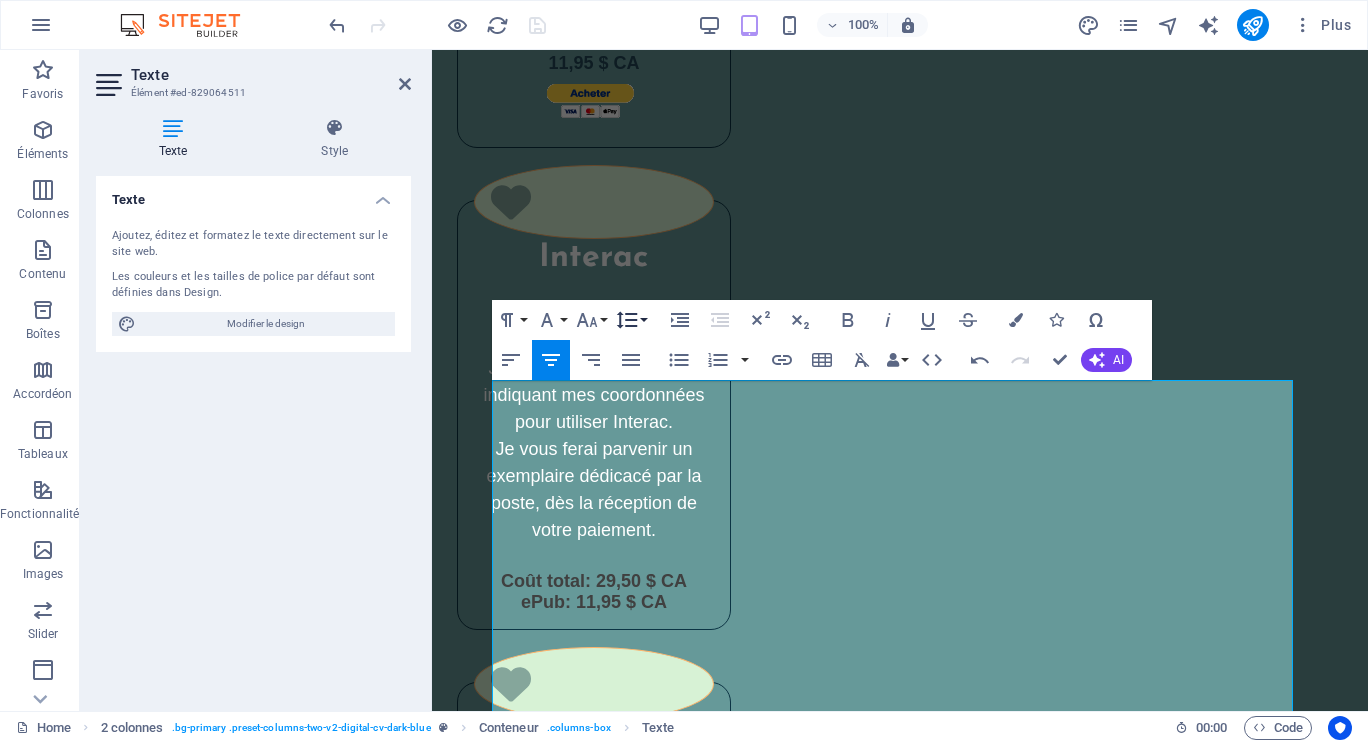 click on "Line Height" at bounding box center (631, 320) 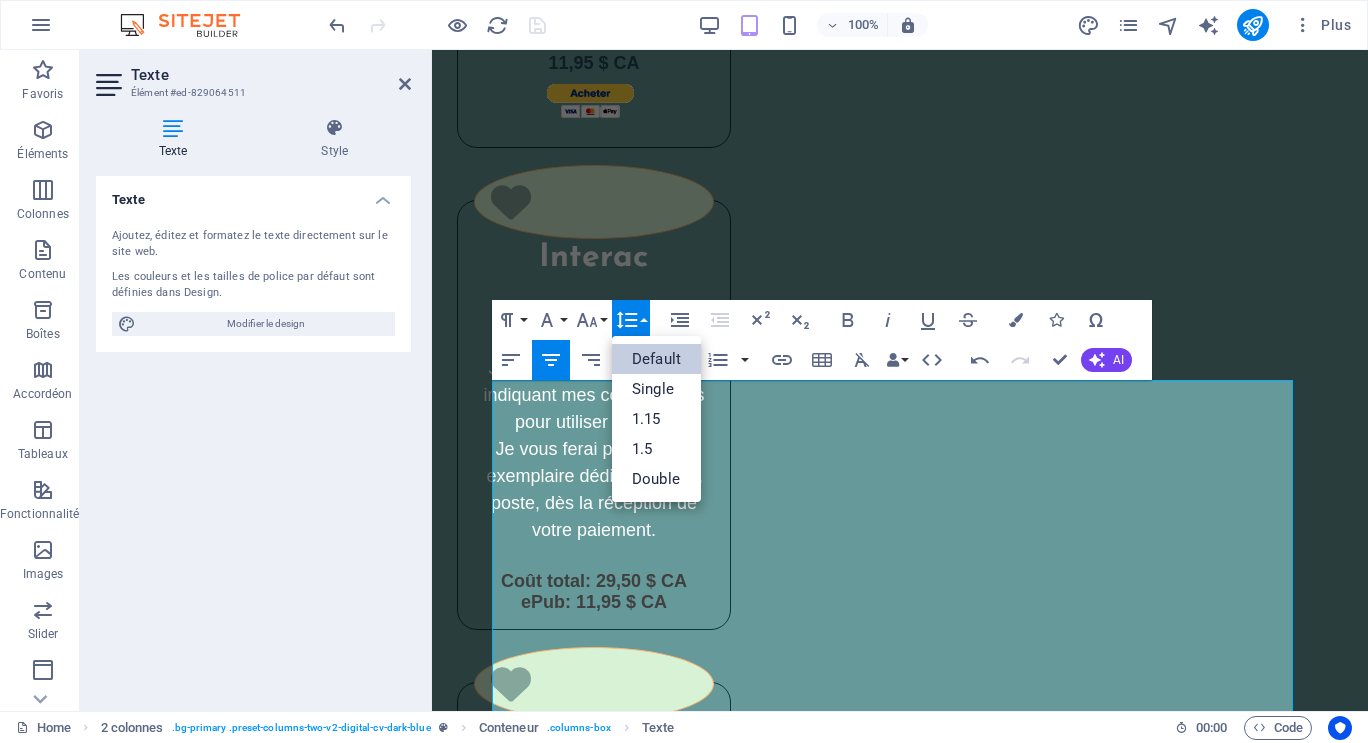 scroll, scrollTop: 0, scrollLeft: 0, axis: both 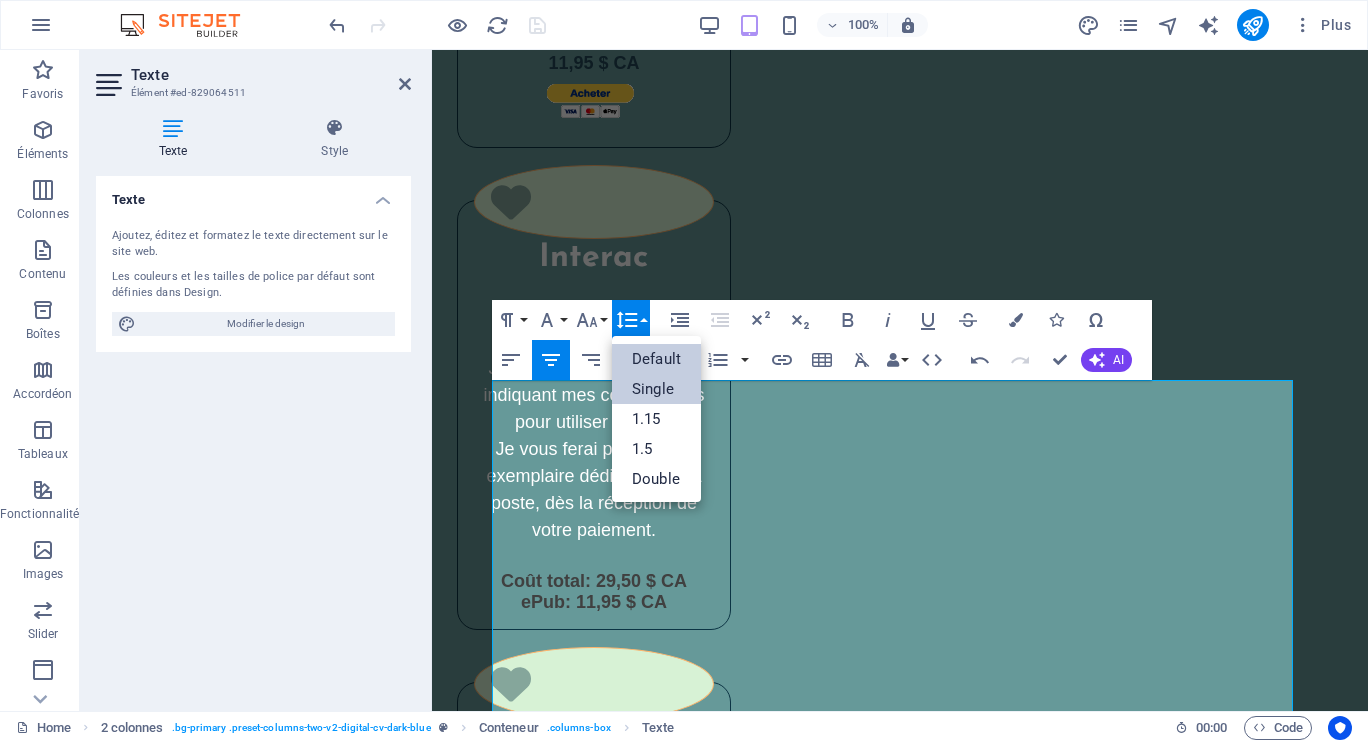 click on "Single" at bounding box center [656, 389] 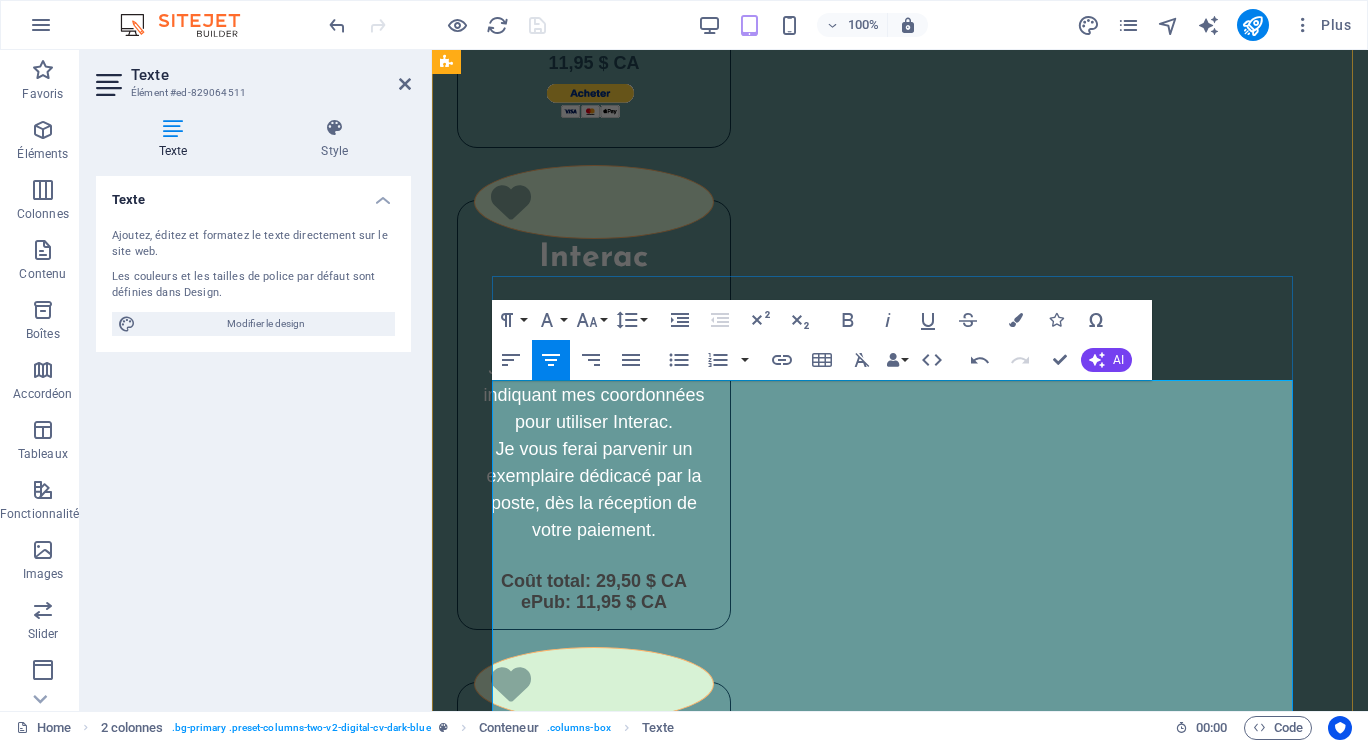 click at bounding box center (900, 2323) 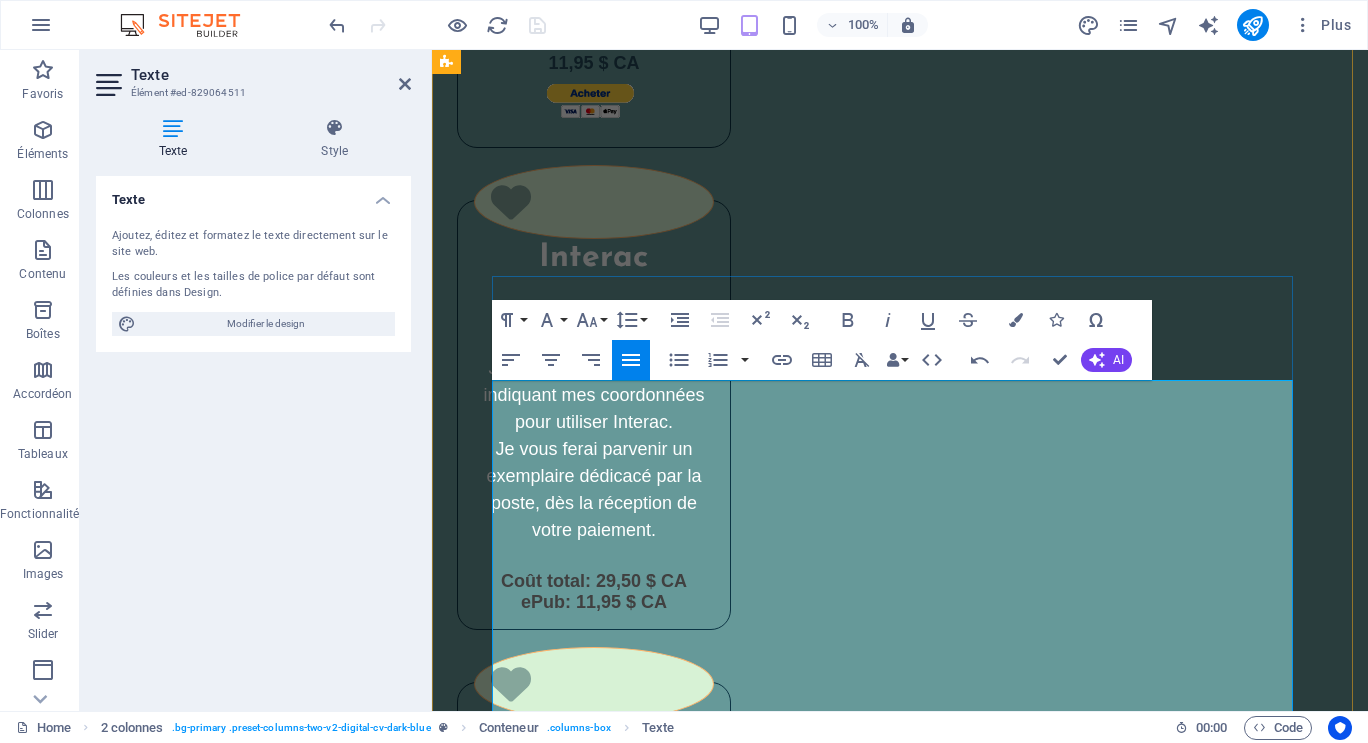 drag, startPoint x: 521, startPoint y: 391, endPoint x: 1157, endPoint y: 435, distance: 637.5202 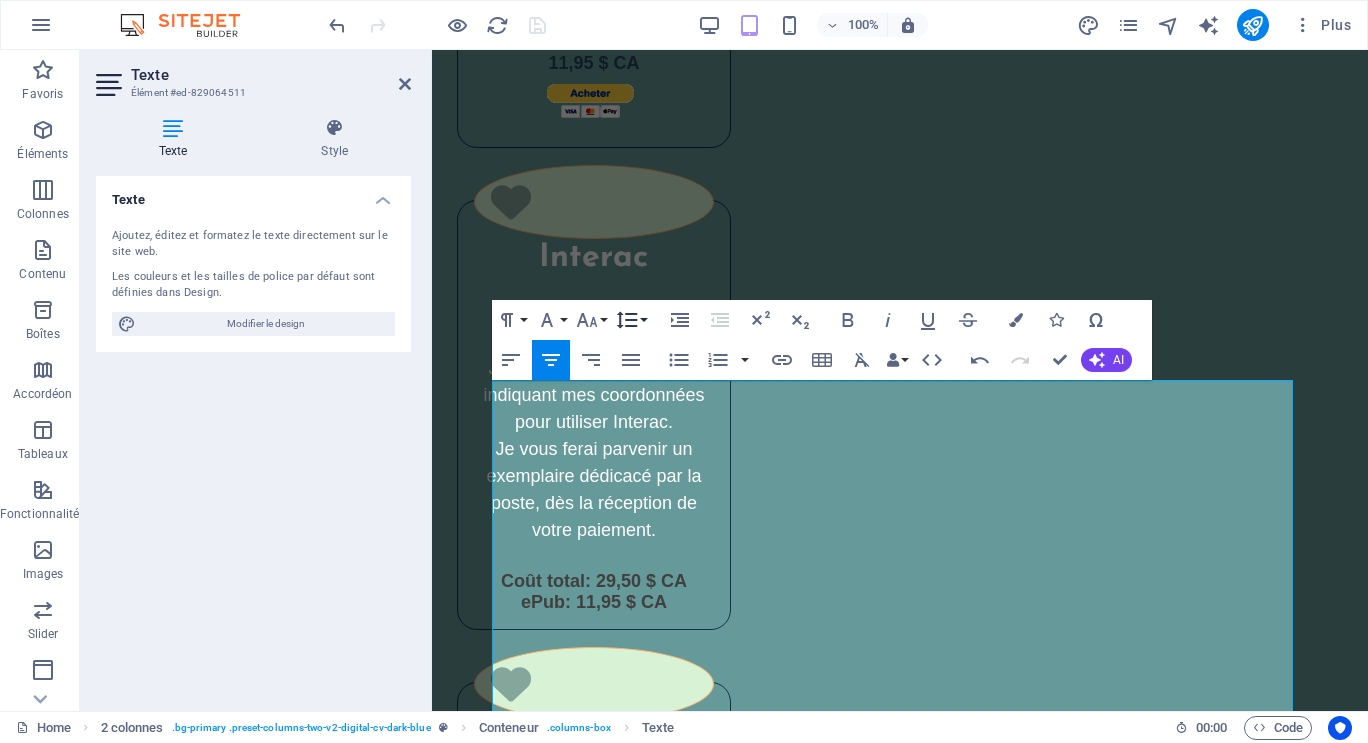 click on "Line Height" at bounding box center (631, 320) 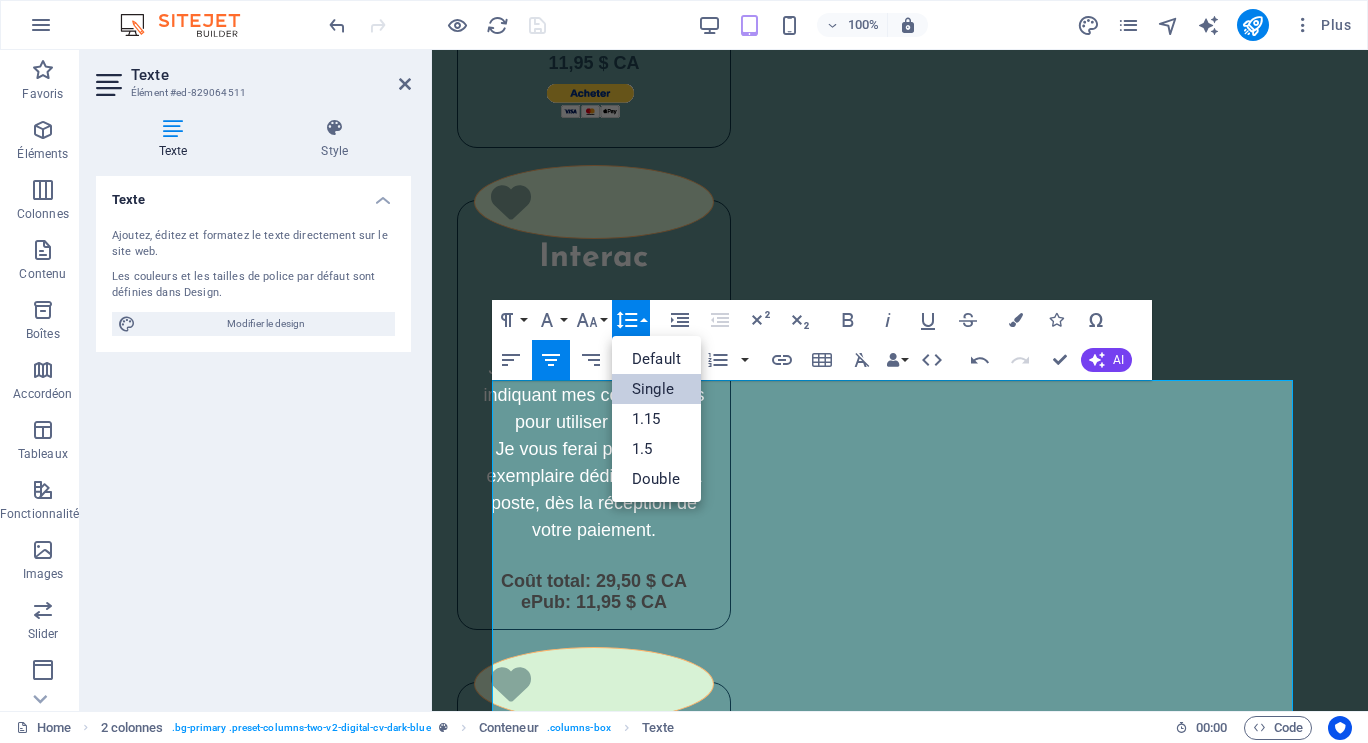 scroll, scrollTop: 0, scrollLeft: 0, axis: both 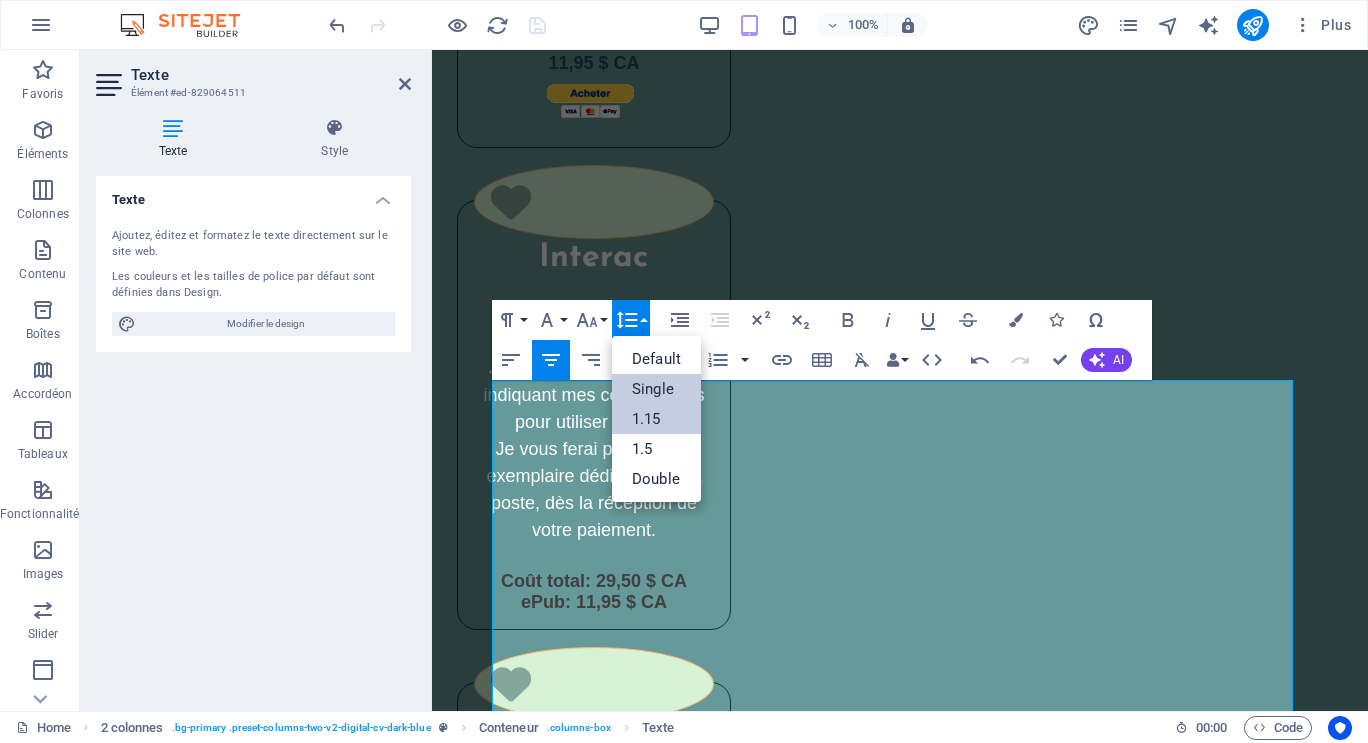 click on "1.15" at bounding box center [656, 419] 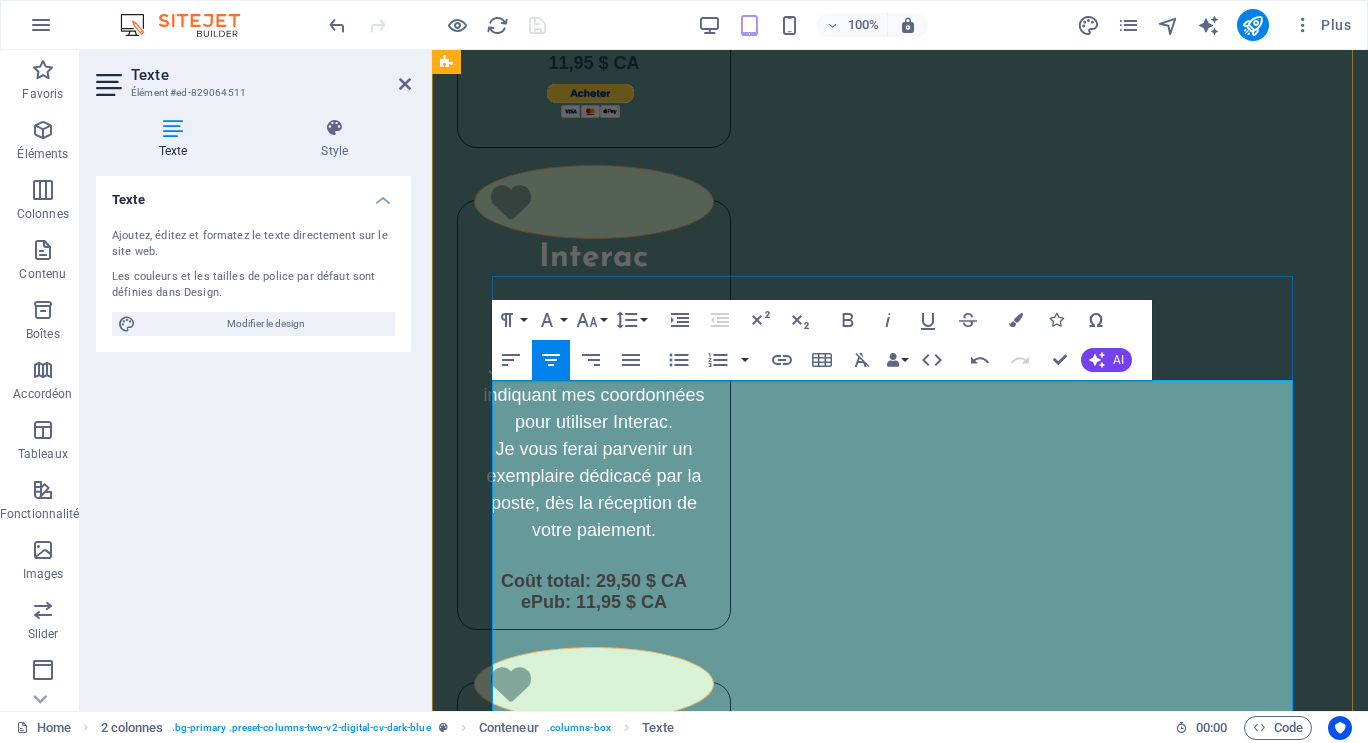 click at bounding box center [900, 2333] 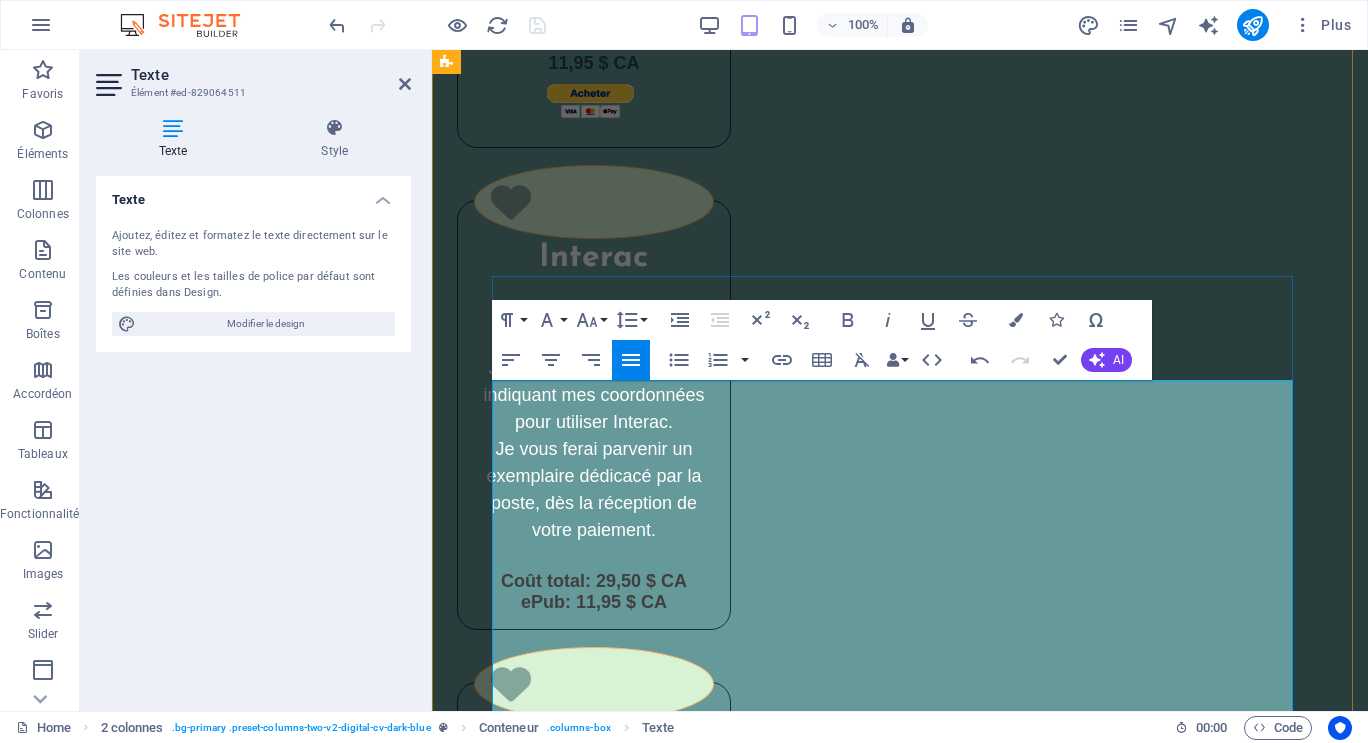 click on "Je suis une ancienne technologiste médicale. Je n'aurais jamais pensé écrire au livre un jour même si j'ai composé plusieurs textes scientifiques de vulgarisation pour les élèves du secondaire." at bounding box center [900, 2282] 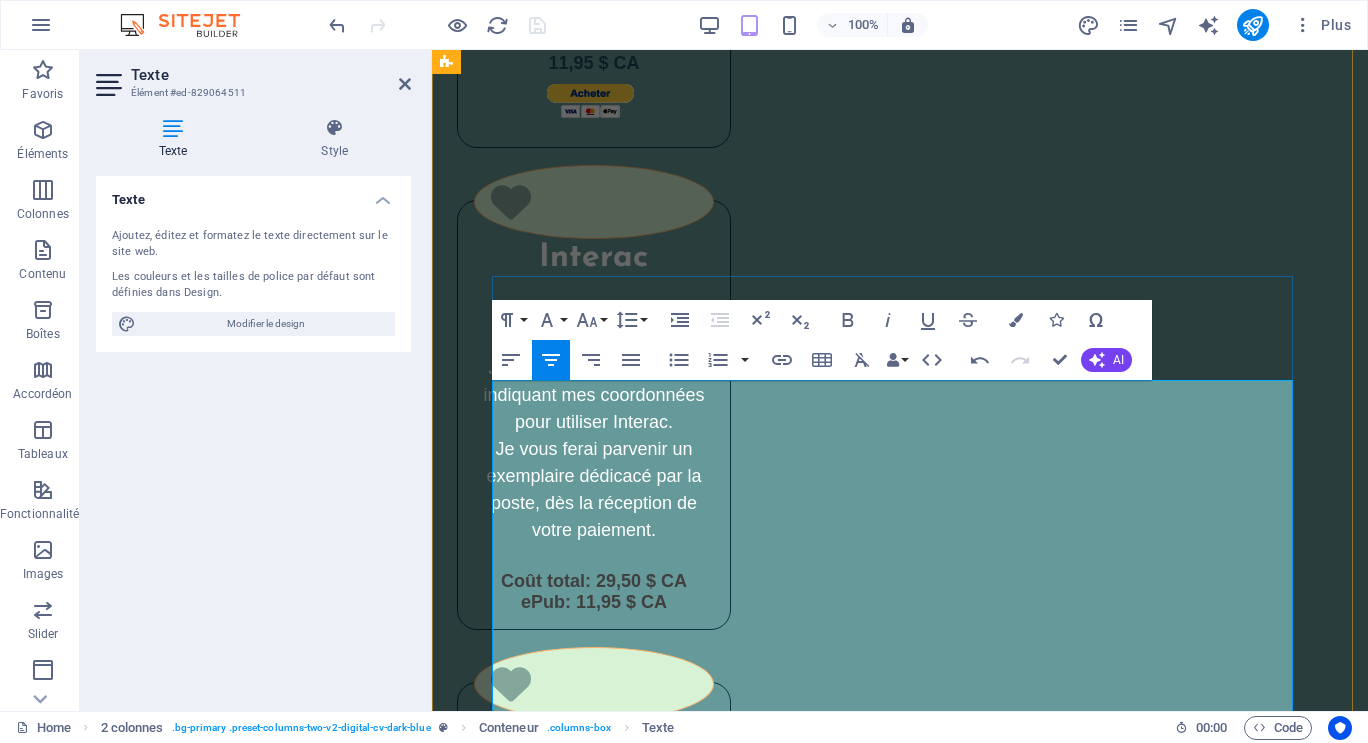 click on "Je suis une ancienne technologiste médicale. Je n'aurais jamais pensé écrire au livre un jour même si j'ai composé plusieurs textes scientifiques de vulgarisation pour les élèves du secondaire." at bounding box center (900, 2282) 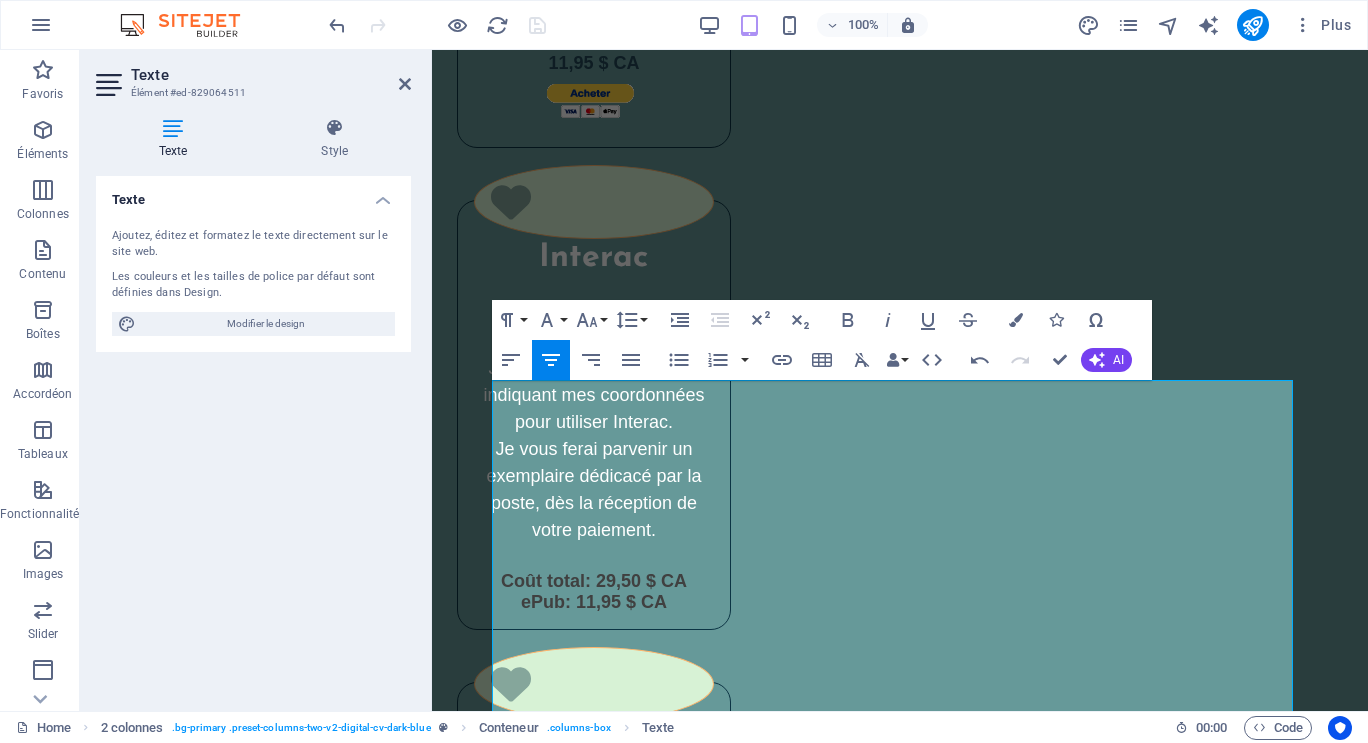 click on "Texte Ajoutez, éditez et formatez le texte directement sur le site web. Les couleurs et les tailles de police par défaut sont définies dans Design. Modifier le design Alignement Aligné à gauche Centré Aligné à droite" at bounding box center (253, 435) 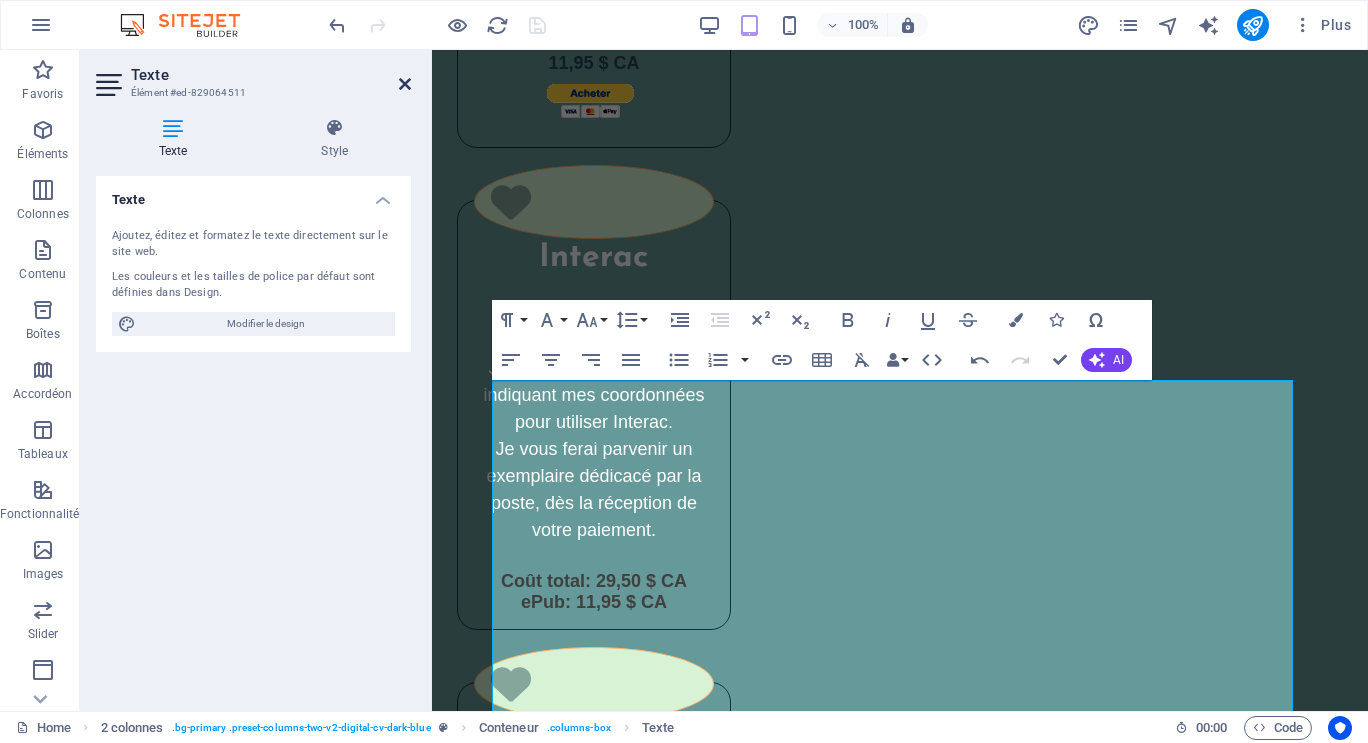 click at bounding box center (405, 84) 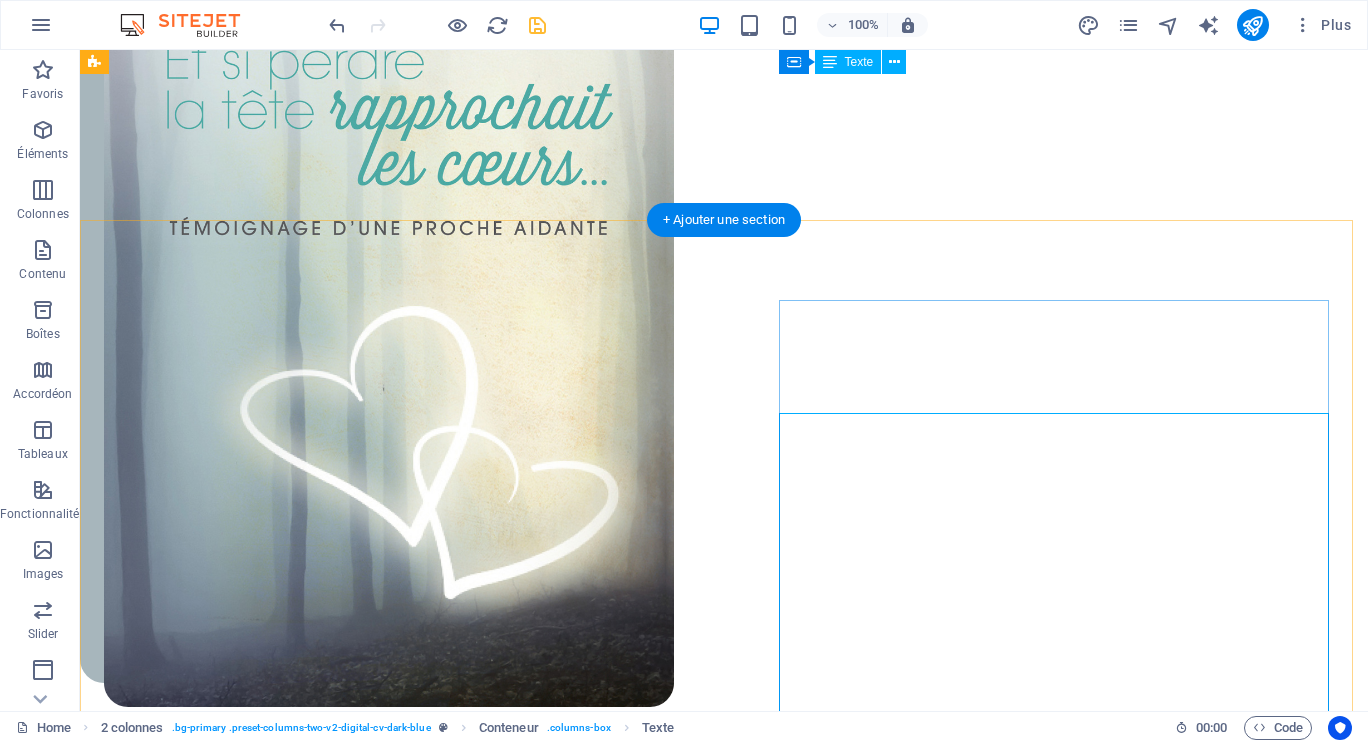 scroll, scrollTop: 3357, scrollLeft: 0, axis: vertical 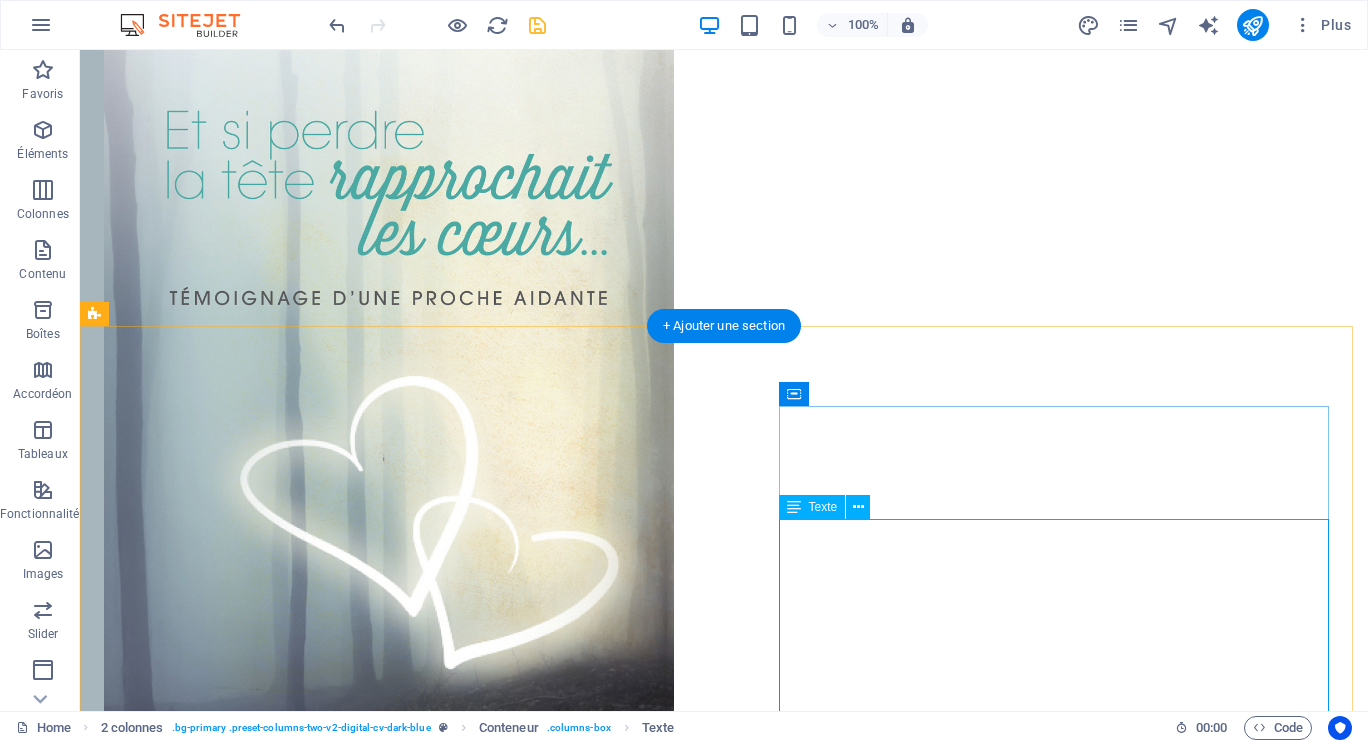 click on "Je suis une ancienne technologiste médicale. Je n'aurais jamais pensé écrire au livre un jour même si j'avais déjà composé plusieurs textes scientifiques de vulgarisation pour les élèves du secondaire. À peine deux semaines après le décès de ma mère, j'ai ressenti un puissant élan pour partager mon expérience de proche aidante et la façon dont je l'ai accompagnée, jusqu'à sa mort dans mes bras. C'est ainsi que j'ai choisi d'écrire ce livre-témoignage, et ce, en toute transparence.  Le processus d'écriture m'a procuré de l'apaisement. En mettant des mots sur mon vécu, j'ai pu assumer le deuil de ma mère plus facilement parce que j'ai pris conscience qu'elle et moi, nous nous sommes nourries d'un lien relationnel profond jusqu'à la fin. Chacune a tout offert à l'autre..." at bounding box center [407, 3994] 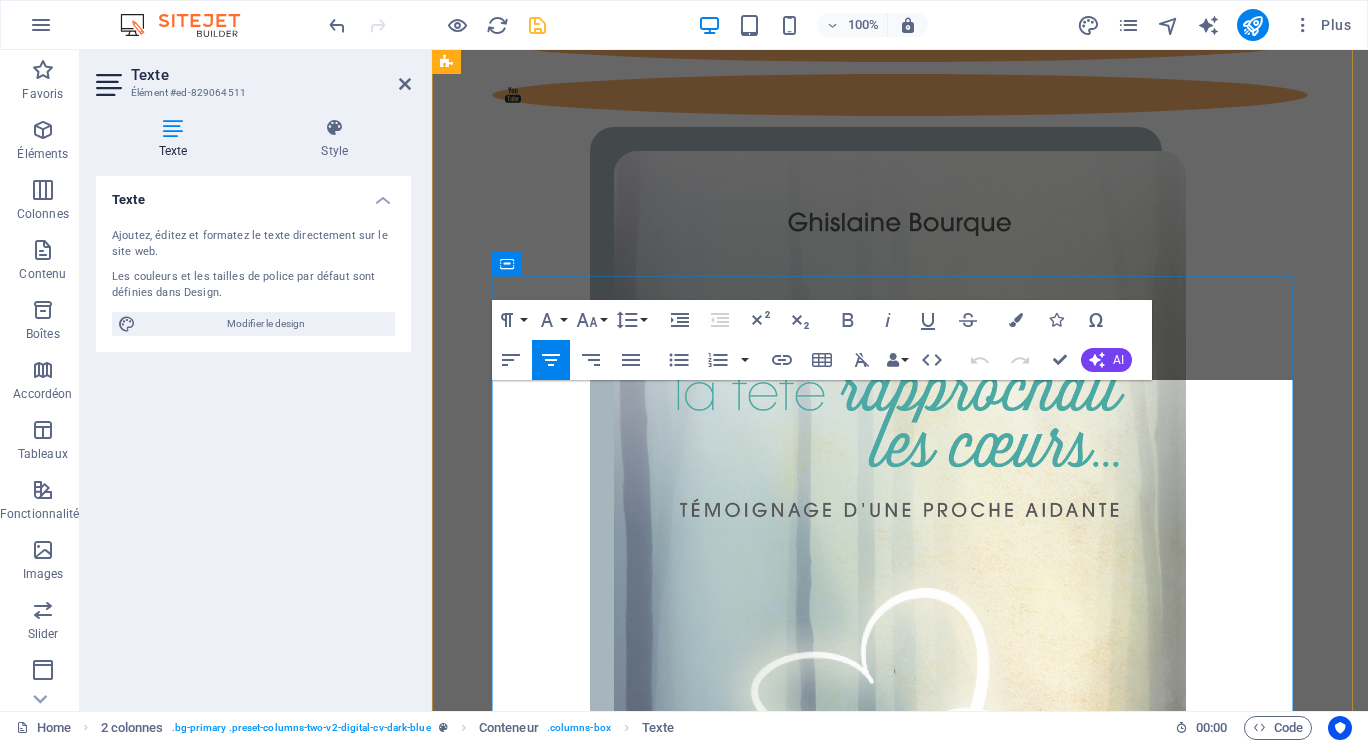 scroll, scrollTop: 5421, scrollLeft: 0, axis: vertical 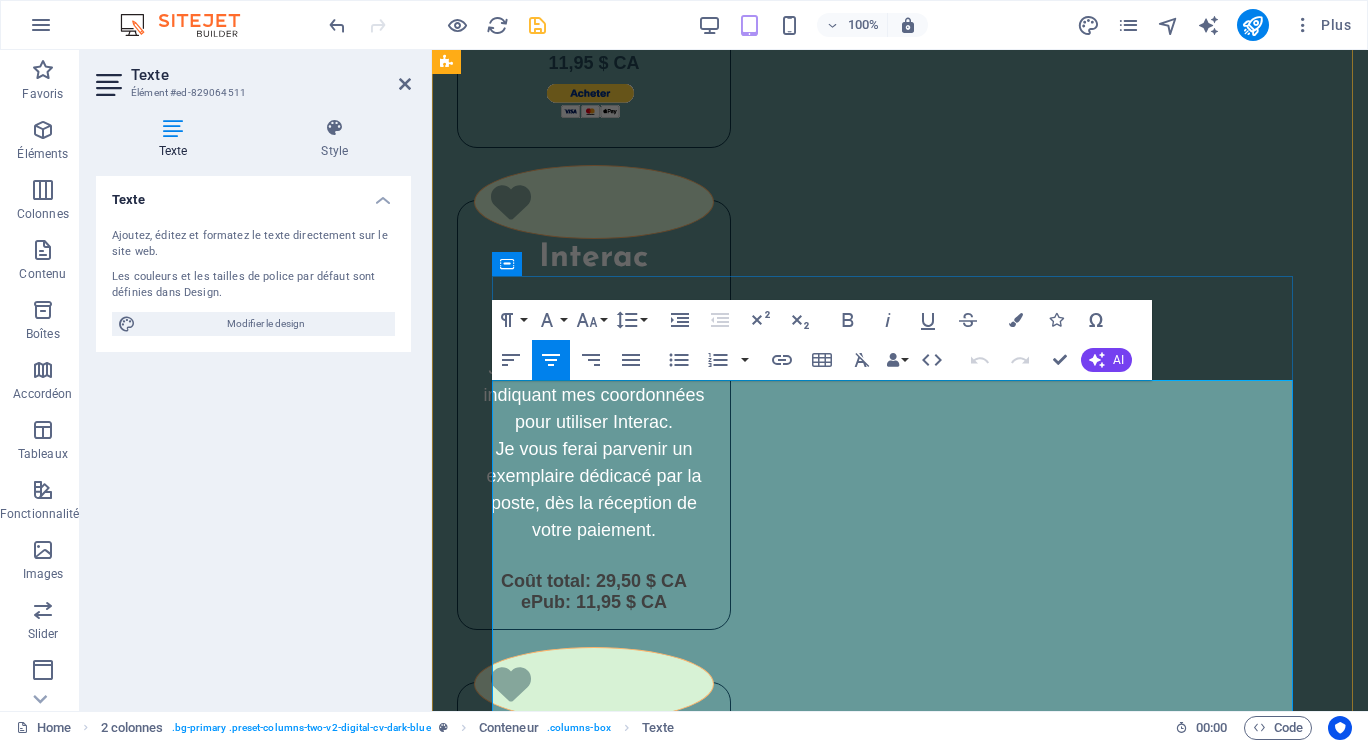 drag, startPoint x: 579, startPoint y: 451, endPoint x: 884, endPoint y: 456, distance: 305.041 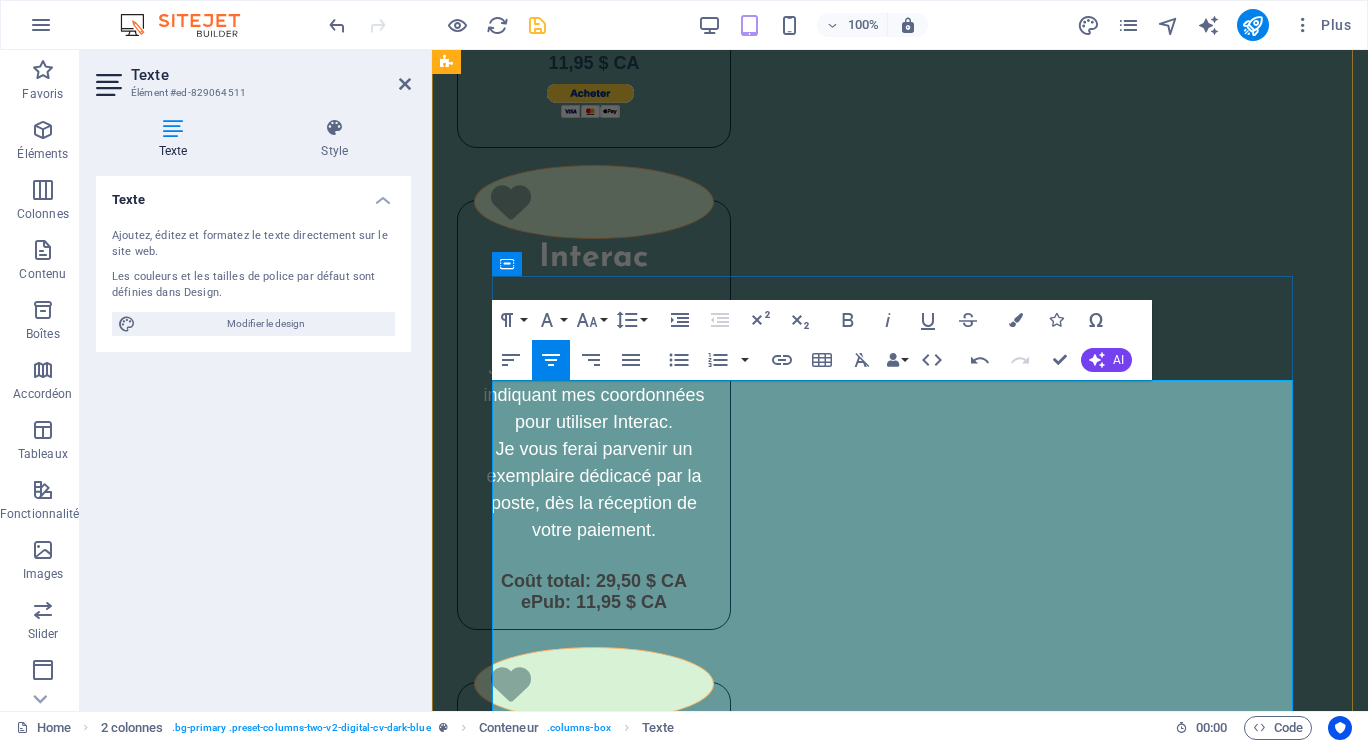 drag, startPoint x: 1216, startPoint y: 452, endPoint x: 509, endPoint y: 400, distance: 708.9097 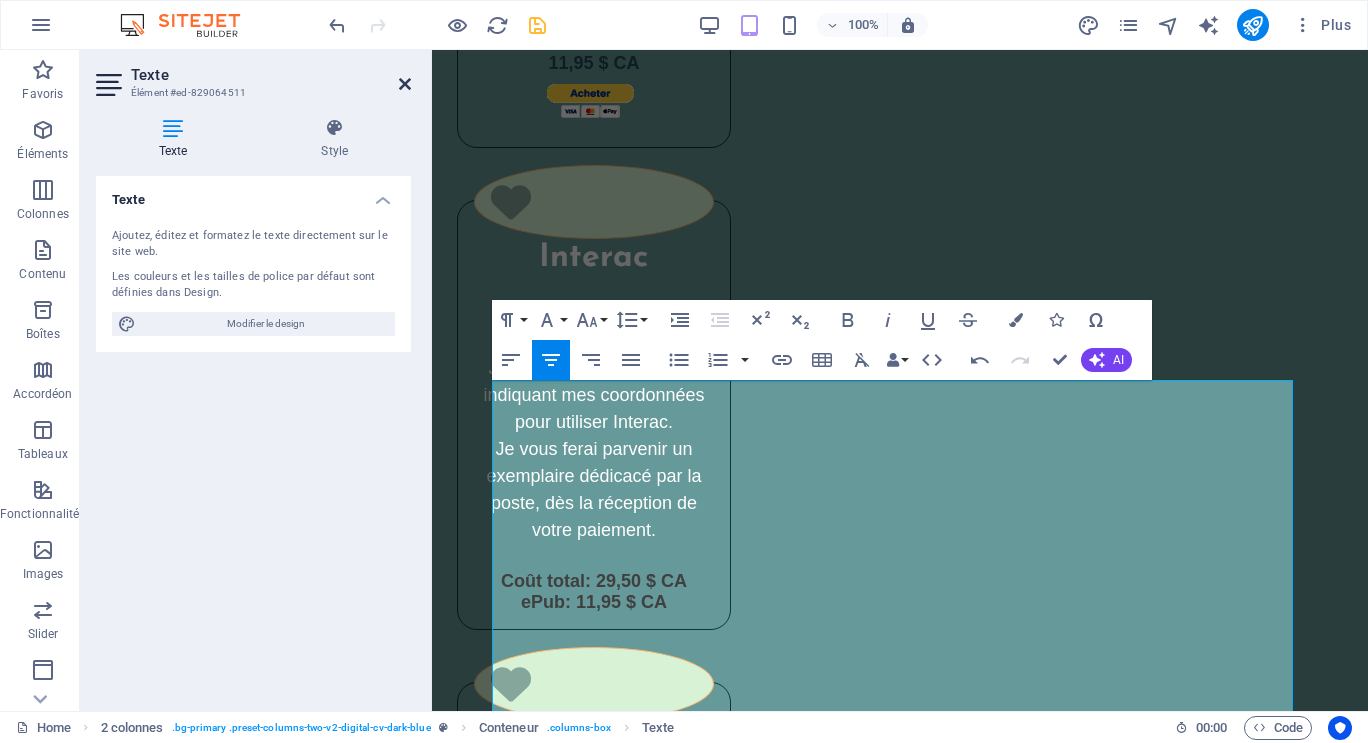 click at bounding box center (405, 84) 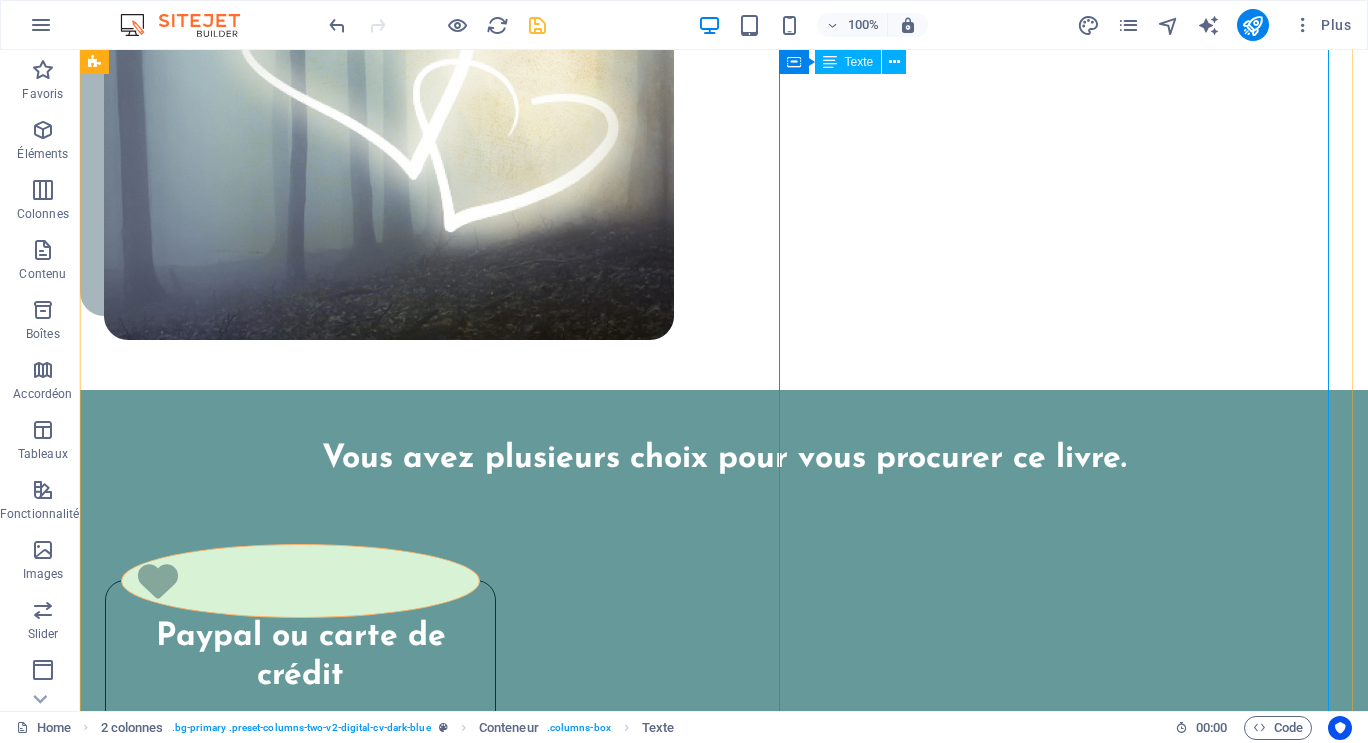 scroll, scrollTop: 3771, scrollLeft: 0, axis: vertical 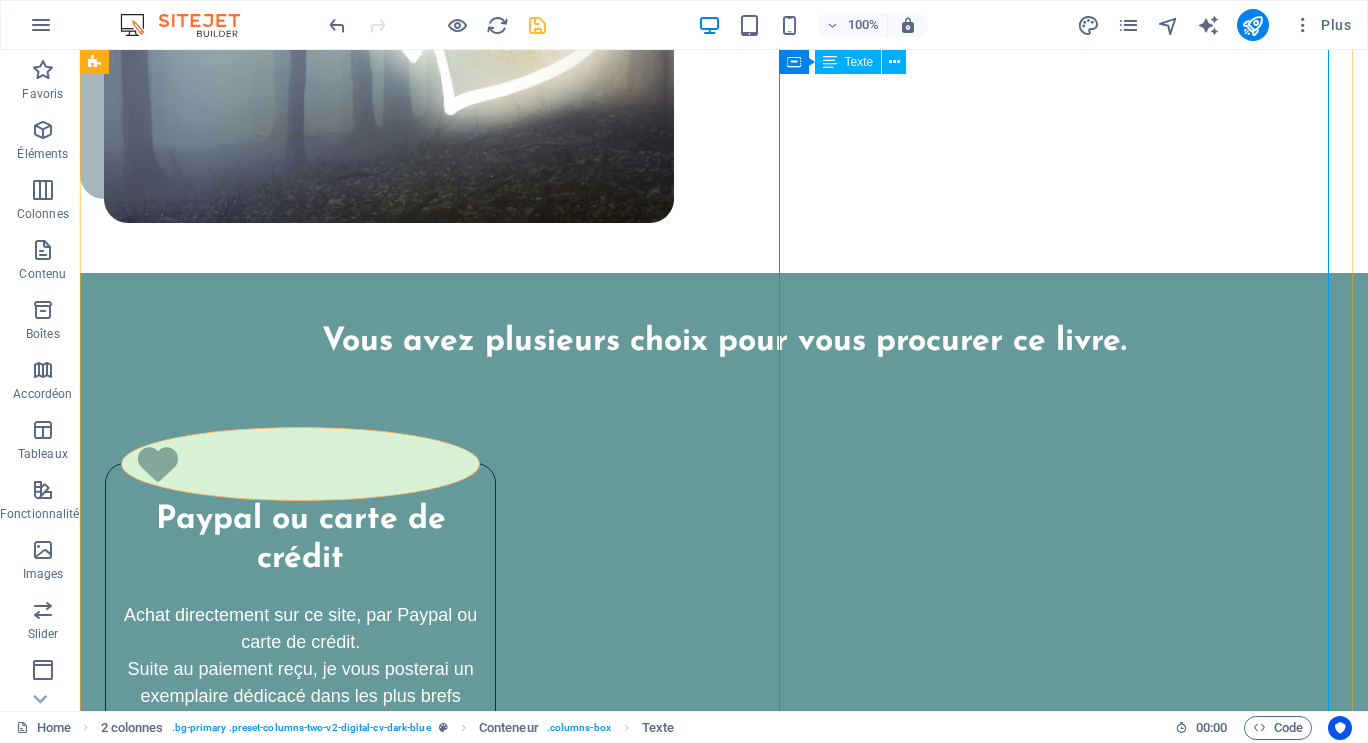 click on "À peine deux semaines après le décès de ma mère, j'ai ressenti un puissant élan pour partager mon expérience de proche aidante et la façon dont je l'ai accompagnée, jusqu'à sa mort dans mes bras. C'est ainsi que j'ai choisi d'écrire ce livre-témoignage, et ce, en toute transparence." at bounding box center (407, 3313) 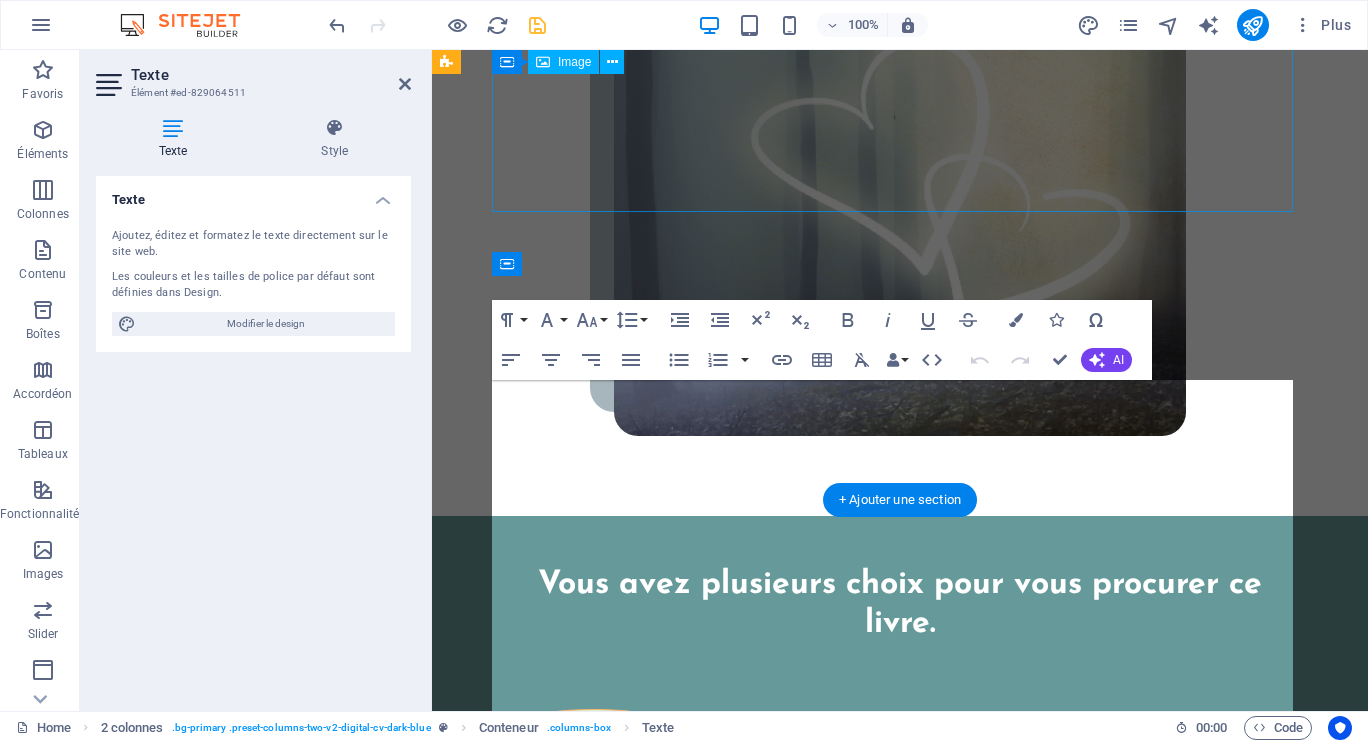 scroll, scrollTop: 5421, scrollLeft: 0, axis: vertical 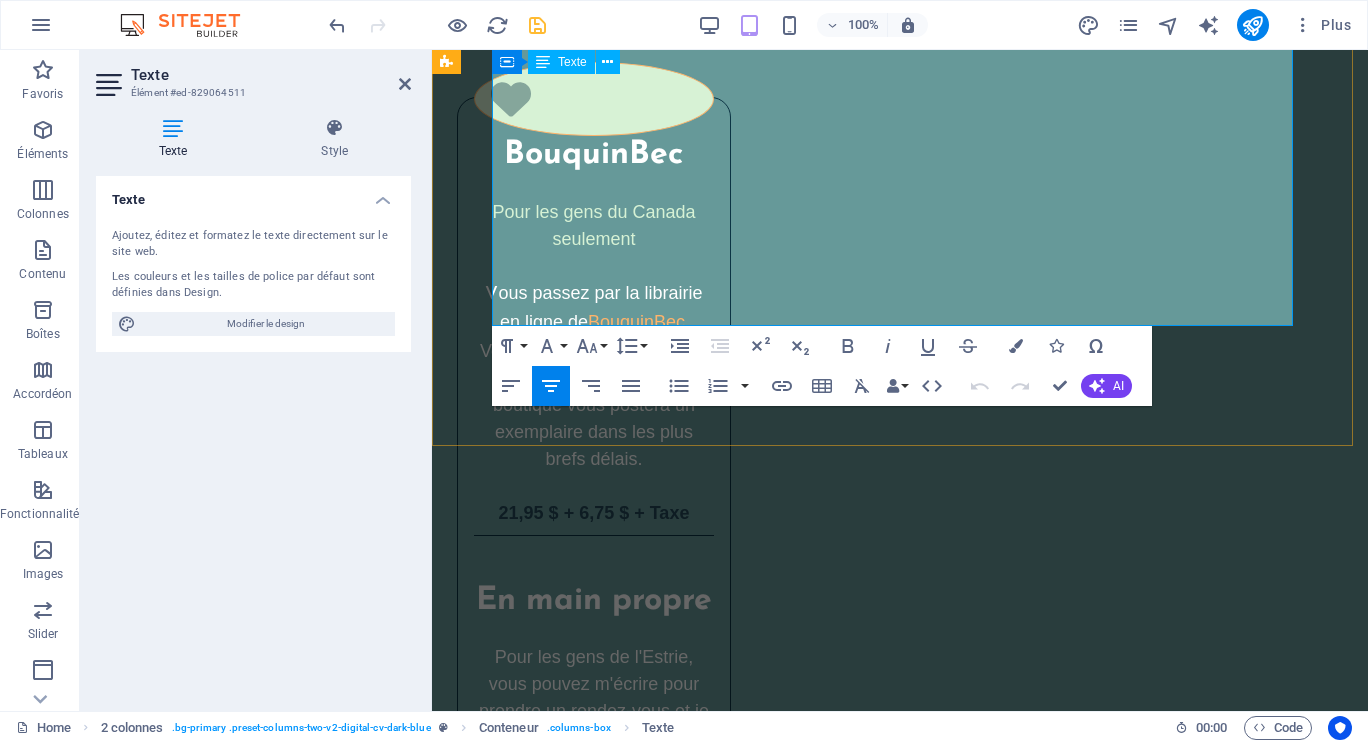 drag, startPoint x: 494, startPoint y: 489, endPoint x: 739, endPoint y: 297, distance: 311.27 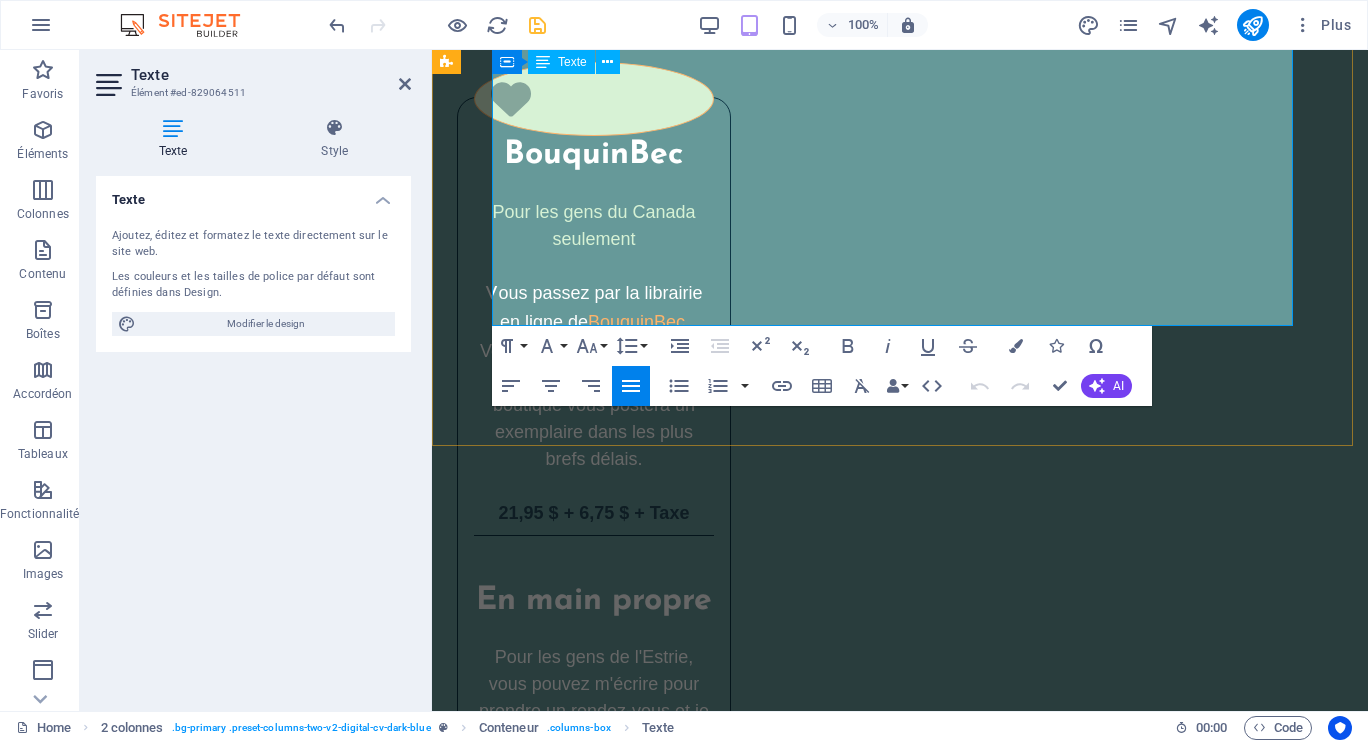 copy on "À peine deux semaines après le décès de ma mère, j'ai ressenti un puissant élan pour partager mon expérience de proche aidante et la façon dont je l'ai accompagnée, jusqu'à sa mort dans mes bras. C'est ainsi que j'ai choisi d'écrire ce livre-témoignage, et ce, en toute transparence.  Le processus d'écriture m'a procuré de l'apaisement. En mettant des mots sur mon vécu, j'ai pu assumer le deuil de ma mère plus facilement parce que j'ai pris conscience qu'elle et moi, nous nous sommes nourries d'un lien relationnel profond jusqu'à la fin. Chacune a tout offert à l'autre... C'est aussi une façon de donner au suivant parce que durant mes années d'accompagnement au quotidien, j'ai grandi, en passant de la souffrance vers la sérénité en cheminant sur la voie du coeur. En partageant ce parcours, d'autres pourront profiter de mes découvertes et du fruit de mon expérience." 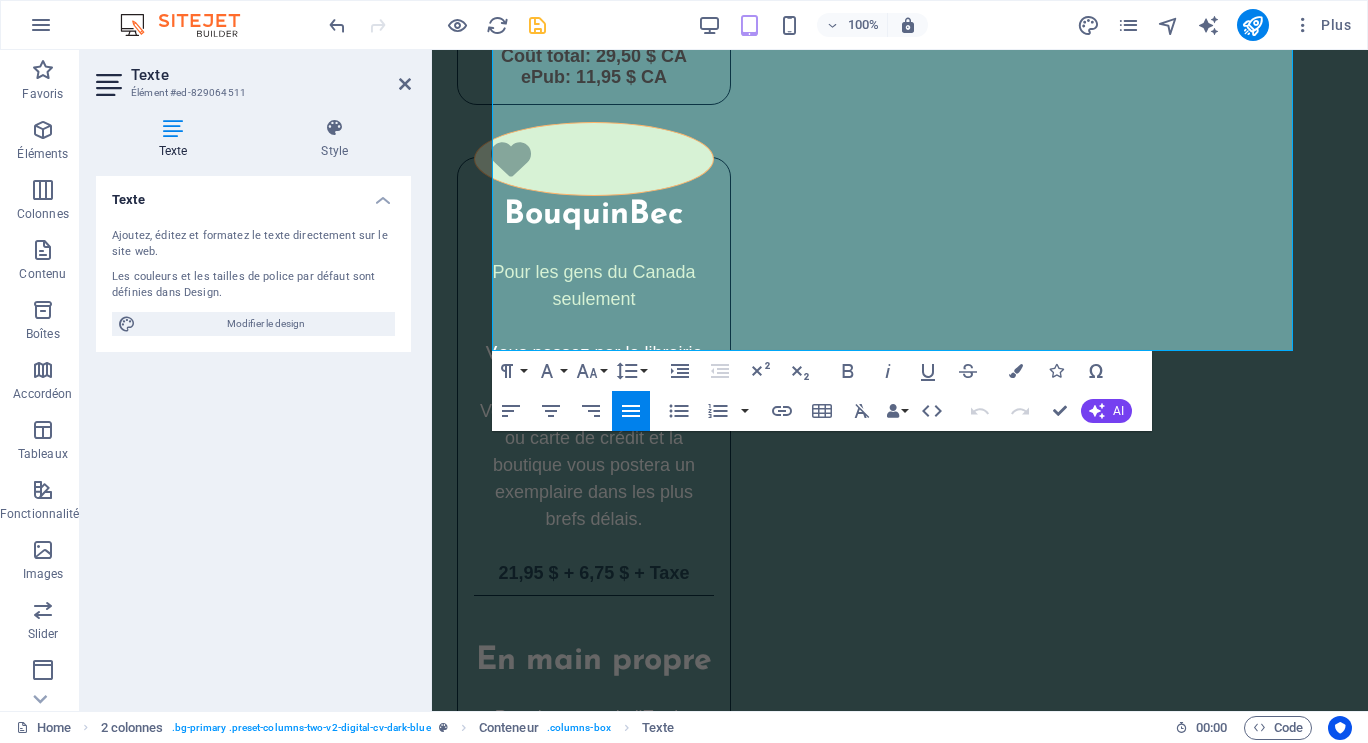 scroll, scrollTop: 5784, scrollLeft: 0, axis: vertical 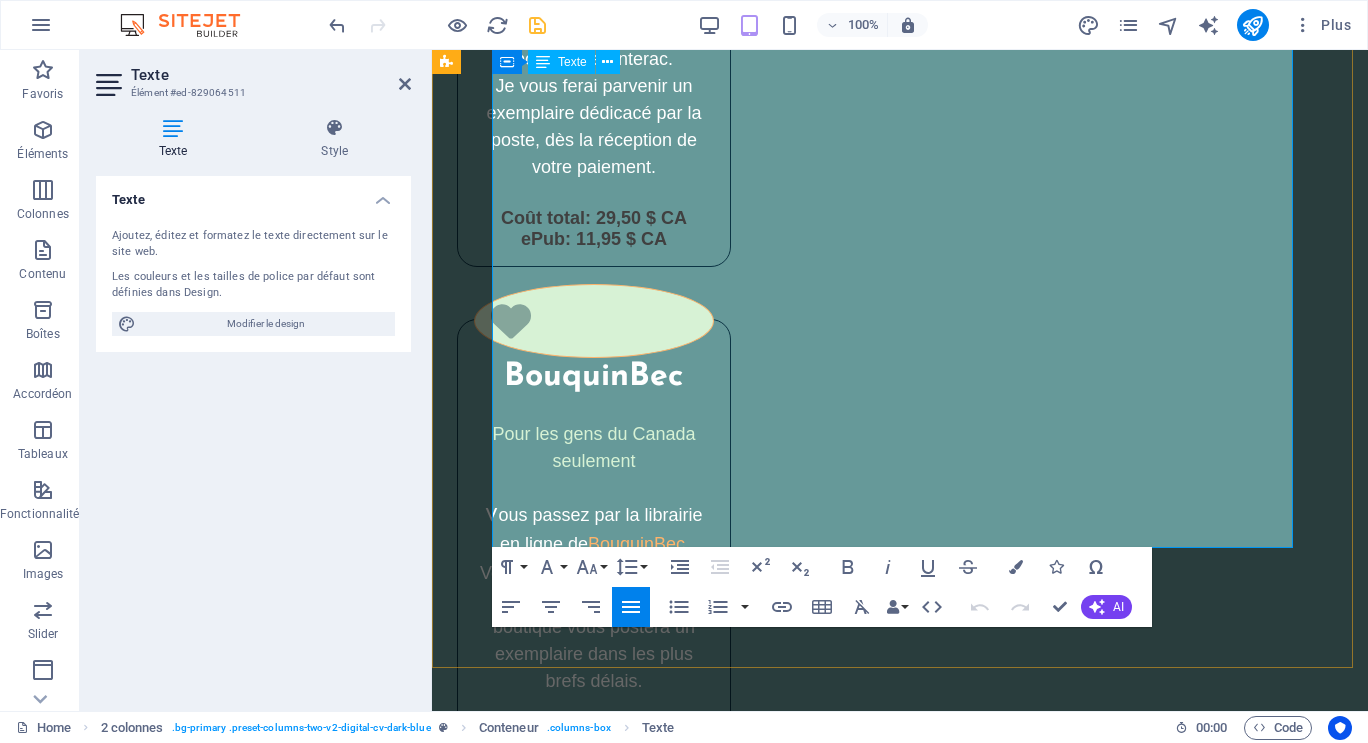 click on "À peine deux semaines après le décès de ma mère, j'ai ressenti un puissant élan pour partager mon expérience de proche aidante et la façon dont je l'ai accompagnée, jusqu'à sa mort dans mes bras. C'est ainsi que j'ai choisi d'écrire ce livre-témoignage, et ce, en toute transparence." at bounding box center (900, 2032) 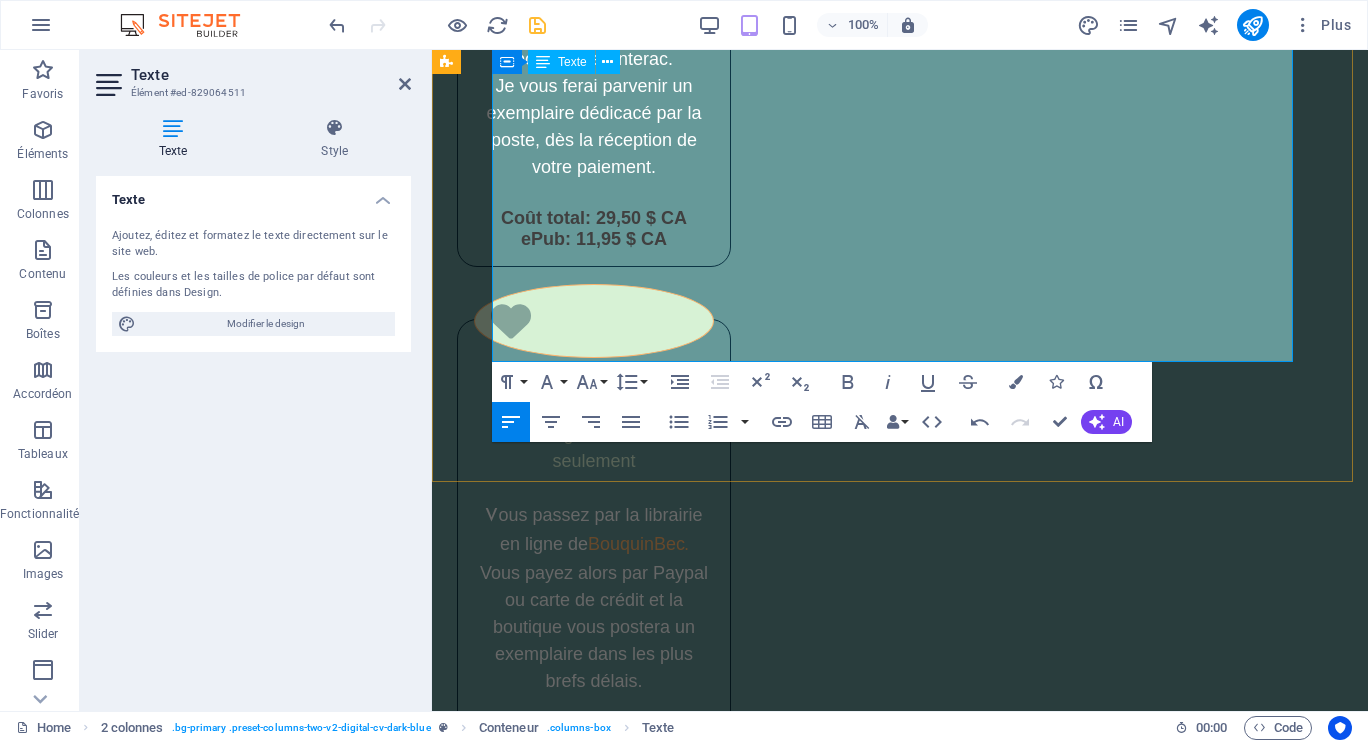 drag, startPoint x: 1005, startPoint y: 327, endPoint x: 494, endPoint y: 138, distance: 544.8321 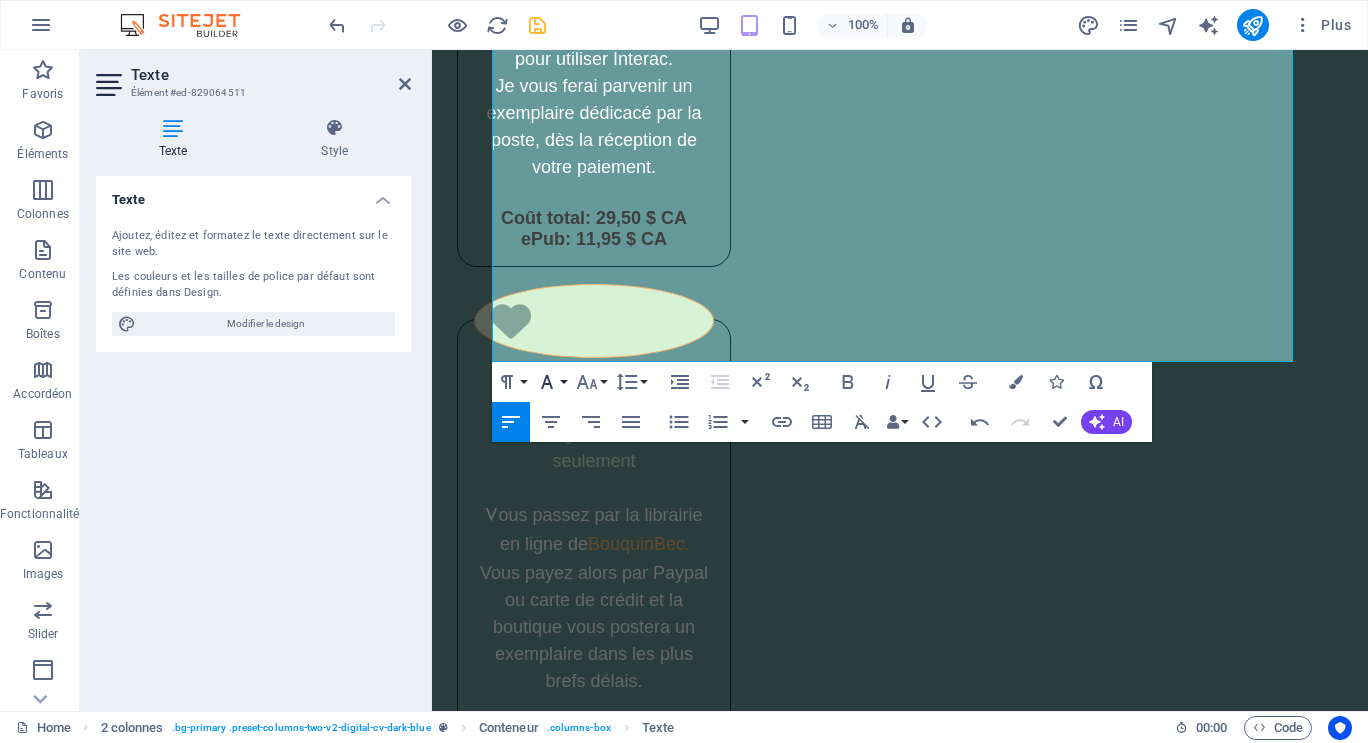 click on "Font Family" at bounding box center [551, 382] 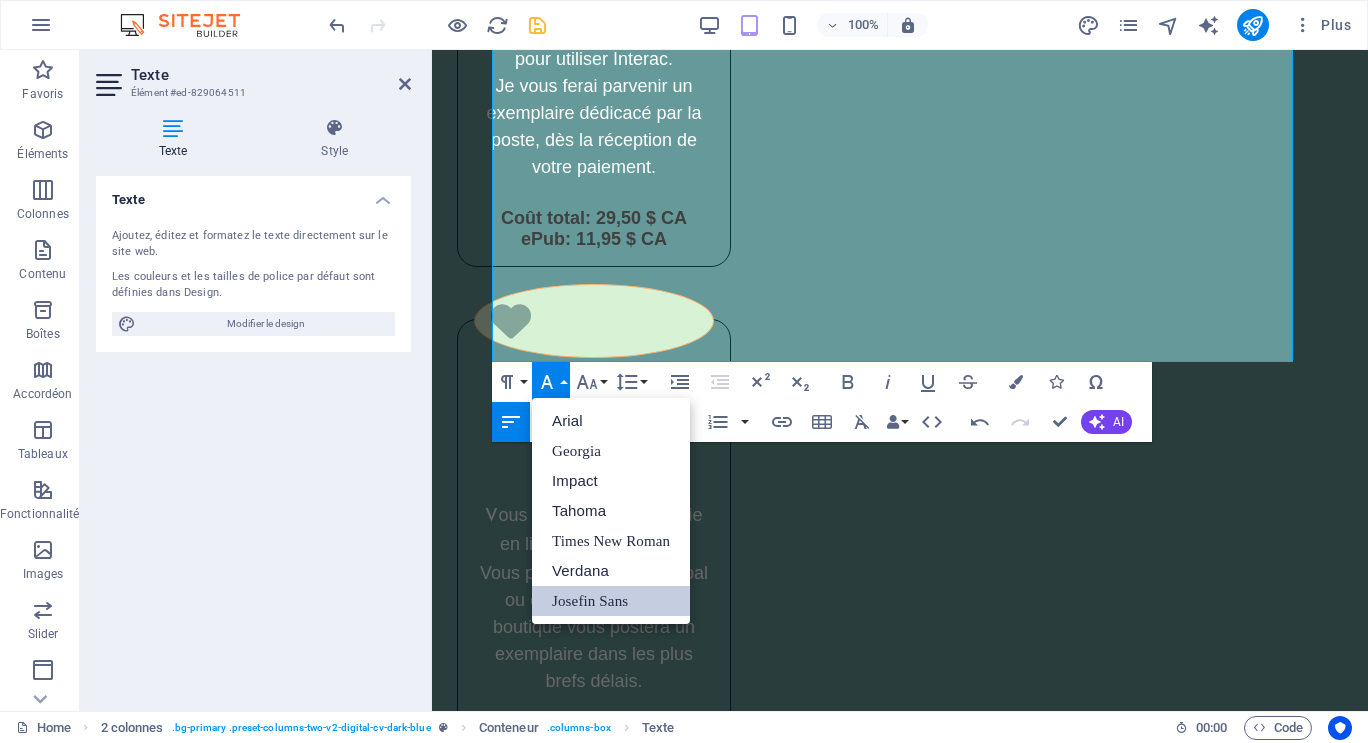 scroll, scrollTop: 0, scrollLeft: 0, axis: both 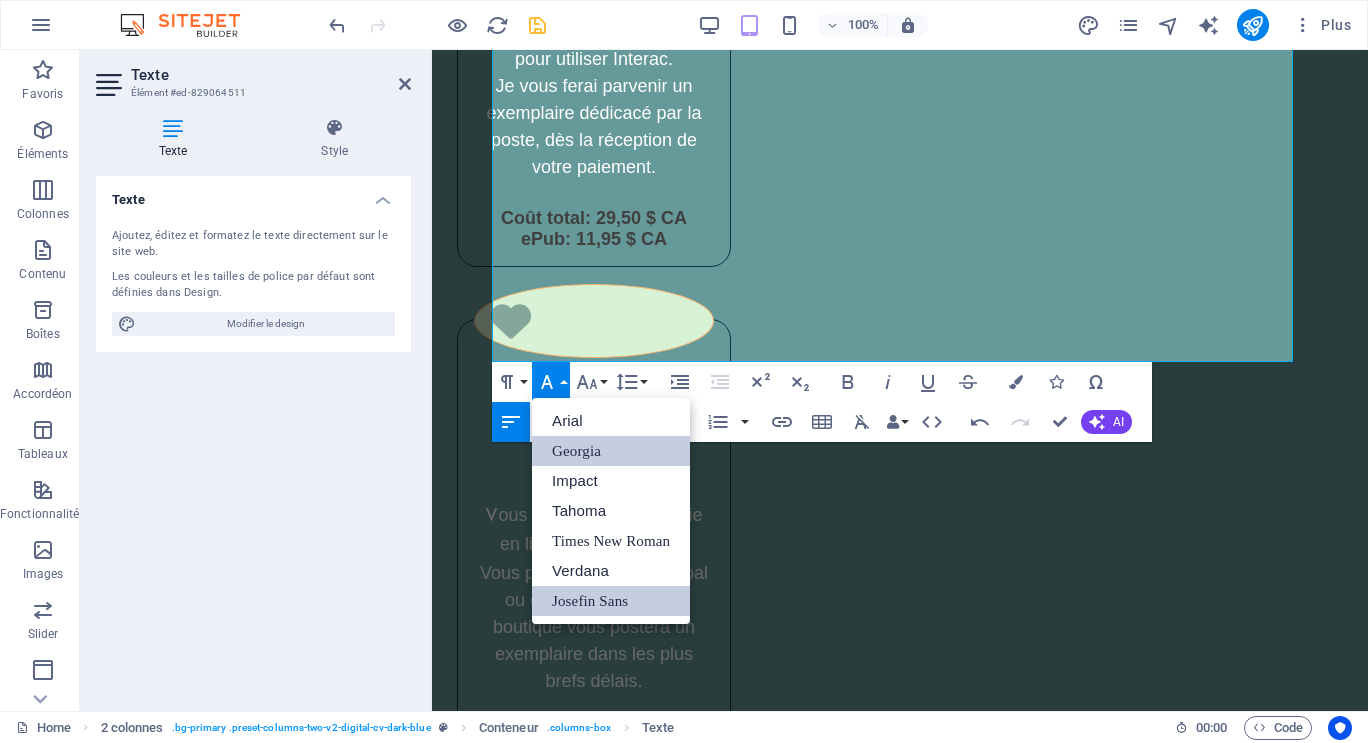click on "Georgia" at bounding box center (611, 451) 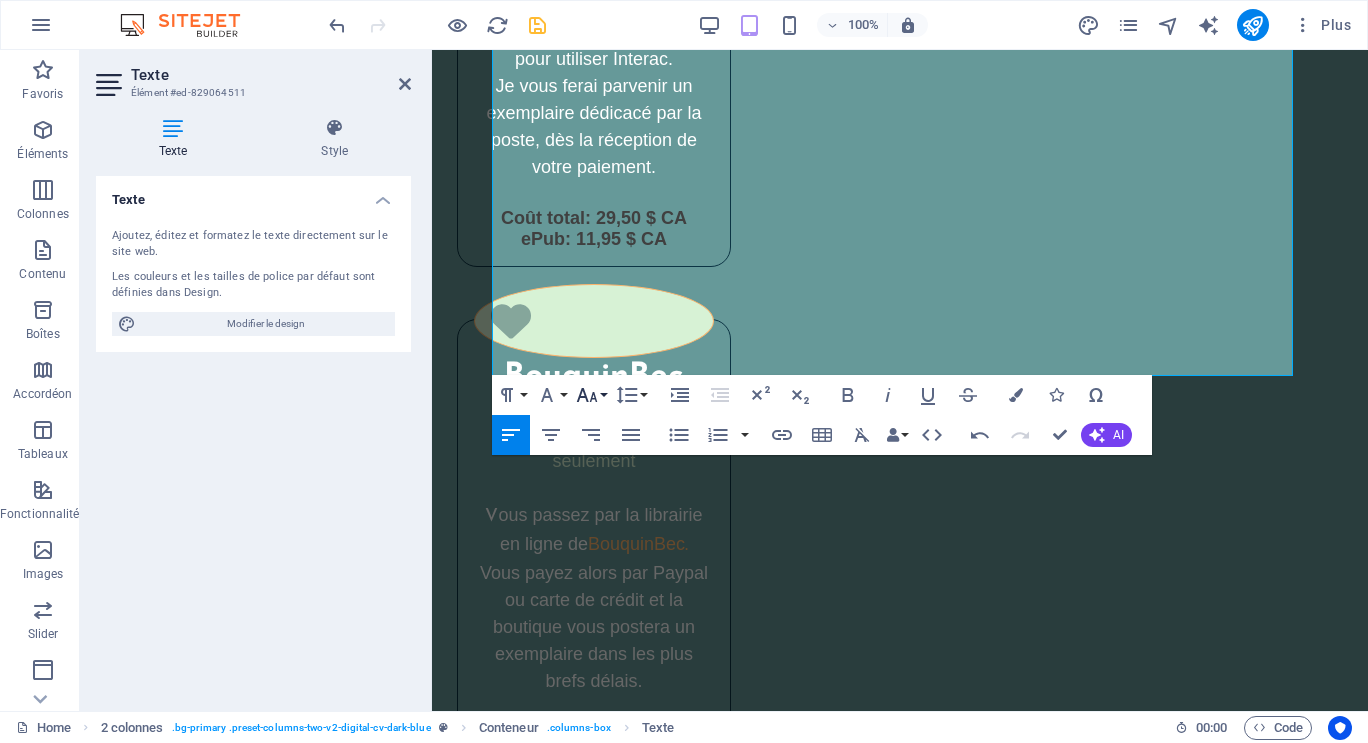 click on "Font Size" at bounding box center [591, 395] 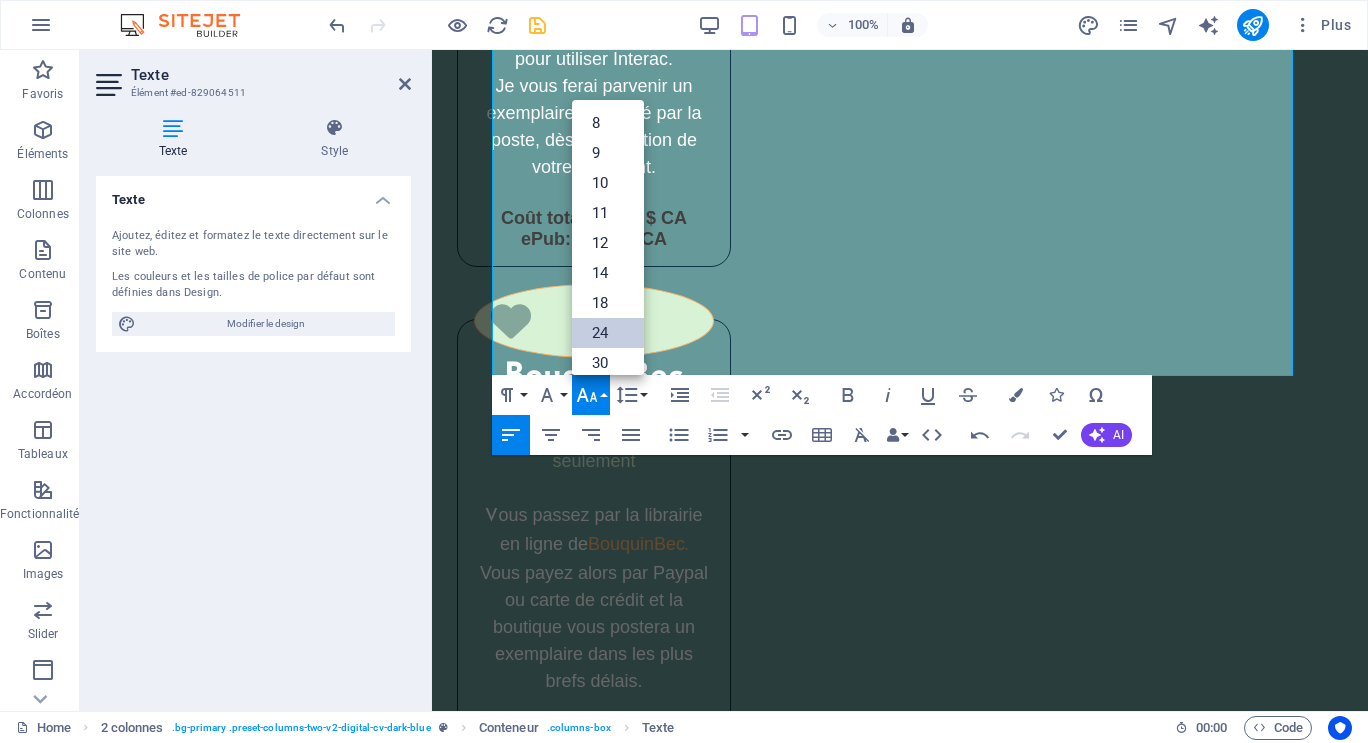 click on "24" at bounding box center (608, 333) 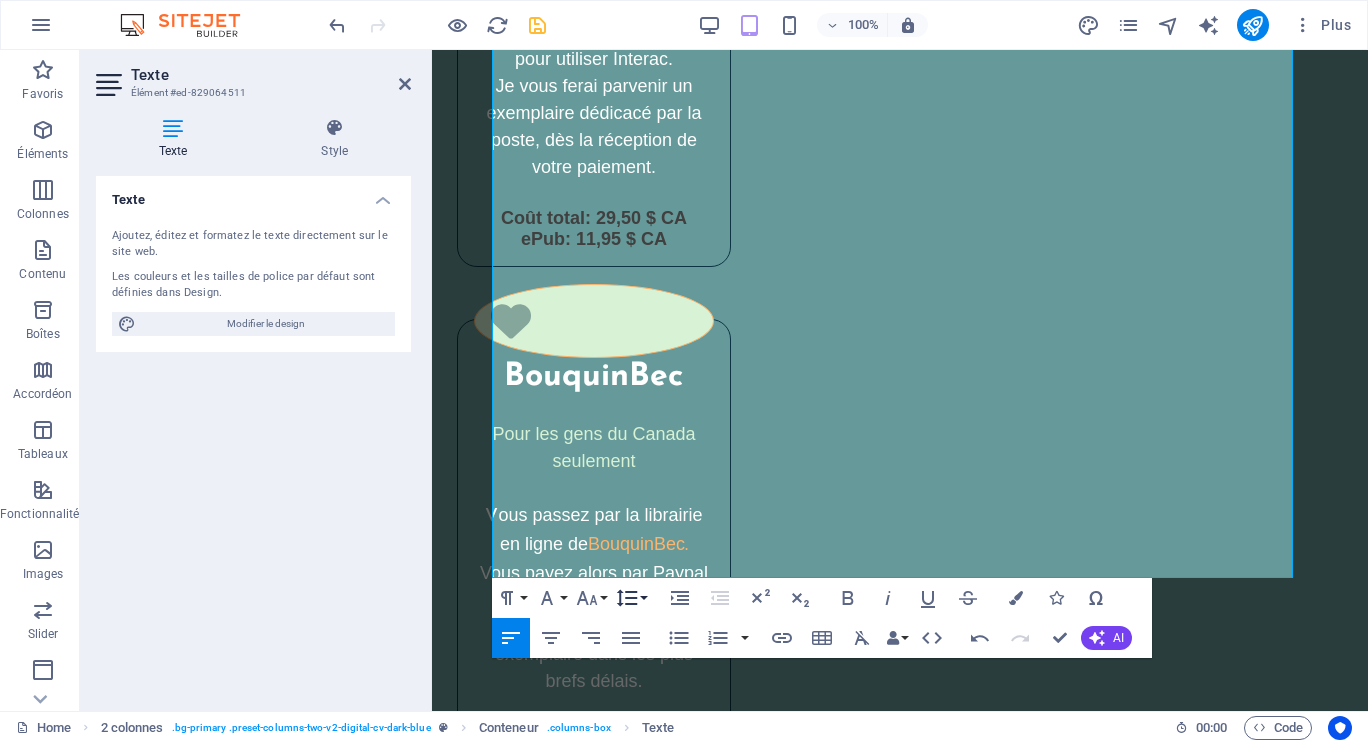 click on "Line Height" at bounding box center [631, 598] 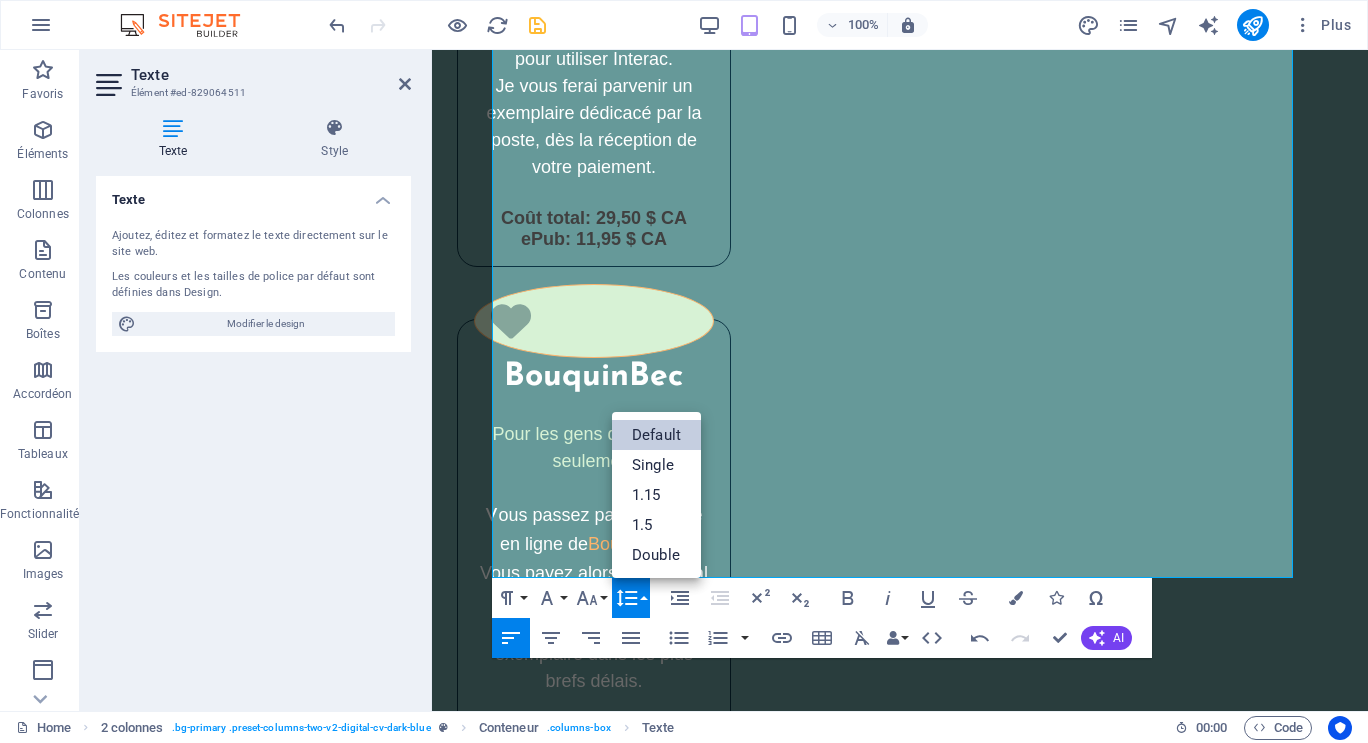 scroll, scrollTop: 0, scrollLeft: 0, axis: both 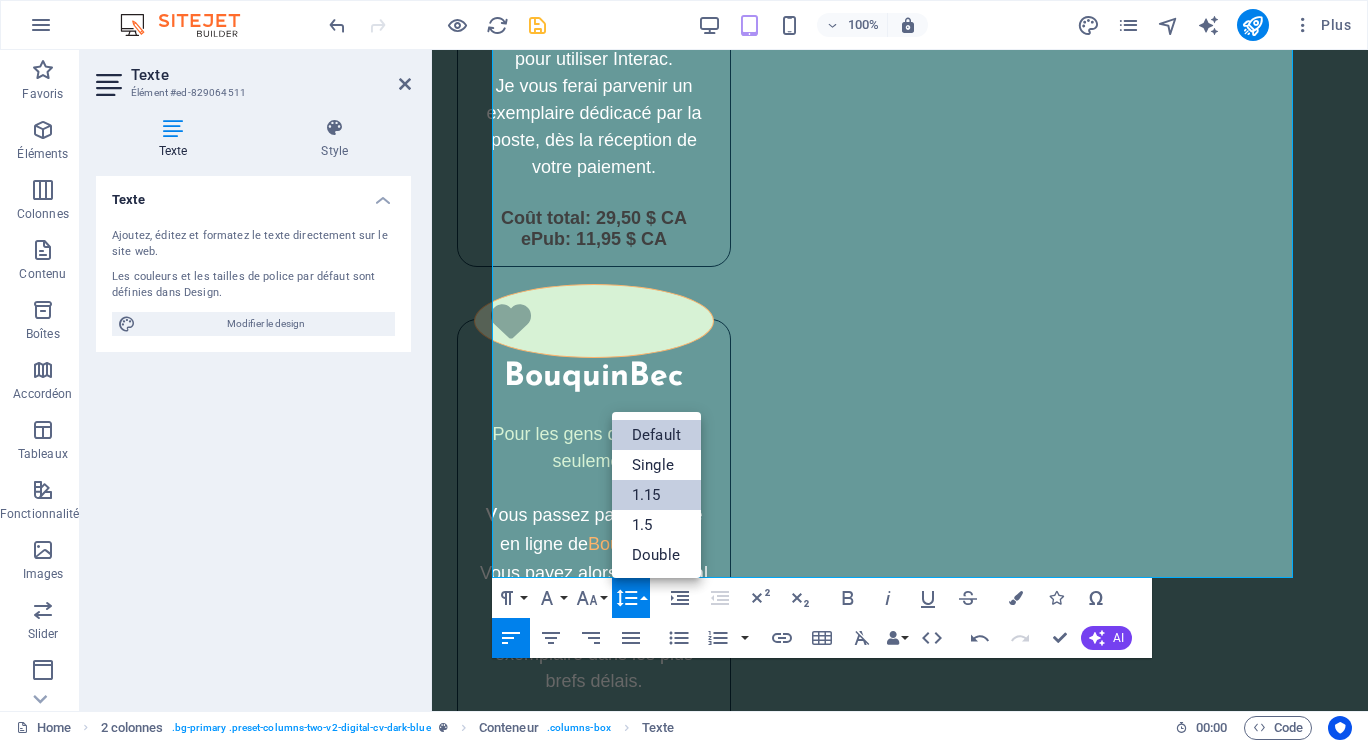 click on "1.15" at bounding box center [656, 495] 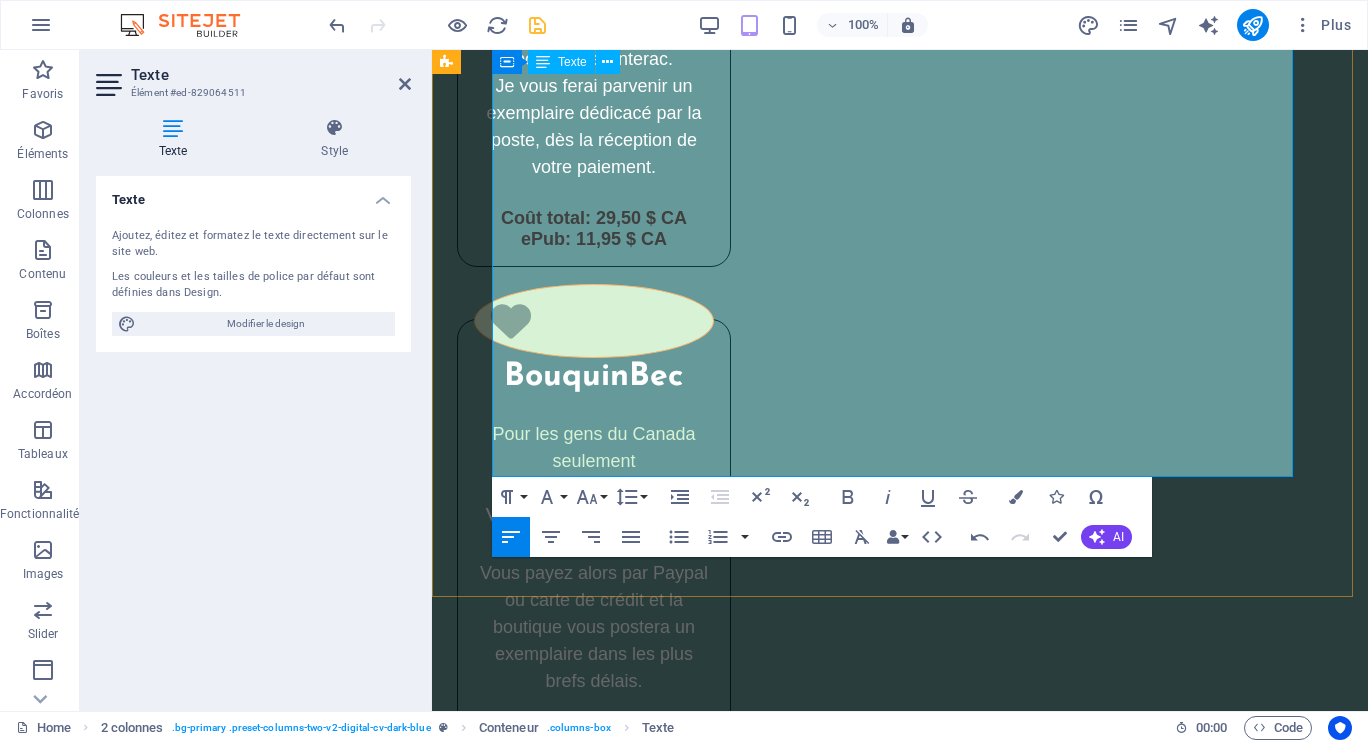 click on "À peine deux semaines après le décès de ma mère, j’ai ressenti un puissant élan de partager mon expérience de proche aidante et la façon dont je l’ai accompagnée, jusqu’à sa mort dans mes bras. C’est ainsi que j’ai choisi d’écrire ce livre-témoignage, en toute transparence." at bounding box center [900, 2034] 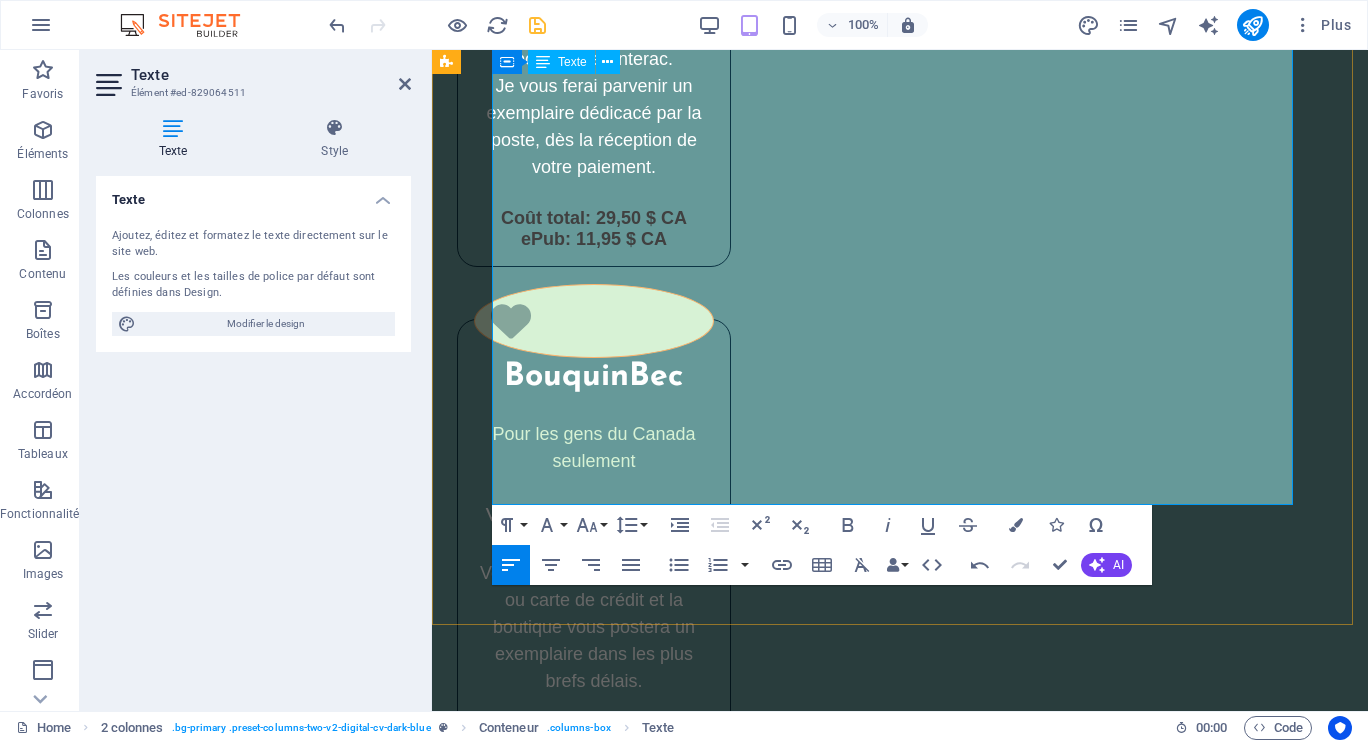 click on "Le processus d’écriture m’a procuré un profond apaisement. En mettant des mots sur mon vécu, j’ai pu vivre le deuil de ma mère plus sereinement, en prenant conscience que, jusqu’à la fin, elle et moi avons été nourries par un lien relationnel profond. Chacune a tout donné à l’autre..." at bounding box center (900, 2172) 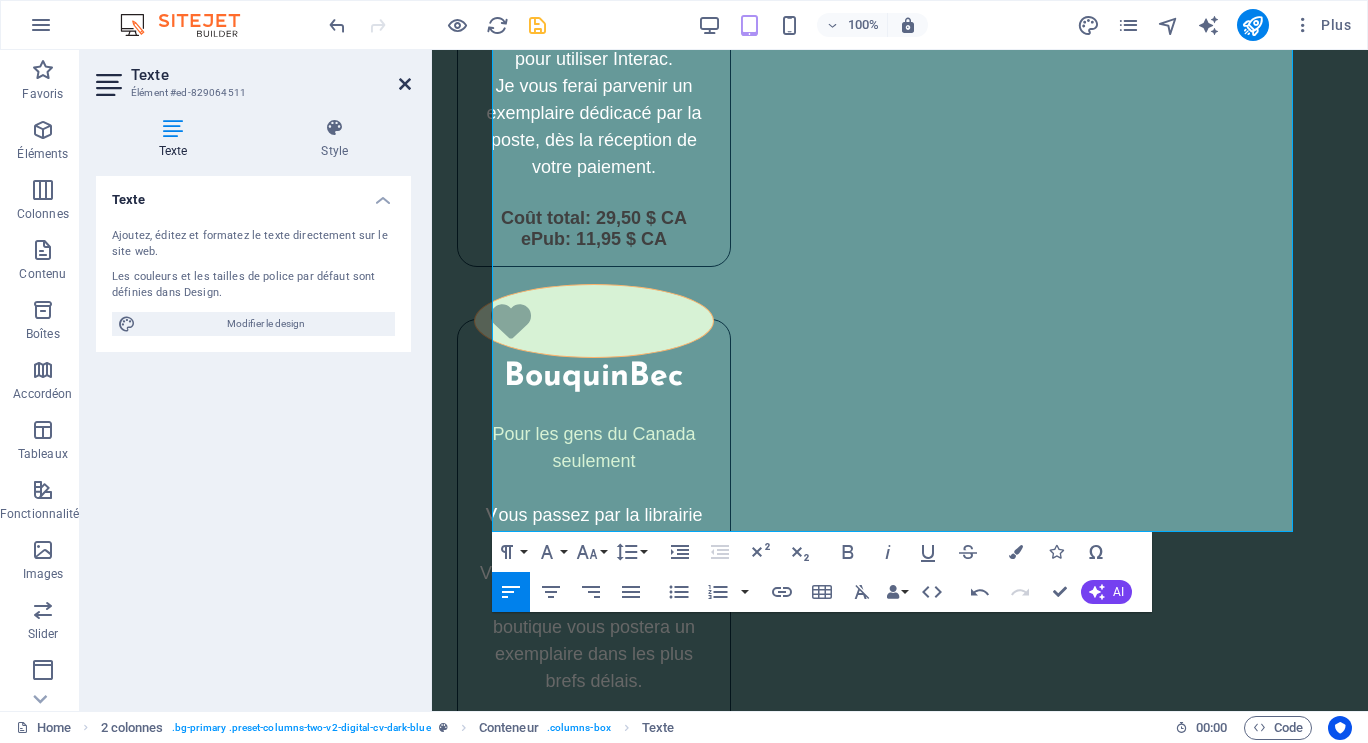 click at bounding box center (405, 84) 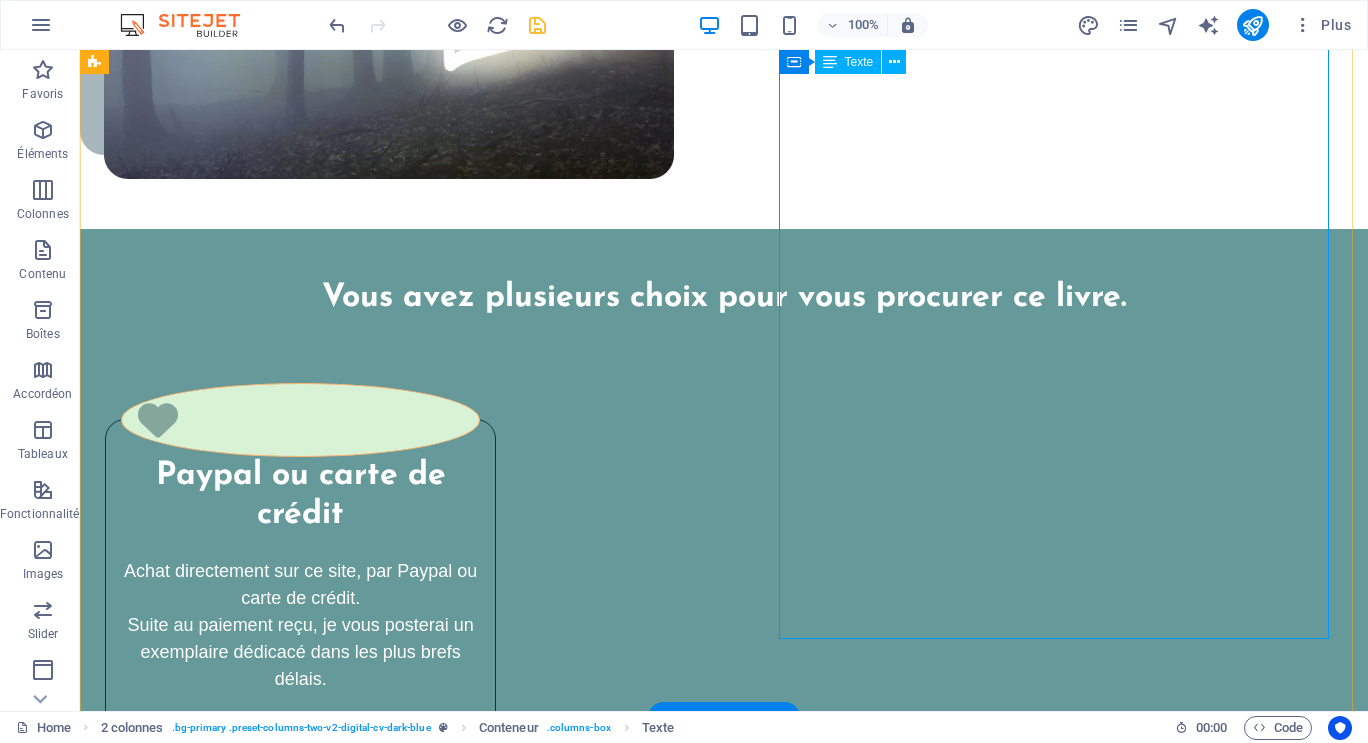 scroll, scrollTop: 3655, scrollLeft: 0, axis: vertical 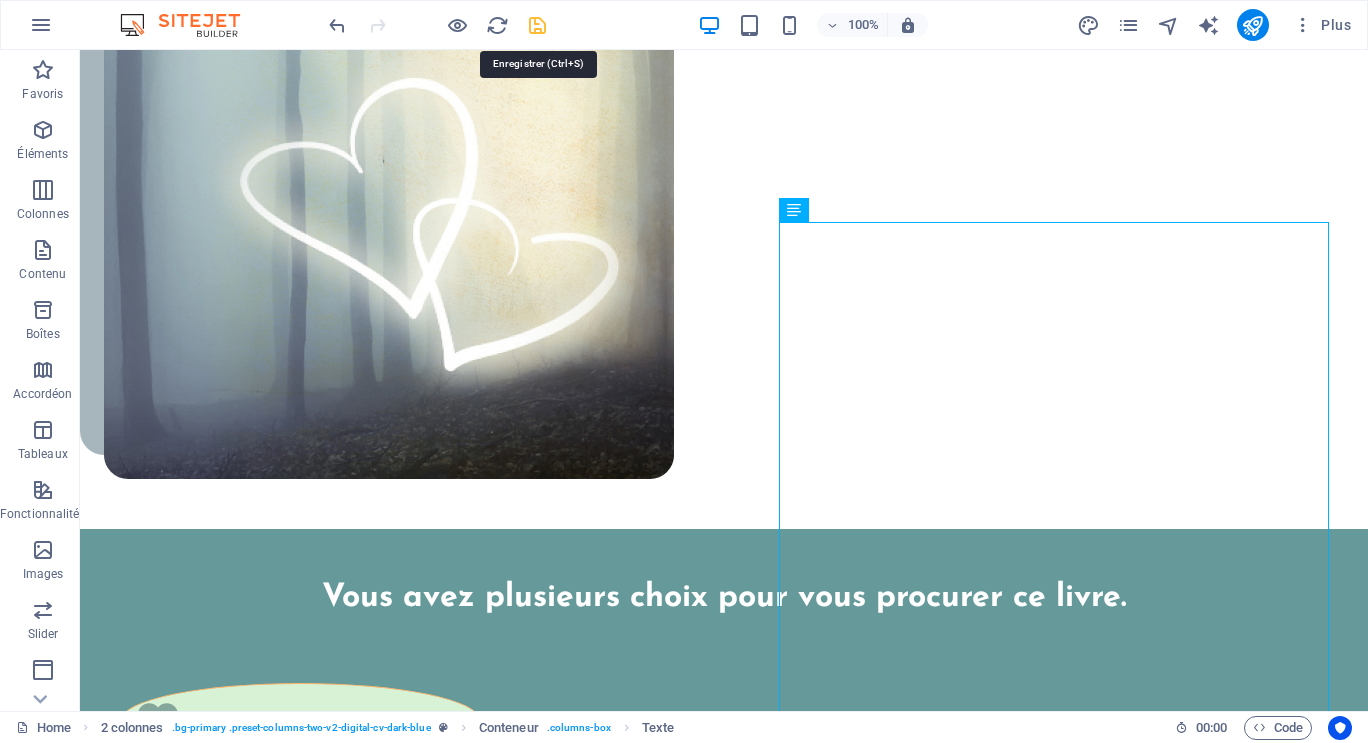 click at bounding box center [537, 25] 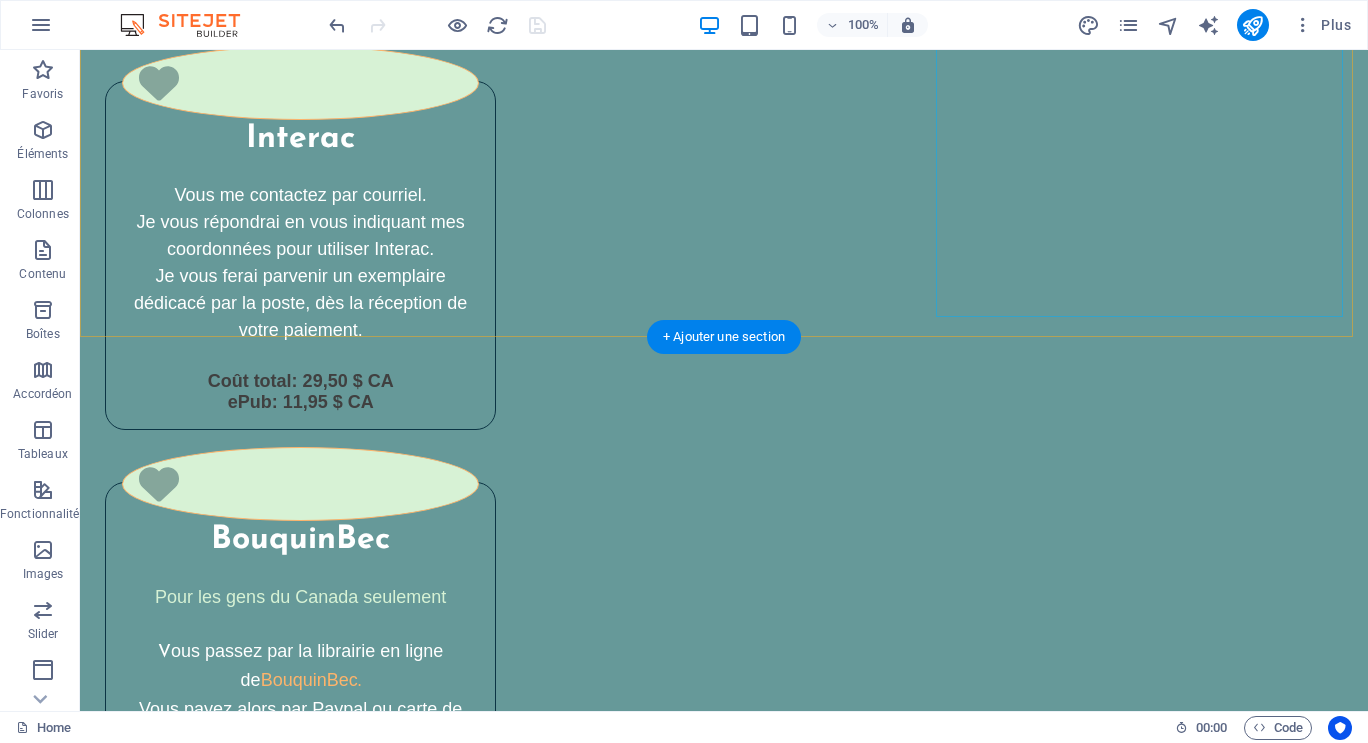 scroll, scrollTop: 5255, scrollLeft: 0, axis: vertical 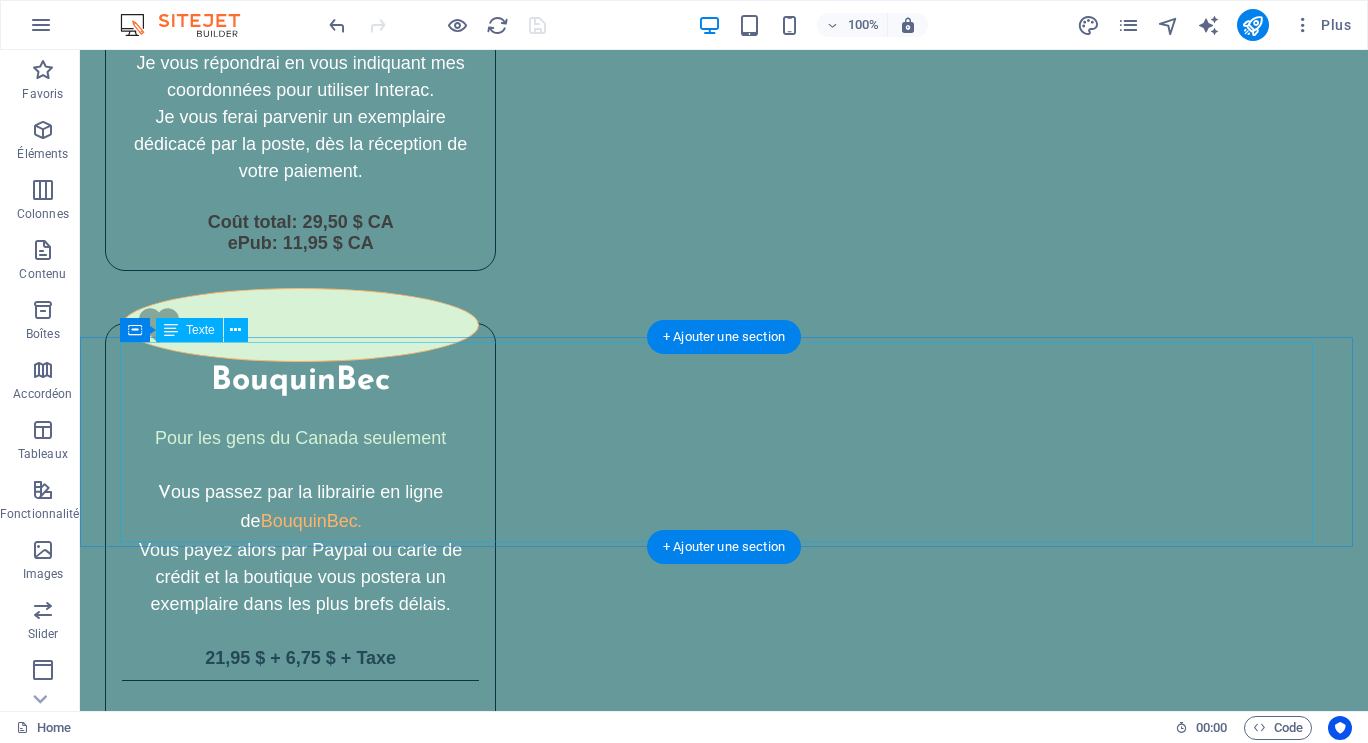 click on "Le comportement et l'attitude de ma petite-fille Lori-Anne avec sa «grand-maman Rosée» ont été les agents déclencheurs qui m'ont donné espoir qu'une route vers un lien satisfaisant et nourrissant était encore possible avec ma mère malgré son déficit cognitif qui s'accentuait avec sa maladie. J'ai réussi à trouver et à expérimenter une communication basée sur un nouveau mode d'expression. Ainsi, j'ai pu entretenir un lien d'être à être et goûter à des moments profondément heureux avec ma mère. Tous les efforts déployés pour trouver et appliquer des façons de rester connectée à ma «nouvelle maman» m'épargnent aujourd'hui un sentiment de culpabilité." at bounding box center [724, 4018] 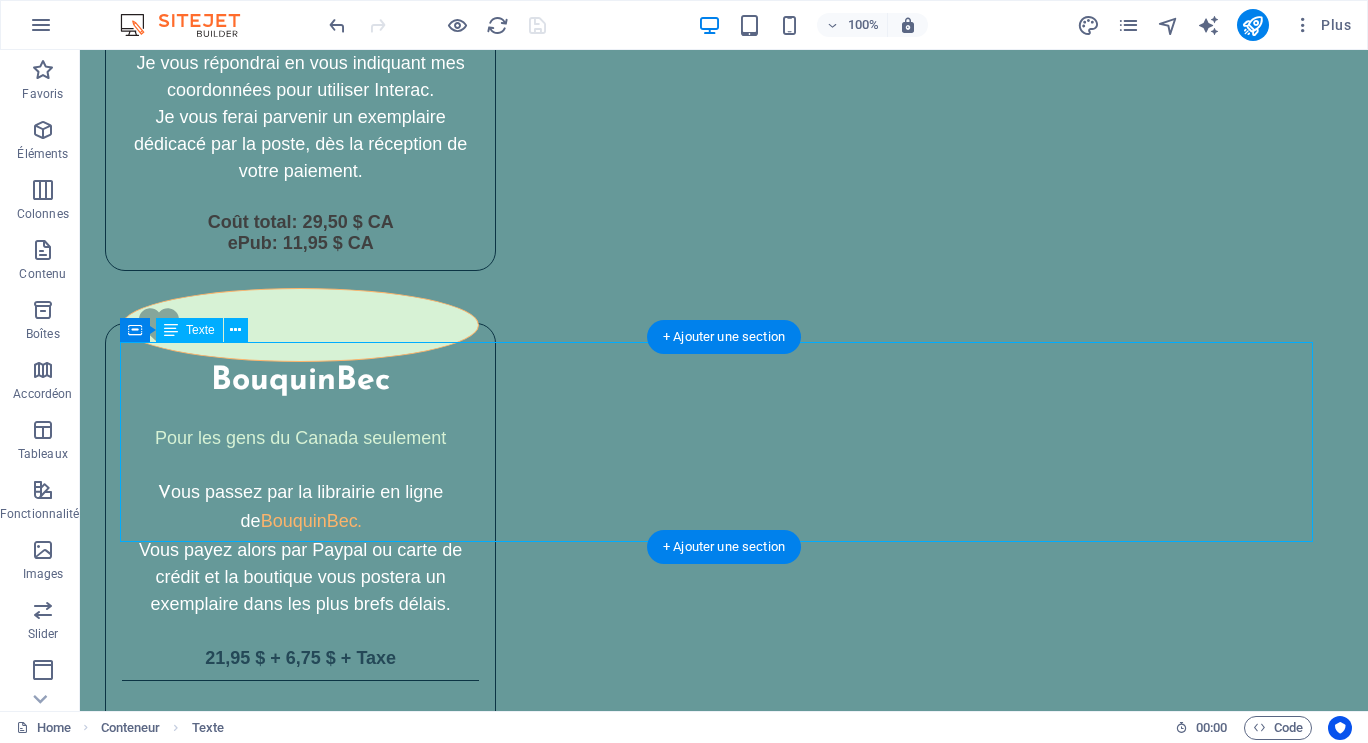 click on "Le comportement et l'attitude de ma petite-fille Lori-Anne avec sa «grand-maman Rosée» ont été les agents déclencheurs qui m'ont donné espoir qu'une route vers un lien satisfaisant et nourrissant était encore possible avec ma mère malgré son déficit cognitif qui s'accentuait avec sa maladie. J'ai réussi à trouver et à expérimenter une communication basée sur un nouveau mode d'expression. Ainsi, j'ai pu entretenir un lien d'être à être et goûter à des moments profondément heureux avec ma mère. Tous les efforts déployés pour trouver et appliquer des façons de rester connectée à ma «nouvelle maman» m'épargnent aujourd'hui un sentiment de culpabilité." at bounding box center (724, 4018) 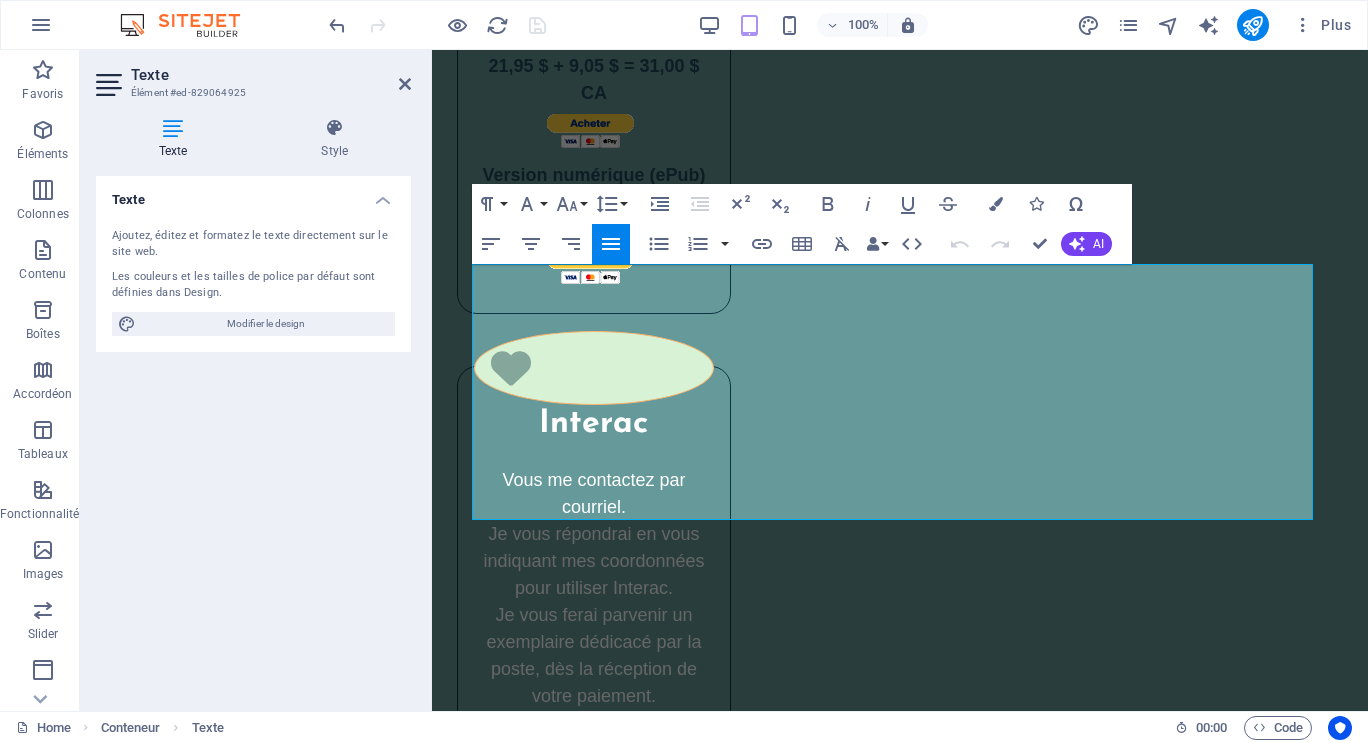scroll, scrollTop: 7137, scrollLeft: 0, axis: vertical 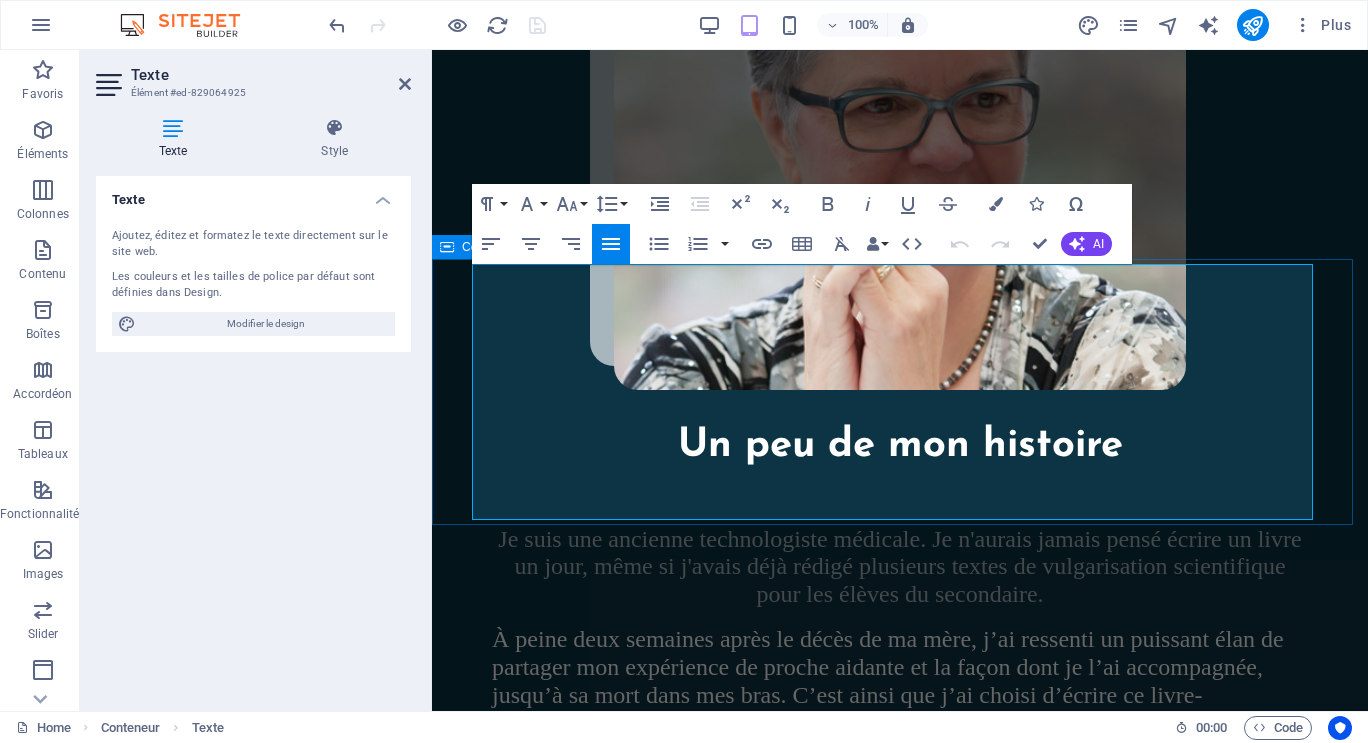 drag, startPoint x: 475, startPoint y: 276, endPoint x: 1314, endPoint y: 506, distance: 869.9546 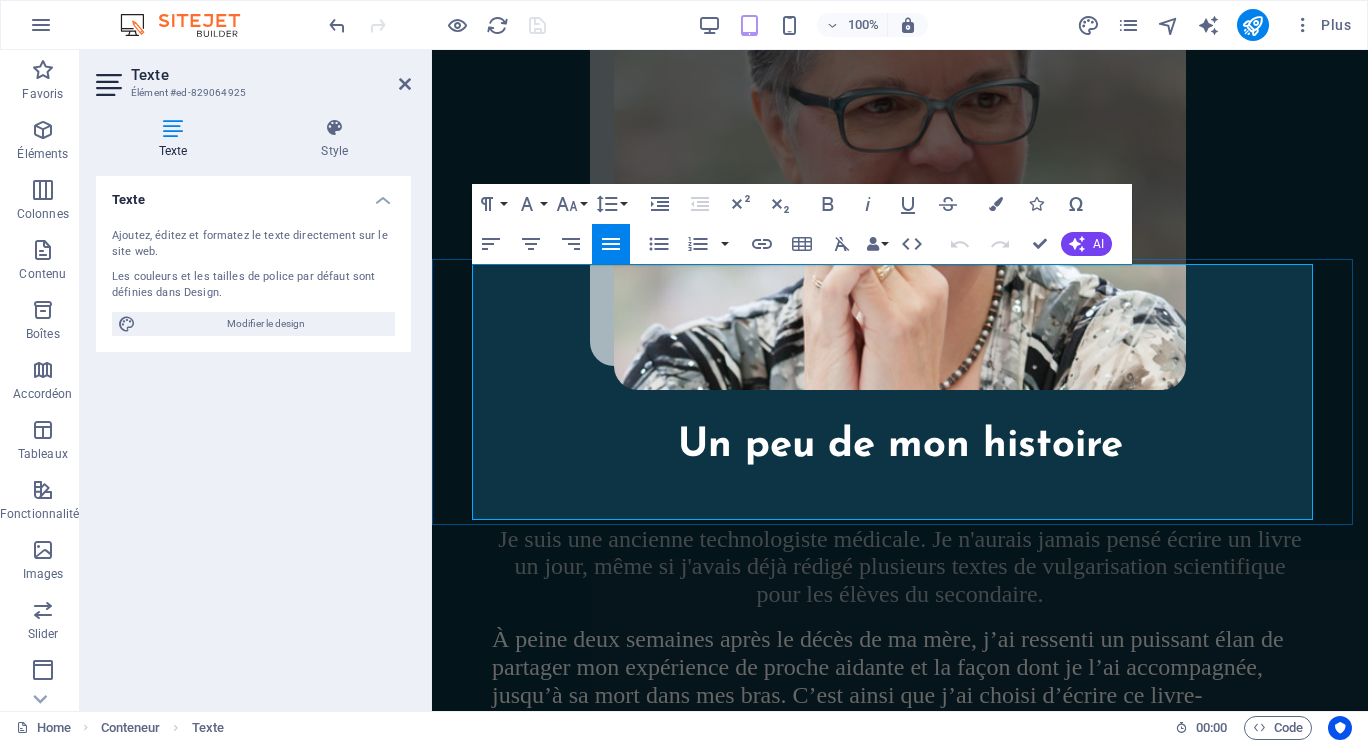 click on "Le comportement et l'attitude de ma petite-fille Lori-Anne avec sa «grand-maman Rosée» ont été les agents déclencheurs qui m'ont donné espoir qu'une route vers un lien satisfaisant et nourrissant était encore possible avec ma mère malgré son déficit cognitif qui s'accentuait avec sa maladie." at bounding box center (900, 2495) 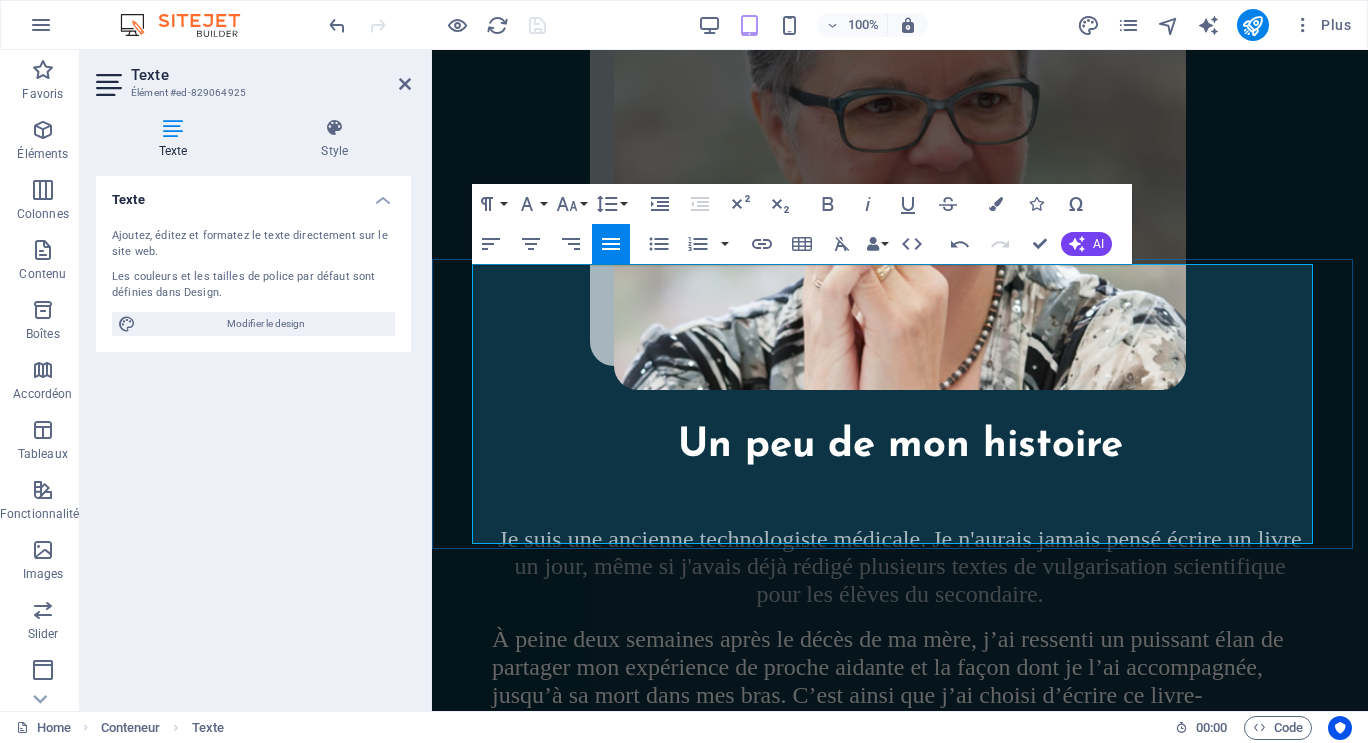 click at bounding box center [900, 2467] 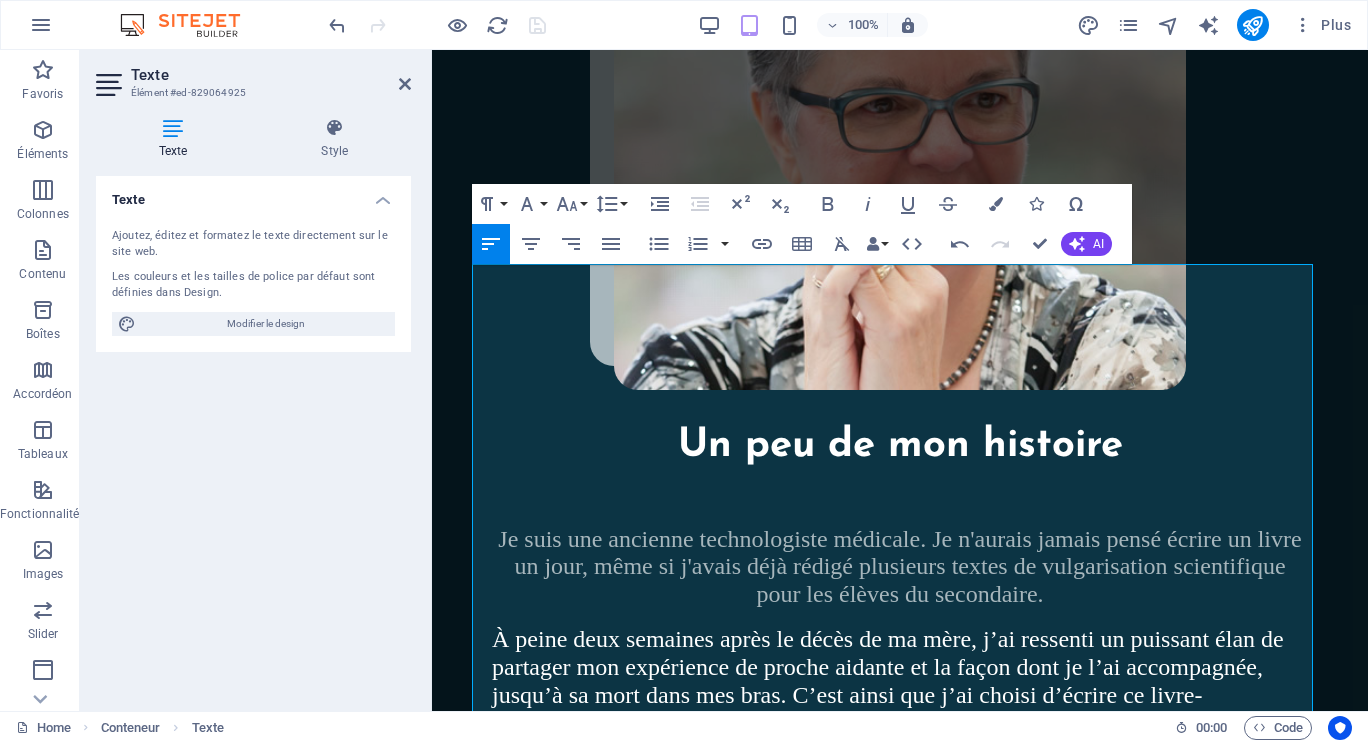 drag, startPoint x: 474, startPoint y: 278, endPoint x: 1367, endPoint y: 455, distance: 910.37244 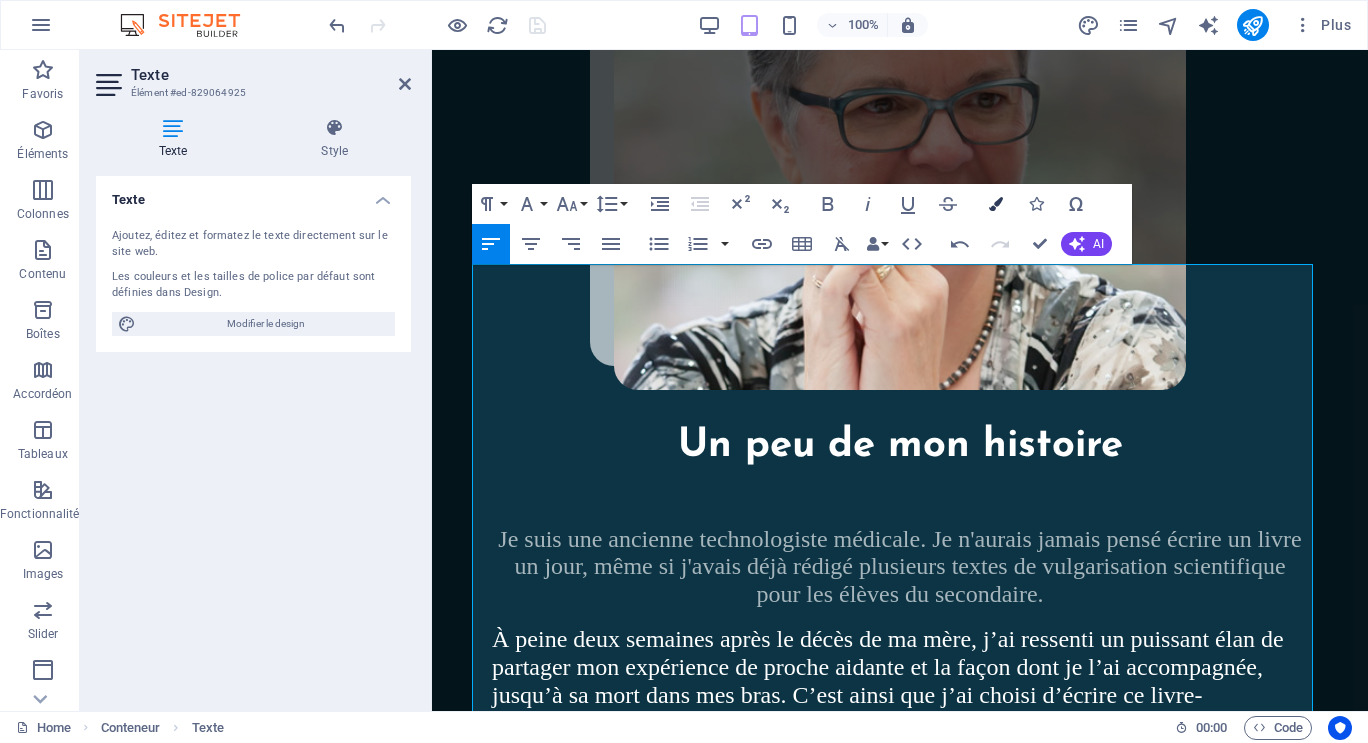 click at bounding box center (996, 204) 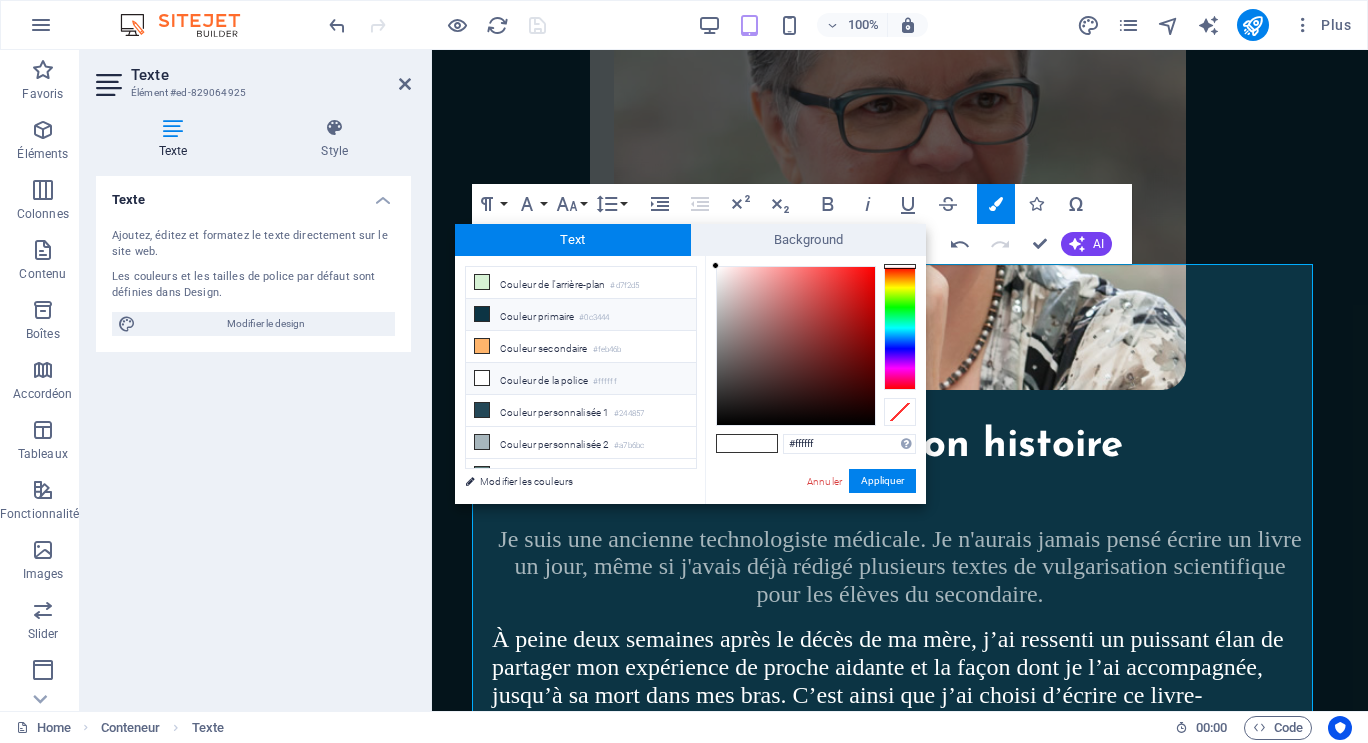 click on "Couleur primaire
#0c3444" at bounding box center [581, 315] 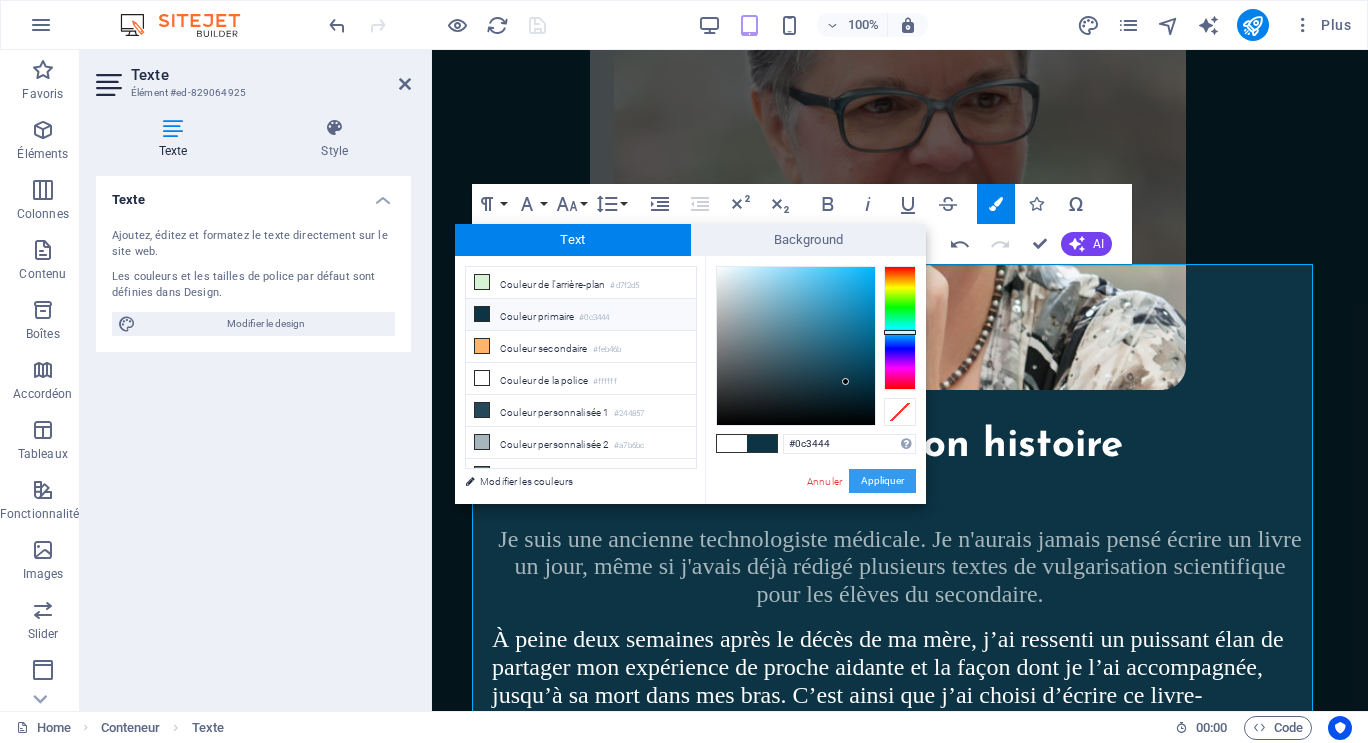 drag, startPoint x: 446, startPoint y: 428, endPoint x: 878, endPoint y: 478, distance: 434.88388 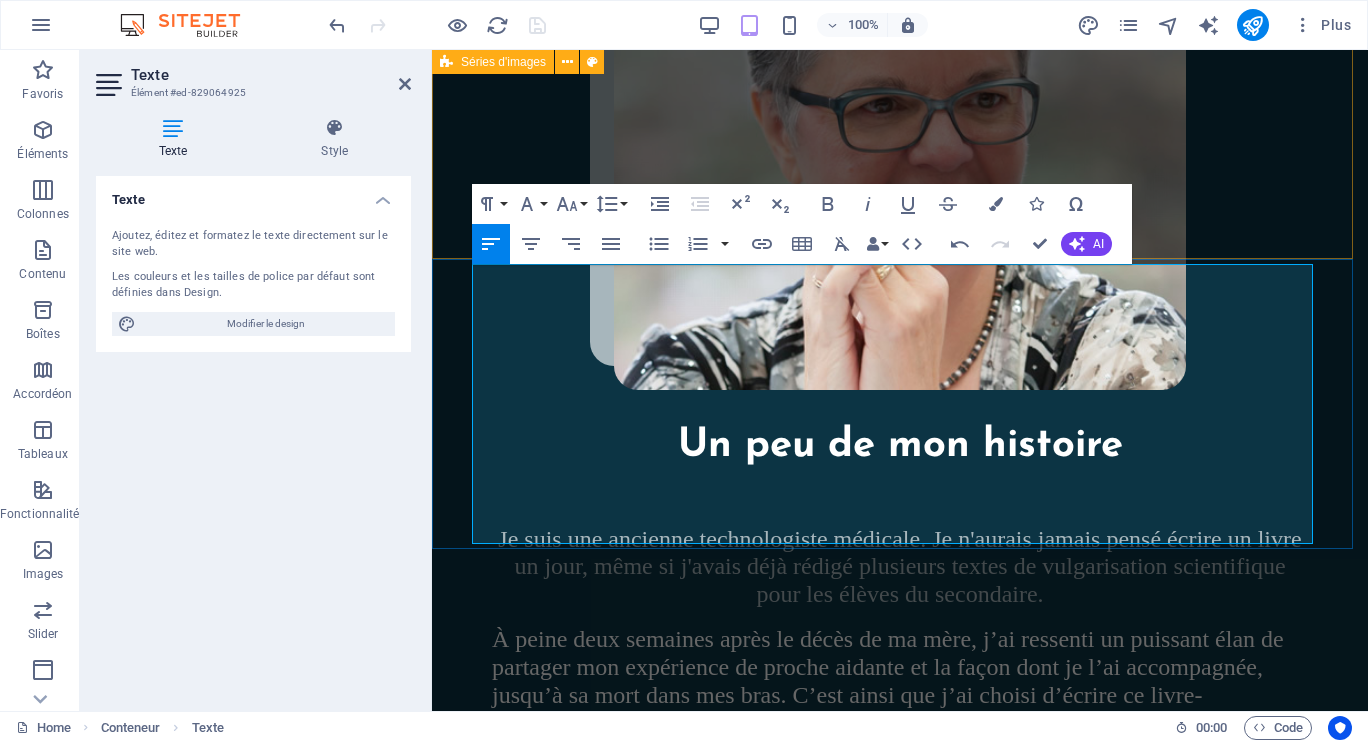 click on "Le comportement et l'attitude de ma petite-fille Lori-Anne avec sa «grand-maman Rosée» ont été les agents déclencheurs qui m'ont donné espoir qu'une route vers un lien satisfaisant et nourrissant était encore possible avec ma mère malgré son déficit cognitif qui s'accentuait avec sa maladie." at bounding box center (900, 2519) 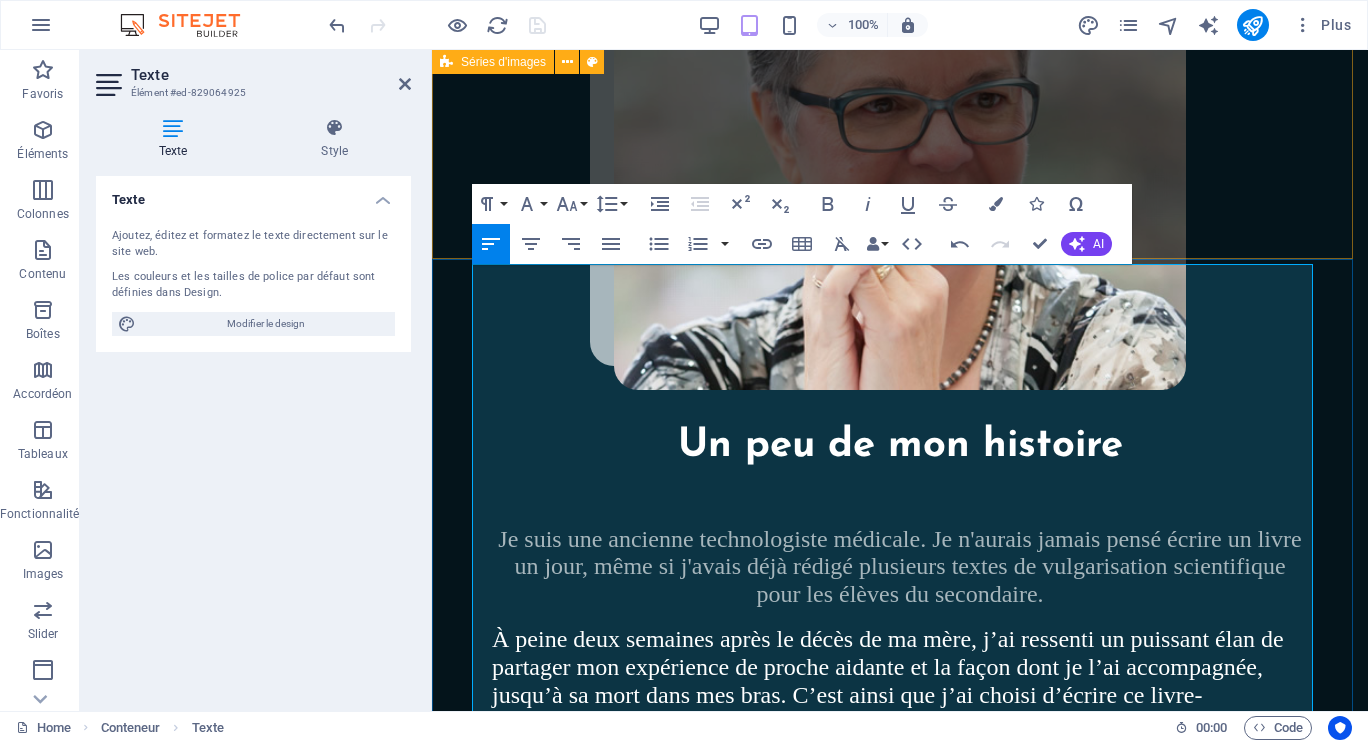 click on "Le" at bounding box center (482, 2492) 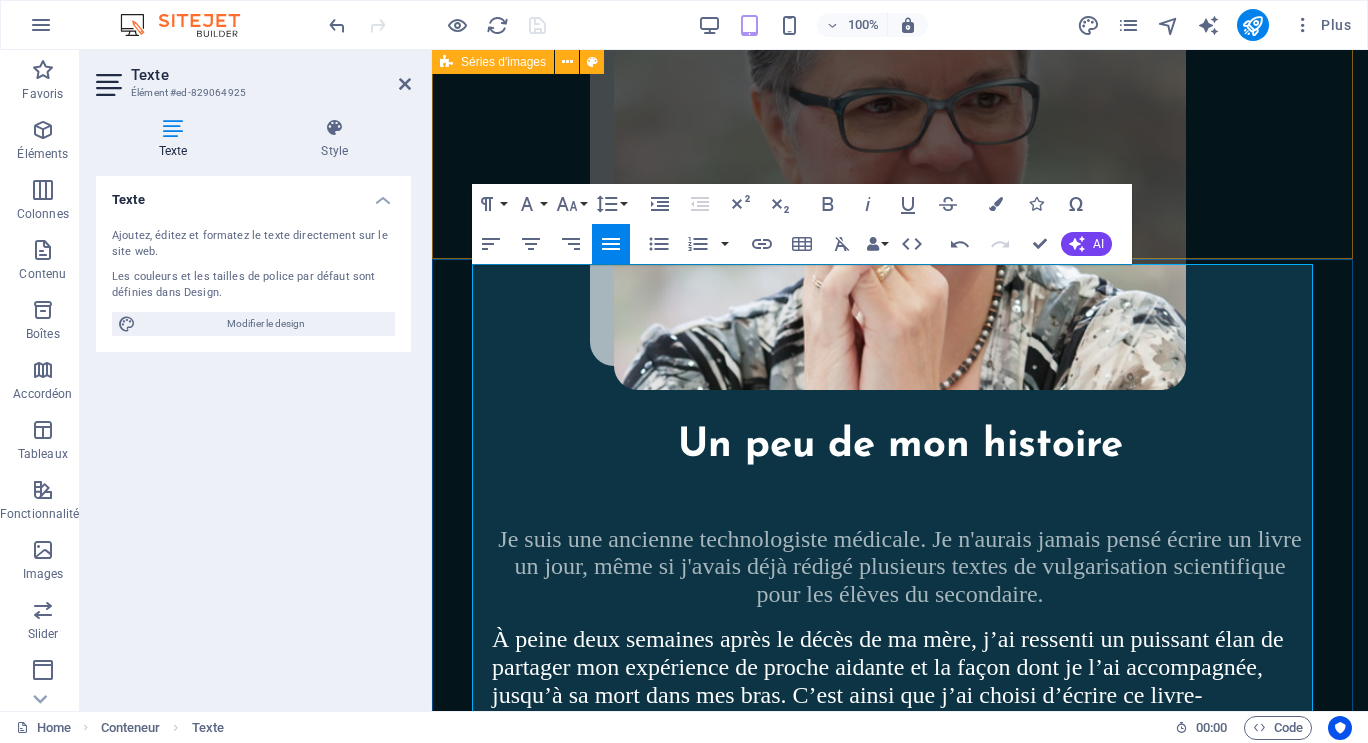 drag, startPoint x: 473, startPoint y: 298, endPoint x: 1312, endPoint y: 507, distance: 864.63983 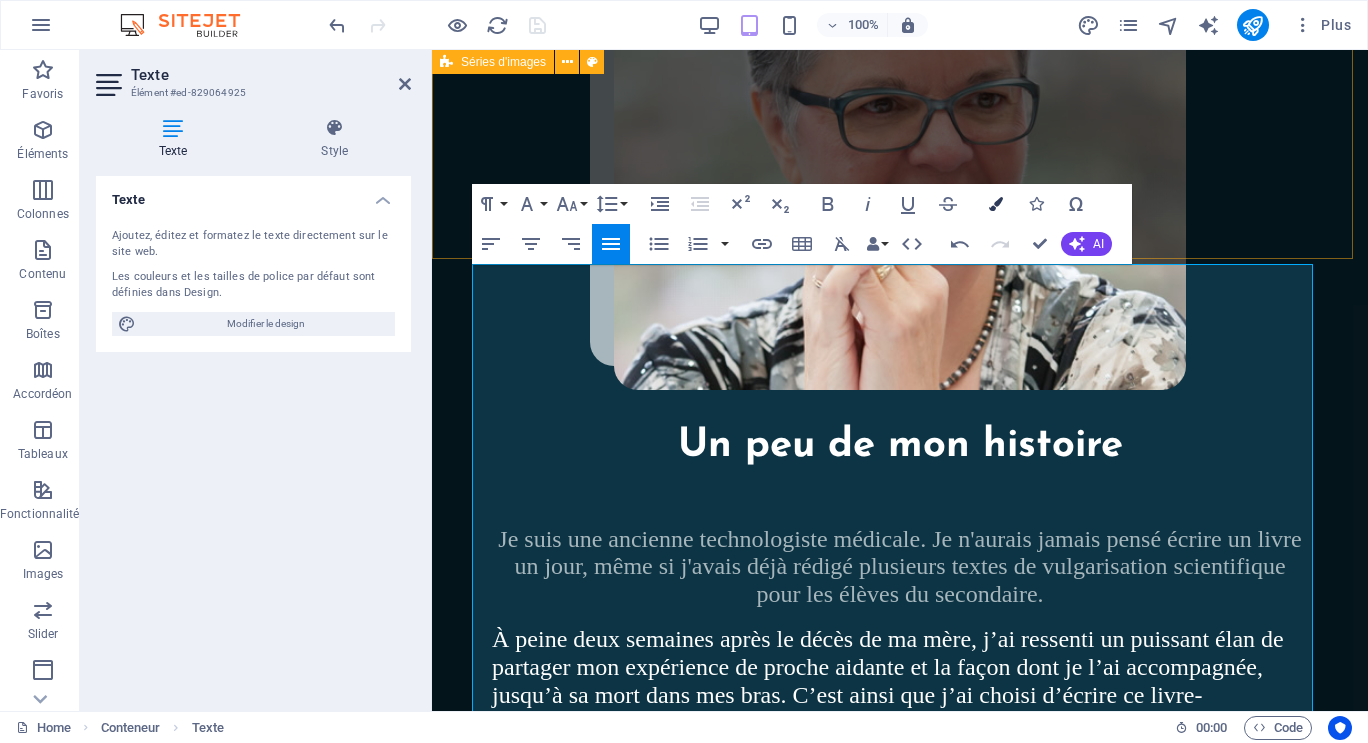 click at bounding box center [996, 204] 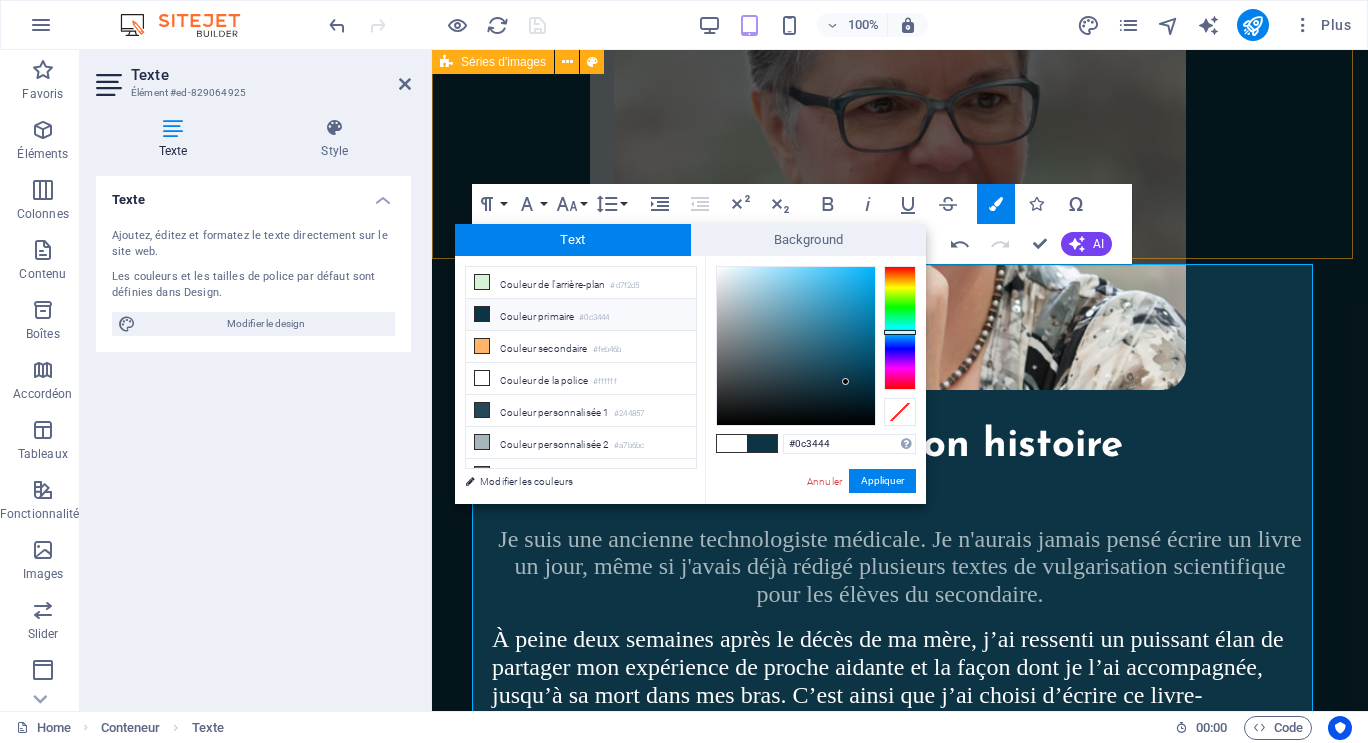 click on "Couleur primaire
#0c3444" at bounding box center (581, 315) 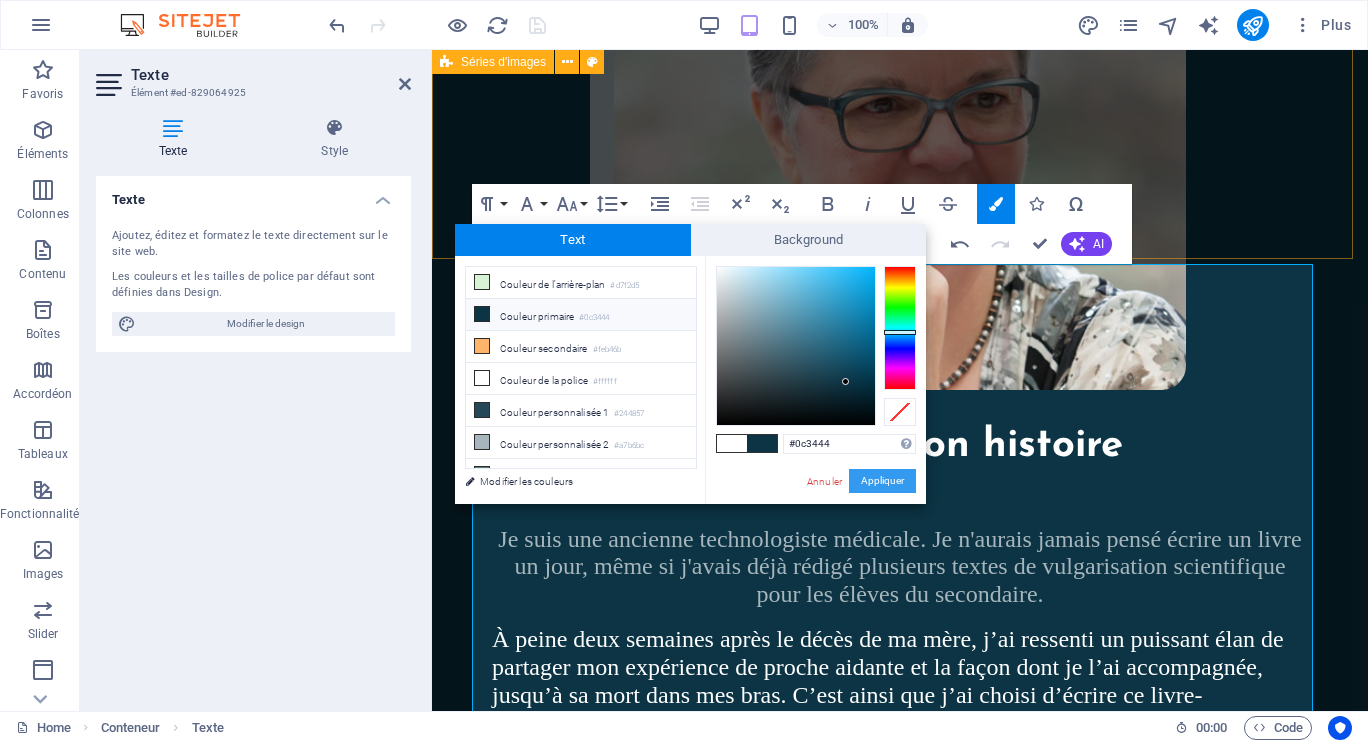 click on "Appliquer" at bounding box center (882, 481) 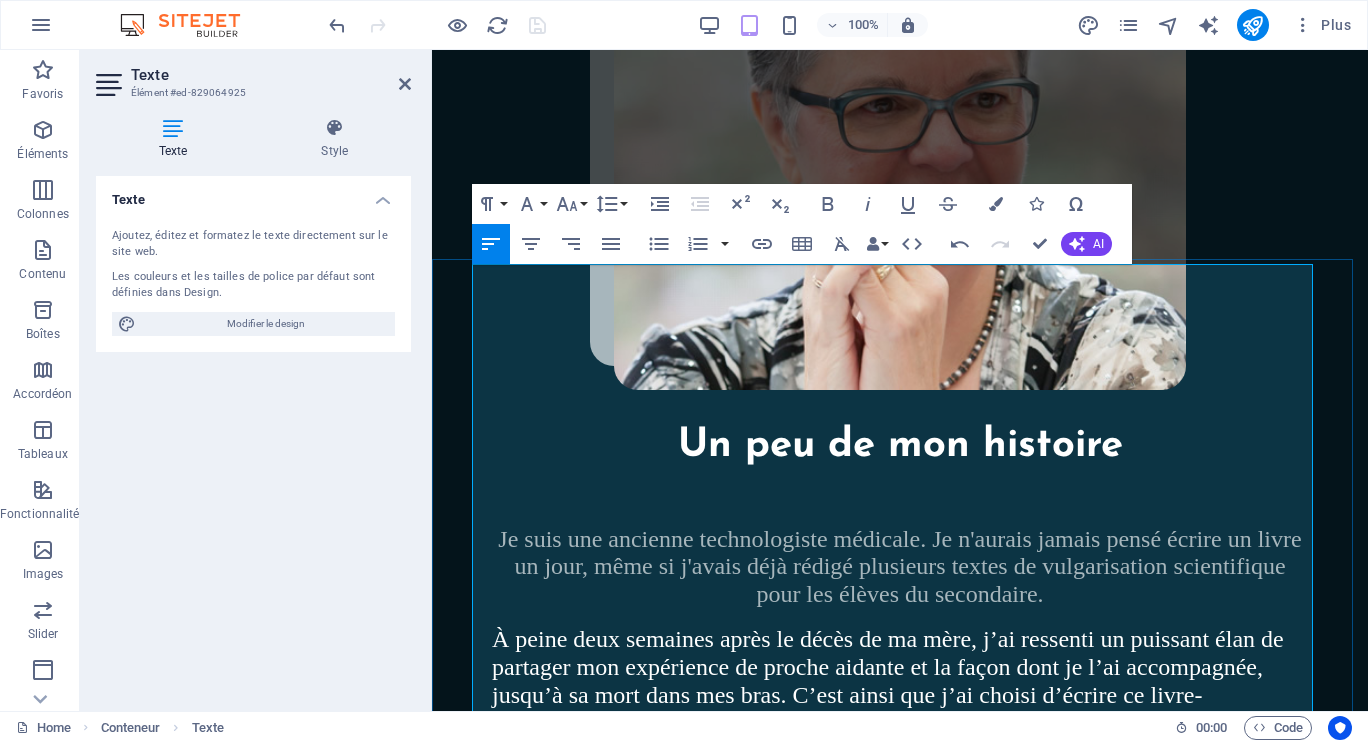 click on "Aujourd’hui, je peux regarder ce chemin avec paix. Tous ces gestes, toutes ces tentatives pour rester proche de ma « nouvelle maman » m’ont permis d’aimer jusqu’au bout… sans regrets, sans culpabilité." at bounding box center (886, 2674) 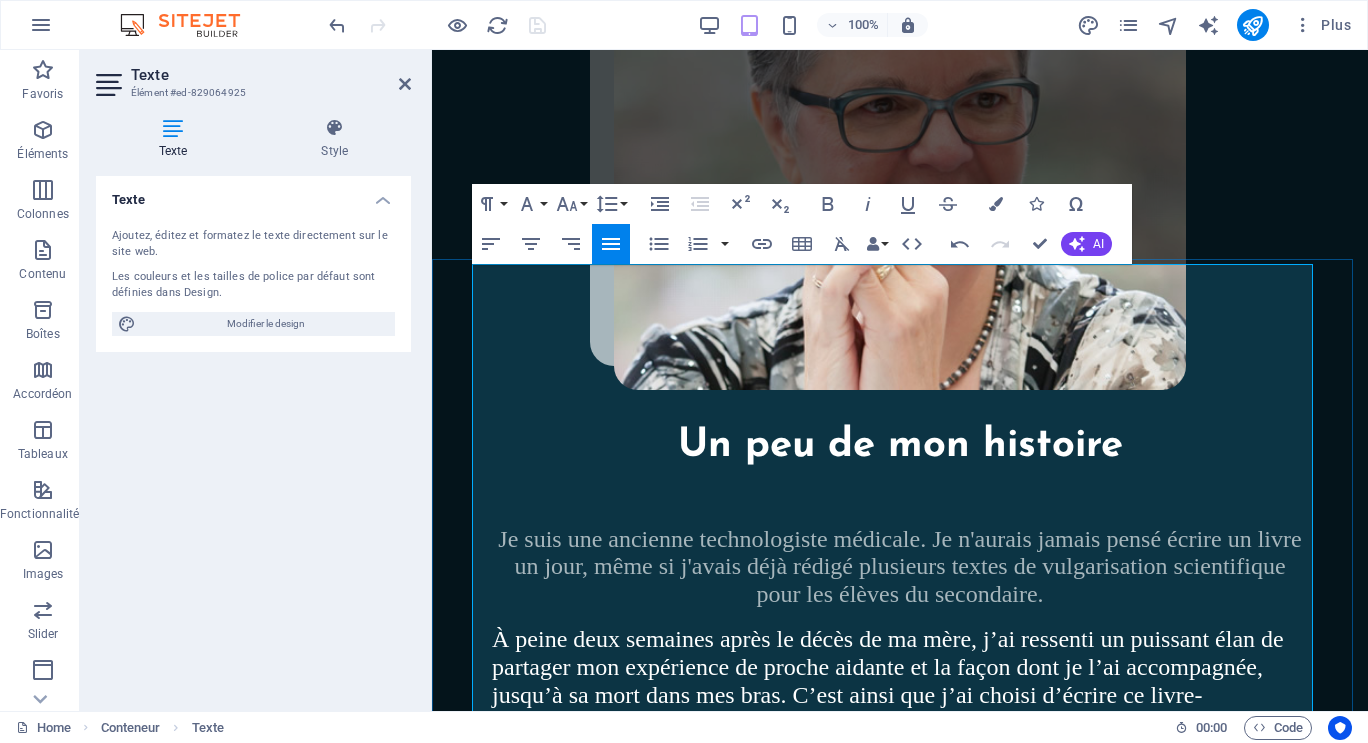 click on "LeC" at bounding box center [488, 2492] 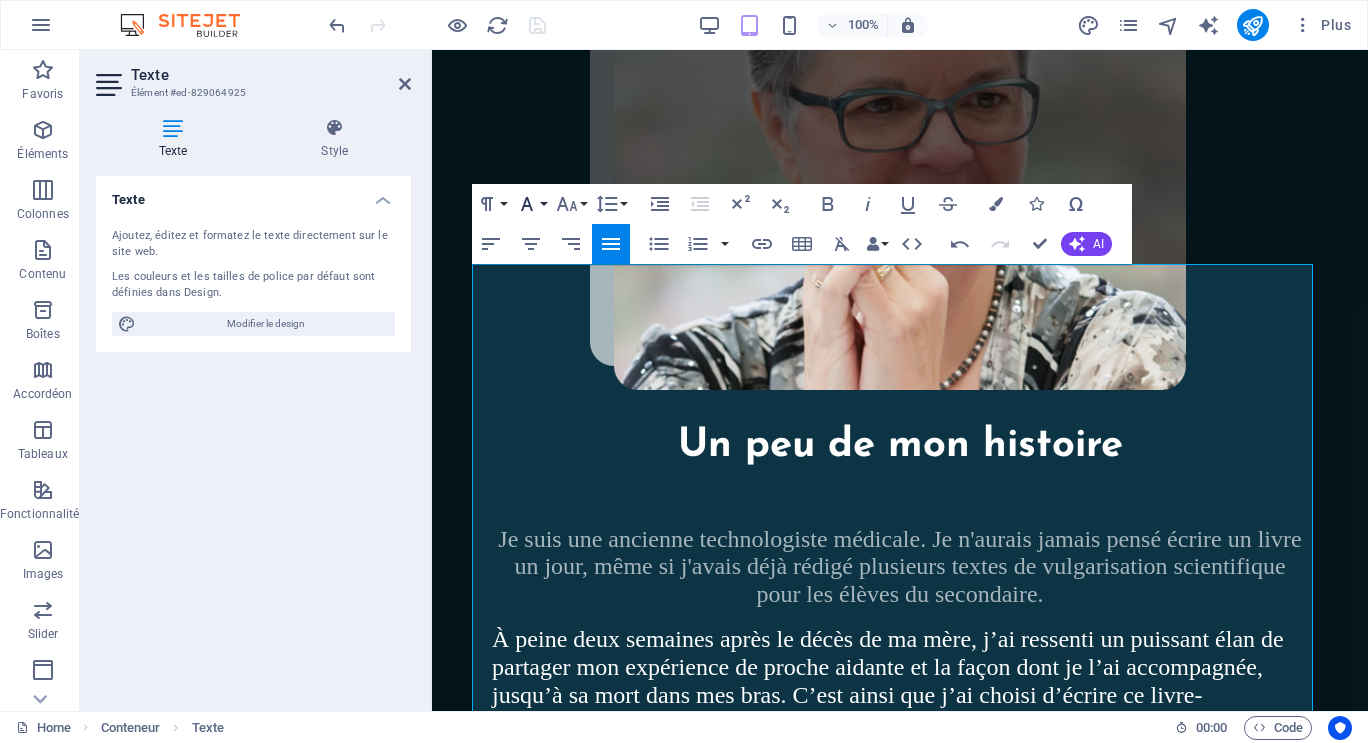 click on "Font Family" at bounding box center (531, 204) 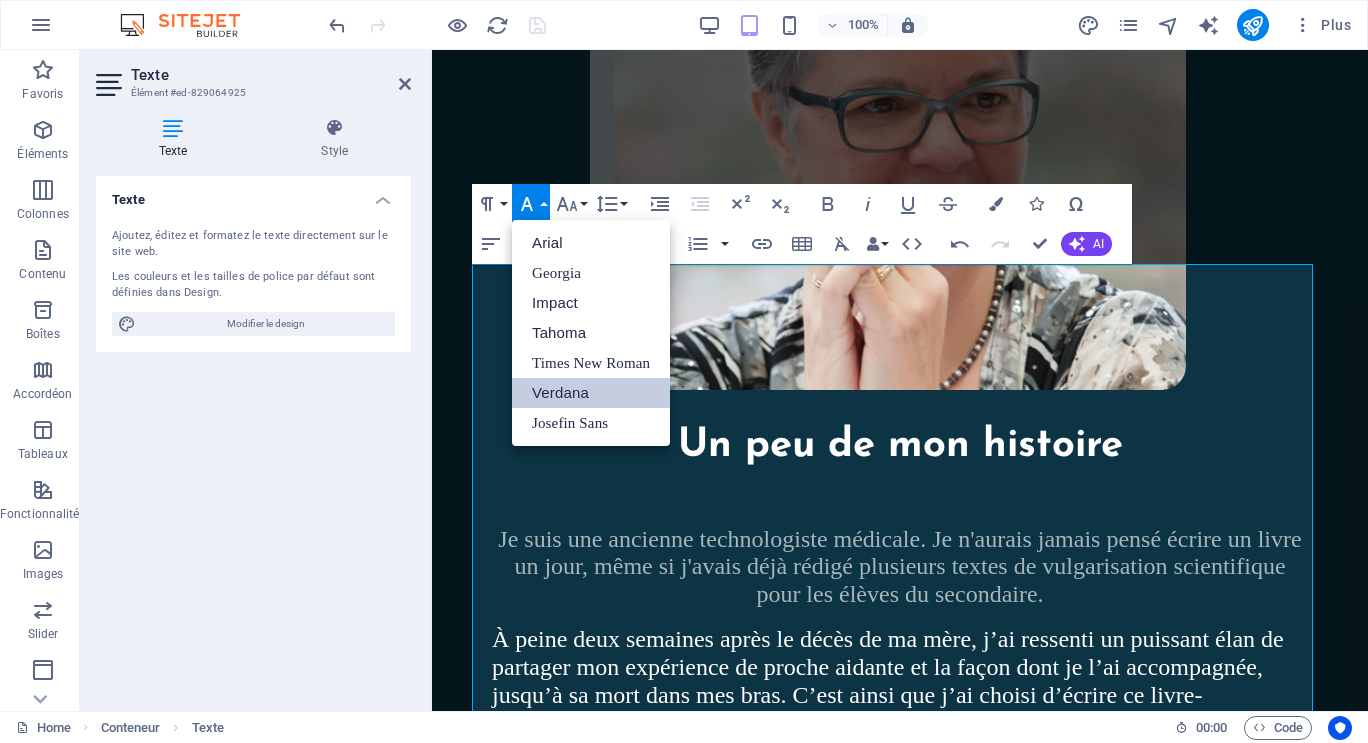 scroll, scrollTop: 0, scrollLeft: 0, axis: both 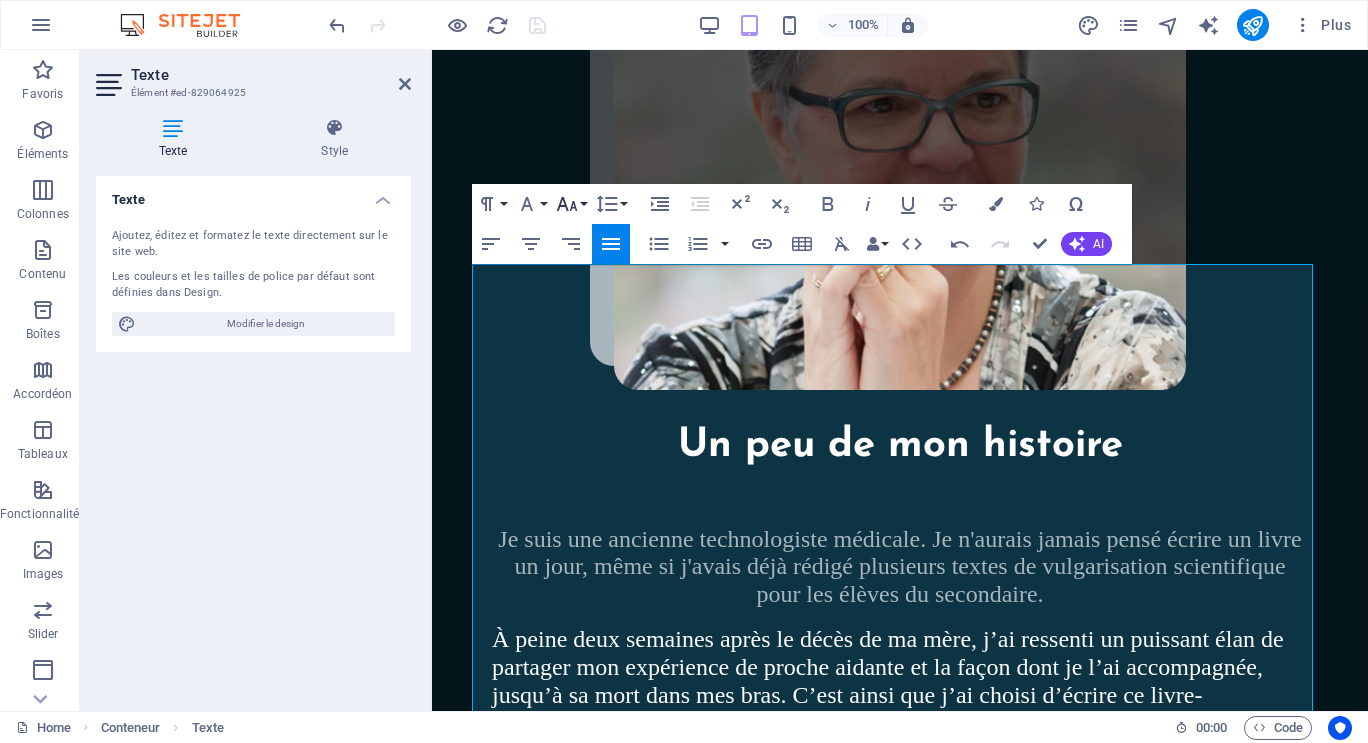 click on "Font Size" at bounding box center [571, 204] 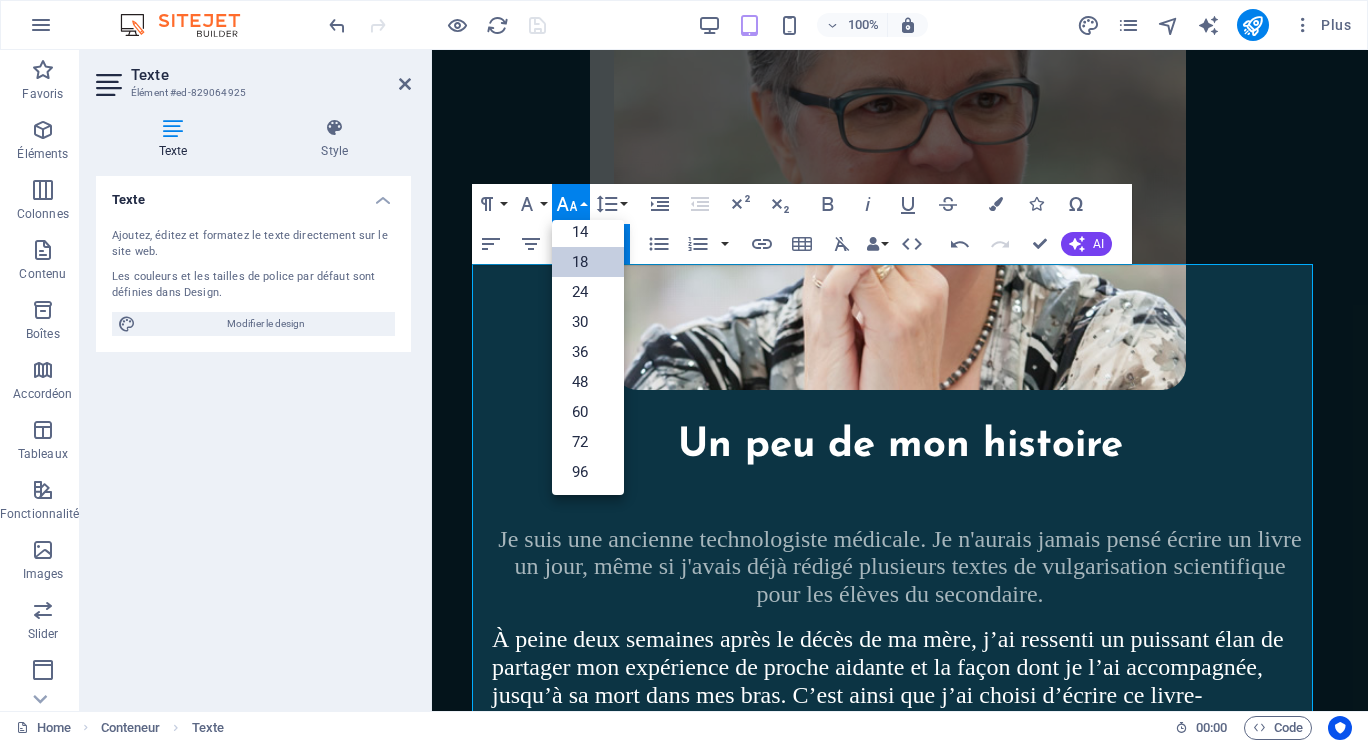 scroll, scrollTop: 161, scrollLeft: 0, axis: vertical 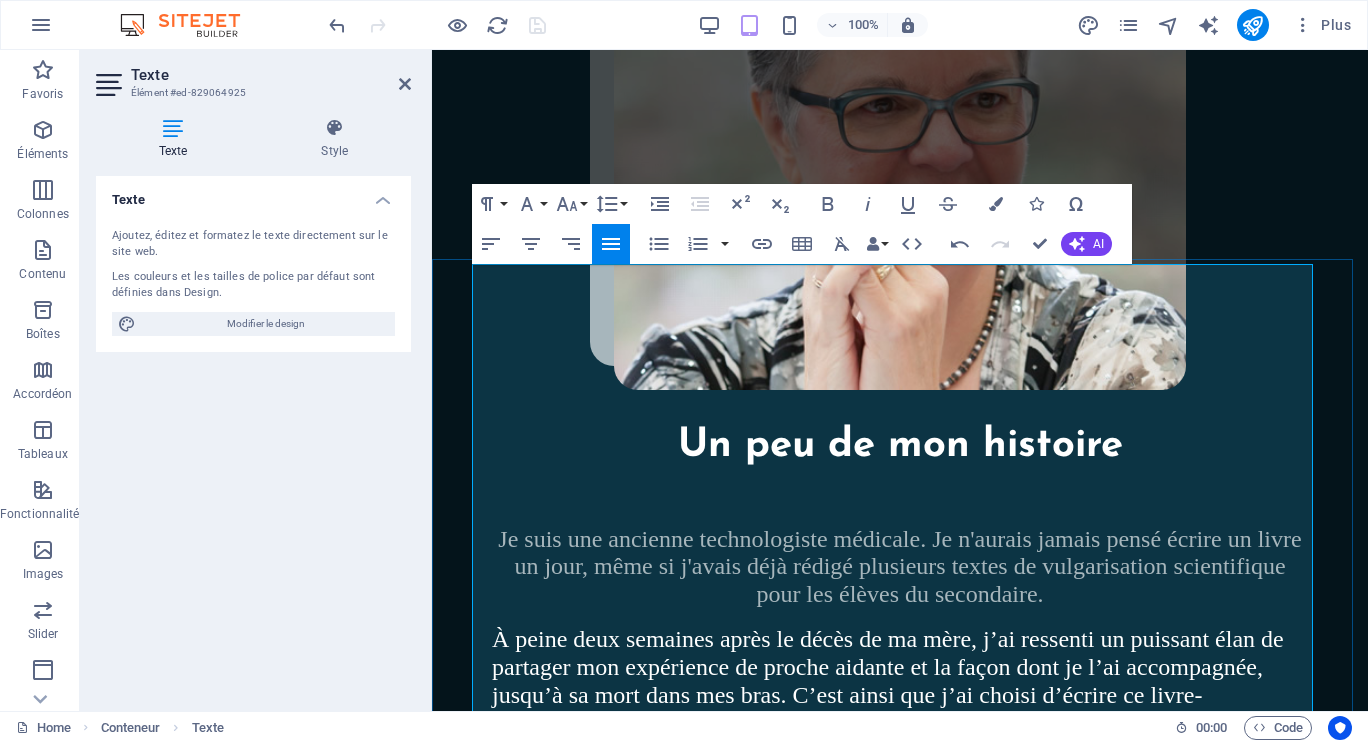 click on "J’ai alors commencé à communiquer autrement. À écouter sans attendre de mots, à ressentir plutôt qu’à comprendre. Une autre forme de présence est née, d’être à être. Et dans cet espace-là, nous avons partagé des moments d’une intensité rare, d’une beauté profonde." at bounding box center (887, 2600) 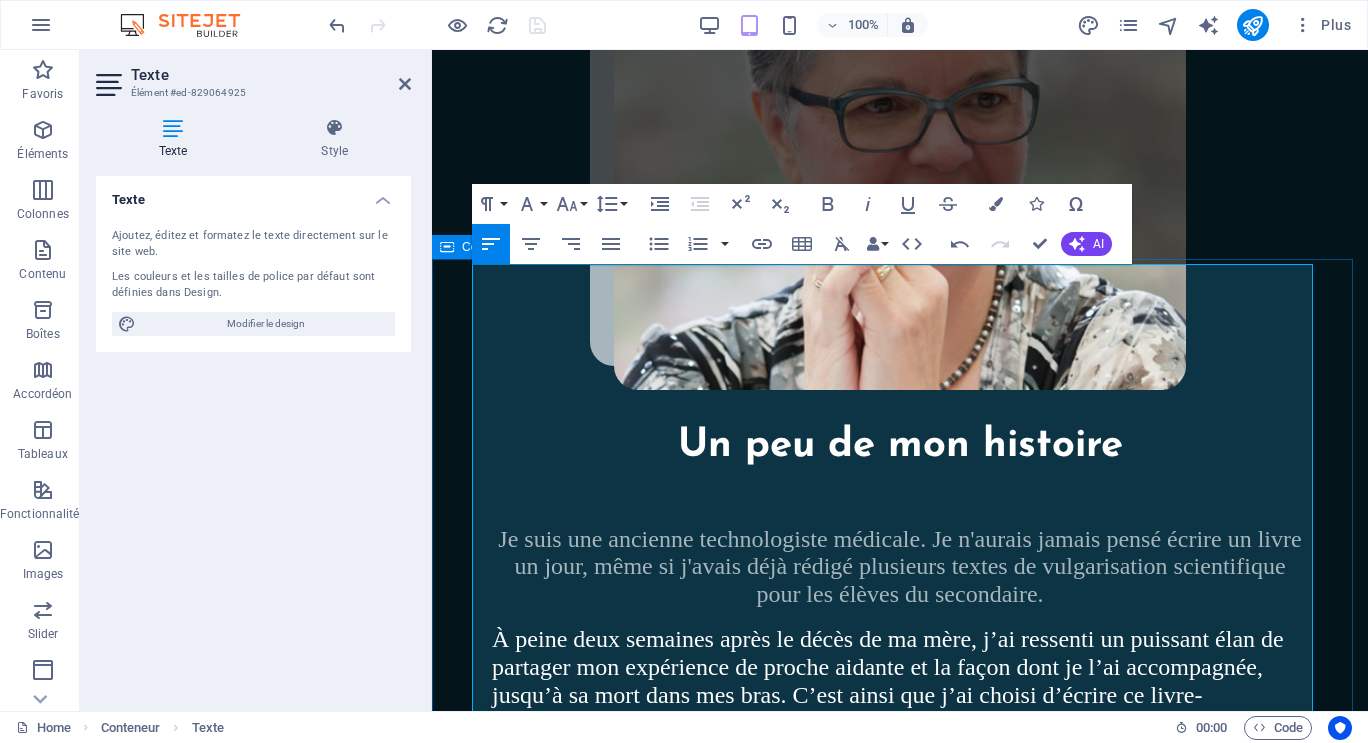 drag, startPoint x: 837, startPoint y: 590, endPoint x: 461, endPoint y: 303, distance: 473.0169 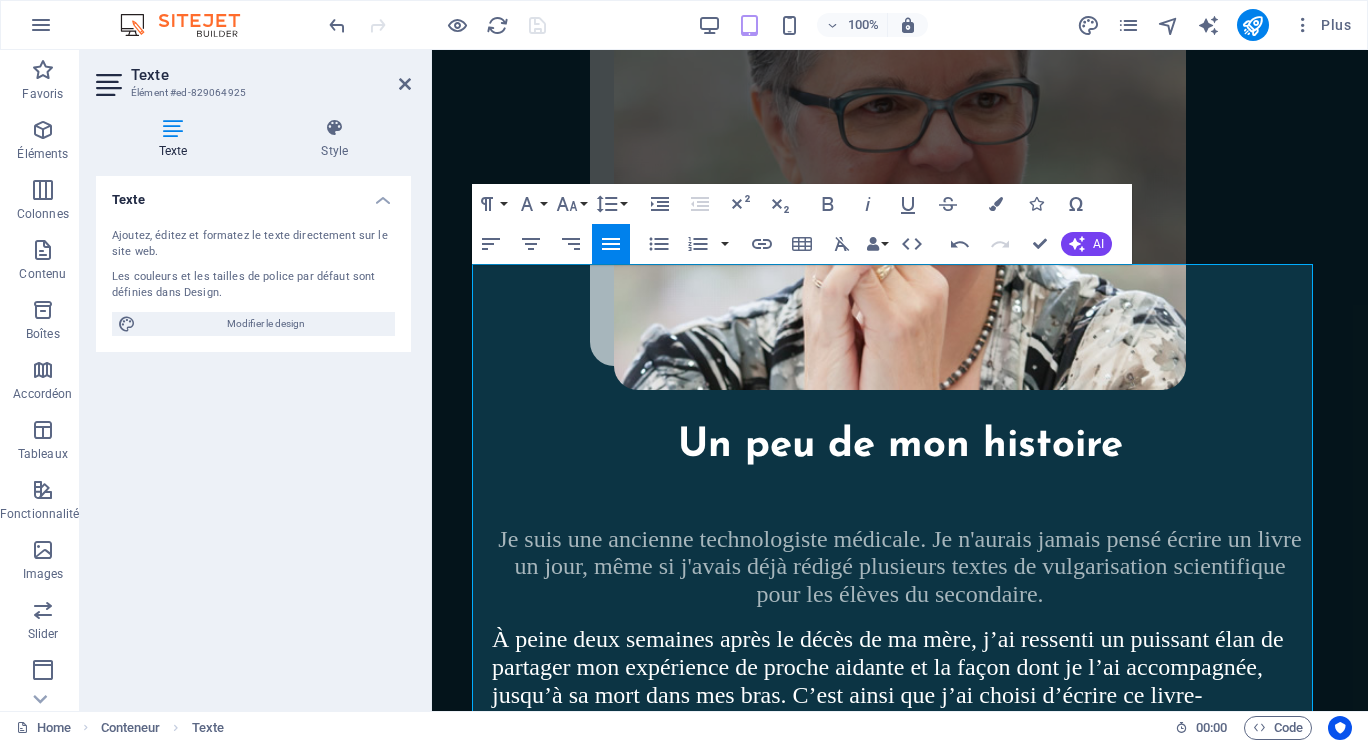 click 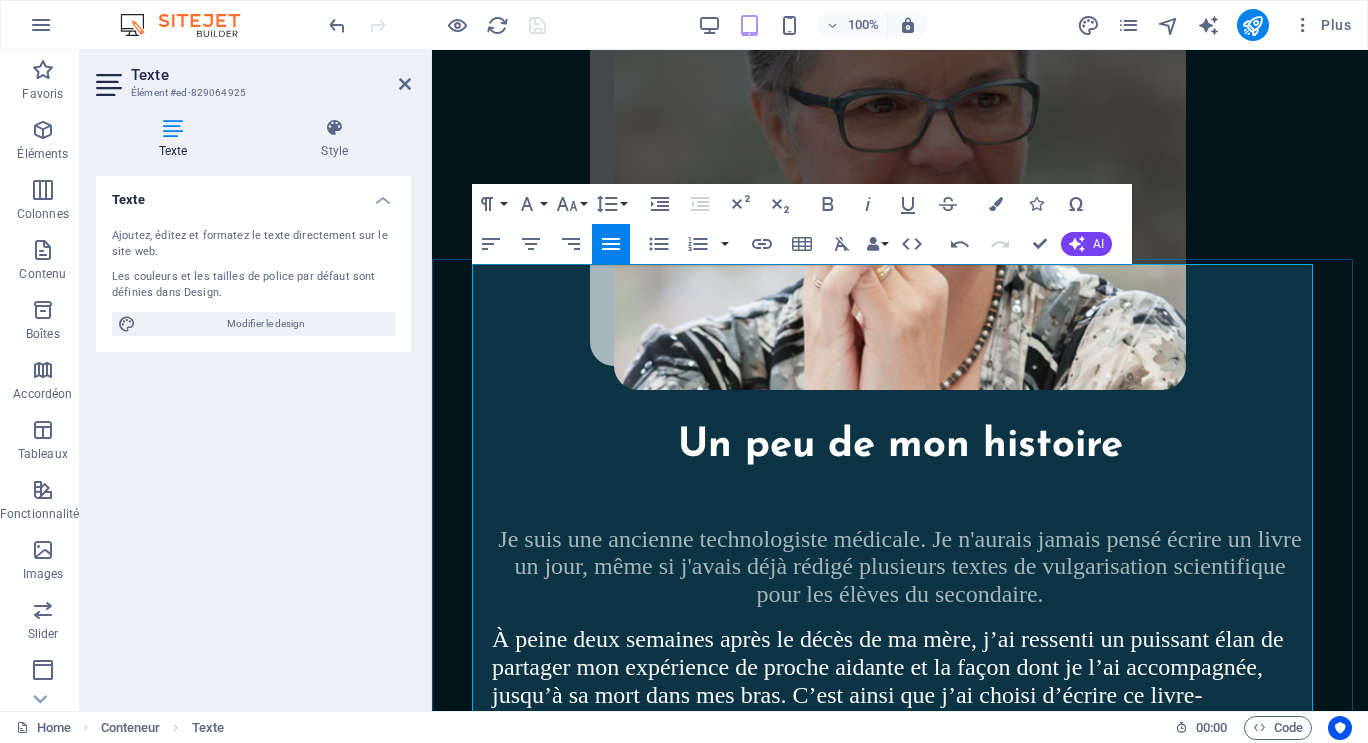 drag, startPoint x: 618, startPoint y: 468, endPoint x: 625, endPoint y: 510, distance: 42.579338 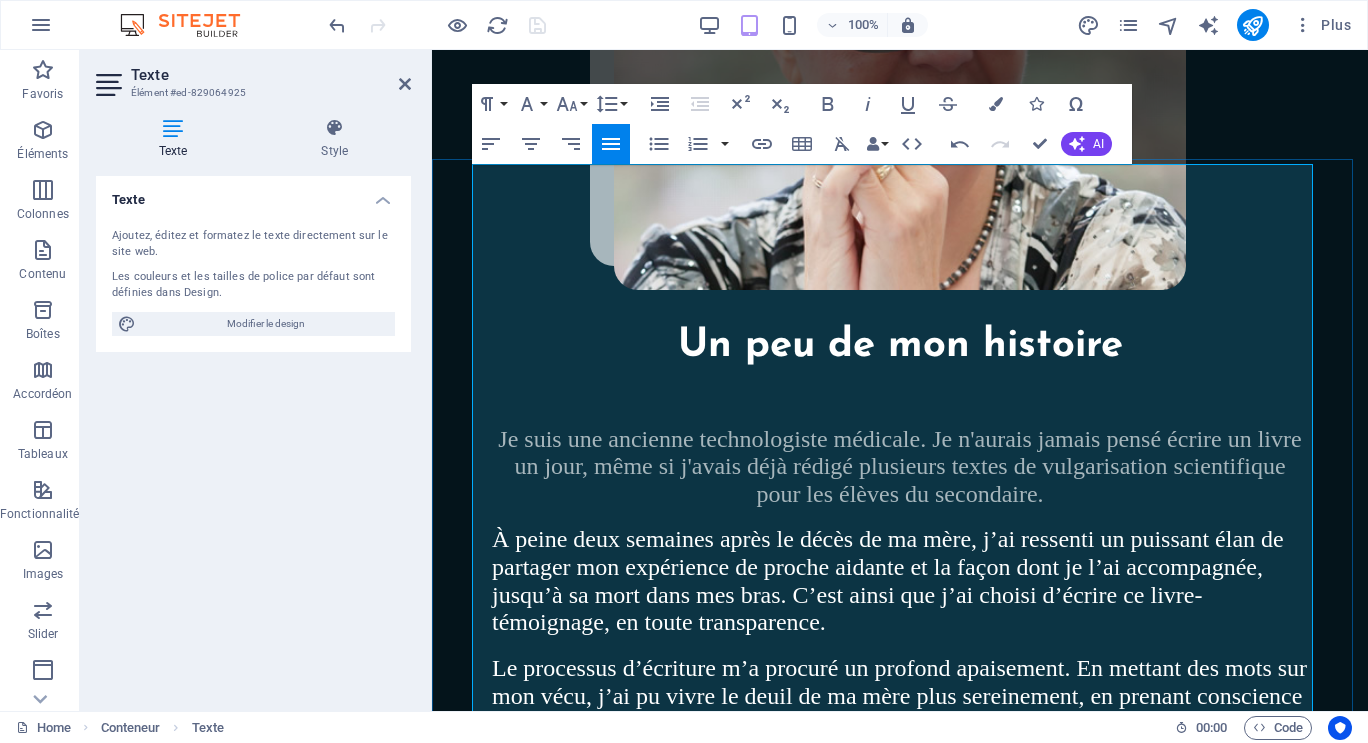 scroll, scrollTop: 7337, scrollLeft: 0, axis: vertical 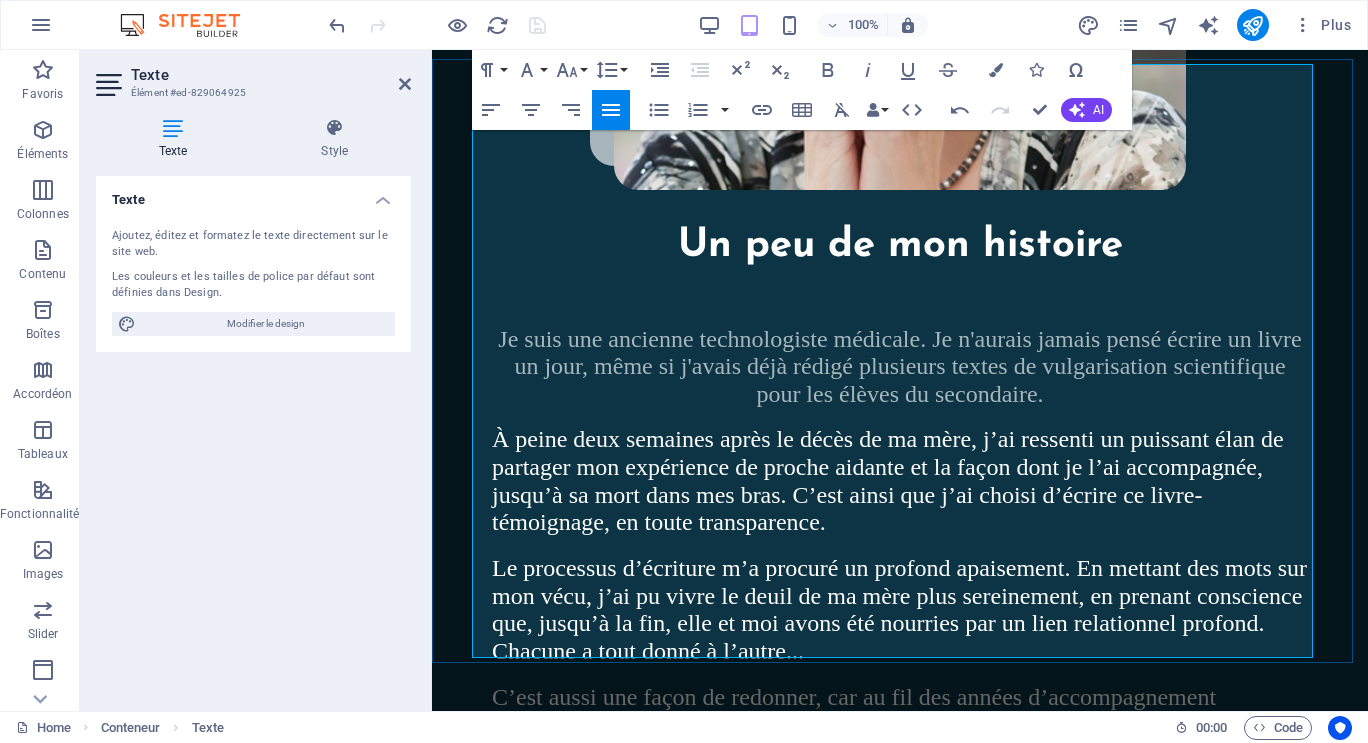 drag, startPoint x: 476, startPoint y: 417, endPoint x: 1193, endPoint y: 643, distance: 751.7746 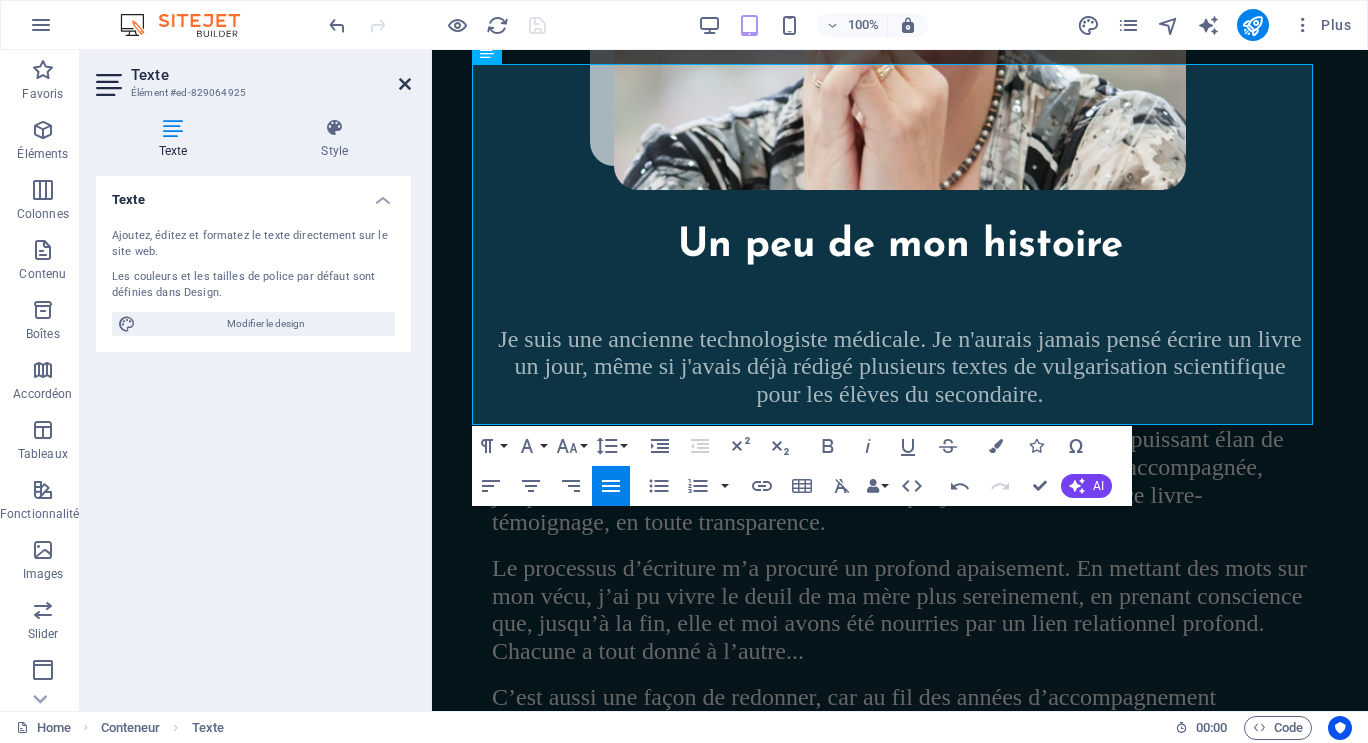click at bounding box center [405, 84] 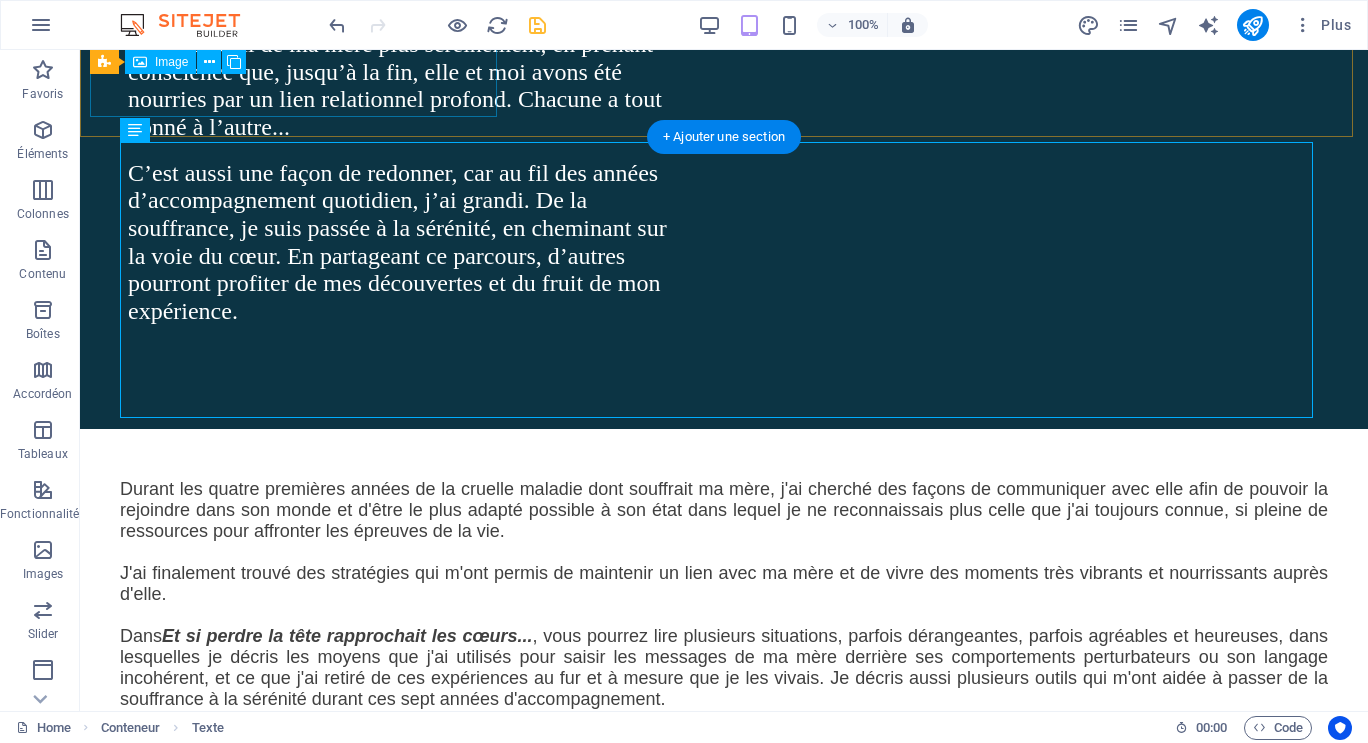 scroll, scrollTop: 5455, scrollLeft: 0, axis: vertical 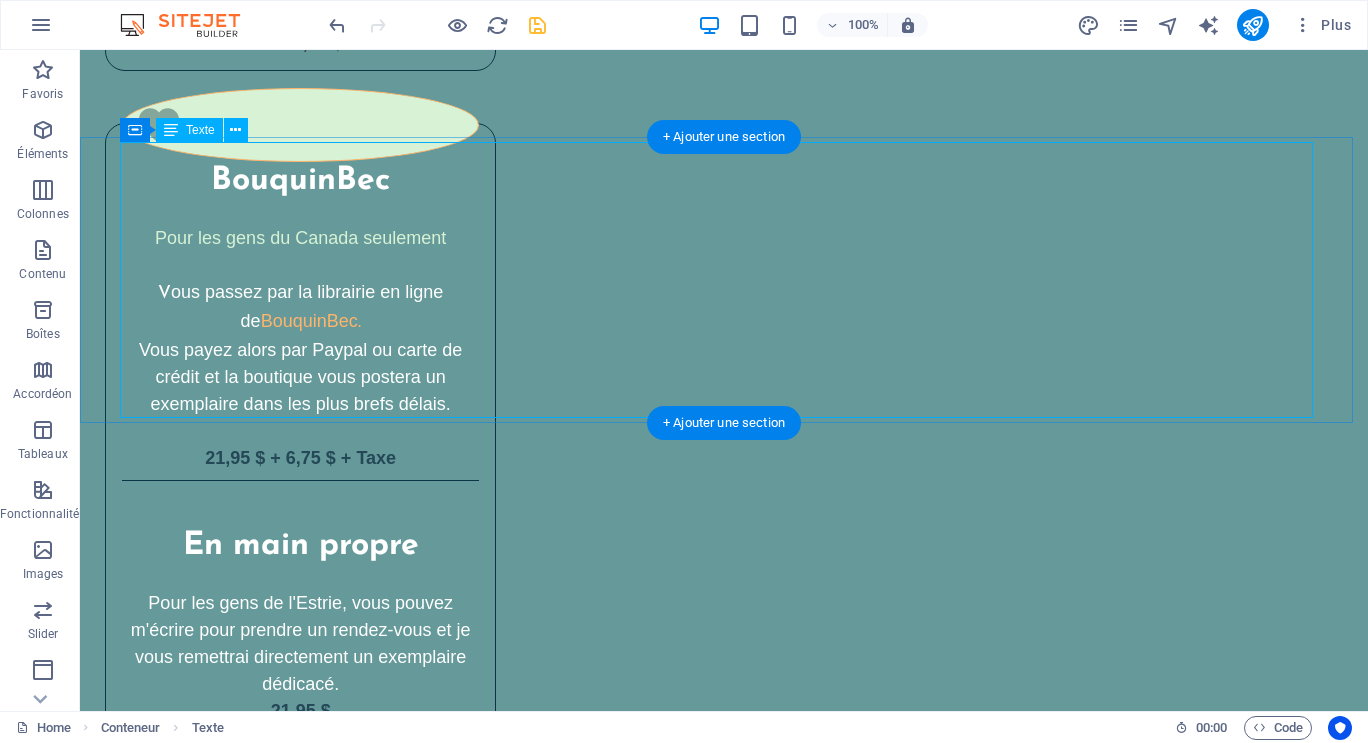 click on "J’ai alors commencé à communiquer autrement. À écouter sans attendre de mots, à ressentir plutôt qu’à comprendre. Une autre forme de présence est née, d’être à être. Et dans cet espace-là, nous avons partagé des moments d’une intensité rare, d’une beauté profonde." at bounding box center (724, 3868) 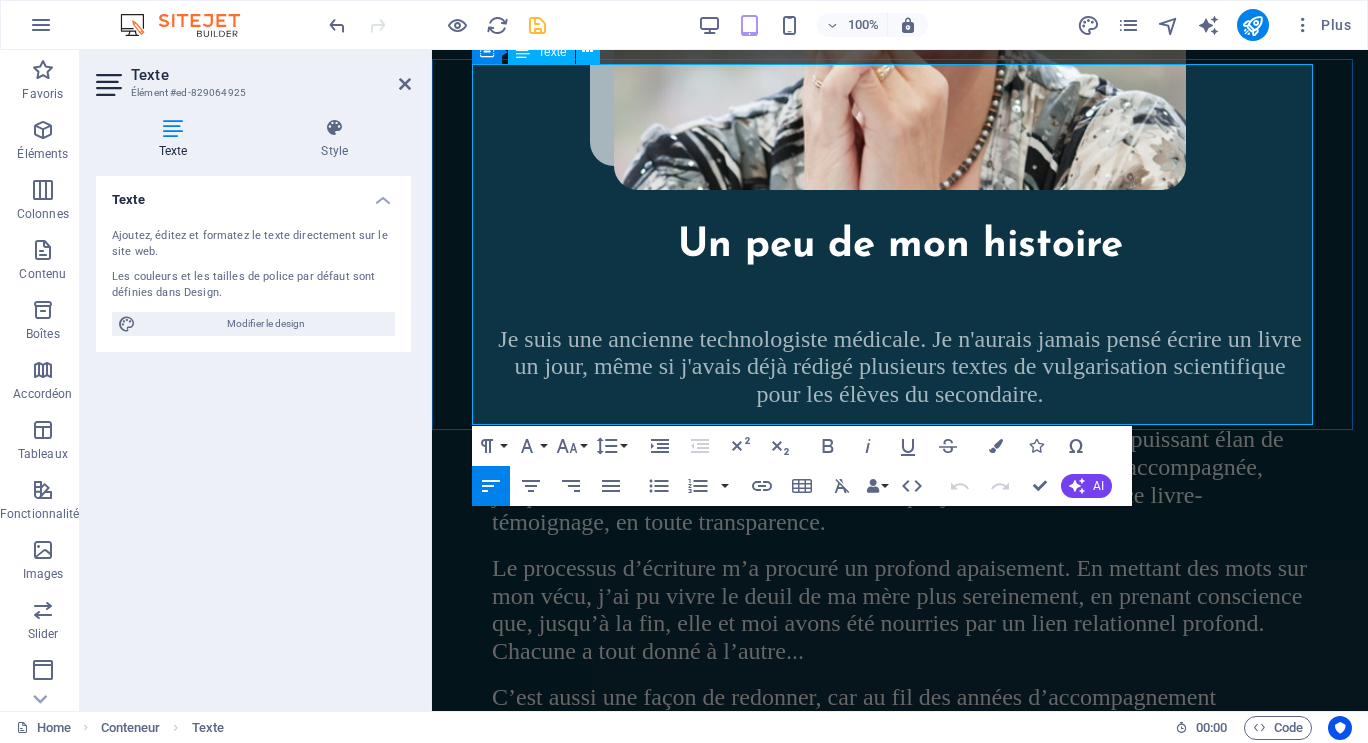 drag, startPoint x: 646, startPoint y: 275, endPoint x: 528, endPoint y: 281, distance: 118.15244 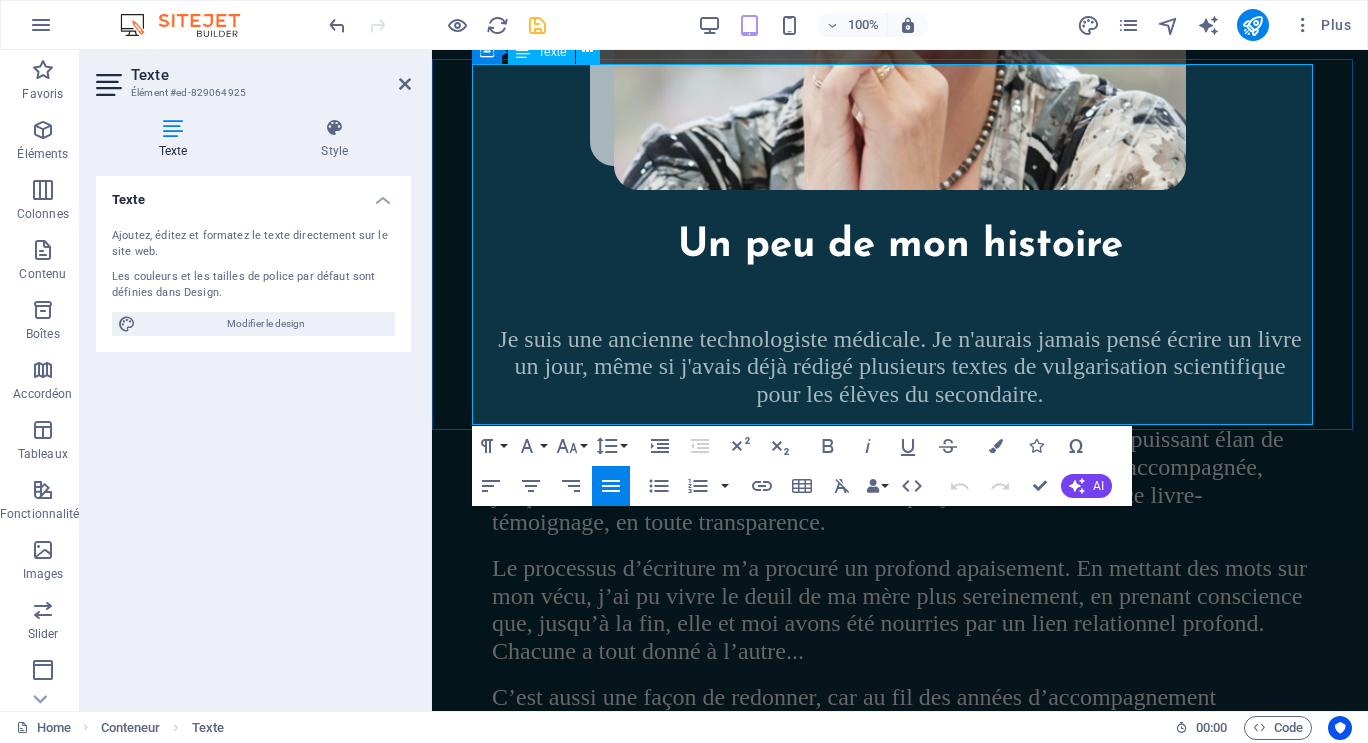 type 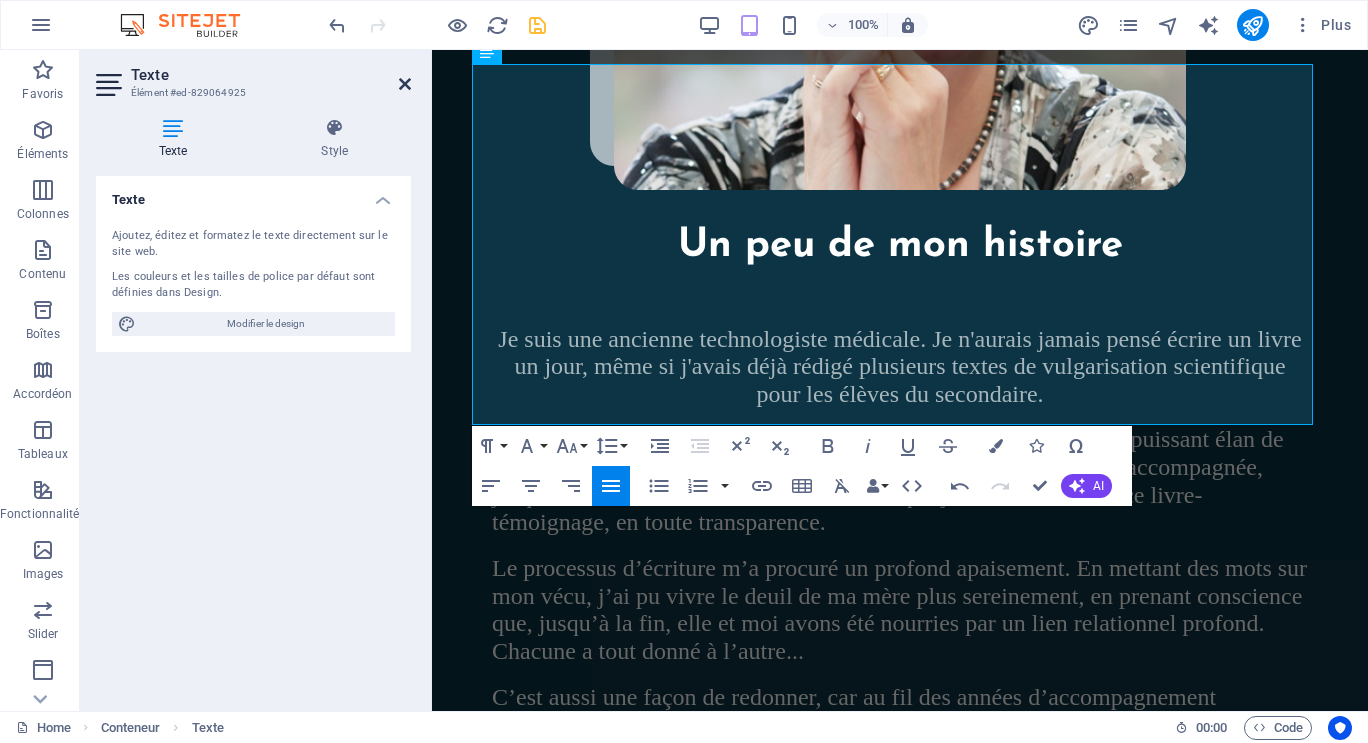 click at bounding box center [405, 84] 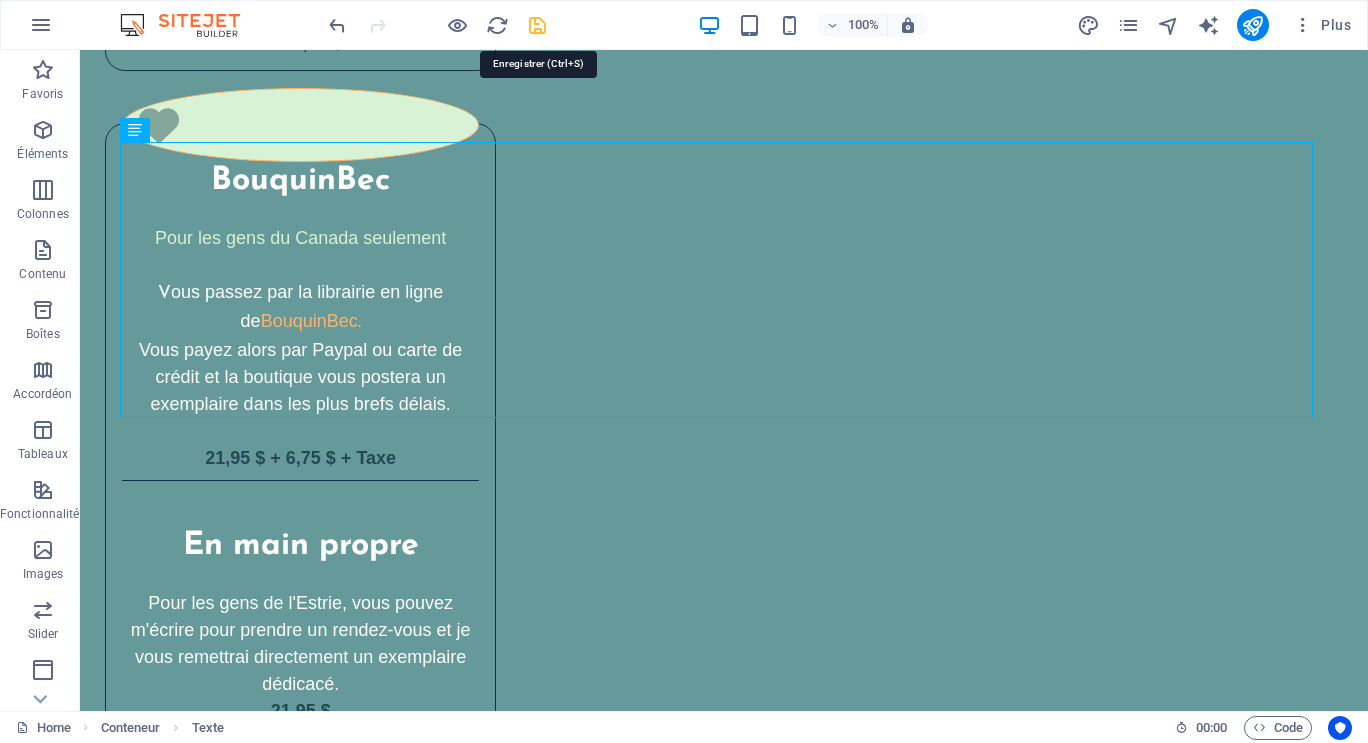 click at bounding box center [537, 25] 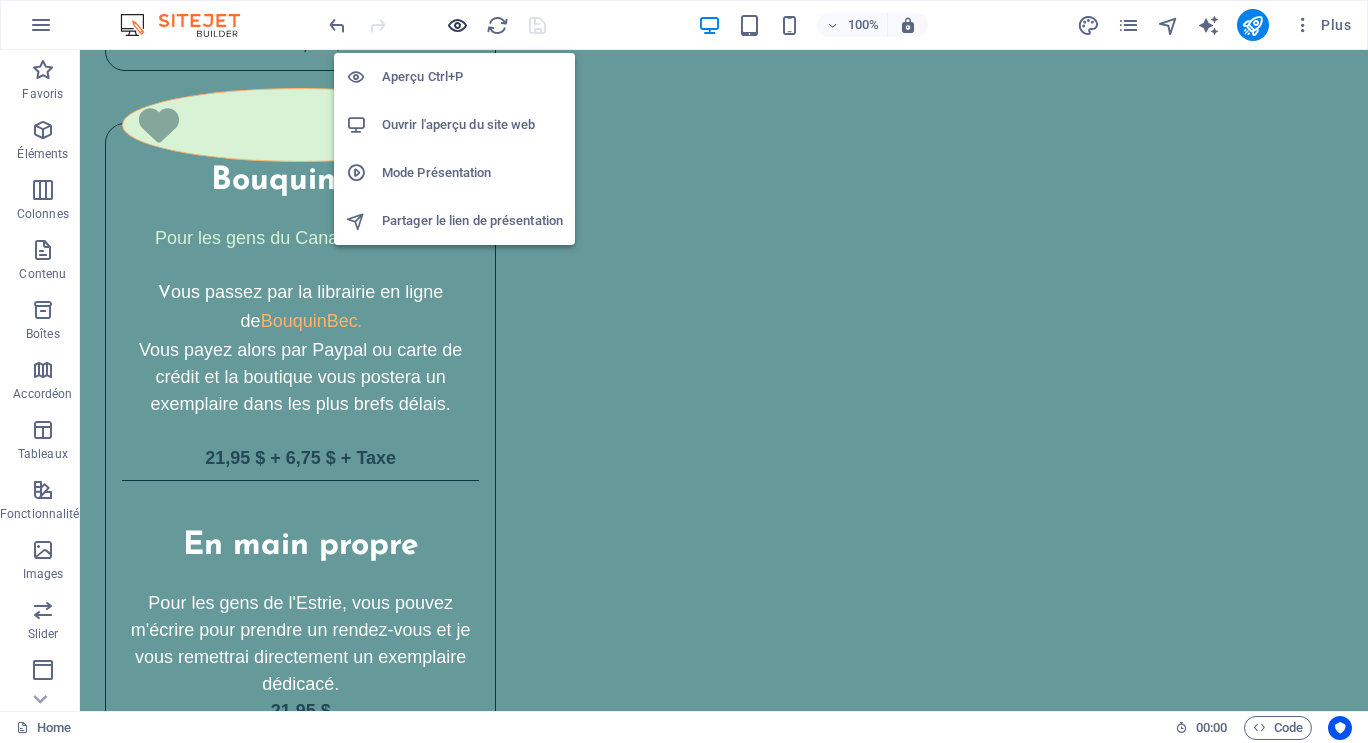 click at bounding box center (457, 25) 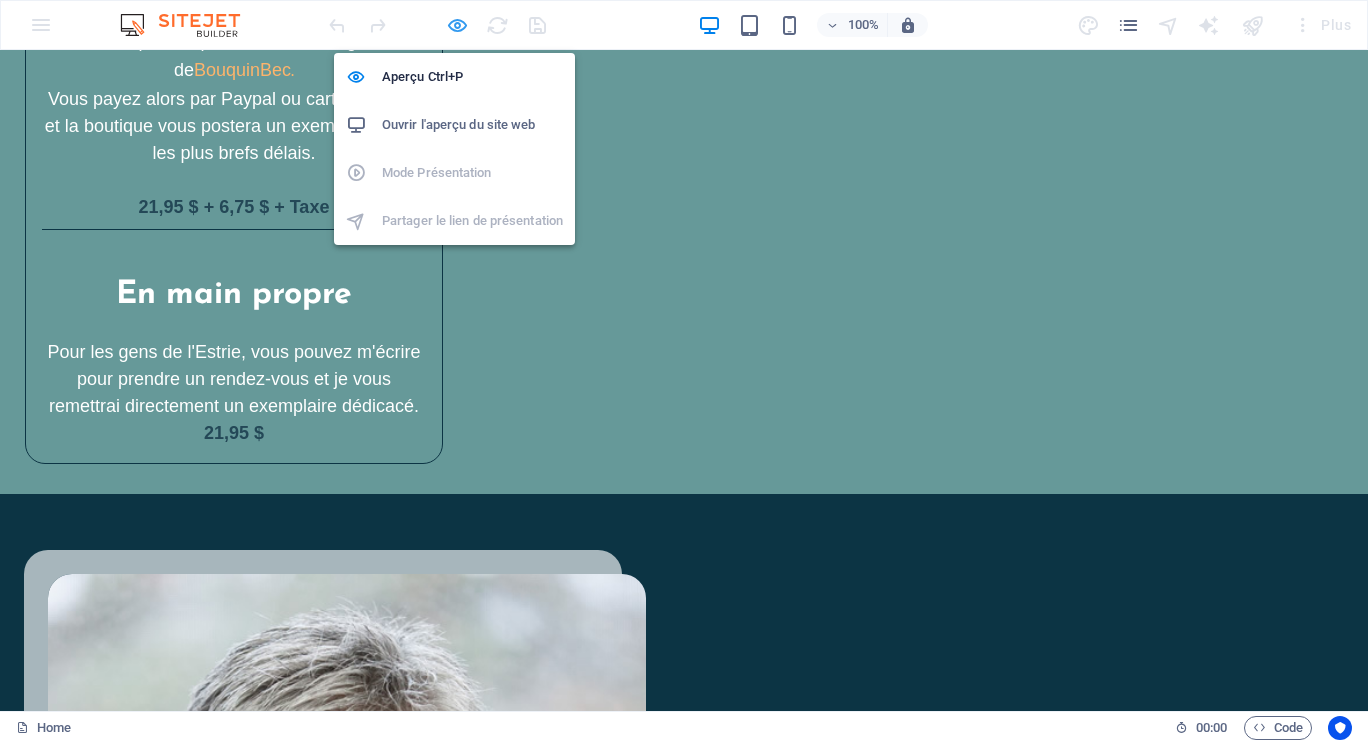 scroll, scrollTop: 5165, scrollLeft: 0, axis: vertical 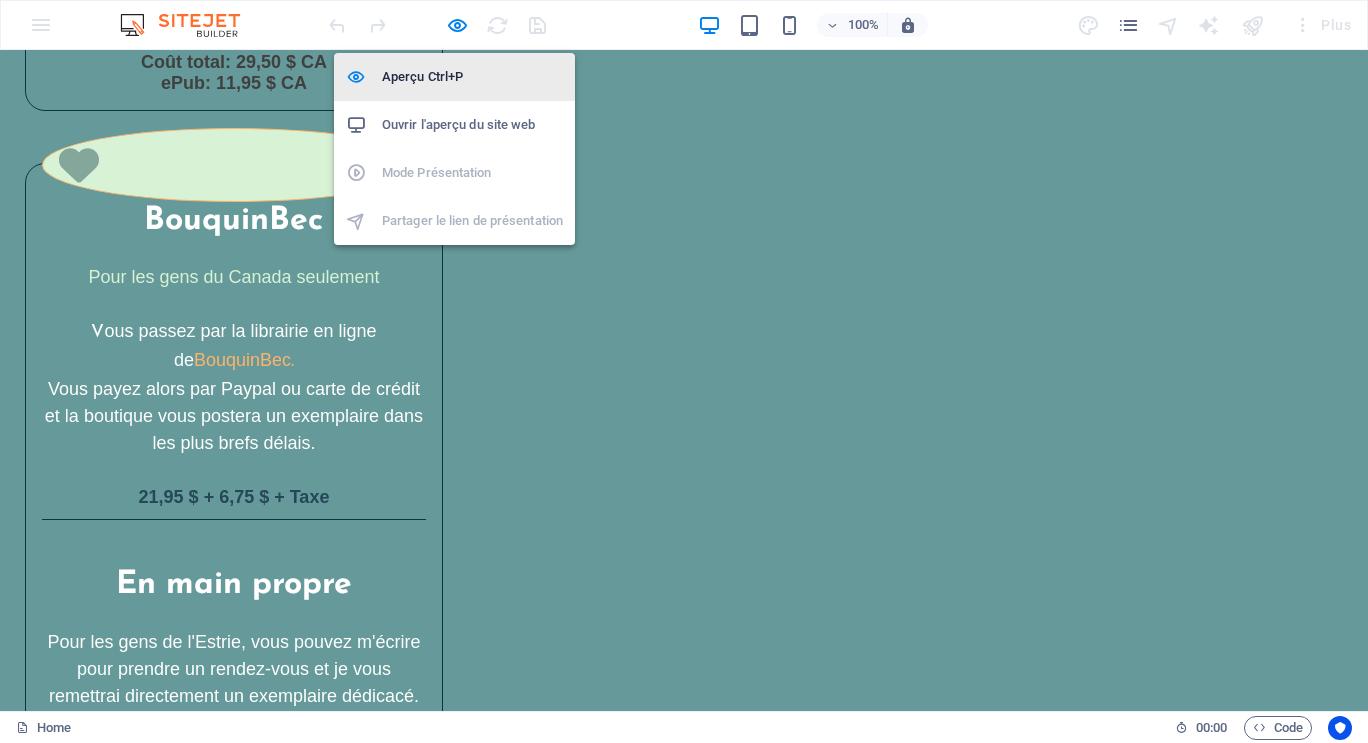click on "Aperçu Ctrl+P" at bounding box center (472, 77) 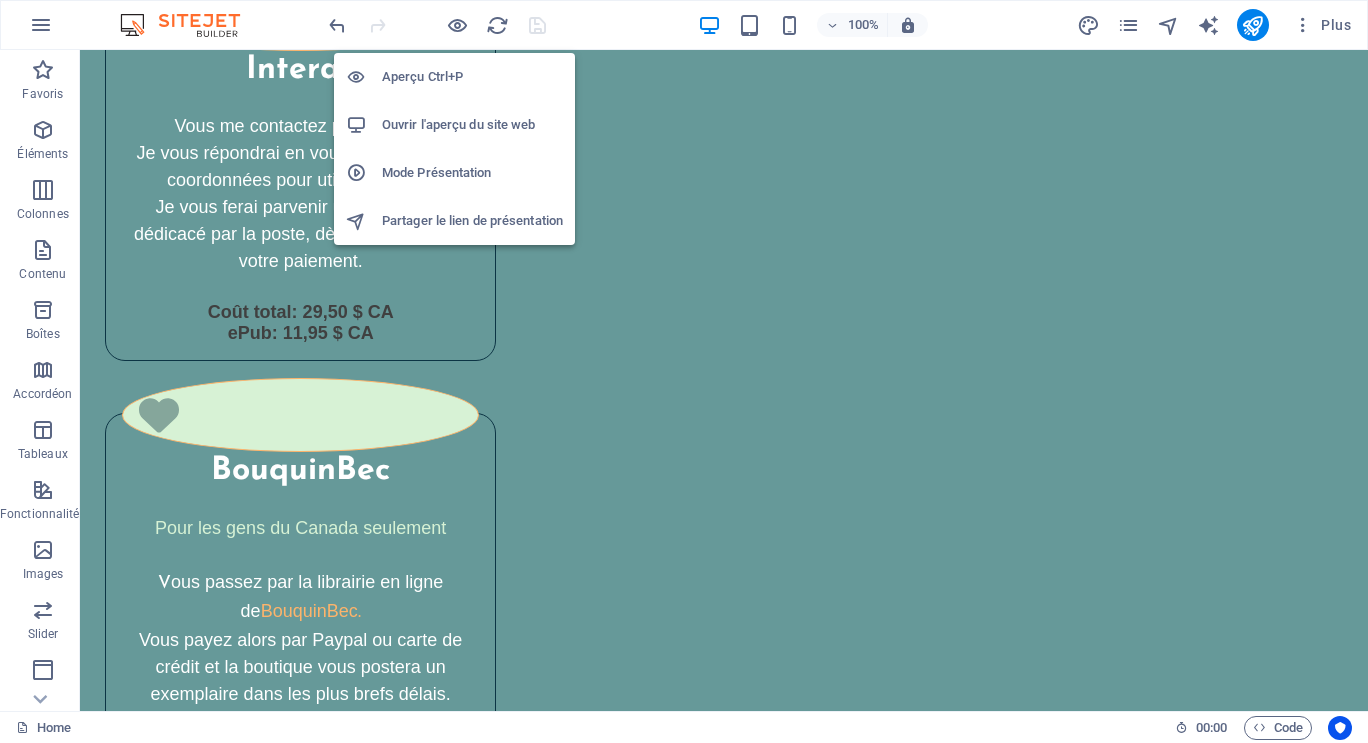 scroll, scrollTop: 5455, scrollLeft: 0, axis: vertical 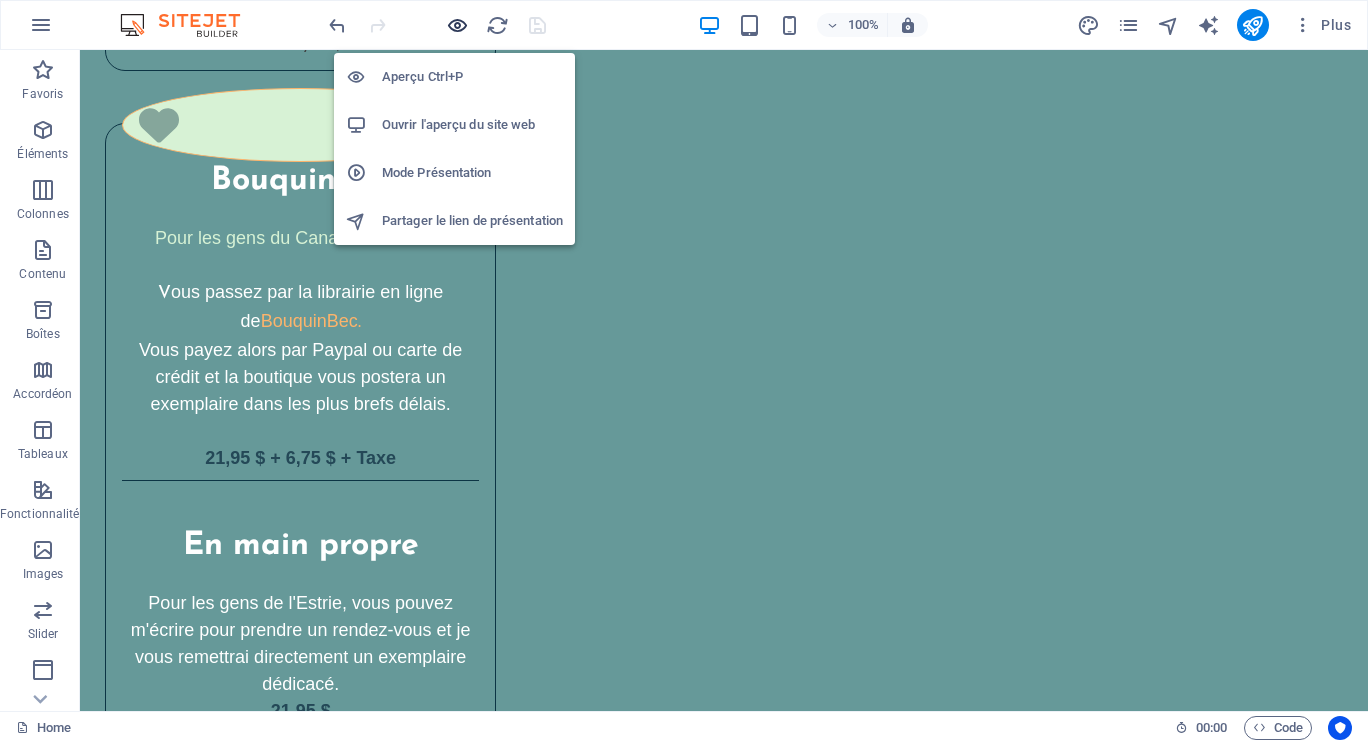 click at bounding box center (457, 25) 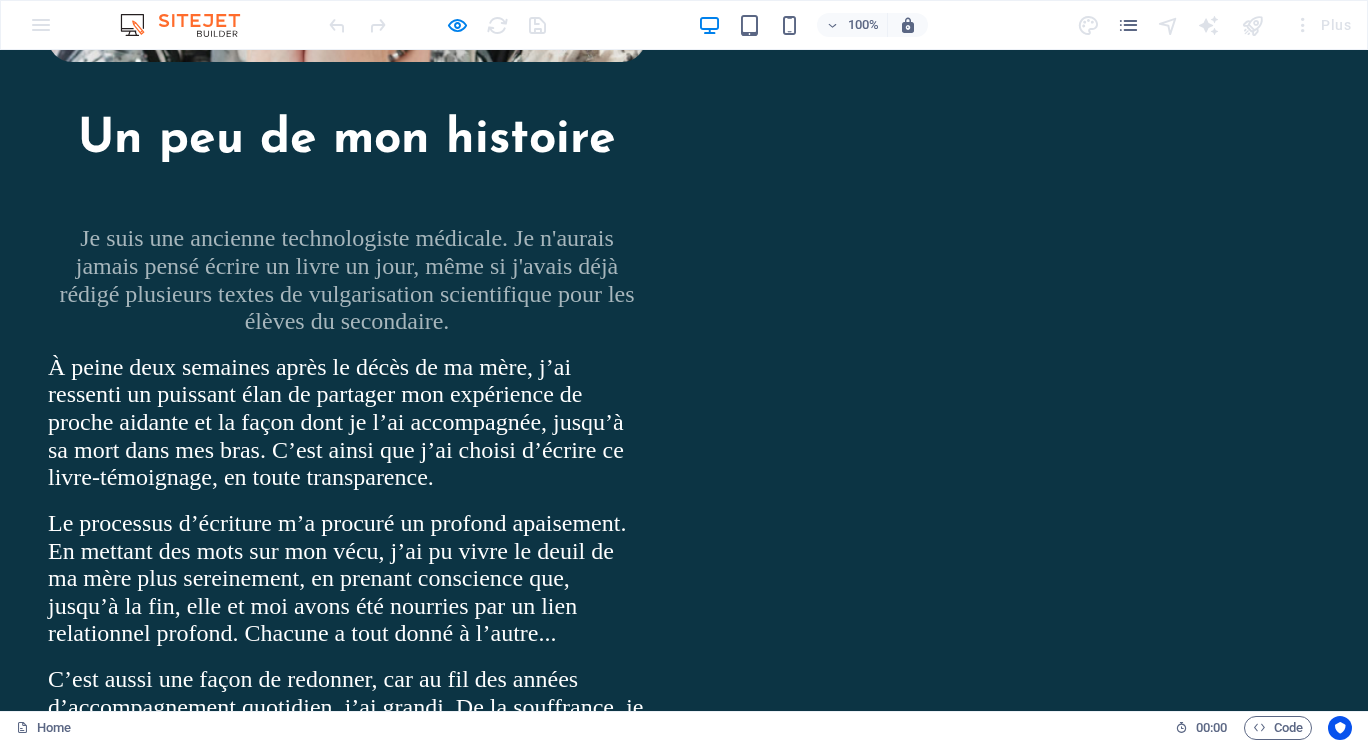 scroll, scrollTop: 6465, scrollLeft: 0, axis: vertical 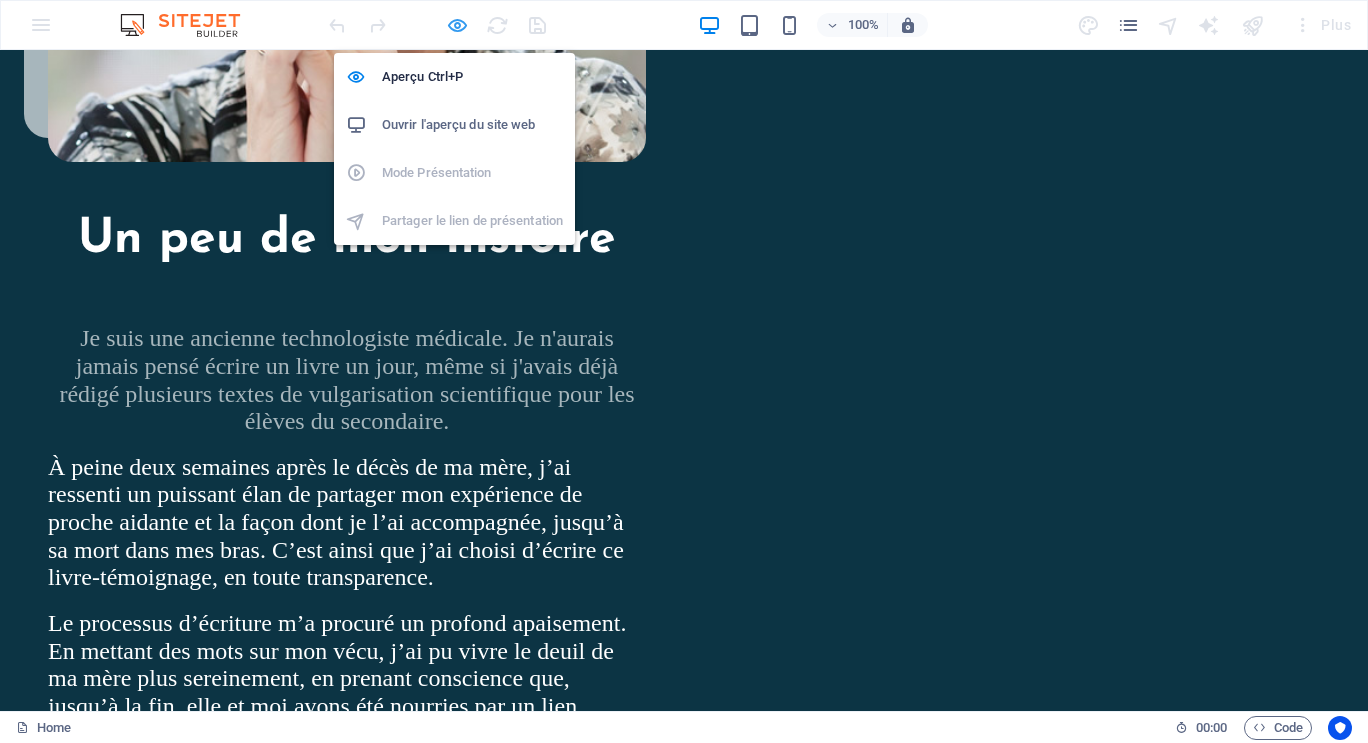 click at bounding box center [457, 25] 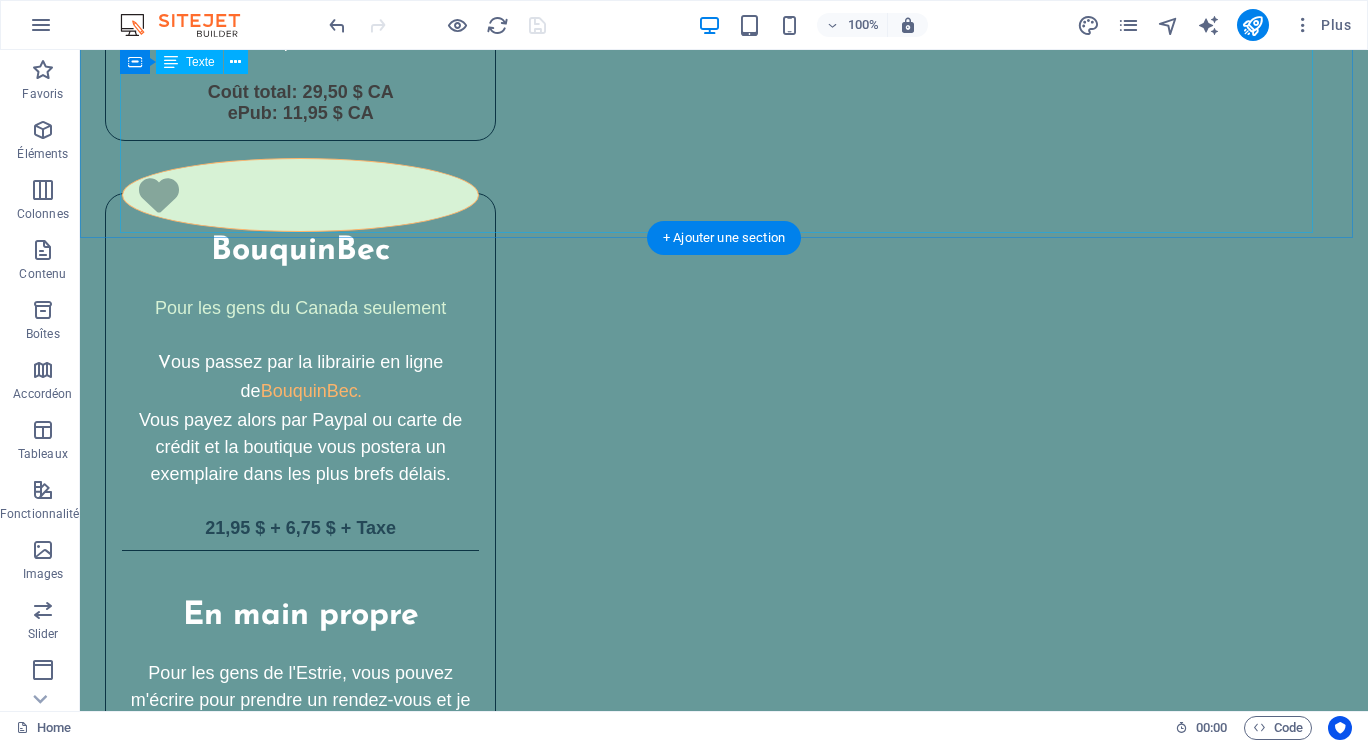 scroll, scrollTop: 5356, scrollLeft: 0, axis: vertical 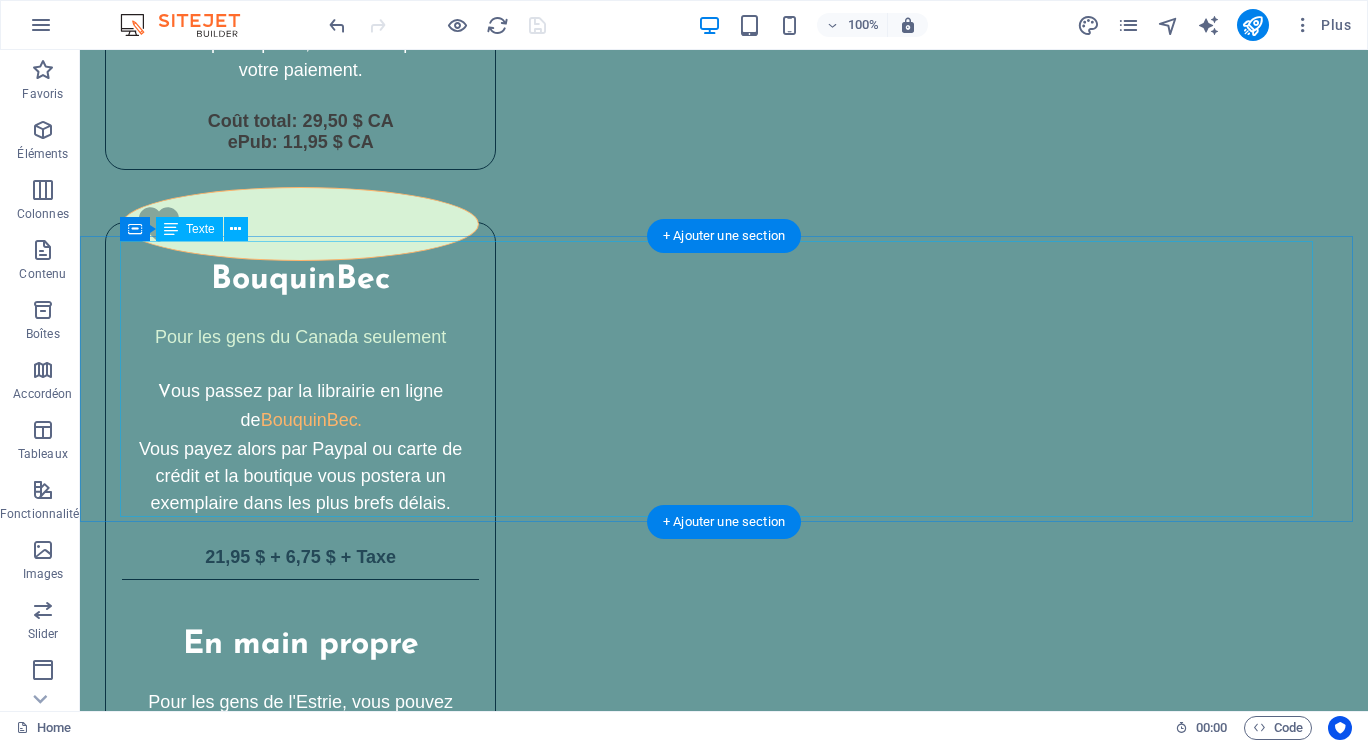 click on "C ’est en observant la tendresse naturelle de ma petite-fille Lori-Anne envers sa « grand-maman Rosée » que quelque chose s’est ouvert en moi. Son regard, son instinct du cœur m’ont soufflé qu’un lien vrai, doux et nourrissant restait possible… même avec la maladie qui emportait peu à peu ma mère." at bounding box center [724, 3900] 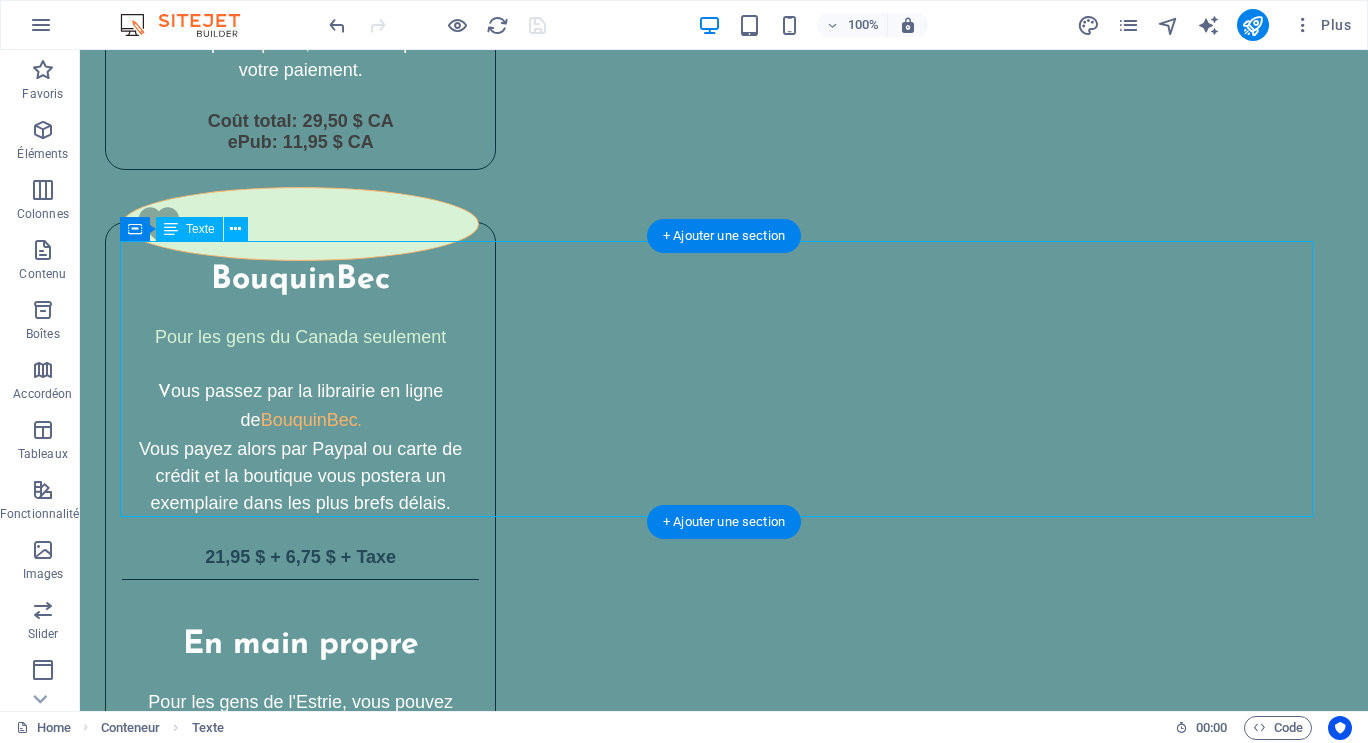 click on "’est en observant la tendresse naturelle de ma petite-fille Lori-Anne envers sa « grand-maman Rosée » que quelque chose s’est ouvert en moi. Son regard, son instinct du cœur m’ont soufflé qu’un lien vrai, doux et nourrissant restait possible… même avec la maladie qui emportait peu à peu ma mère." at bounding box center (724, 3900) 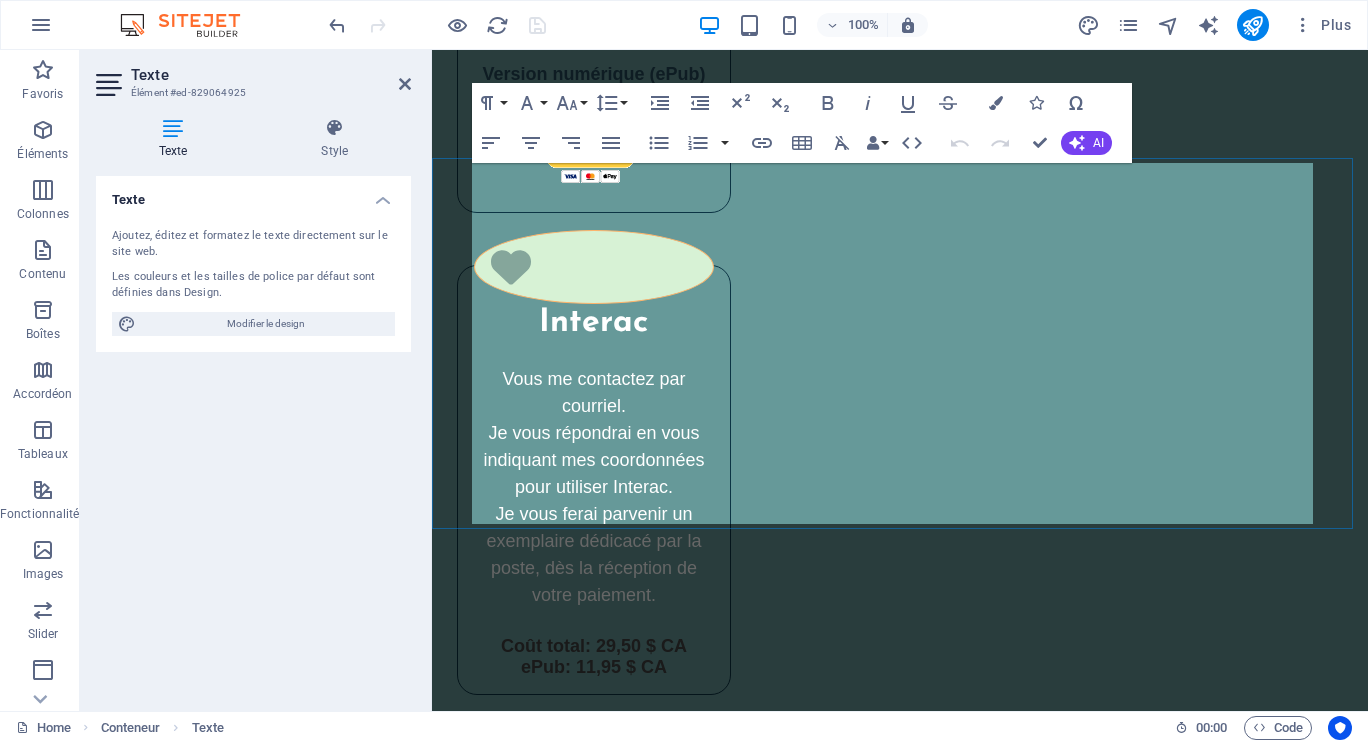 scroll, scrollTop: 7238, scrollLeft: 0, axis: vertical 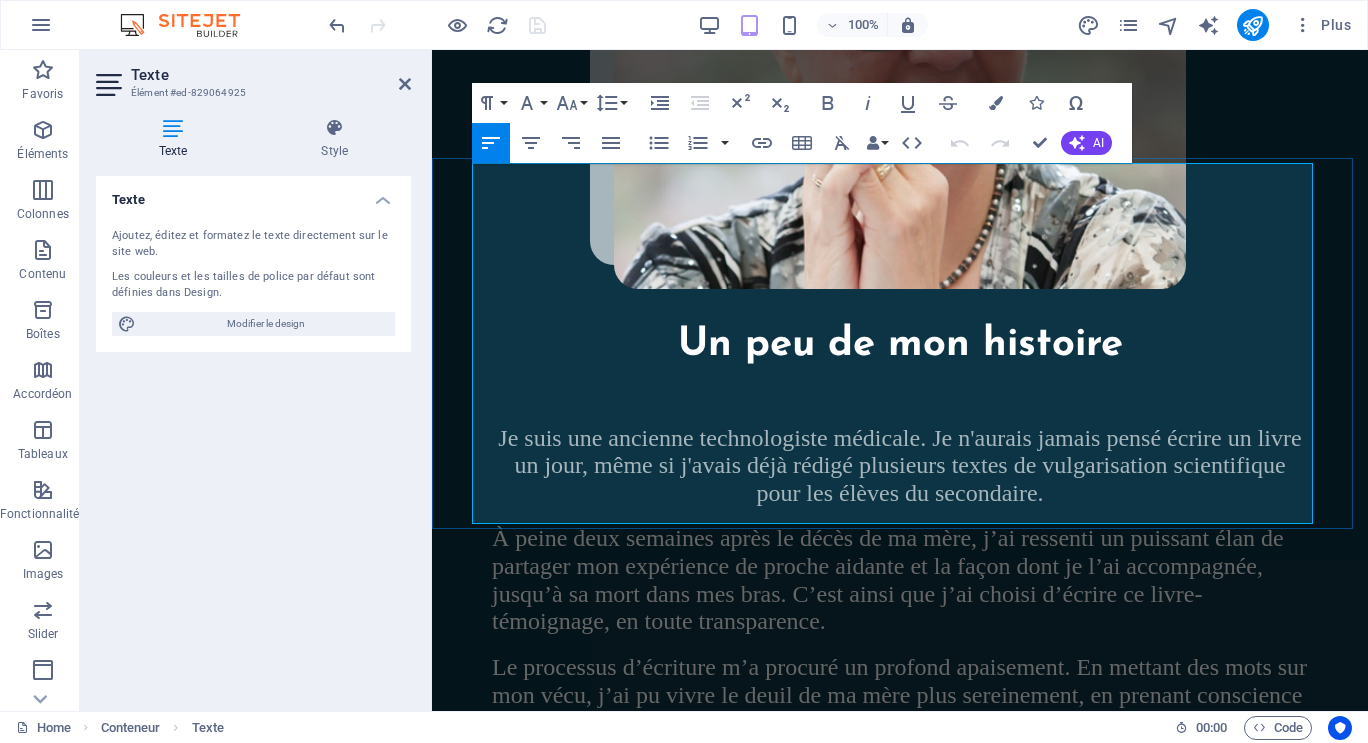 click on "’est en observant la tendresse naturelle de ma petite-fille Lori-Anne envers sa « grand-maman Rosée » que quelque chose s’est ouvert en moi. Son regard, son instinct du cœur m’ont soufflé qu’un lien vrai, doux et nourrissant restait possible… même avec la maladie qui emportait peu à peu ma mère." at bounding box center (900, 2418) 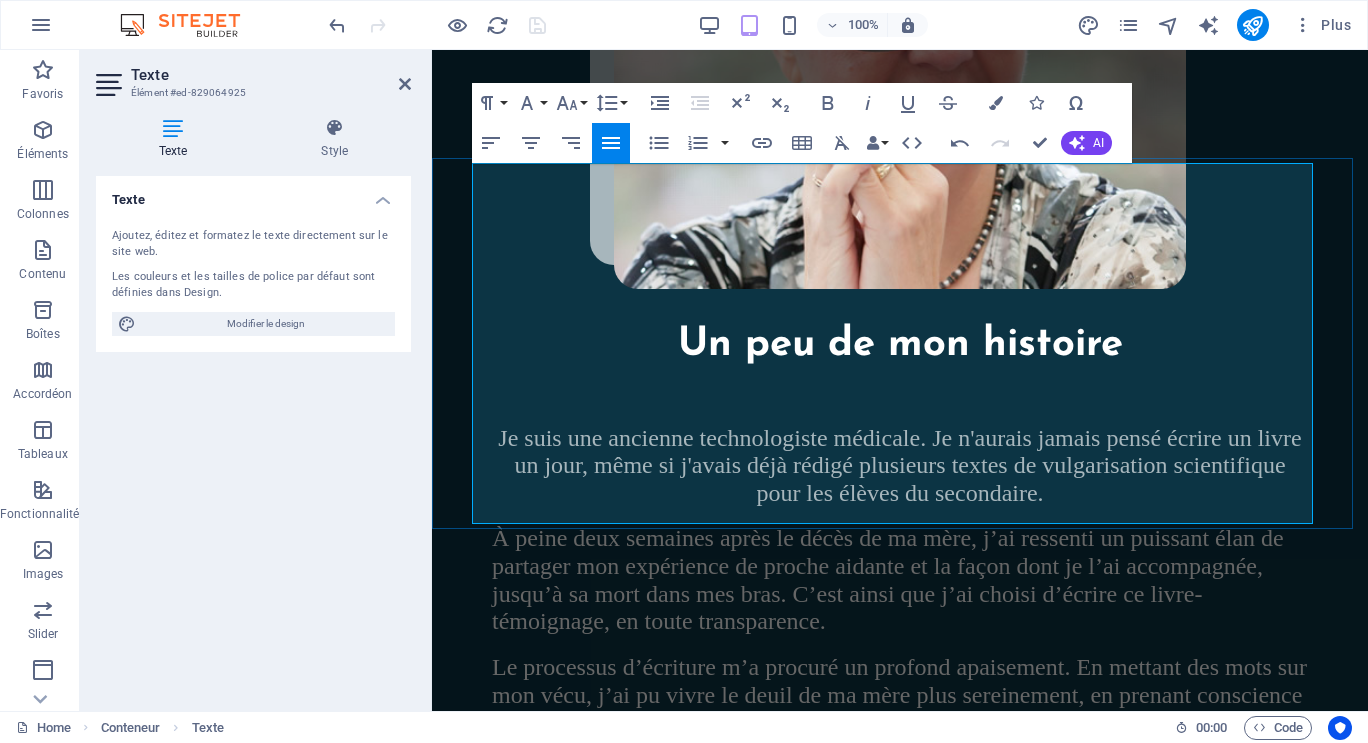 click on "’est en observant la tendresse naturelle de ma petite-fille Lori-Anne envers sa «grand-maman Rosée » que quelque chose s’est ouvert en moi. Son regard, son instinct du cœur m’ont soufflé qu’un lien vrai, doux et nourrissant restait possible… même avec la maladie qui emportait peu à peu ma mère." at bounding box center [900, 2418] 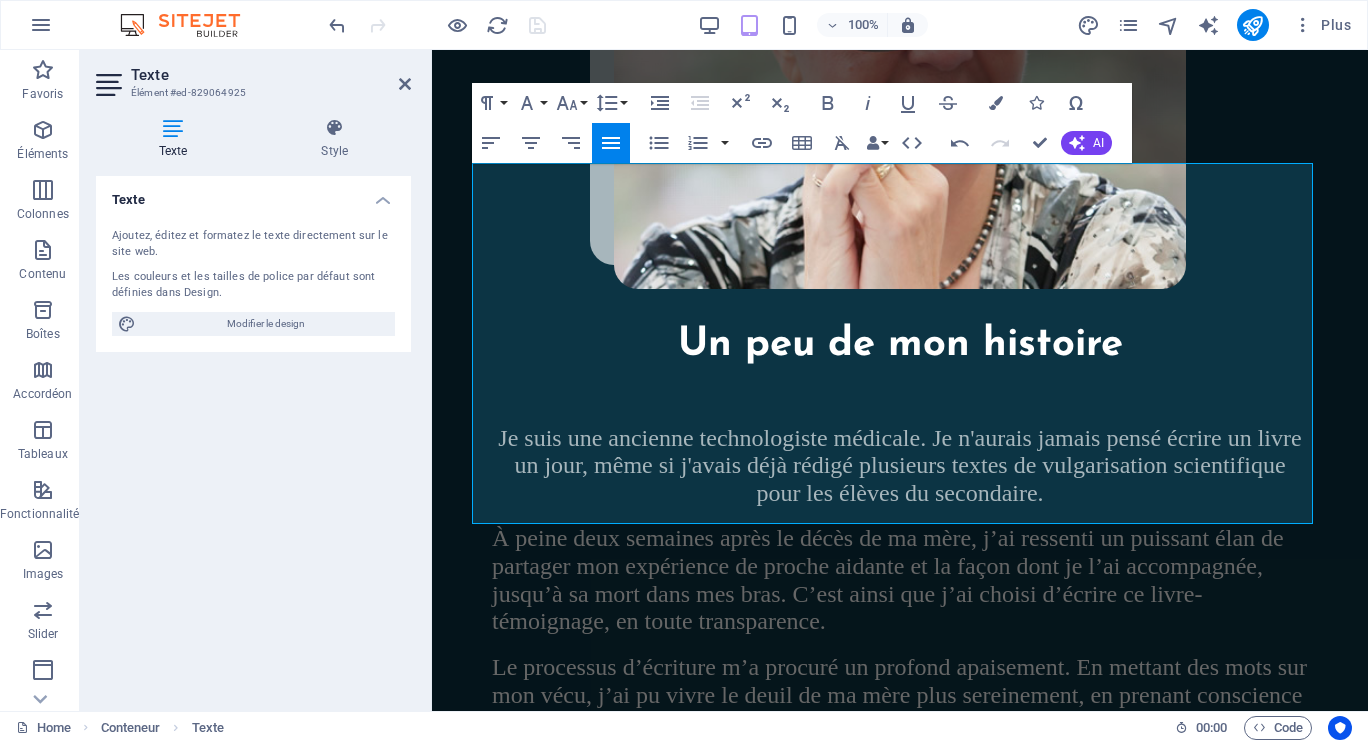 click on "Texte Ajoutez, éditez et formatez le texte directement sur le site web. Les couleurs et les tailles de police par défaut sont définies dans Design. Modifier le design Alignement Aligné à gauche Centré Aligné à droite" at bounding box center (253, 435) 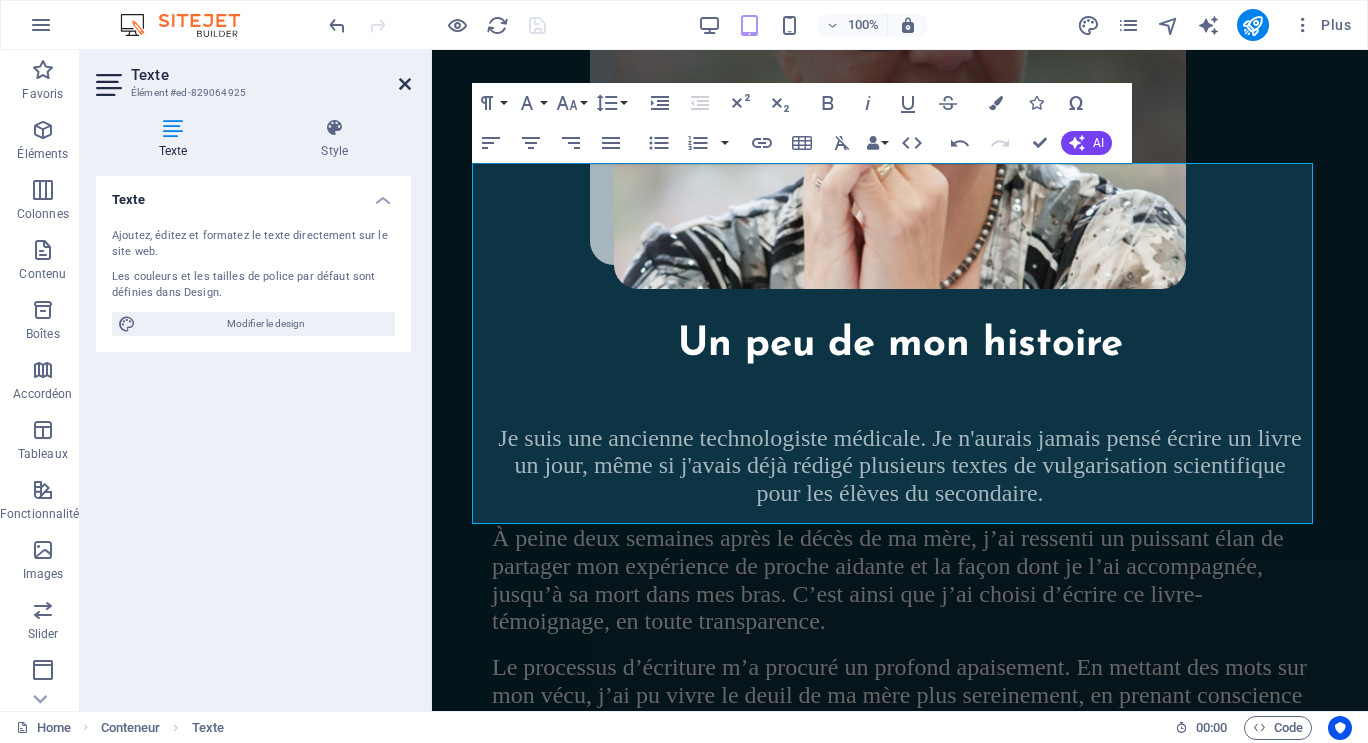 click at bounding box center [405, 84] 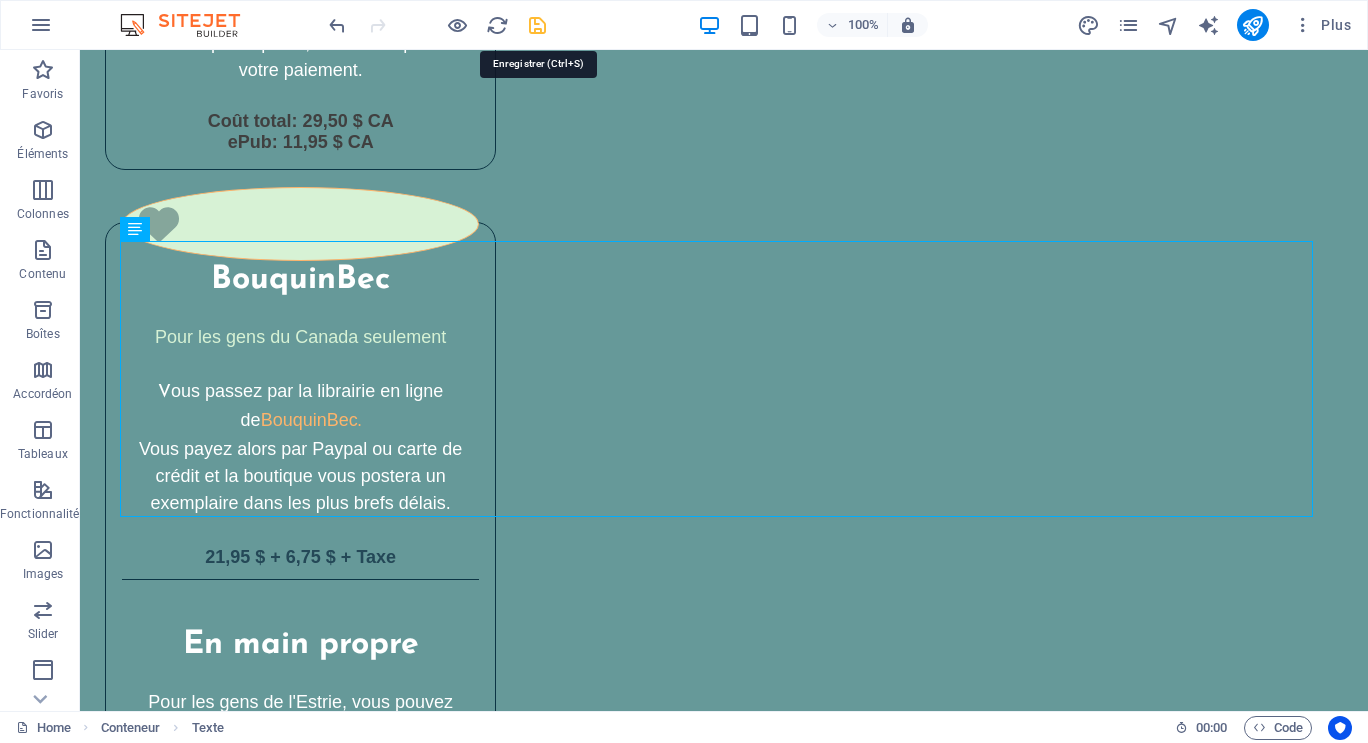 click at bounding box center (537, 25) 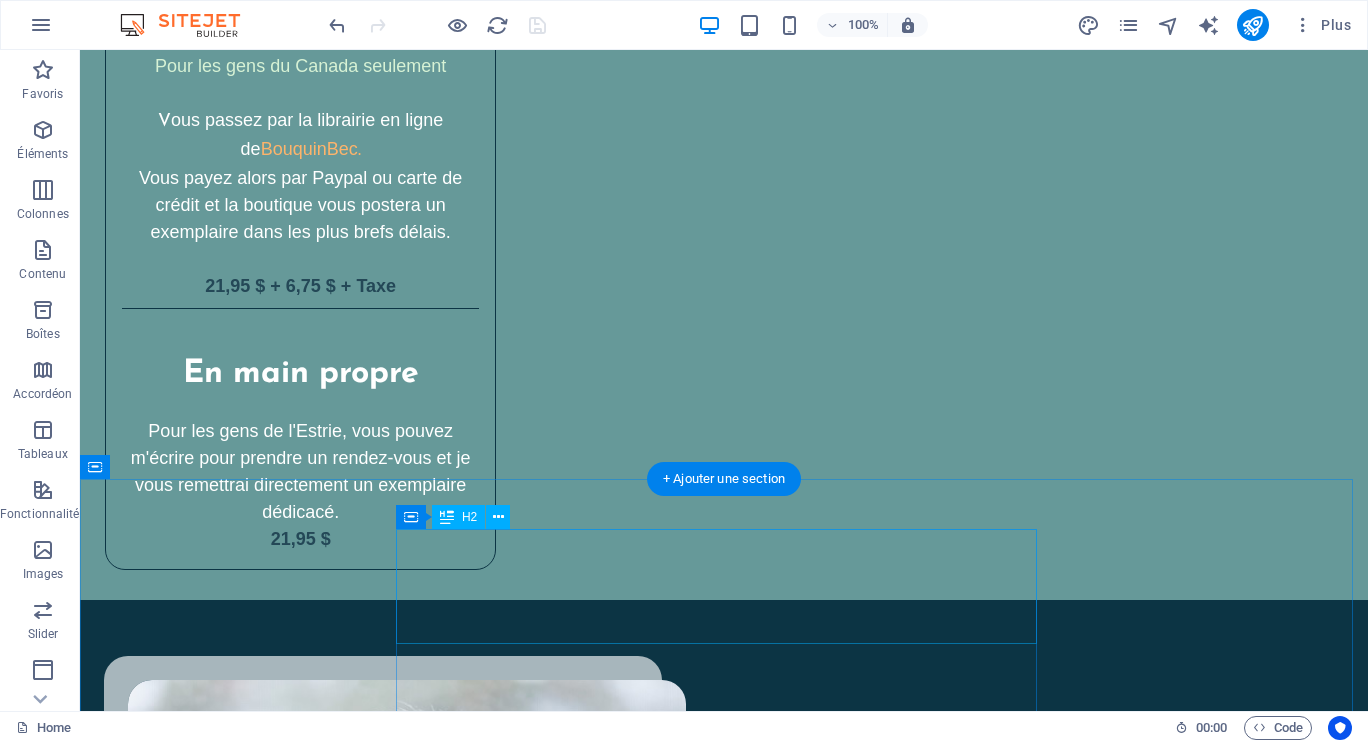 scroll, scrollTop: 5556, scrollLeft: 0, axis: vertical 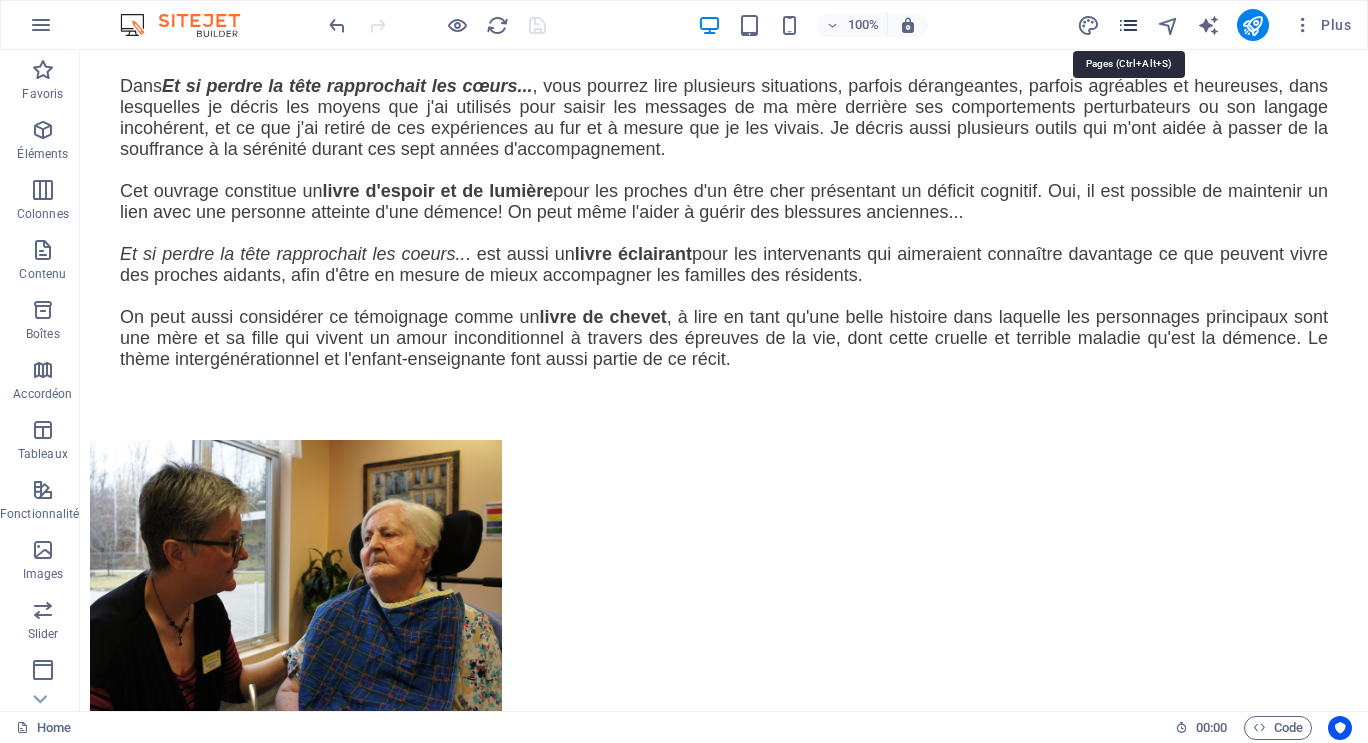 click at bounding box center [1128, 25] 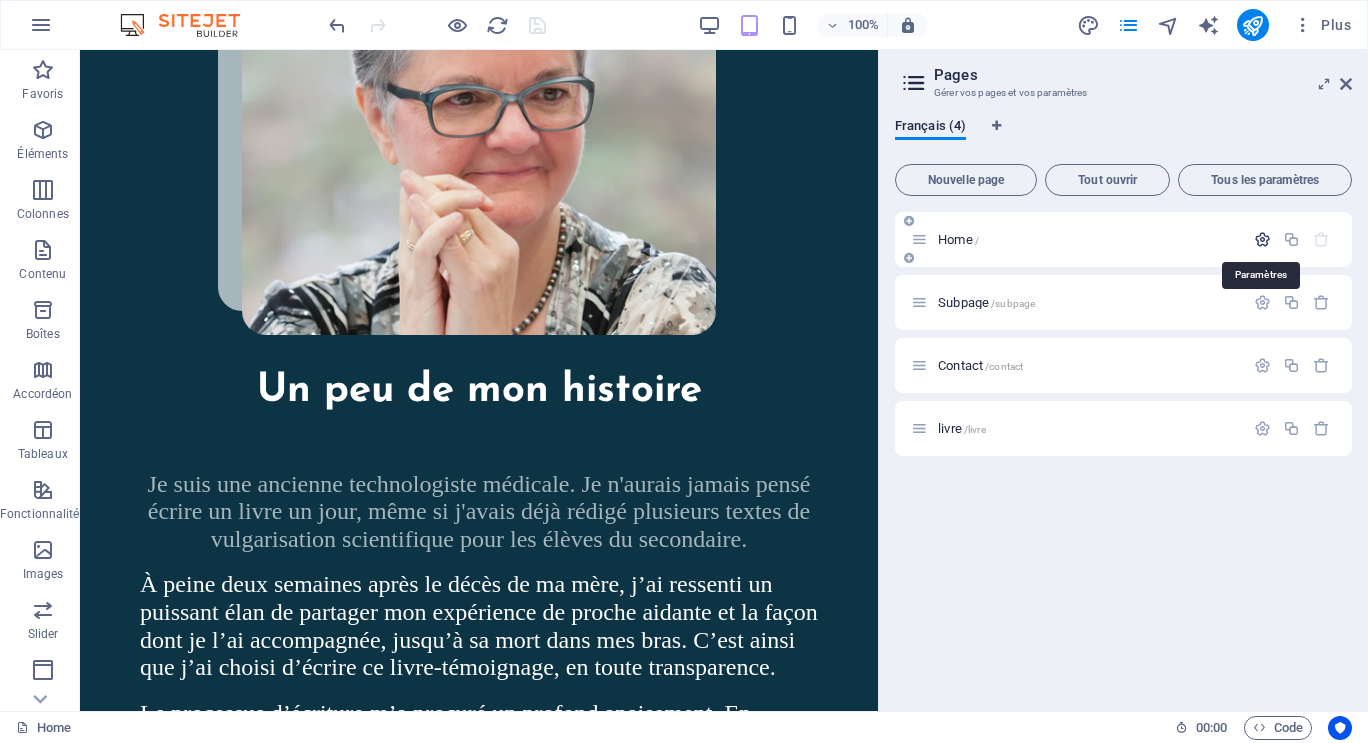 click at bounding box center (1262, 239) 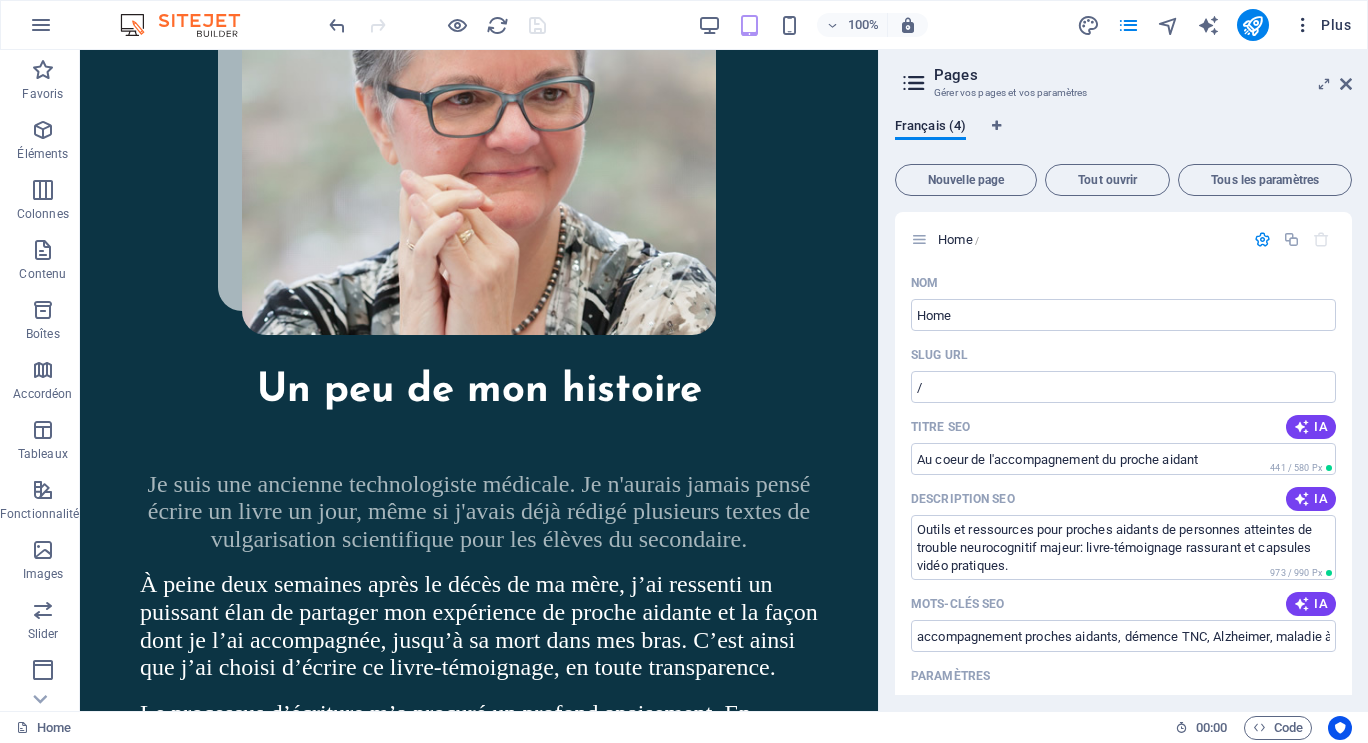 click at bounding box center [1303, 25] 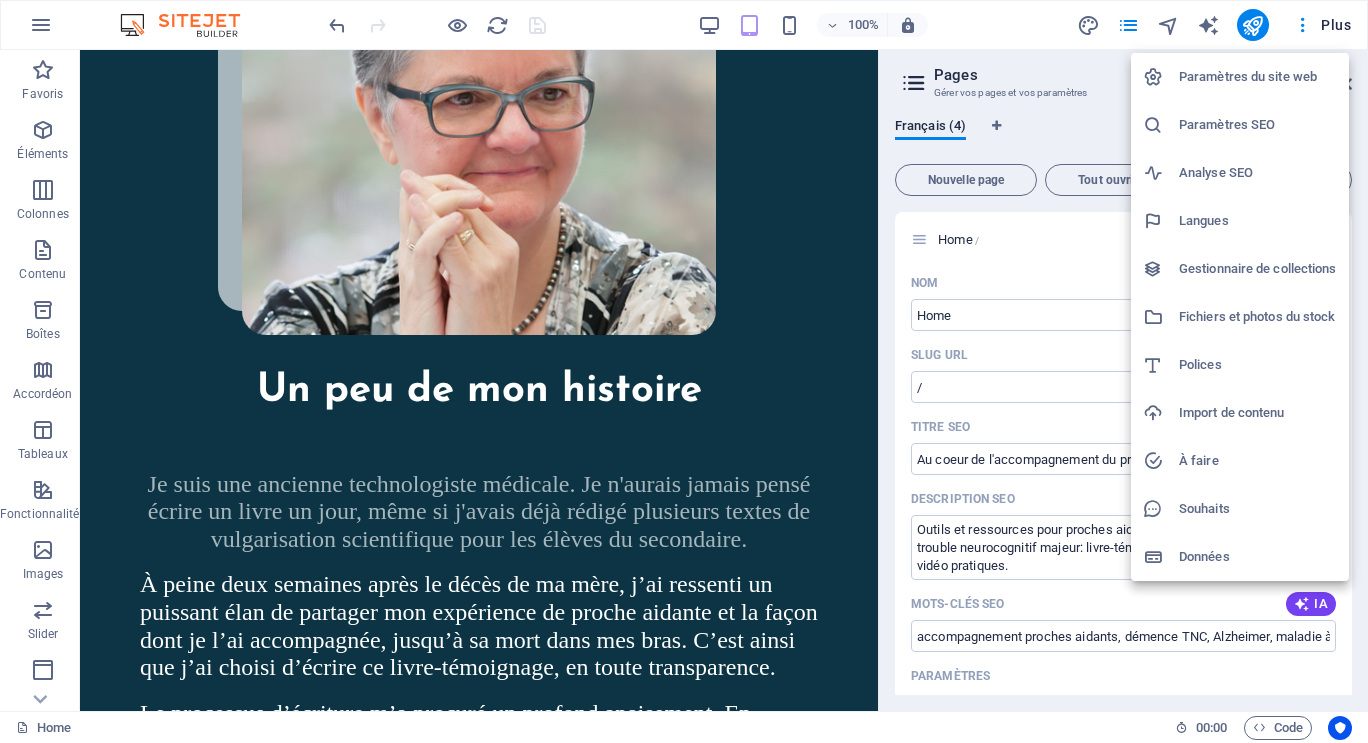 click on "Paramètres du site web" at bounding box center [1258, 77] 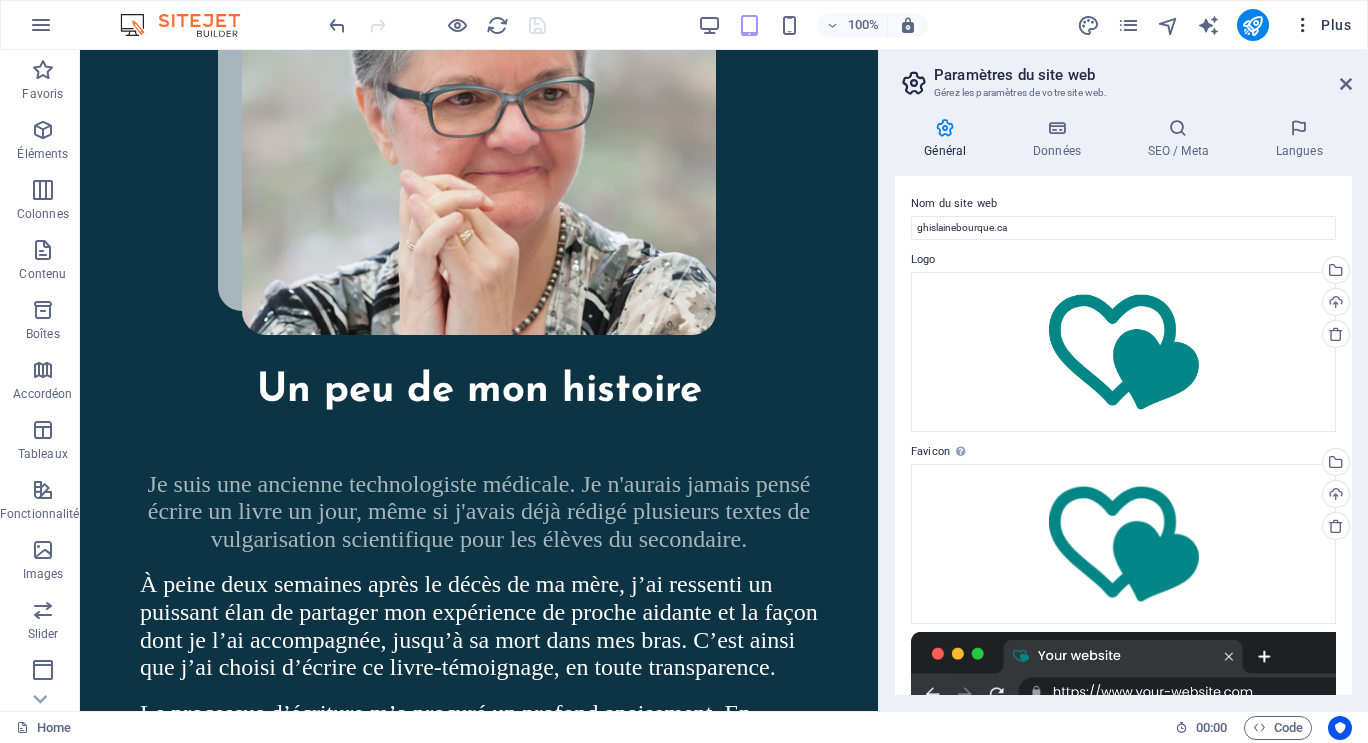 click at bounding box center [1303, 25] 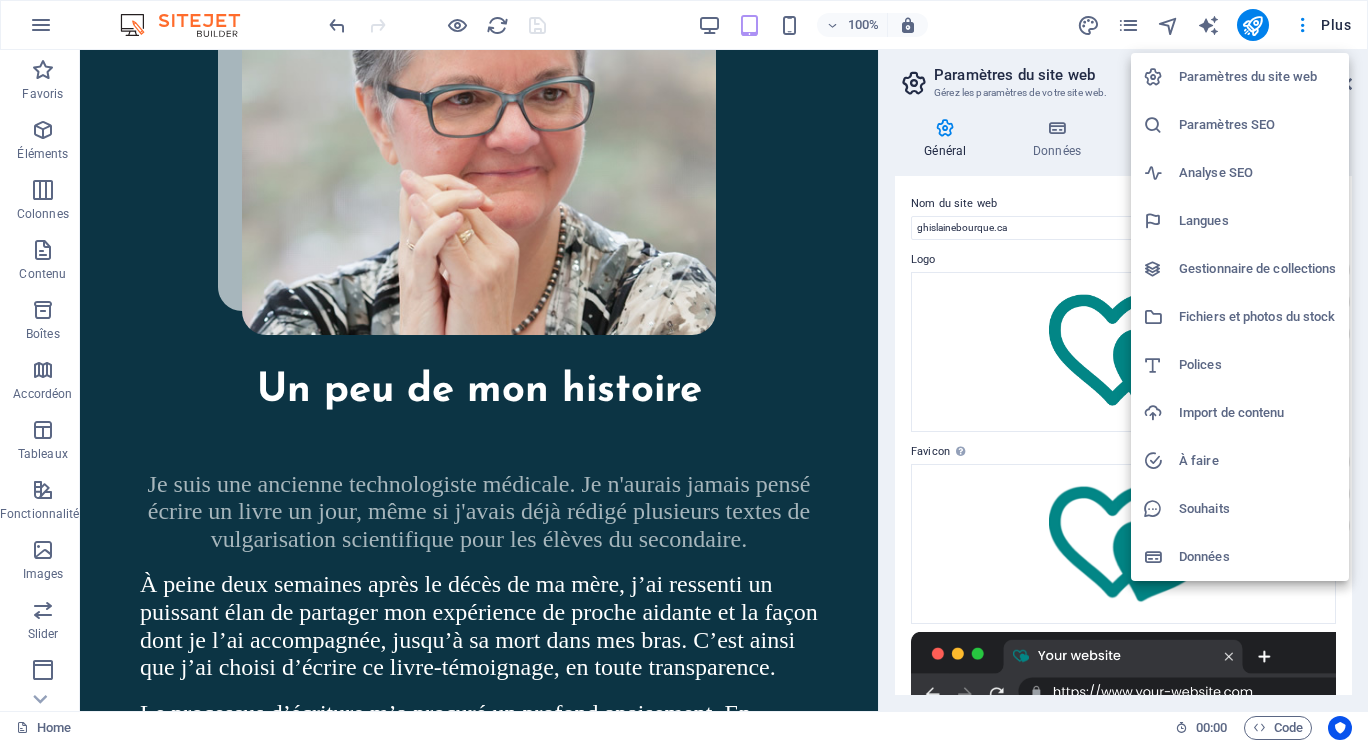 click on "Paramètres SEO" at bounding box center (1258, 125) 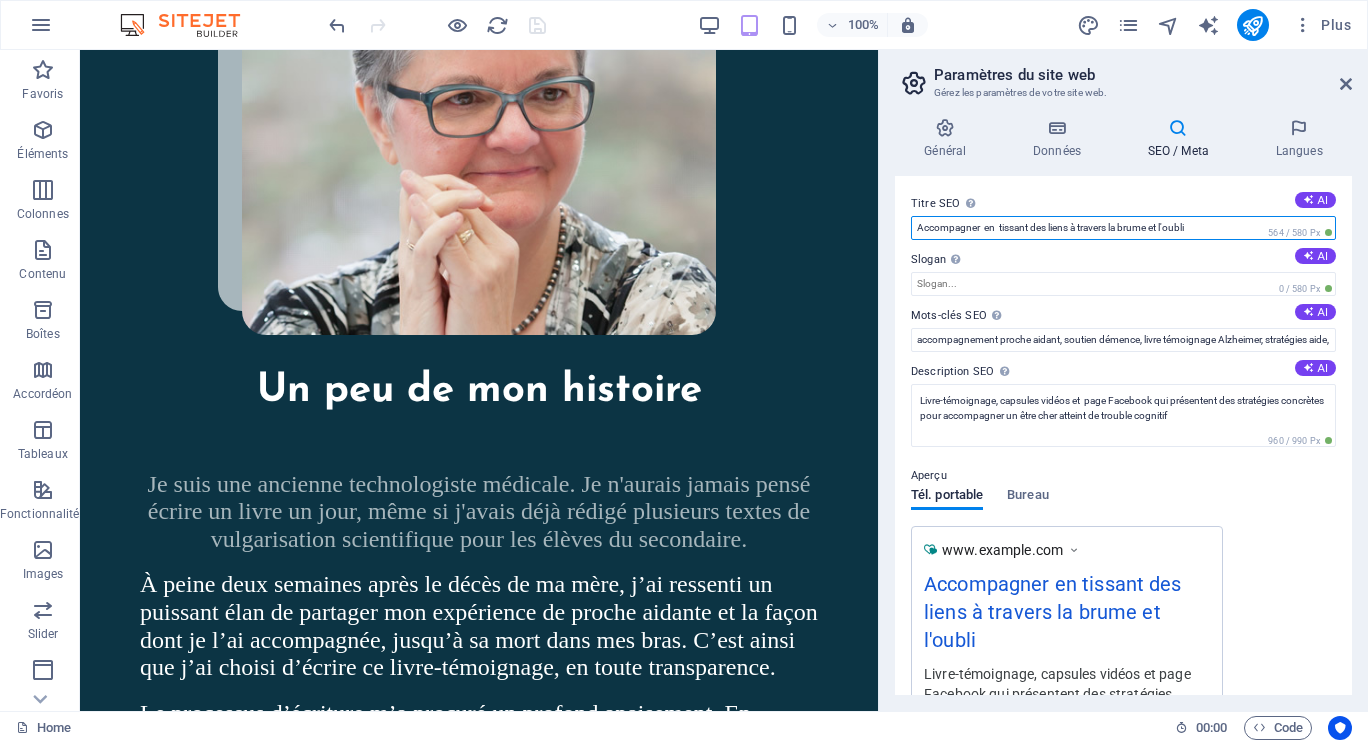 drag, startPoint x: 1220, startPoint y: 229, endPoint x: 879, endPoint y: 228, distance: 341.00146 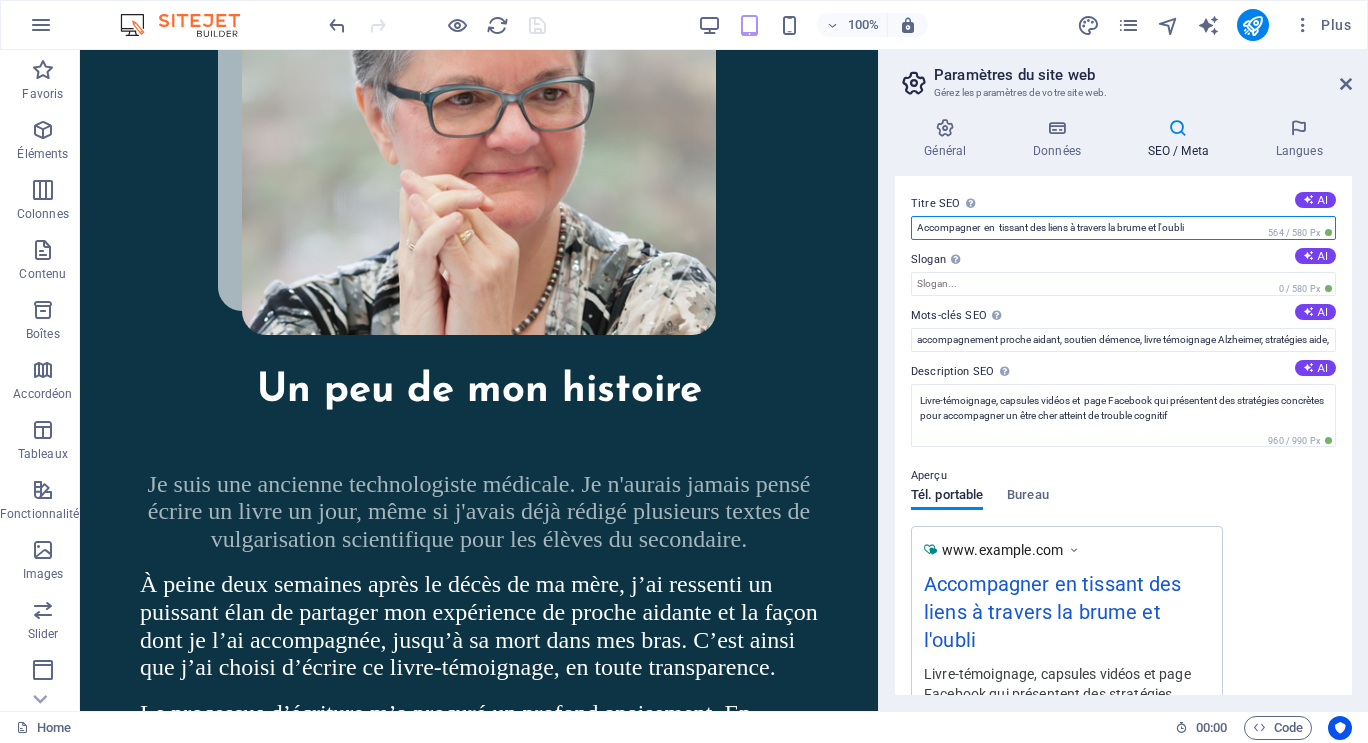click on "Paramètres du site web Gérez les paramètres de votre site web.  Général  Données  SEO / Meta  Langues Nom du site web ghislainebourque.ca Logo Glissez les fichiers ici, cliquez pour choisir les fichiers ou  sélectionnez les fichiers depuis Fichiers ou depuis notre stock gratuit de photos et de vidéos Sélectionnez les fichiers depuis le Gestionnaire de fichiers, les photos du stock ou téléversez un ou plusieurs fichiers Téléverser Favicon Définissez ici la favicon de votre site web. Une favicon est une petite icône affichée dans l'onglet du navigateur à côté du titre du site web. Elle permet aux visiteurs d'identifier votre site web. Glissez les fichiers ici, cliquez pour choisir les fichiers ou  sélectionnez les fichiers depuis Fichiers ou depuis notre stock gratuit de photos et de vidéos Sélectionnez les fichiers depuis le Gestionnaire de fichiers, les photos du stock ou téléversez un ou plusieurs fichiers Téléverser Prévisualiser l'image (Ouvrir le graphique) Téléverser Prénom" at bounding box center (1123, 380) 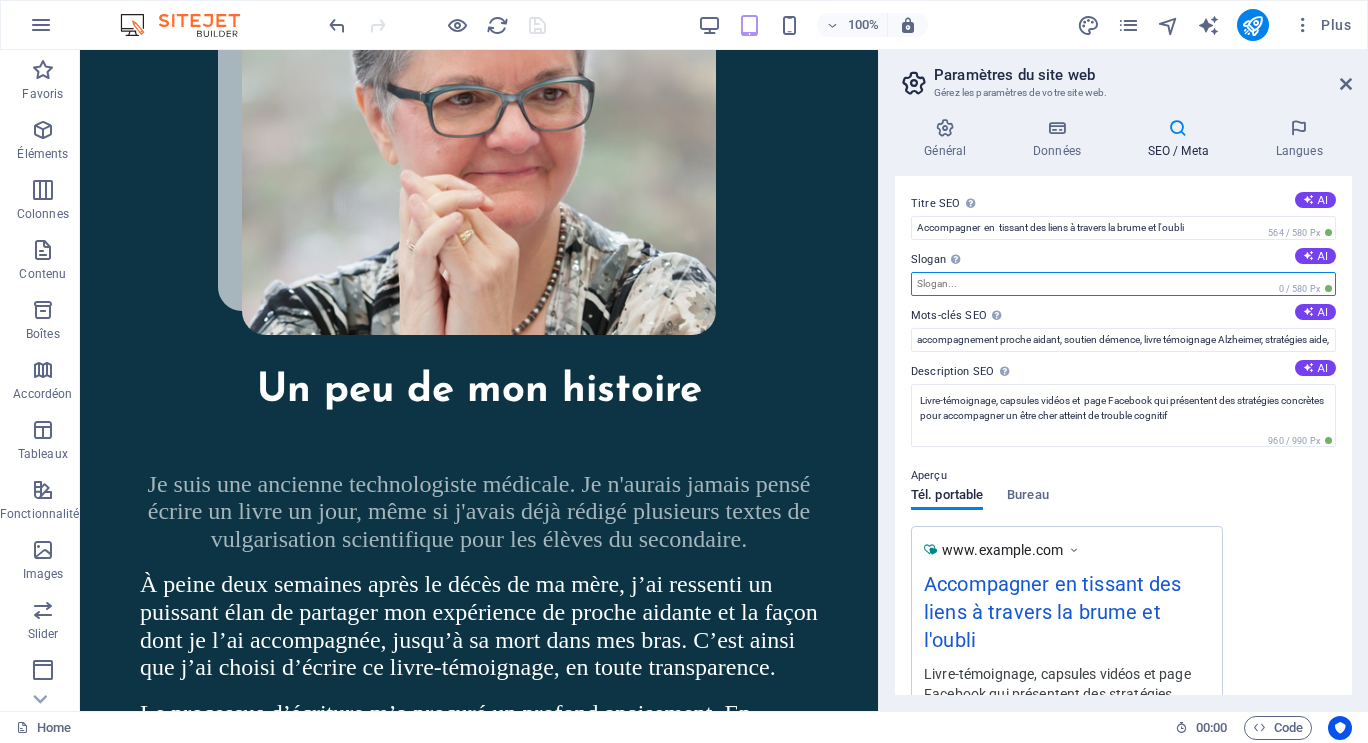 click on "Slogan Le slogan de votre site web. AI" at bounding box center [1123, 284] 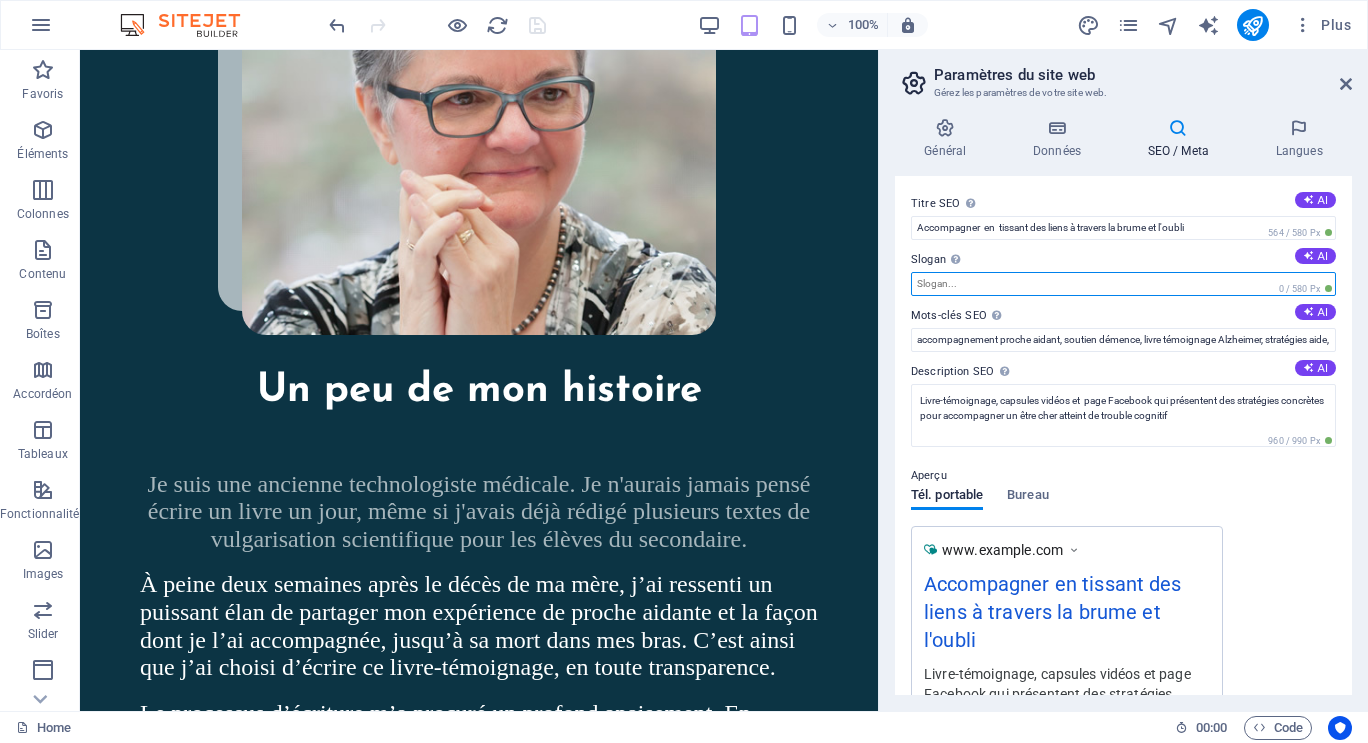 paste on "Accompagner  en  tissant des liens à travers la brume et l'oubli" 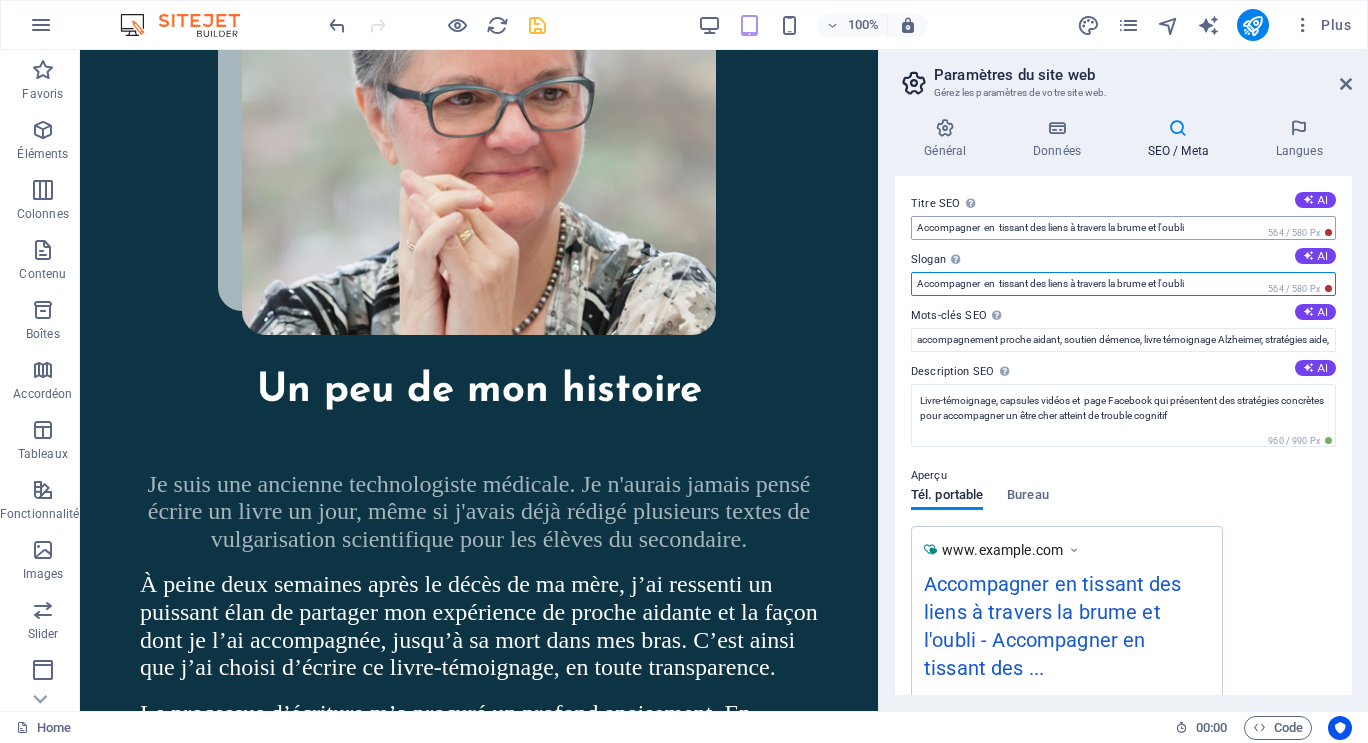 type on "Accompagner  en  tissant des liens à travers la brume et l'oubli" 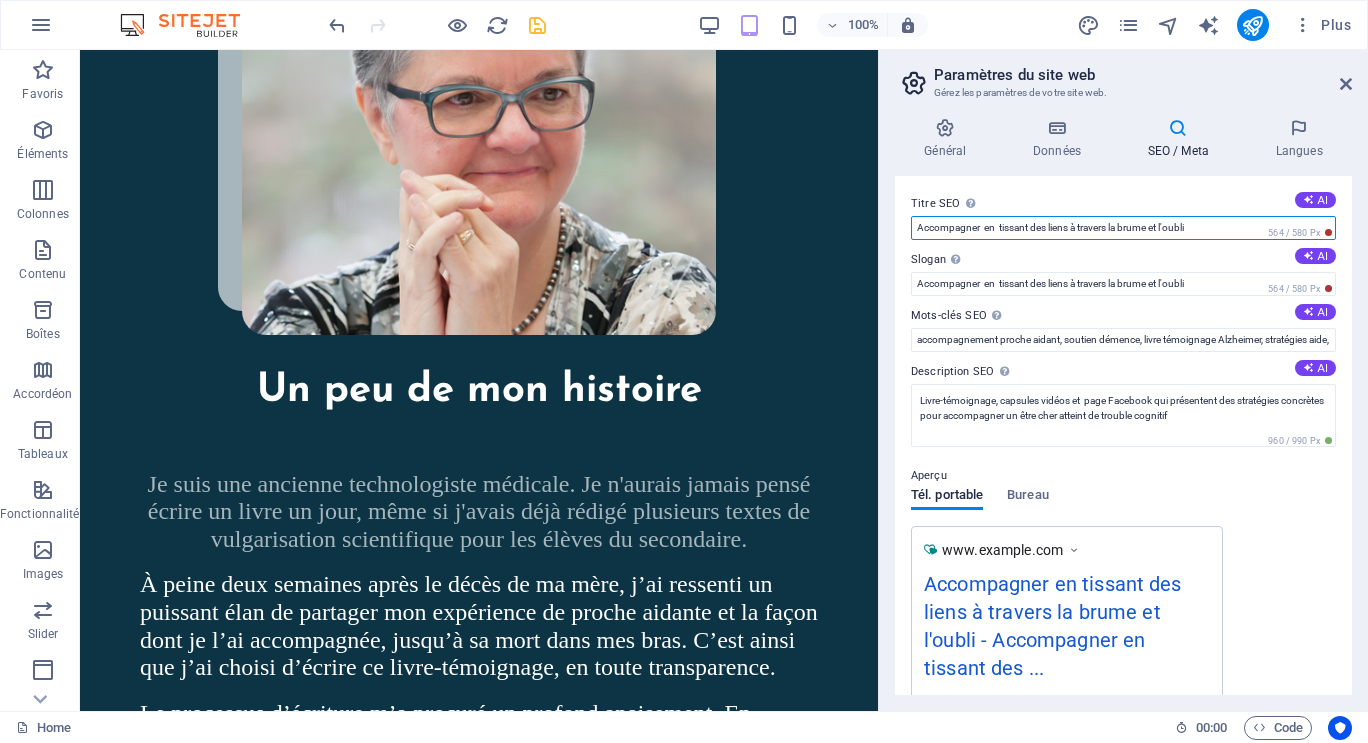 drag, startPoint x: 1303, startPoint y: 278, endPoint x: 877, endPoint y: 224, distance: 429.4089 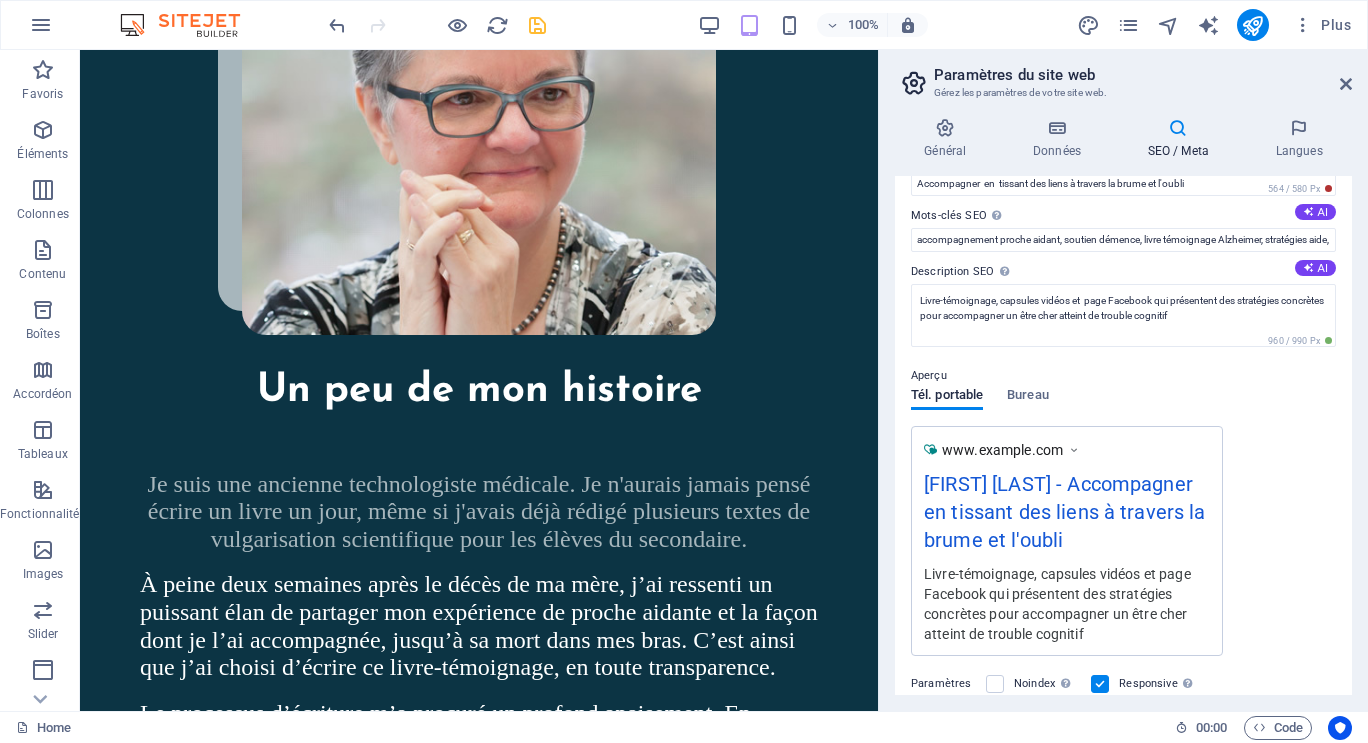 scroll, scrollTop: 0, scrollLeft: 0, axis: both 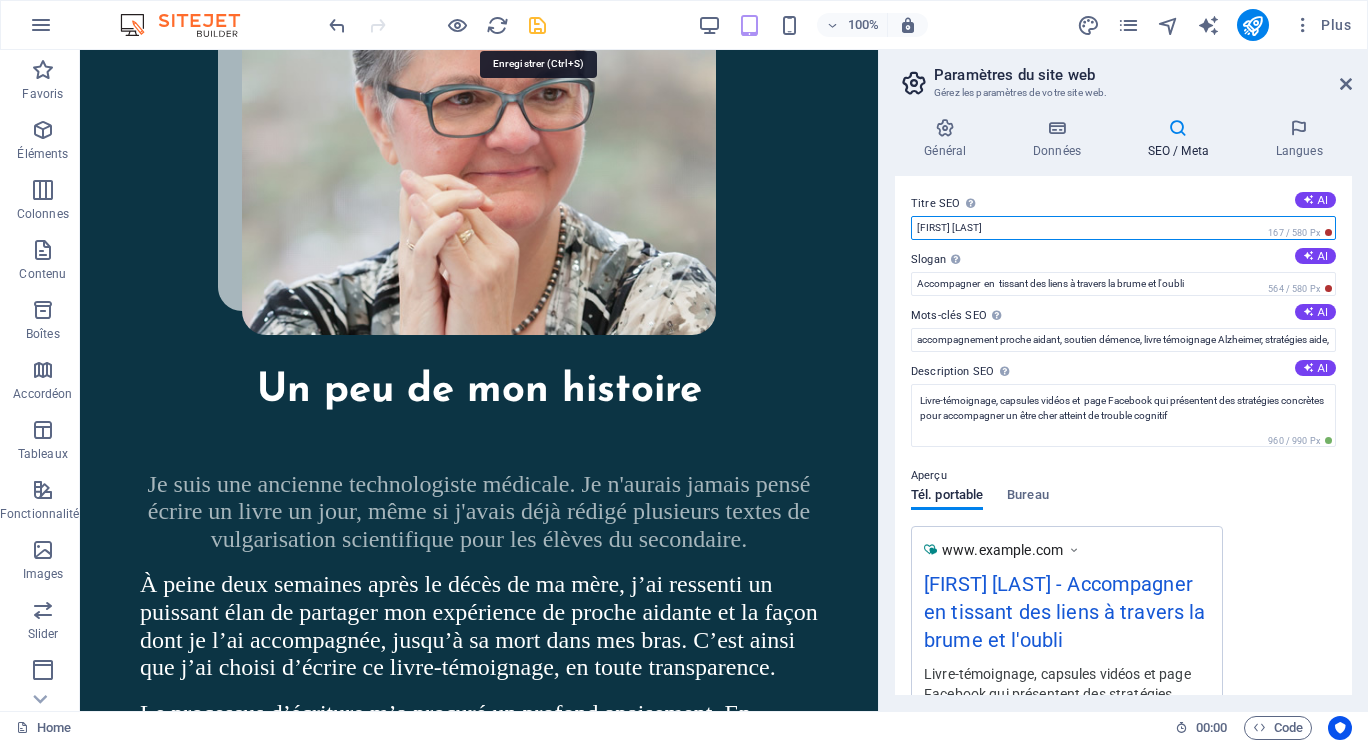 type on "Ghislaine Bourque" 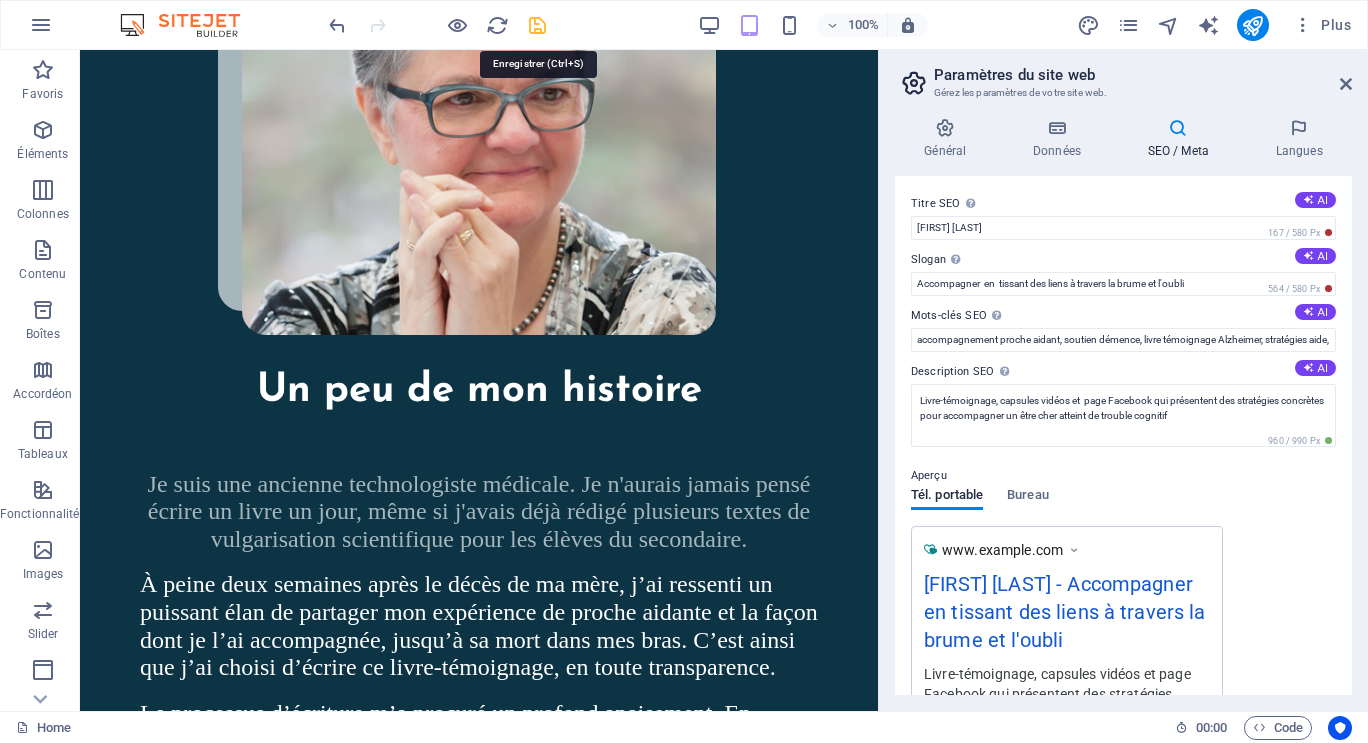 click at bounding box center (537, 25) 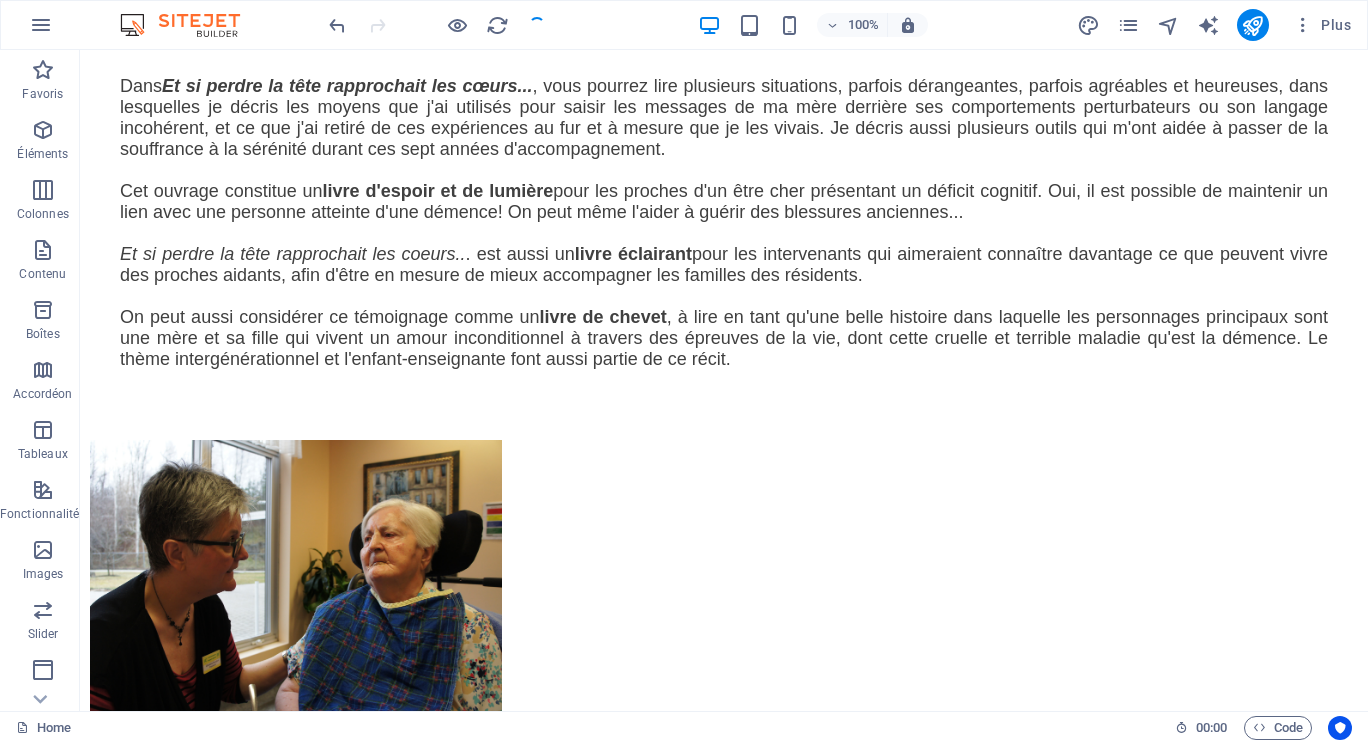 scroll, scrollTop: 5638, scrollLeft: 0, axis: vertical 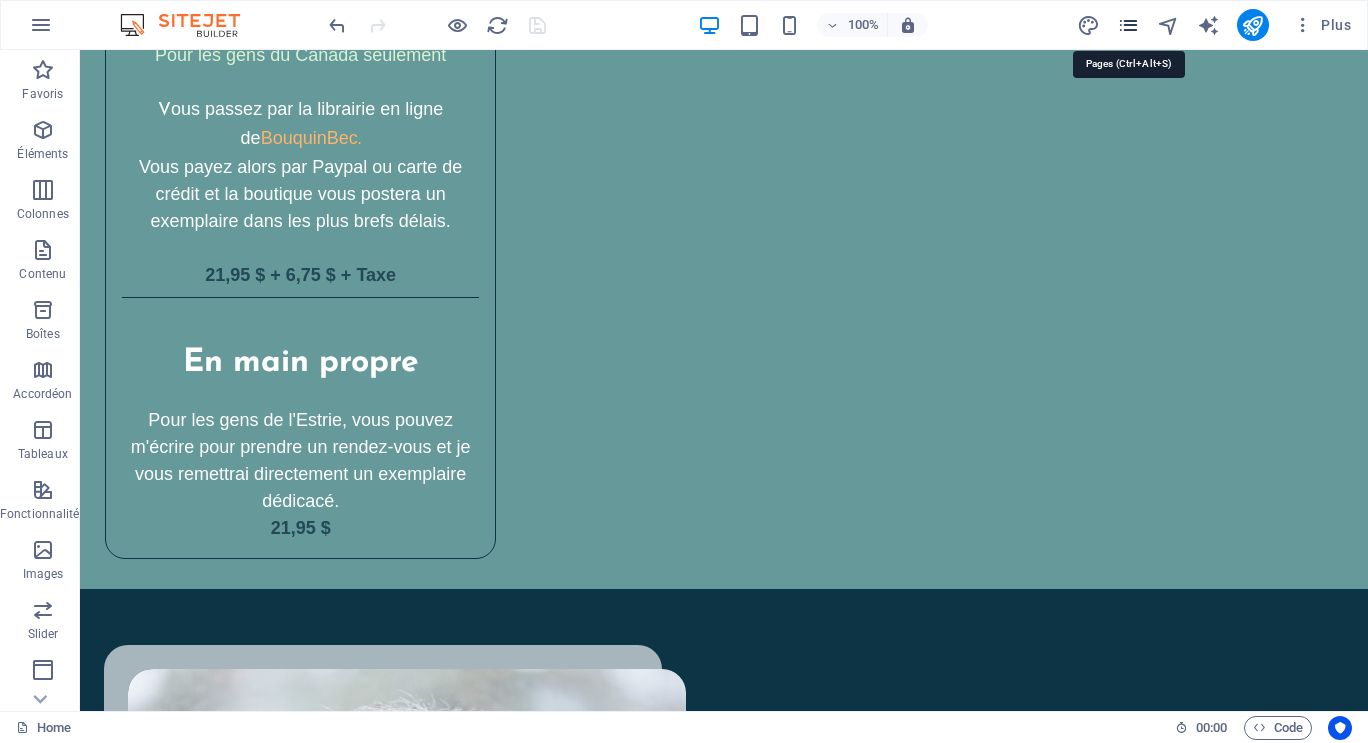click at bounding box center [1128, 25] 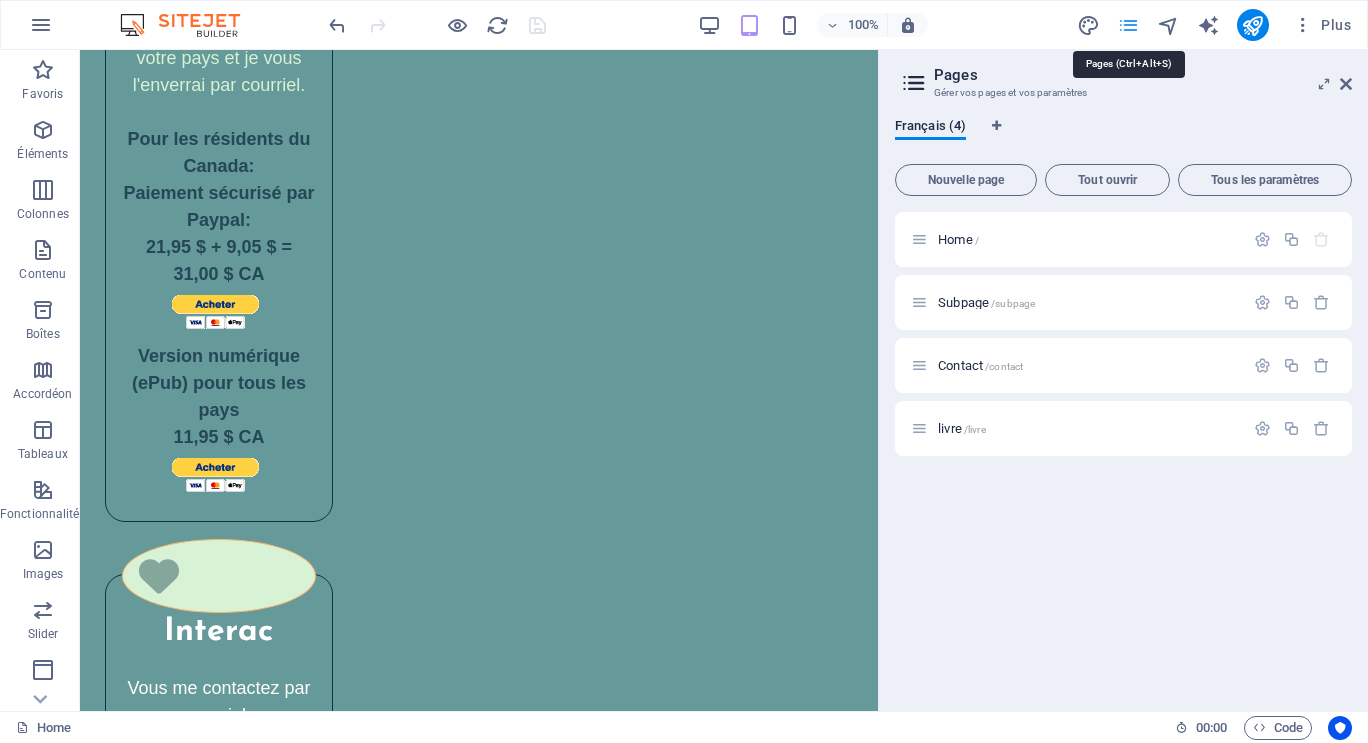 scroll, scrollTop: 7887, scrollLeft: 0, axis: vertical 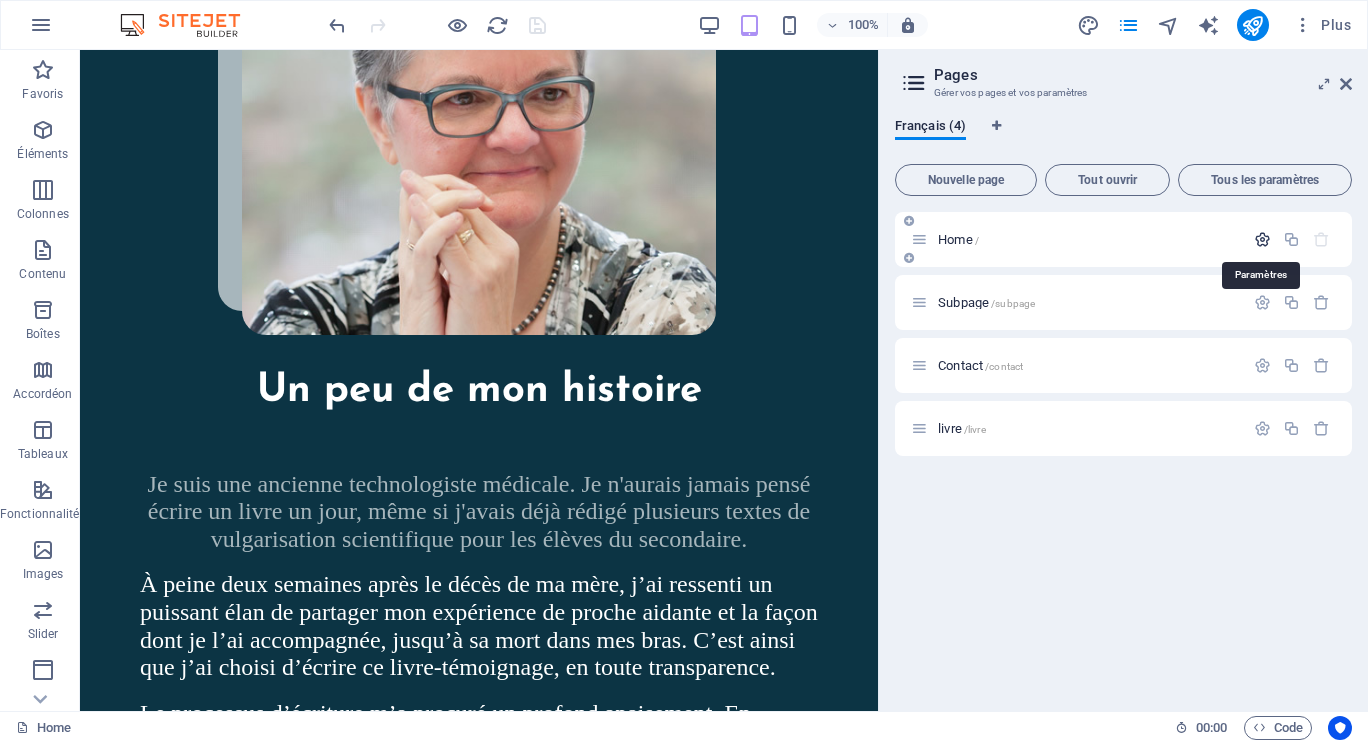 click at bounding box center [1262, 239] 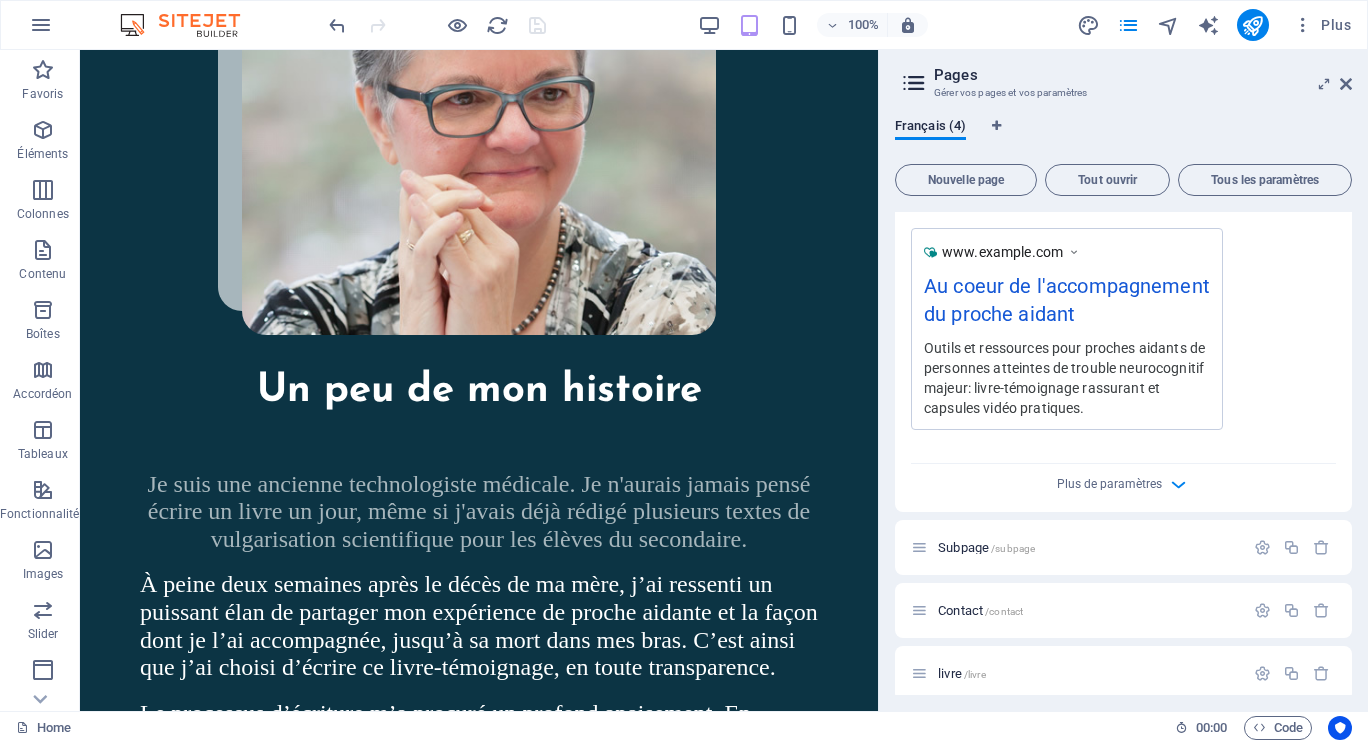 scroll, scrollTop: 602, scrollLeft: 0, axis: vertical 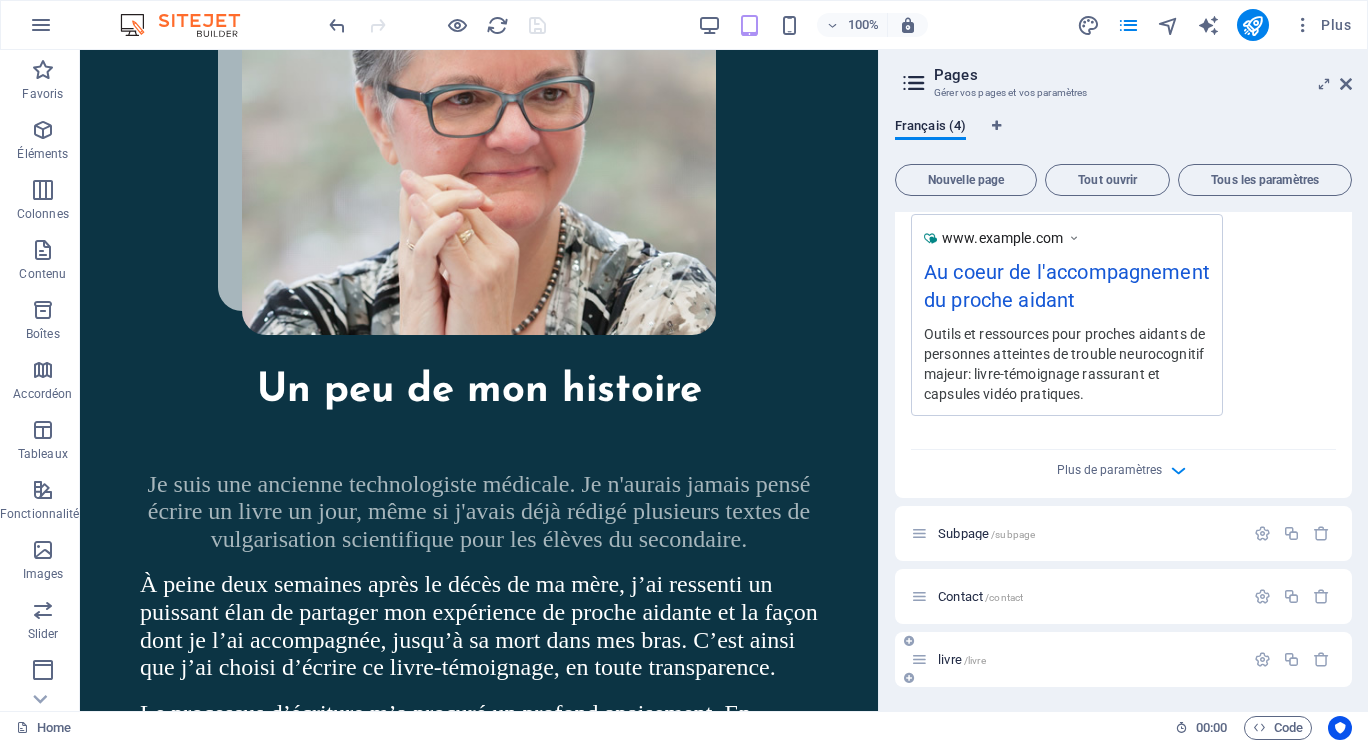 click on "livre /livre" at bounding box center [962, 659] 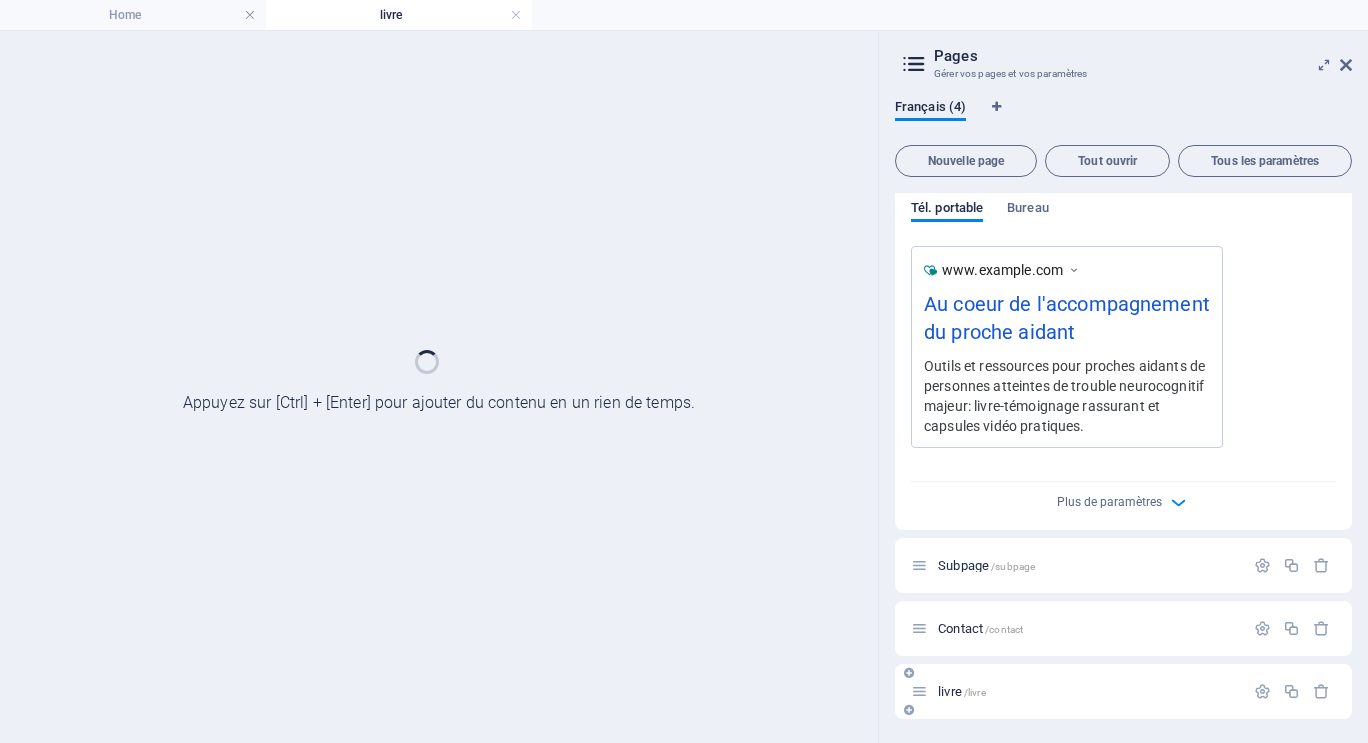 scroll, scrollTop: 0, scrollLeft: 0, axis: both 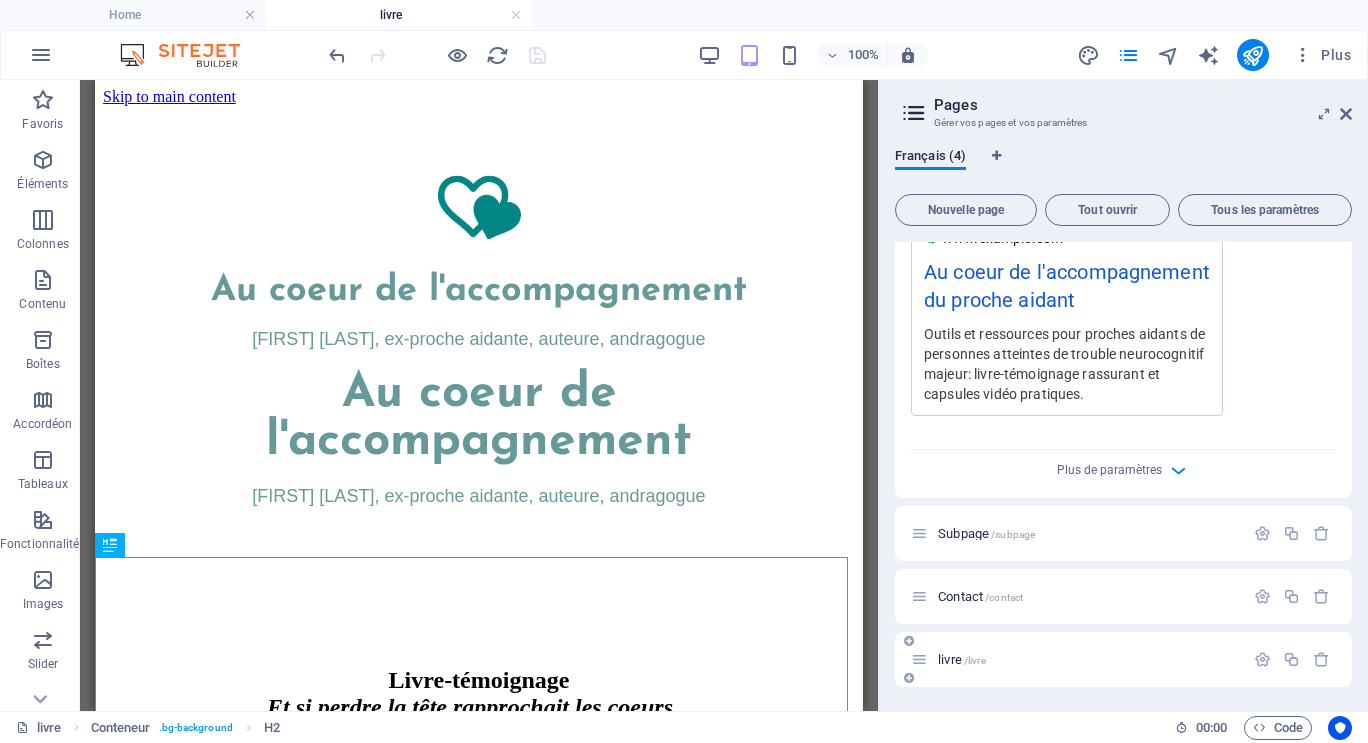 click on "livre /livre" at bounding box center [962, 659] 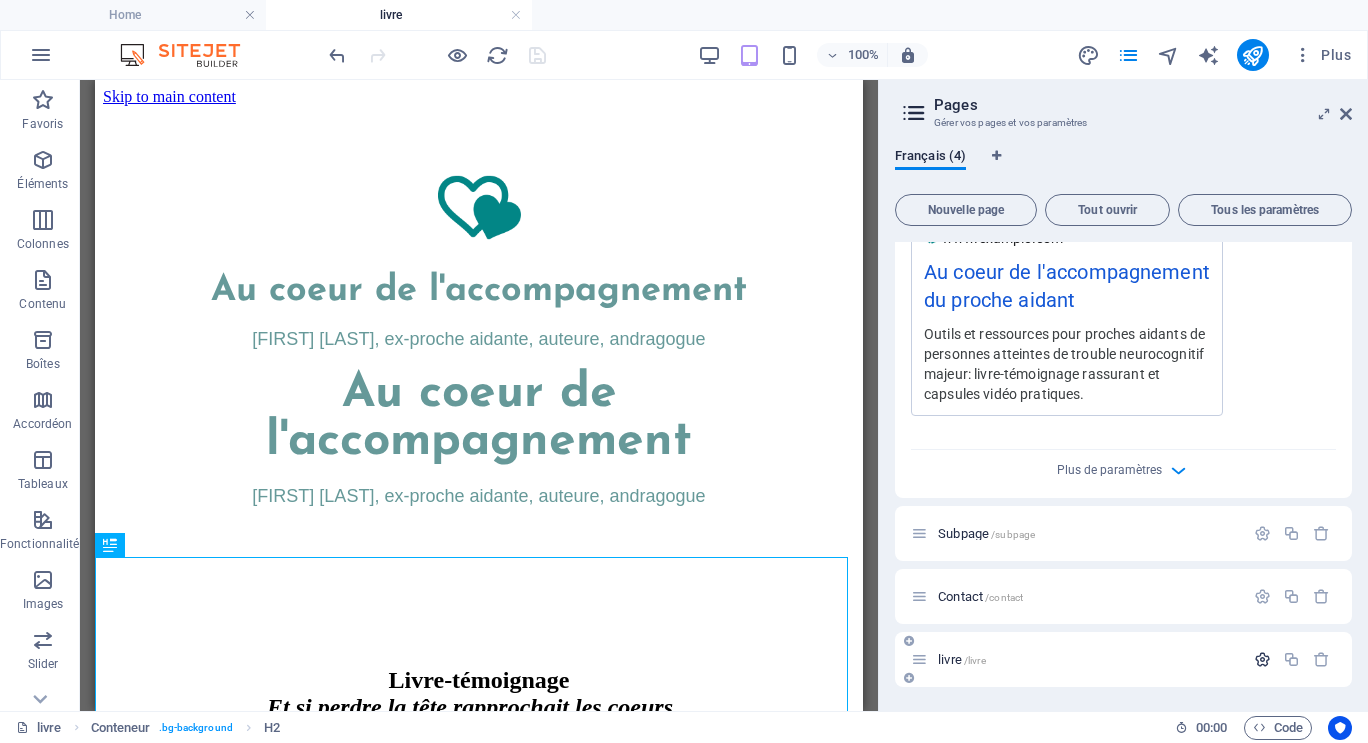 click at bounding box center [1262, 659] 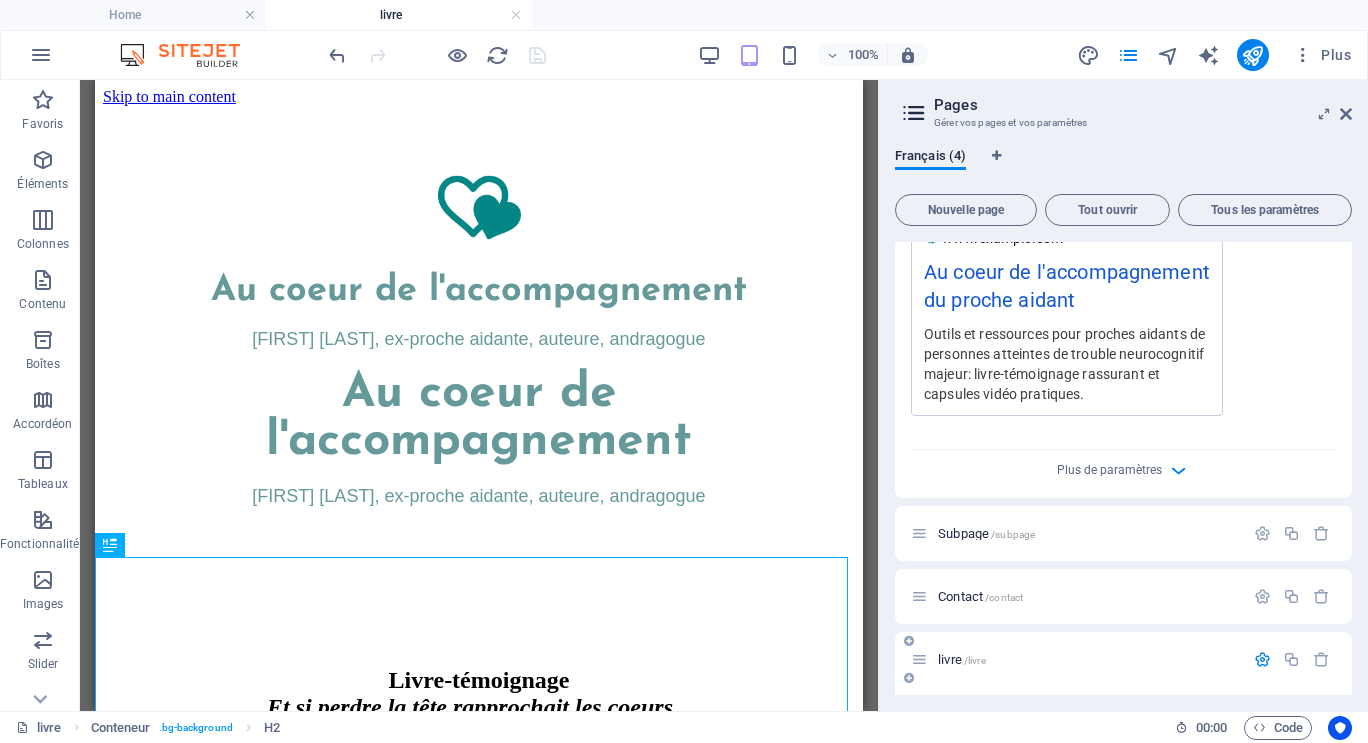 scroll, scrollTop: 899, scrollLeft: 0, axis: vertical 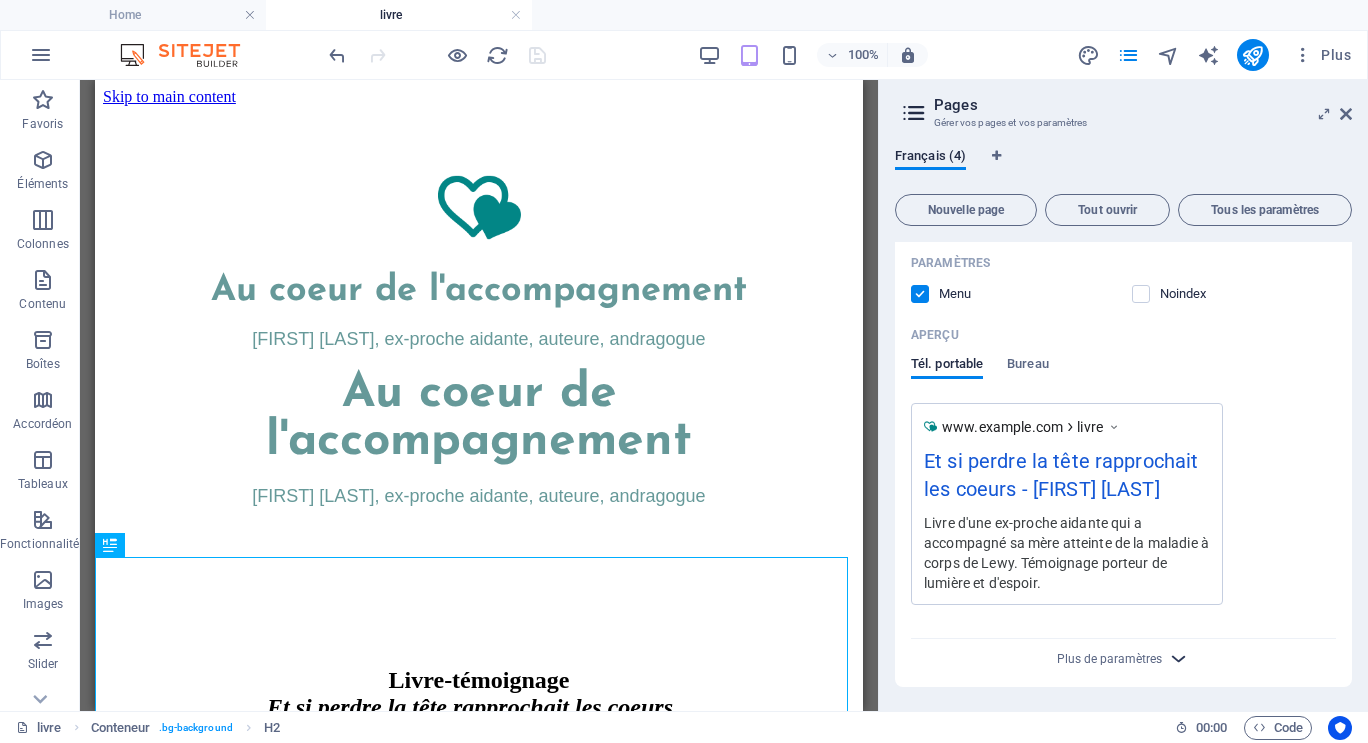 click at bounding box center [1178, 658] 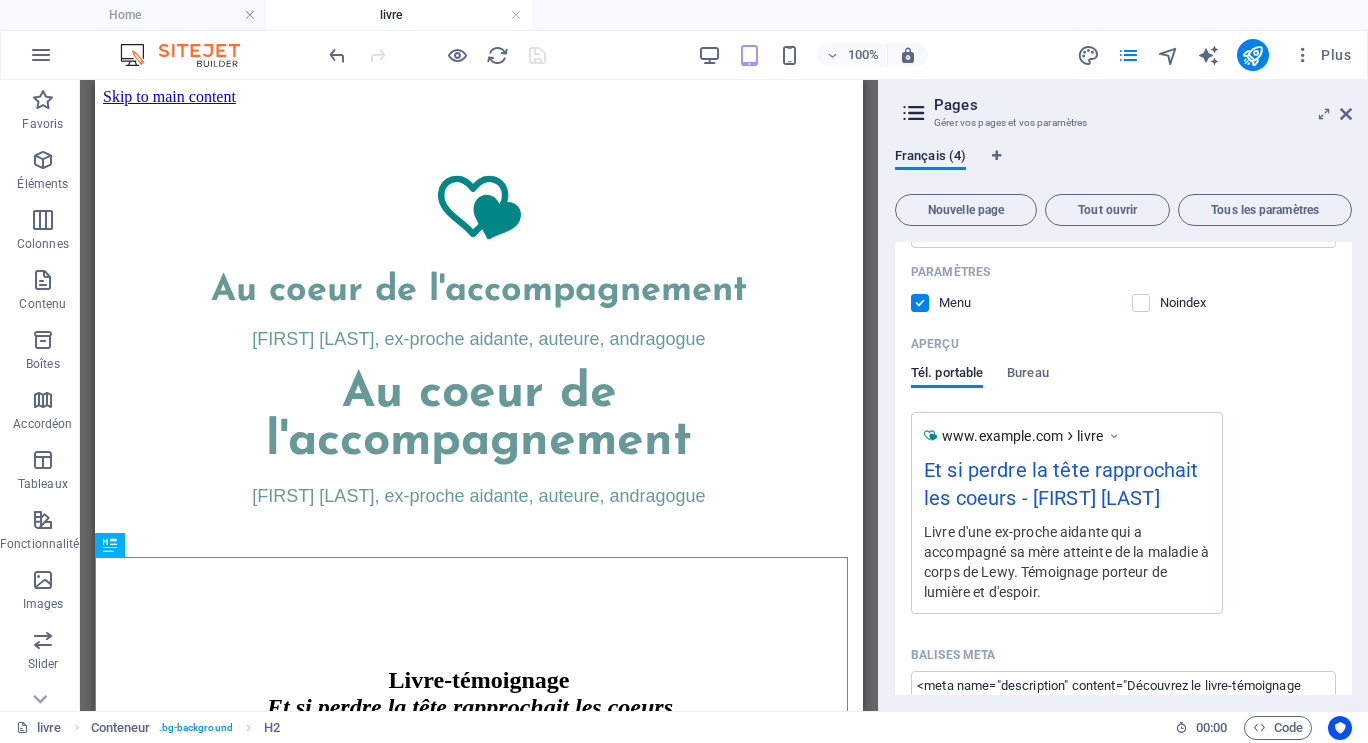 scroll, scrollTop: 1471, scrollLeft: 0, axis: vertical 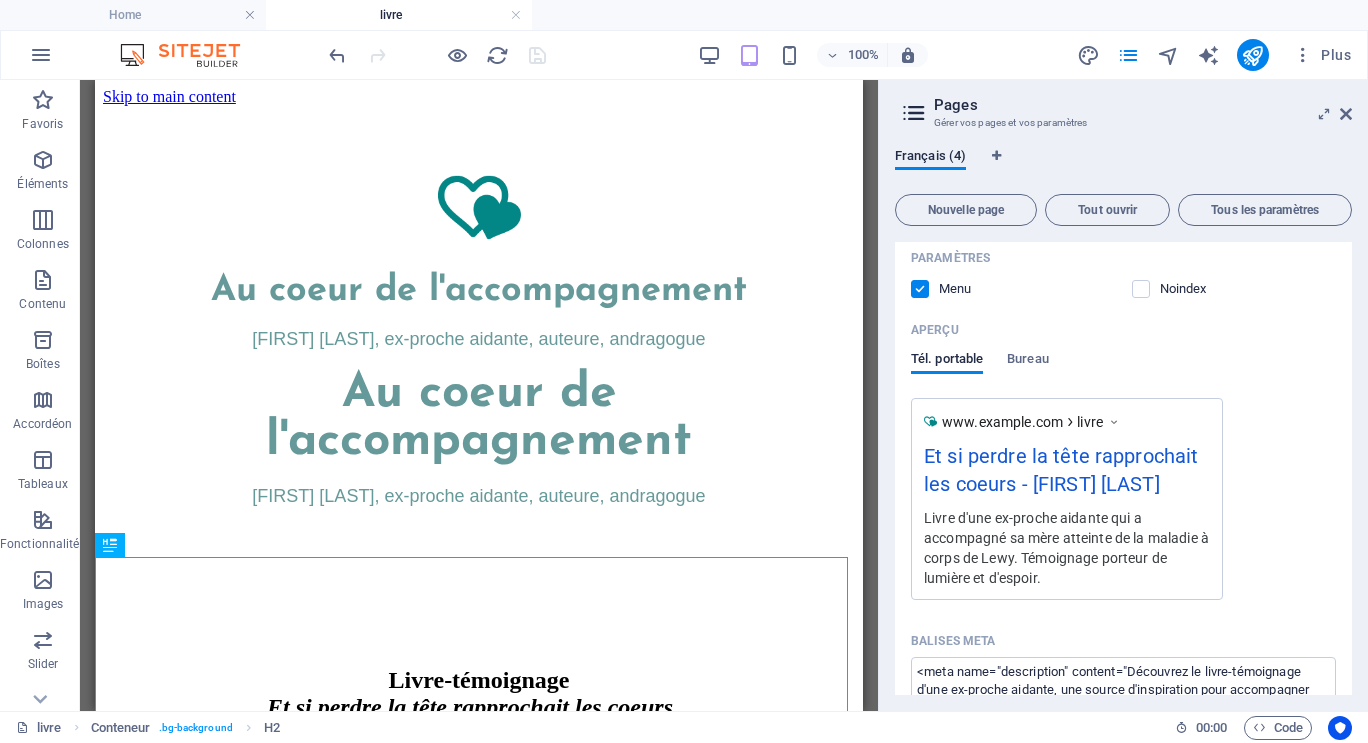 click at bounding box center (914, 113) 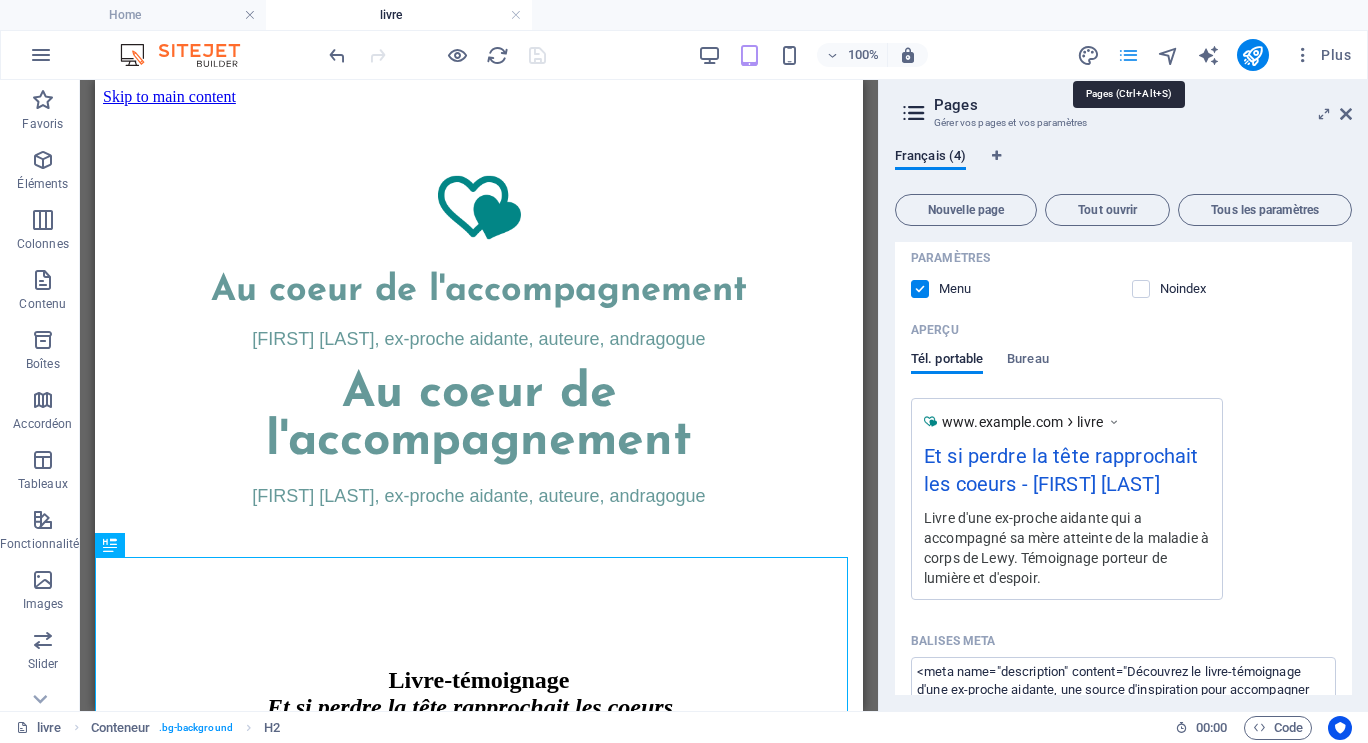 click at bounding box center (1128, 55) 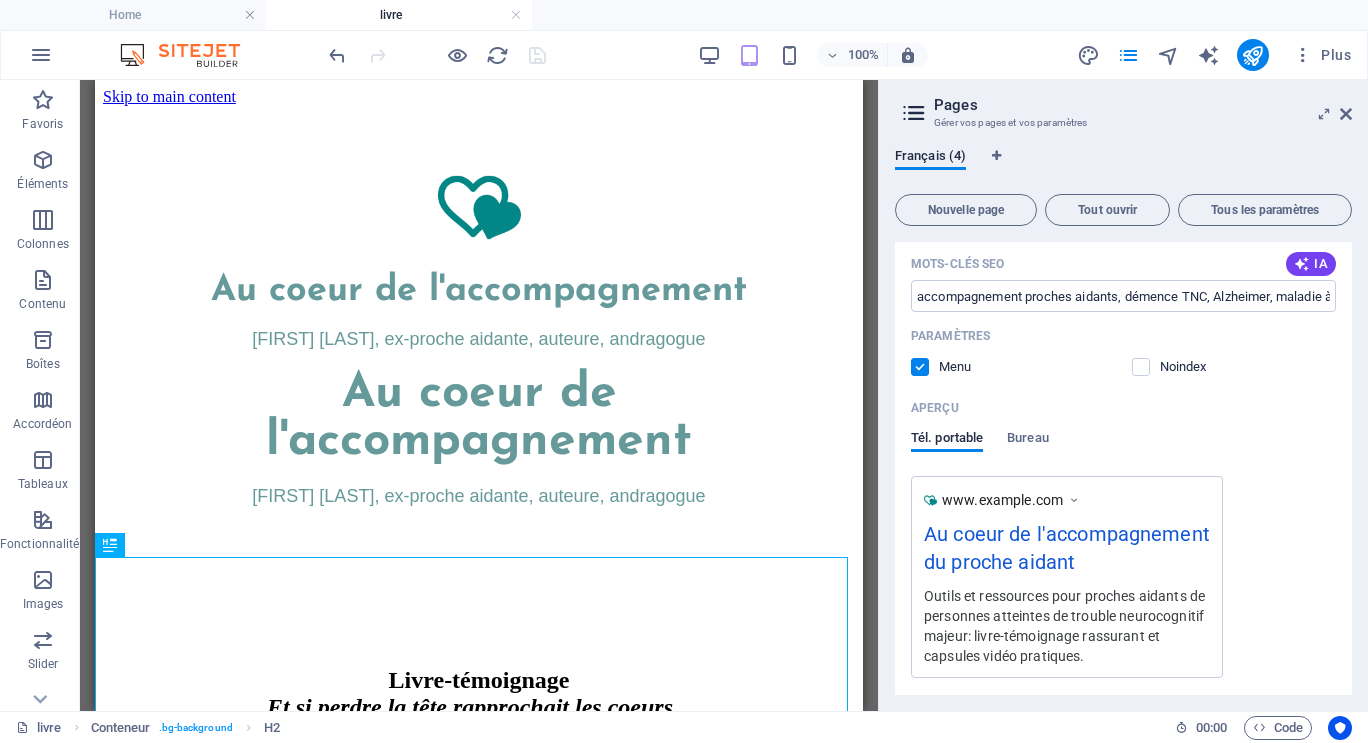 scroll, scrollTop: 371, scrollLeft: 0, axis: vertical 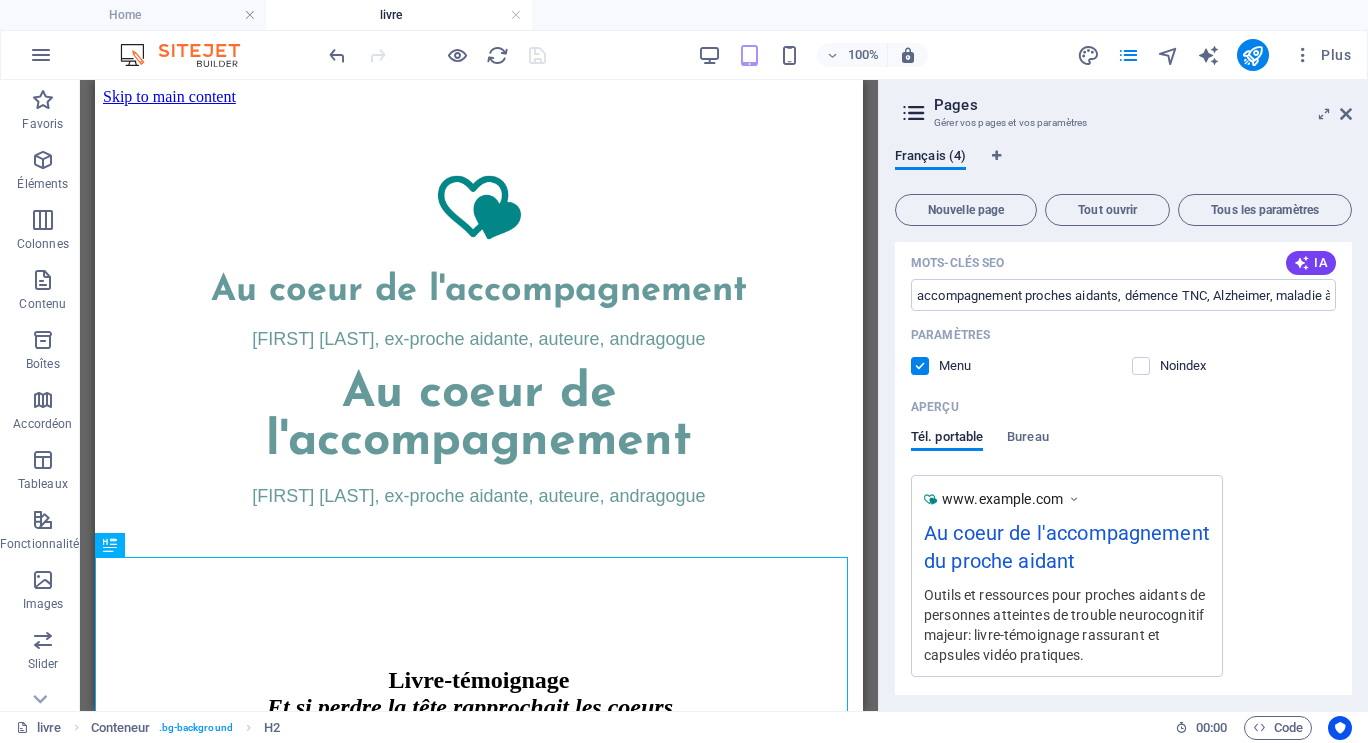 drag, startPoint x: 1346, startPoint y: 383, endPoint x: 1349, endPoint y: 277, distance: 106.04244 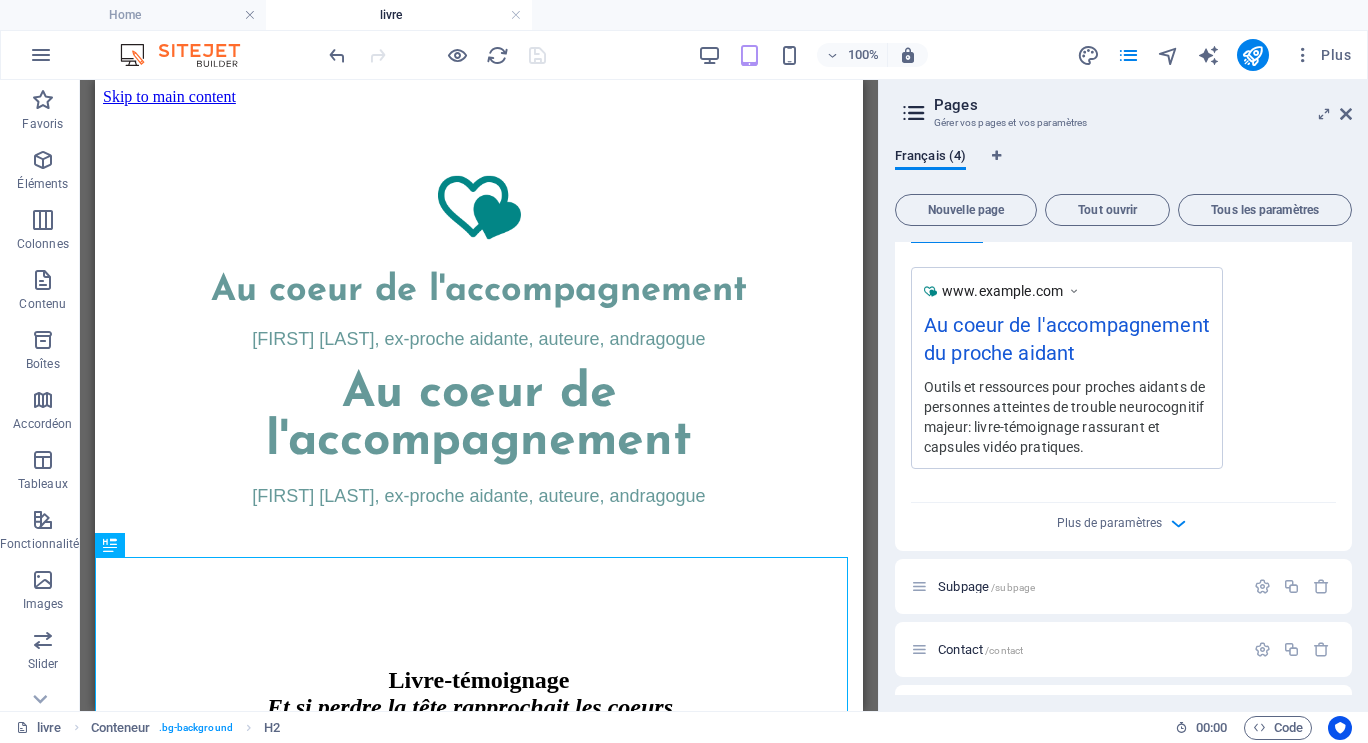 scroll, scrollTop: 603, scrollLeft: 0, axis: vertical 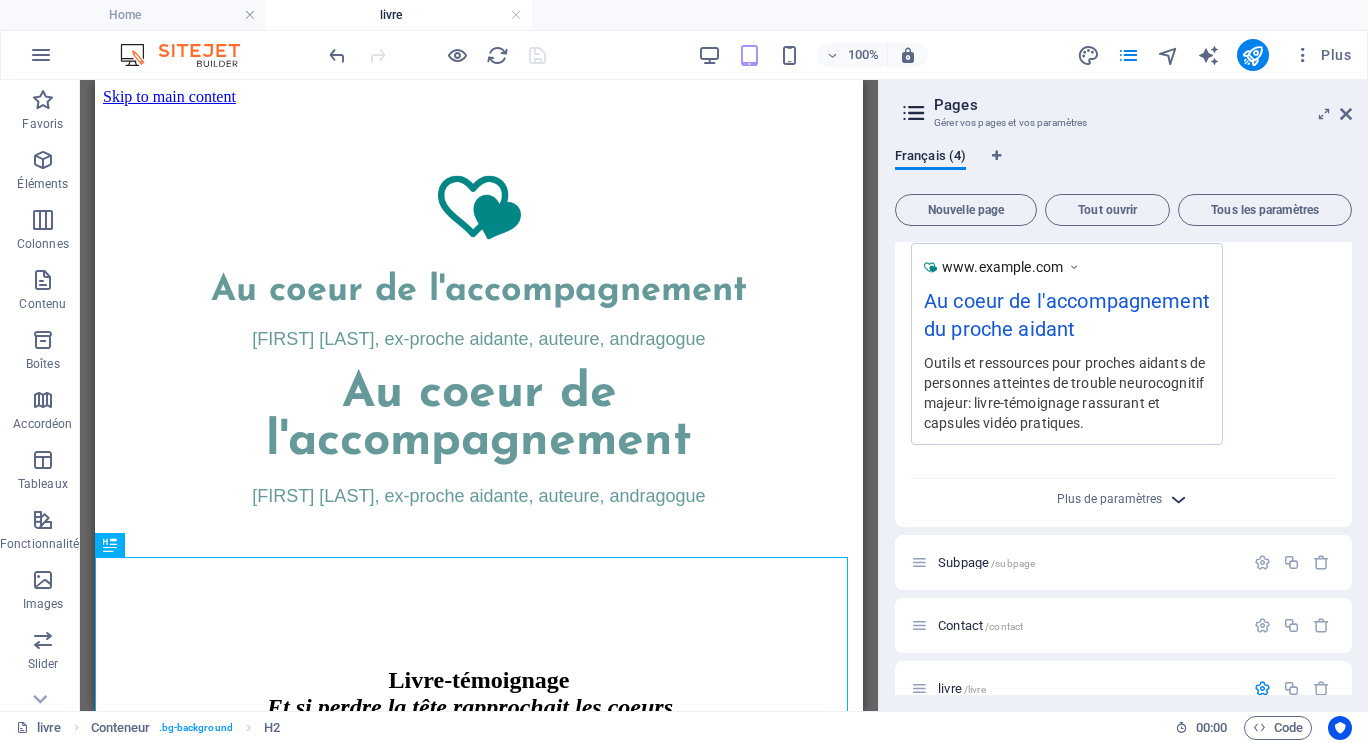 click at bounding box center [1178, 499] 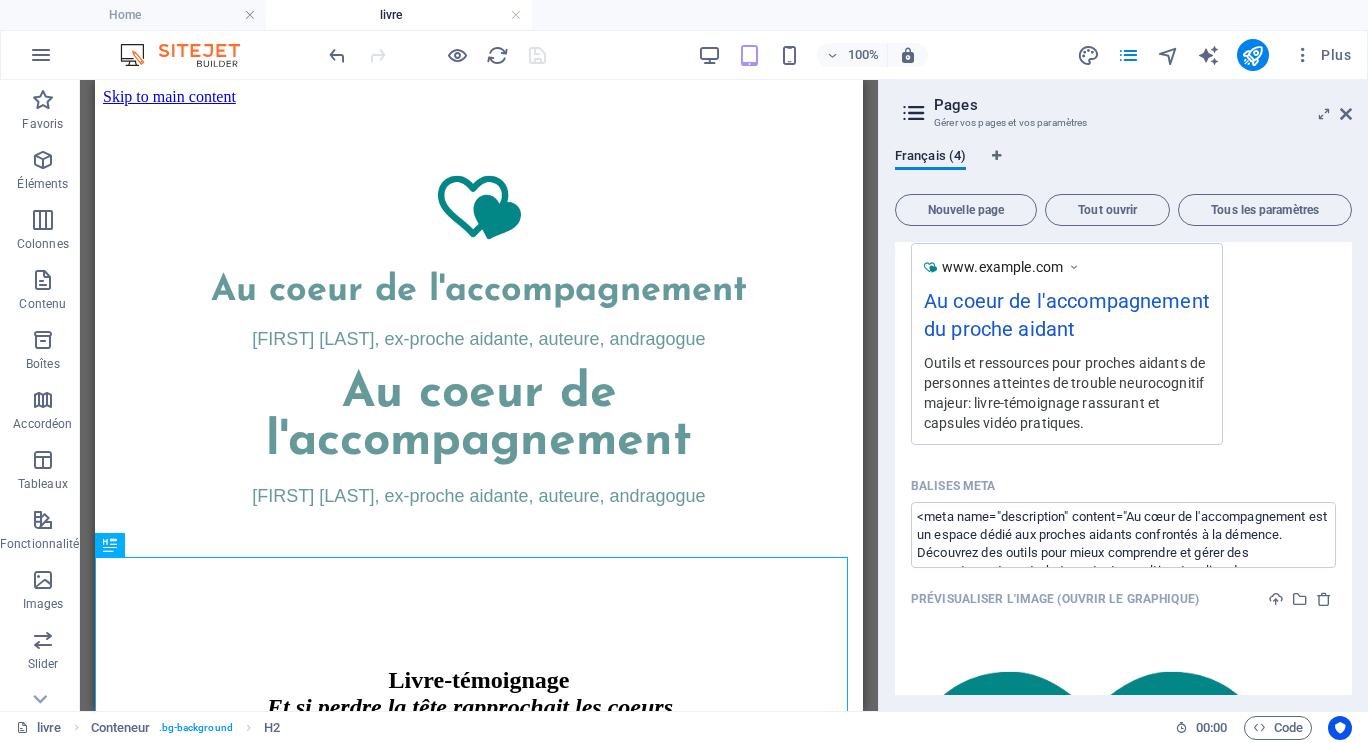 scroll, scrollTop: 709, scrollLeft: 0, axis: vertical 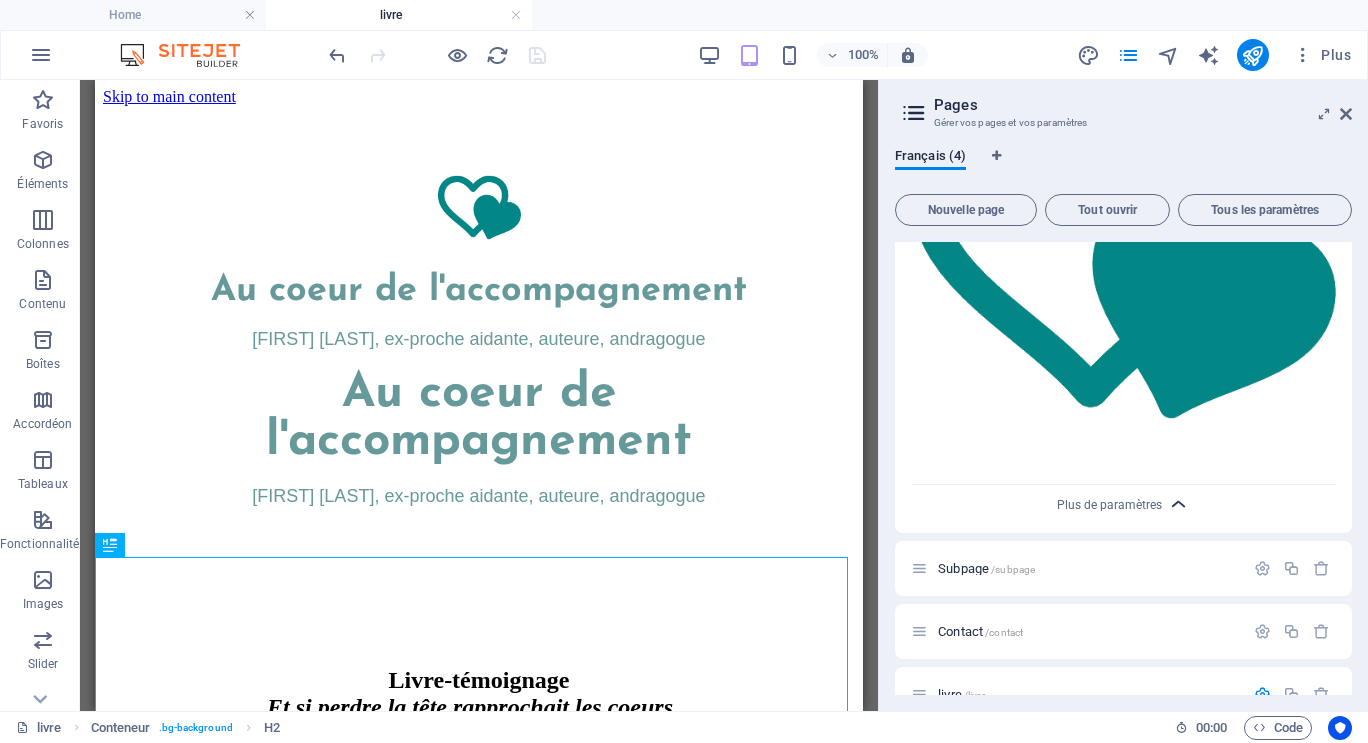 click at bounding box center [1178, 504] 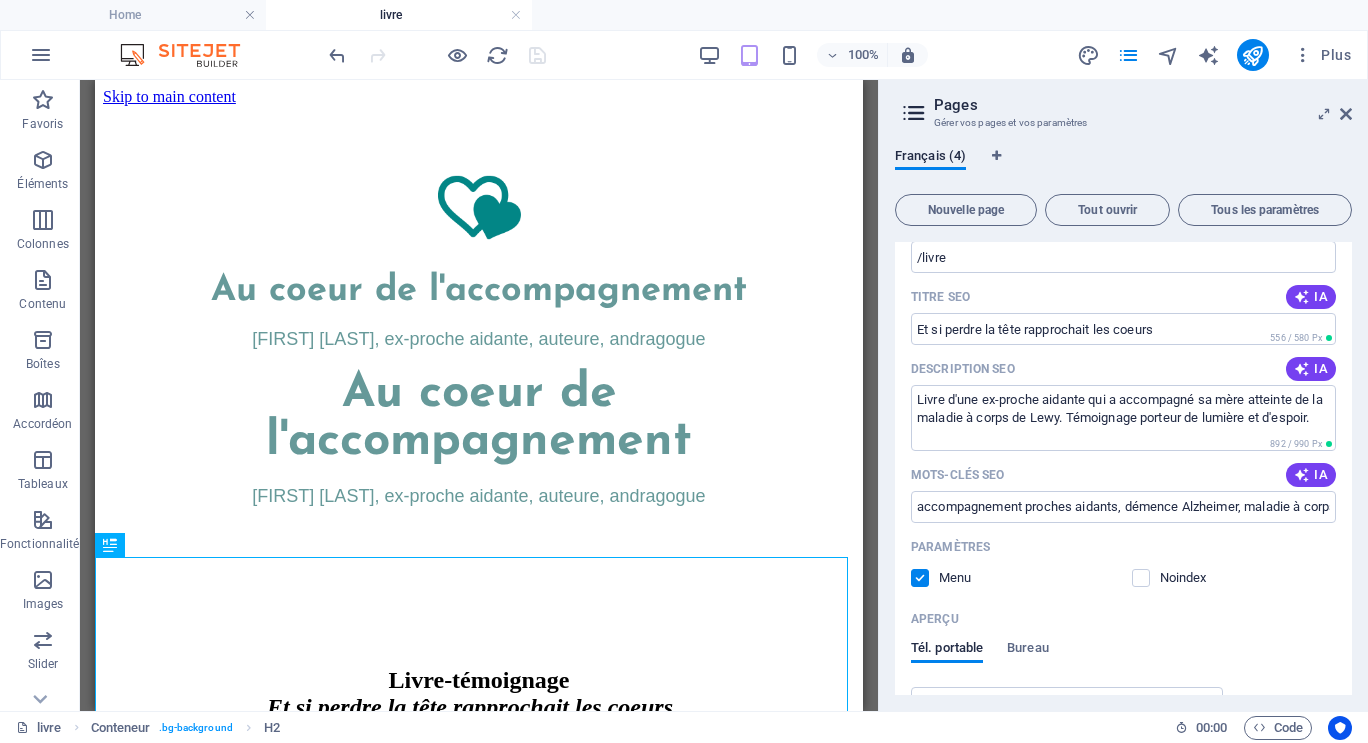 drag, startPoint x: 1347, startPoint y: 503, endPoint x: 1366, endPoint y: 377, distance: 127.424484 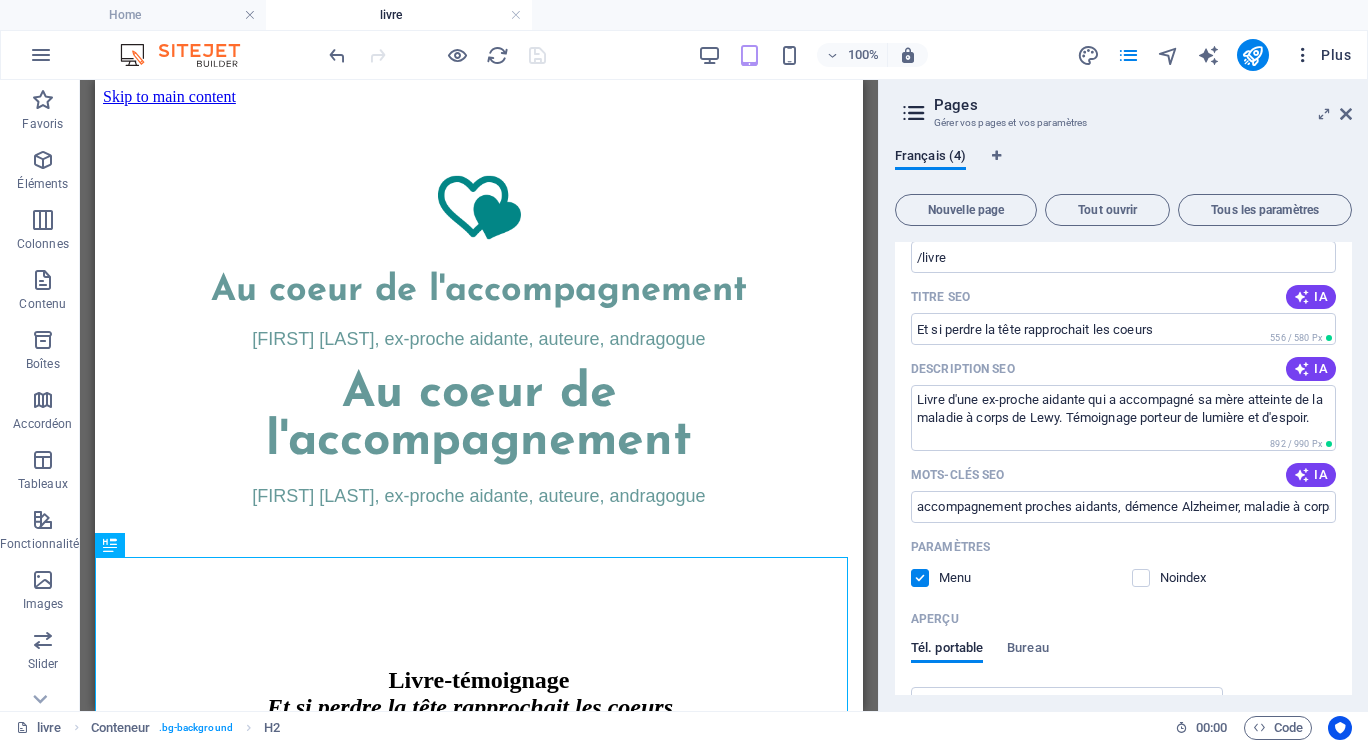 click at bounding box center (1303, 55) 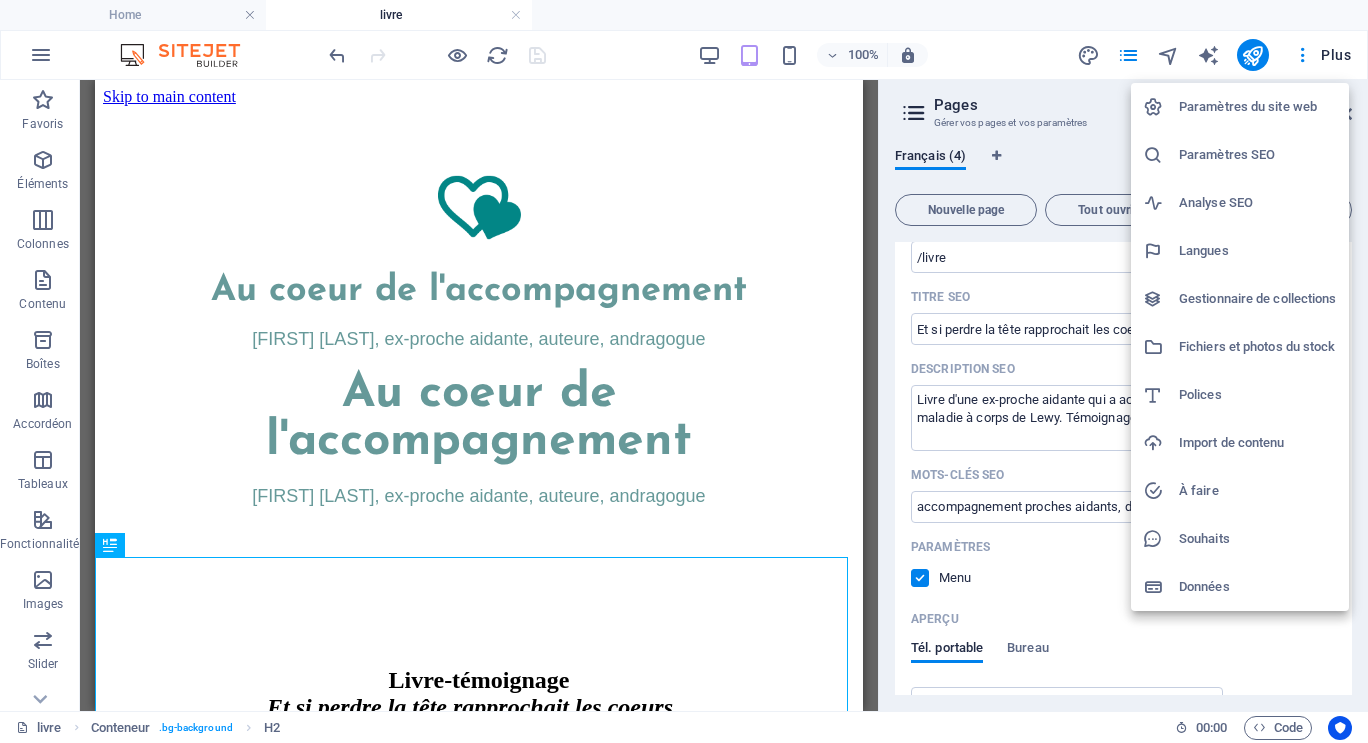 click on "Paramètres du site web" at bounding box center [1258, 107] 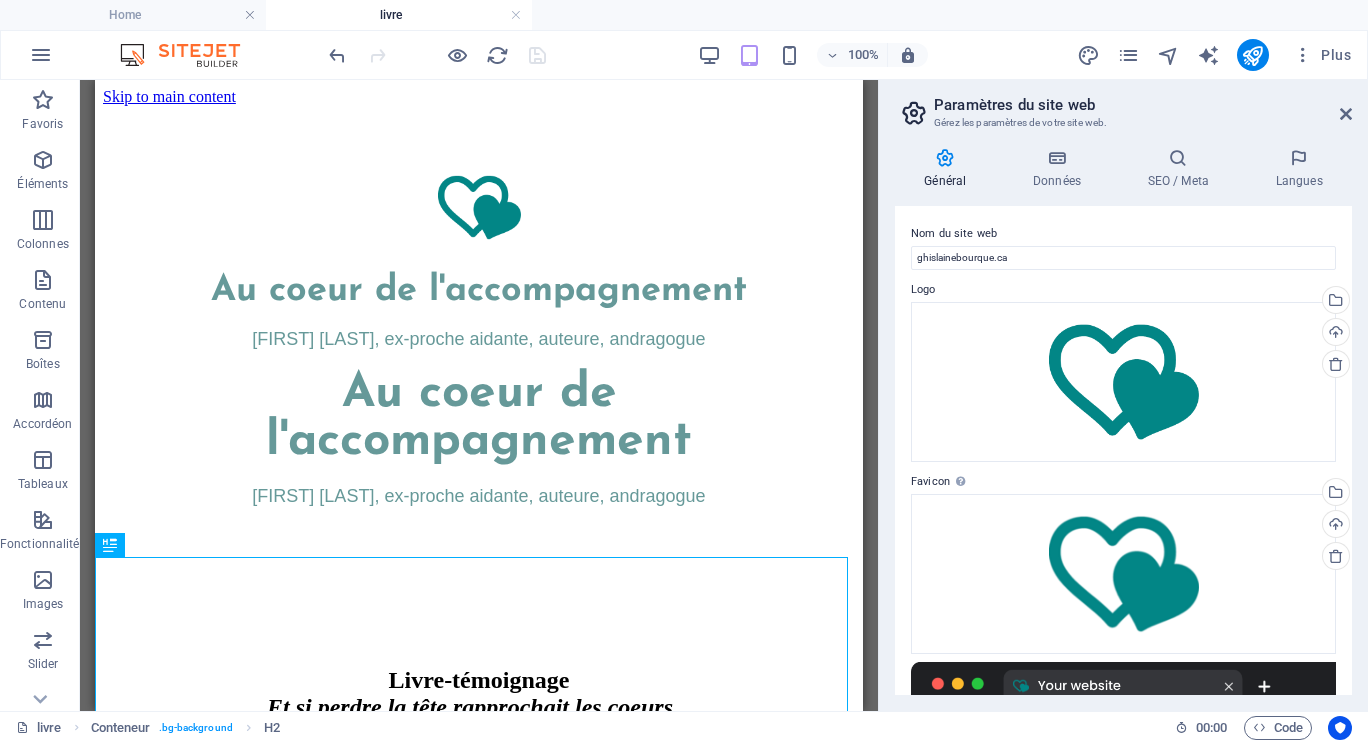 drag, startPoint x: 1345, startPoint y: 290, endPoint x: 1367, endPoint y: 416, distance: 127.90621 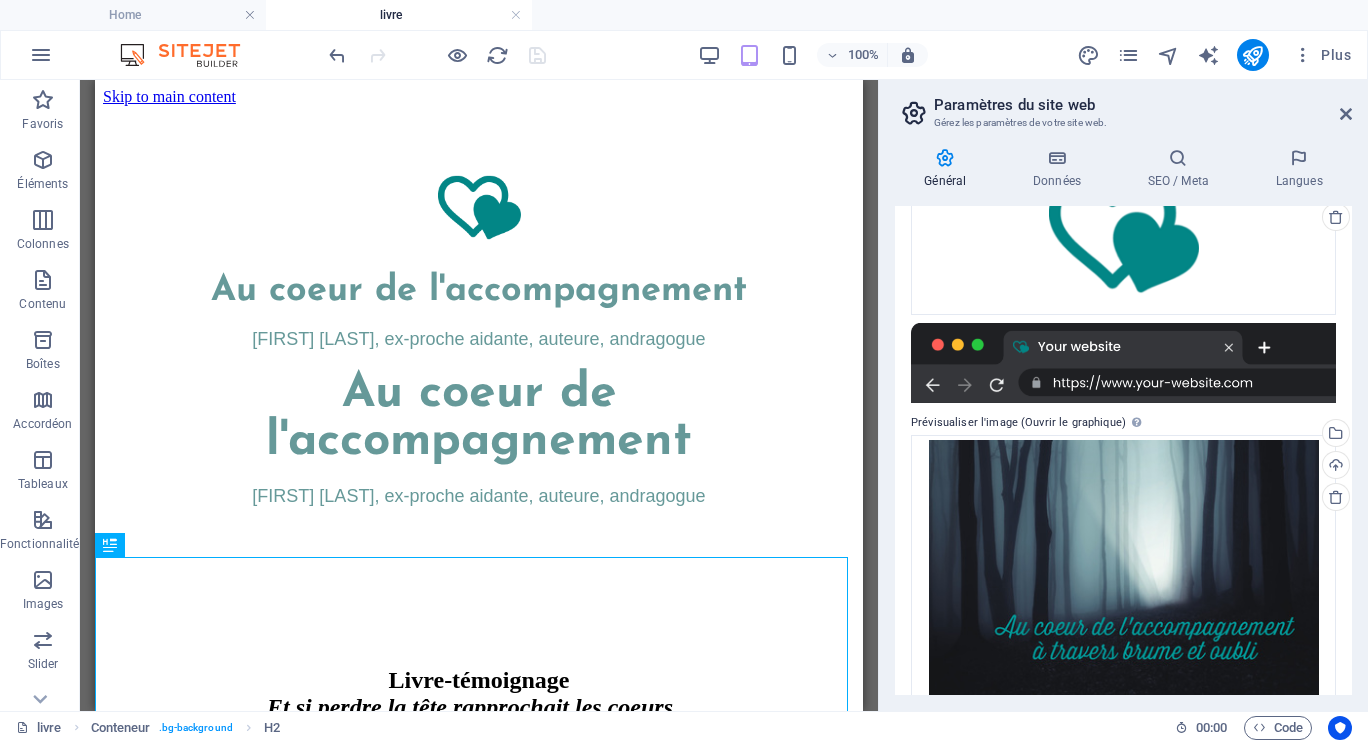 scroll, scrollTop: 363, scrollLeft: 0, axis: vertical 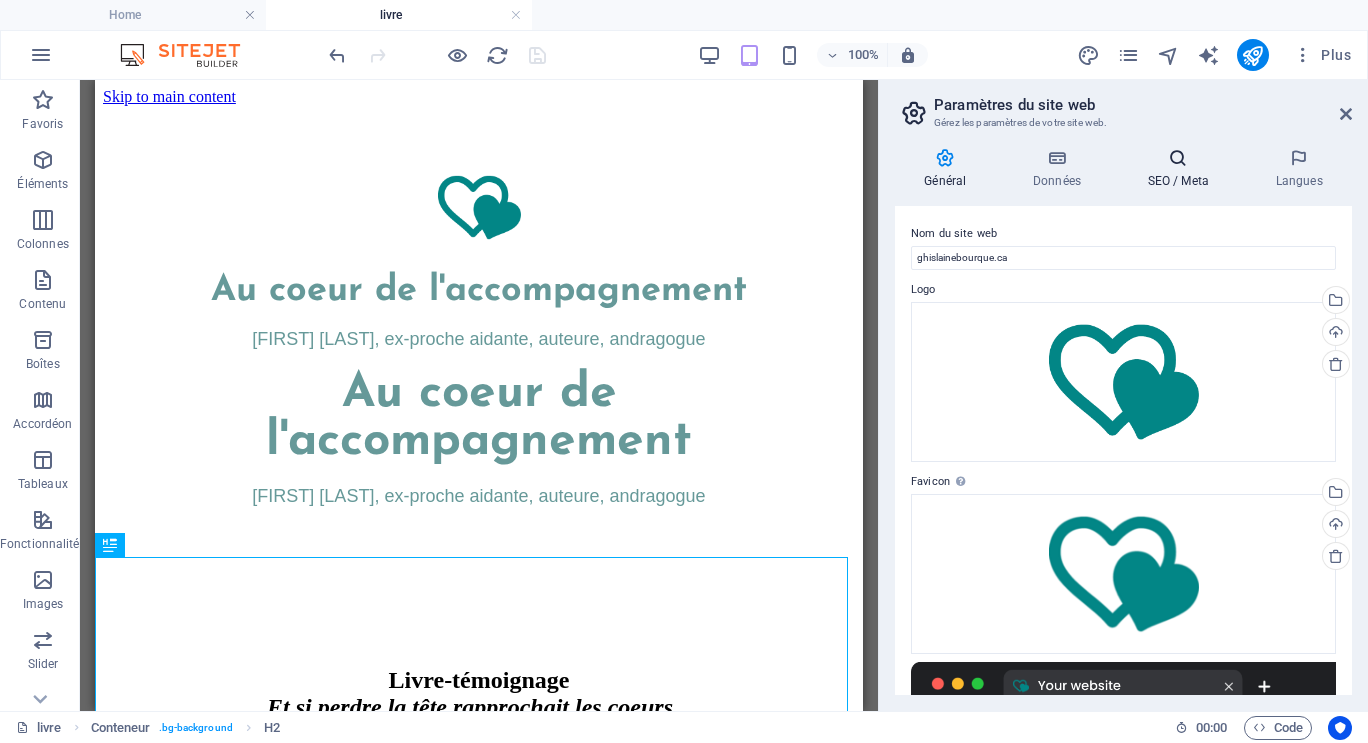 click at bounding box center [1178, 158] 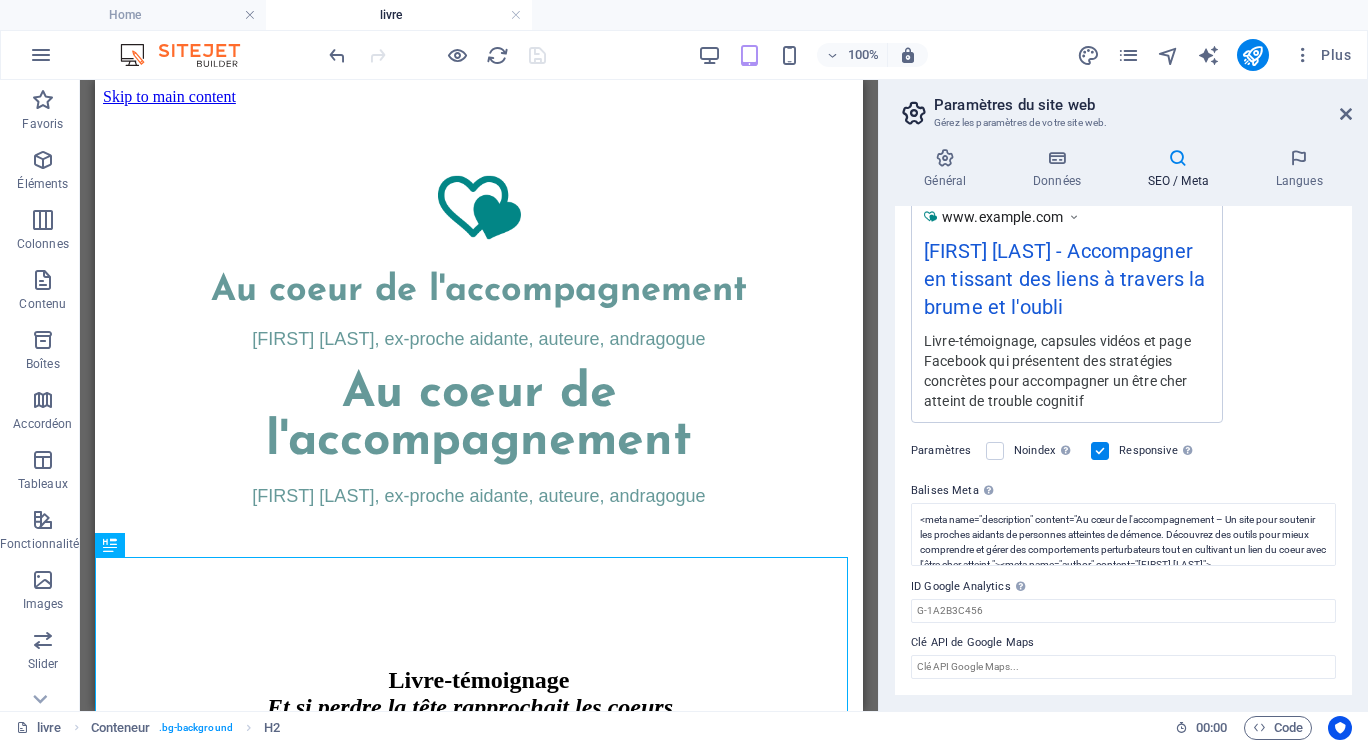 scroll, scrollTop: 390, scrollLeft: 0, axis: vertical 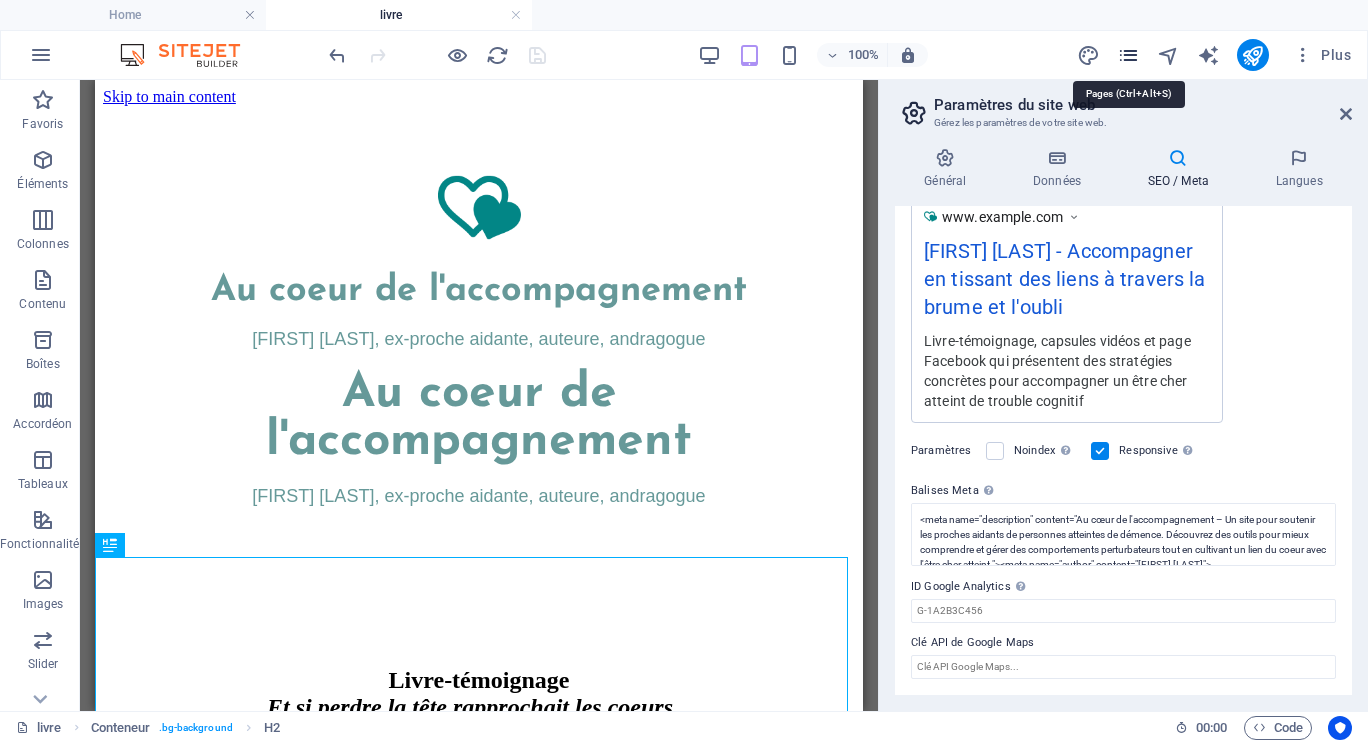 click at bounding box center (1128, 55) 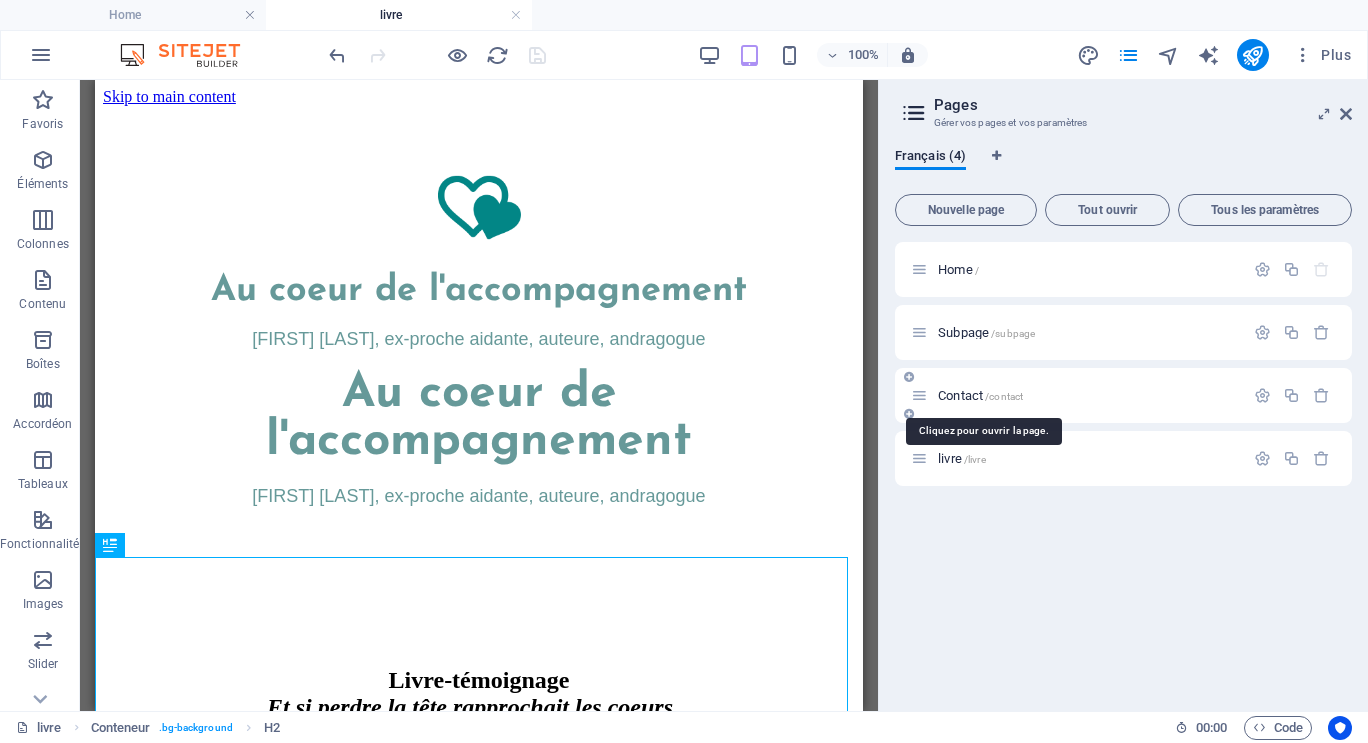 click on "Contact /contact" at bounding box center [980, 395] 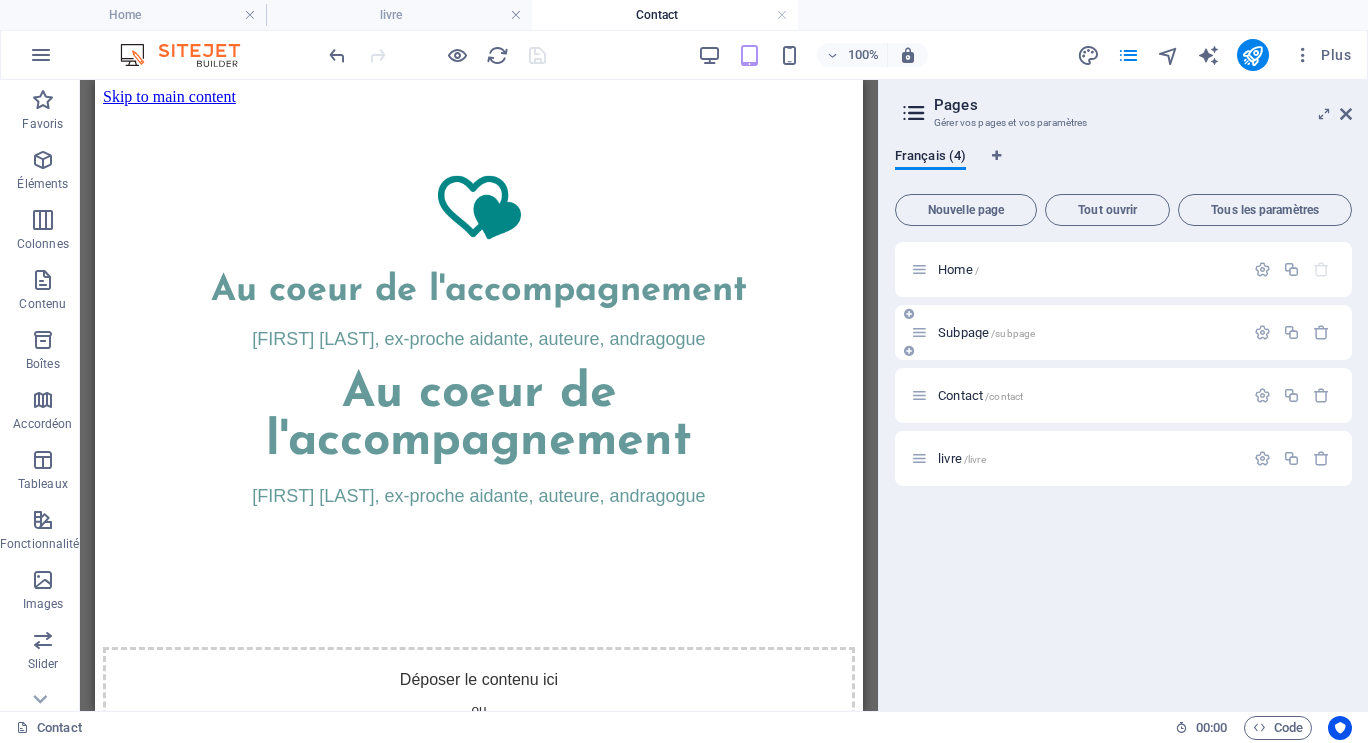 scroll, scrollTop: 0, scrollLeft: 0, axis: both 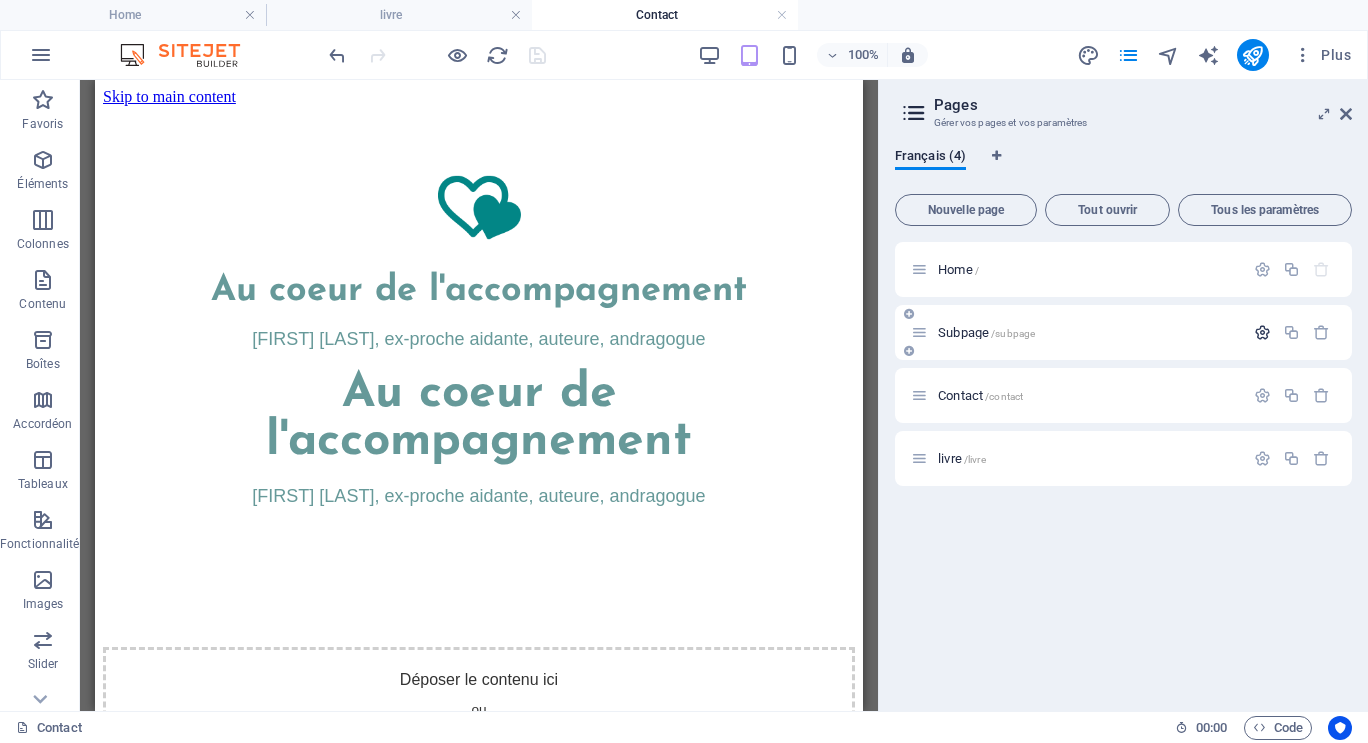 click at bounding box center [1262, 332] 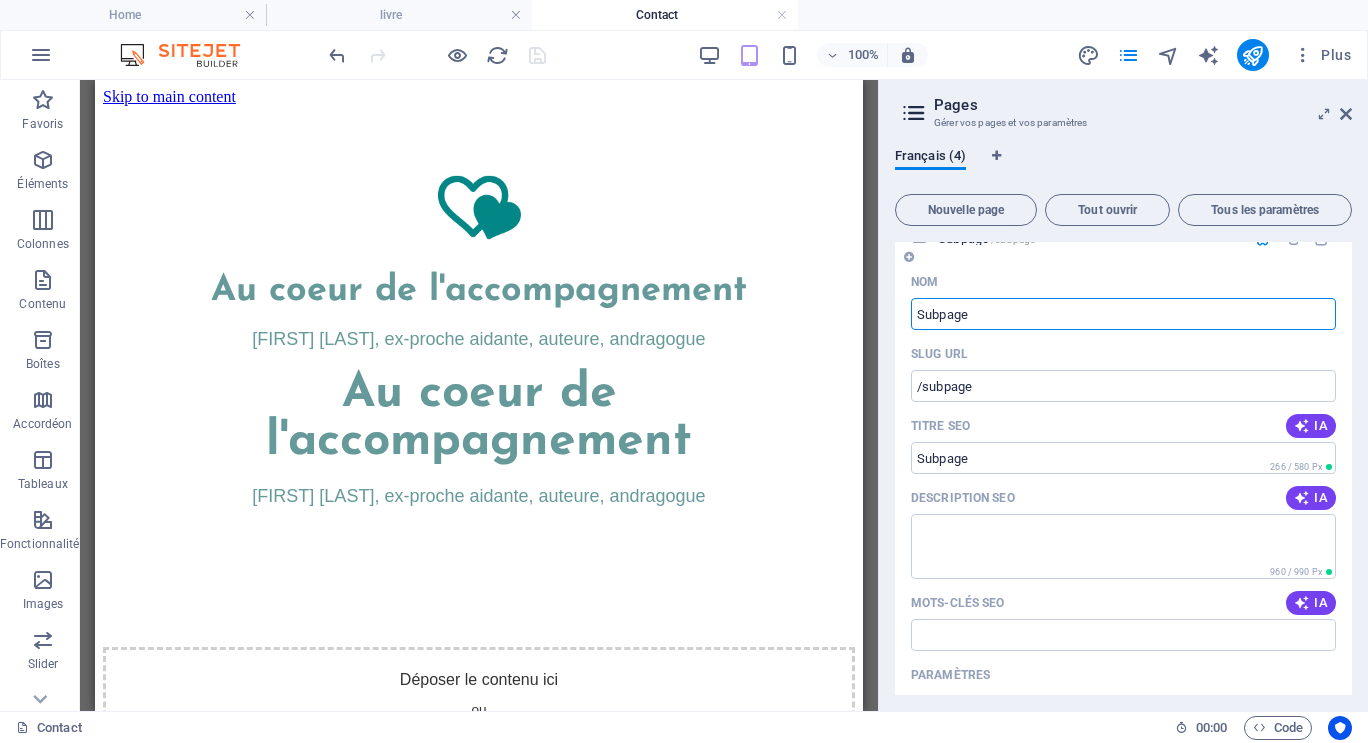 scroll, scrollTop: 100, scrollLeft: 0, axis: vertical 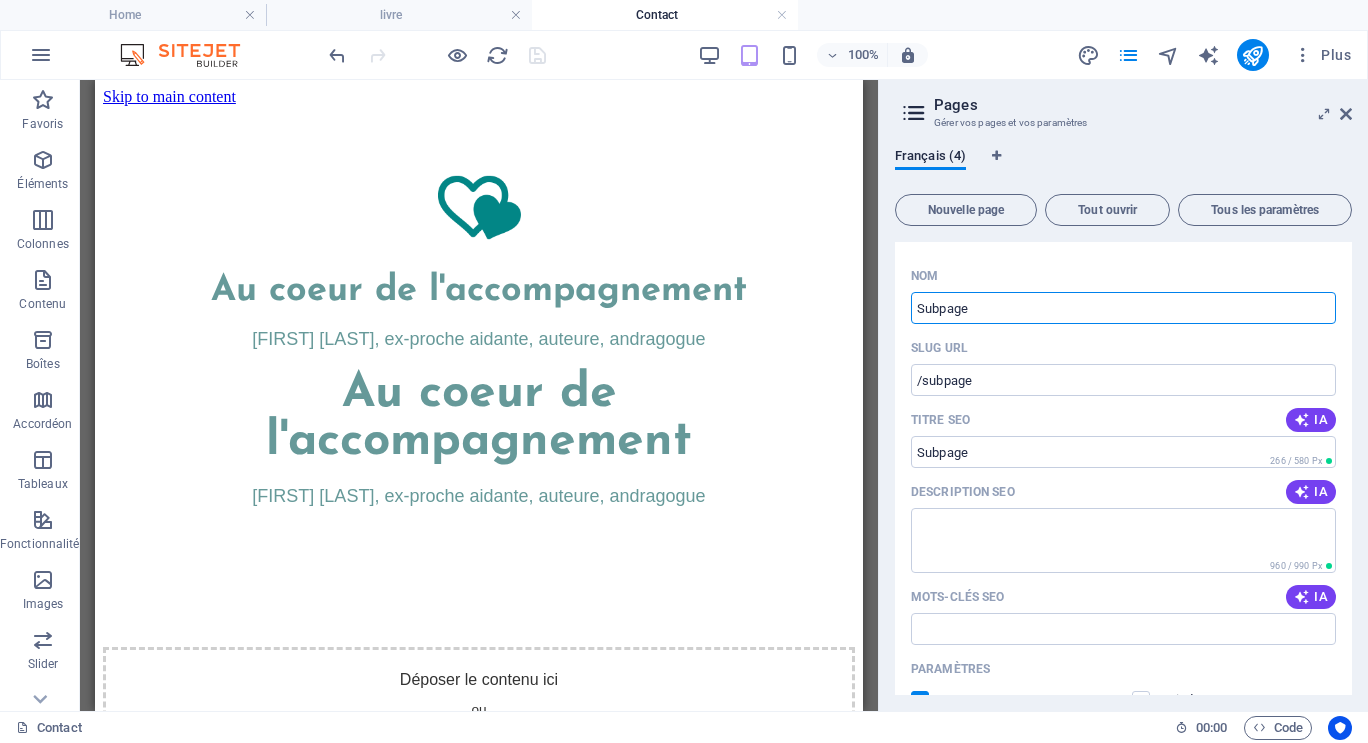 click on "Pages" at bounding box center [1143, 105] 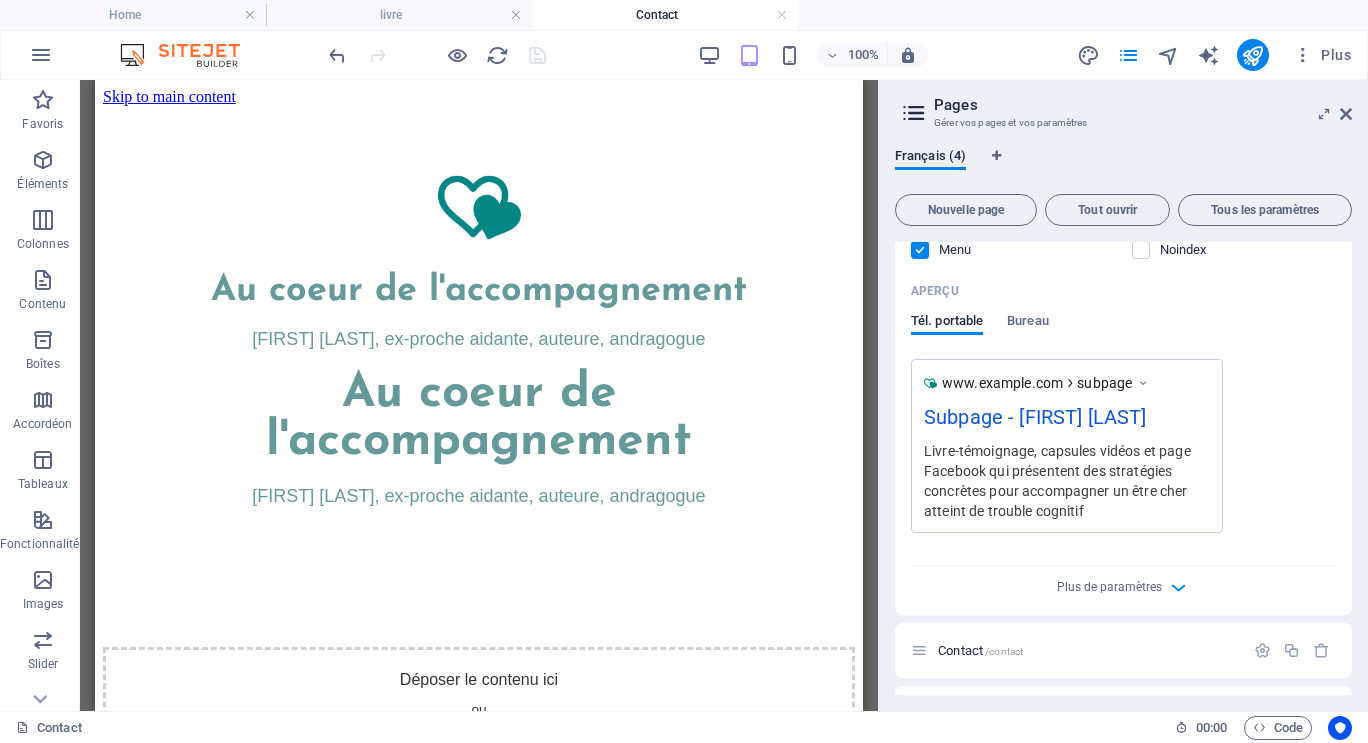 scroll, scrollTop: 604, scrollLeft: 0, axis: vertical 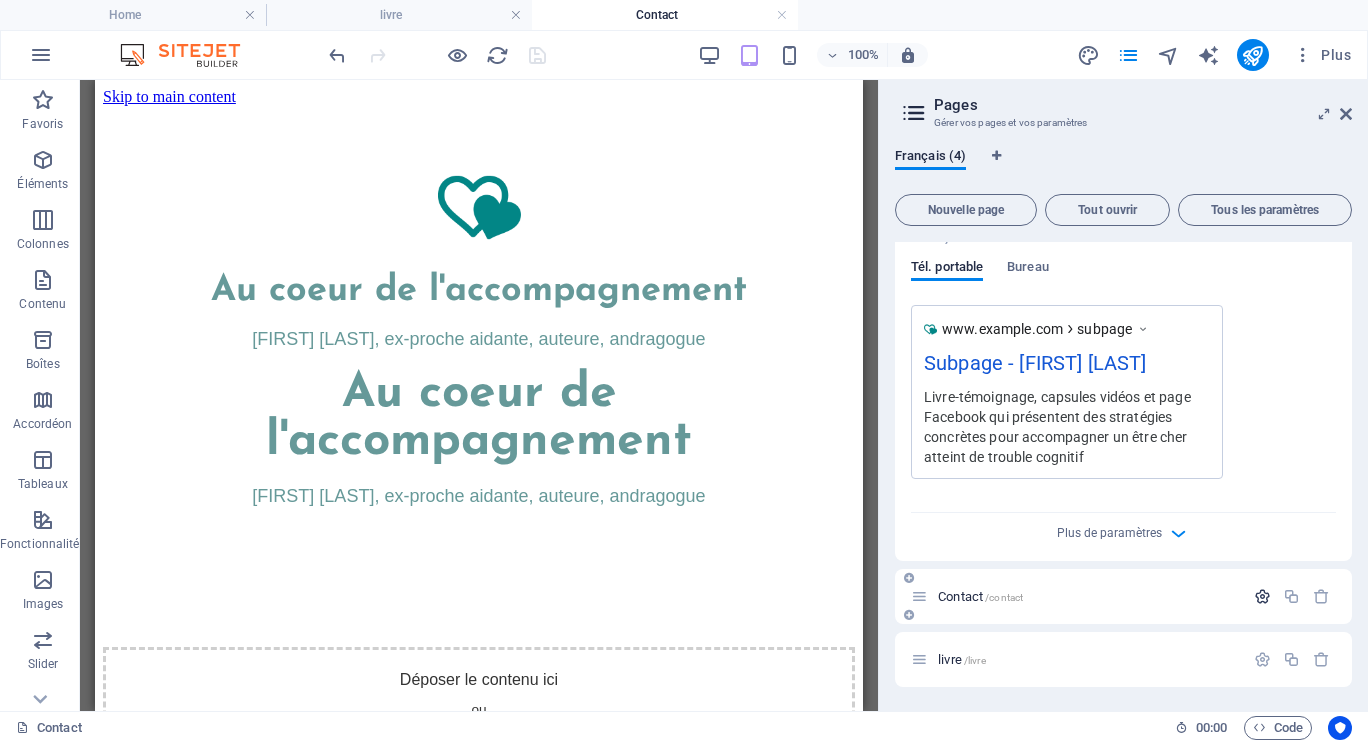 click at bounding box center (1262, 596) 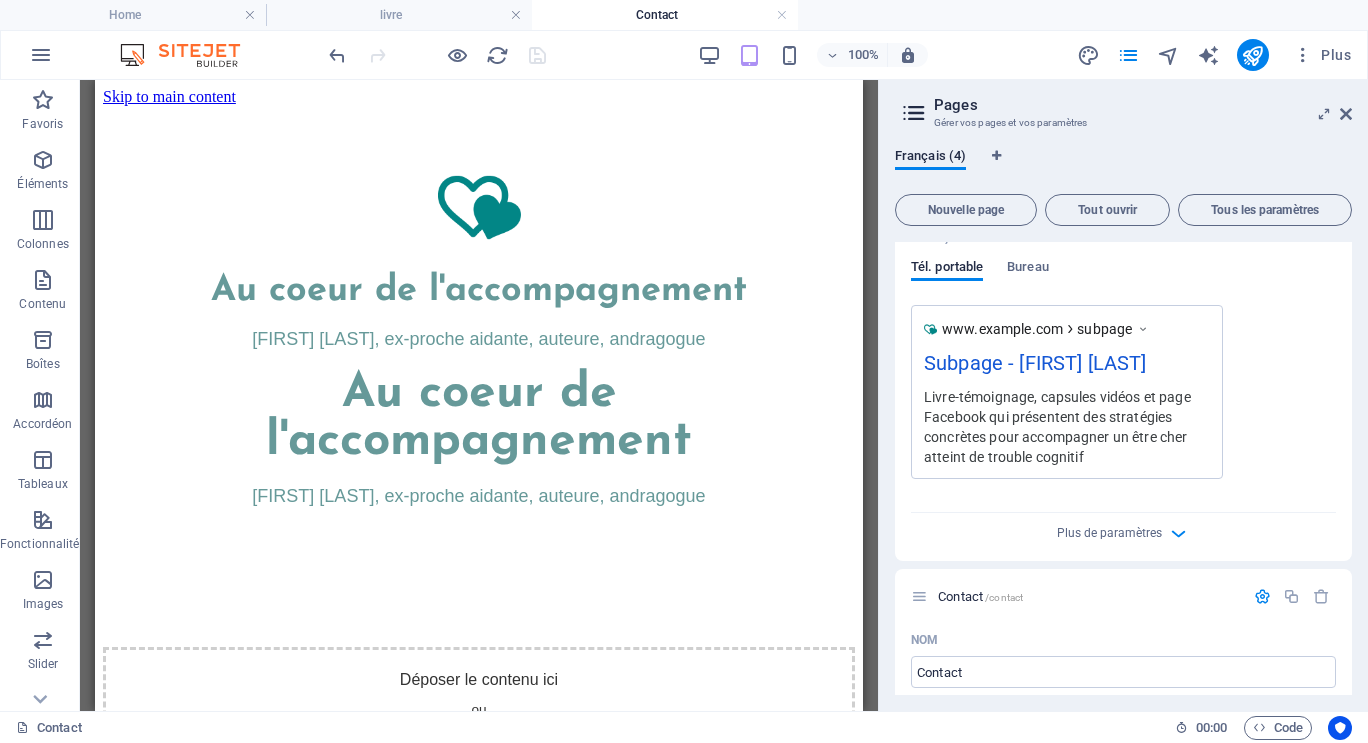 drag, startPoint x: 1347, startPoint y: 425, endPoint x: 1346, endPoint y: 531, distance: 106.004715 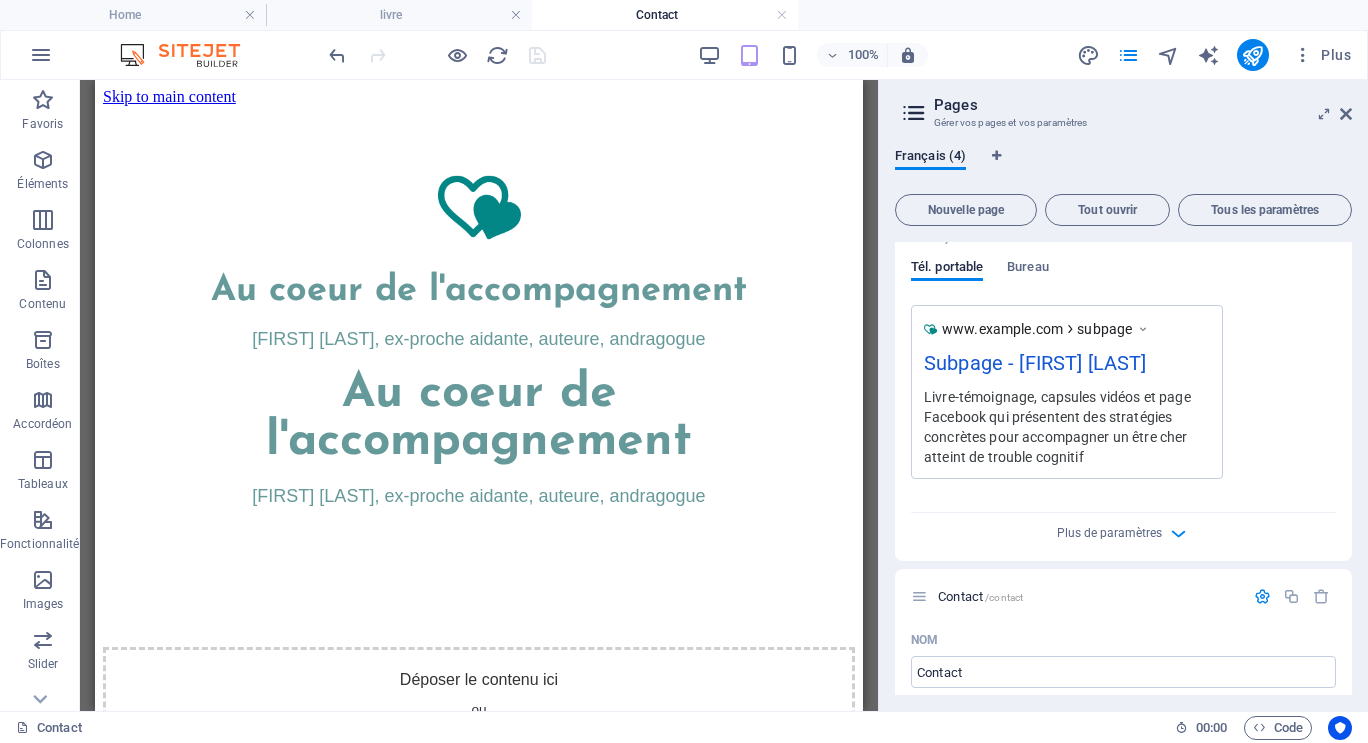 click on "Nom Subpage ​ SLUG URL /subpage ​ Titre SEO IA ​ 266 / 580 Px Description SEO IA ​ 960 / 990 Px Mots-clés SEO IA ​ Paramètres Menu Noindex Aperçu Tél. portable Bureau www.example.com subpage Subpage - Ghislaine Bourque Livre-témoignage, capsules vidéos et  page Facebook qui présentent des stratégies concrètes pour accompagner un être cher atteint de trouble cognitif
Balises Meta ​ Prévisualiser l'image (Ouvrir le graphique) Glissez les fichiers ici, cliquez pour choisir les fichiers ou sélectionner les fichiers depuis Fichiers ou depuis notre stock de photos et de vidéos Plus de paramètres" at bounding box center [1123, 158] 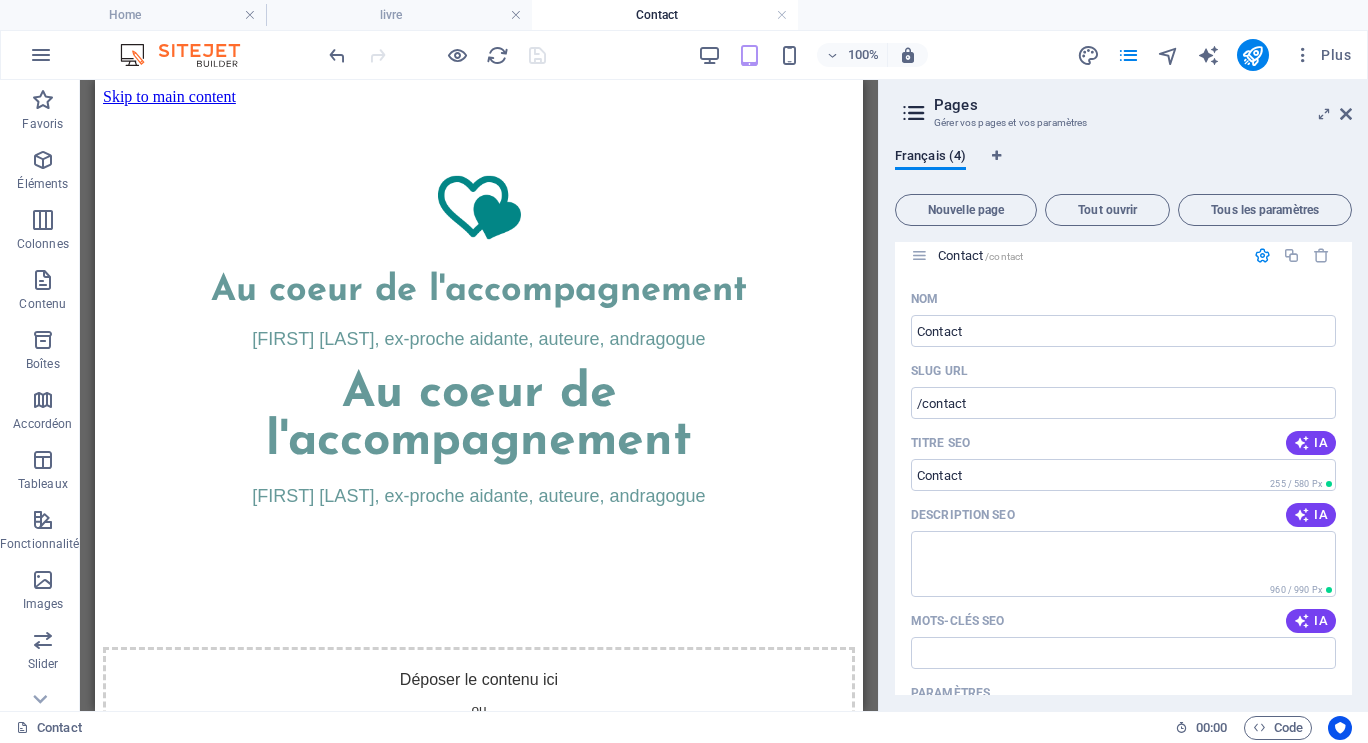 scroll, scrollTop: 1023, scrollLeft: 0, axis: vertical 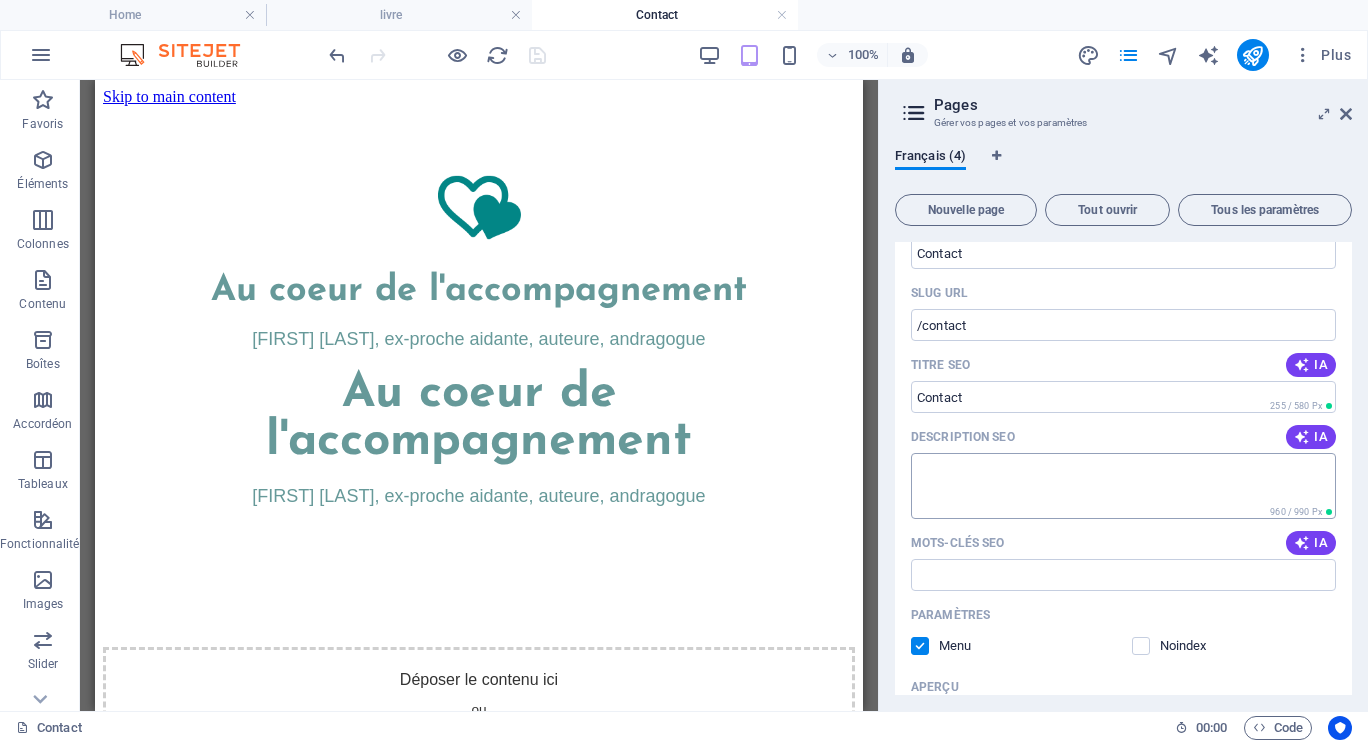 click on "Description SEO" at bounding box center (1123, 485) 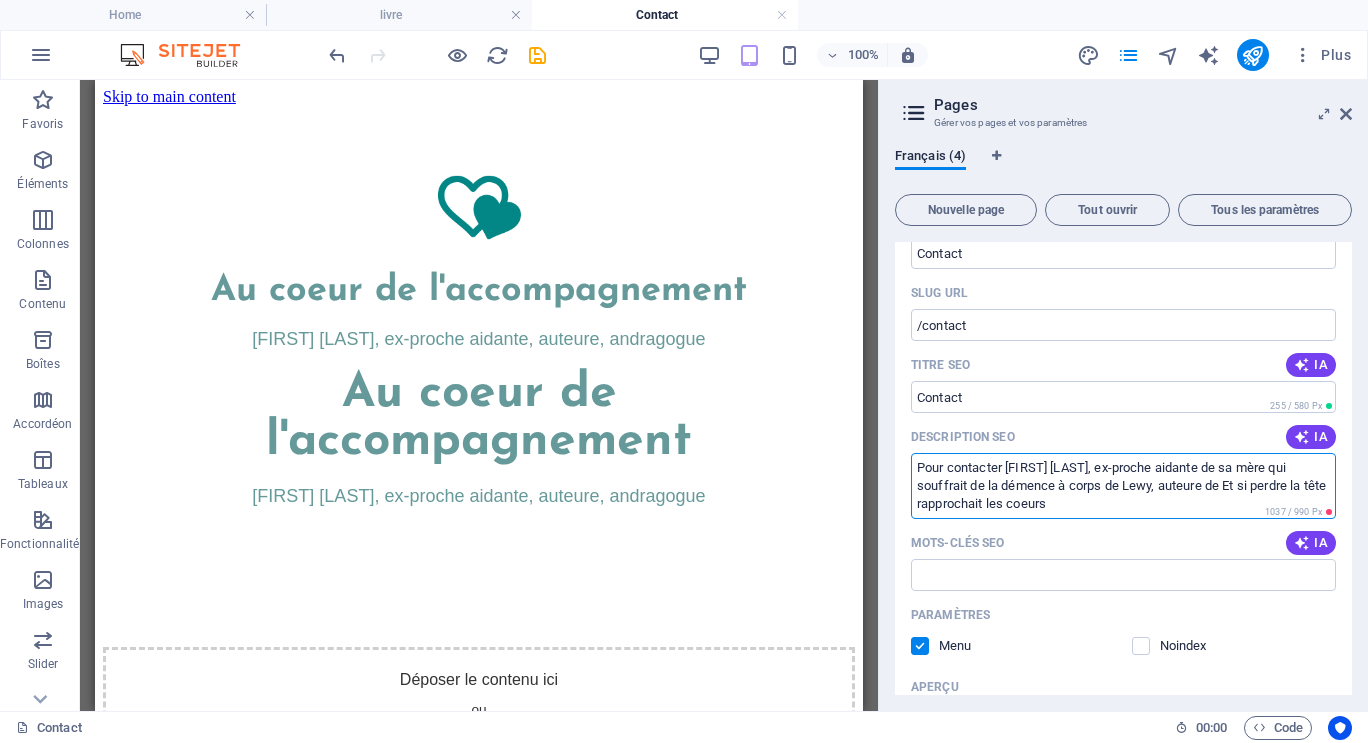 drag, startPoint x: 1209, startPoint y: 485, endPoint x: 1212, endPoint y: 500, distance: 15.297058 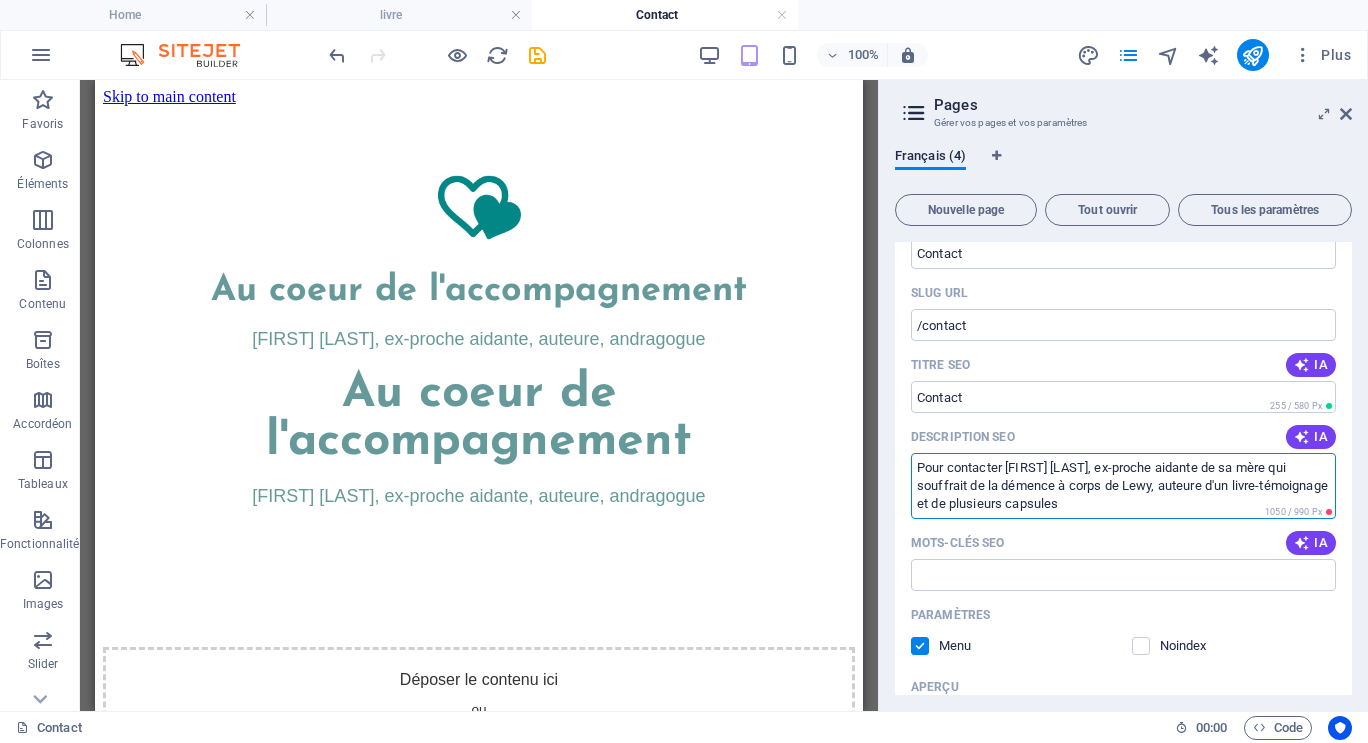 click on "Pour contacter Ghislaine Bourque, ex-proche aidante de sa mère qui souffrait de la démence à corps de Lewy, auteure d'un livre-témoignage et de plusieurs capsules" at bounding box center (1123, 485) 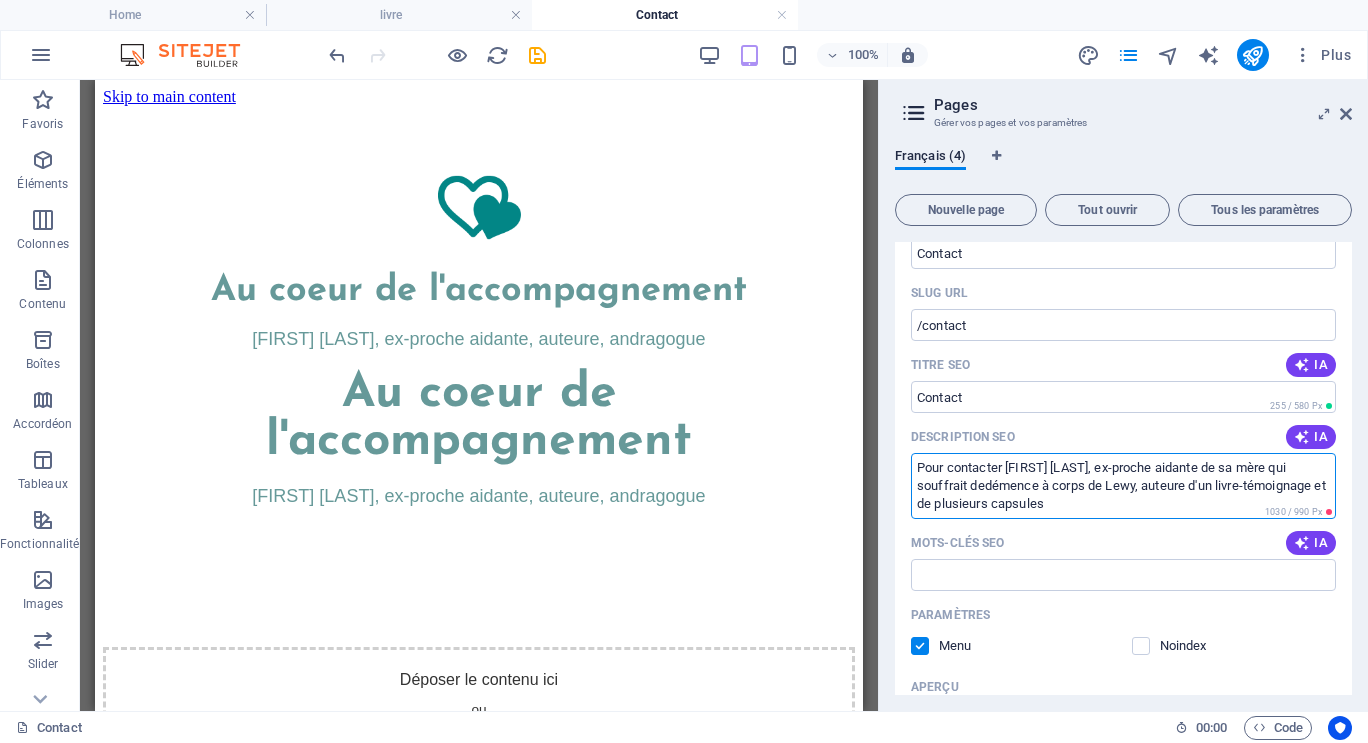 click on "Pour contacter Ghislaine Bourque, ex-proche aidante de sa mère qui souffrait dedémence à corps de Lewy, auteure d'un livre-témoignage et de plusieurs capsules" at bounding box center [1123, 485] 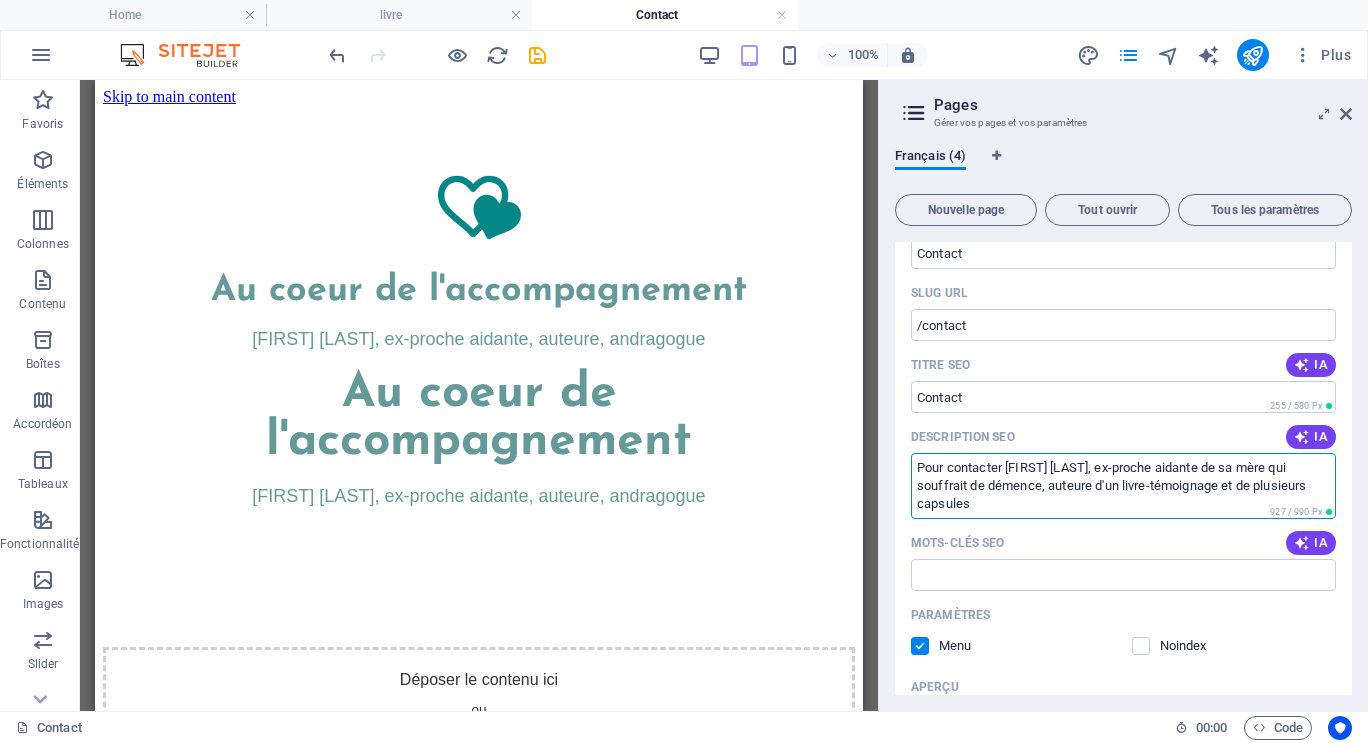 click on "Pour contacter Ghislaine Bourque, ex-proche aidante de sa mère qui souffrait de démence, auteure d'un livre-témoignage et de plusieurs capsules" at bounding box center [1123, 485] 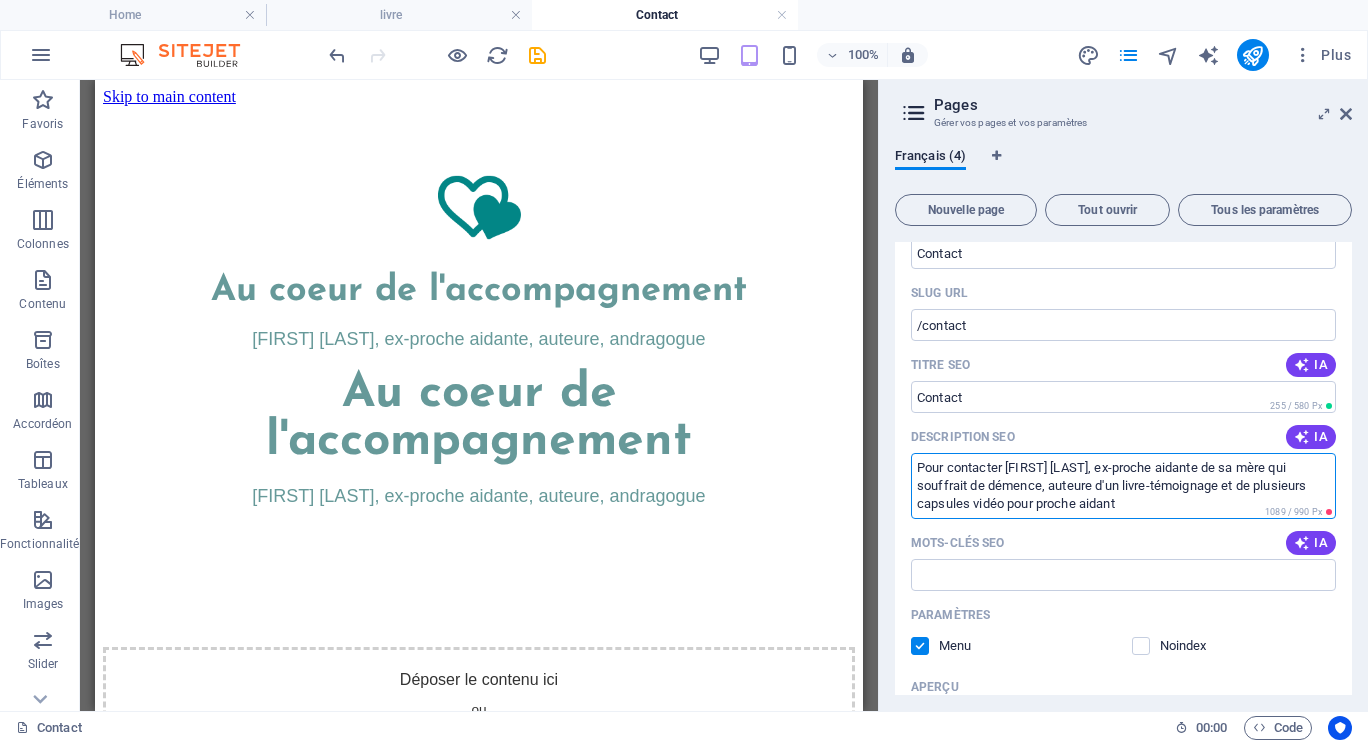 drag, startPoint x: 1010, startPoint y: 468, endPoint x: 913, endPoint y: 473, distance: 97.128784 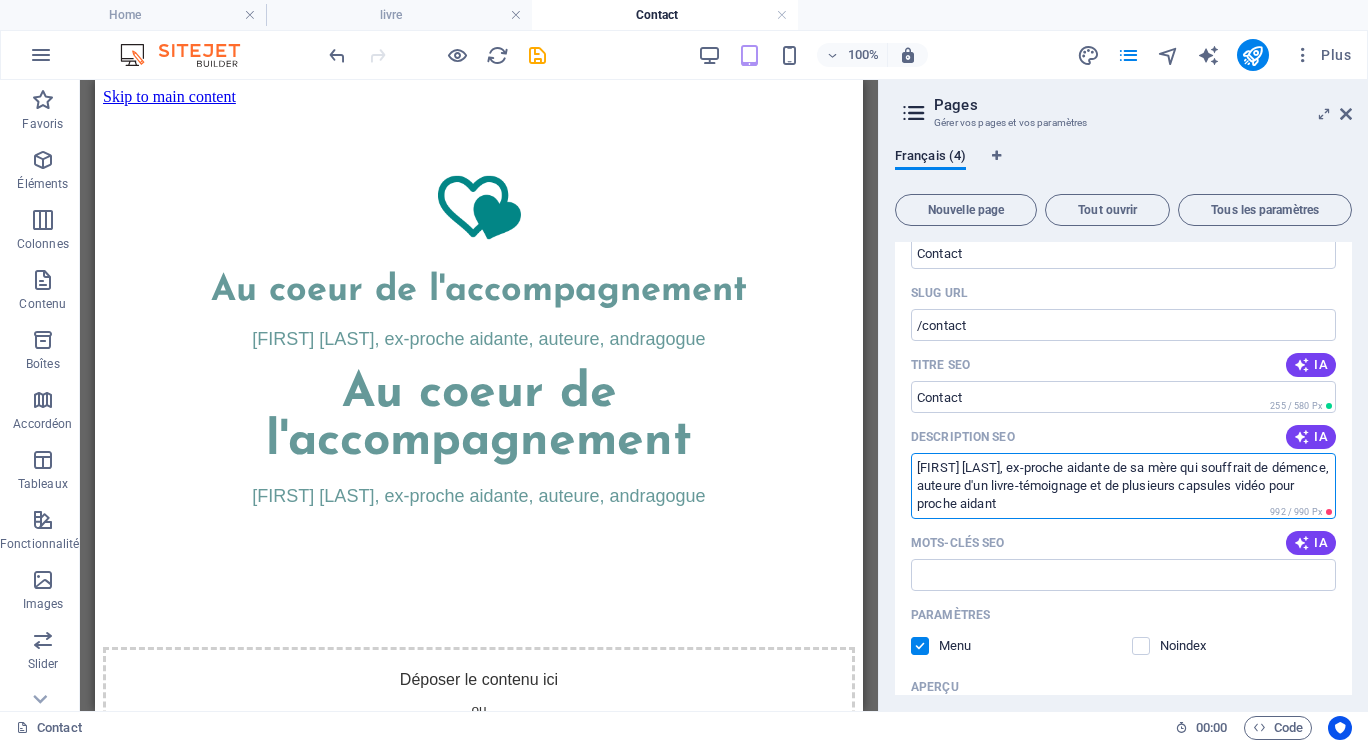 drag, startPoint x: 1209, startPoint y: 469, endPoint x: 1303, endPoint y: 471, distance: 94.02127 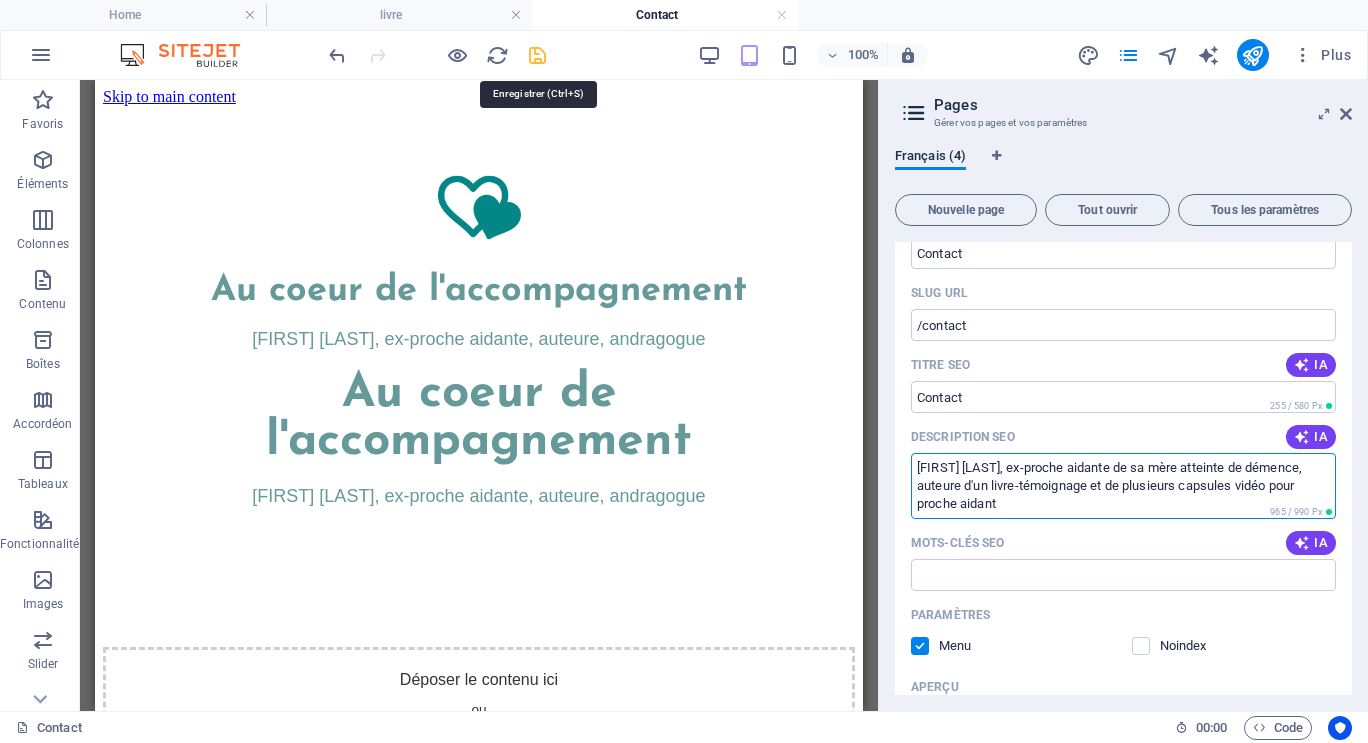 type on "Ghislaine Bourque, ex-proche aidante de sa mère atteinte de démence, auteure d'un livre-témoignage et de plusieurs capsules vidéo pour proche aidant" 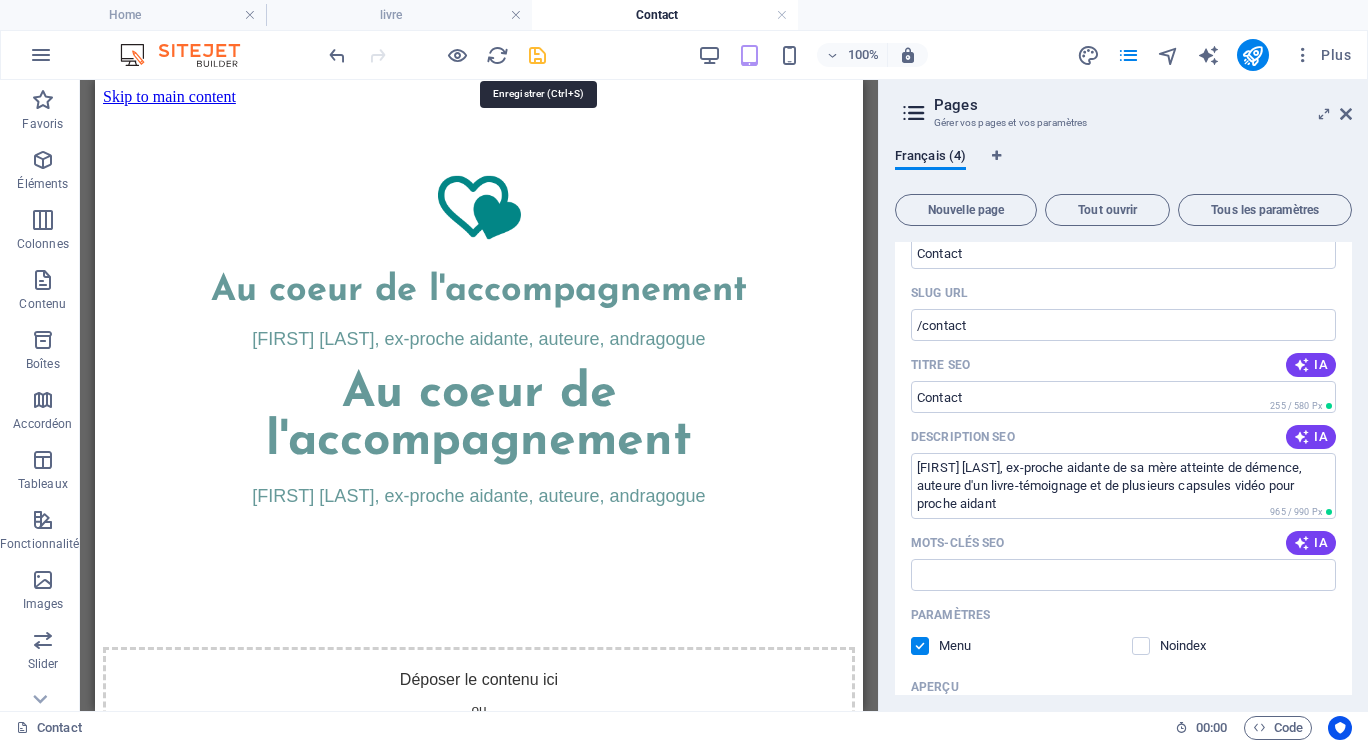 click at bounding box center (537, 55) 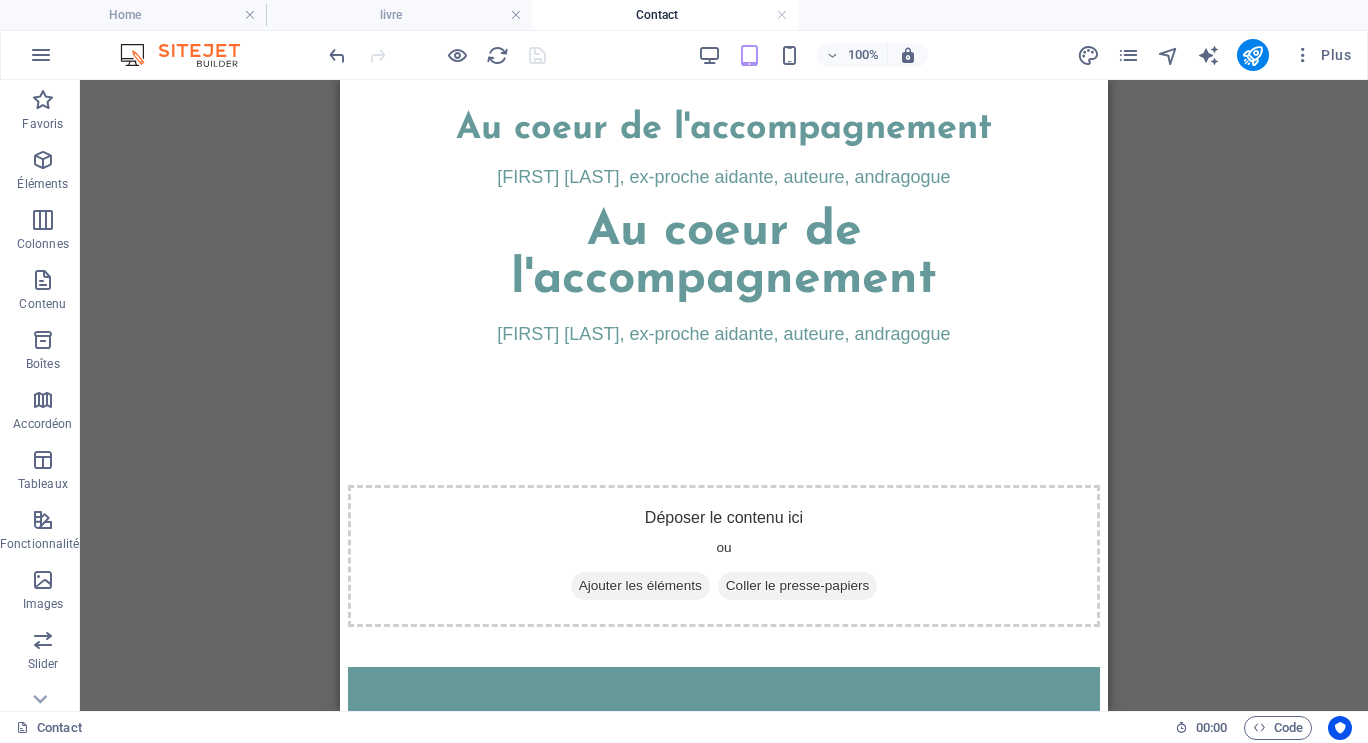 scroll, scrollTop: 175, scrollLeft: 0, axis: vertical 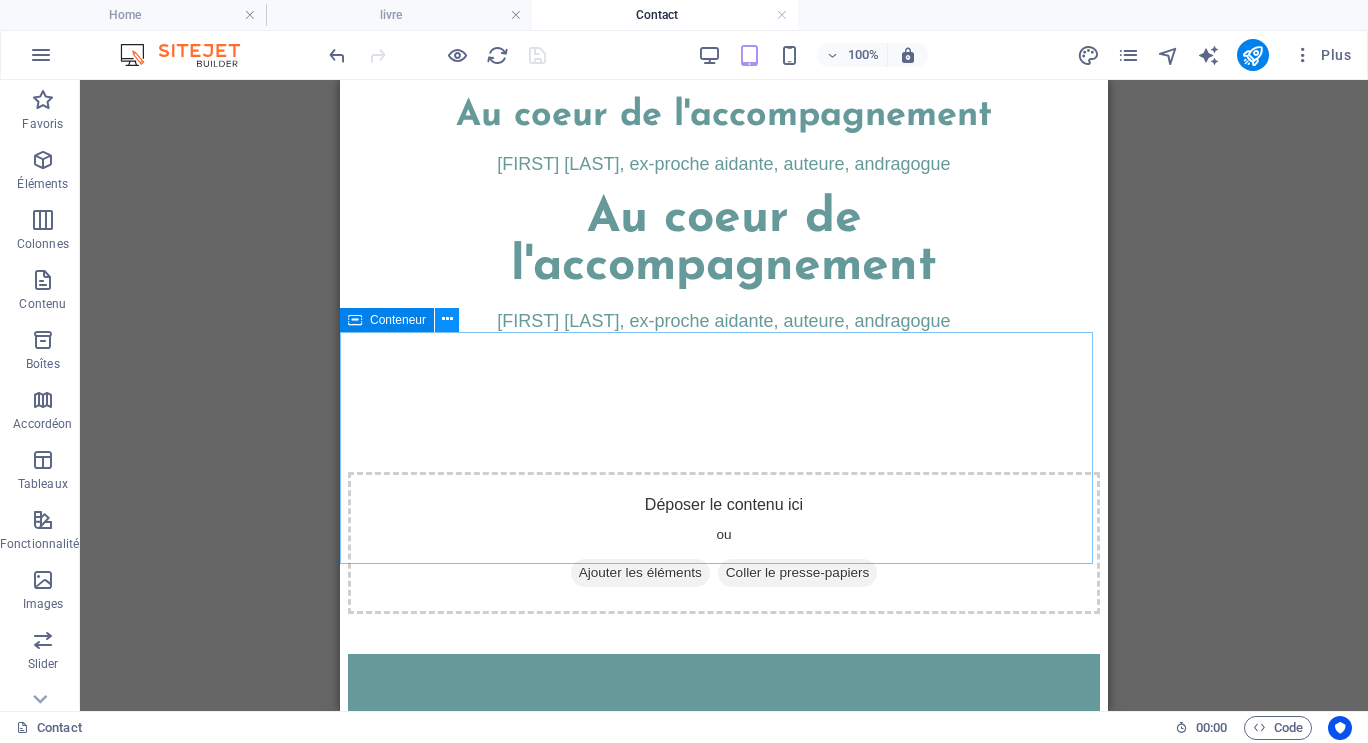 click at bounding box center (447, 319) 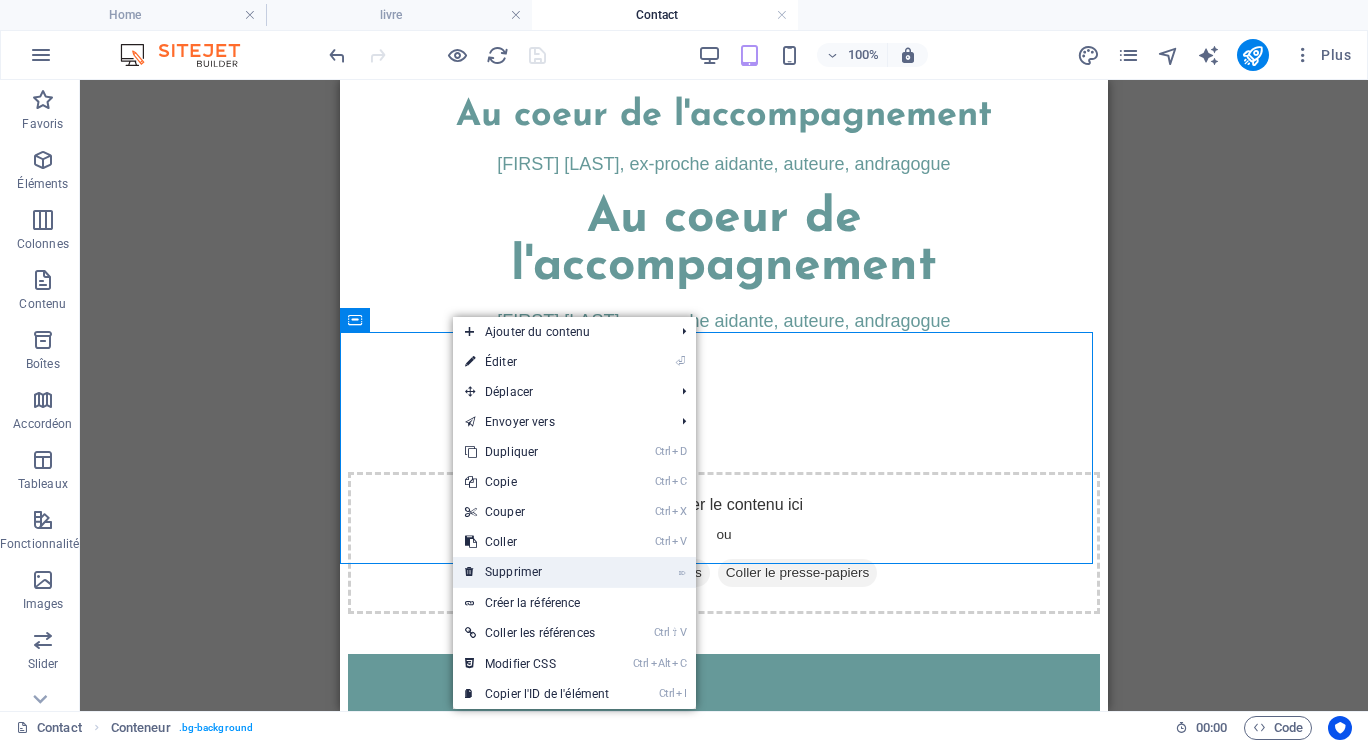 click on "⌦  Supprimer" at bounding box center [537, 572] 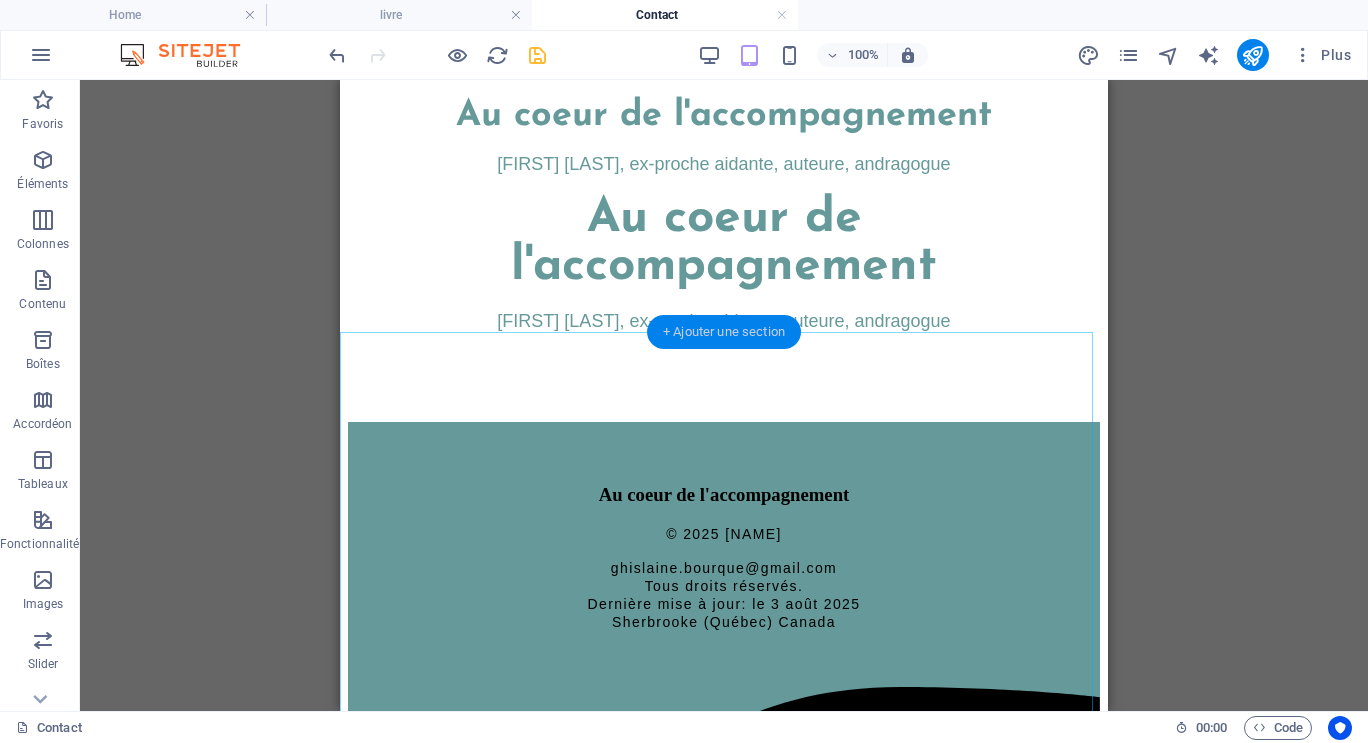 click on "+ Ajouter une section" at bounding box center [724, 332] 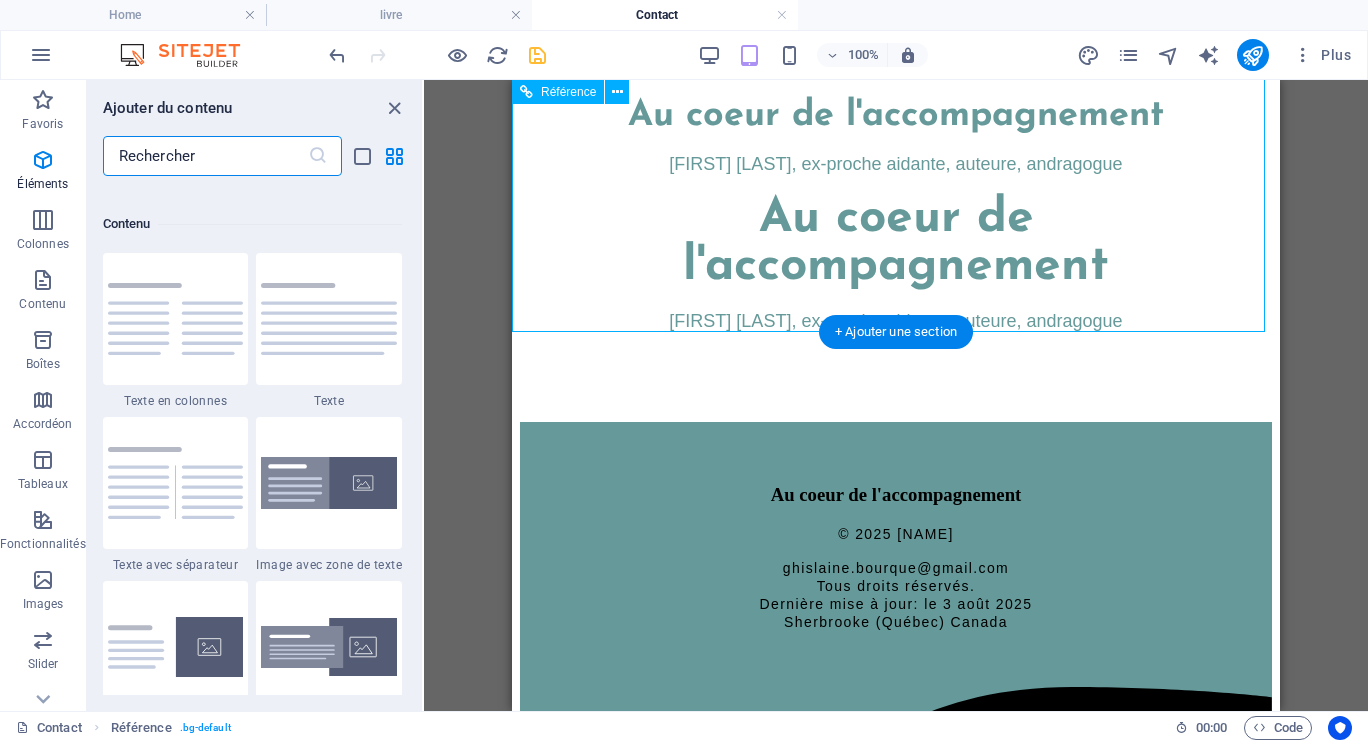 scroll, scrollTop: 3499, scrollLeft: 0, axis: vertical 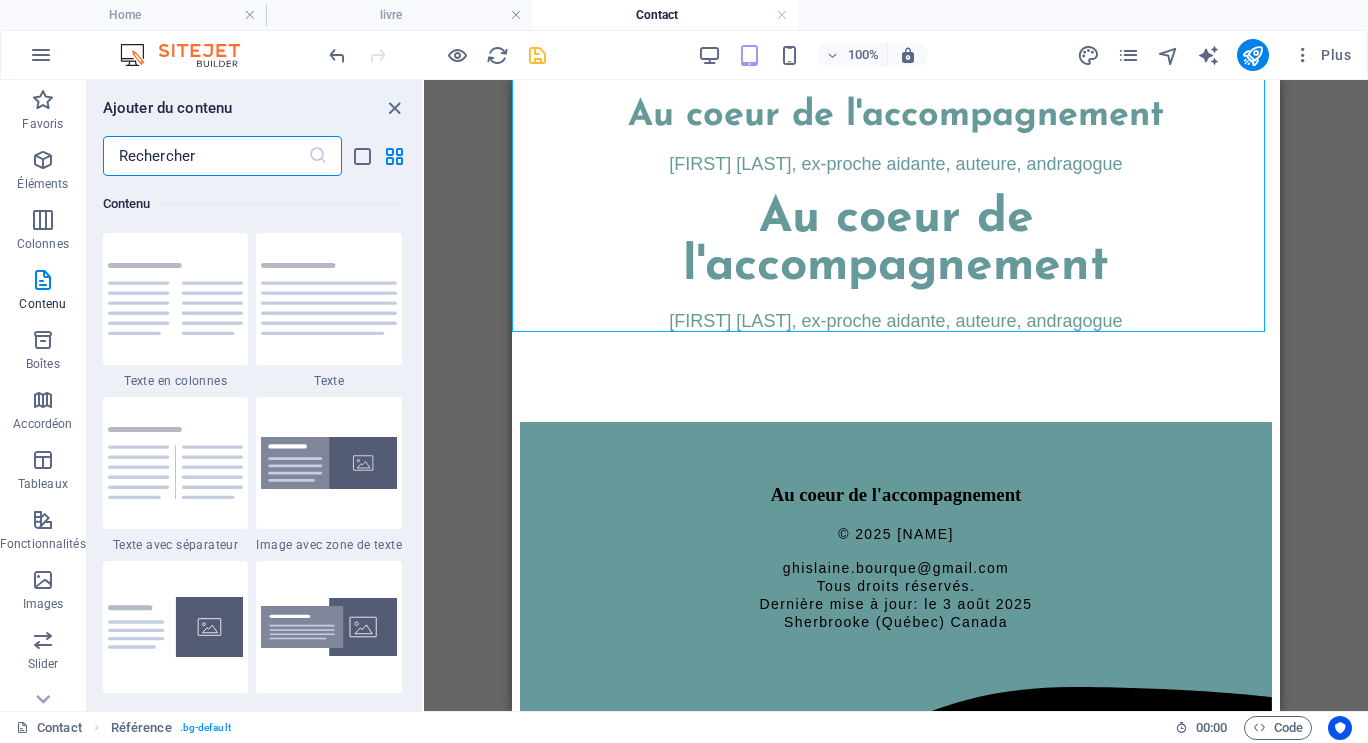 click at bounding box center (329, 299) 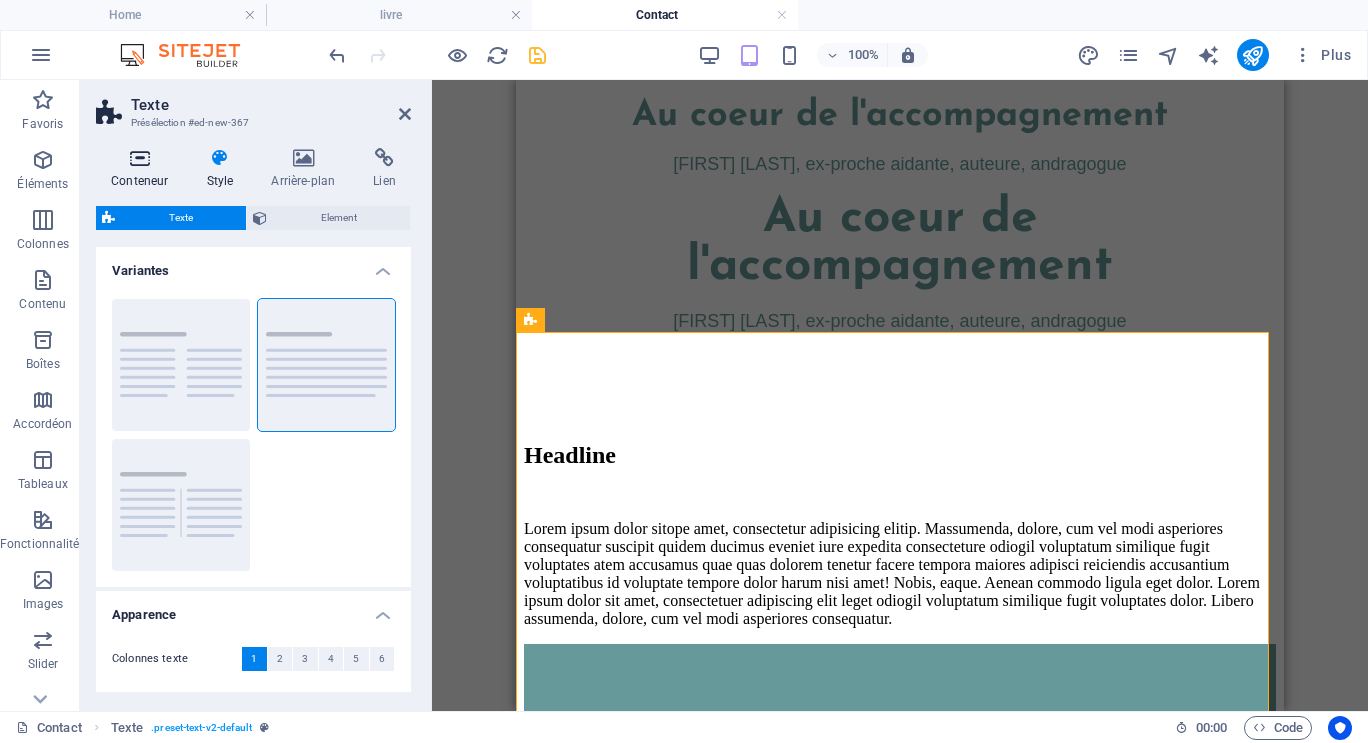 click on "Conteneur" at bounding box center (143, 169) 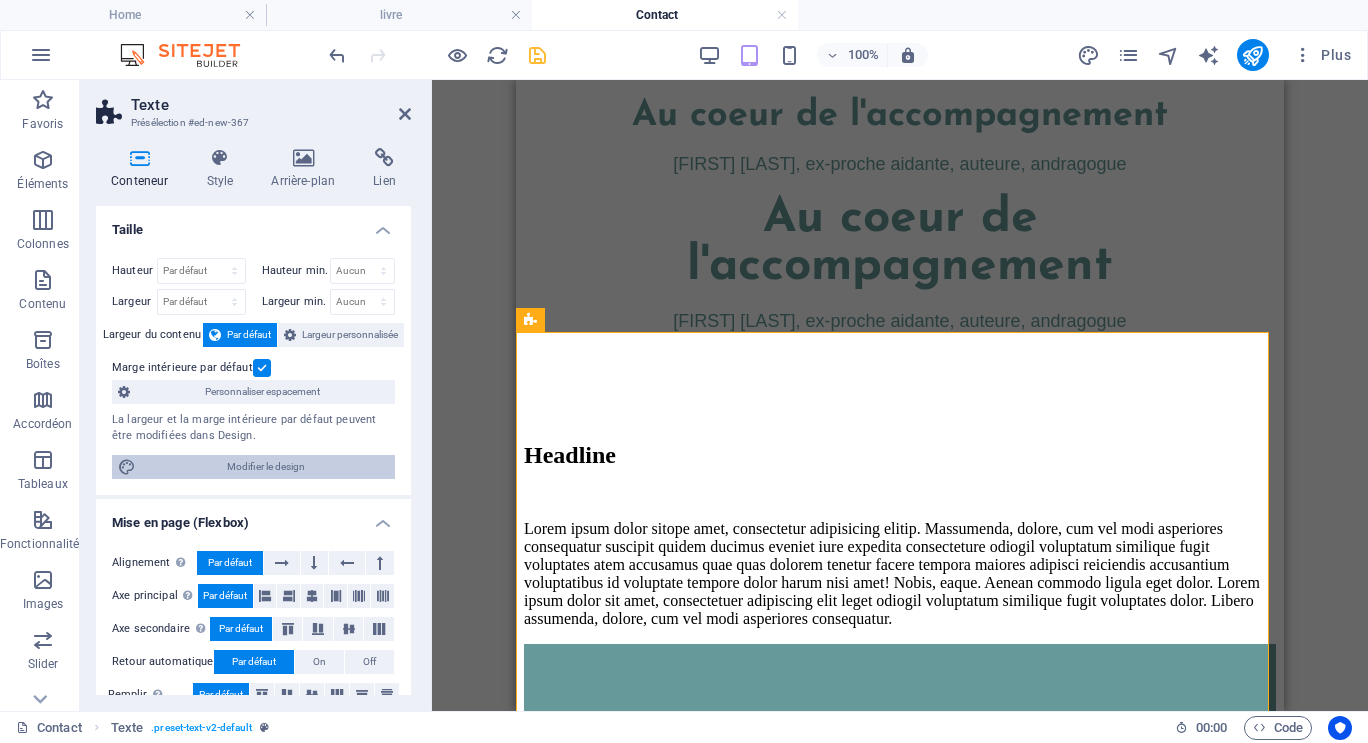 click on "Modifier le design" at bounding box center (265, 467) 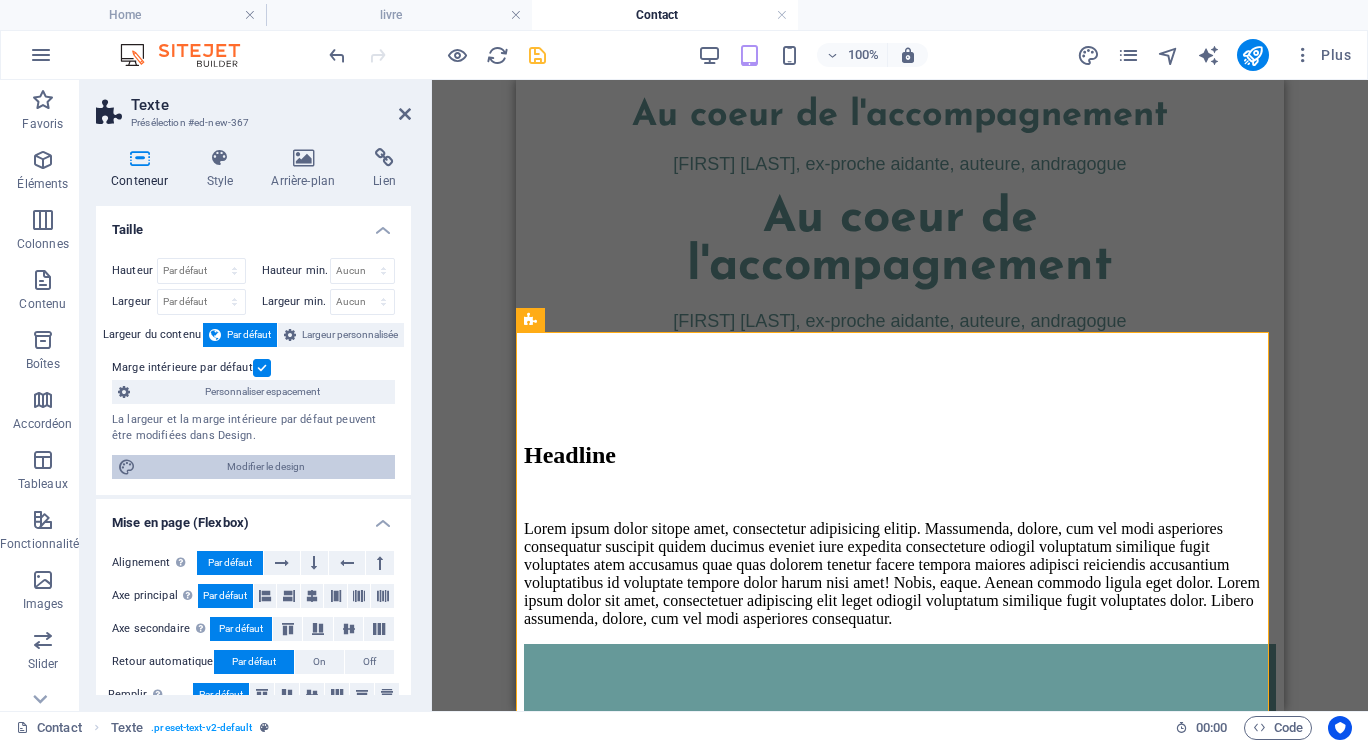 select on "rem" 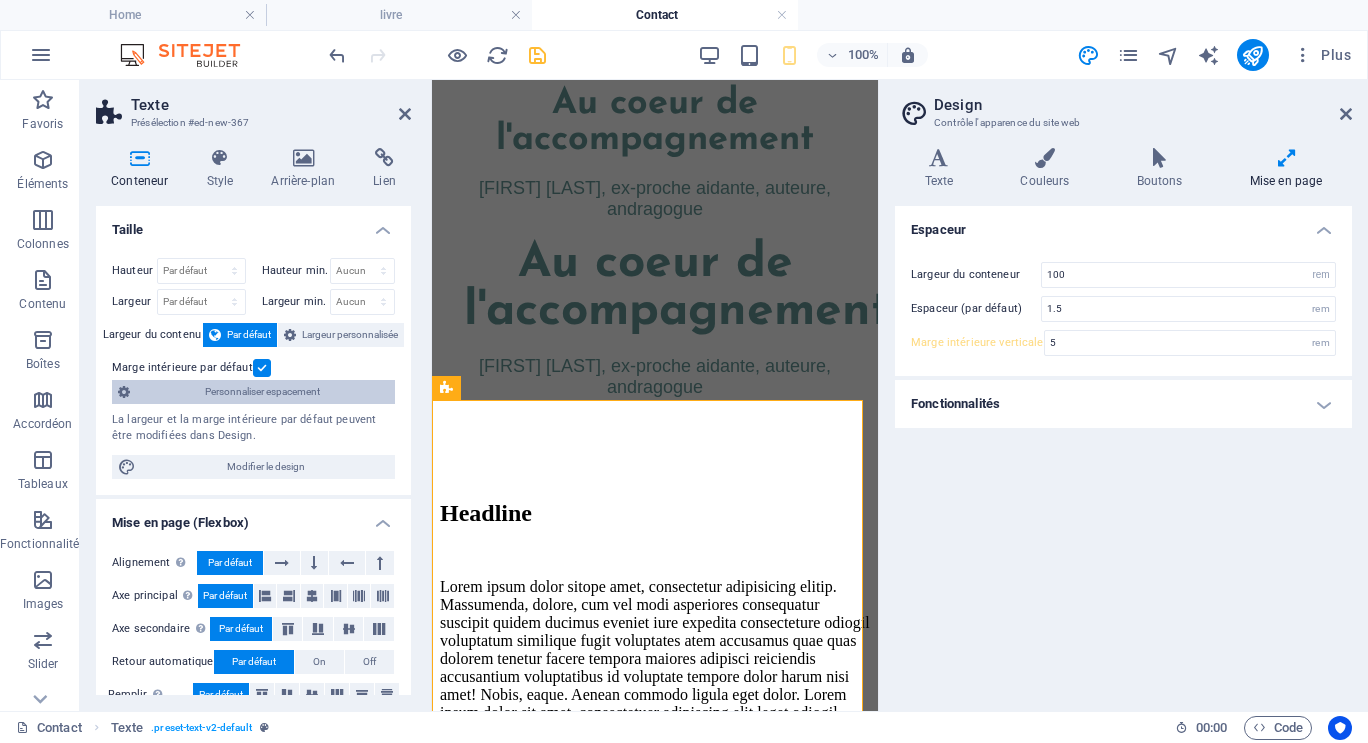 click on "Personnaliser espacement" at bounding box center (262, 392) 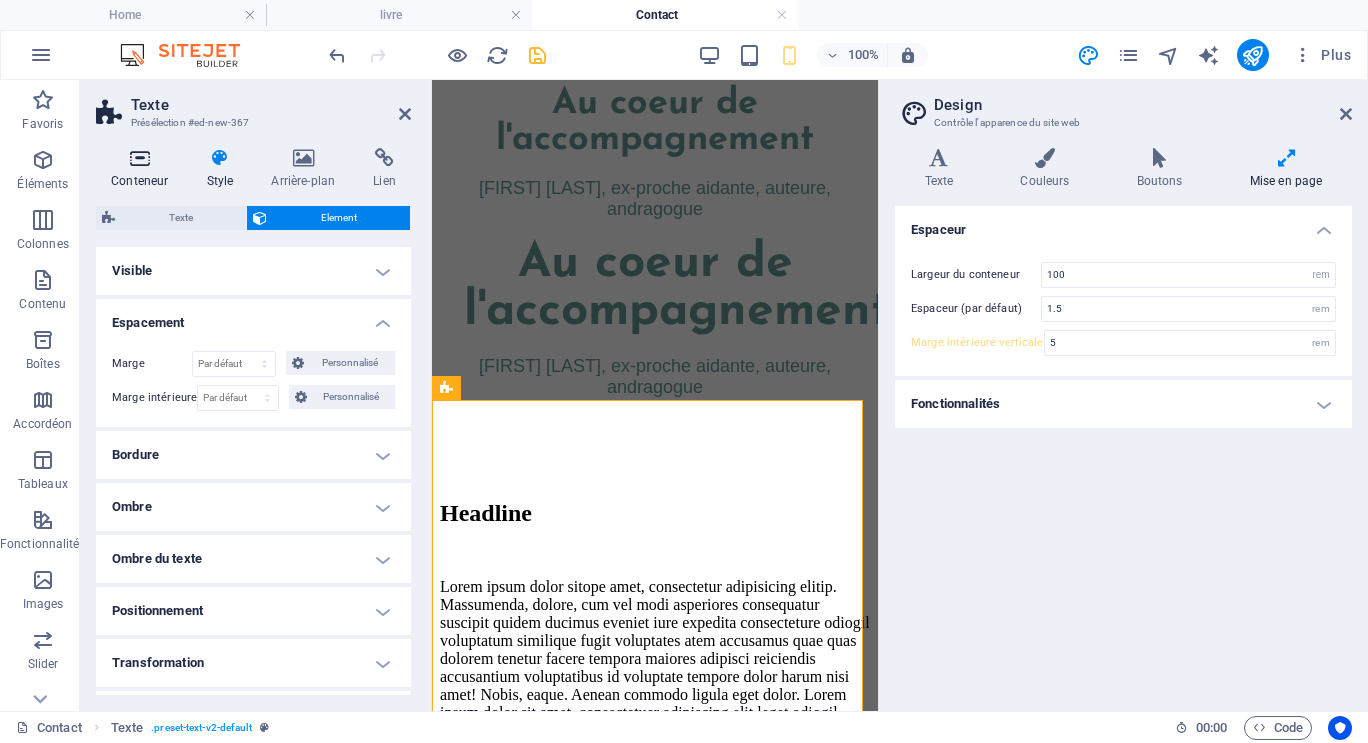 click at bounding box center [139, 158] 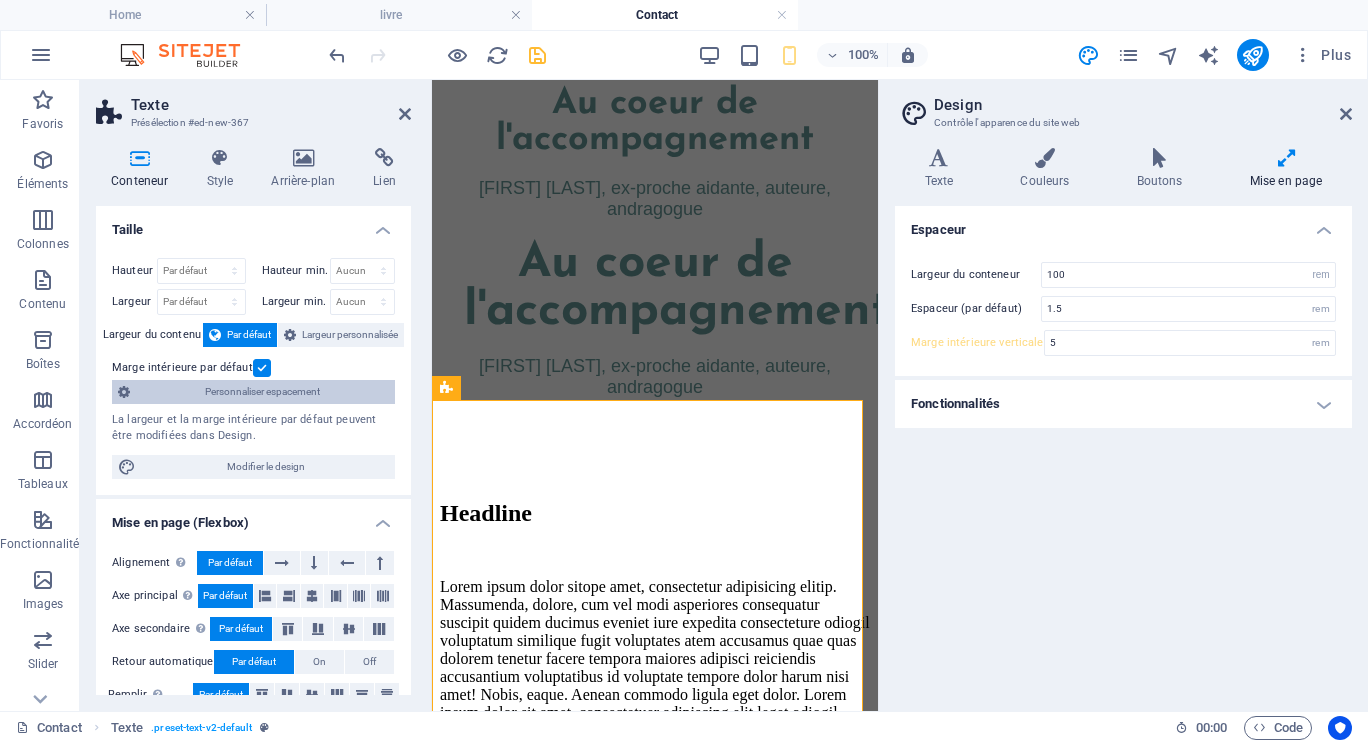 click on "Personnaliser espacement" at bounding box center [262, 392] 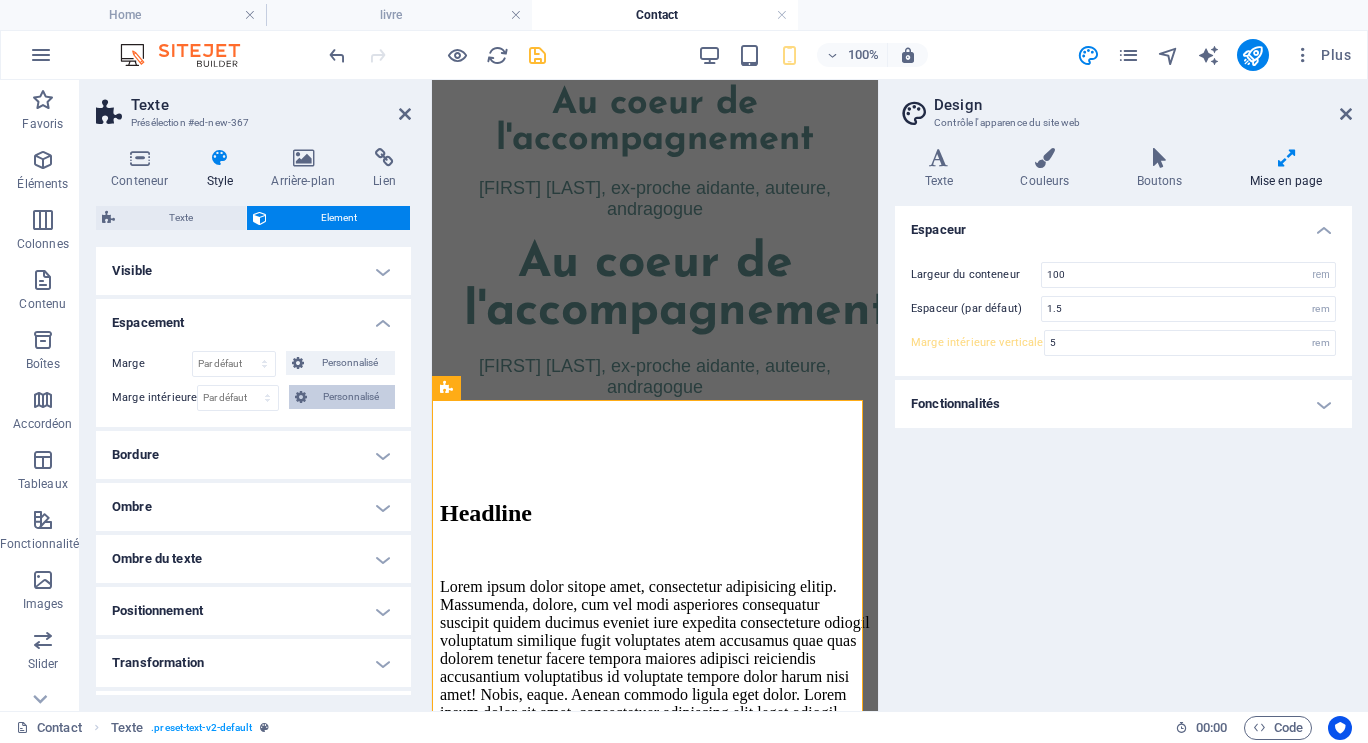 click on "Personnalisé" at bounding box center [351, 397] 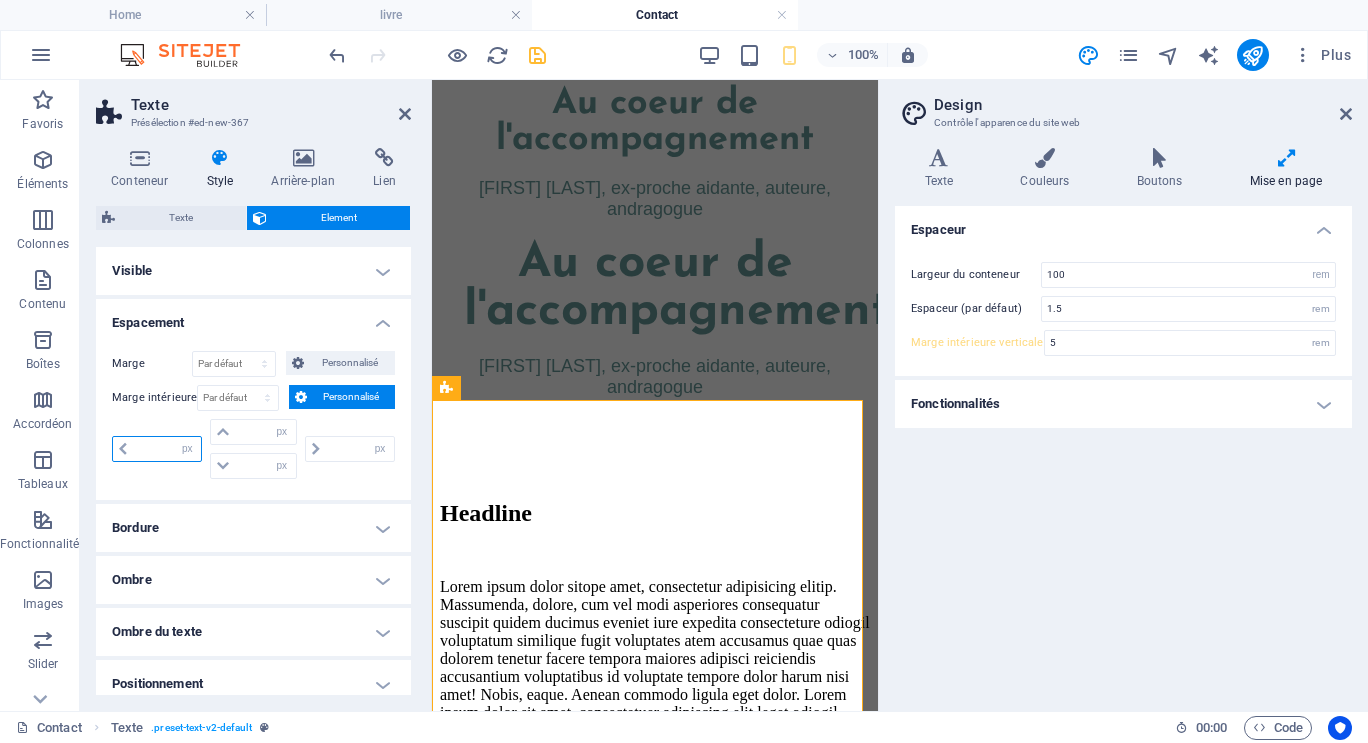 click at bounding box center [167, 449] 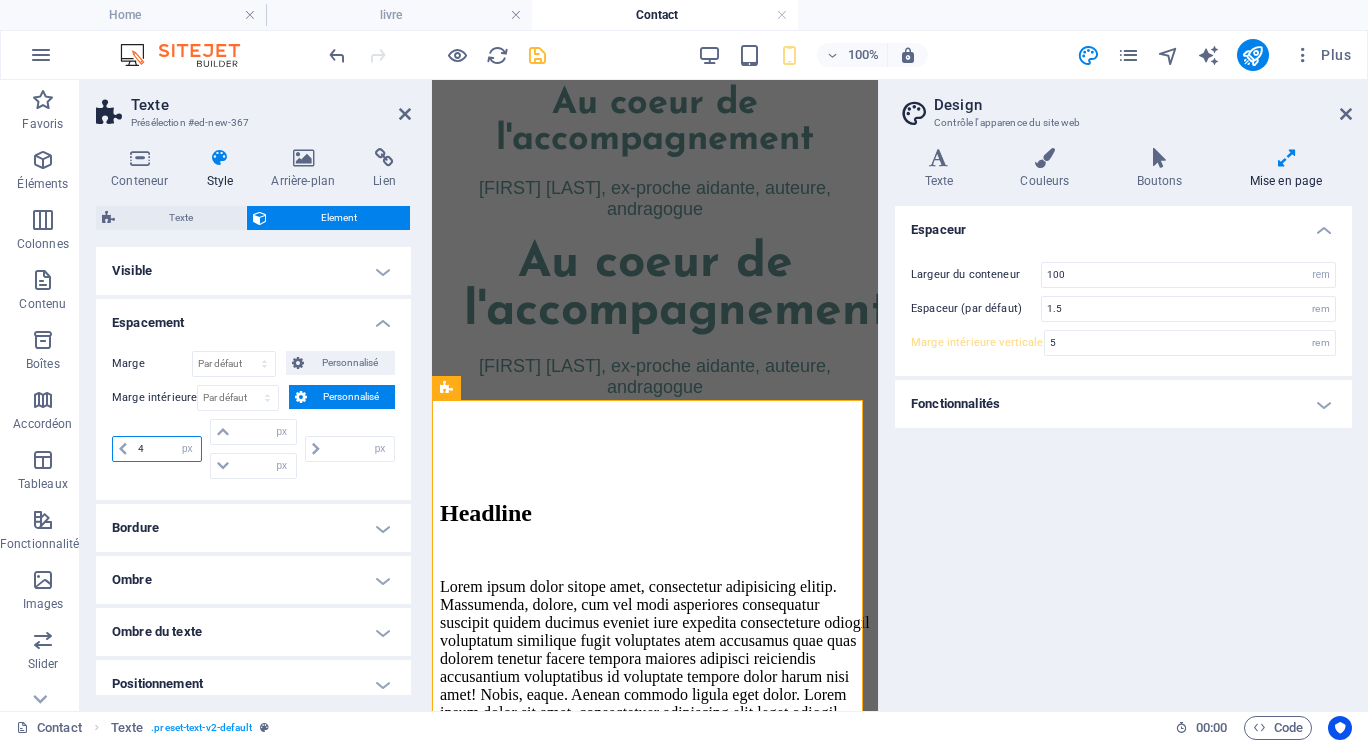 type on "40" 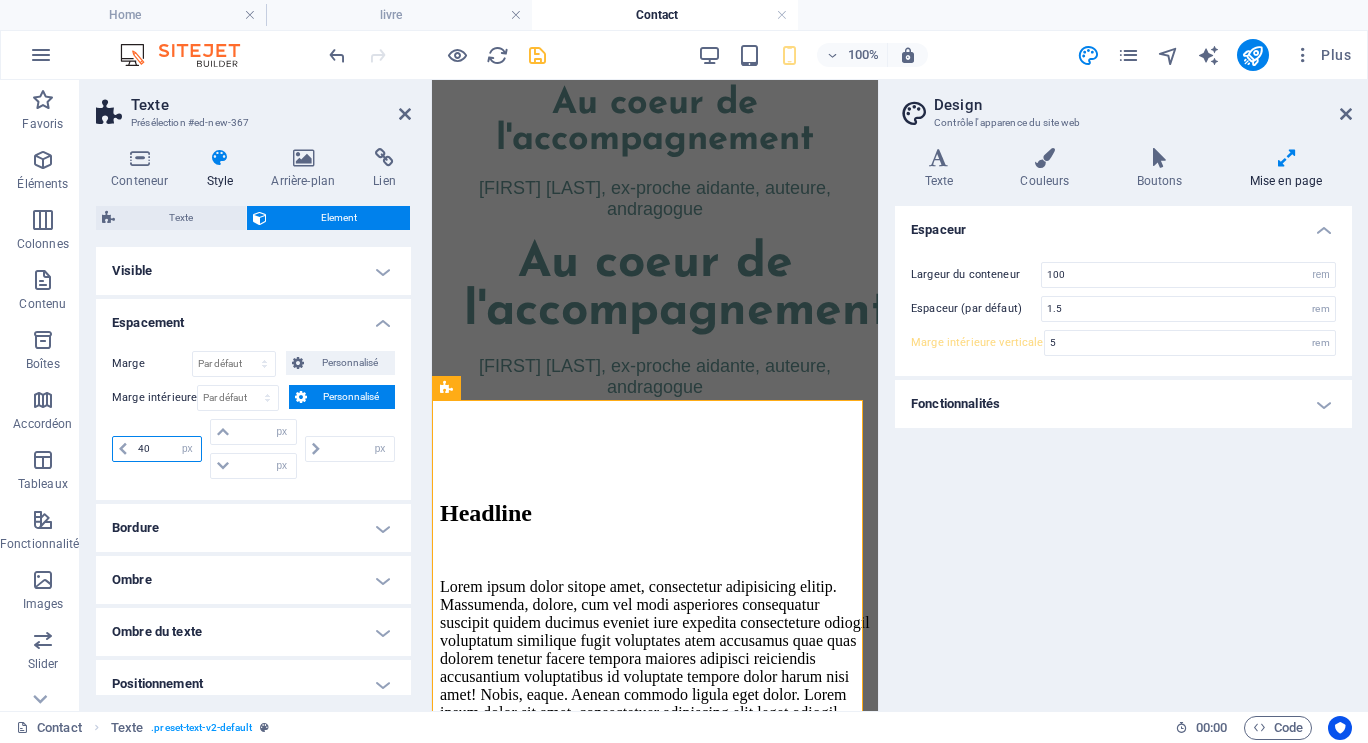 type on "0" 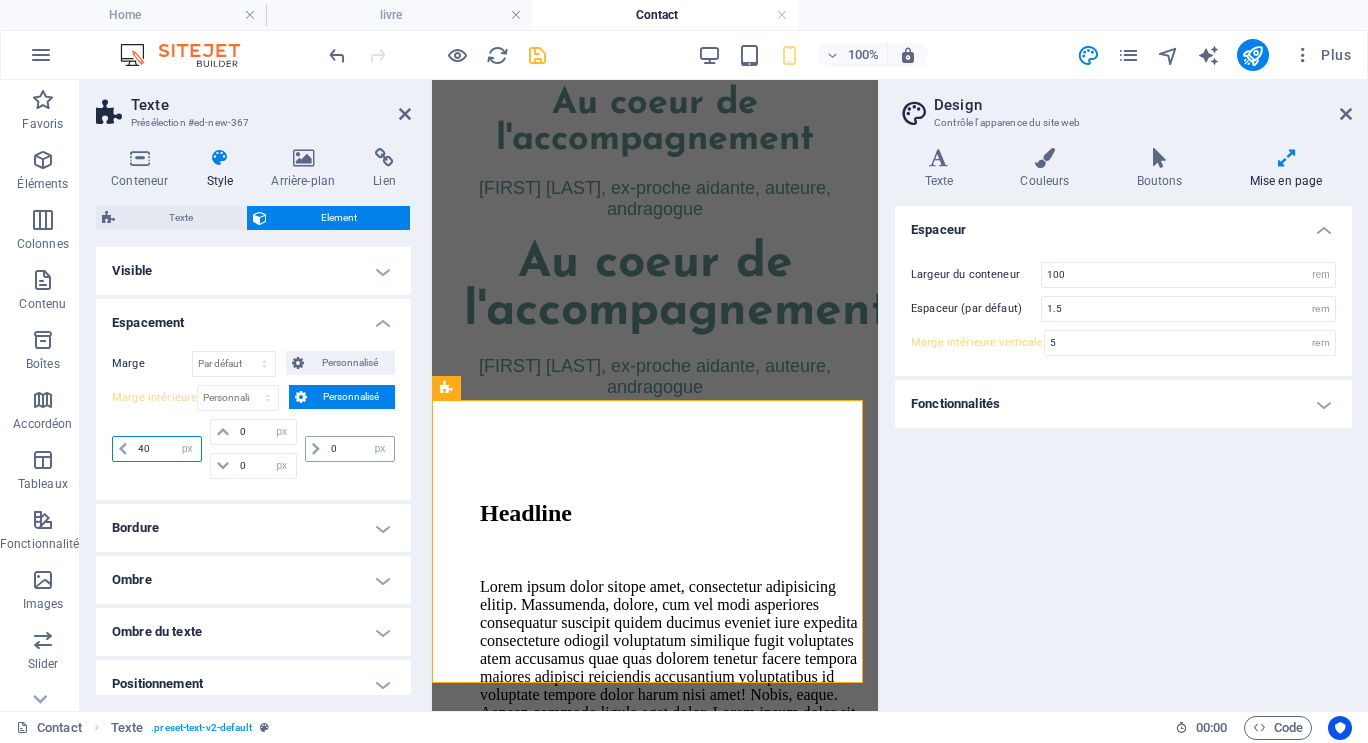 type on "40" 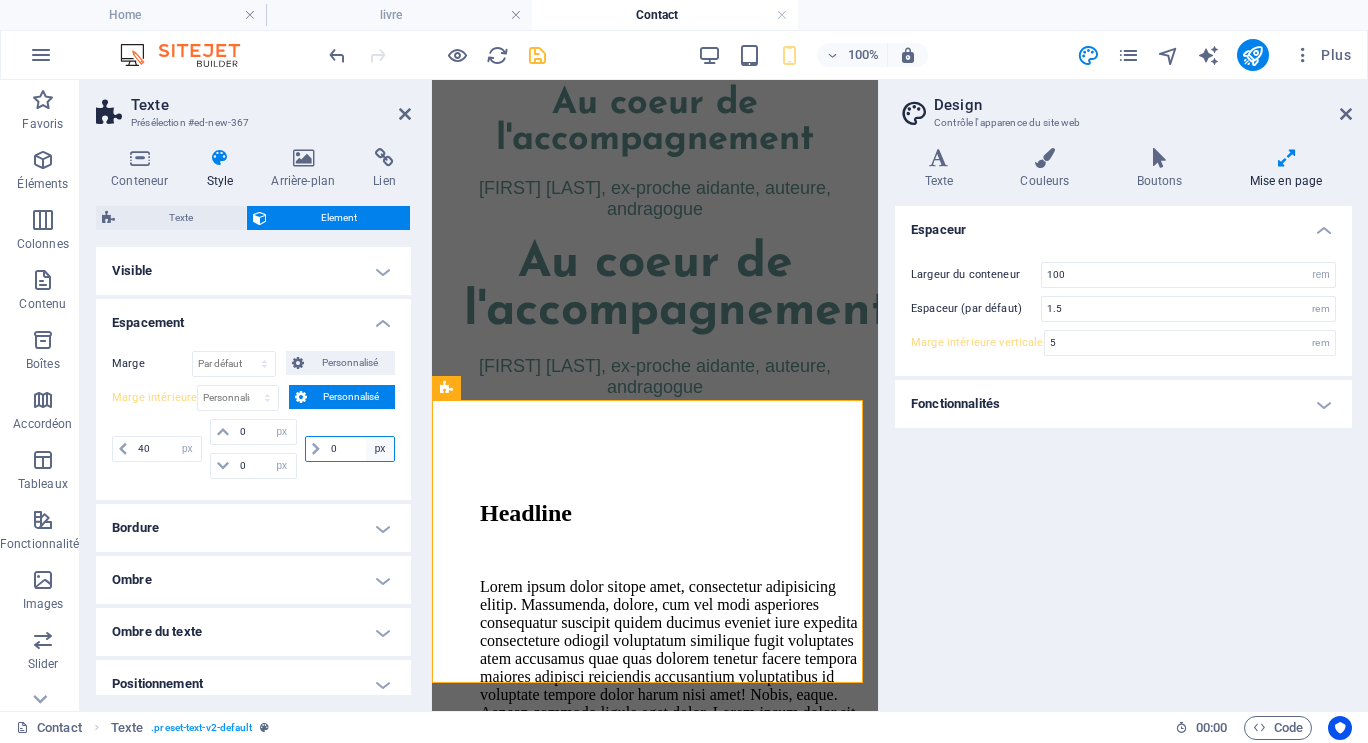 drag, startPoint x: 354, startPoint y: 451, endPoint x: 388, endPoint y: 449, distance: 34.058773 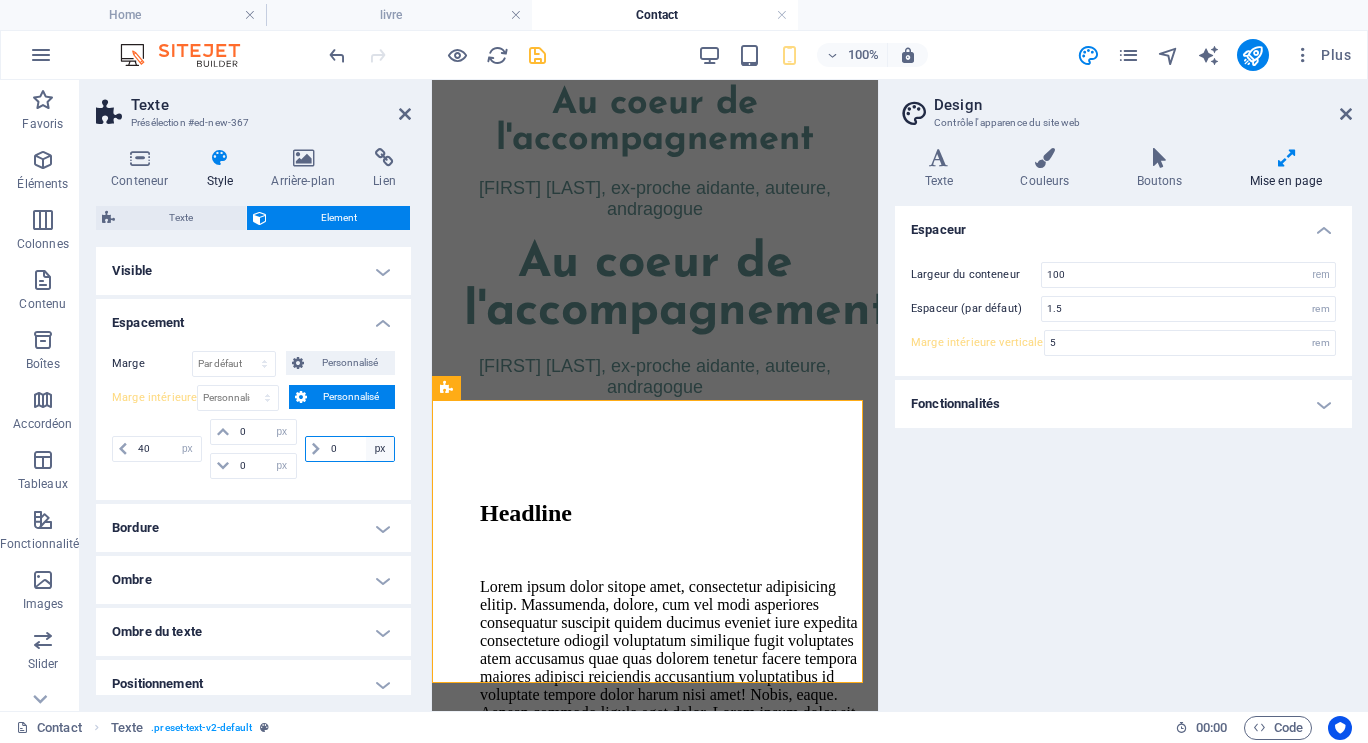 click on "0 px rem % vh vw" at bounding box center [350, 449] 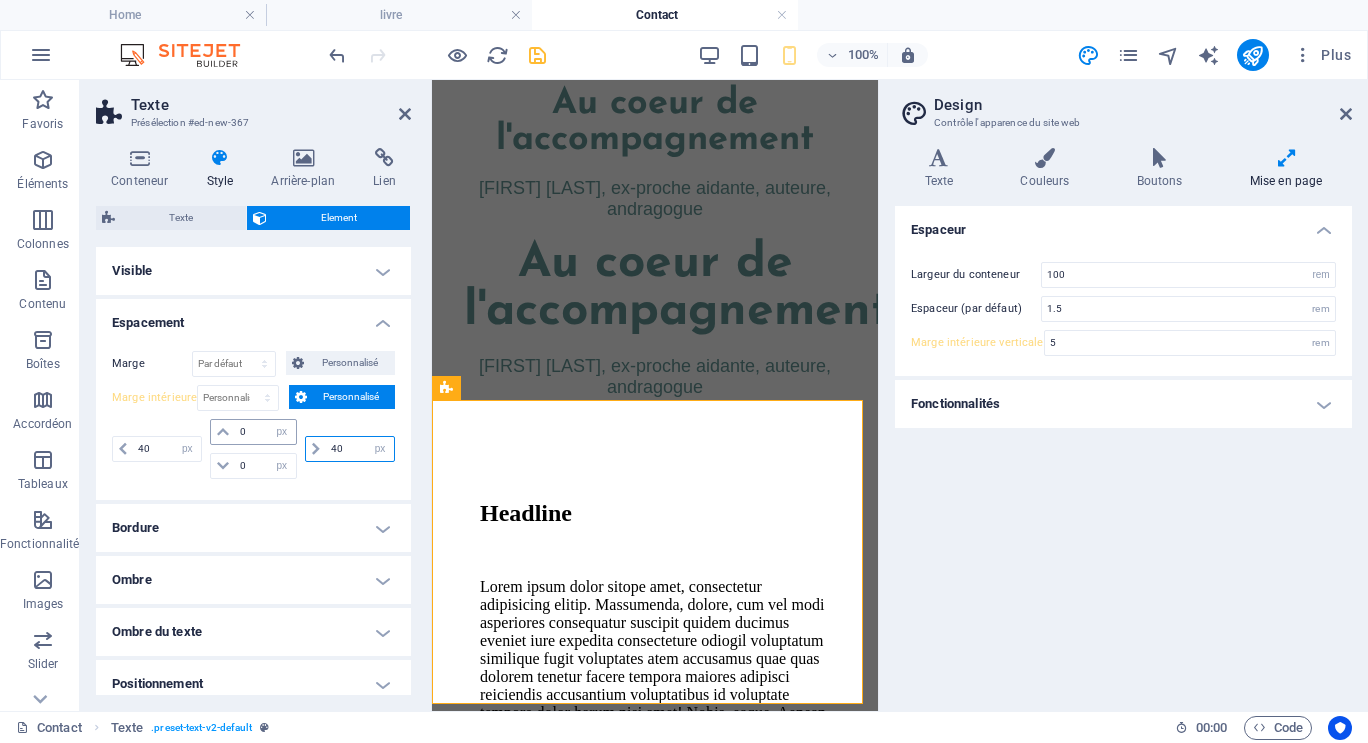 type on "40" 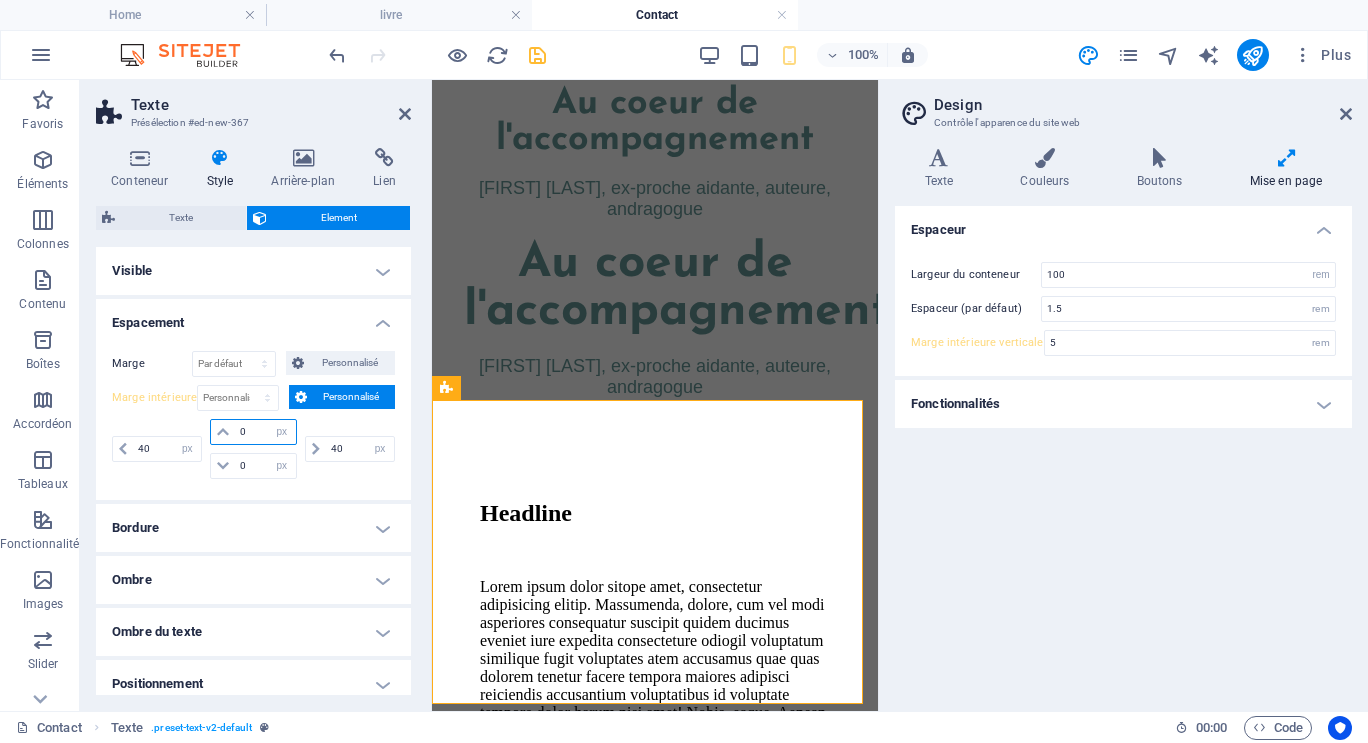 drag, startPoint x: 249, startPoint y: 431, endPoint x: 235, endPoint y: 436, distance: 14.866069 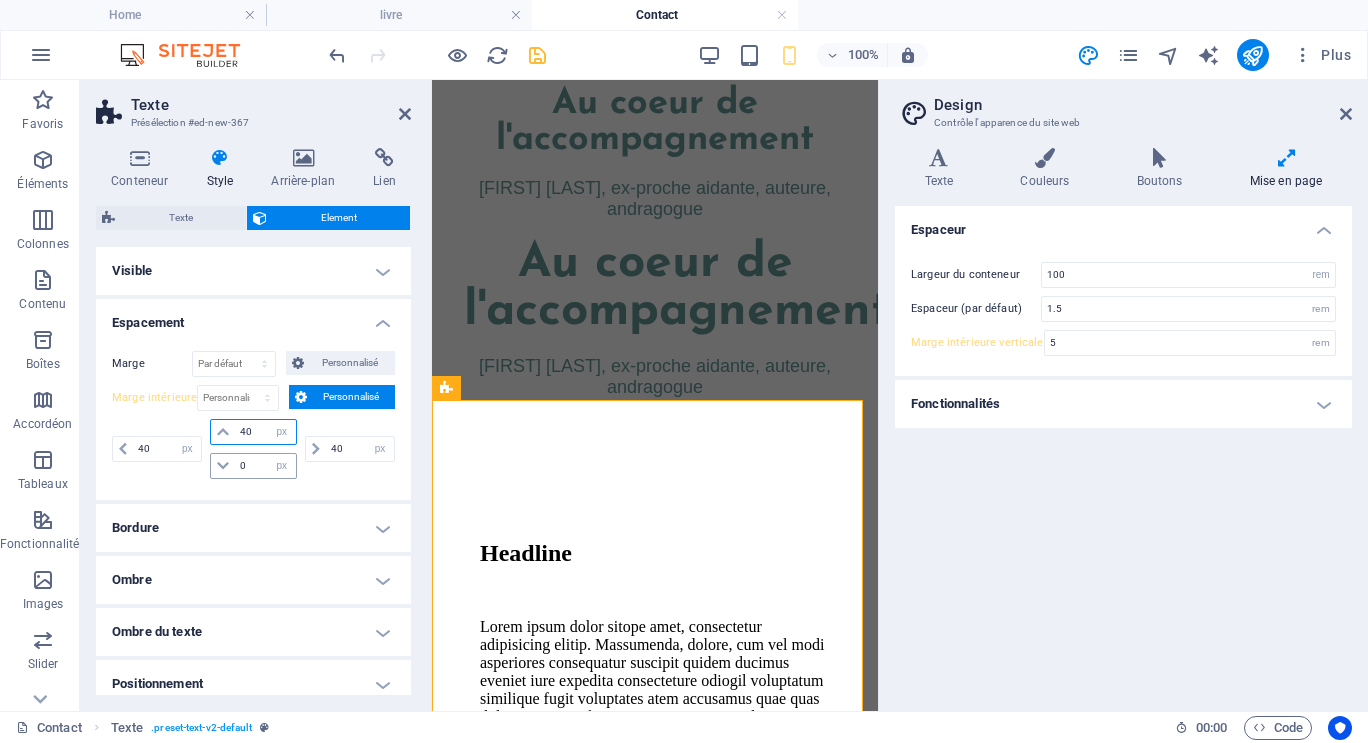 type on "40" 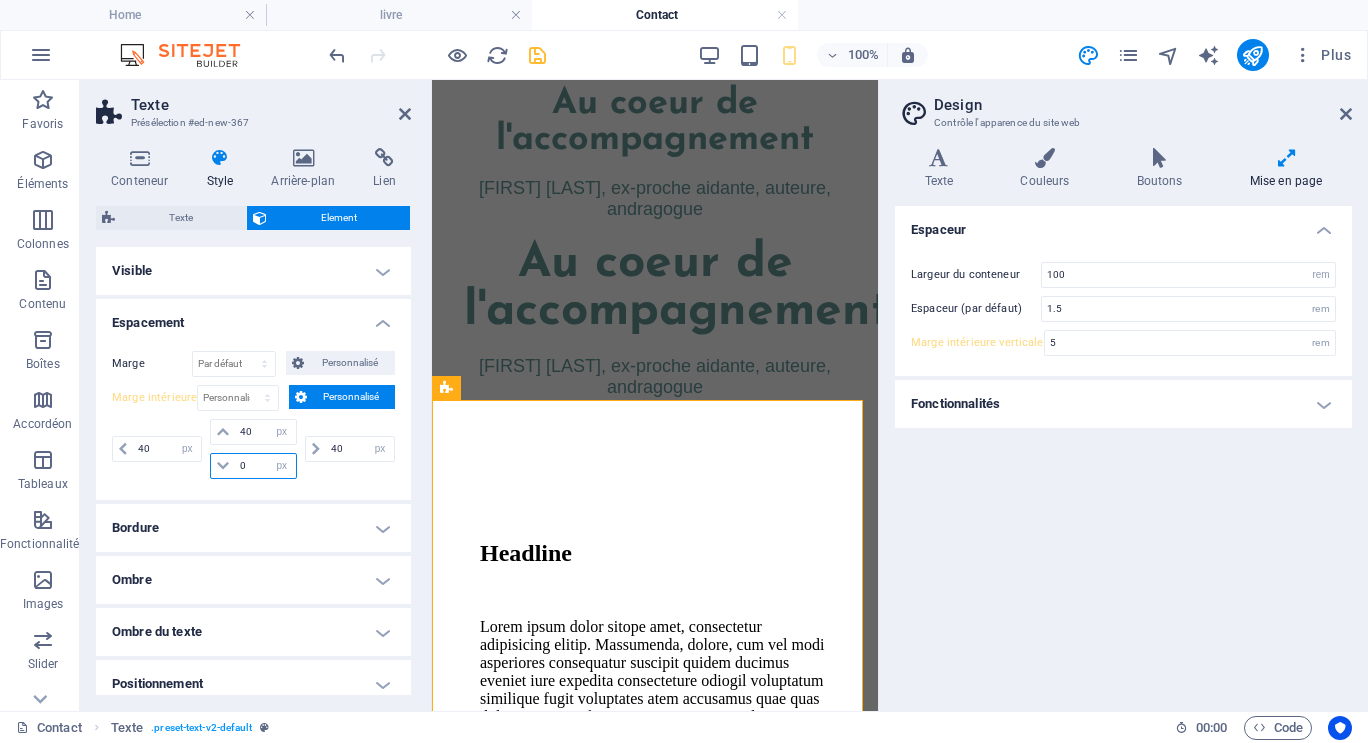 drag, startPoint x: 251, startPoint y: 466, endPoint x: 229, endPoint y: 468, distance: 22.090721 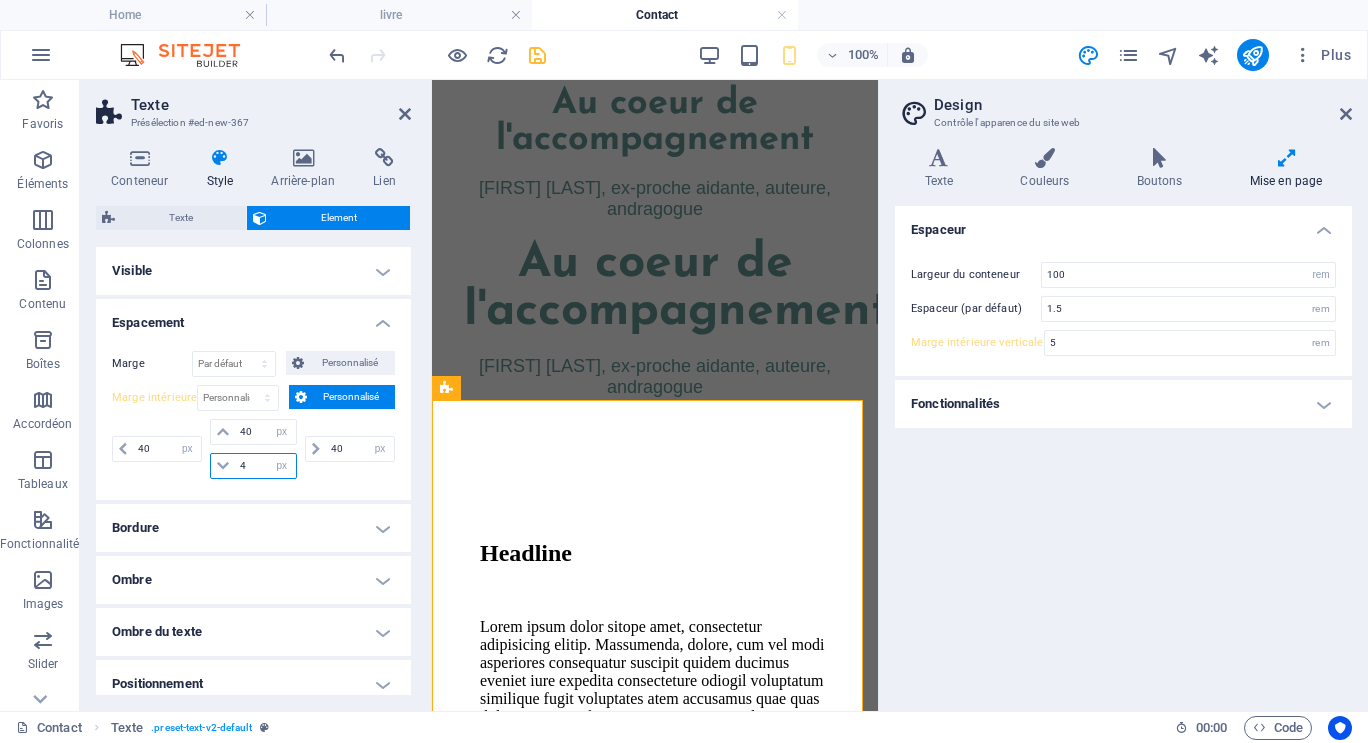 type on "40" 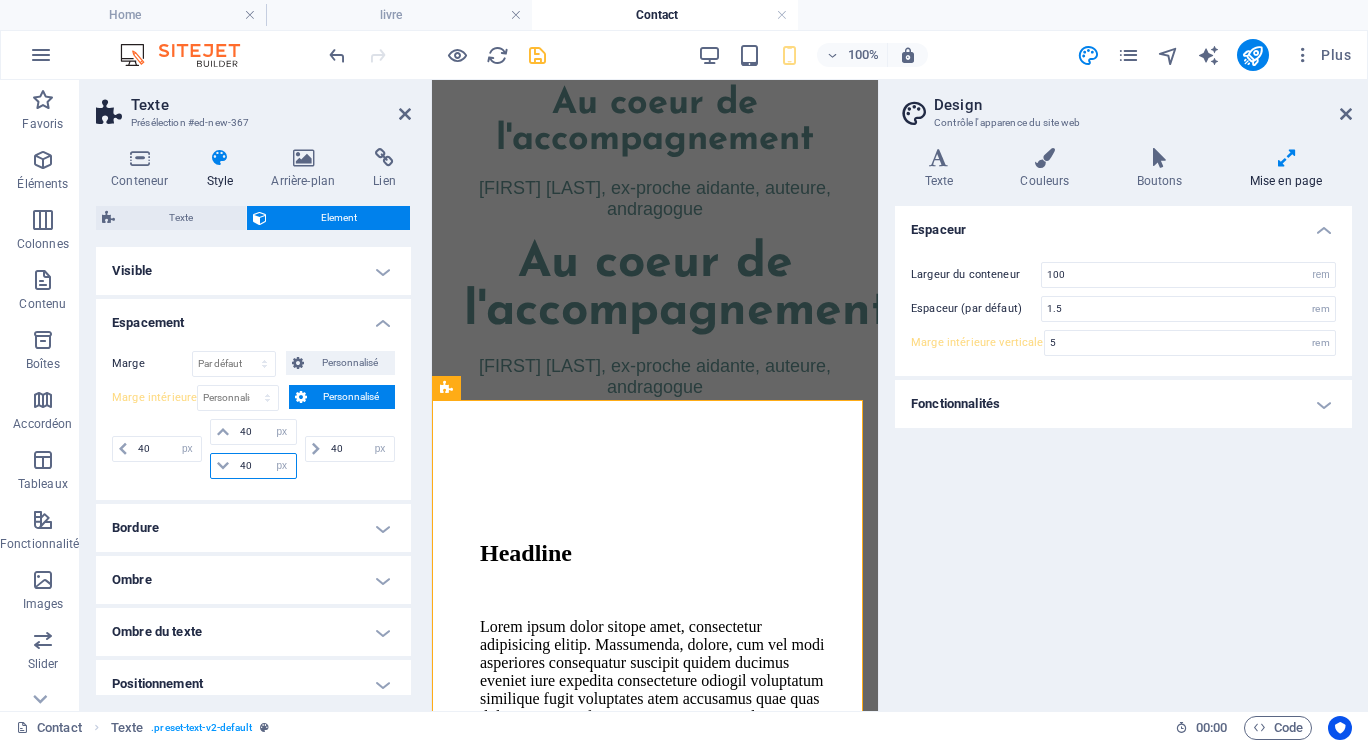 type on "40" 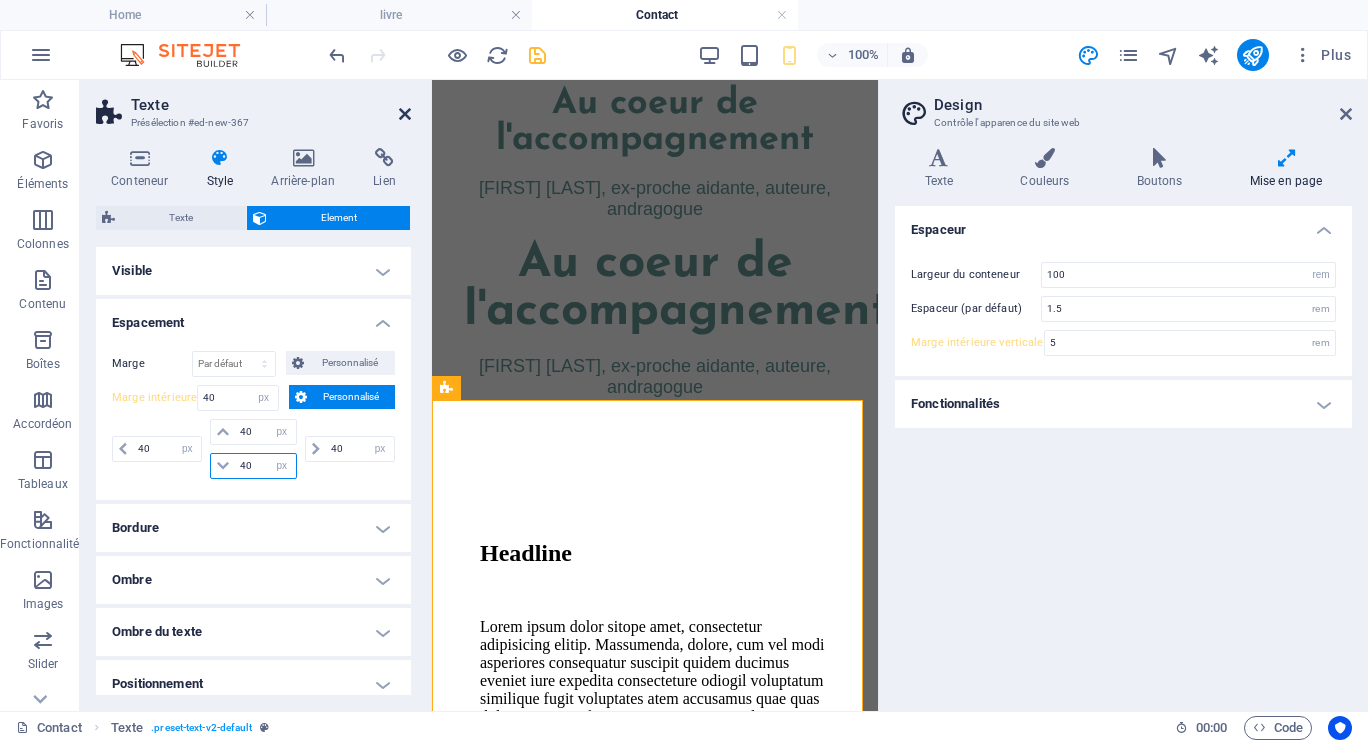 type on "40" 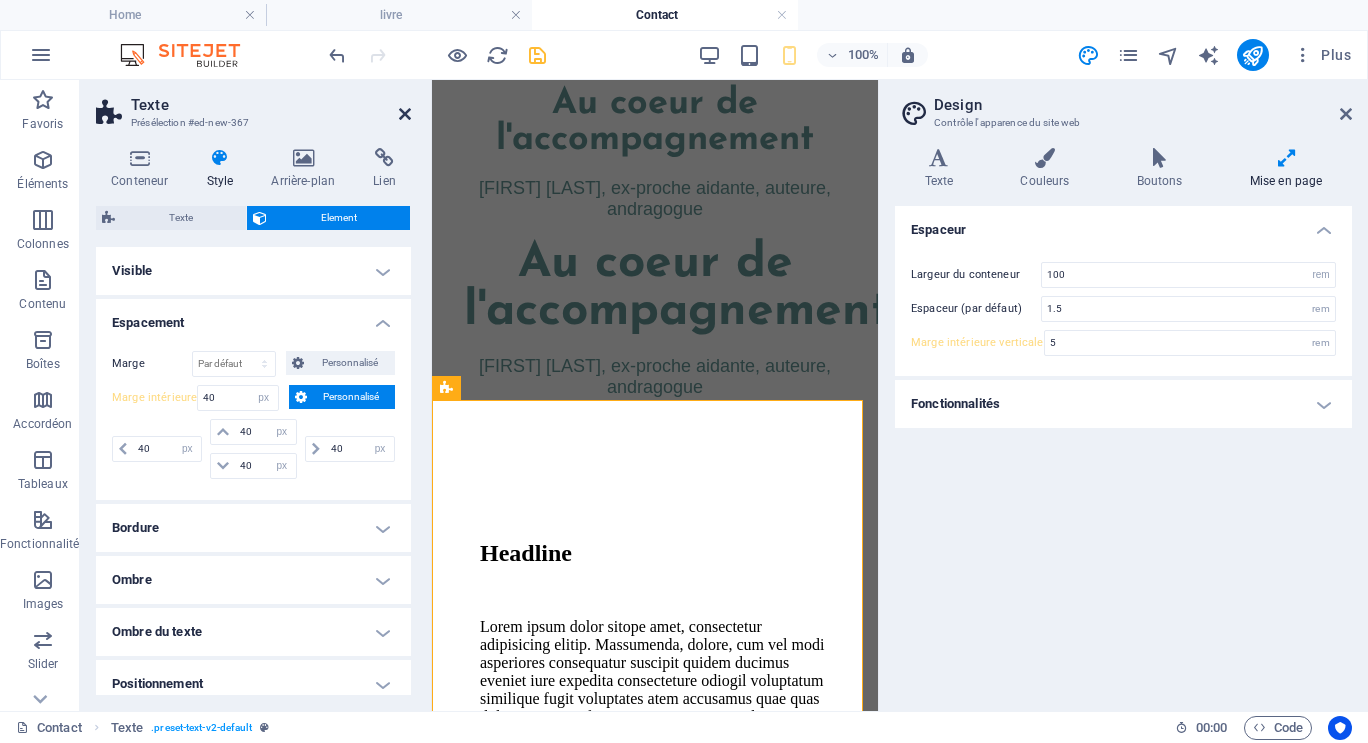 click at bounding box center (405, 114) 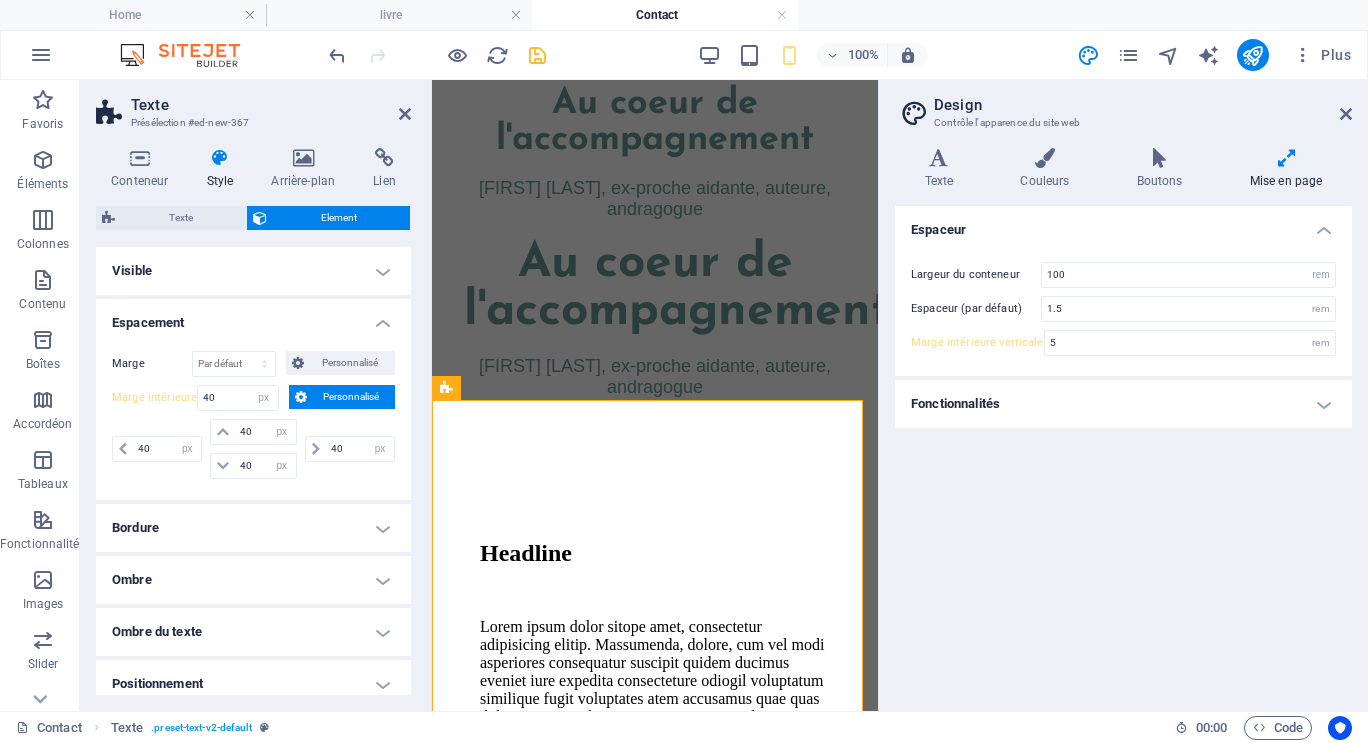 type on "7.5" 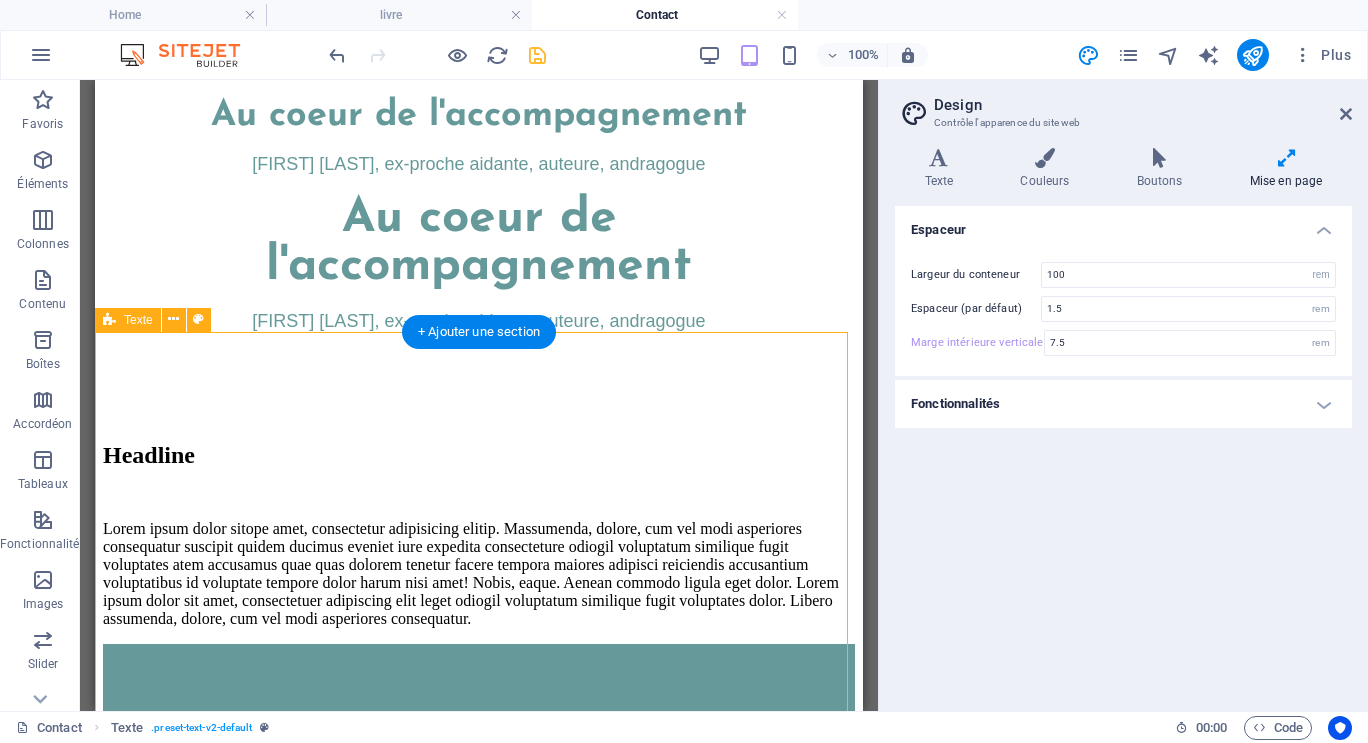 scroll, scrollTop: 275, scrollLeft: 0, axis: vertical 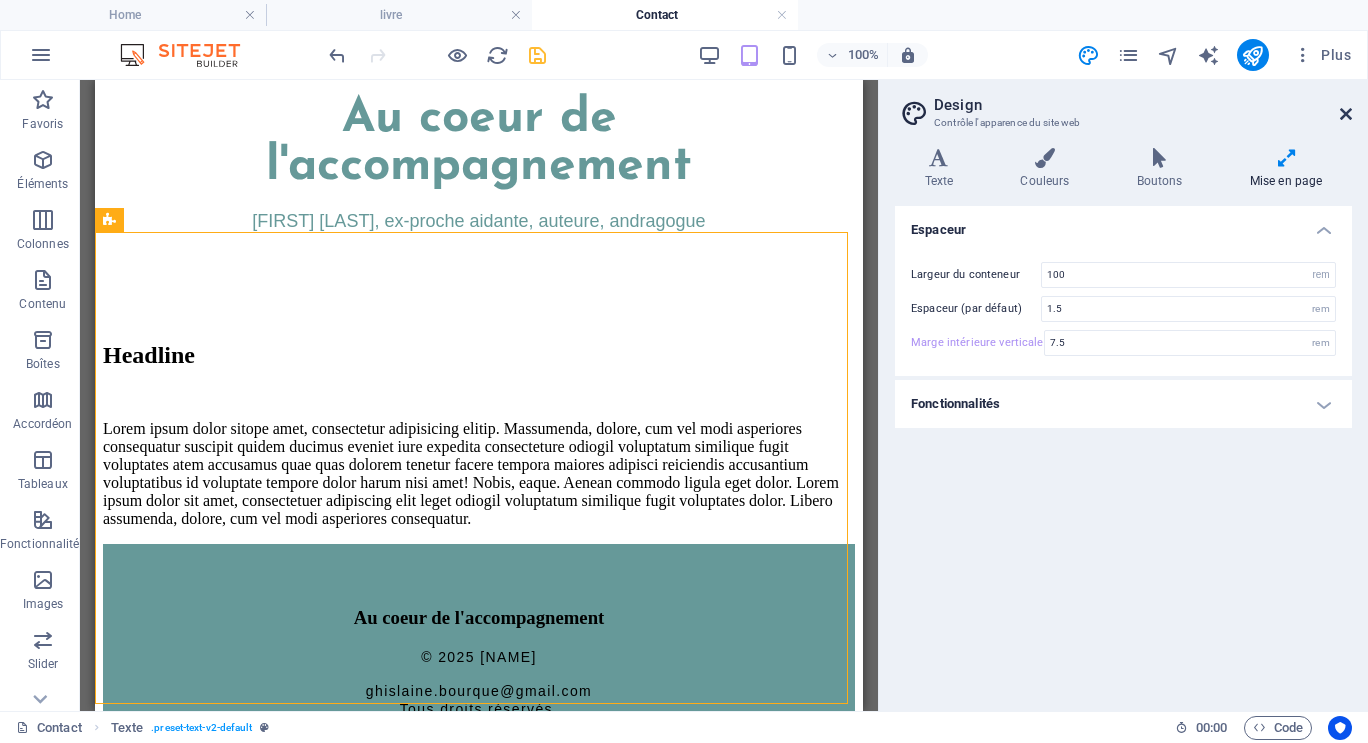 click at bounding box center (1346, 114) 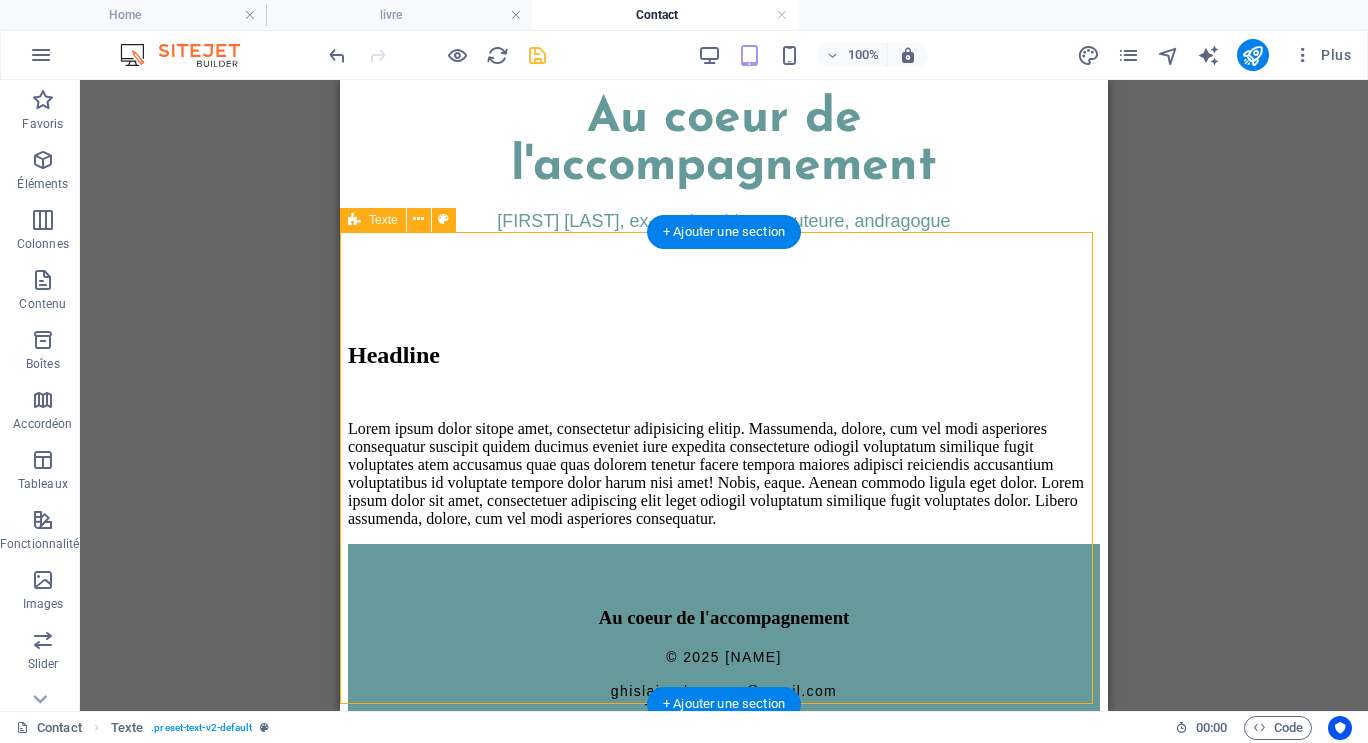 click on "Headline Lorem ipsum dolor sitope amet, consectetur adipisicing elitip. Massumenda, dolore, cum vel modi asperiores consequatur suscipit quidem ducimus eveniet iure expedita consecteture odiogil voluptatum similique fugit voluptates atem accusamus quae quas dolorem tenetur facere tempora maiores adipisci reiciendis accusantium voluptatibus id voluptate tempore dolor harum nisi amet! Nobis, eaque. Aenean commodo ligula eget dolor. Lorem ipsum dolor sit amet, consectetuer adipiscing elit leget odiogil voluptatum similique fugit voluptates dolor. Libero assumenda, dolore, cum vel modi asperiores consequatur." at bounding box center [724, 435] 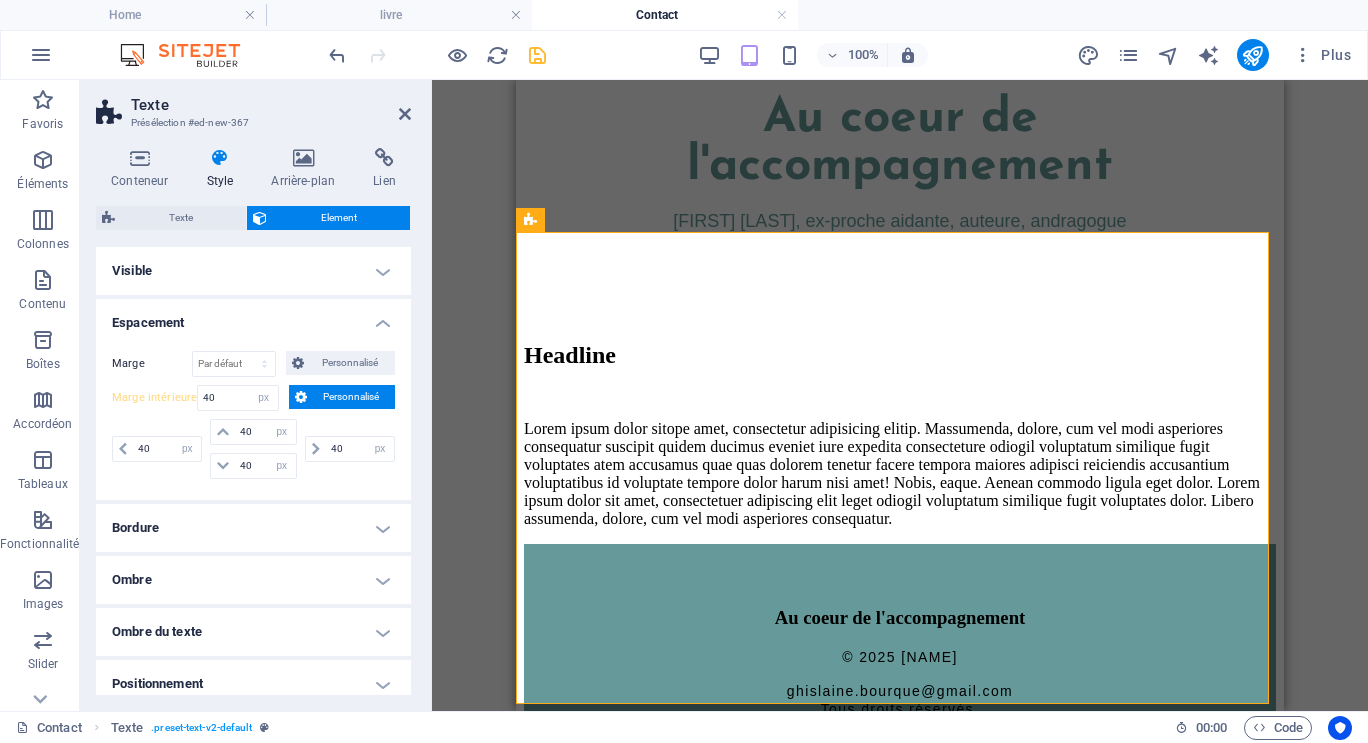 type 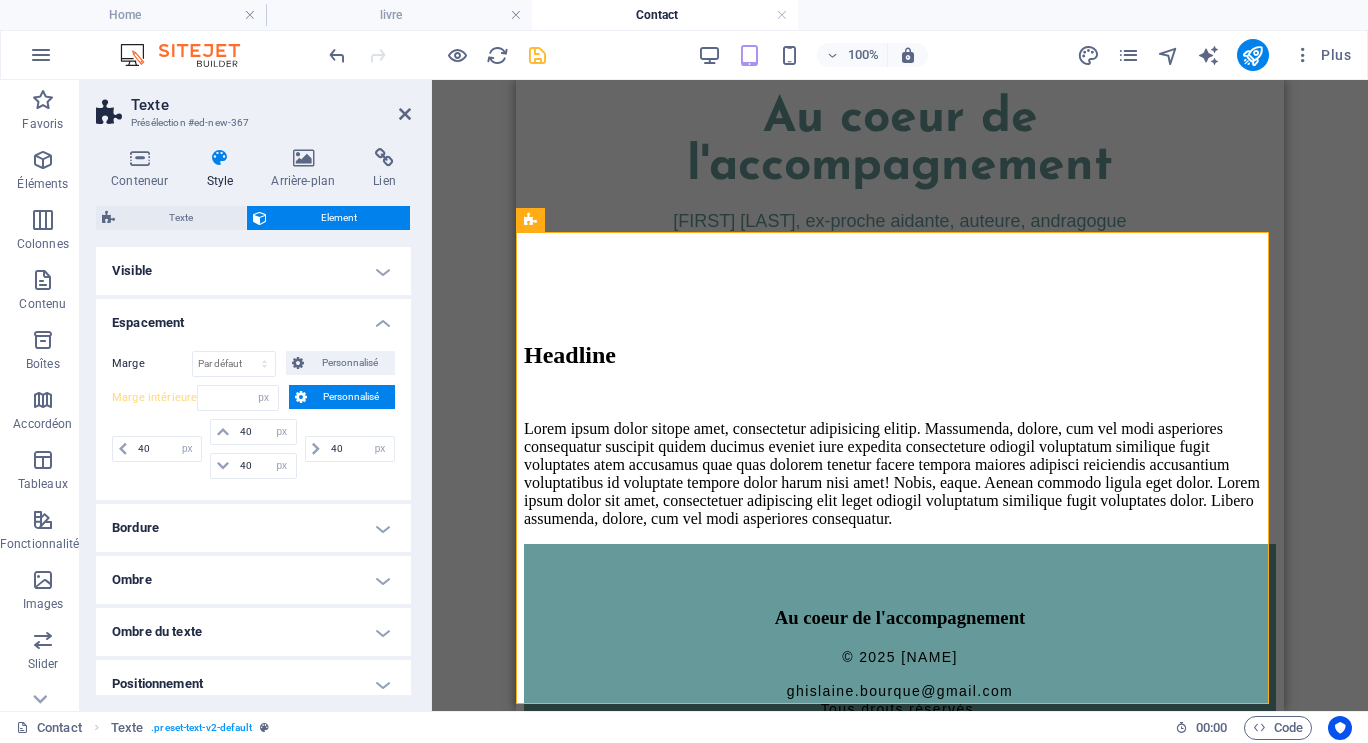 select on "DISABLED_OPTION_VALUE" 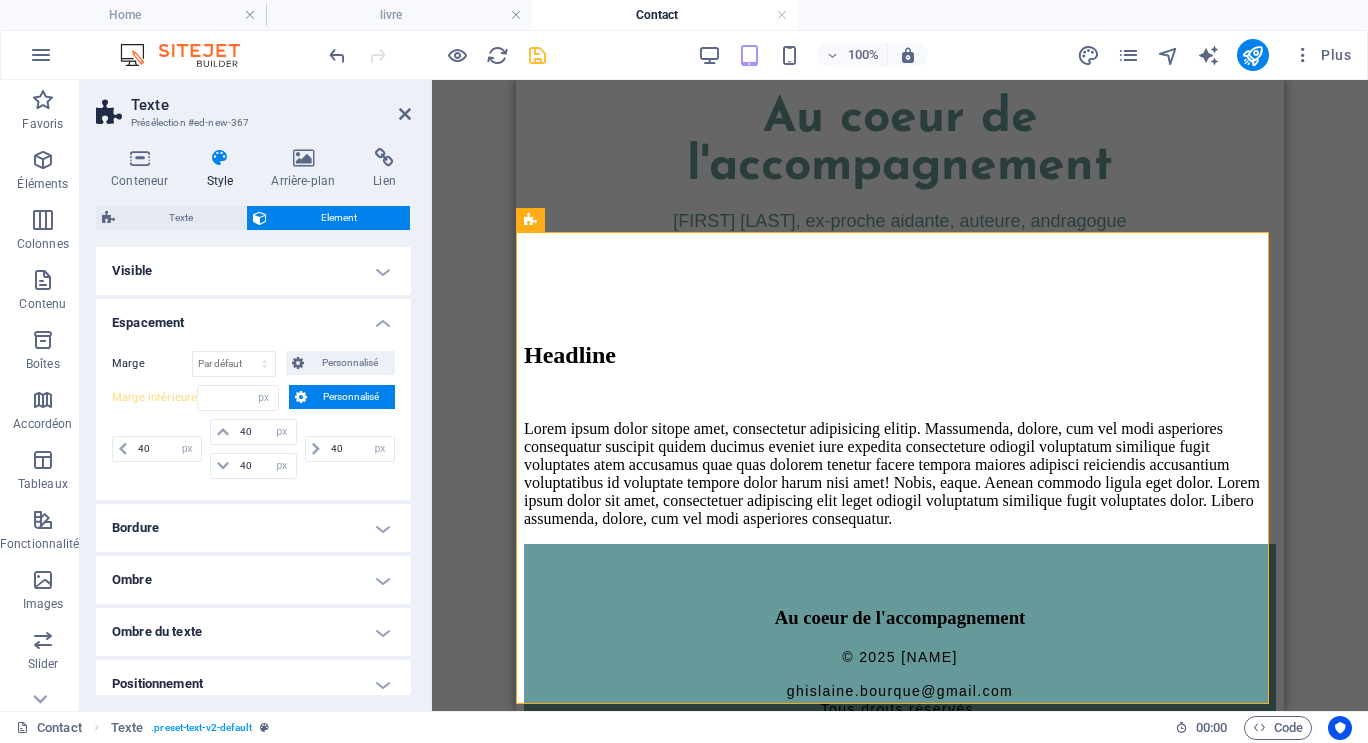 type 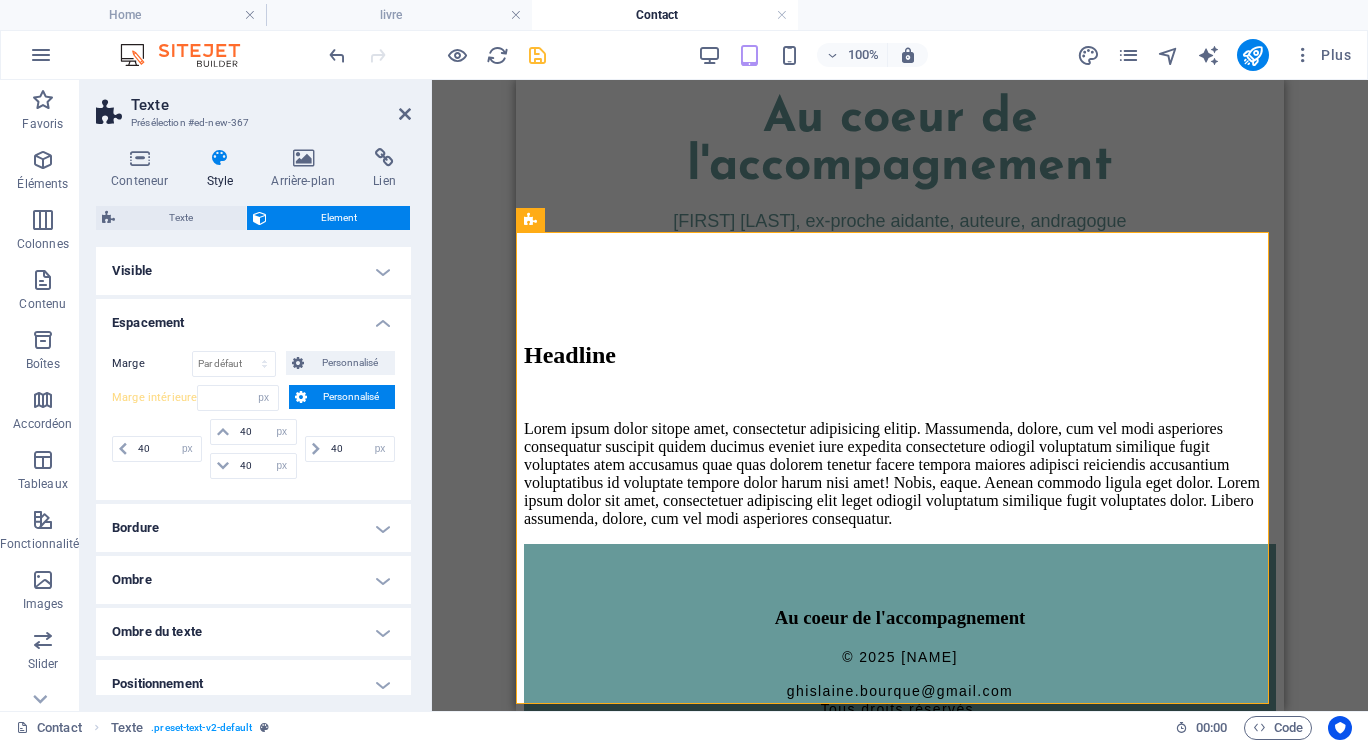 type 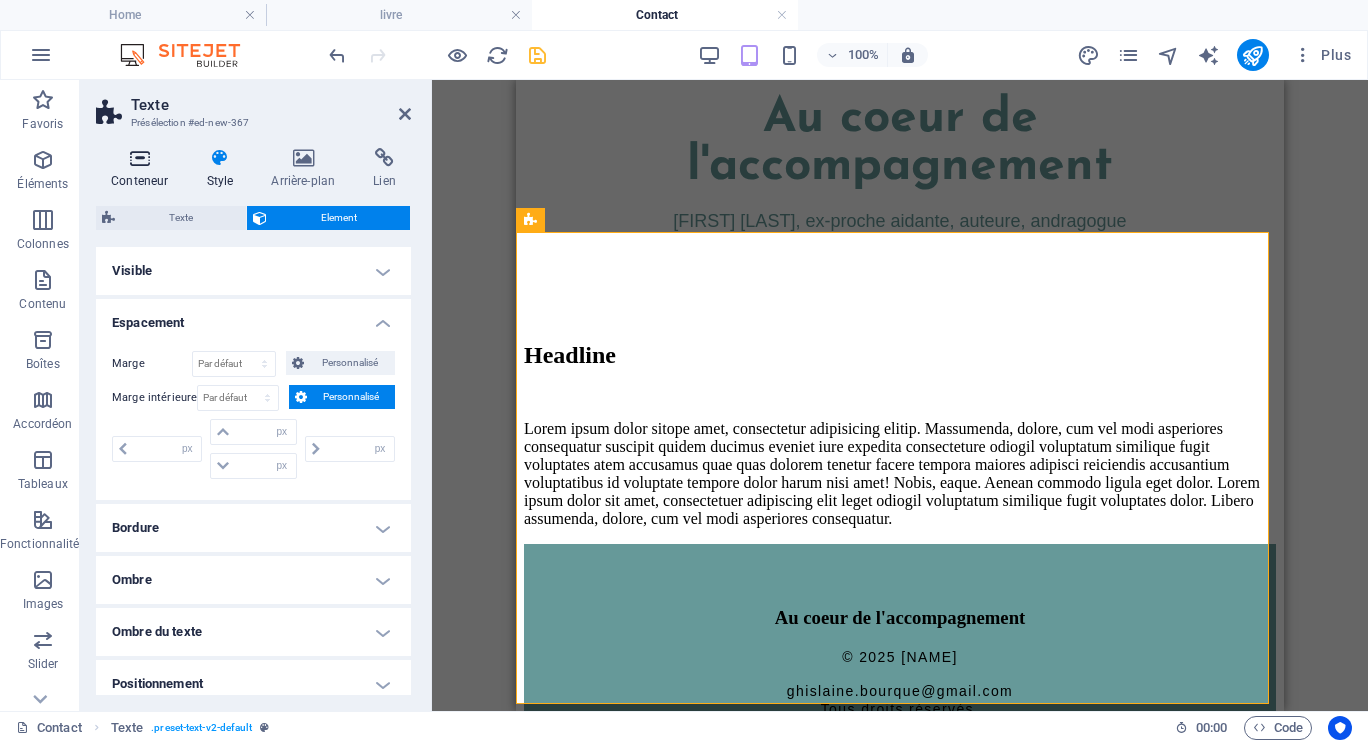 click at bounding box center (139, 158) 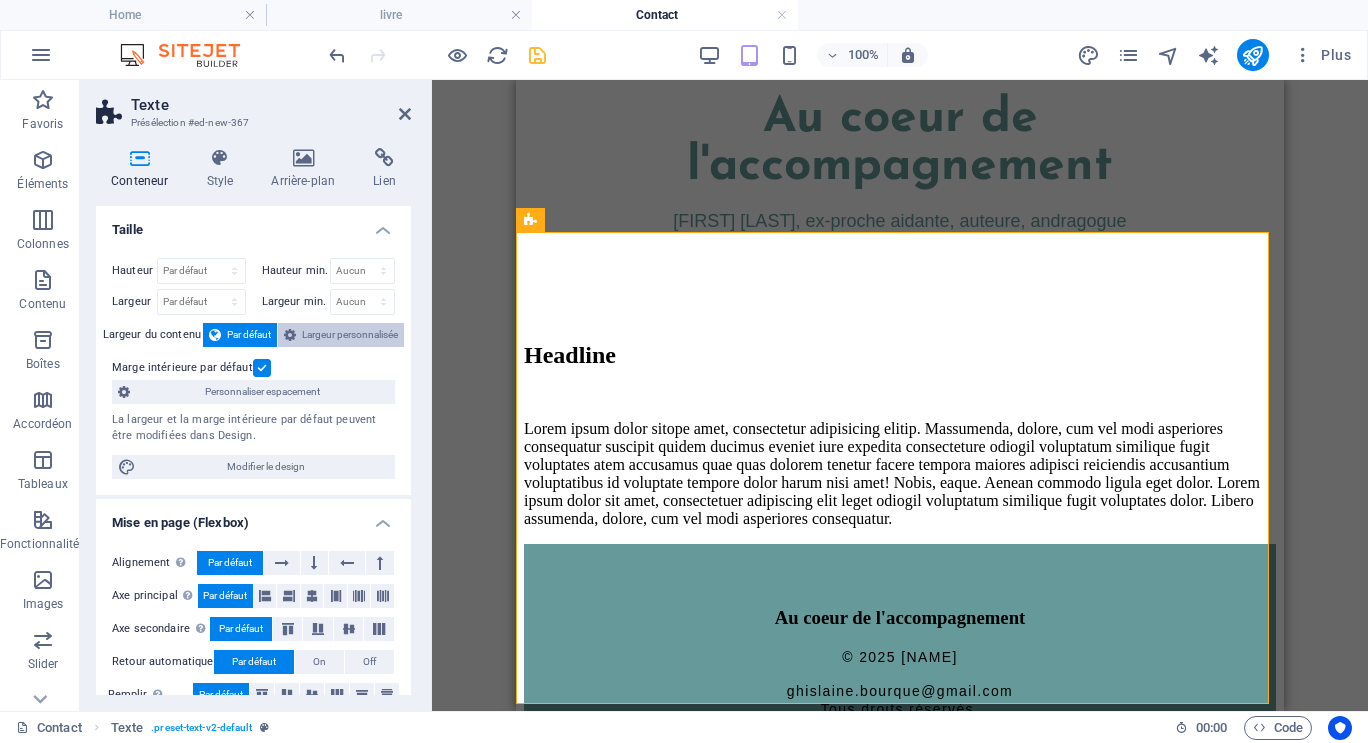 click on "Largeur personnalisée" at bounding box center (350, 335) 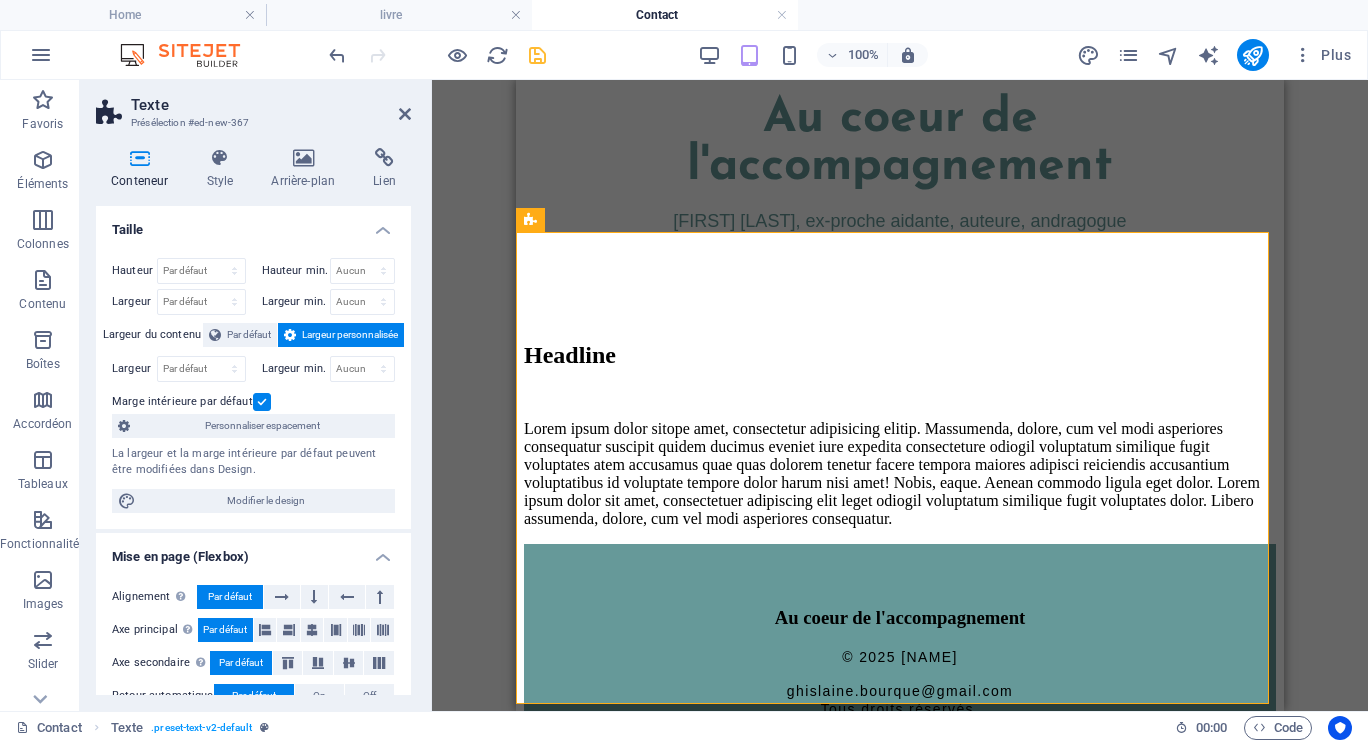 click on "Largeur personnalisée" at bounding box center (350, 335) 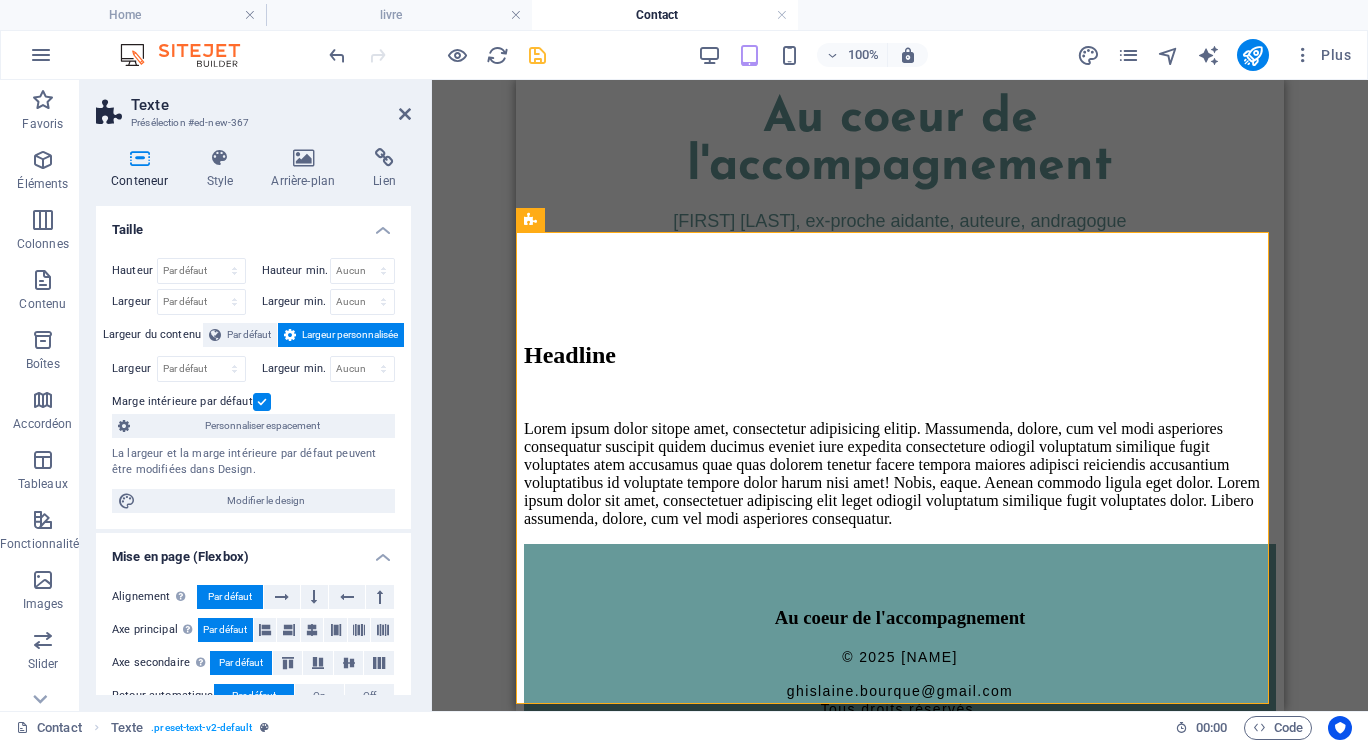click on "Largeur personnalisée" at bounding box center [350, 335] 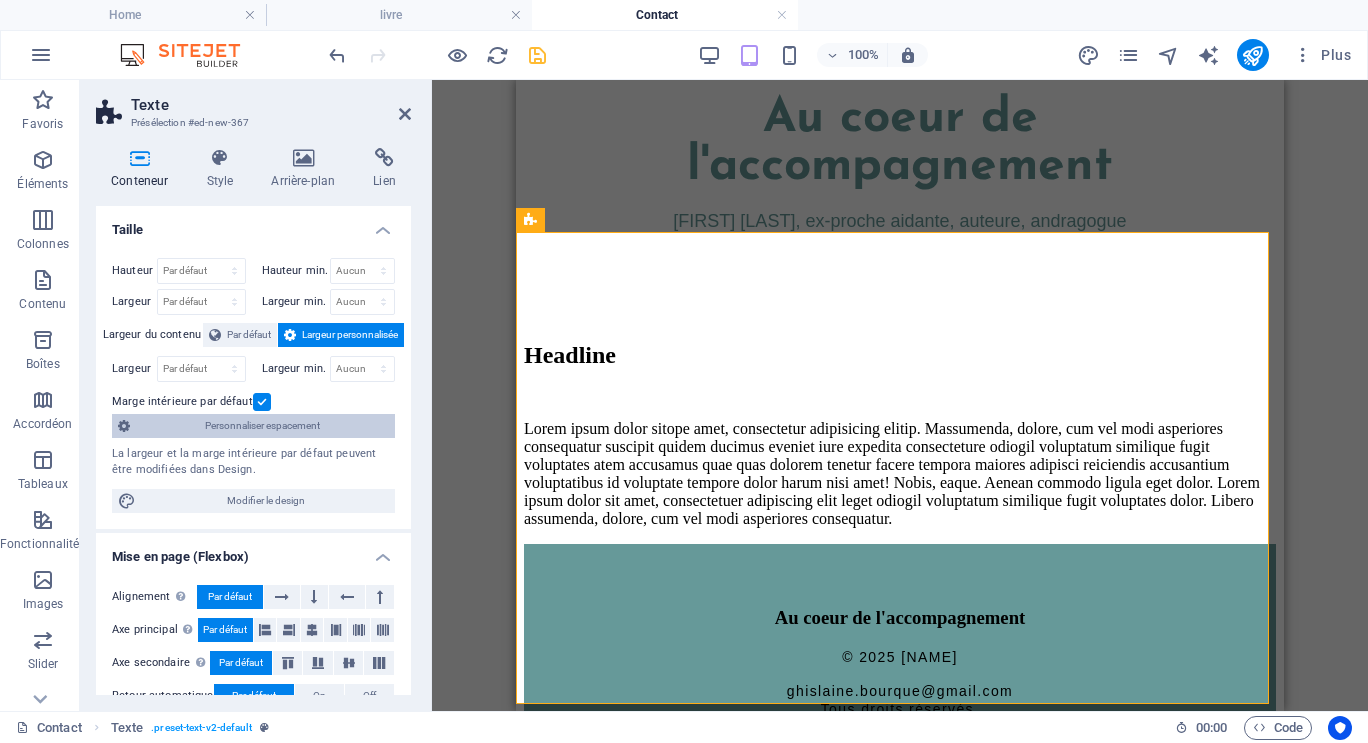 click on "Personnaliser espacement" at bounding box center (262, 426) 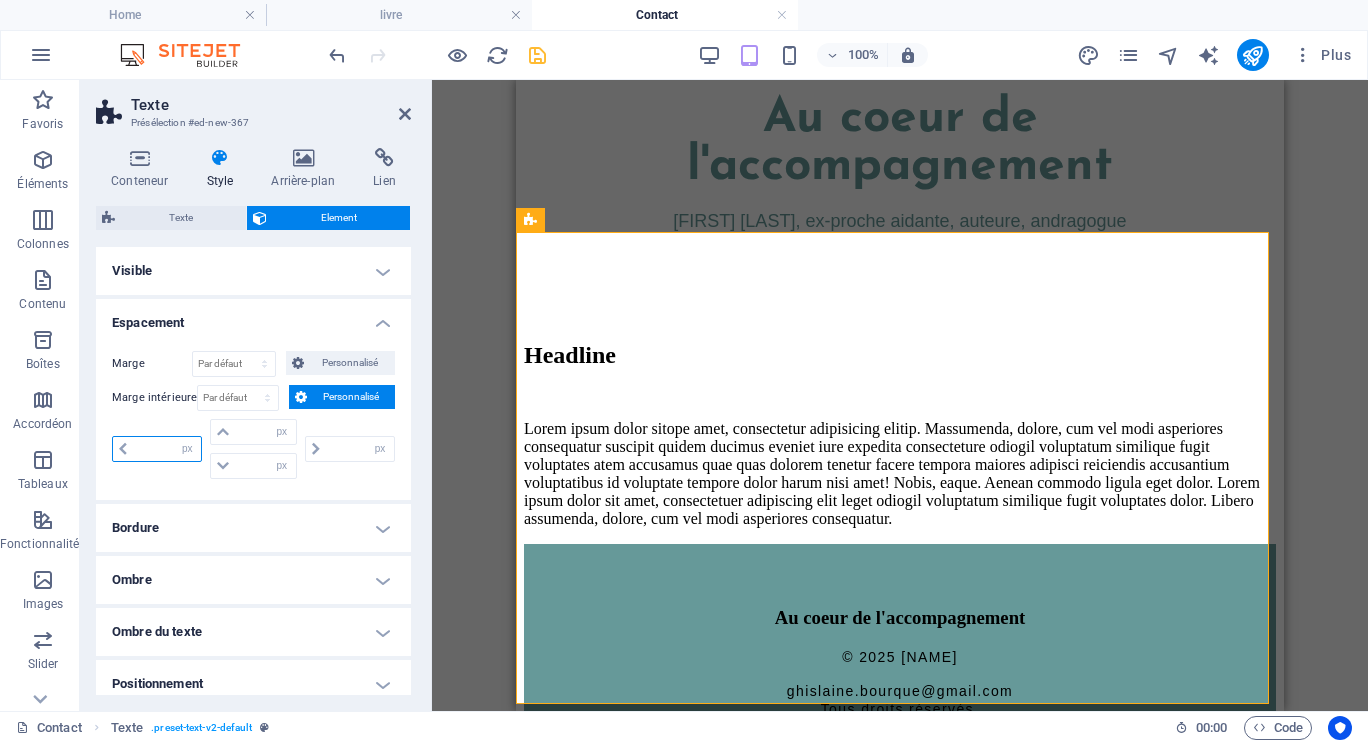 click at bounding box center [167, 449] 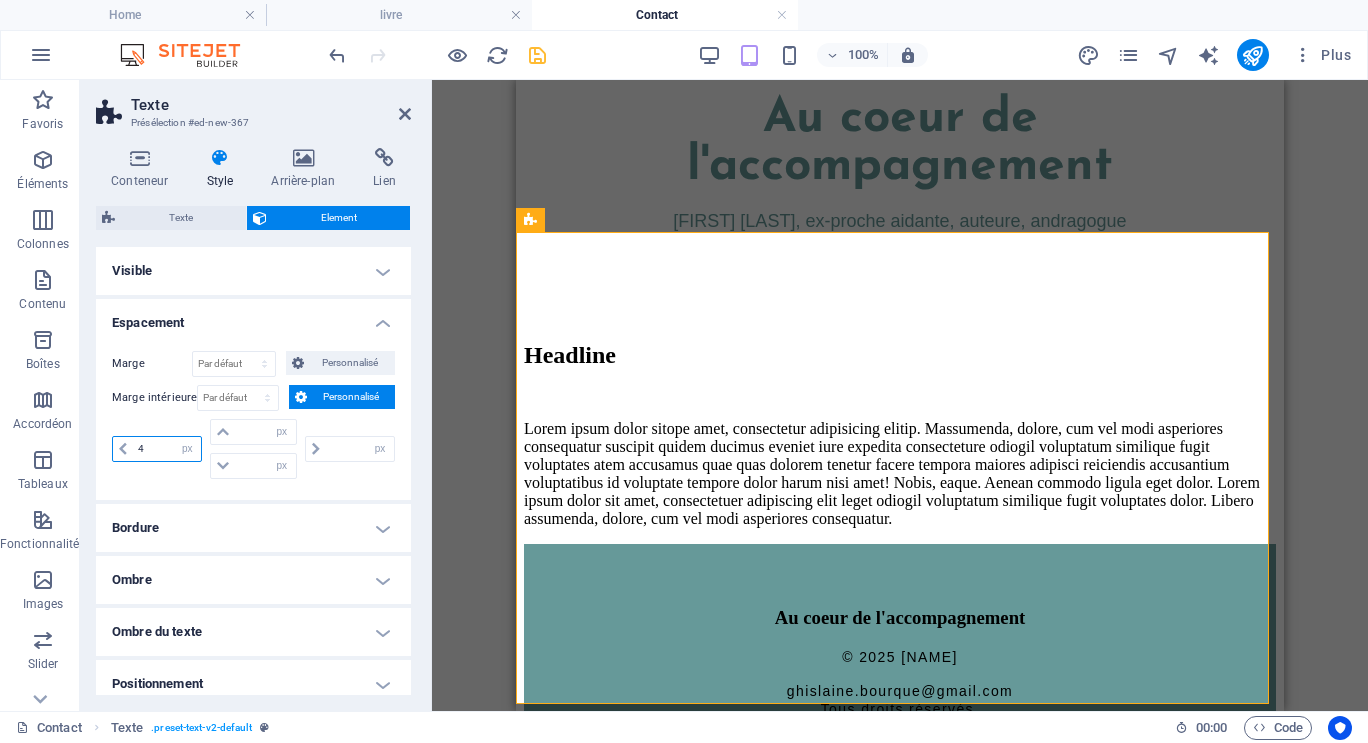 type on "40" 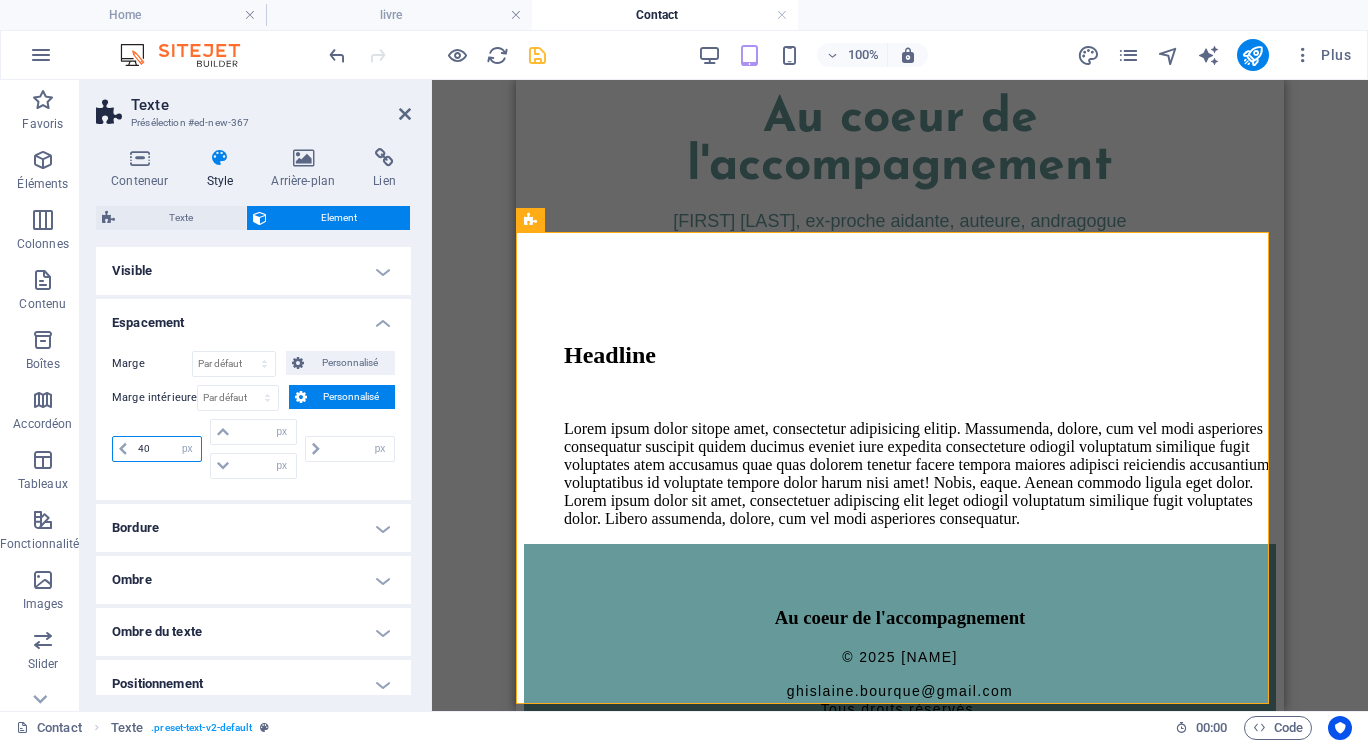 type on "0" 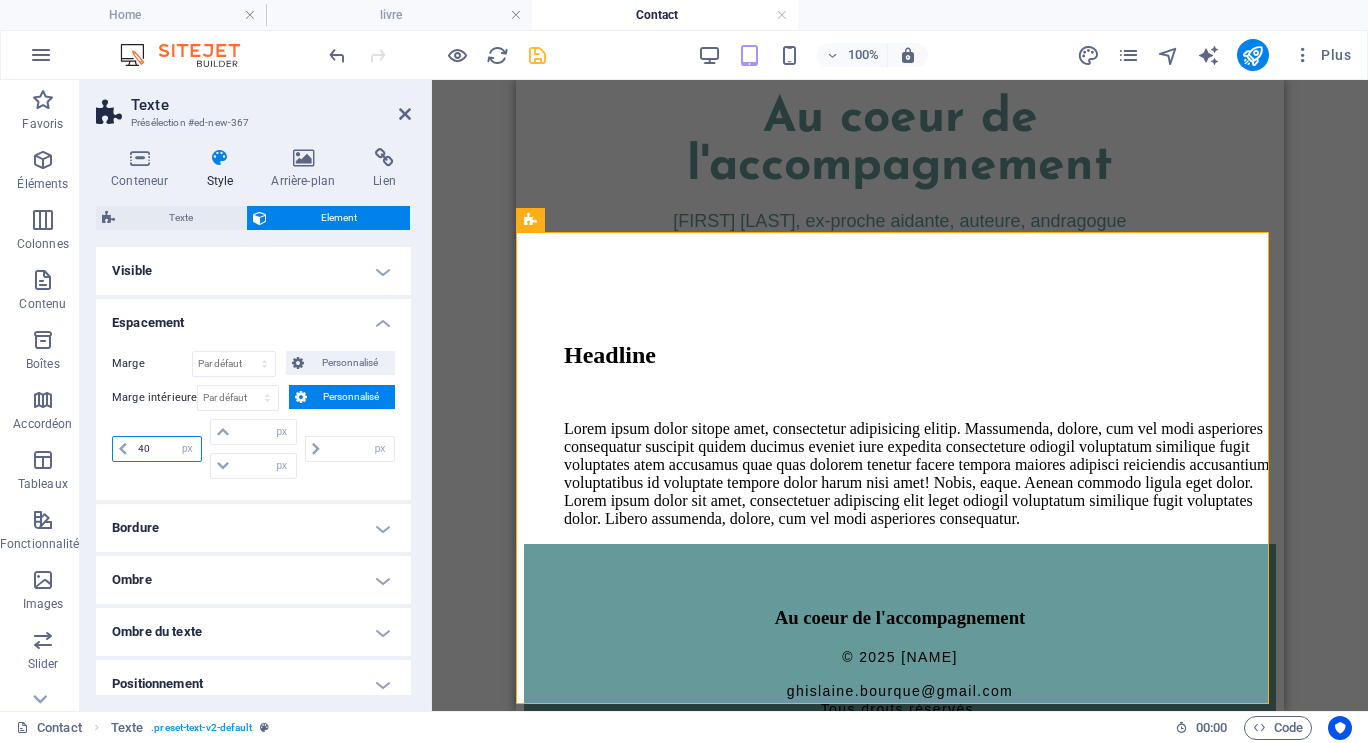 type on "0" 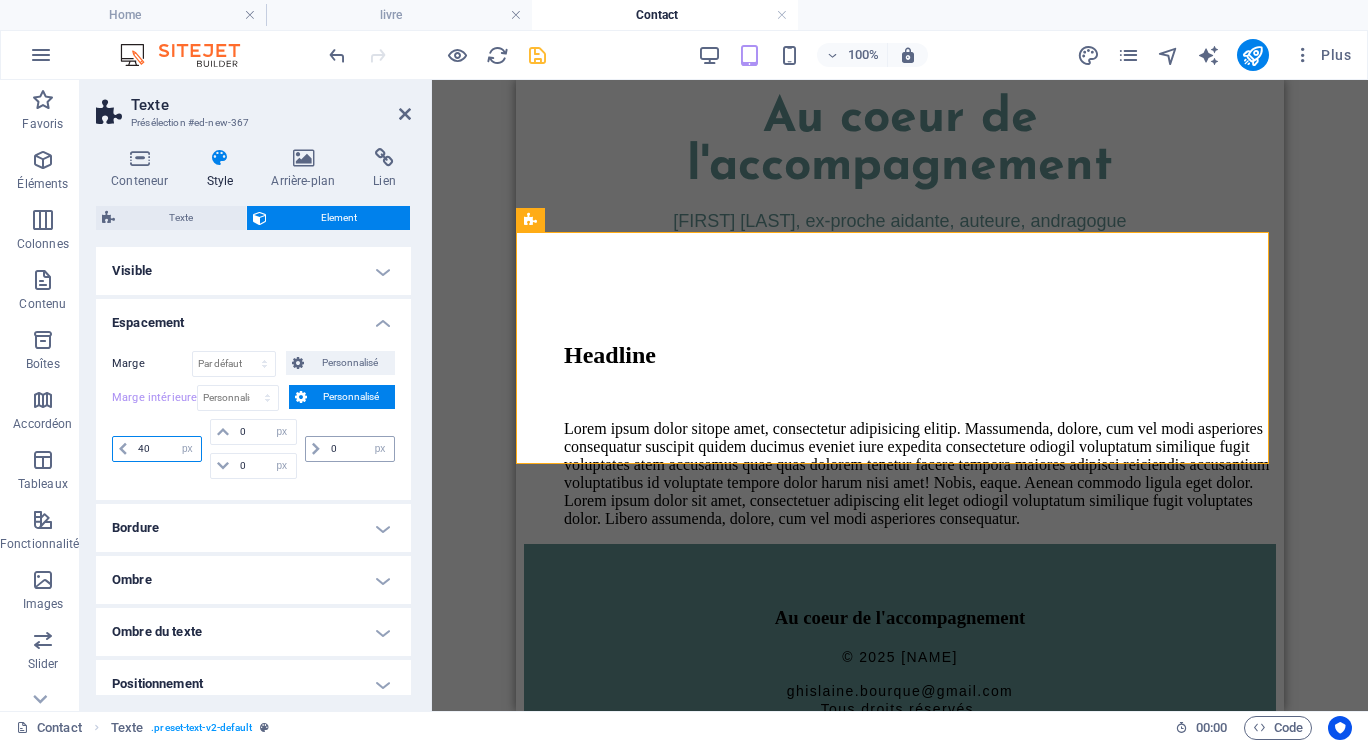 type on "40" 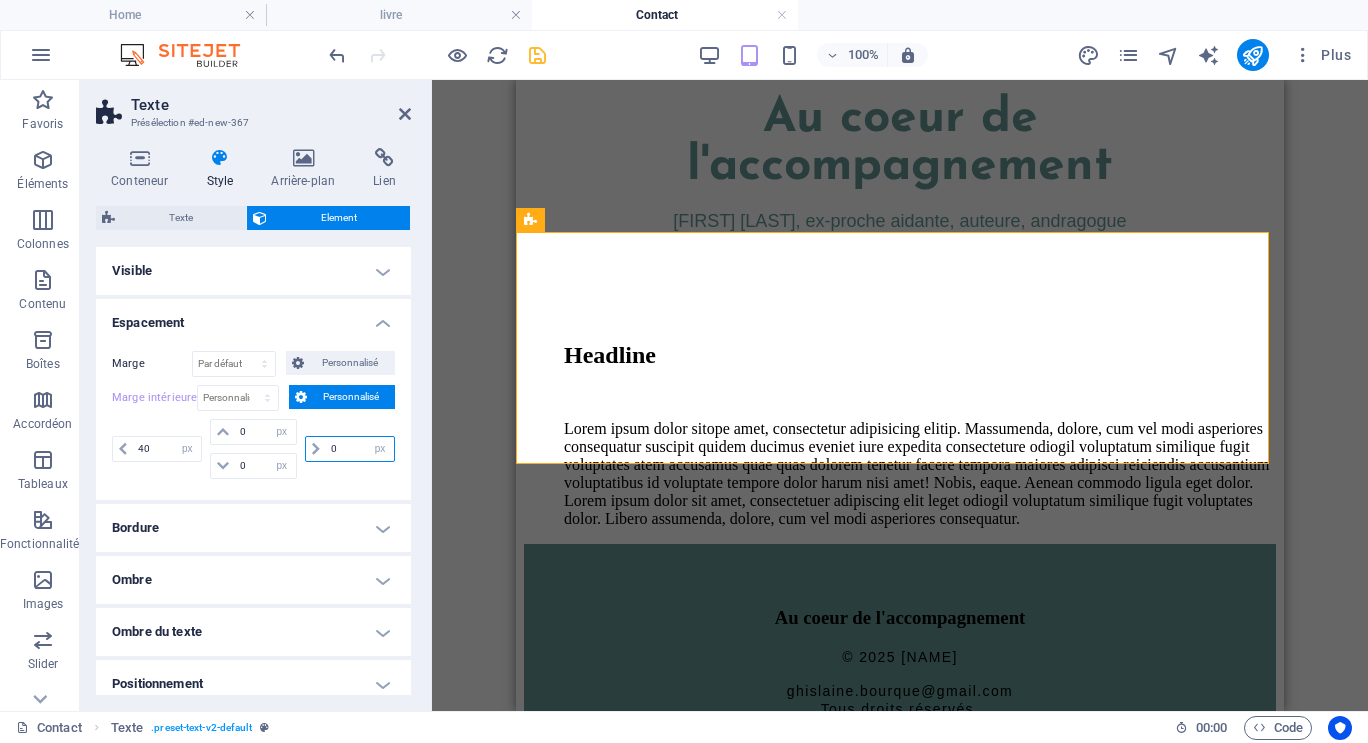 click on "0" at bounding box center [360, 449] 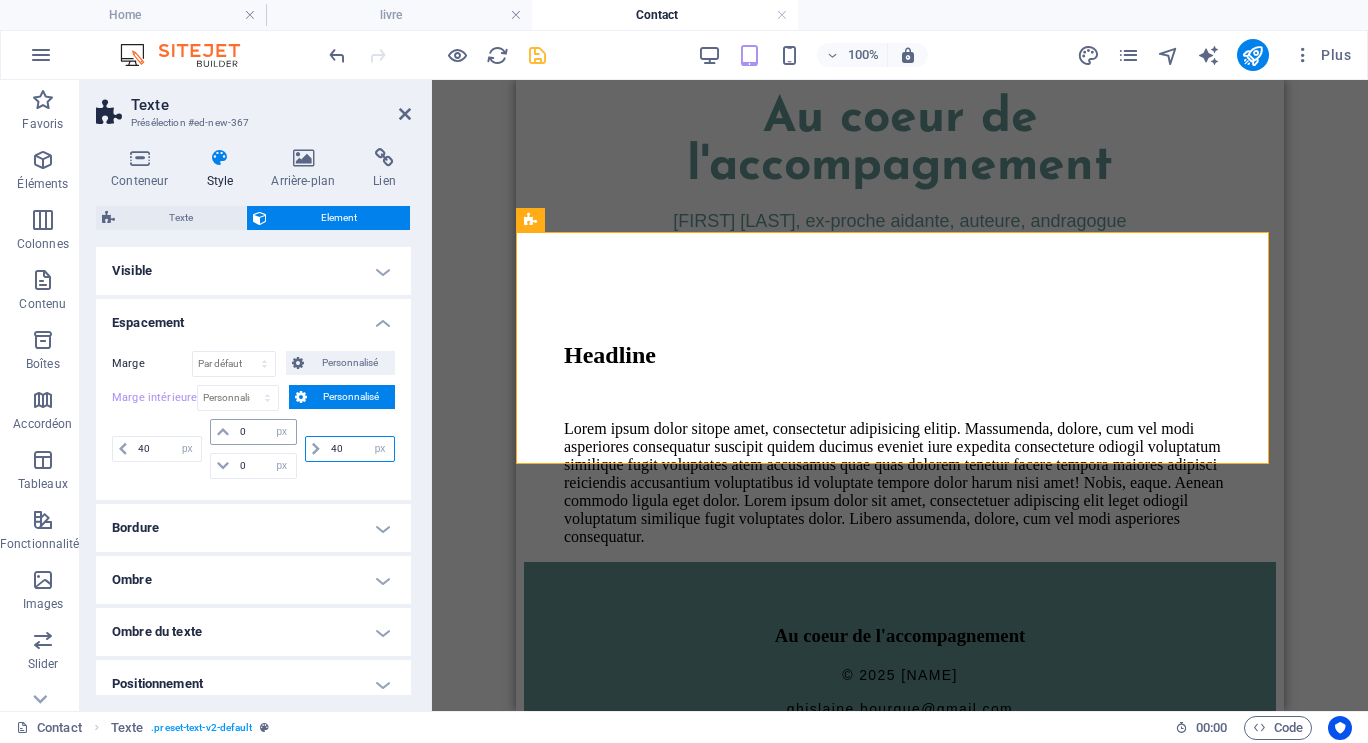 type on "40" 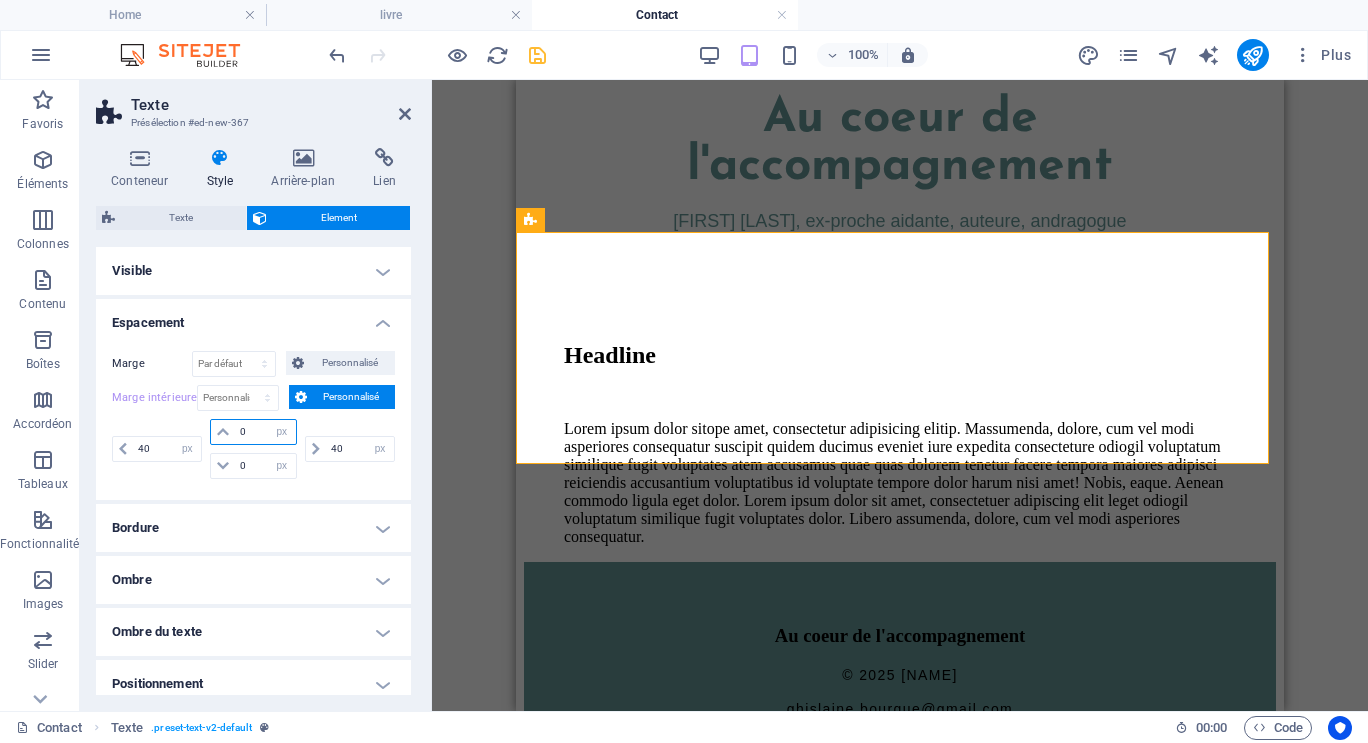 click on "0" at bounding box center (265, 432) 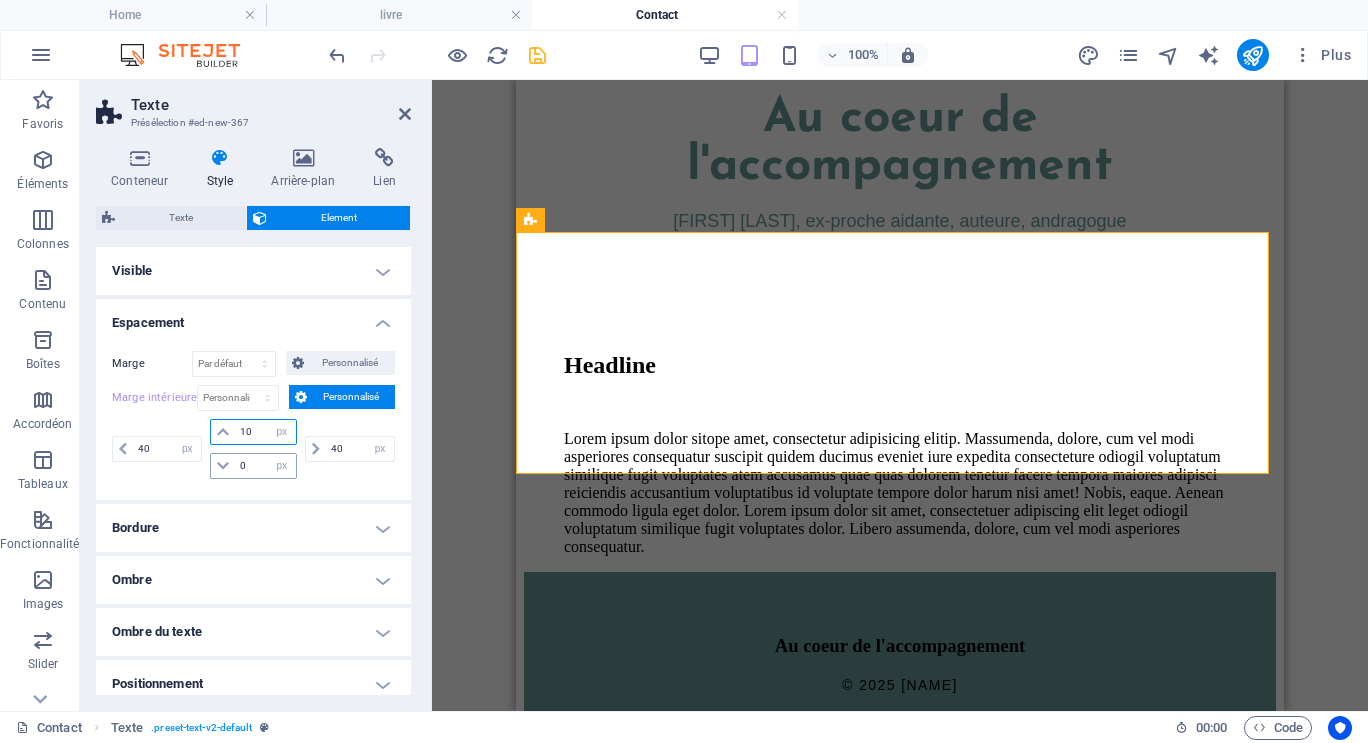 type on "10" 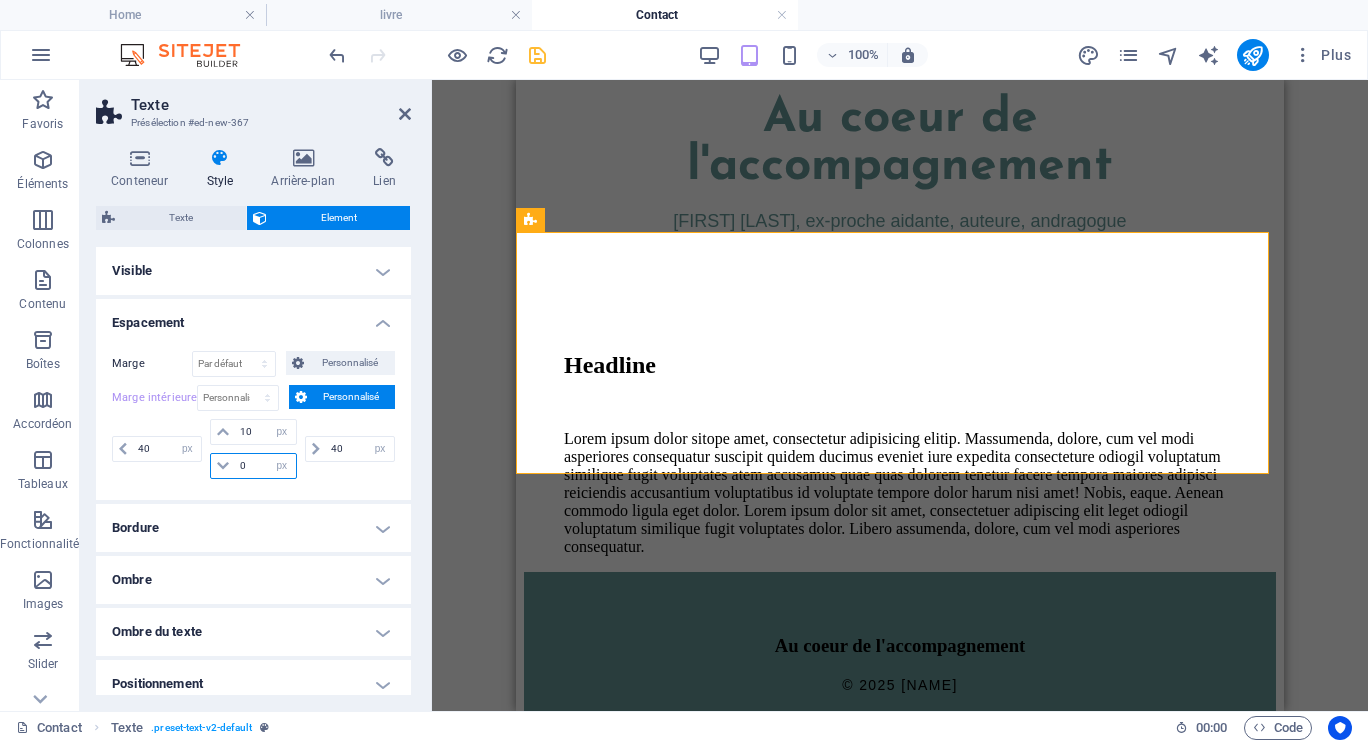 click on "0" at bounding box center (265, 466) 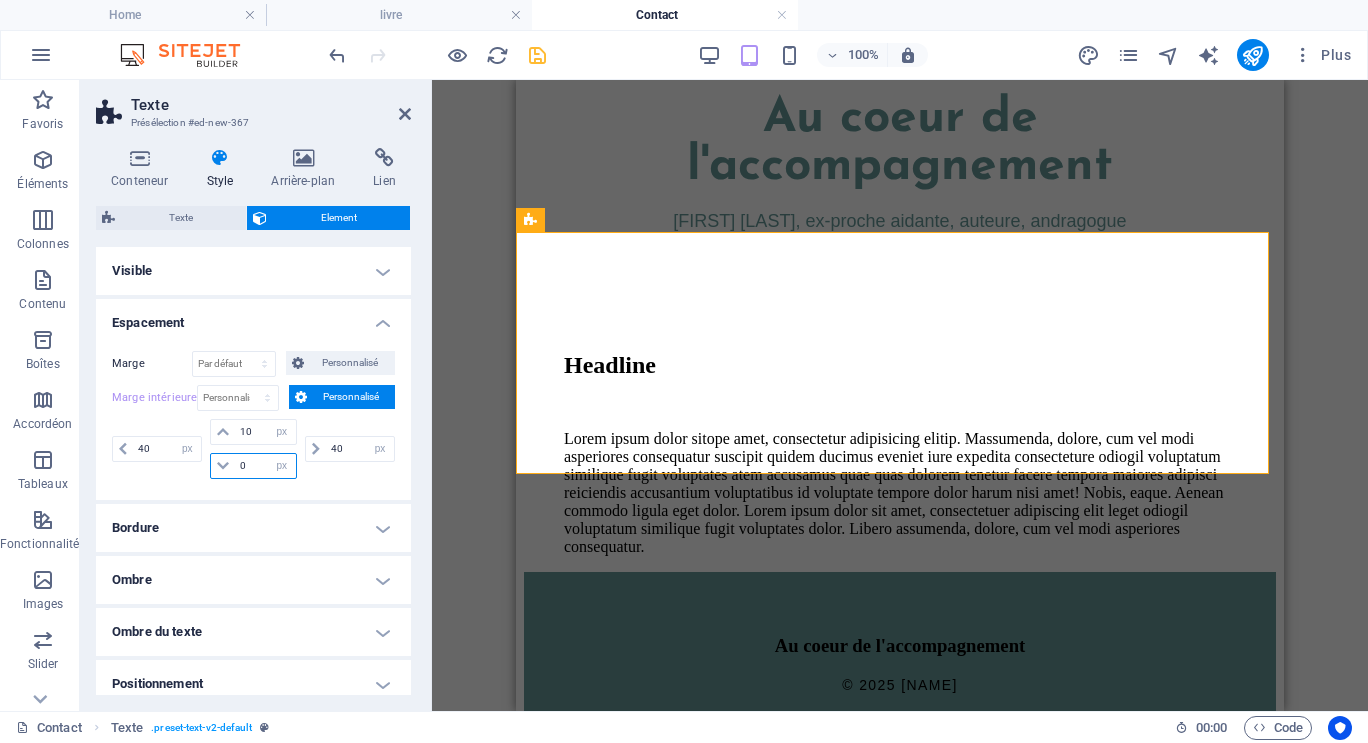 click on "0" at bounding box center [265, 466] 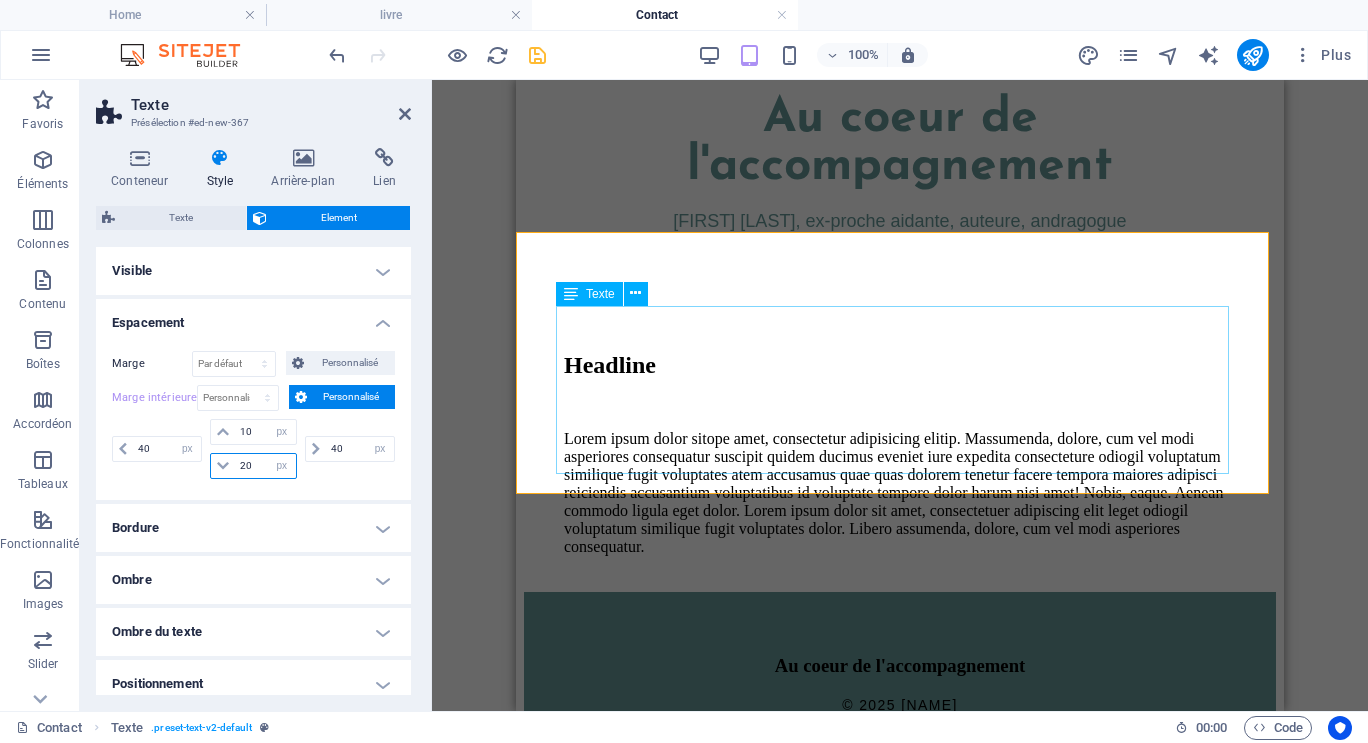 type on "20" 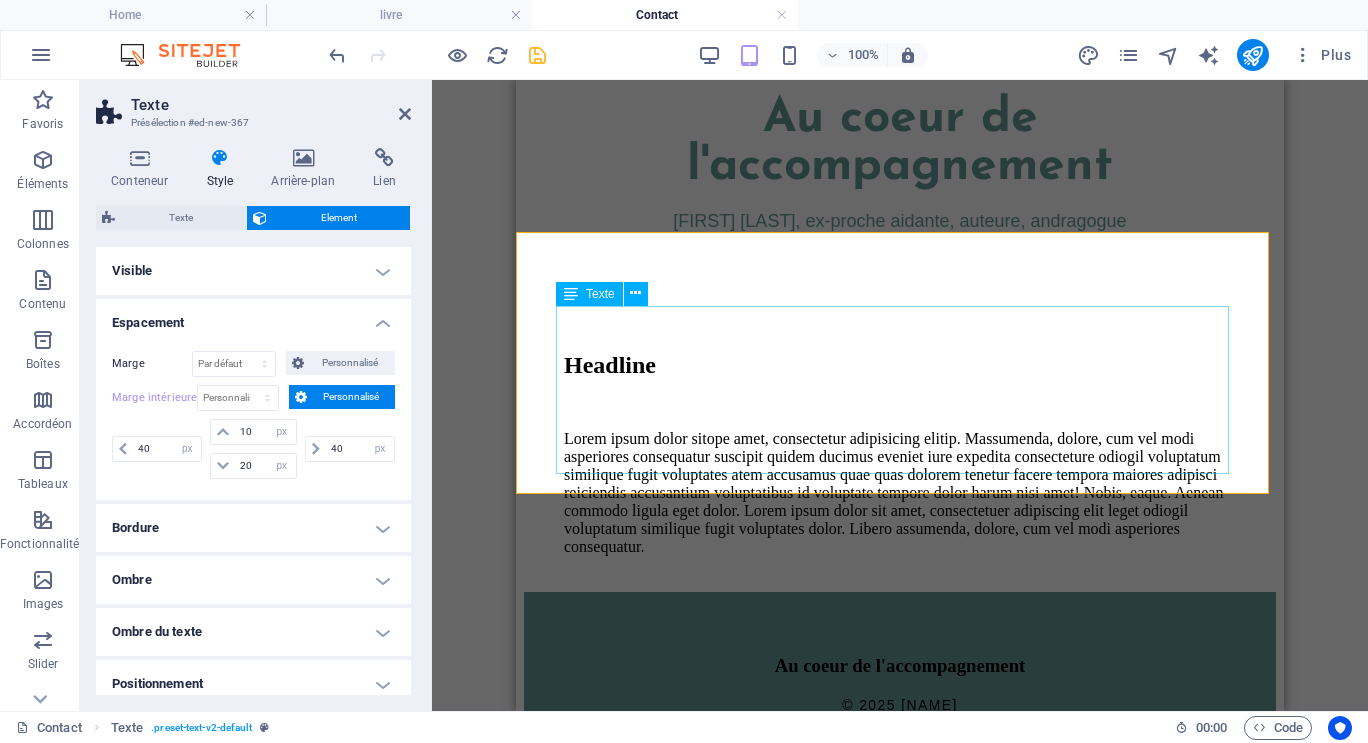 click on "Lorem ipsum dolor sitope amet, consectetur adipisicing elitip. Massumenda, dolore, cum vel modi asperiores consequatur suscipit quidem ducimus eveniet iure expedita consecteture odiogil voluptatum similique fugit voluptates atem accusamus quae quas dolorem tenetur facere tempora maiores adipisci reiciendis accusantium voluptatibus id voluptate tempore dolor harum nisi amet! Nobis, eaque. Aenean commodo ligula eget dolor. Lorem ipsum dolor sit amet, consectetuer adipiscing elit leget odiogil voluptatum similique fugit voluptates dolor. Libero assumenda, dolore, cum vel modi asperiores consequatur." at bounding box center [900, 493] 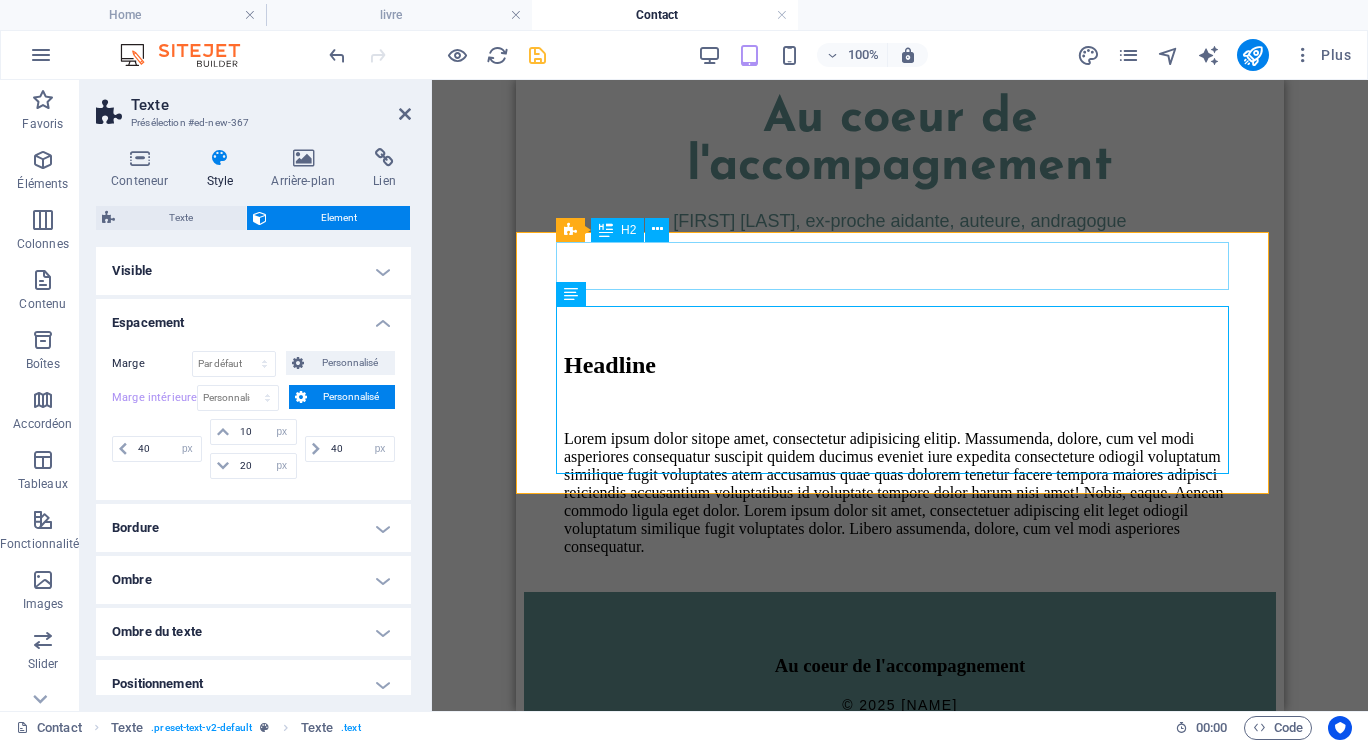 click on "Headline" at bounding box center (900, 365) 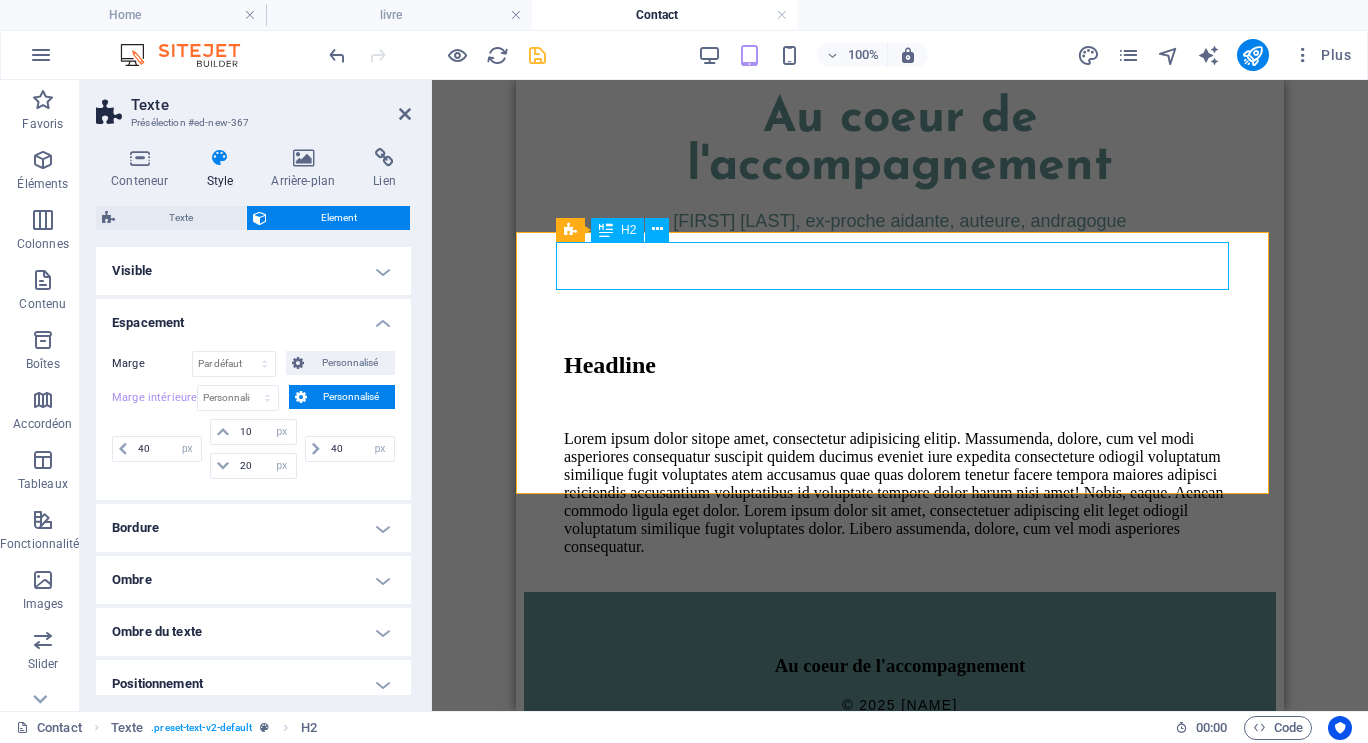 click on "Headline" at bounding box center [900, 365] 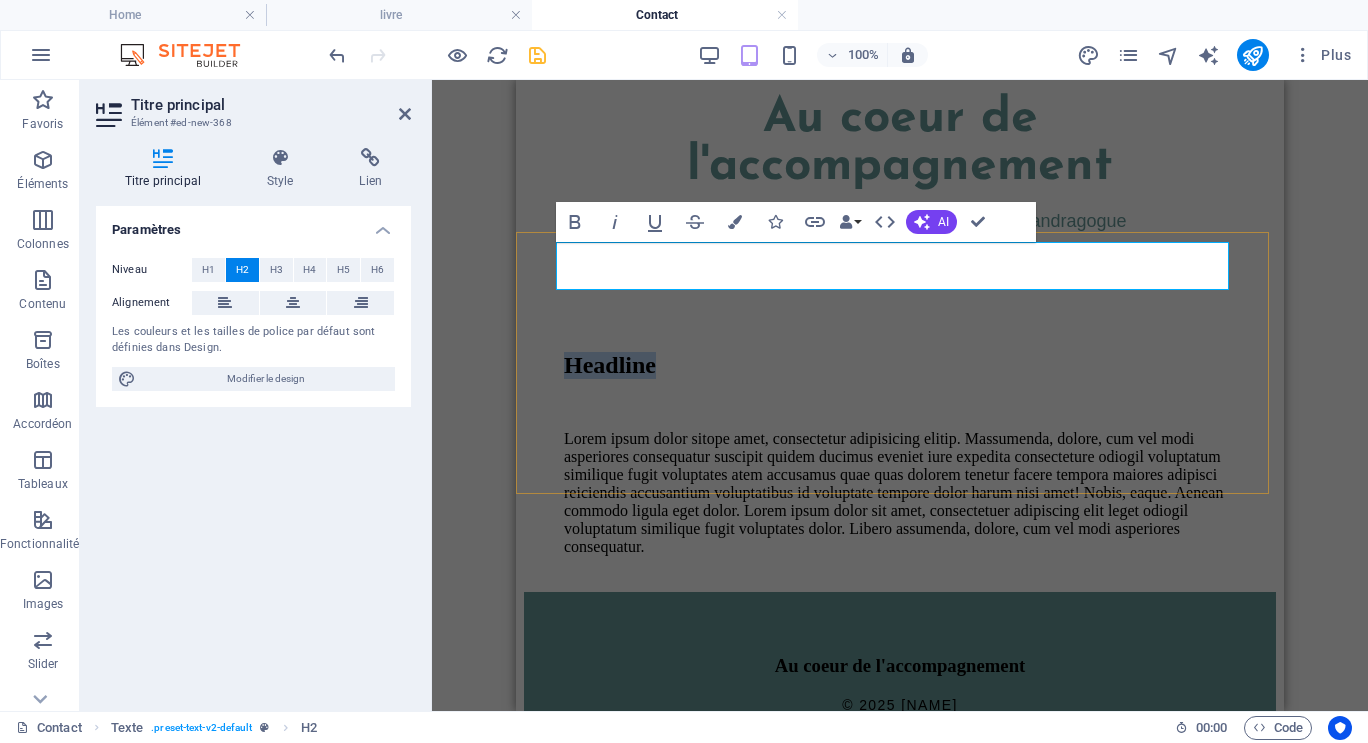 click on "Headline" at bounding box center [900, 365] 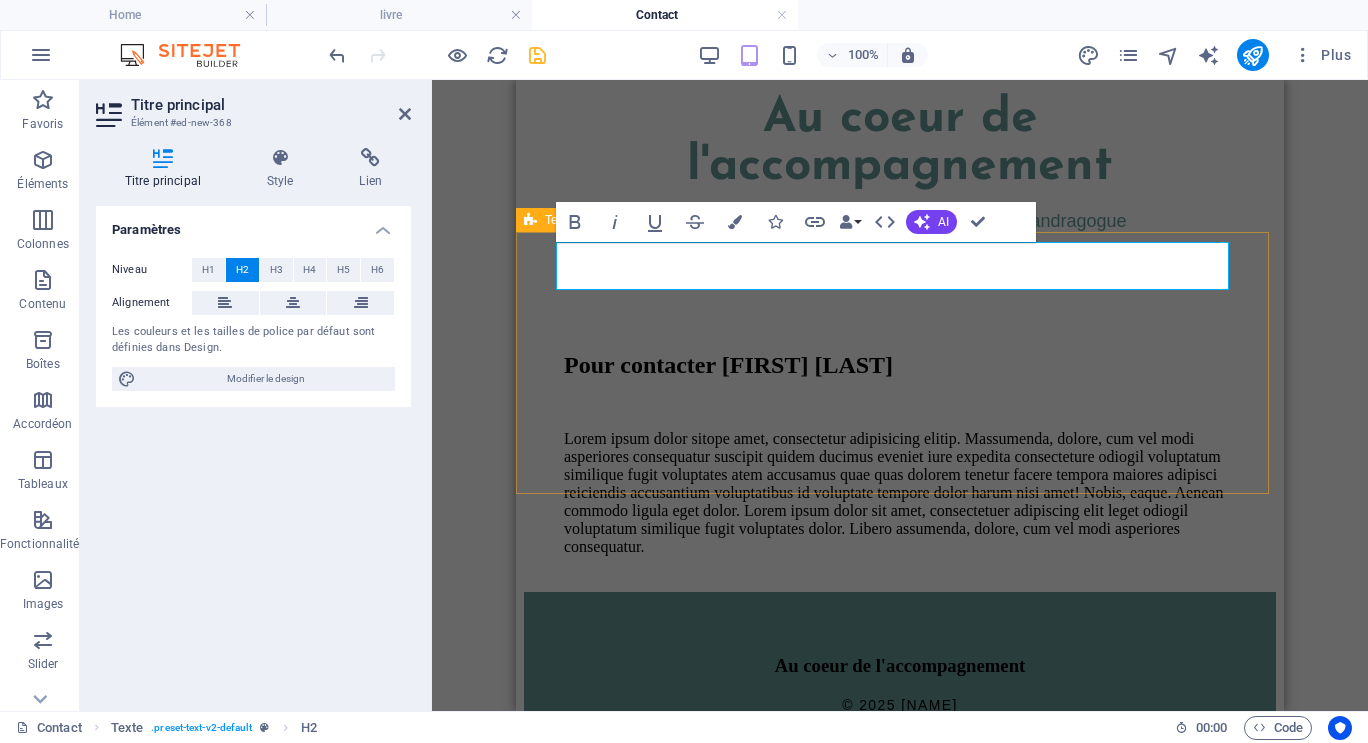 drag, startPoint x: 562, startPoint y: 267, endPoint x: 1239, endPoint y: 269, distance: 677.0029 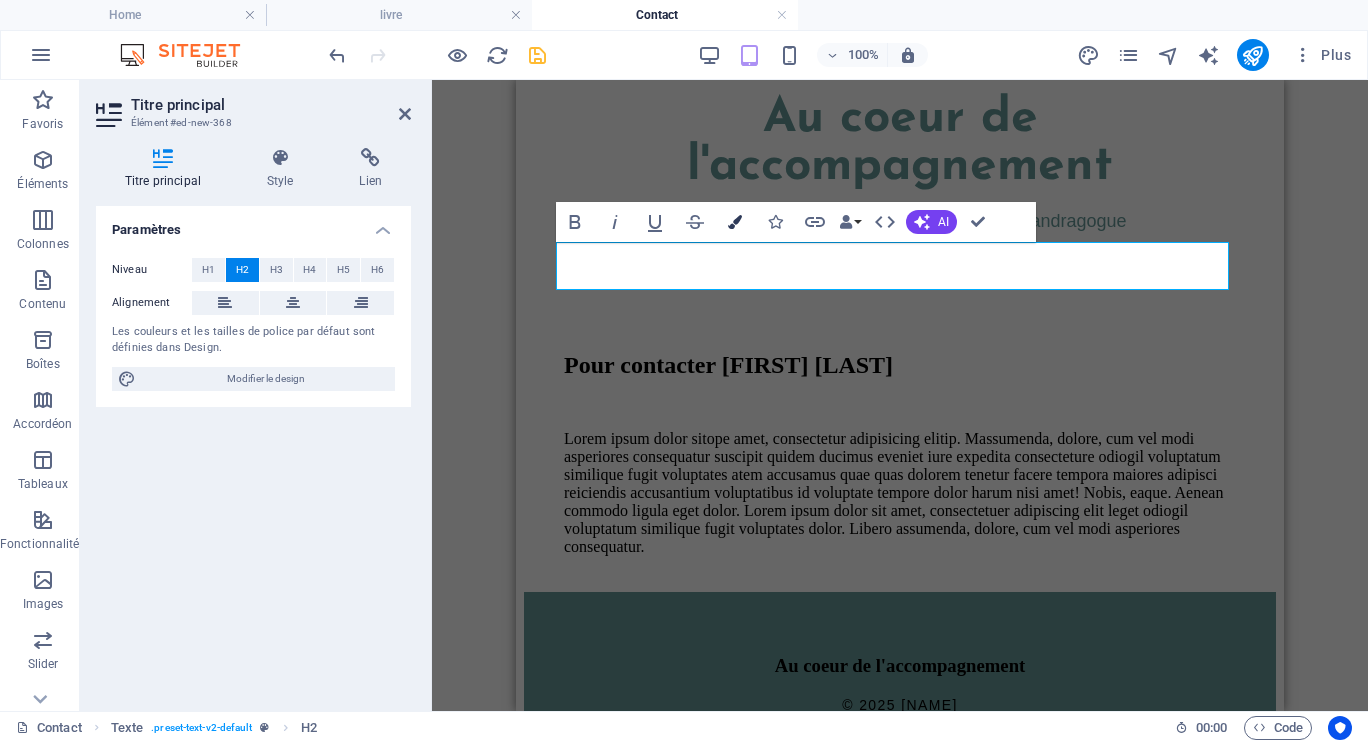 click at bounding box center (735, 222) 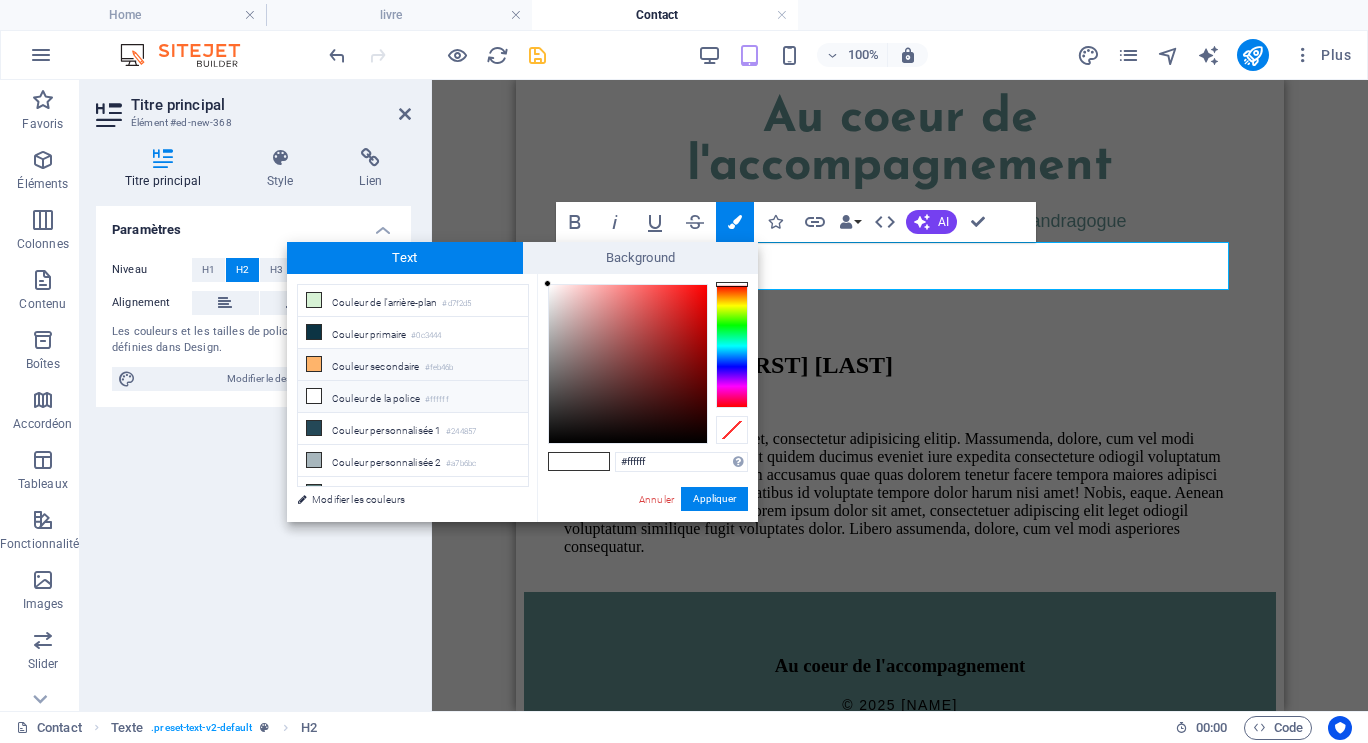 click on "Couleur secondaire
#feb46b" at bounding box center [413, 365] 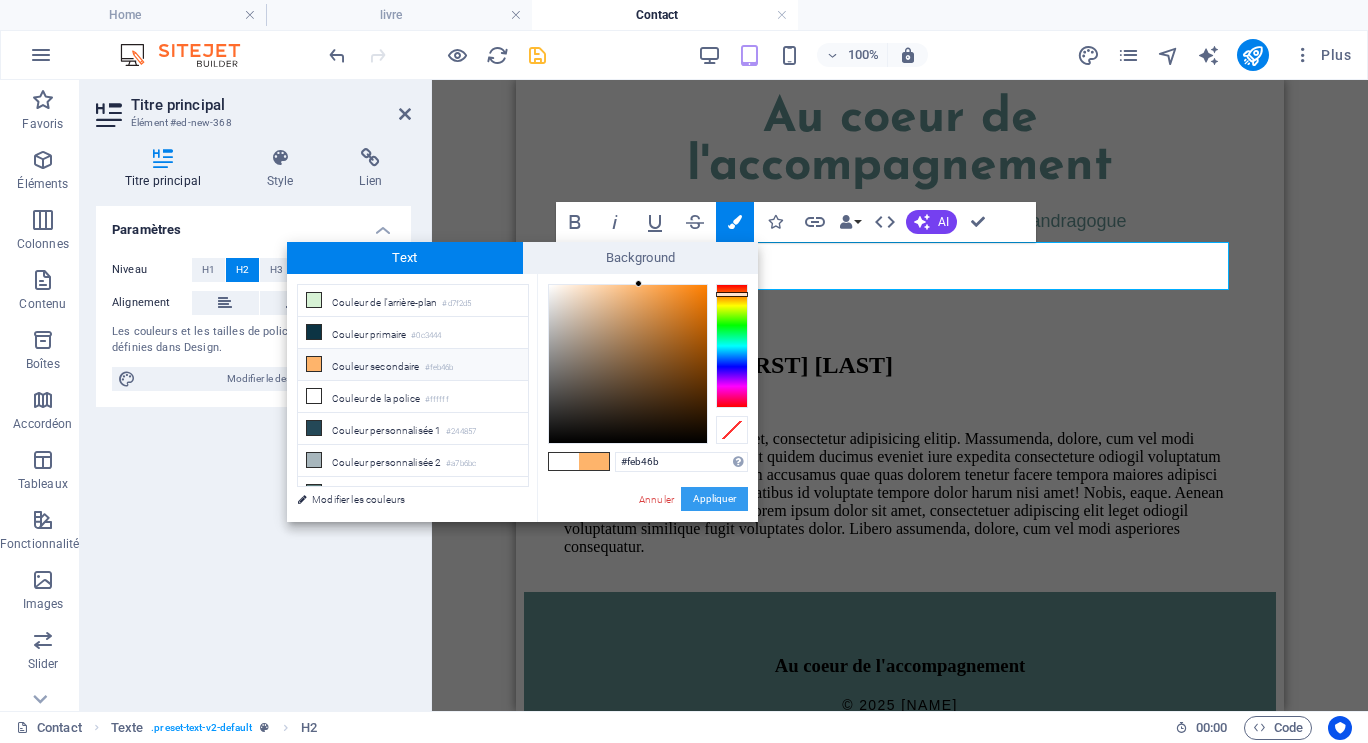 click on "Appliquer" at bounding box center [714, 499] 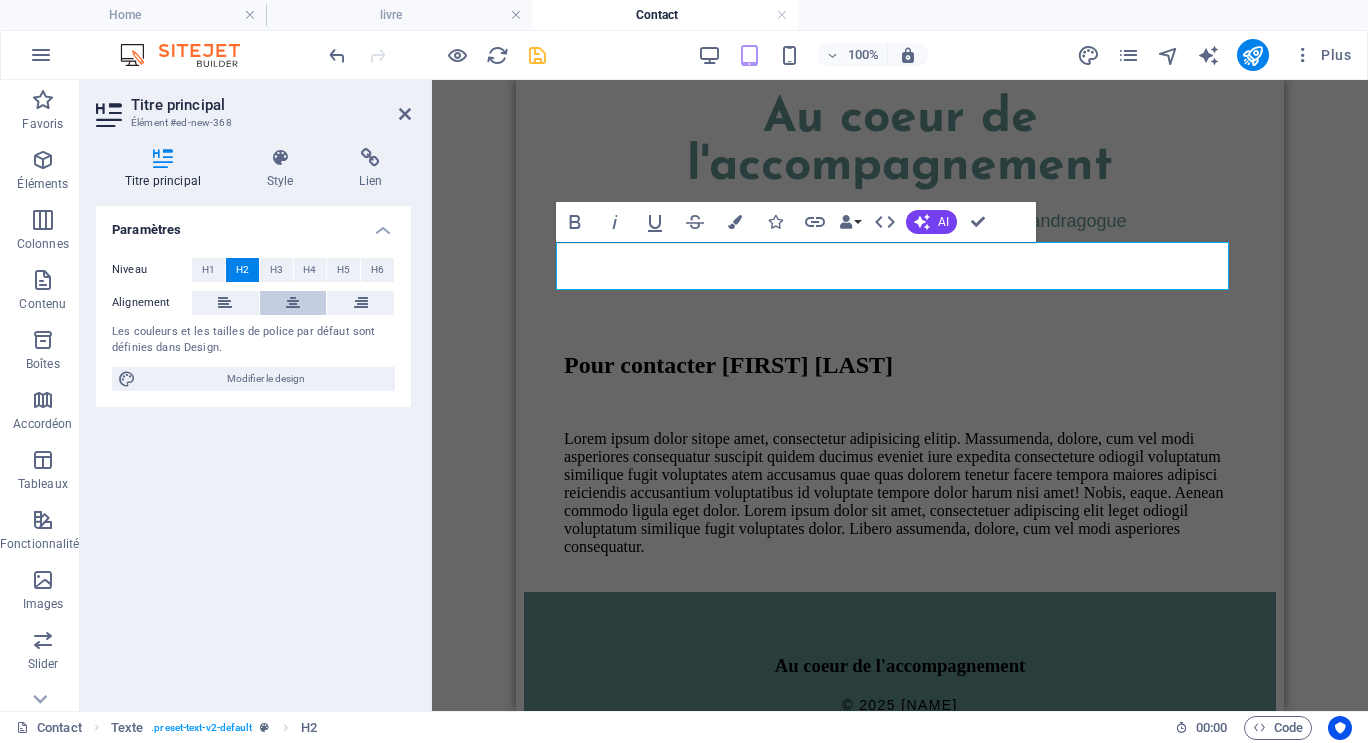 click at bounding box center (293, 303) 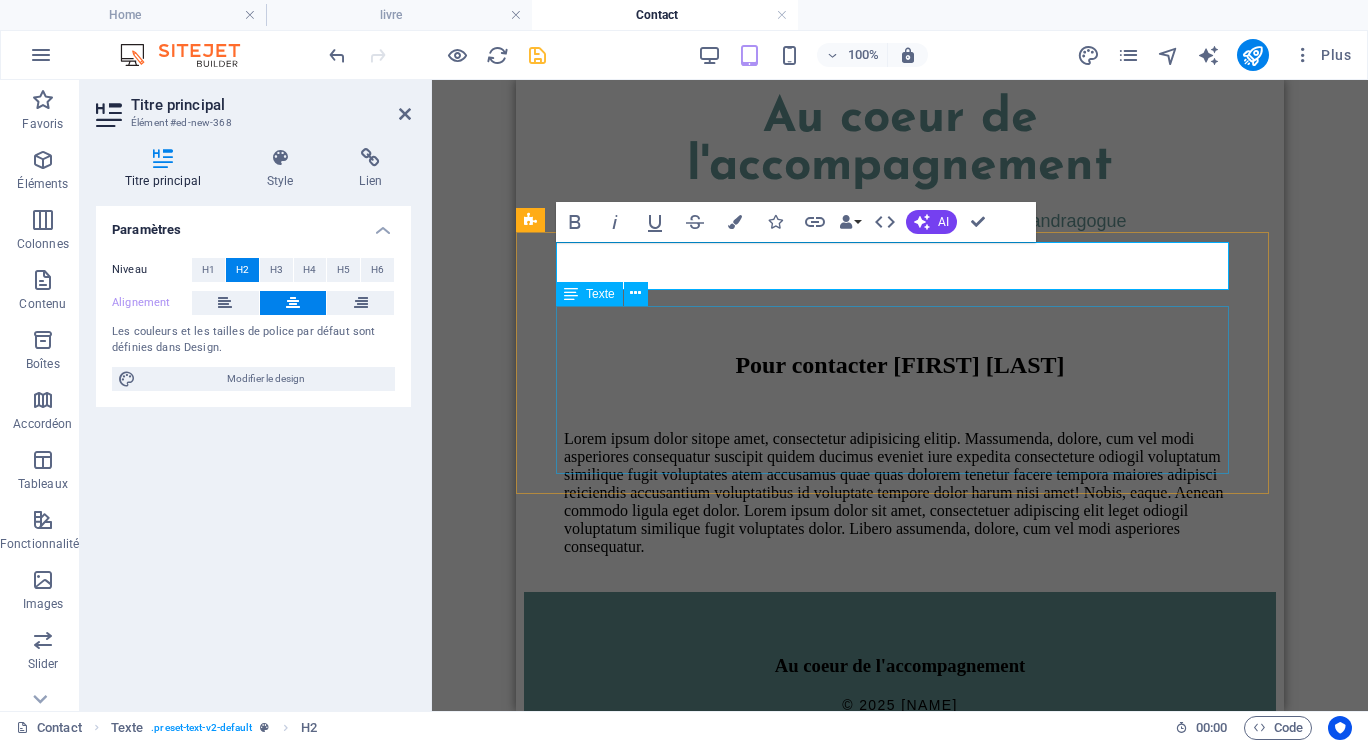 click on "Lorem ipsum dolor sitope amet, consectetur adipisicing elitip. Massumenda, dolore, cum vel modi asperiores consequatur suscipit quidem ducimus eveniet iure expedita consecteture odiogil voluptatum similique fugit voluptates atem accusamus quae quas dolorem tenetur facere tempora maiores adipisci reiciendis accusantium voluptatibus id voluptate tempore dolor harum nisi amet! Nobis, eaque. Aenean commodo ligula eget dolor. Lorem ipsum dolor sit amet, consectetuer adipiscing elit leget odiogil voluptatum similique fugit voluptates dolor. Libero assumenda, dolore, cum vel modi asperiores consequatur." at bounding box center [900, 493] 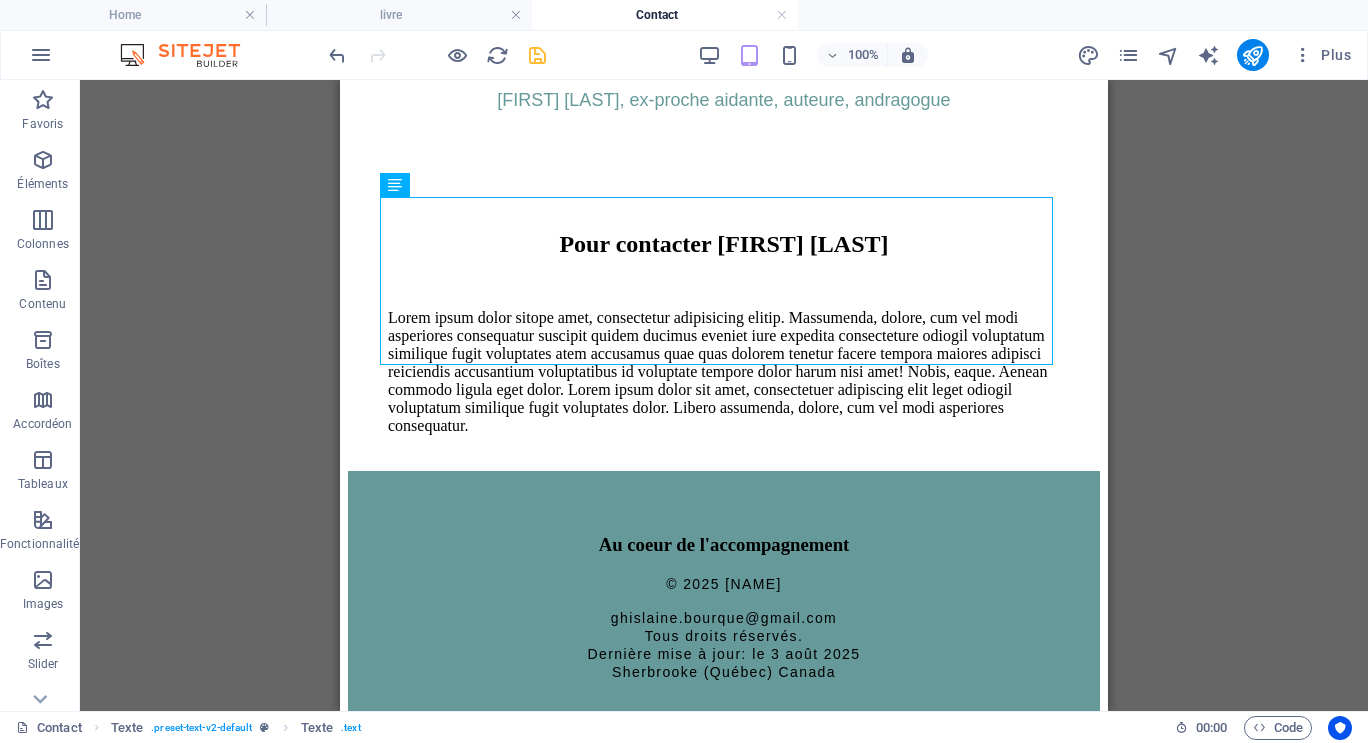 scroll, scrollTop: 423, scrollLeft: 0, axis: vertical 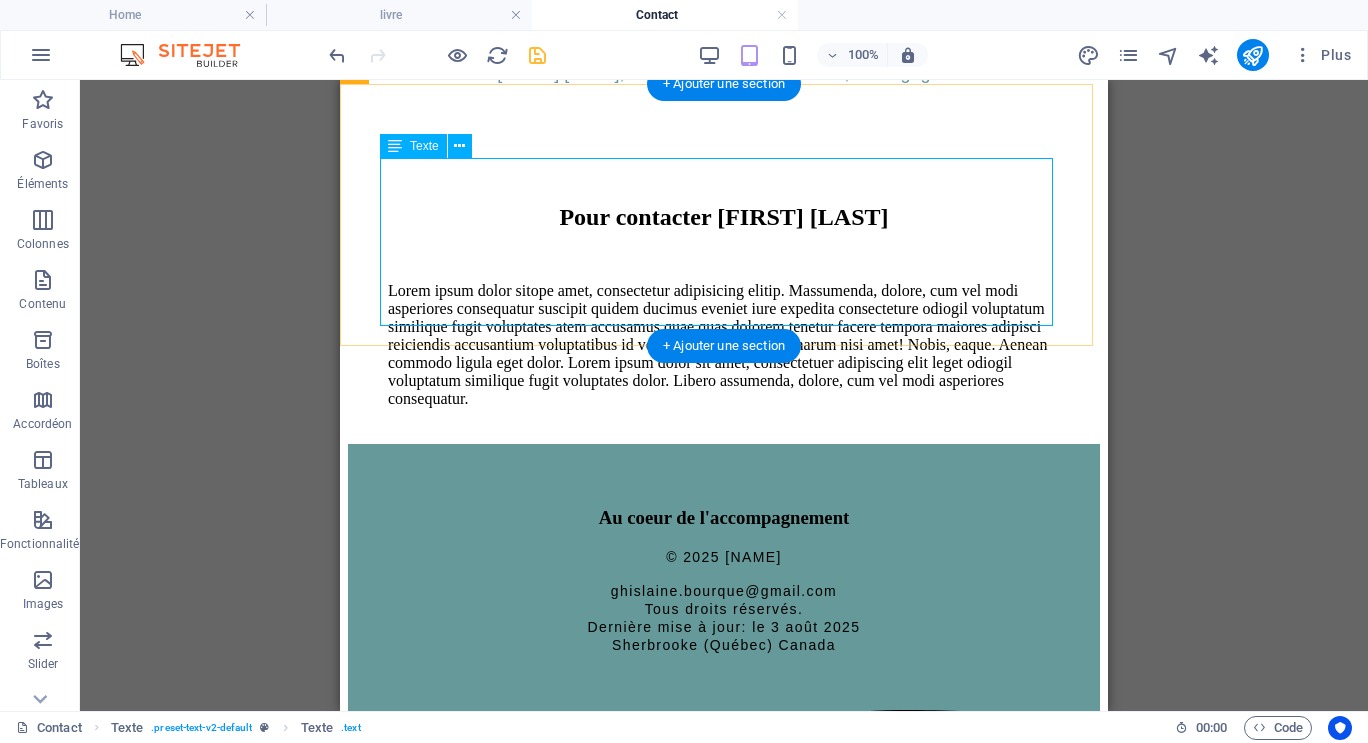 click on "Lorem ipsum dolor sitope amet, consectetur adipisicing elitip. Massumenda, dolore, cum vel modi asperiores consequatur suscipit quidem ducimus eveniet iure expedita consecteture odiogil voluptatum similique fugit voluptates atem accusamus quae quas dolorem tenetur facere tempora maiores adipisci reiciendis accusantium voluptatibus id voluptate tempore dolor harum nisi amet! Nobis, eaque. Aenean commodo ligula eget dolor. Lorem ipsum dolor sit amet, consectetuer adipiscing elit leget odiogil voluptatum similique fugit voluptates dolor. Libero assumenda, dolore, cum vel modi asperiores consequatur." at bounding box center (724, 345) 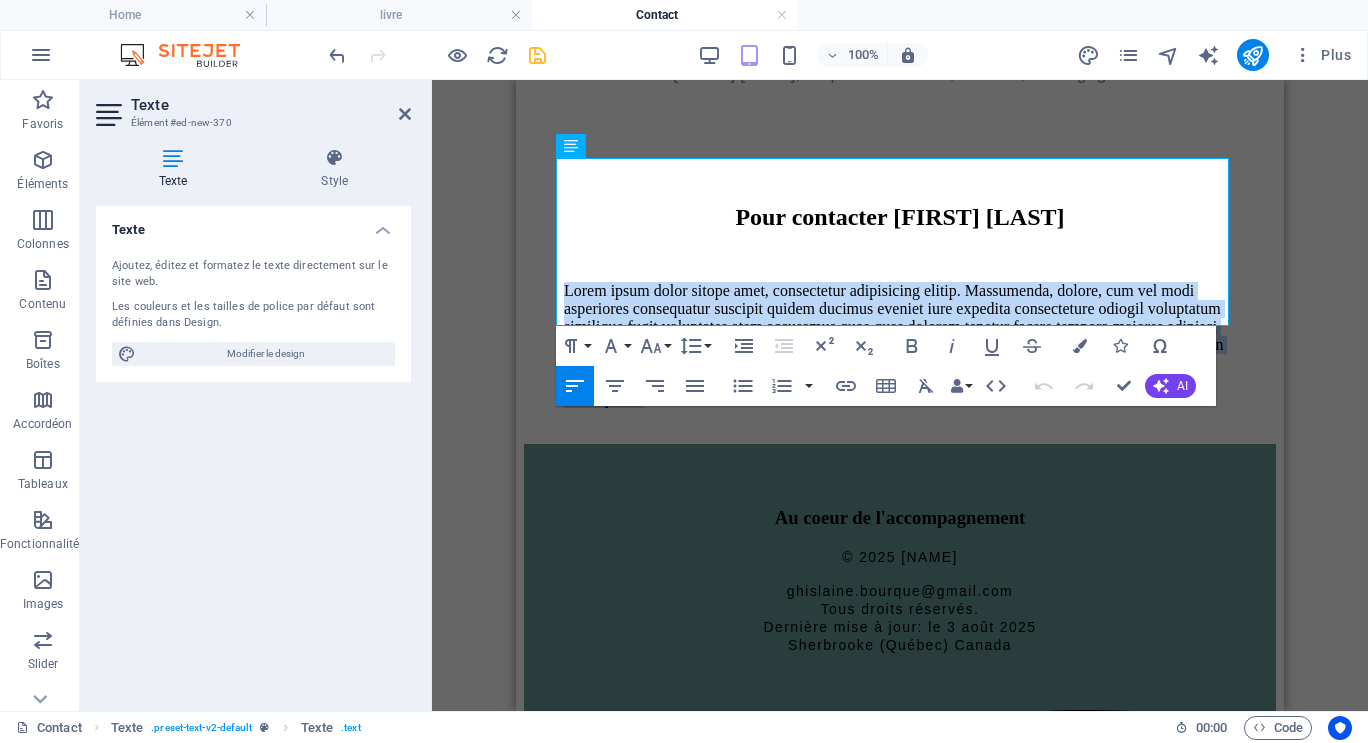 drag, startPoint x: 560, startPoint y: 167, endPoint x: 1276, endPoint y: 322, distance: 732.58514 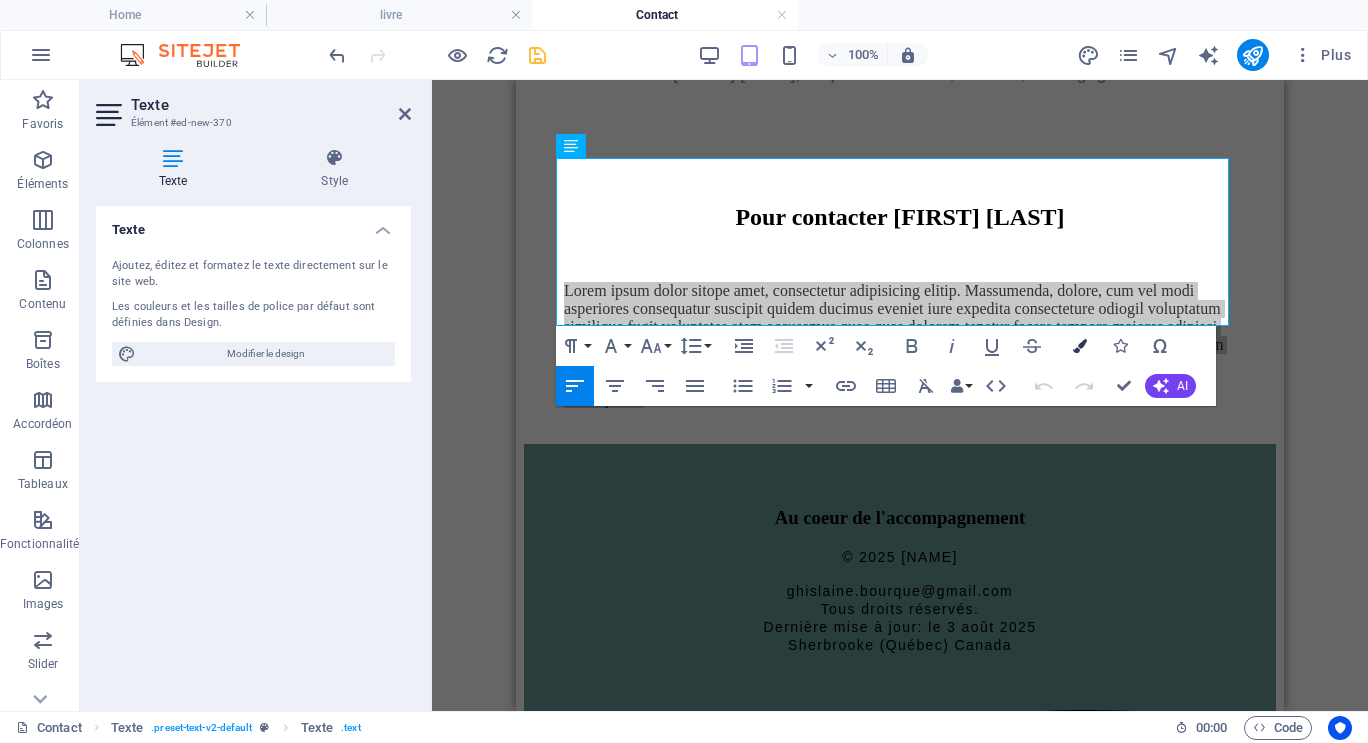 click at bounding box center [1080, 346] 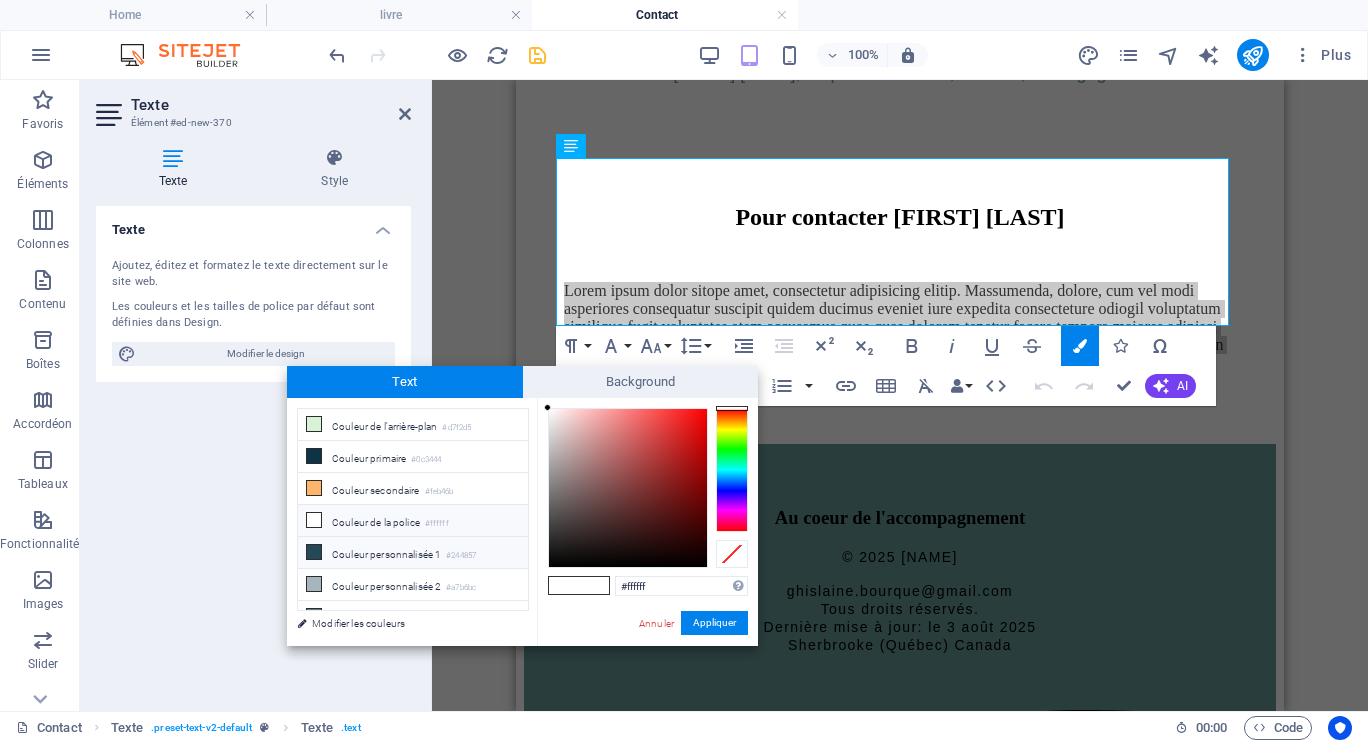 click on "Couleur personnalisée 1
#244857" at bounding box center (413, 553) 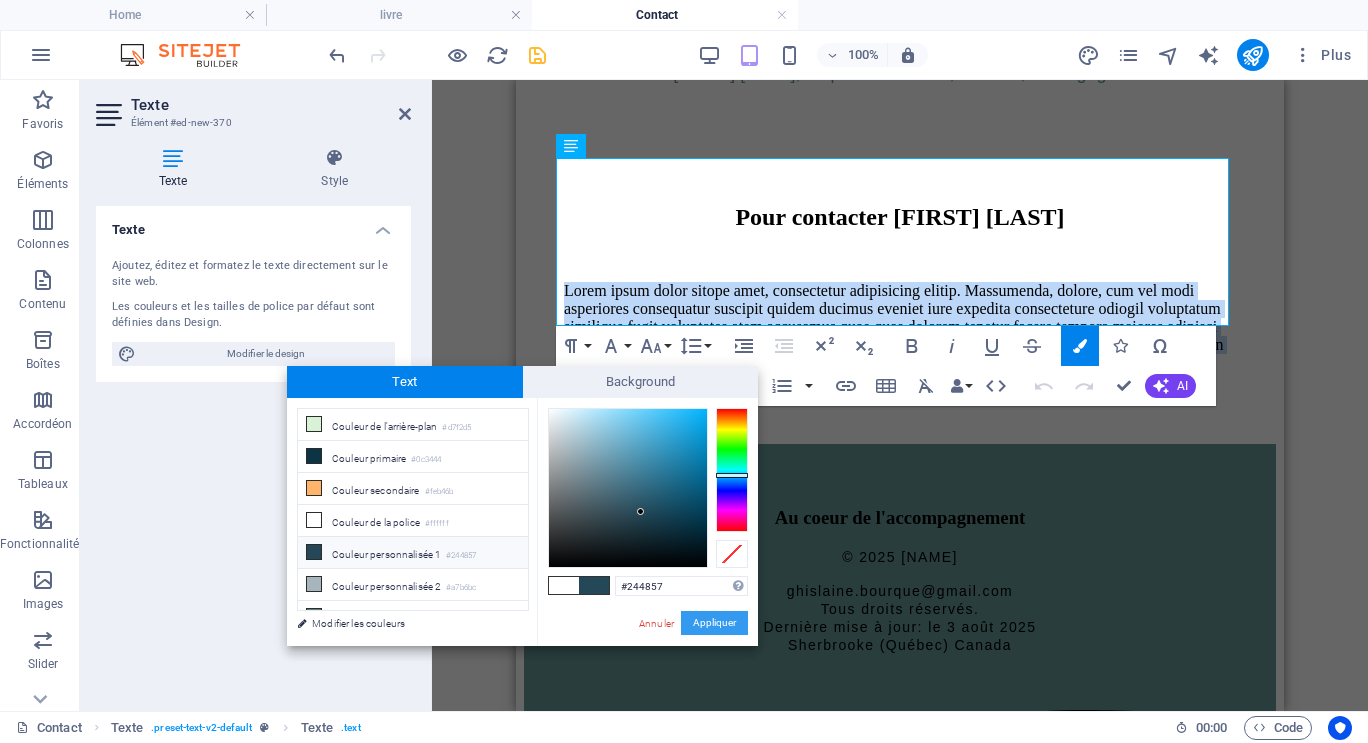 click on "Appliquer" at bounding box center (714, 623) 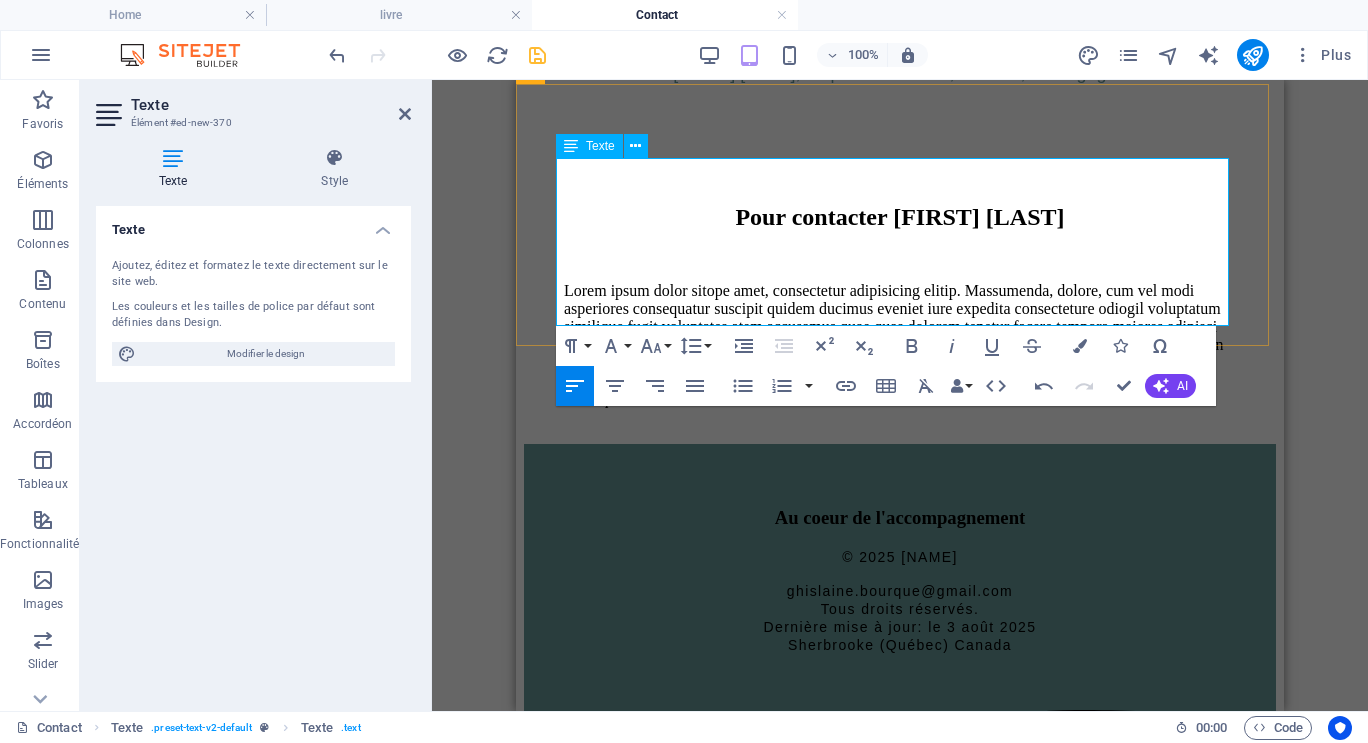 type 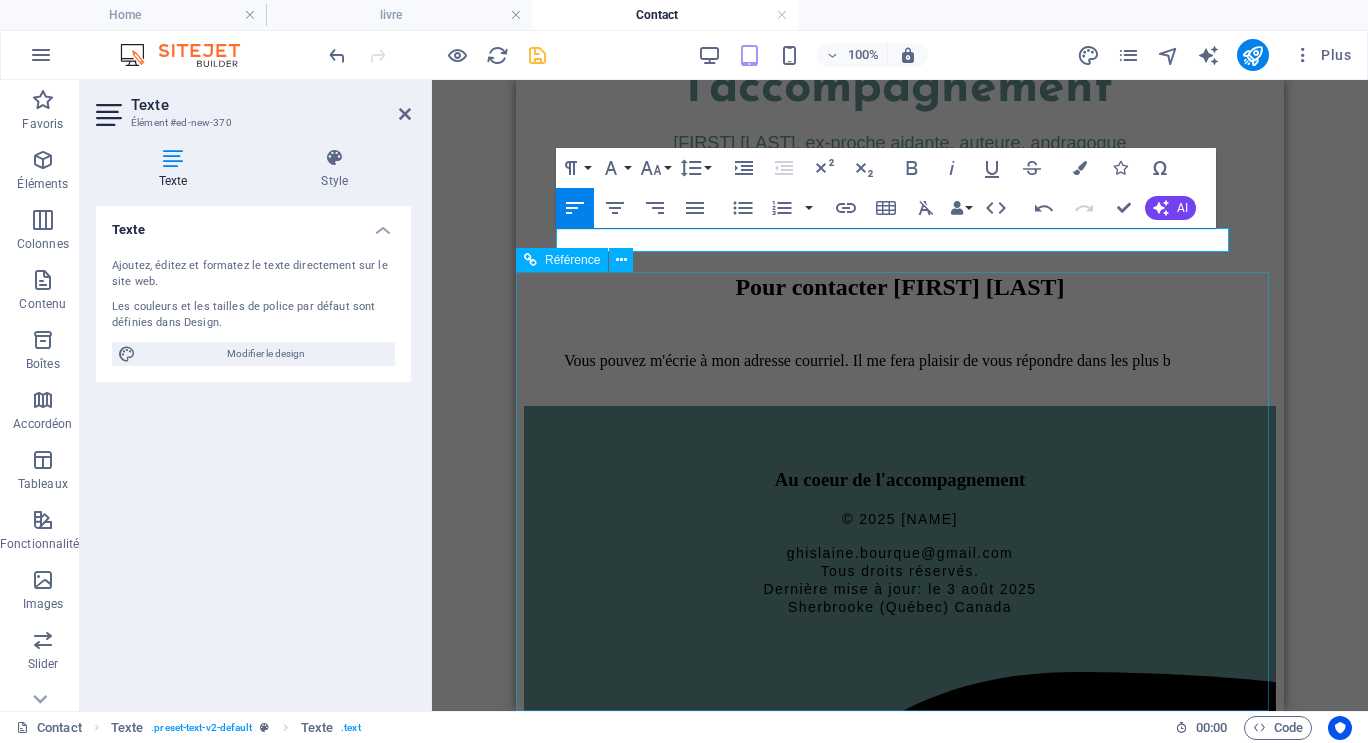 scroll, scrollTop: 377, scrollLeft: 0, axis: vertical 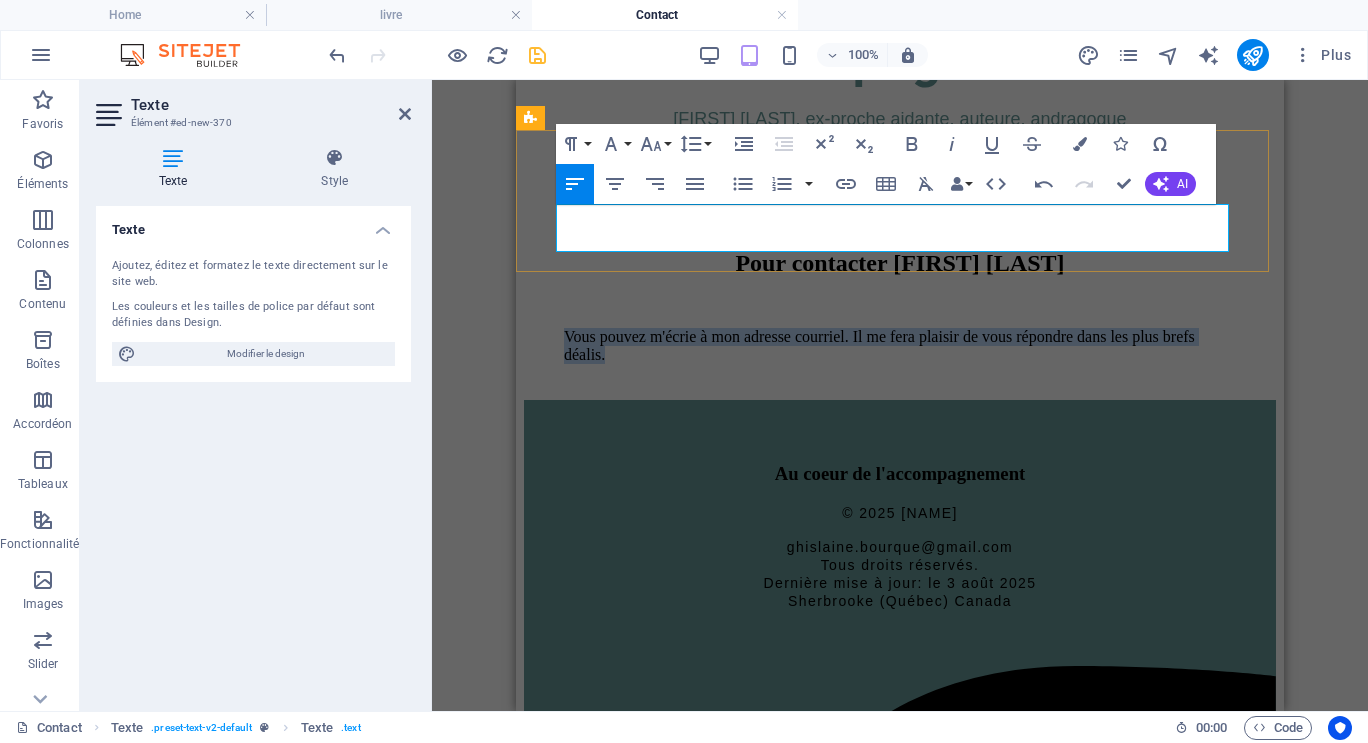 drag, startPoint x: 683, startPoint y: 239, endPoint x: 556, endPoint y: 215, distance: 129.24782 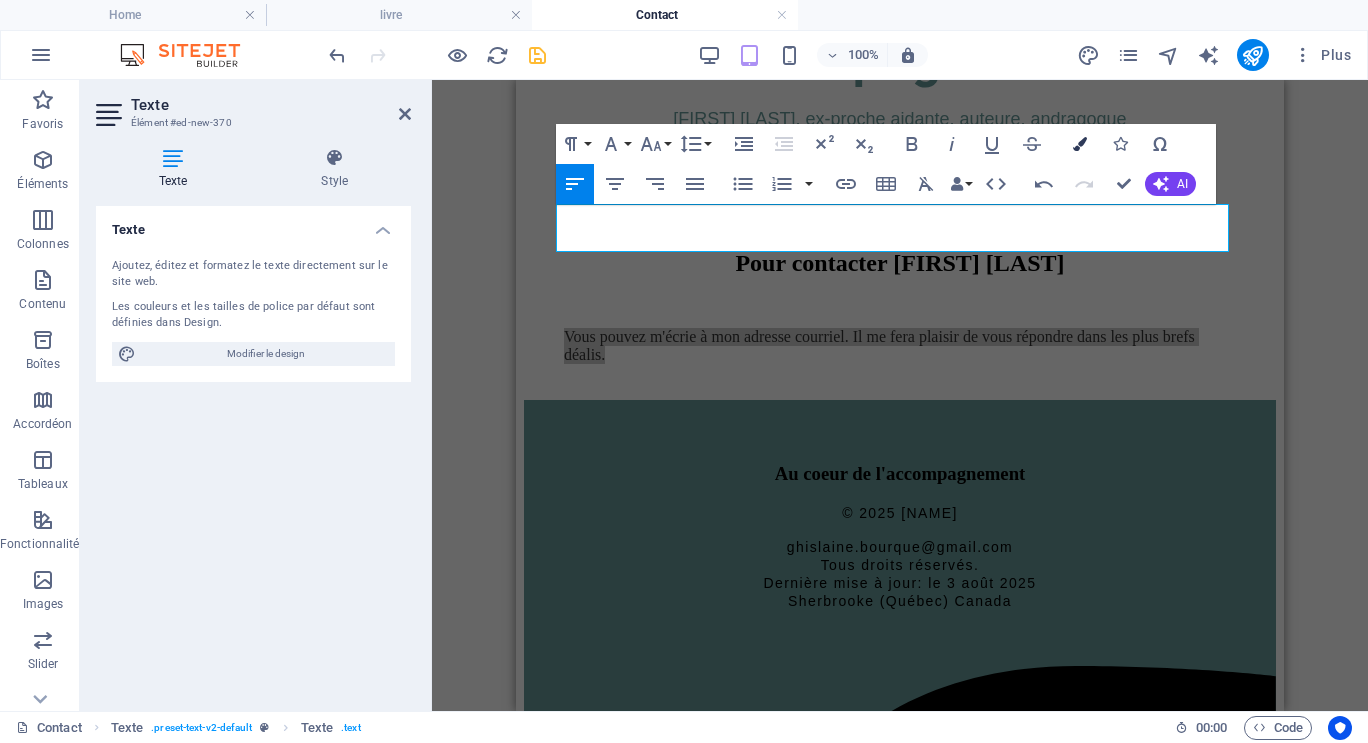 click at bounding box center (1080, 144) 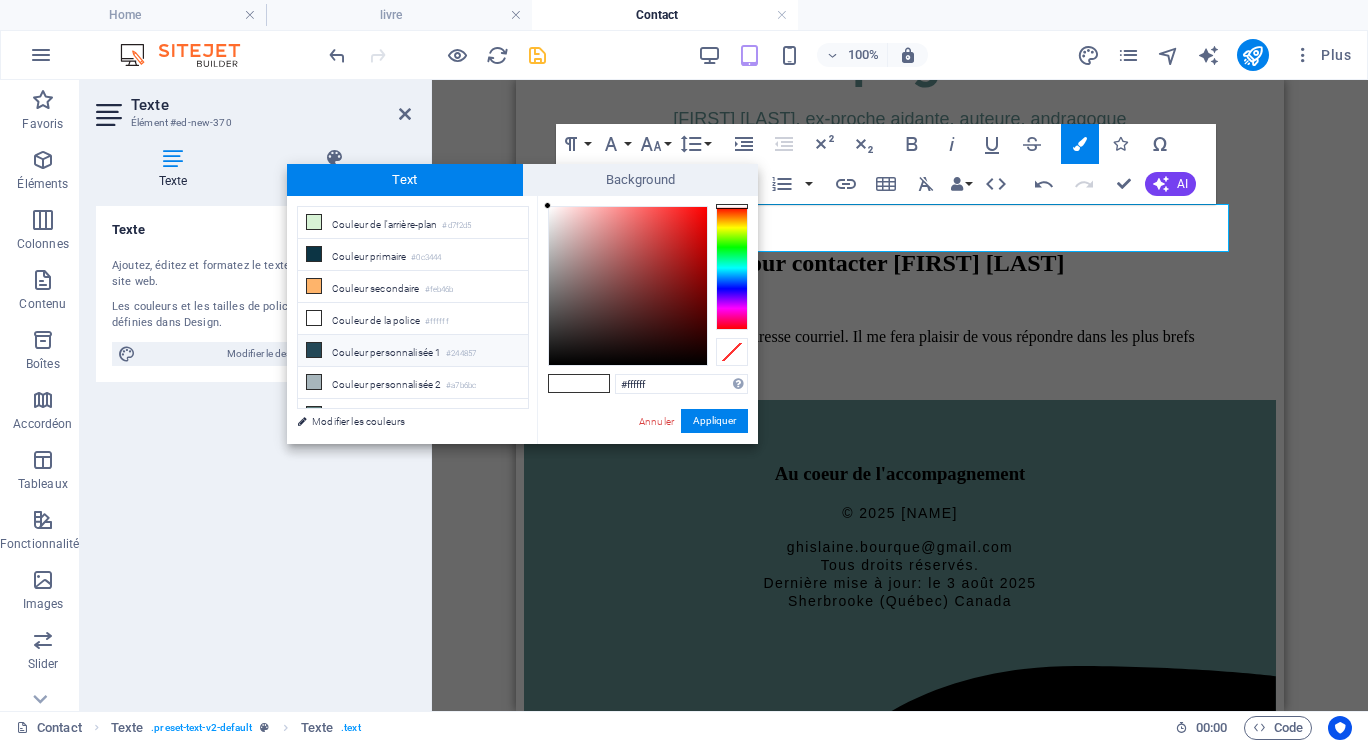 click on "Couleur personnalisée 1
#244857" at bounding box center (413, 351) 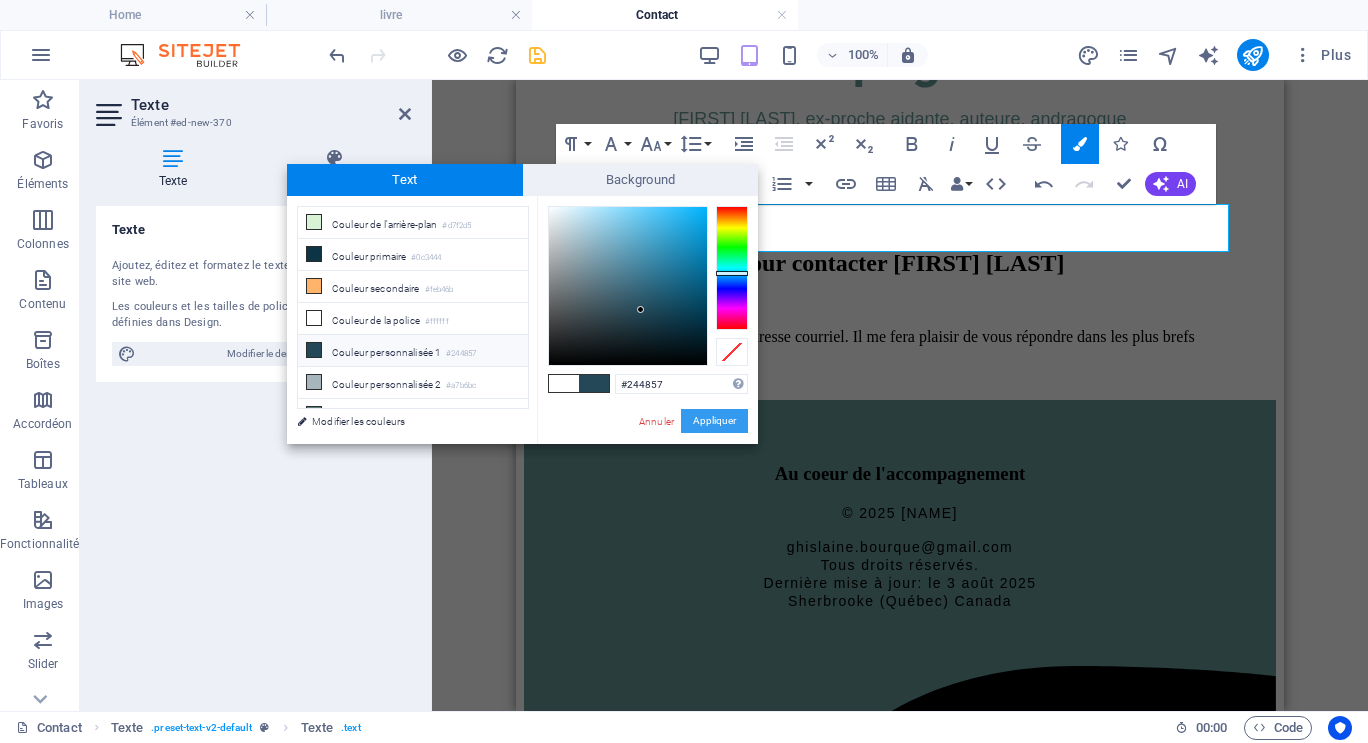 click on "Appliquer" at bounding box center [714, 421] 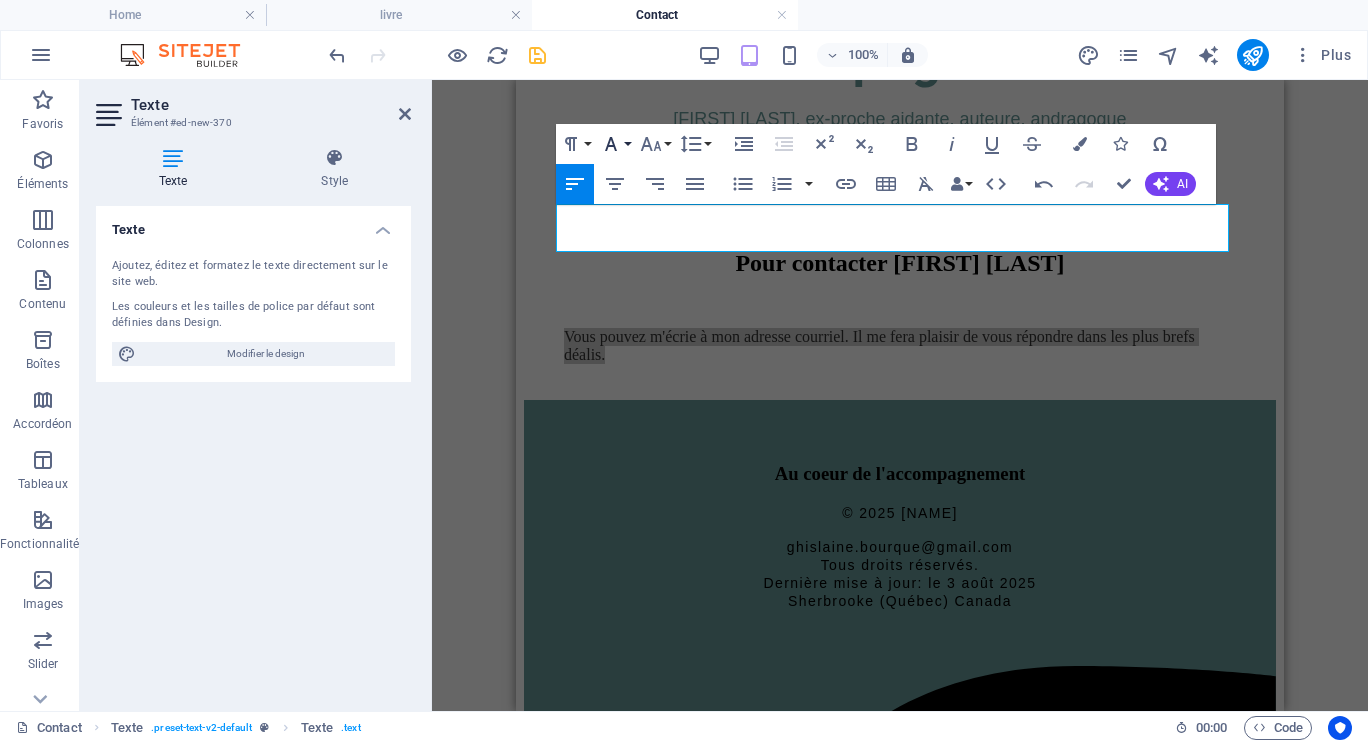 click on "Font Family" at bounding box center [615, 144] 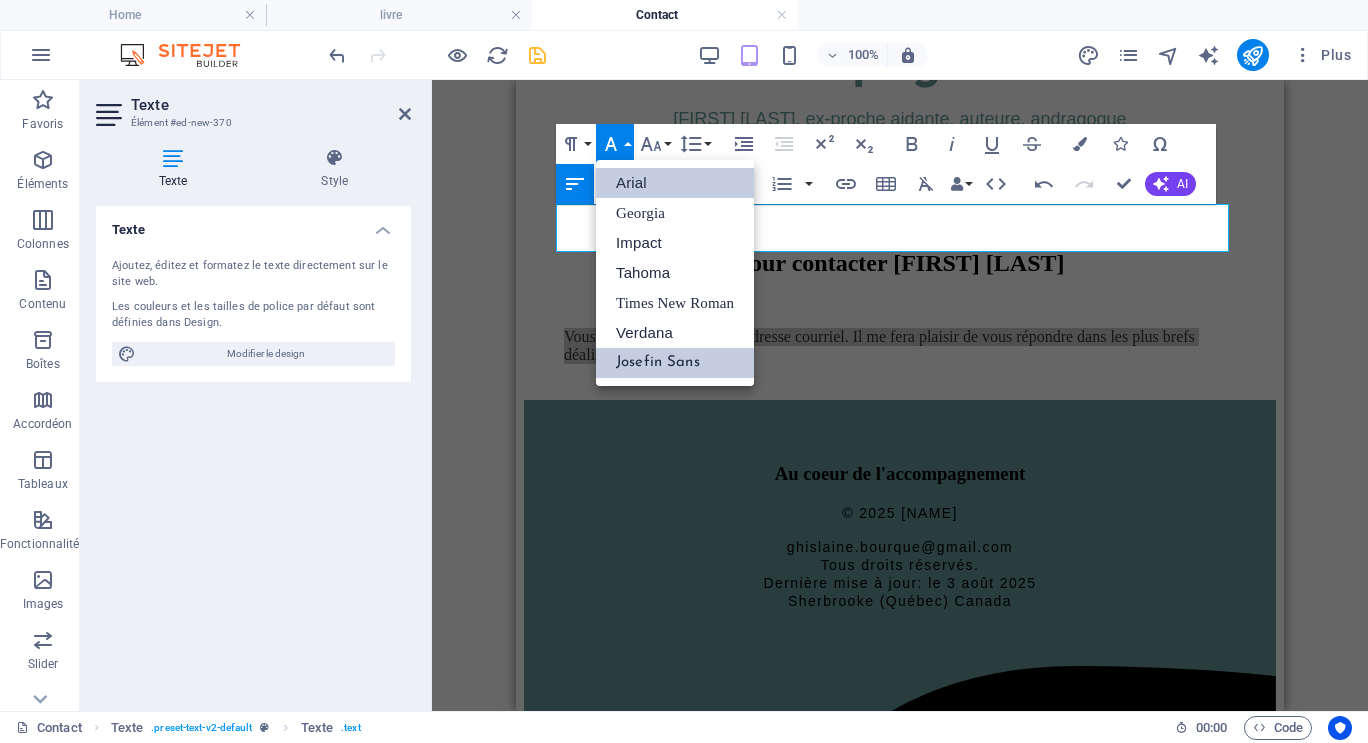 scroll, scrollTop: 0, scrollLeft: 0, axis: both 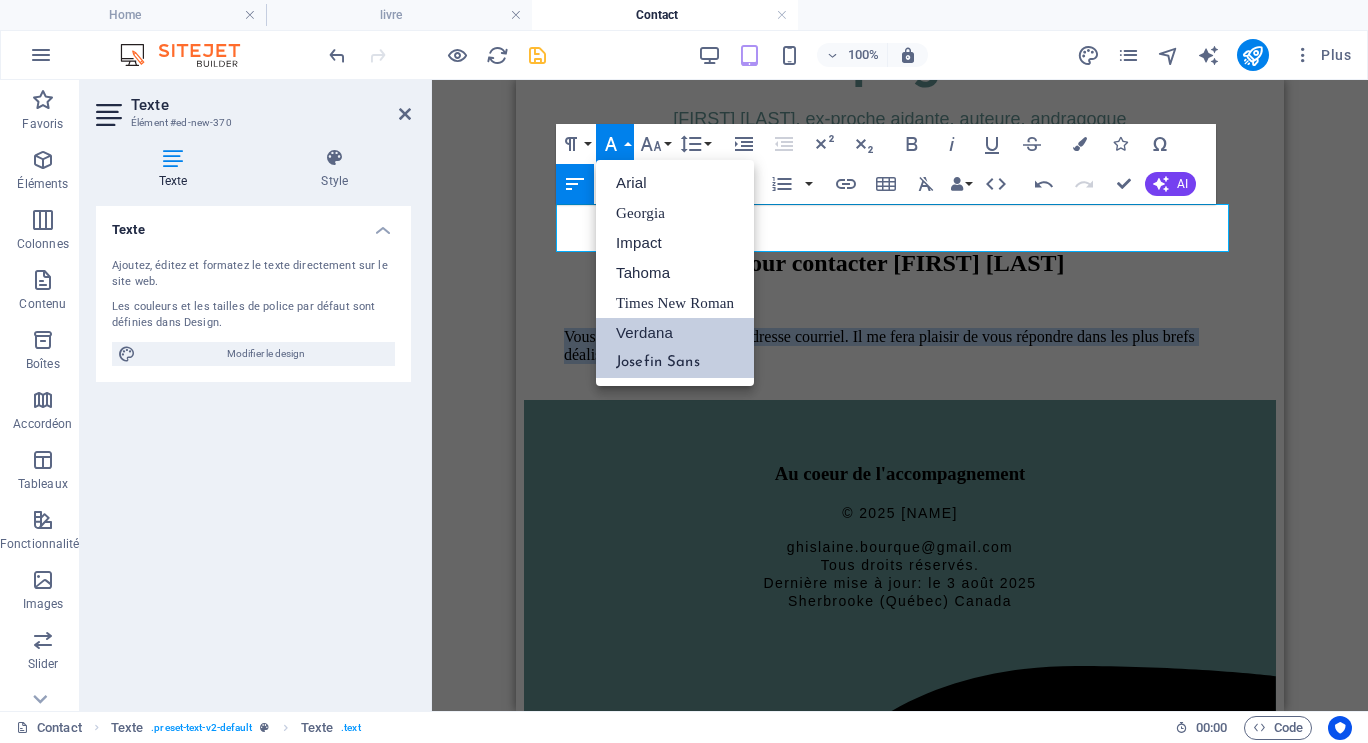 click on "Verdana" at bounding box center (675, 333) 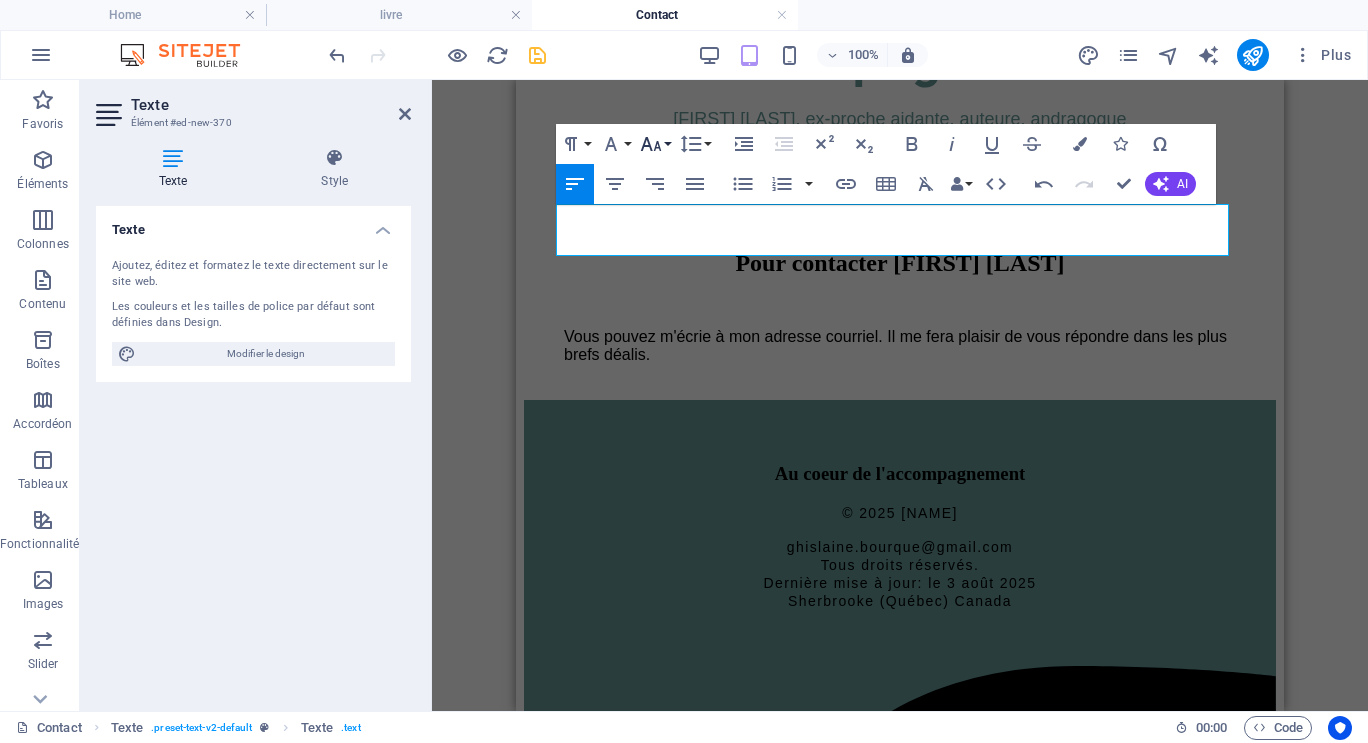 click on "Font Size" at bounding box center (655, 144) 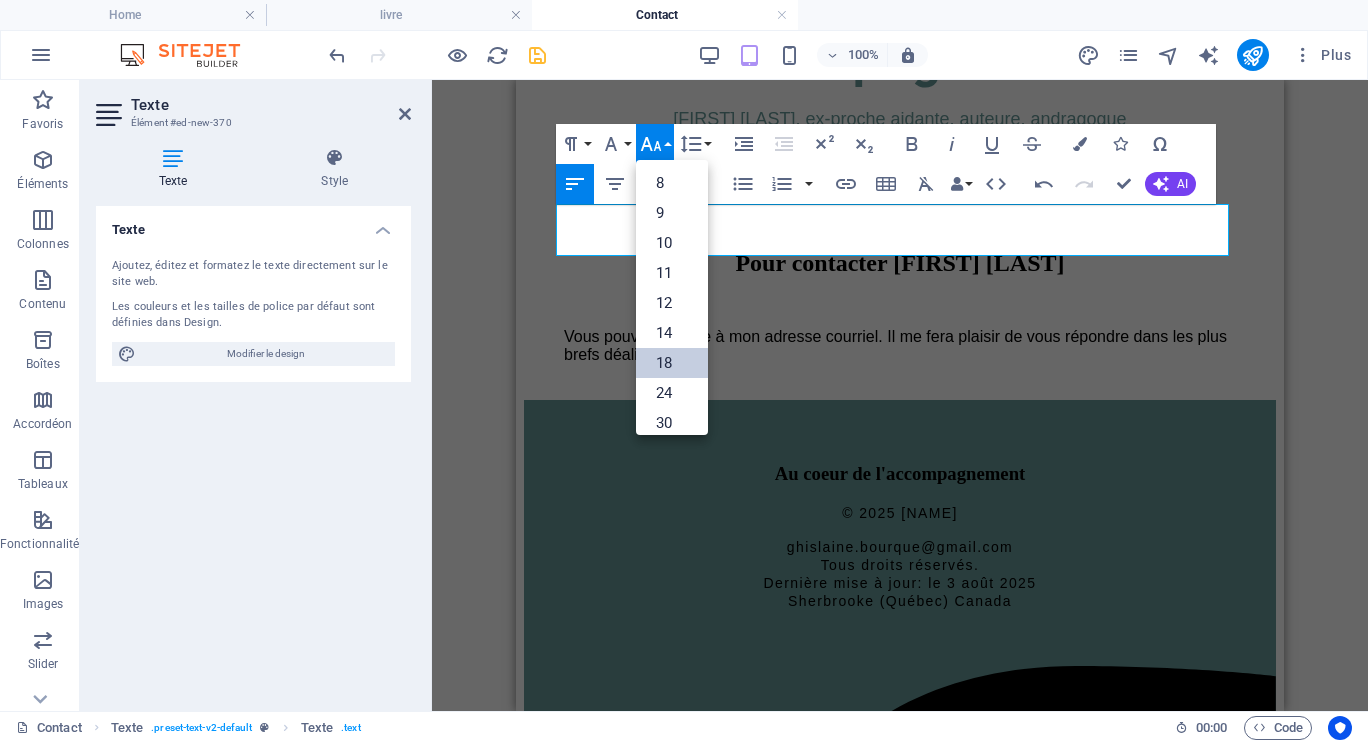 click on "18" at bounding box center [672, 363] 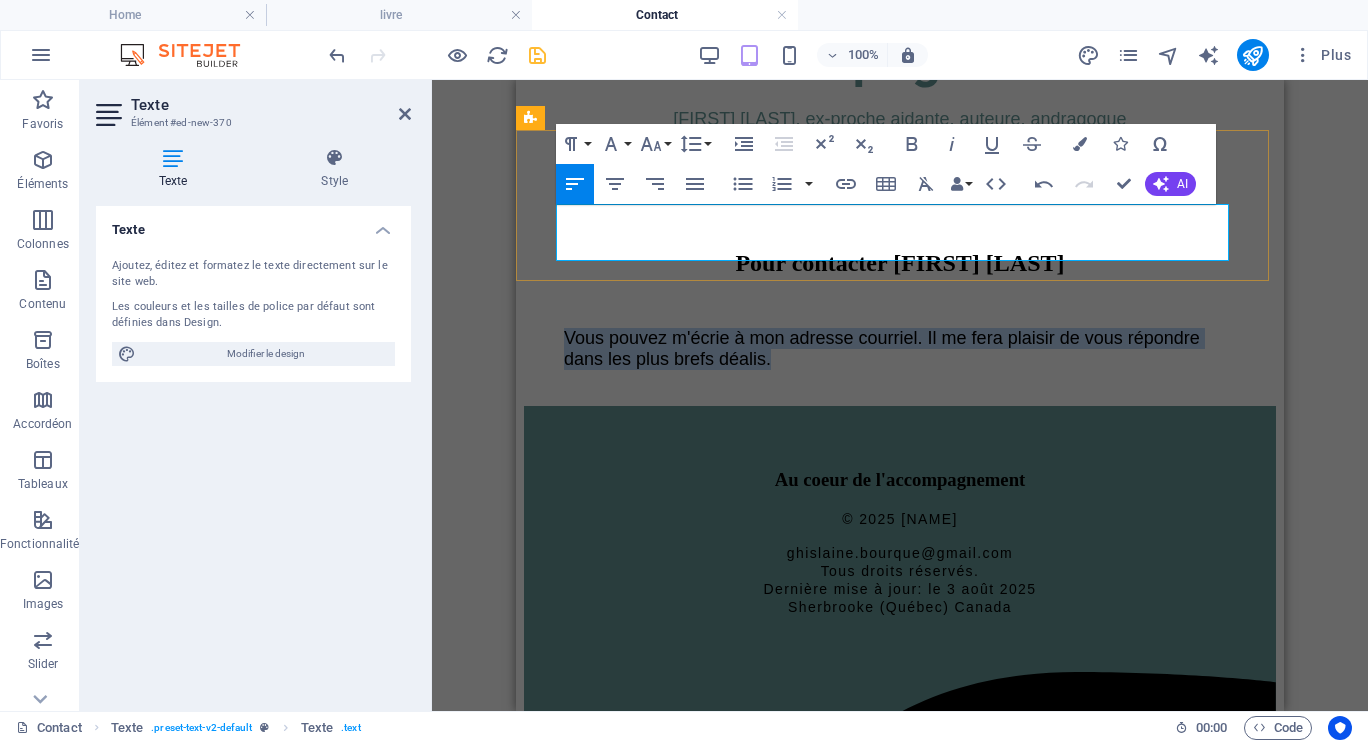 click on "Vous pouvez m'écrie à mon adresse courriel. Il me fera plaisir de vous répondre dans les plus brefs déalis." at bounding box center [900, 349] 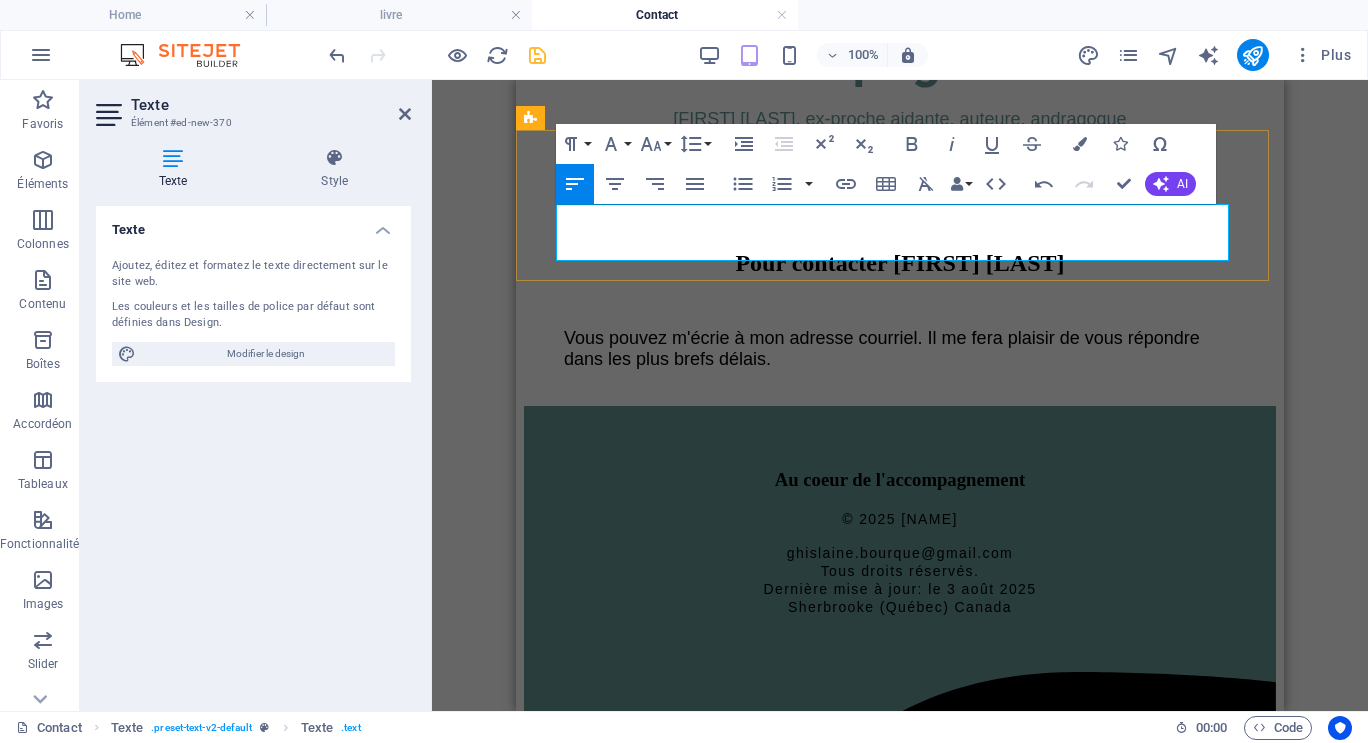 click on "Vous pouvez m'écrie à mon adresse courriel. Il me fera plaisir de vous répondre dans les plus brefs délais." at bounding box center [900, 349] 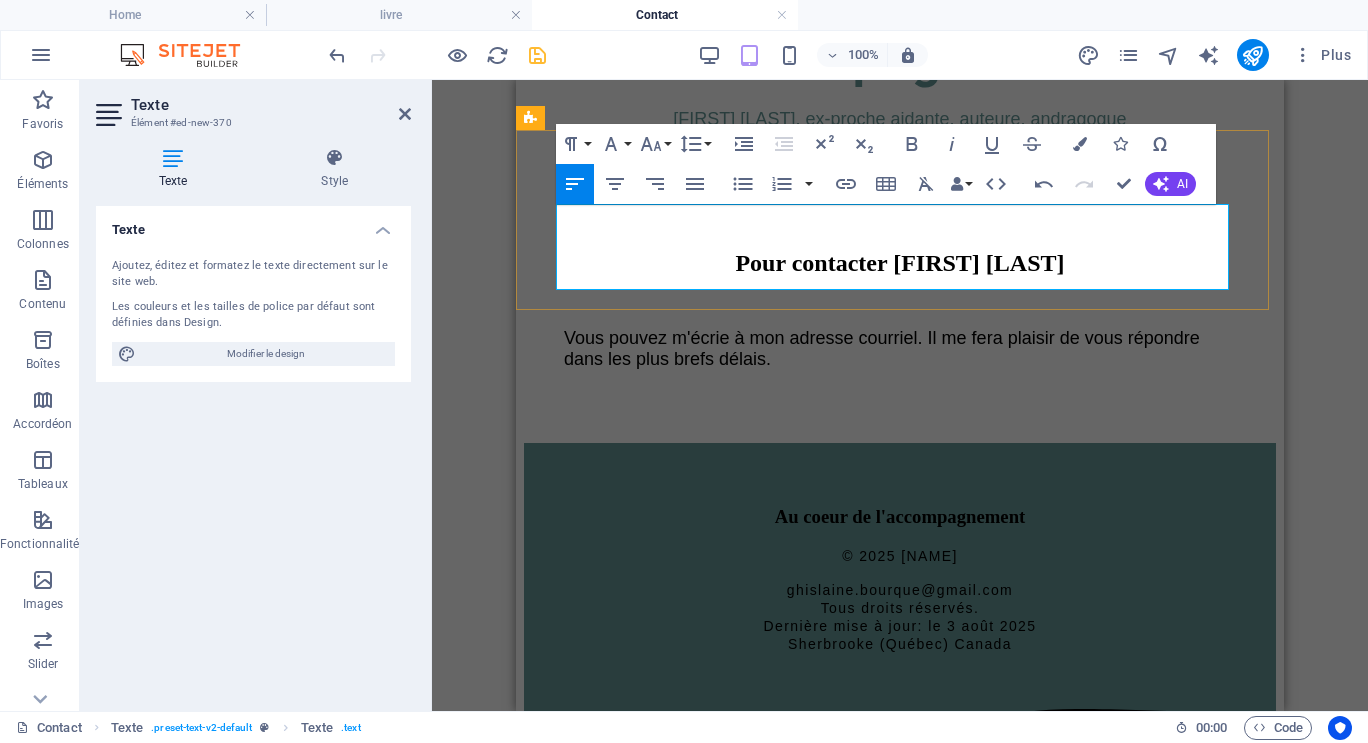 click on "Vous pouvez m'écrie à mon adresse courriel. Il me fera plaisir de vous répondre dans les plus brefs délais." at bounding box center (882, 348) 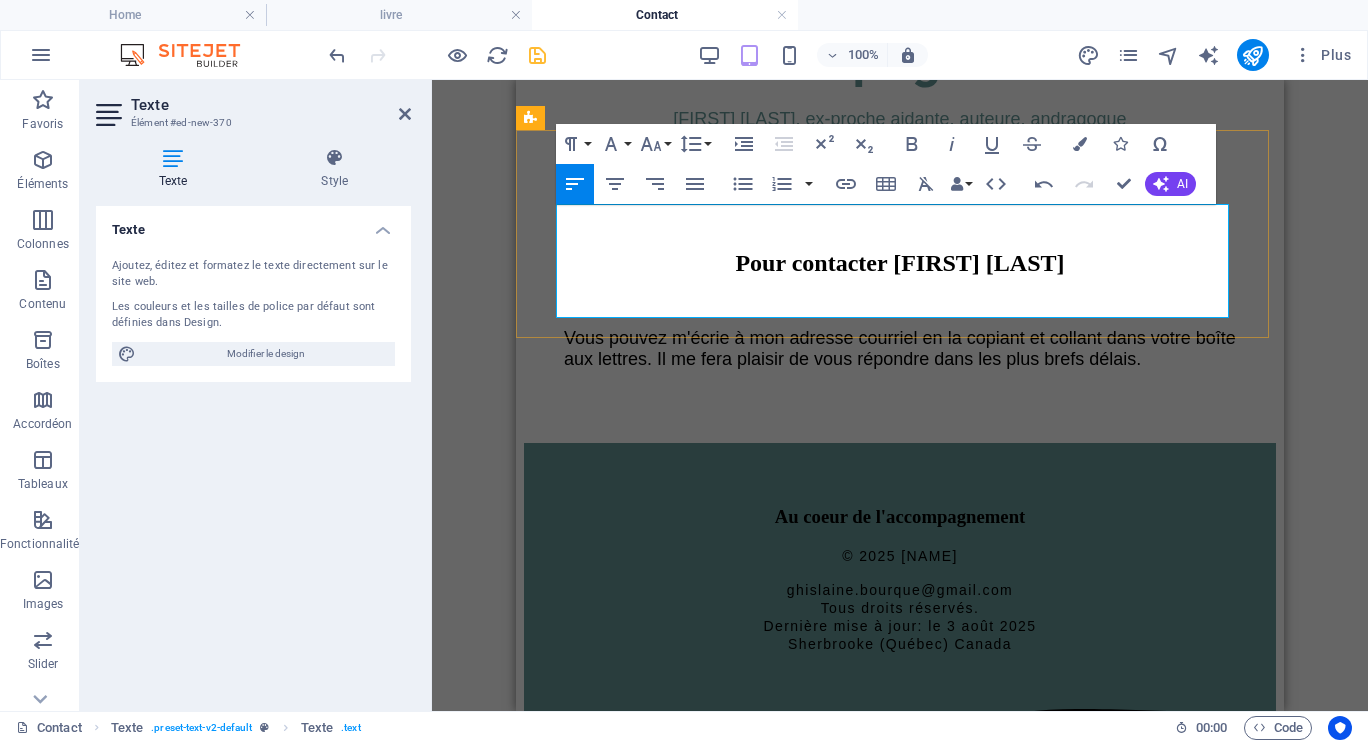 click on "Vous pouvez m'écrie à mon adresse courriel en la copiant et collant dans votre boîte aux lettres . Il me fera plaisir de vous répondre dans les plus brefs délais." at bounding box center (900, 348) 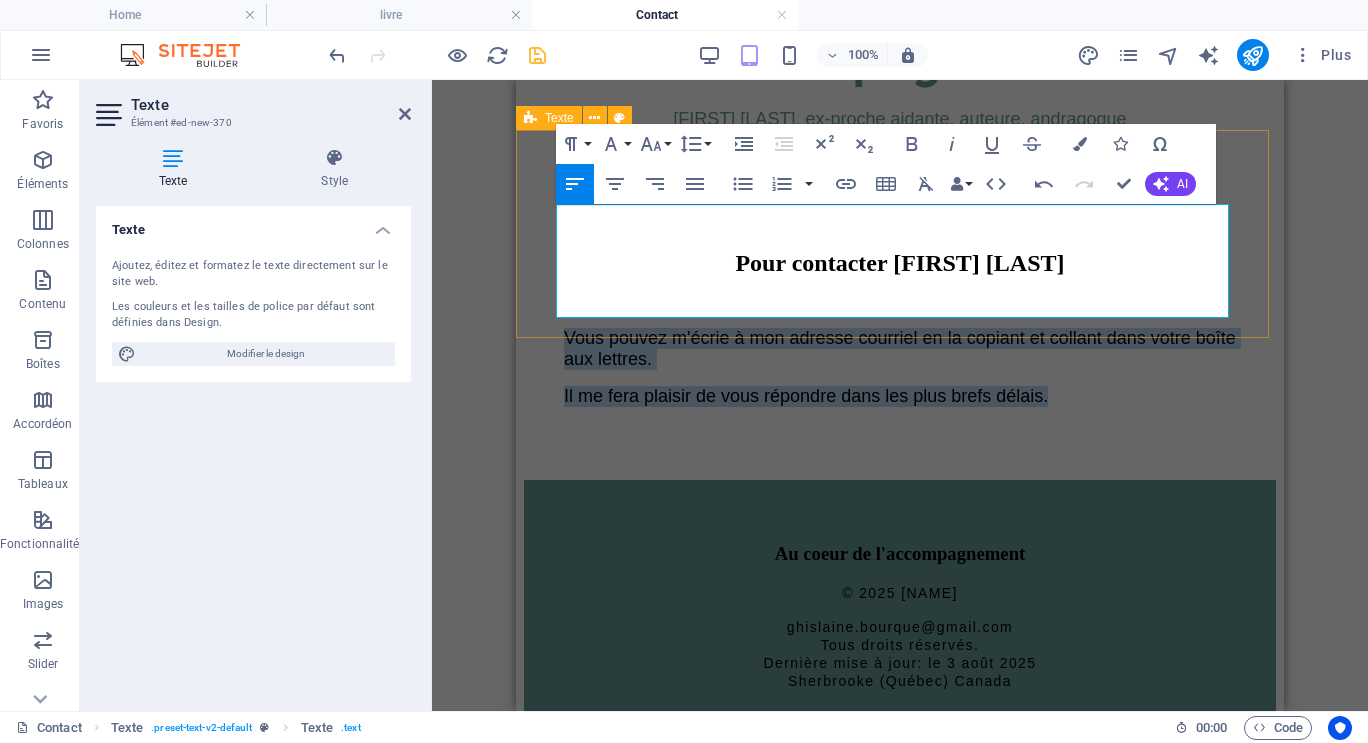 drag, startPoint x: 1114, startPoint y: 277, endPoint x: 547, endPoint y: 212, distance: 570.71356 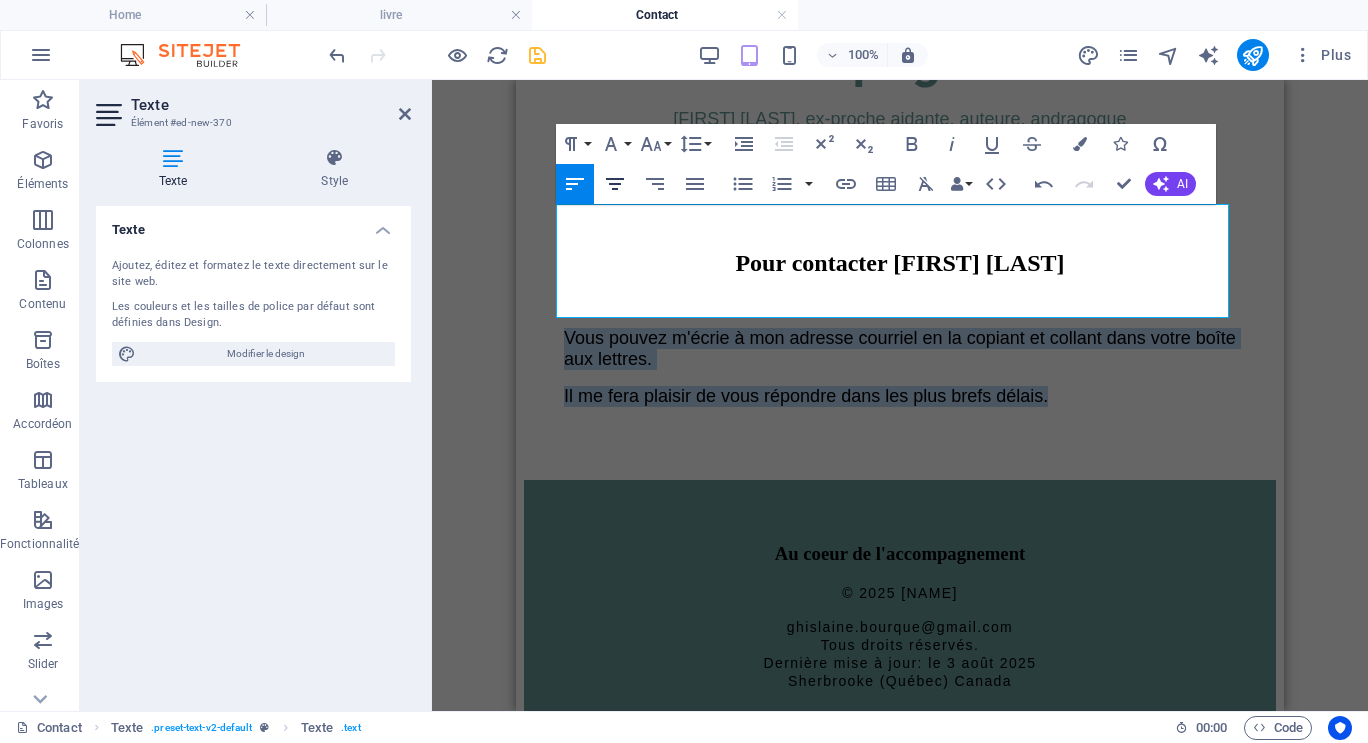 click 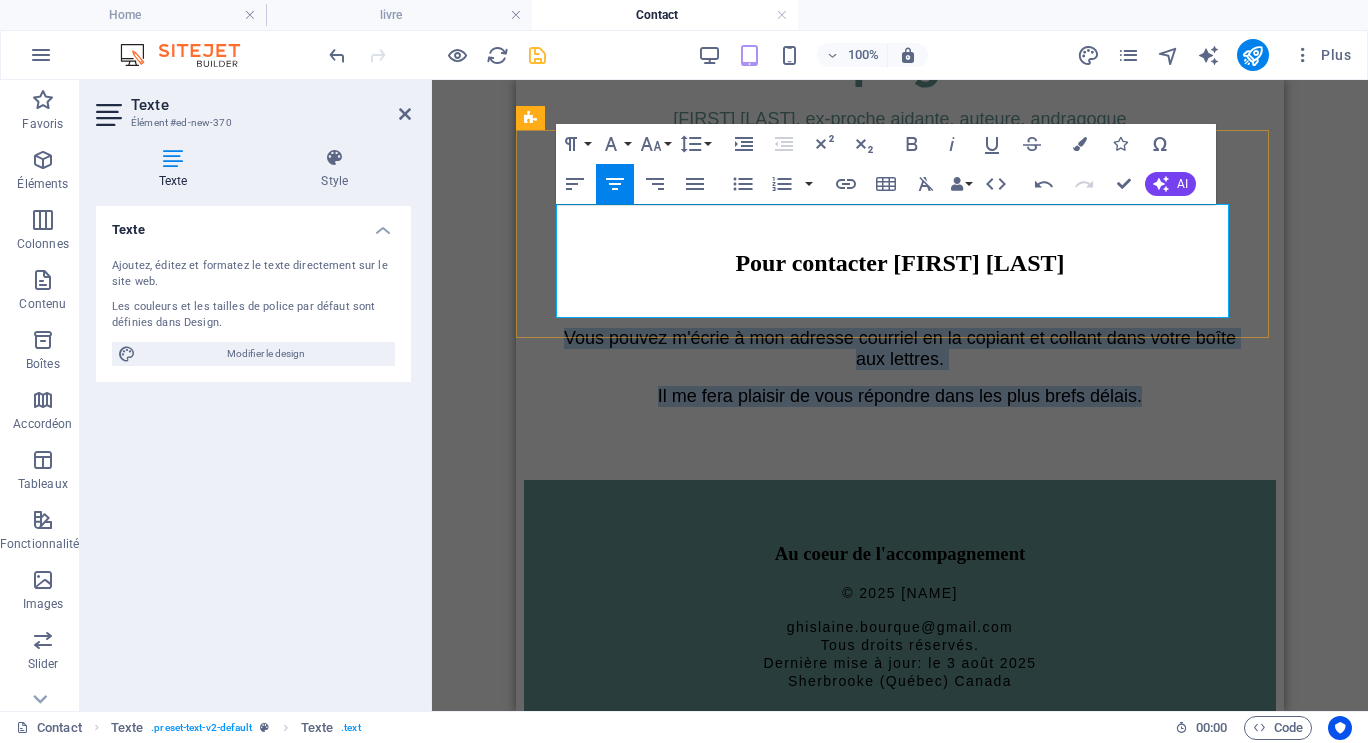 click on "Il me fera plaisir de vous répondre dans les plus brefs délais." at bounding box center (900, 396) 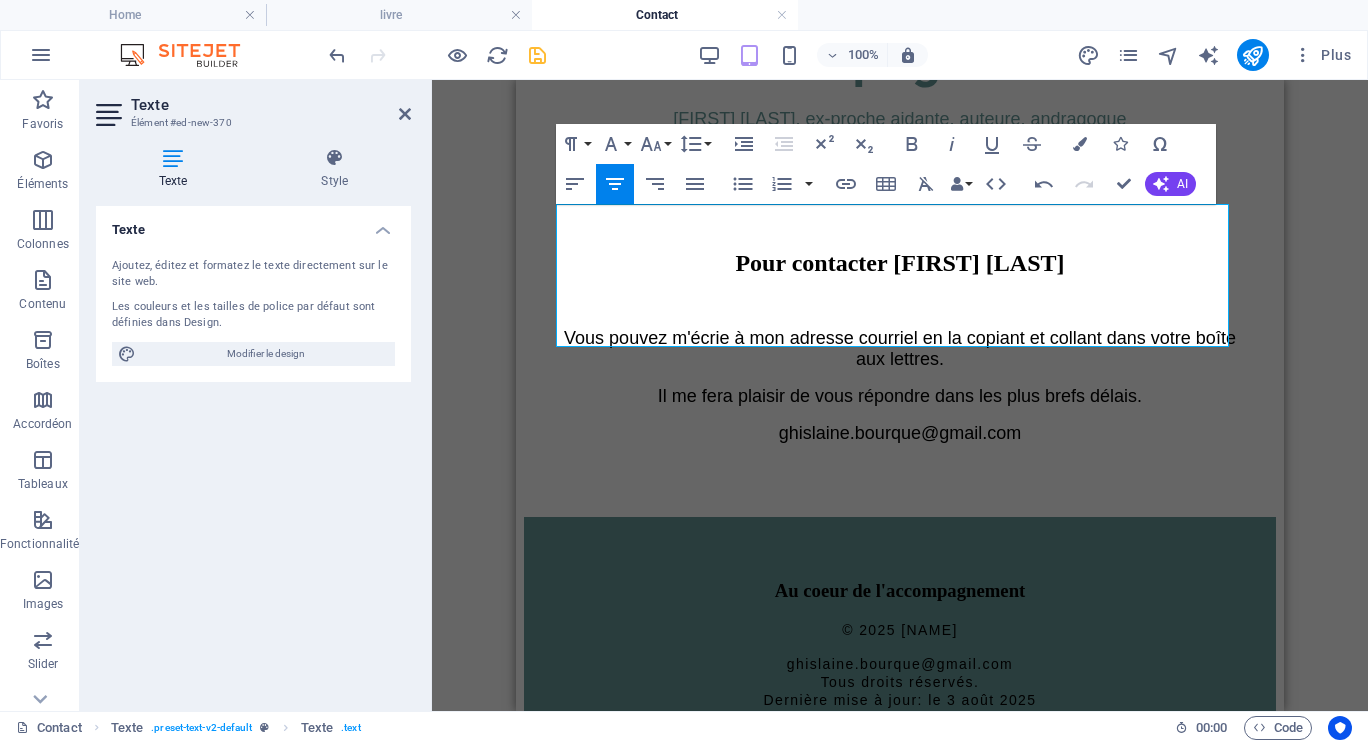 click on "Glissez et déposez l'élément de votre choix pour remplacer le contenu existant. Appuyez sur "Ctrl" si vous voulez créer un nouvel élément.
Variable   Conteneur   Référence   Référence   Texte   Texte   H2   Texte   Espaceur Paragraph Format Normal Heading 1 Heading 2 Heading 3 Heading 4 Heading 5 Heading 6 Code Font Family Arial Georgia Impact Tahoma Times New Roman Verdana Josefin Sans Font Size 8 9 10 11 12 14 18 24 30 36 48 60 72 96 Line Height Default Single 1.15 1.5 Double Increase Indent Decrease Indent Superscript Subscript Bold Italic Underline Strikethrough Colors Icons Special Characters Align Left Align Center Align Right Align Justify Unordered List   Default Circle Disc Square    Ordered List   Default Lower Alpha Lower Greek Lower Roman Upper Alpha Upper Roman    Insert Link Insert Table Clear Formatting Data Bindings Entreprise Prénom Nom de famille Rue Code postal Ville E-mail Téléphone Tél. portable Fax Champ personnalisé 1 Champ personnalisé 2 HTML Undo" at bounding box center (900, 395) 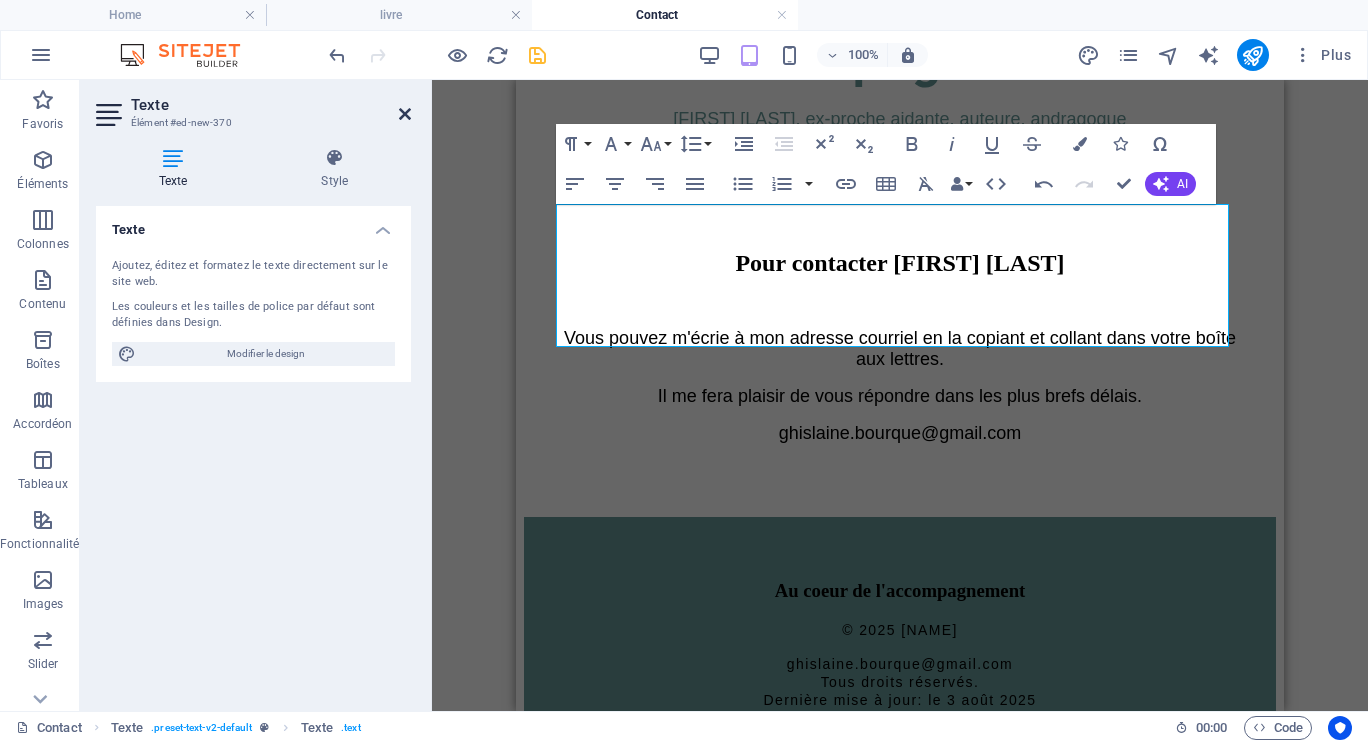 click at bounding box center (405, 114) 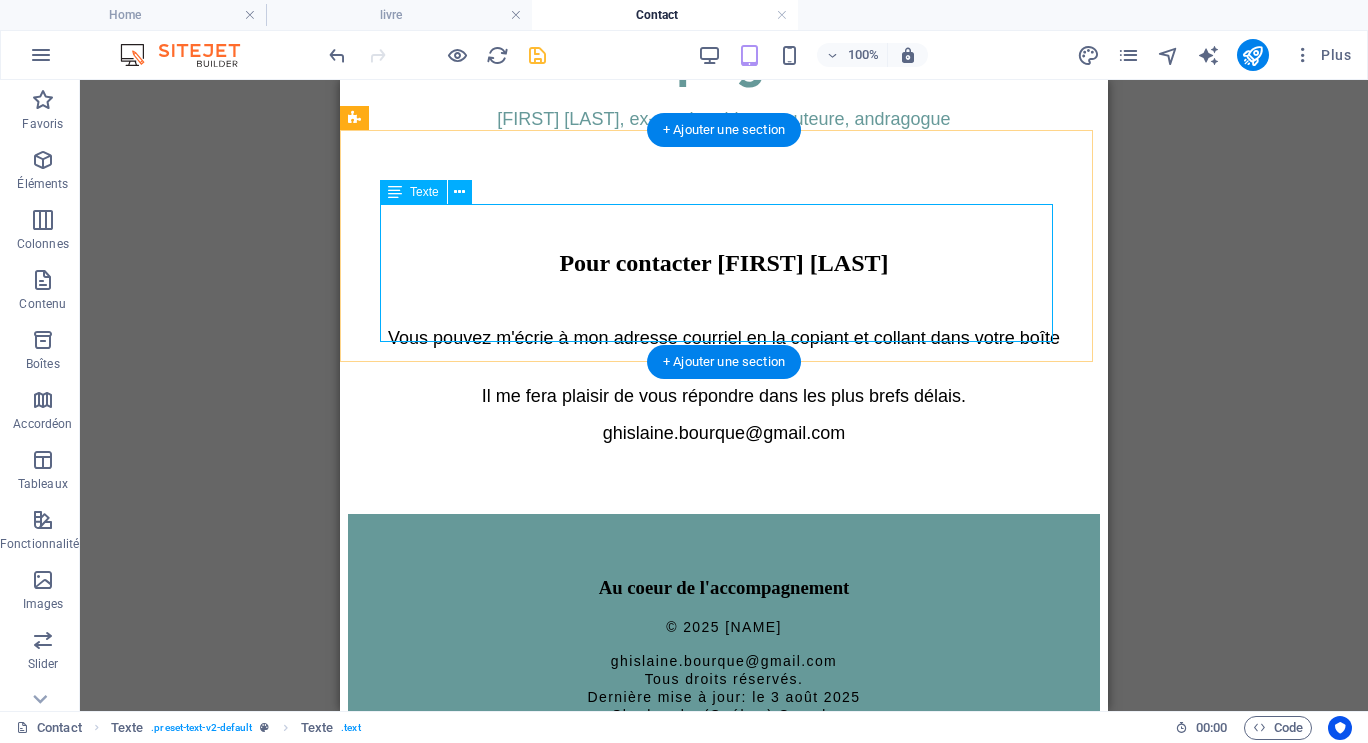 click on "Vous pouvez m'écrie à mon adresse courriel en la copiant et collant dans votre boîte aux lettres.  Il me fera plaisir de vous répondre dans les plus brefs délais. ghislaine.bourque@gmail.com" at bounding box center [724, 403] 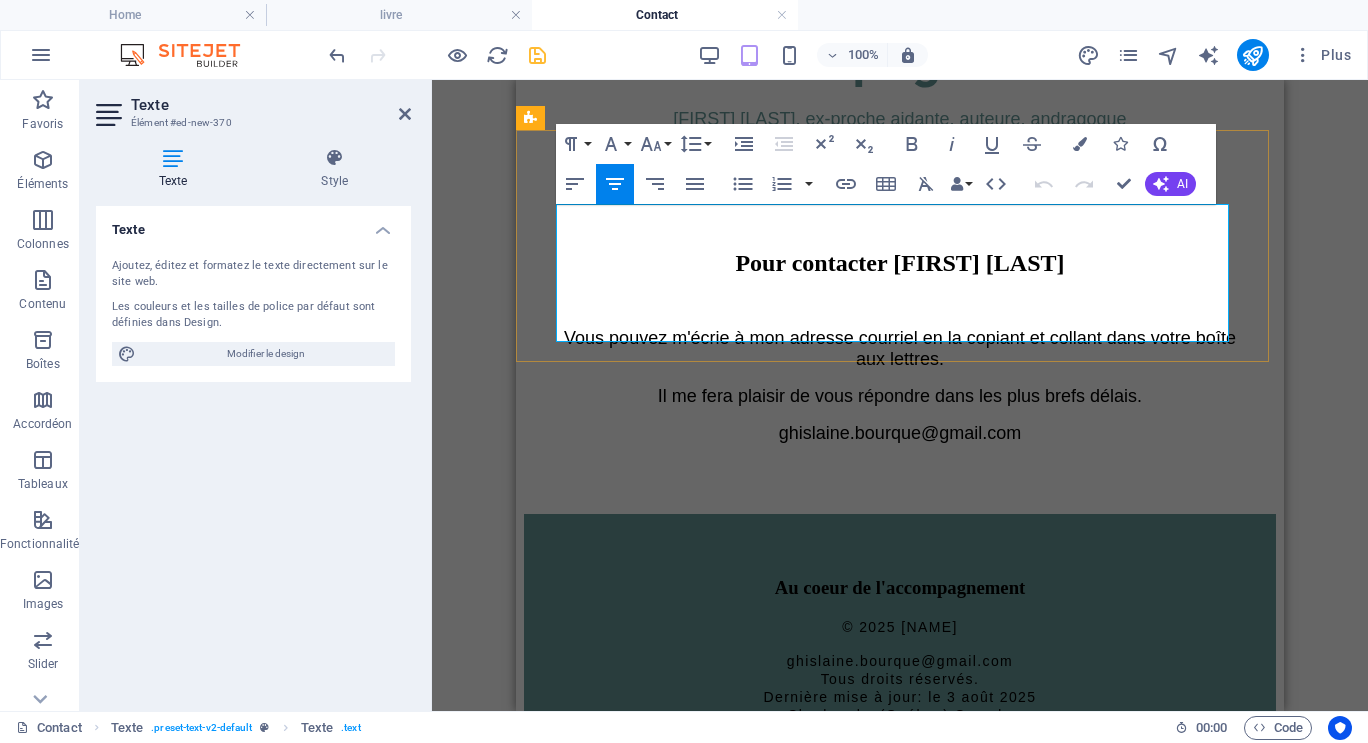 click on "Vous pouvez m'écrie à mon adresse courriel en la copiant et collant dans votre boîte aux lettres." at bounding box center [900, 348] 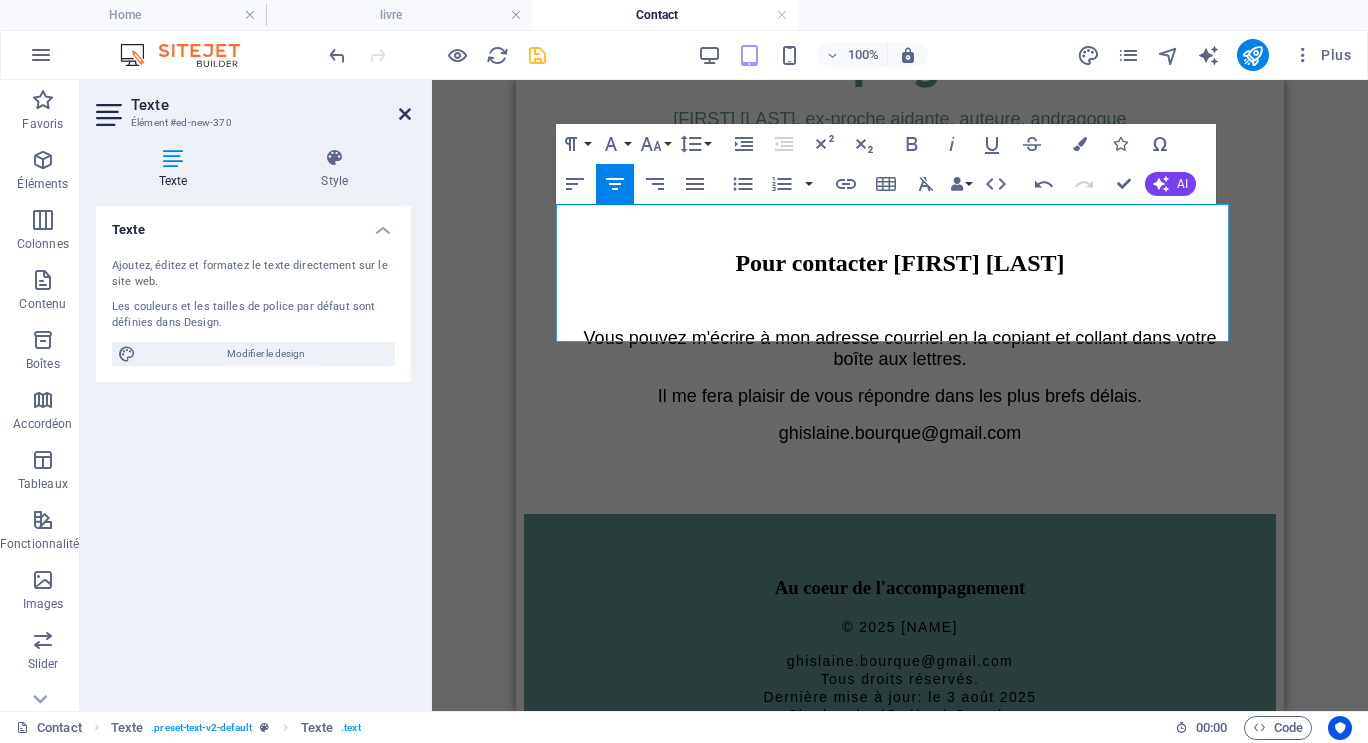 click at bounding box center (405, 114) 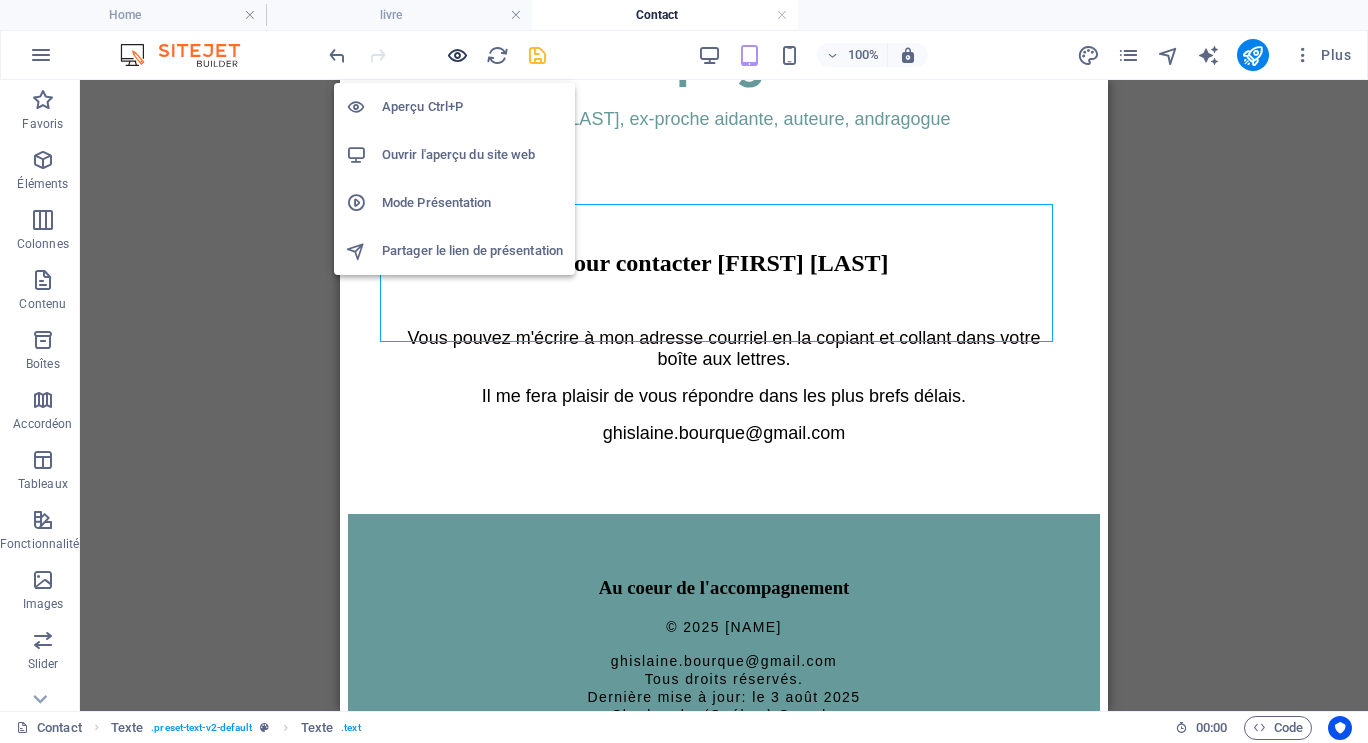 click at bounding box center [457, 55] 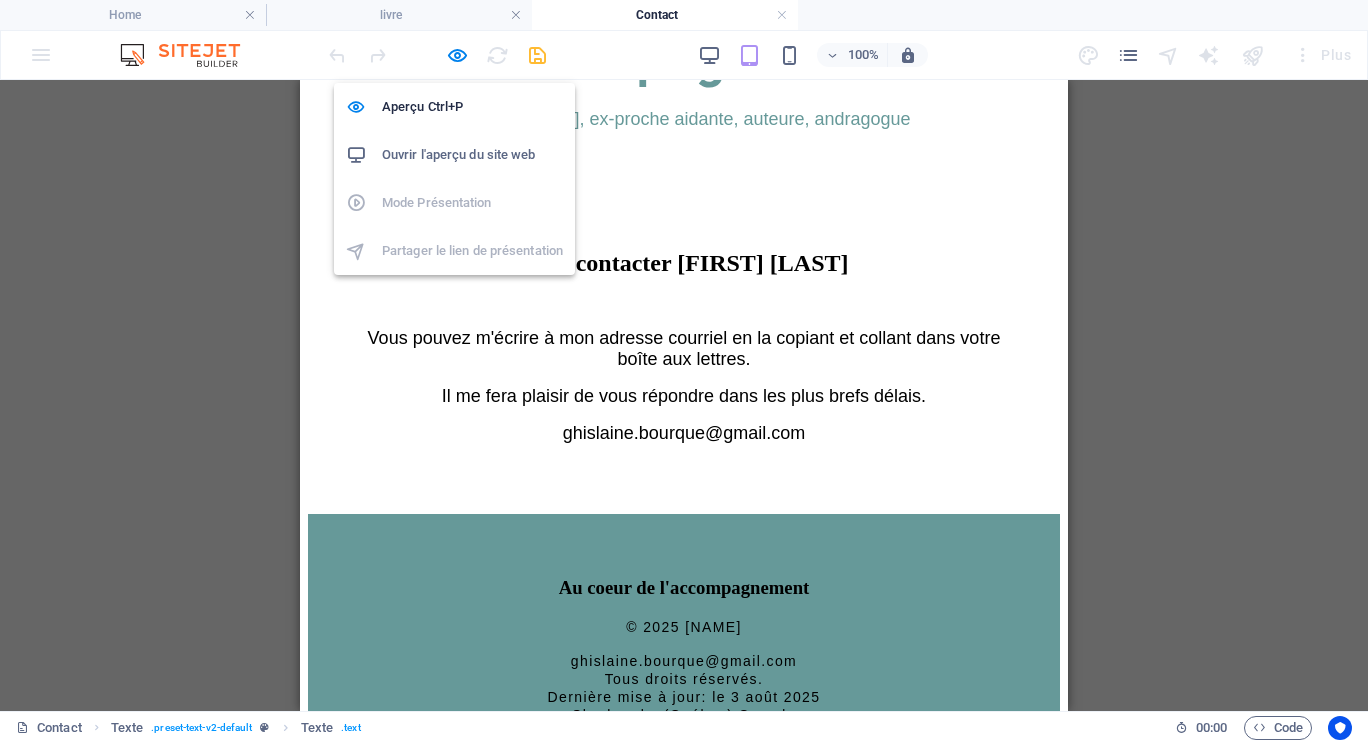scroll, scrollTop: 300, scrollLeft: 0, axis: vertical 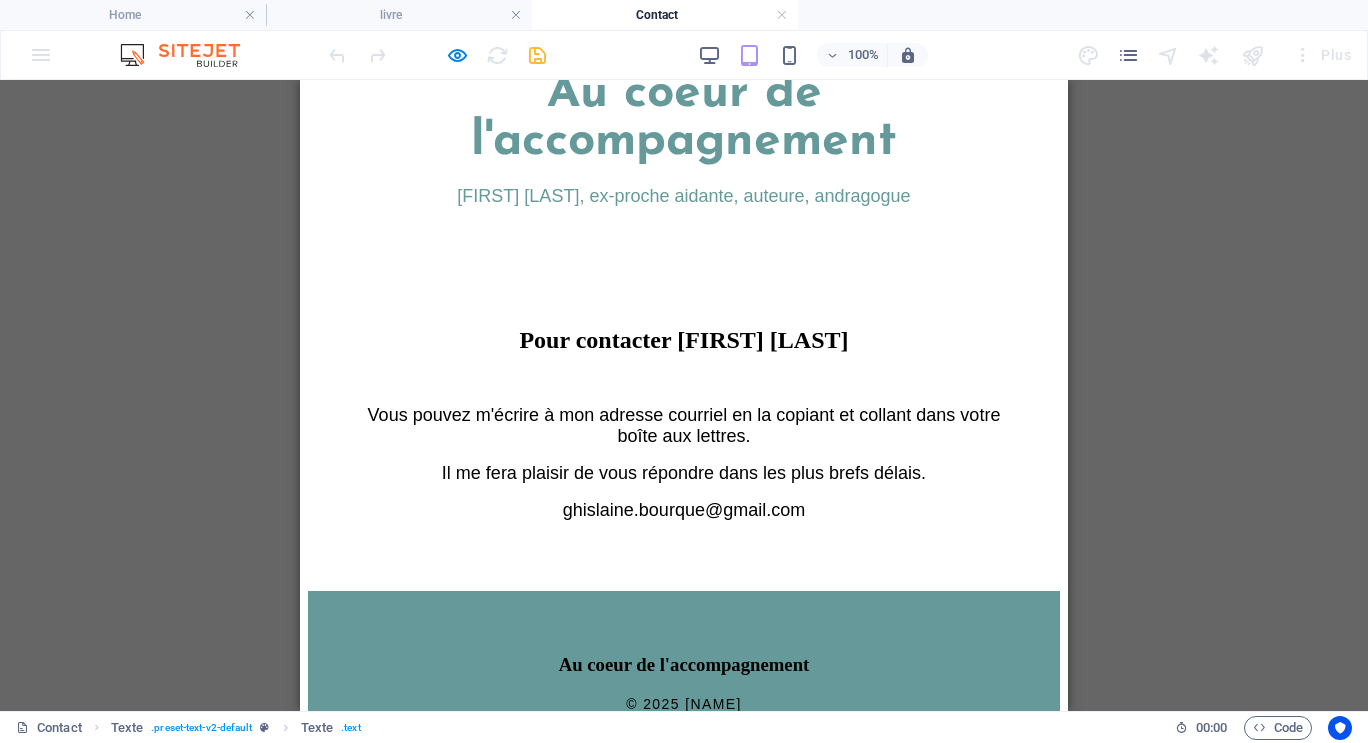 click on "Vous pouvez m'écrire à mon adresse courriel en la copiant et collant dans votre boîte aux lettres." at bounding box center [684, 425] 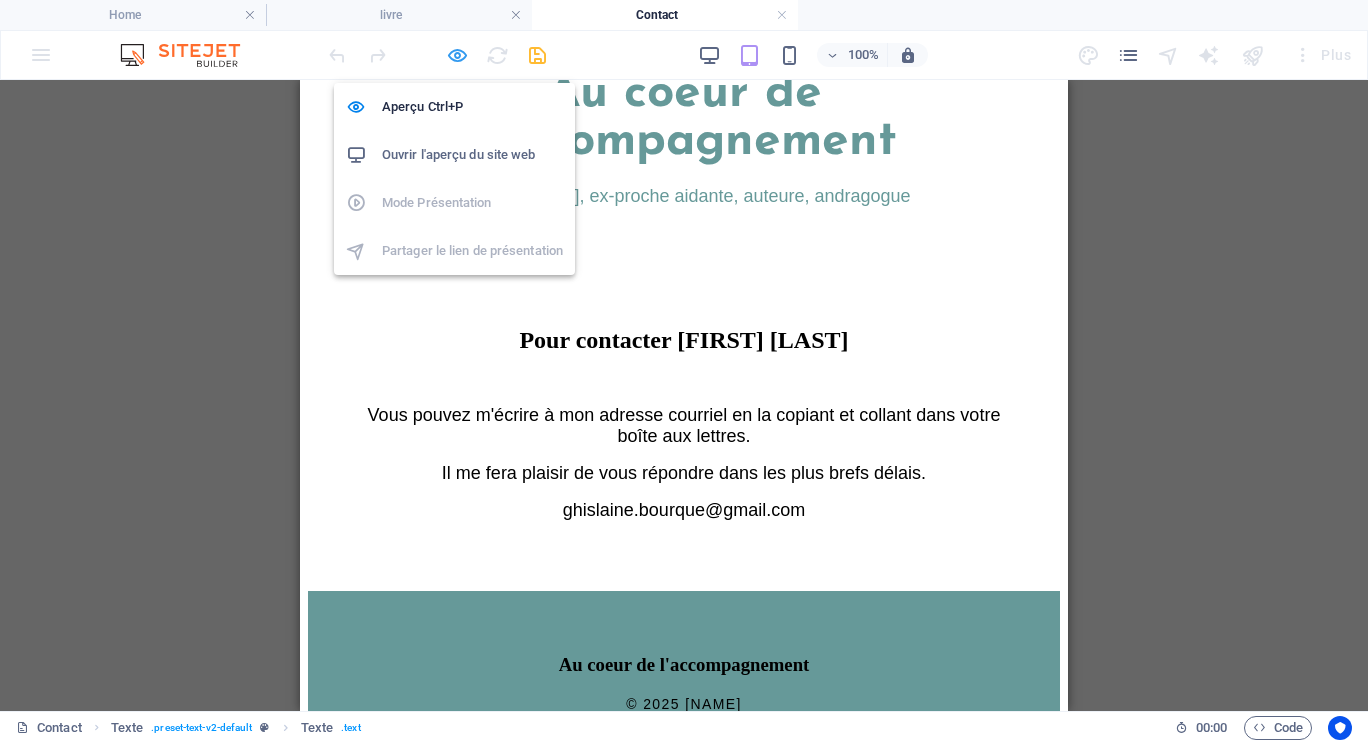 click at bounding box center [457, 55] 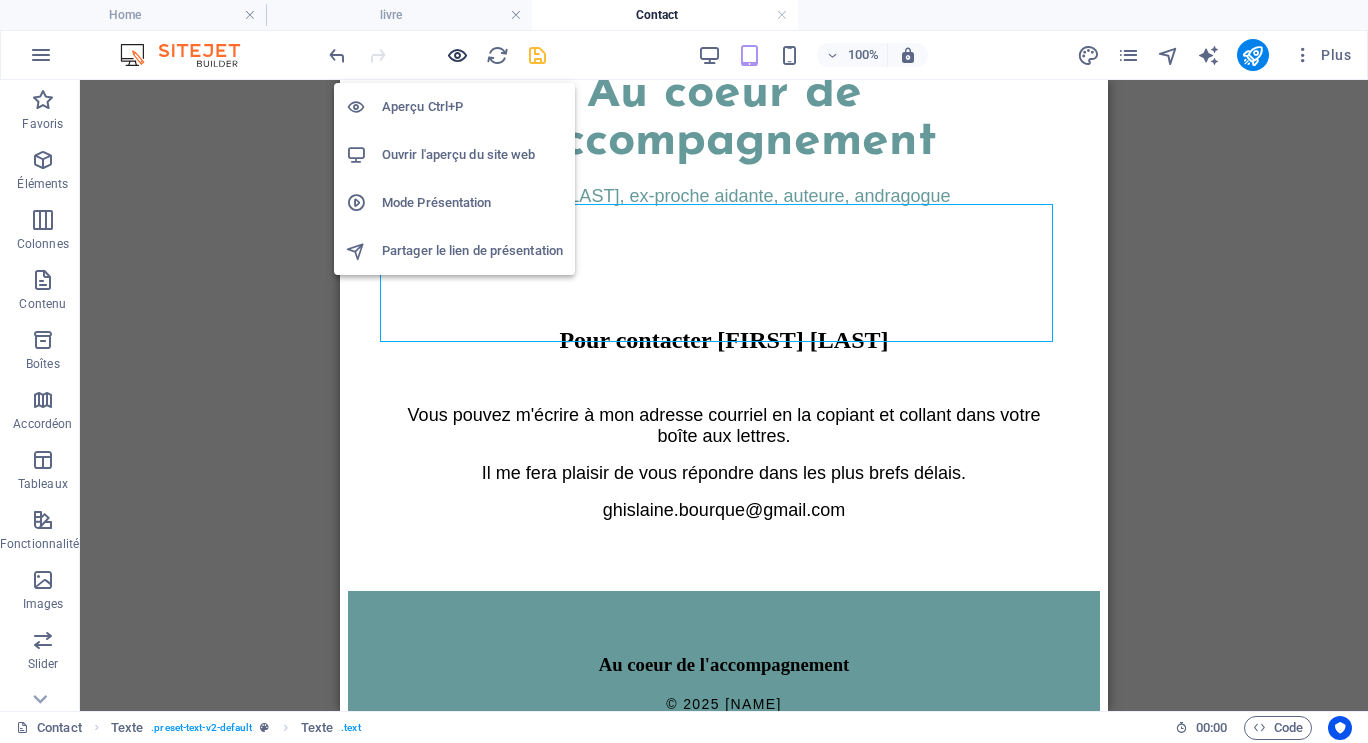 scroll, scrollTop: 377, scrollLeft: 0, axis: vertical 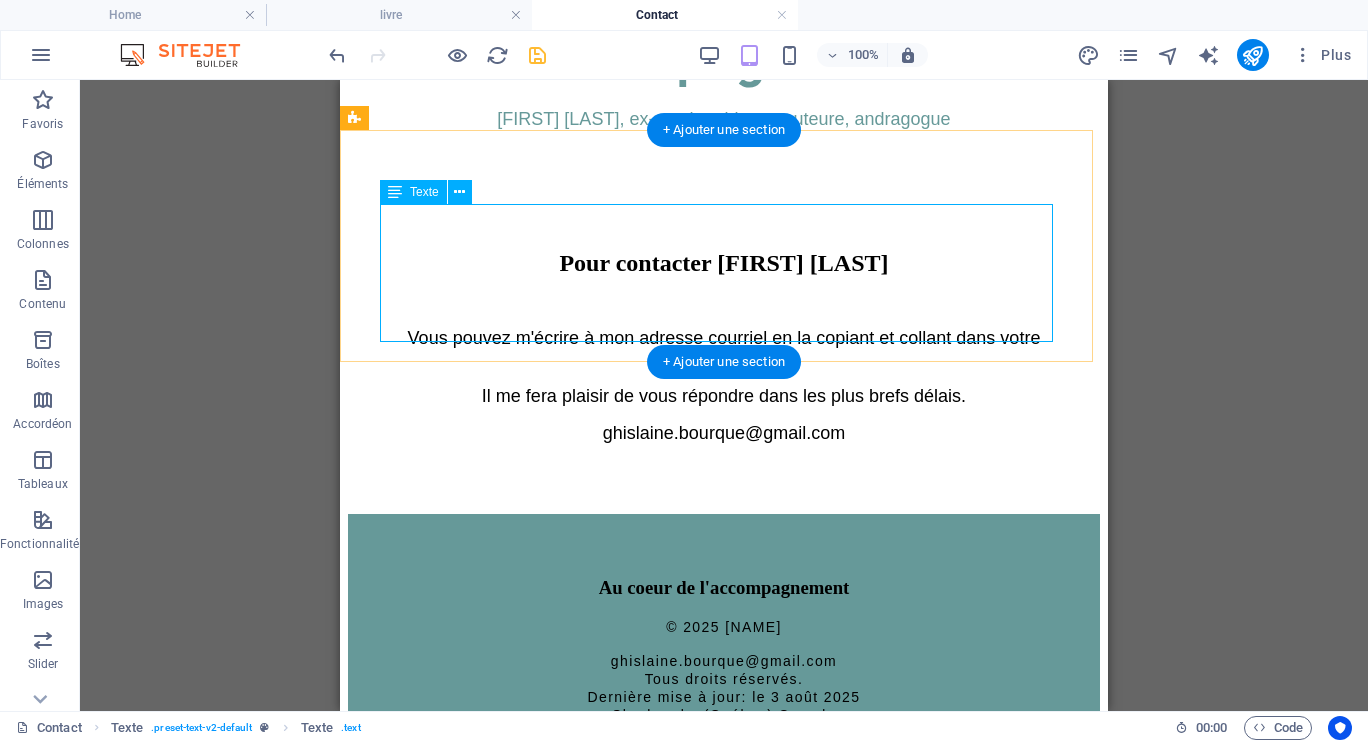 click on "Vous pouvez m'écrire à mon adresse courriel en la copiant et collant dans votre boîte aux lettres.  Il me fera plaisir de vous répondre dans les plus brefs délais. ghislaine.bourque@gmail.com" at bounding box center [724, 403] 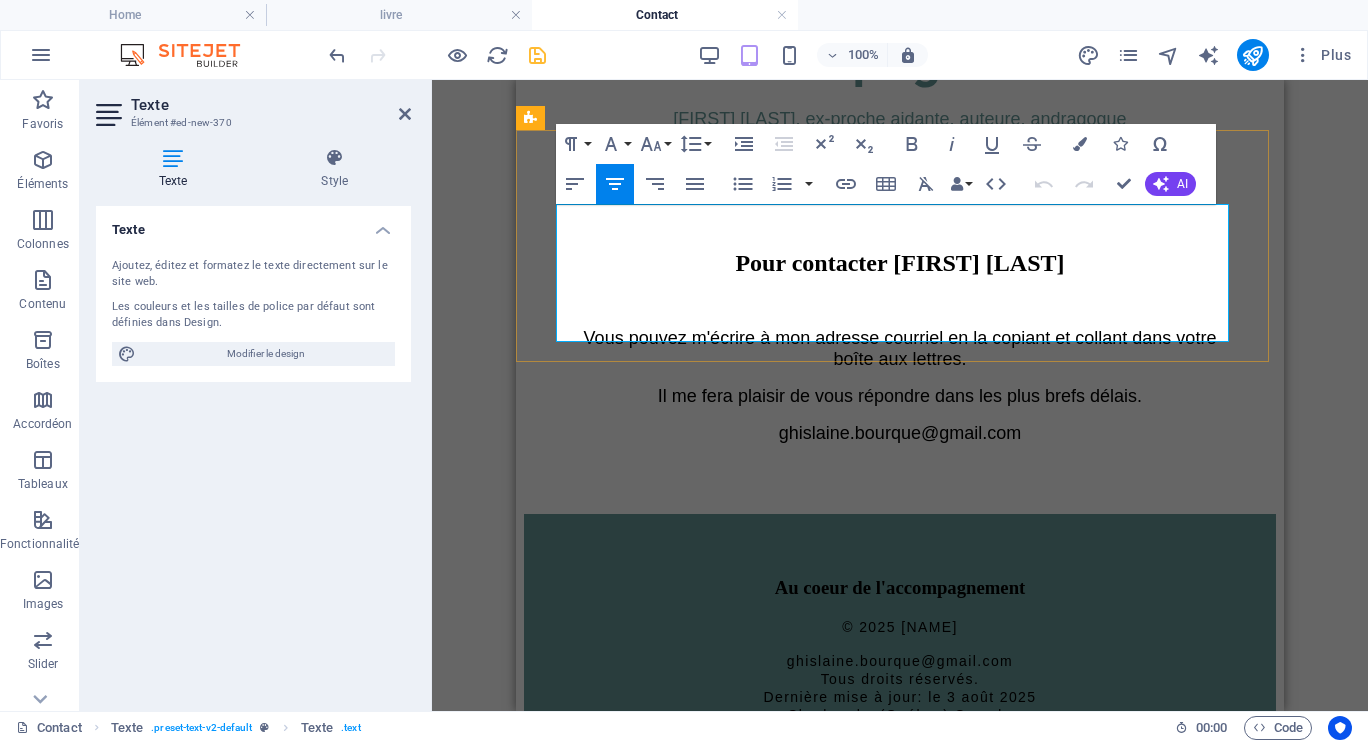 click on "Vous pouvez m'écrire à mon adresse courriel en la copiant et collant dans votre boîte aux lettres." at bounding box center [900, 348] 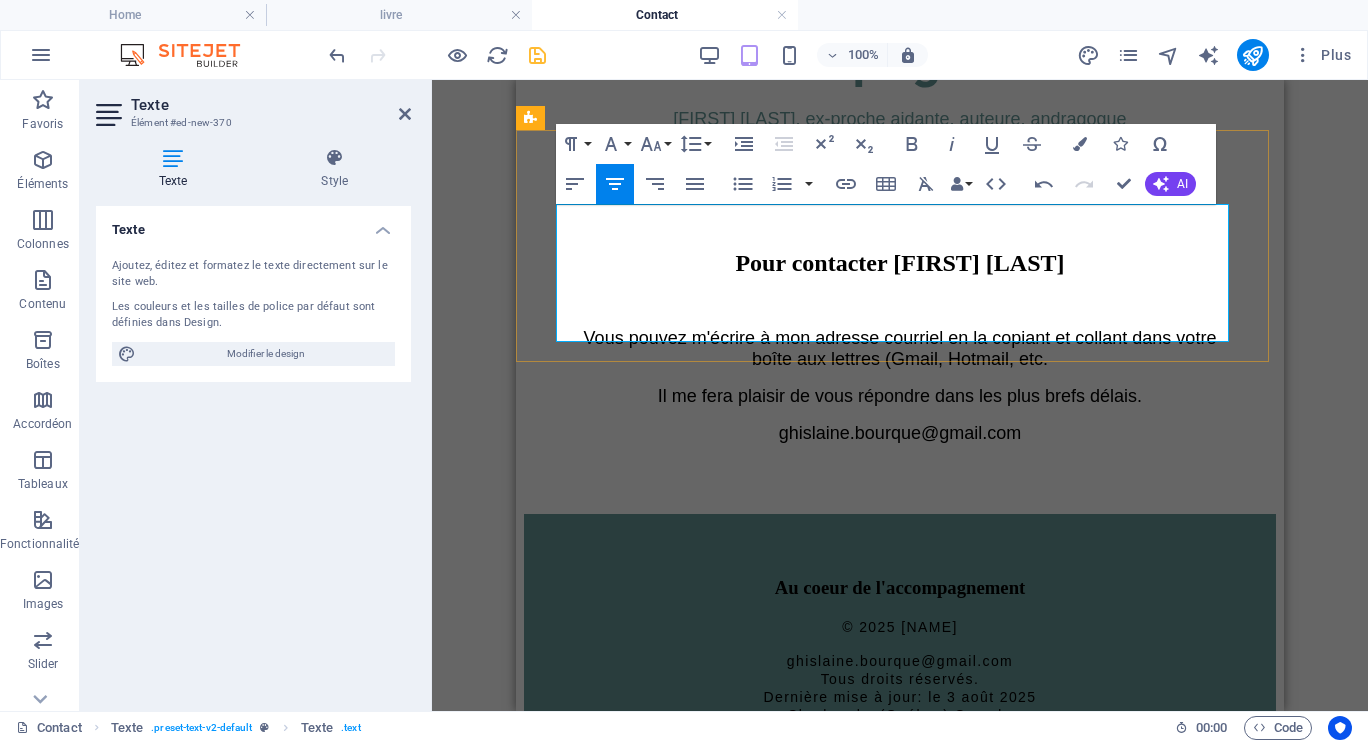 click on "Vous pouvez m'écrire à mon adresse courriel en la copiant et collant dans votre boîte aux lettres (Gmail, Hotmail, etc ." at bounding box center [900, 349] 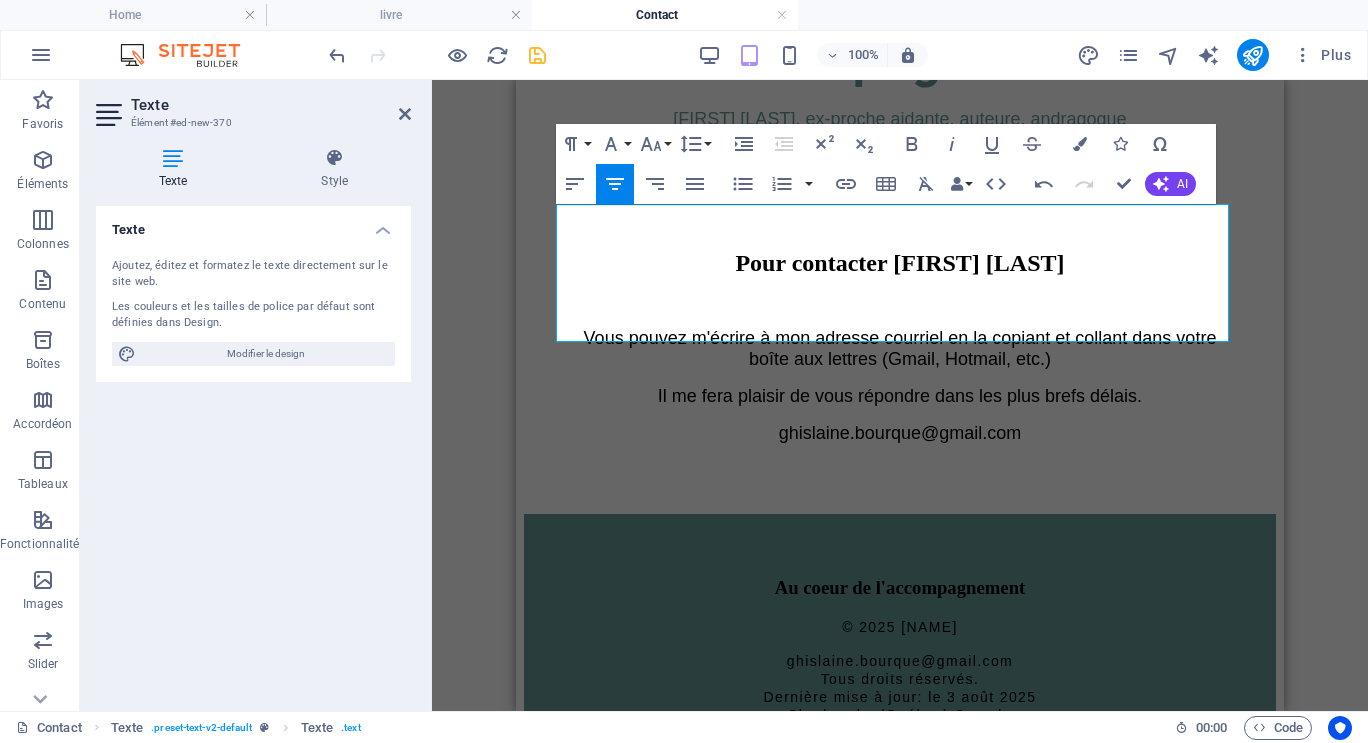 click on "Glissez et déposez l'élément de votre choix pour remplacer le contenu existant. Appuyez sur "Ctrl" si vous voulez créer un nouvel élément.
Variable   Conteneur   Référence   Référence   Texte   Texte   H2   Texte   Espaceur Paragraph Format Normal Heading 1 Heading 2 Heading 3 Heading 4 Heading 5 Heading 6 Code Font Family Arial Georgia Impact Tahoma Times New Roman Verdana Josefin Sans Font Size 8 9 10 11 12 14 18 24 30 36 48 60 72 96 Line Height Default Single 1.15 1.5 Double Increase Indent Decrease Indent Superscript Subscript Bold Italic Underline Strikethrough Colors Icons Special Characters Align Left Align Center Align Right Align Justify Unordered List   Default Circle Disc Square    Ordered List   Default Lower Alpha Lower Greek Lower Roman Upper Alpha Upper Roman    Insert Link Insert Table Clear Formatting Data Bindings Entreprise Prénom Nom de famille Rue Code postal Ville E-mail Téléphone Tél. portable Fax Champ personnalisé 1 Champ personnalisé 2 HTML Undo" at bounding box center (900, 395) 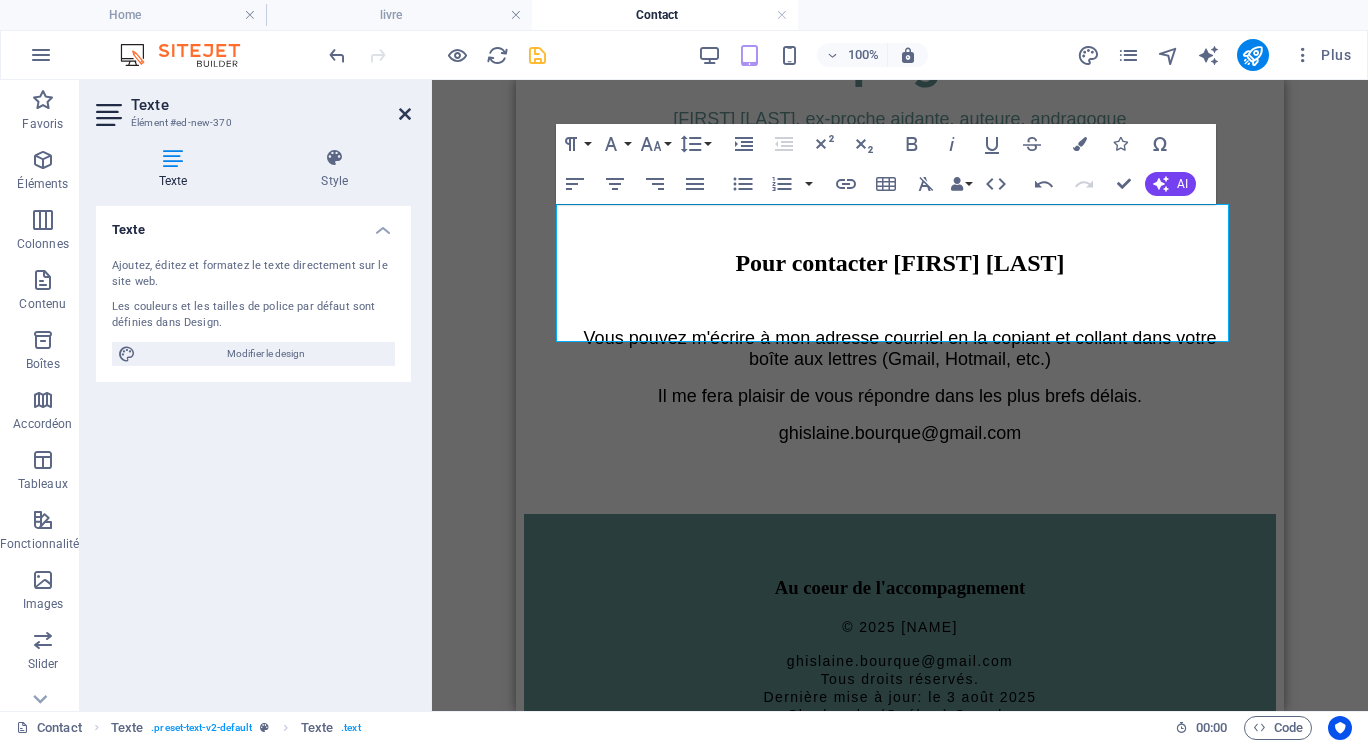 click at bounding box center [405, 114] 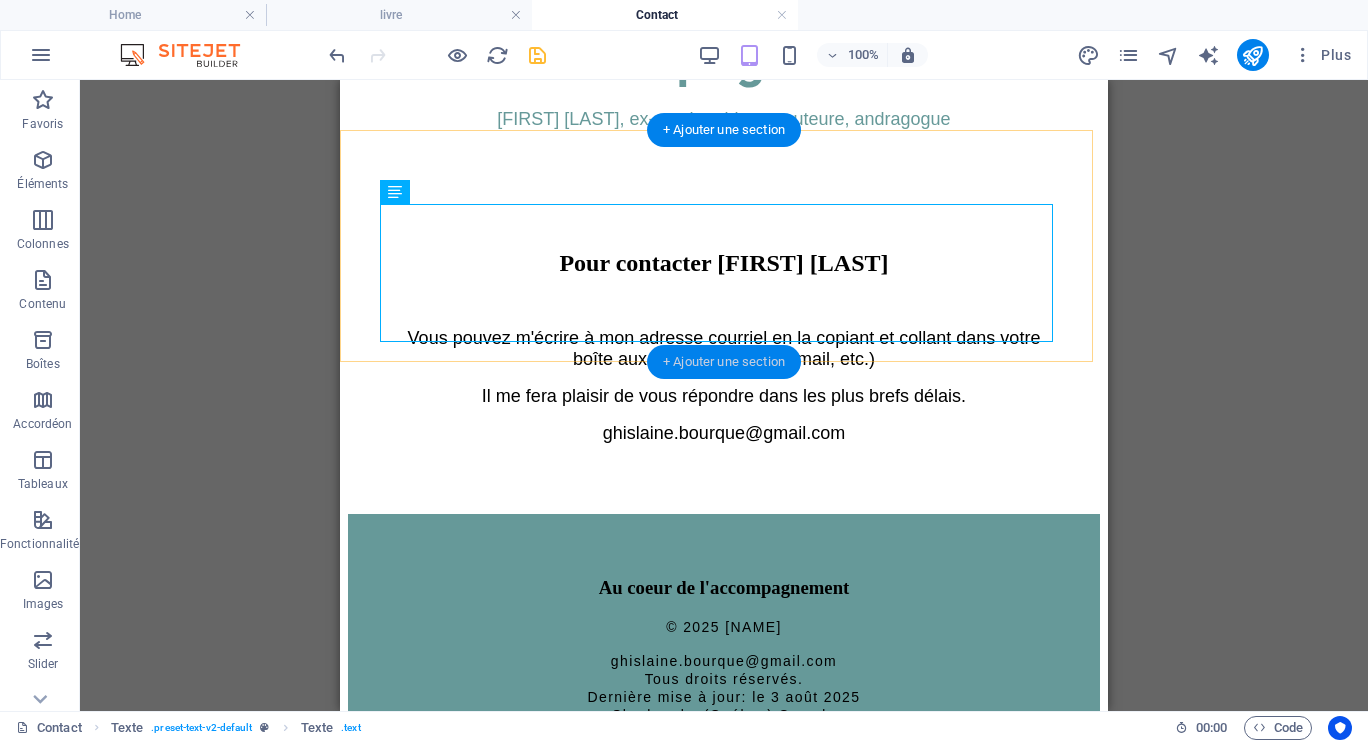 click on "+ Ajouter une section" at bounding box center (724, 362) 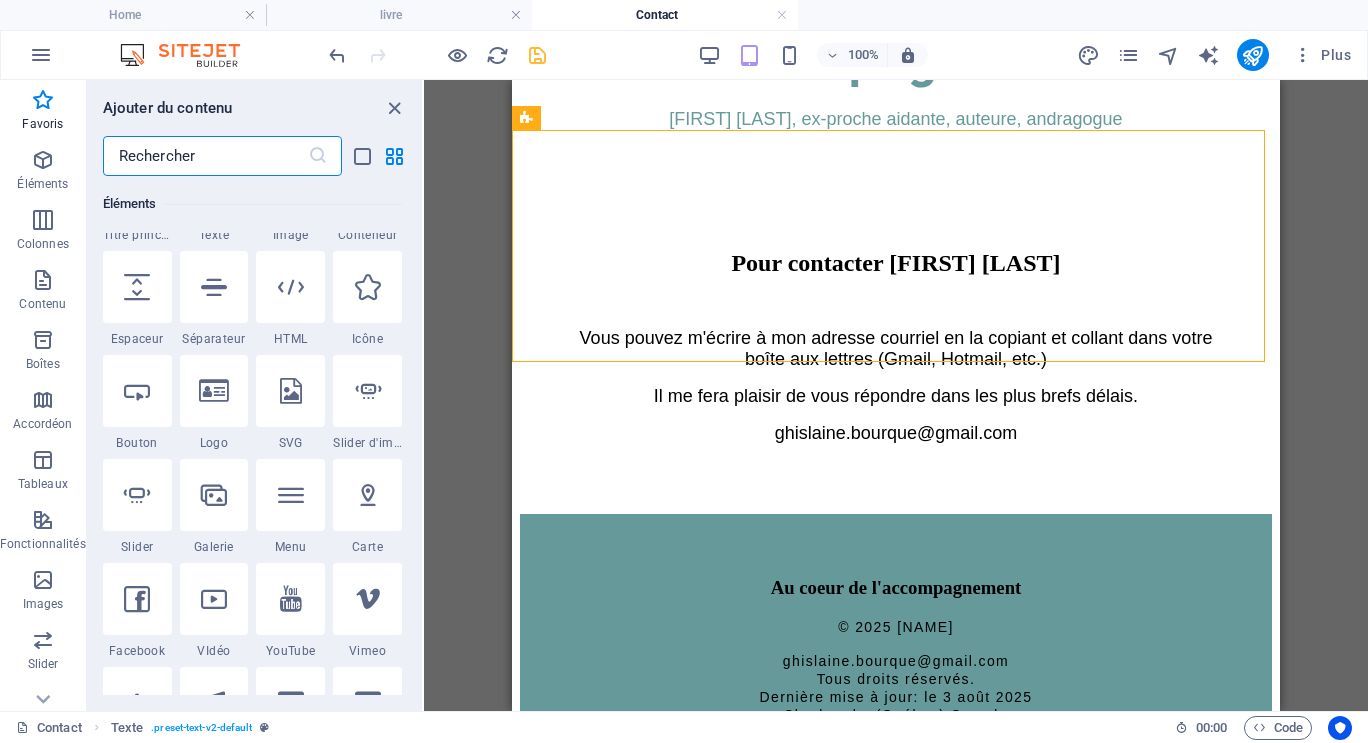 scroll, scrollTop: 0, scrollLeft: 0, axis: both 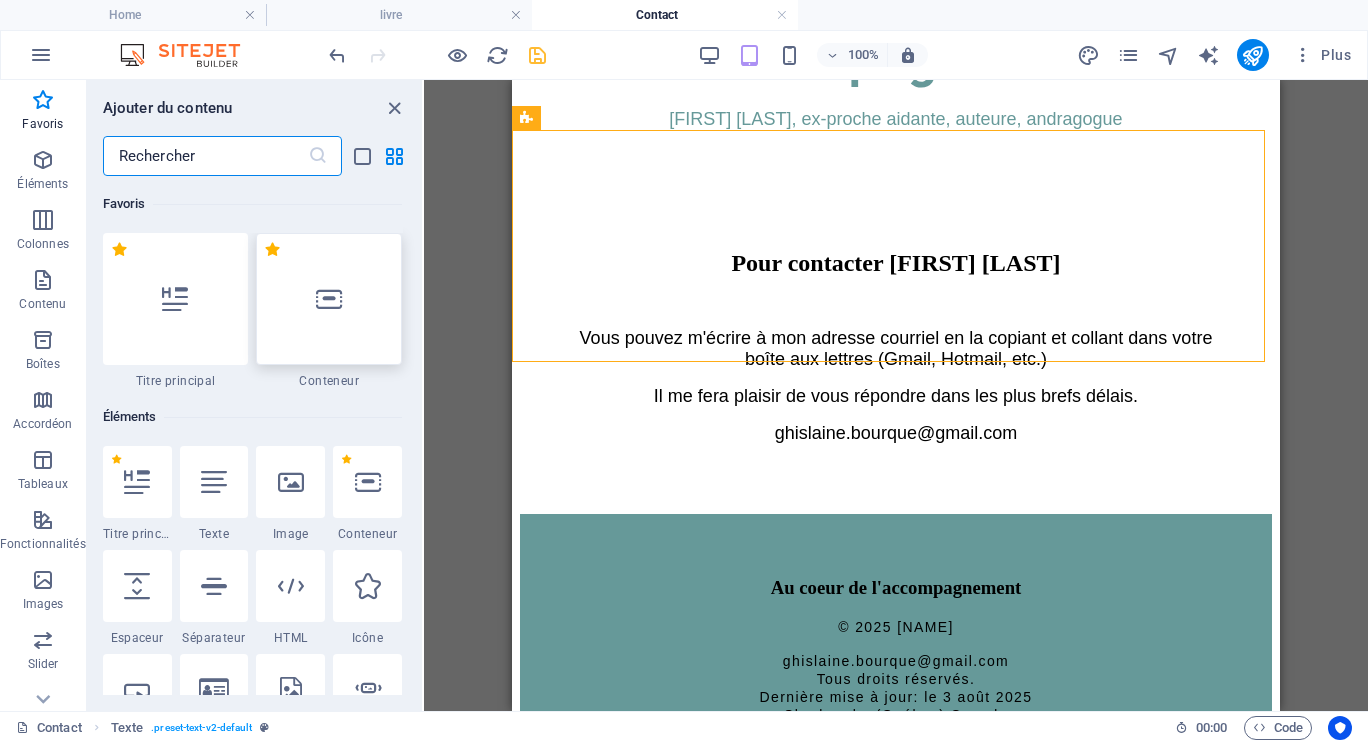 click at bounding box center (329, 299) 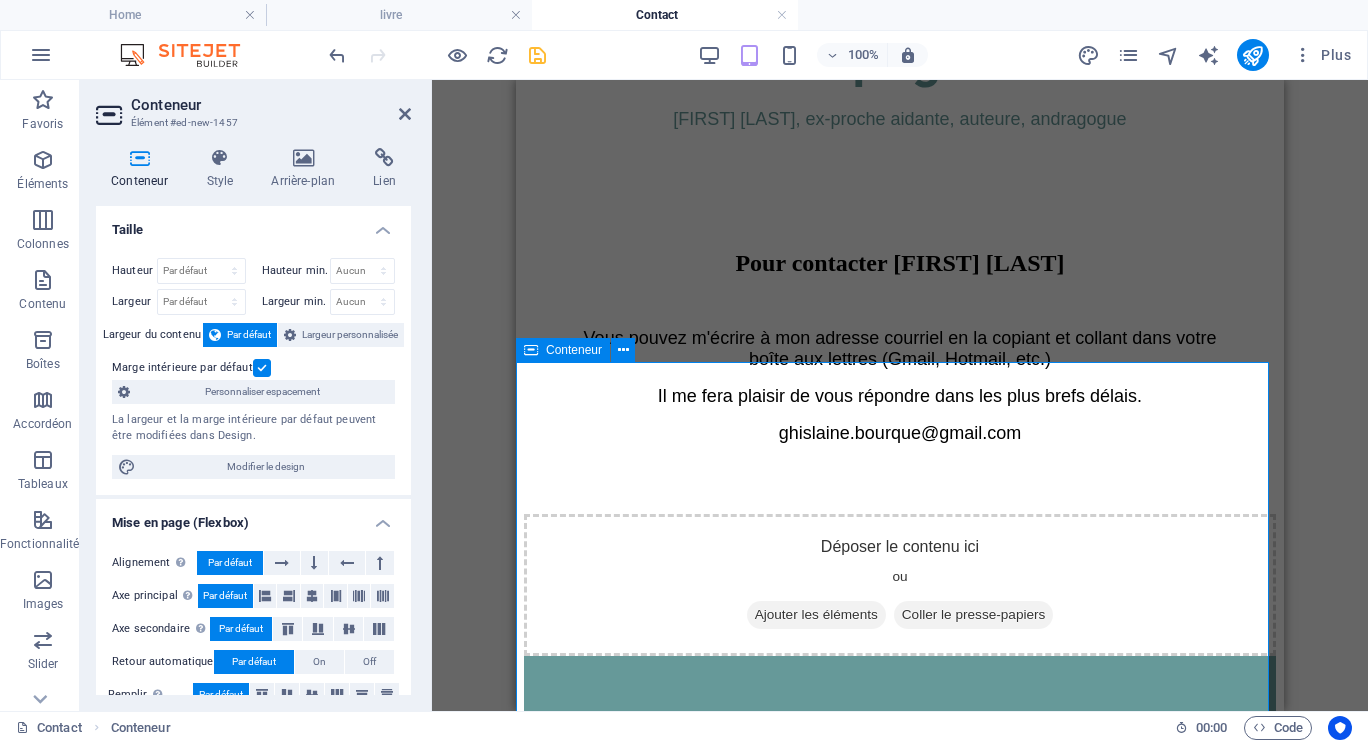 click on "Ajouter les éléments" at bounding box center [816, 615] 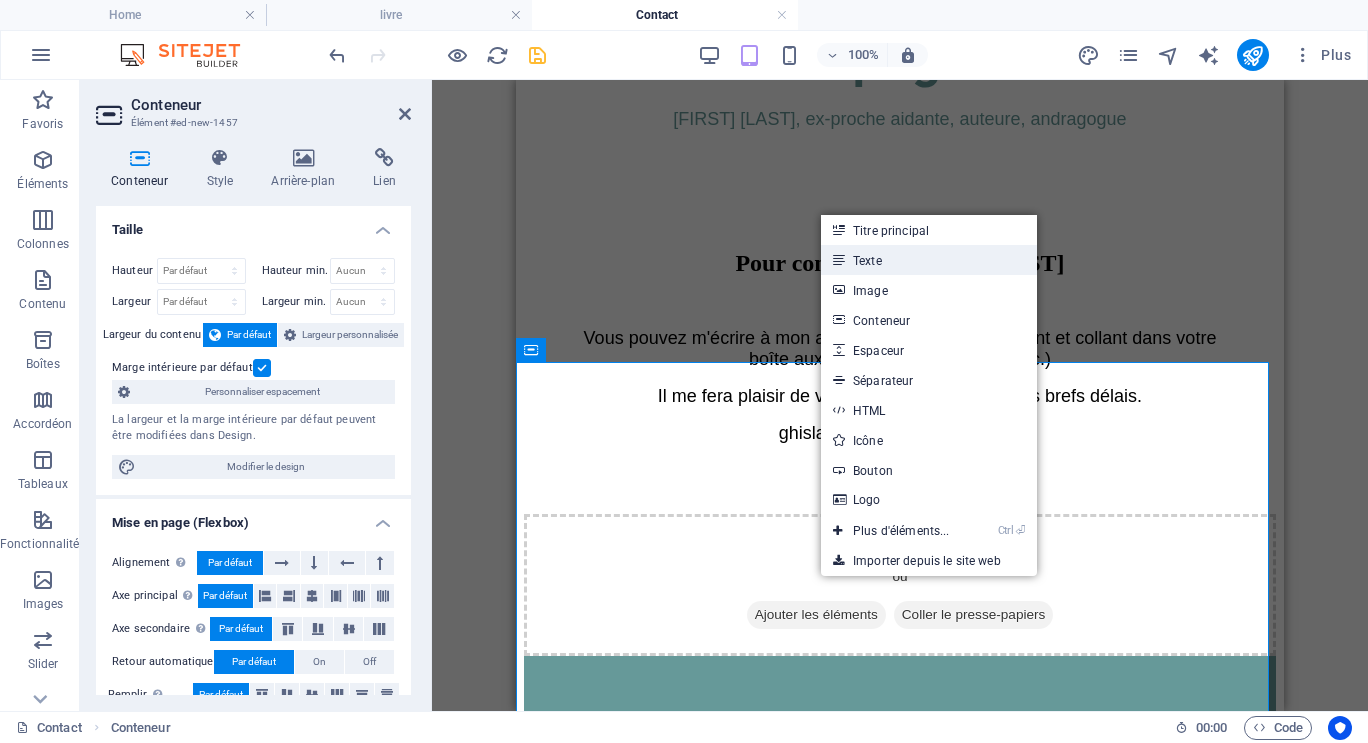 click on "Texte" at bounding box center [929, 260] 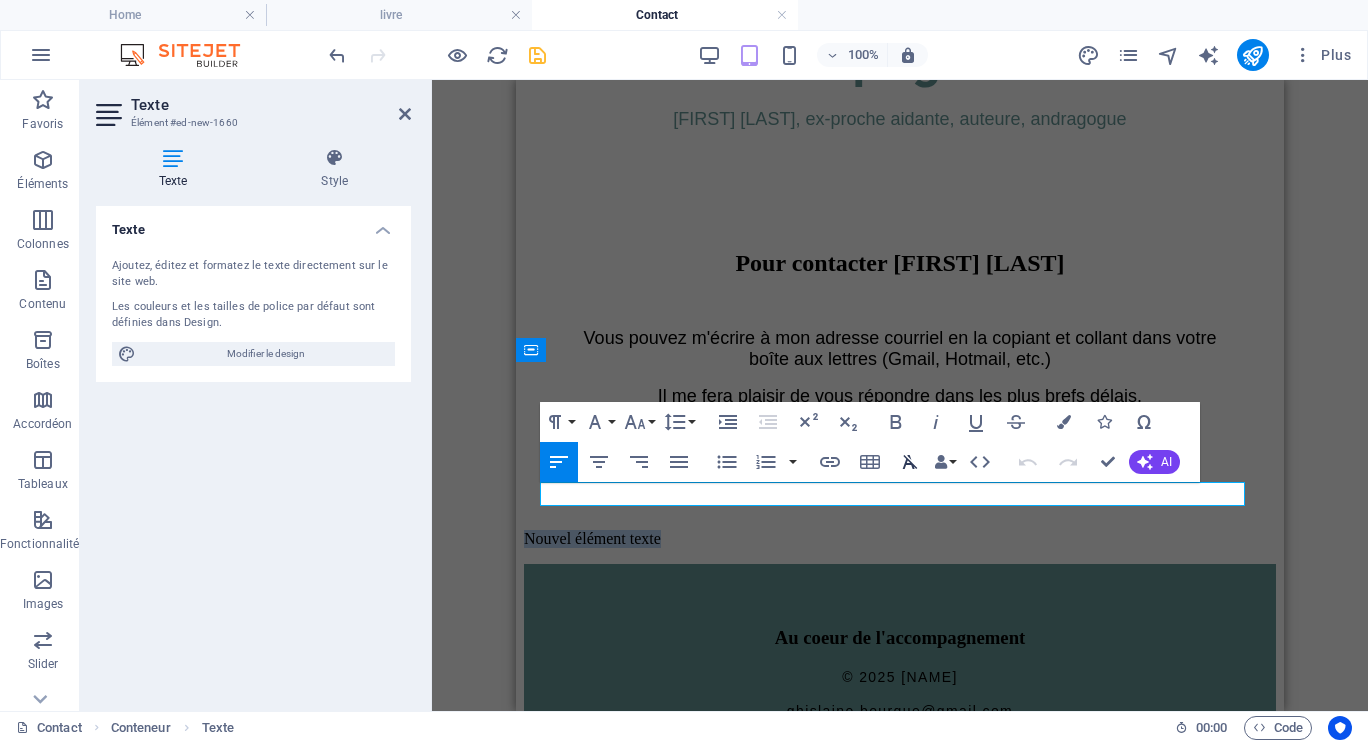 type 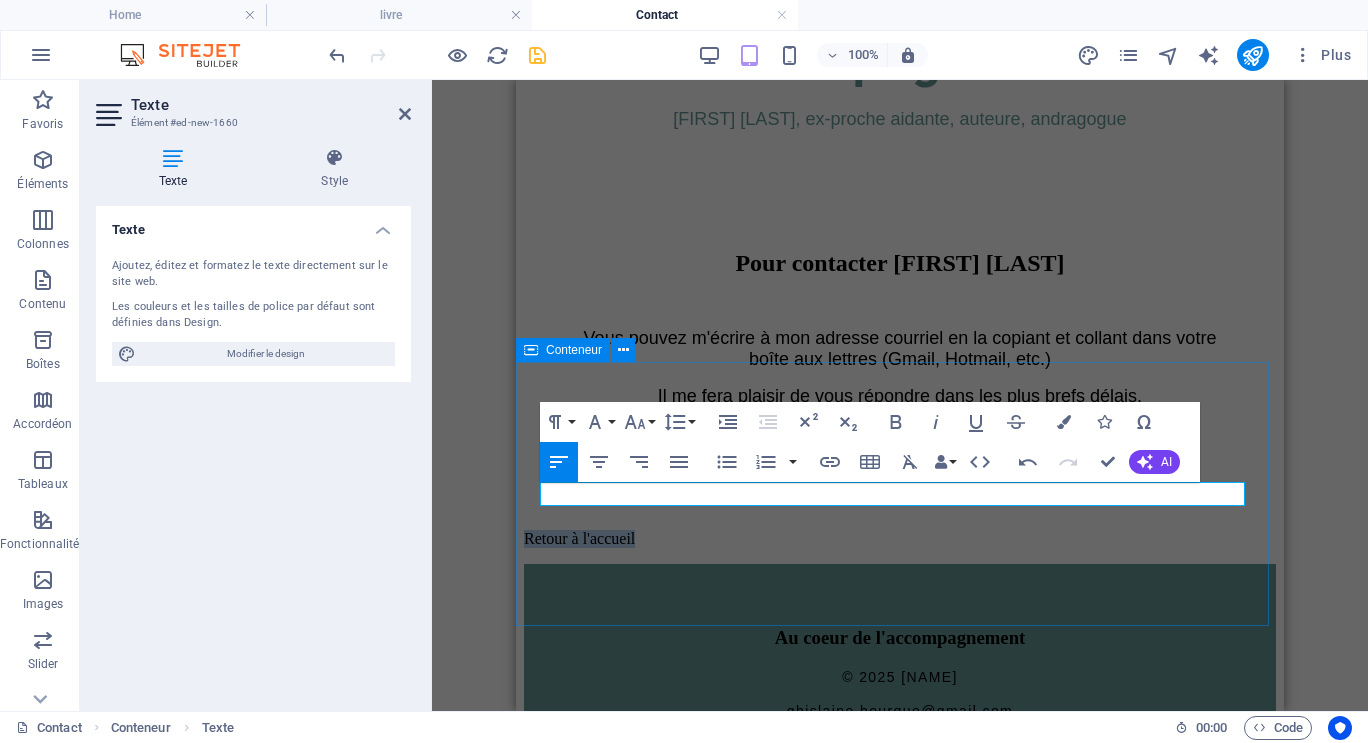 drag, startPoint x: 735, startPoint y: 495, endPoint x: 528, endPoint y: 499, distance: 207.03865 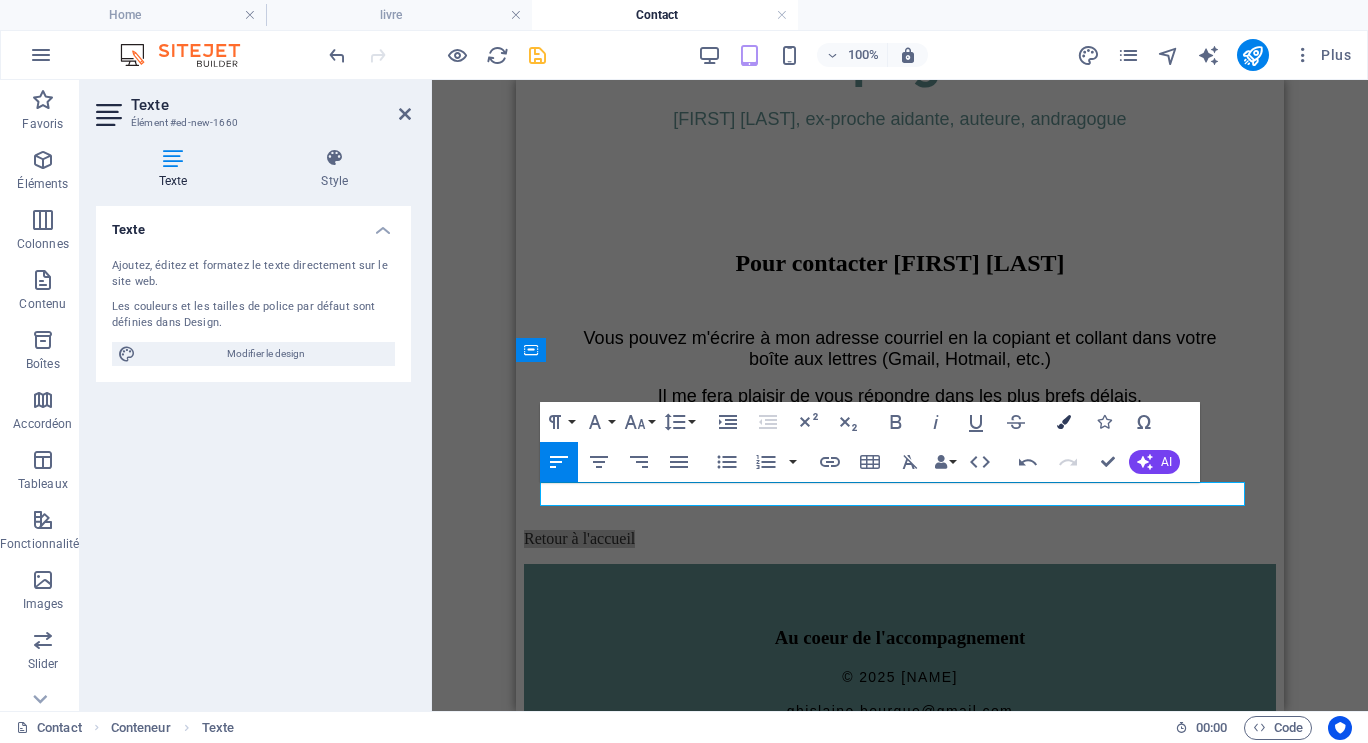 click at bounding box center (1064, 422) 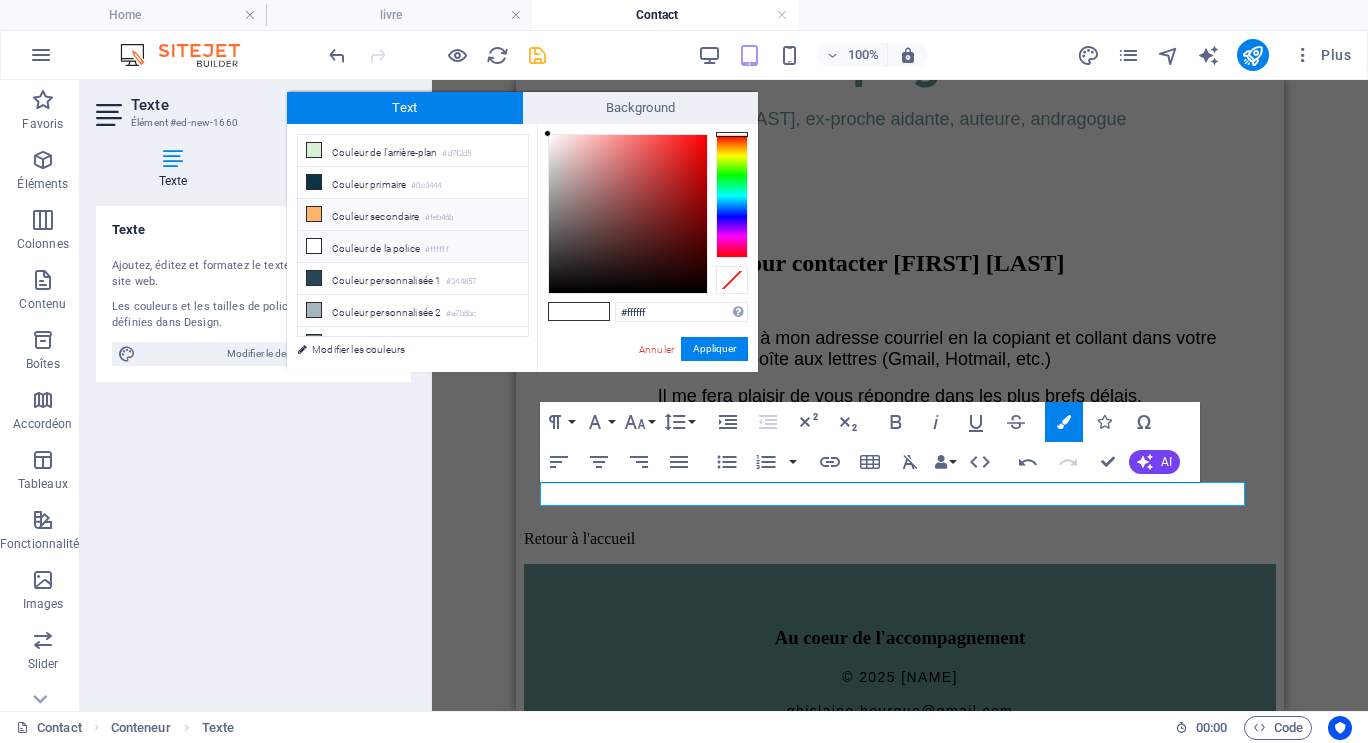 click on "Couleur secondaire
#feb46b" at bounding box center [413, 215] 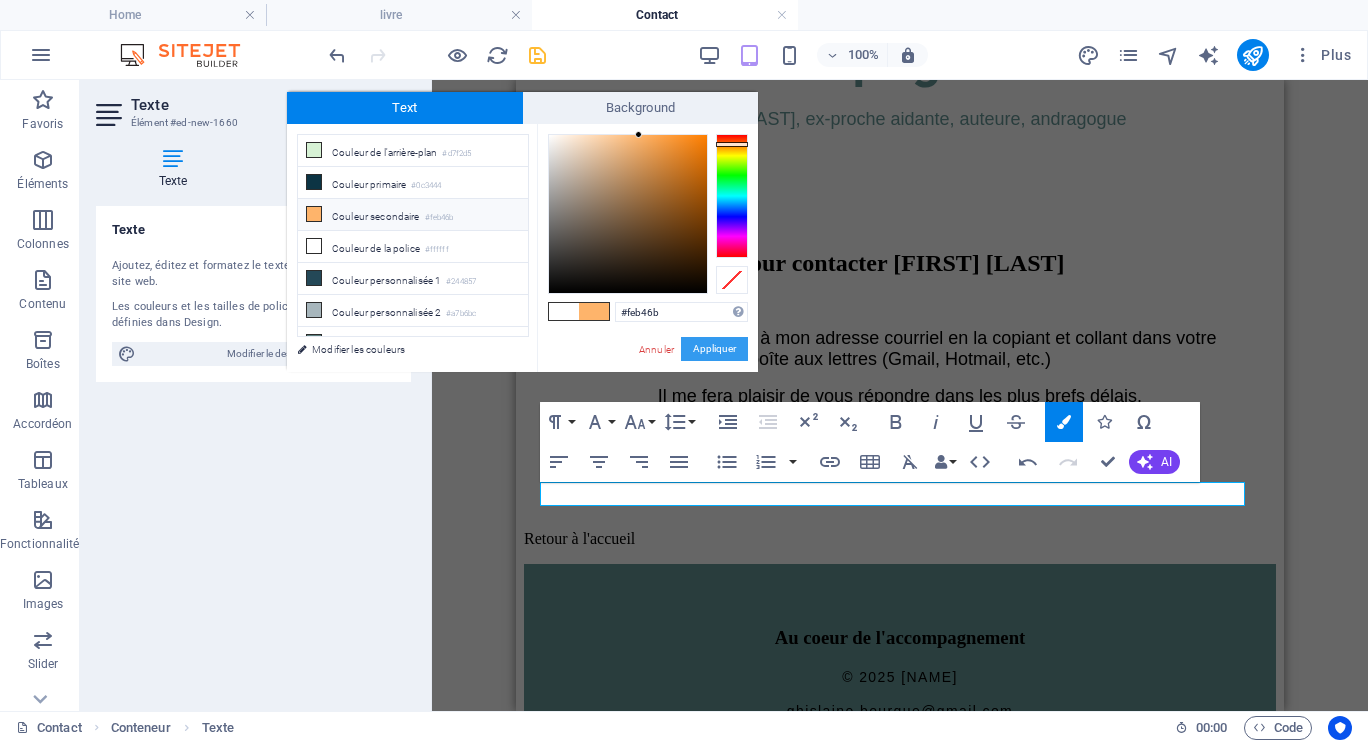 click on "Appliquer" at bounding box center (714, 349) 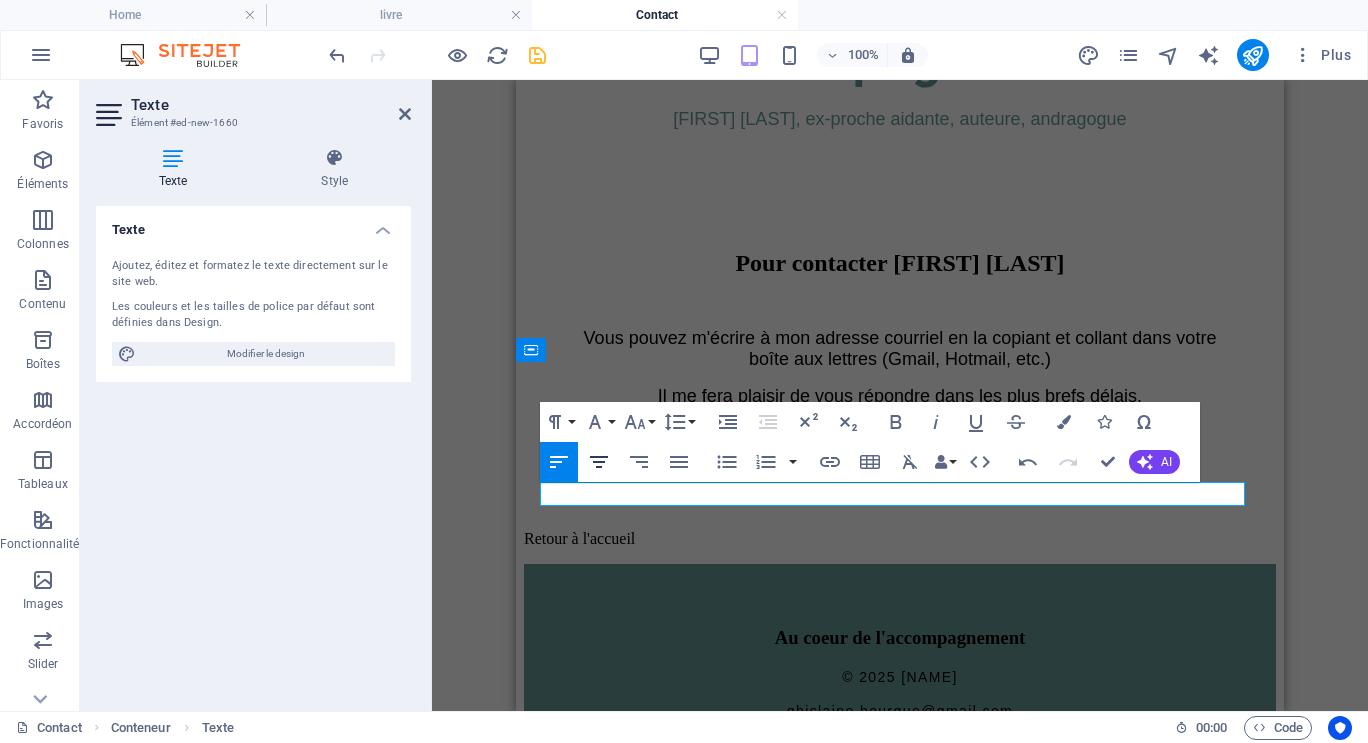 click 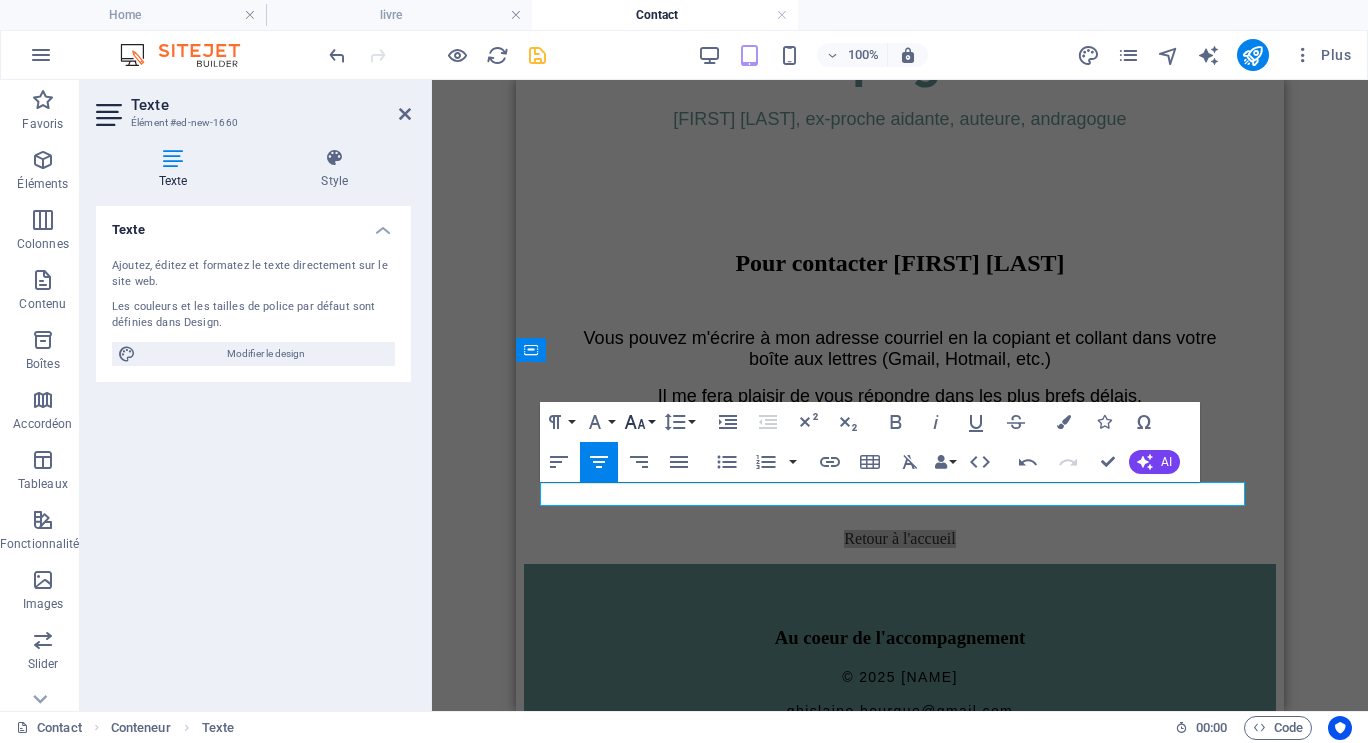 click on "Font Size" at bounding box center [639, 422] 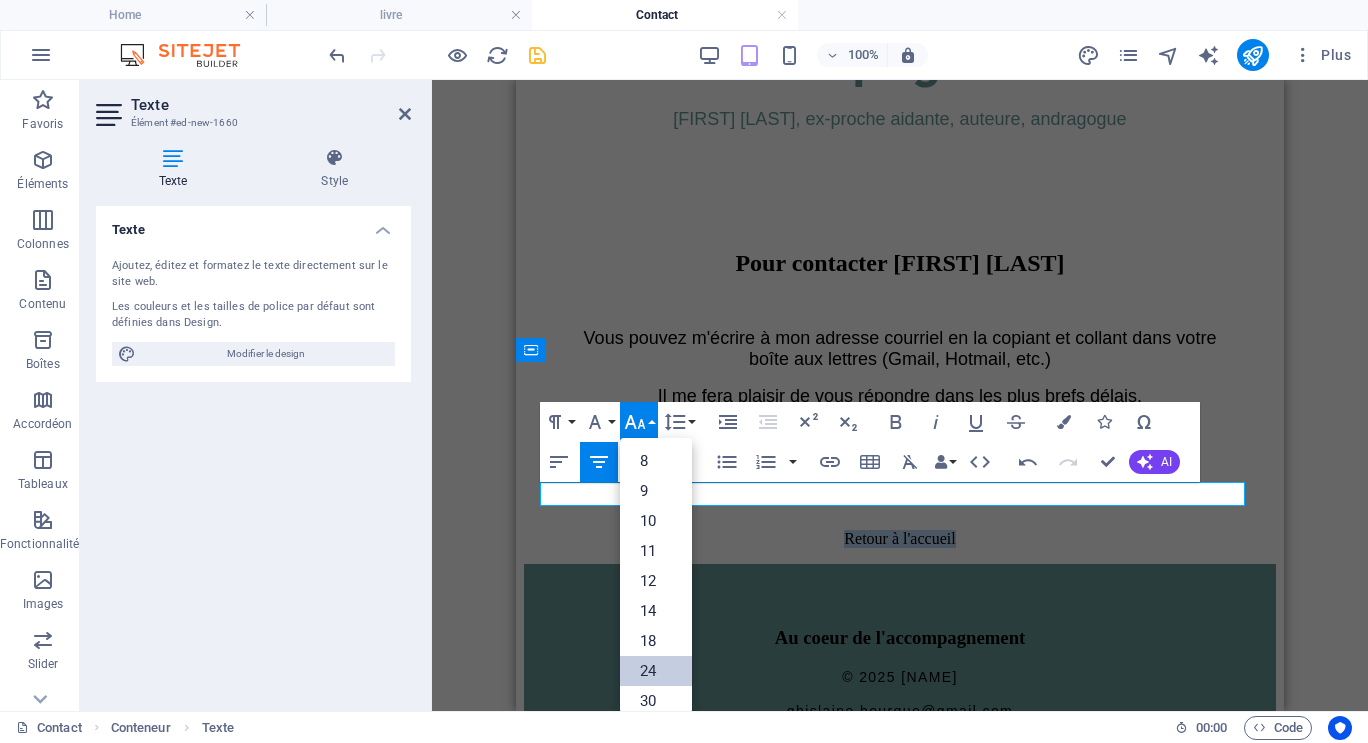 click on "24" at bounding box center (656, 671) 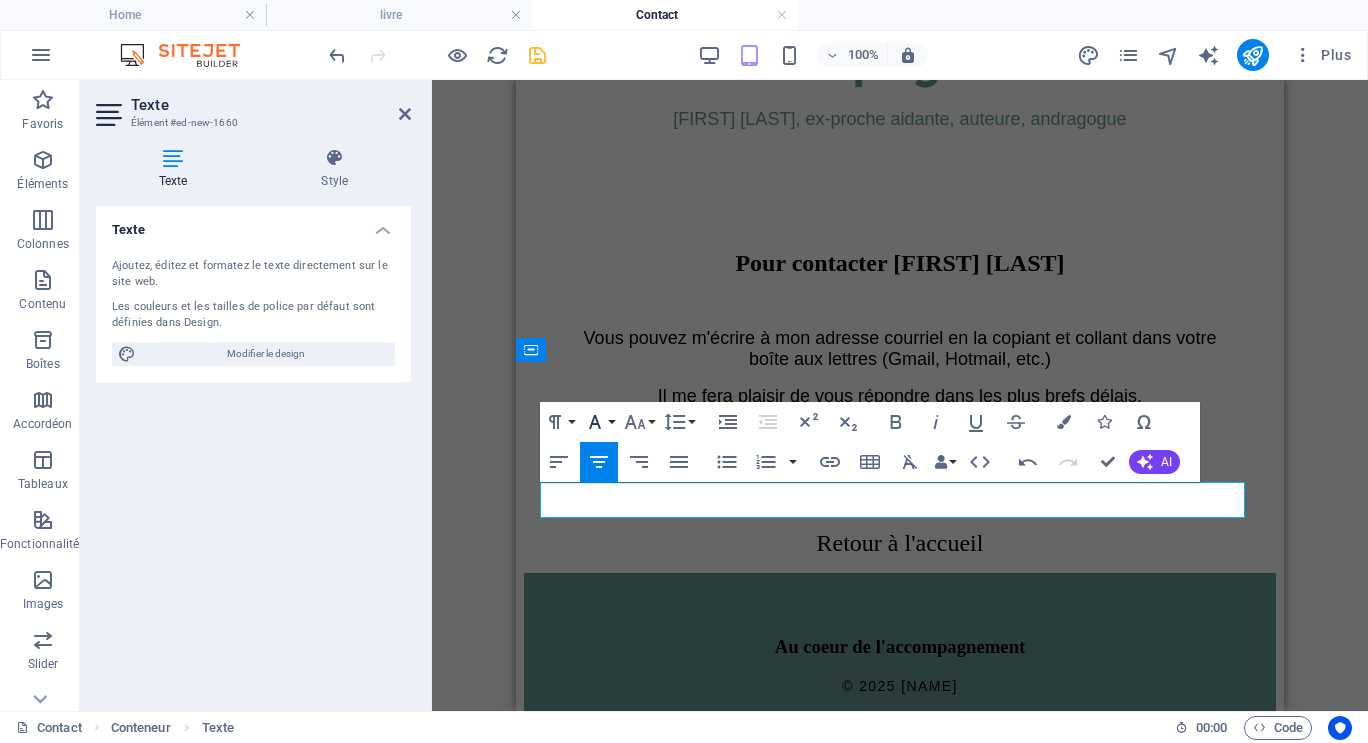 click on "Font Family" at bounding box center (599, 422) 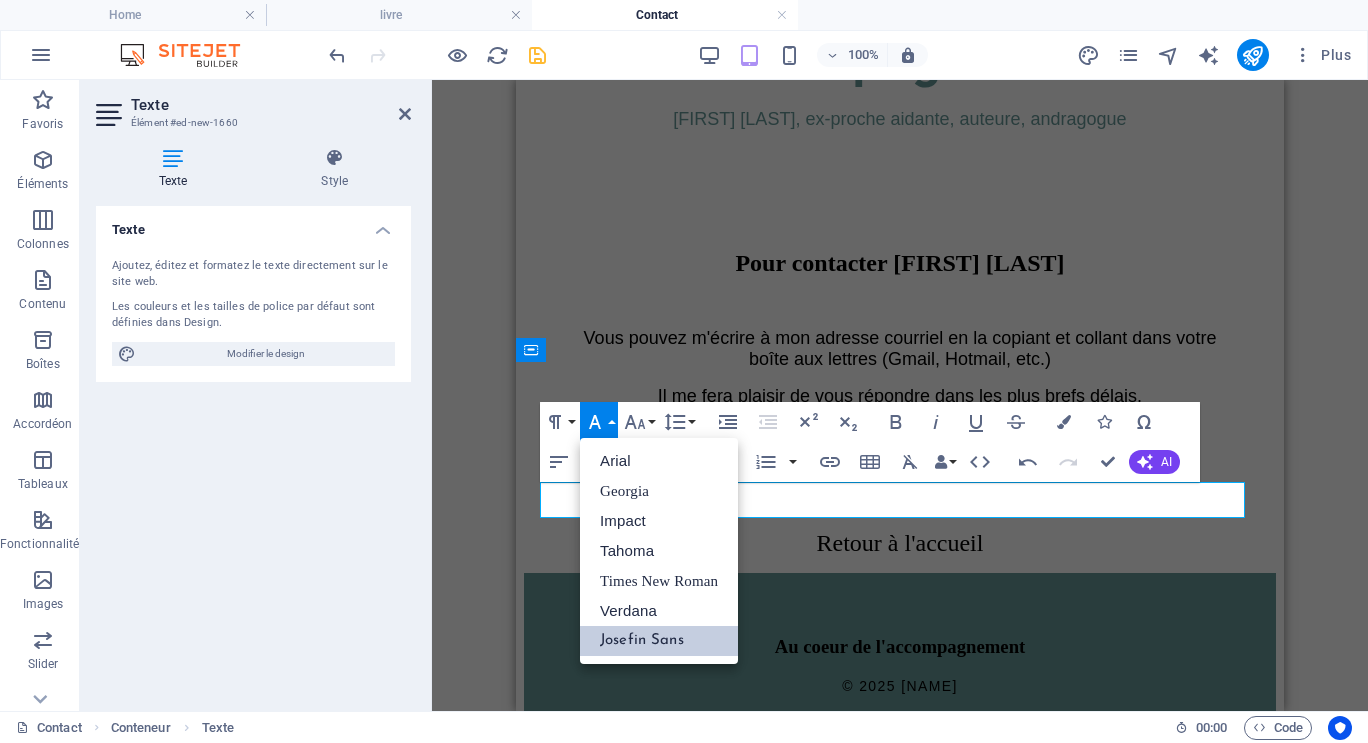 scroll, scrollTop: 0, scrollLeft: 0, axis: both 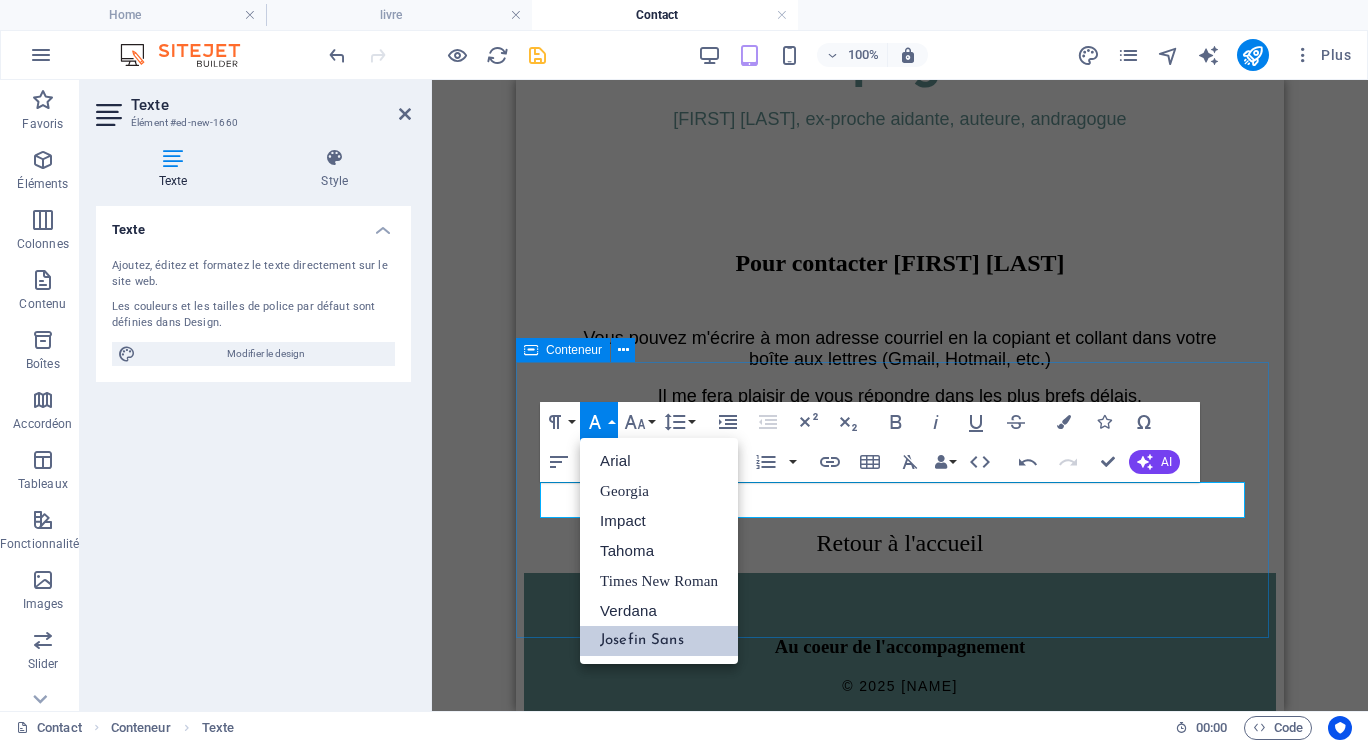 click on "Retour à l'accueil" at bounding box center (900, 543) 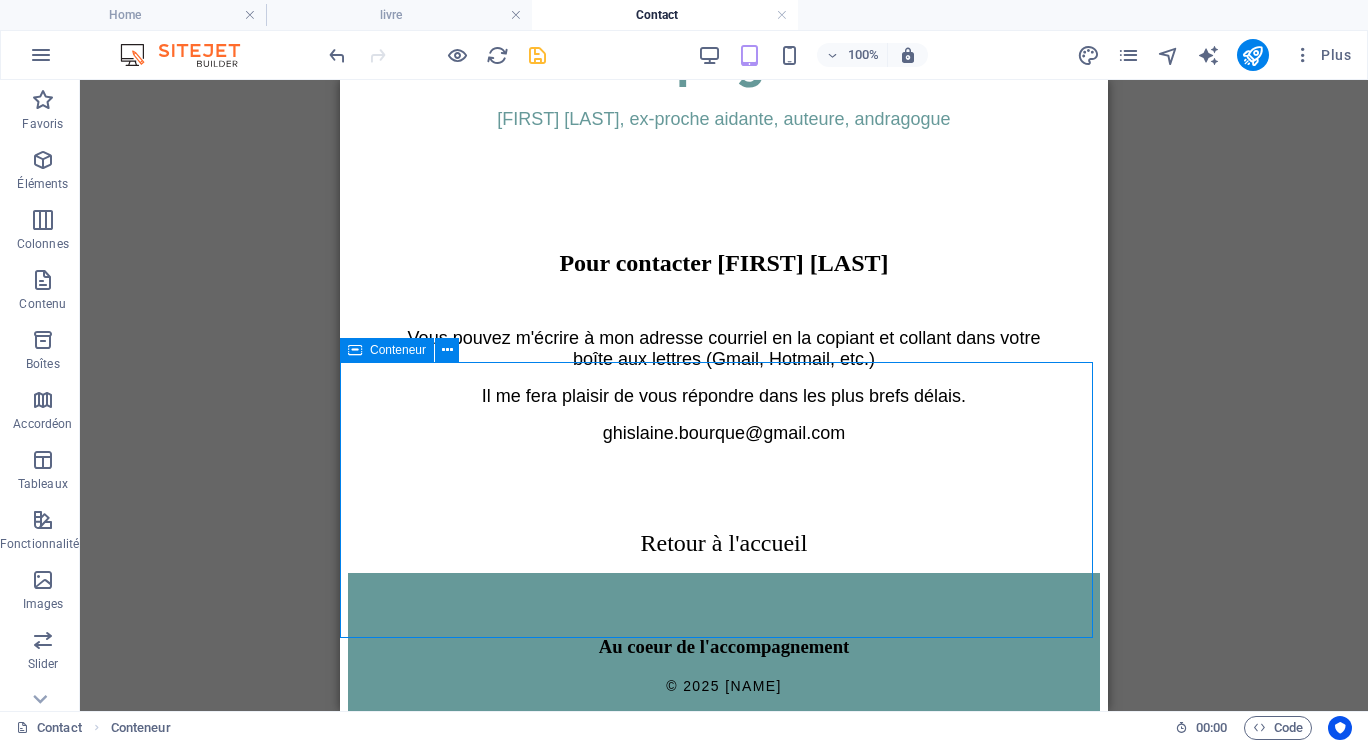 click on "Conteneur" at bounding box center (398, 350) 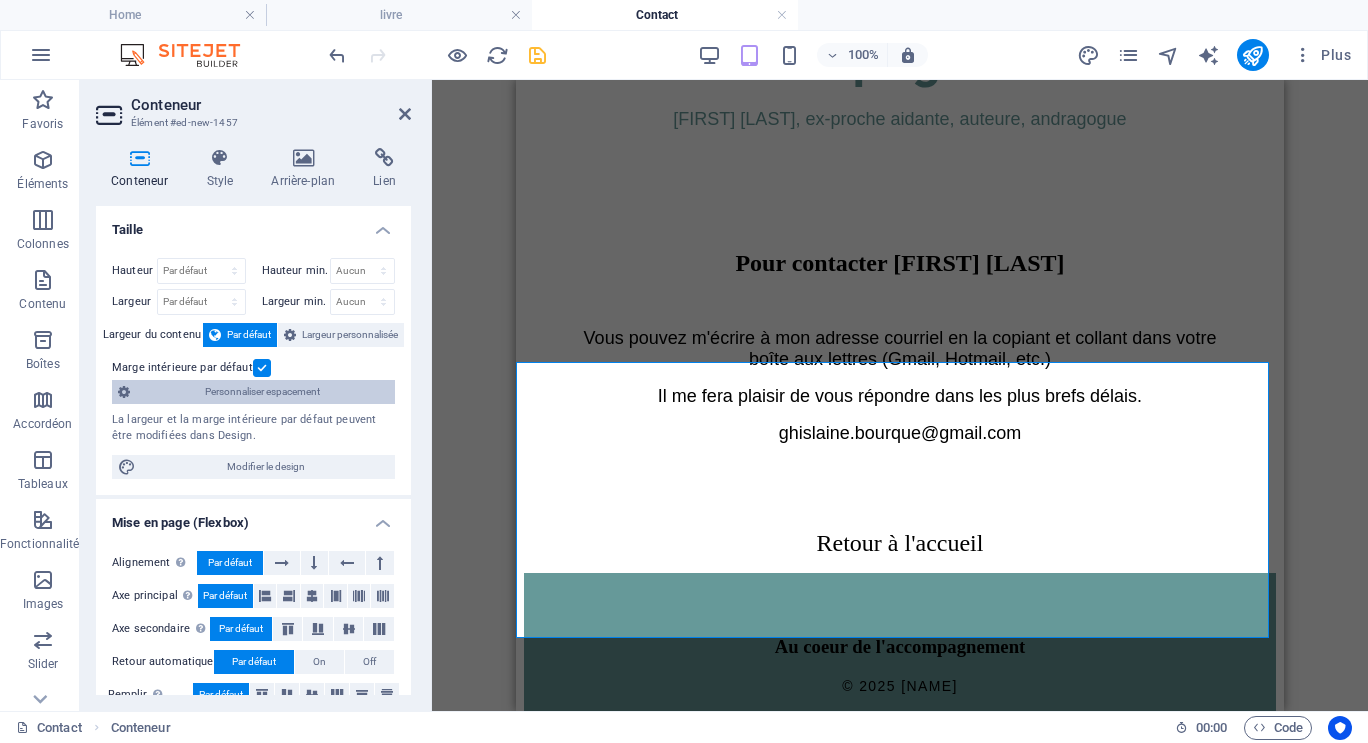 click on "Personnaliser espacement" at bounding box center [262, 392] 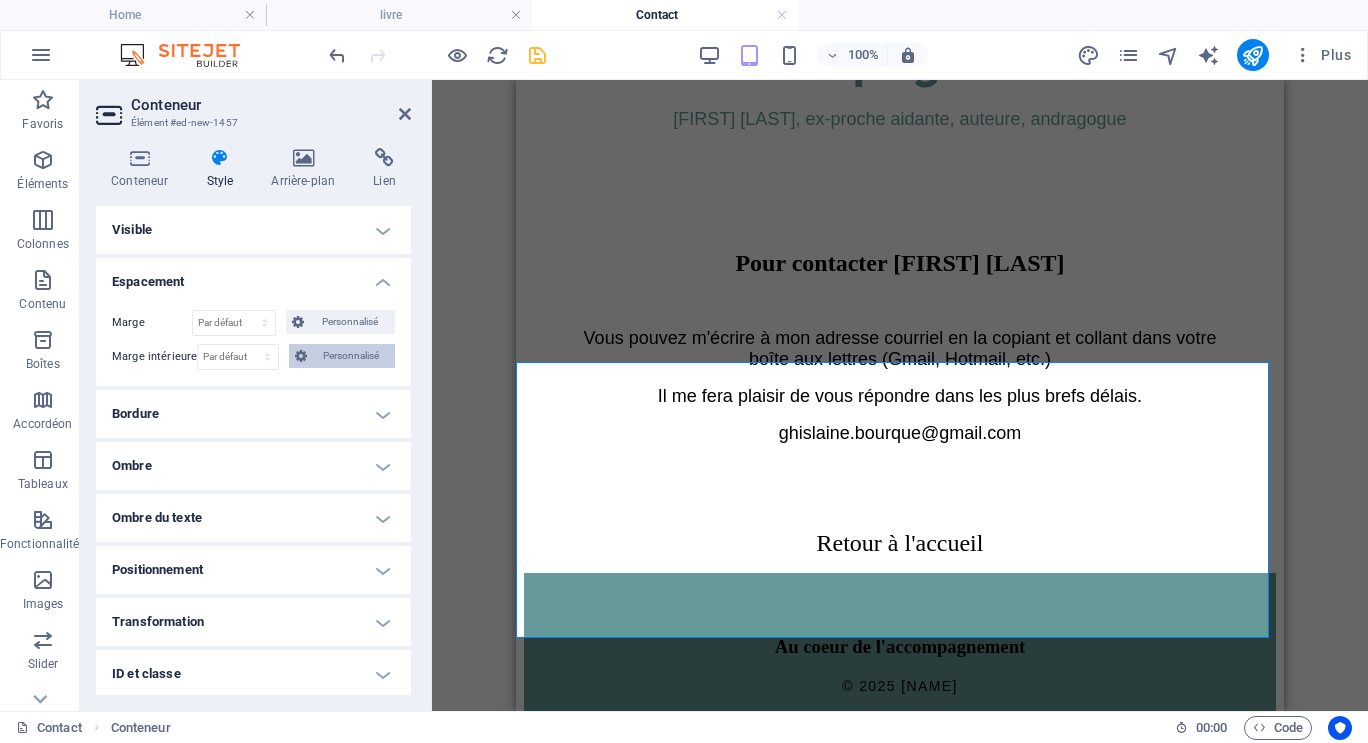click on "Personnalisé" at bounding box center (351, 356) 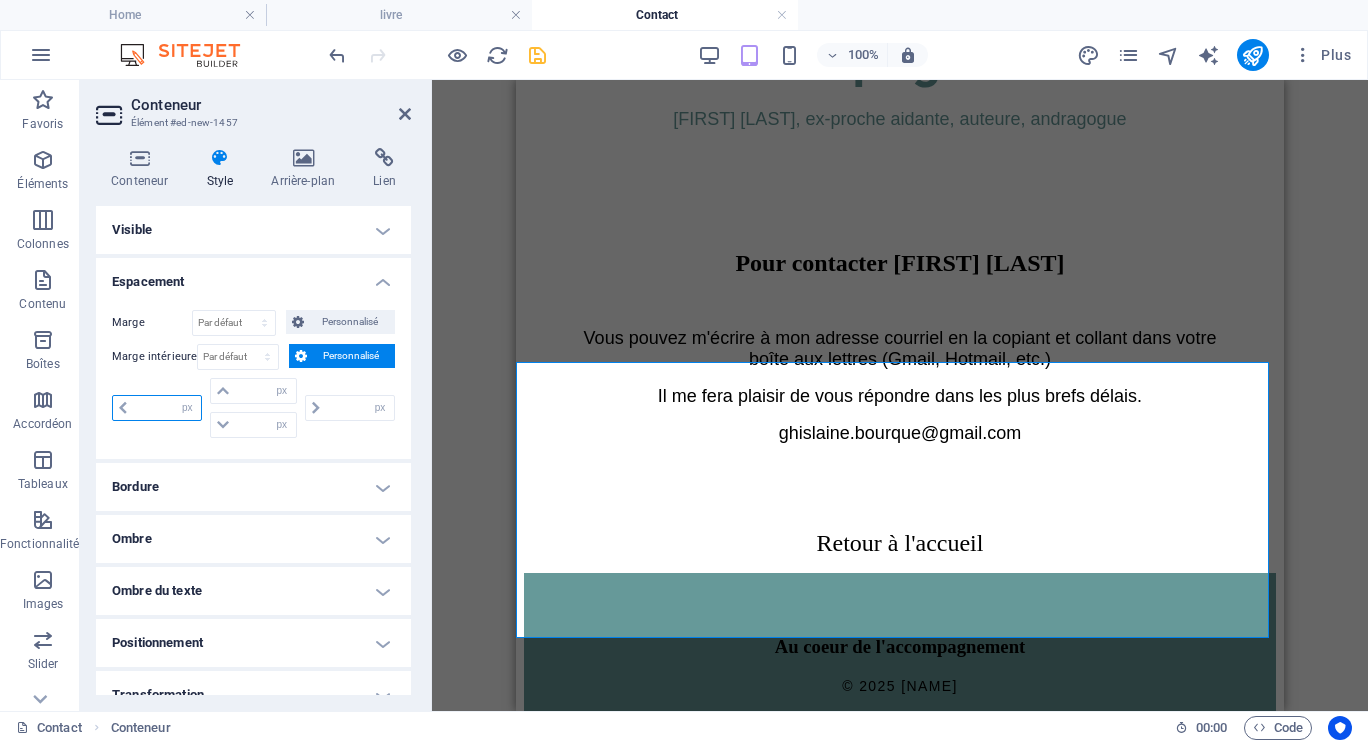 click at bounding box center (167, 408) 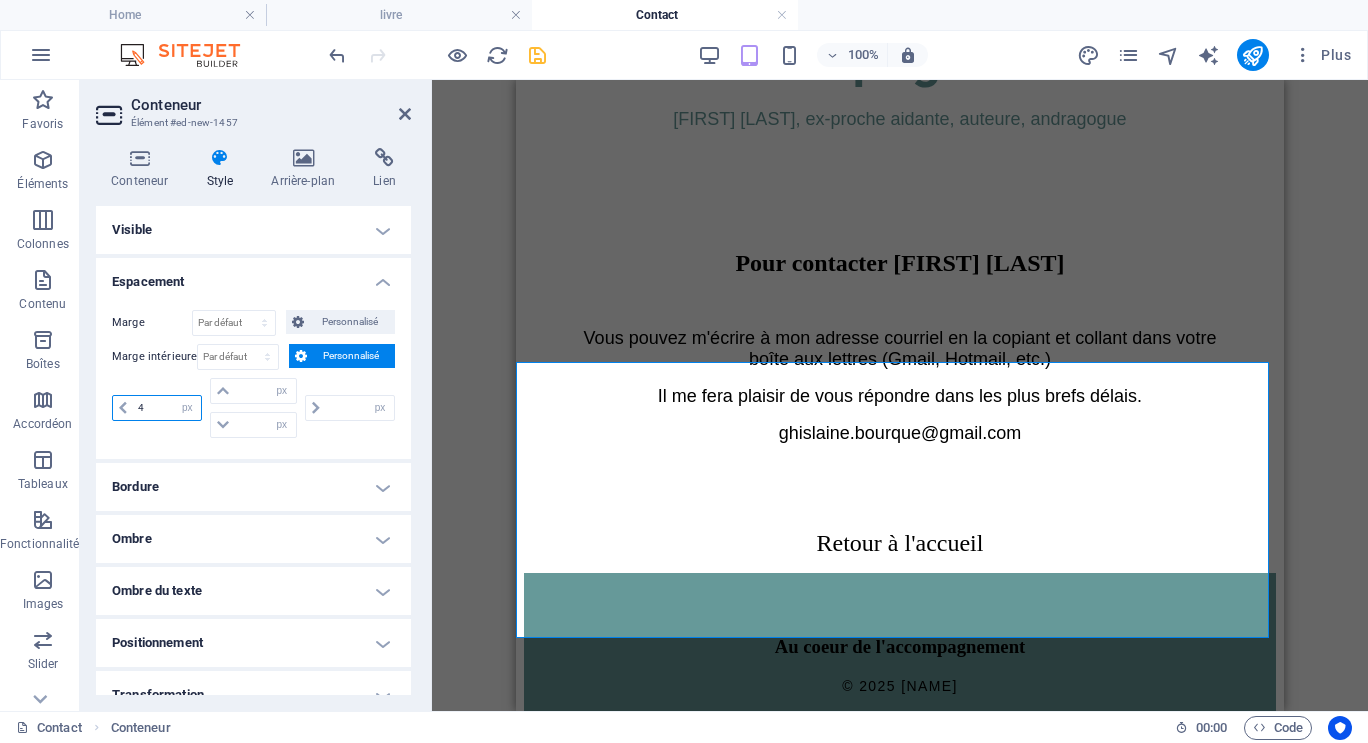 type on "40" 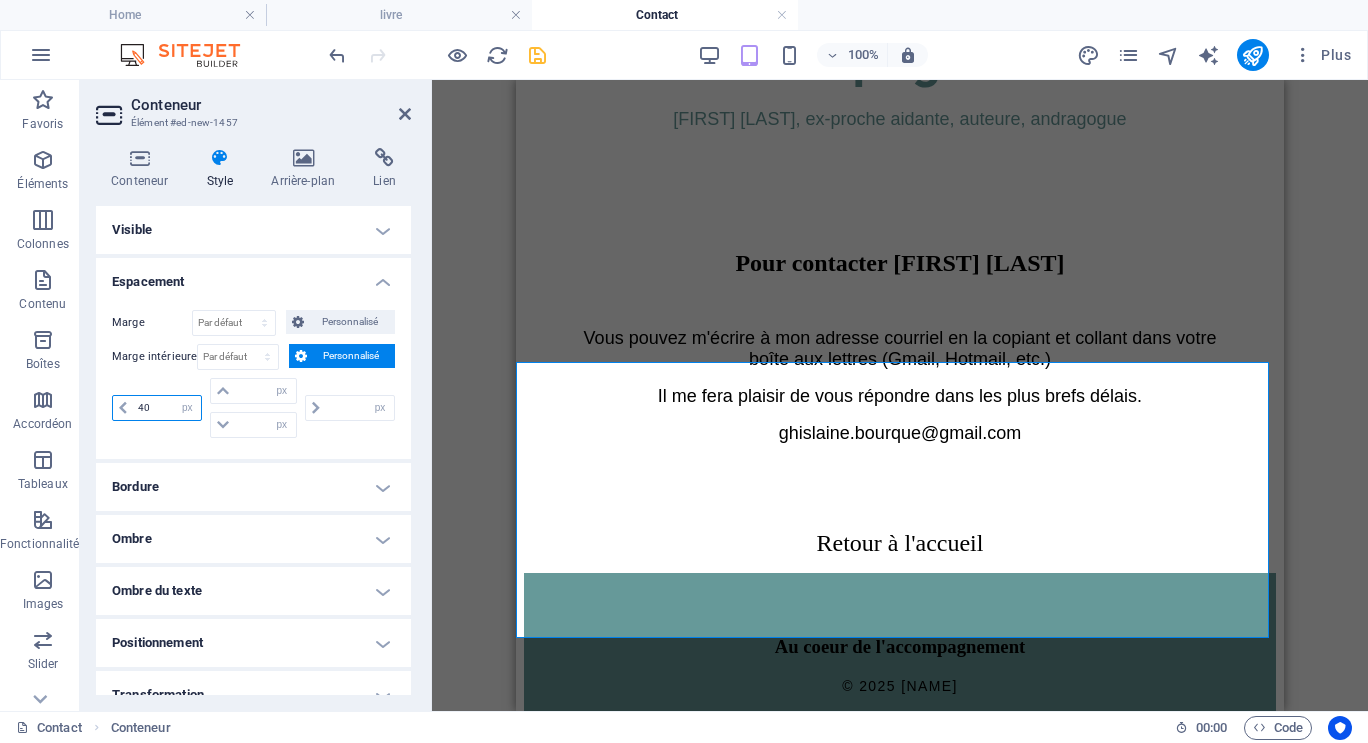 type on "0" 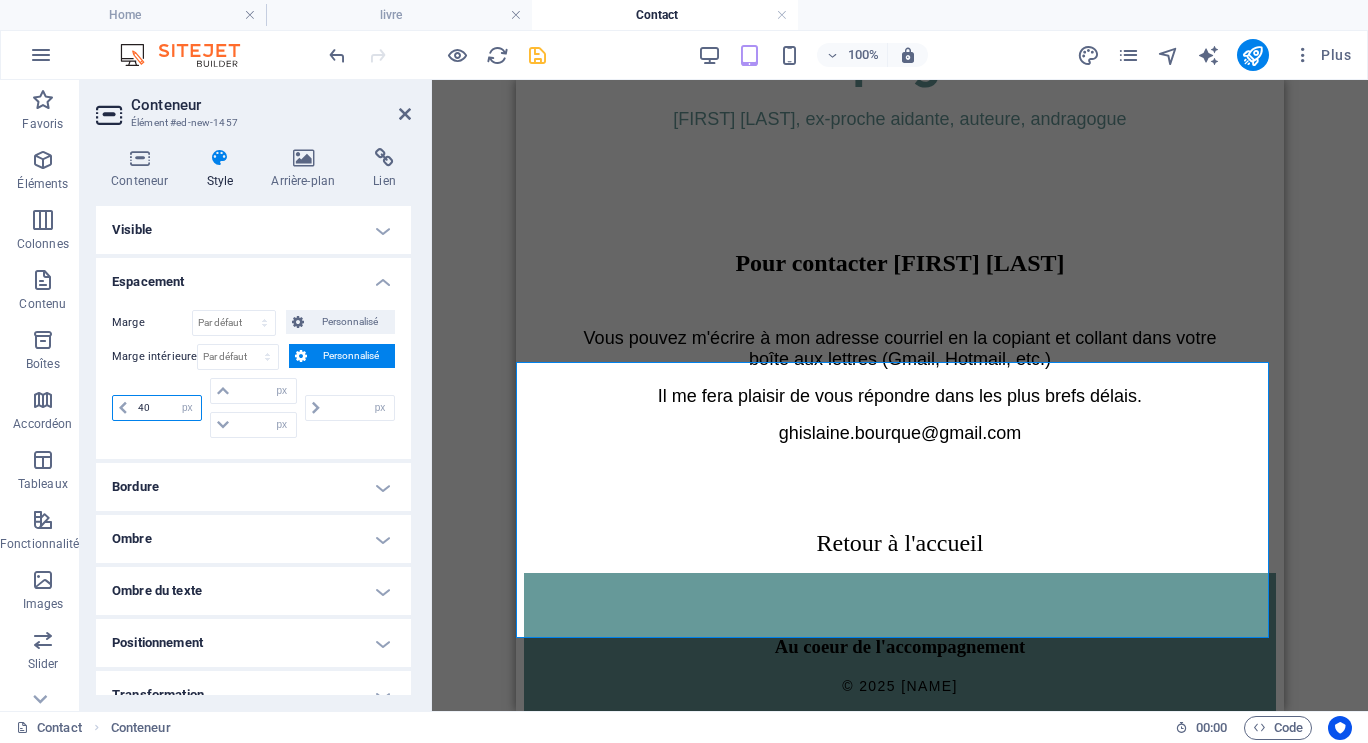 type on "0" 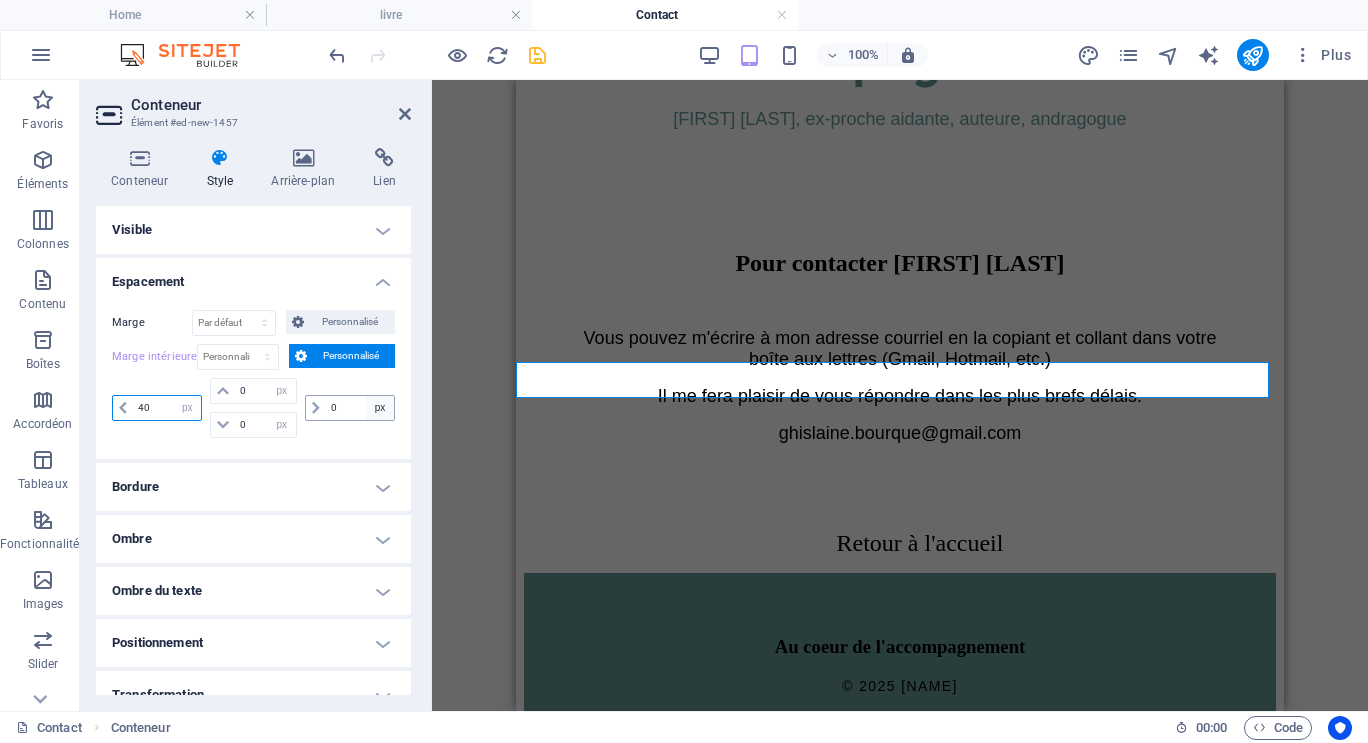 type on "40" 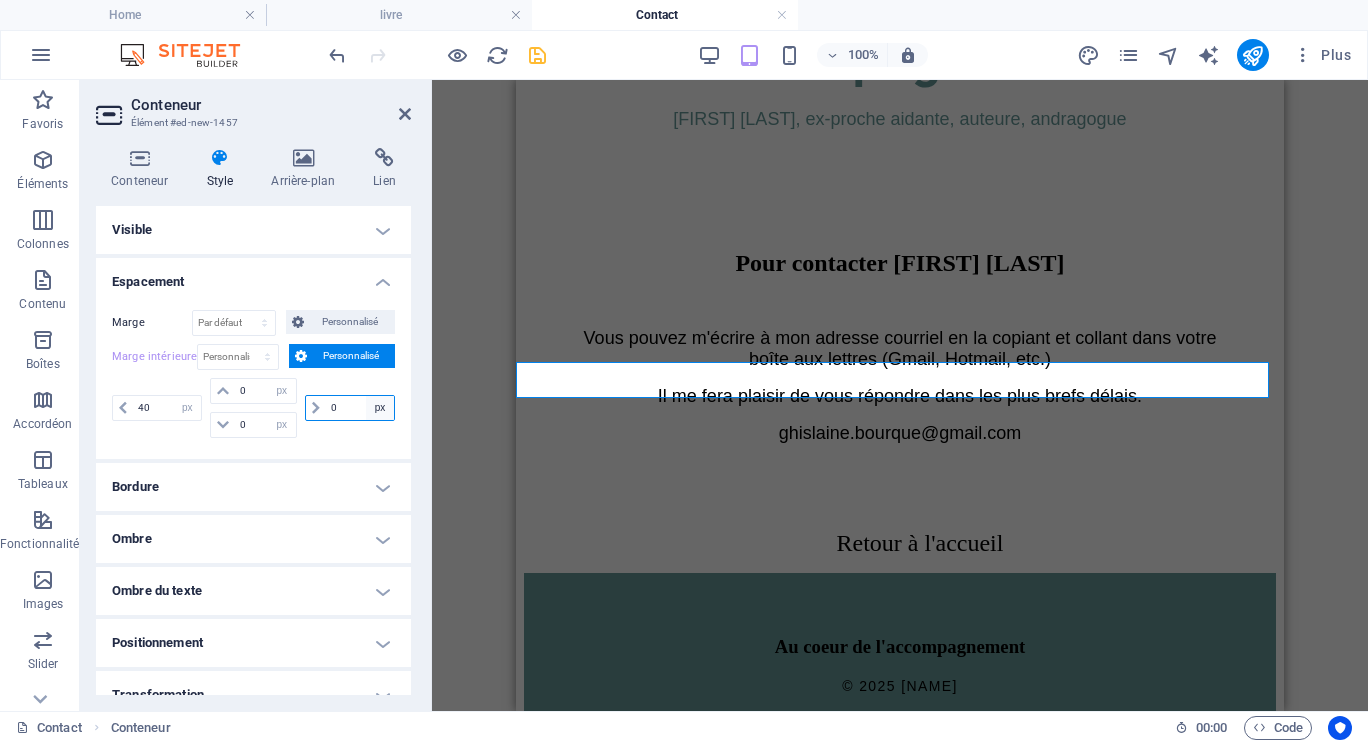 click on "px rem % vh vw" at bounding box center [380, 408] 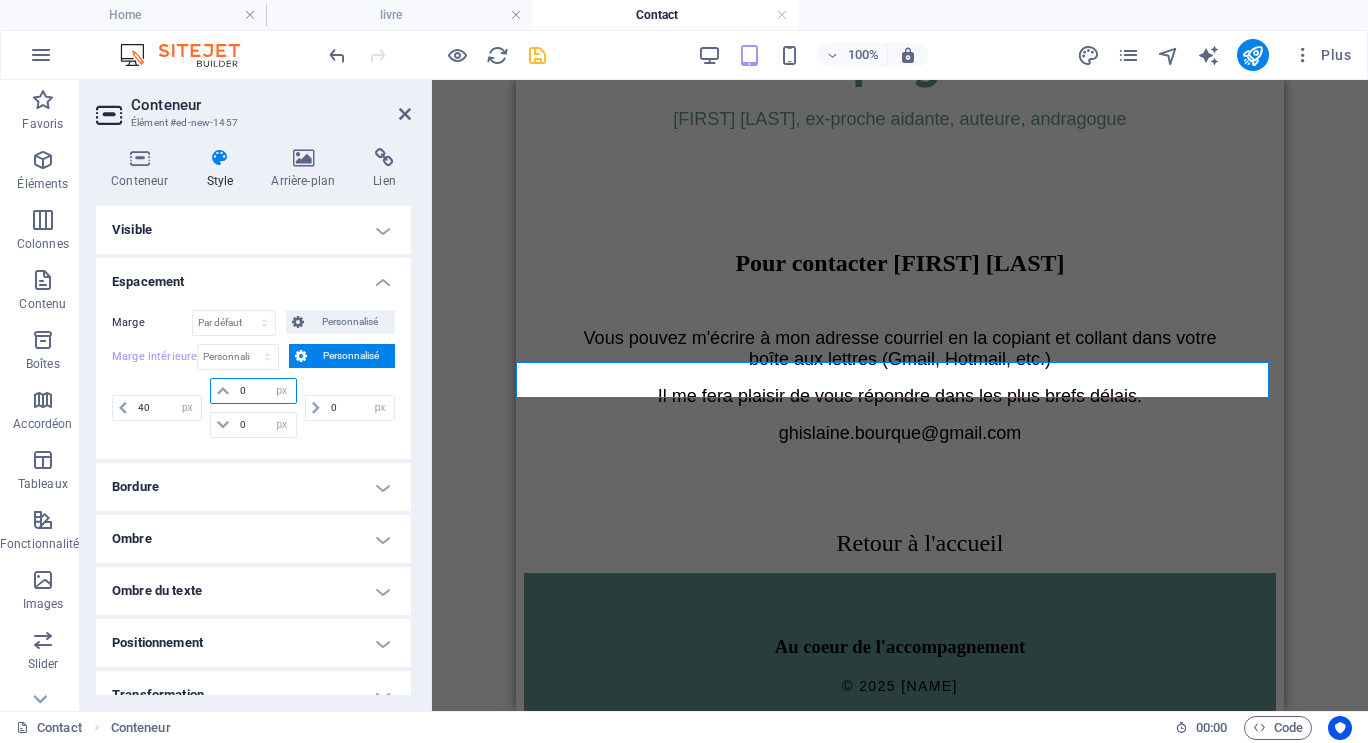 click on "0" at bounding box center [265, 391] 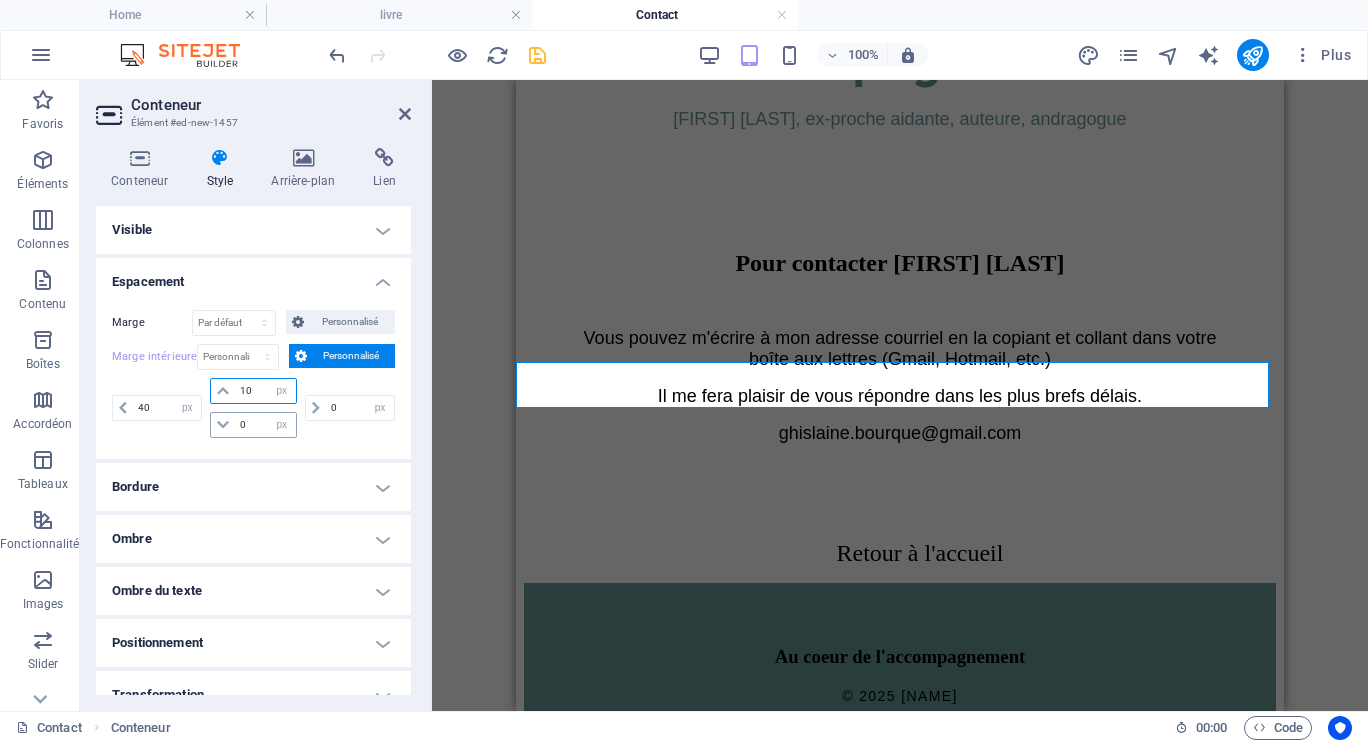 type on "10" 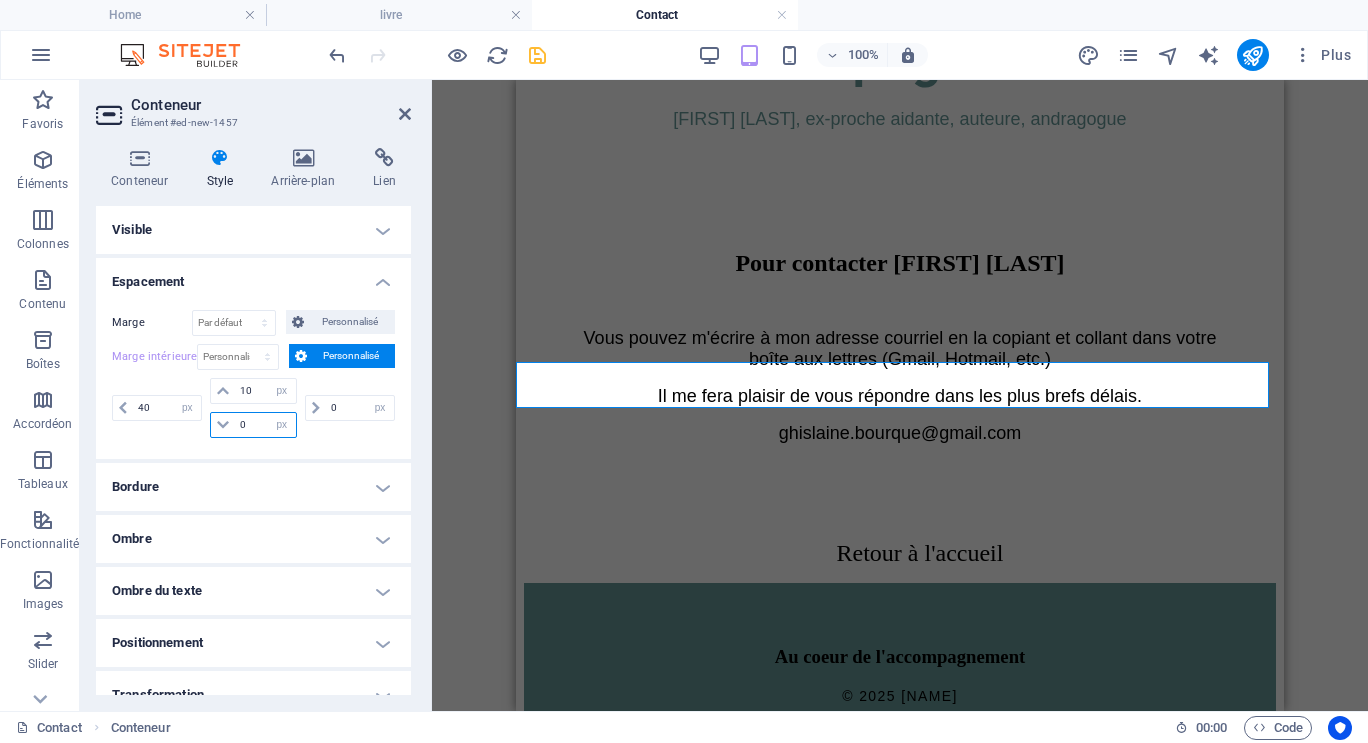 click on "0" at bounding box center [265, 425] 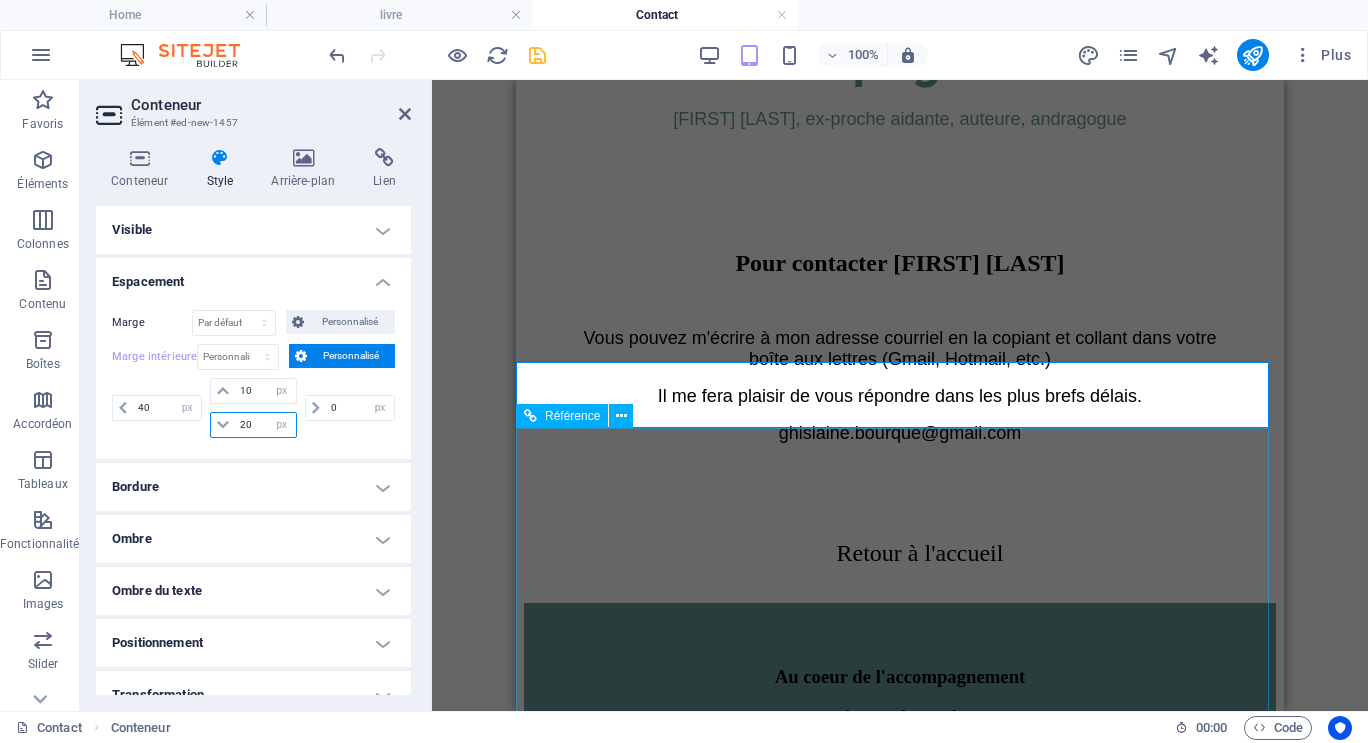 type on "20" 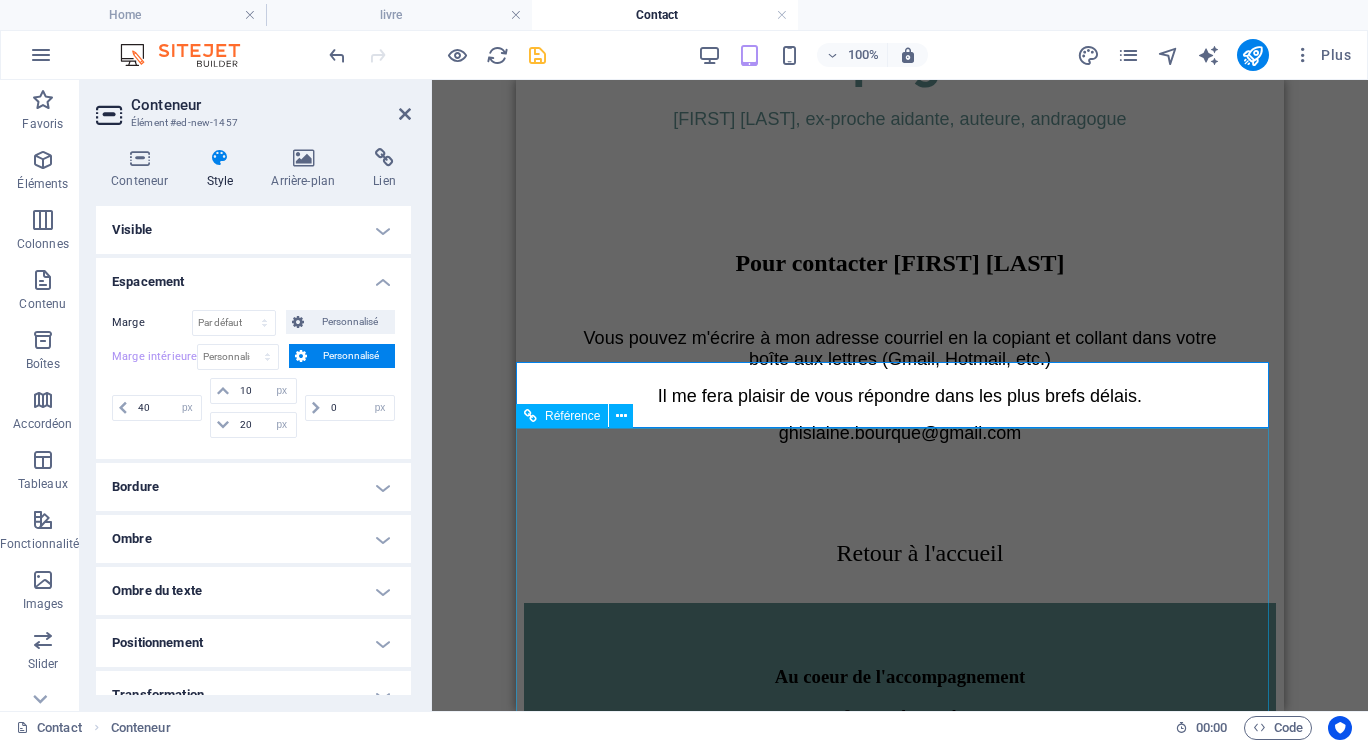 click on "Au coeur de l'accompagnement © 2025 Ghislaine Bourque ghislaine.bourque@gmail.com Tous droits réservés. Dernière mise à jour: le 3 août 2025 Sherbrooke (Québec) Canada" at bounding box center [900, 1979] 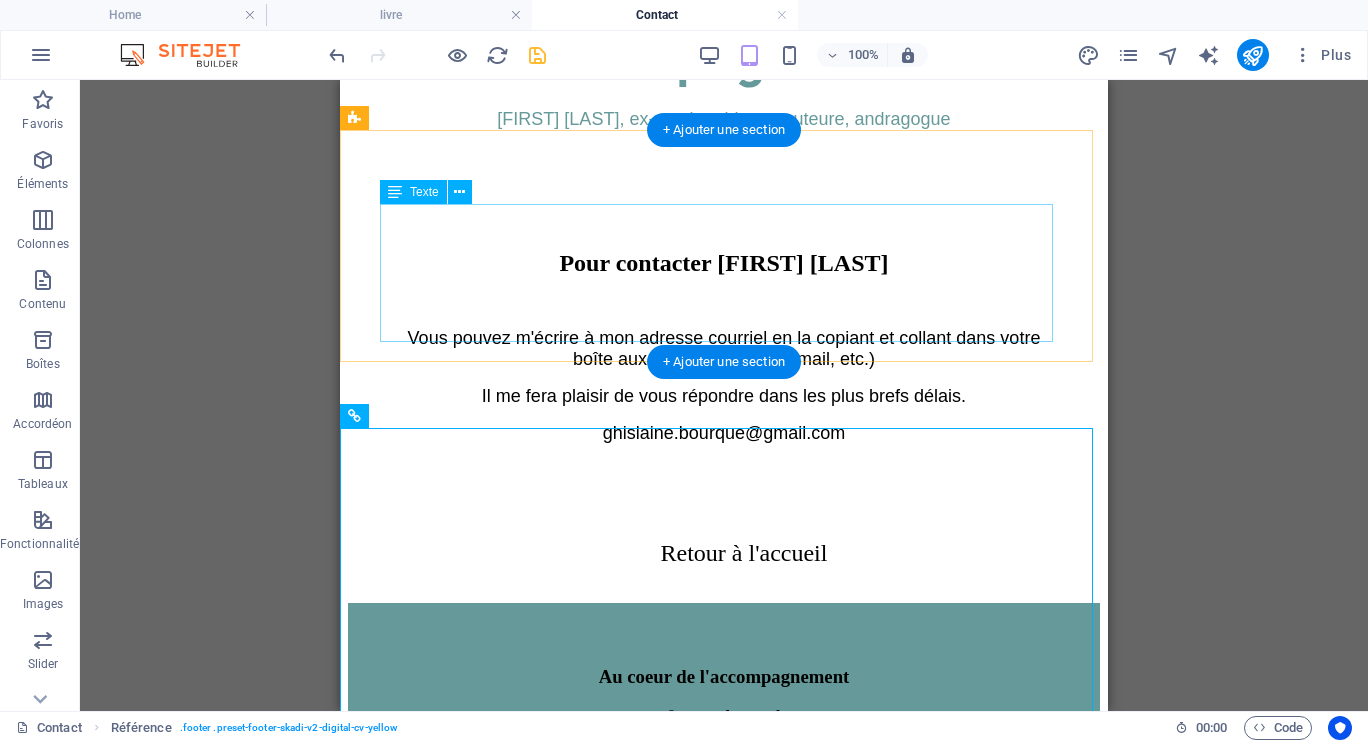 click on "Vous pouvez m'écrire à mon adresse courriel en la copiant et collant dans votre boîte aux lettres (Gmail, Hotmail, etc.) Il me fera plaisir de vous répondre dans les plus brefs délais. ghislaine.bourque@gmail.com" at bounding box center (724, 403) 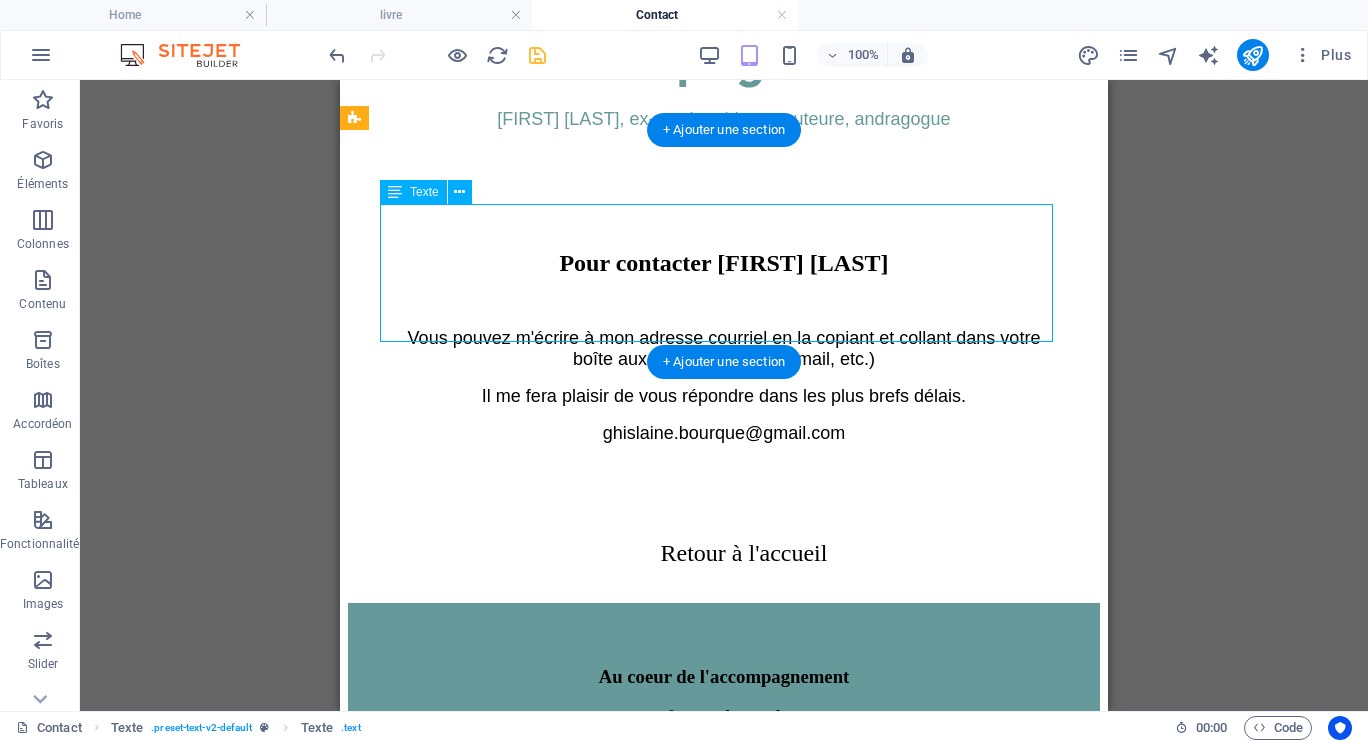 click on "Vous pouvez m'écrire à mon adresse courriel en la copiant et collant dans votre boîte aux lettres (Gmail, Hotmail, etc.) Il me fera plaisir de vous répondre dans les plus brefs délais. ghislaine.bourque@gmail.com" at bounding box center (724, 403) 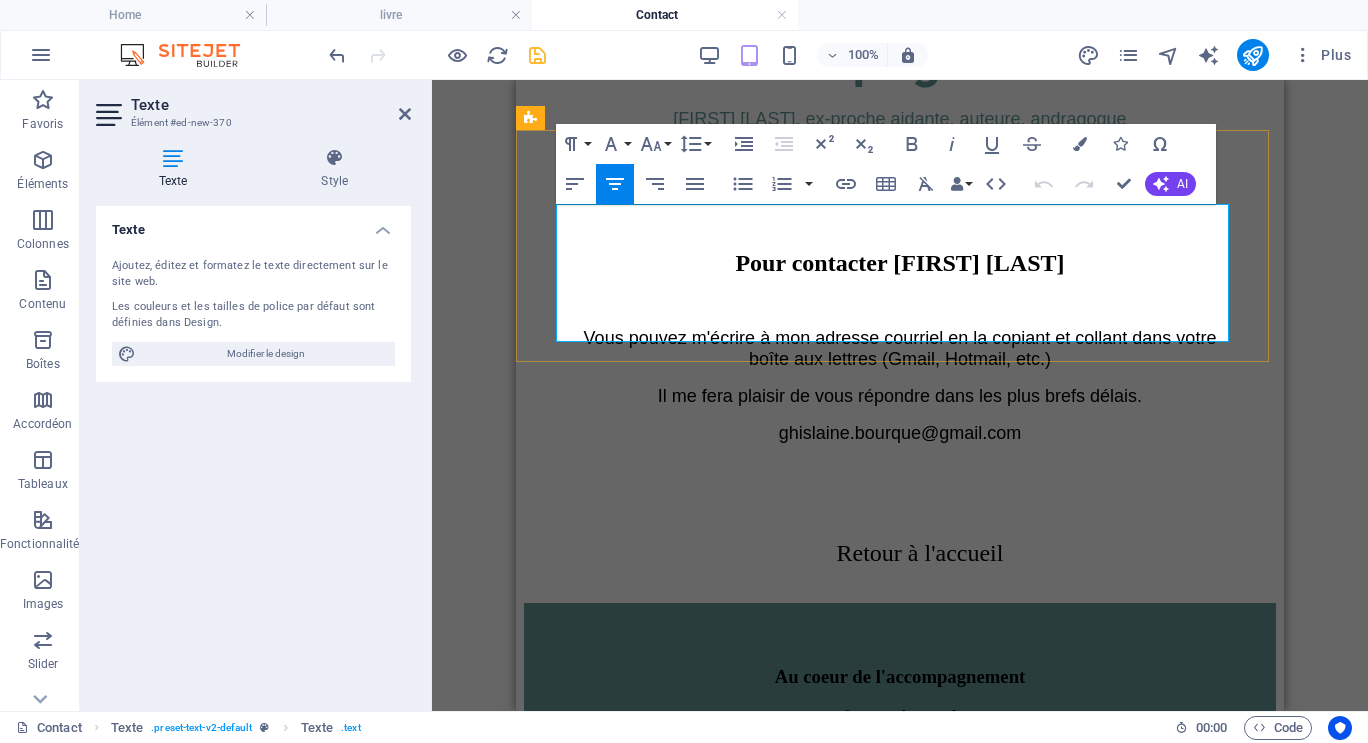 click on "Il me fera plaisir de vous répondre dans les plus brefs délais." at bounding box center [900, 396] 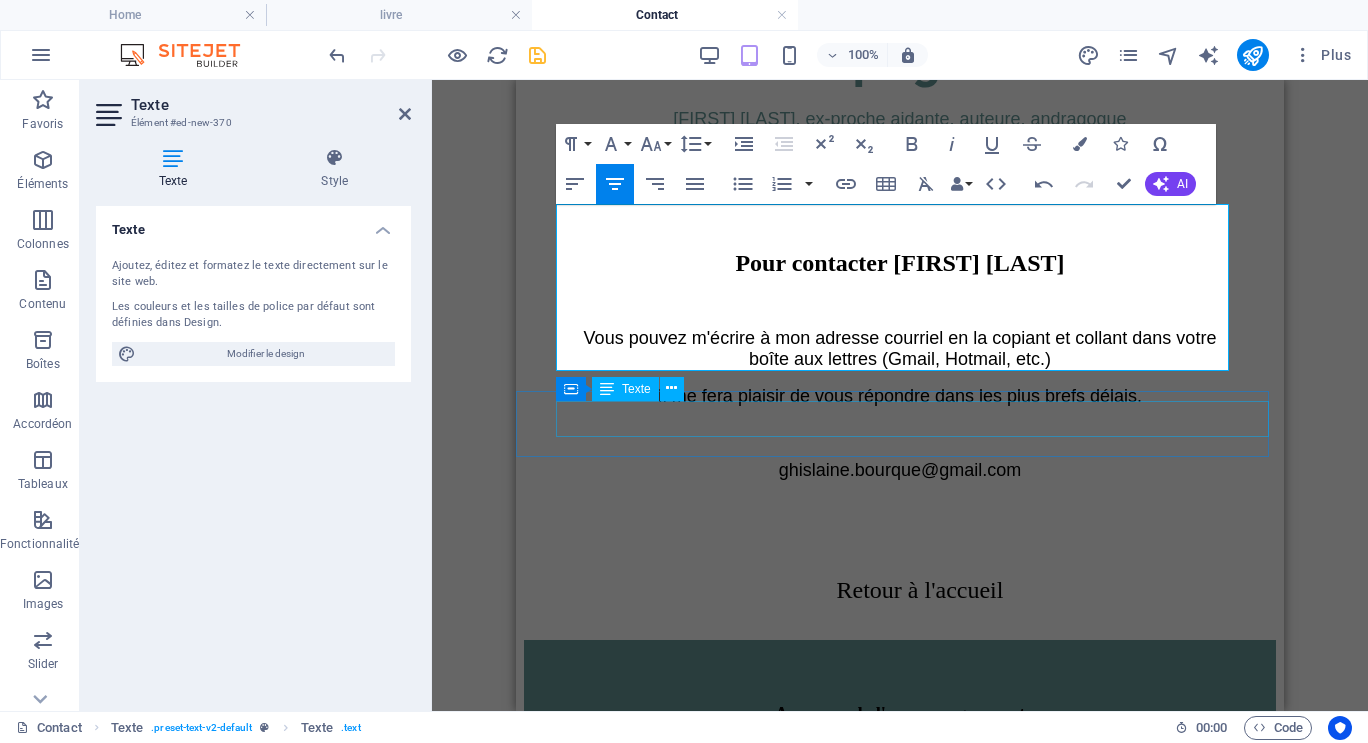 click on "Retour à l'accueil" at bounding box center [920, 590] 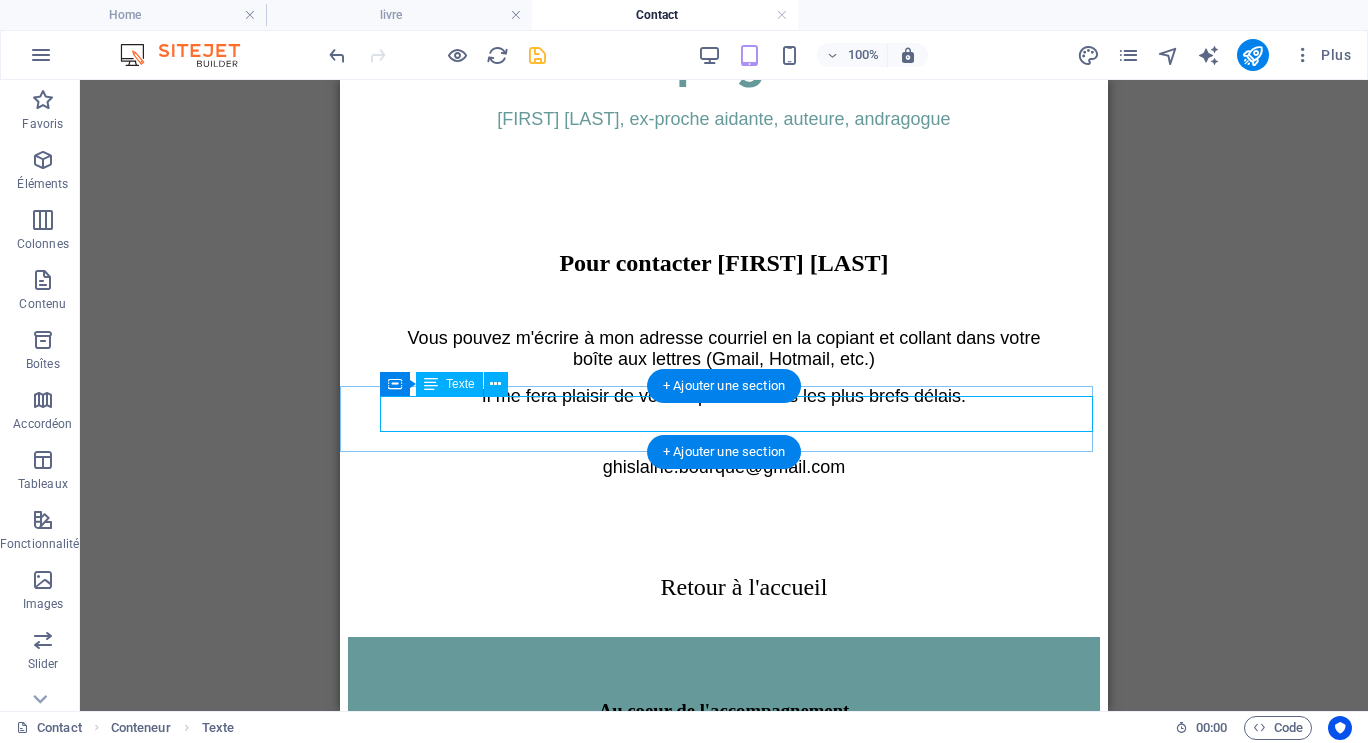click on "Retour à l'accueil" at bounding box center [744, 587] 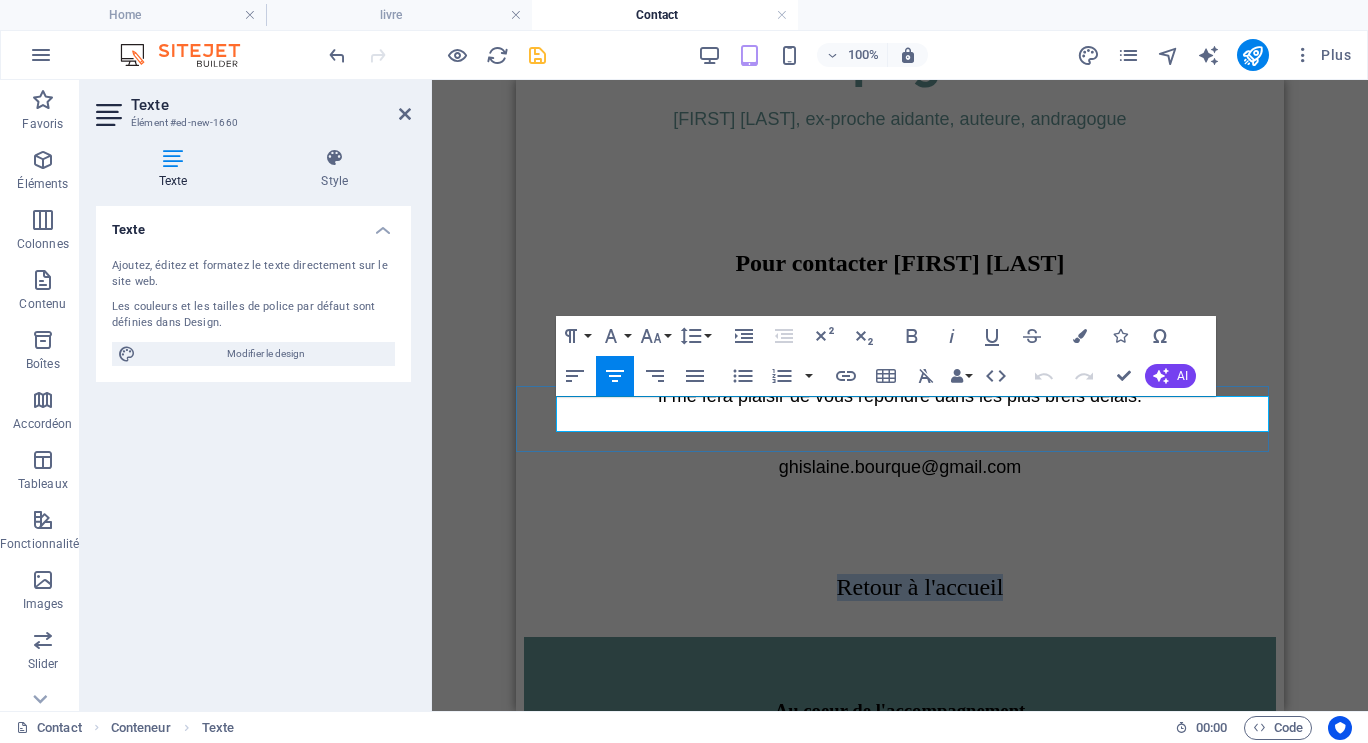 drag, startPoint x: 820, startPoint y: 410, endPoint x: 1042, endPoint y: 409, distance: 222.00226 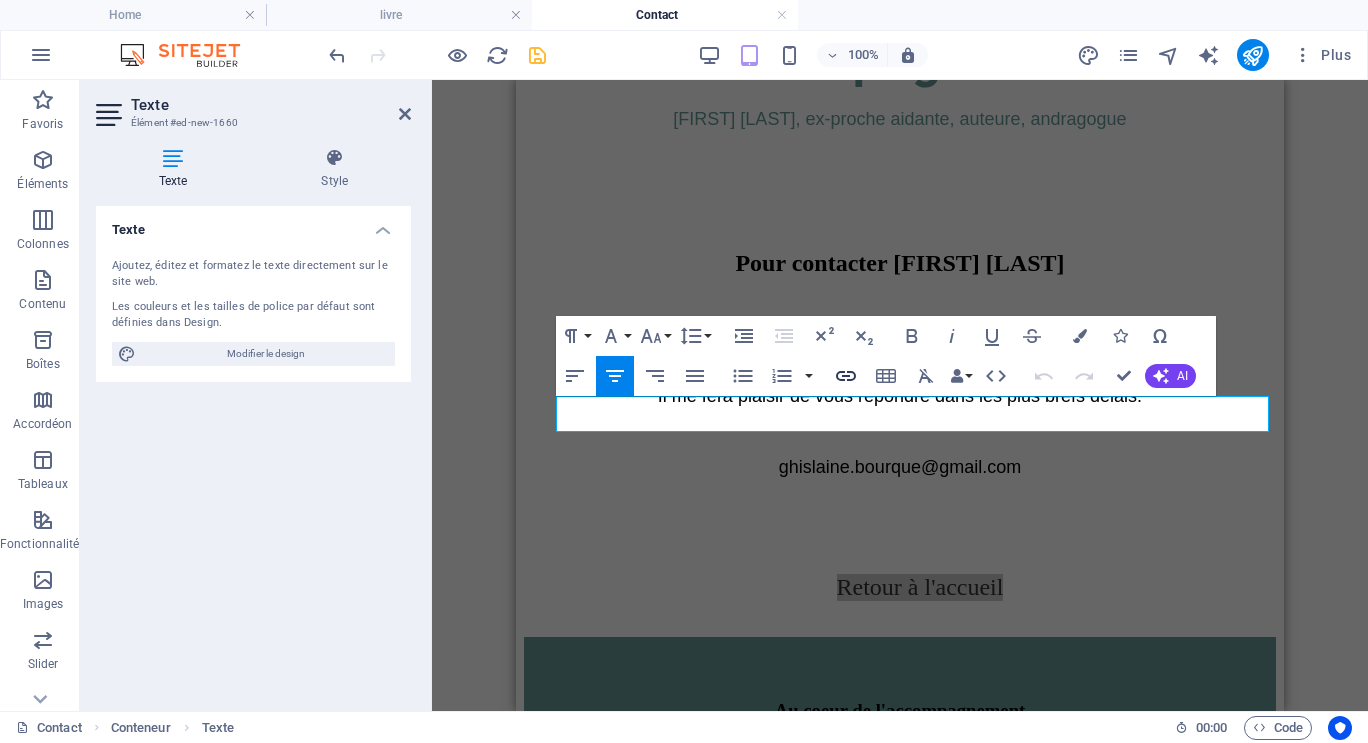click 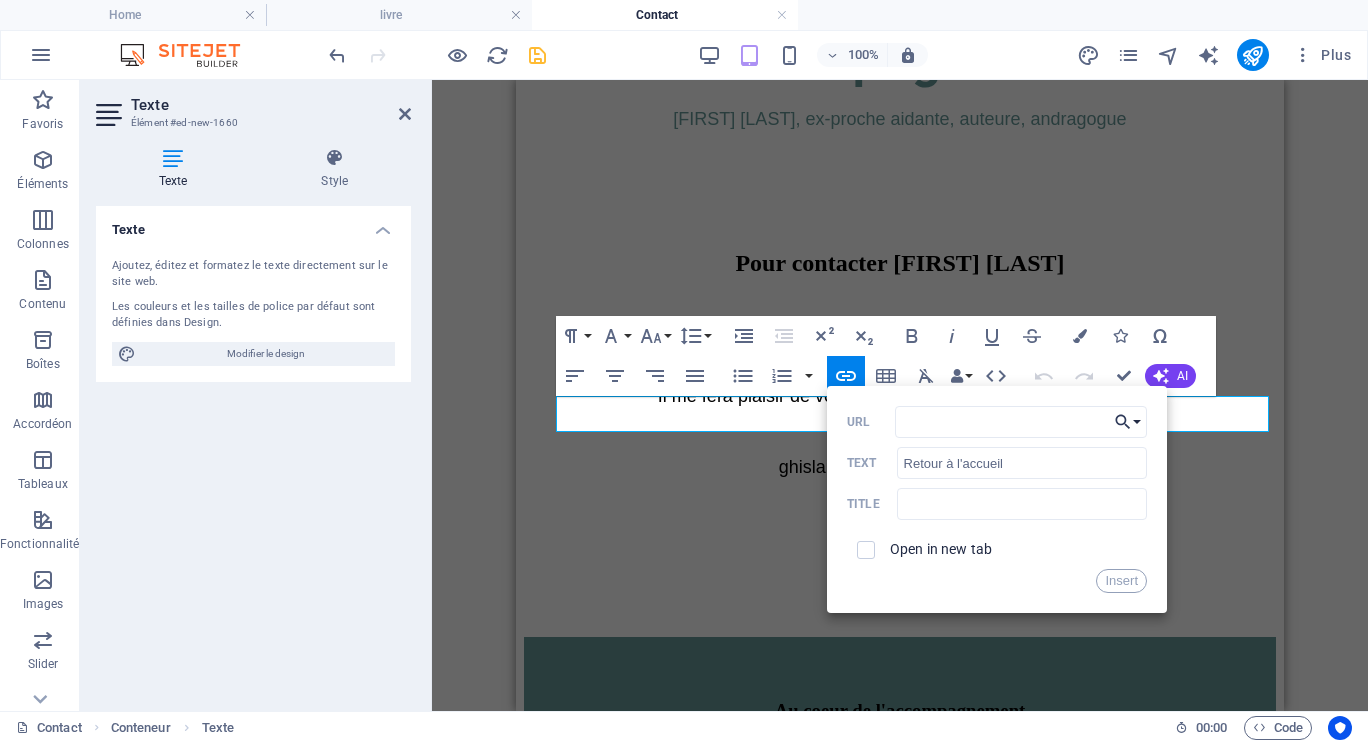click on "Choose Link" at bounding box center [1128, 422] 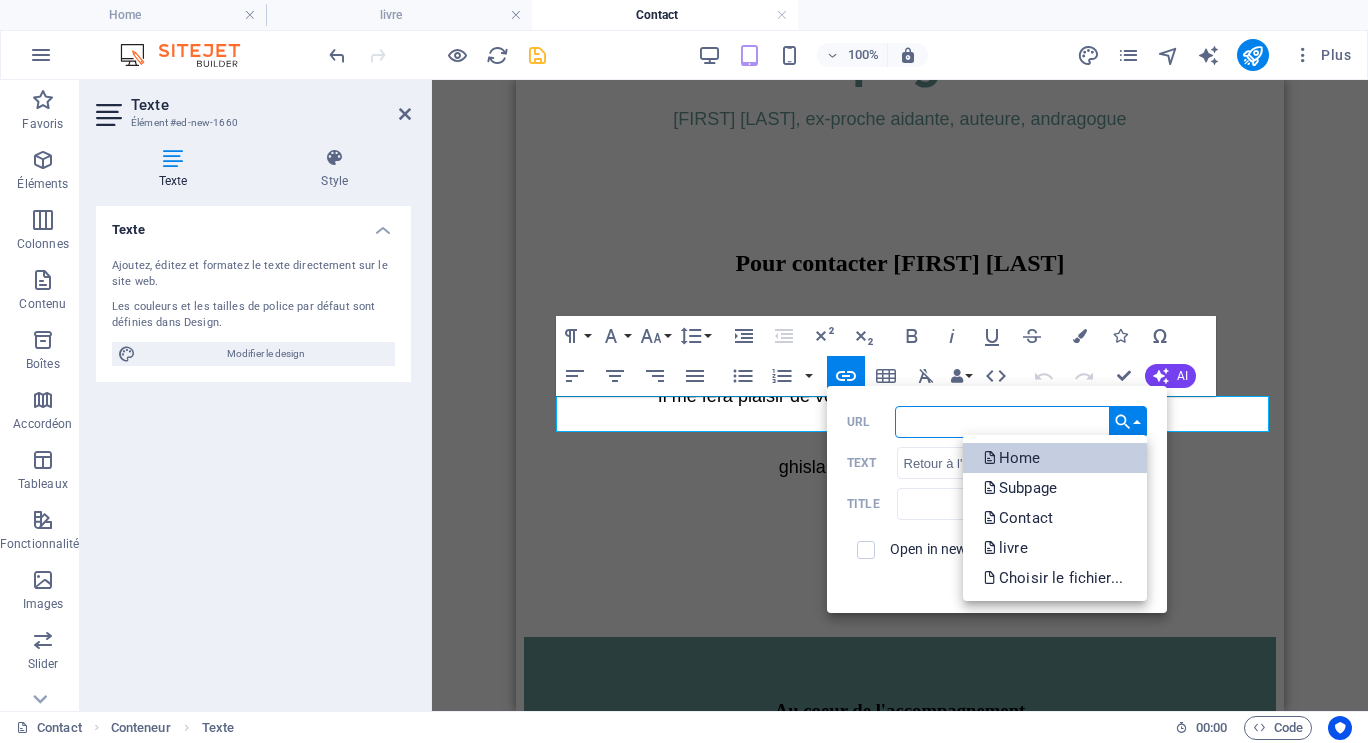 click on "Home" at bounding box center [1014, 458] 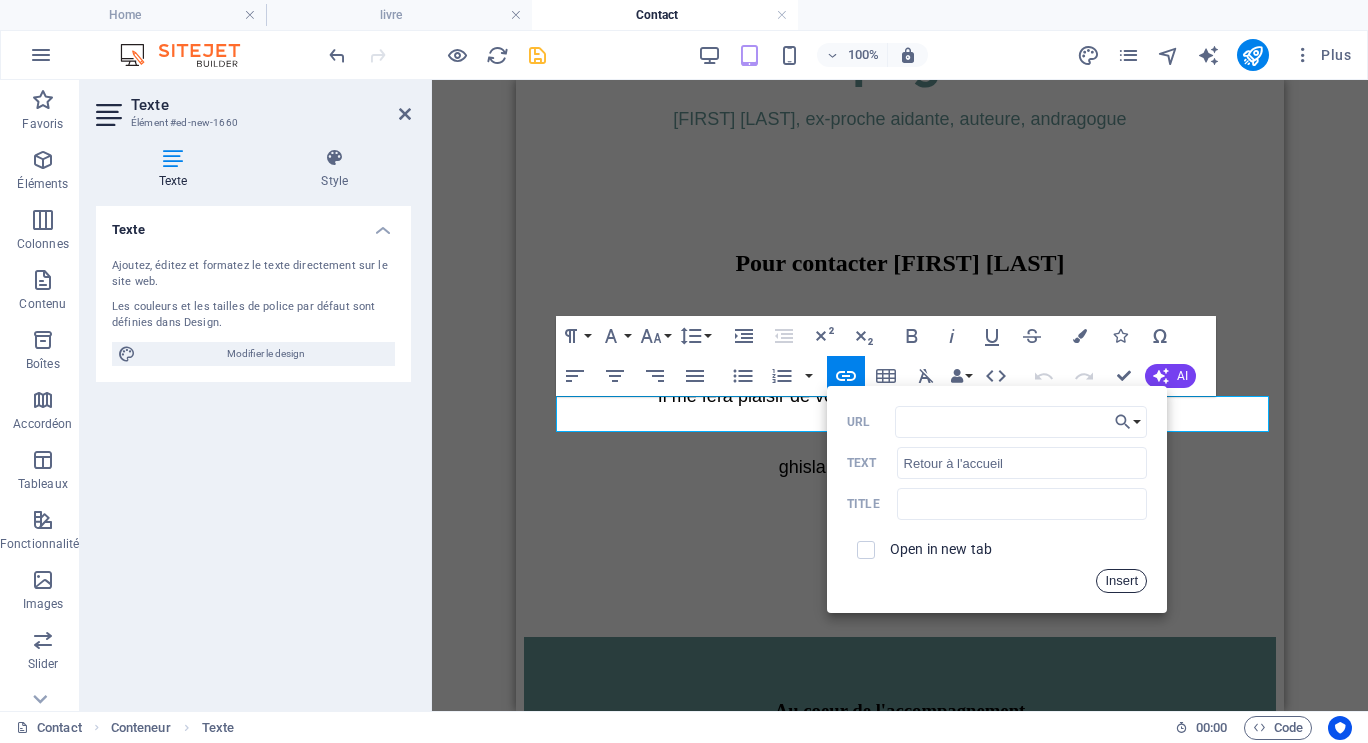 click on "Insert" at bounding box center (1121, 581) 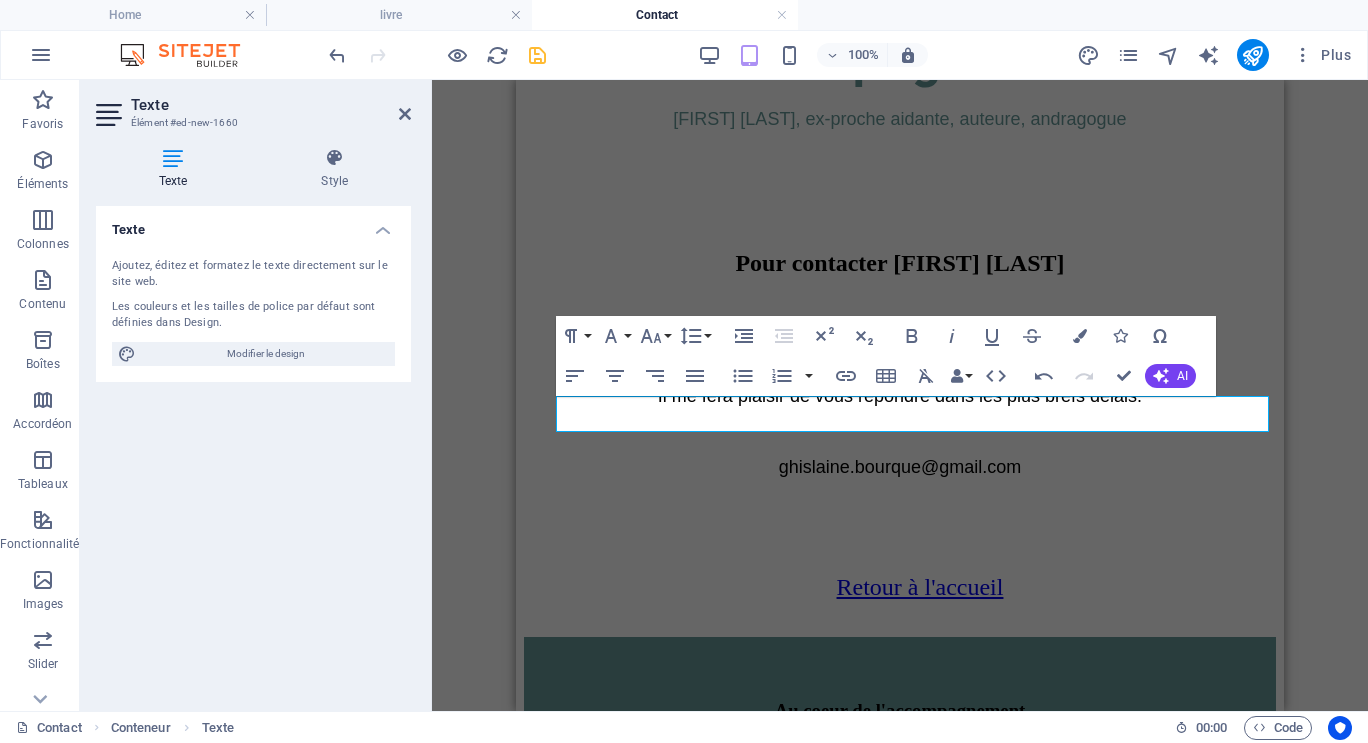 click on "Texte" at bounding box center (271, 105) 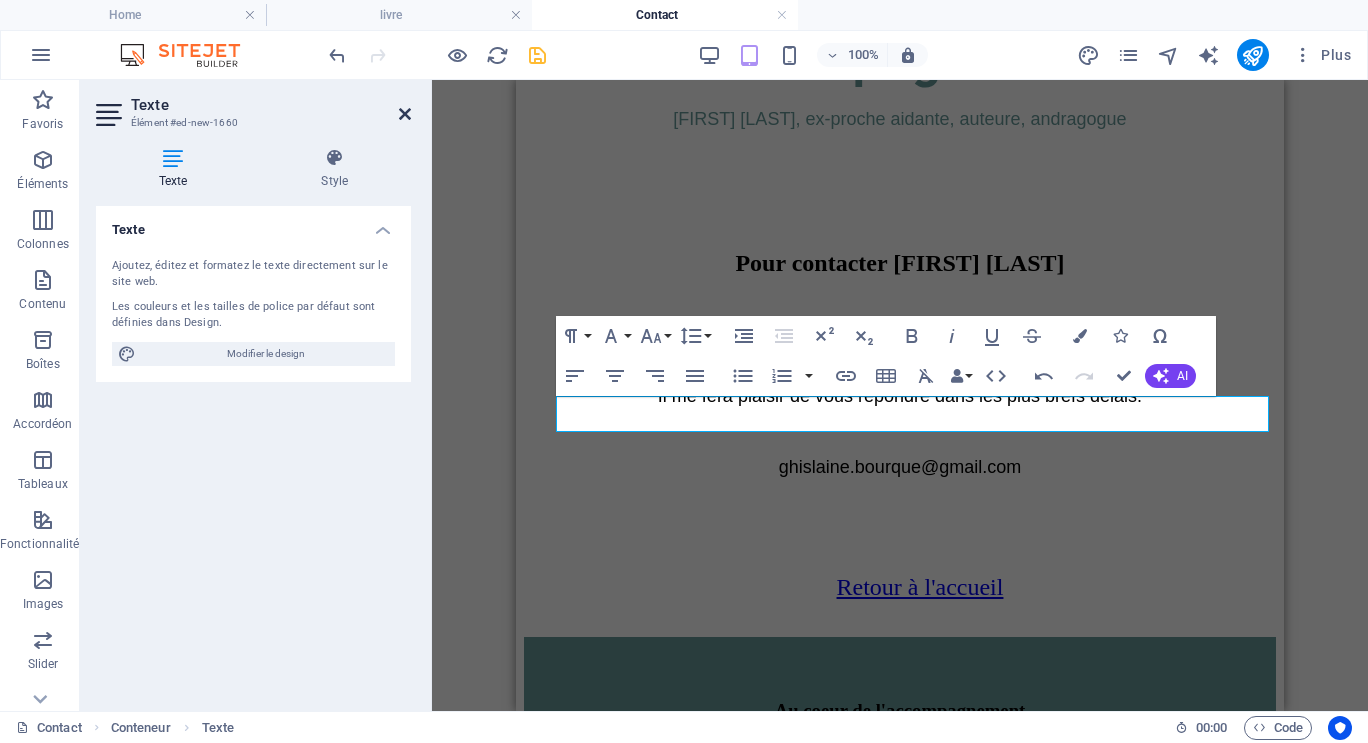 click at bounding box center [405, 114] 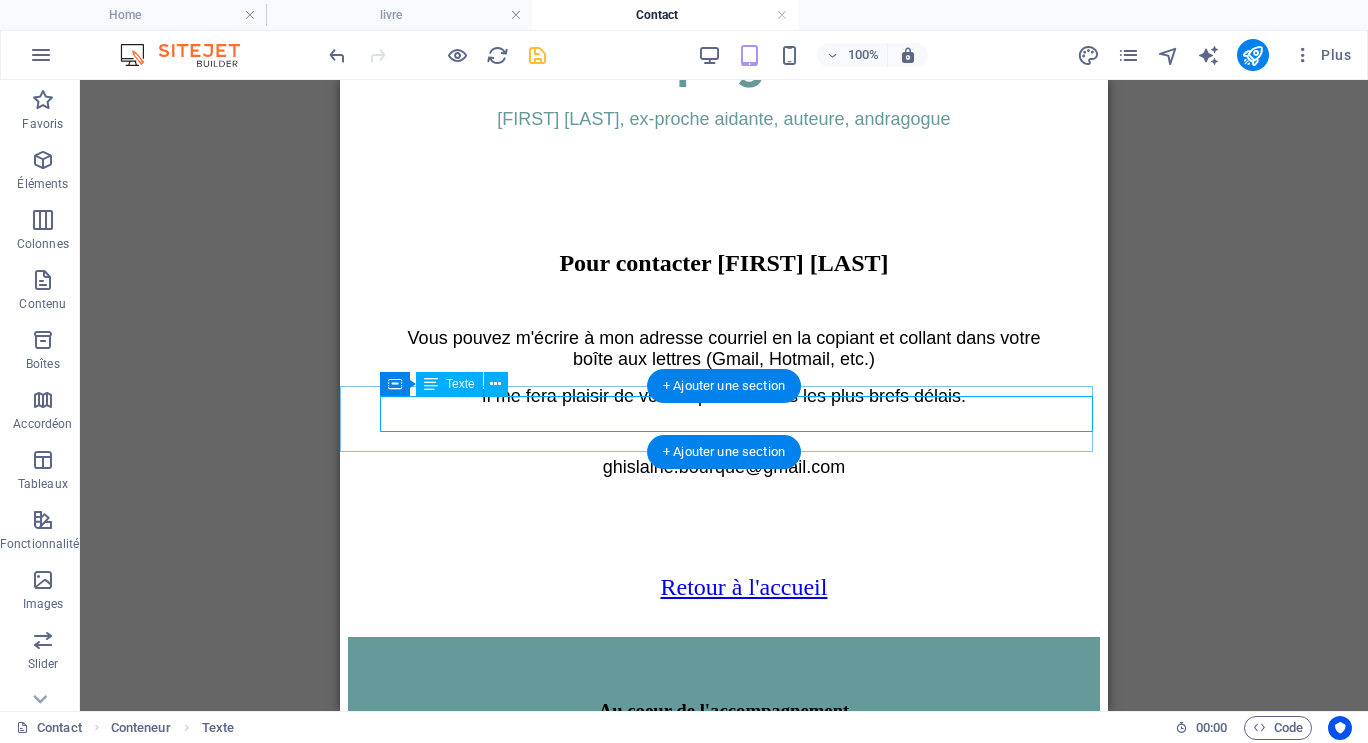 click on "Retour à l'accueil" at bounding box center (744, 587) 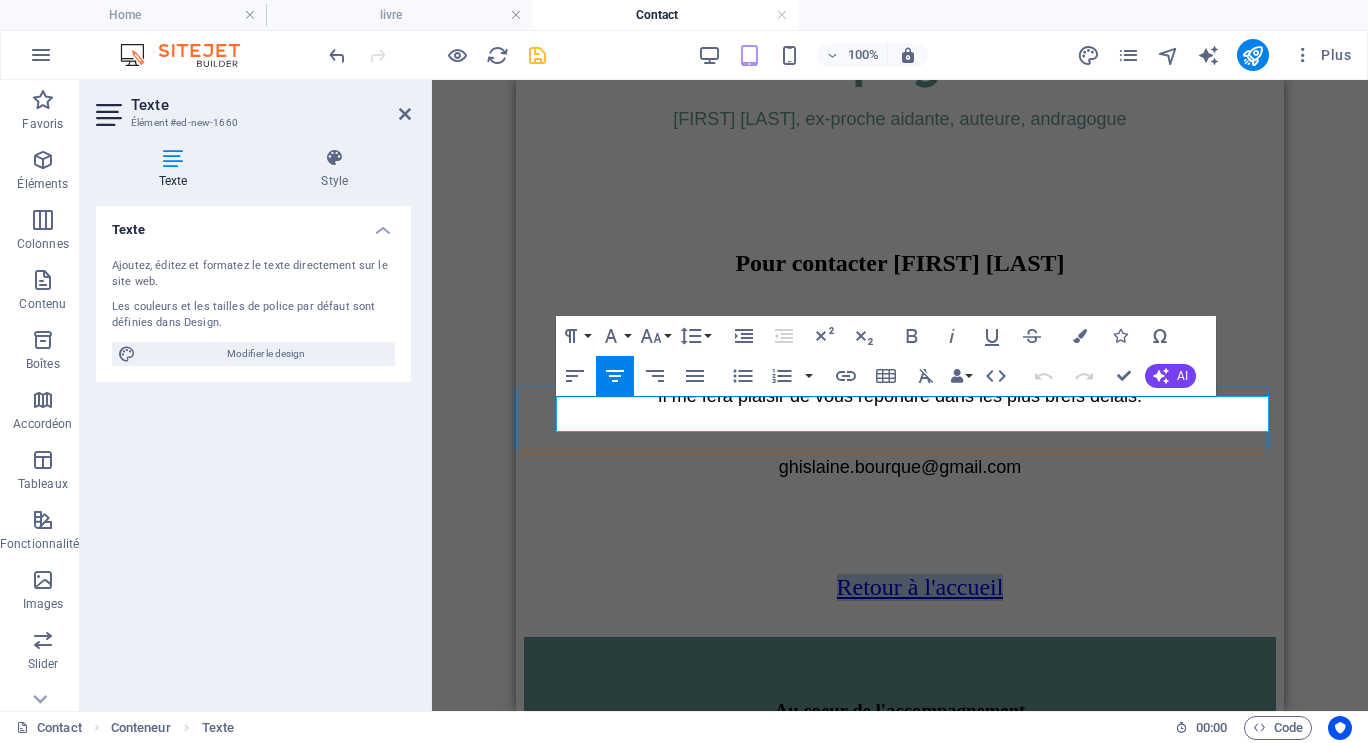 drag, startPoint x: 823, startPoint y: 415, endPoint x: 1049, endPoint y: 406, distance: 226.17914 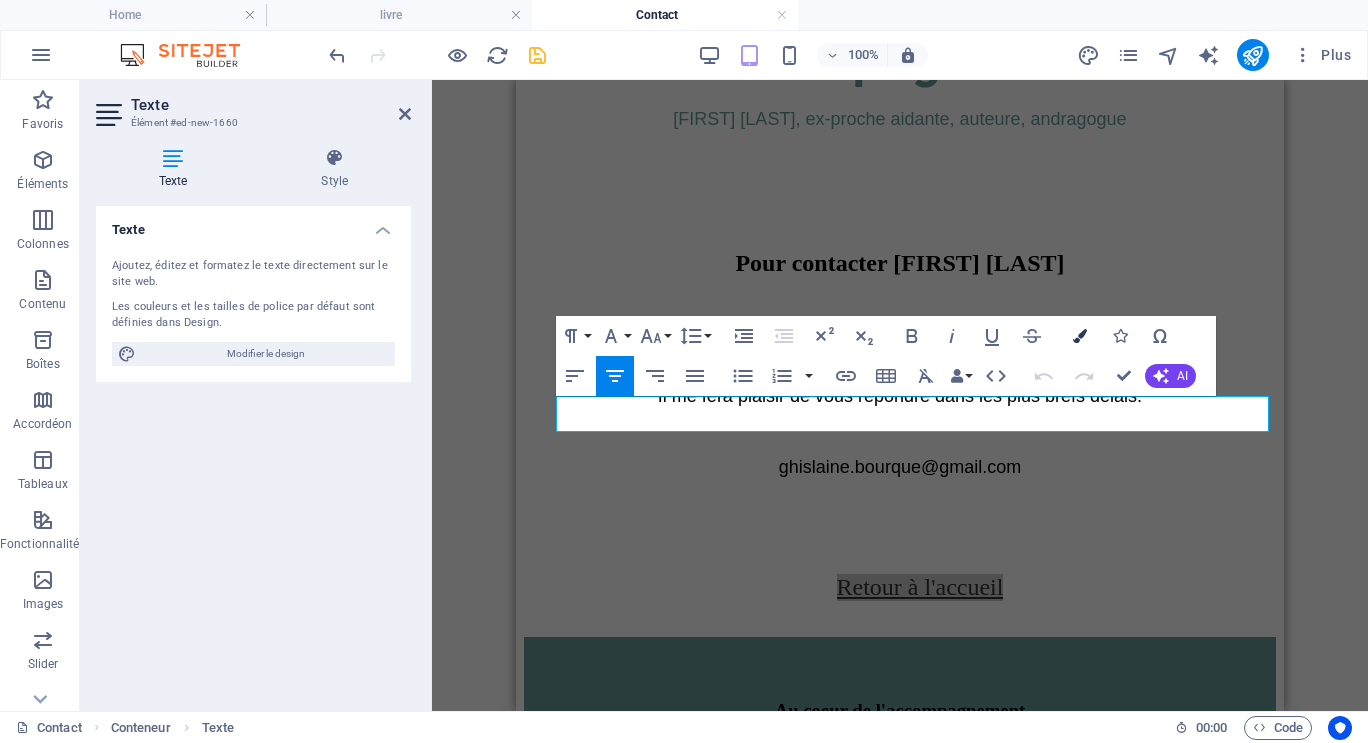 click at bounding box center (1080, 336) 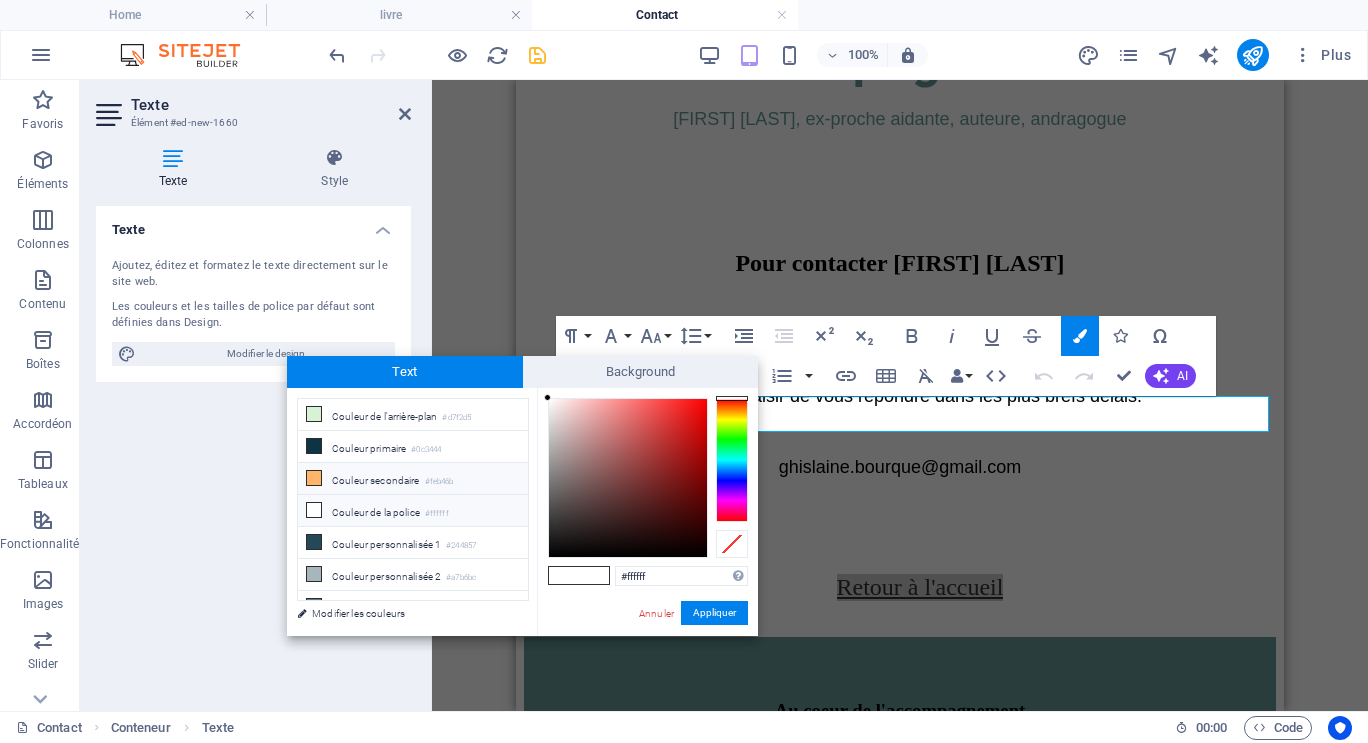 click on "Couleur secondaire
#feb46b" at bounding box center [413, 479] 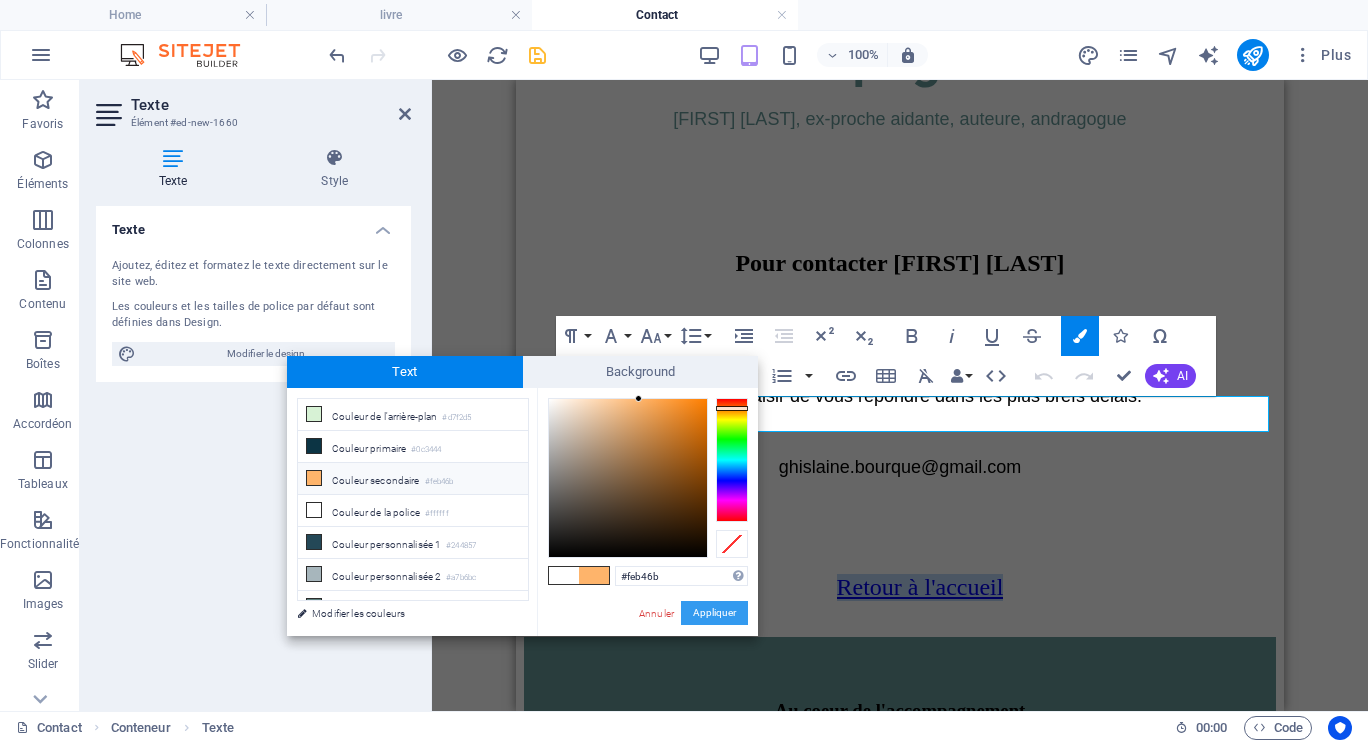 click on "Appliquer" at bounding box center (714, 613) 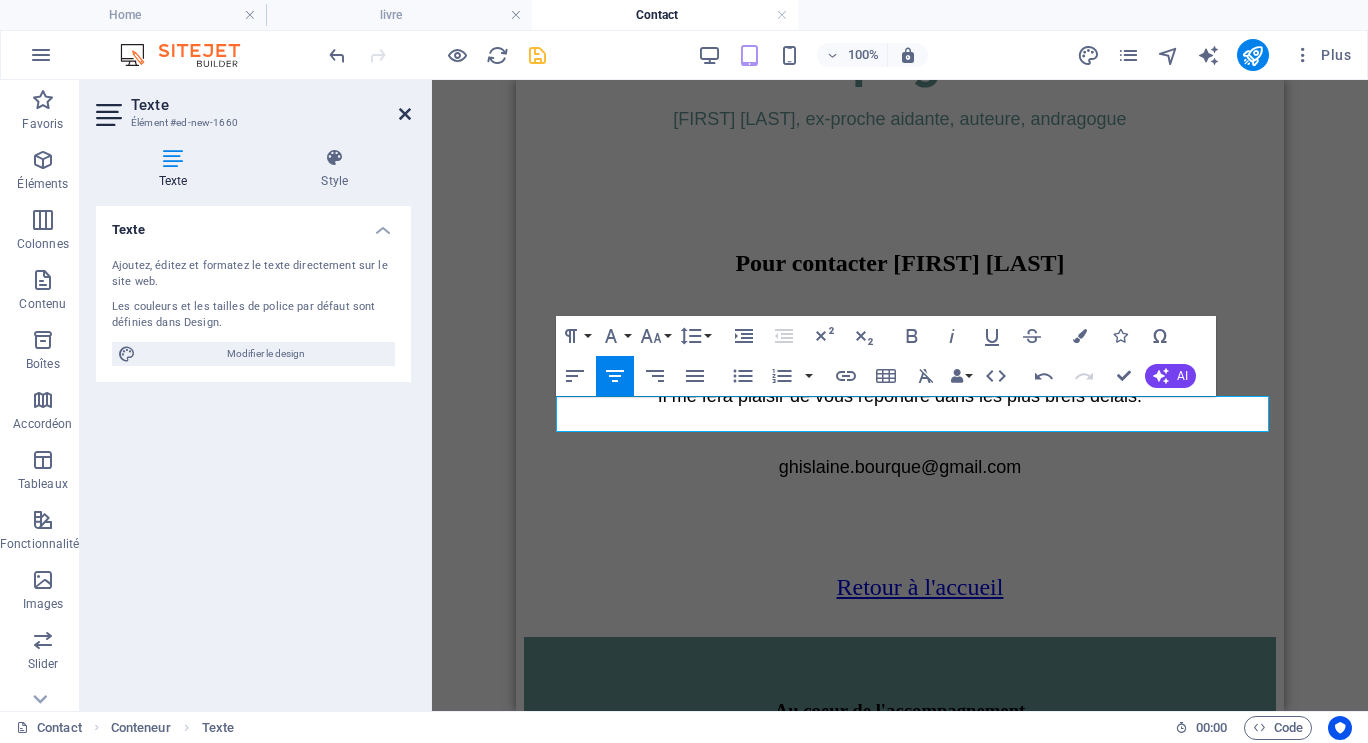 click at bounding box center (405, 114) 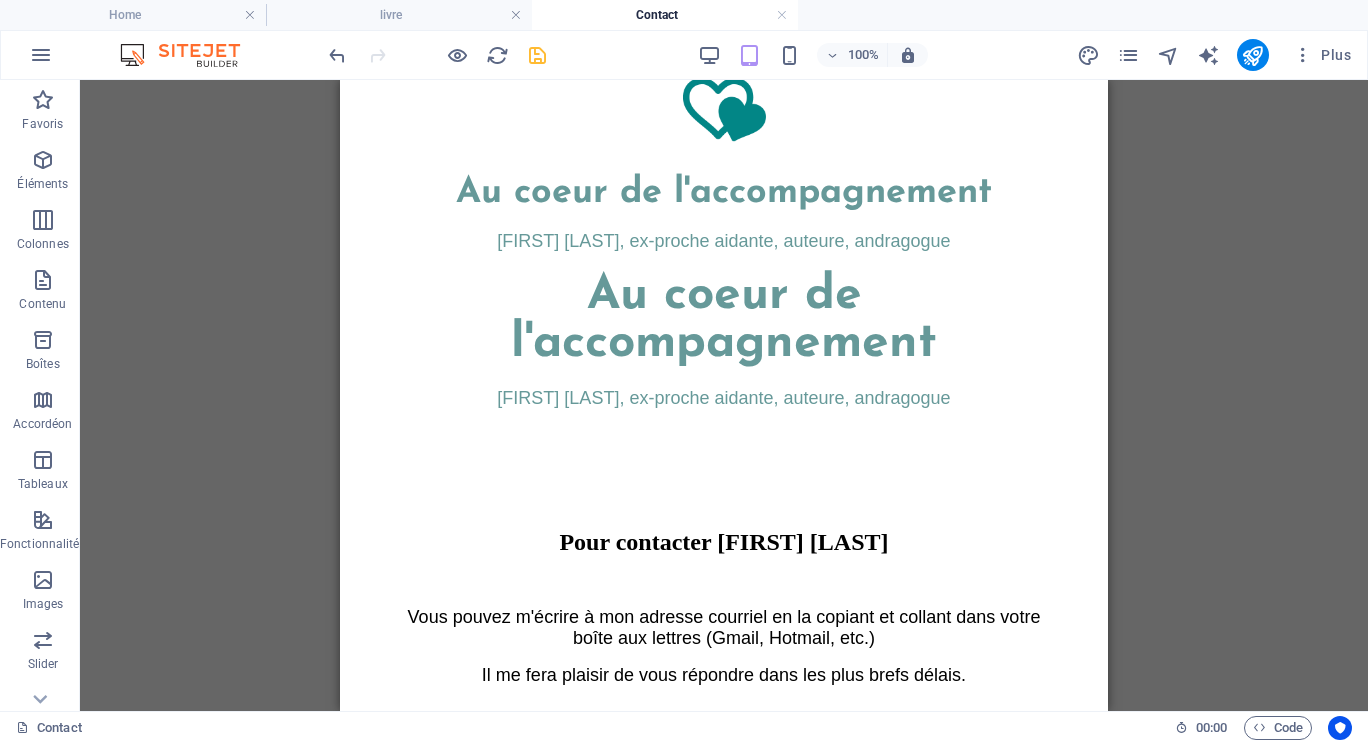 scroll, scrollTop: 196, scrollLeft: 0, axis: vertical 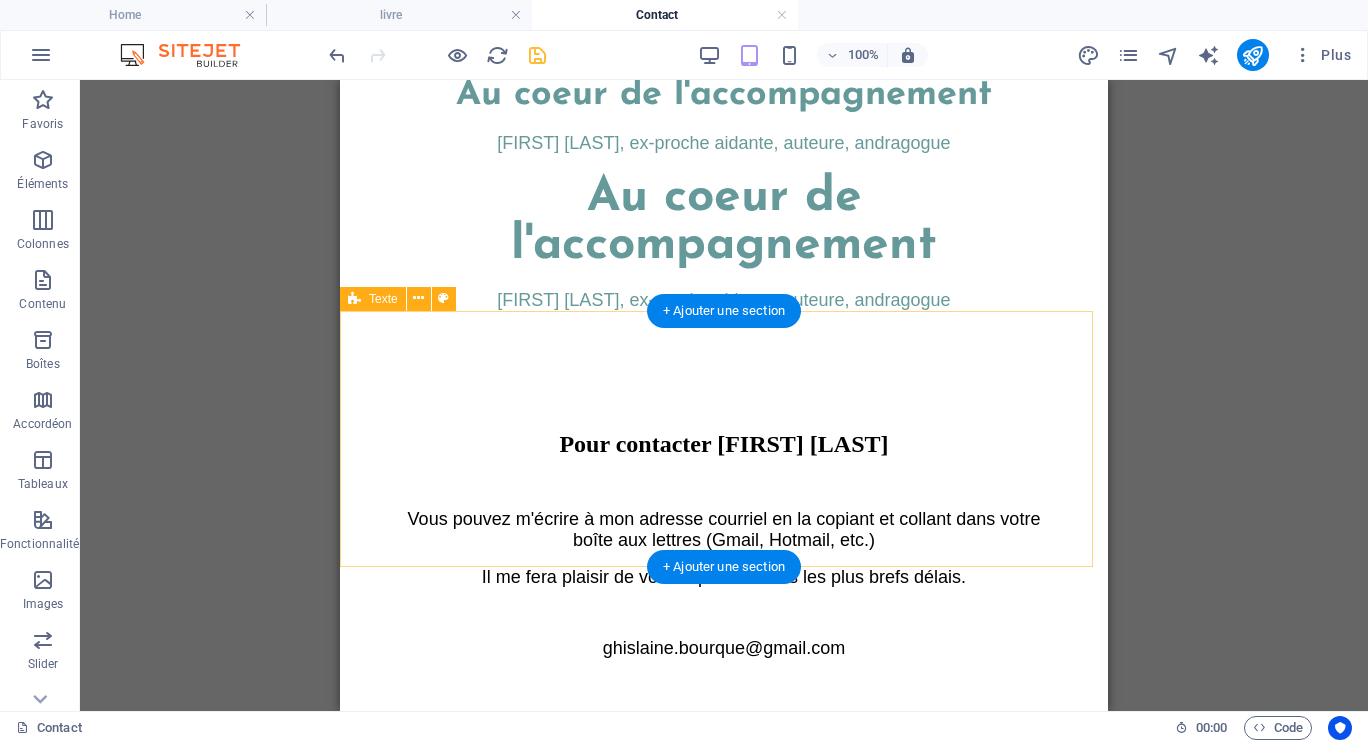 click on "Pour contacter Ghislaine Bourque Vous pouvez m'écrire à mon adresse courriel en la copiant et collant dans votre boîte aux lettres (Gmail, Hotmail, etc.) Il me fera plaisir de vous répondre dans les plus brefs délais. ghislaine.bourque@gmail.com" at bounding box center [724, 565] 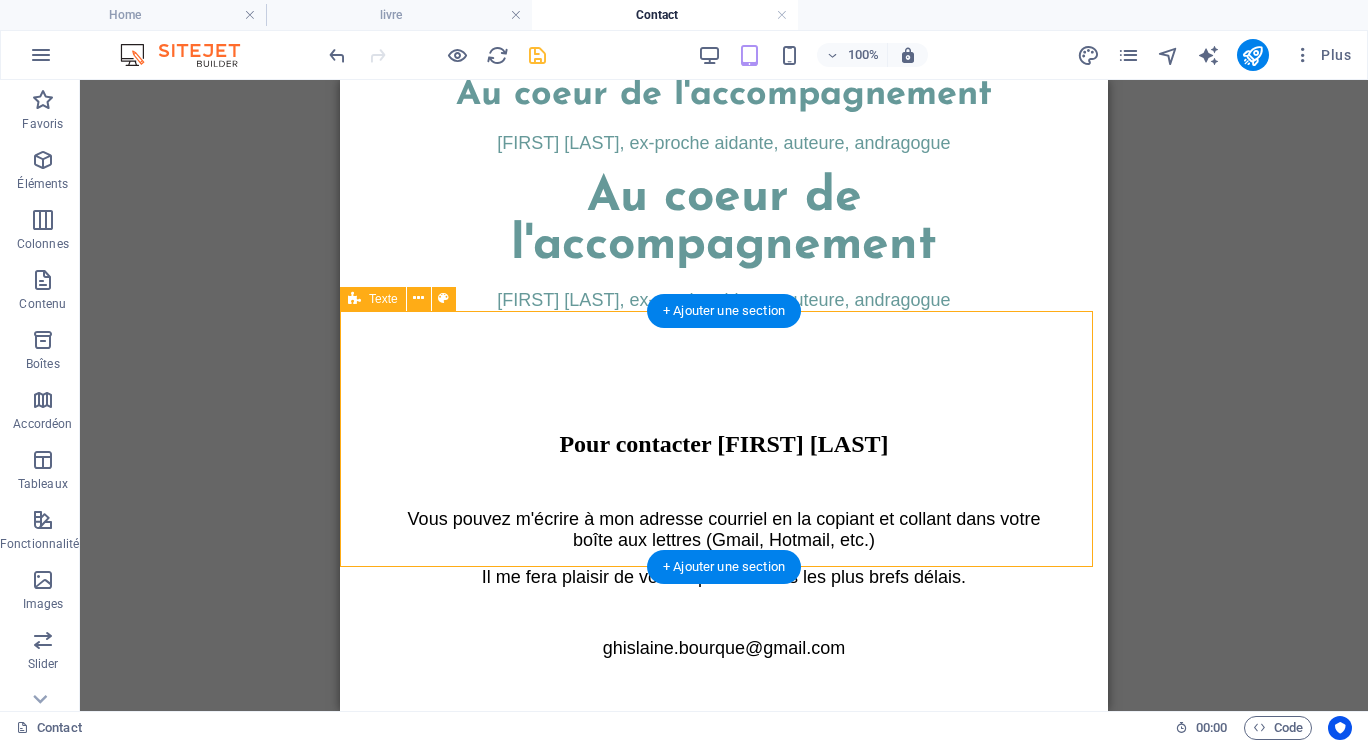 click on "Pour contacter Ghislaine Bourque Vous pouvez m'écrire à mon adresse courriel en la copiant et collant dans votre boîte aux lettres (Gmail, Hotmail, etc.) Il me fera plaisir de vous répondre dans les plus brefs délais. ghislaine.bourque@gmail.com" at bounding box center [724, 565] 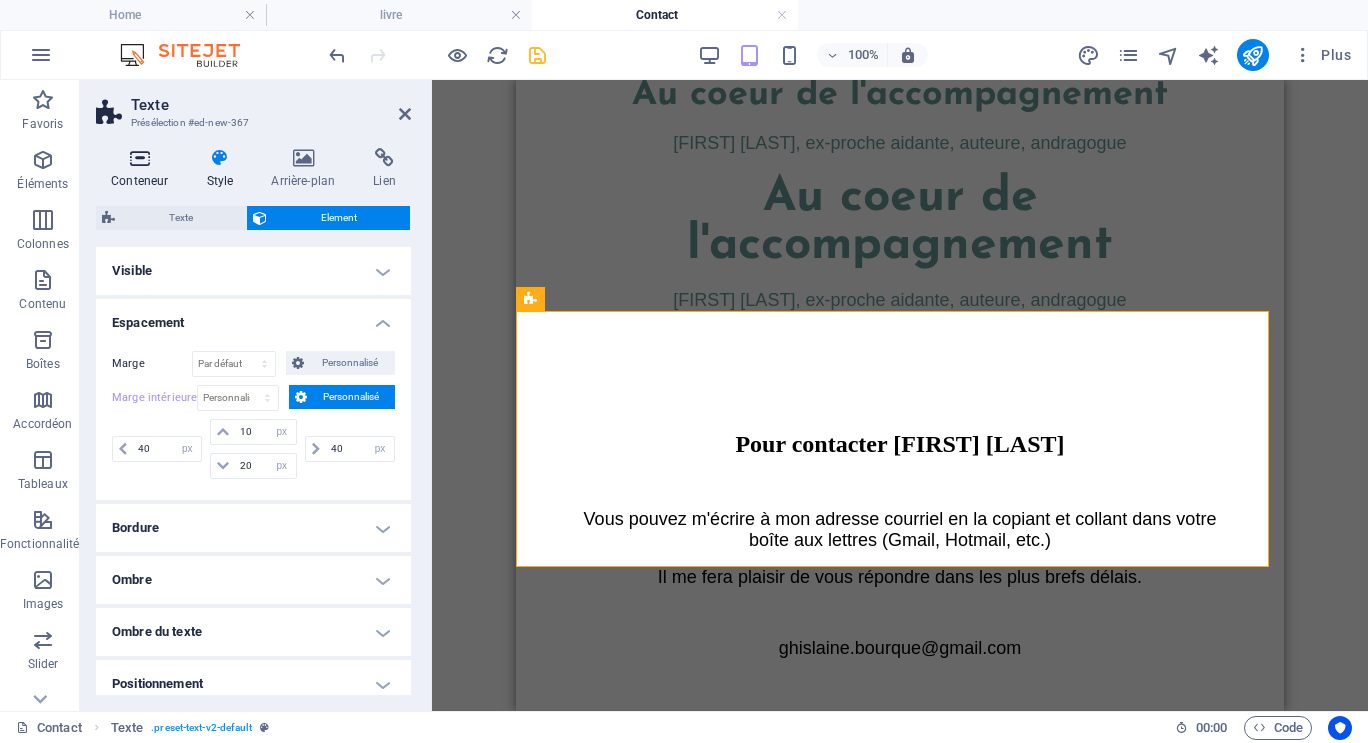 click at bounding box center [139, 158] 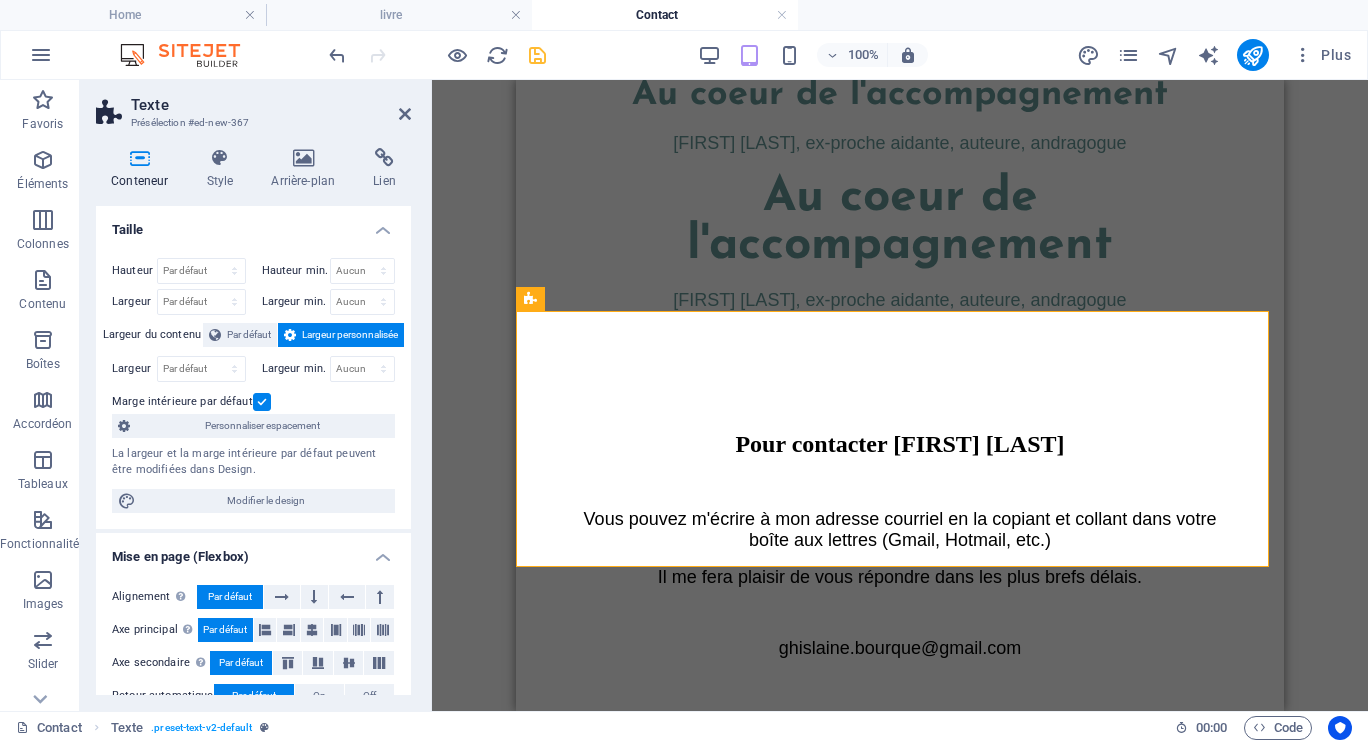 click on "Largeur personnalisée" at bounding box center [350, 335] 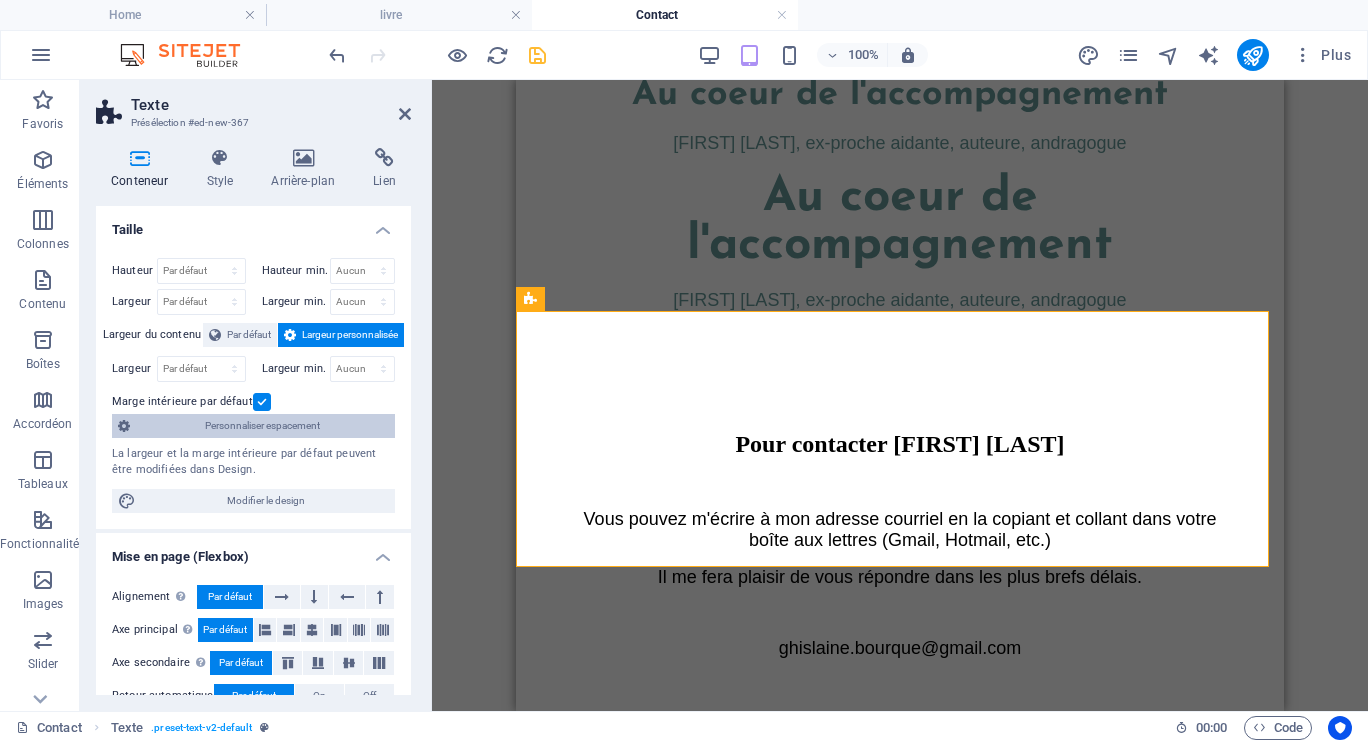 click on "Personnaliser espacement" at bounding box center [262, 426] 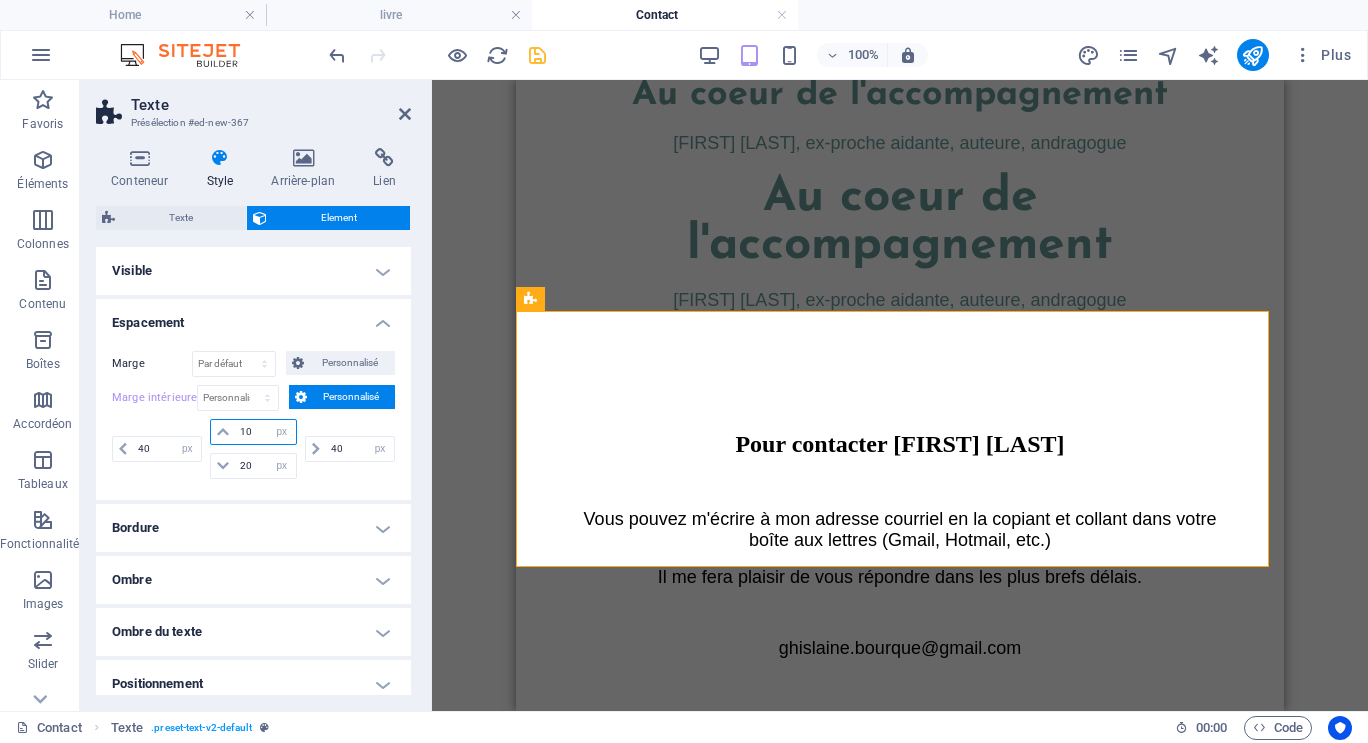 drag, startPoint x: 237, startPoint y: 431, endPoint x: 262, endPoint y: 425, distance: 25.70992 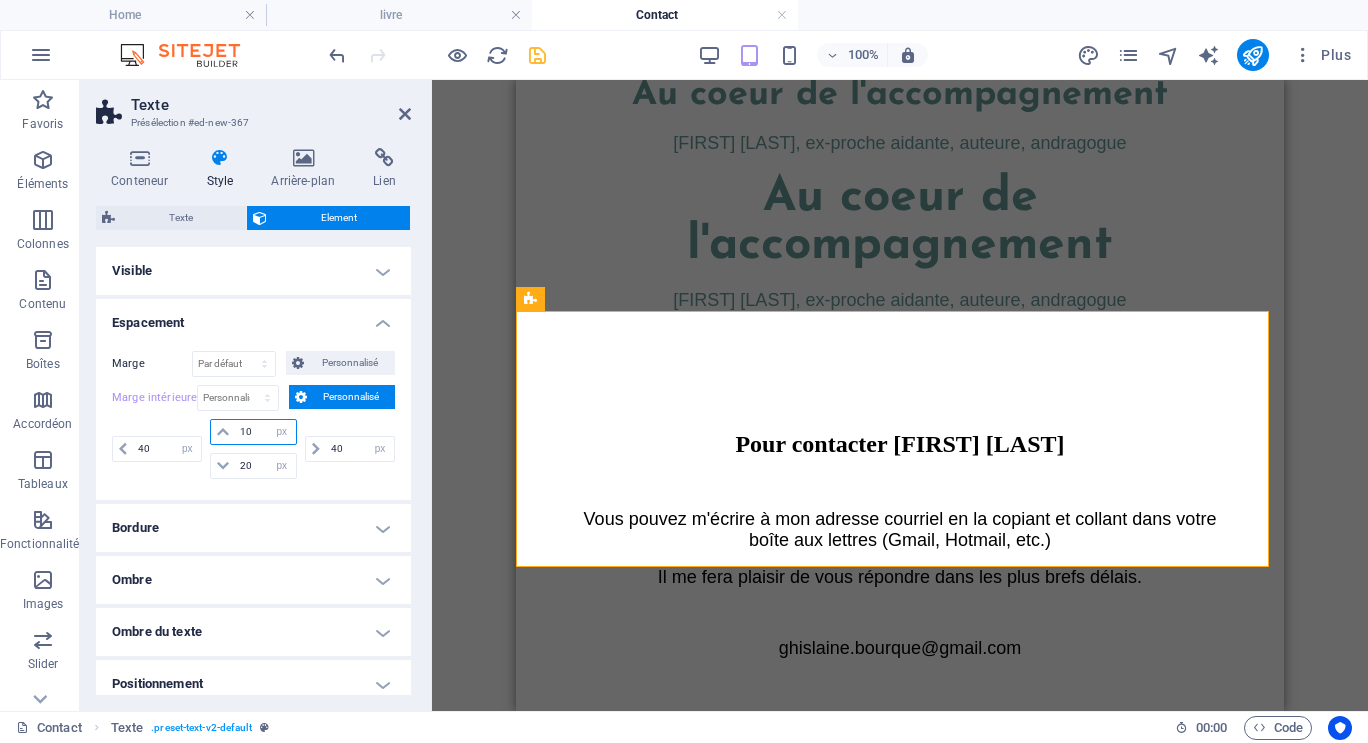 click on "10" at bounding box center [265, 432] 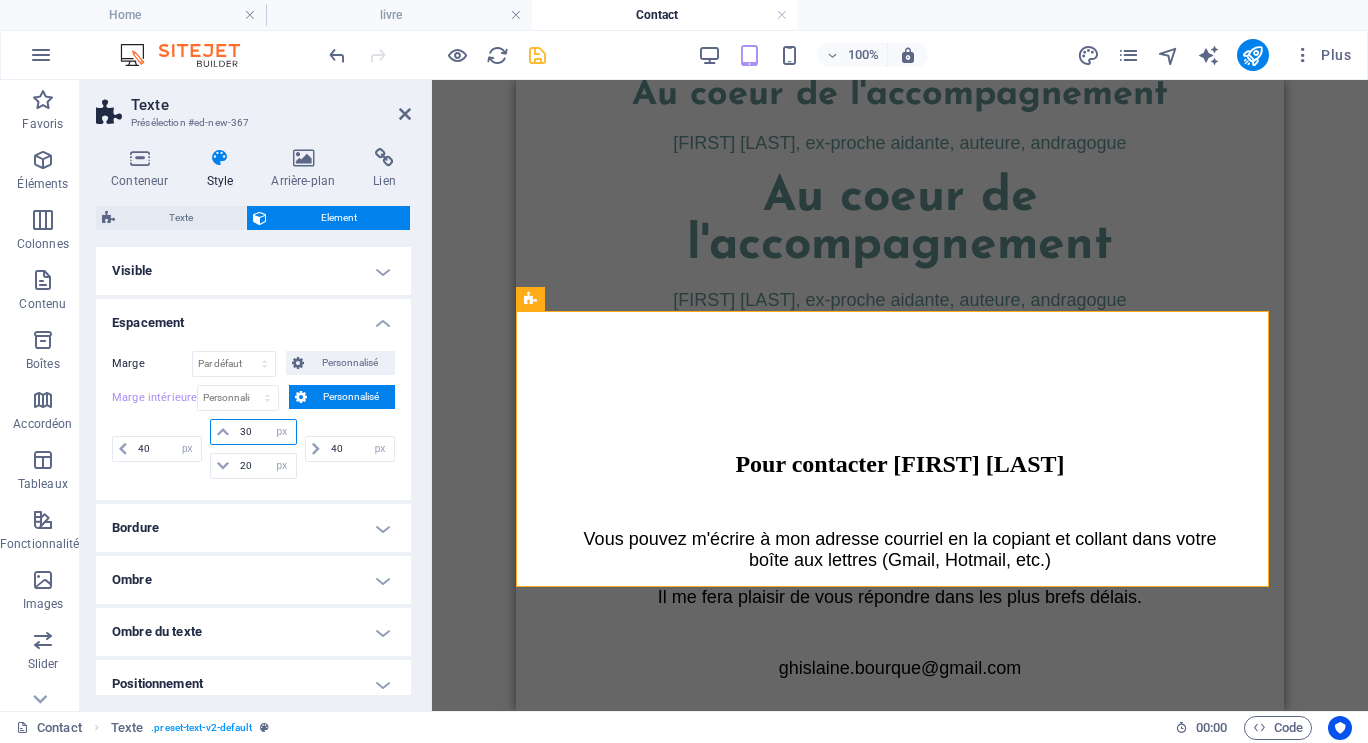 type on "30" 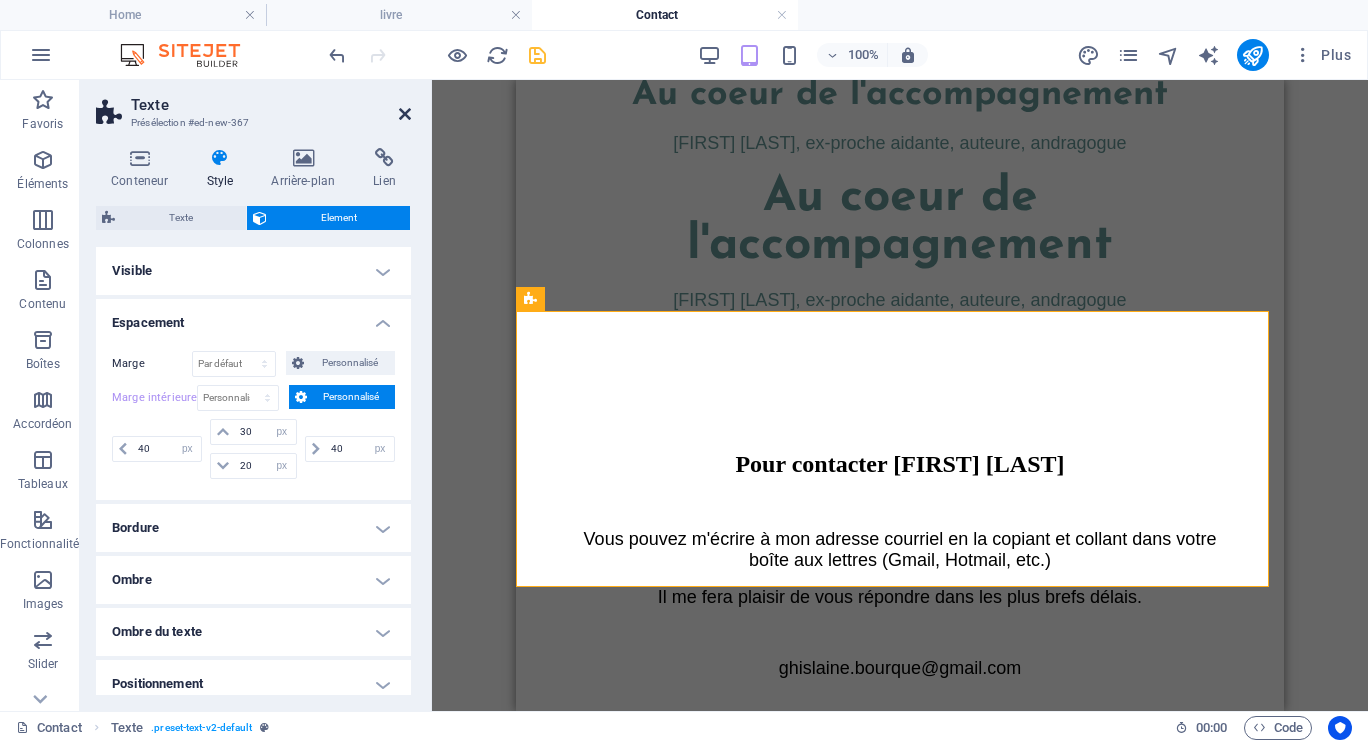 click on "Texte Présélection #ed-new-367" at bounding box center [253, 106] 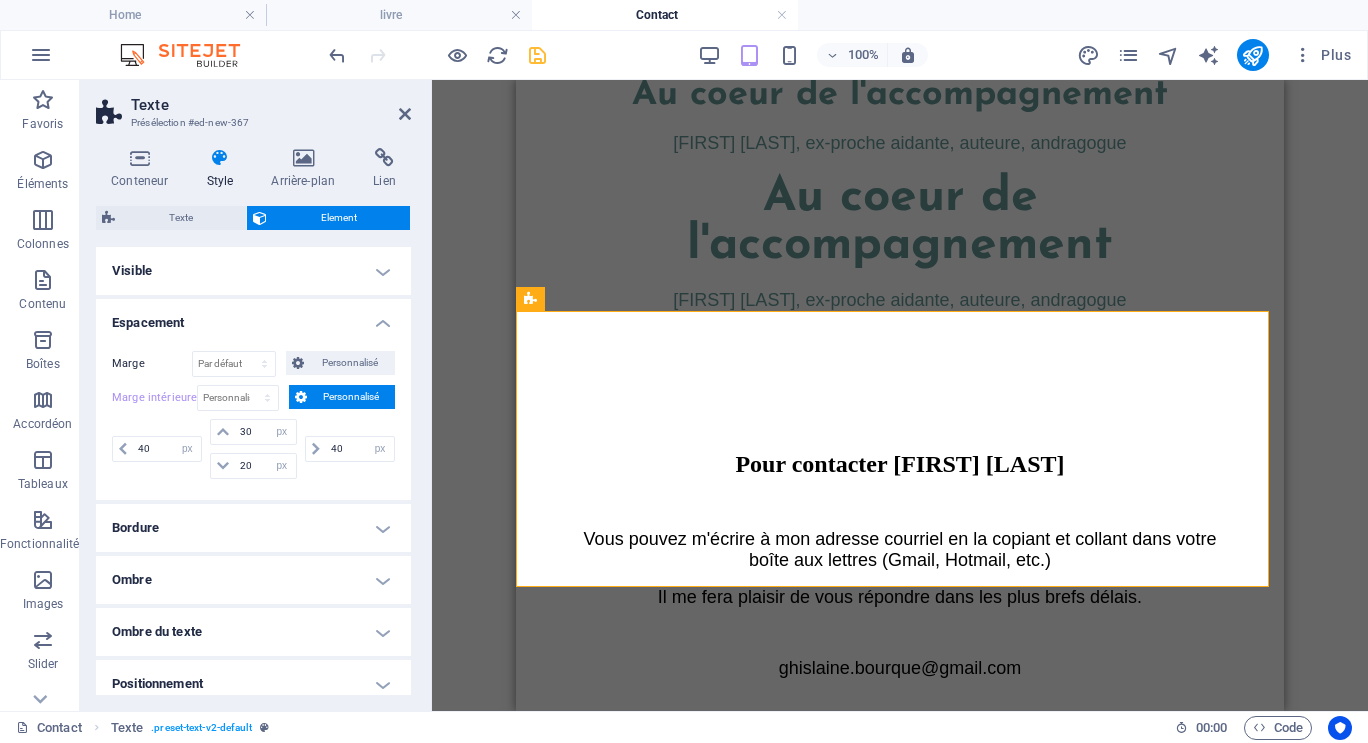 click on "Texte Présélection #ed-new-367
Conteneur Style Arrière-plan Lien Taille Hauteur Par défaut px rem % vh vw Hauteur min. Aucun px rem % vh vw Largeur Par défaut px rem % em vh vw Largeur min. Aucun px rem % vh vw Largeur du contenu Par défaut Largeur personnalisée Largeur Par défaut px rem % em vh vw Largeur min. Aucun px rem % vh vw Marge intérieure par défaut Personnaliser espacement La largeur et la marge intérieure par défaut peuvent être modifiées dans Design. Modifier le design Mise en page (Flexbox) Alignement Détermine la direction de l'axe (flex). Par défaut Axe principal Détermine comment les éléments doivent se comporter le long de l'axe principal de ce conteneur (justify content) Par défaut Axe secondaire Contrôle la direction verticale de l'élément à l'intérieur du conteneur (align-items). Par défaut Retour automatique Par défaut On Off Remplir Contrôle les distances et la direction des éléments sur l'axe Y sur plusieurs lignes (align-content). Rôle %" at bounding box center [256, 395] 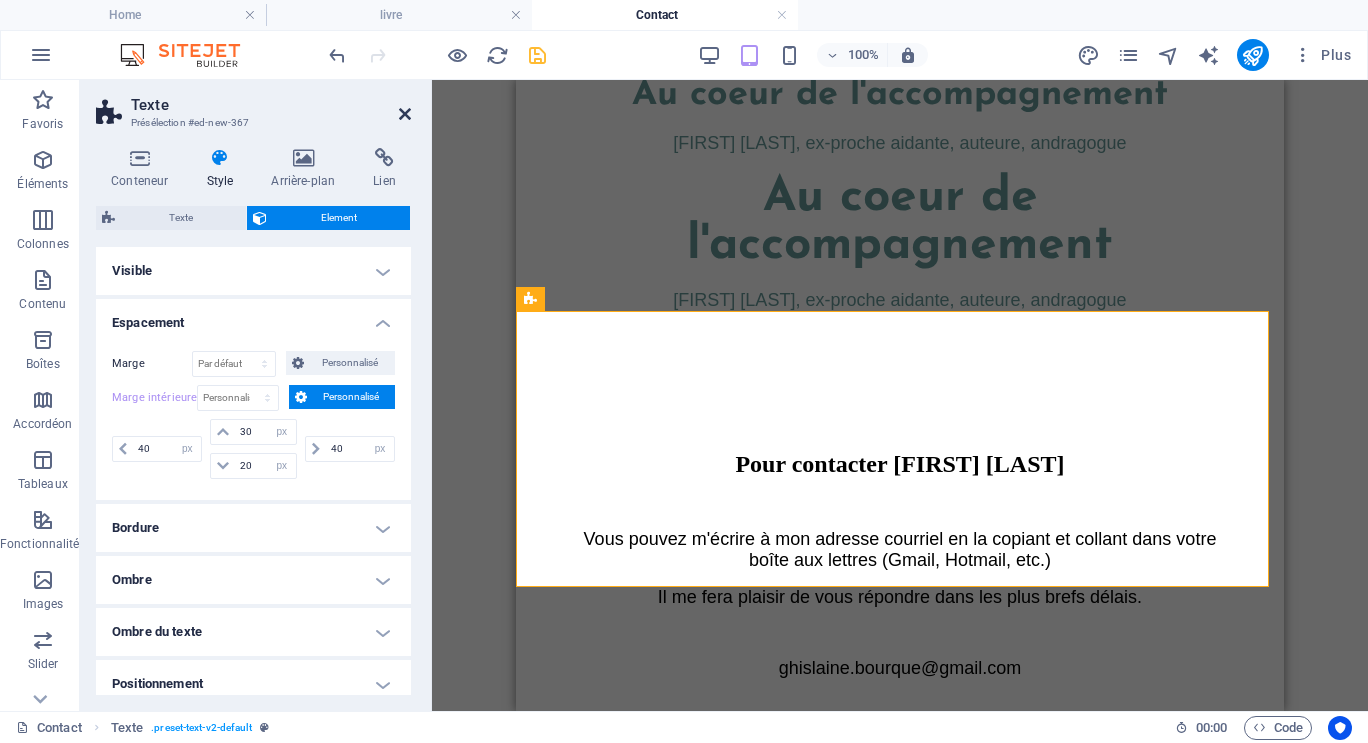 drag, startPoint x: 402, startPoint y: 109, endPoint x: 62, endPoint y: 30, distance: 349.0573 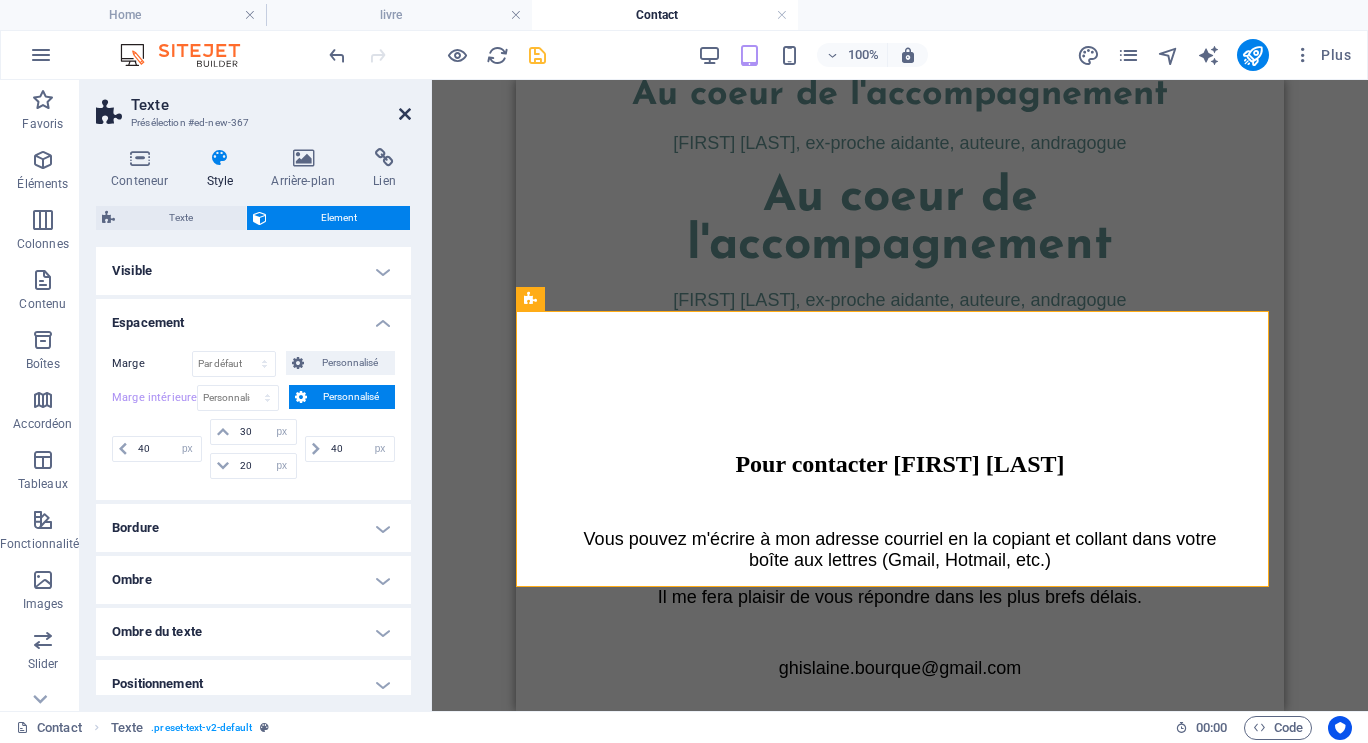 click at bounding box center (405, 114) 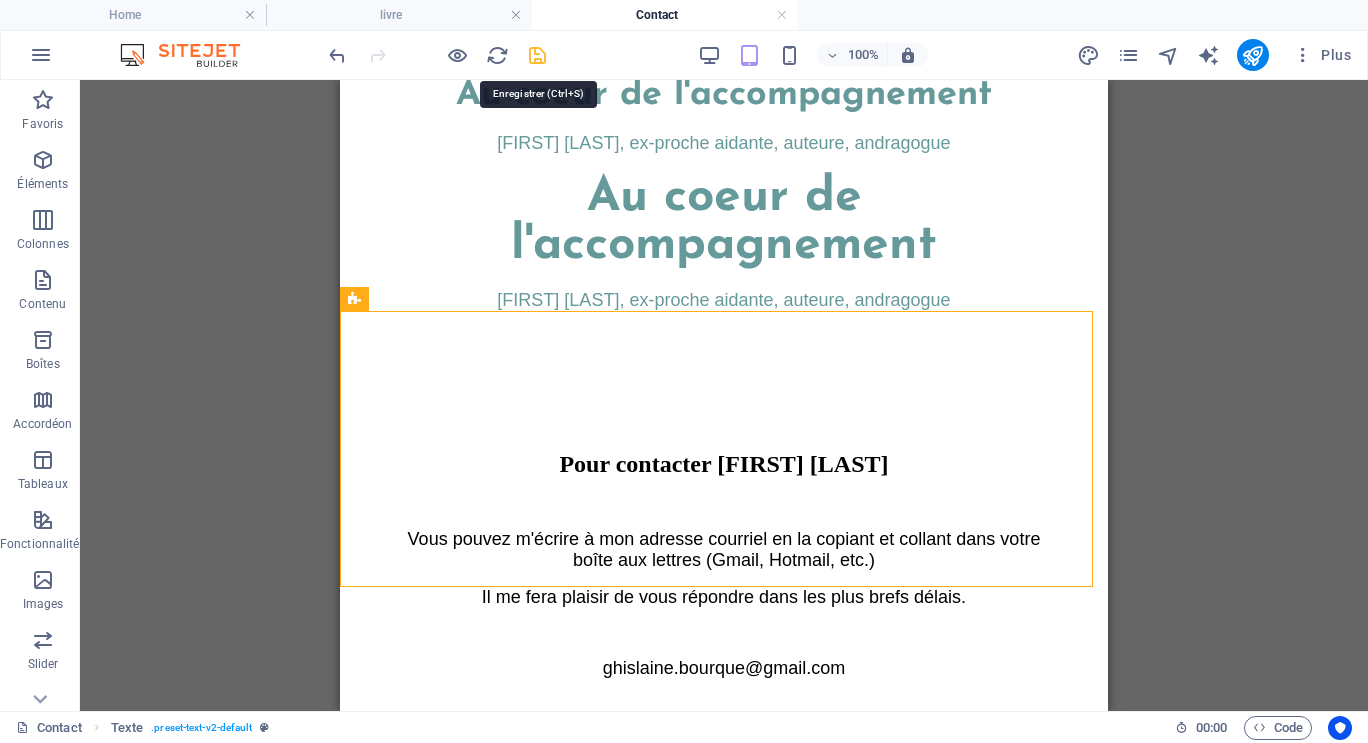 click at bounding box center (537, 55) 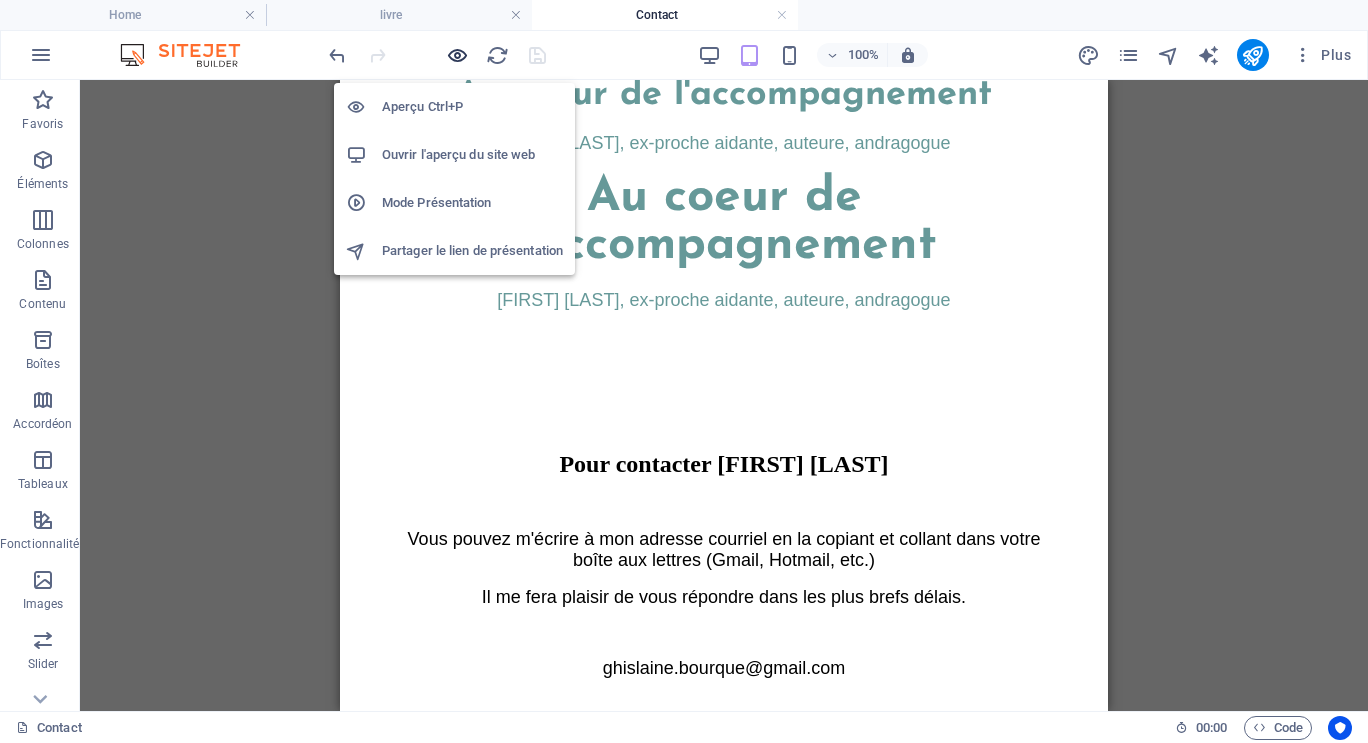 click at bounding box center (457, 55) 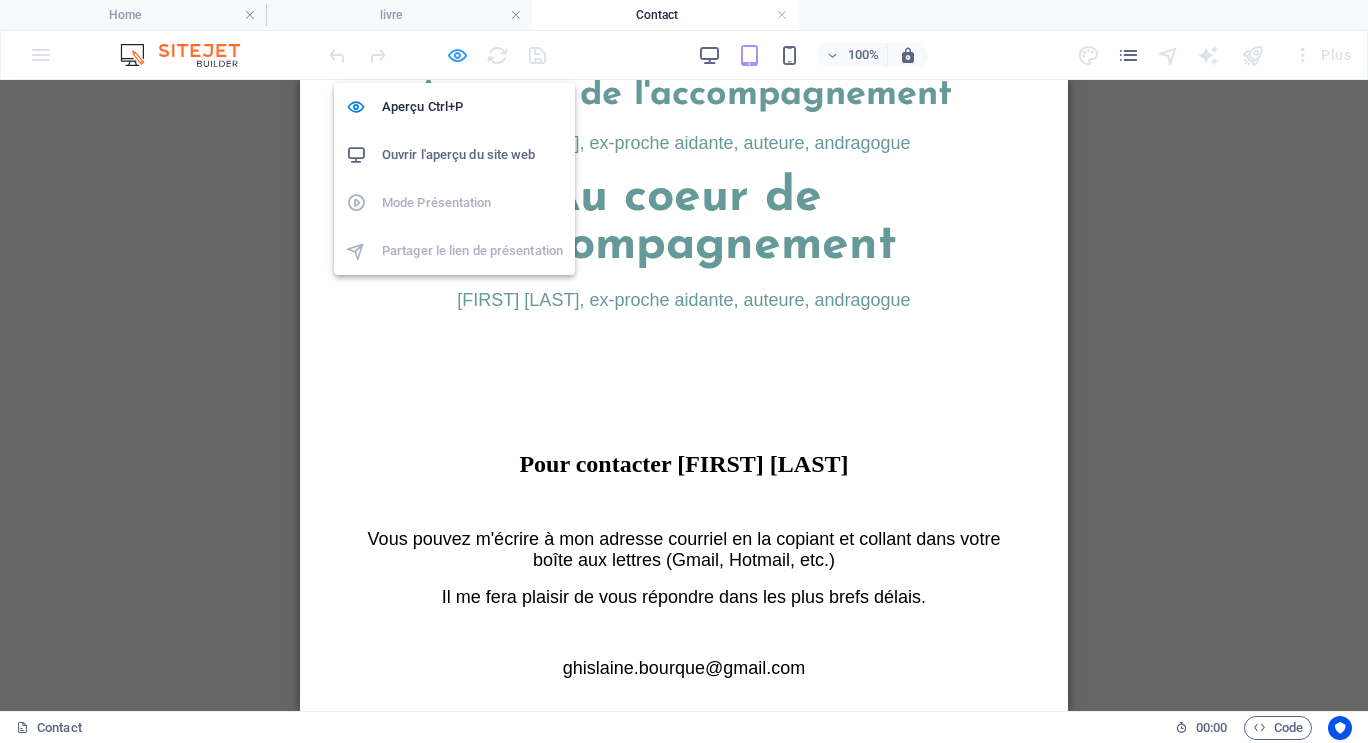 scroll, scrollTop: 120, scrollLeft: 0, axis: vertical 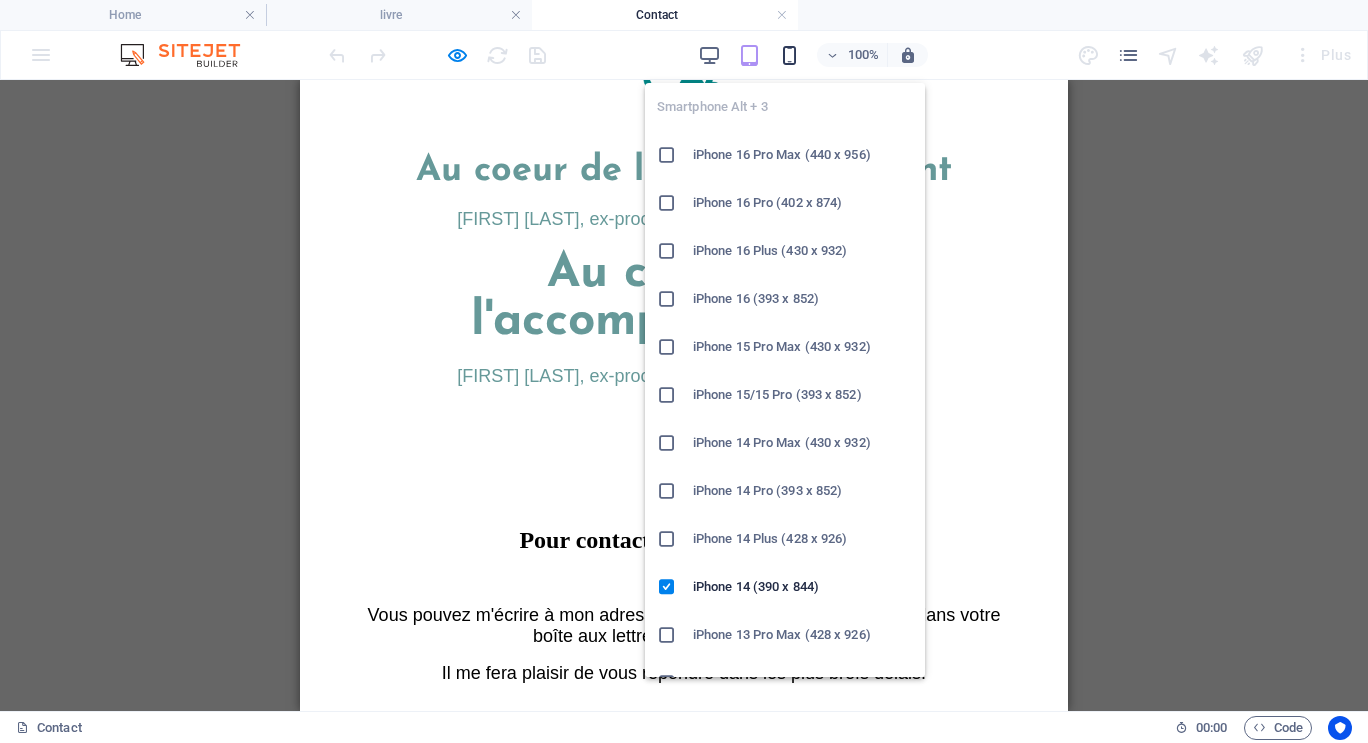 click at bounding box center (789, 55) 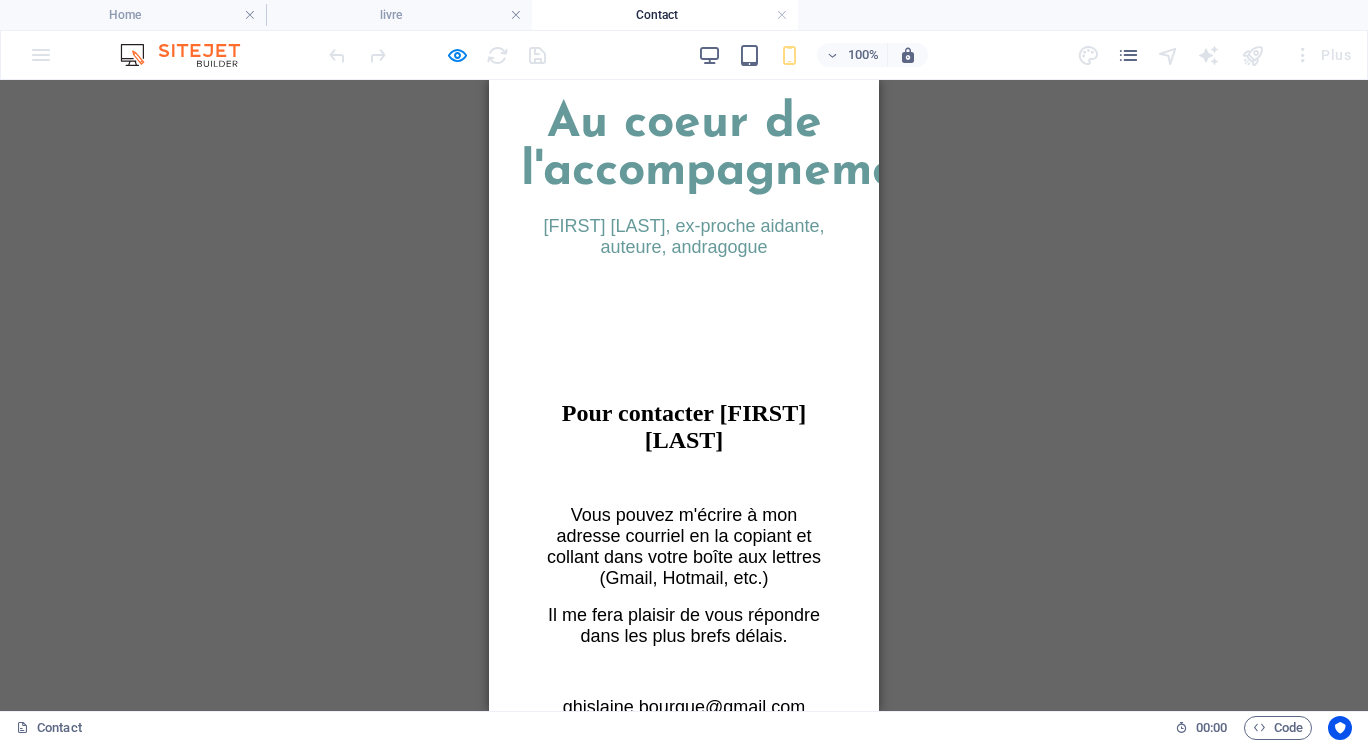 scroll, scrollTop: 366, scrollLeft: 0, axis: vertical 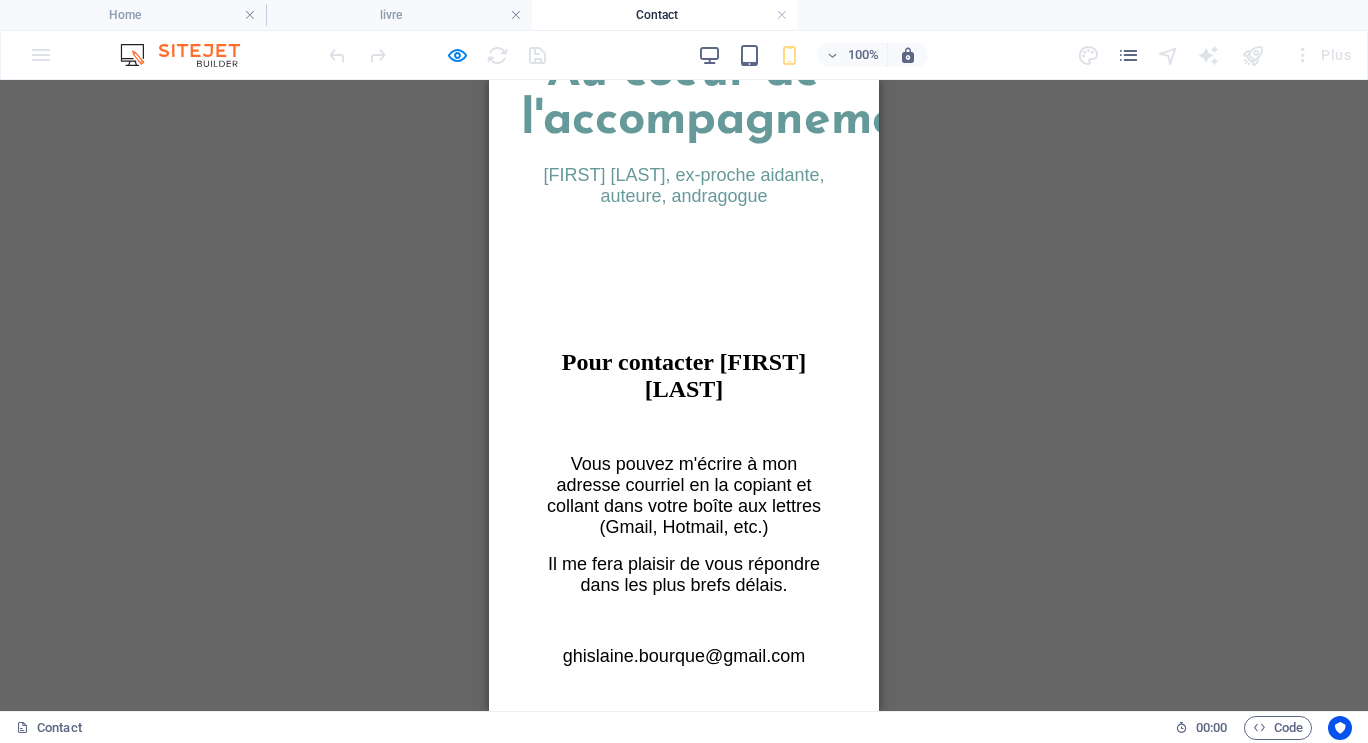 click on "Retour à l'accueil" at bounding box center [704, 796] 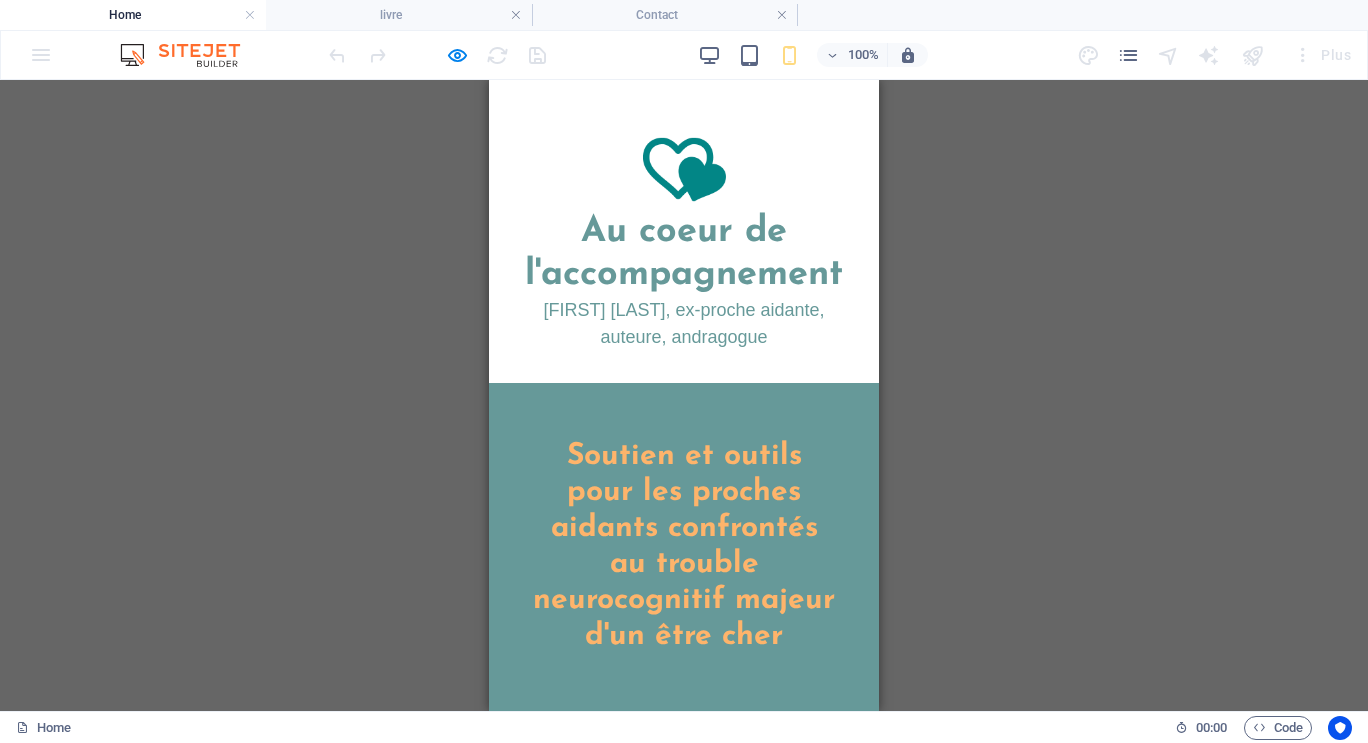 scroll, scrollTop: 7887, scrollLeft: 0, axis: vertical 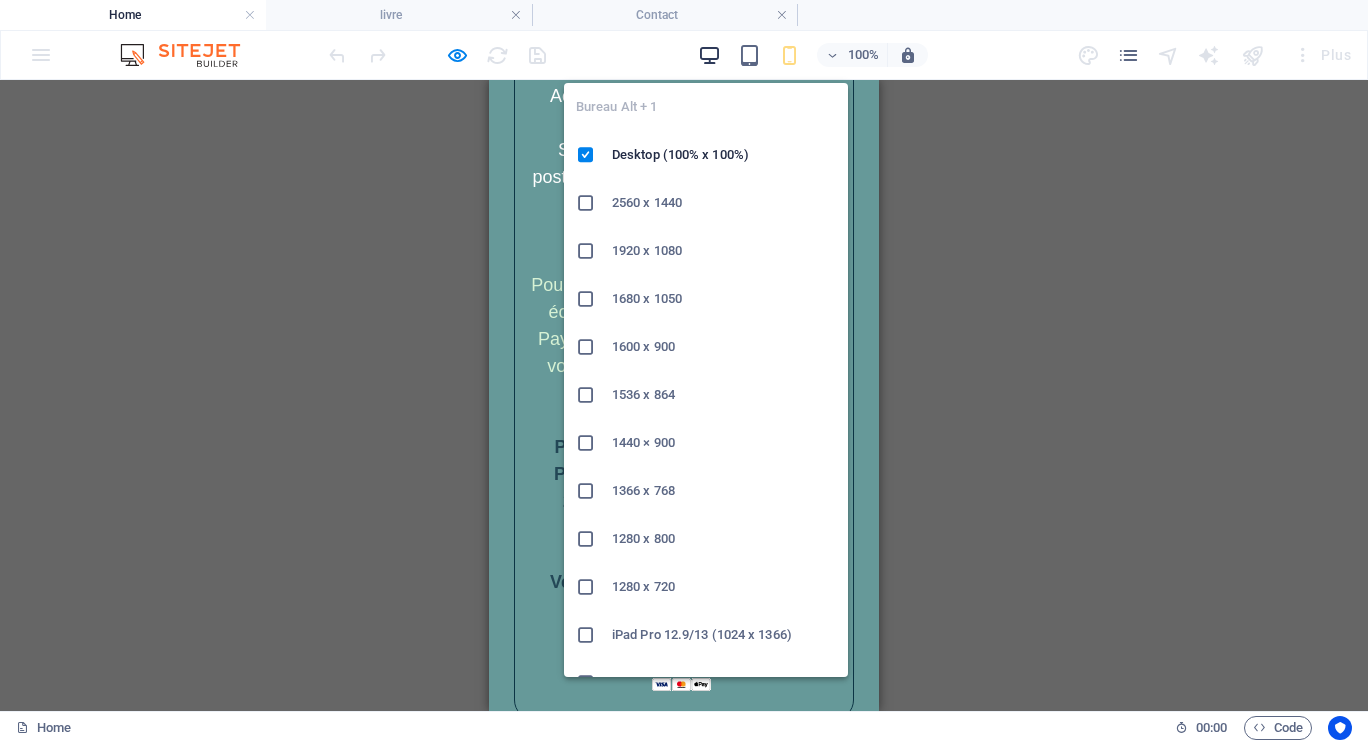 click at bounding box center (709, 55) 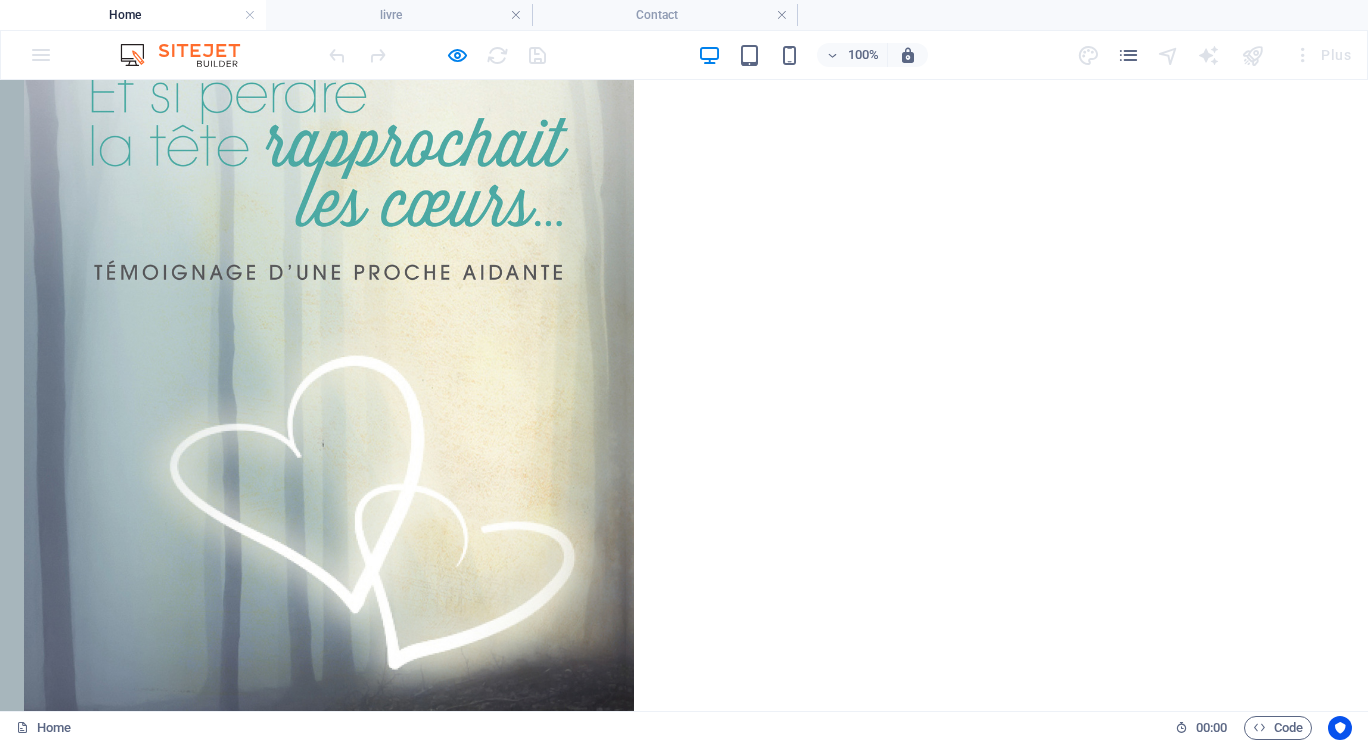scroll, scrollTop: 3126, scrollLeft: 0, axis: vertical 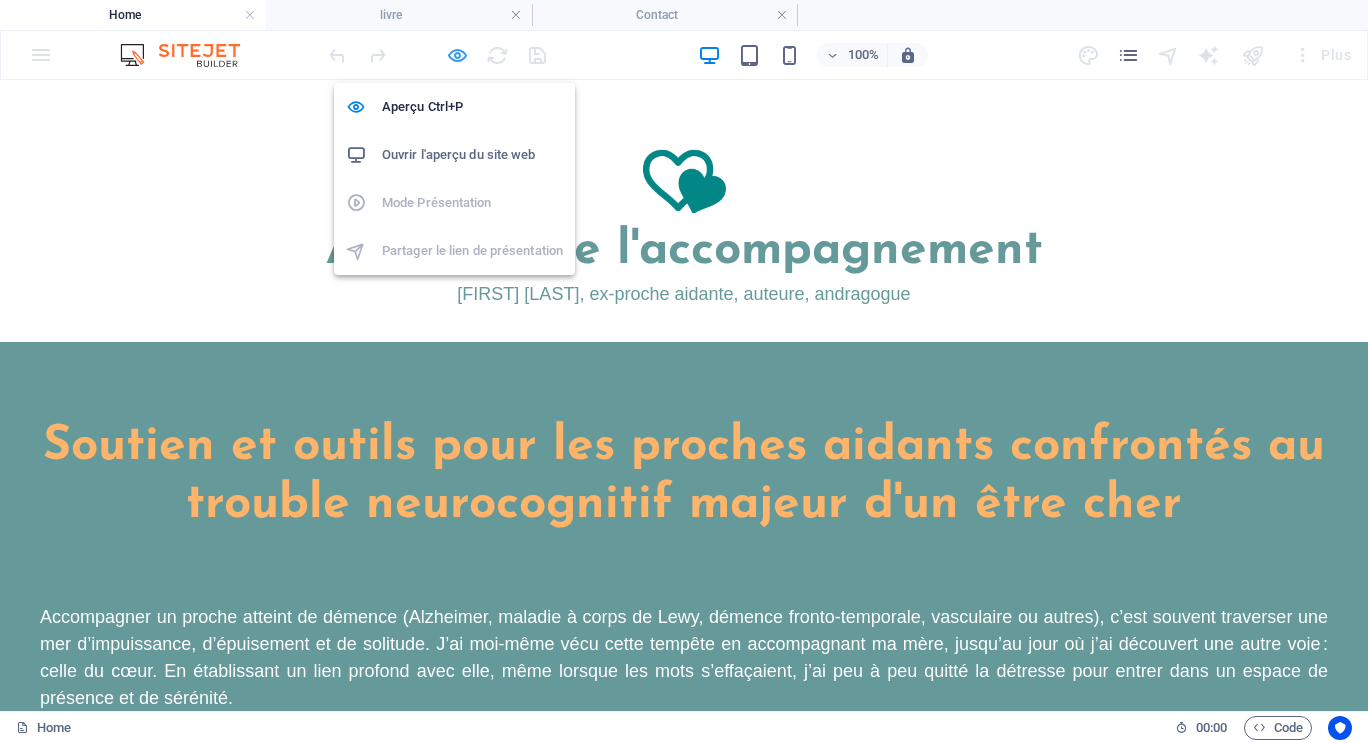 click at bounding box center [457, 55] 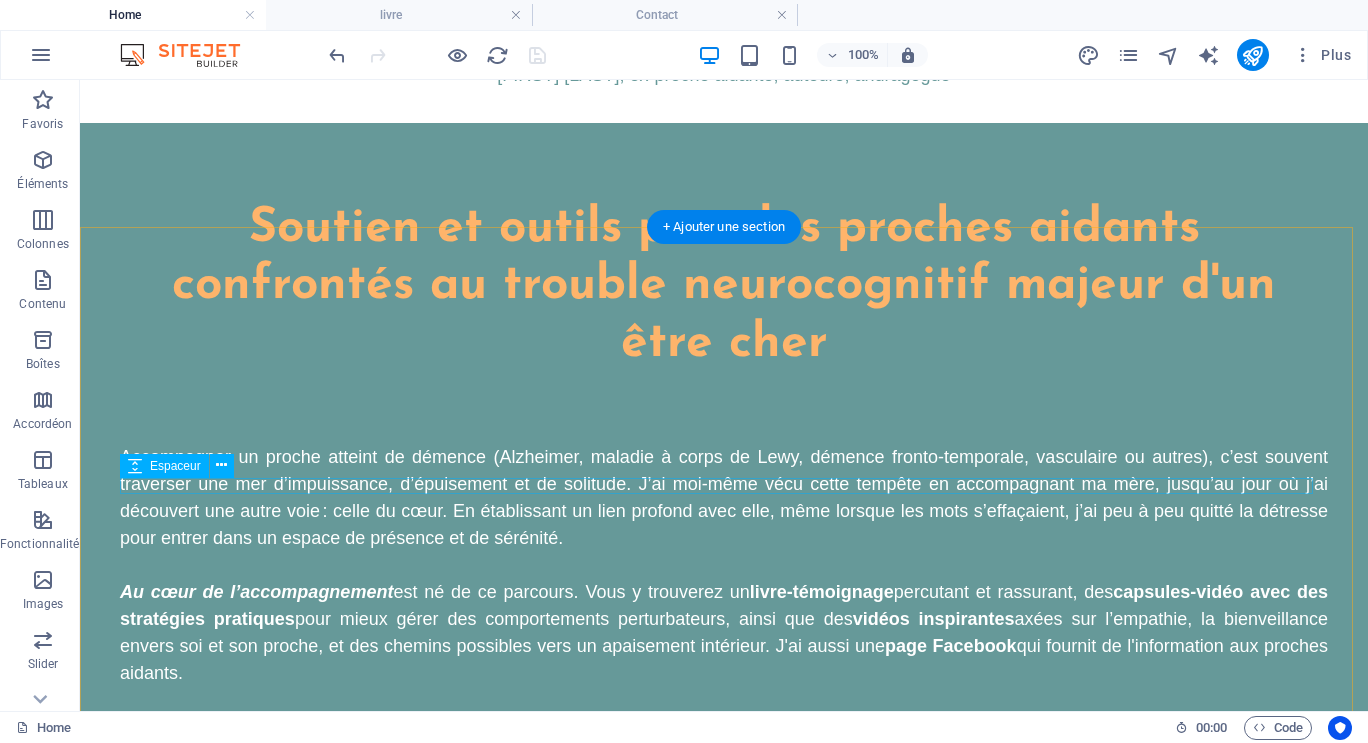 scroll, scrollTop: 400, scrollLeft: 0, axis: vertical 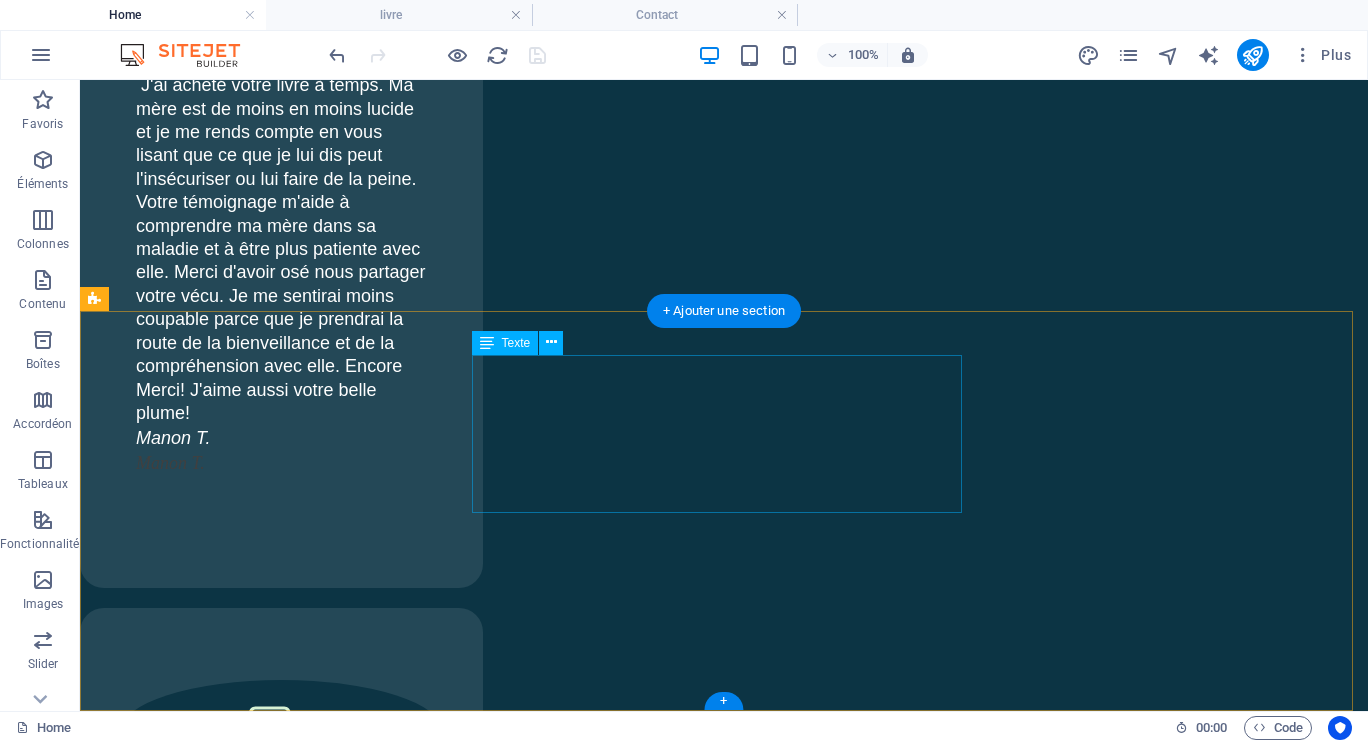 click on "Au coeur de l'accompagnement © 2025 Ghislaine Bourque ghislaine.bourque@gmail.com Tous droits réservés. Dernière mise à jour: le 3 août 2025 Sherbrooke (Québec) Canada" at bounding box center [724, 9030] 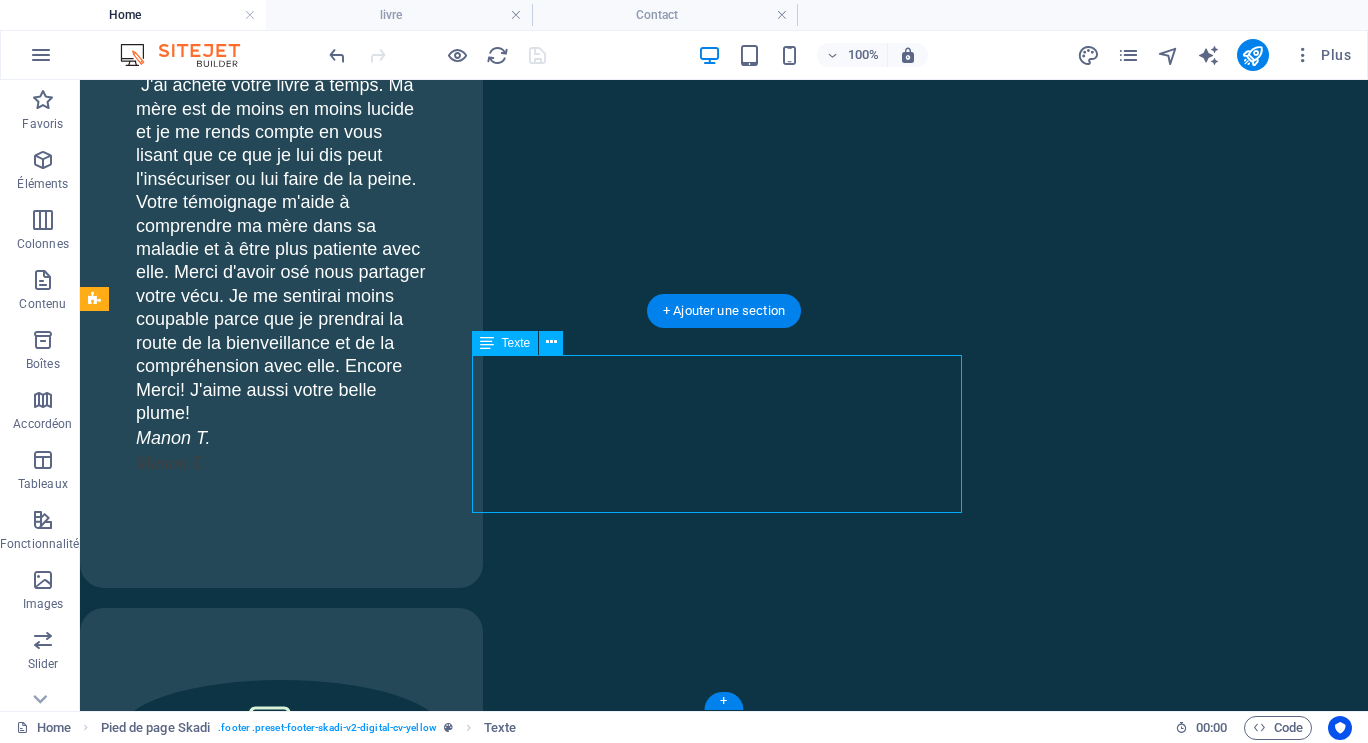 click on "Au coeur de l'accompagnement © 2025 Ghislaine Bourque ghislaine.bourque@gmail.com Tous droits réservés. Dernière mise à jour: le 3 août 2025 Sherbrooke (Québec) Canada" at bounding box center [724, 9030] 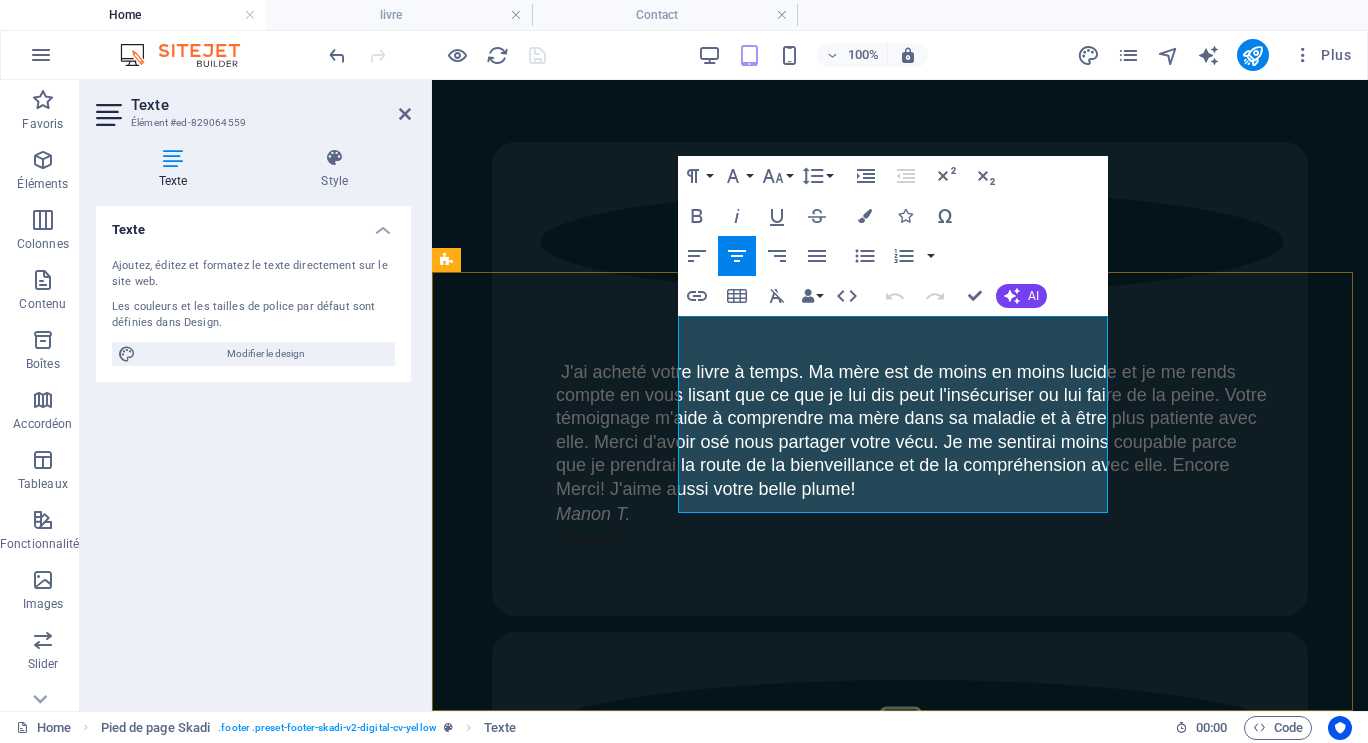 scroll, scrollTop: 13903, scrollLeft: 0, axis: vertical 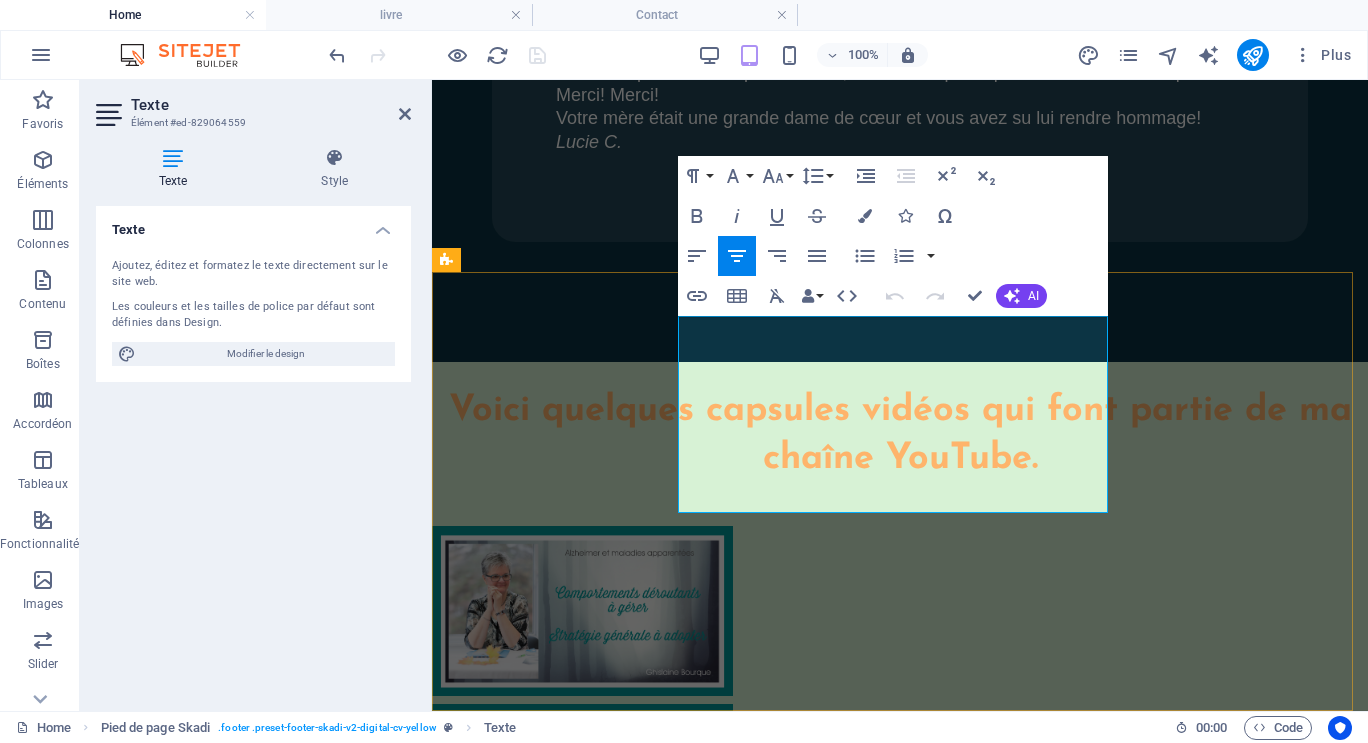 click on "Dernière mise à jour: le 3 août 2025" at bounding box center (900, 4253) 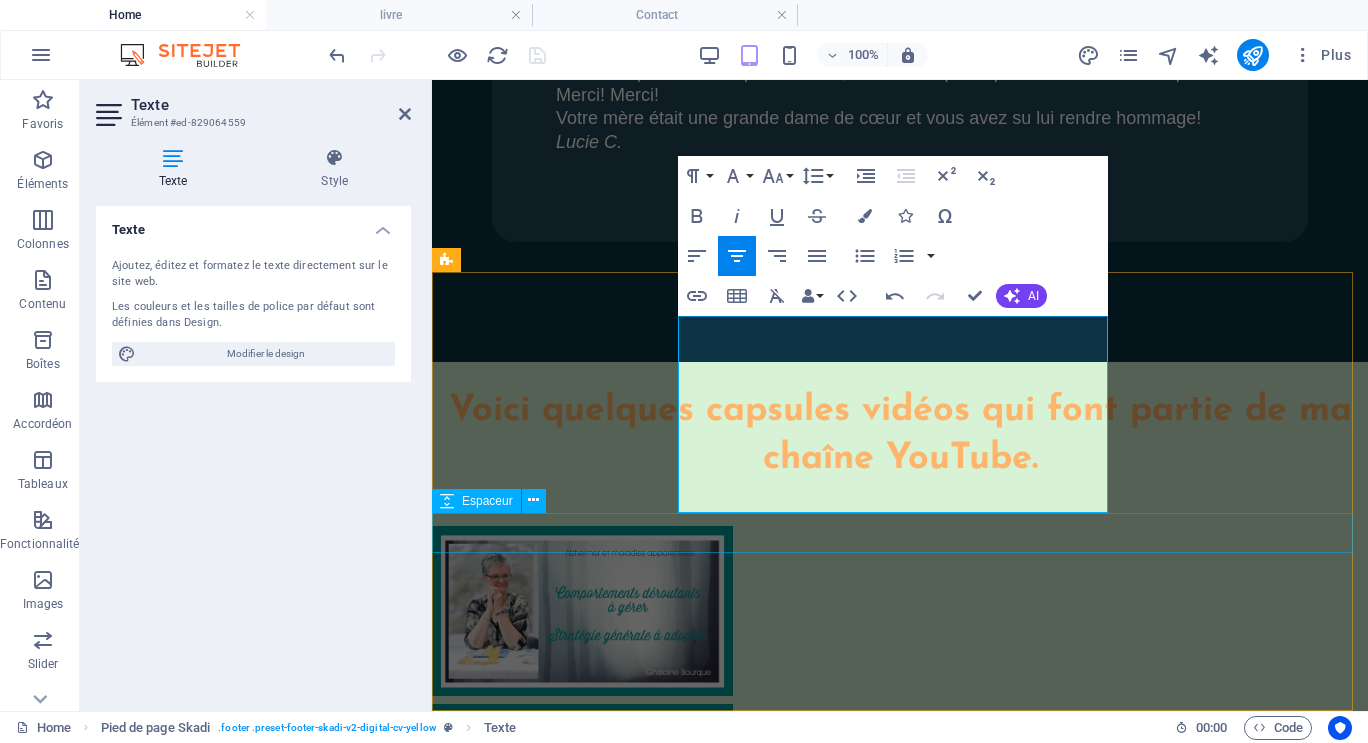 type 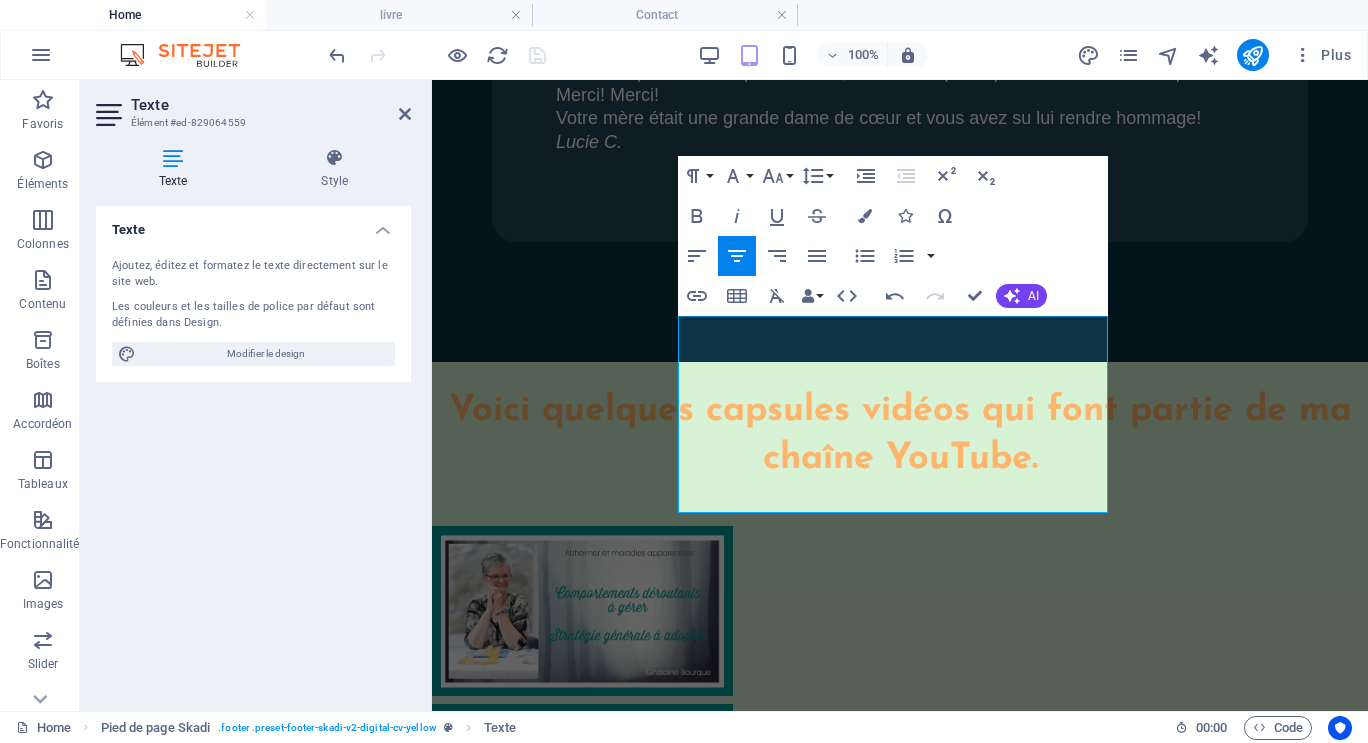 click on "Texte Ajoutez, éditez et formatez le texte directement sur le site web. Les couleurs et les tailles de police par défaut sont définies dans Design. Modifier le design Alignement Aligné à gauche Centré Aligné à droite" at bounding box center [253, 450] 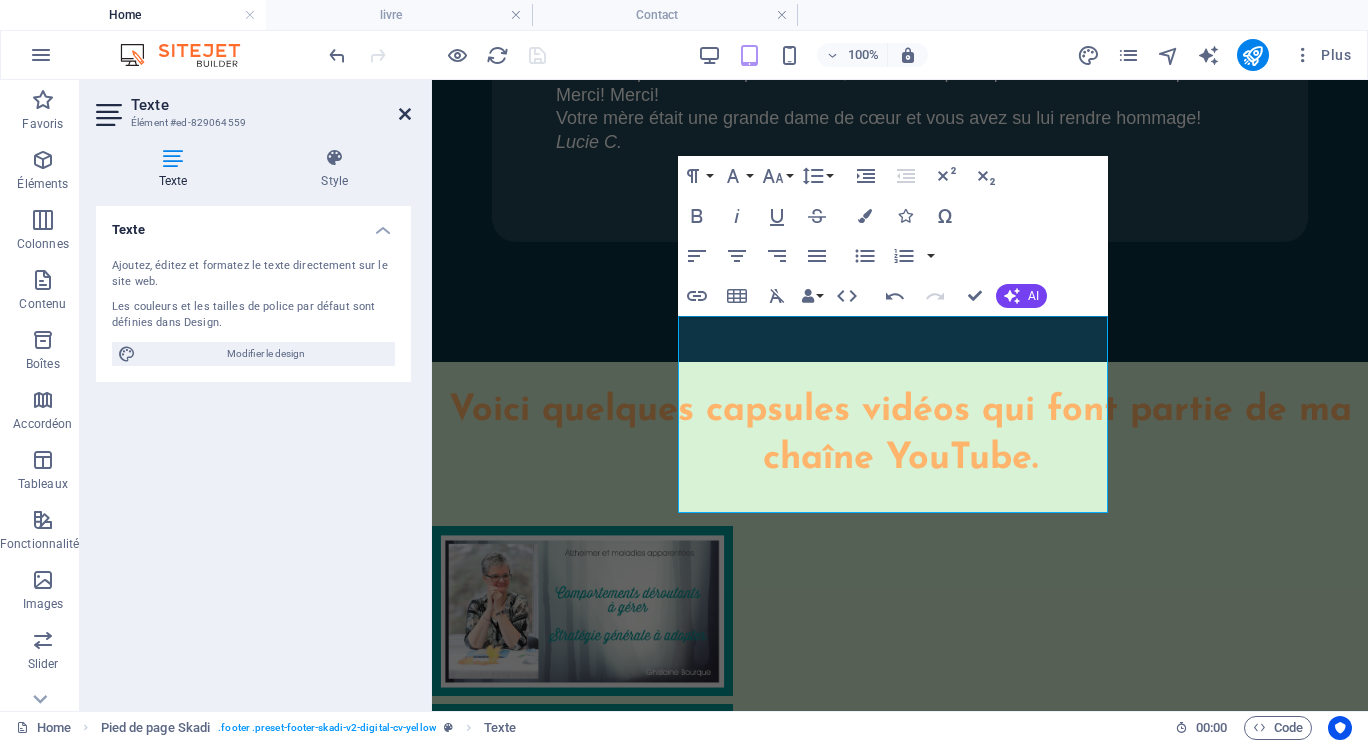 click at bounding box center [405, 114] 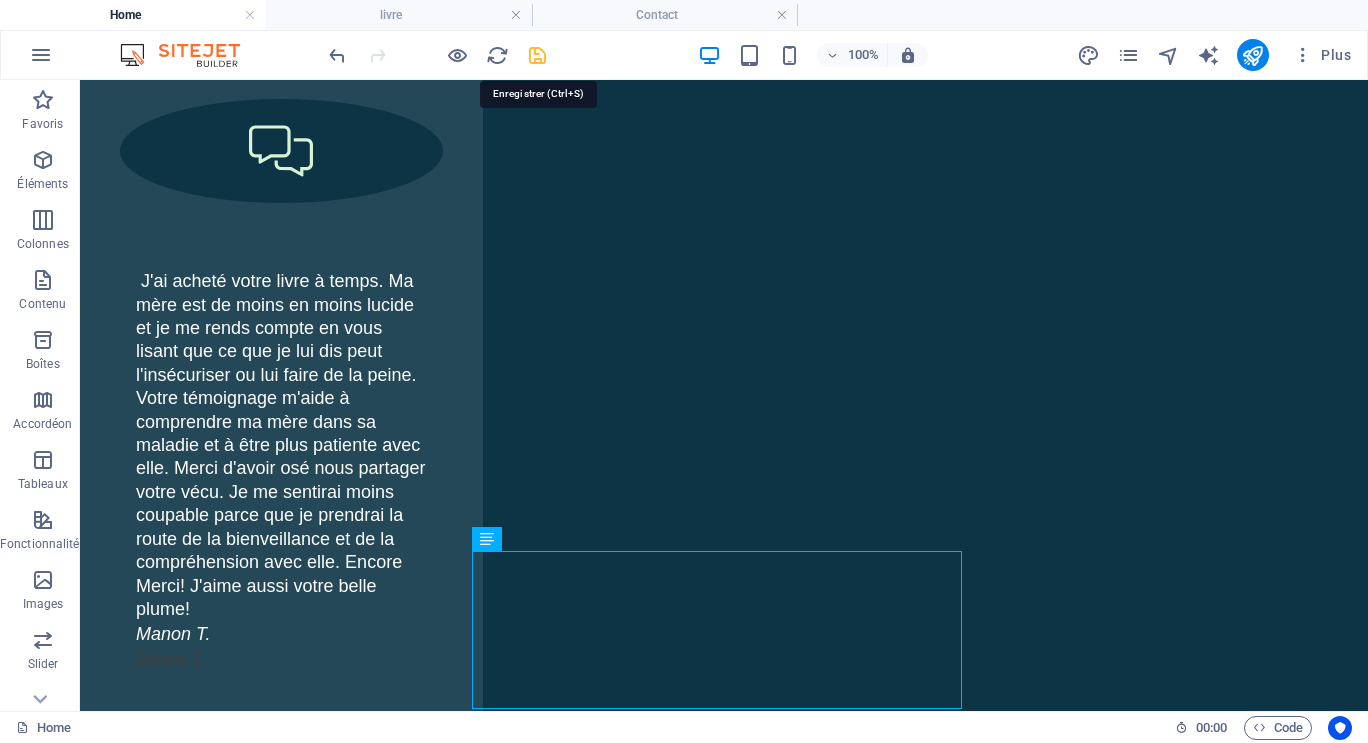 click at bounding box center (537, 55) 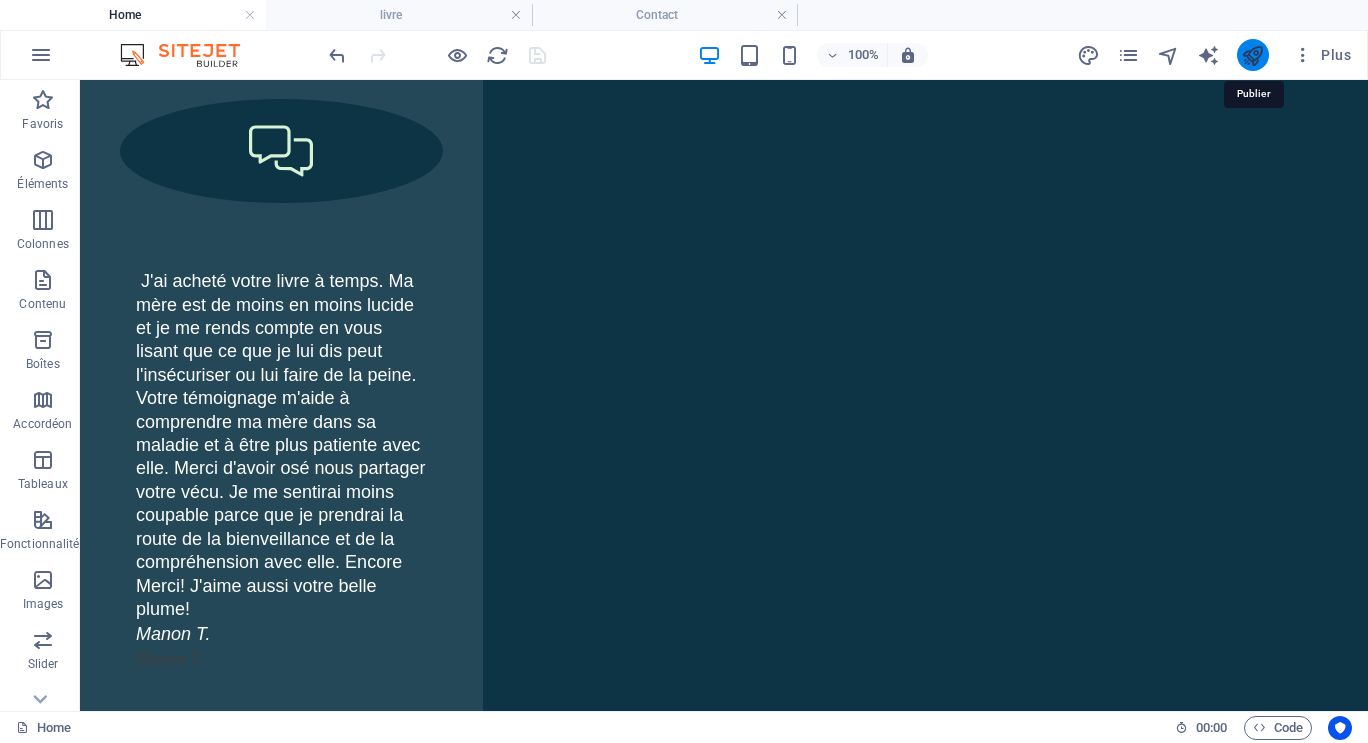 click at bounding box center [1252, 55] 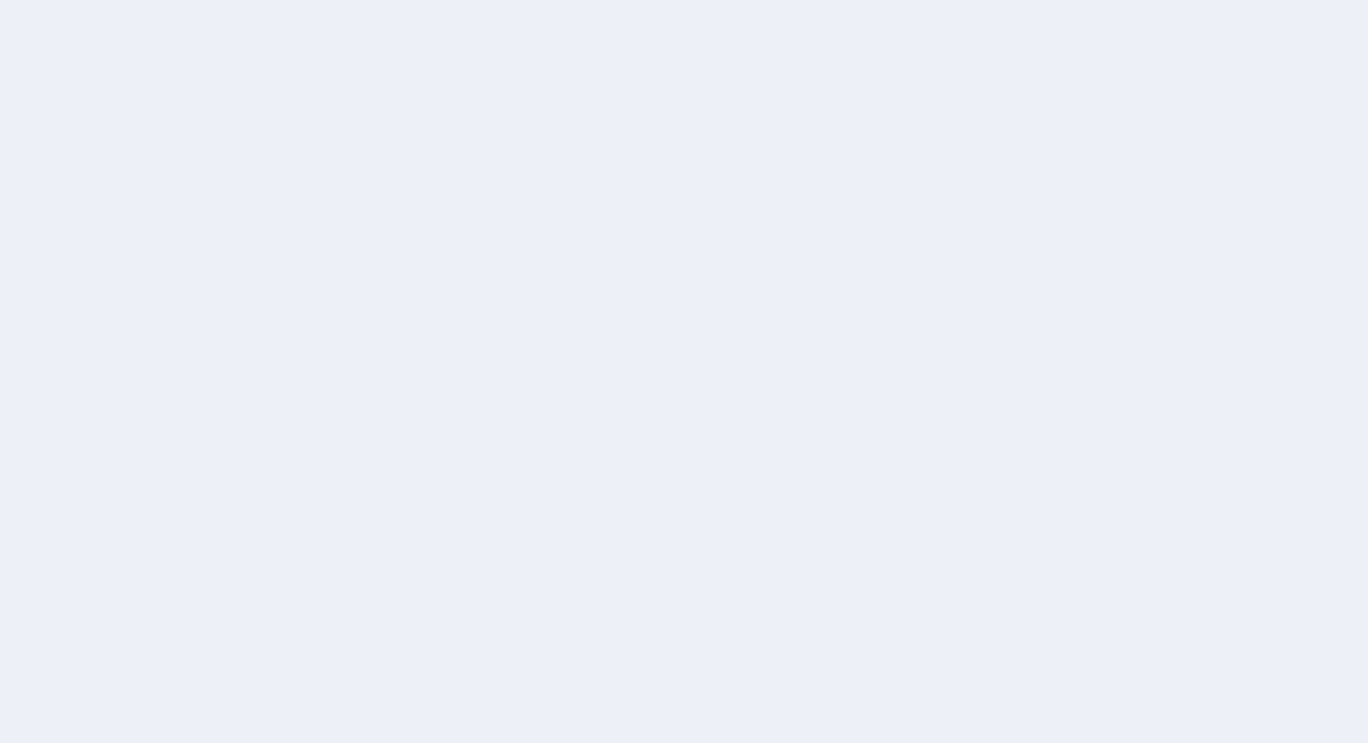 scroll, scrollTop: 0, scrollLeft: 0, axis: both 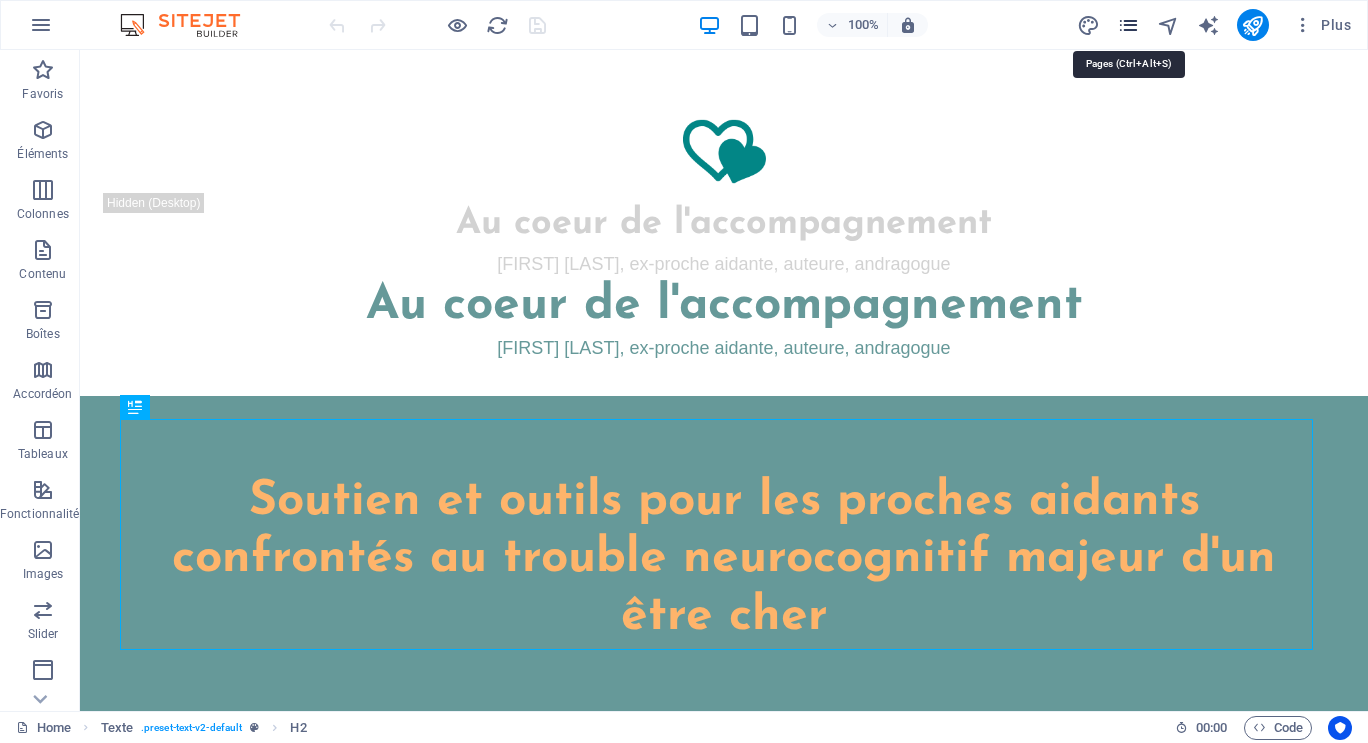 click at bounding box center (1128, 25) 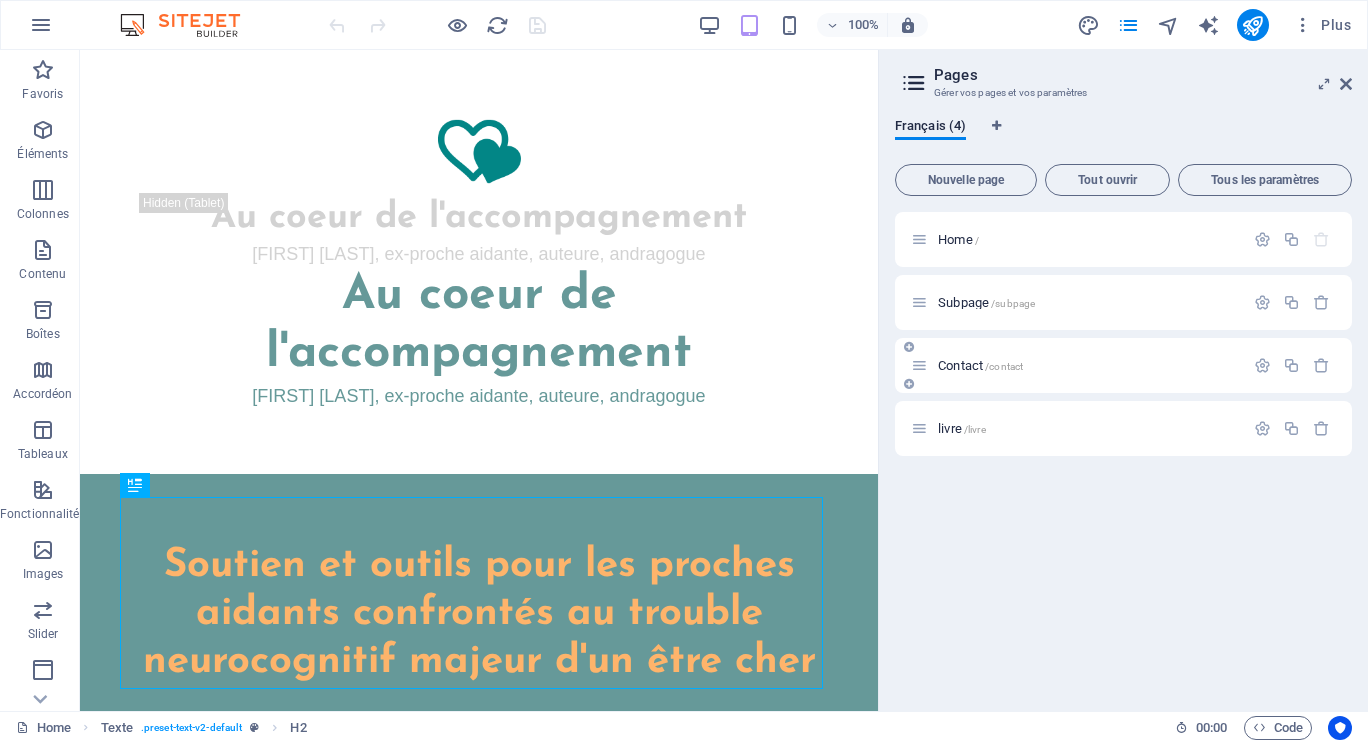 click on "Contact /contact" at bounding box center (980, 365) 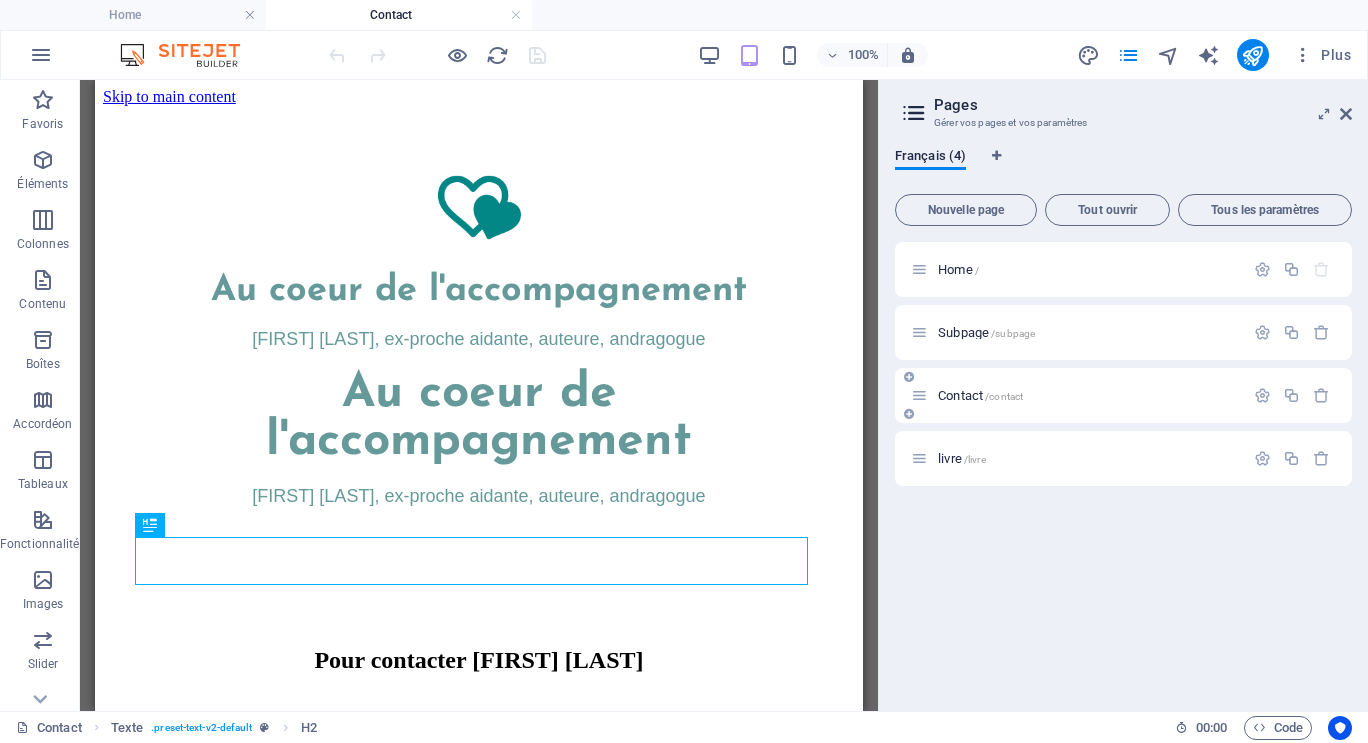 scroll, scrollTop: 0, scrollLeft: 0, axis: both 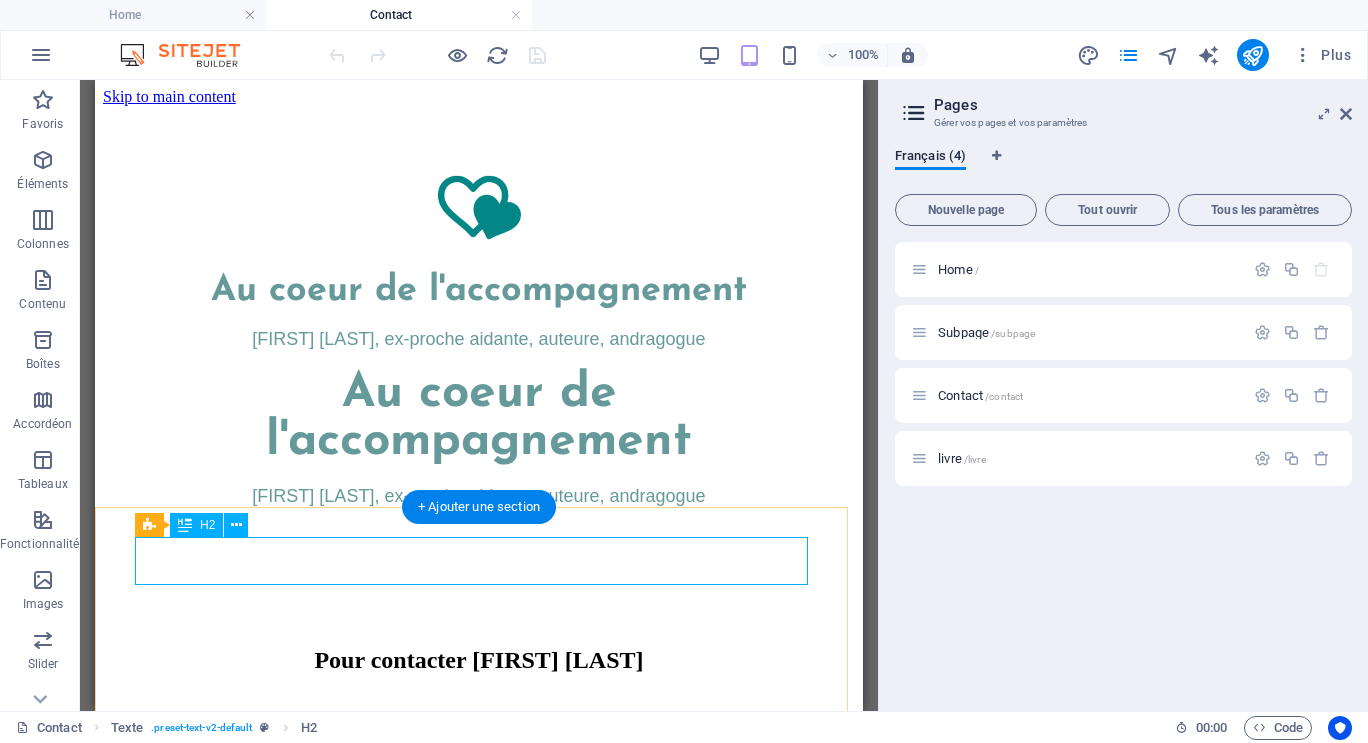 click on "Pour contacter [FIRST] [LAST]" at bounding box center (479, 660) 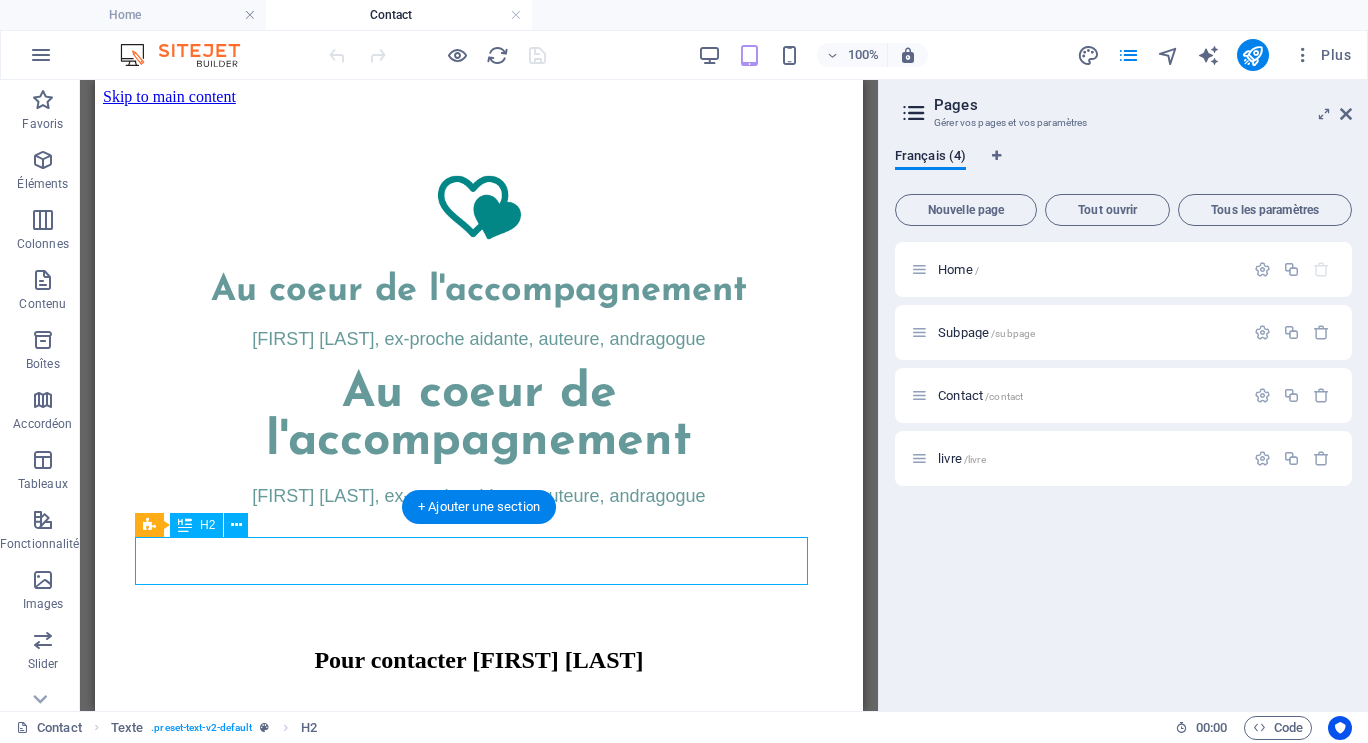 click on "Pour contacter [FIRST] [LAST]" at bounding box center (479, 660) 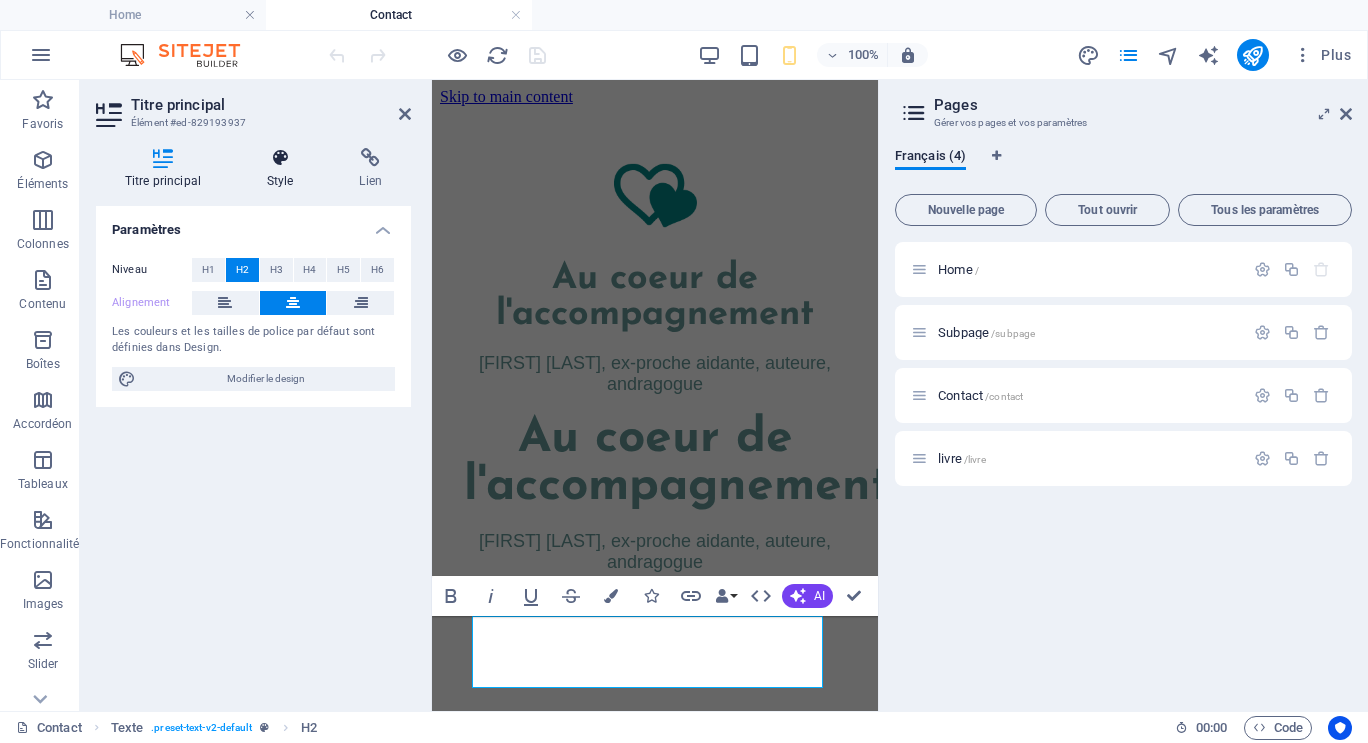 click on "Style" at bounding box center (284, 169) 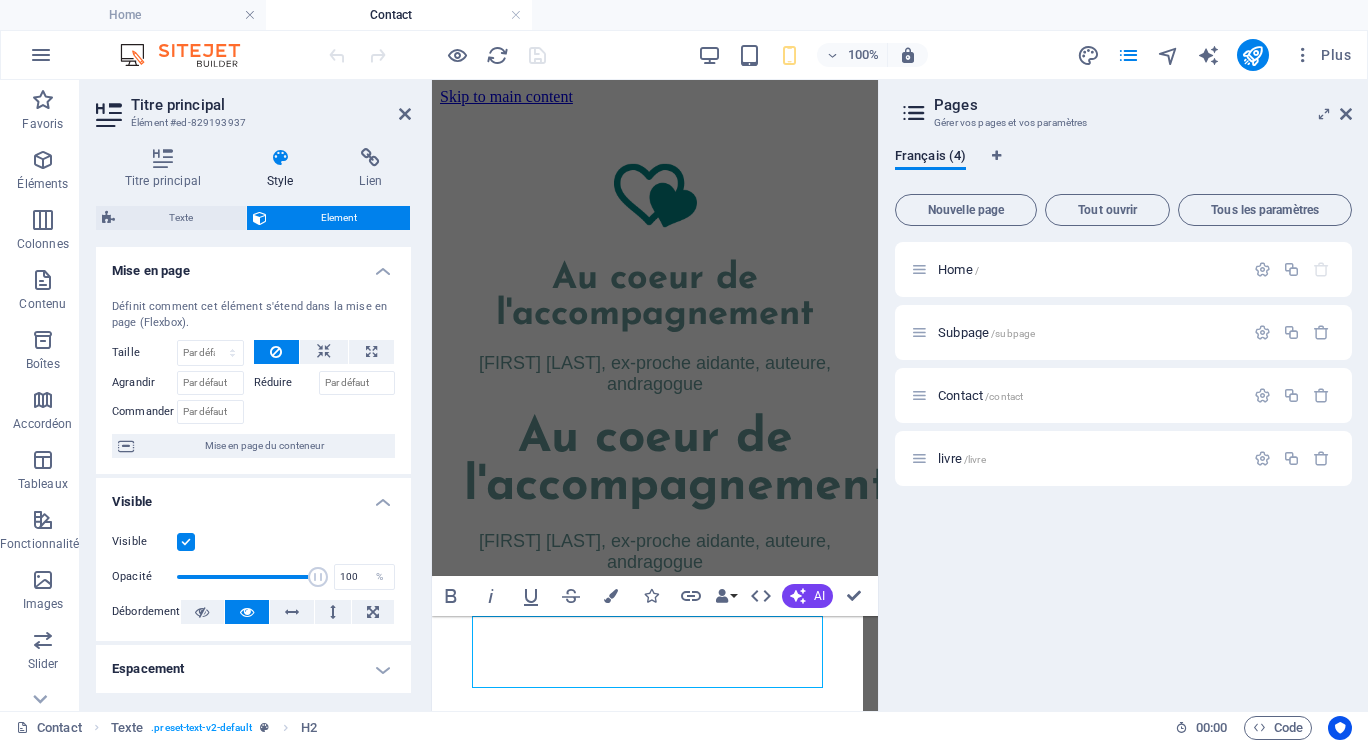 click on "Texte" at bounding box center [180, 218] 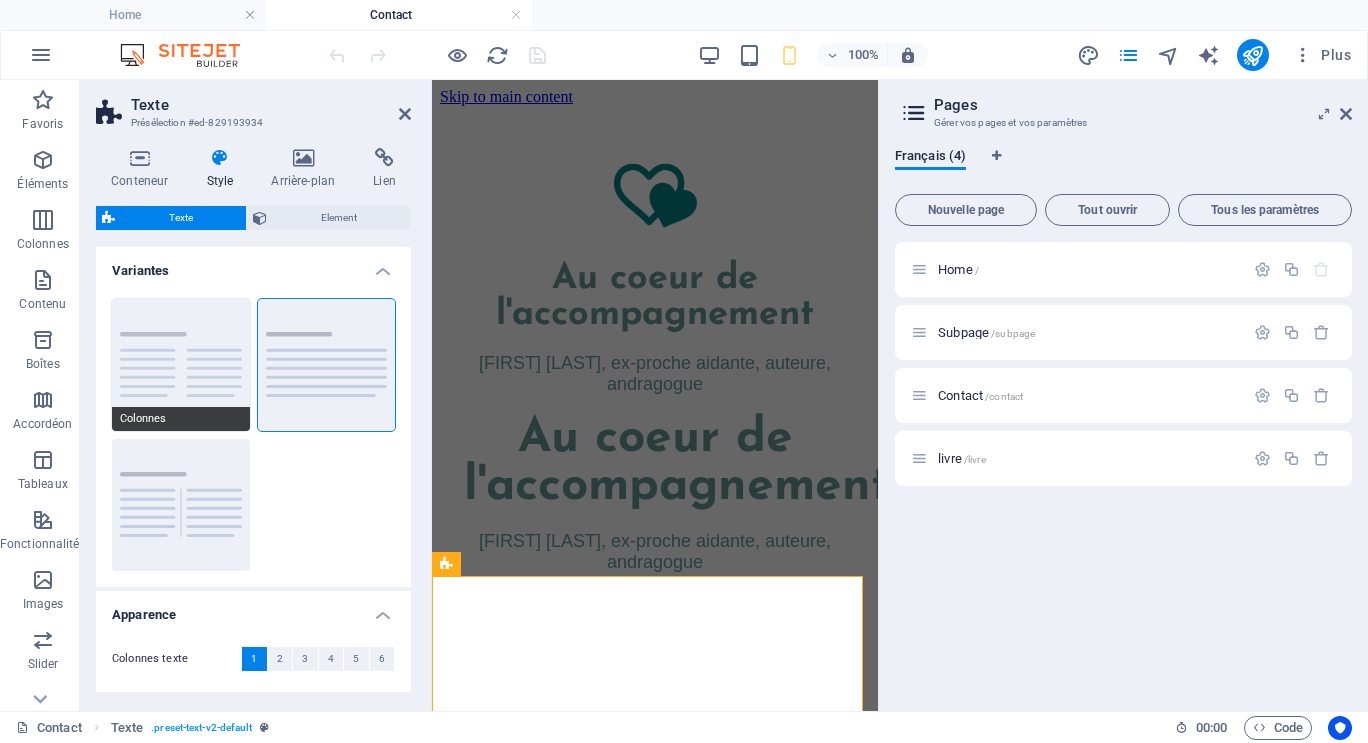 scroll, scrollTop: 76, scrollLeft: 0, axis: vertical 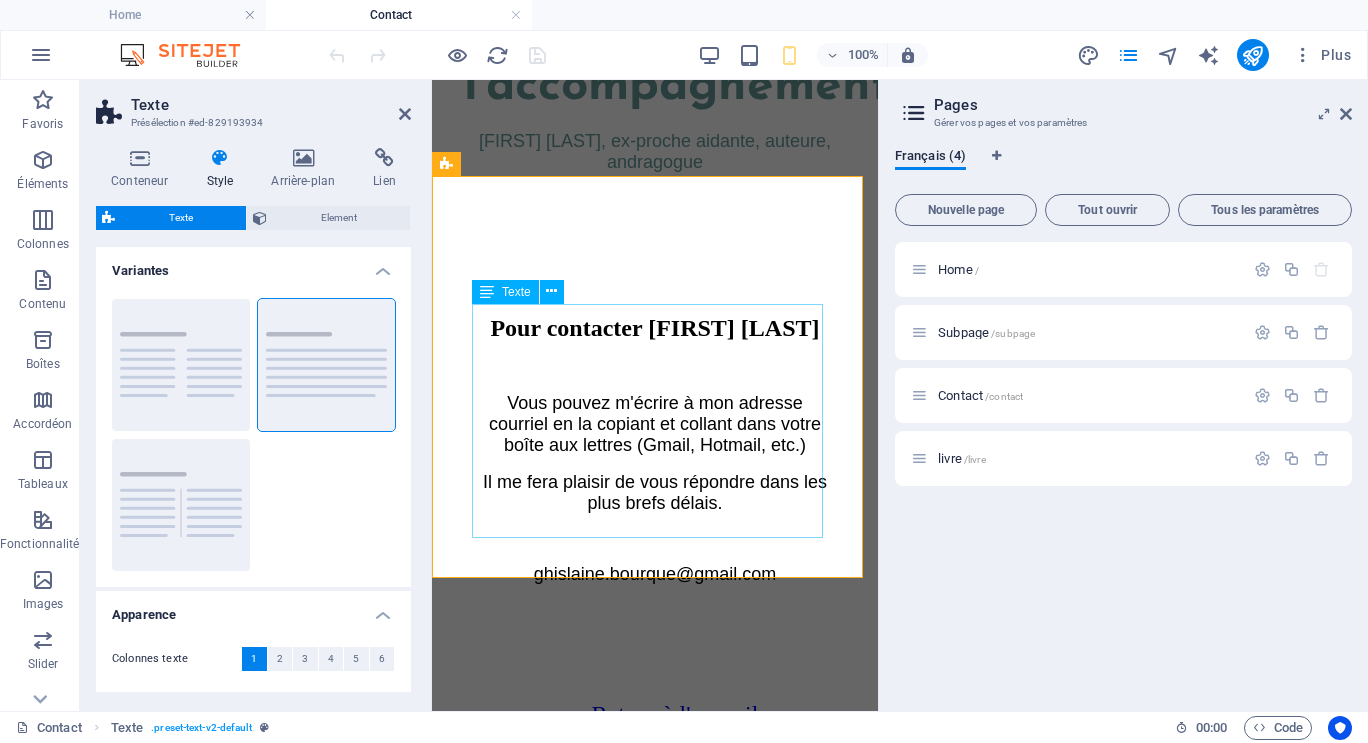 click on "Vous pouvez m'écrire à mon adresse courriel en la copiant et collant dans votre boîte aux lettres (Gmail, Hotmail, etc.) Il me fera plaisir de vous répondre dans les plus brefs délais. [EMAIL]" at bounding box center (655, 506) 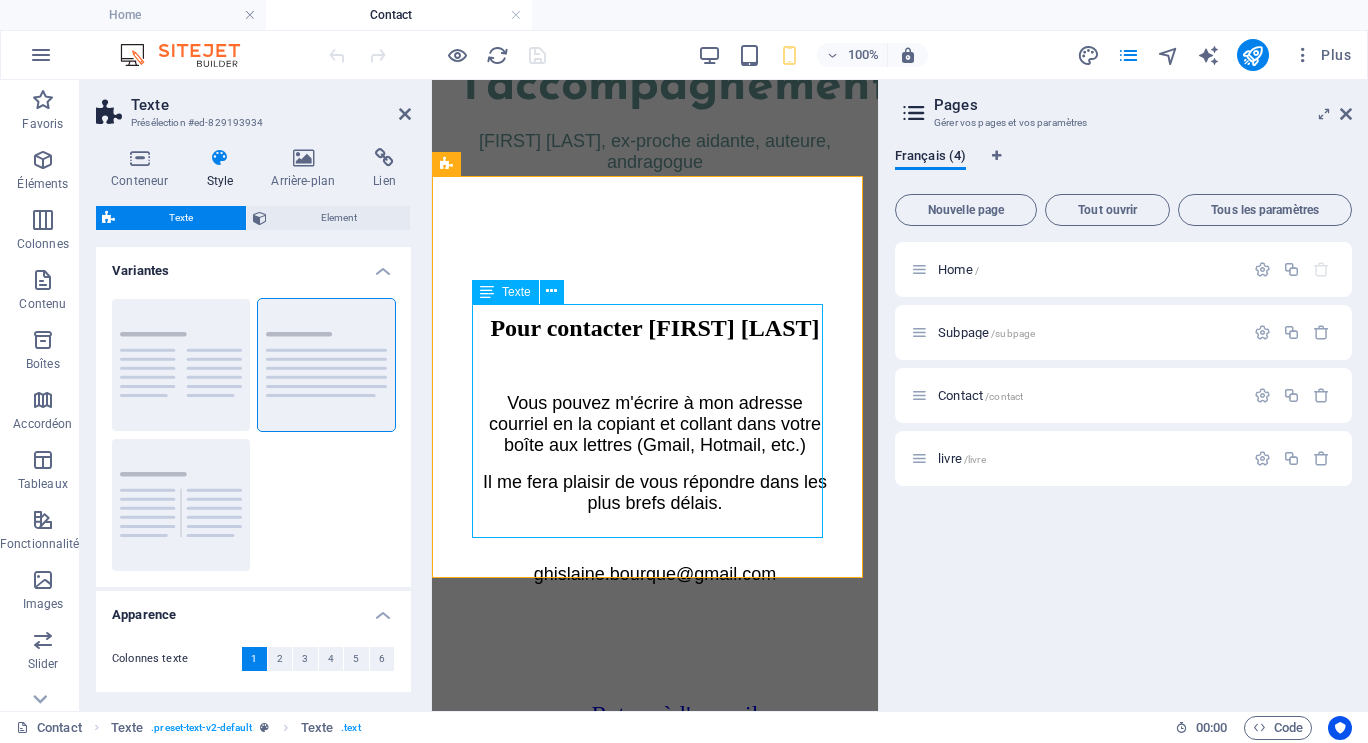 click on "Vous pouvez m'écrire à mon adresse courriel en la copiant et collant dans votre boîte aux lettres (Gmail, Hotmail, etc.) Il me fera plaisir de vous répondre dans les plus brefs délais. [EMAIL]" at bounding box center (655, 506) 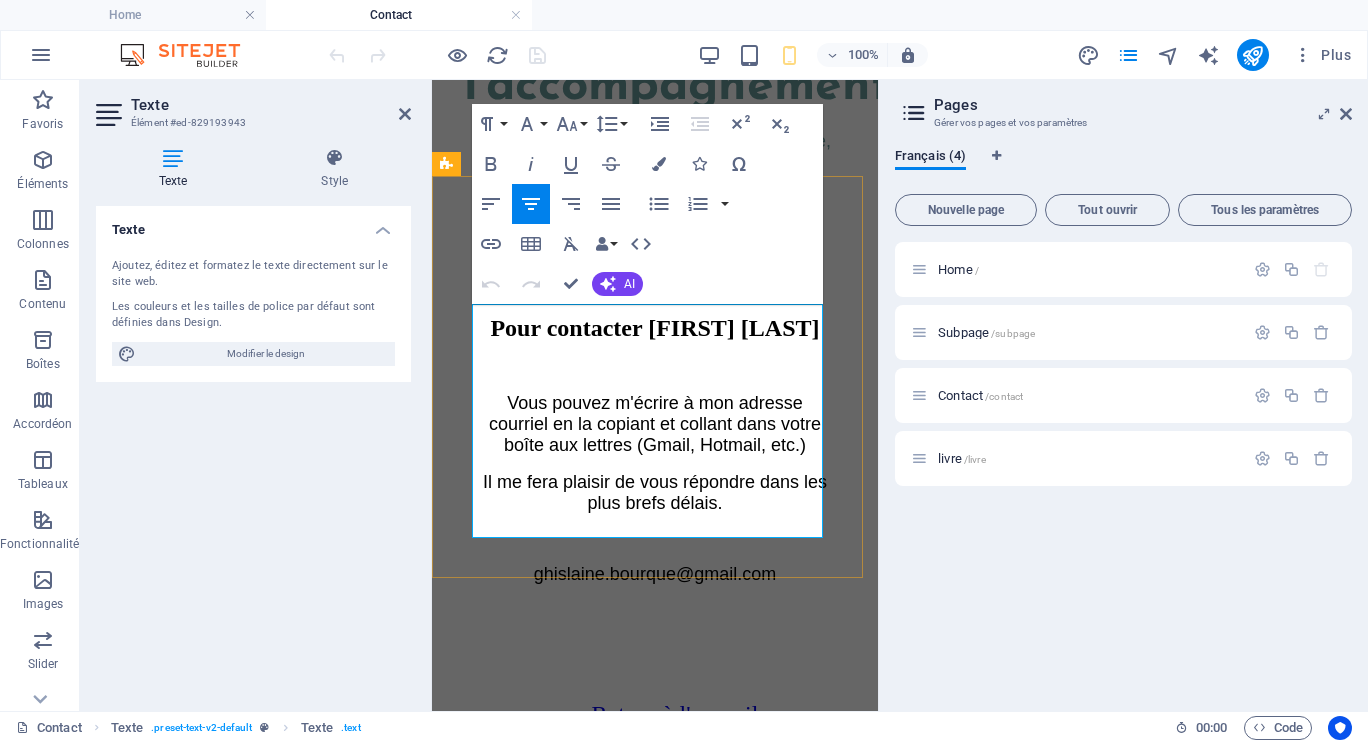 click on "Vous pouvez m'écrire à mon adresse courriel en la copiant et collant dans votre boîte aux lettres (Gmail, Hotmail, etc.)" at bounding box center [655, 424] 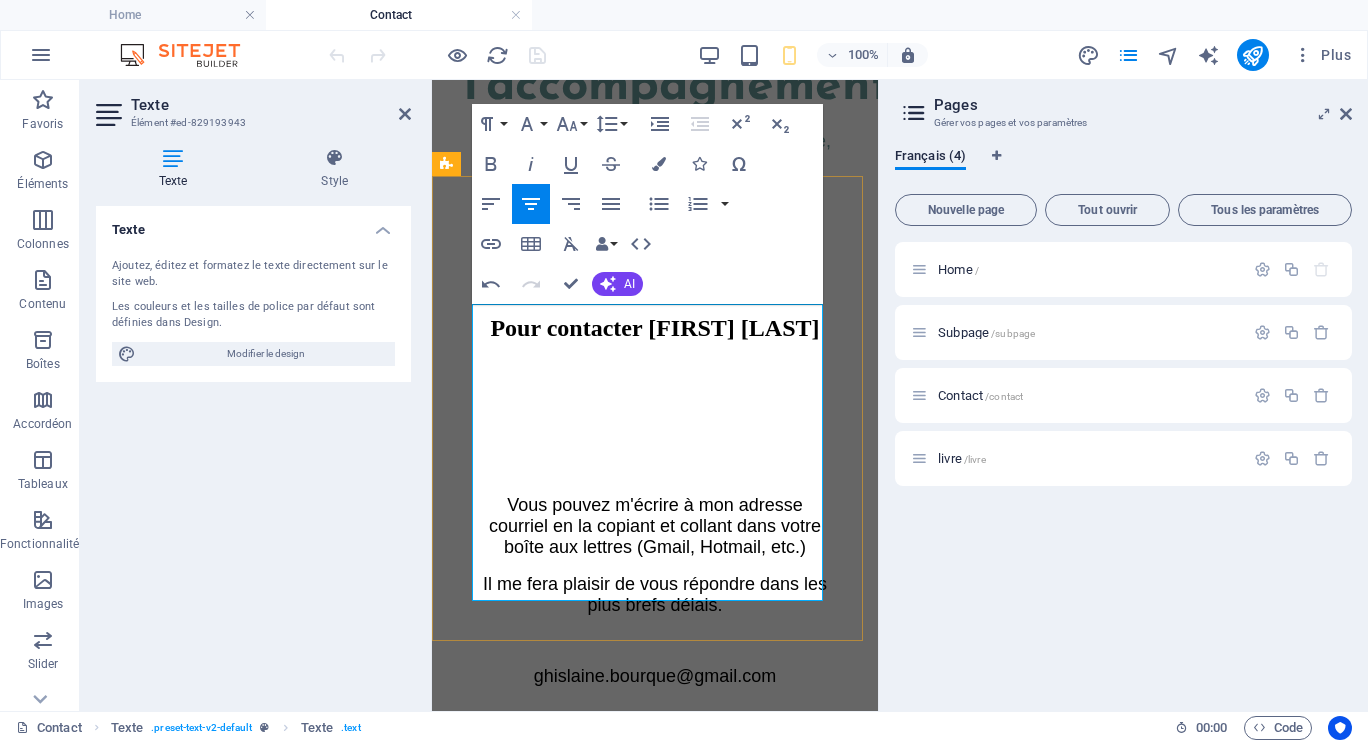 click at bounding box center [655, 402] 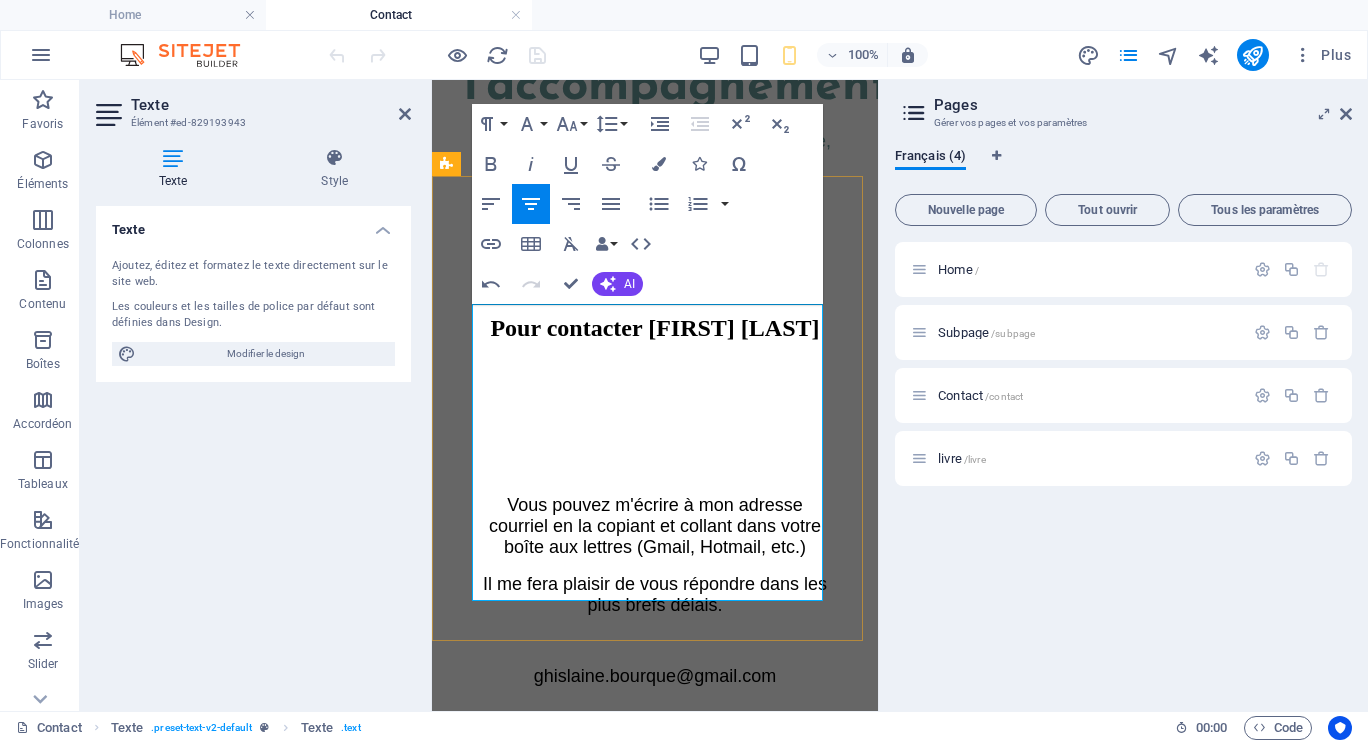 click at bounding box center [655, 436] 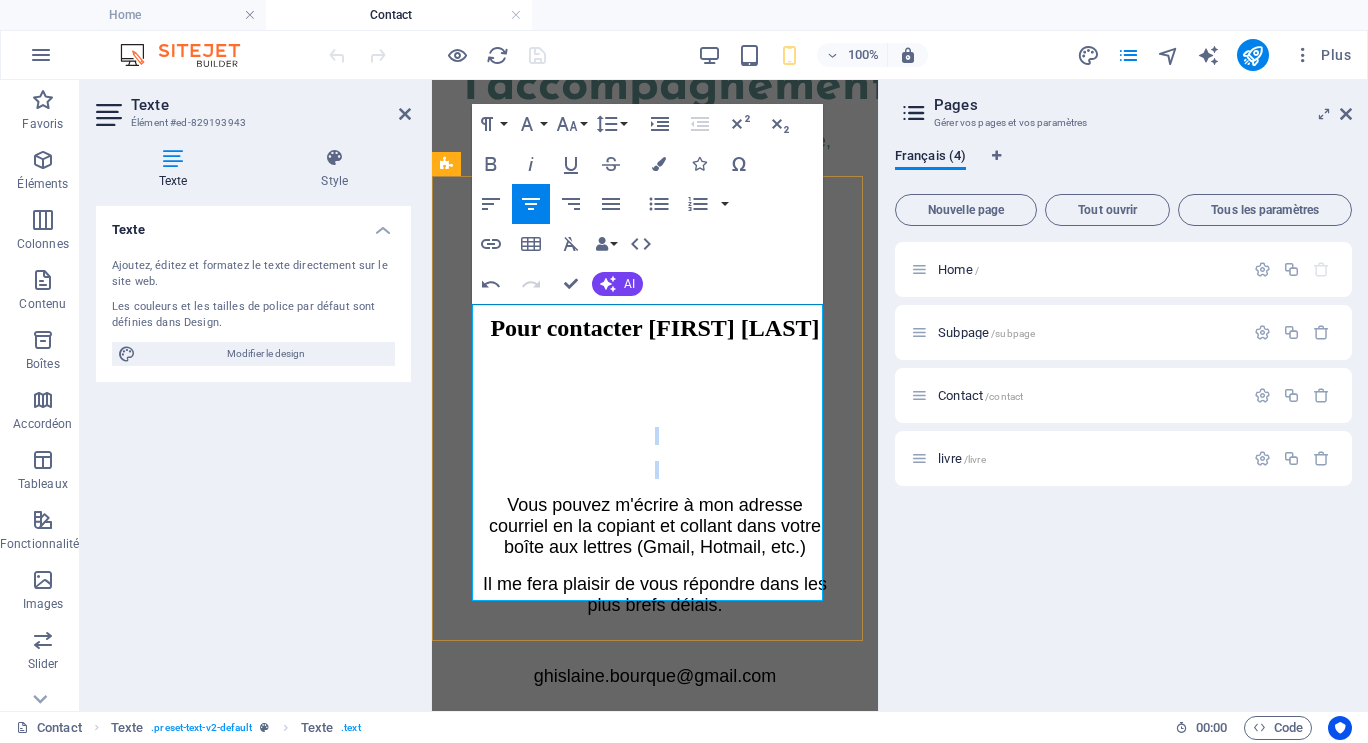 click at bounding box center [655, 436] 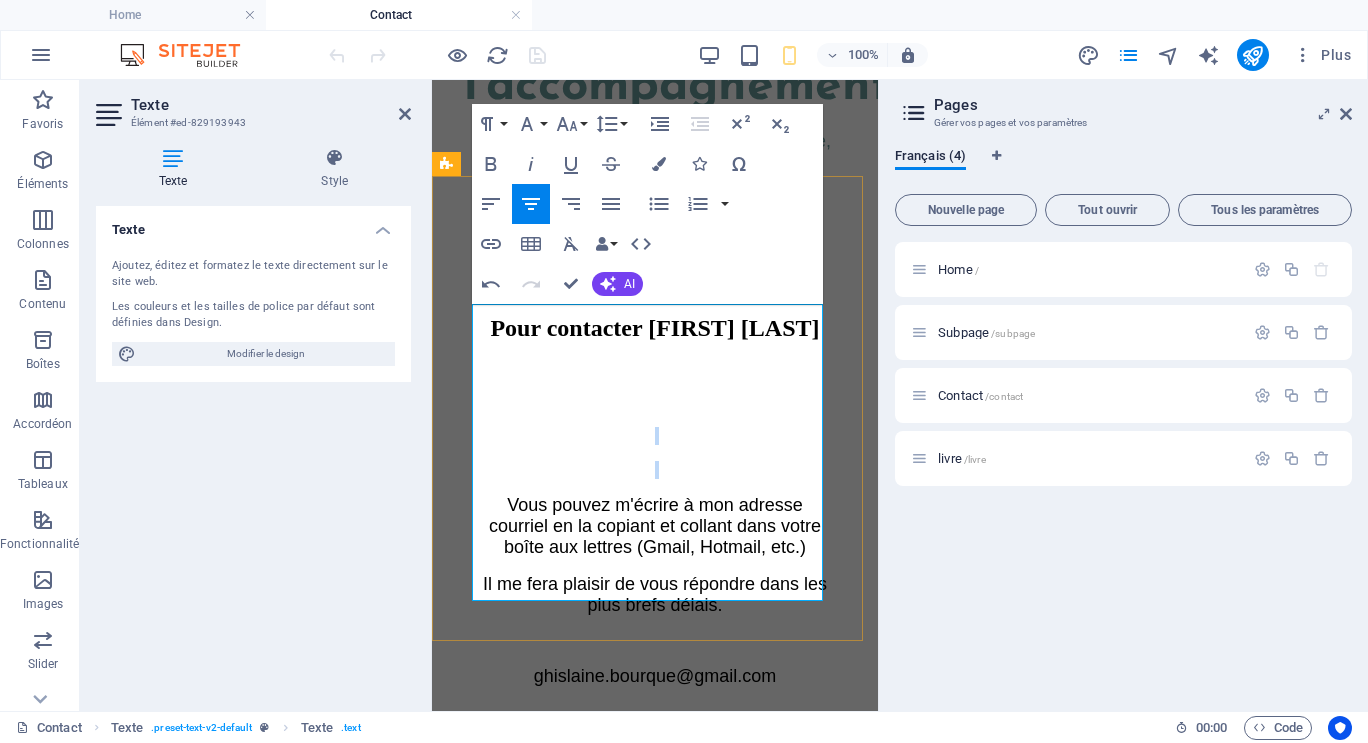 type 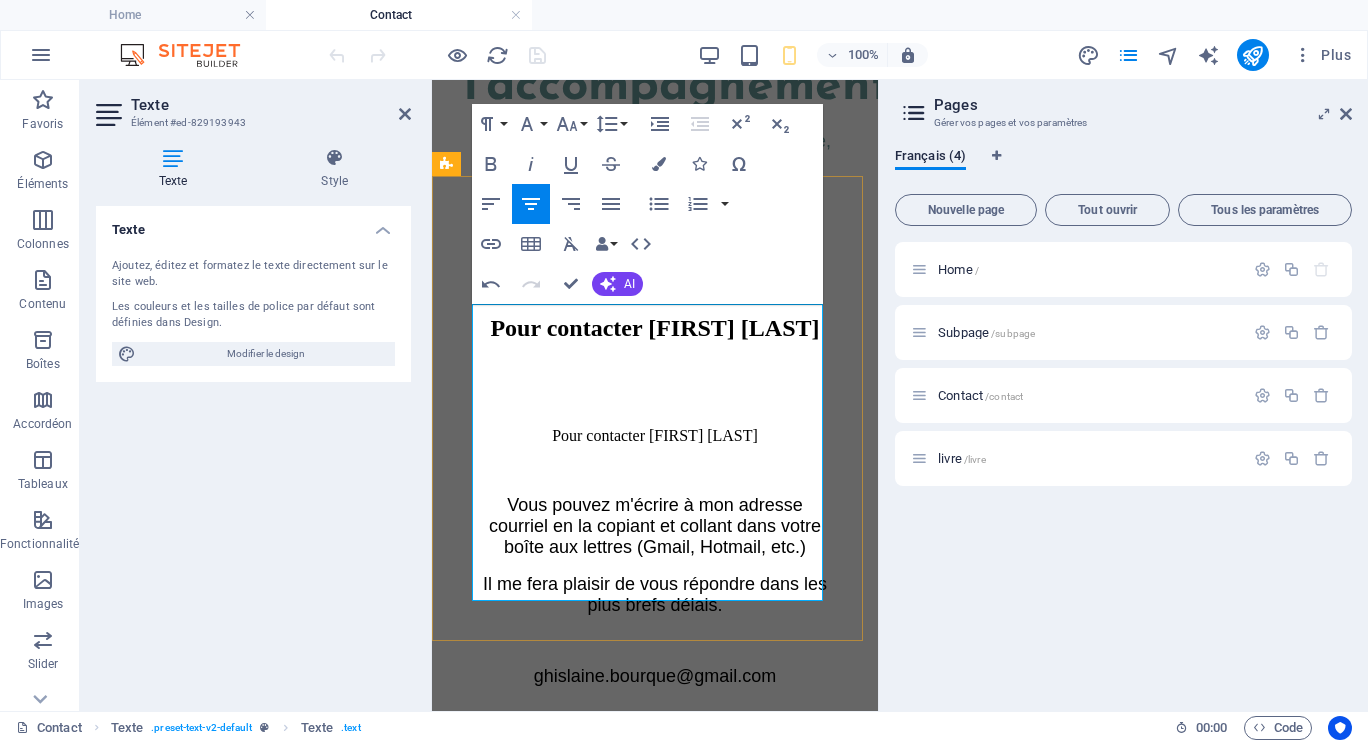 drag, startPoint x: 543, startPoint y: 332, endPoint x: 818, endPoint y: 324, distance: 275.11633 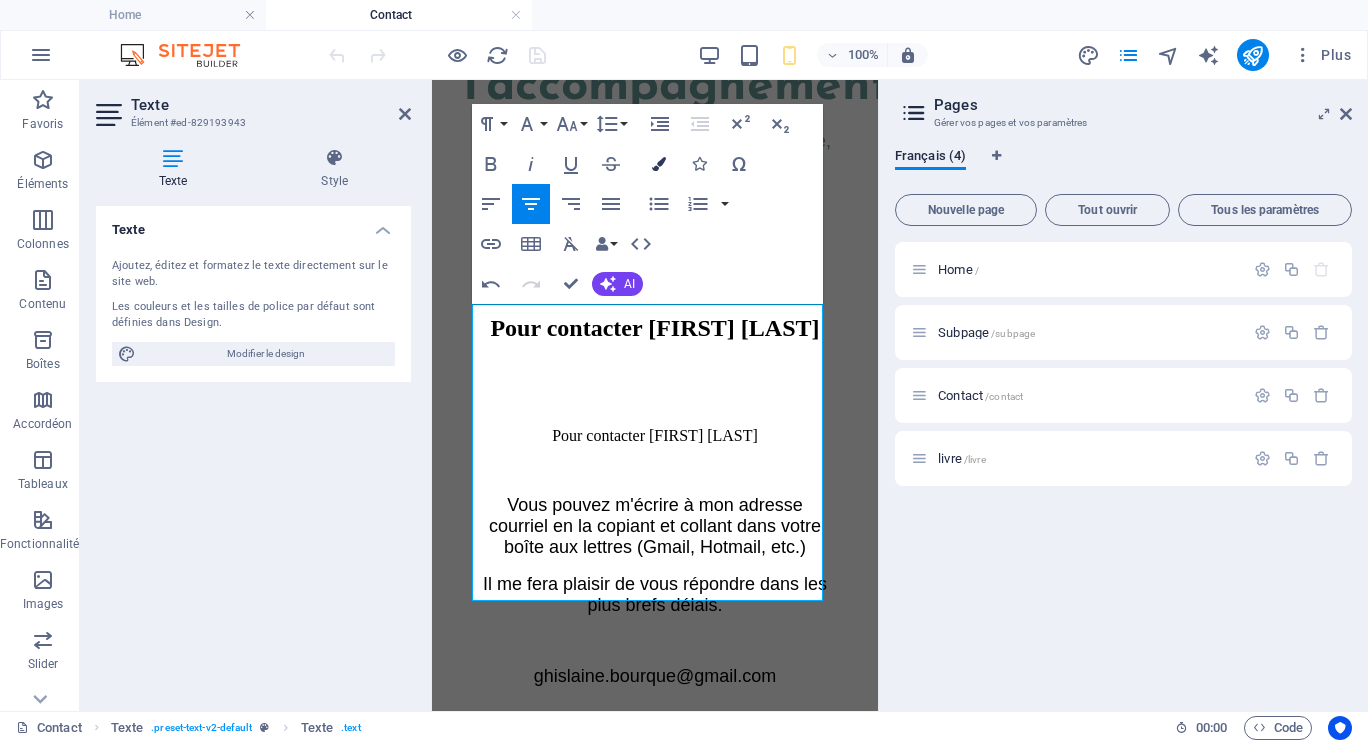 click at bounding box center [659, 164] 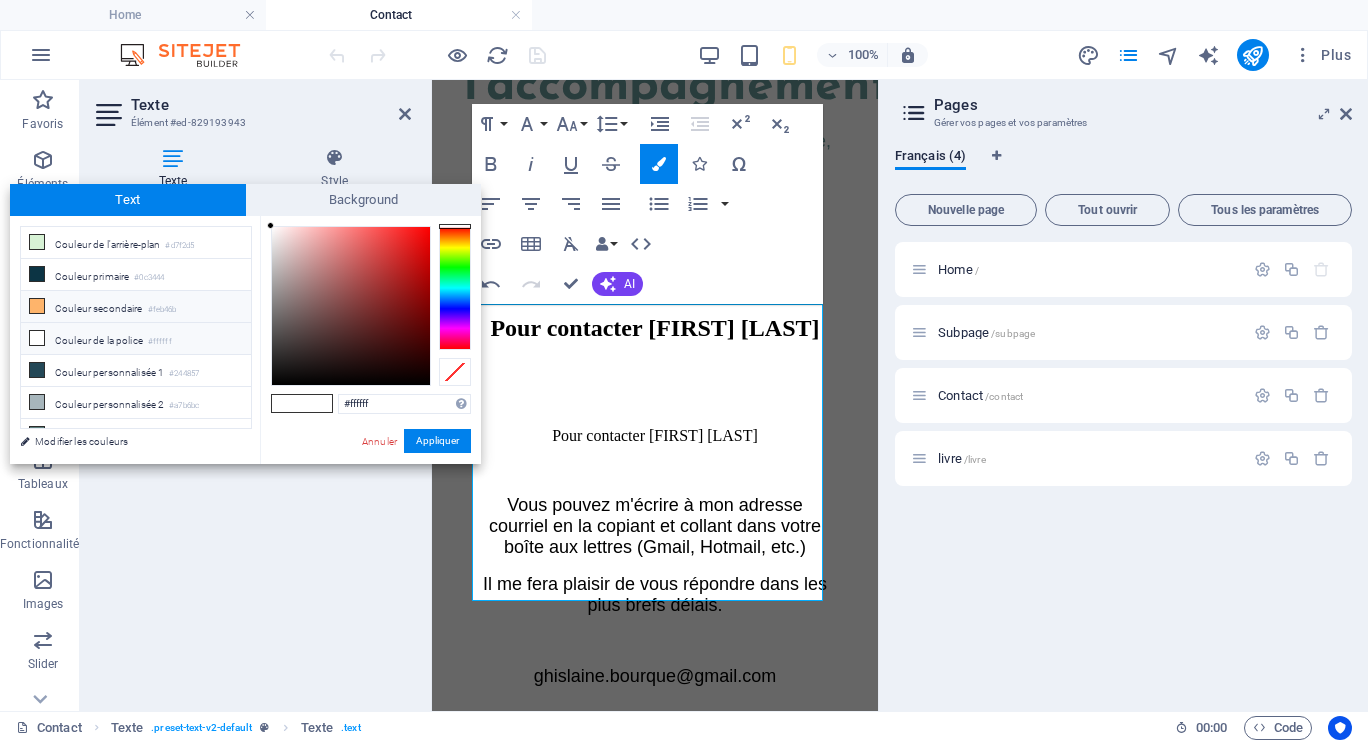 click on "Couleur secondaire
#feb46b" at bounding box center [136, 307] 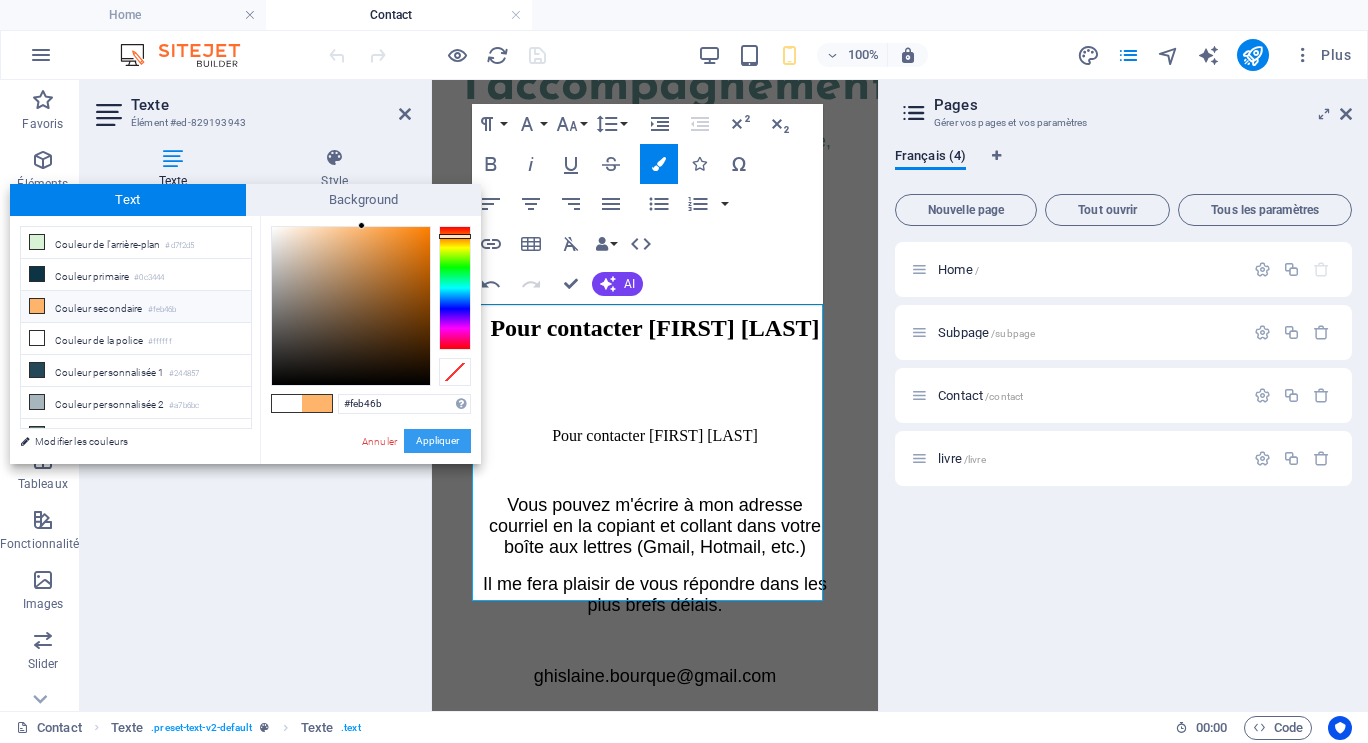 click on "Appliquer" at bounding box center [437, 441] 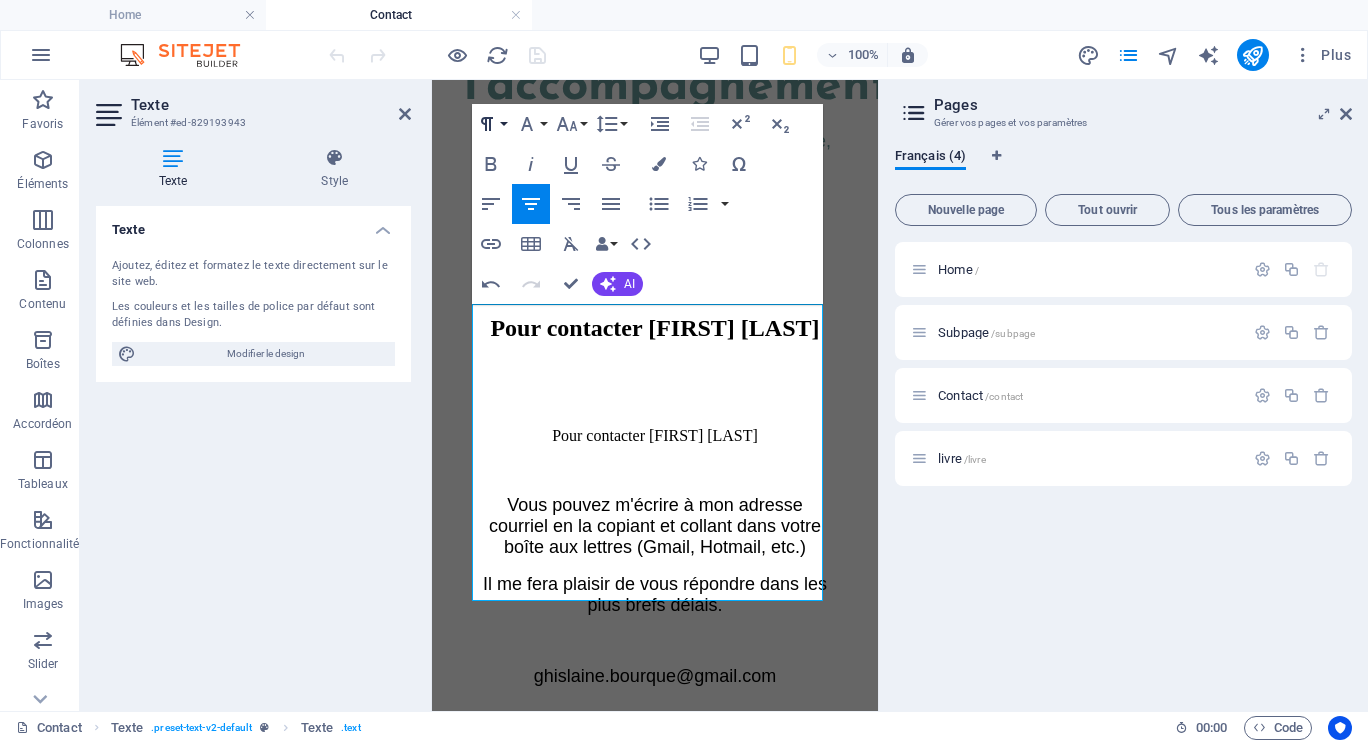 click 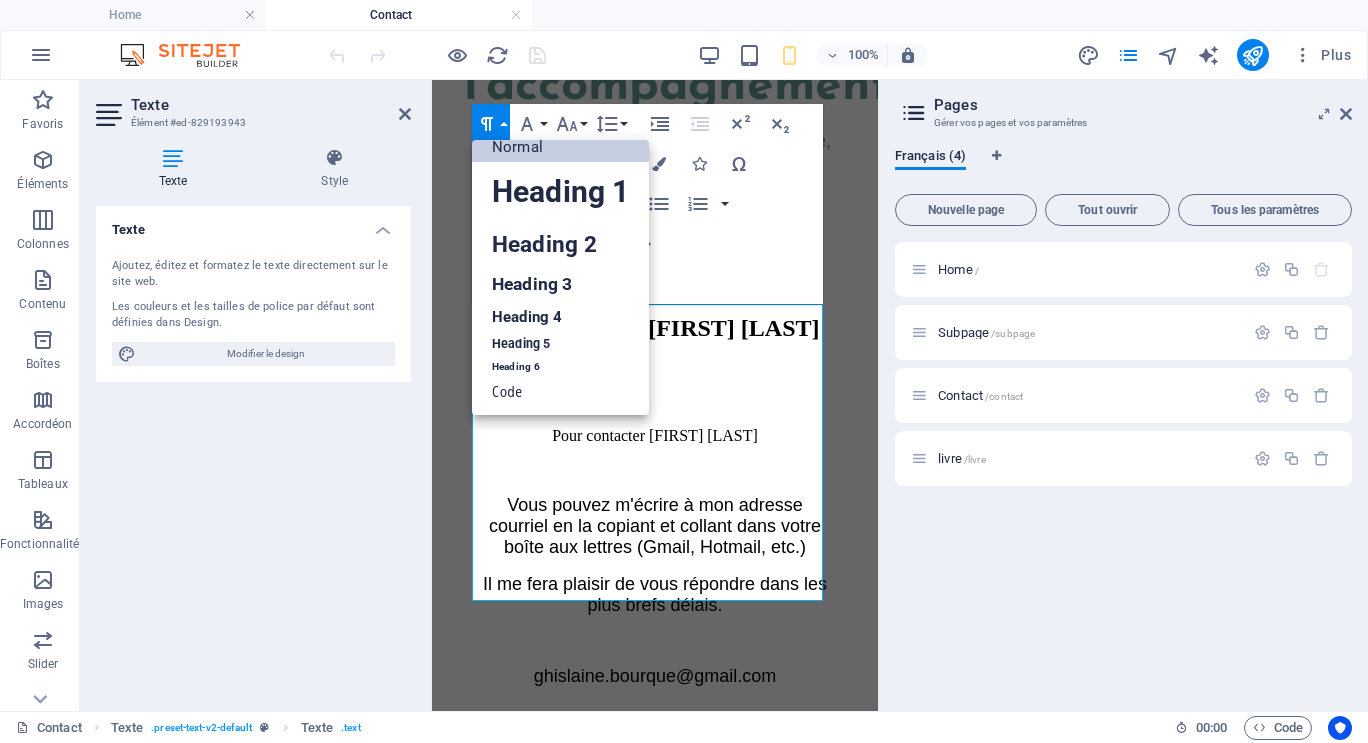 scroll, scrollTop: 16, scrollLeft: 0, axis: vertical 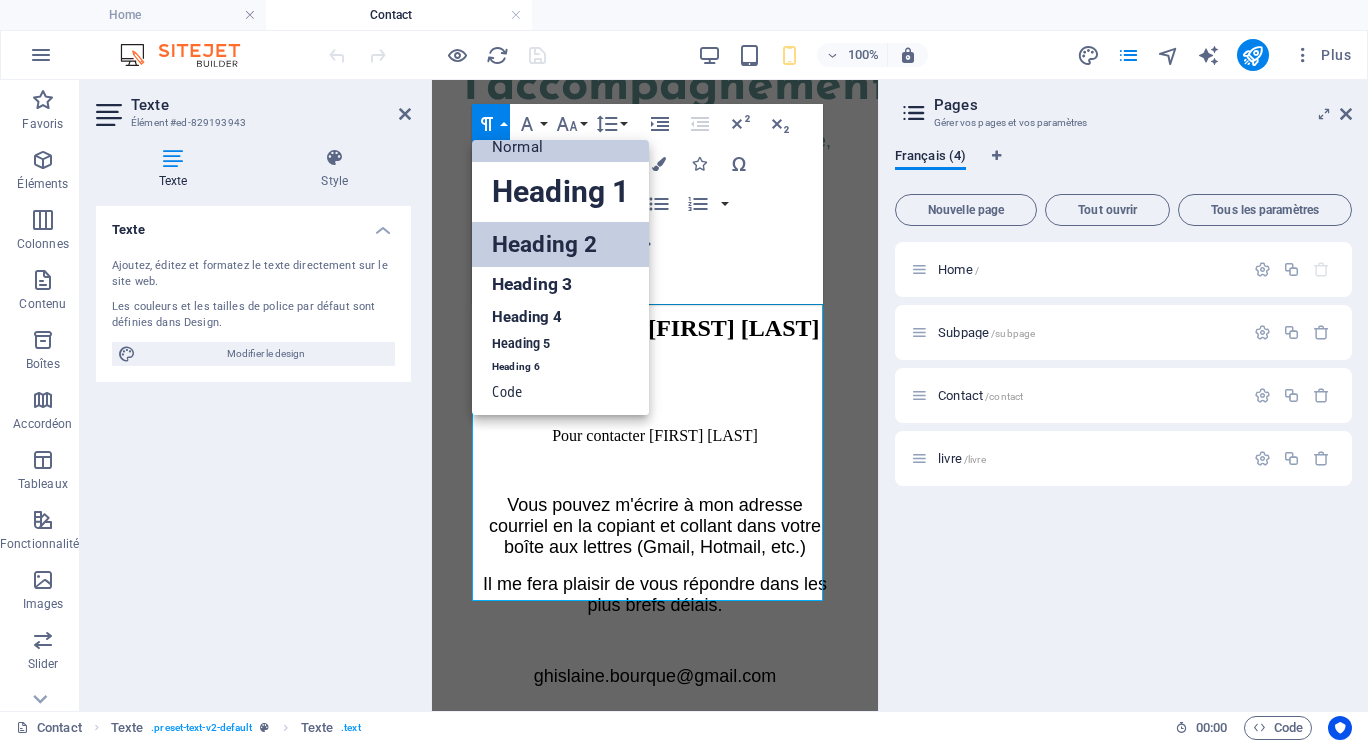 click on "Heading 2" at bounding box center [560, 244] 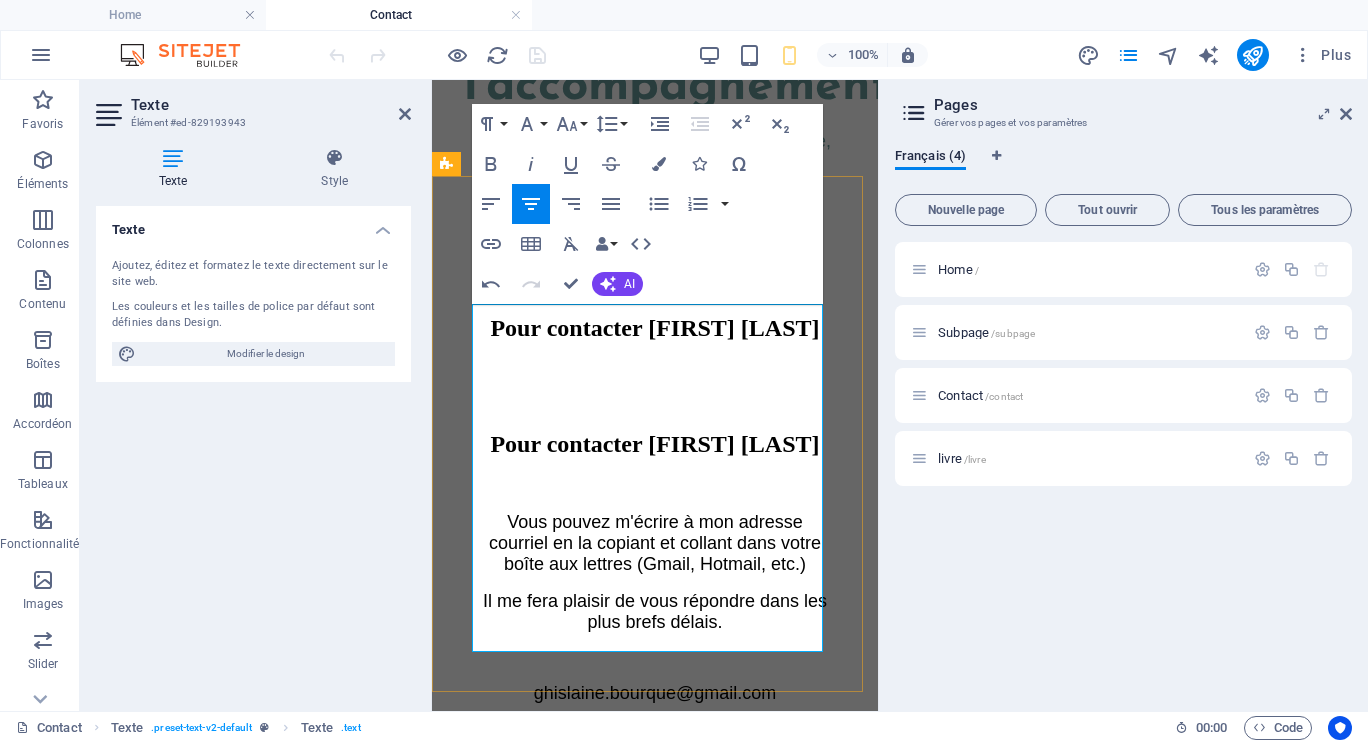 click on "Pour contacter [FIRST] [LAST]" at bounding box center (655, 444) 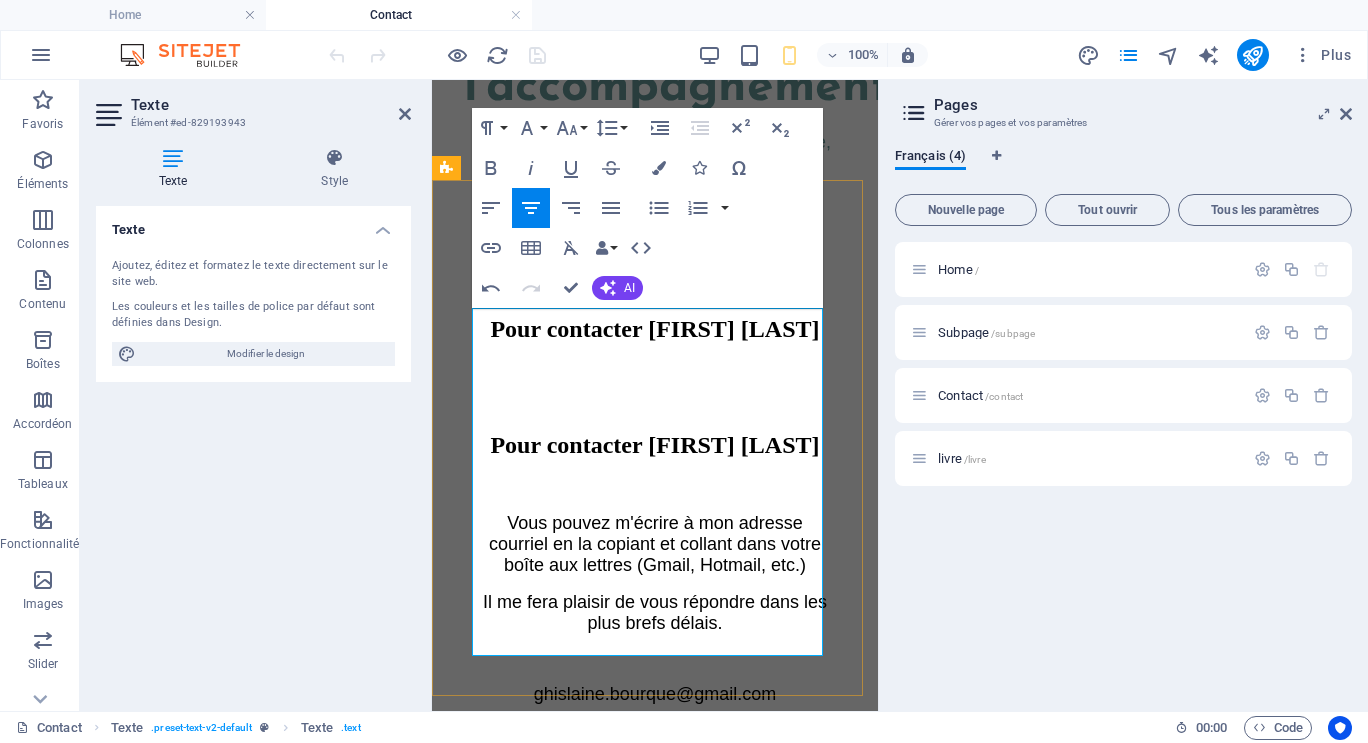 scroll, scrollTop: 400, scrollLeft: 0, axis: vertical 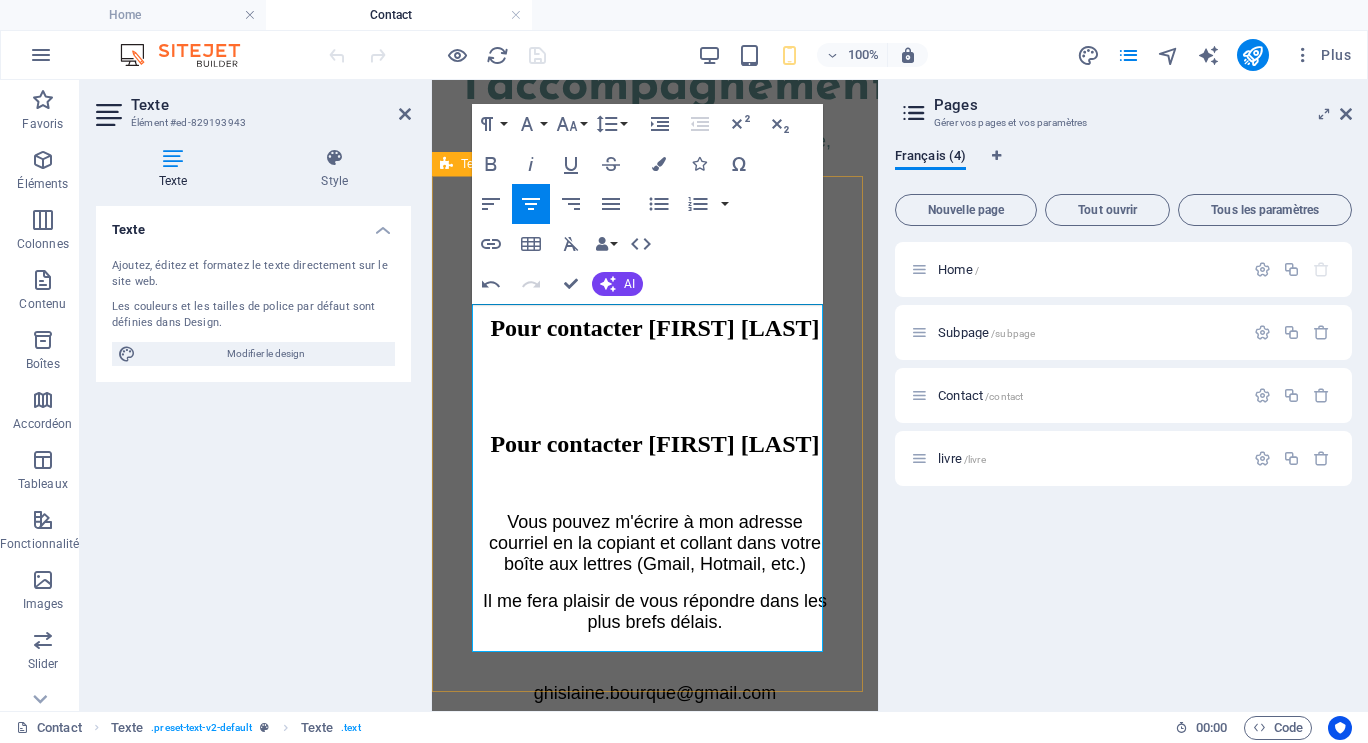 click on "Pour contacter [FIRST] [LAST] Pour contacter [FIRST] [LAST] Vous pouvez m'écrire à mon adresse courriel en la copiant et collant dans votre boîte aux lettres (Gmail, Hotmail, etc.) Il me fera plaisir de vous répondre dans les plus brefs délais. [EMAIL]" at bounding box center [655, 525] 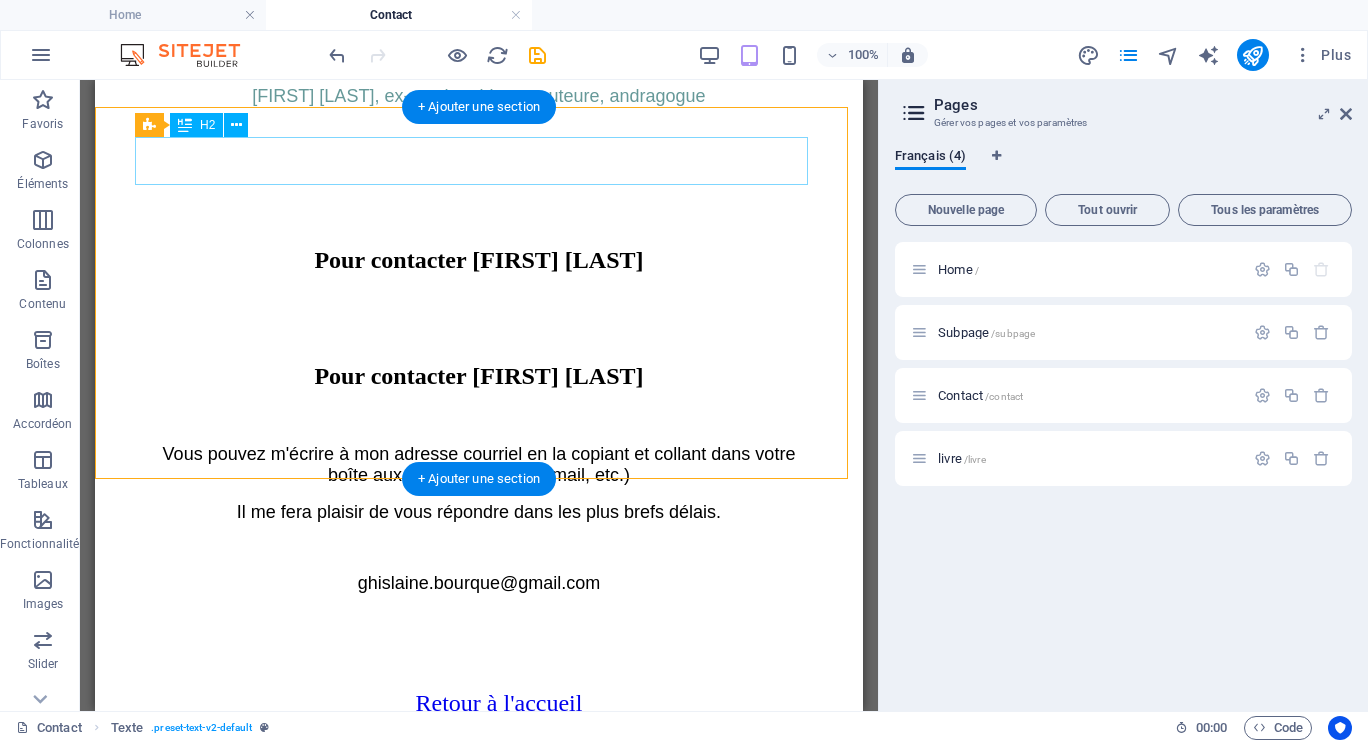 click on "Pour contacter [FIRST] [LAST]" at bounding box center [479, 260] 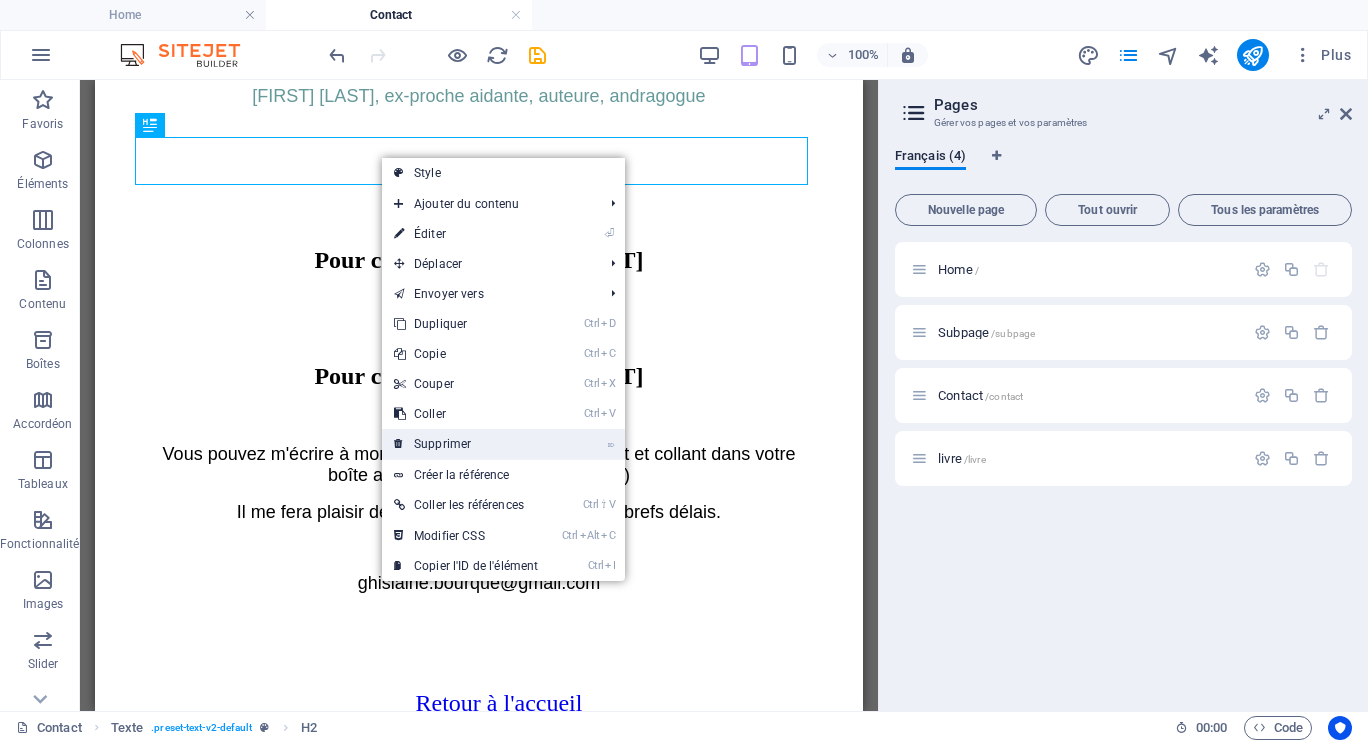 click on "⌦  Supprimer" at bounding box center (466, 444) 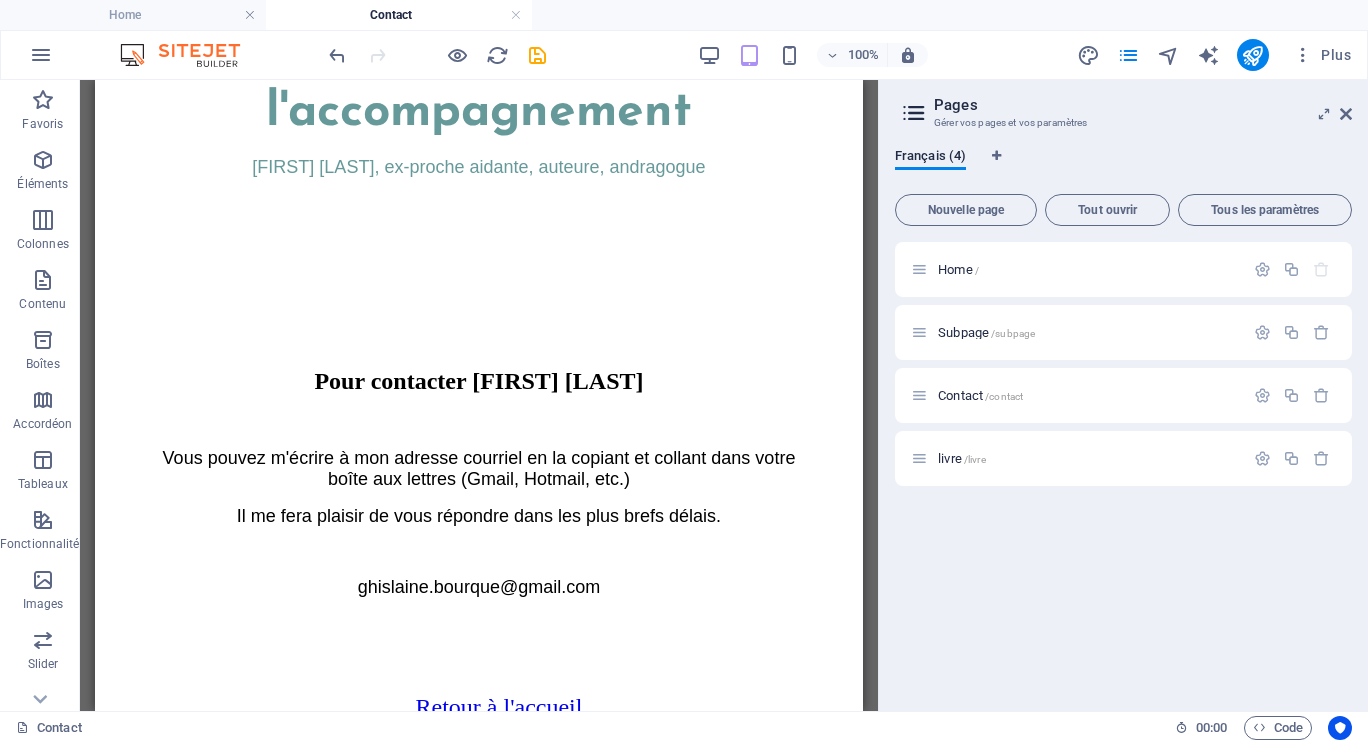 scroll, scrollTop: 349, scrollLeft: 0, axis: vertical 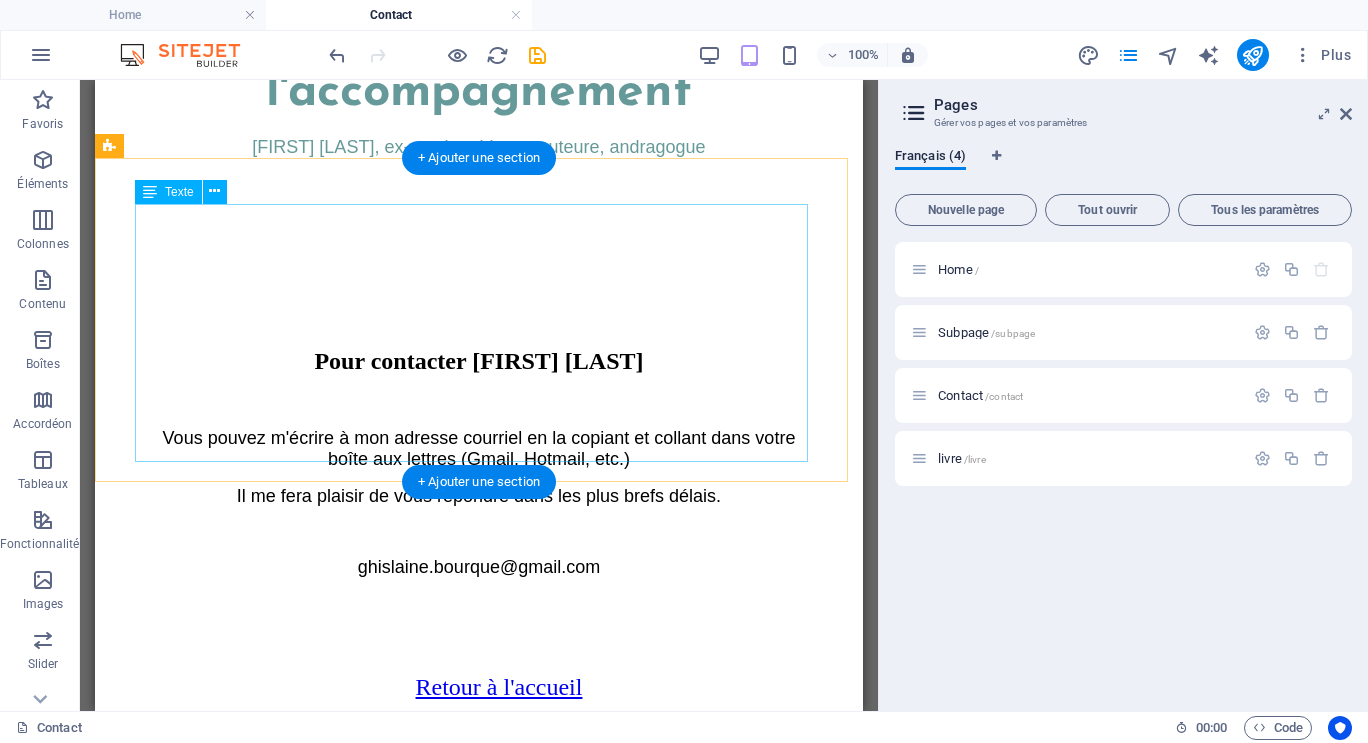 click on "Pour contacter [FIRST] [LAST] Vous pouvez m'écrire à mon adresse courriel en la copiant et collant dans votre boîte aux lettres (Gmail, Hotmail, etc.) Il me fera plaisir de vous répondre dans les plus brefs délais. [EMAIL]" at bounding box center [479, 461] 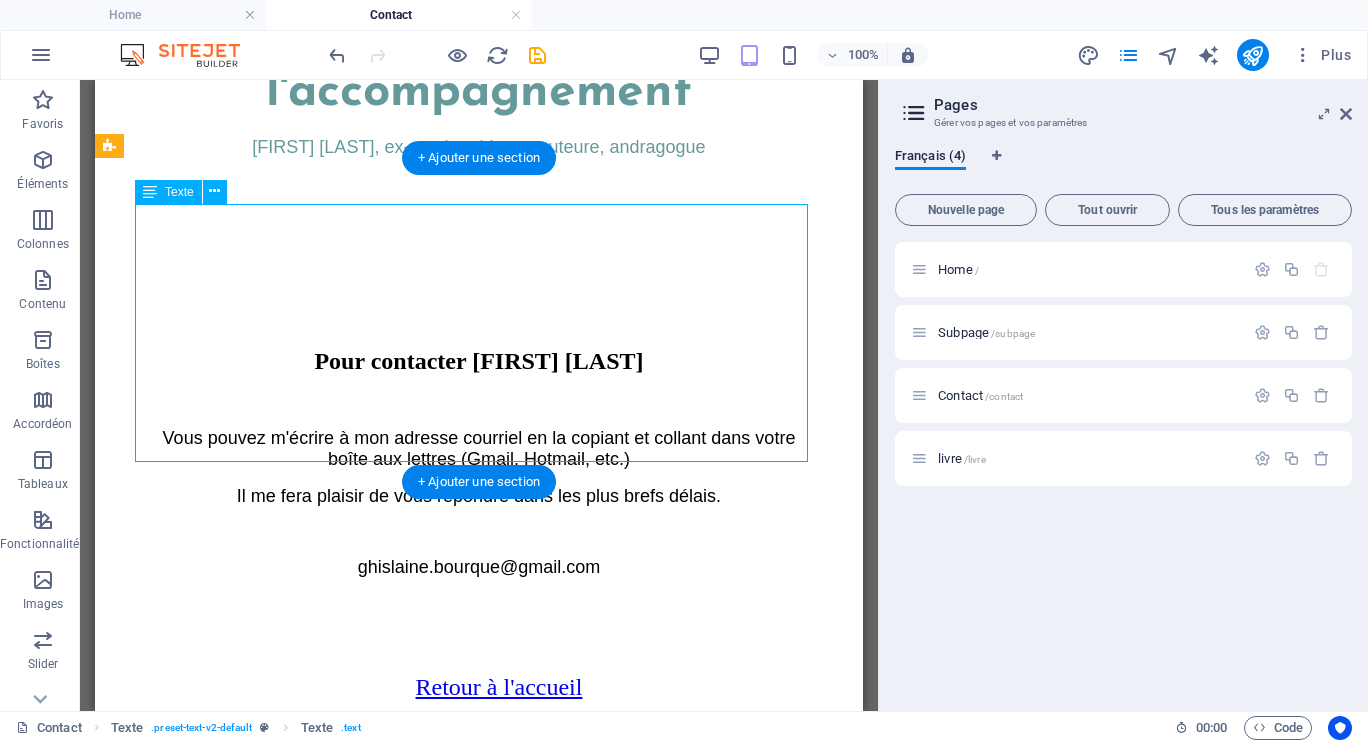 click on "Pour contacter [FIRST] [LAST] Vous pouvez m'écrire à mon adresse courriel en la copiant et collant dans votre boîte aux lettres (Gmail, Hotmail, etc.) Il me fera plaisir de vous répondre dans les plus brefs délais. [EMAIL]" at bounding box center (479, 461) 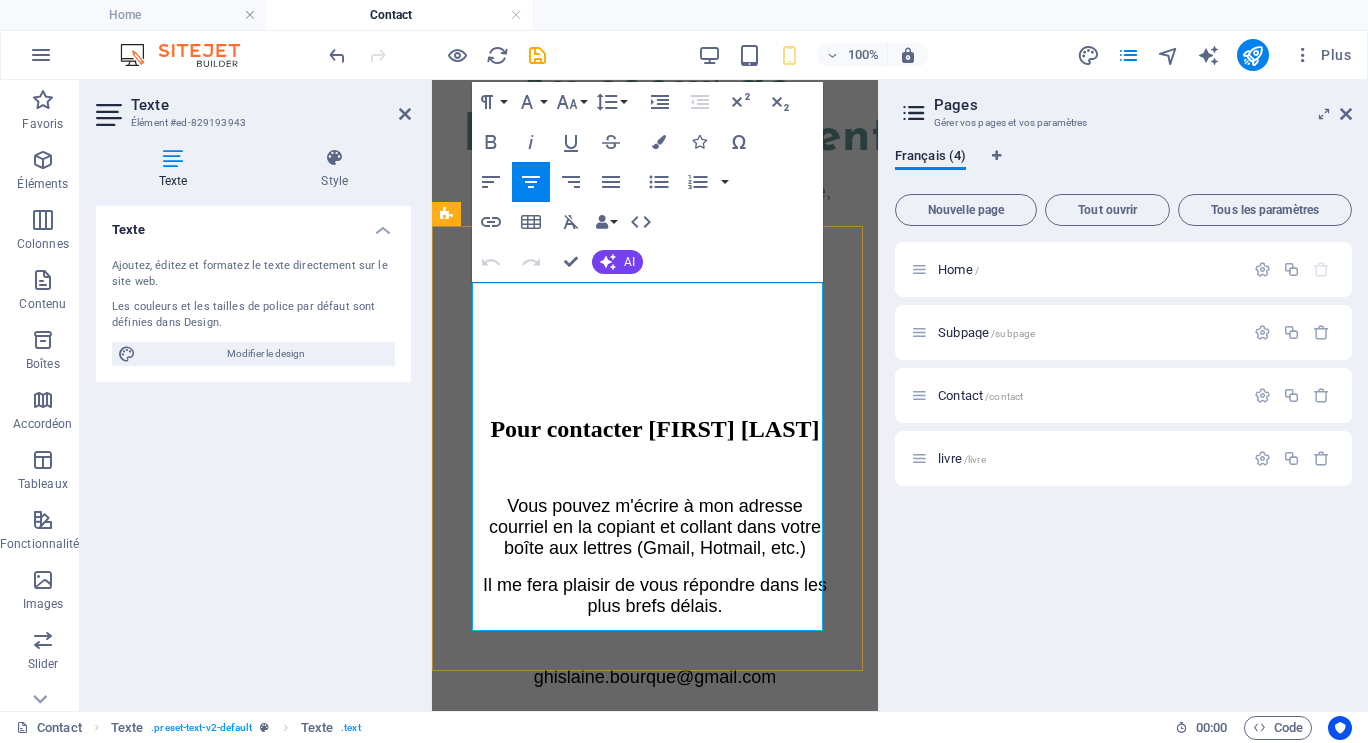 click on "ghislaine.bourque@gmail.com" at bounding box center (655, 677) 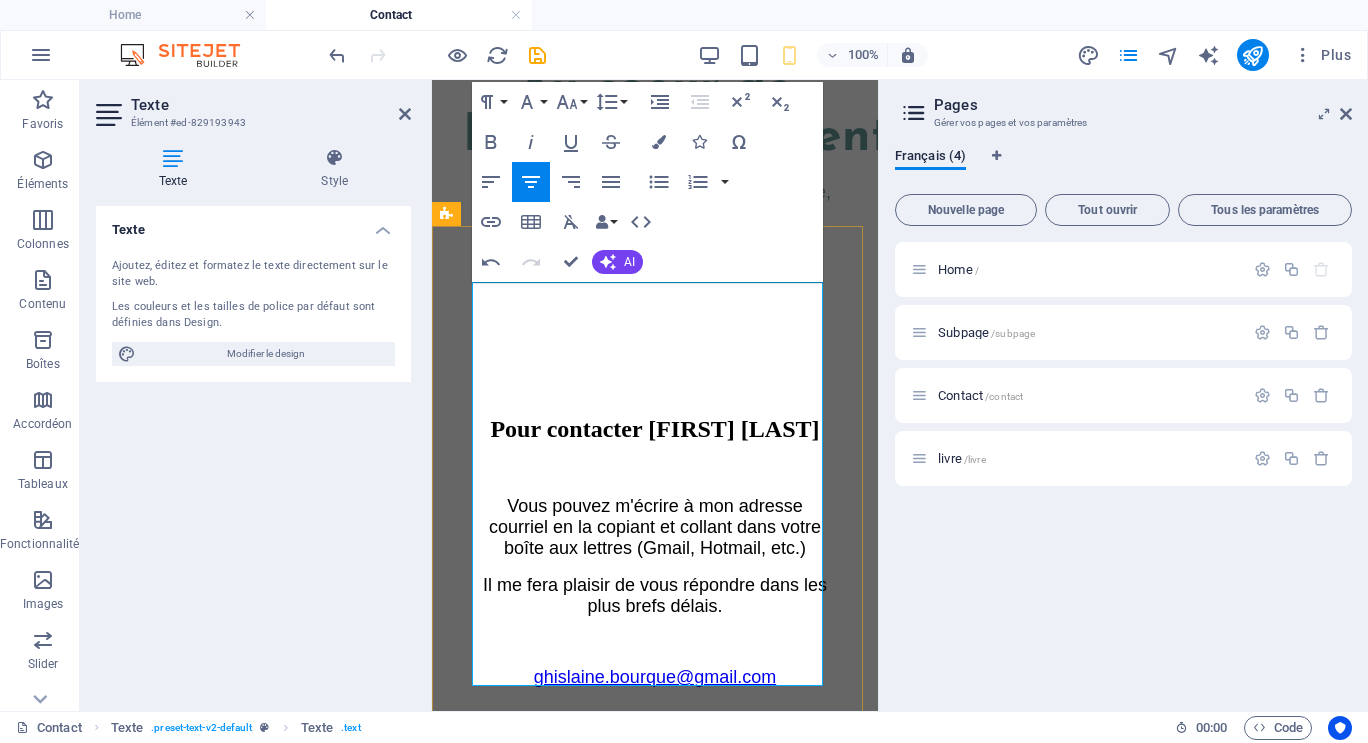 type 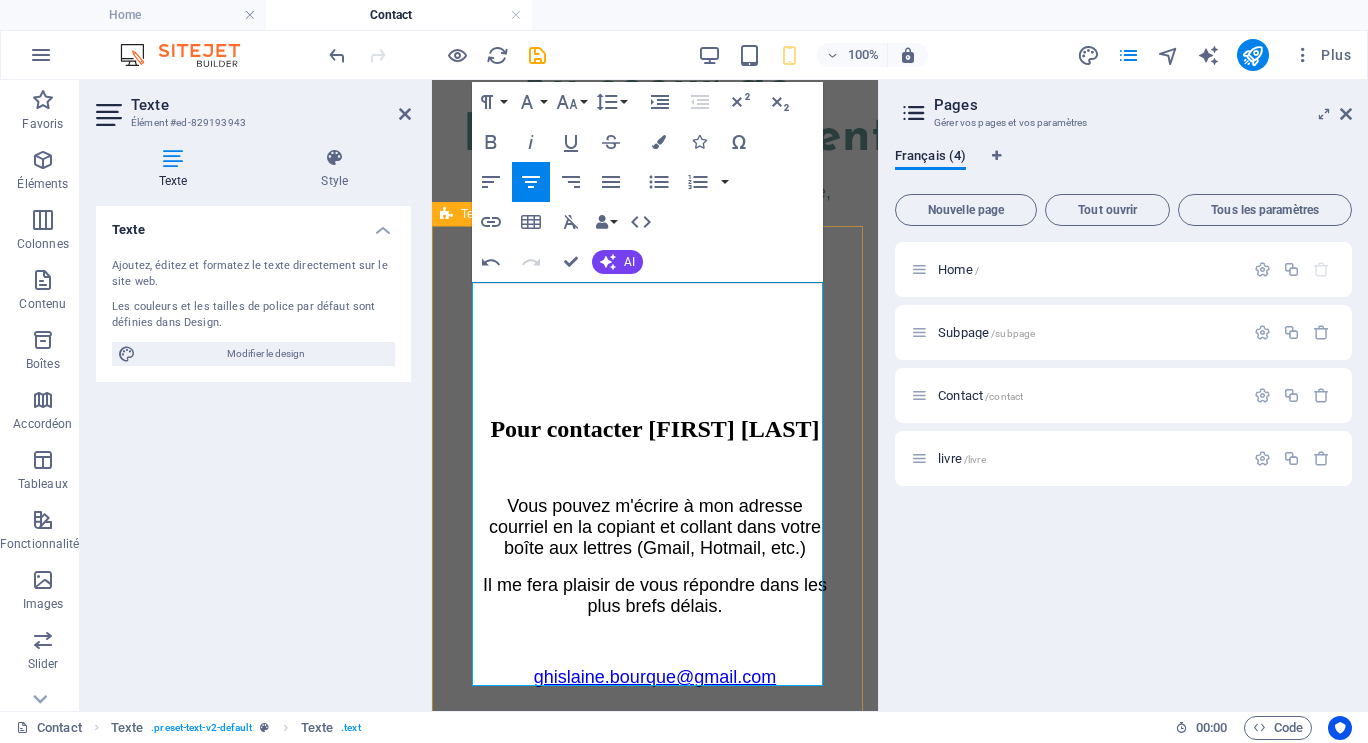 drag, startPoint x: 534, startPoint y: 652, endPoint x: 829, endPoint y: 652, distance: 295 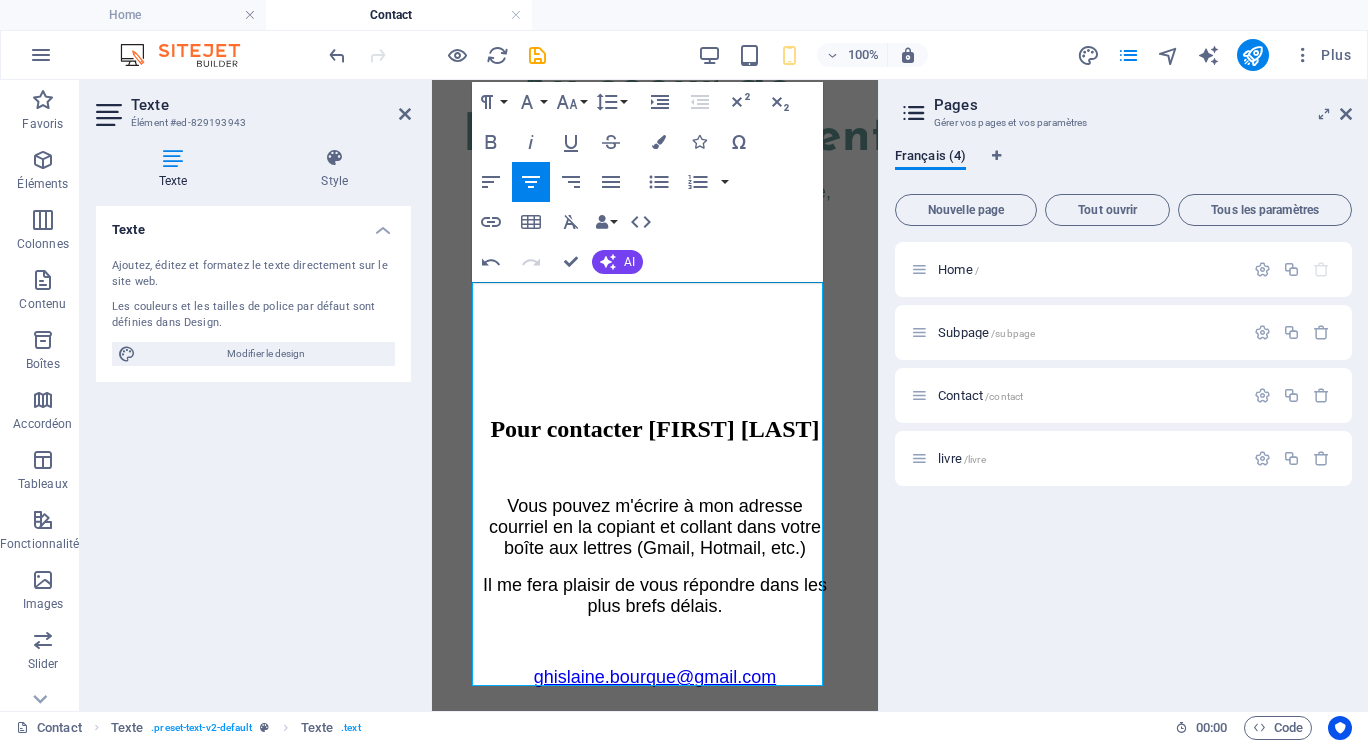 click 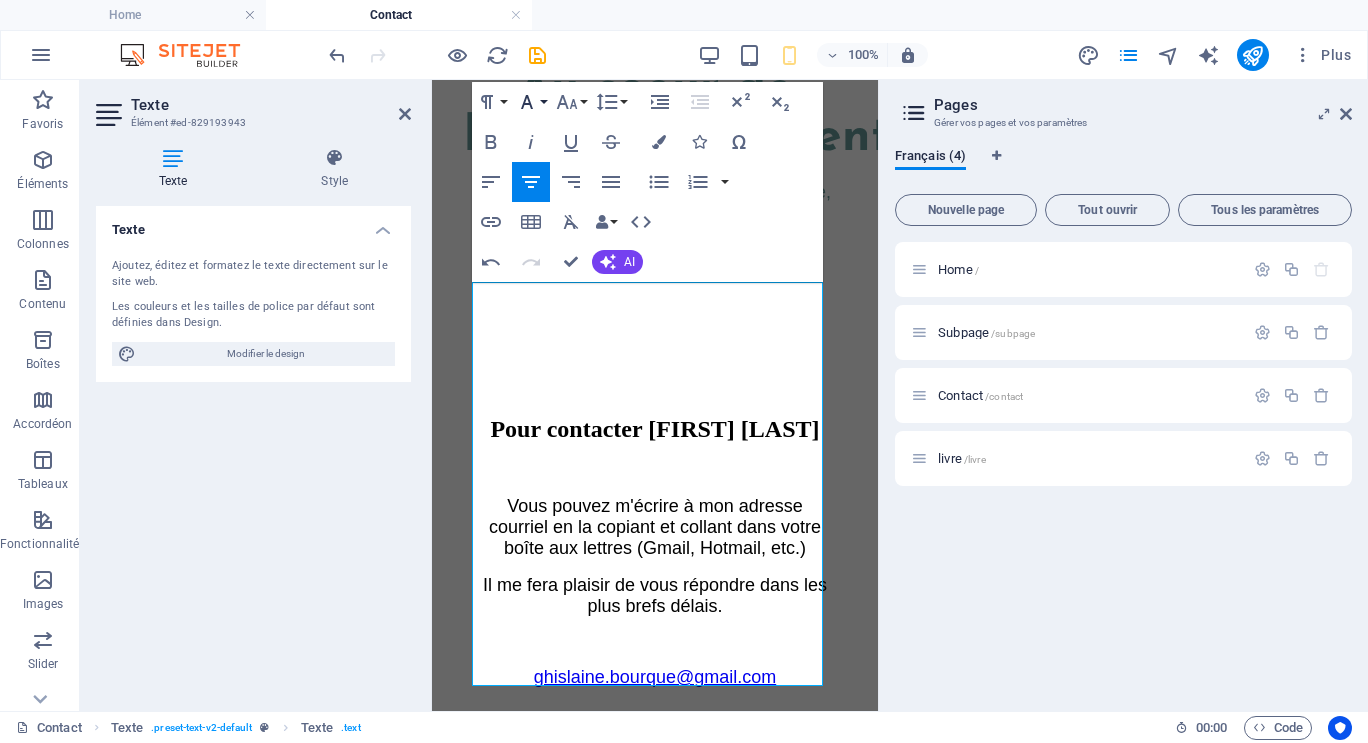 click on "Font Family" at bounding box center (531, 102) 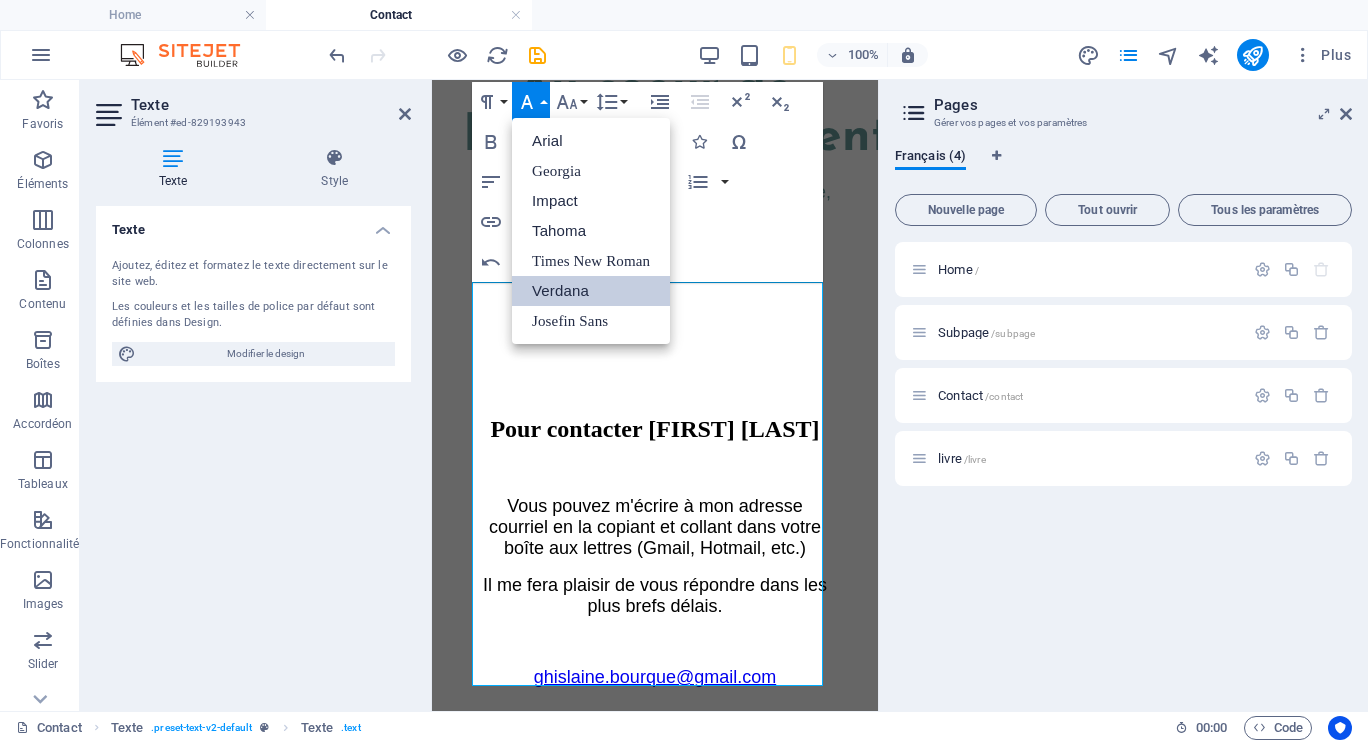 scroll, scrollTop: 0, scrollLeft: 0, axis: both 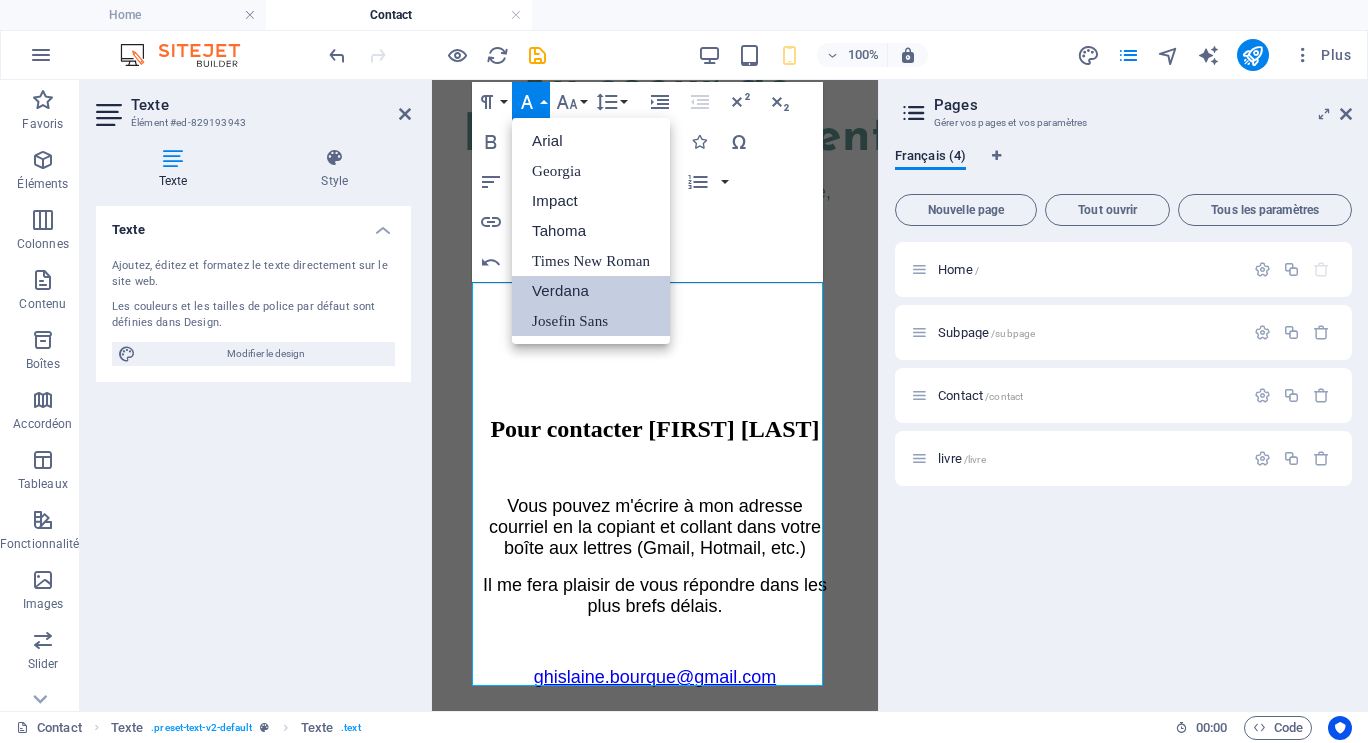 click on "Josefin Sans" at bounding box center (591, 321) 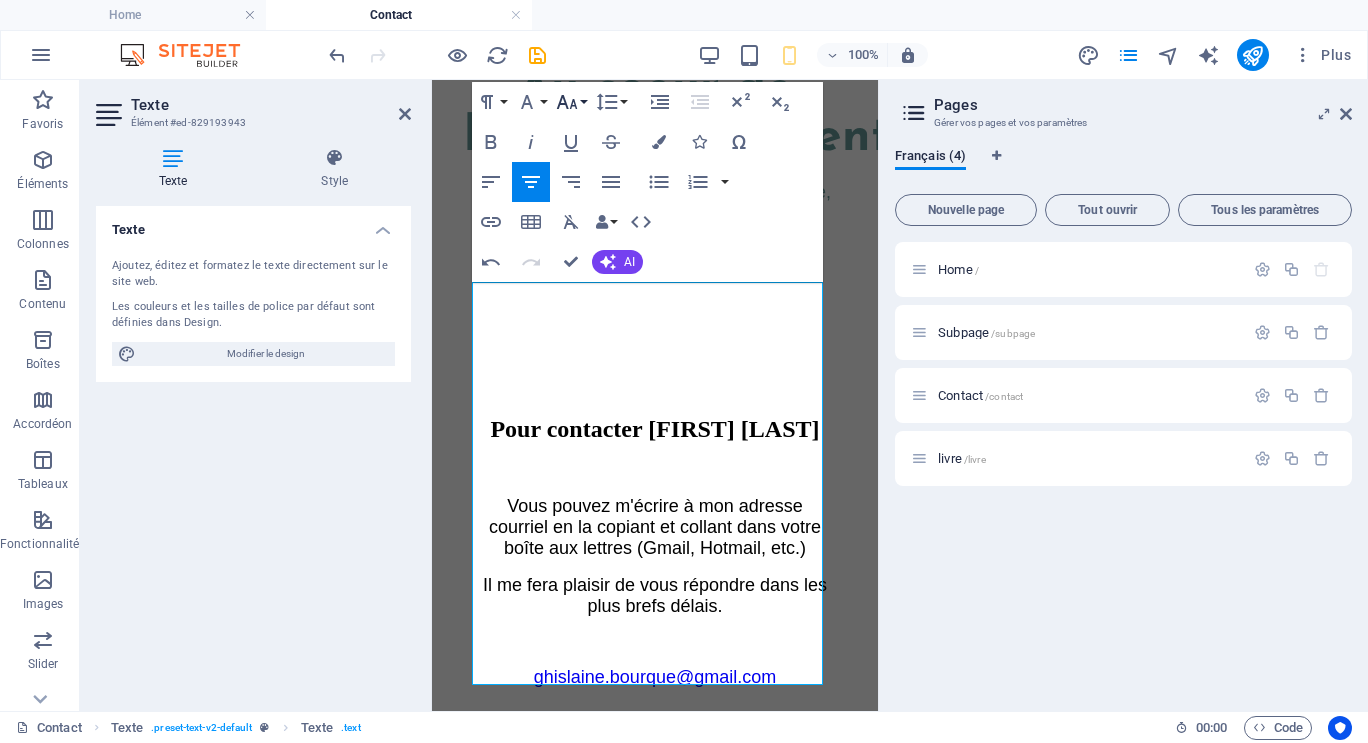 click on "Font Size" at bounding box center [571, 102] 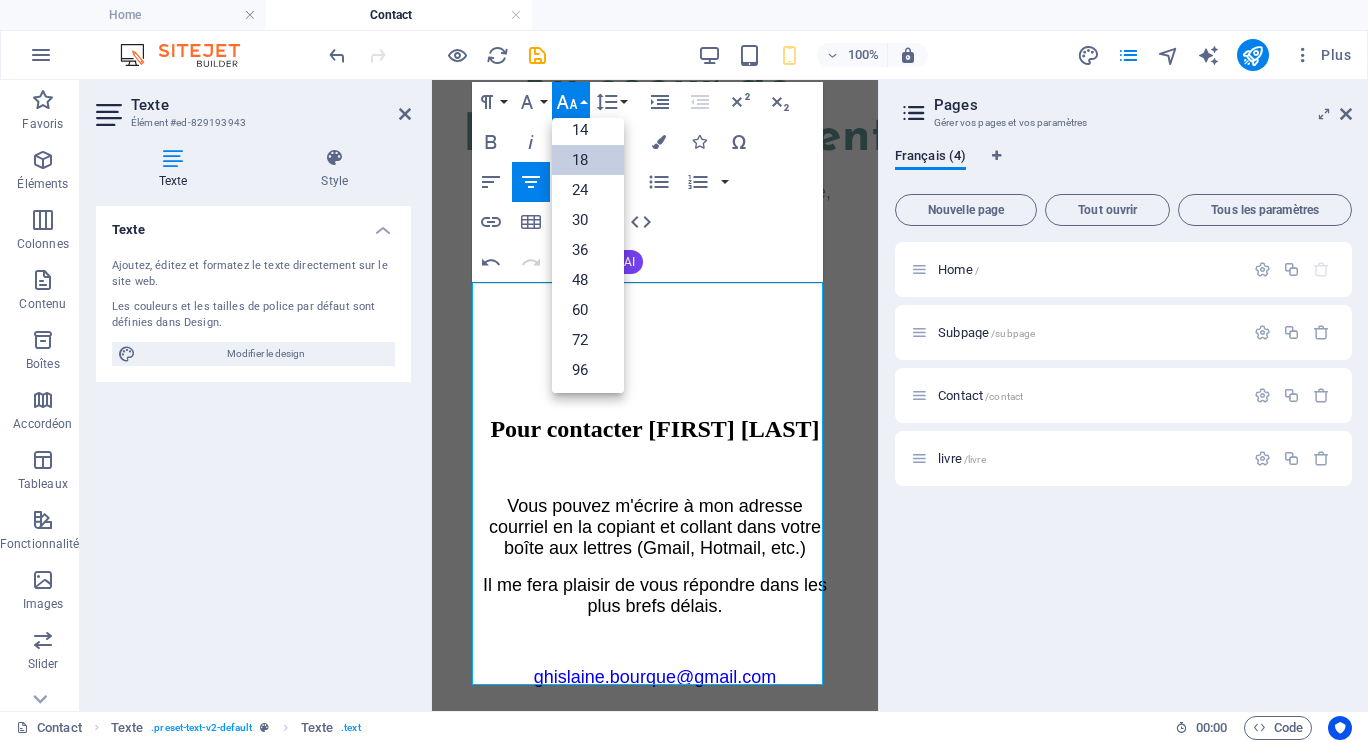 scroll, scrollTop: 161, scrollLeft: 0, axis: vertical 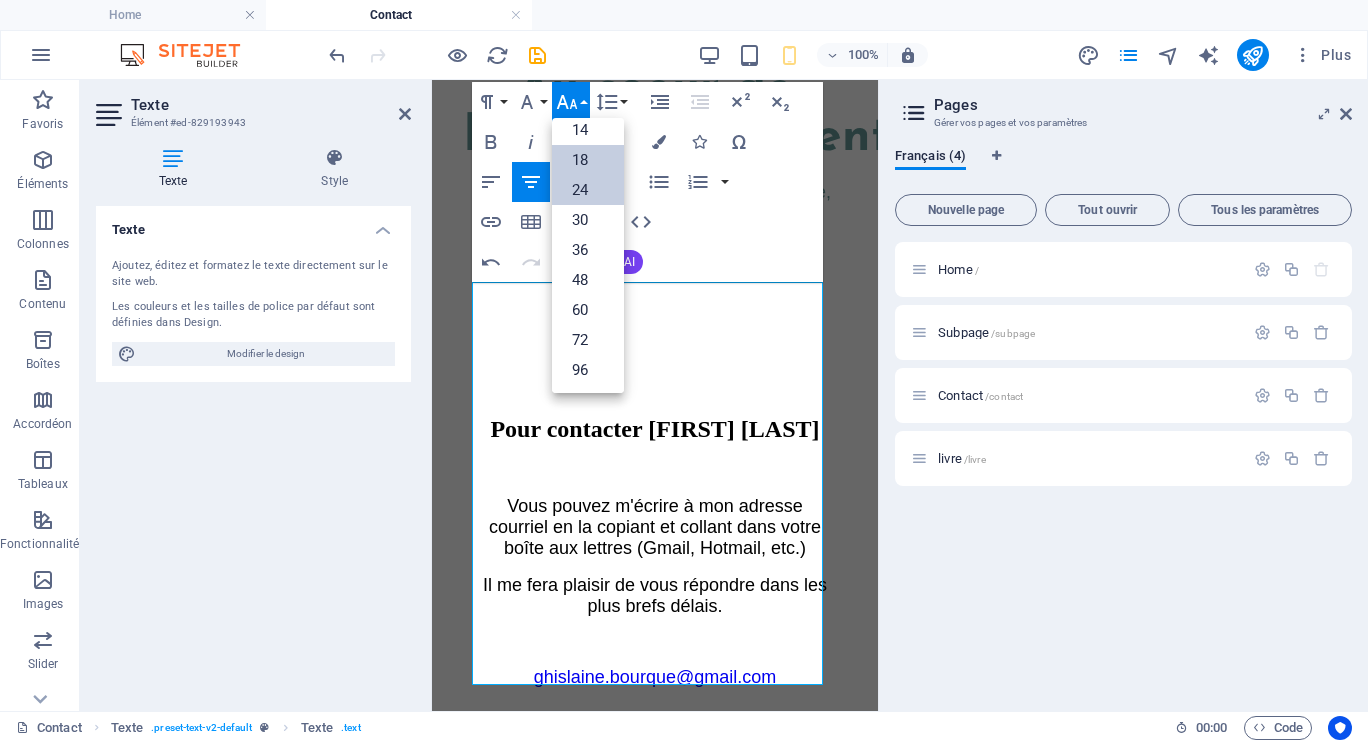 click on "24" at bounding box center (588, 190) 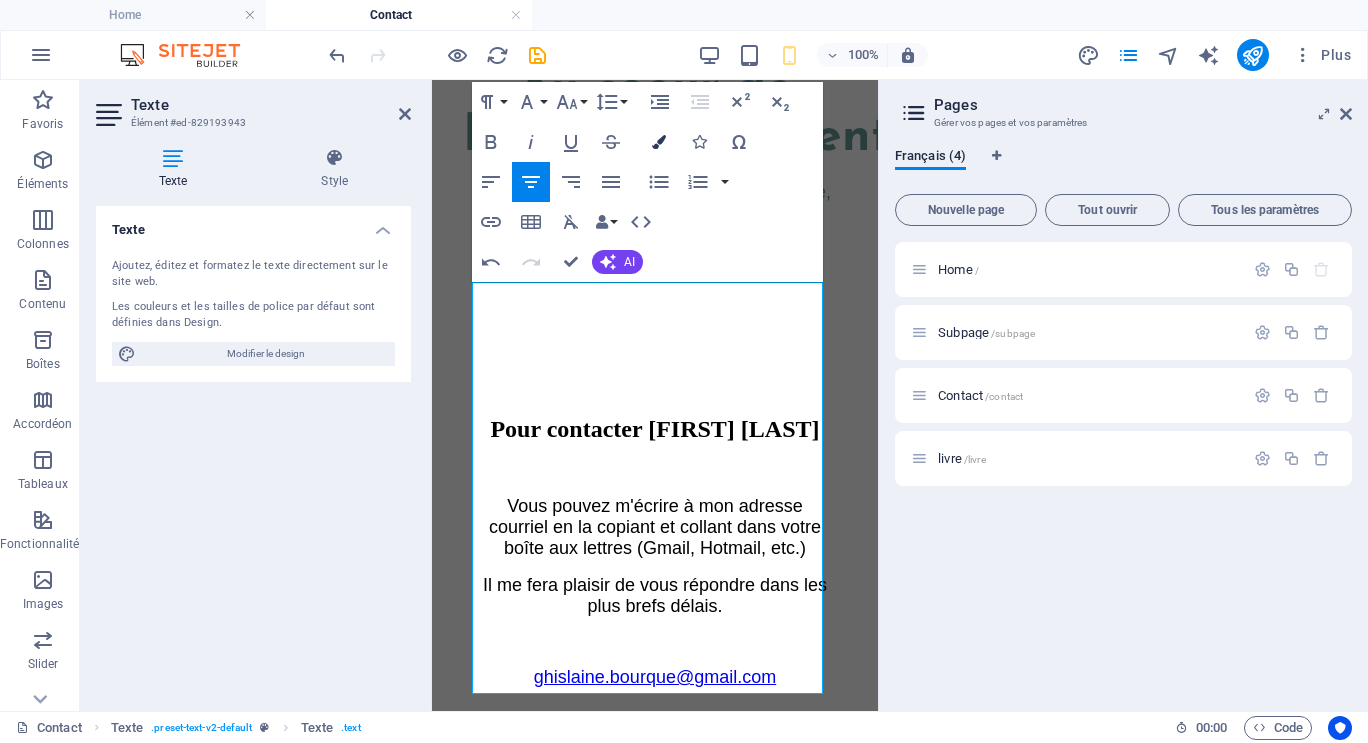 click at bounding box center [659, 142] 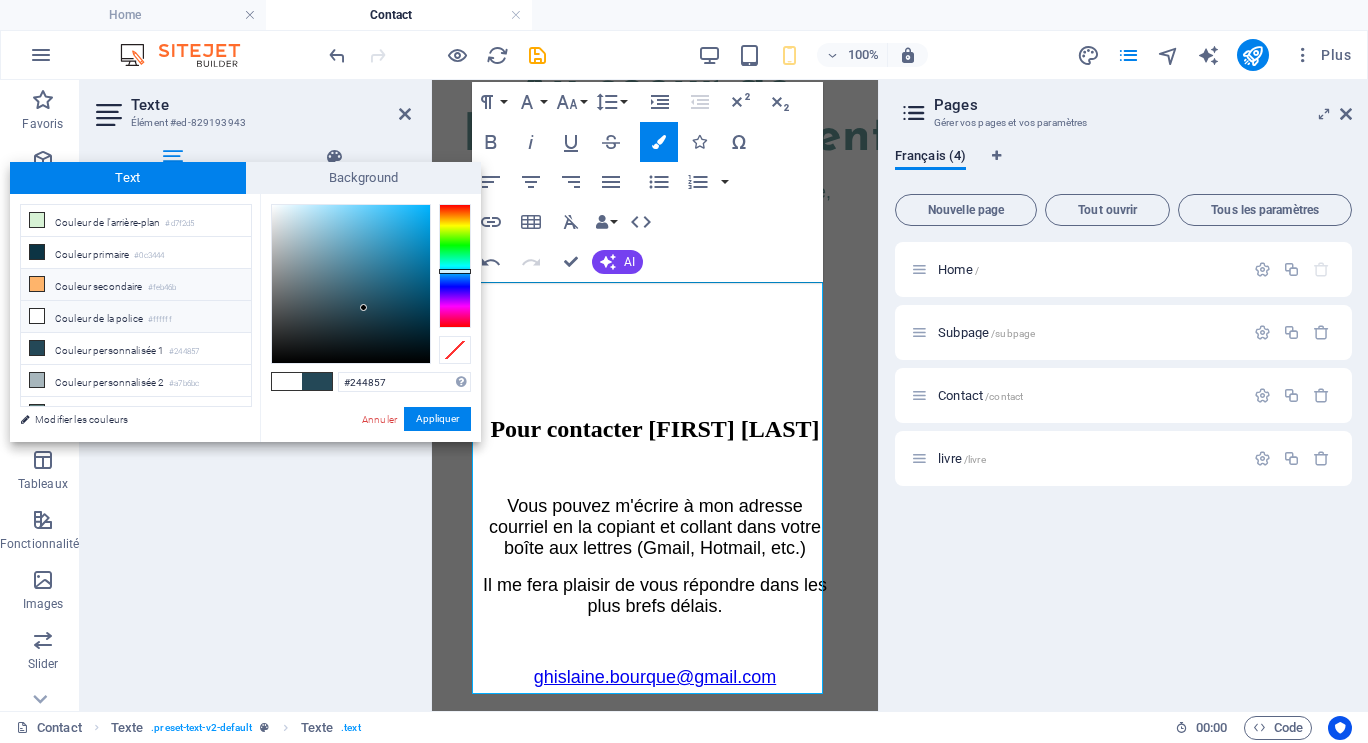 click on "Couleur secondaire
#feb46b" at bounding box center [136, 285] 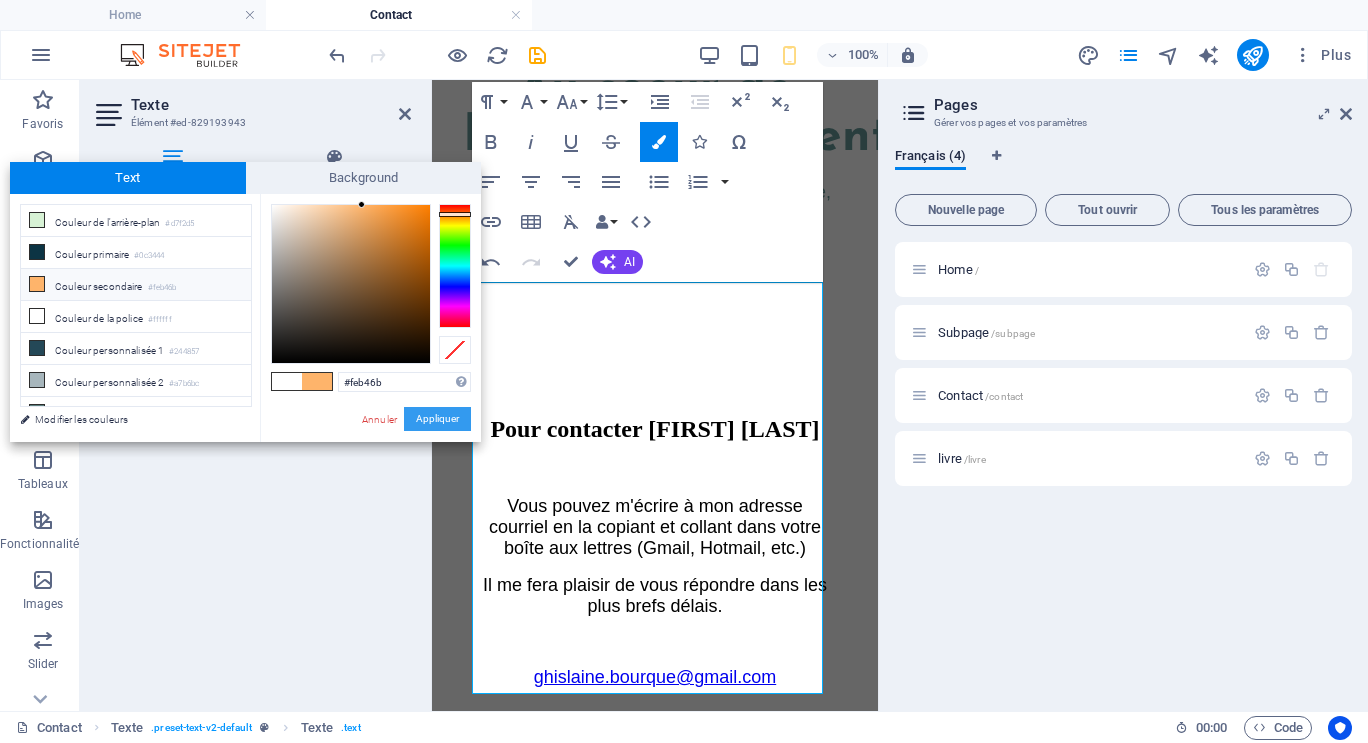 click on "Appliquer" at bounding box center [437, 419] 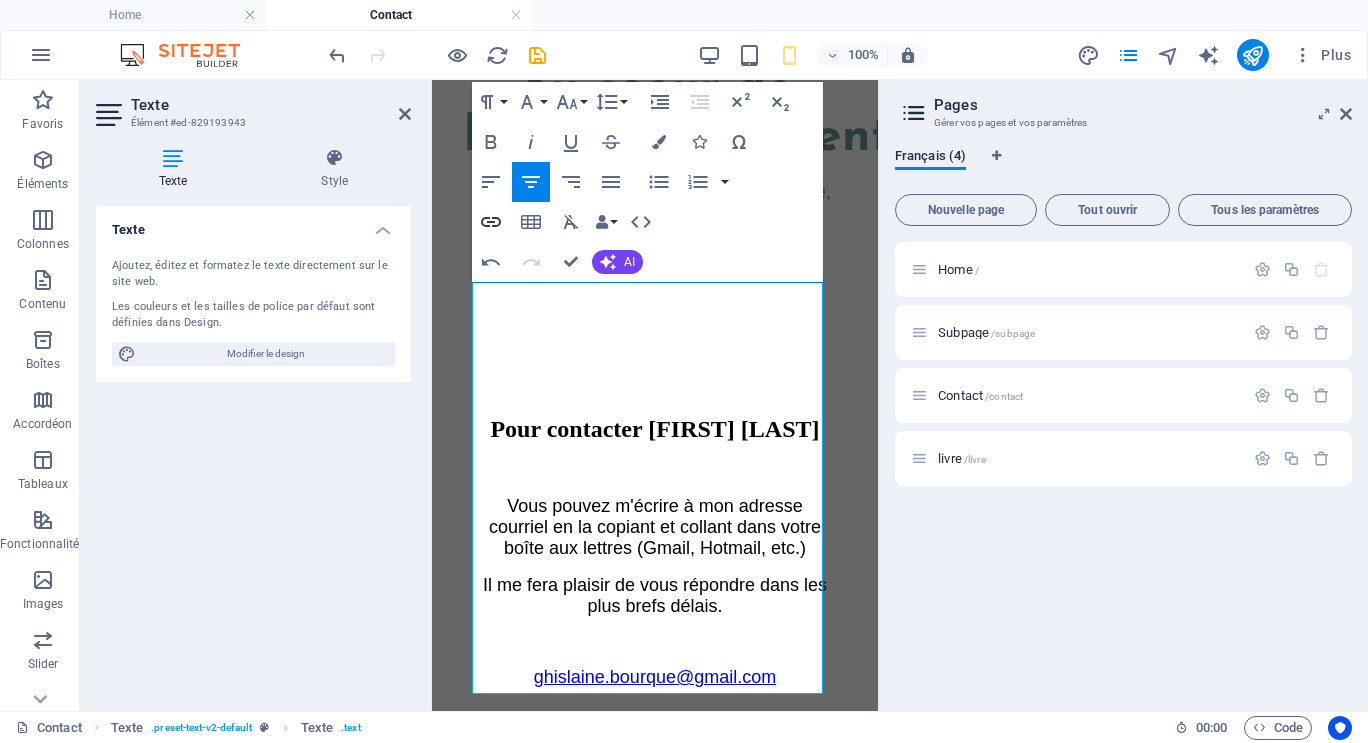 click 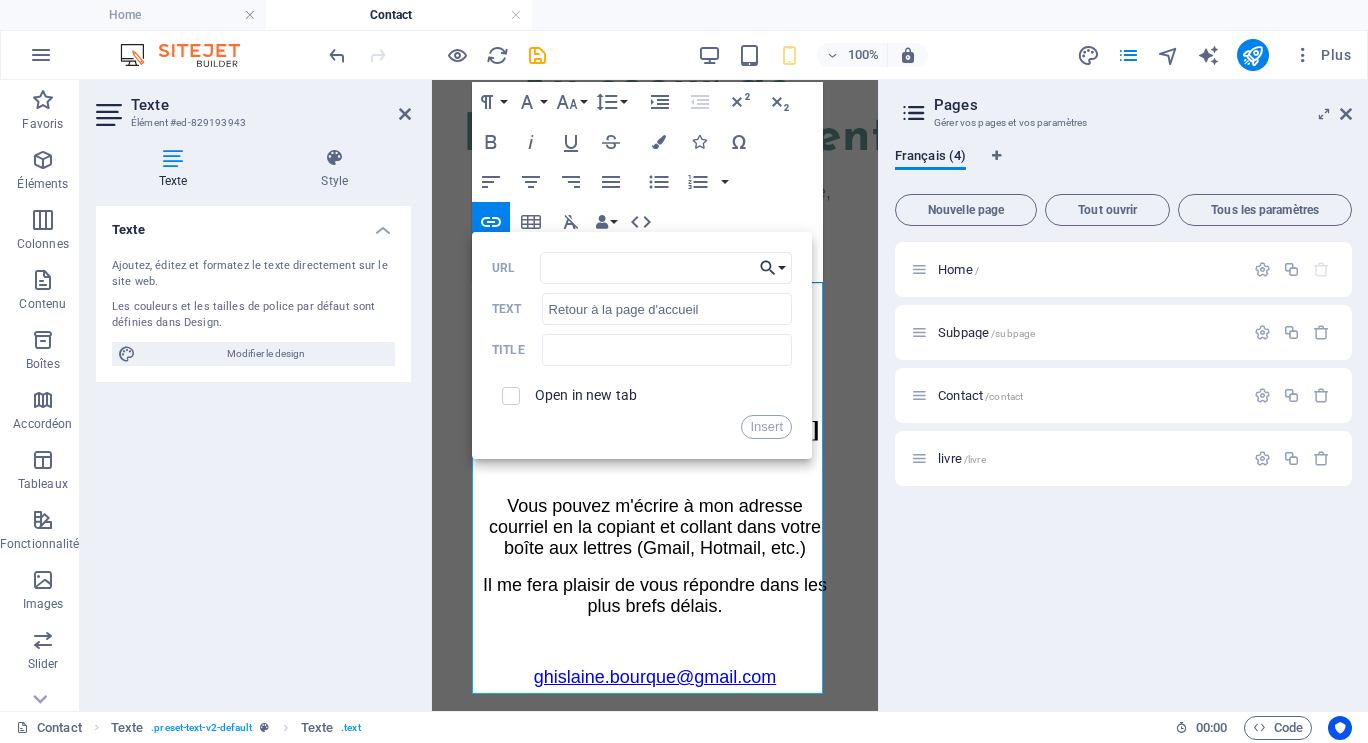 click on "Choose Link" at bounding box center (773, 268) 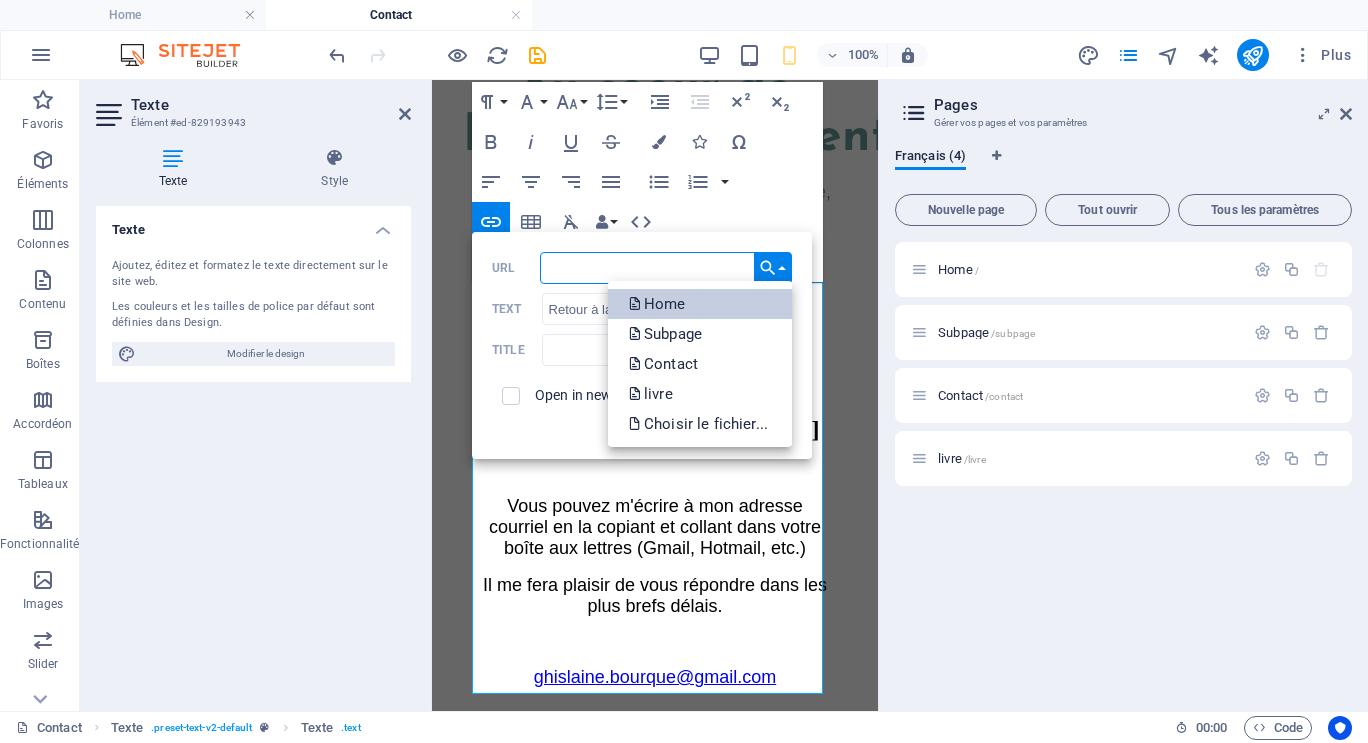 click on "Home" at bounding box center [659, 304] 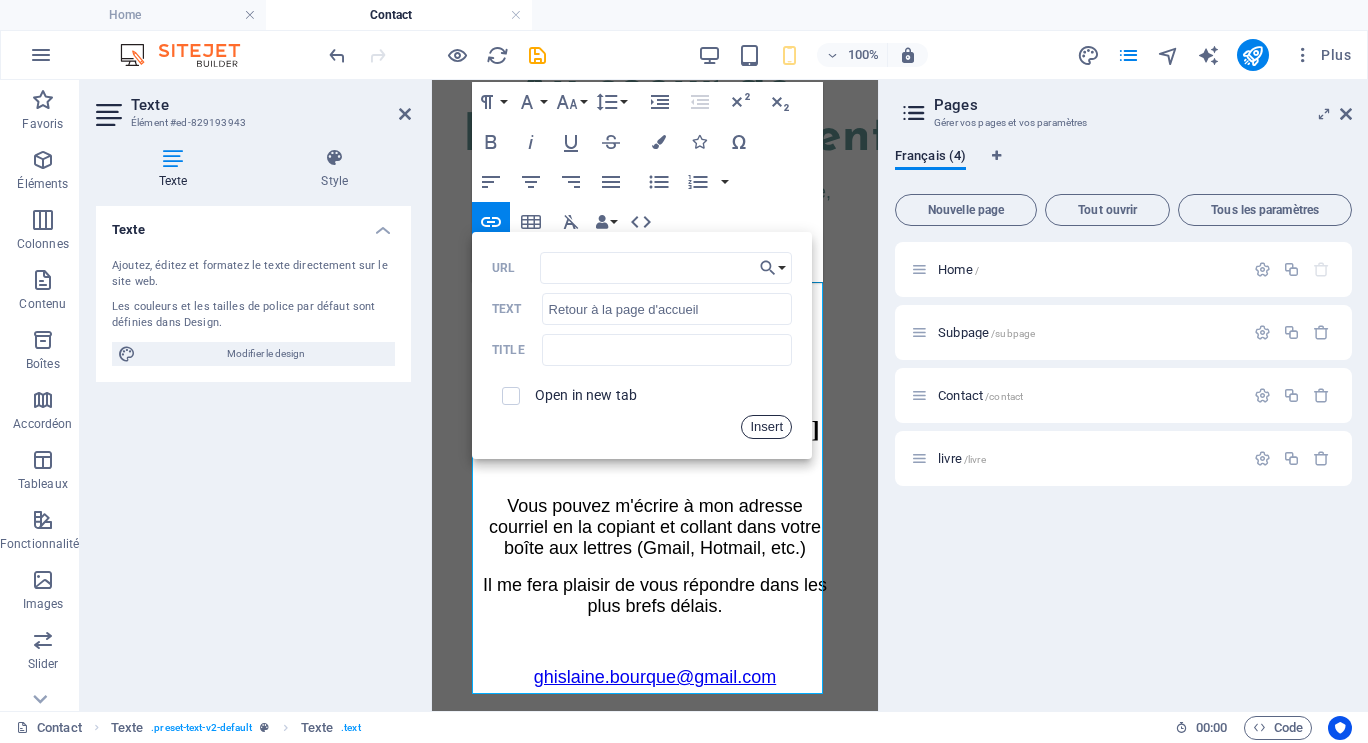 click on "Insert" at bounding box center (766, 427) 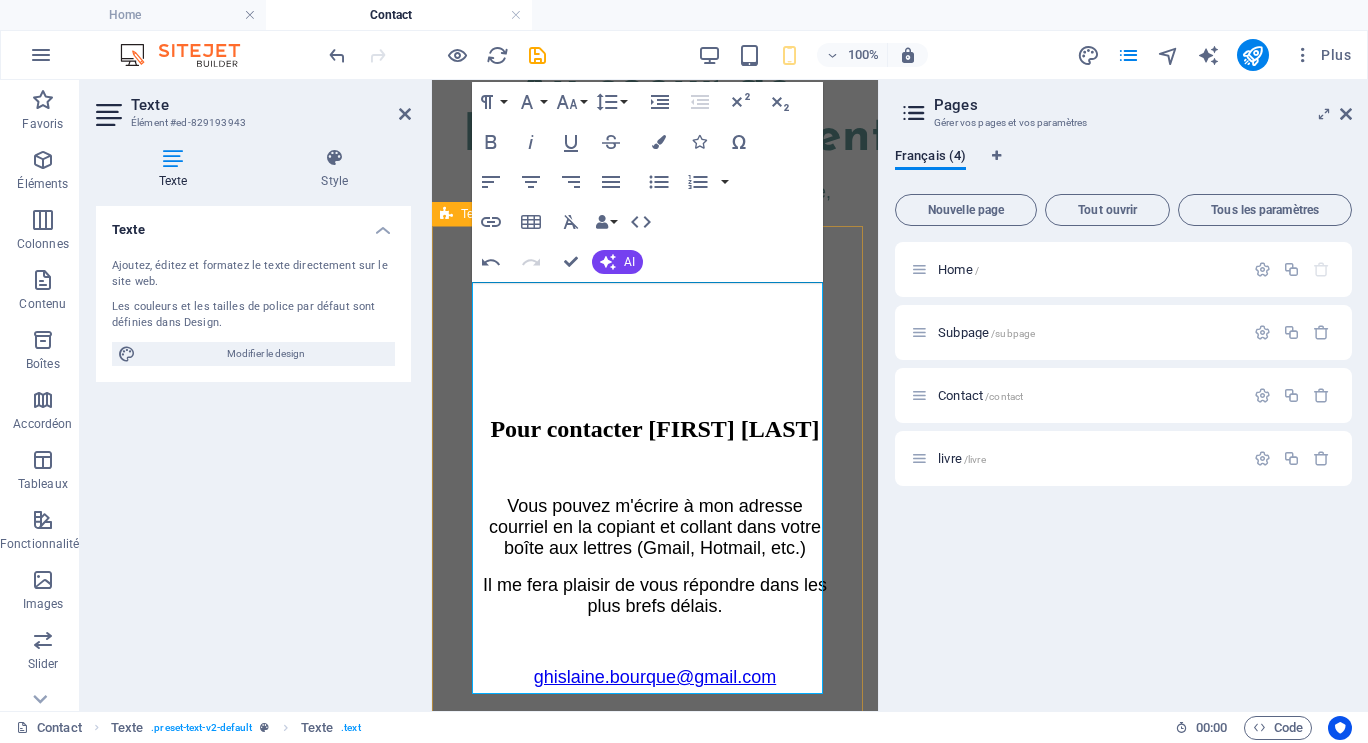 click on "Pour contacter [FIRST] [LAST] Vous pouvez m'écrire à mon adresse courriel en la copiant et collant dans votre boîte aux lettres (Gmail, Hotmail, etc.) Il me fera plaisir de vous répondre dans les plus brefs délais. [EMAIL] ​ Retour à la page d'accueil" at bounding box center (655, 581) 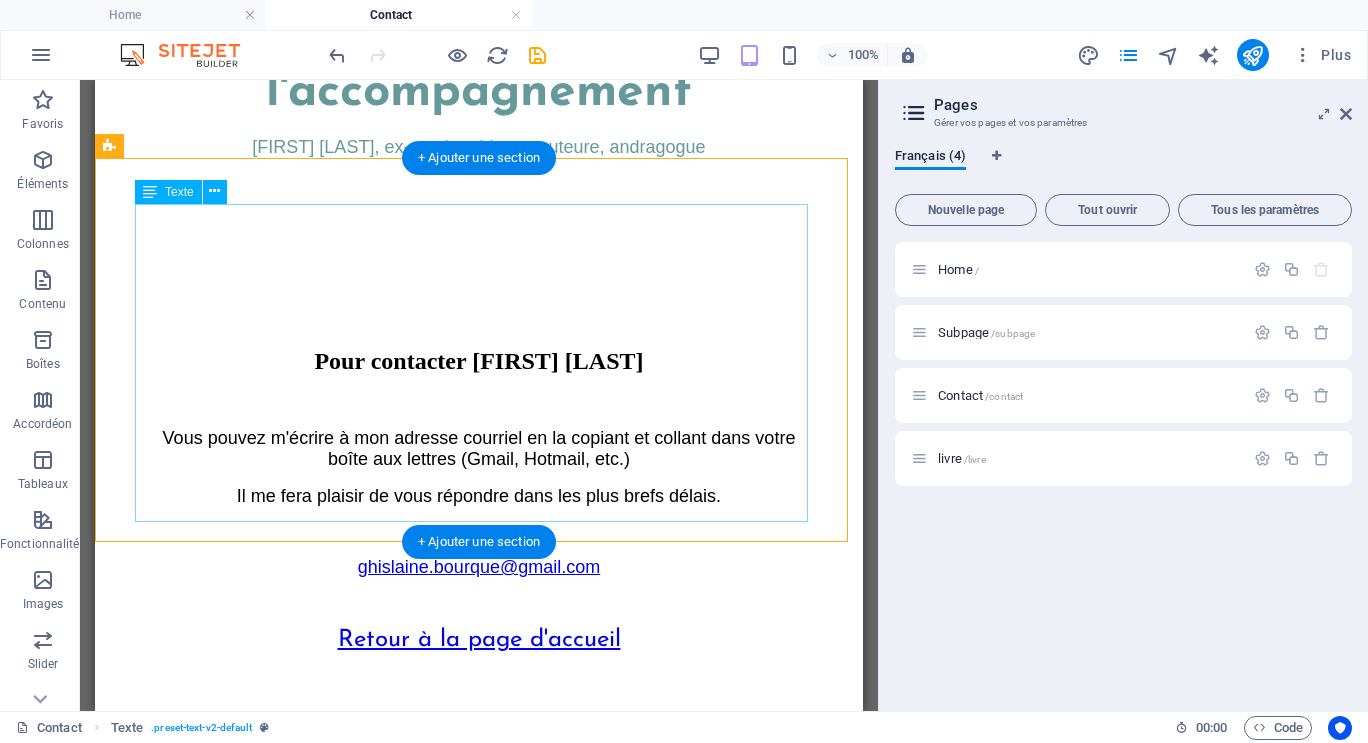 click on "Pour contacter [FIRST] [LAST] Vous pouvez m'écrire à mon adresse courriel en la copiant et collant dans votre boîte aux lettres (Gmail, Hotmail, etc.) Il me fera plaisir de vous répondre dans les plus brefs délais. [EMAIL] Retour à la page d'accueil" at bounding box center [479, 498] 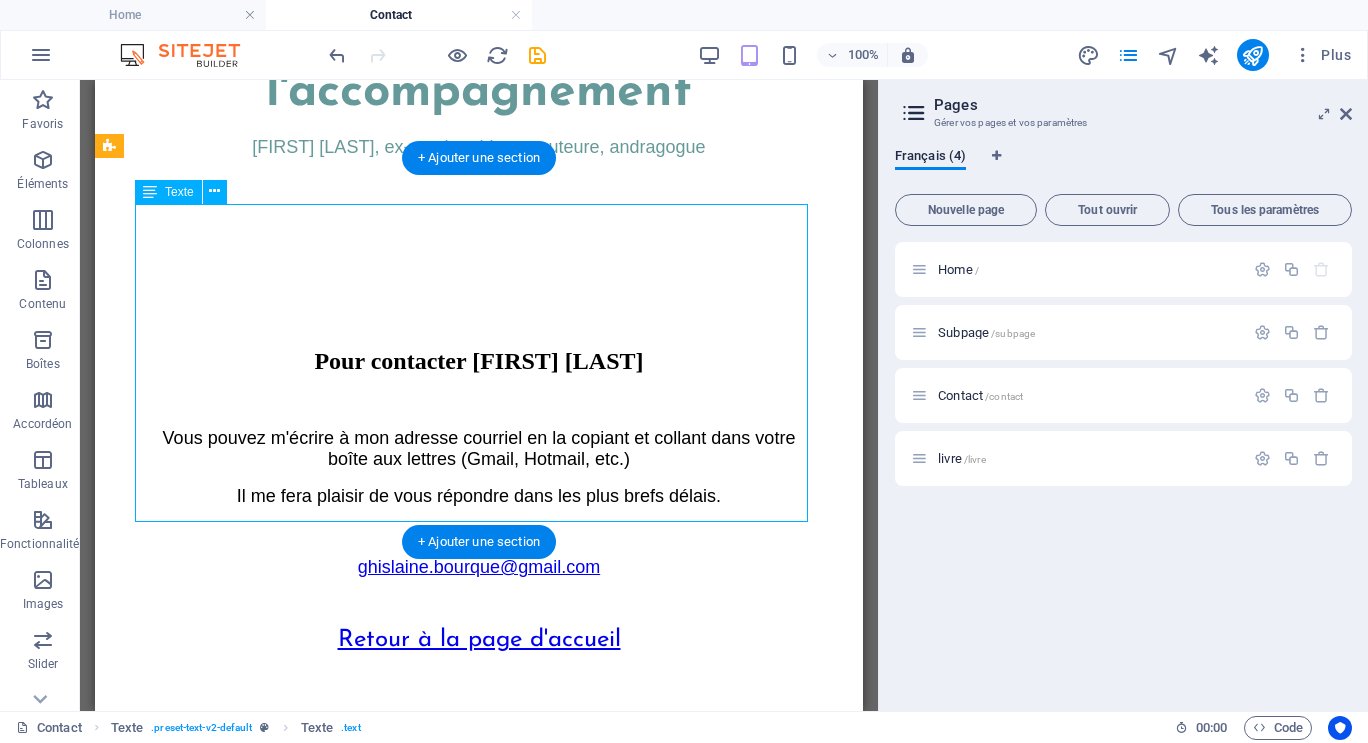 click on "Pour contacter [FIRST] [LAST] Vous pouvez m'écrire à mon adresse courriel en la copiant et collant dans votre boîte aux lettres (Gmail, Hotmail, etc.) Il me fera plaisir de vous répondre dans les plus brefs délais. [EMAIL] Retour à la page d'accueil" at bounding box center (479, 498) 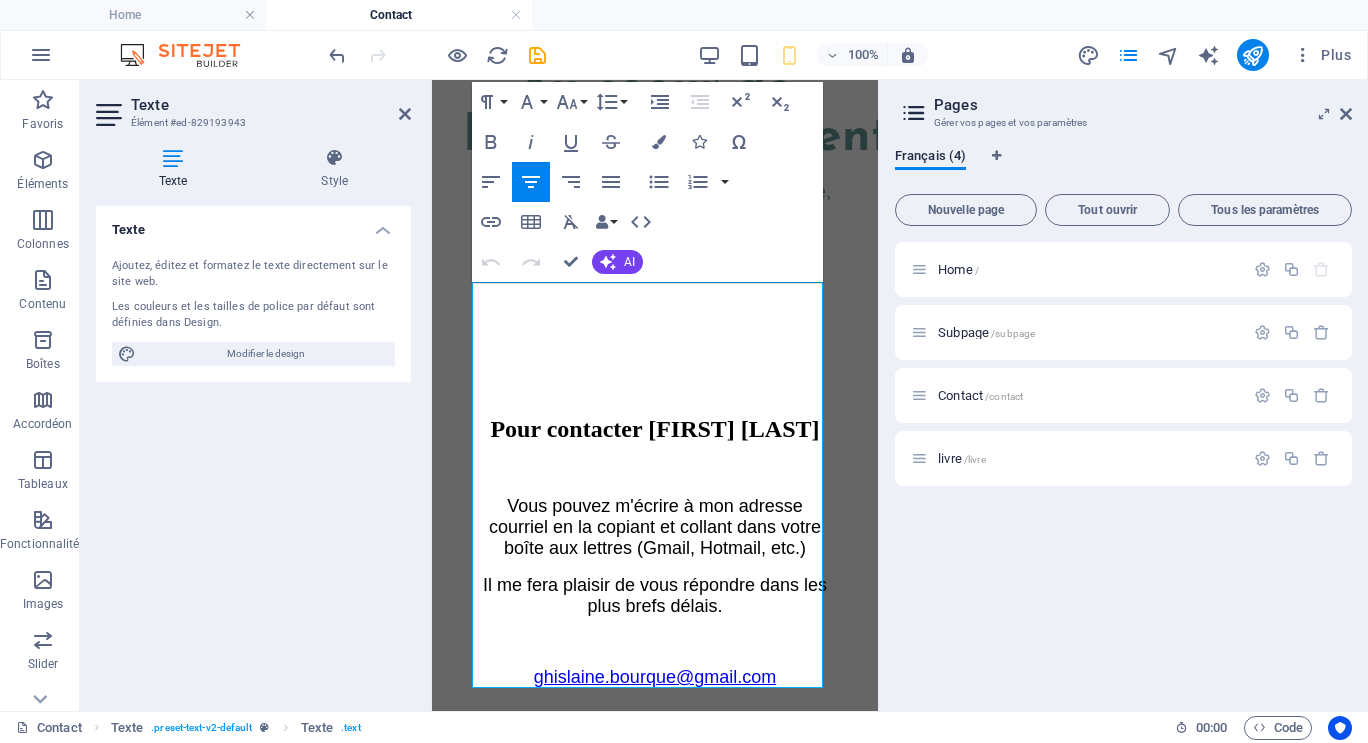 drag, startPoint x: 507, startPoint y: 646, endPoint x: 870, endPoint y: 645, distance: 363.00137 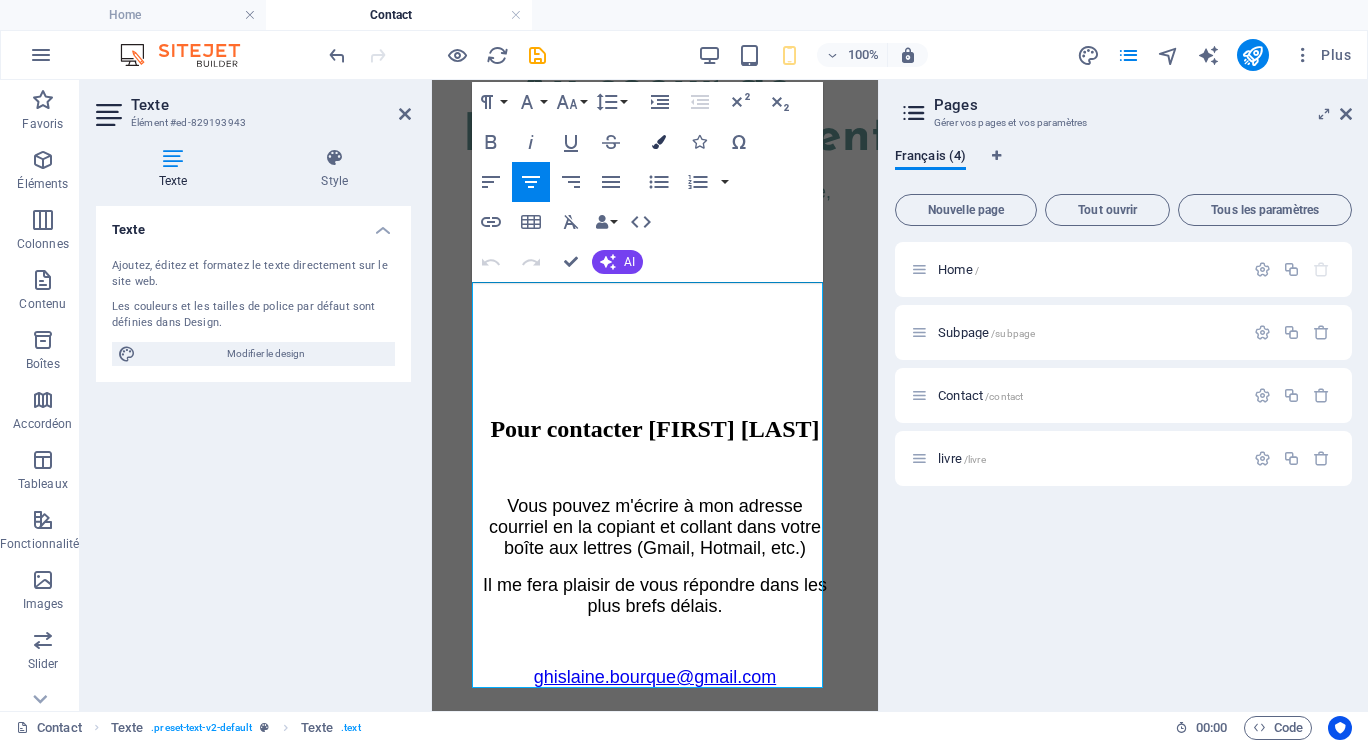 click at bounding box center [659, 142] 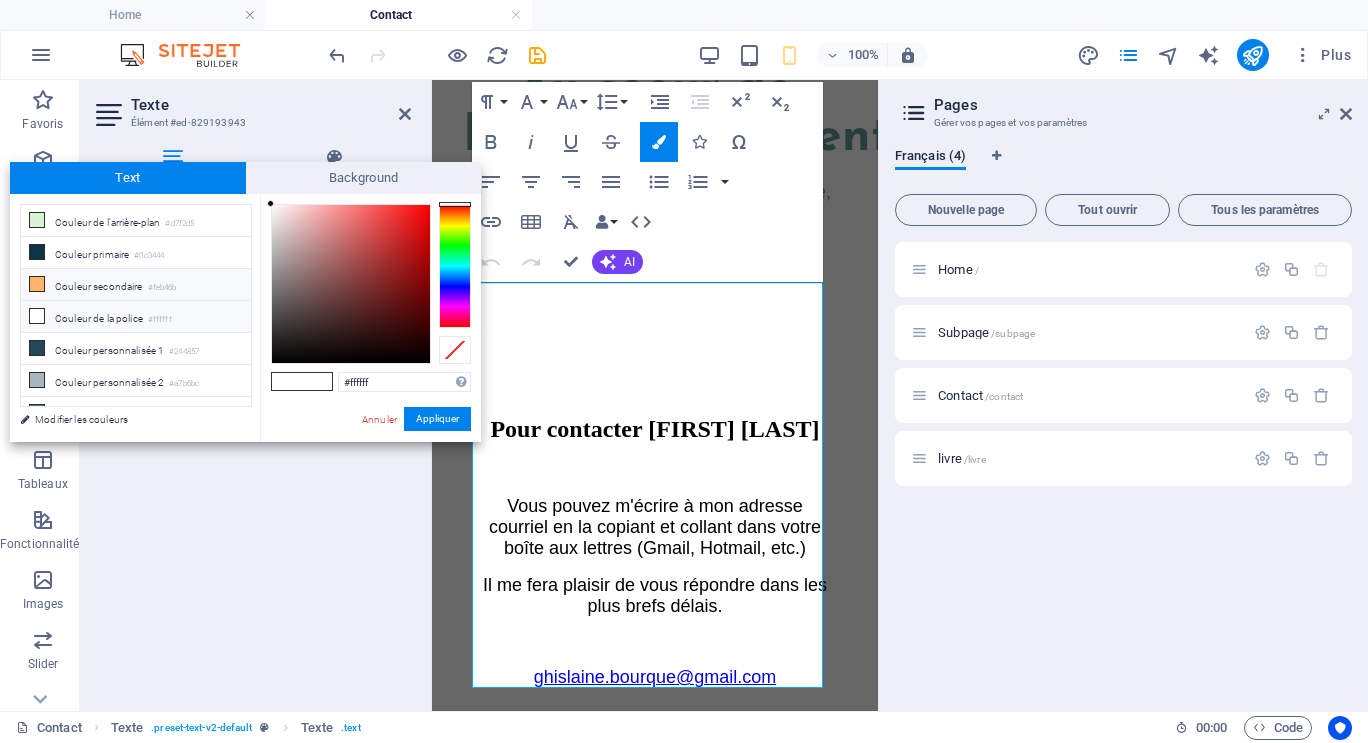 click on "Couleur secondaire
#feb46b" at bounding box center (136, 285) 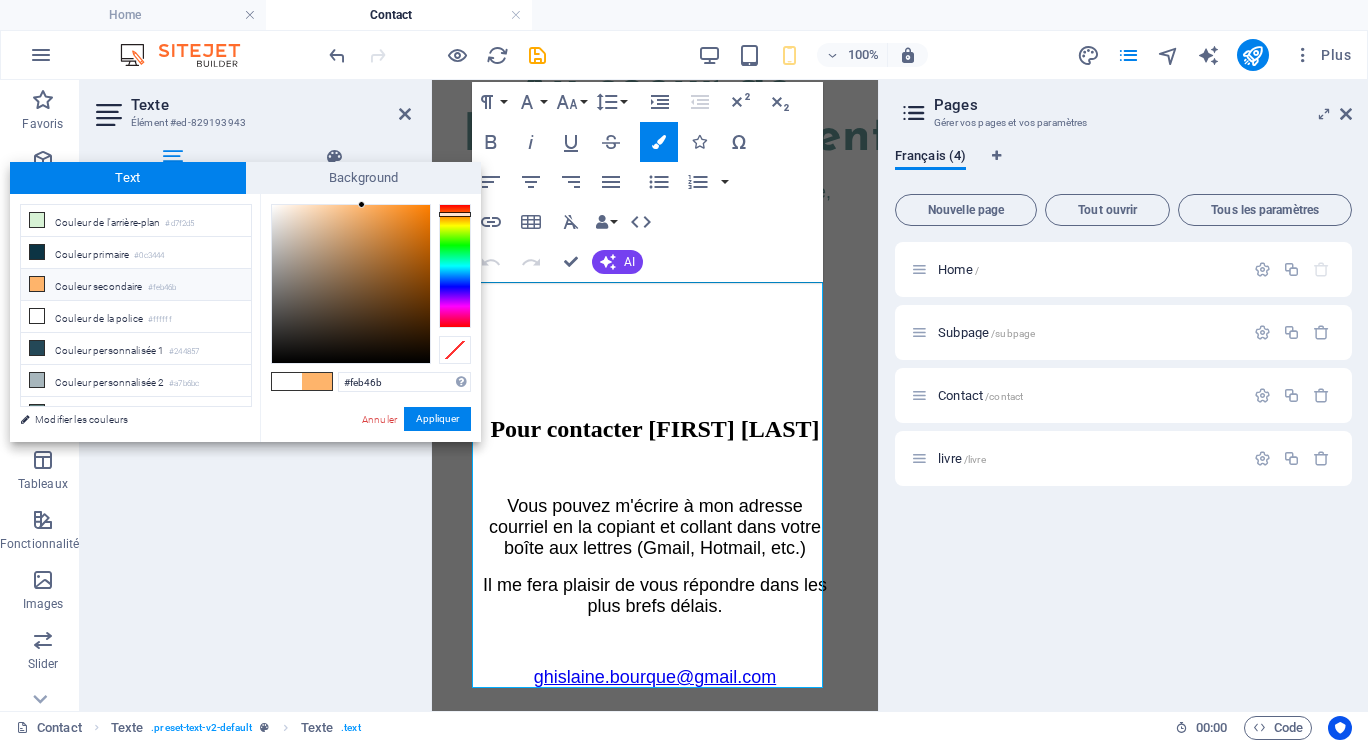 click on "Appliquer" at bounding box center [437, 419] 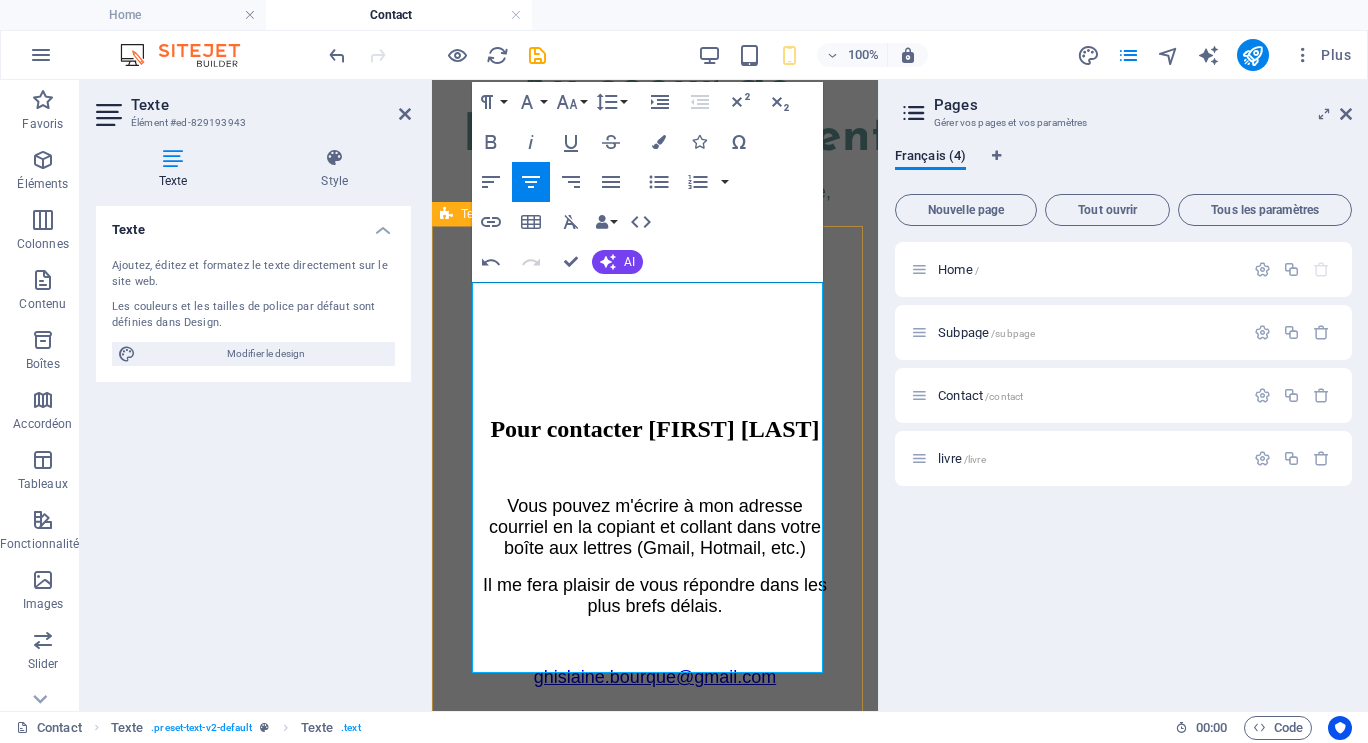 drag, startPoint x: 549, startPoint y: 638, endPoint x: 833, endPoint y: 643, distance: 284.044 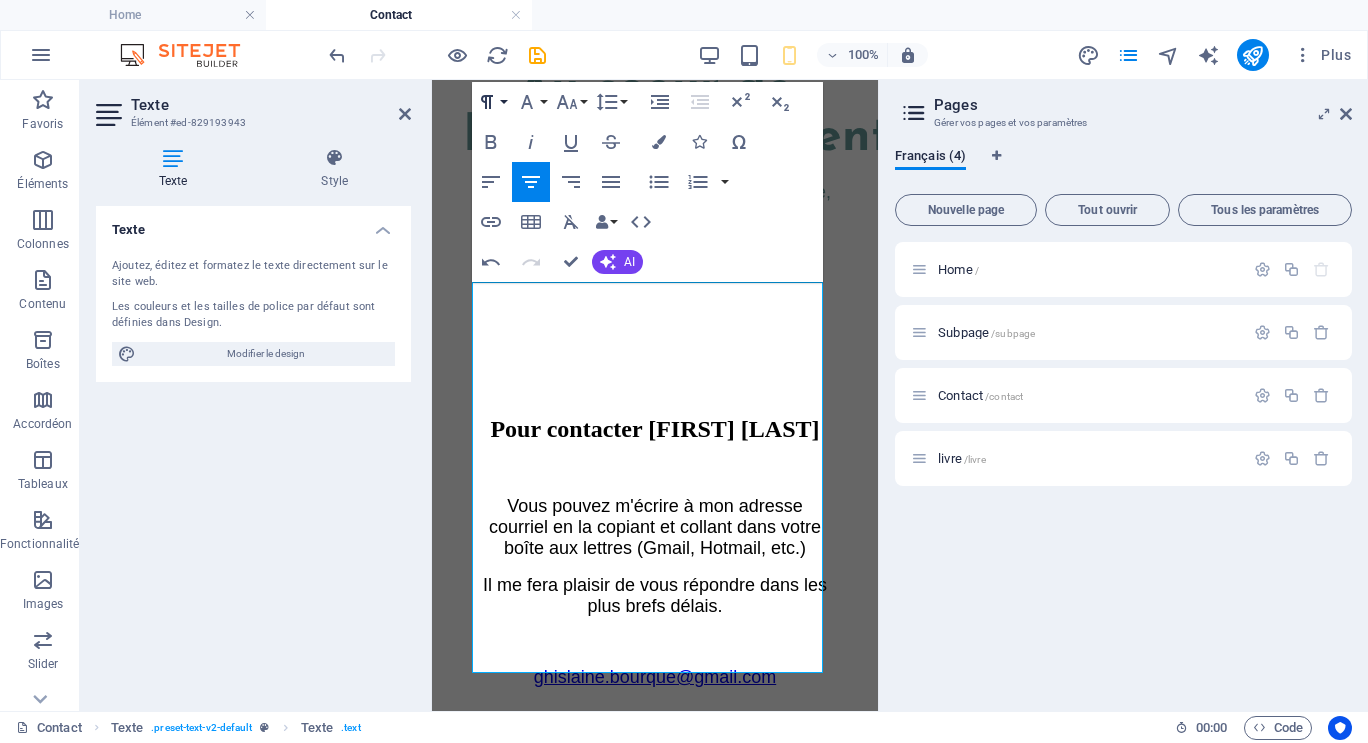 click on "Paragraph Format" at bounding box center (491, 102) 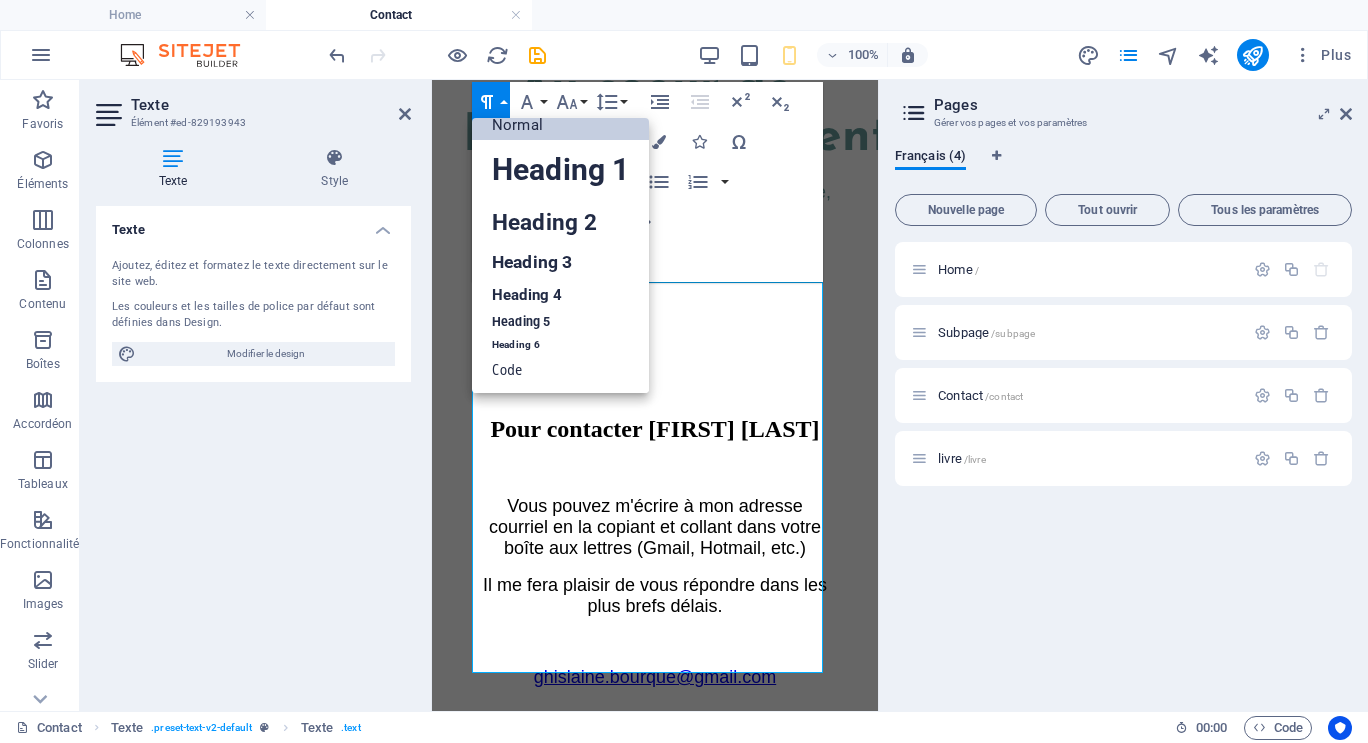 scroll, scrollTop: 16, scrollLeft: 0, axis: vertical 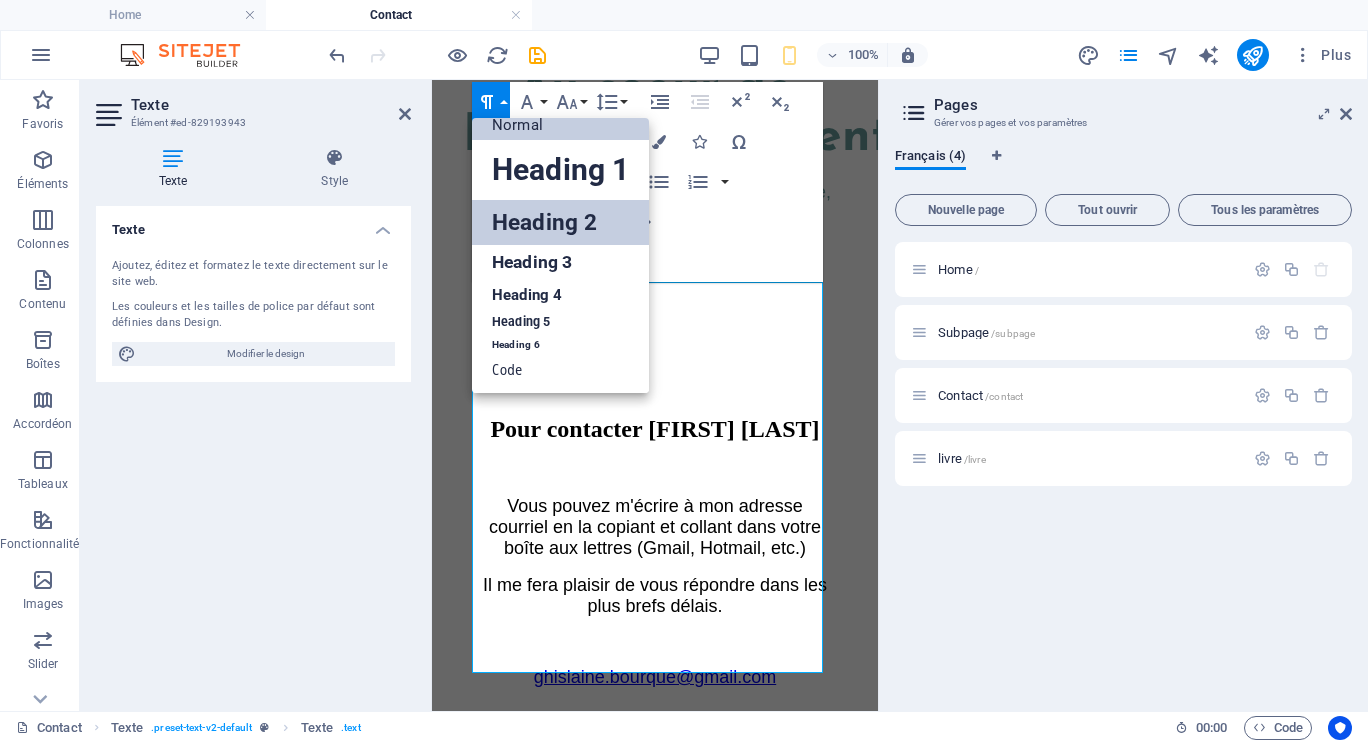 click on "Heading 2" at bounding box center (560, 222) 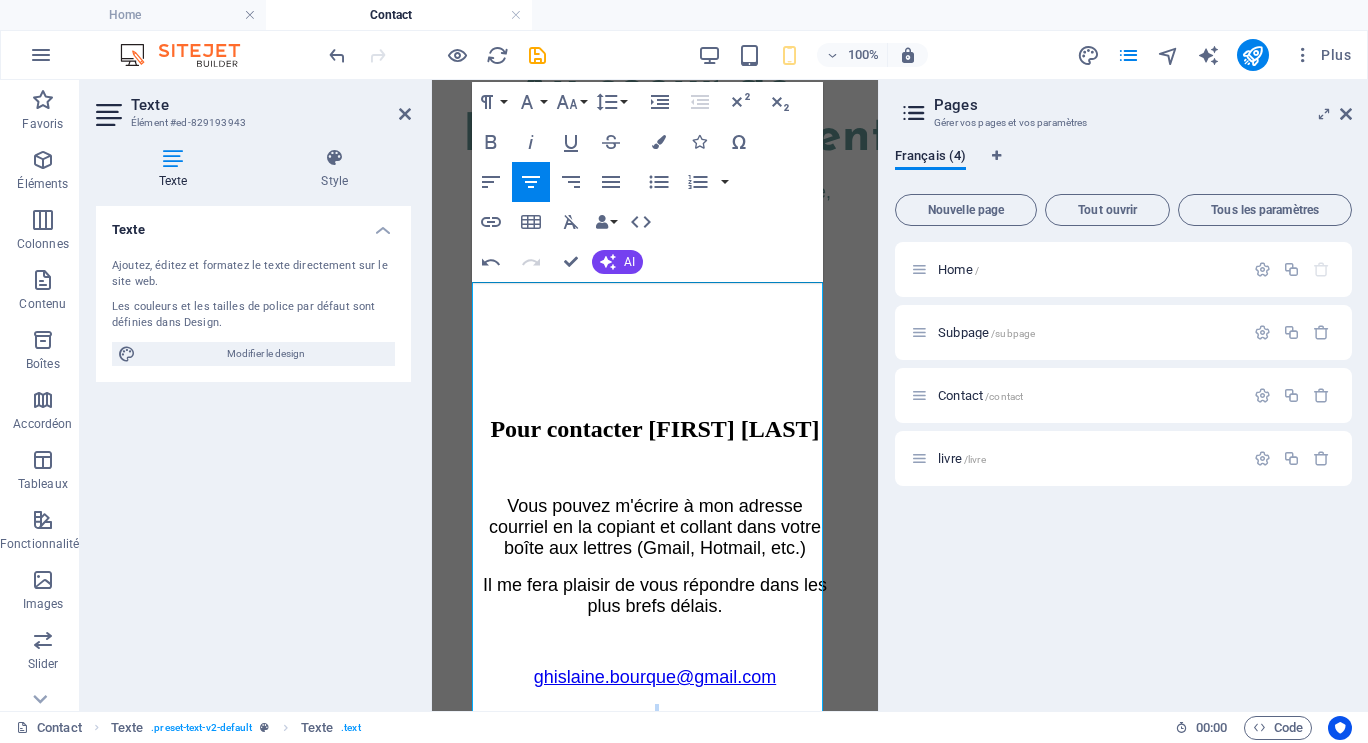 click 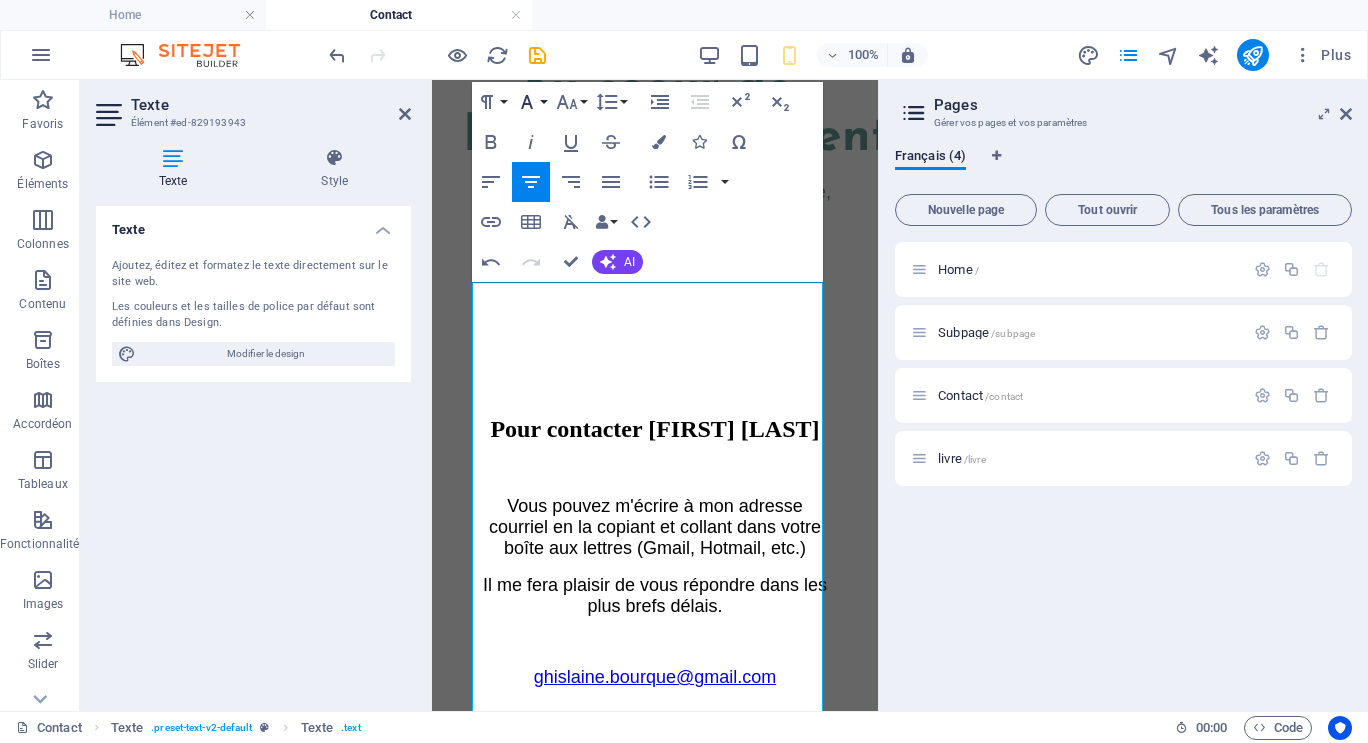 click on "Font Family" at bounding box center [531, 102] 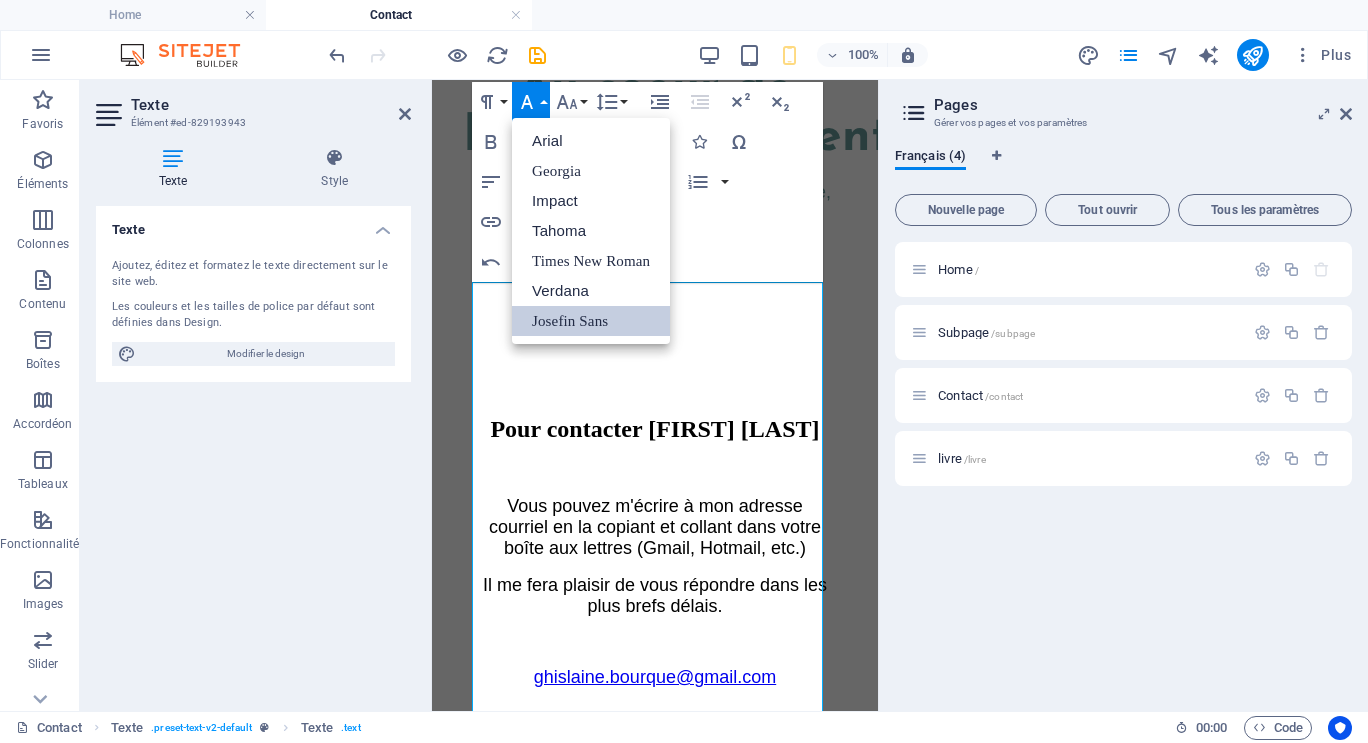scroll, scrollTop: 0, scrollLeft: 0, axis: both 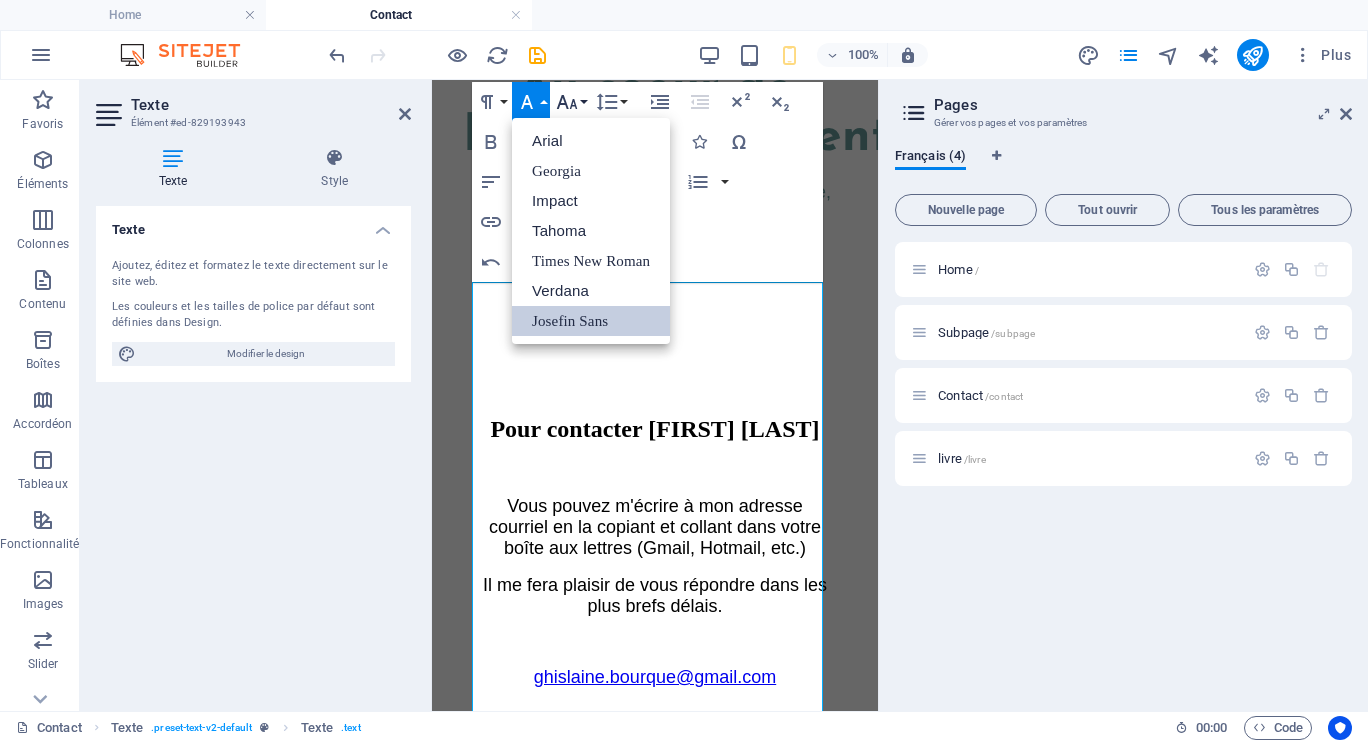 click on "Font Size" at bounding box center [571, 102] 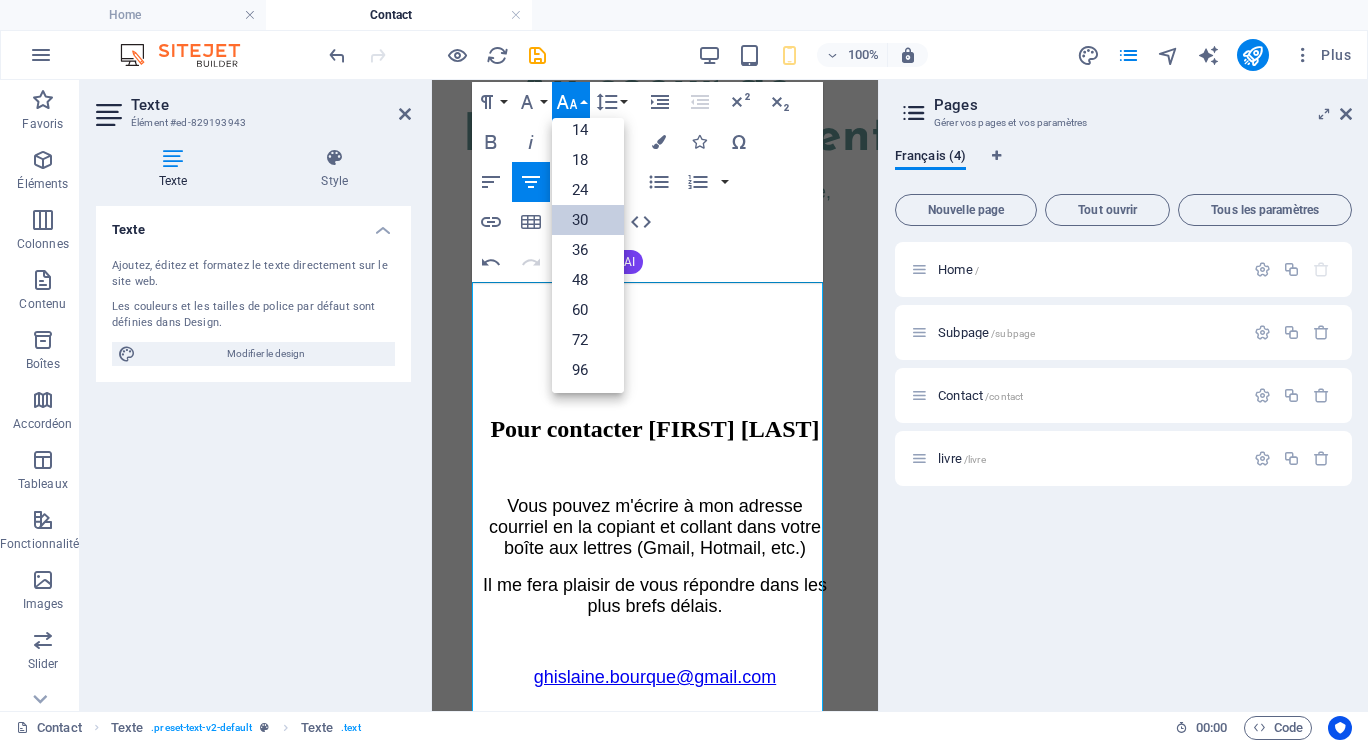 scroll, scrollTop: 161, scrollLeft: 0, axis: vertical 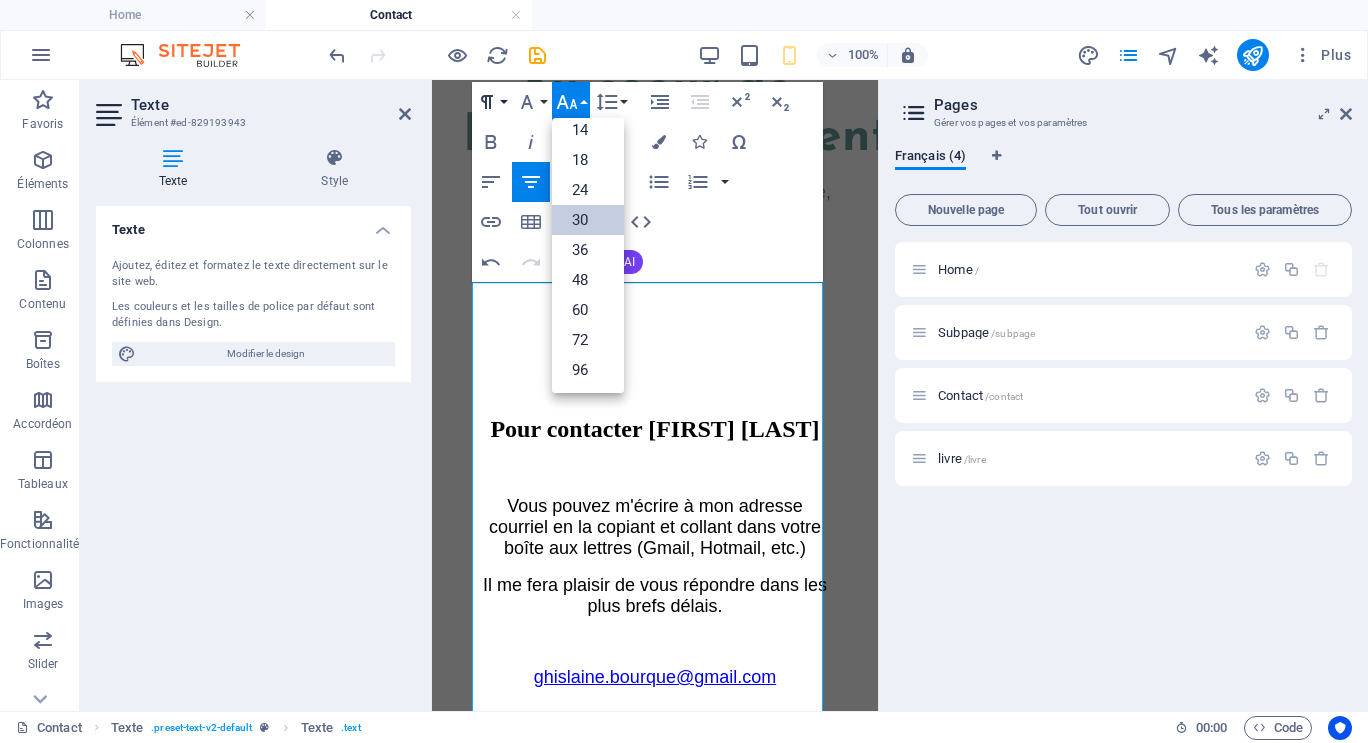 click on "Paragraph Format" at bounding box center [491, 102] 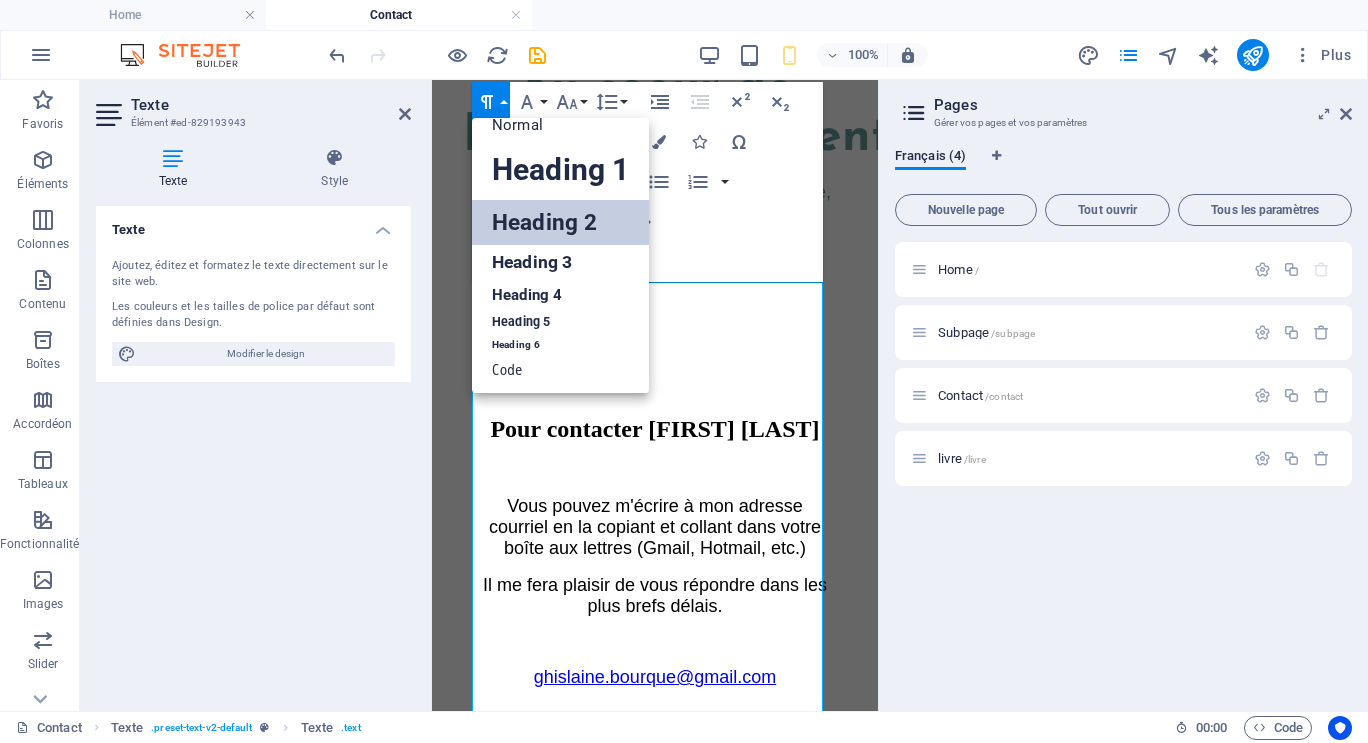 scroll, scrollTop: 16, scrollLeft: 0, axis: vertical 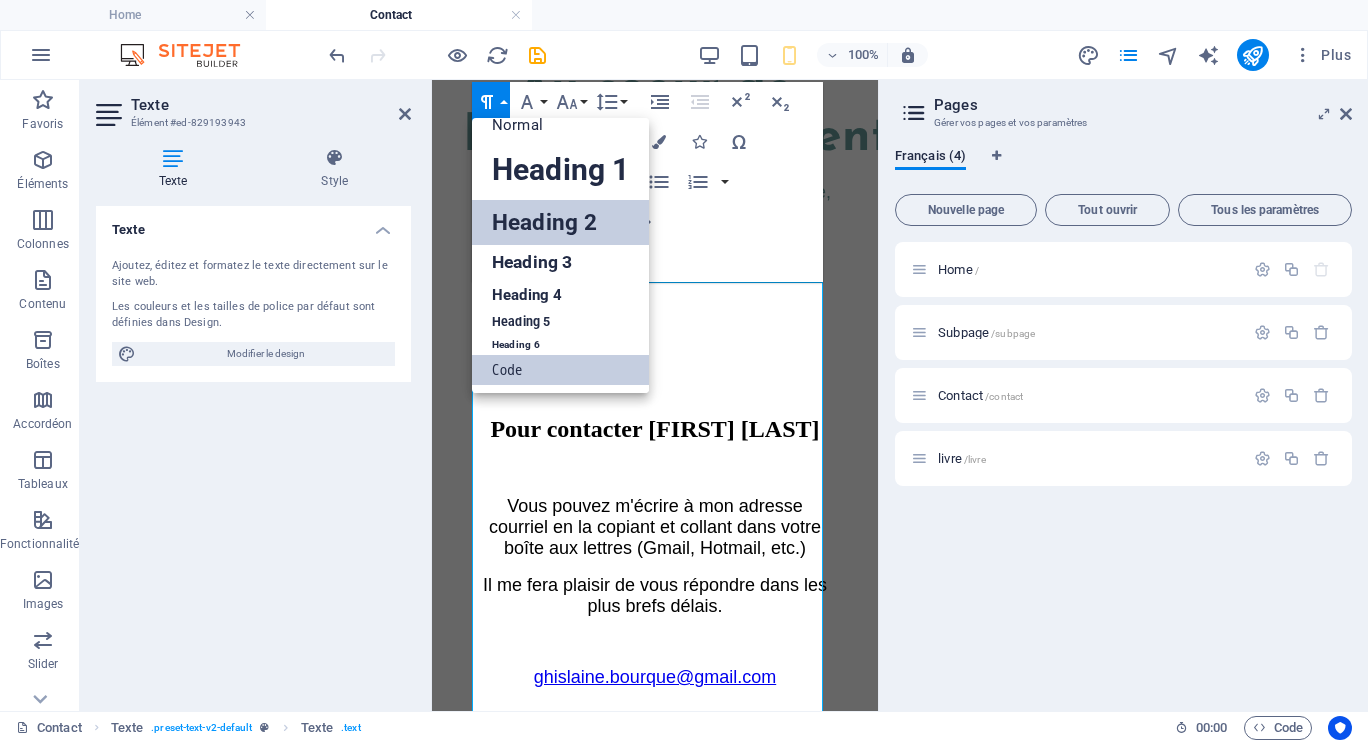 click on "Code" at bounding box center (560, 370) 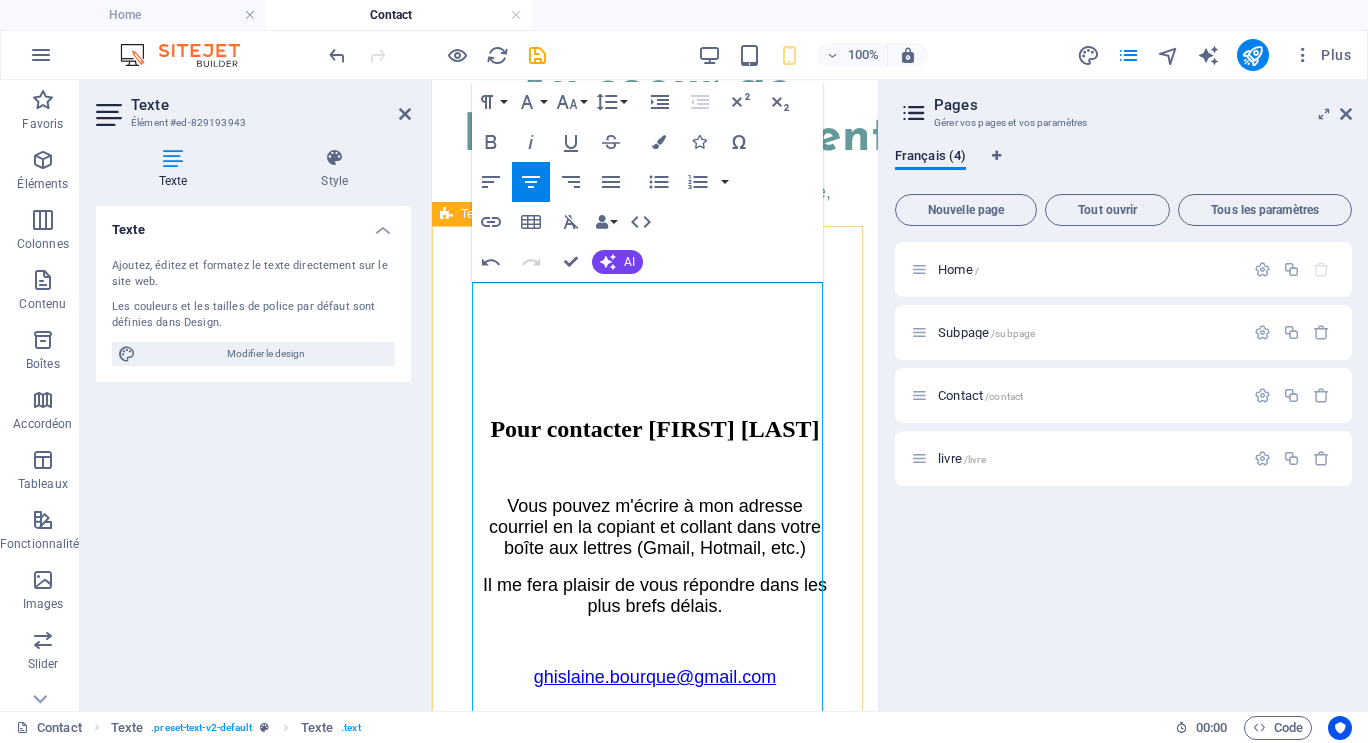drag, startPoint x: 528, startPoint y: 655, endPoint x: 823, endPoint y: 655, distance: 295 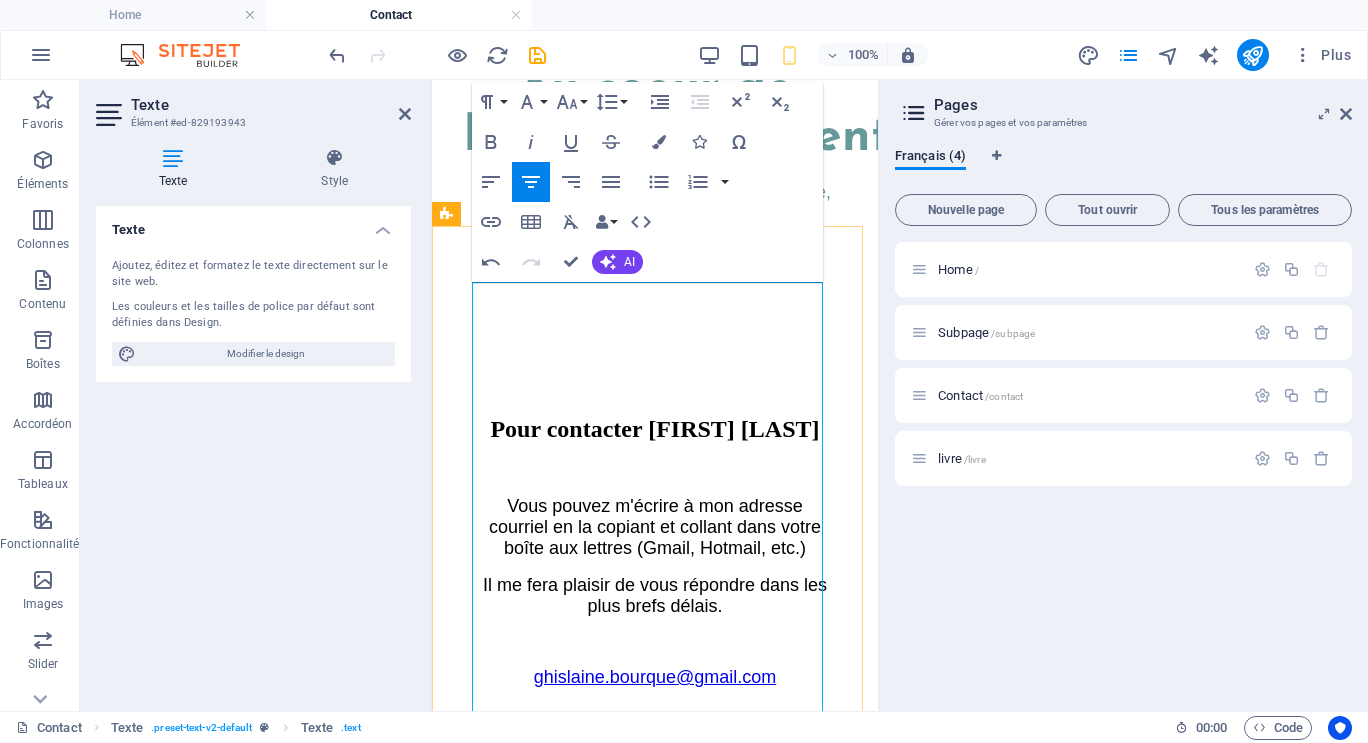click at bounding box center (655, 760) 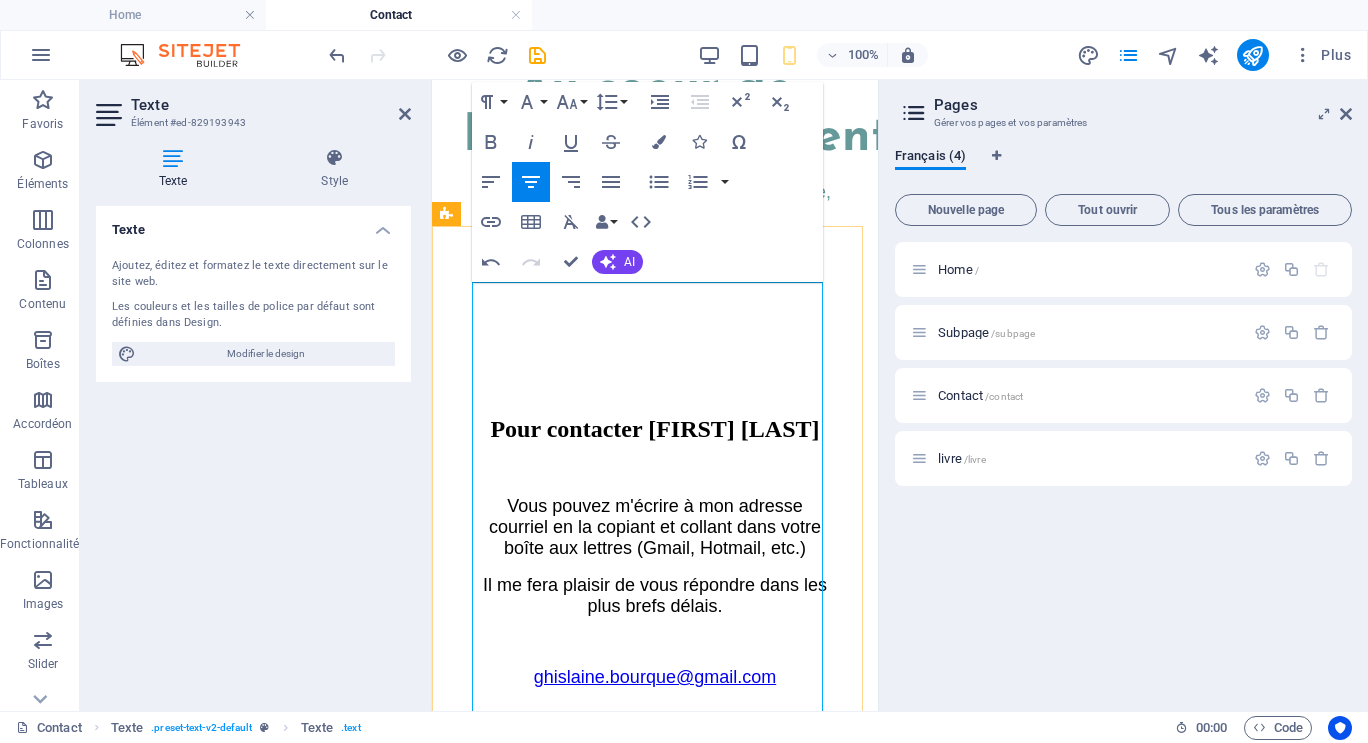 type 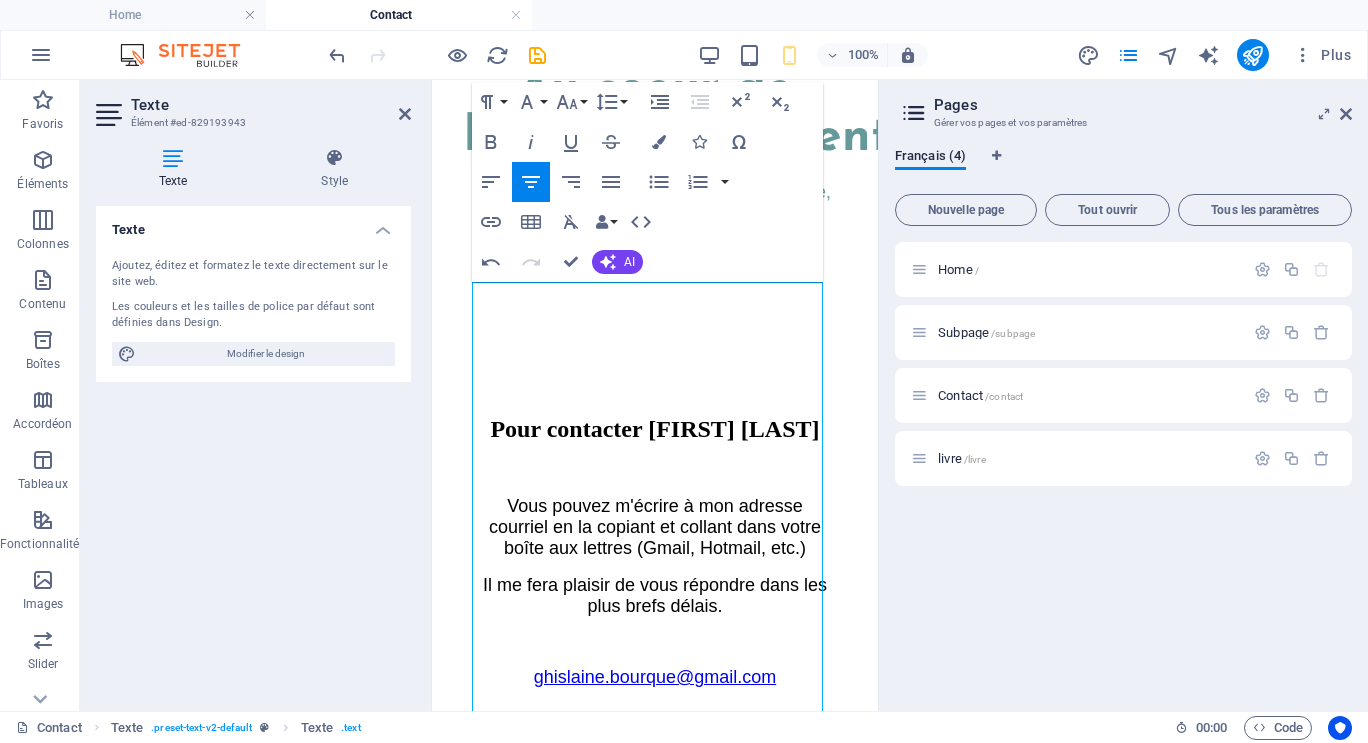 drag, startPoint x: 499, startPoint y: 652, endPoint x: 1465, endPoint y: 741, distance: 970.09125 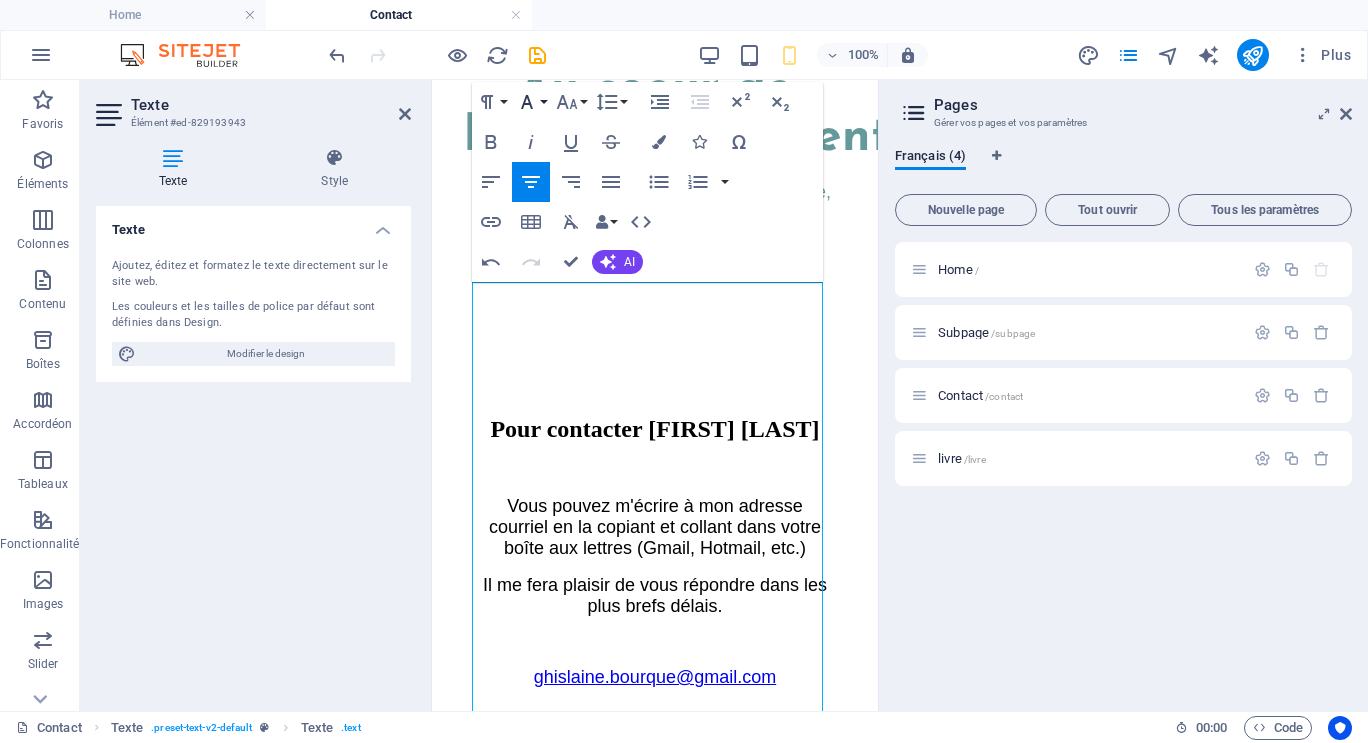 click on "Font Family" at bounding box center [531, 102] 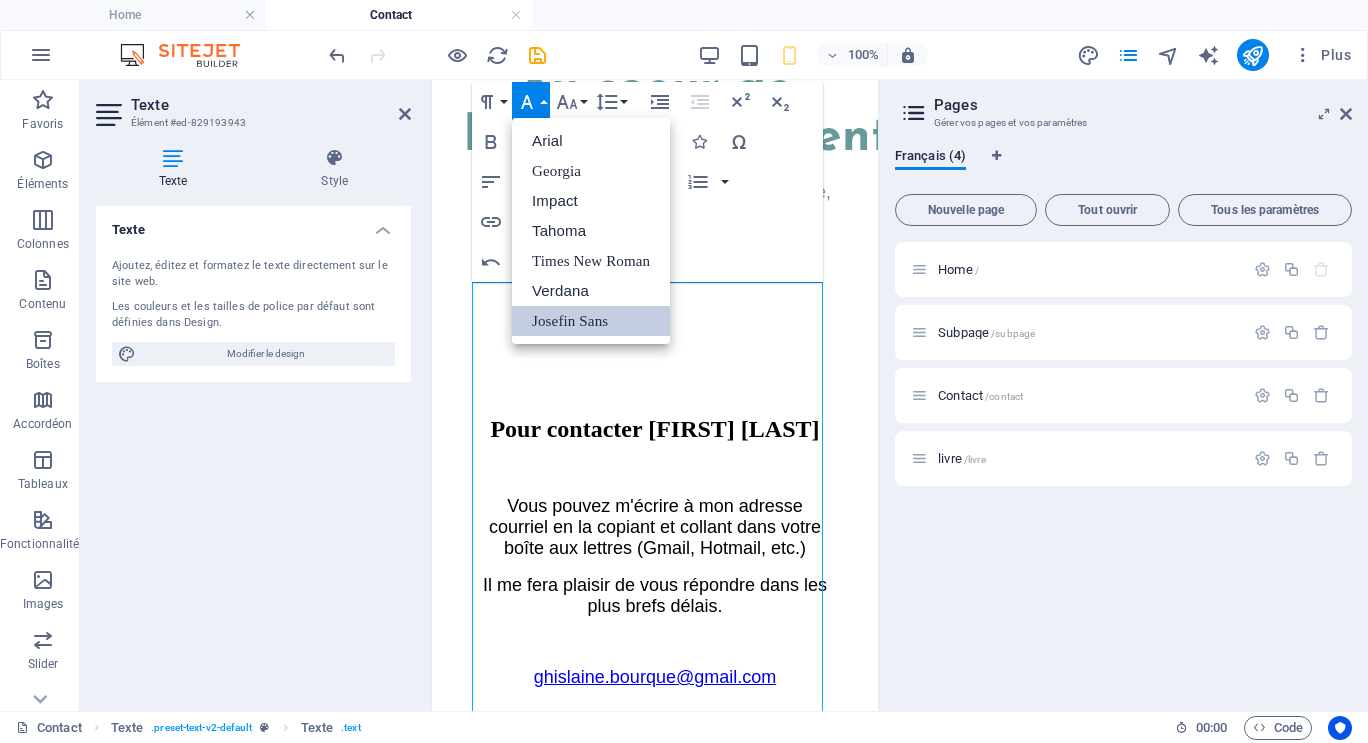 click on "Josefin Sans" at bounding box center [591, 321] 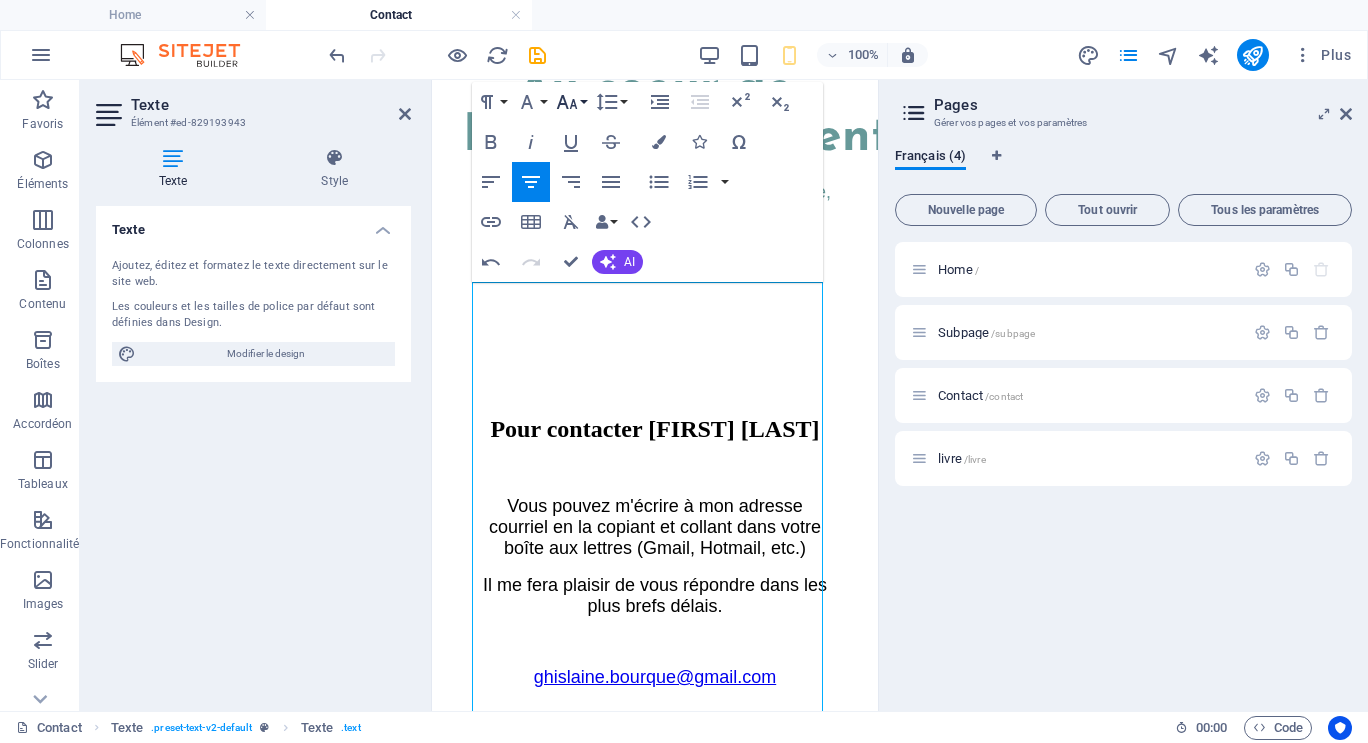 click on "Font Size" at bounding box center [571, 102] 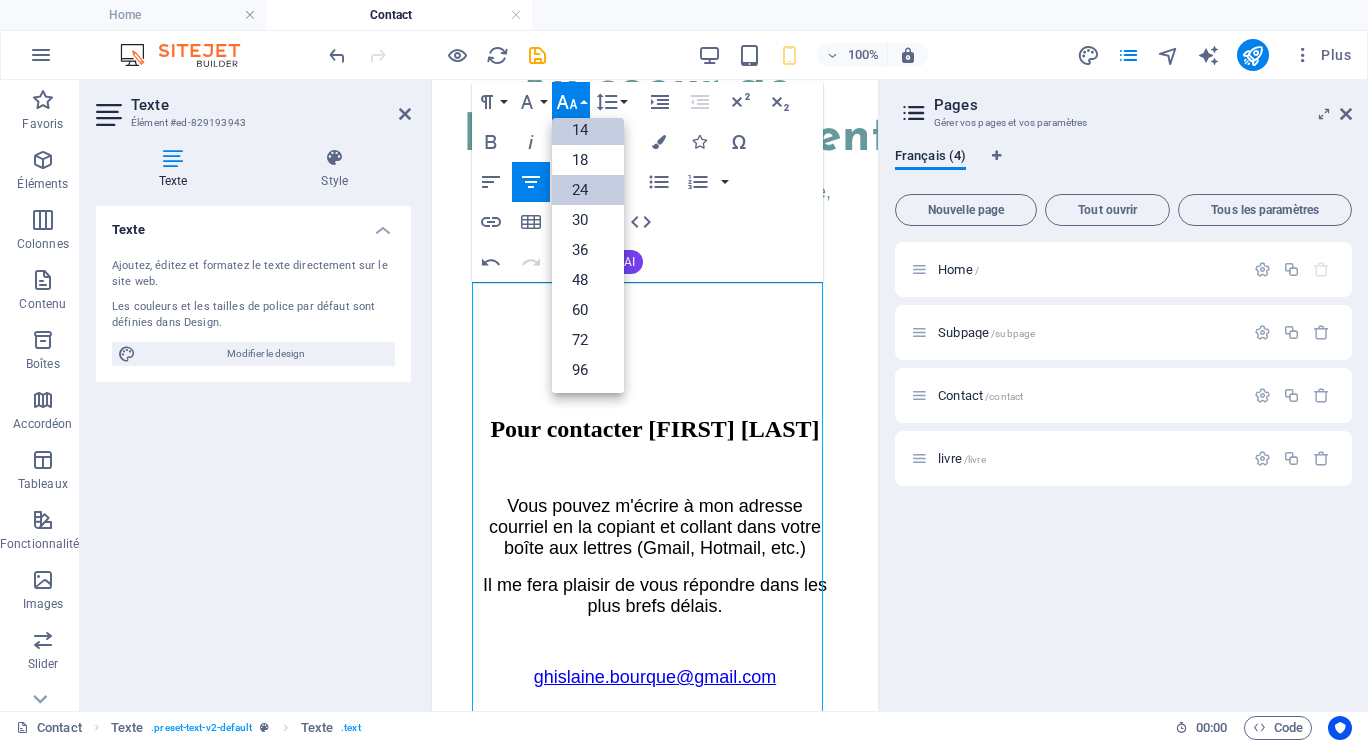 click on "24" at bounding box center [588, 190] 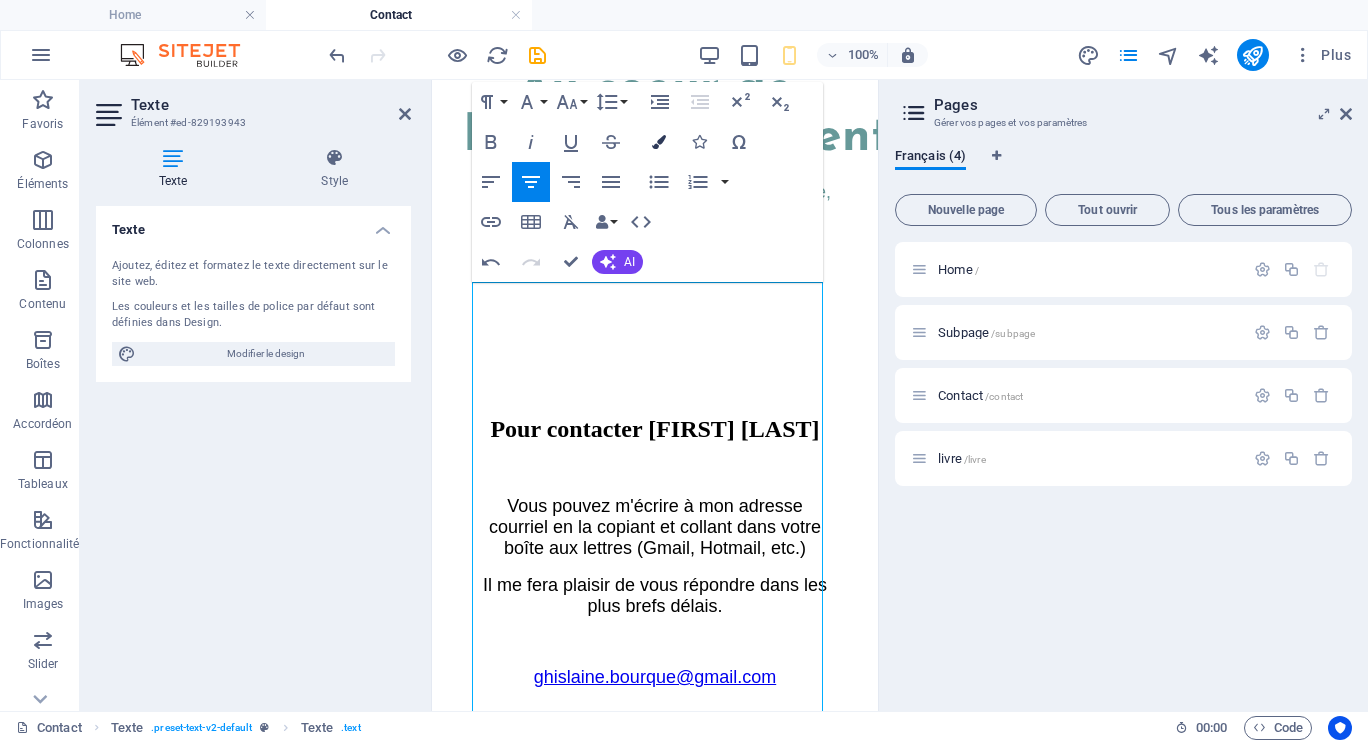 click at bounding box center (659, 142) 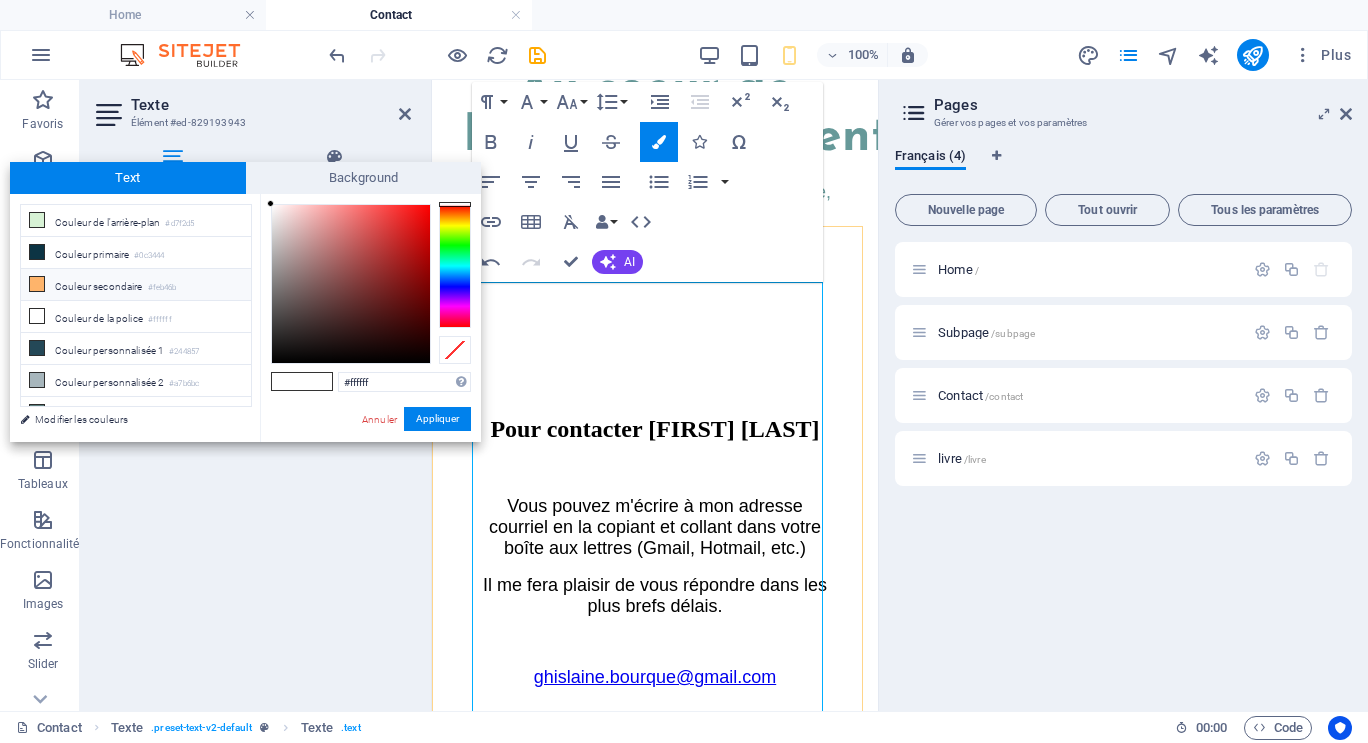 click on "Retour à la page d'Accueil" at bounding box center (655, 763) 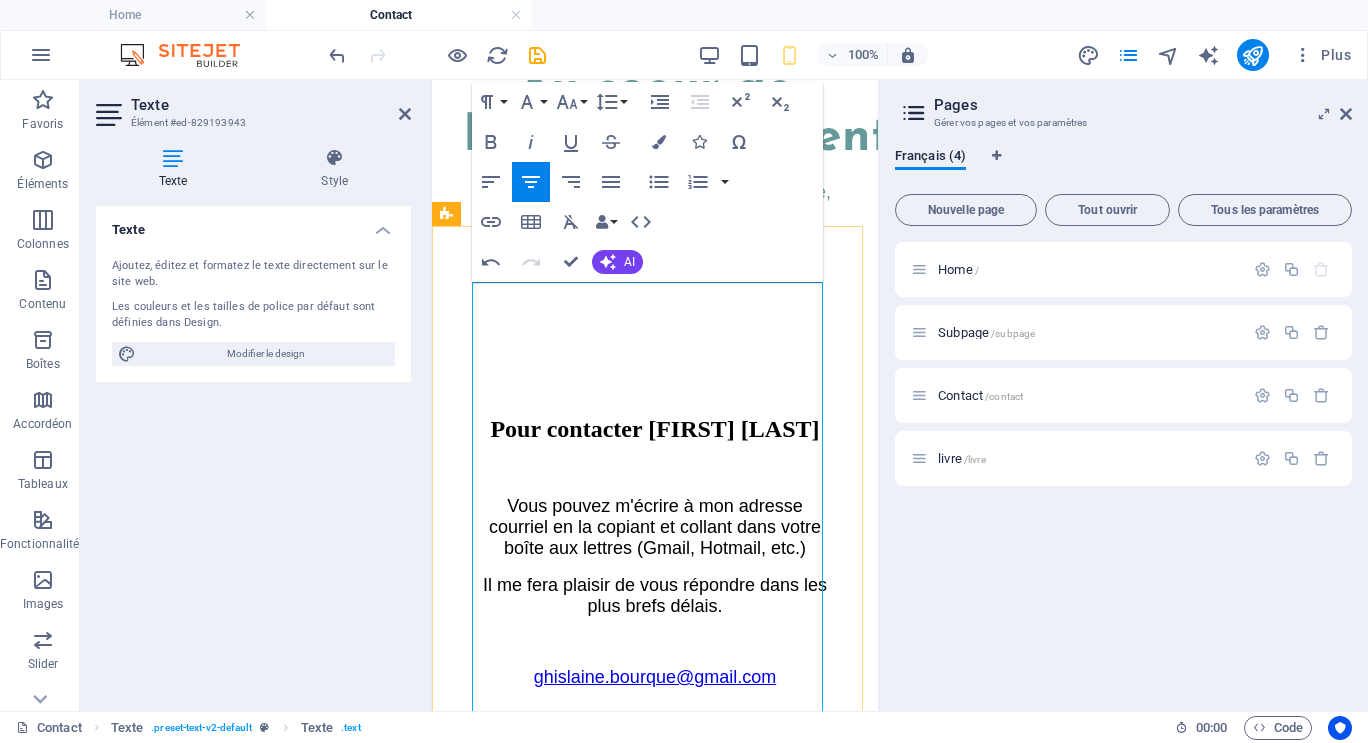 click on "Retour à la page d'Accueil" at bounding box center [655, 763] 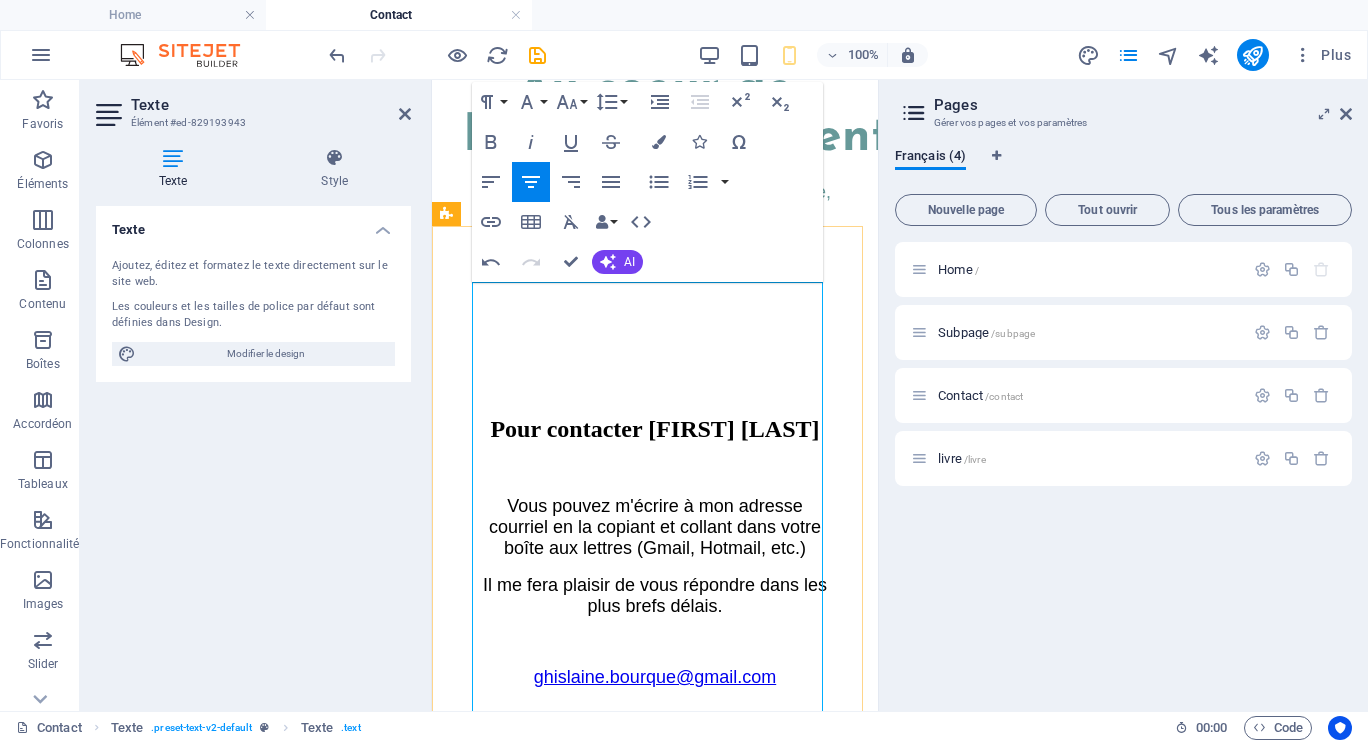 click on "Retour à la page d'Accueil" at bounding box center [655, 763] 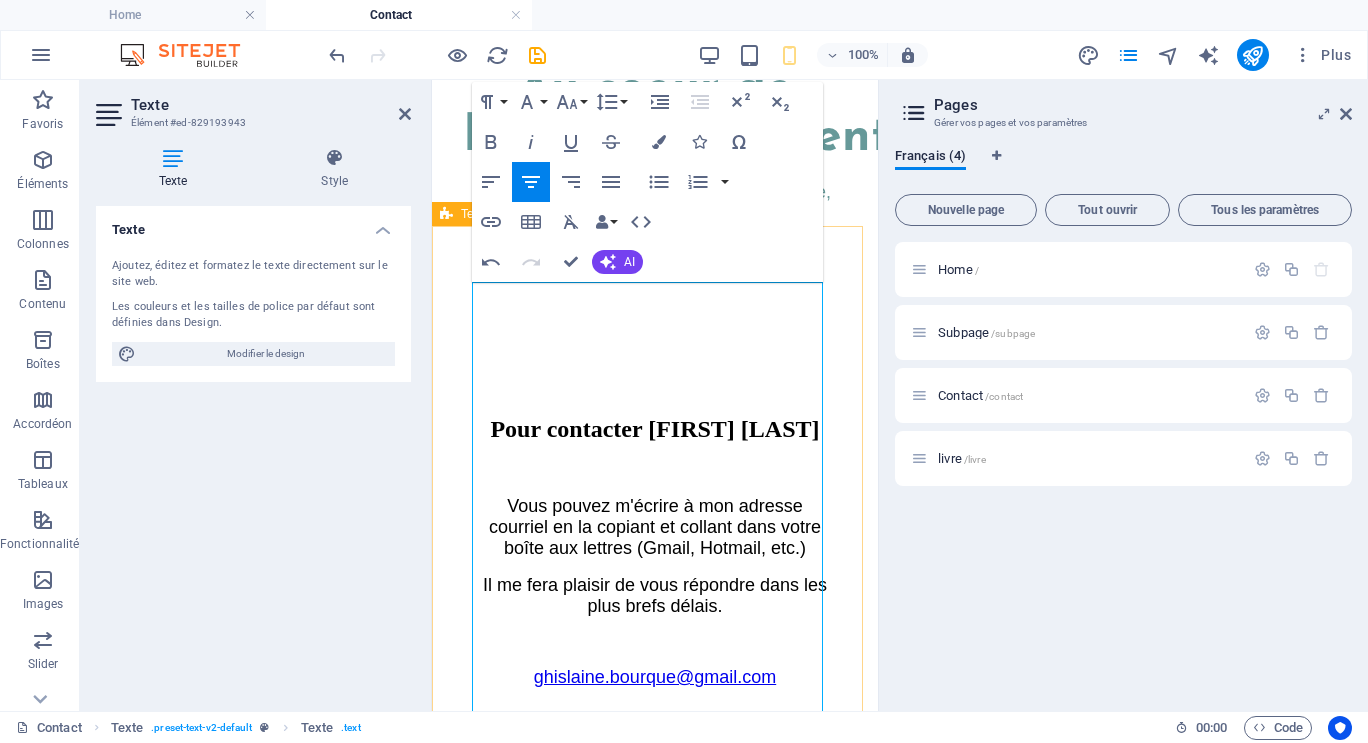 drag, startPoint x: 509, startPoint y: 664, endPoint x: 851, endPoint y: 668, distance: 342.02338 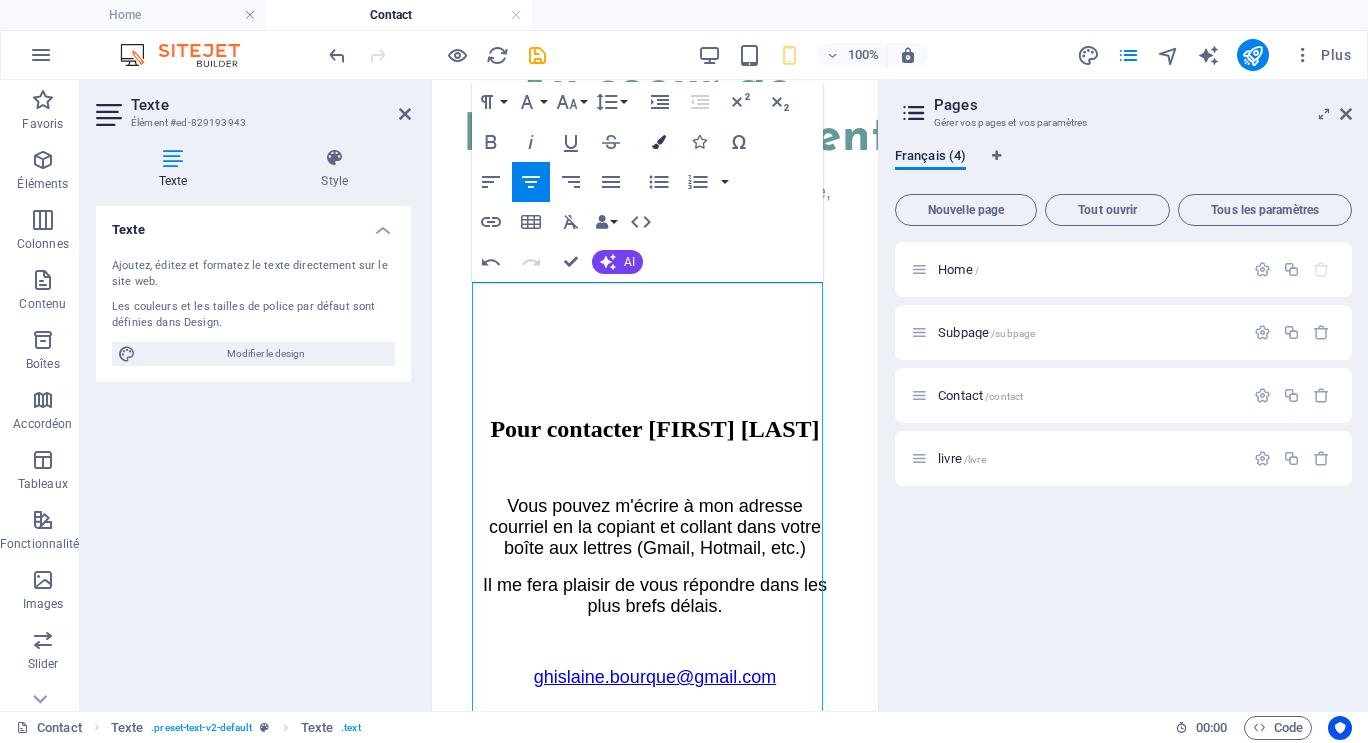 click at bounding box center [659, 142] 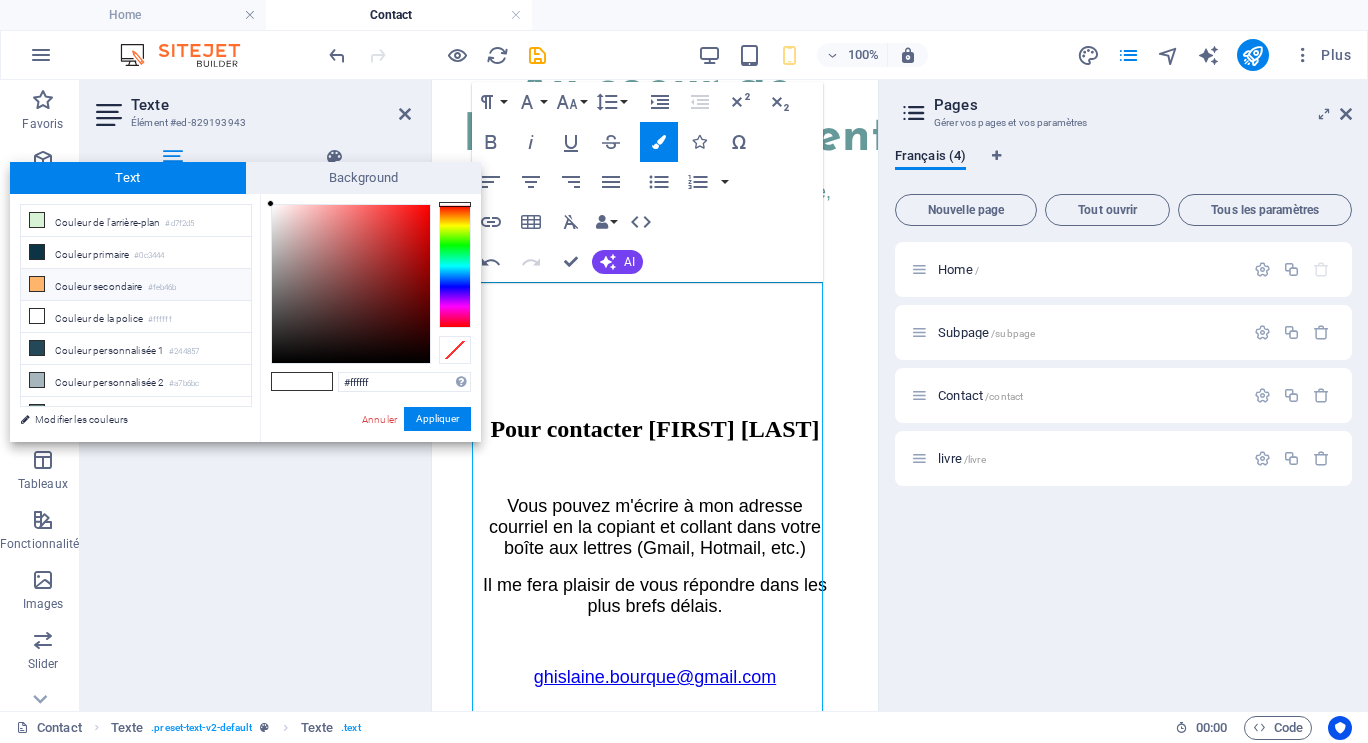click on "Couleur secondaire
#feb46b" at bounding box center (136, 285) 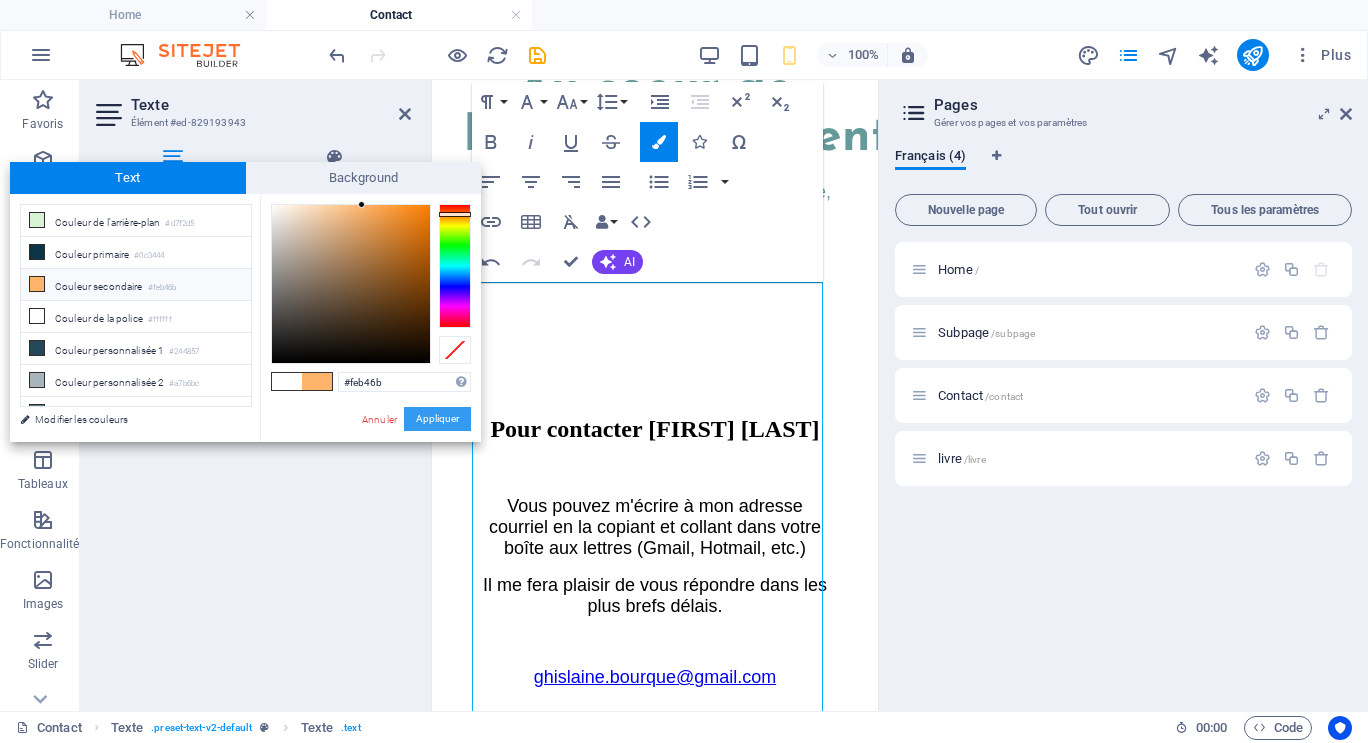 click on "Appliquer" at bounding box center (437, 419) 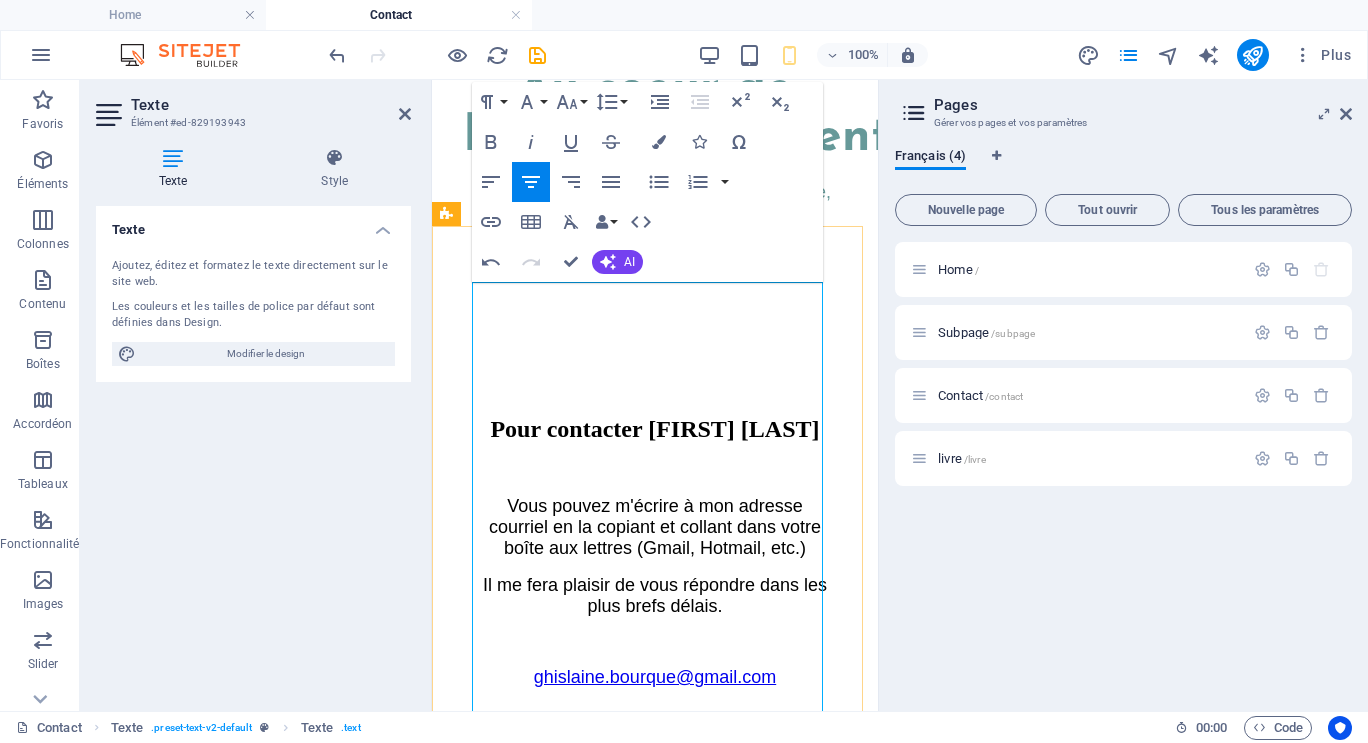 click on "Retour à la page d'Accueil" at bounding box center [655, 763] 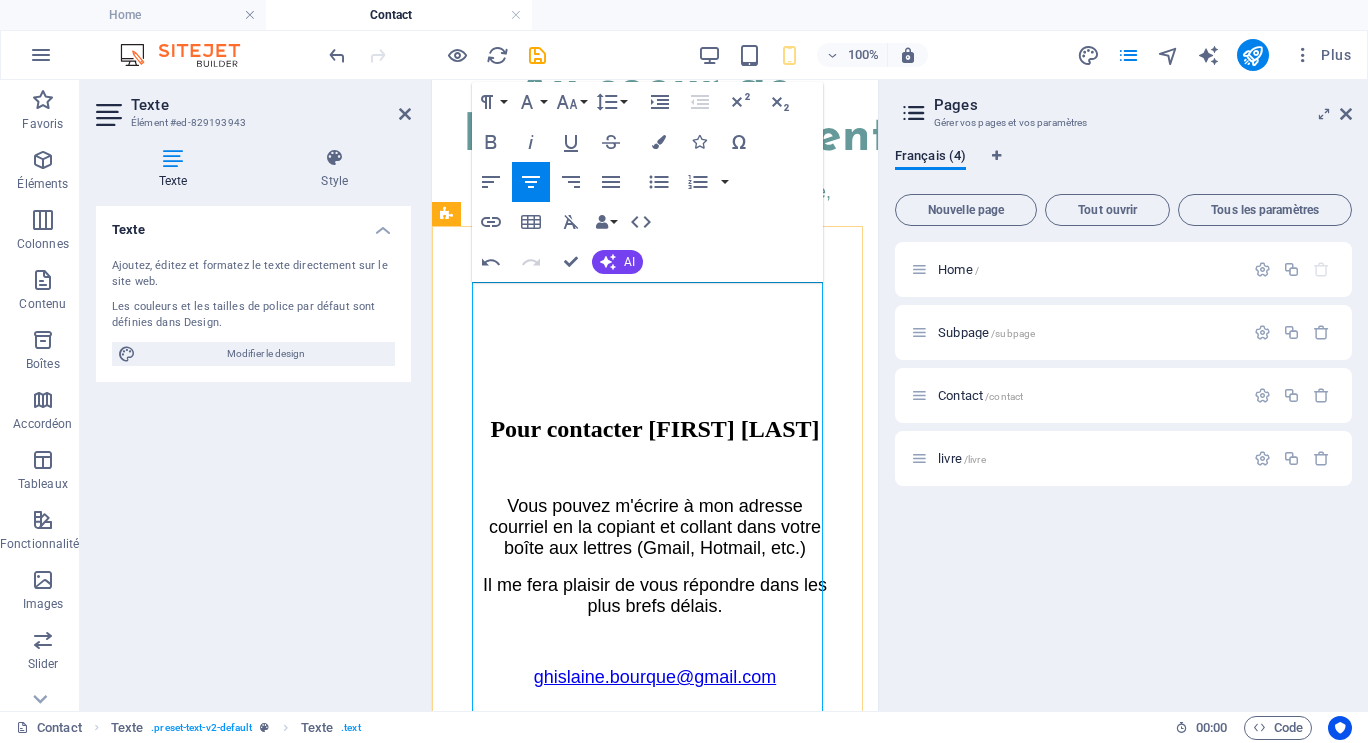 click on "Retour à la page d'Accueil" at bounding box center [655, 763] 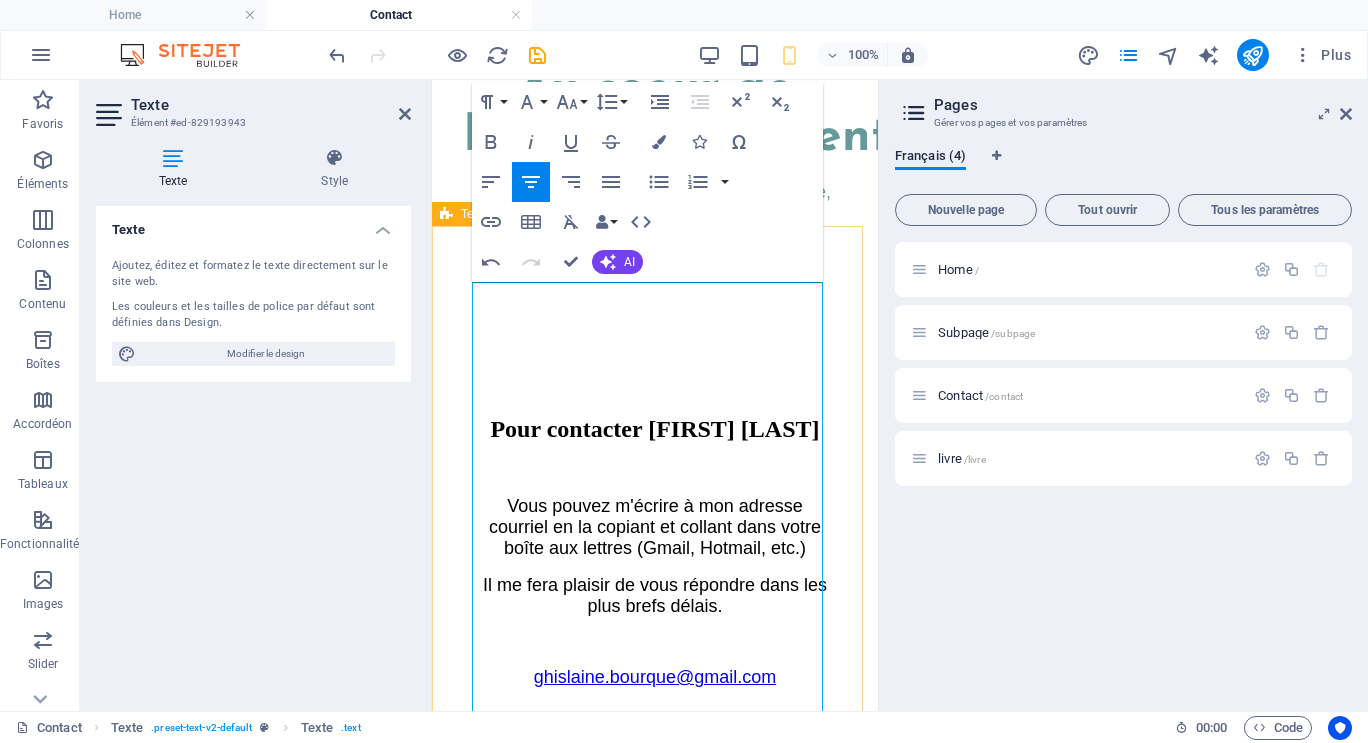 drag, startPoint x: 508, startPoint y: 662, endPoint x: 862, endPoint y: 660, distance: 354.00565 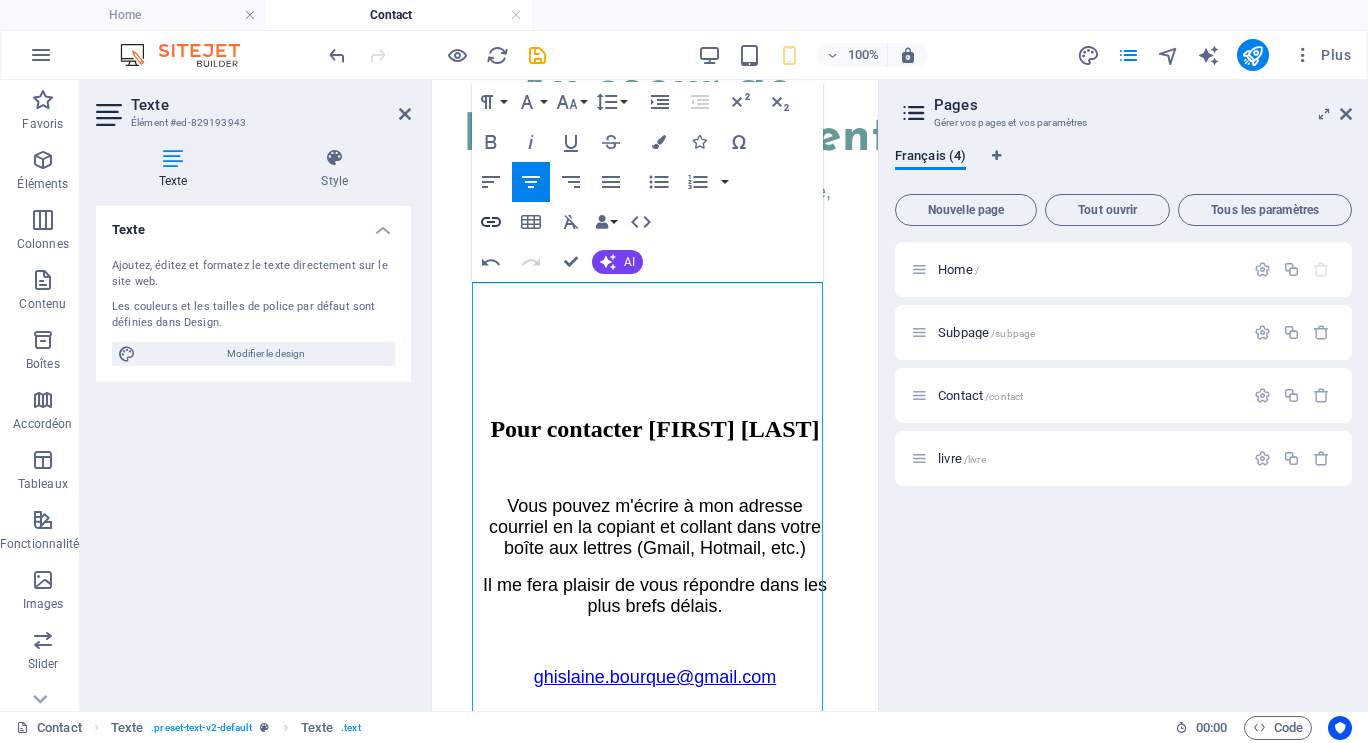 click 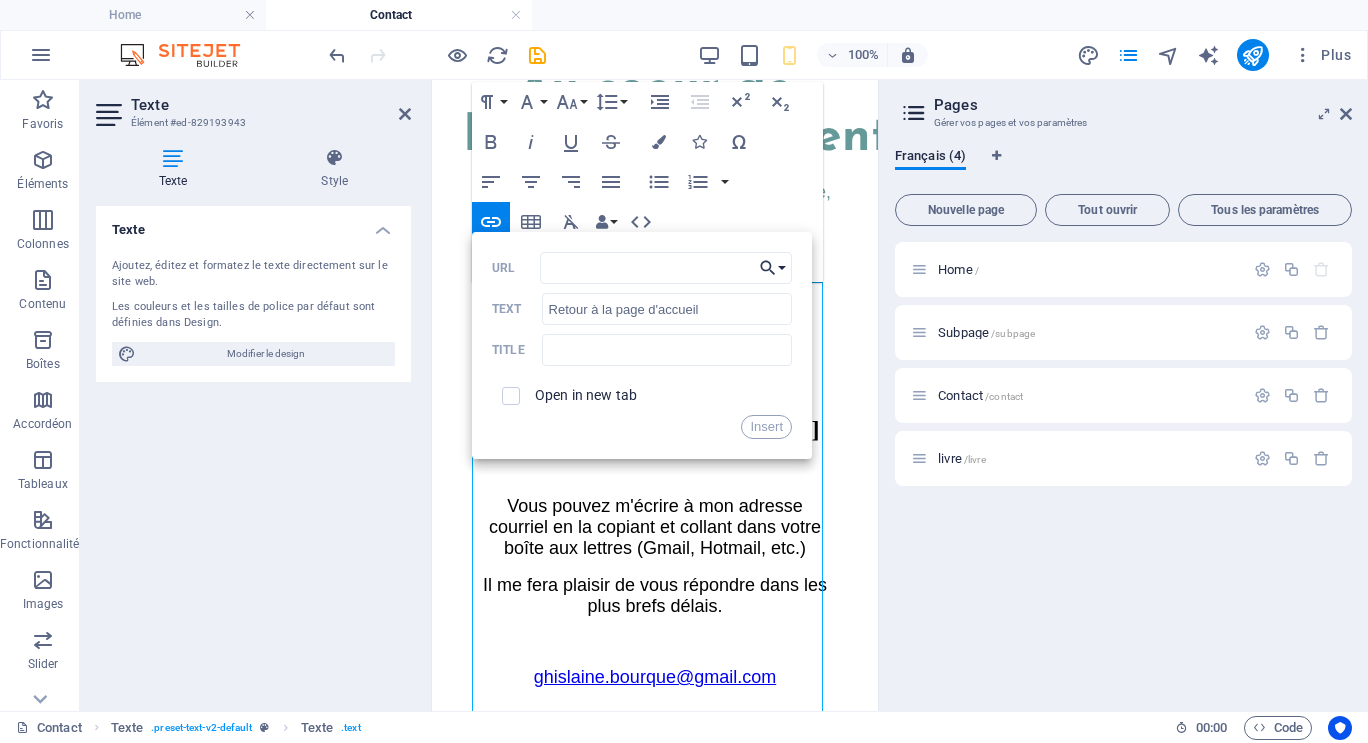click on "Choose Link" at bounding box center [773, 268] 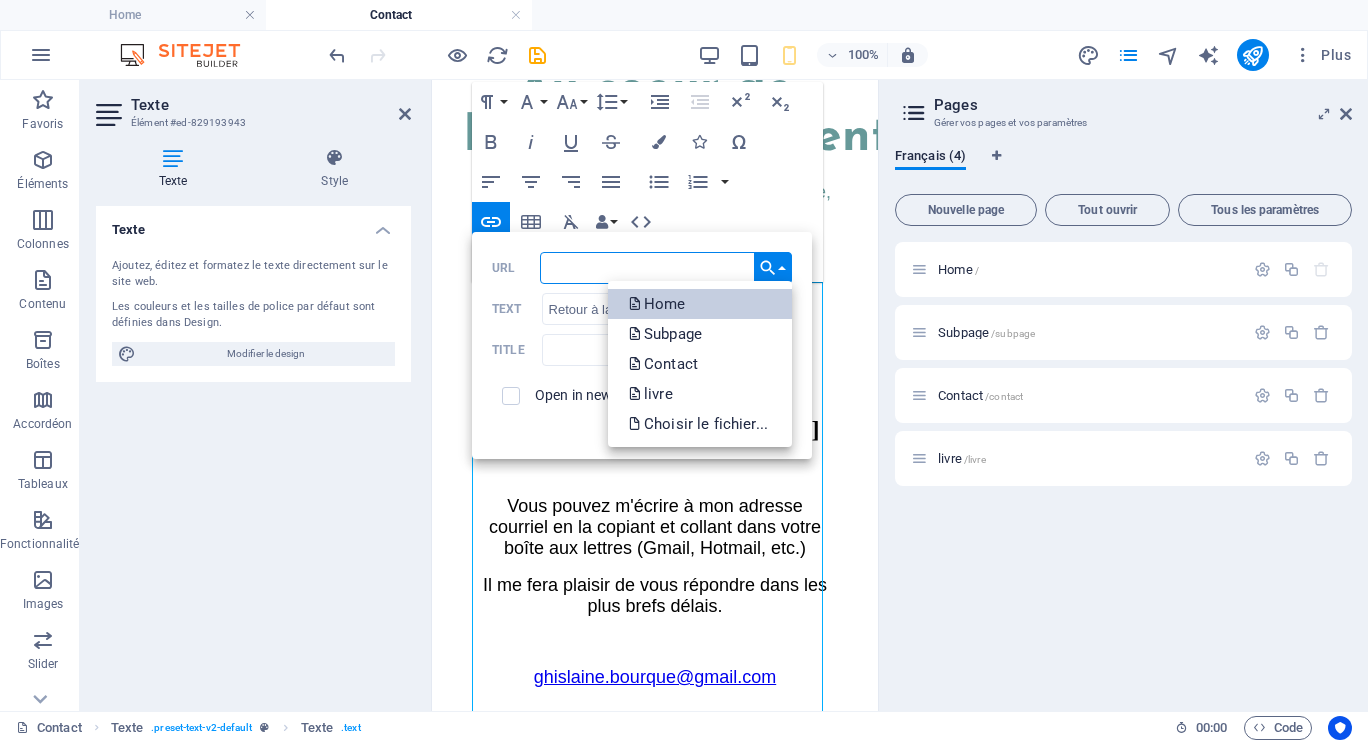 click on "Home" at bounding box center [659, 304] 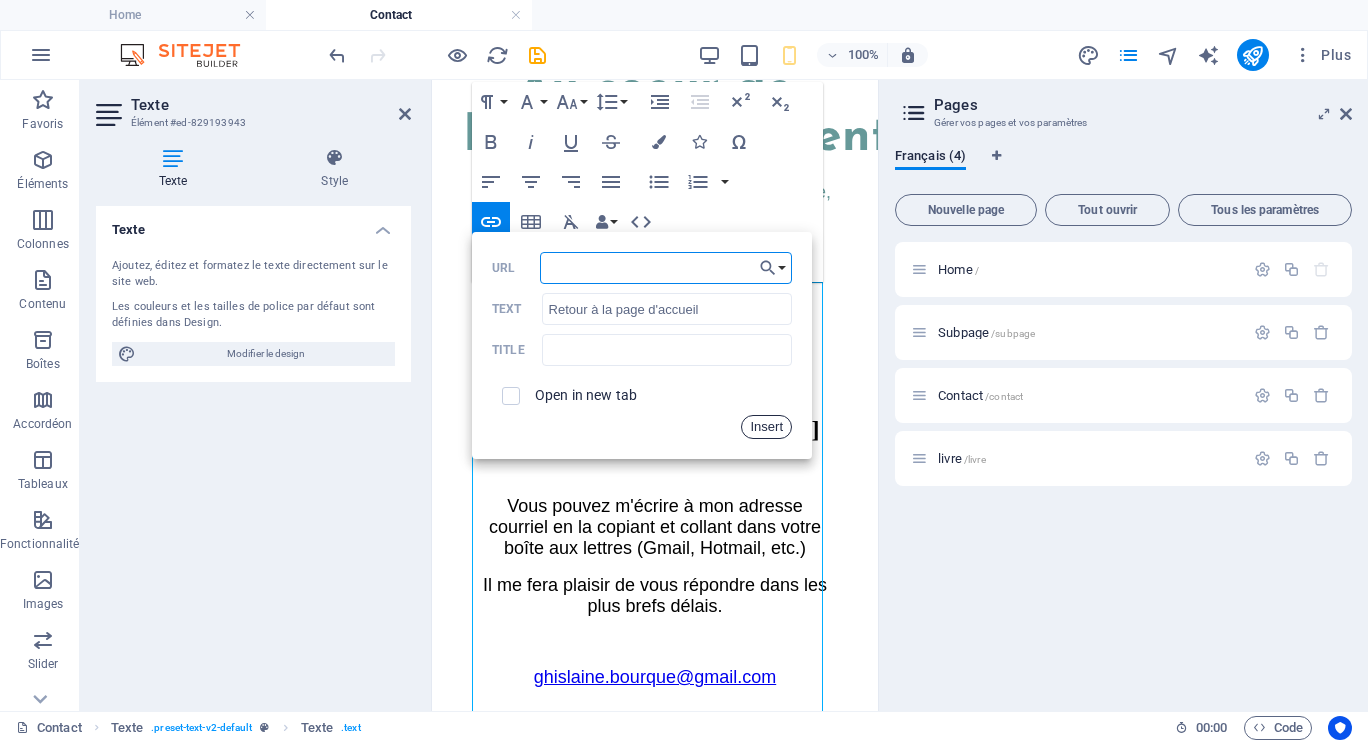 drag, startPoint x: 765, startPoint y: 432, endPoint x: 333, endPoint y: 351, distance: 439.52817 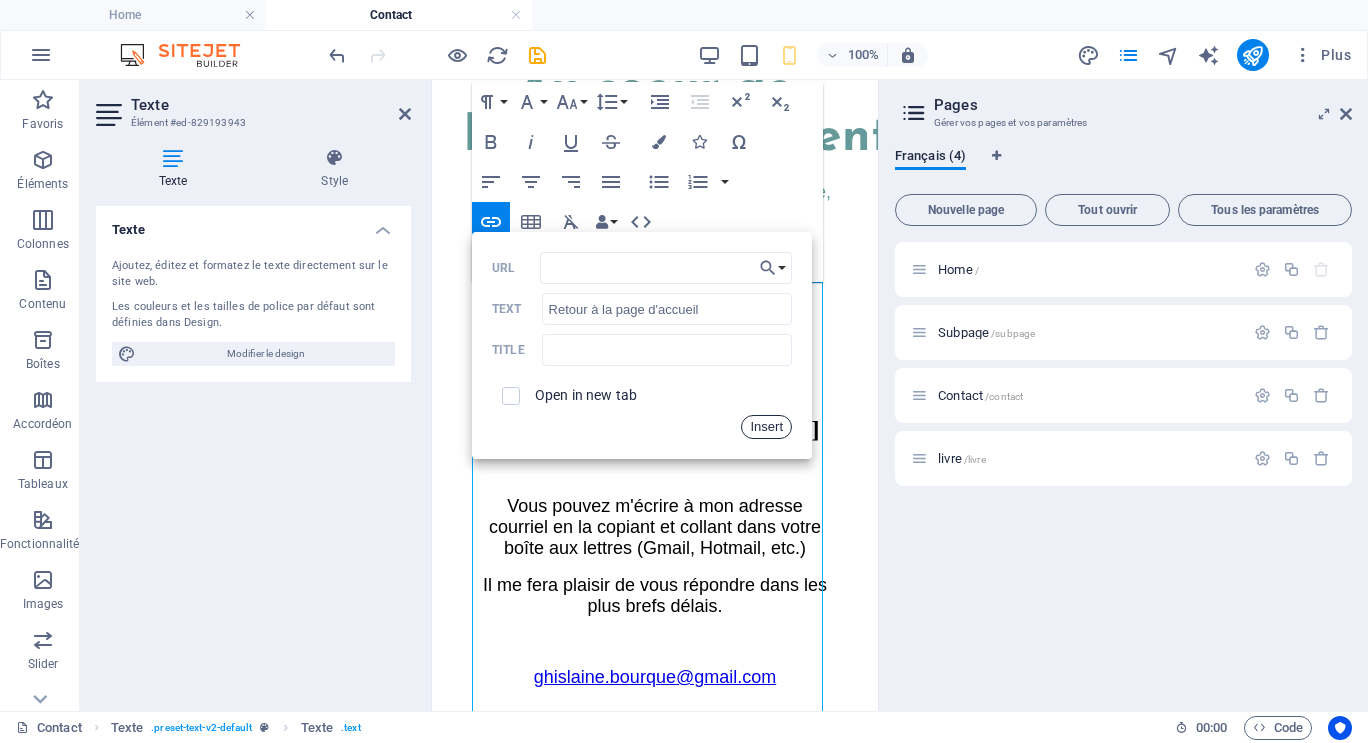 click on "Insert" at bounding box center (766, 427) 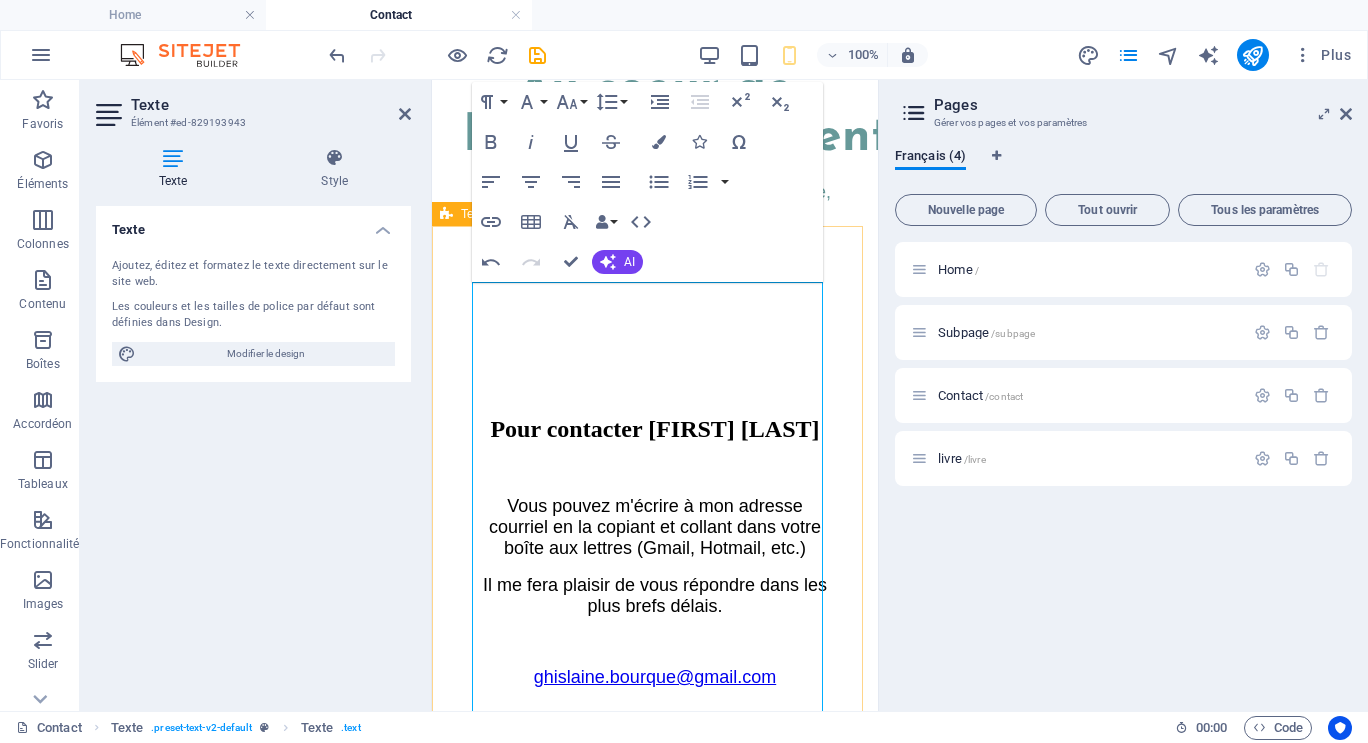click on "Pour contacter [FIRST] [LAST] Vous pouvez m'écrire à mon adresse courriel en la copiant et collant dans votre boîte aux lettres (Gmail, Hotmail, etc.) Il me fera plaisir de vous répondre dans les plus brefs délais. [EMAIL] Retour à la page d'accueil" at bounding box center (655, 596) 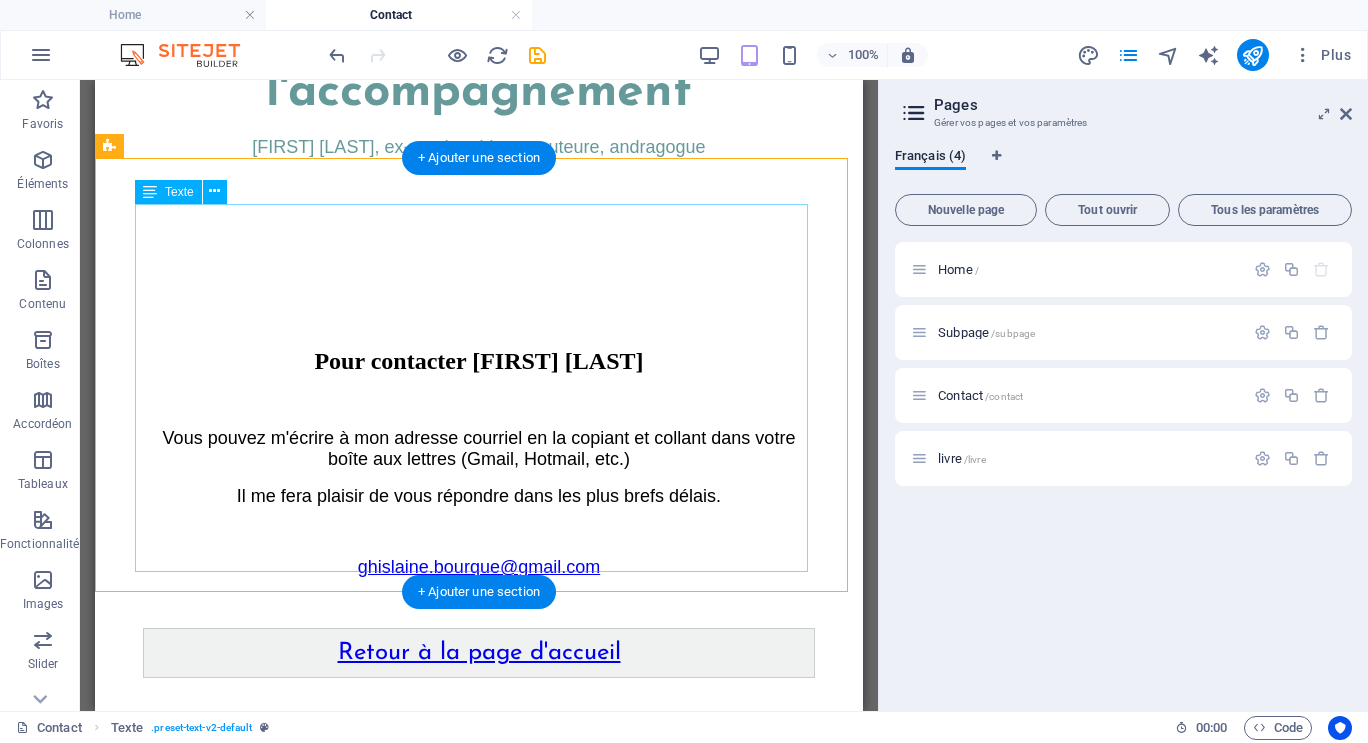 click on "Retour à la page d'accueil" at bounding box center (479, 653) 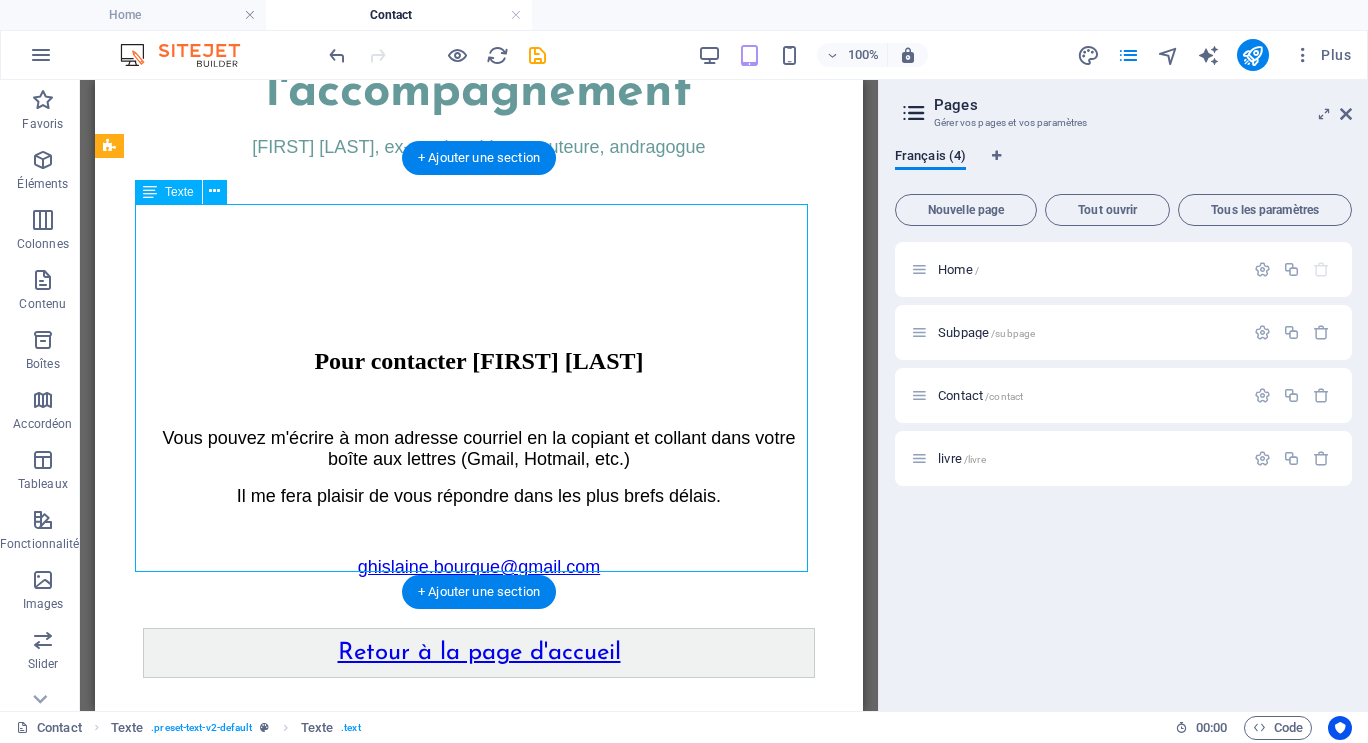 click on "Retour à la page d'accueil" at bounding box center [479, 653] 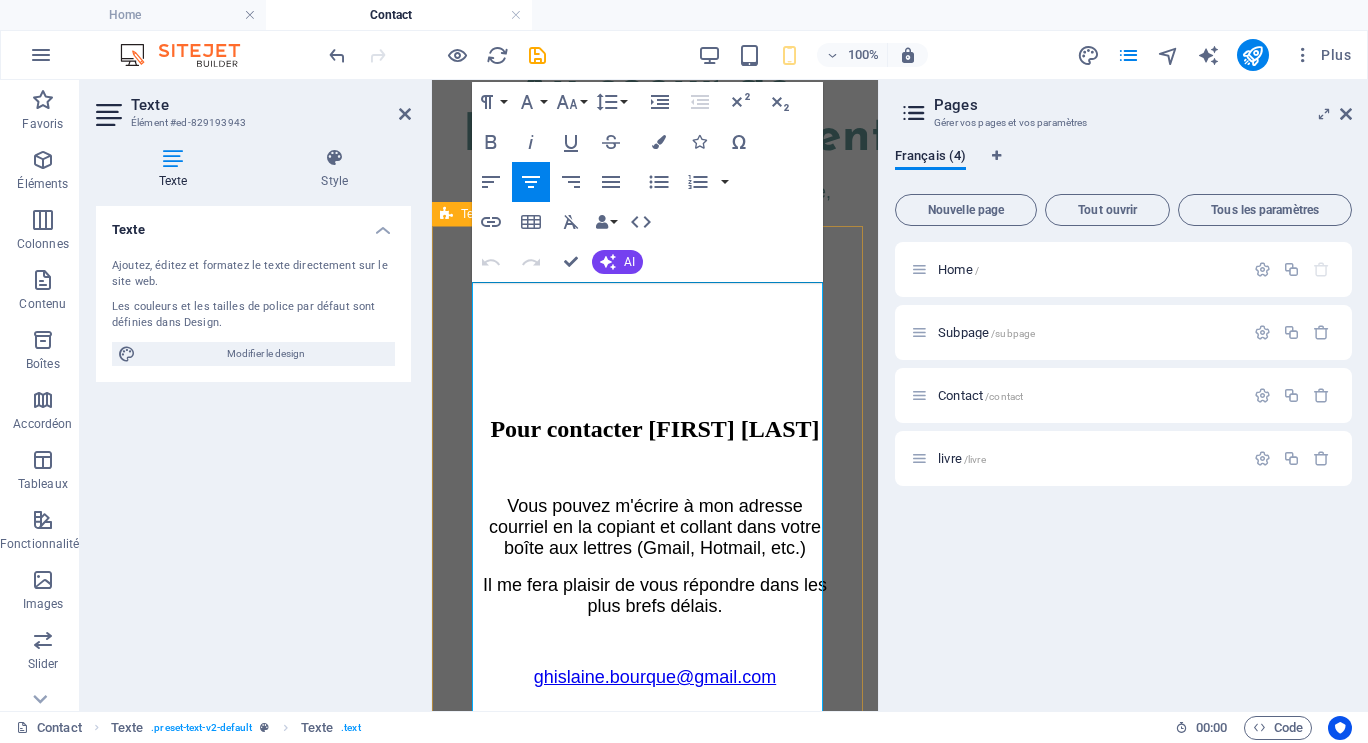 drag, startPoint x: 493, startPoint y: 657, endPoint x: 845, endPoint y: 648, distance: 352.11505 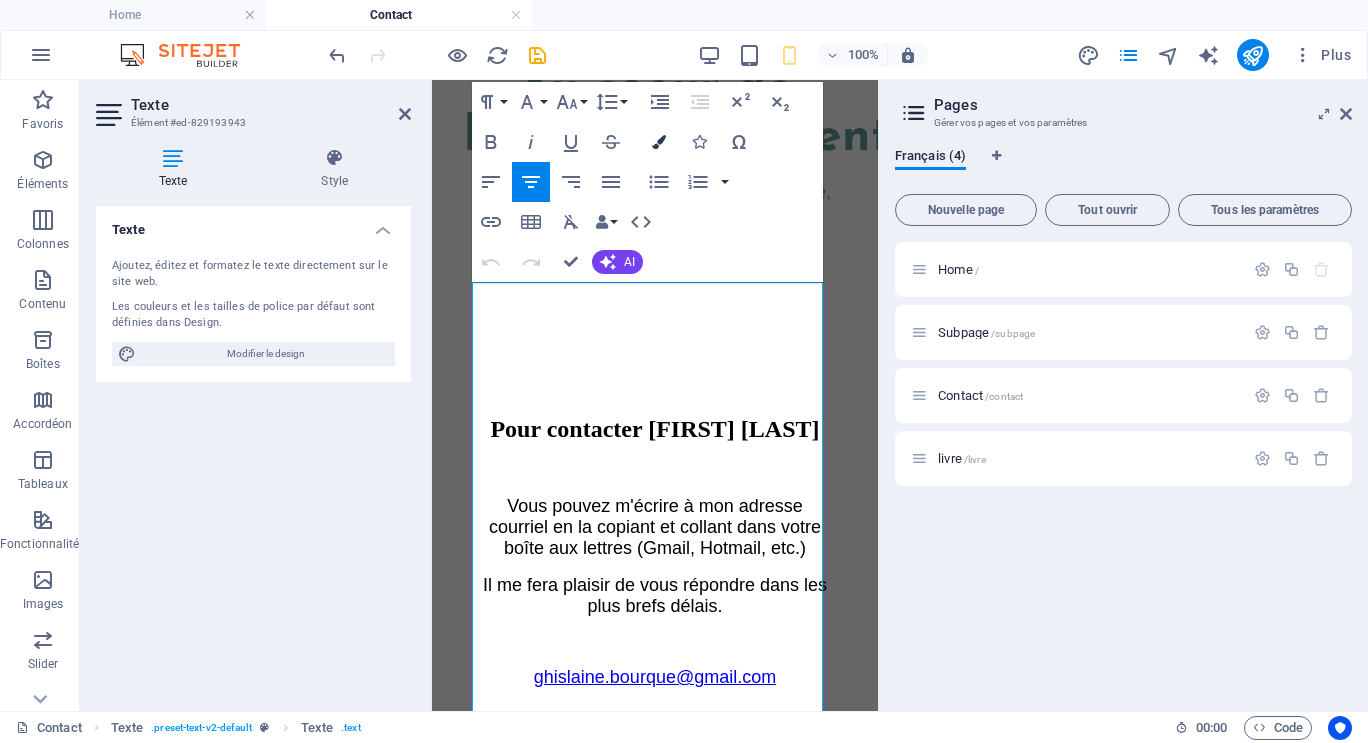 click at bounding box center (659, 142) 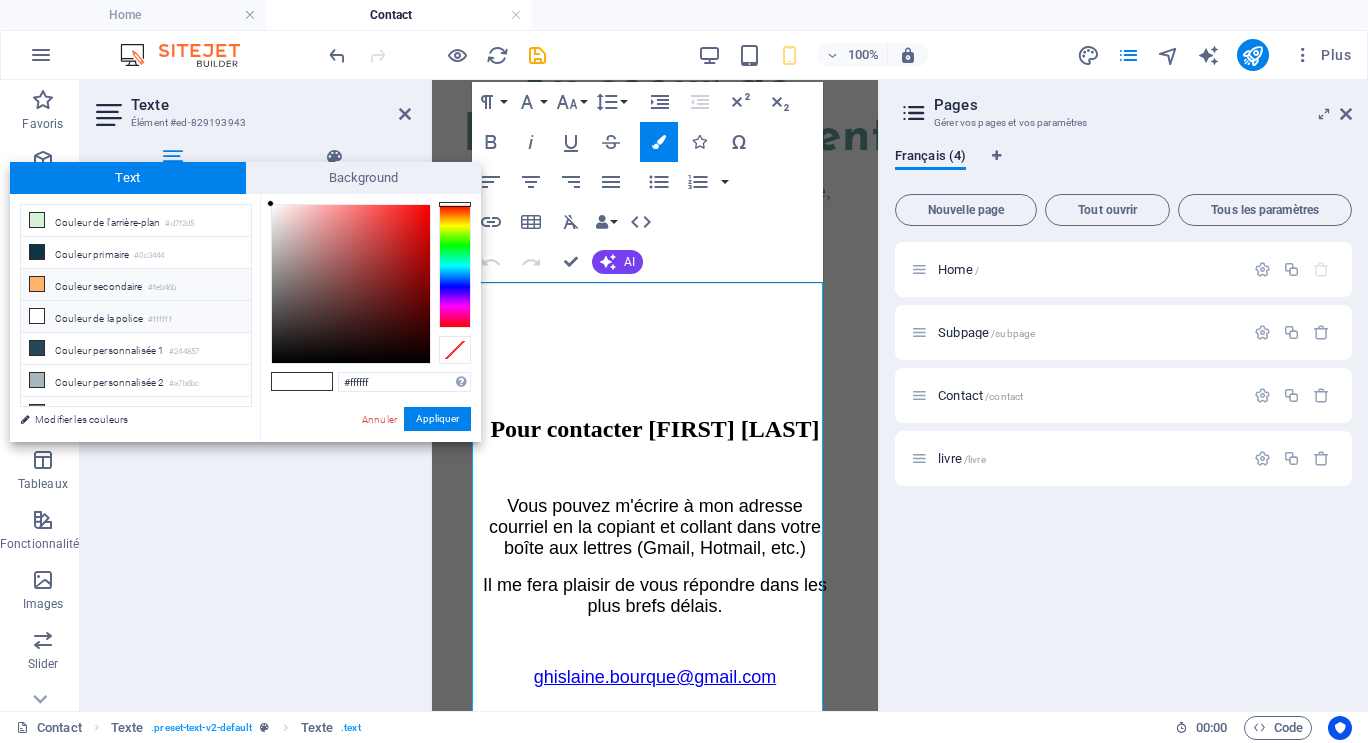 click on "Couleur secondaire
#feb46b" at bounding box center [136, 285] 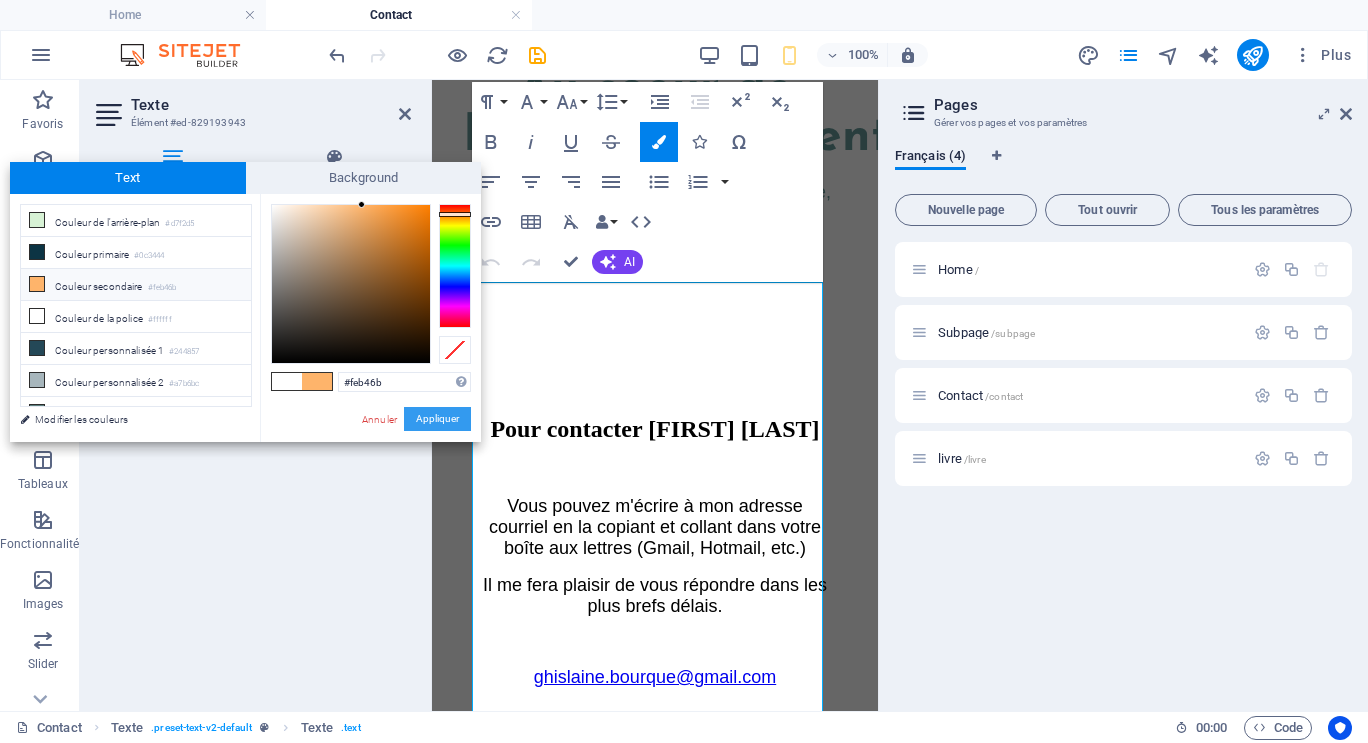 click on "Appliquer" at bounding box center [437, 419] 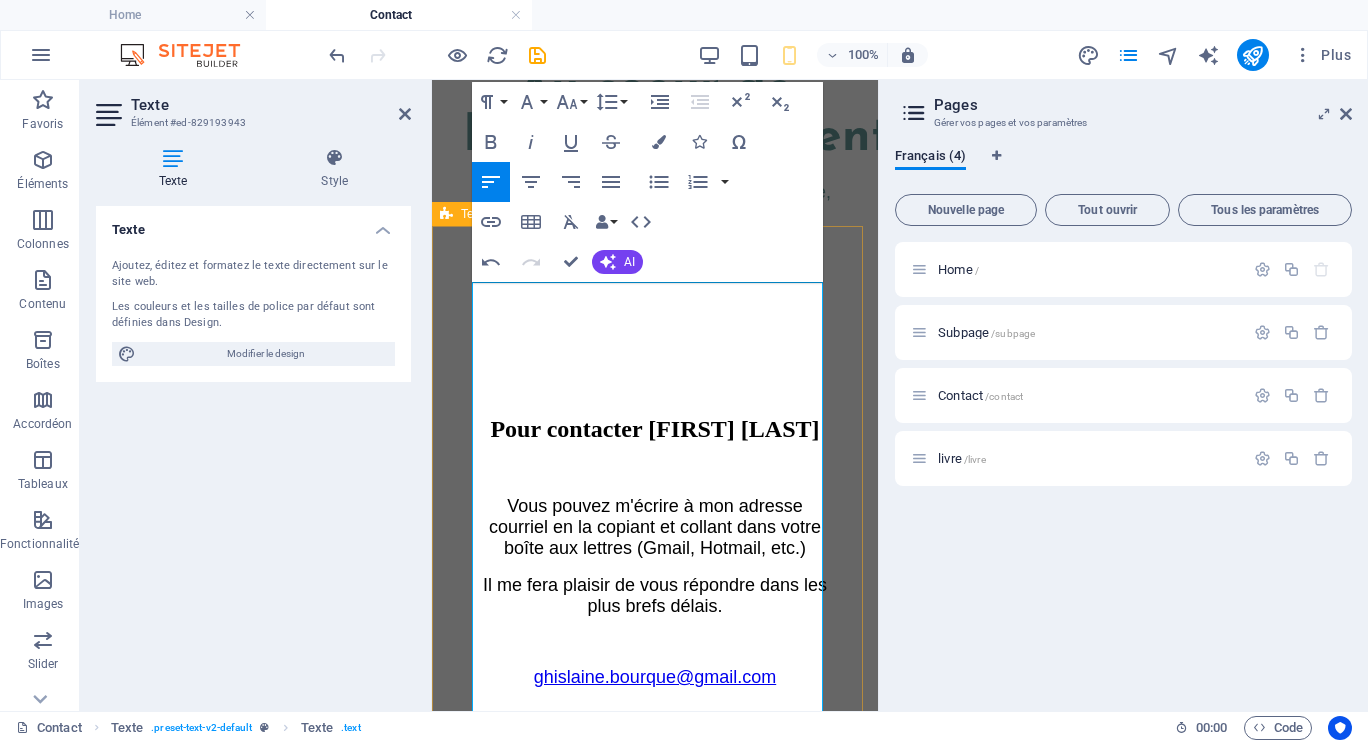 click on "Pour contacter [FIRST] [LAST] Vous pouvez m'écrire à mon adresse courriel en la copiant et collant dans votre boîte aux lettres (Gmail, Hotmail, etc.) Il me fera plaisir de vous répondre dans les plus brefs délais. [EMAIL] ​ ​ Retour à la page d'accueil" at bounding box center (655, 579) 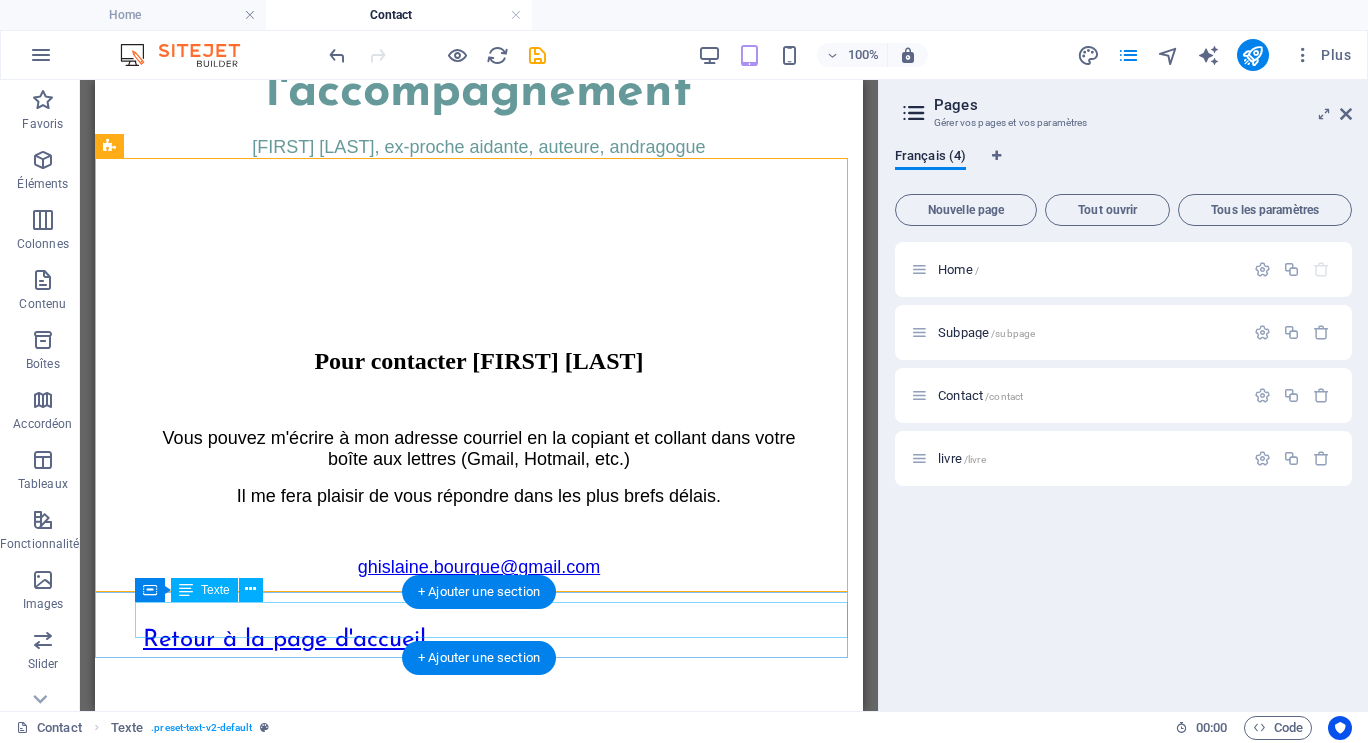 click on "Retour à l'accueil" at bounding box center (499, 761) 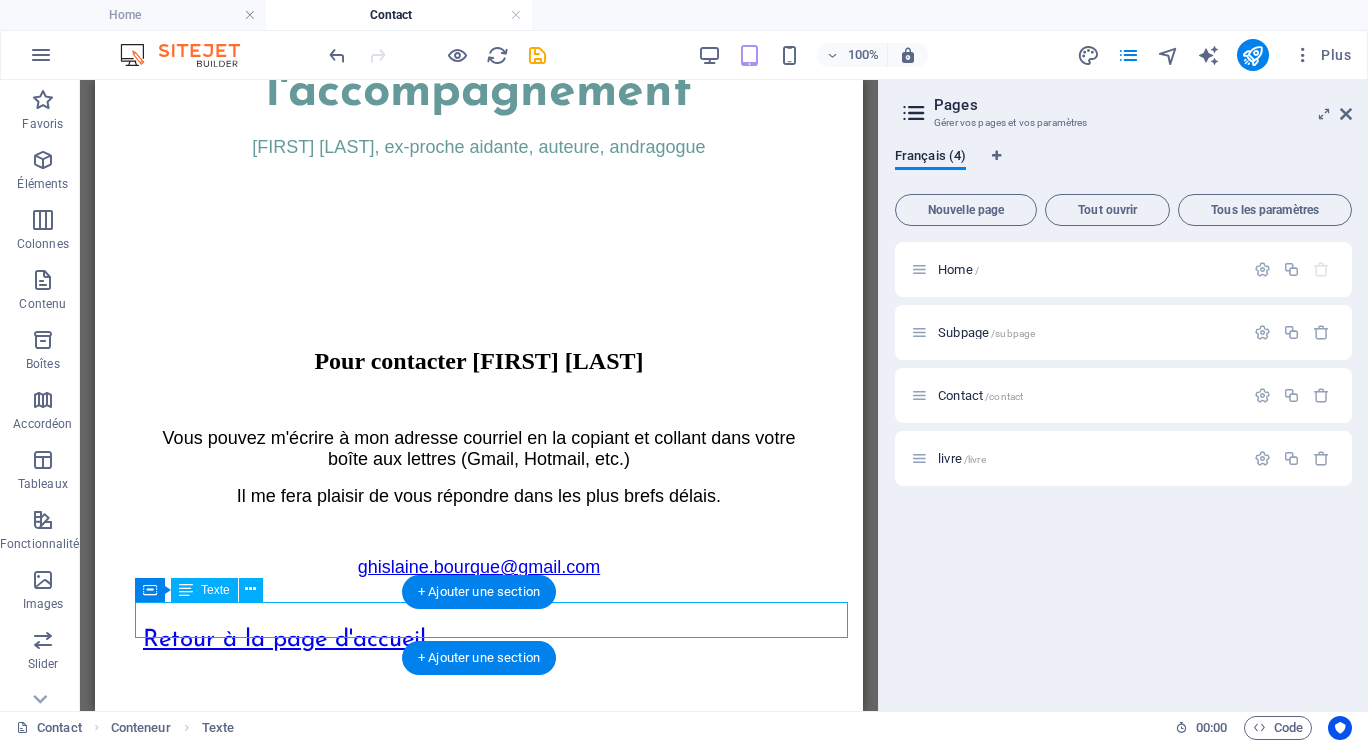 click on "Retour à l'accueil" at bounding box center (499, 761) 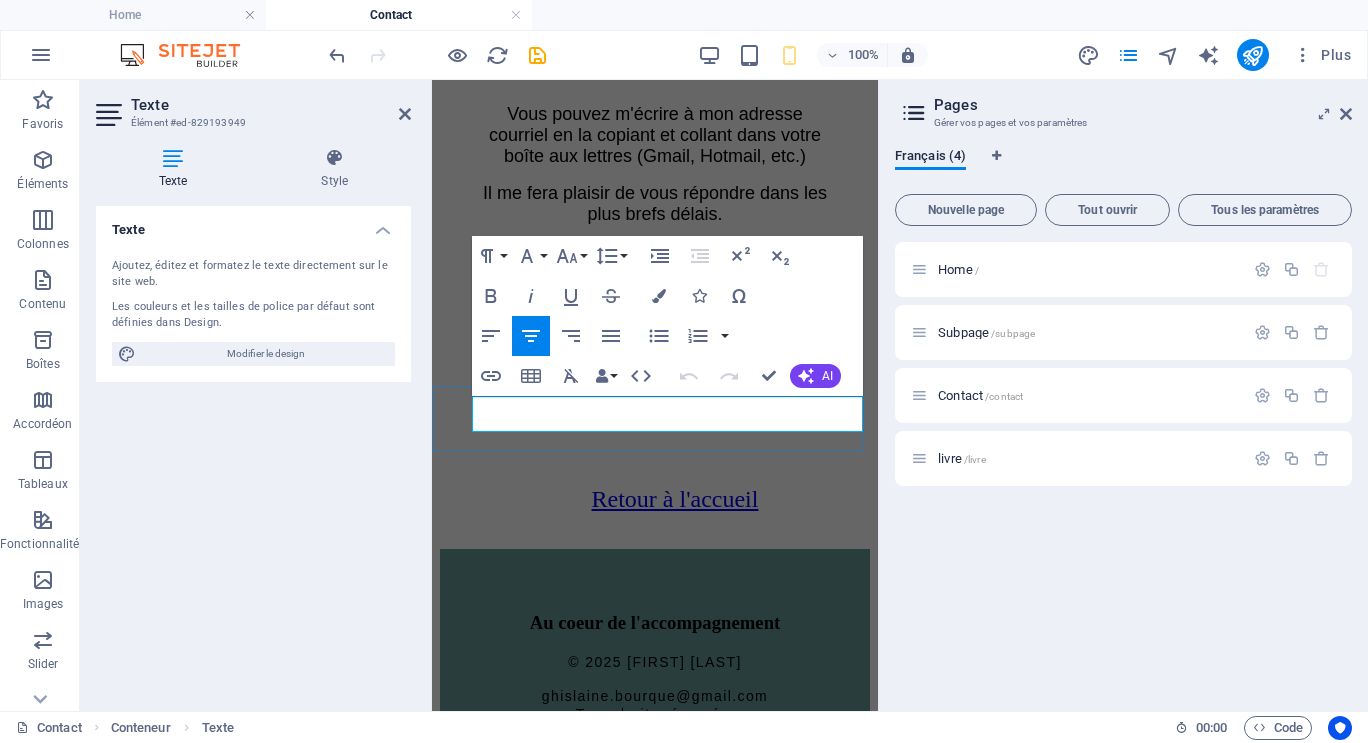 click on "Retour à l'accueil" at bounding box center (675, 499) 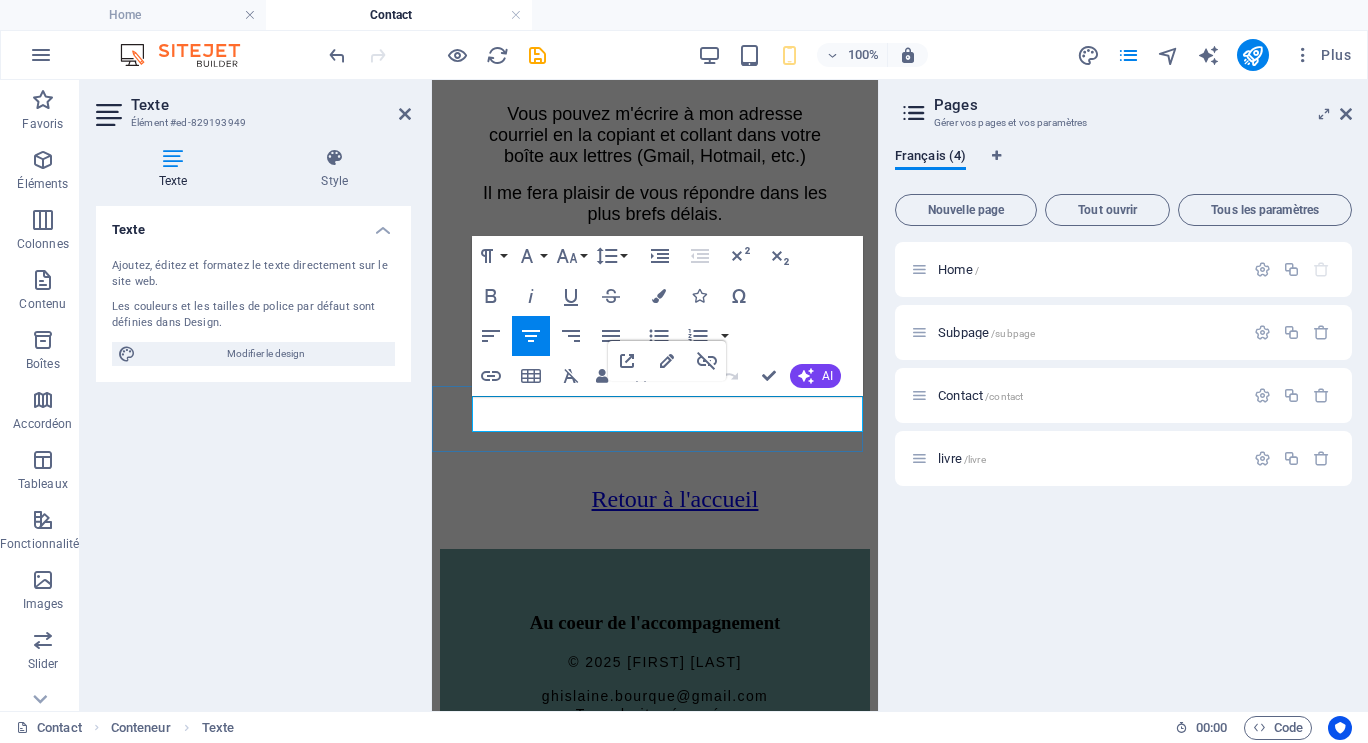 click on "Retour à l'accueil" at bounding box center (675, 499) 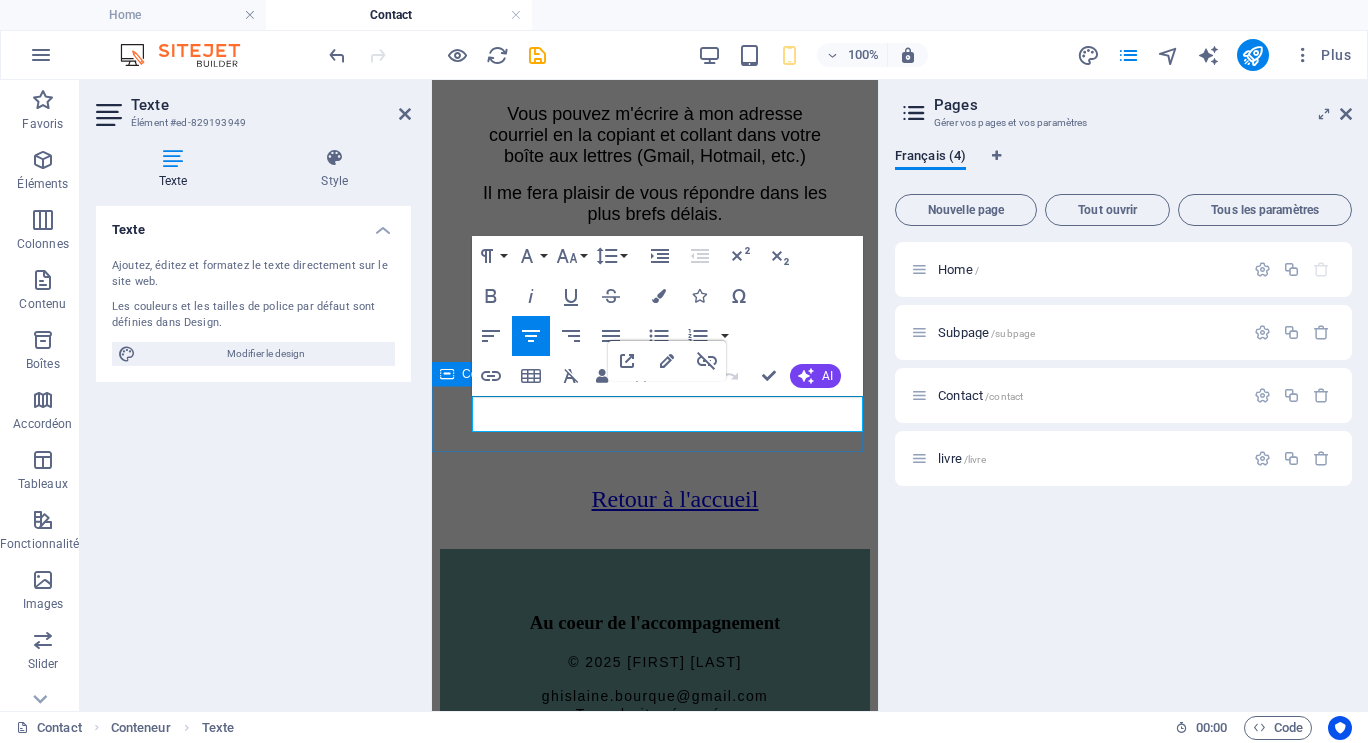 click on "Retour à l'accueil" at bounding box center (655, 504) 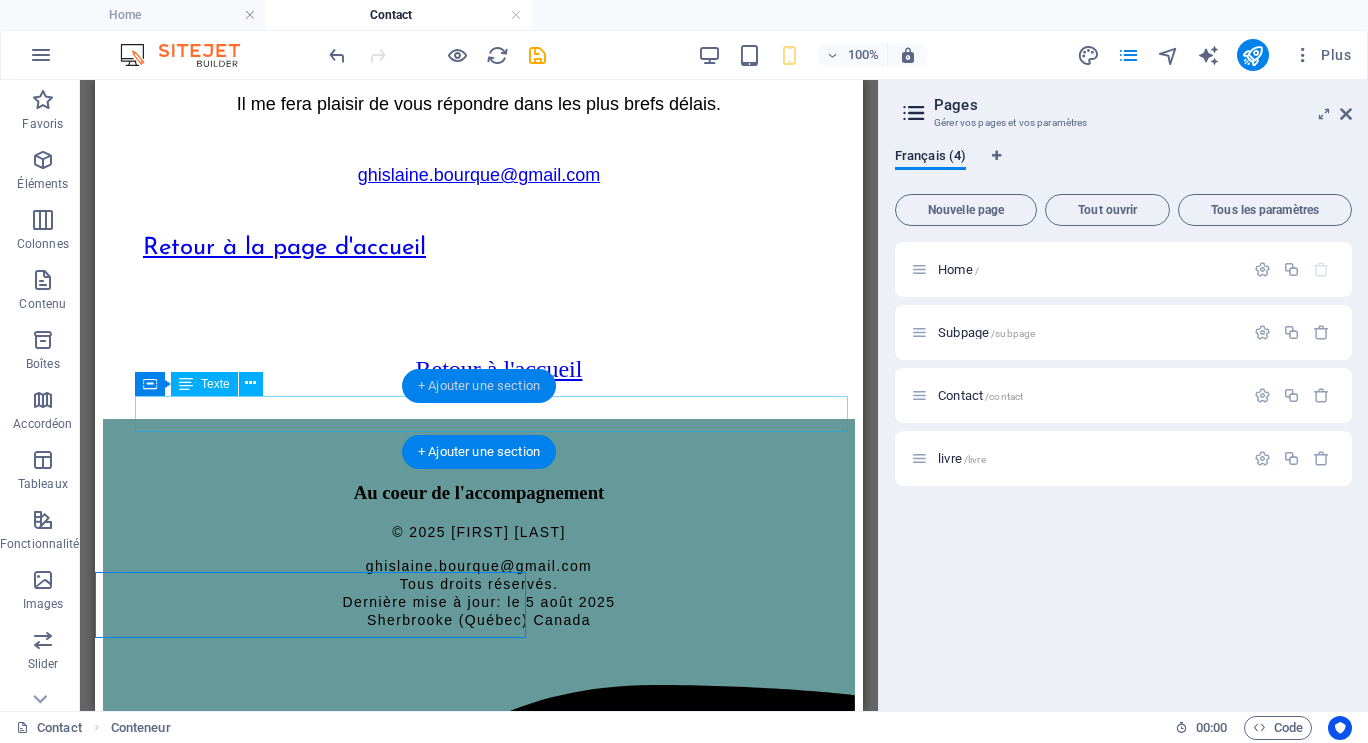 scroll, scrollTop: 555, scrollLeft: 0, axis: vertical 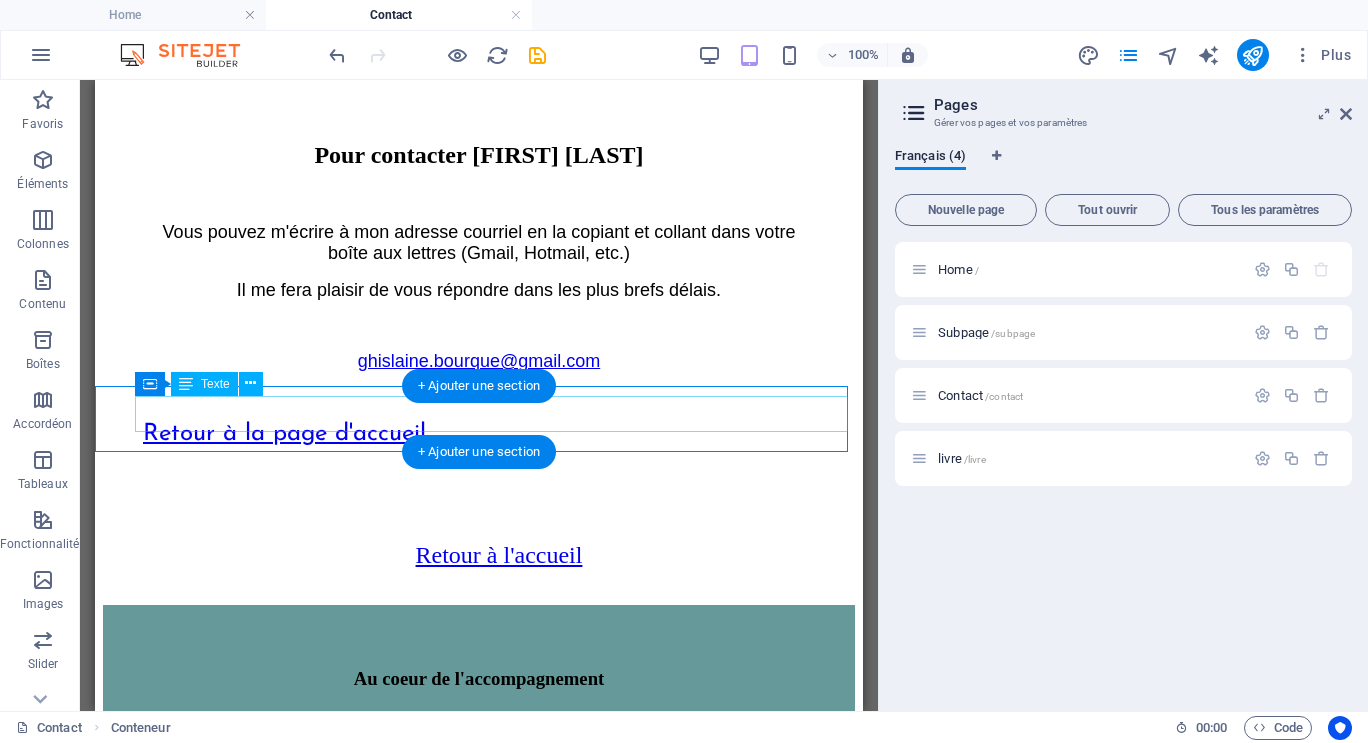 click on "Retour à l'accueil" at bounding box center [499, 555] 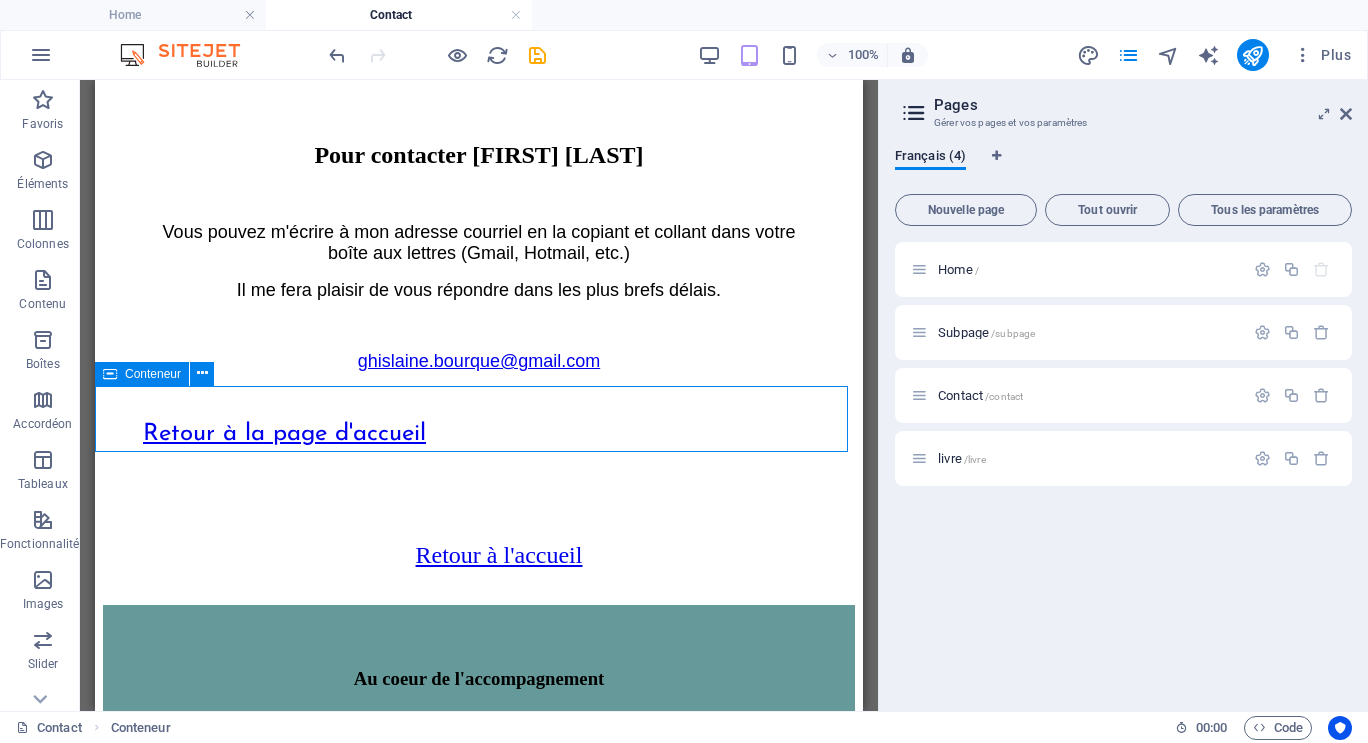 click on "Conteneur" at bounding box center (142, 374) 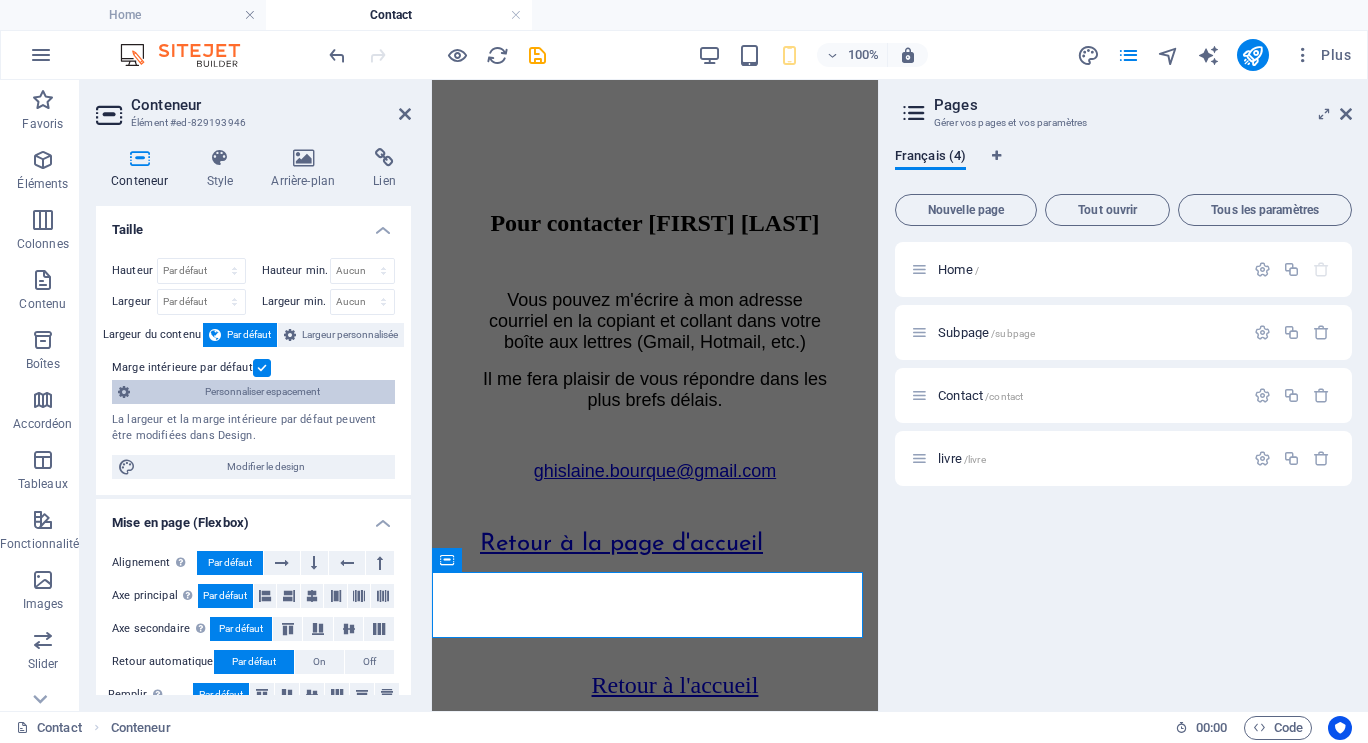 click on "Personnaliser espacement" at bounding box center [262, 392] 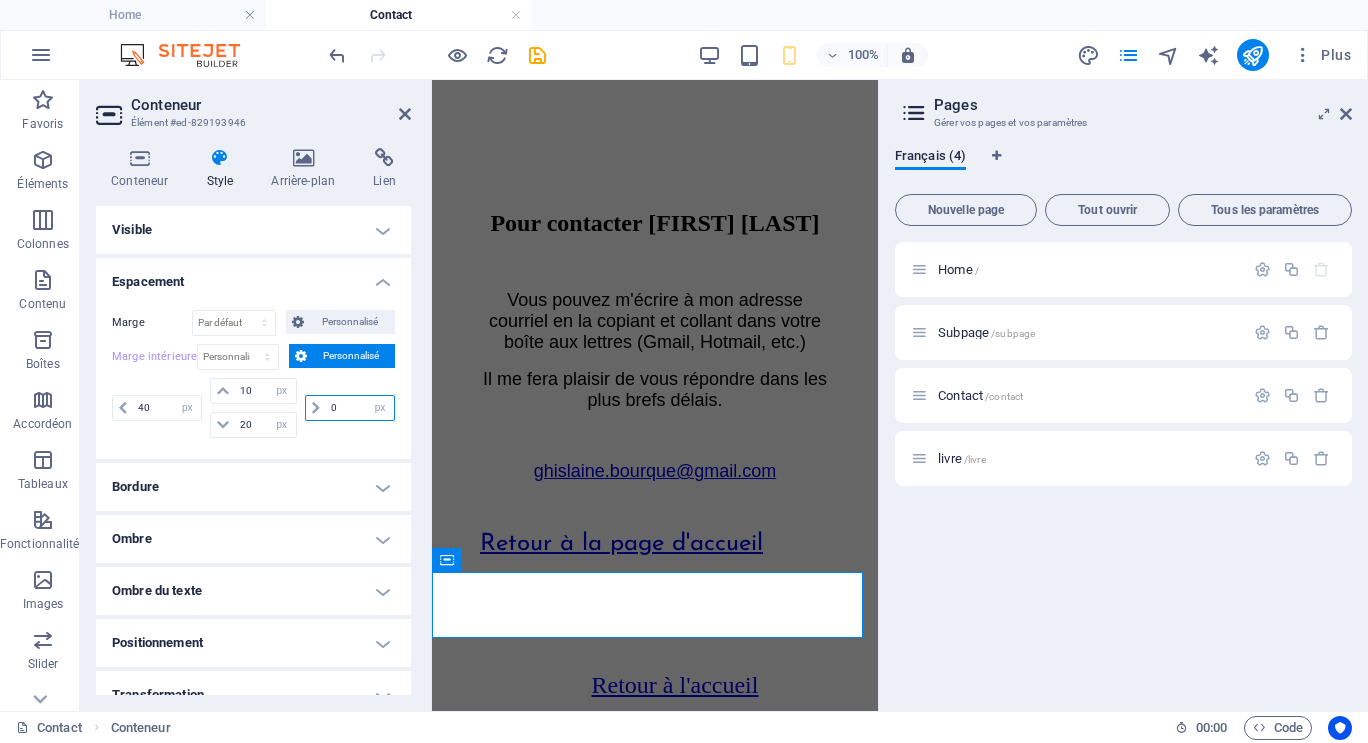 click on "0" at bounding box center (360, 408) 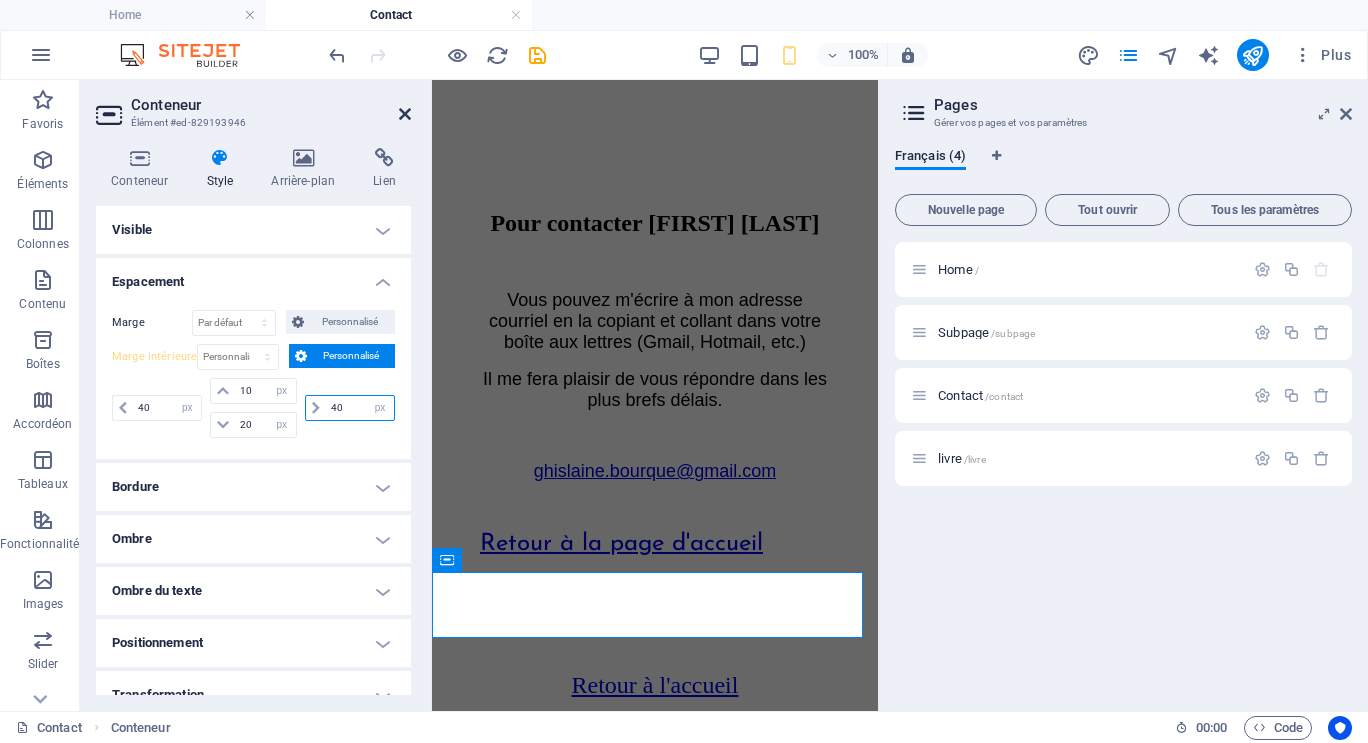 type on "40" 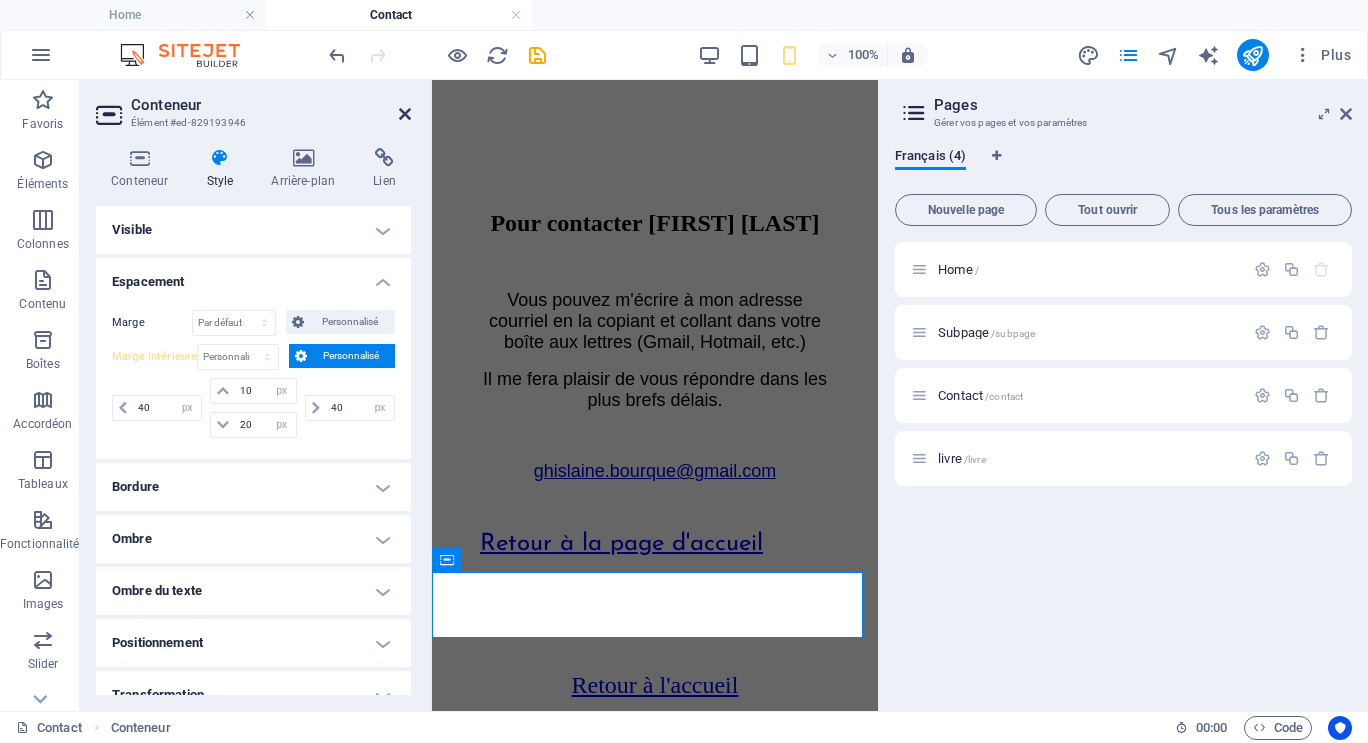 click at bounding box center (405, 114) 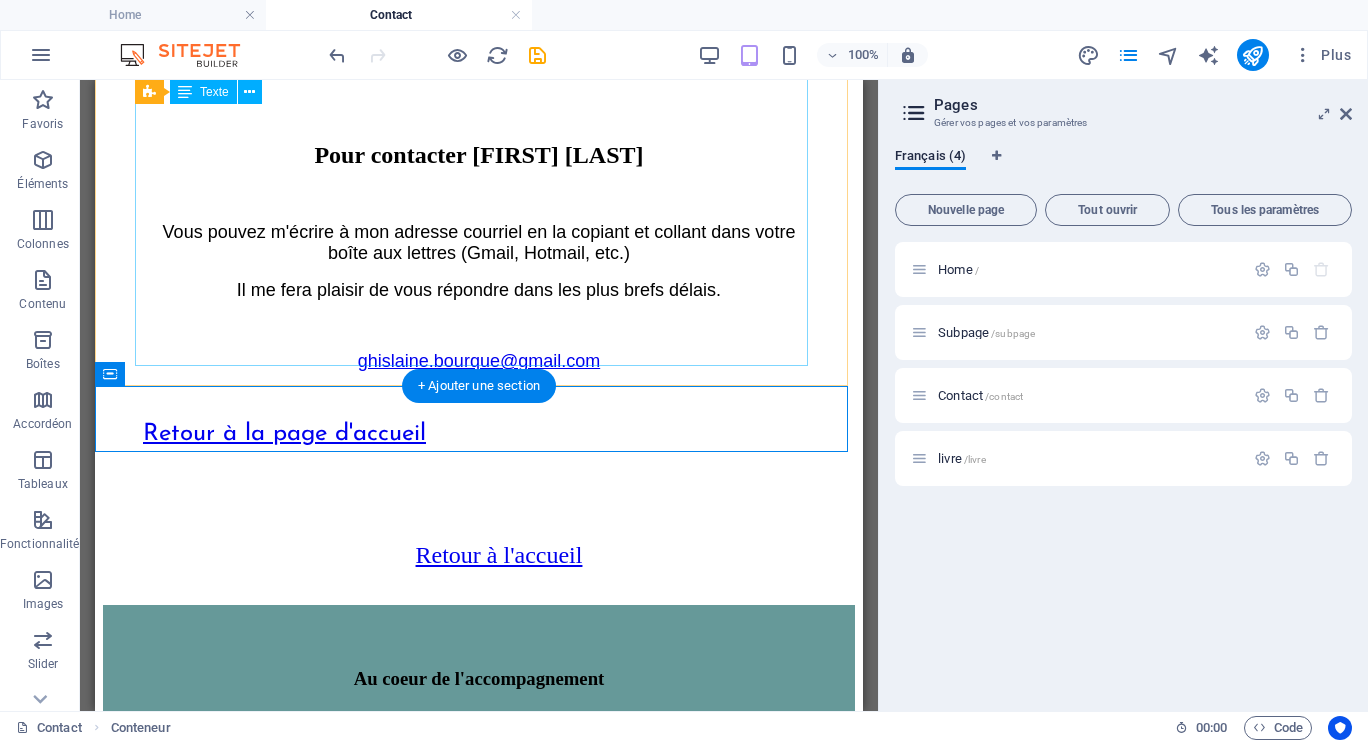 click on "Pour contacter [FIRST] [LAST] Vous pouvez m'écrire à mon adresse courriel en la copiant et collant dans votre boîte aux lettres (Gmail, Hotmail, etc.) Il me fera plaisir de vous répondre dans les plus brefs délais. [EMAIL] Retour à la page d'accueil" at bounding box center [479, 292] 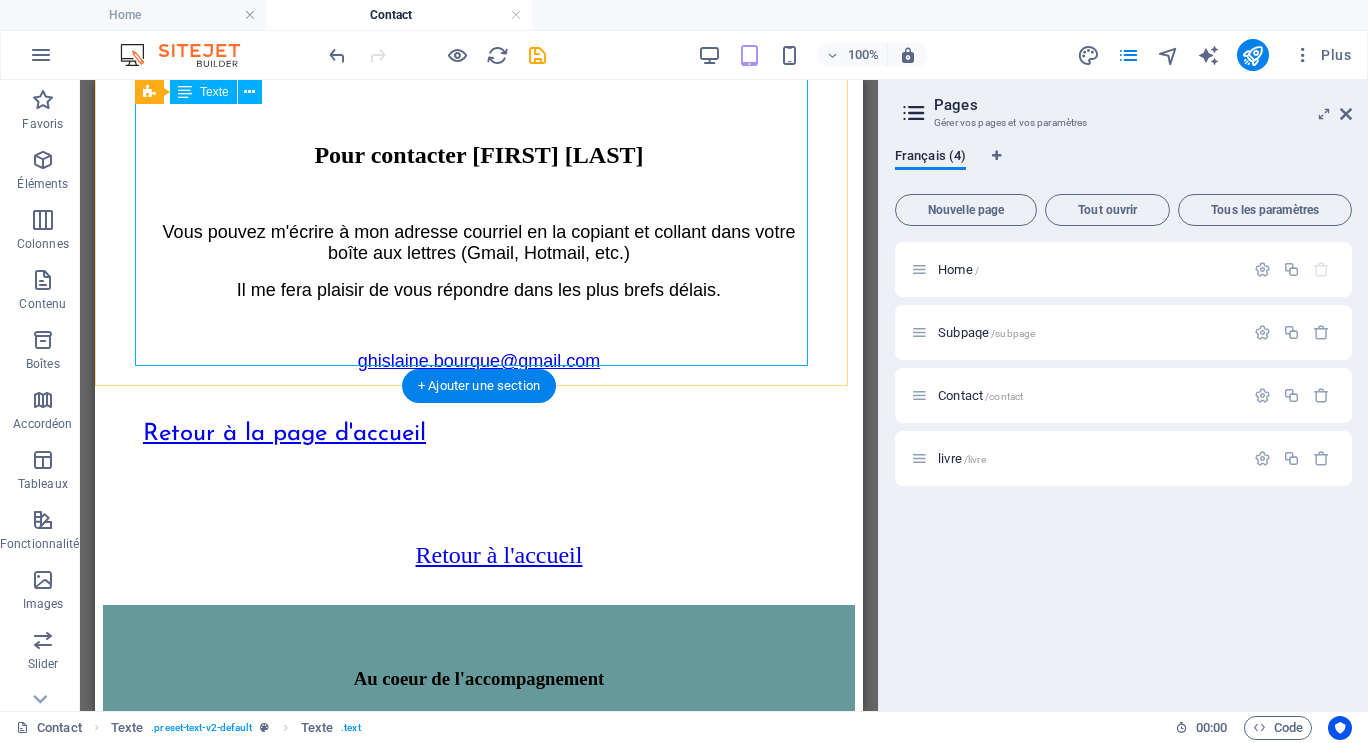 click on "Pour contacter [FIRST] [LAST] Vous pouvez m'écrire à mon adresse courriel en la copiant et collant dans votre boîte aux lettres (Gmail, Hotmail, etc.) Il me fera plaisir de vous répondre dans les plus brefs délais. [EMAIL] Retour à la page d'accueil" at bounding box center [479, 292] 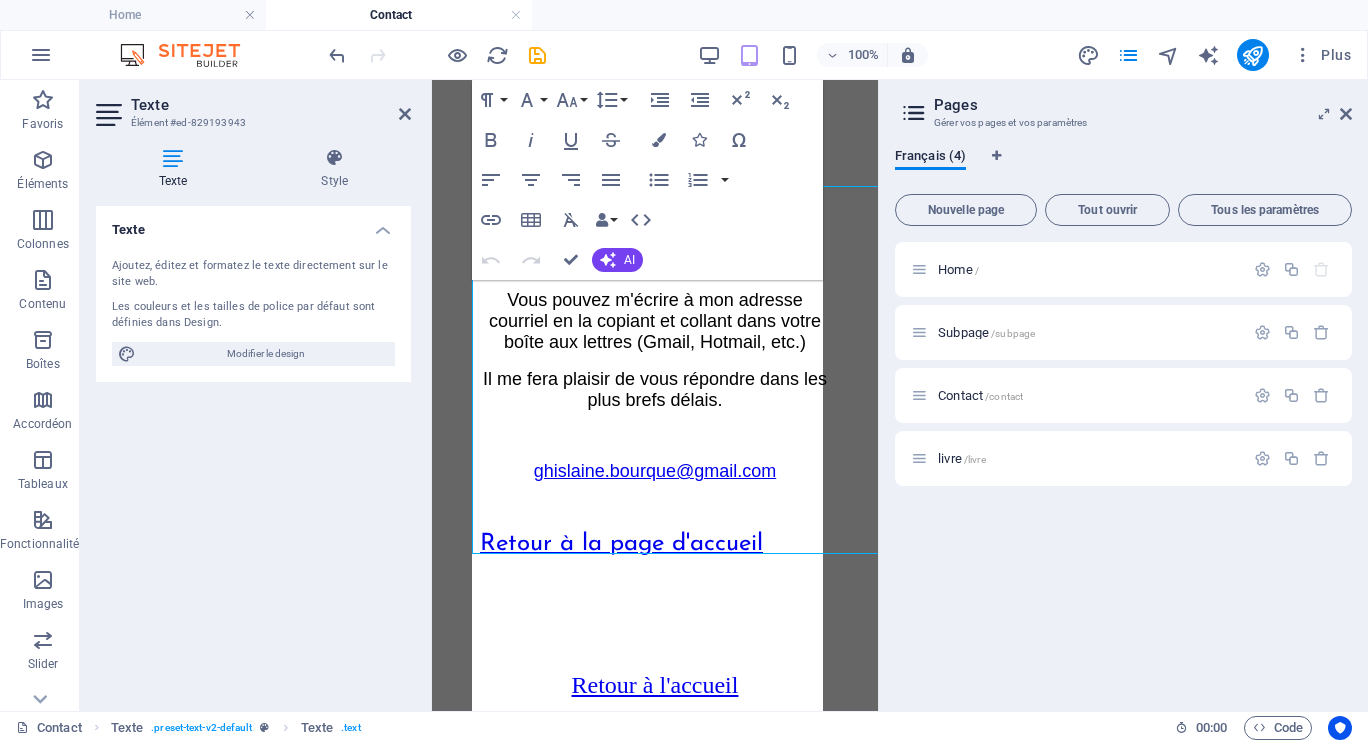 scroll, scrollTop: 367, scrollLeft: 0, axis: vertical 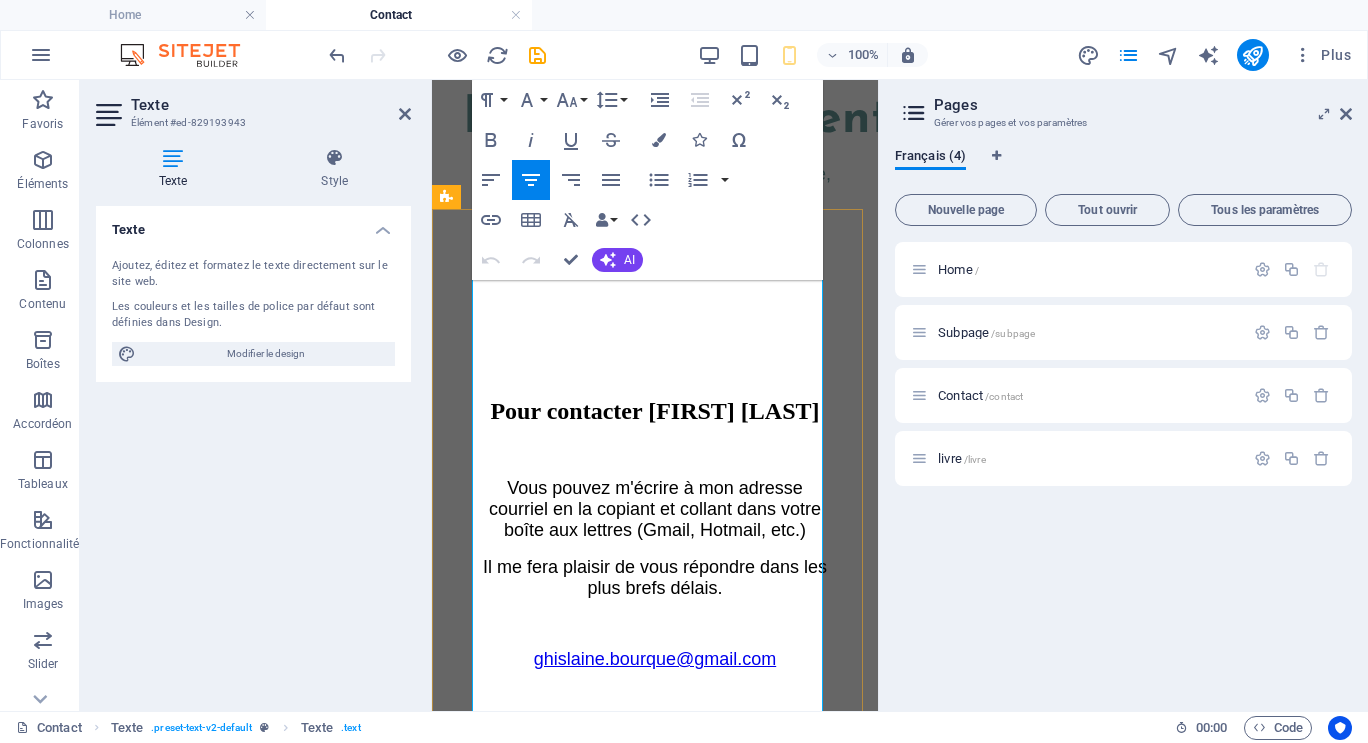 click on "Retour à la page d'accueil" at bounding box center [621, 732] 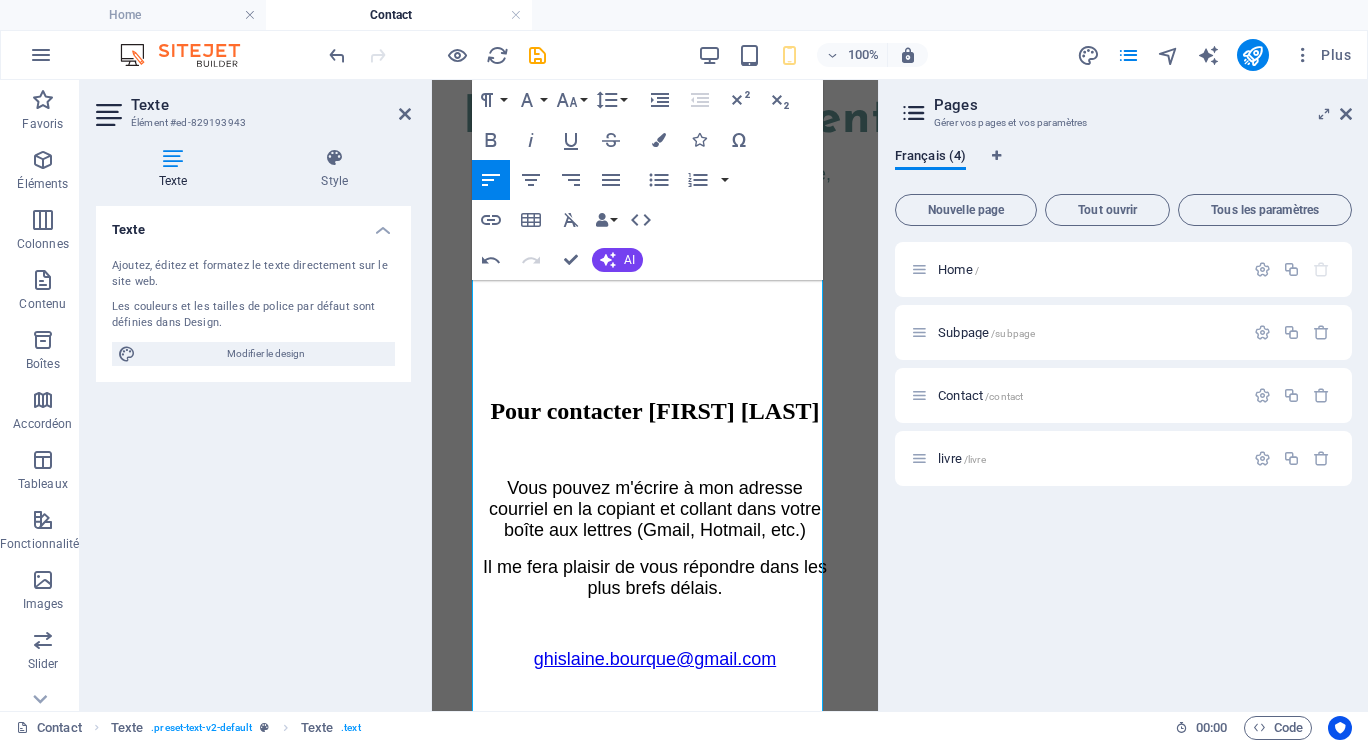 drag, startPoint x: 781, startPoint y: 641, endPoint x: 851, endPoint y: 737, distance: 118.810776 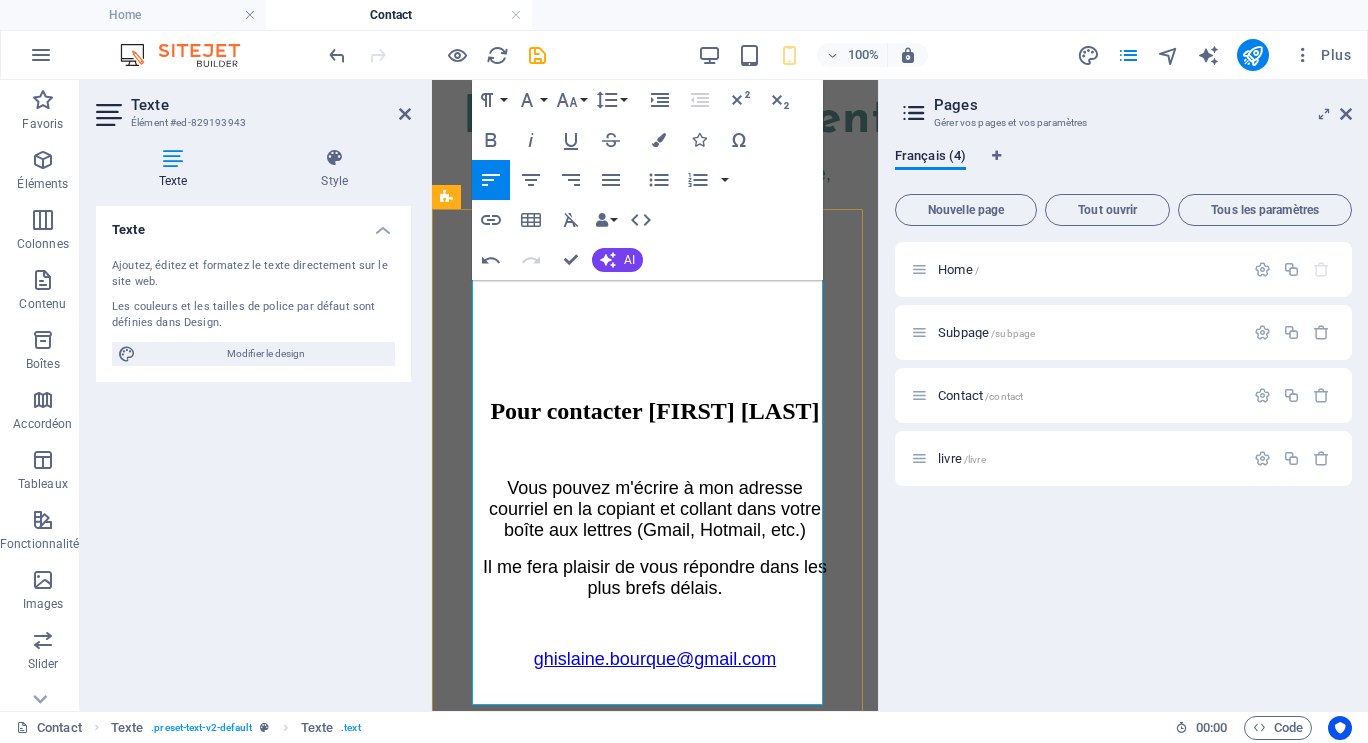 click at bounding box center (655, 695) 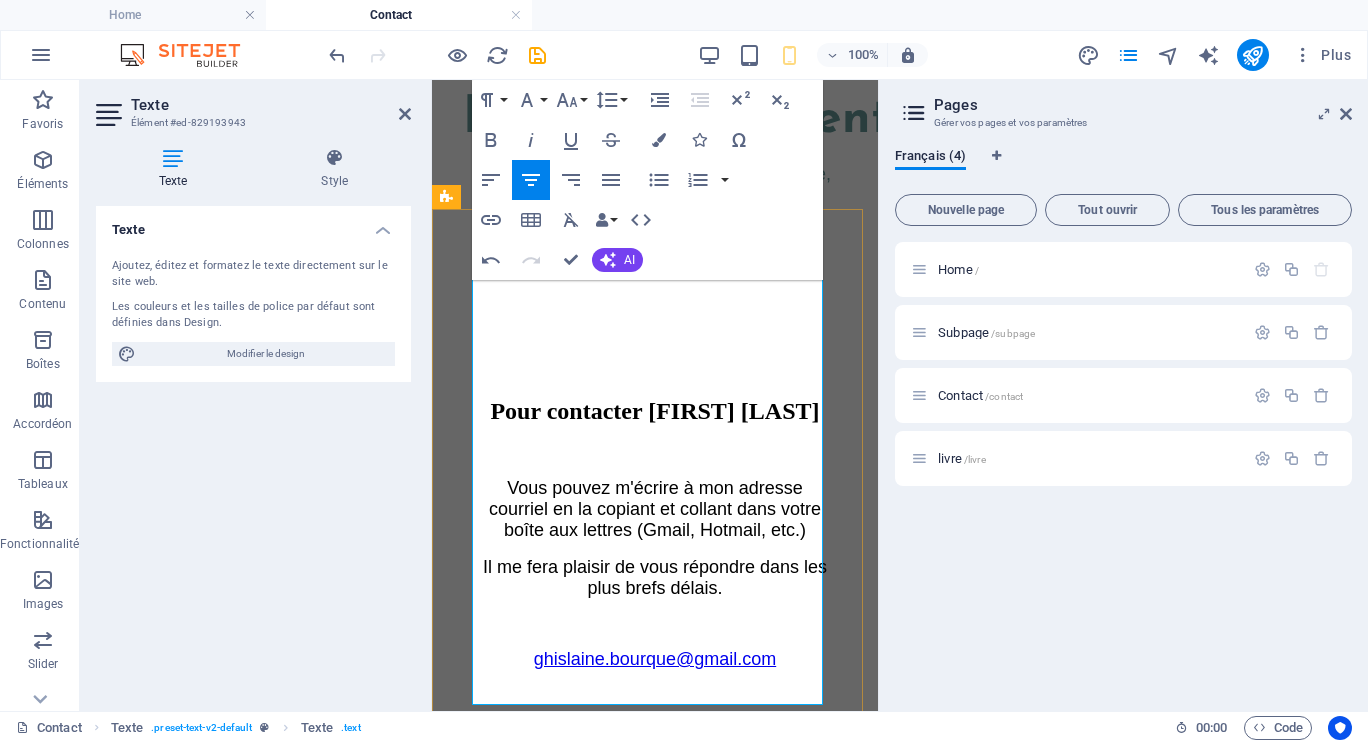 click at bounding box center [655, 729] 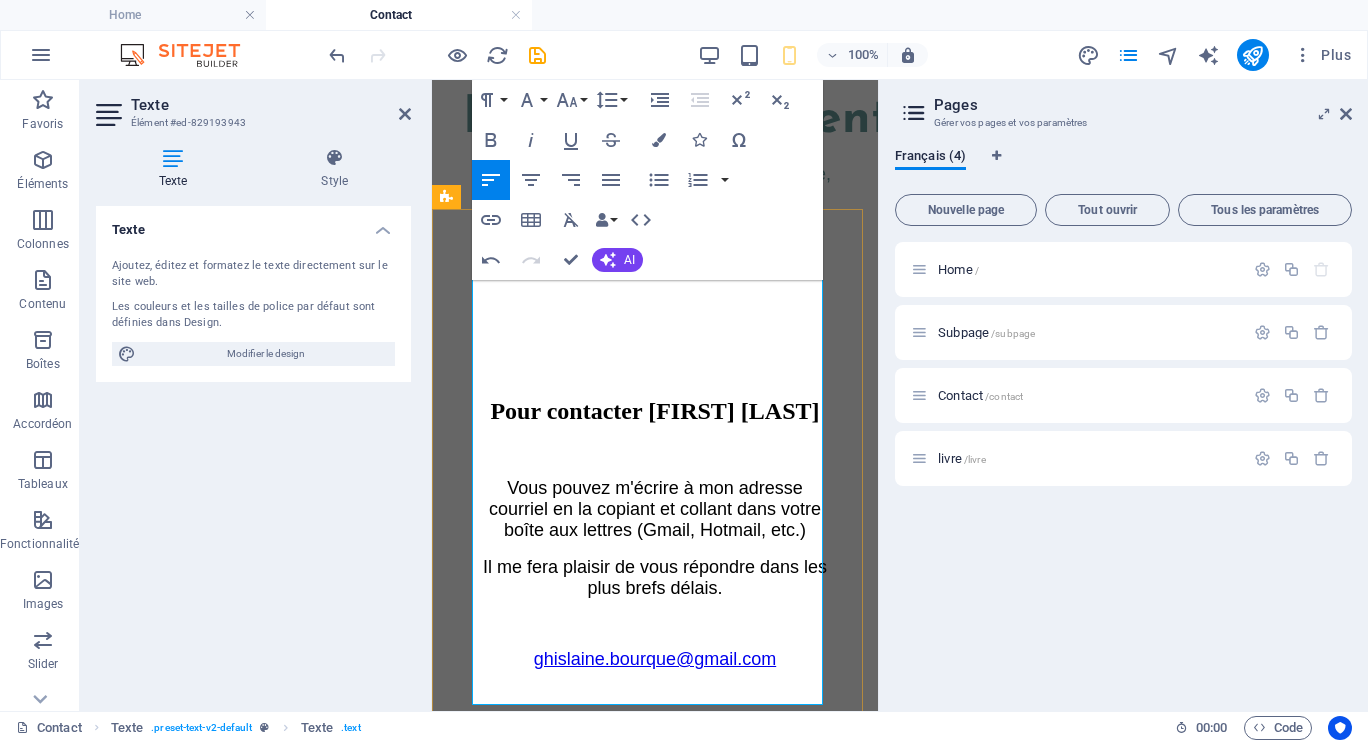 click at bounding box center [655, 729] 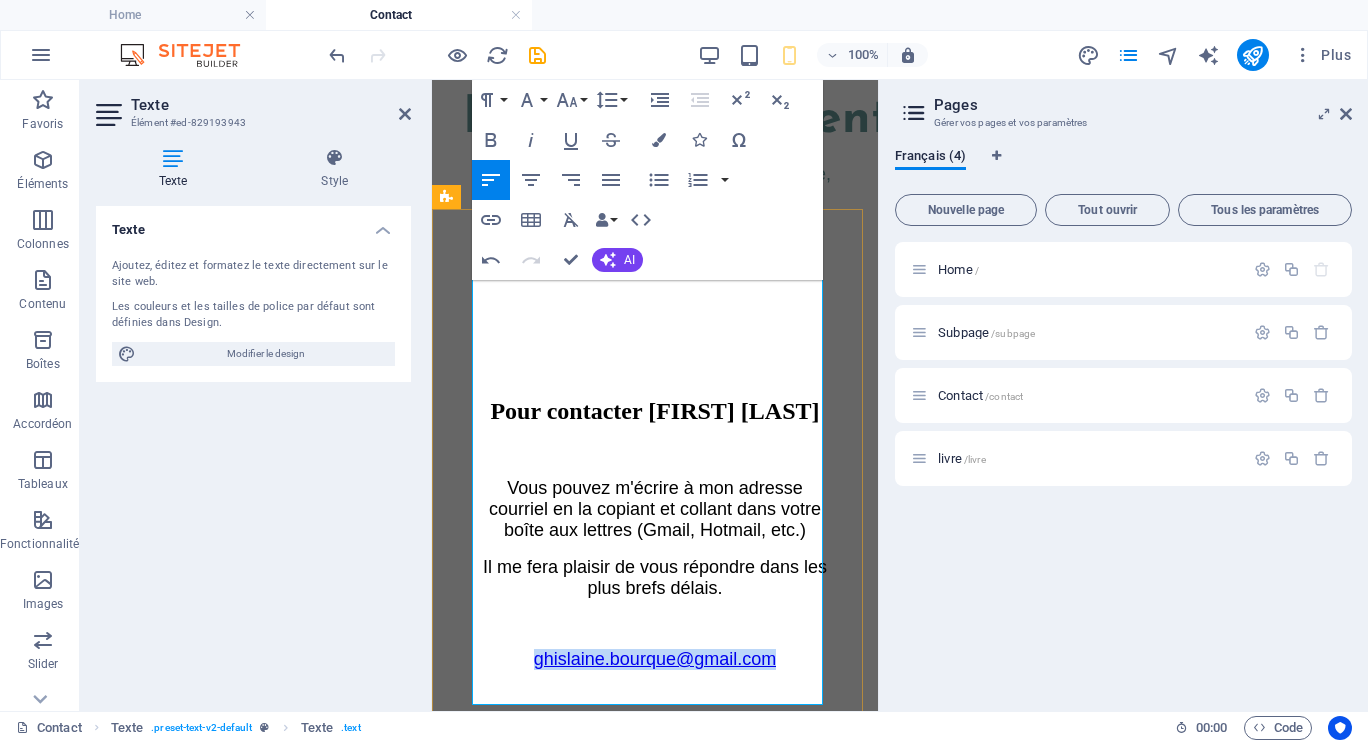 drag, startPoint x: 800, startPoint y: 580, endPoint x: 483, endPoint y: 580, distance: 317 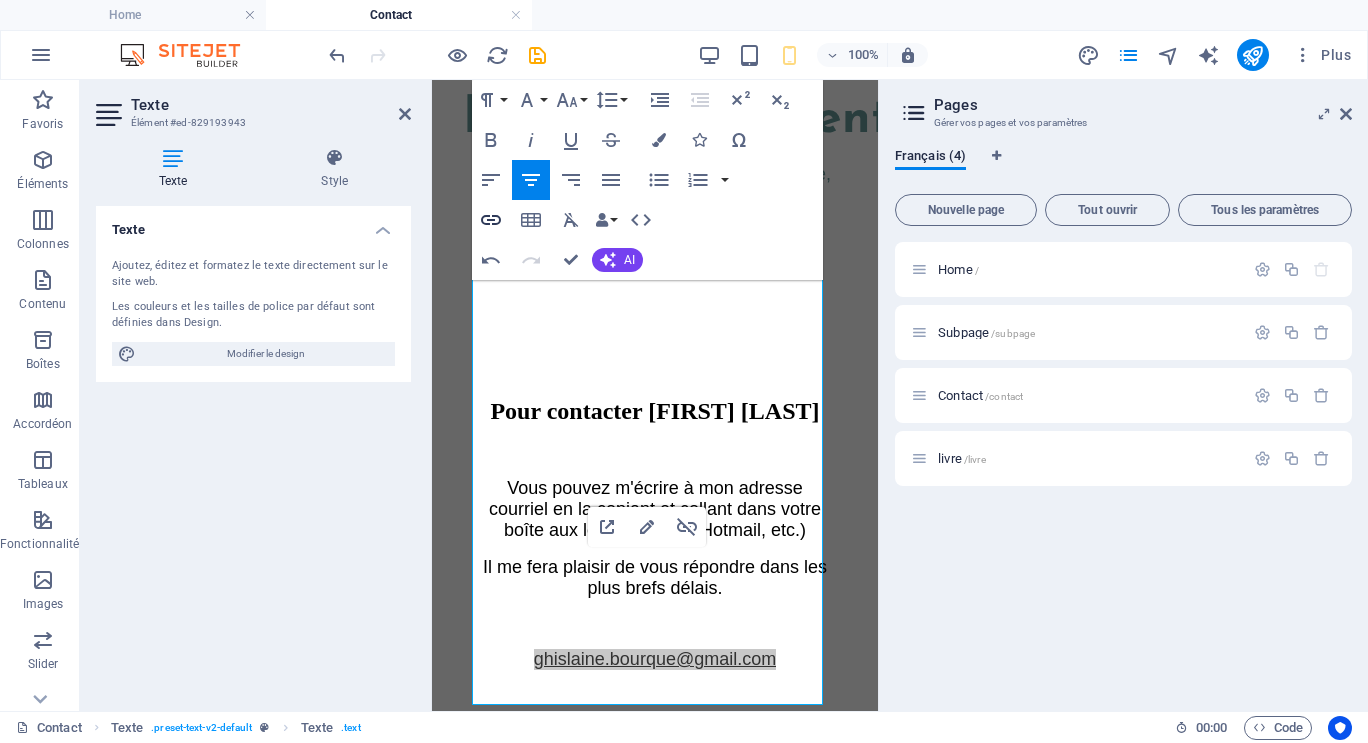 click 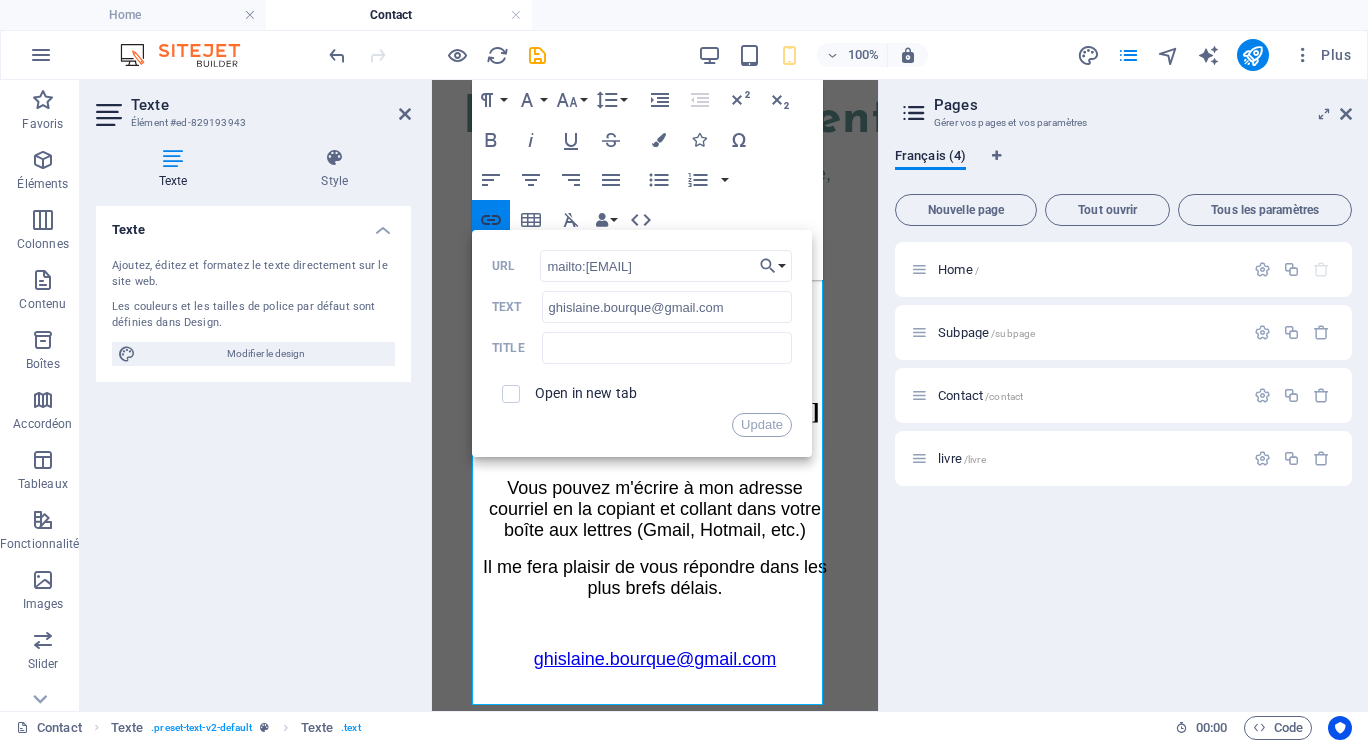 scroll, scrollTop: 0, scrollLeft: 12, axis: horizontal 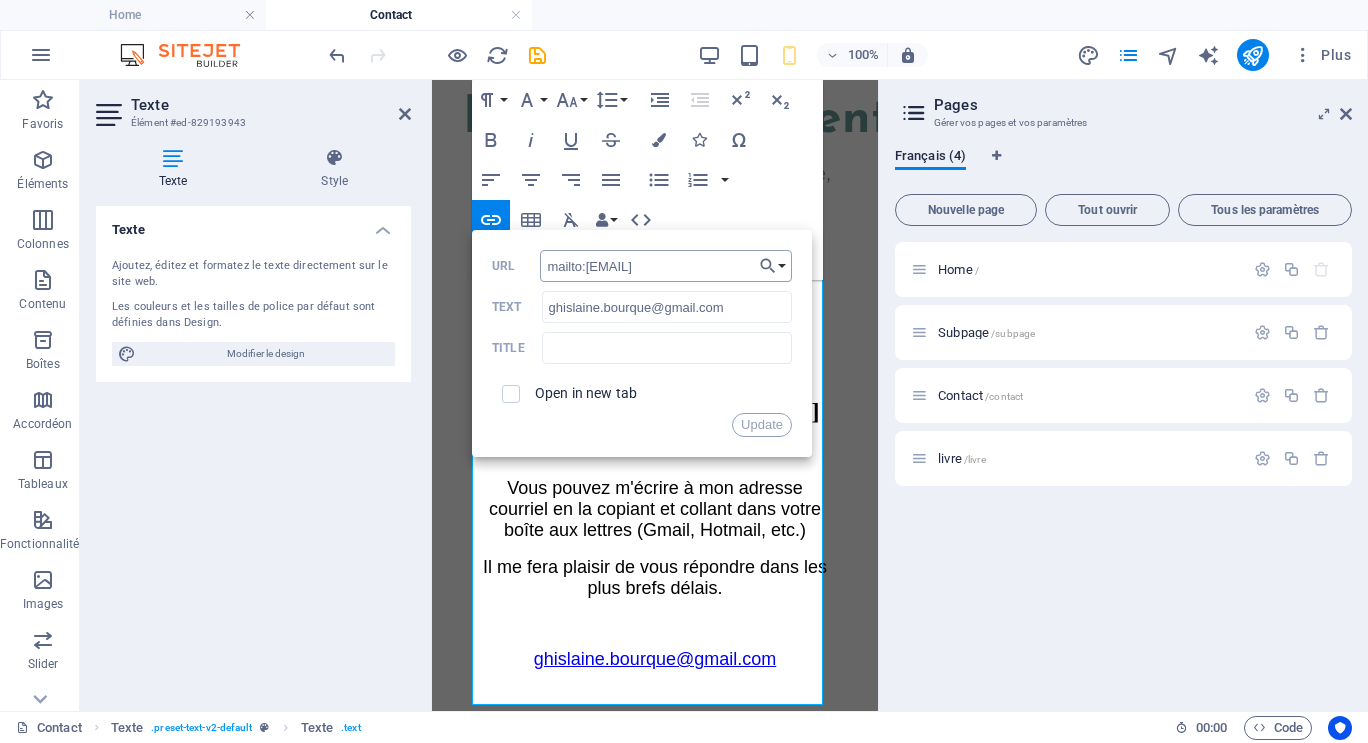 click on "mailto:[EMAIL]" at bounding box center (666, 266) 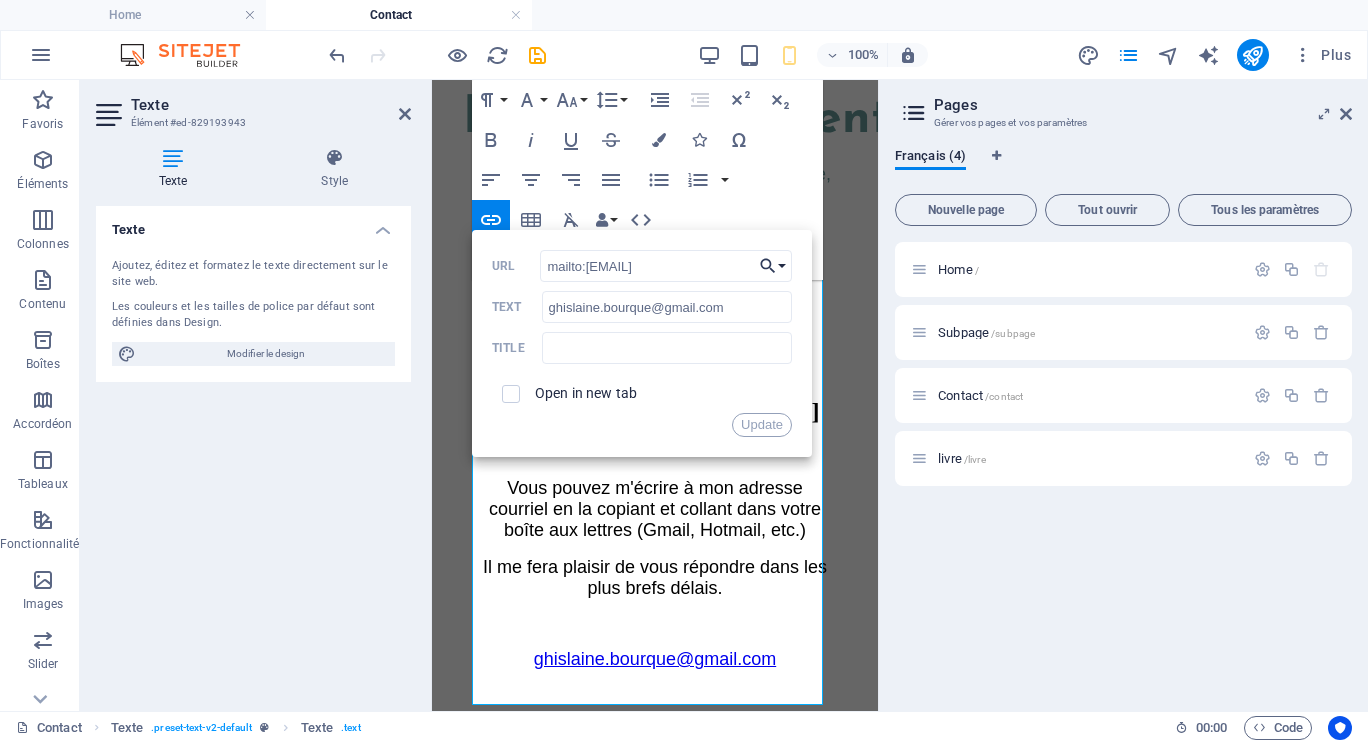 scroll, scrollTop: 0, scrollLeft: 12, axis: horizontal 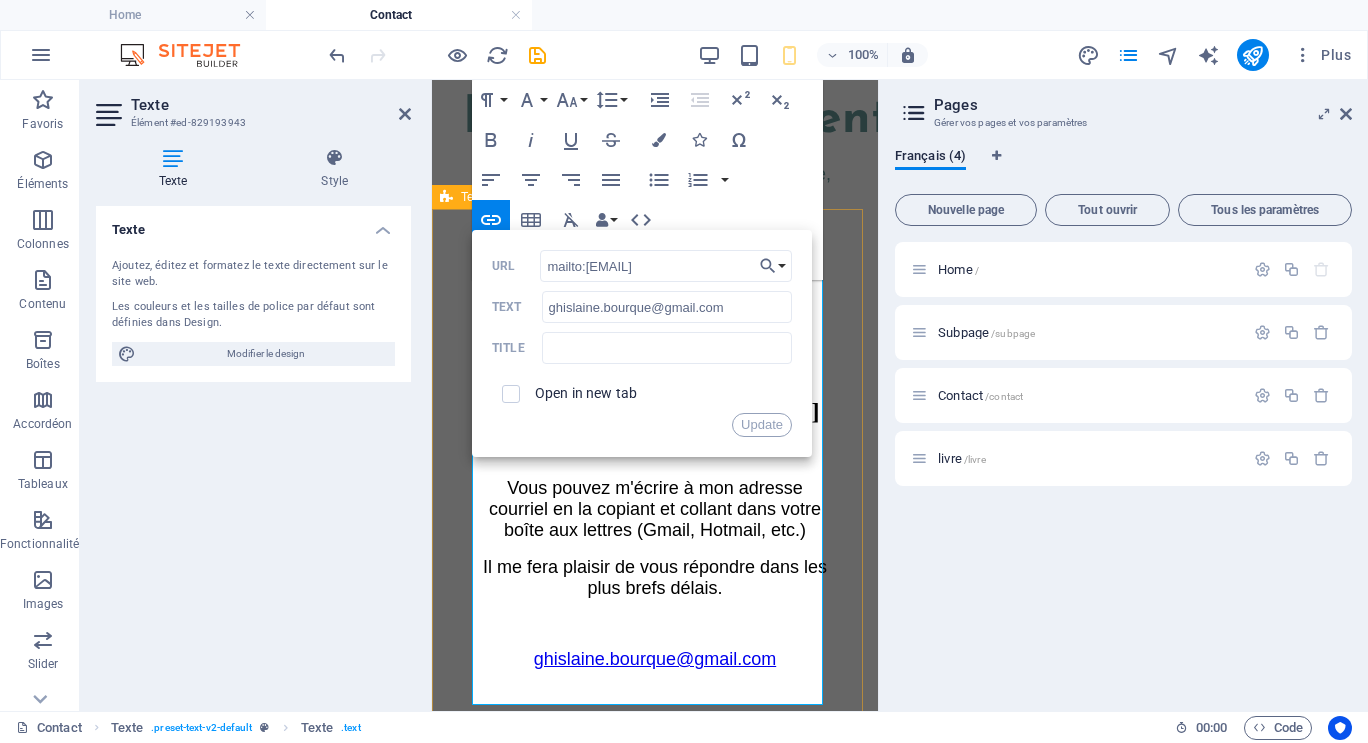 drag, startPoint x: 976, startPoint y: 349, endPoint x: 861, endPoint y: 268, distance: 140.66272 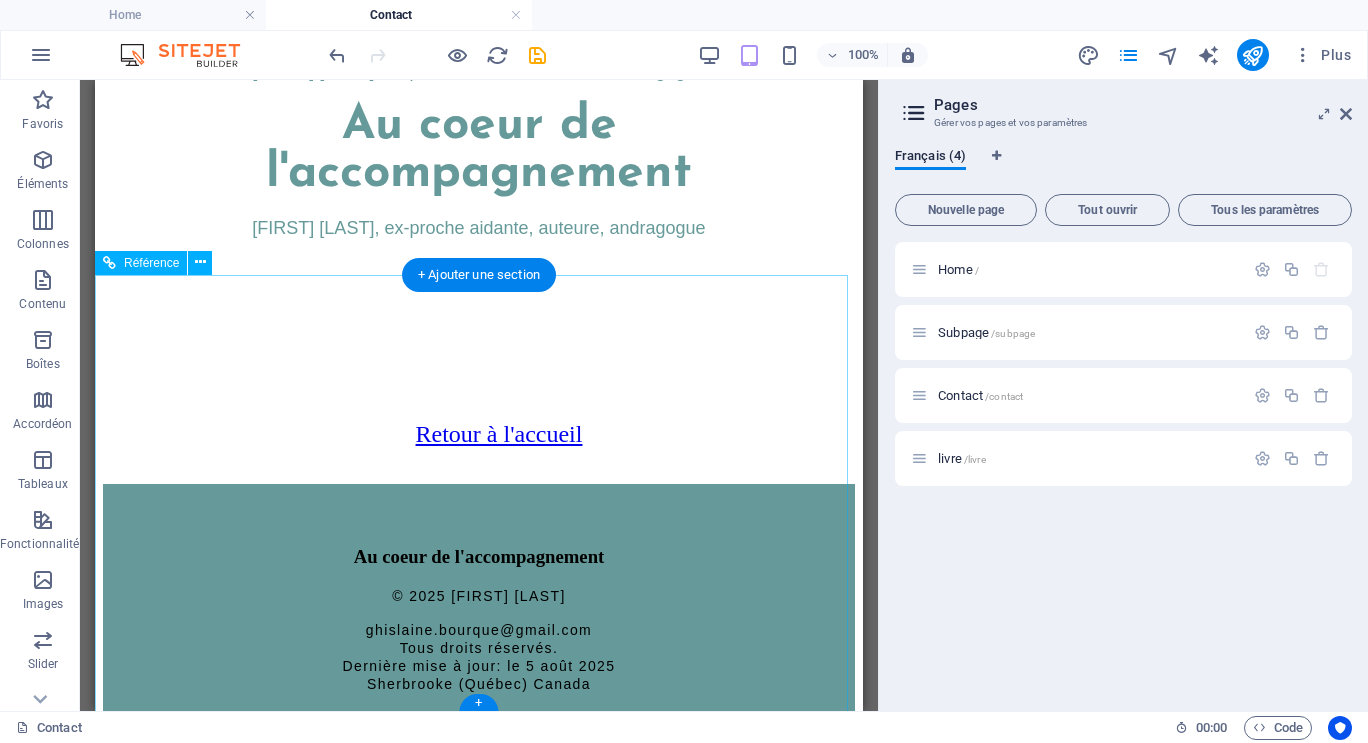 scroll, scrollTop: 67, scrollLeft: 0, axis: vertical 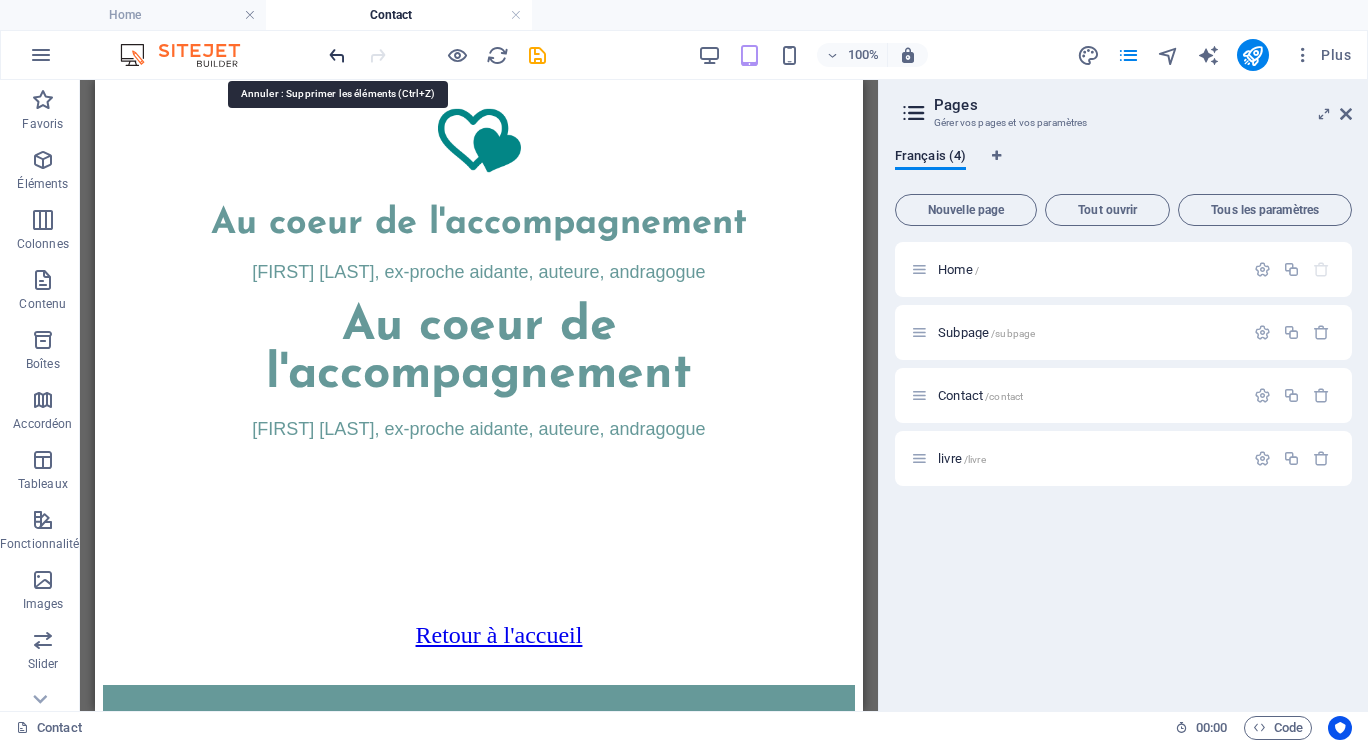 click at bounding box center [337, 55] 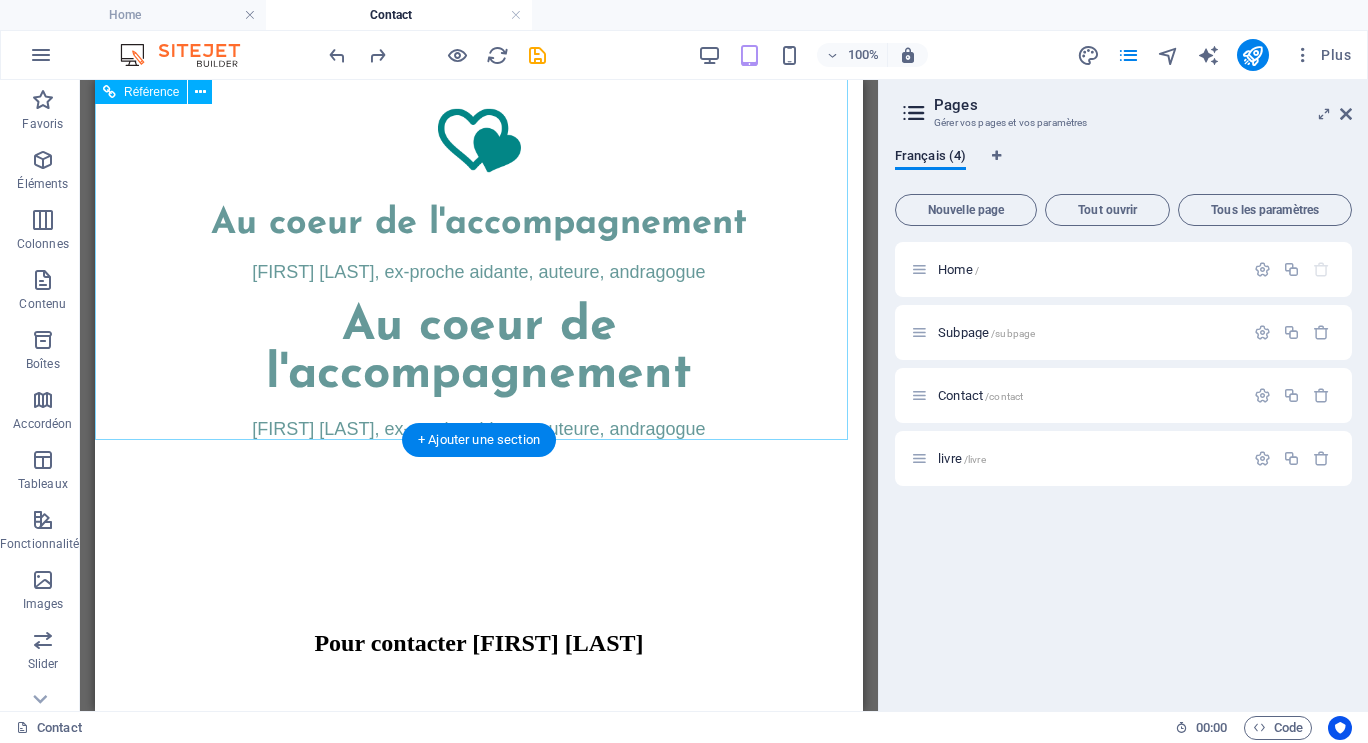 scroll, scrollTop: 367, scrollLeft: 0, axis: vertical 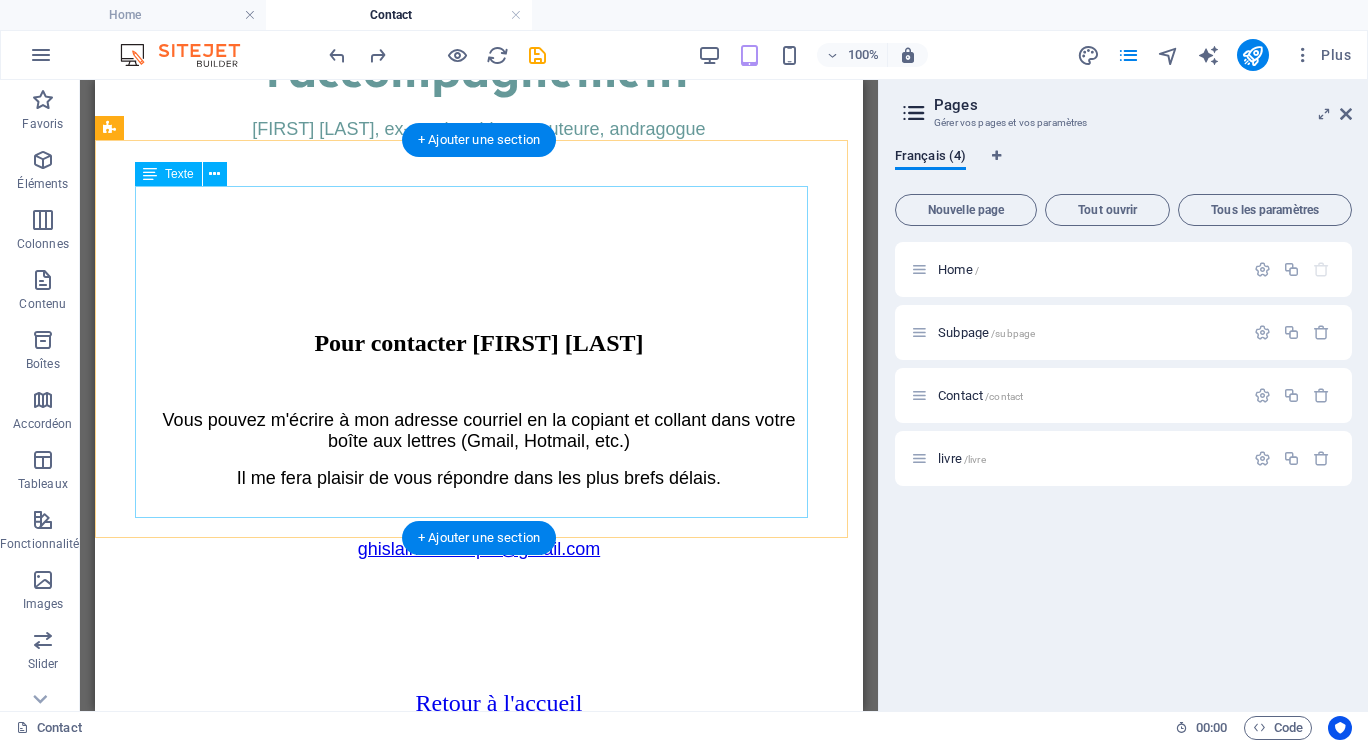 click on "Pour contacter [FIRST] [LAST] Vous pouvez m'écrire à mon adresse courriel en la copiant et collant dans votre boîte aux lettres (Gmail, Hotmail, etc.) Il me fera plaisir de vous répondre dans les plus brefs délais. [EMAIL]" at bounding box center (479, 460) 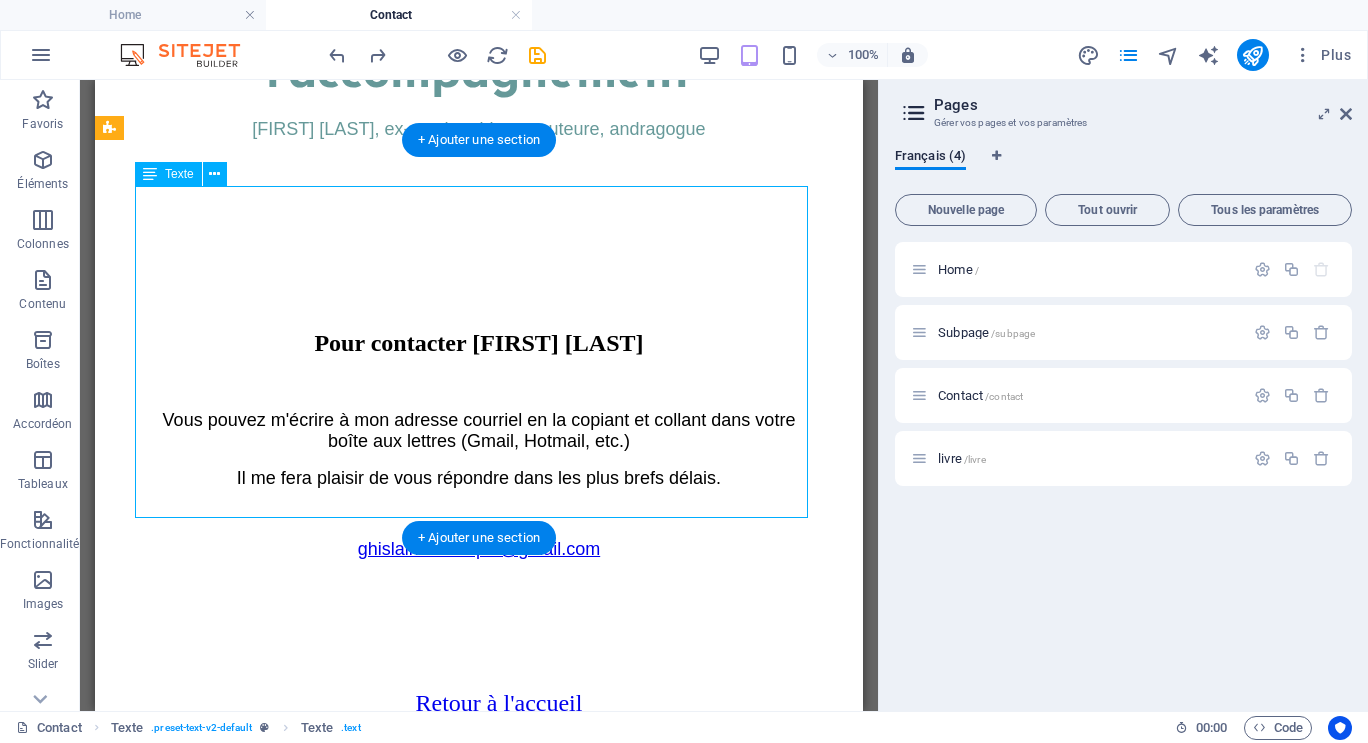 click on "Pour contacter [FIRST] [LAST] Vous pouvez m'écrire à mon adresse courriel en la copiant et collant dans votre boîte aux lettres (Gmail, Hotmail, etc.) Il me fera plaisir de vous répondre dans les plus brefs délais. [EMAIL]" at bounding box center [479, 460] 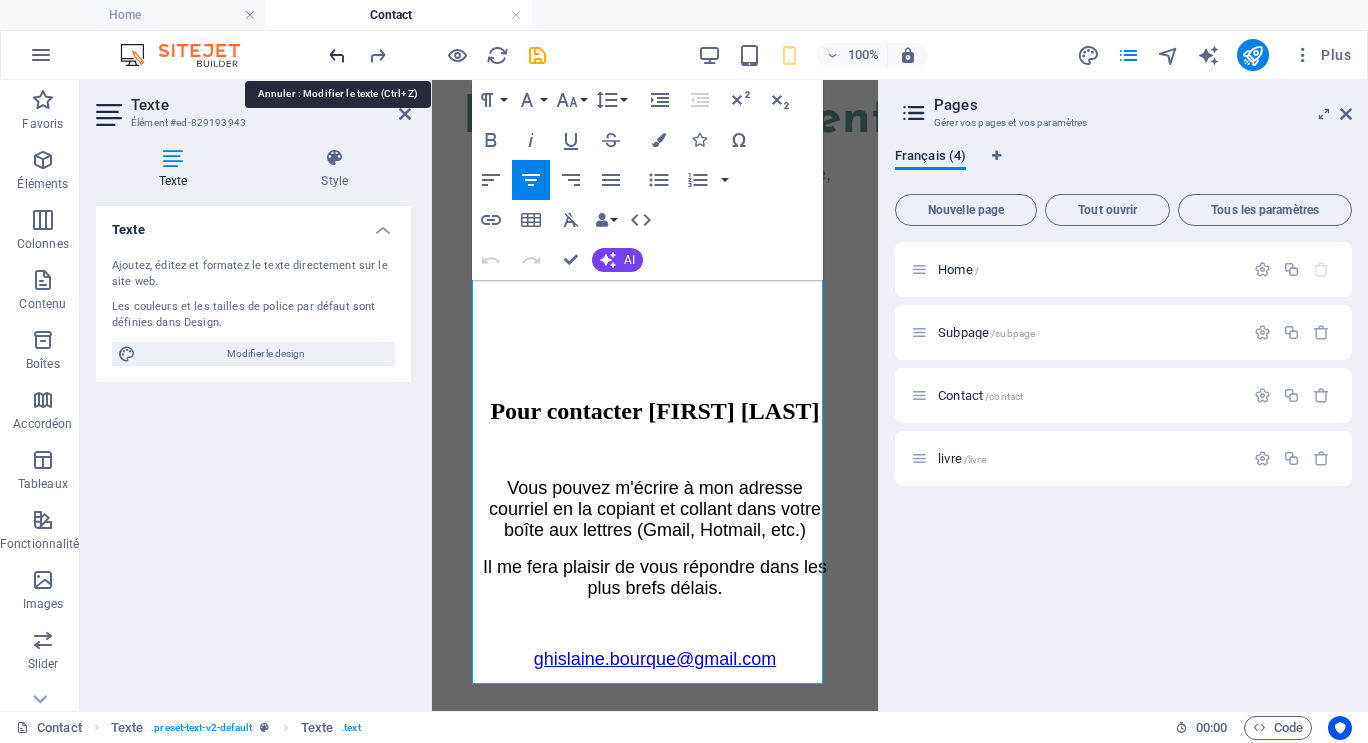 click at bounding box center (337, 55) 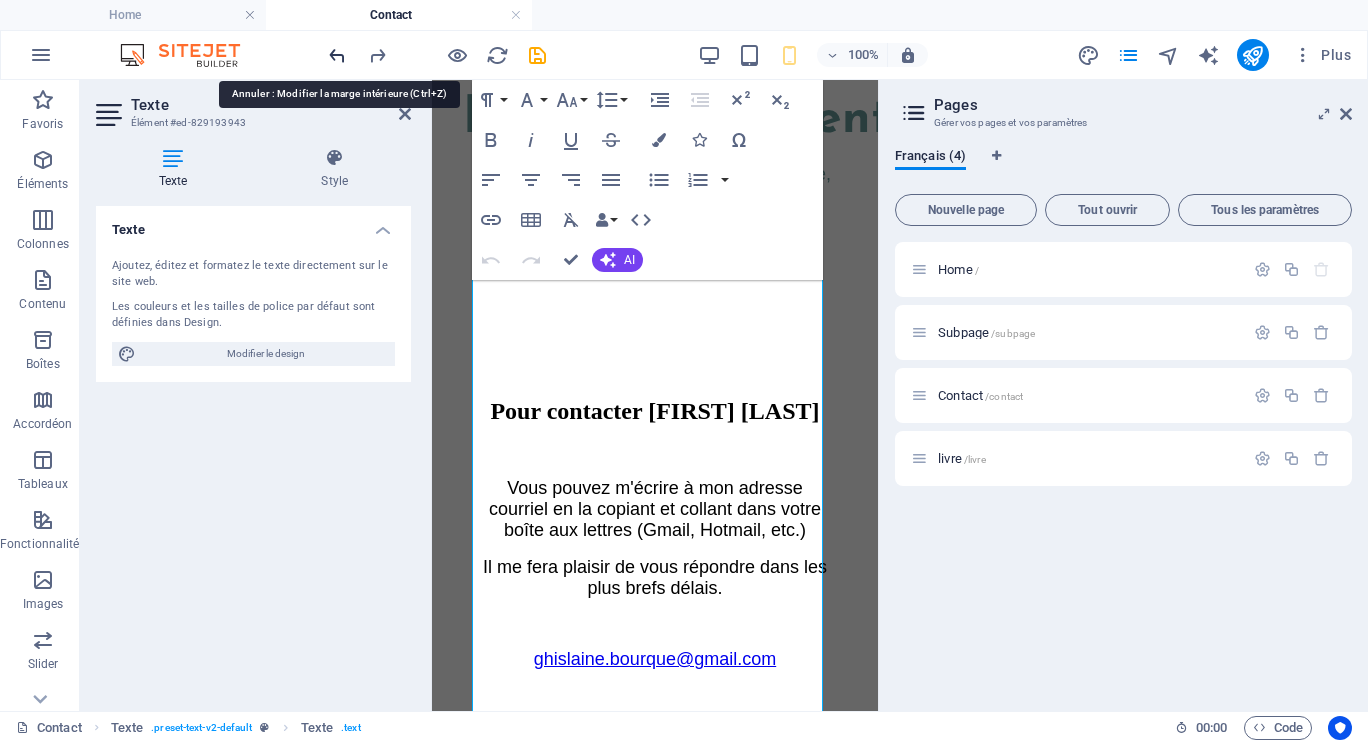 click at bounding box center [337, 55] 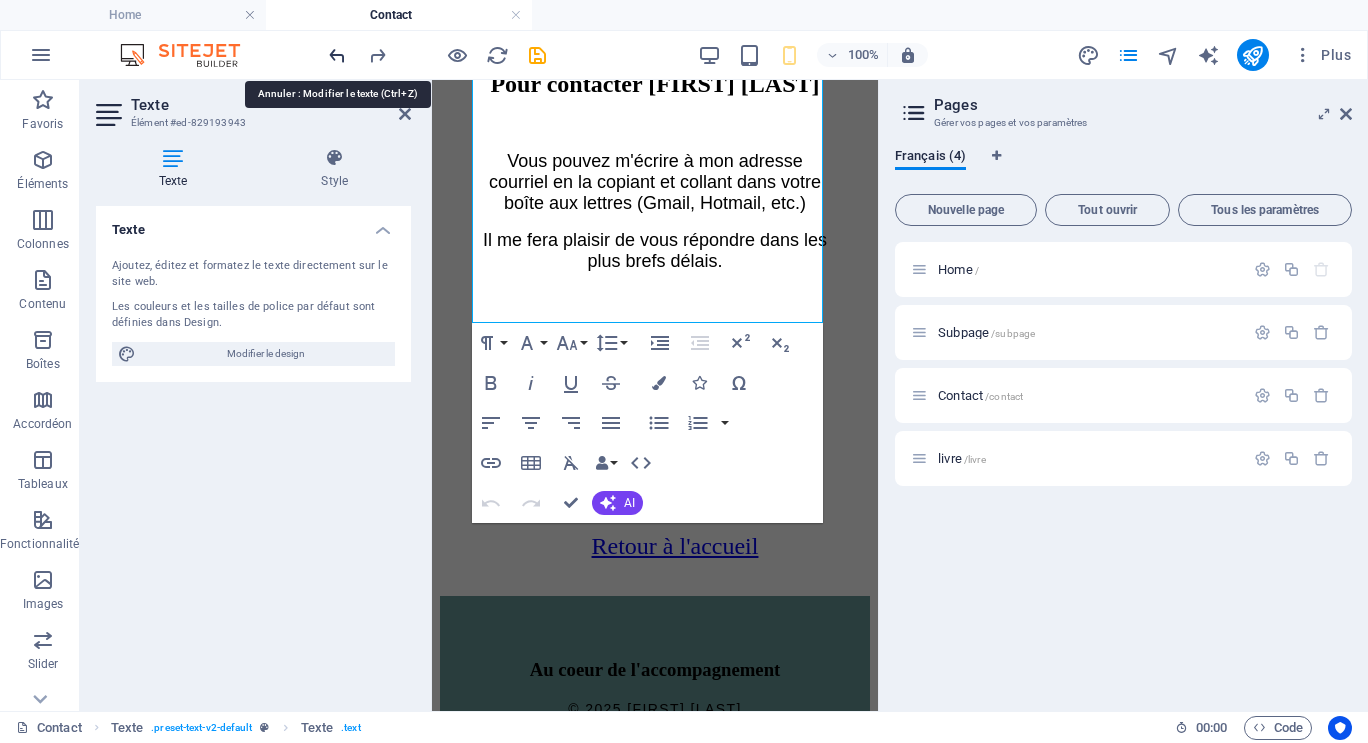 scroll, scrollTop: 764, scrollLeft: 0, axis: vertical 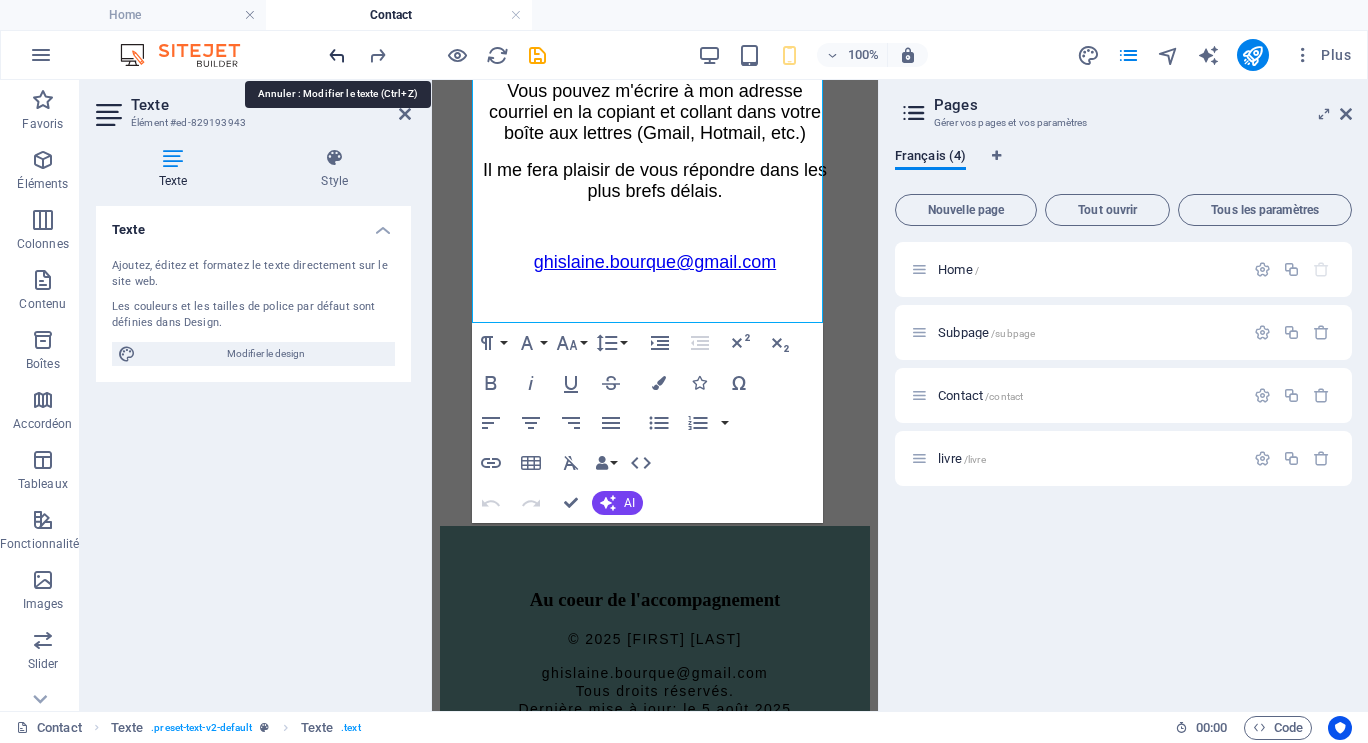 click at bounding box center [337, 55] 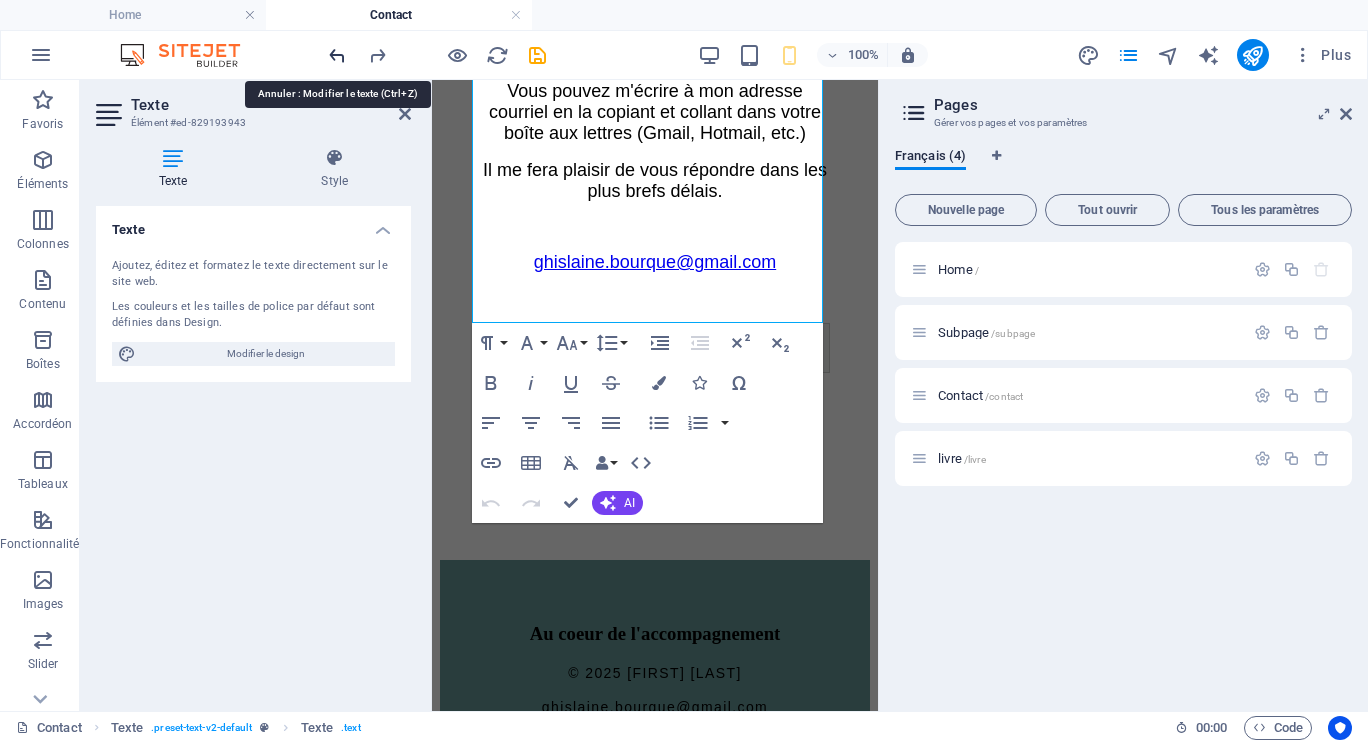 click at bounding box center (337, 55) 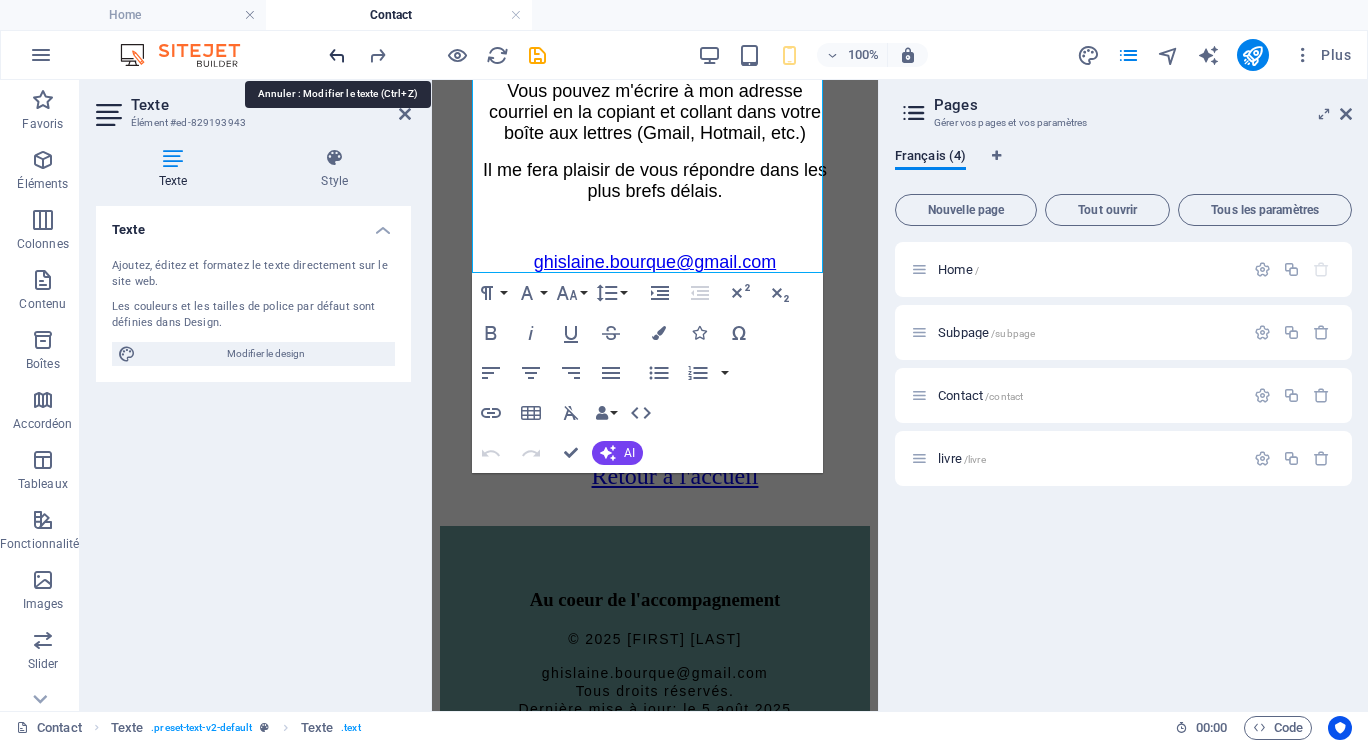 click at bounding box center [337, 55] 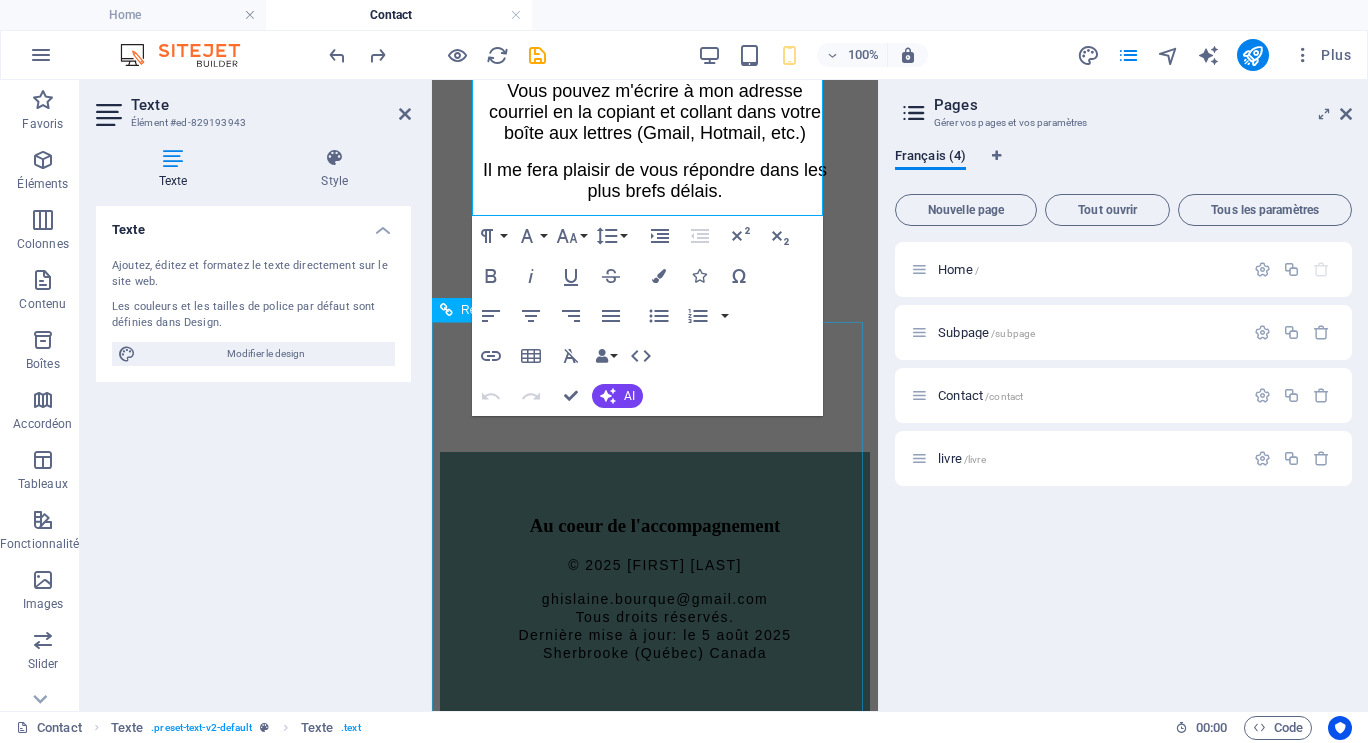 click at bounding box center [655, 1398] 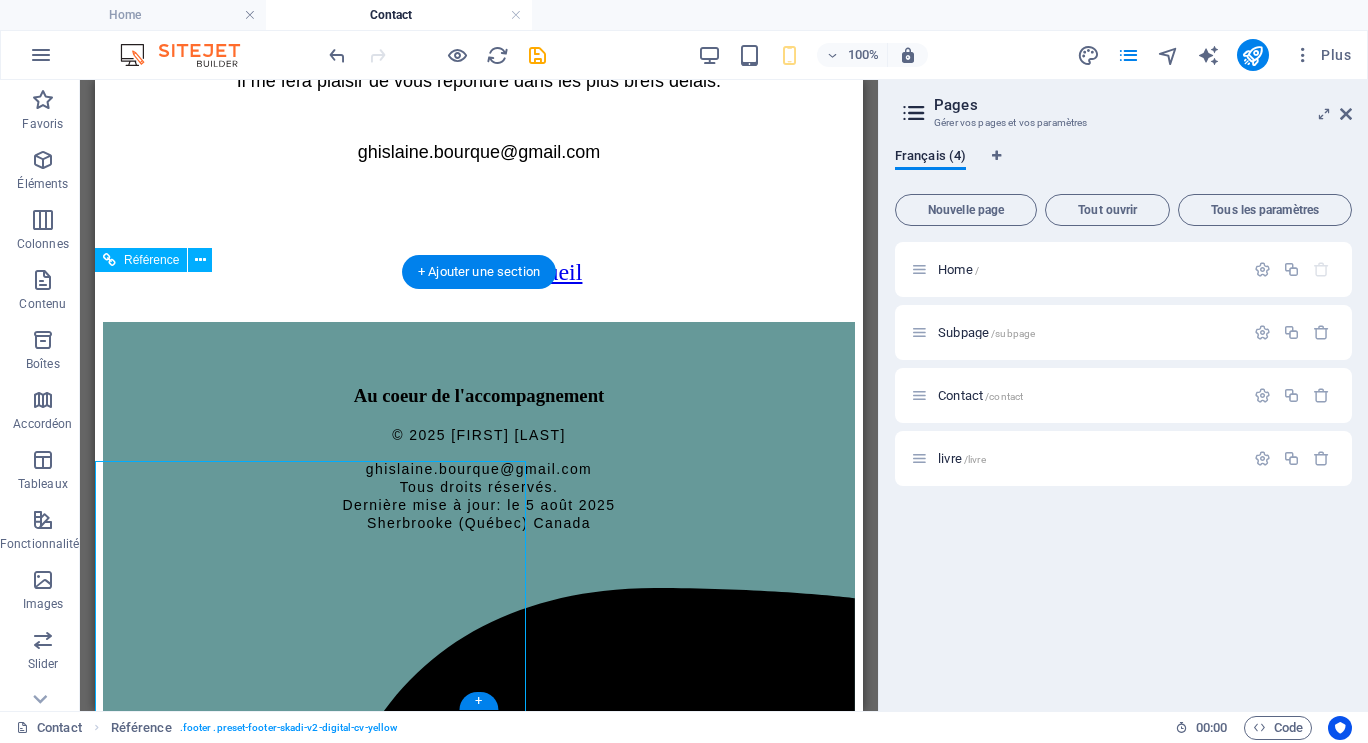 scroll, scrollTop: 625, scrollLeft: 0, axis: vertical 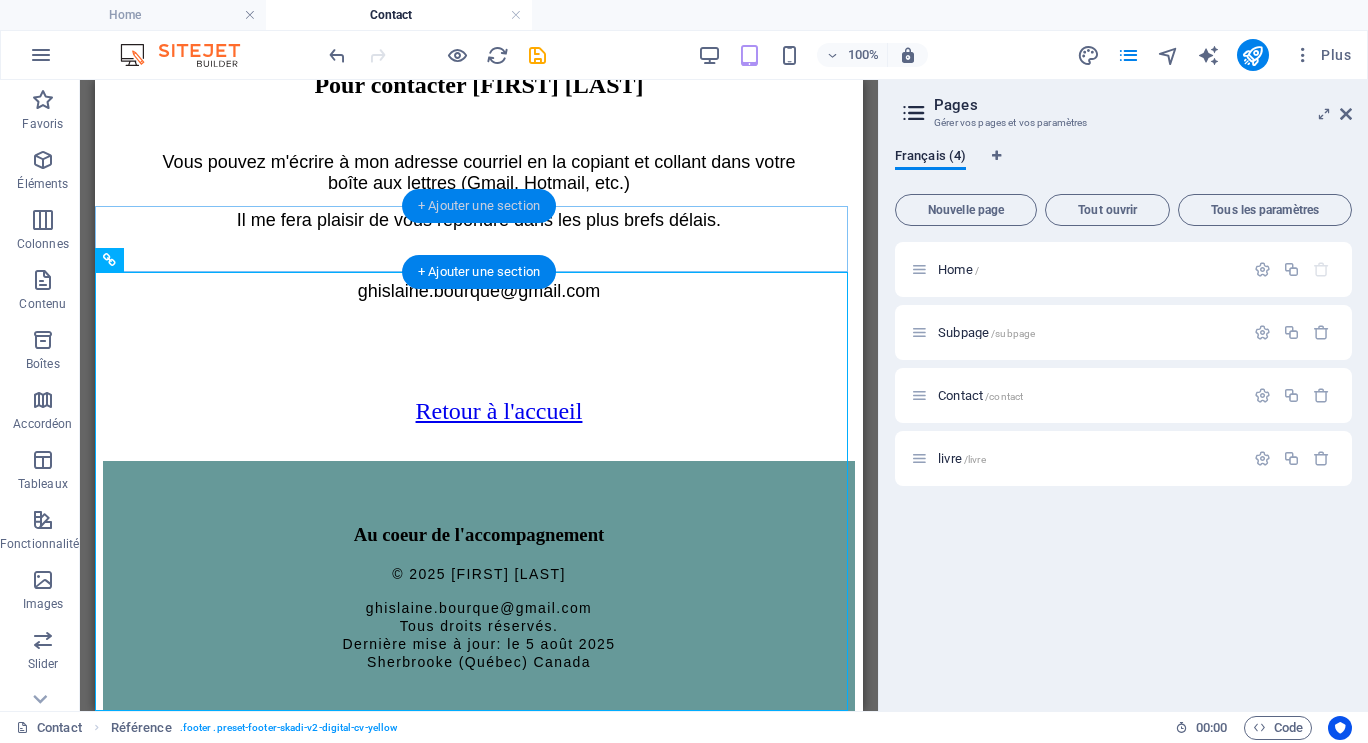 click on "+ Ajouter une section" at bounding box center [479, 206] 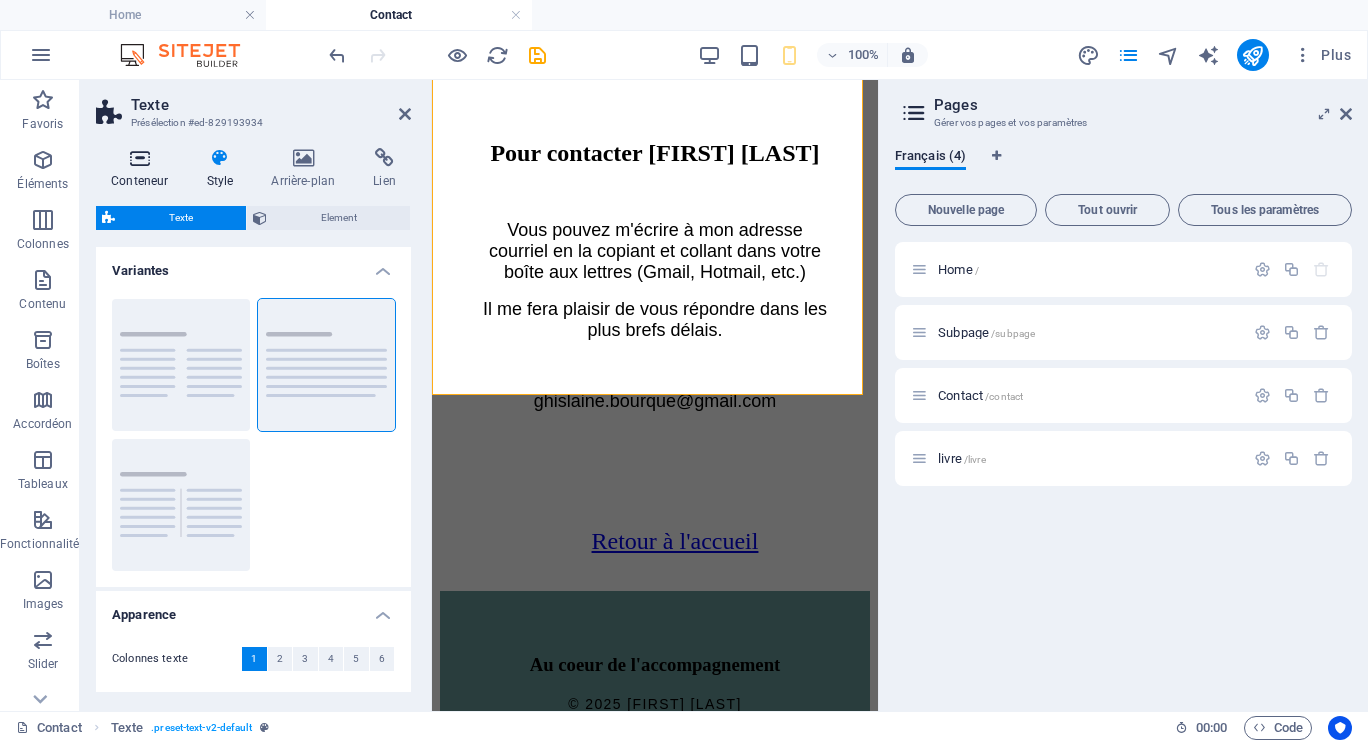 click at bounding box center (139, 158) 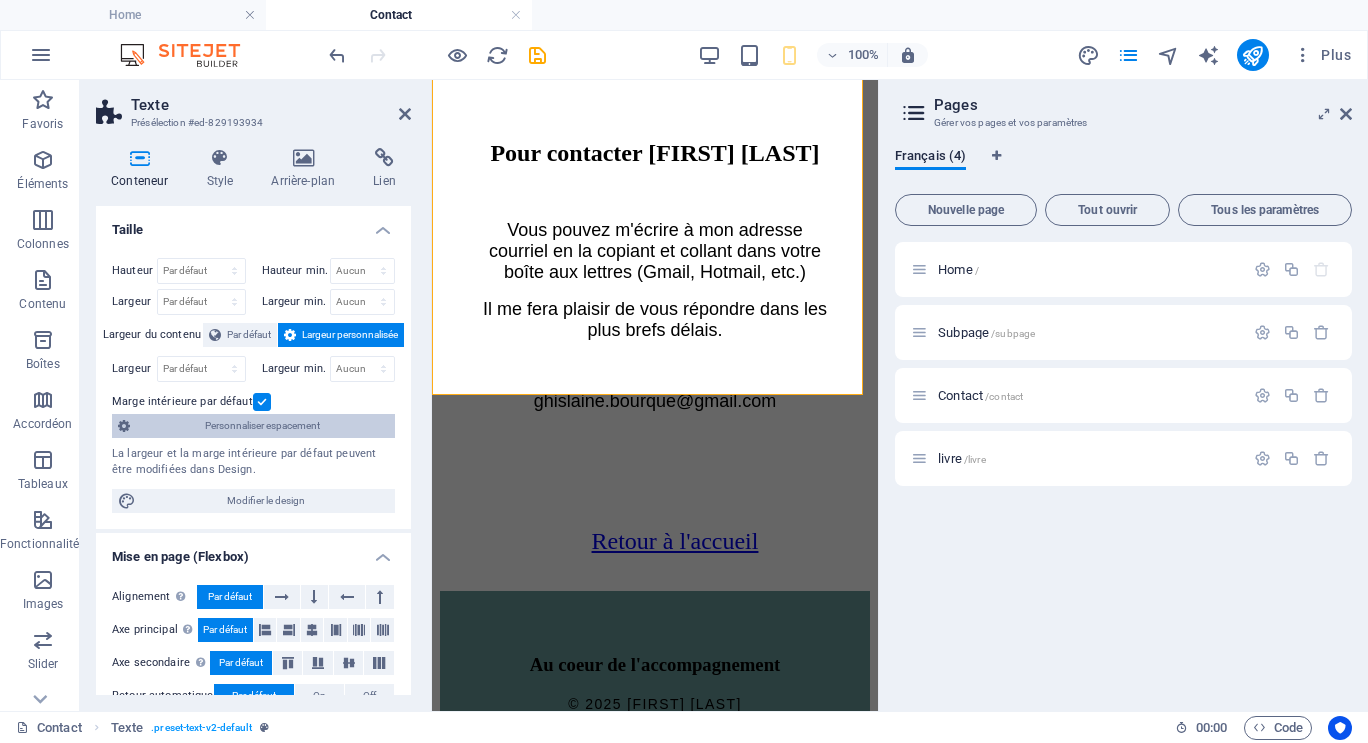 click on "Personnaliser espacement" at bounding box center (262, 426) 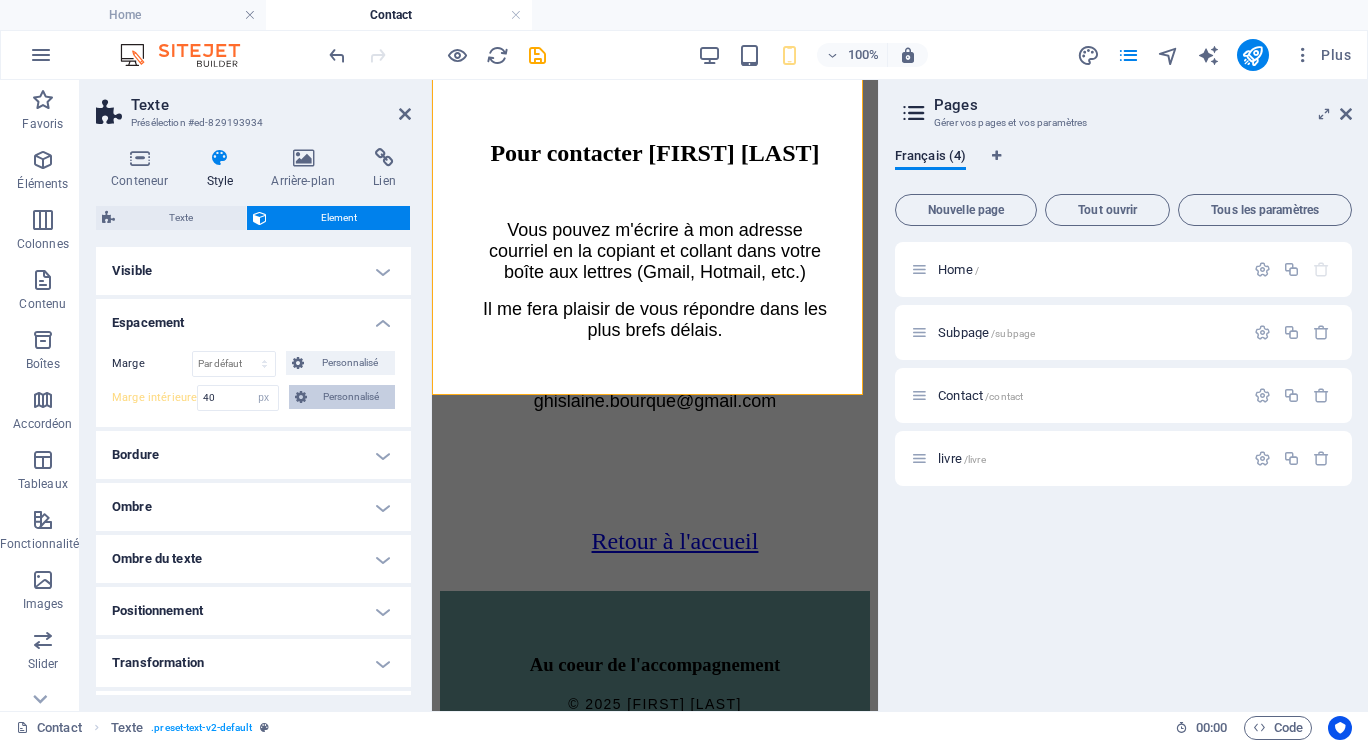 click on "Personnalisé" at bounding box center (351, 397) 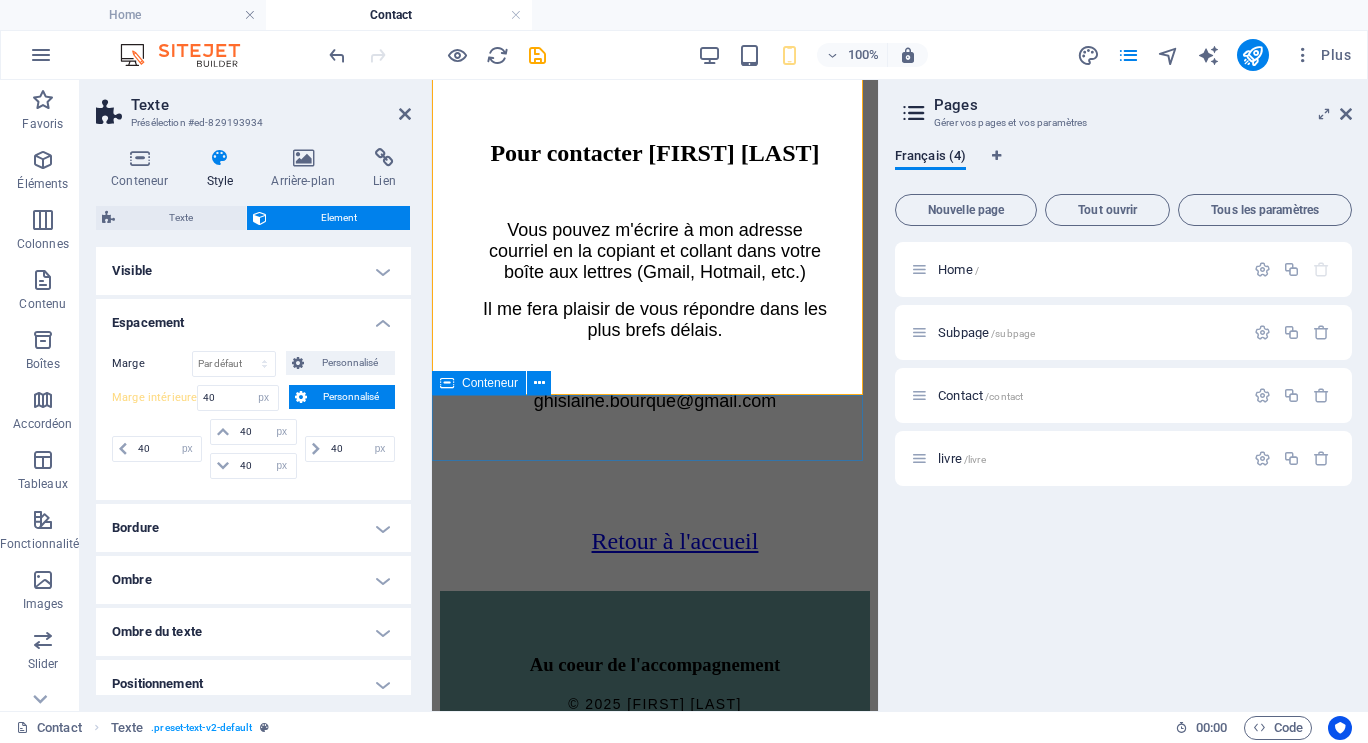 click on "Retour à l'accueil" at bounding box center [655, 546] 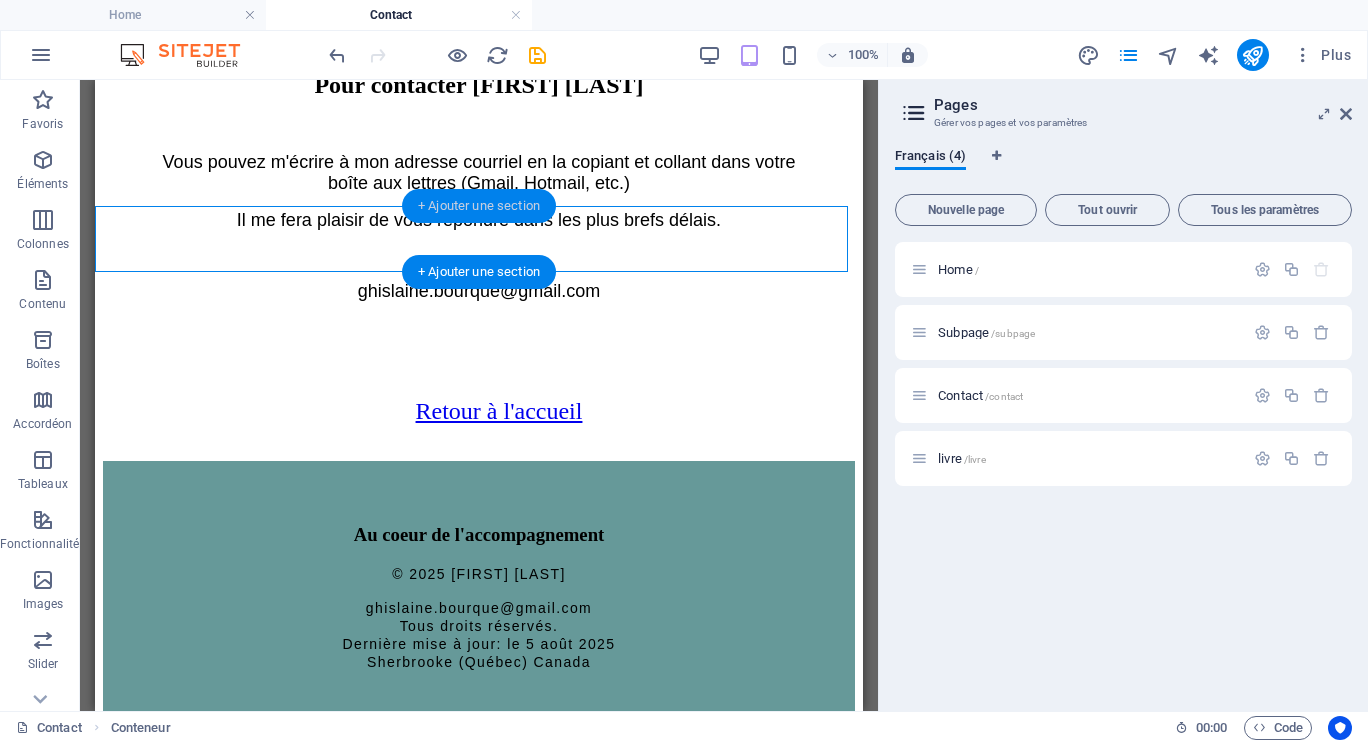 click on "+ Ajouter une section" at bounding box center [479, 206] 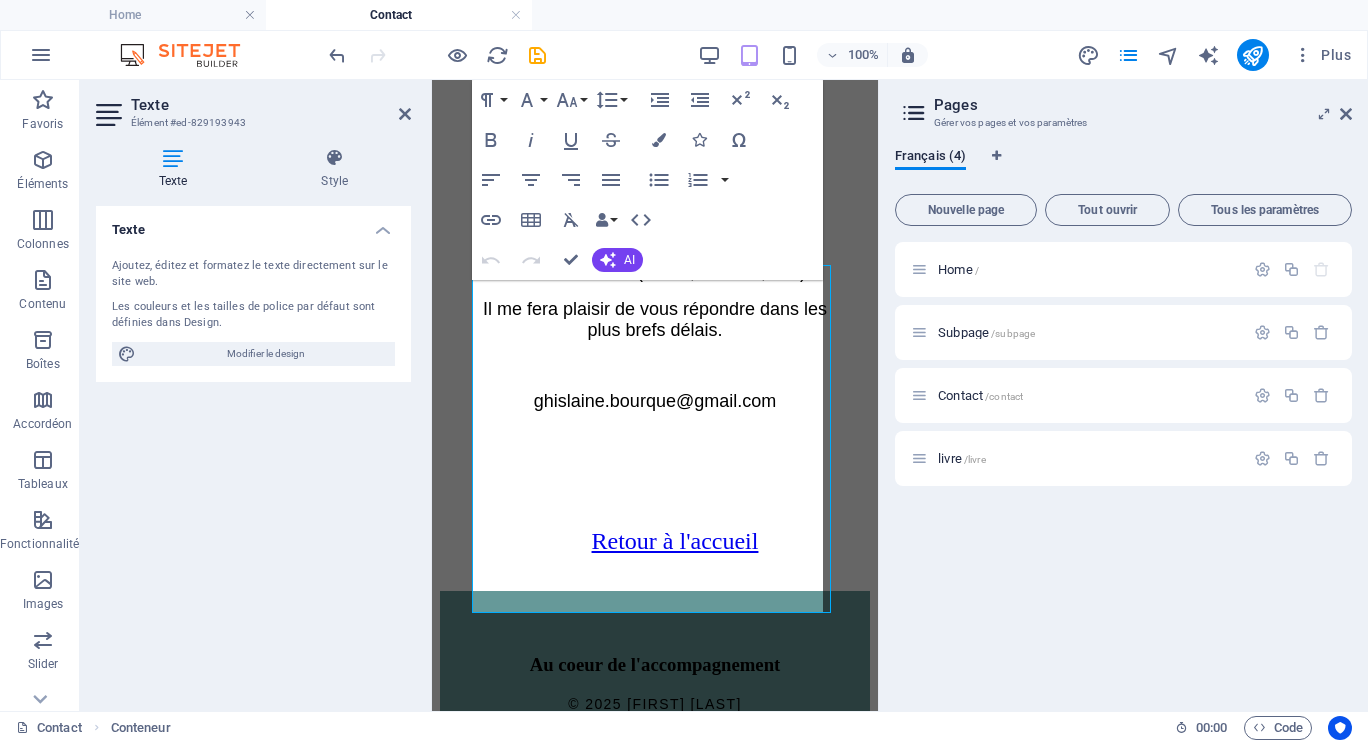 scroll, scrollTop: 367, scrollLeft: 0, axis: vertical 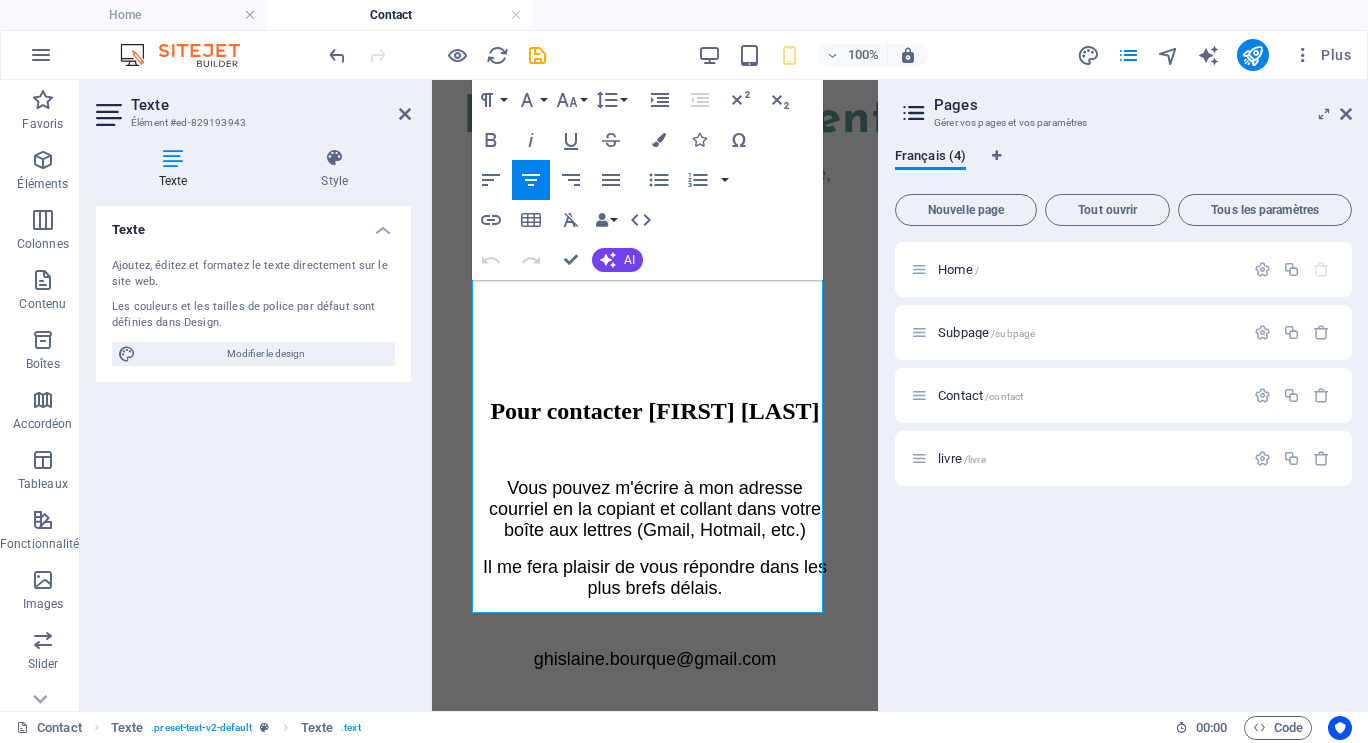 click at bounding box center (173, 158) 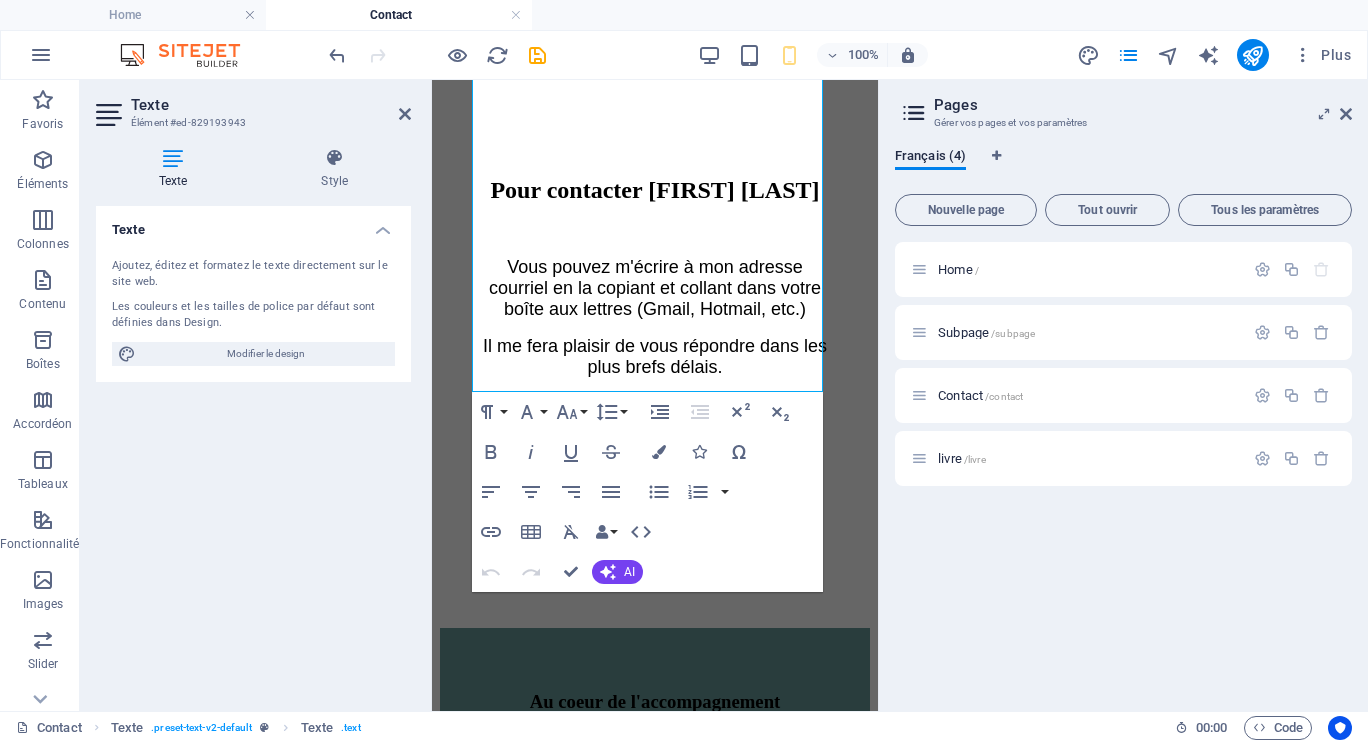 scroll, scrollTop: 667, scrollLeft: 0, axis: vertical 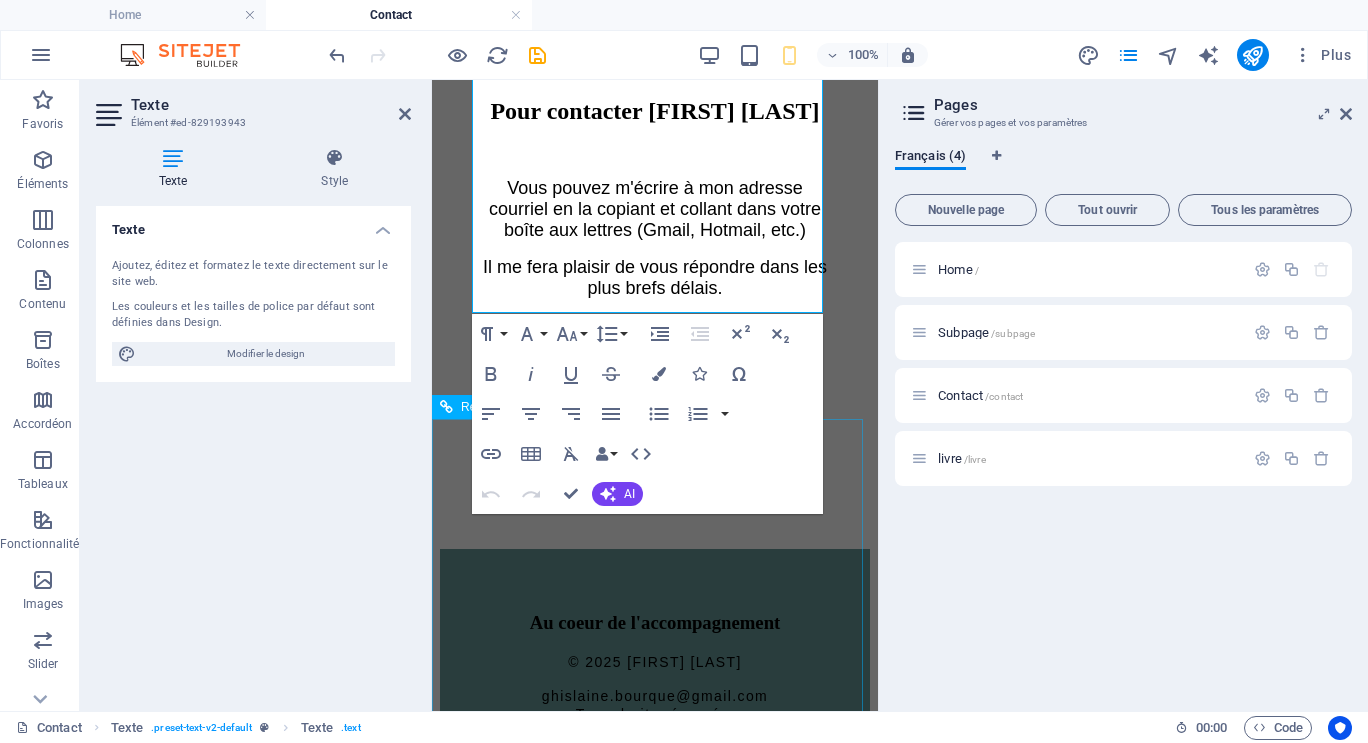click on "Au coeur de l'accompagnement © 2025 [FIRST] [LAST] [EMAIL] Tous droits réservés. Dernière mise à jour: le 5 août 2025 [CITY] ([STATE]) Canada" at bounding box center (655, 685) 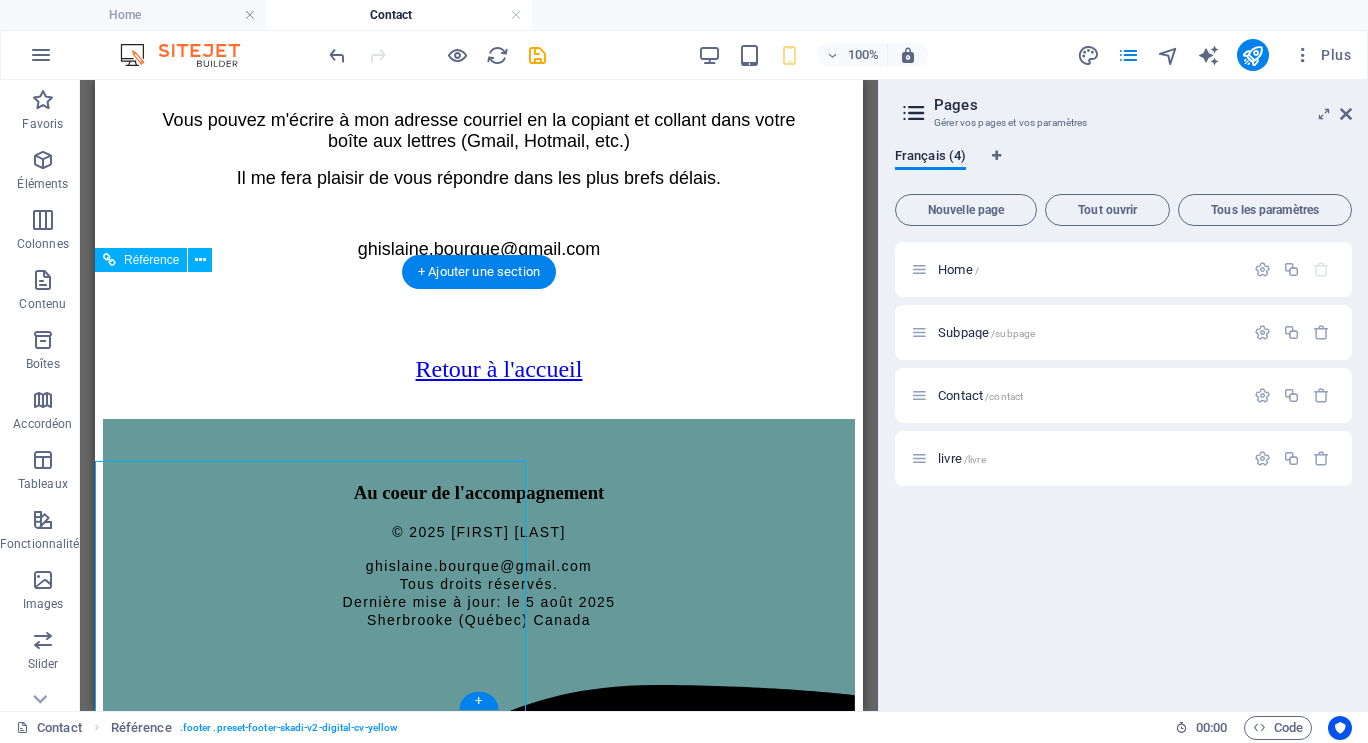 scroll, scrollTop: 625, scrollLeft: 0, axis: vertical 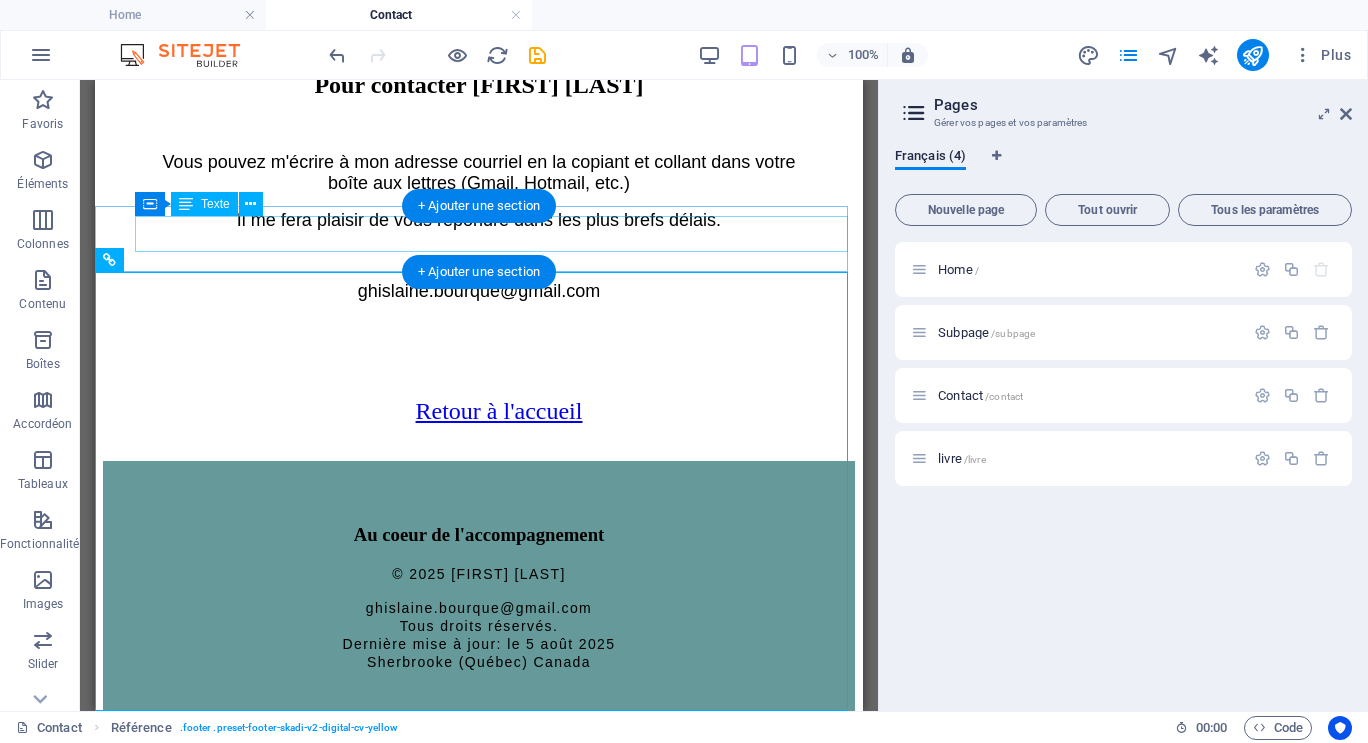 click on "Retour à l'accueil" at bounding box center (499, 411) 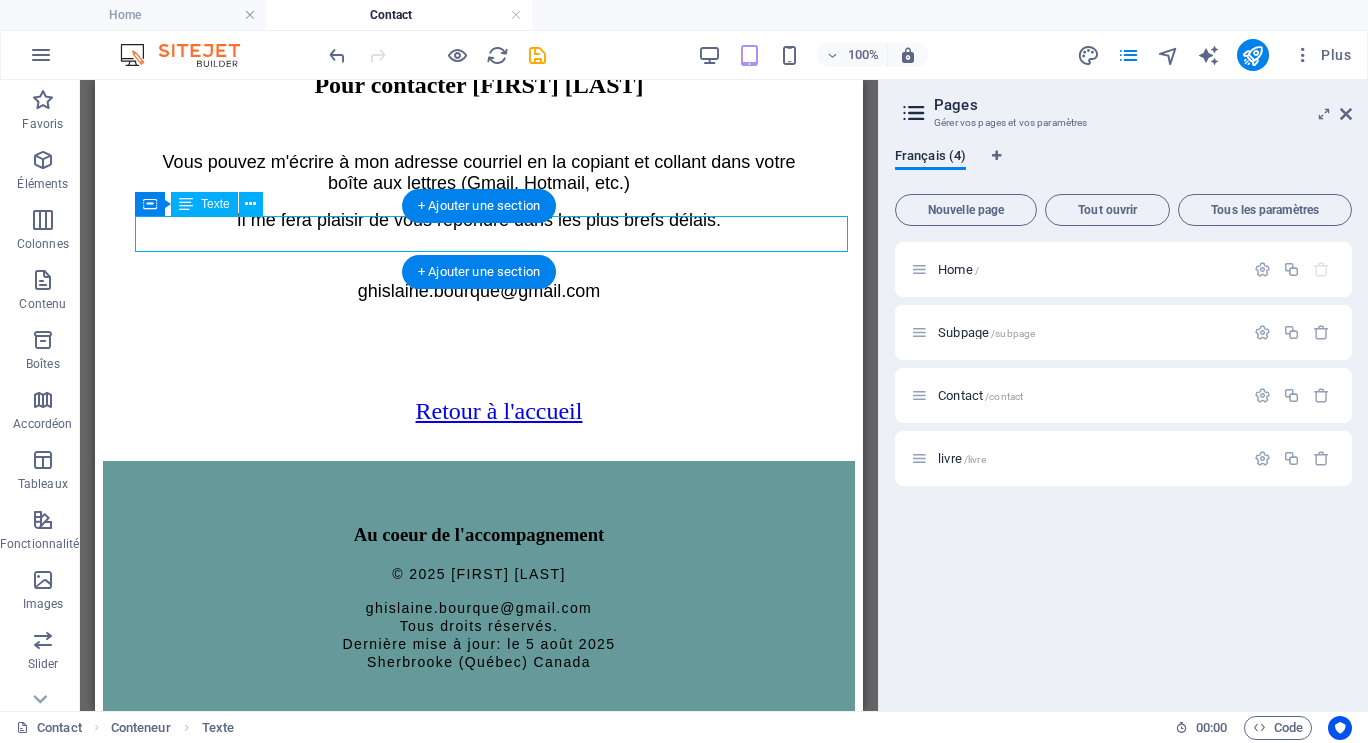 click on "Retour à l'accueil" at bounding box center [499, 411] 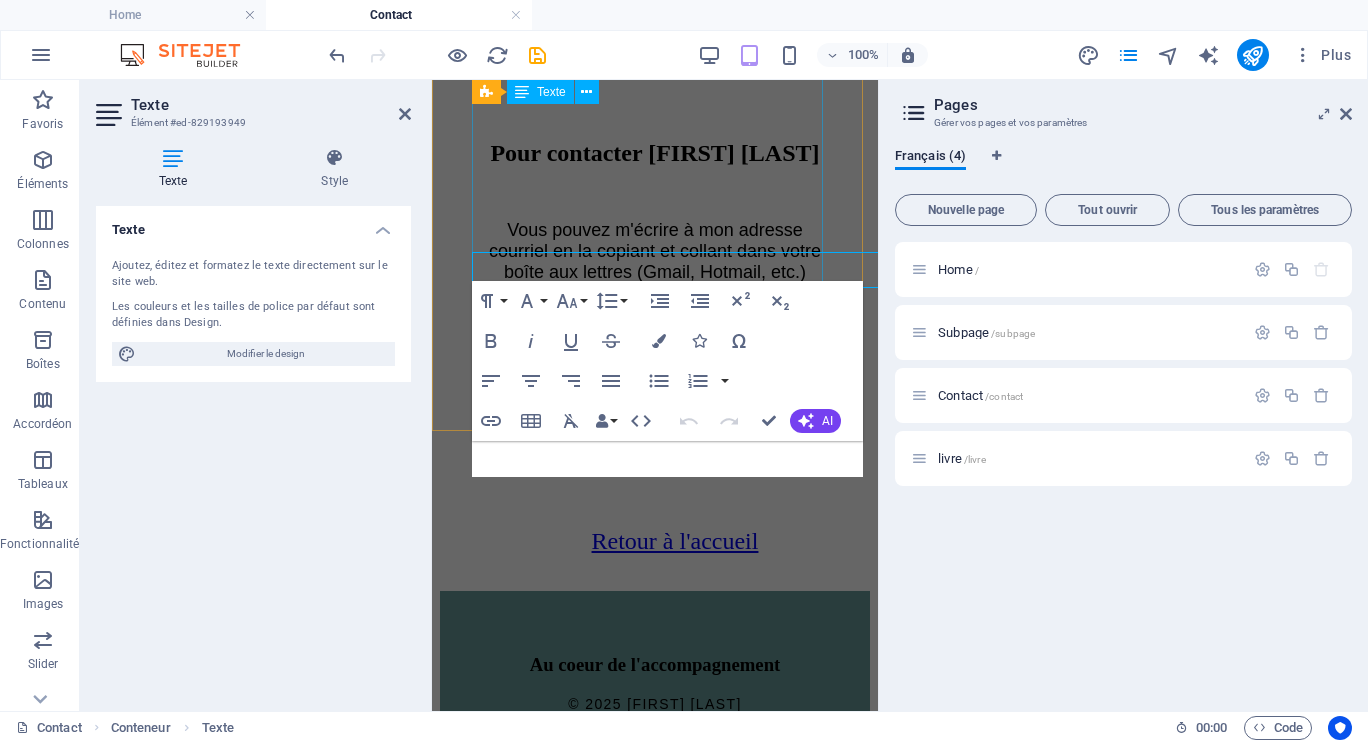 scroll, scrollTop: 589, scrollLeft: 0, axis: vertical 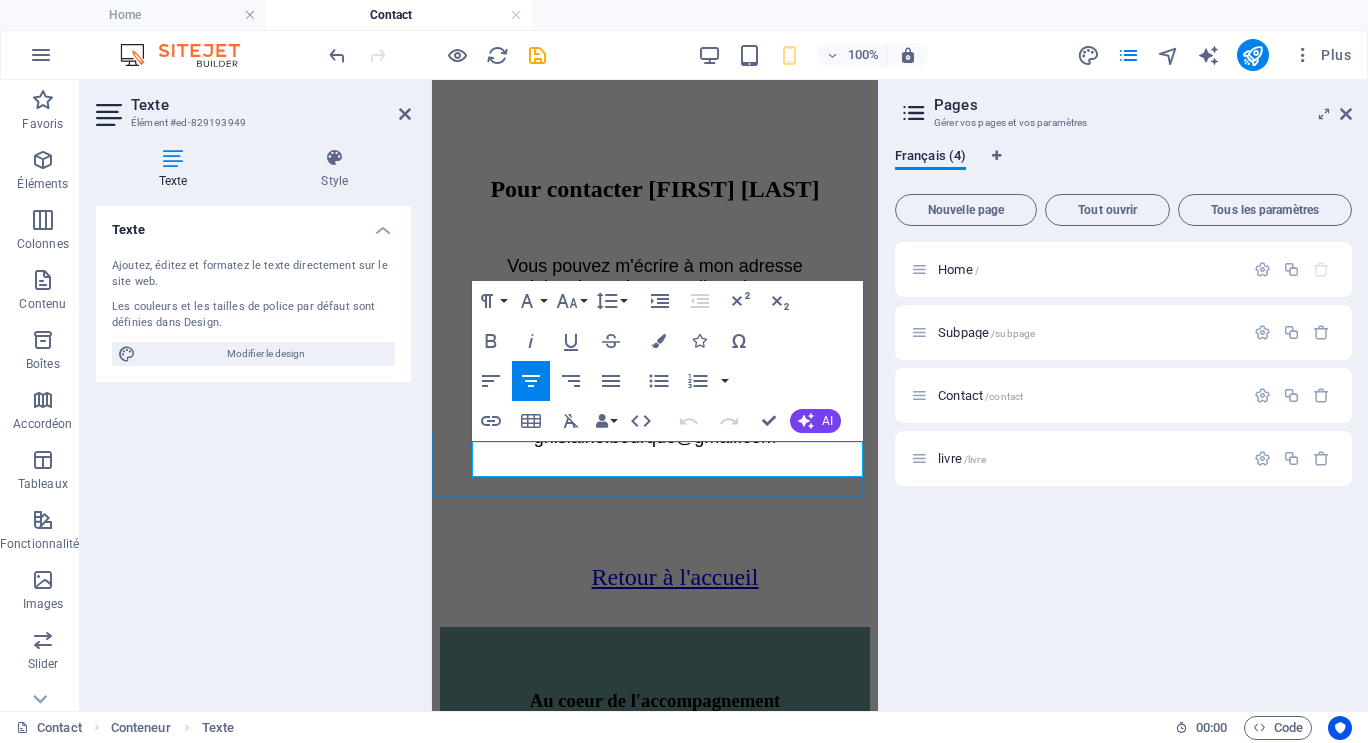 click on "Retour à l'accueil" at bounding box center [675, 577] 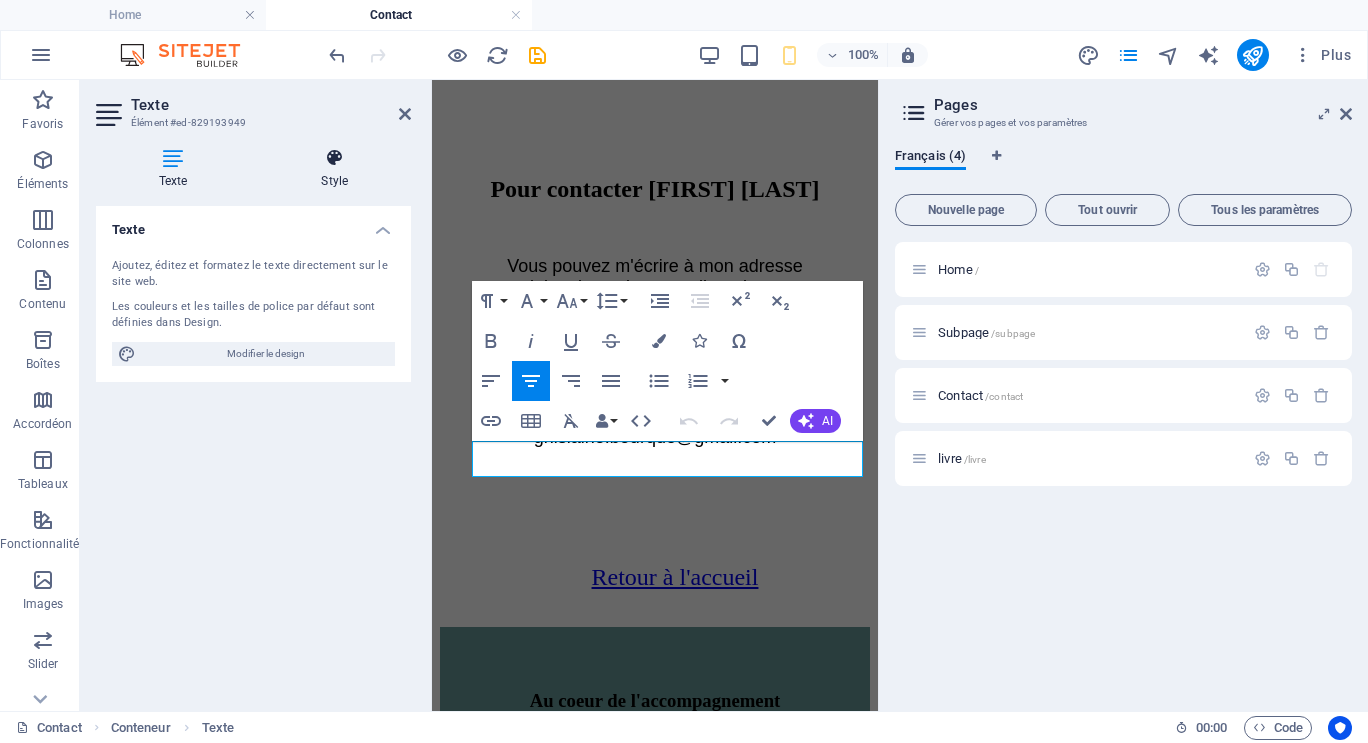 click at bounding box center (335, 158) 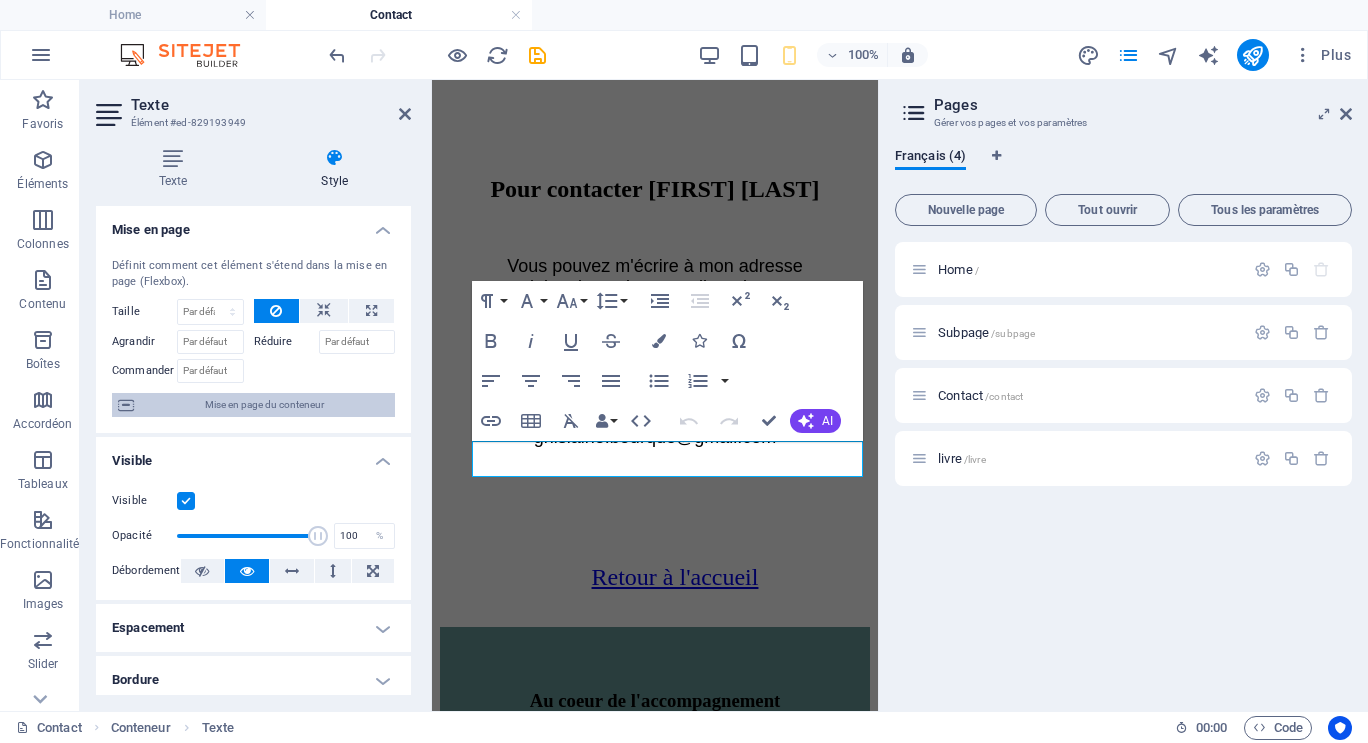 click on "Mise en page du conteneur" at bounding box center [264, 405] 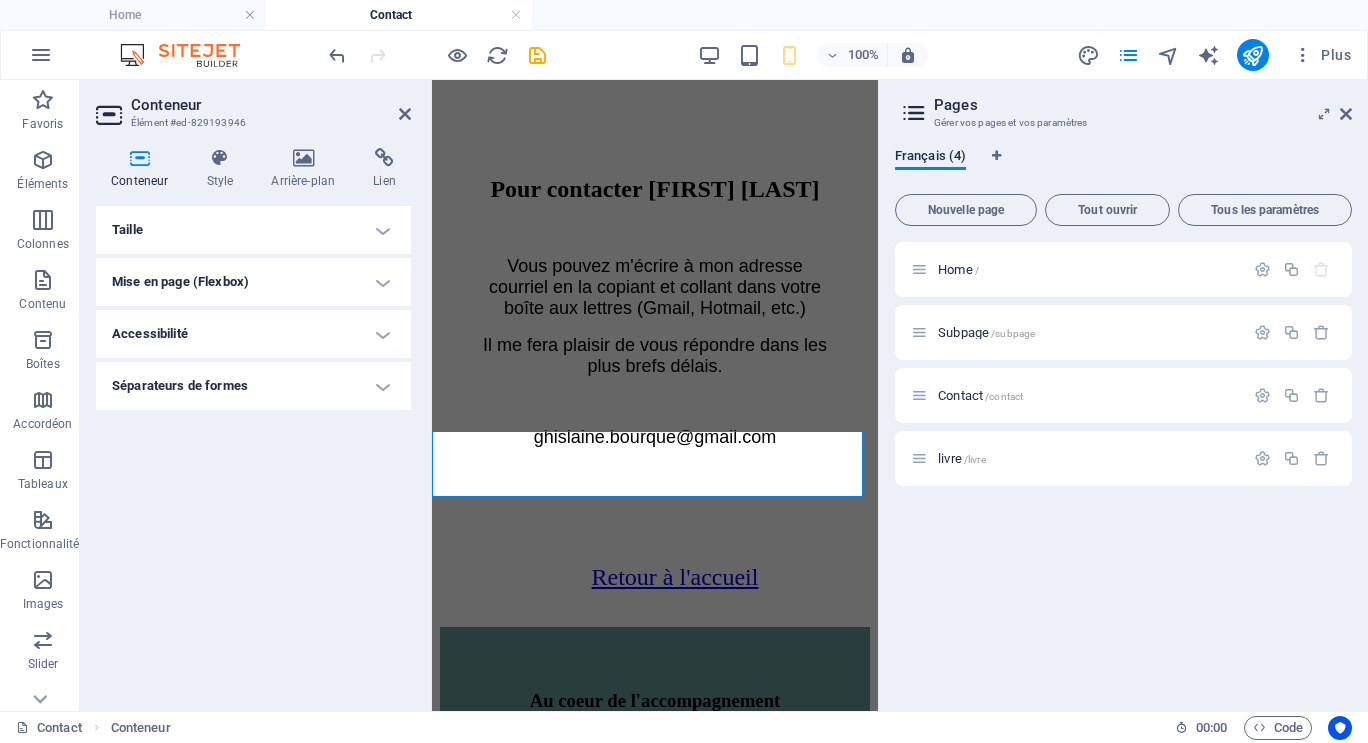 click on "Taille" at bounding box center [253, 230] 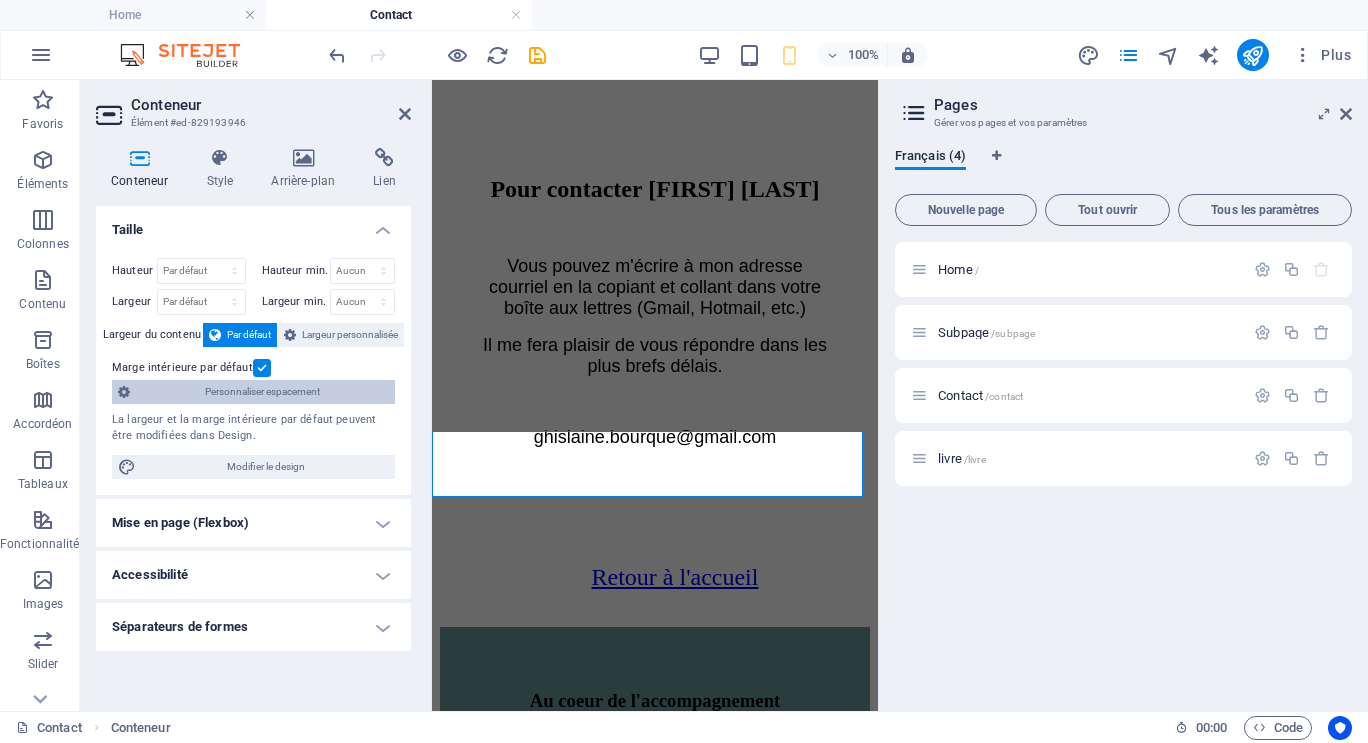 click on "Personnaliser espacement" at bounding box center [262, 392] 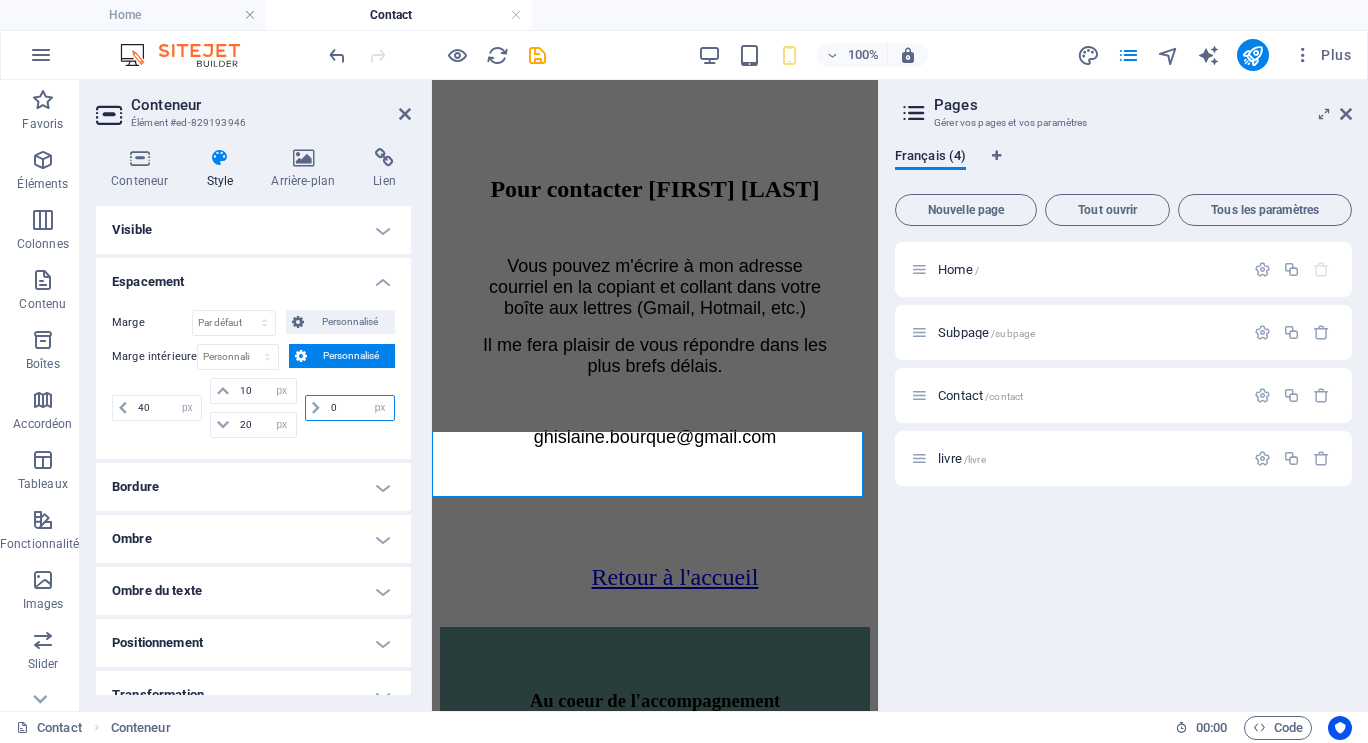 click on "0" at bounding box center [360, 408] 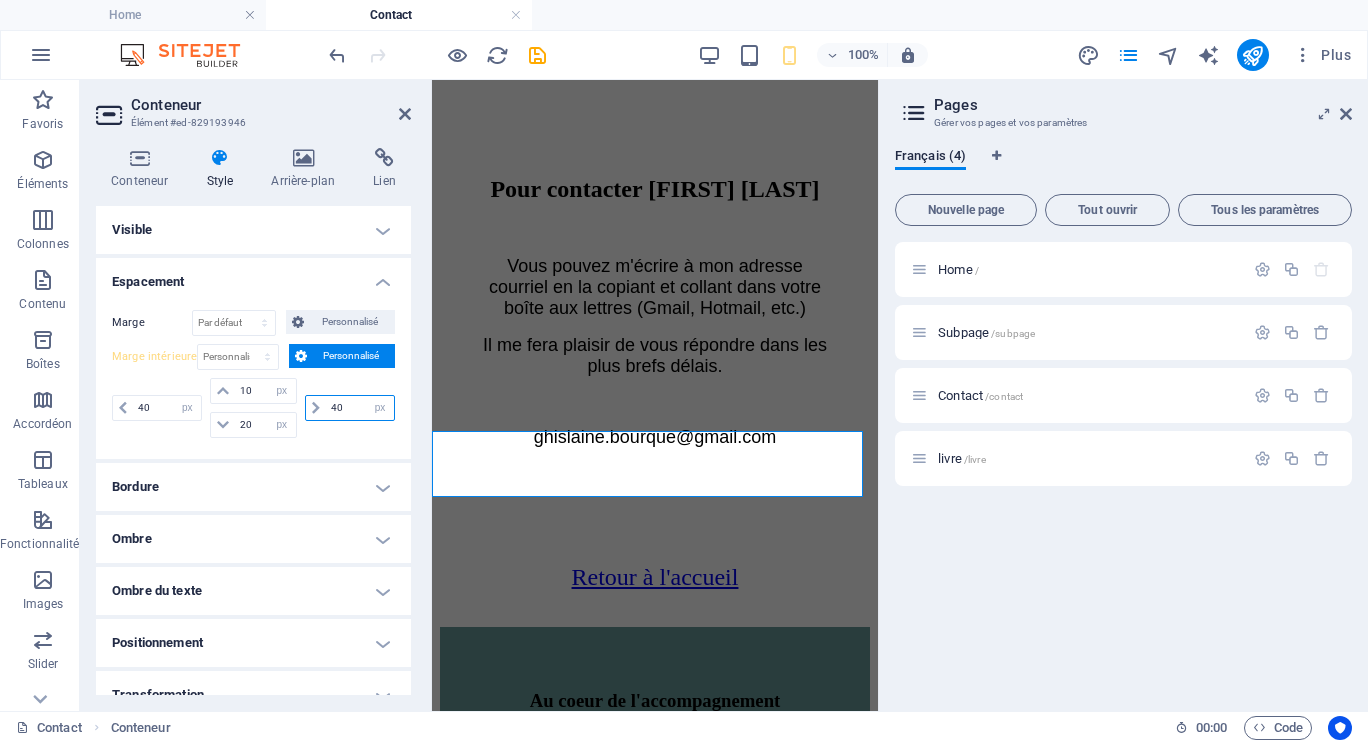 type on "40" 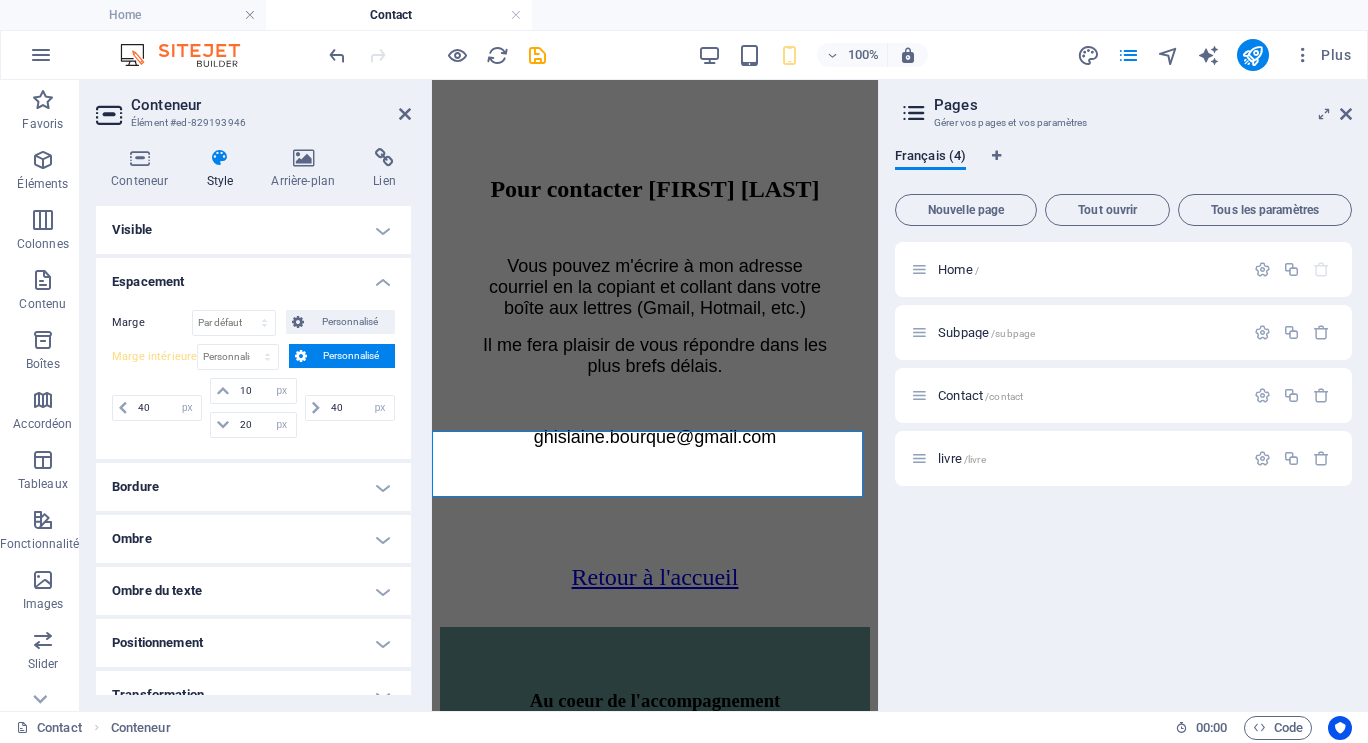 click on "Conteneur" at bounding box center [271, 105] 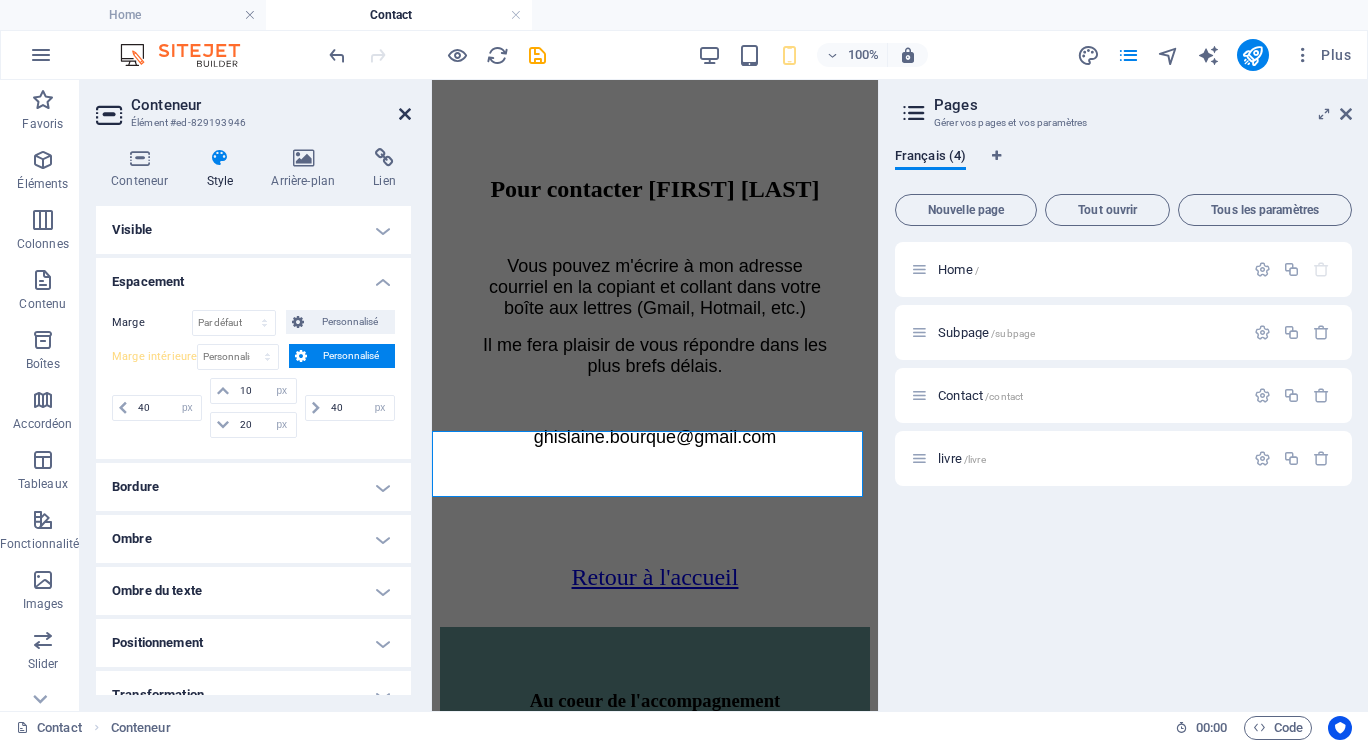 click at bounding box center [405, 114] 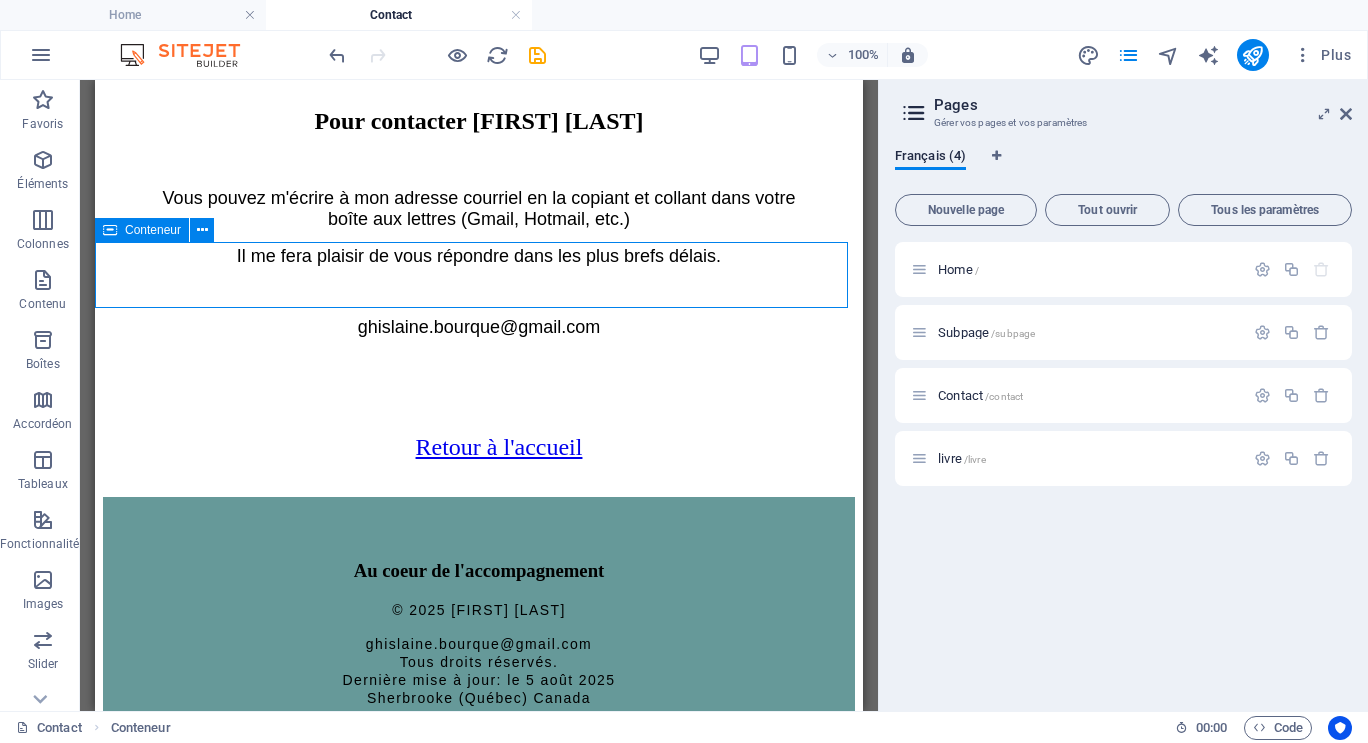 click on "Conteneur" at bounding box center (153, 230) 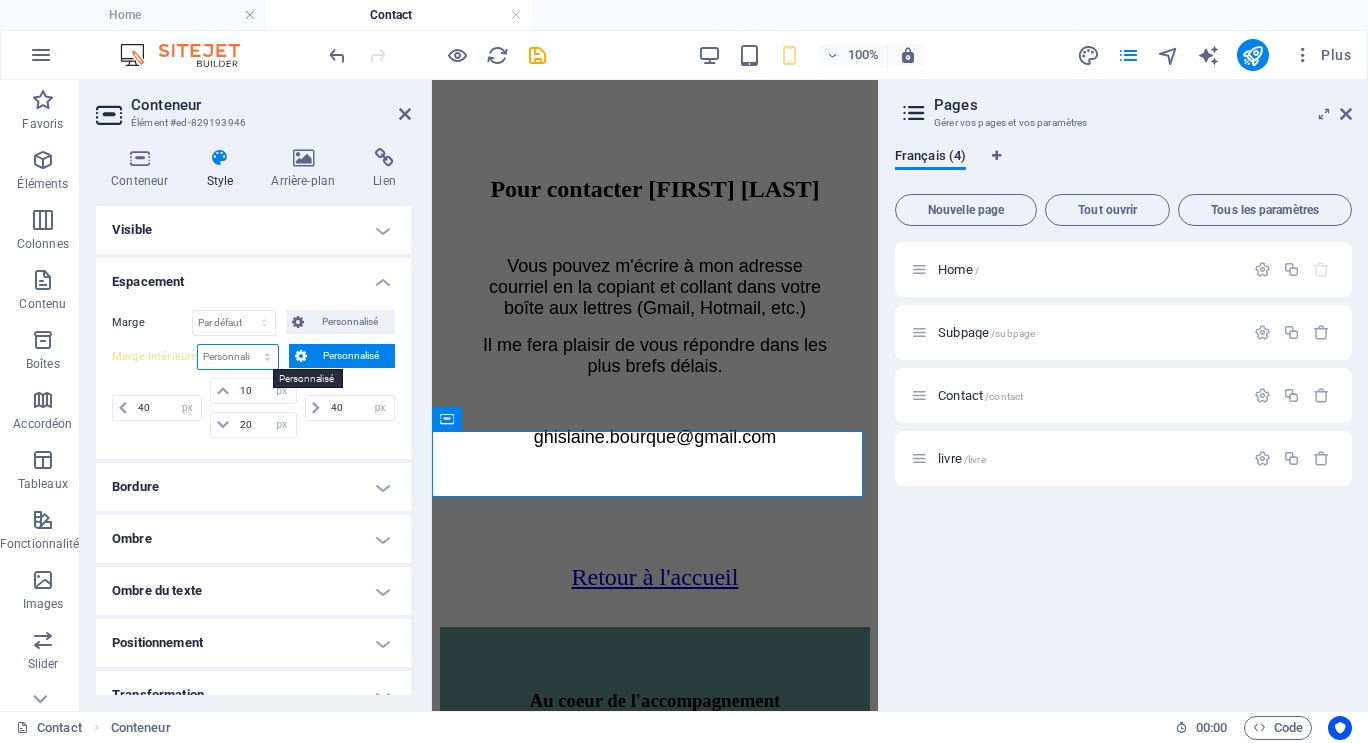 click on "Par défaut px rem % vh vw Personnalisé" at bounding box center (237, 357) 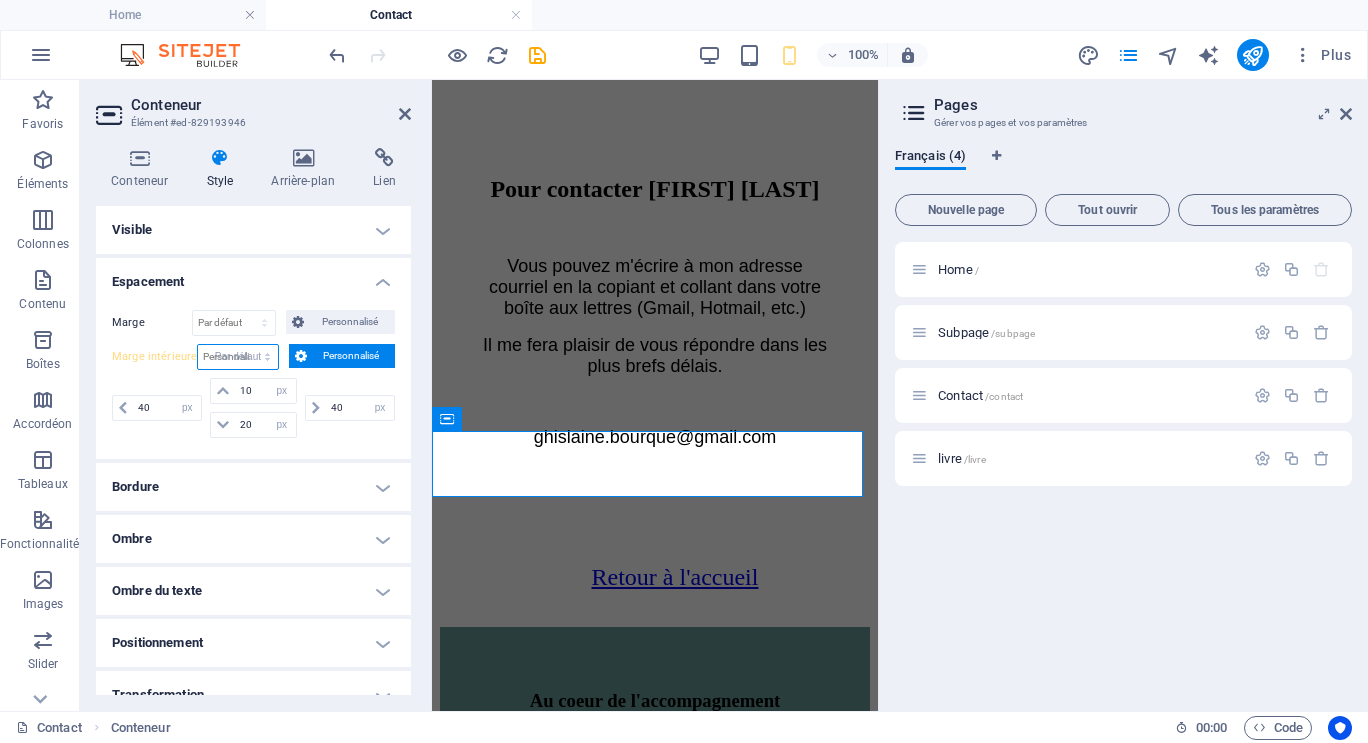 click on "Par défaut px rem % vh vw Personnalisé" at bounding box center (237, 357) 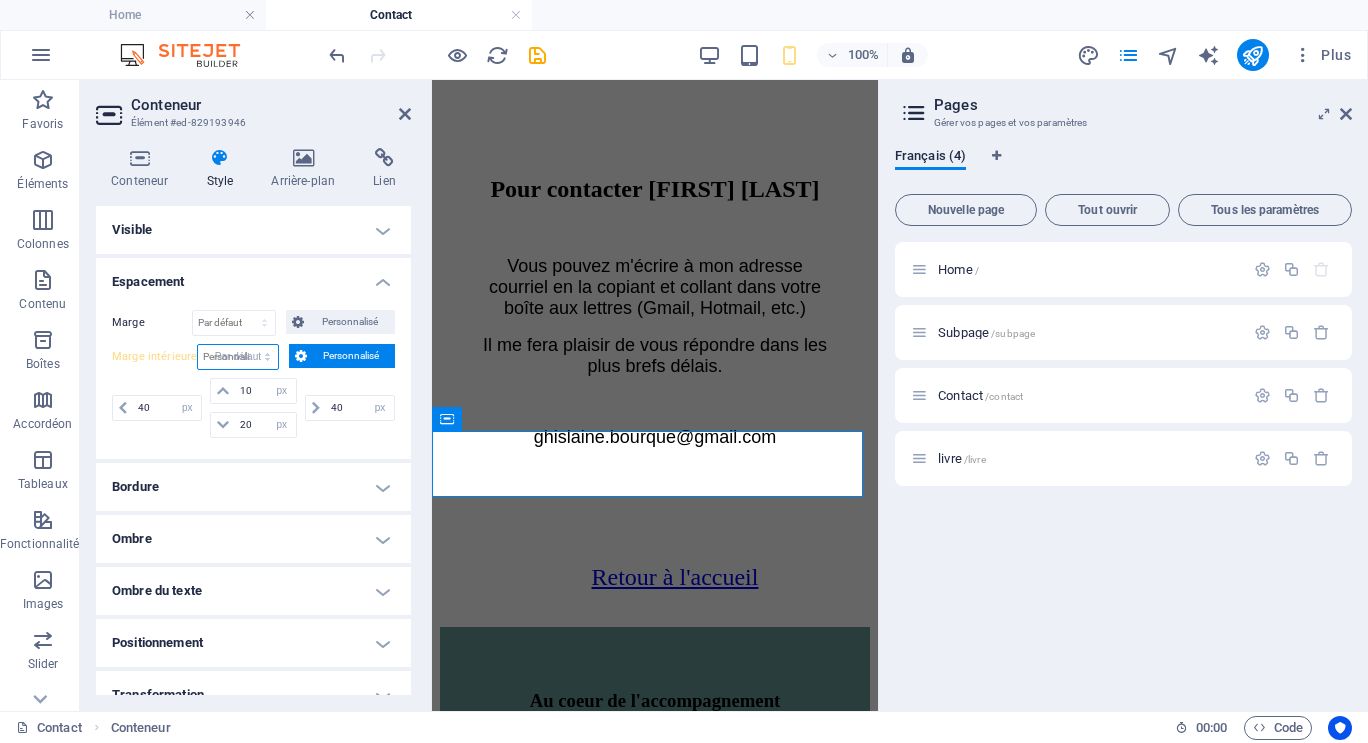 select on "DISABLED_OPTION_VALUE" 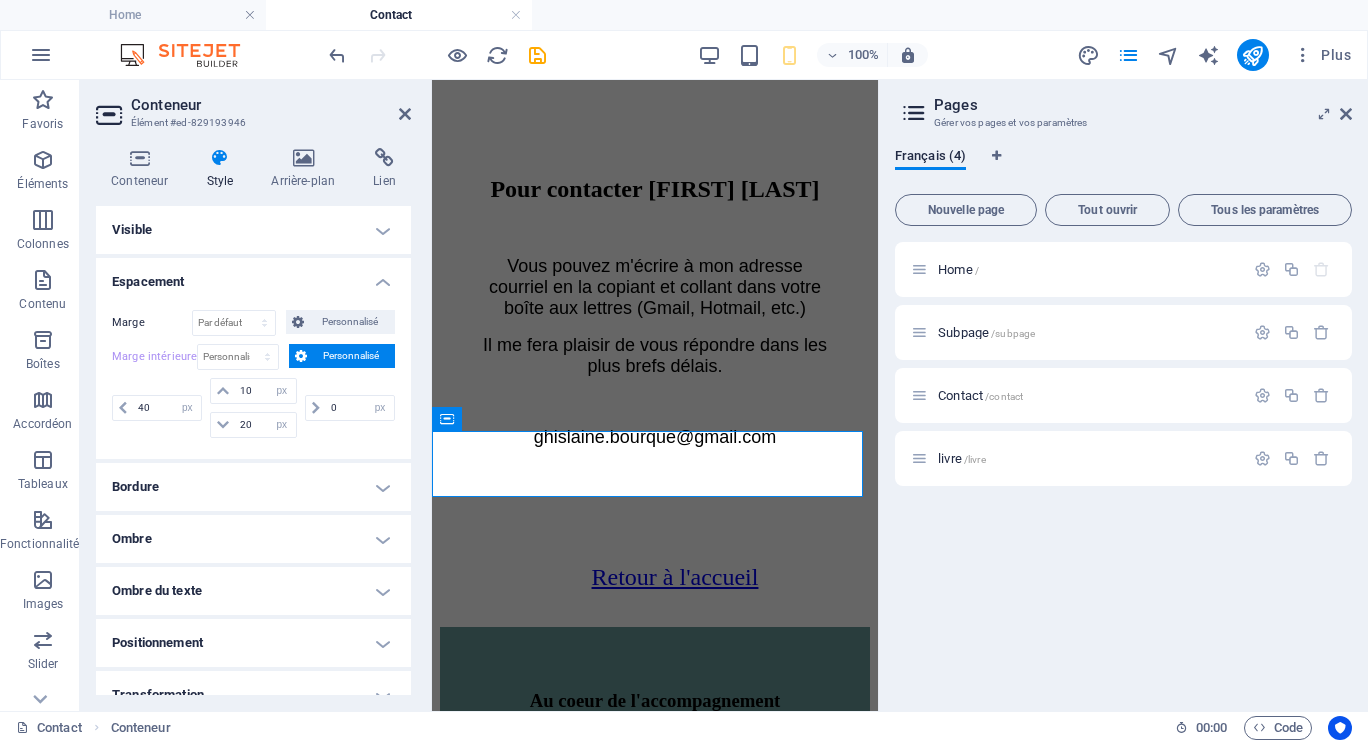 click on "Personnalisé" at bounding box center [351, 356] 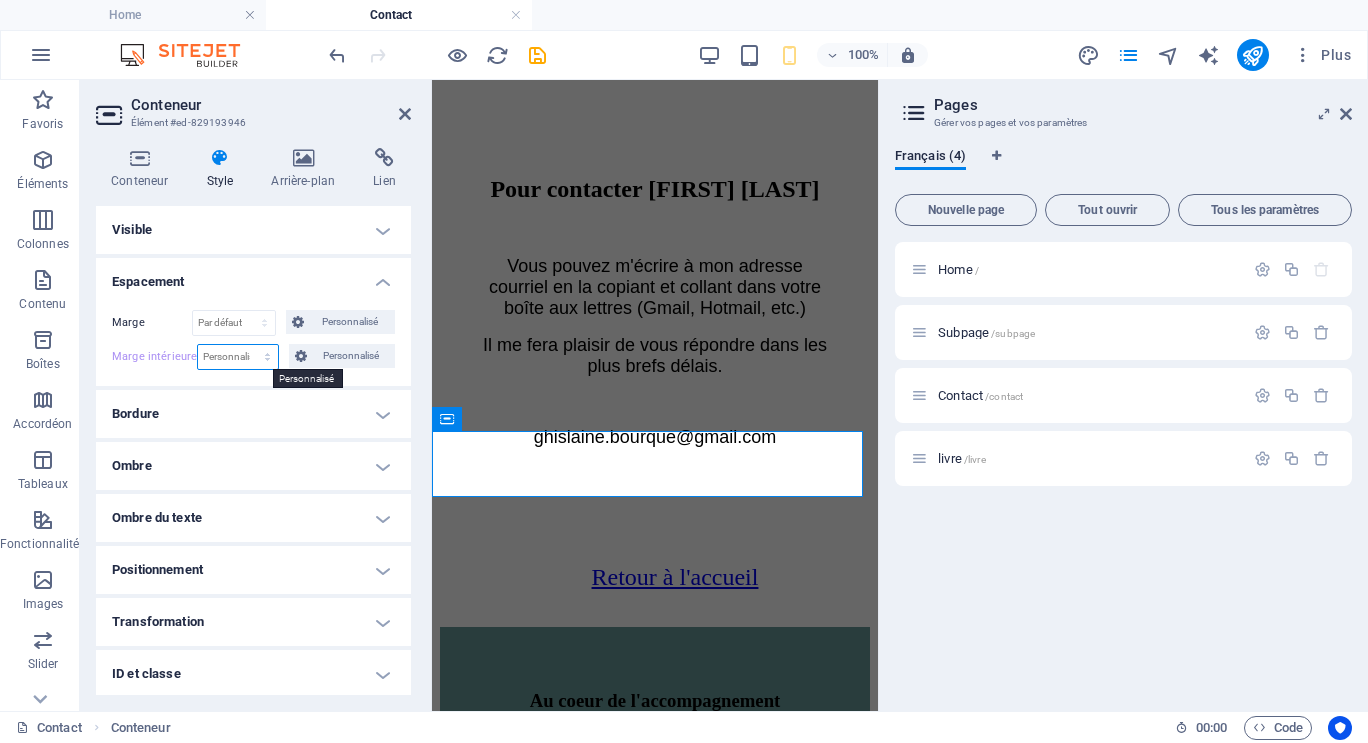 click on "Par défaut px rem % vh vw Personnalisé" at bounding box center (237, 357) 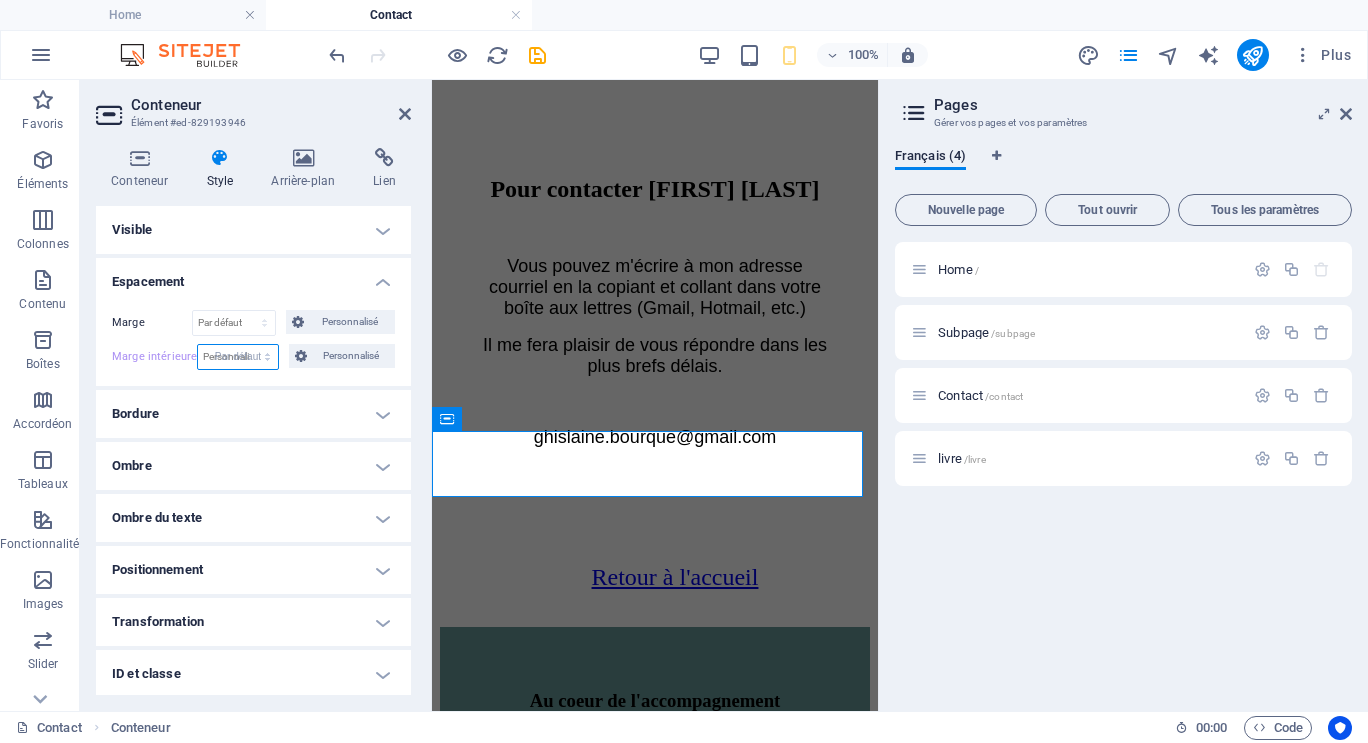 click on "Par défaut px rem % vh vw Personnalisé" at bounding box center [237, 357] 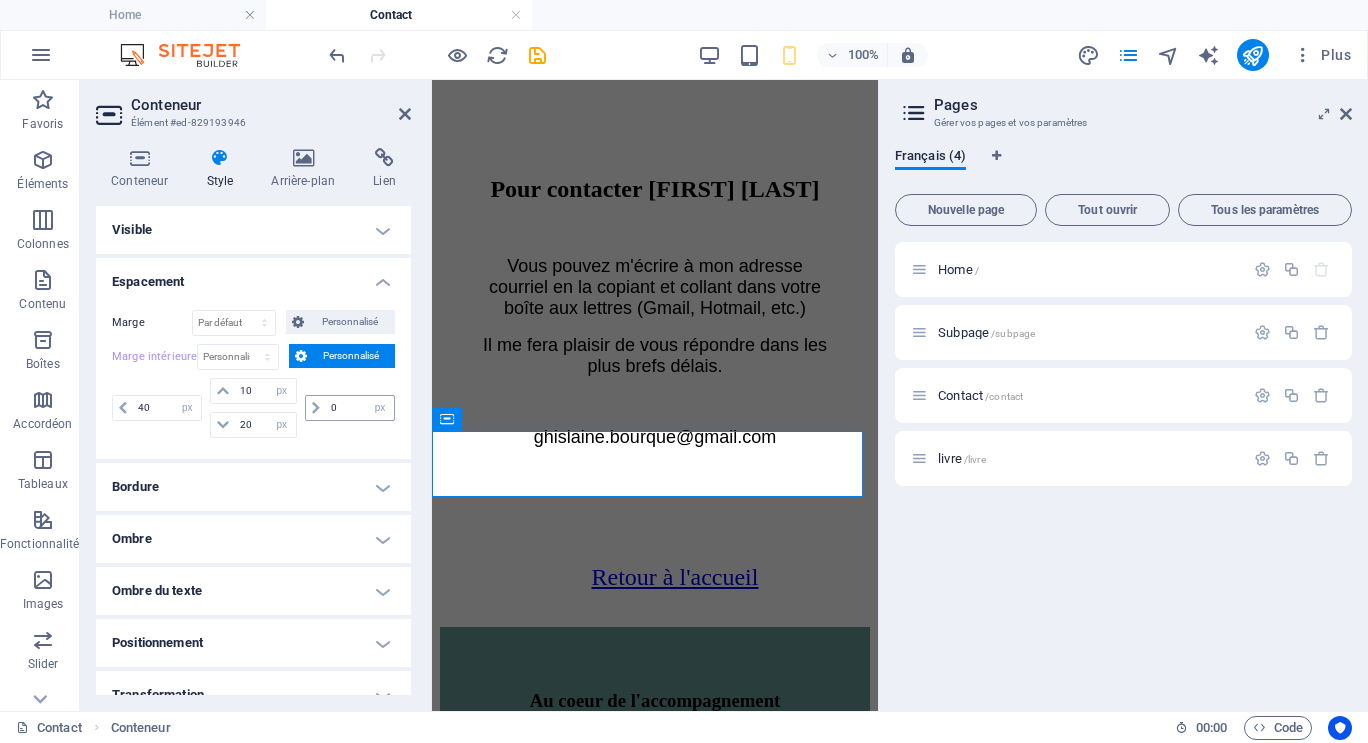click at bounding box center [316, 408] 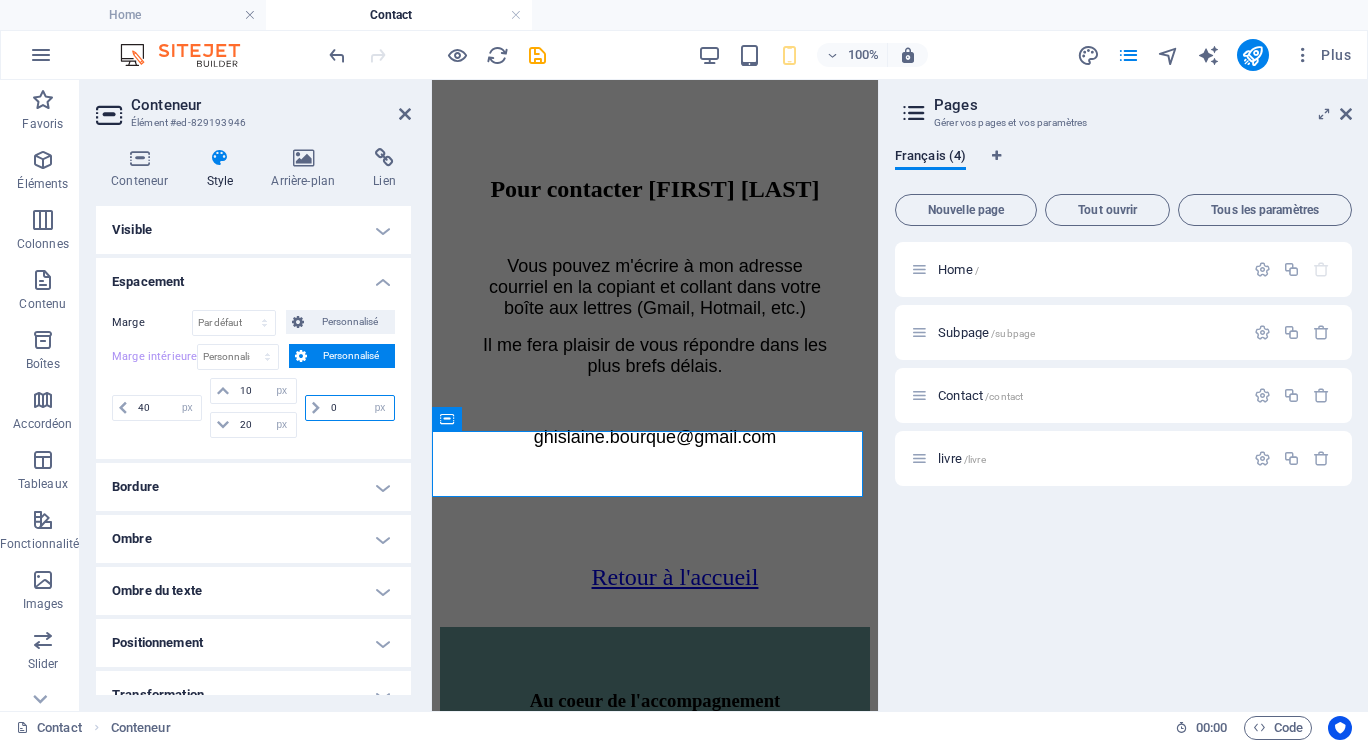 click on "0" at bounding box center [360, 408] 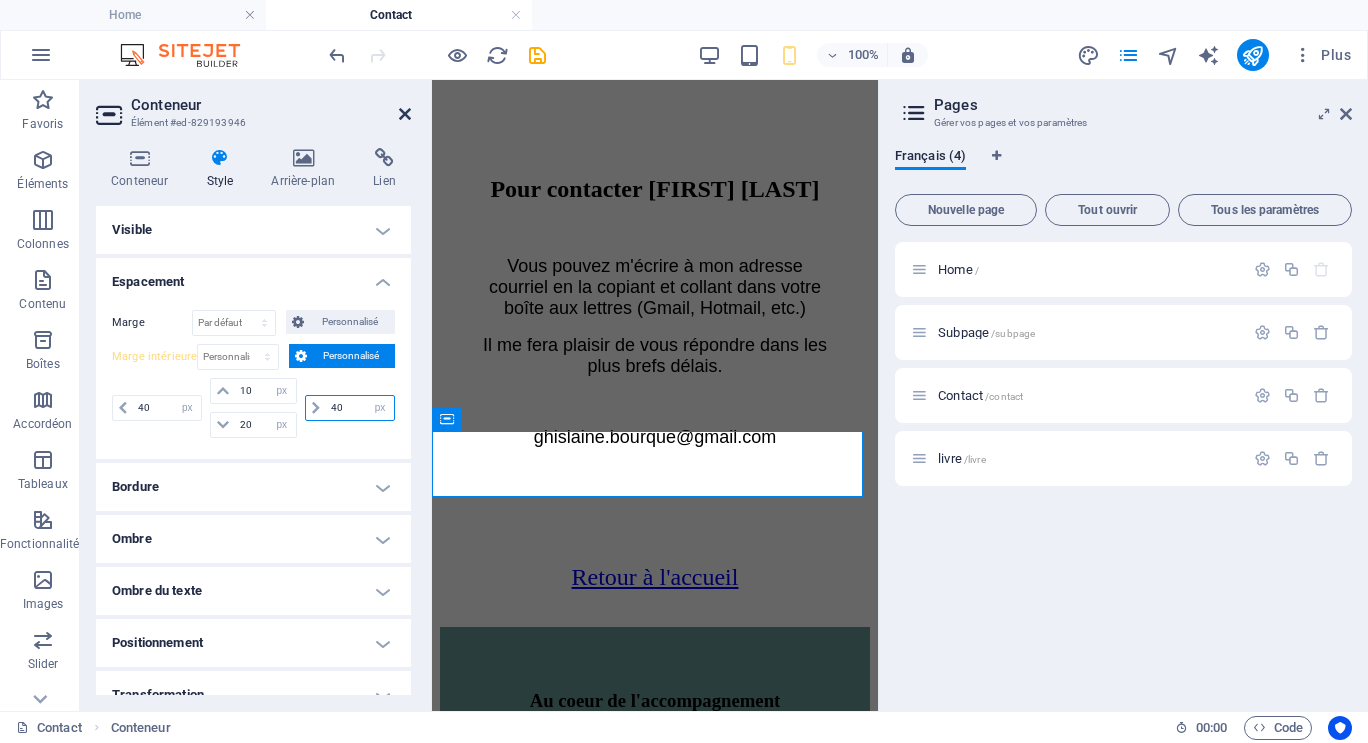 type on "40" 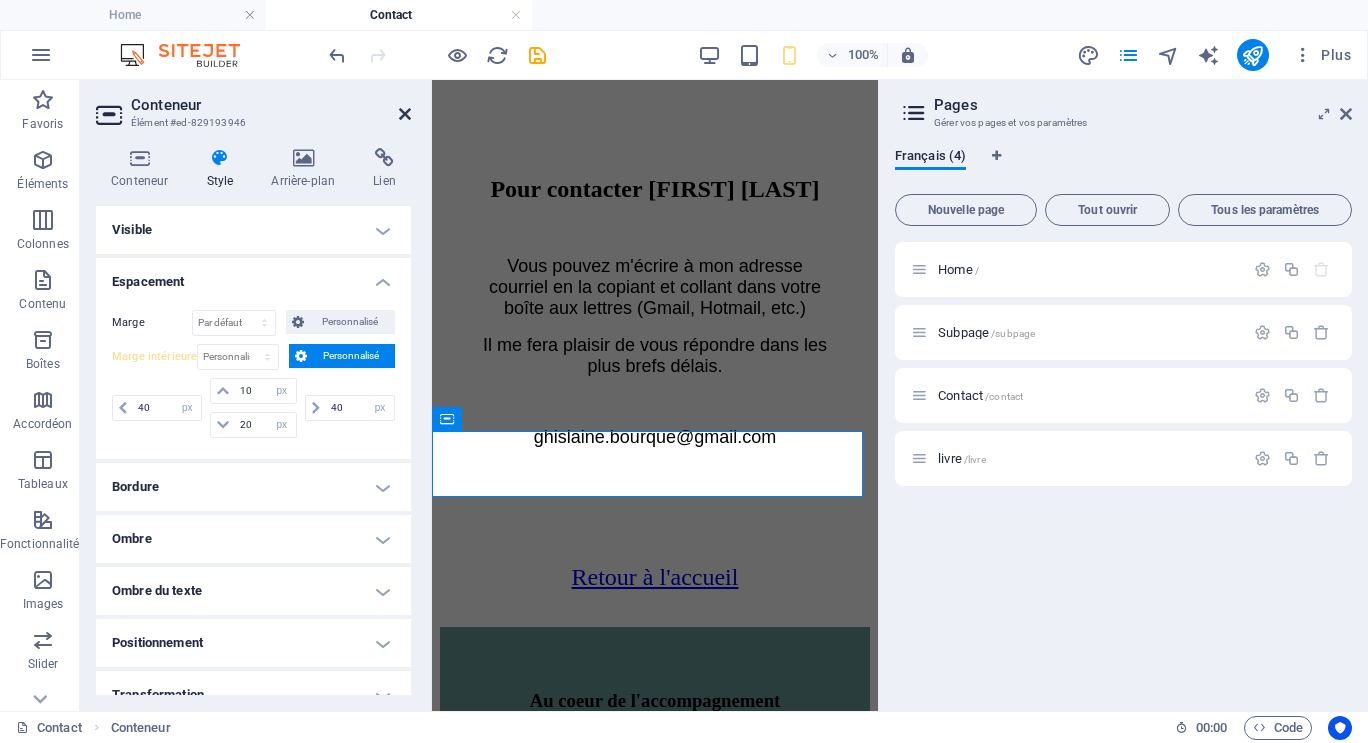 click at bounding box center (405, 114) 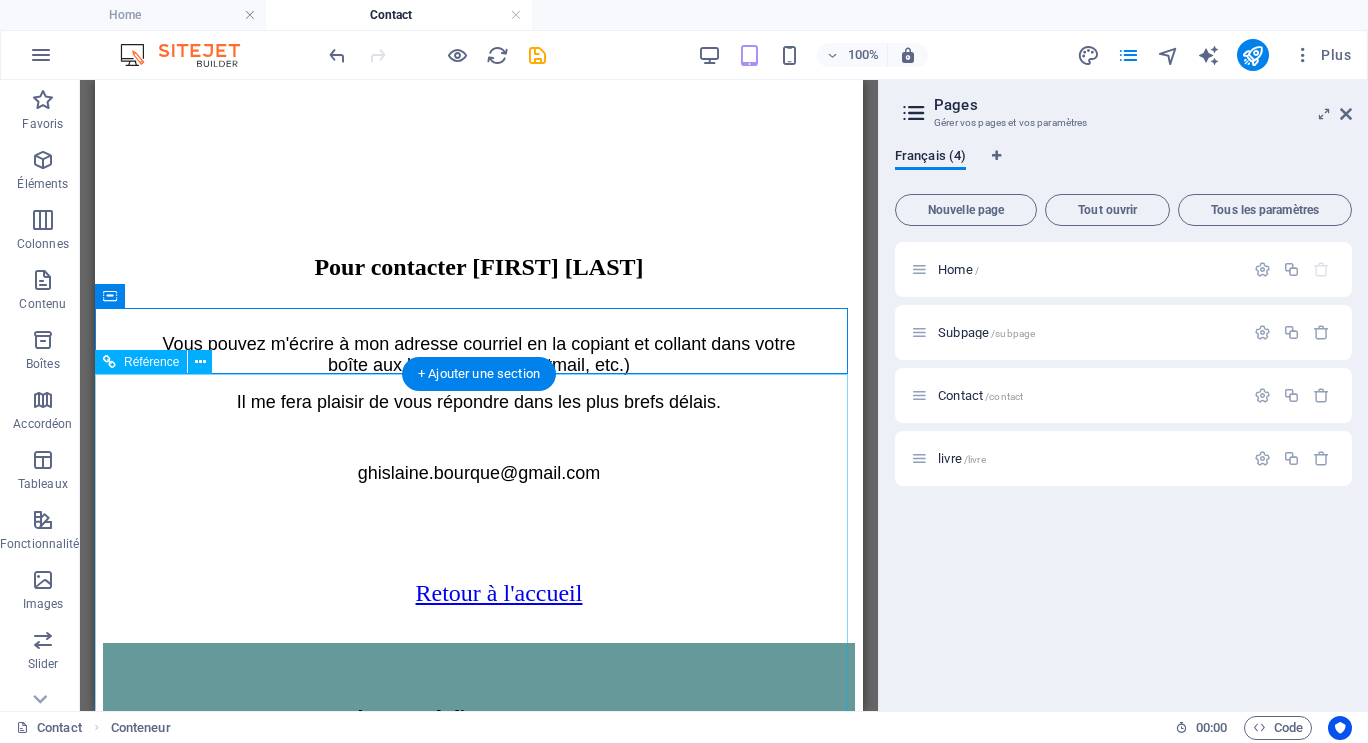 scroll, scrollTop: 425, scrollLeft: 0, axis: vertical 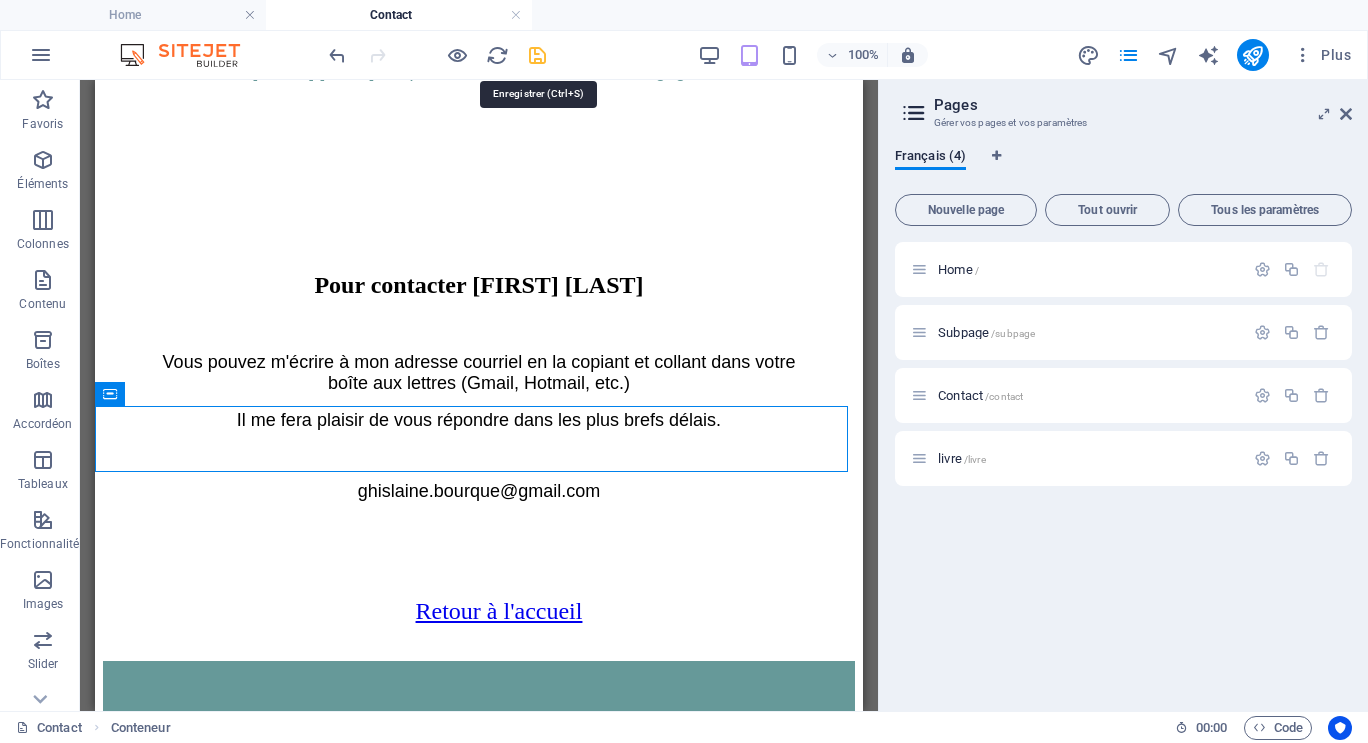 click at bounding box center (537, 55) 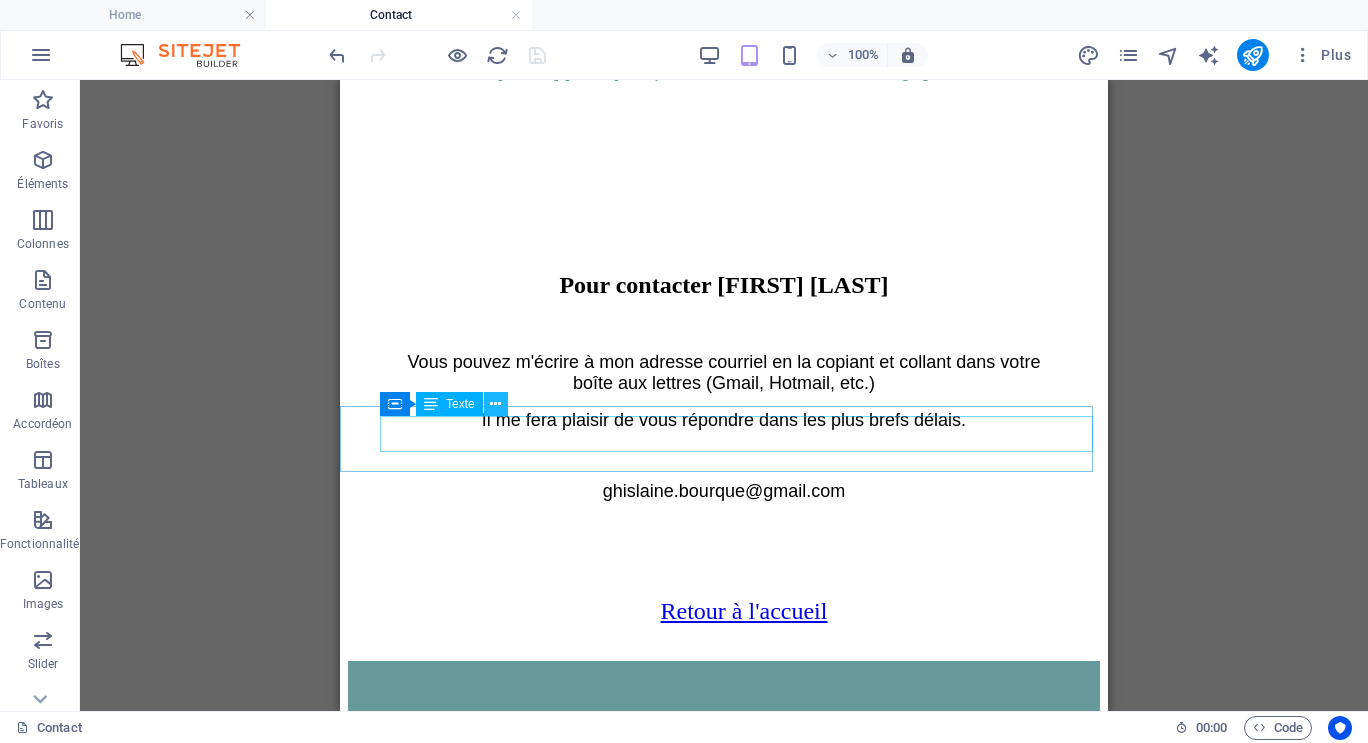 click at bounding box center [495, 404] 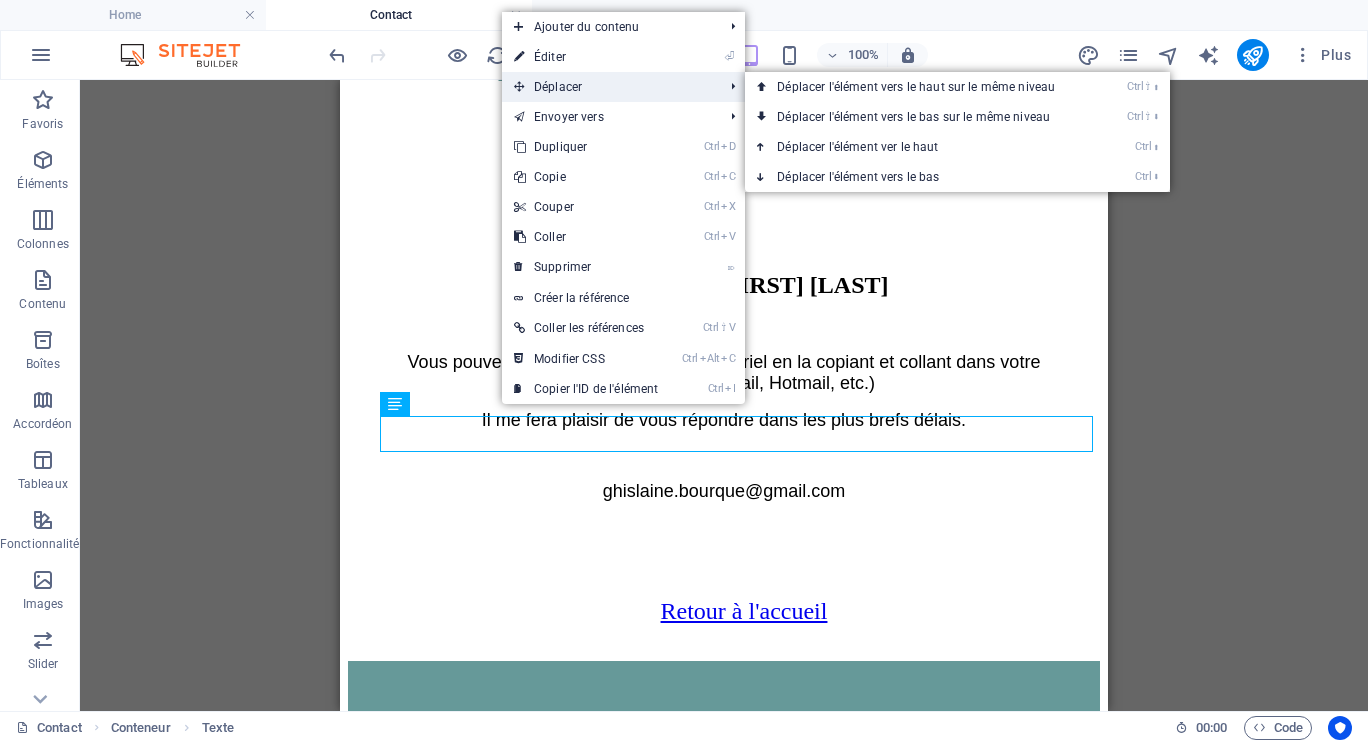 click on "Déplacer" at bounding box center (608, 87) 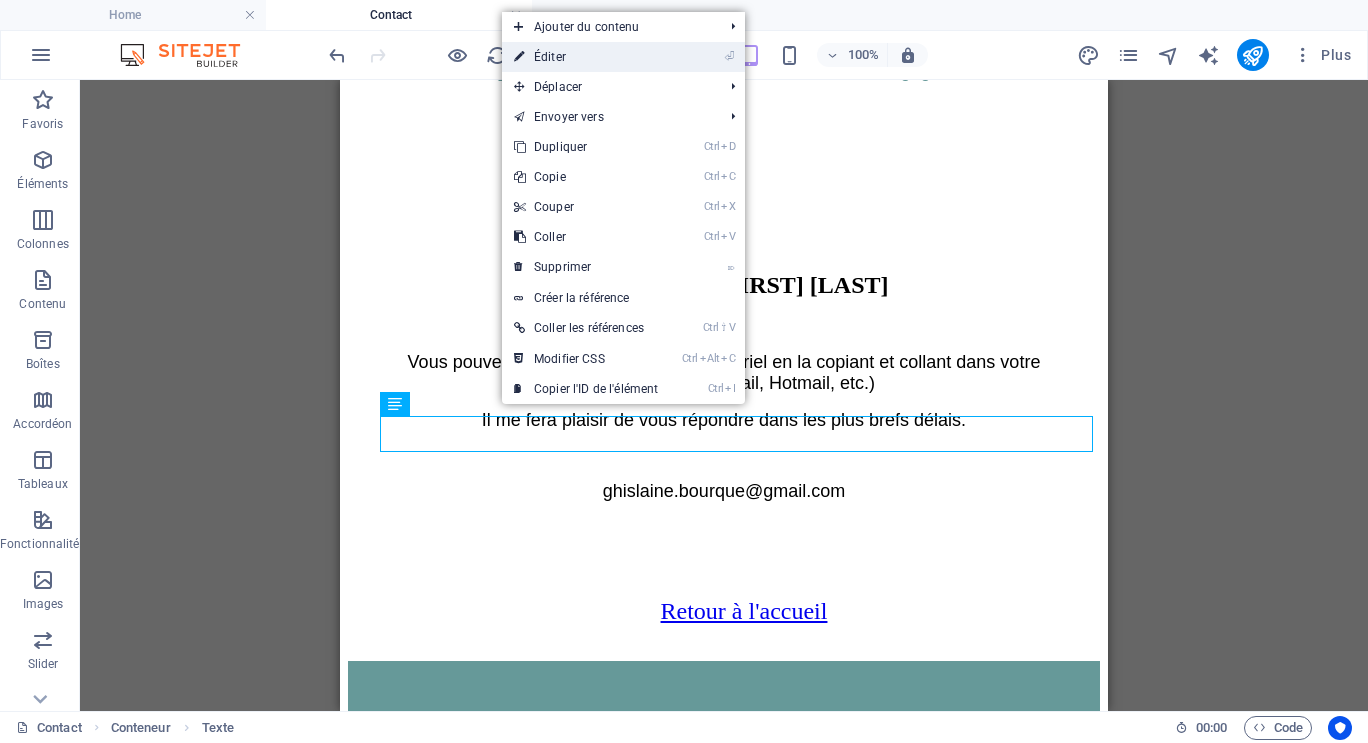 click on "⏎  Éditer" at bounding box center [586, 57] 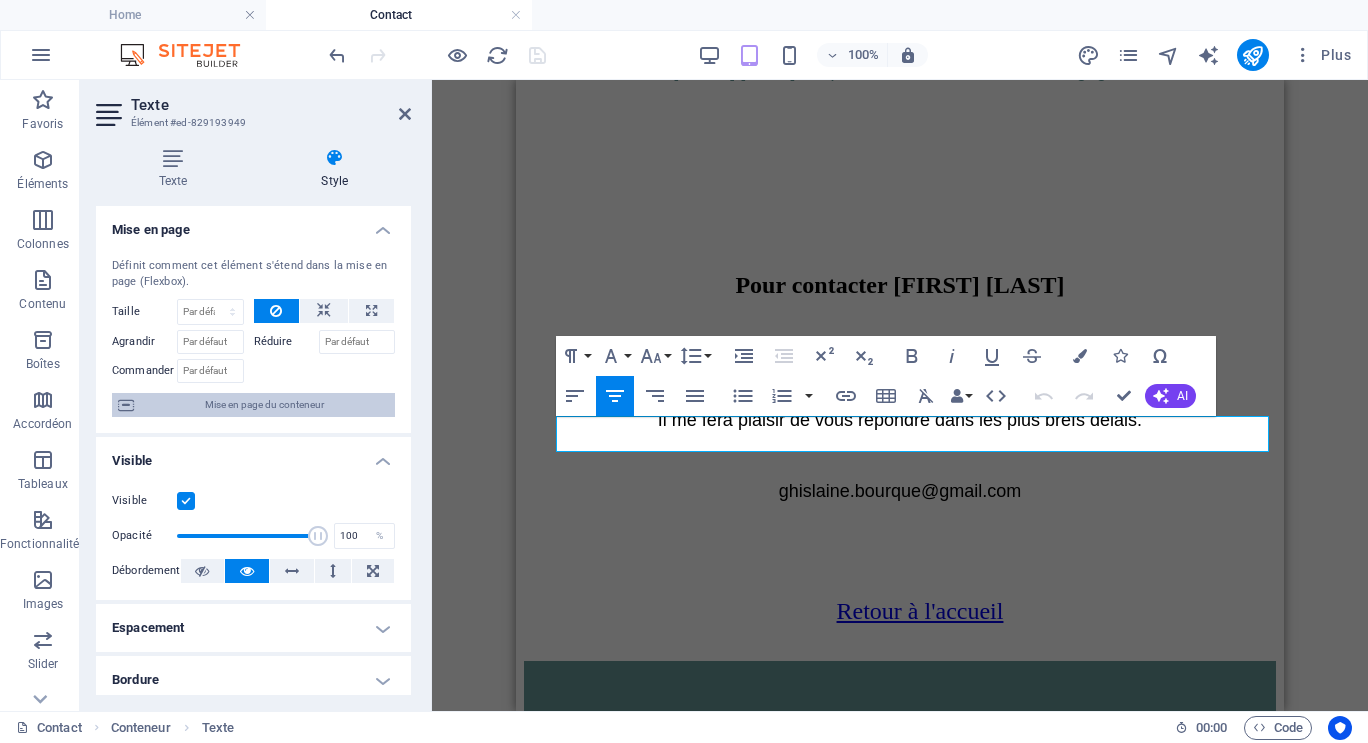 click on "Mise en page du conteneur" at bounding box center (264, 405) 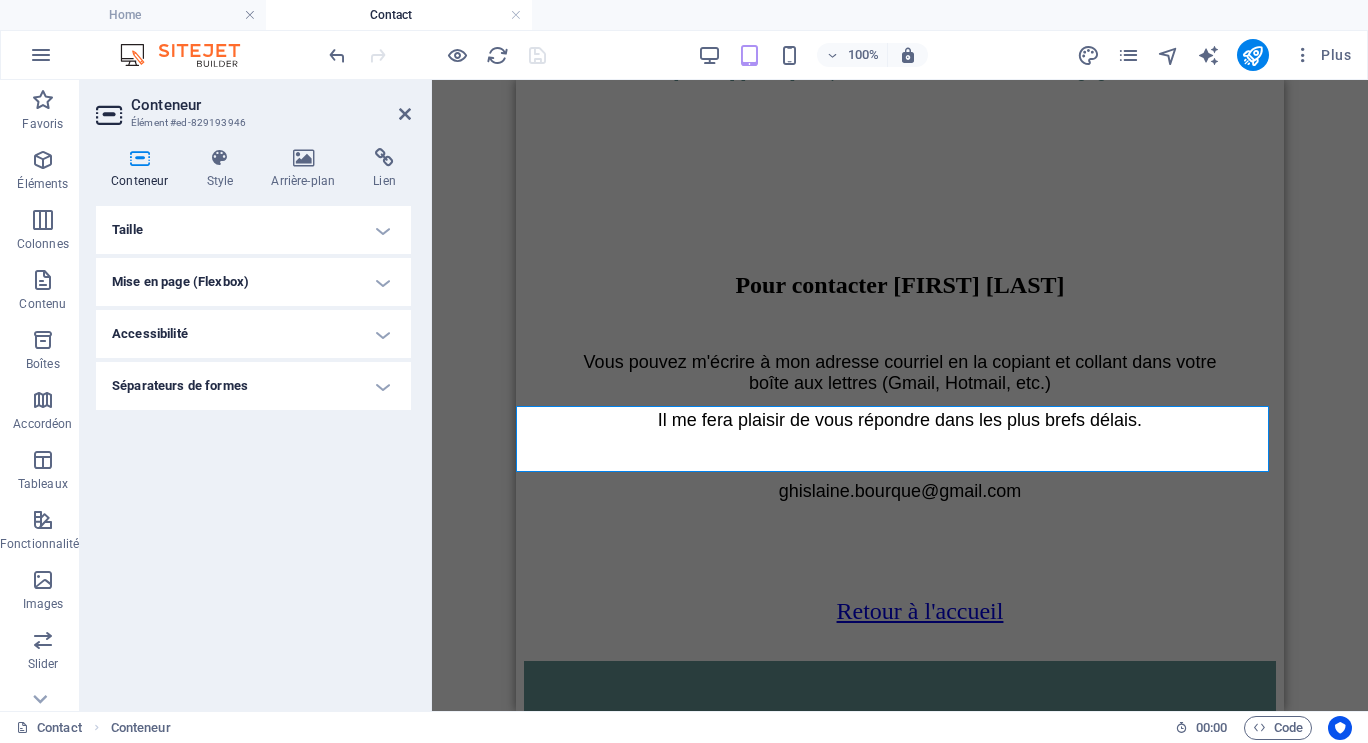 click on "Taille" at bounding box center [253, 230] 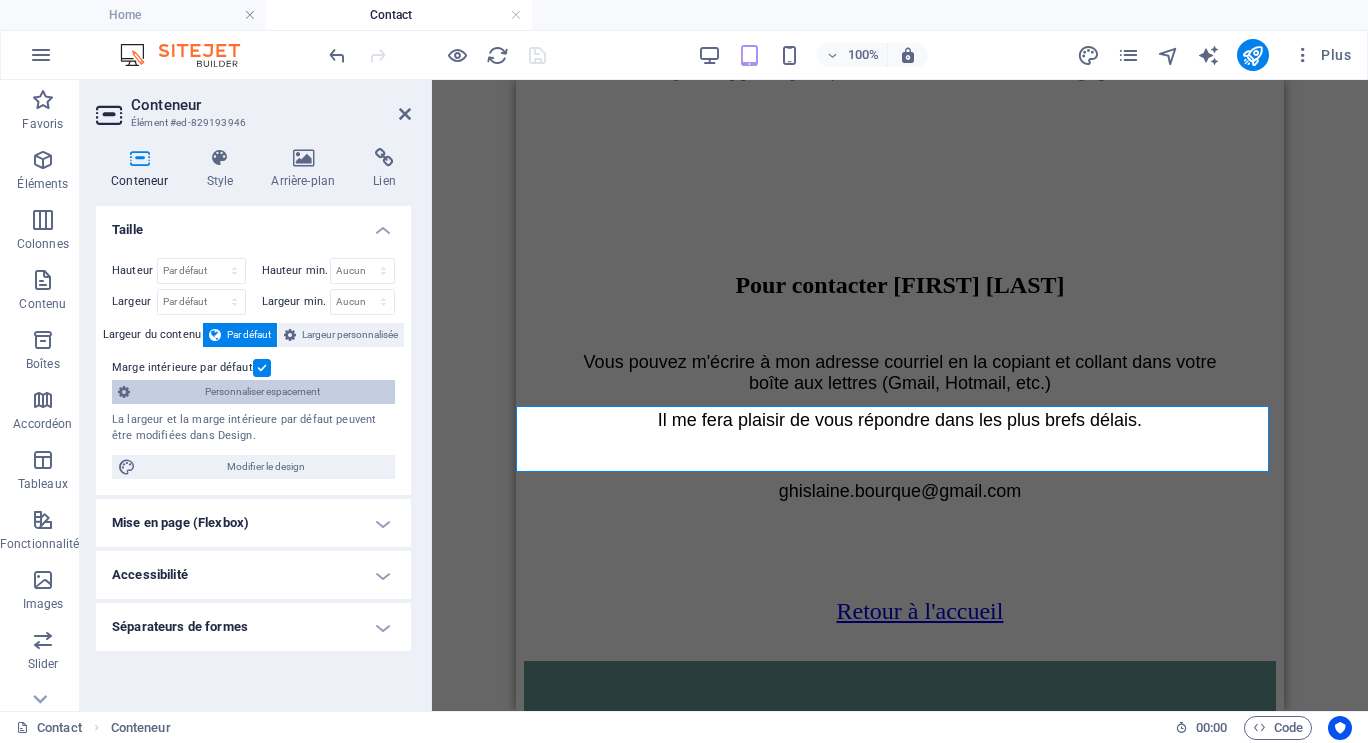click on "Personnaliser espacement" at bounding box center (262, 392) 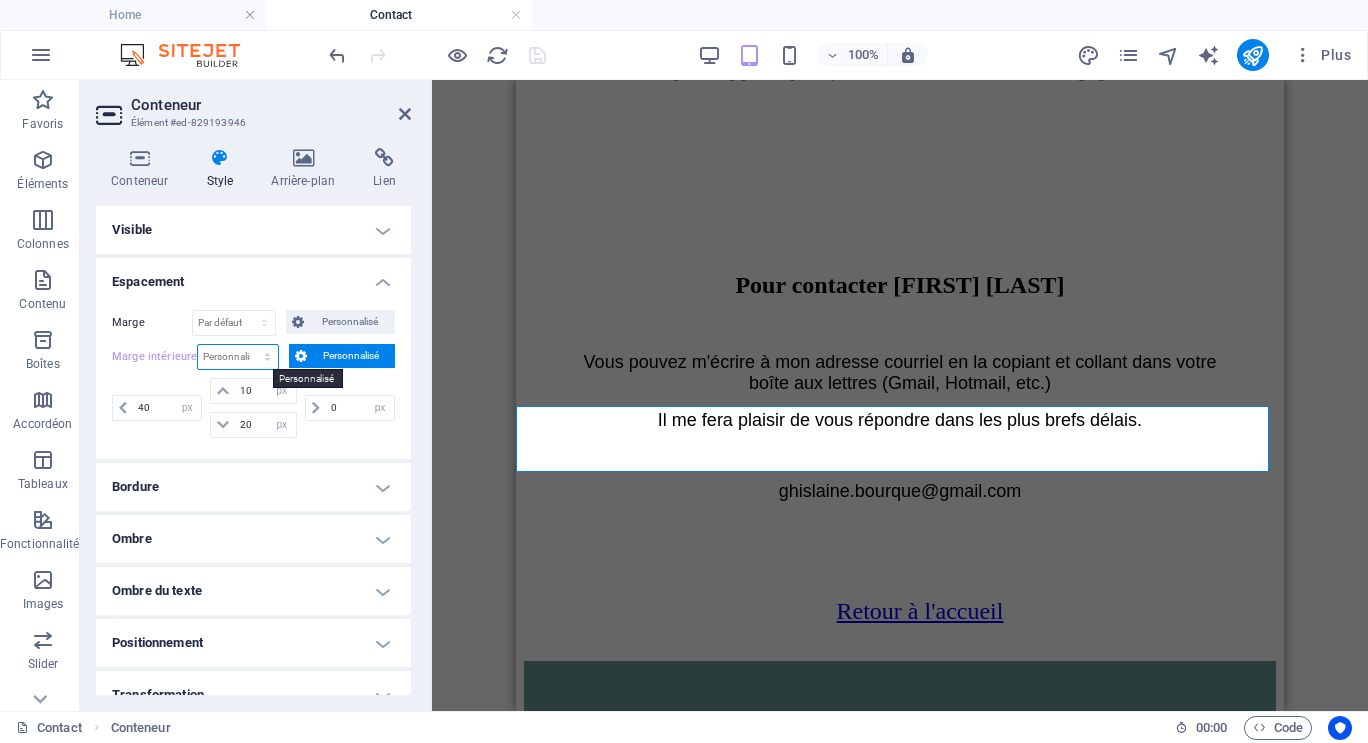 click on "Par défaut px rem % vh vw Personnalisé" at bounding box center (237, 357) 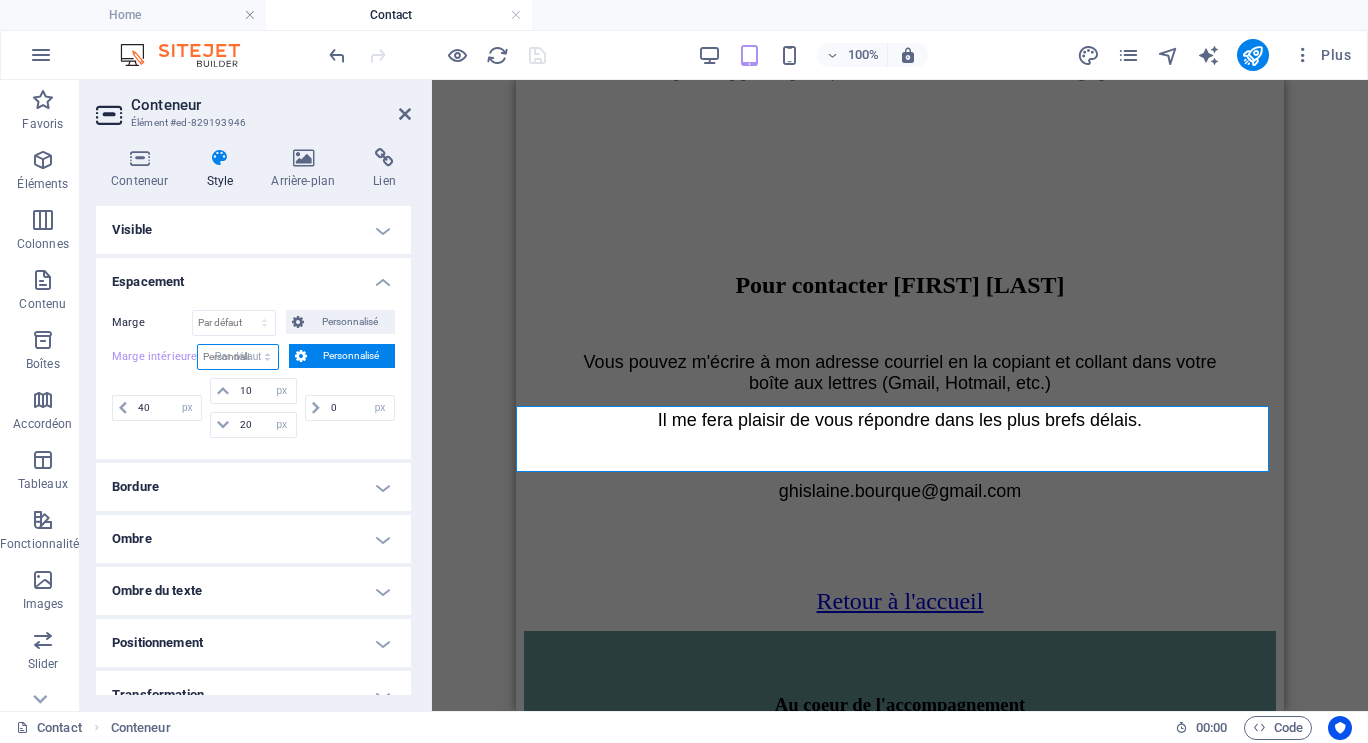 click on "Par défaut px rem % vh vw Personnalisé" at bounding box center [237, 357] 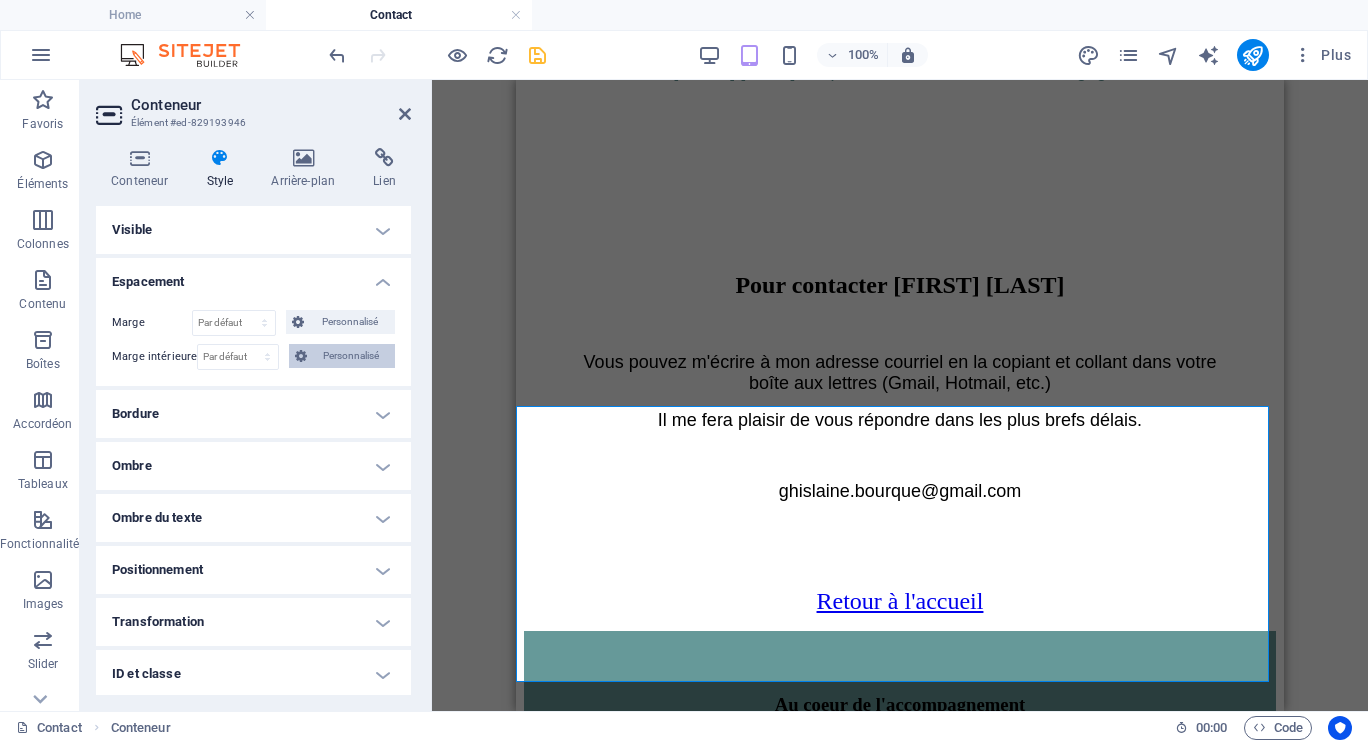 click on "Personnalisé" at bounding box center [351, 356] 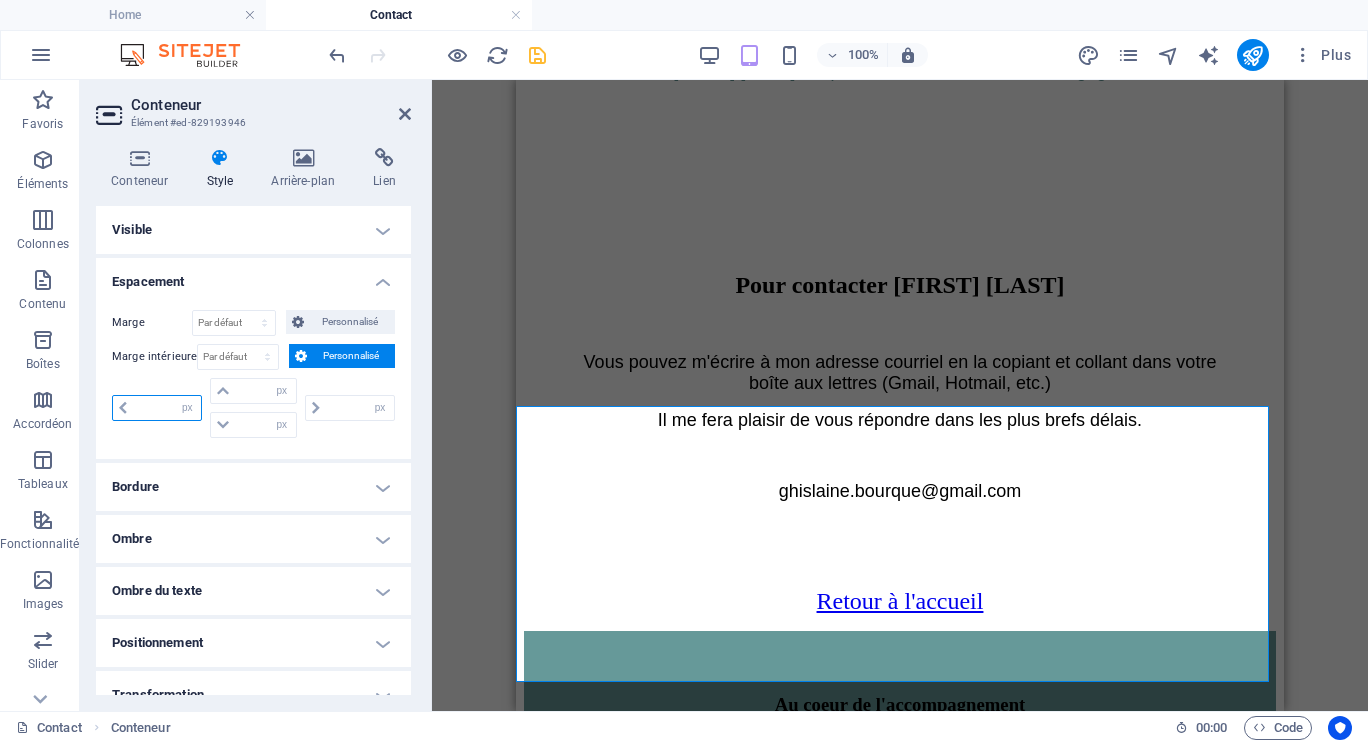 click at bounding box center (167, 408) 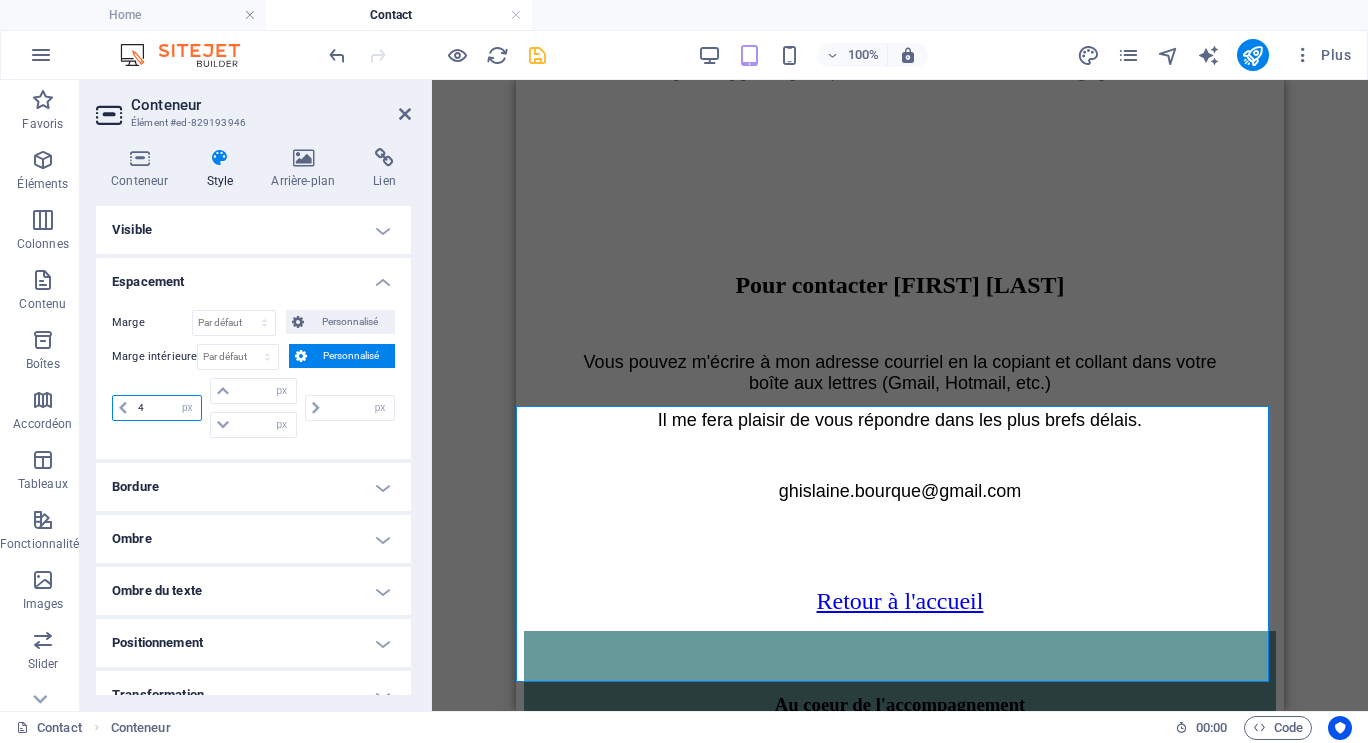 type on "40" 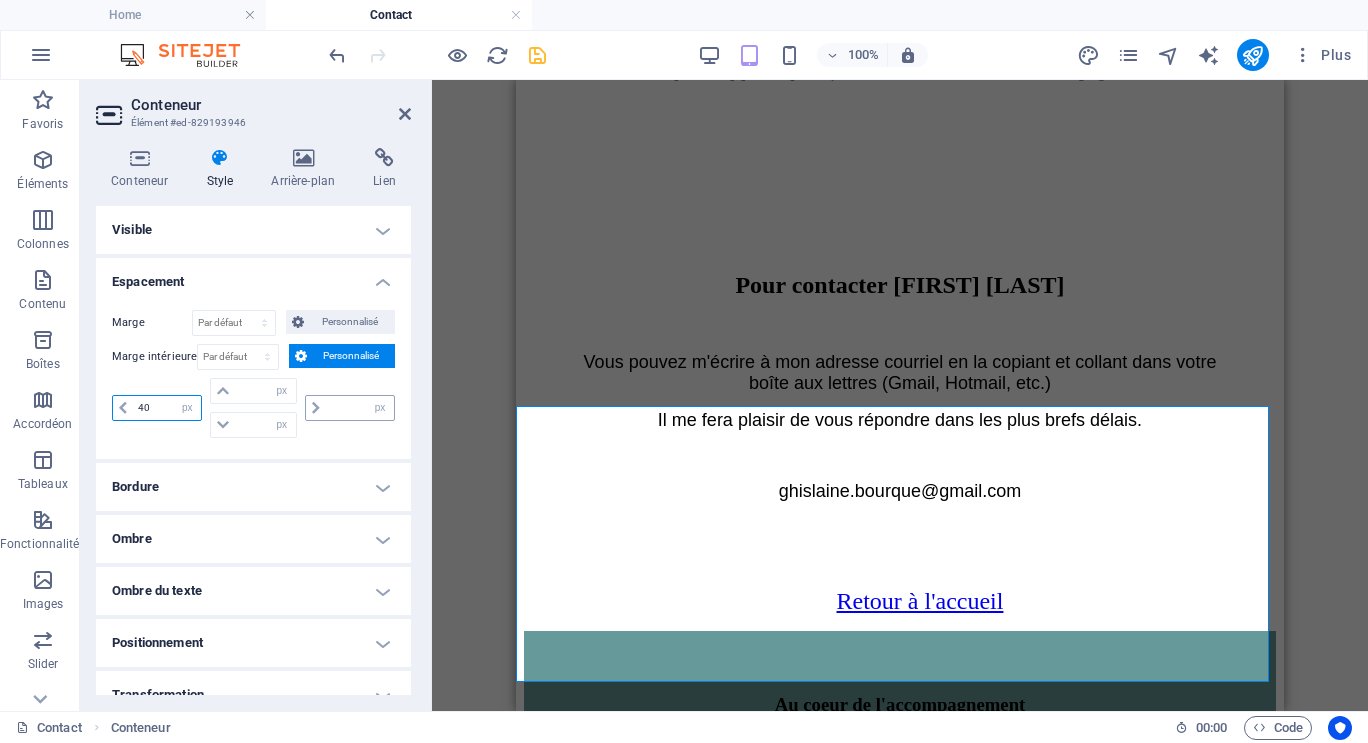 type on "0" 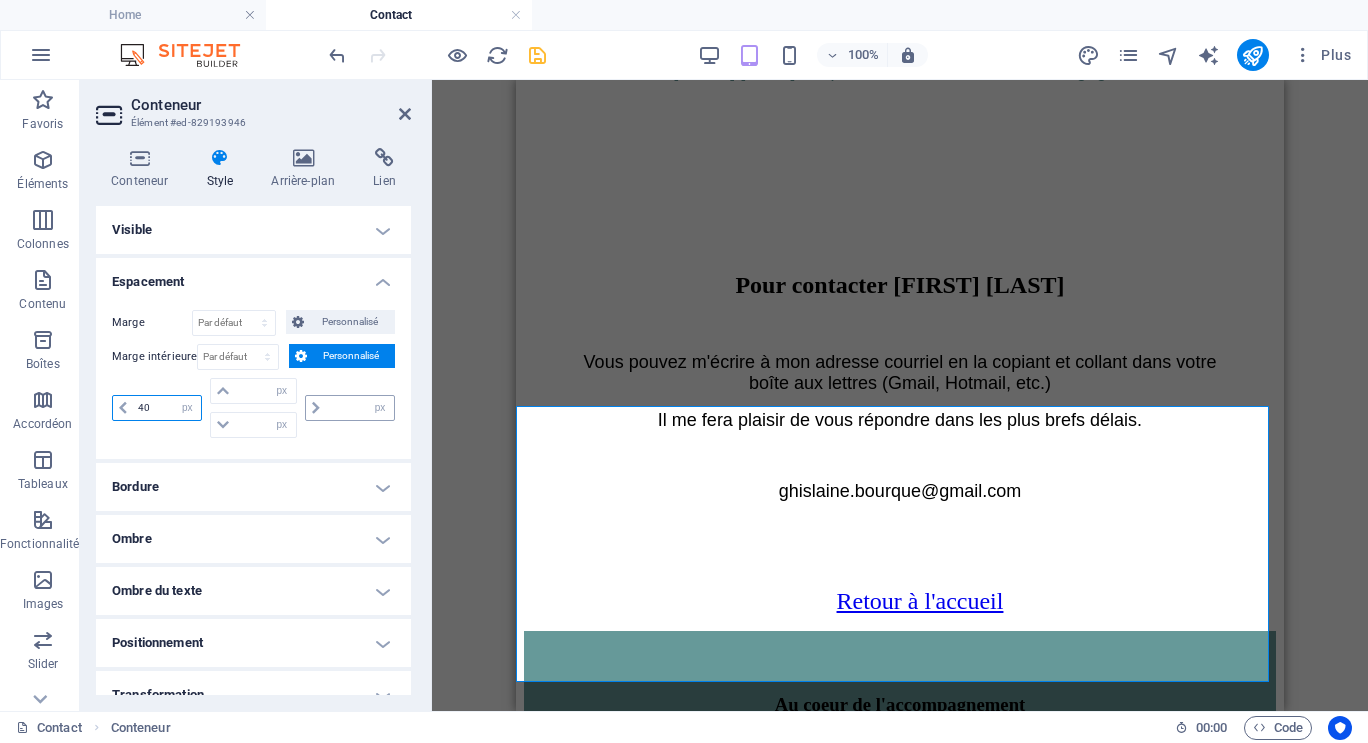 type on "0" 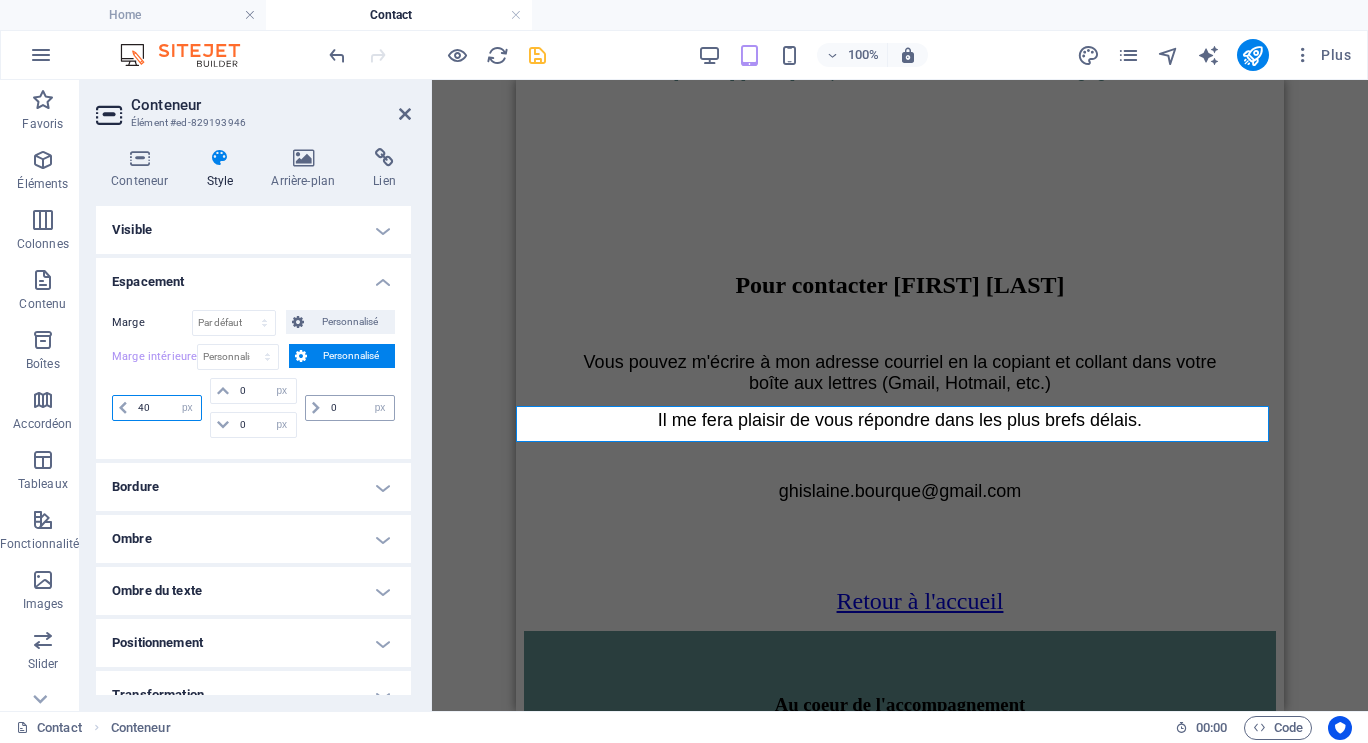 type on "40" 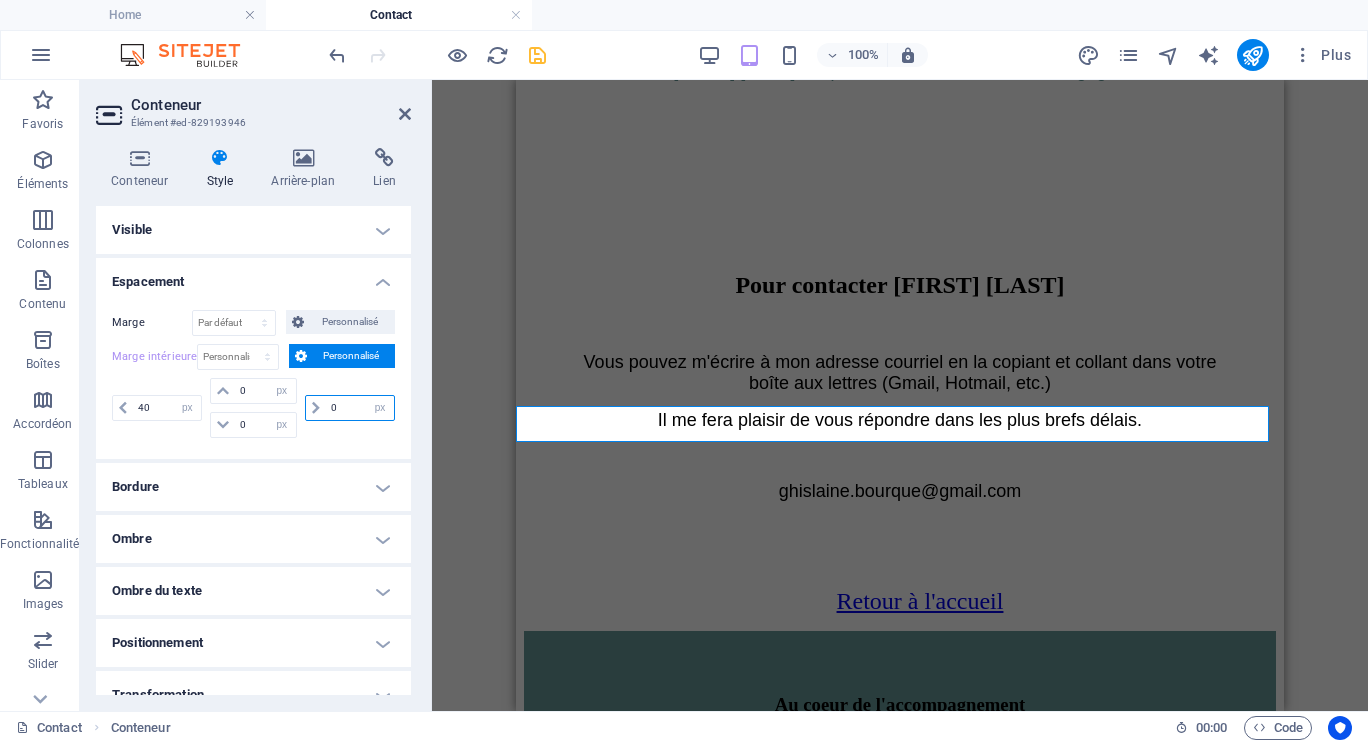 click on "0" at bounding box center [360, 408] 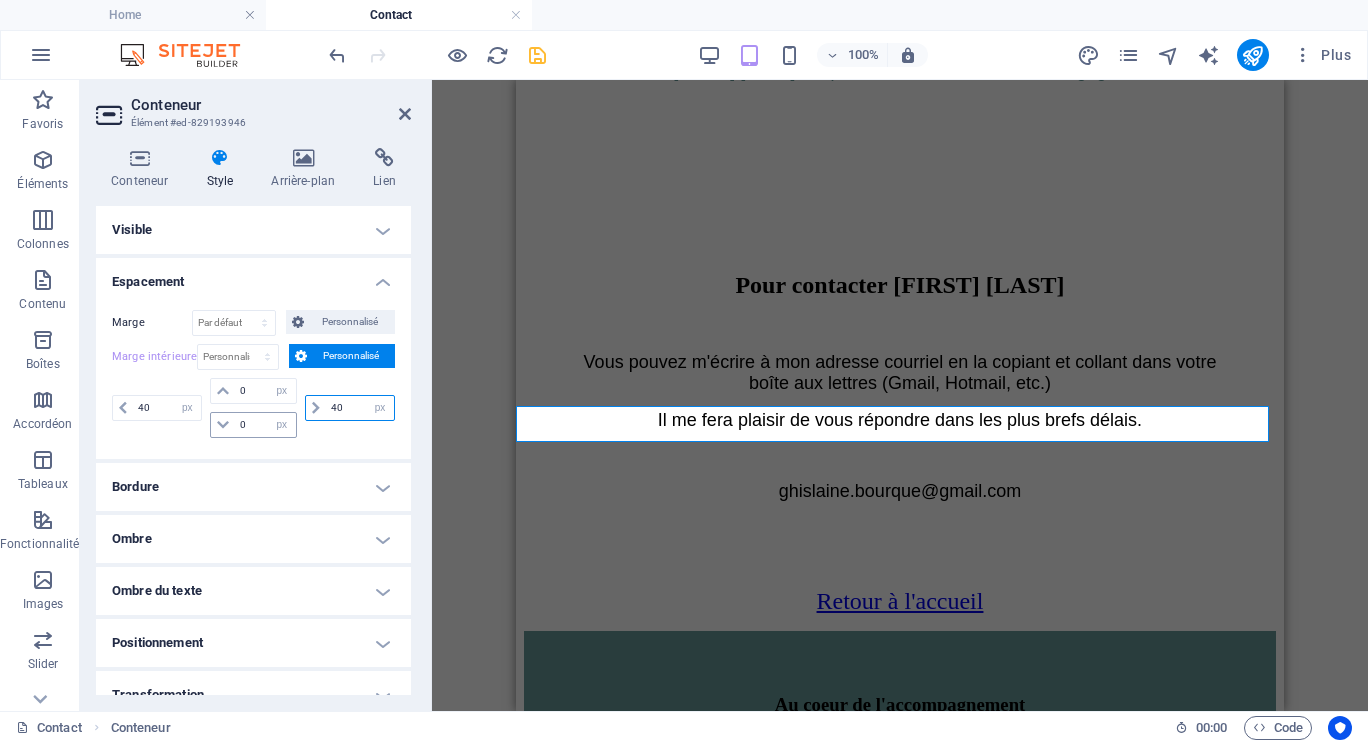 type on "40" 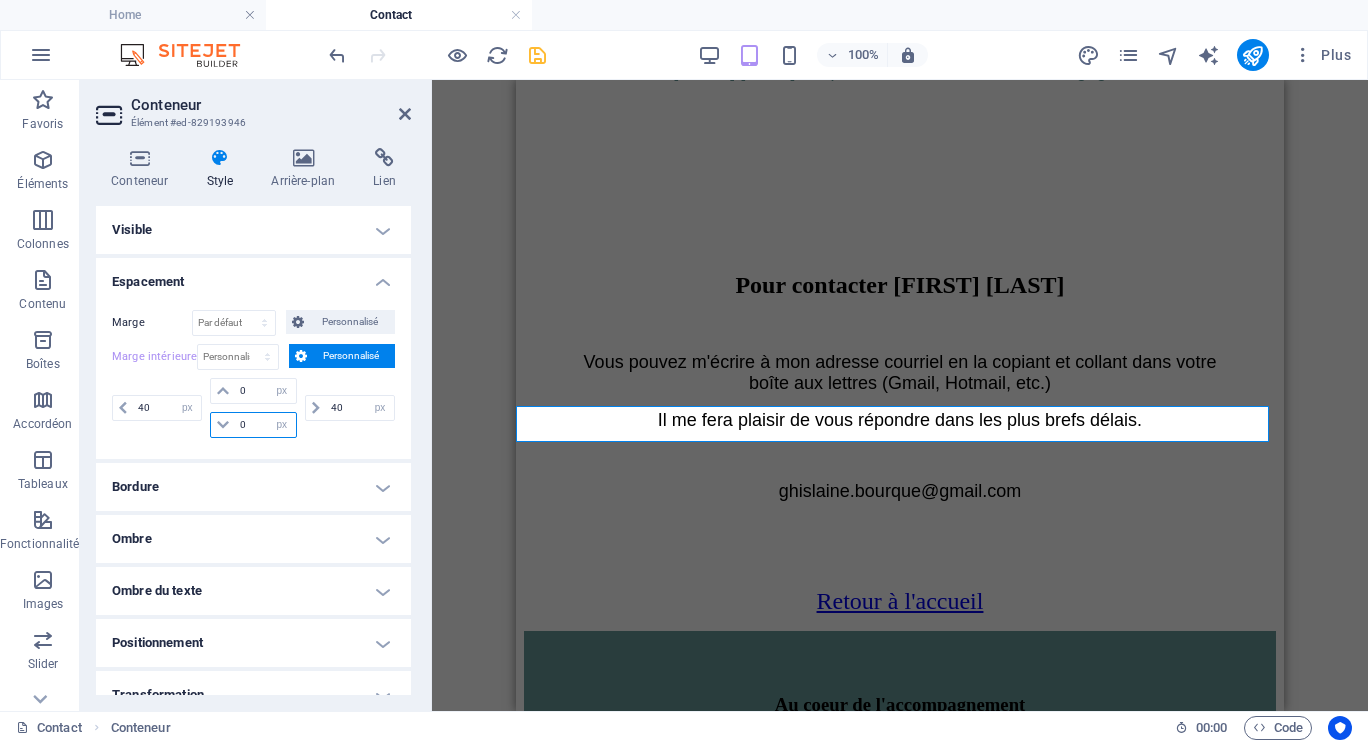 drag, startPoint x: 237, startPoint y: 423, endPoint x: 250, endPoint y: 418, distance: 13.928389 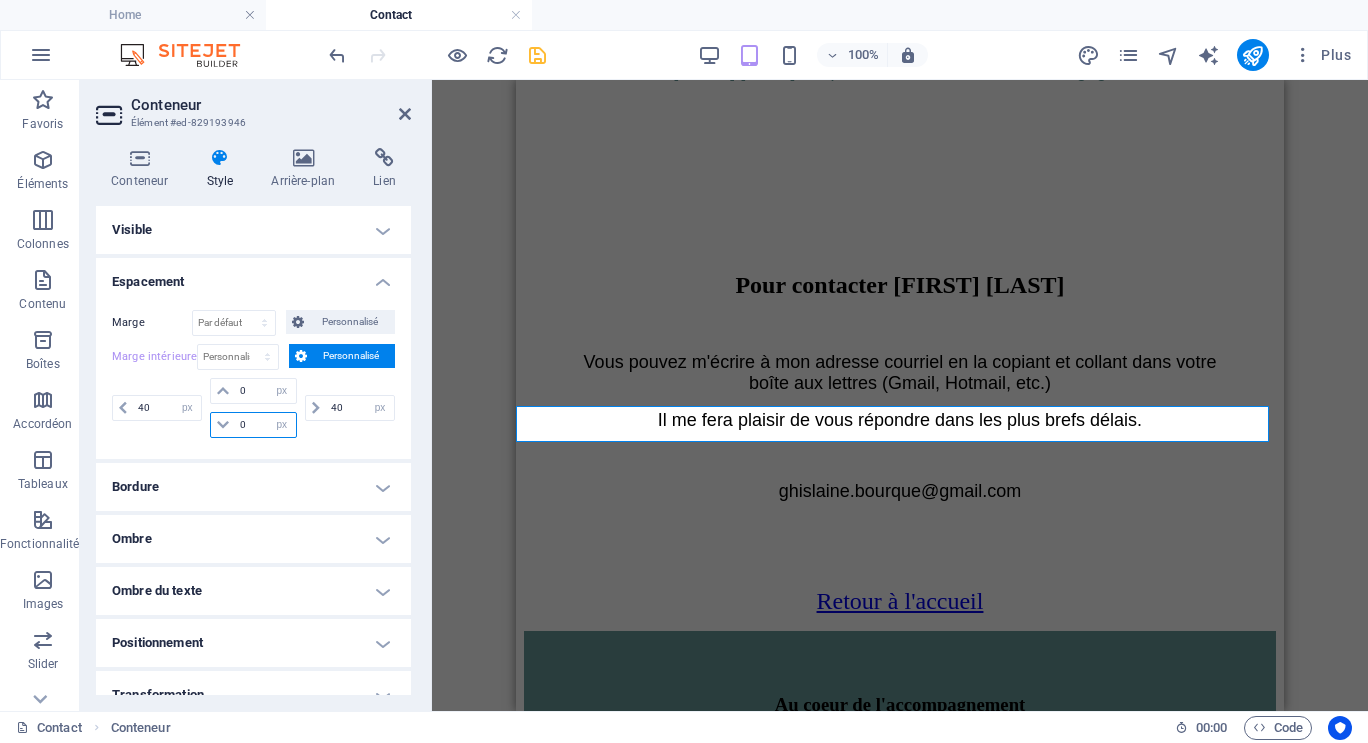 click on "0" at bounding box center [265, 425] 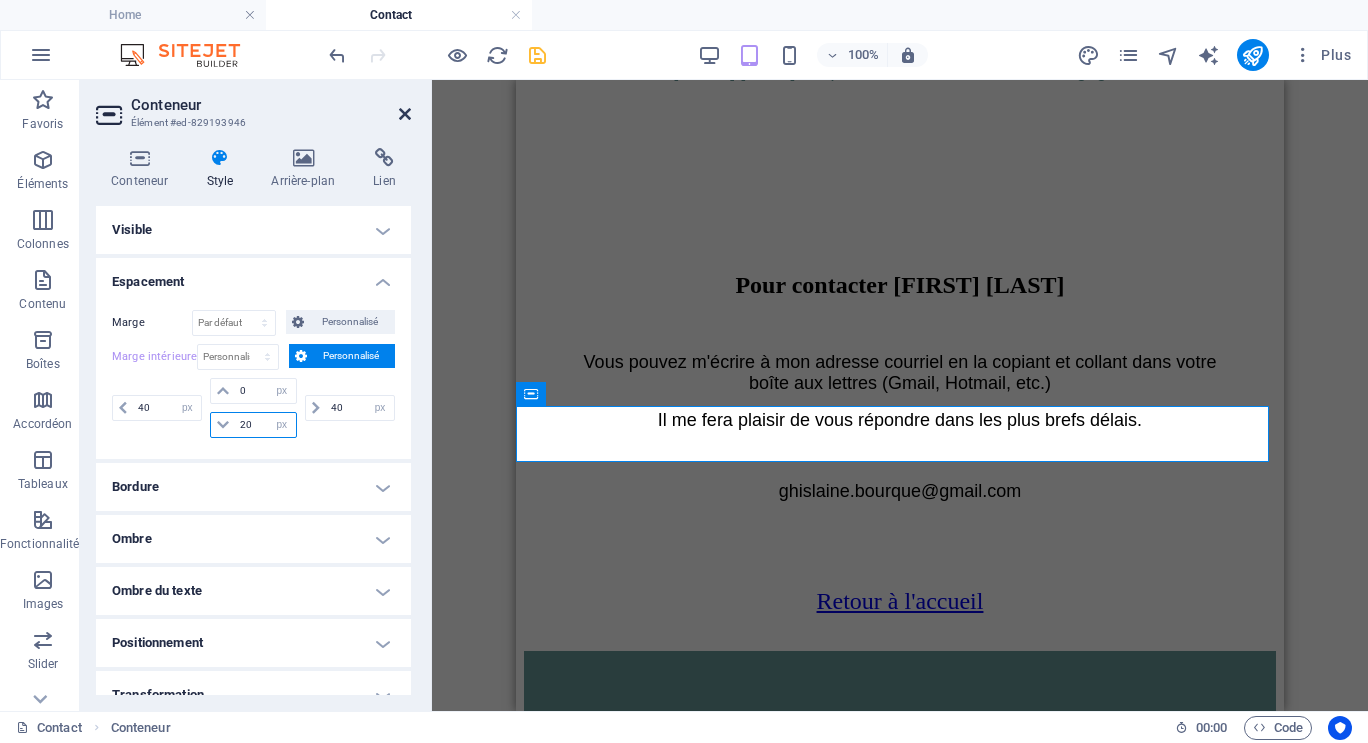 type on "20" 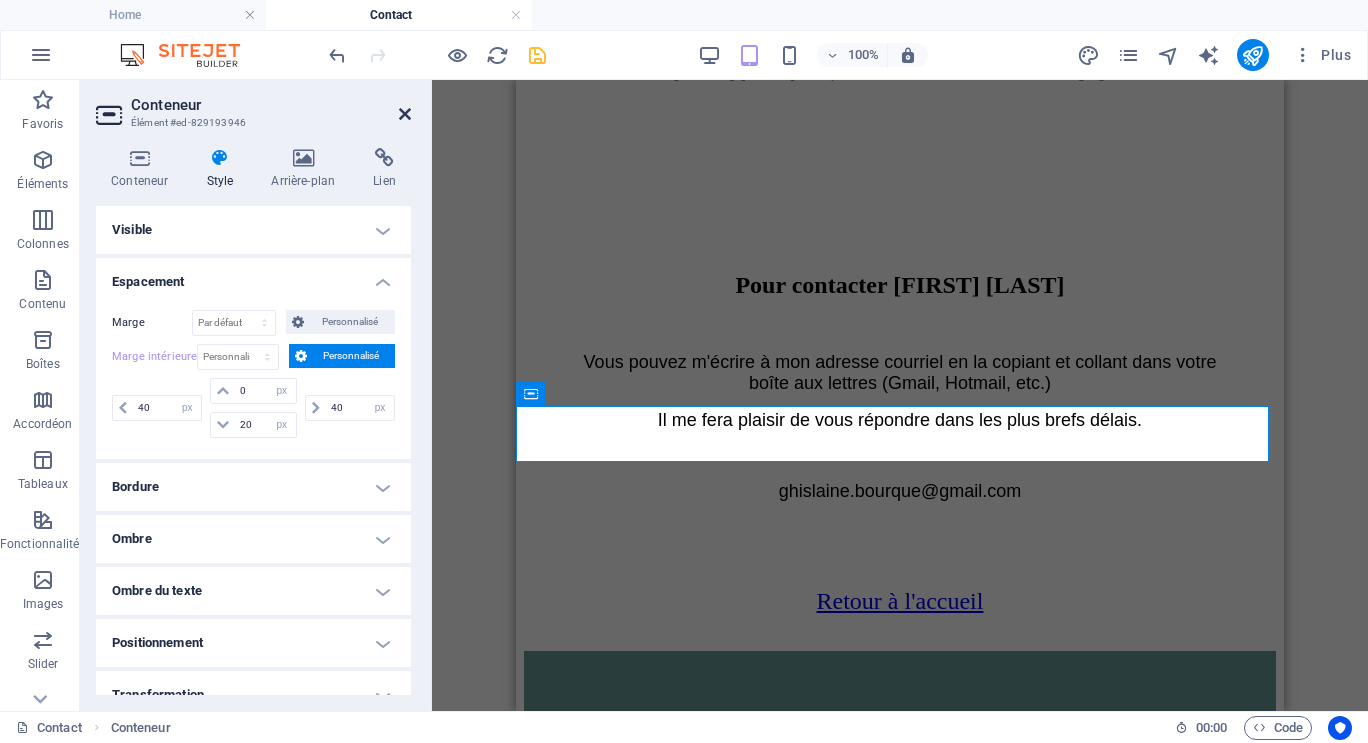 click at bounding box center (405, 114) 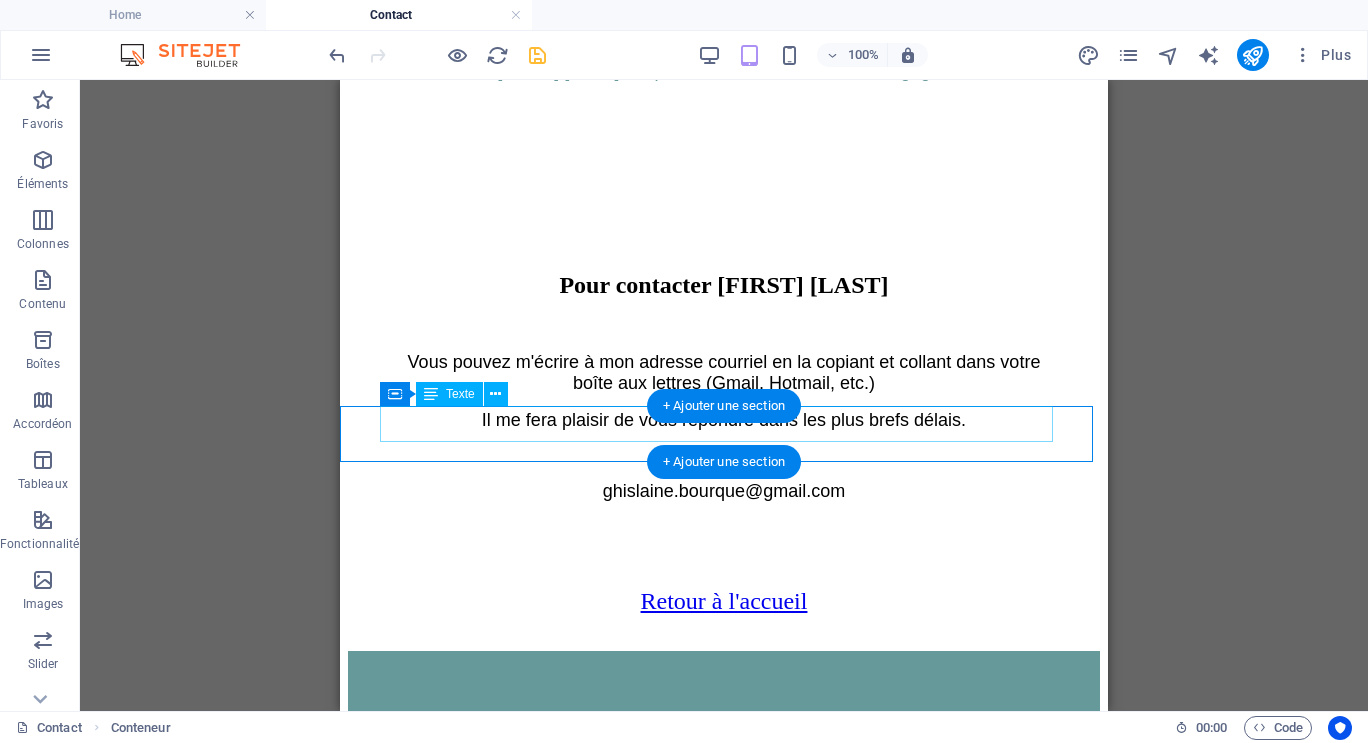 click on "Retour à l'accueil" at bounding box center (724, 601) 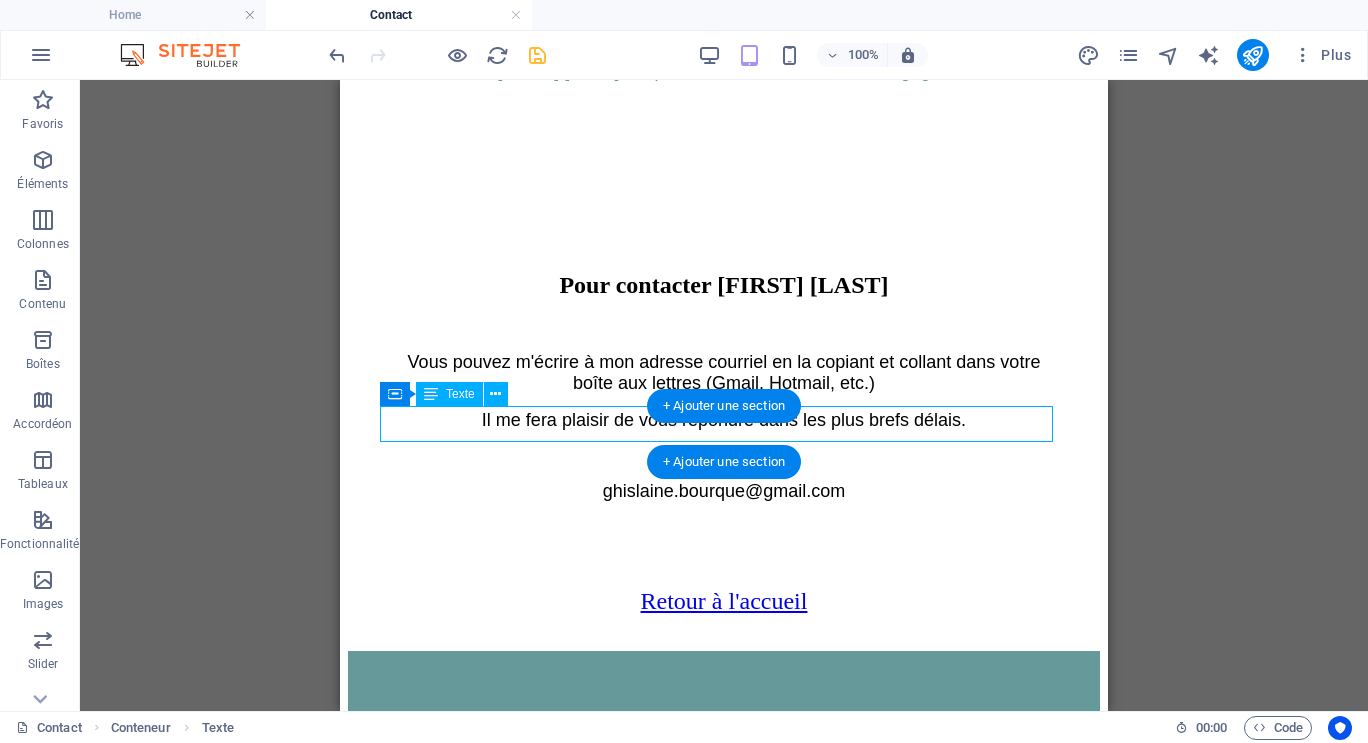 click on "Retour à l'accueil" at bounding box center [724, 601] 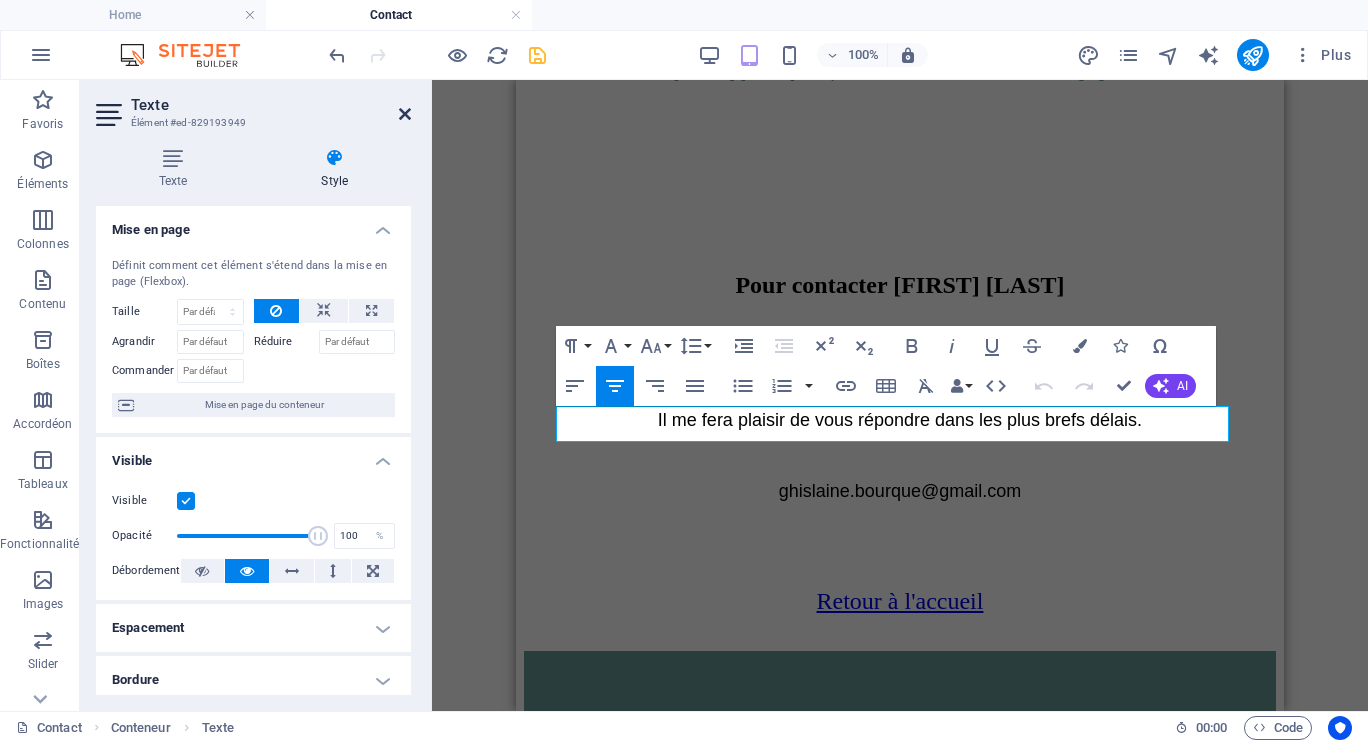 click at bounding box center (405, 114) 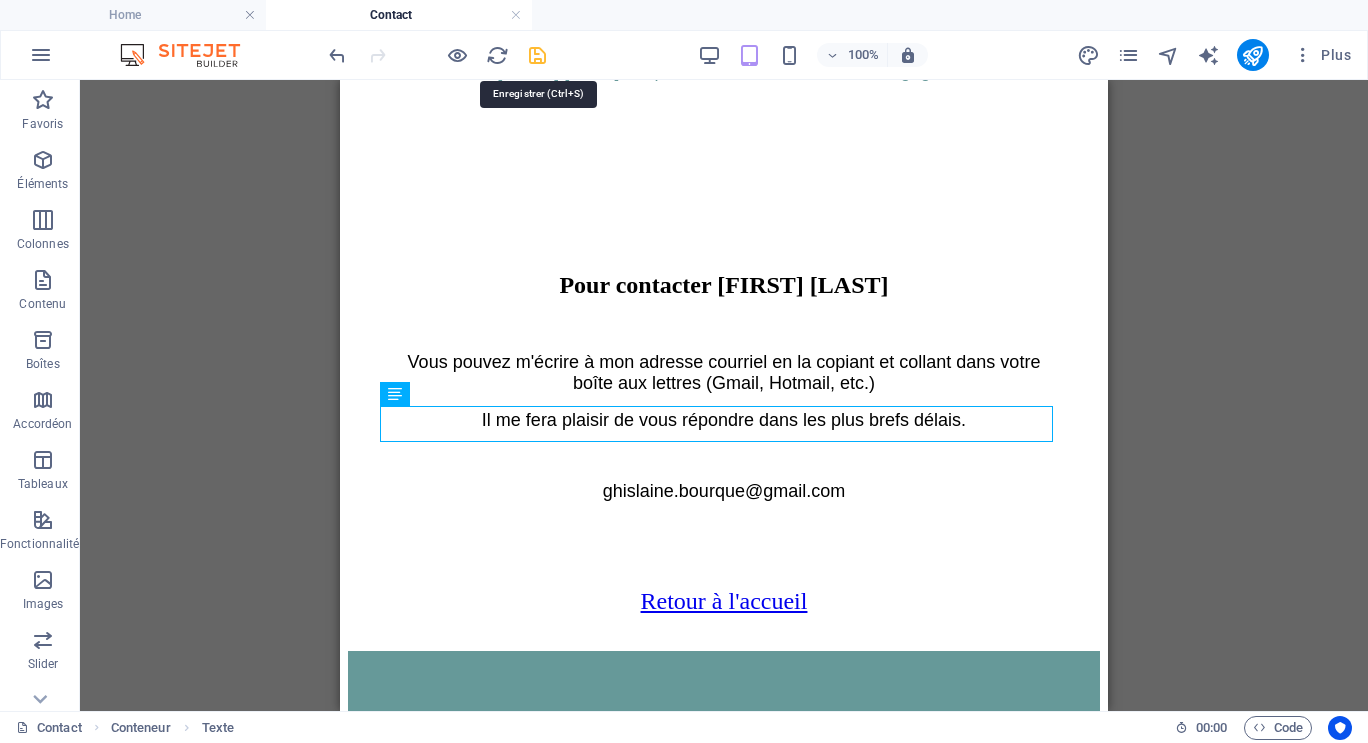 click at bounding box center (537, 55) 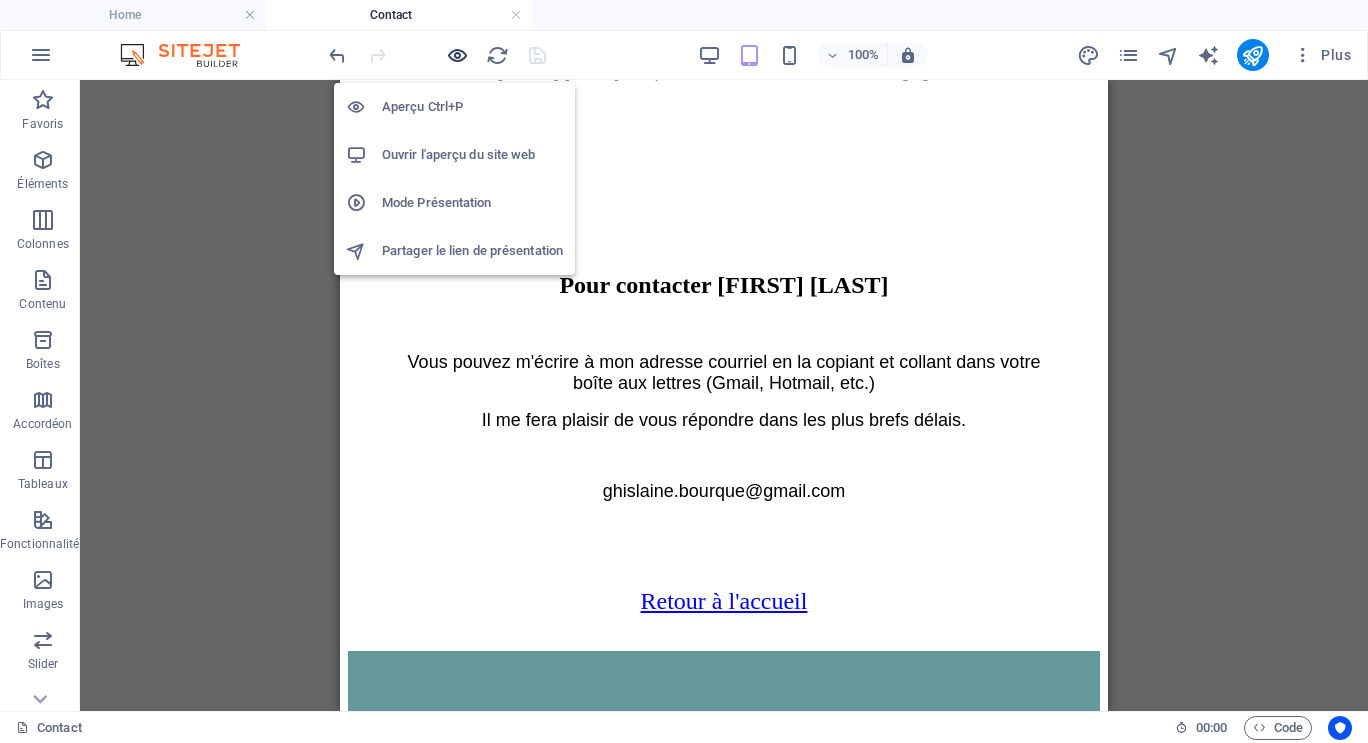 click at bounding box center [457, 55] 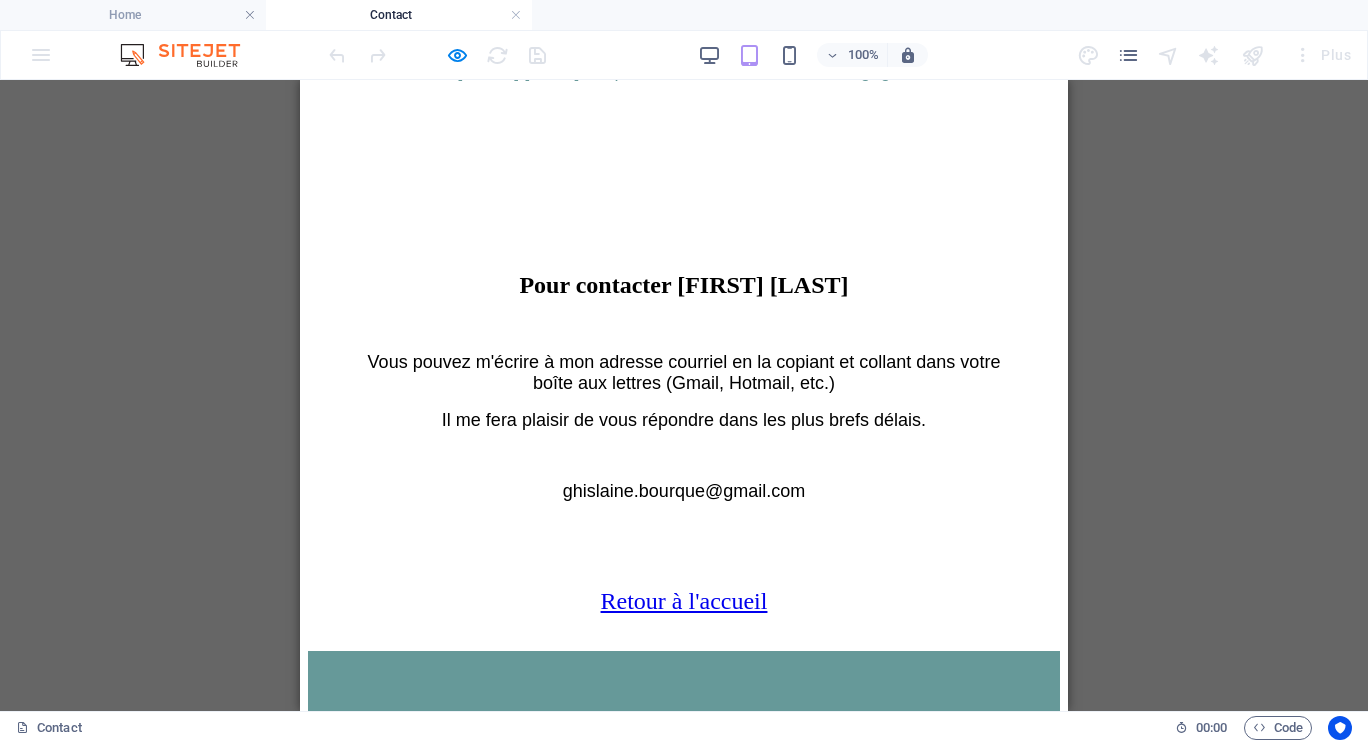 click on "Retour à l'accueil" at bounding box center (684, 601) 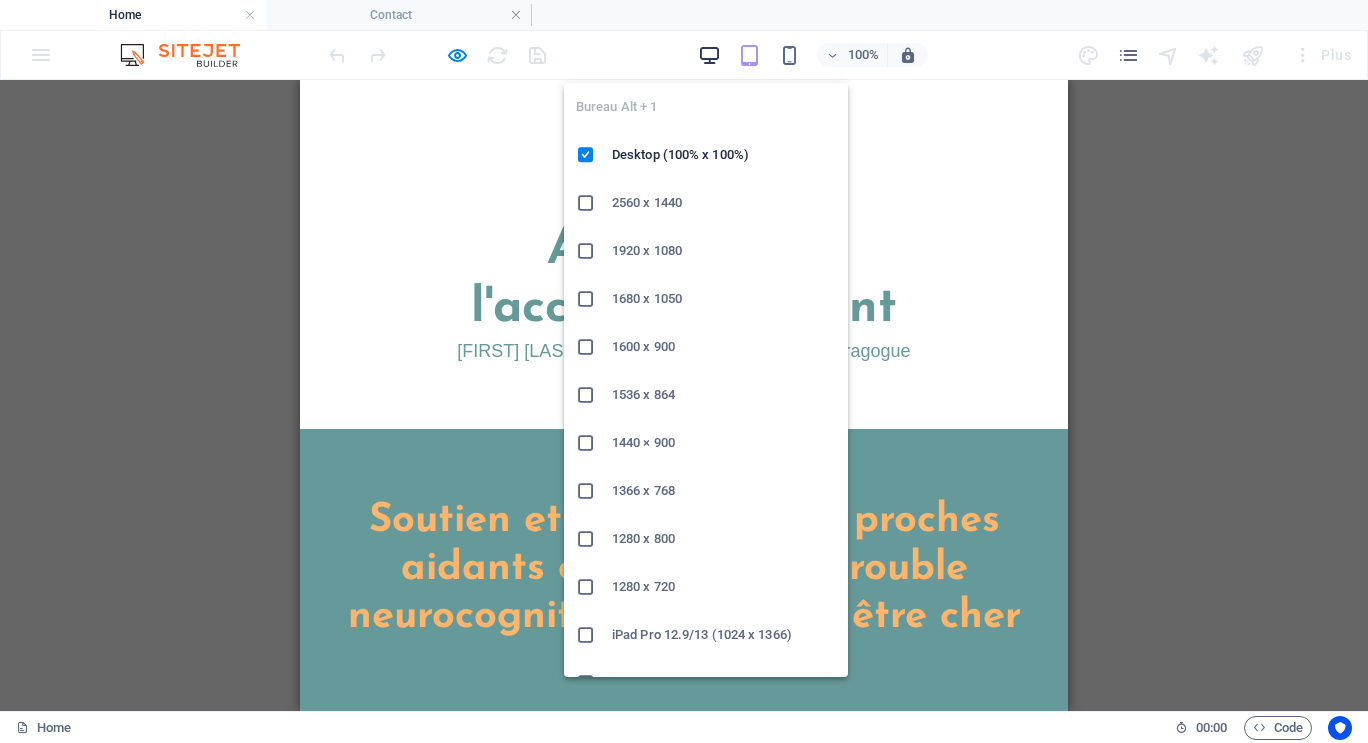 click at bounding box center (709, 55) 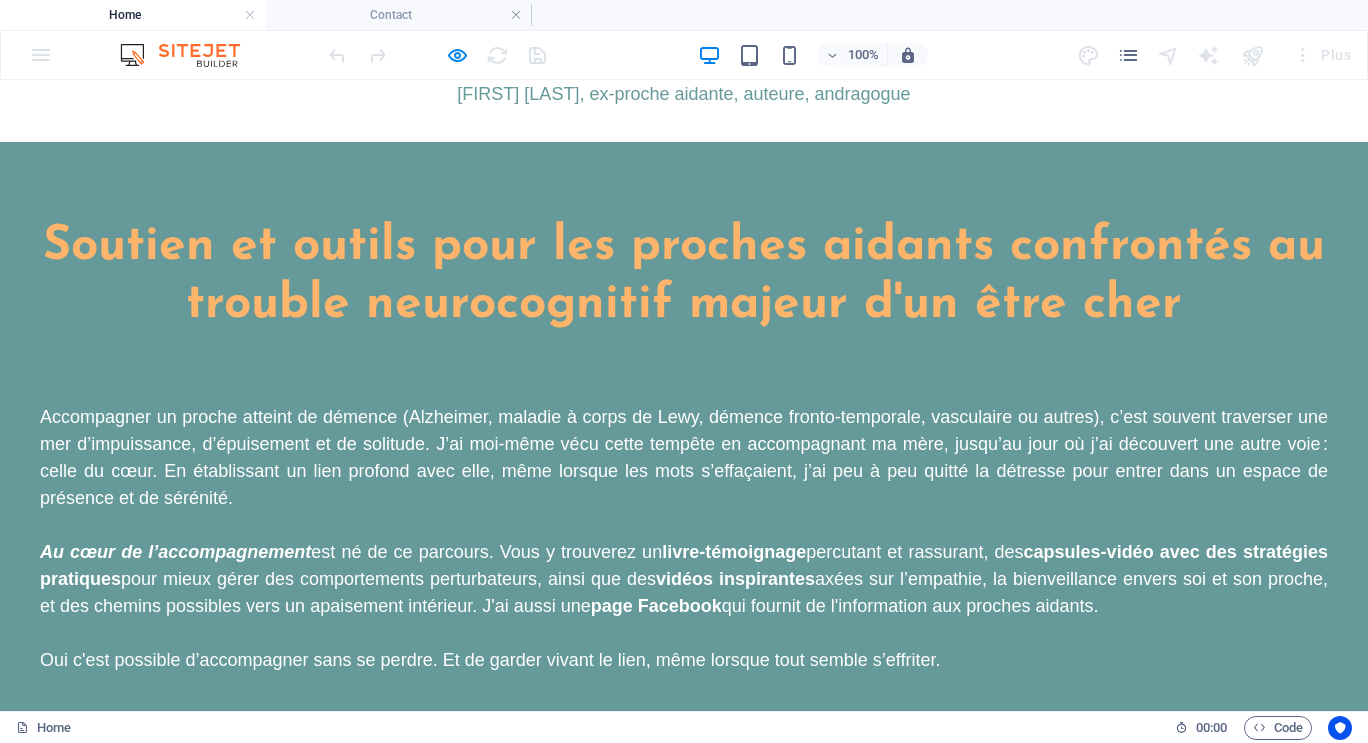 scroll, scrollTop: 500, scrollLeft: 0, axis: vertical 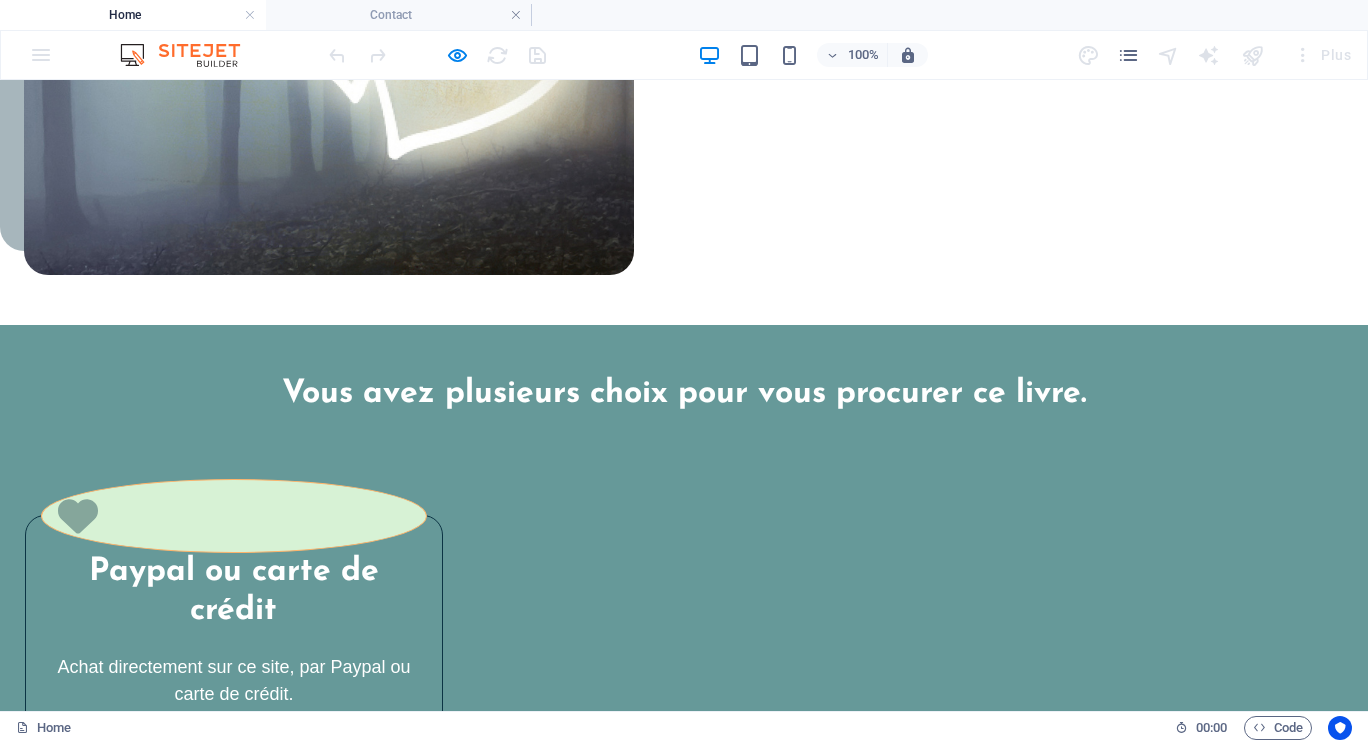 click on "À peine deux semaines après le décès de ma mère, j’ai ressenti un puissant élan de partager mon expérience de proche aidante et la façon dont je l’ai accompagnée, jusqu’à sa mort dans mes bras. C’est ainsi que j’ai choisi d’écrire ce livre-témoignage, en toute transparence." at bounding box center (336, 3352) 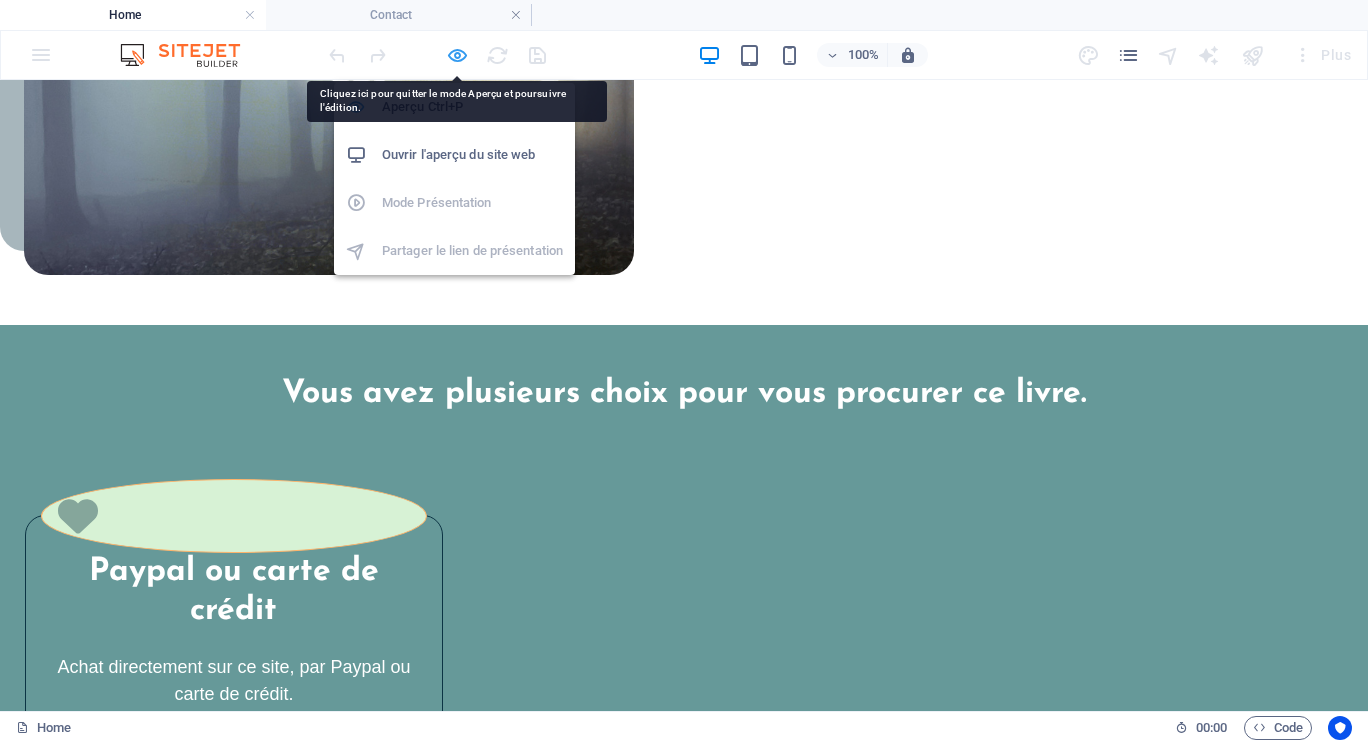 click at bounding box center [457, 55] 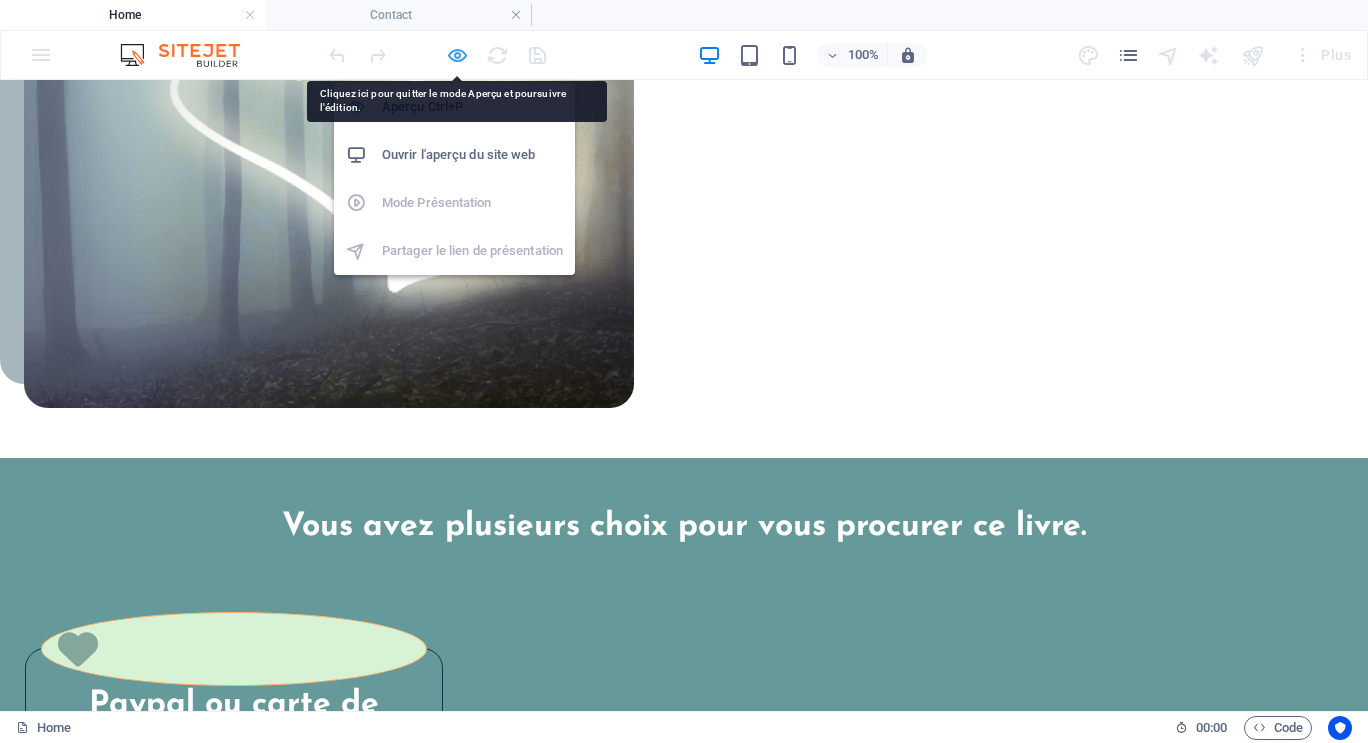scroll, scrollTop: 3925, scrollLeft: 0, axis: vertical 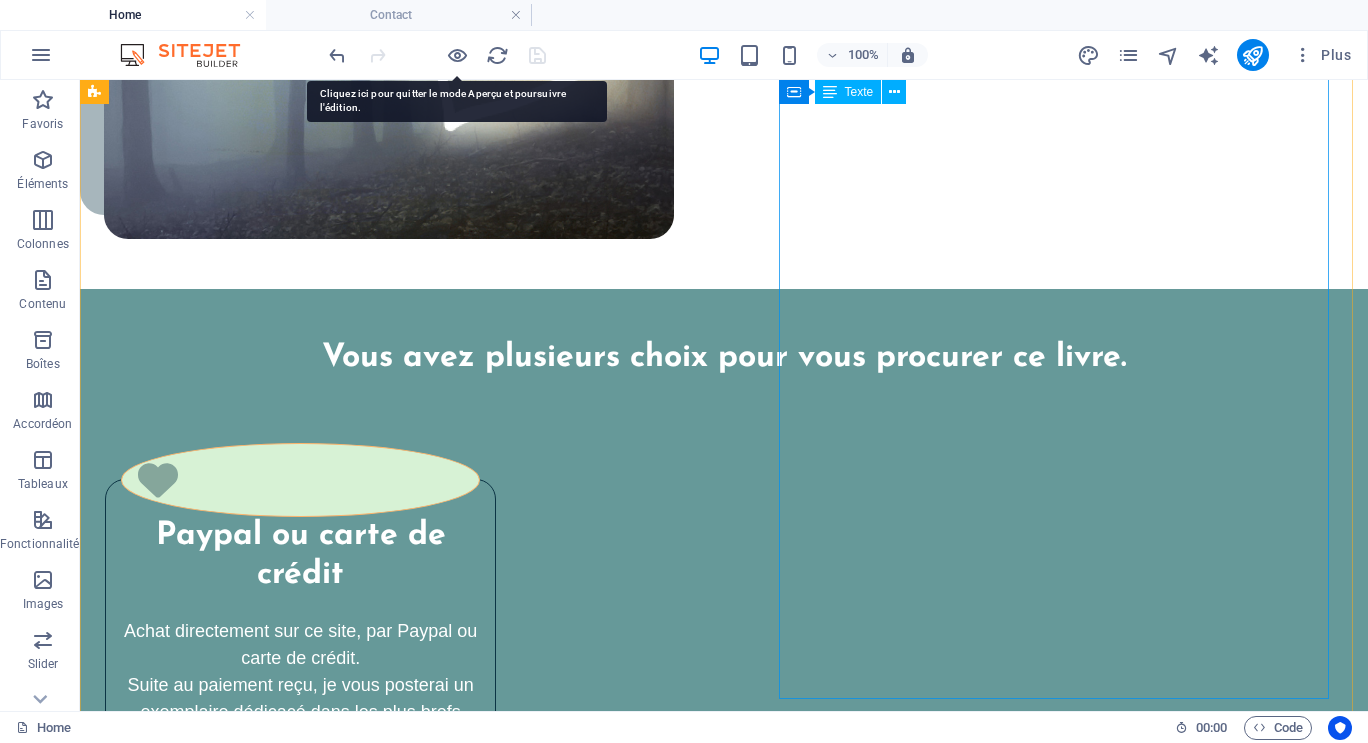 click on "Je suis une ancienne technologiste médicale. Je n'aurais jamais pensé écrire un livre un jour, même si j'avais déjà rédigé plusieurs textes de vulgarisation scientifique pour les élèves du secondaire. À peine deux semaines après le décès de ma mère, j’ai ressenti un puissant élan de partager mon expérience de proche aidante et la façon dont je l’ai accompagnée, jusqu’à sa mort dans mes bras. C’est ainsi que j’ai choisi d’écrire ce livre-témoignage, en toute transparence. Le processus d’écriture m’a procuré un profond apaisement. En mettant des mots sur mon vécu, j’ai pu vivre le deuil de ma mère plus sereinement, en prenant conscience que, jusqu’à la fin, elle et moi avons été nourries par un lien relationnel profond. Chacune a tout donné à l’autre..." at bounding box center [407, 3462] 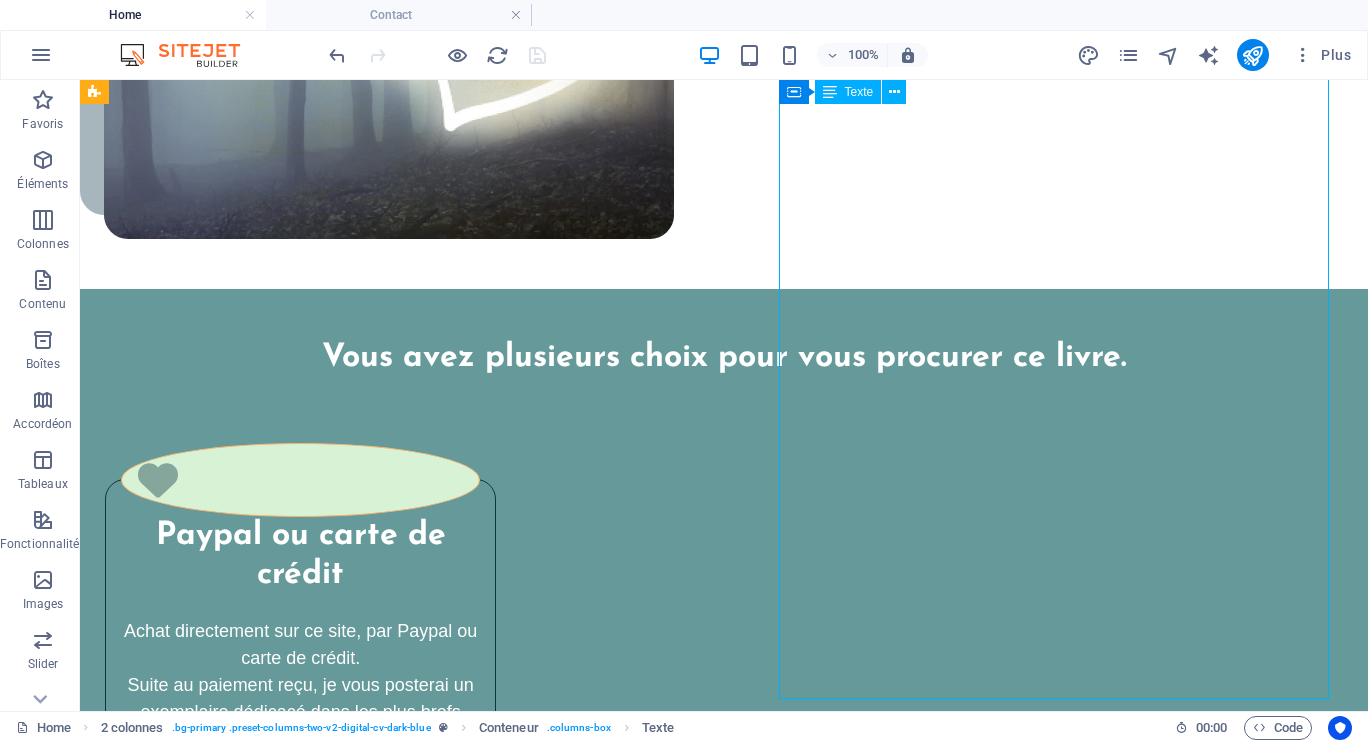 click on "Je suis une ancienne technologiste médicale. Je n'aurais jamais pensé écrire un livre un jour, même si j'avais déjà rédigé plusieurs textes de vulgarisation scientifique pour les élèves du secondaire. À peine deux semaines après le décès de ma mère, j’ai ressenti un puissant élan de partager mon expérience de proche aidante et la façon dont je l’ai accompagnée, jusqu’à sa mort dans mes bras. C’est ainsi que j’ai choisi d’écrire ce livre-témoignage, en toute transparence. Le processus d’écriture m’a procuré un profond apaisement. En mettant des mots sur mon vécu, j’ai pu vivre le deuil de ma mère plus sereinement, en prenant conscience que, jusqu’à la fin, elle et moi avons été nourries par un lien relationnel profond. Chacune a tout donné à l’autre..." at bounding box center (407, 3462) 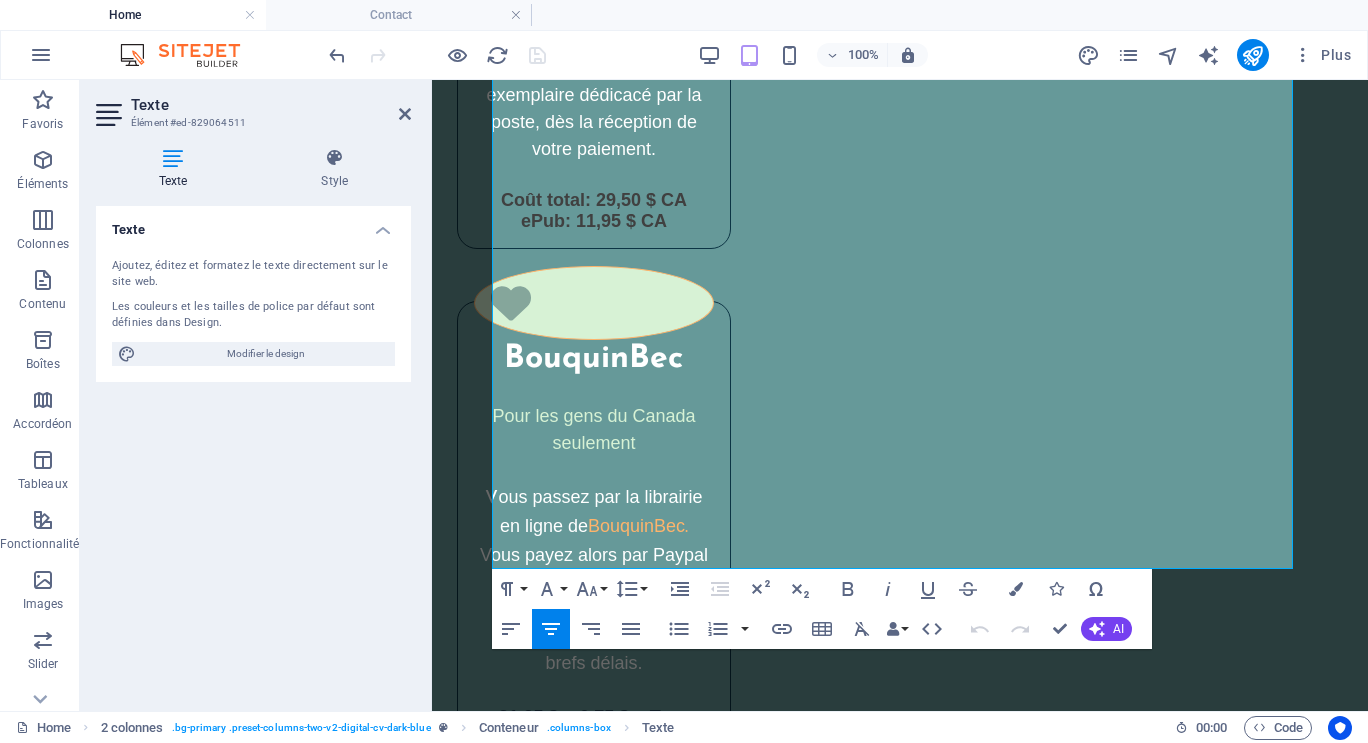 scroll, scrollTop: 5870, scrollLeft: 0, axis: vertical 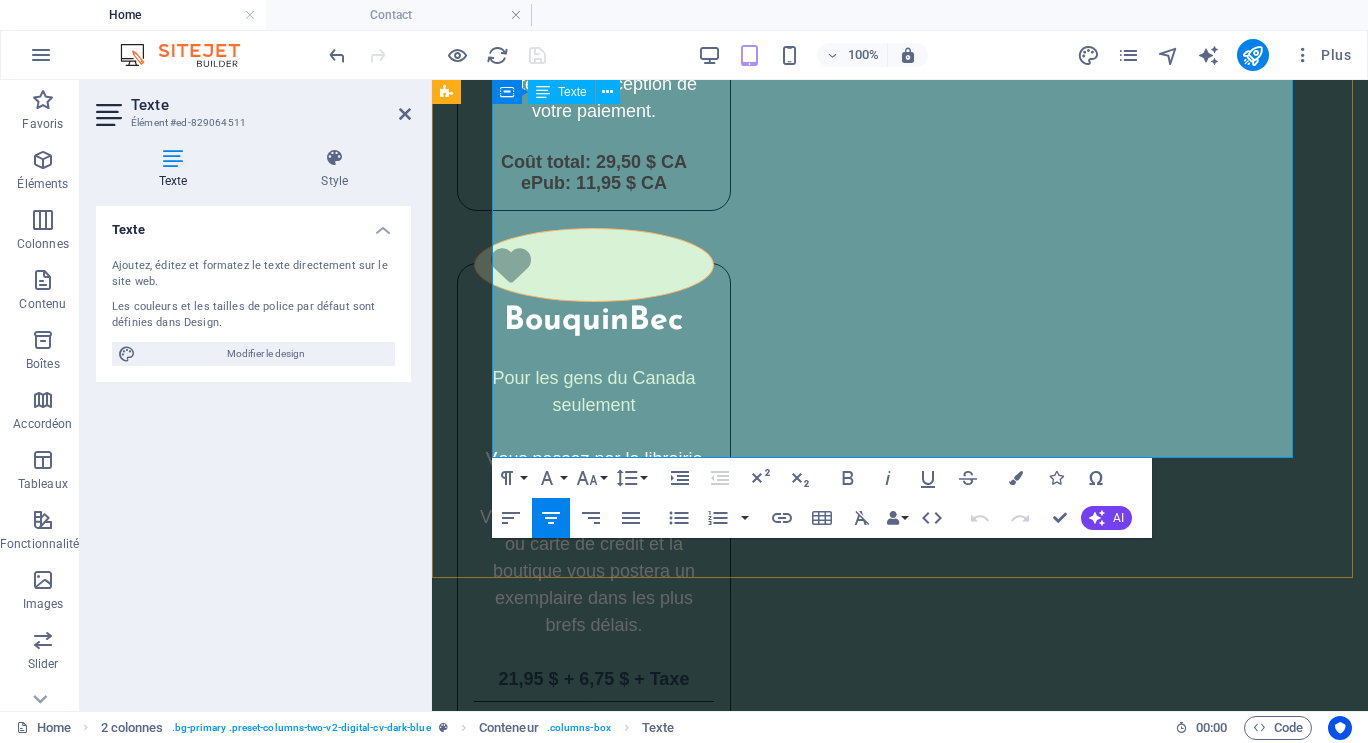 drag, startPoint x: 497, startPoint y: 507, endPoint x: 1241, endPoint y: 426, distance: 748.3963 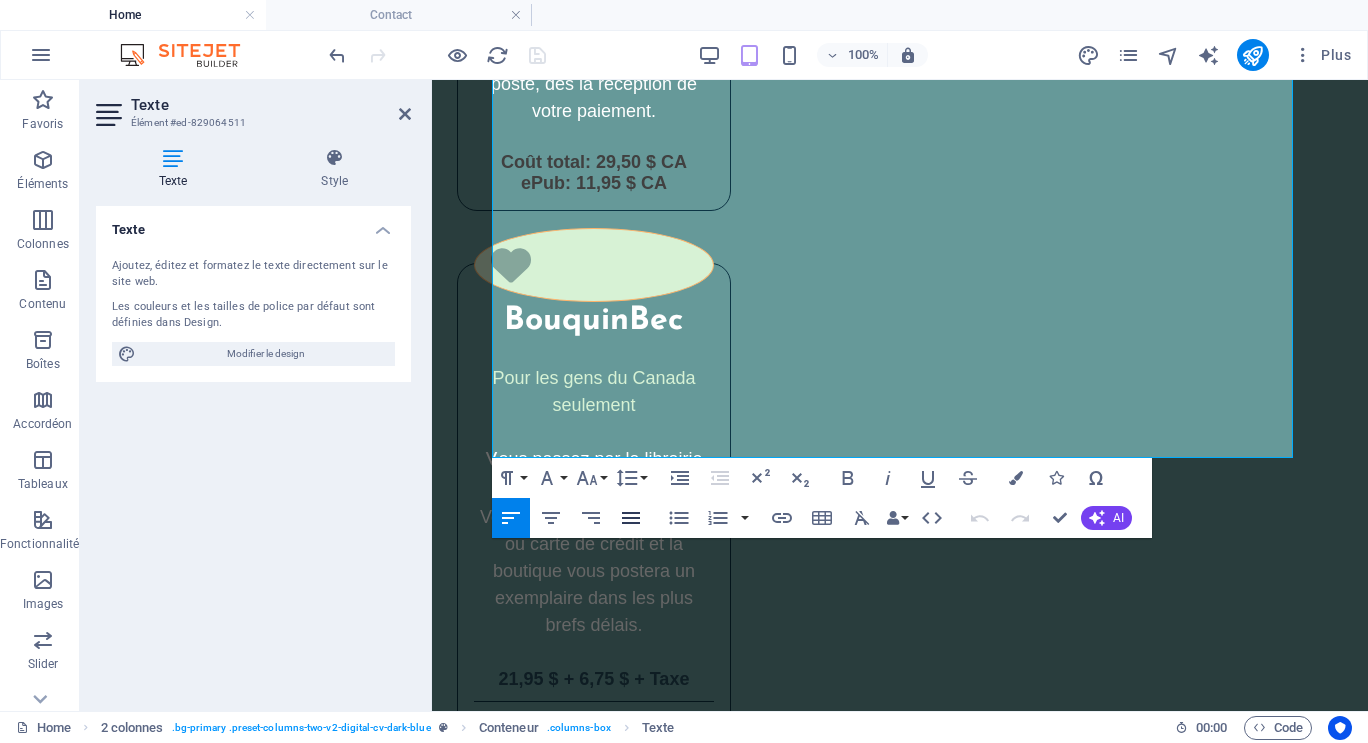 click 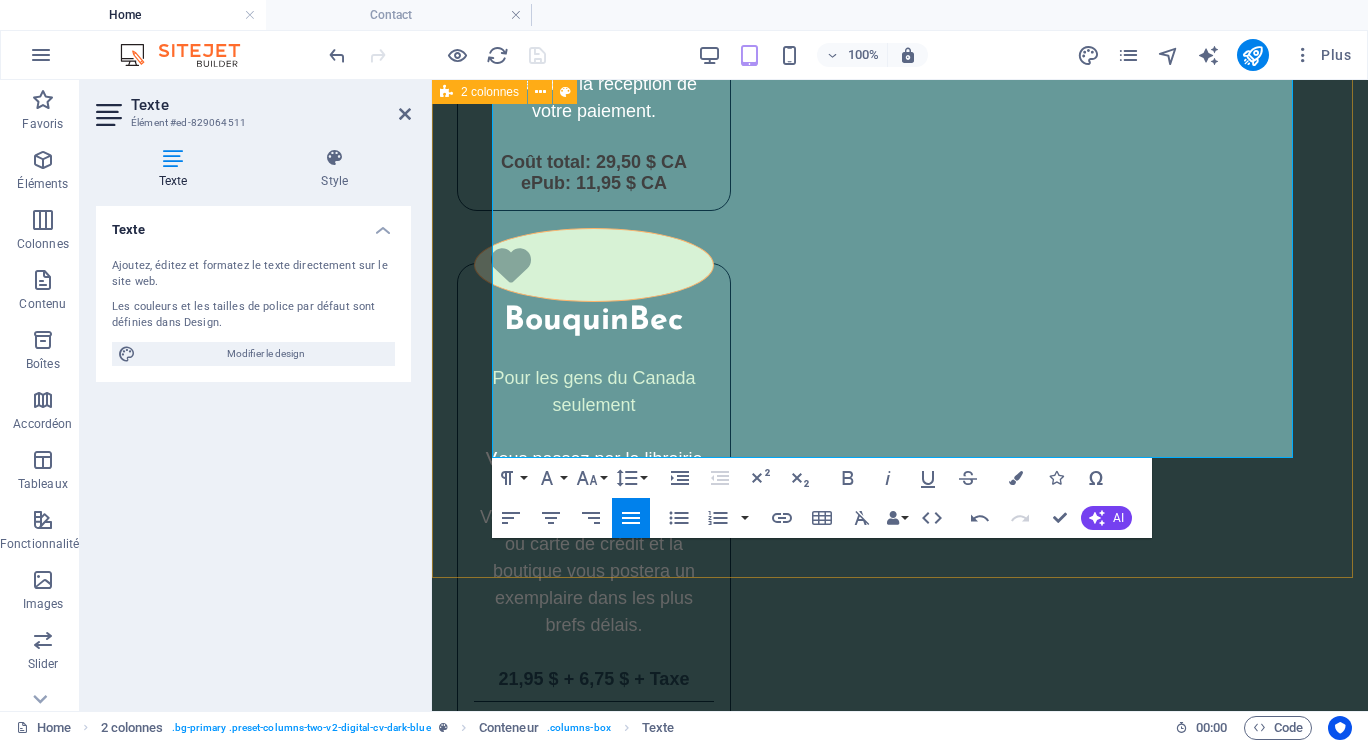 click on "Un peu de mon histoire Je suis une ancienne technologiste médicale. Je n'aurais jamais pensé écrire un livre un jour, même si j'avais déjà rédigé plusieurs textes de vulgarisation scientifique pour les élèves du secondaire. À peine deux semaines après le décès de ma mère, j’ai ressenti un puissant élan de partager mon expérience de proche aidante et la façon dont je l’ai accompagnée, jusqu’à sa mort dans mes bras. C’est ainsi que j’ai choisi d’écrire ce livre-témoignage, en toute transparence. Le processus d’écriture m’a procuré un profond apaisement. En mettant des mots sur mon vécu, j’ai pu vivre le deuil de ma mère plus sereinement, en prenant conscience que, jusqu’à la fin, elle et moi avons été nourries par un lien relationnel profond. Chacune a tout donné à l’autre..." at bounding box center [900, 1727] 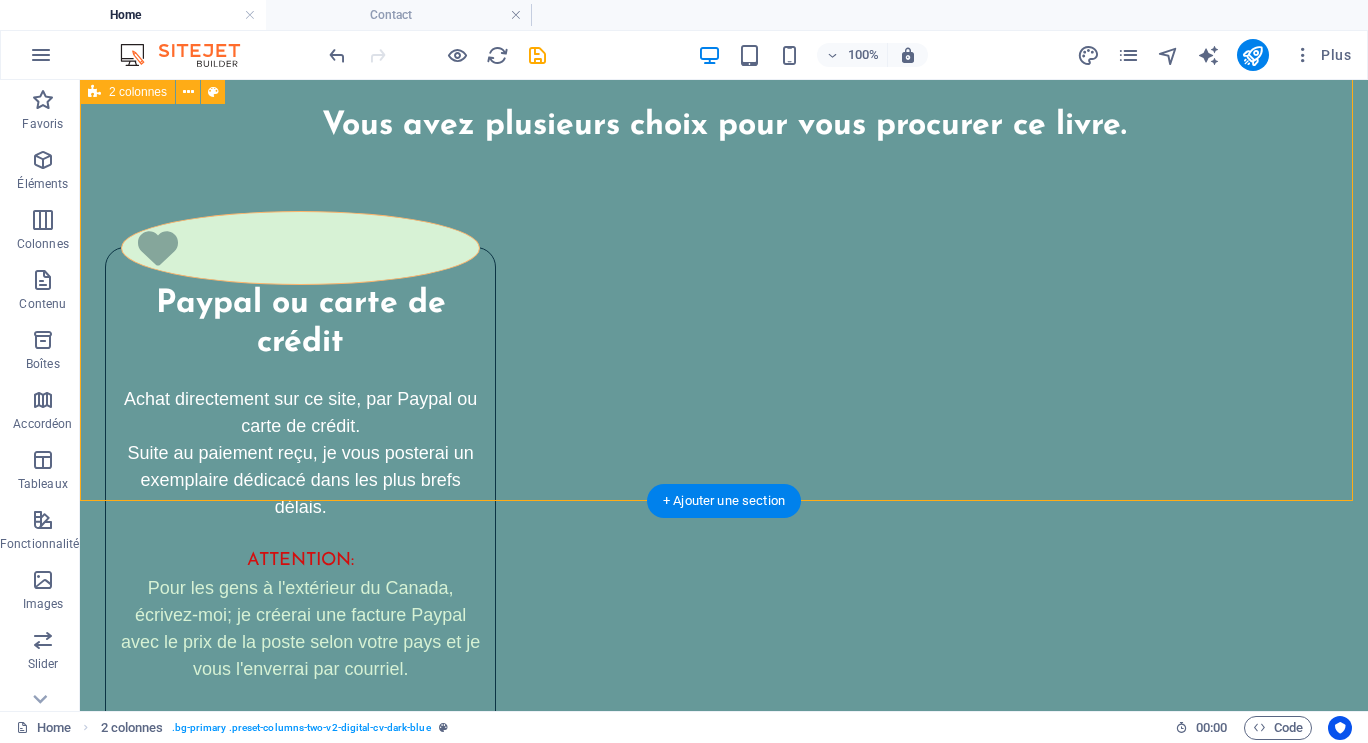 scroll, scrollTop: 4213, scrollLeft: 0, axis: vertical 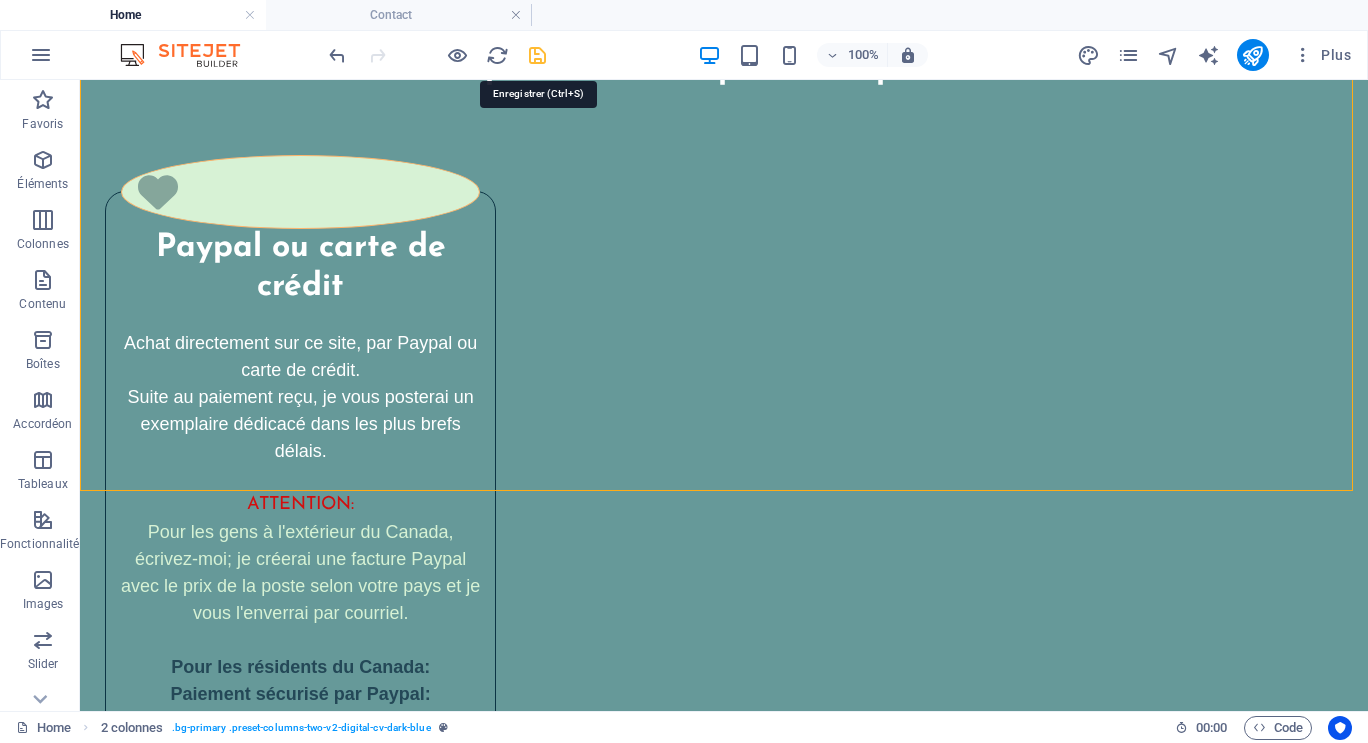 click at bounding box center [537, 55] 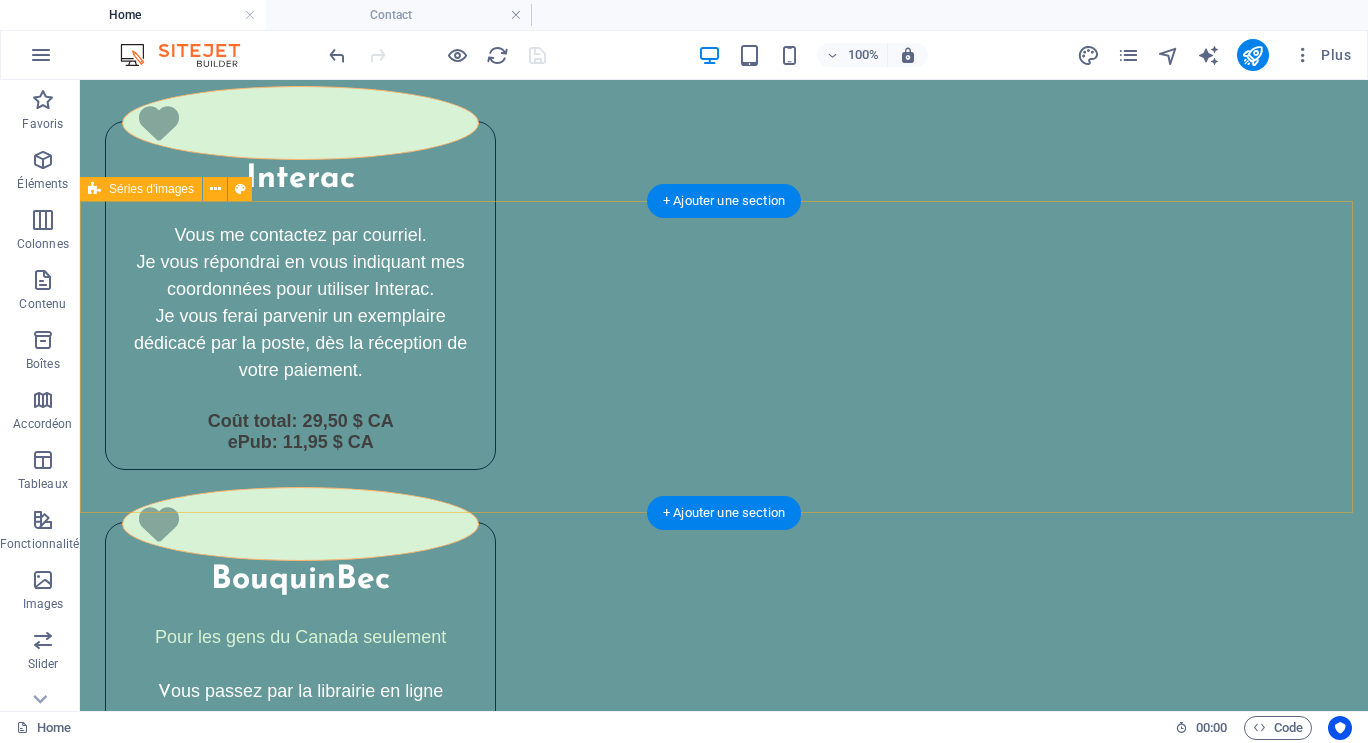 scroll, scrollTop: 5113, scrollLeft: 0, axis: vertical 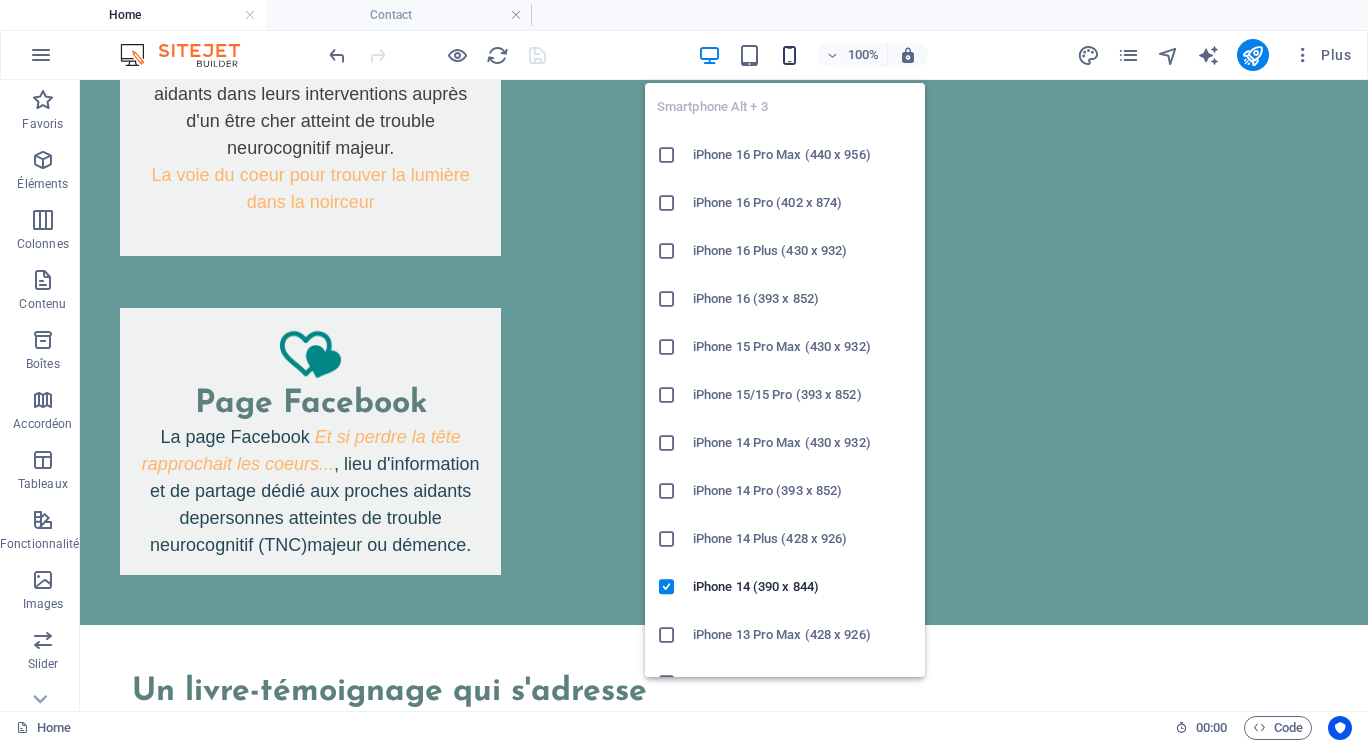 click at bounding box center [789, 55] 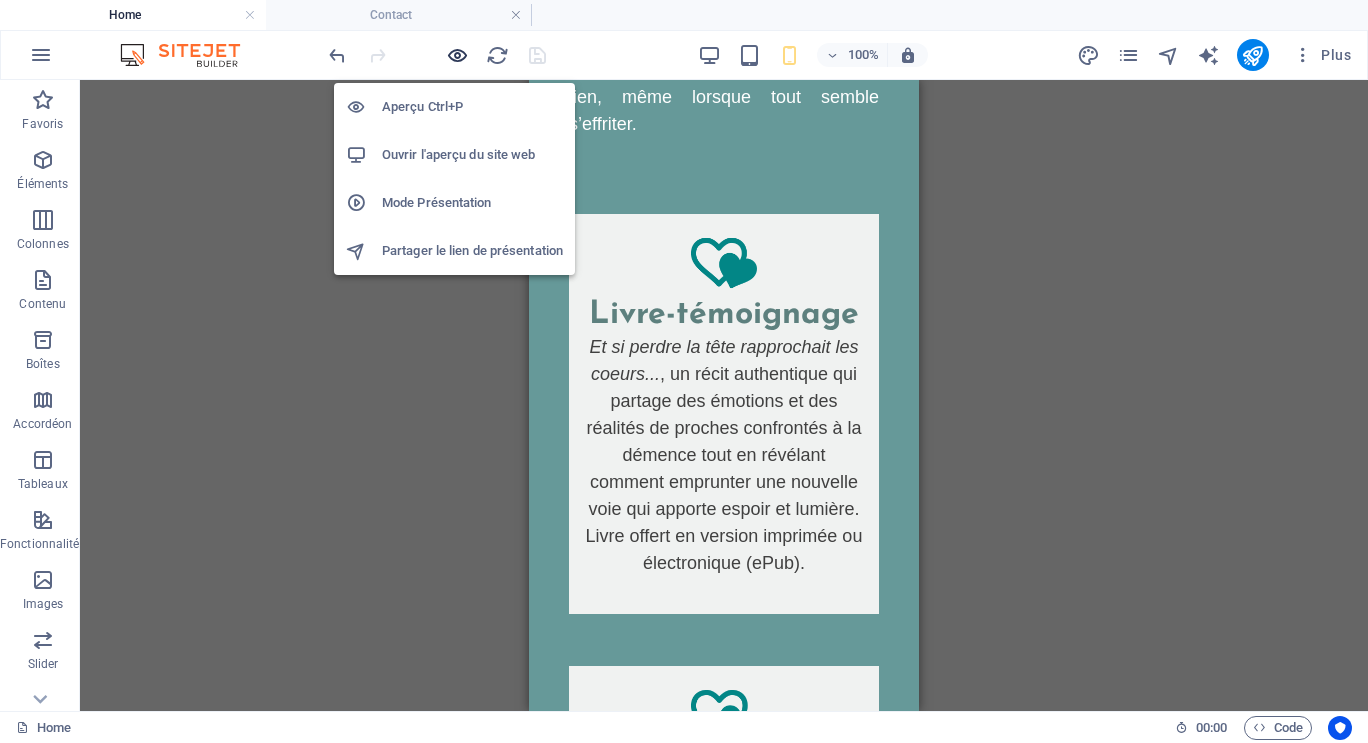 click at bounding box center [457, 55] 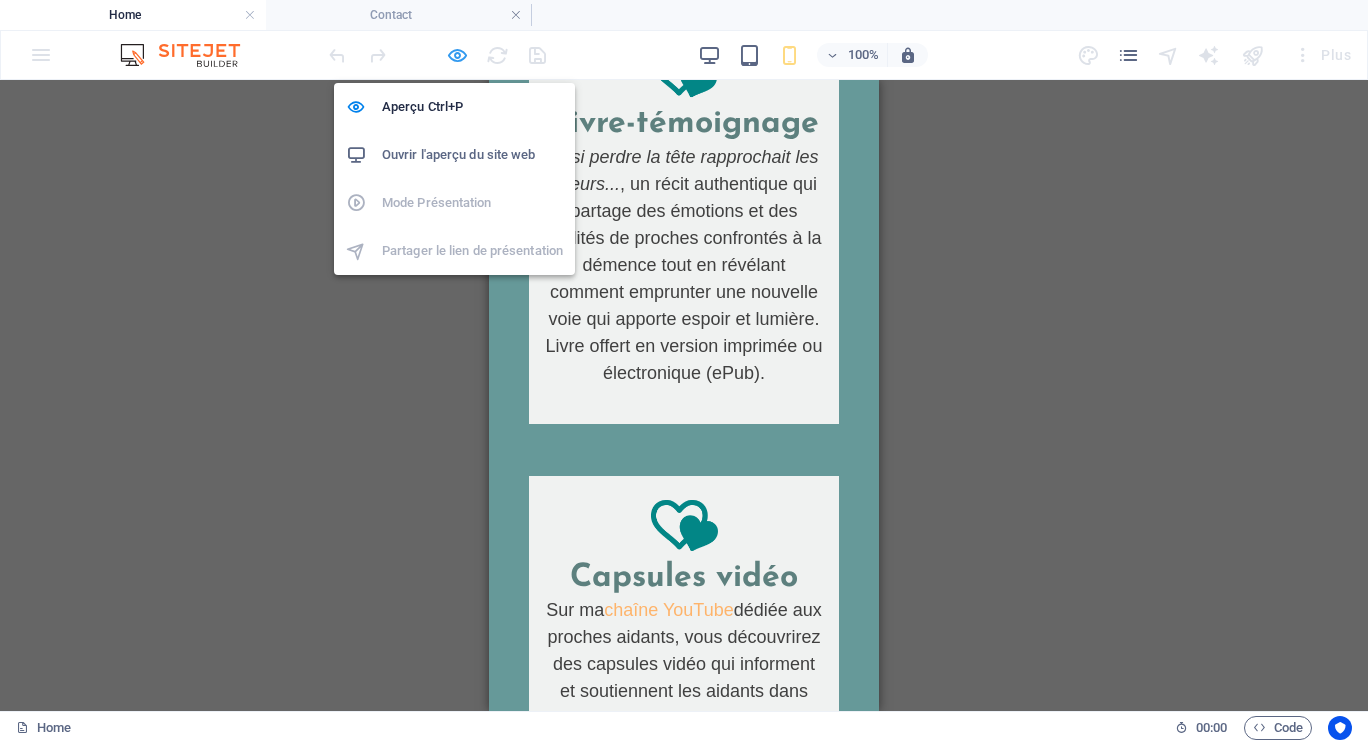 scroll, scrollTop: 1478, scrollLeft: 0, axis: vertical 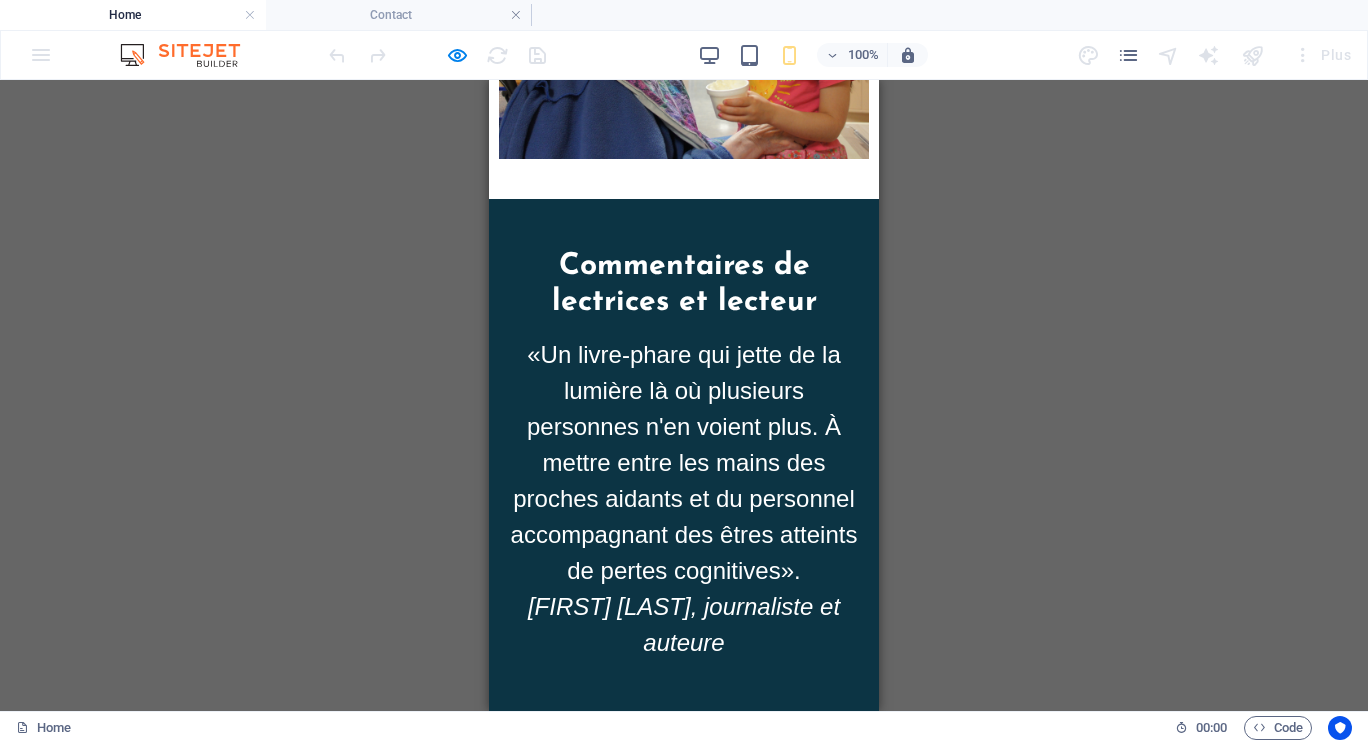drag, startPoint x: 869, startPoint y: 139, endPoint x: 1465, endPoint y: 475, distance: 684.18713 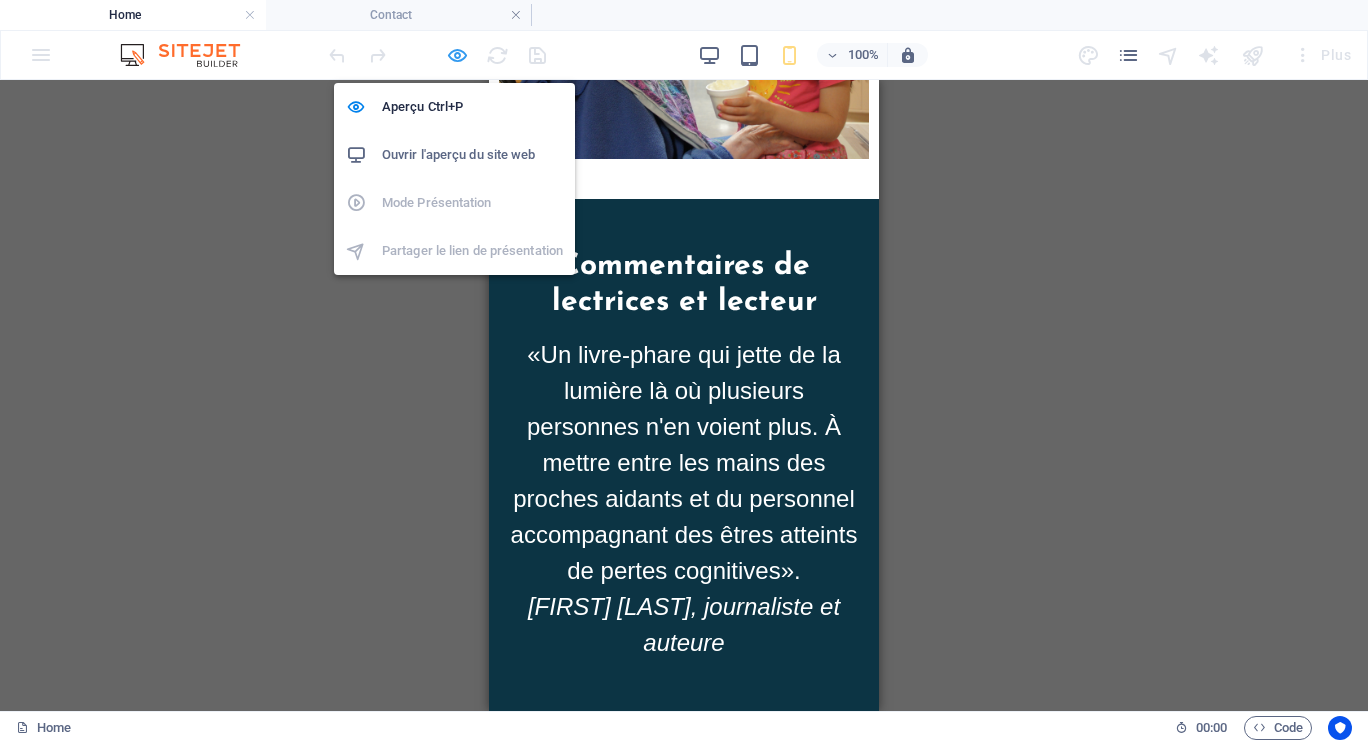 click at bounding box center [457, 55] 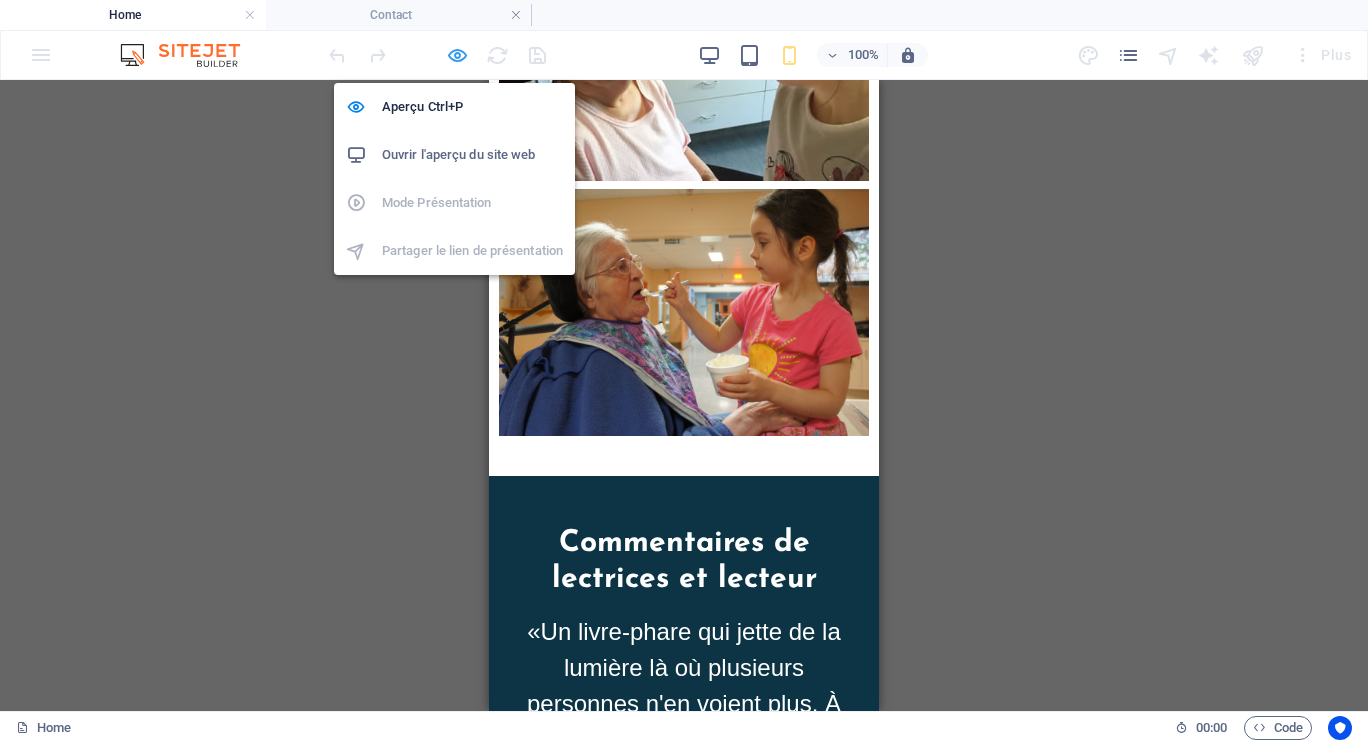 scroll, scrollTop: 12462, scrollLeft: 0, axis: vertical 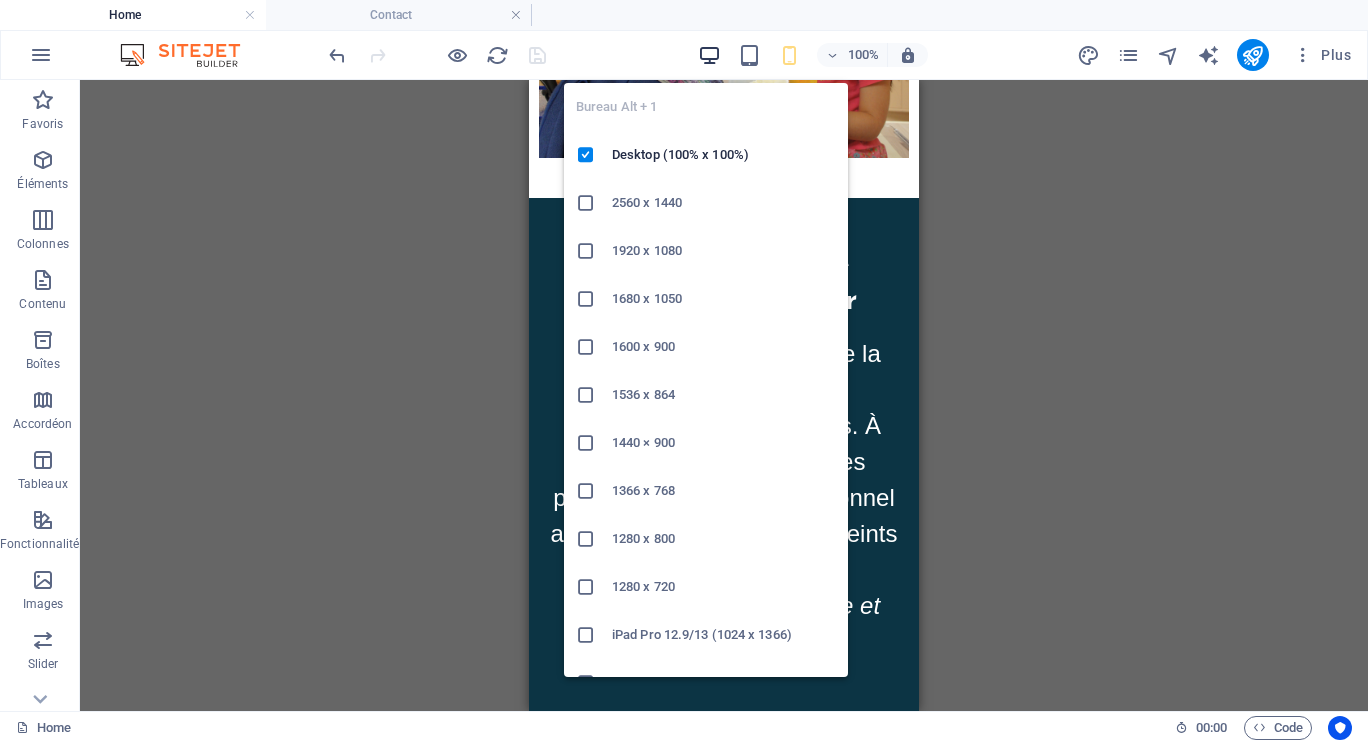 click at bounding box center [709, 55] 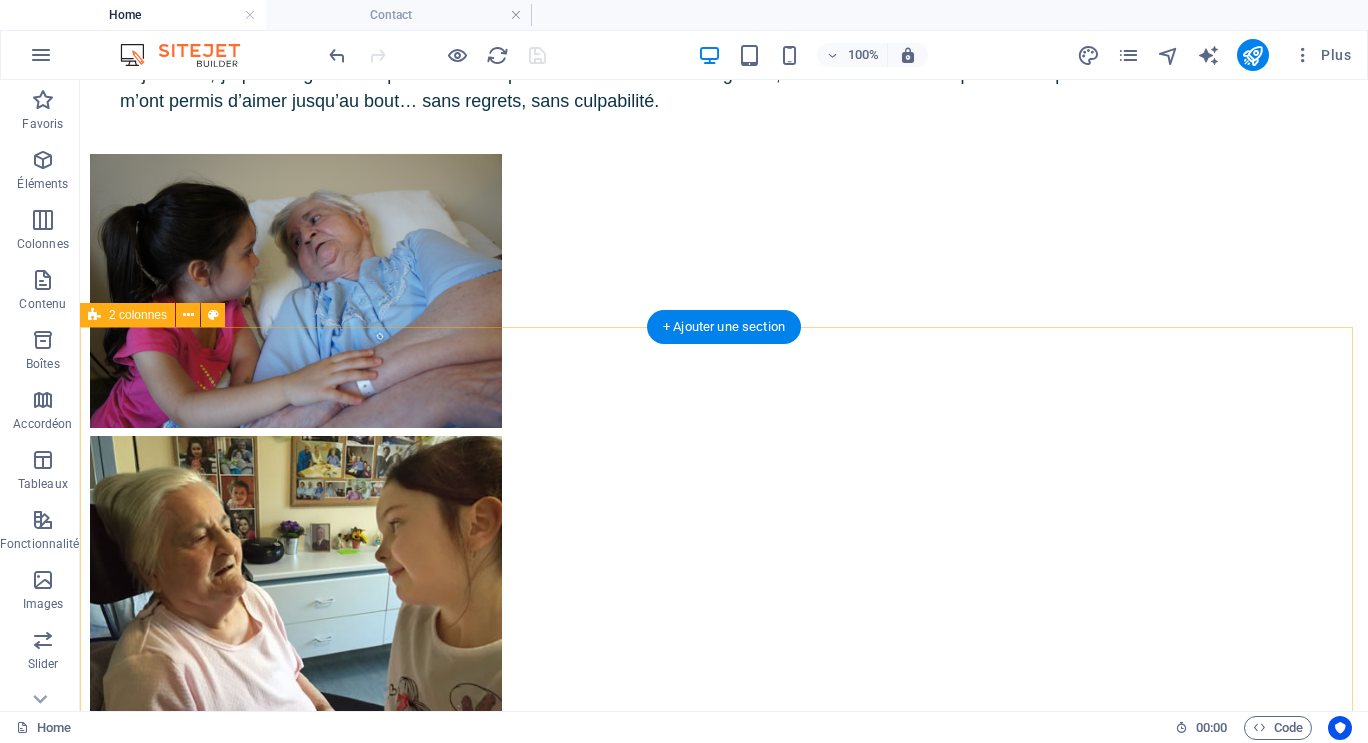 scroll, scrollTop: 9314, scrollLeft: 0, axis: vertical 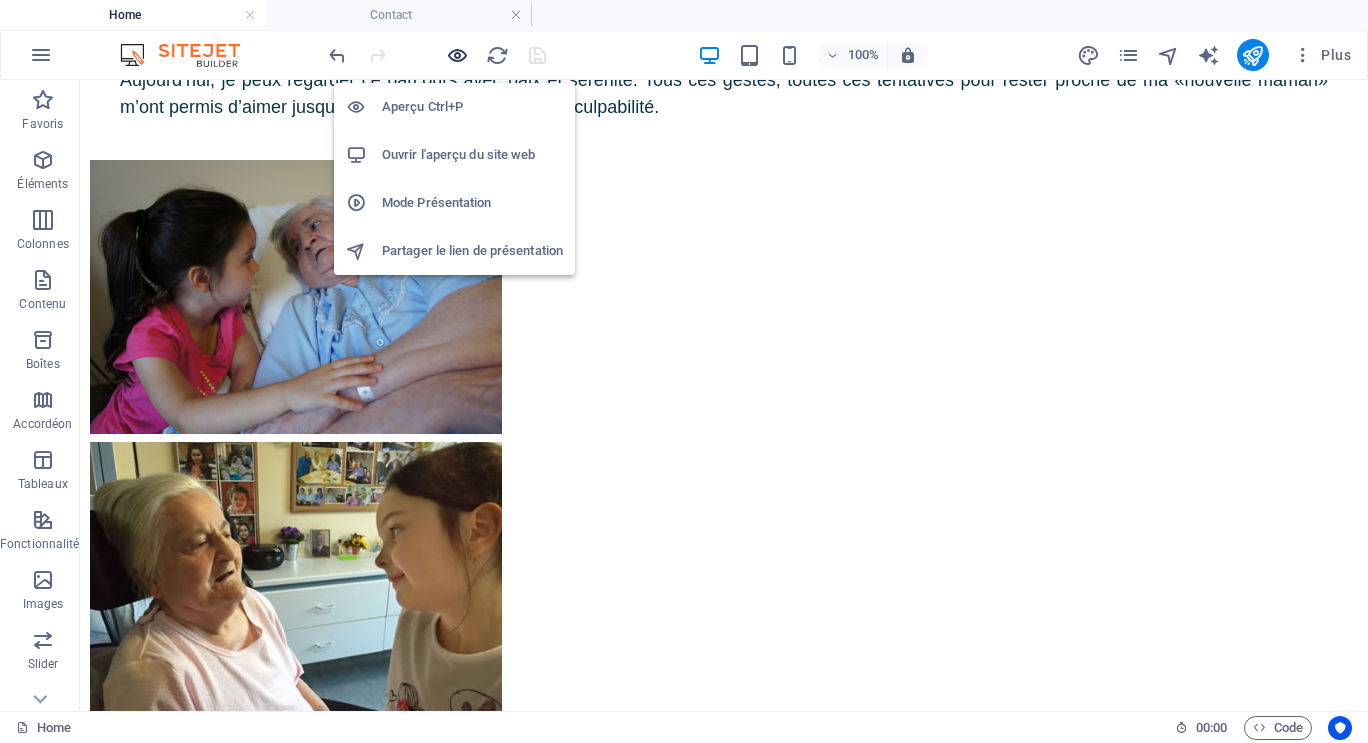 click at bounding box center [457, 55] 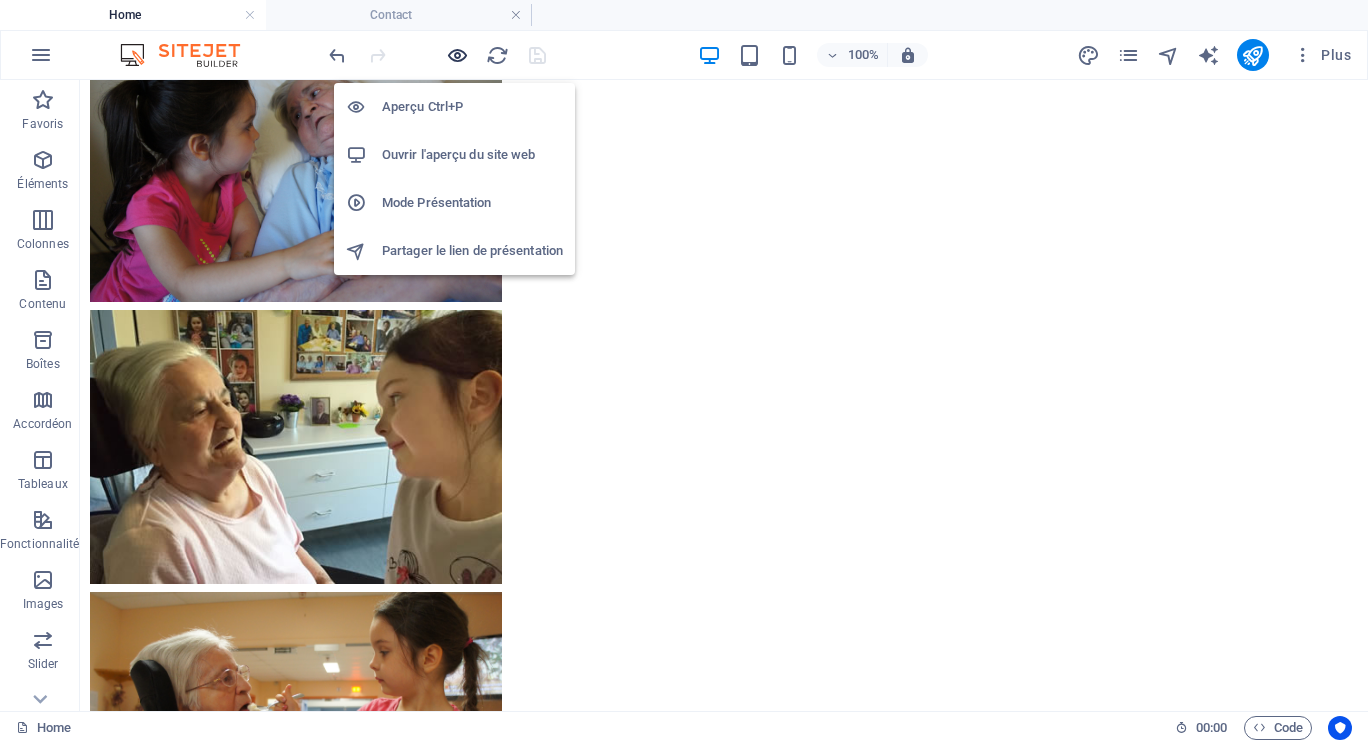 scroll, scrollTop: 8940, scrollLeft: 0, axis: vertical 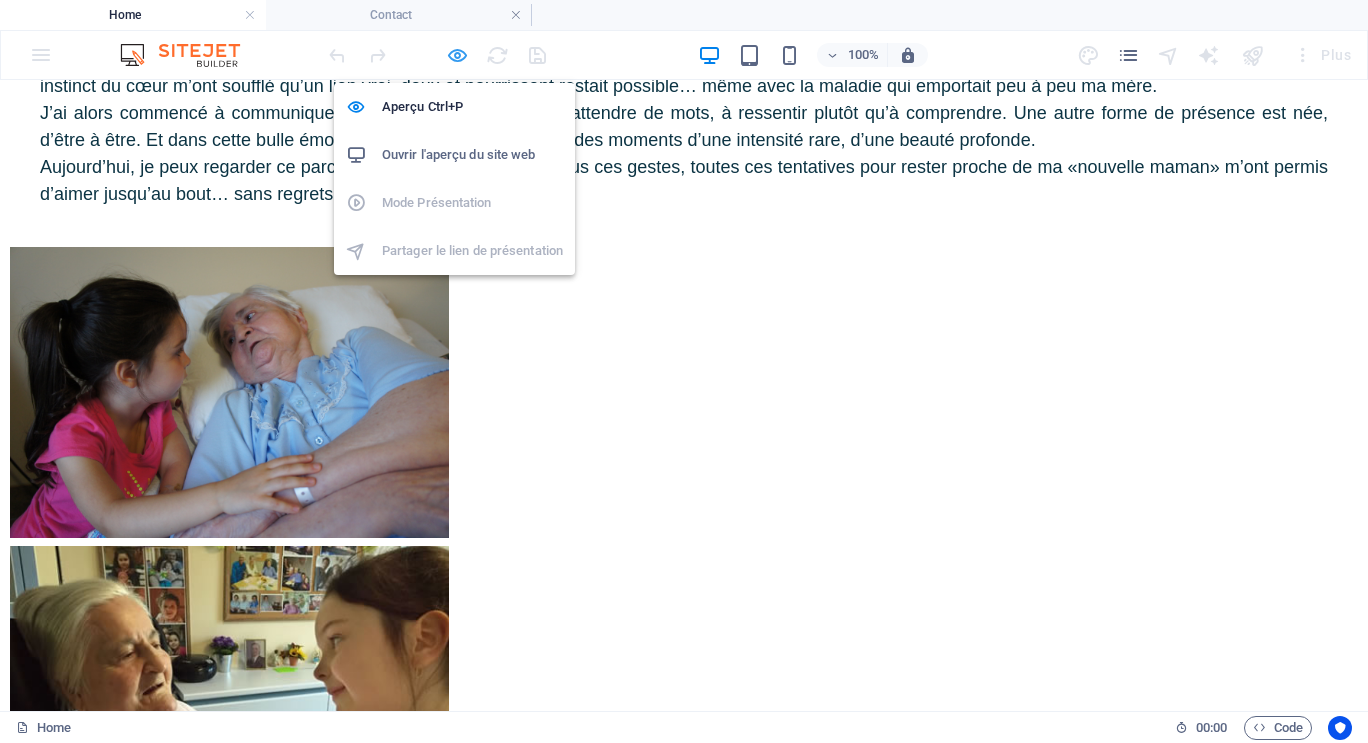 click at bounding box center [457, 55] 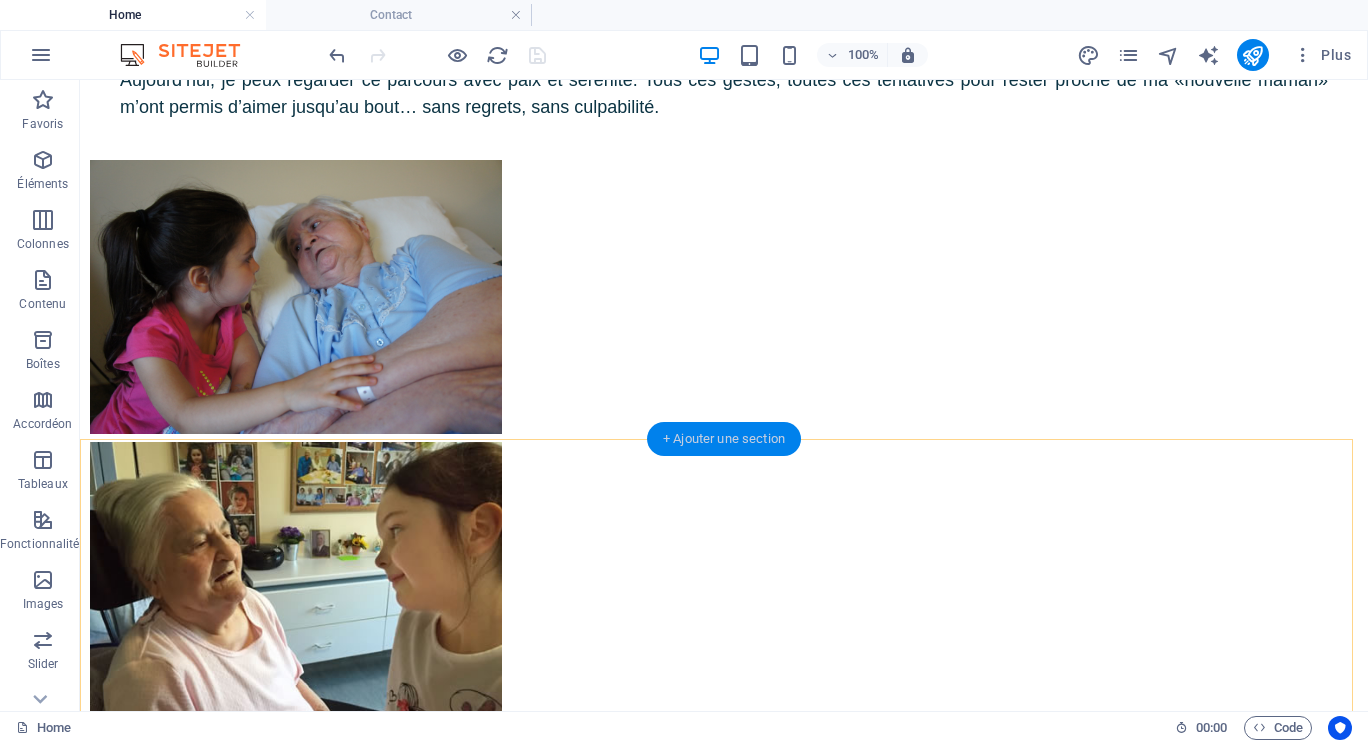 click on "+ Ajouter une section" at bounding box center (724, 439) 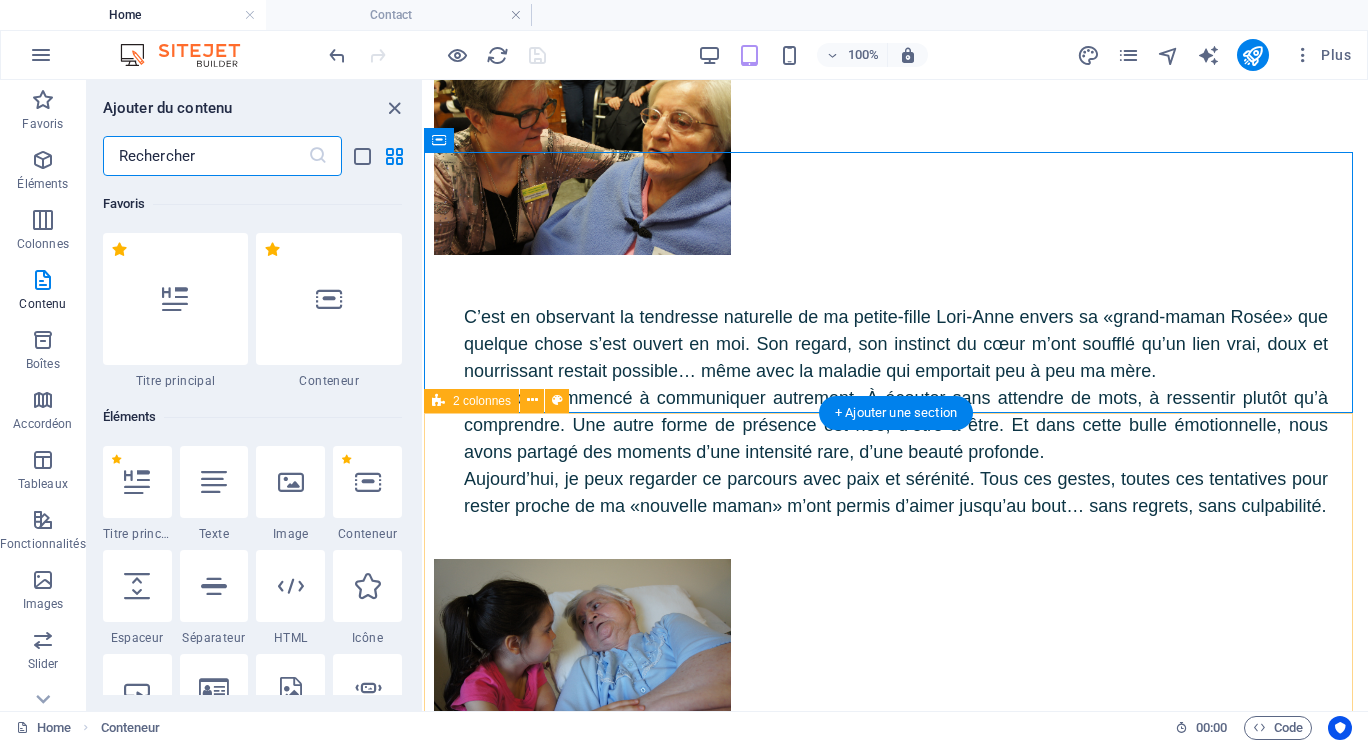 scroll, scrollTop: 12173, scrollLeft: 0, axis: vertical 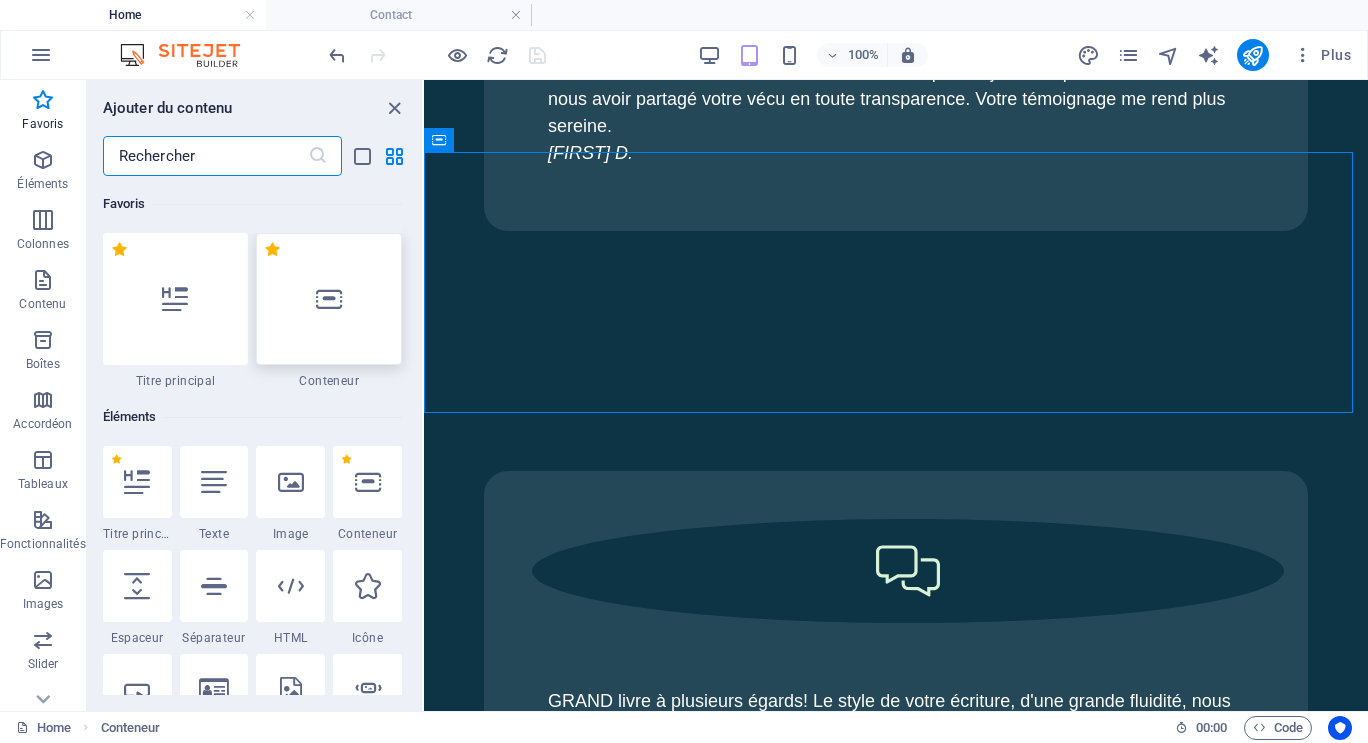 click at bounding box center [329, 299] 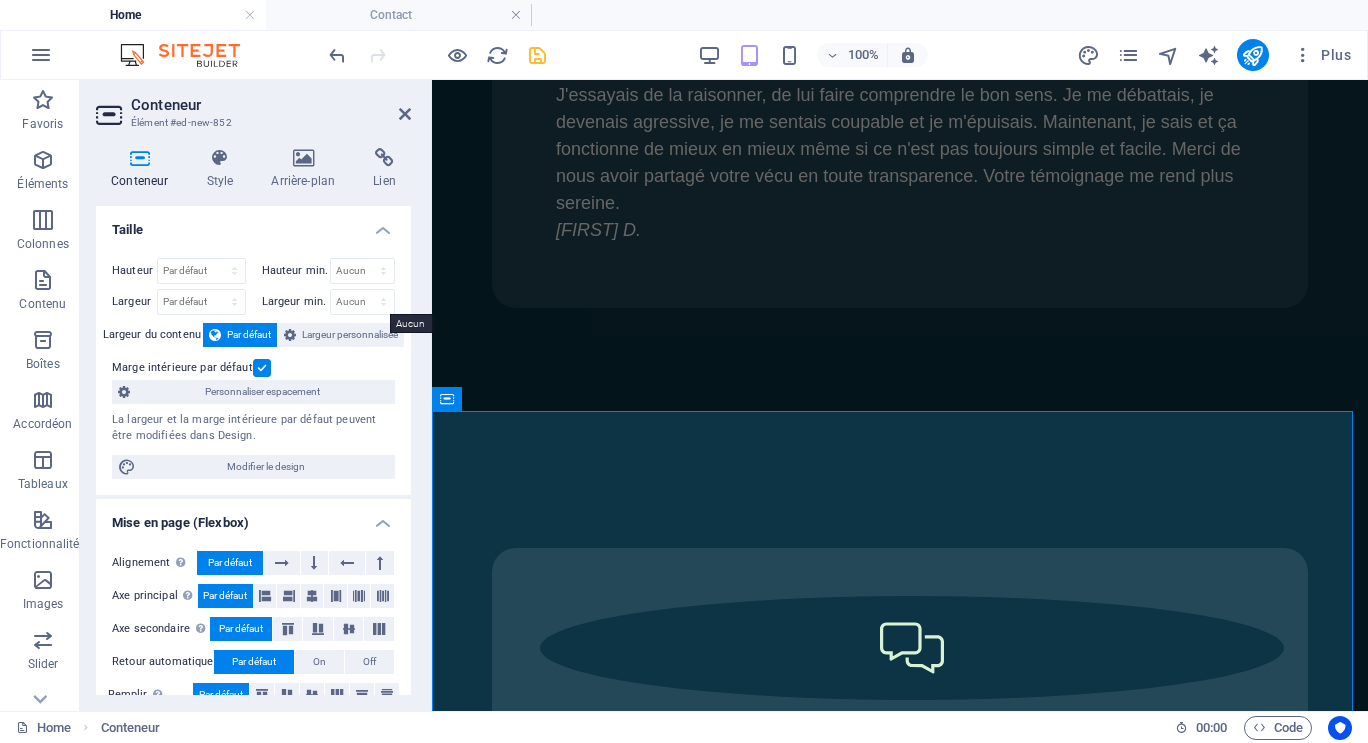 scroll, scrollTop: 12205, scrollLeft: 0, axis: vertical 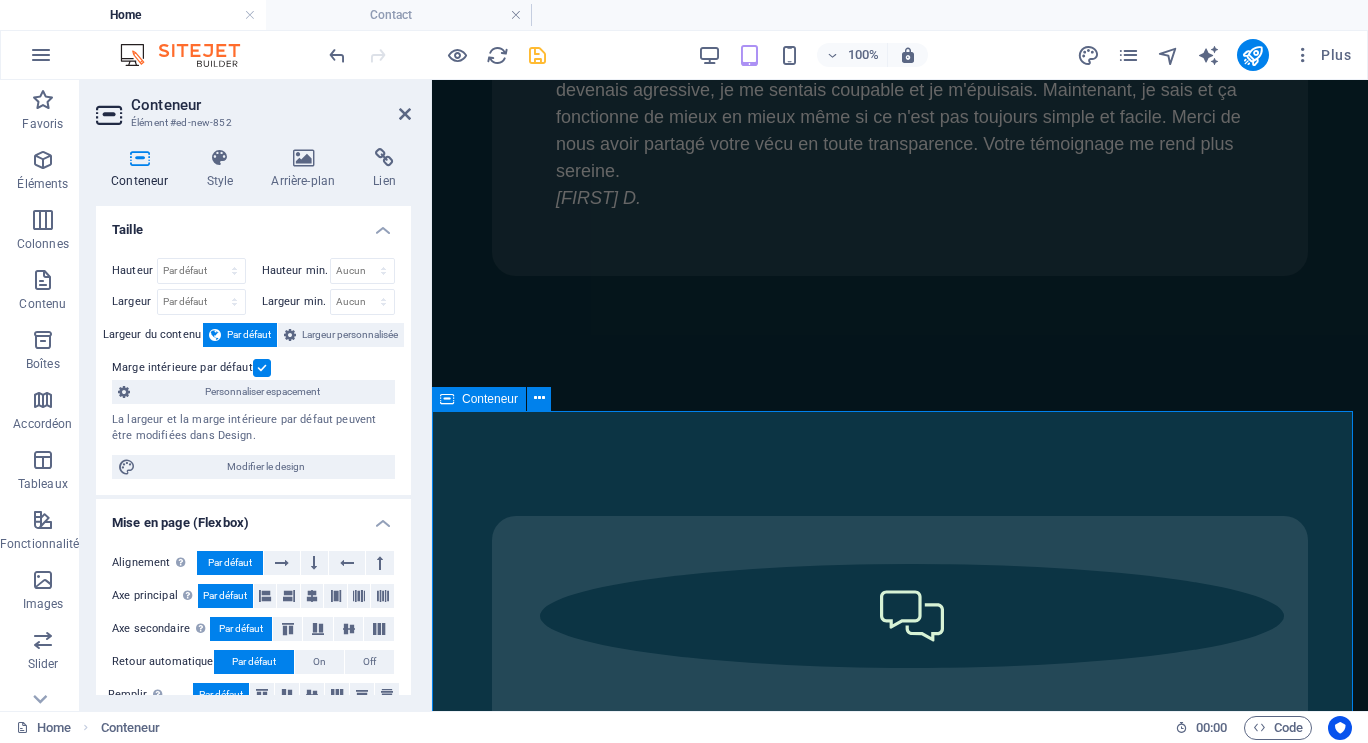 click on "Ajouter les éléments" at bounding box center [816, 4357] 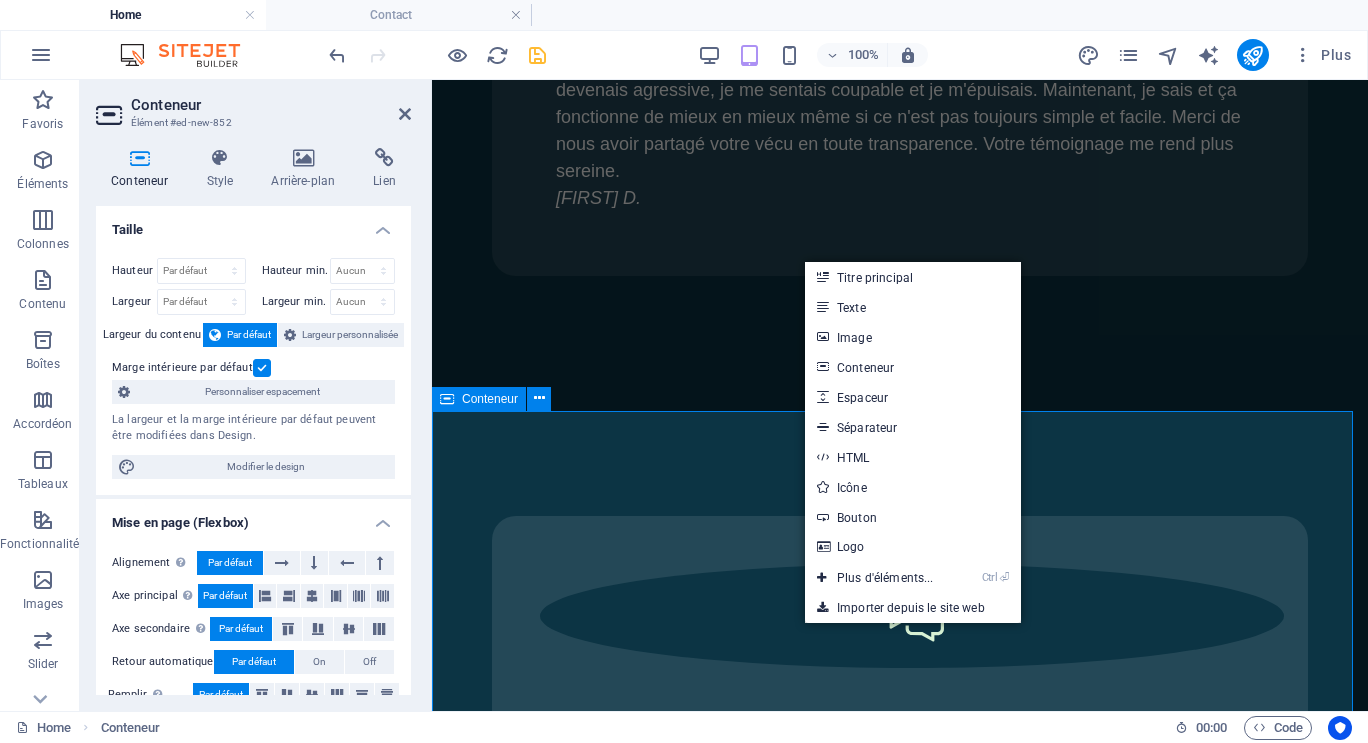 click on "Ajouter les éléments" at bounding box center (816, 4357) 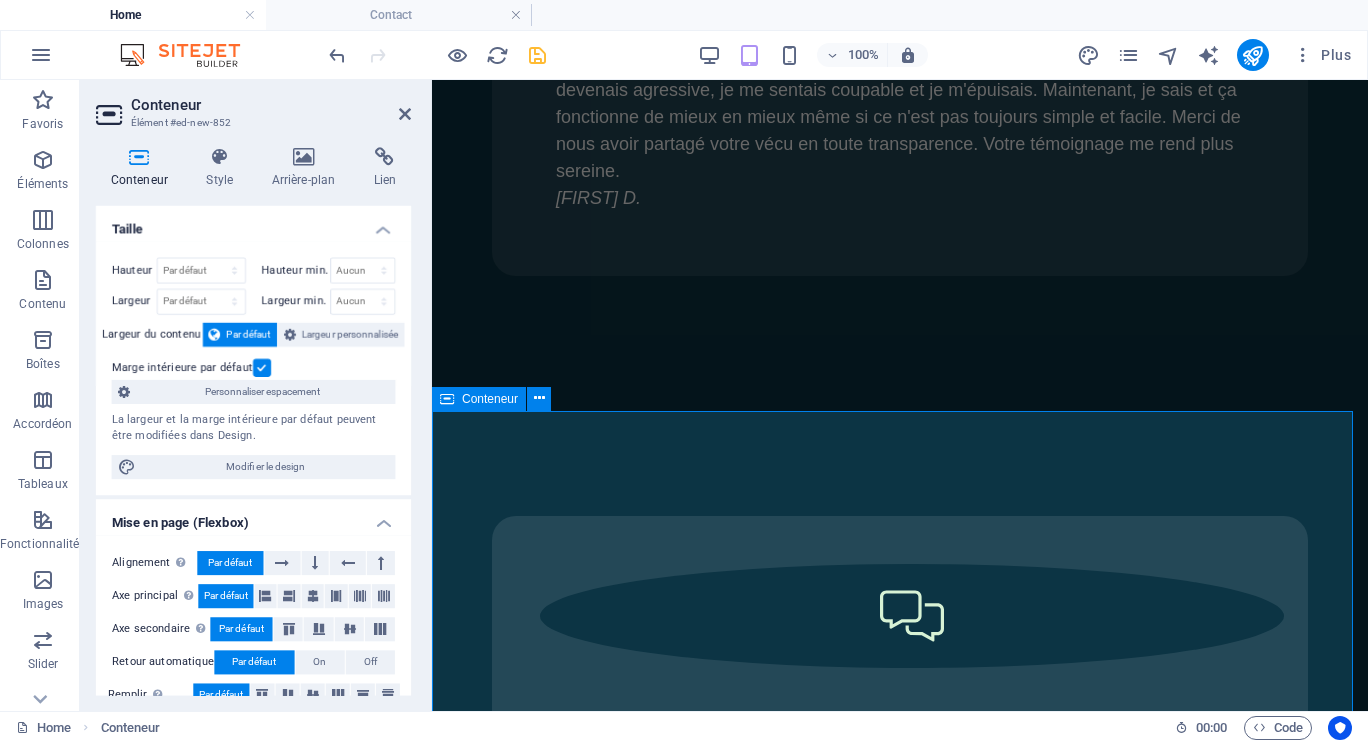 click on "Ajouter les éléments" at bounding box center [816, 4357] 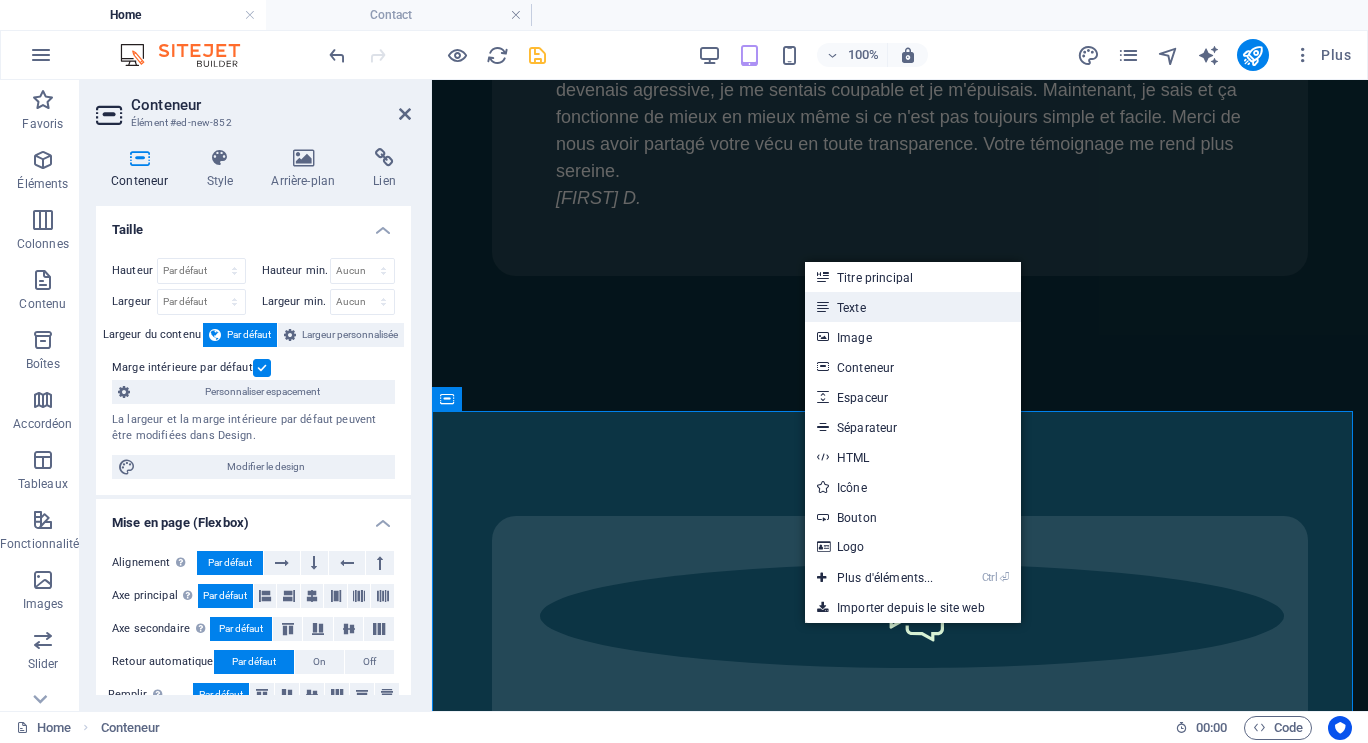 click on "Texte" at bounding box center [913, 307] 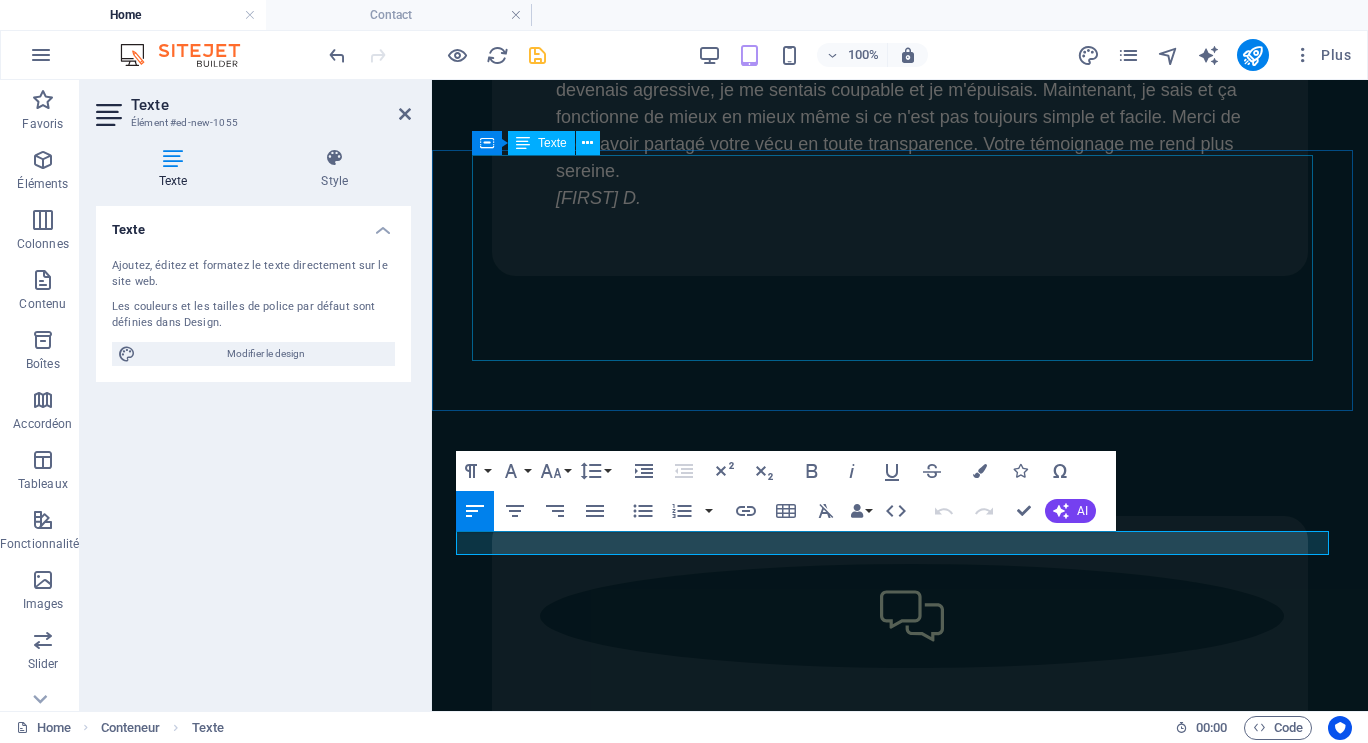 type 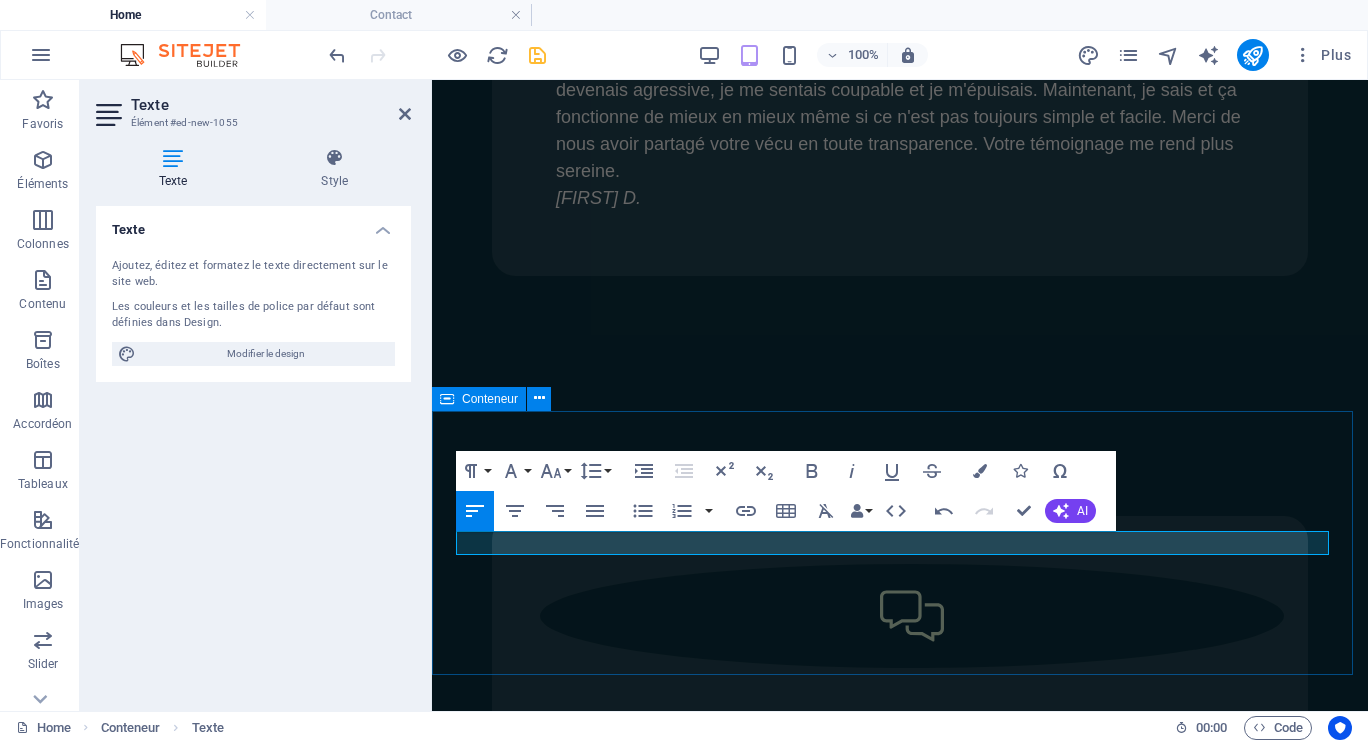 drag, startPoint x: 612, startPoint y: 544, endPoint x: 438, endPoint y: 544, distance: 174 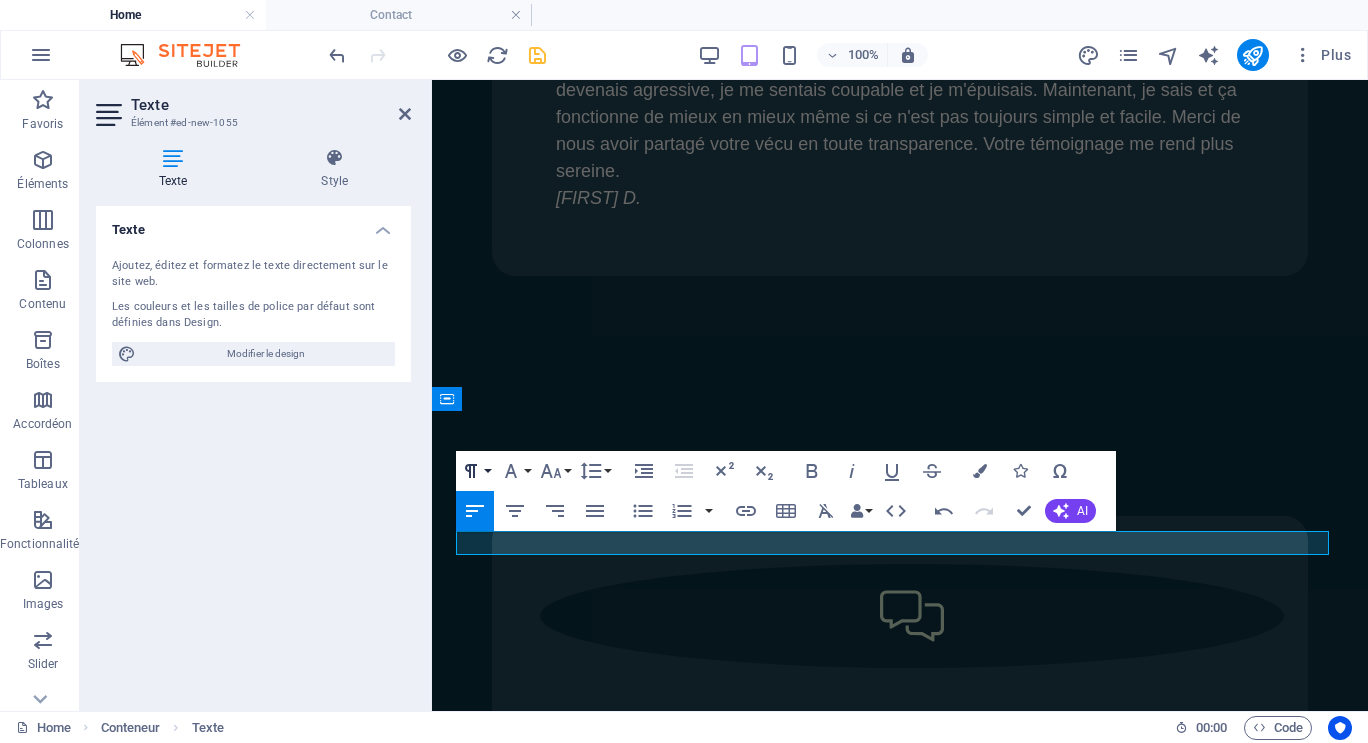 click on "Paragraph Format" at bounding box center [475, 471] 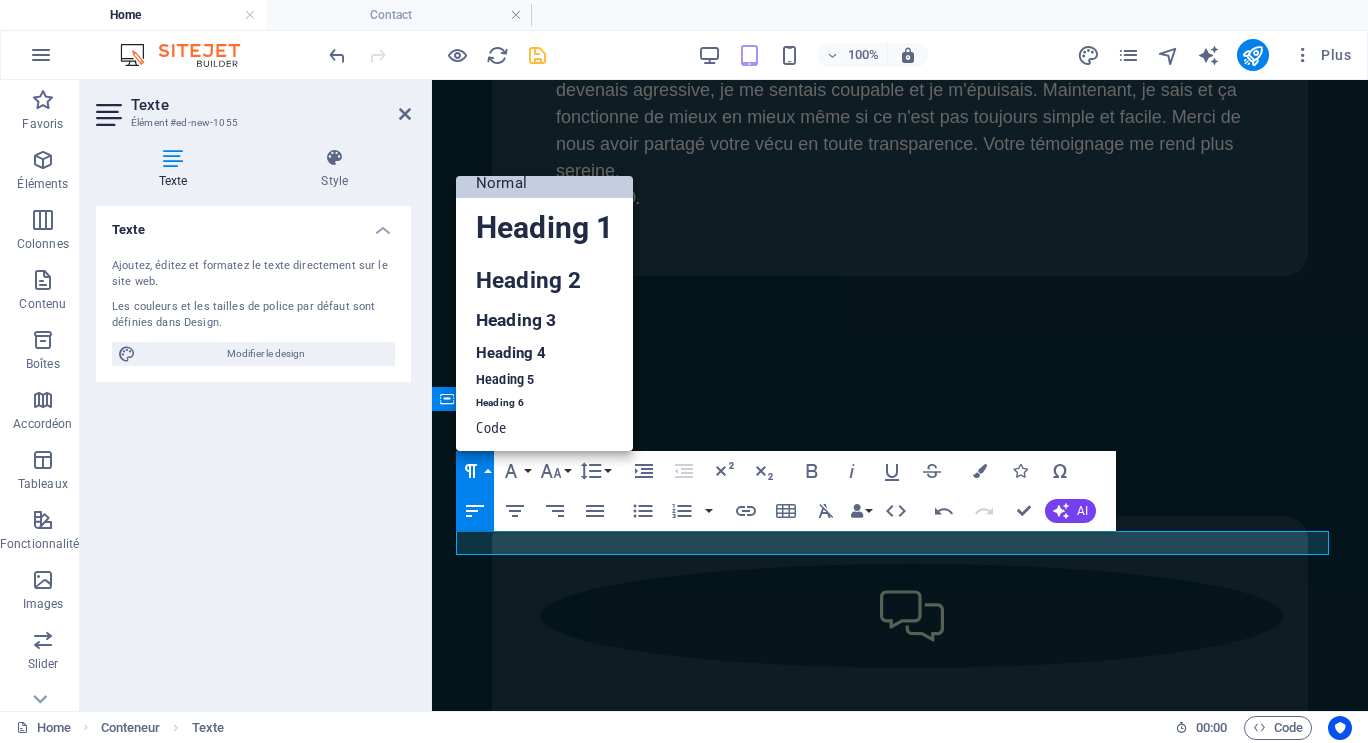 scroll, scrollTop: 16, scrollLeft: 0, axis: vertical 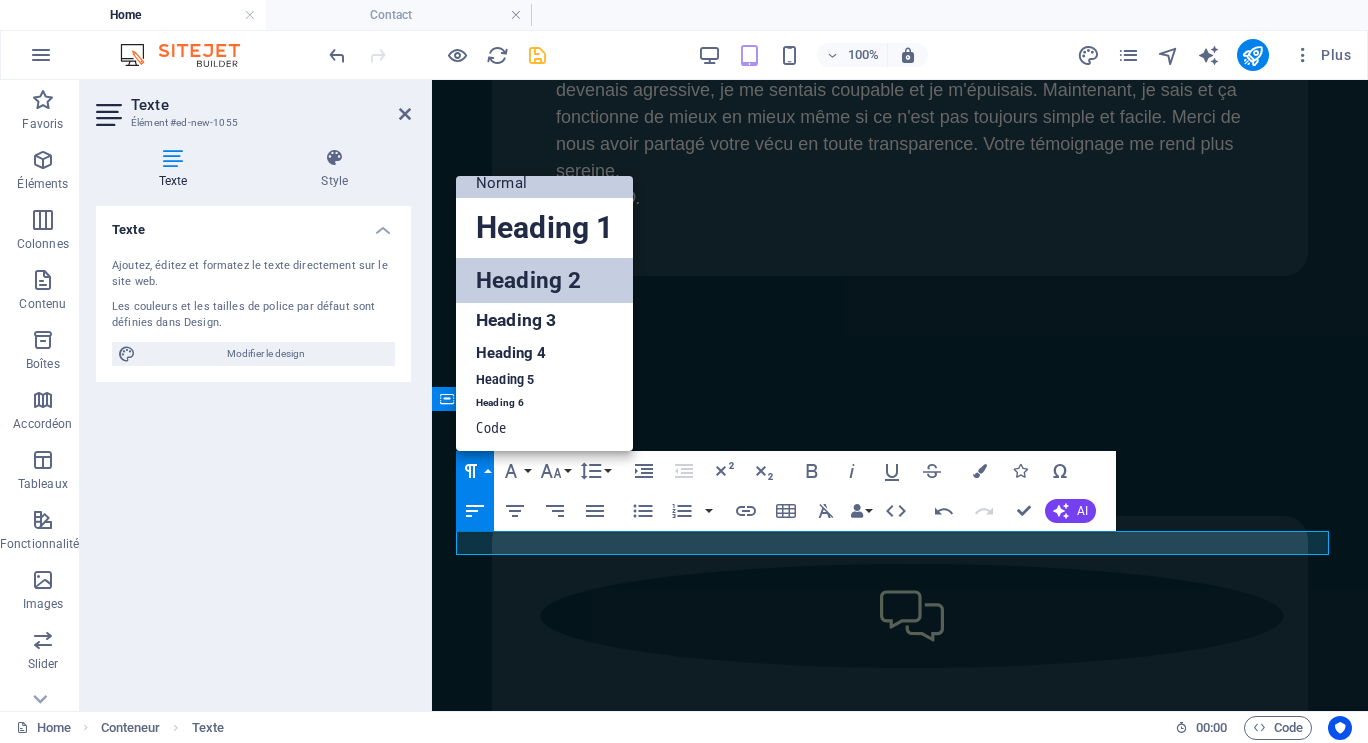click on "Heading 2" at bounding box center (544, 280) 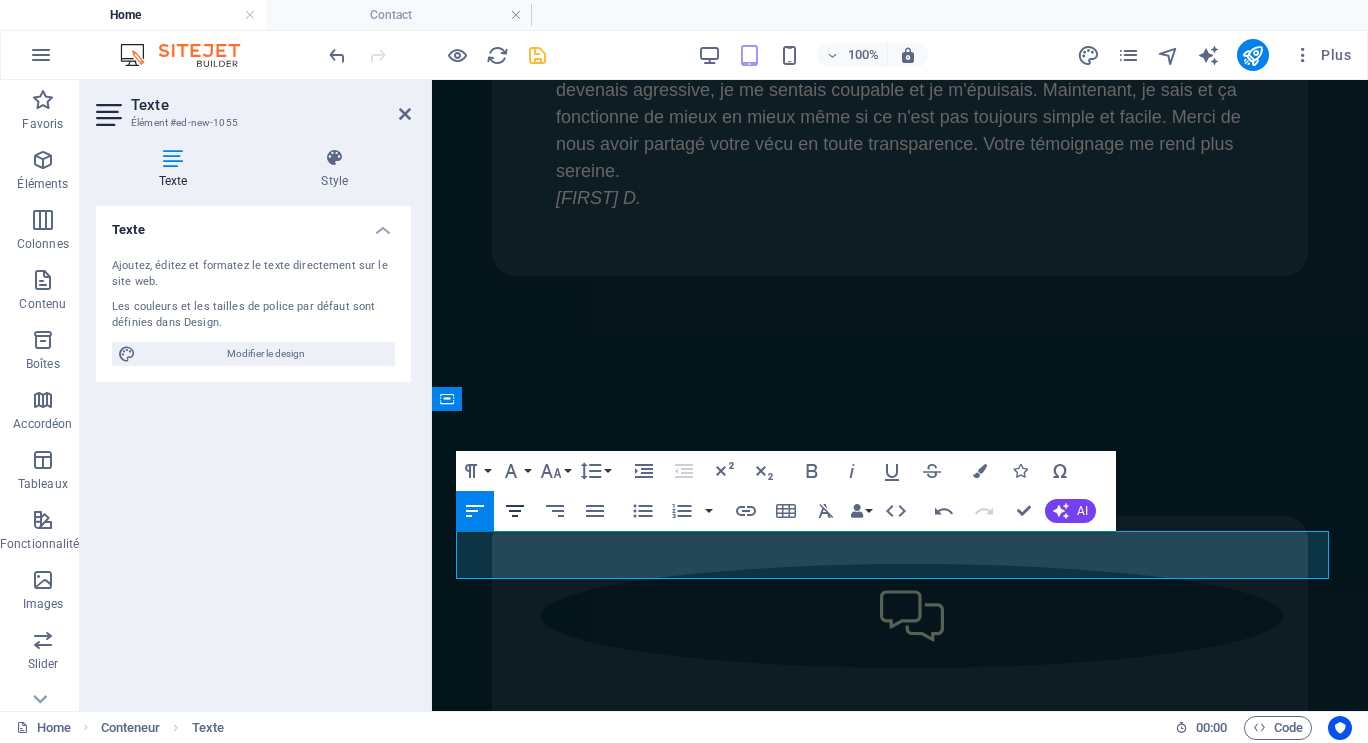 click 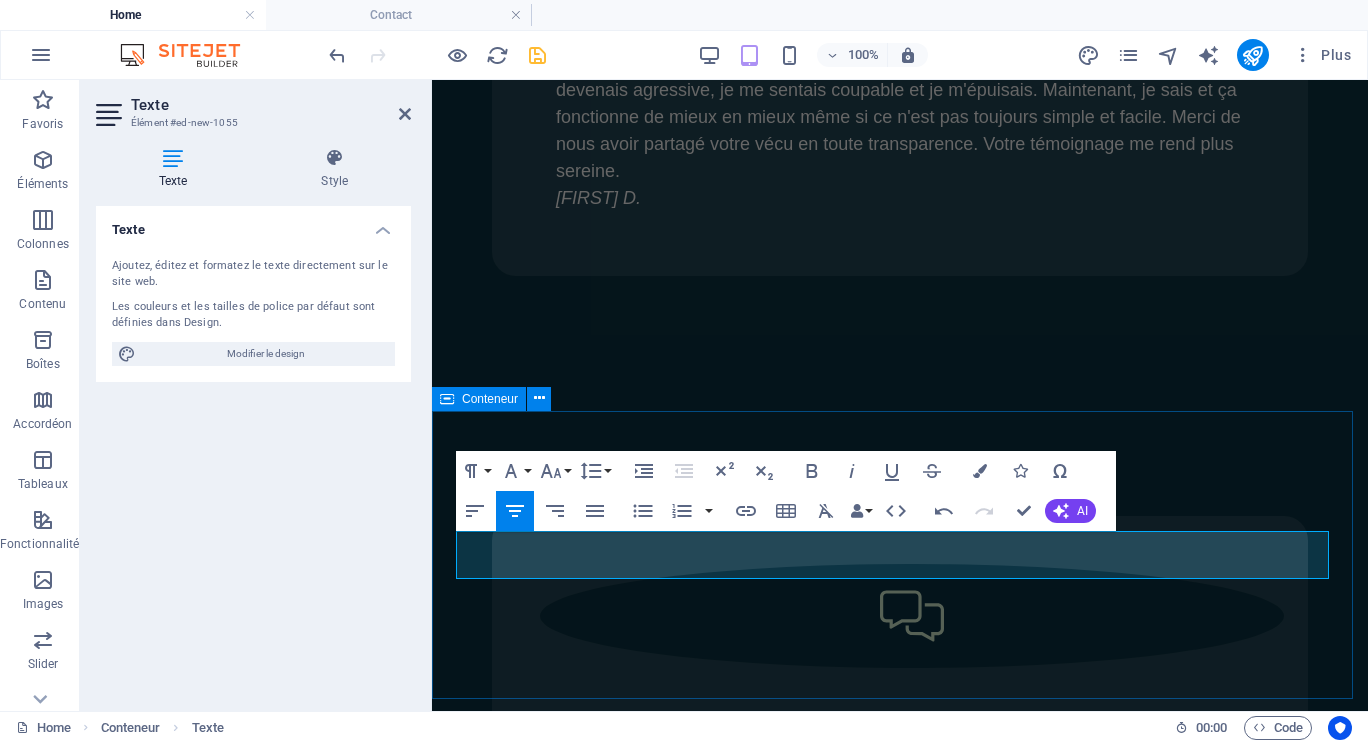 click on "Pour me joindre" at bounding box center (900, 4280) 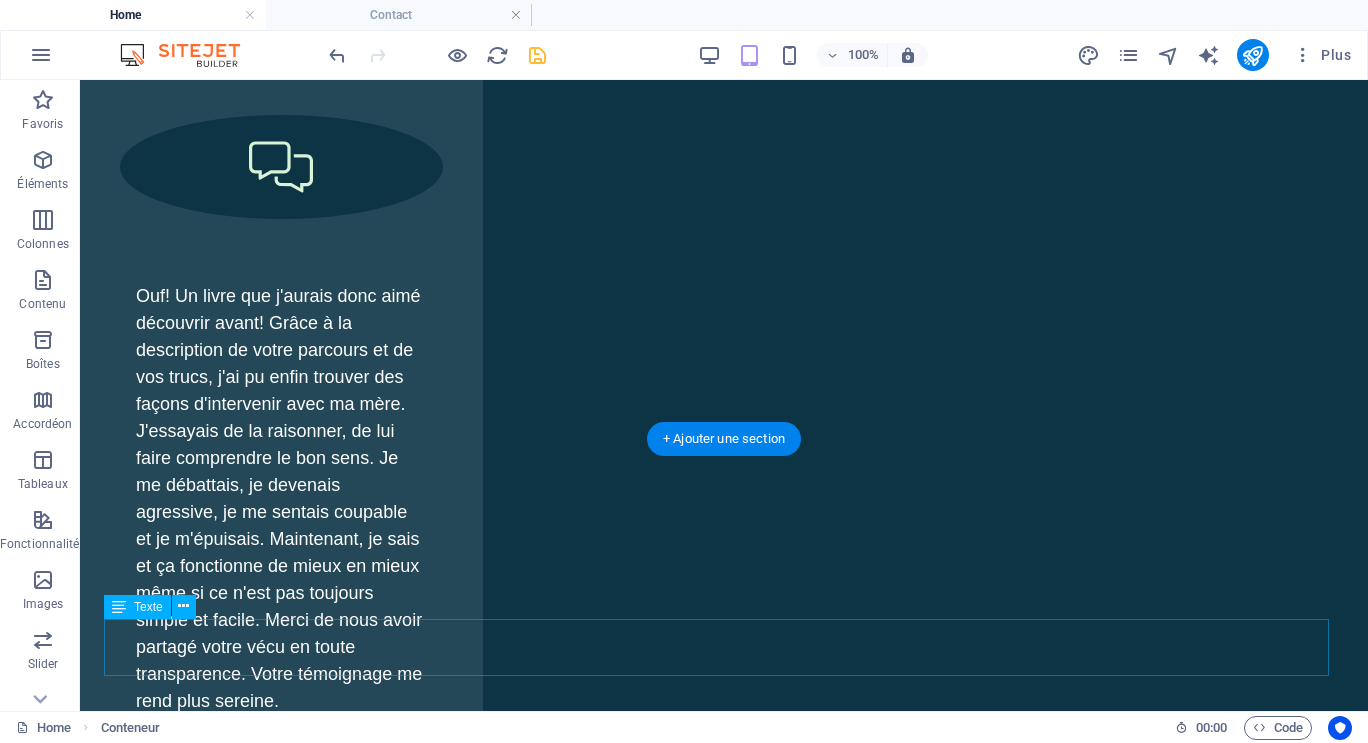 scroll, scrollTop: 9314, scrollLeft: 0, axis: vertical 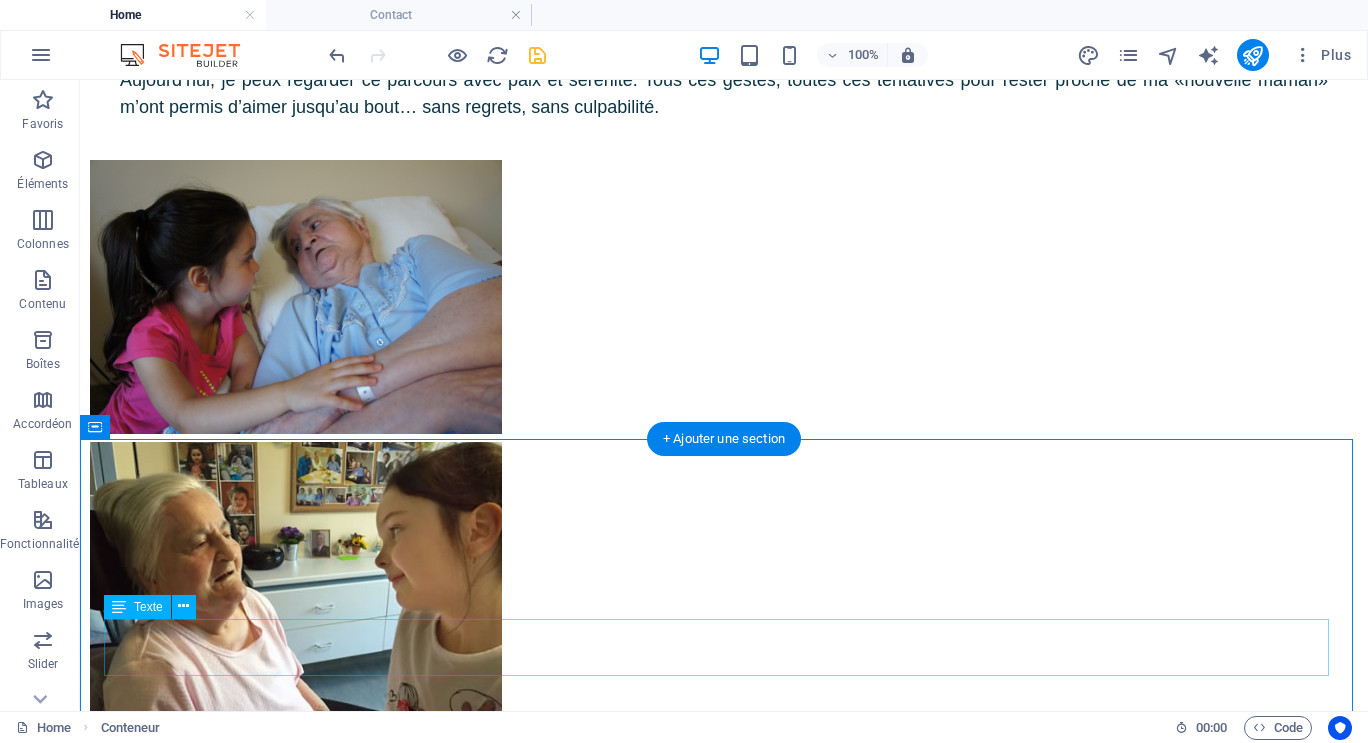 click on "Pour me joindre" at bounding box center (724, 8854) 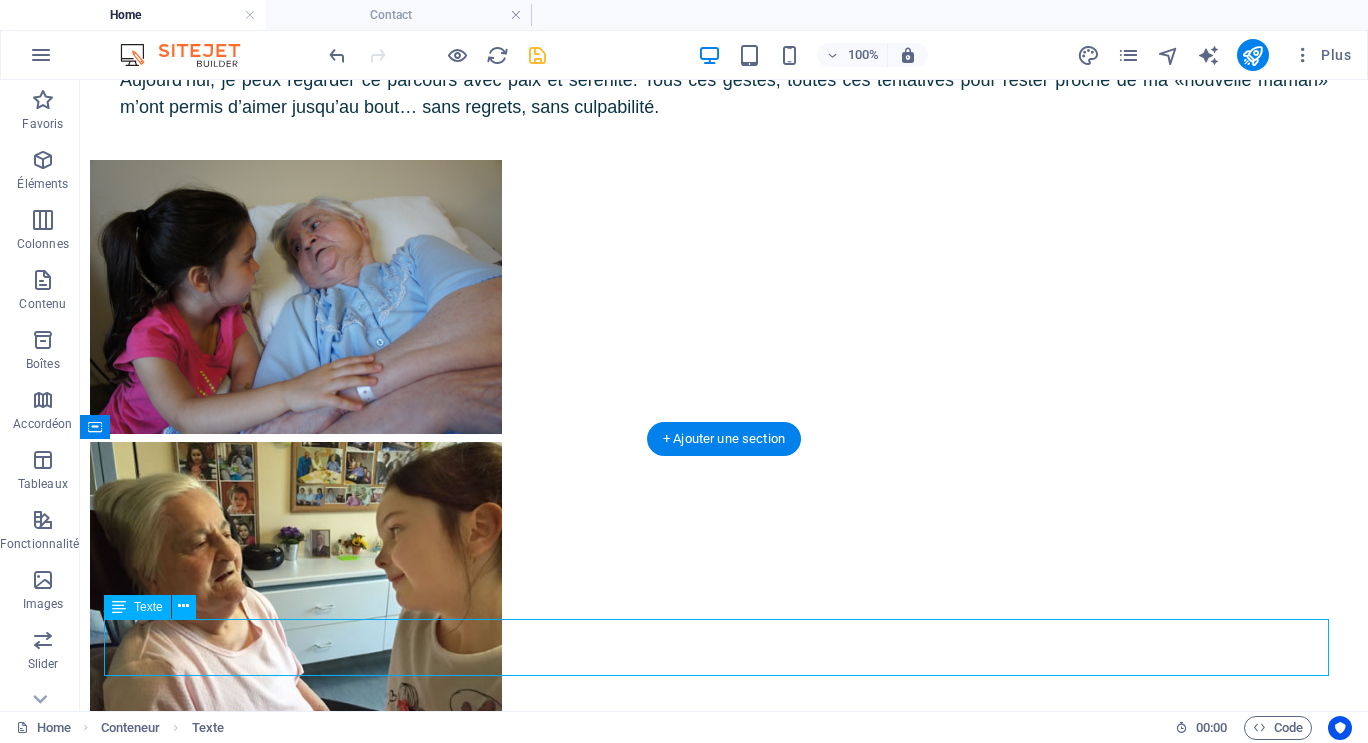 click on "Pour me joindre" at bounding box center [724, 8854] 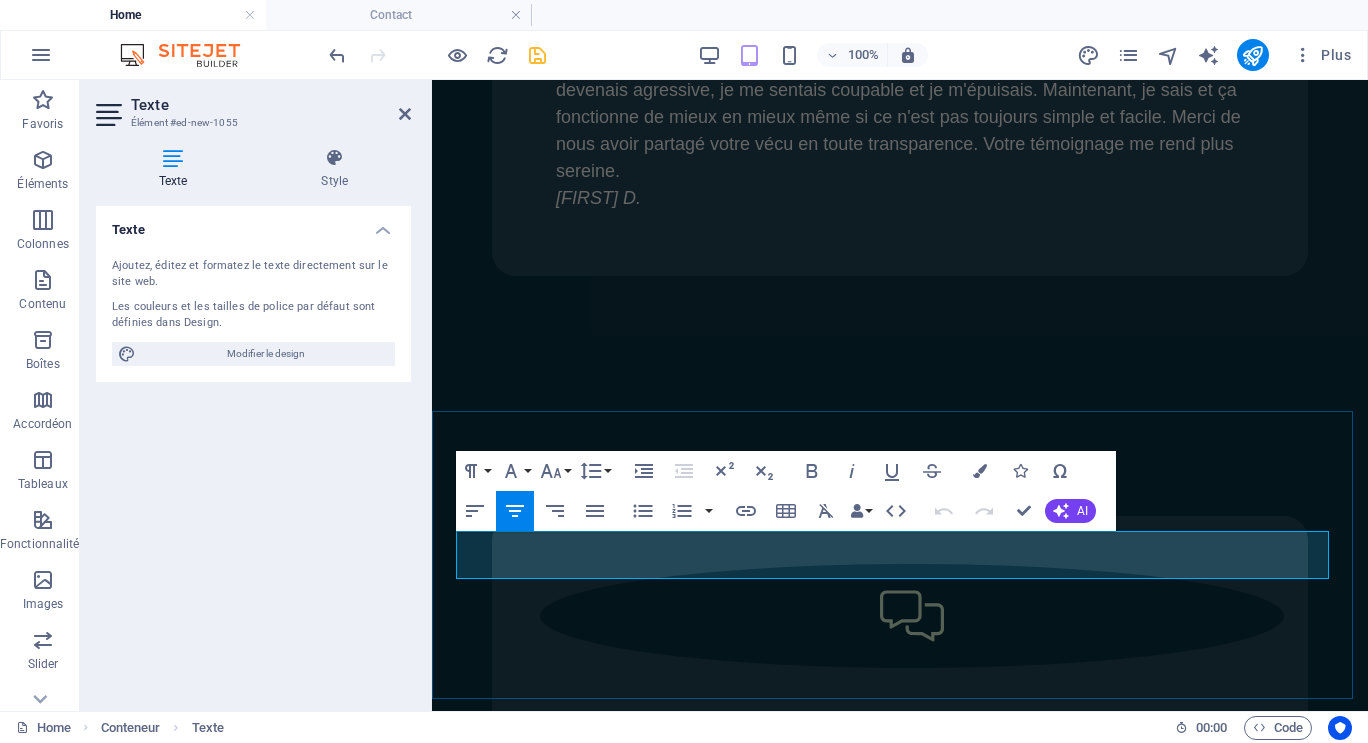 drag, startPoint x: 745, startPoint y: 552, endPoint x: 1078, endPoint y: 550, distance: 333.006 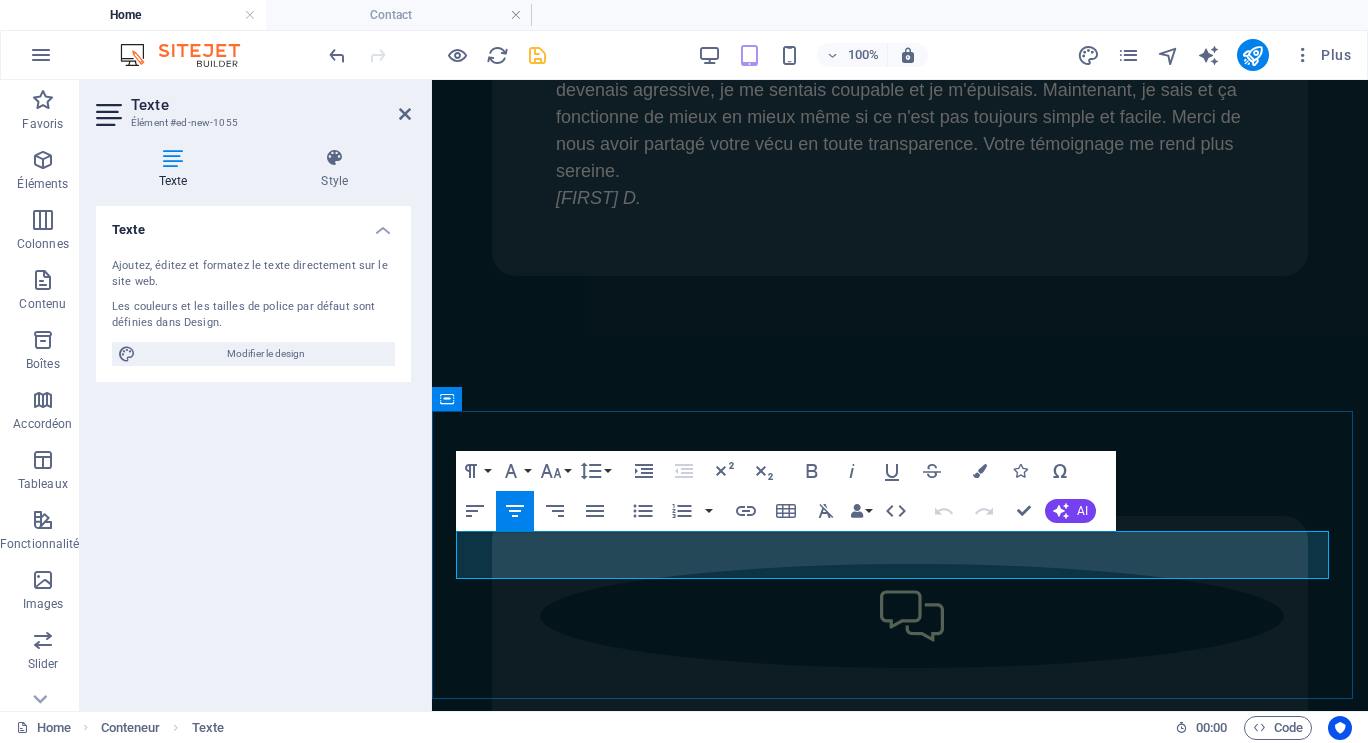 click on "Pour me joindre" at bounding box center (900, 4280) 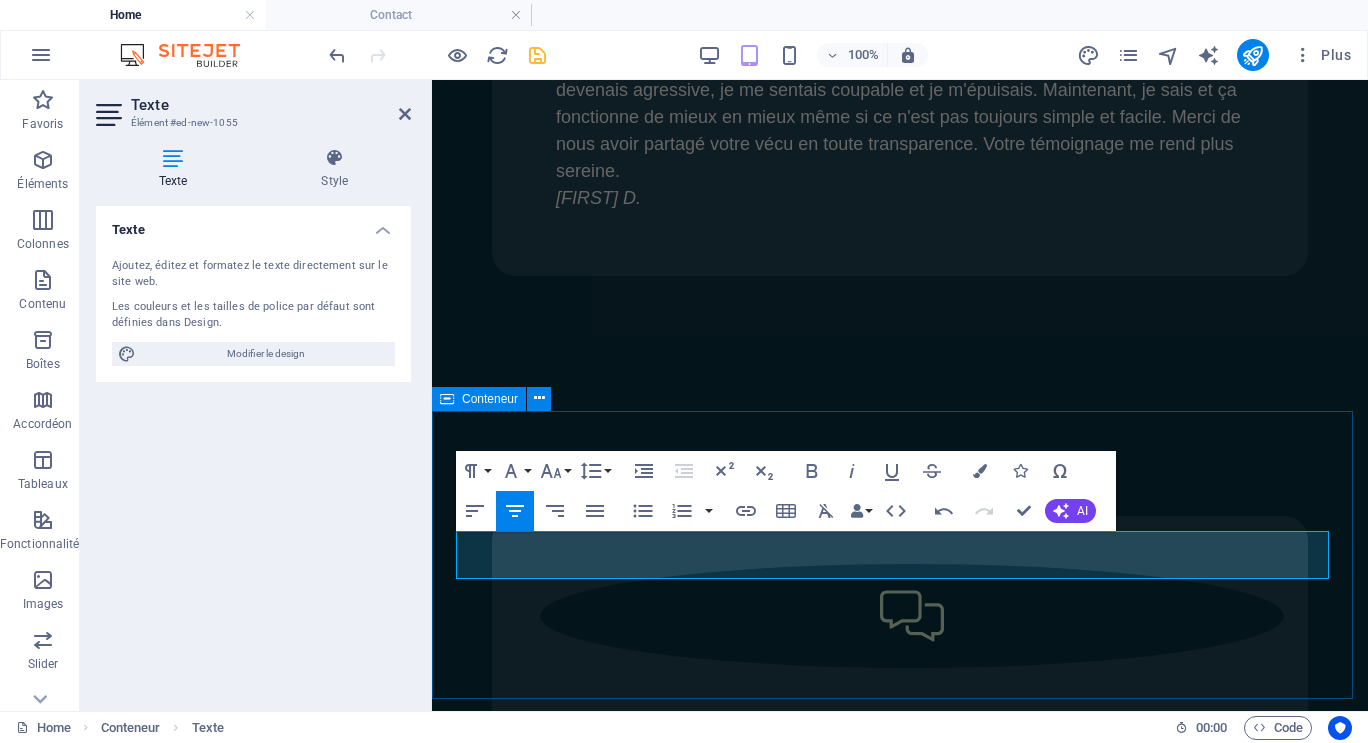 drag, startPoint x: 640, startPoint y: 550, endPoint x: 1264, endPoint y: 529, distance: 624.3533 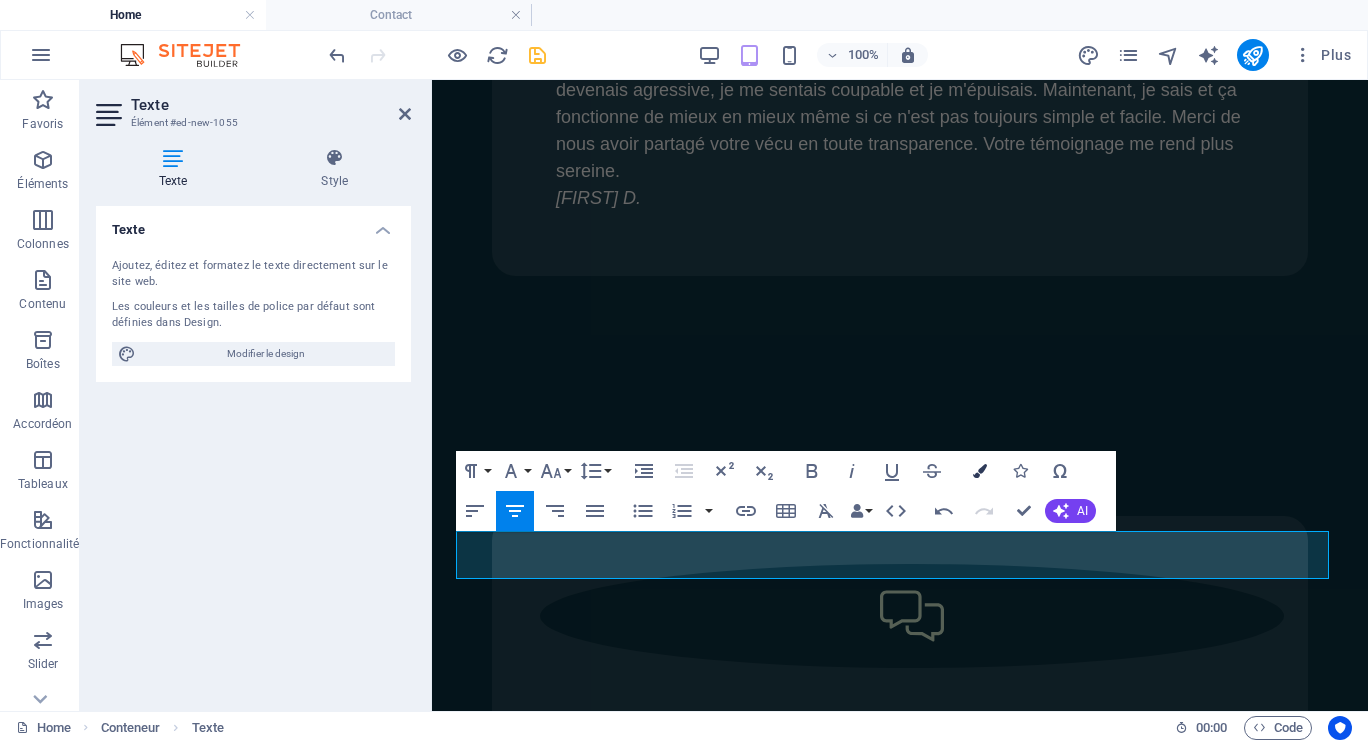 click at bounding box center (980, 471) 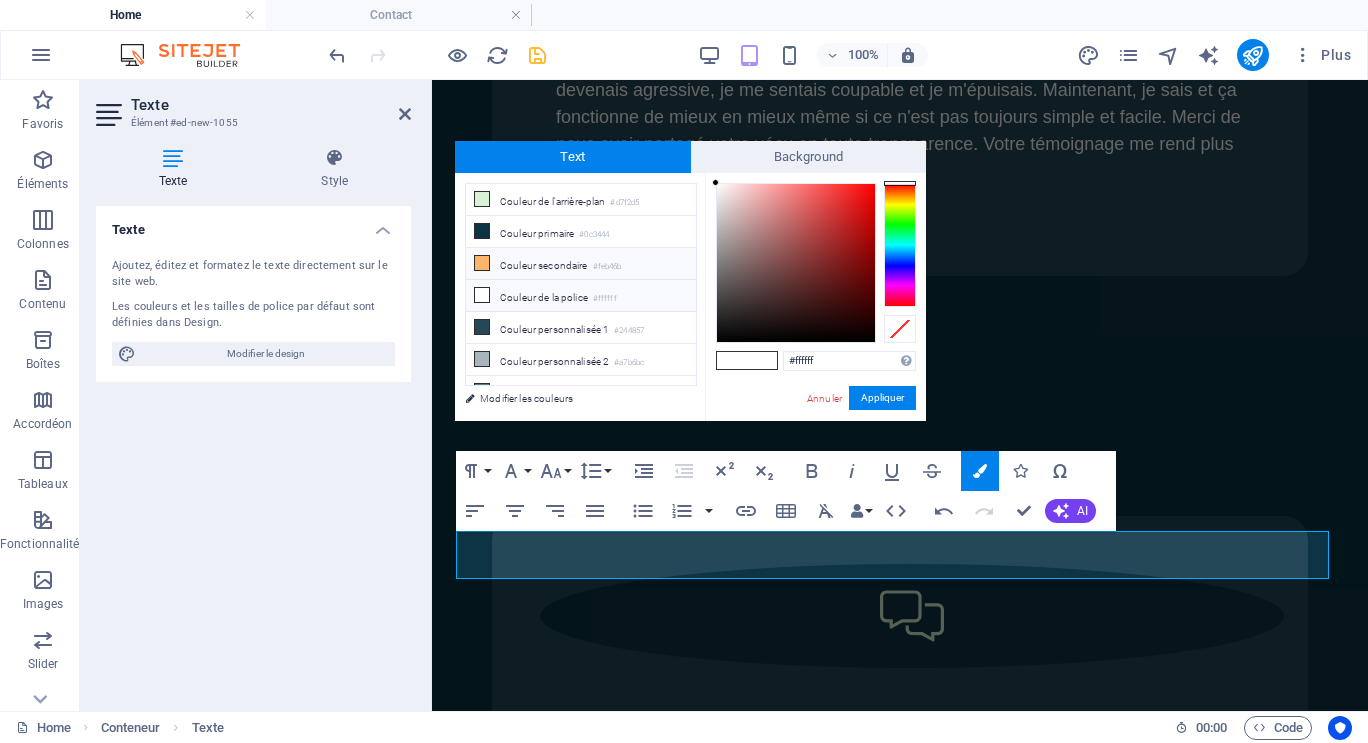 click on "Couleur secondaire
#feb46b" at bounding box center [581, 264] 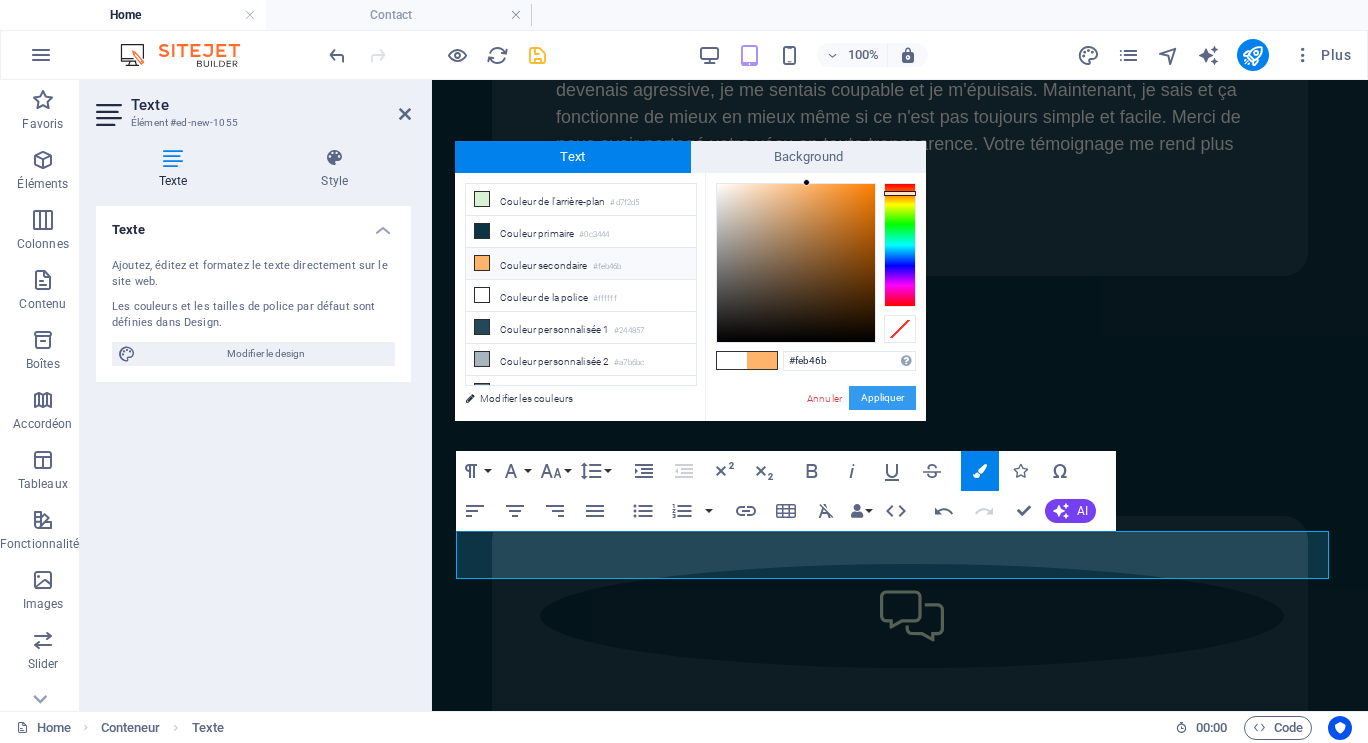 click on "Appliquer" at bounding box center [882, 398] 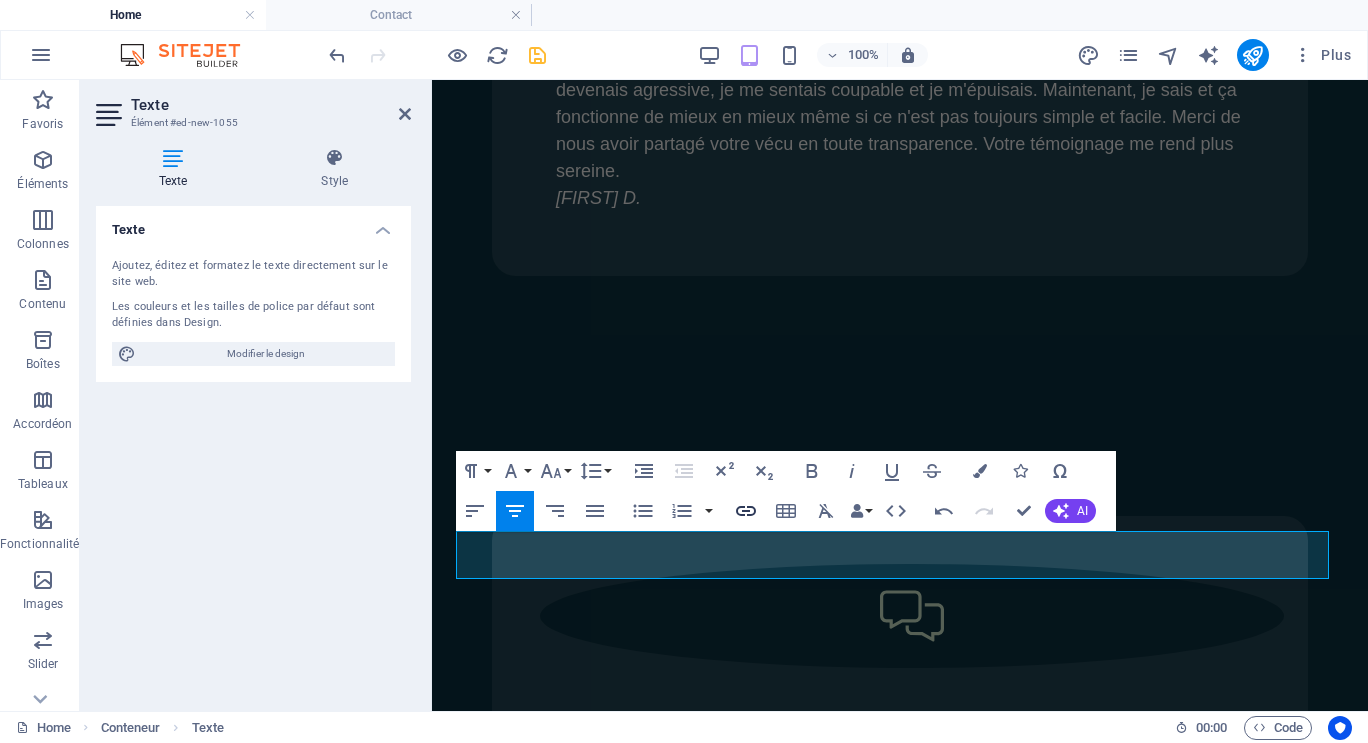 click 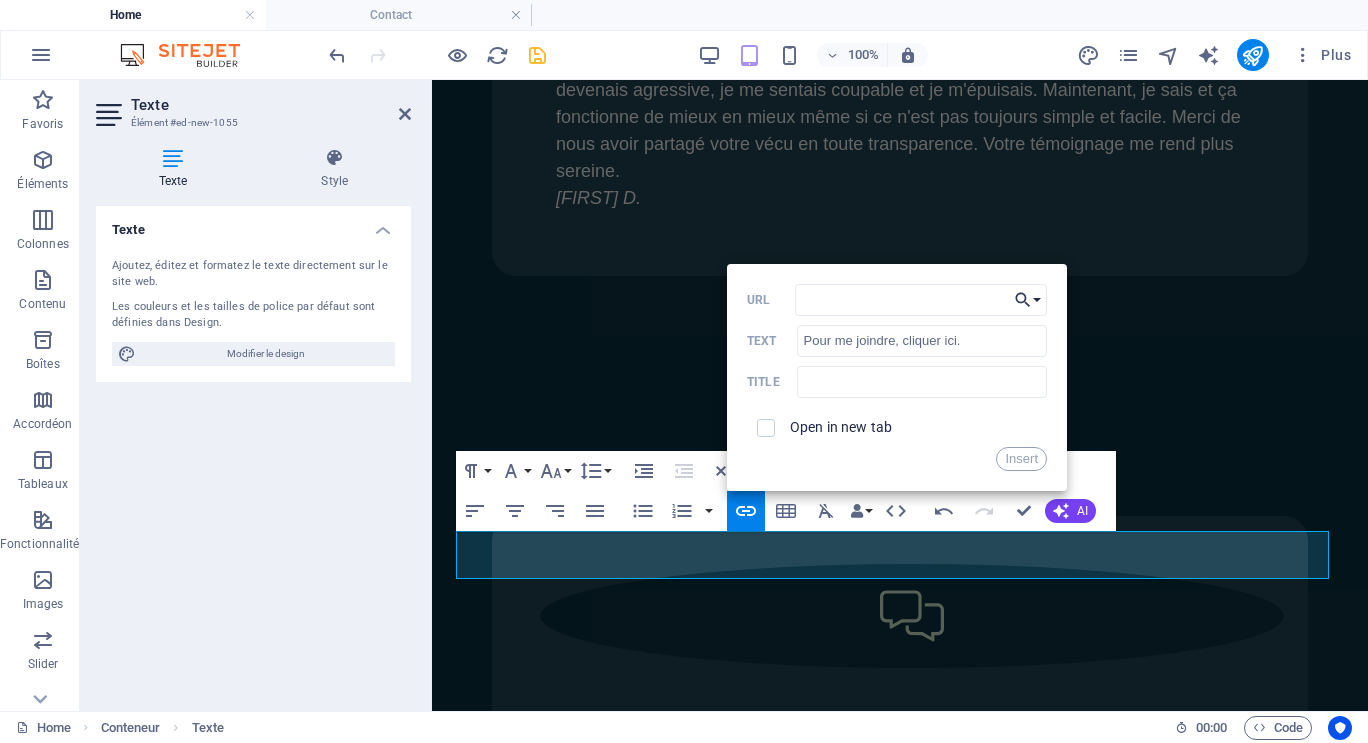 click 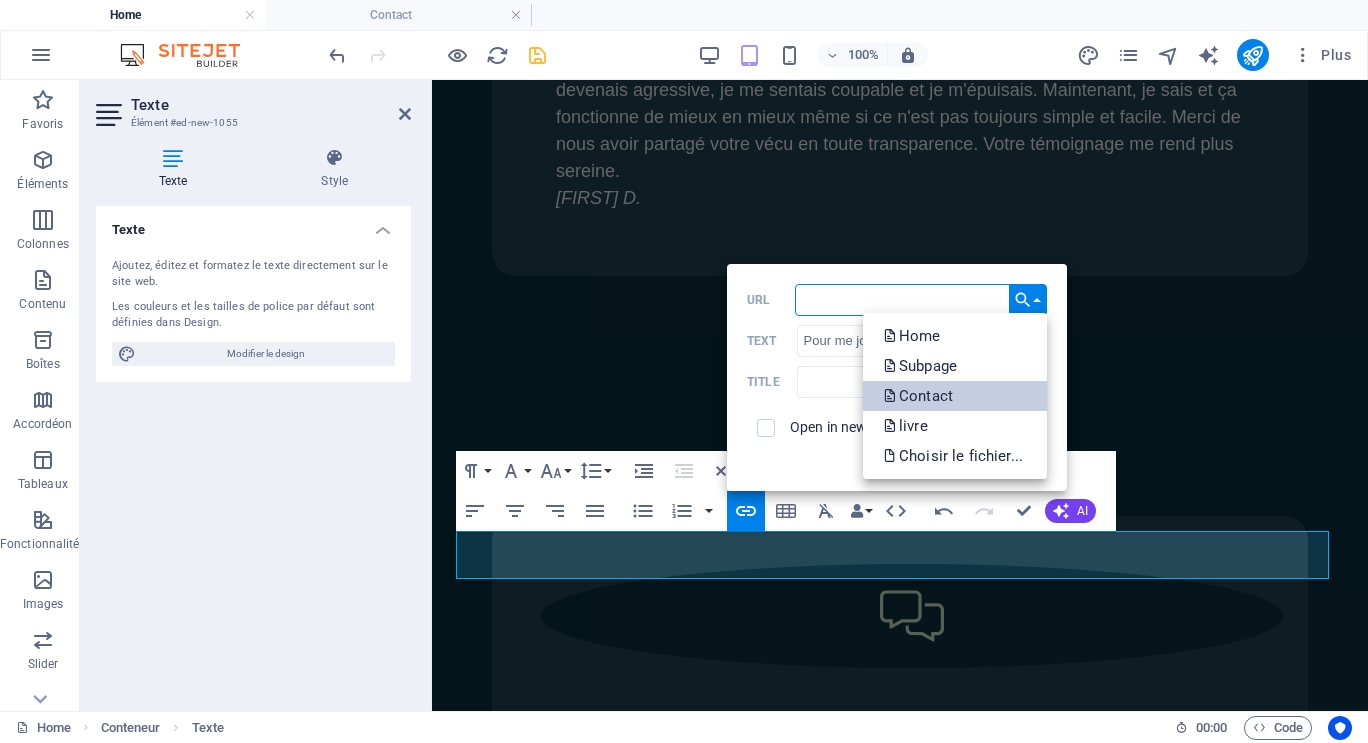 click on "Contact" at bounding box center (920, 396) 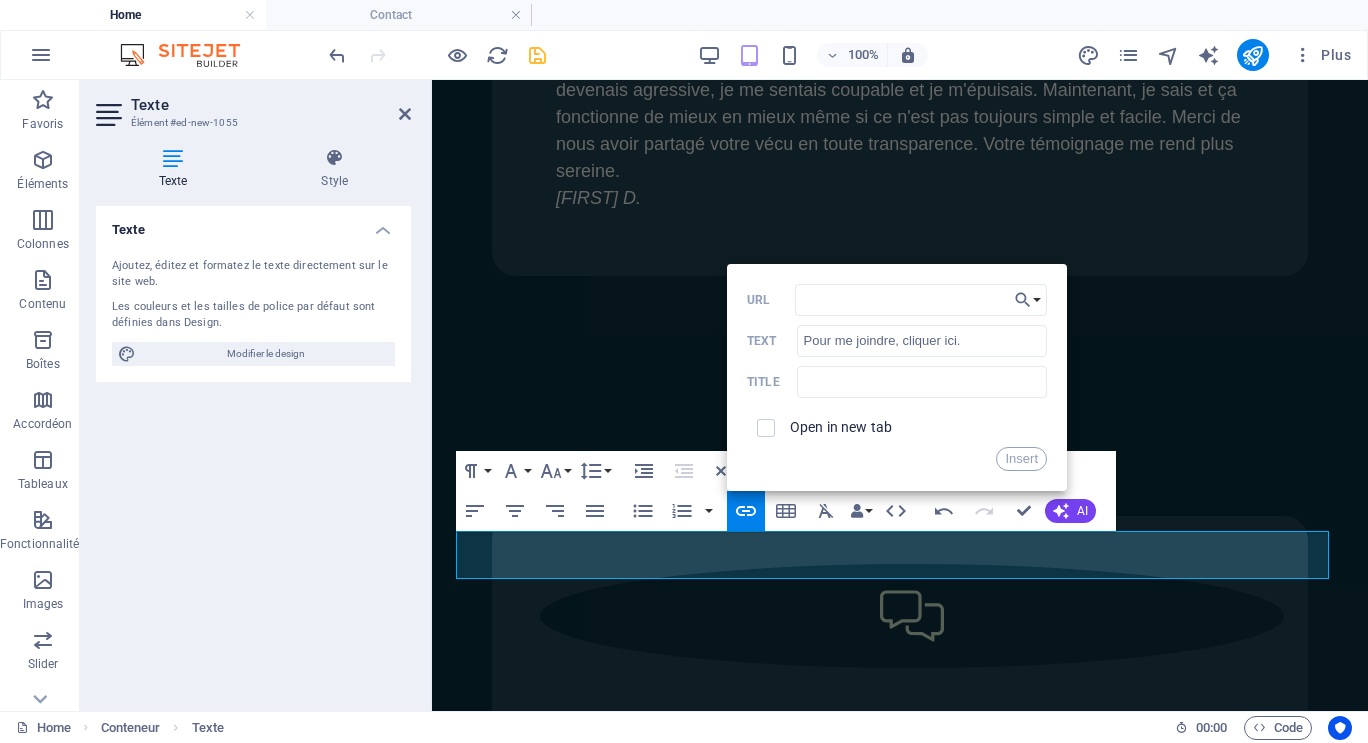 click on "Insert" at bounding box center (1021, 459) 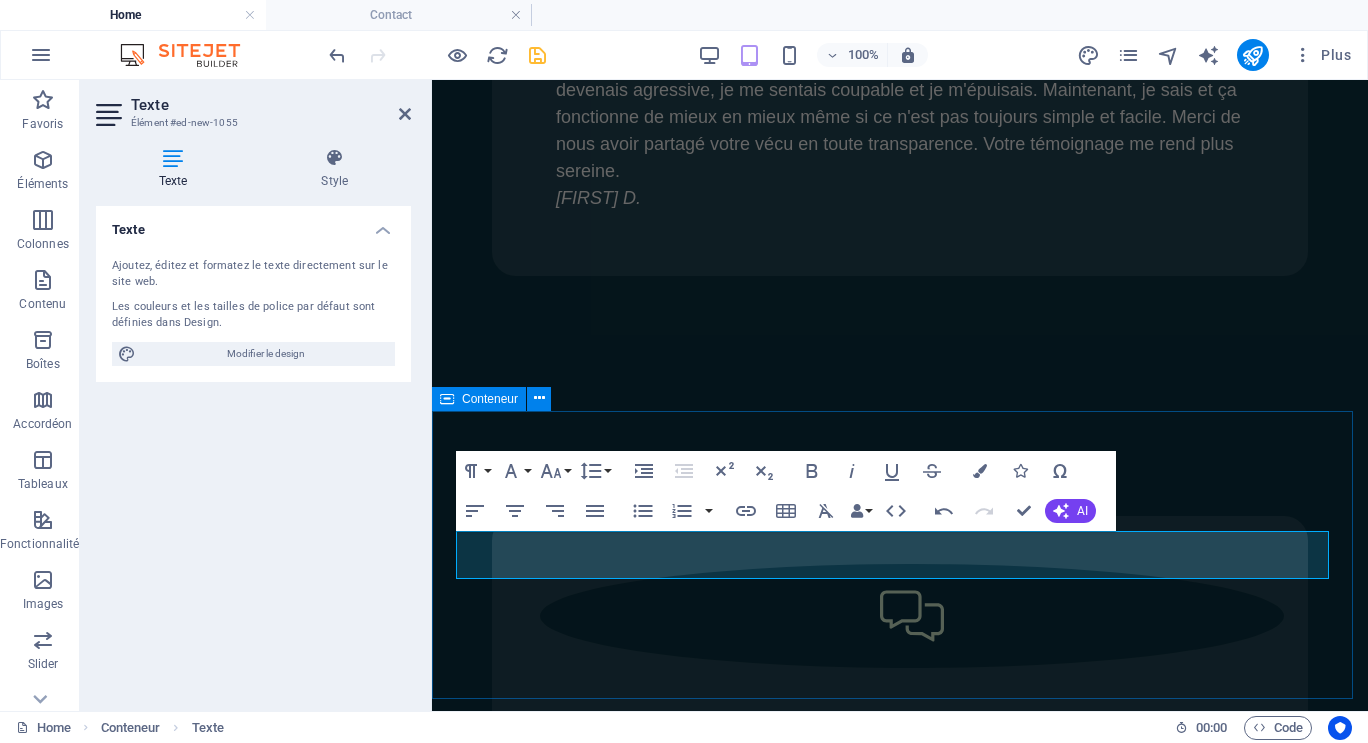 click on "Pour me joindre, cliquer ici." at bounding box center (900, 4280) 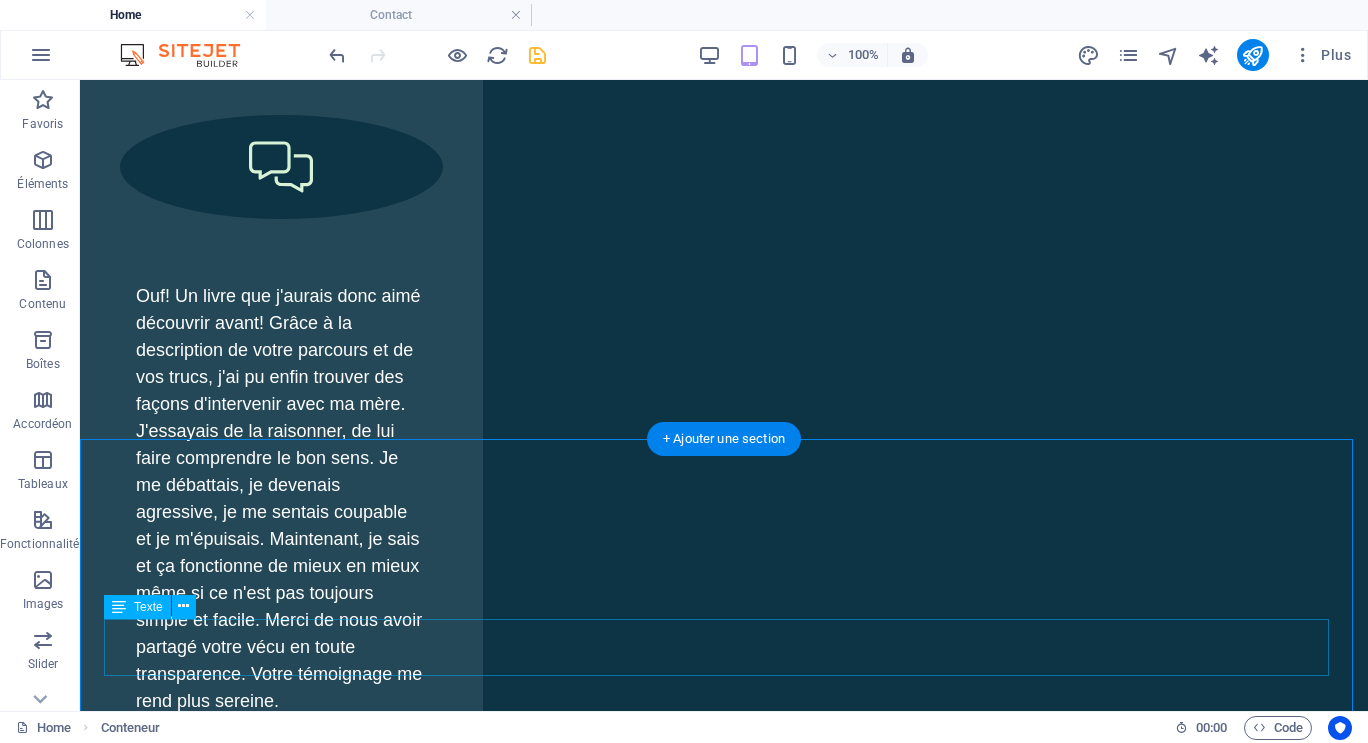scroll, scrollTop: 9314, scrollLeft: 0, axis: vertical 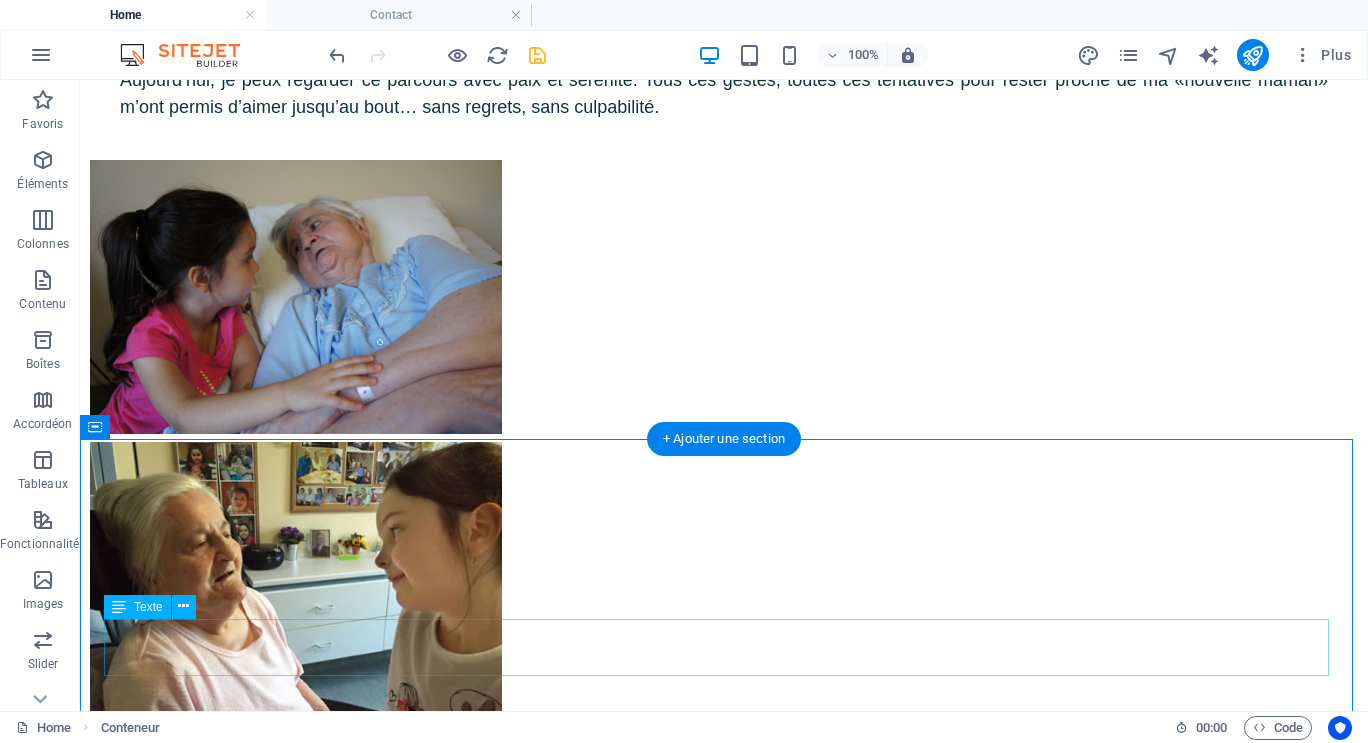 click on "Pour me joindre, cliquer ici." at bounding box center [724, 8854] 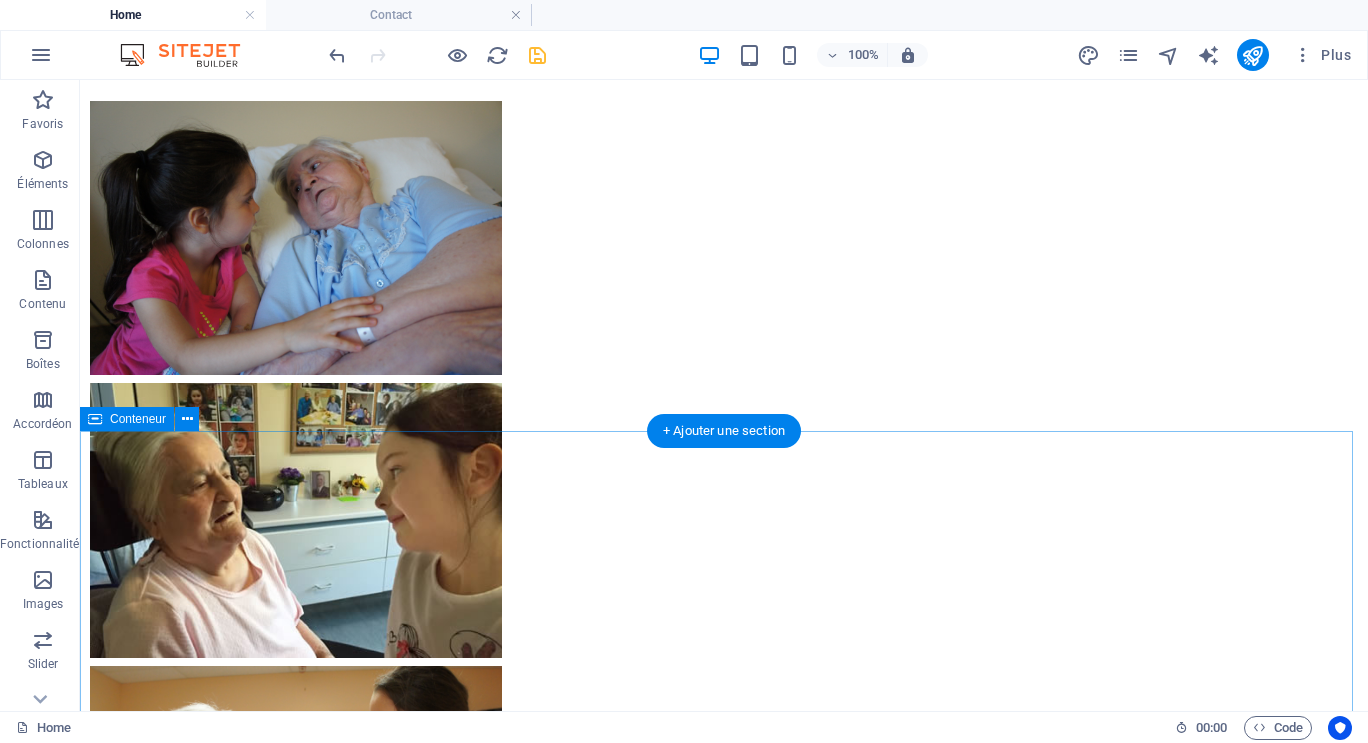 scroll, scrollTop: 9414, scrollLeft: 0, axis: vertical 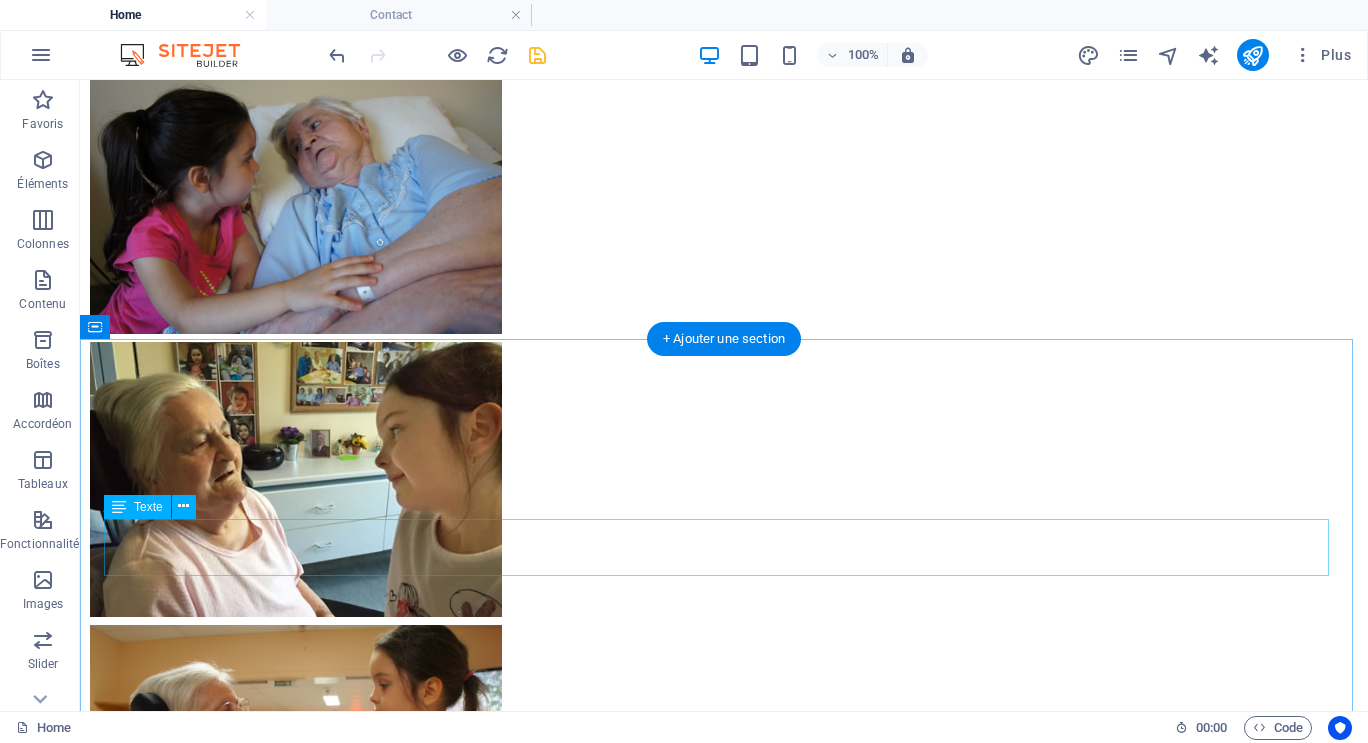 click on "Pour me joindre, cliquer ici." at bounding box center [724, 8754] 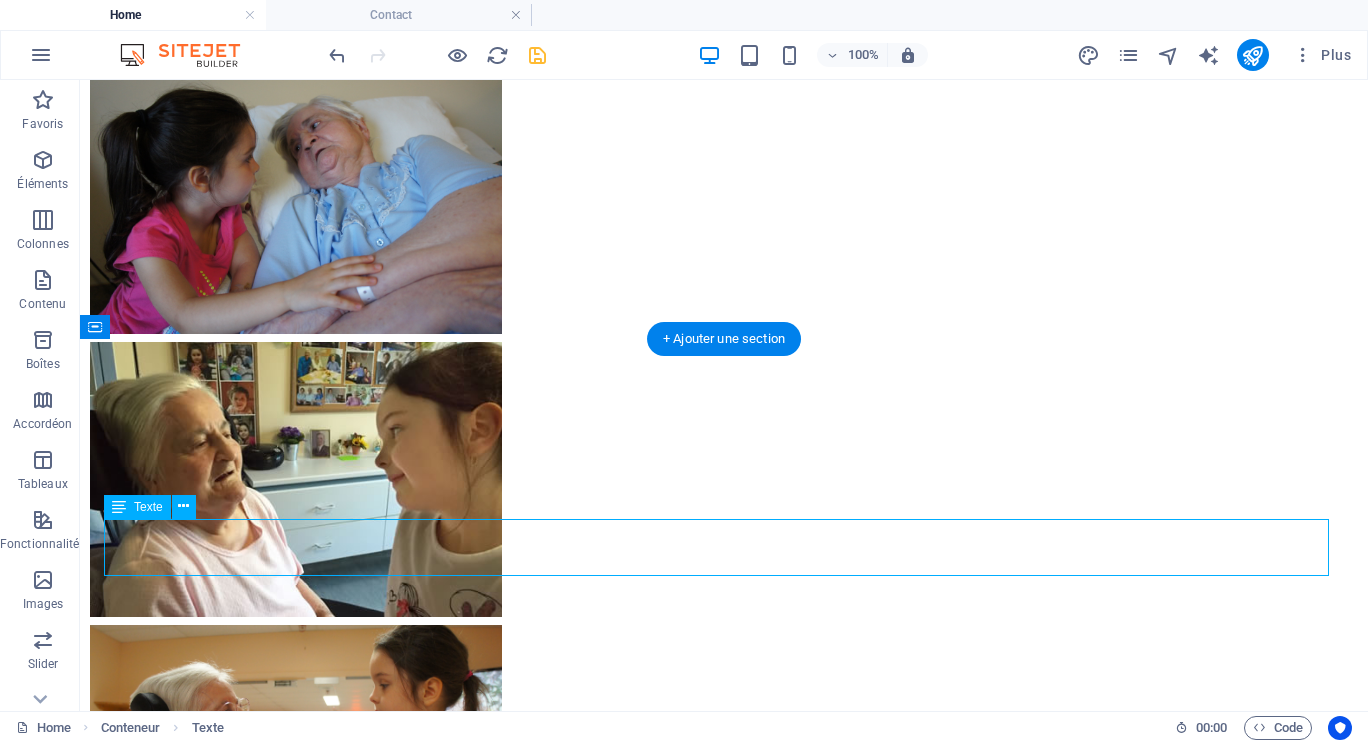 click on "Pour me joindre, cliquer ici." at bounding box center [724, 8754] 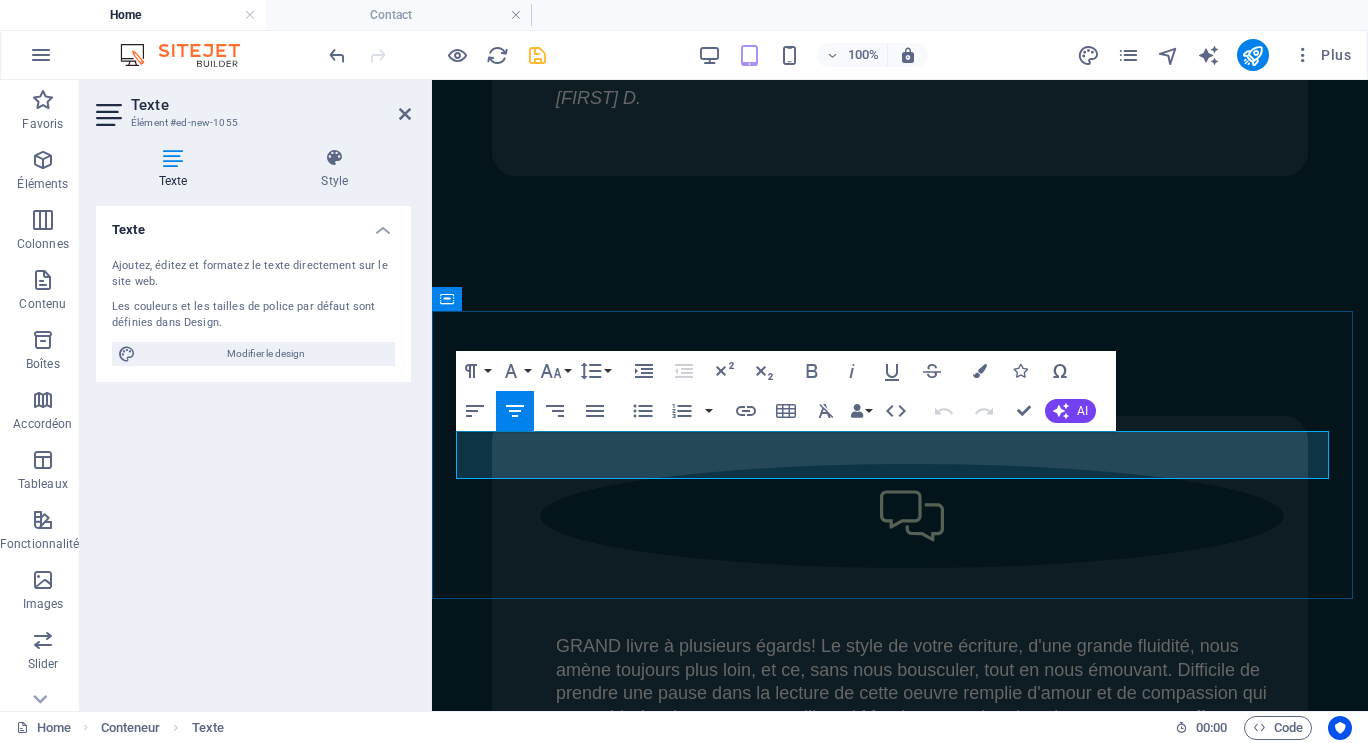 drag, startPoint x: 635, startPoint y: 455, endPoint x: 1242, endPoint y: 453, distance: 607.0033 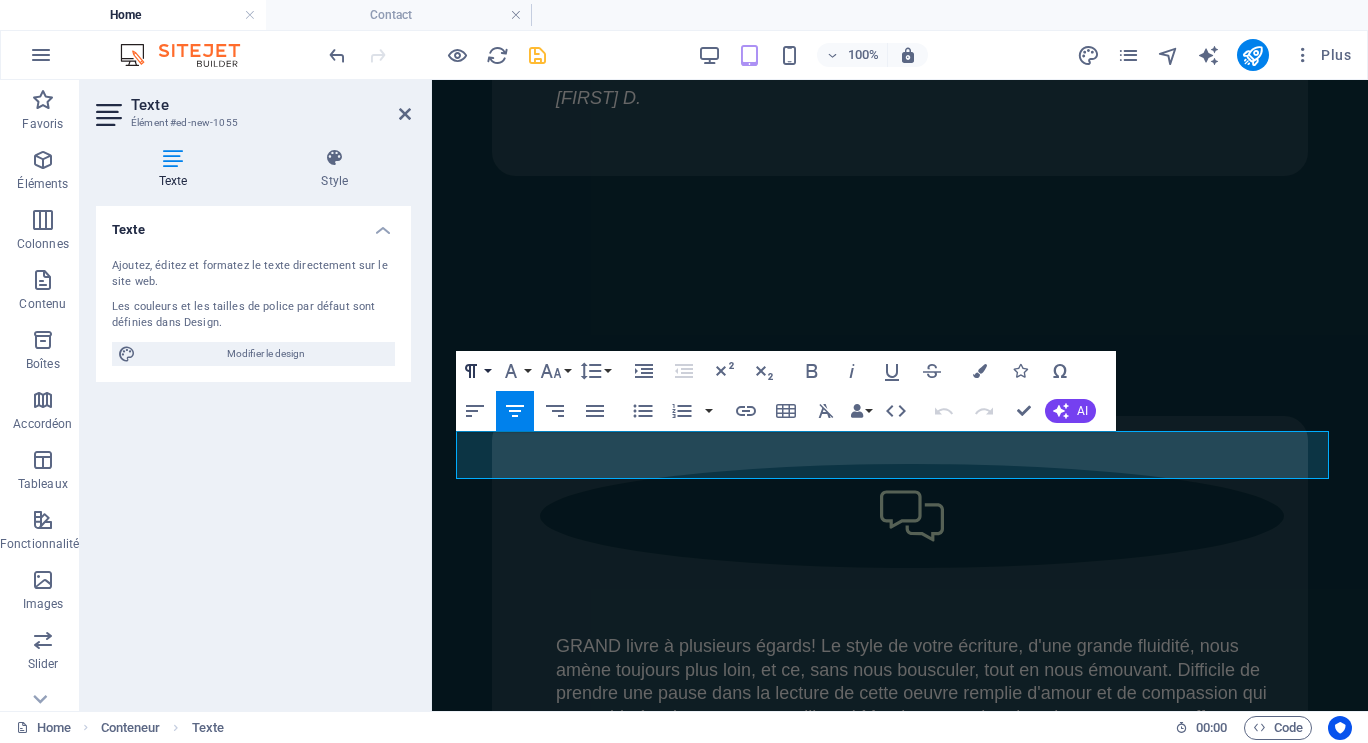 click on "Paragraph Format" at bounding box center [475, 371] 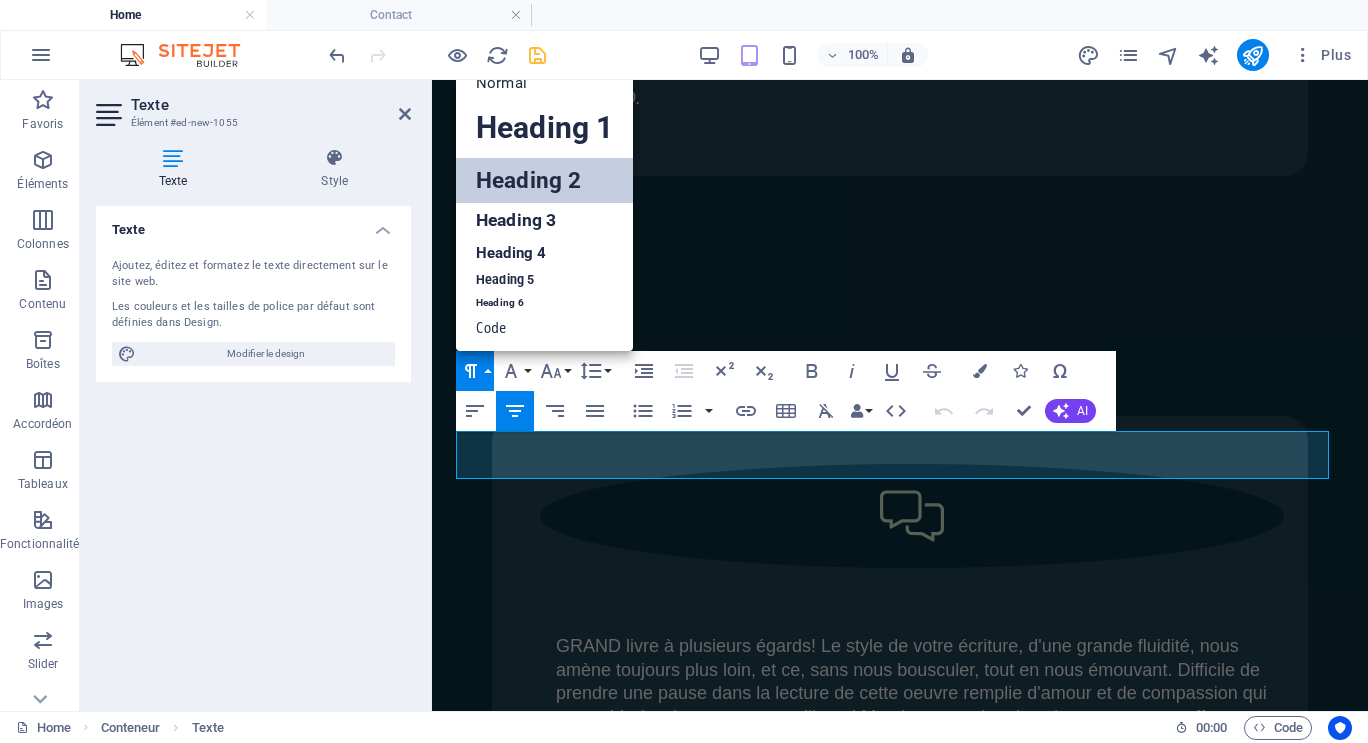 scroll, scrollTop: 16, scrollLeft: 0, axis: vertical 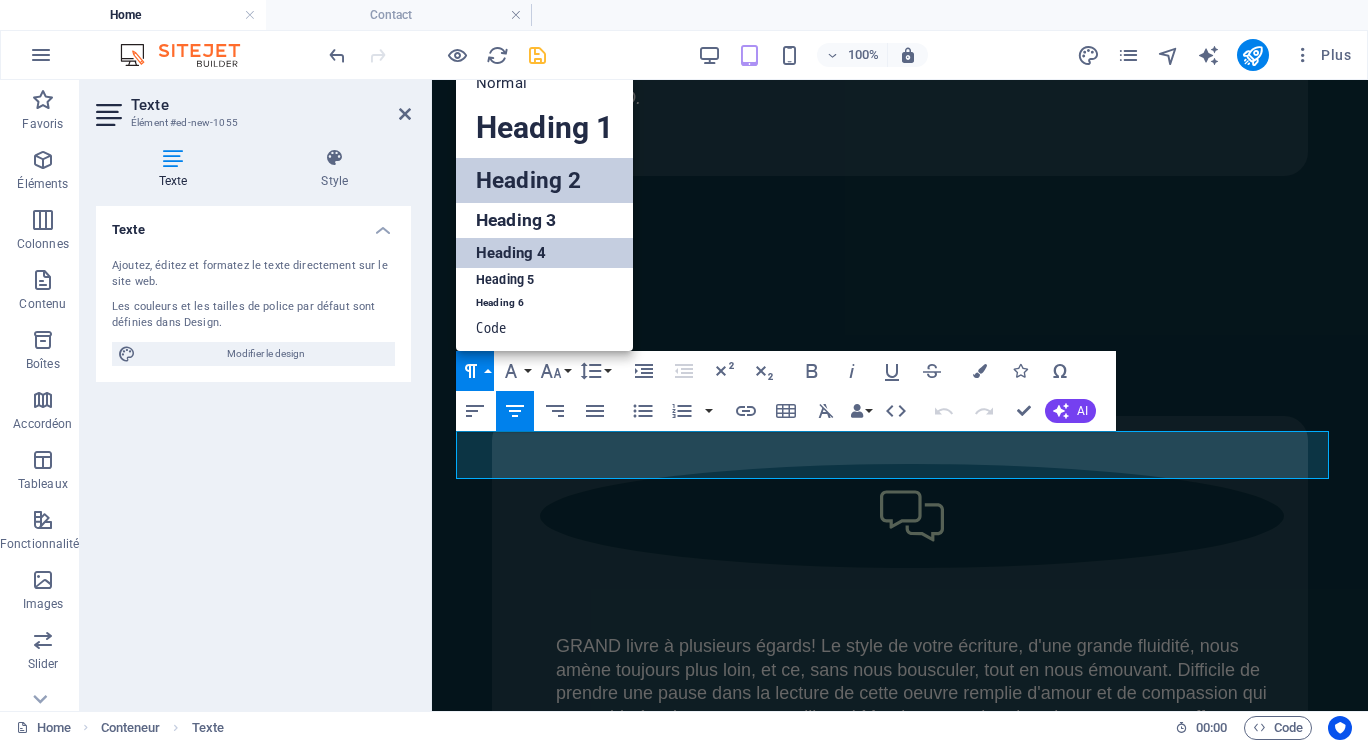 click on "Heading 4" at bounding box center [544, 253] 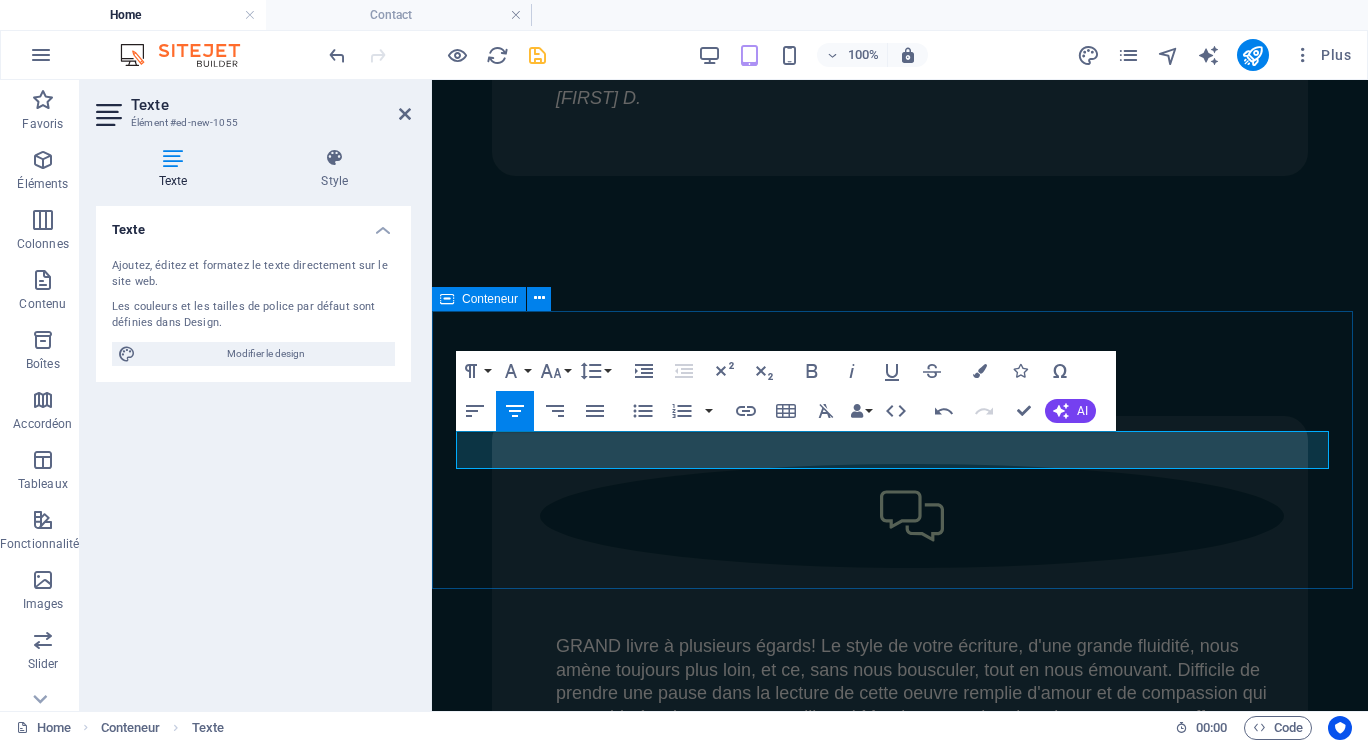 click on "Pour me joindre, cliquer ici." at bounding box center (900, 4175) 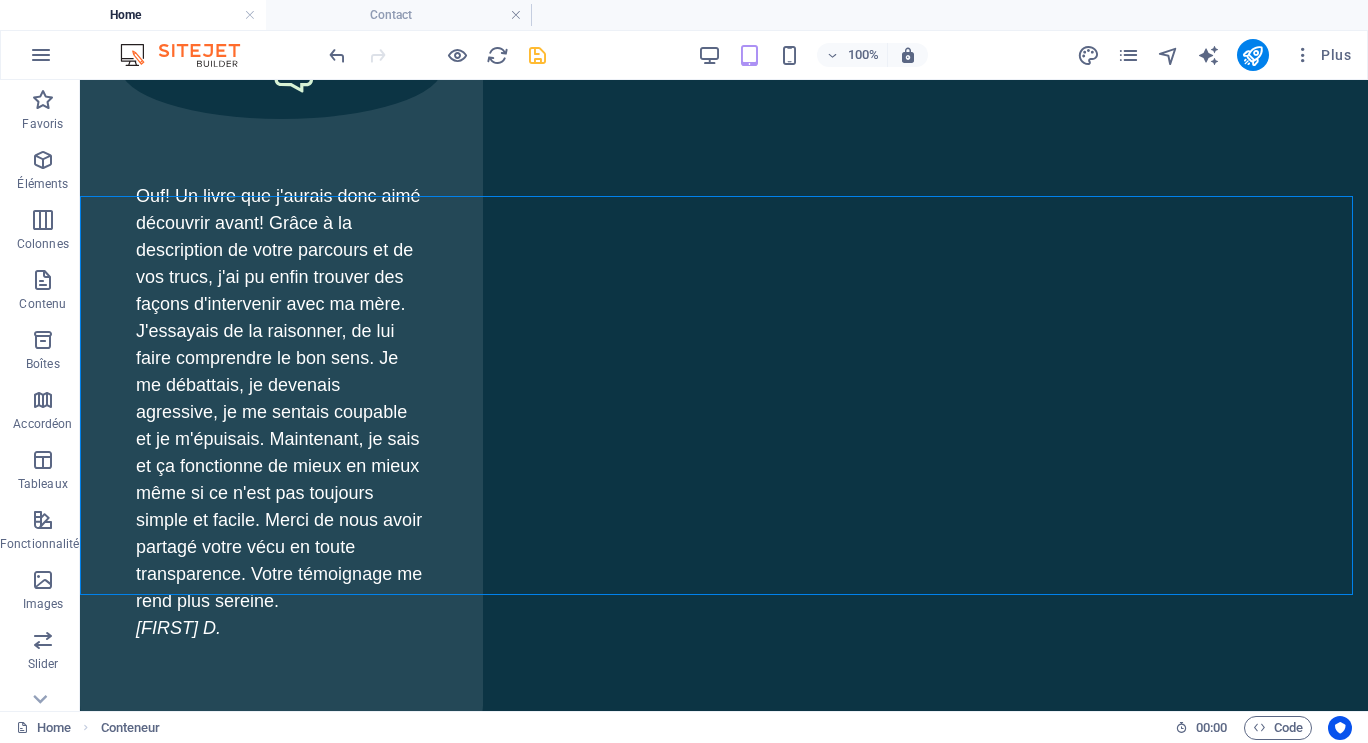 scroll, scrollTop: 9557, scrollLeft: 0, axis: vertical 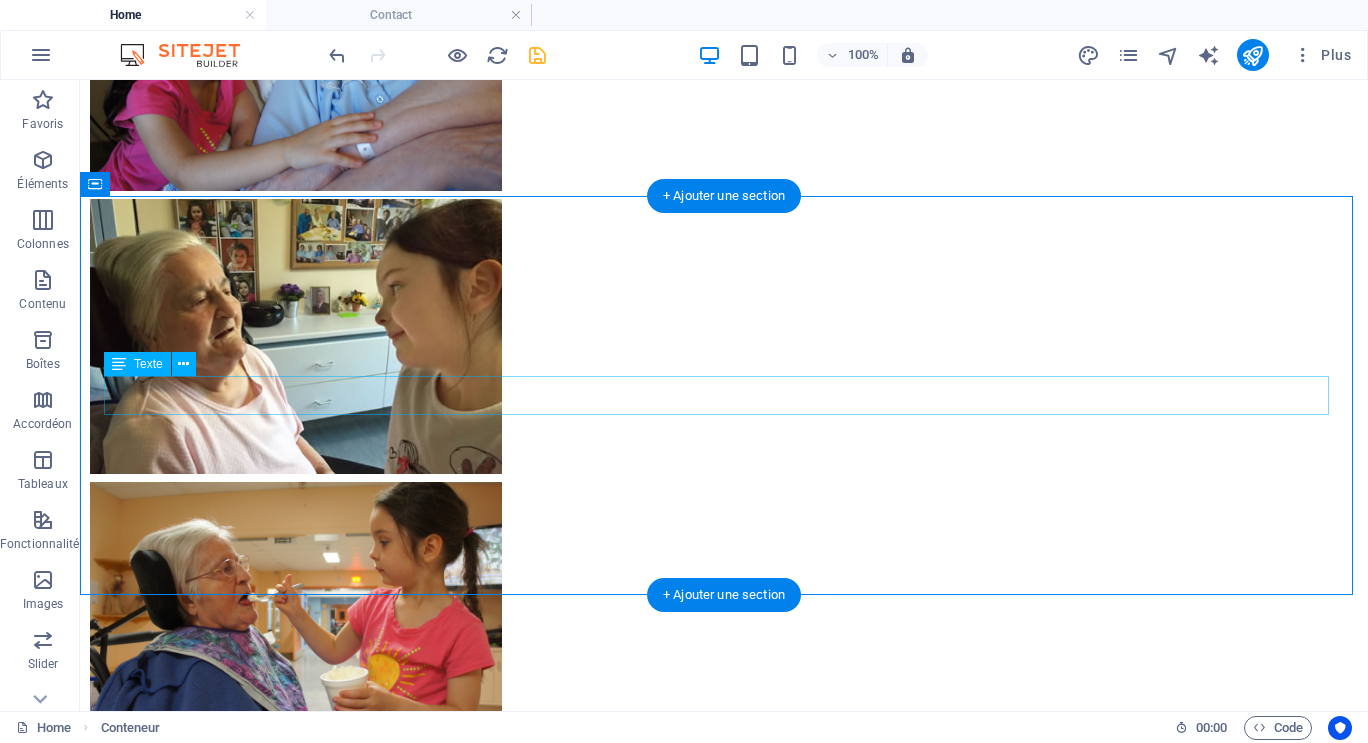 click on "Pour me joindre, cliquer ici." at bounding box center (724, 8601) 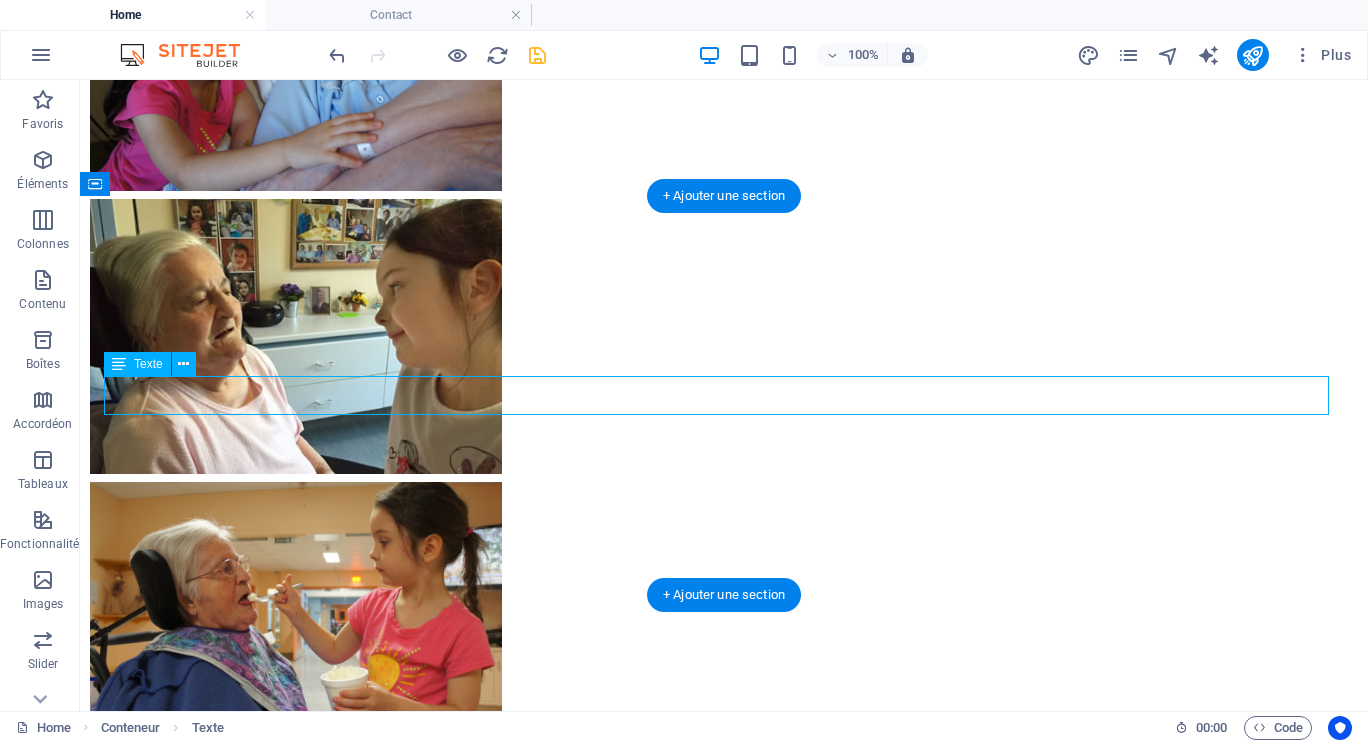click on "Pour me joindre, cliquer ici." at bounding box center (724, 8601) 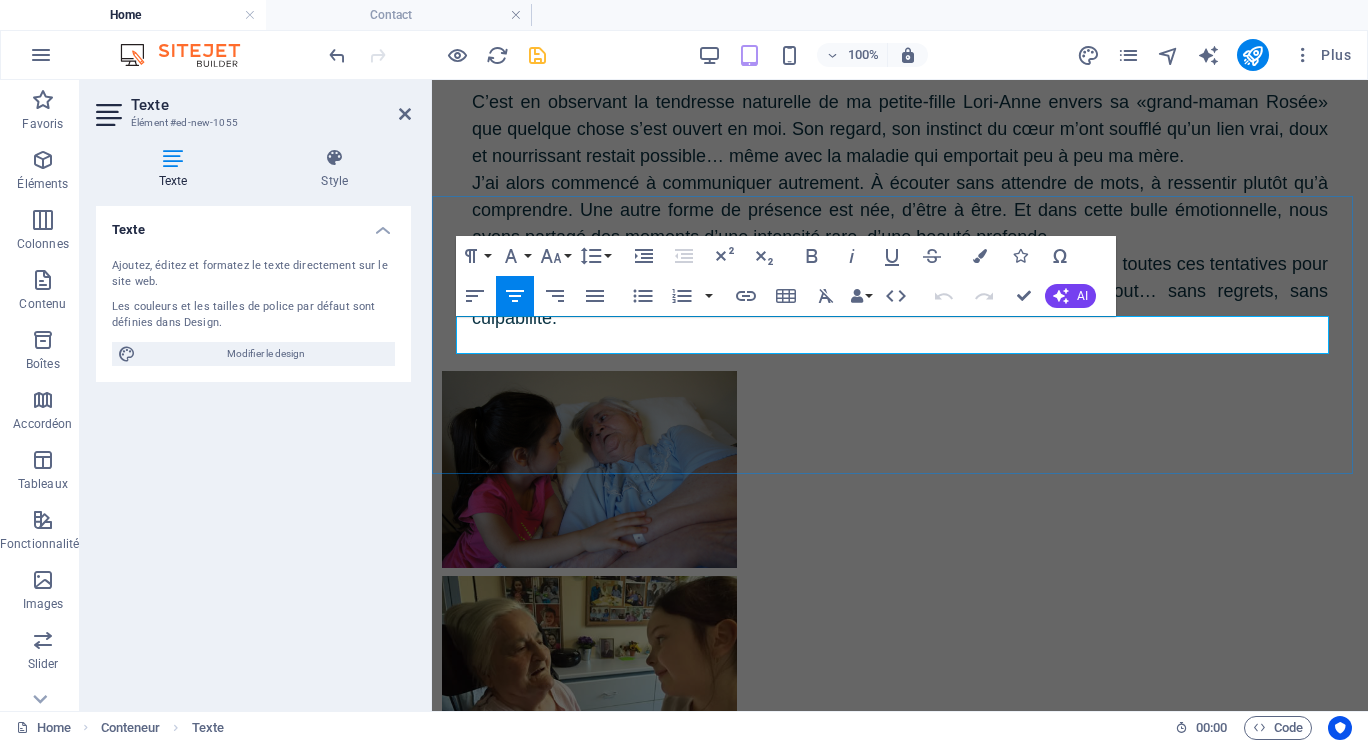 scroll, scrollTop: 12420, scrollLeft: 0, axis: vertical 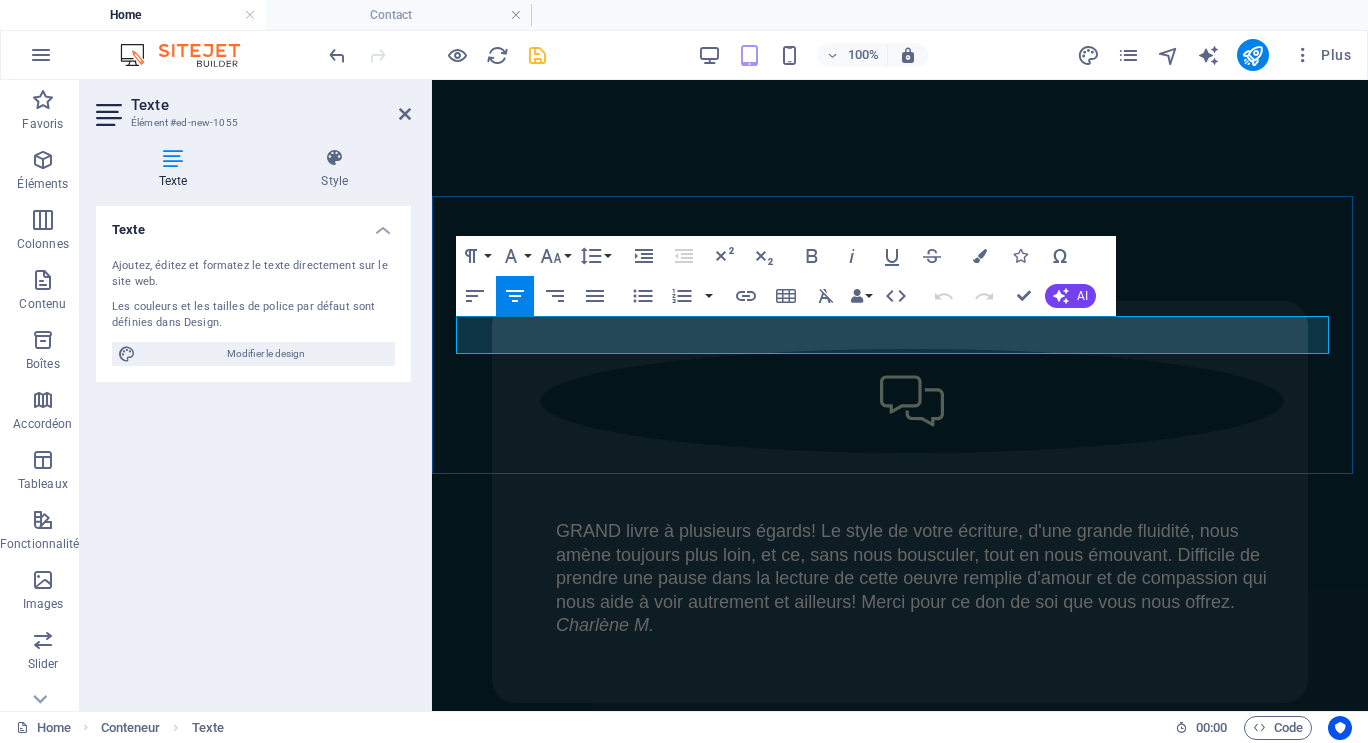 drag, startPoint x: 689, startPoint y: 332, endPoint x: 1154, endPoint y: 329, distance: 465.00967 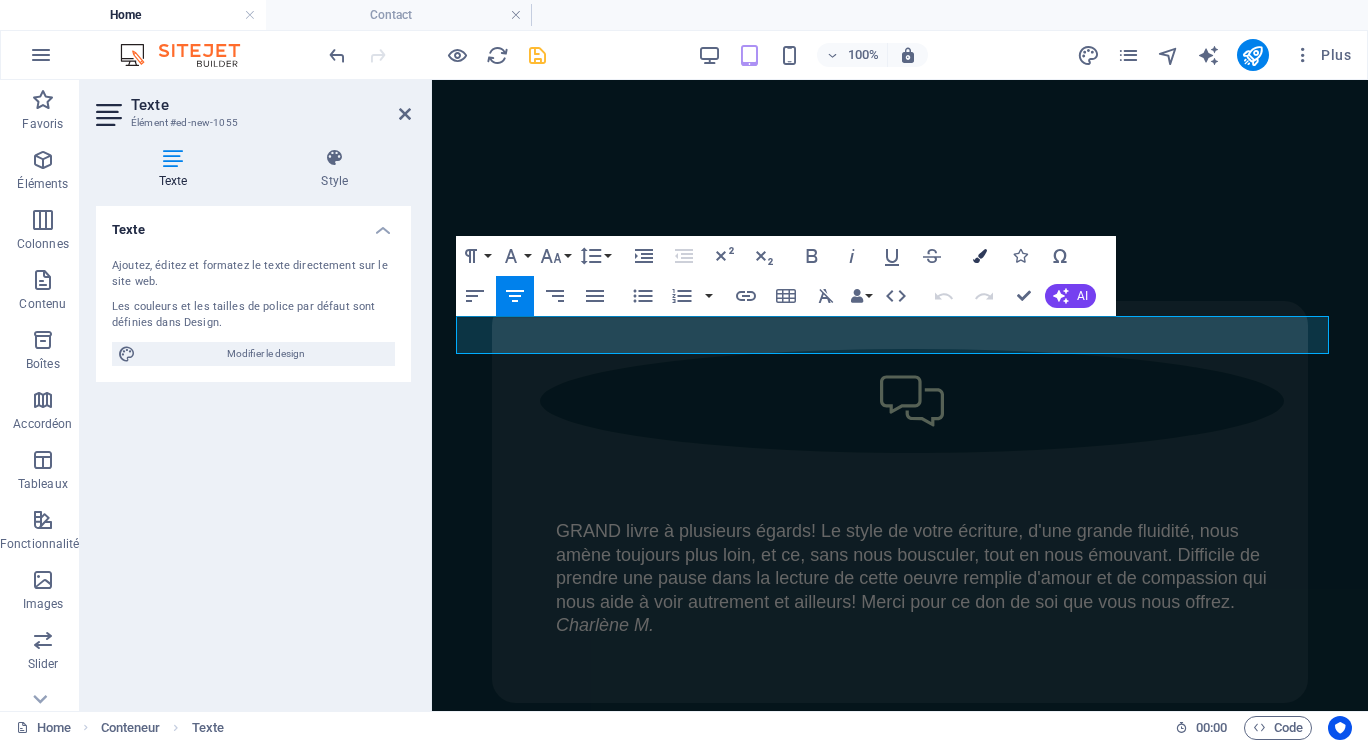 click at bounding box center [980, 256] 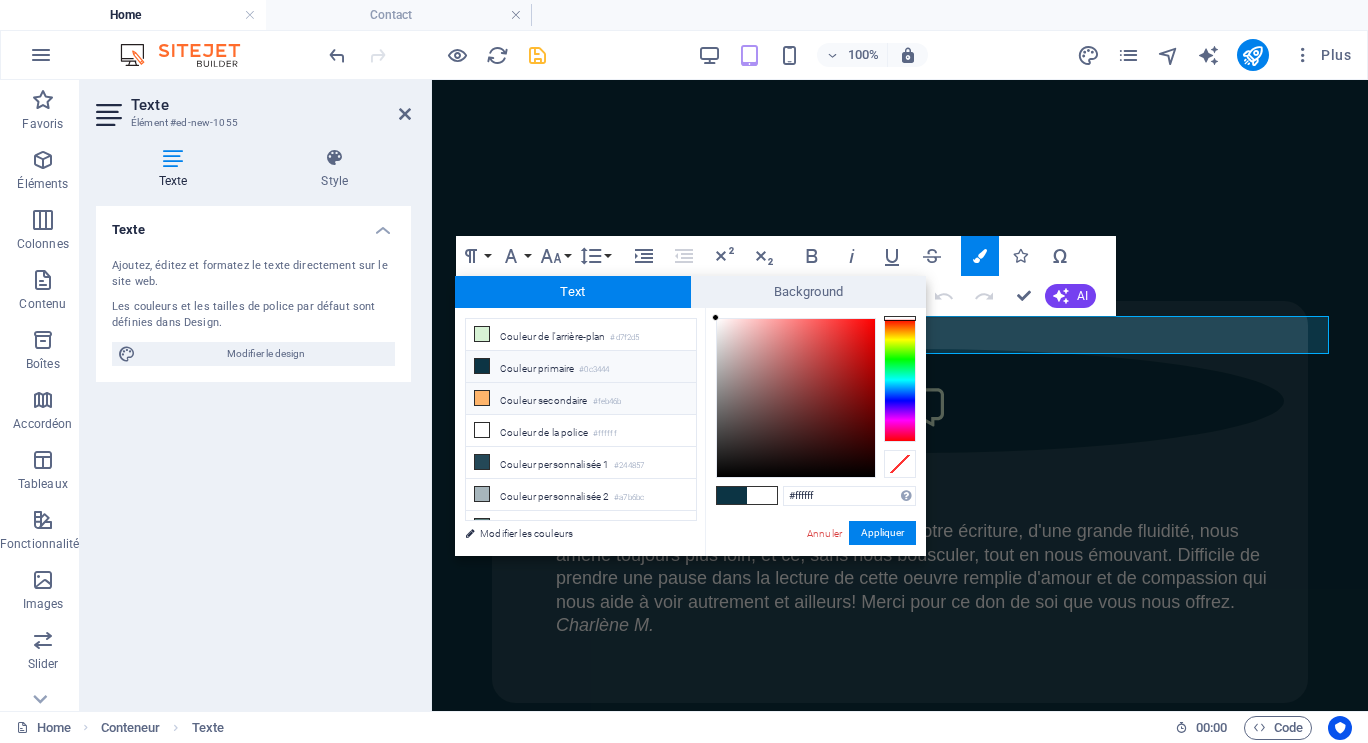 click on "Couleur secondaire
#feb46b" at bounding box center (581, 399) 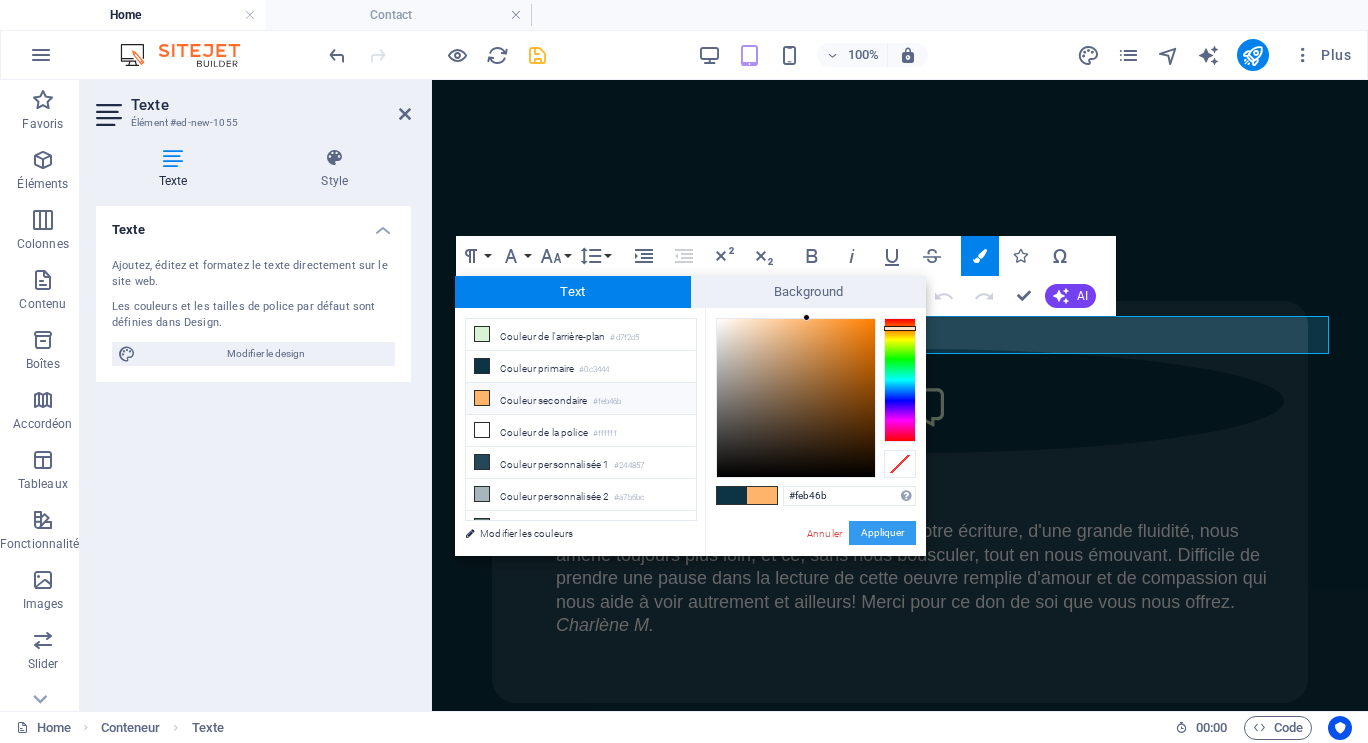 drag, startPoint x: 868, startPoint y: 529, endPoint x: 436, endPoint y: 450, distance: 439.16397 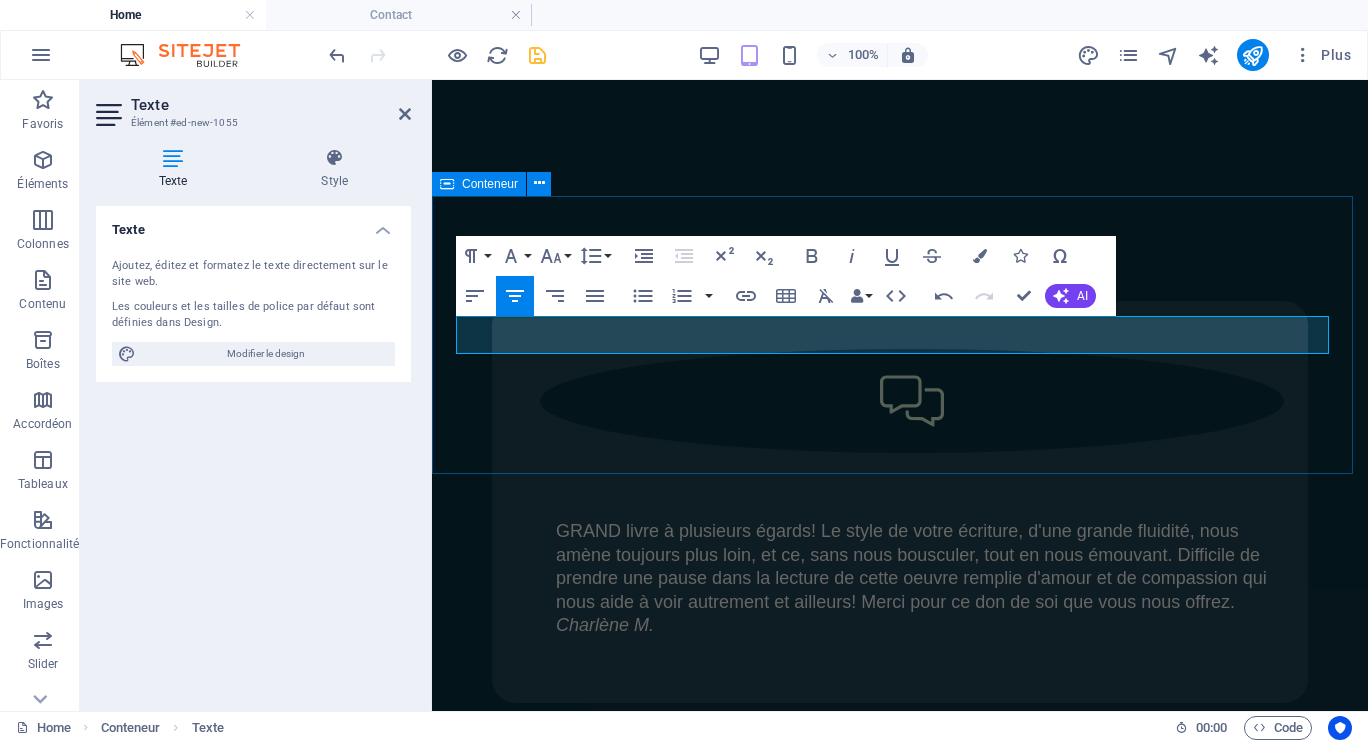 click on "Pour me joindre, cliquer ici." at bounding box center [900, 4060] 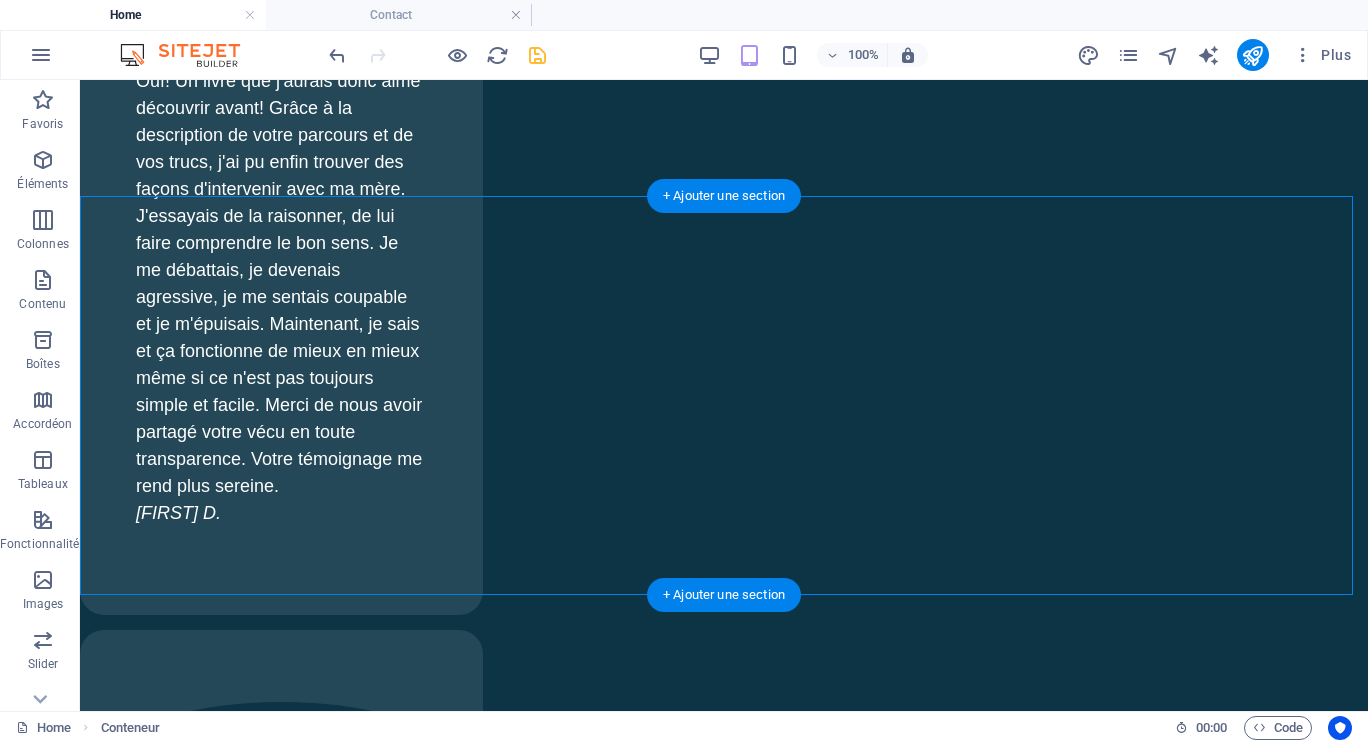 scroll, scrollTop: 9557, scrollLeft: 0, axis: vertical 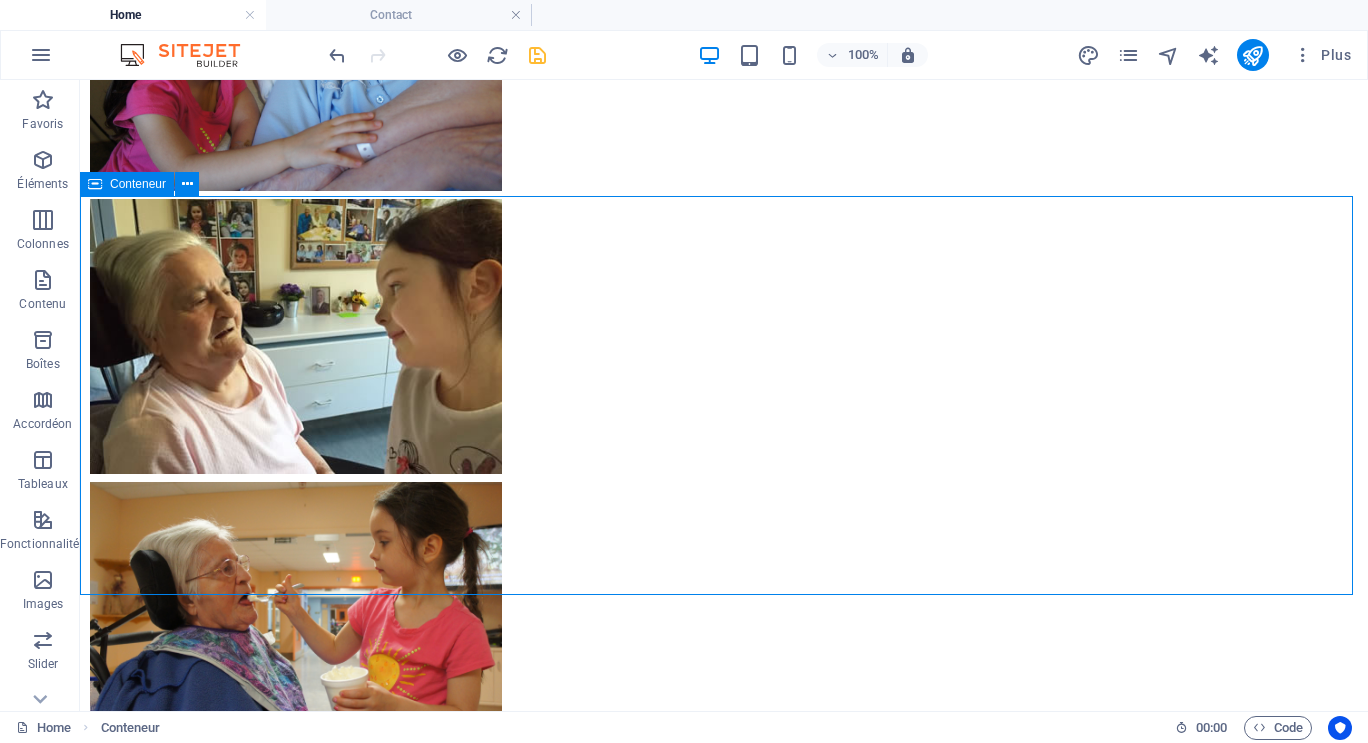 click on "Conteneur" at bounding box center (127, 184) 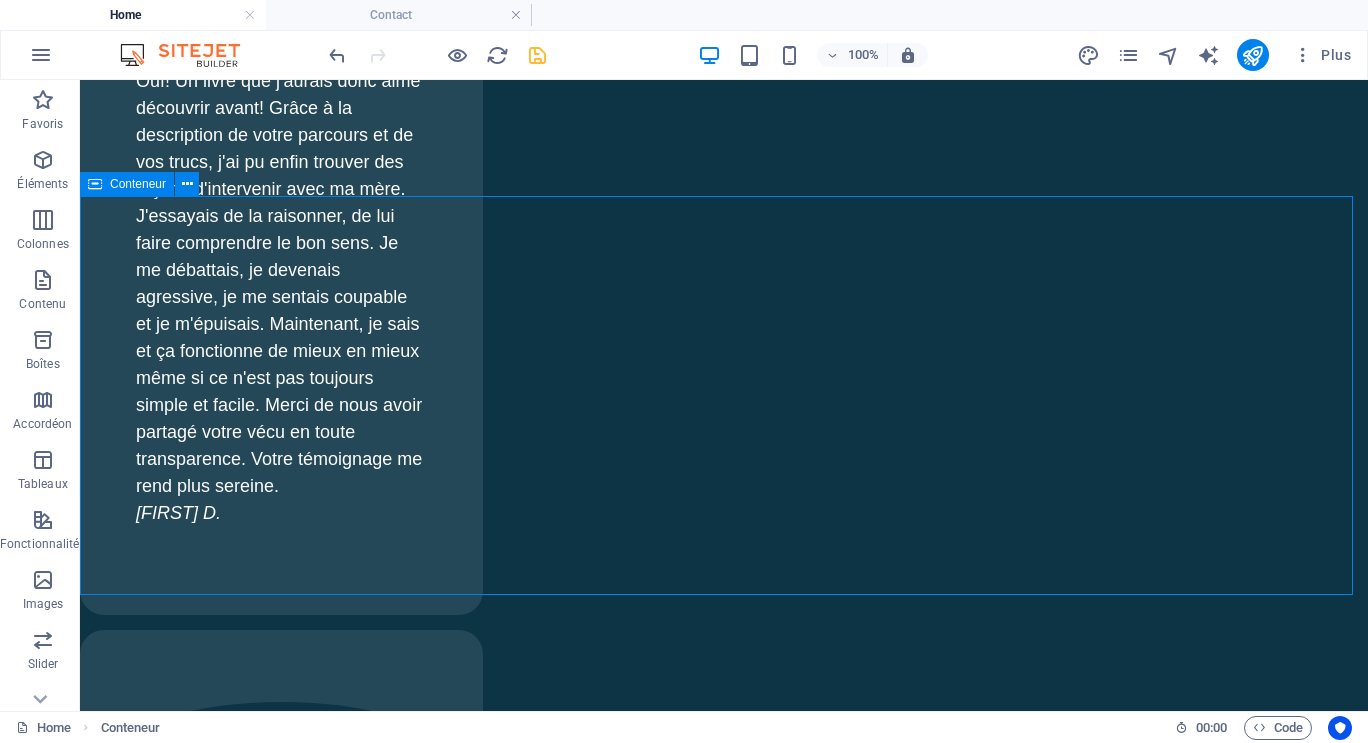 select on "px" 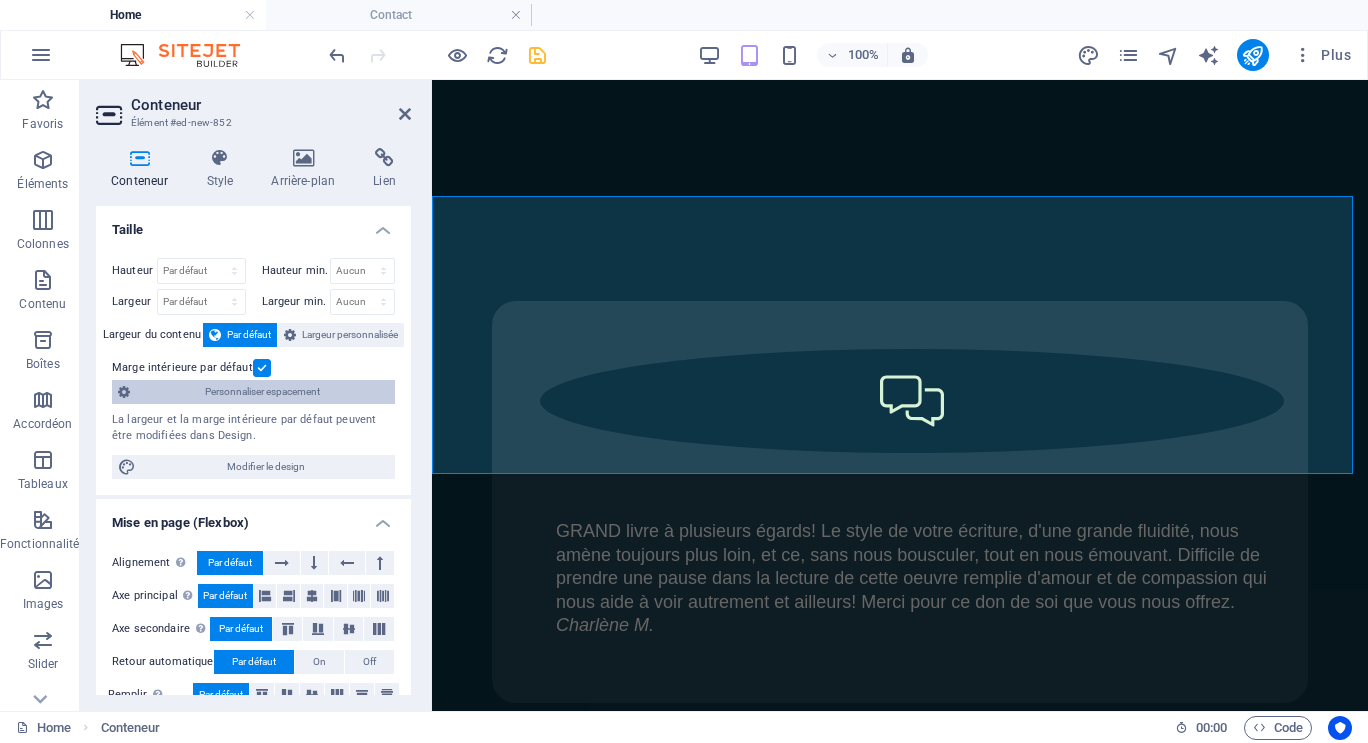 click on "Personnaliser espacement" at bounding box center (262, 392) 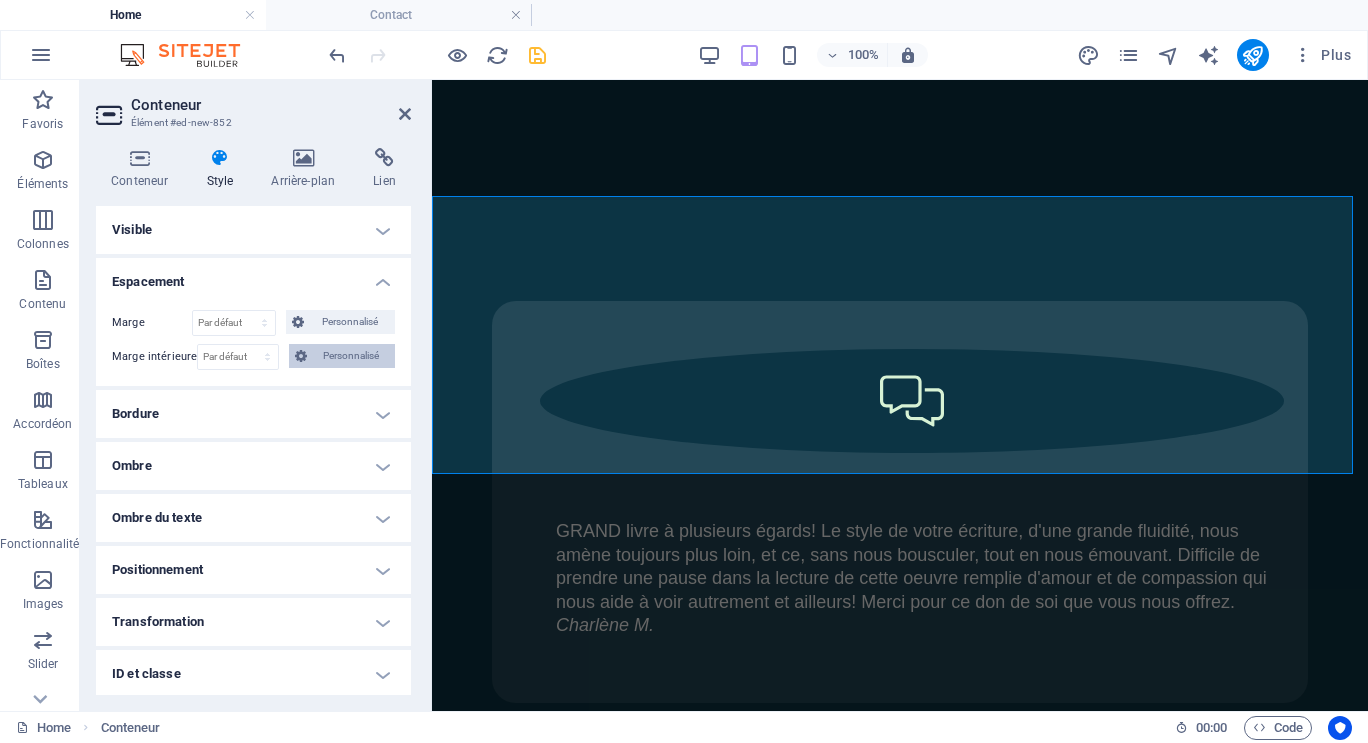 click on "Personnalisé" at bounding box center [351, 356] 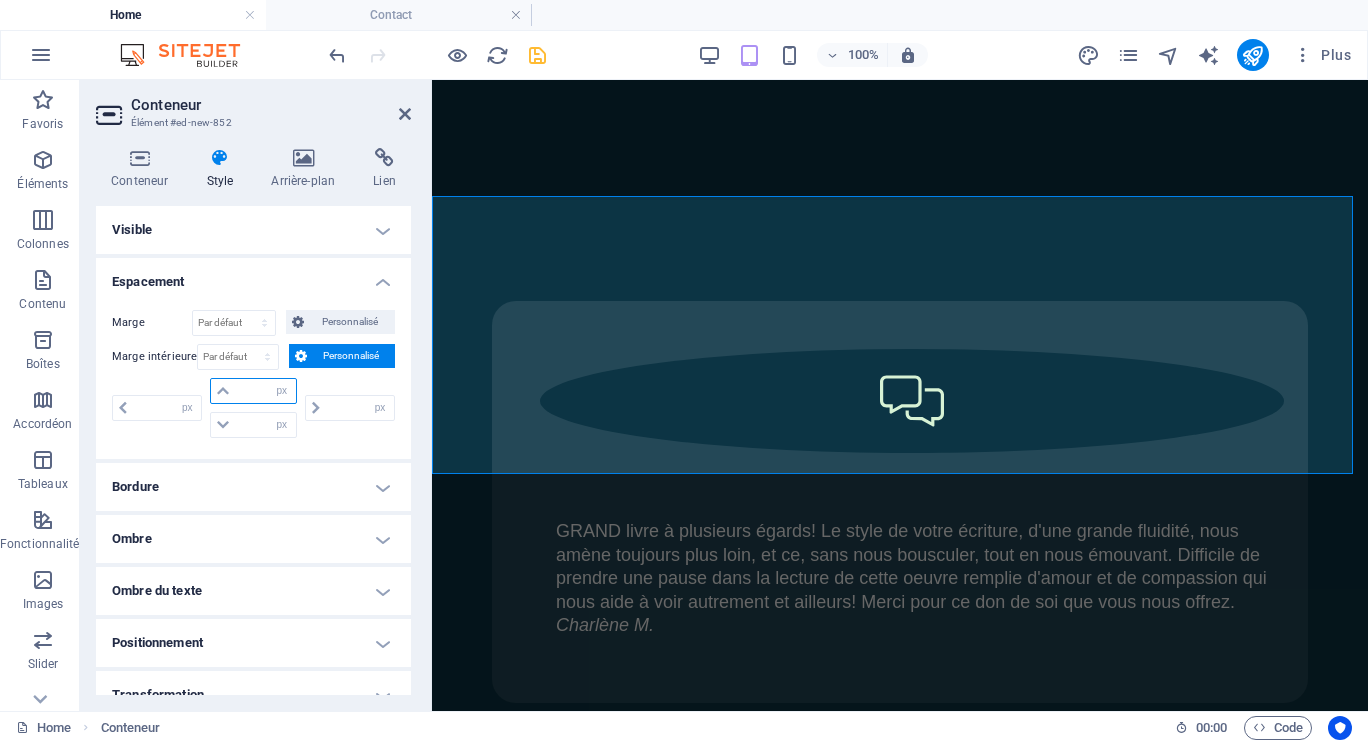 click at bounding box center [265, 391] 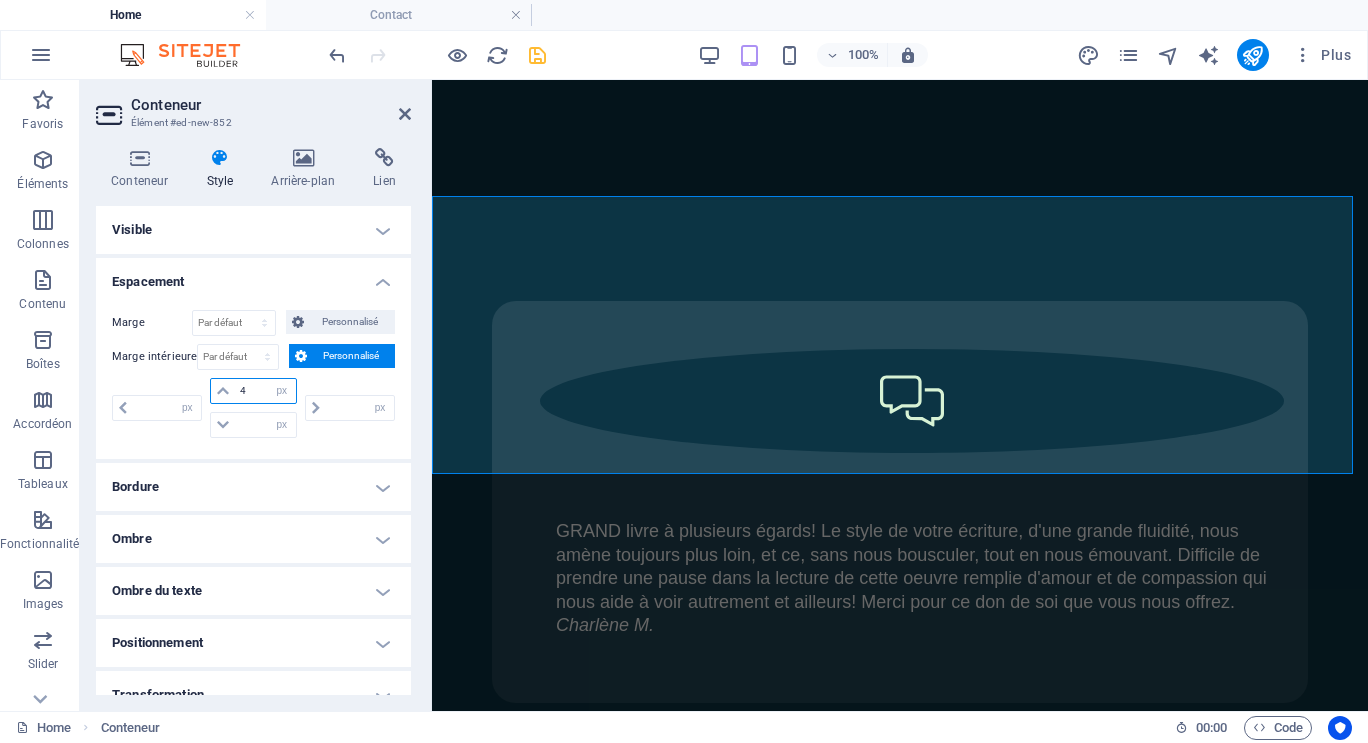 type on "40" 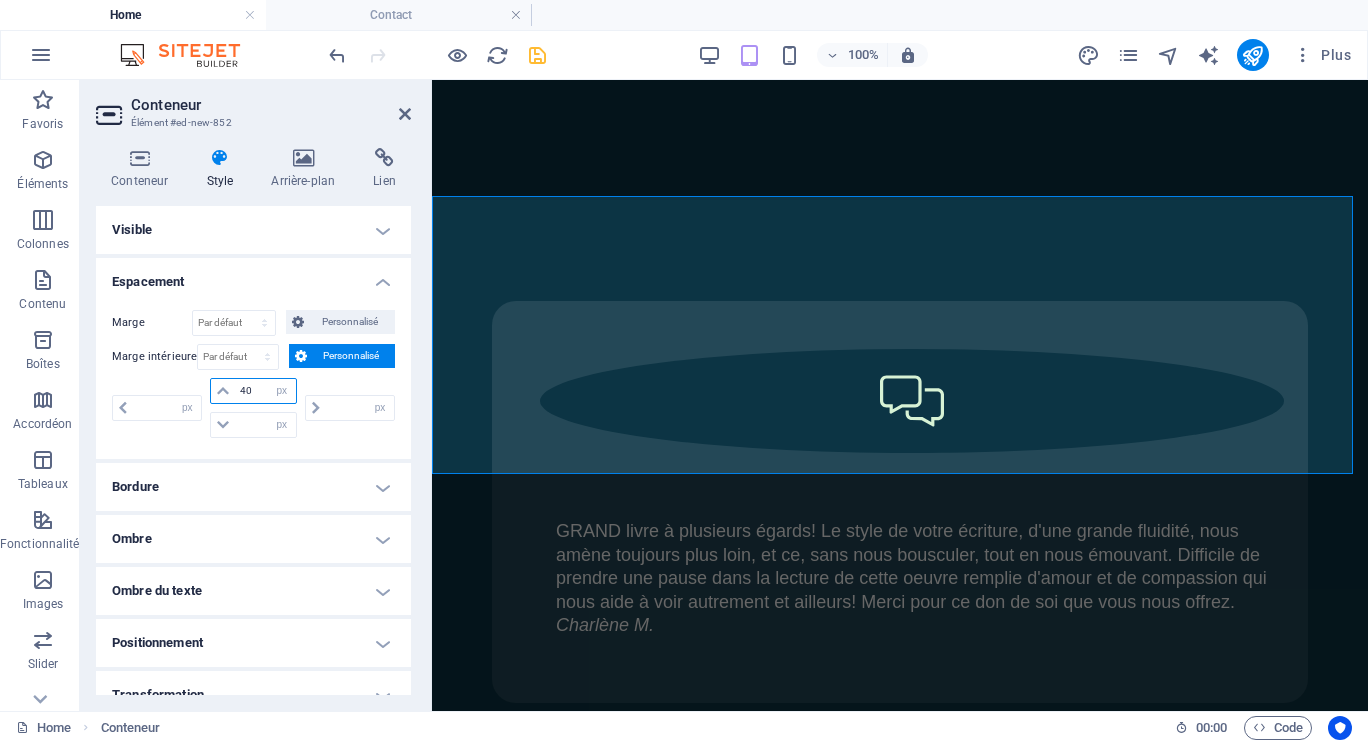 type on "0" 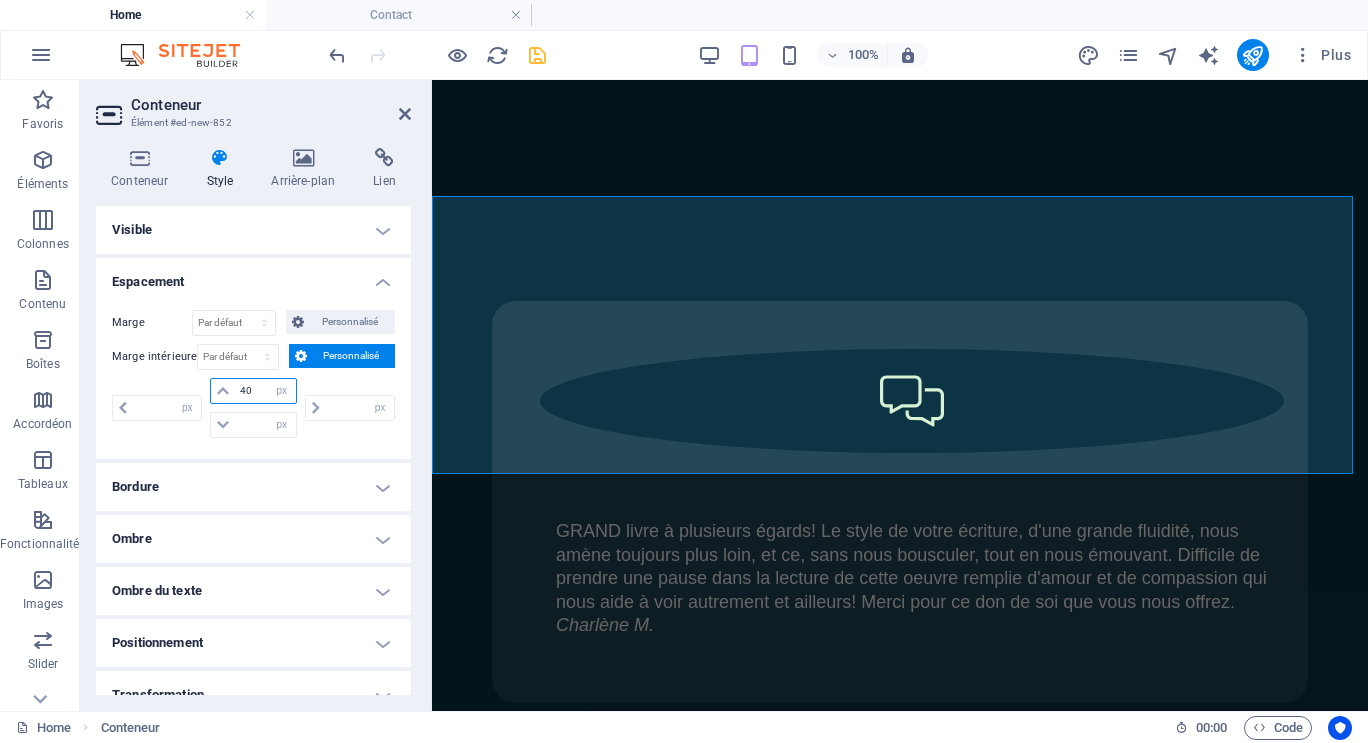 type on "0" 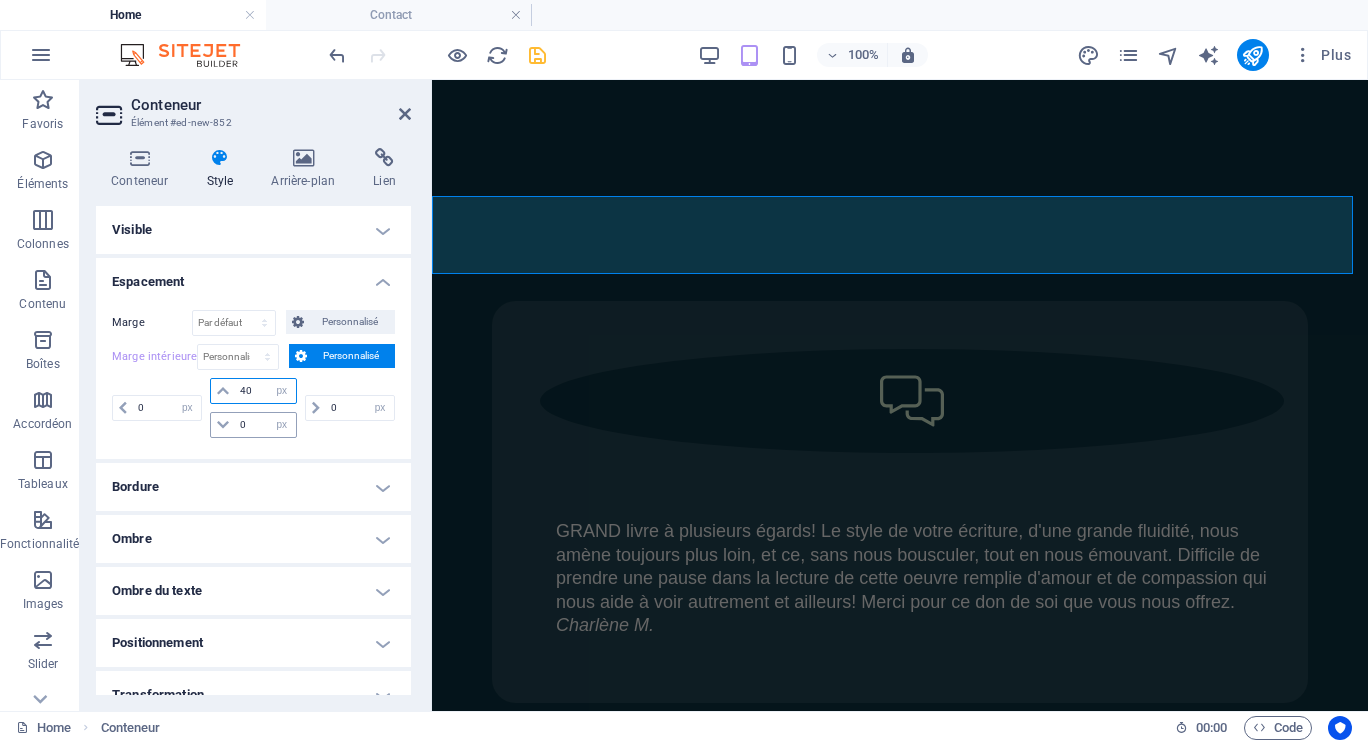 type on "40" 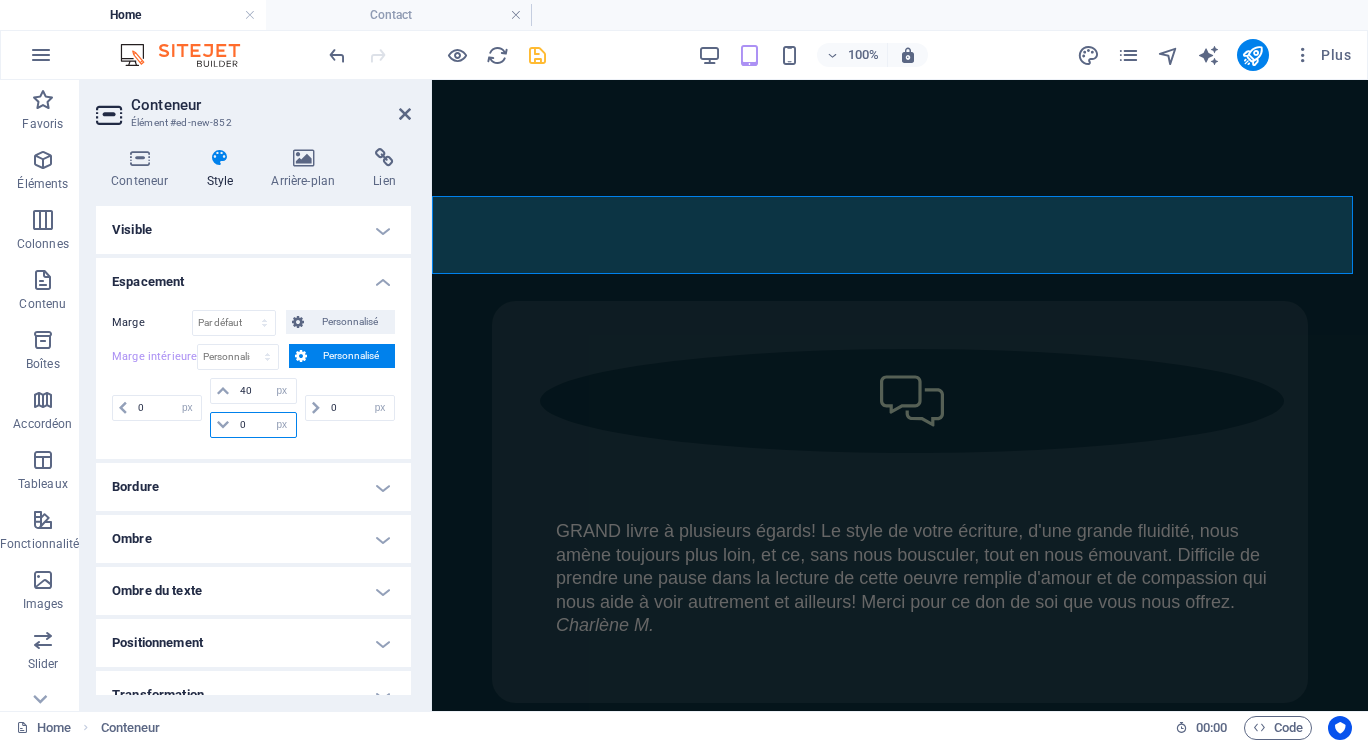 drag, startPoint x: 234, startPoint y: 421, endPoint x: 251, endPoint y: 414, distance: 18.384777 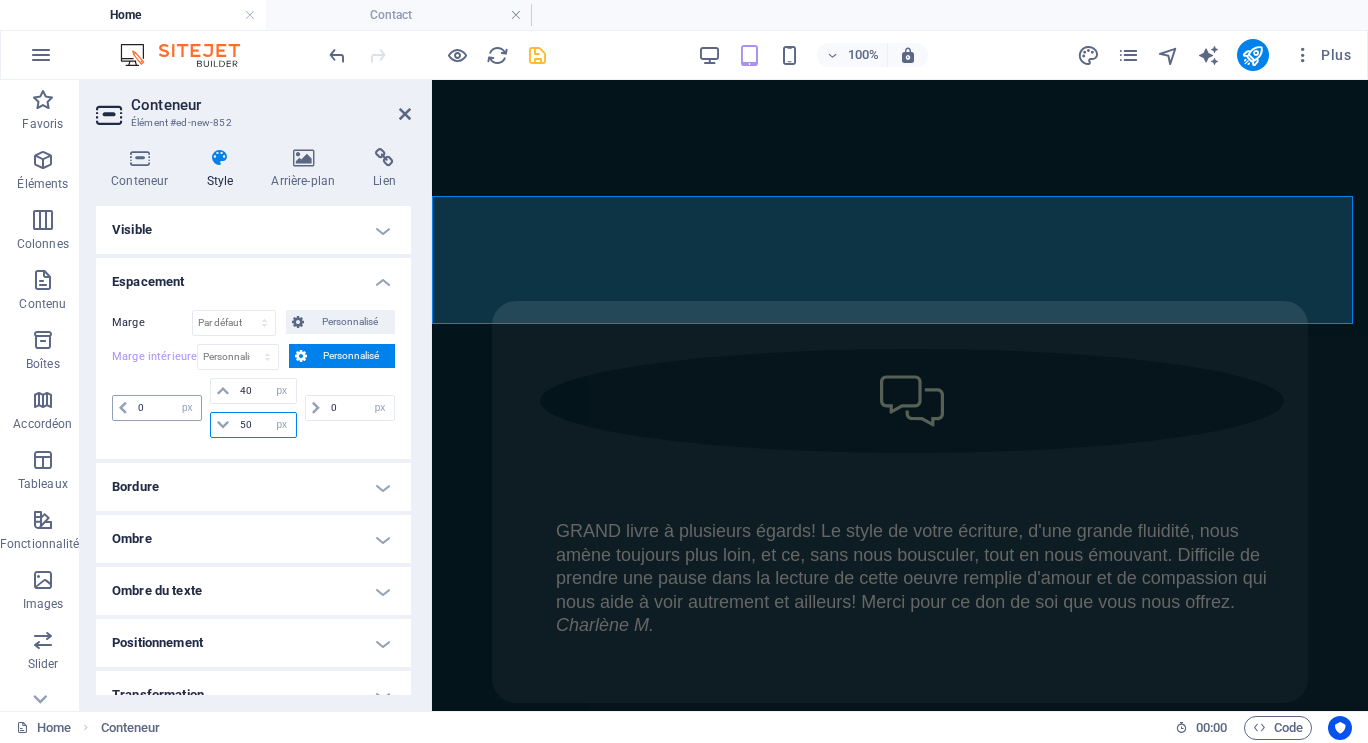 type on "50" 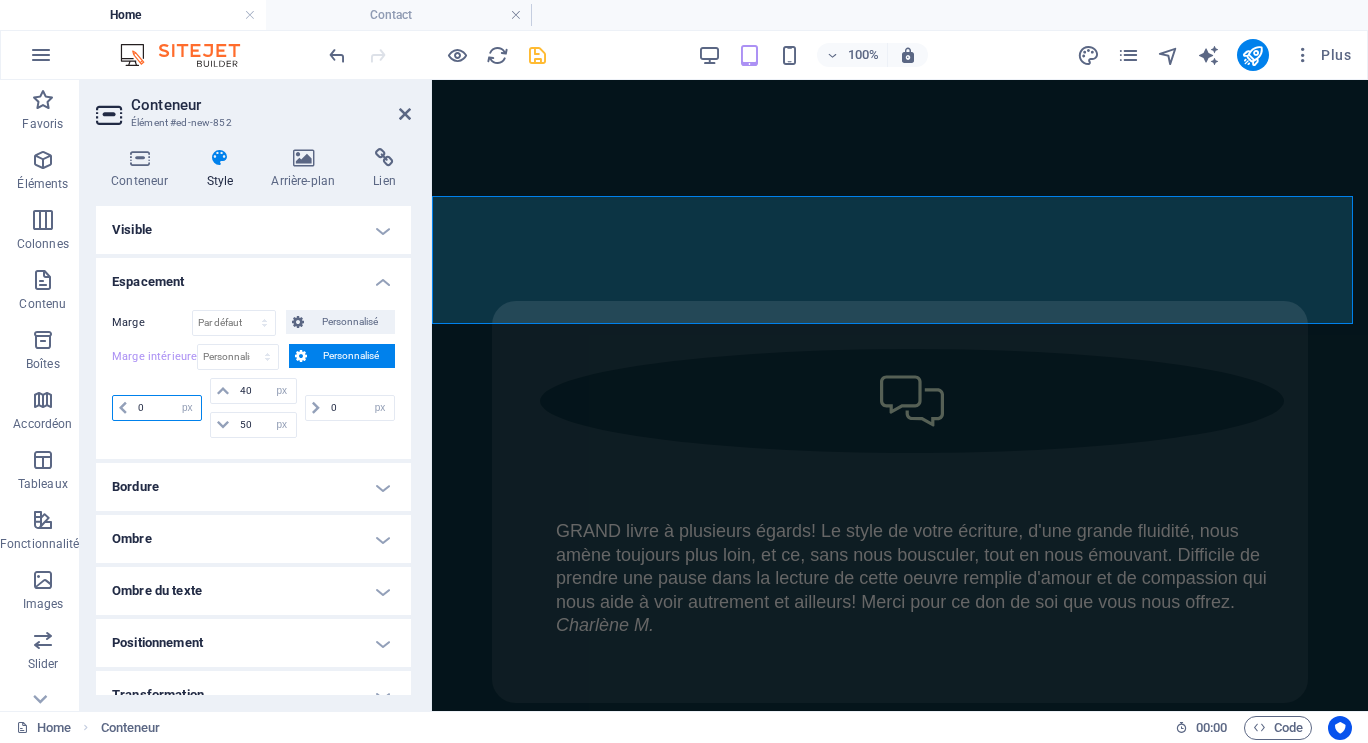drag, startPoint x: 148, startPoint y: 408, endPoint x: 128, endPoint y: 417, distance: 21.931713 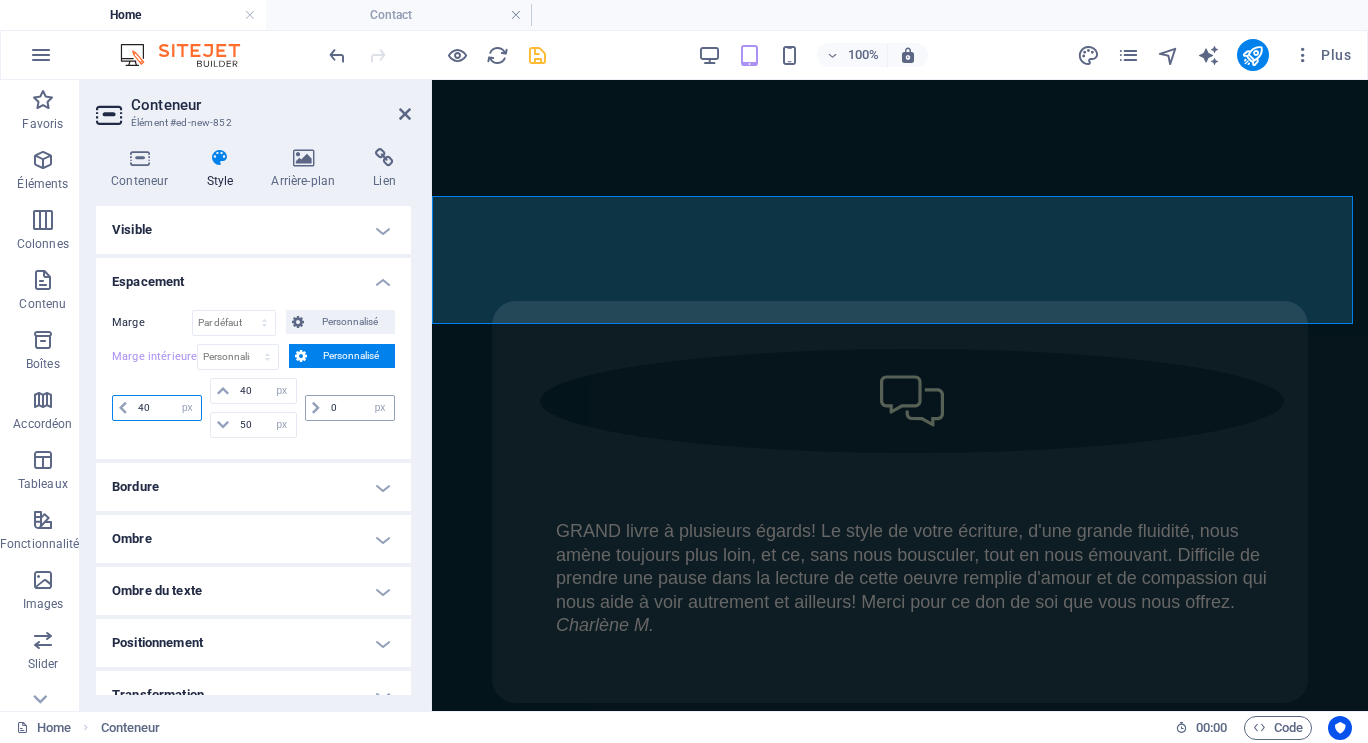 type on "40" 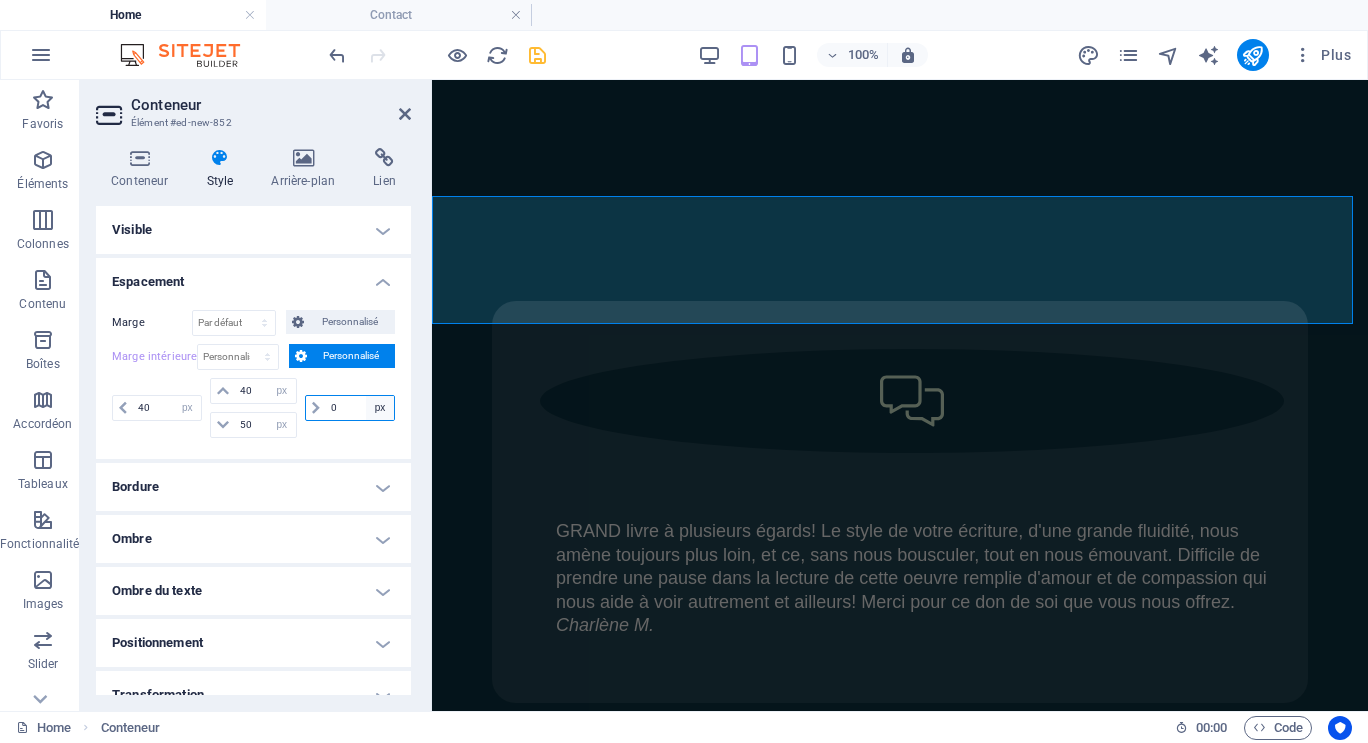 drag, startPoint x: 361, startPoint y: 411, endPoint x: 388, endPoint y: 409, distance: 27.073973 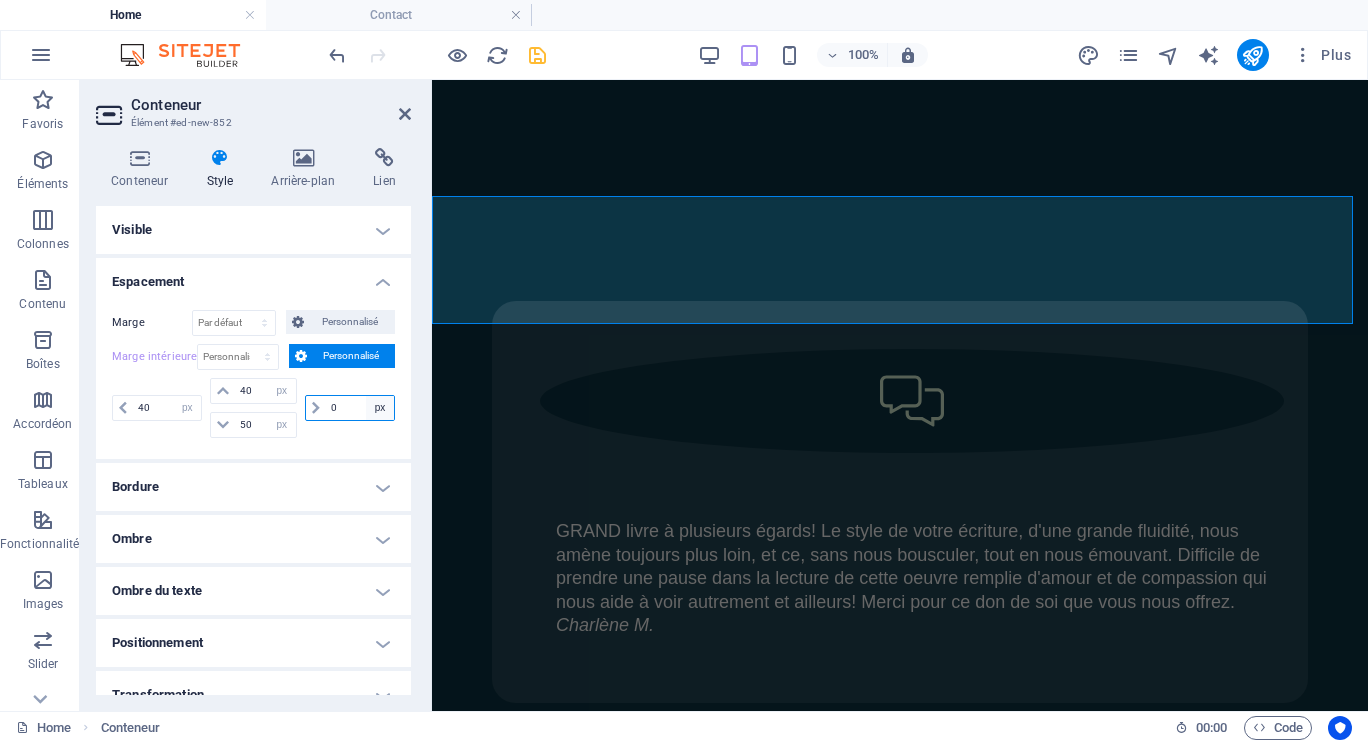 click on "0 px rem % vh vw" at bounding box center [350, 408] 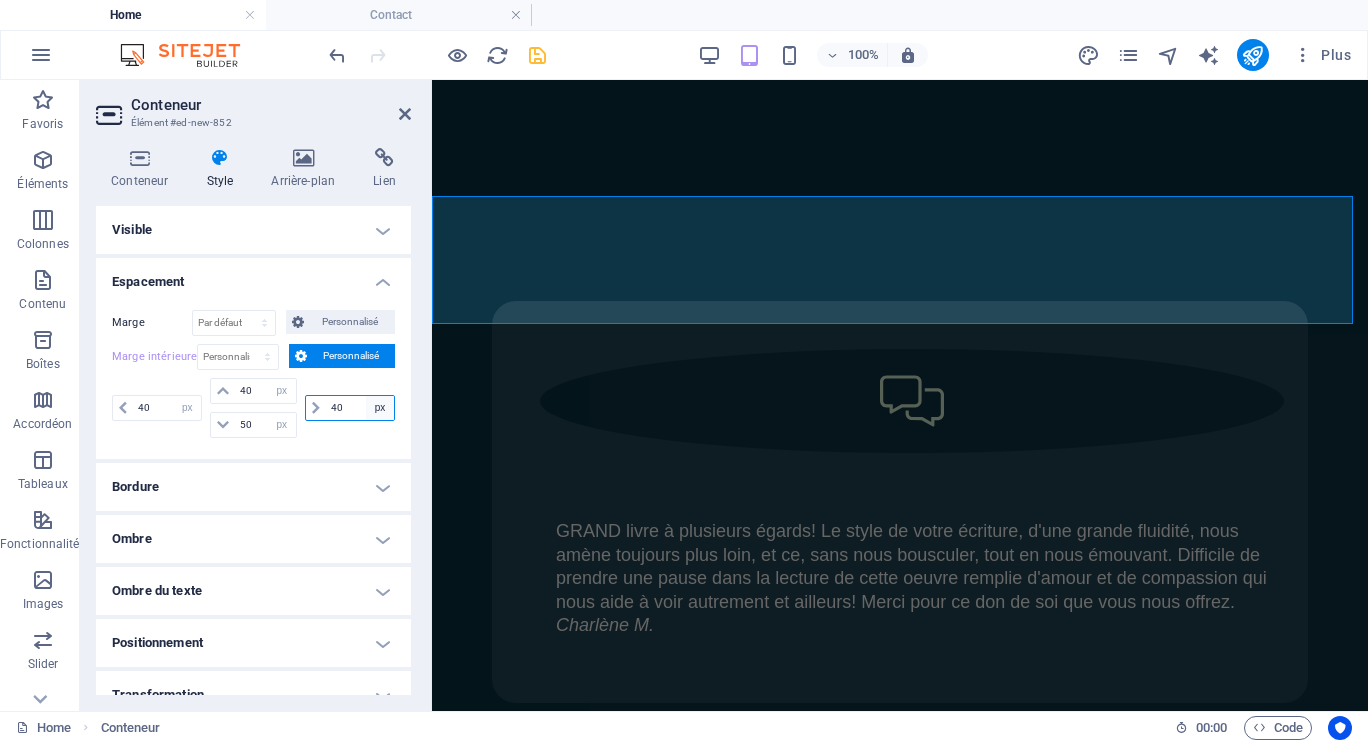 type on "4" 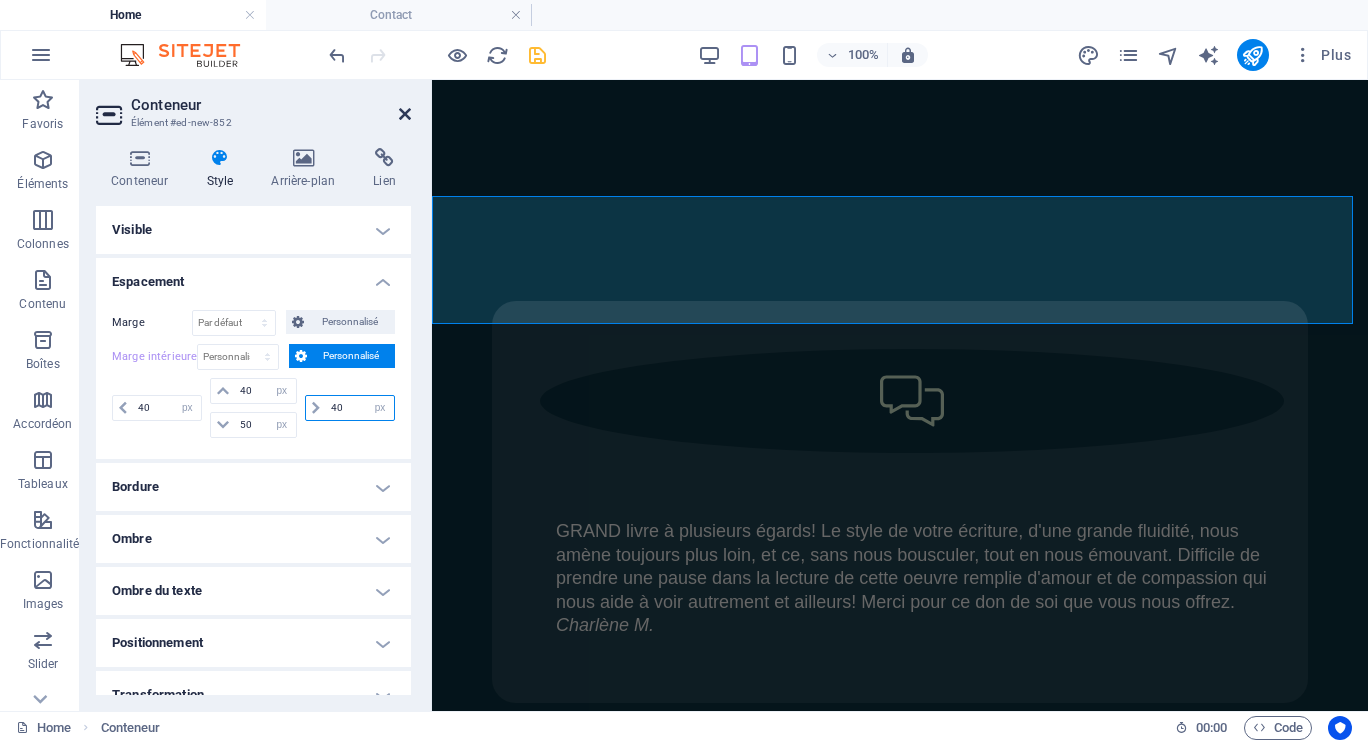 type on "40" 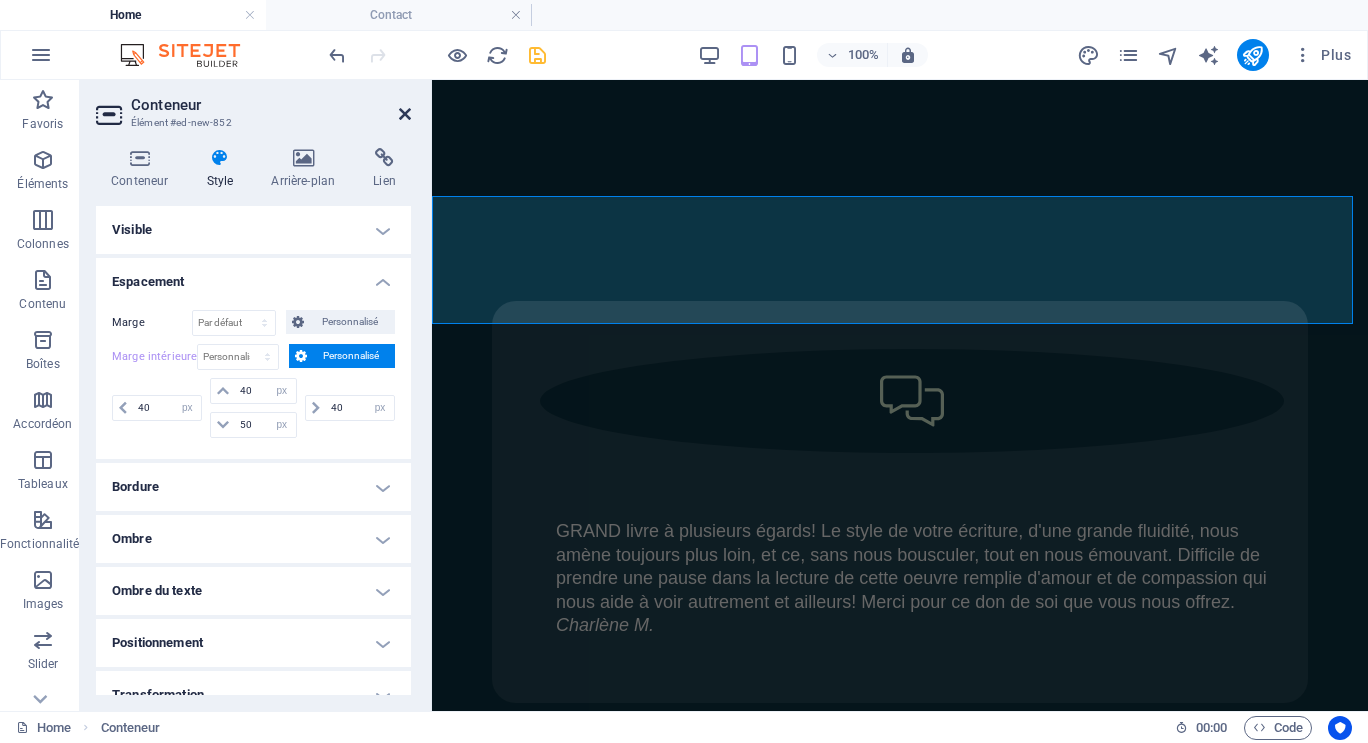 click at bounding box center (405, 114) 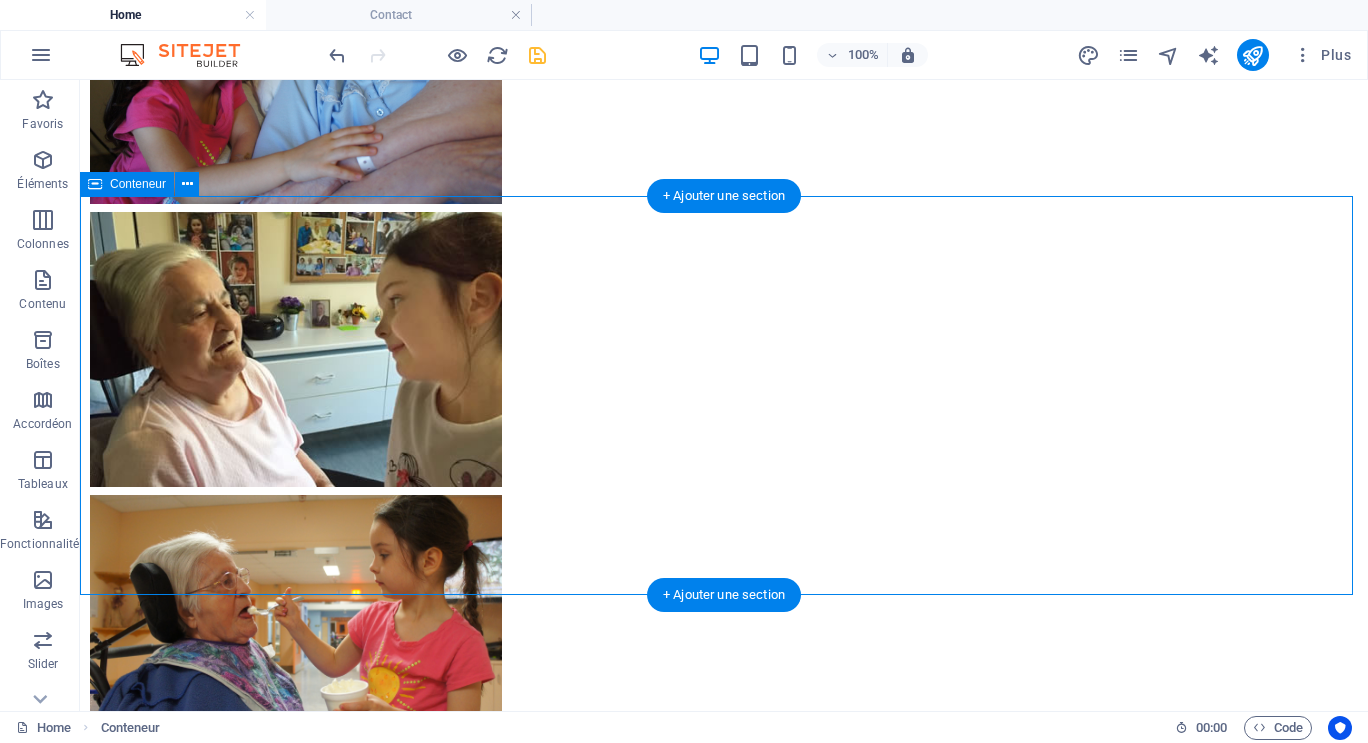 scroll, scrollTop: 9557, scrollLeft: 0, axis: vertical 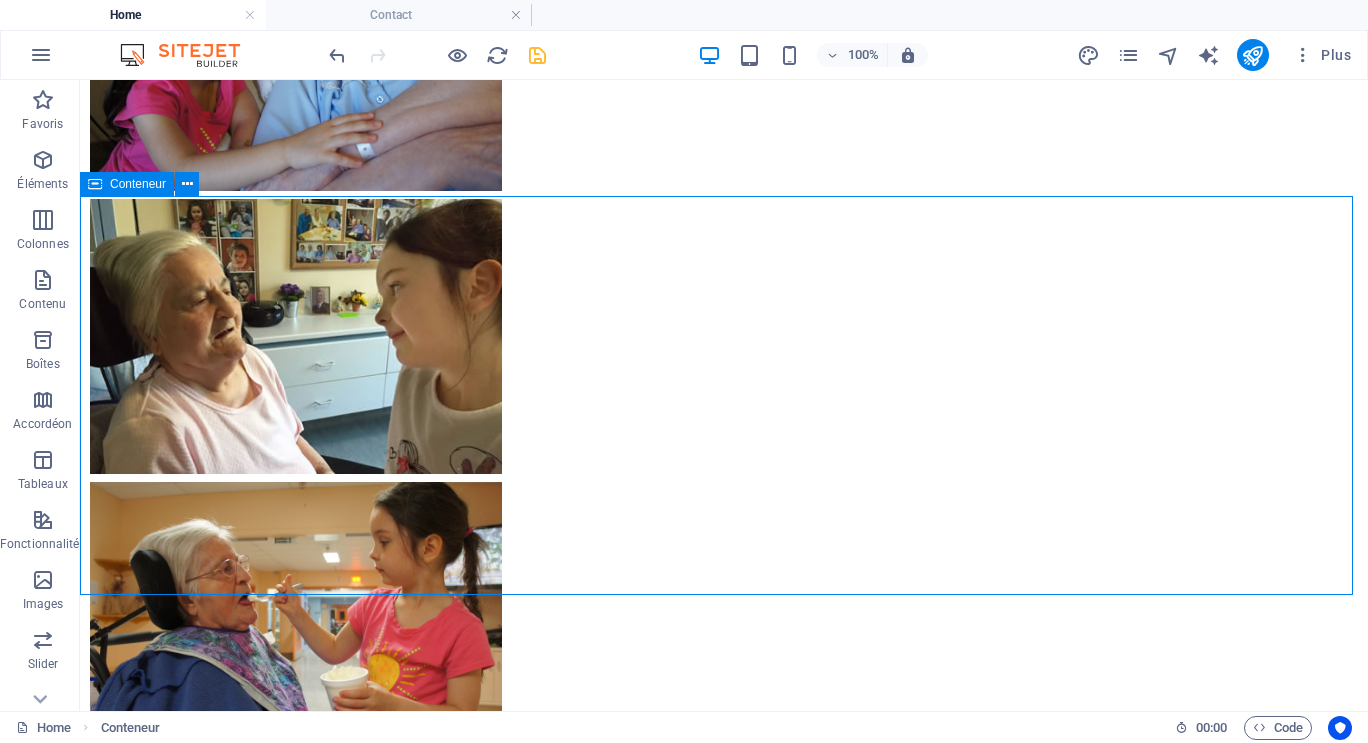 click on "Conteneur" at bounding box center (138, 184) 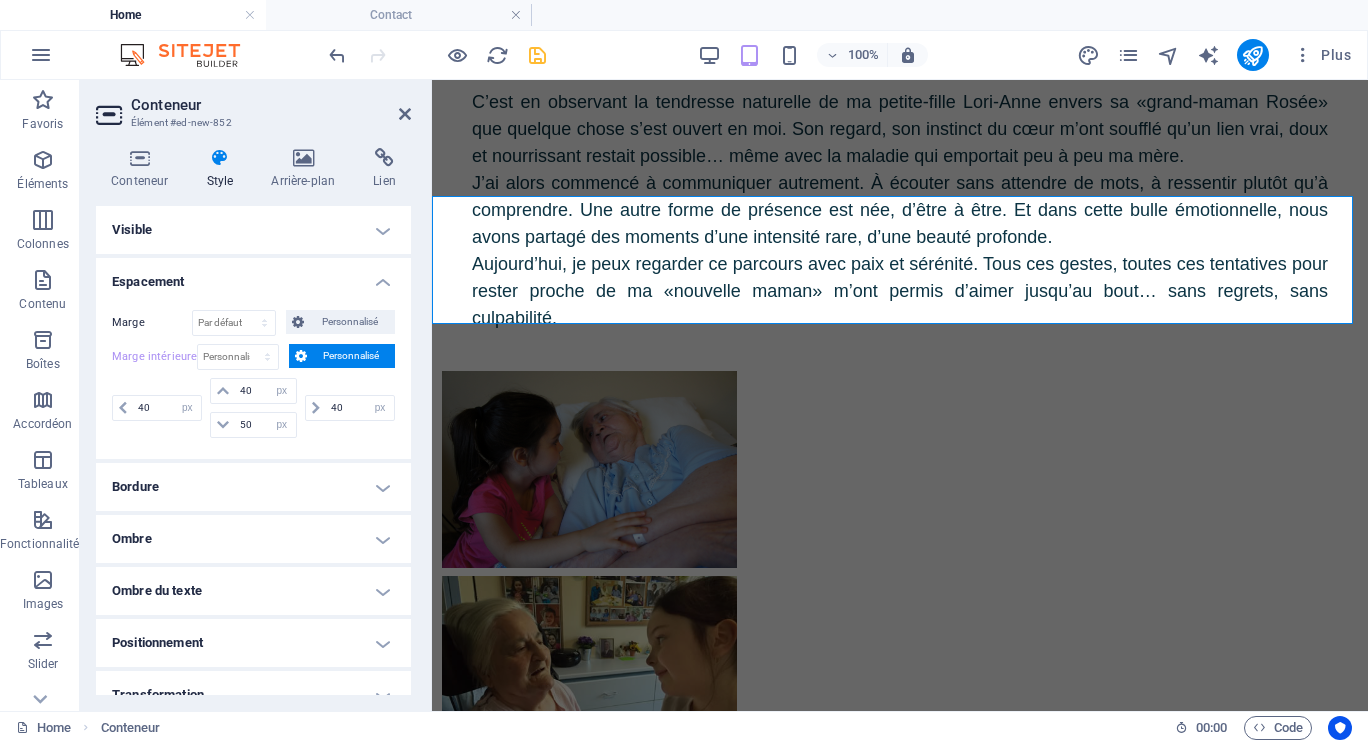 scroll, scrollTop: 12420, scrollLeft: 0, axis: vertical 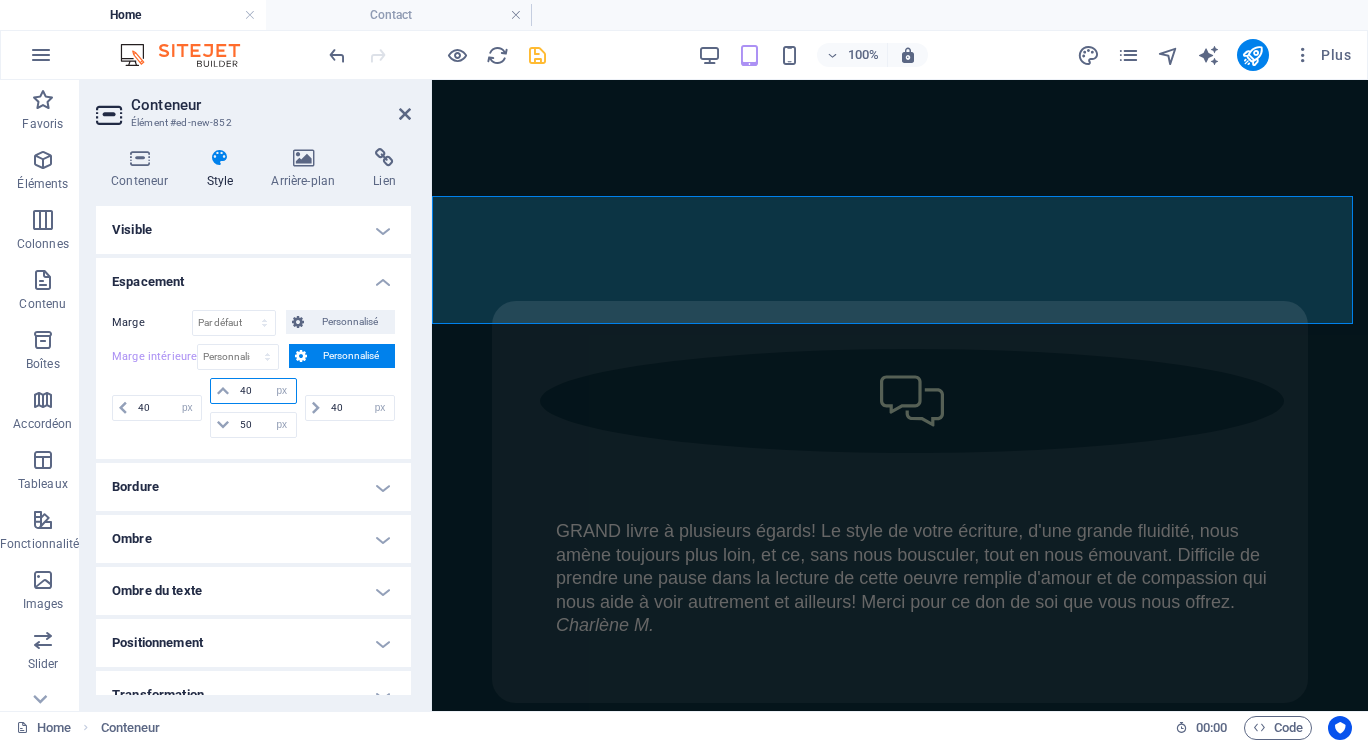 drag, startPoint x: 253, startPoint y: 387, endPoint x: 227, endPoint y: 395, distance: 27.202942 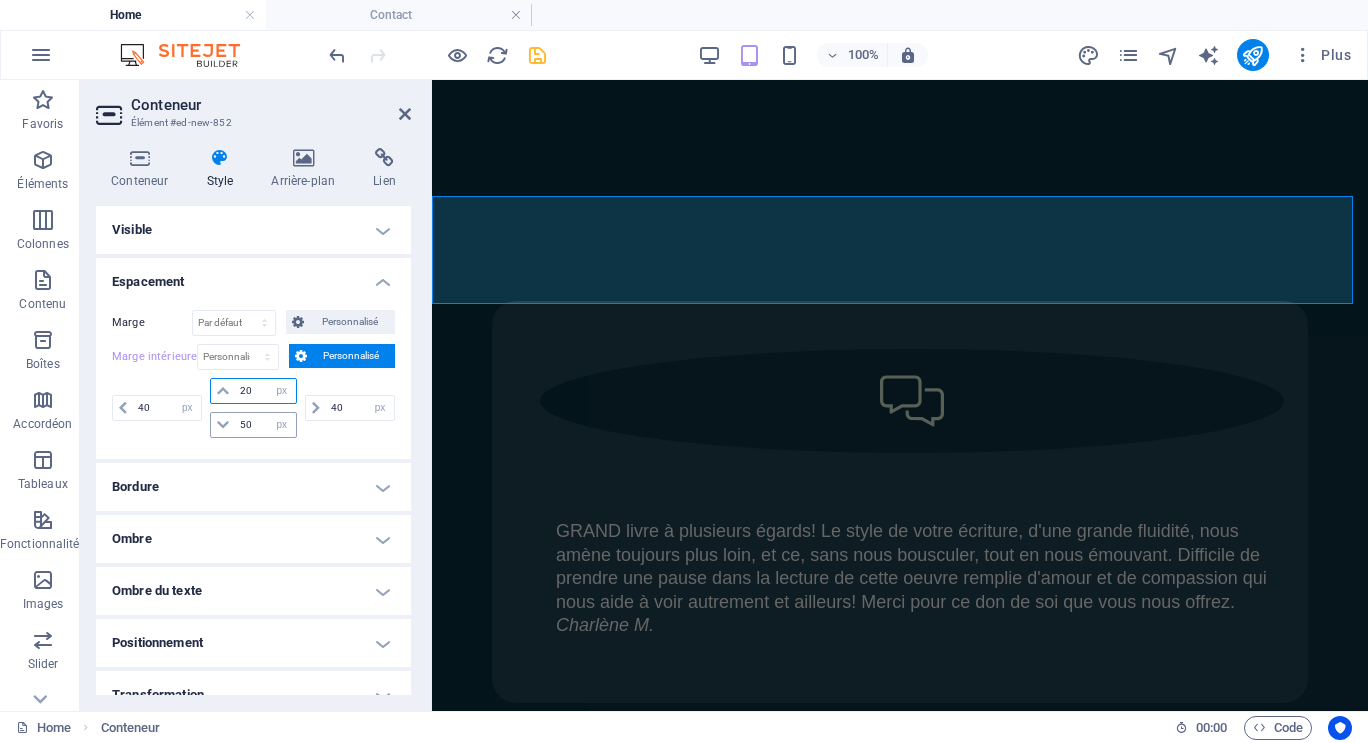 type on "20" 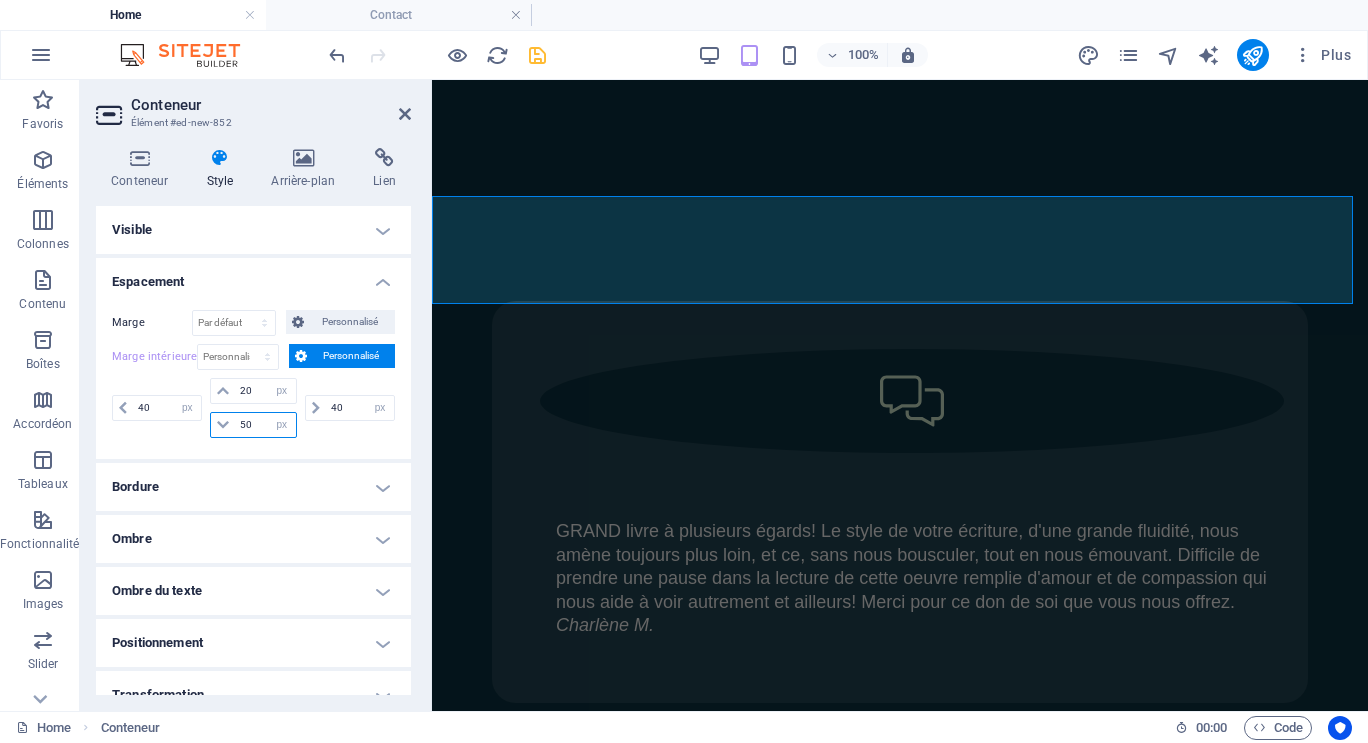 drag, startPoint x: 254, startPoint y: 427, endPoint x: 227, endPoint y: 434, distance: 27.89265 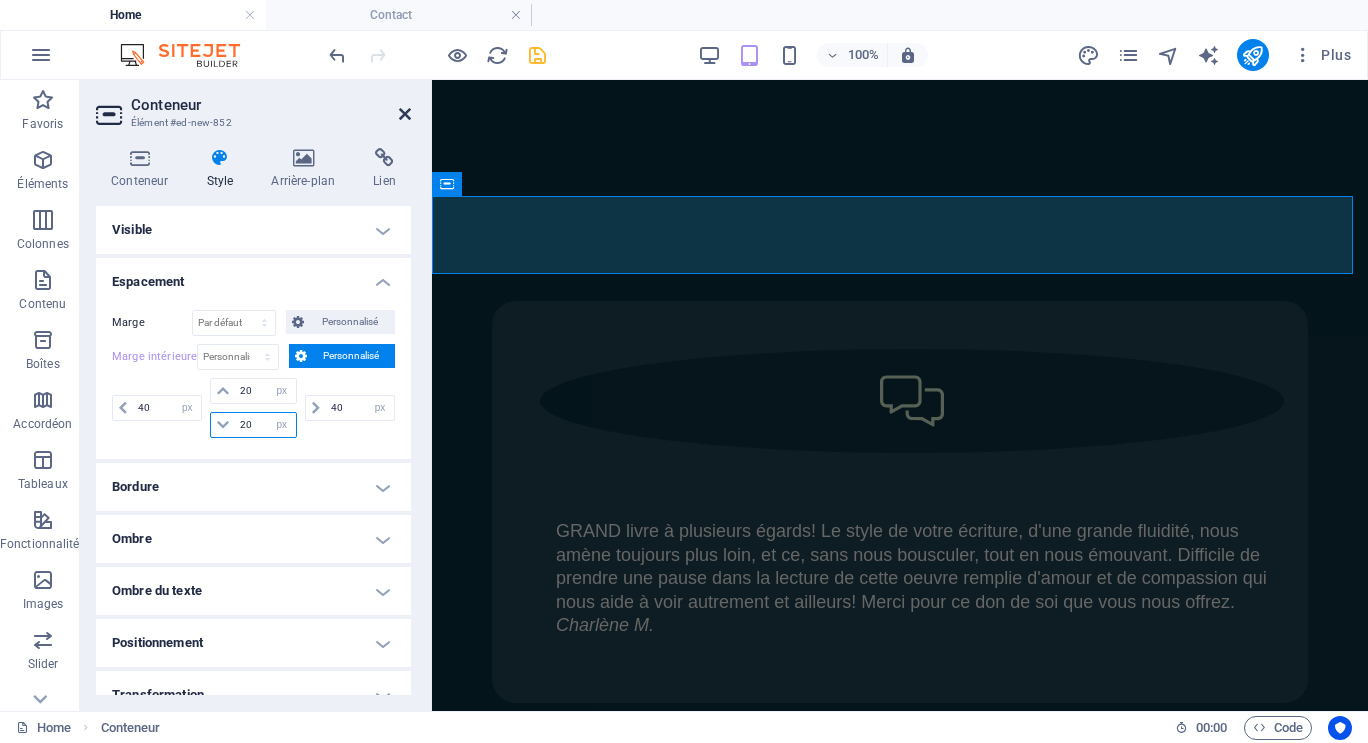 type on "20" 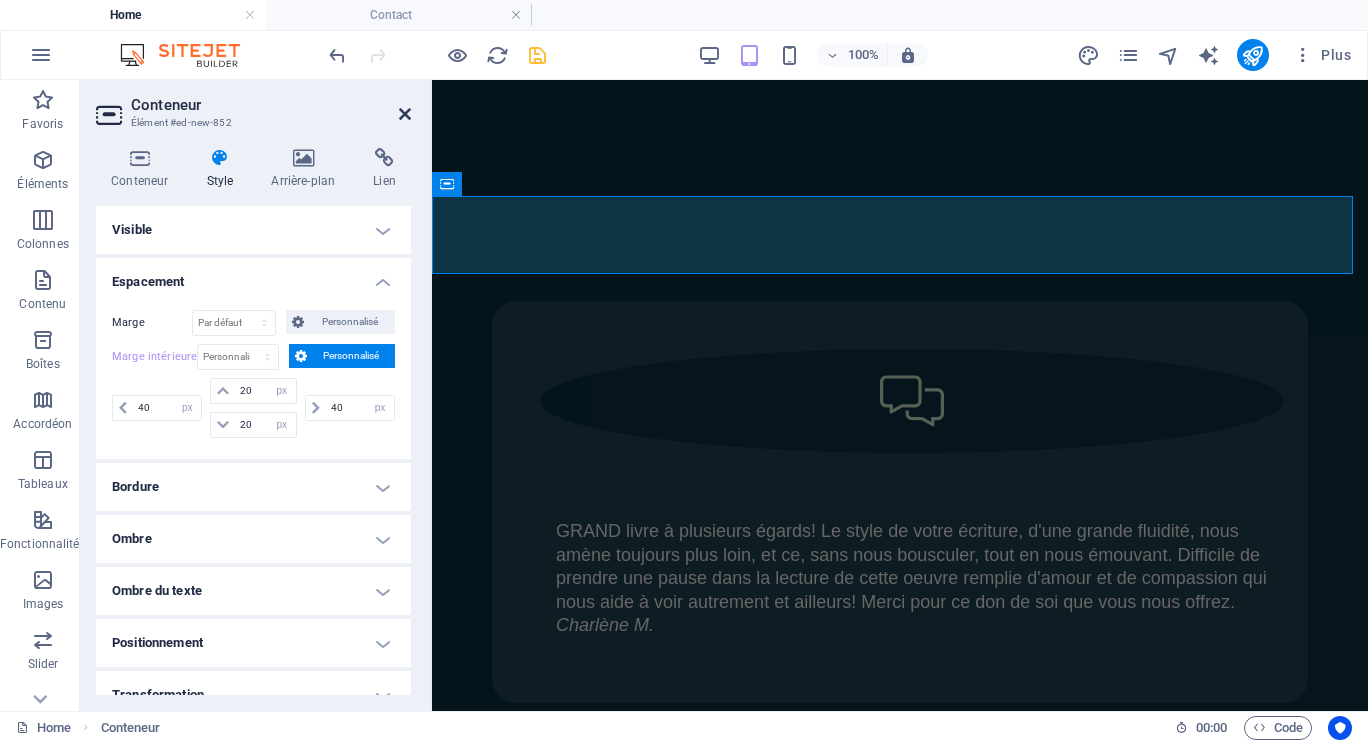 click at bounding box center (405, 114) 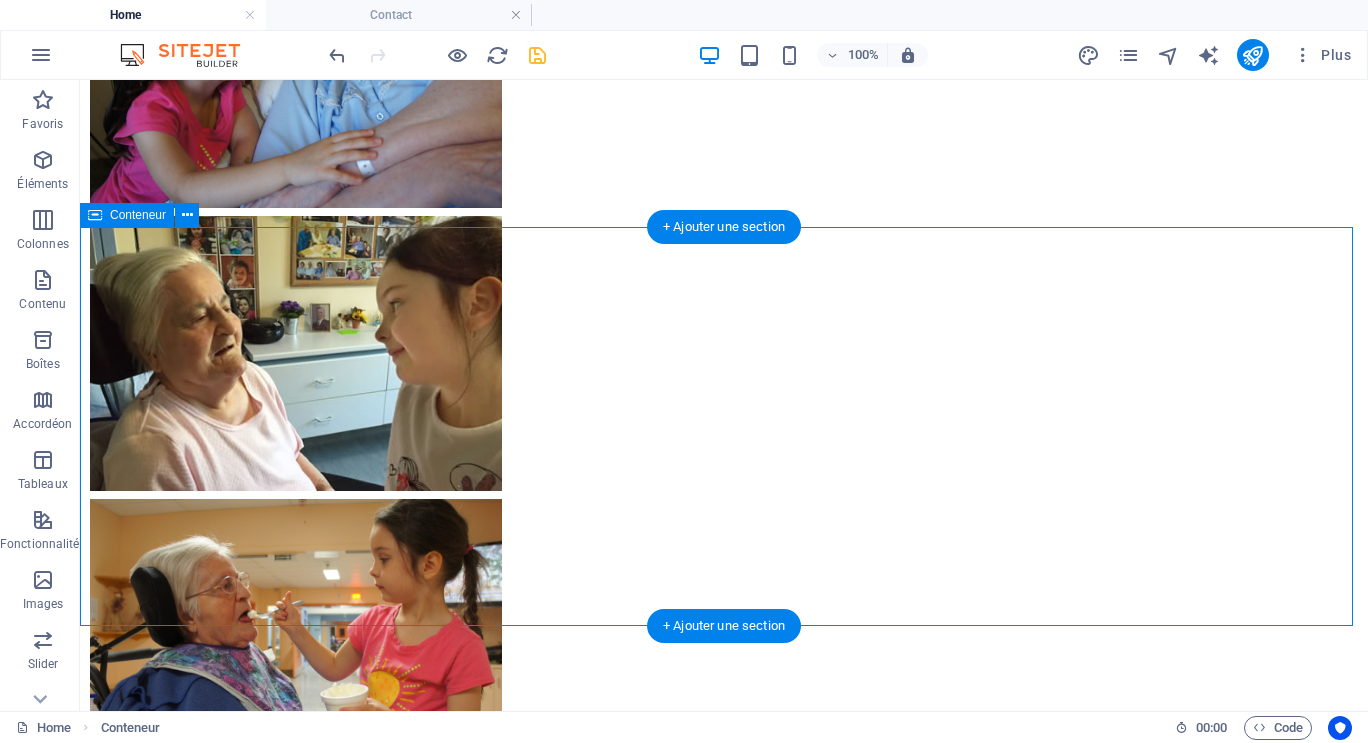 scroll, scrollTop: 9557, scrollLeft: 0, axis: vertical 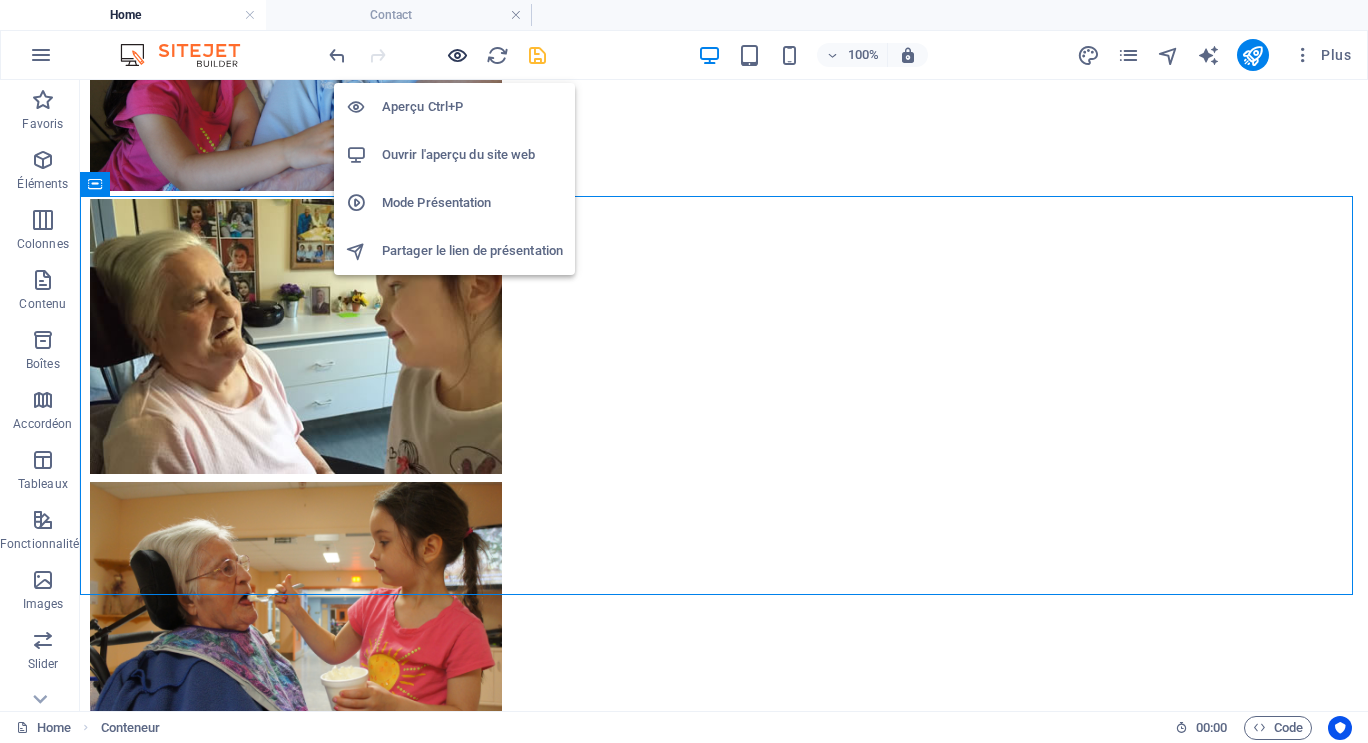 click at bounding box center (457, 55) 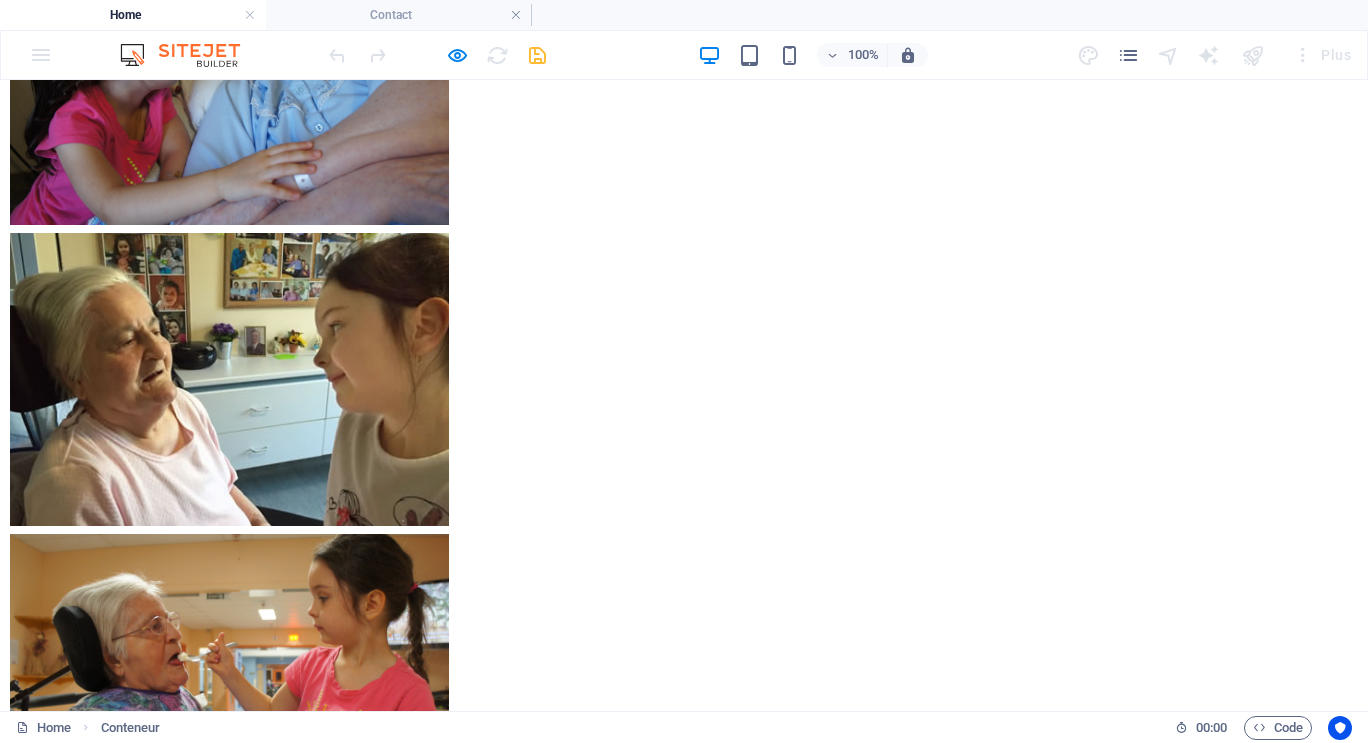 scroll, scrollTop: 9298, scrollLeft: 0, axis: vertical 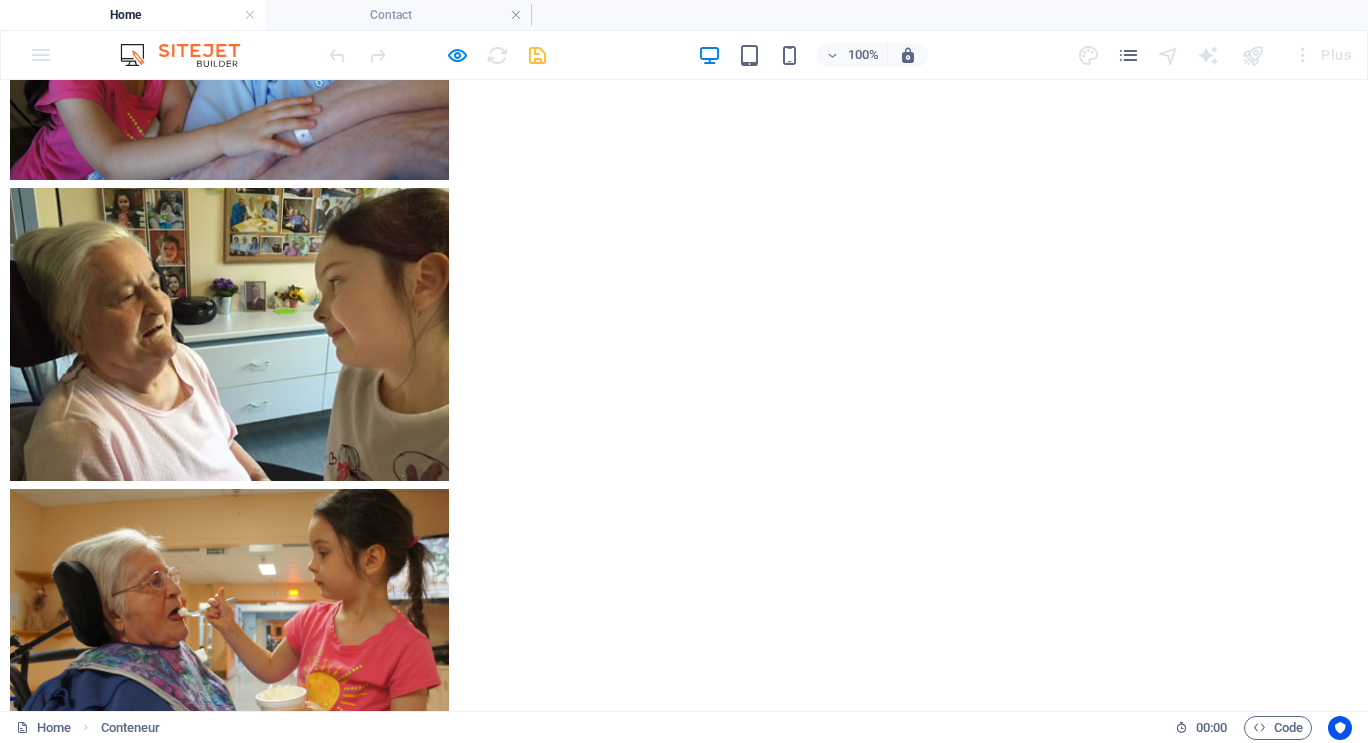 click on "Pour me joindre, cliquer ici." at bounding box center (684, 8579) 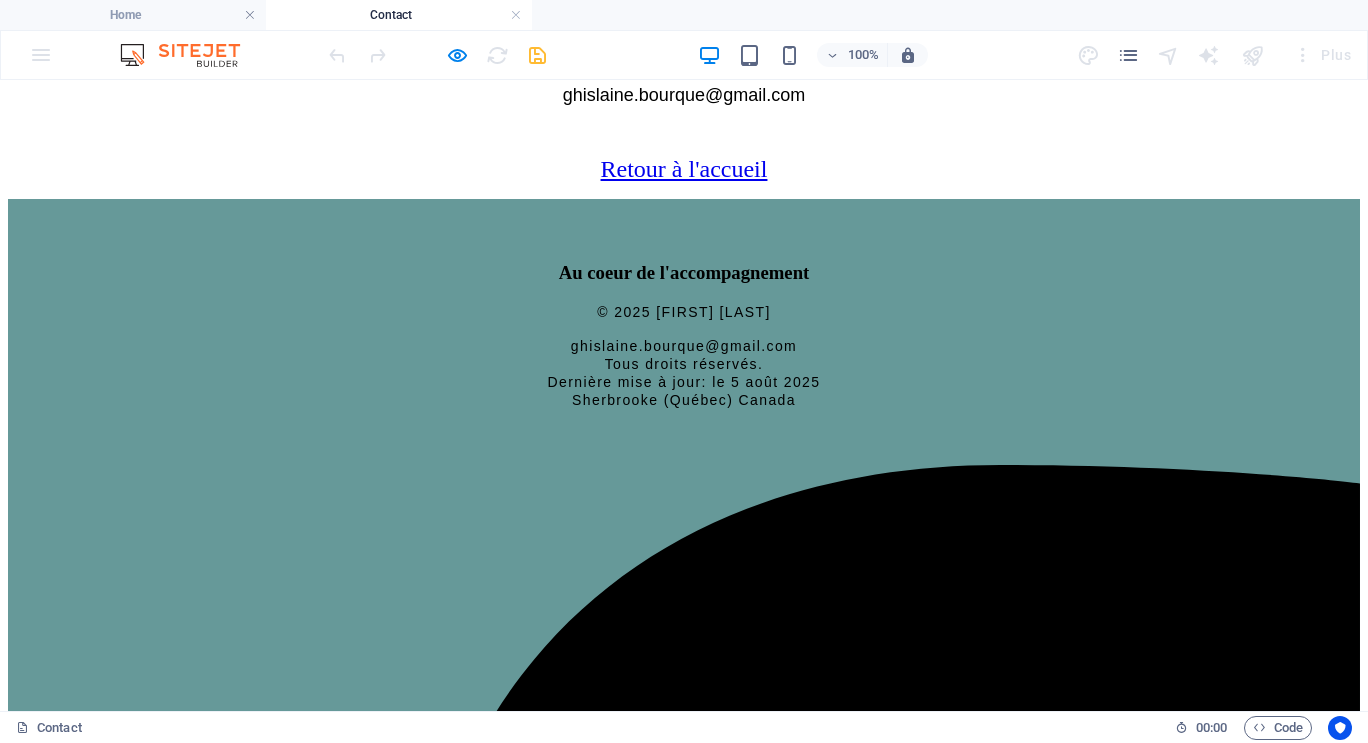 scroll, scrollTop: 725, scrollLeft: 0, axis: vertical 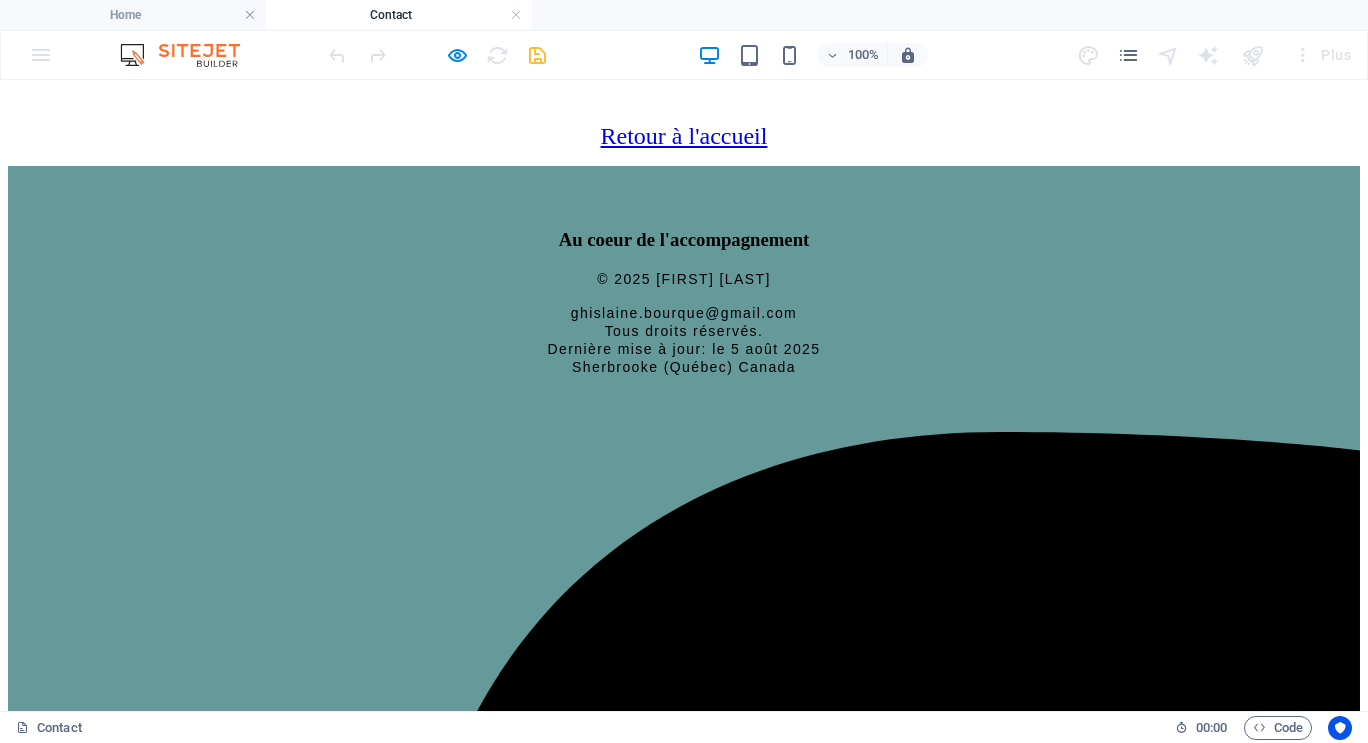 click on "Retour à l'accueil" at bounding box center [684, 136] 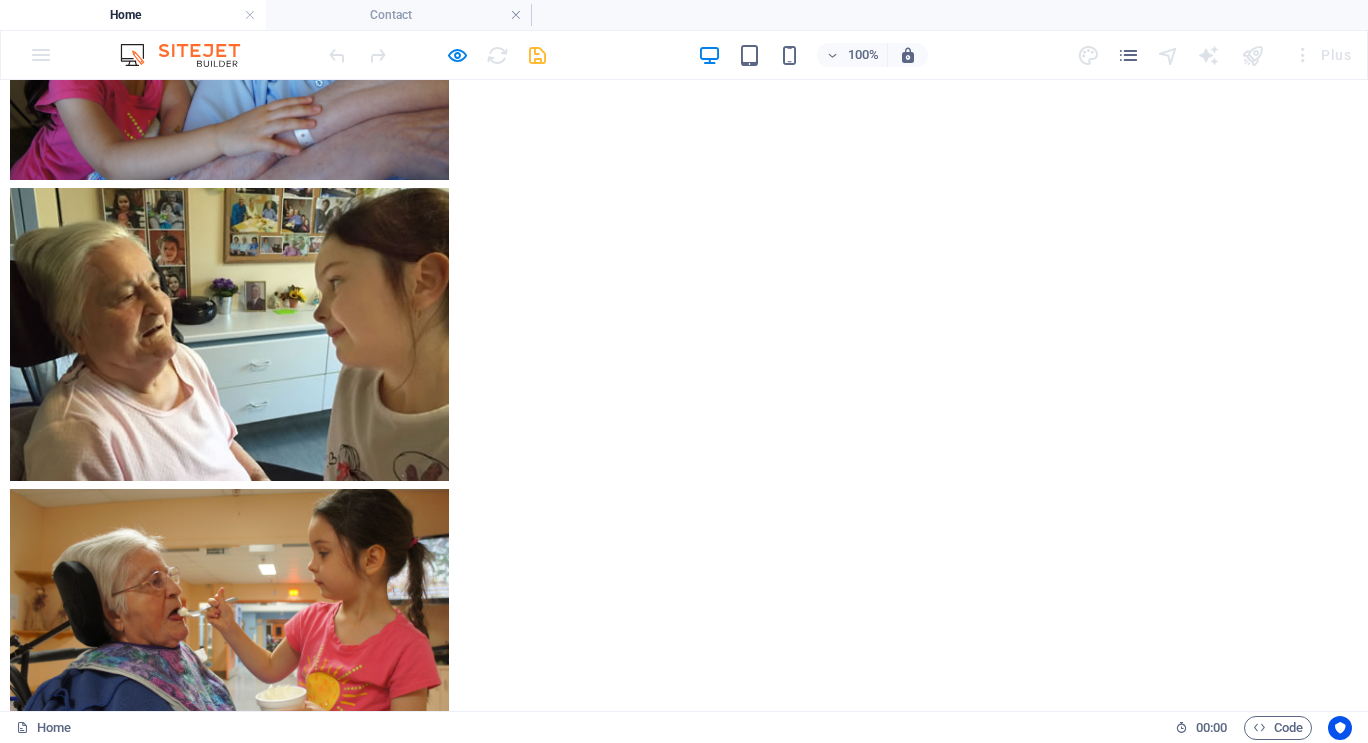 scroll, scrollTop: 9098, scrollLeft: 0, axis: vertical 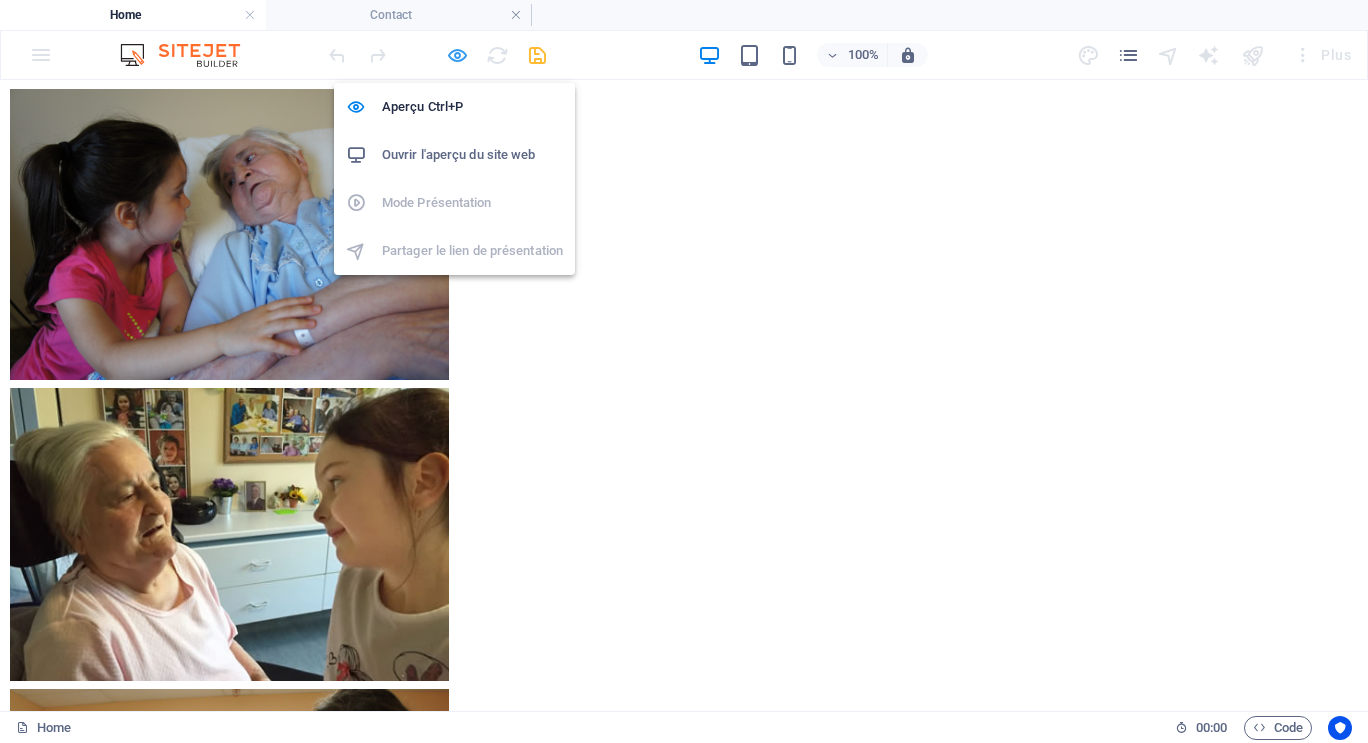 click at bounding box center [457, 55] 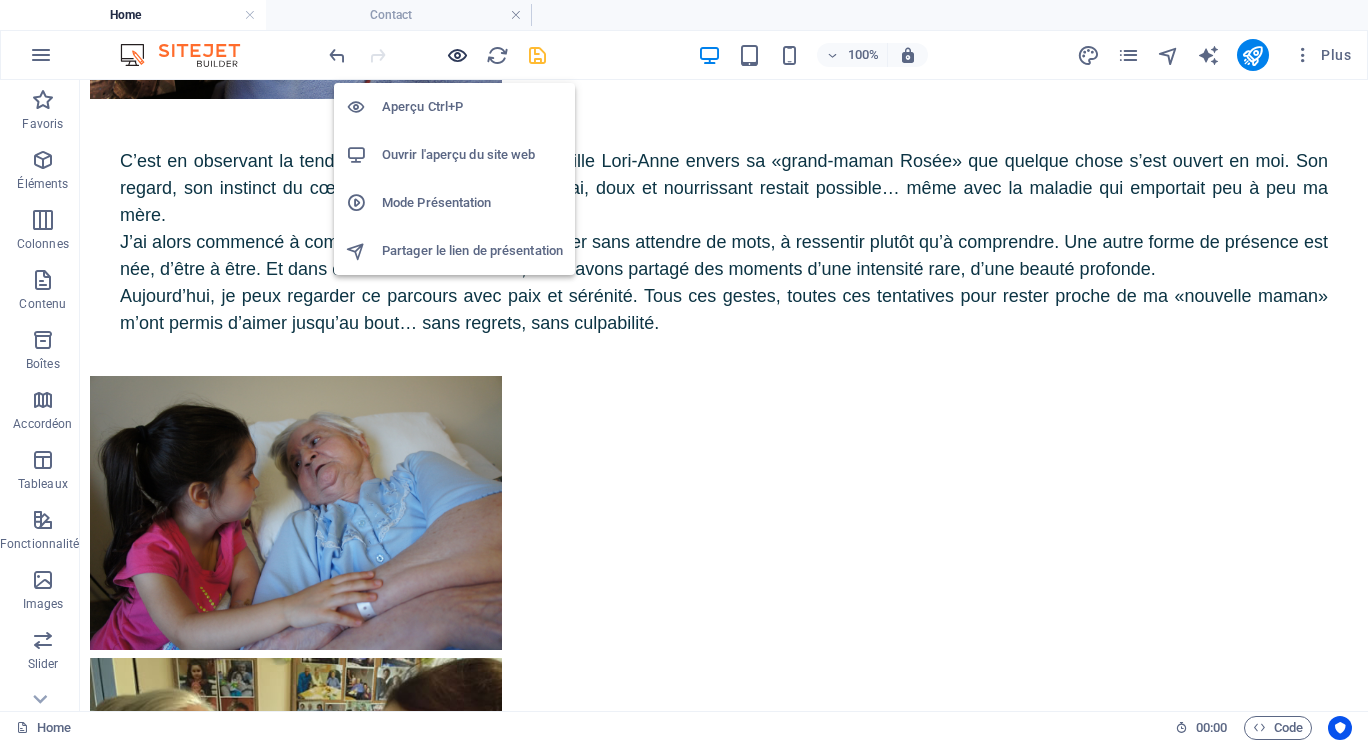 scroll, scrollTop: 9457, scrollLeft: 0, axis: vertical 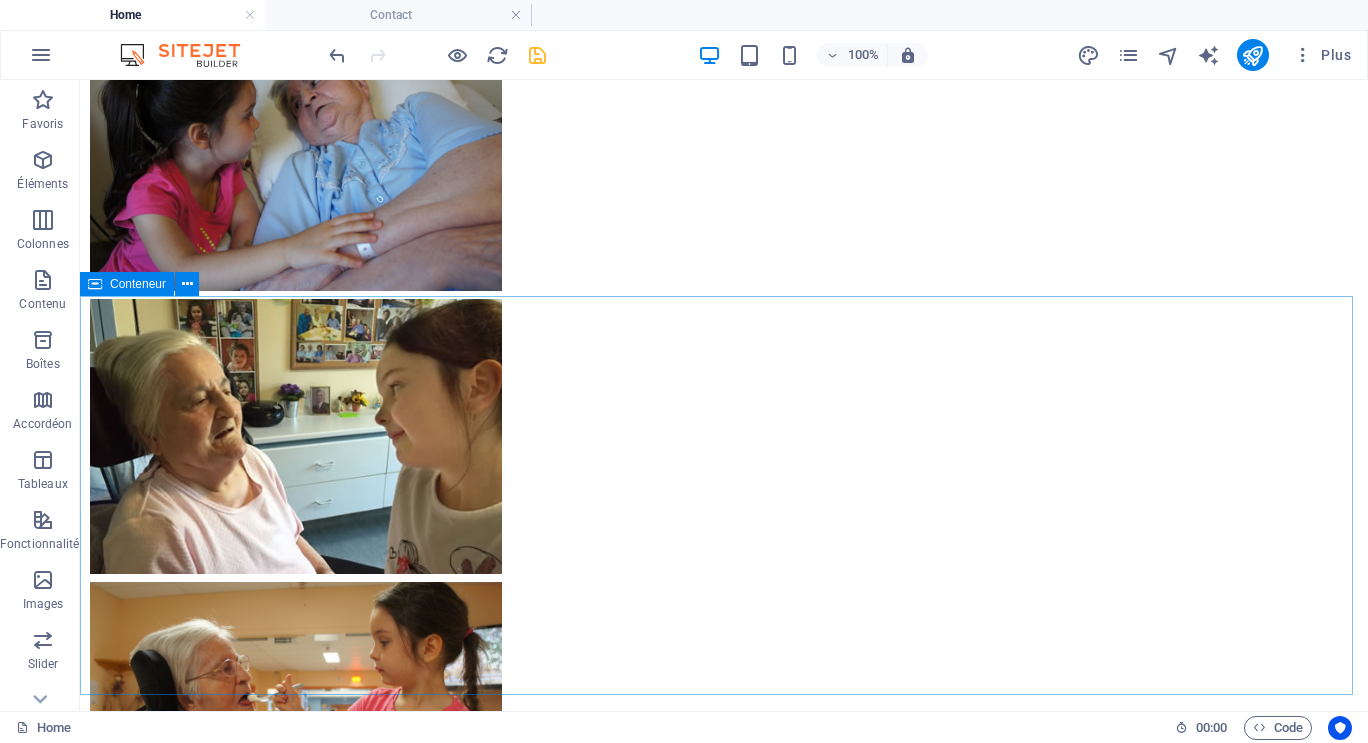 click on "Conteneur" at bounding box center [138, 284] 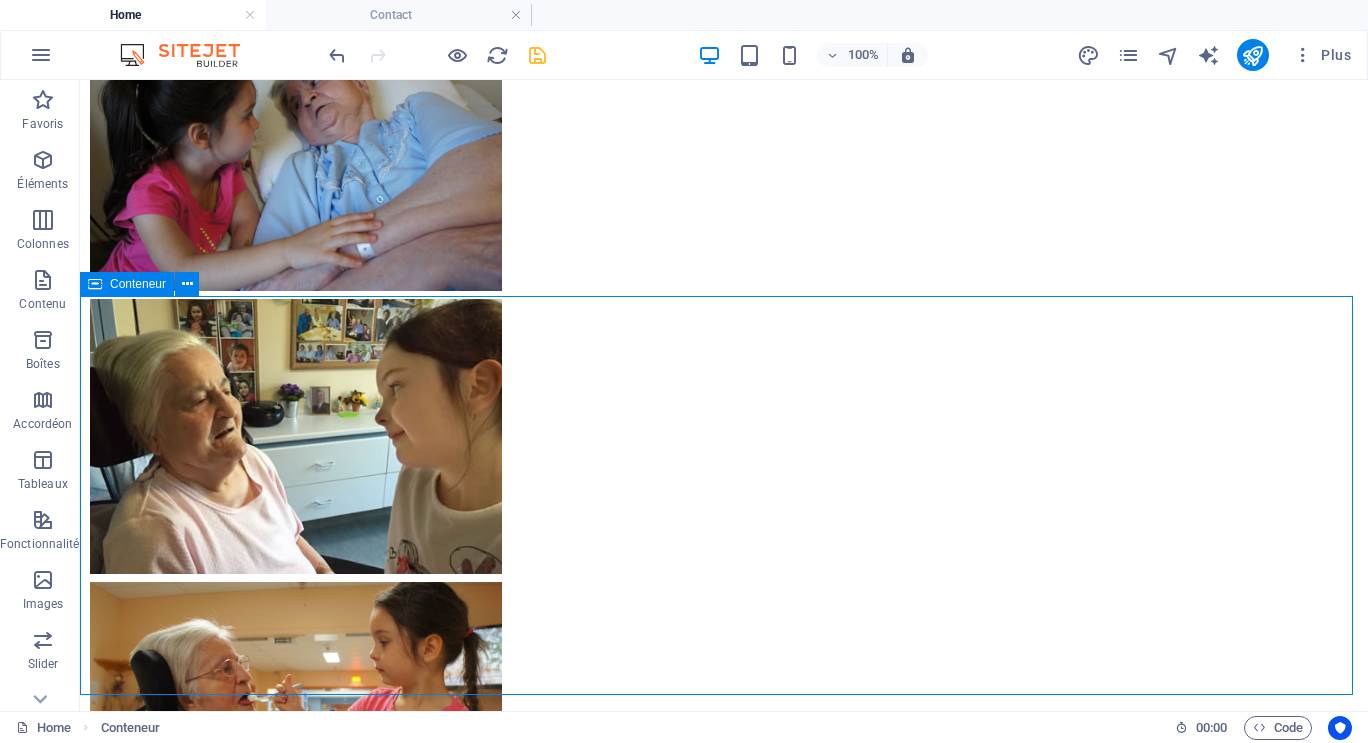 click on "Conteneur" at bounding box center [138, 284] 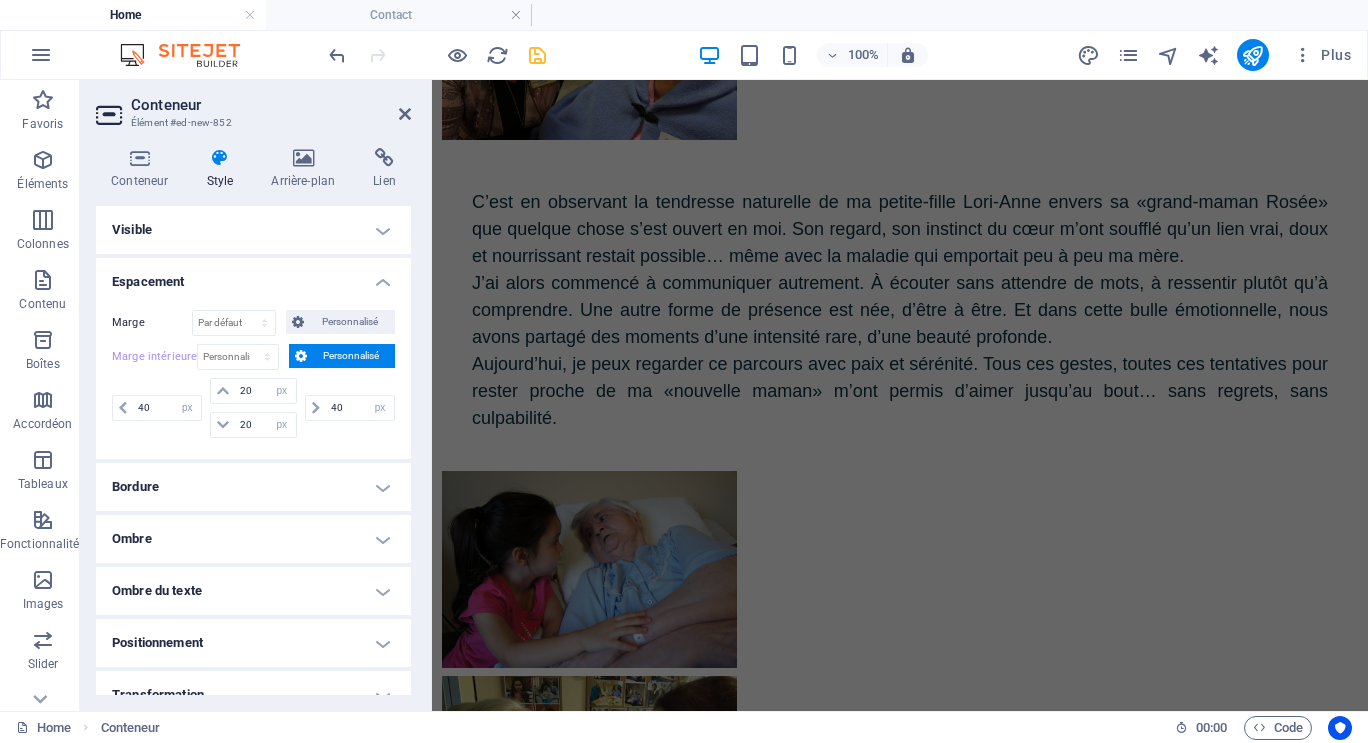 scroll, scrollTop: 12275, scrollLeft: 0, axis: vertical 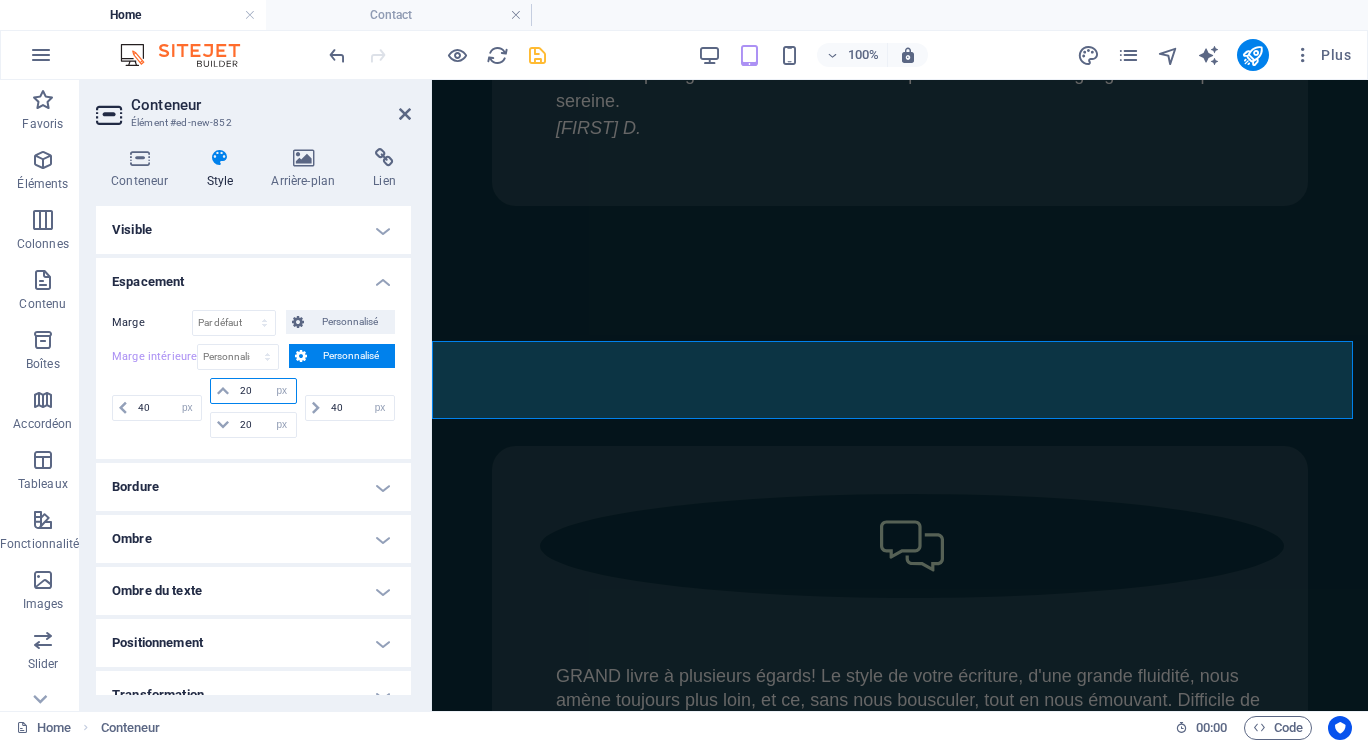 click on "20" at bounding box center [265, 391] 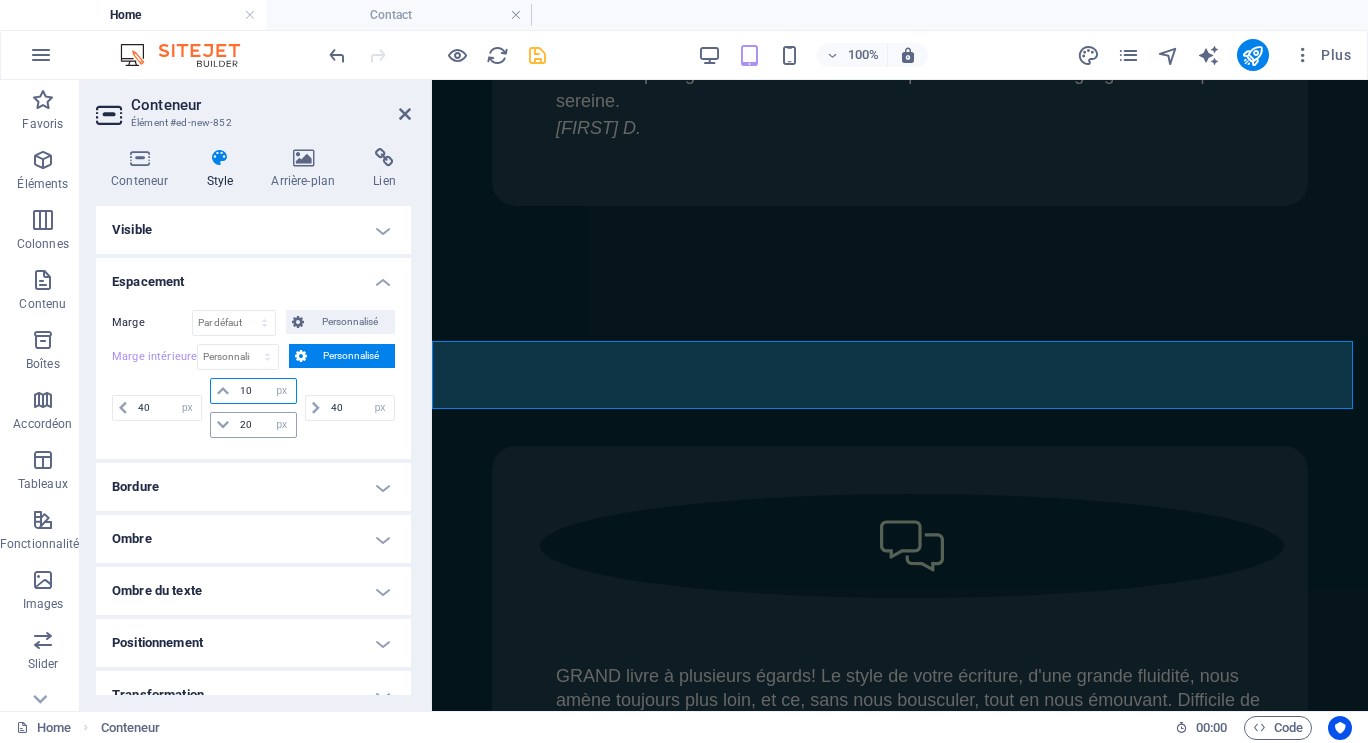 type on "10" 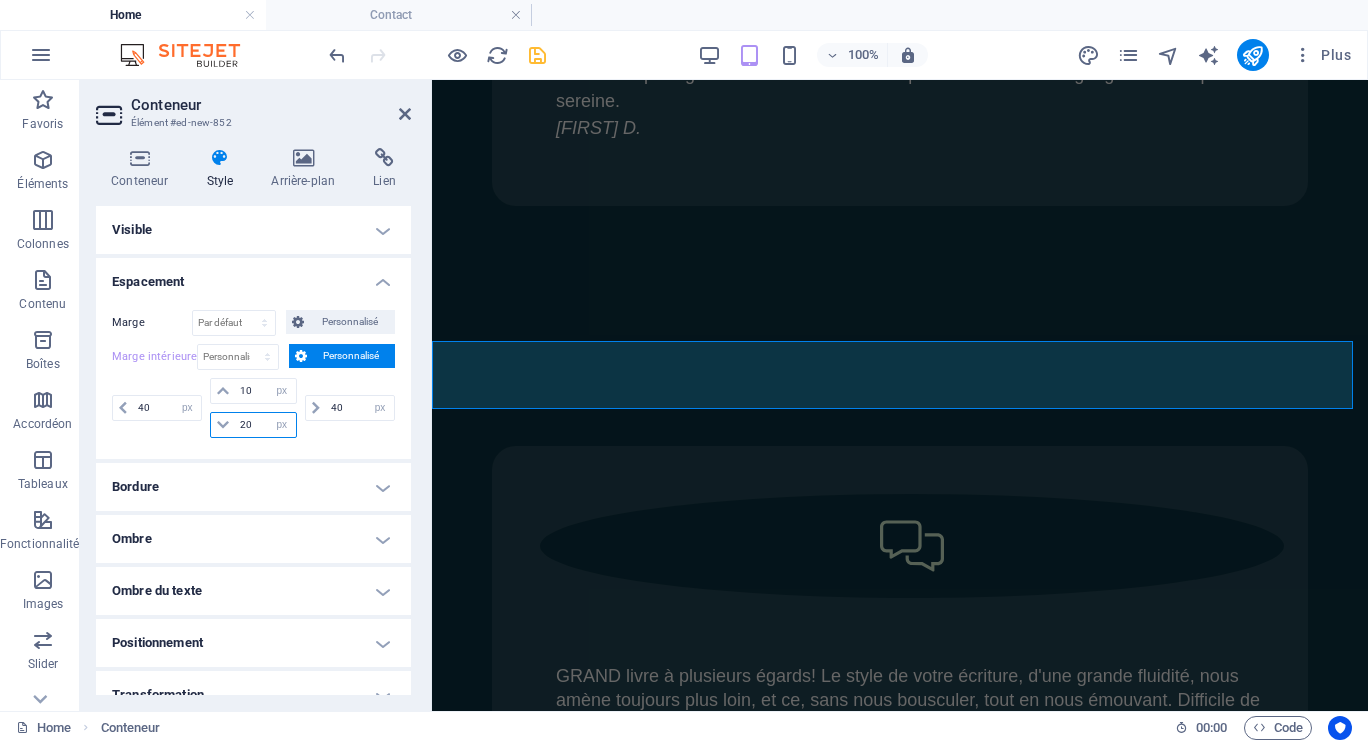 click on "20" at bounding box center (265, 425) 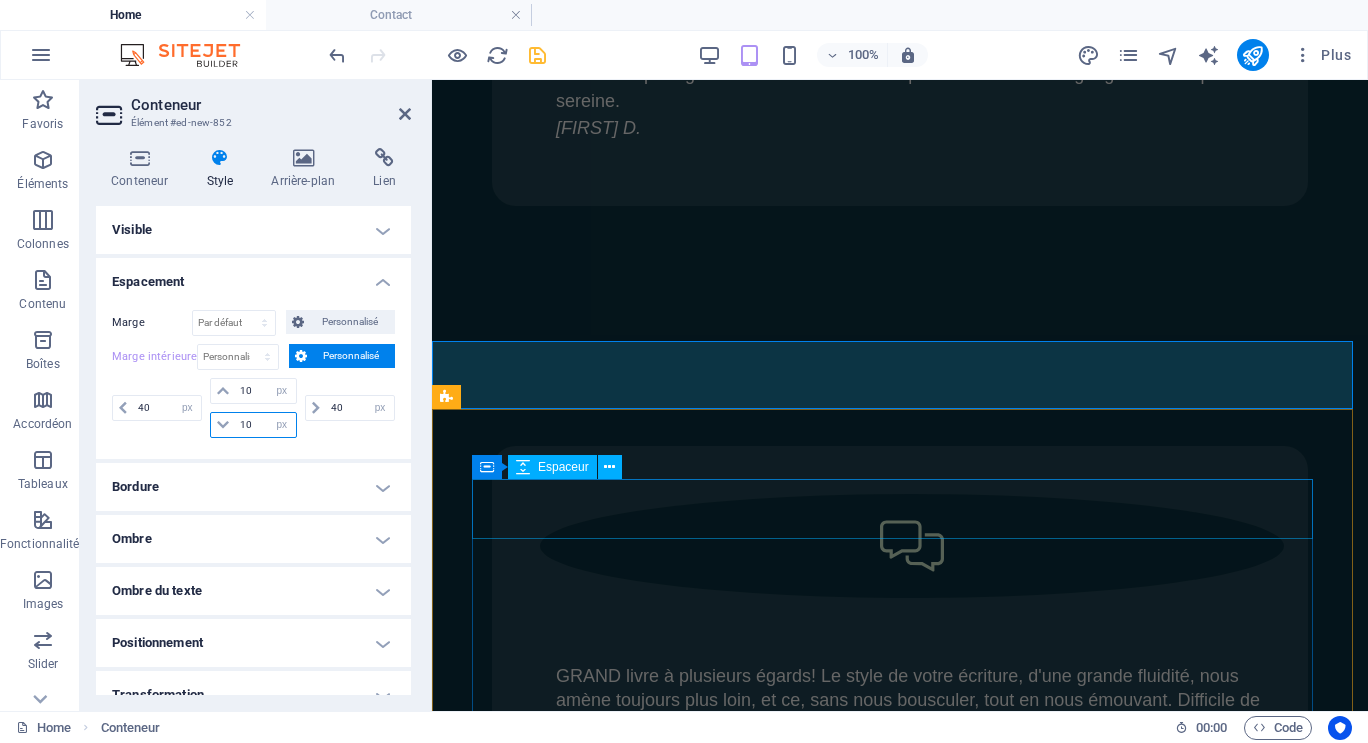 type on "10" 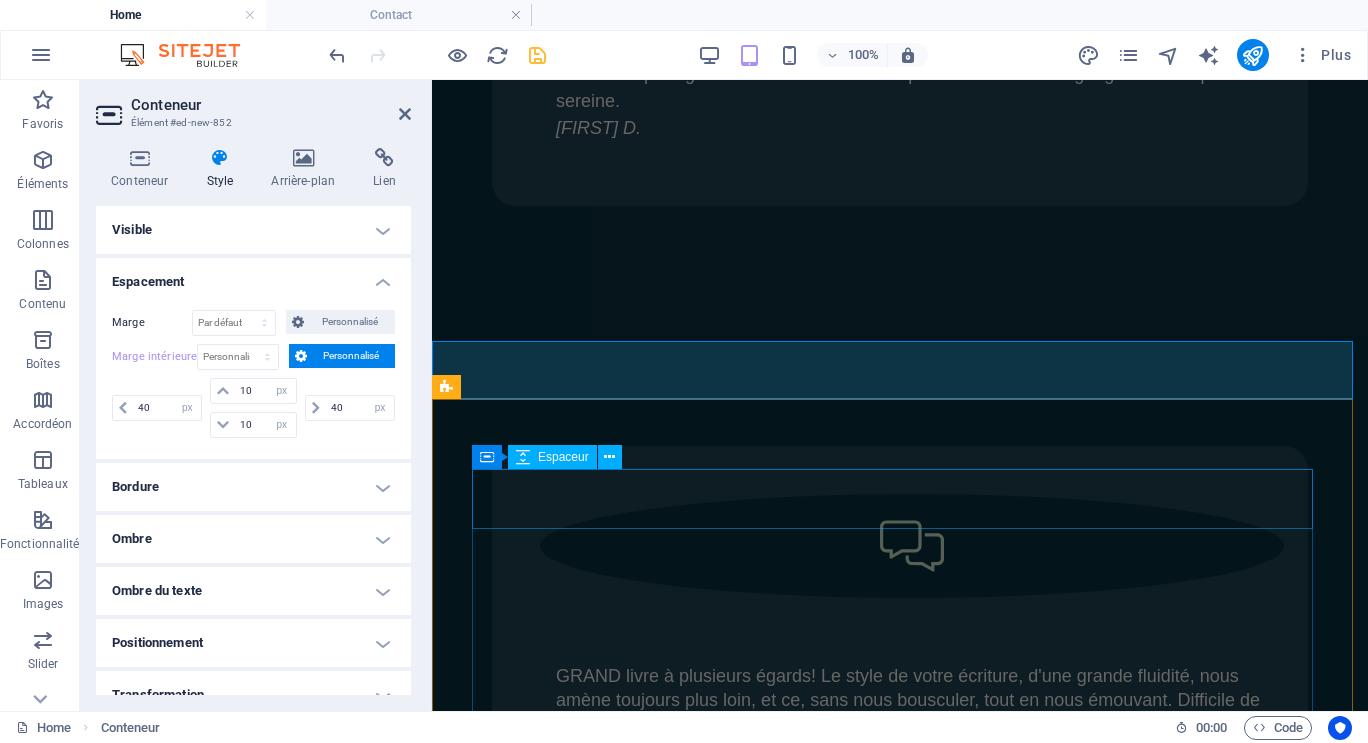 click at bounding box center [900, 4224] 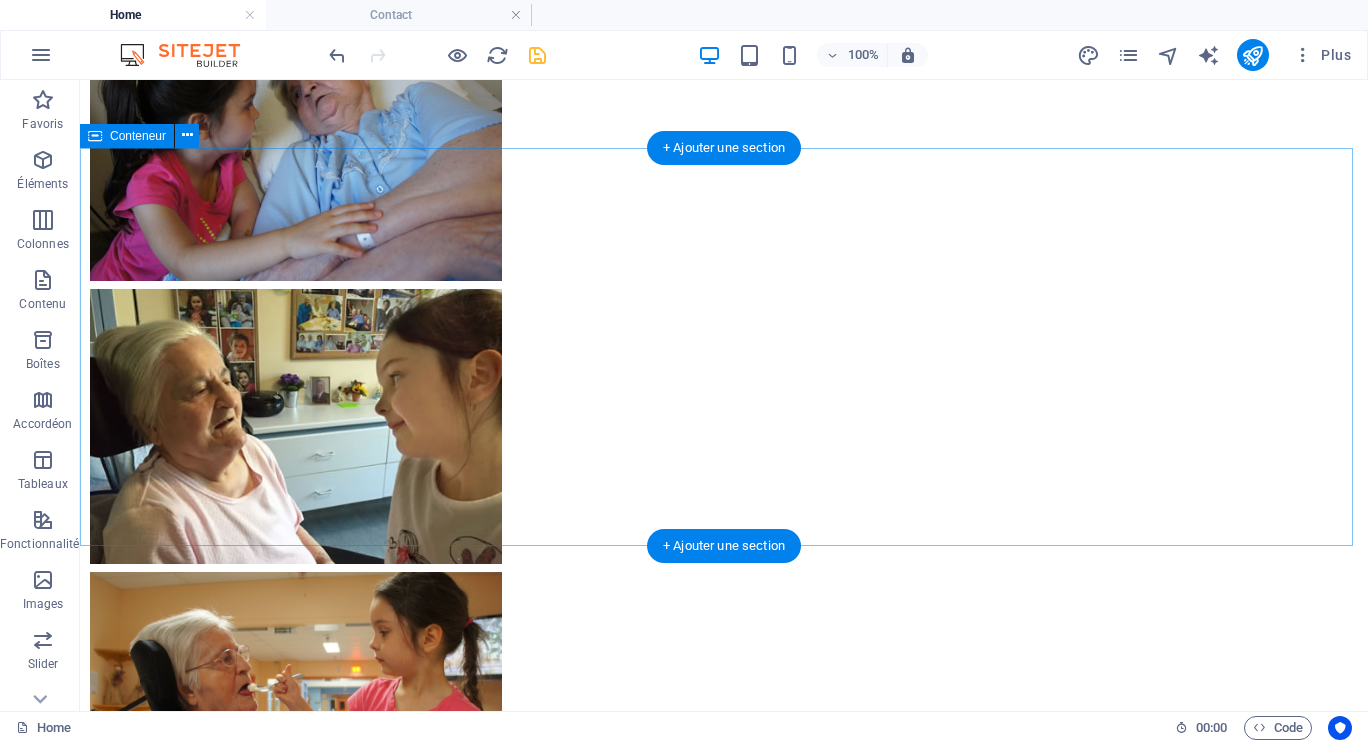 scroll, scrollTop: 9428, scrollLeft: 0, axis: vertical 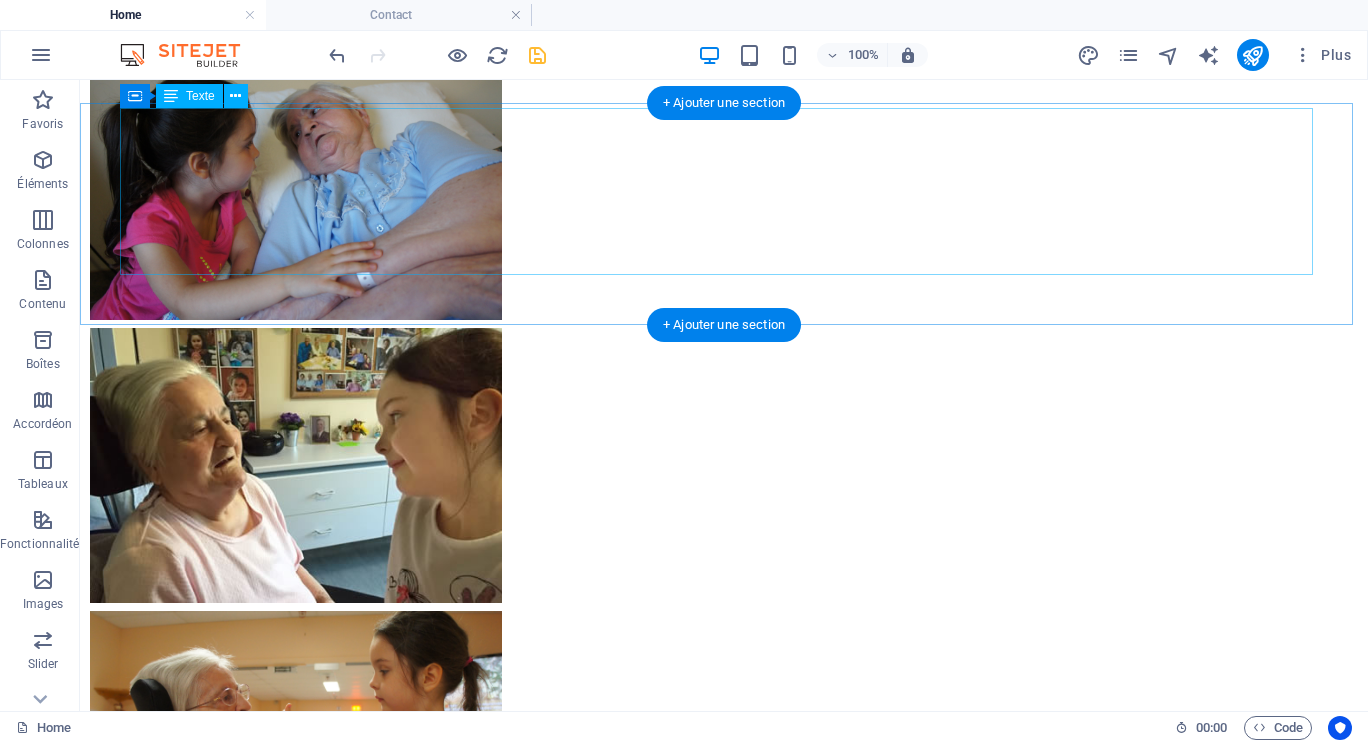 click on "Pour avoir accès à l'ensemble des capsules, cliquer ici. Sur YouTube, elles sont classées par thème, soit: Troubles du comportement et stratégies à adopter, Soutien pour proches aidants, Témoignages, Questions et réponses, Info théoriques." at bounding box center [724, 8414] 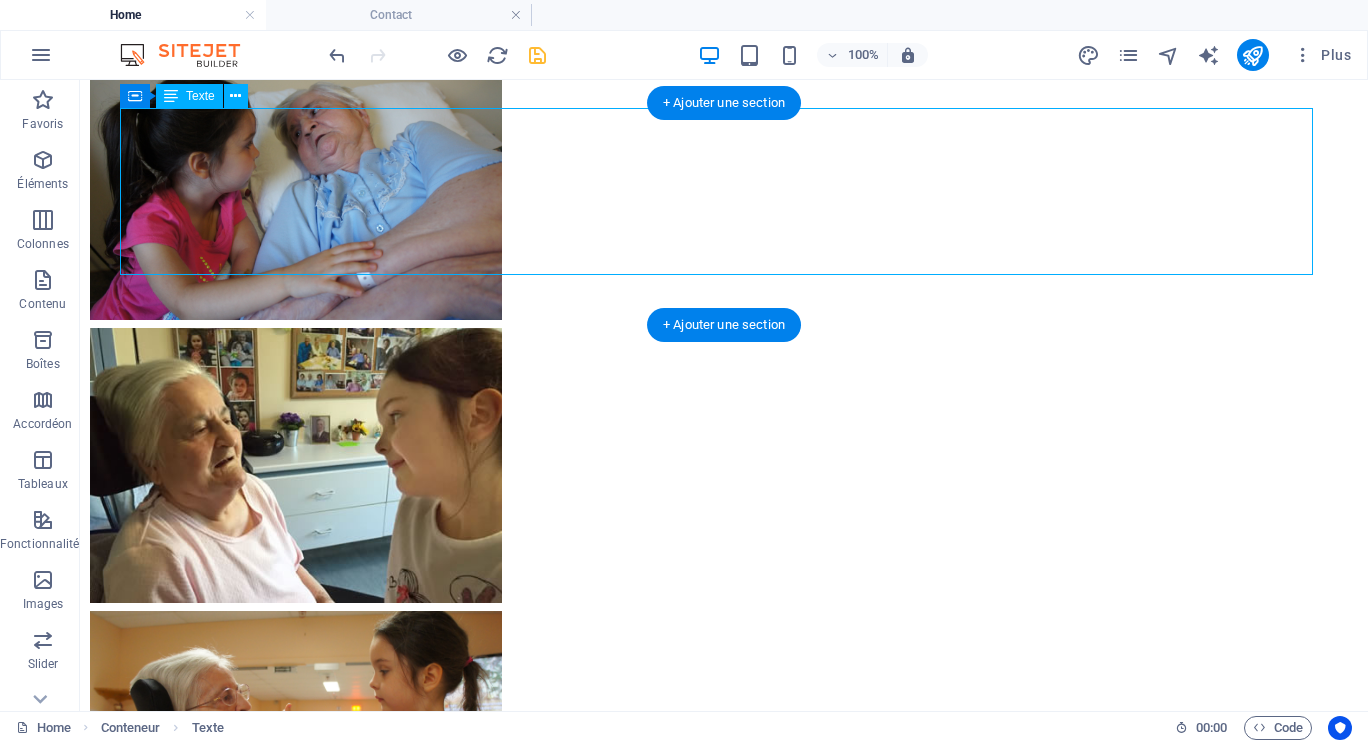 click on "Pour avoir accès à l'ensemble des capsules, cliquer ici. Sur YouTube, elles sont classées par thème, soit: Troubles du comportement et stratégies à adopter, Soutien pour proches aidants, Témoignages, Questions et réponses, Info théoriques." at bounding box center (724, 8414) 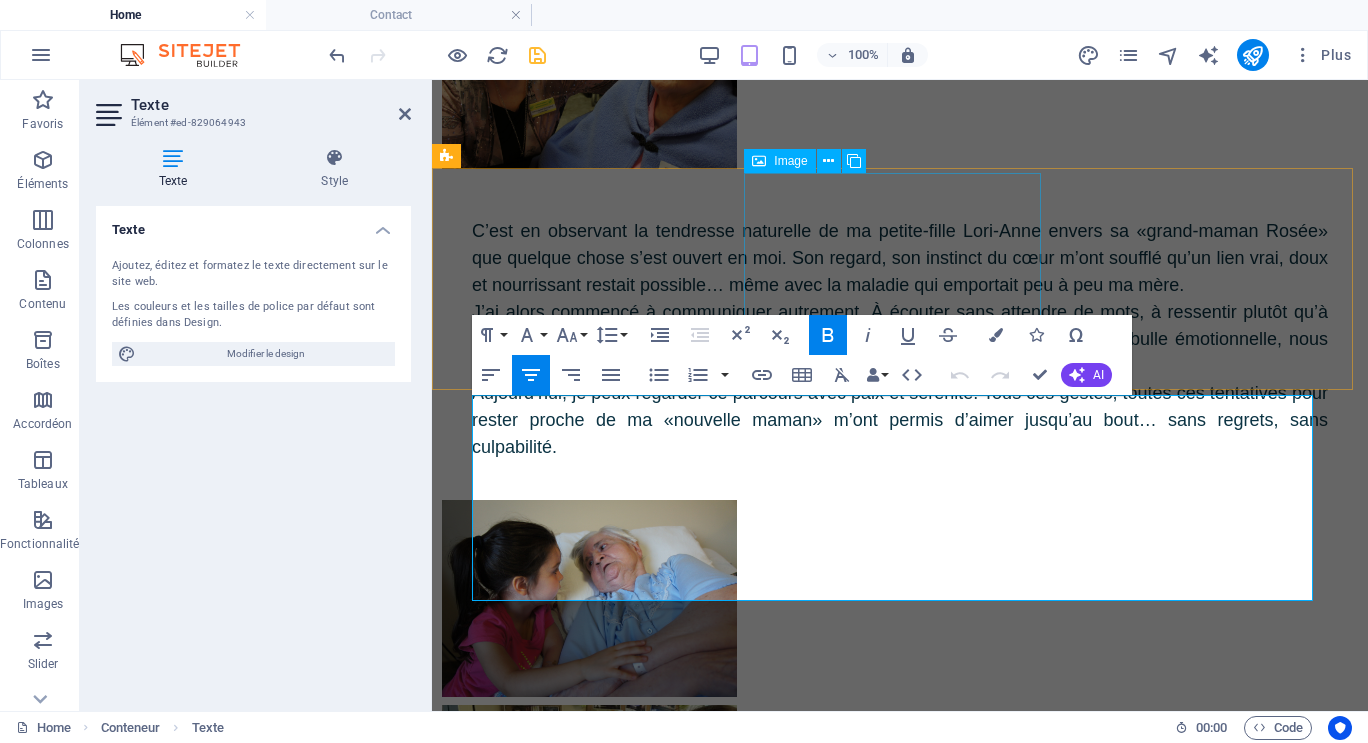 scroll, scrollTop: 11965, scrollLeft: 0, axis: vertical 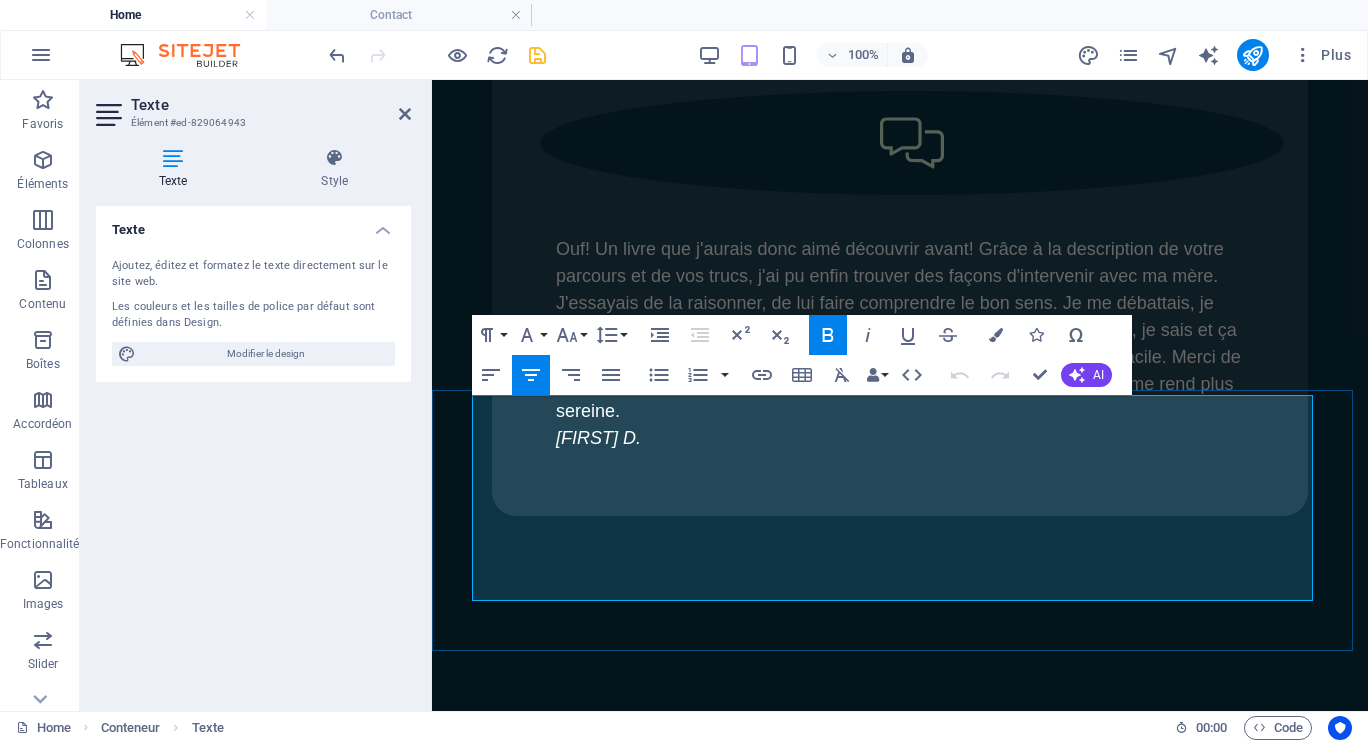 click on "Troubles du comportement et stratégies à adopter, Soutien pour proches aidants, Témoignages, Questions et réponses, Info théoriques." at bounding box center (900, 4275) 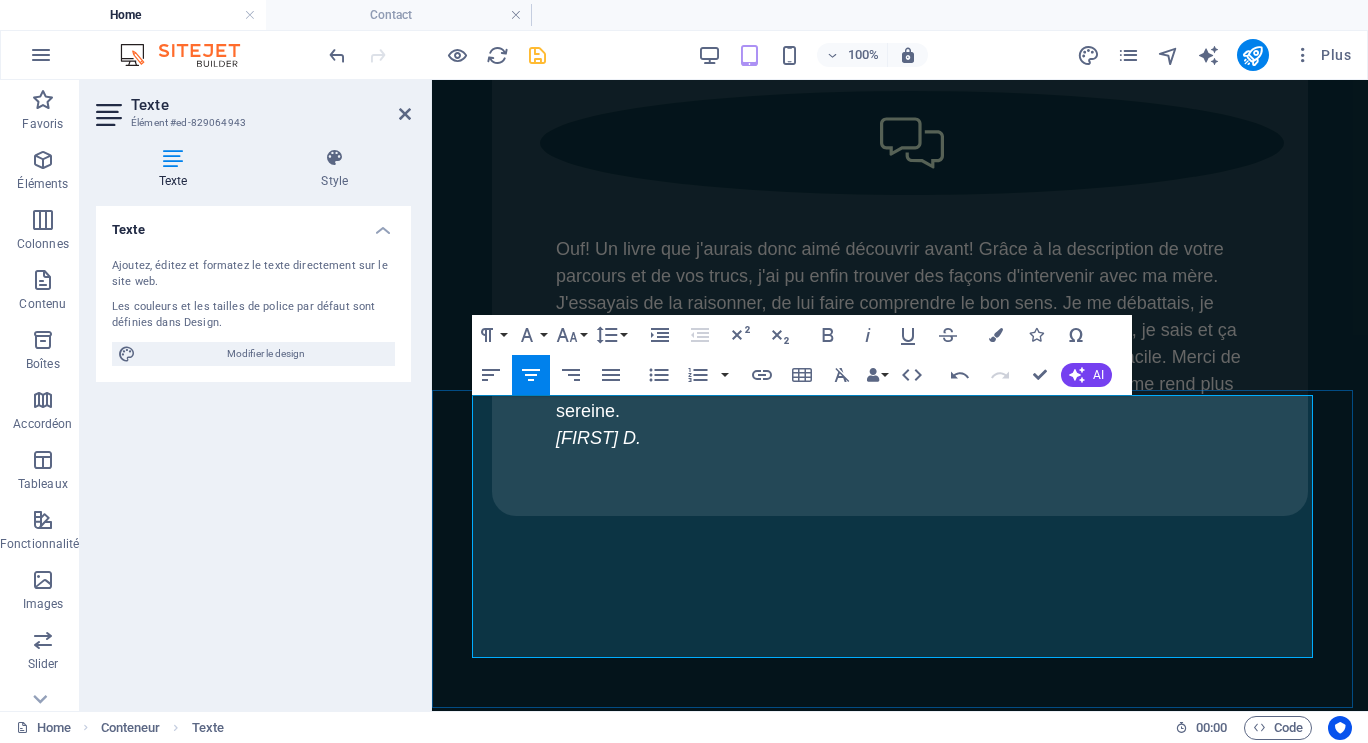 type 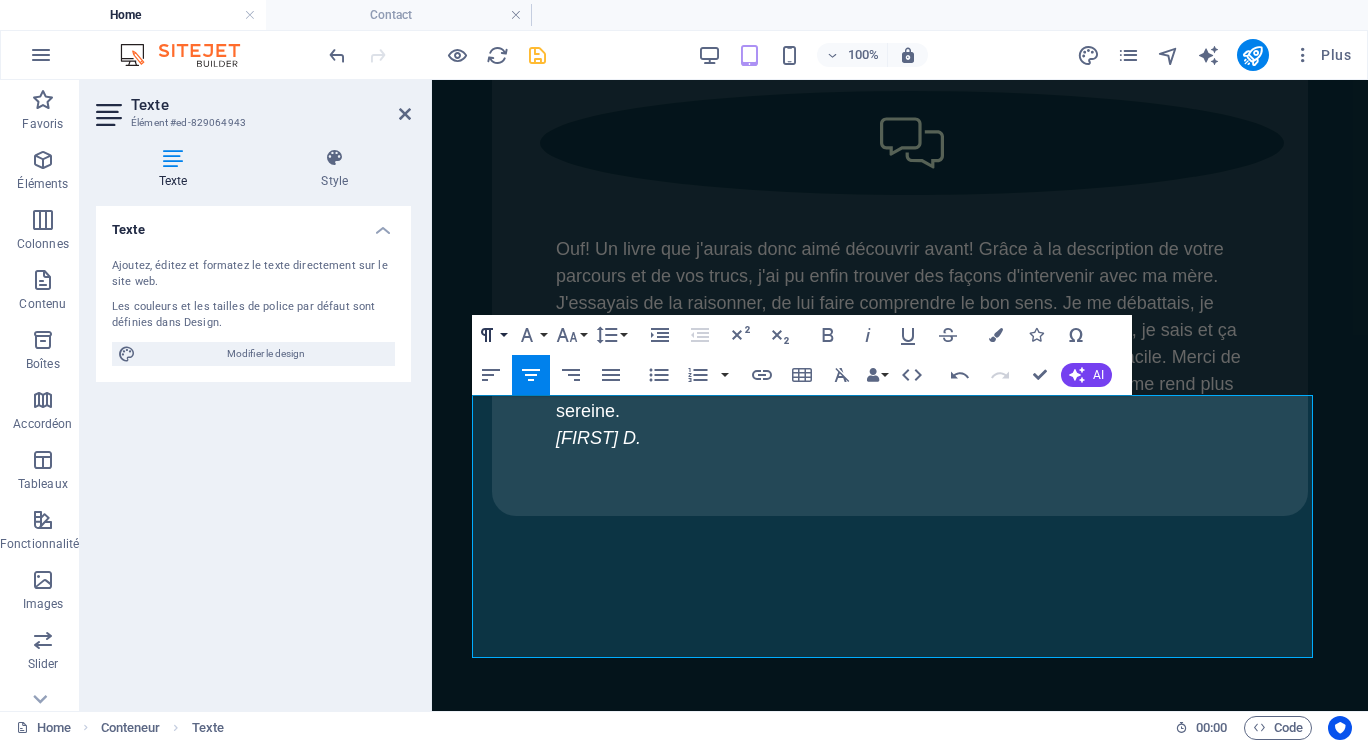 click on "Paragraph Format" at bounding box center [491, 335] 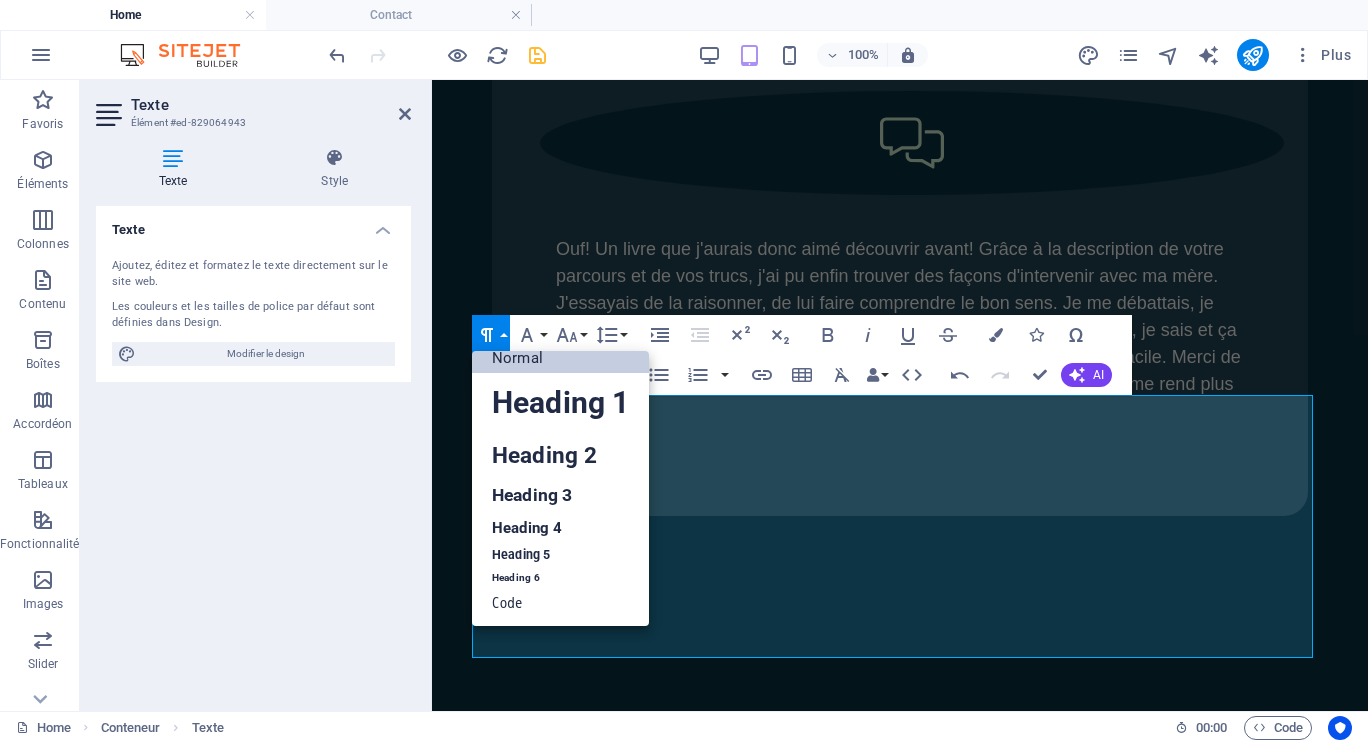 scroll, scrollTop: 16, scrollLeft: 0, axis: vertical 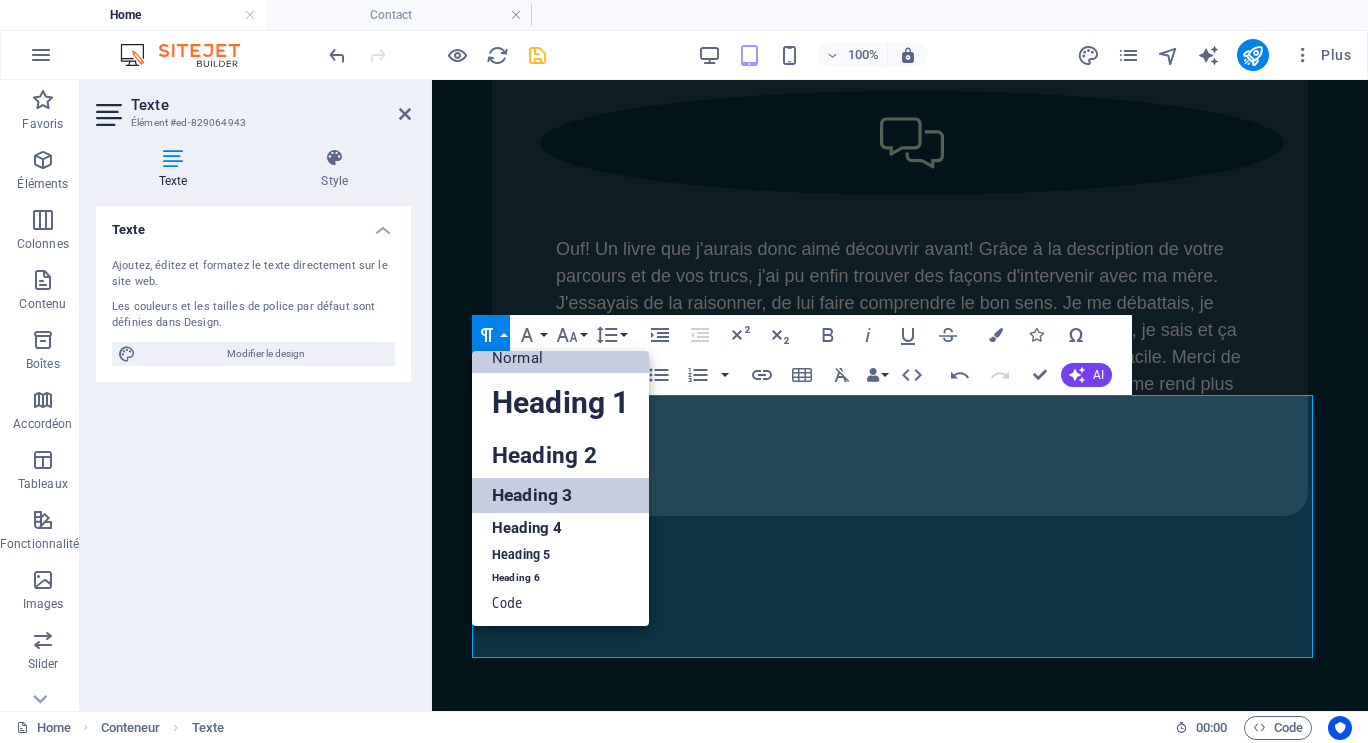 click on "Heading 3" at bounding box center [560, 495] 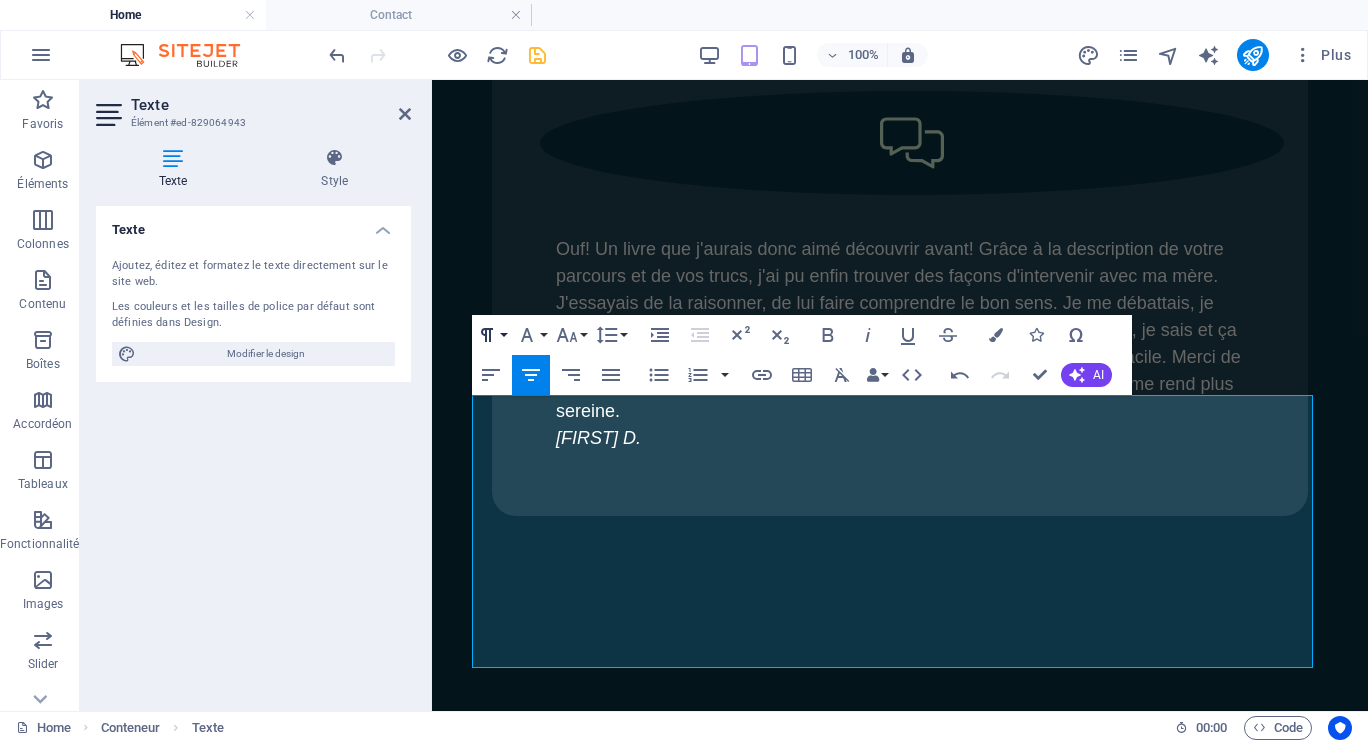 click on "Paragraph Format" at bounding box center (491, 335) 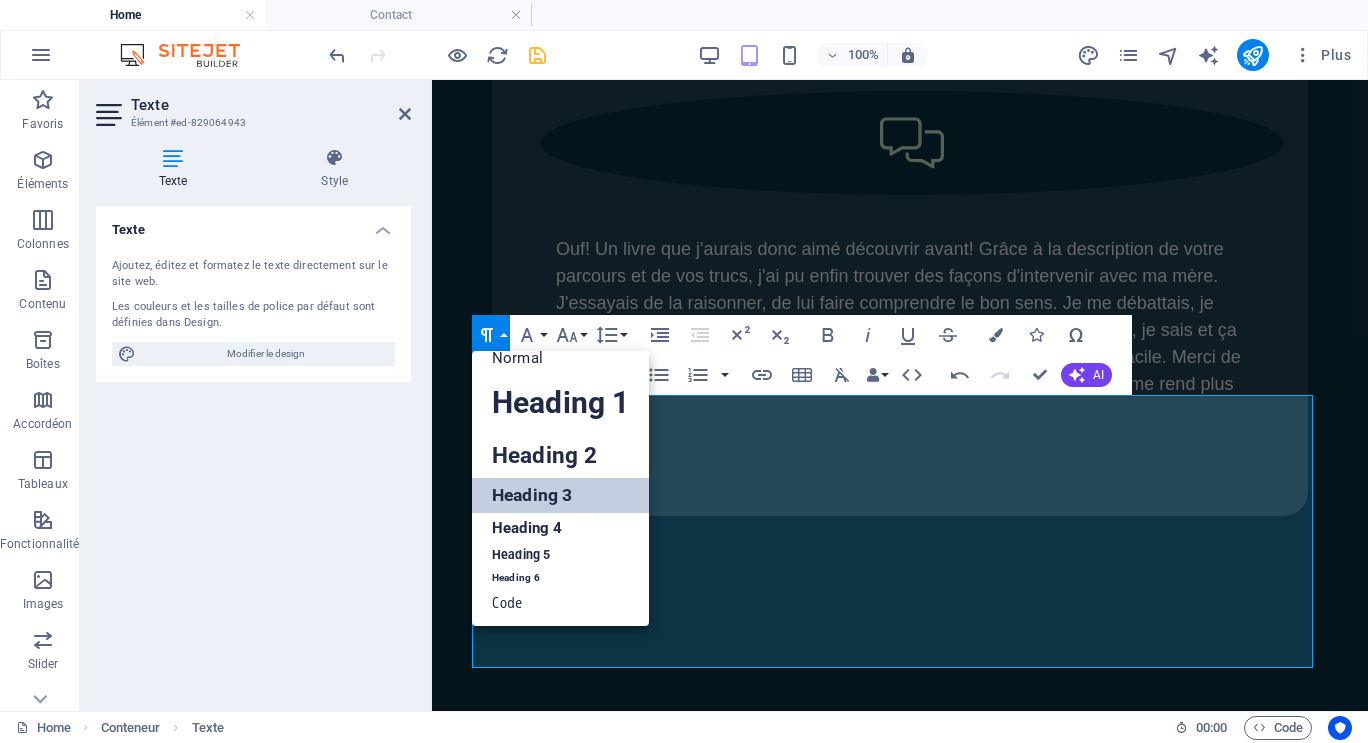 scroll, scrollTop: 16, scrollLeft: 0, axis: vertical 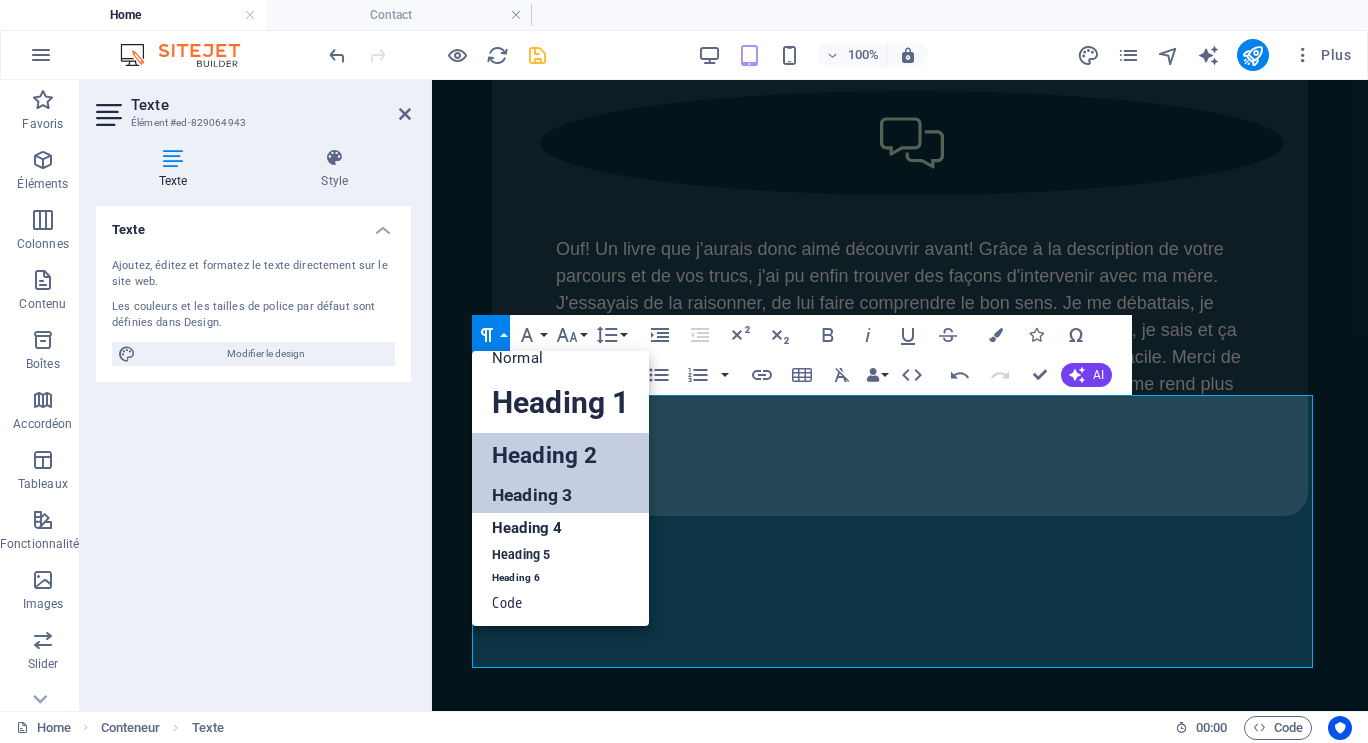 click on "Heading 2" at bounding box center [560, 455] 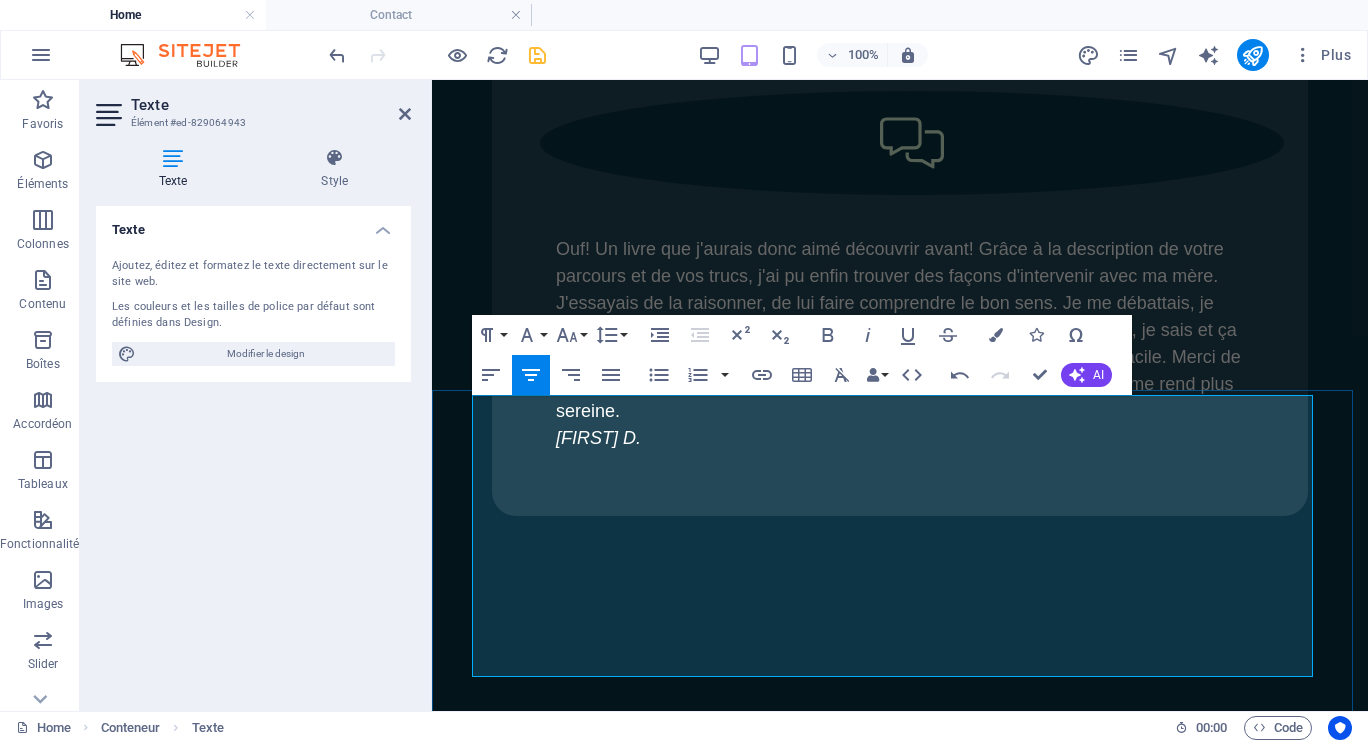 click on "Pour avoir accès à l'ensemble des capsules, cliquer ici." at bounding box center (900, 4174) 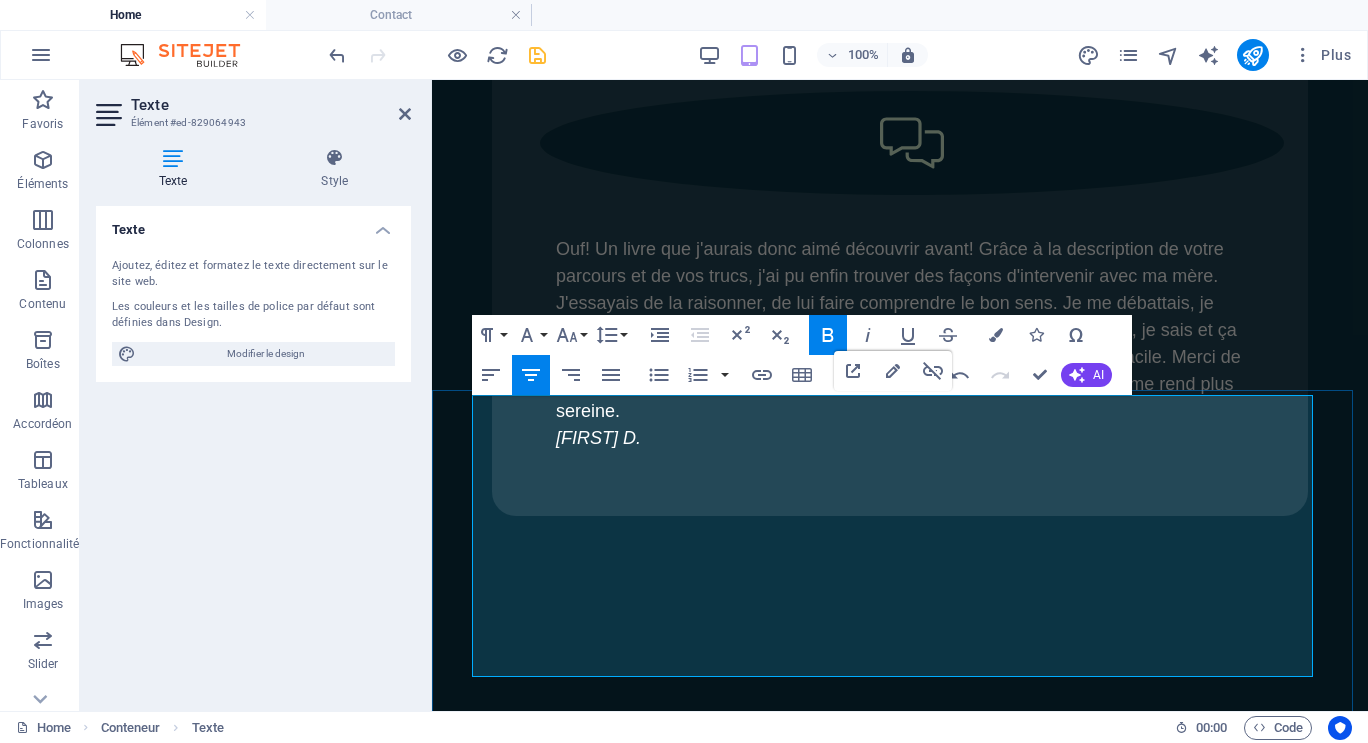 click on "Pour avoir accès à l'ensemble des capsules, cliquer ici." at bounding box center (900, 4174) 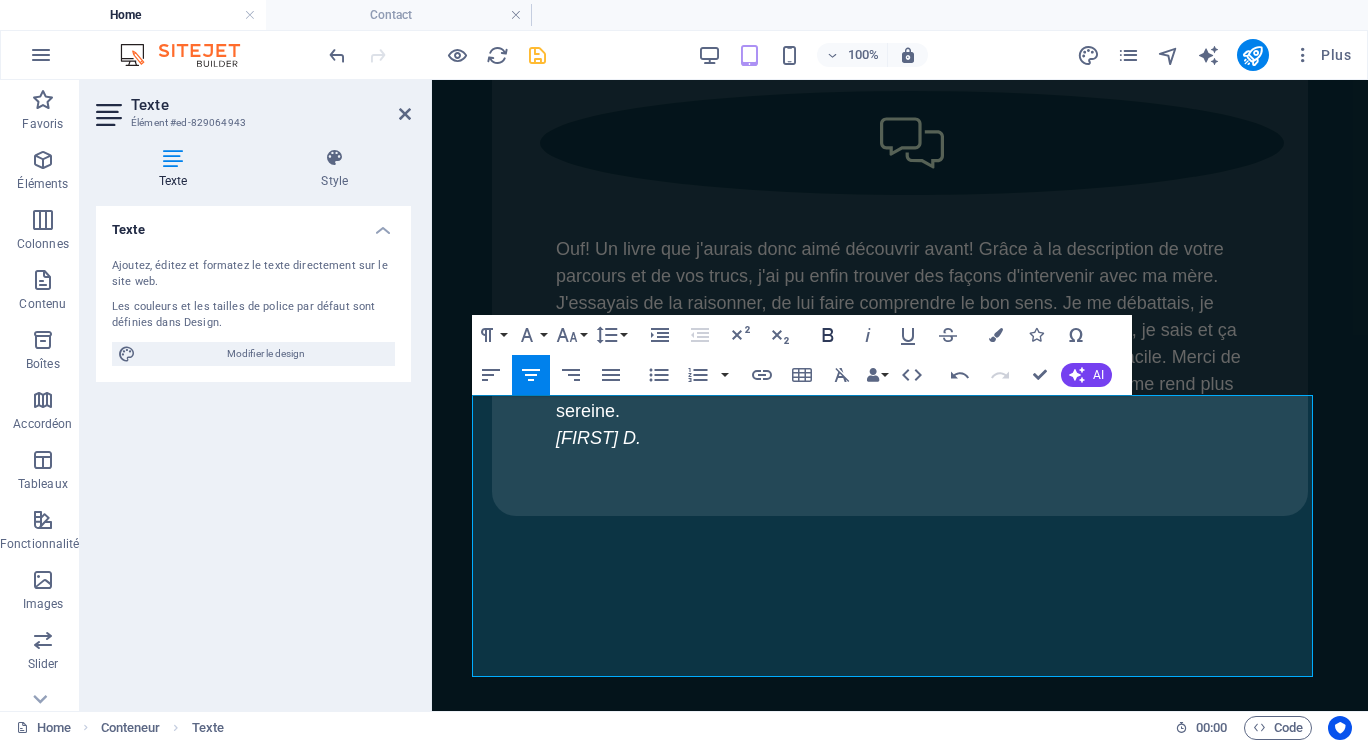 click 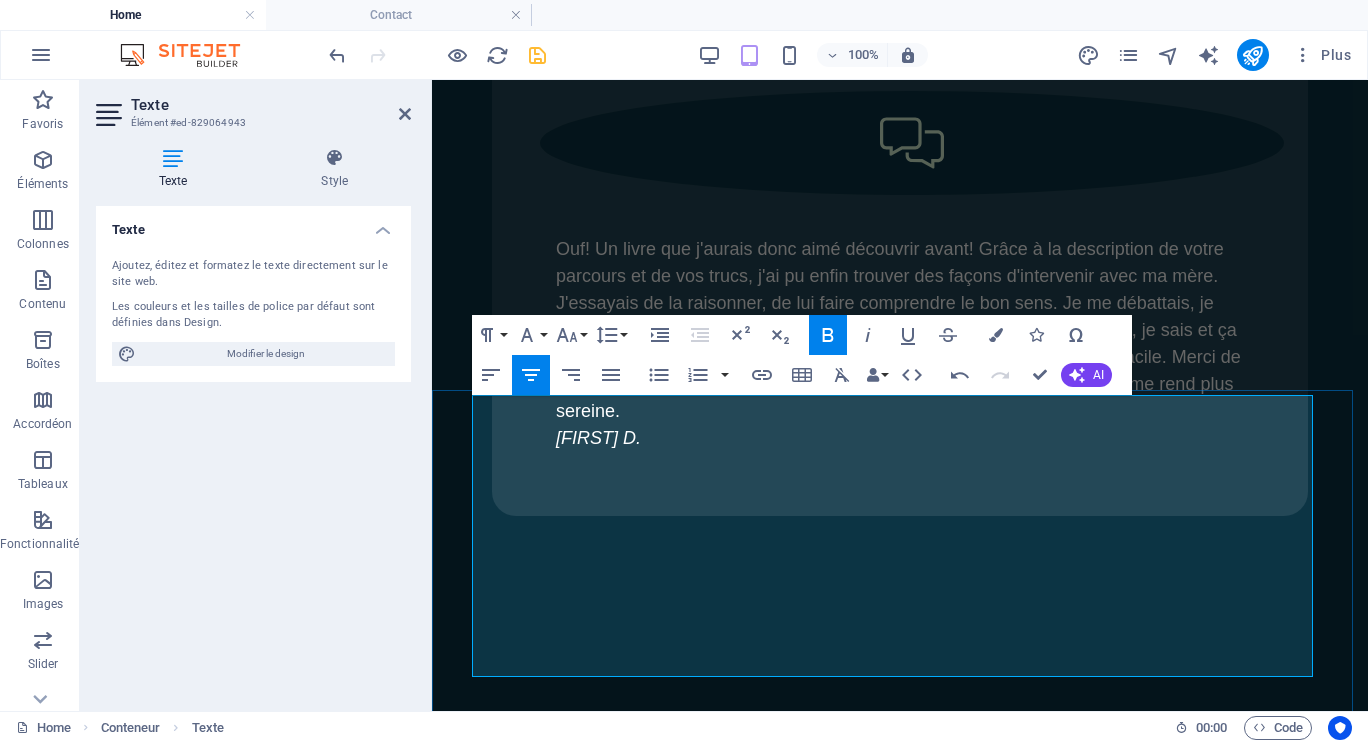 click on "Pour me joindre par courriel, cliquer ici." at bounding box center (900, 4353) 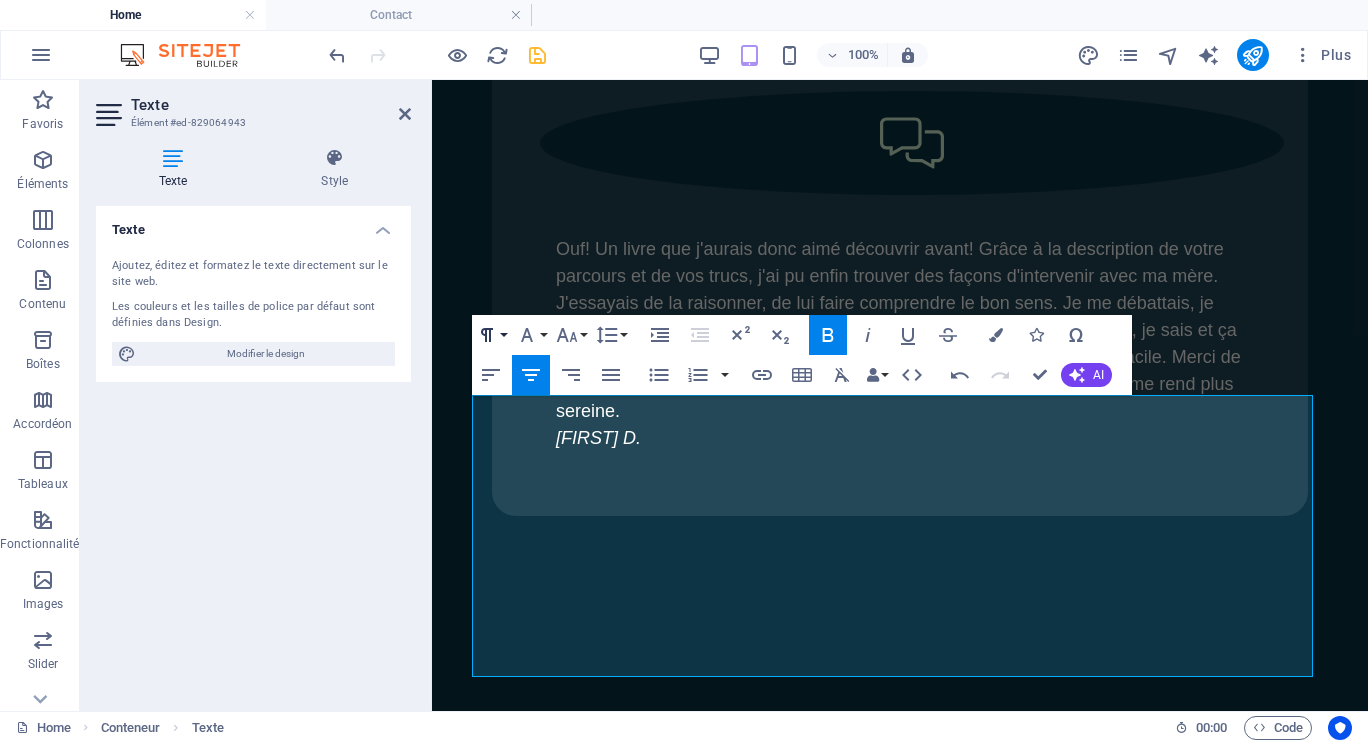 click 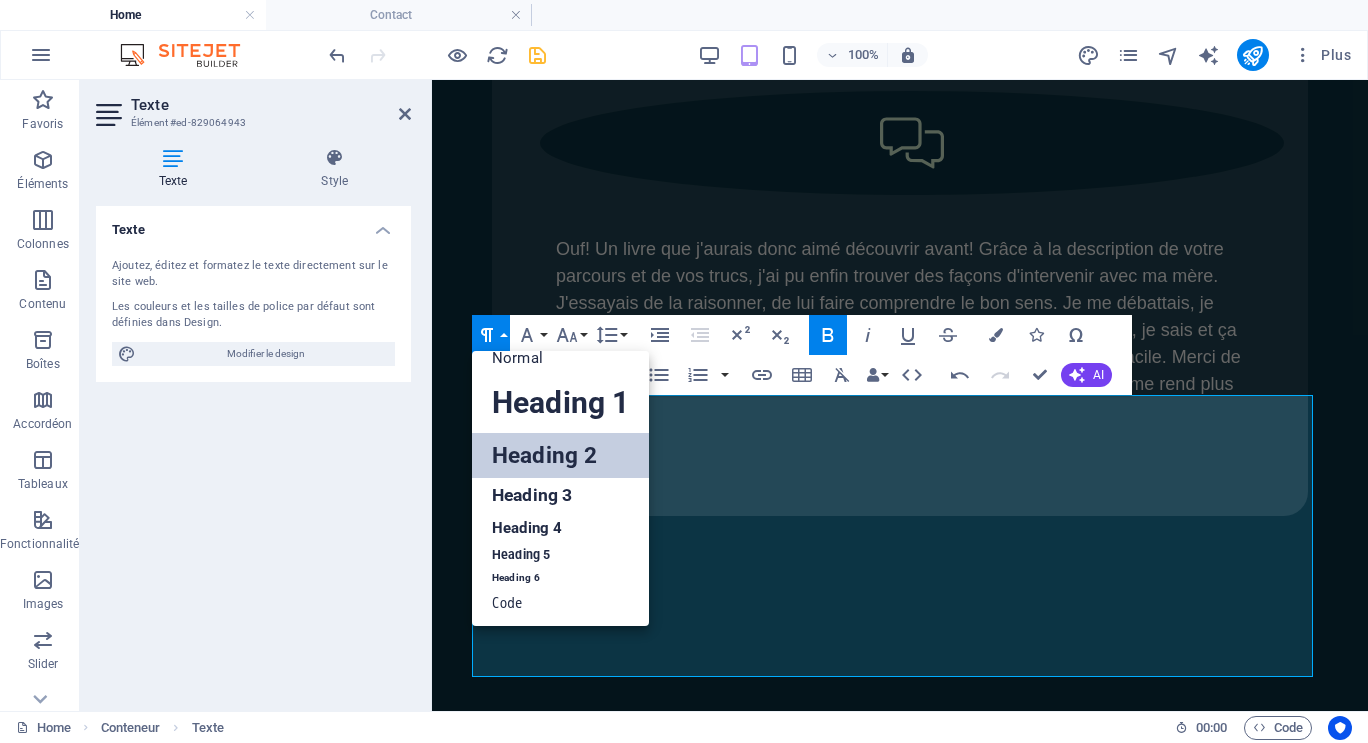 scroll, scrollTop: 16, scrollLeft: 0, axis: vertical 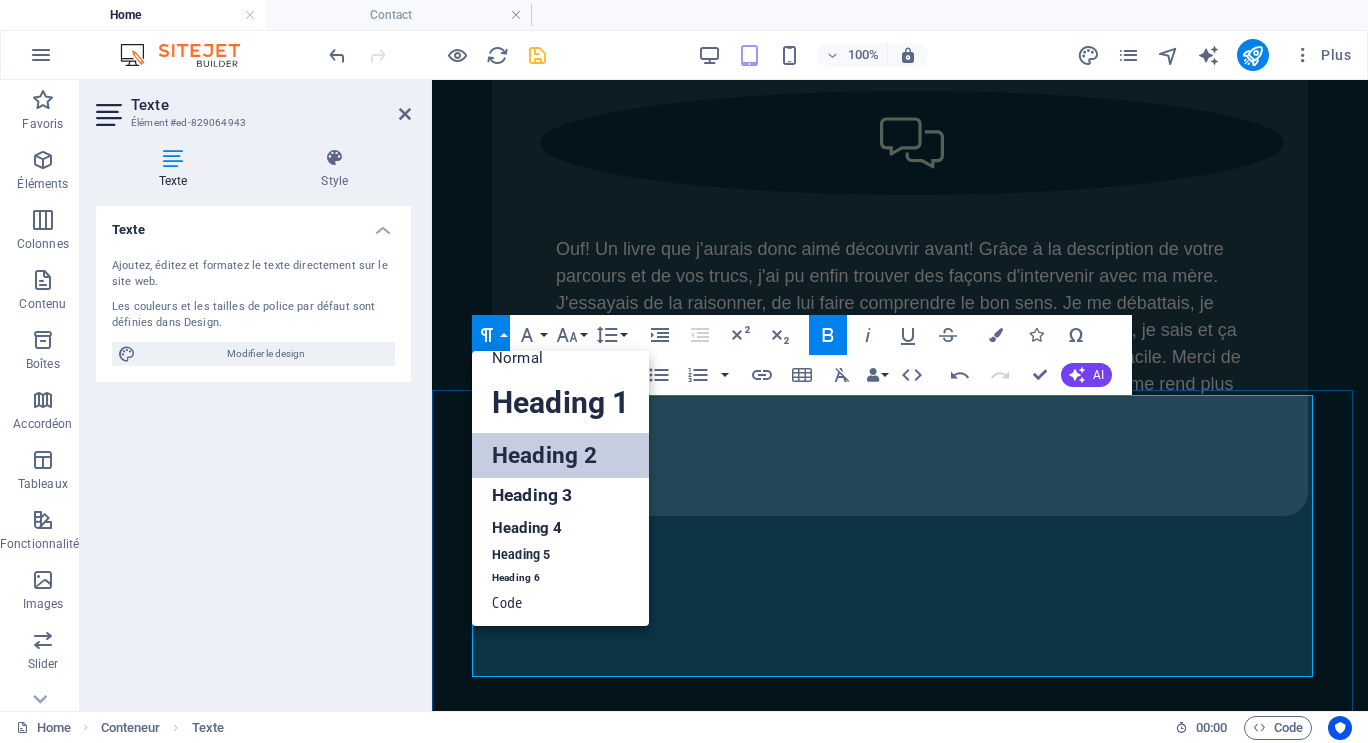 click at bounding box center [900, 4389] 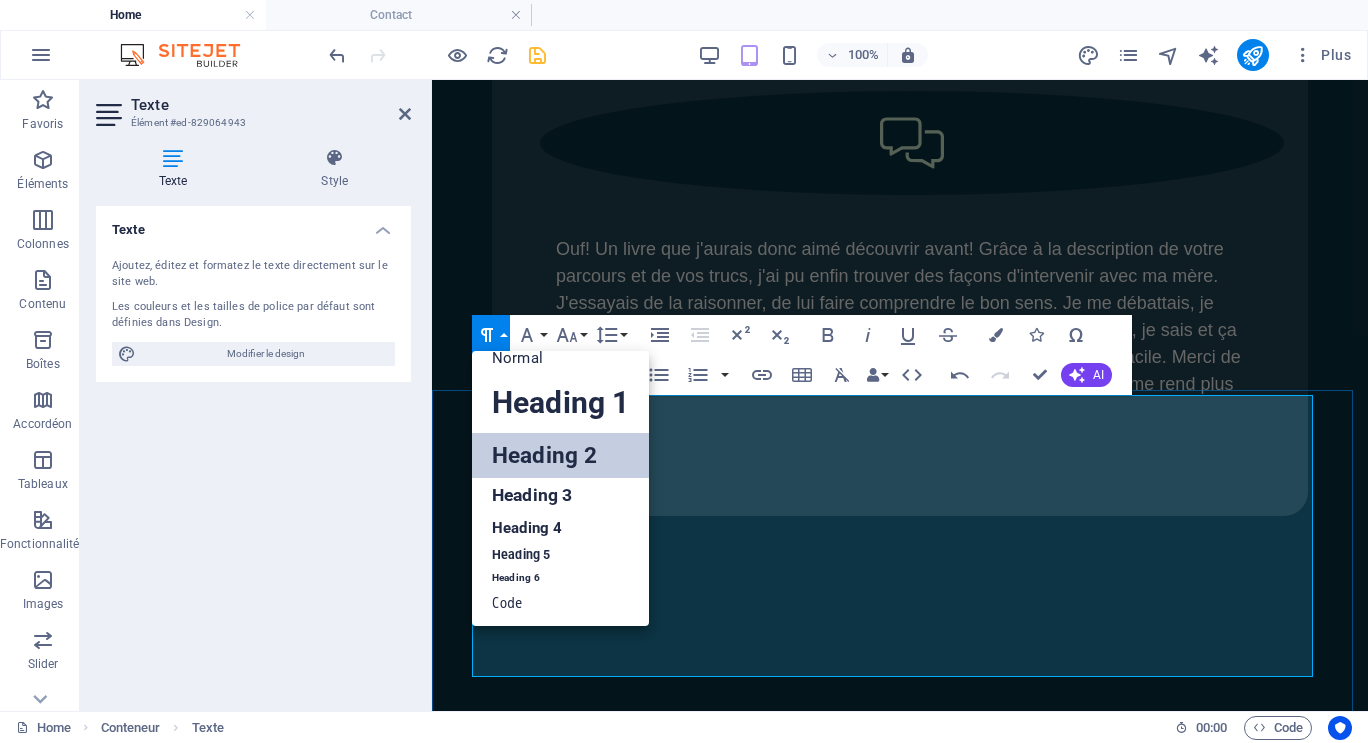 drag, startPoint x: 692, startPoint y: 630, endPoint x: 1162, endPoint y: 638, distance: 470.06808 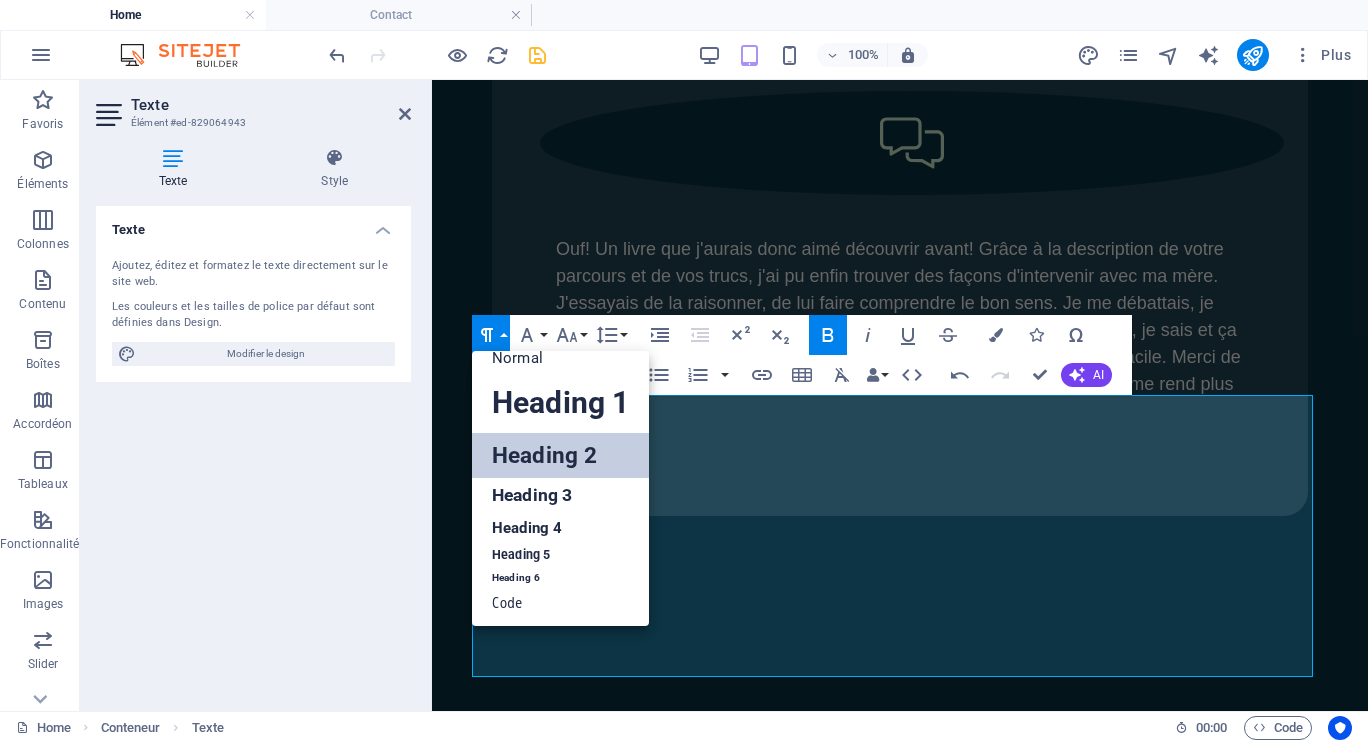 click on "Heading 2" at bounding box center [560, 455] 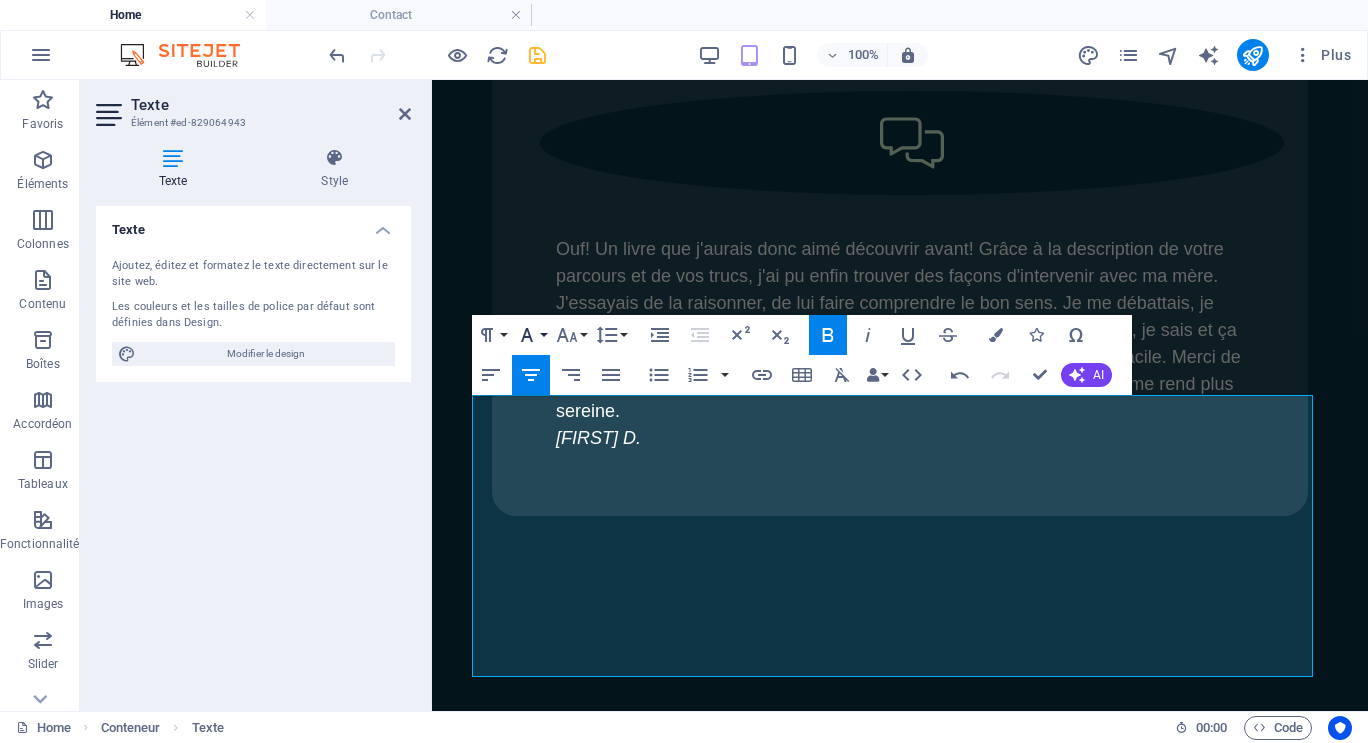 click on "Font Family" at bounding box center [531, 335] 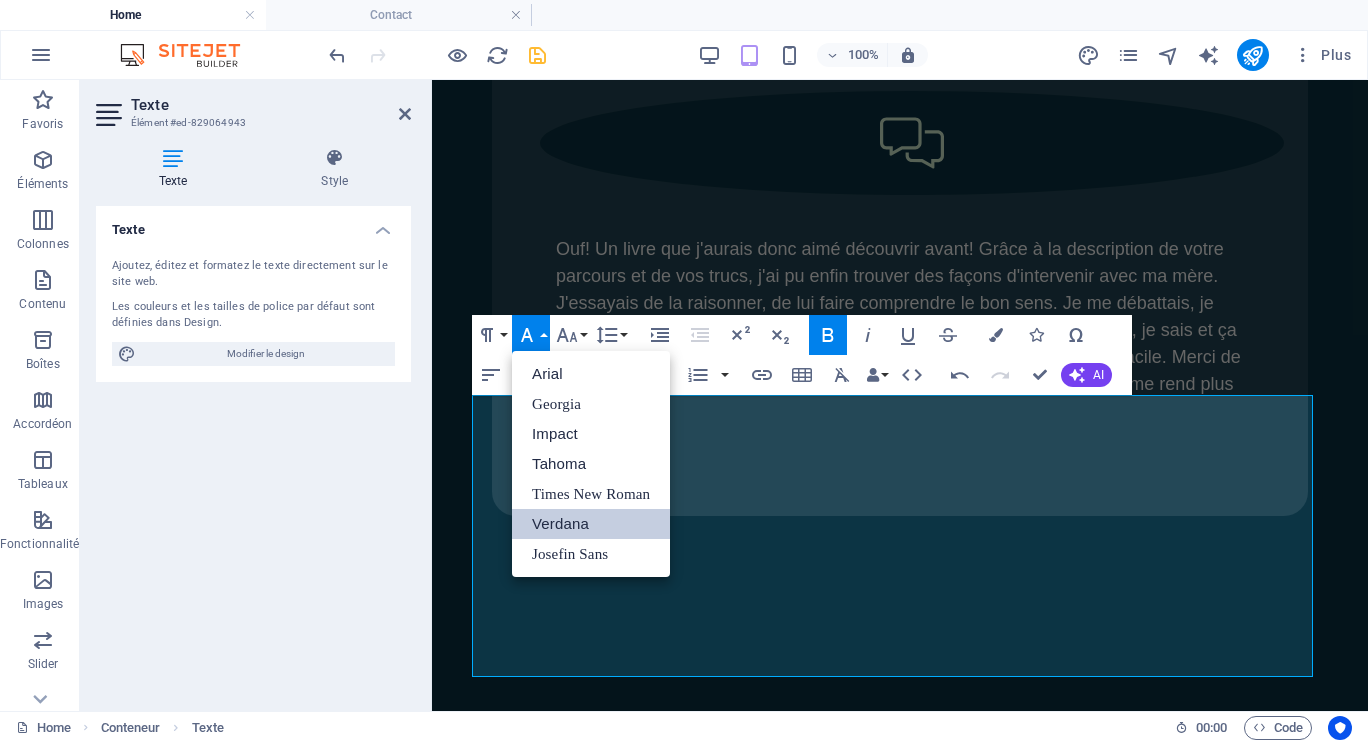 scroll, scrollTop: 0, scrollLeft: 0, axis: both 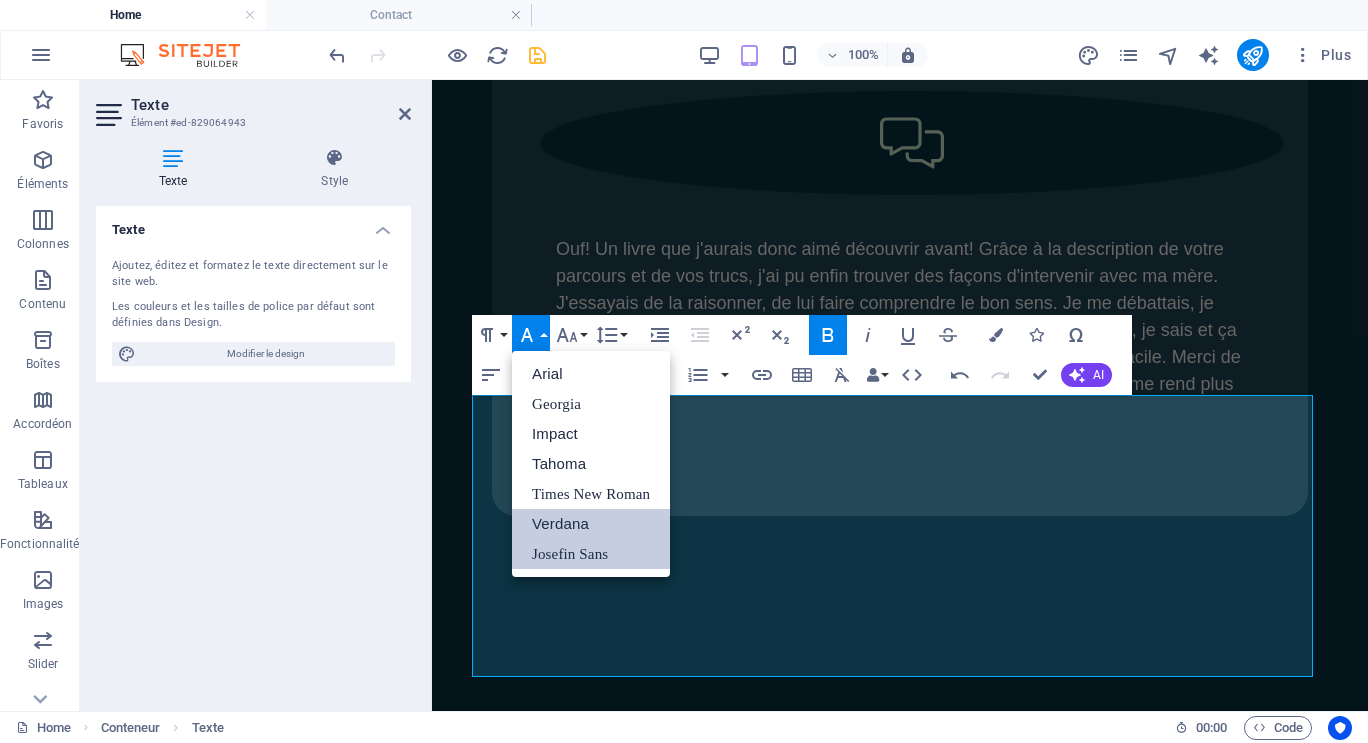 click on "Josefin Sans" at bounding box center [591, 554] 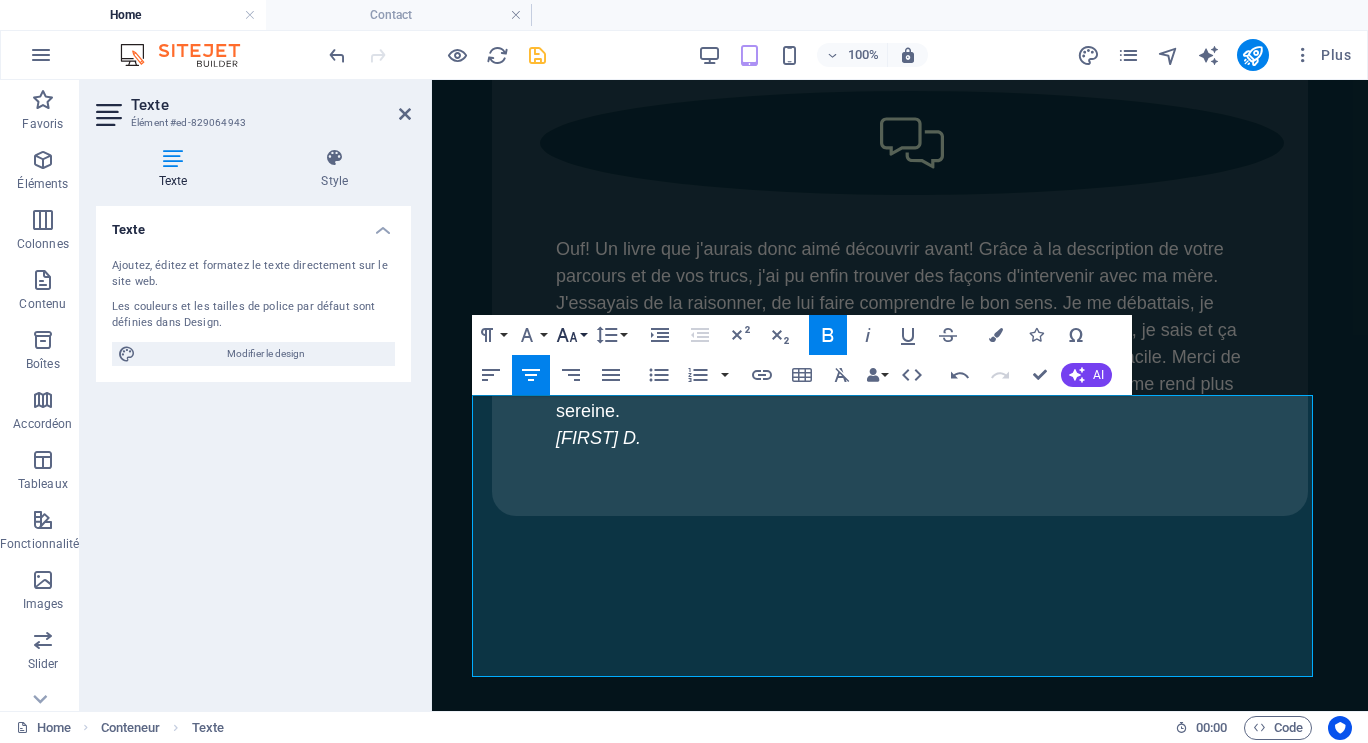 click on "Font Size" at bounding box center (571, 335) 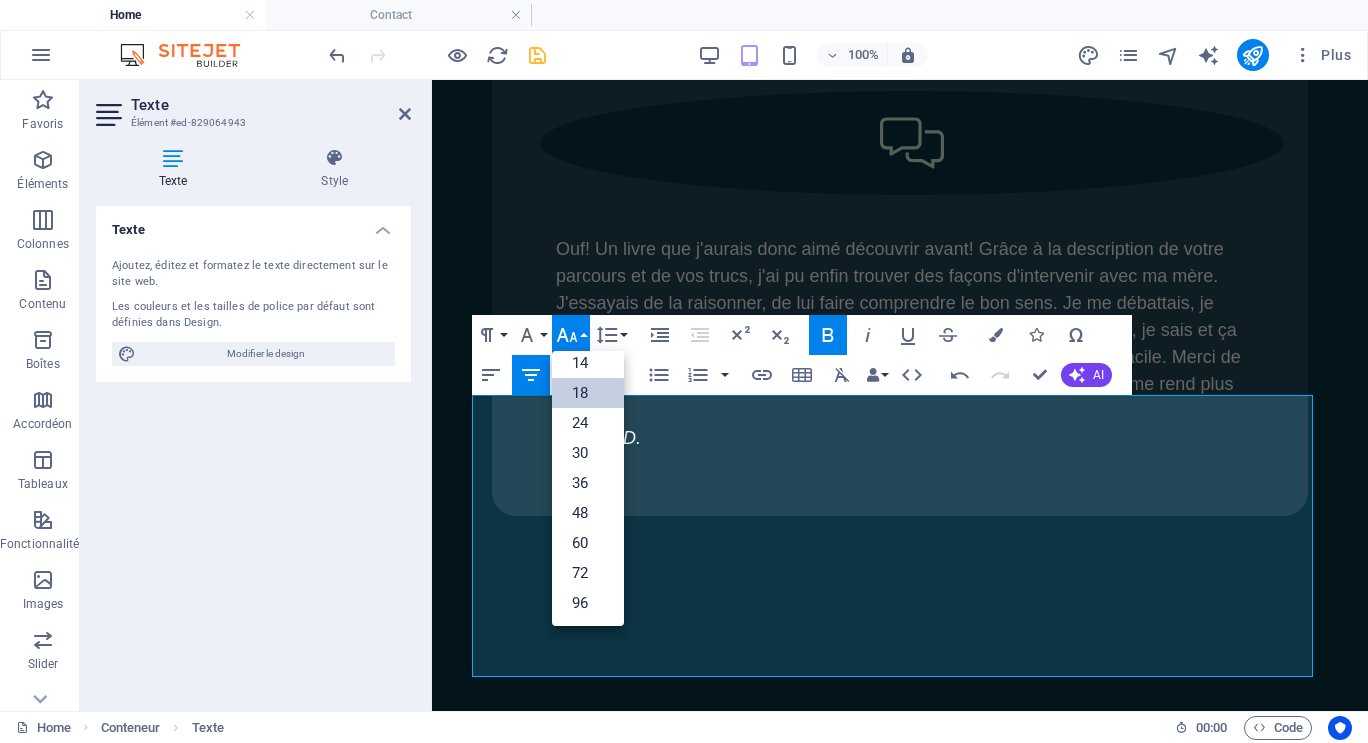 scroll, scrollTop: 161, scrollLeft: 0, axis: vertical 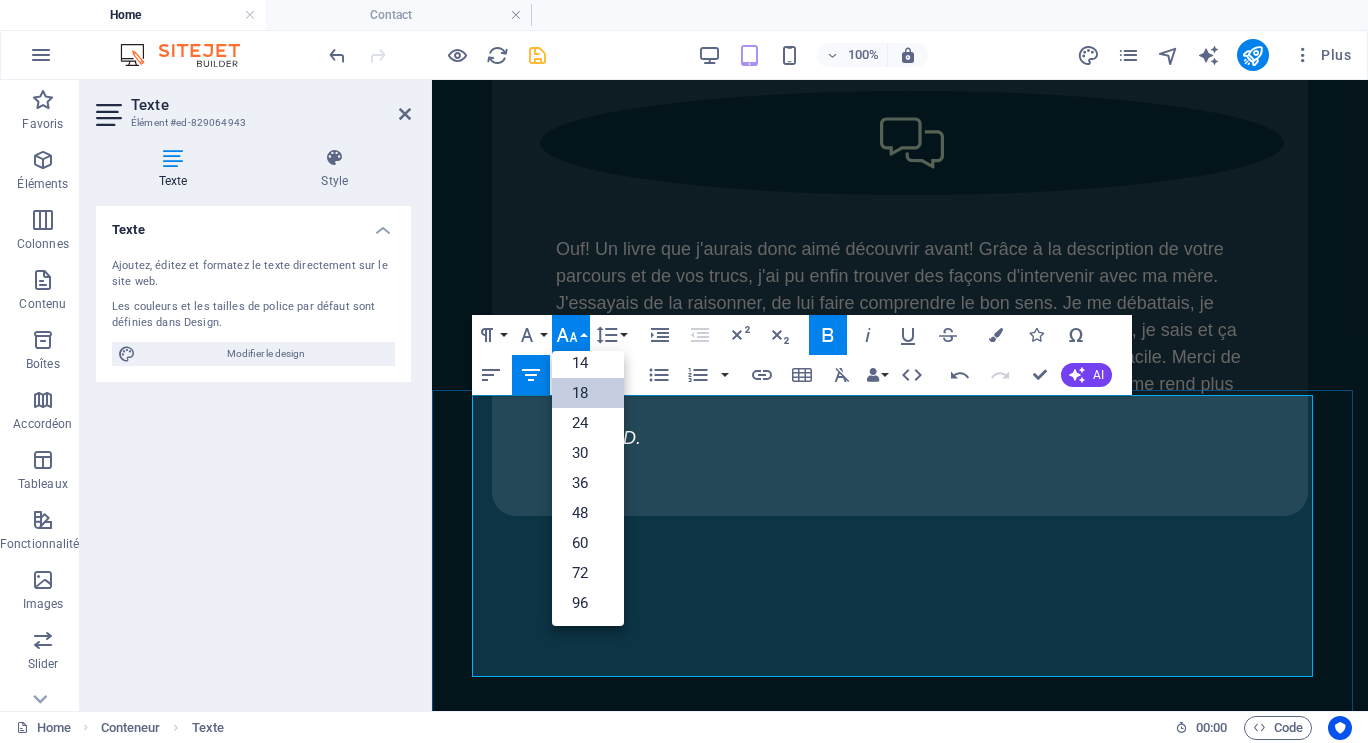click on "​" at bounding box center (900, 4315) 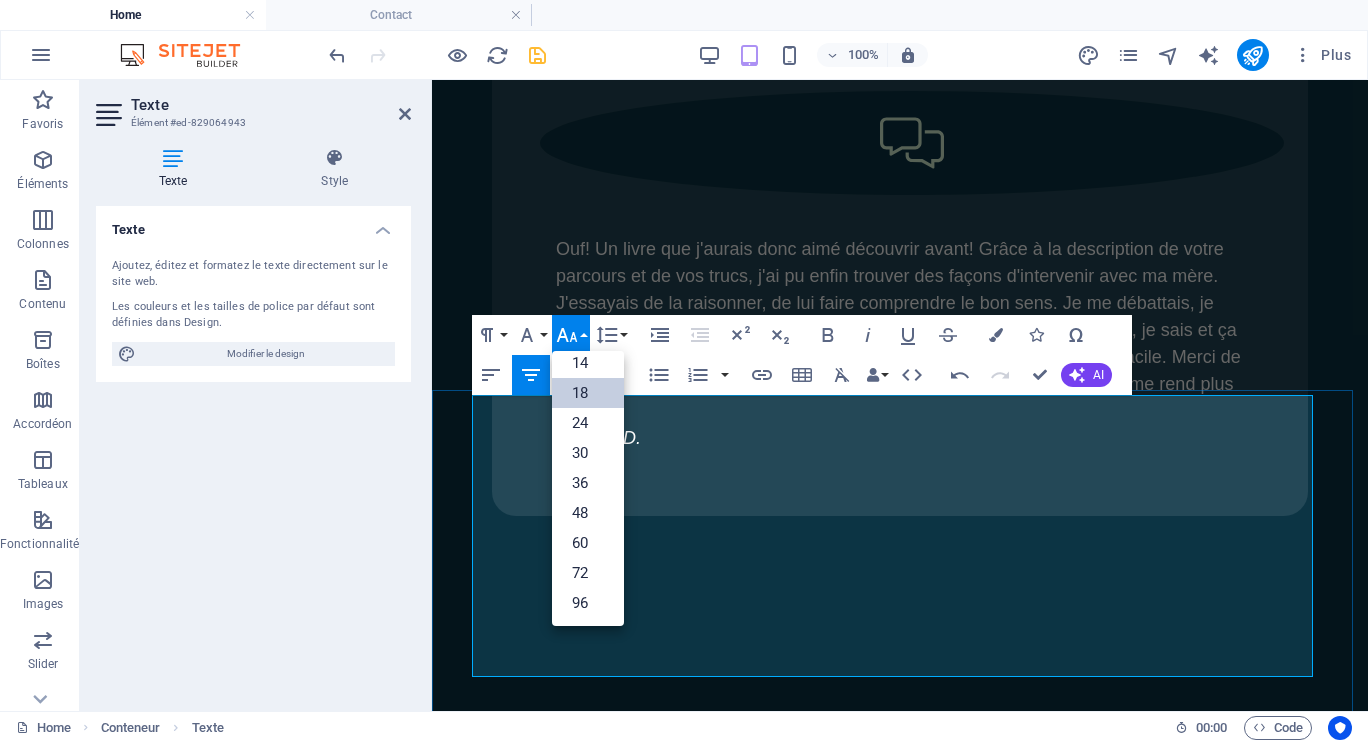 drag, startPoint x: 724, startPoint y: 630, endPoint x: 1137, endPoint y: 622, distance: 413.07748 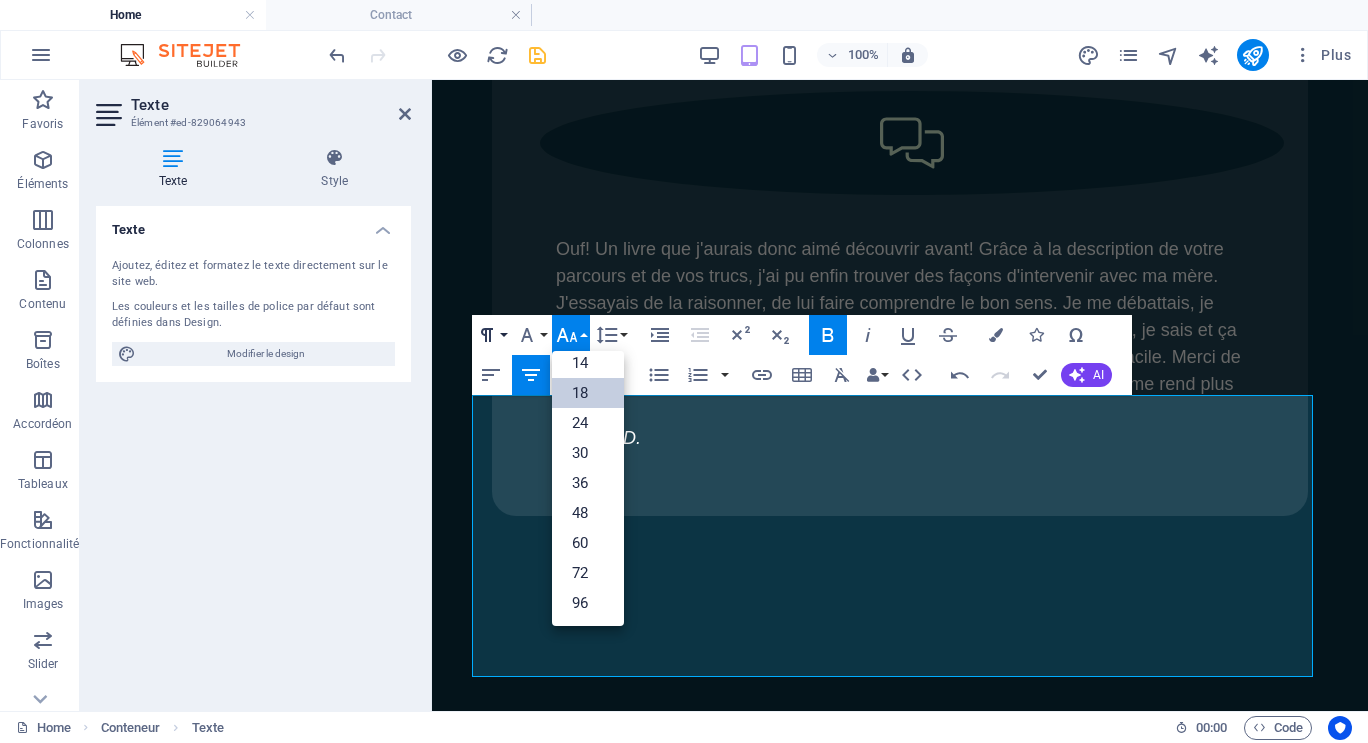 click on "Paragraph Format" at bounding box center [491, 335] 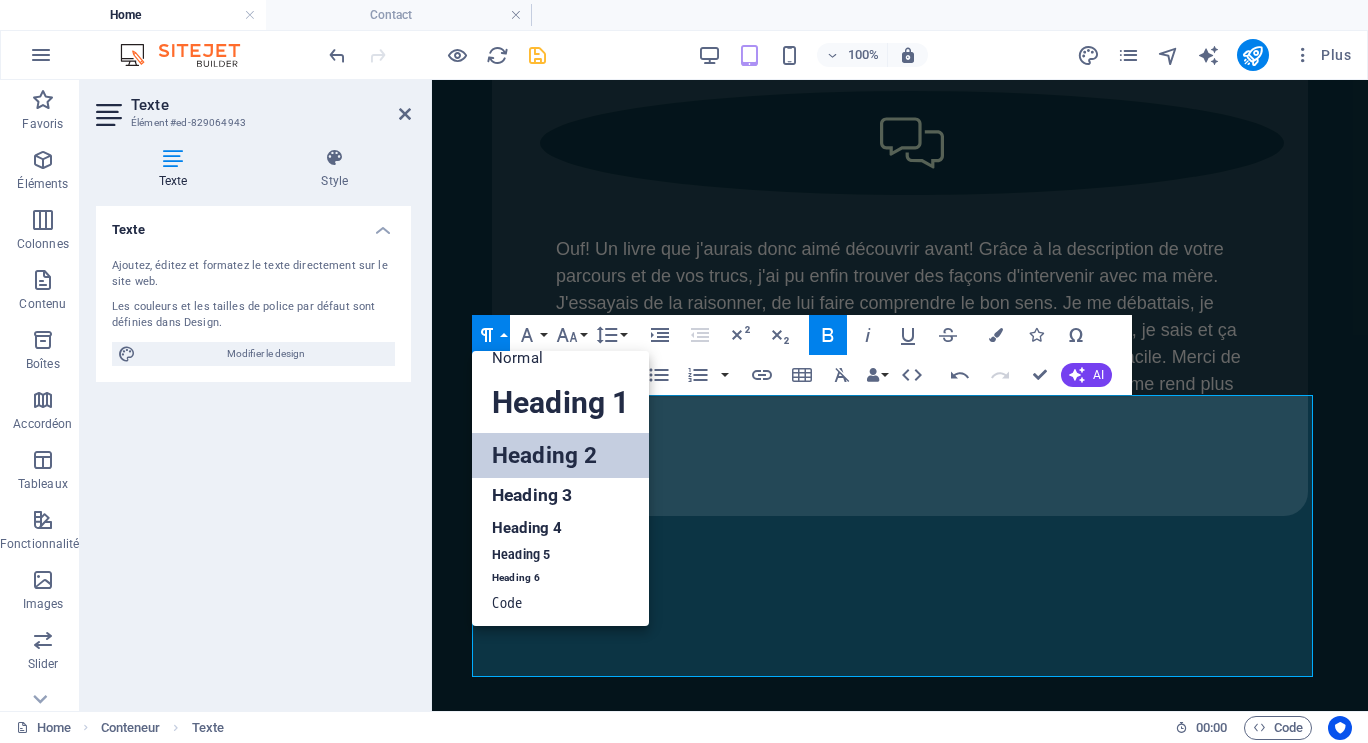 scroll, scrollTop: 16, scrollLeft: 0, axis: vertical 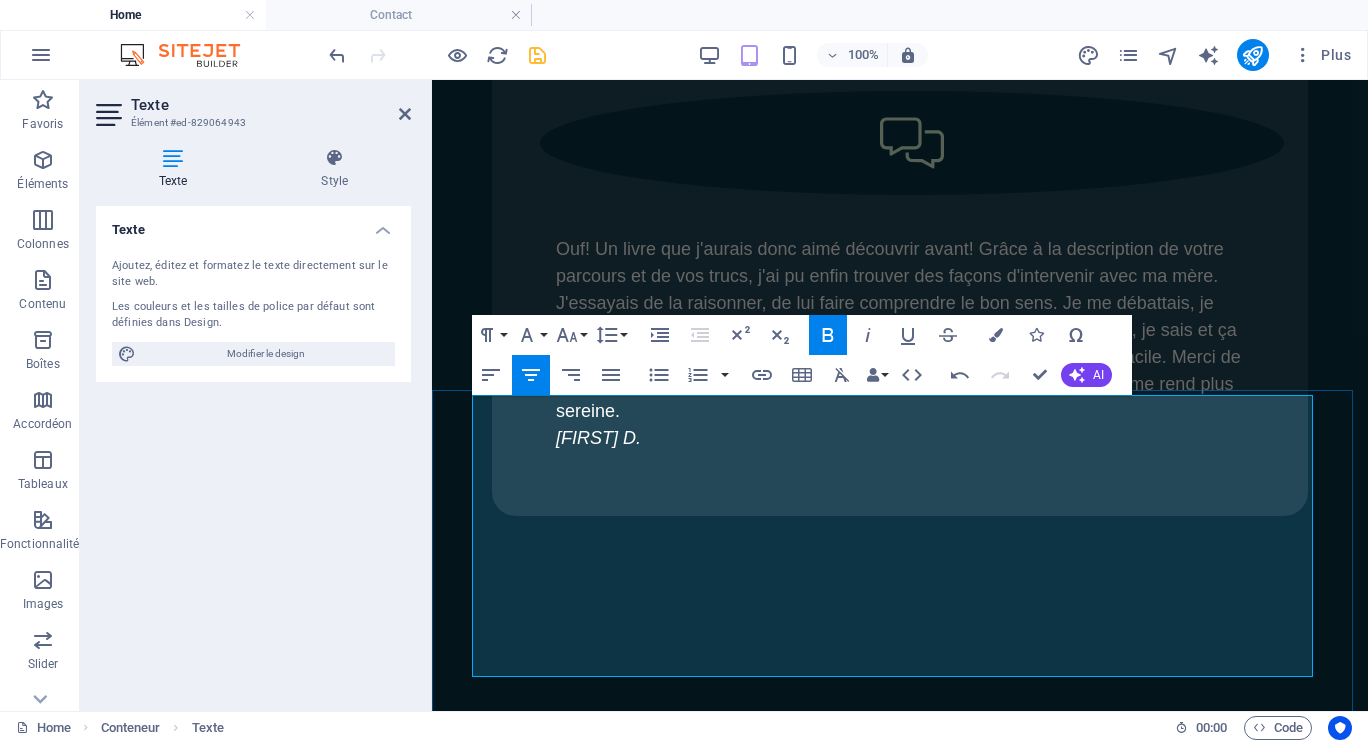 click on "Pour me joindre par courriel, cliquer ici." at bounding box center (900, 4353) 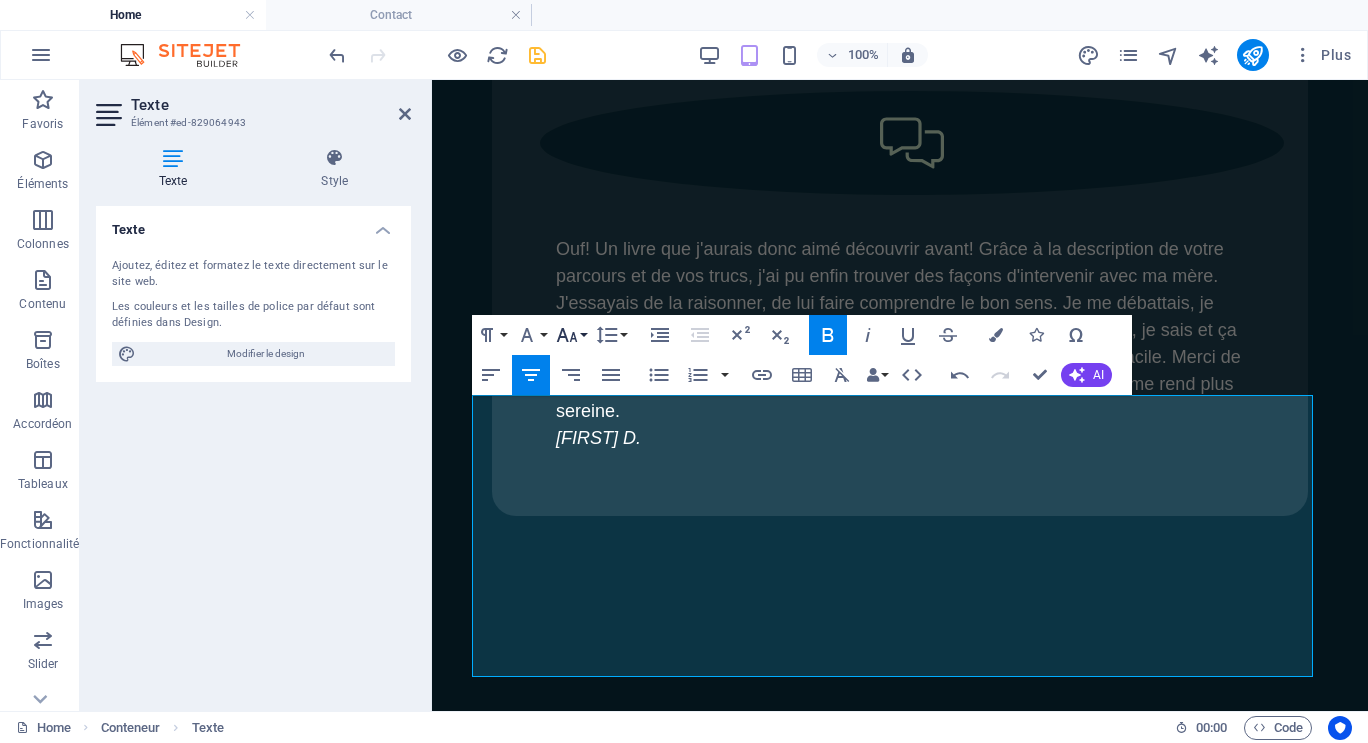 click on "Font Size" at bounding box center [571, 335] 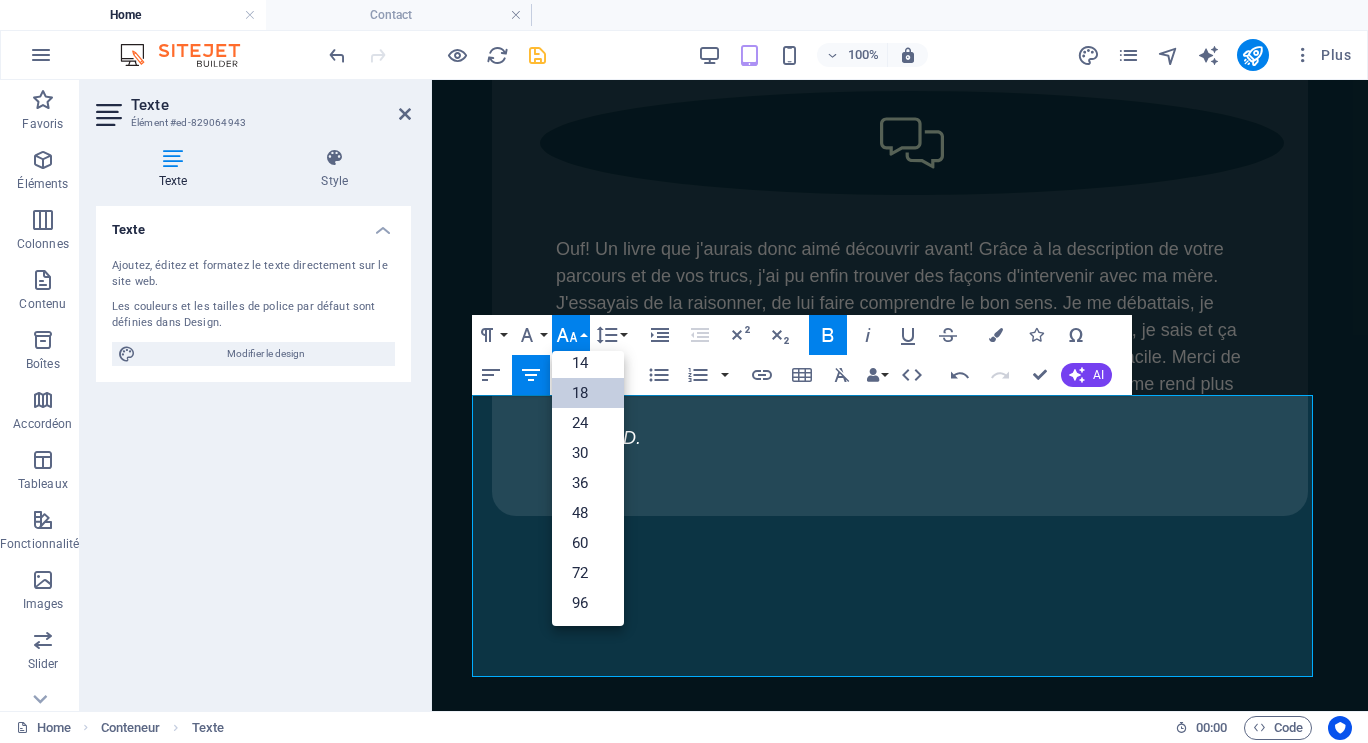 scroll, scrollTop: 161, scrollLeft: 0, axis: vertical 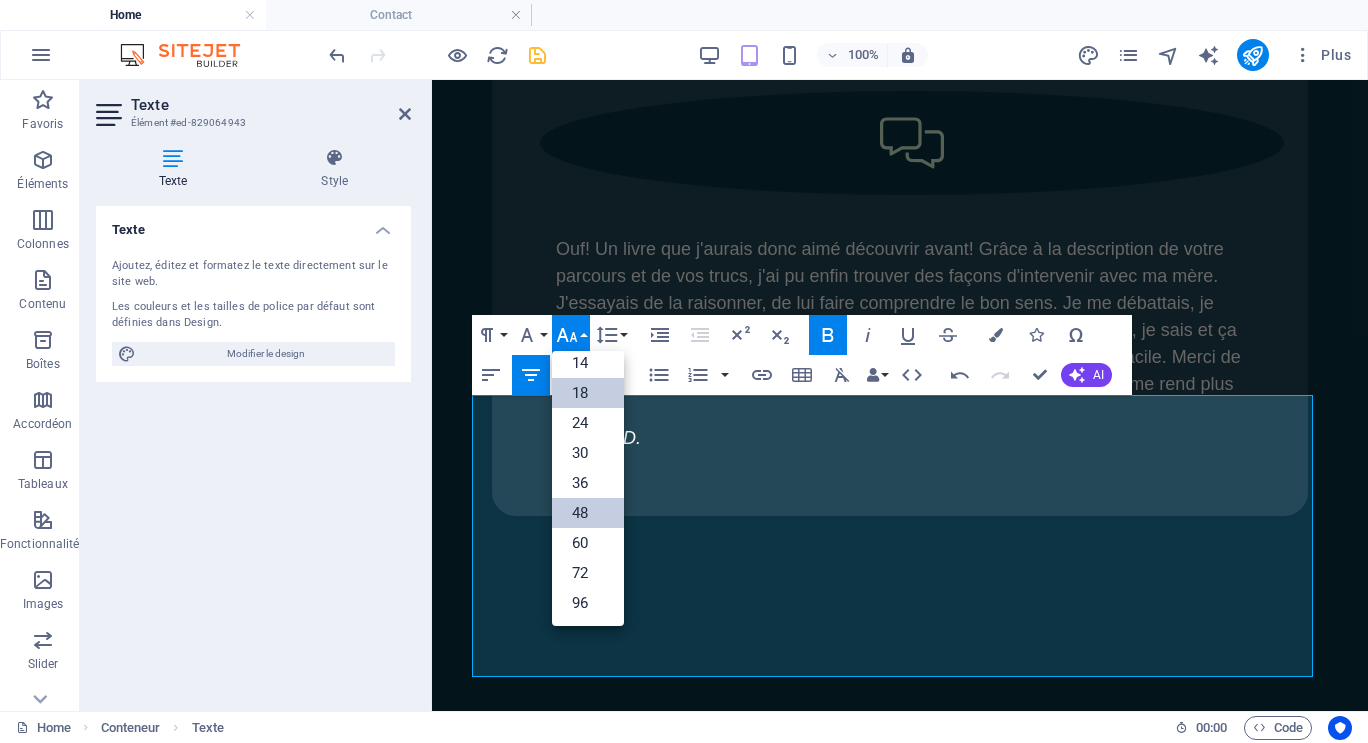 click on "48" at bounding box center [588, 513] 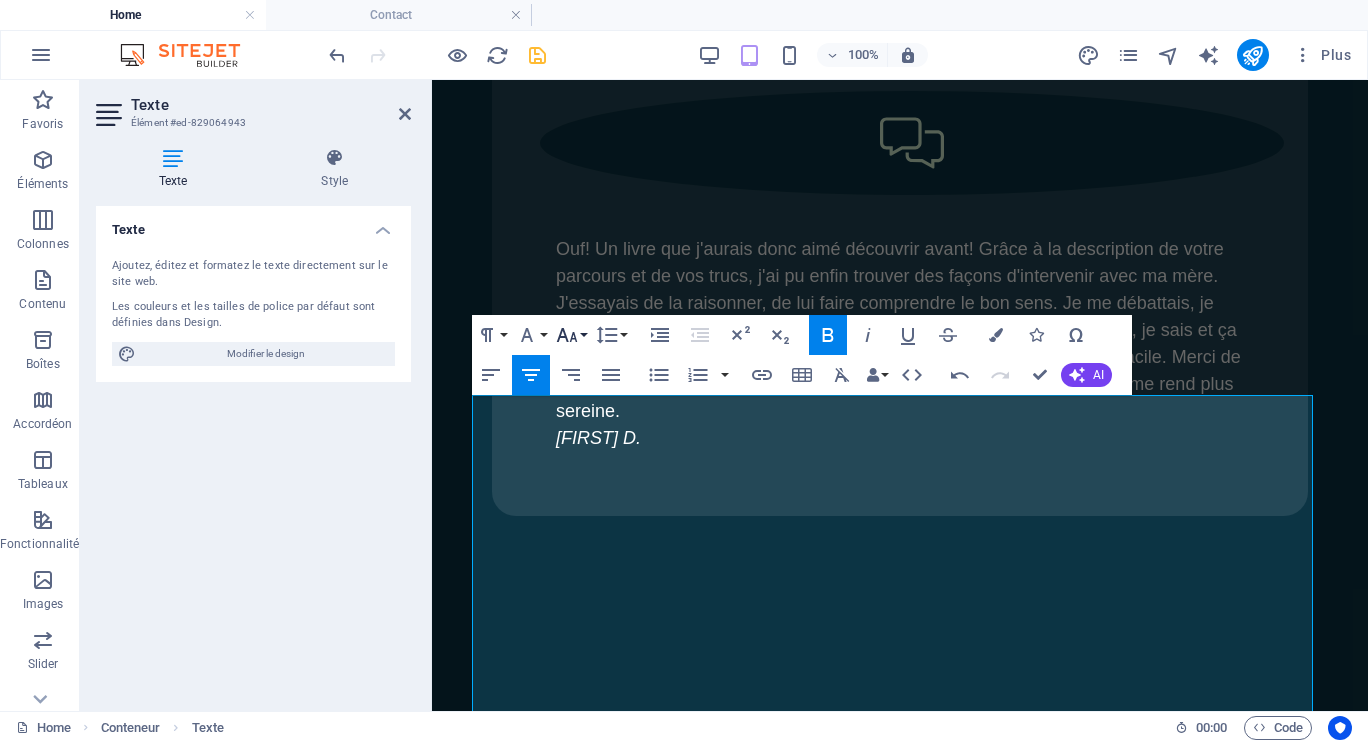 click on "Font Size" at bounding box center (571, 335) 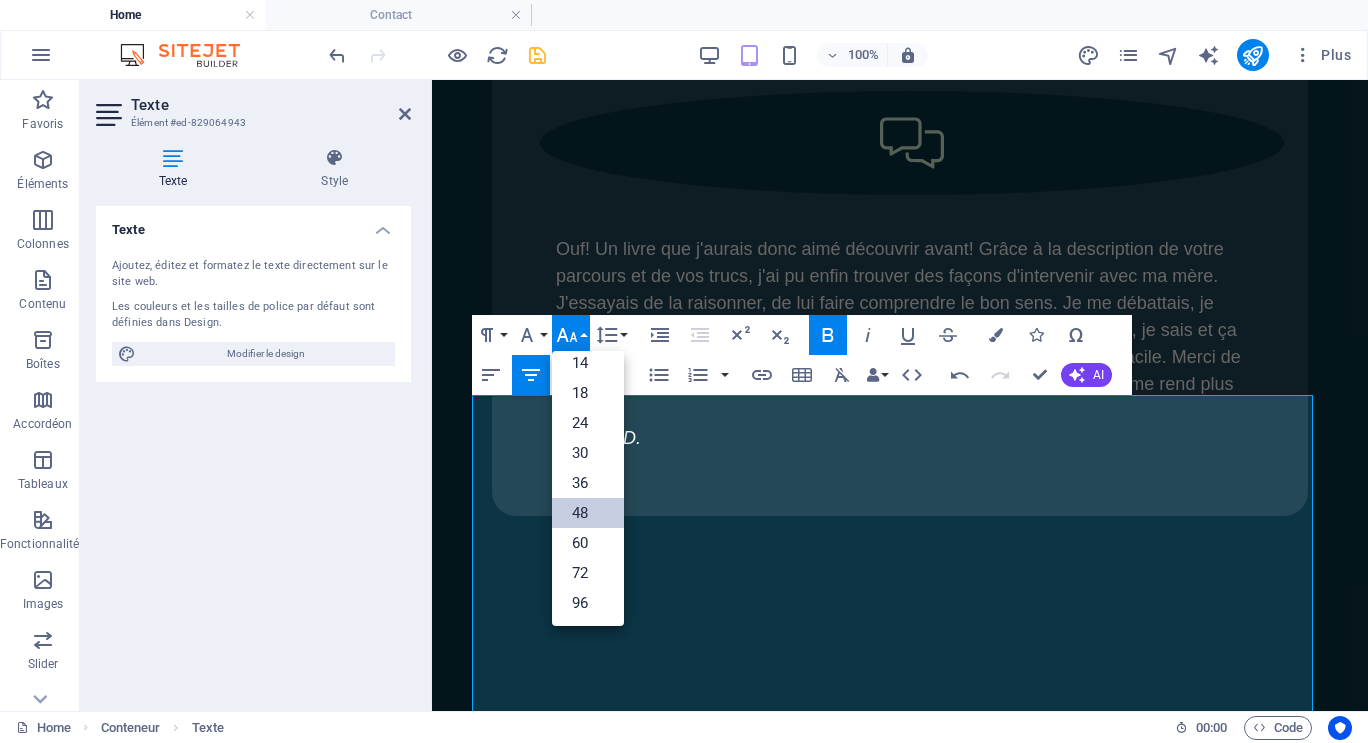 scroll, scrollTop: 161, scrollLeft: 0, axis: vertical 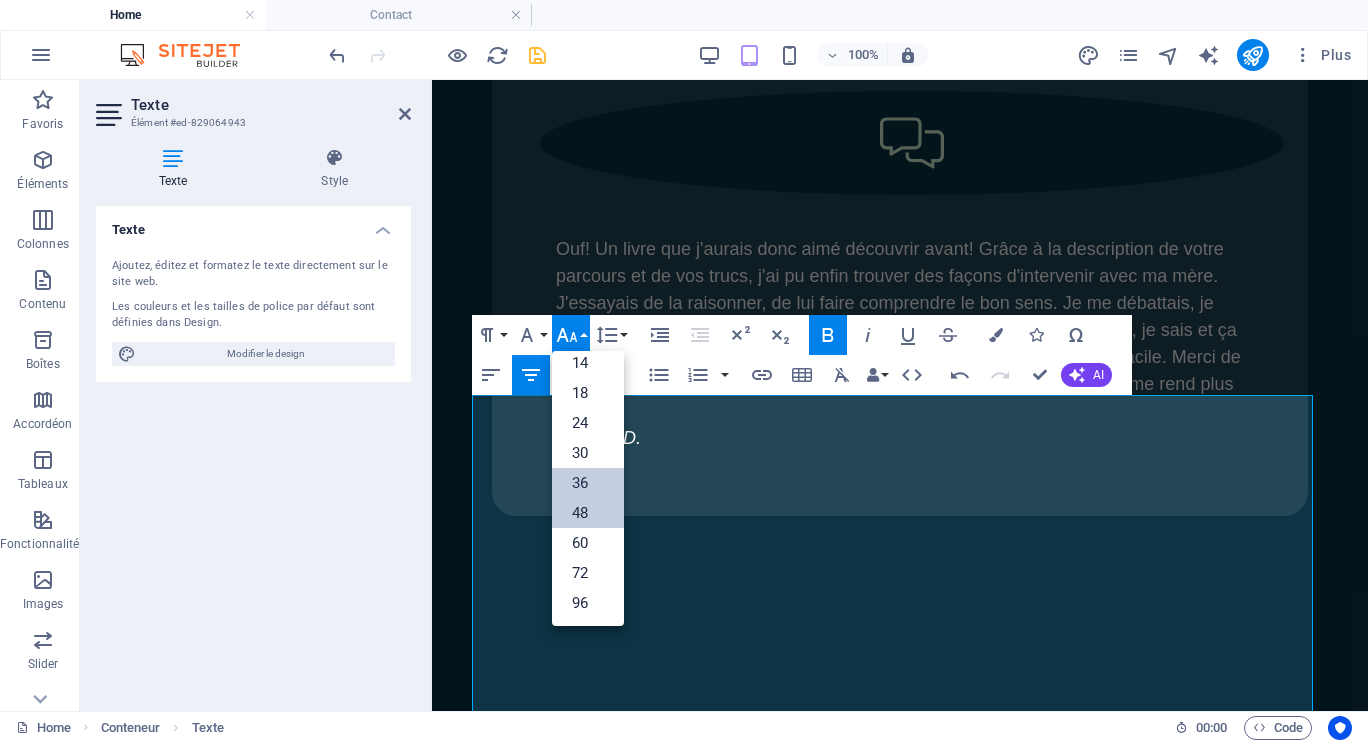 click on "36" at bounding box center [588, 483] 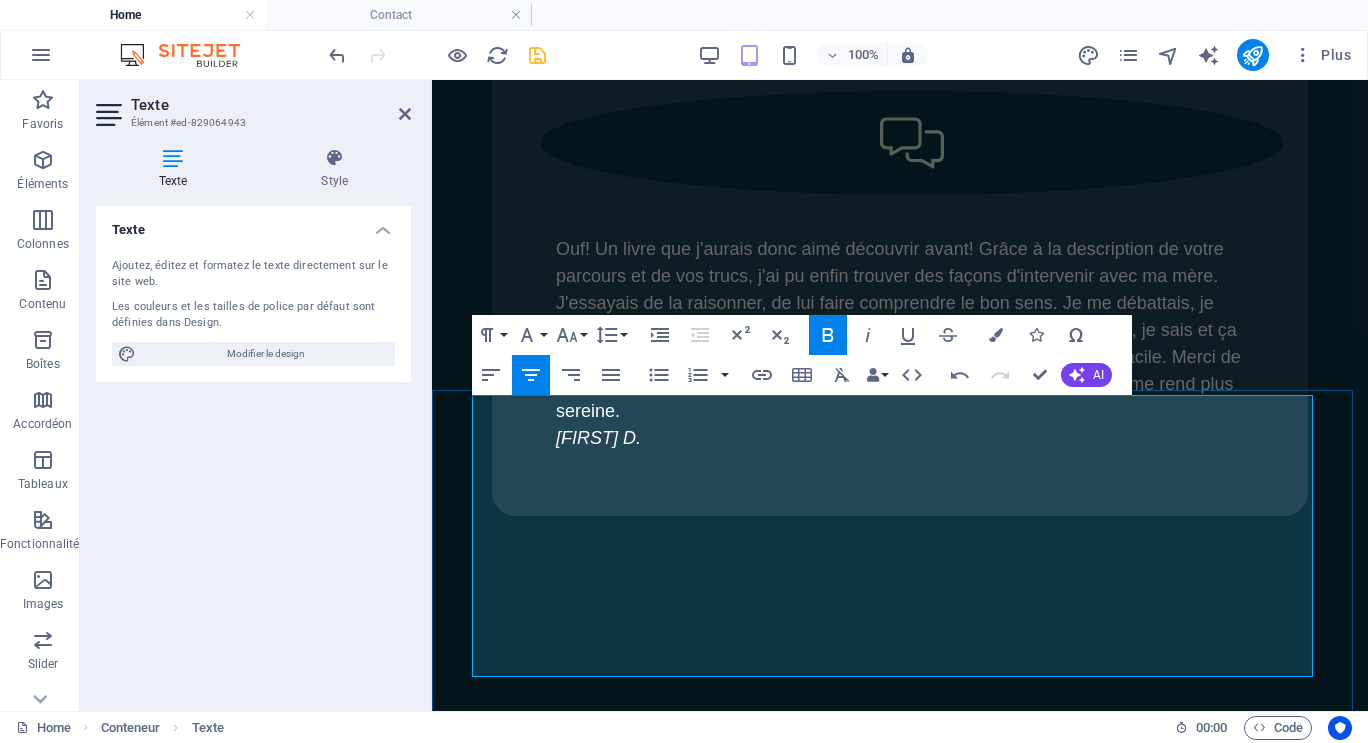 click on "​" at bounding box center (900, 4315) 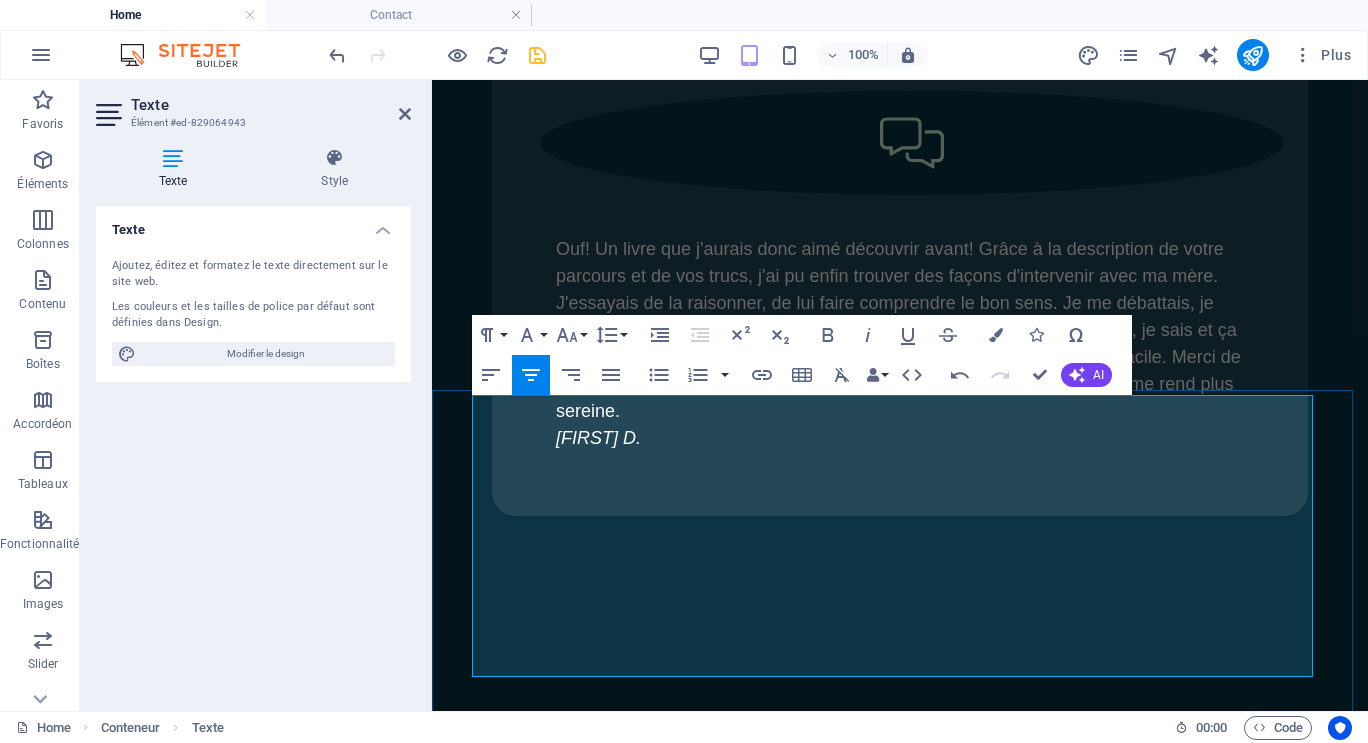 drag, startPoint x: 560, startPoint y: 626, endPoint x: 1275, endPoint y: 621, distance: 715.01746 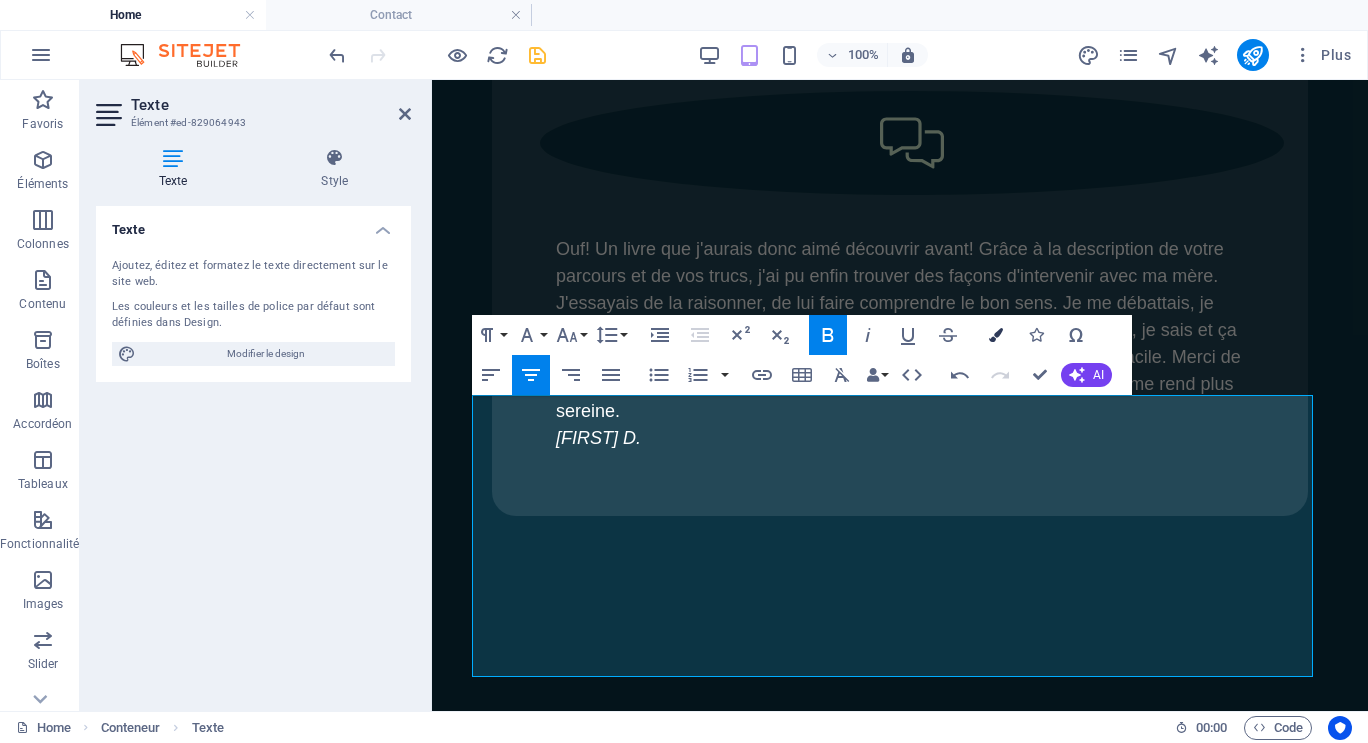 click at bounding box center [996, 335] 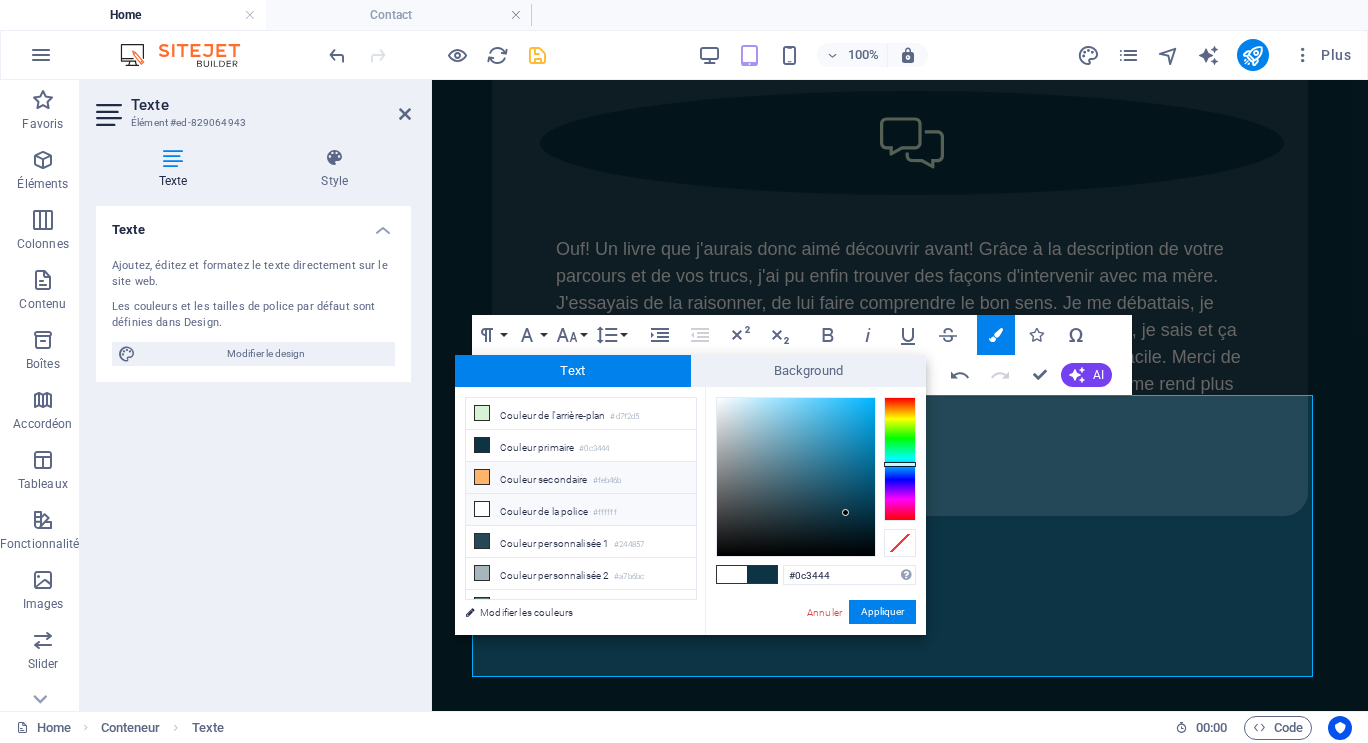 click on "Couleur secondaire
#feb46b" at bounding box center (581, 478) 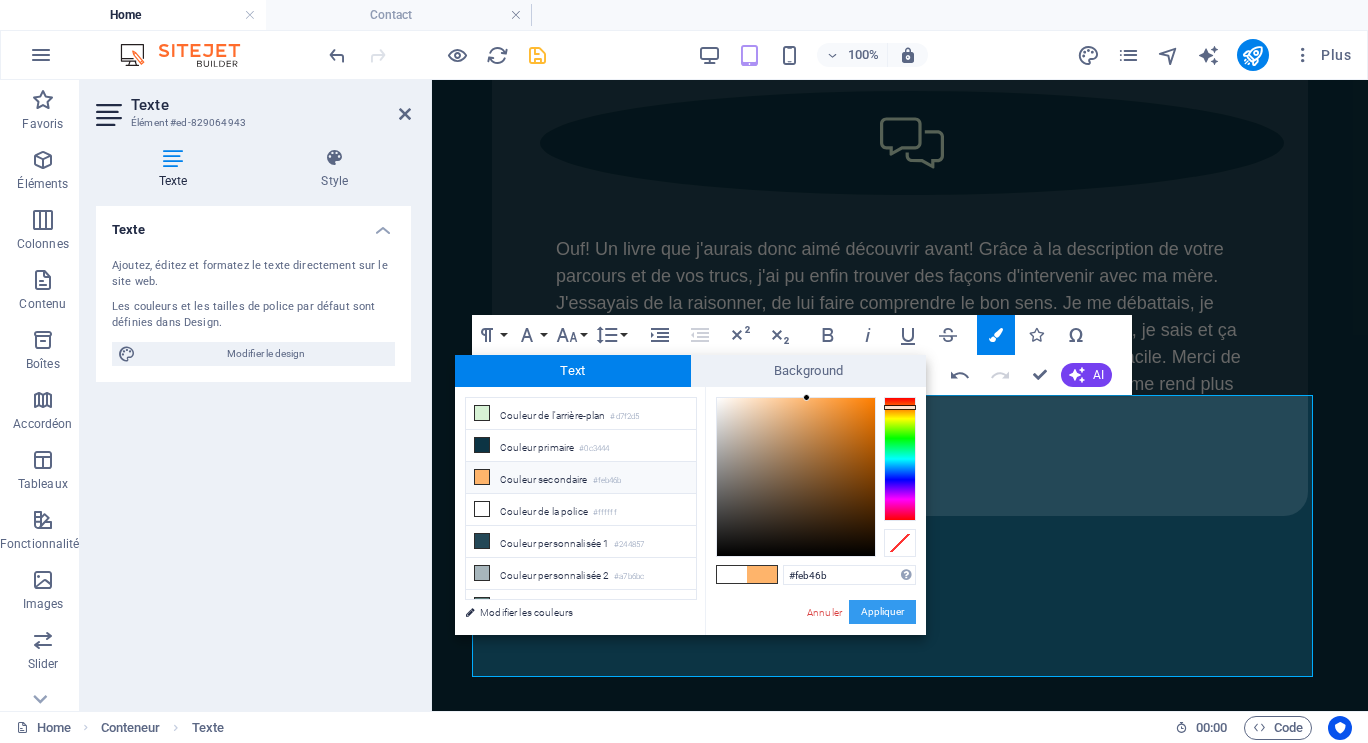 click on "Appliquer" at bounding box center [882, 612] 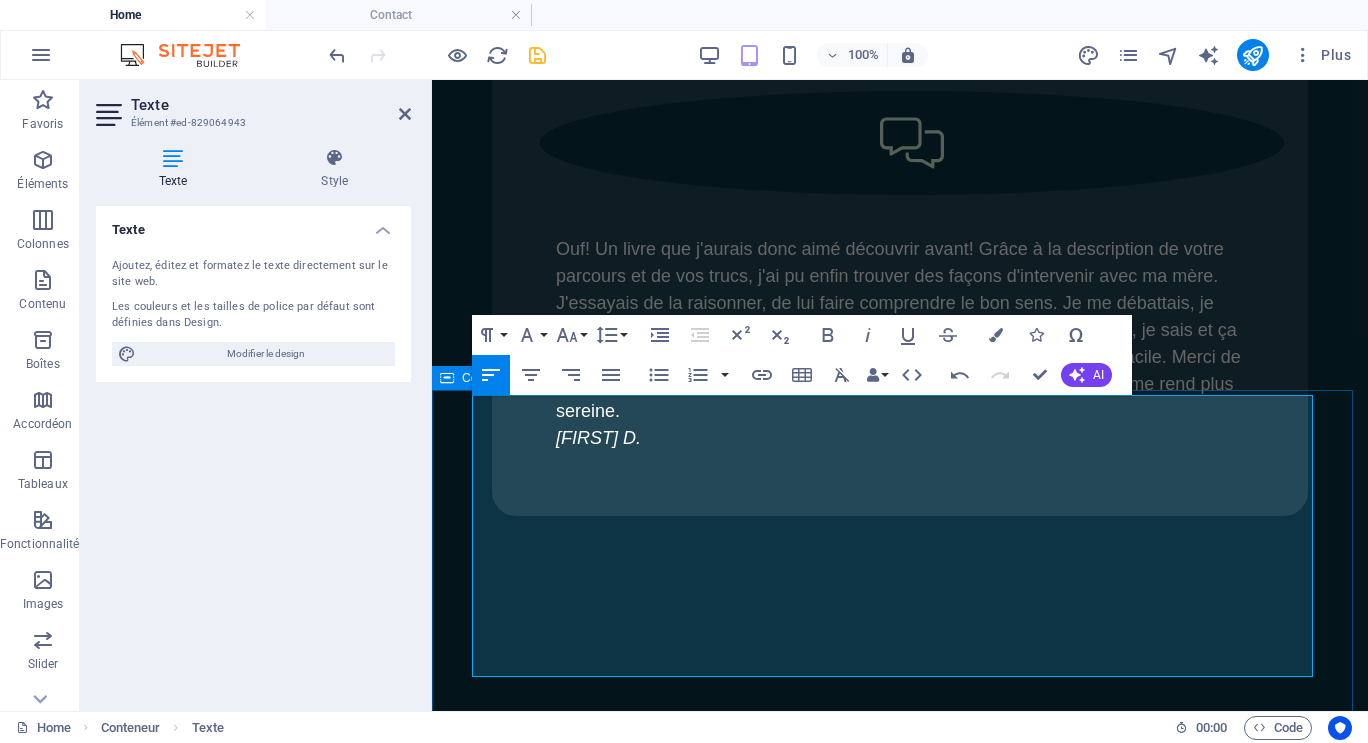 drag, startPoint x: 1196, startPoint y: 628, endPoint x: 464, endPoint y: 608, distance: 732.2732 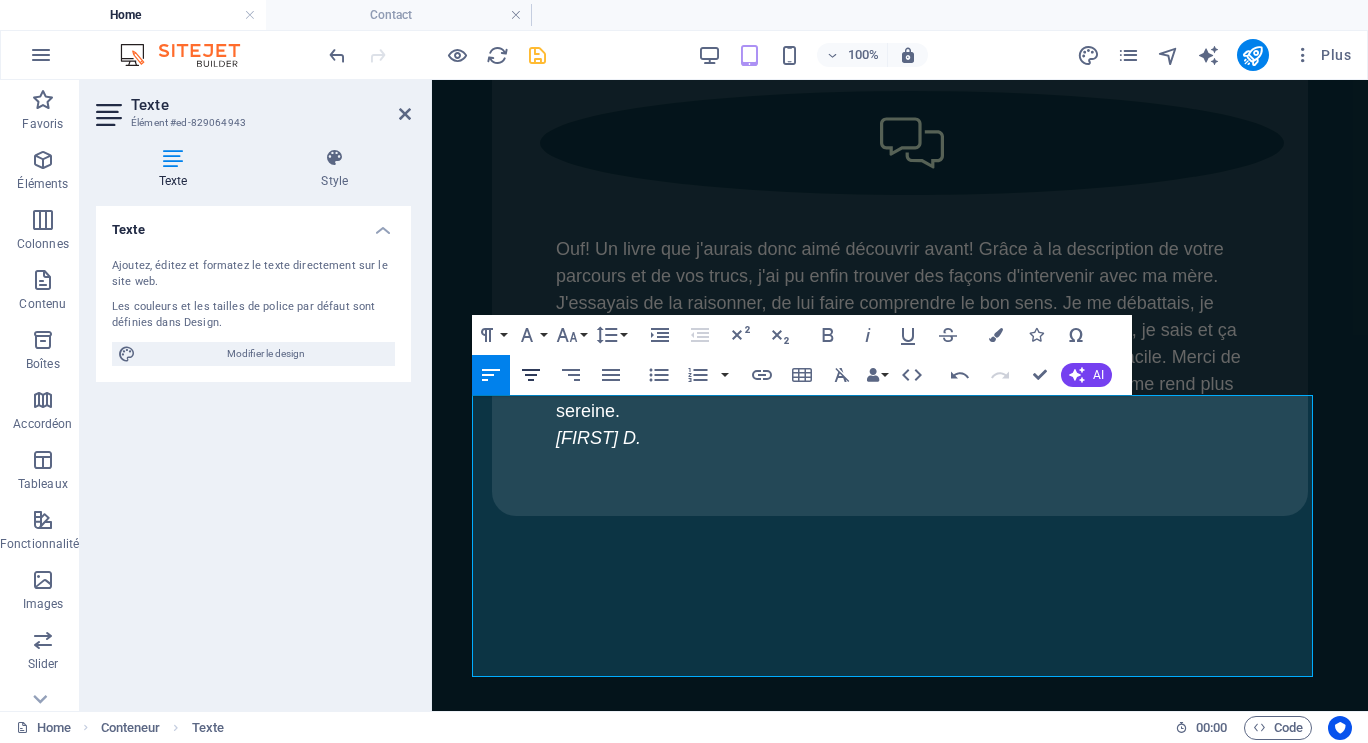 click 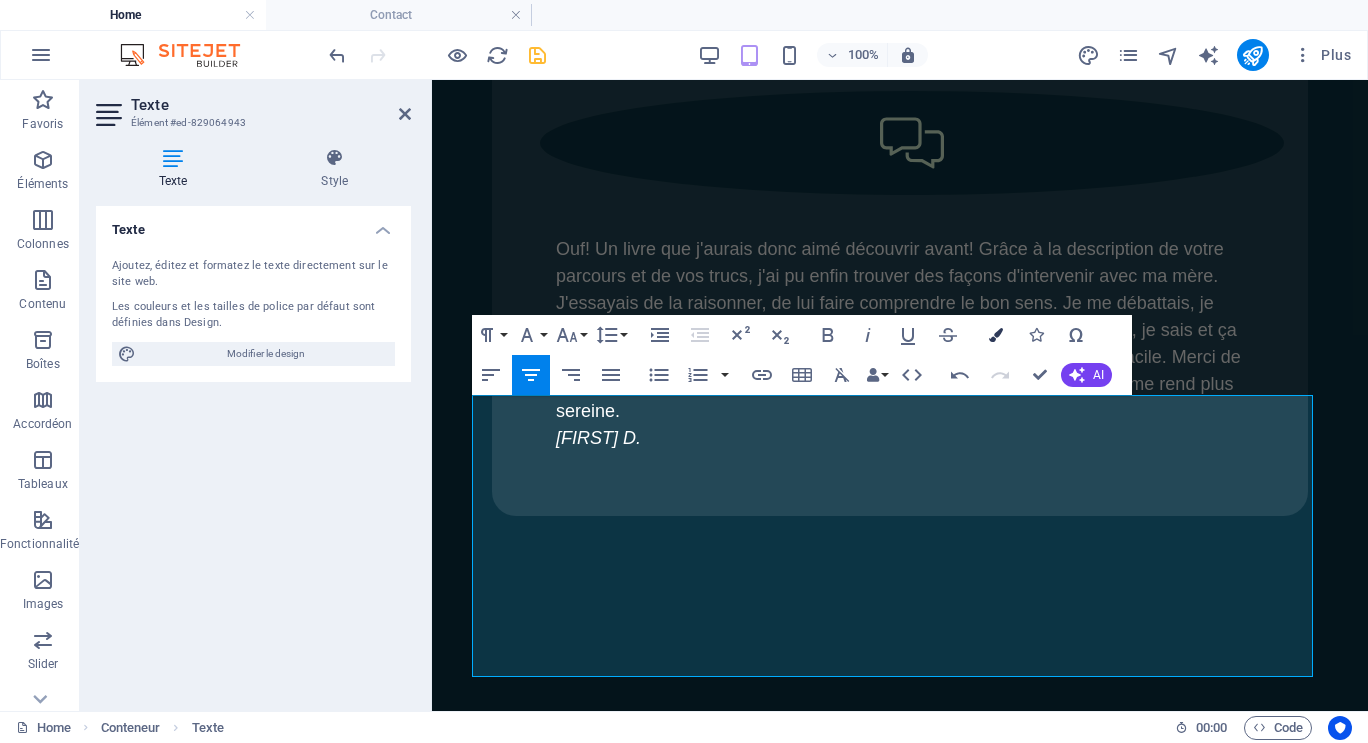 click at bounding box center (996, 335) 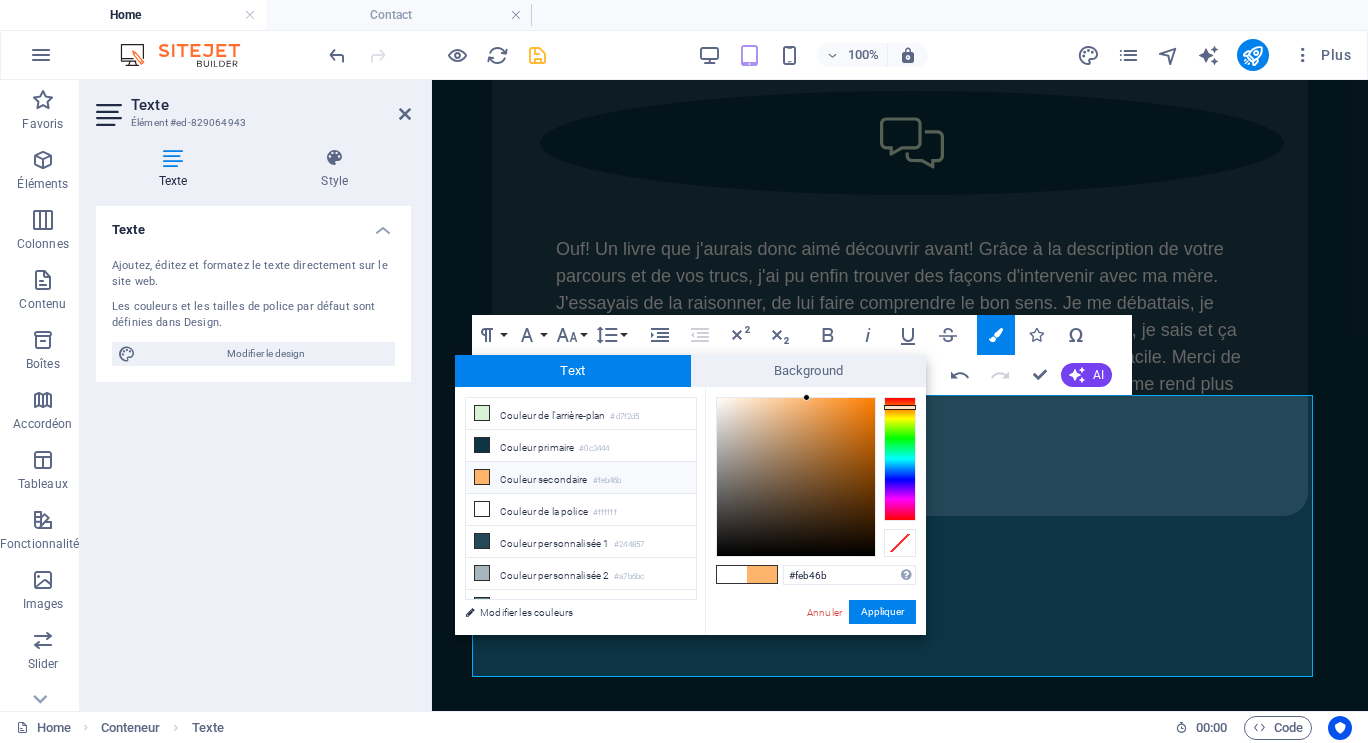 click on "Couleur secondaire
#feb46b" at bounding box center [581, 478] 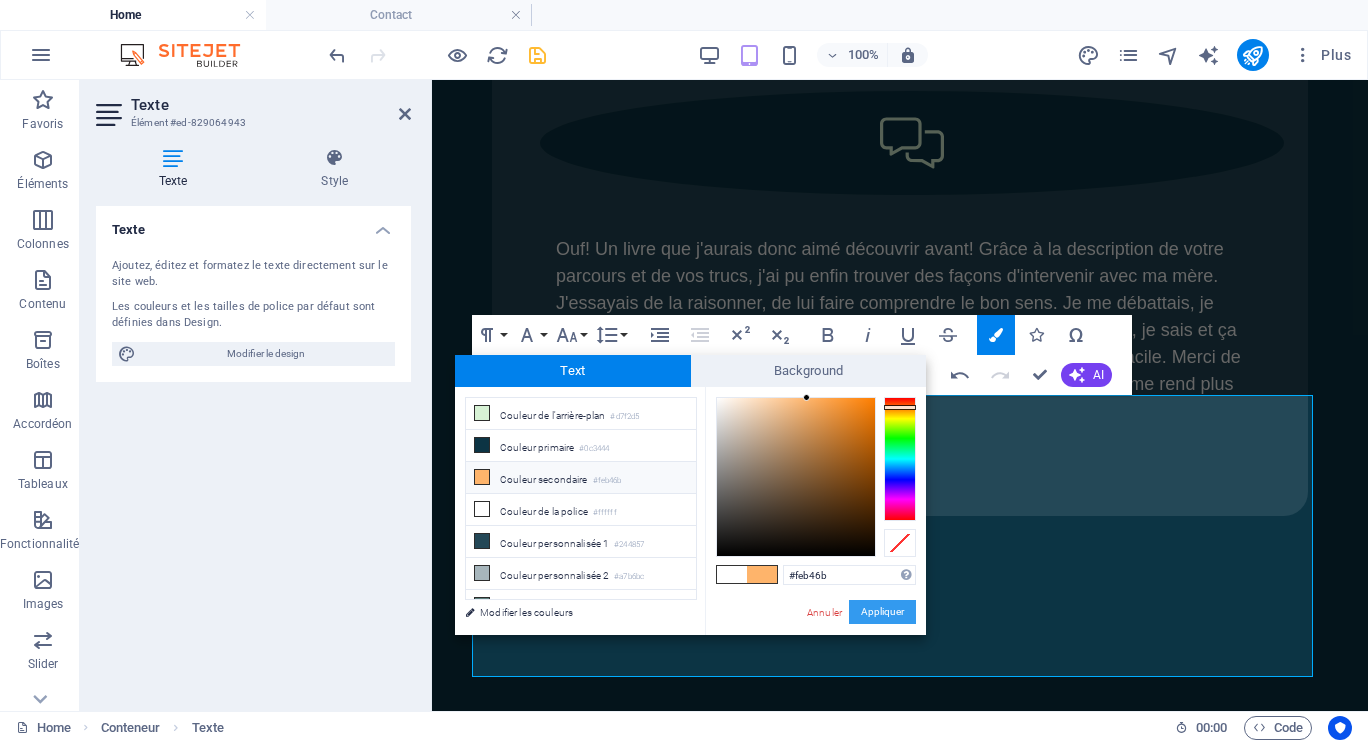 click on "Appliquer" at bounding box center (882, 612) 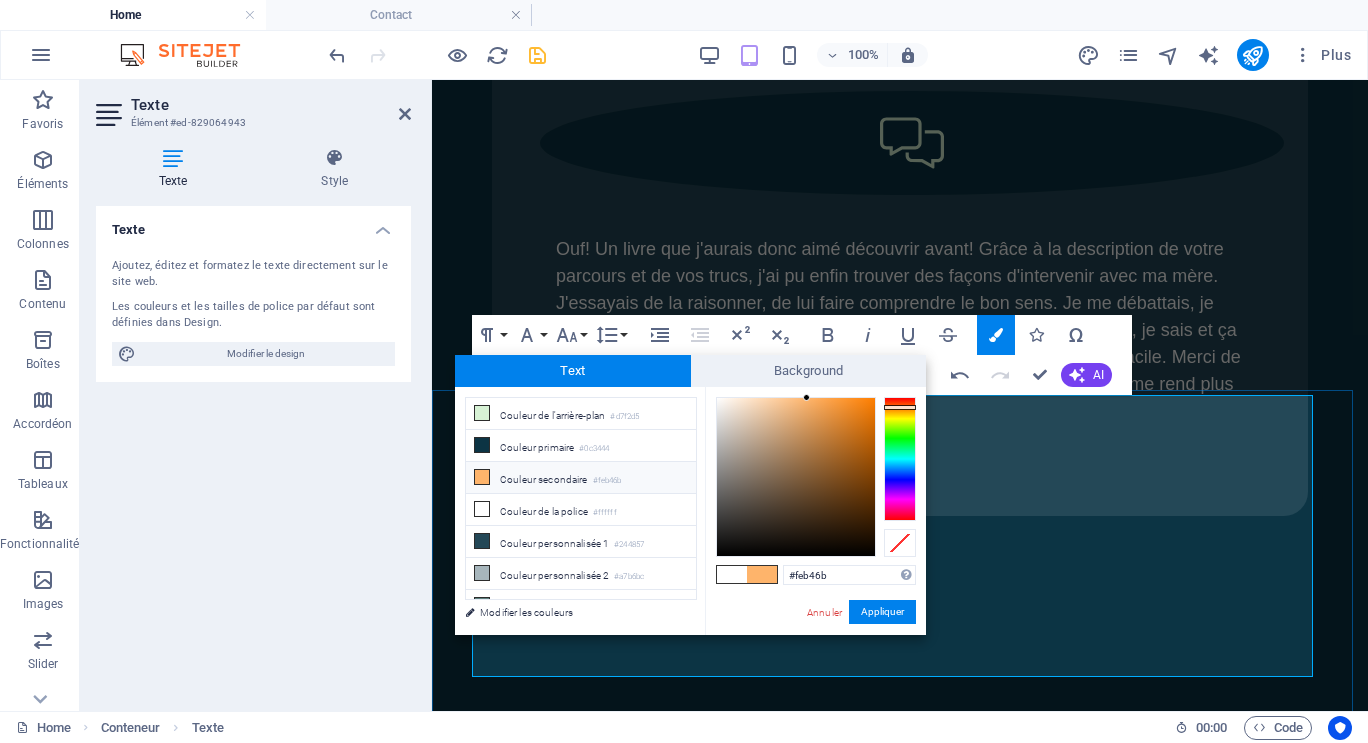 drag, startPoint x: 1167, startPoint y: 596, endPoint x: 1139, endPoint y: 599, distance: 28.160255 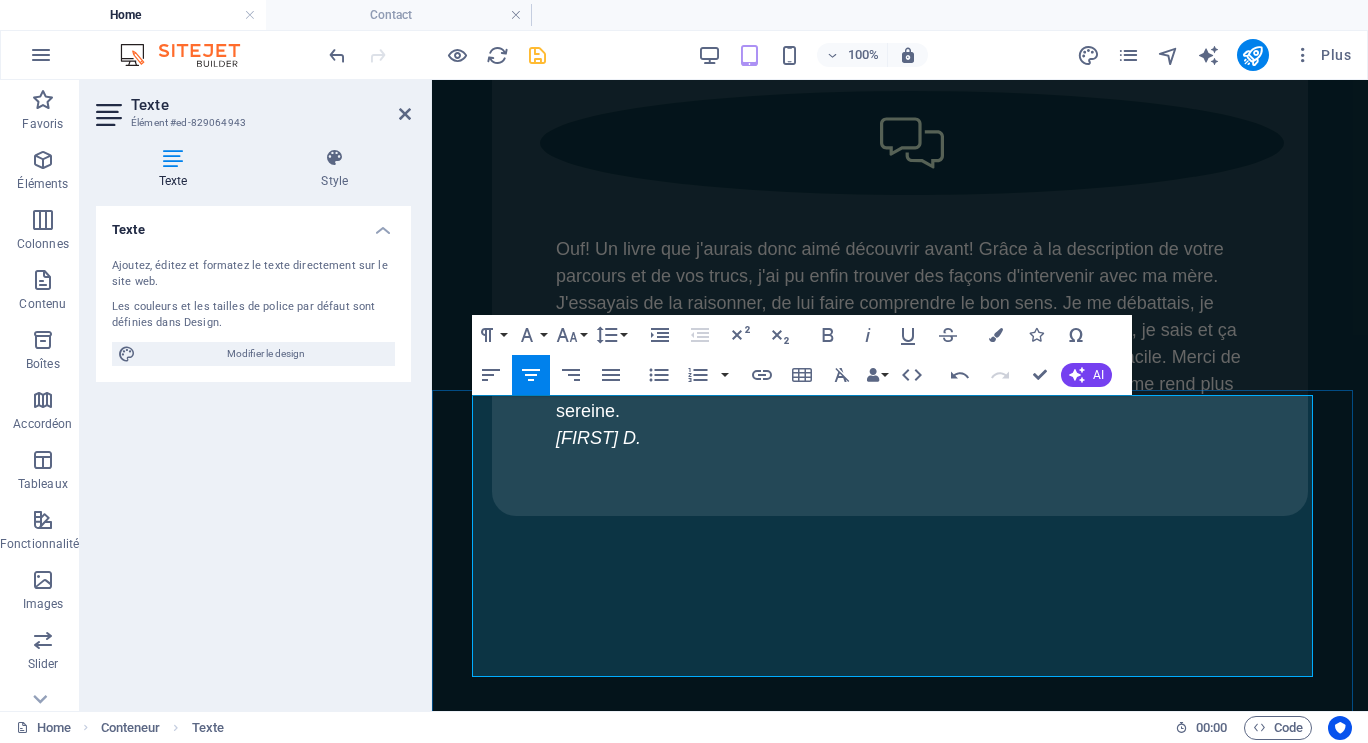 drag, startPoint x: 477, startPoint y: 629, endPoint x: 1343, endPoint y: 647, distance: 866.1871 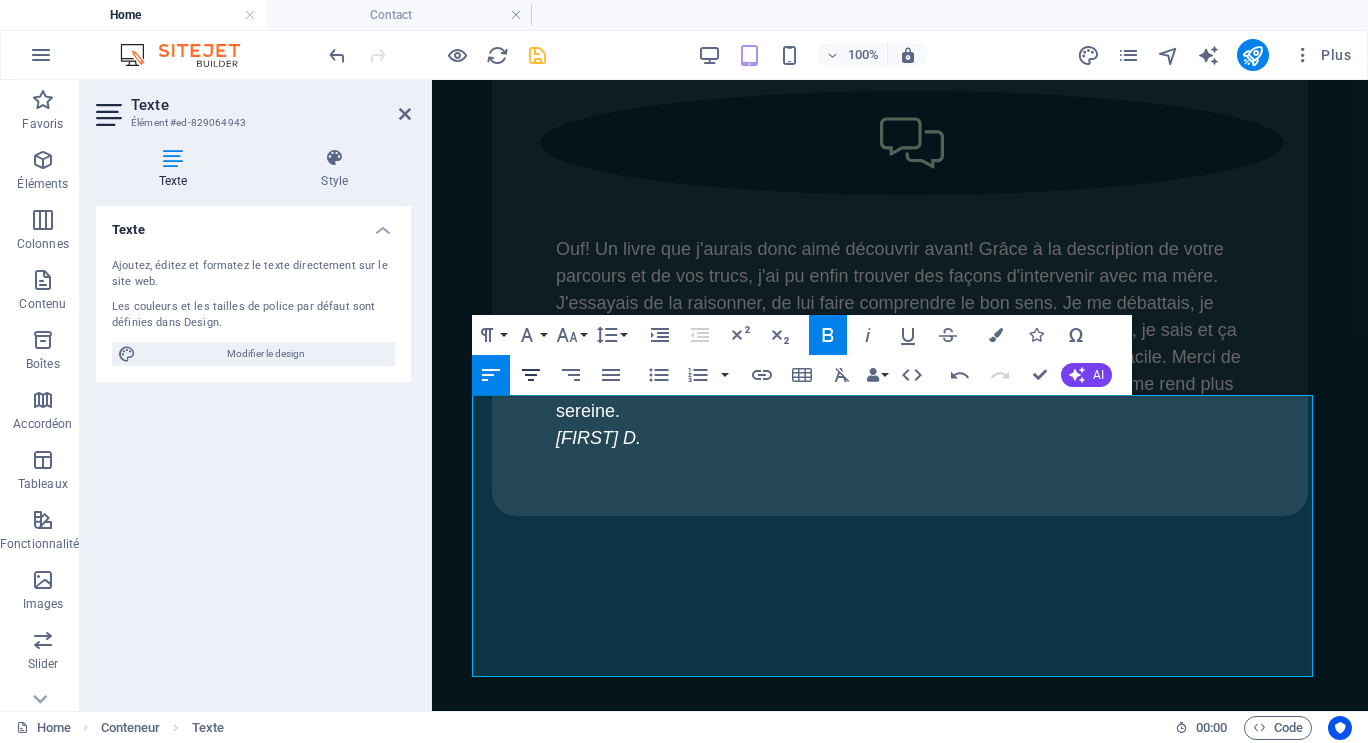 click 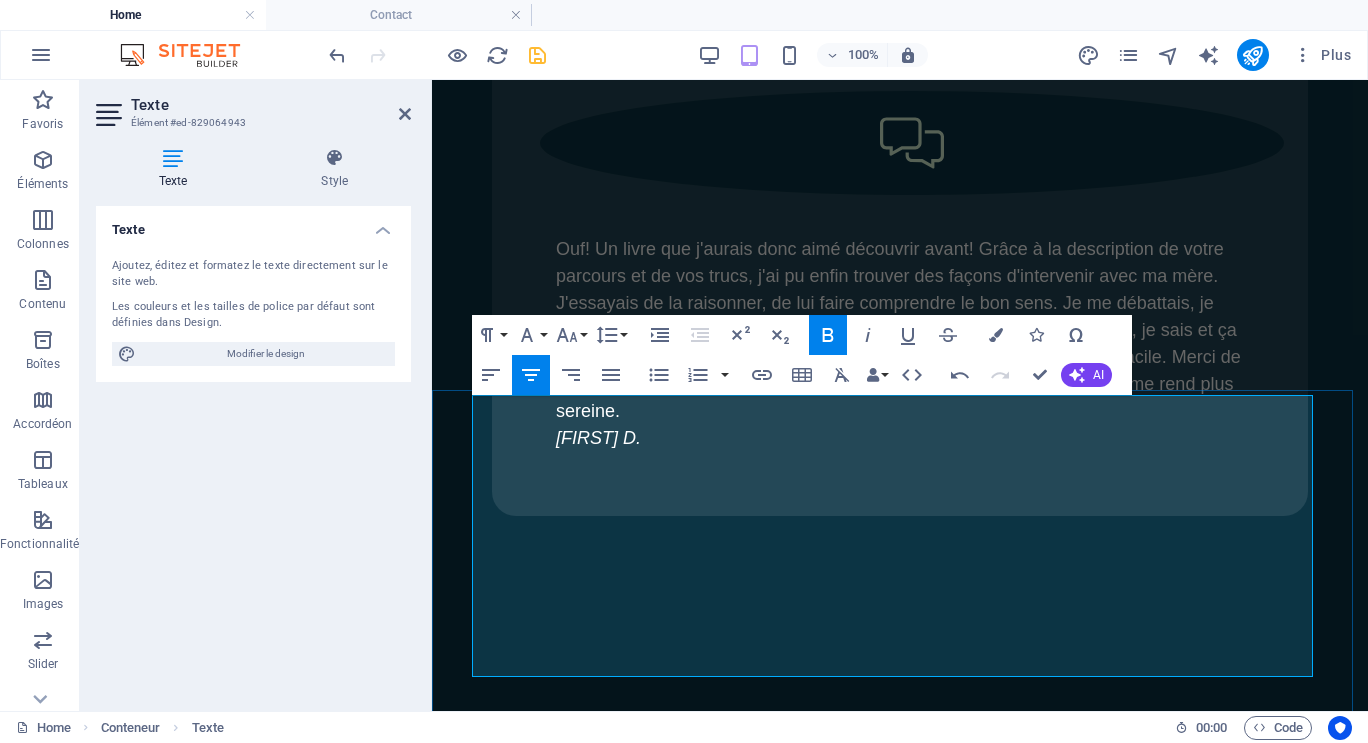 click on "​" at bounding box center [900, 4315] 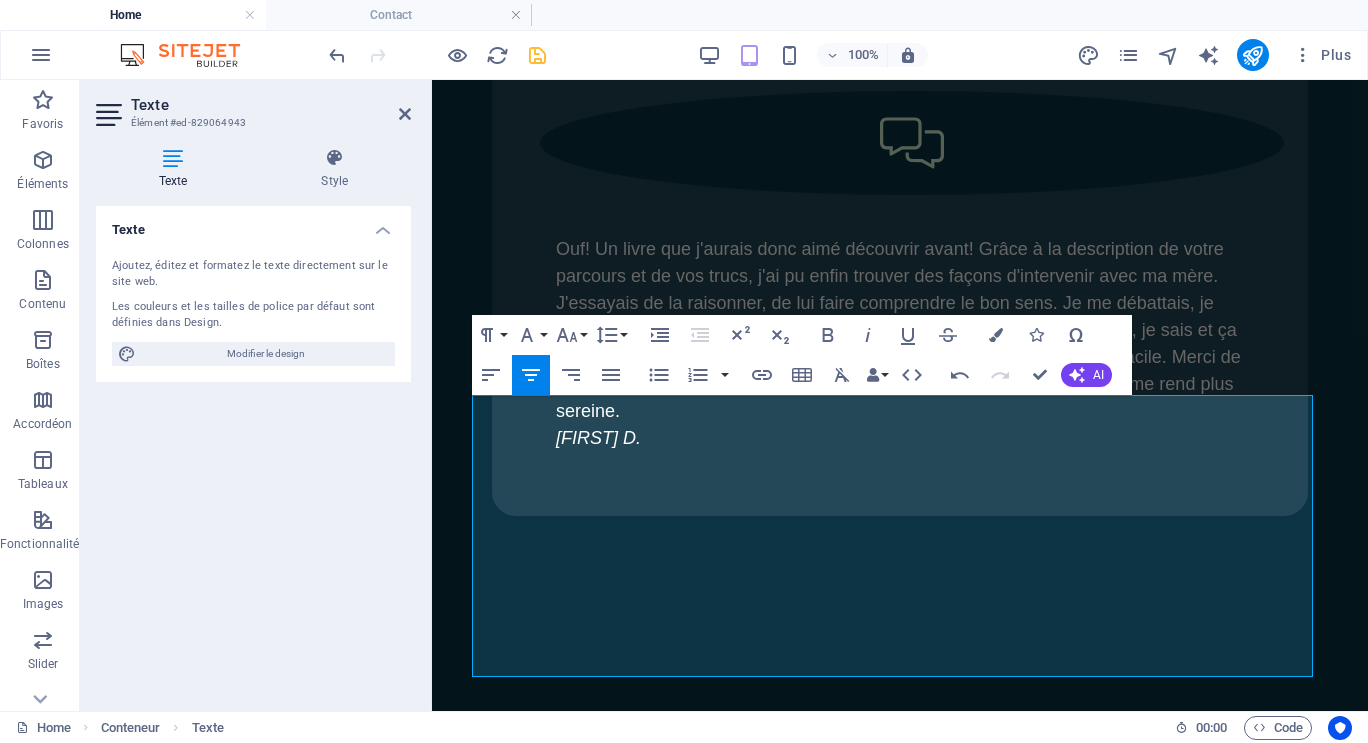 drag, startPoint x: 560, startPoint y: 623, endPoint x: 1354, endPoint y: 635, distance: 794.0907 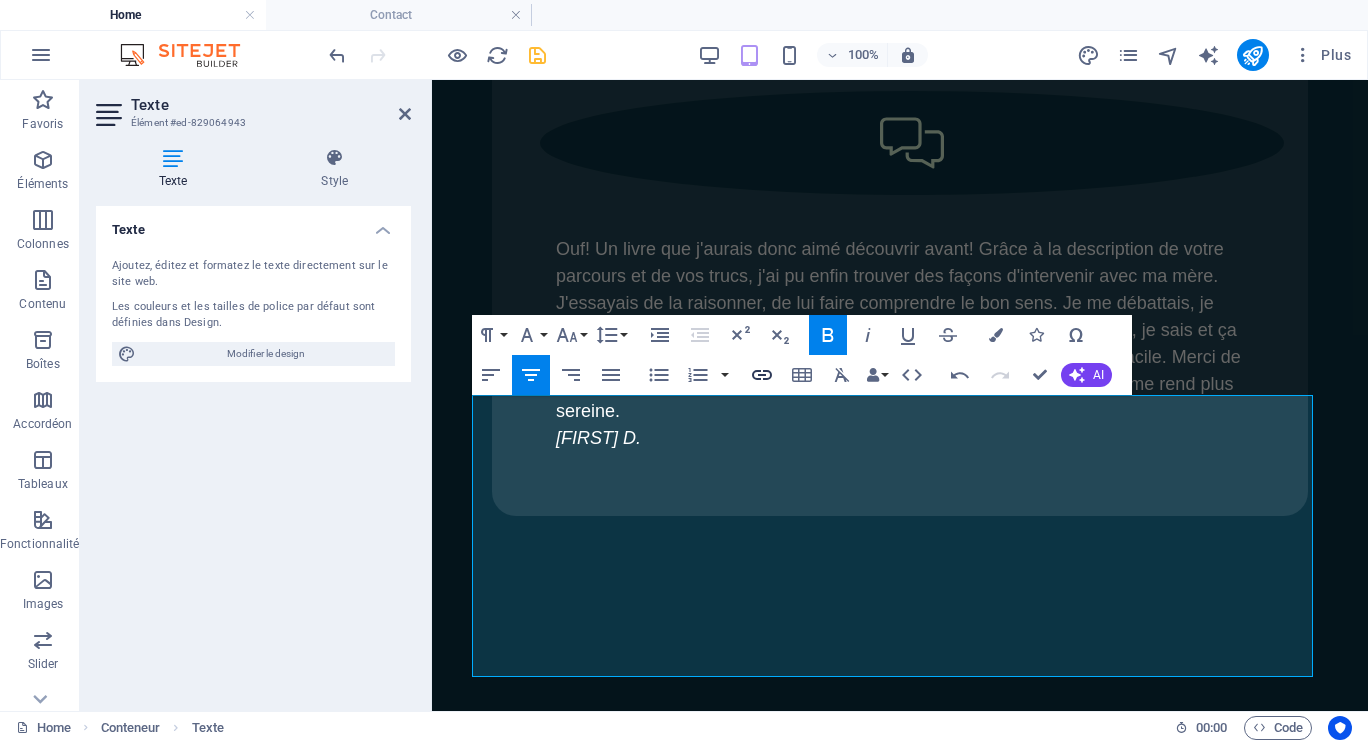 click 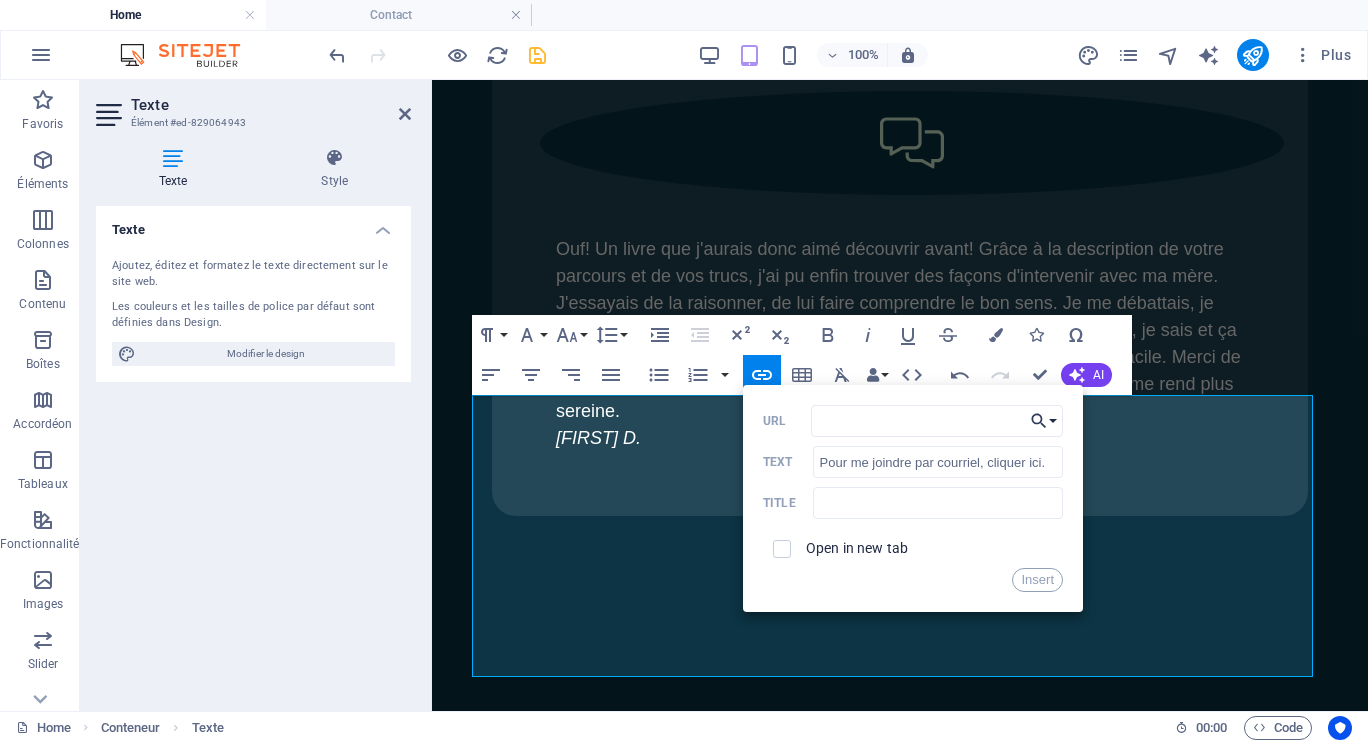 click on "Choose Link" at bounding box center [1044, 421] 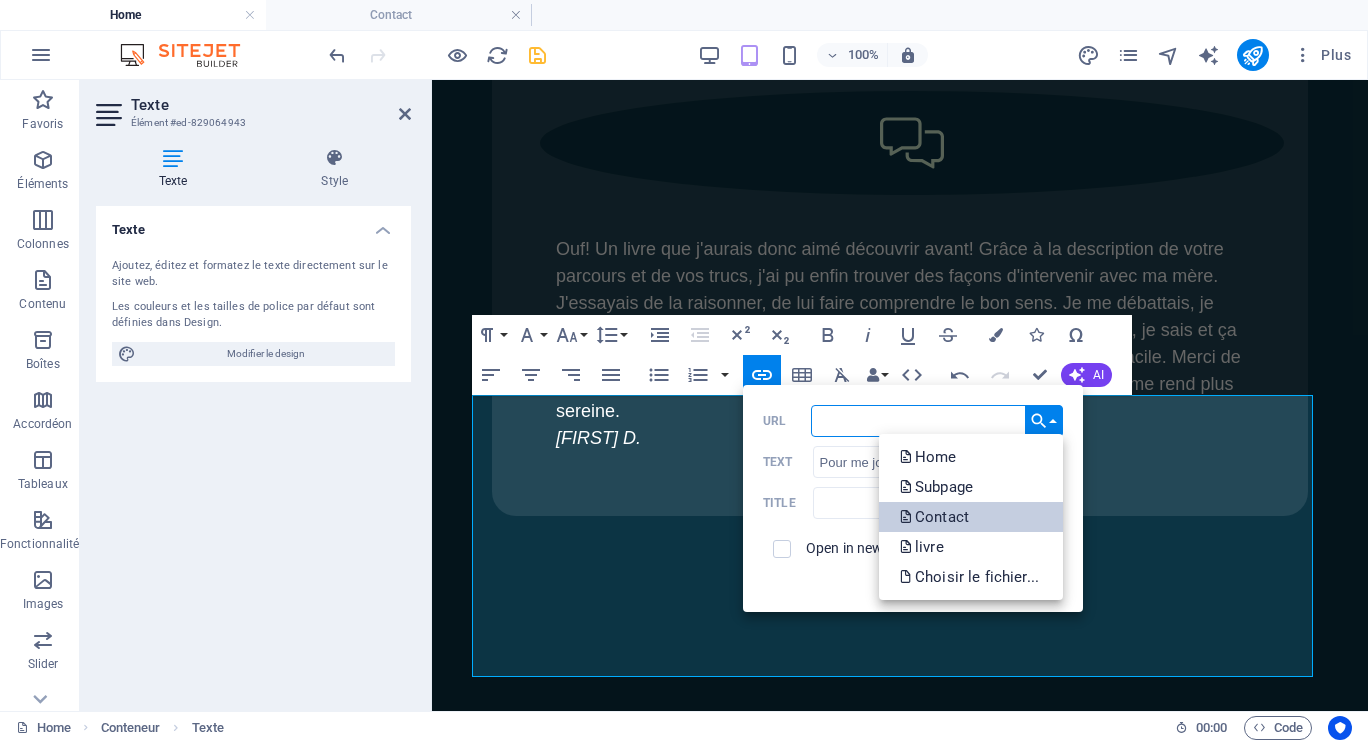click on "Contact" at bounding box center [936, 517] 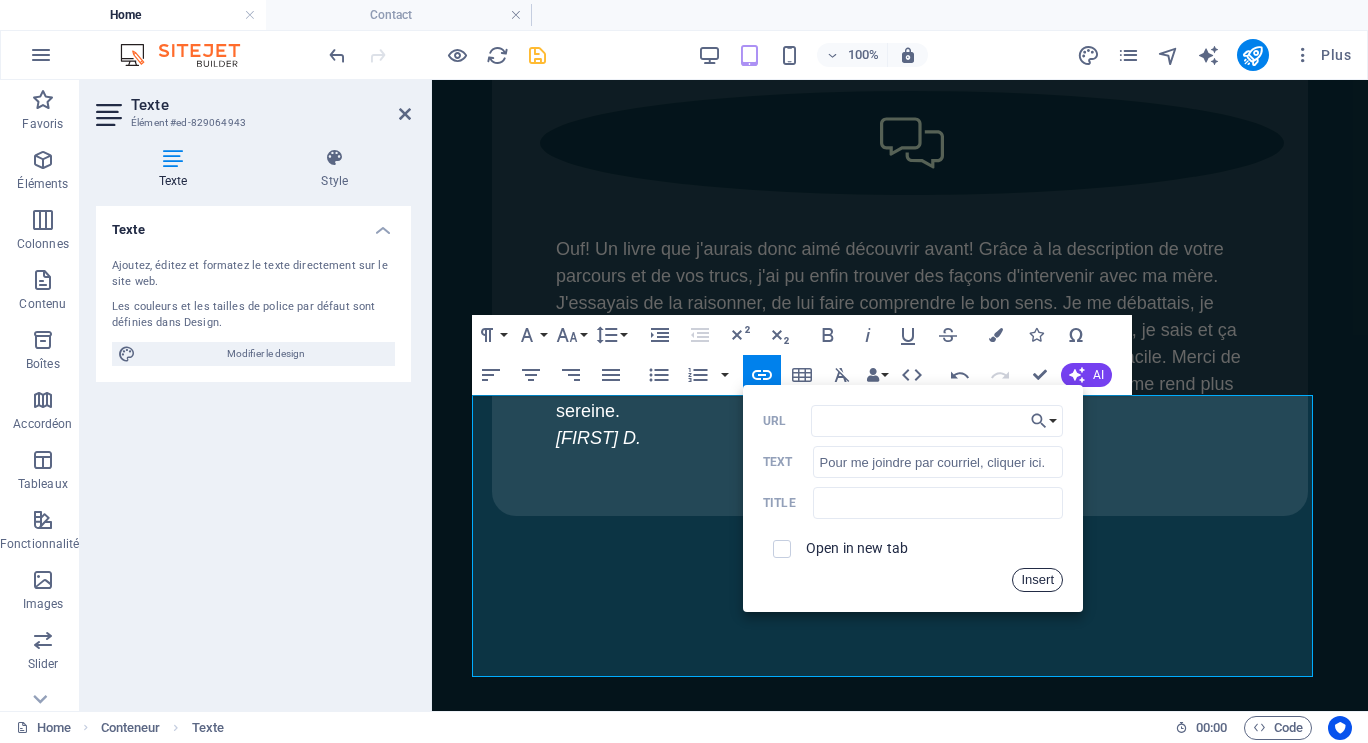 click on "Insert" at bounding box center [1037, 580] 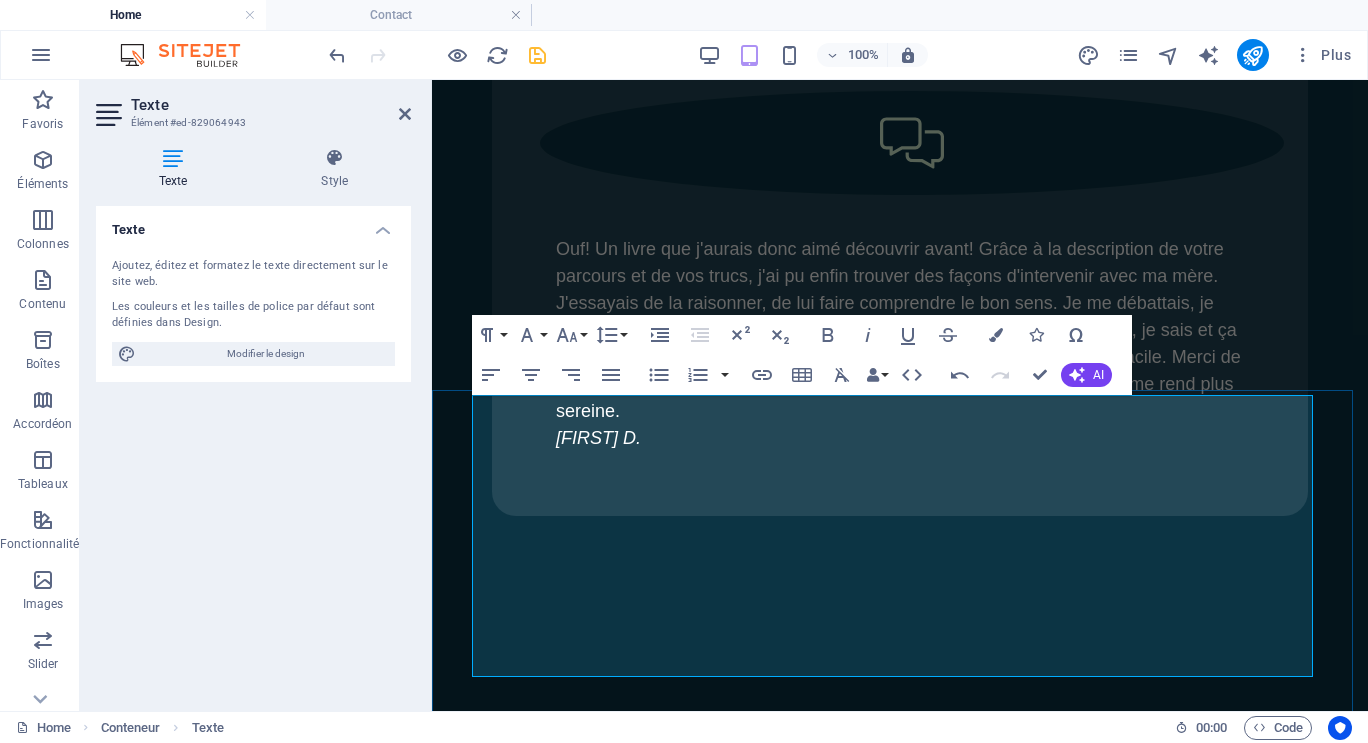 click on "Troubles du comportement et stratégies à adopter, Soutien pour proches aidants, Témoignages, Questions et réponses, Info théoriques." at bounding box center (900, 4275) 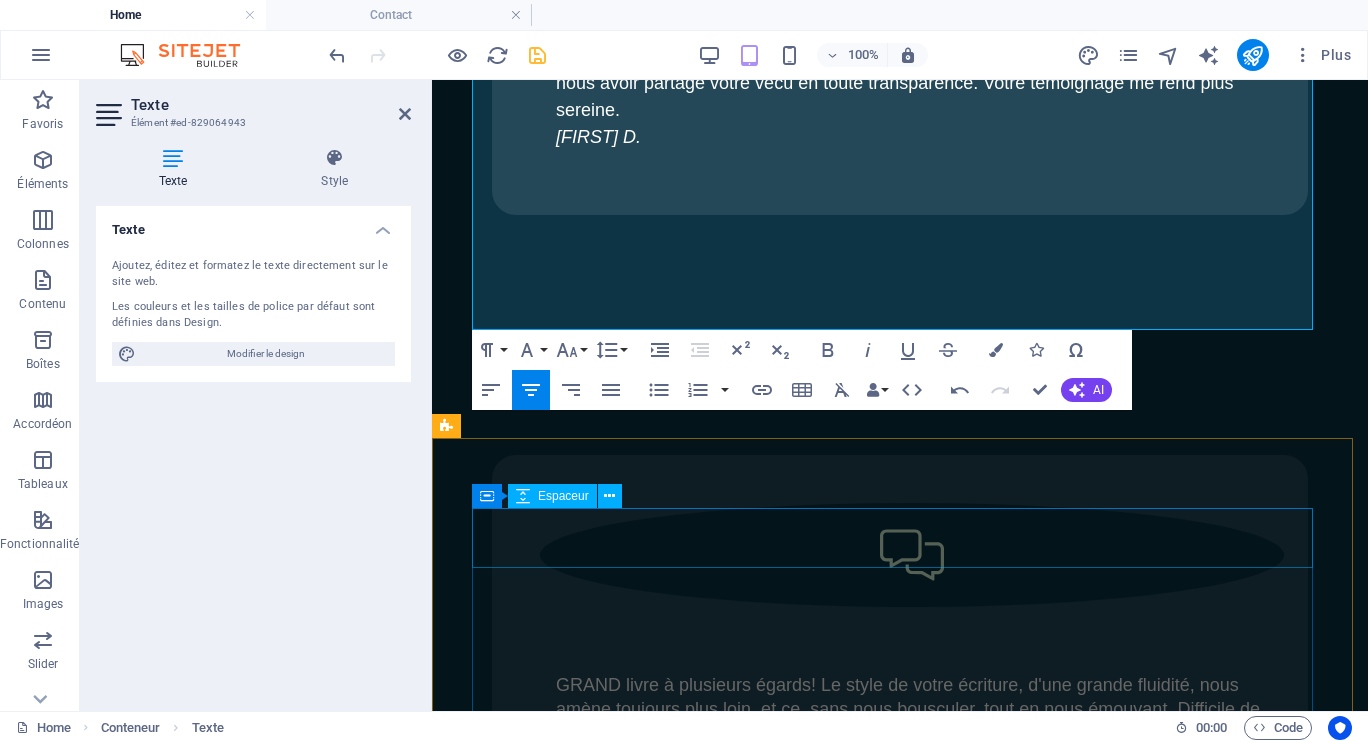 scroll, scrollTop: 12265, scrollLeft: 0, axis: vertical 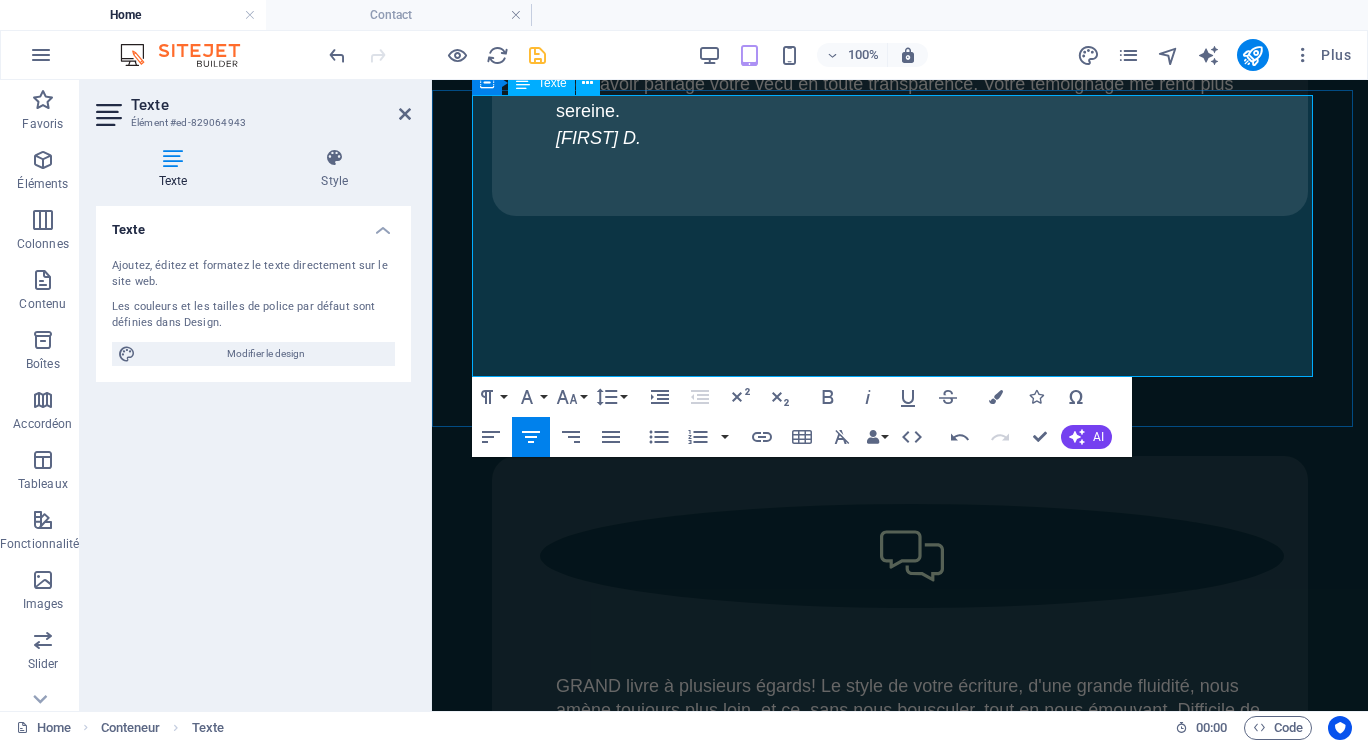 click on "Troubles du comportement et stratégies à adopter, Soutien pour proches aidants, Témoignages, Questions et réponses, Info théoriques." at bounding box center (900, 3975) 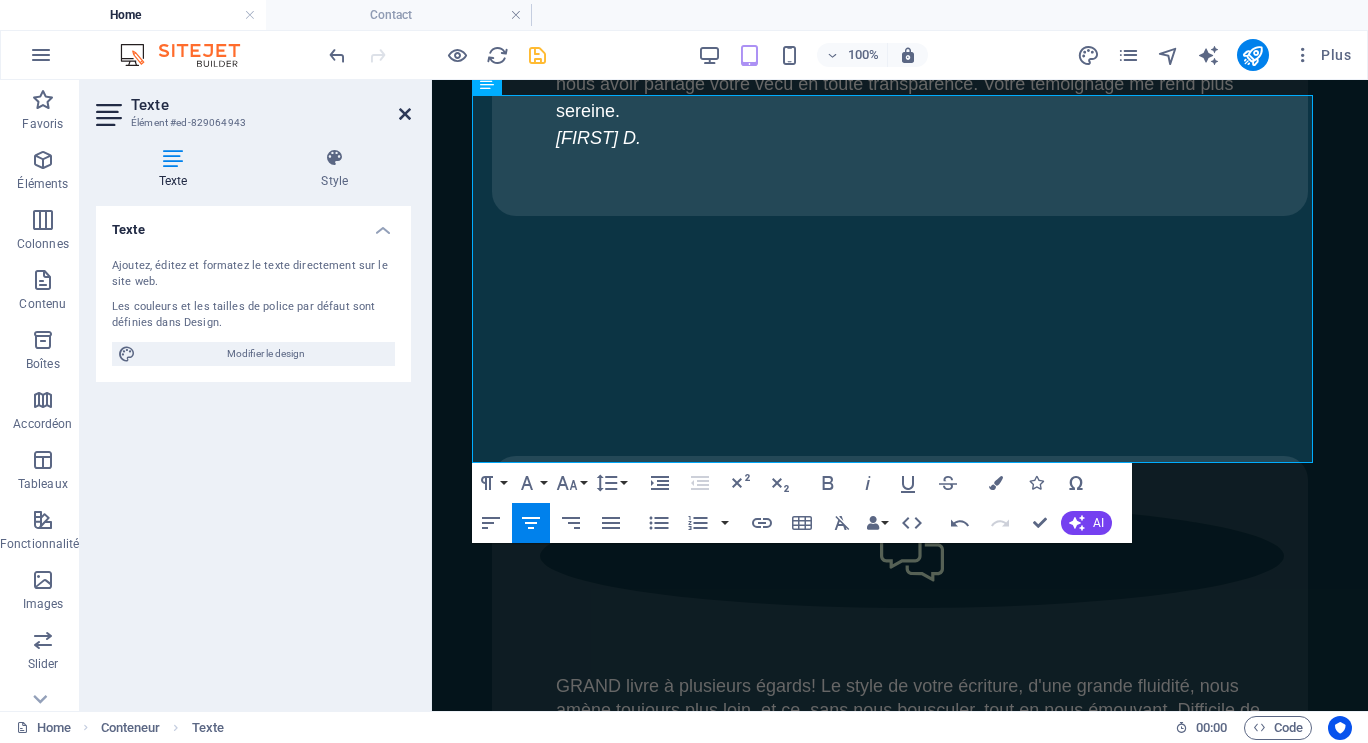 click at bounding box center (405, 114) 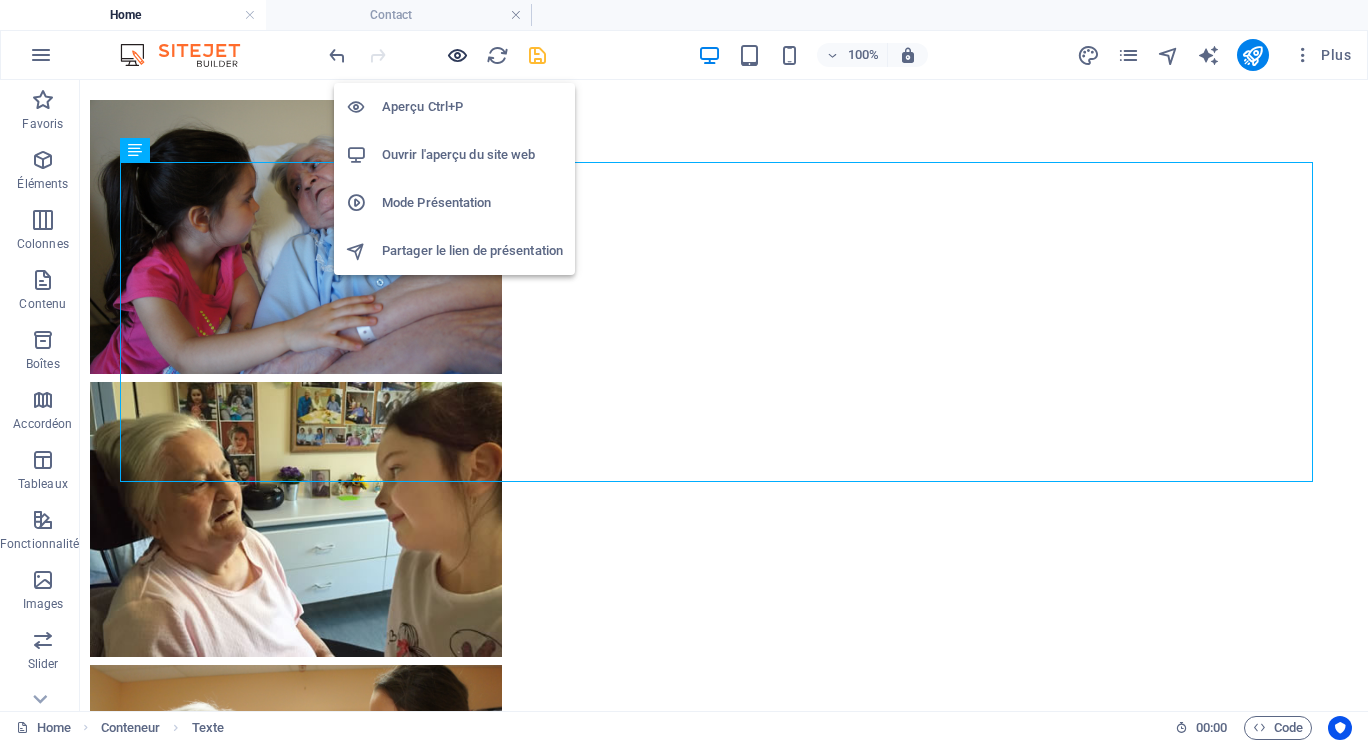 click at bounding box center [457, 55] 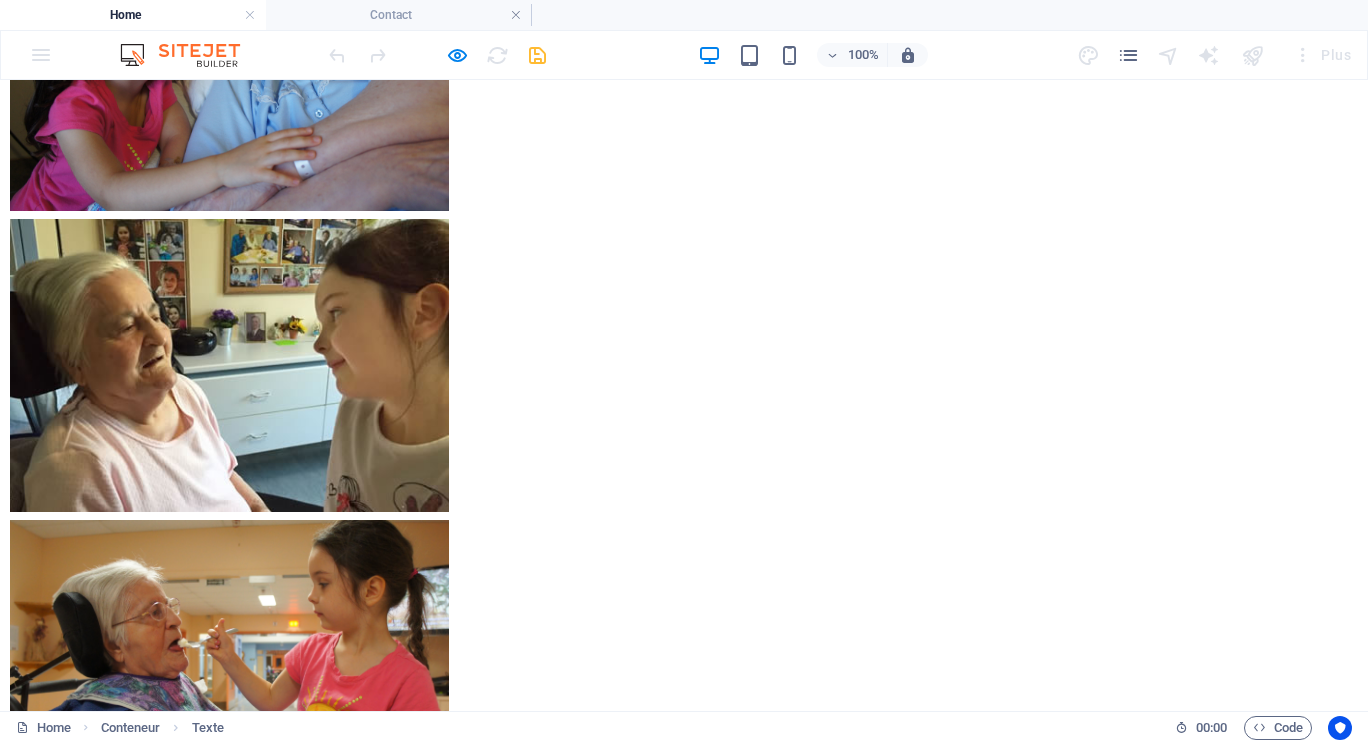 scroll, scrollTop: 9300, scrollLeft: 0, axis: vertical 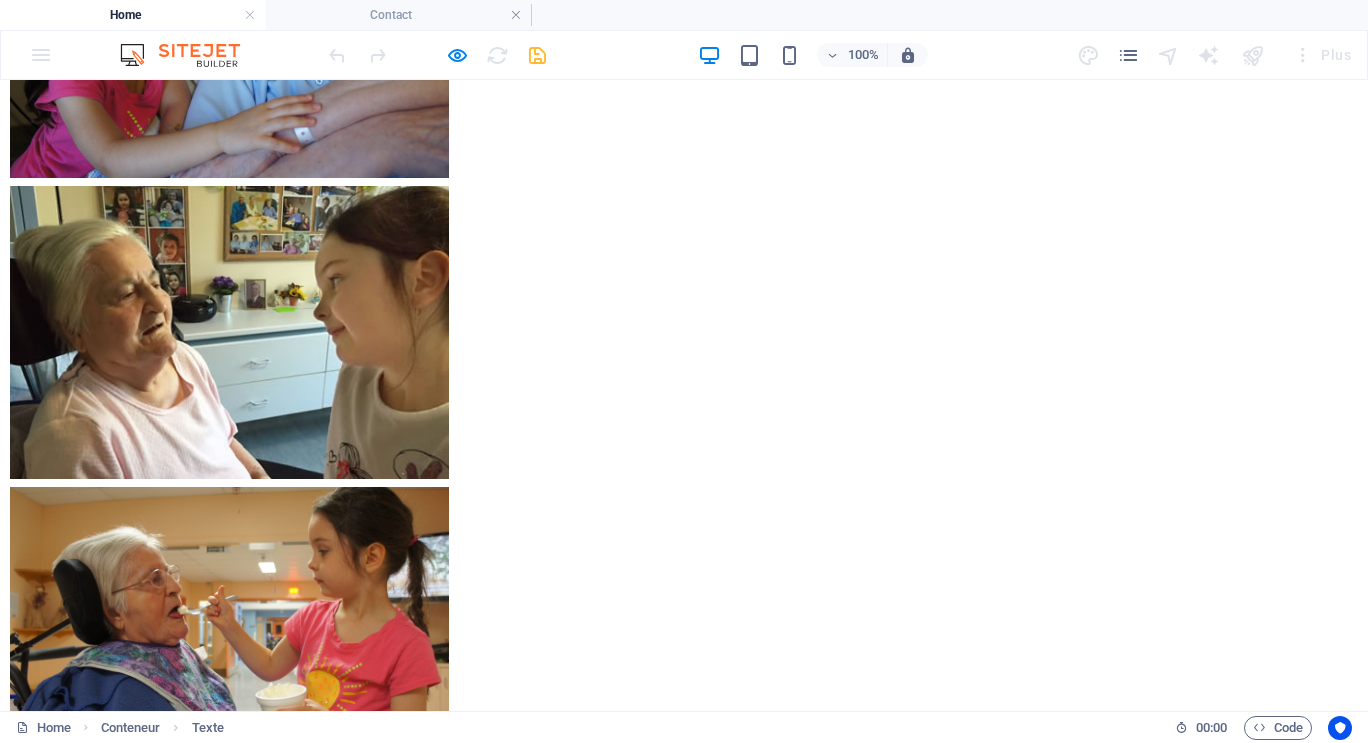 click on "Pour me joindre par courriel, cliquer ici." at bounding box center [684, 8428] 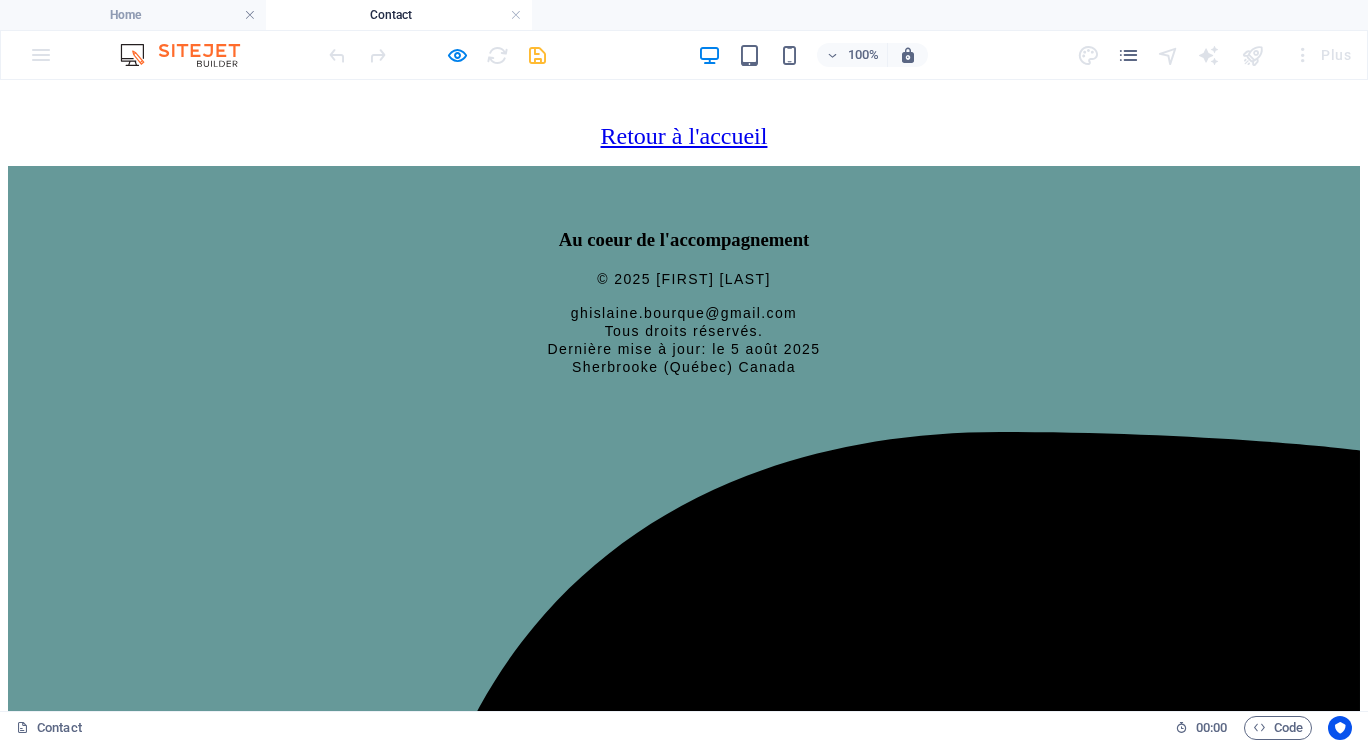 scroll, scrollTop: 1025, scrollLeft: 0, axis: vertical 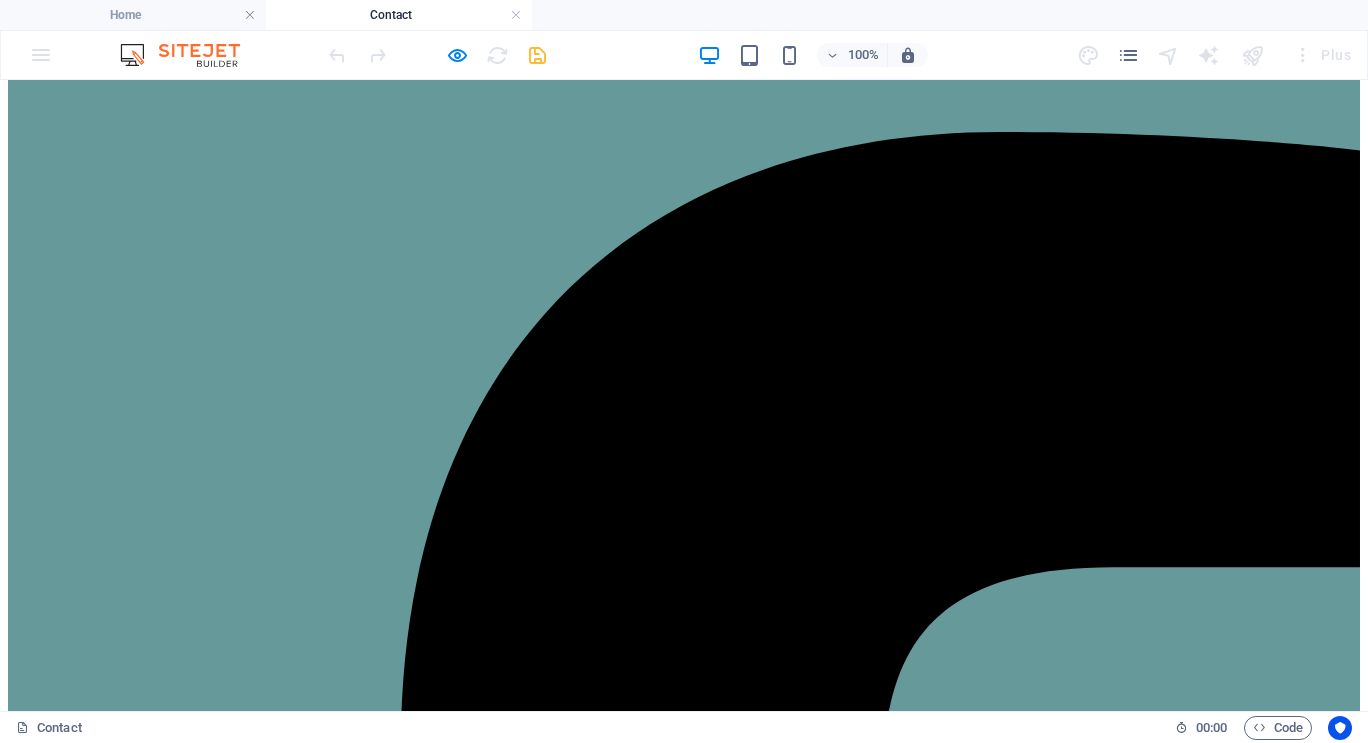 click on "Retour à l'accueil" at bounding box center (684, -164) 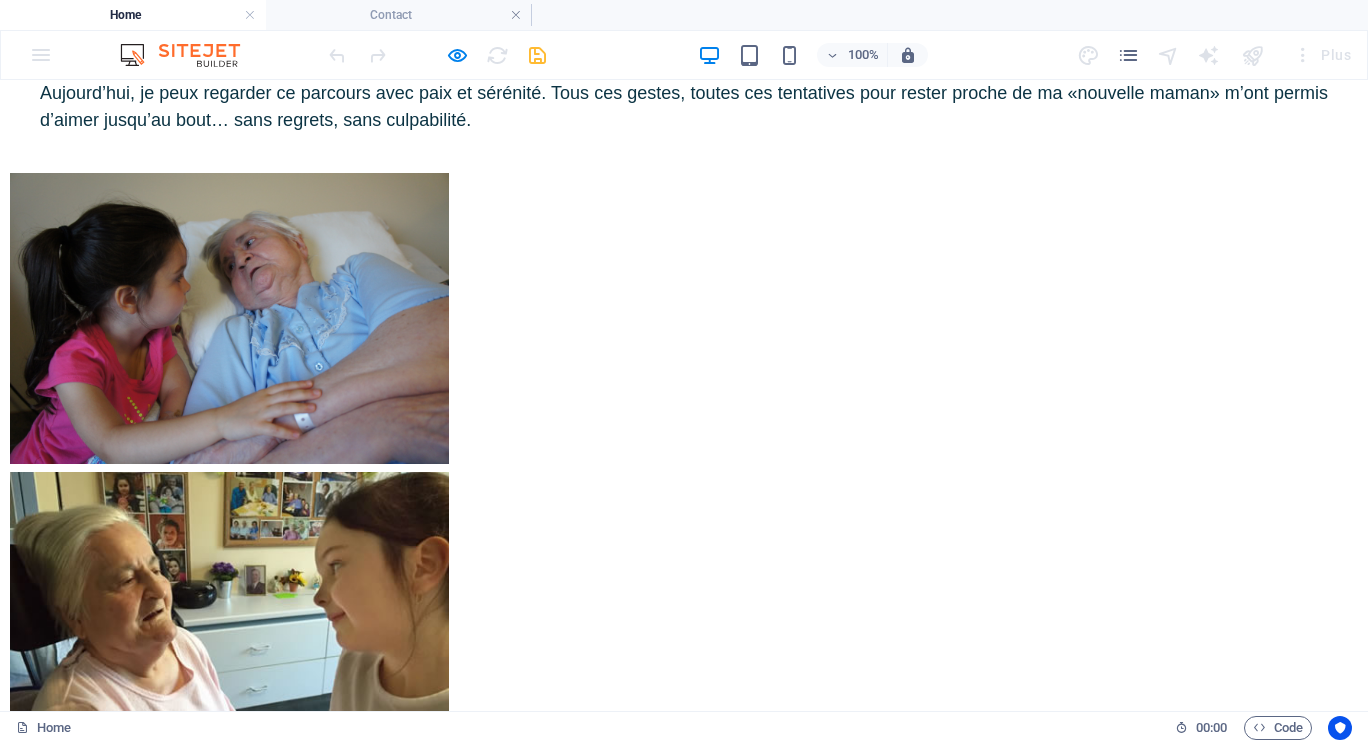 scroll, scrollTop: 9000, scrollLeft: 0, axis: vertical 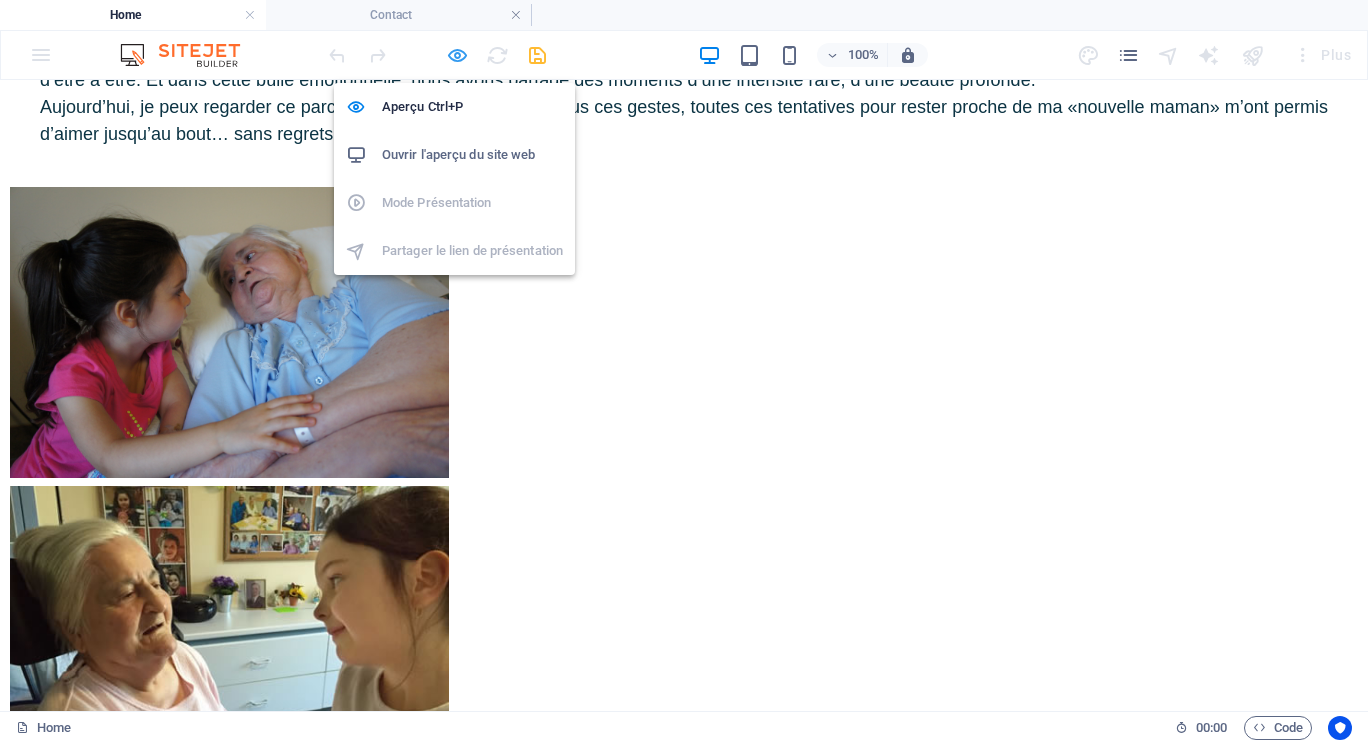 click at bounding box center [457, 55] 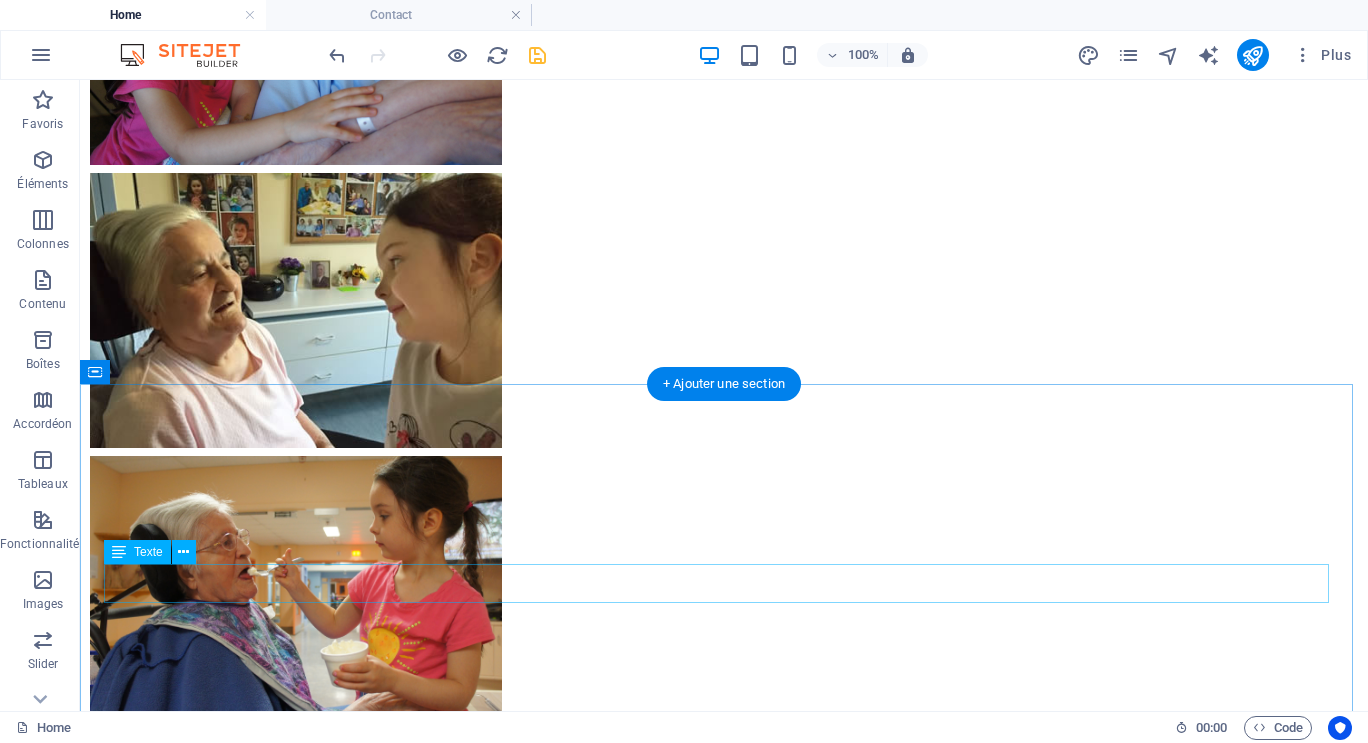 scroll, scrollTop: 9674, scrollLeft: 0, axis: vertical 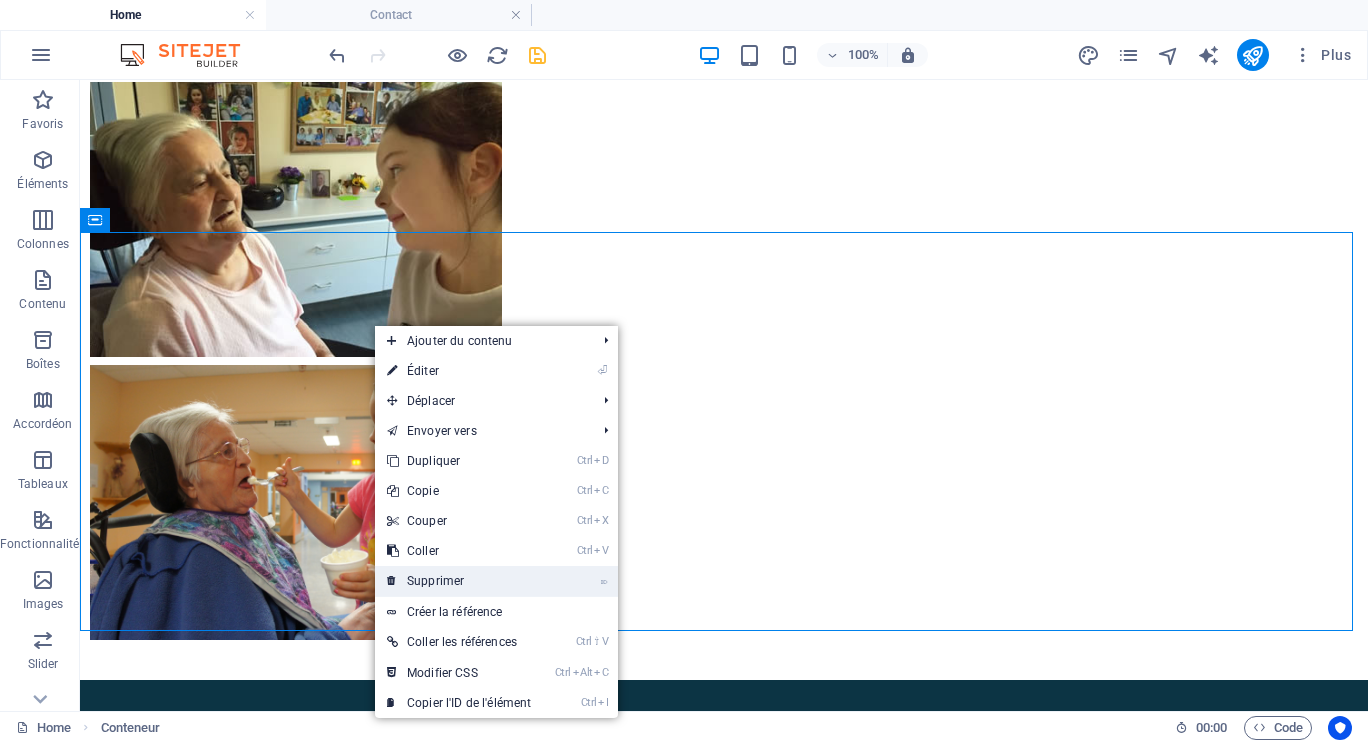 click on "⌦  Supprimer" at bounding box center [459, 581] 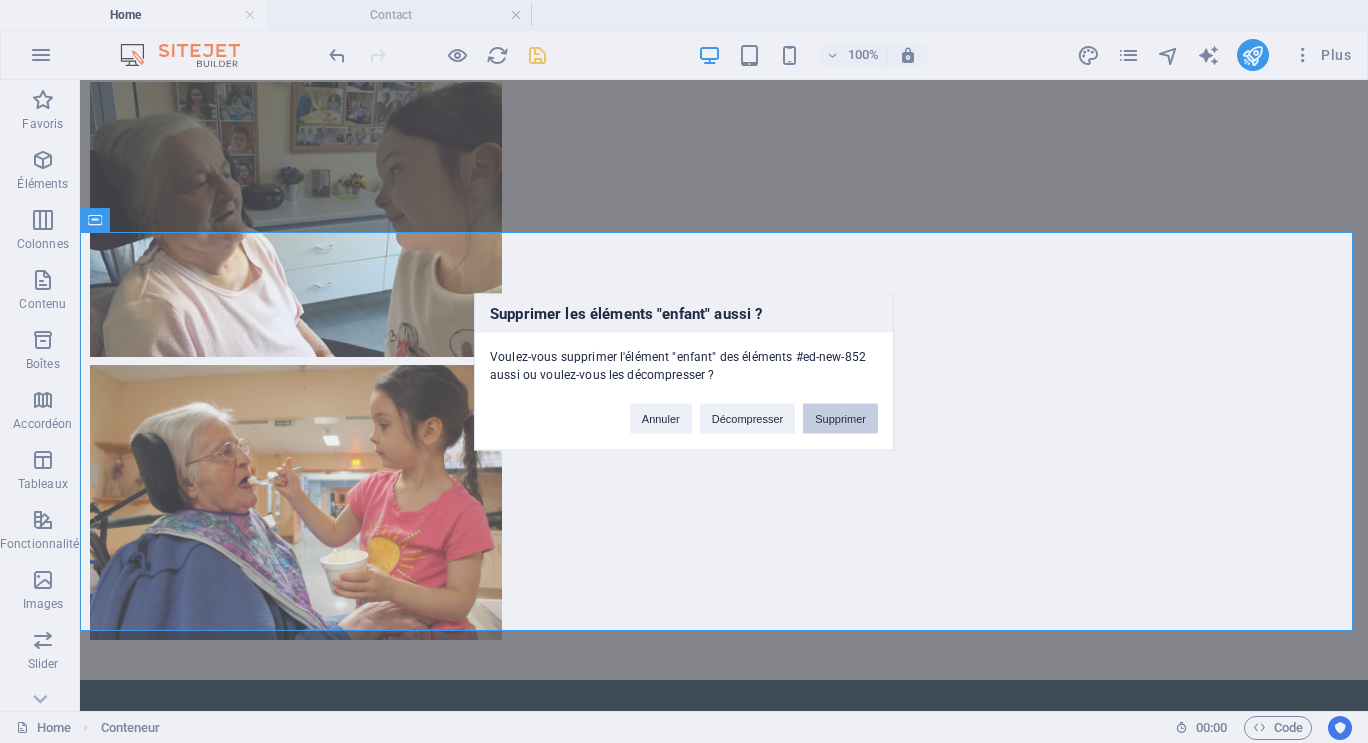 click on "Supprimer" at bounding box center [840, 418] 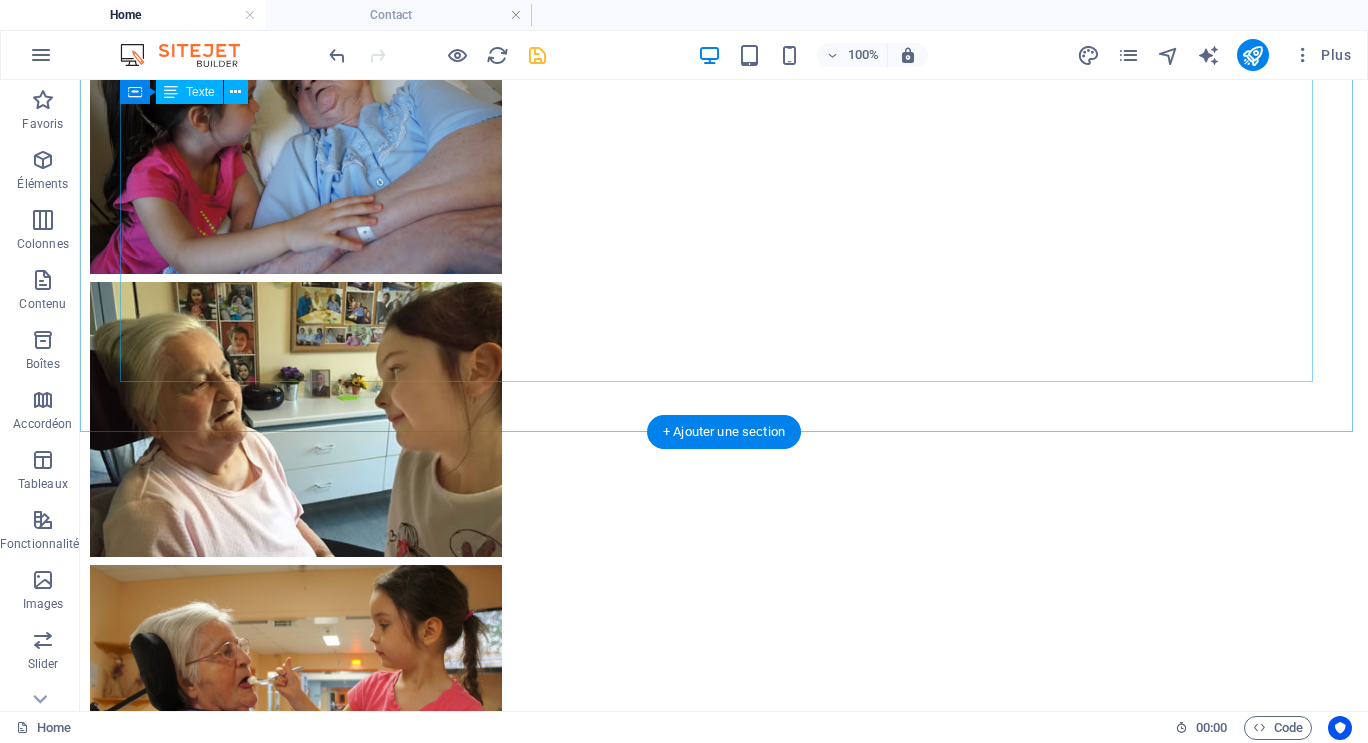 scroll, scrollTop: 9374, scrollLeft: 0, axis: vertical 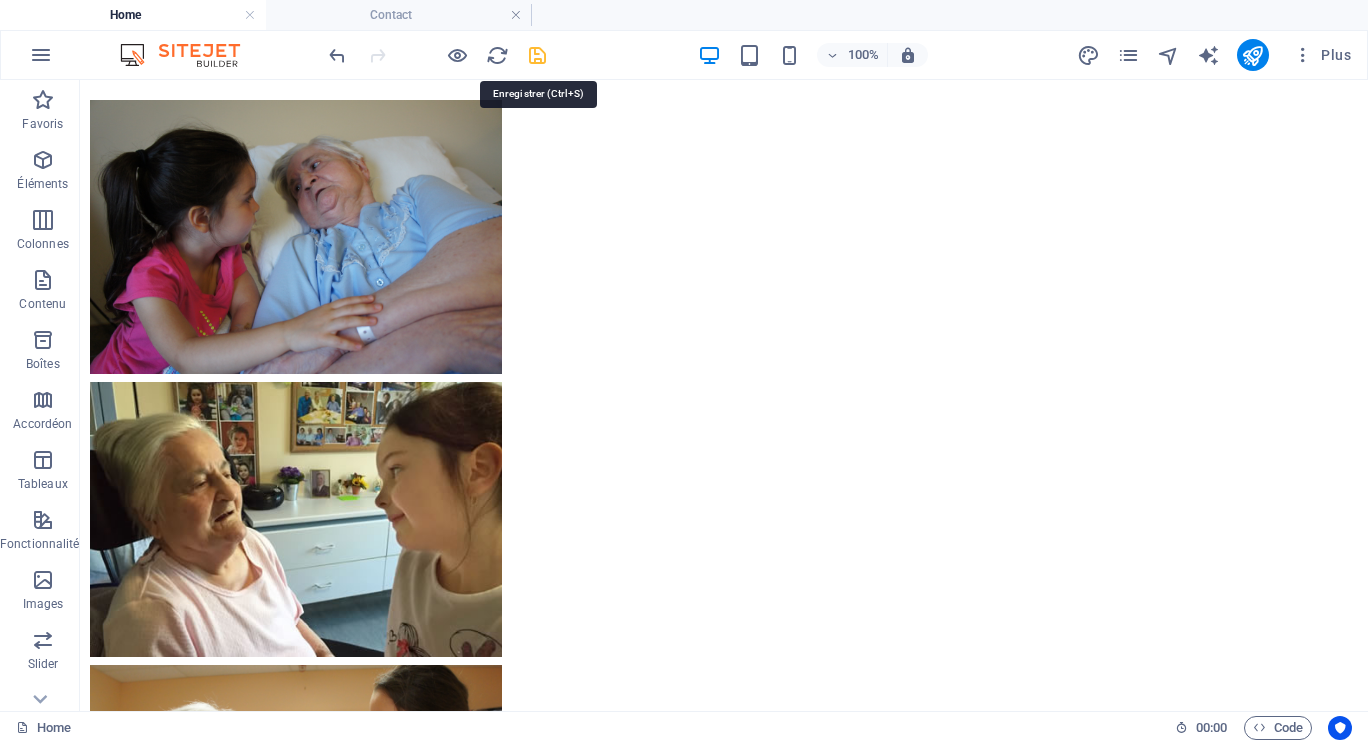 click at bounding box center [537, 55] 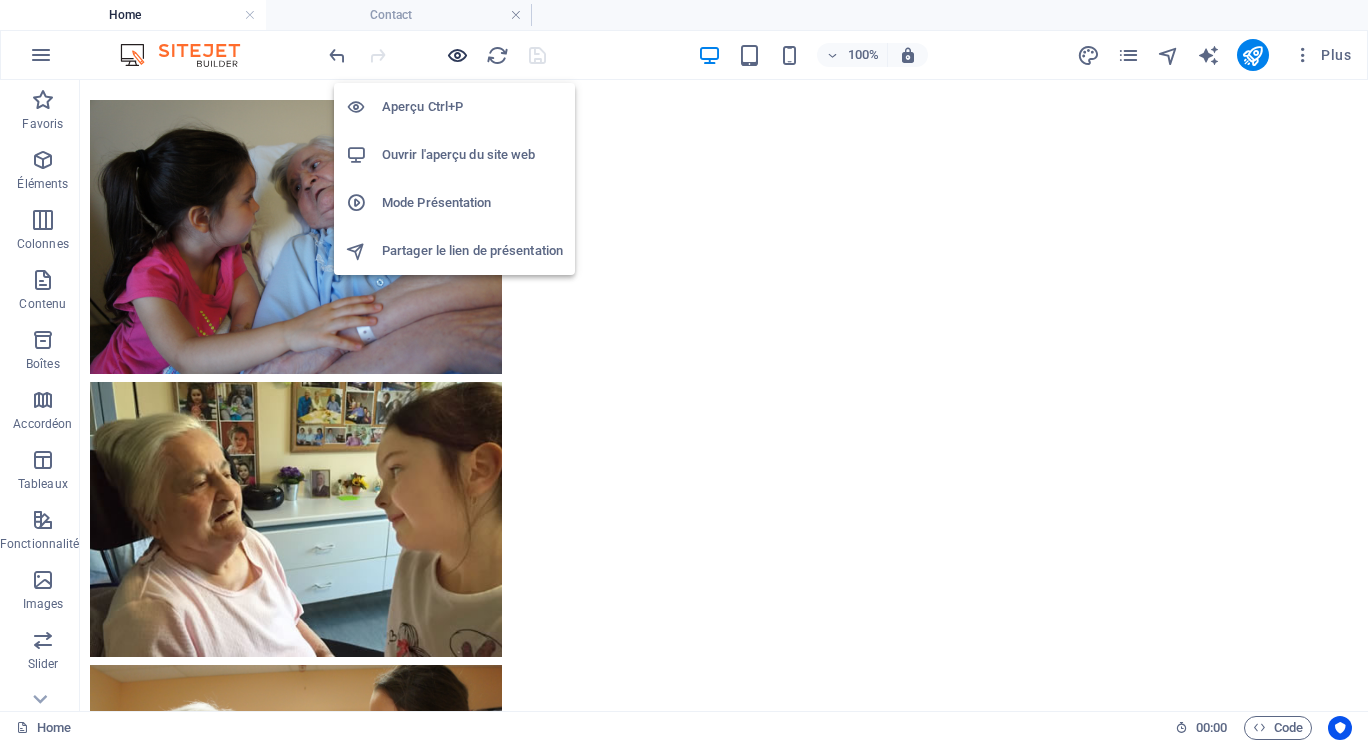 click at bounding box center [457, 55] 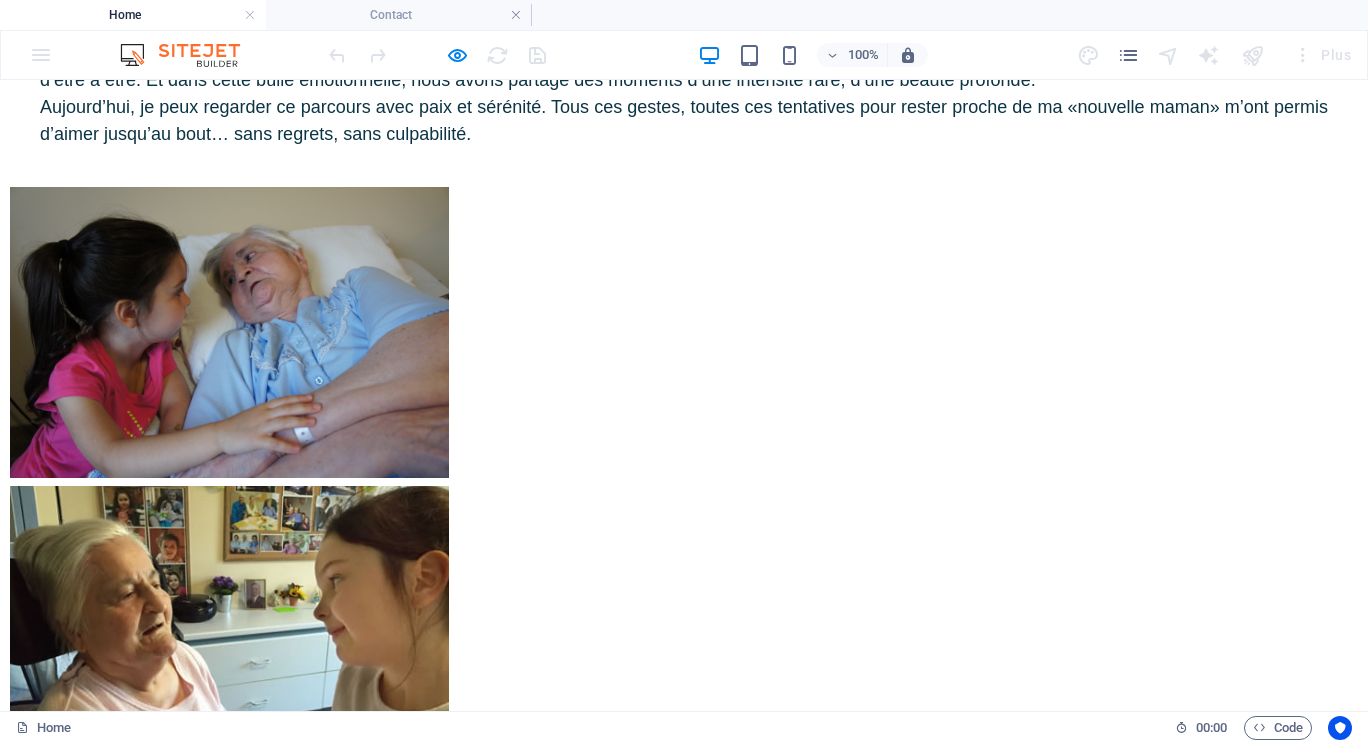click on "Pour me joindre par courriel, cliquer ici." at bounding box center (684, 8728) 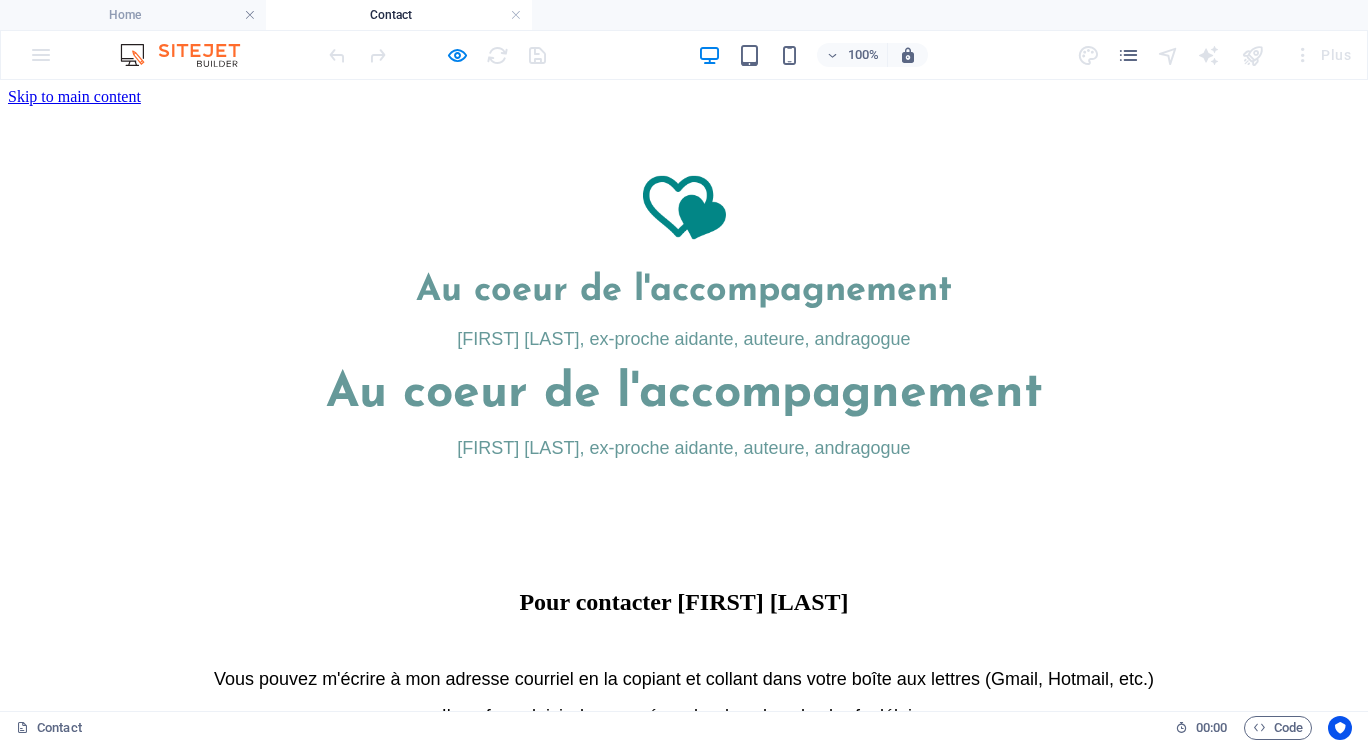 scroll, scrollTop: 1025, scrollLeft: 0, axis: vertical 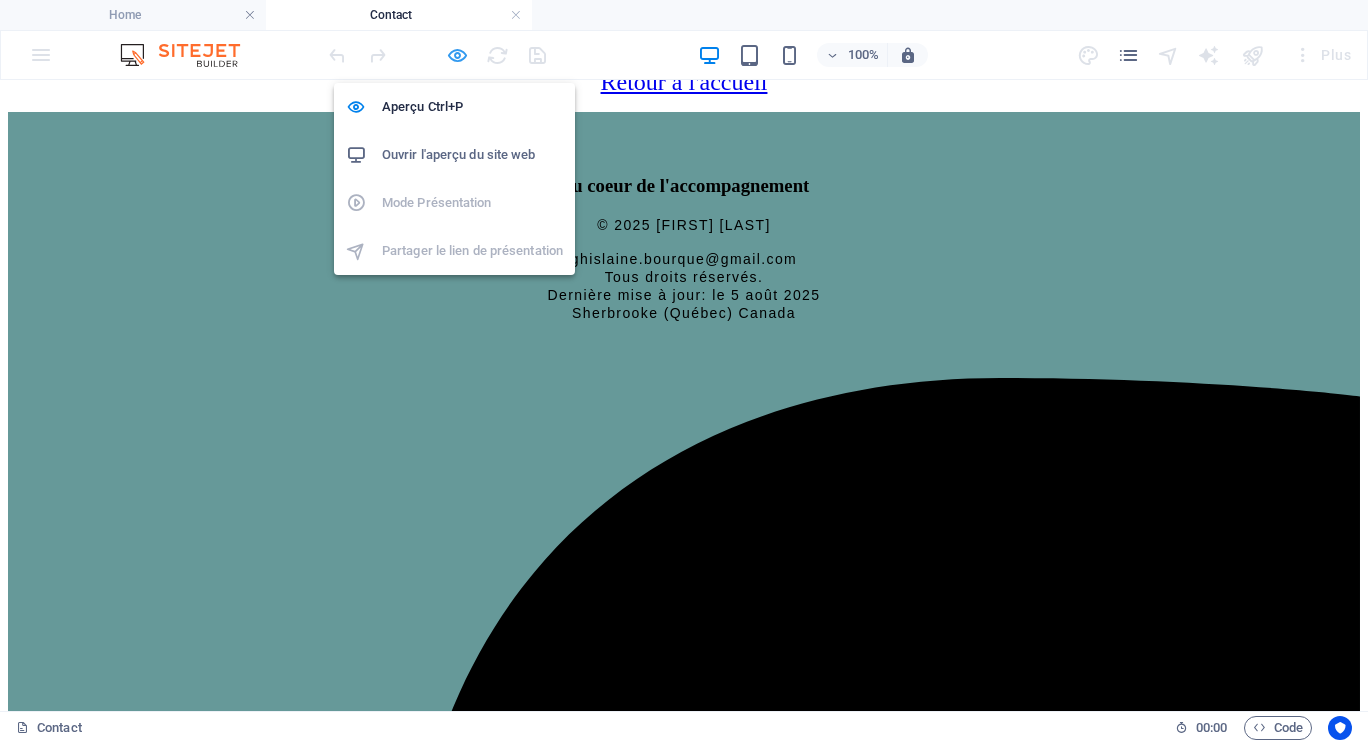 click at bounding box center (457, 55) 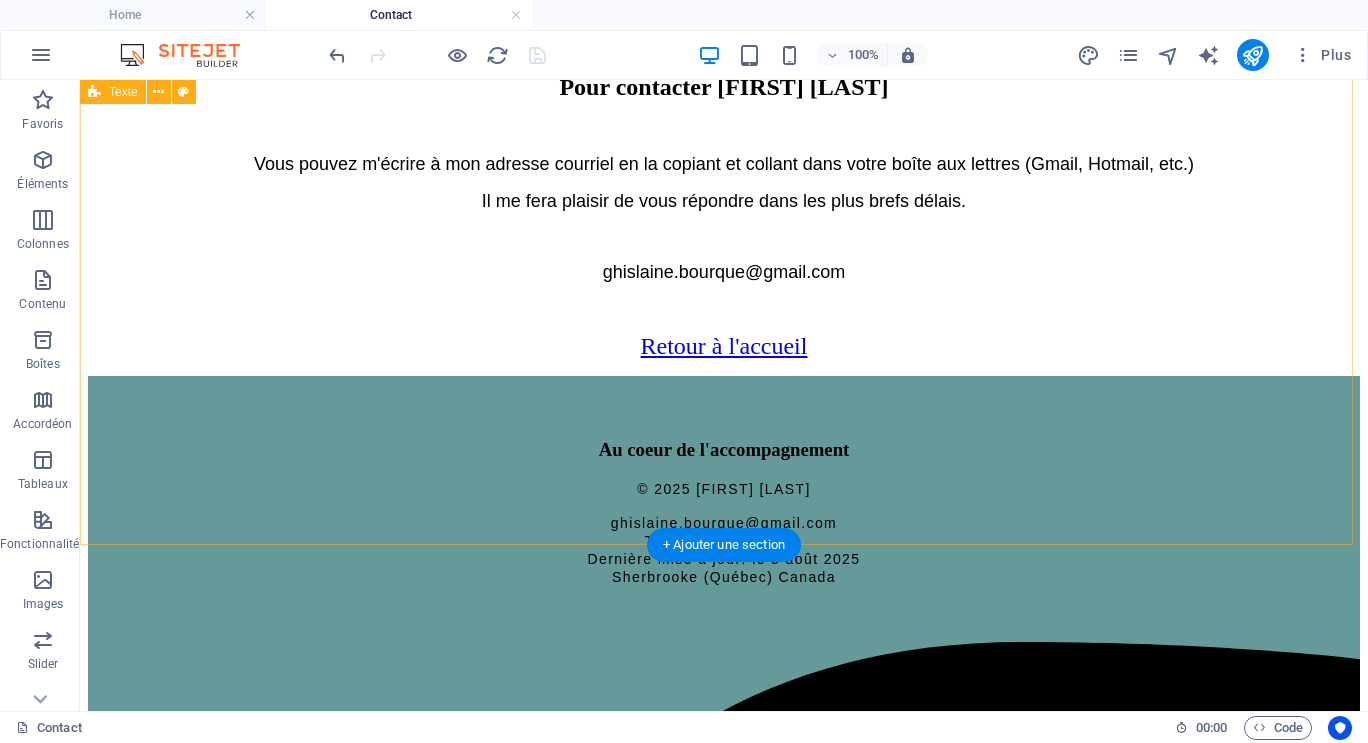 scroll, scrollTop: 465, scrollLeft: 0, axis: vertical 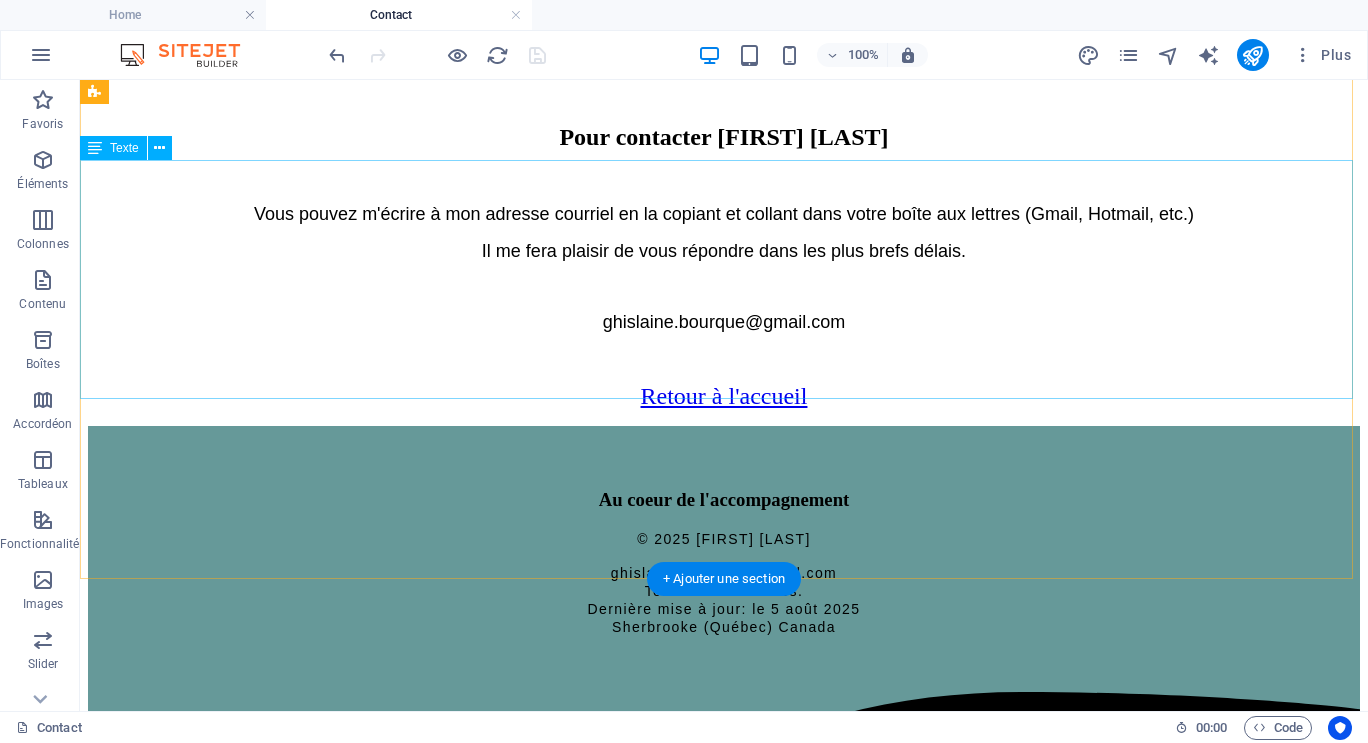 click on "Pour contacter Ghislaine Bourque Vous pouvez m'écrire à mon adresse courriel en la copiant et collant dans votre boîte aux lettres (Gmail, Hotmail, etc.) Il me fera plaisir de vous répondre dans les plus brefs délais. ghislaine.bourque@gmail.com" at bounding box center (724, 227) 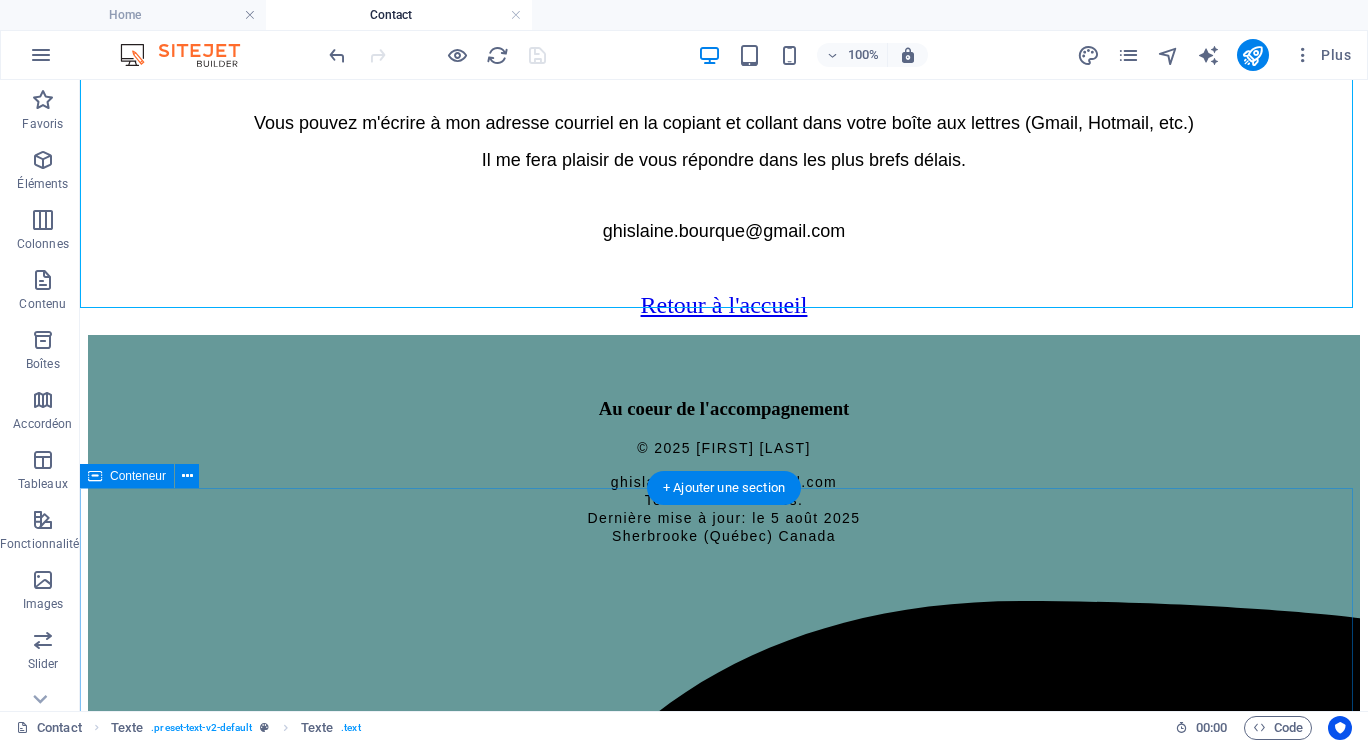 scroll, scrollTop: 565, scrollLeft: 0, axis: vertical 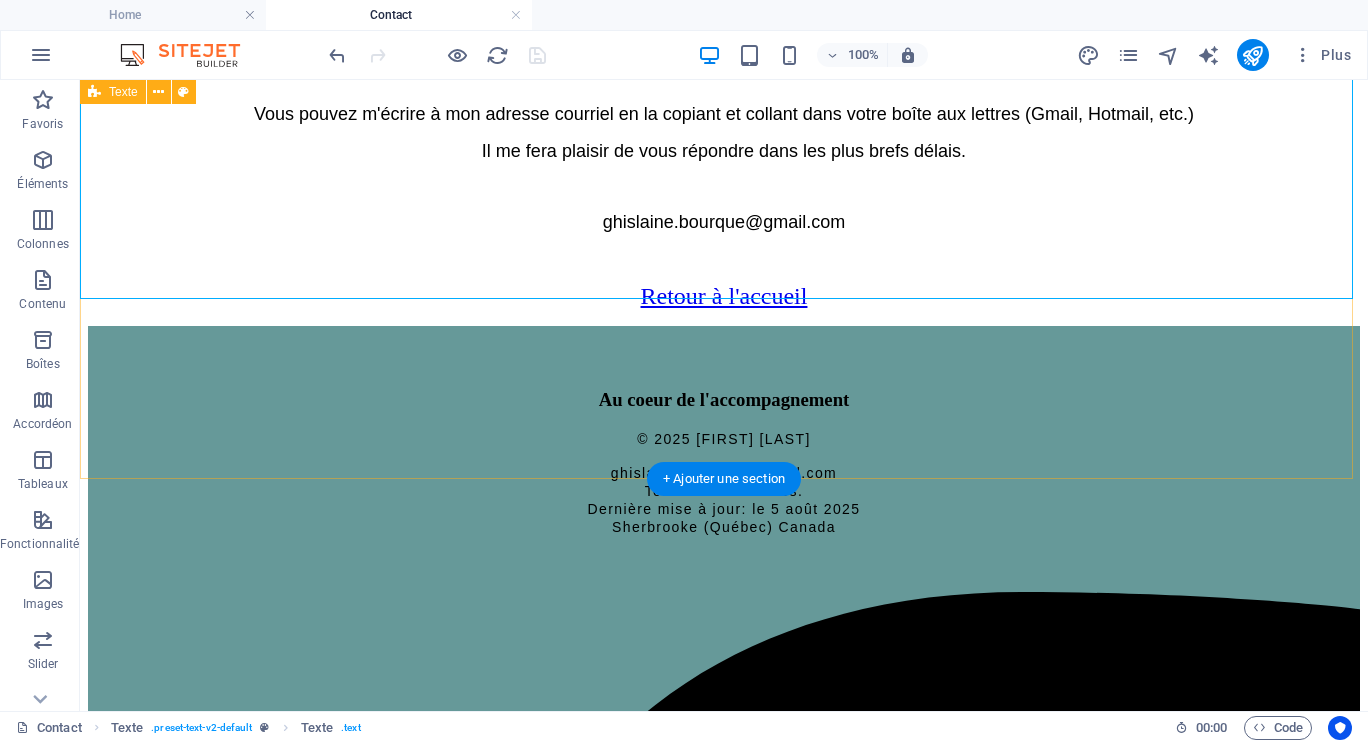 click on "Pour contacter Ghislaine Bourque Vous pouvez m'écrire à mon adresse courriel en la copiant et collant dans votre boîte aux lettres (Gmail, Hotmail, etc.) Il me fera plaisir de vous répondre dans les plus brefs délais. ghislaine.bourque@gmail.com" at bounding box center (724, 111) 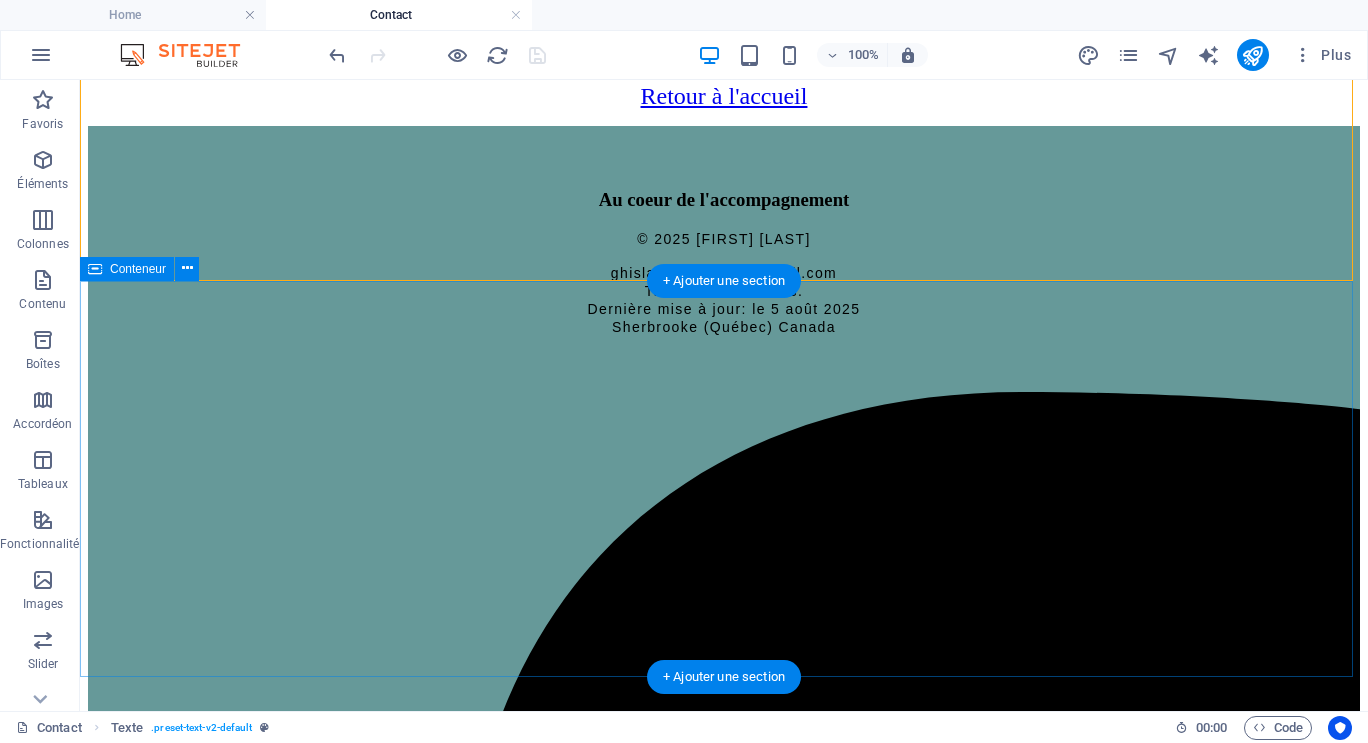 scroll, scrollTop: 865, scrollLeft: 0, axis: vertical 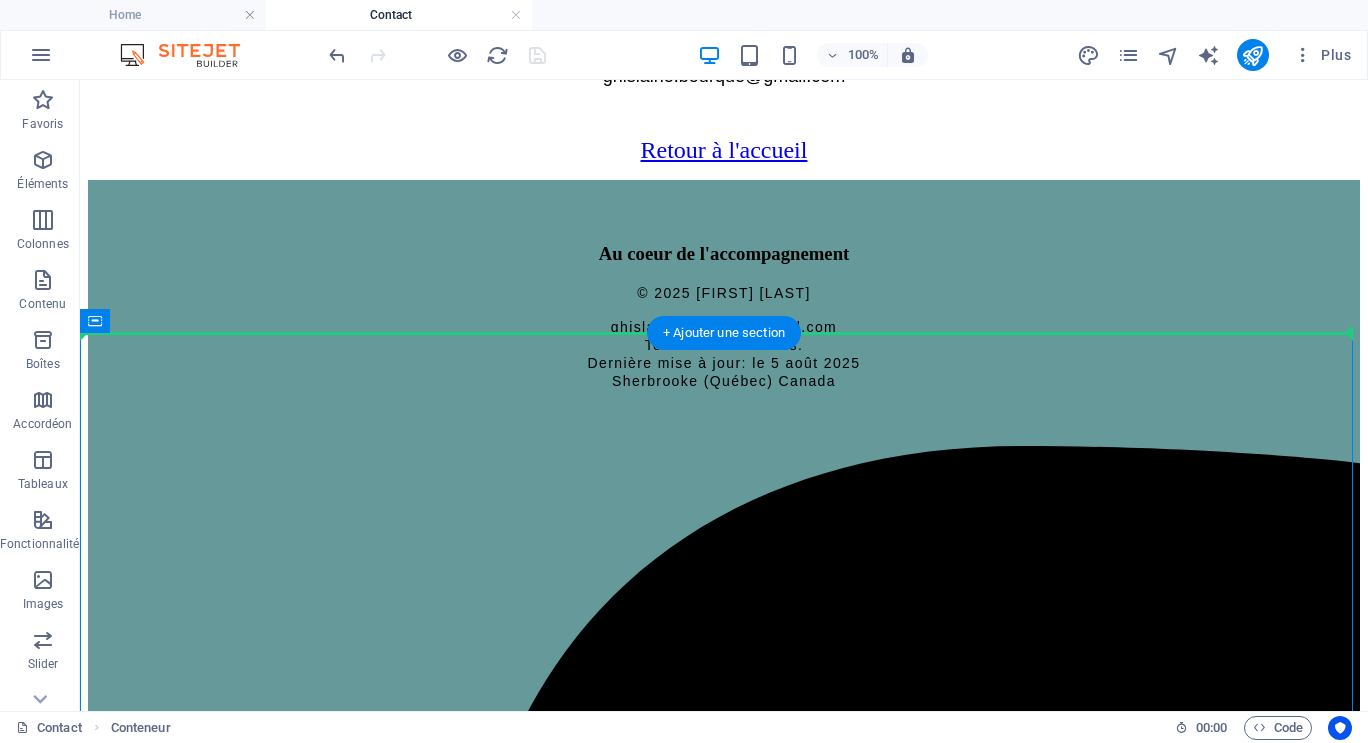 drag, startPoint x: 577, startPoint y: 381, endPoint x: 630, endPoint y: 305, distance: 92.65527 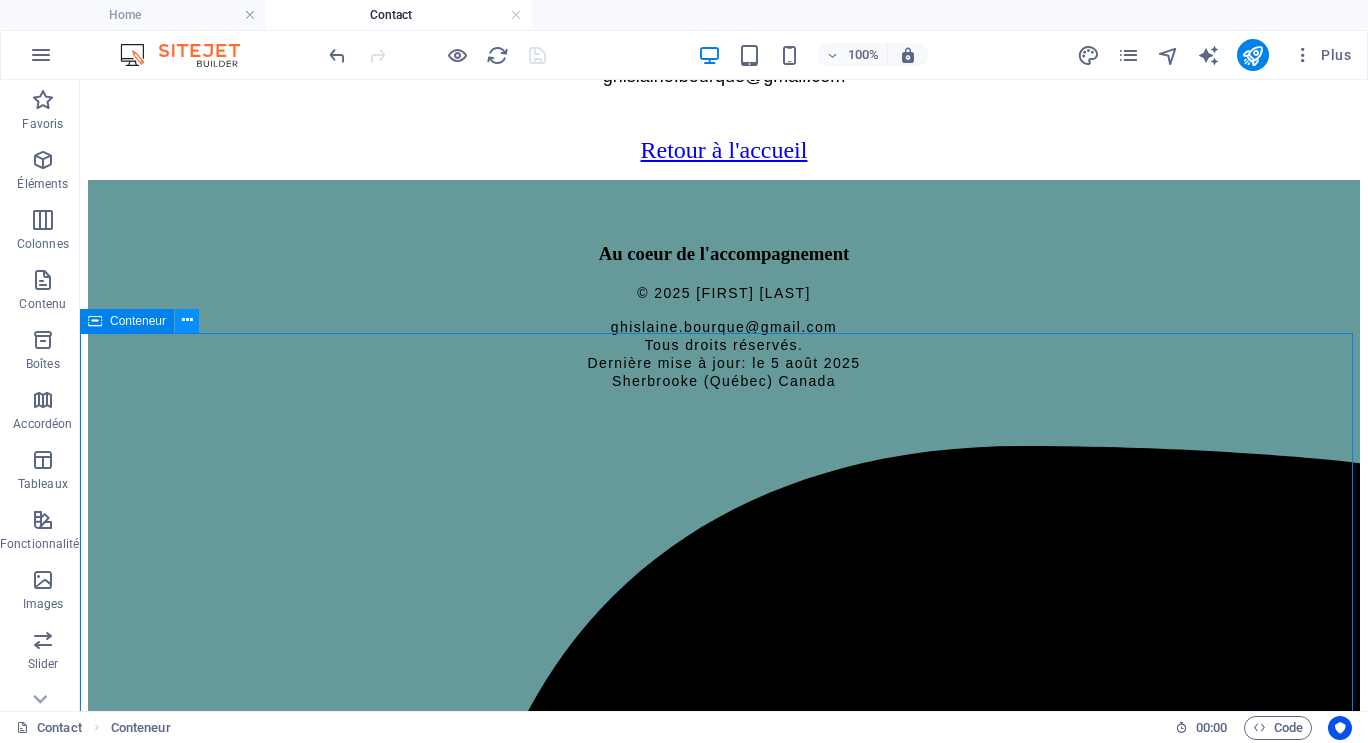 click at bounding box center [187, 320] 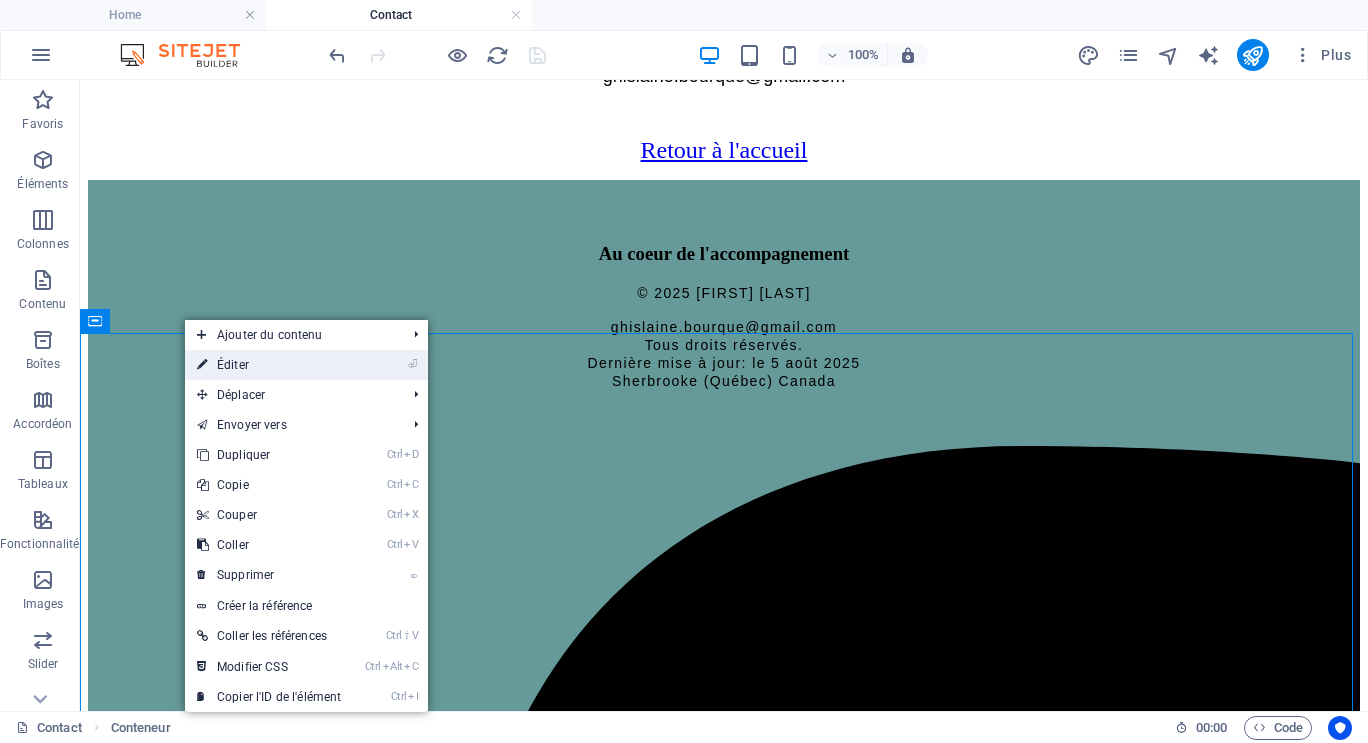 click on "⏎  Éditer" at bounding box center (269, 365) 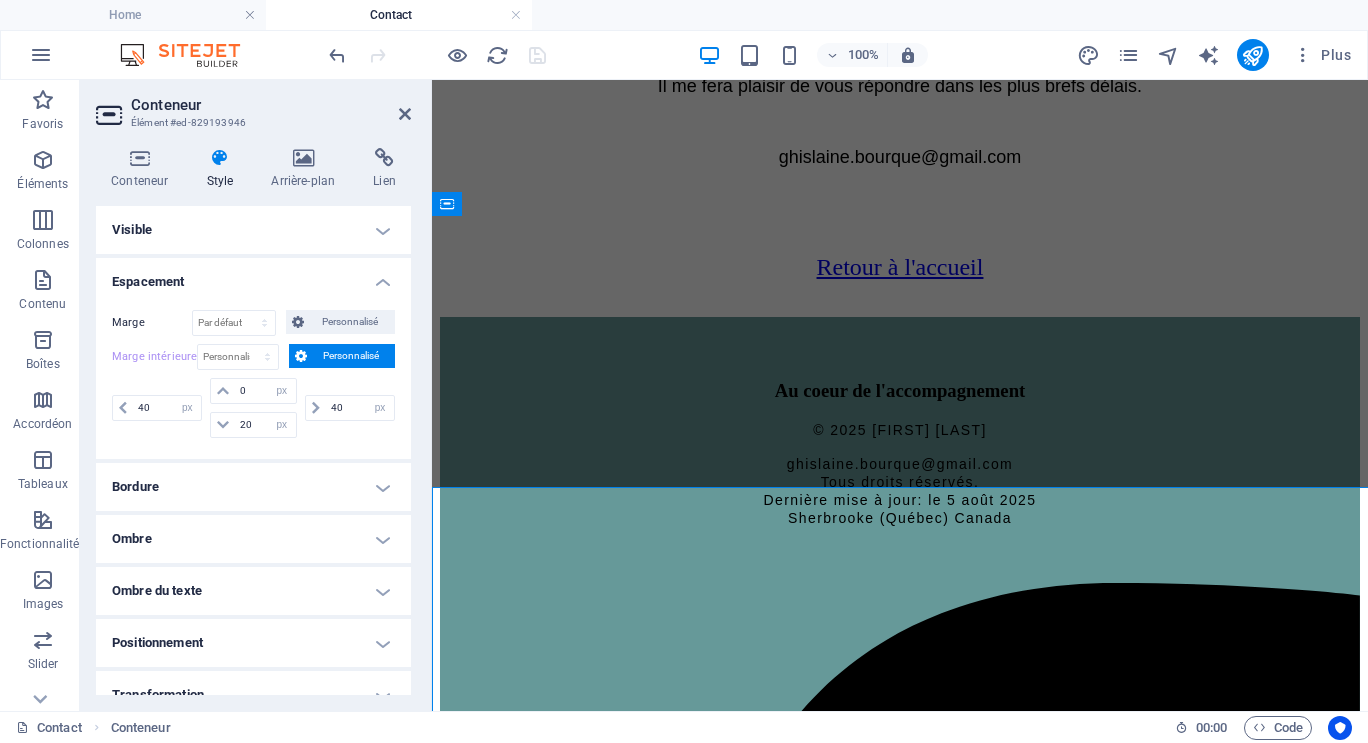 scroll, scrollTop: 557, scrollLeft: 0, axis: vertical 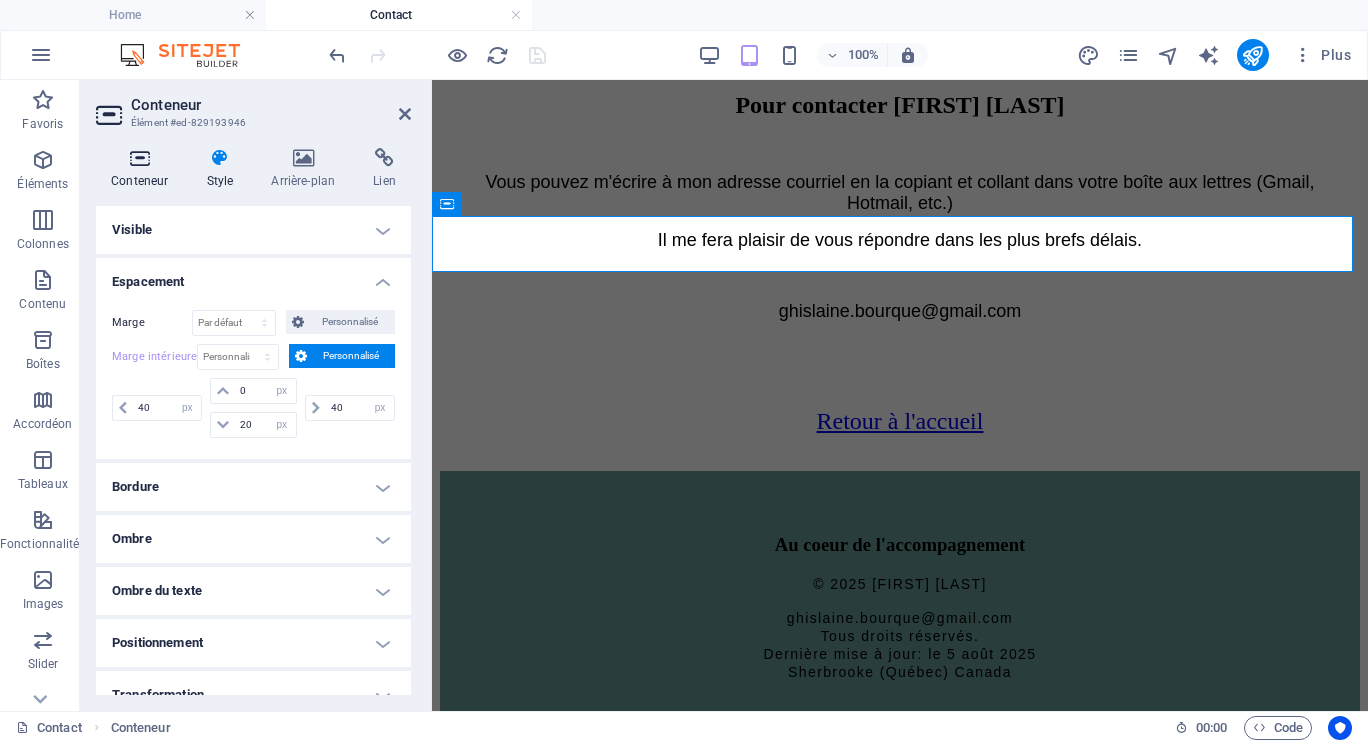 click at bounding box center (139, 158) 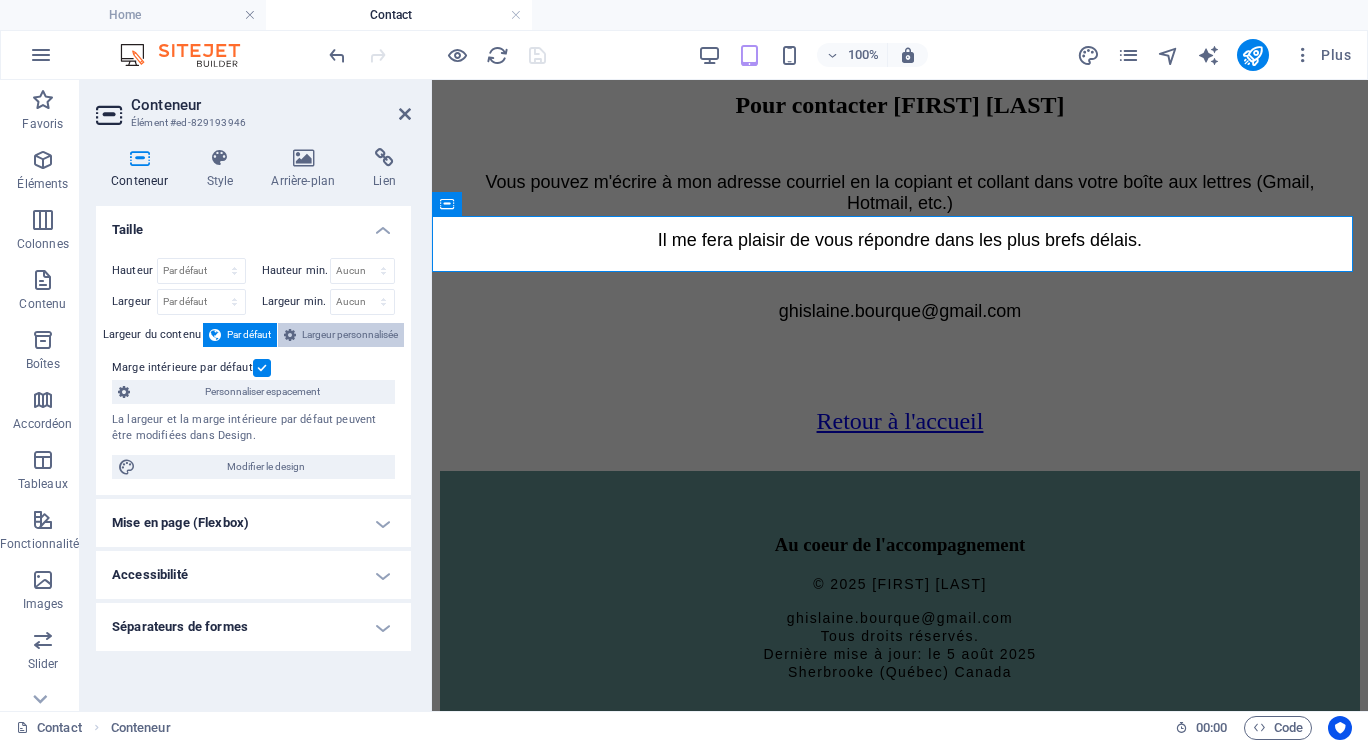 click on "Largeur personnalisée" at bounding box center [350, 335] 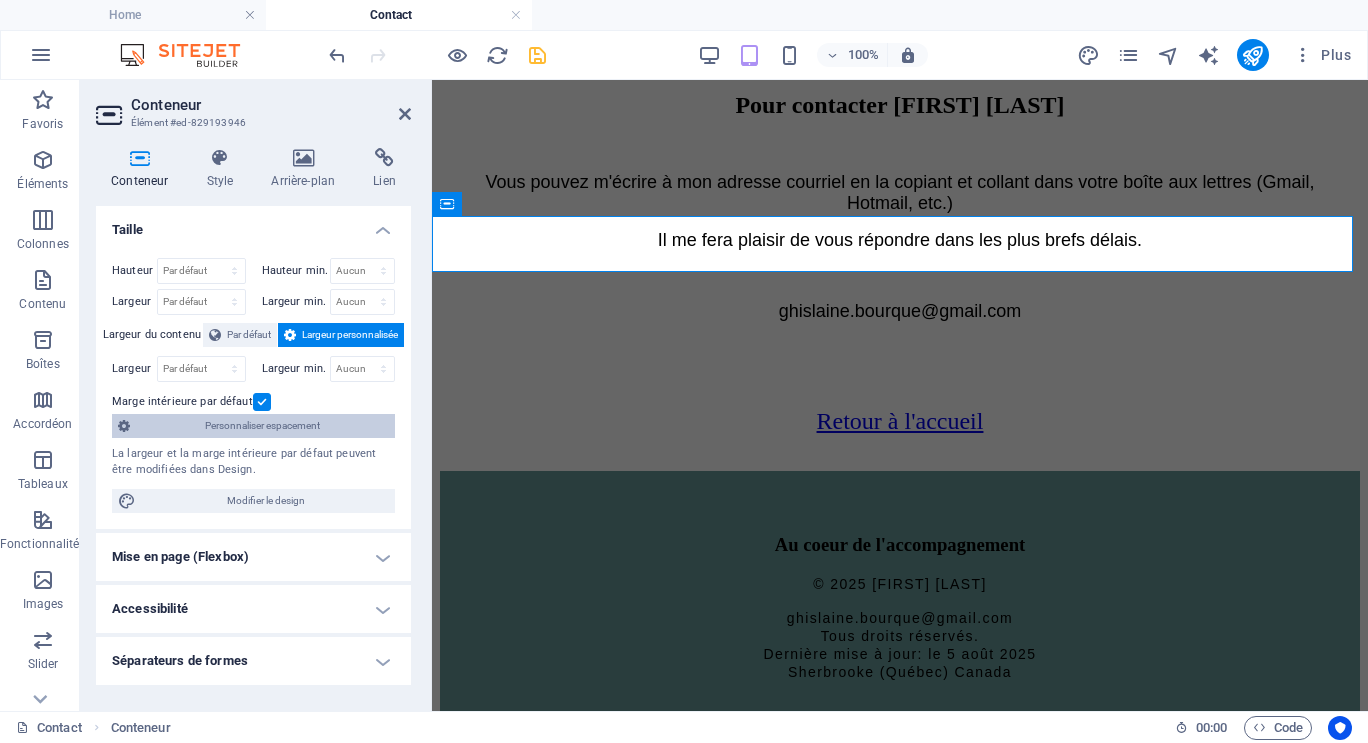 click on "Personnaliser espacement" at bounding box center (262, 426) 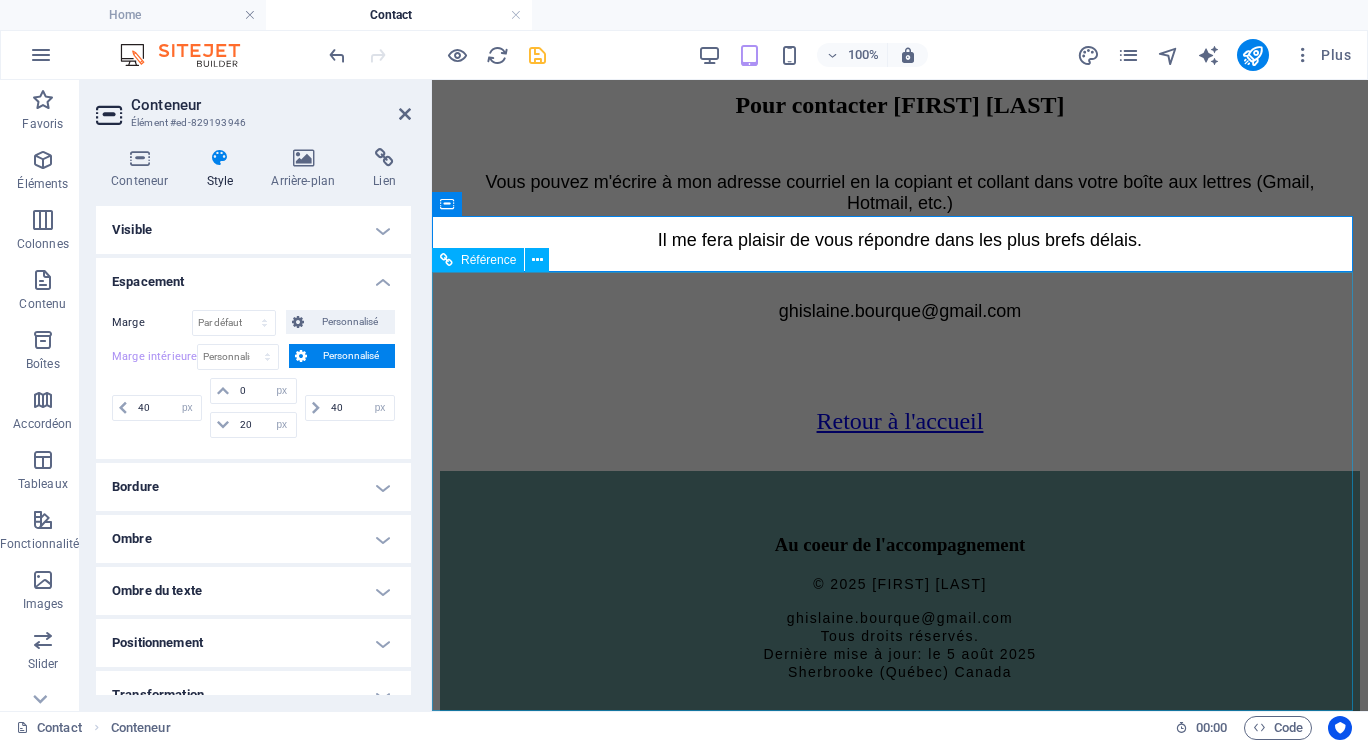 click on "Au coeur de l'accompagnement © 2025 Ghislaine Bourque ghislaine.bourque@gmail.com Tous droits réservés. Dernière mise à jour: le 5 août 2025 Sherbrooke (Québec) Canada" at bounding box center [900, 2111] 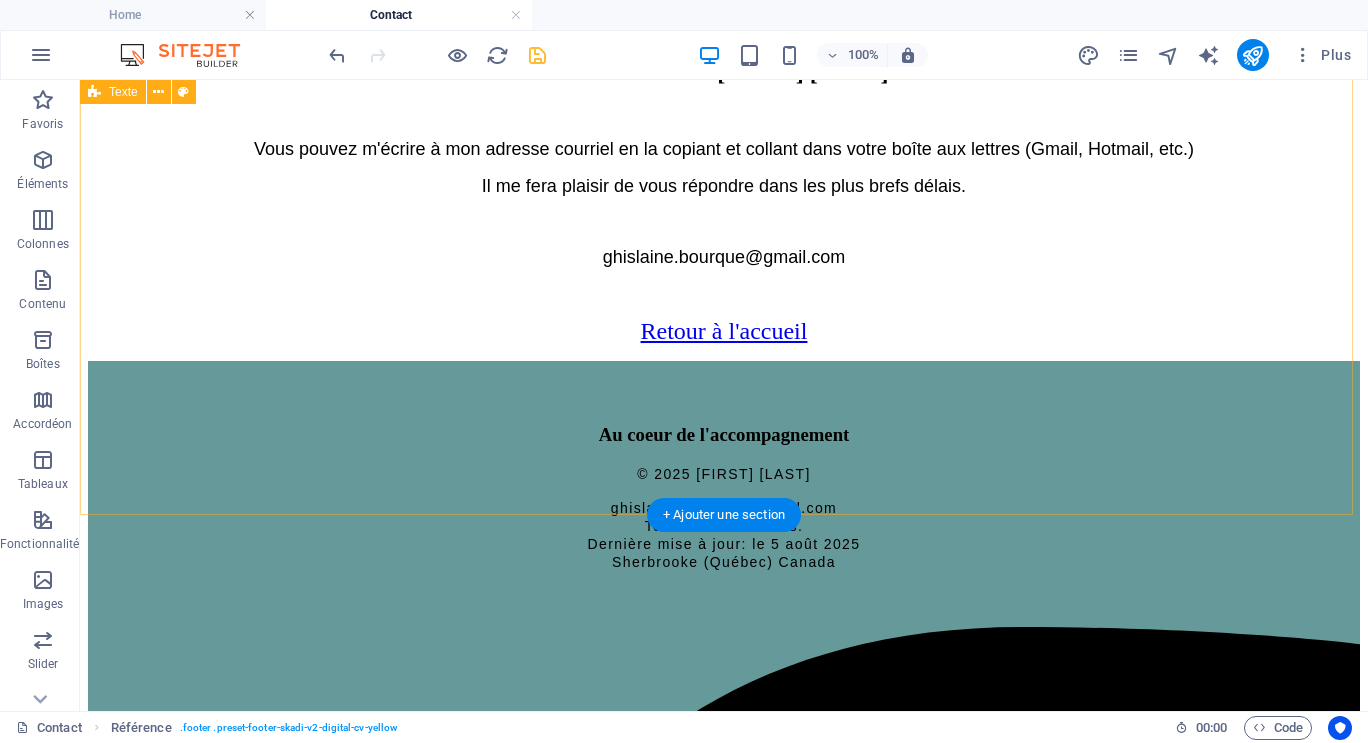 scroll, scrollTop: 529, scrollLeft: 0, axis: vertical 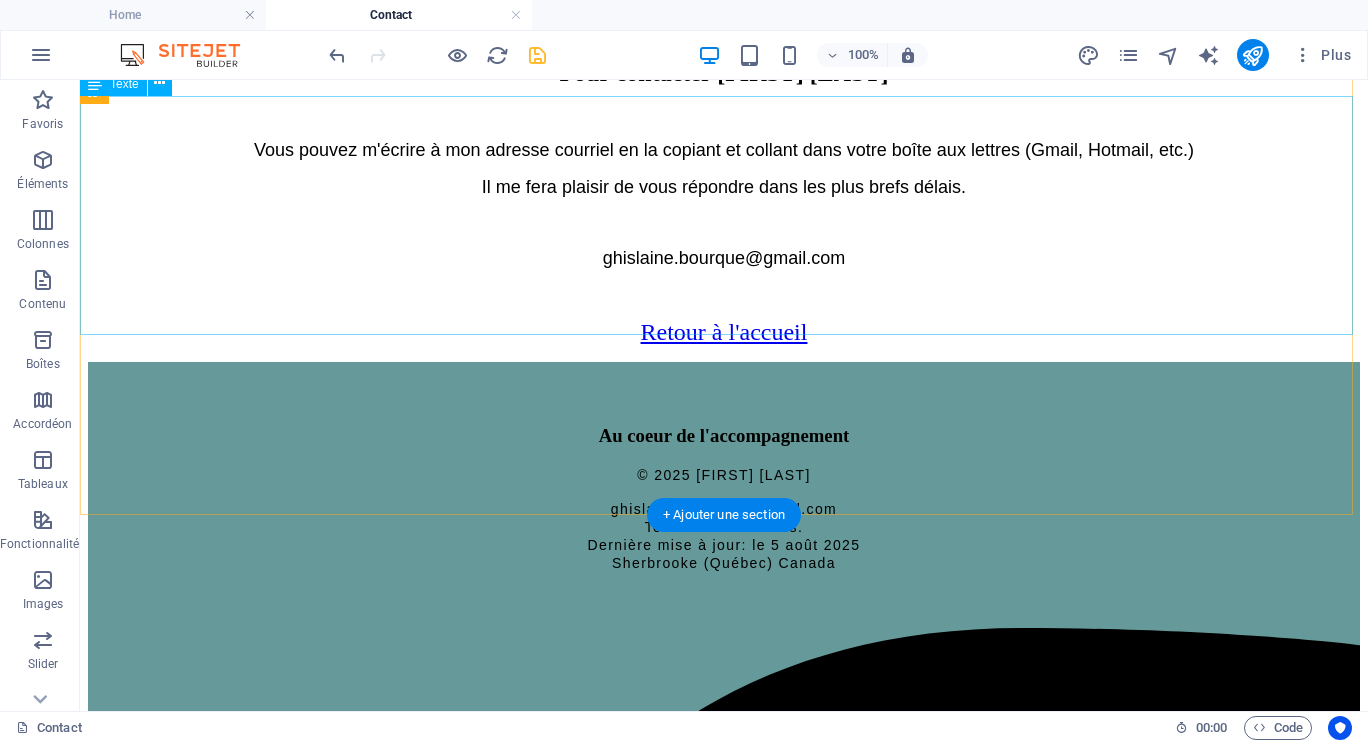 click on "Pour contacter Ghislaine Bourque Vous pouvez m'écrire à mon adresse courriel en la copiant et collant dans votre boîte aux lettres (Gmail, Hotmail, etc.) Il me fera plaisir de vous répondre dans les plus brefs délais. ghislaine.bourque@gmail.com" at bounding box center [724, 163] 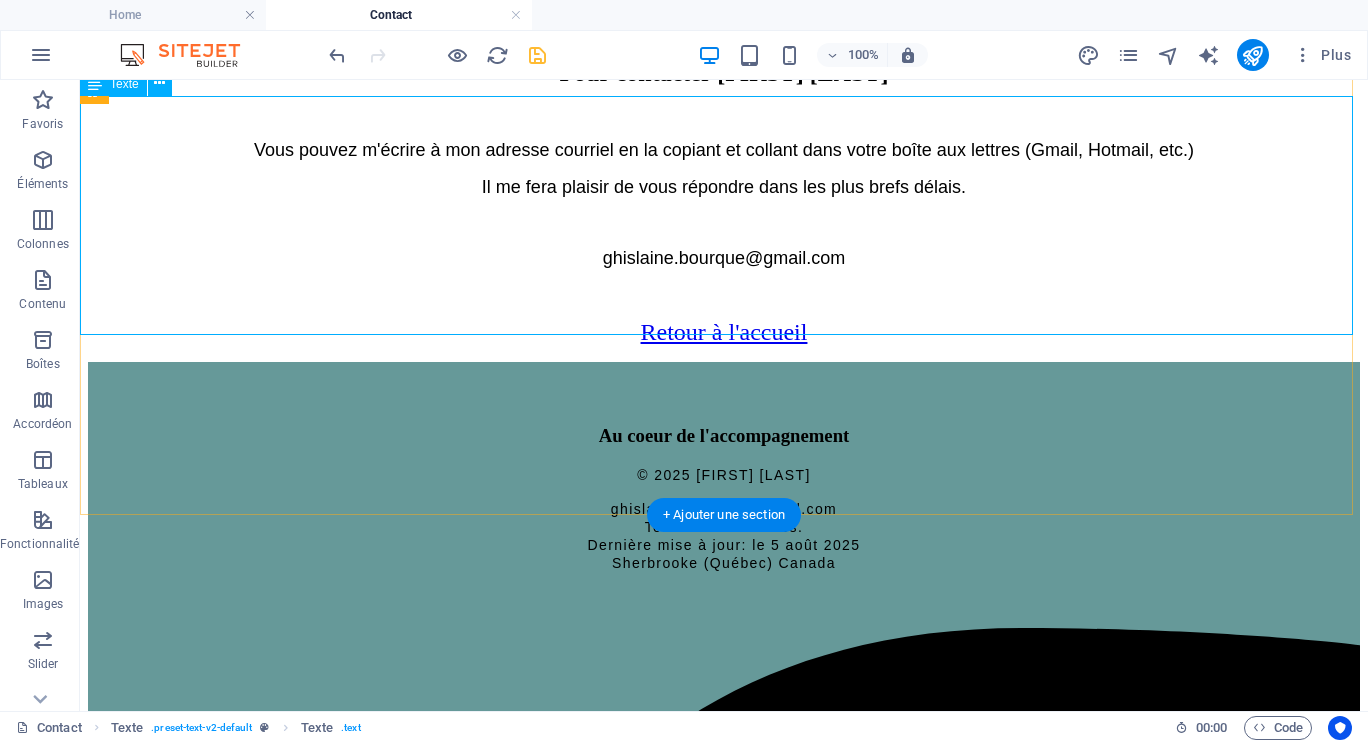 click on "Pour contacter Ghislaine Bourque Vous pouvez m'écrire à mon adresse courriel en la copiant et collant dans votre boîte aux lettres (Gmail, Hotmail, etc.) Il me fera plaisir de vous répondre dans les plus brefs délais. ghislaine.bourque@gmail.com" at bounding box center (724, 163) 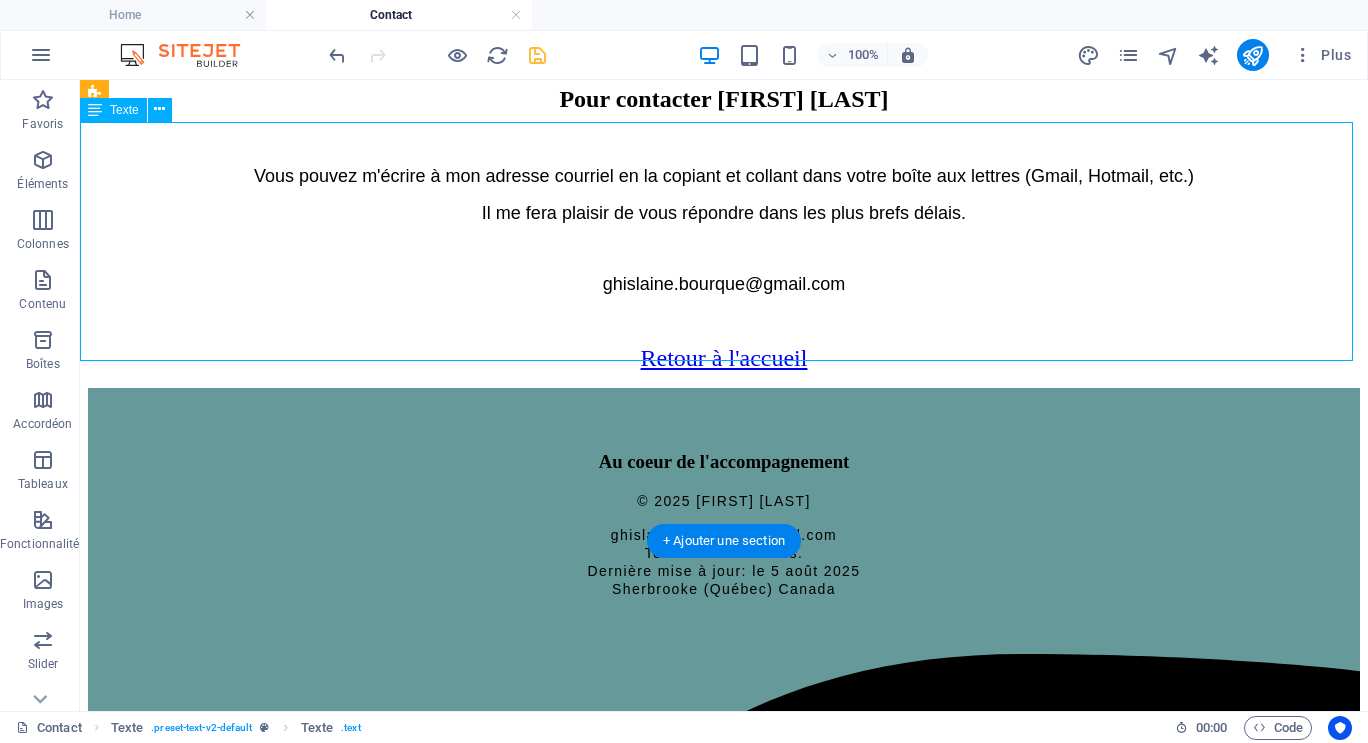click on "Pour contacter Ghislaine Bourque Vous pouvez m'écrire à mon adresse courriel en la copiant et collant dans votre boîte aux lettres (Gmail, Hotmail, etc.) Il me fera plaisir de vous répondre dans les plus brefs délais. ghislaine.bourque@gmail.com" at bounding box center (724, 189) 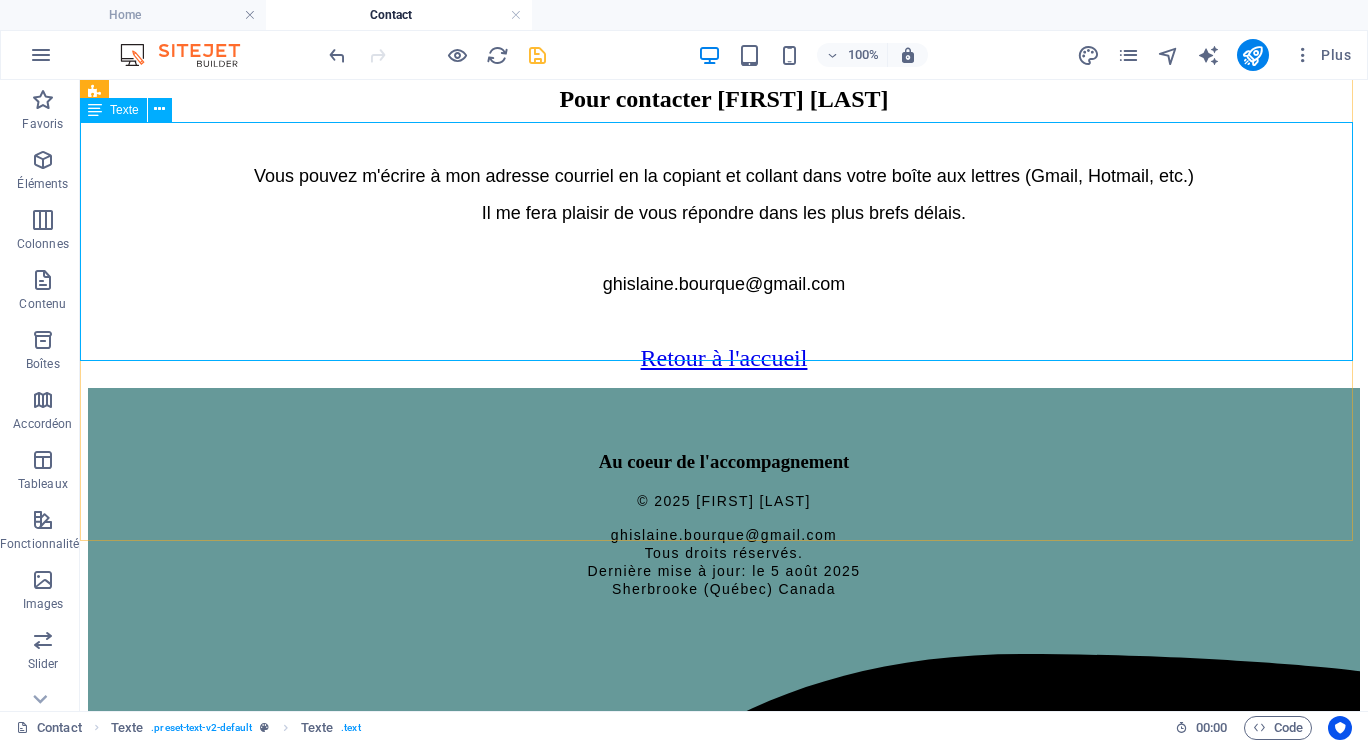 click on "Texte" at bounding box center [124, 110] 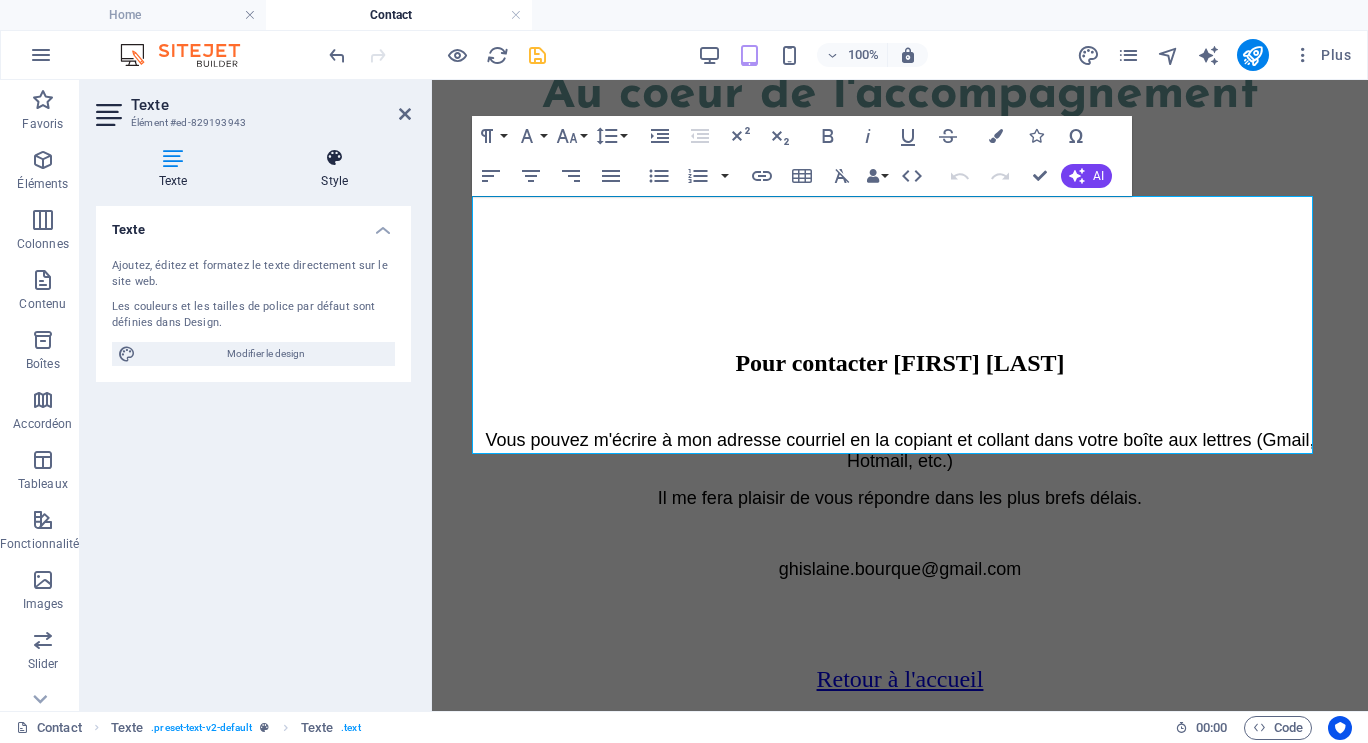 click at bounding box center [335, 158] 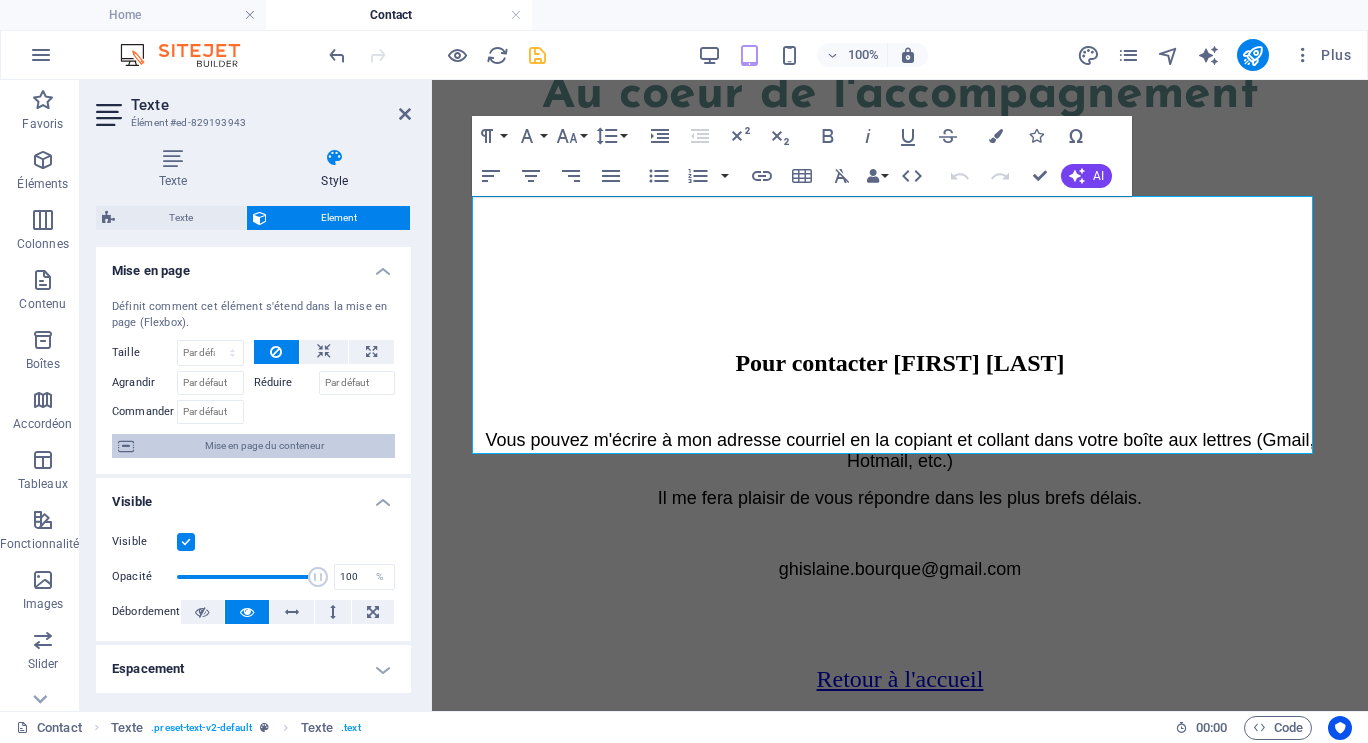 click on "Mise en page du conteneur" at bounding box center [264, 446] 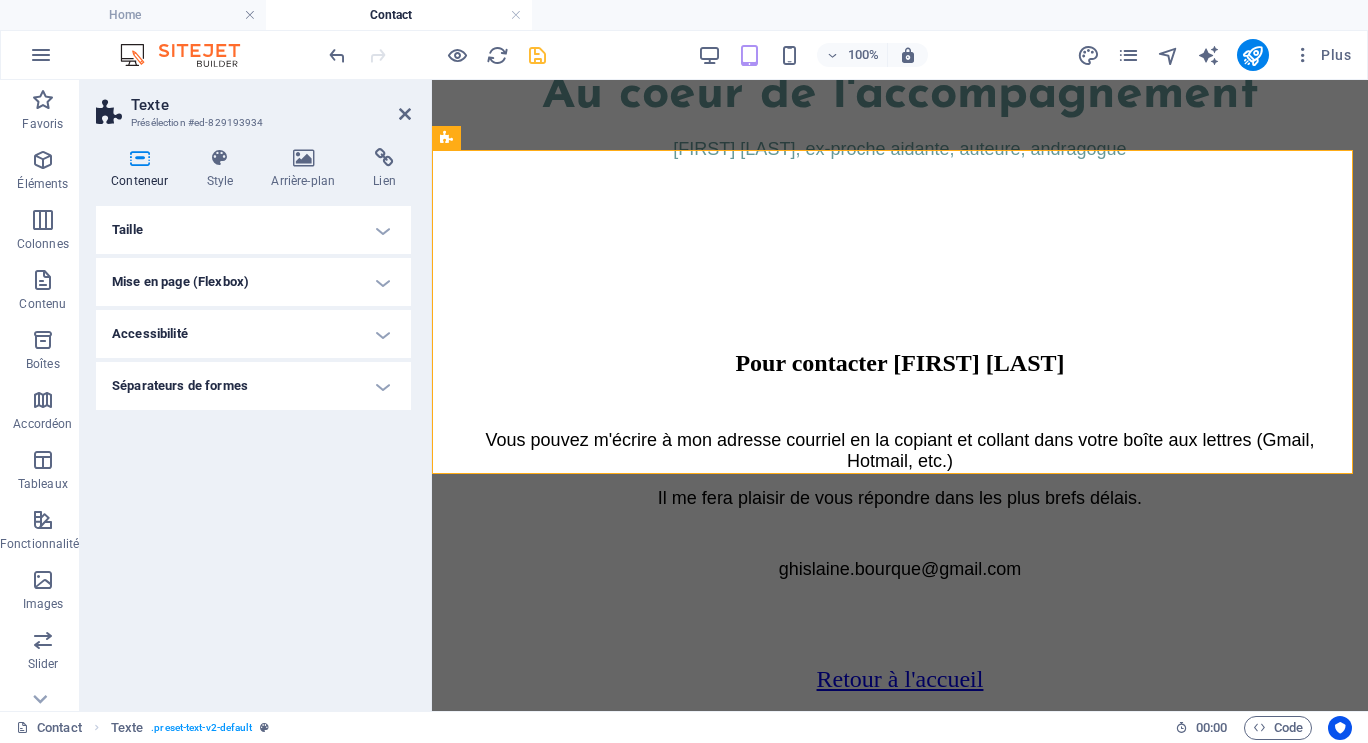 click on "Taille" at bounding box center [253, 230] 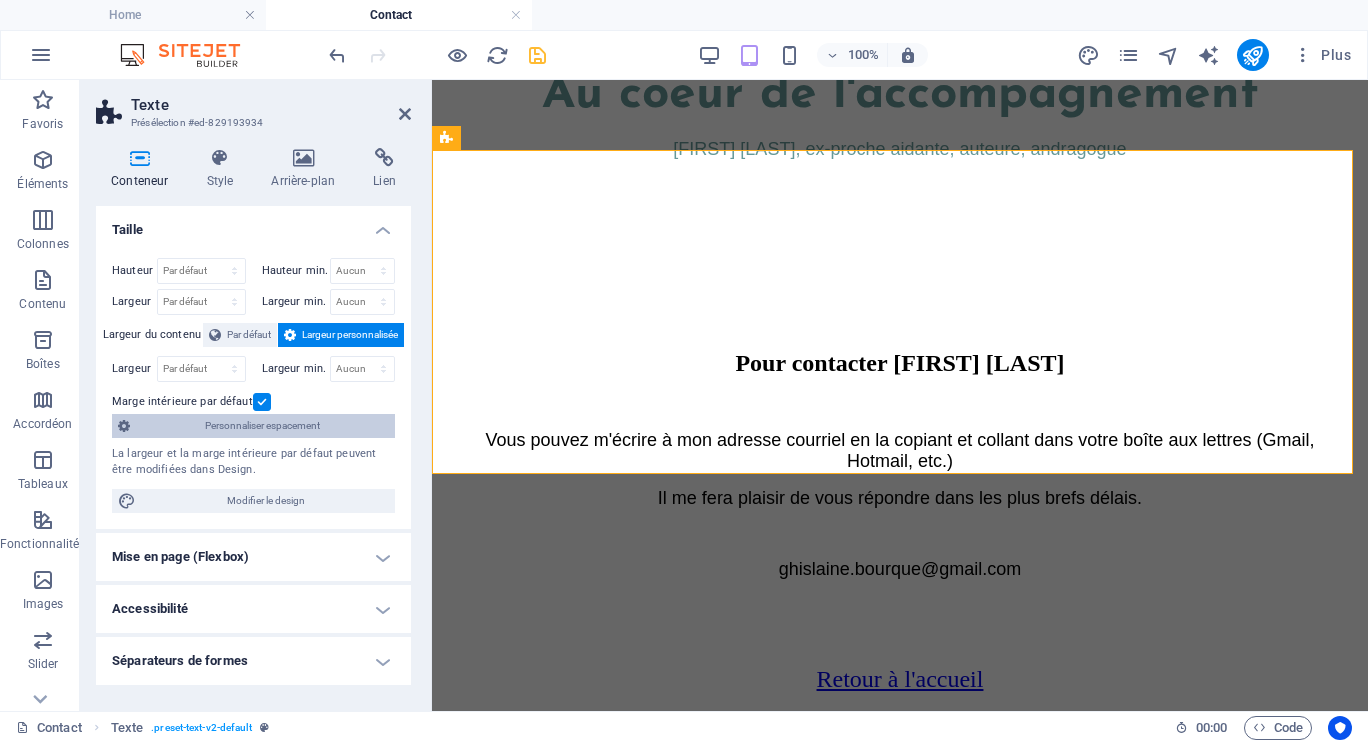 click on "Personnaliser espacement" at bounding box center [262, 426] 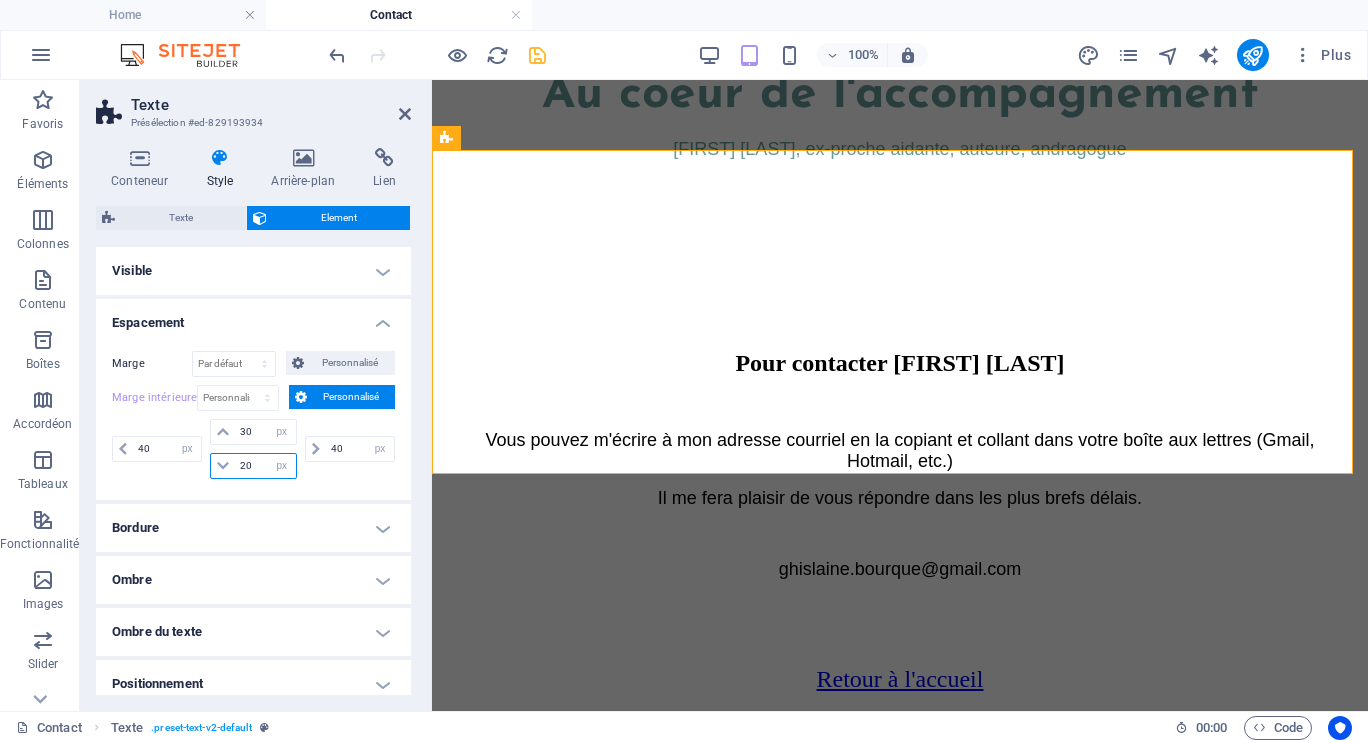 drag, startPoint x: 237, startPoint y: 461, endPoint x: 257, endPoint y: 460, distance: 20.024984 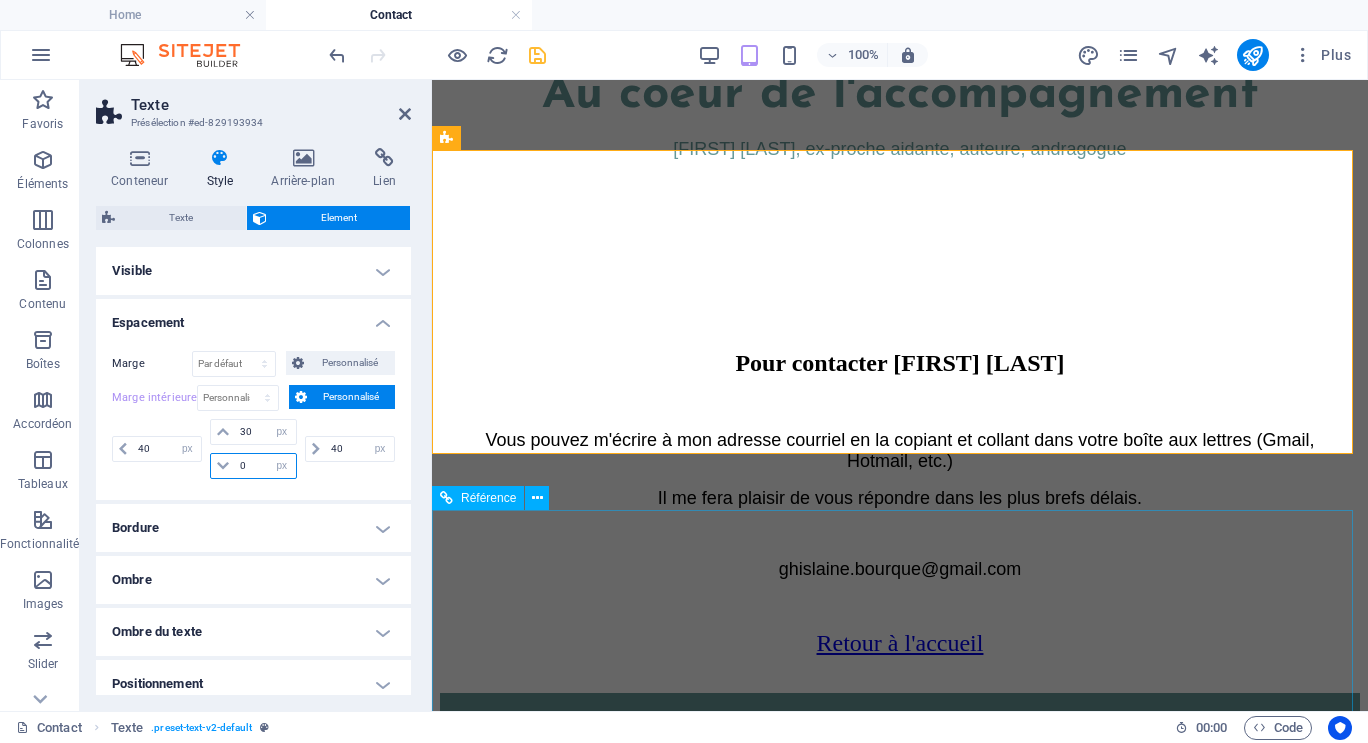 type on "0" 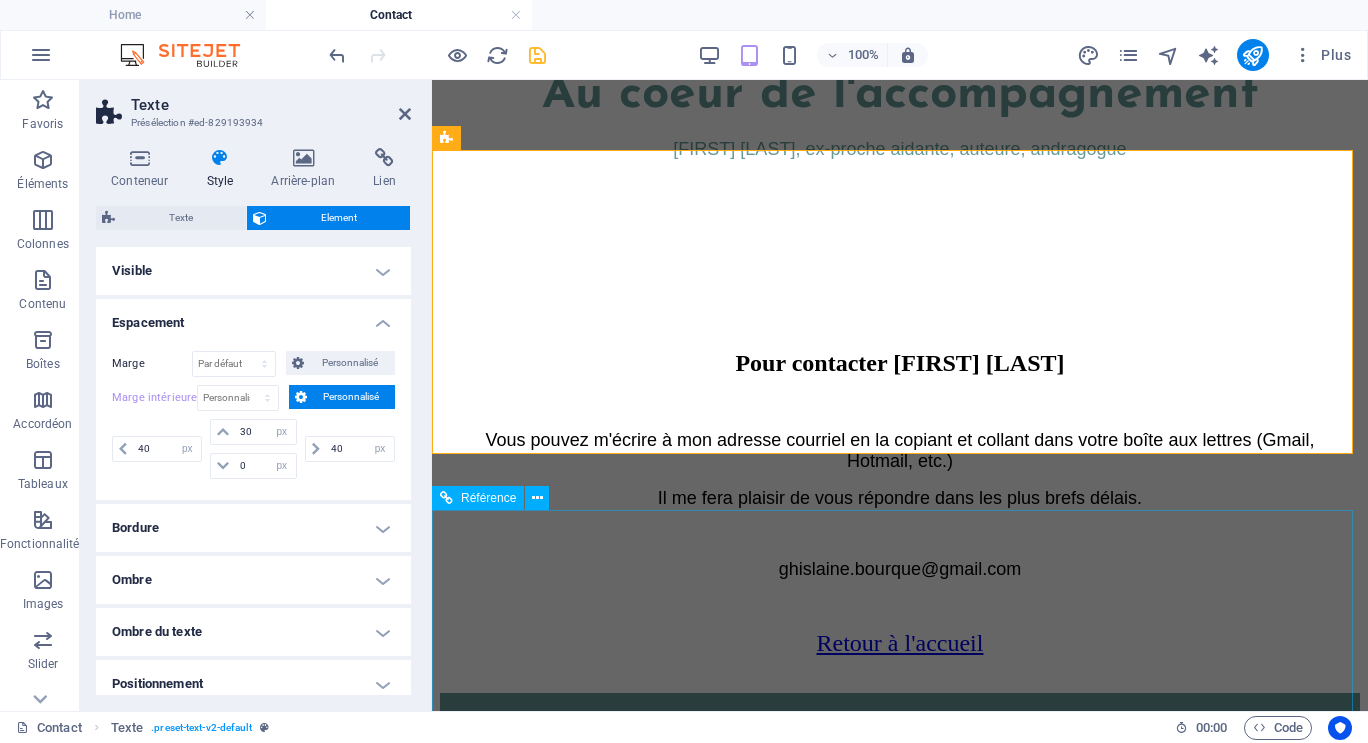 click on "Au coeur de l'accompagnement © 2025 Ghislaine Bourque ghislaine.bourque@gmail.com Tous droits réservés. Dernière mise à jour: le 5 août 2025 Sherbrooke (Québec) Canada" at bounding box center [900, 2333] 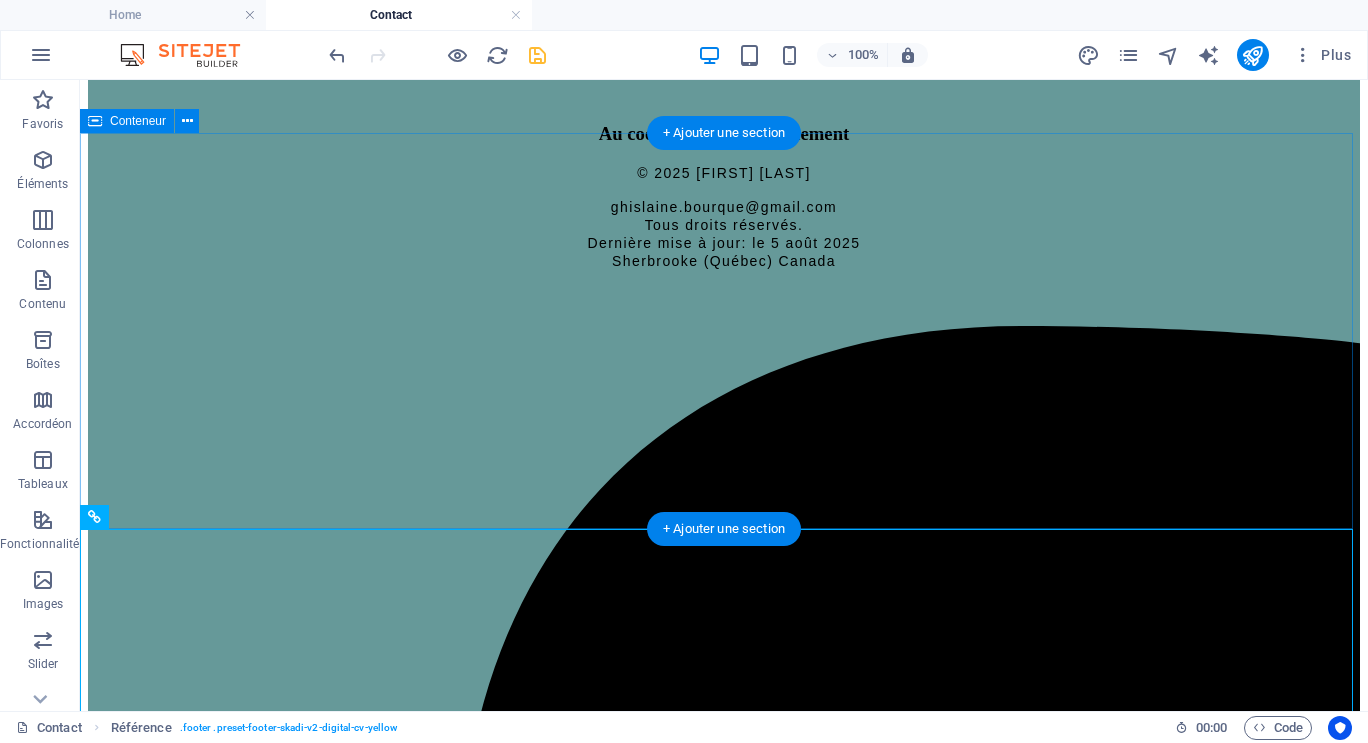 scroll, scrollTop: 829, scrollLeft: 0, axis: vertical 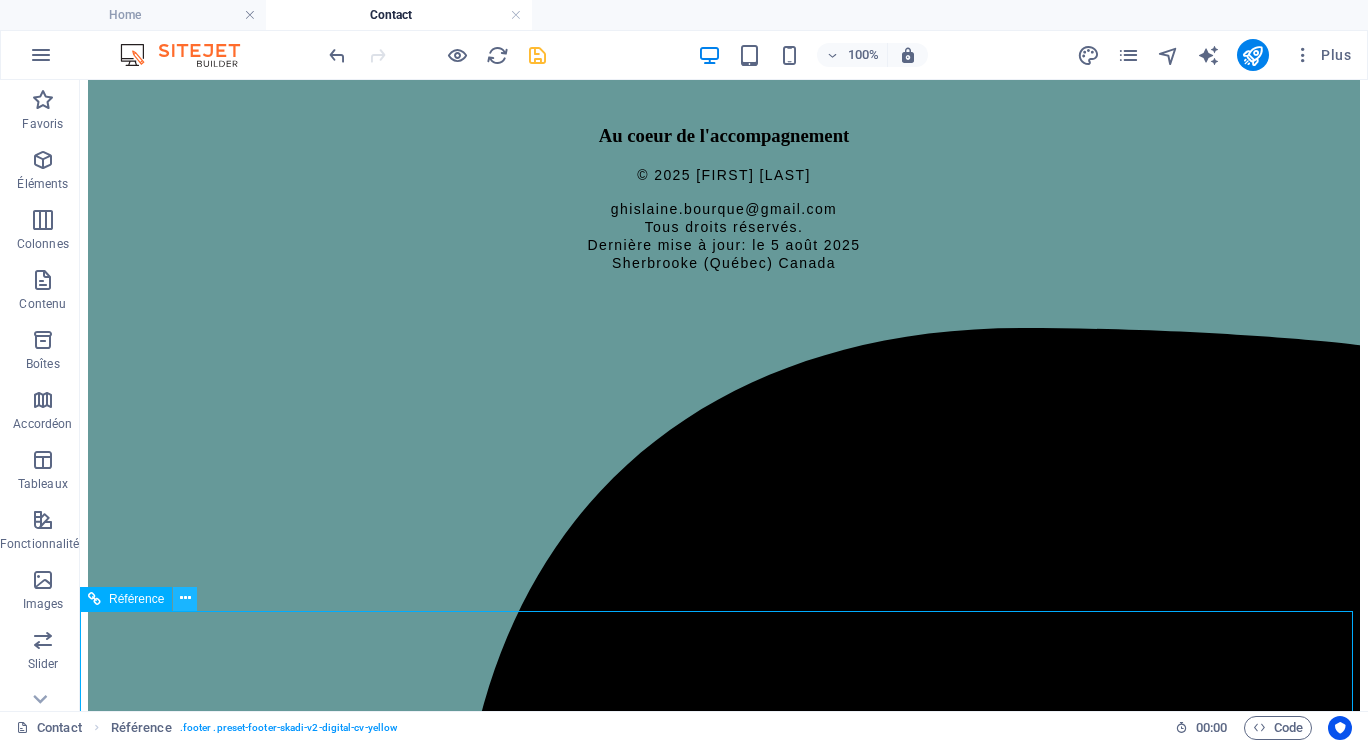 click at bounding box center [185, 598] 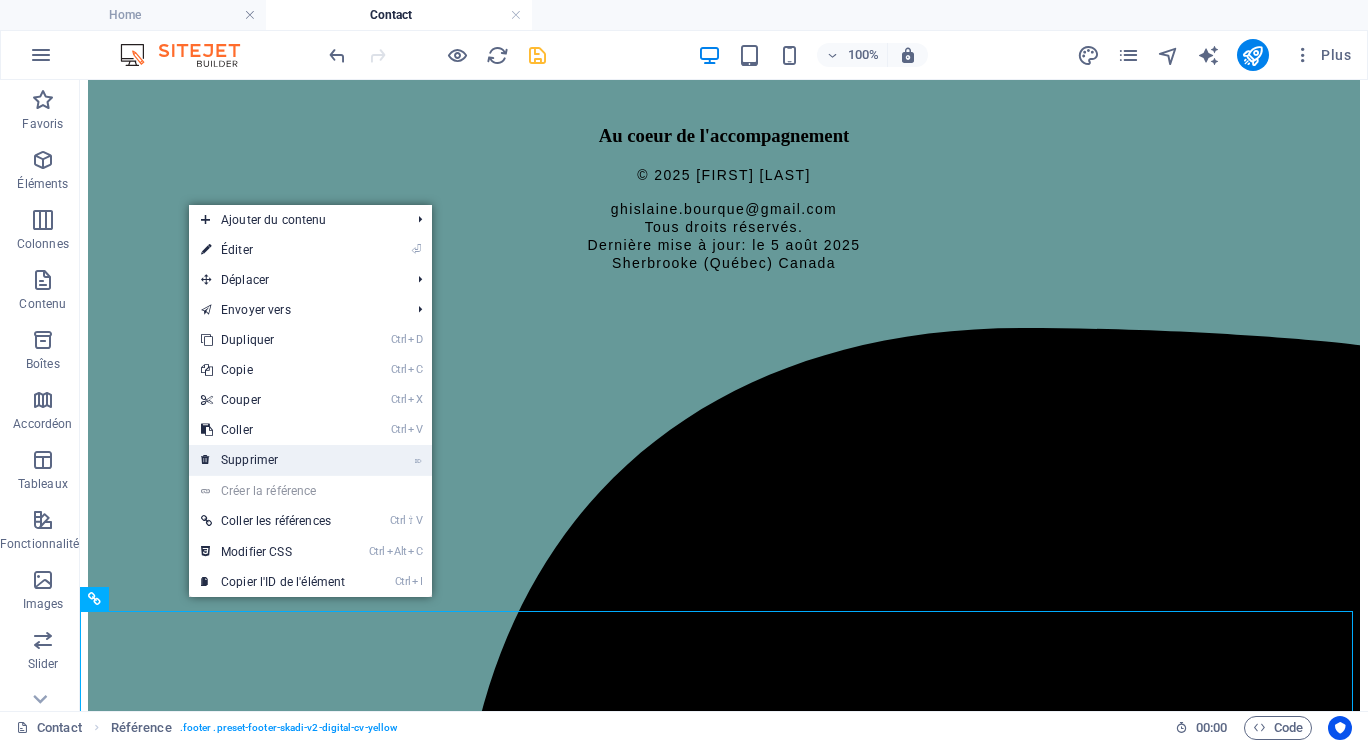 click on "⌦  Supprimer" at bounding box center (273, 460) 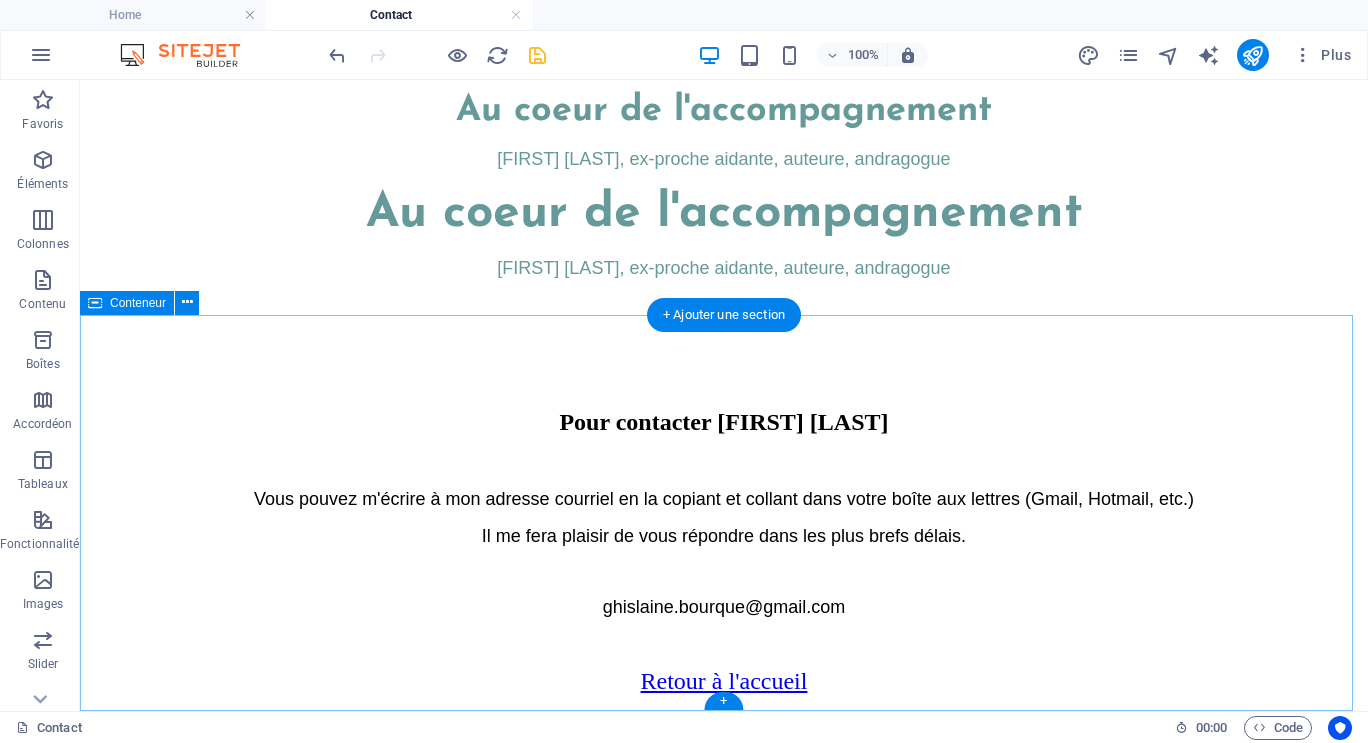 scroll, scrollTop: 329, scrollLeft: 0, axis: vertical 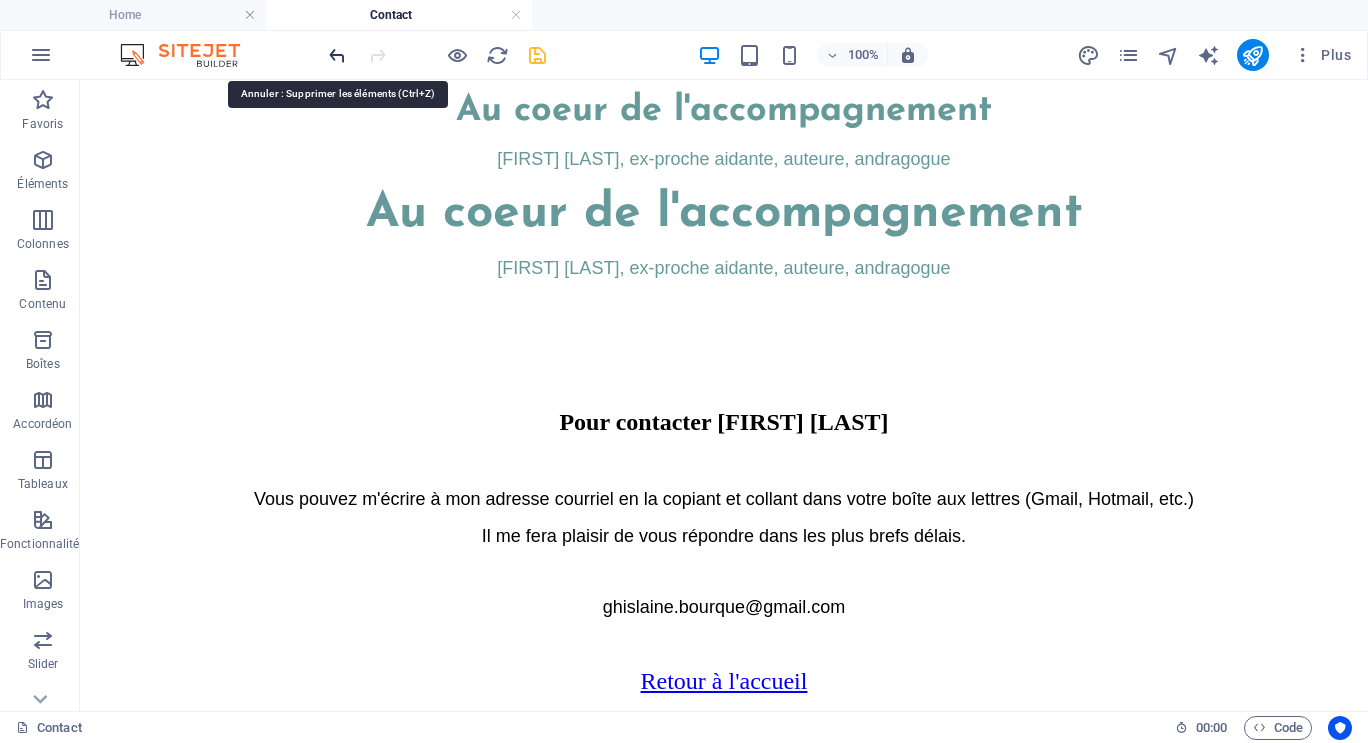 click at bounding box center [337, 55] 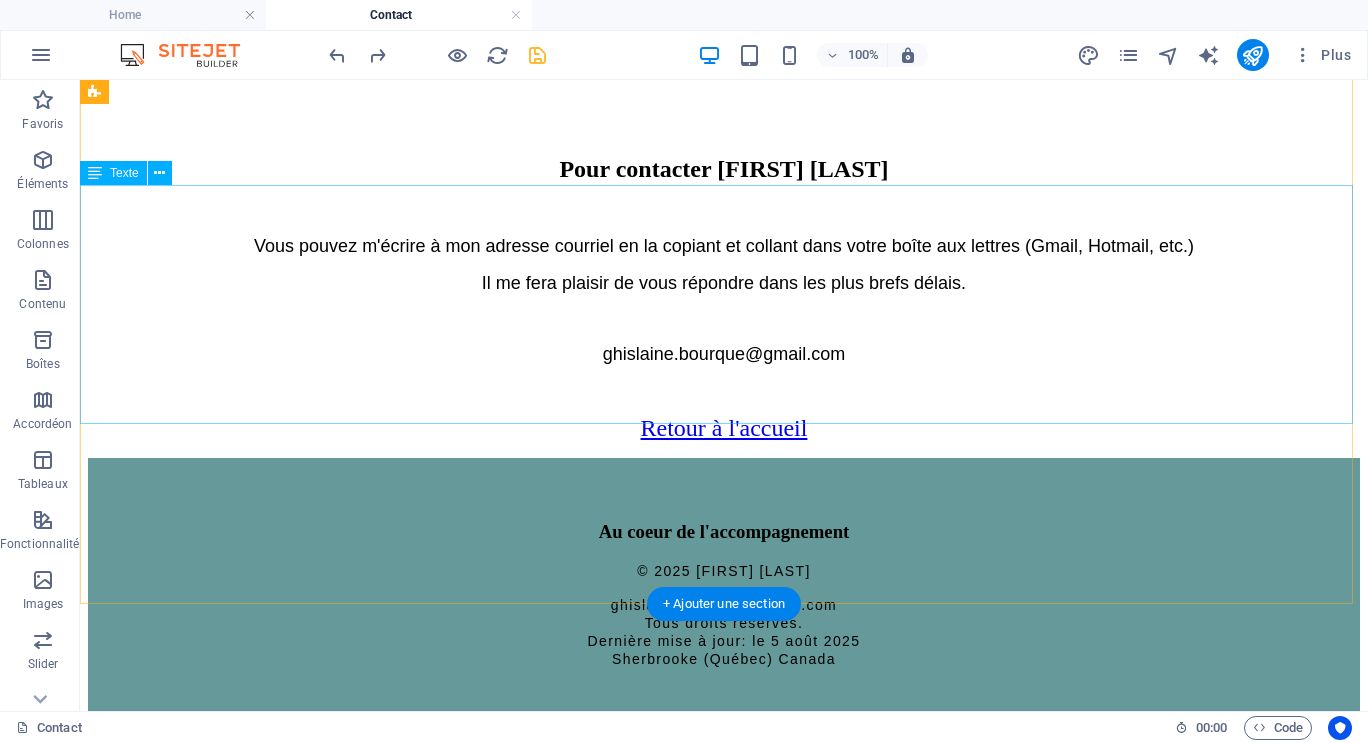 scroll, scrollTop: 429, scrollLeft: 0, axis: vertical 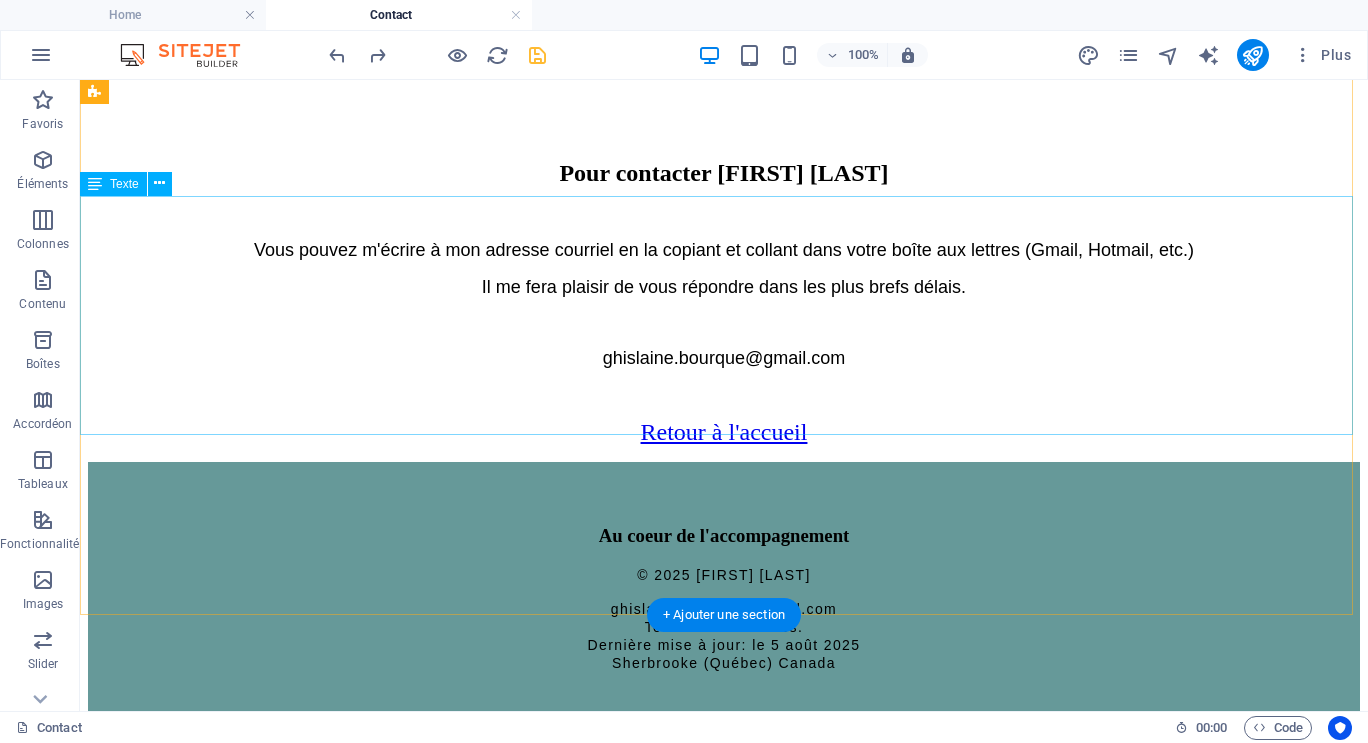 click on "Pour contacter Ghislaine Bourque Vous pouvez m'écrire à mon adresse courriel en la copiant et collant dans votre boîte aux lettres (Gmail, Hotmail, etc.) Il me fera plaisir de vous répondre dans les plus brefs délais. ghislaine.bourque@gmail.com" at bounding box center (724, 263) 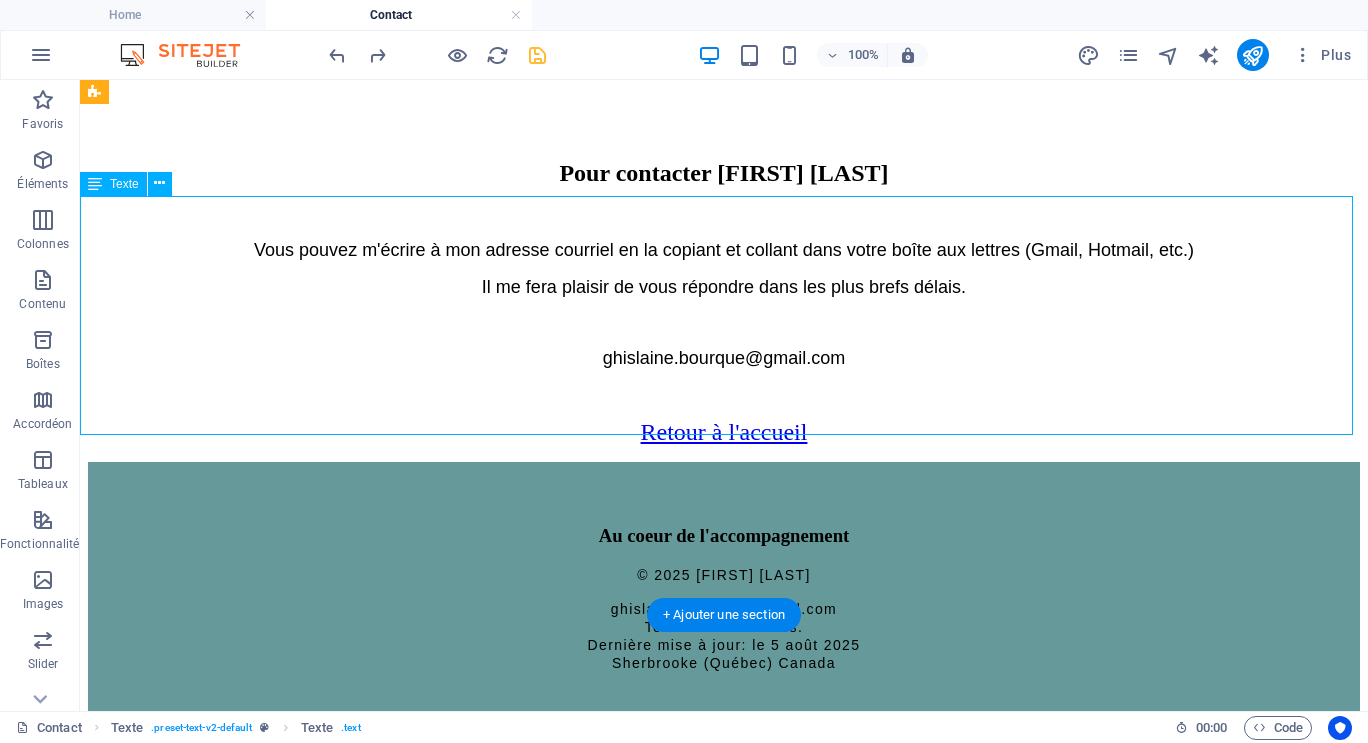 click on "Pour contacter Ghislaine Bourque Vous pouvez m'écrire à mon adresse courriel en la copiant et collant dans votre boîte aux lettres (Gmail, Hotmail, etc.) Il me fera plaisir de vous répondre dans les plus brefs délais. ghislaine.bourque@gmail.com" at bounding box center [724, 263] 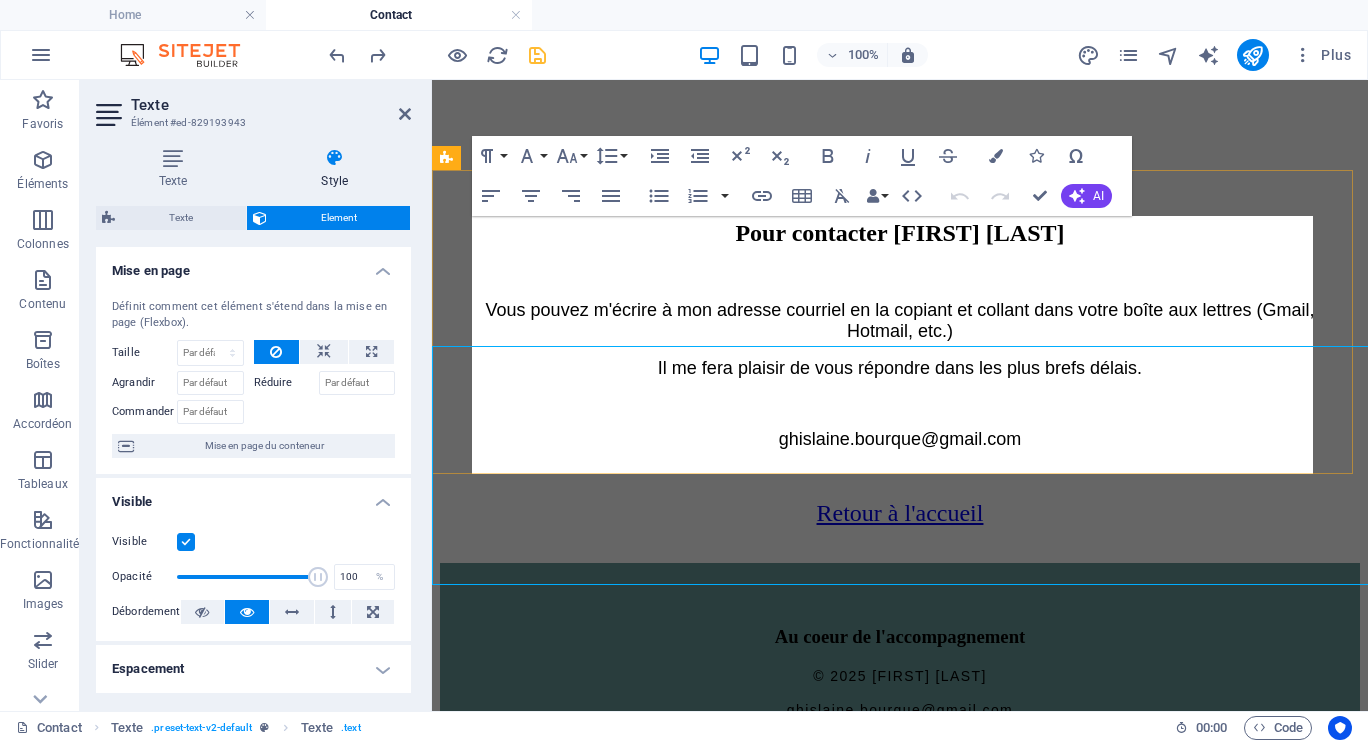 scroll, scrollTop: 279, scrollLeft: 0, axis: vertical 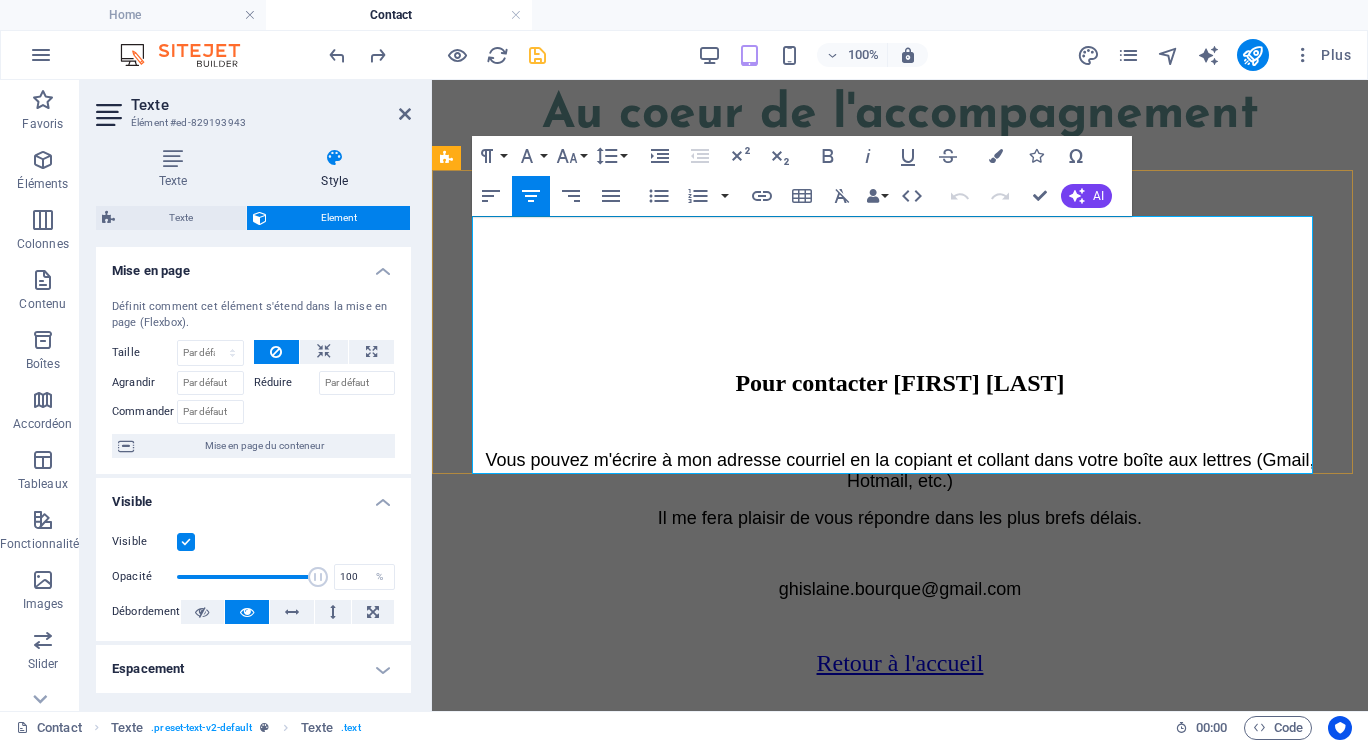 click on "ghislaine.bourque@gmail.com" at bounding box center (900, 589) 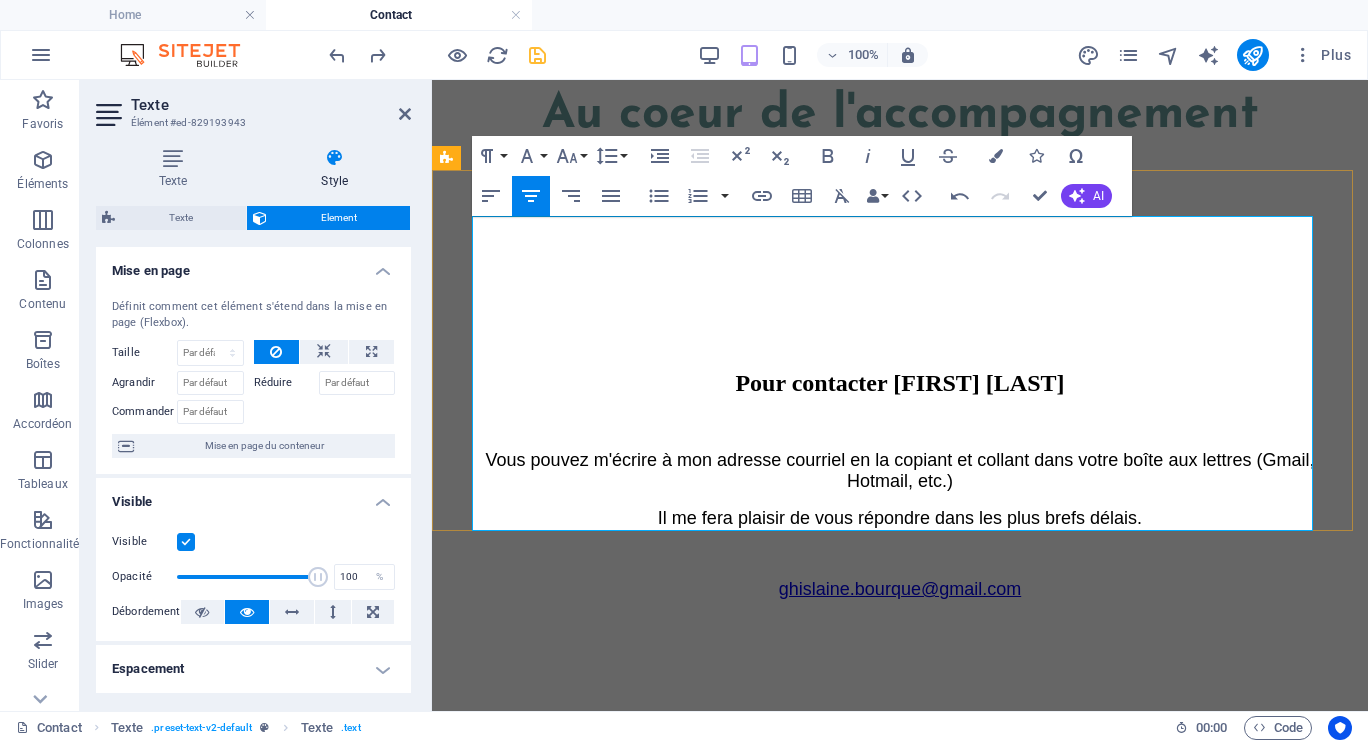 type 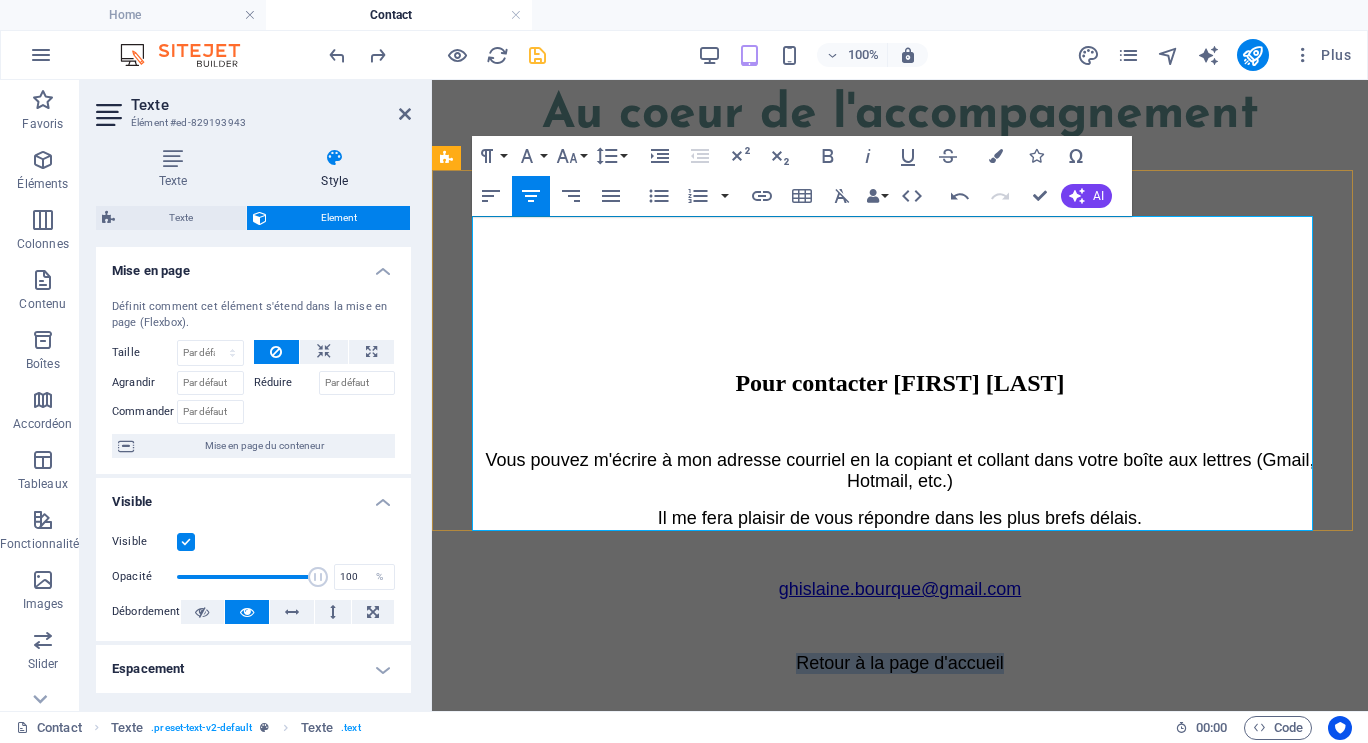 drag, startPoint x: 779, startPoint y: 495, endPoint x: 1052, endPoint y: 484, distance: 273.22153 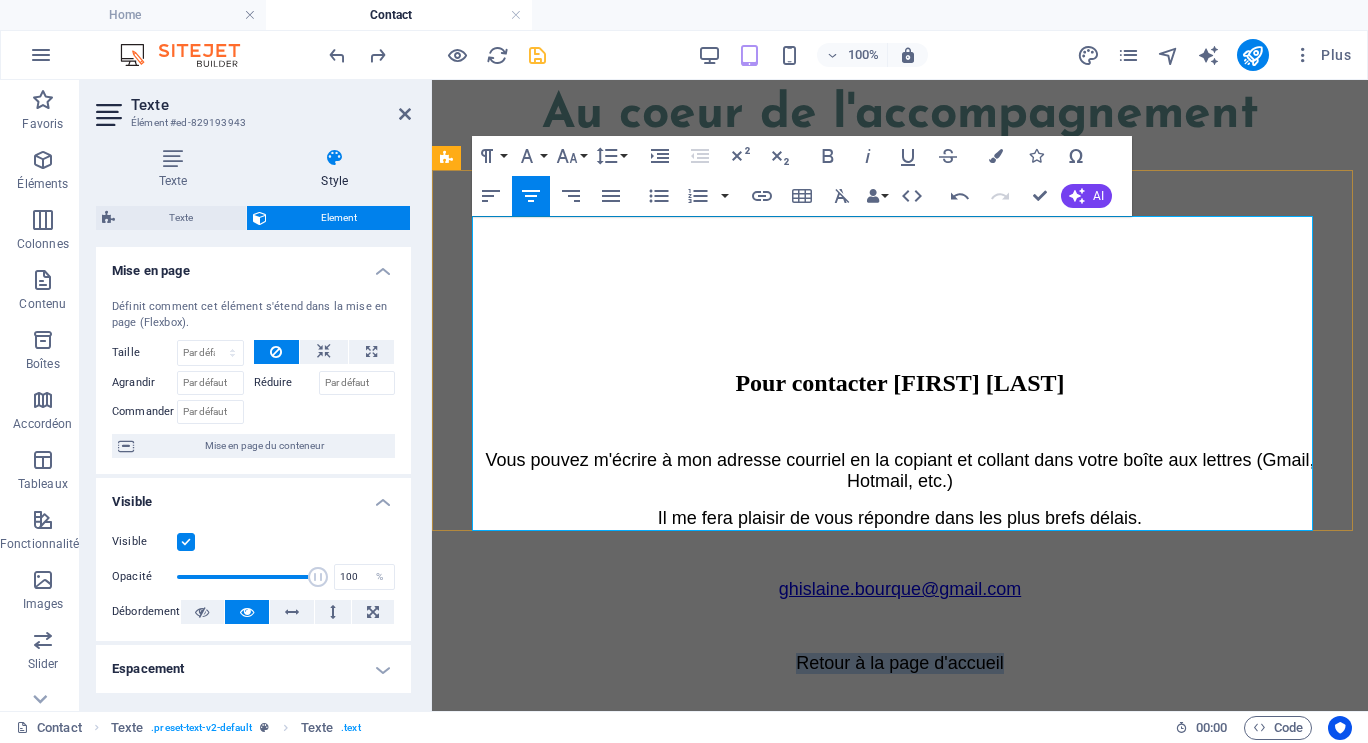 click on "Retour à la page d'accueil" at bounding box center [900, 663] 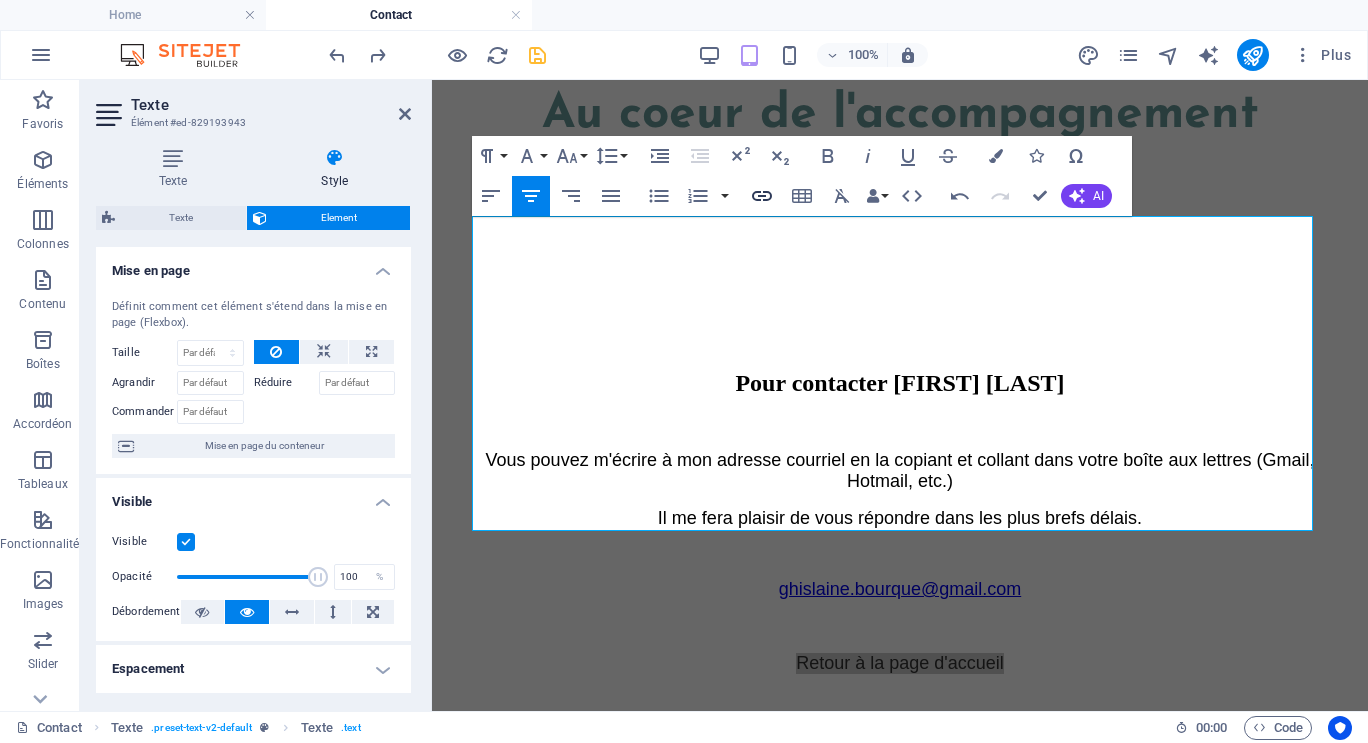 click 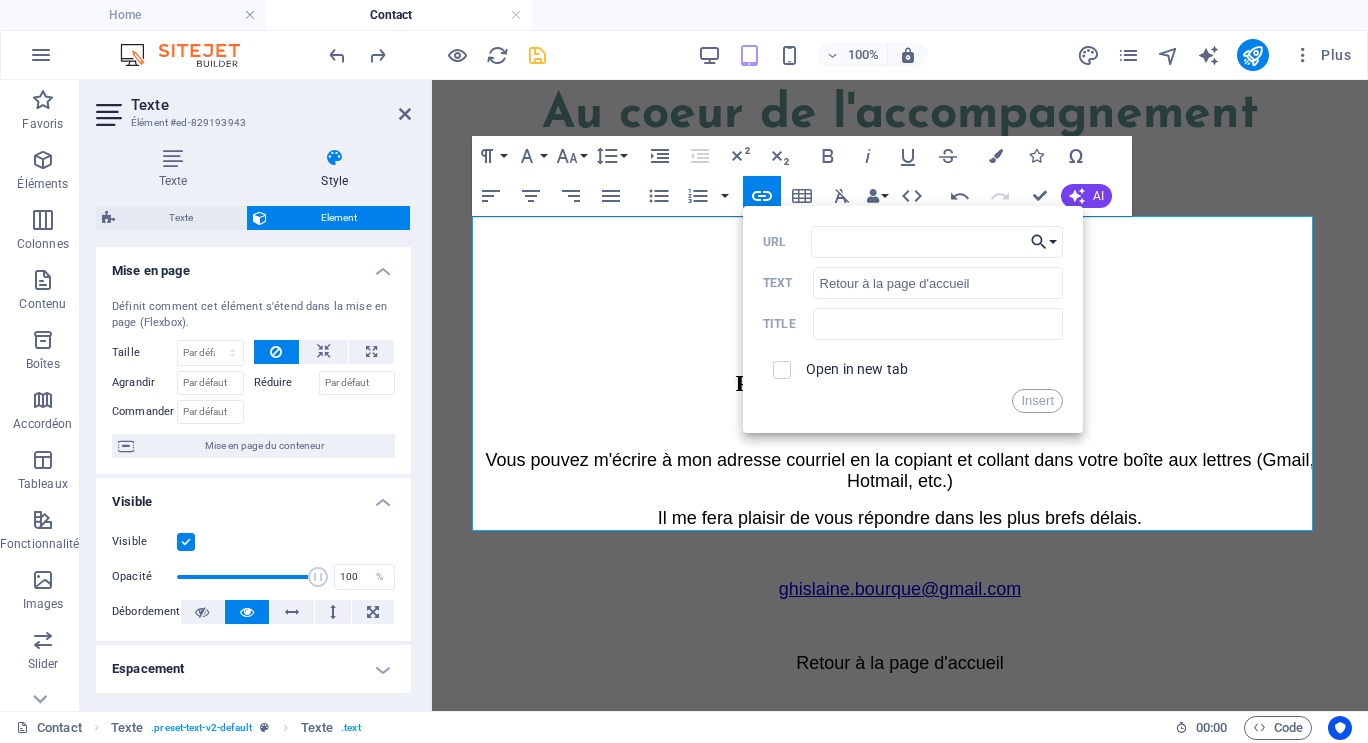 click 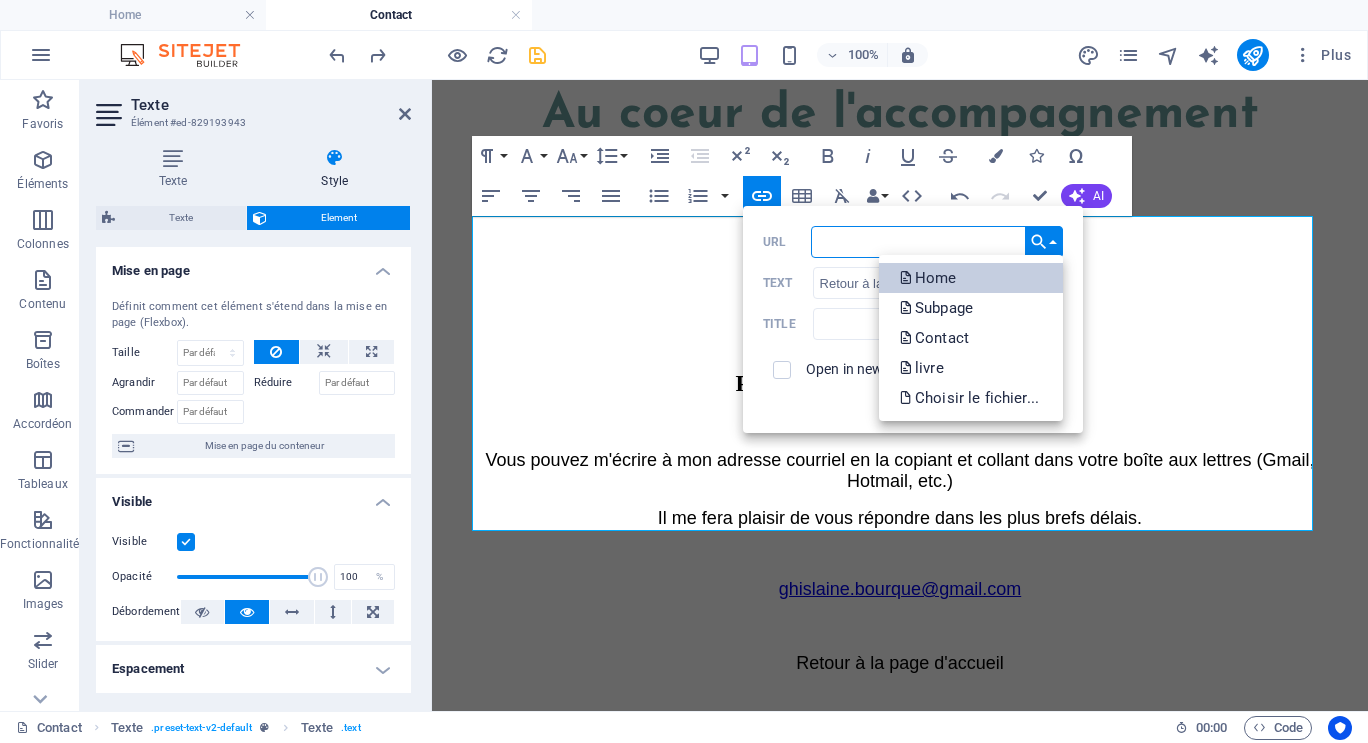 click on "Home" at bounding box center [930, 278] 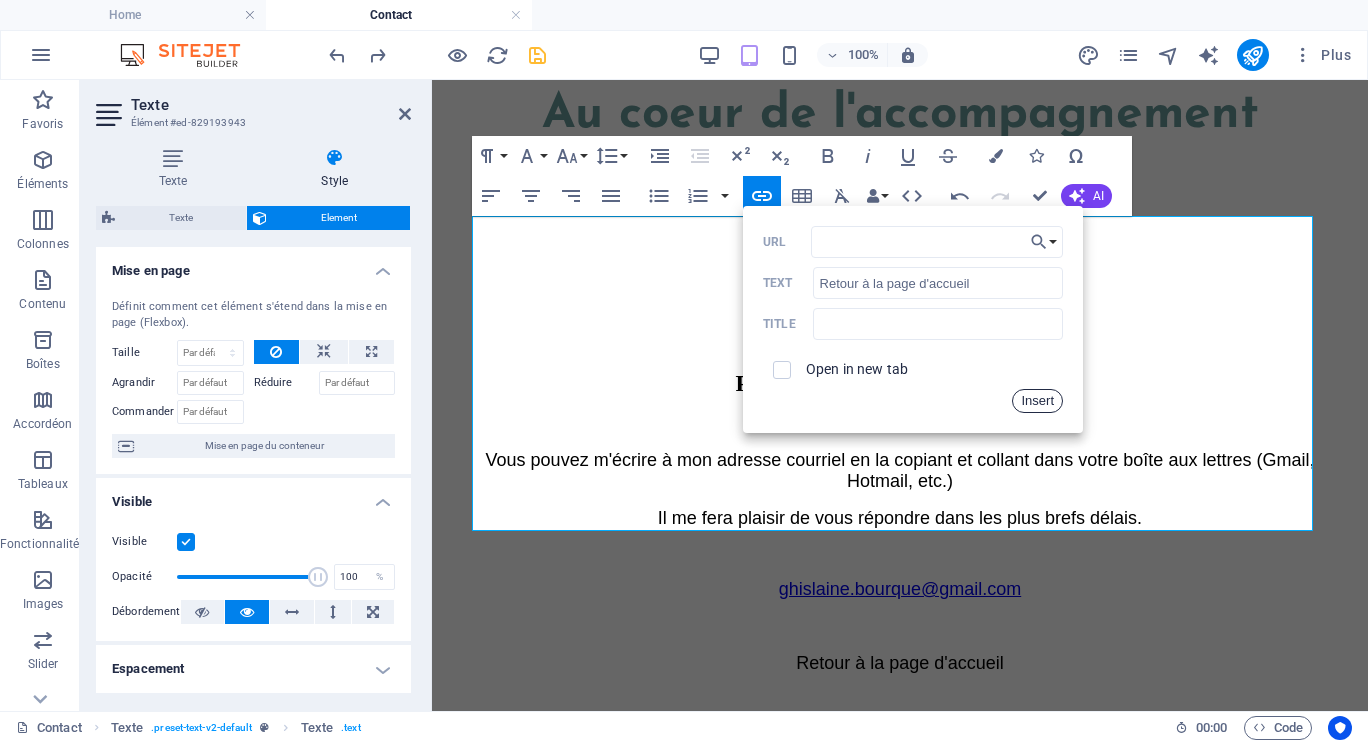 click on "Insert" at bounding box center (1037, 401) 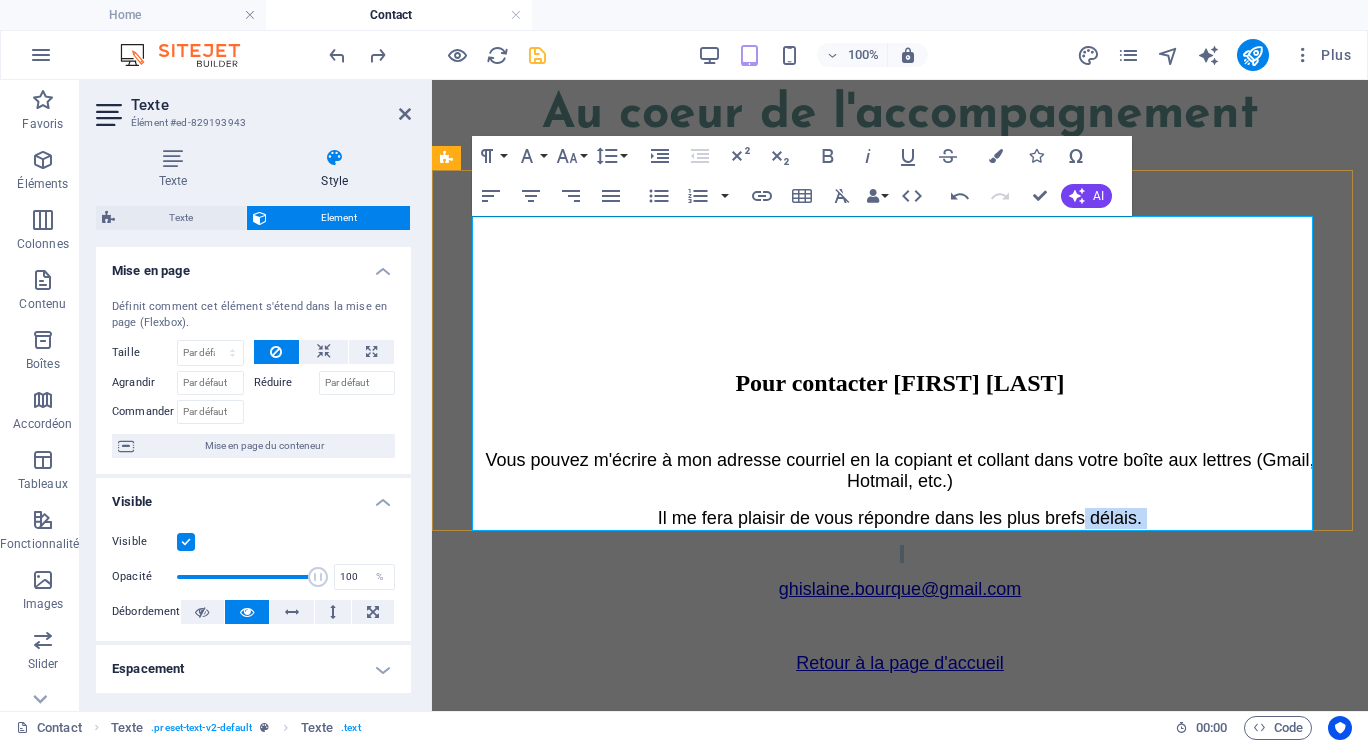 click on "Pour contacter Ghislaine Bourque Vous pouvez m'écrire à mon adresse courriel en la copiant et collant dans votre boîte aux lettres (Gmail, Hotmail, etc.) Il me fera plaisir de vous répondre dans les plus brefs délais. ghislaine.bourque@gmail.com ​ Retour à la page d'accueil" at bounding box center [900, 520] 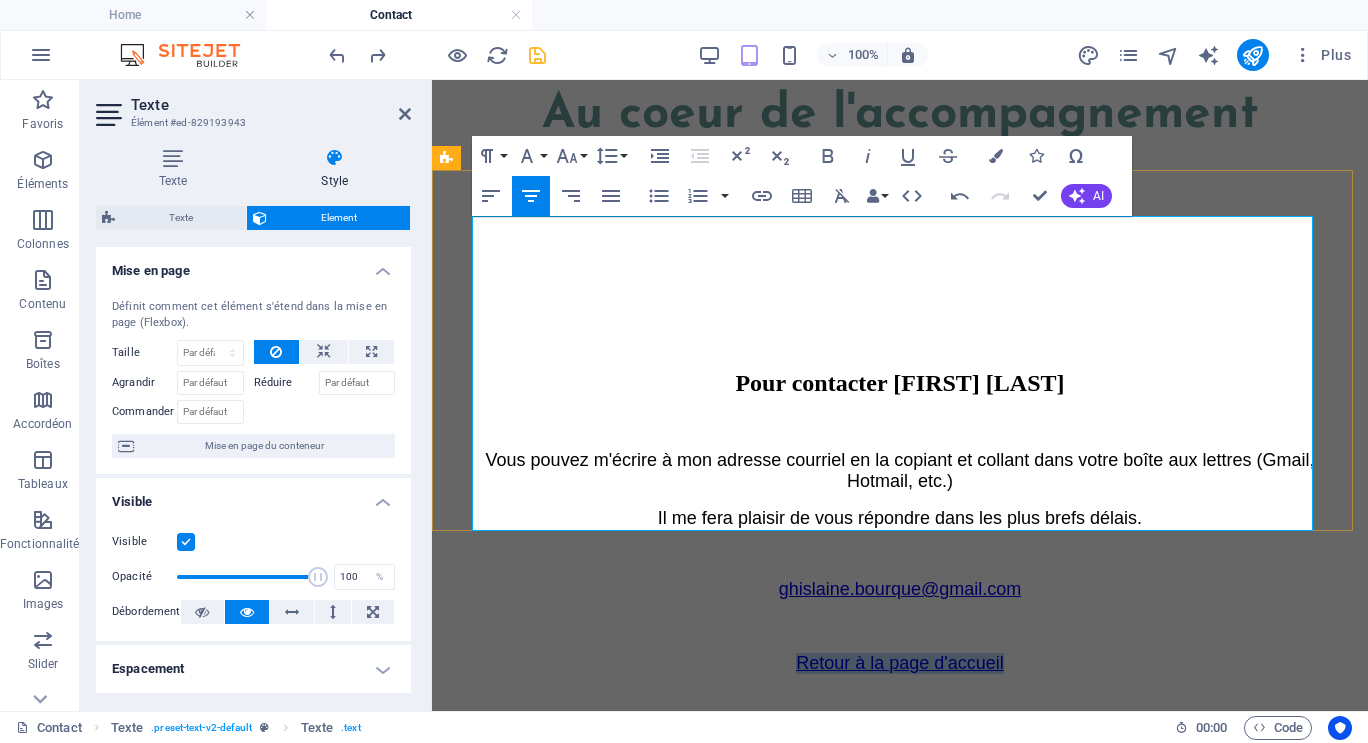drag, startPoint x: 777, startPoint y: 489, endPoint x: 1064, endPoint y: 482, distance: 287.08536 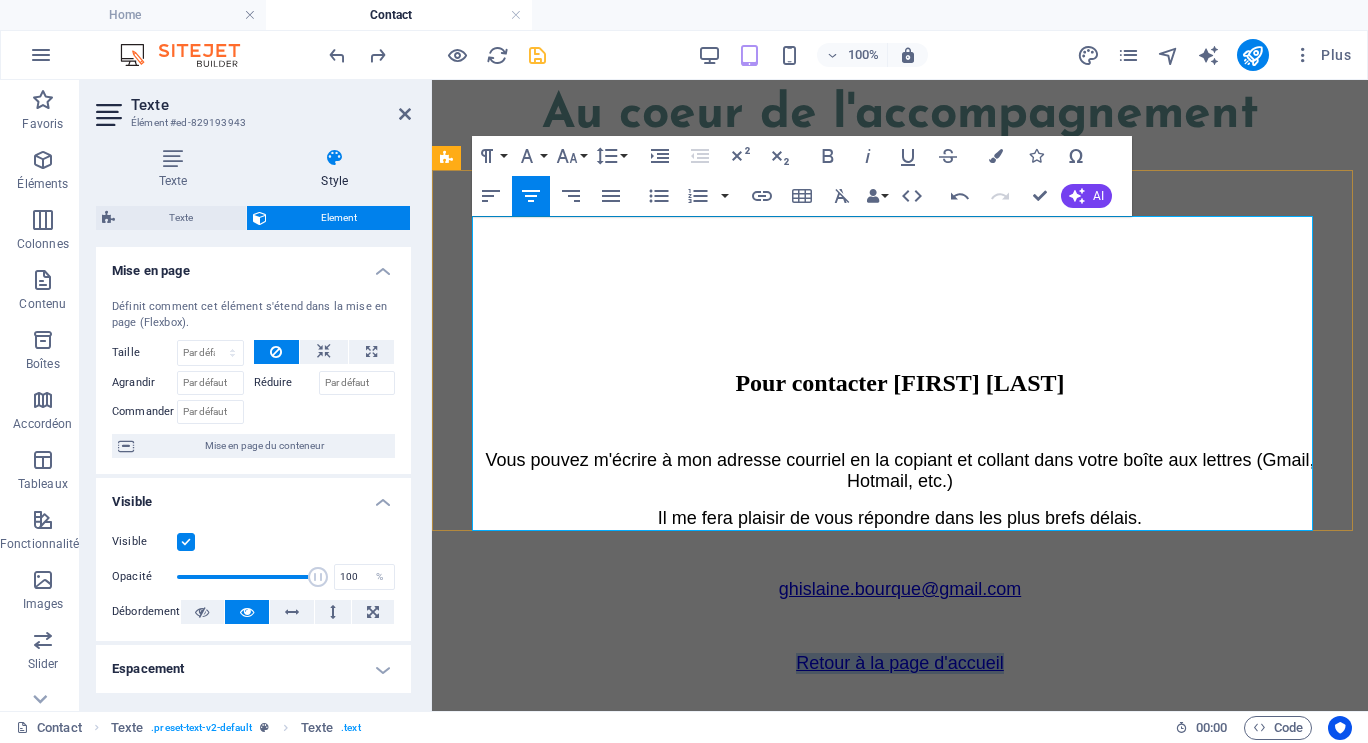 click on "Retour à la page d'accueil" at bounding box center [900, 663] 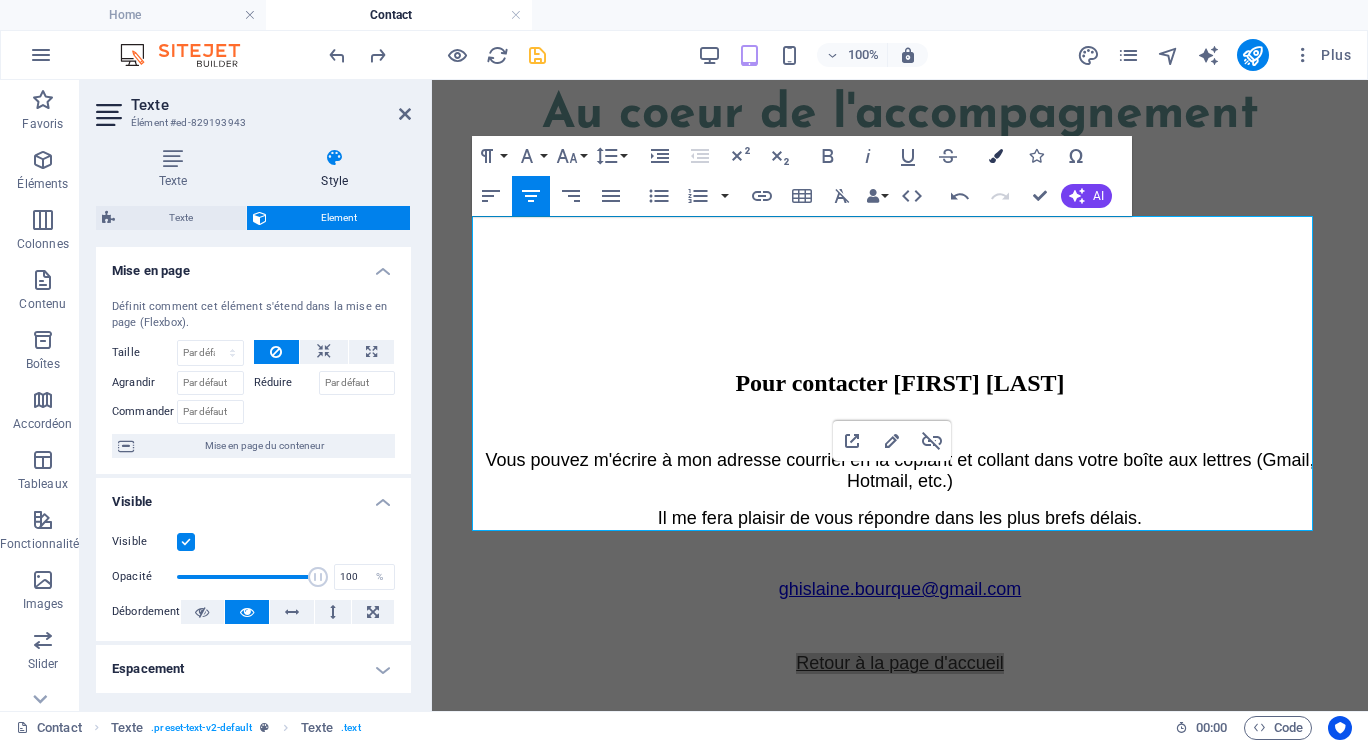 click at bounding box center [996, 156] 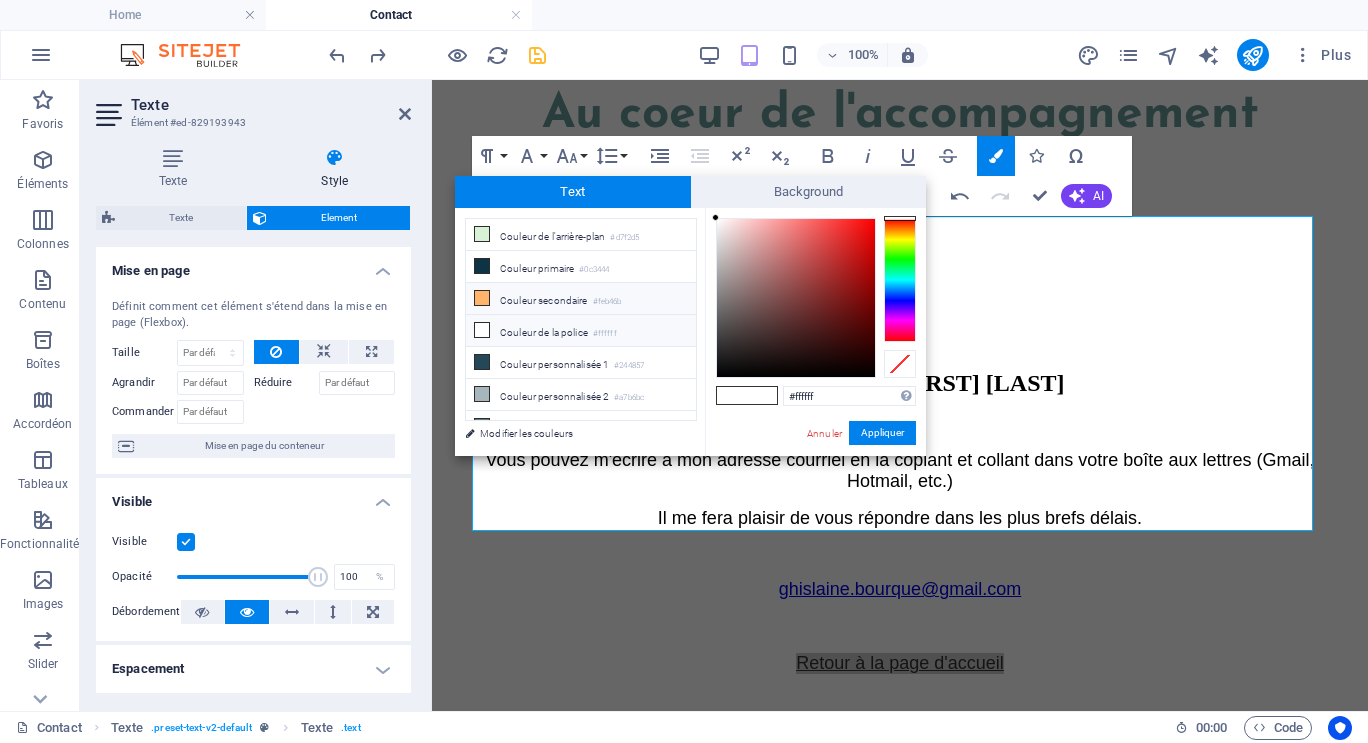 click on "Couleur secondaire
#feb46b" at bounding box center (581, 299) 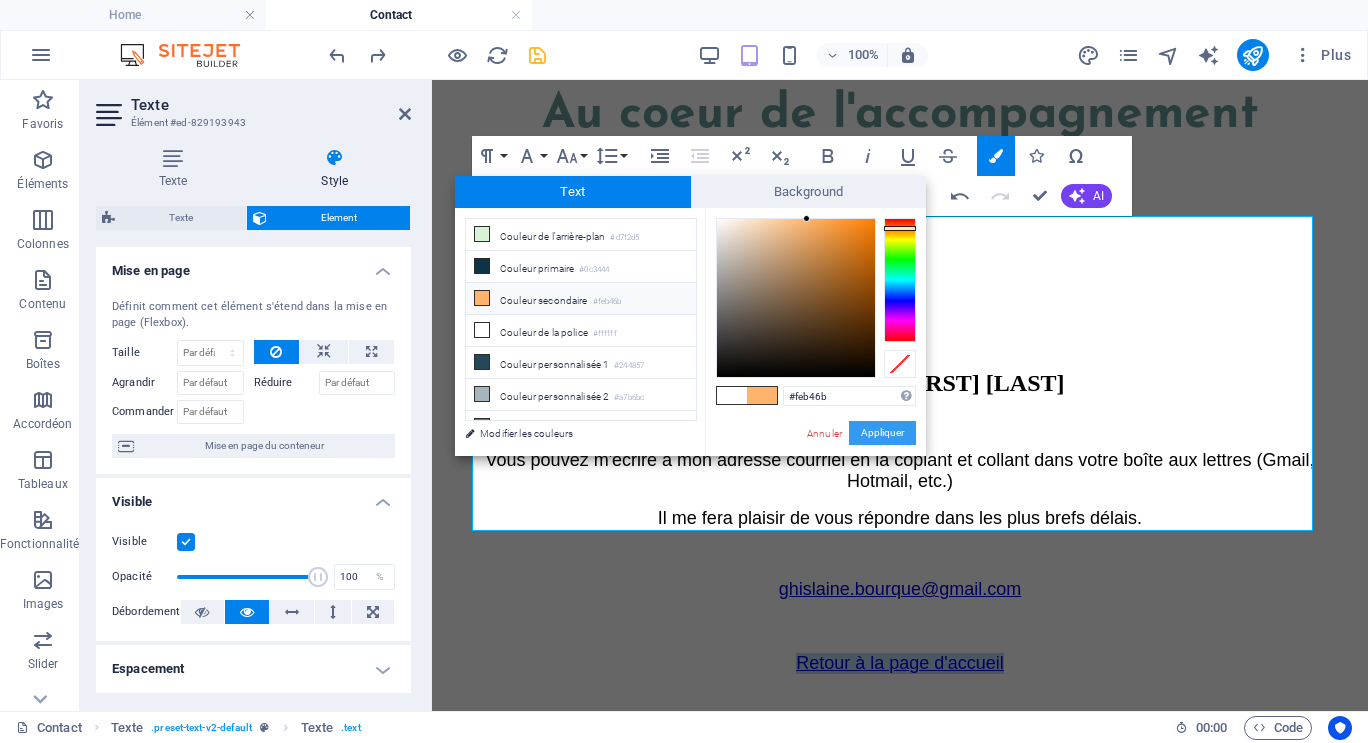 click on "Appliquer" at bounding box center (882, 433) 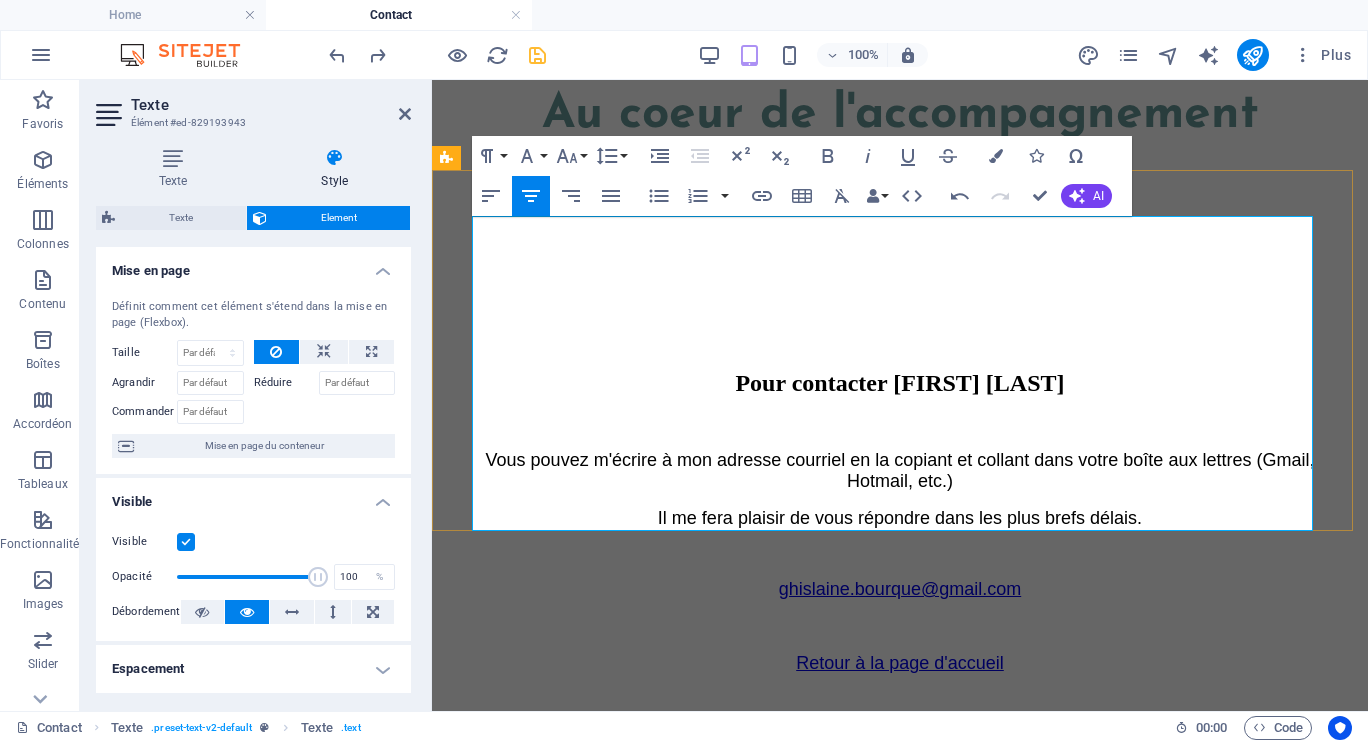 click on "Retour à la page d'accueil" at bounding box center [900, 663] 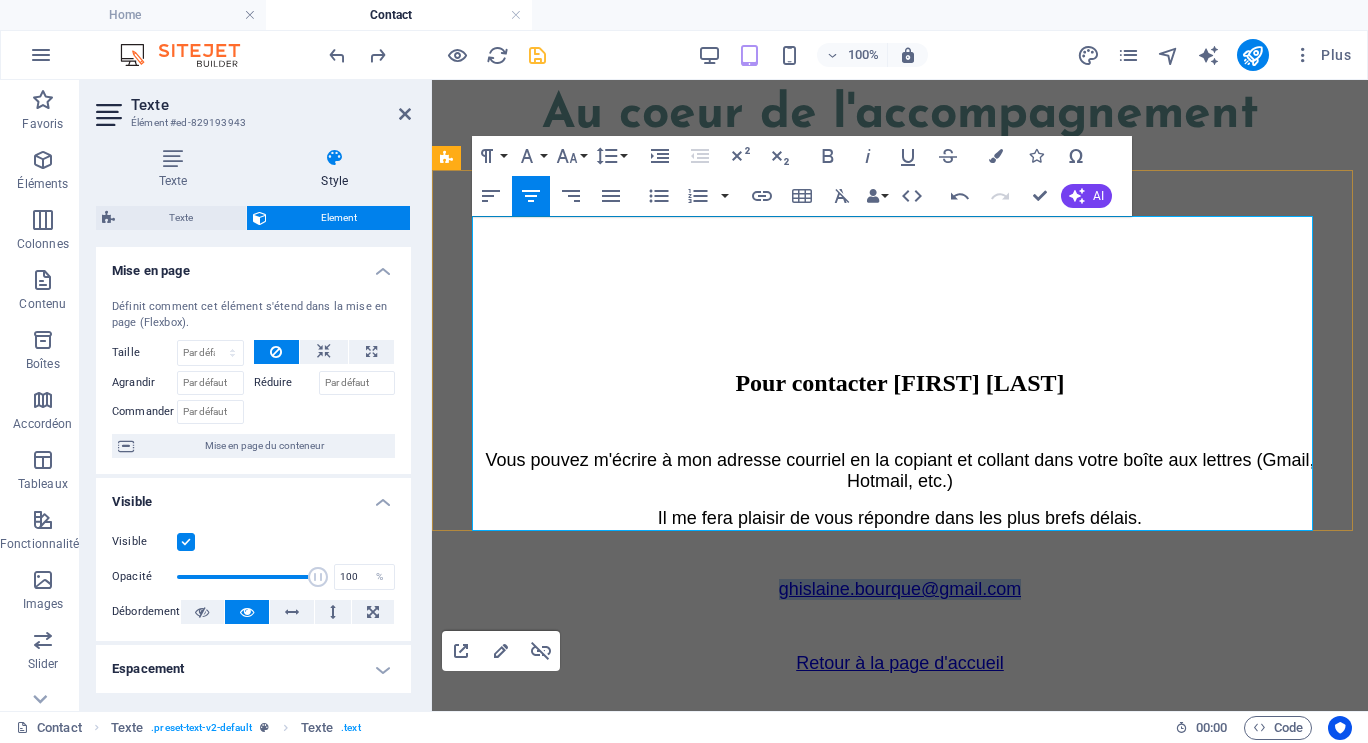 drag, startPoint x: 753, startPoint y: 433, endPoint x: 1116, endPoint y: 432, distance: 363.00137 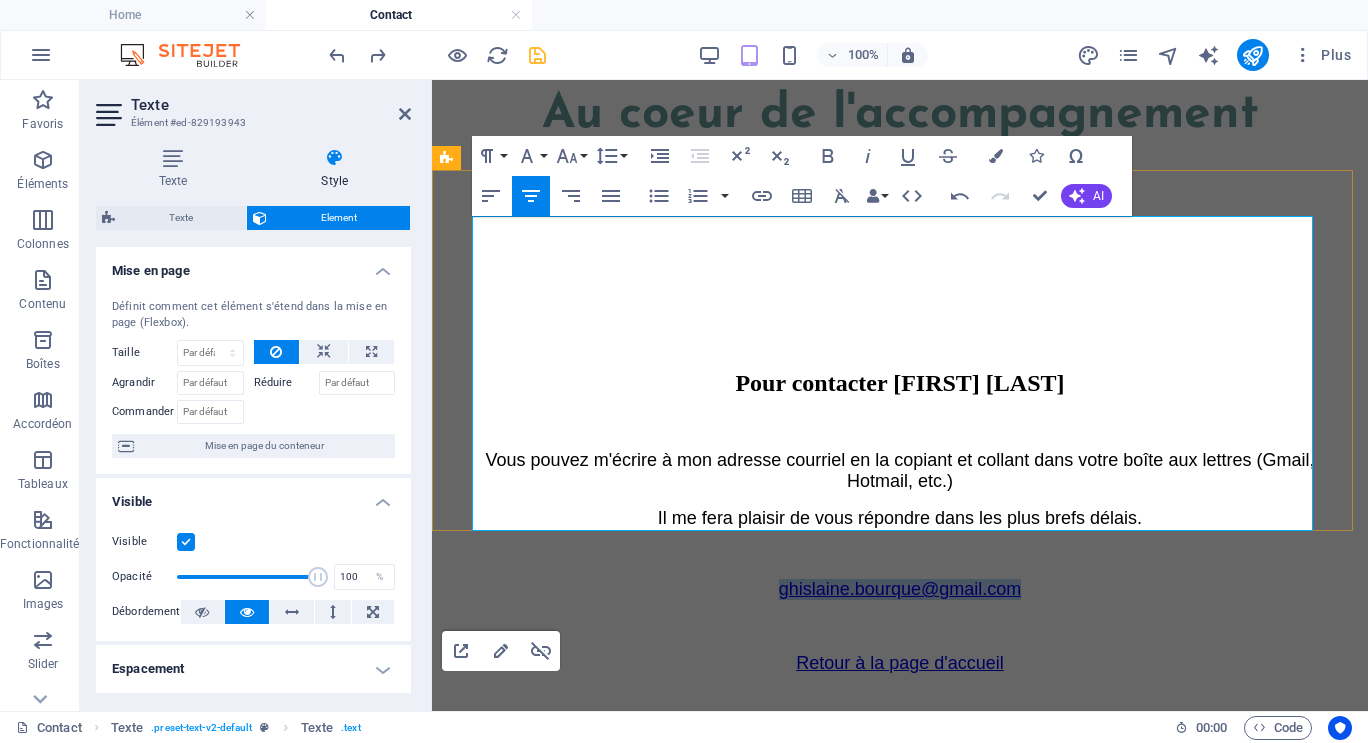 click on "ghislaine.bourque@gmail.com" at bounding box center (900, 589) 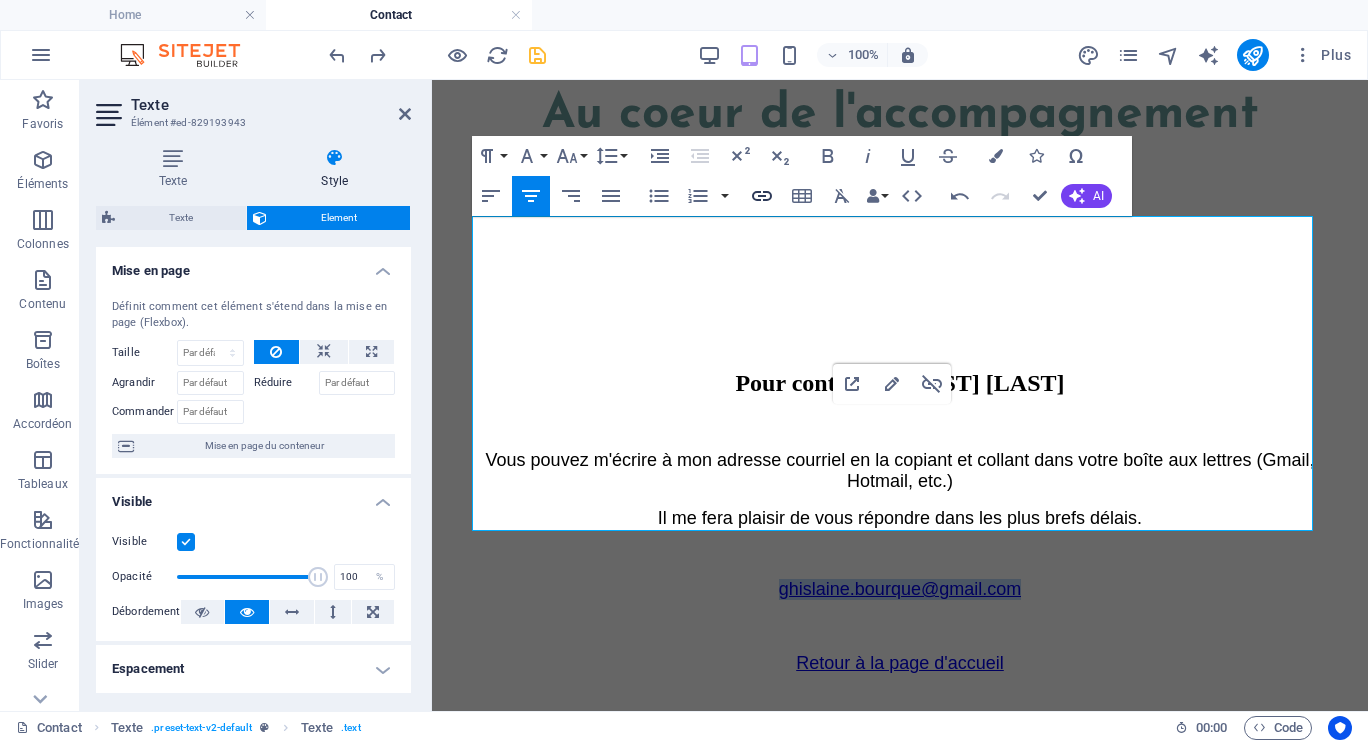type on "mailto:ghislaine.bourque@gmail.com" 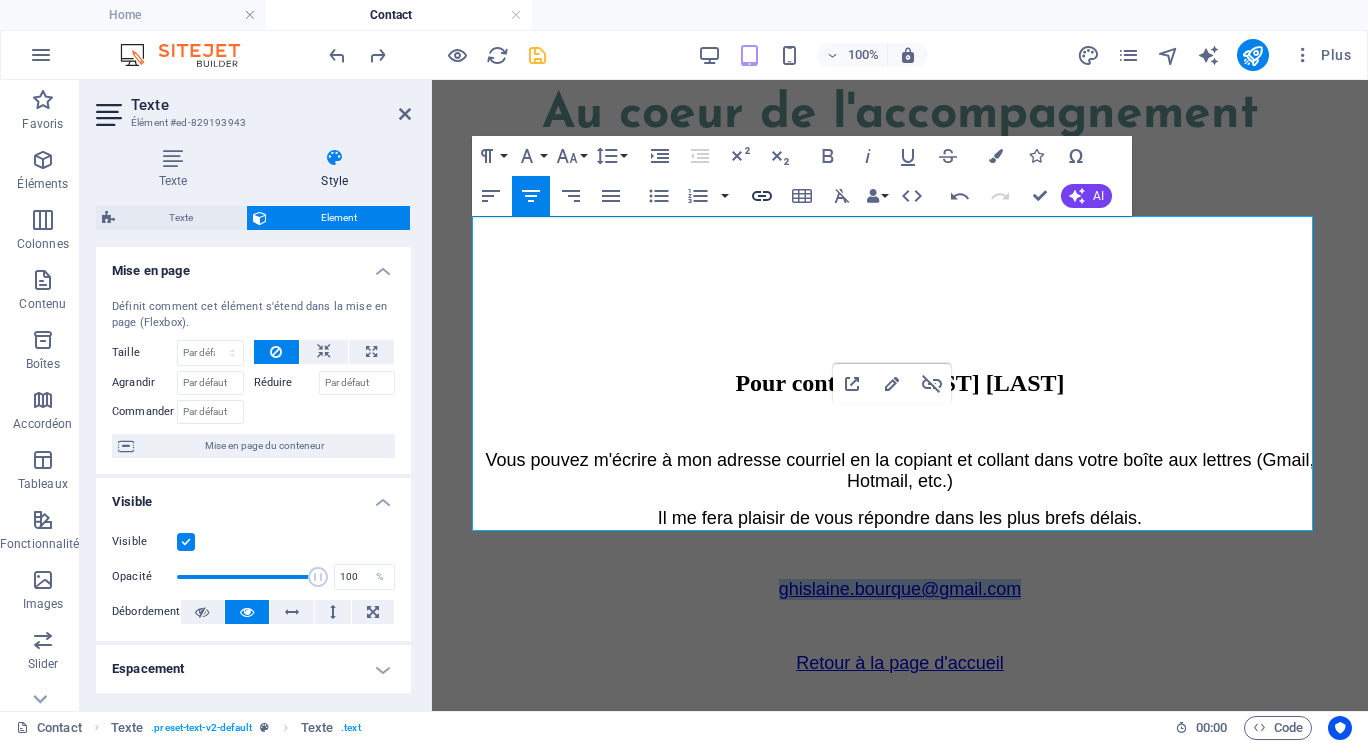 type on "ghislaine.bourque@gmail.com" 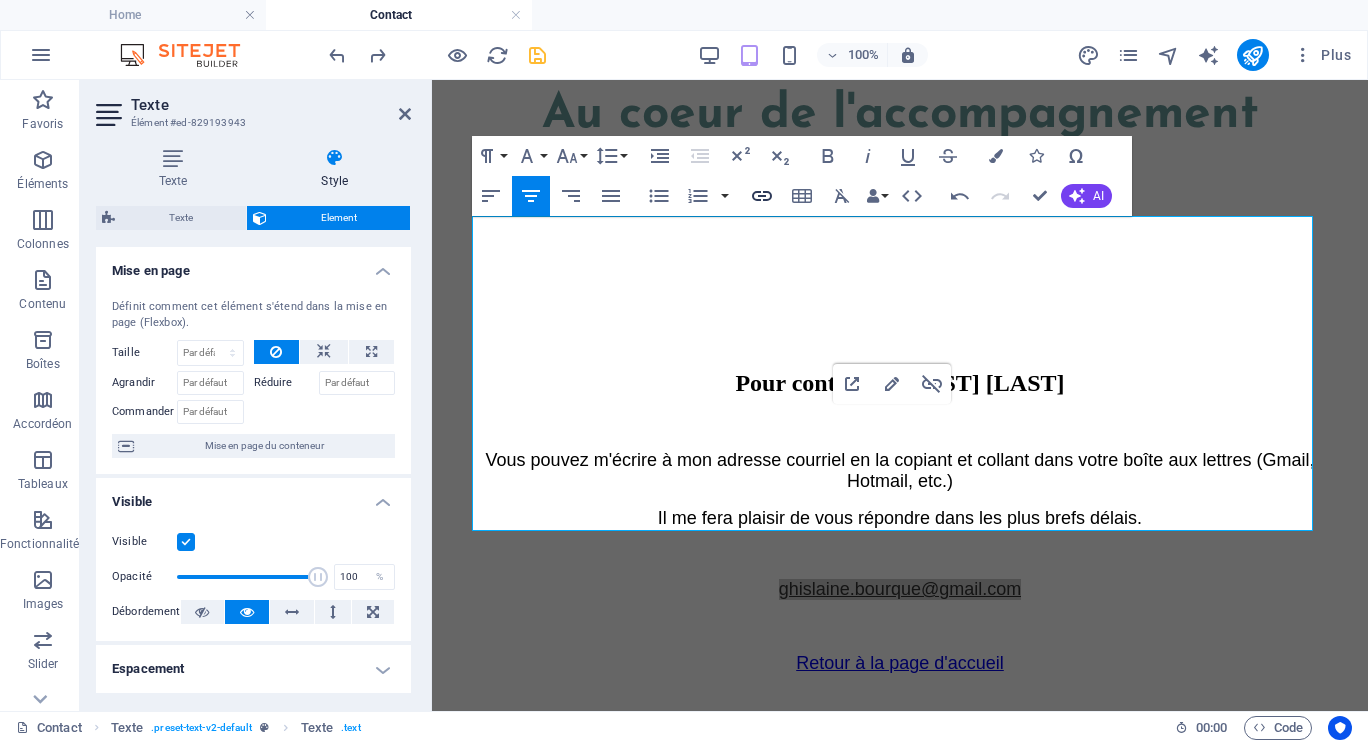 click 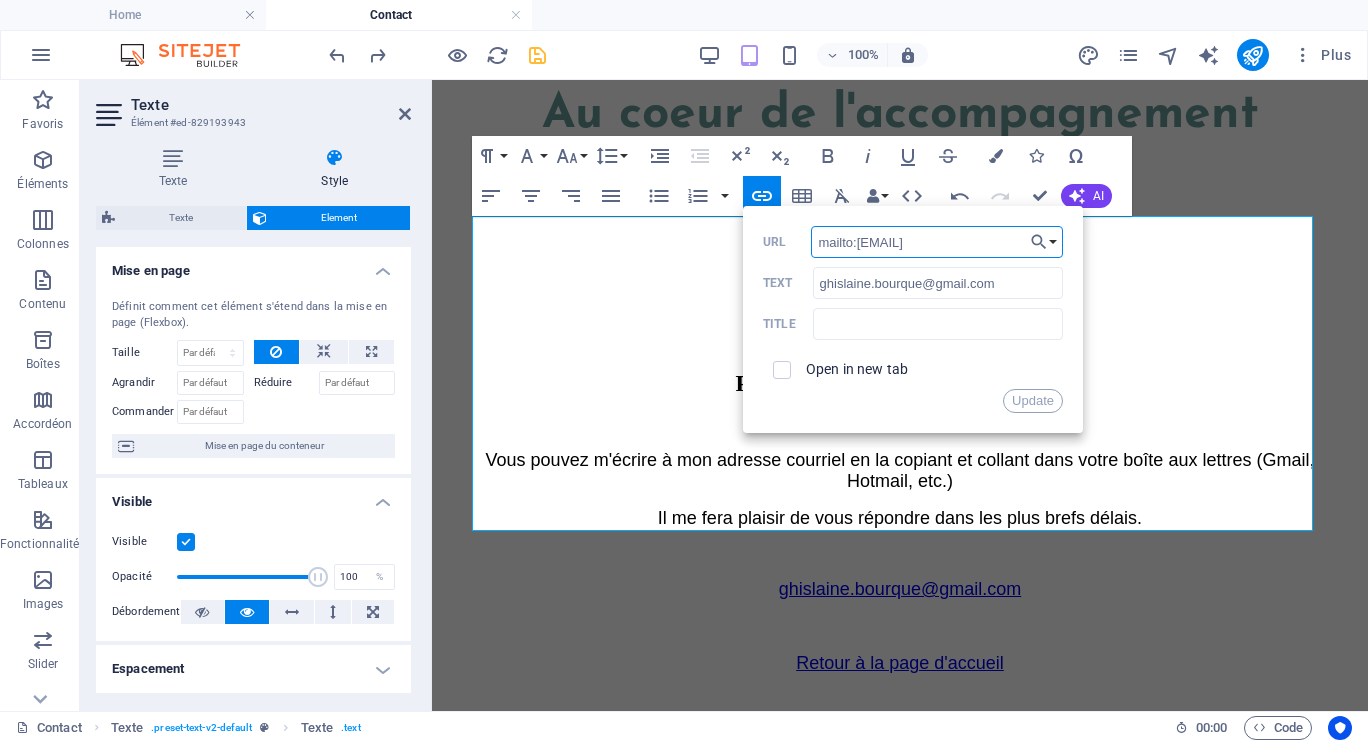 scroll, scrollTop: 0, scrollLeft: 12, axis: horizontal 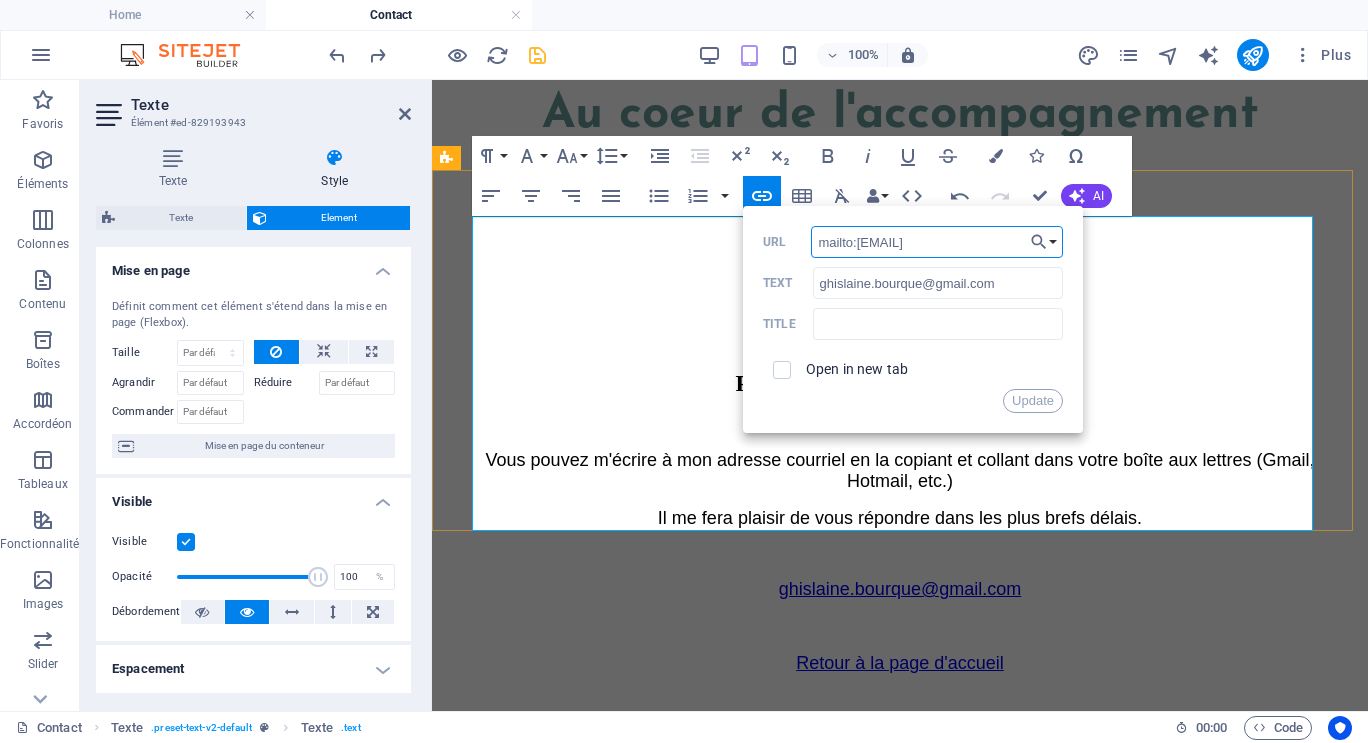drag, startPoint x: 1246, startPoint y: 325, endPoint x: 1145, endPoint y: 248, distance: 127.00394 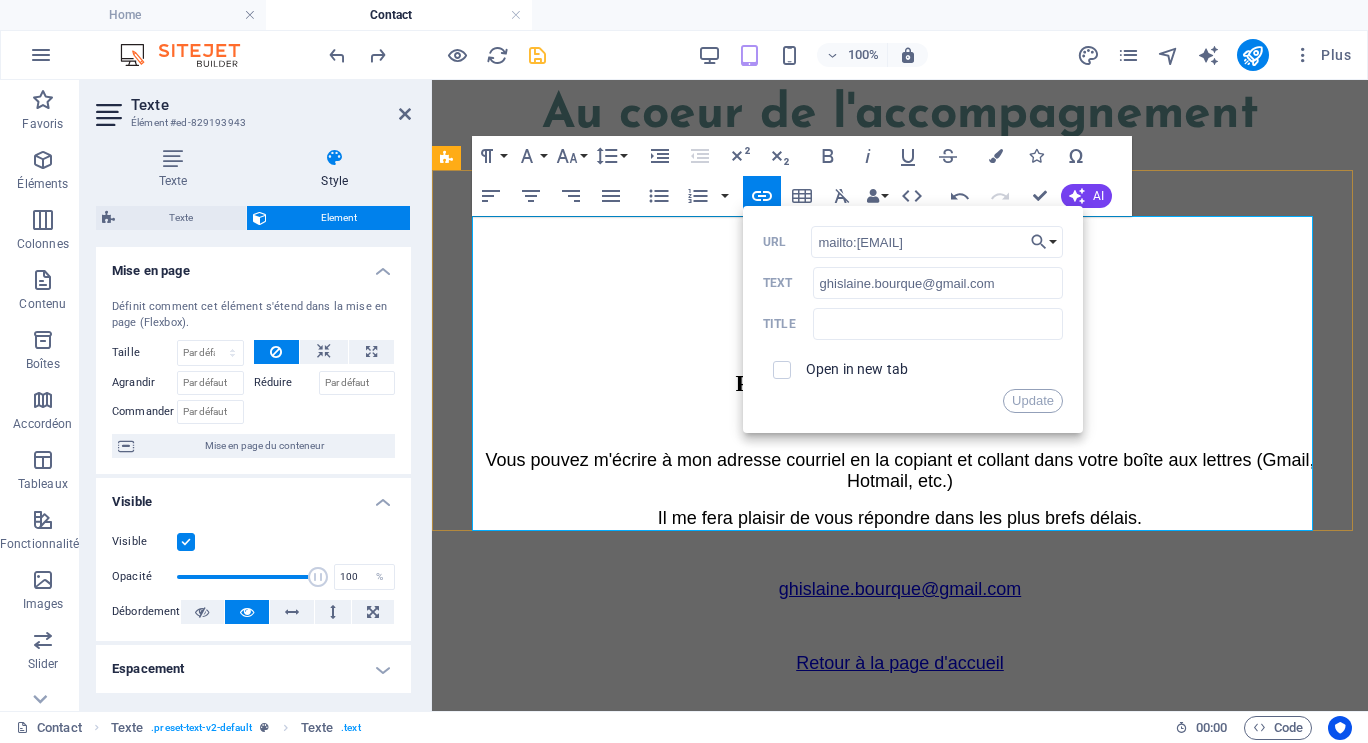 scroll, scrollTop: 0, scrollLeft: 0, axis: both 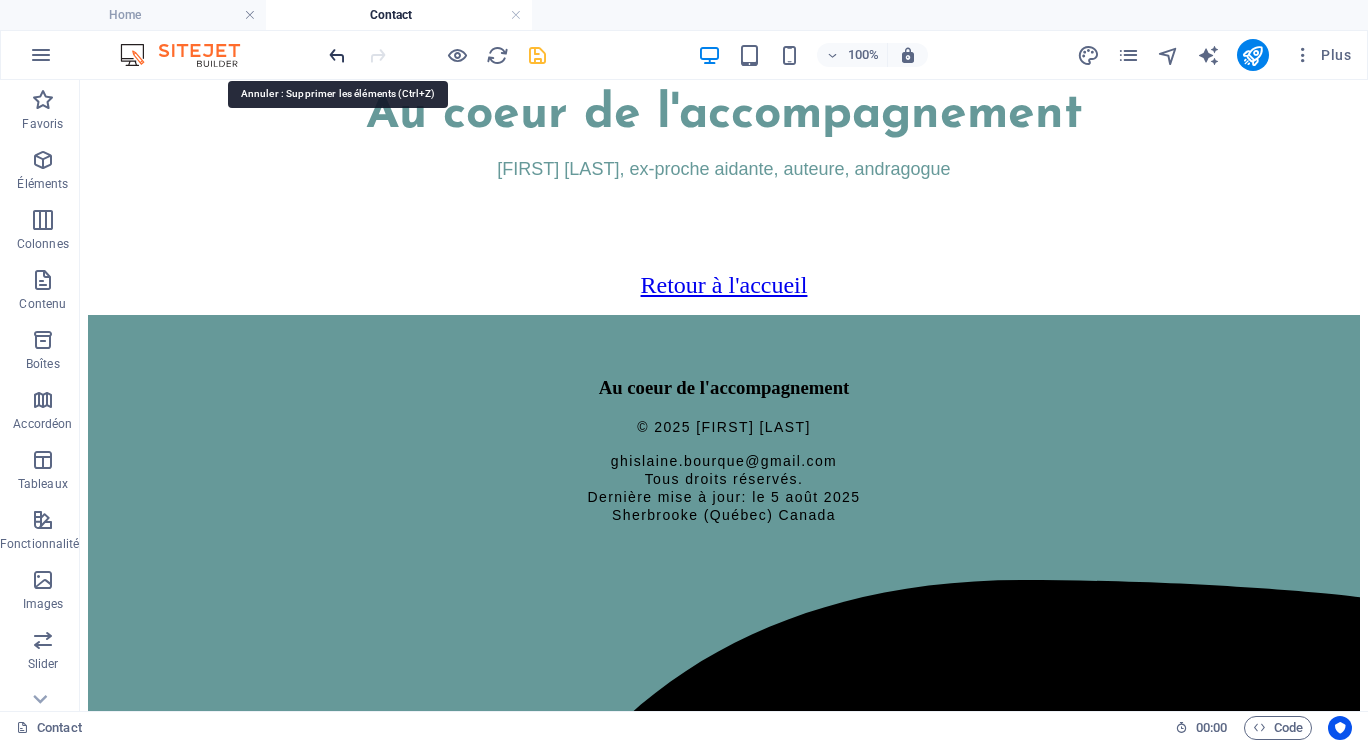 click at bounding box center [337, 55] 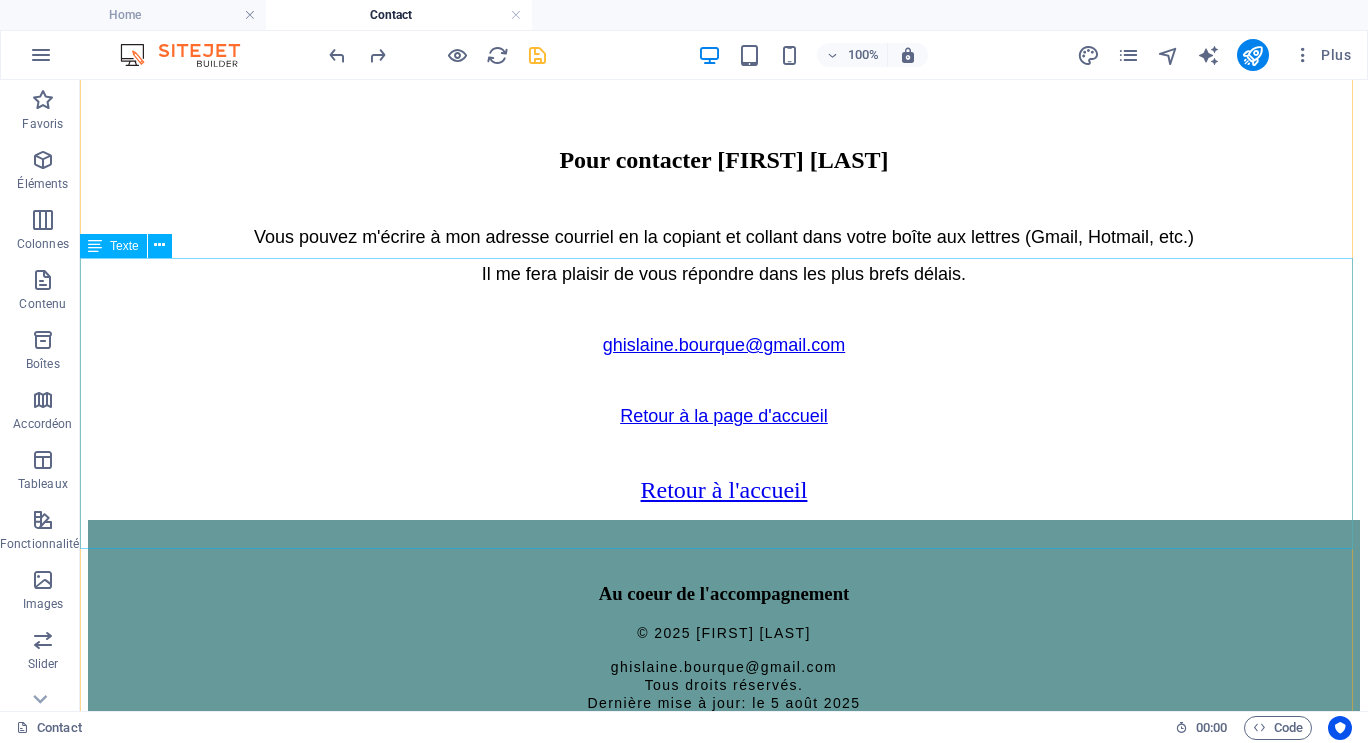 scroll, scrollTop: 479, scrollLeft: 0, axis: vertical 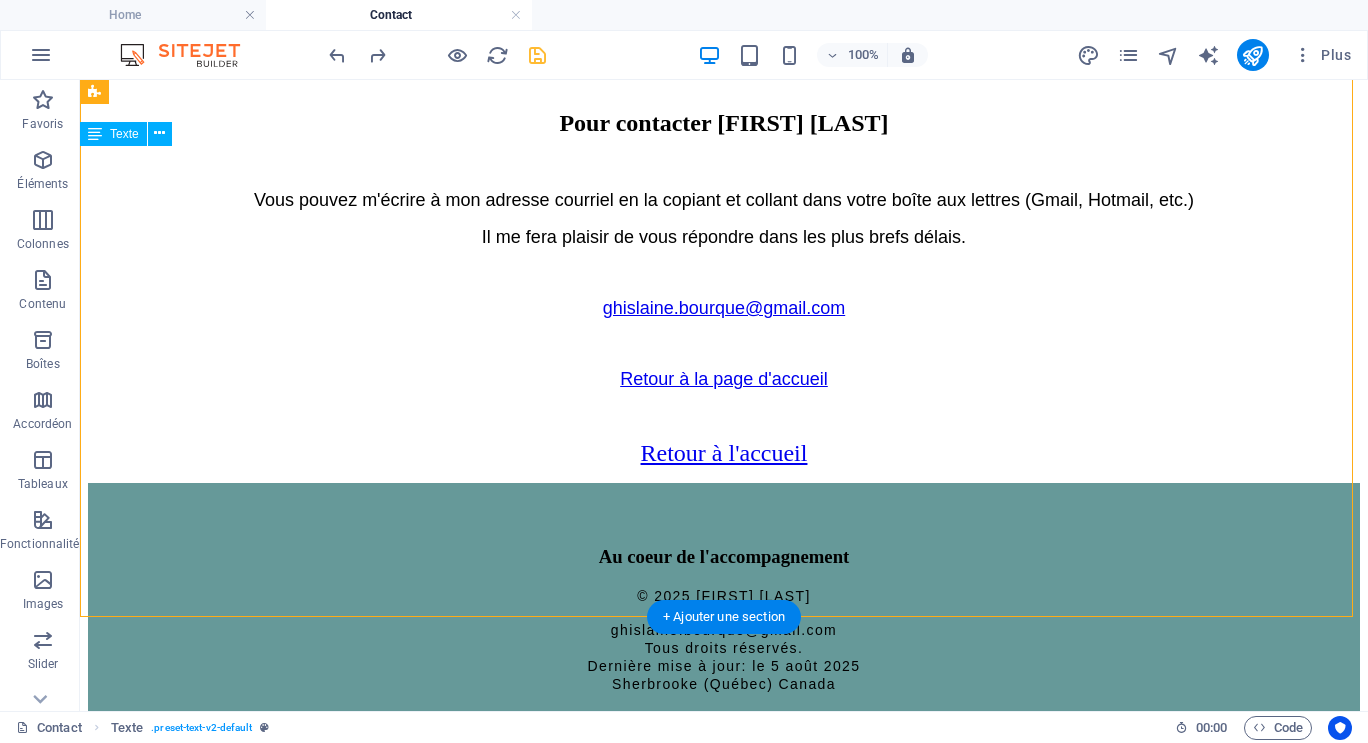 drag, startPoint x: 908, startPoint y: 349, endPoint x: 816, endPoint y: 350, distance: 92.00543 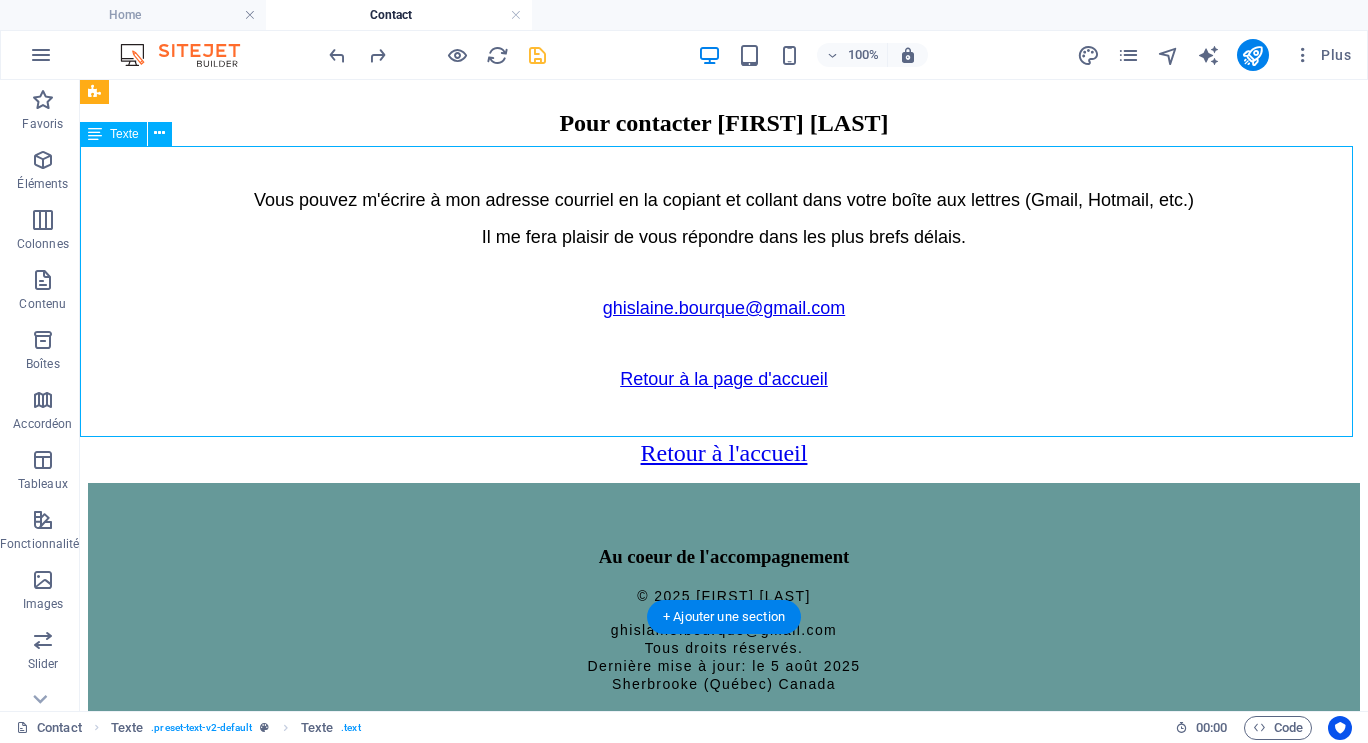 click on "Pour contacter Ghislaine Bourque Vous pouvez m'écrire à mon adresse courriel en la copiant et collant dans votre boîte aux lettres (Gmail, Hotmail, etc.) Il me fera plaisir de vous répondre dans les plus brefs délais. ghislaine.bourque@gmail.com Retour à la page d'accueil" at bounding box center [724, 248] 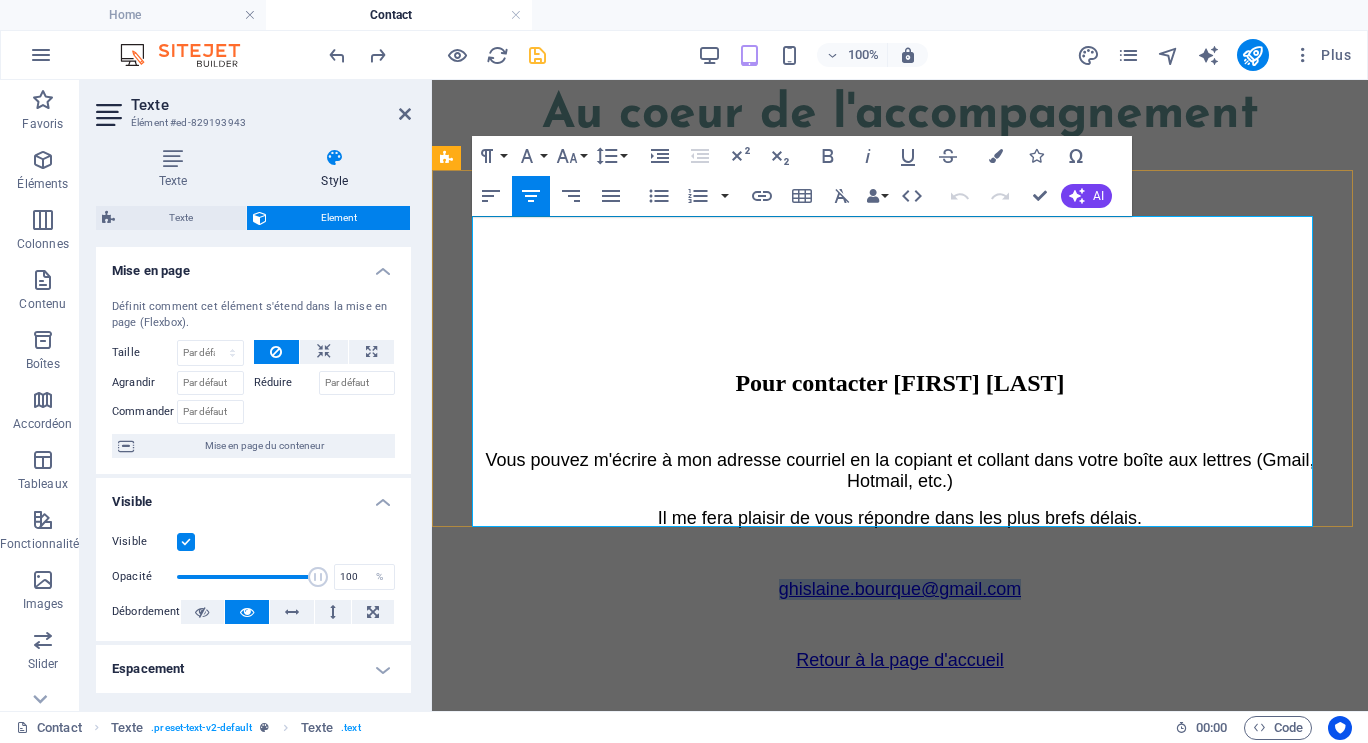 drag, startPoint x: 750, startPoint y: 434, endPoint x: 1195, endPoint y: 438, distance: 445.01797 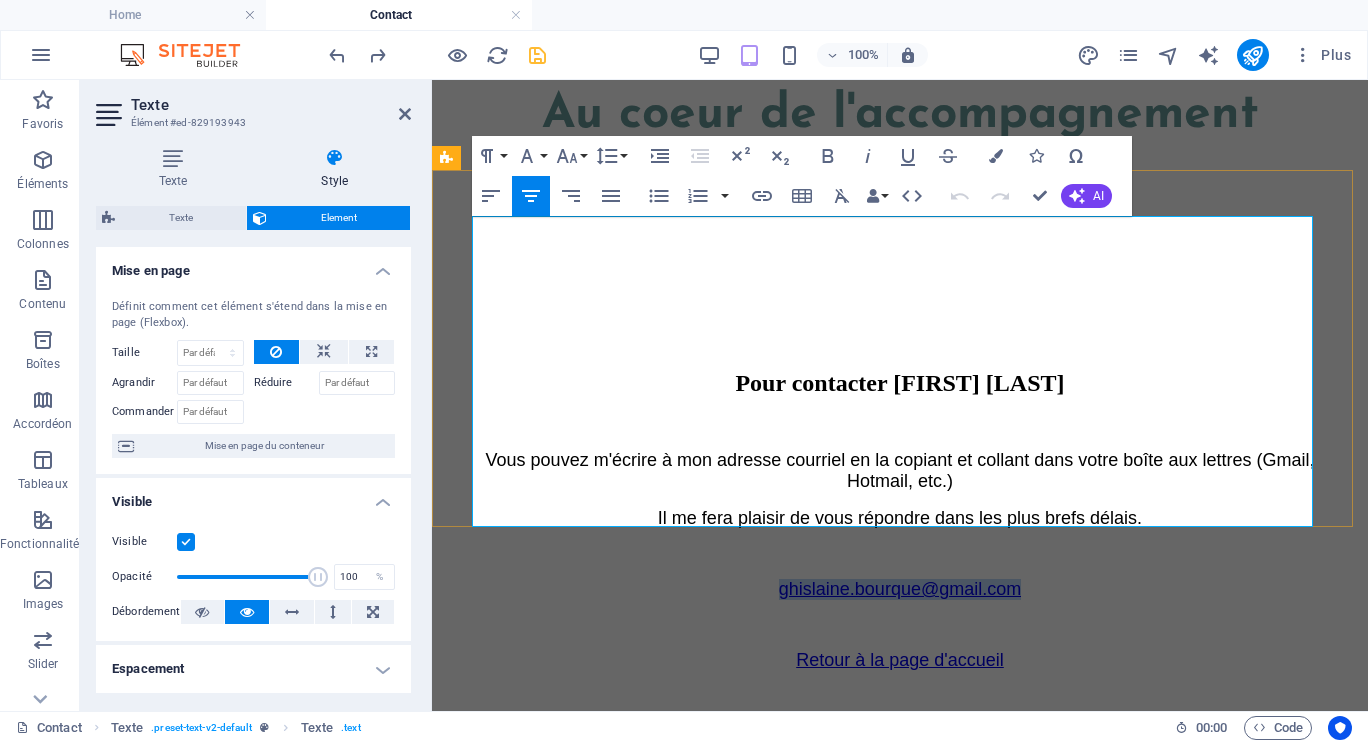 click on "ghislaine.bourque@gmail.com" at bounding box center [900, 589] 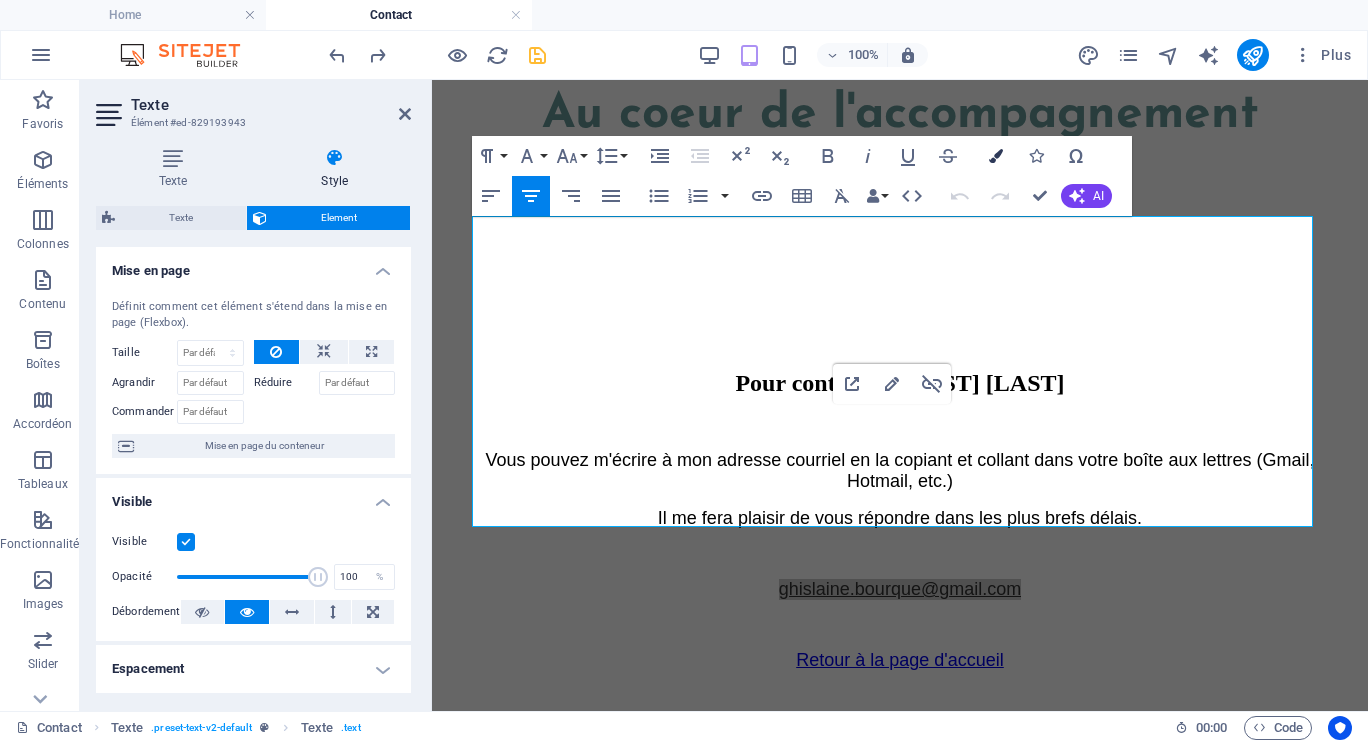 click at bounding box center [996, 156] 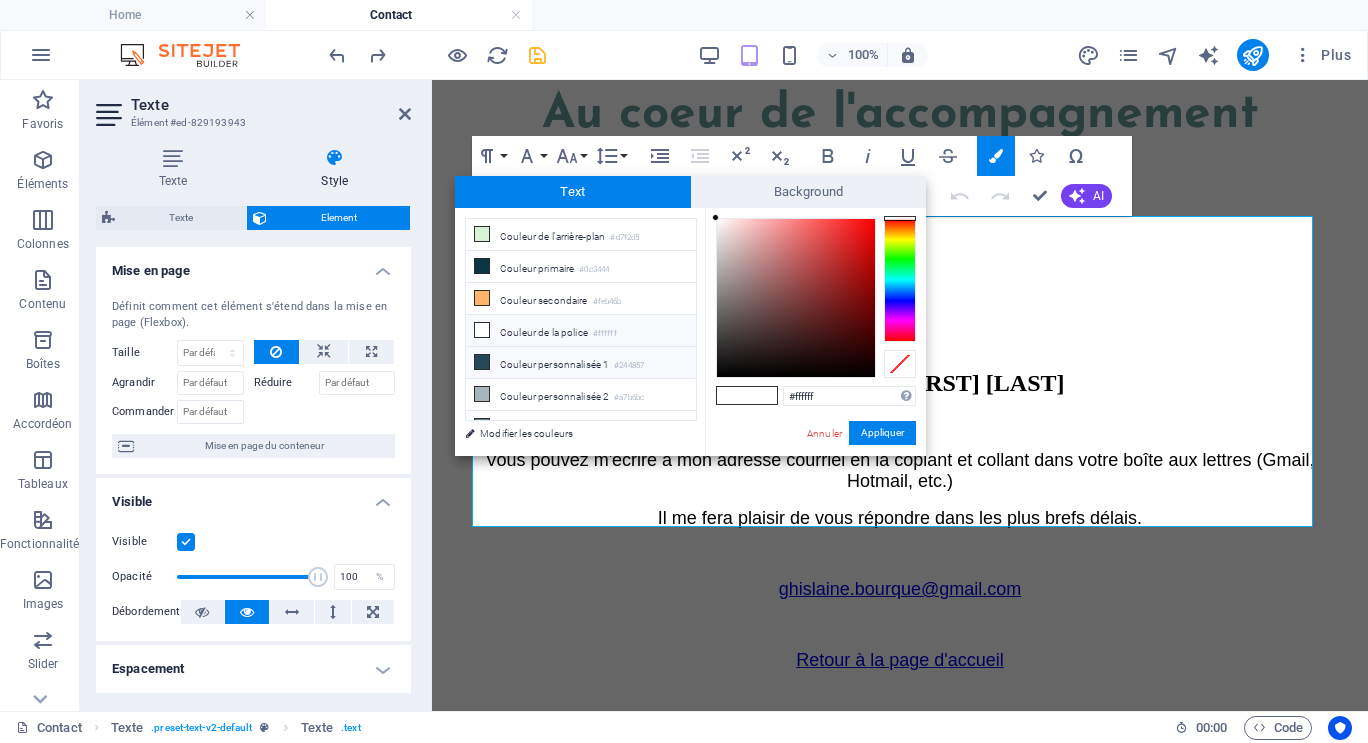 click on "Couleur personnalisée 1
#244857" at bounding box center (581, 363) 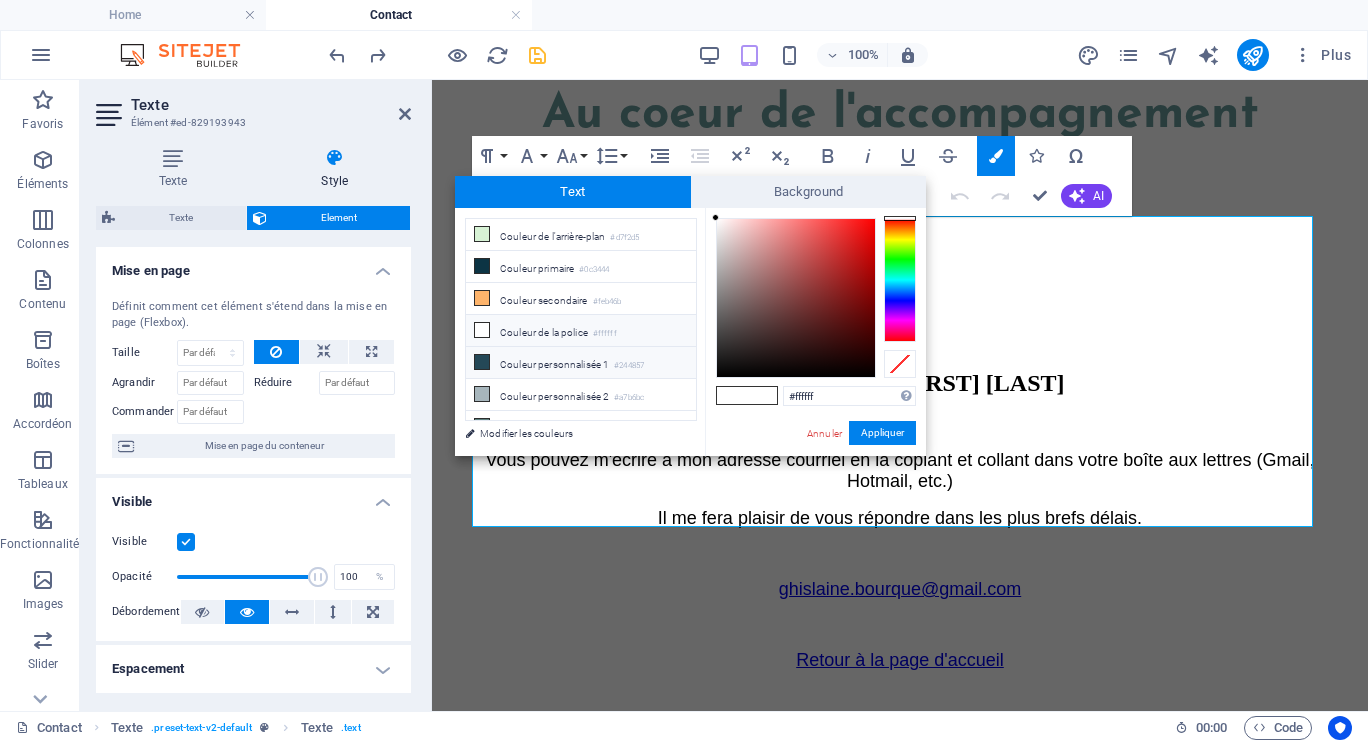 type on "#244857" 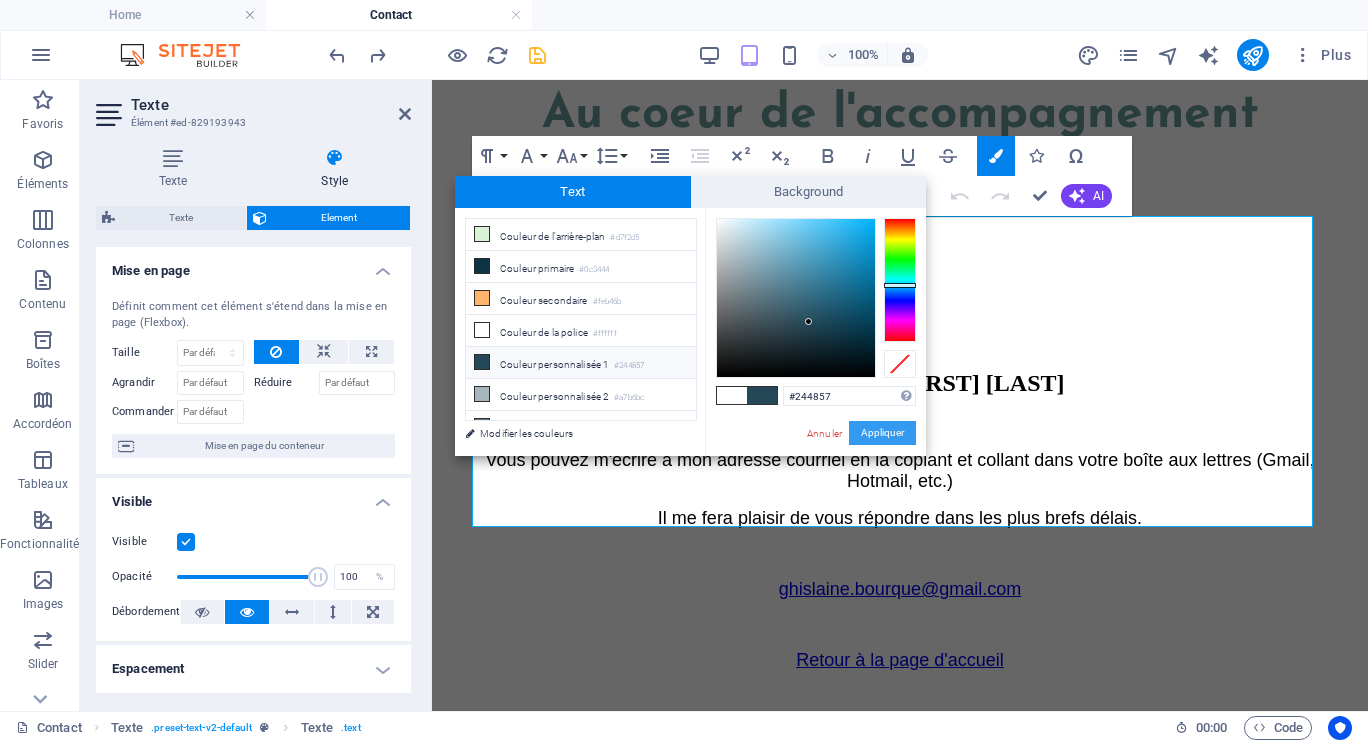 click on "Appliquer" at bounding box center (882, 433) 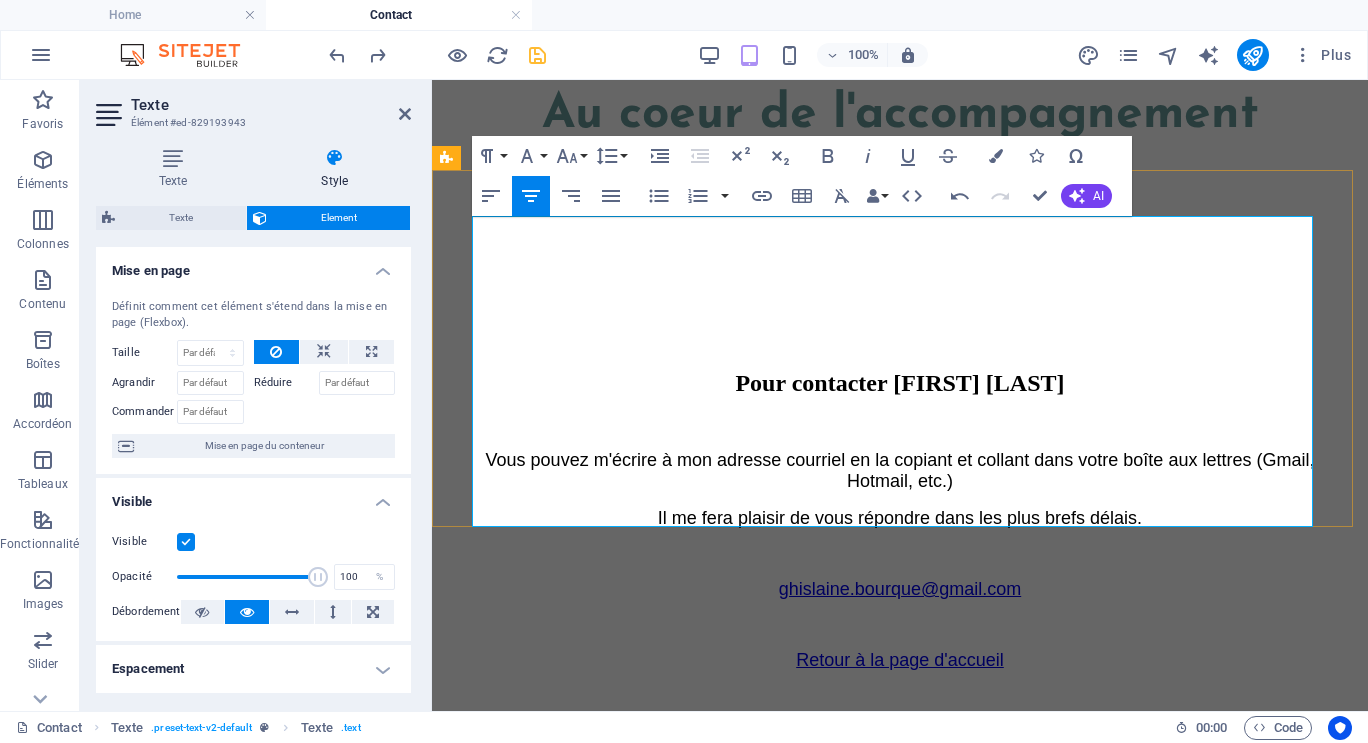 click on "ghislaine.bourque@gmail.com" at bounding box center (900, 589) 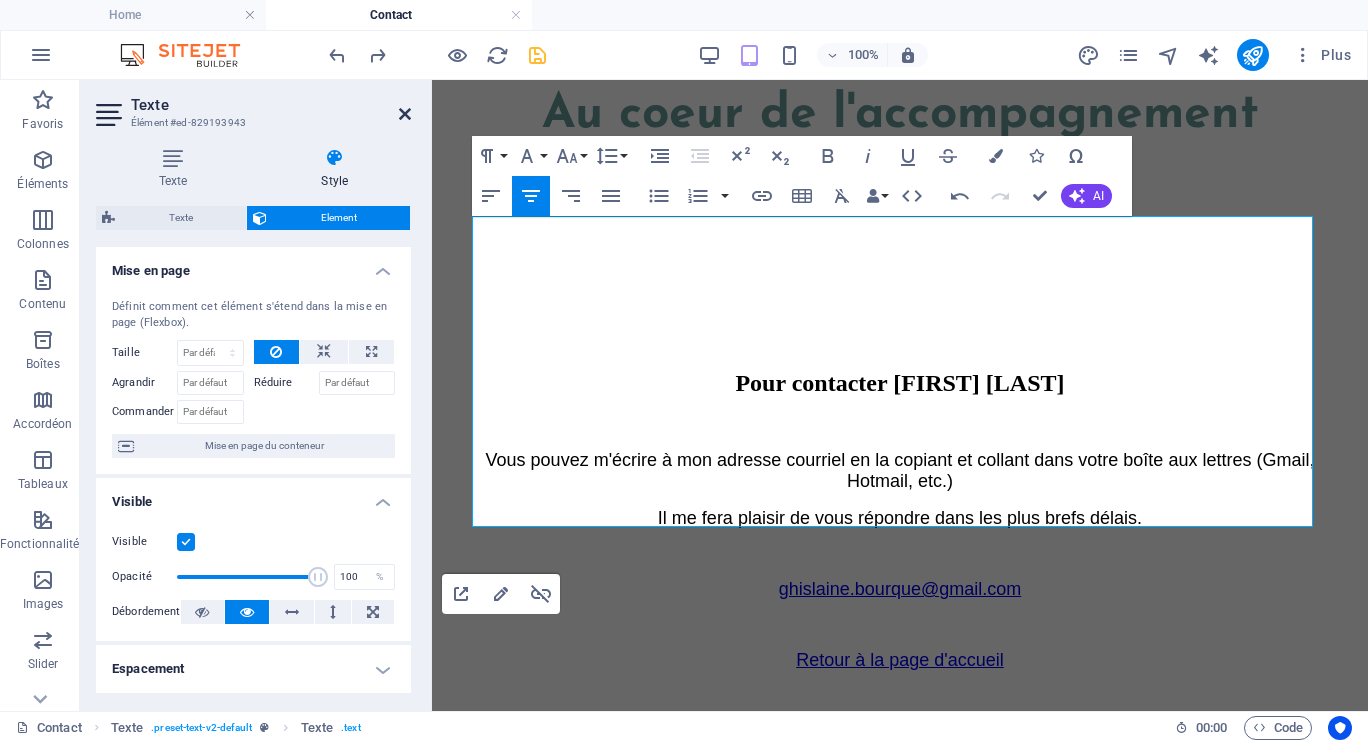 click at bounding box center [405, 114] 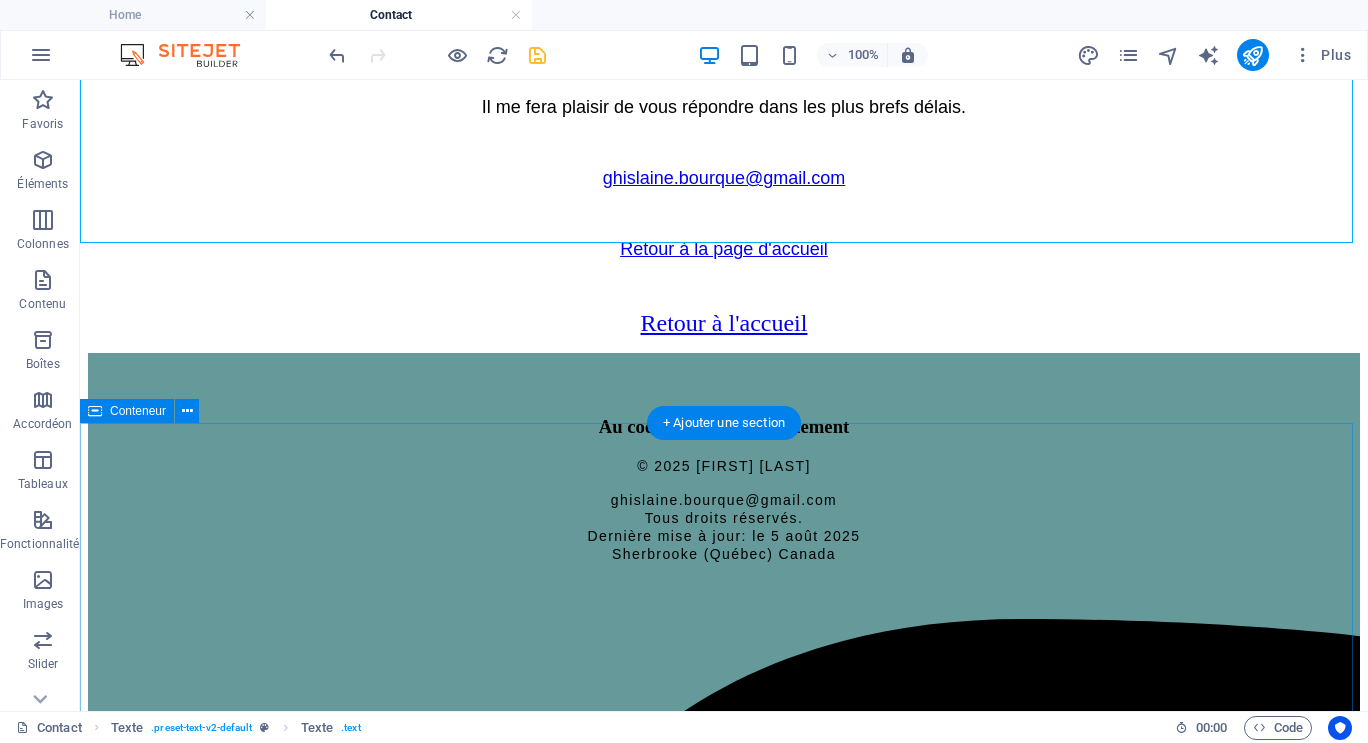 scroll, scrollTop: 679, scrollLeft: 0, axis: vertical 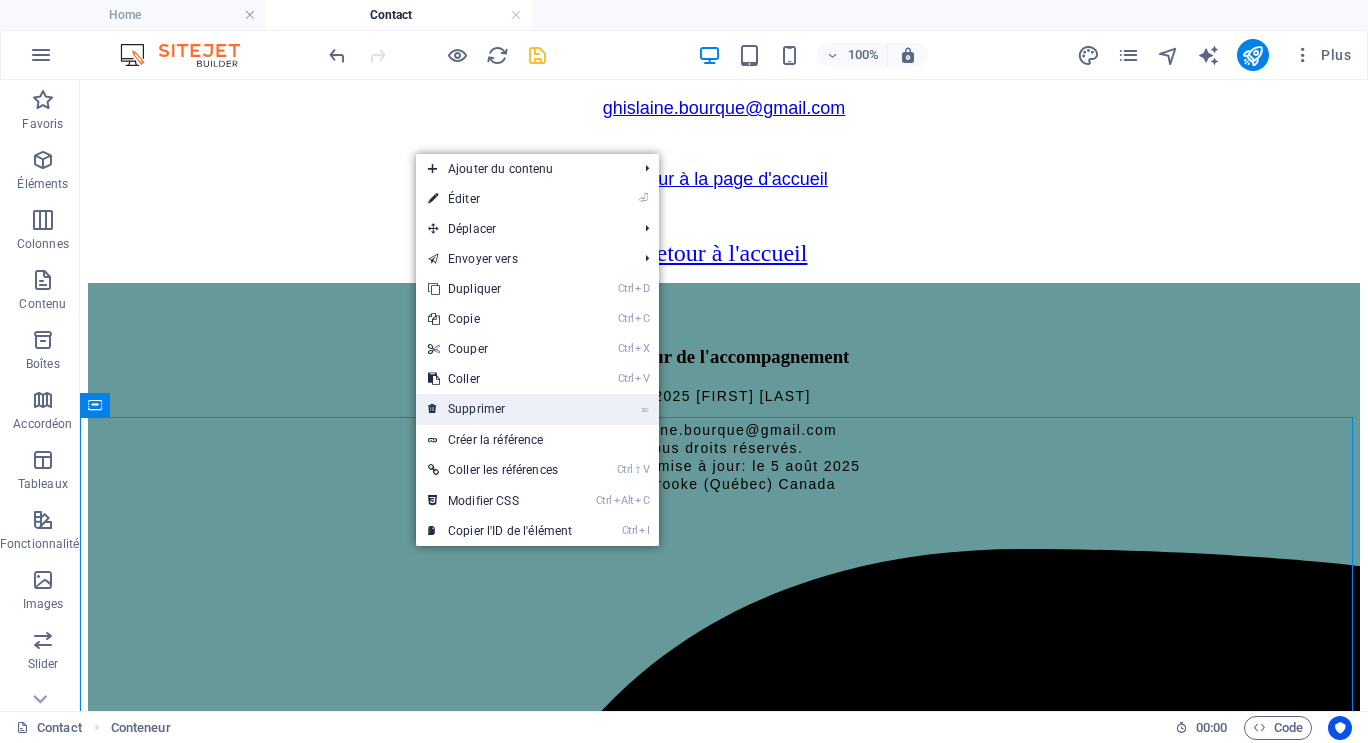 click on "⌦  Supprimer" at bounding box center [500, 409] 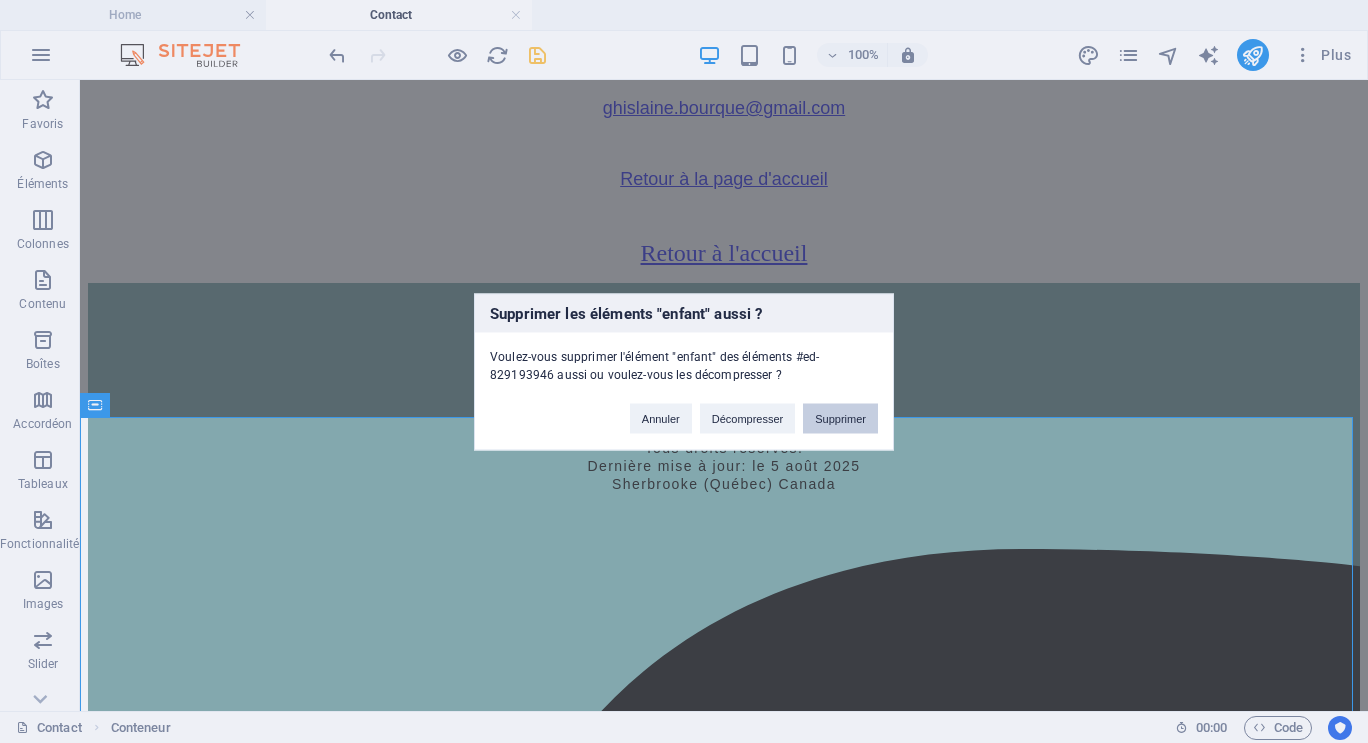 click on "Supprimer" at bounding box center [840, 418] 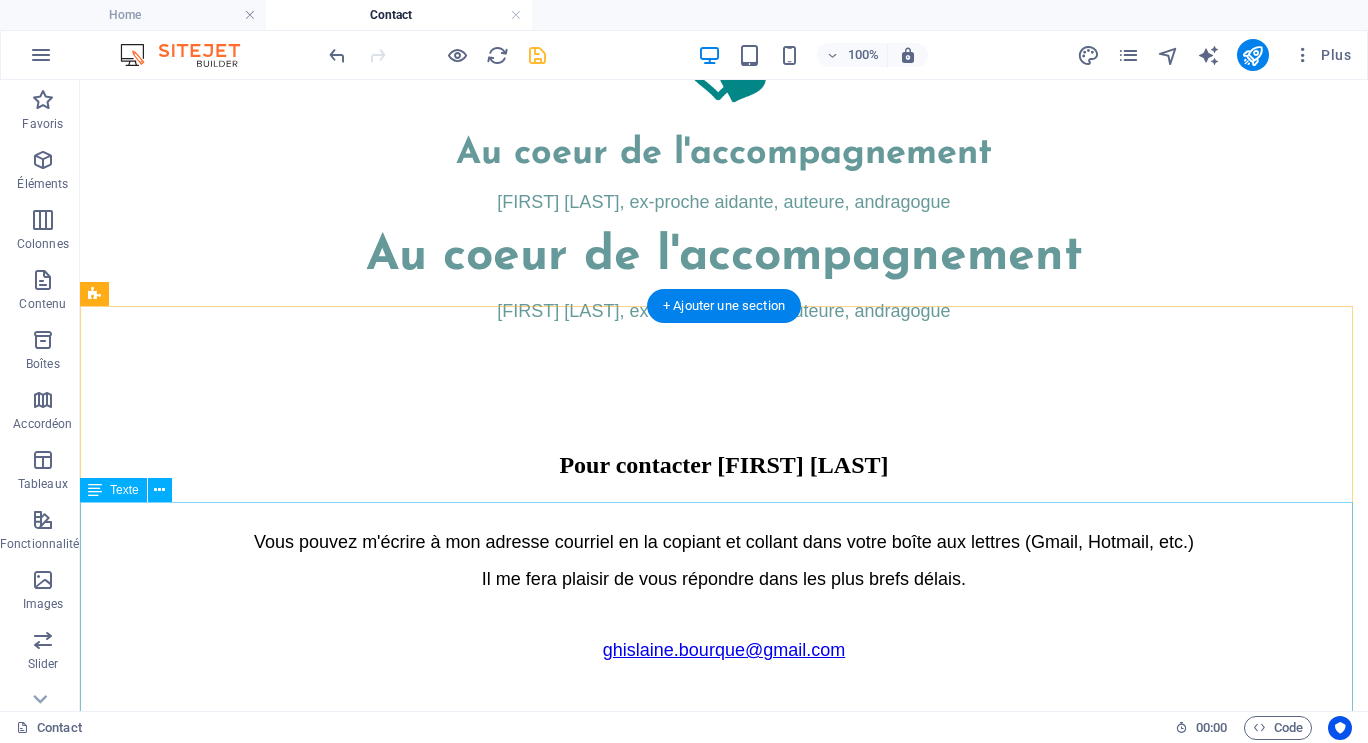 scroll, scrollTop: 300, scrollLeft: 0, axis: vertical 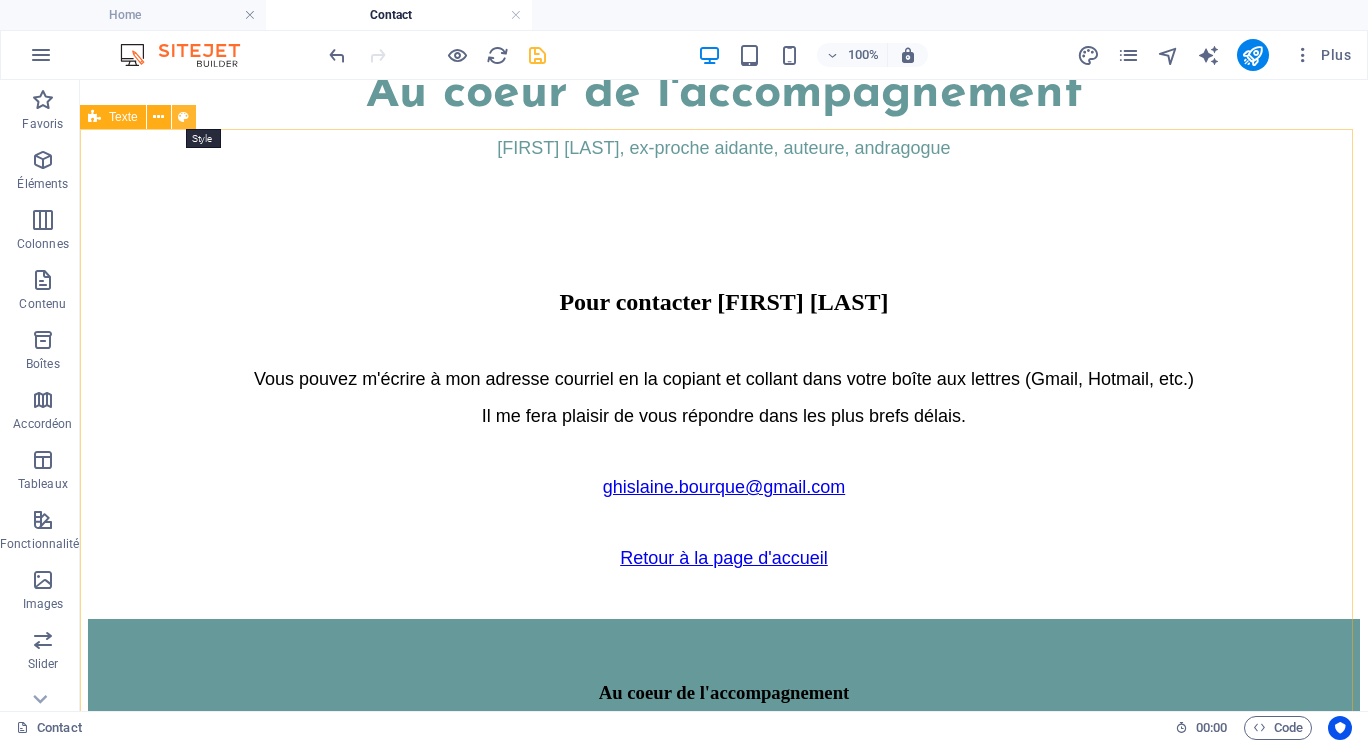 click at bounding box center (183, 117) 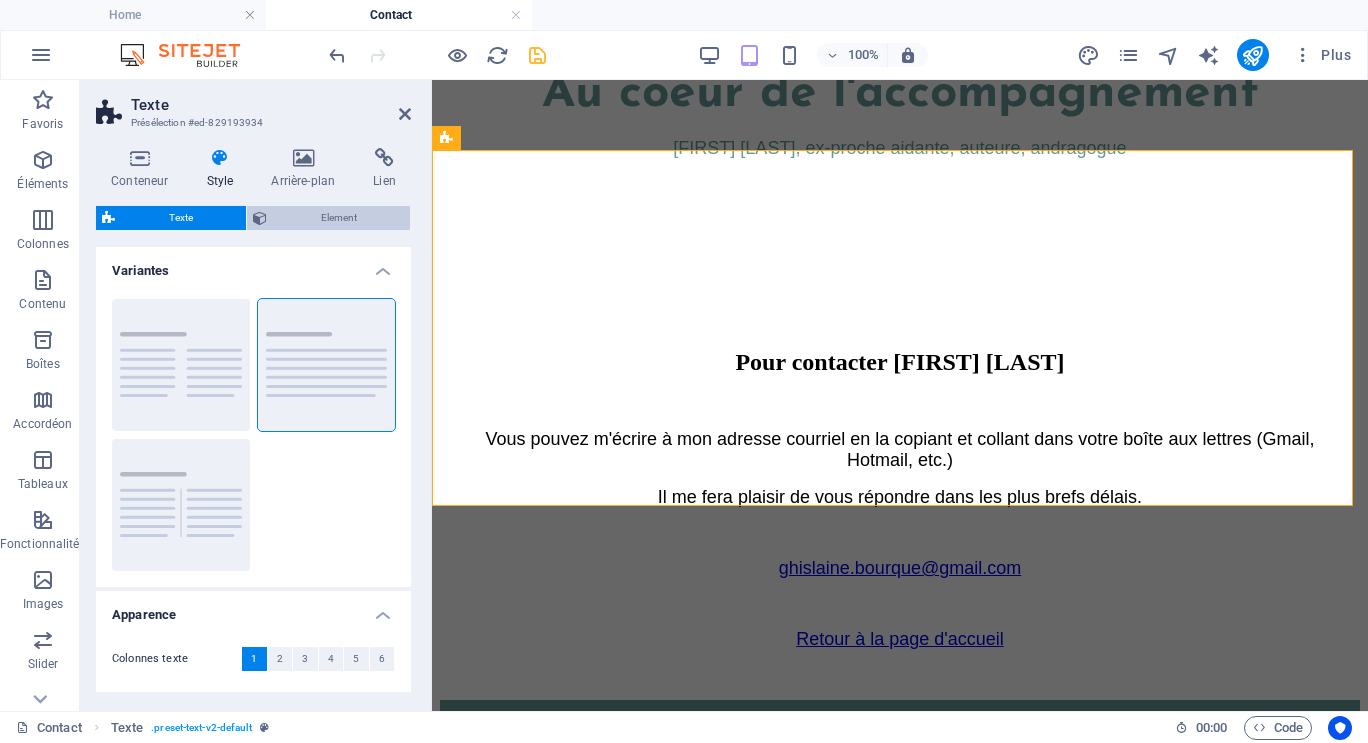 click on "Element" at bounding box center (338, 218) 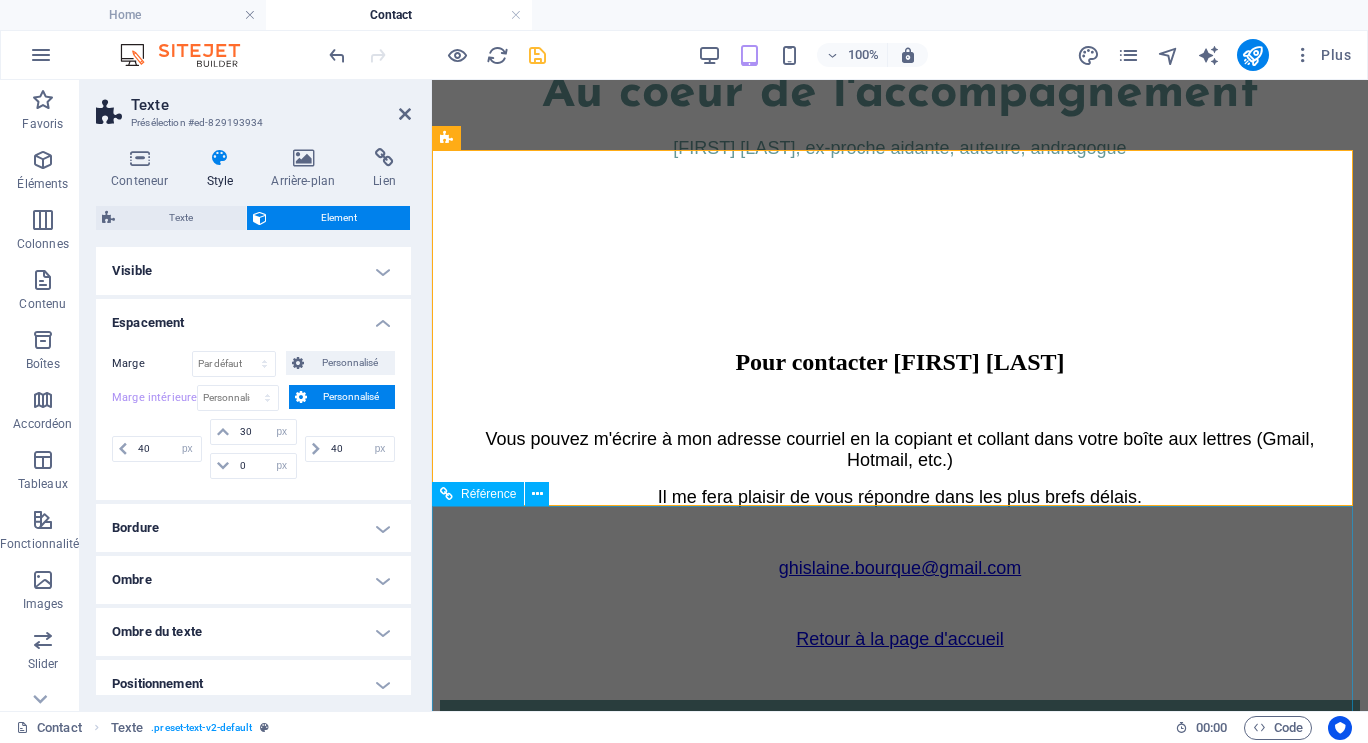 click on "Au coeur de l'accompagnement © 2025 Ghislaine Bourque ghislaine.bourque@gmail.com Tous droits réservés. Dernière mise à jour: le 5 août 2025 Sherbrooke (Québec) Canada" at bounding box center [900, 2340] 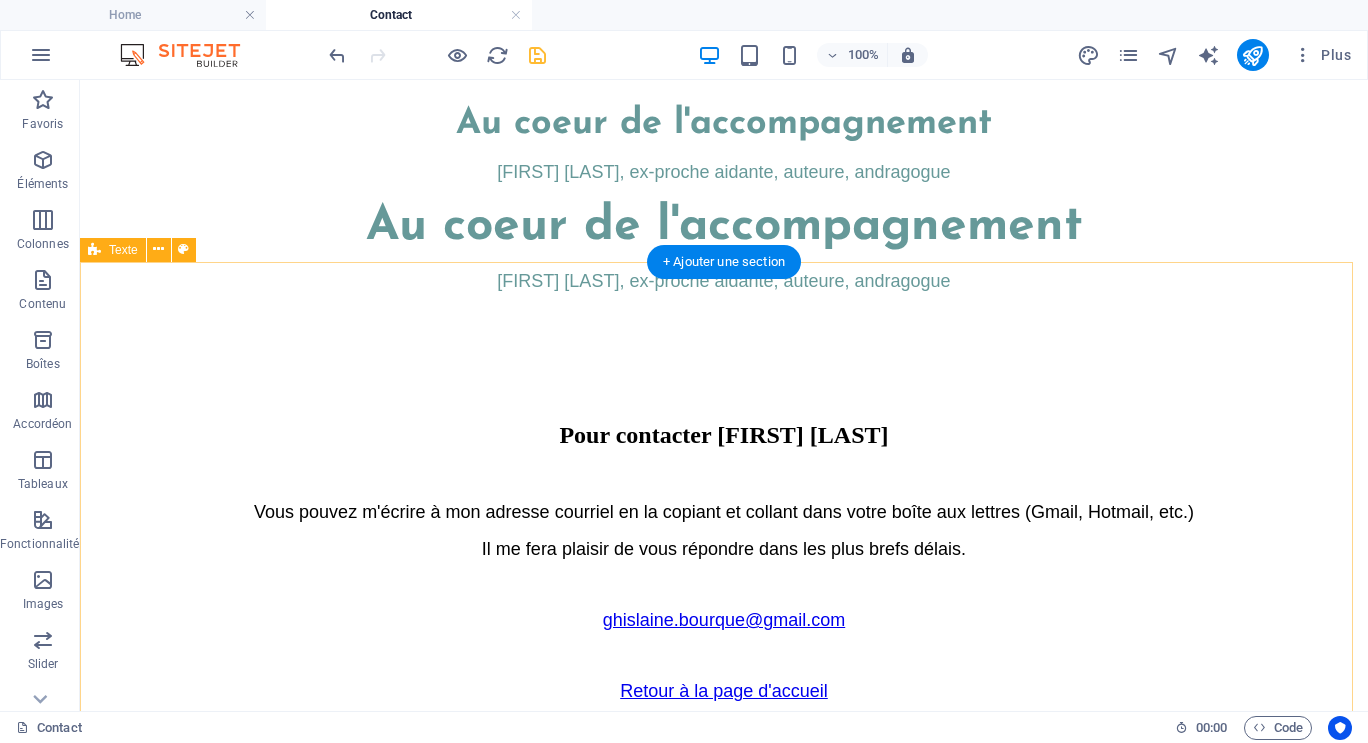 scroll, scrollTop: 286, scrollLeft: 0, axis: vertical 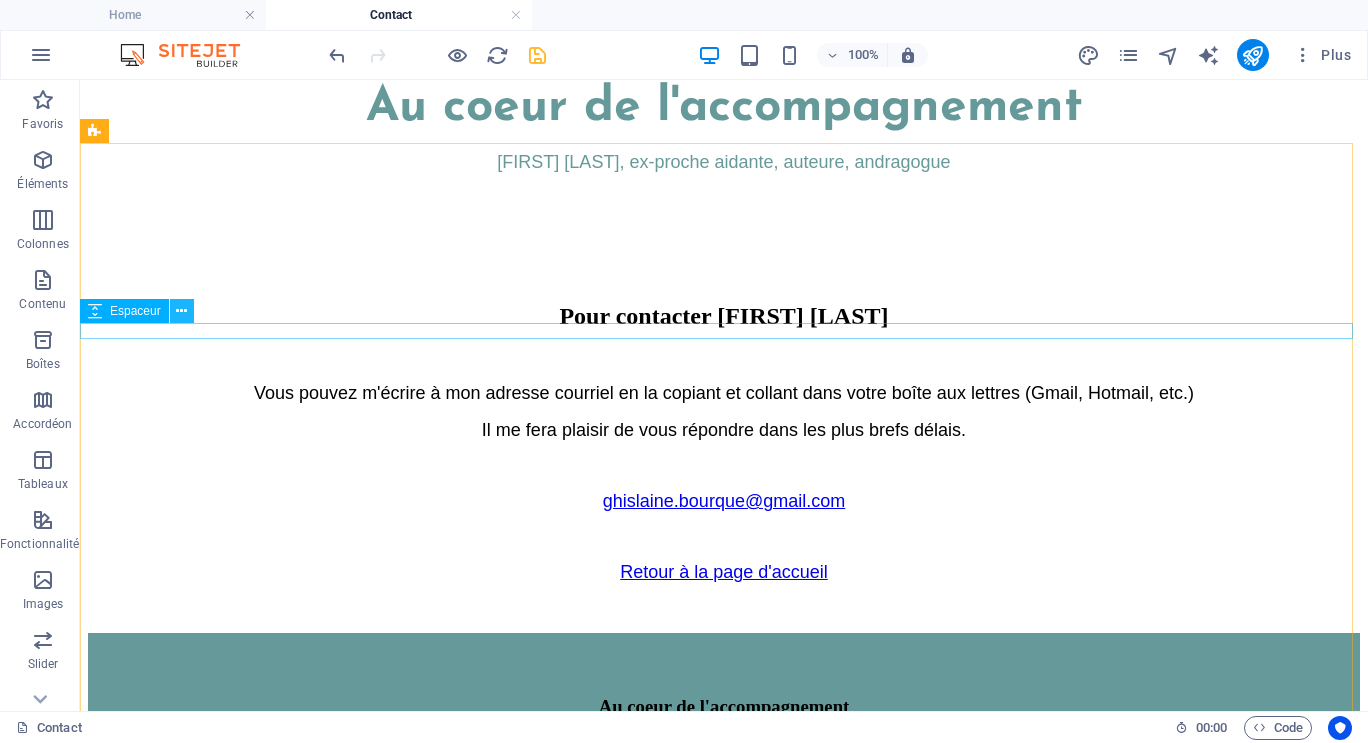 click at bounding box center [181, 311] 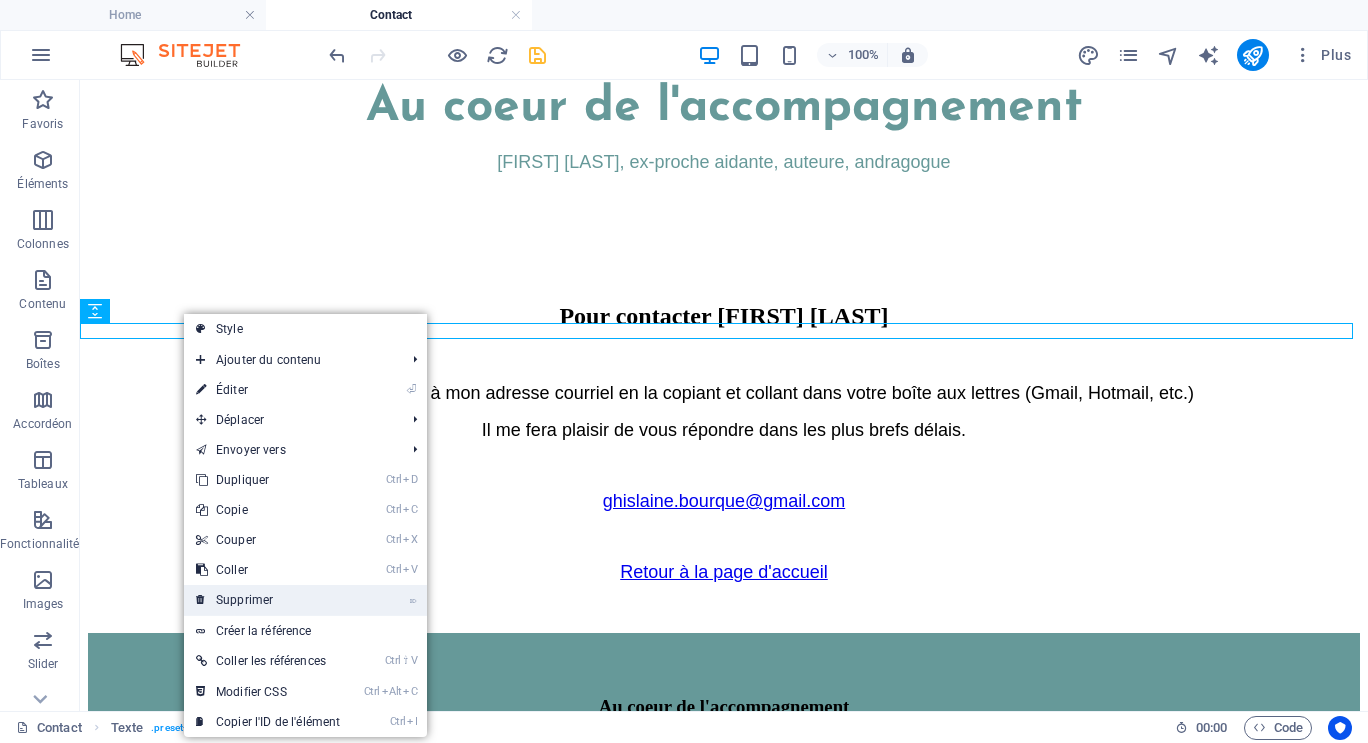 click on "⌦  Supprimer" at bounding box center (268, 600) 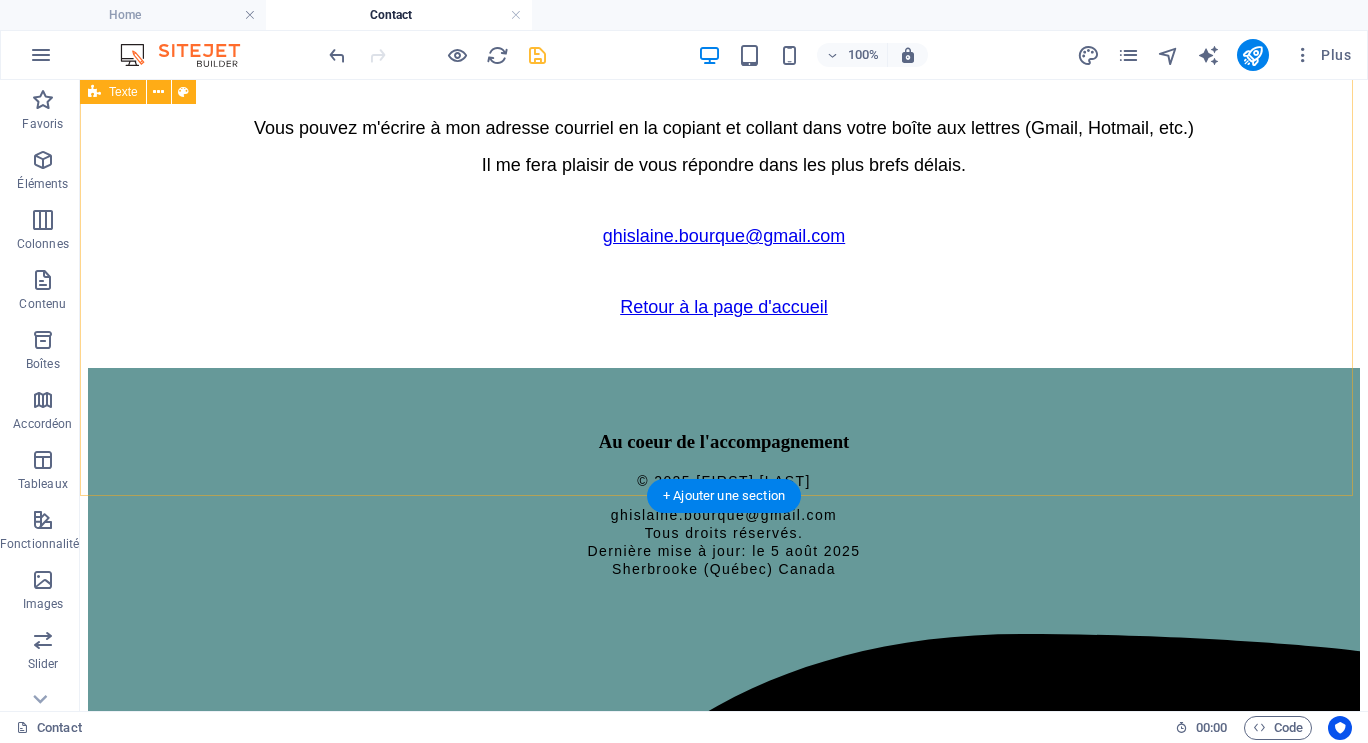 scroll, scrollTop: 586, scrollLeft: 0, axis: vertical 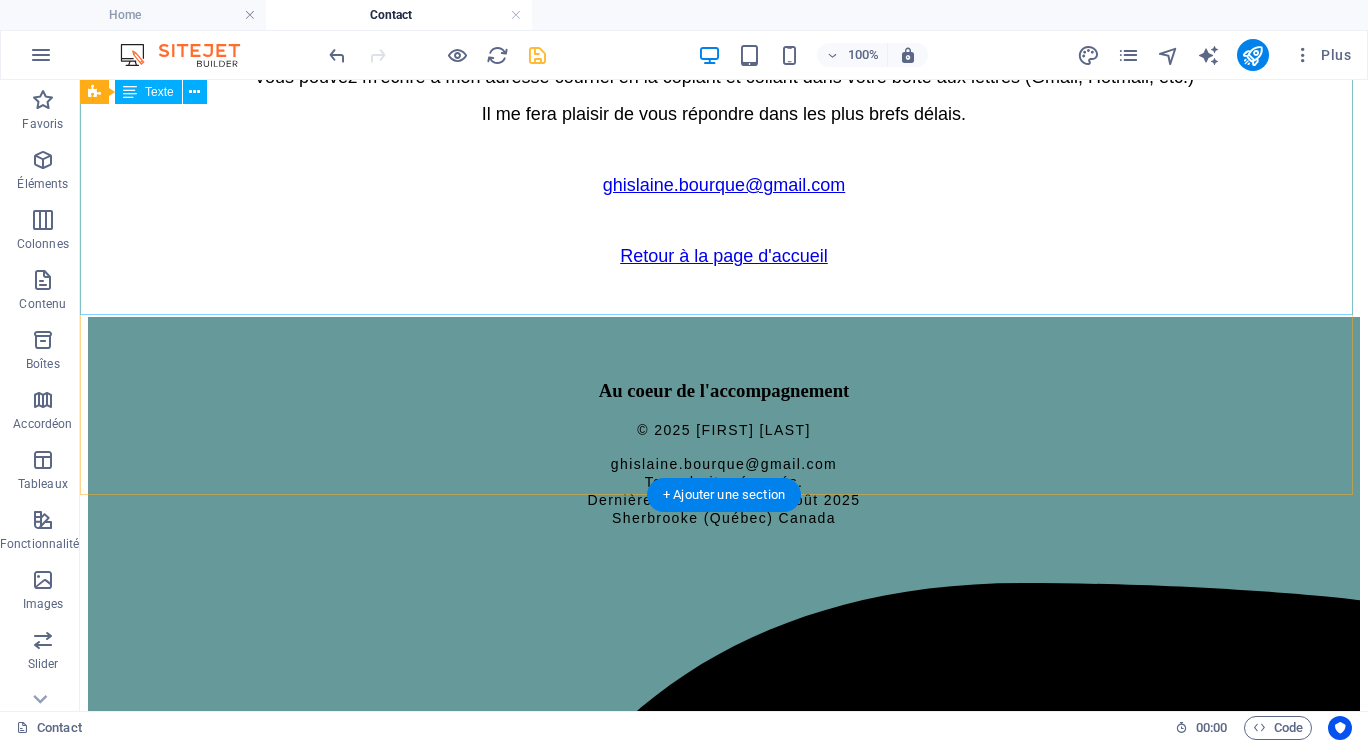 click on "Pour contacter Ghislaine Bourque Vous pouvez m'écrire à mon adresse courriel en la copiant et collant dans votre boîte aux lettres (Gmail, Hotmail, etc.) Il me fera plaisir de vous répondre dans les plus brefs délais. ghislaine.bourque@gmail.com Retour à la page d'accueil" at bounding box center (724, 125) 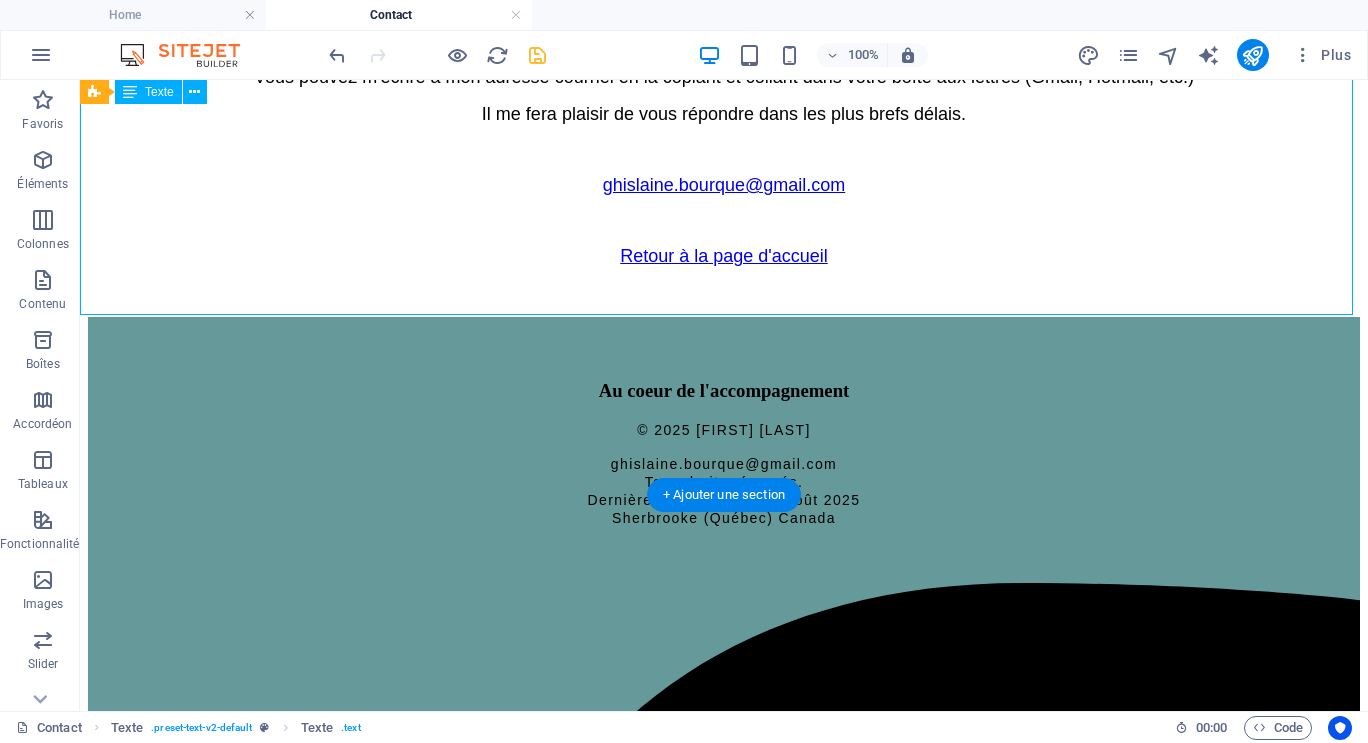 click on "Pour contacter Ghislaine Bourque Vous pouvez m'écrire à mon adresse courriel en la copiant et collant dans votre boîte aux lettres (Gmail, Hotmail, etc.) Il me fera plaisir de vous répondre dans les plus brefs délais. ghislaine.bourque@gmail.com Retour à la page d'accueil" at bounding box center [724, 125] 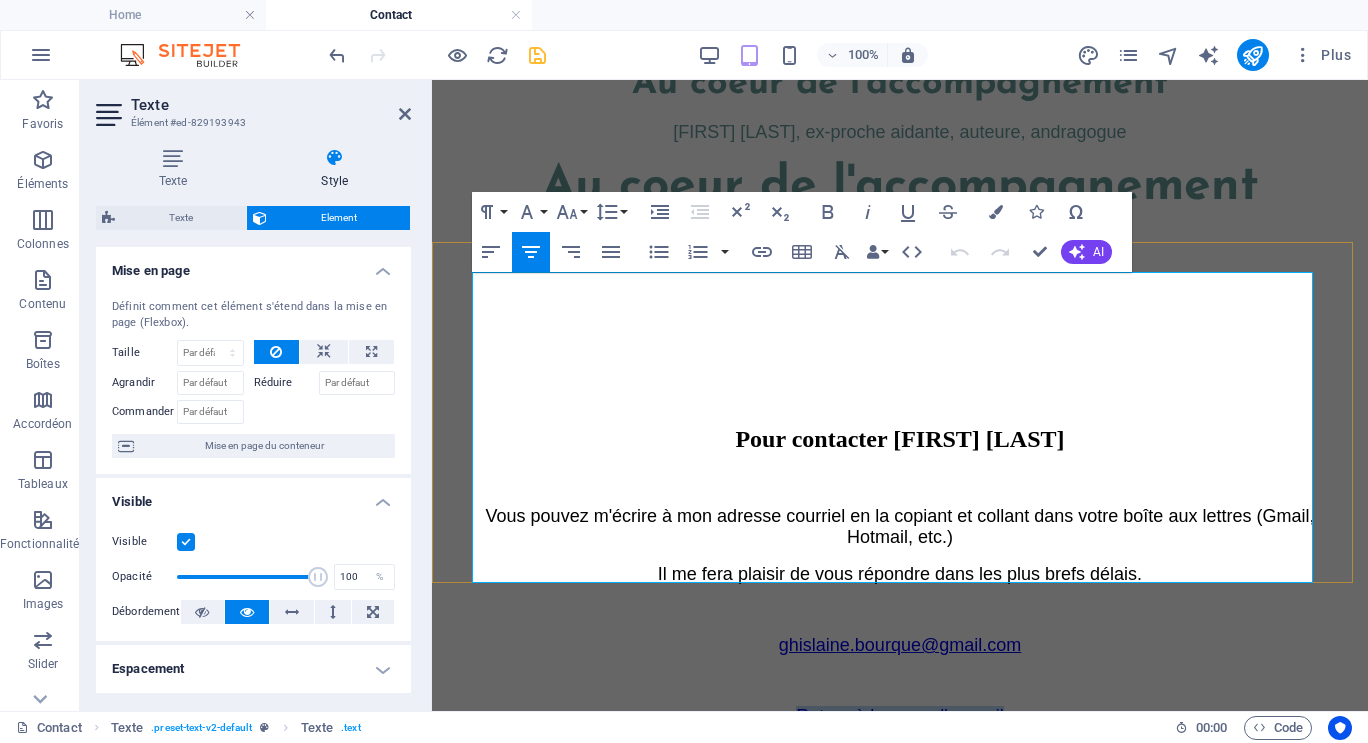 drag, startPoint x: 778, startPoint y: 545, endPoint x: 1035, endPoint y: 542, distance: 257.01752 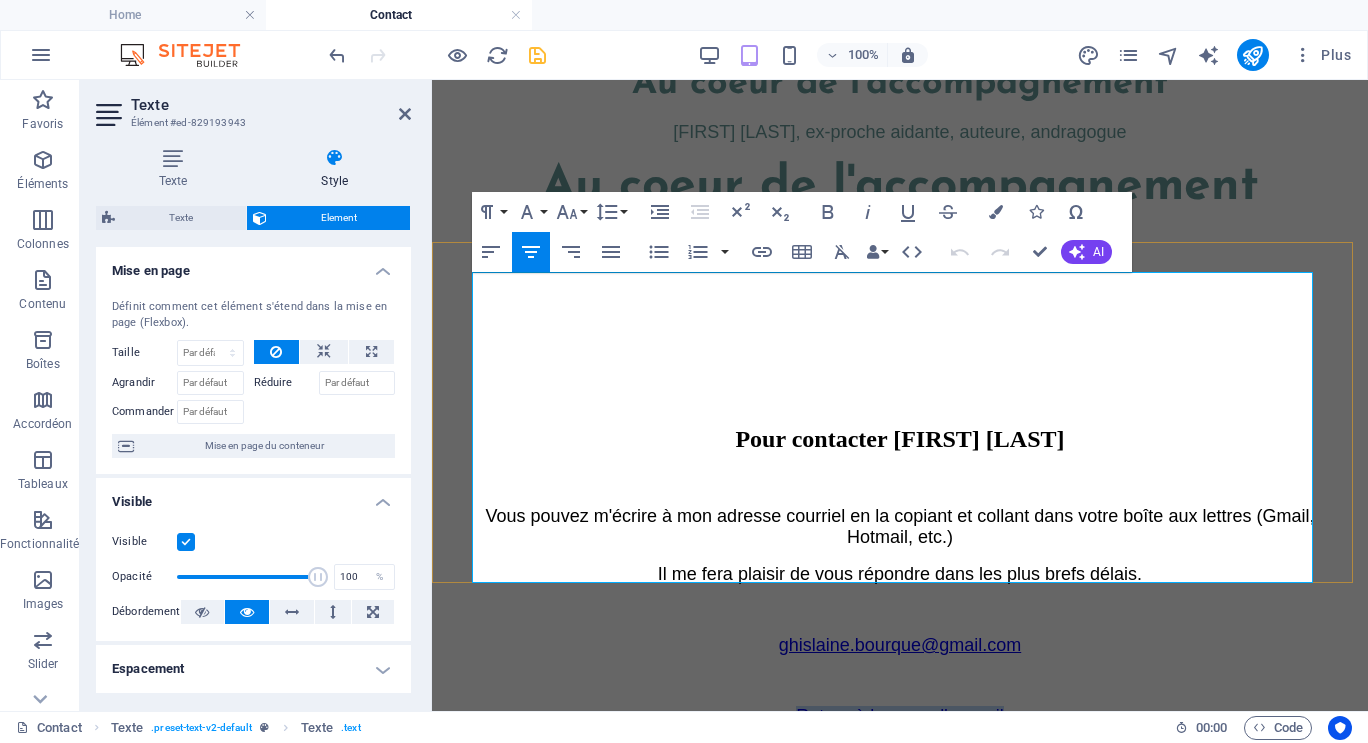 click on "Retour à la page d'accueil" at bounding box center [900, 716] 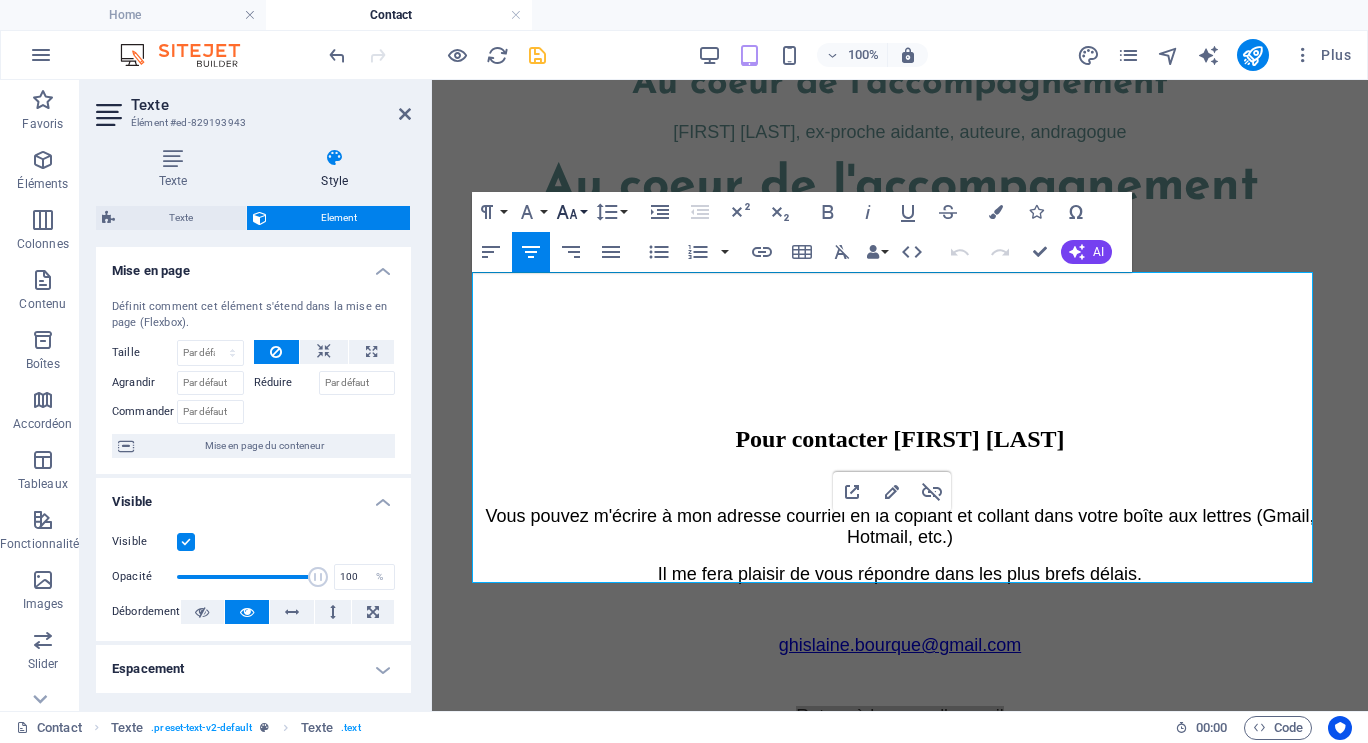 click on "Font Size" at bounding box center (571, 212) 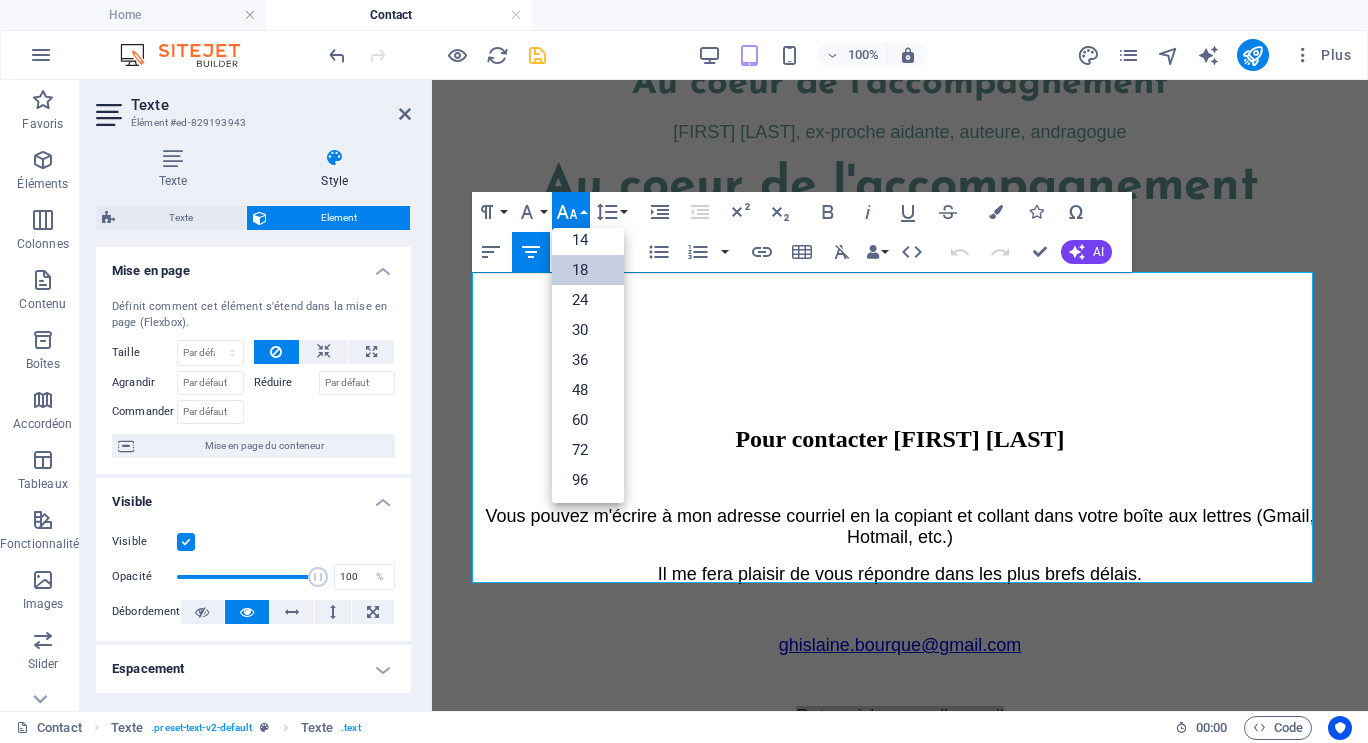 scroll, scrollTop: 161, scrollLeft: 0, axis: vertical 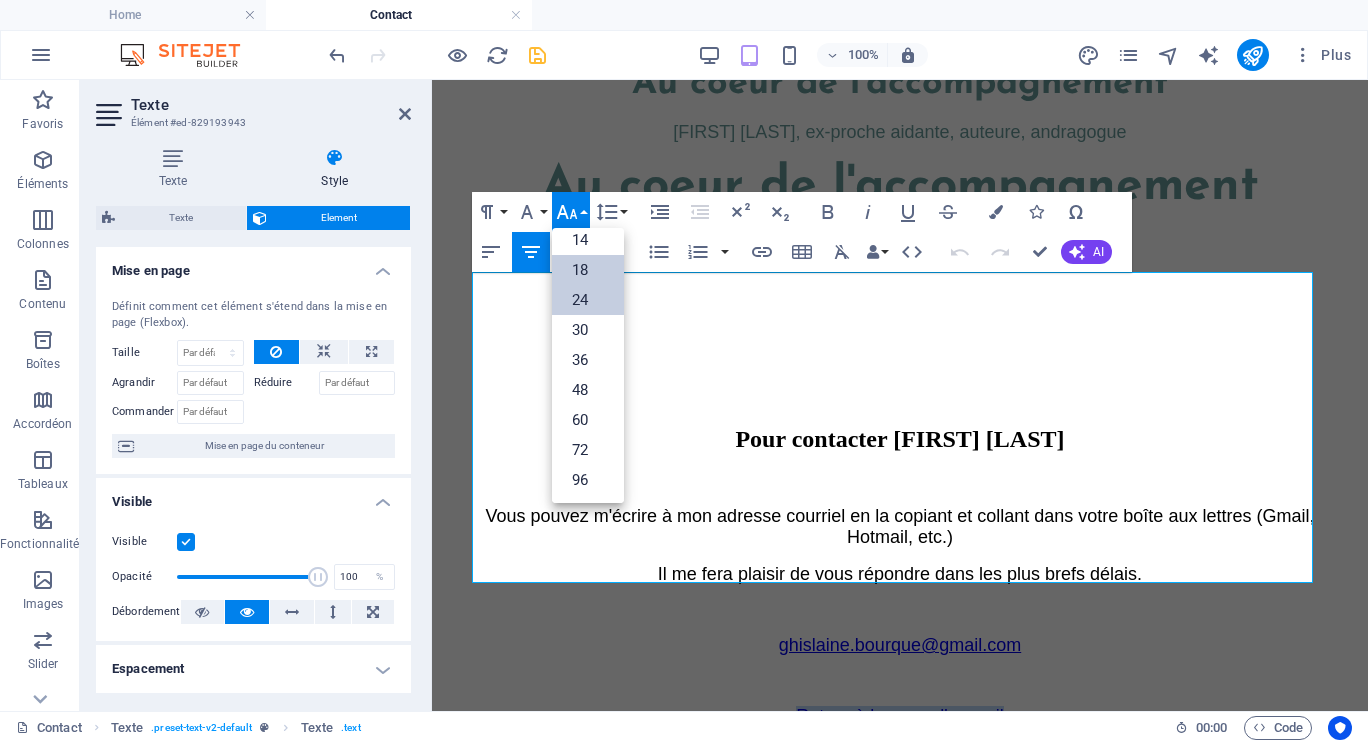 click on "24" at bounding box center (588, 300) 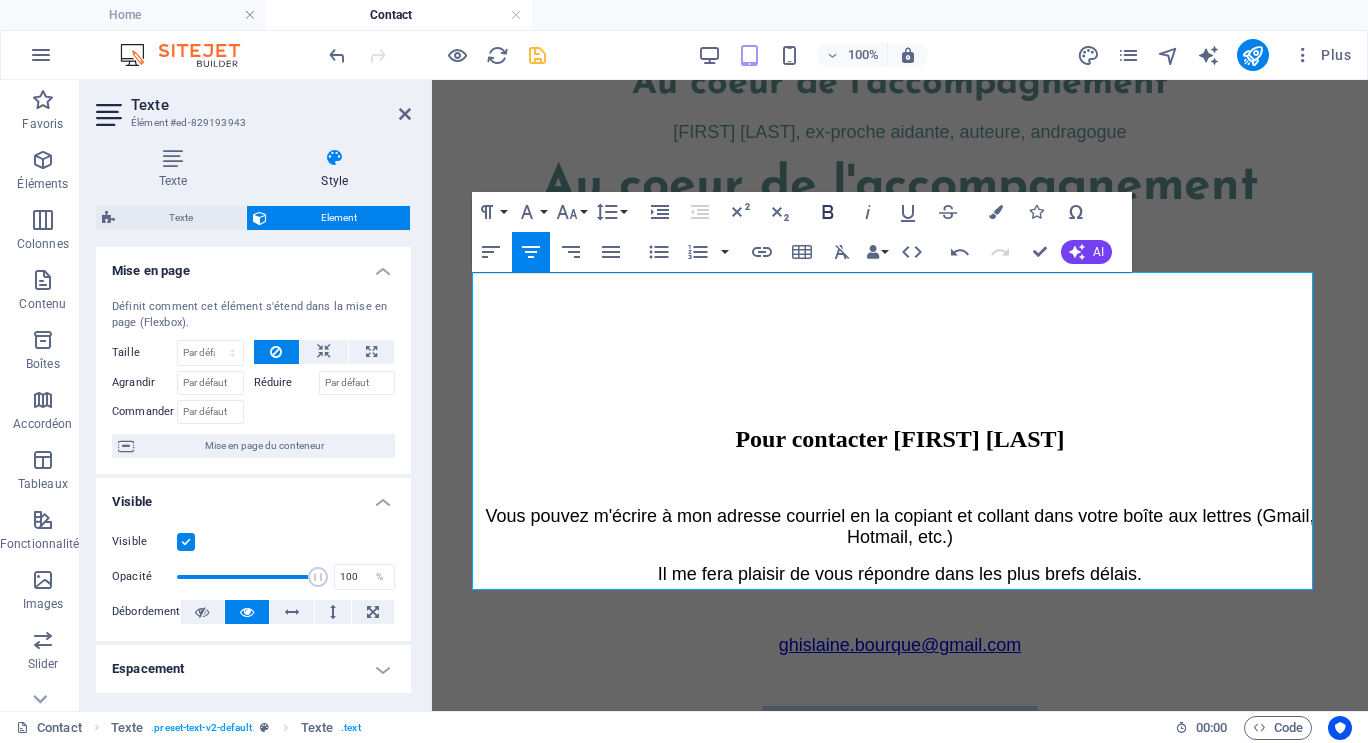 click 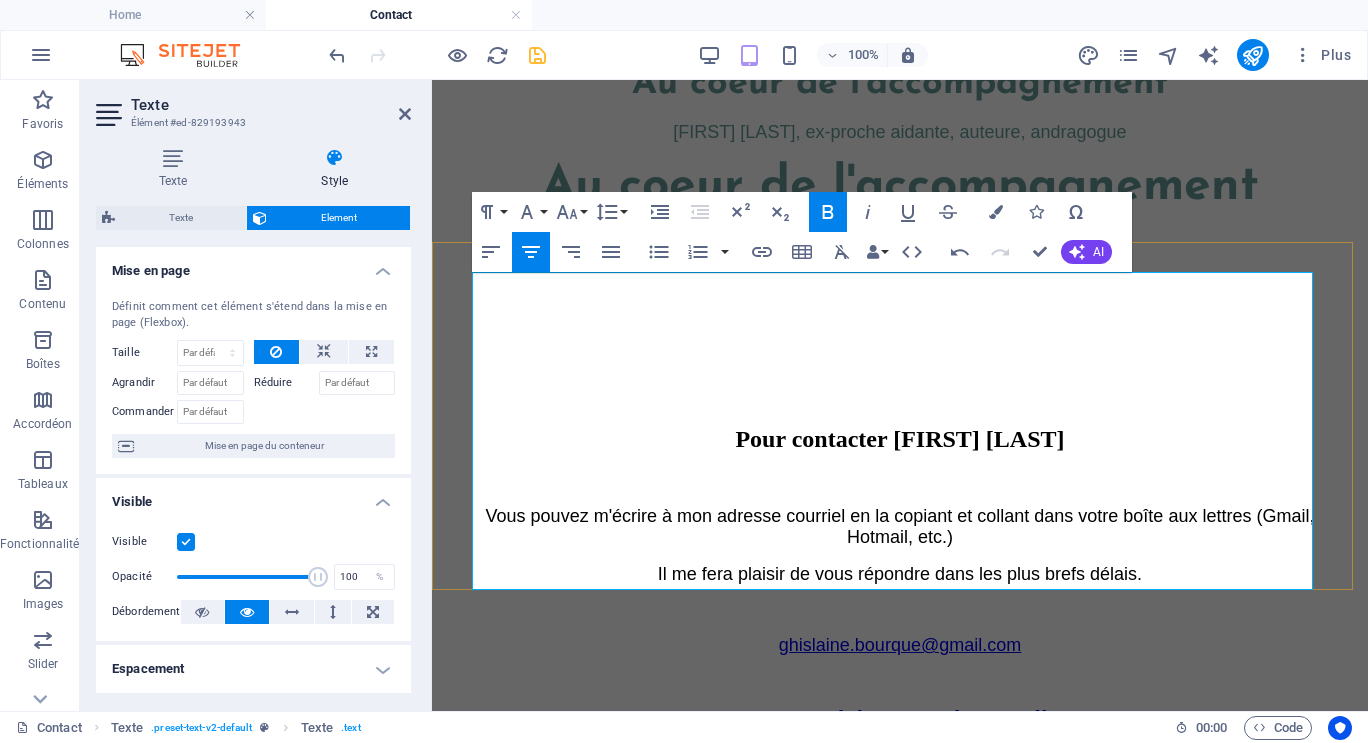click on "ghislaine.bourque@gmail.com" at bounding box center [900, 645] 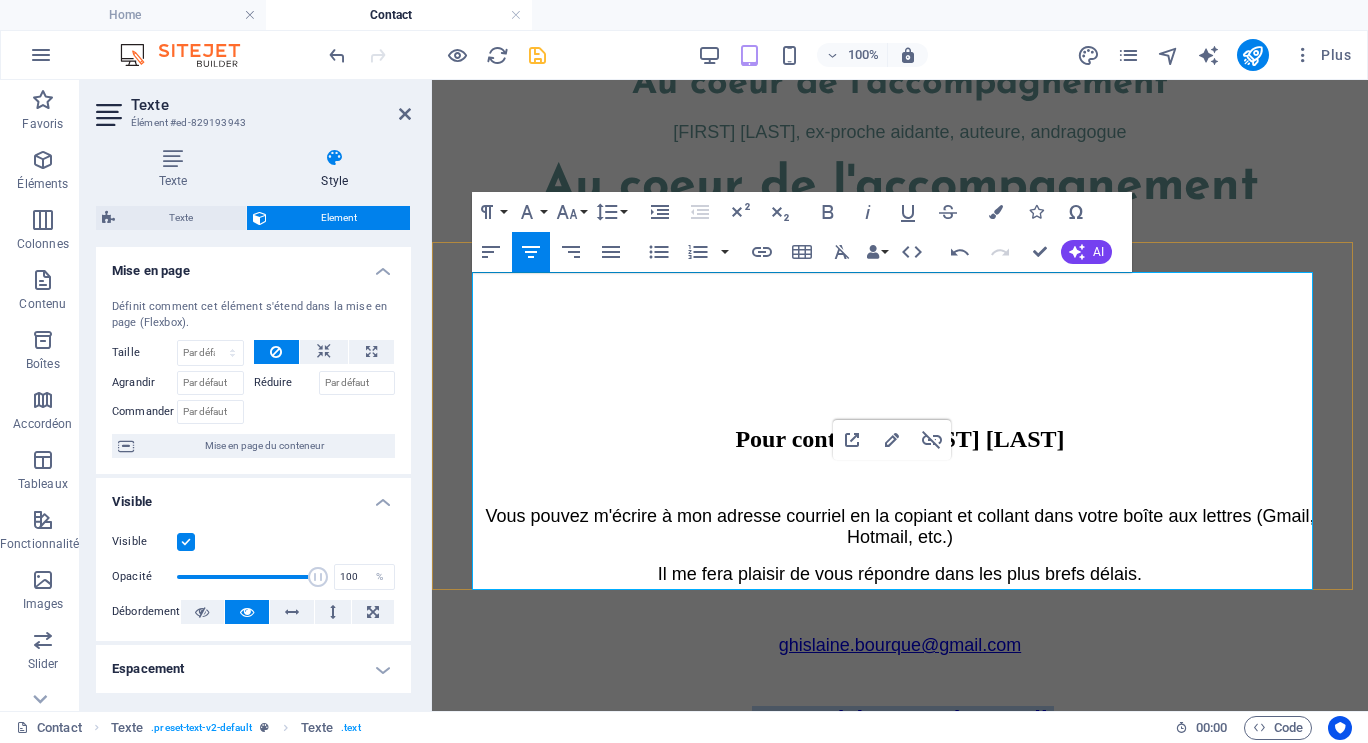 drag, startPoint x: 724, startPoint y: 551, endPoint x: 1073, endPoint y: 568, distance: 349.4138 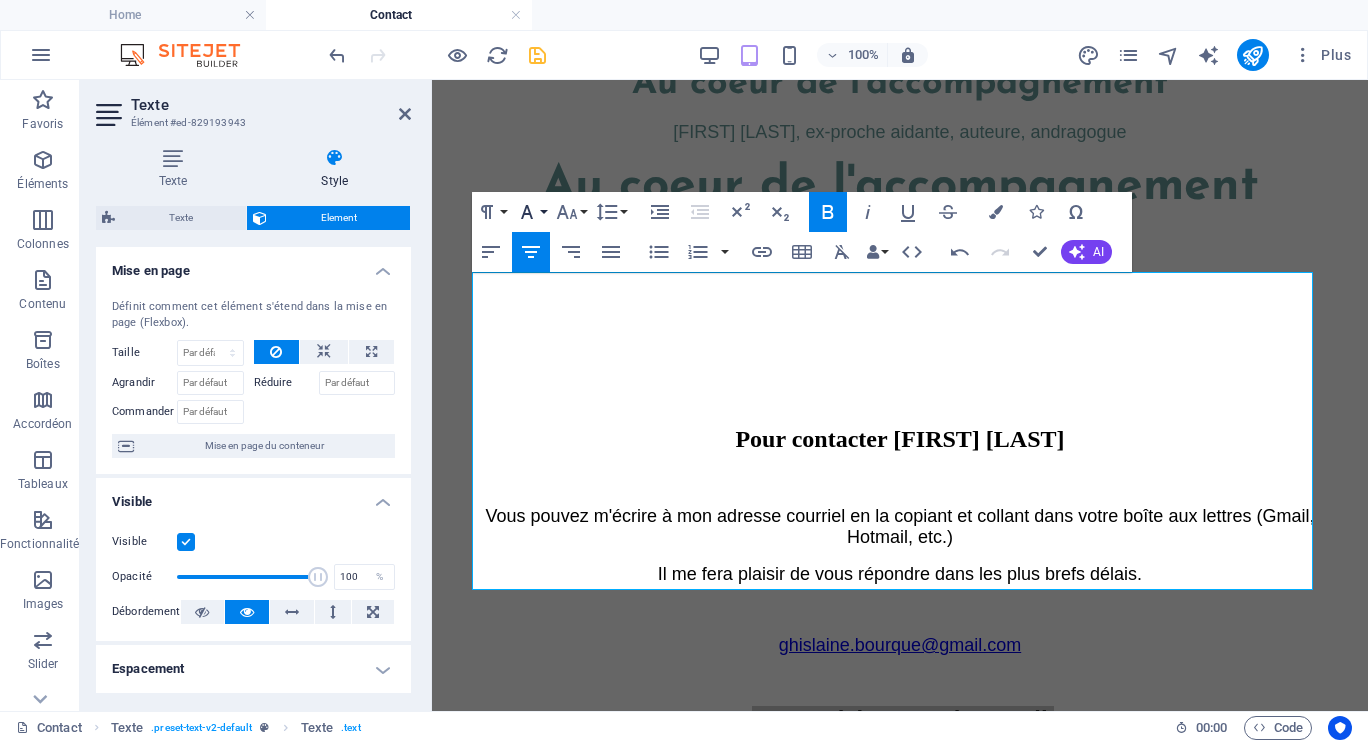 click on "Font Family" at bounding box center [531, 212] 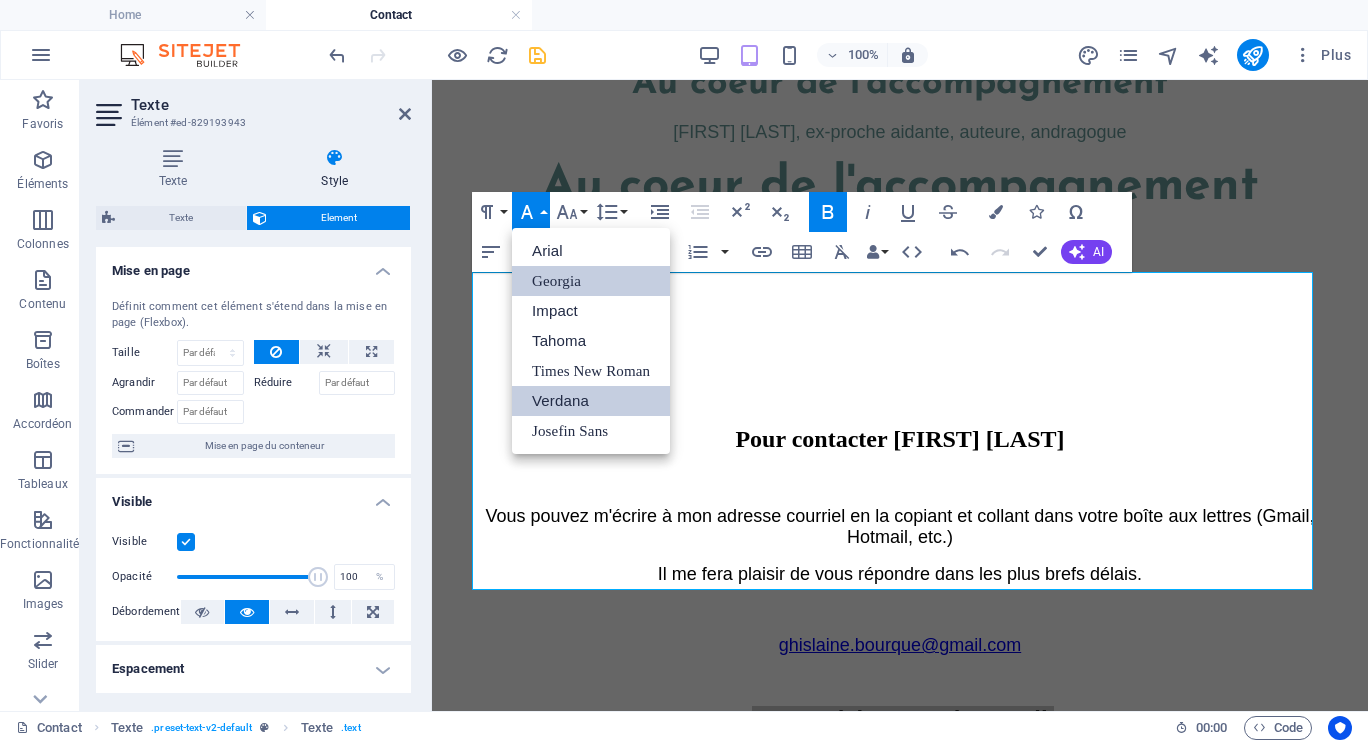 scroll, scrollTop: 0, scrollLeft: 0, axis: both 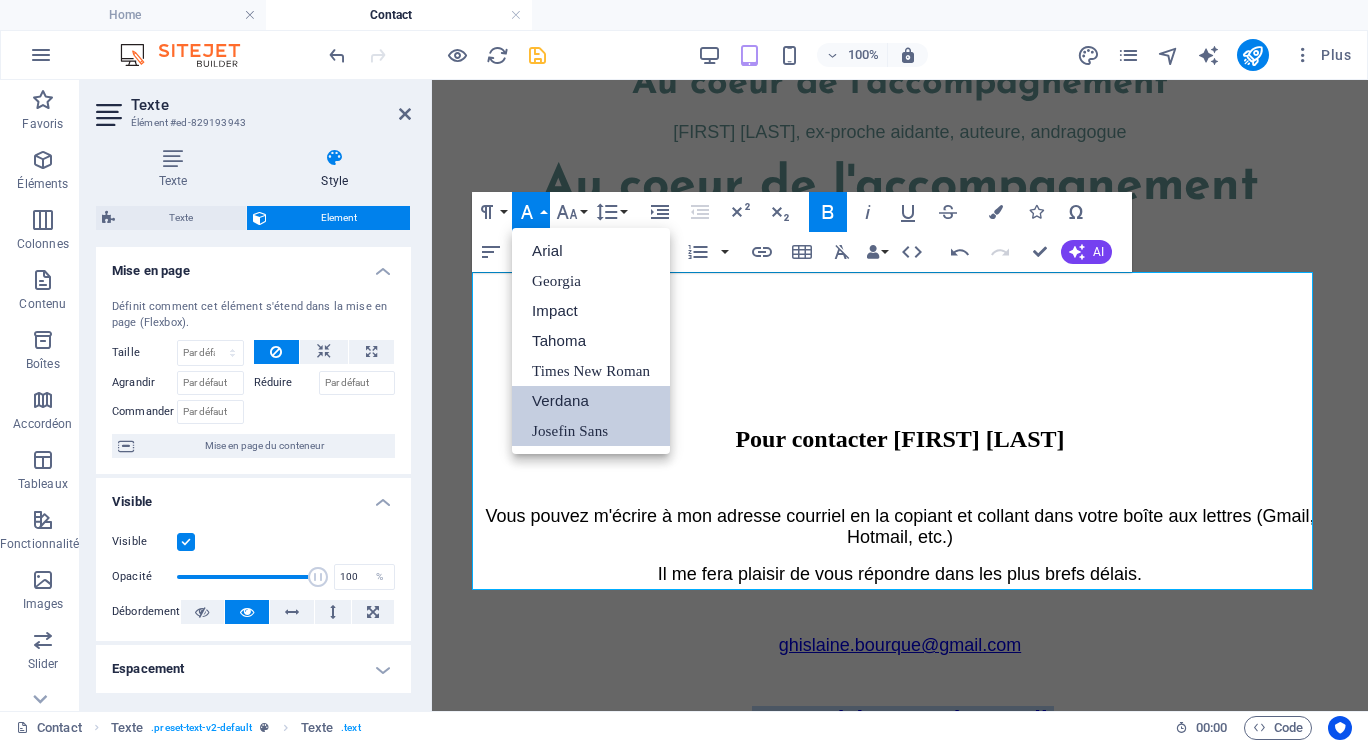 click on "Josefin Sans" at bounding box center (591, 431) 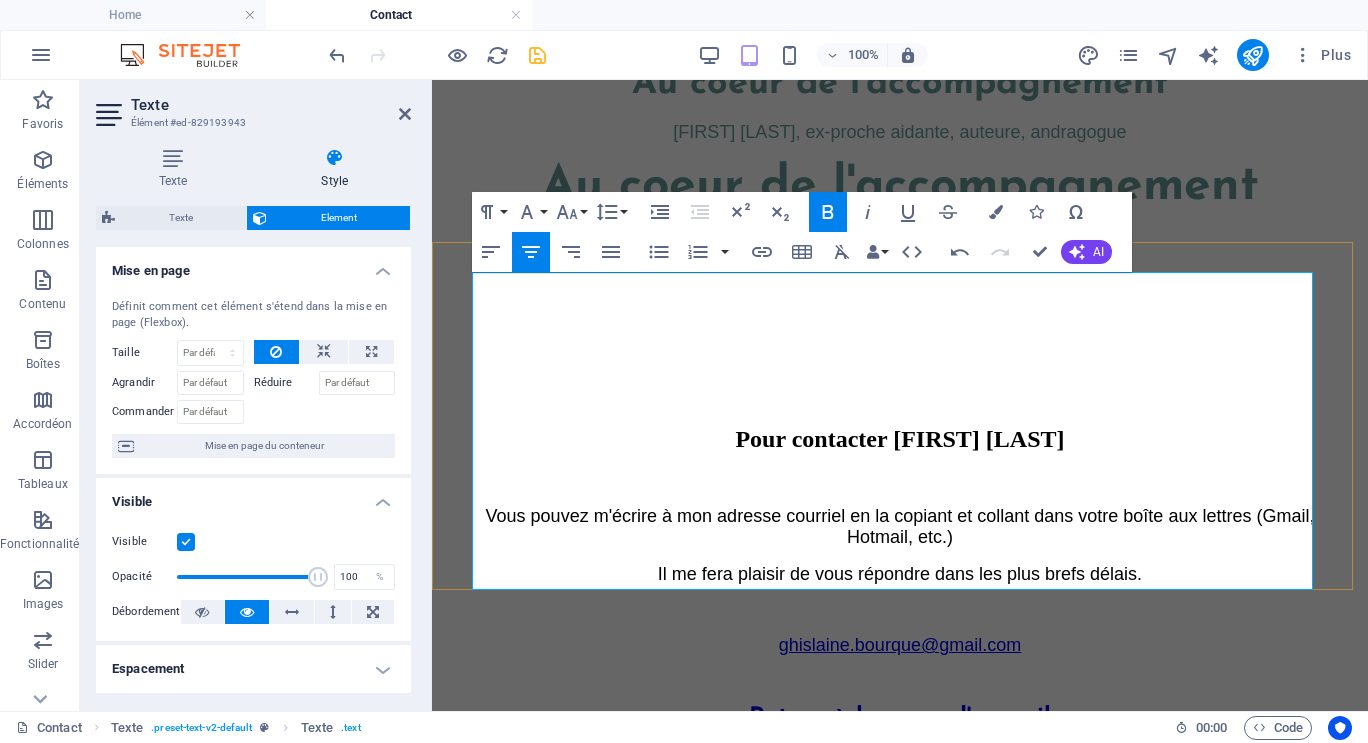 click on "ghislaine.bourque@gmail.com" at bounding box center (900, 645) 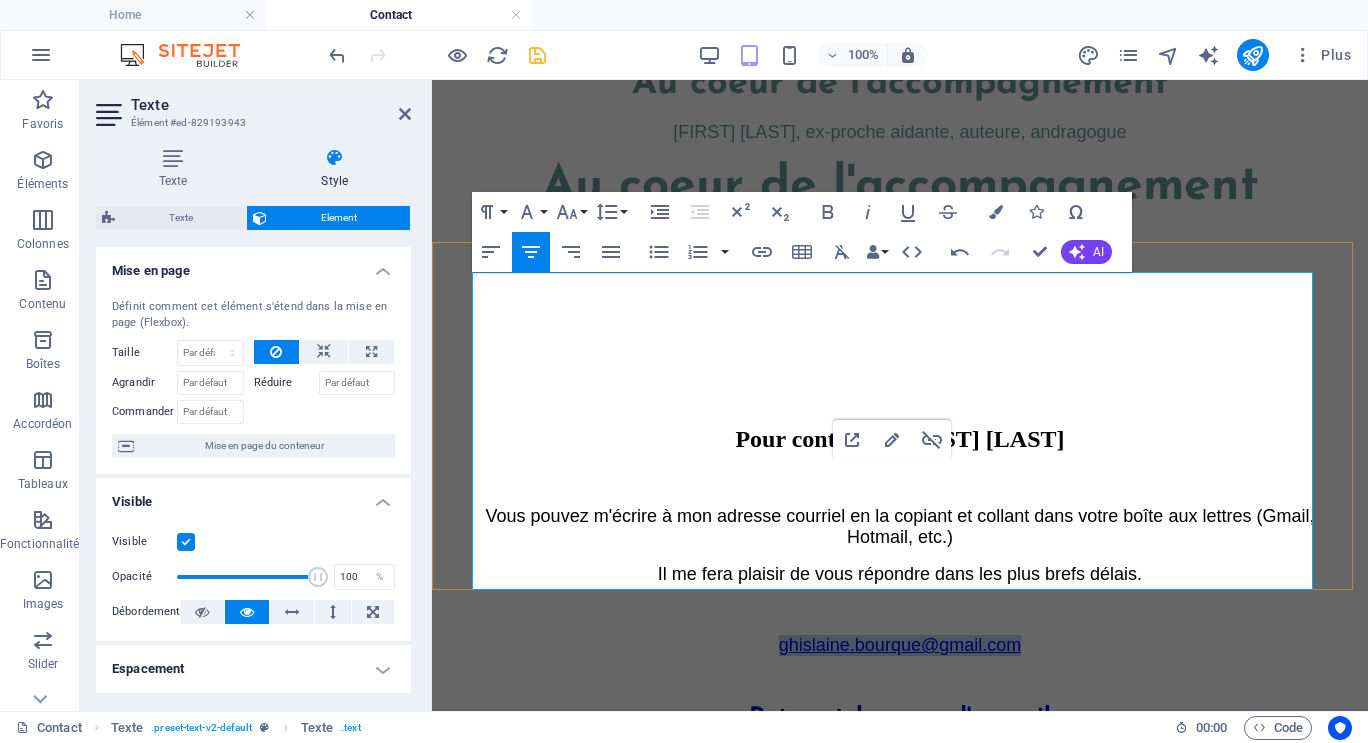 drag, startPoint x: 758, startPoint y: 490, endPoint x: 1056, endPoint y: 493, distance: 298.0151 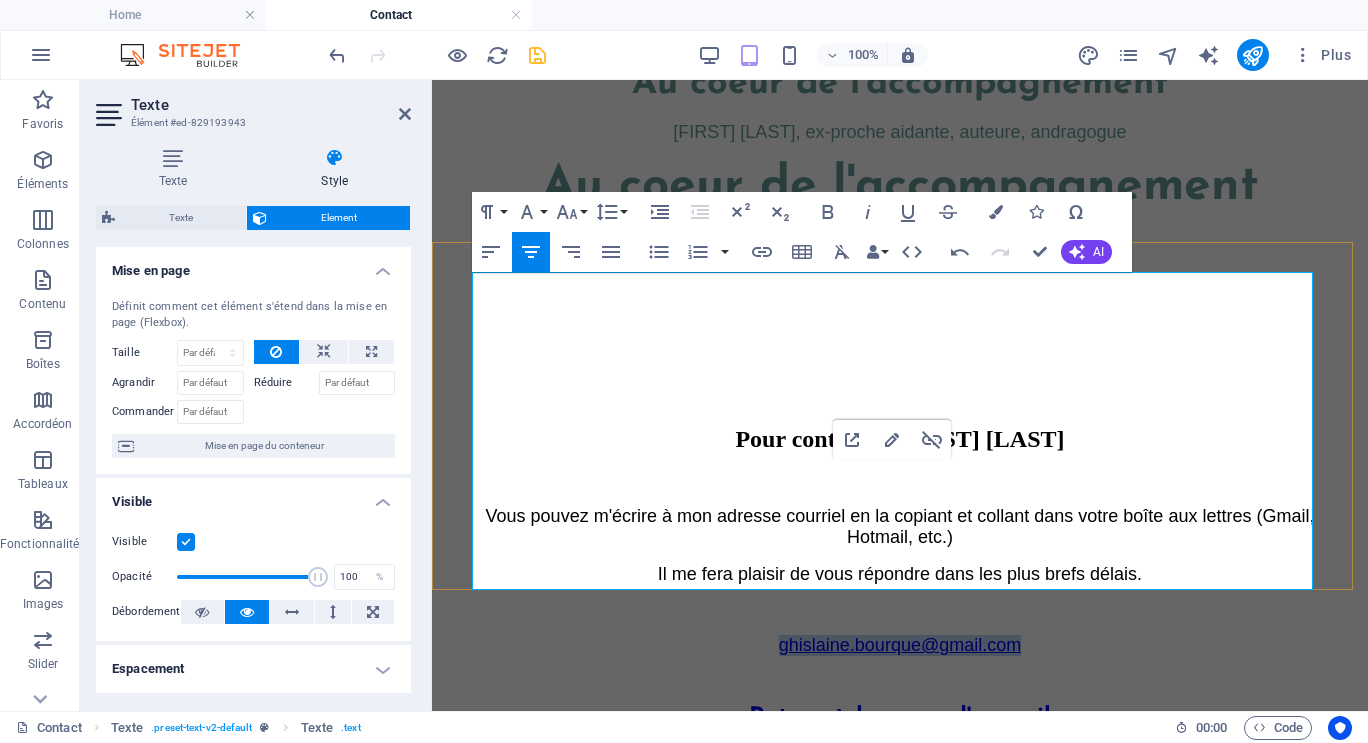 click on "ghislaine.bourque@gmail.com" at bounding box center (900, 645) 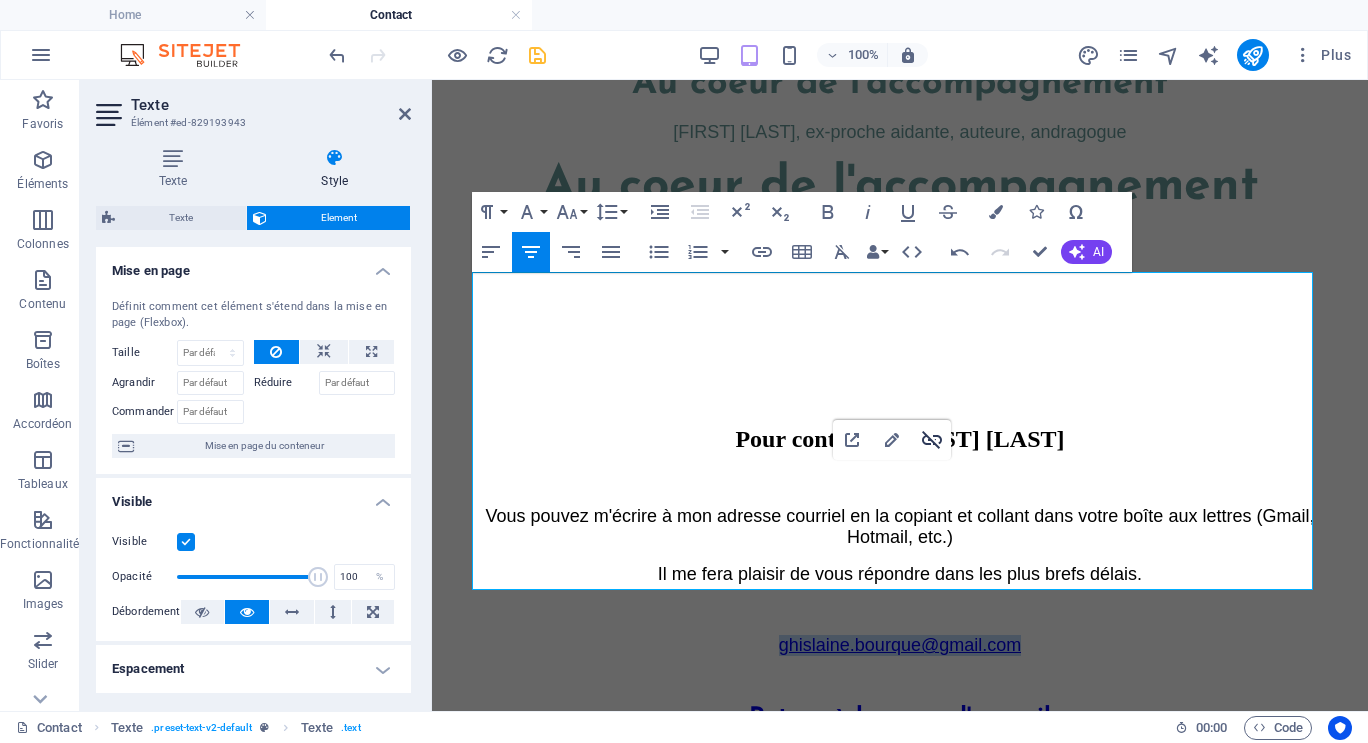 click 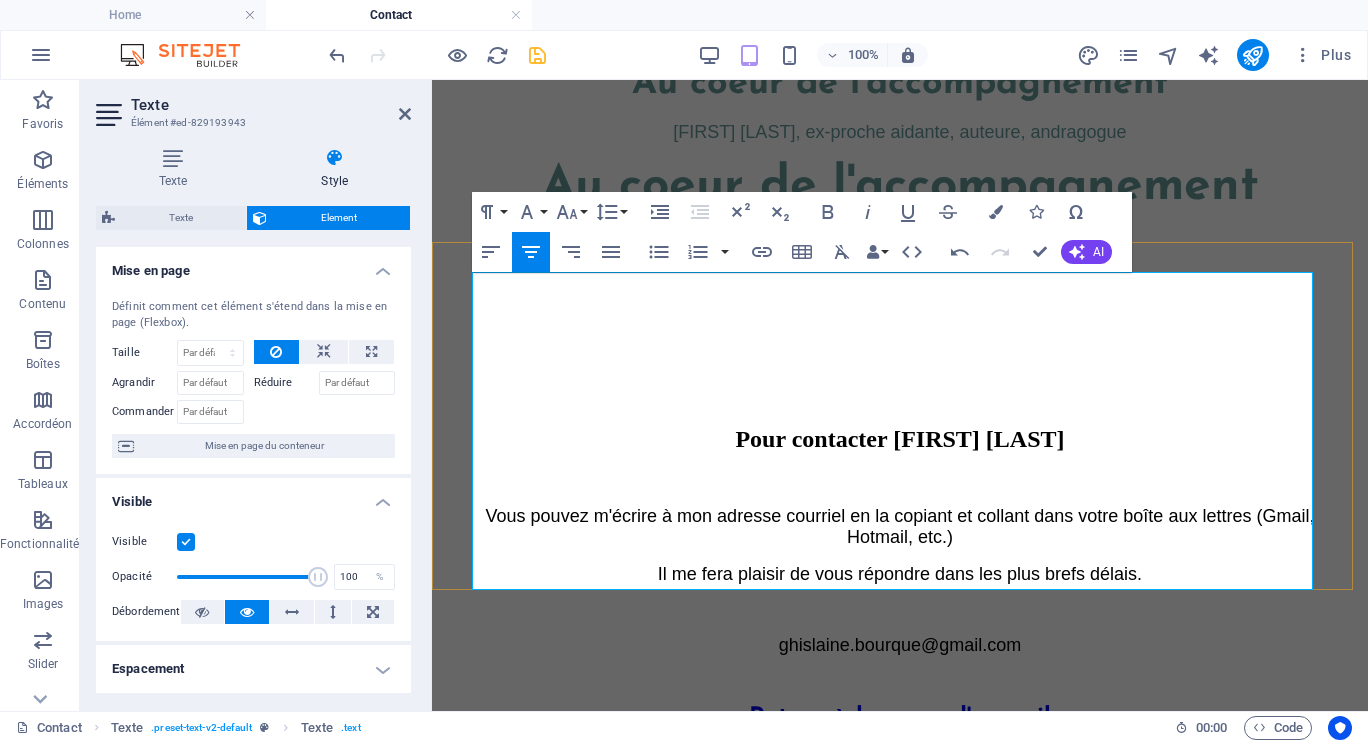 click on "ghislaine.bourque@gmail.com" at bounding box center (900, 645) 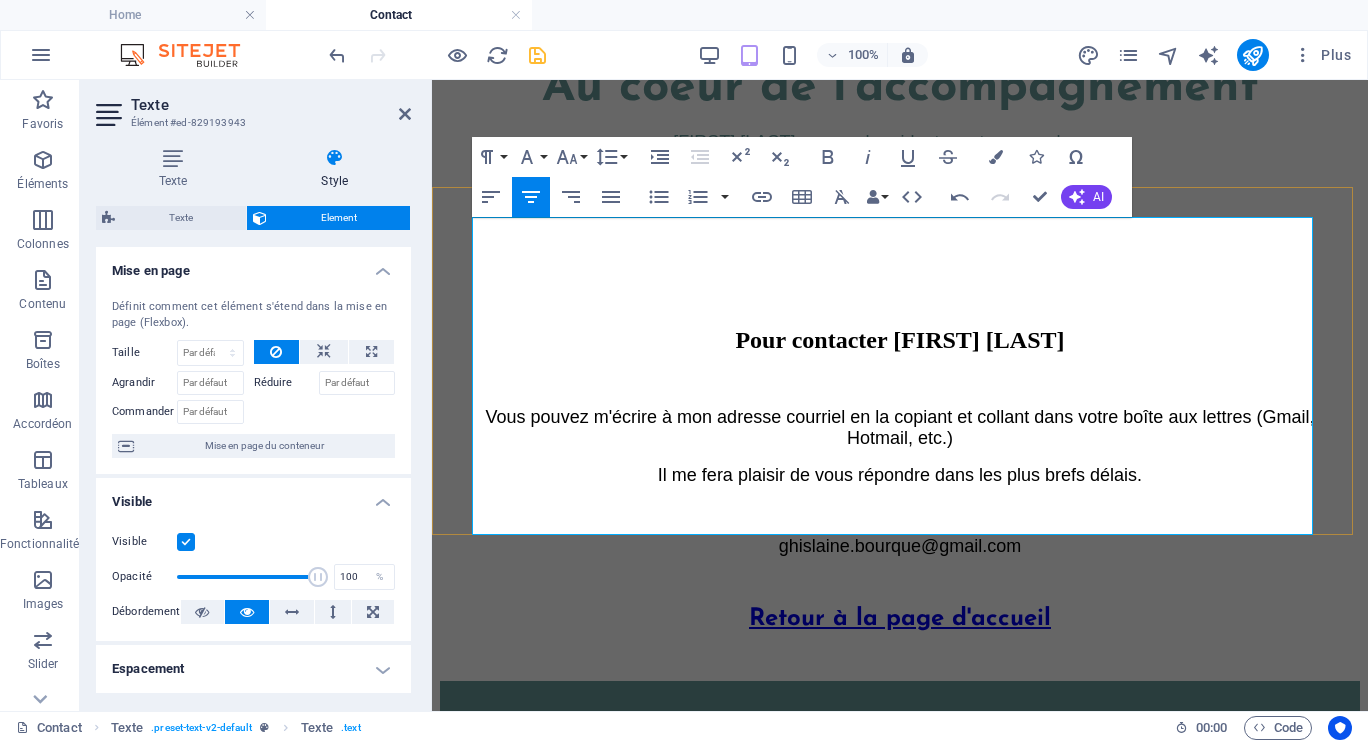 scroll, scrollTop: 507, scrollLeft: 0, axis: vertical 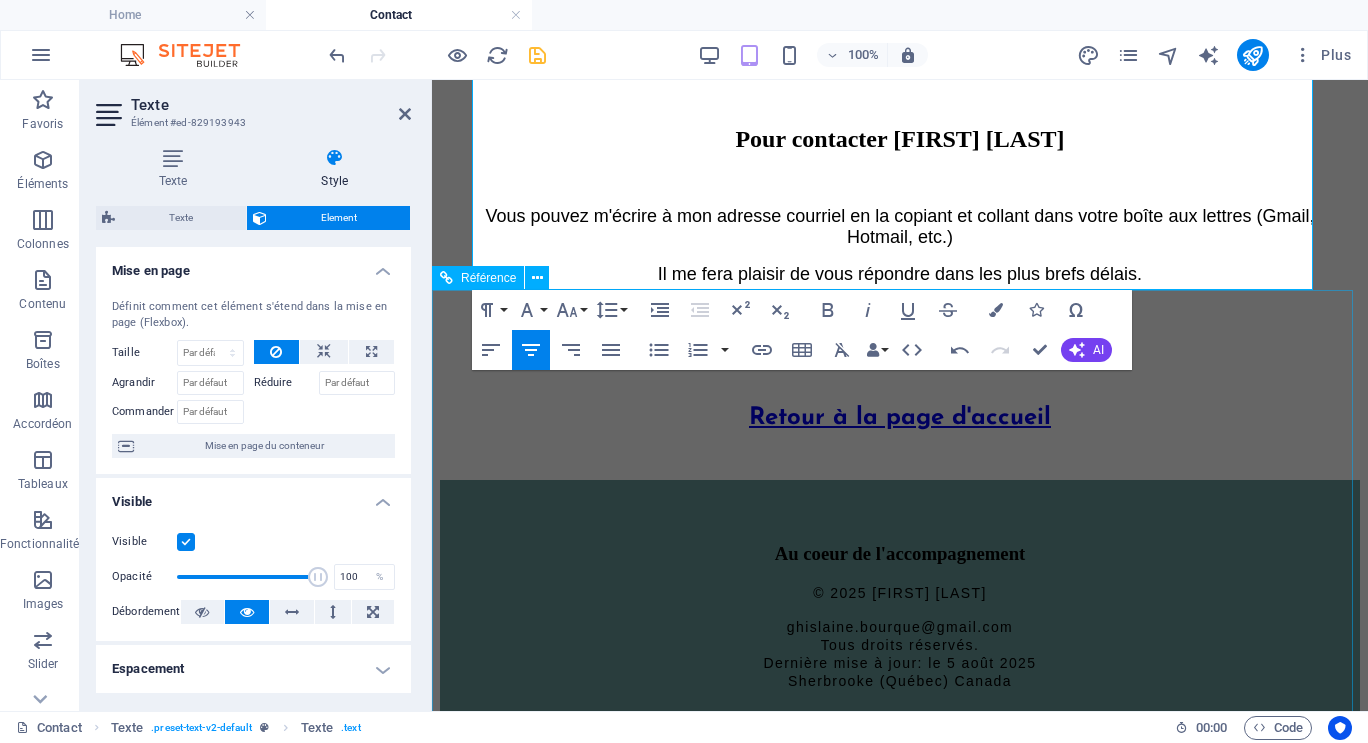 click on "Au coeur de l'accompagnement © 2025 Ghislaine Bourque ghislaine.bourque@gmail.com Tous droits réservés. Dernière mise à jour: le 5 août 2025 Sherbrooke (Québec) Canada" at bounding box center (900, 2120) 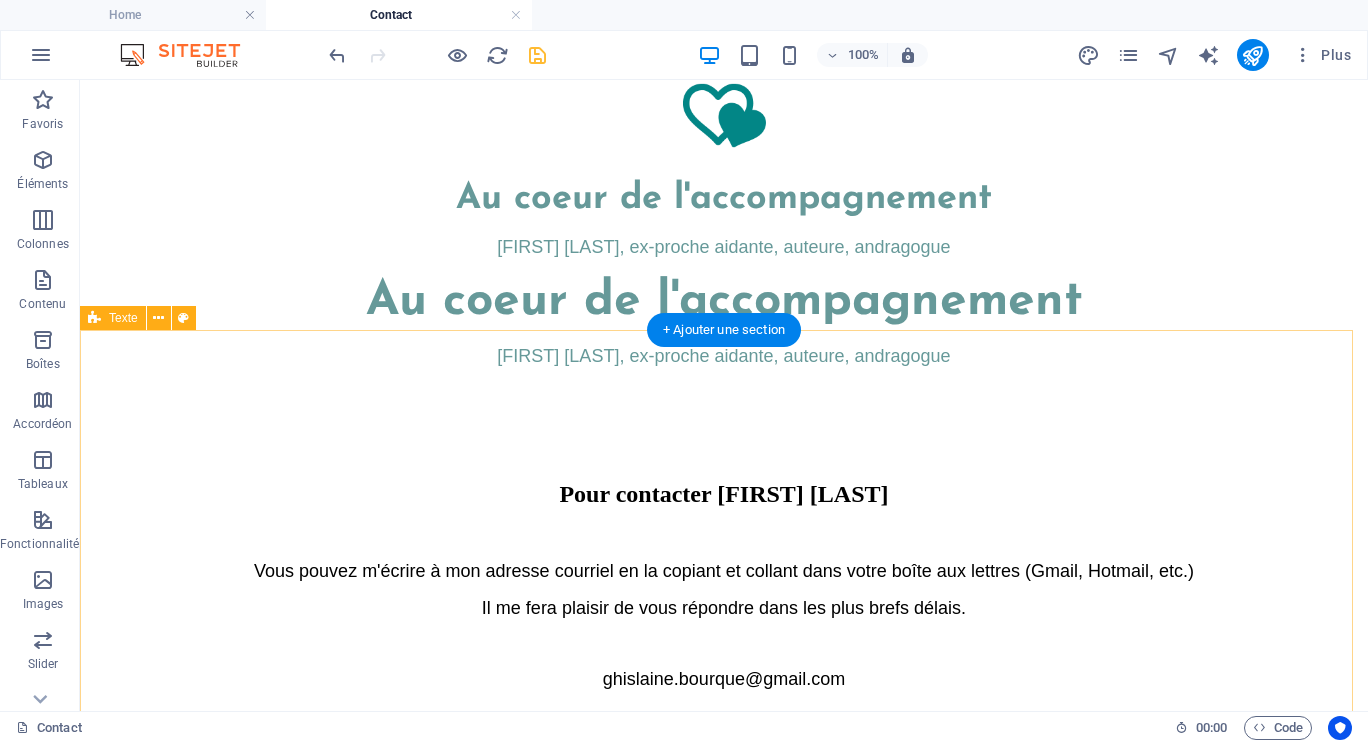 scroll, scrollTop: 100, scrollLeft: 0, axis: vertical 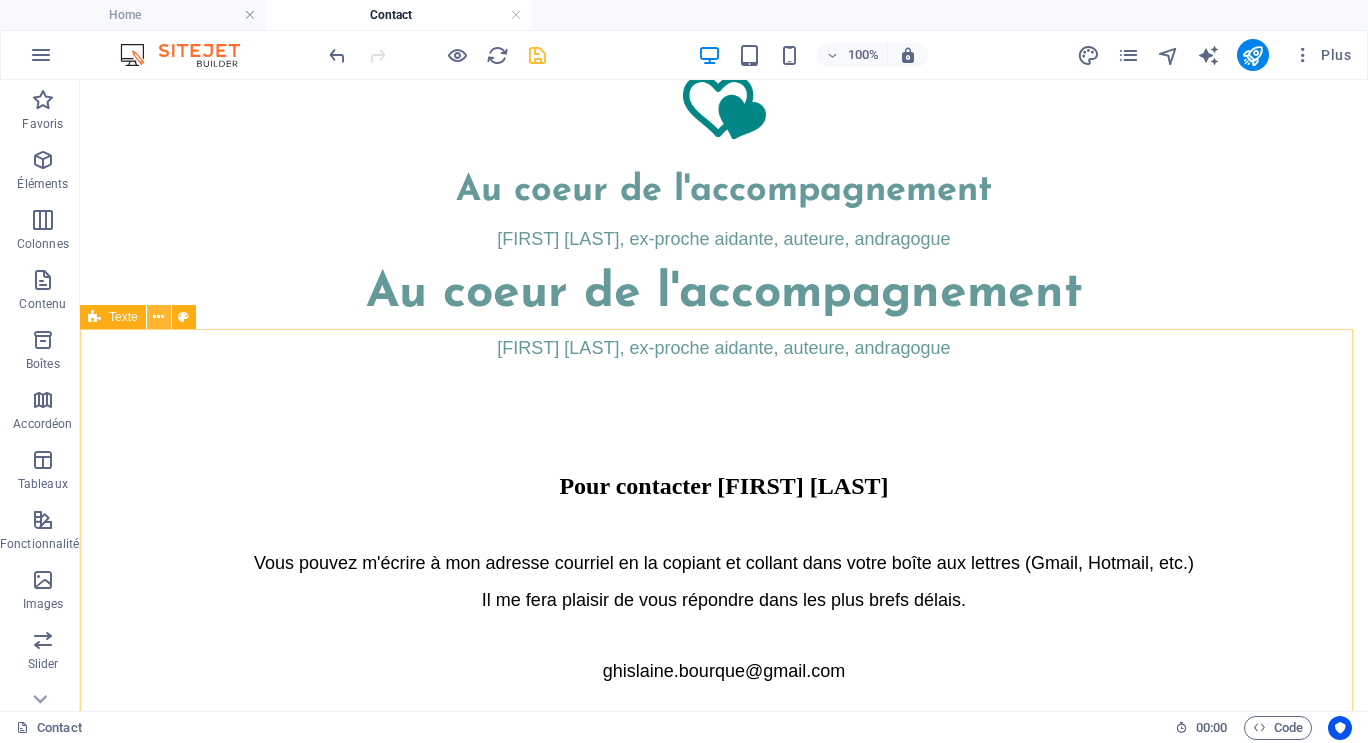 click at bounding box center [158, 317] 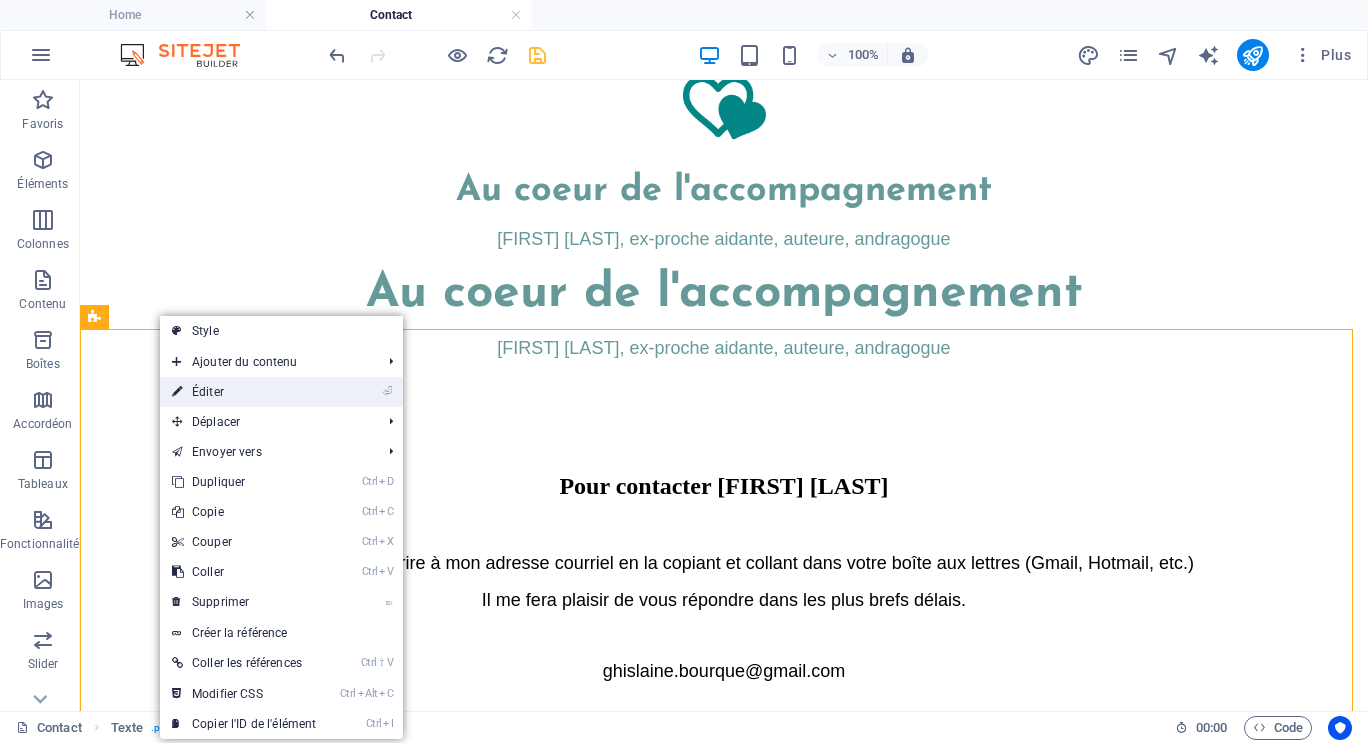 click on "⏎  Éditer" at bounding box center (244, 392) 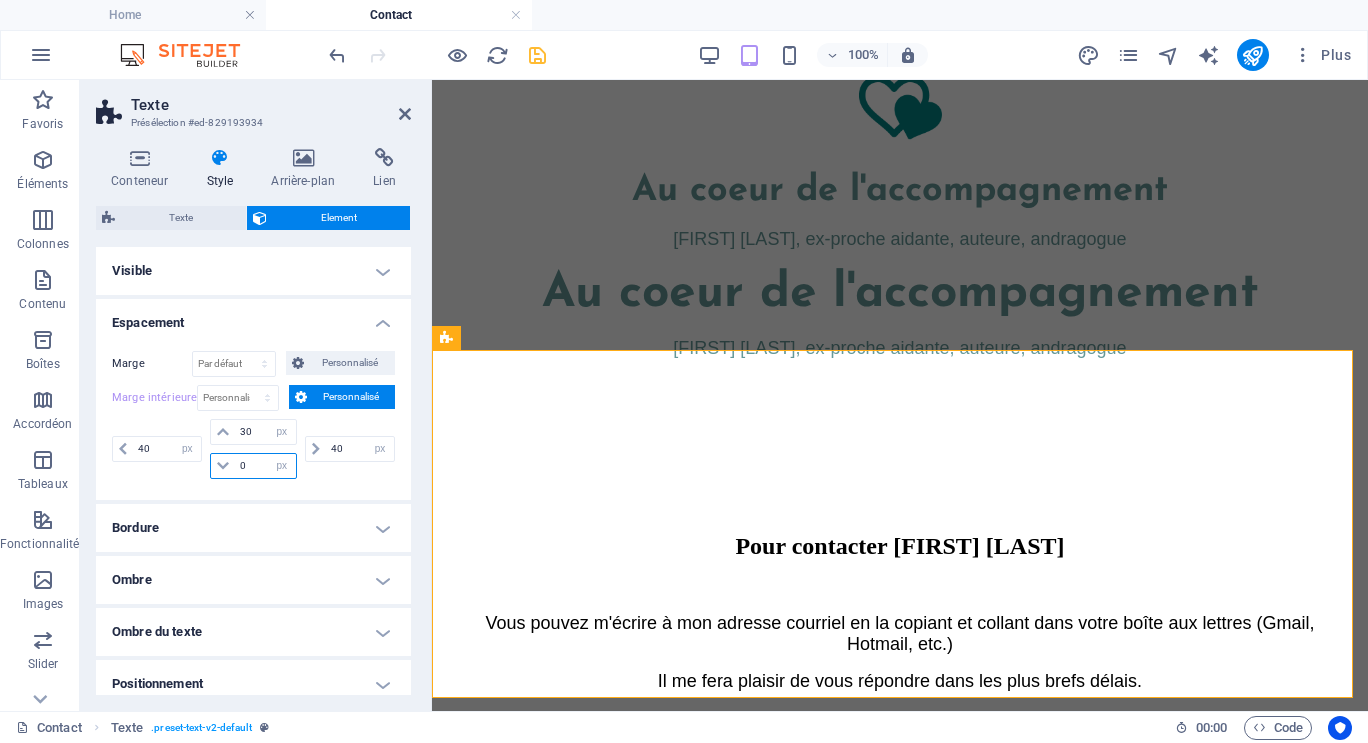 click on "0" at bounding box center (265, 466) 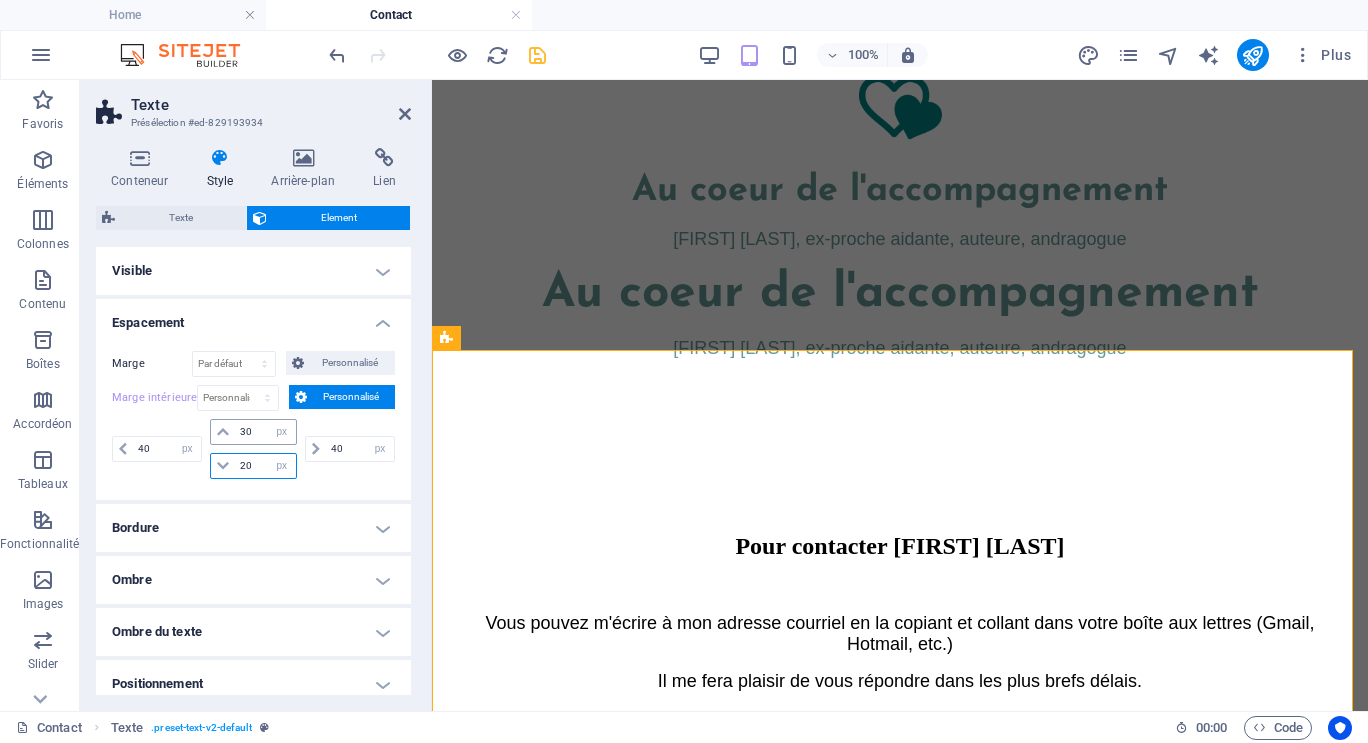 type on "20" 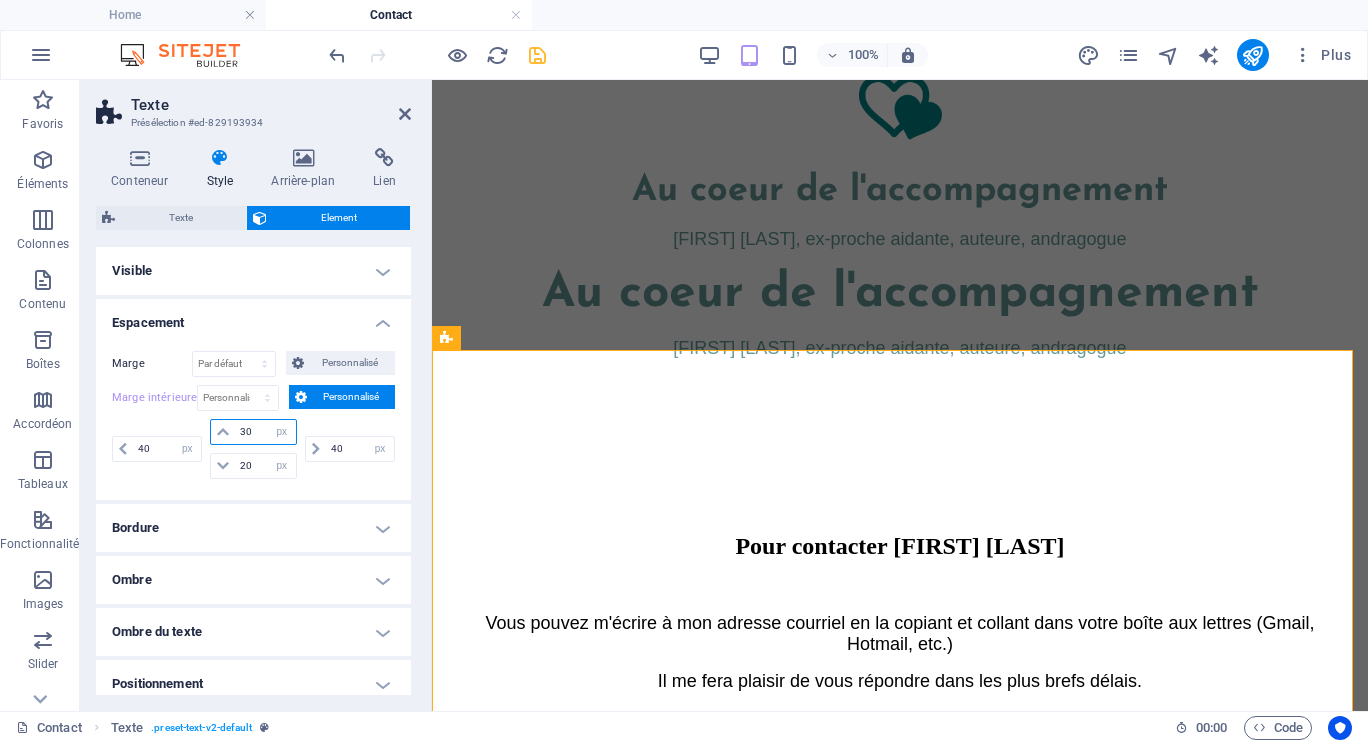 drag, startPoint x: 235, startPoint y: 431, endPoint x: 254, endPoint y: 429, distance: 19.104973 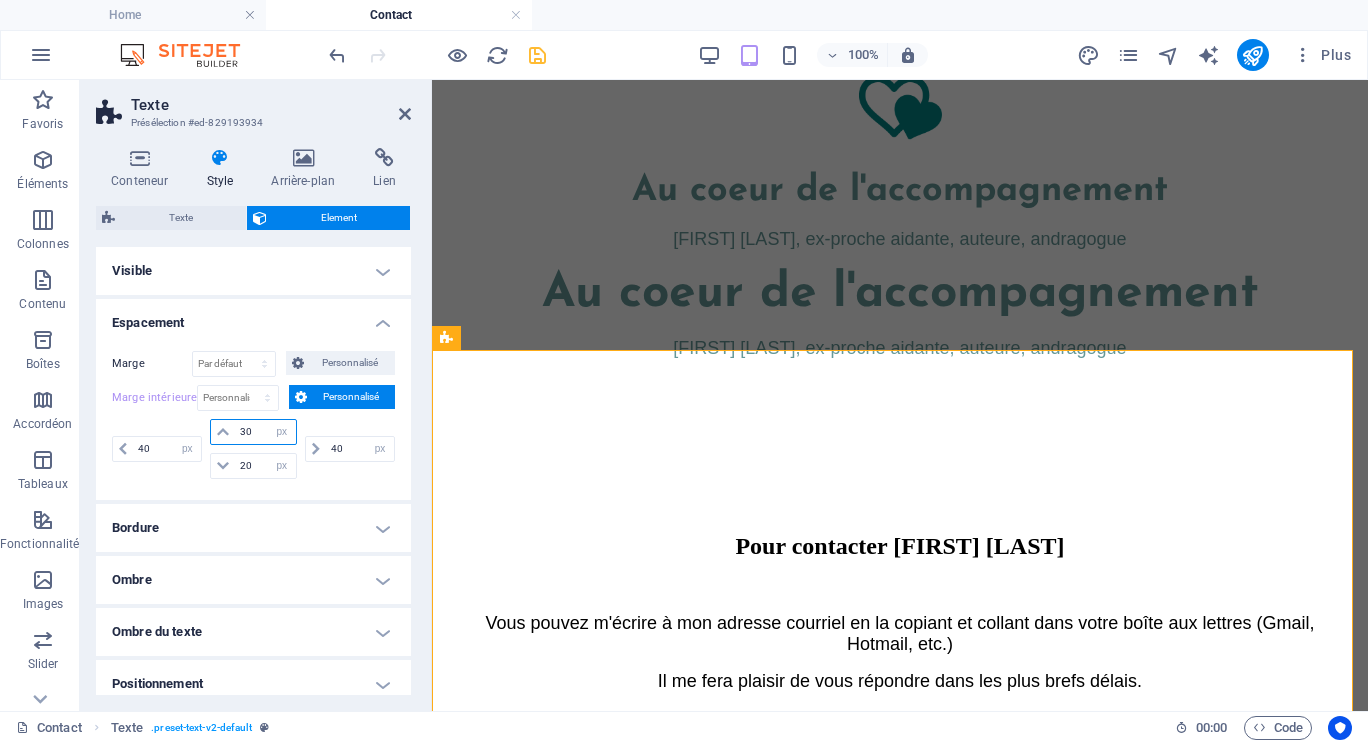 click on "30" at bounding box center [265, 432] 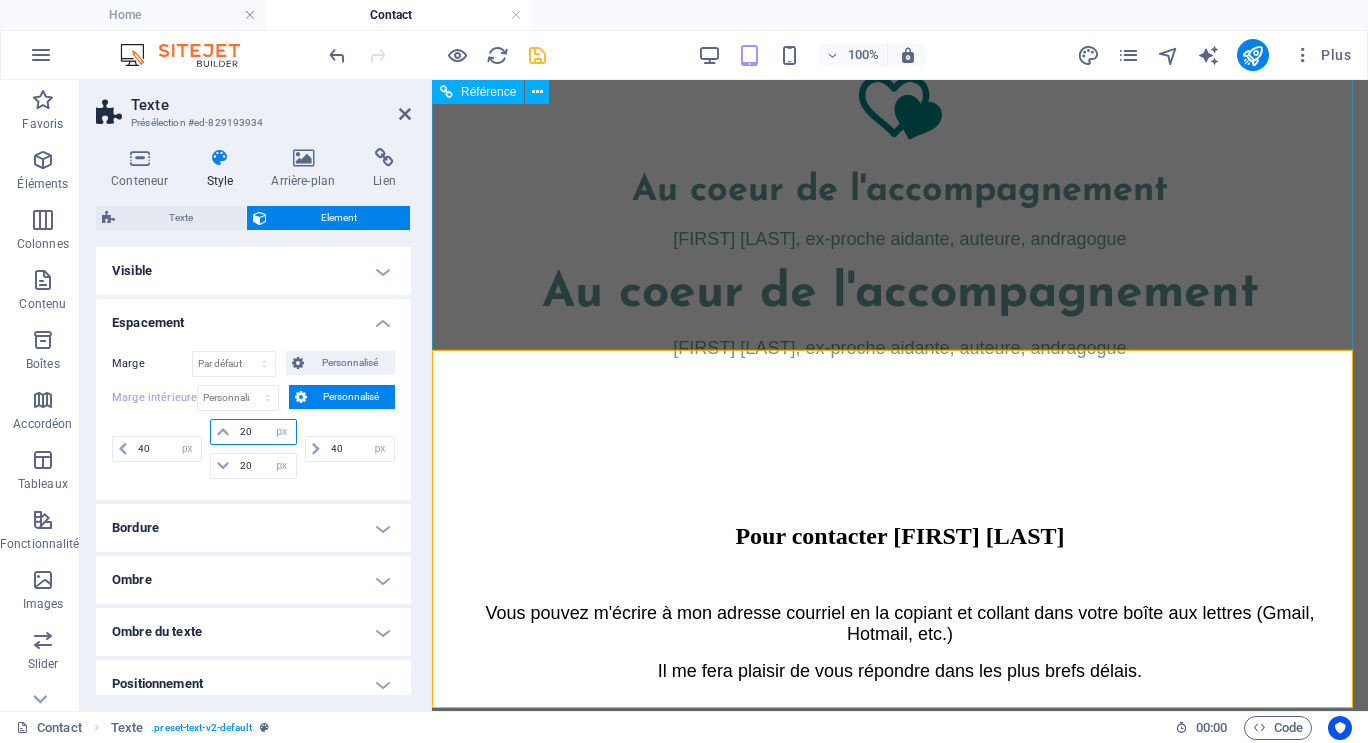 type on "20" 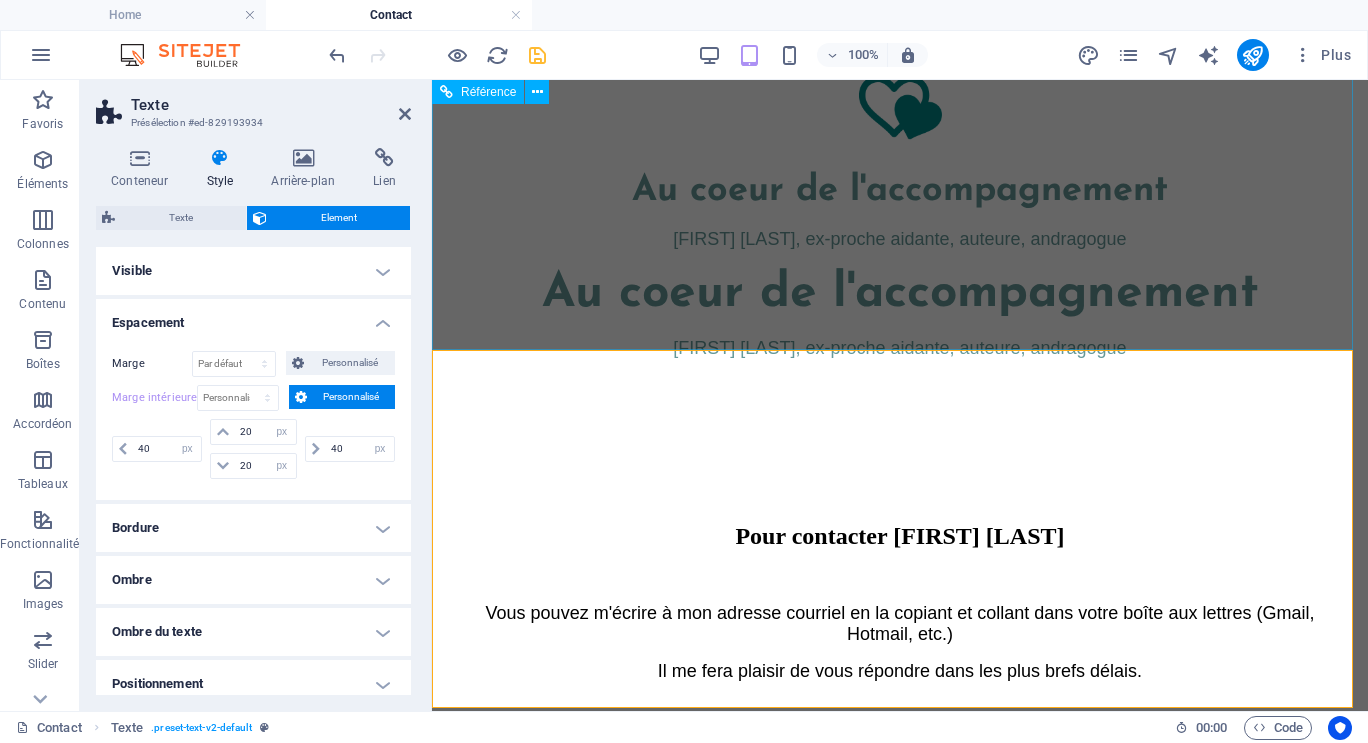 click on "Au coeur de l'accompagnement Ghislaine Bourque, ex-proche aidante, auteure, andragogue Au coeur de l'accompagnement Ghislaine Bourque, ex-proche aidante, auteure, andragogue" at bounding box center [900, 227] 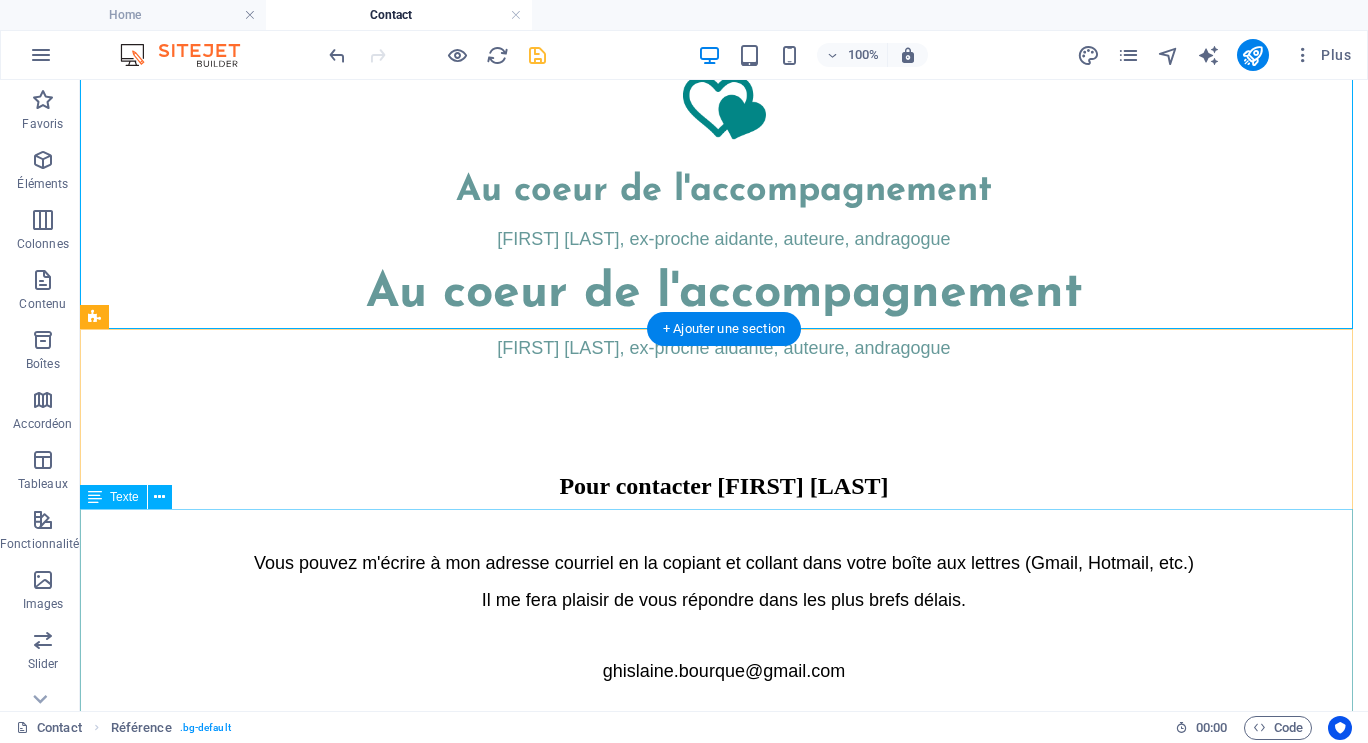 click on "Pour contacter Ghislaine Bourque Vous pouvez m'écrire à mon adresse courriel en la copiant et collant dans votre boîte aux lettres (Gmail, Hotmail, etc.) Il me fera plaisir de vous répondre dans les plus brefs délais. ghislaine.bourque@gmail.com Retour à la page d'accueil" at bounding box center (724, 613) 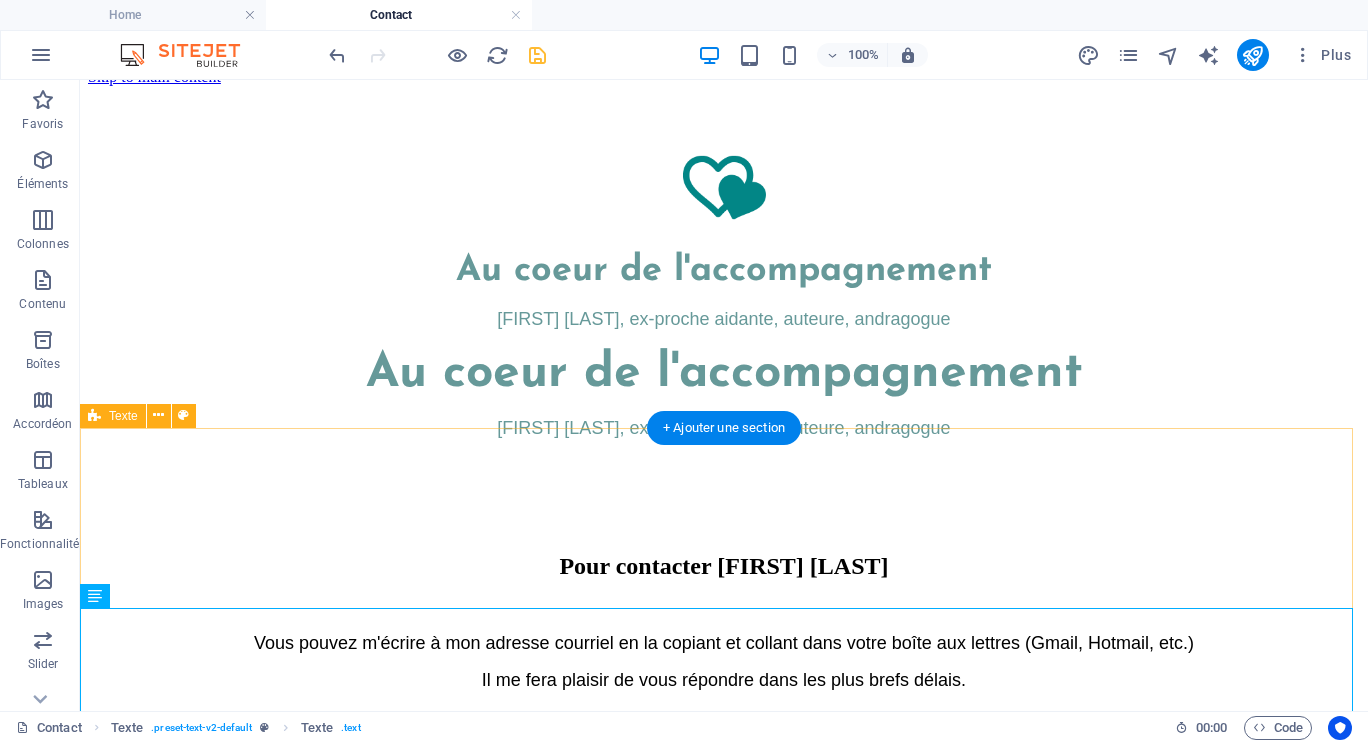 scroll, scrollTop: 0, scrollLeft: 0, axis: both 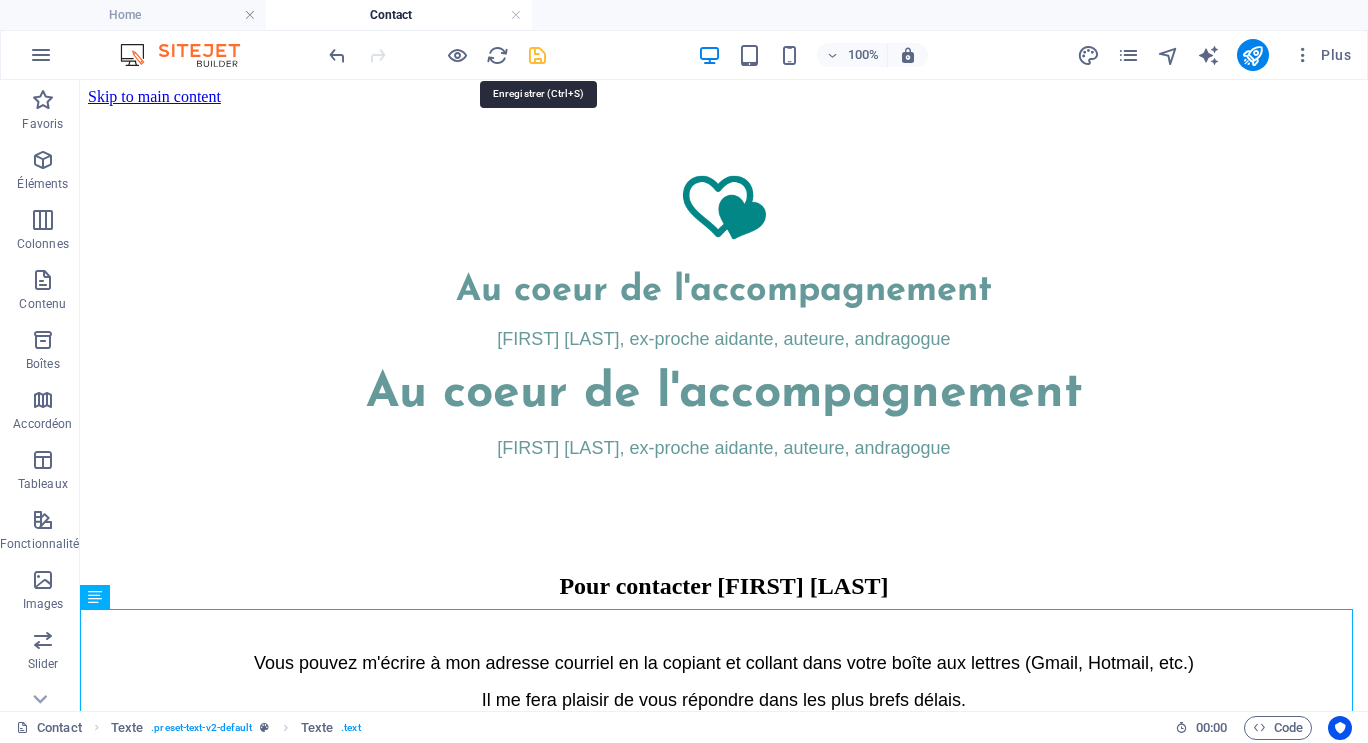 click at bounding box center [537, 55] 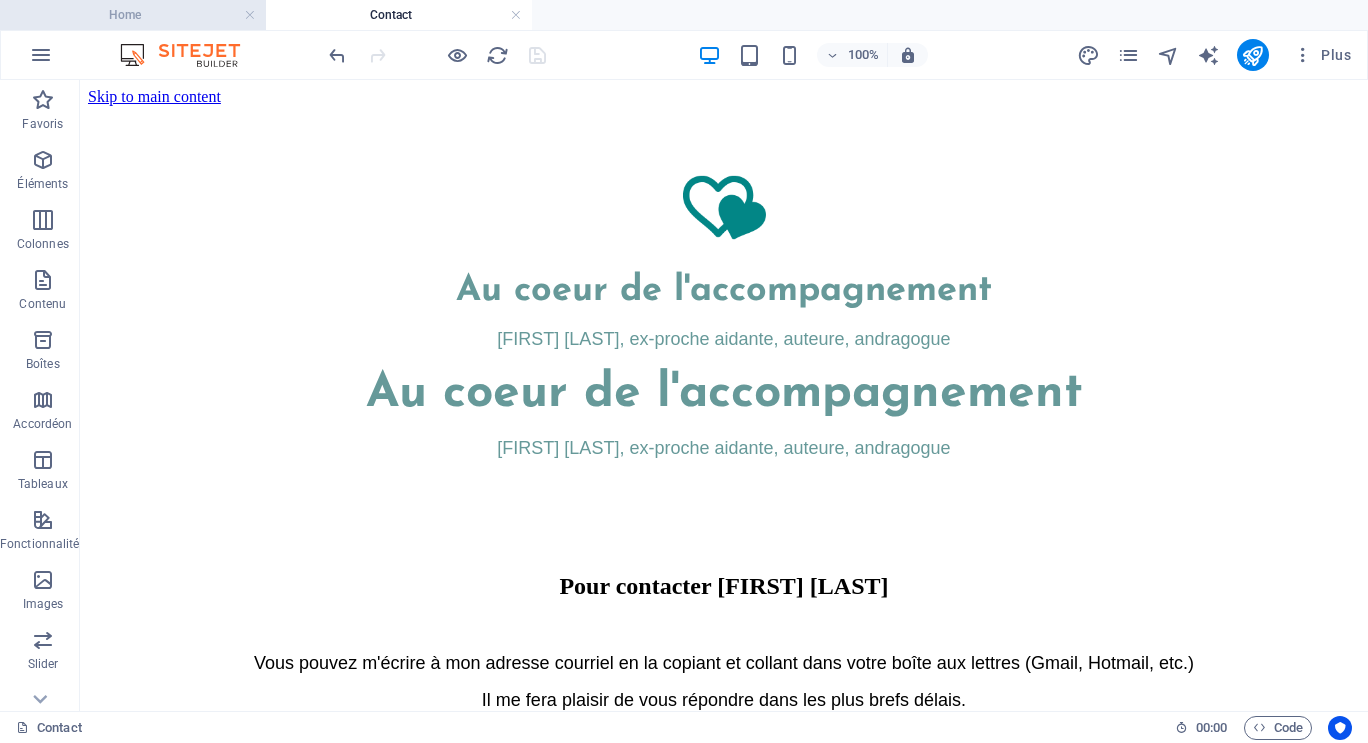click on "Home" at bounding box center [133, 15] 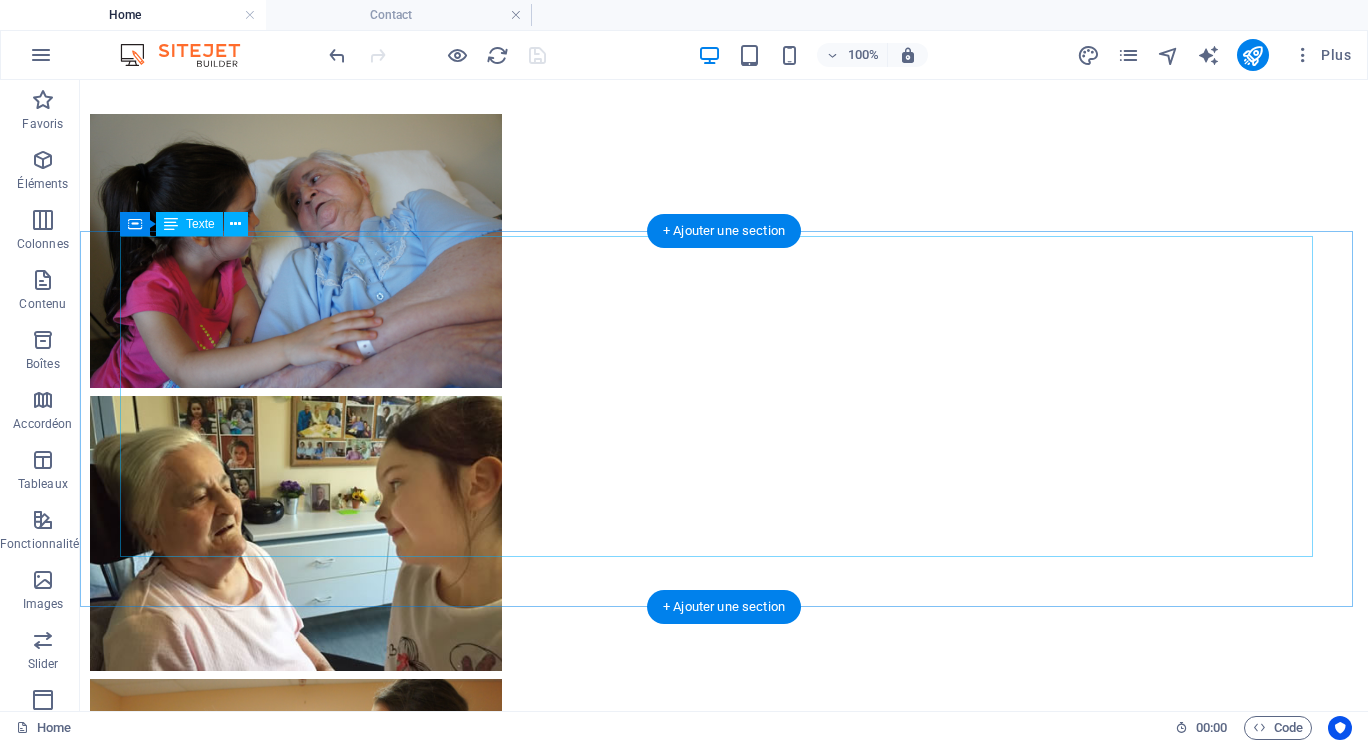 scroll, scrollTop: 9400, scrollLeft: 0, axis: vertical 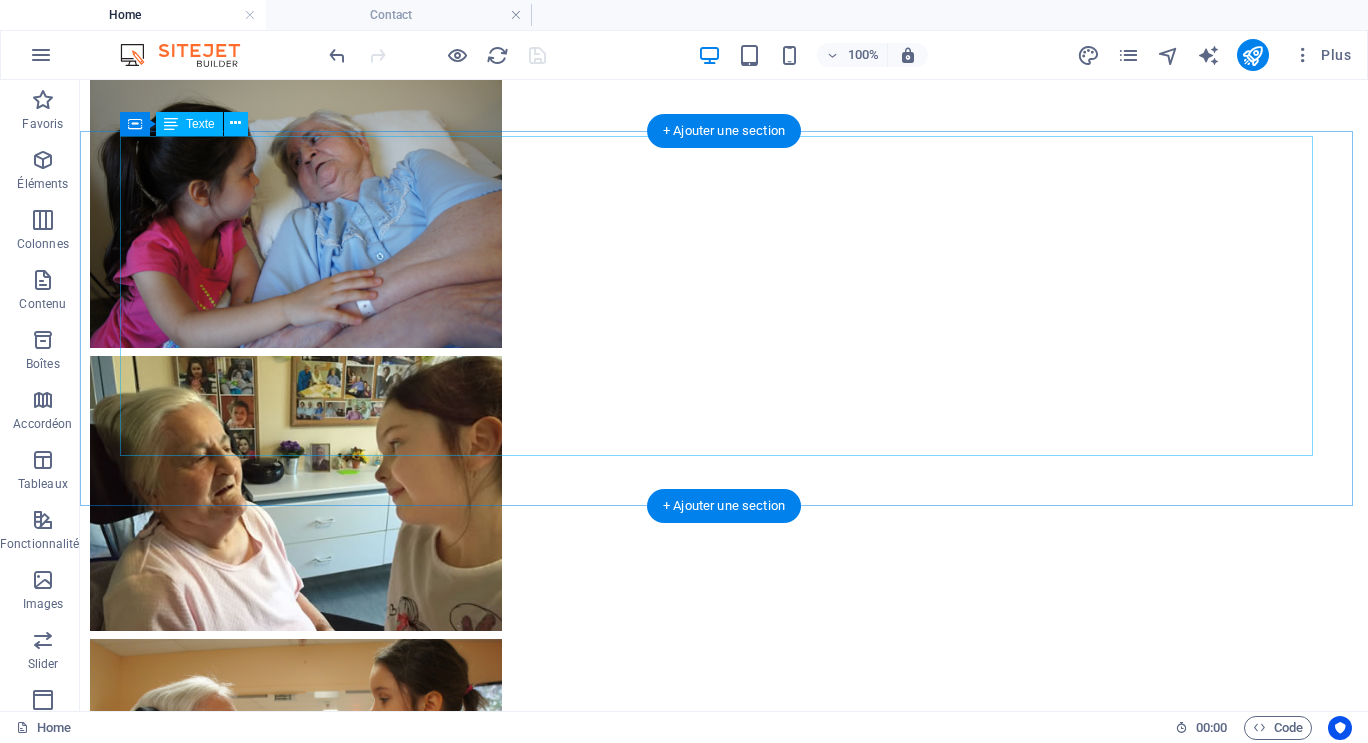click on "Pour avoir accès à l'ensemble des capsules, cliquer ici. Sur YouTube, elles sont classées par thème, soit: Troubles du comportement et stratégies à adopter, Soutien pour proches aidants, Témoignages, Questions et réponses, Info théoriques. Pour me joindre par courriel, cliquer ici." at bounding box center [724, 8518] 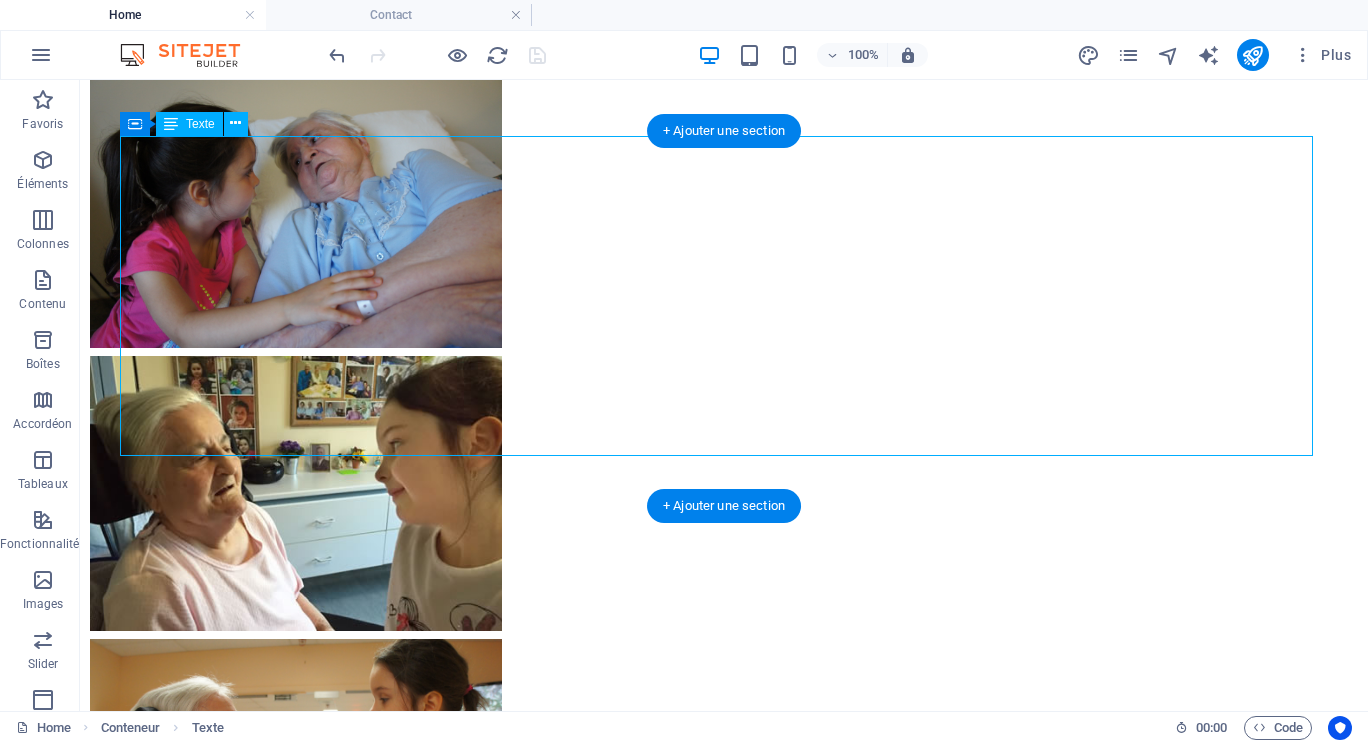 click on "Pour avoir accès à l'ensemble des capsules, cliquer ici. Sur YouTube, elles sont classées par thème, soit: Troubles du comportement et stratégies à adopter, Soutien pour proches aidants, Témoignages, Questions et réponses, Info théoriques. Pour me joindre par courriel, cliquer ici." at bounding box center [724, 8518] 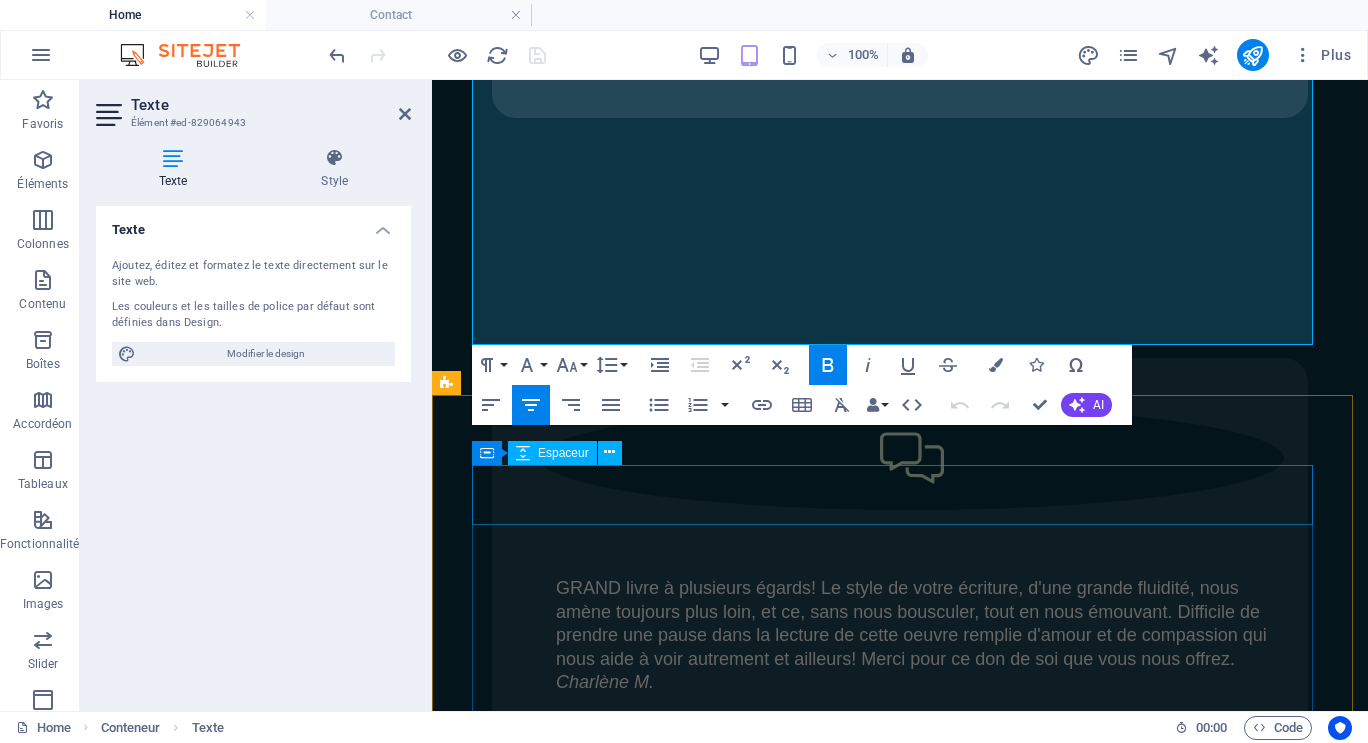 scroll, scrollTop: 12365, scrollLeft: 0, axis: vertical 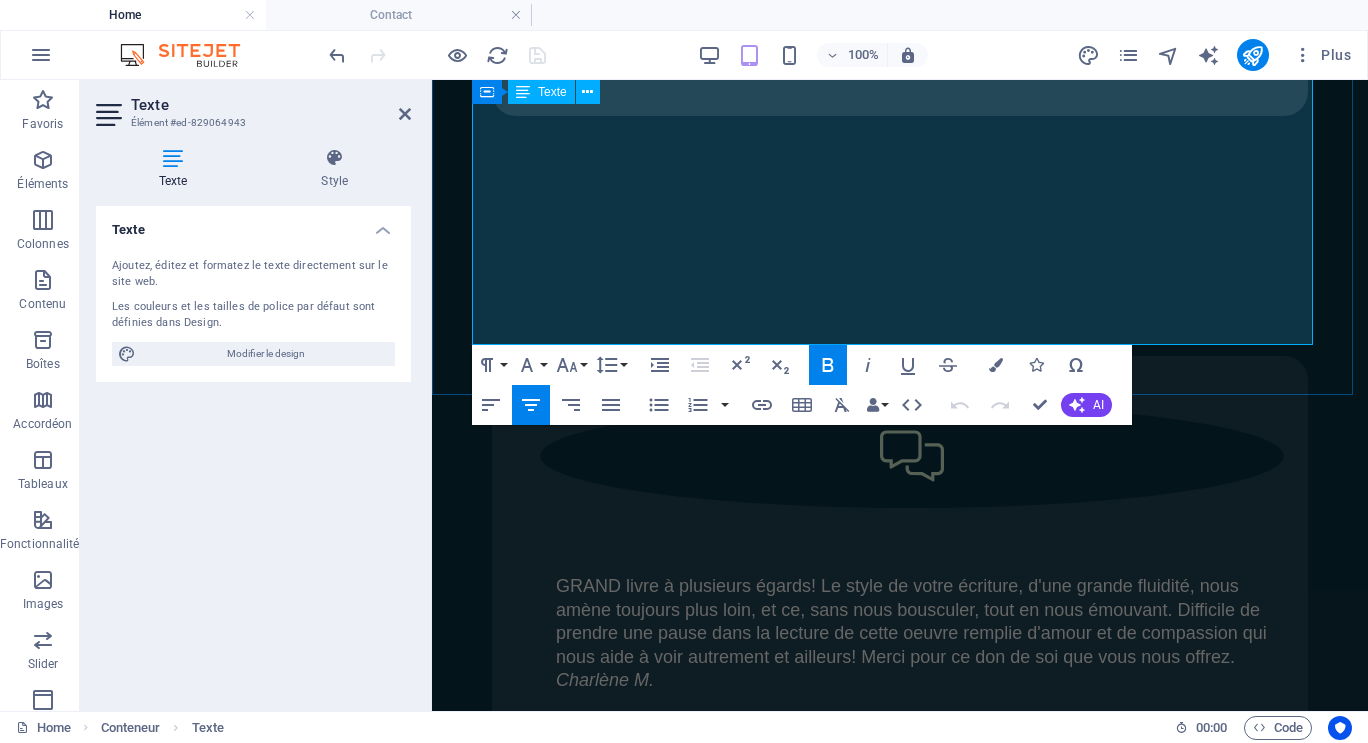 drag, startPoint x: 525, startPoint y: 296, endPoint x: 1287, endPoint y: 337, distance: 763.10223 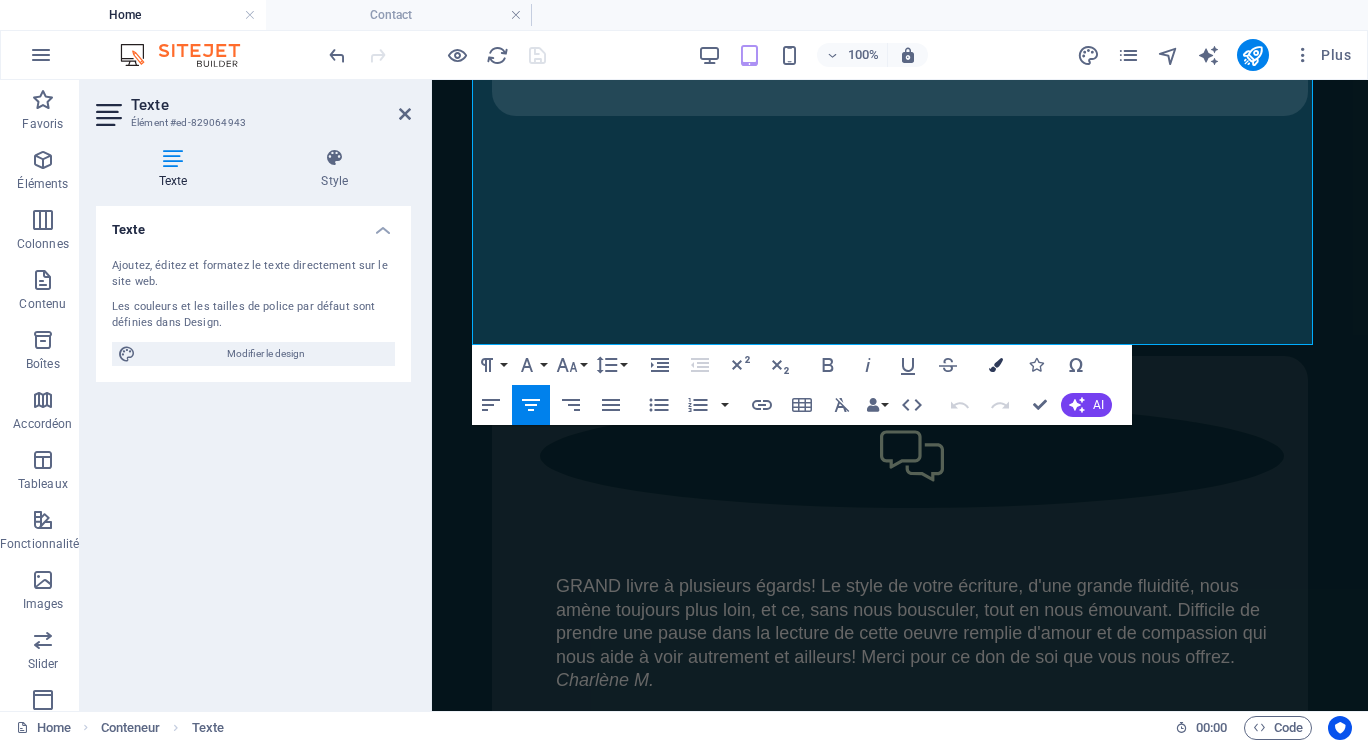 click at bounding box center [996, 365] 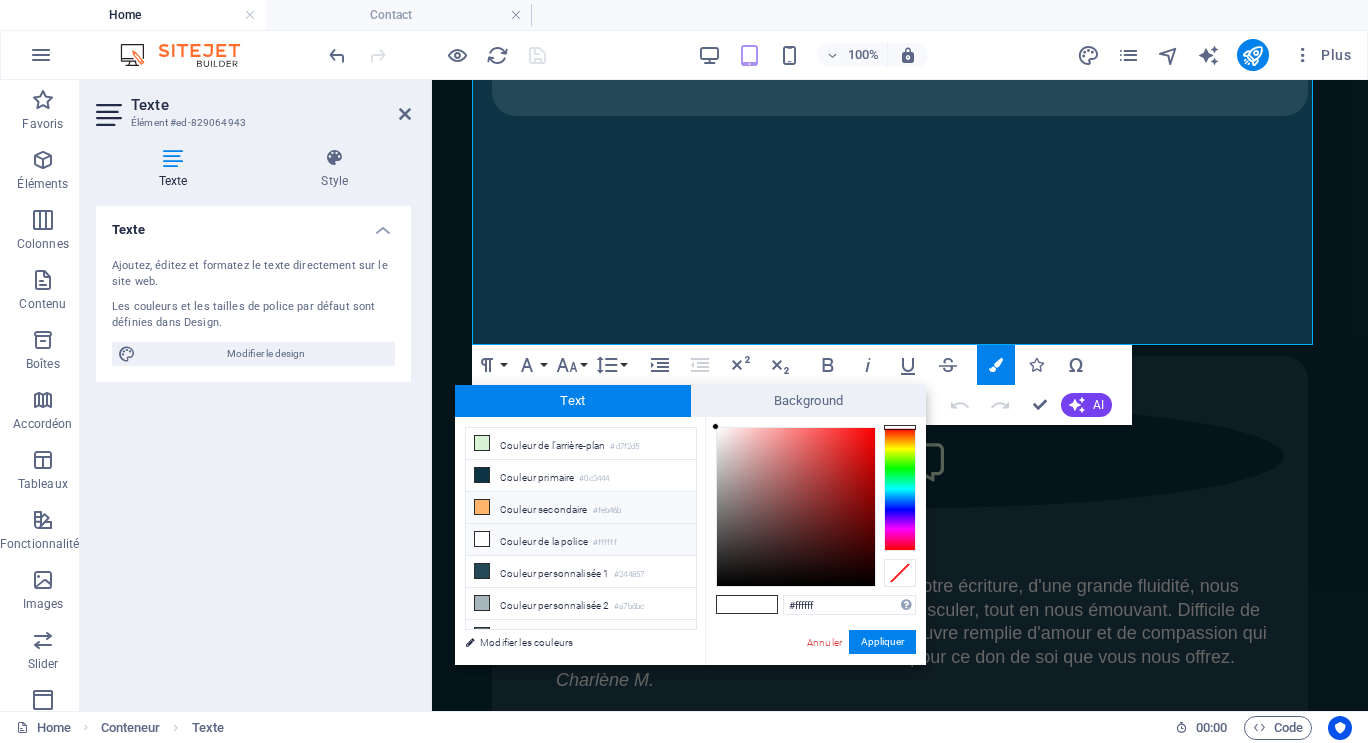 click on "Couleur secondaire
#feb46b" at bounding box center (581, 508) 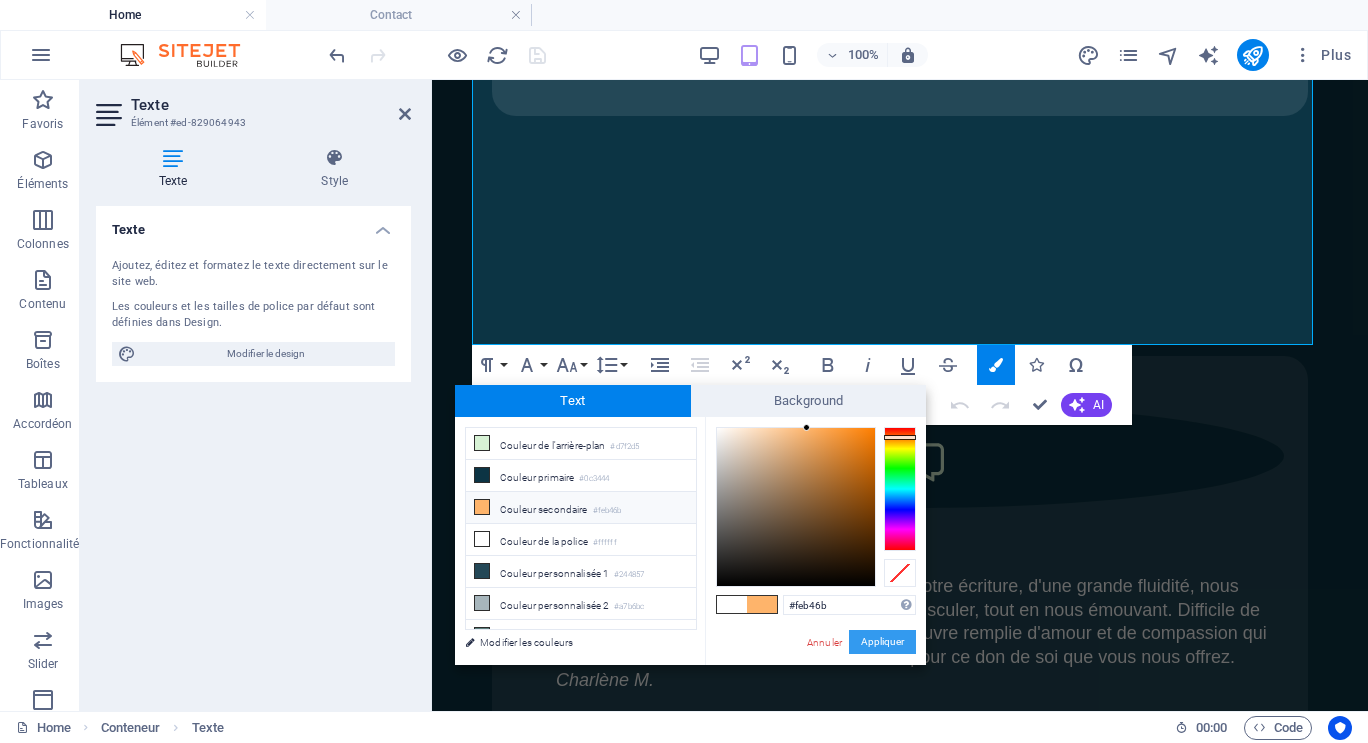 click on "Appliquer" at bounding box center [882, 642] 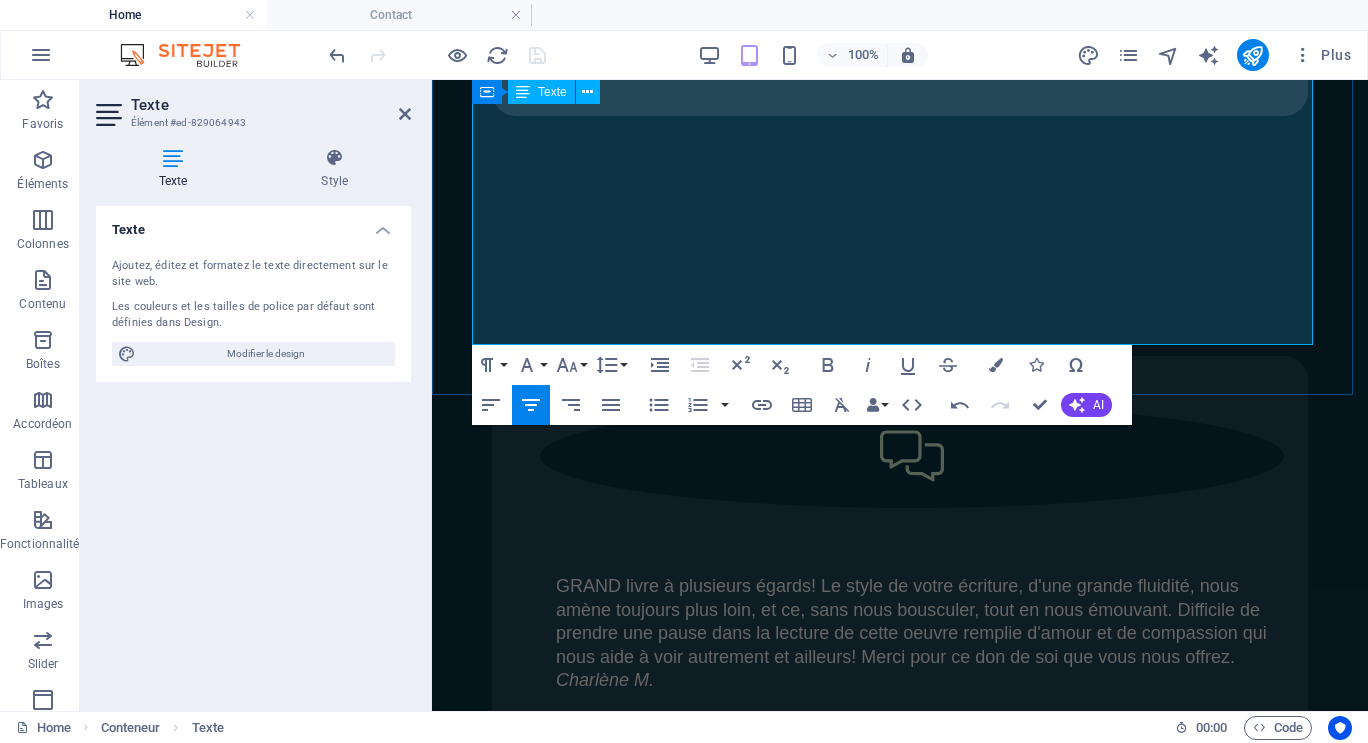 click at bounding box center (900, 3962) 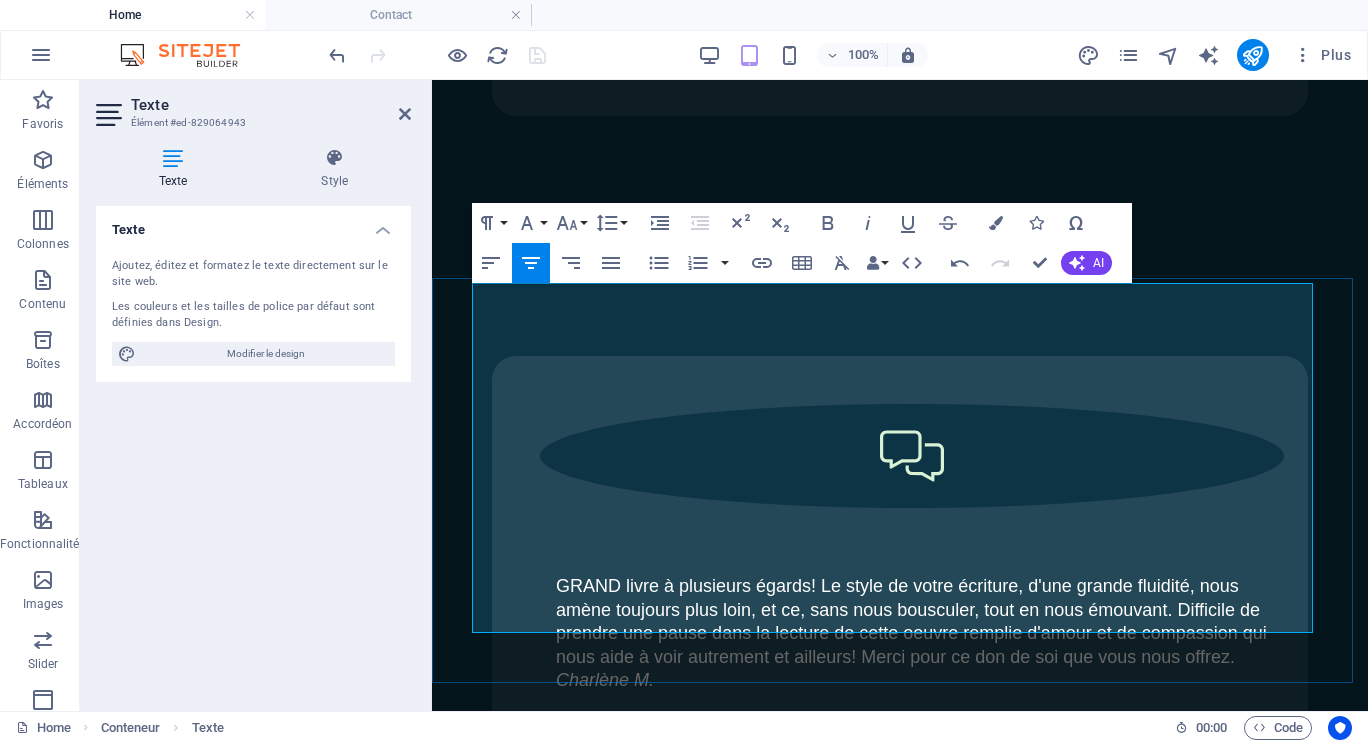 scroll, scrollTop: 12065, scrollLeft: 0, axis: vertical 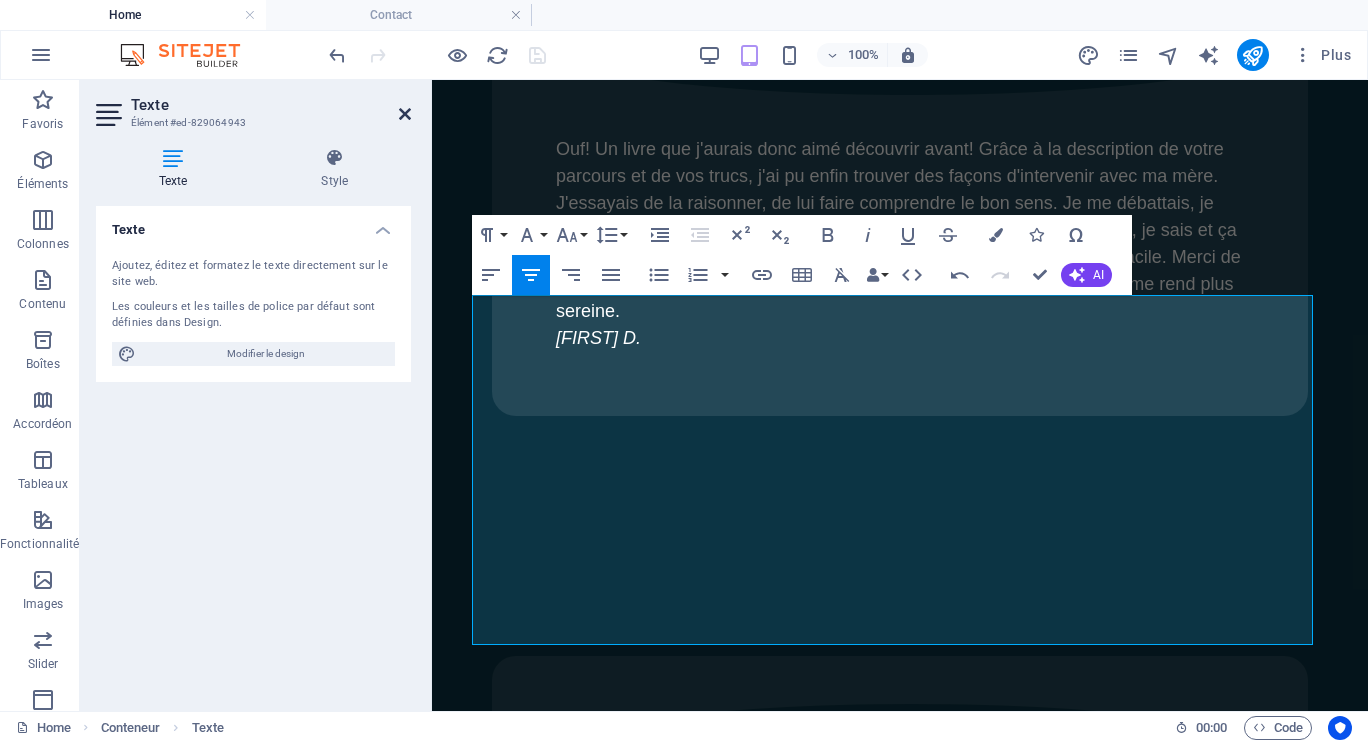 click at bounding box center [405, 114] 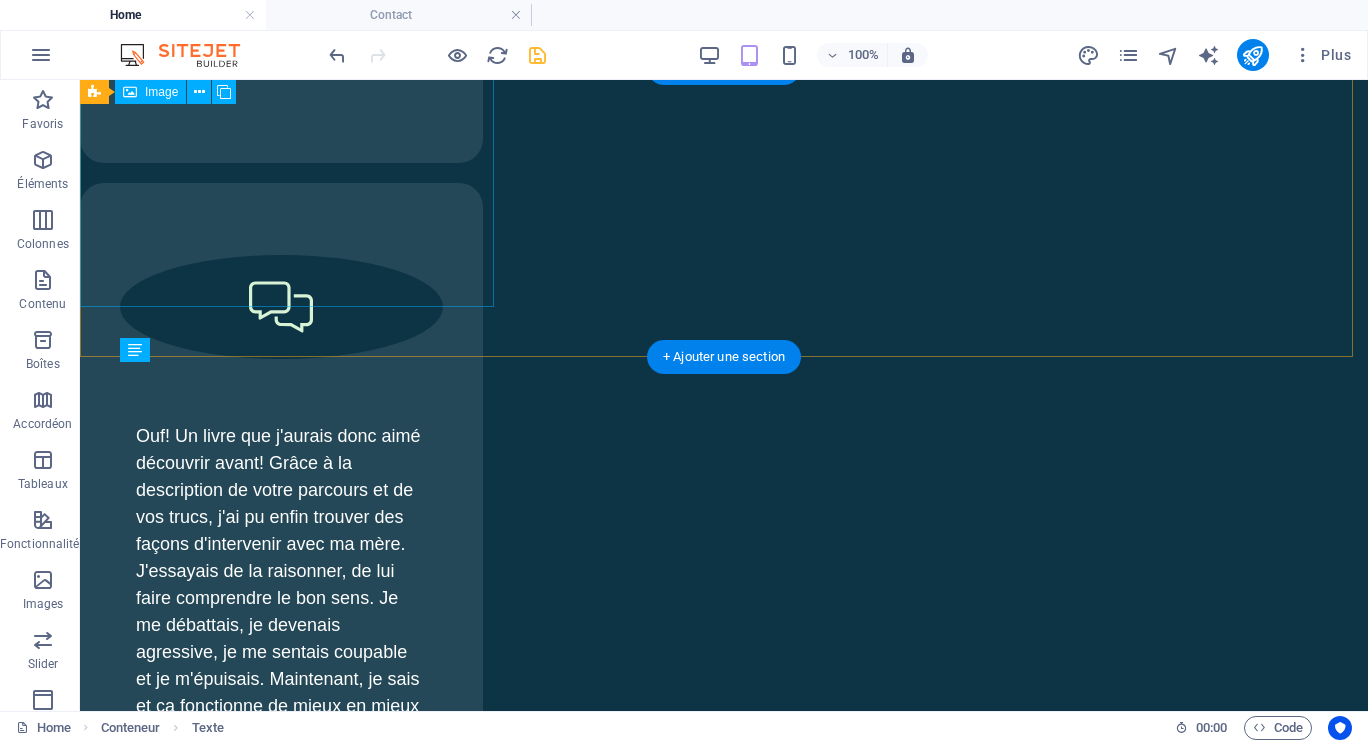 scroll, scrollTop: 9174, scrollLeft: 0, axis: vertical 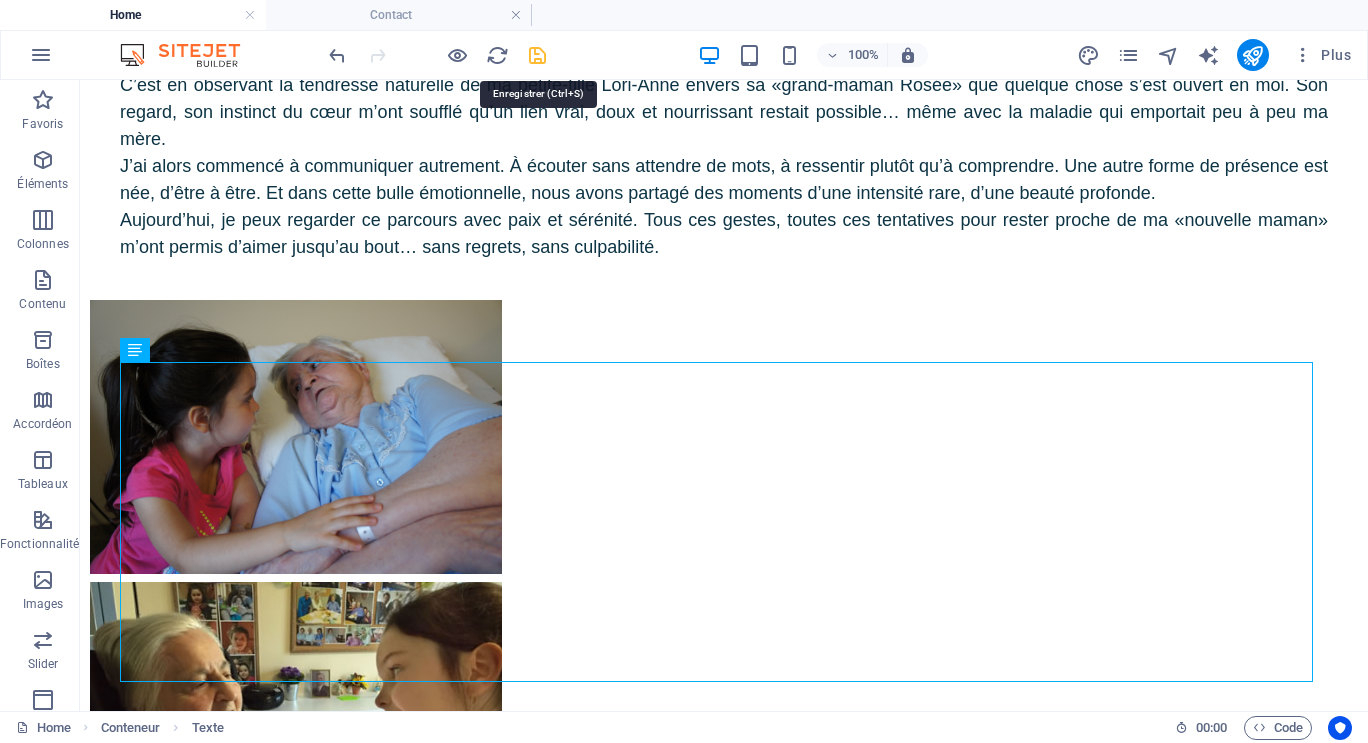 click at bounding box center [537, 55] 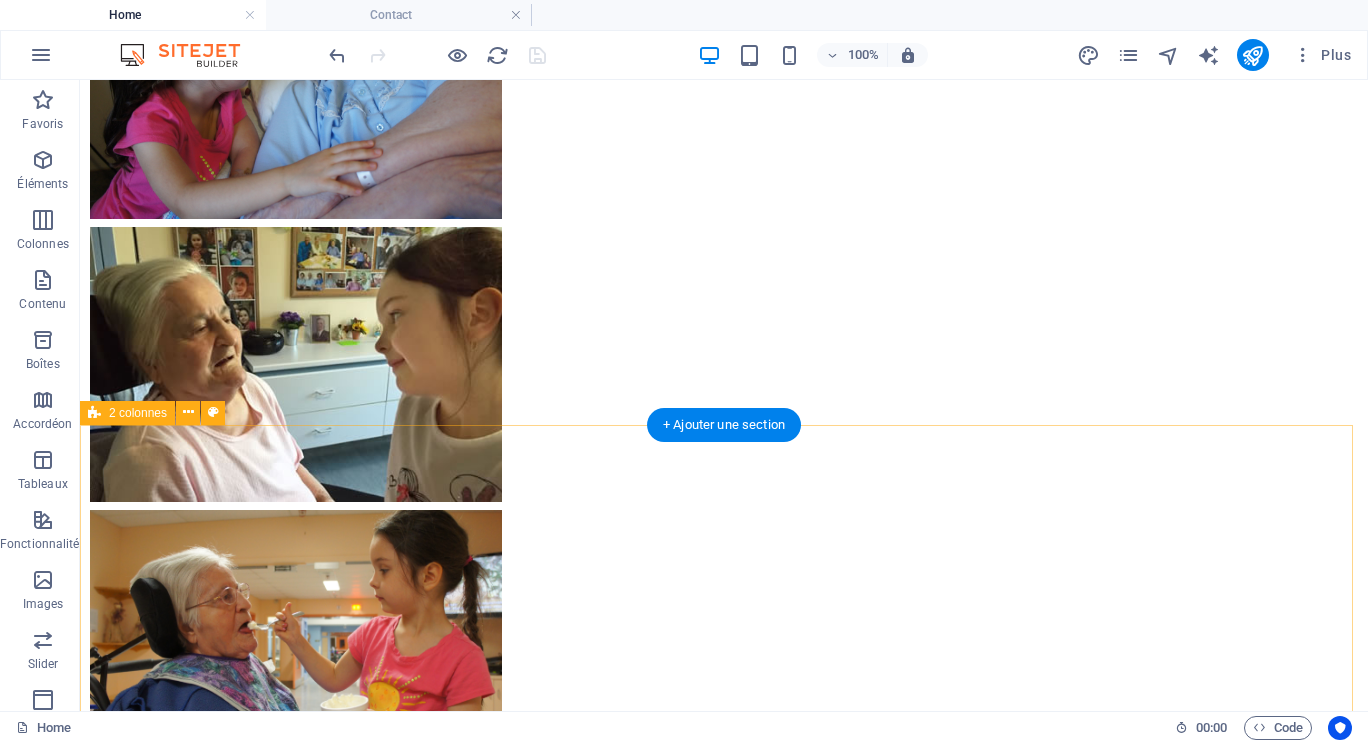 scroll, scrollTop: 9474, scrollLeft: 0, axis: vertical 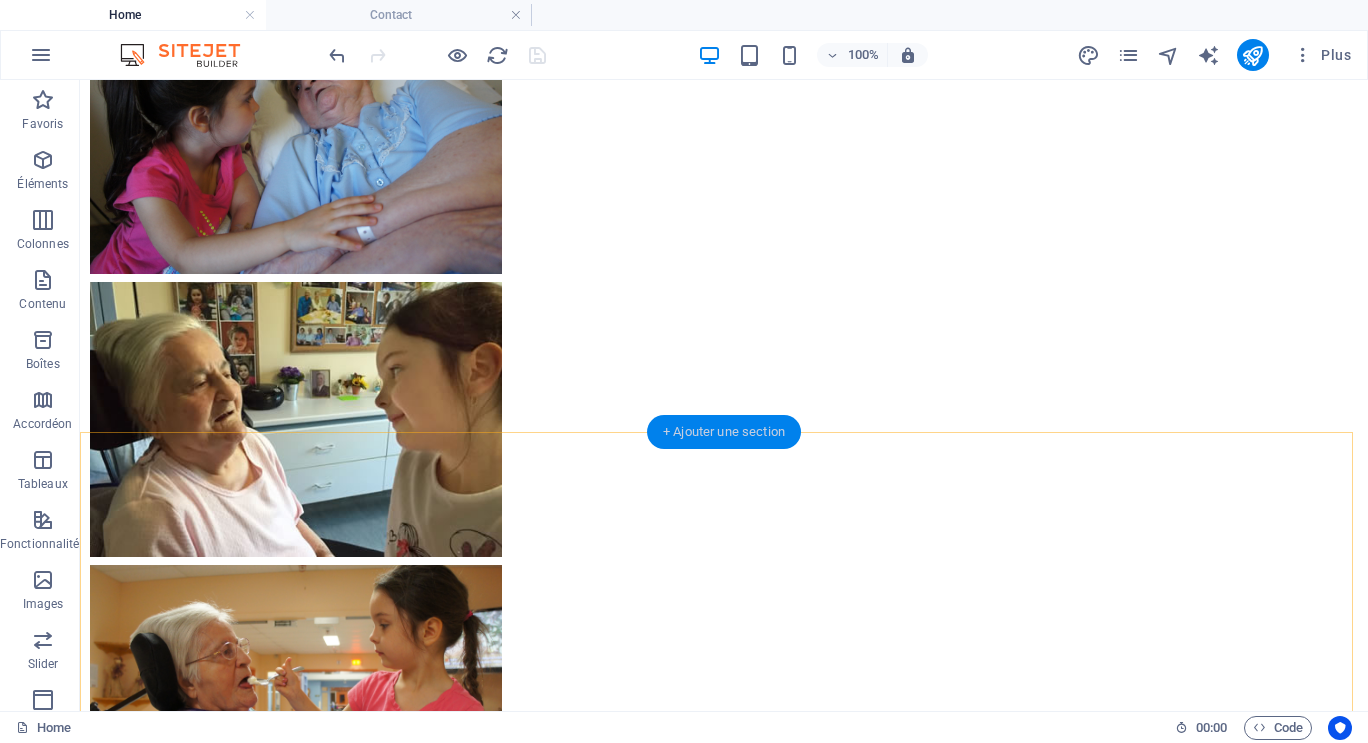 click on "+ Ajouter une section" at bounding box center [724, 432] 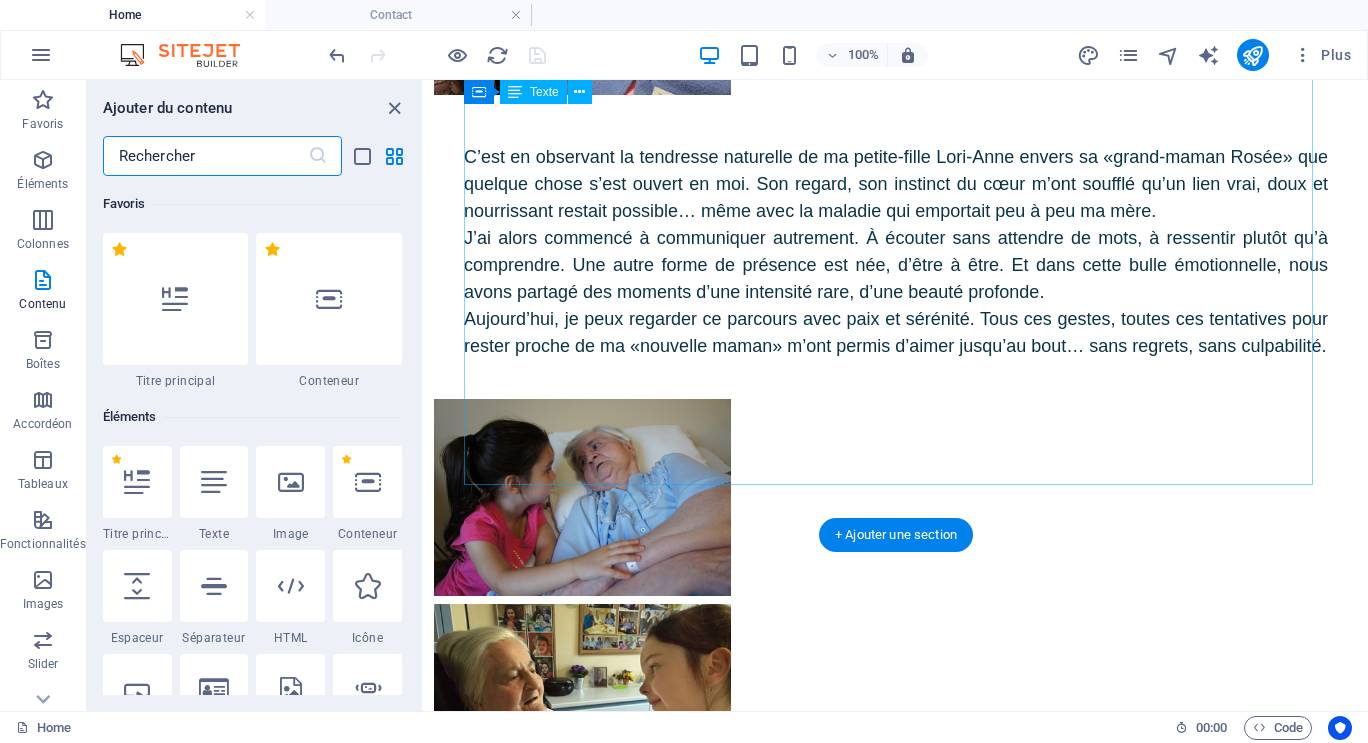 scroll, scrollTop: 12262, scrollLeft: 0, axis: vertical 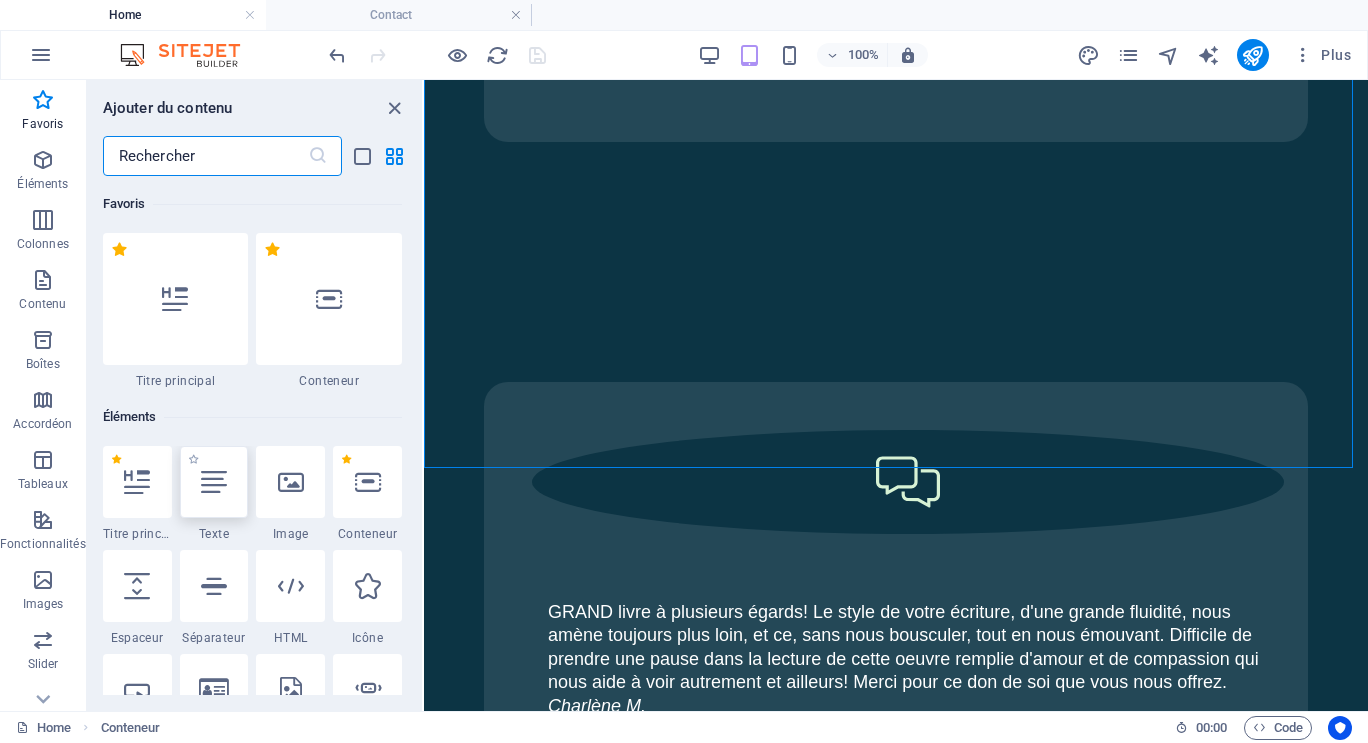 click at bounding box center (214, 482) 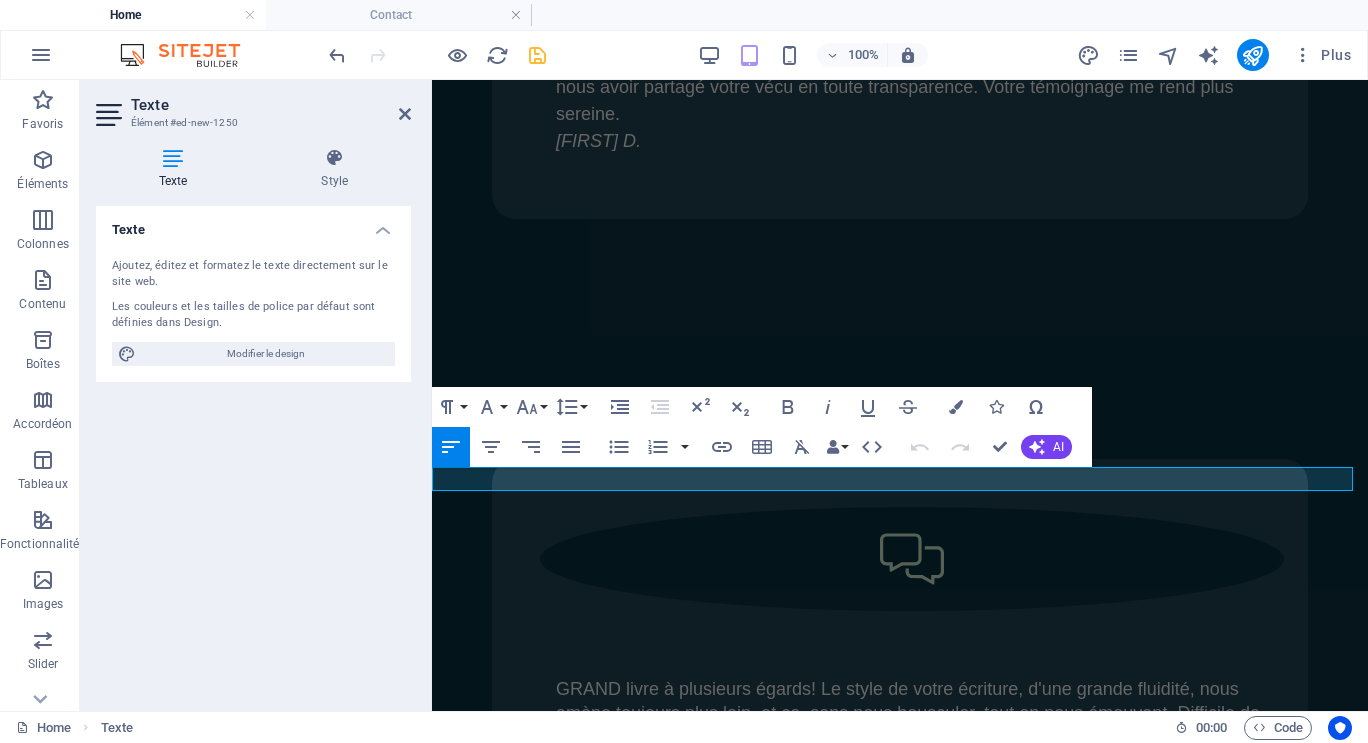 scroll, scrollTop: 12292, scrollLeft: 0, axis: vertical 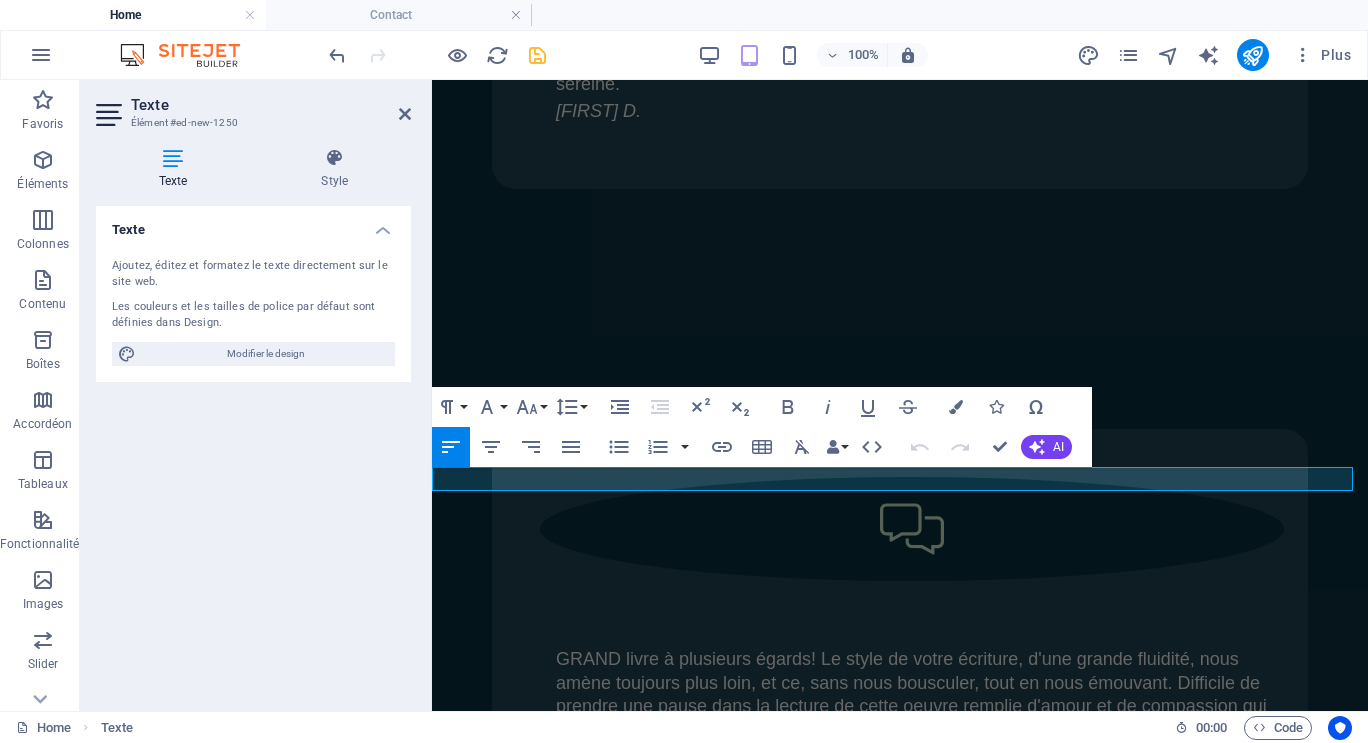 type 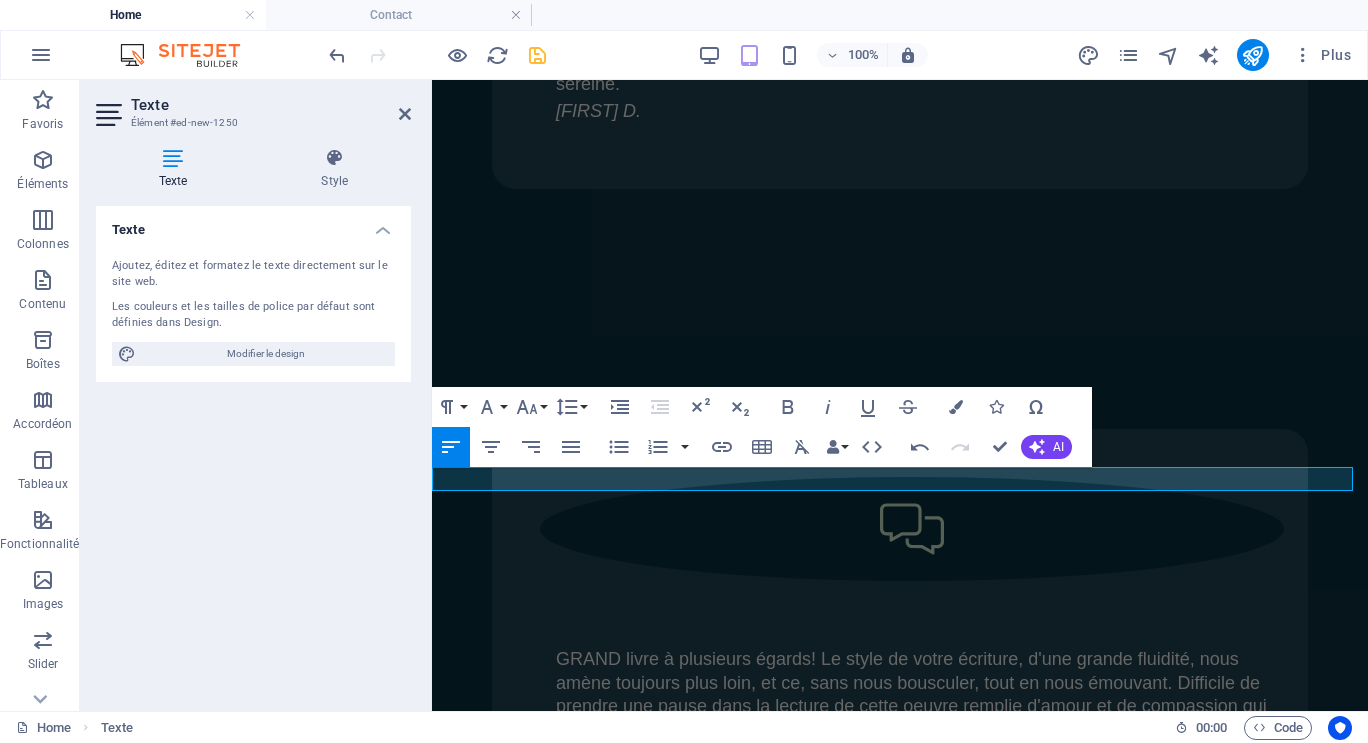 drag, startPoint x: 801, startPoint y: 486, endPoint x: 841, endPoint y: 550, distance: 75.47185 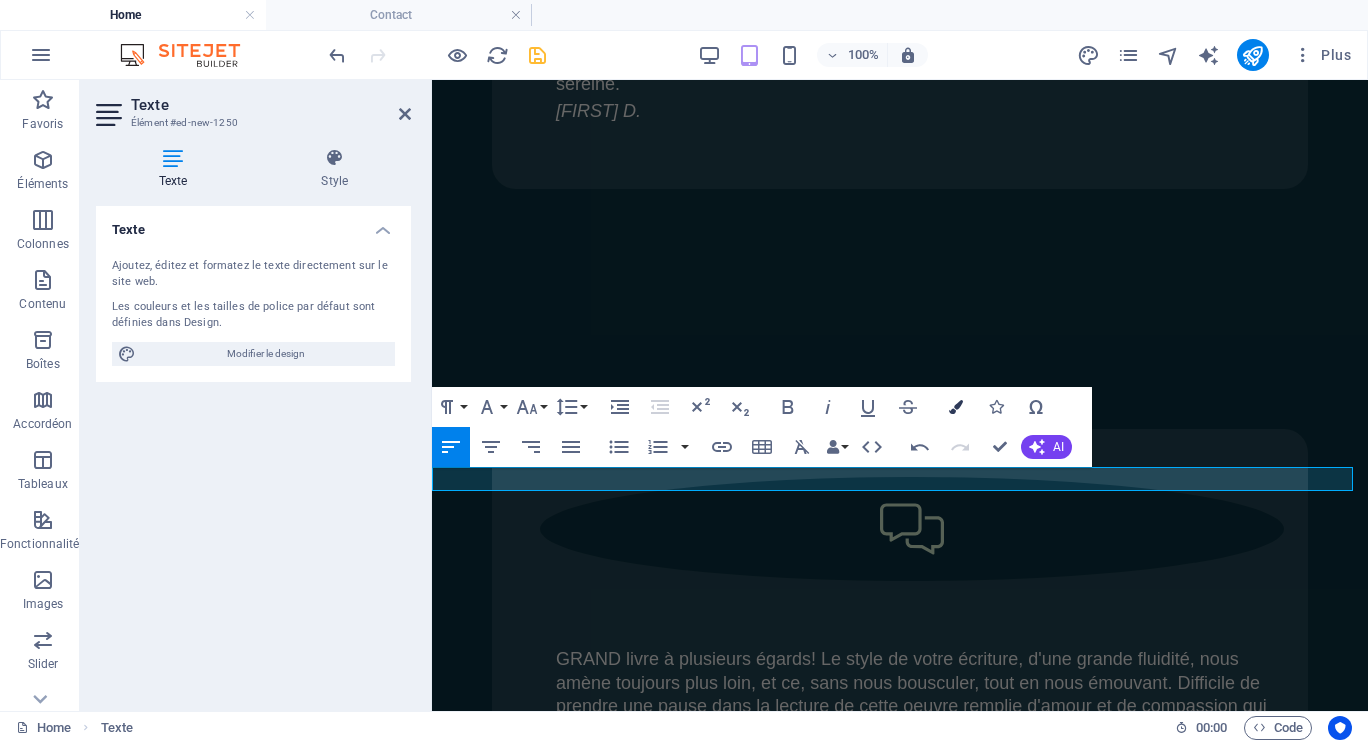 click at bounding box center [956, 407] 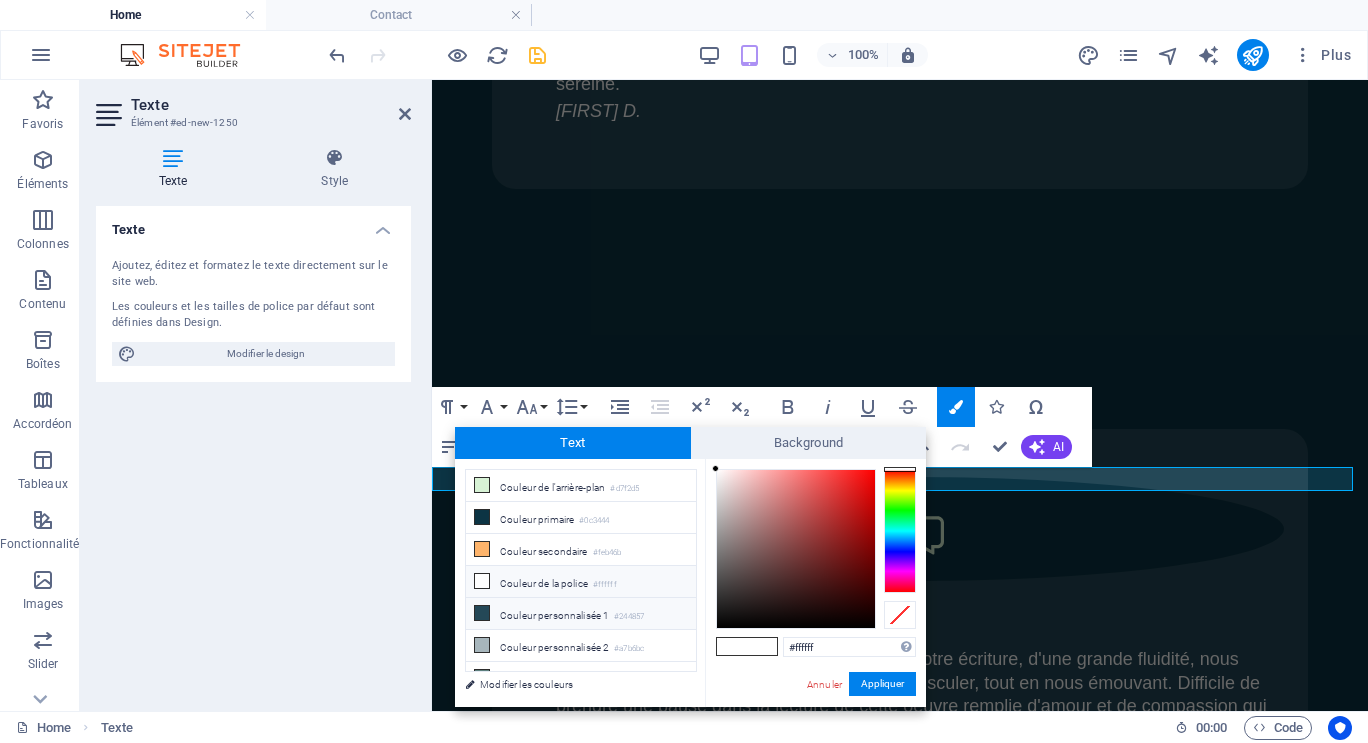 click on "Couleur personnalisée 1
#244857" at bounding box center [581, 614] 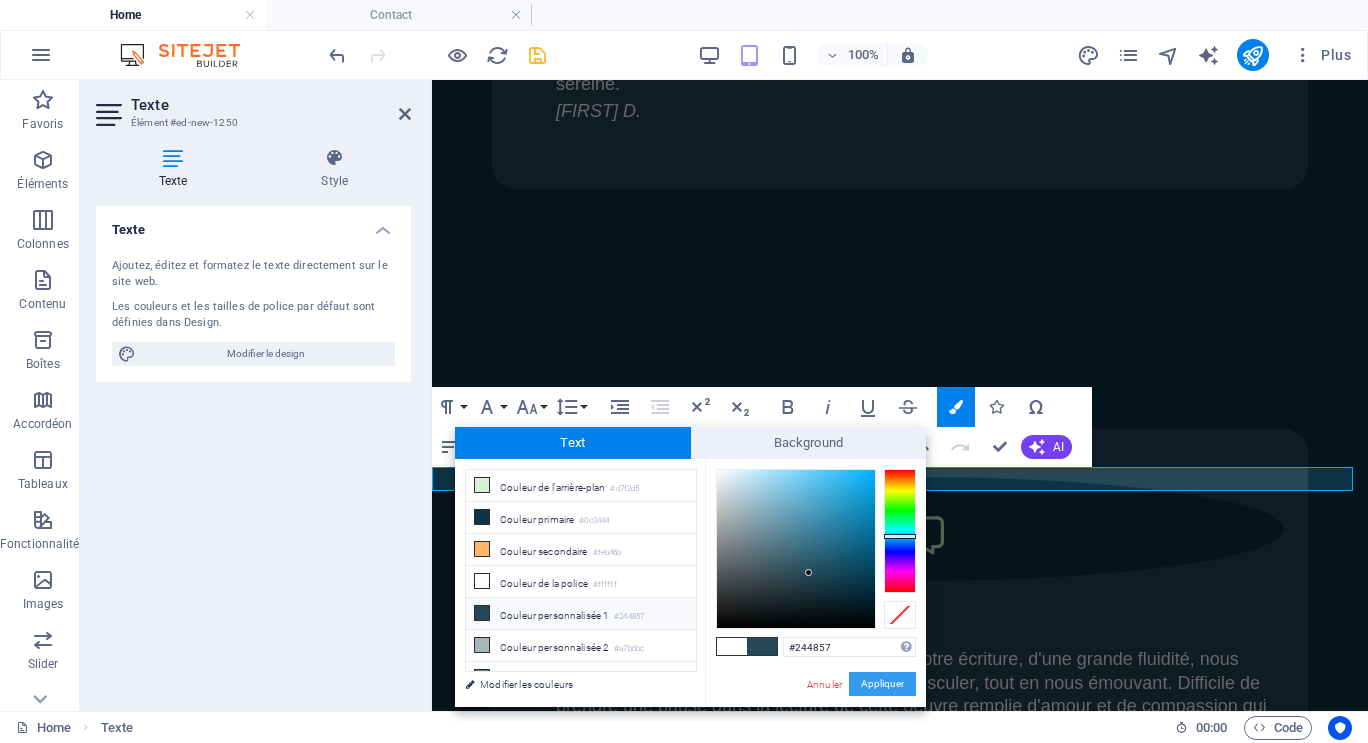 click on "Appliquer" at bounding box center (882, 684) 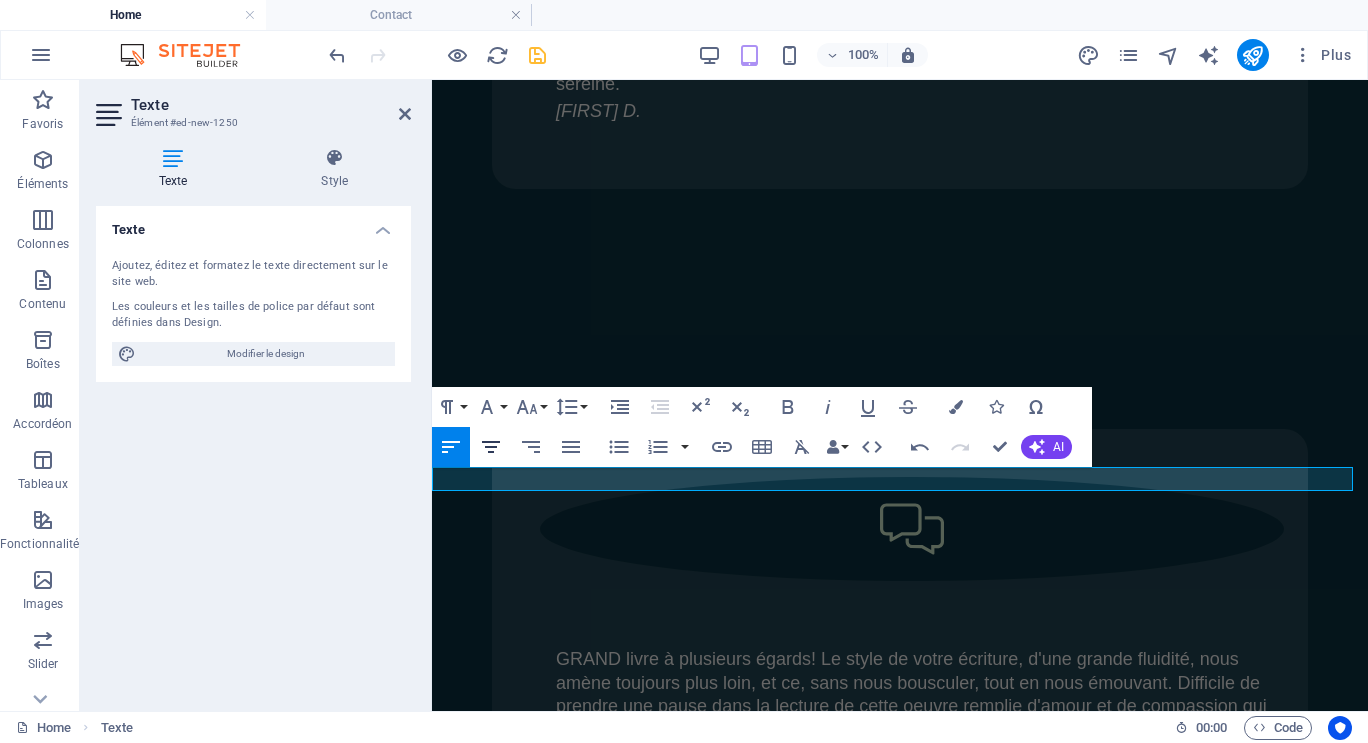 click 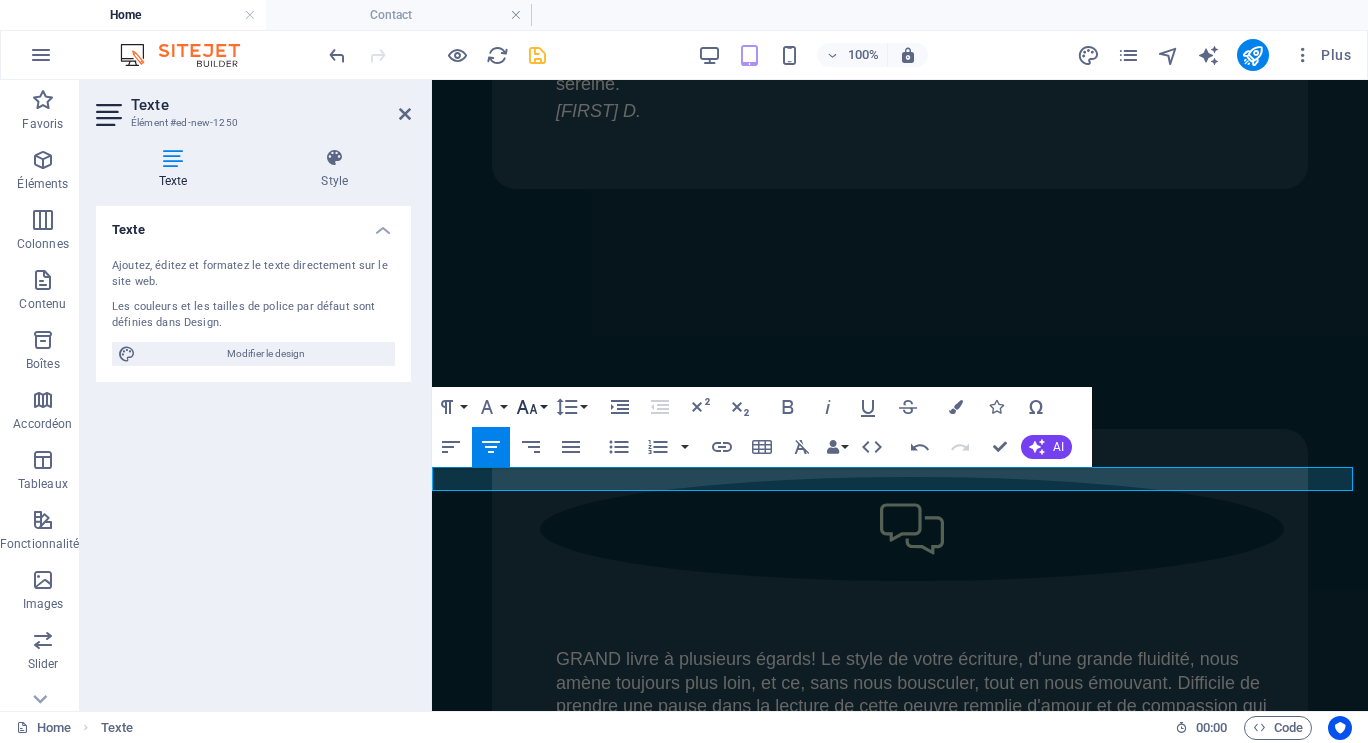 click on "Font Size" at bounding box center (531, 407) 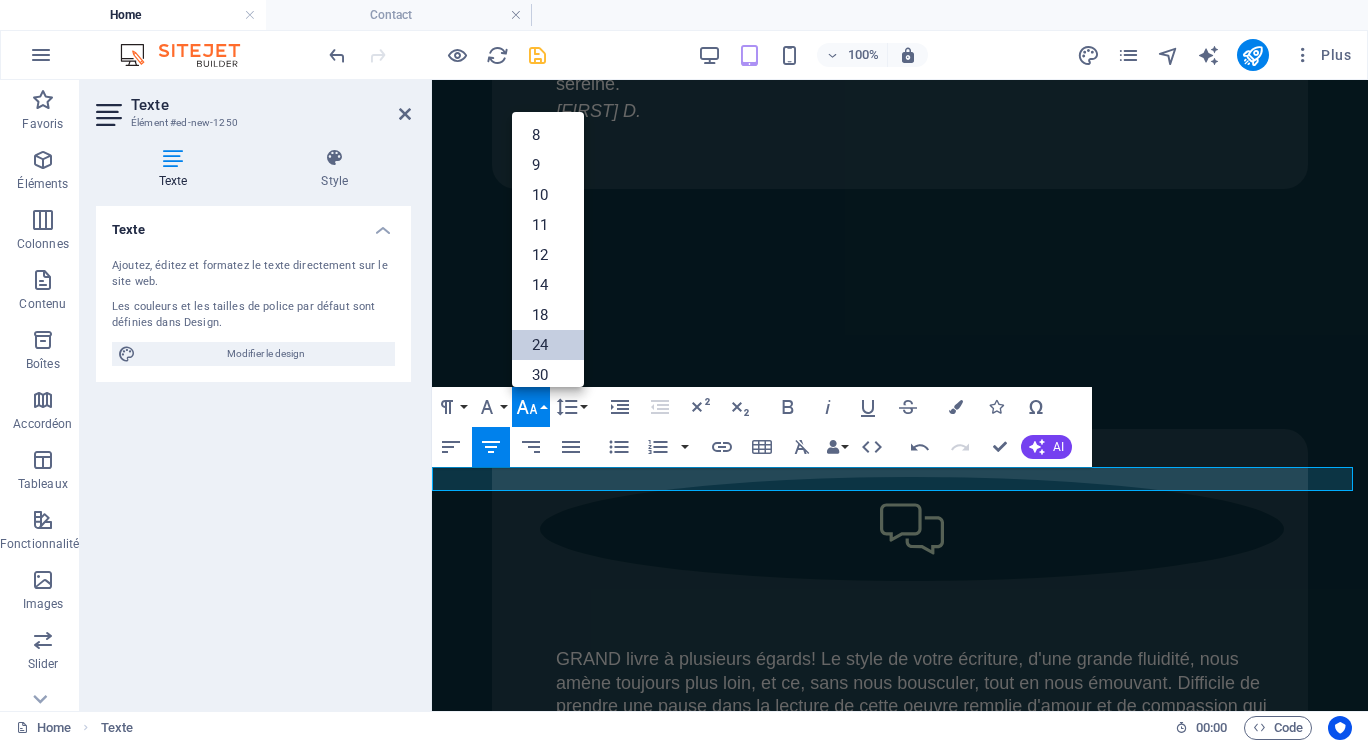 click on "24" at bounding box center [548, 345] 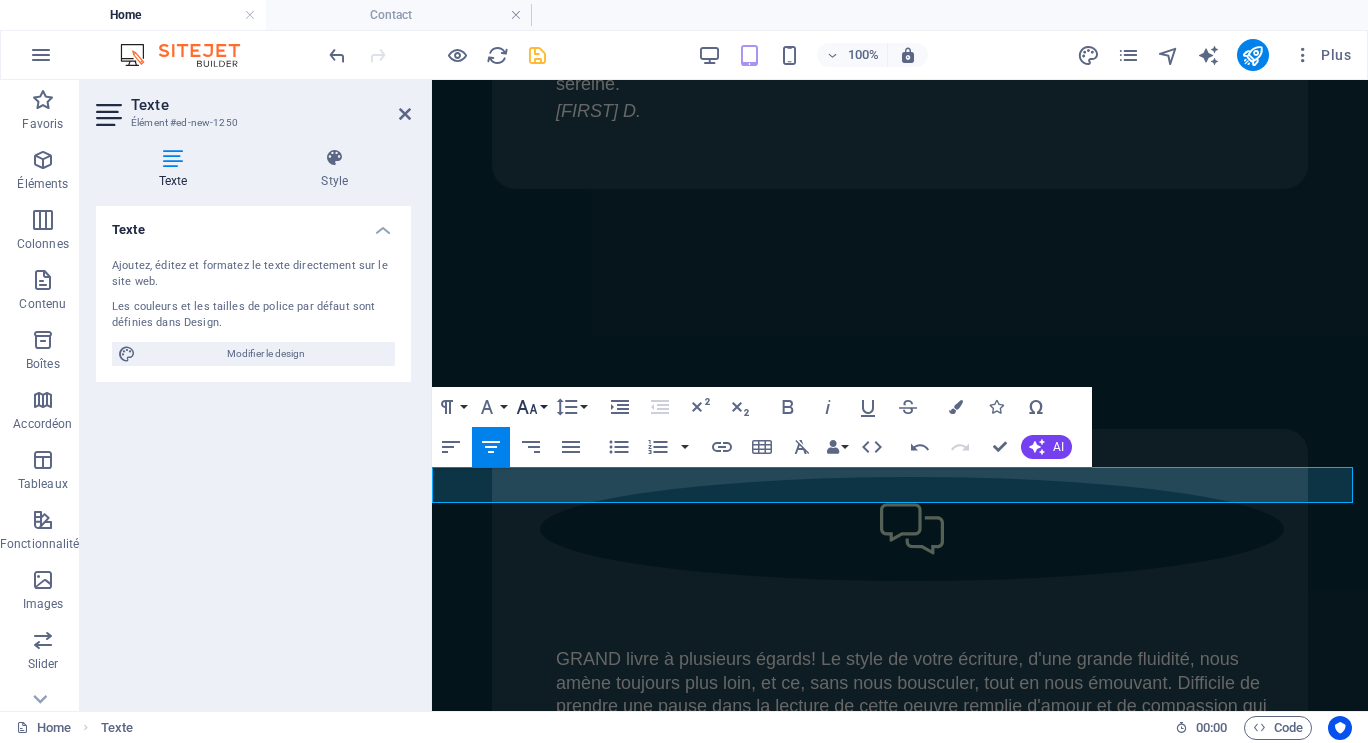 click on "Font Size" at bounding box center (531, 407) 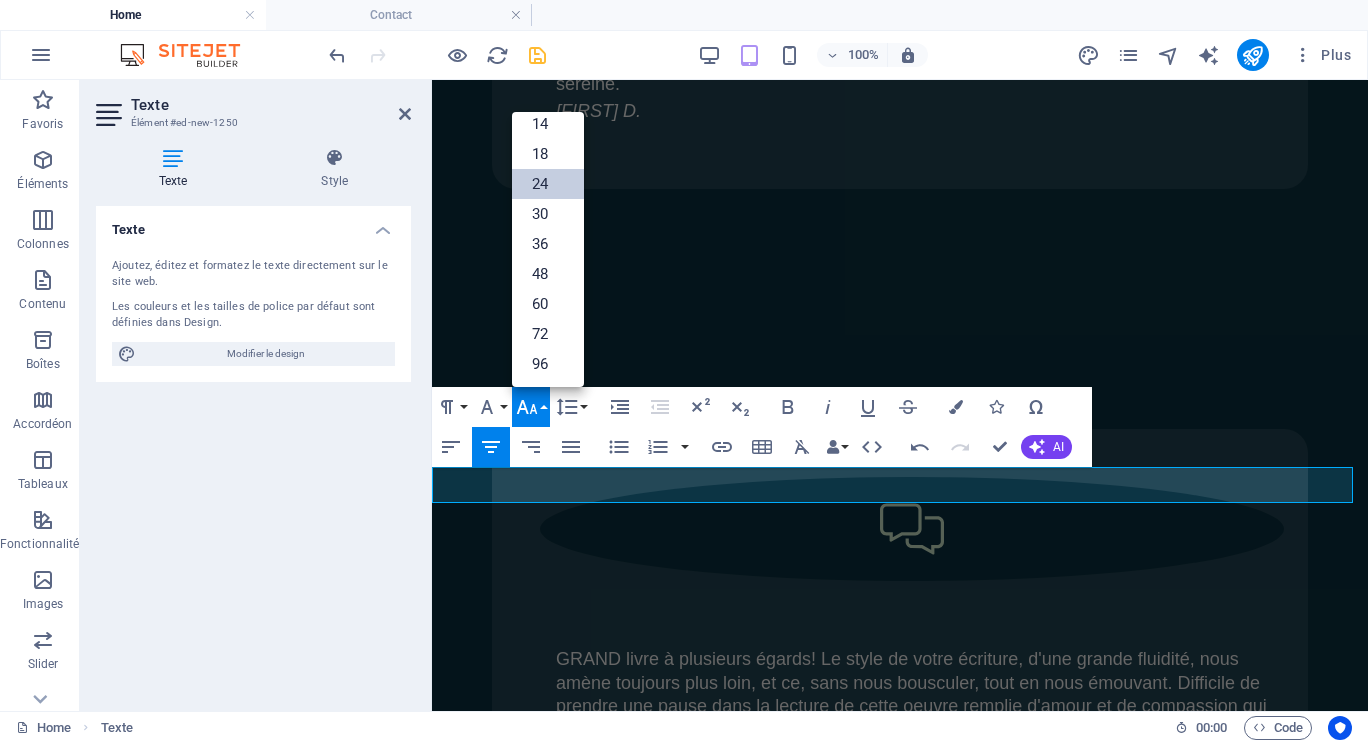 scroll, scrollTop: 161, scrollLeft: 0, axis: vertical 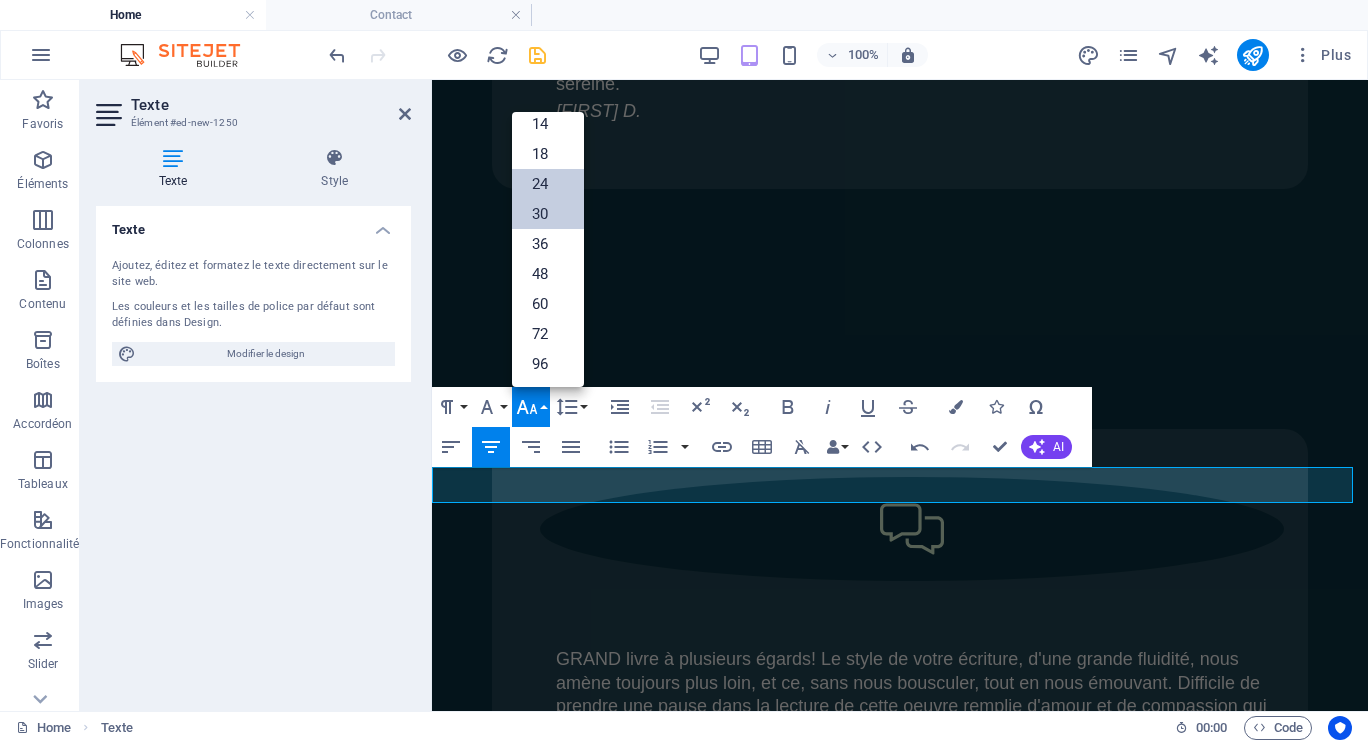 click on "30" at bounding box center (548, 214) 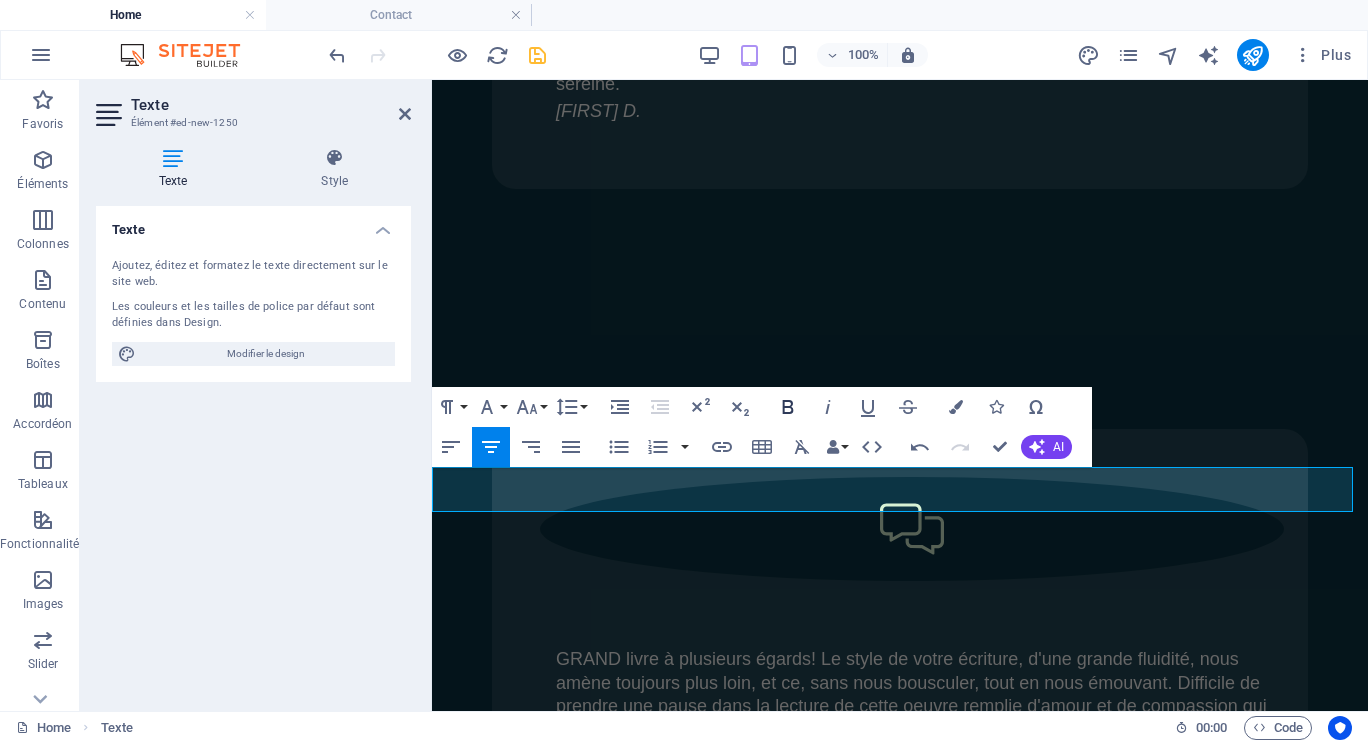 click 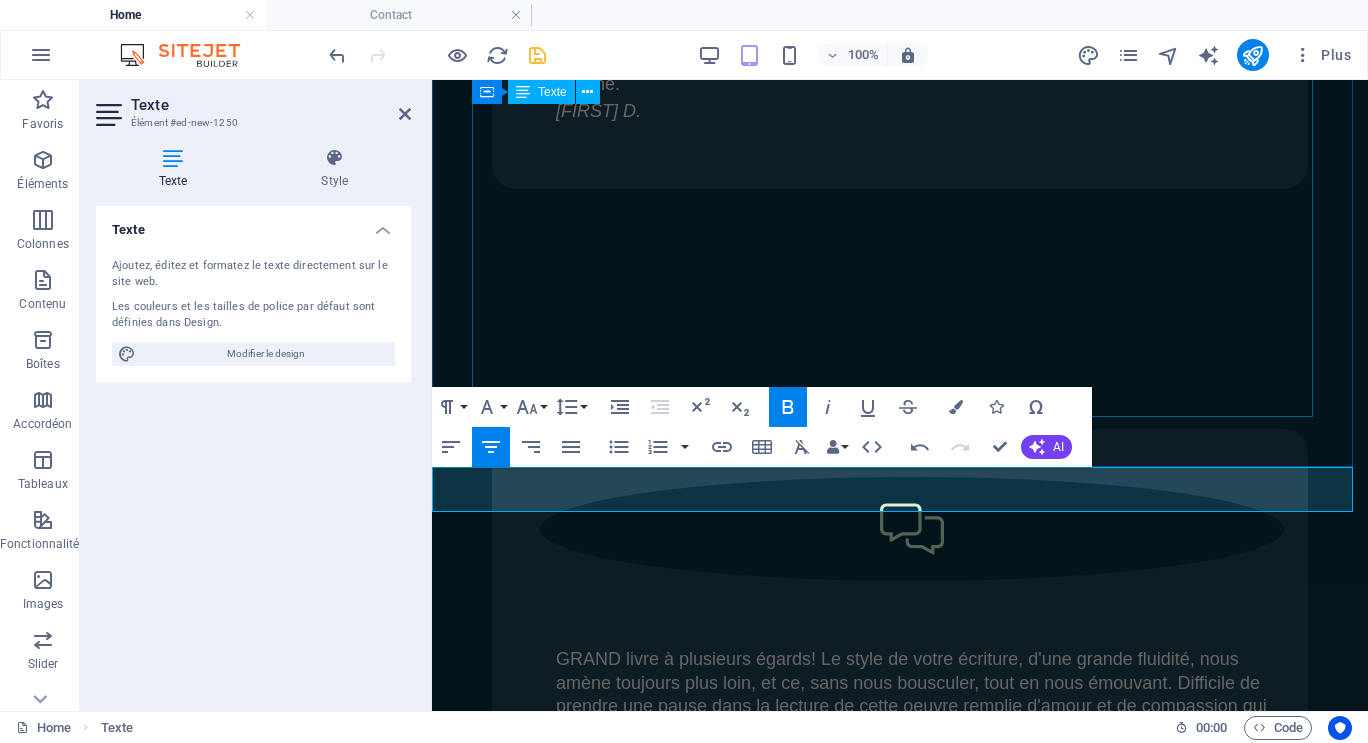 click on "Pour avoir accès à l'ensemble des capsules, cliquer ici. Sur YouTube, elles sont classées par thème, soit: Troubles du comportement et stratégies à adopter, Soutien pour proches aidants, Témoignages, Questions et réponses, Info théoriques. Pour me joindre par courriel, cliquer ici." at bounding box center (900, 3970) 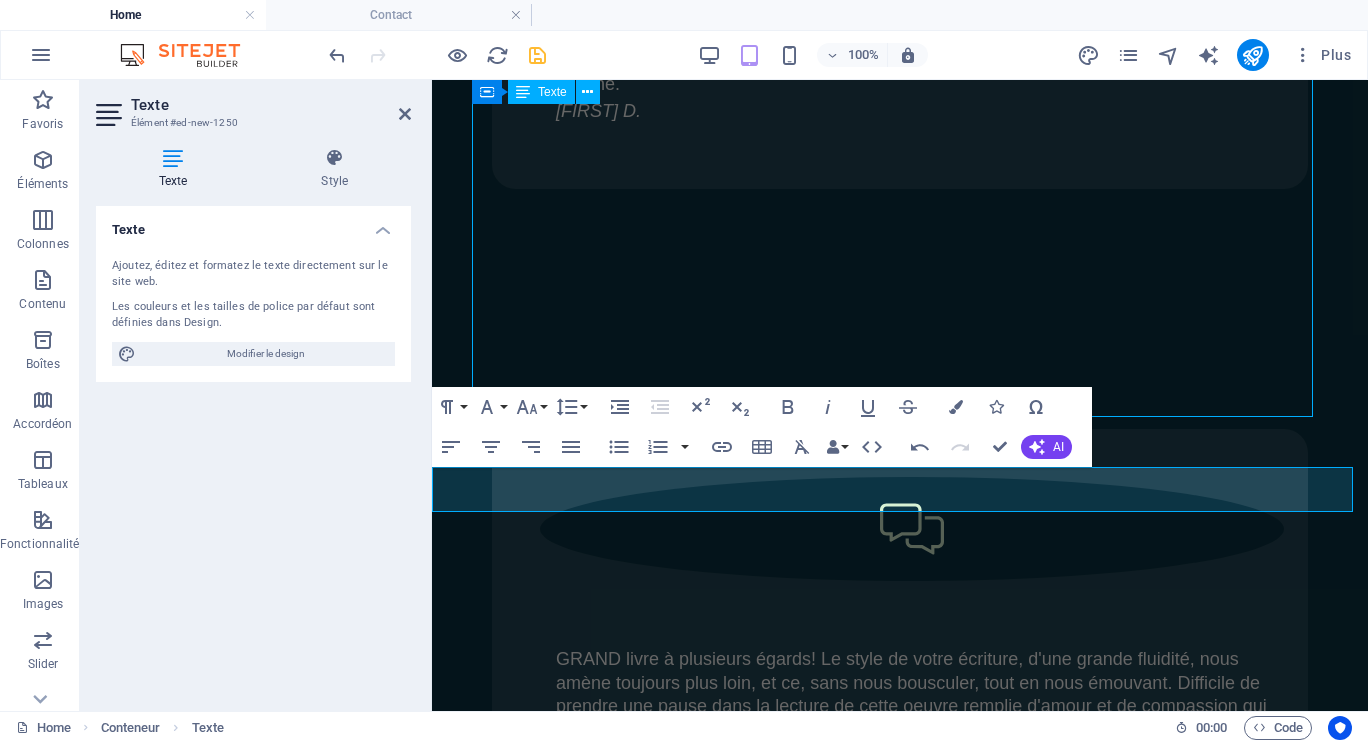 scroll, scrollTop: 9474, scrollLeft: 0, axis: vertical 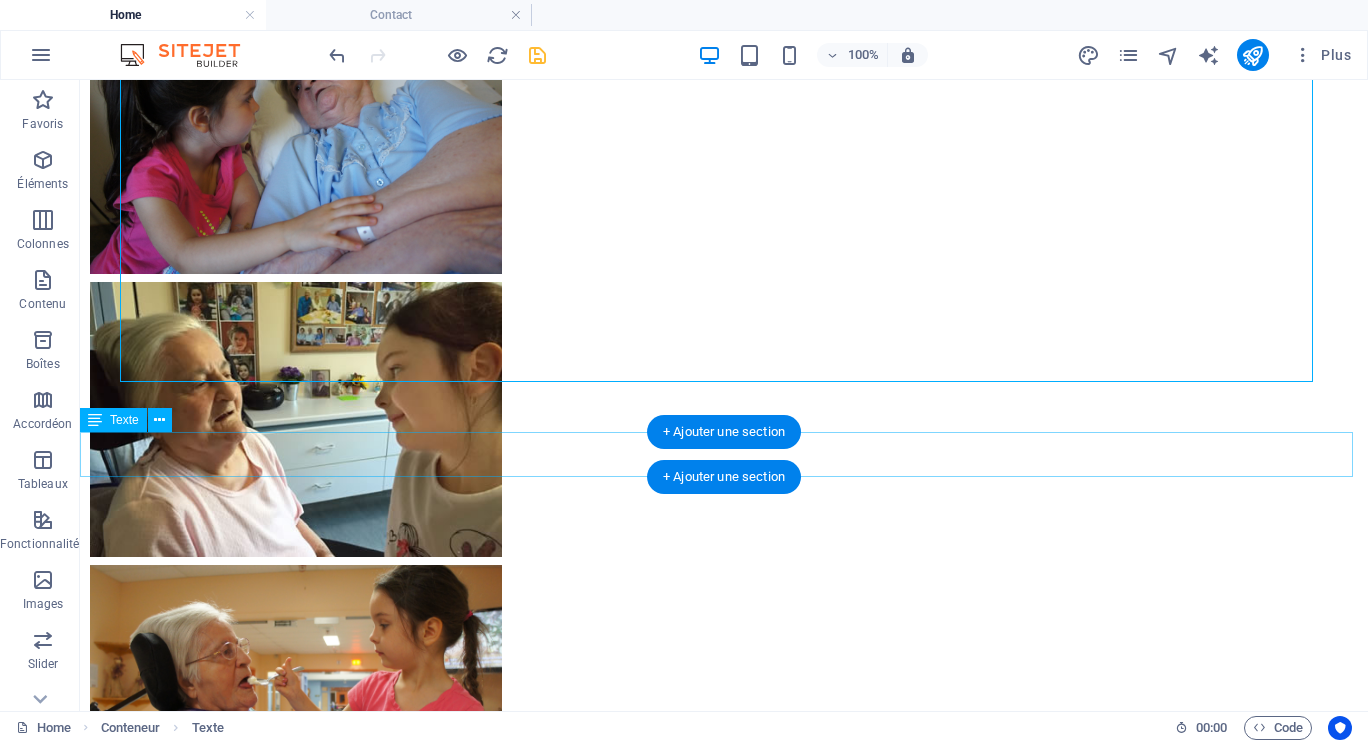 click on "Pour me joindre par courriel, cliquer ici." at bounding box center [724, 8661] 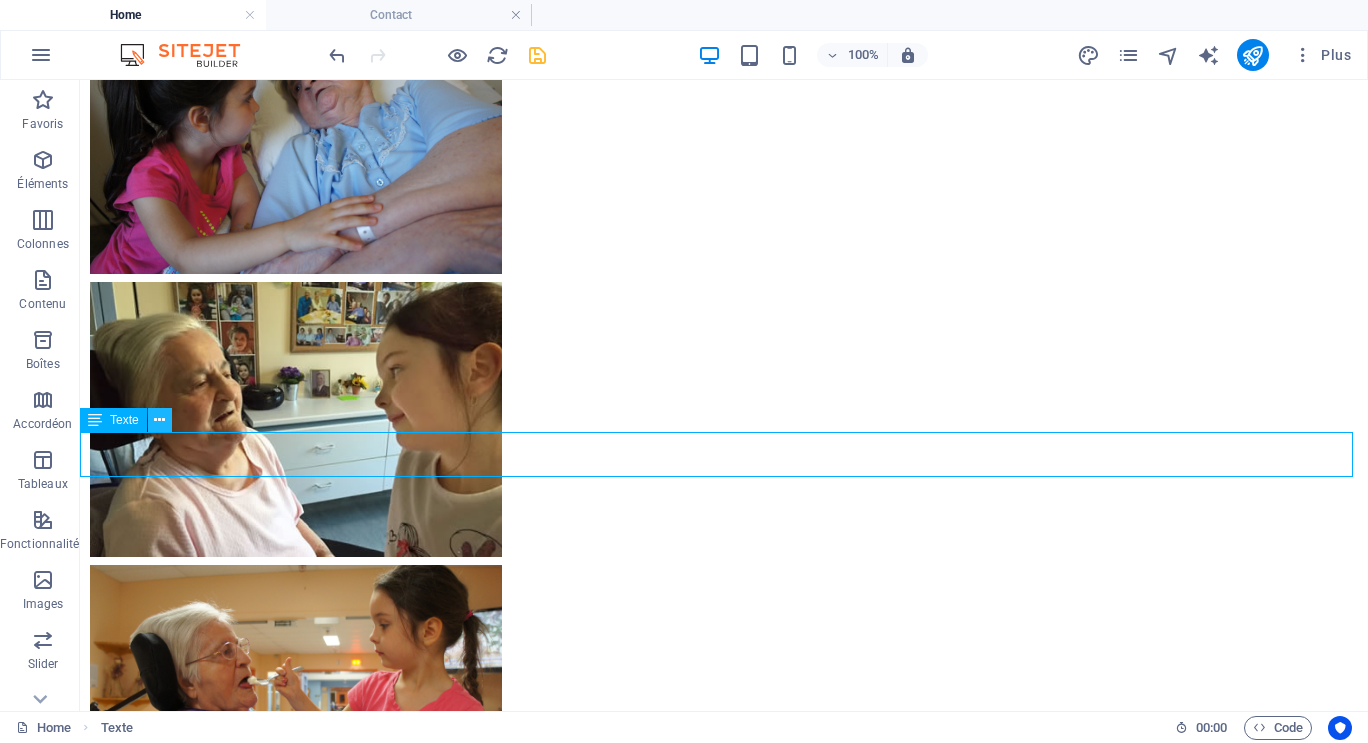 click at bounding box center (160, 420) 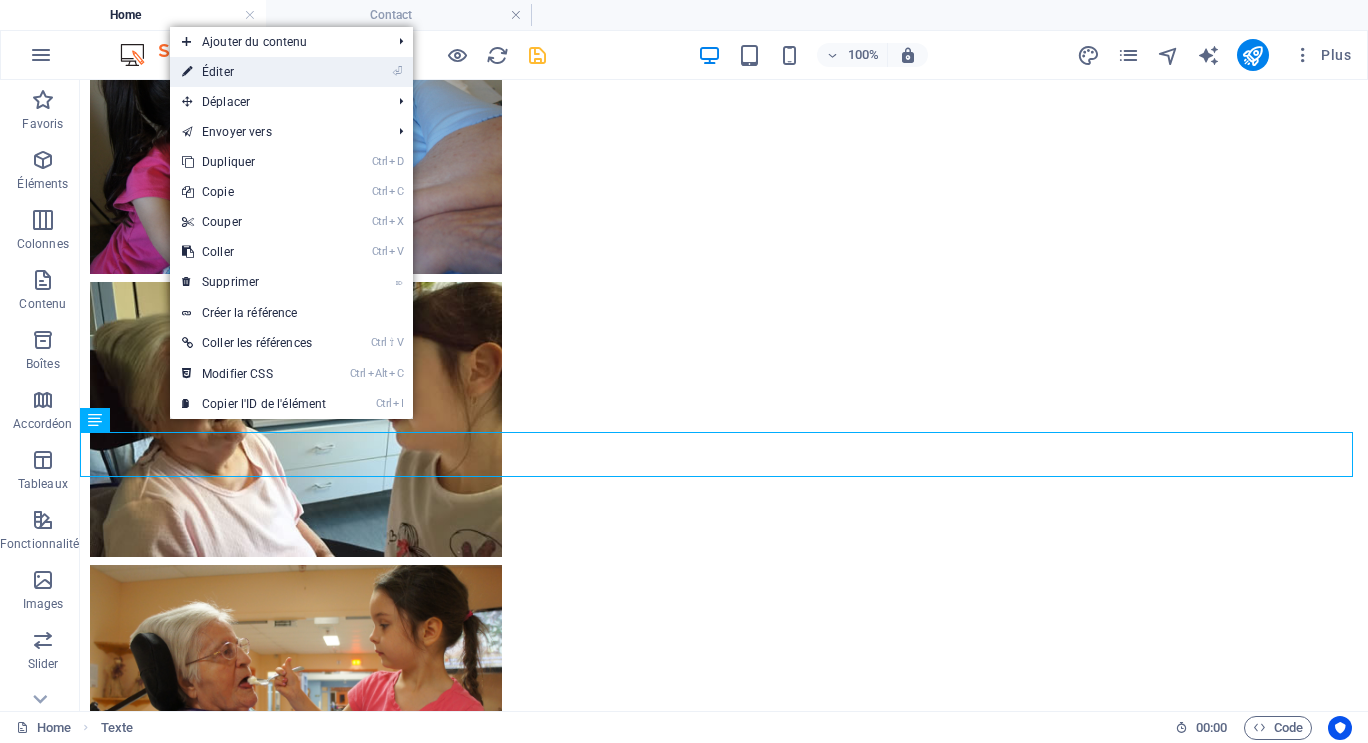 click on "⏎  Éditer" at bounding box center (254, 72) 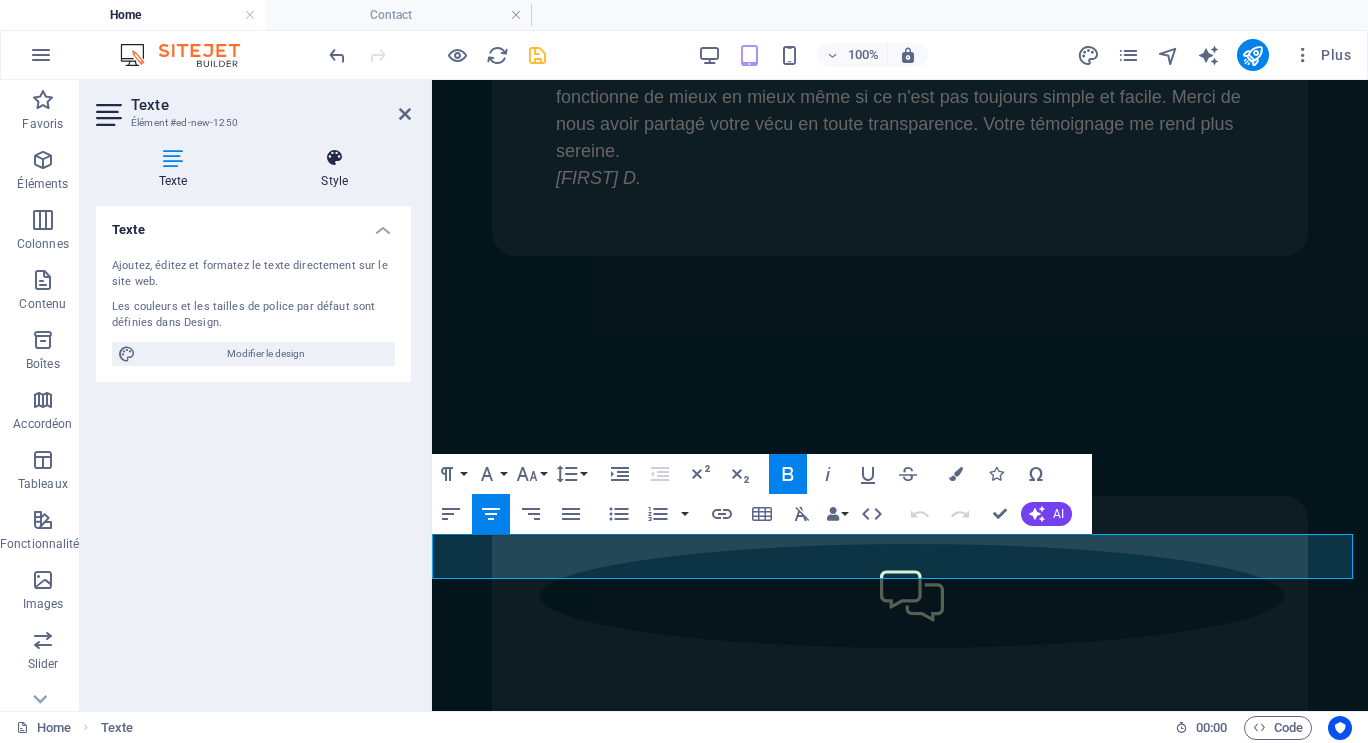 click at bounding box center [335, 158] 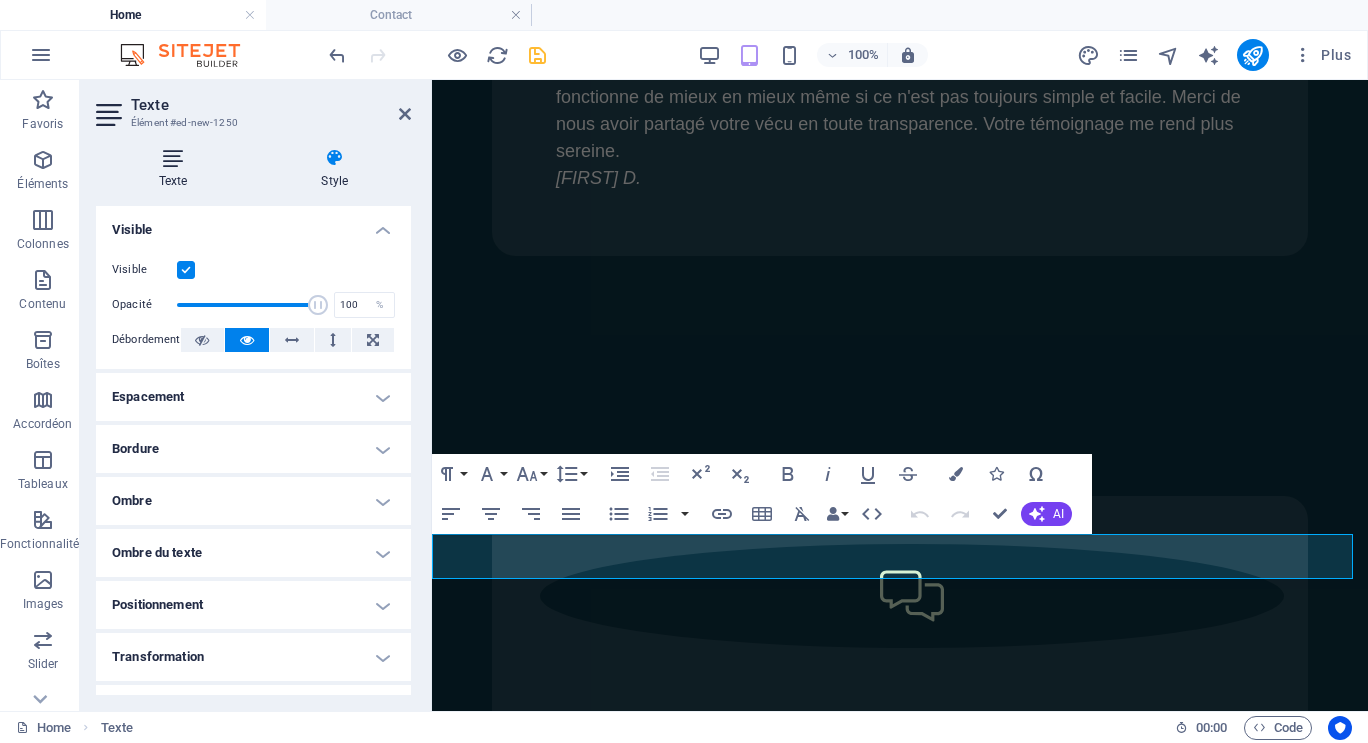 click at bounding box center (173, 158) 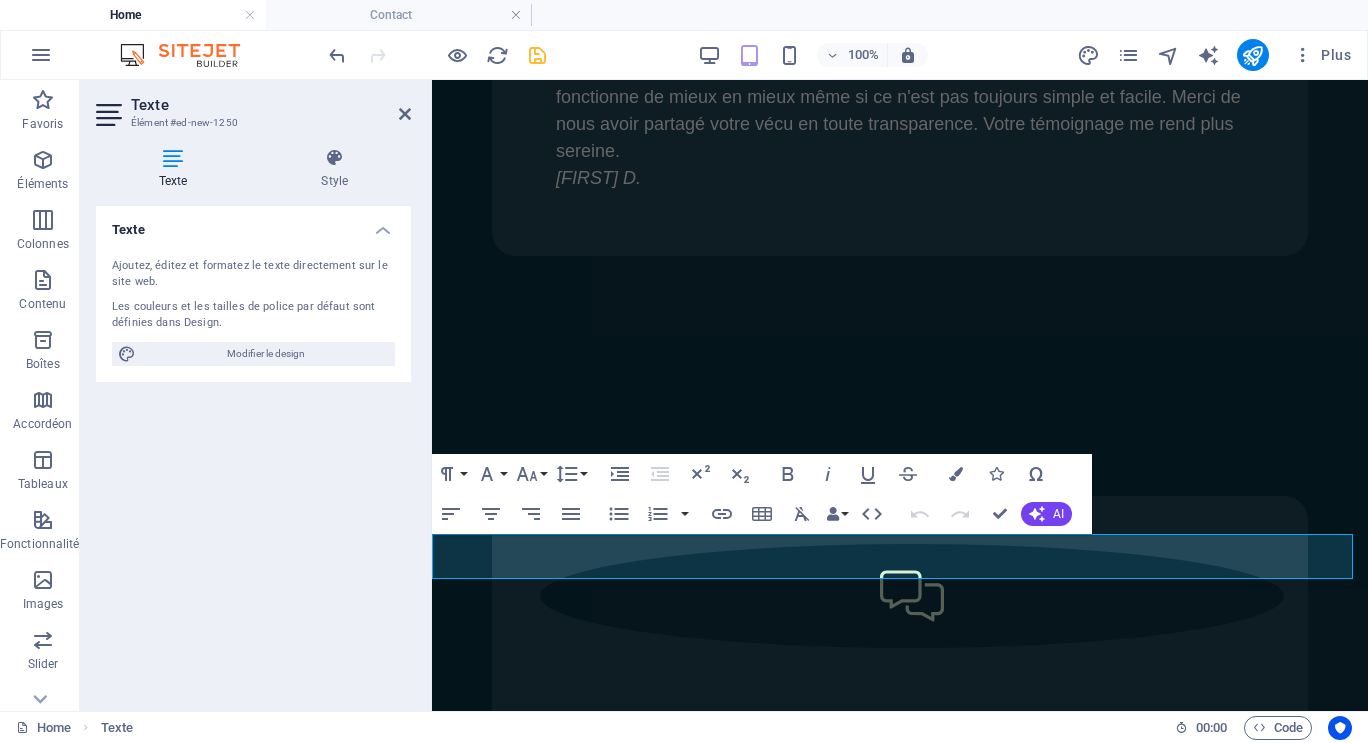 click at bounding box center [111, 115] 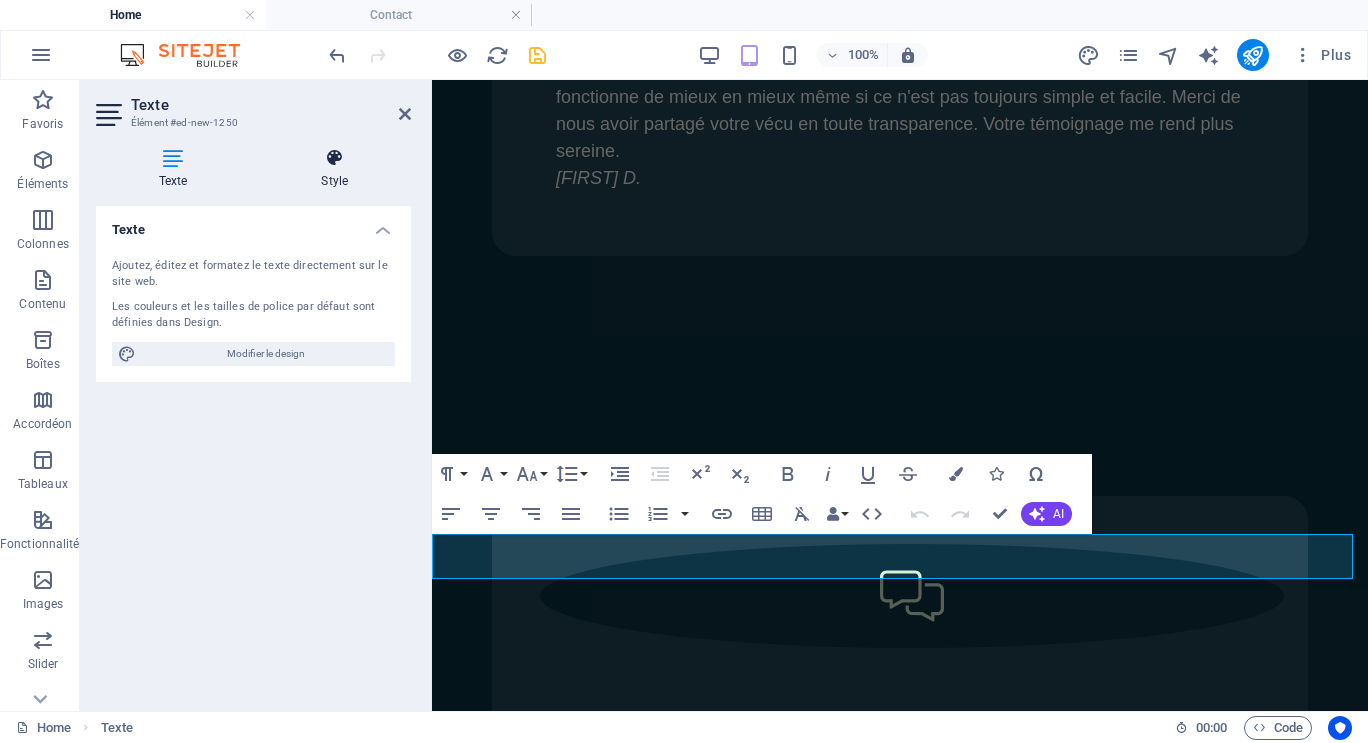 click at bounding box center (335, 158) 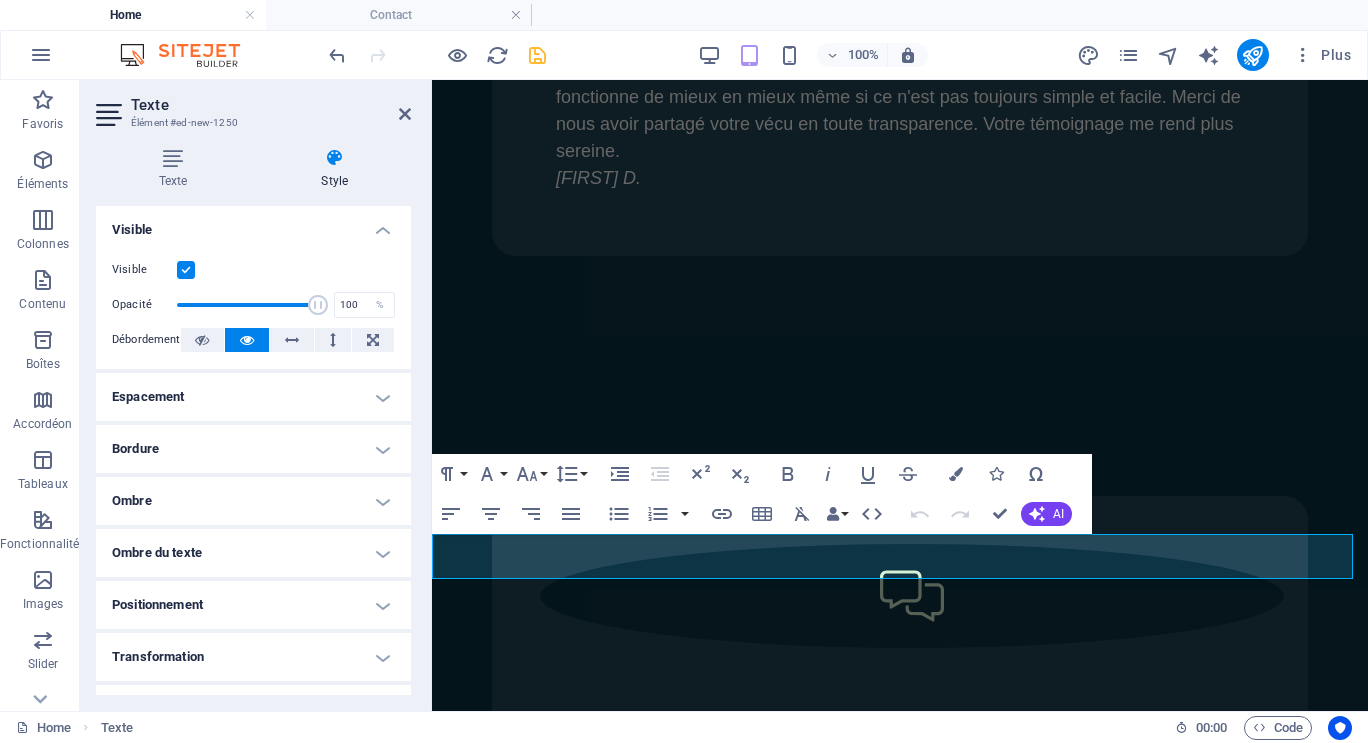 click at bounding box center (335, 158) 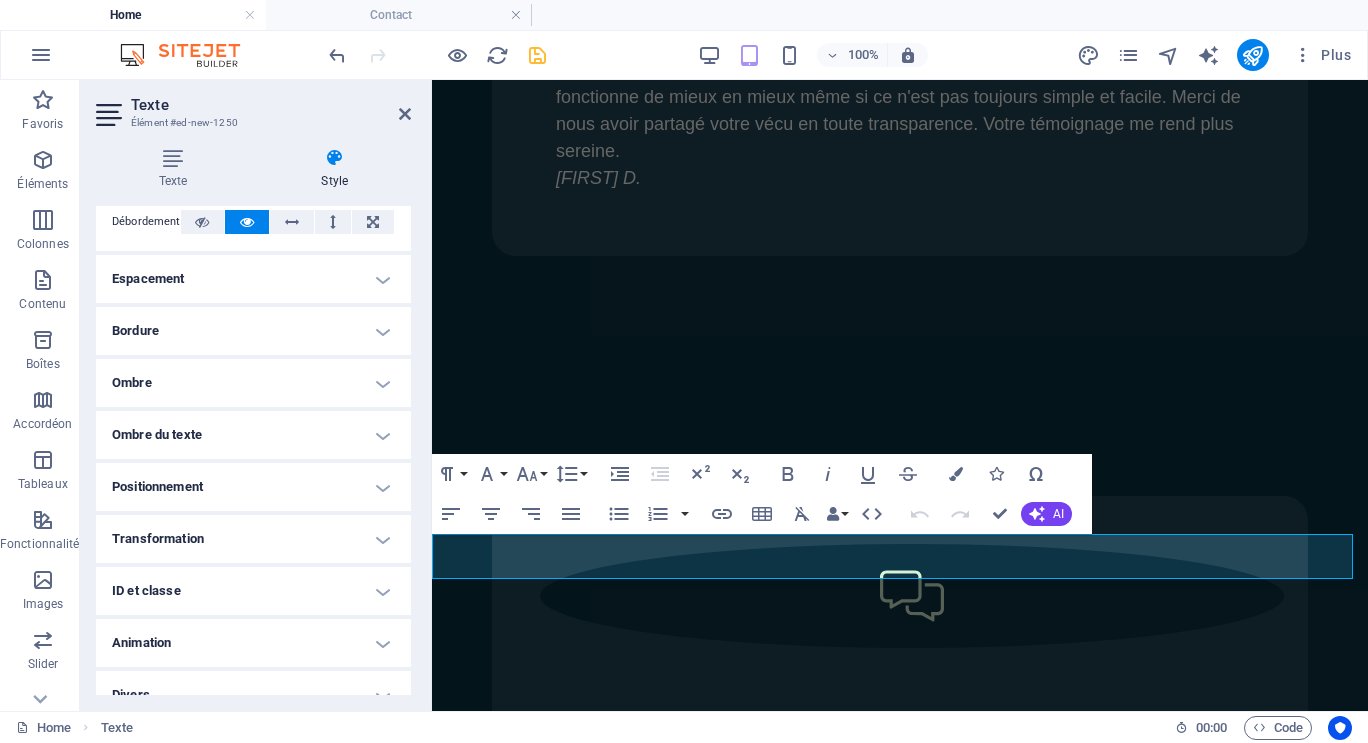 scroll, scrollTop: 141, scrollLeft: 0, axis: vertical 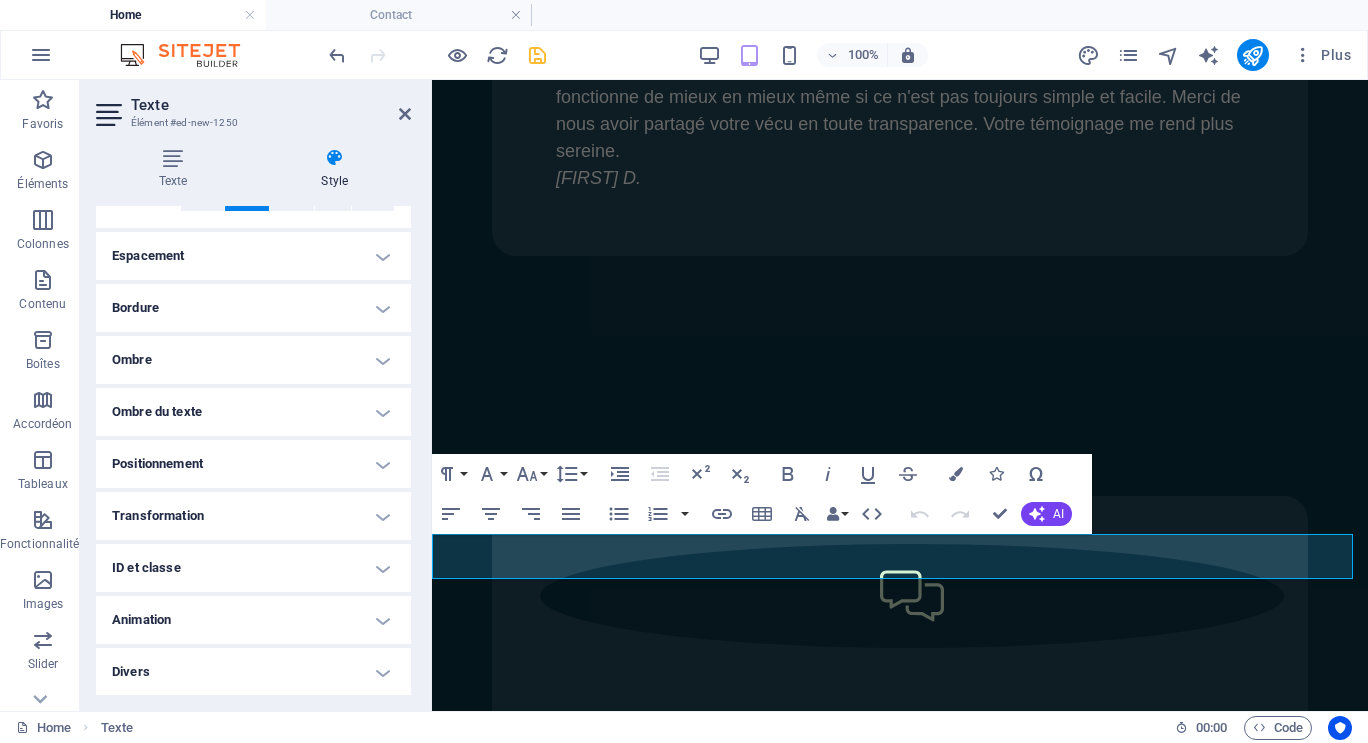 click on "Pour me joindre par courriel, cliquer ici." at bounding box center (900, 4282) 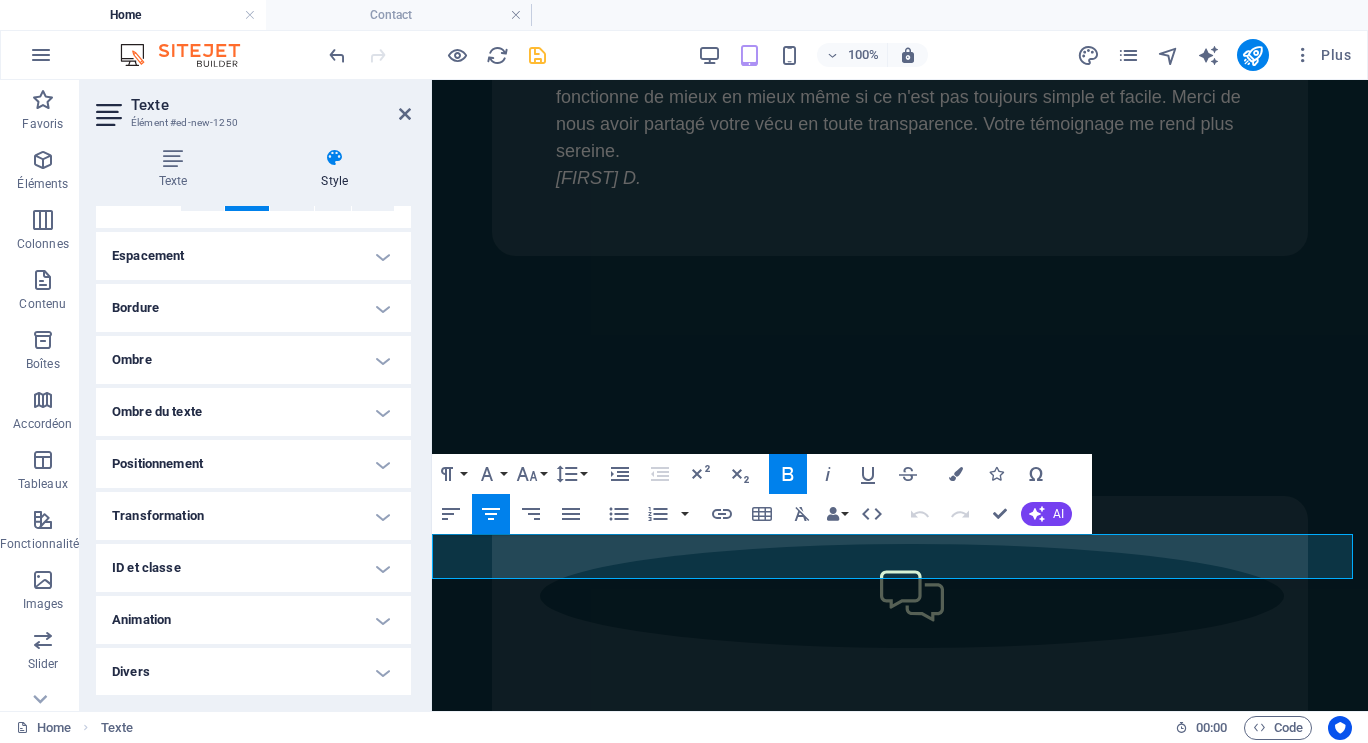 click on "Home Texte" at bounding box center (587, 728) 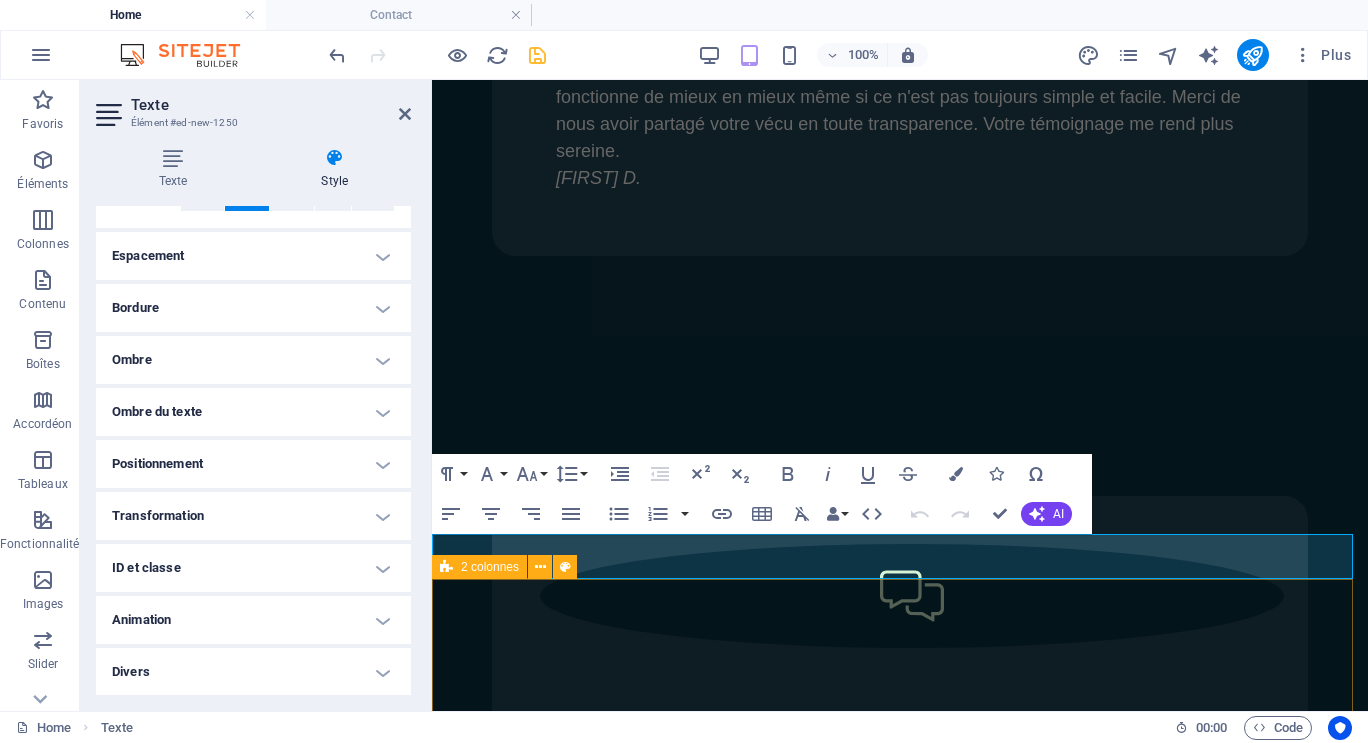 click on "Pour me joindre: Illisible ? Générer à nouveau. Soumettre ghislaine.bourque@gmail.com" at bounding box center [900, 4818] 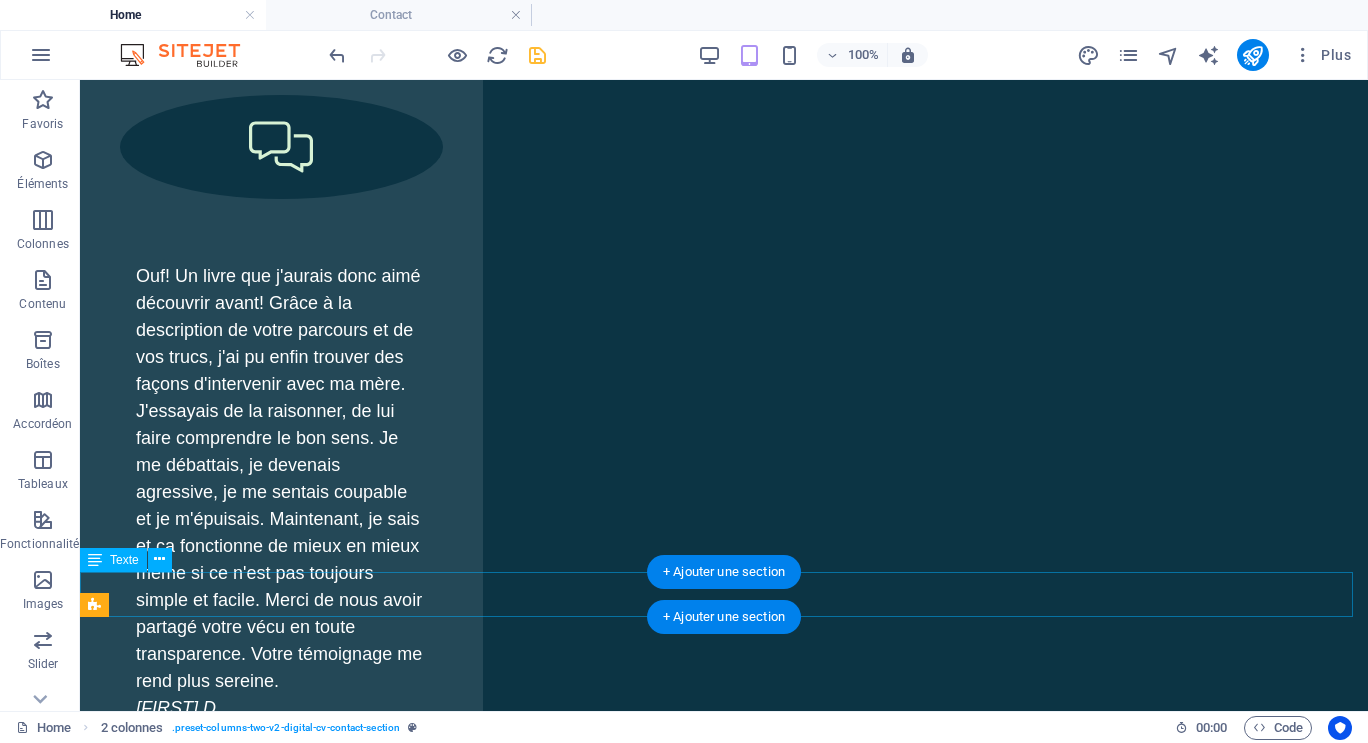 scroll, scrollTop: 9335, scrollLeft: 0, axis: vertical 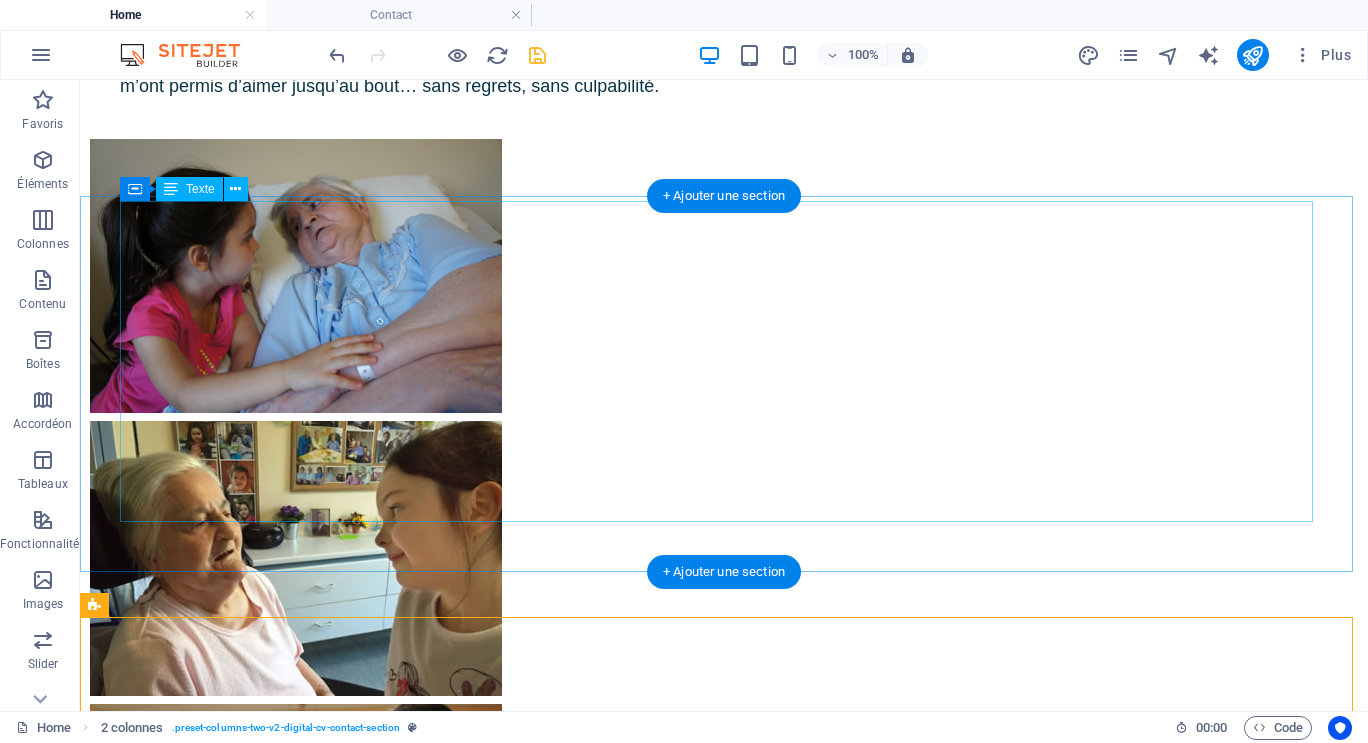 click on "Pour avoir accès à l'ensemble des capsules, cliquer ici. Sur YouTube, elles sont classées par thème, soit: Troubles du comportement et stratégies à adopter, Soutien pour proches aidants, Témoignages, Questions et réponses, Info théoriques. Pour me joindre par courriel, cliquer ici." at bounding box center [724, 8583] 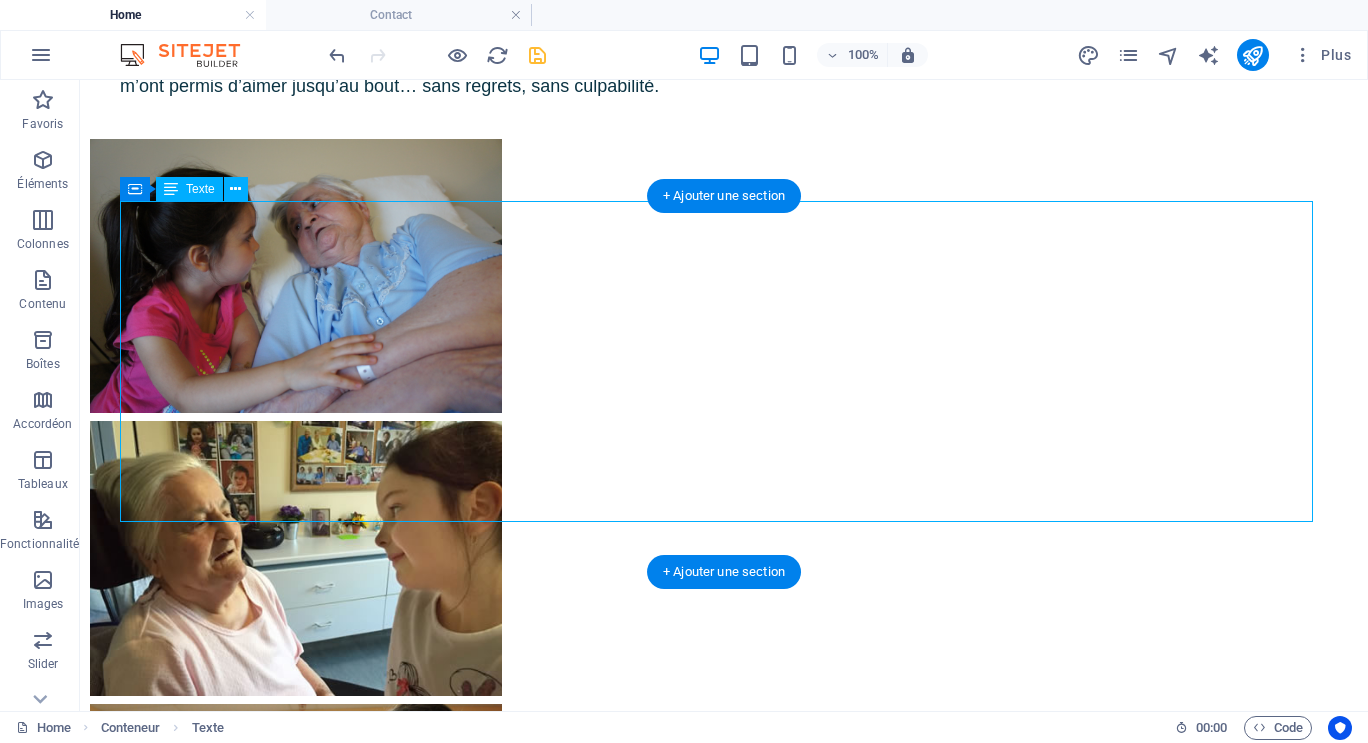 click on "Pour avoir accès à l'ensemble des capsules, cliquer ici. Sur YouTube, elles sont classées par thème, soit: Troubles du comportement et stratégies à adopter, Soutien pour proches aidants, Témoignages, Questions et réponses, Info théoriques. Pour me joindre par courriel, cliquer ici." at bounding box center [724, 8583] 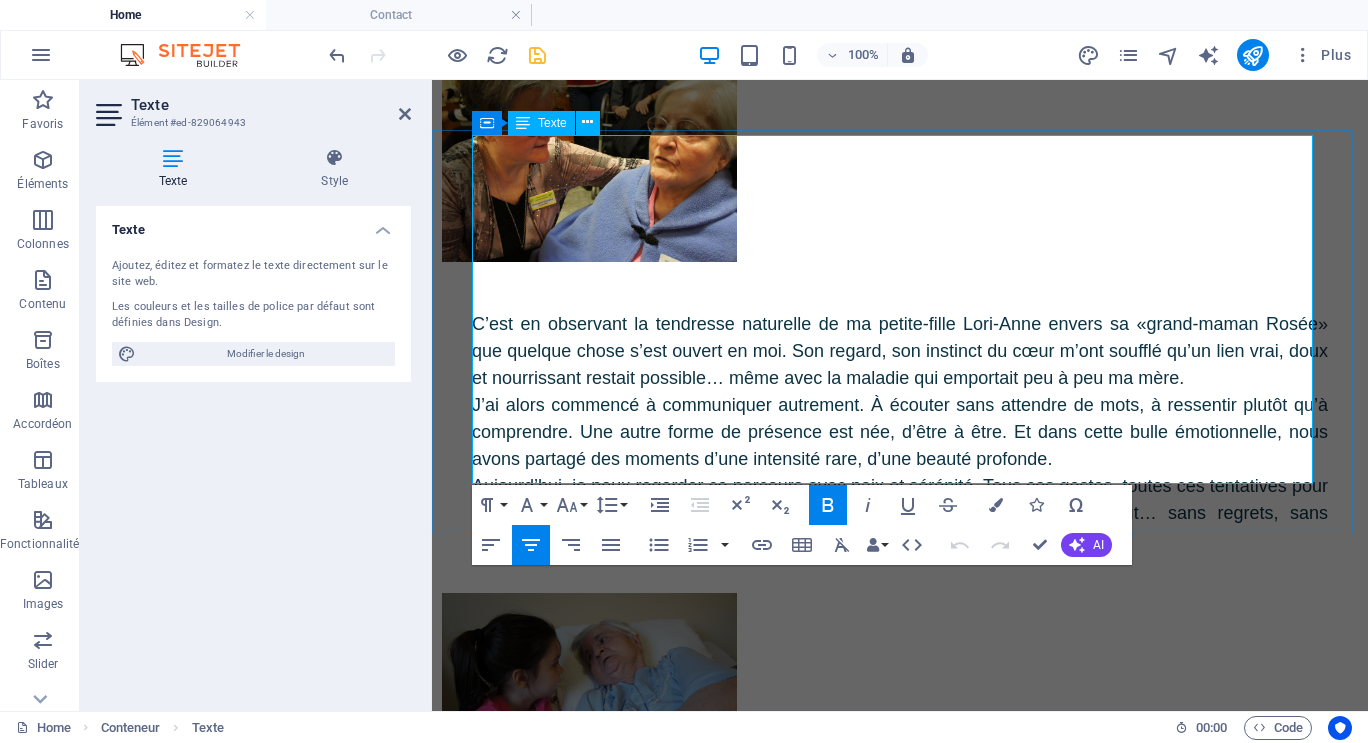 scroll, scrollTop: 12225, scrollLeft: 0, axis: vertical 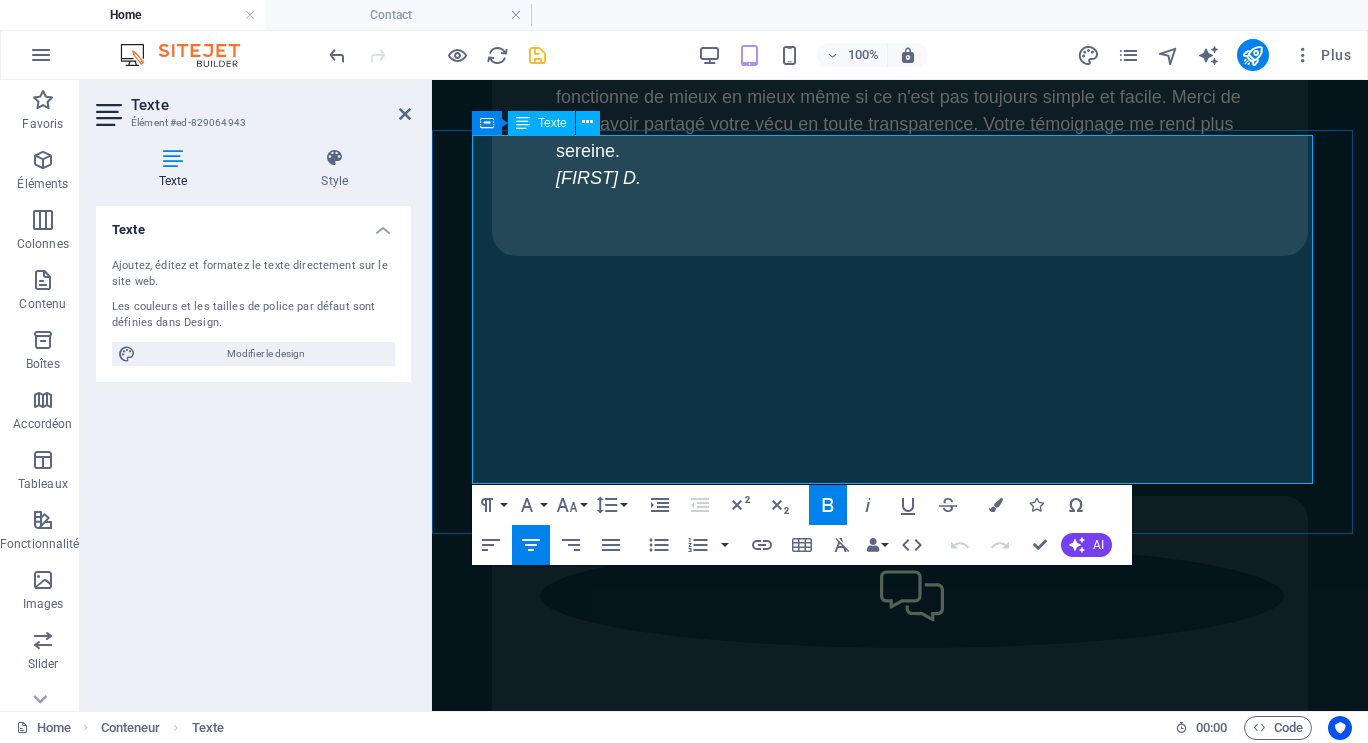 drag, startPoint x: 902, startPoint y: 335, endPoint x: 1288, endPoint y: 440, distance: 400.02625 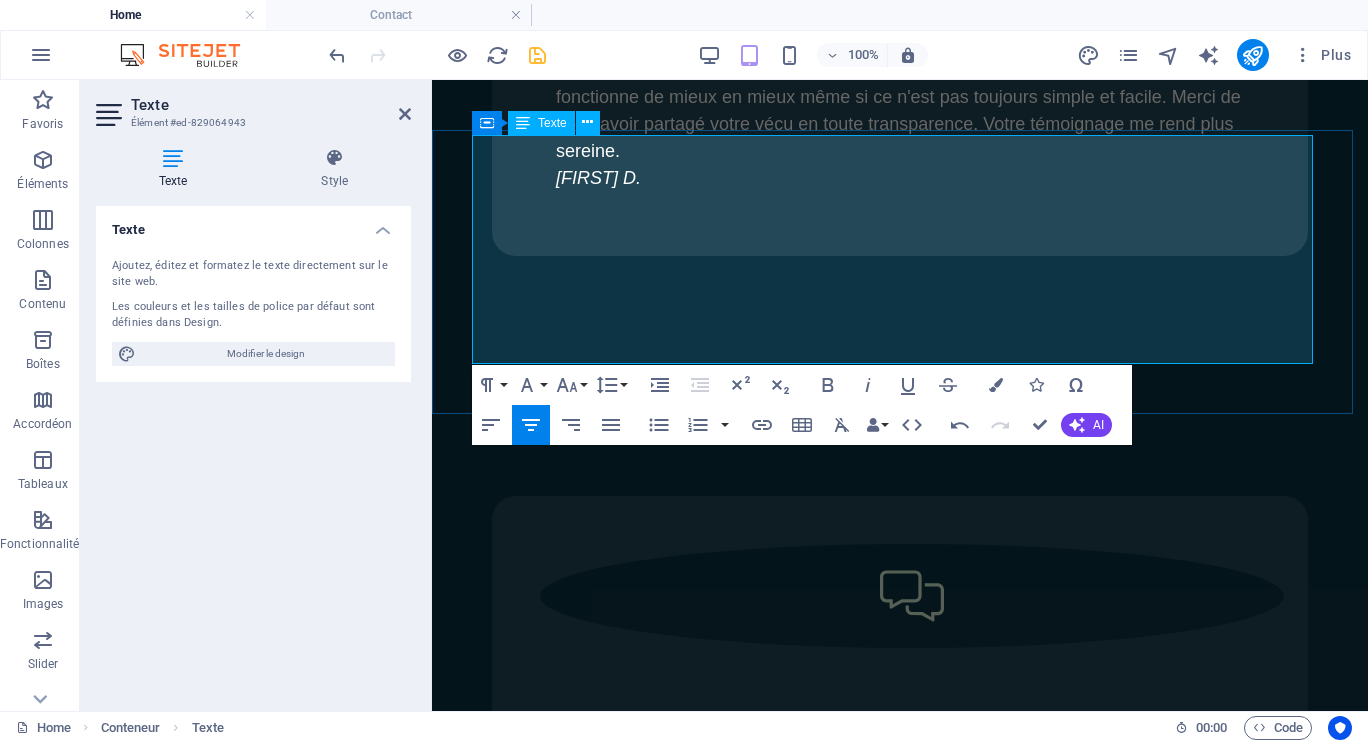 click on "Troubles du comportement et stratégies à adopter, Soutien pour proches aidants, Témoignages, Questions et réponses, Info théoriques." at bounding box center (900, 4015) 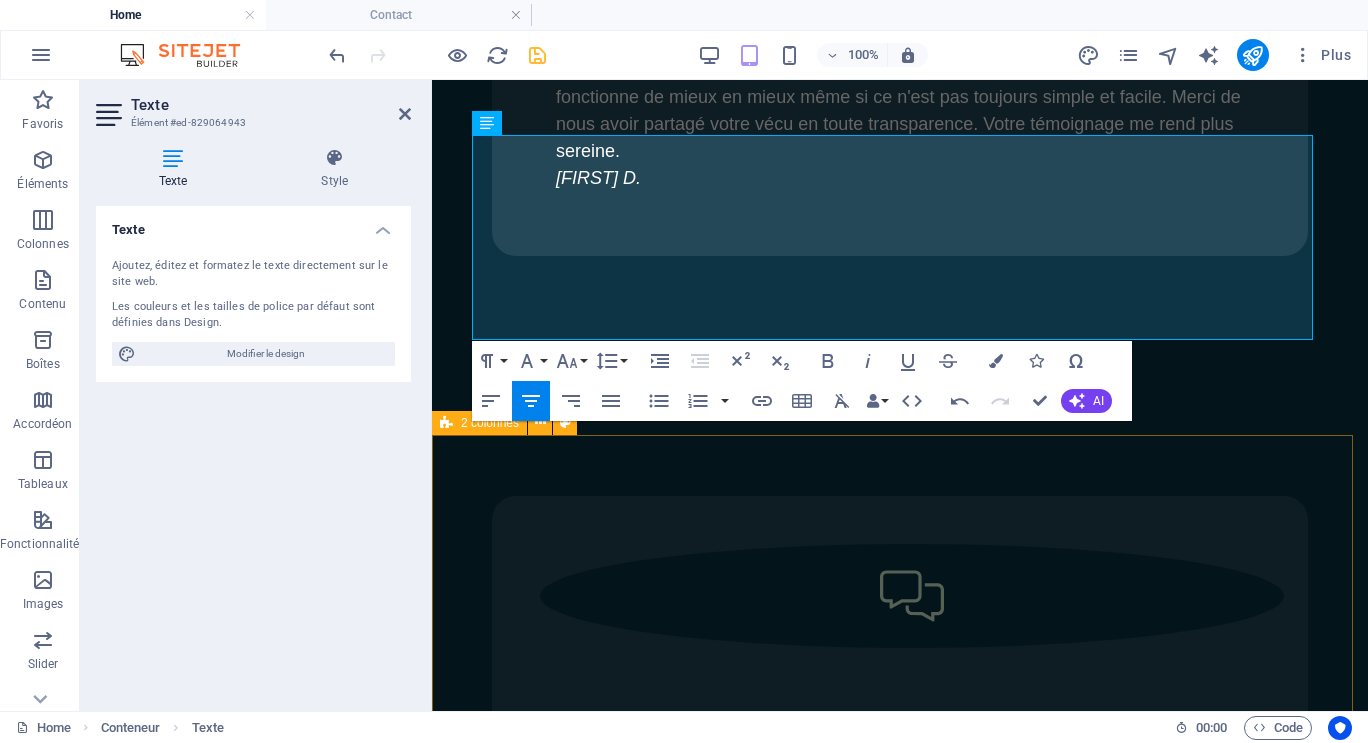 click on "Pour me joindre: Illisible ? Générer à nouveau. Soumettre ghislaine.bourque@gmail.com" at bounding box center [900, 4674] 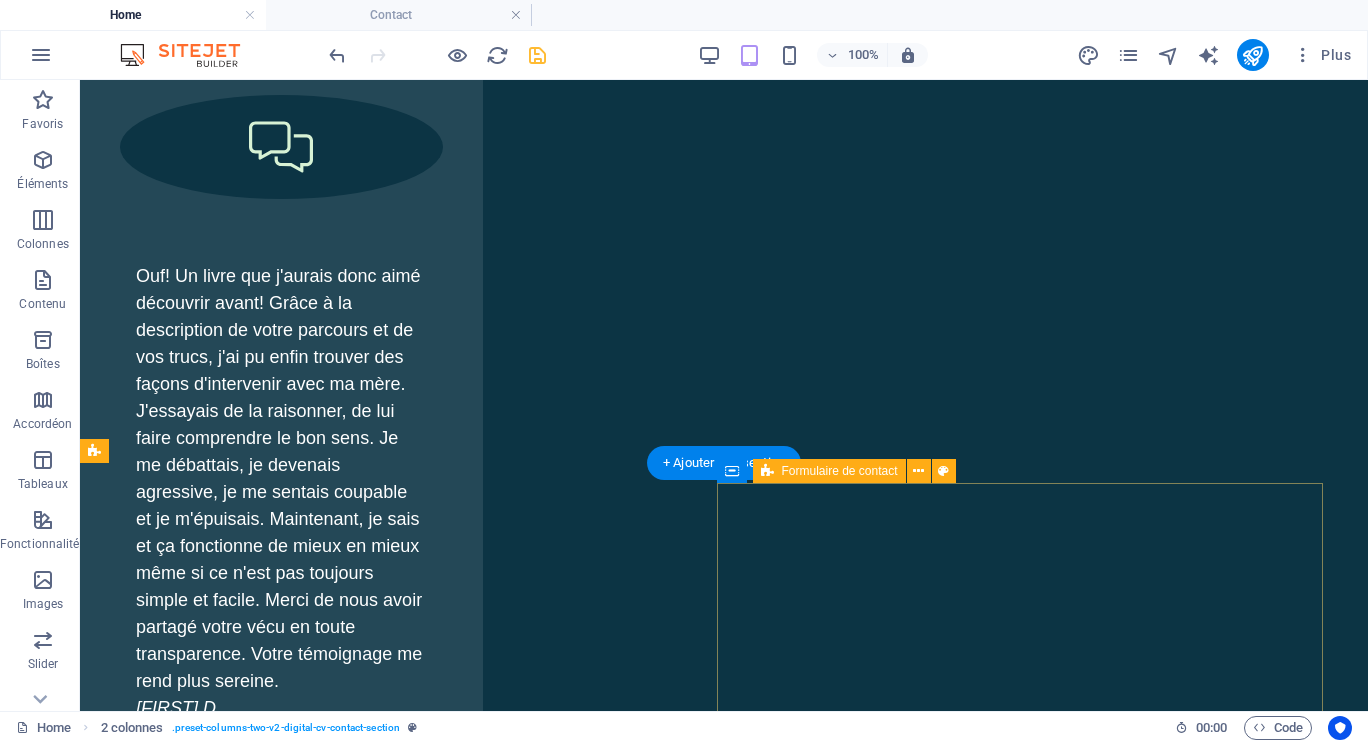scroll, scrollTop: 9335, scrollLeft: 0, axis: vertical 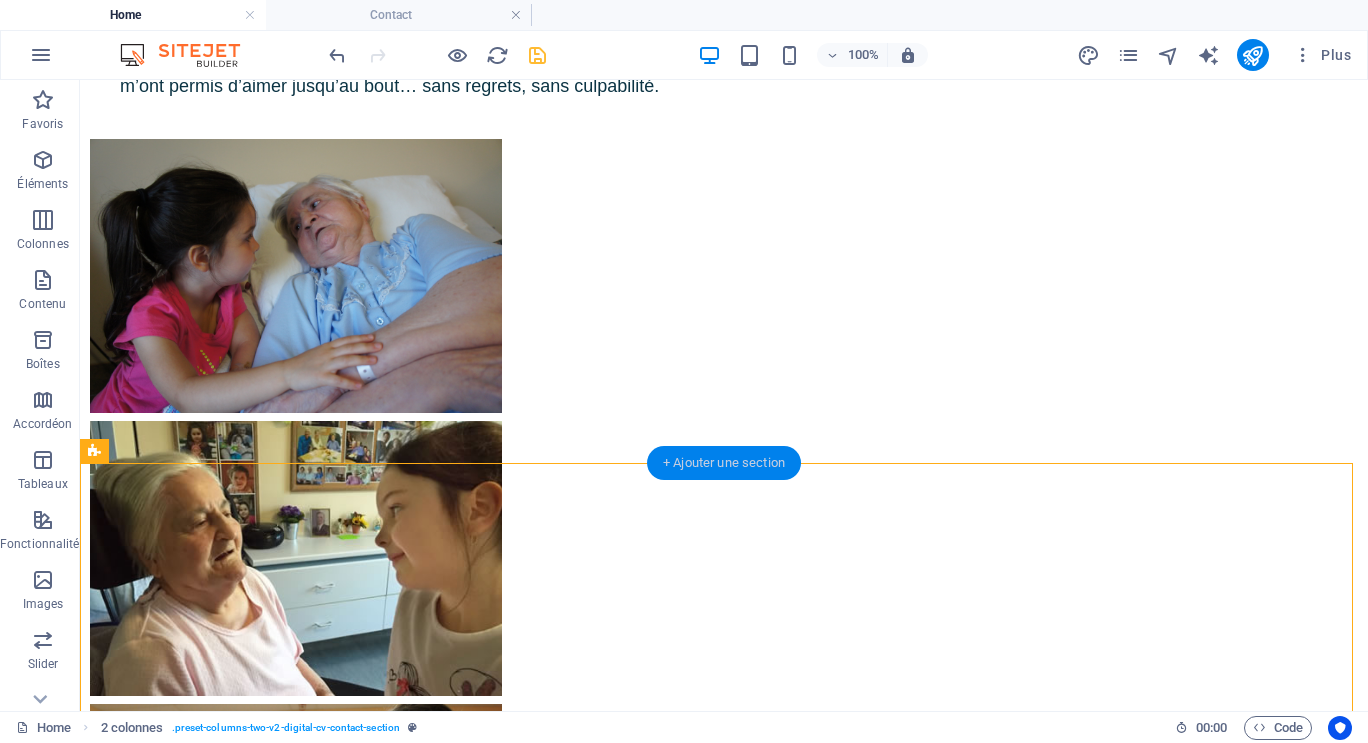 click on "+ Ajouter une section" at bounding box center [724, 463] 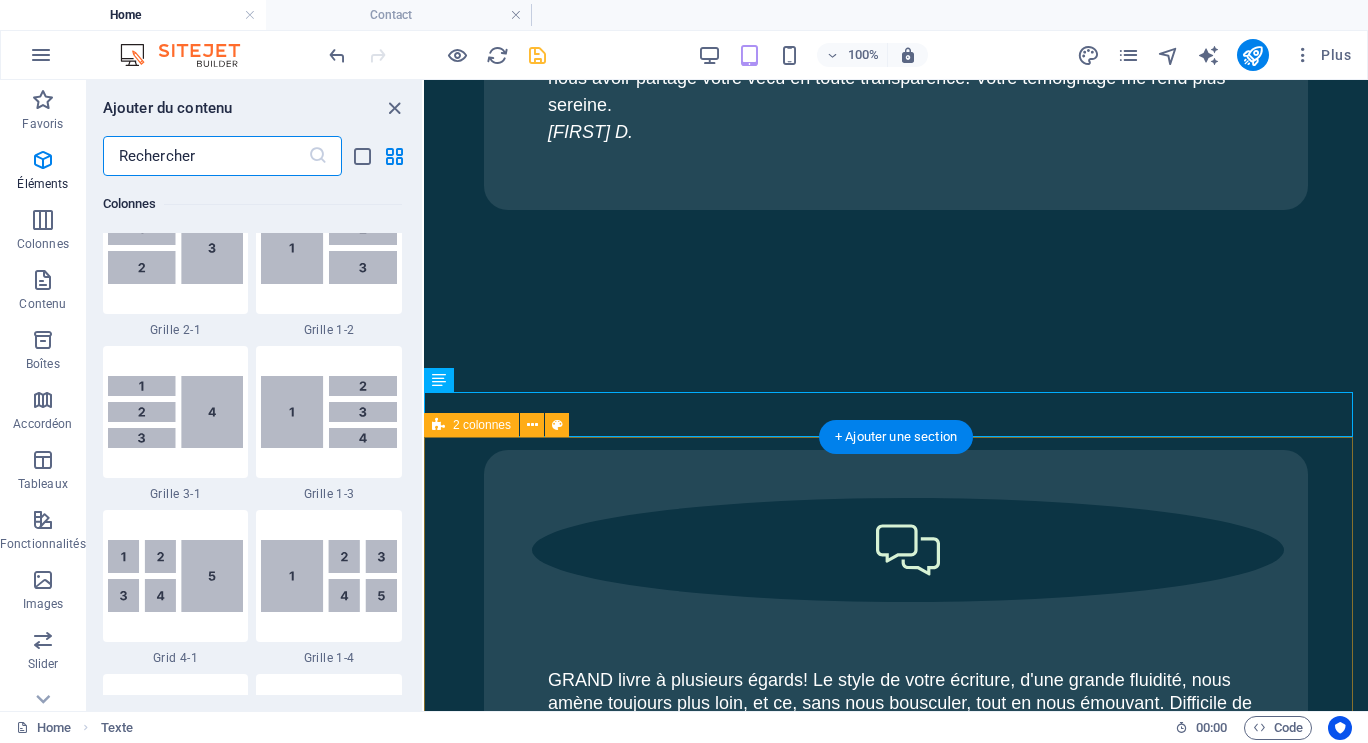 scroll, scrollTop: 3499, scrollLeft: 0, axis: vertical 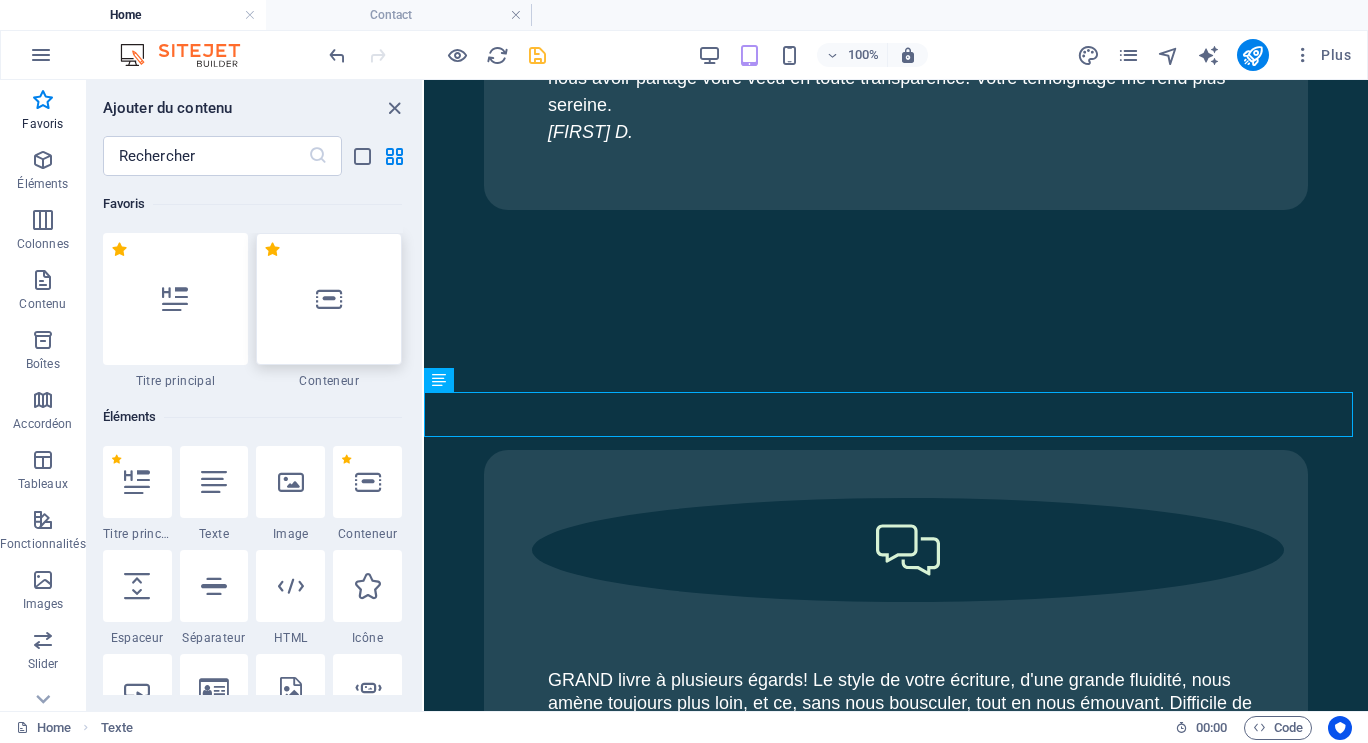 click at bounding box center [329, 299] 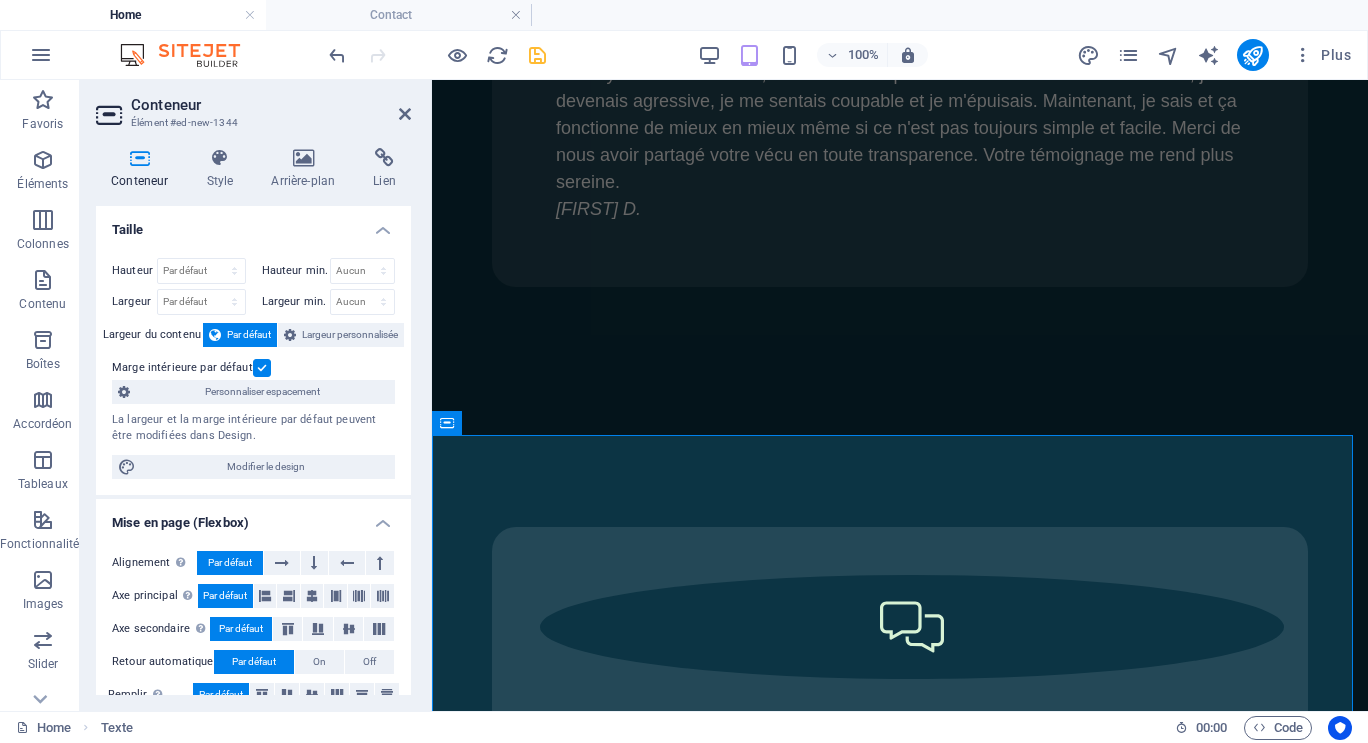scroll, scrollTop: 12225, scrollLeft: 0, axis: vertical 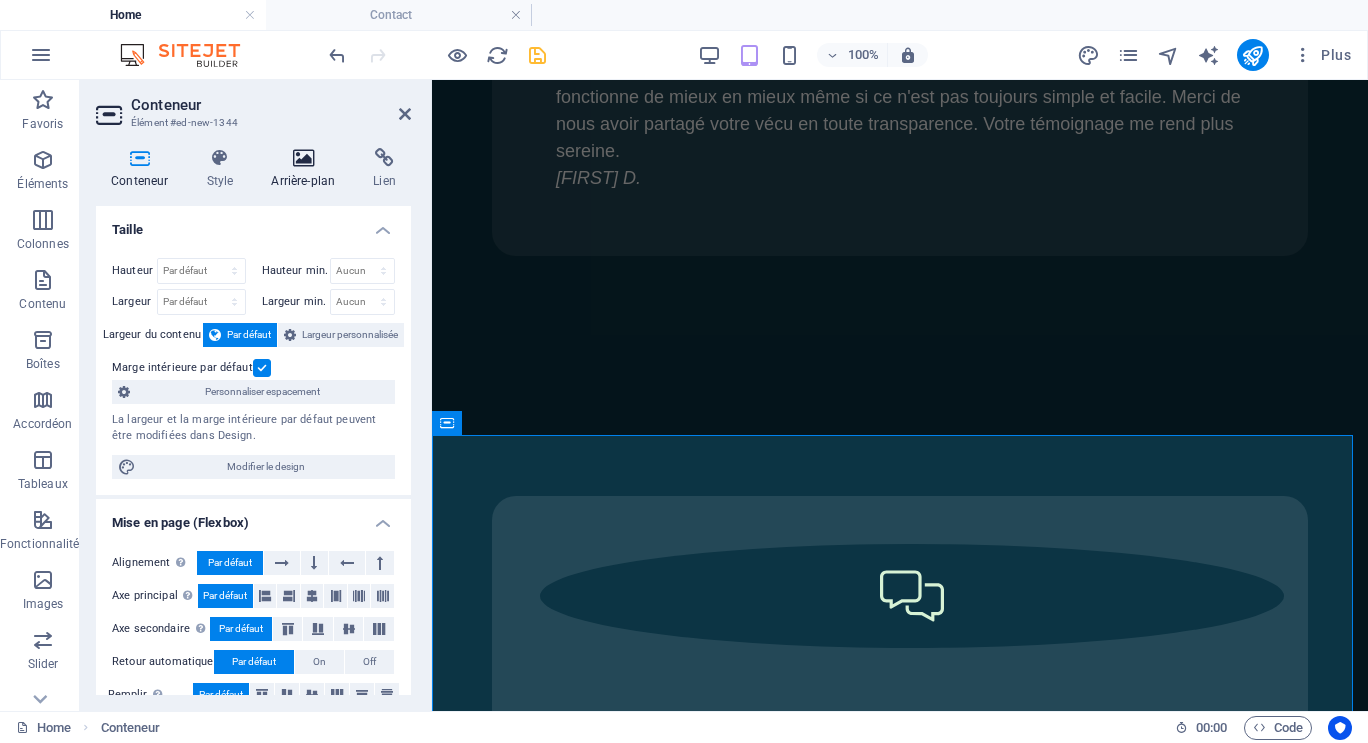 click at bounding box center (303, 158) 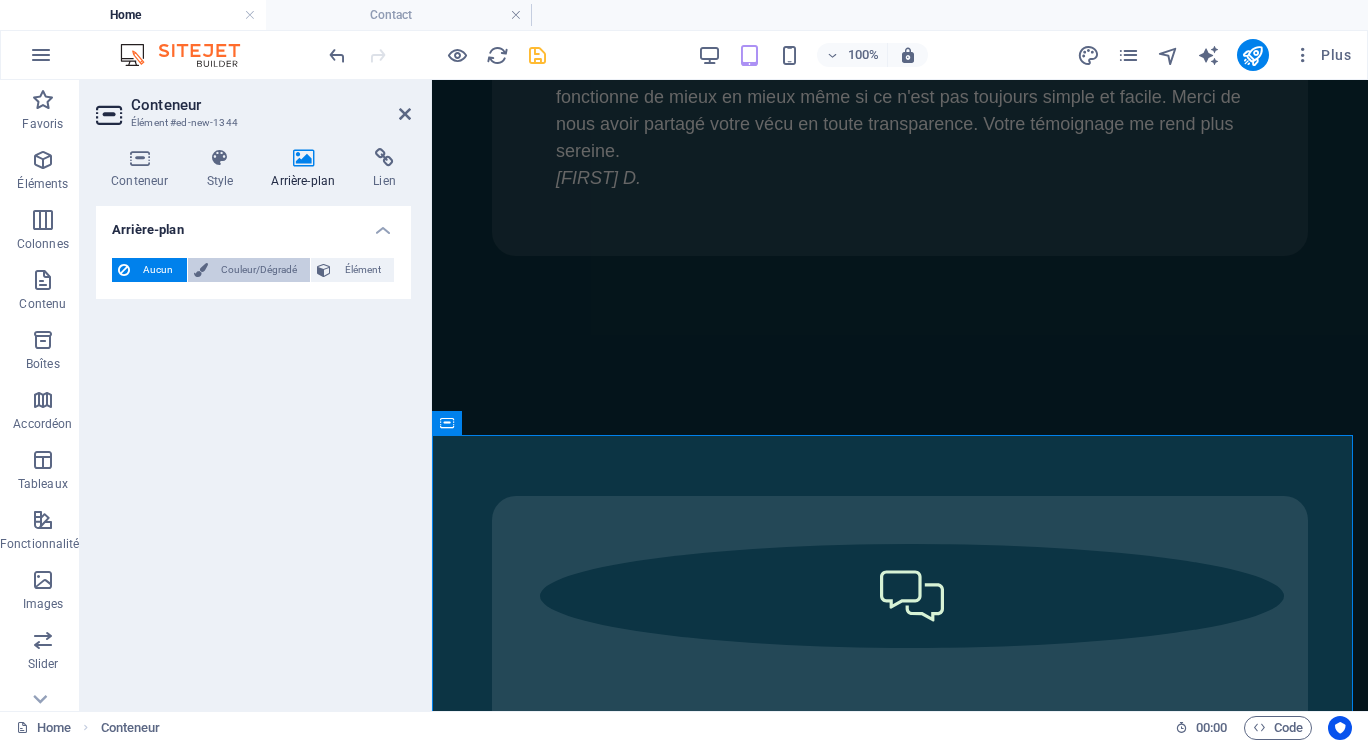 click on "Couleur/Dégradé" at bounding box center (259, 270) 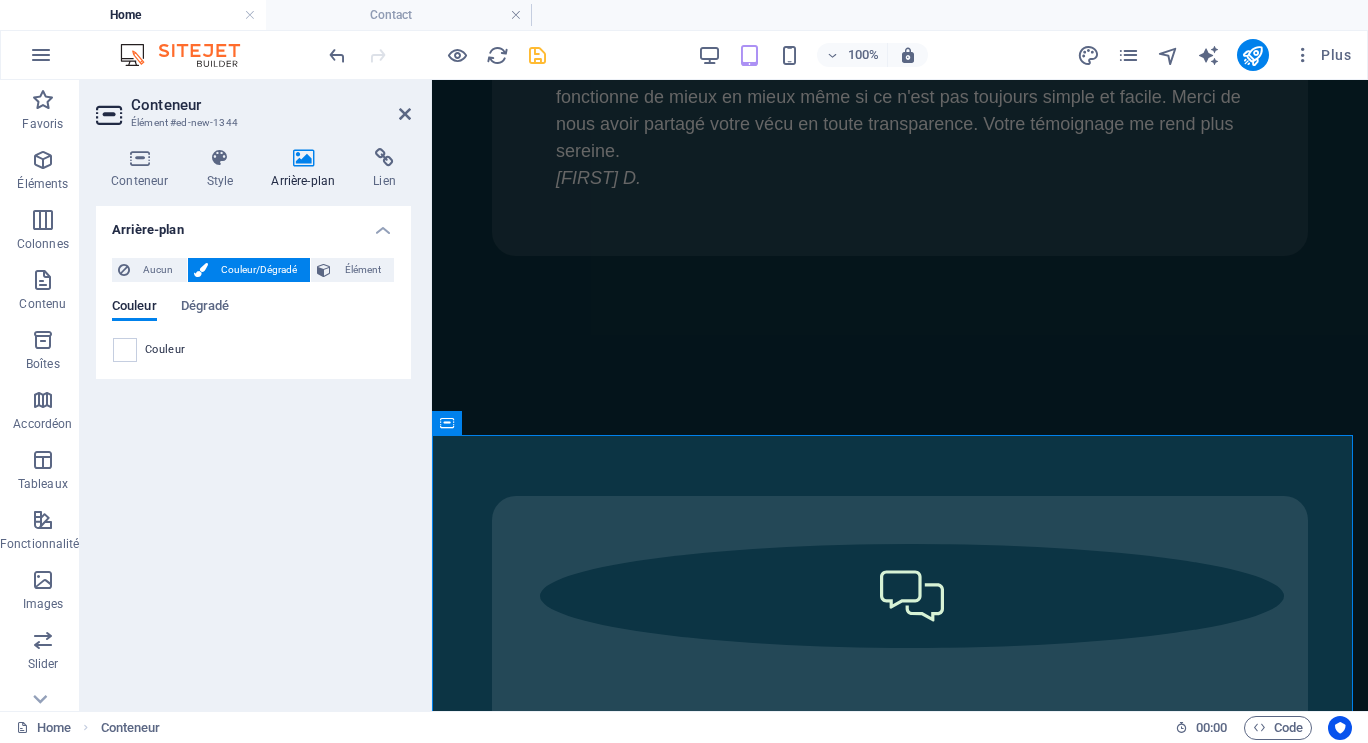 click on "Couleur" at bounding box center (165, 350) 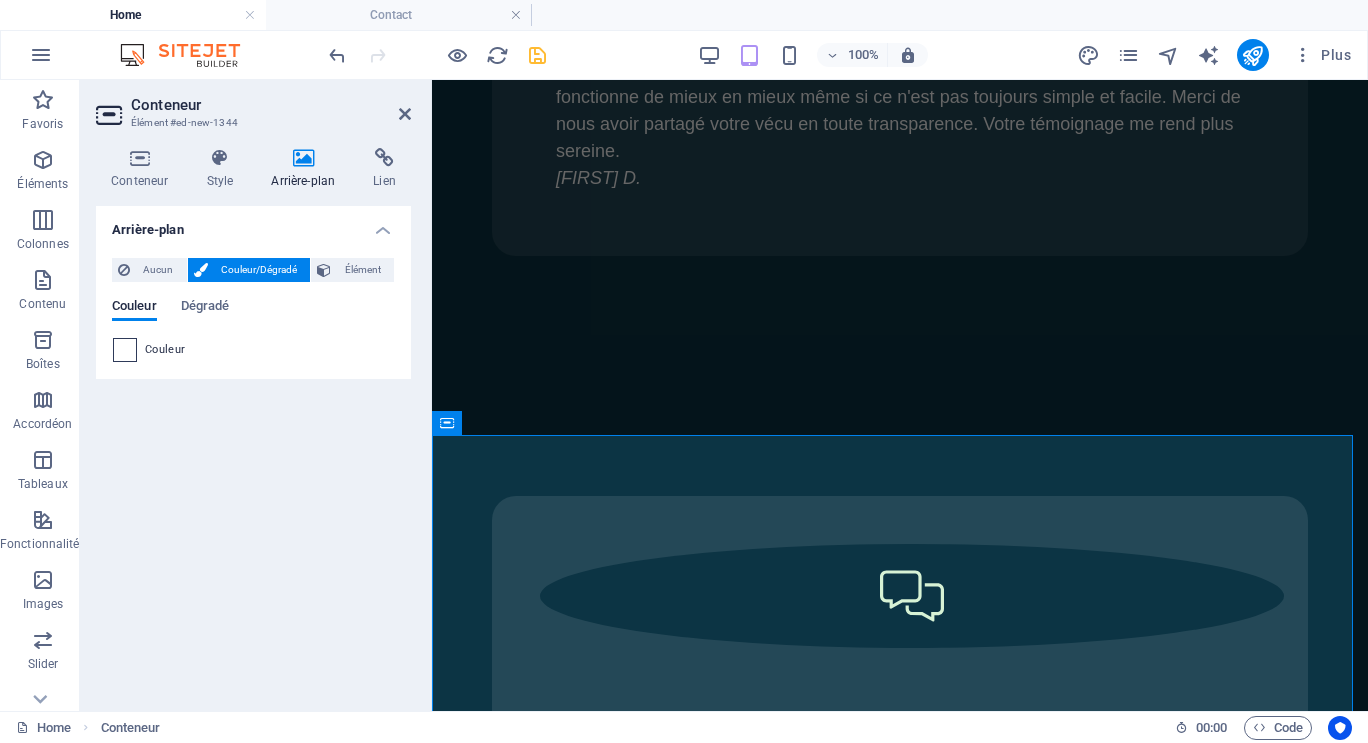 click at bounding box center (125, 350) 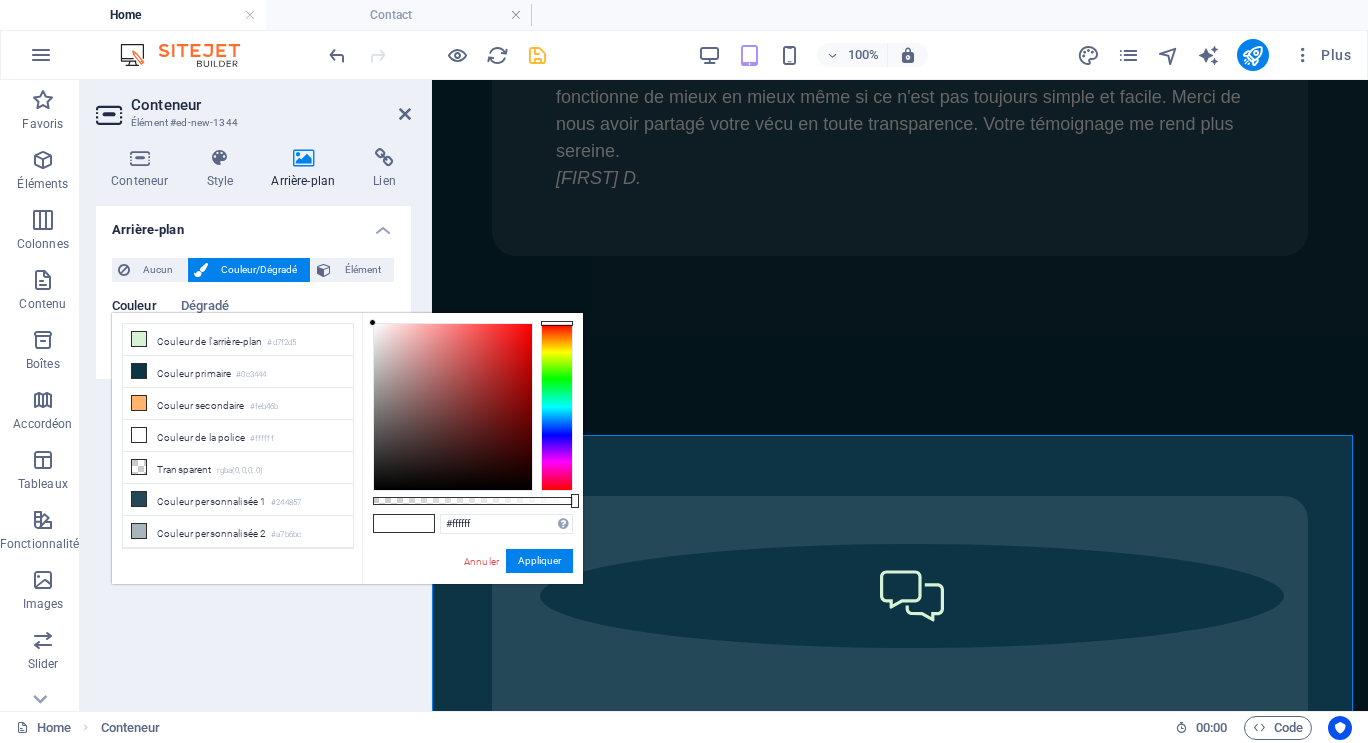 click at bounding box center (419, 523) 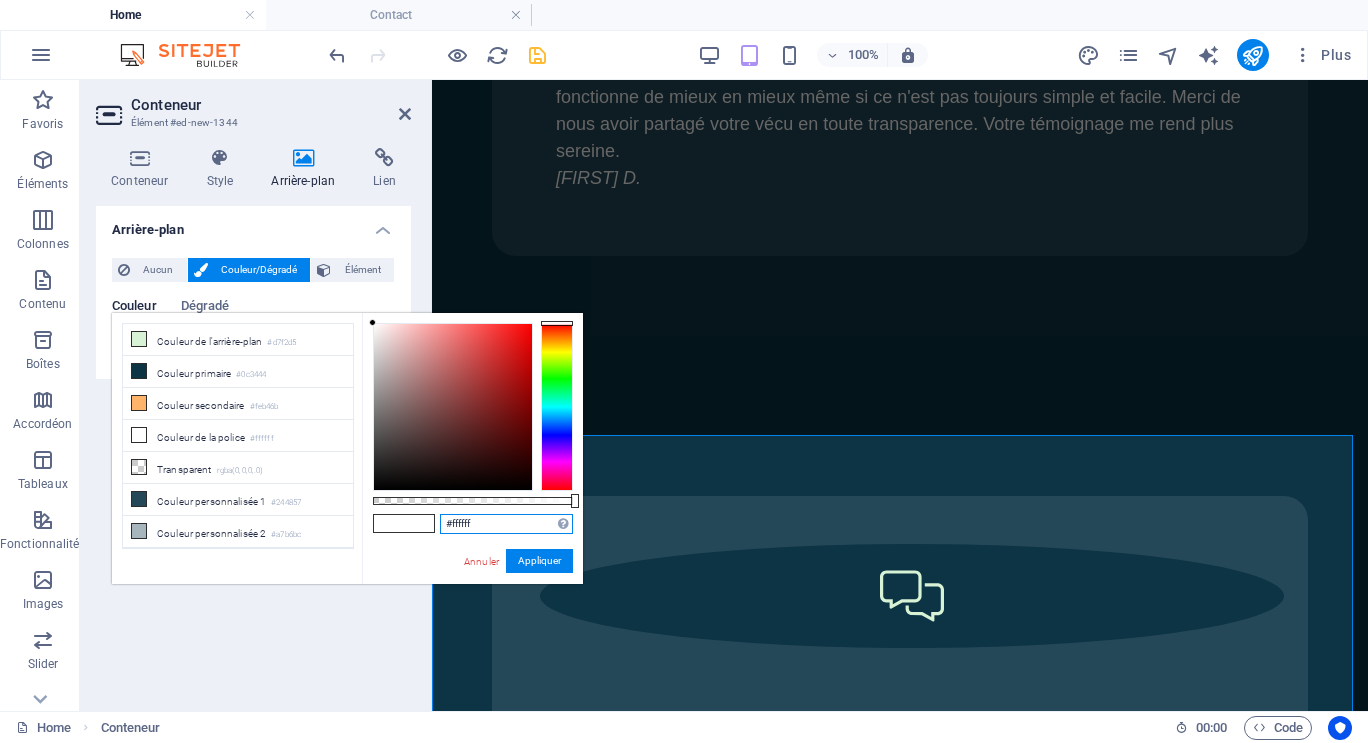 drag, startPoint x: 487, startPoint y: 521, endPoint x: 449, endPoint y: 524, distance: 38.118237 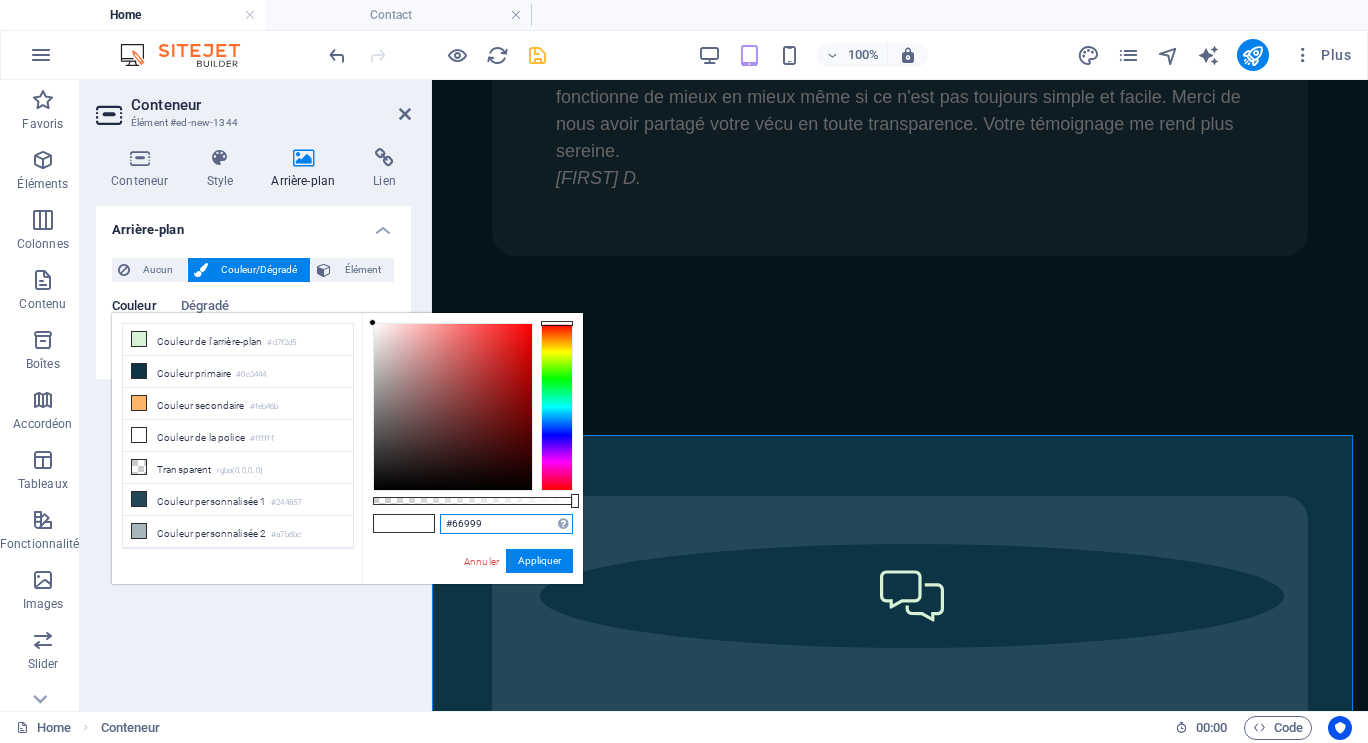 type on "#669999" 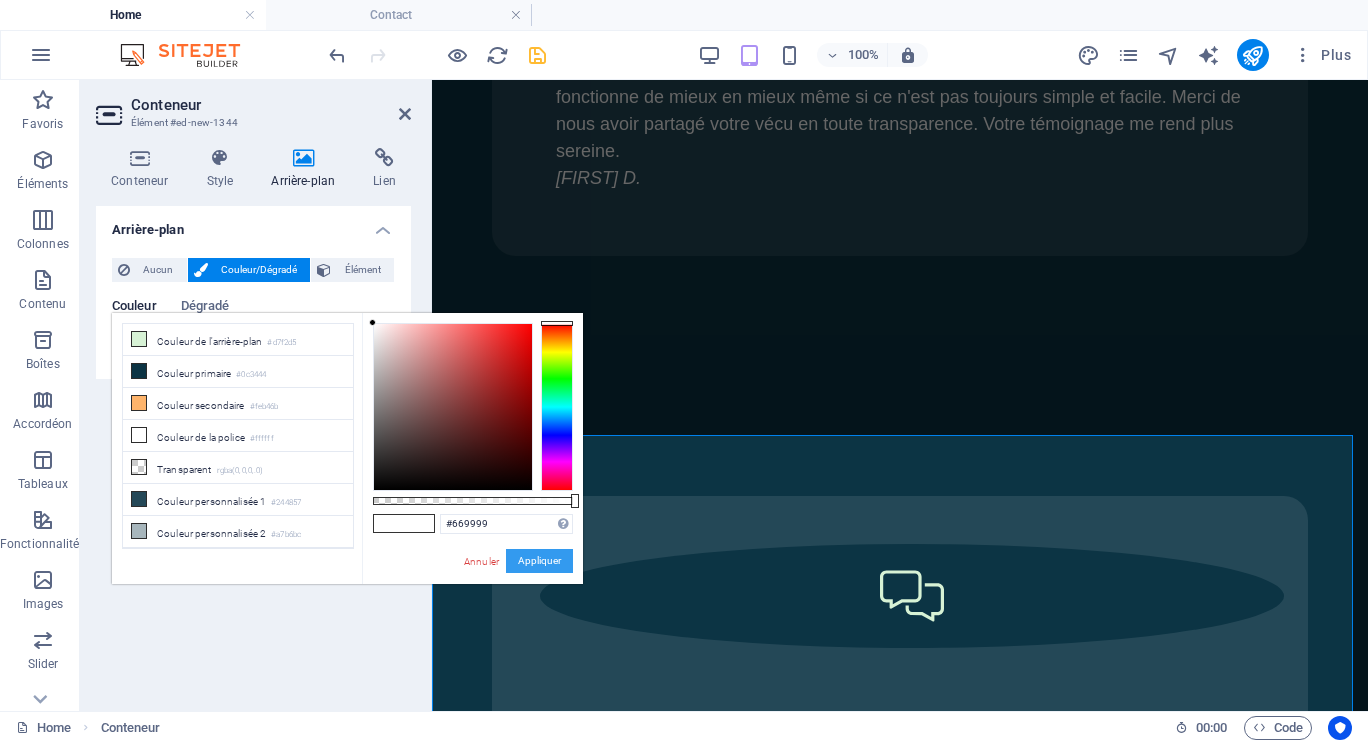 click on "Appliquer" at bounding box center (539, 561) 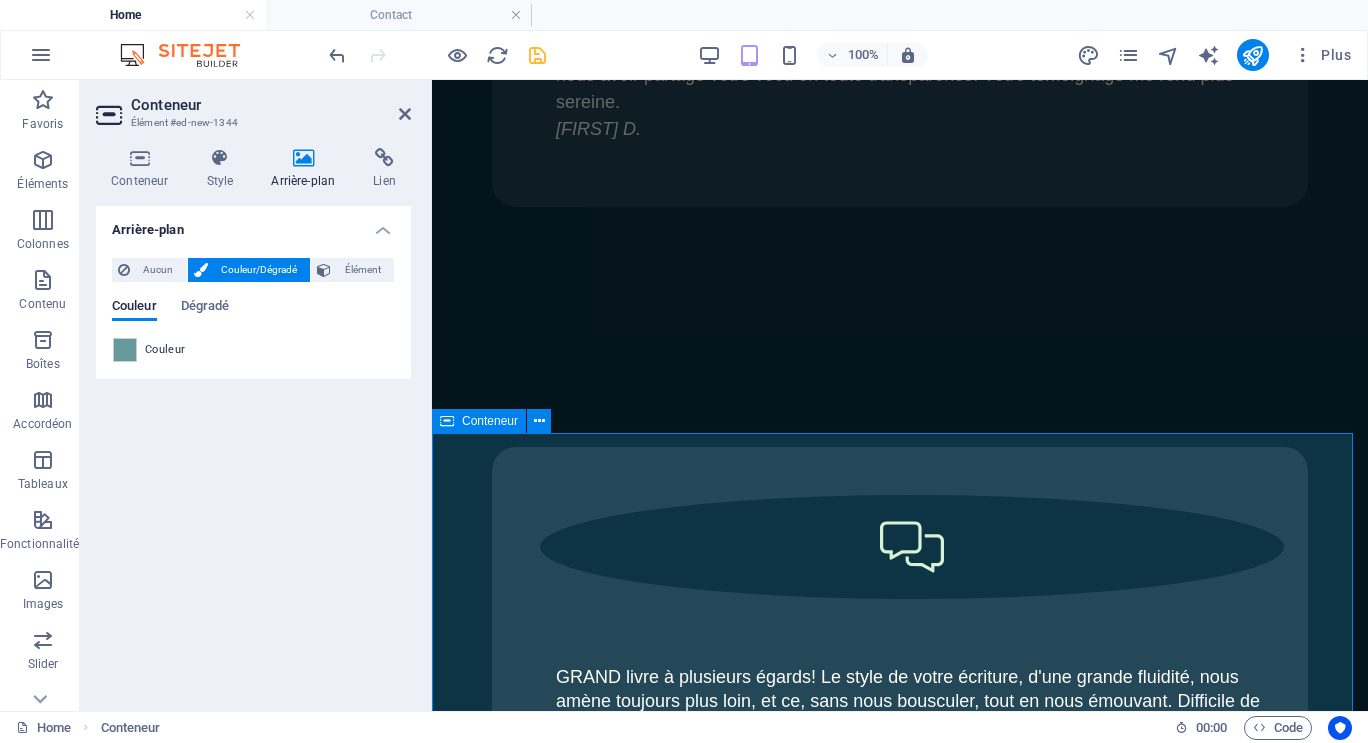scroll, scrollTop: 12325, scrollLeft: 0, axis: vertical 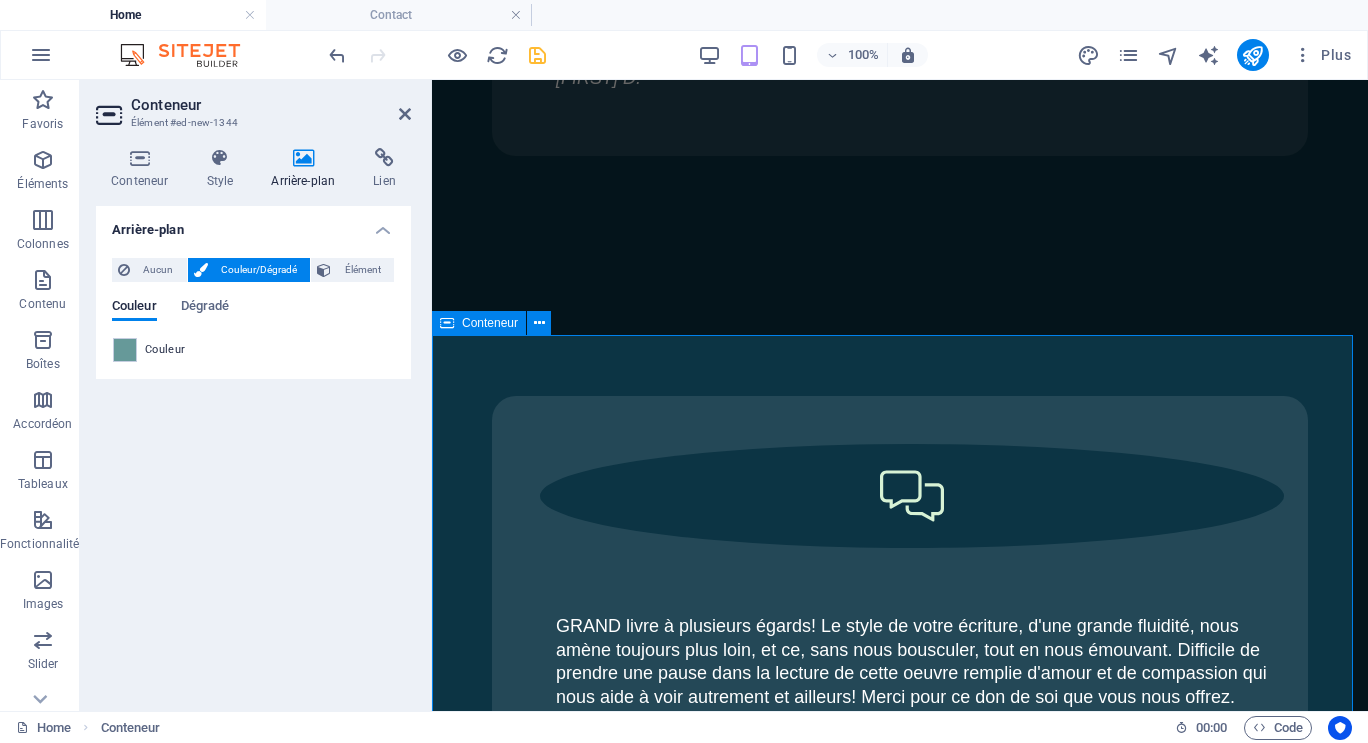 click on "Ajouter les éléments" at bounding box center [816, 4282] 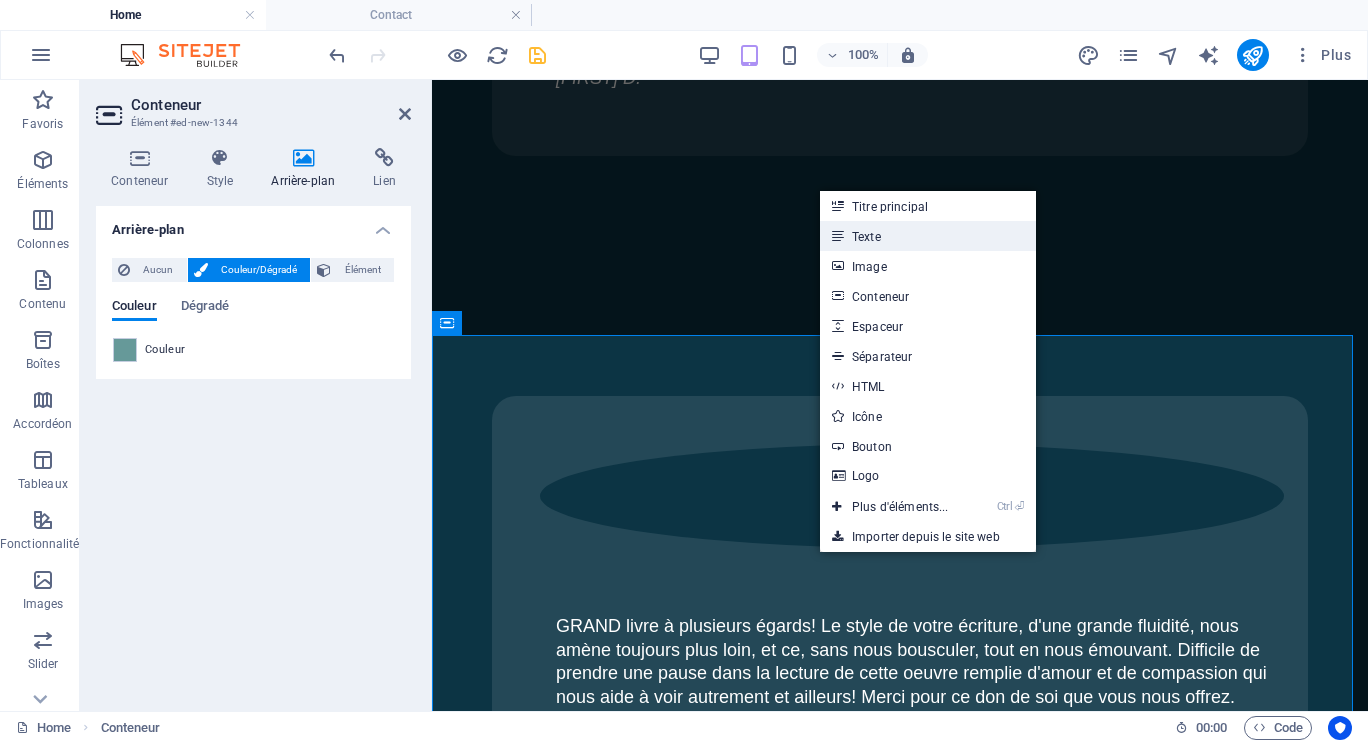 click on "Texte" at bounding box center (928, 236) 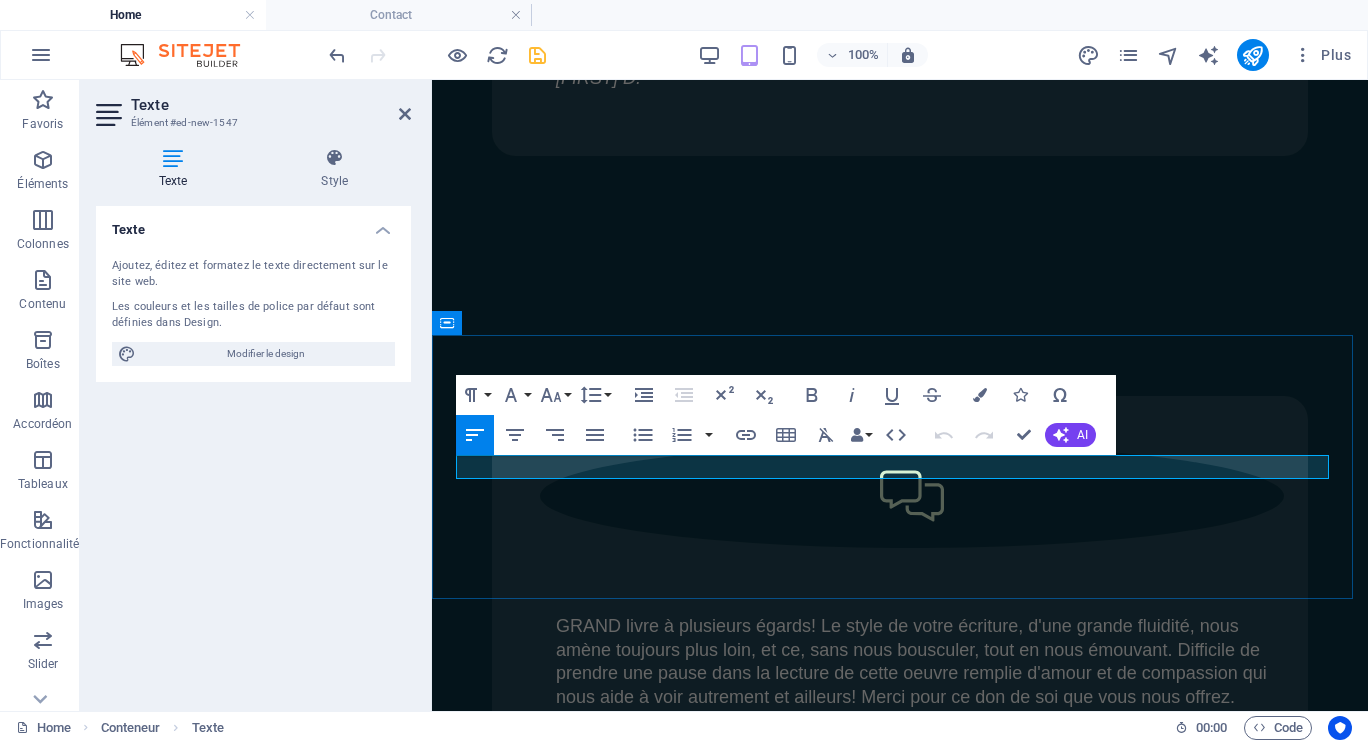 type 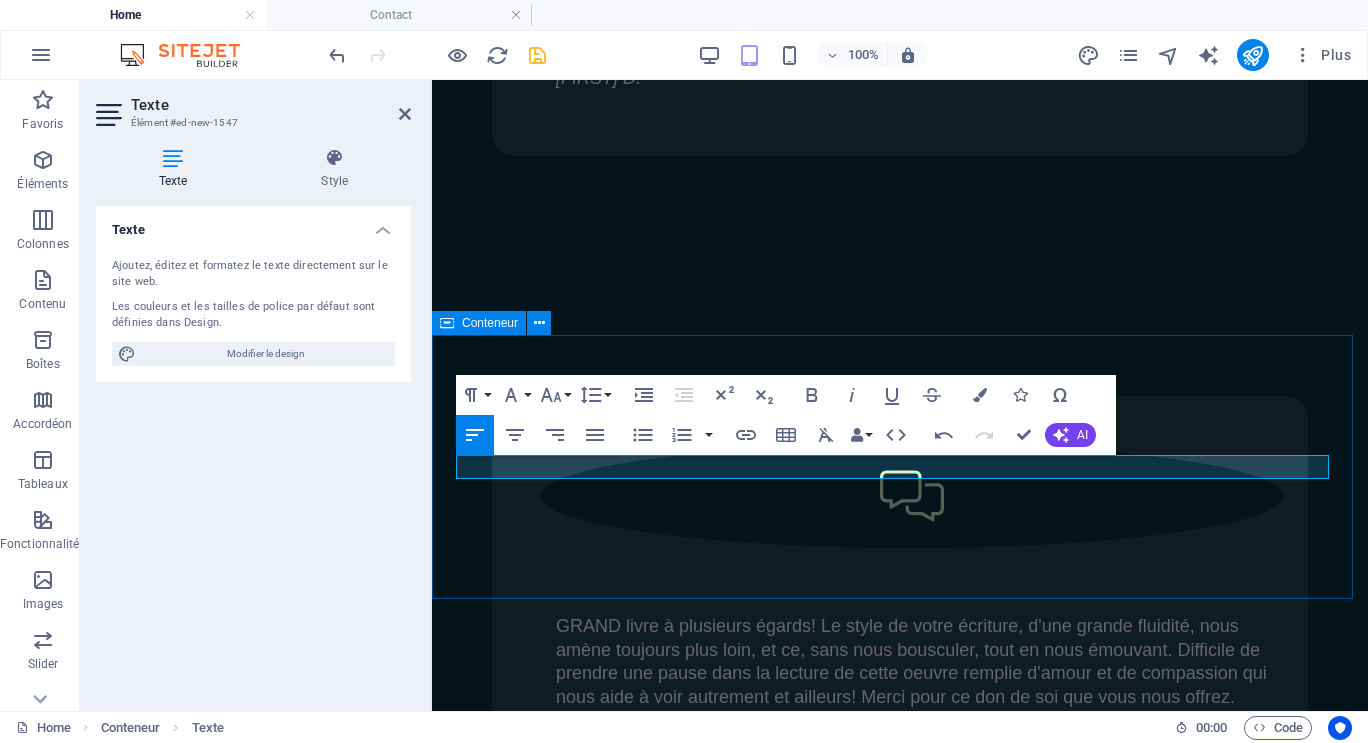 drag, startPoint x: 852, startPoint y: 465, endPoint x: 455, endPoint y: 467, distance: 397.00504 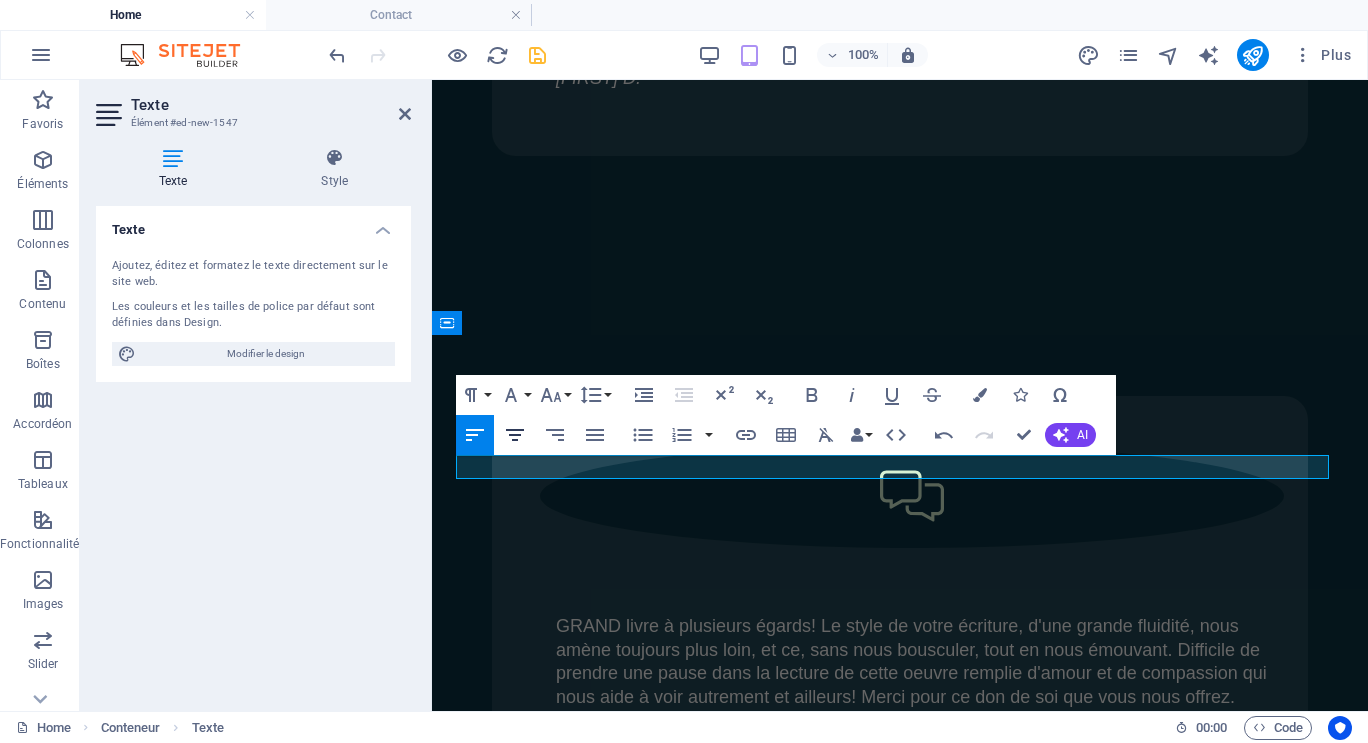 click 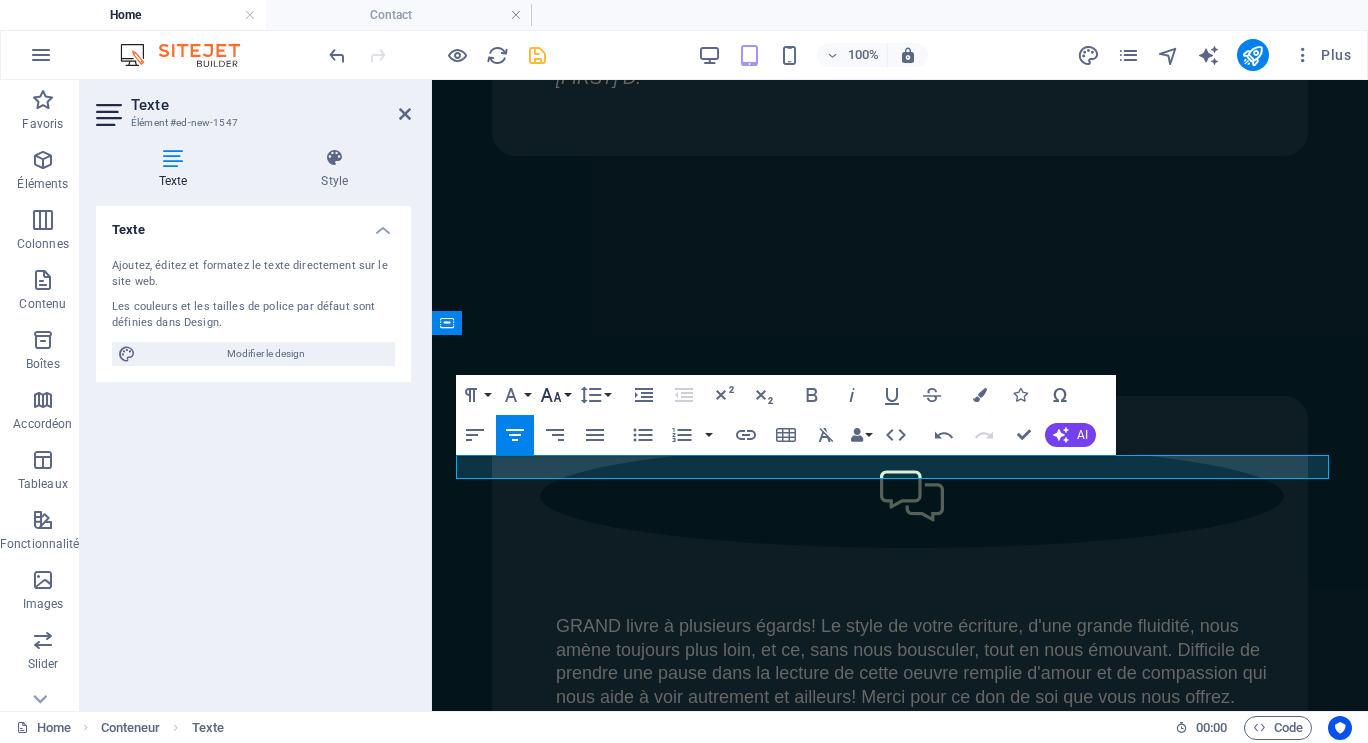 click on "Font Size" at bounding box center [555, 395] 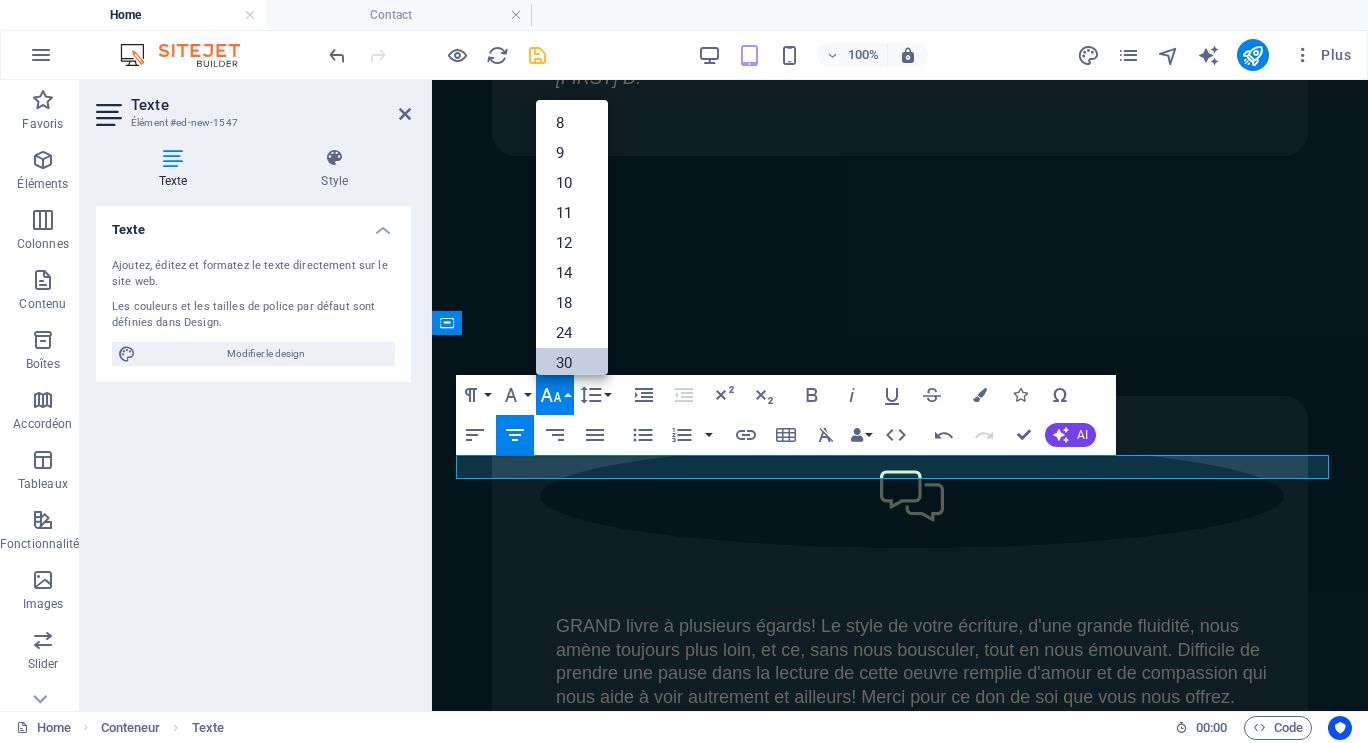 click on "30" at bounding box center (572, 363) 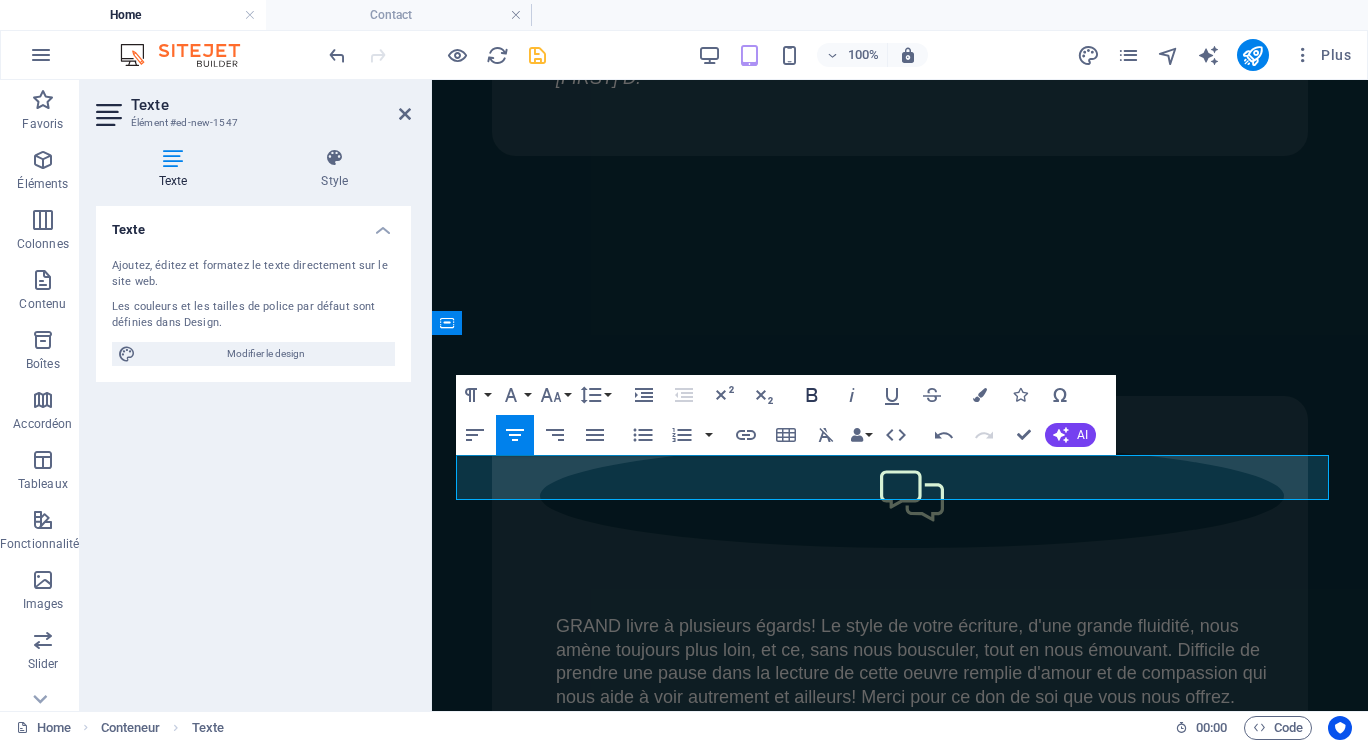 click 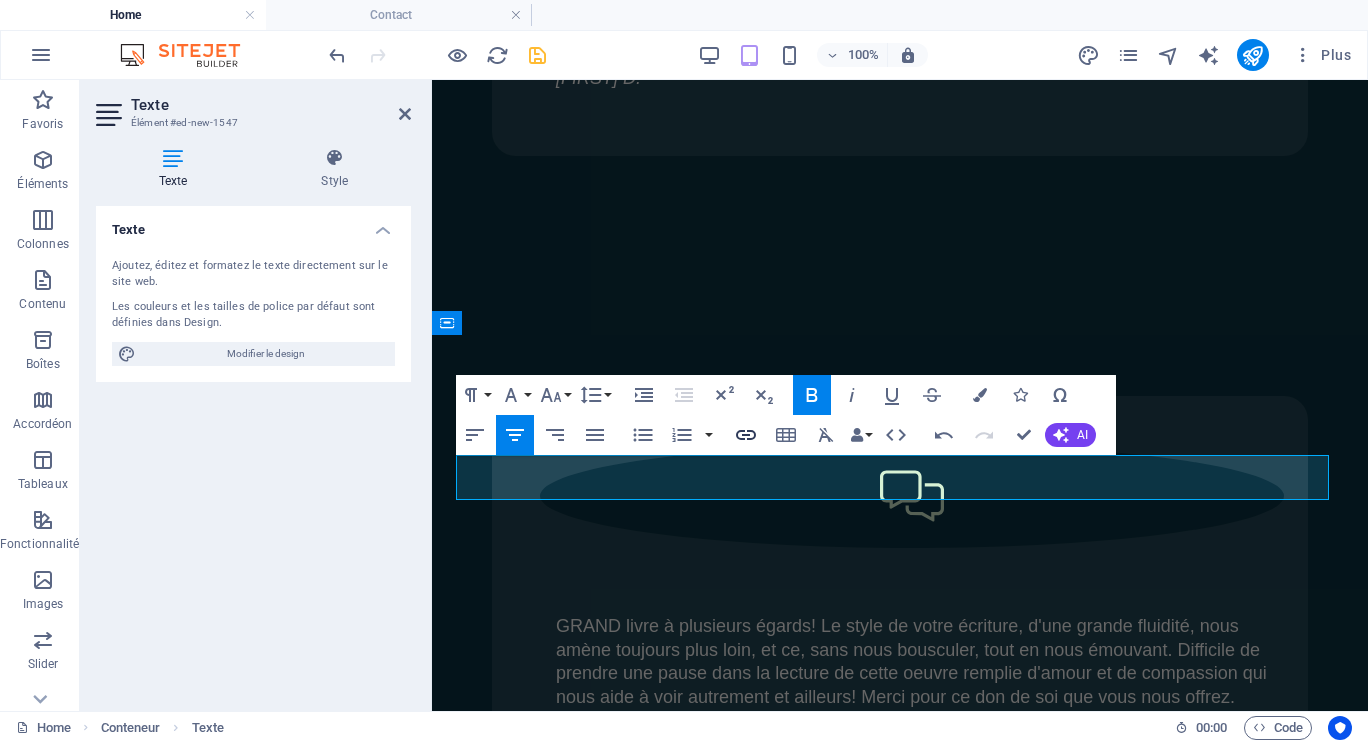 click 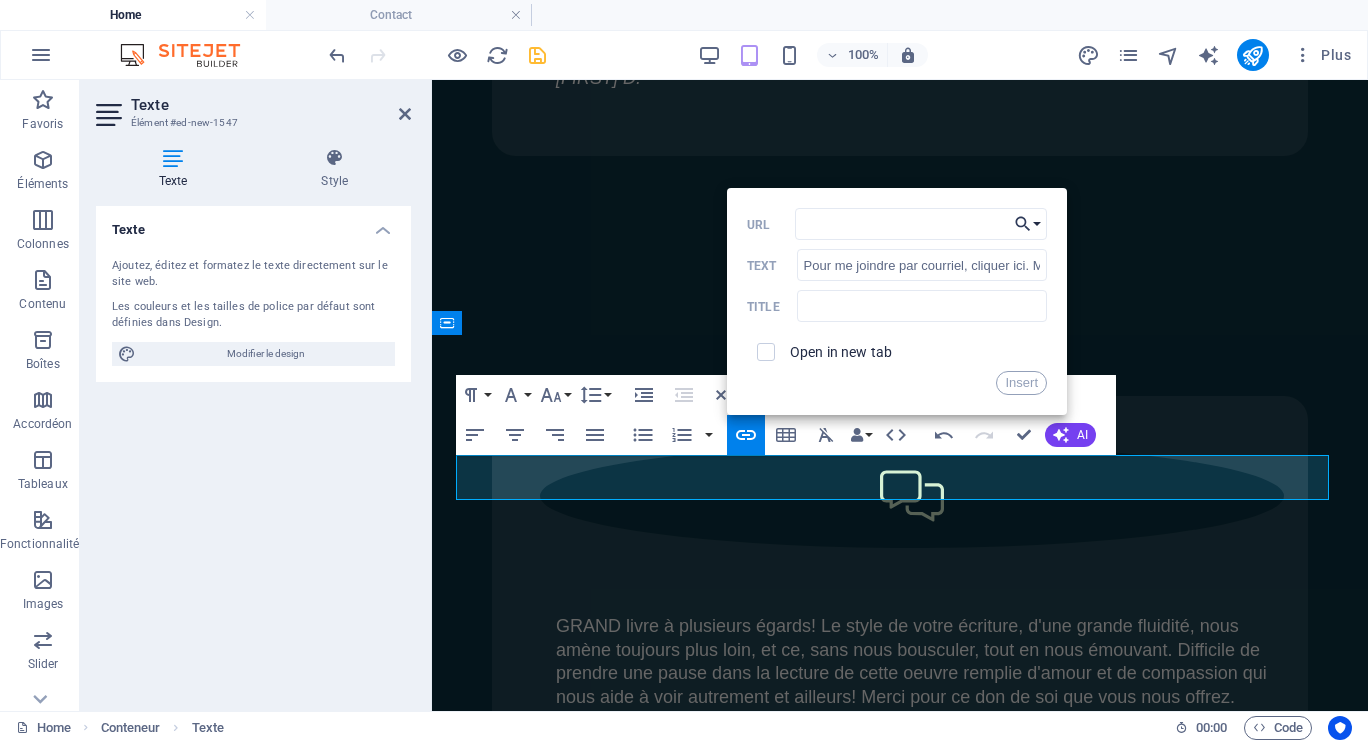 click 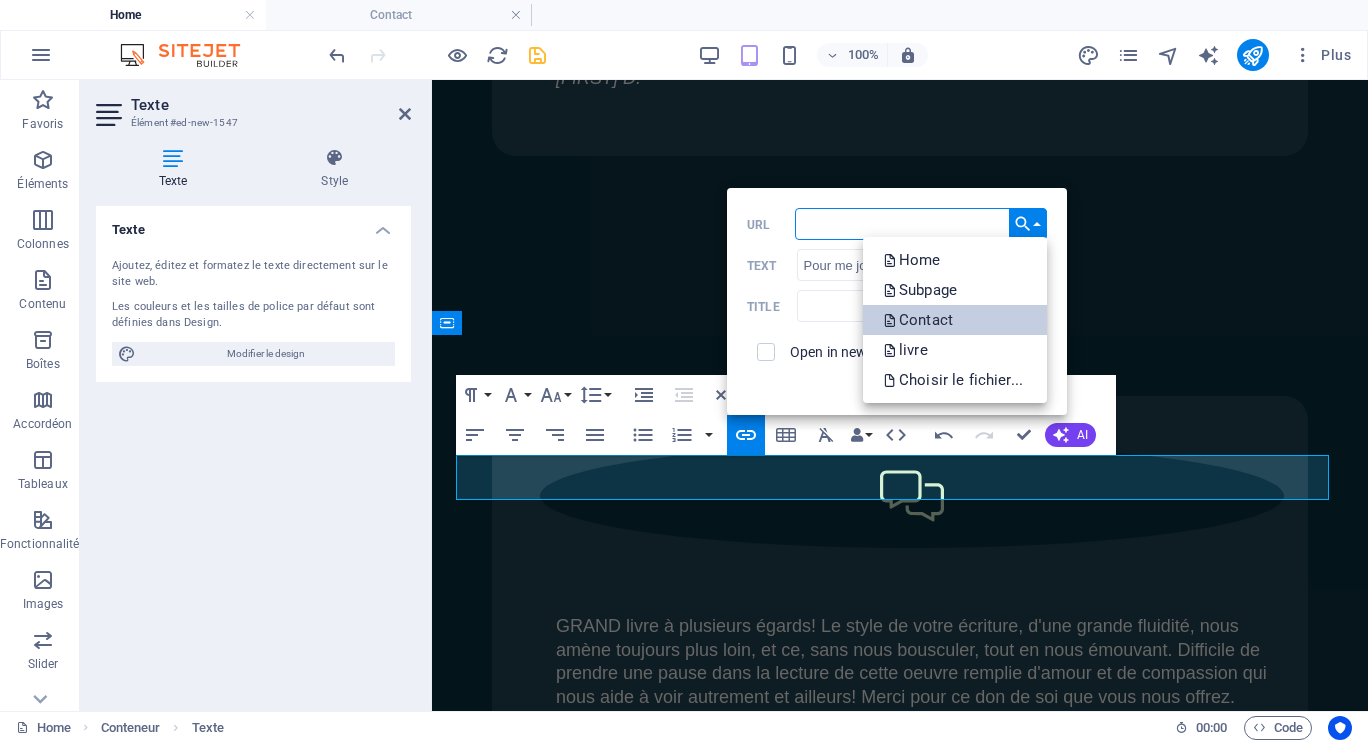 click on "Contact" at bounding box center [920, 320] 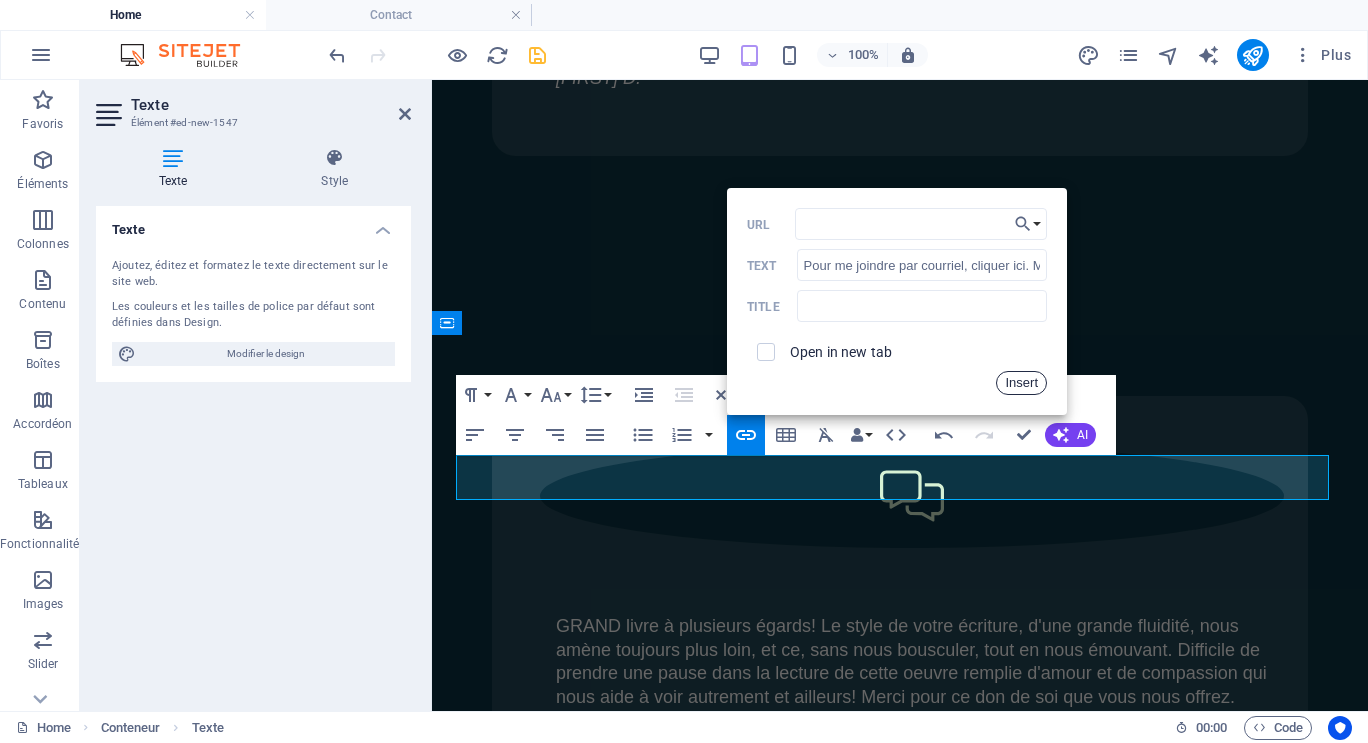 click on "Insert" at bounding box center [1021, 383] 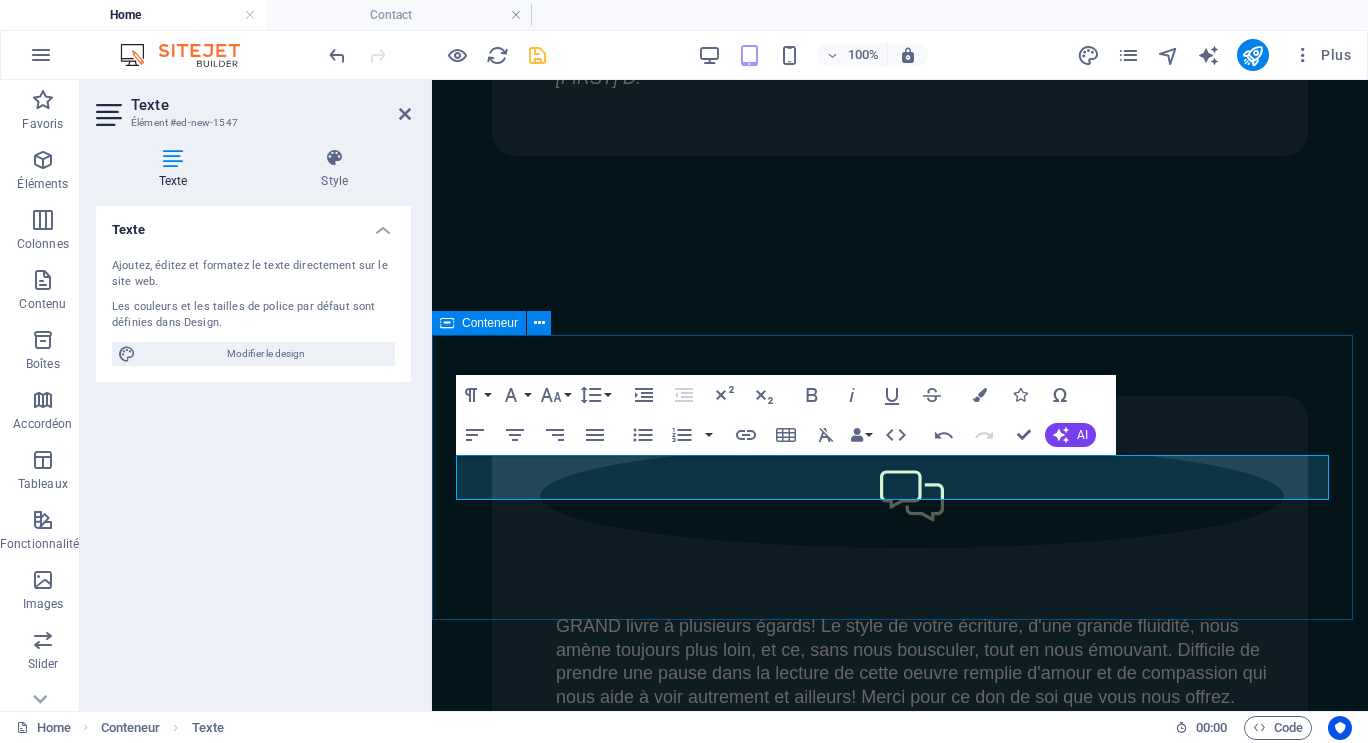 click on "Pour me joindre par courriel, cliquer ici. Merci!" at bounding box center (900, 4203) 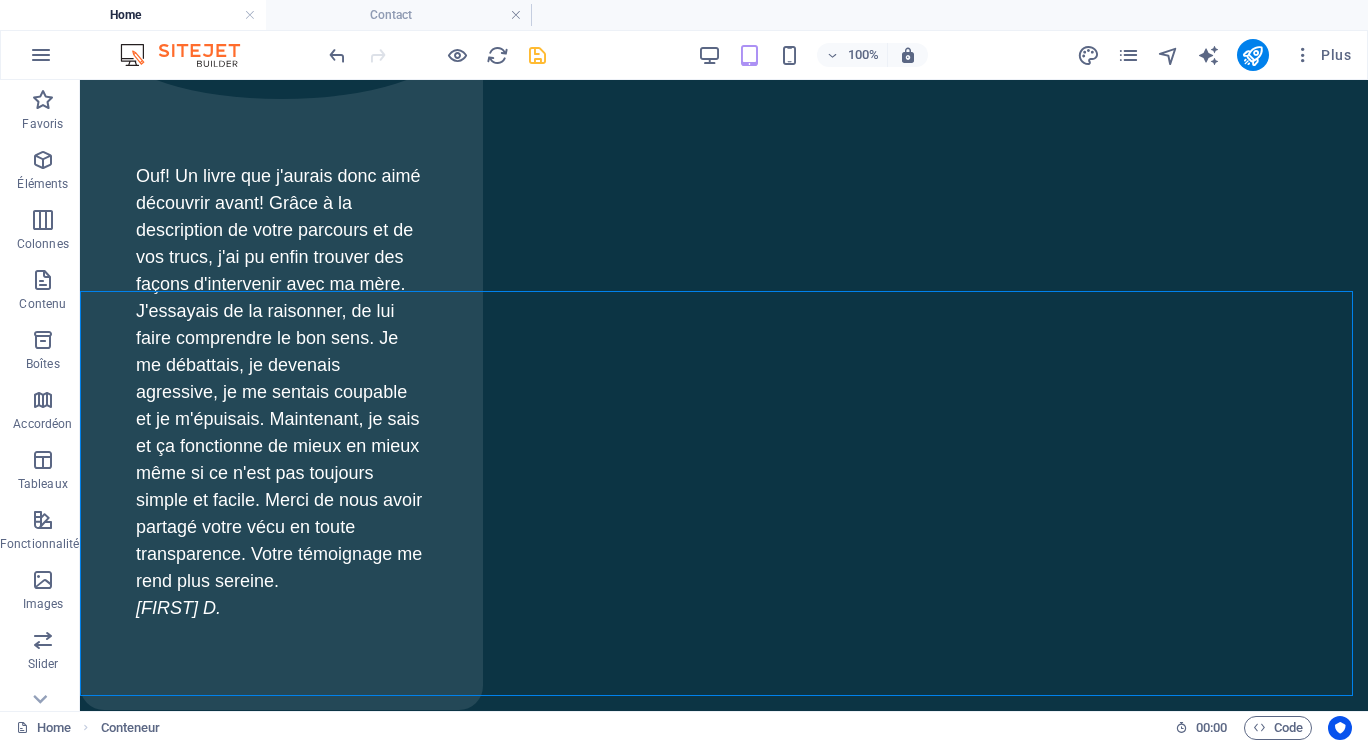 scroll, scrollTop: 9507, scrollLeft: 0, axis: vertical 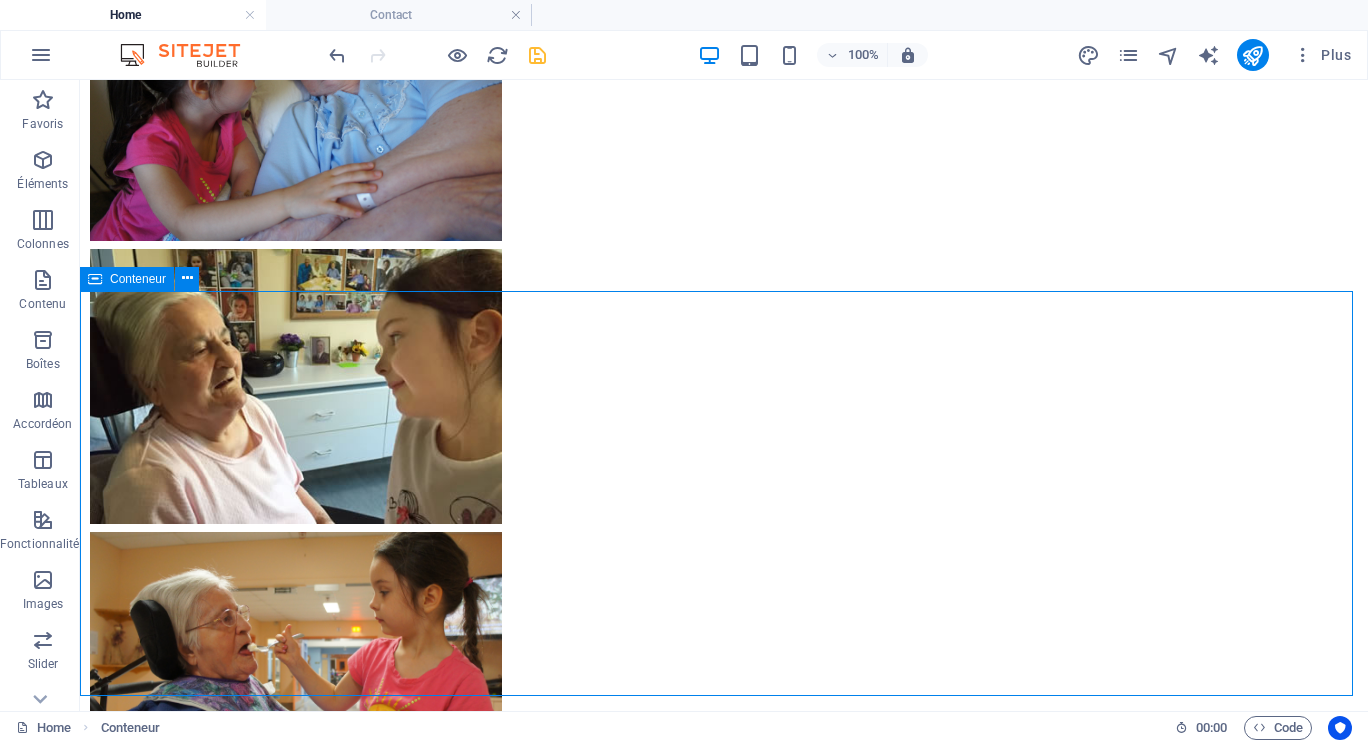 click on "Conteneur" at bounding box center [138, 279] 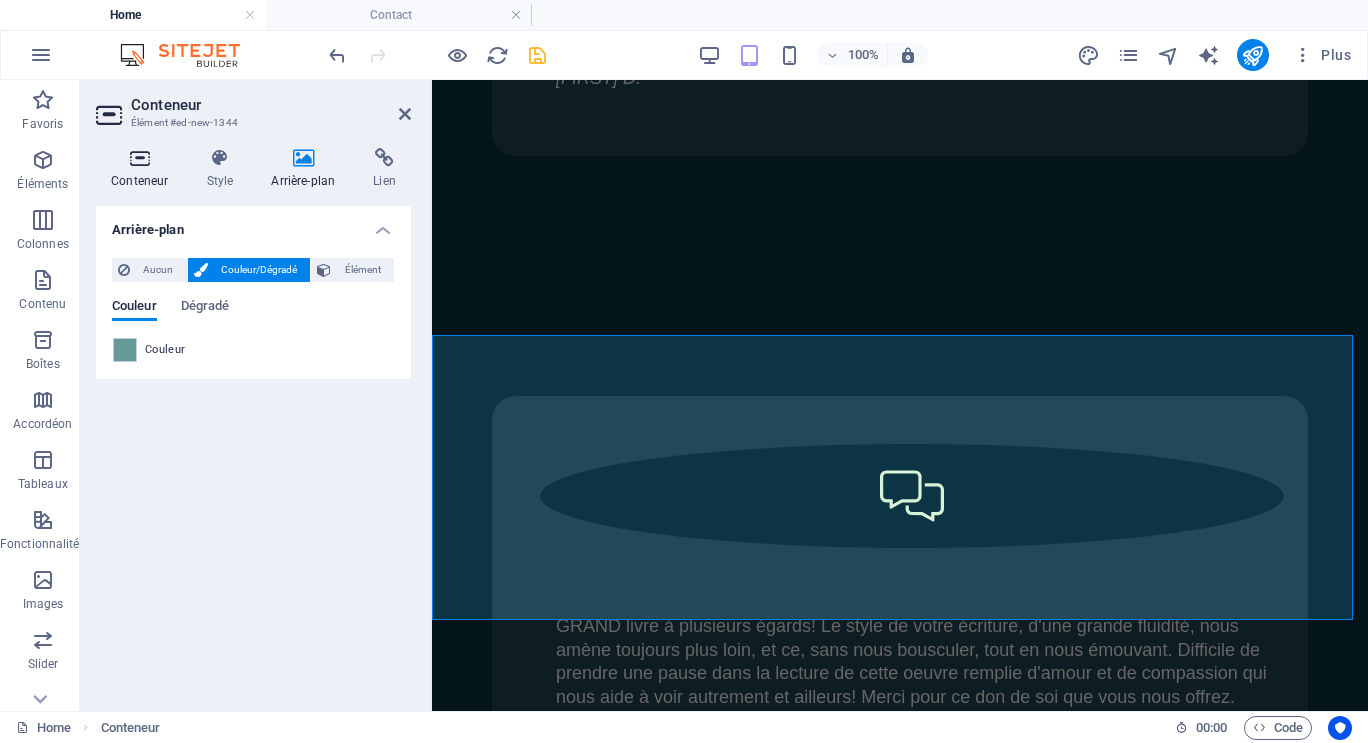 click at bounding box center (139, 158) 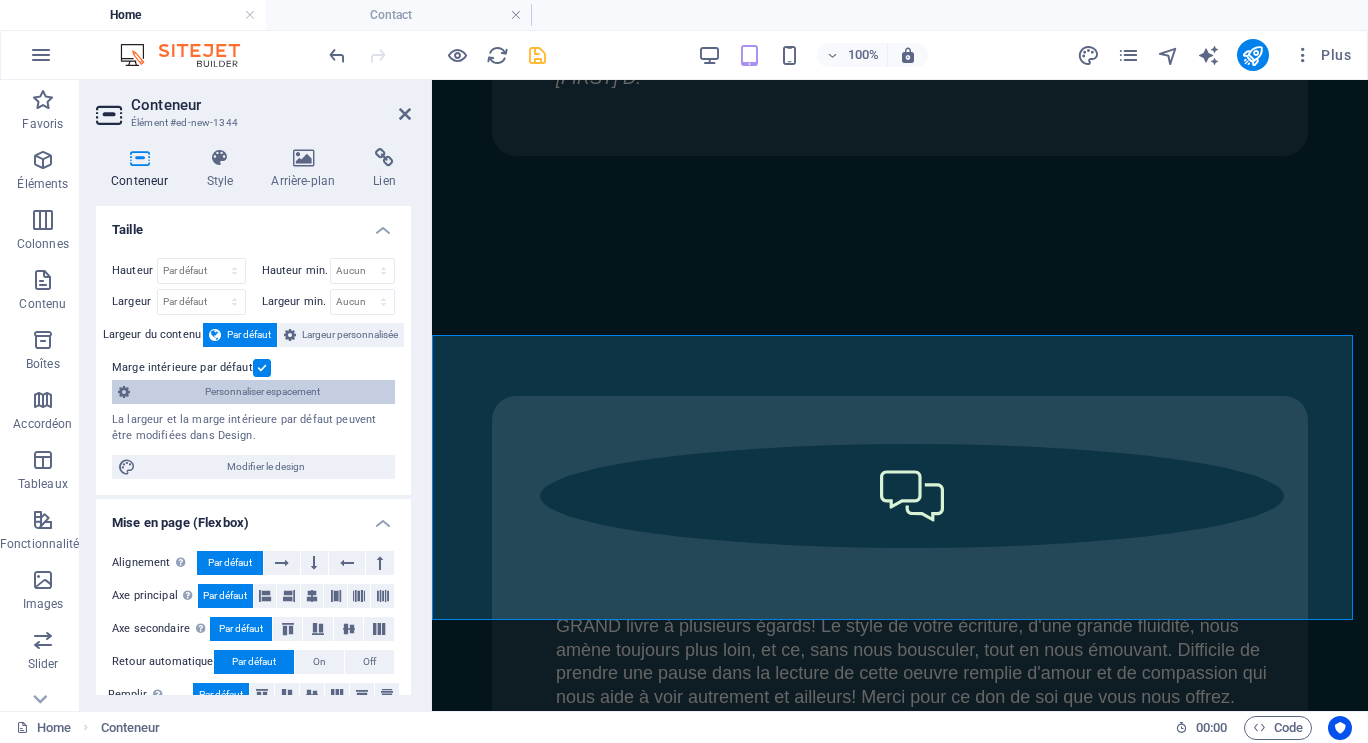 click on "Personnaliser espacement" at bounding box center [262, 392] 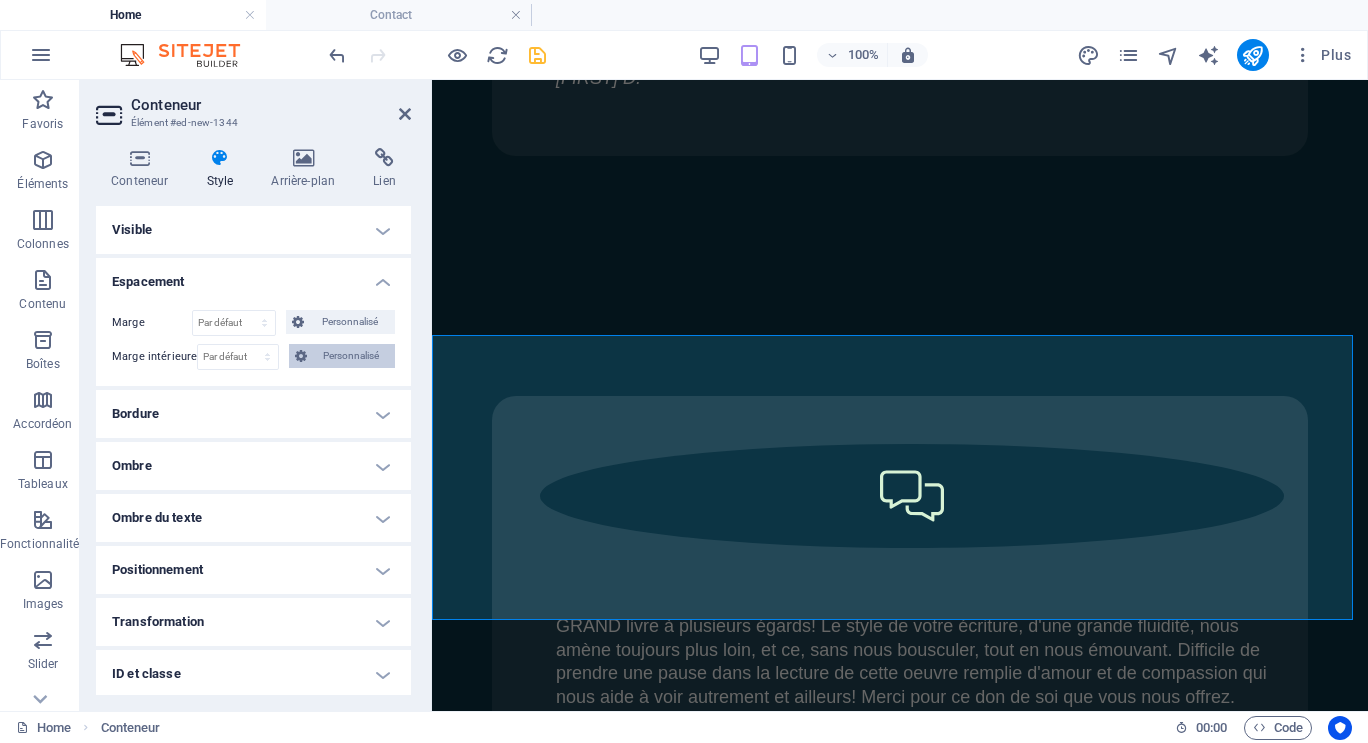 click on "Personnalisé" at bounding box center (351, 356) 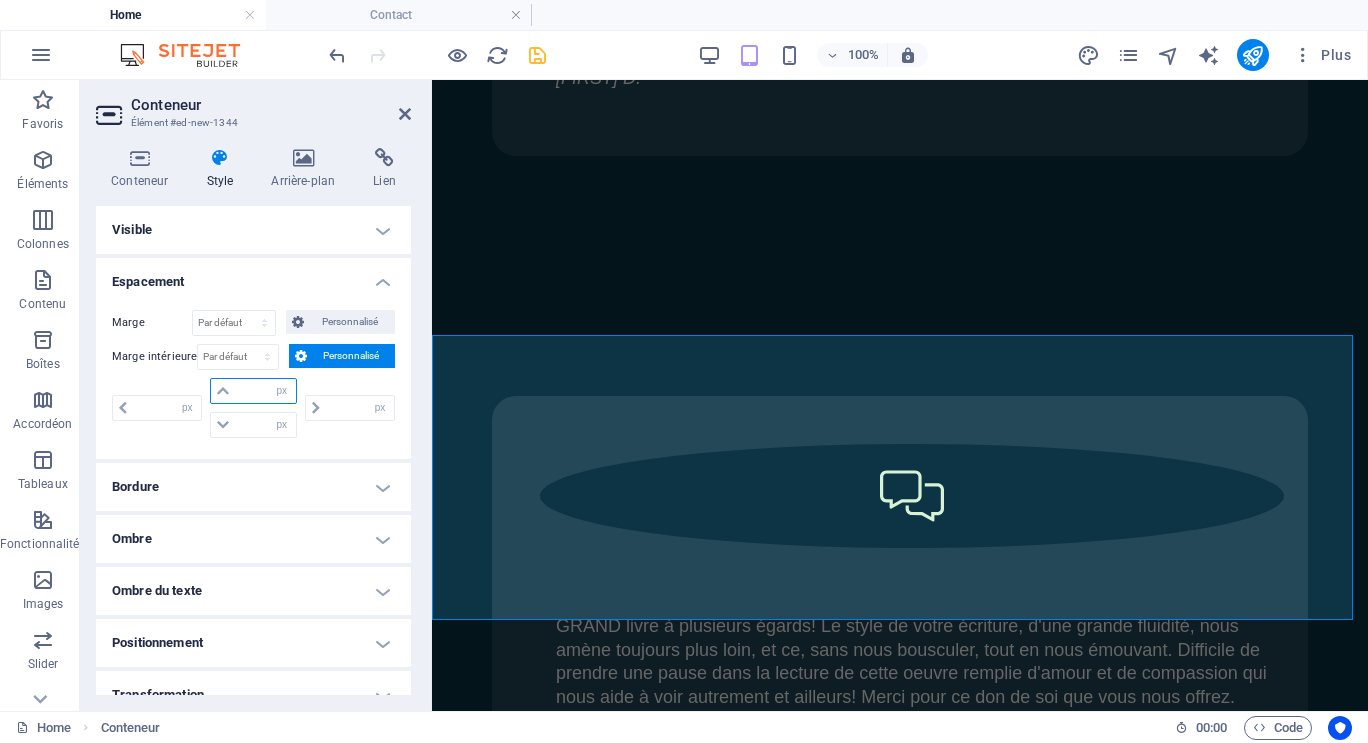 click at bounding box center [265, 391] 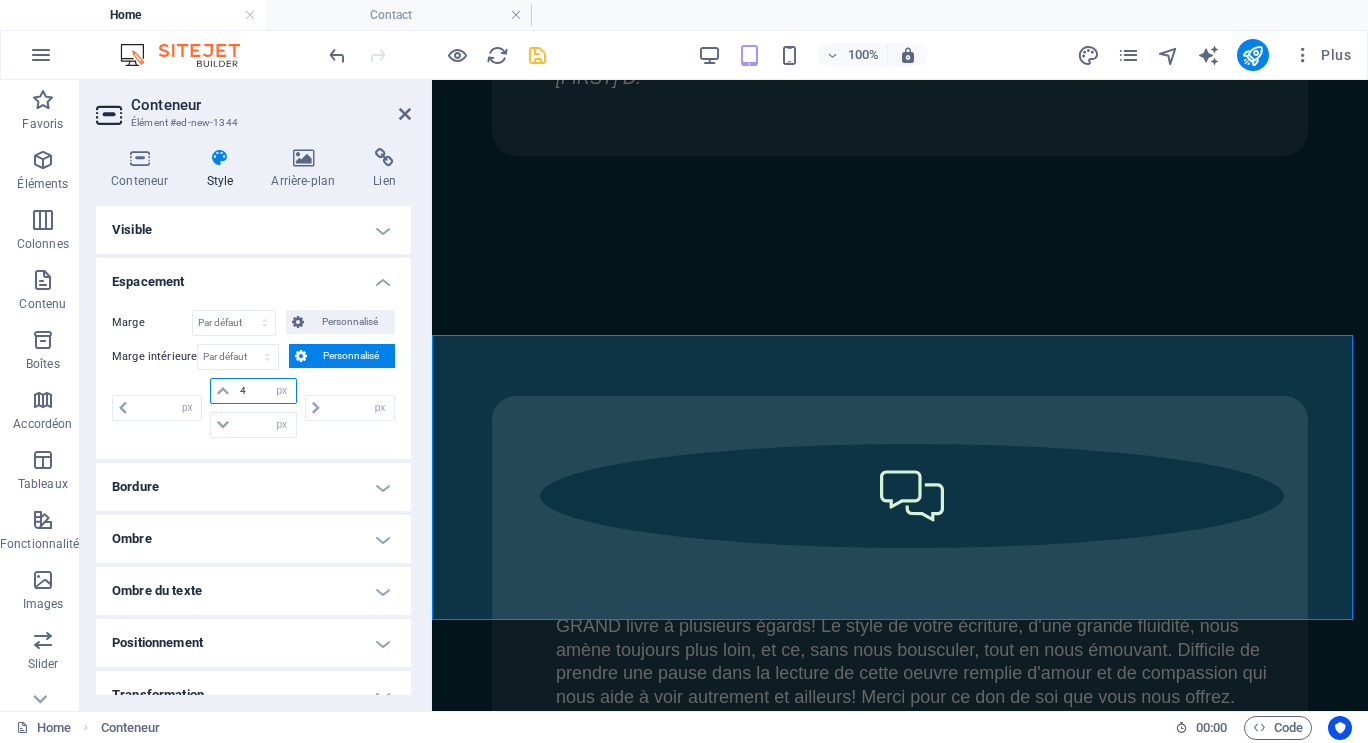 type on "40" 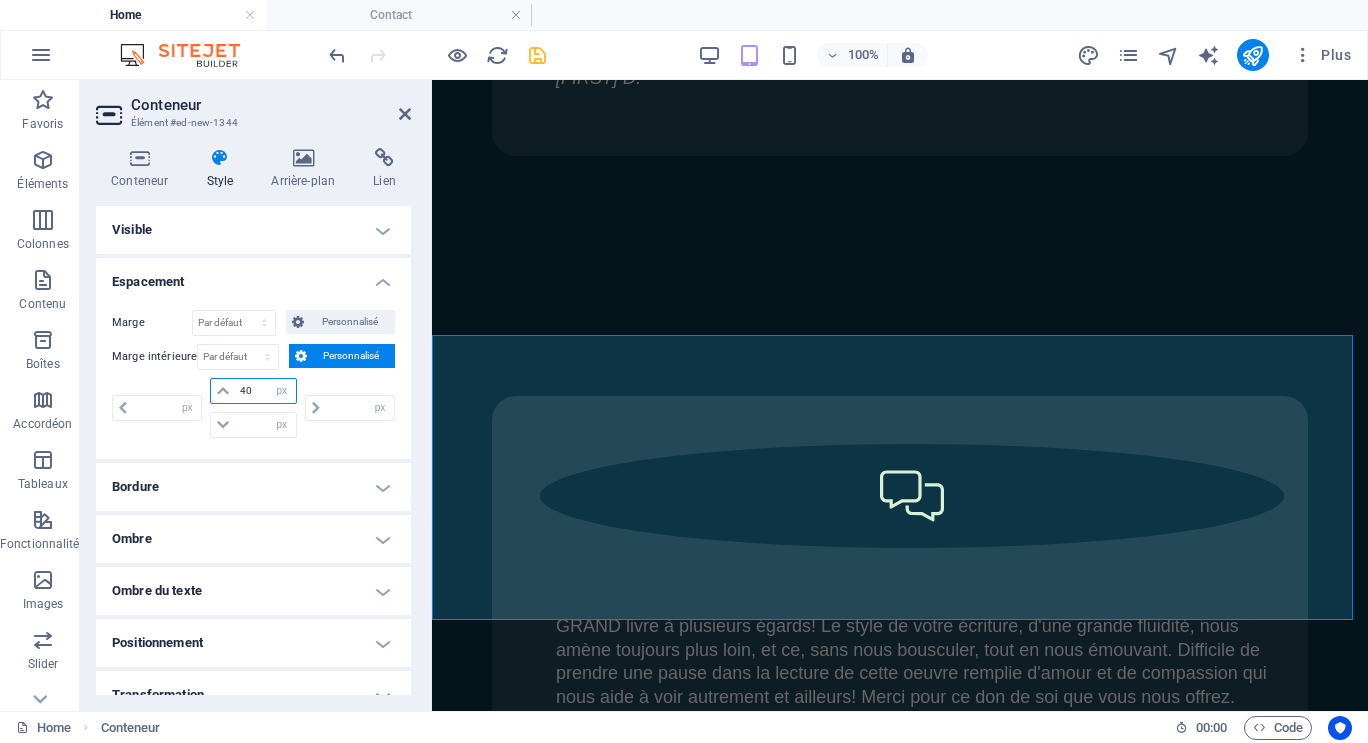 type on "0" 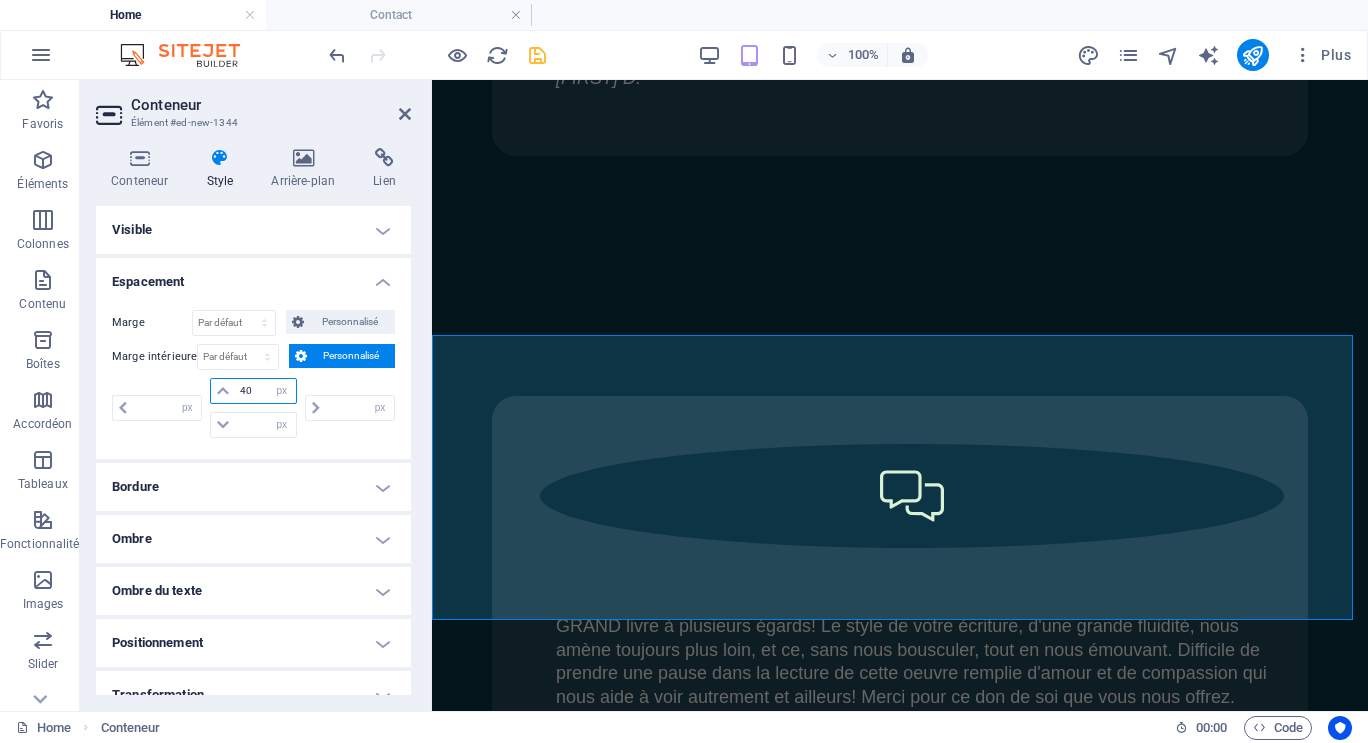 type on "0" 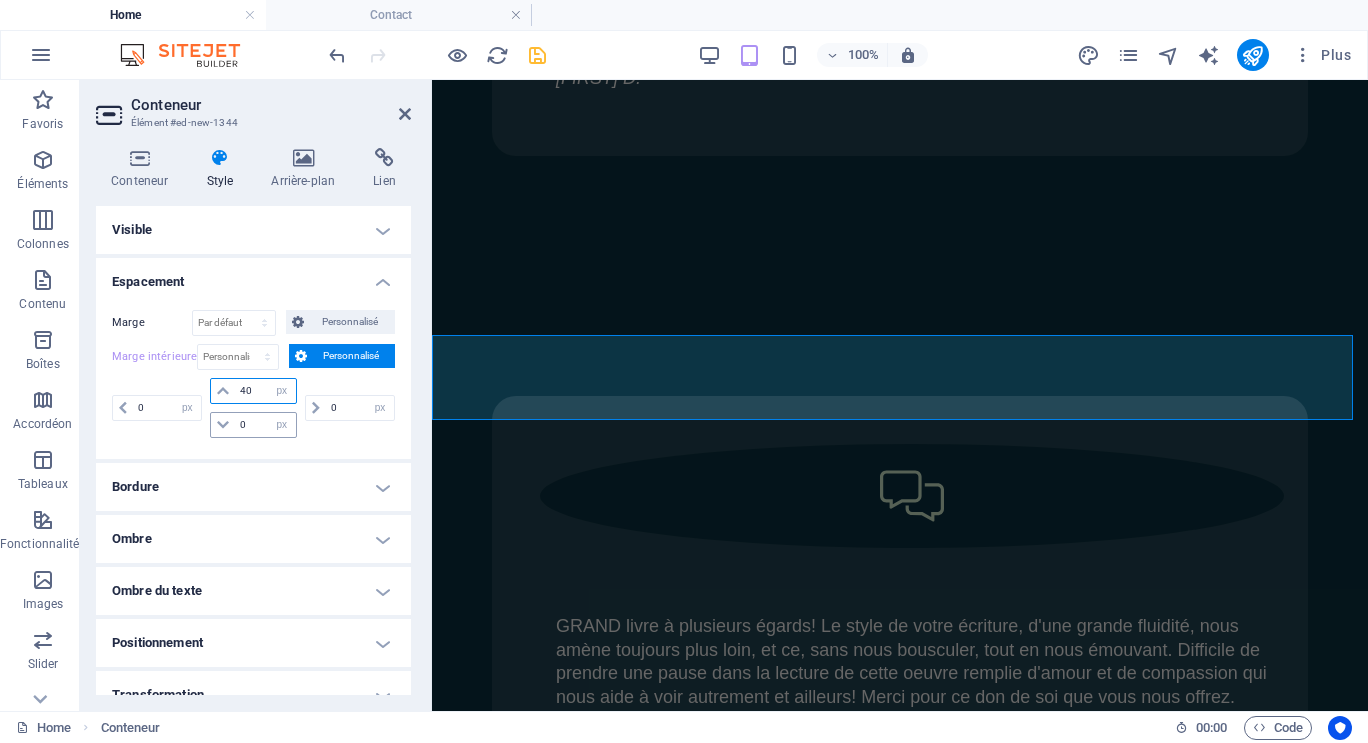 type on "40" 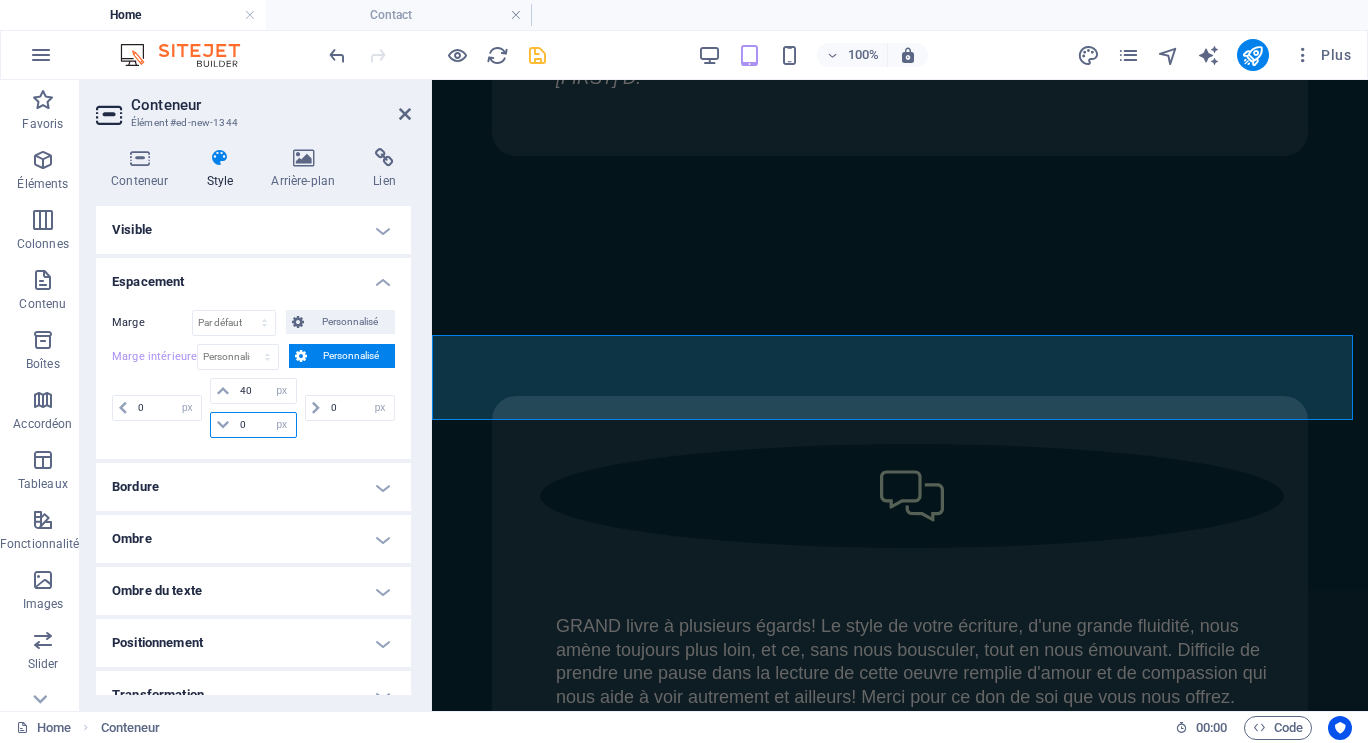 click on "0" at bounding box center (265, 425) 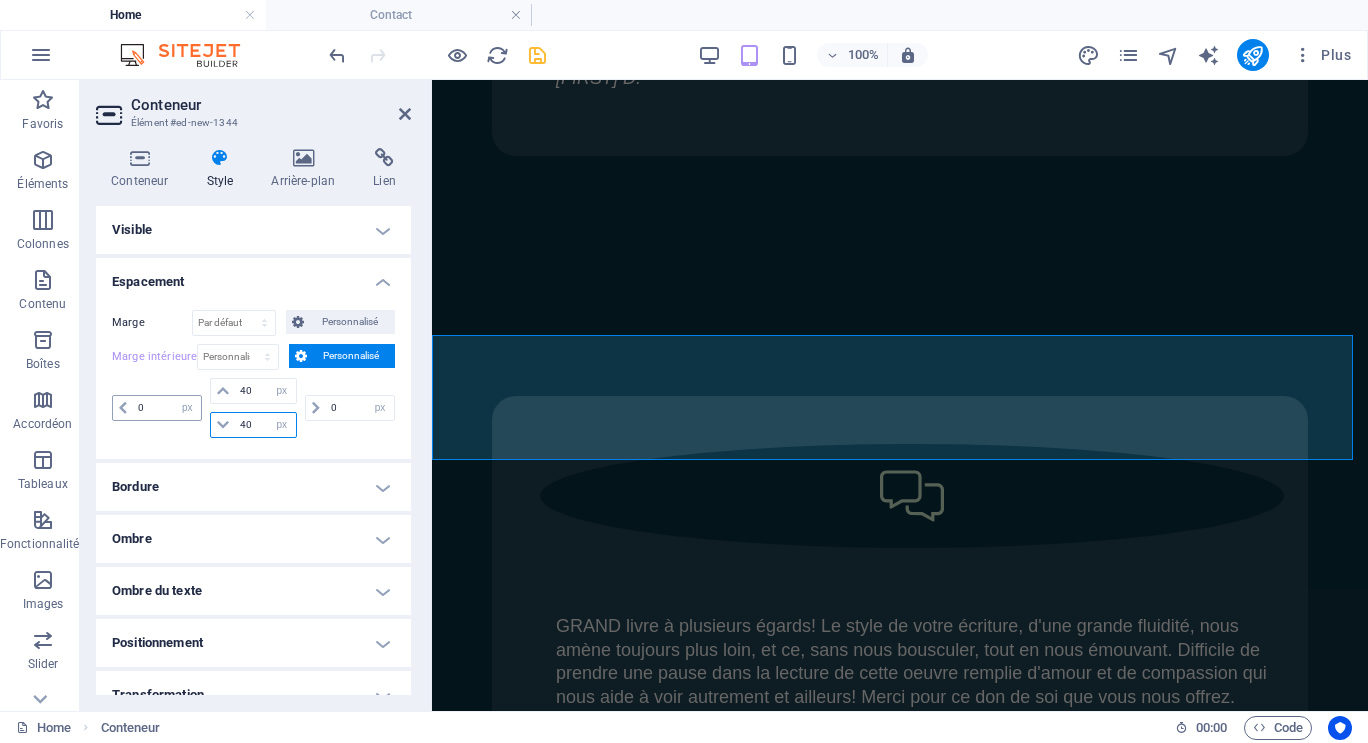 type on "40" 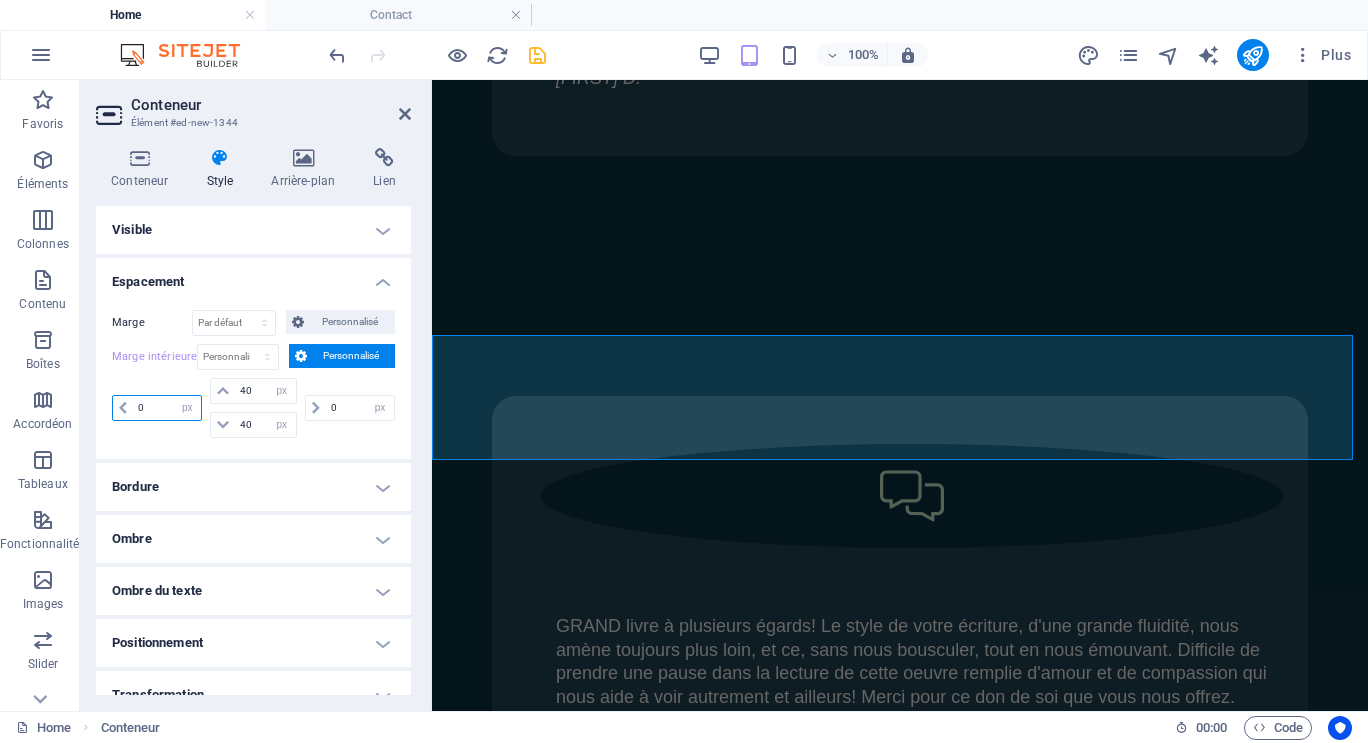 click on "0" at bounding box center (167, 408) 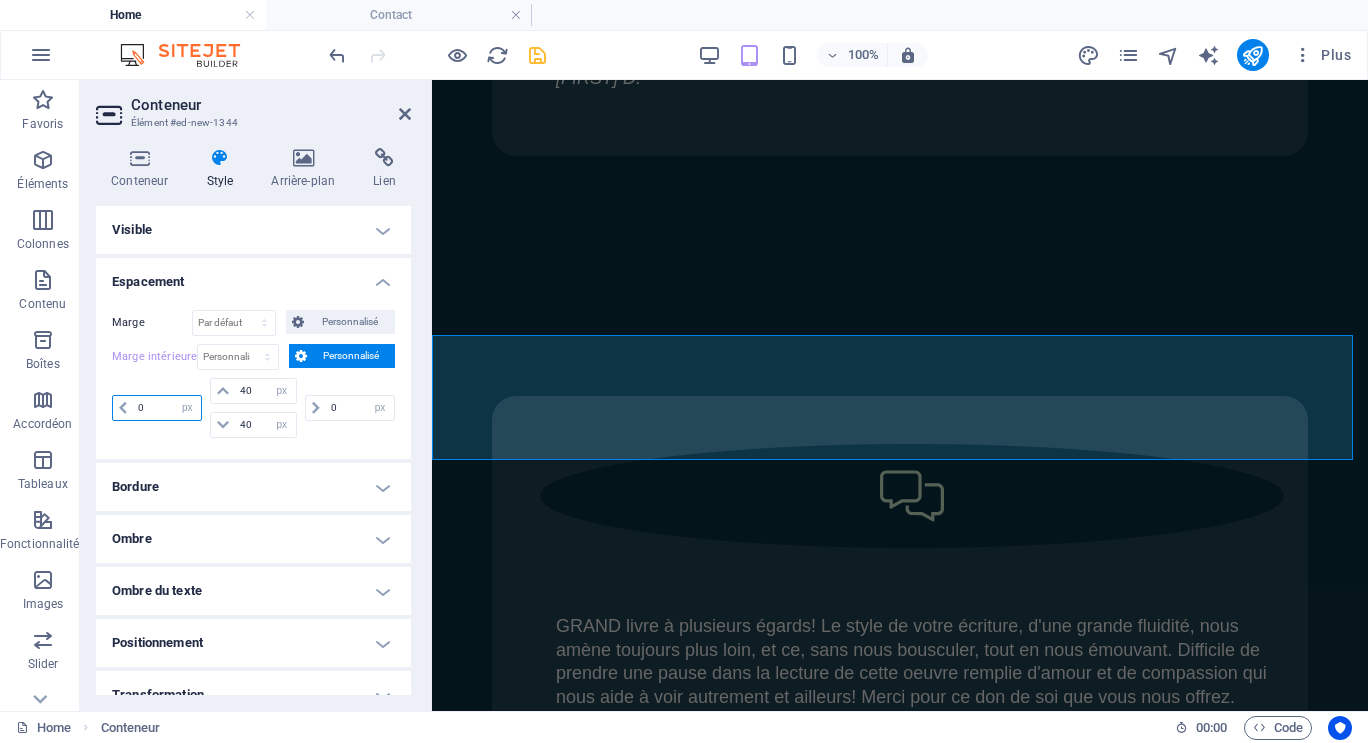 drag, startPoint x: 151, startPoint y: 402, endPoint x: 127, endPoint y: 411, distance: 25.632011 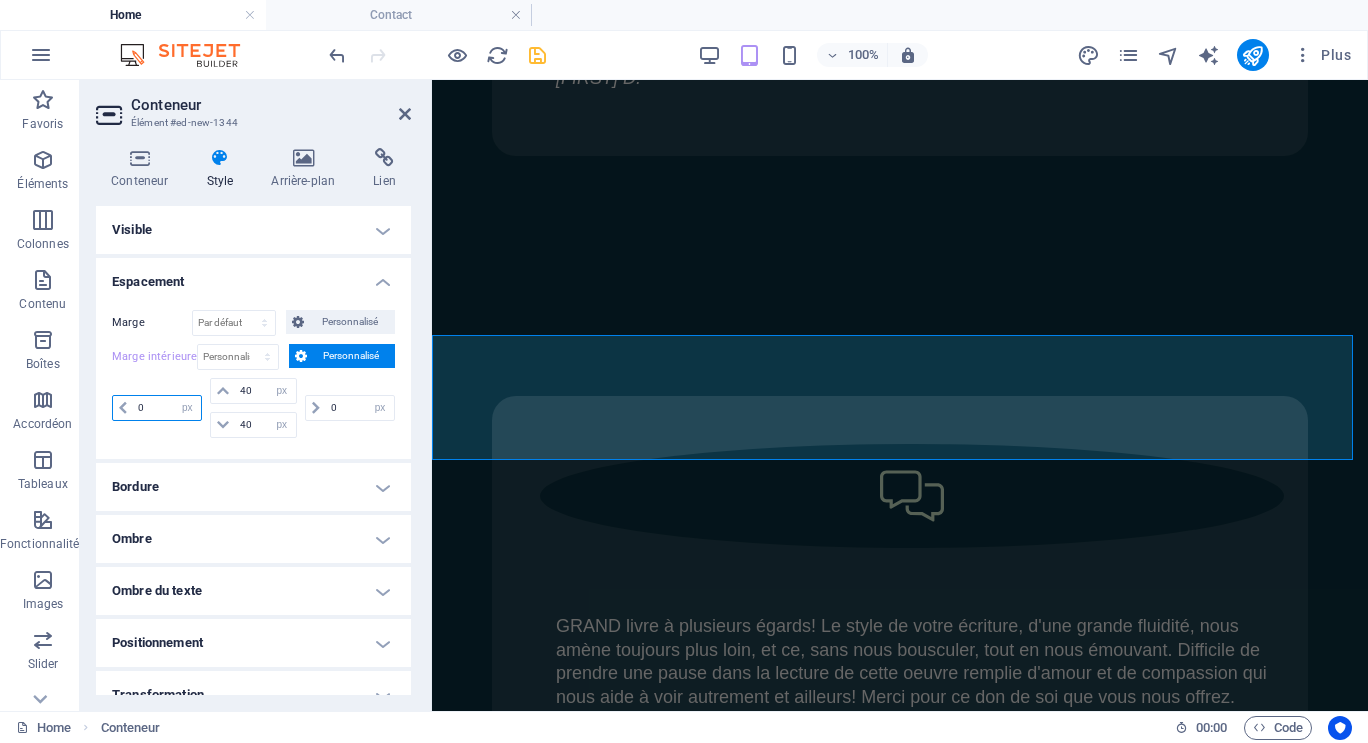 click on "0 px rem % vh vw" at bounding box center (157, 408) 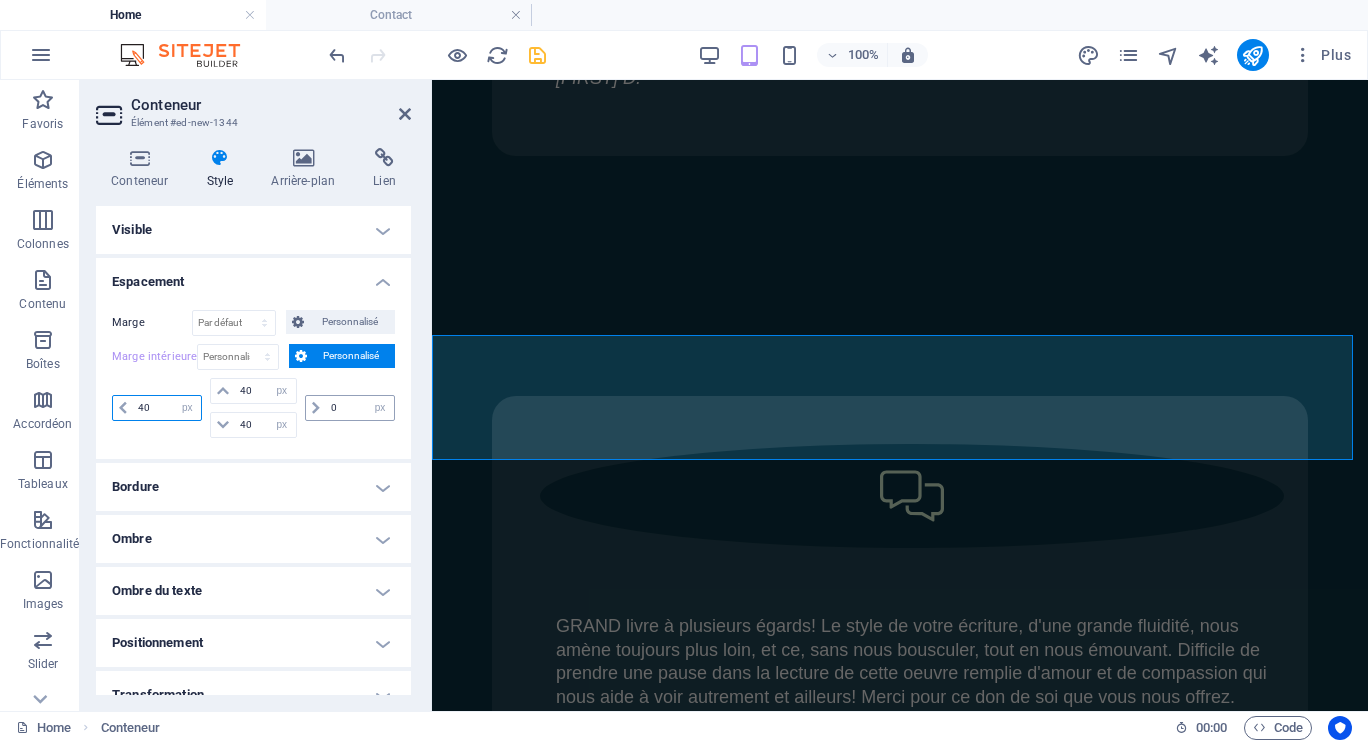 type on "40" 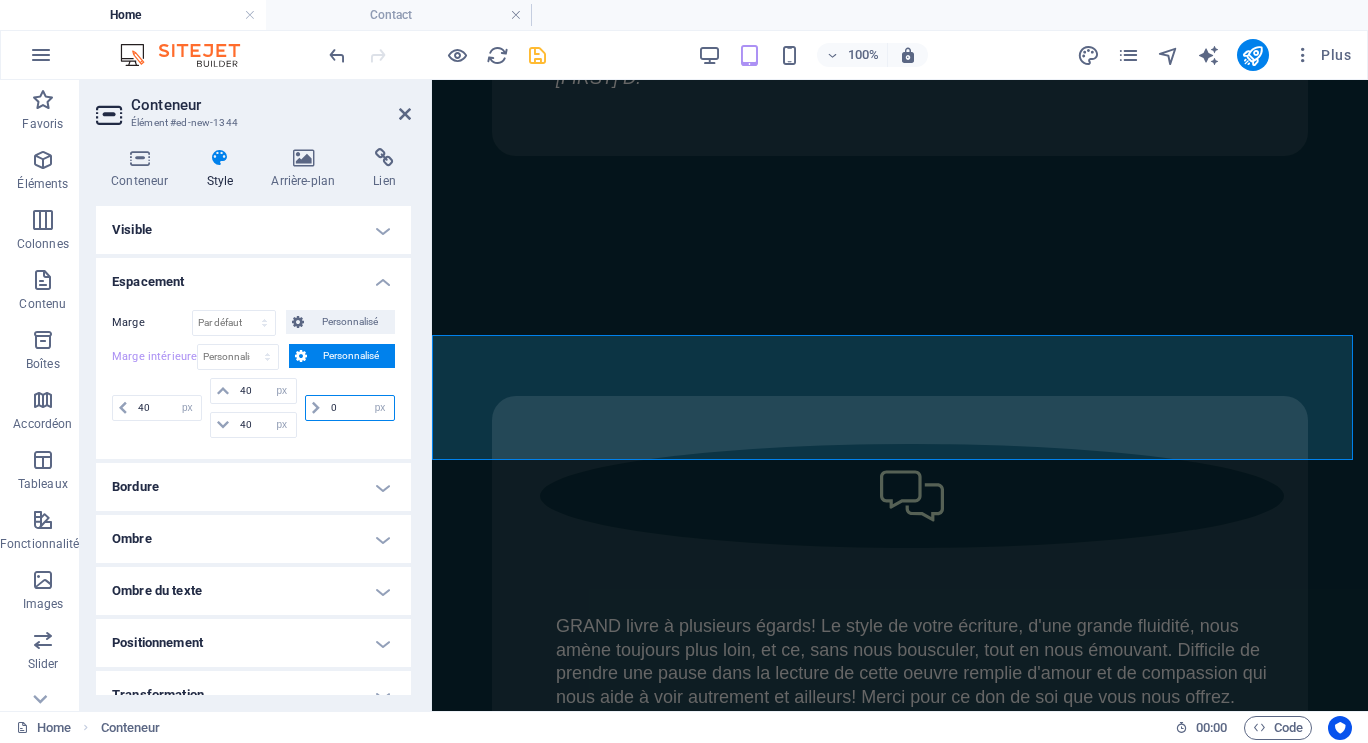 drag, startPoint x: 329, startPoint y: 407, endPoint x: 354, endPoint y: 405, distance: 25.079872 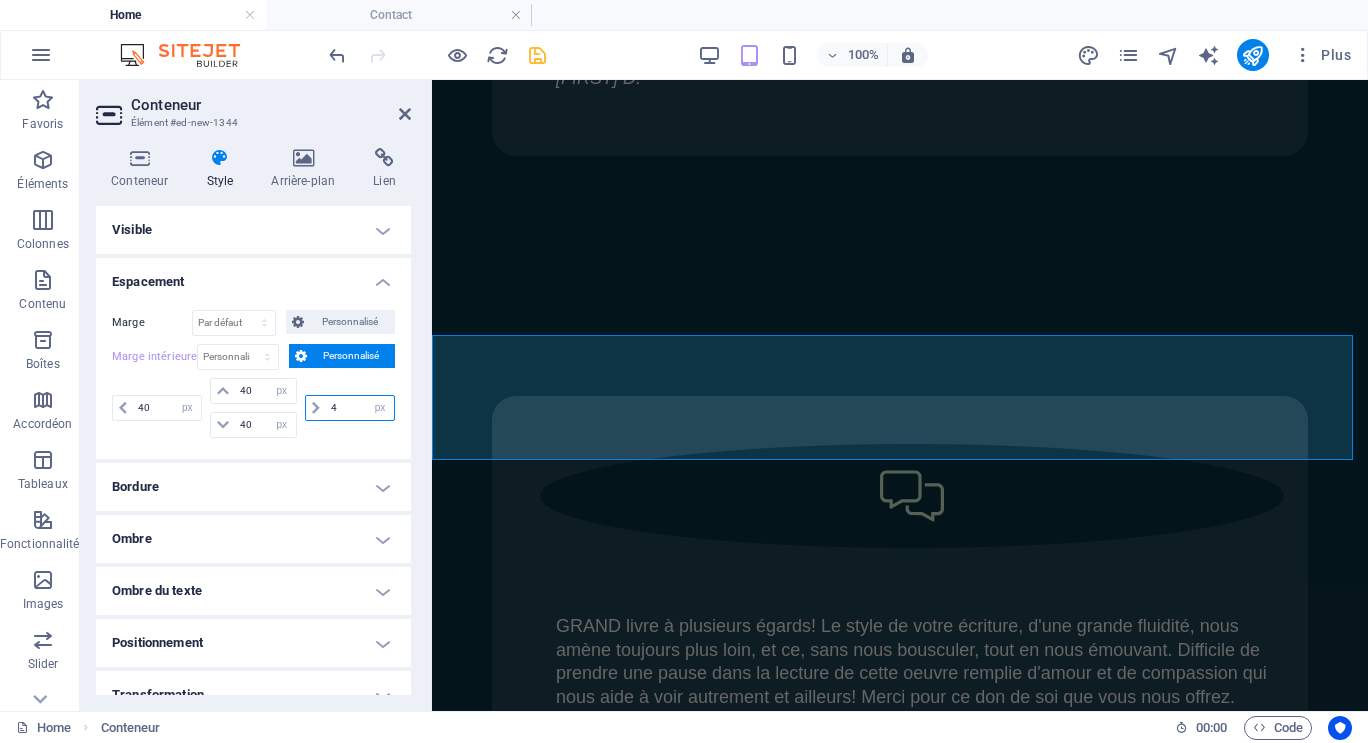 type on "40" 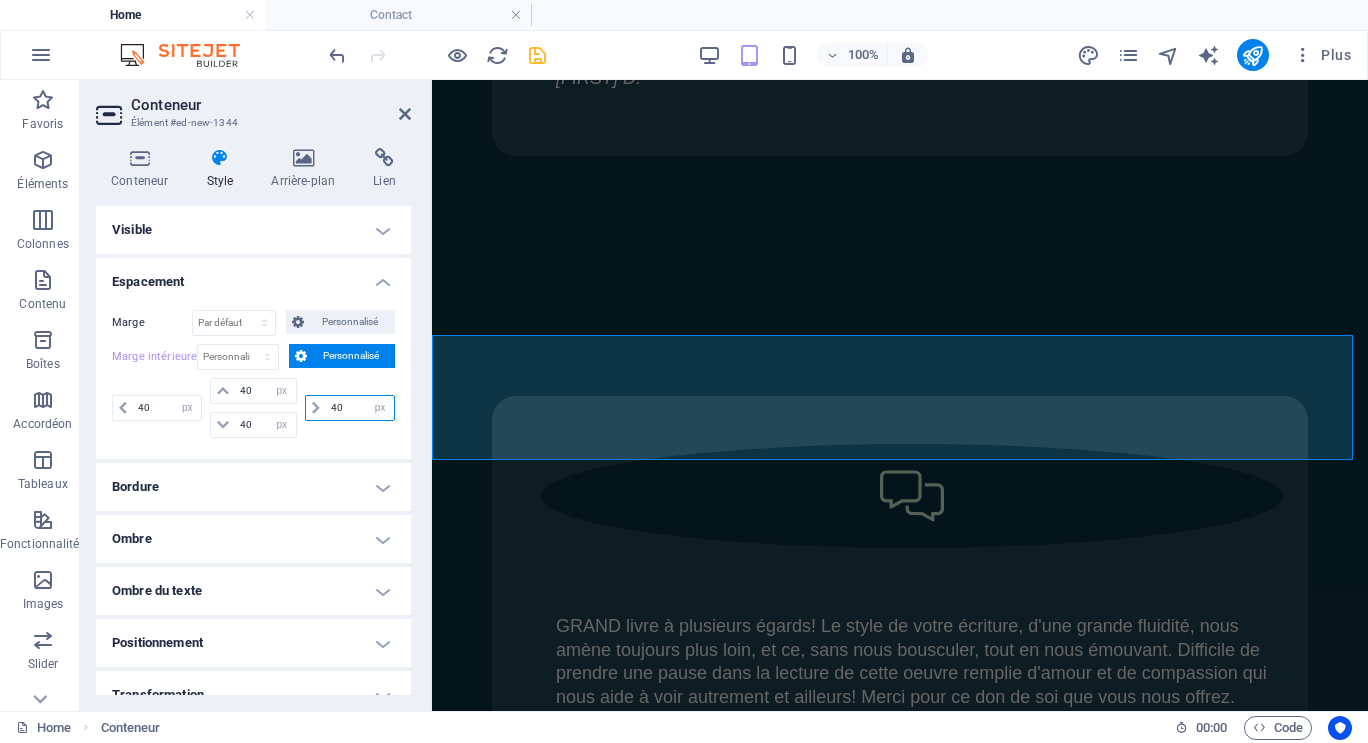 type on "40" 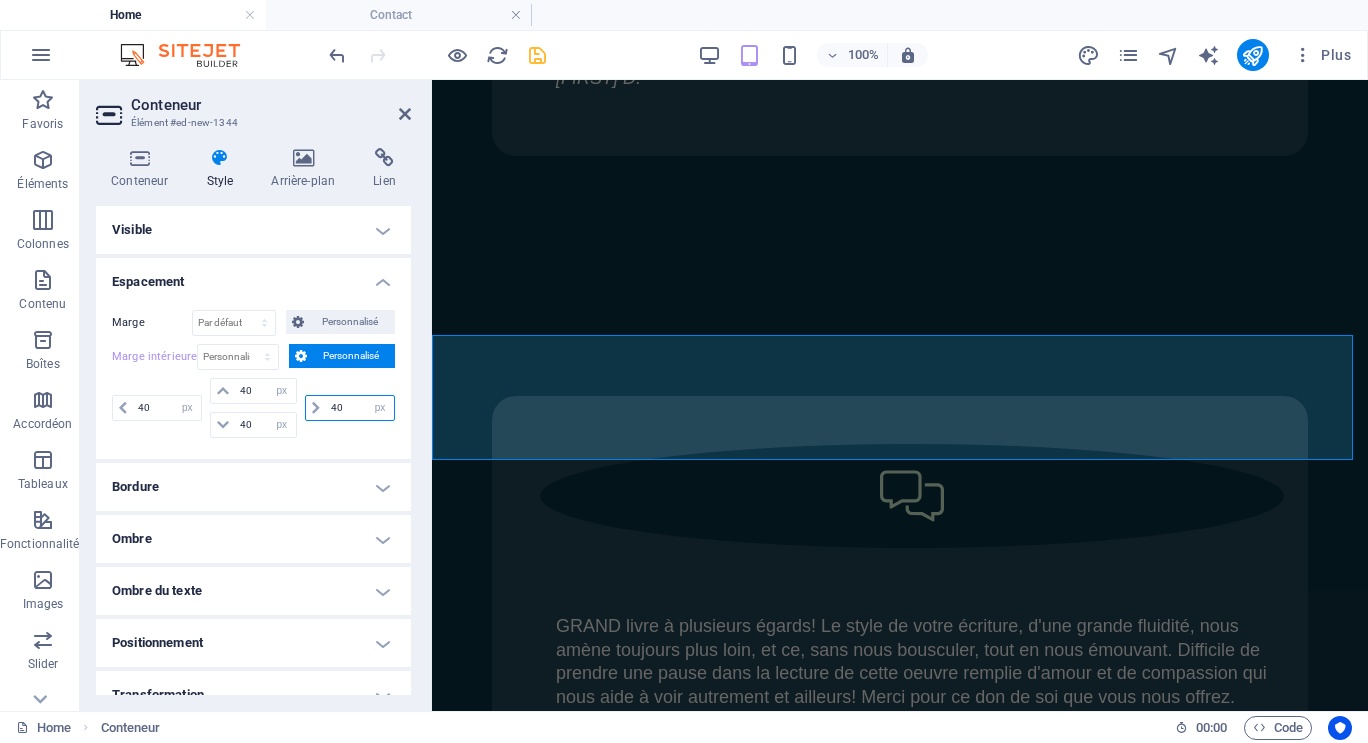 select on "px" 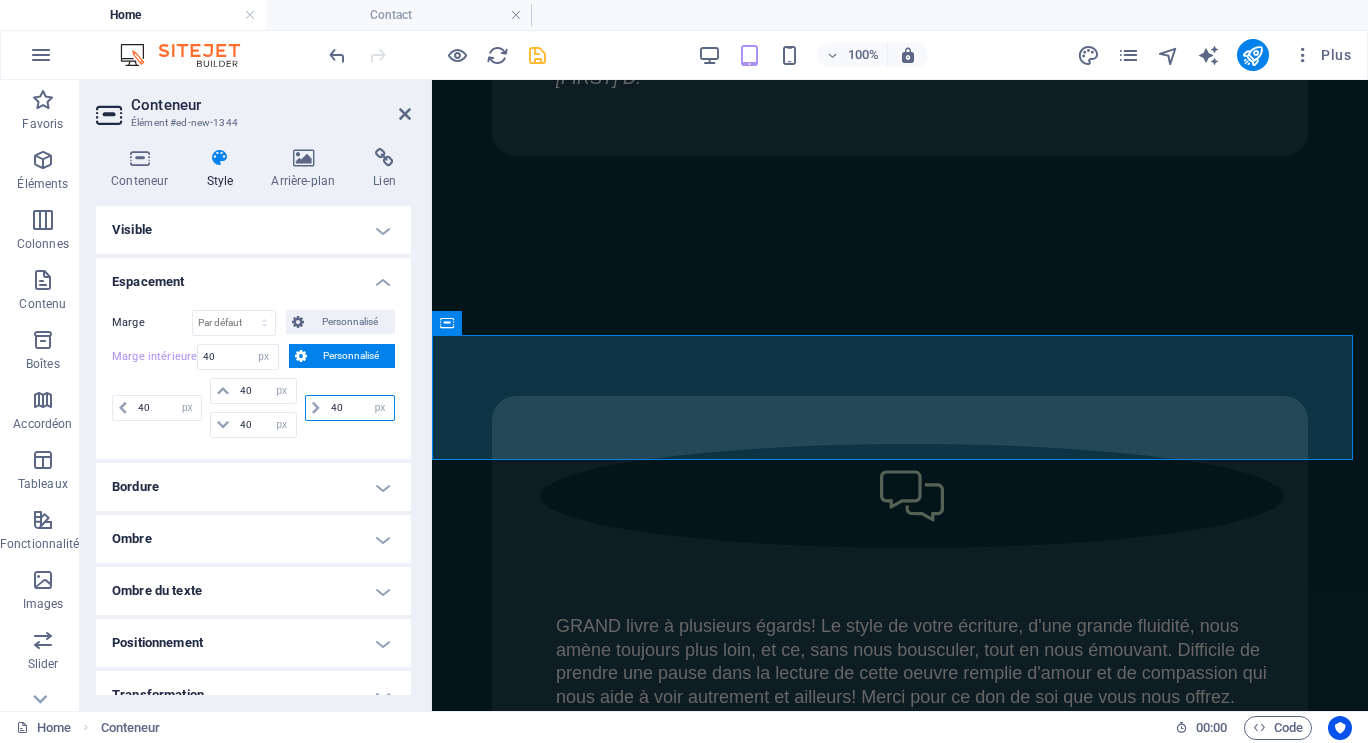 type on "40" 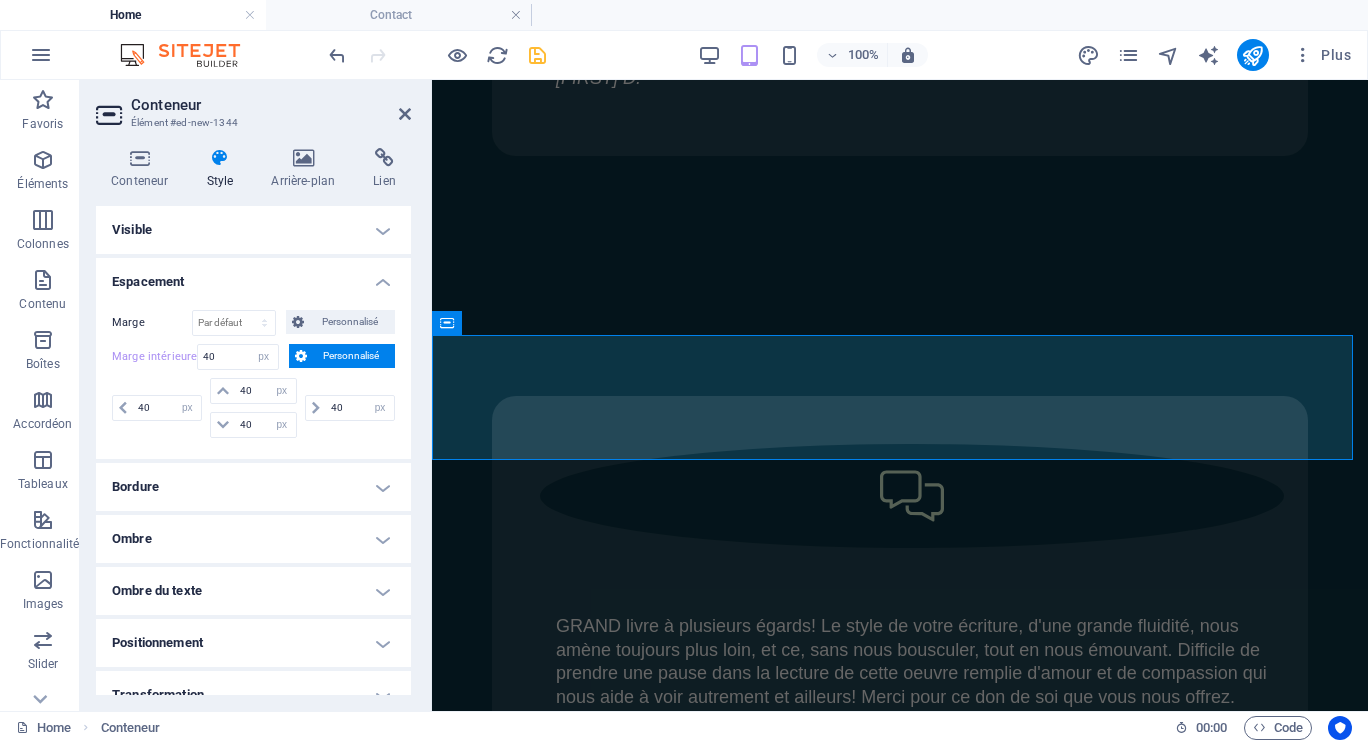 click on "Conteneur" at bounding box center (271, 105) 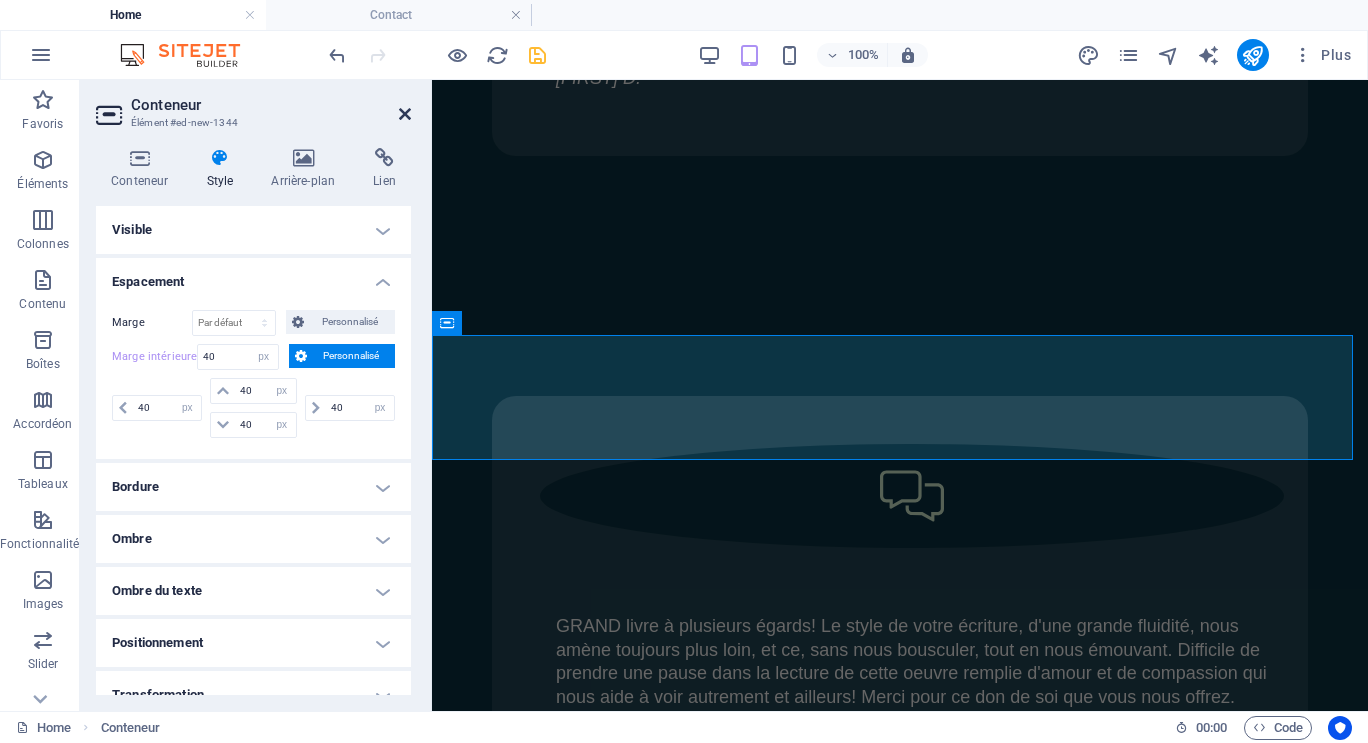 click at bounding box center (405, 114) 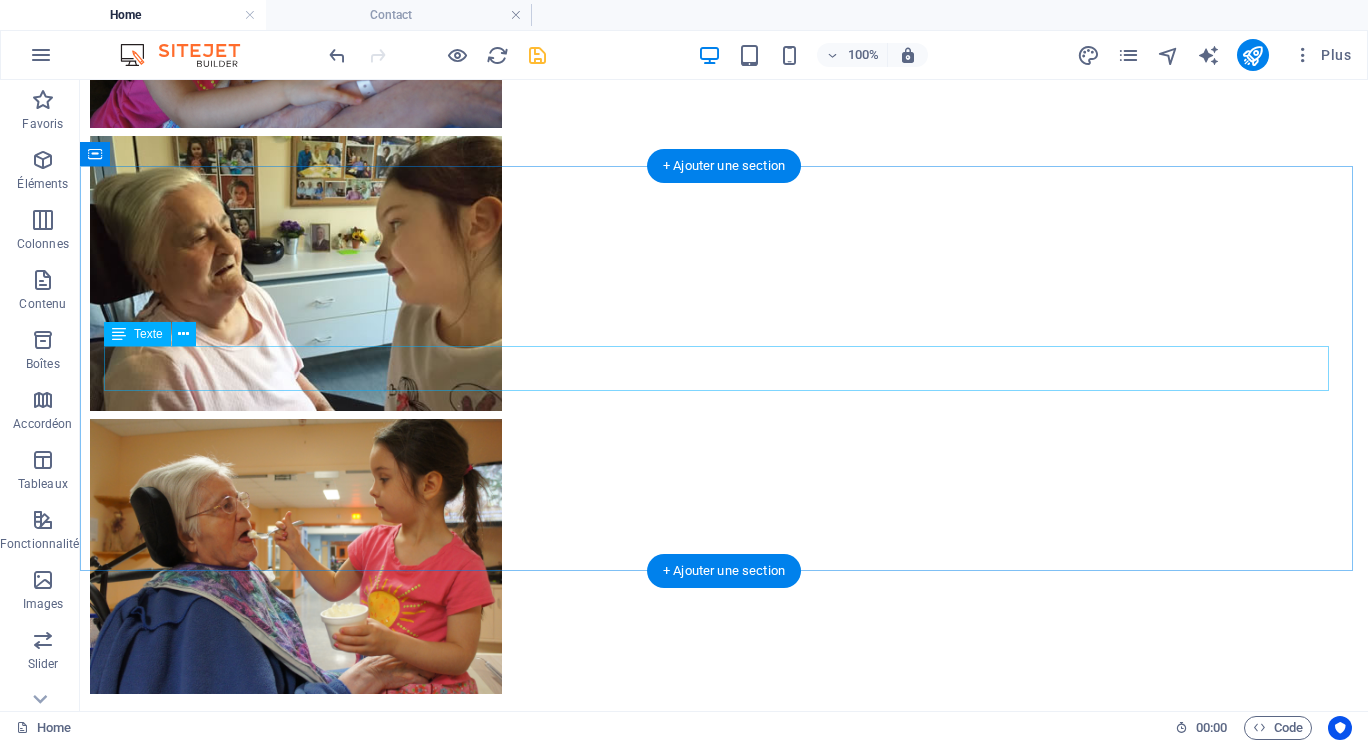 scroll, scrollTop: 9607, scrollLeft: 0, axis: vertical 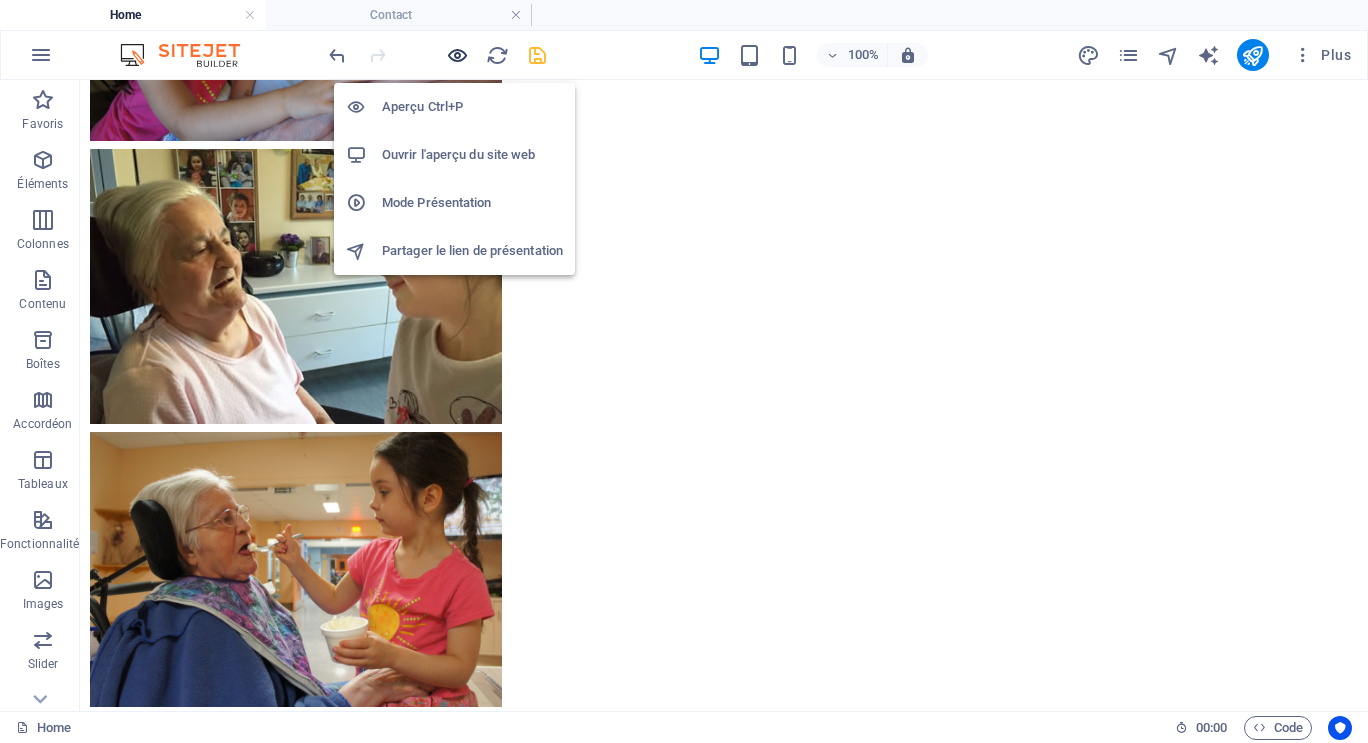 click at bounding box center (457, 55) 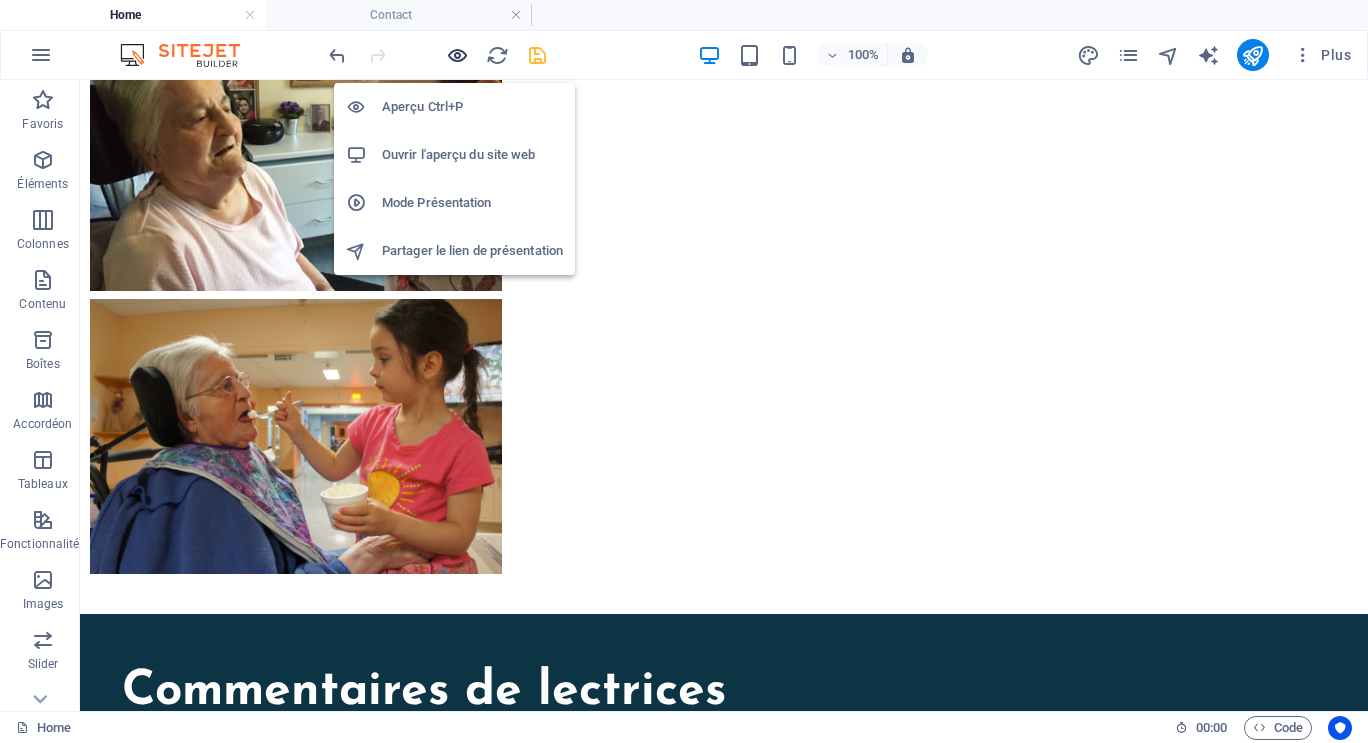 scroll, scrollTop: 9220, scrollLeft: 0, axis: vertical 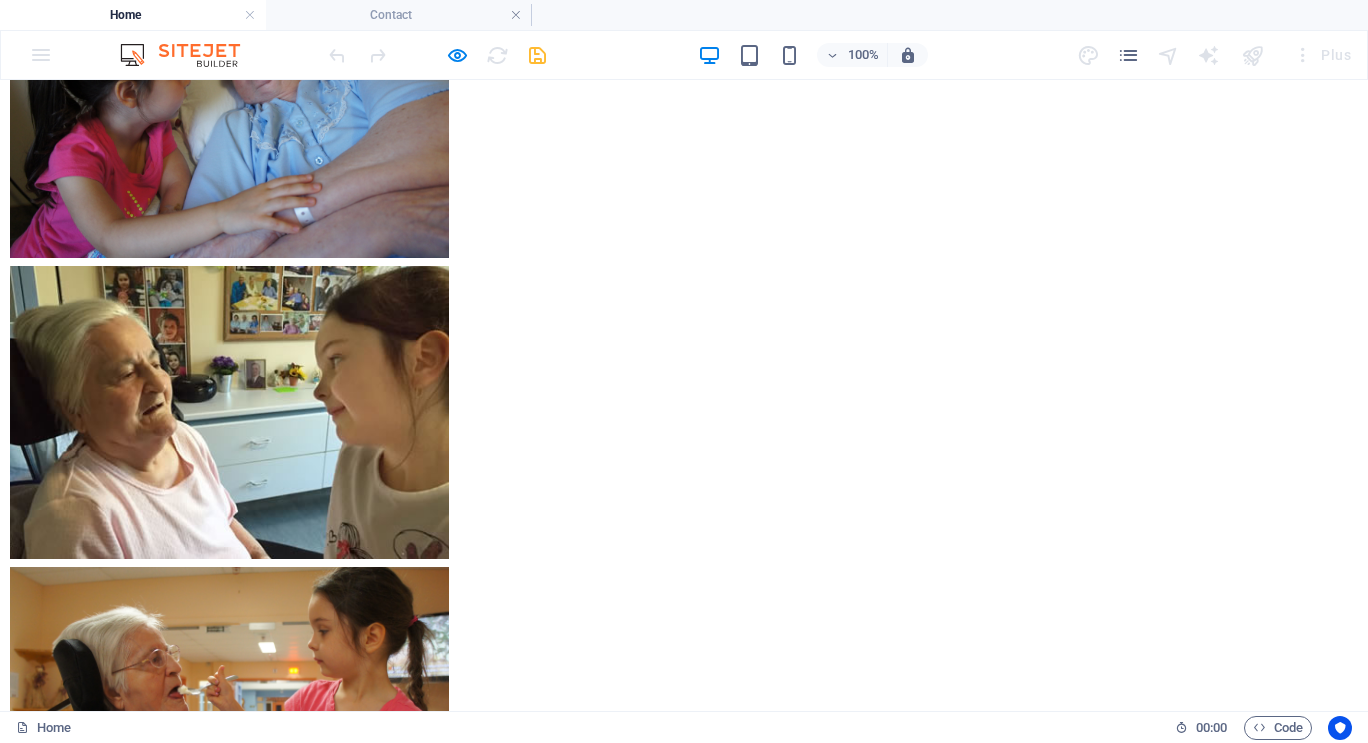 click on "Pour me joindre par courriel, cliquer ici. Merci!" at bounding box center (684, 8705) 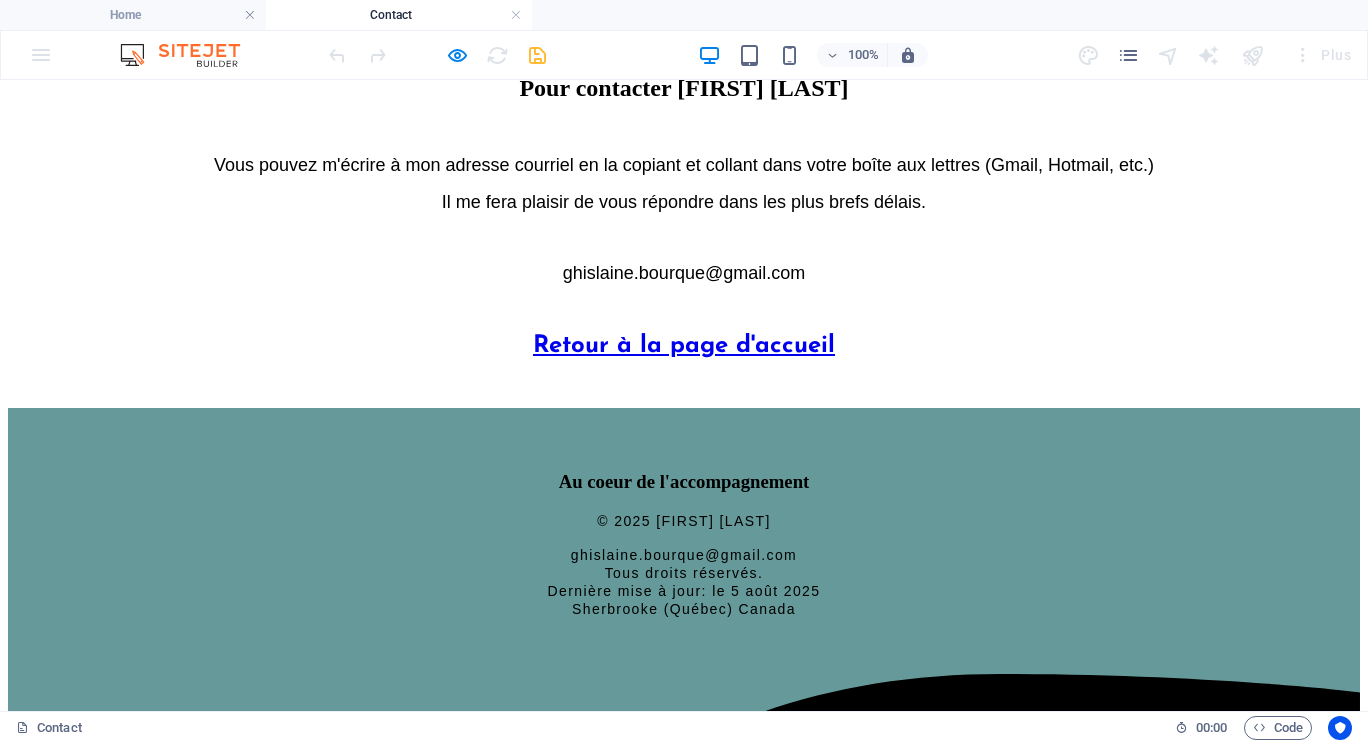 scroll, scrollTop: 500, scrollLeft: 0, axis: vertical 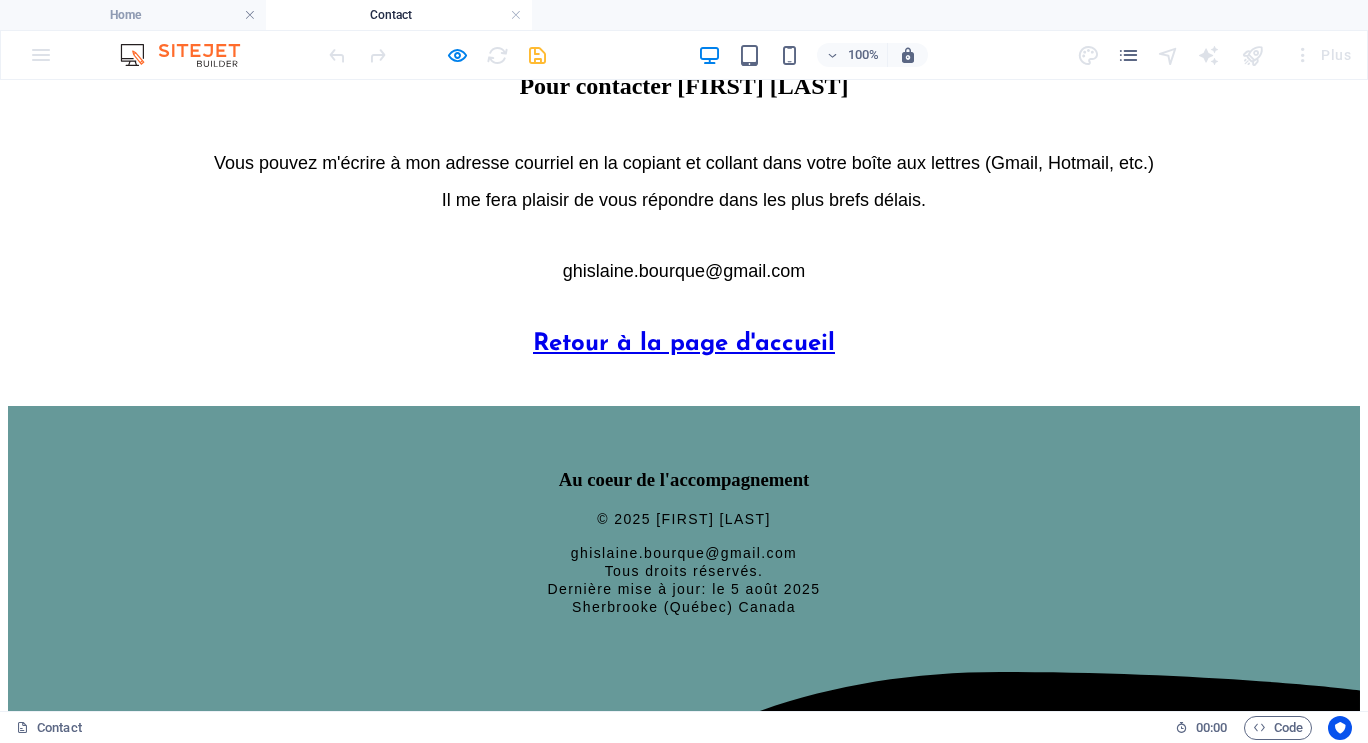click on "Retour à la page d'accueil" at bounding box center (684, 344) 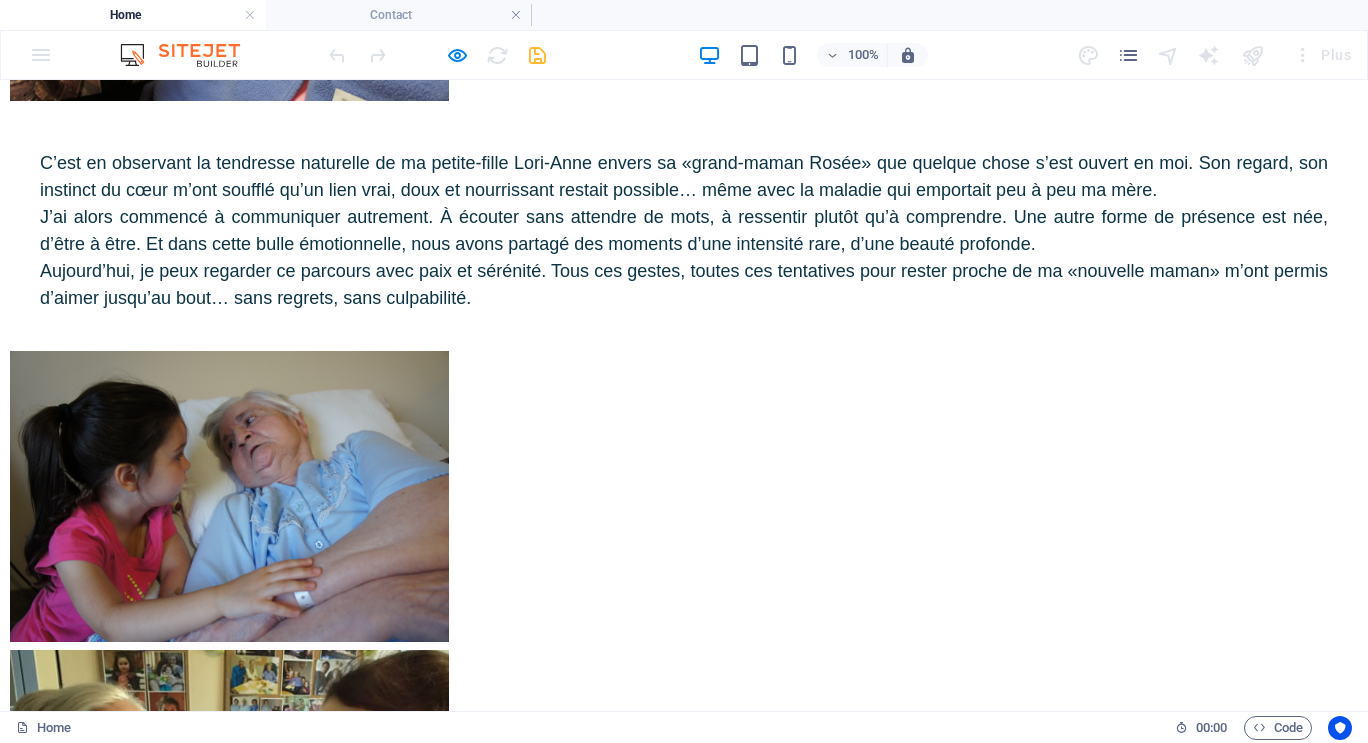 scroll, scrollTop: 9020, scrollLeft: 0, axis: vertical 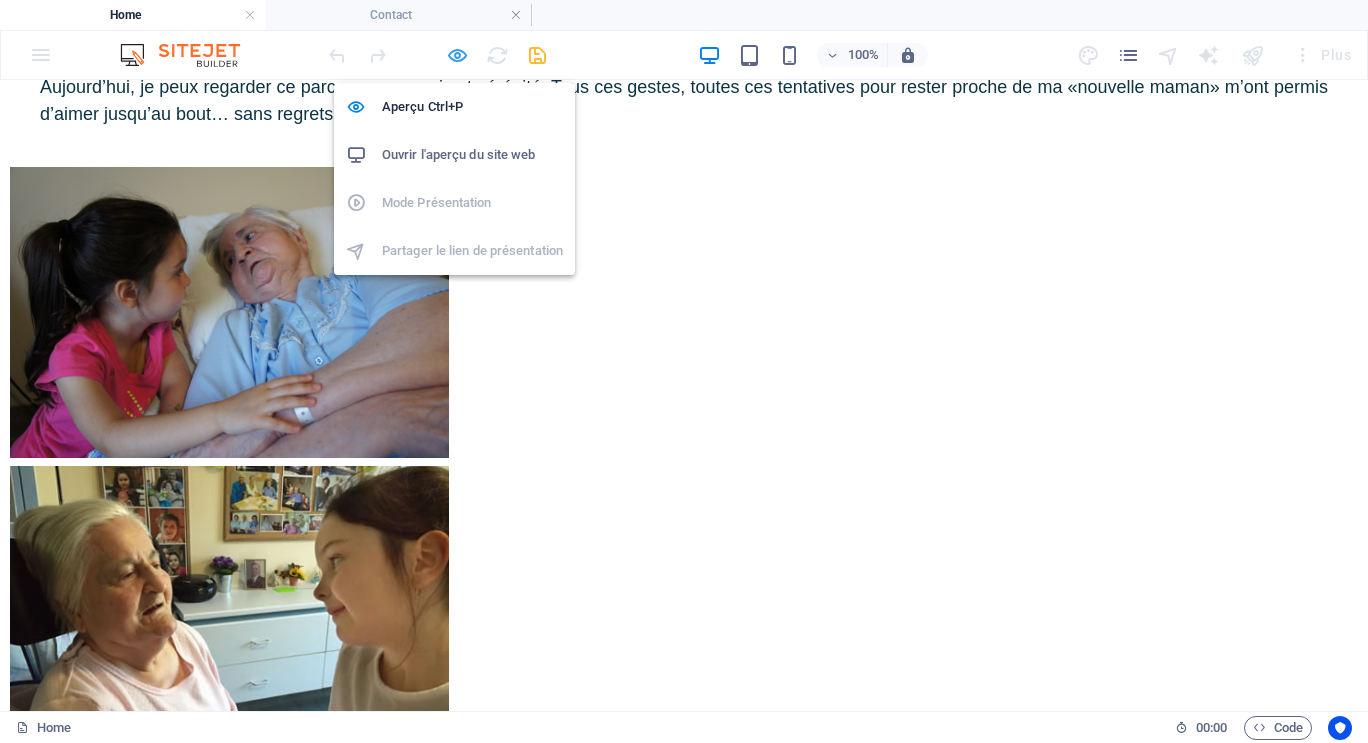 click at bounding box center (457, 55) 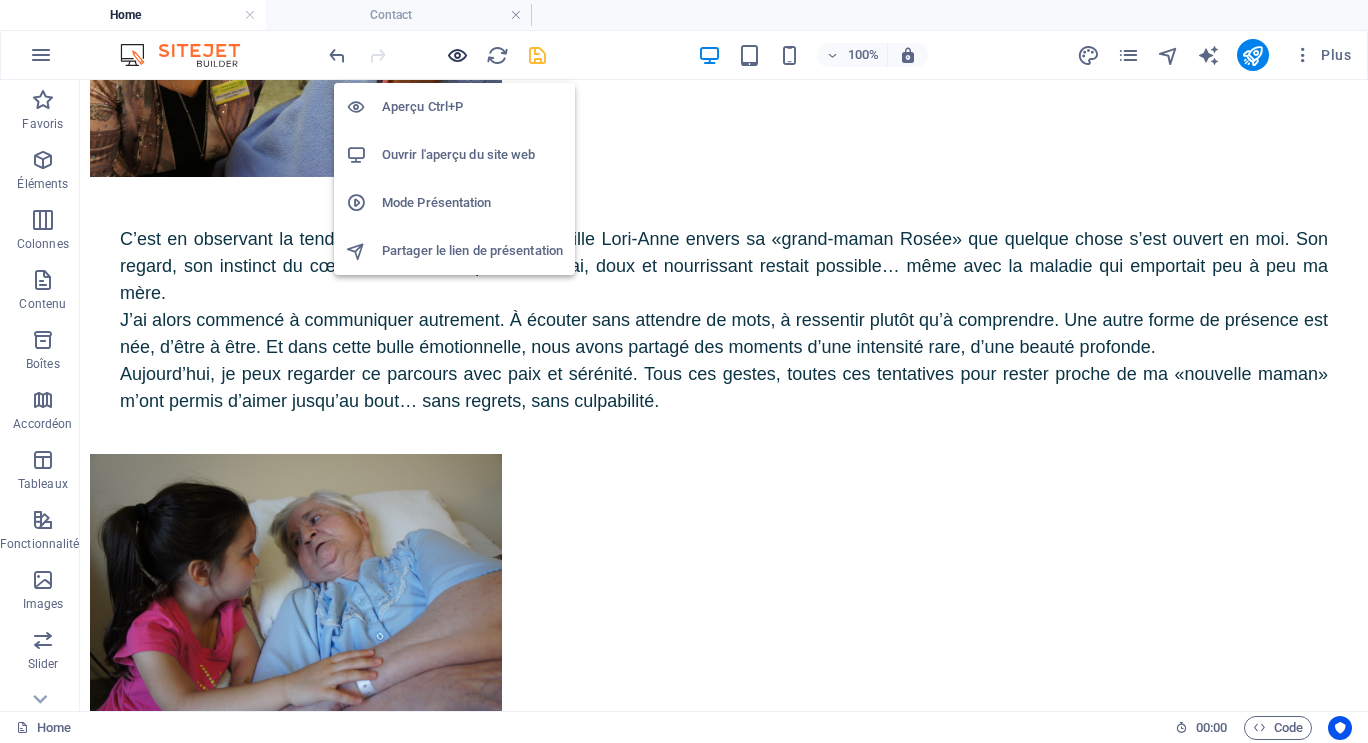 scroll, scrollTop: 9394, scrollLeft: 0, axis: vertical 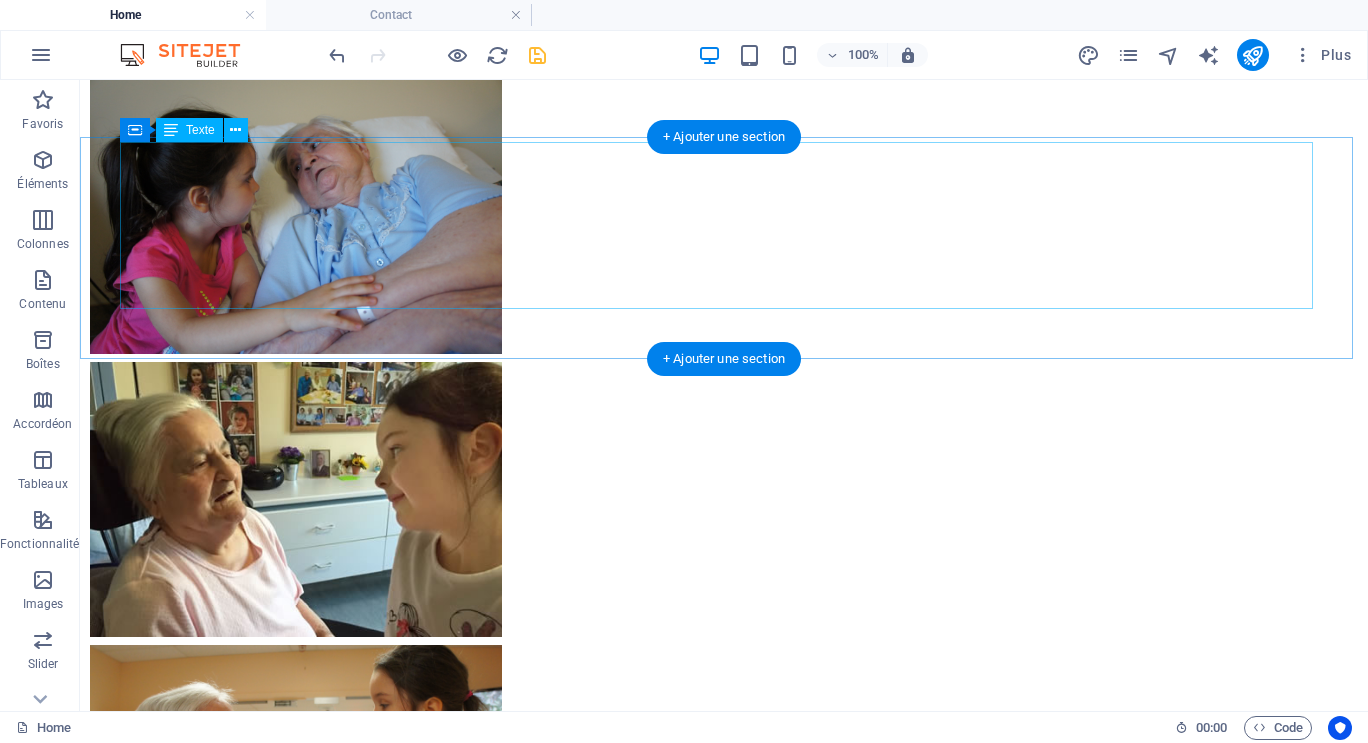 click on "Pour avoir accès à l'ensemble des capsules, cliquer ici. Sur YouTube, elles sont classées par thème, soit: Troubles du comportement et stratégies à adopter, Soutien pour proches aidants, Témoignages, Questions et réponses, Info théoriques." at bounding box center [724, 8448] 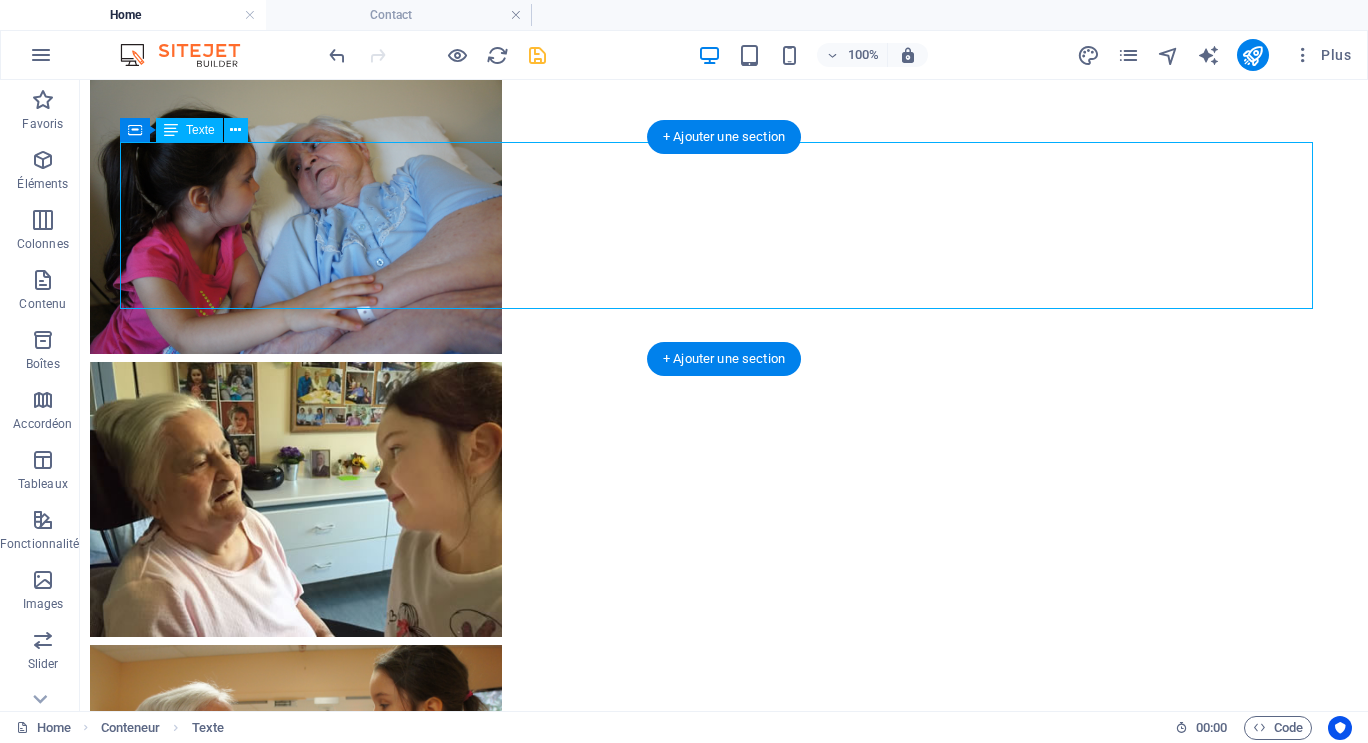 click on "Pour avoir accès à l'ensemble des capsules, cliquer ici. Sur YouTube, elles sont classées par thème, soit: Troubles du comportement et stratégies à adopter, Soutien pour proches aidants, Témoignages, Questions et réponses, Info théoriques." at bounding box center (724, 8448) 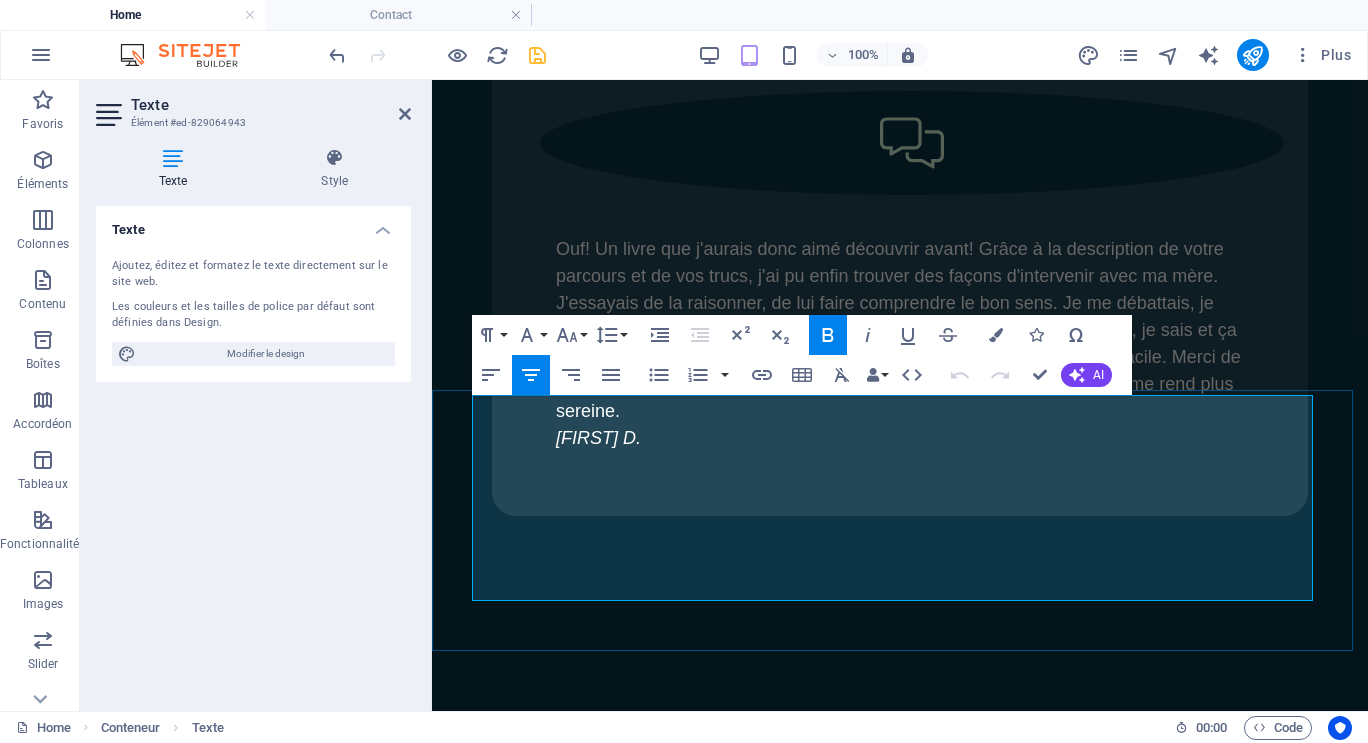 click on "Troubles du comportement et stratégies à adopter, Soutien pour proches aidants, Témoignages, Questions et réponses, Info théoriques." at bounding box center [900, 4275] 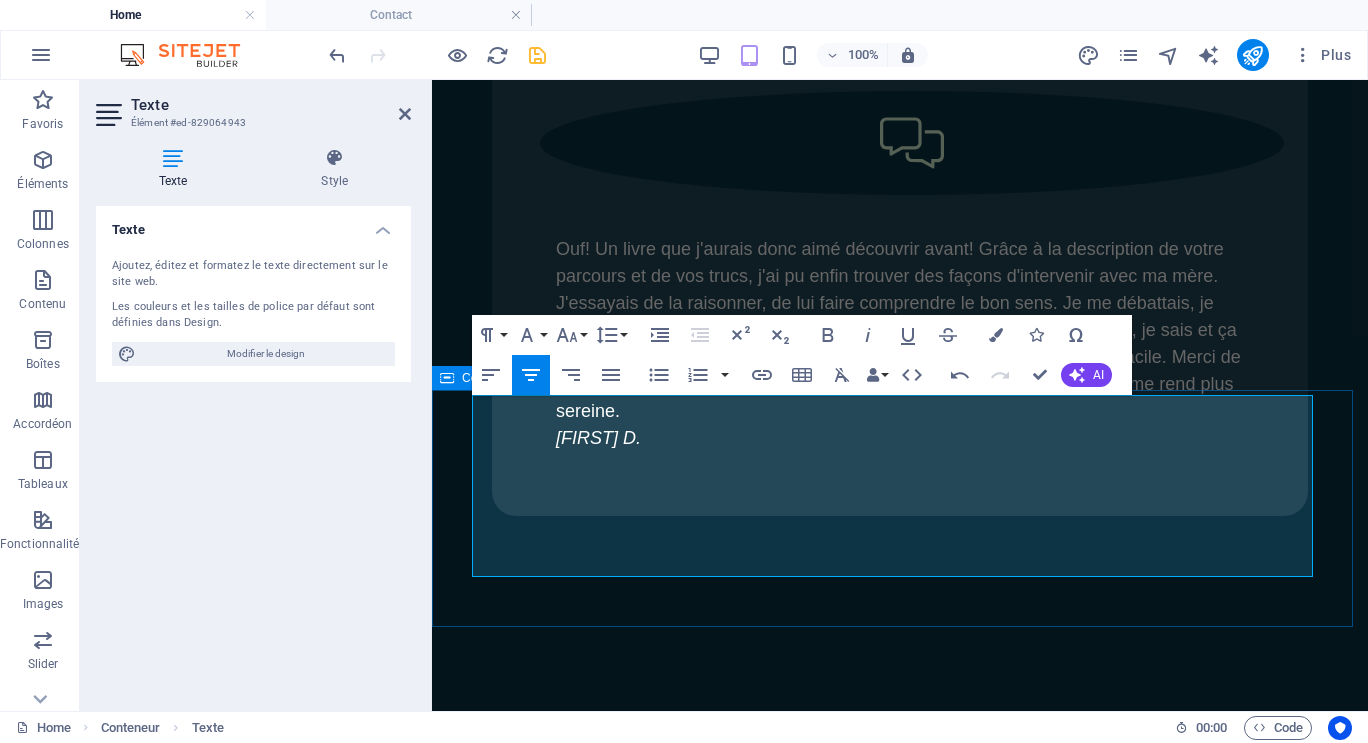 click on "Pour avoir accès à l'ensemble des capsules, cliquer ici. Sur YouTube, elles sont classées par thème, soit: Troubles du comportement et stratégies à adopter, Soutien pour proches aidants, Témoignages, Questions et réponses, Info théoriques." at bounding box center [900, 4236] 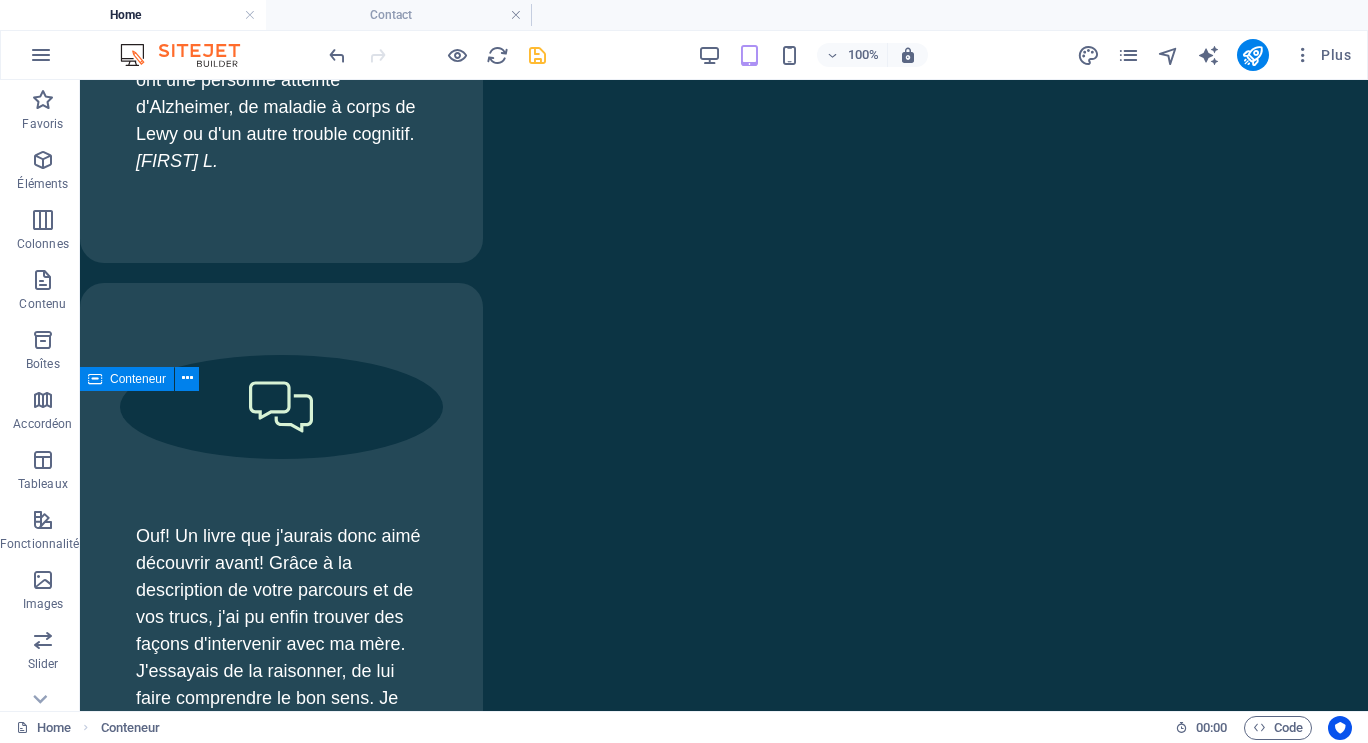 scroll, scrollTop: 9140, scrollLeft: 0, axis: vertical 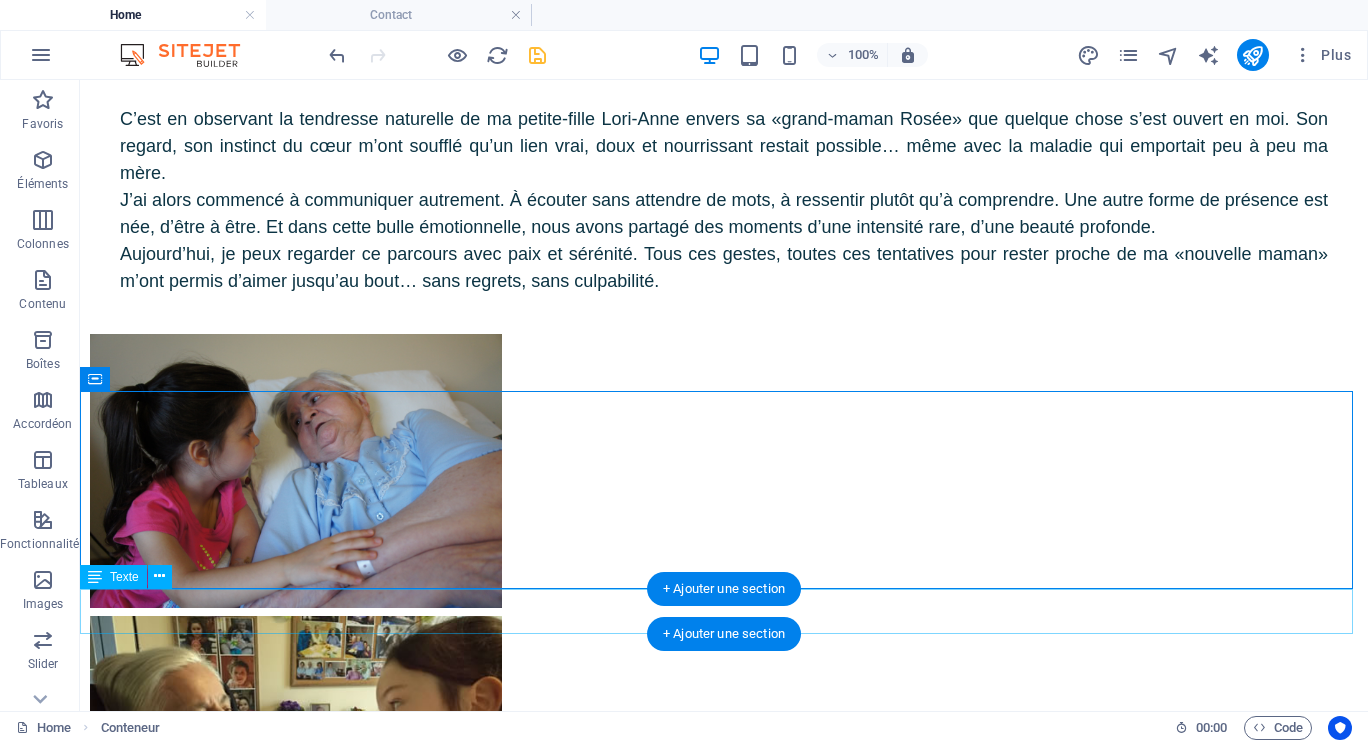 click on "Pour me joindre par courriel, cliquer ici." at bounding box center [724, 8817] 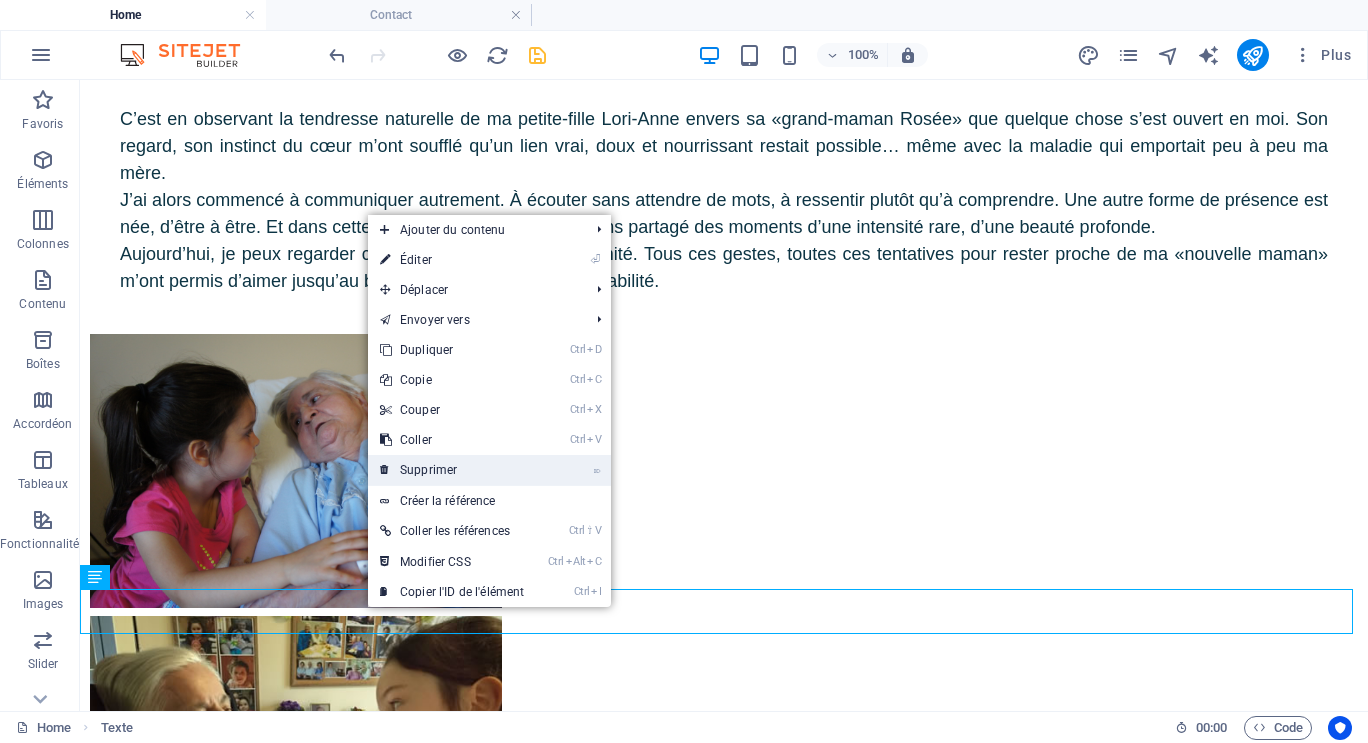 click on "⌦  Supprimer" at bounding box center [452, 470] 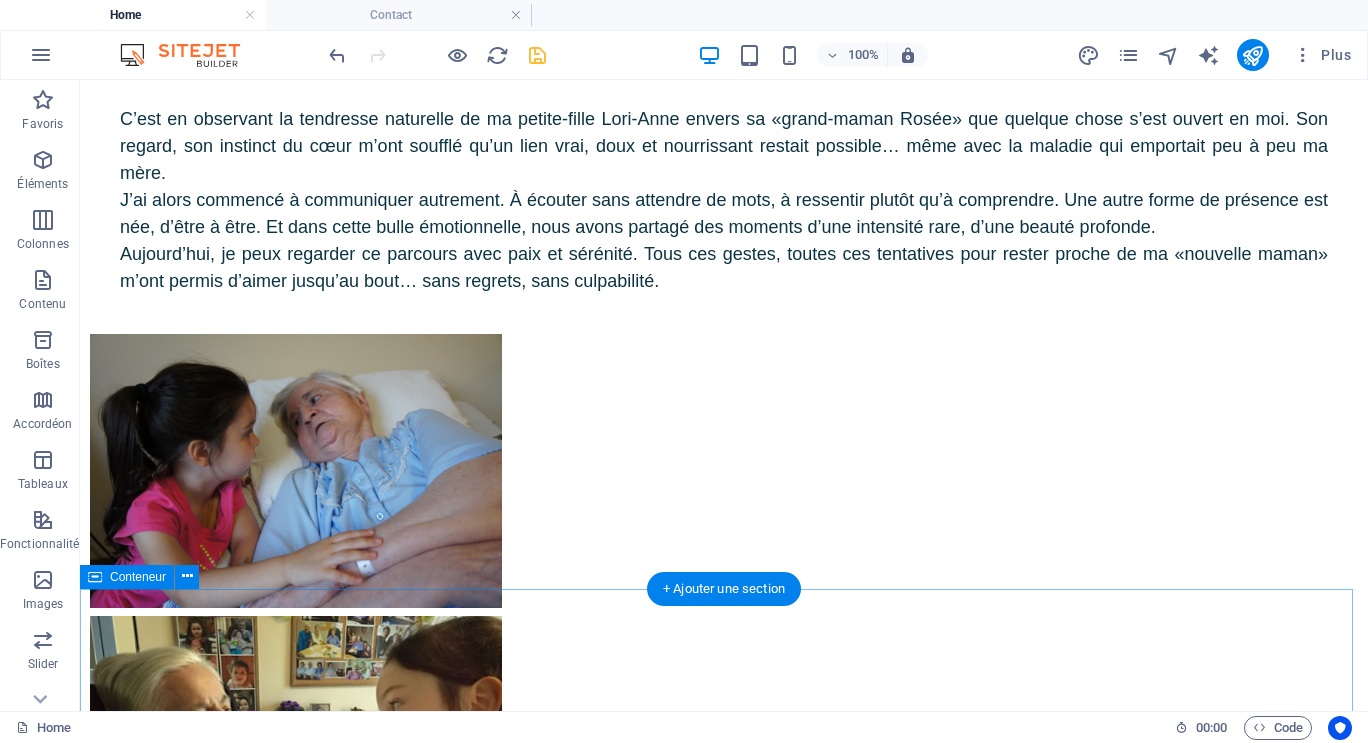 click on "Pour me joindre par courriel, cliquer ici. Merci!" at bounding box center [724, 8997] 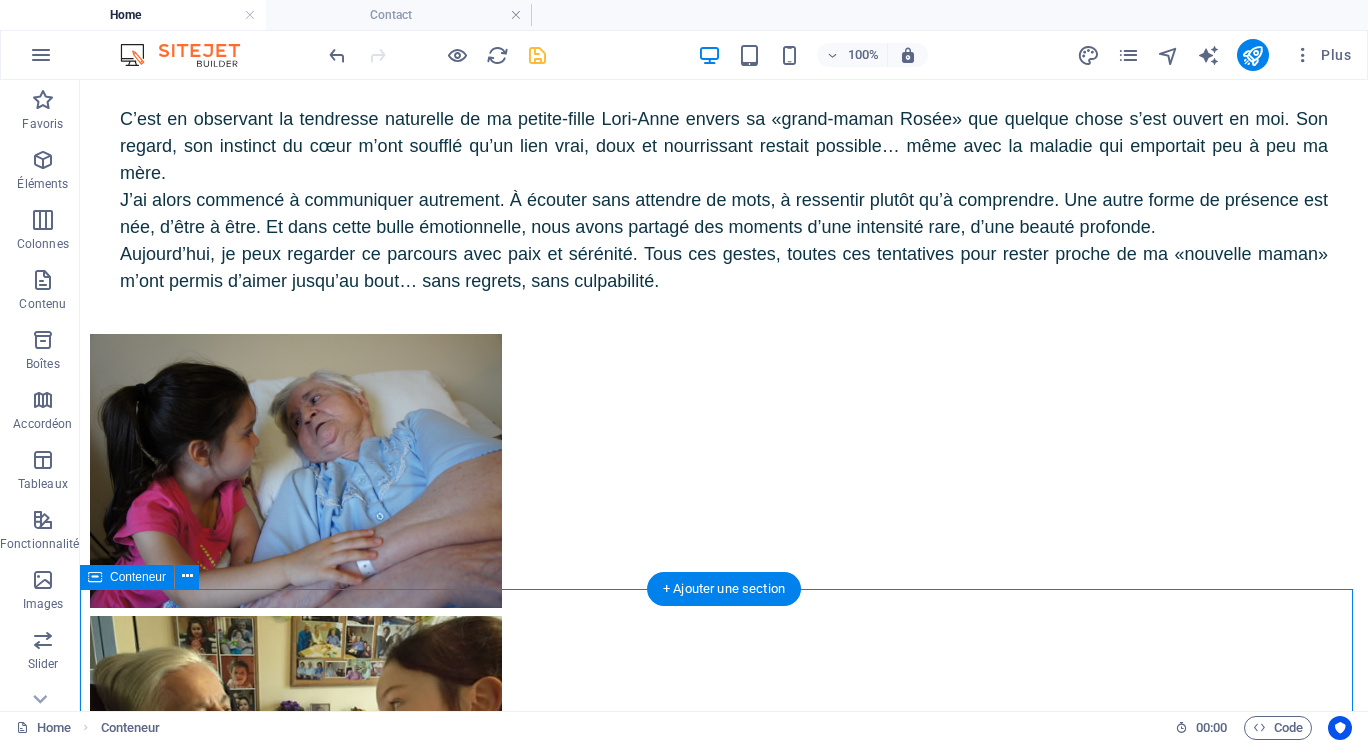 scroll, scrollTop: 9340, scrollLeft: 0, axis: vertical 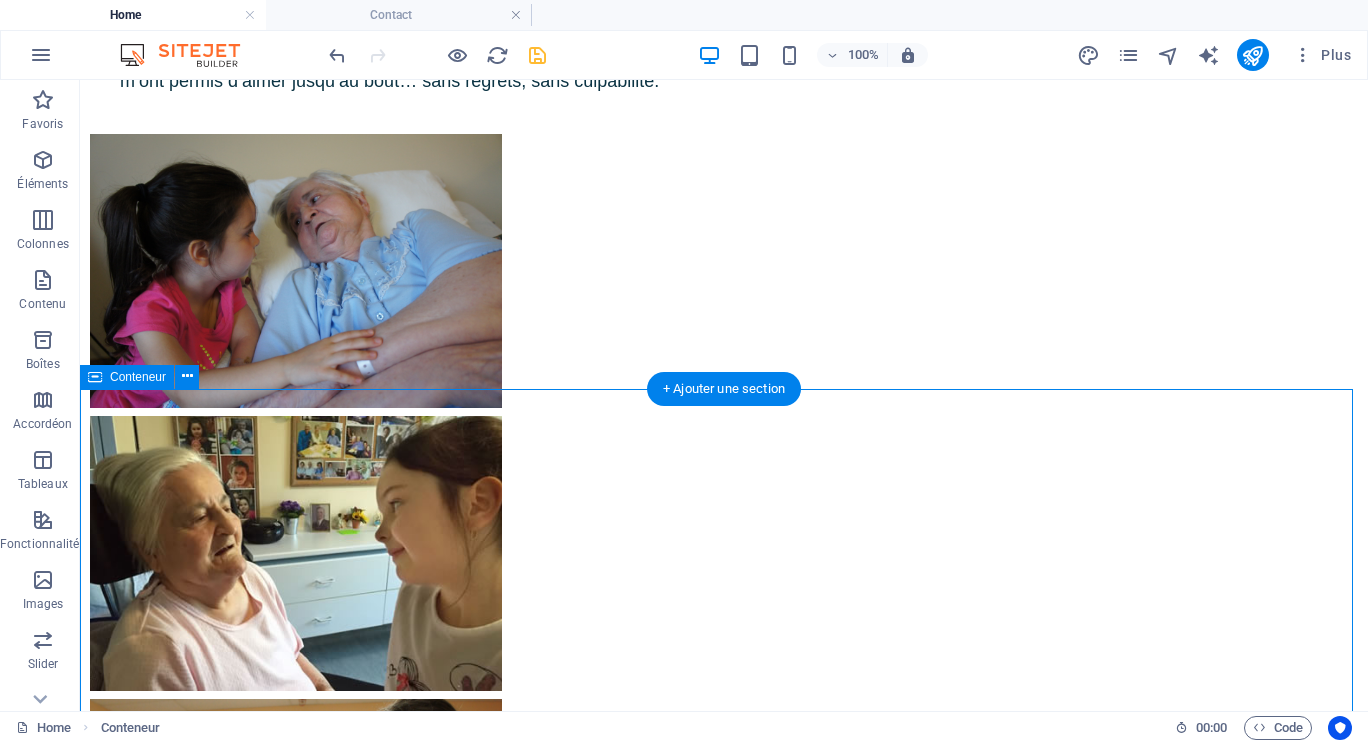 click on "Pour me joindre par courriel, cliquer ici. Merci!" at bounding box center (724, 8797) 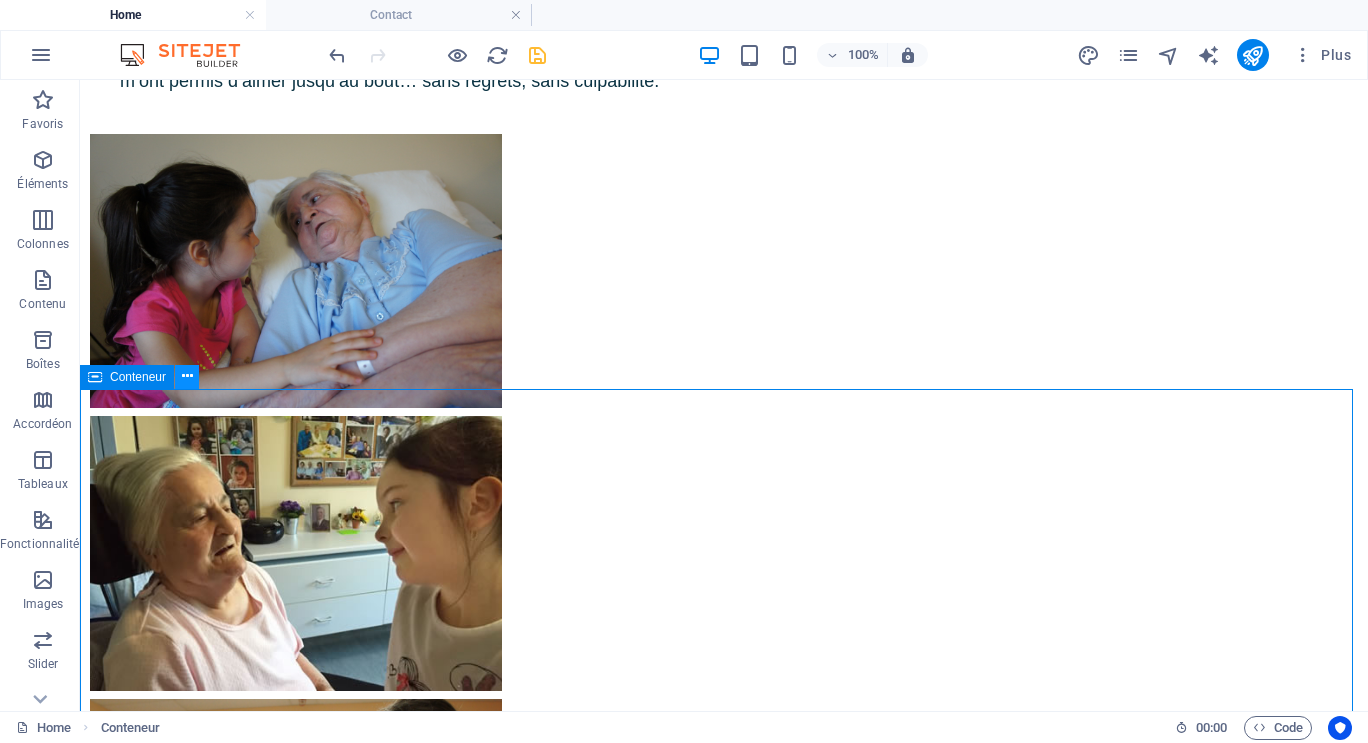 click at bounding box center (187, 376) 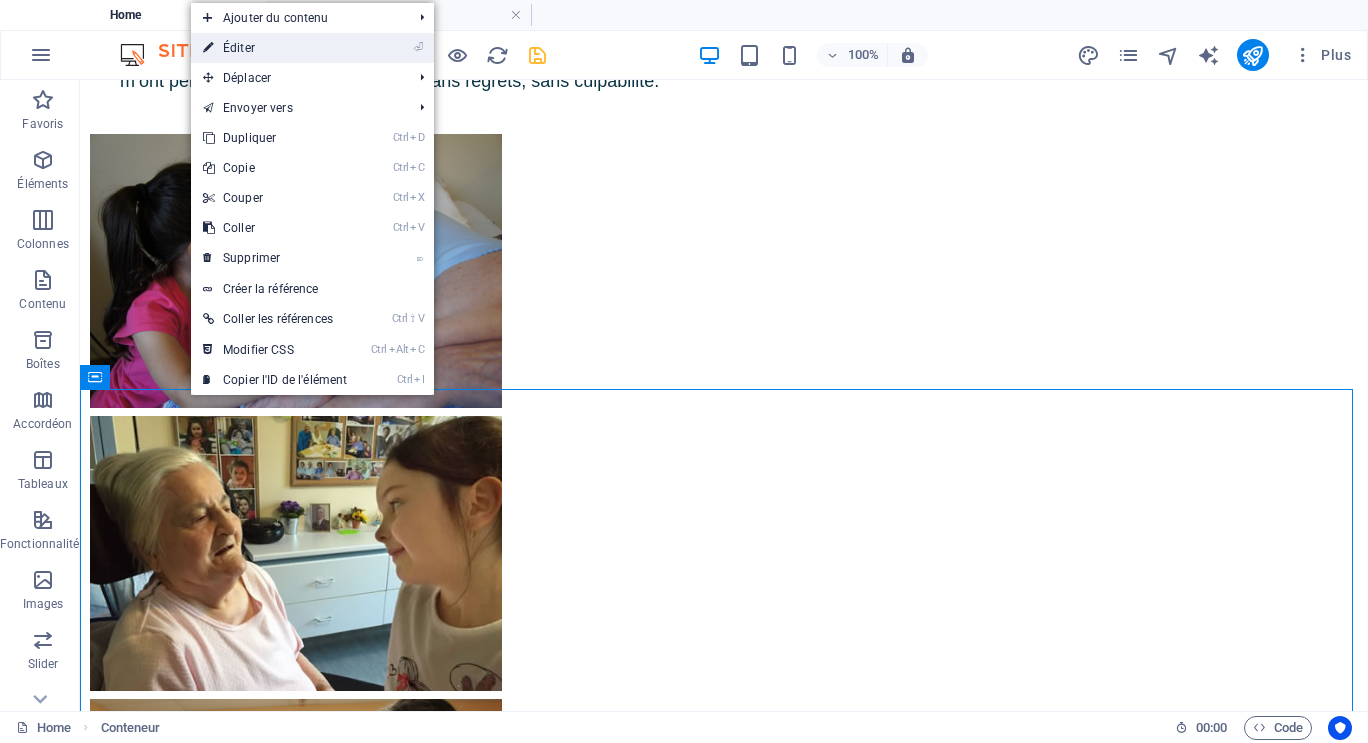 click on "⏎  Éditer" at bounding box center [275, 48] 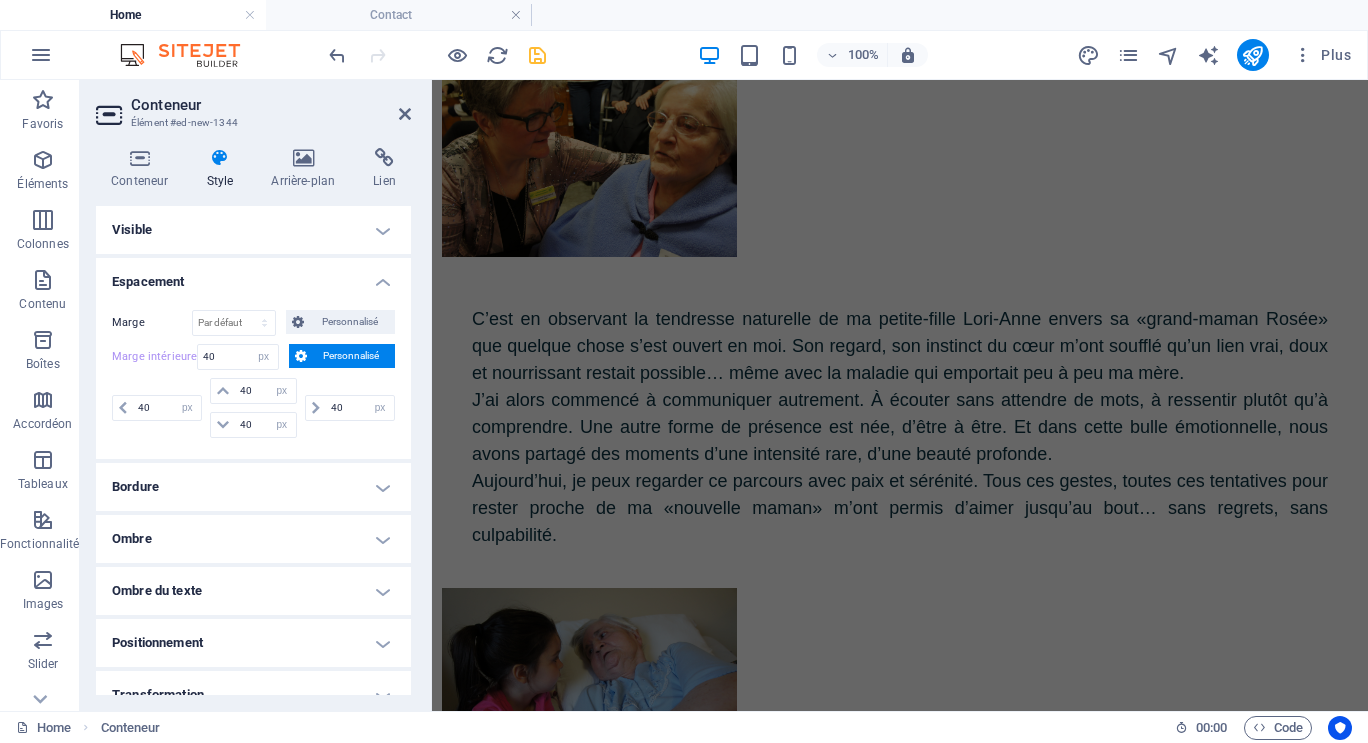 scroll, scrollTop: 12231, scrollLeft: 0, axis: vertical 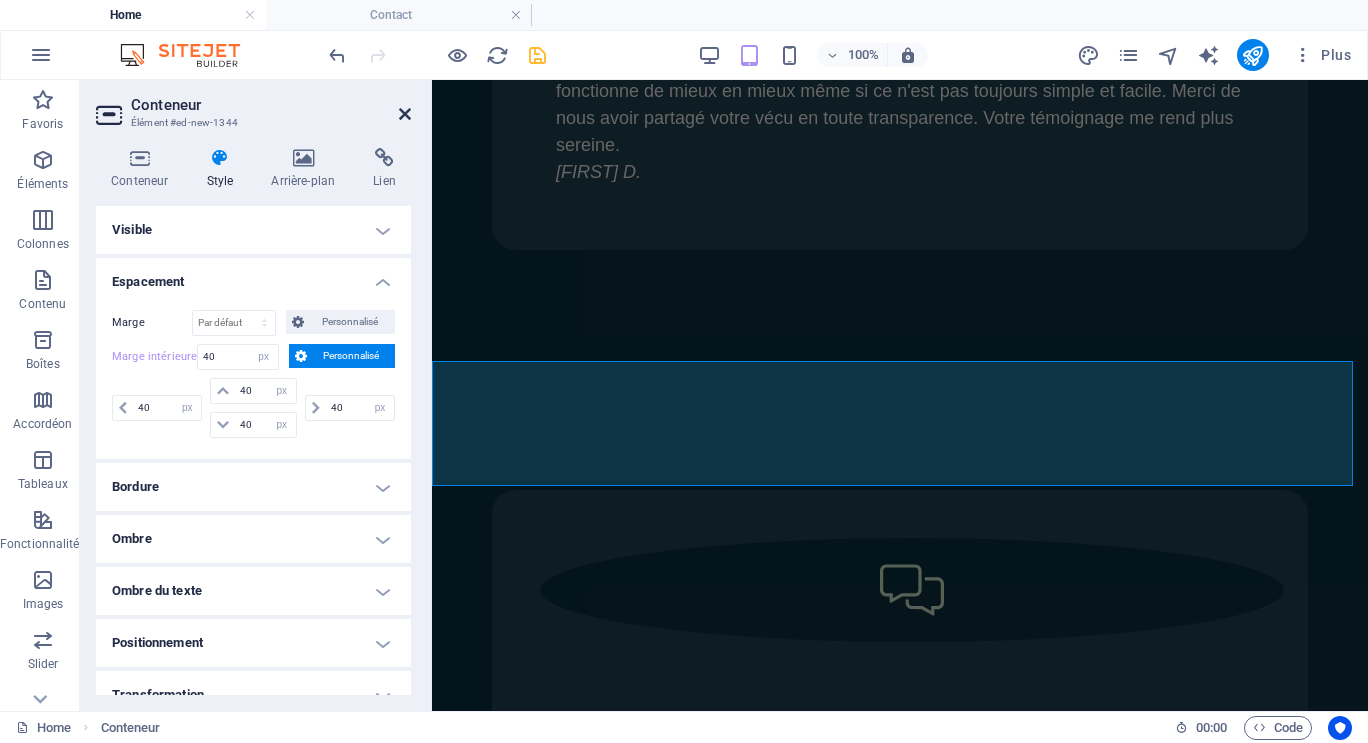 click at bounding box center [405, 114] 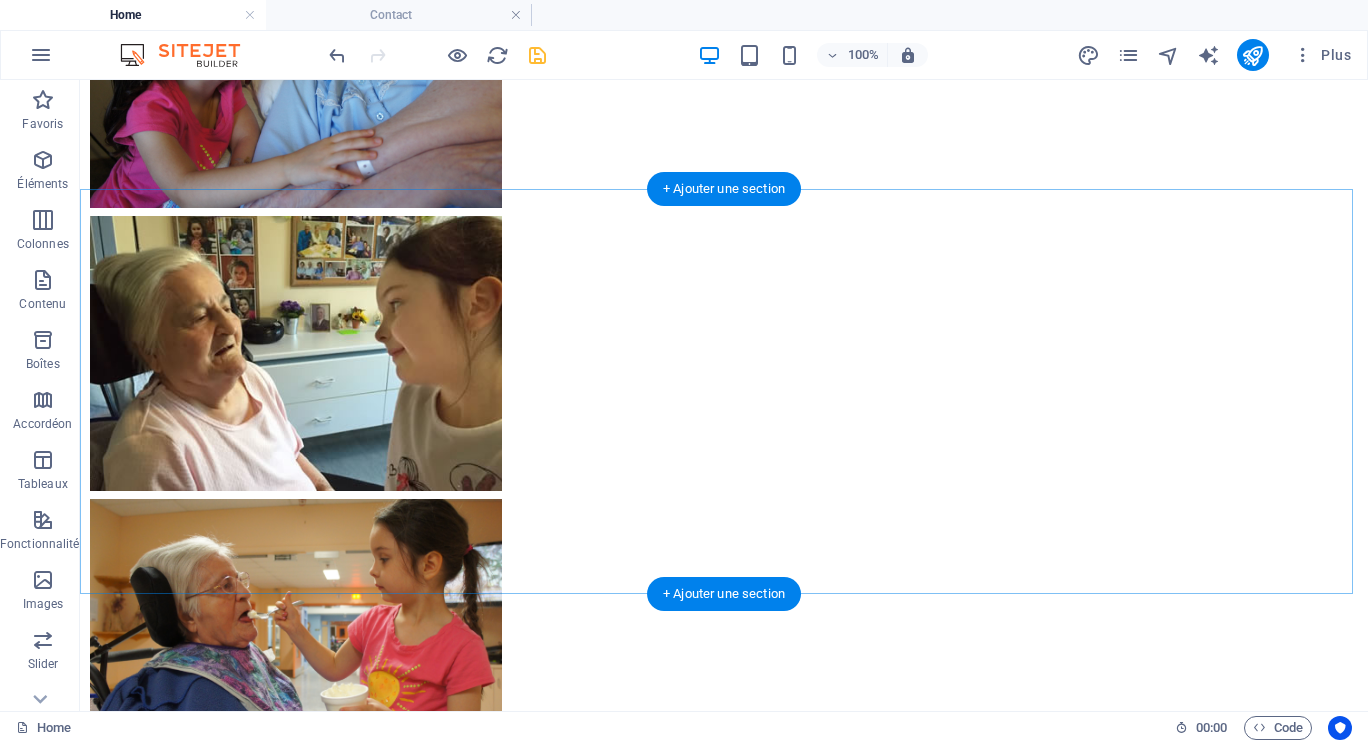 scroll, scrollTop: 9440, scrollLeft: 0, axis: vertical 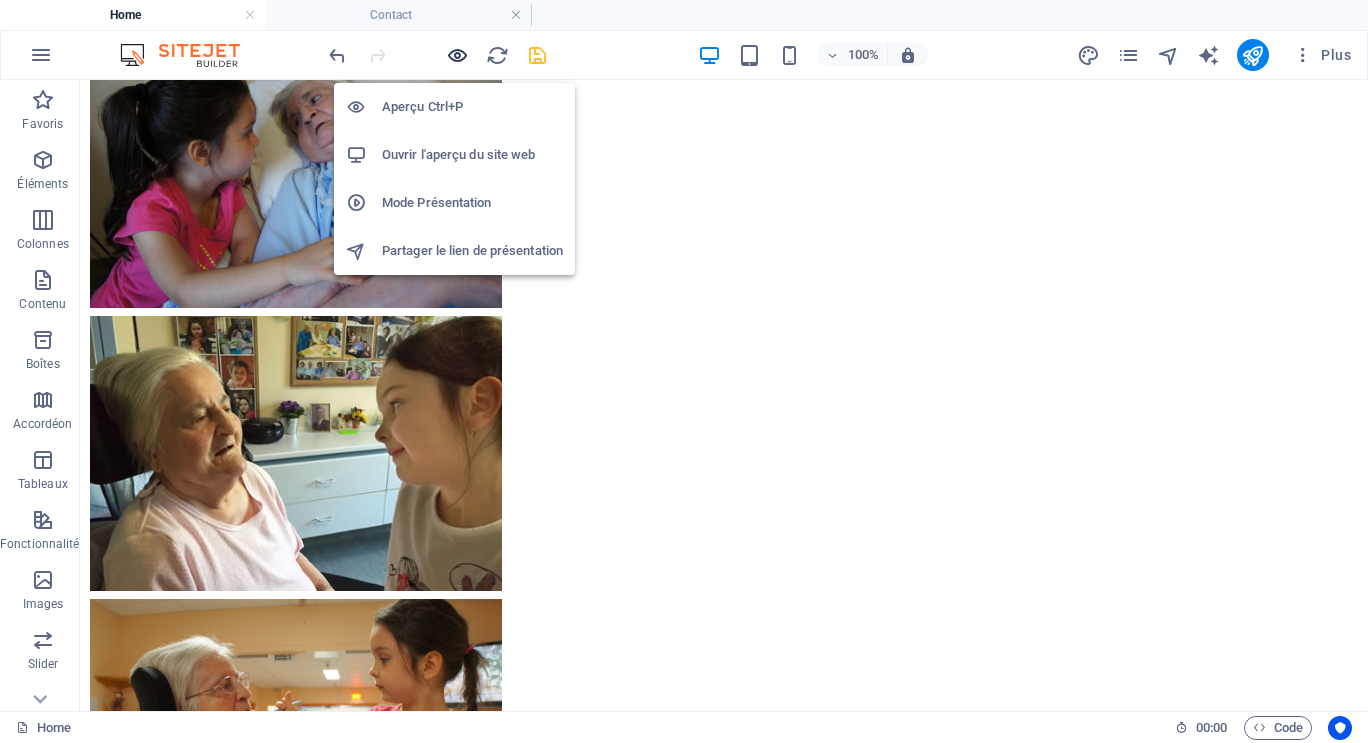 click at bounding box center (457, 55) 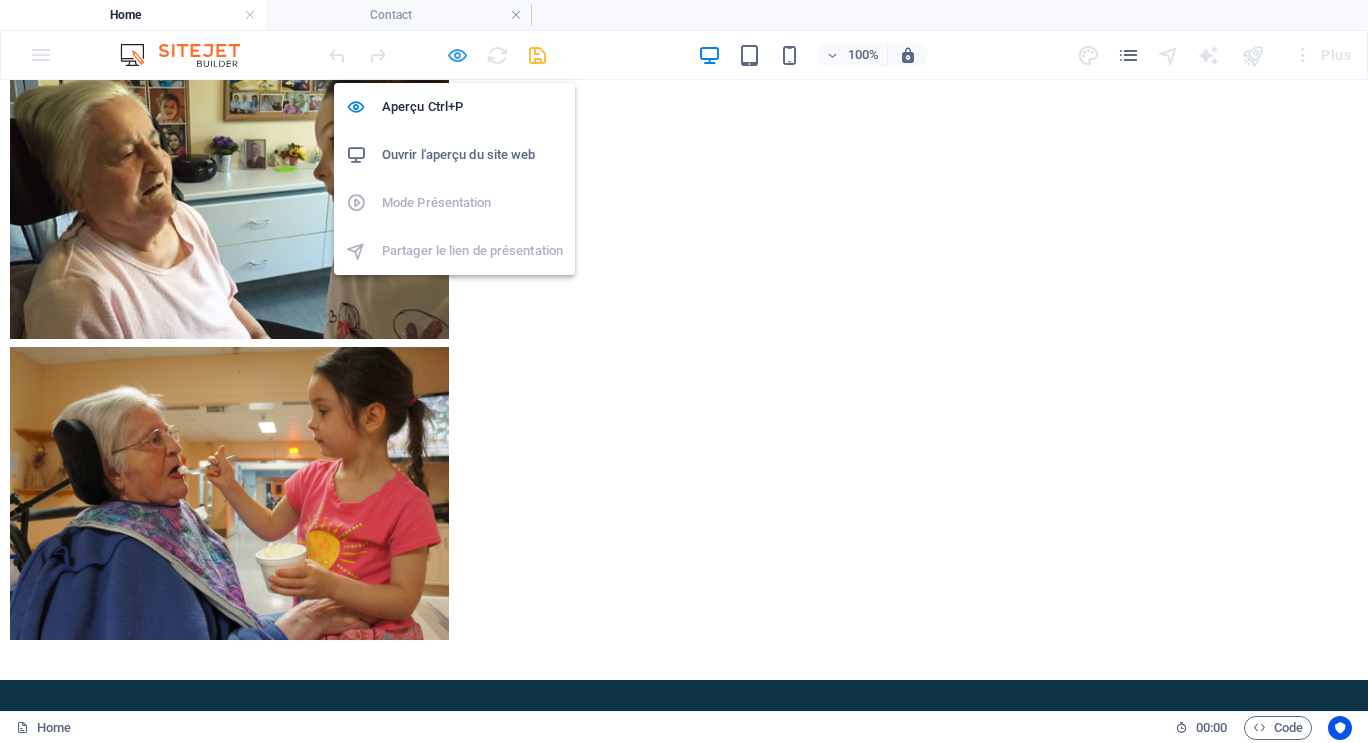 scroll, scrollTop: 9066, scrollLeft: 0, axis: vertical 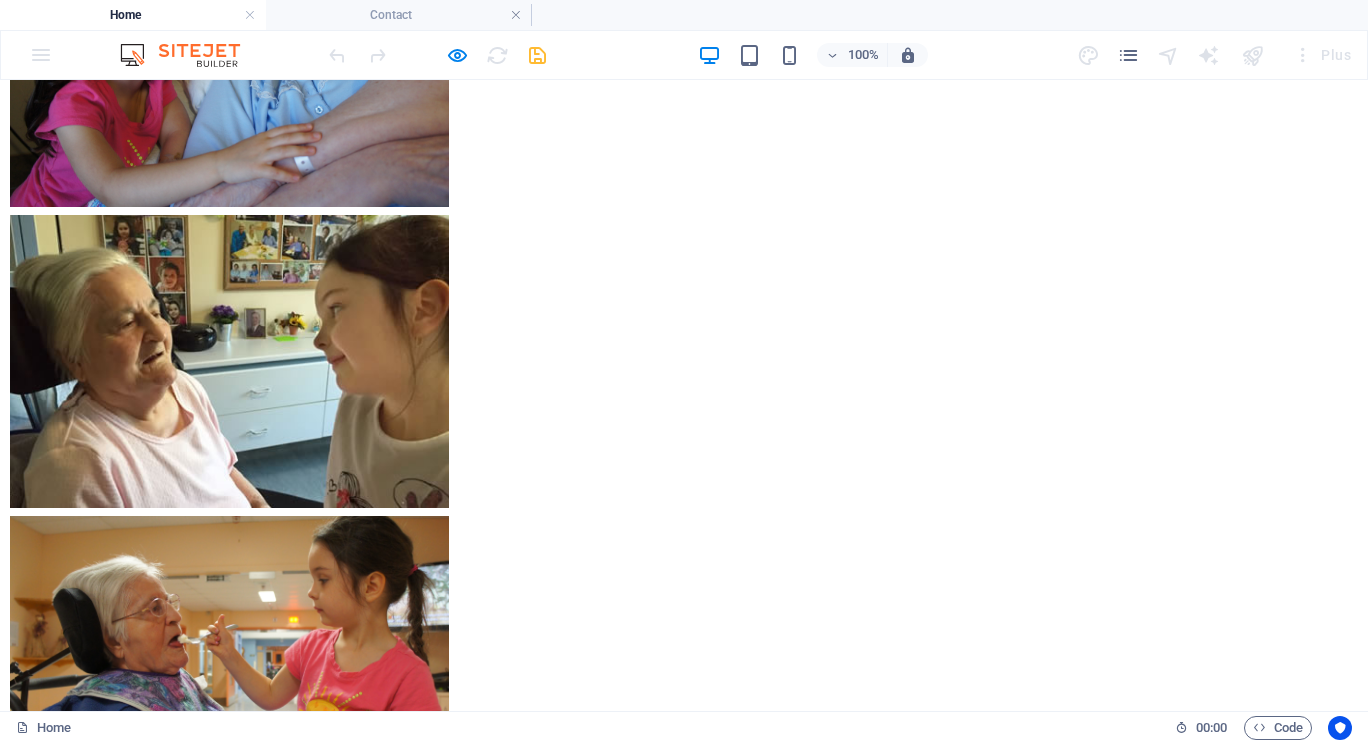 click on "Pour me joindre: Illisible ? Générer à nouveau. Soumettre ghislaine.bourque@gmail.com" at bounding box center [684, 9290] 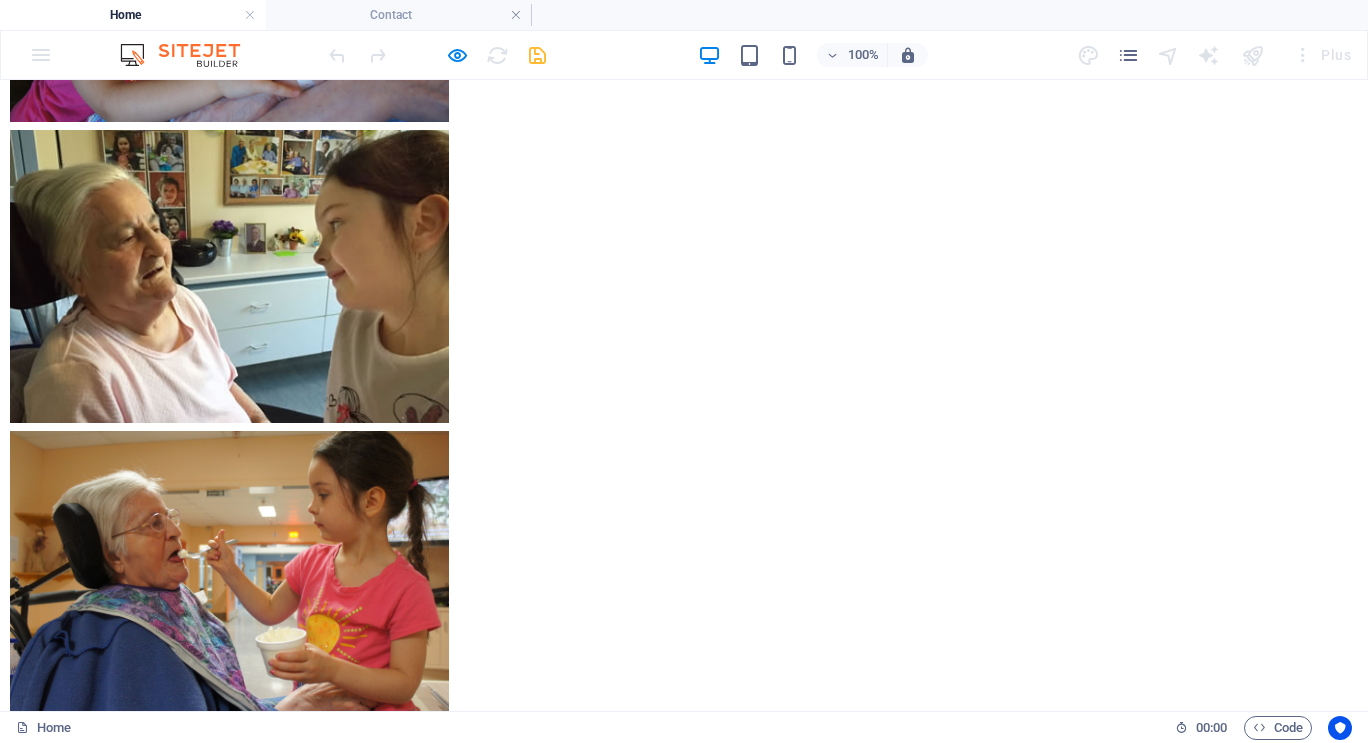 scroll, scrollTop: 9371, scrollLeft: 0, axis: vertical 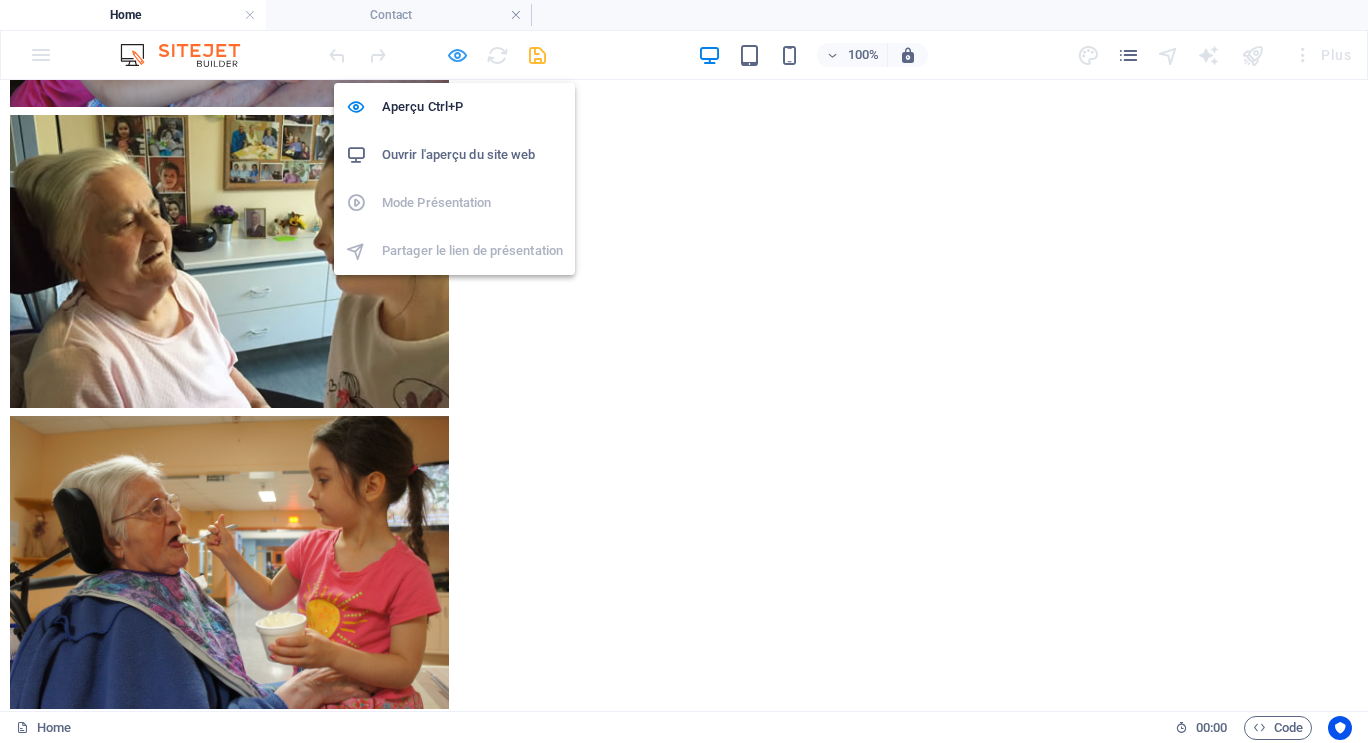 click at bounding box center [457, 55] 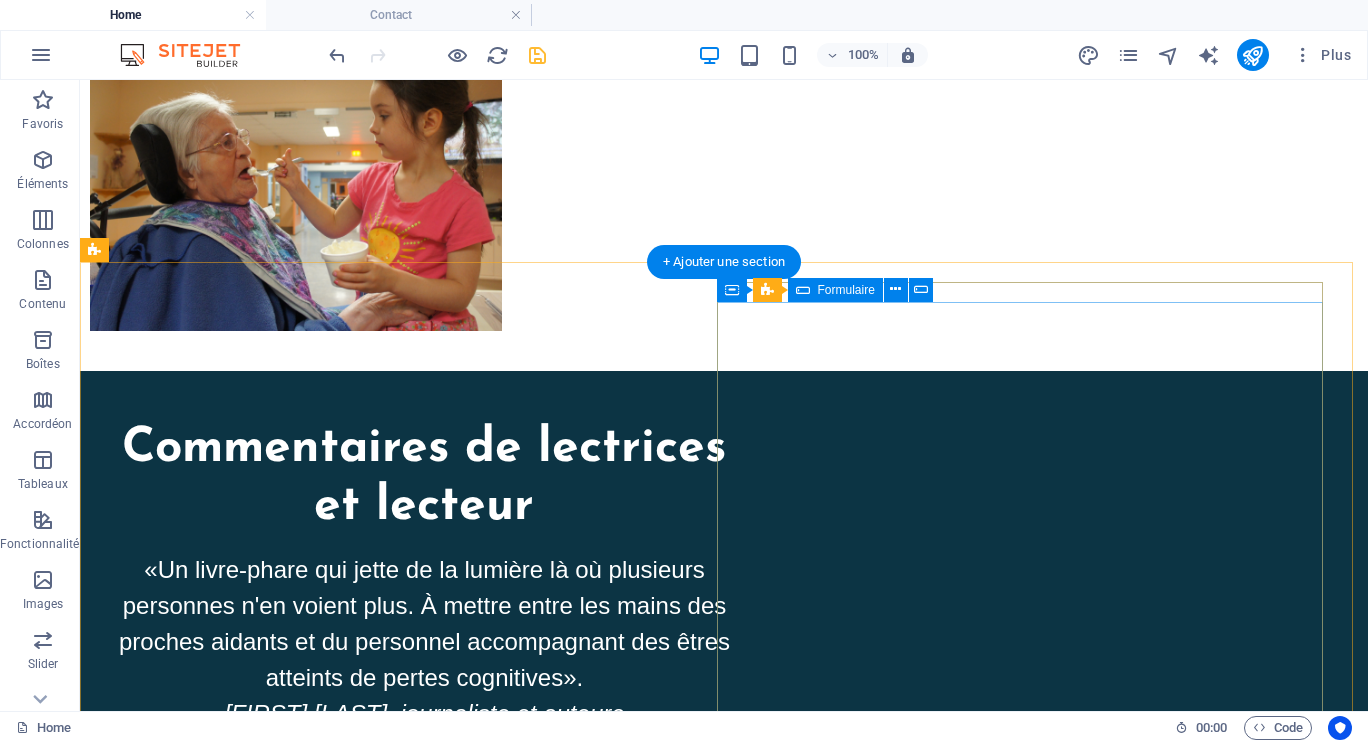 scroll, scrollTop: 9859, scrollLeft: 0, axis: vertical 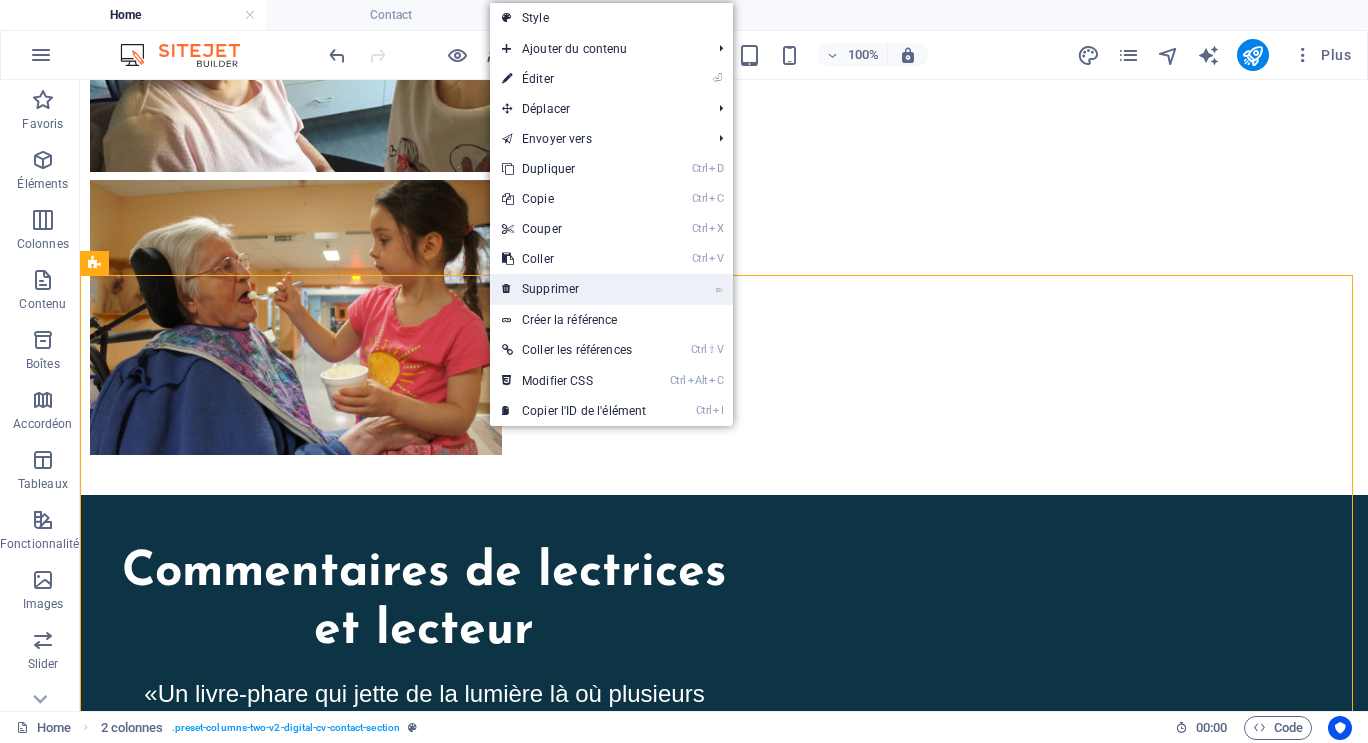 click on "⌦  Supprimer" at bounding box center (574, 289) 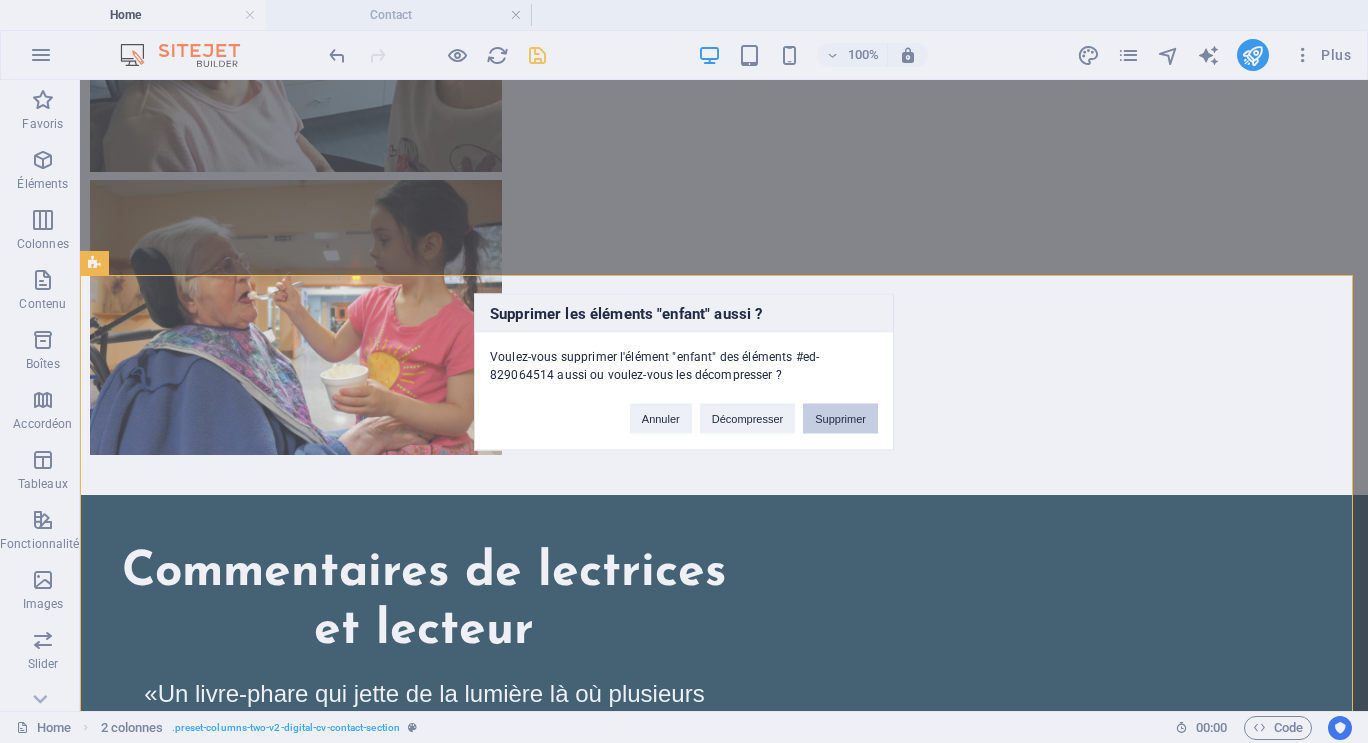 drag, startPoint x: 823, startPoint y: 414, endPoint x: 742, endPoint y: 332, distance: 115.260574 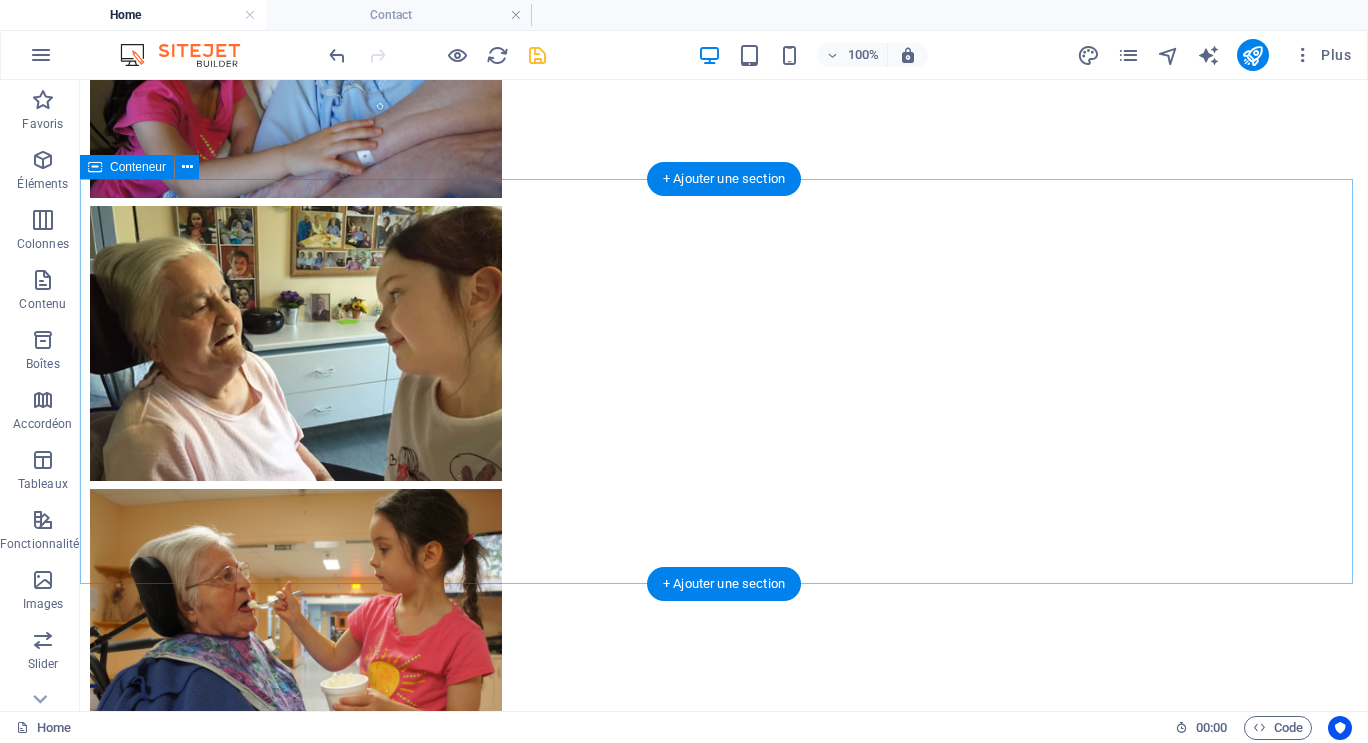 scroll, scrollTop: 9659, scrollLeft: 0, axis: vertical 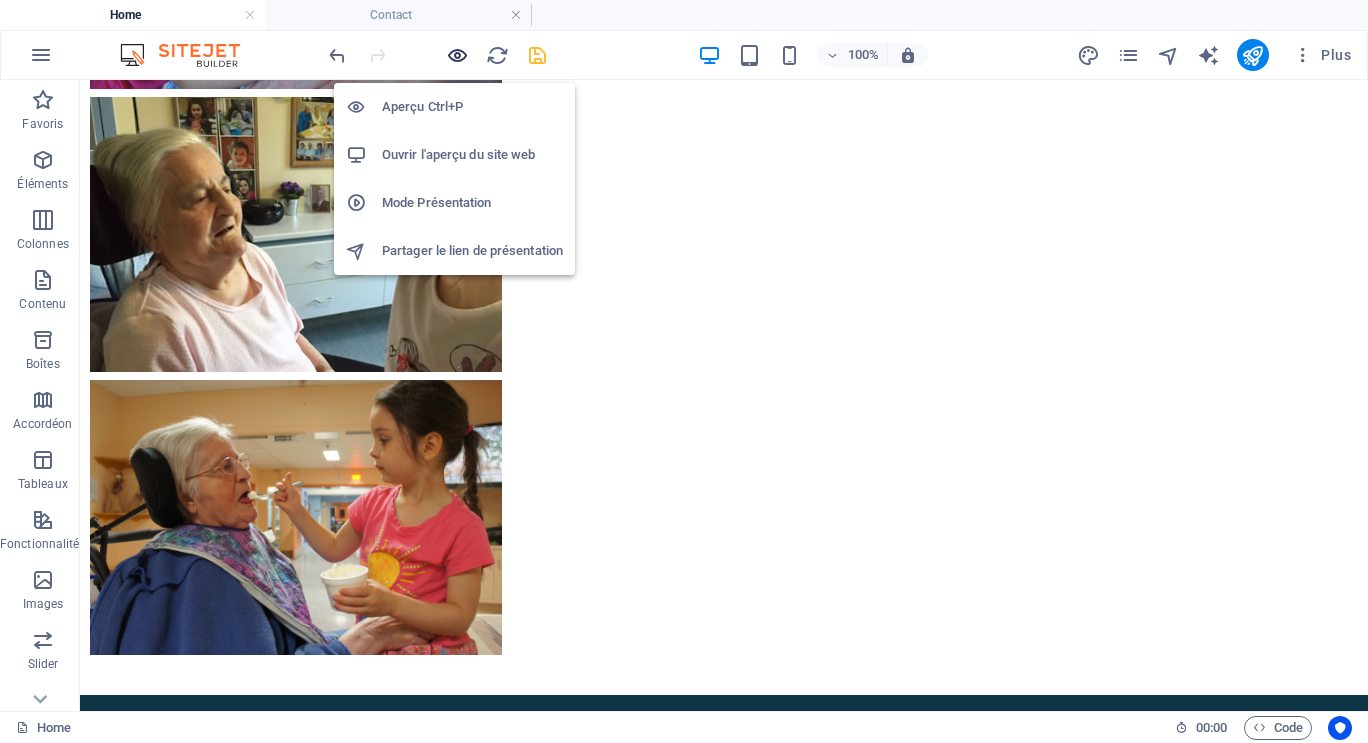 click at bounding box center (457, 55) 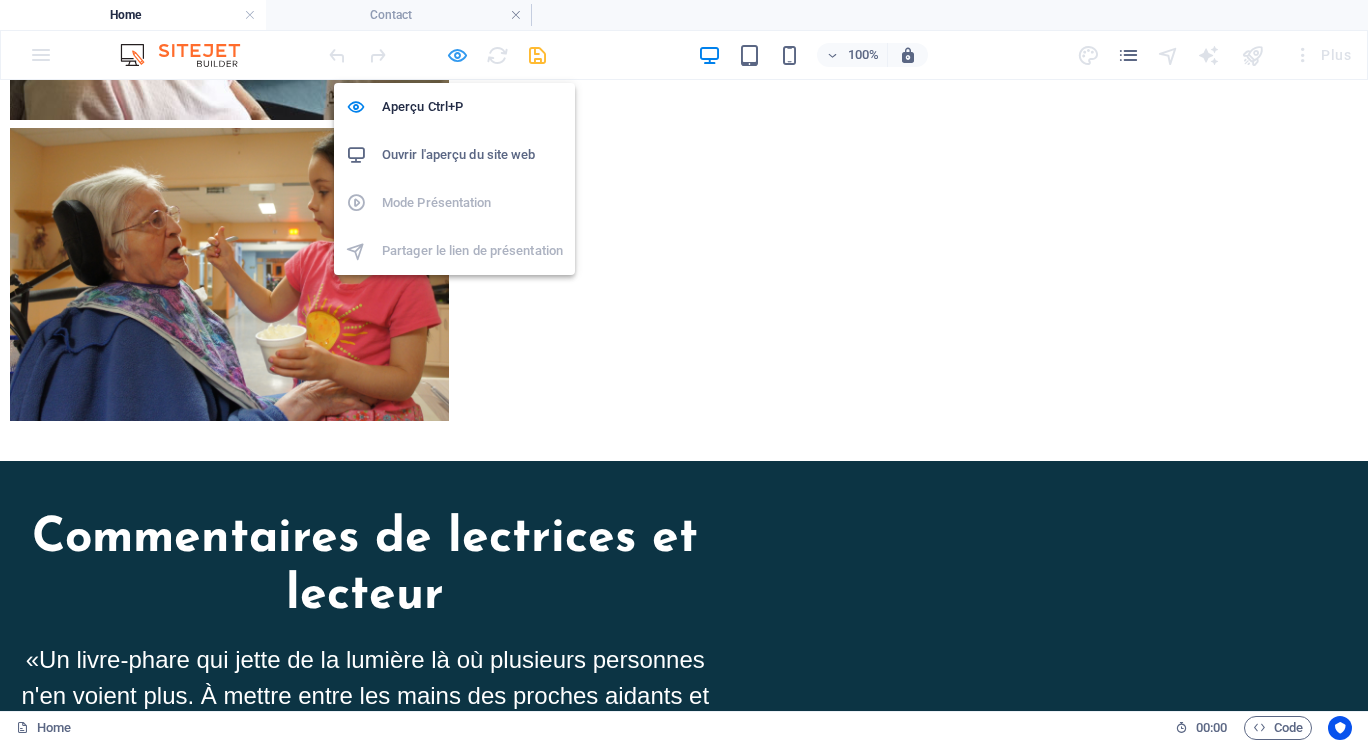 scroll, scrollTop: 9271, scrollLeft: 0, axis: vertical 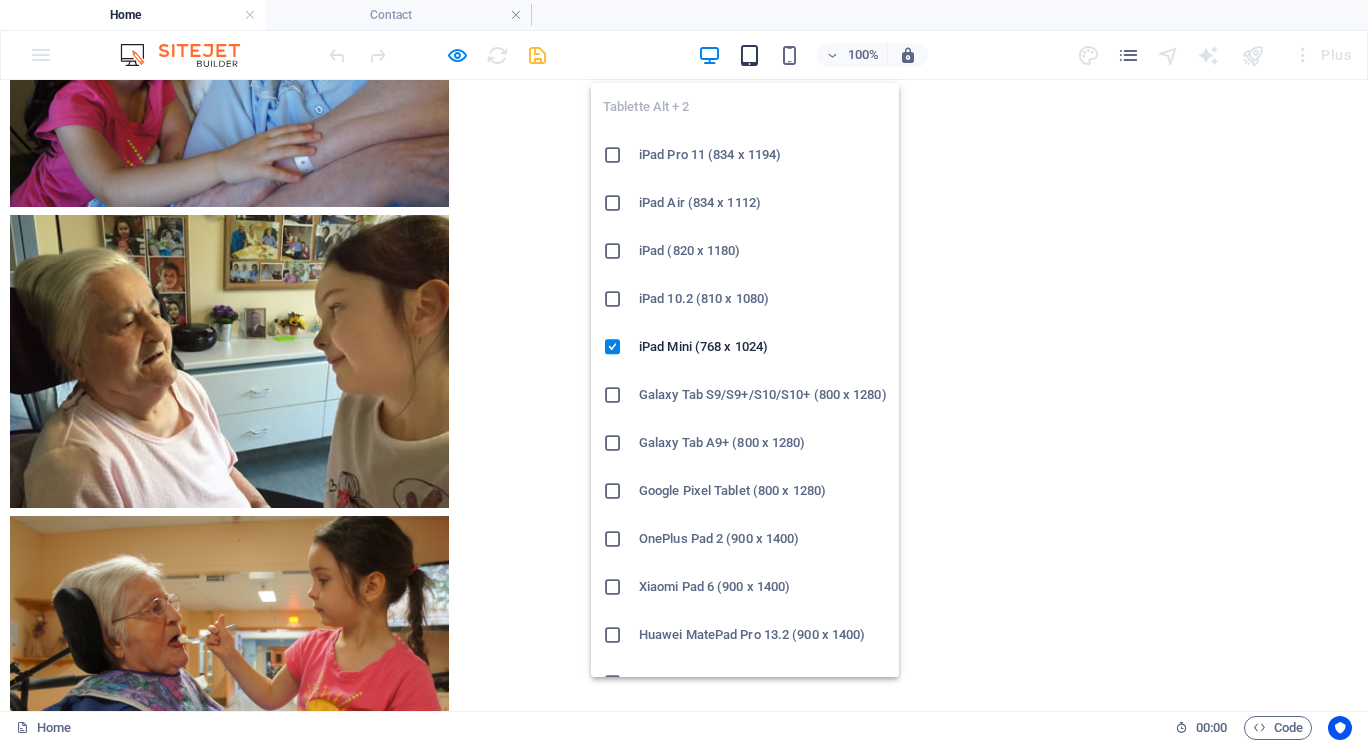 click at bounding box center [749, 55] 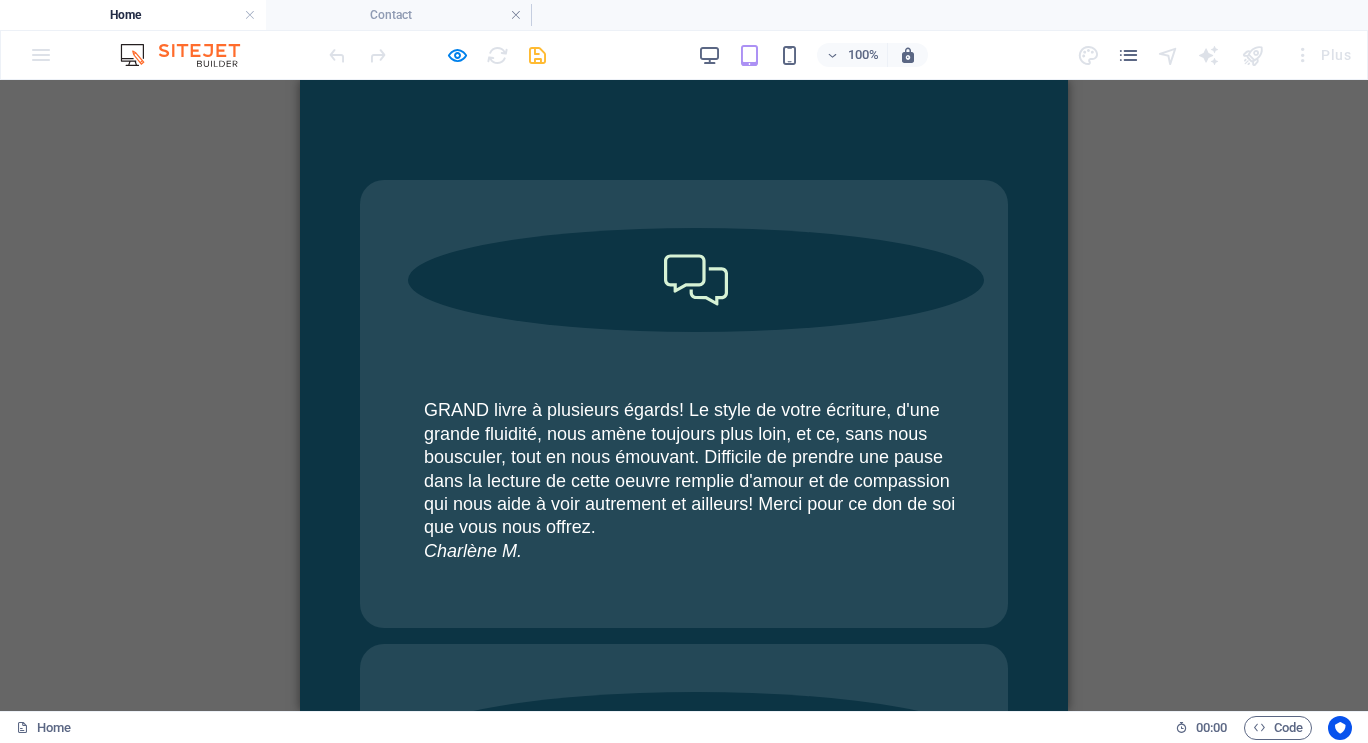 scroll, scrollTop: 13319, scrollLeft: 0, axis: vertical 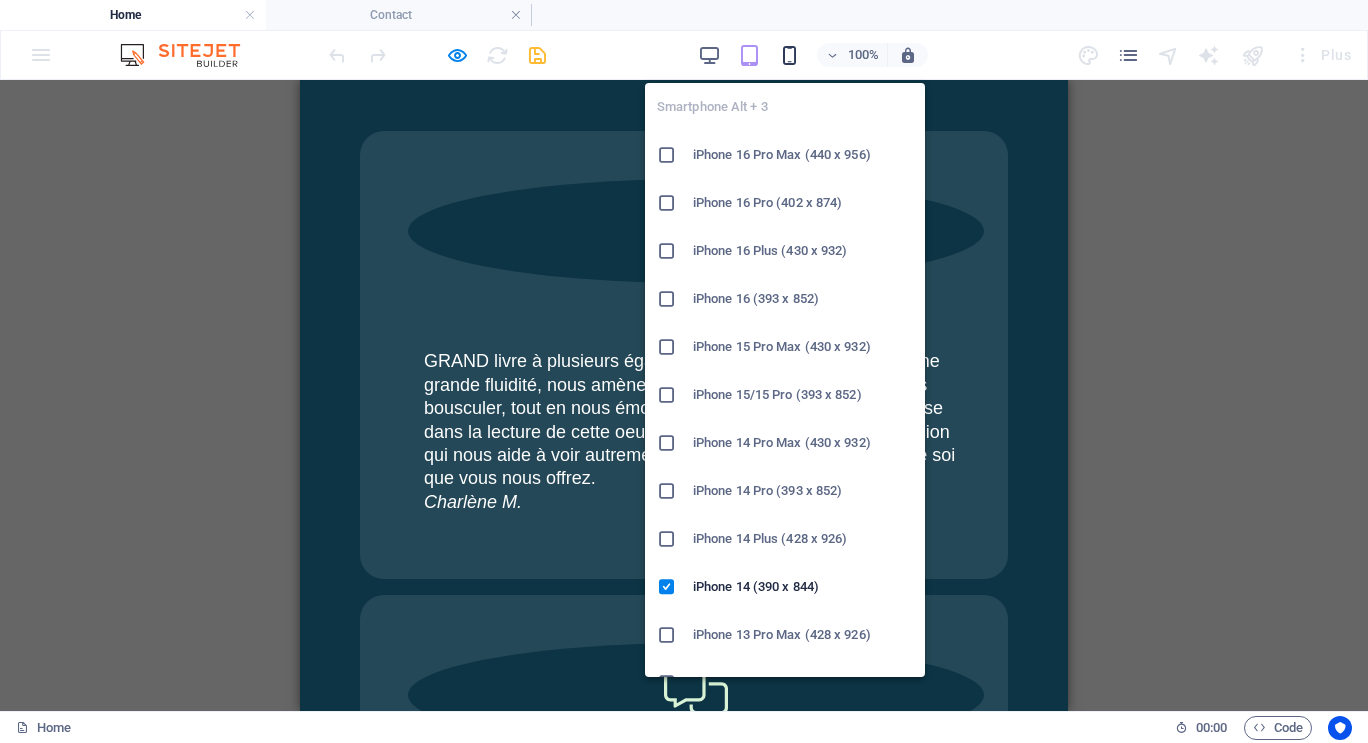 click at bounding box center (789, 55) 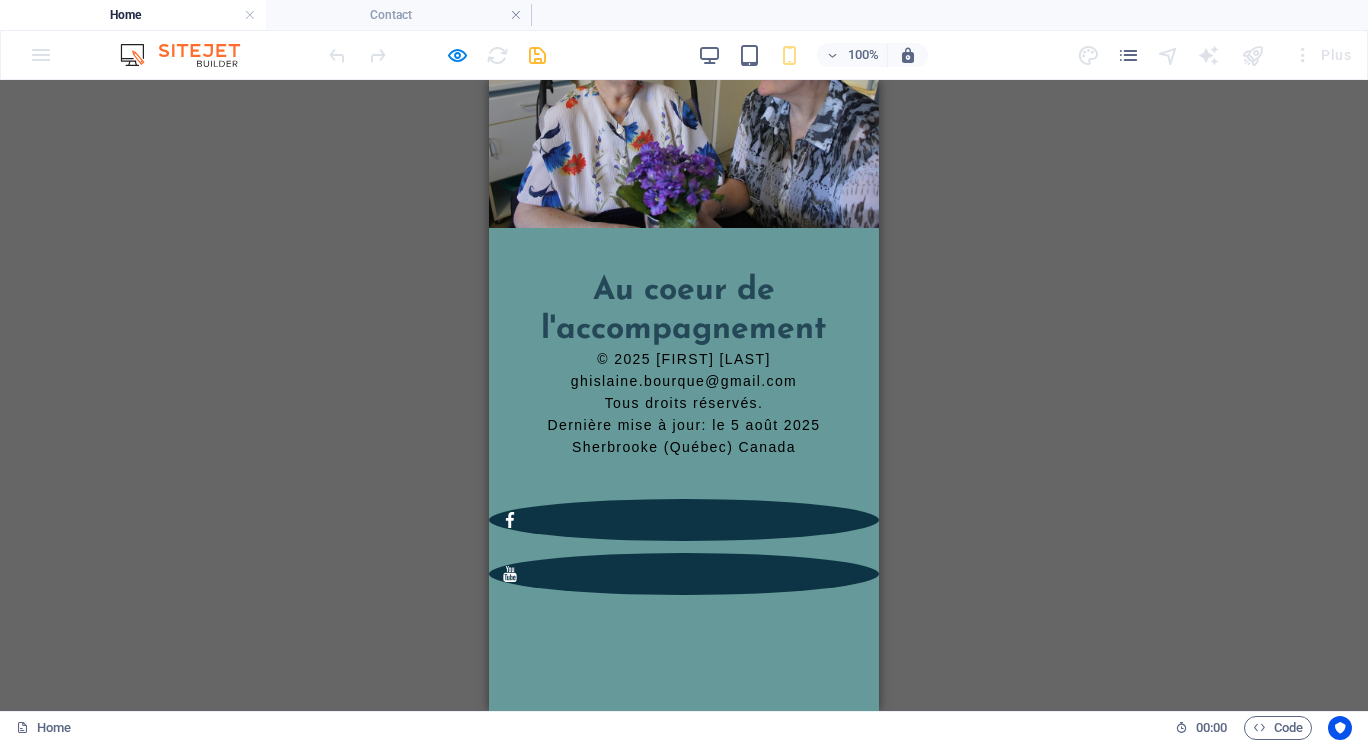 scroll, scrollTop: 22977, scrollLeft: 0, axis: vertical 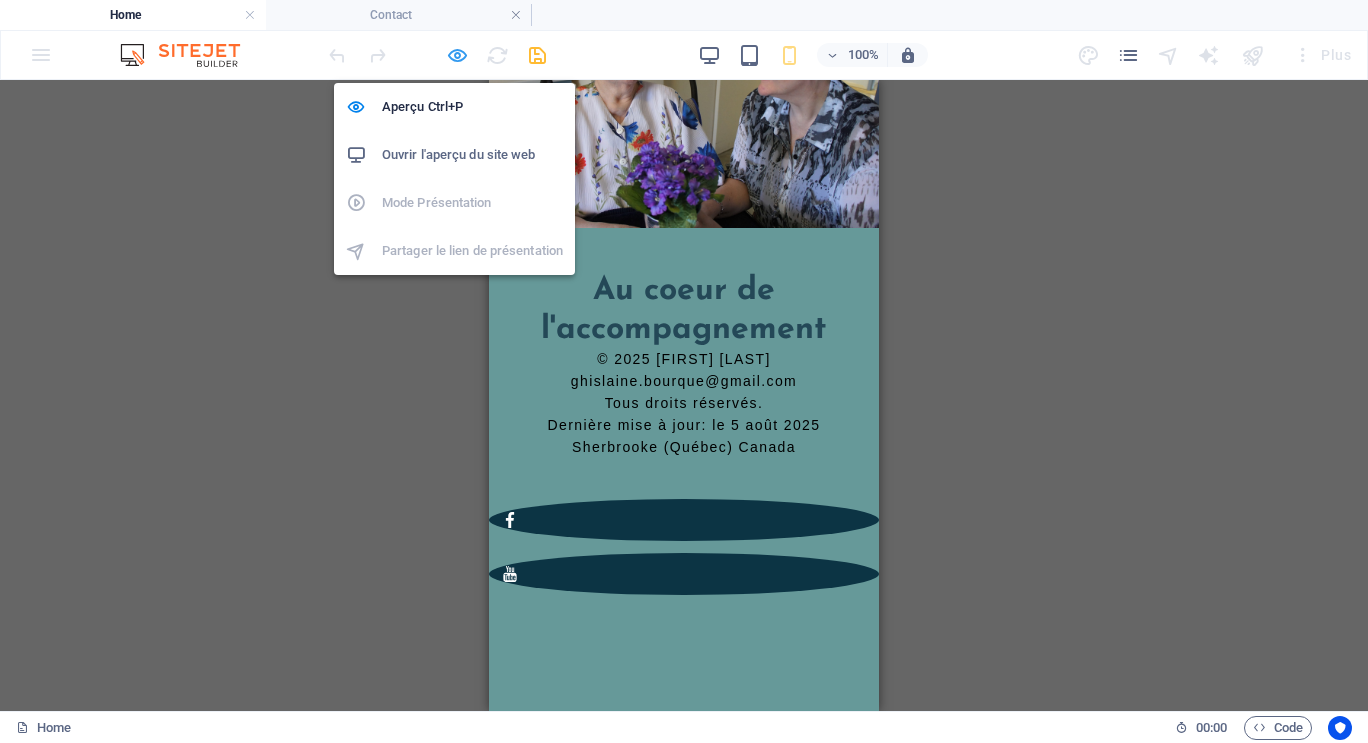 click at bounding box center (457, 55) 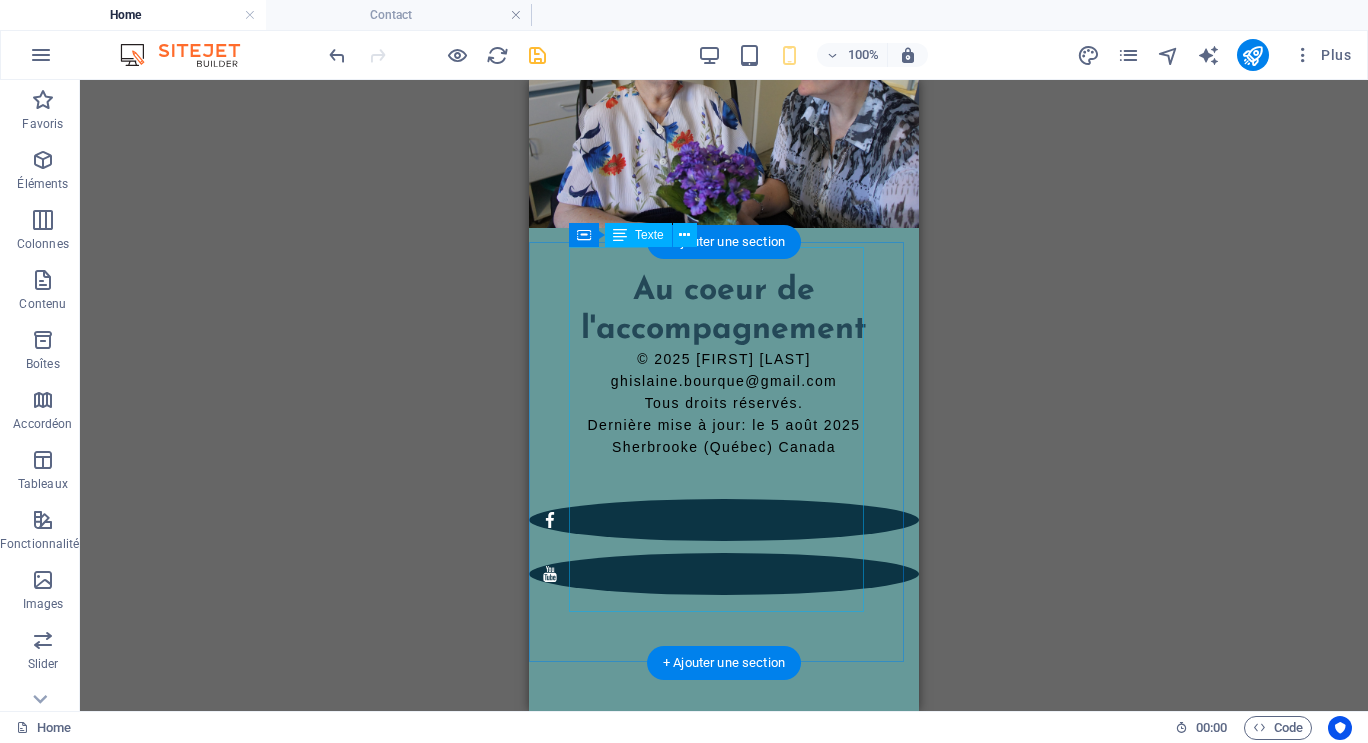 scroll, scrollTop: 22855, scrollLeft: 0, axis: vertical 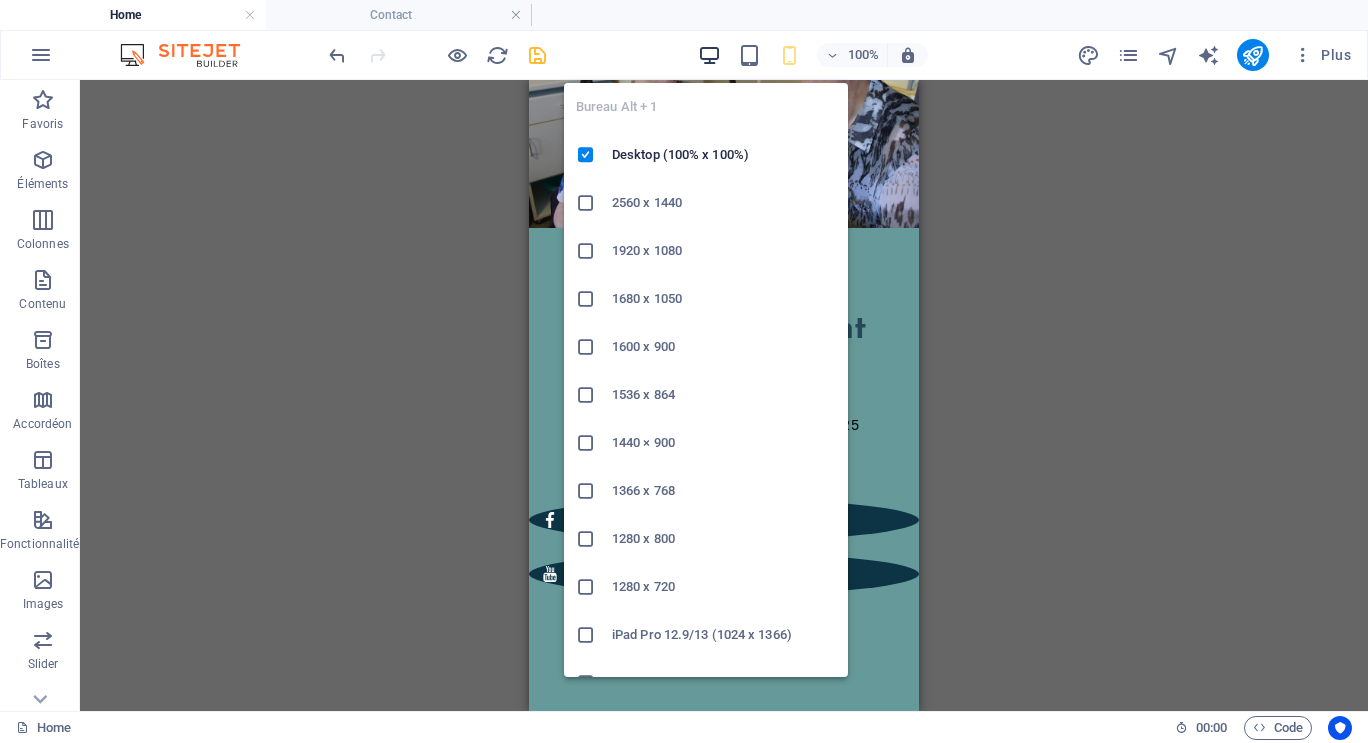 click at bounding box center (709, 55) 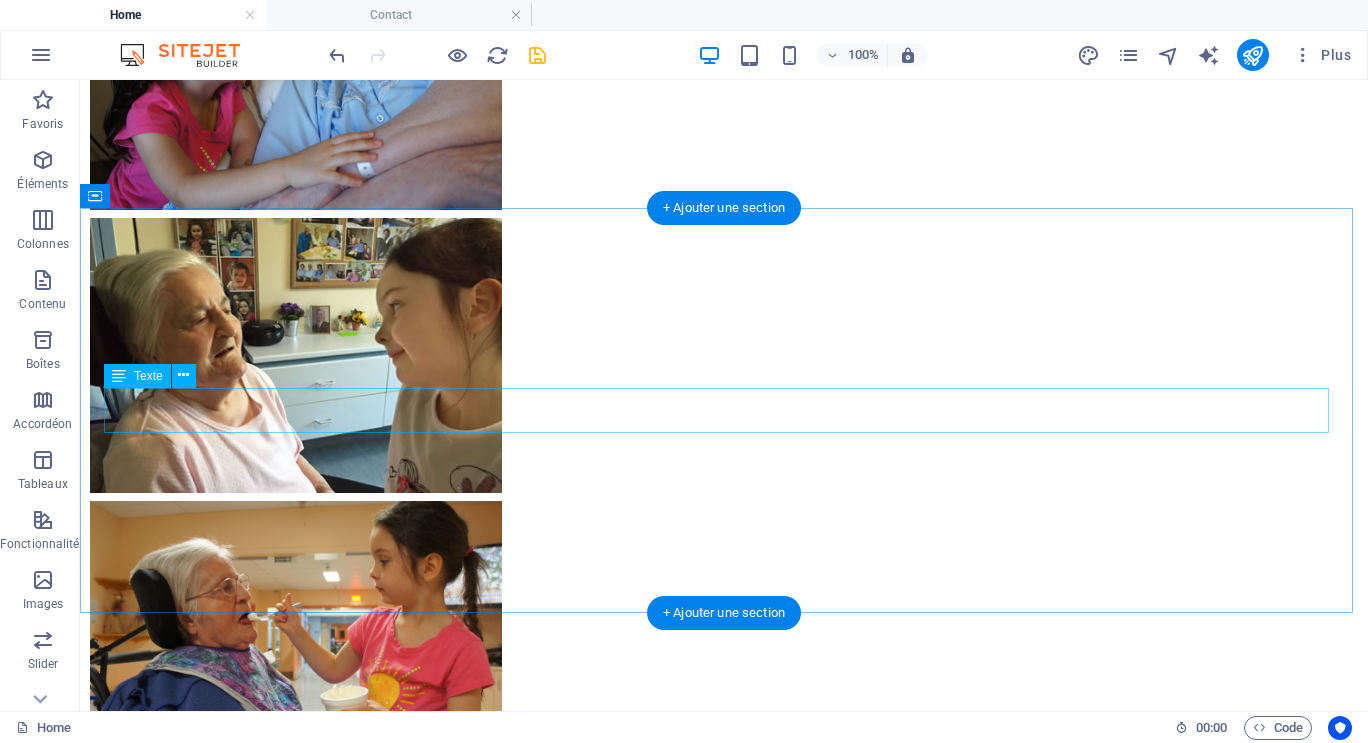 scroll, scrollTop: 9471, scrollLeft: 0, axis: vertical 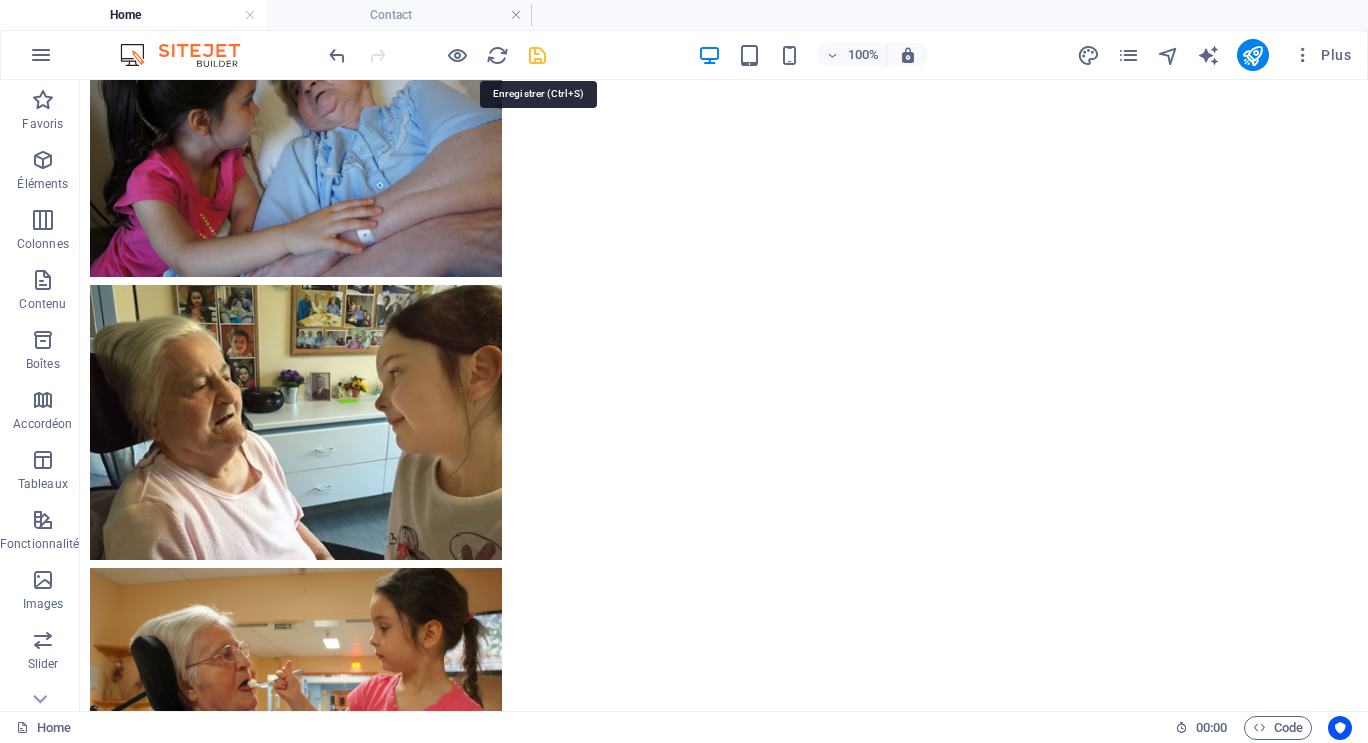 click at bounding box center (537, 55) 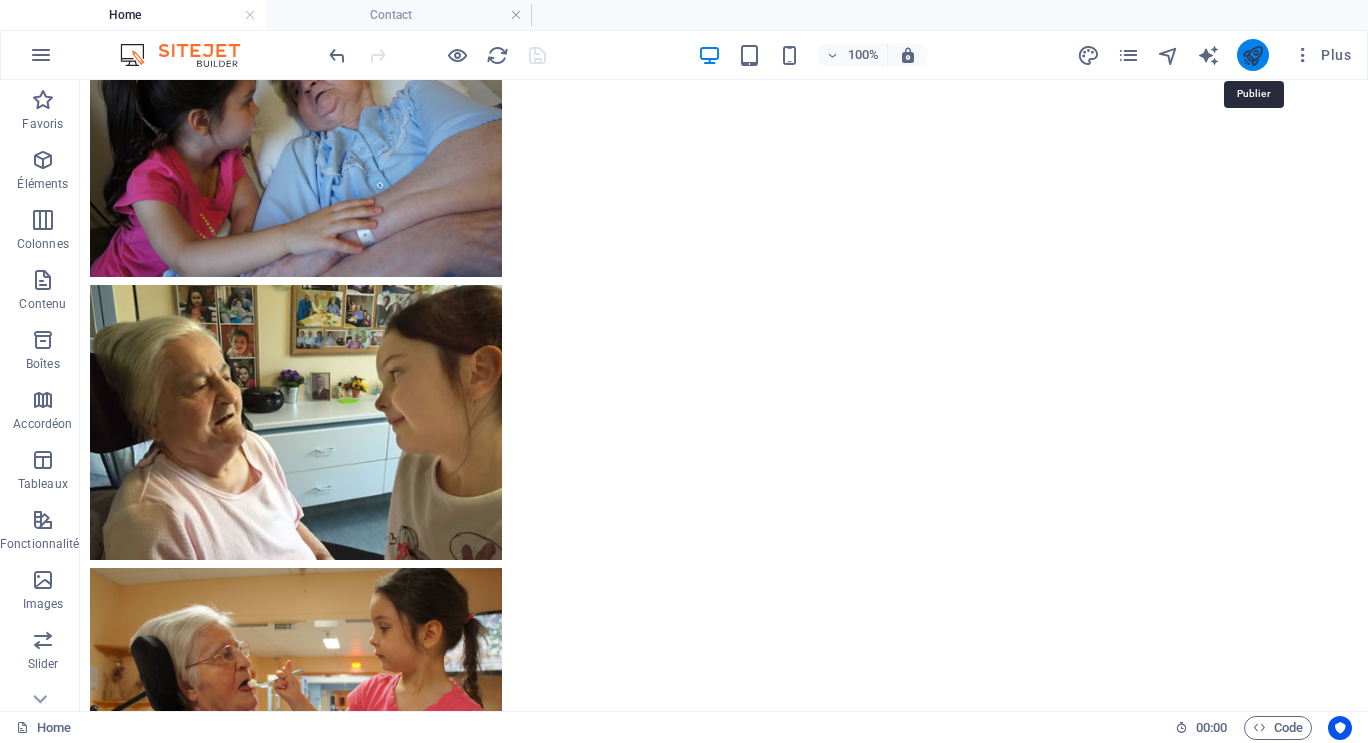 click at bounding box center [1252, 55] 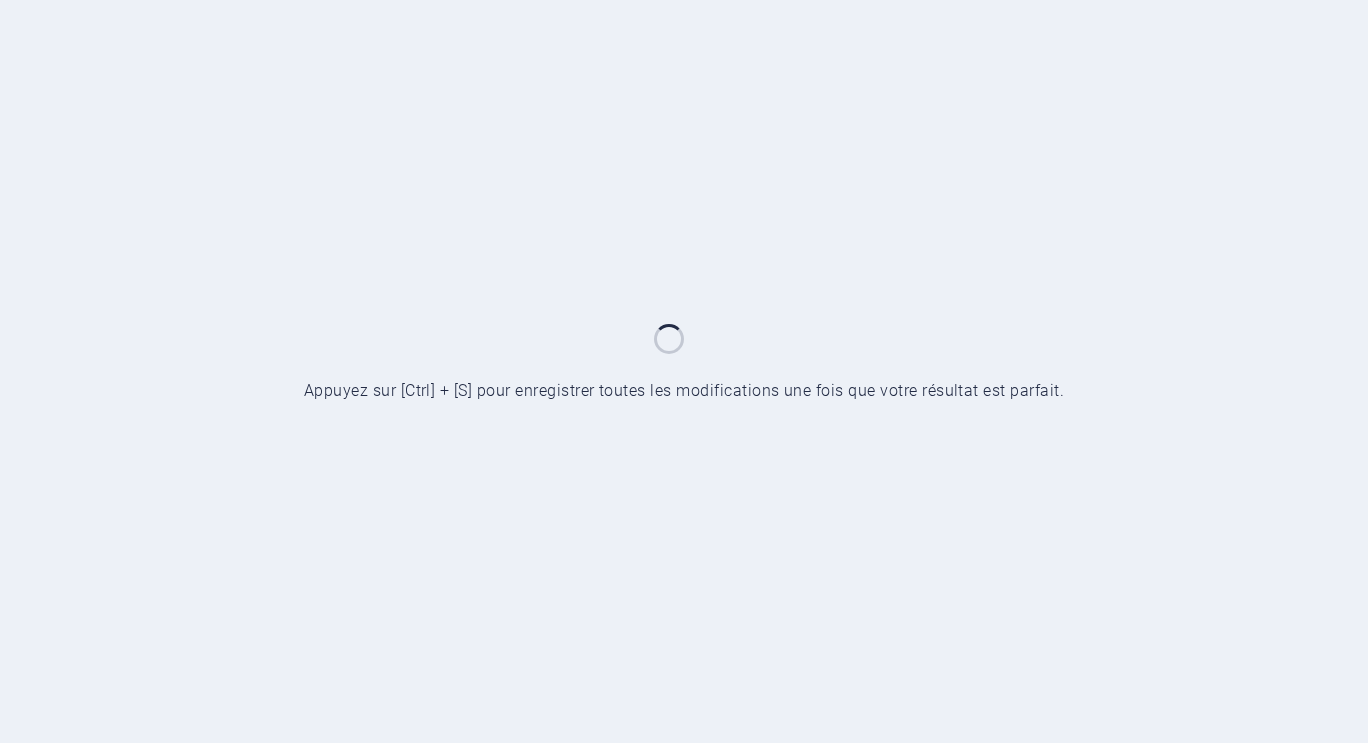 scroll, scrollTop: 0, scrollLeft: 0, axis: both 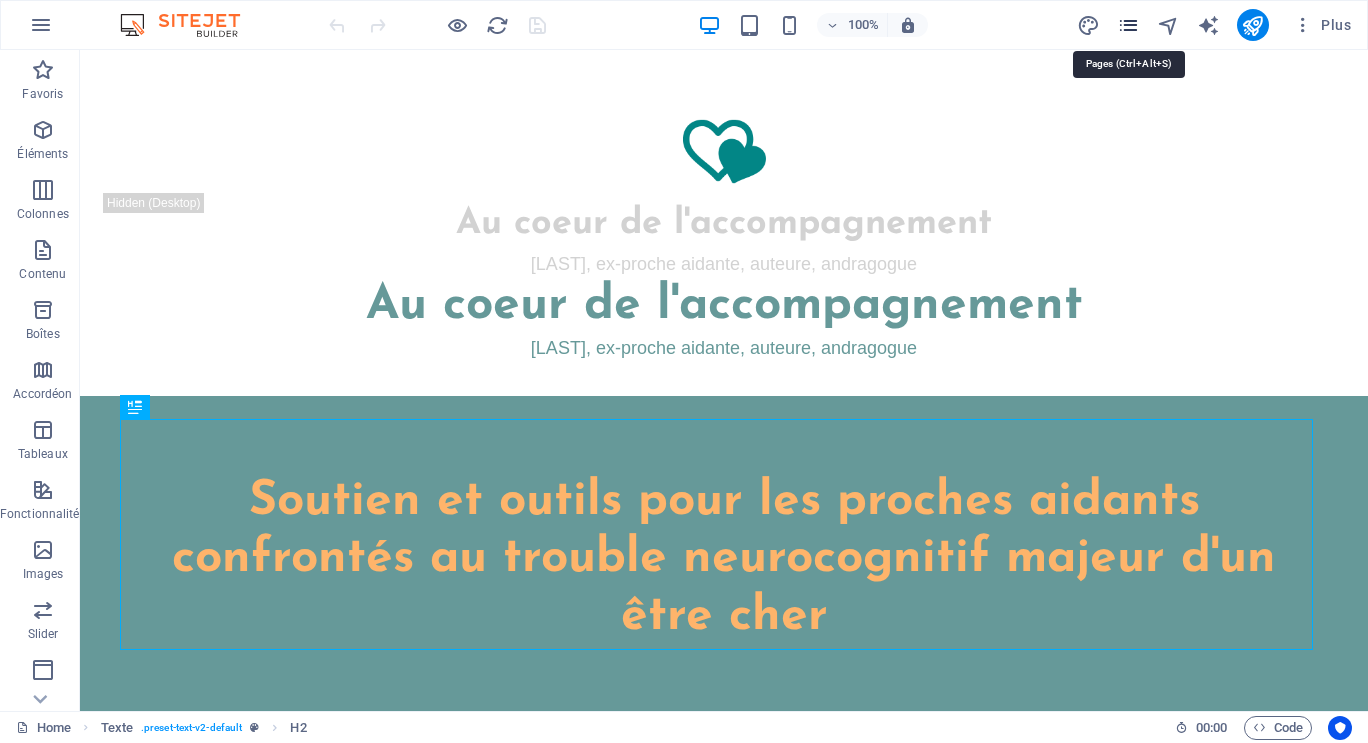 click at bounding box center (1128, 25) 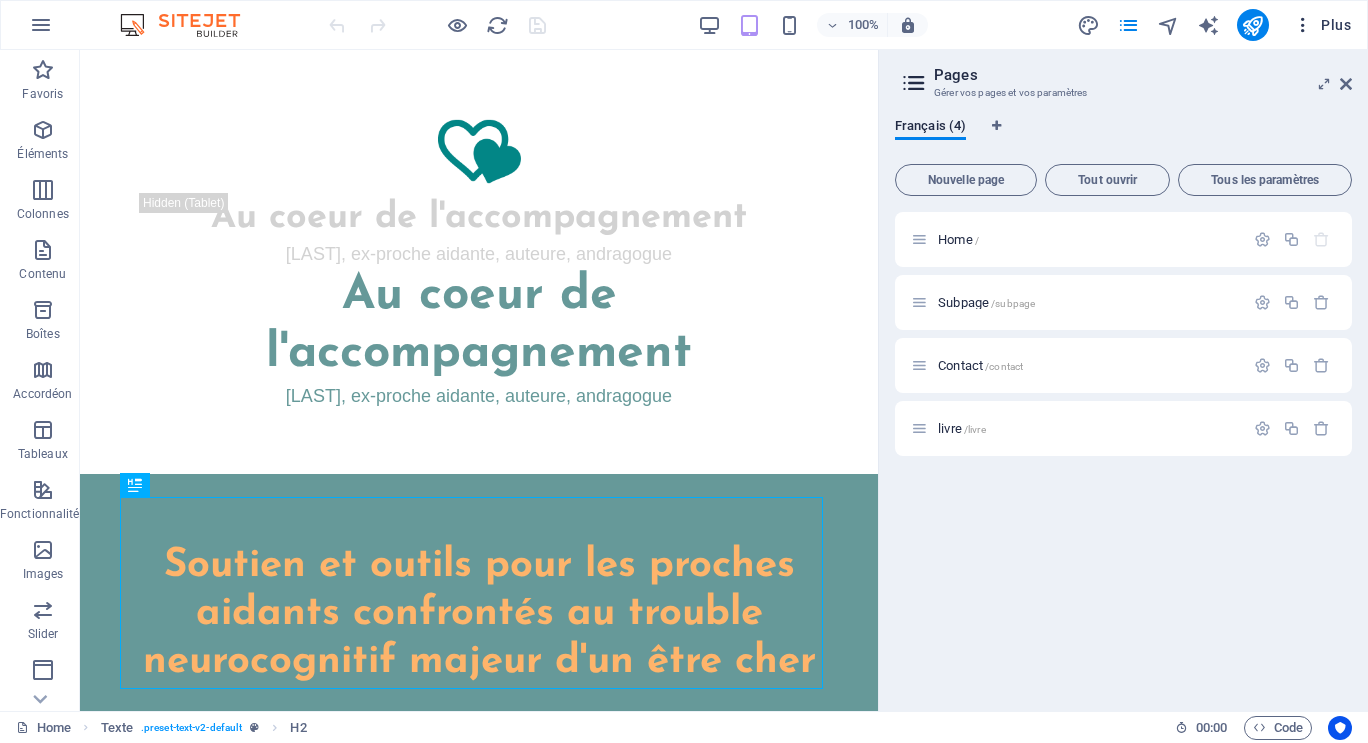 click at bounding box center [1303, 25] 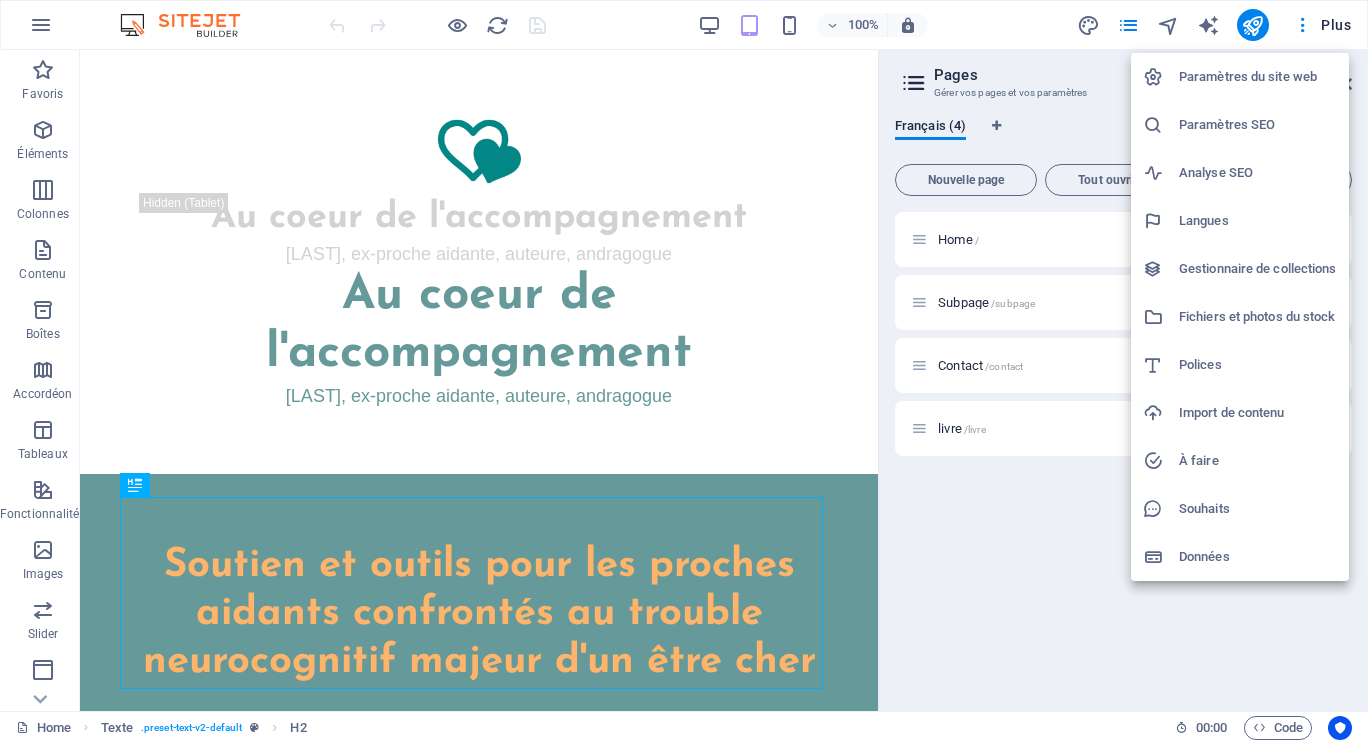 click on "Paramètres du site web" at bounding box center (1258, 77) 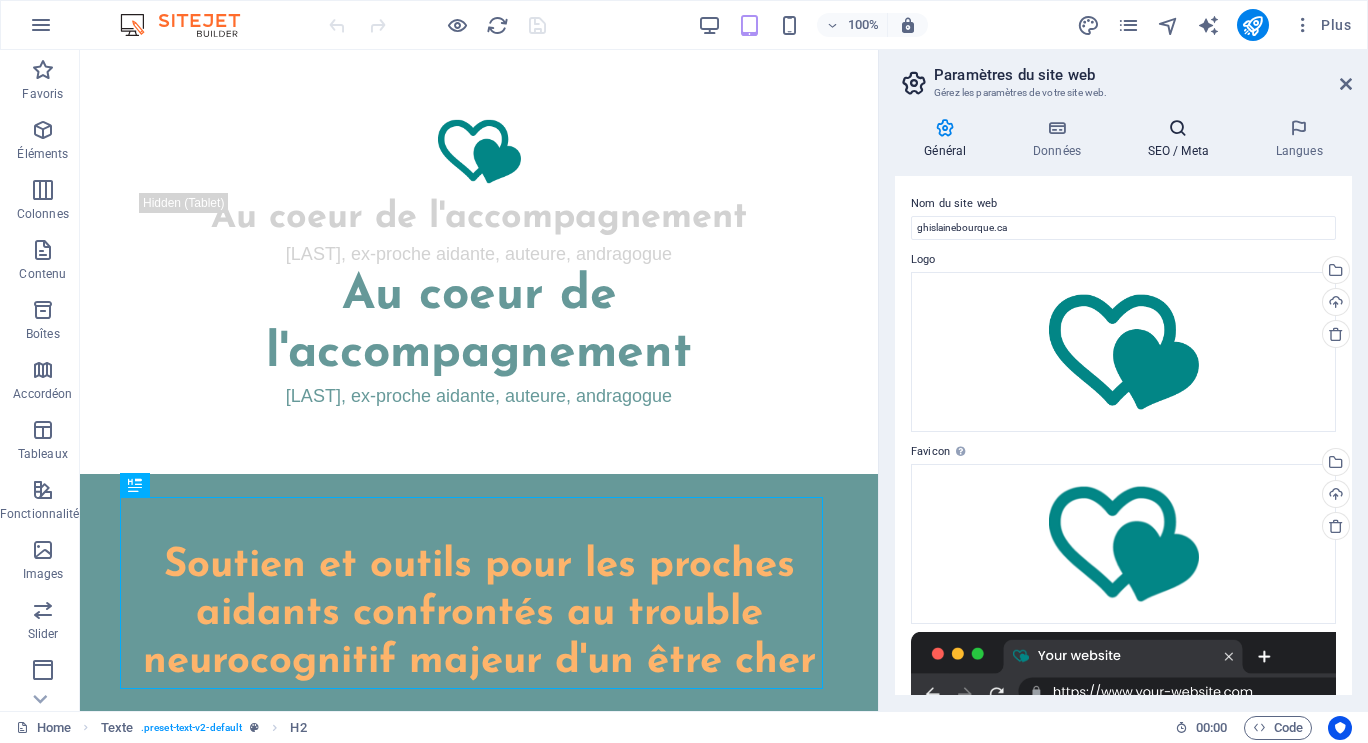 click on "SEO / Meta" at bounding box center (1182, 139) 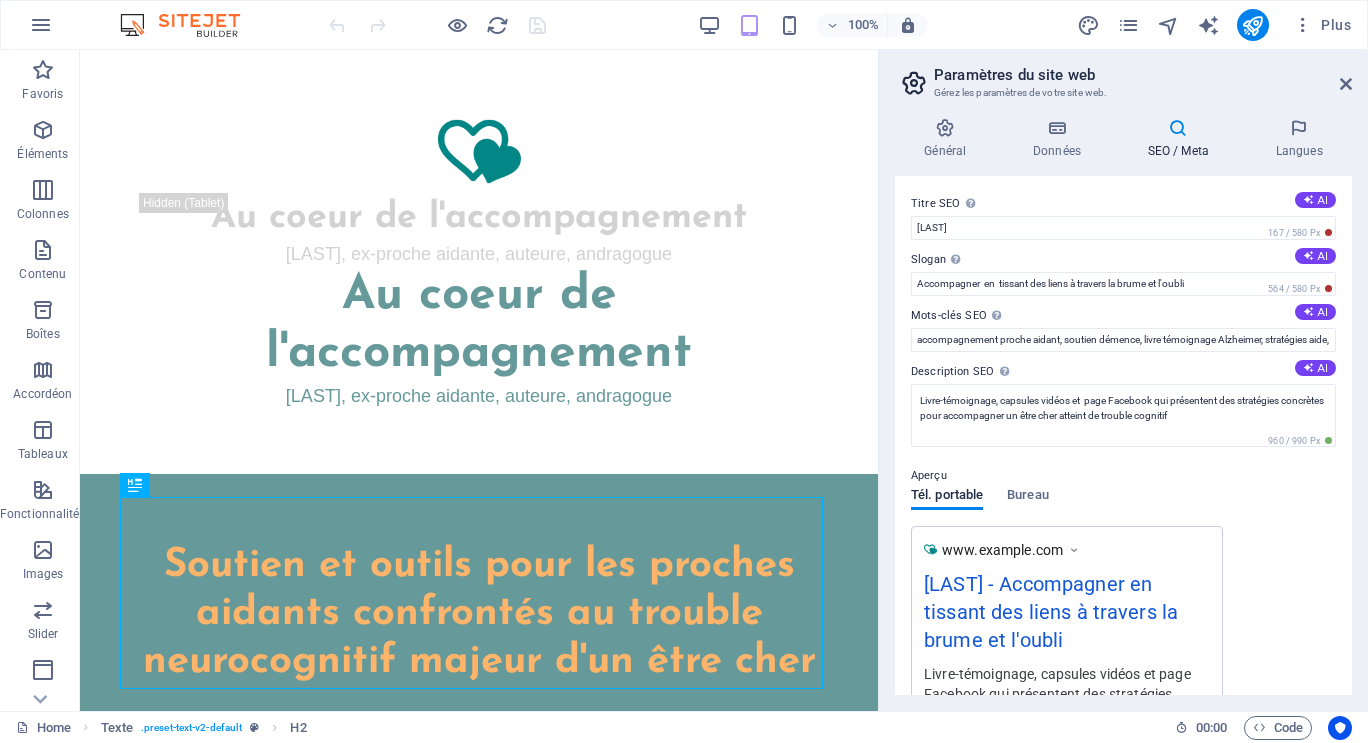 drag, startPoint x: 1347, startPoint y: 380, endPoint x: 1352, endPoint y: 490, distance: 110.11358 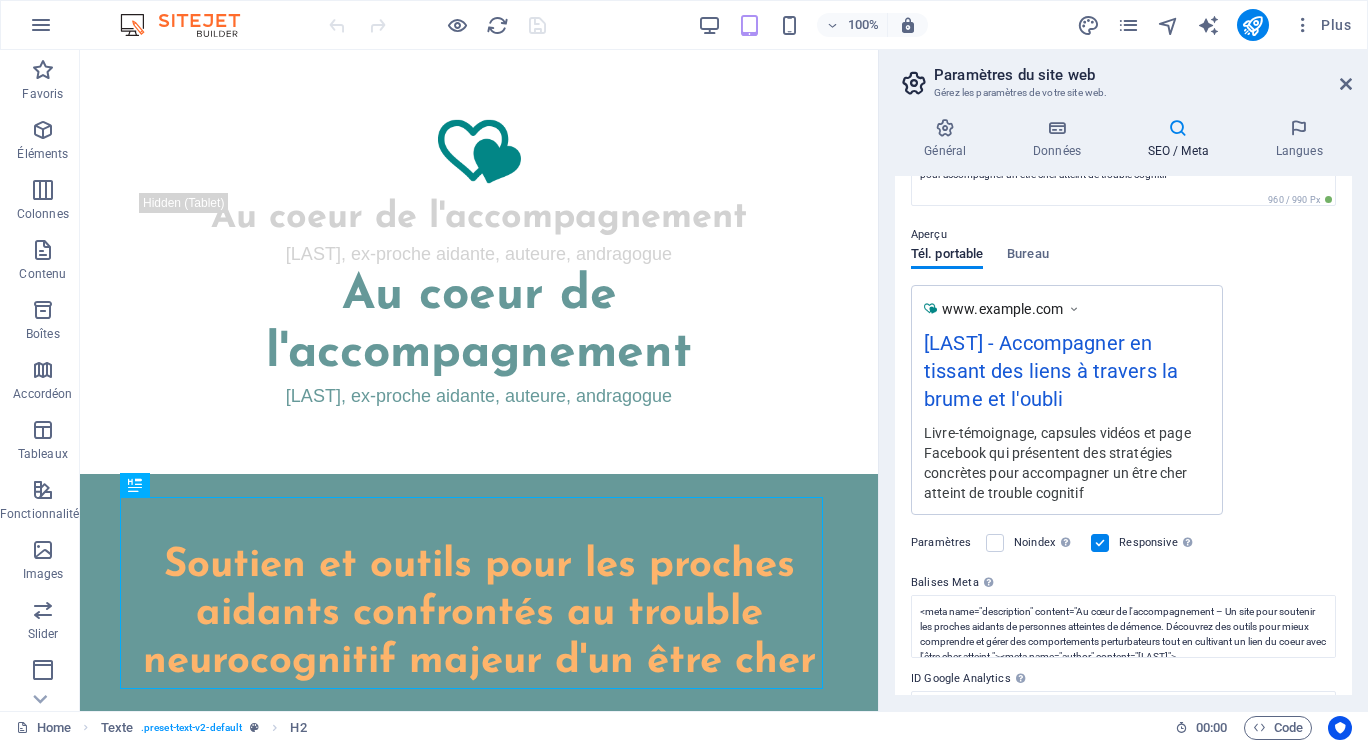 scroll, scrollTop: 0, scrollLeft: 0, axis: both 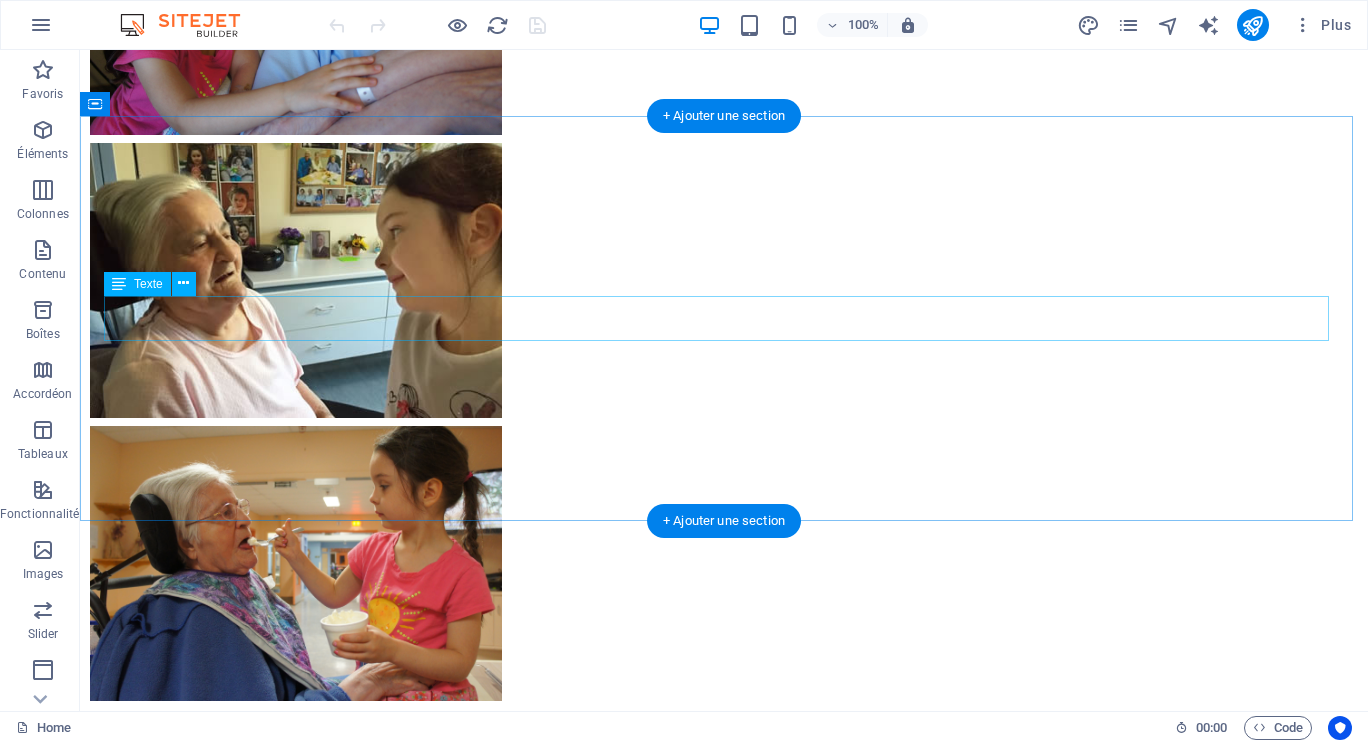 click on "Pour me joindre par courriel, cliquer ici. Merci!" at bounding box center [724, 8524] 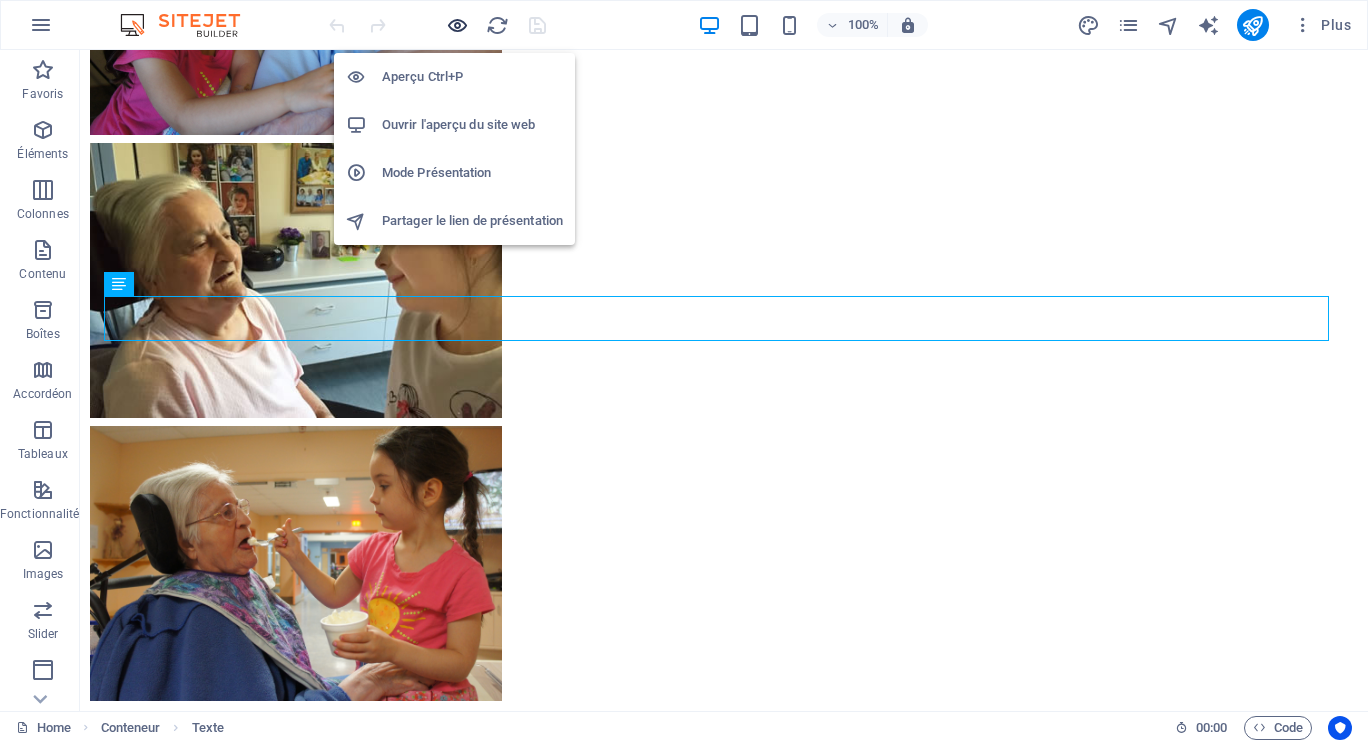 click at bounding box center (457, 25) 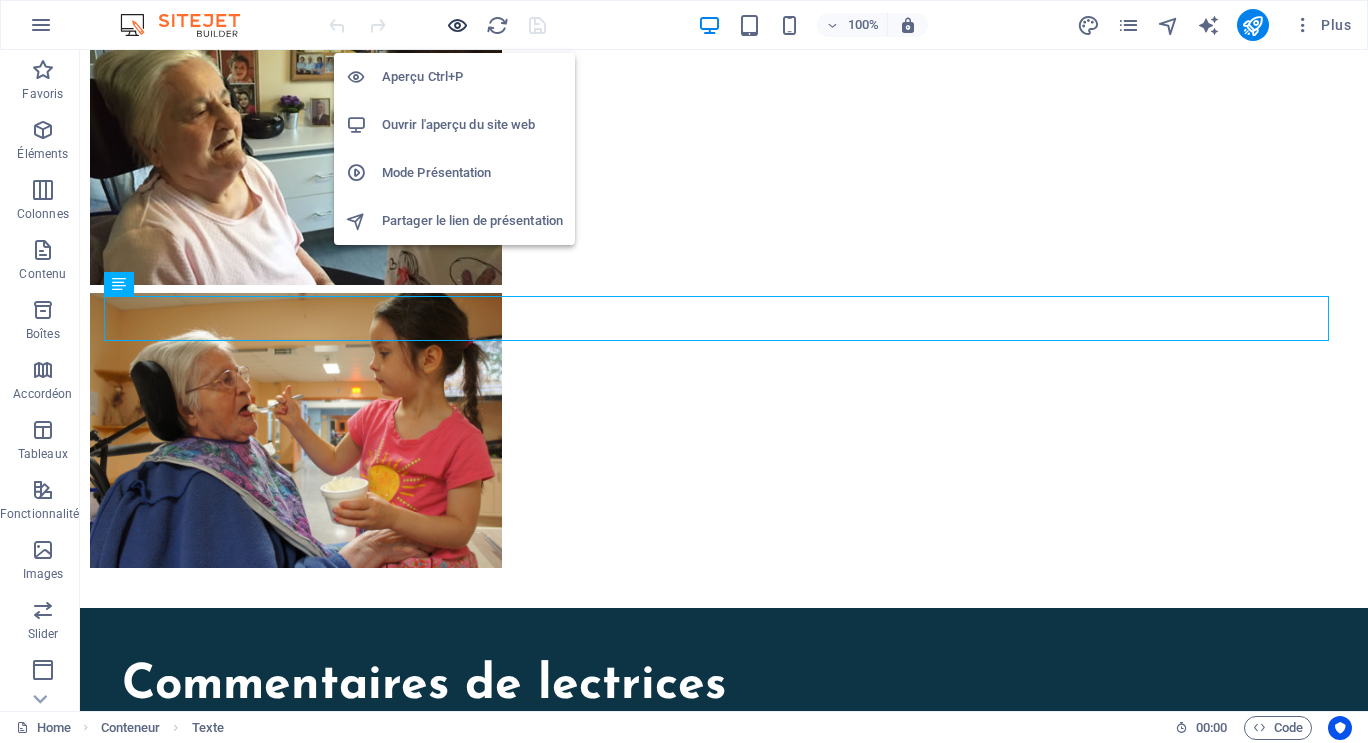 scroll, scrollTop: 9224, scrollLeft: 0, axis: vertical 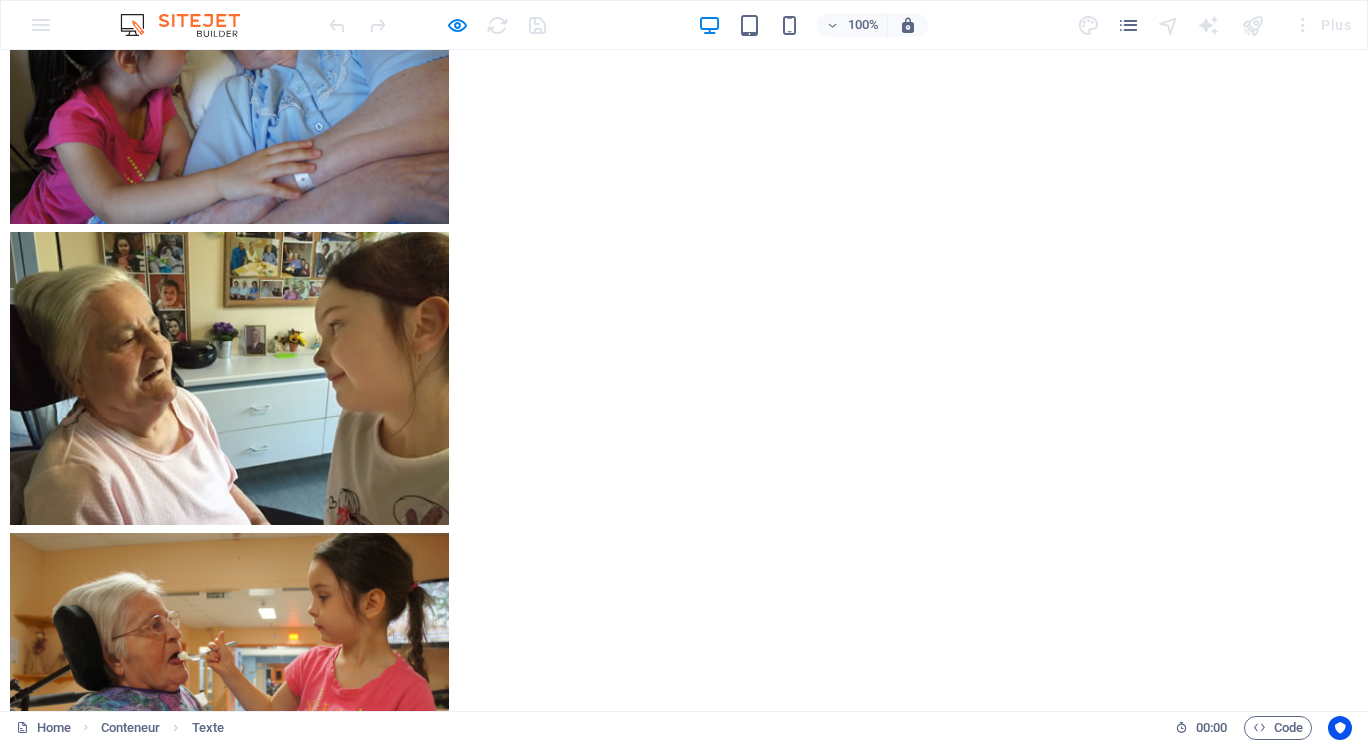 click on "Pour me joindre par courriel, cliquer ici. Merci!" at bounding box center [684, 8602] 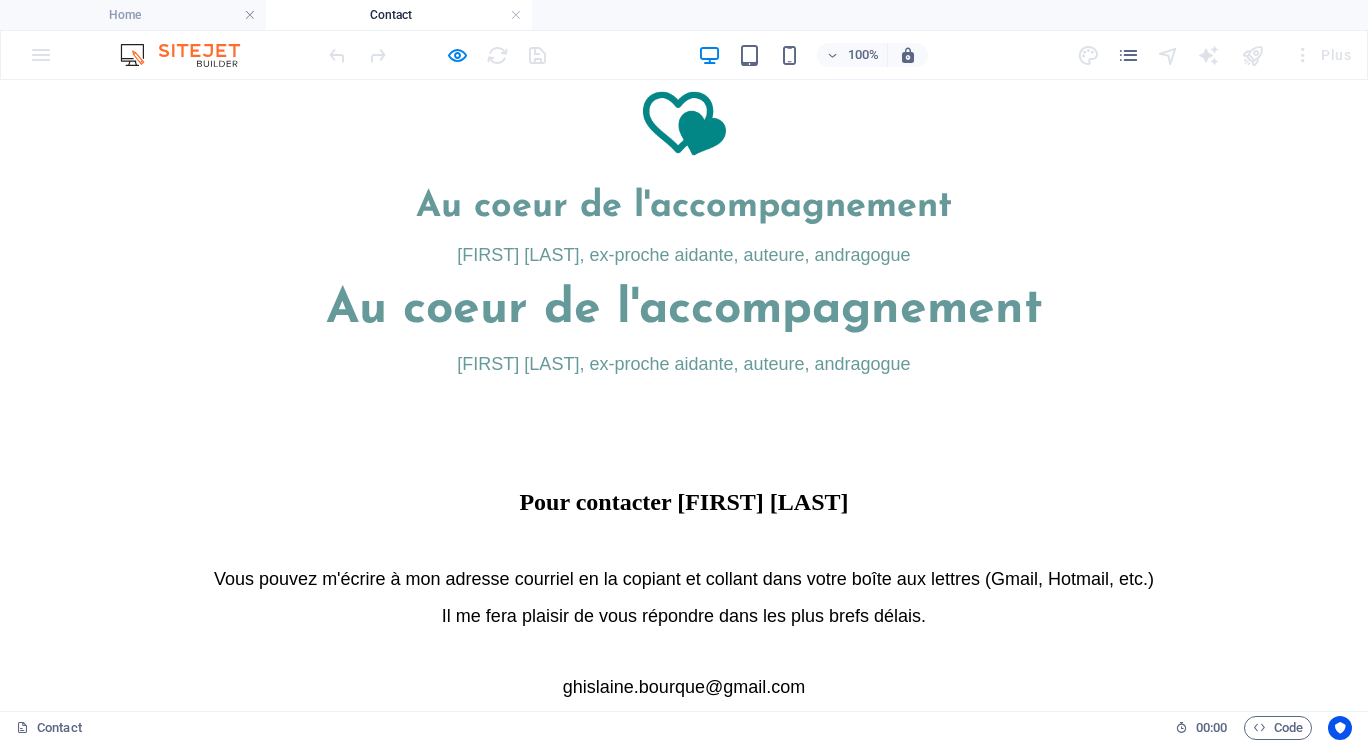 scroll, scrollTop: 100, scrollLeft: 0, axis: vertical 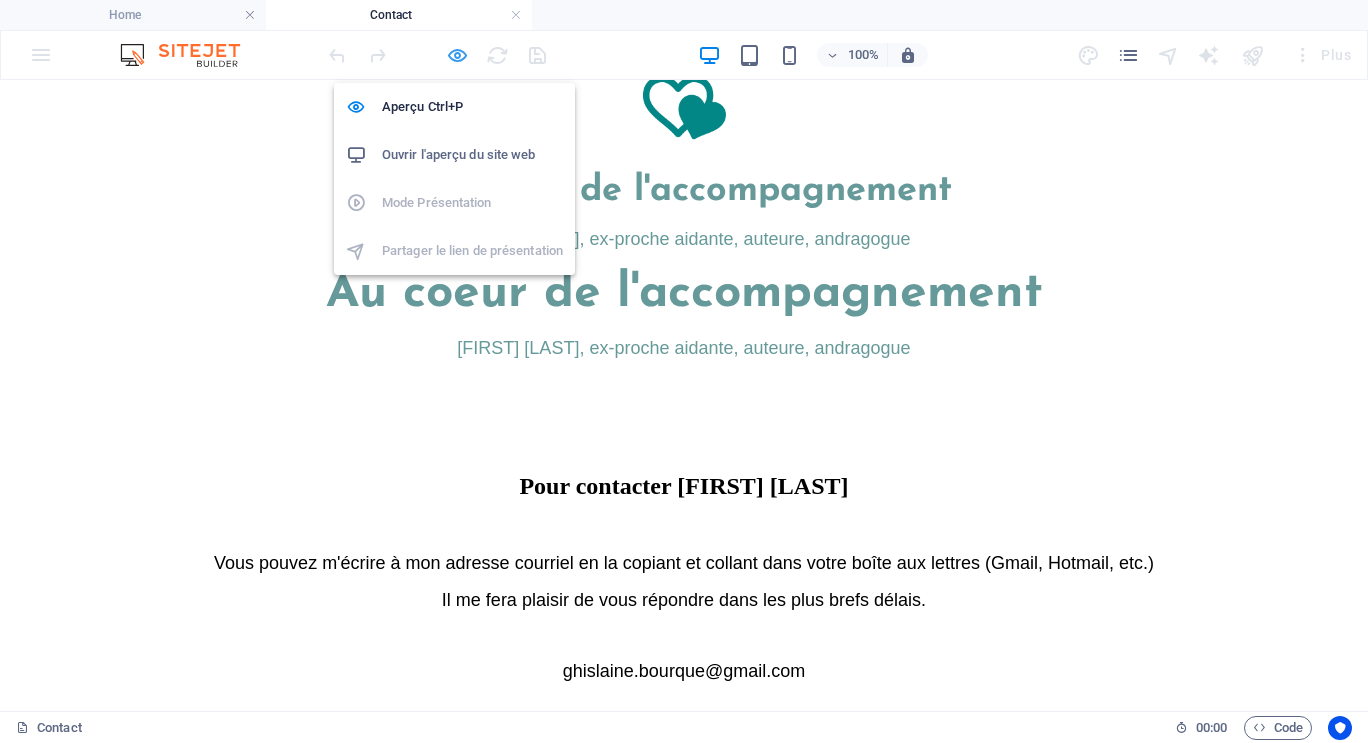 click at bounding box center [457, 55] 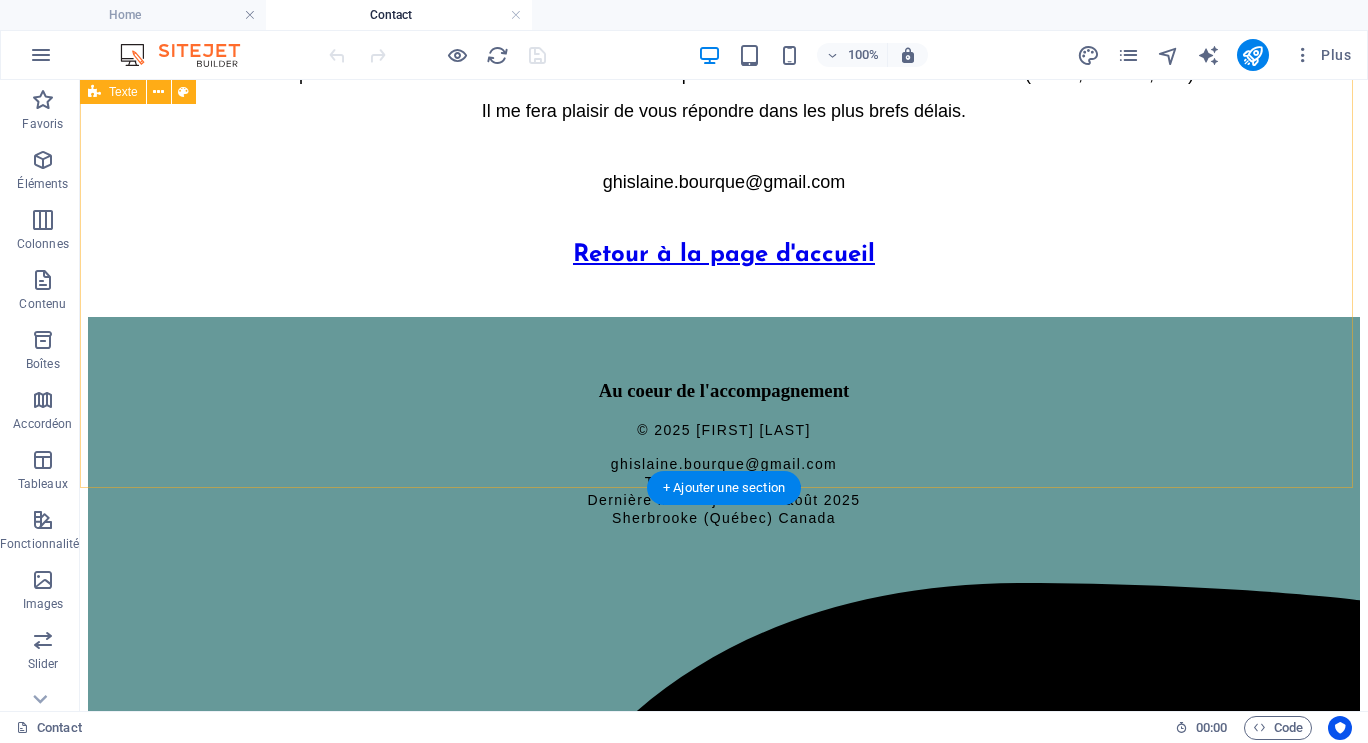 scroll, scrollTop: 600, scrollLeft: 0, axis: vertical 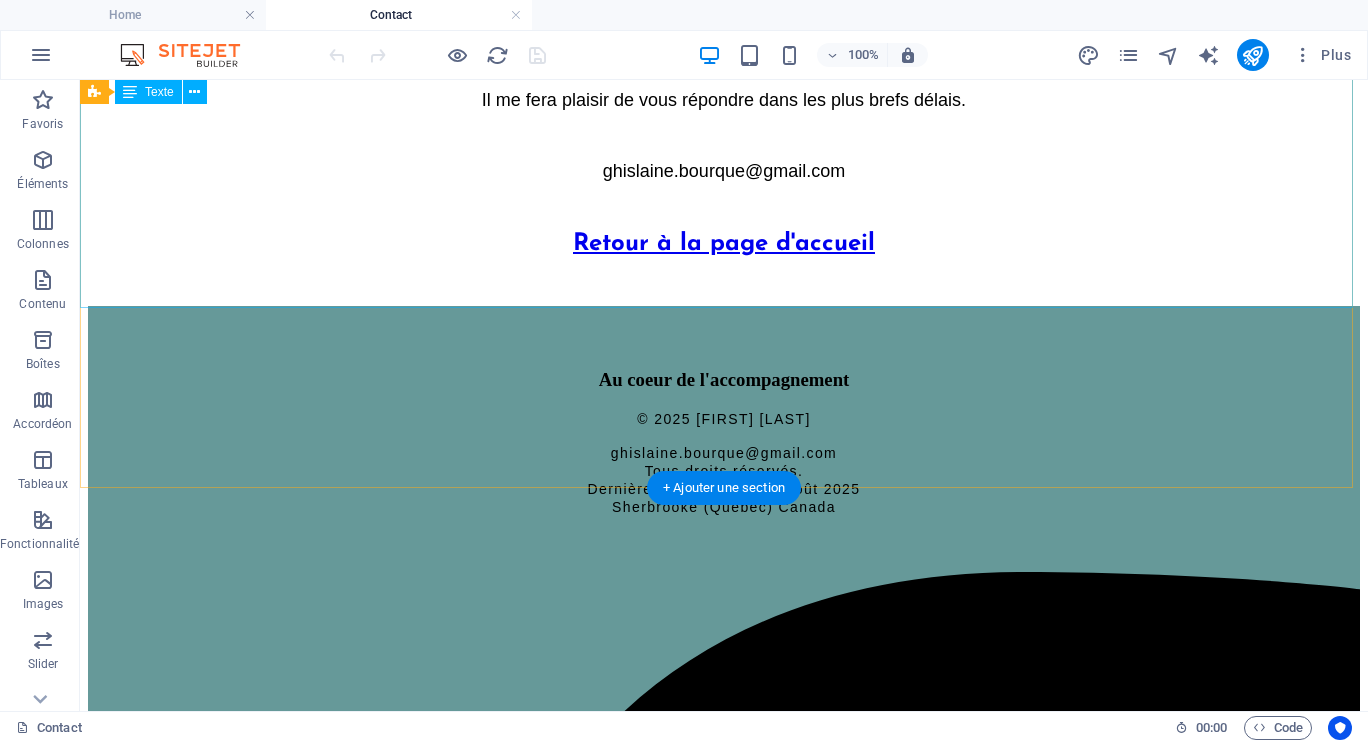 click on "Pour contacter [FIRST] [LAST] Vous pouvez m'écrire à mon adresse courriel en la copiant et collant dans votre boîte aux lettres (Gmail, Hotmail, etc.) Il me fera plaisir de vous répondre dans les plus brefs délais. [EMAIL] Retour à la page d'accueil" at bounding box center [724, 113] 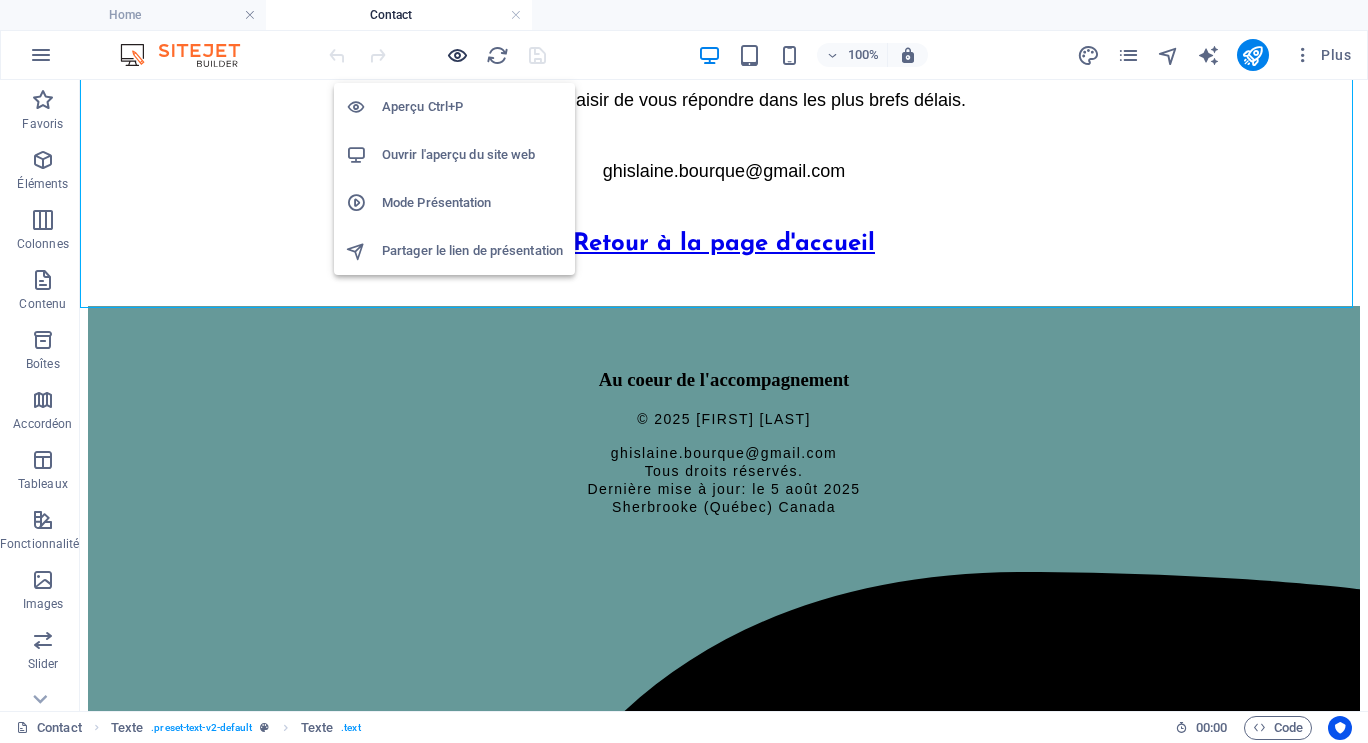 click at bounding box center (457, 55) 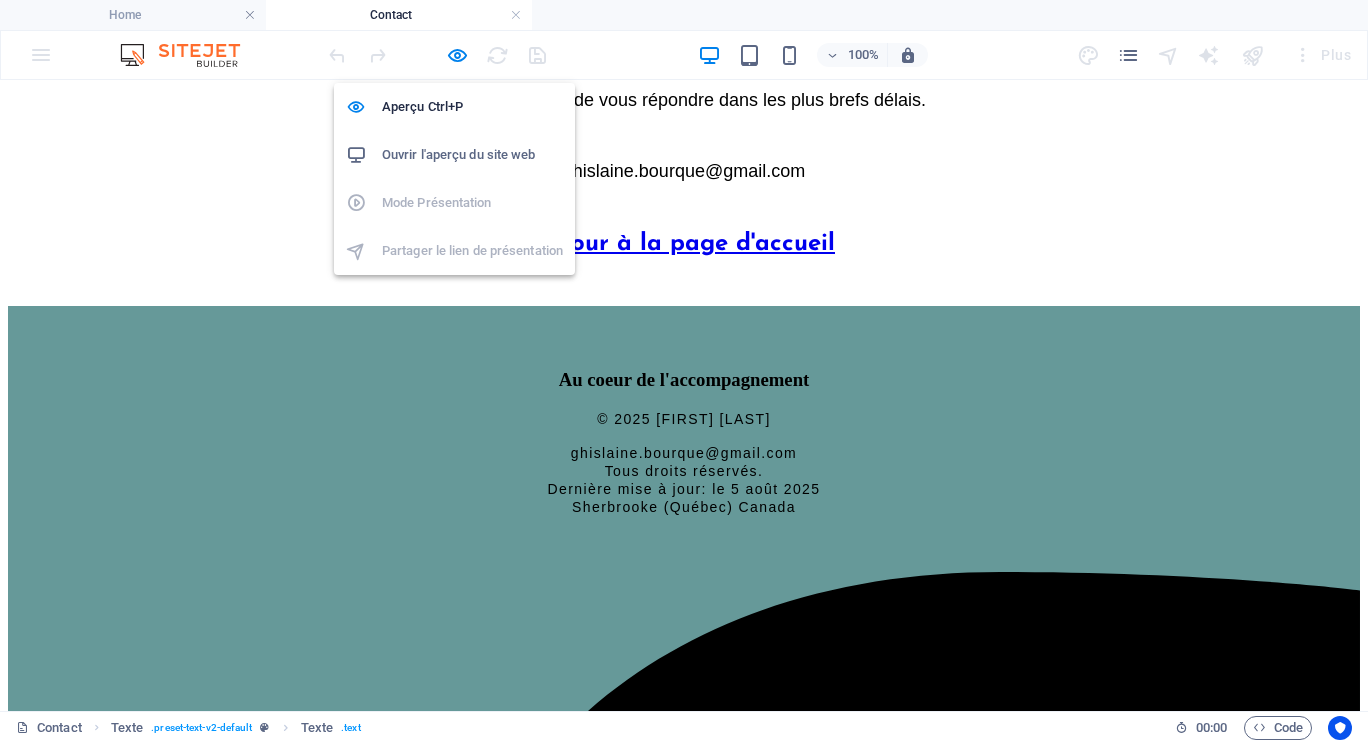 scroll, scrollTop: 514, scrollLeft: 0, axis: vertical 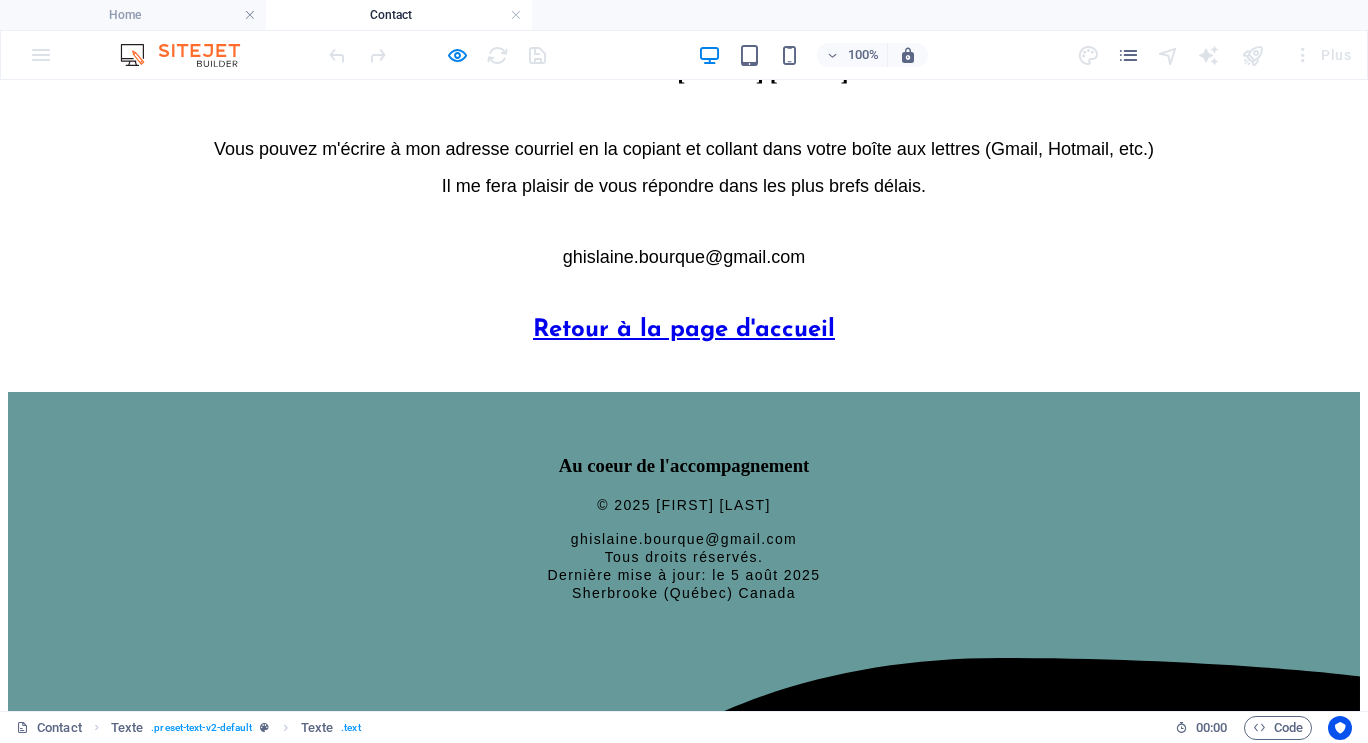 click on "Retour à la page d'accueil" at bounding box center (684, 330) 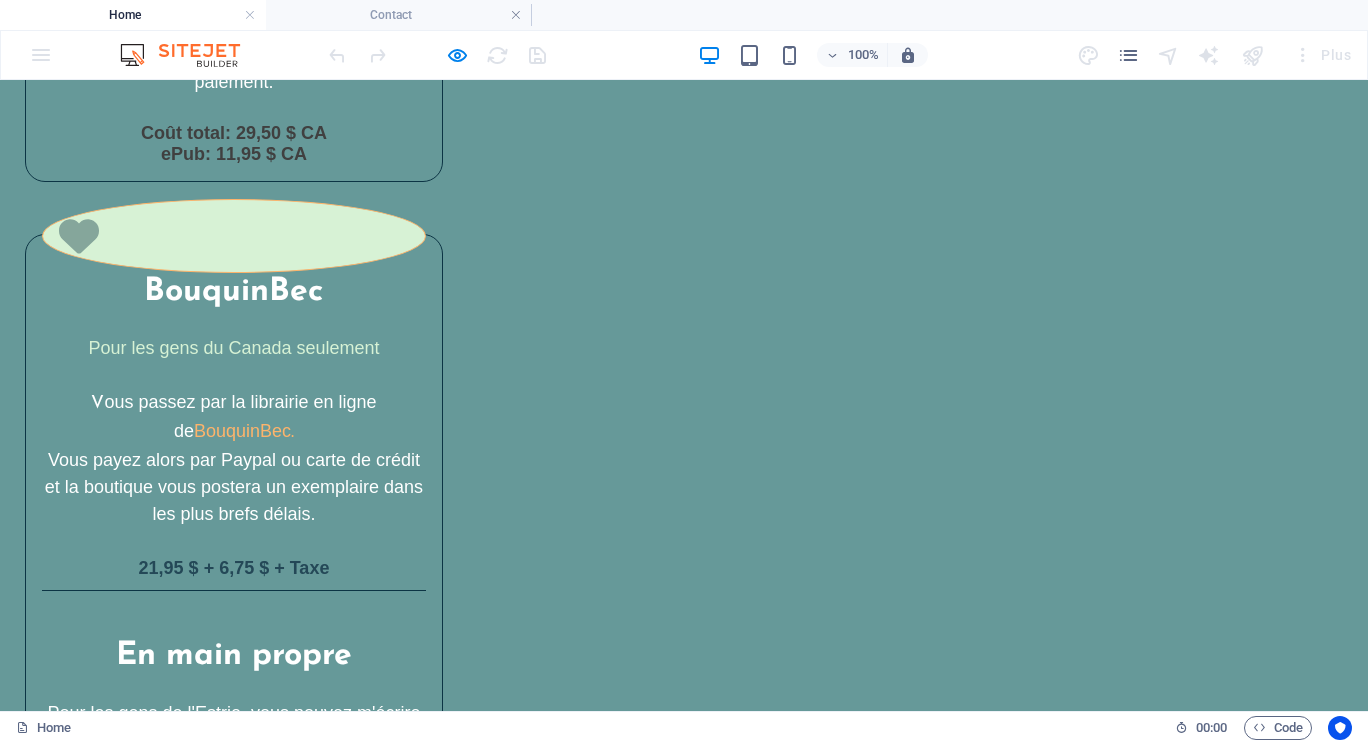 scroll, scrollTop: 4724, scrollLeft: 0, axis: vertical 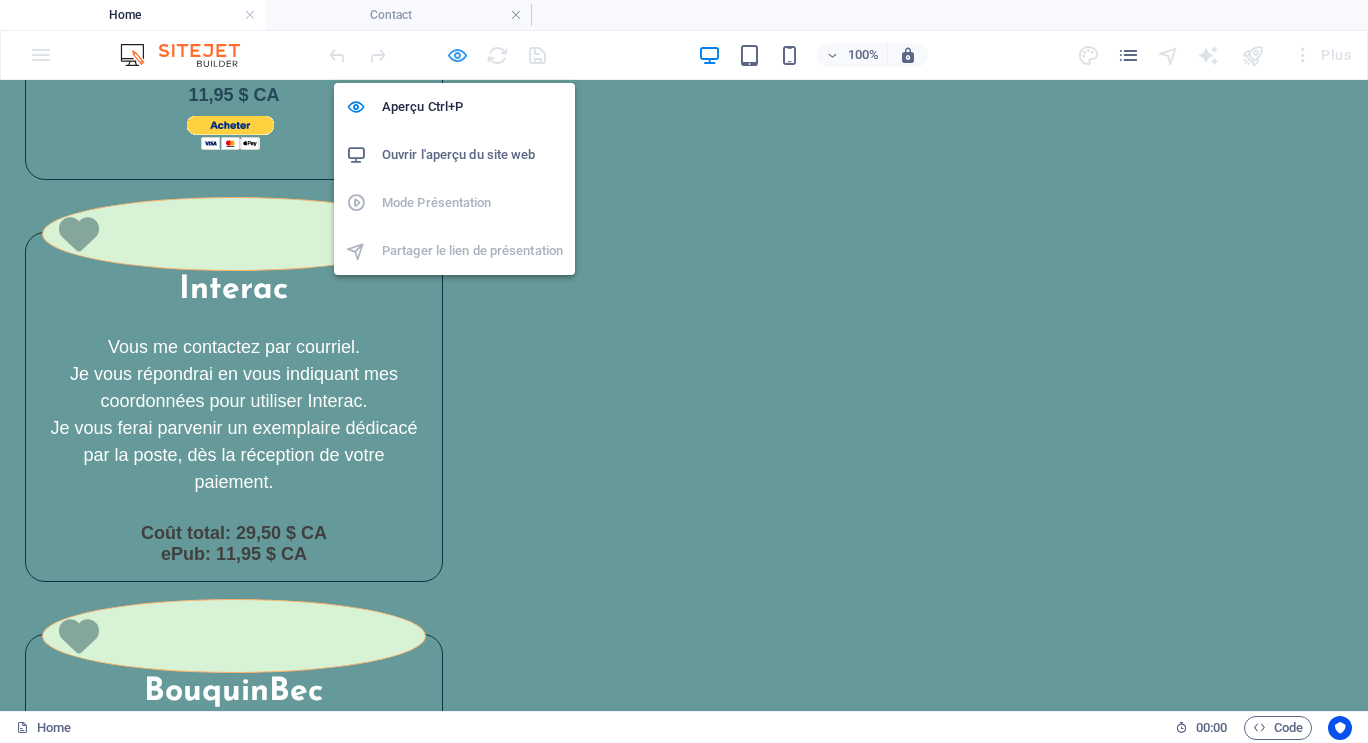 click at bounding box center (457, 55) 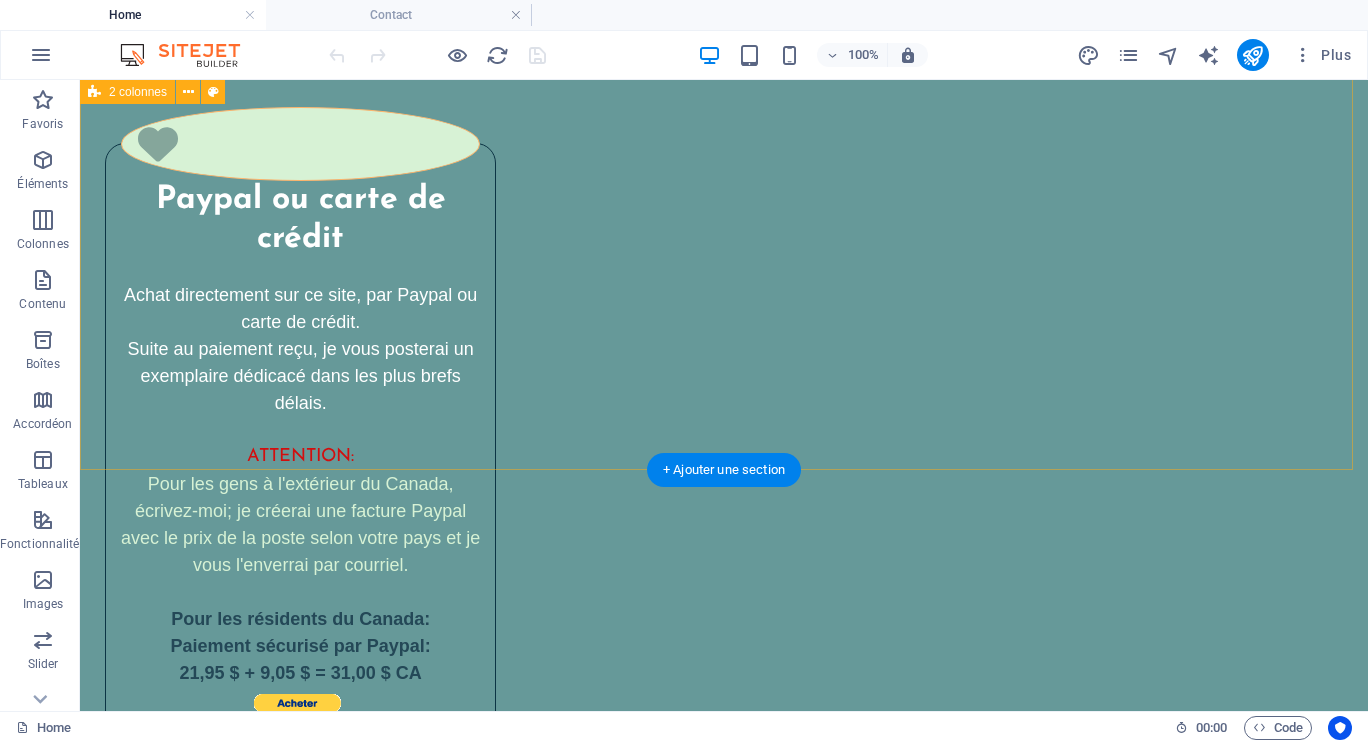 scroll, scrollTop: 4214, scrollLeft: 0, axis: vertical 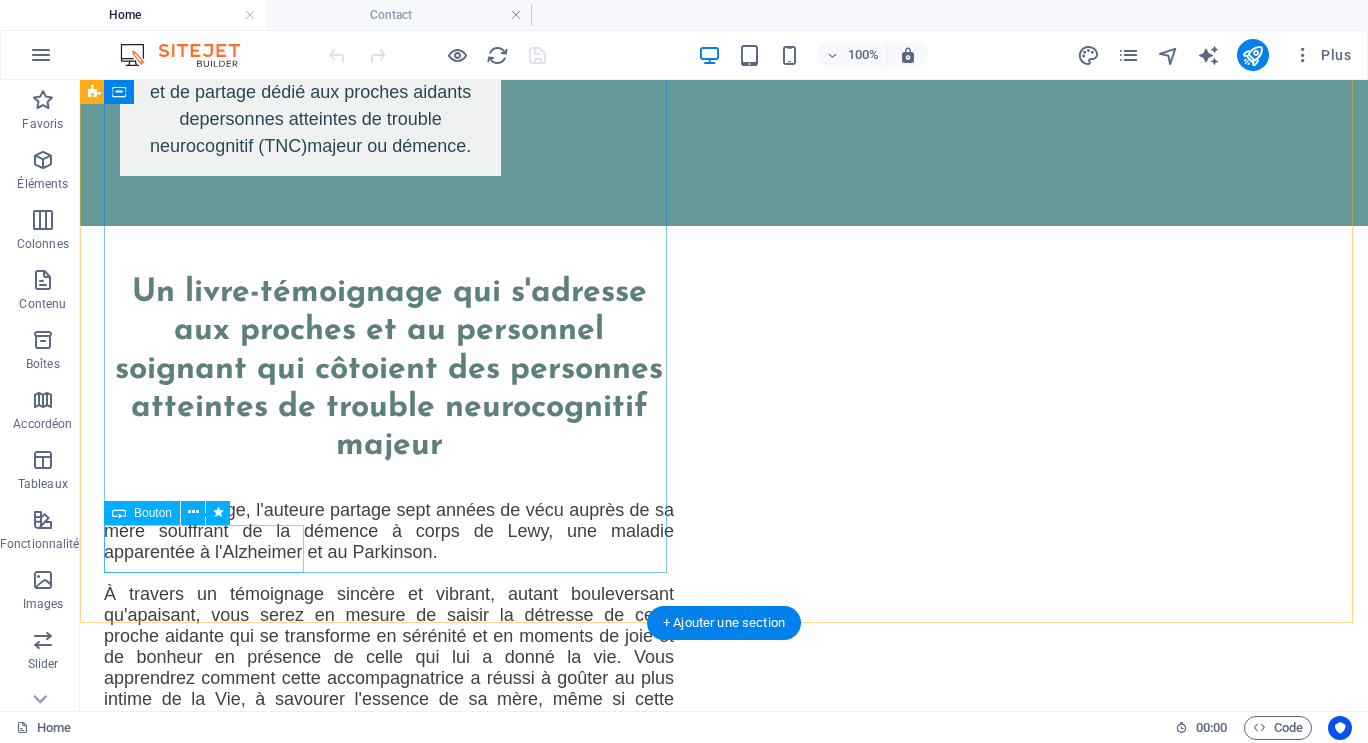 click on "contact" at bounding box center [377, 1083] 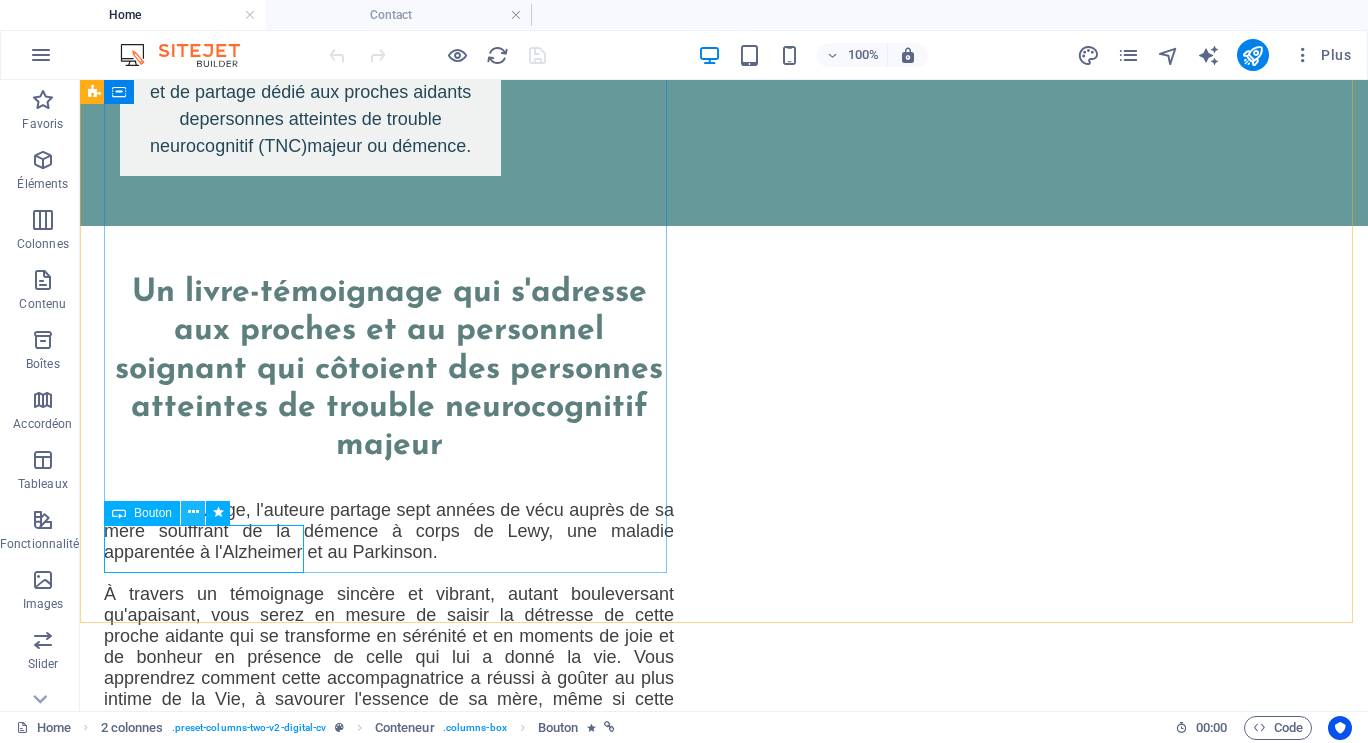 click at bounding box center (193, 512) 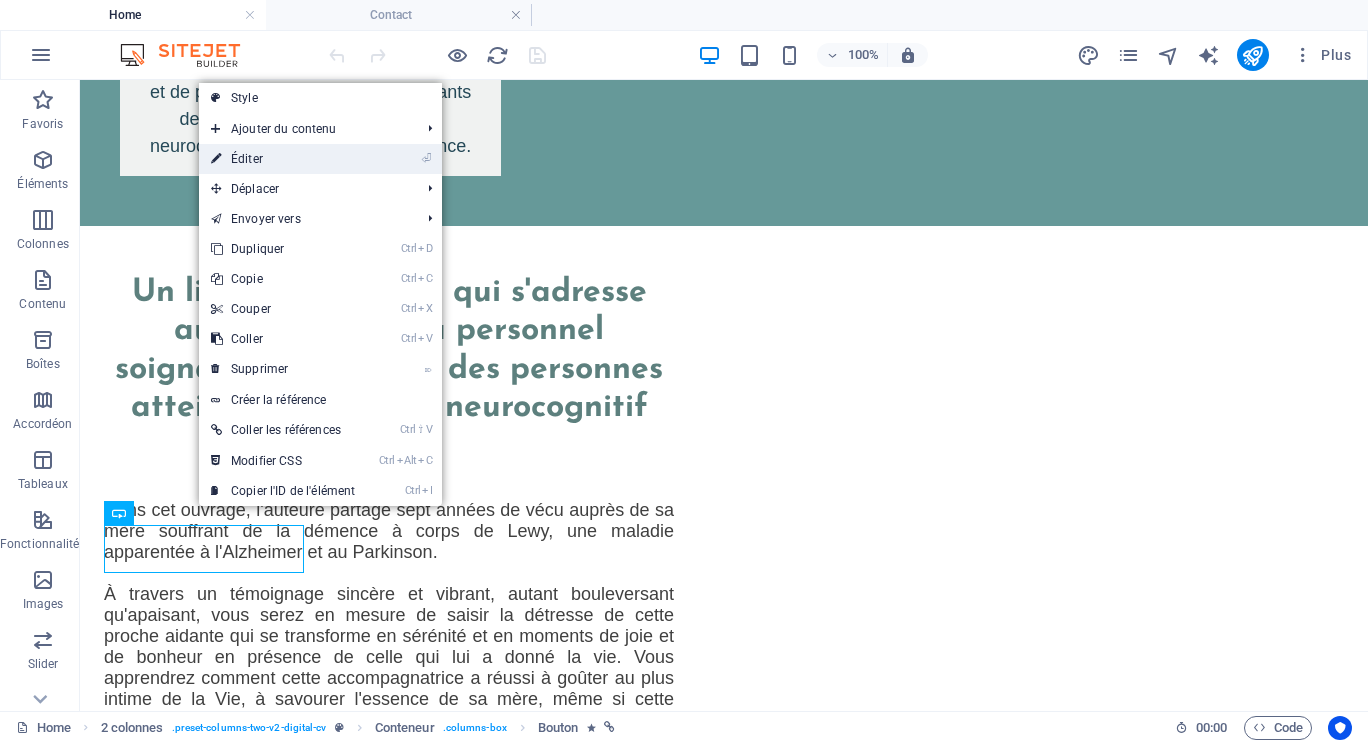 click on "⏎  Éditer" at bounding box center (283, 159) 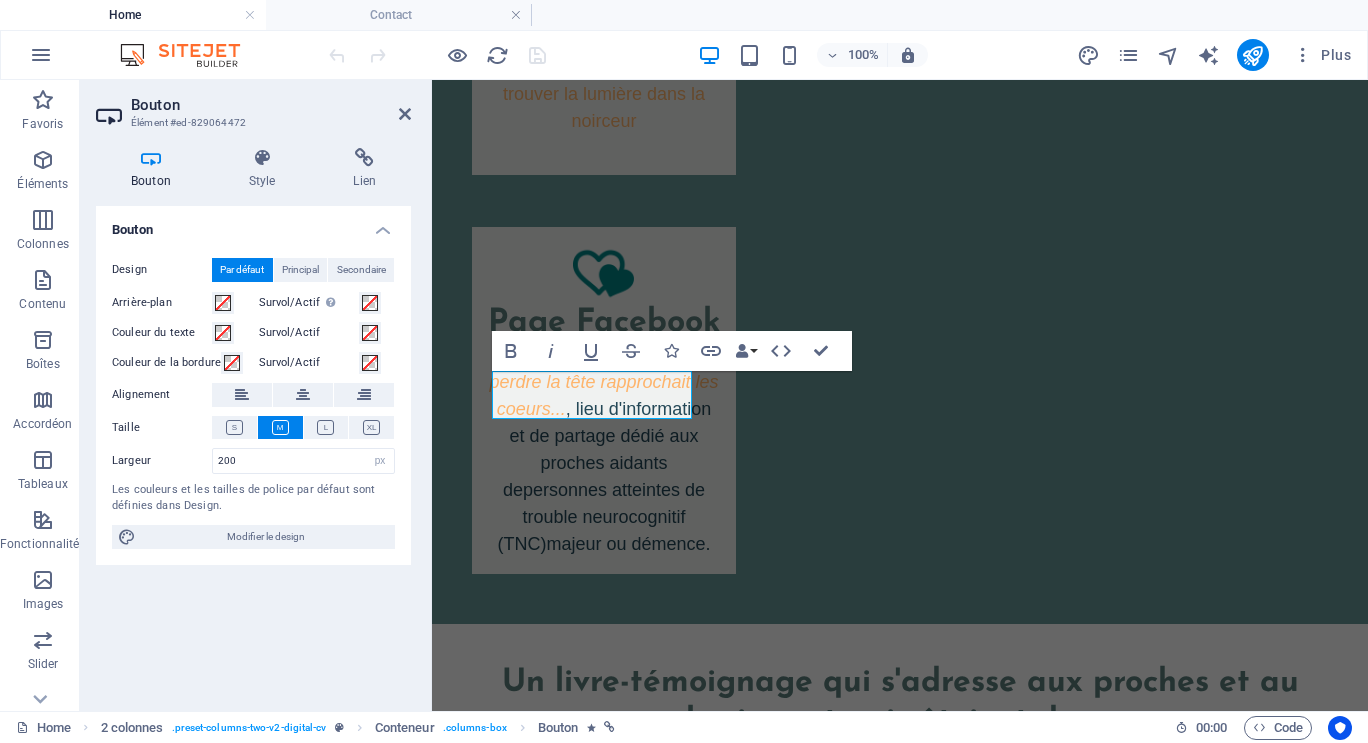 scroll, scrollTop: 3219, scrollLeft: 0, axis: vertical 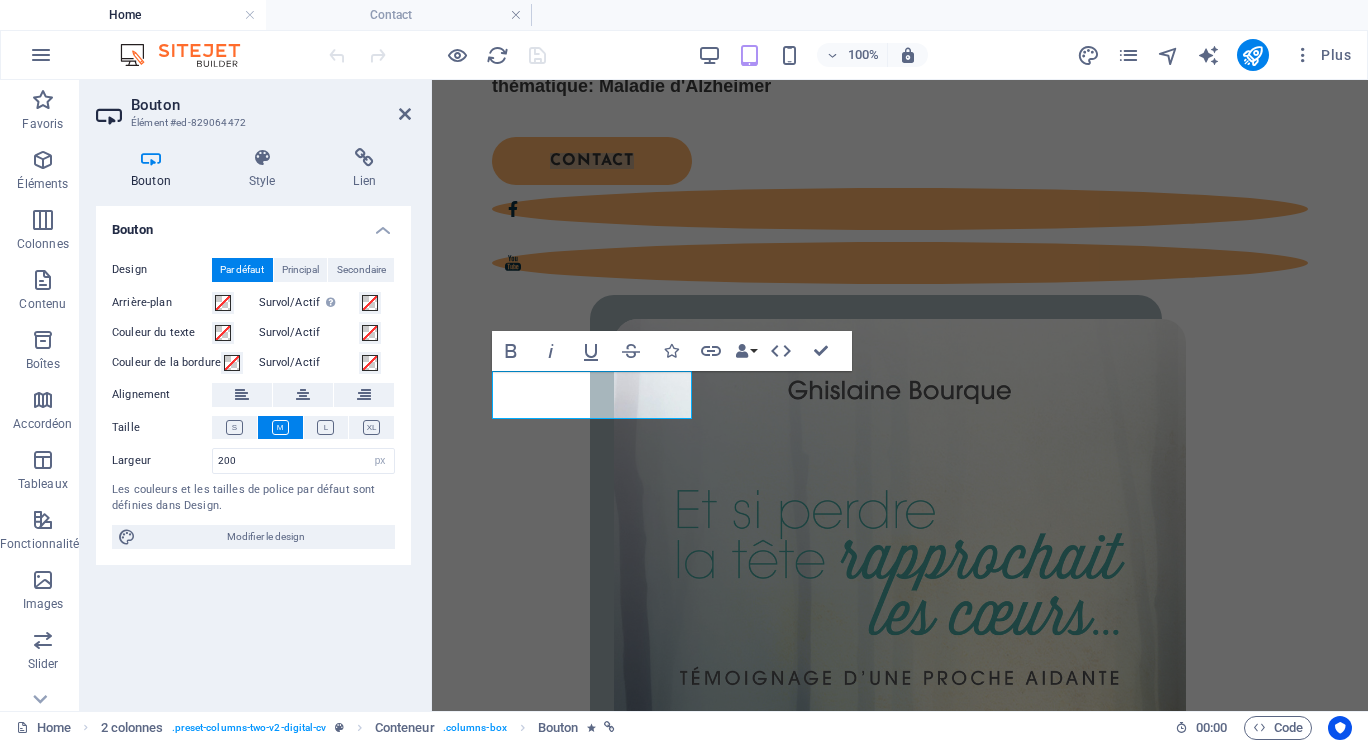 click at bounding box center (151, 158) 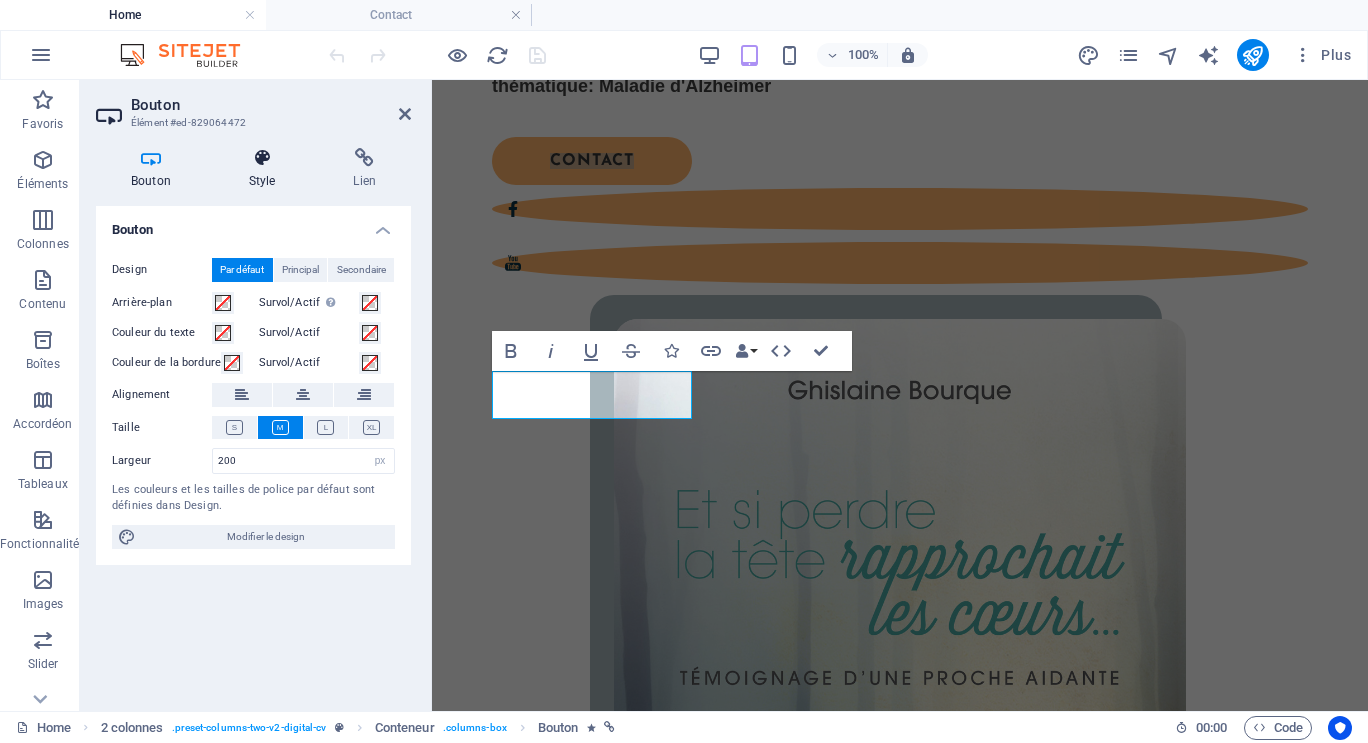 click at bounding box center (262, 158) 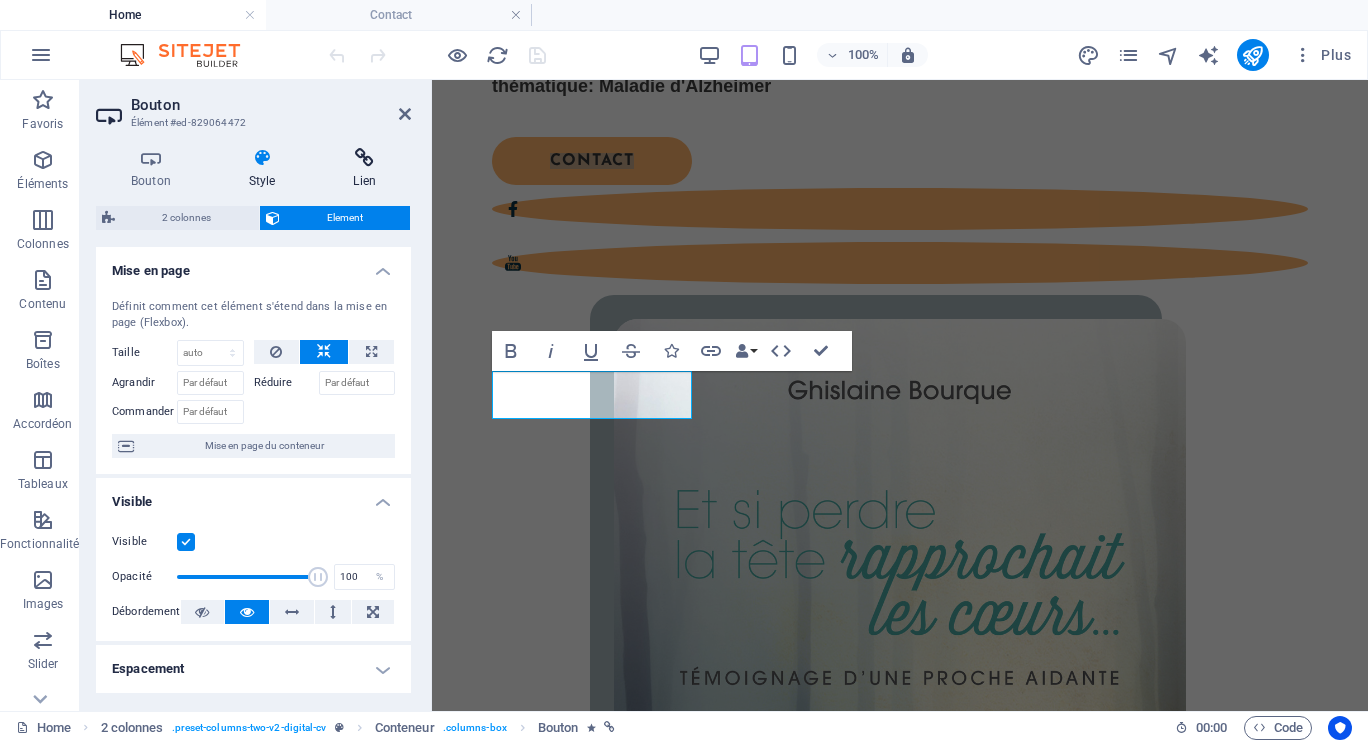 click at bounding box center [364, 158] 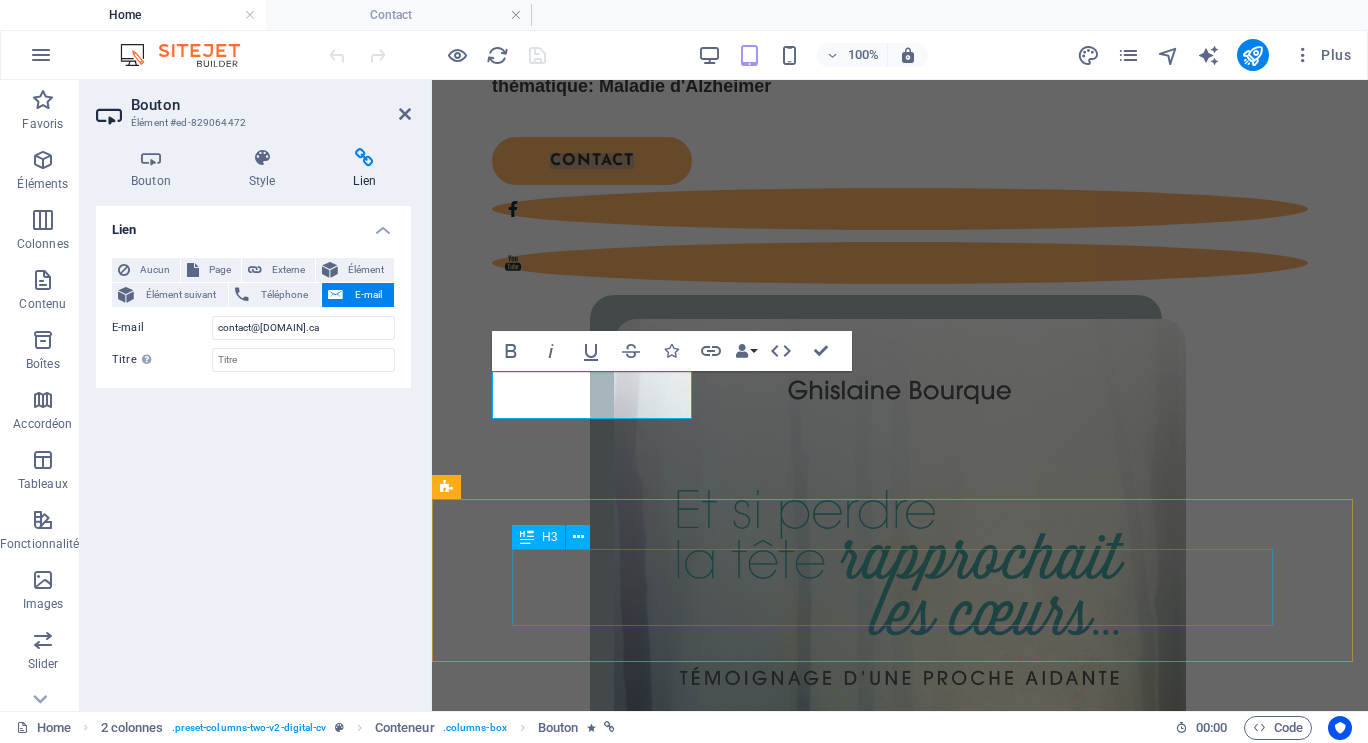 click on "Vous avez plusieurs choix pour vous procurer ce livre." at bounding box center [900, 1326] 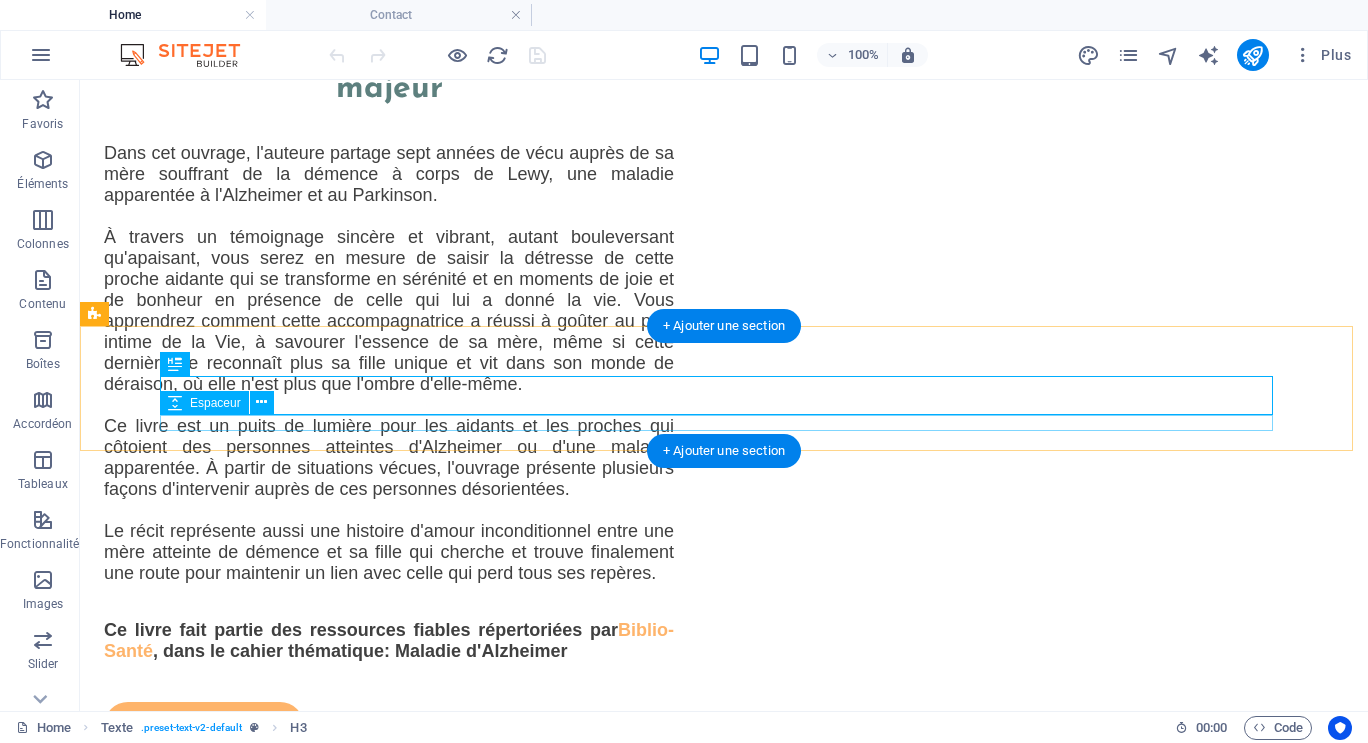 scroll, scrollTop: 2564, scrollLeft: 0, axis: vertical 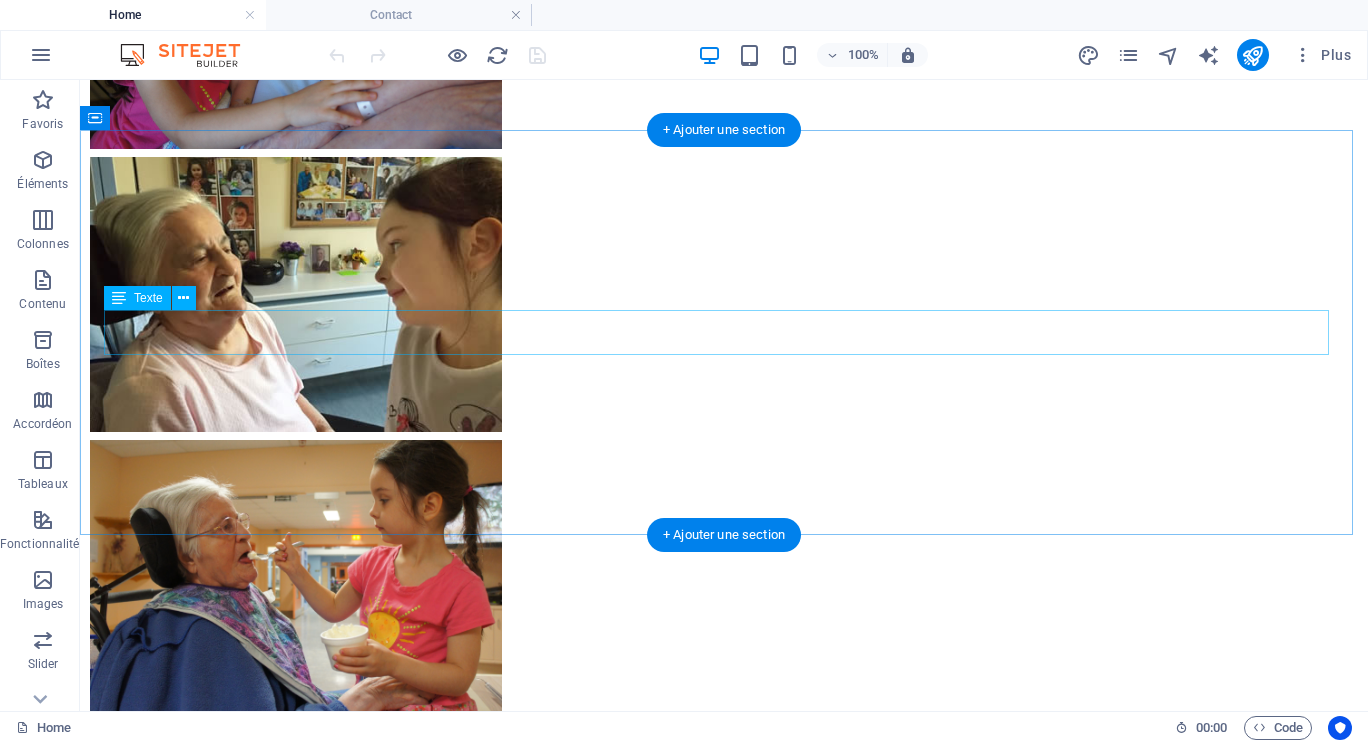 click on "Pour me joindre par courriel, cliquer ici. Merci!" at bounding box center (724, 8538) 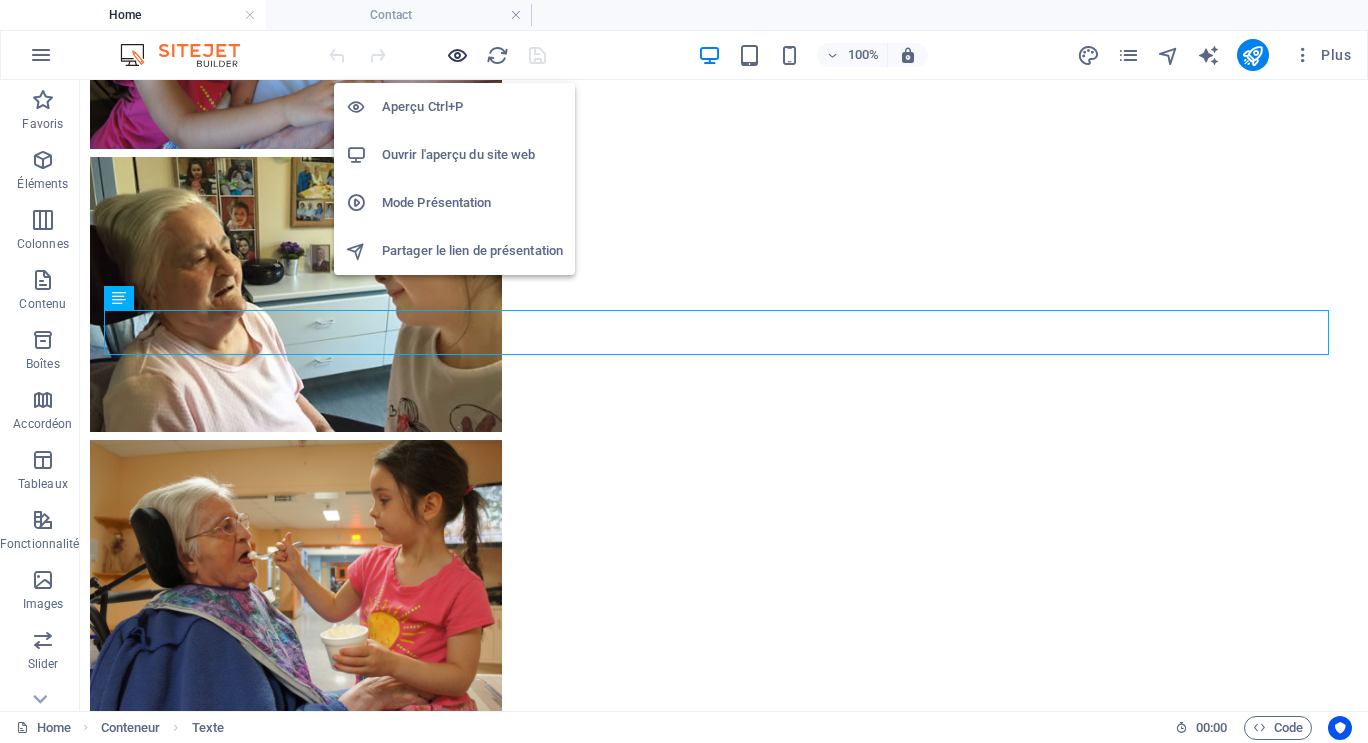 click at bounding box center (457, 55) 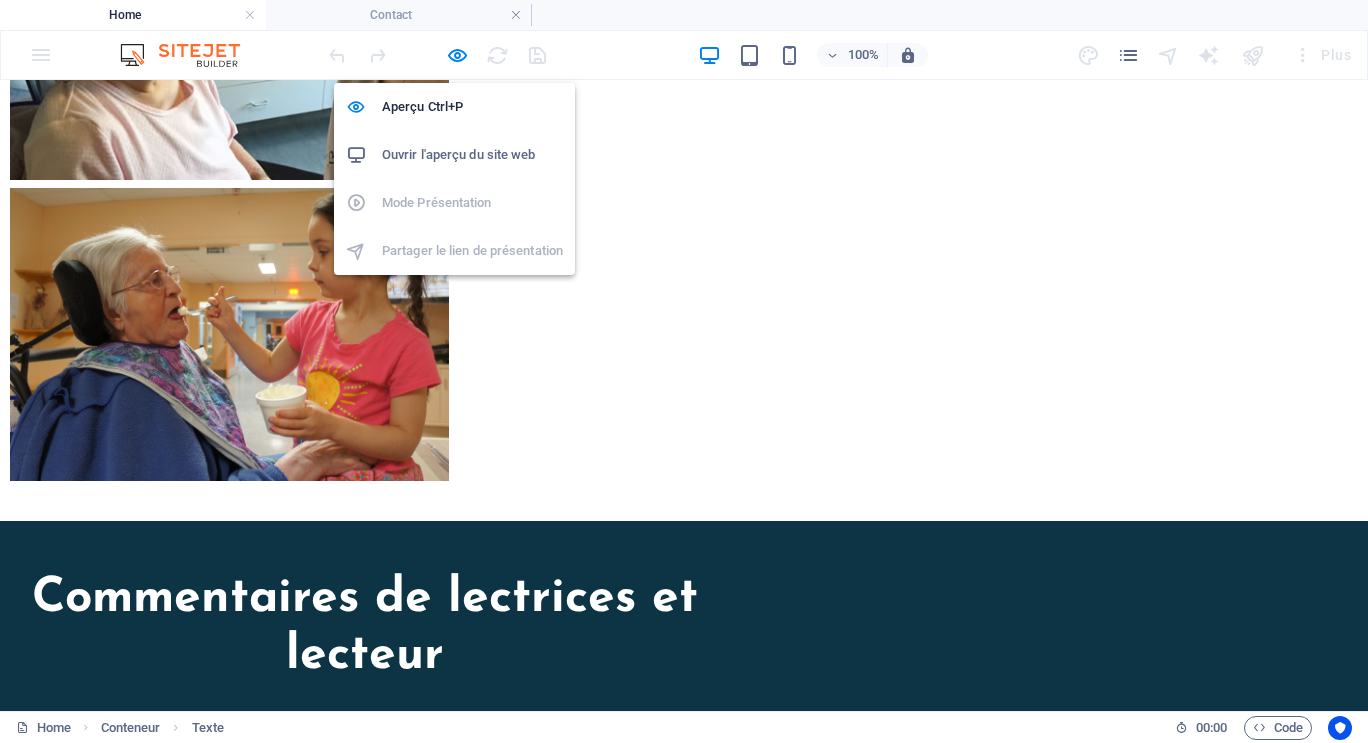 scroll, scrollTop: 9240, scrollLeft: 0, axis: vertical 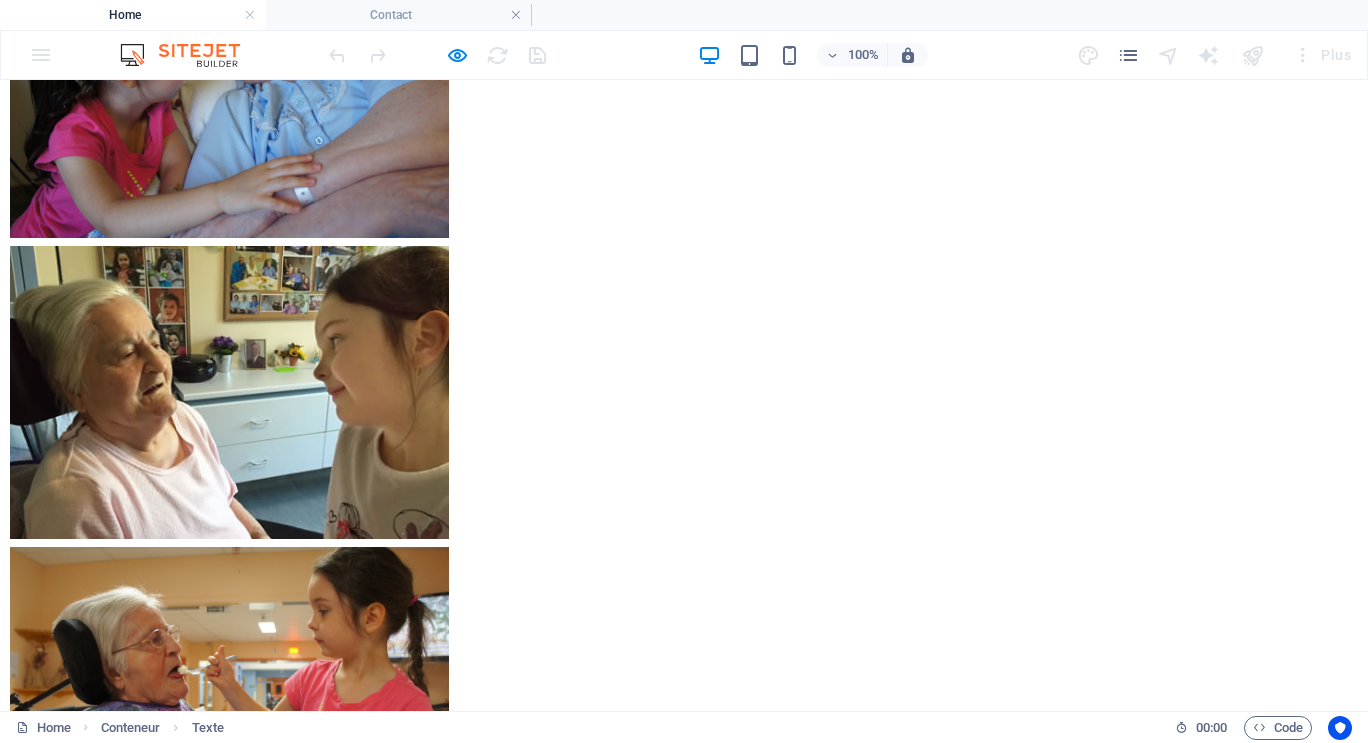 click on "Pour me joindre par courriel, cliquer ici. Merci!" at bounding box center (684, 8616) 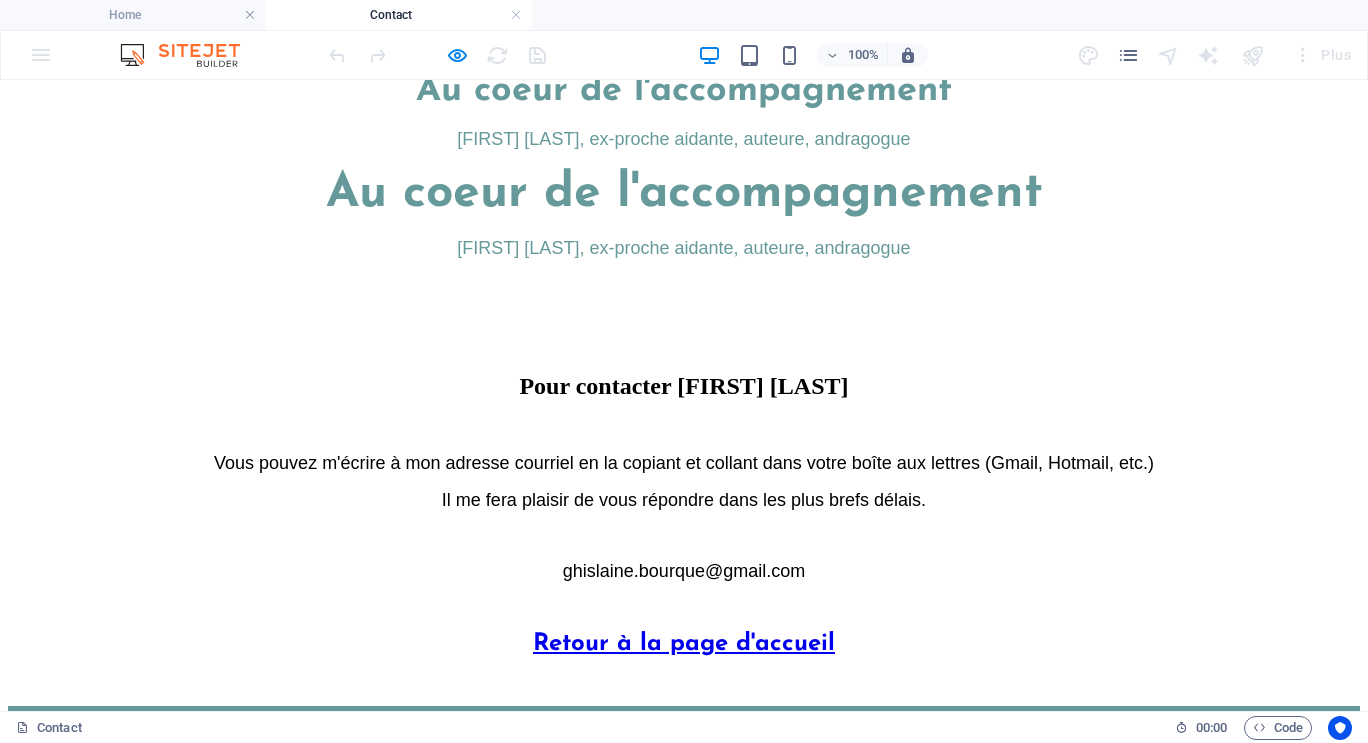 scroll, scrollTop: 300, scrollLeft: 0, axis: vertical 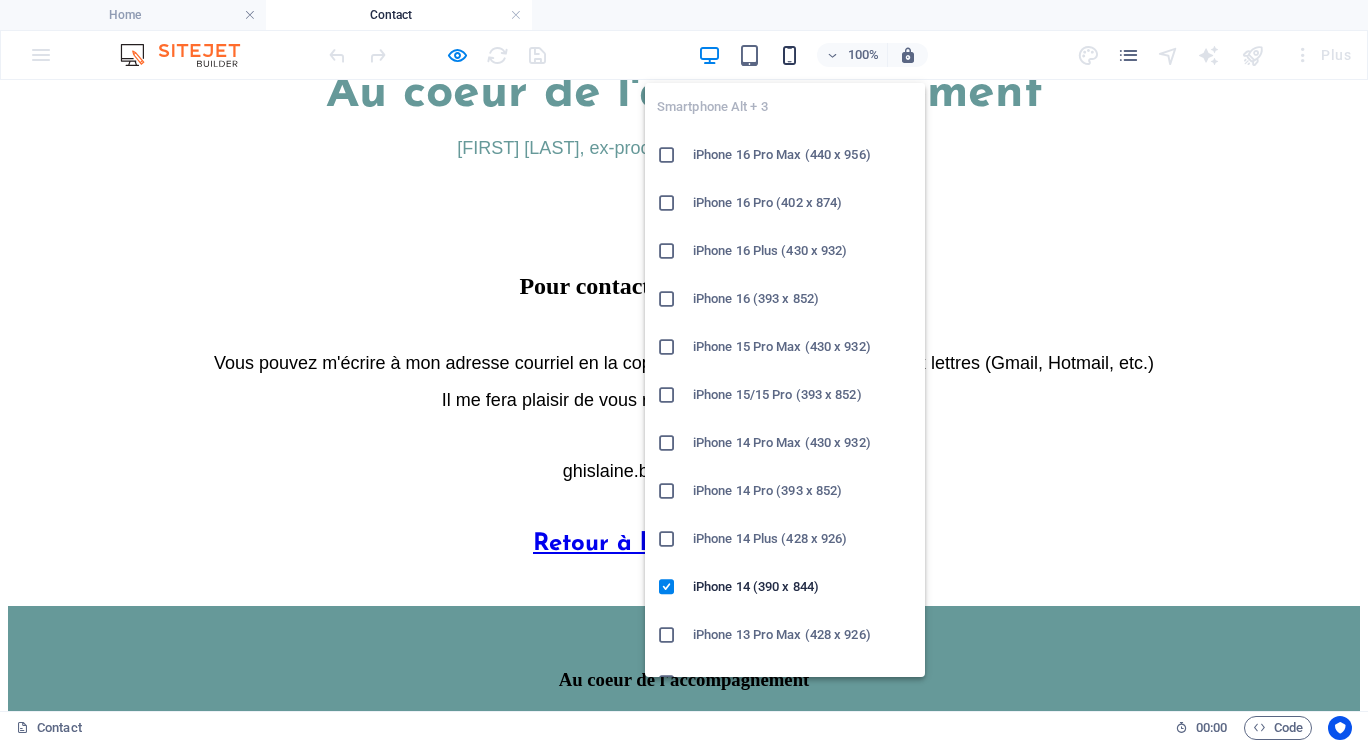 click at bounding box center [789, 55] 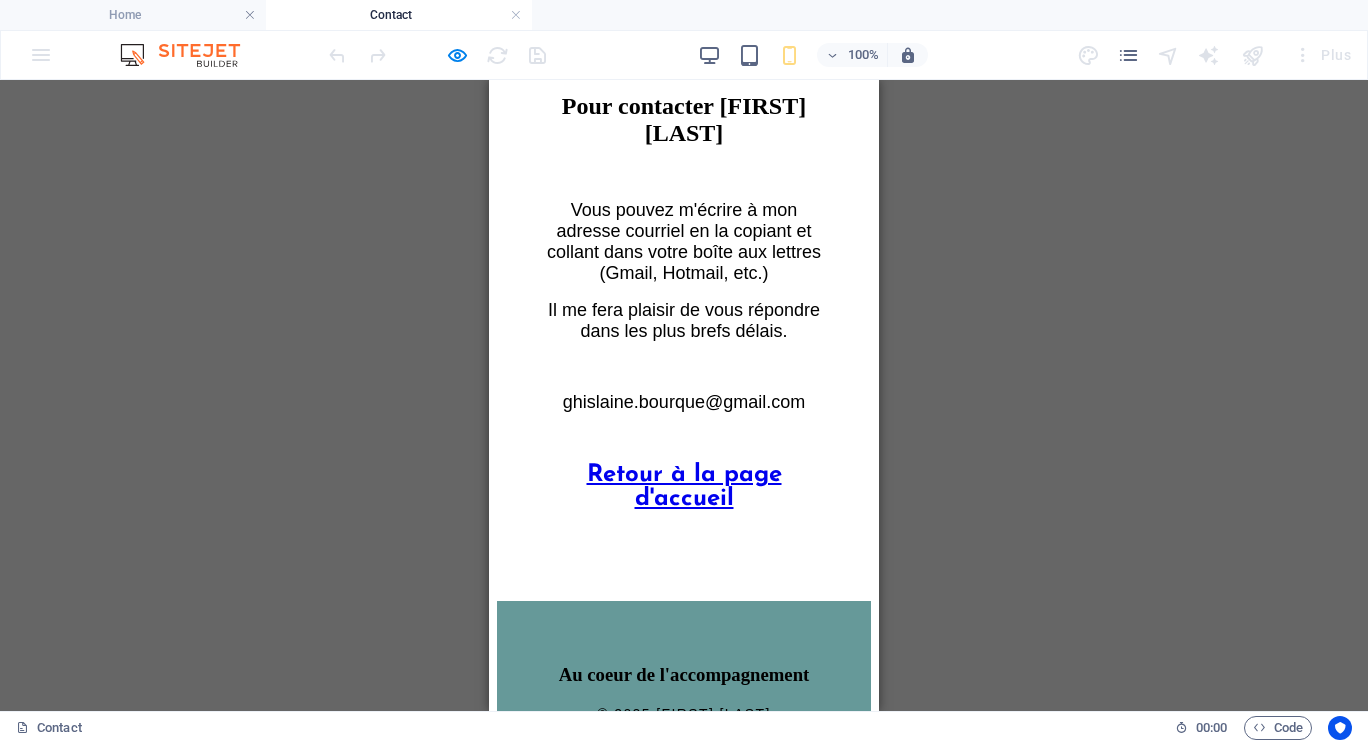 scroll, scrollTop: 0, scrollLeft: 0, axis: both 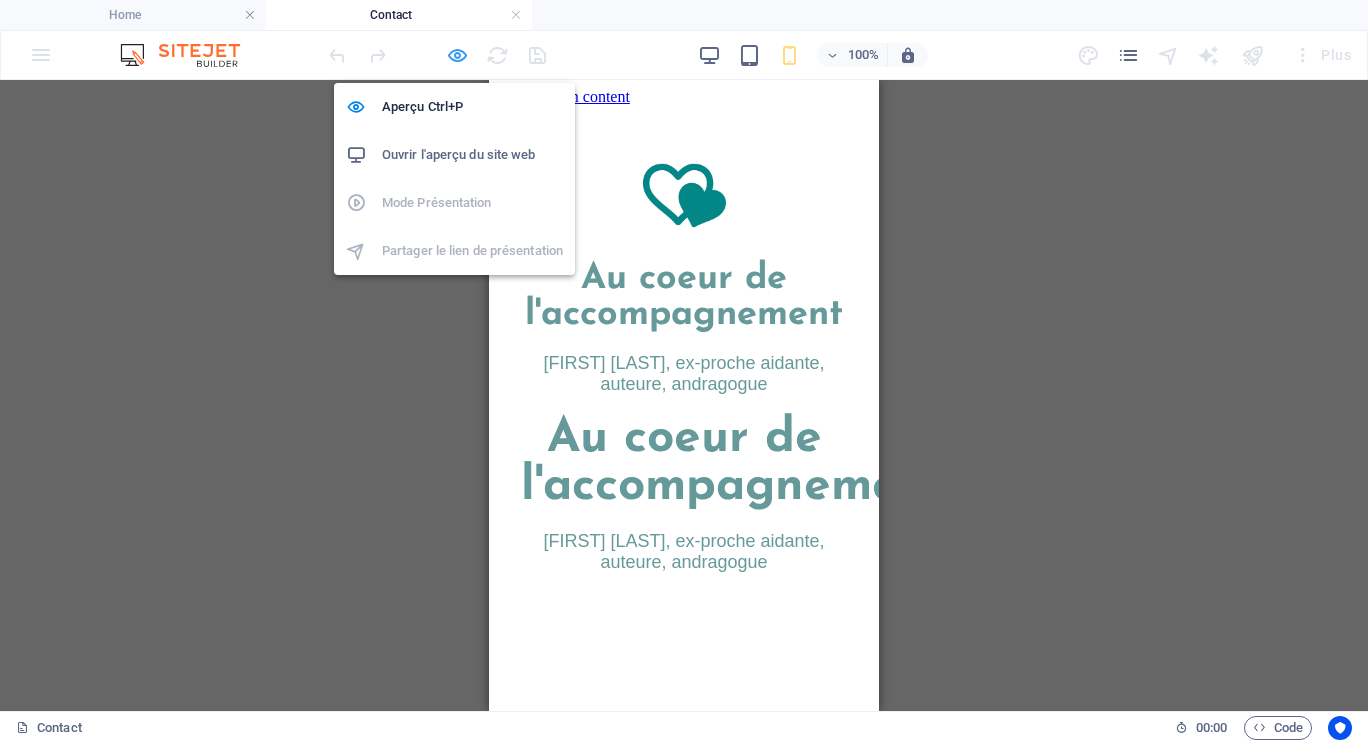 click at bounding box center (457, 55) 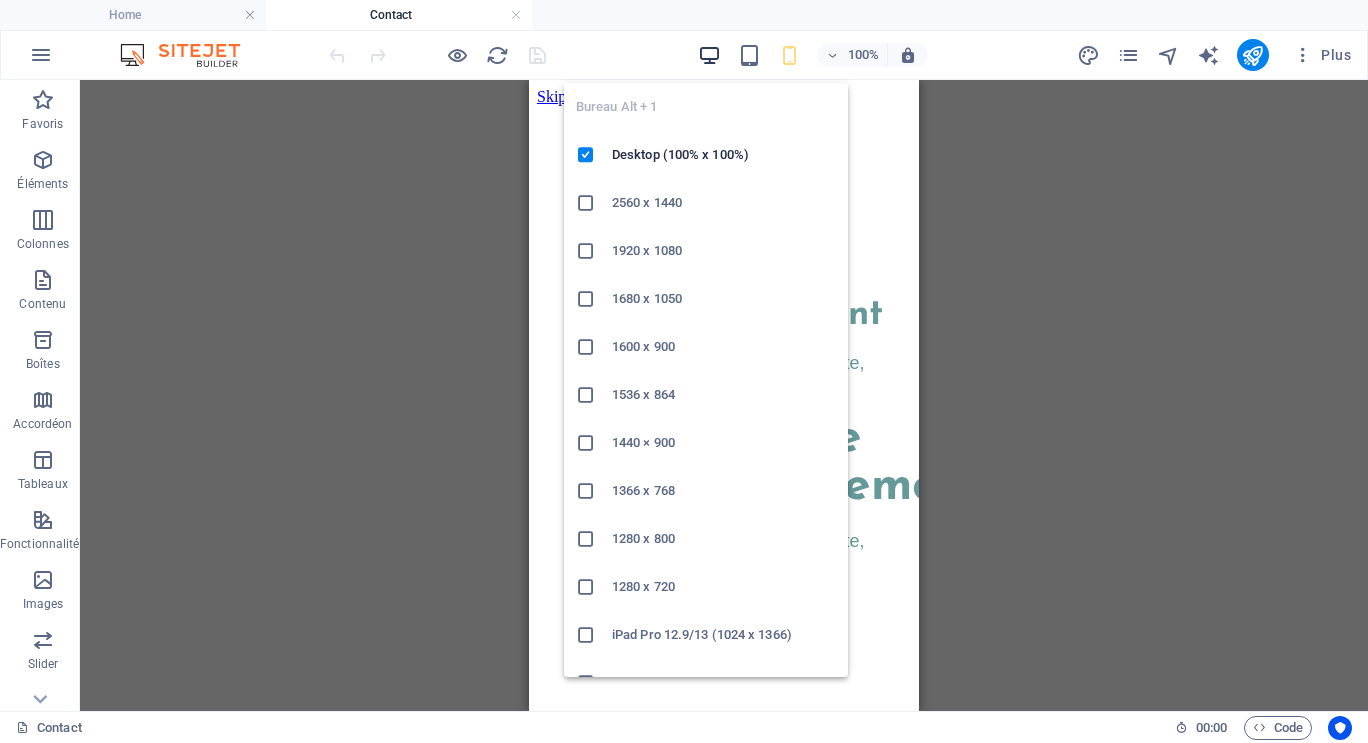 click at bounding box center [709, 55] 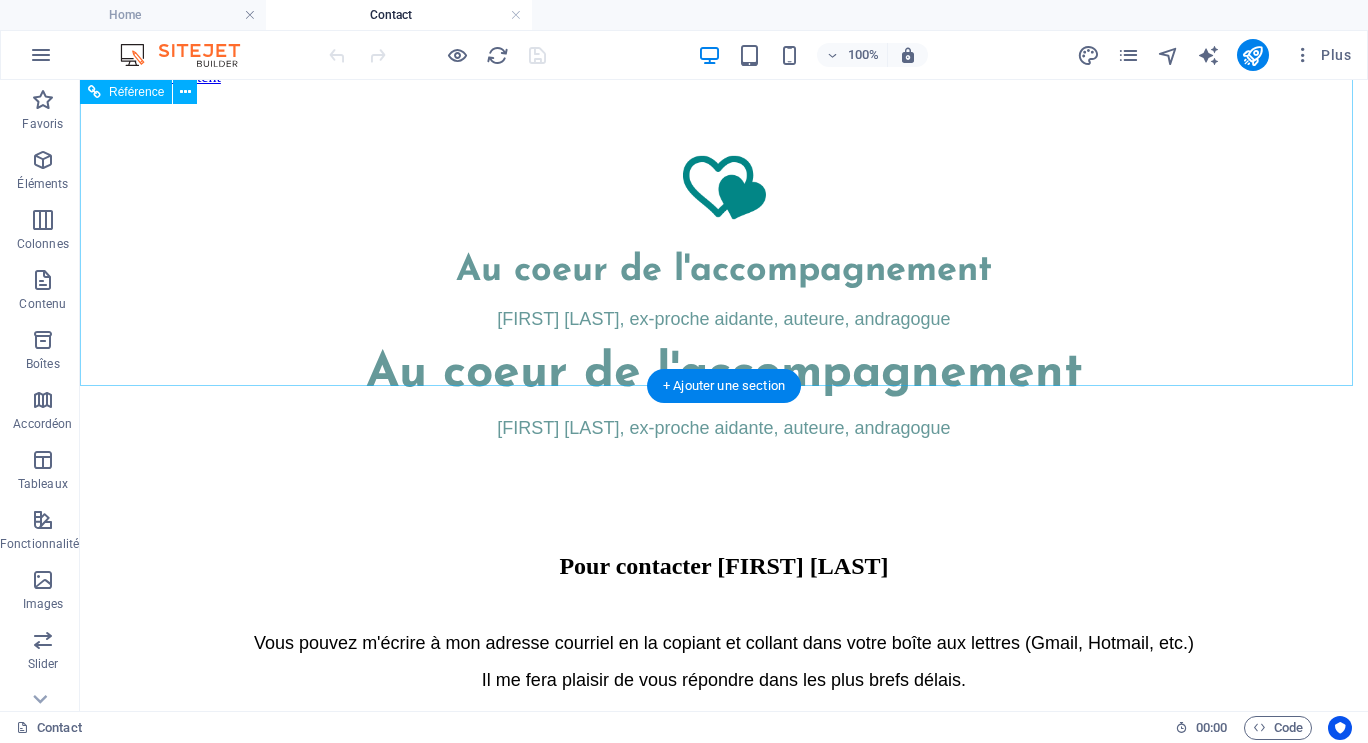 scroll, scrollTop: 0, scrollLeft: 0, axis: both 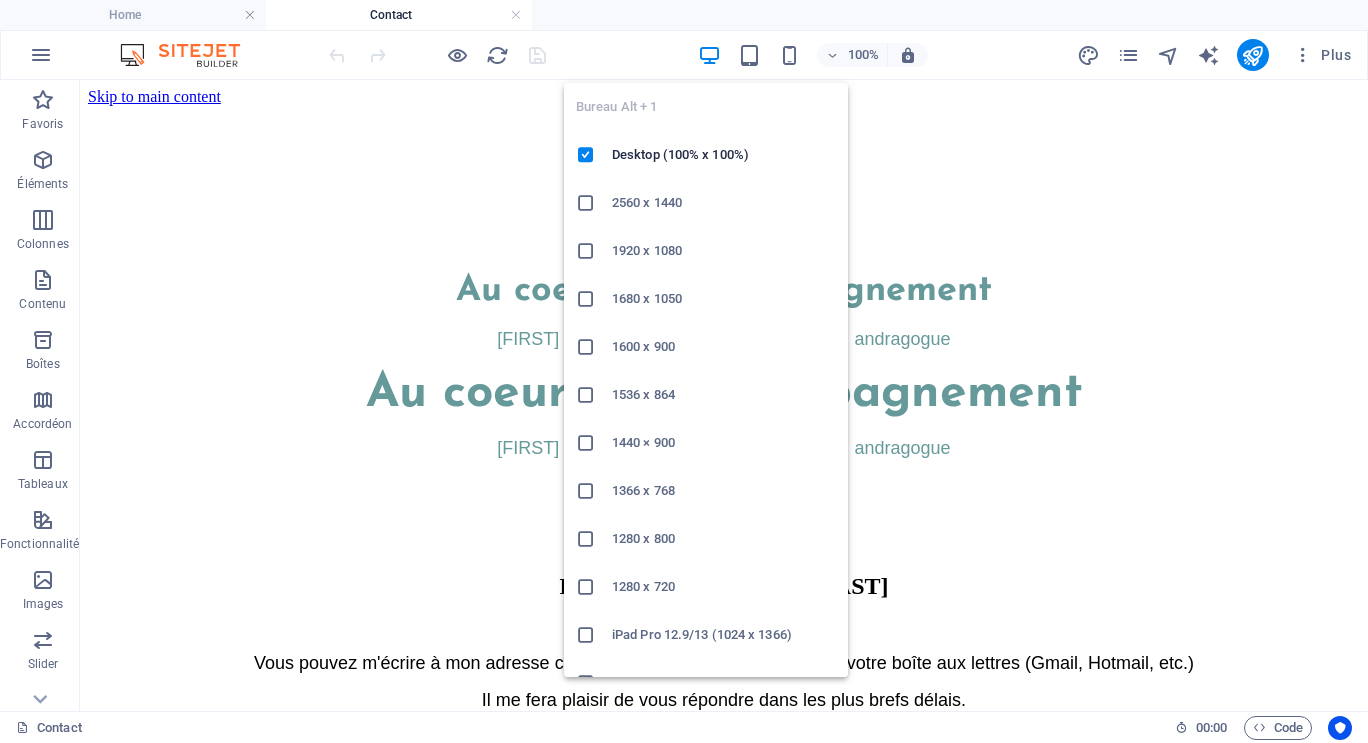 click at bounding box center (709, 55) 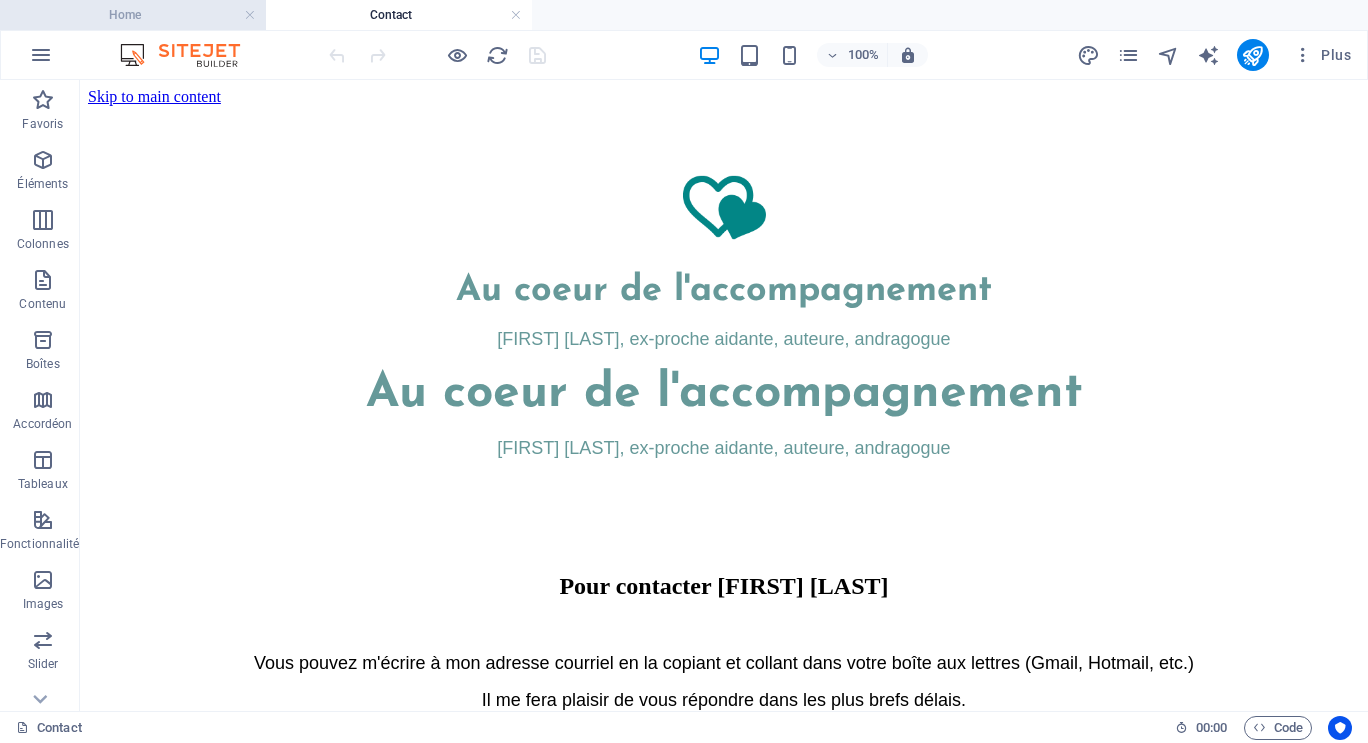 click on "Home" at bounding box center (133, 15) 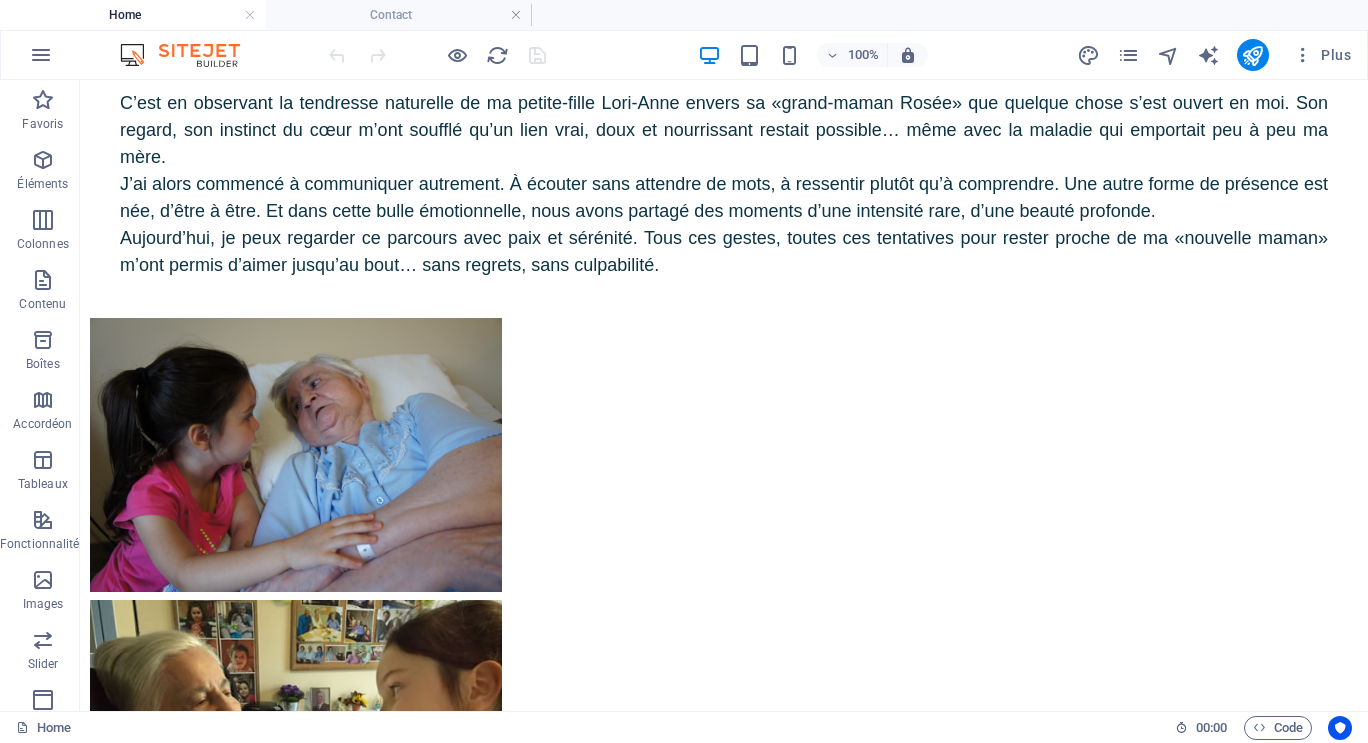 scroll, scrollTop: 8940, scrollLeft: 0, axis: vertical 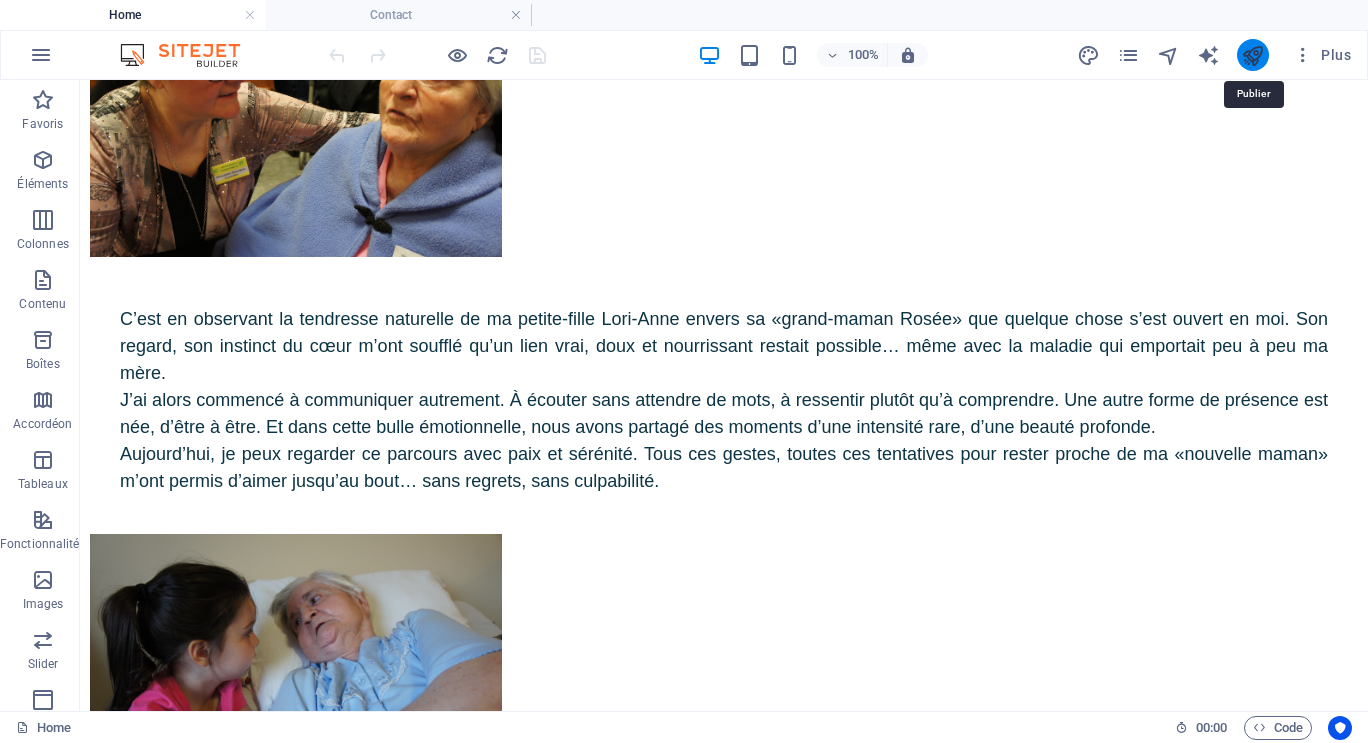 click at bounding box center [1252, 55] 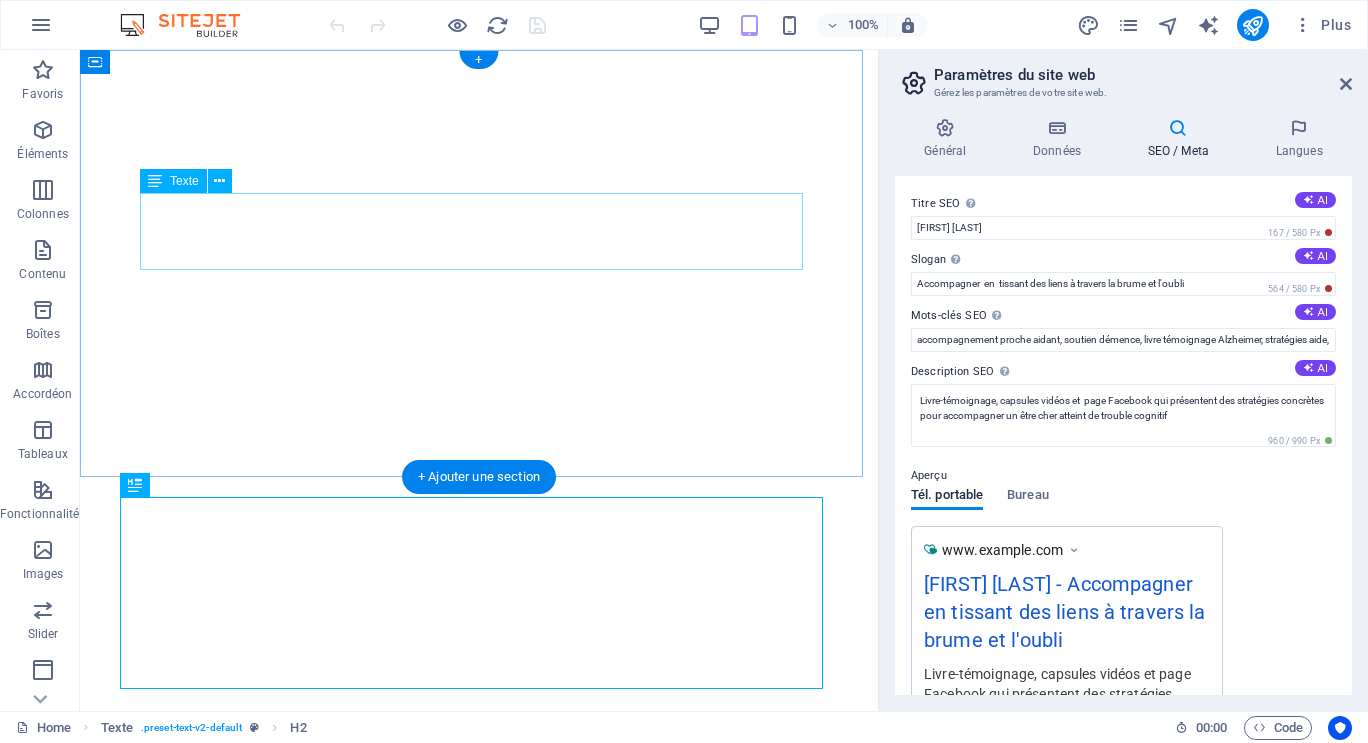 scroll, scrollTop: 0, scrollLeft: 0, axis: both 